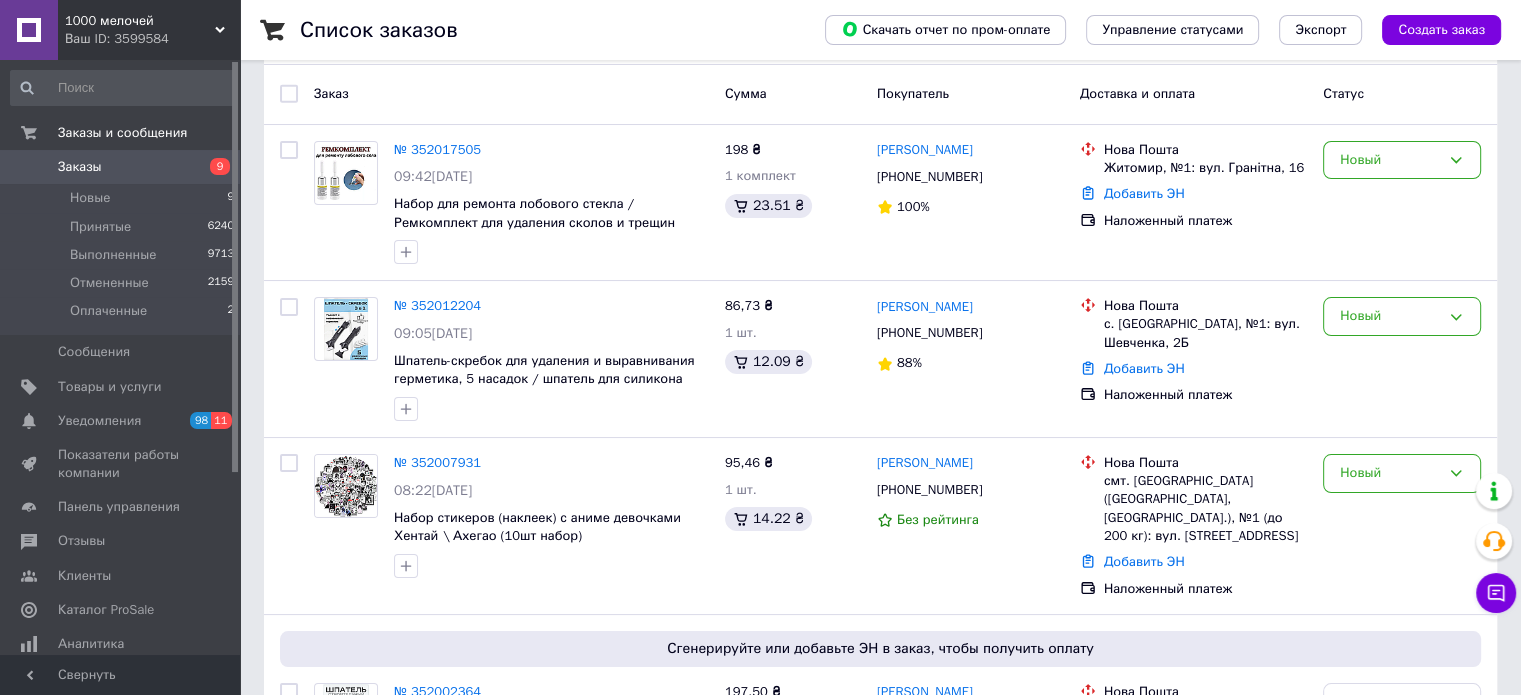 scroll, scrollTop: 0, scrollLeft: 0, axis: both 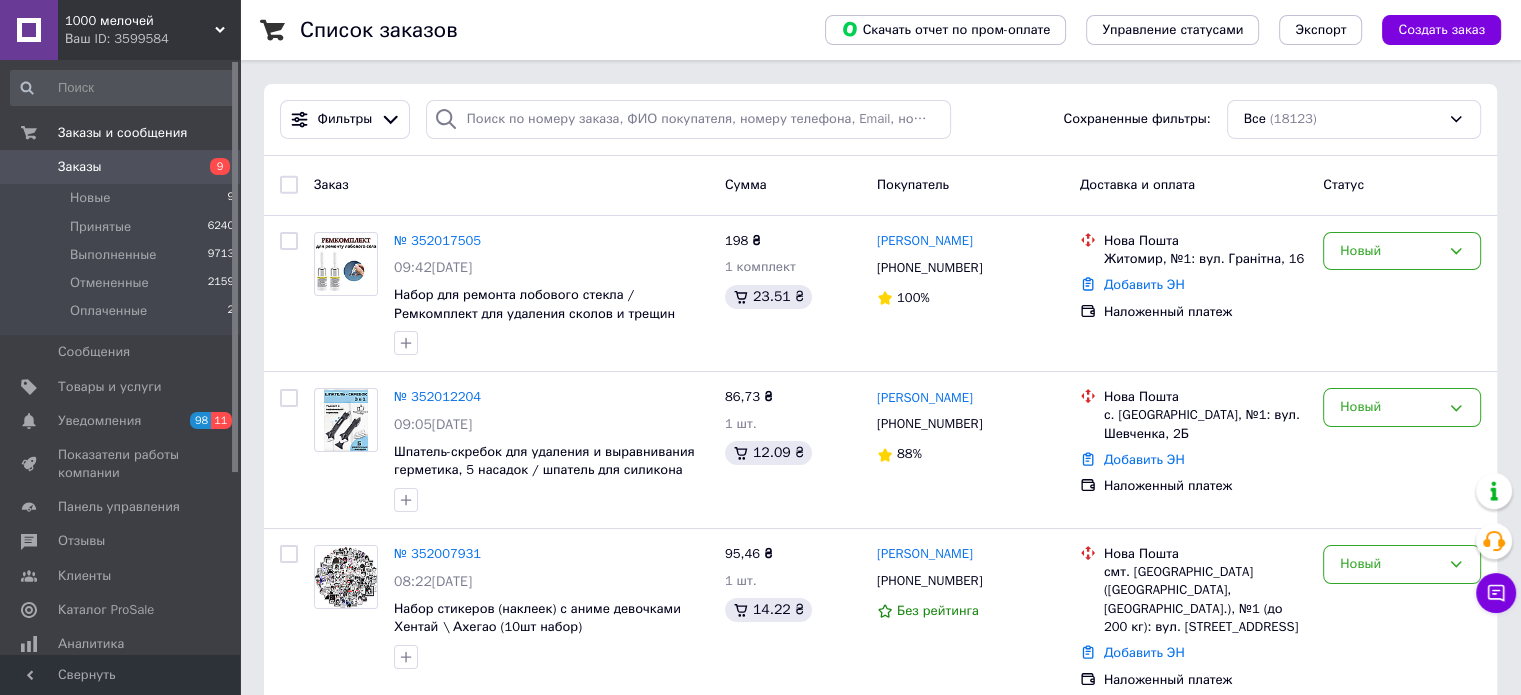 click on "Заказы 9" at bounding box center [123, 167] 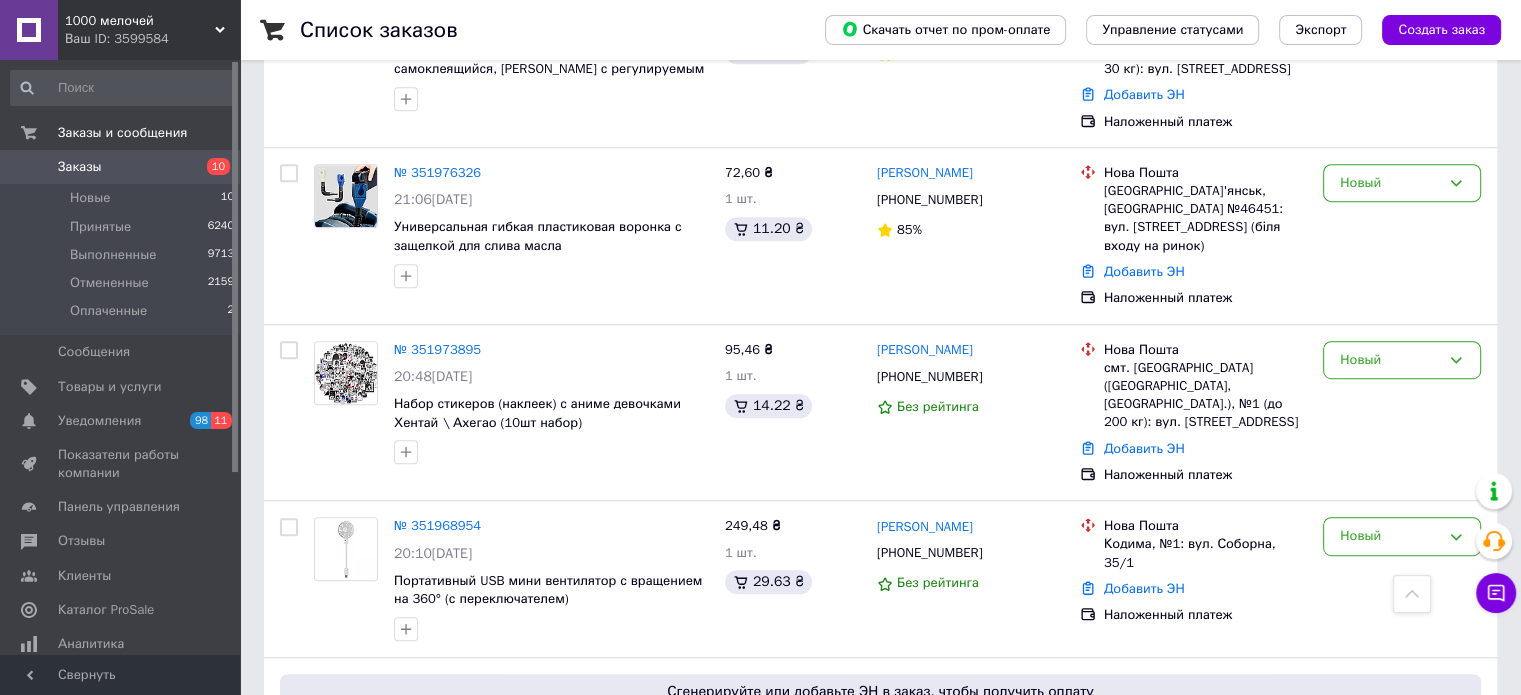 scroll, scrollTop: 700, scrollLeft: 0, axis: vertical 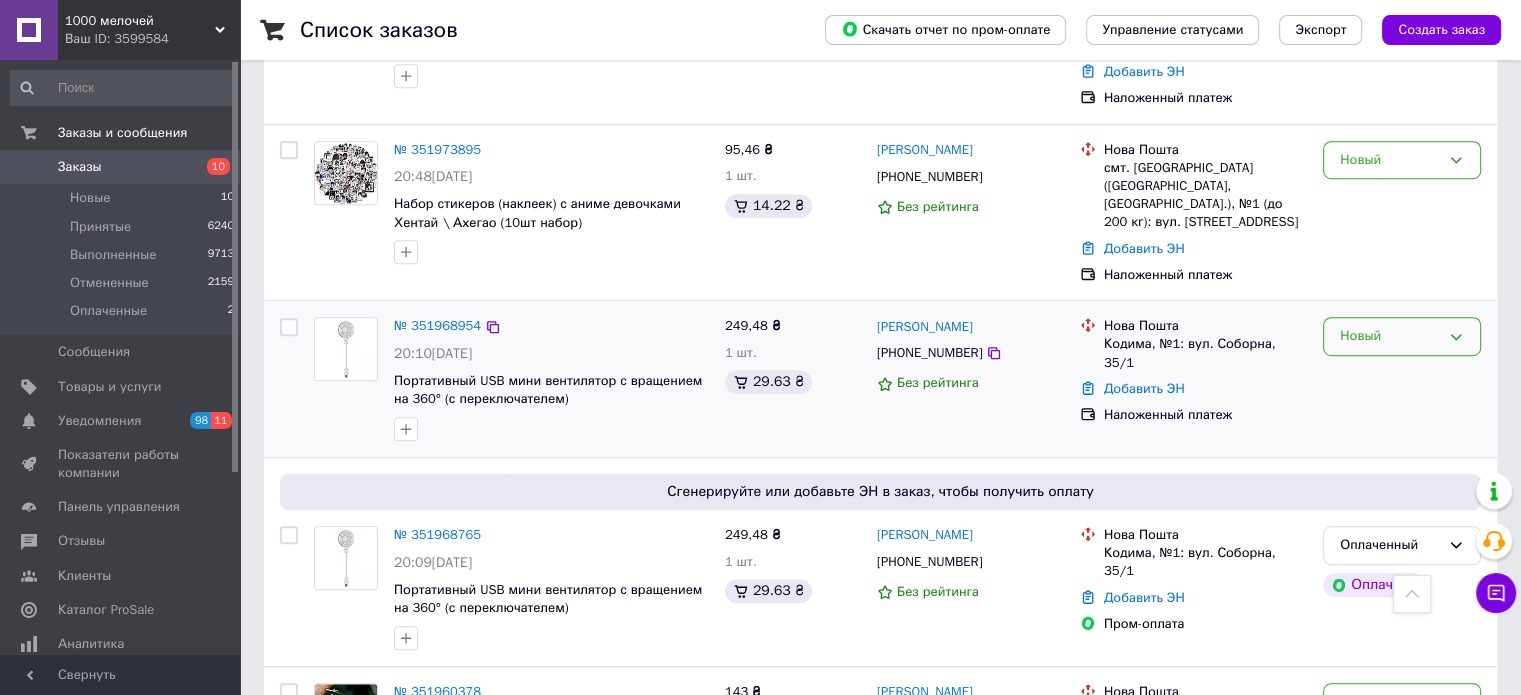 click on "Новый" at bounding box center [1390, 336] 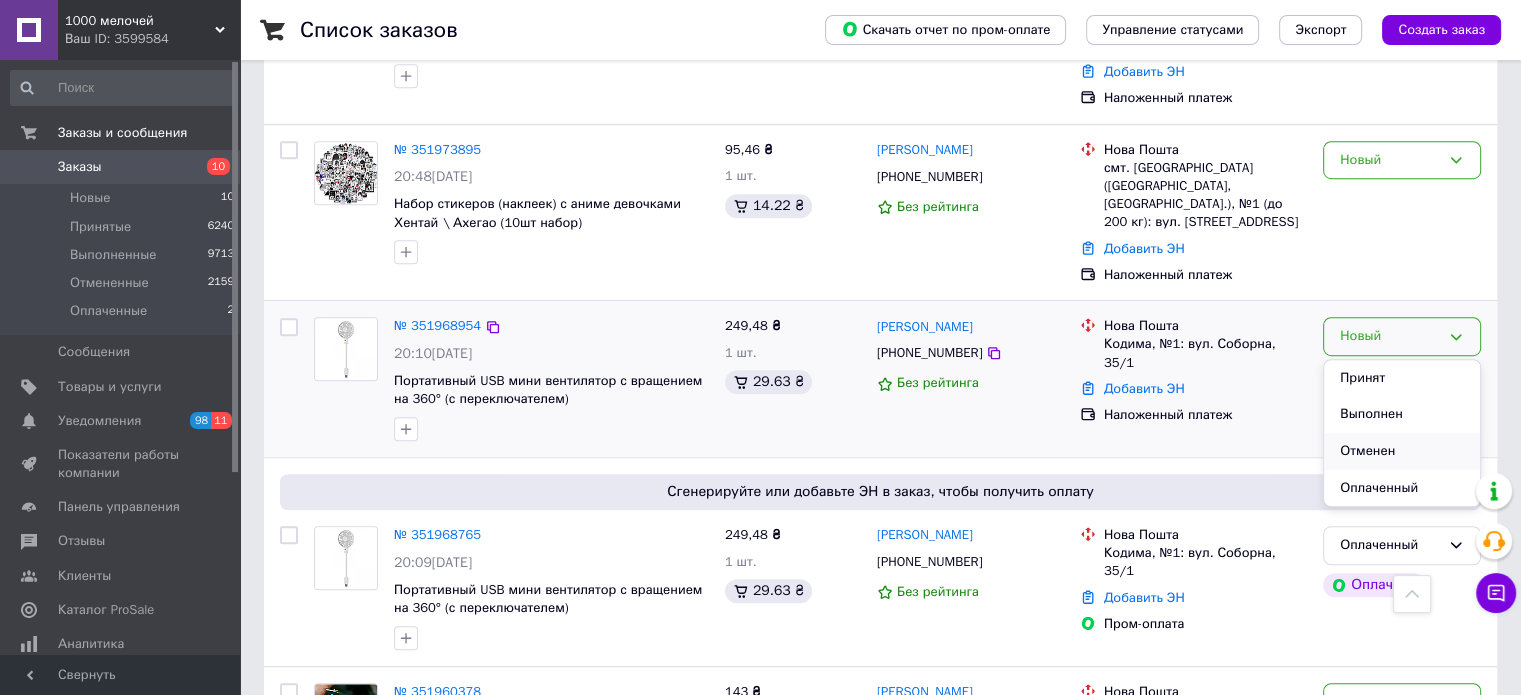 click on "Отменен" at bounding box center (1402, 451) 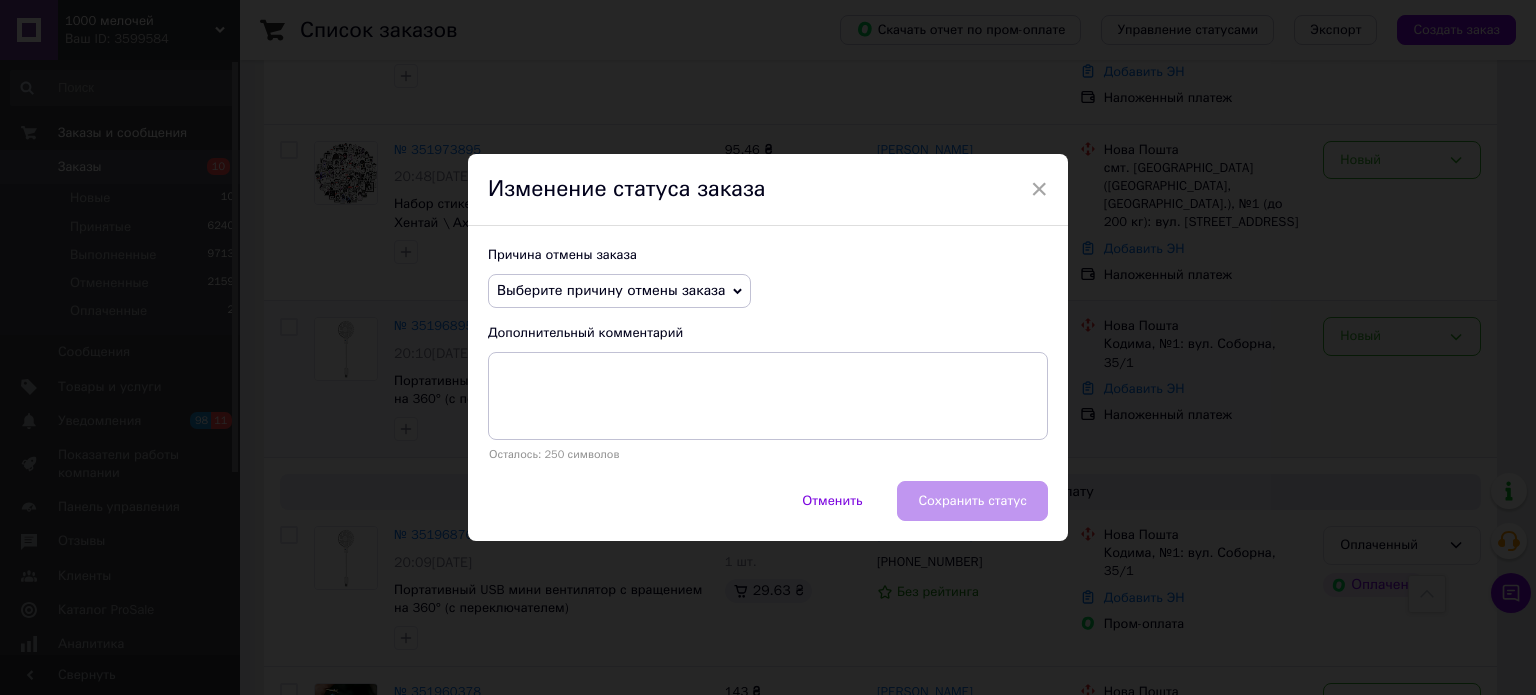 click on "Причина отмены заказа Выберите причину отмены заказа Нет в наличии Нет разновидности товара Оплата не поступила По просьбе покупателя Заказ-дубликат Не получается дозвониться Другое Дополнительный комментарий Осталось: 250 символов" at bounding box center (768, 353) 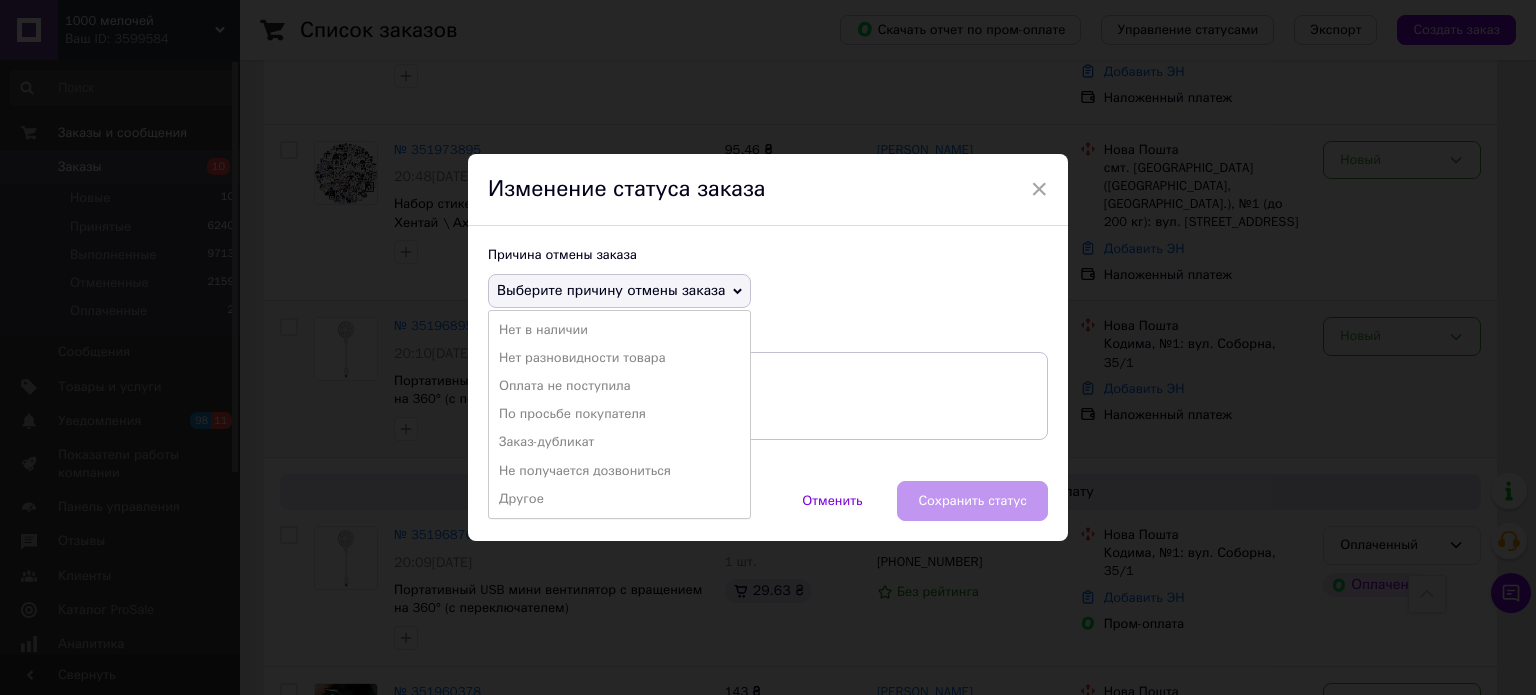 drag, startPoint x: 621, startPoint y: 444, endPoint x: 876, endPoint y: 448, distance: 255.03137 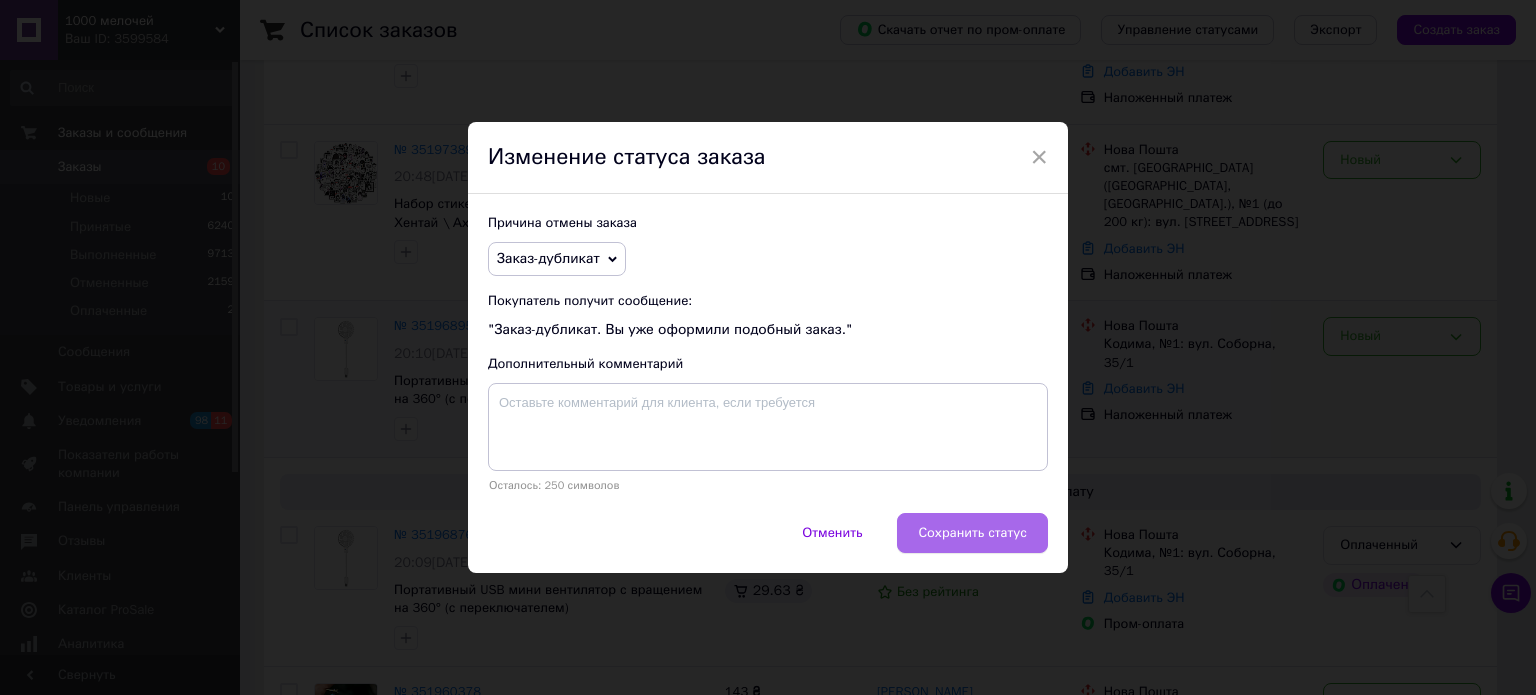 click on "Сохранить статус" at bounding box center (972, 533) 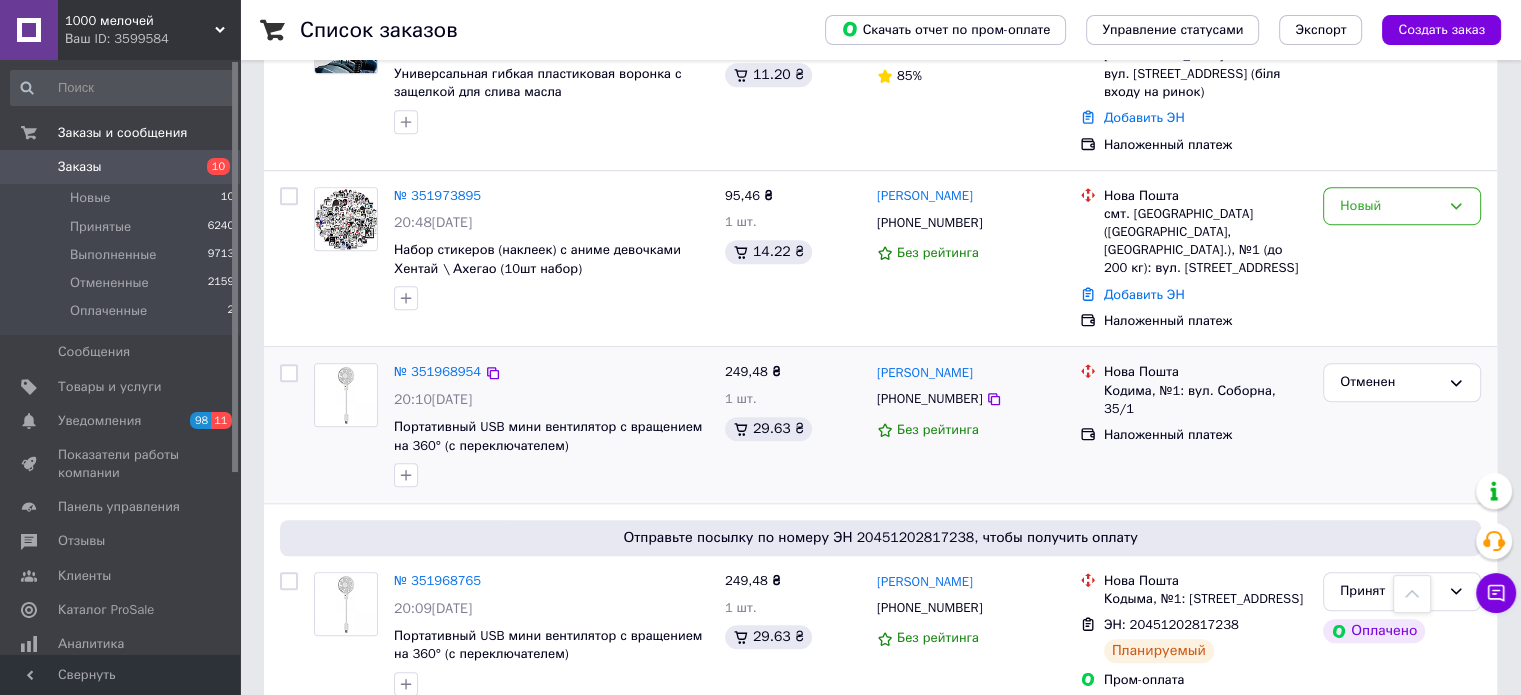 scroll, scrollTop: 1476, scrollLeft: 0, axis: vertical 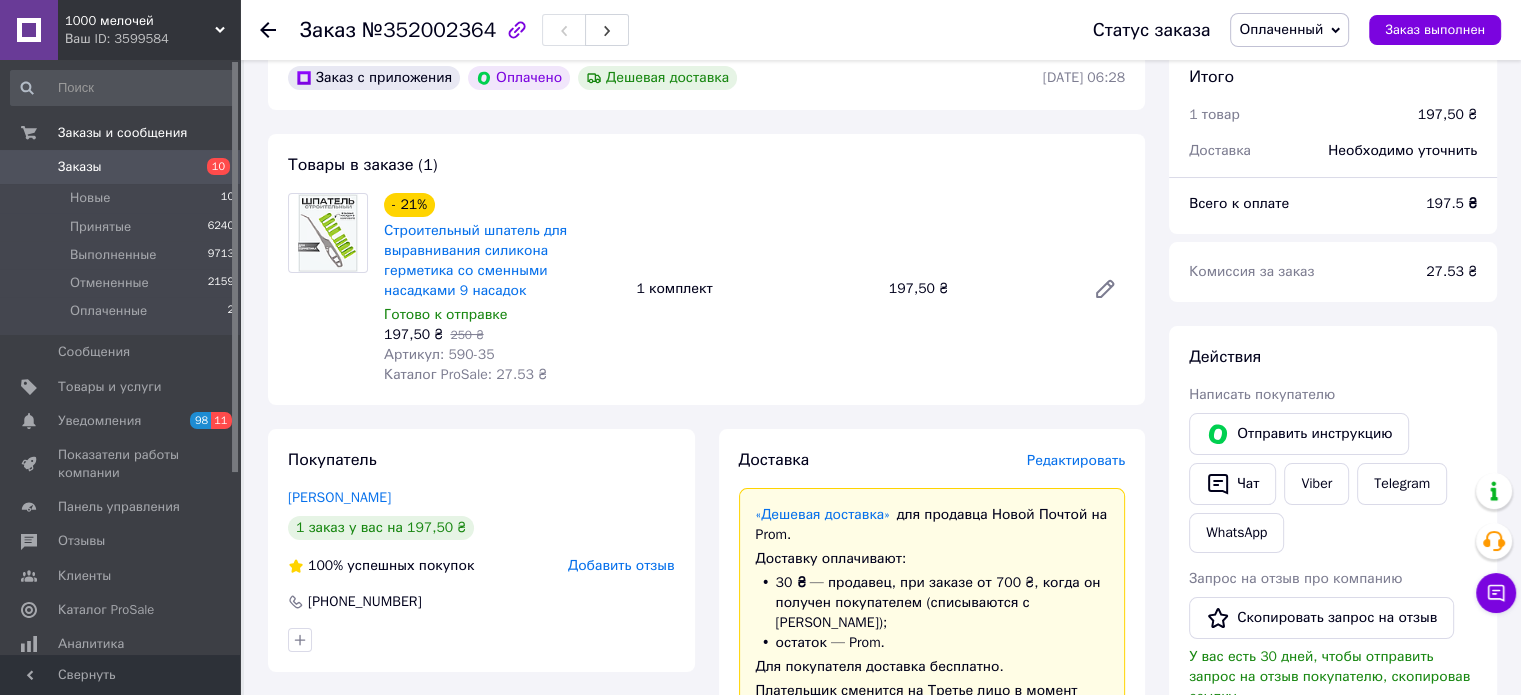 click on "Оплаченный" at bounding box center [1281, 29] 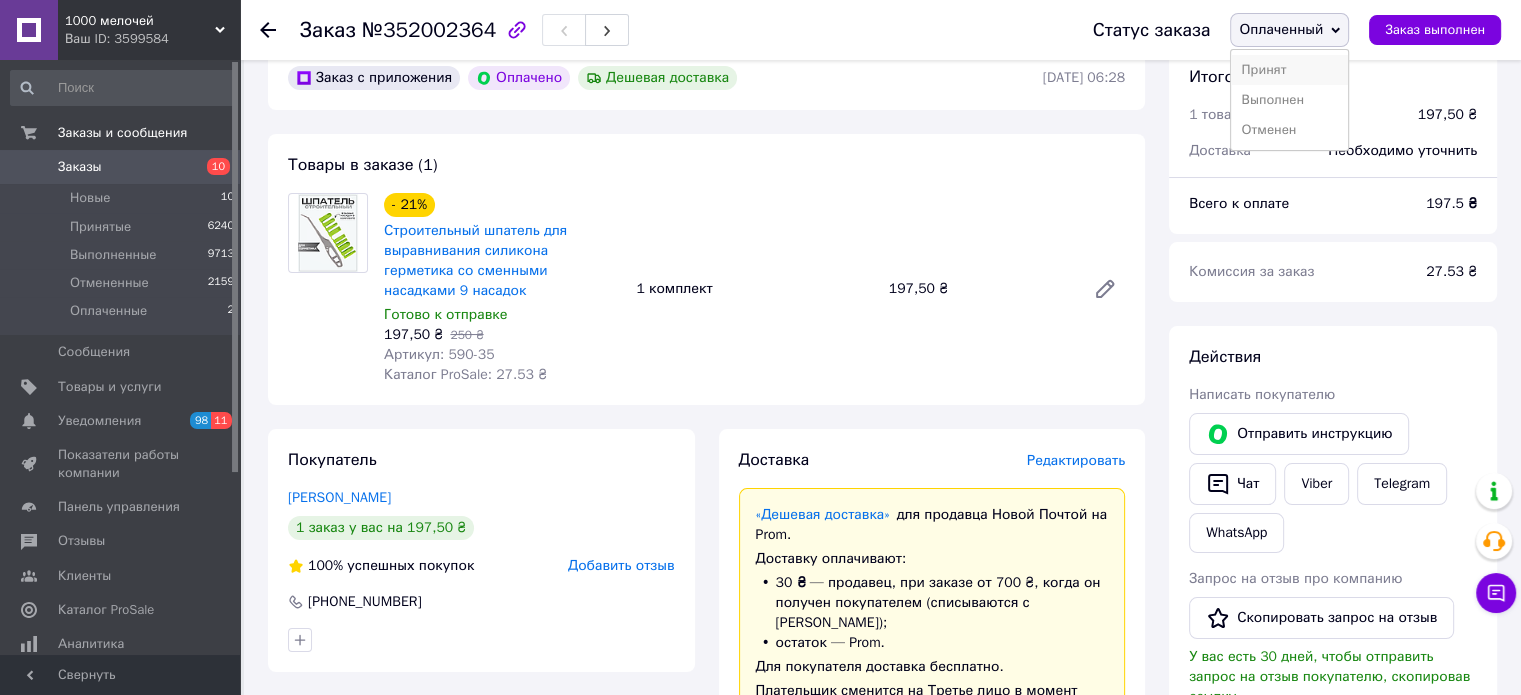 click on "Принят" at bounding box center (1289, 70) 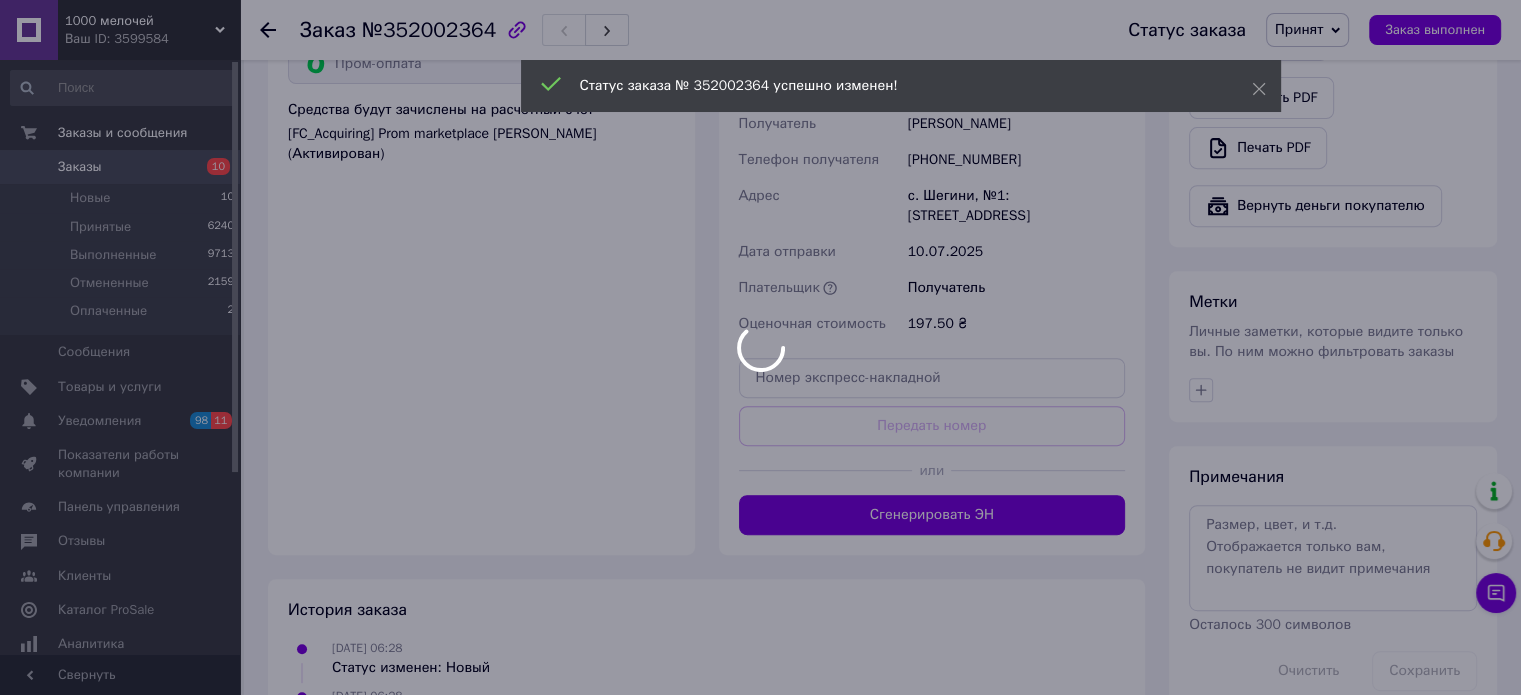 scroll, scrollTop: 876, scrollLeft: 0, axis: vertical 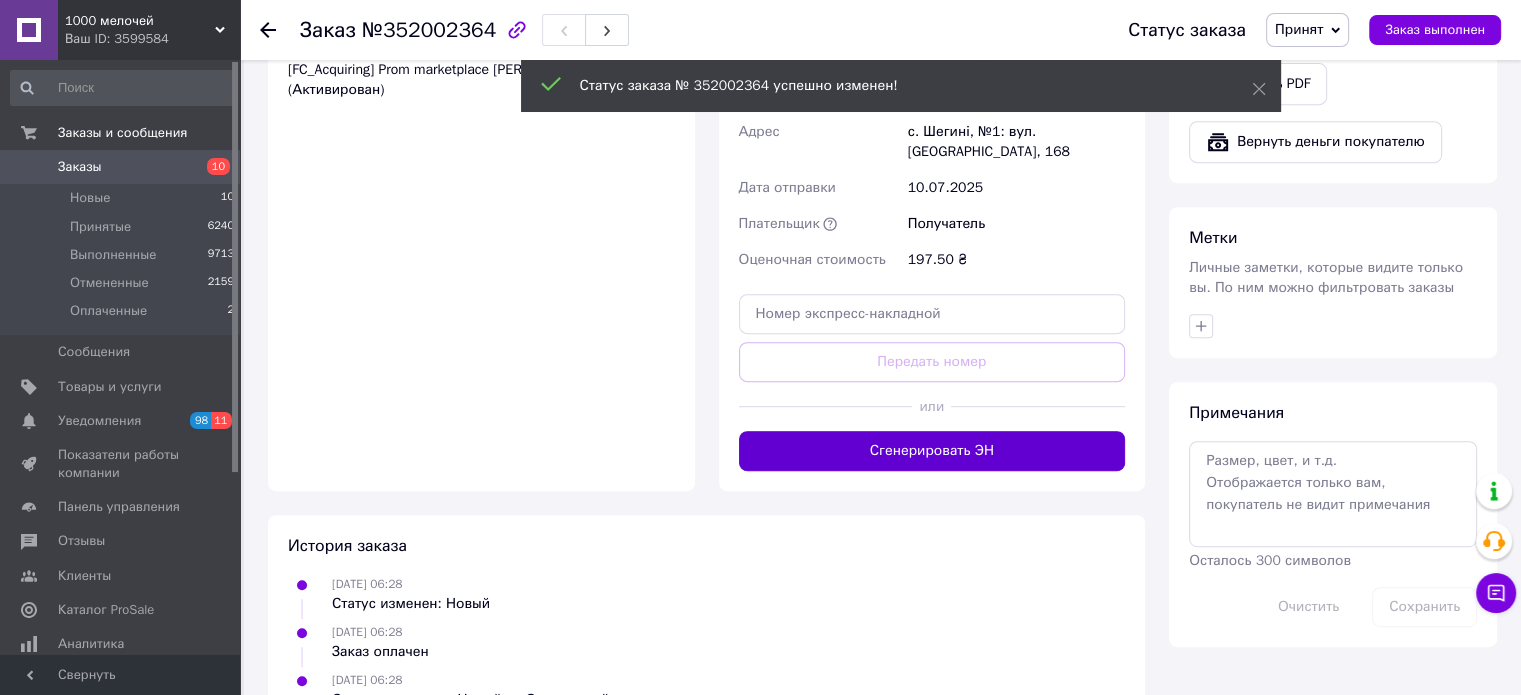 click on "Сгенерировать ЭН" at bounding box center [932, 451] 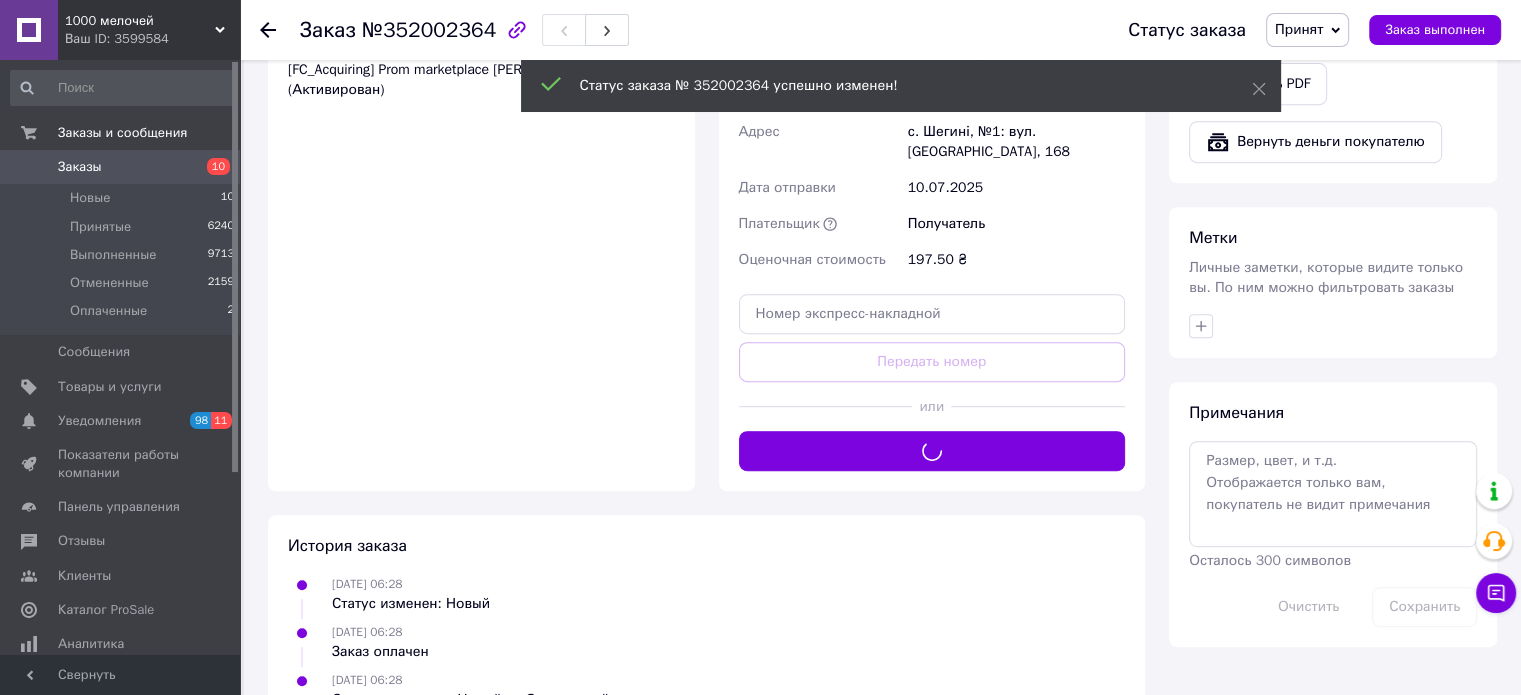 scroll, scrollTop: 476, scrollLeft: 0, axis: vertical 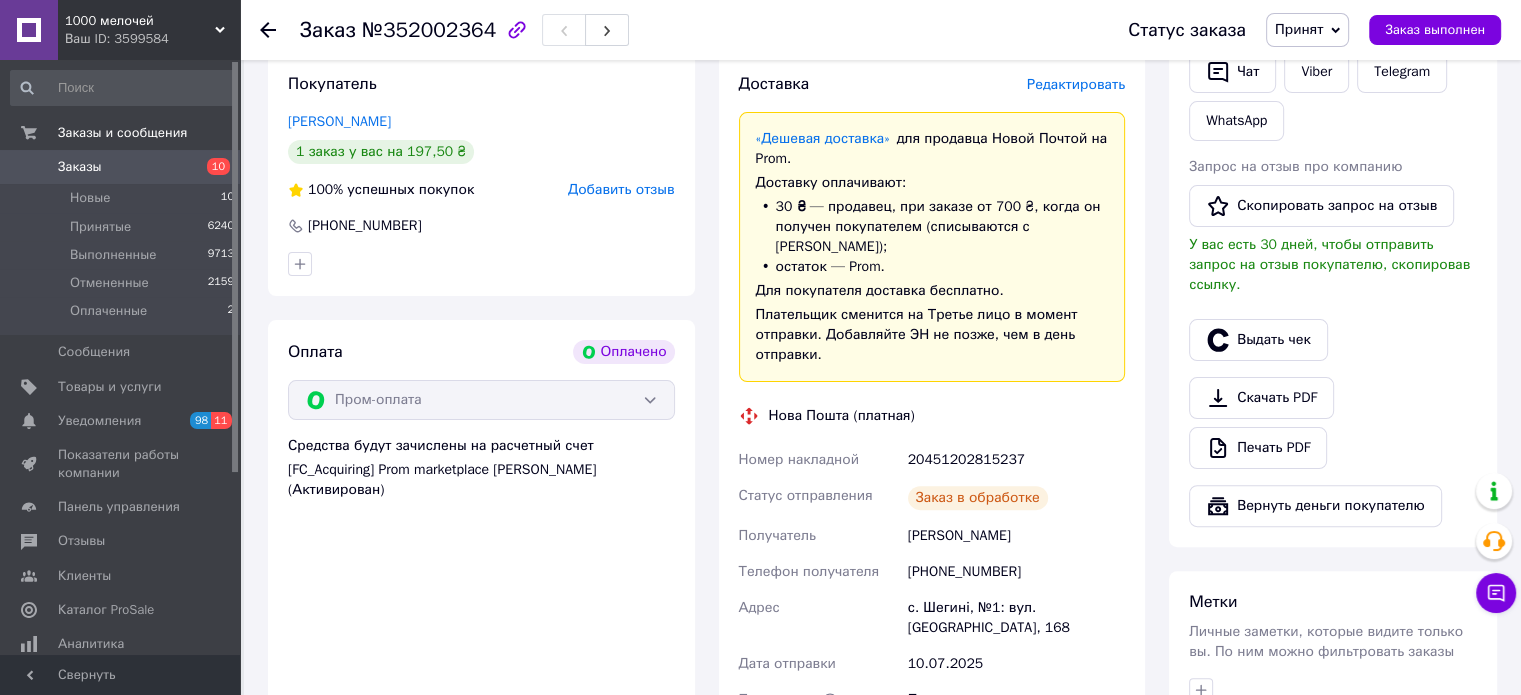 click on "20451202815237" at bounding box center [1016, 460] 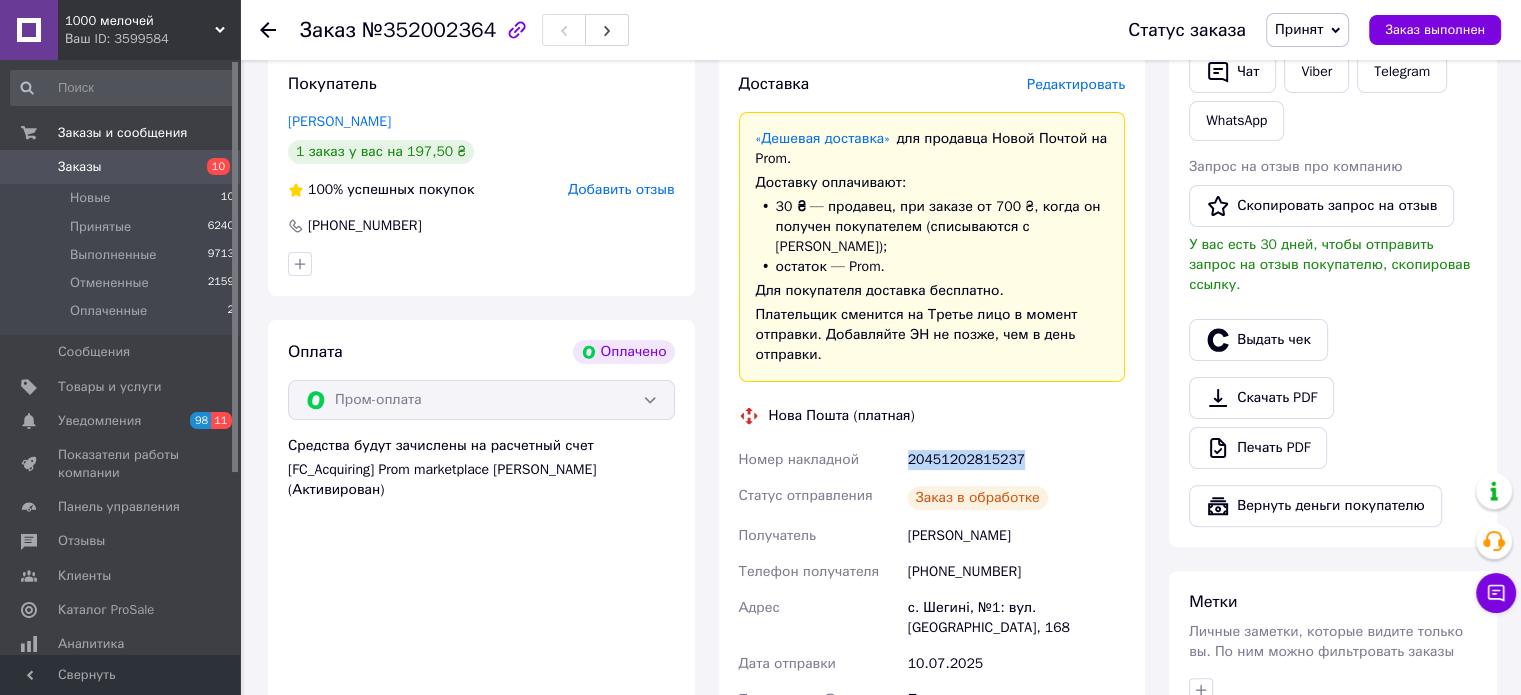 click on "20451202815237" at bounding box center (1016, 460) 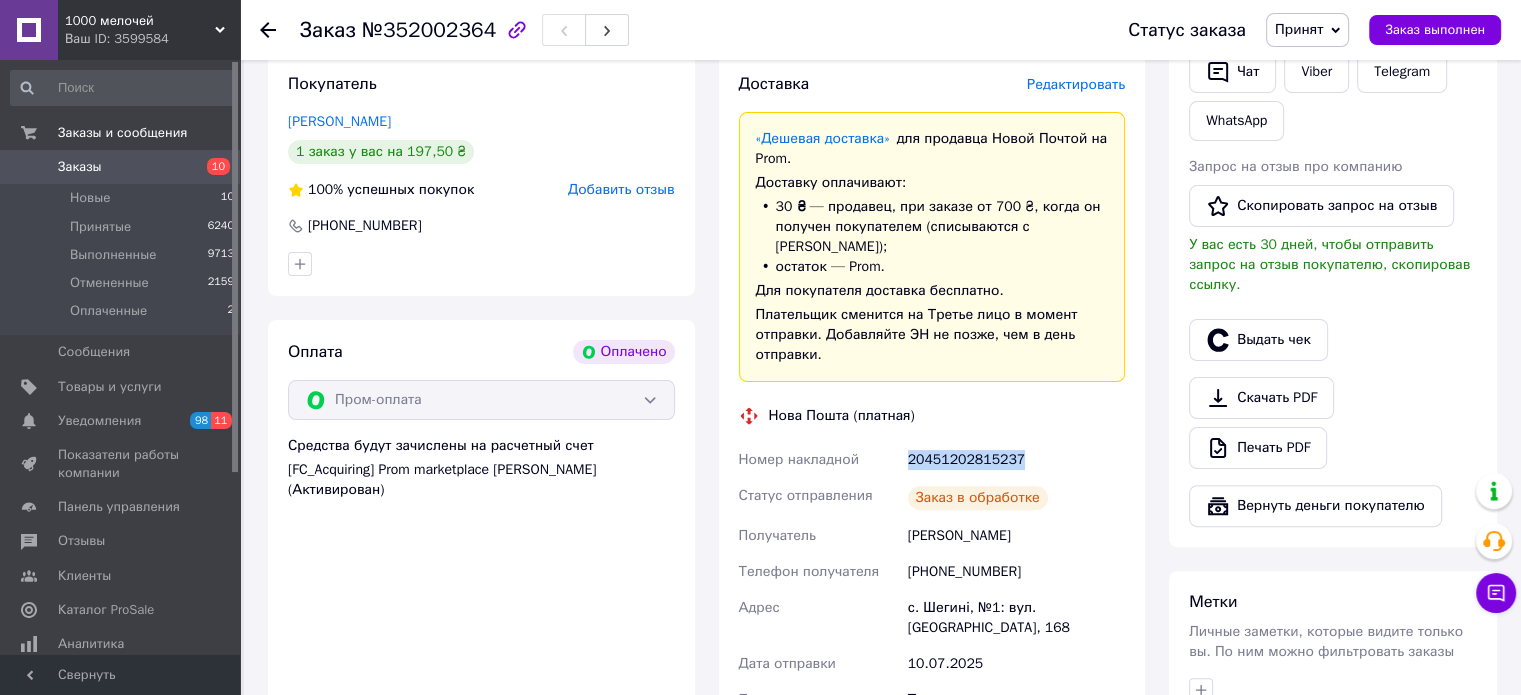 copy on "20451202815237" 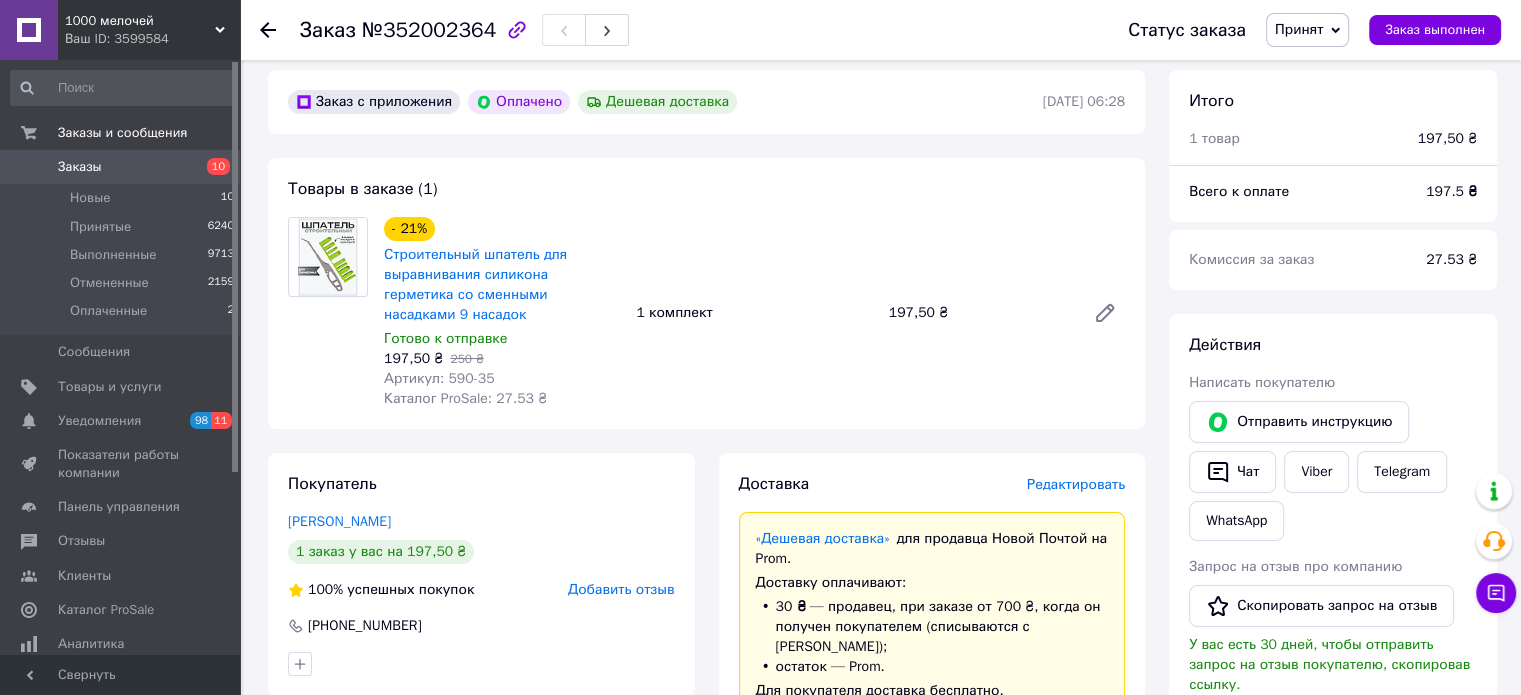 scroll, scrollTop: 0, scrollLeft: 0, axis: both 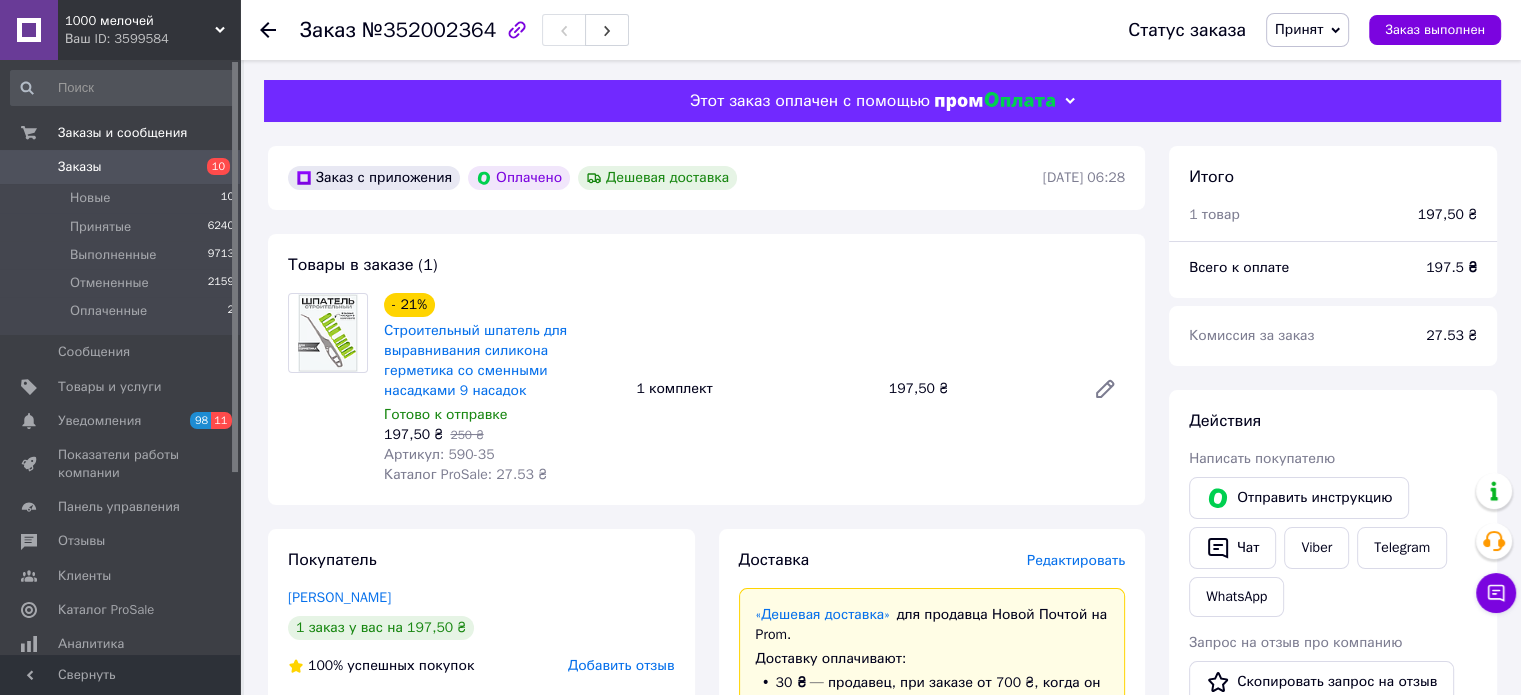 click on "Итого 1 товар 197,50 ₴ Всего к оплате 197.5 ₴ Комиссия за заказ 27.53 ₴ Действия Написать покупателю   Отправить инструкцию   Чат Viber Telegram WhatsApp Запрос на отзыв про компанию   Скопировать запрос на отзыв У вас есть 30 дней, чтобы отправить запрос на отзыв покупателю, скопировав ссылку.   Выдать чек   Скачать PDF   Печать PDF   Вернуть деньги покупателю Метки Личные заметки, которые видите только вы. По ним можно фильтровать заказы Примечания Осталось 300 символов Очистить Сохранить" at bounding box center [1333, 816] 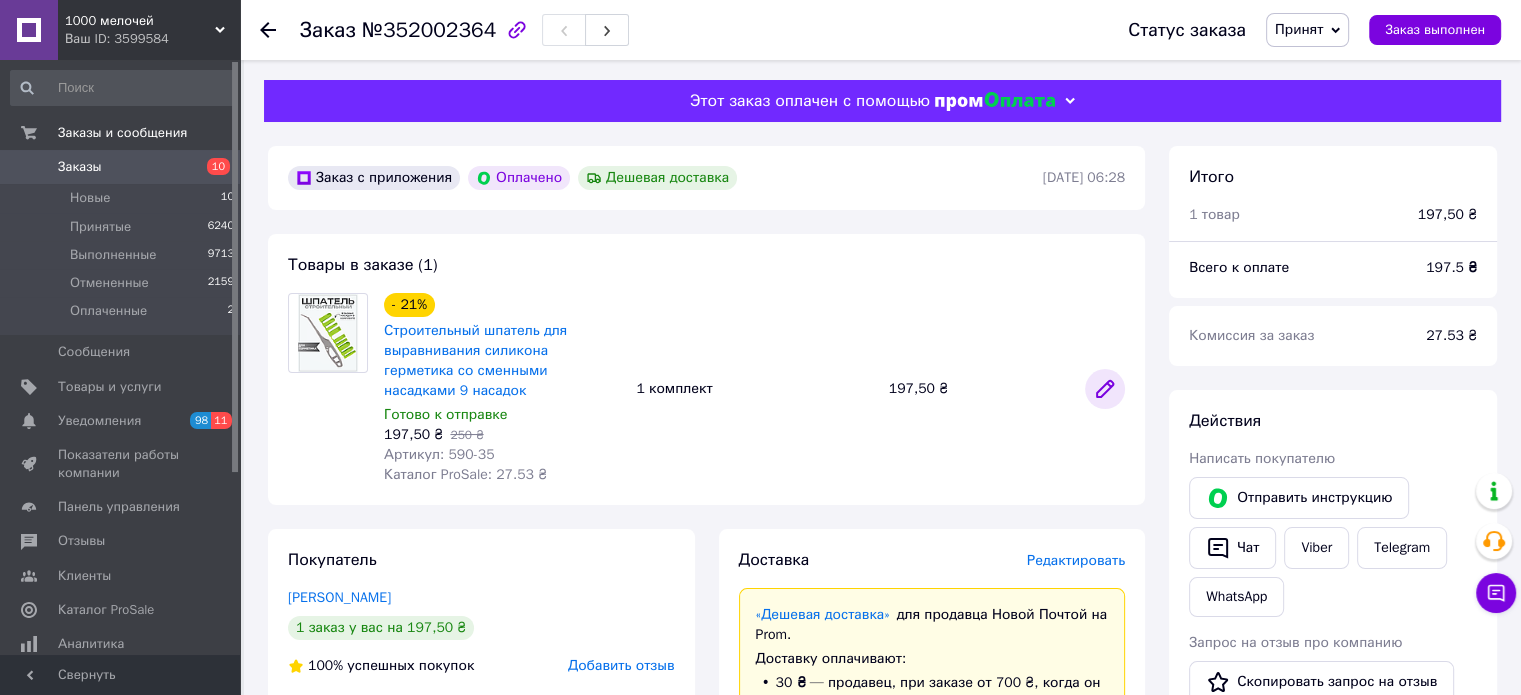 drag, startPoint x: 1416, startPoint y: 340, endPoint x: 1104, endPoint y: 361, distance: 312.70593 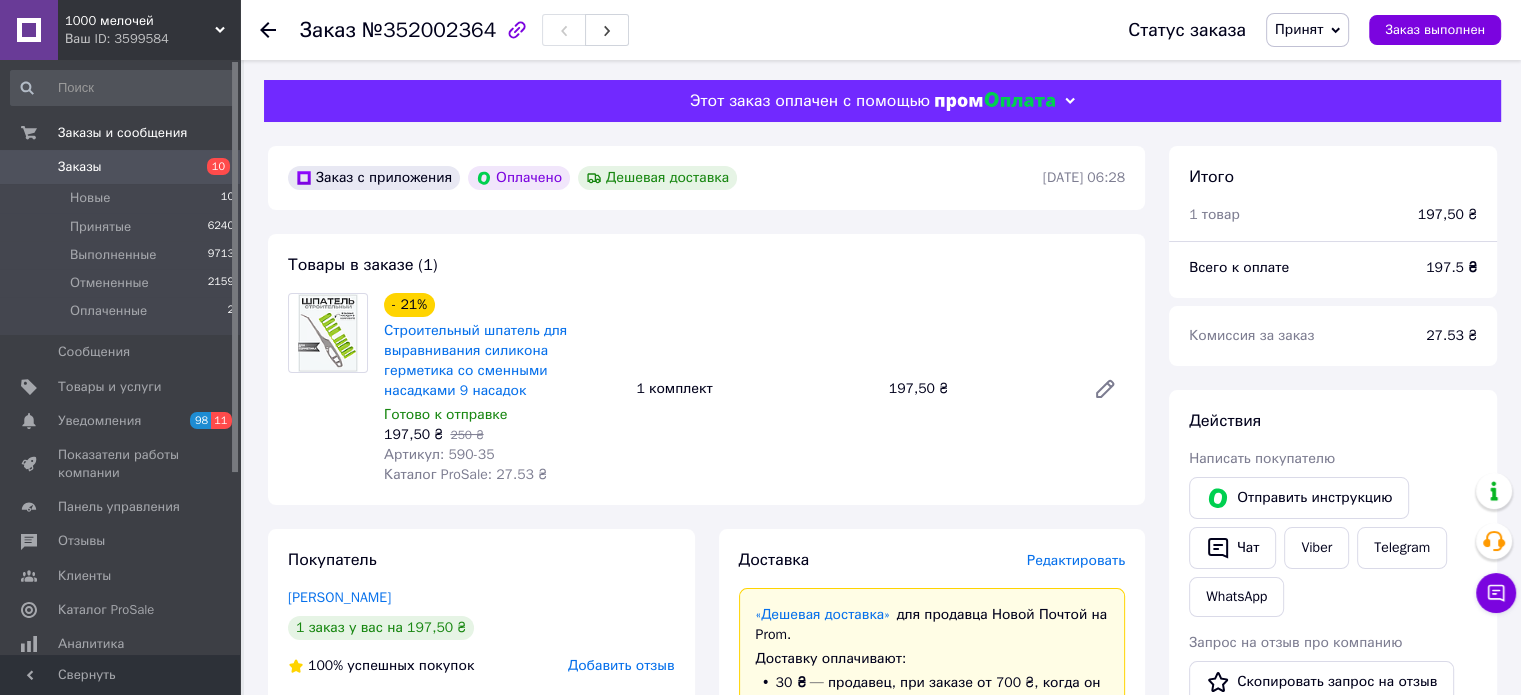 click on "10" at bounding box center [212, 167] 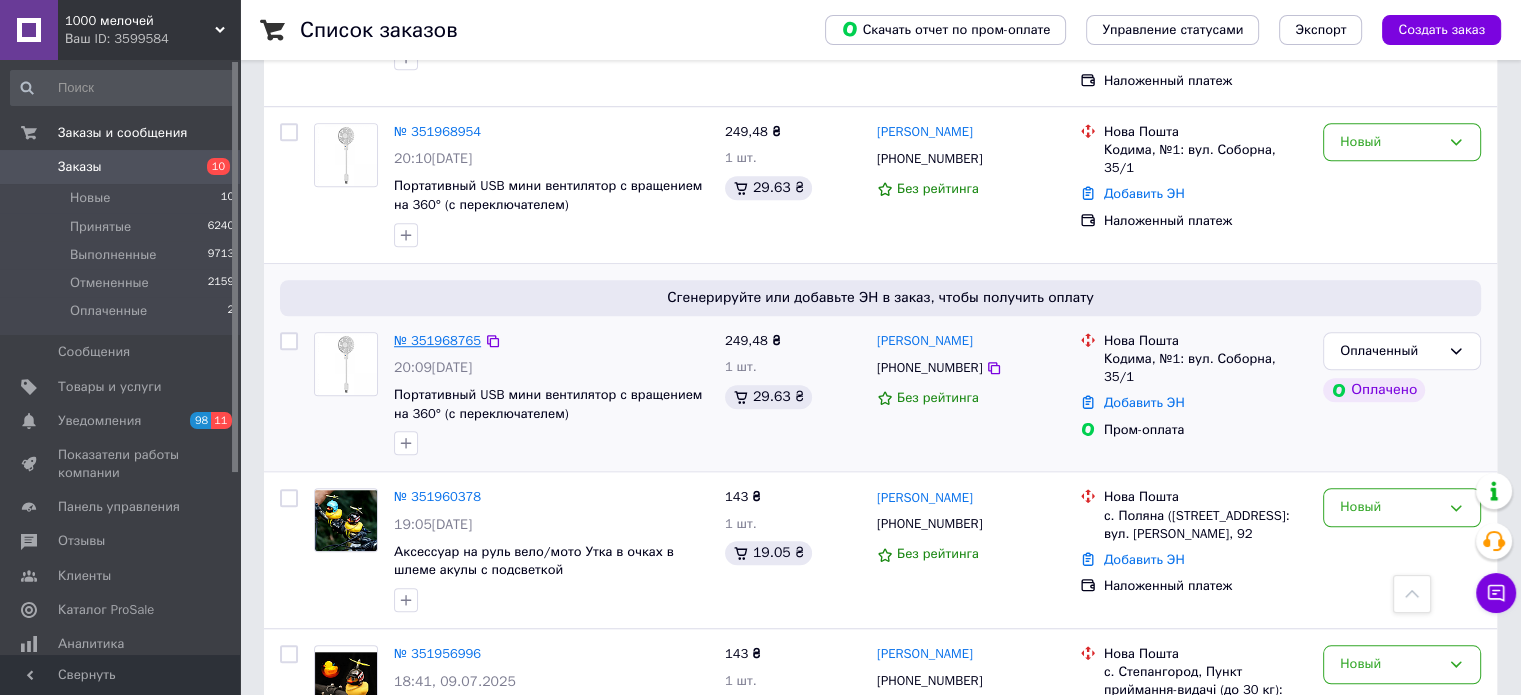 scroll, scrollTop: 1600, scrollLeft: 0, axis: vertical 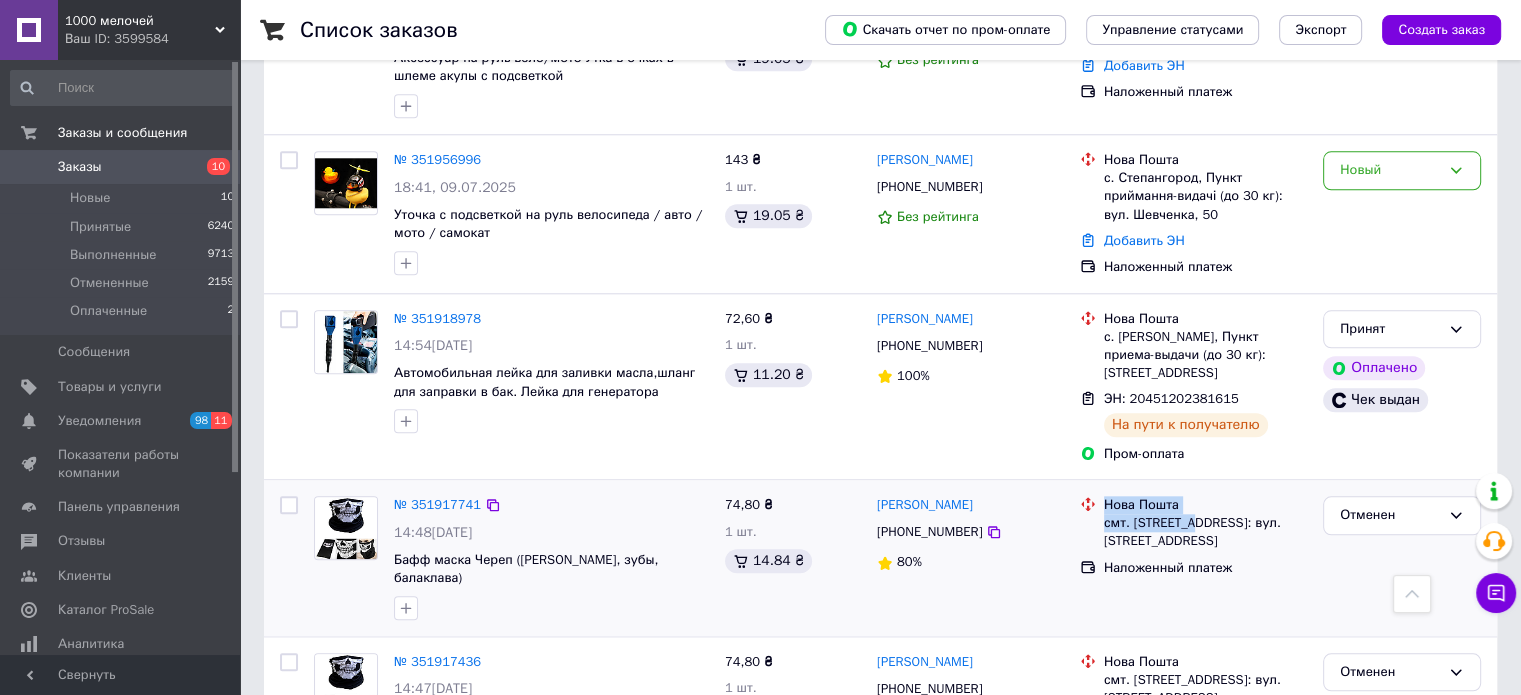 drag, startPoint x: 1092, startPoint y: 438, endPoint x: 1188, endPoint y: 439, distance: 96.00521 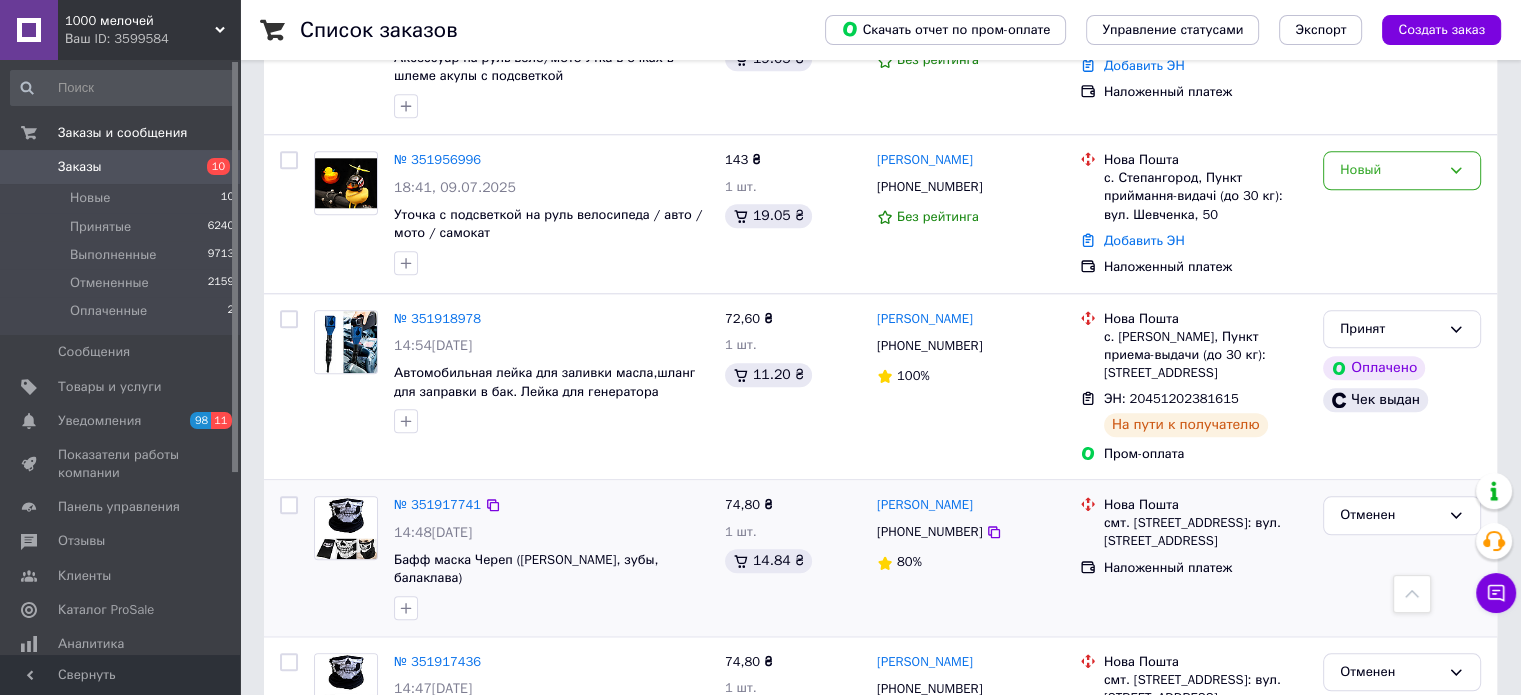 drag, startPoint x: 1260, startPoint y: 471, endPoint x: 1236, endPoint y: 444, distance: 36.124783 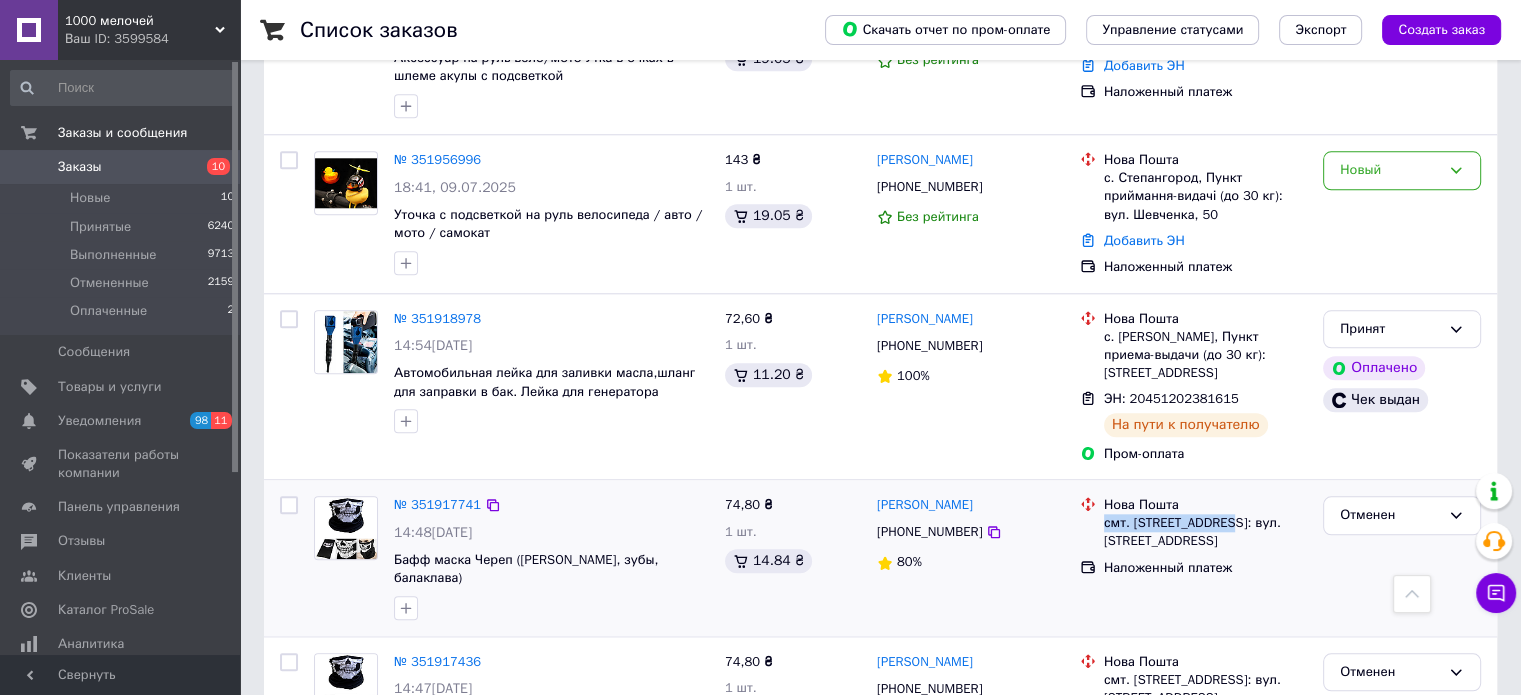 drag, startPoint x: 1224, startPoint y: 435, endPoint x: 1104, endPoint y: 435, distance: 120 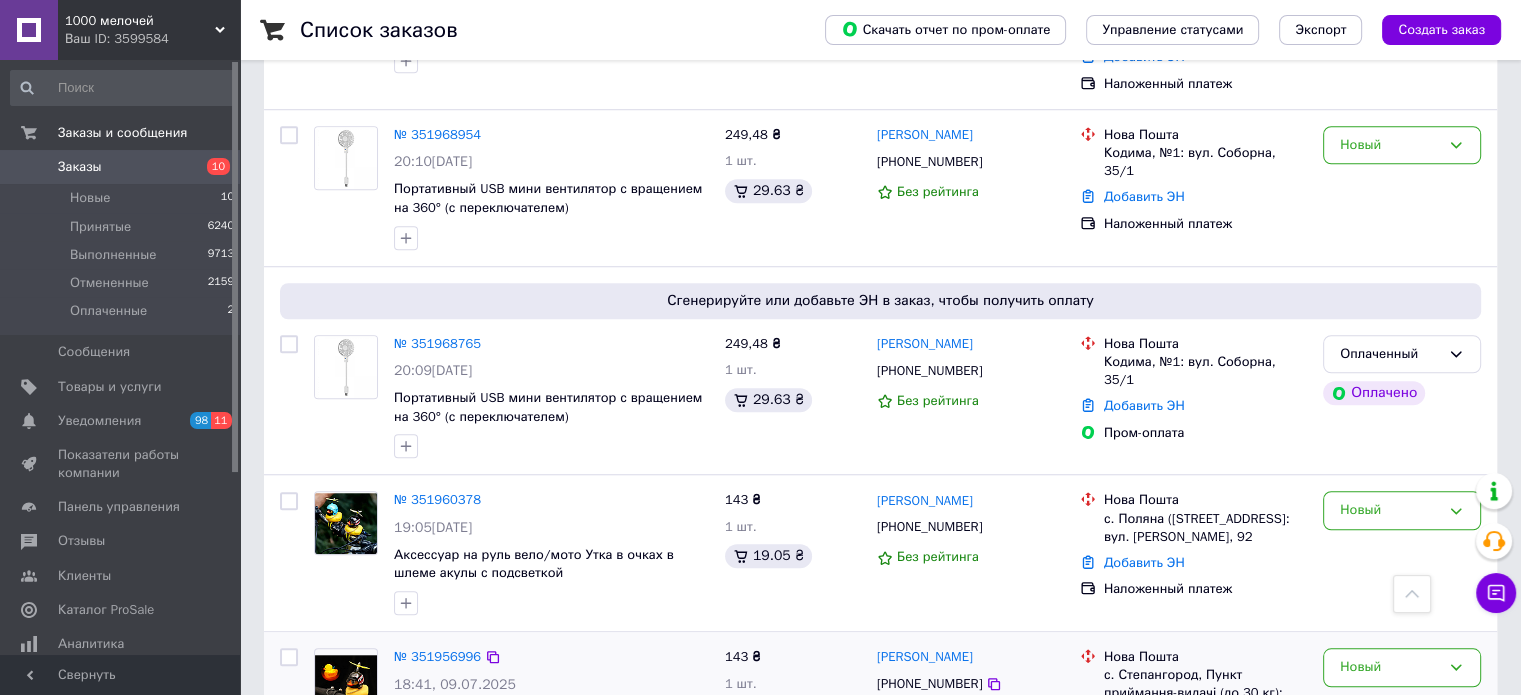 scroll, scrollTop: 1500, scrollLeft: 0, axis: vertical 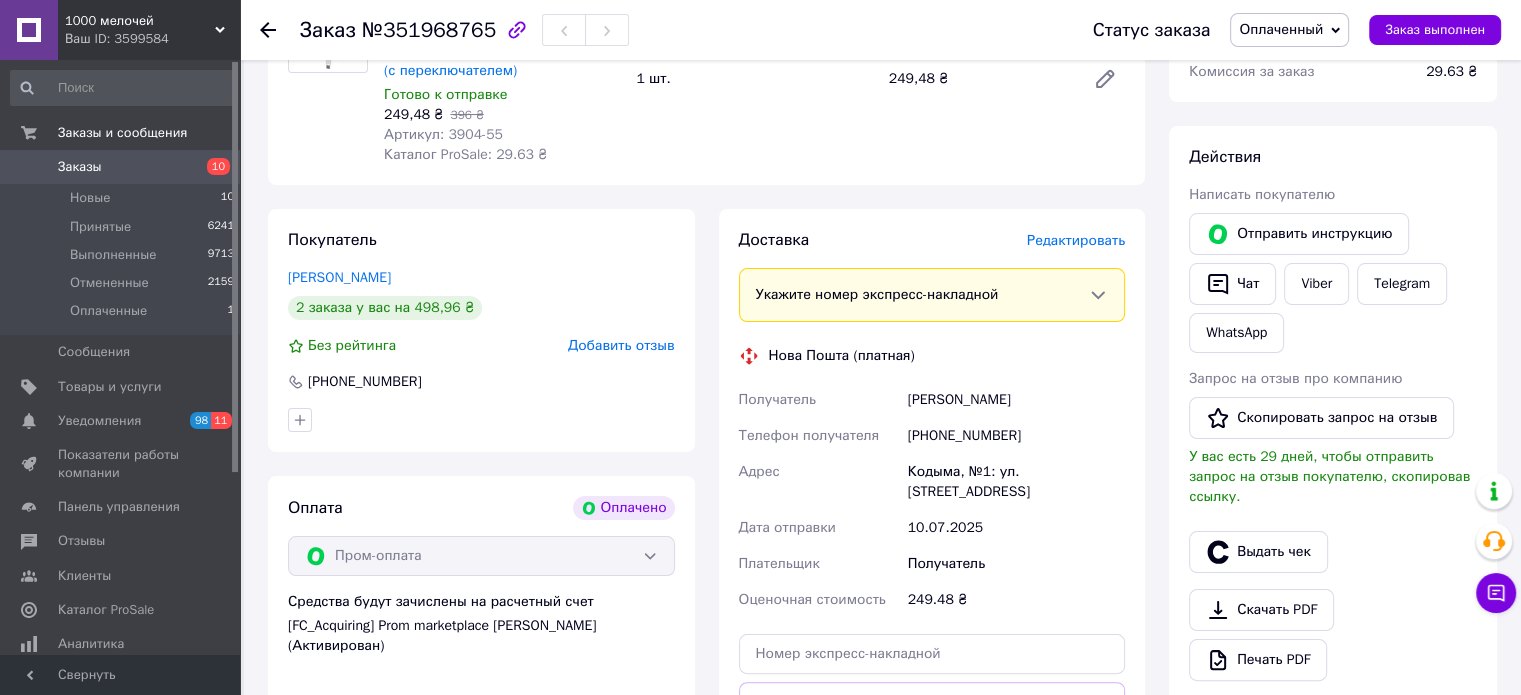 click on "Редактировать" at bounding box center (1076, 240) 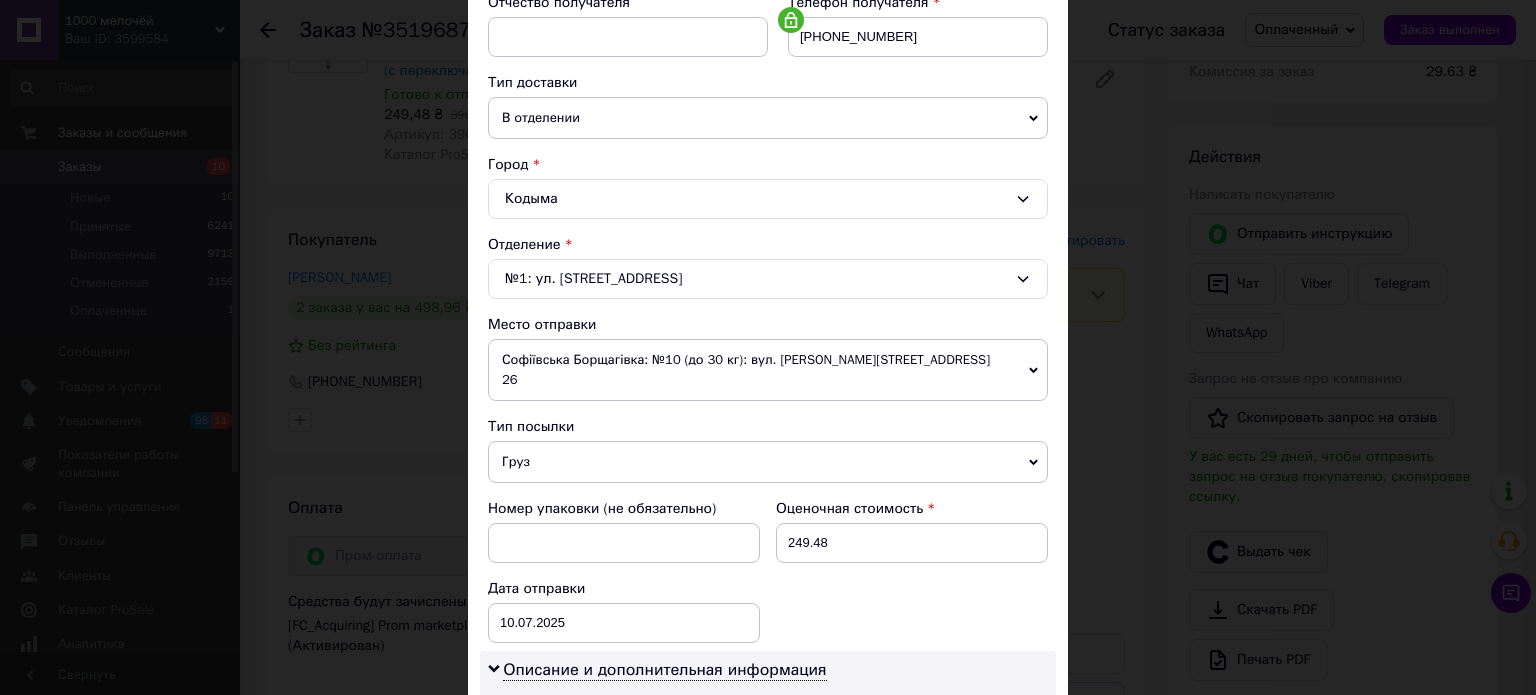 drag, startPoint x: 525, startPoint y: 432, endPoint x: 528, endPoint y: 466, distance: 34.132095 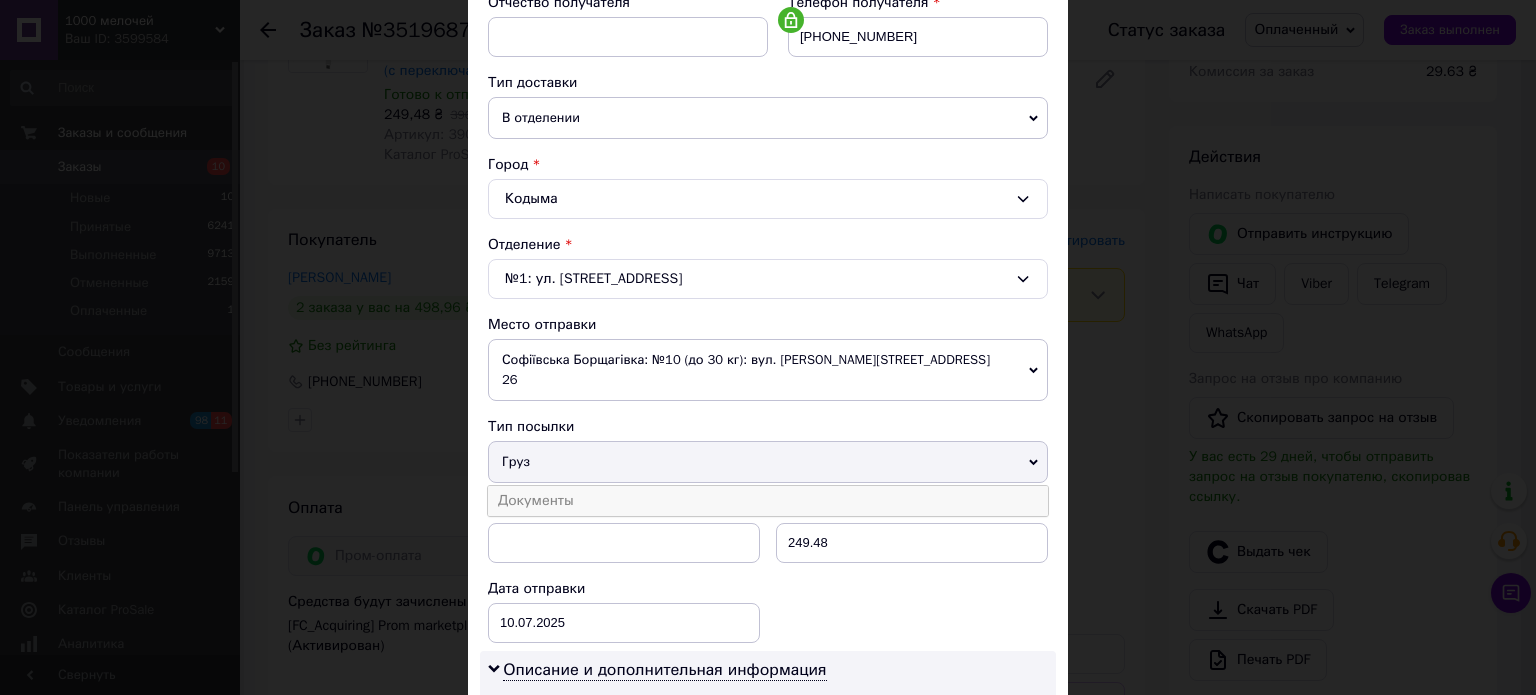 click on "Документы" at bounding box center (768, 501) 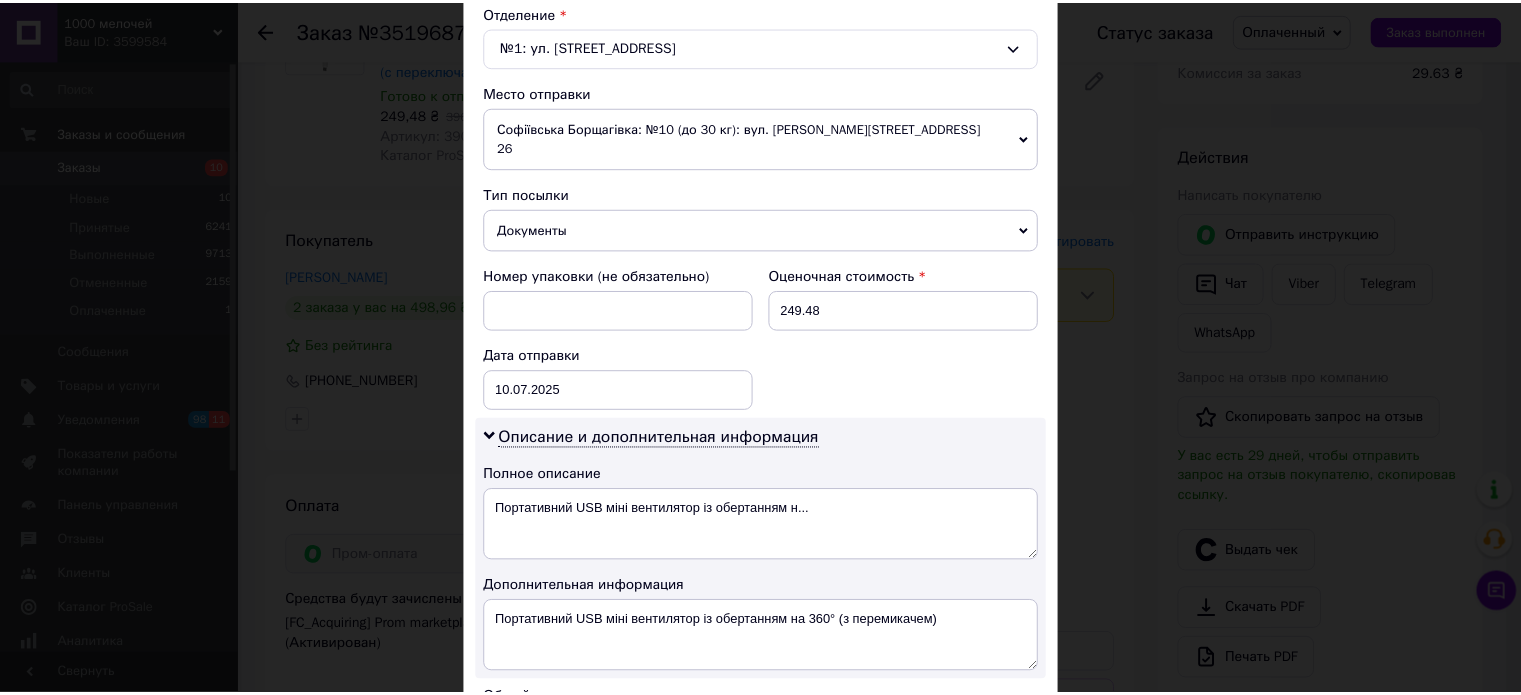 scroll, scrollTop: 800, scrollLeft: 0, axis: vertical 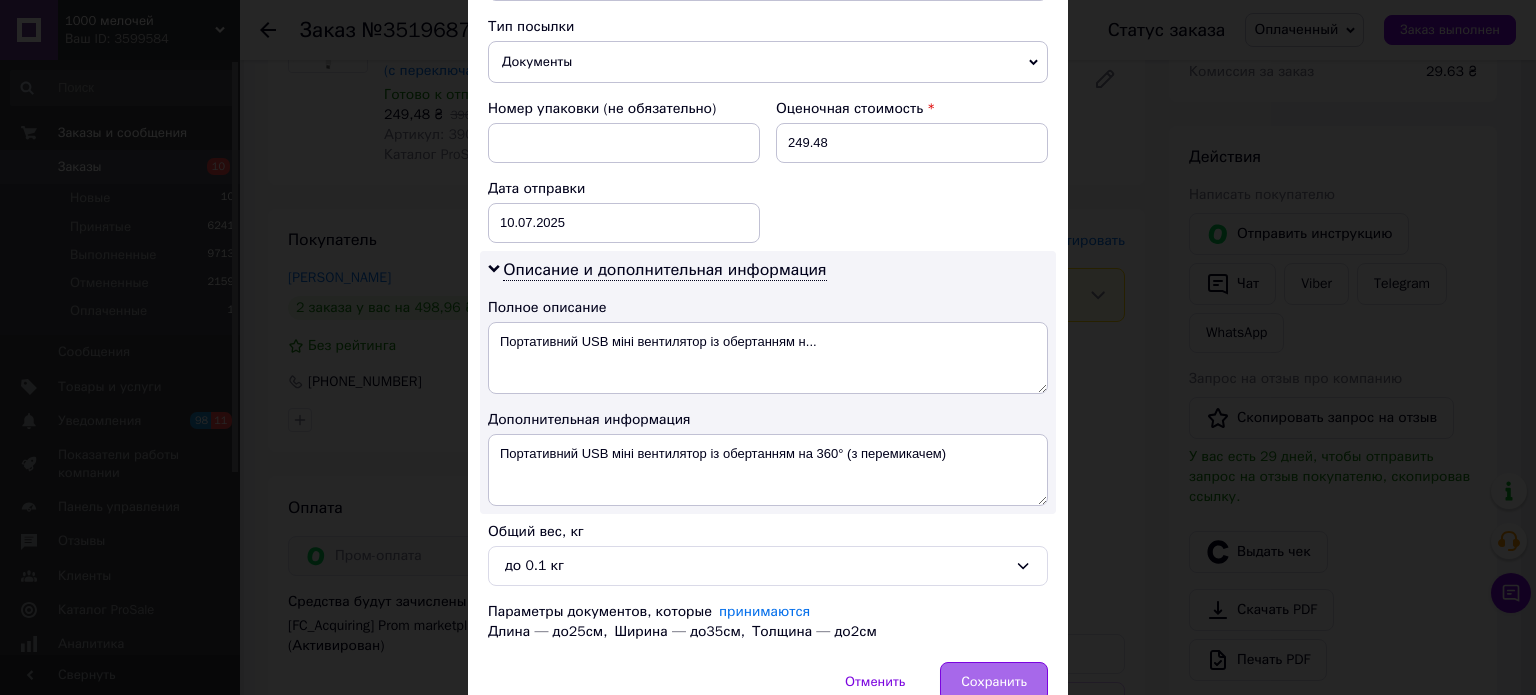 click on "Сохранить" at bounding box center [994, 682] 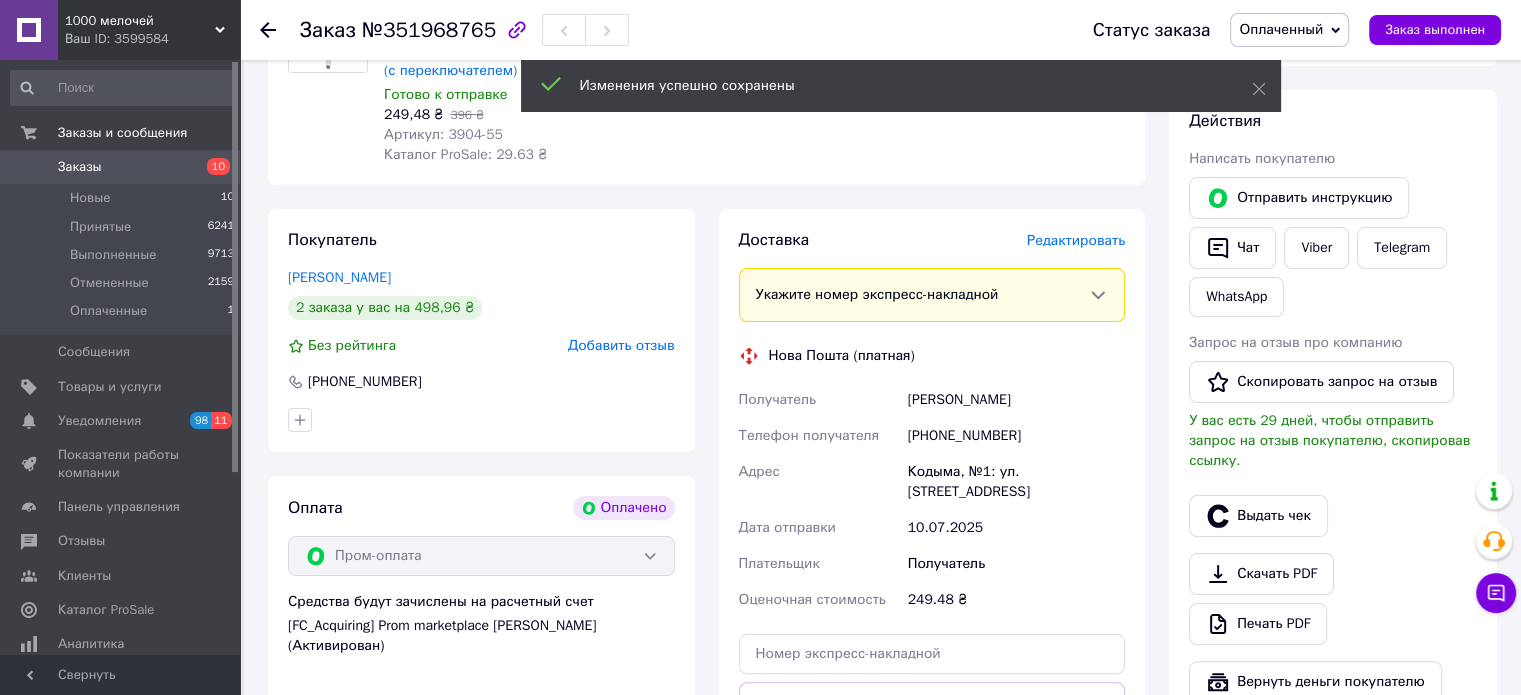 click on "Оплаченный" at bounding box center [1281, 29] 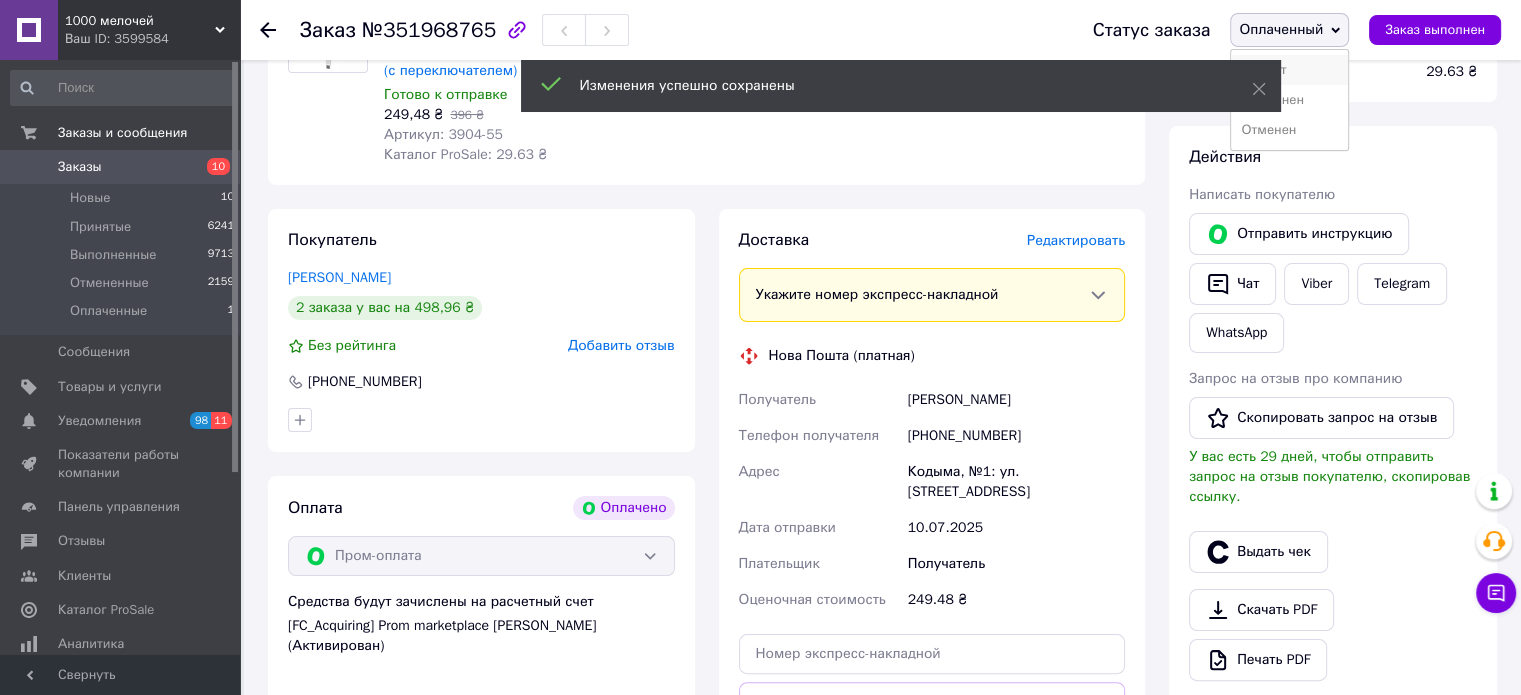 click on "Принят" at bounding box center (1289, 70) 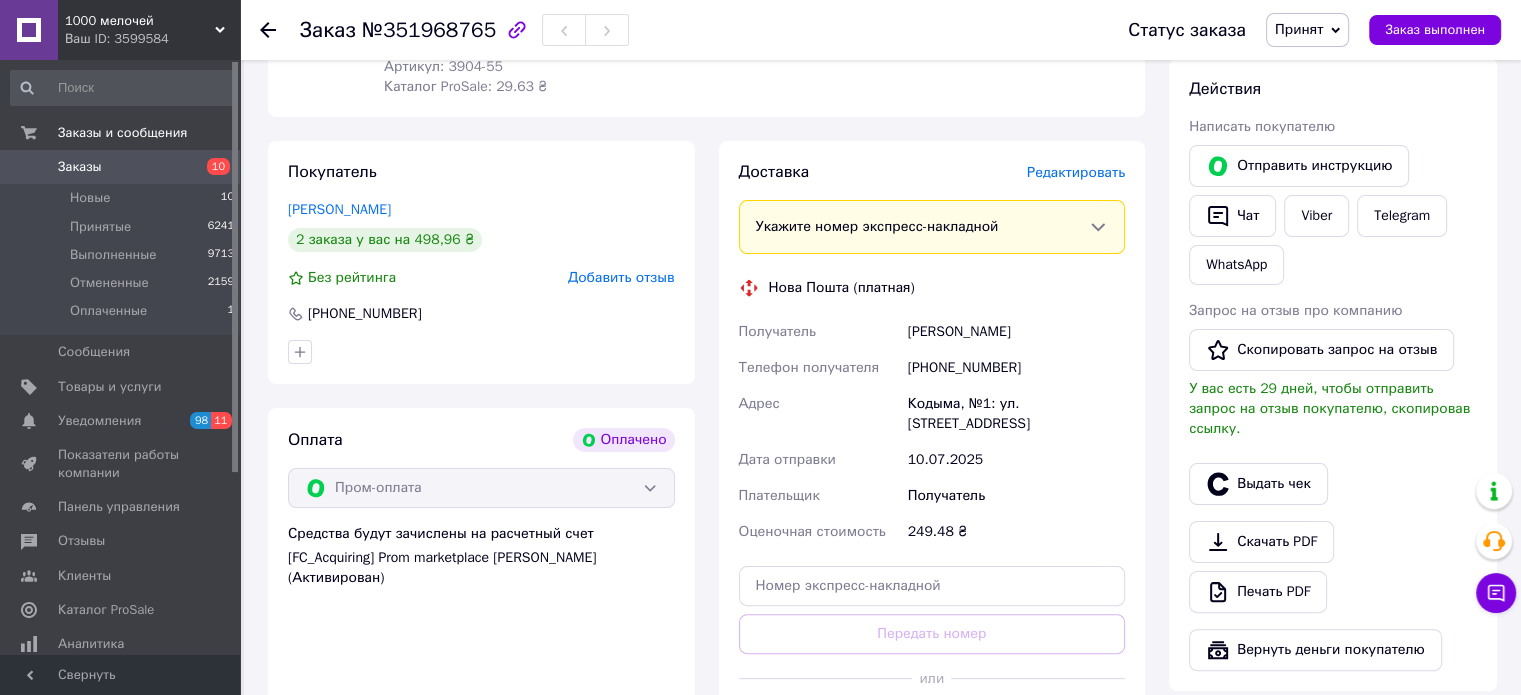 scroll, scrollTop: 500, scrollLeft: 0, axis: vertical 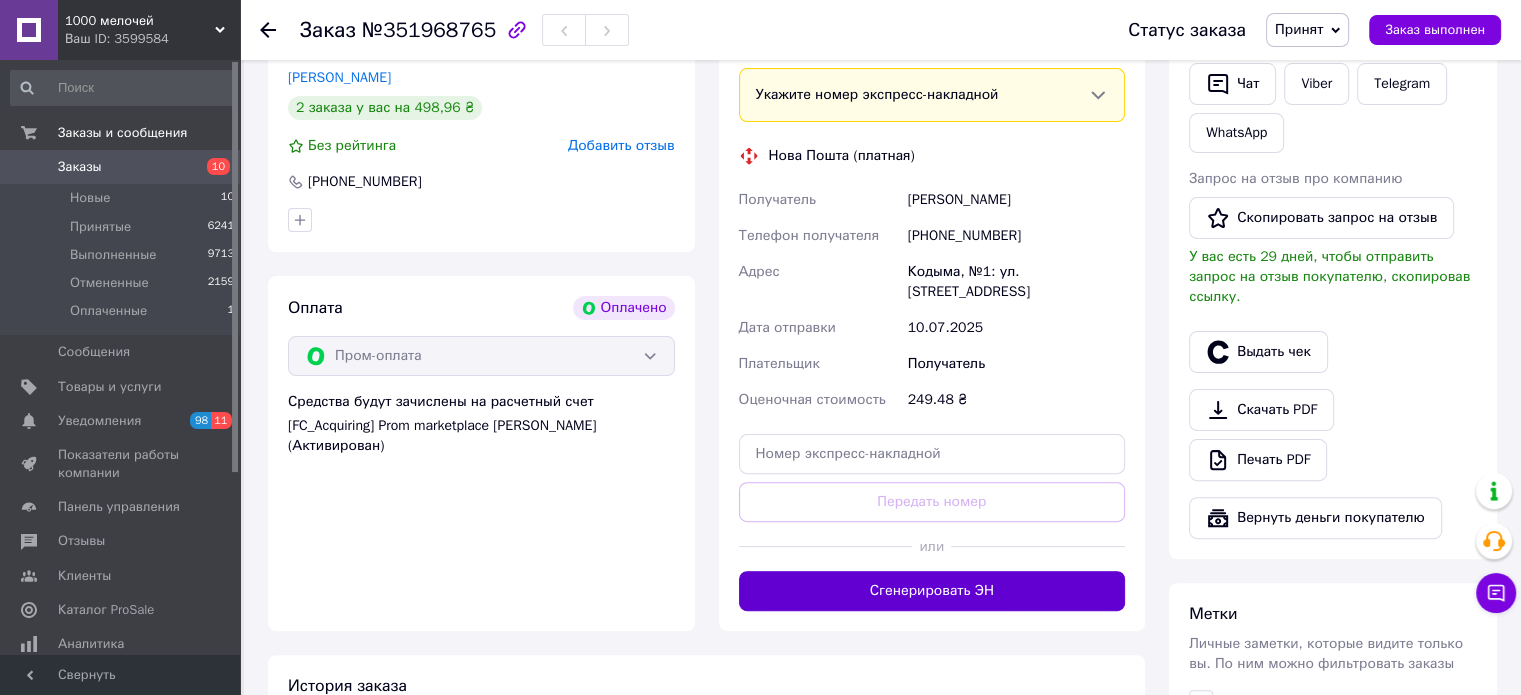 click on "Сгенерировать ЭН" at bounding box center [932, 591] 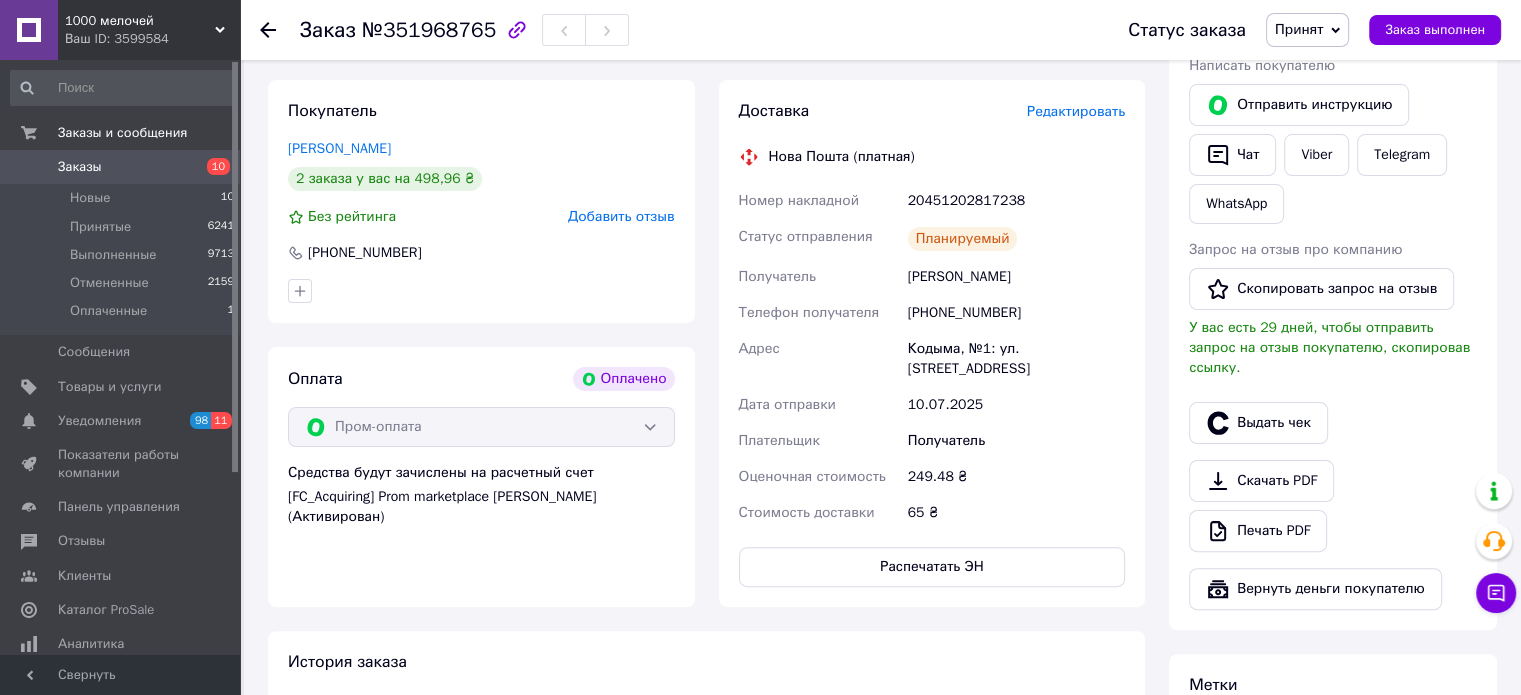 scroll, scrollTop: 400, scrollLeft: 0, axis: vertical 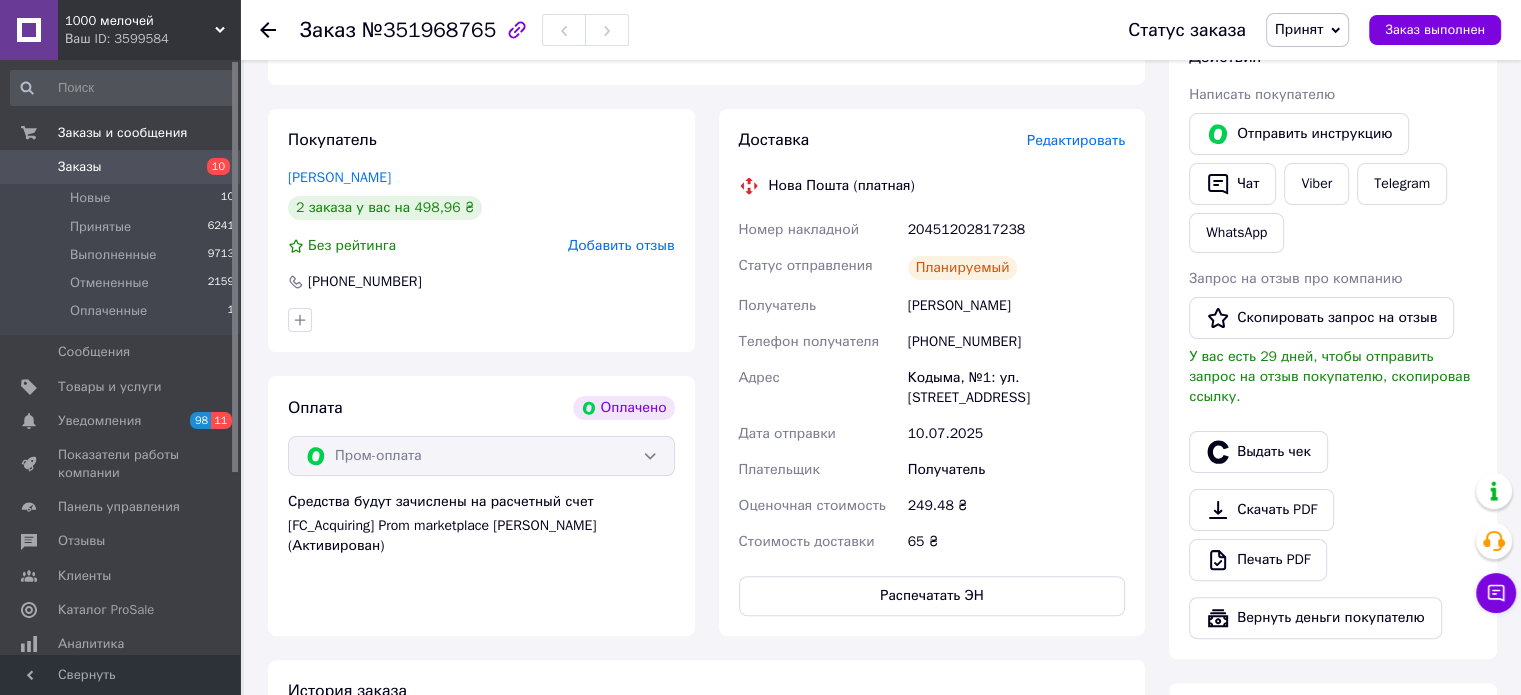 click on "20451202817238" at bounding box center (1016, 230) 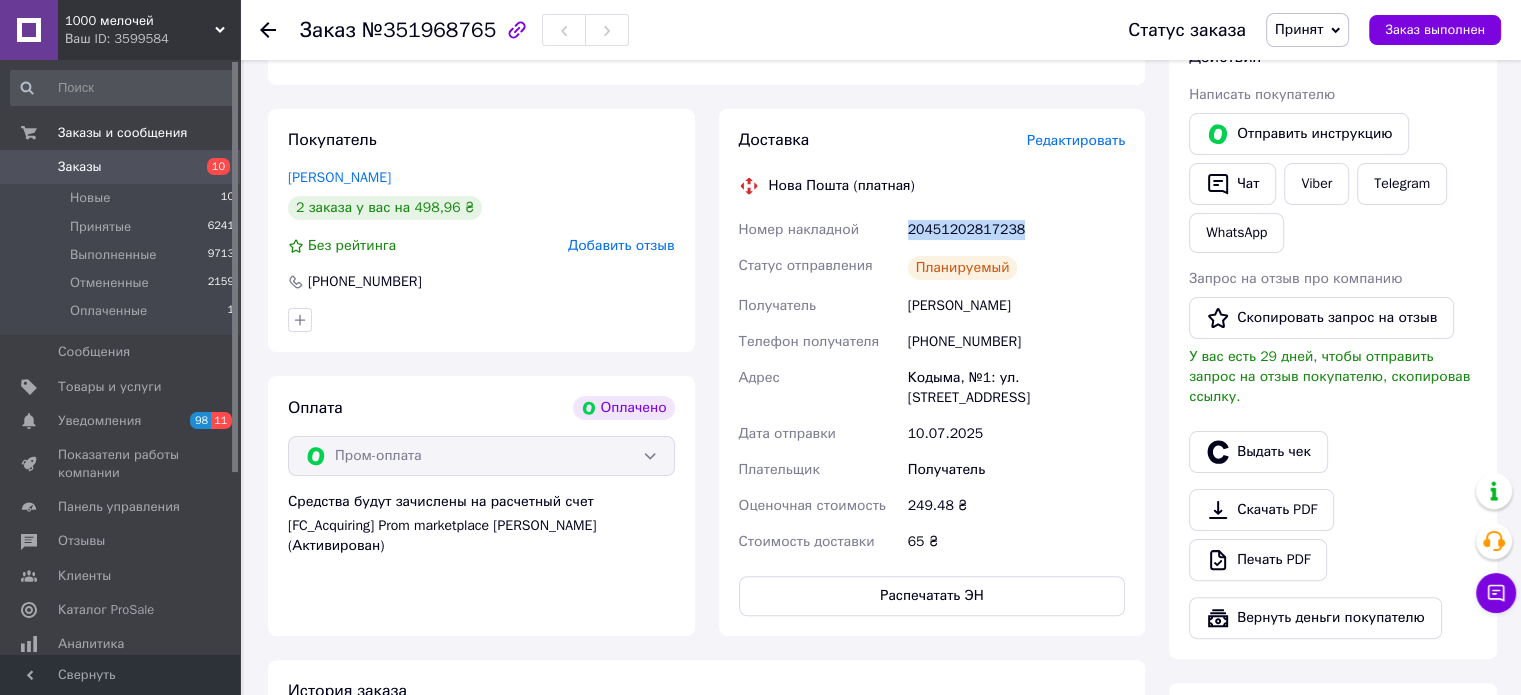 click on "20451202817238" at bounding box center (1016, 230) 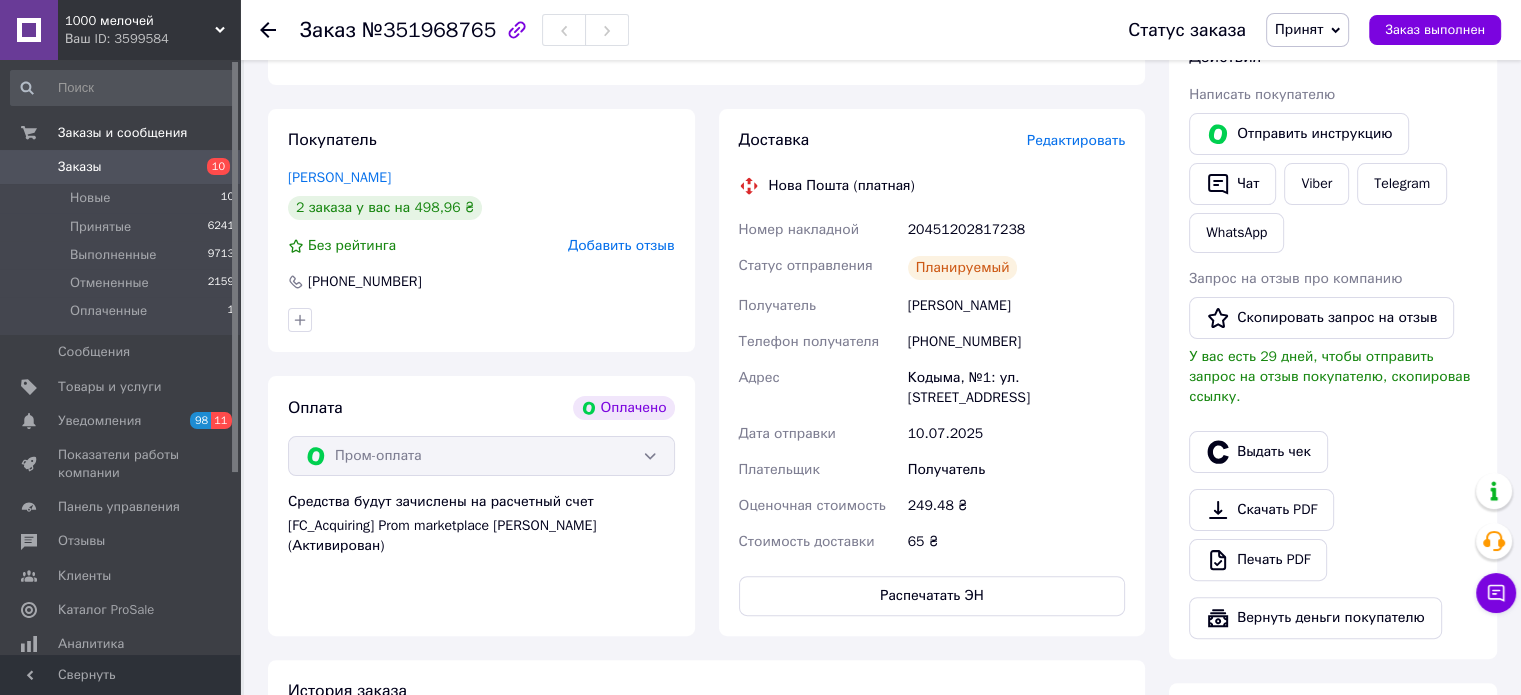 click on "Отправить инструкцию   Чат Viber Telegram WhatsApp" at bounding box center (1333, 183) 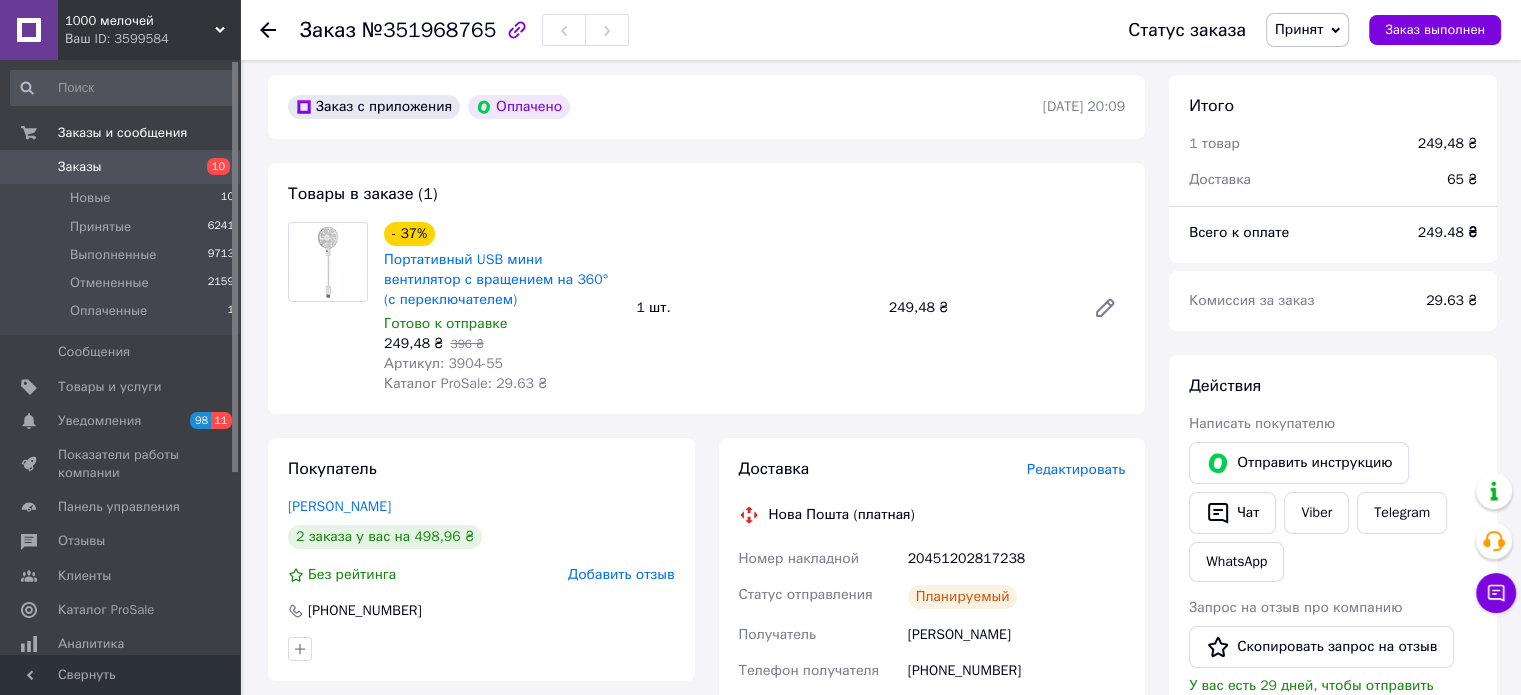 scroll, scrollTop: 0, scrollLeft: 0, axis: both 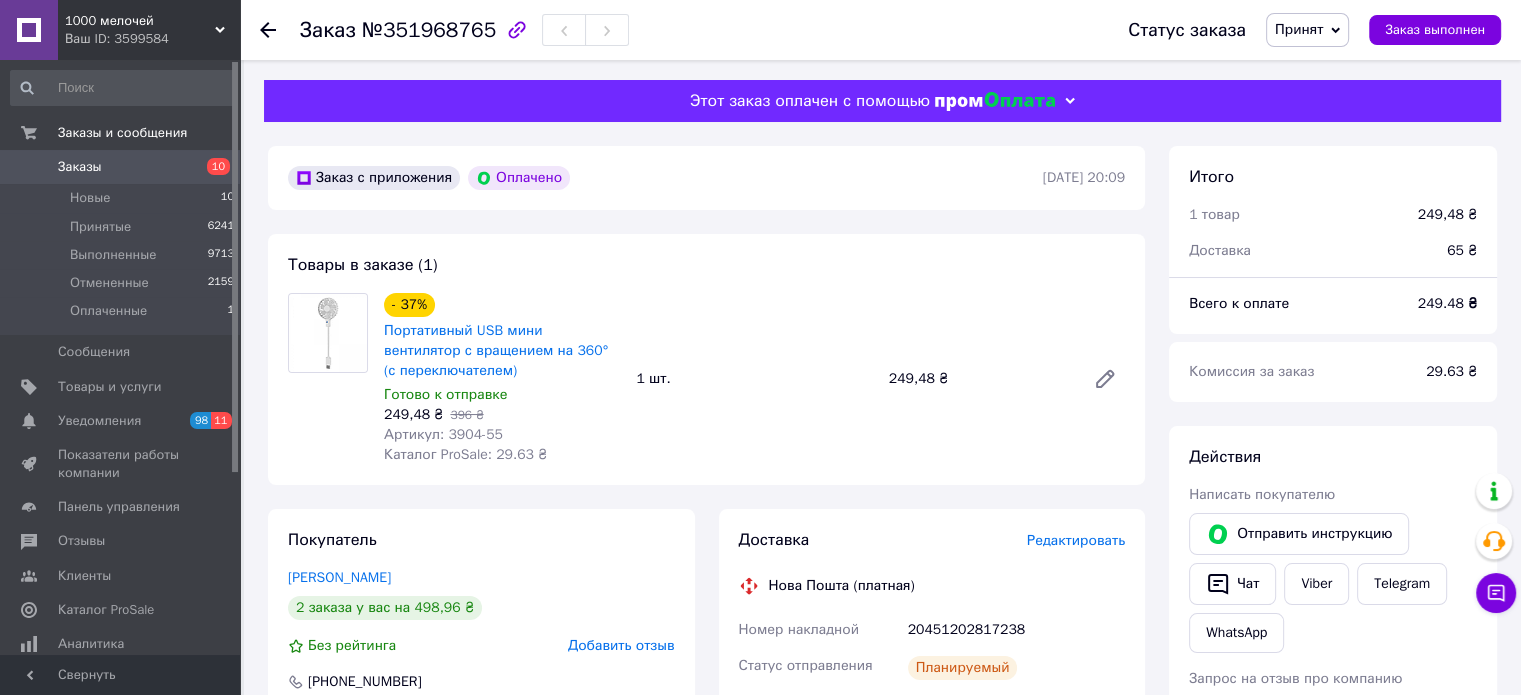 click on "Комиссия за заказ" at bounding box center [1295, 372] 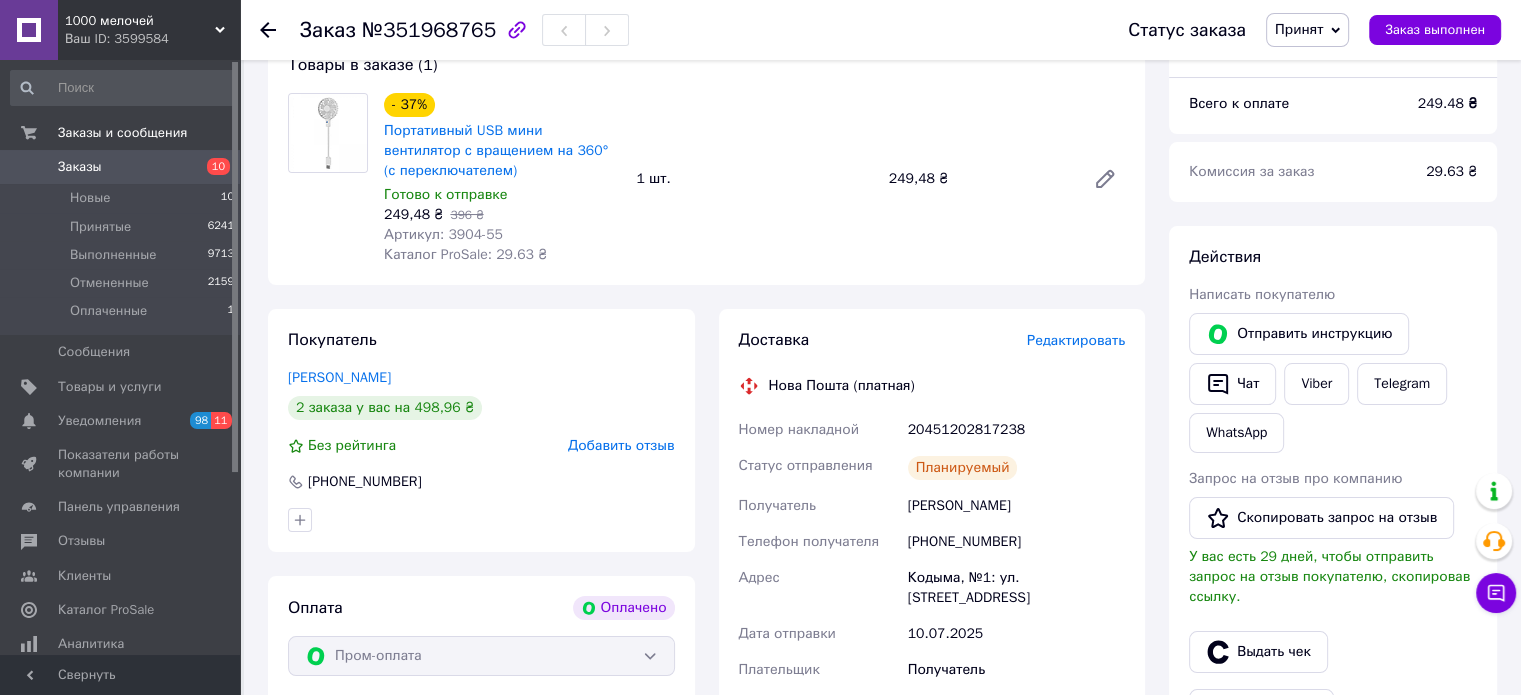 click on "[PHONE_NUMBER]" at bounding box center [1016, 542] 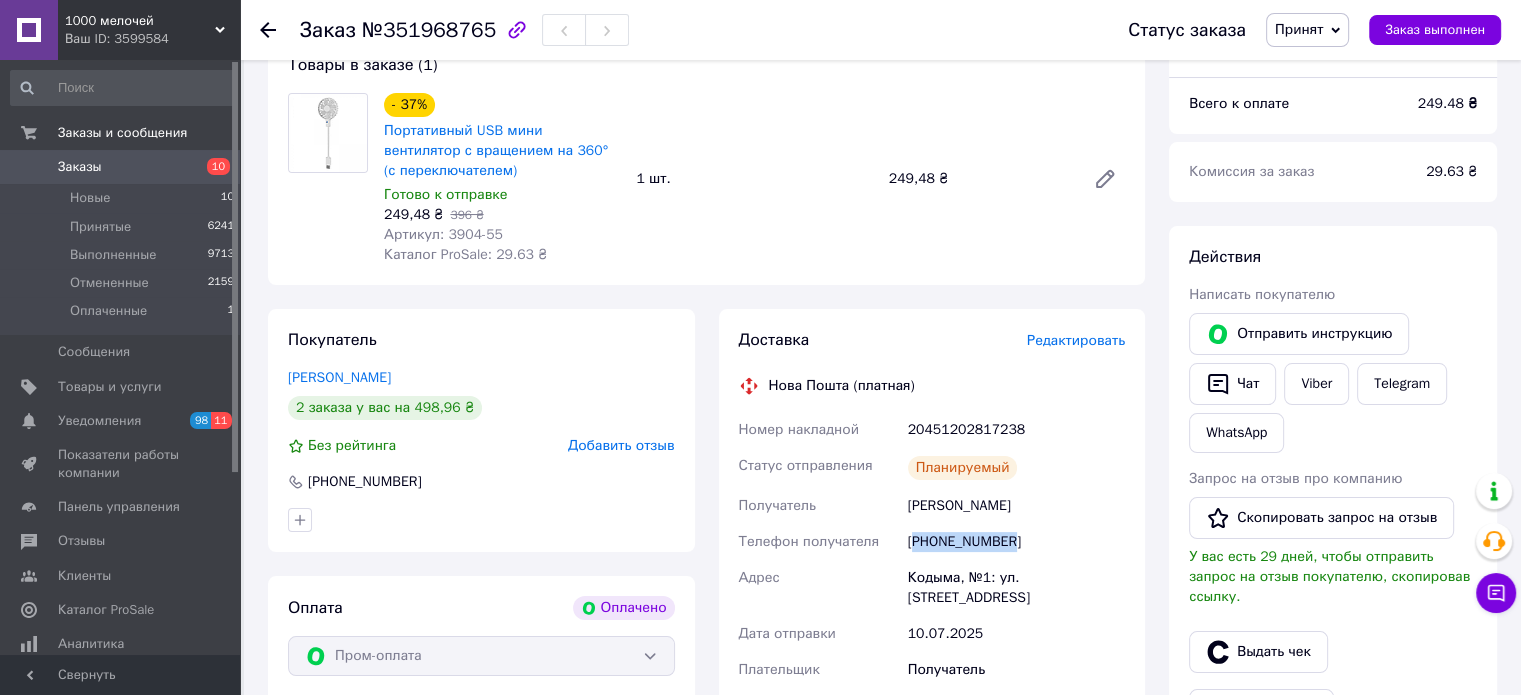 click on "[PHONE_NUMBER]" at bounding box center (1016, 542) 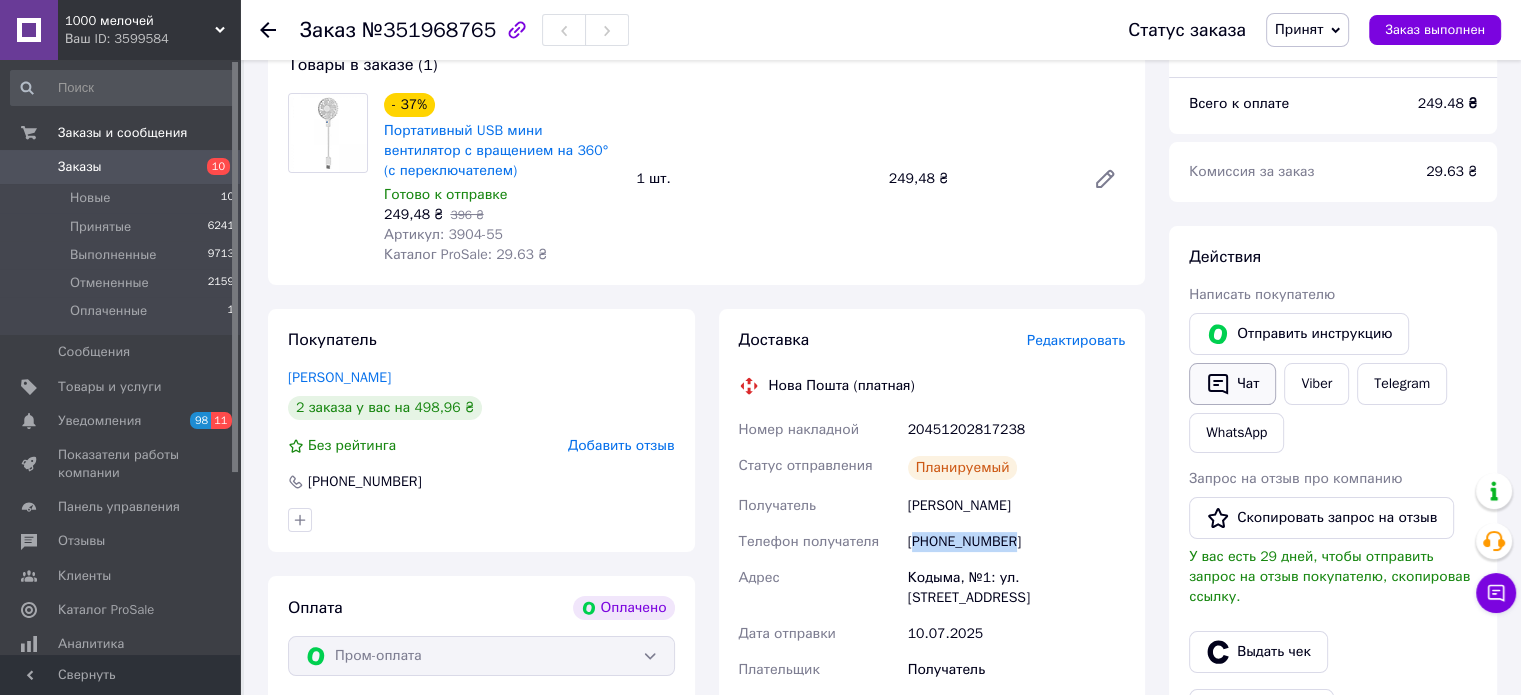 click 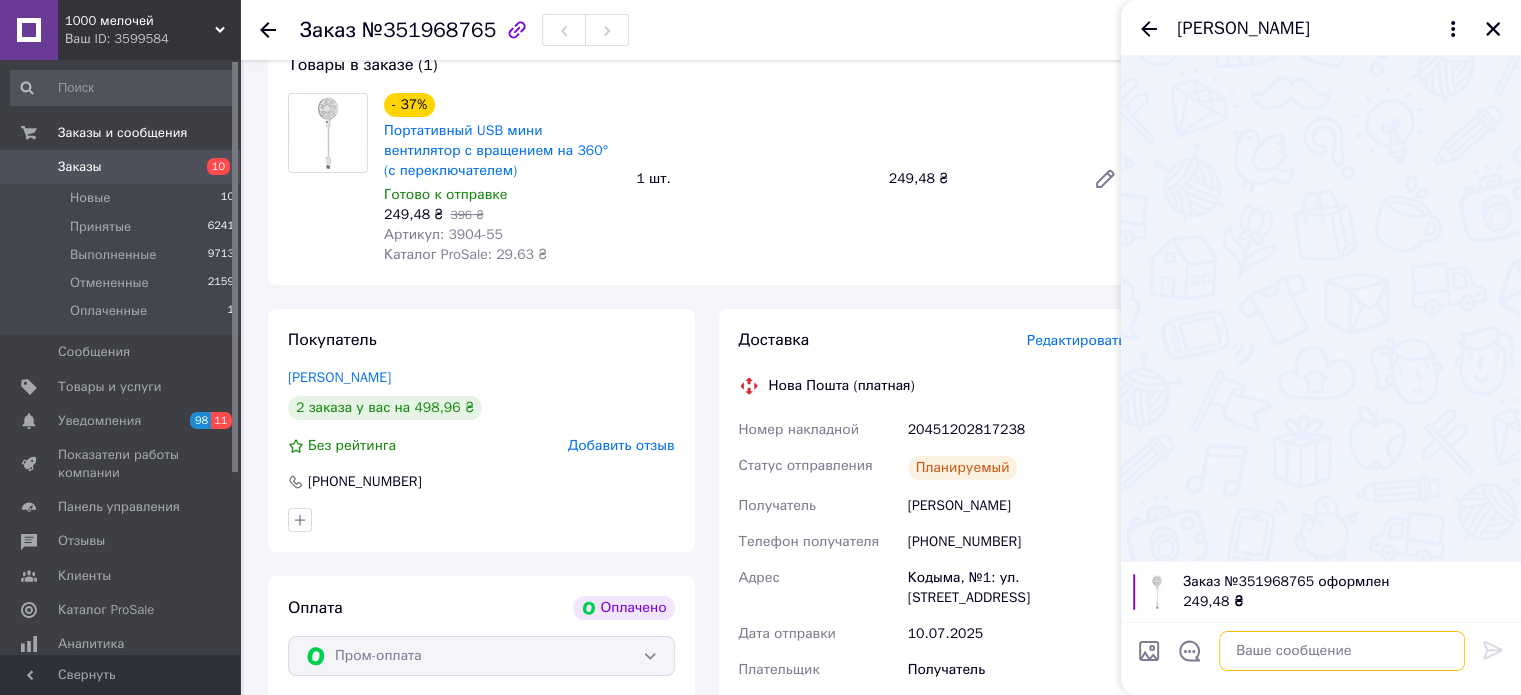 click at bounding box center (1342, 651) 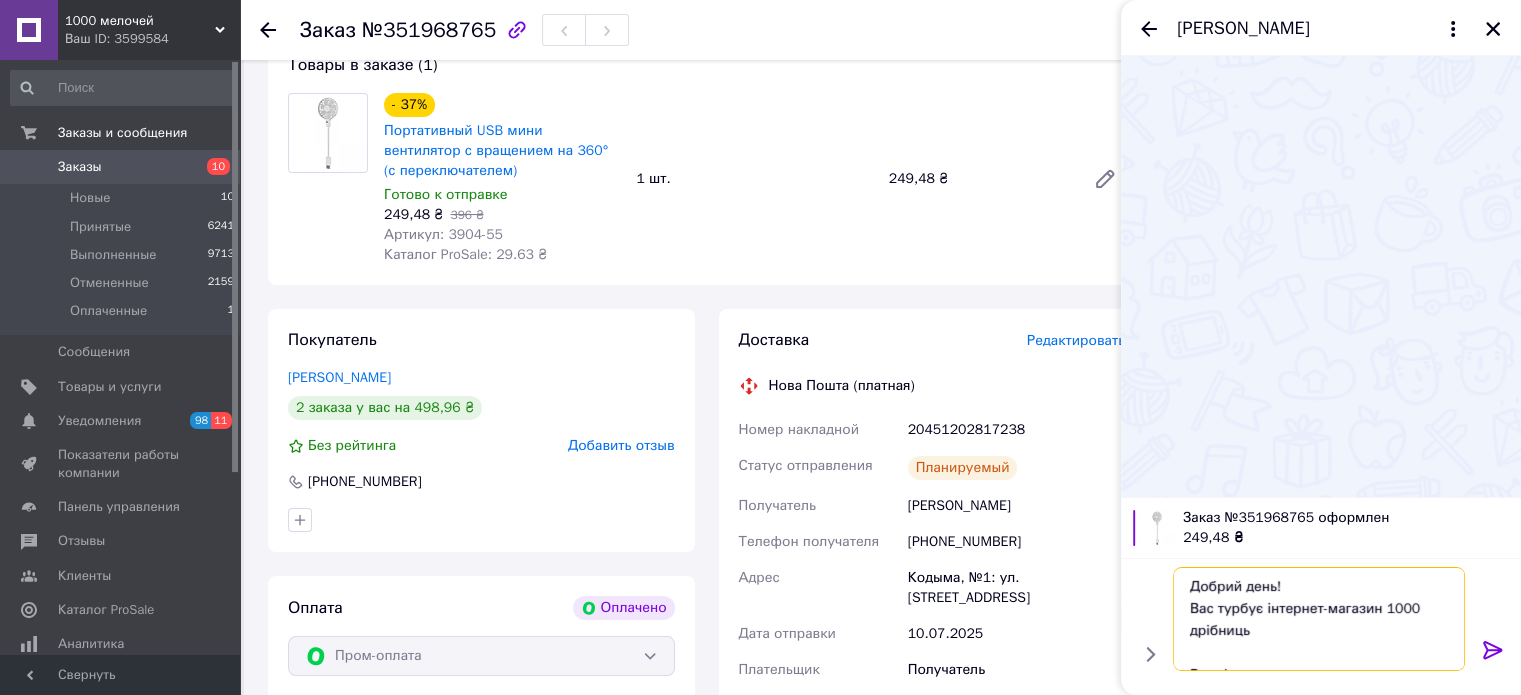 scroll, scrollTop: 36, scrollLeft: 0, axis: vertical 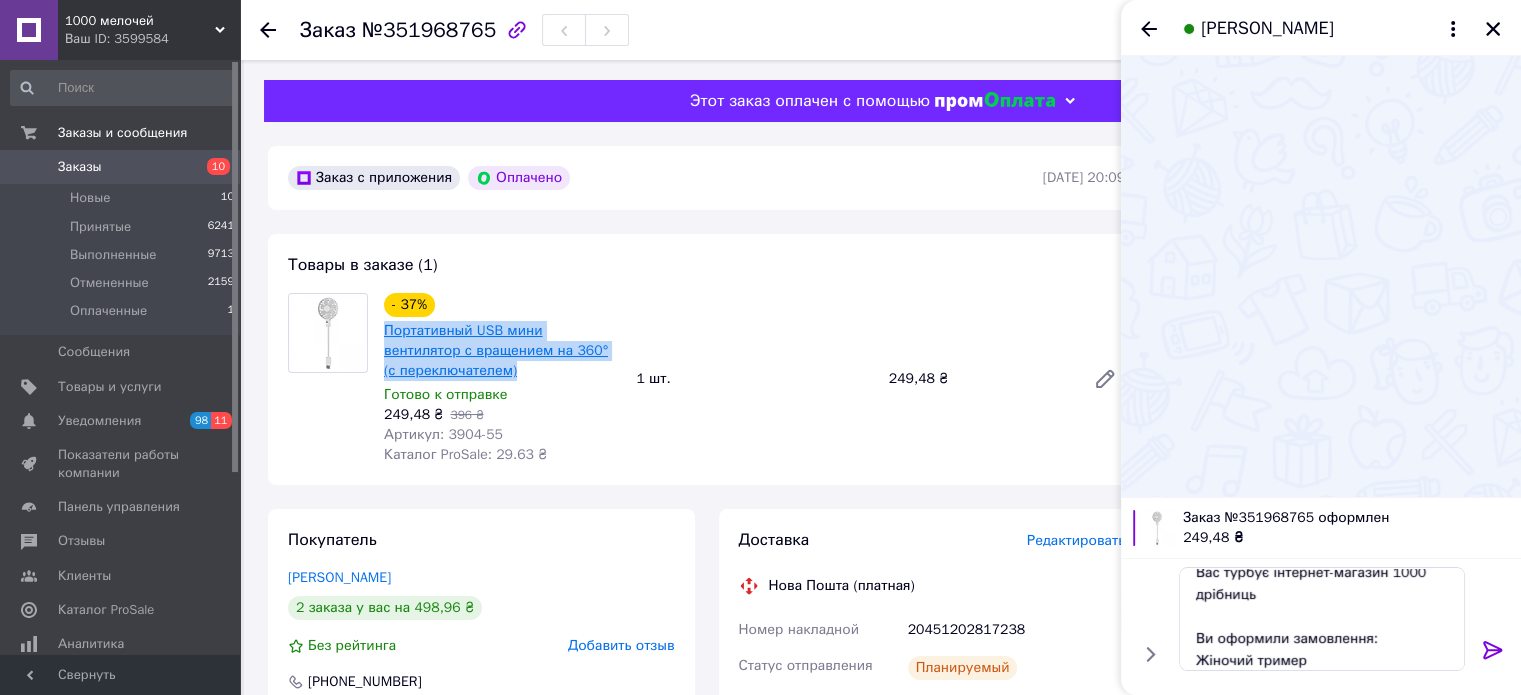 drag, startPoint x: 526, startPoint y: 374, endPoint x: 386, endPoint y: 332, distance: 146.16429 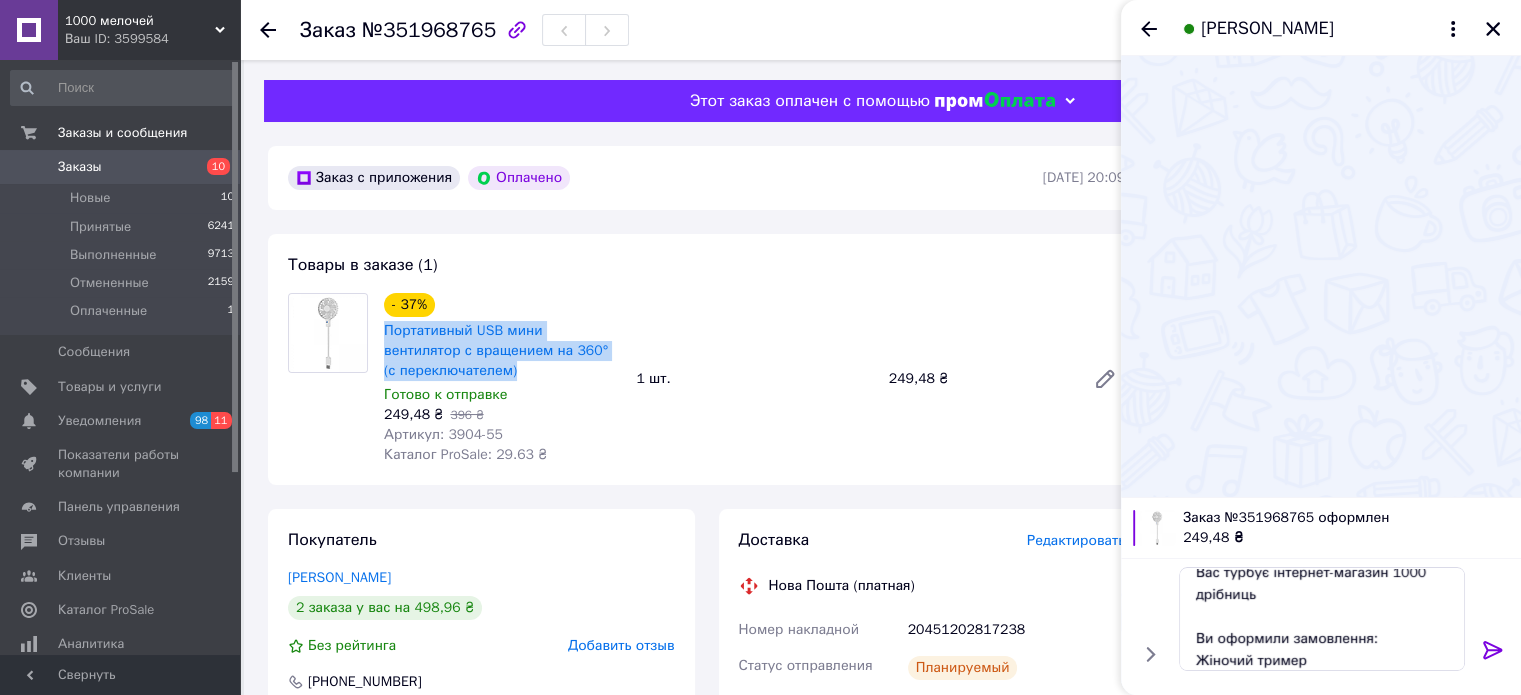 copy on "Портативный USB мини вентилятор с вращением на 360°  (с переключателем)" 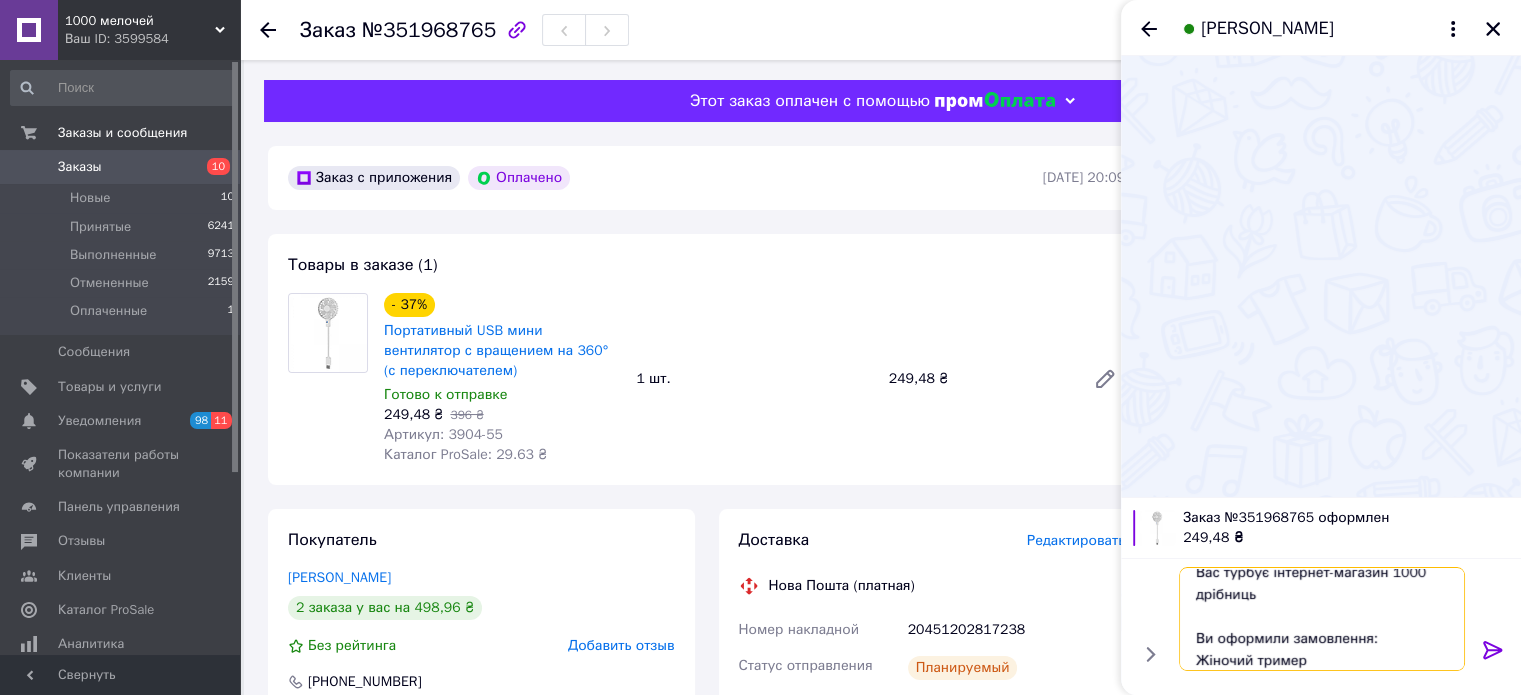 scroll, scrollTop: 45, scrollLeft: 0, axis: vertical 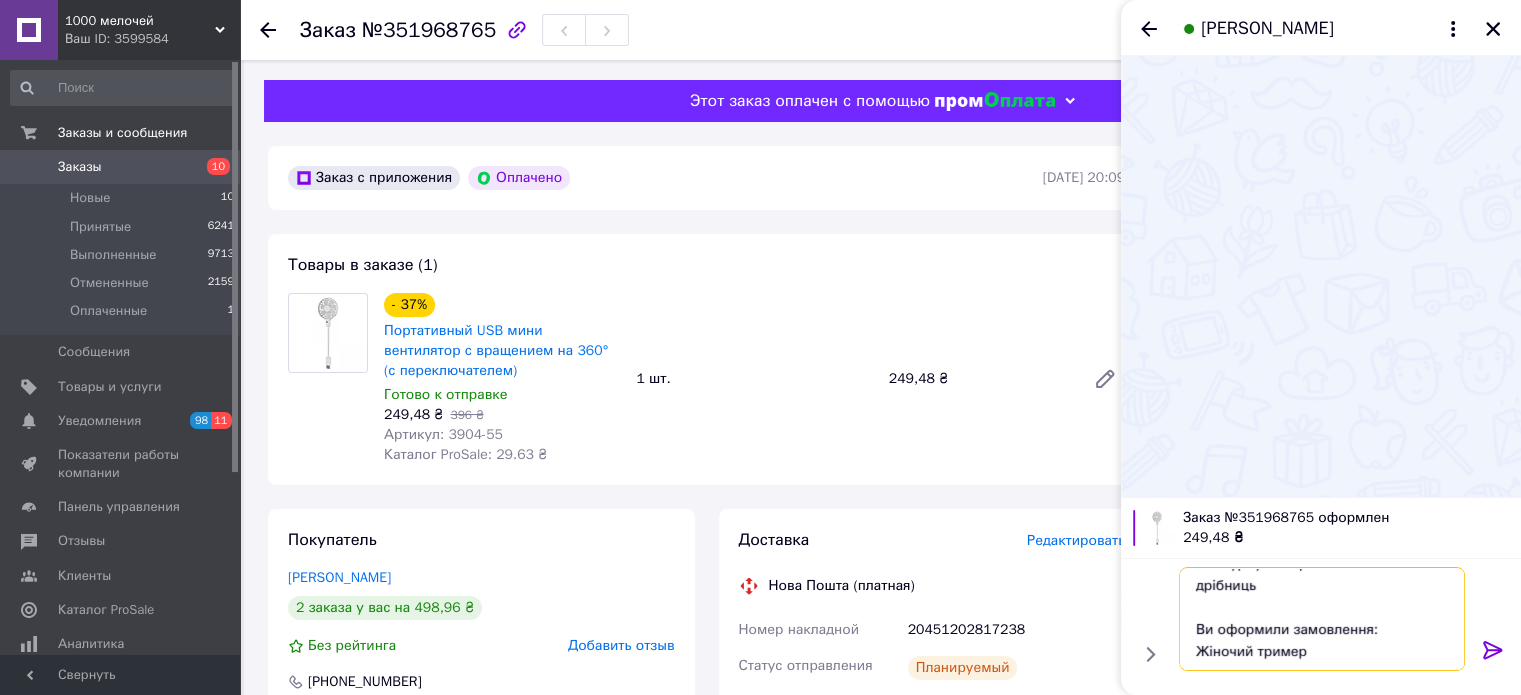 drag, startPoint x: 1313, startPoint y: 657, endPoint x: 1163, endPoint y: 655, distance: 150.01334 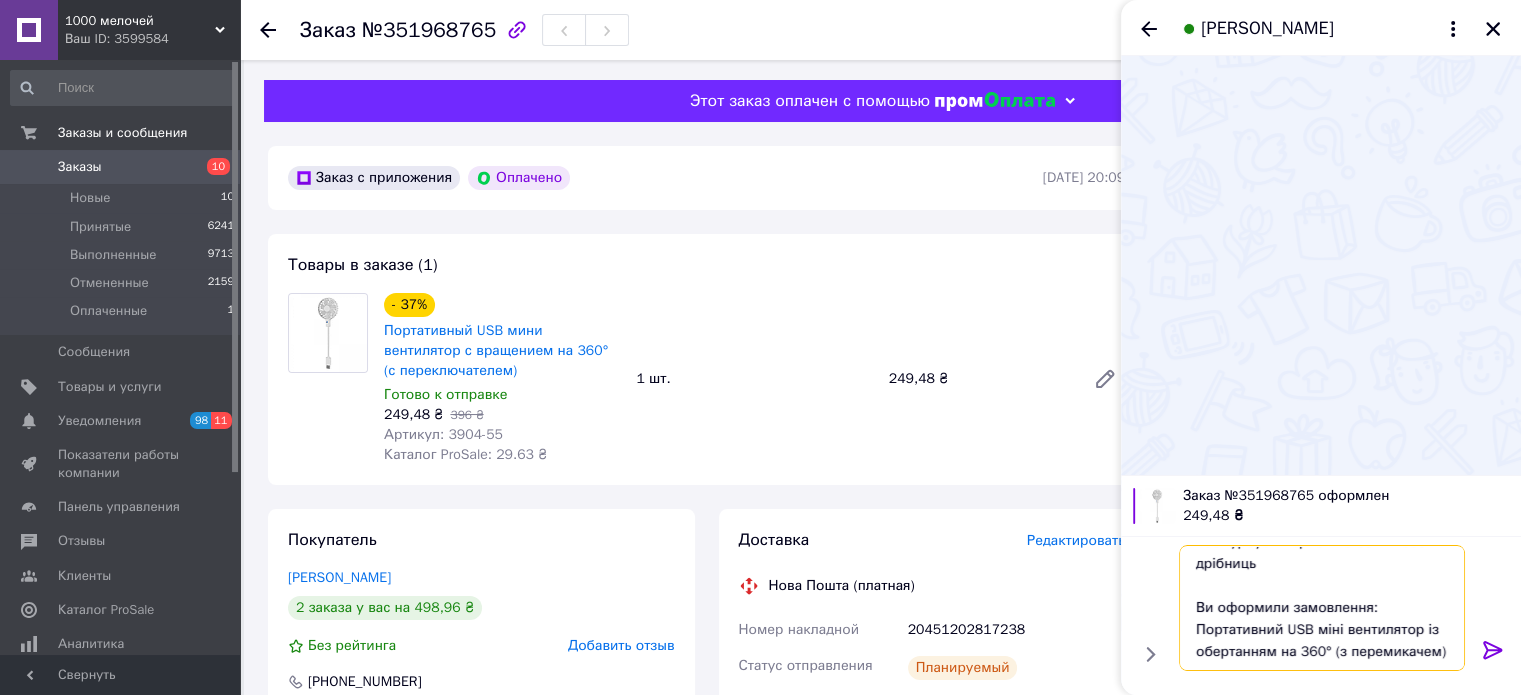 scroll, scrollTop: 80, scrollLeft: 0, axis: vertical 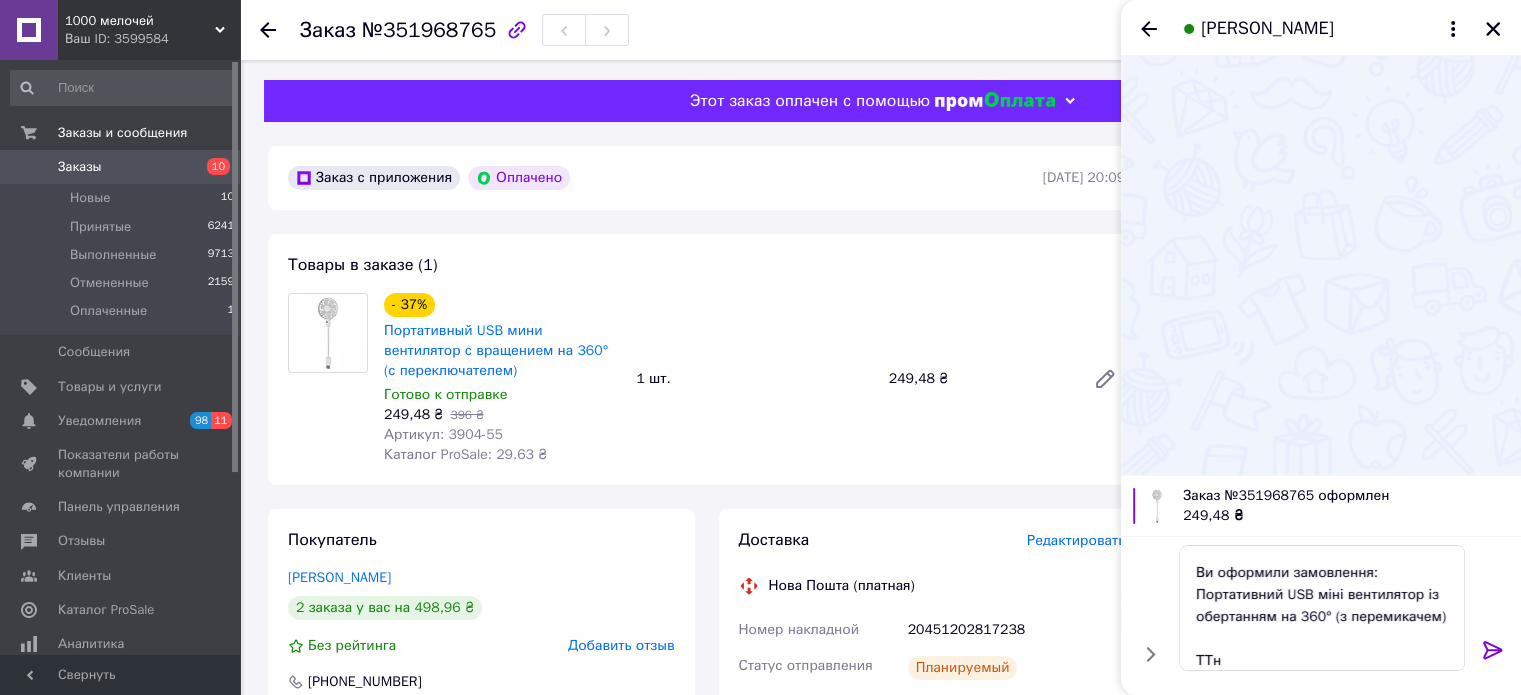 click on "Доставка Редактировать Нова Пошта (платная) Номер накладной 20451202817238 Статус отправления Планируемый Получатель Ігнатюк Коля Телефон получателя +380965635532 Адрес Кодыма, №1: ул. Соборная, 35/1 Дата отправки 10.07.2025 Плательщик Получатель Оценочная стоимость 249.48 ₴ Стоимость доставки 65 ₴ Распечатать ЭН" at bounding box center [932, 772] 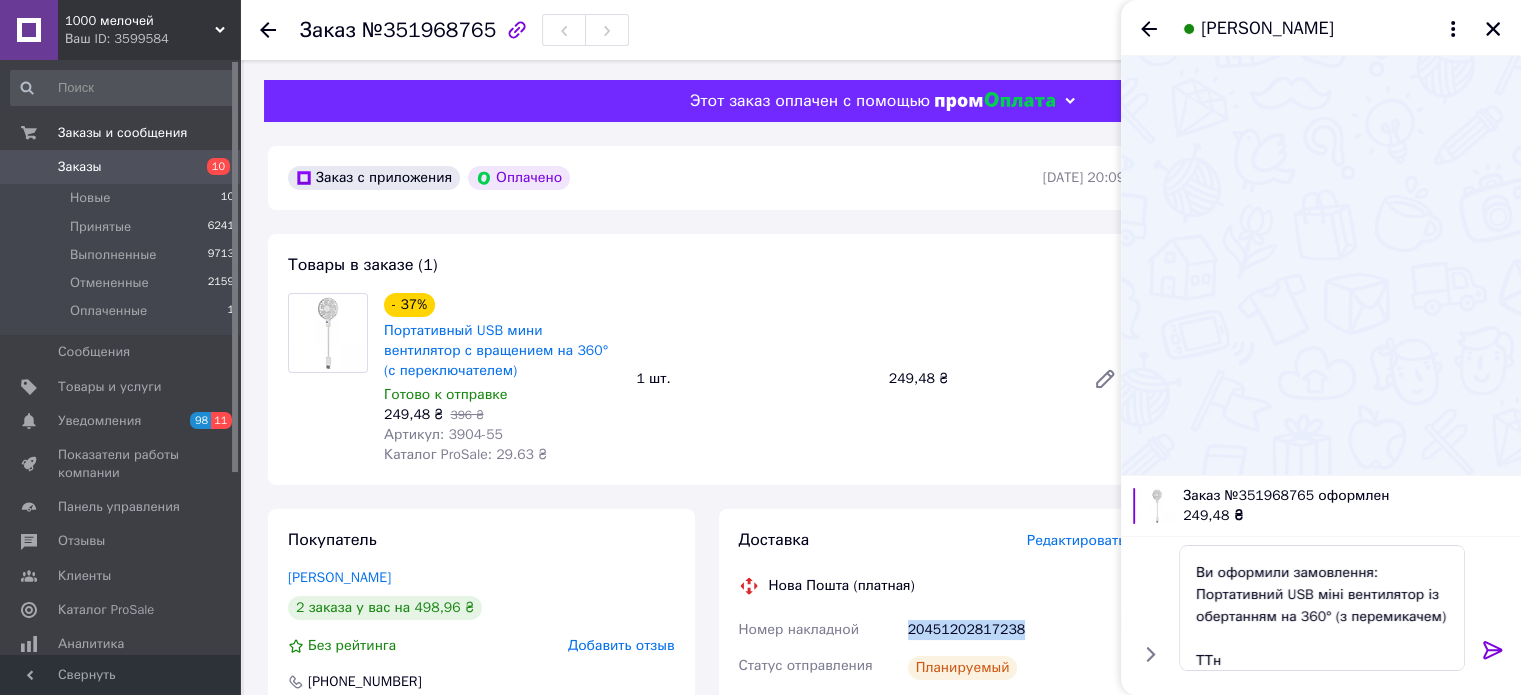 click on "20451202817238" at bounding box center (1016, 630) 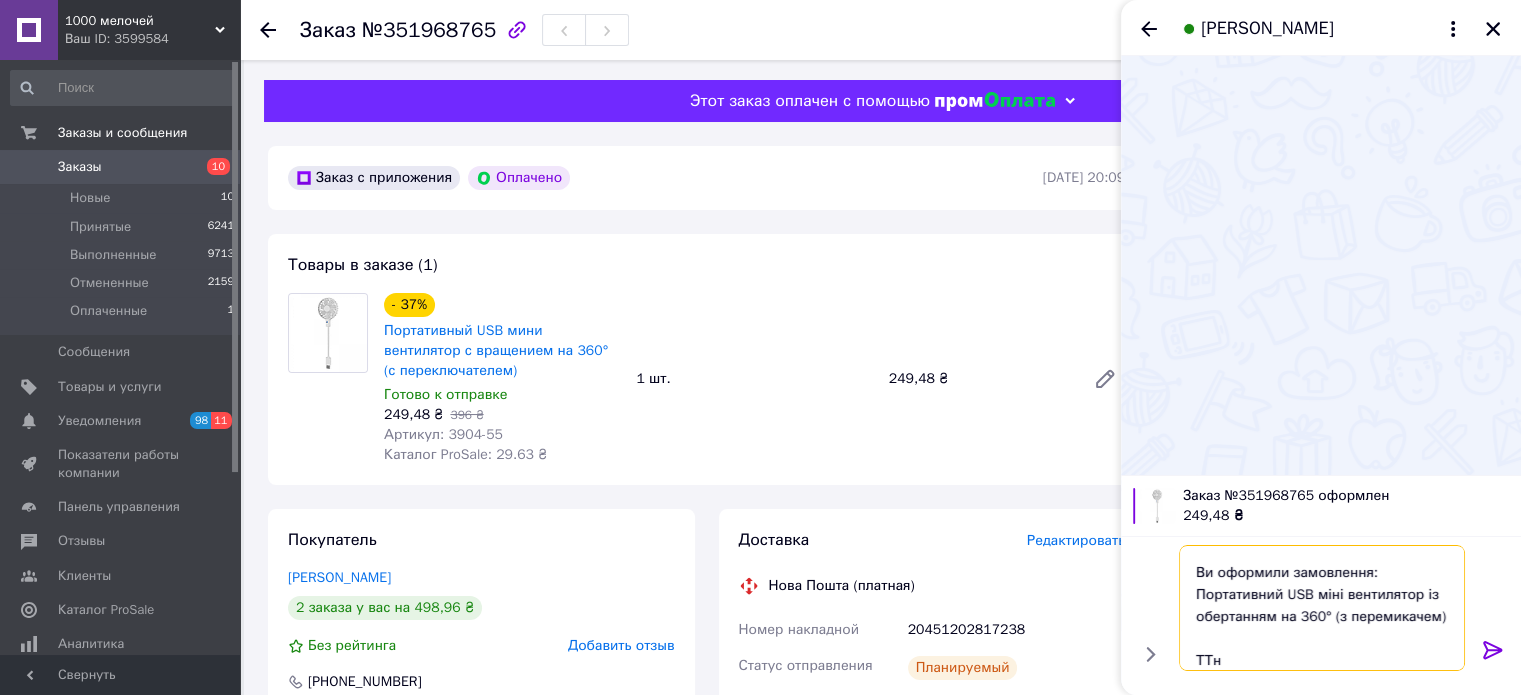 click on "Добрий день!
Вас турбує інтернет-магазин 1000 дрібниць
Ви оформили замовлення:
Портативний USB міні вентилятор із обертанням на 360° (з перемикачем)
ТТн" at bounding box center [1322, 608] 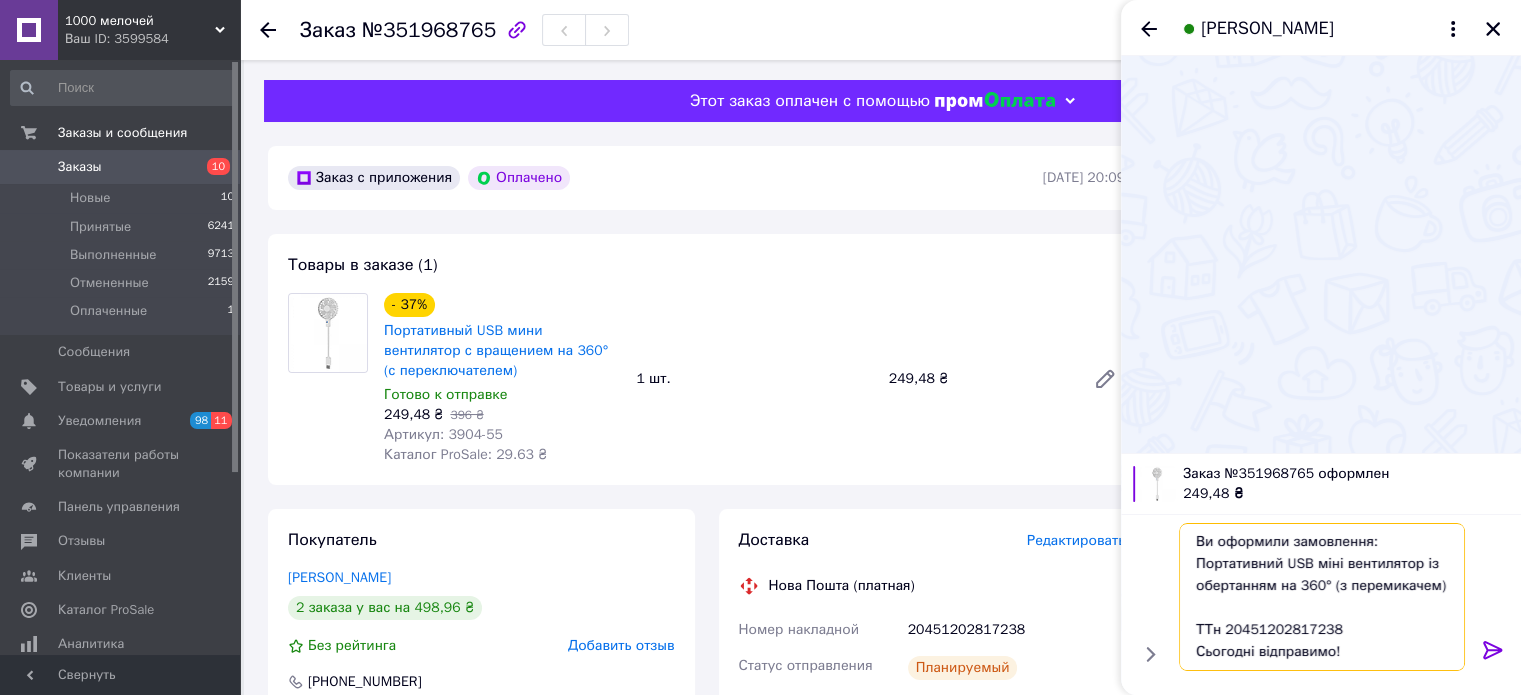 scroll, scrollTop: 101, scrollLeft: 0, axis: vertical 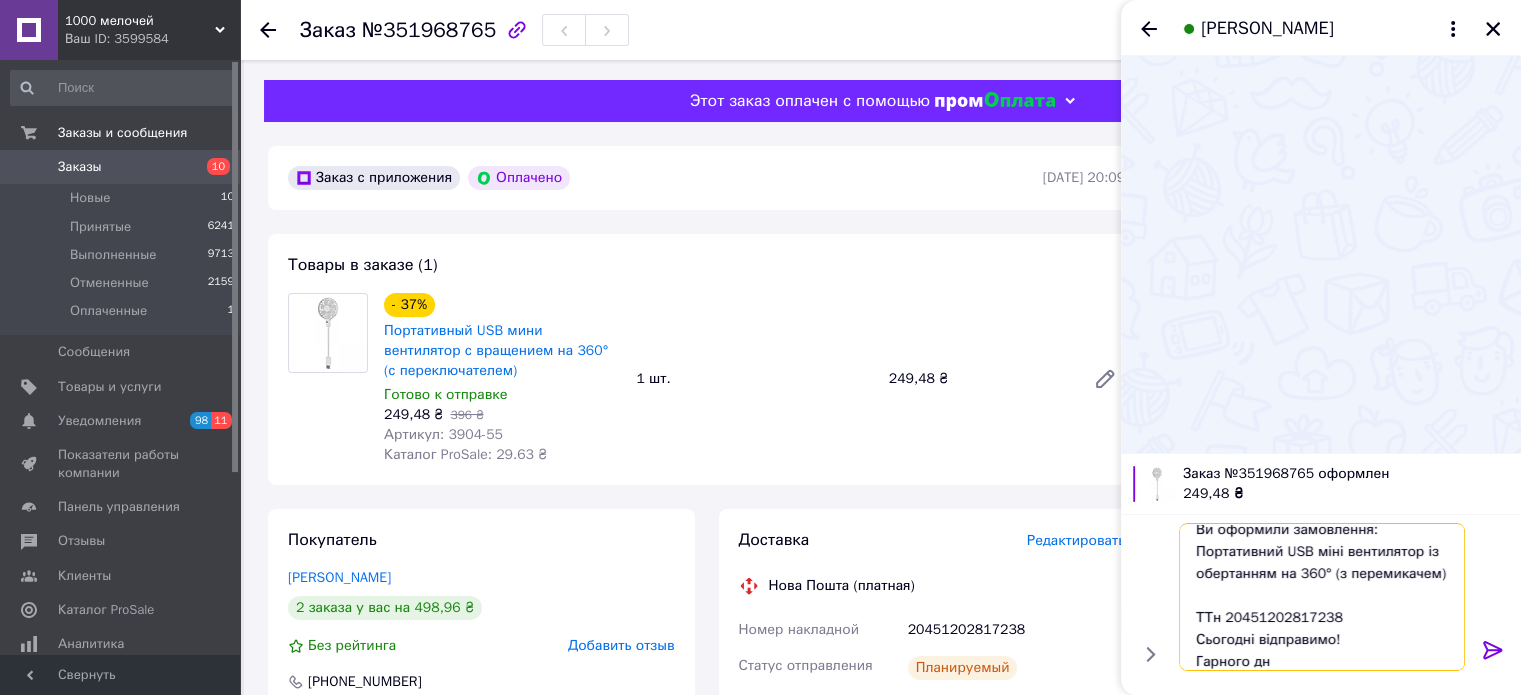 type on "Добрий день!
Вас турбує інтернет-магазин 1000 дрібниць
Ви оформили замовлення:
Портативний USB міні вентилятор із обертанням на 360° (з перемикачем)
ТТн 20451202817238
Сьогодні відправимо!
Гарного дня" 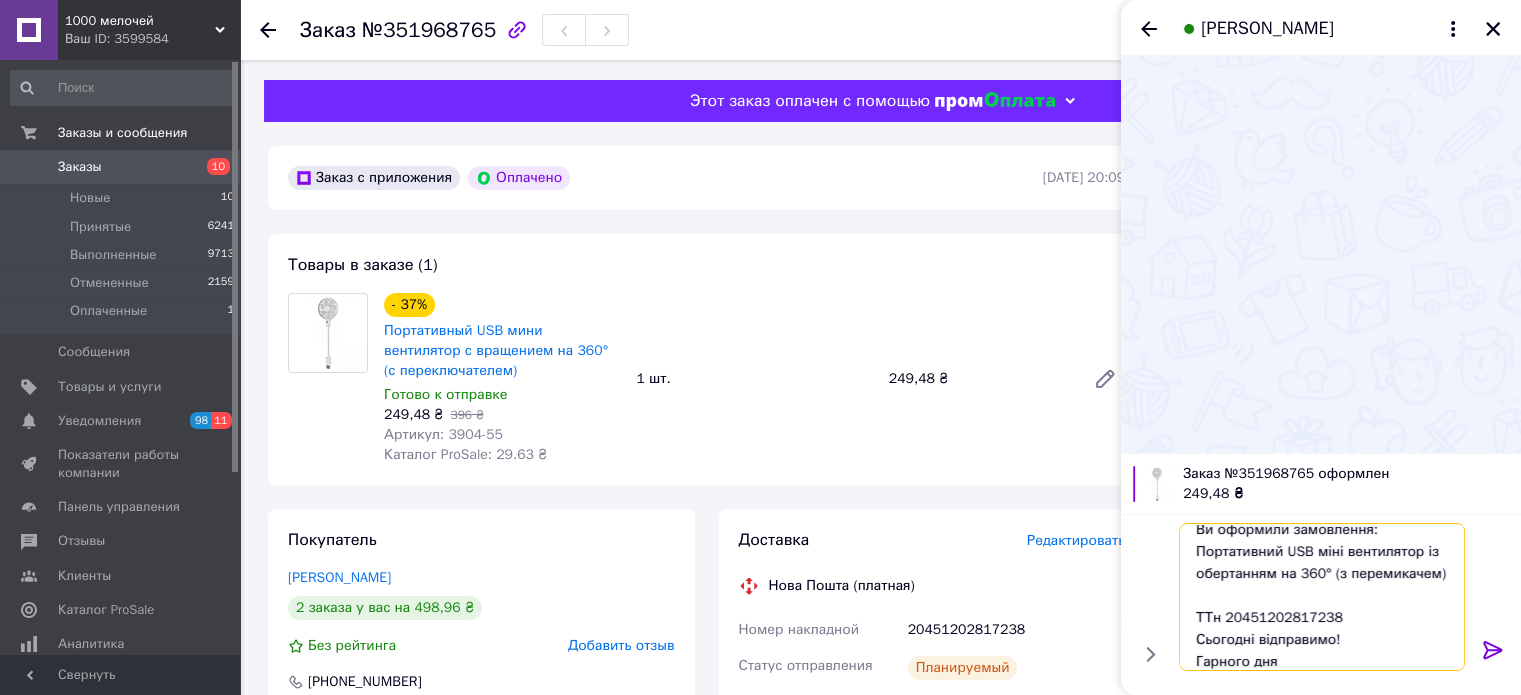 type 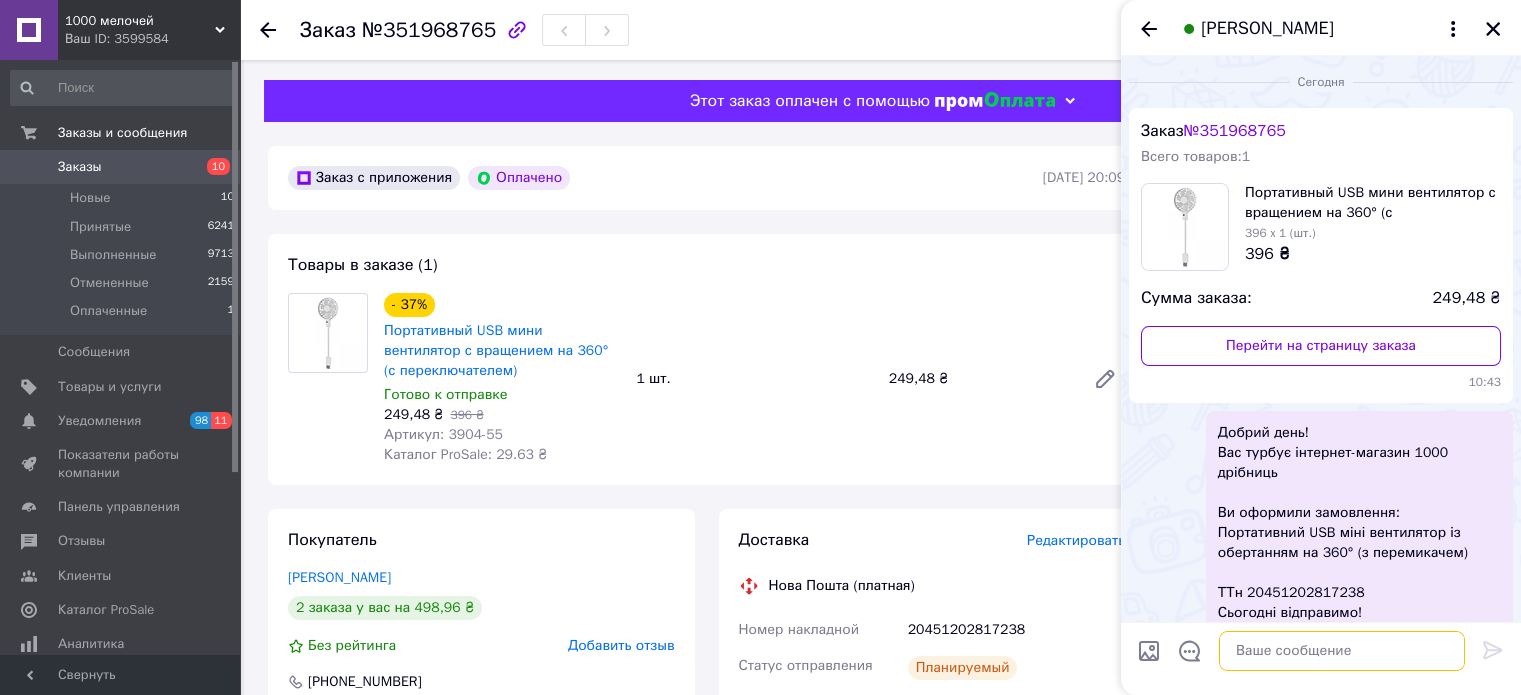 scroll, scrollTop: 0, scrollLeft: 0, axis: both 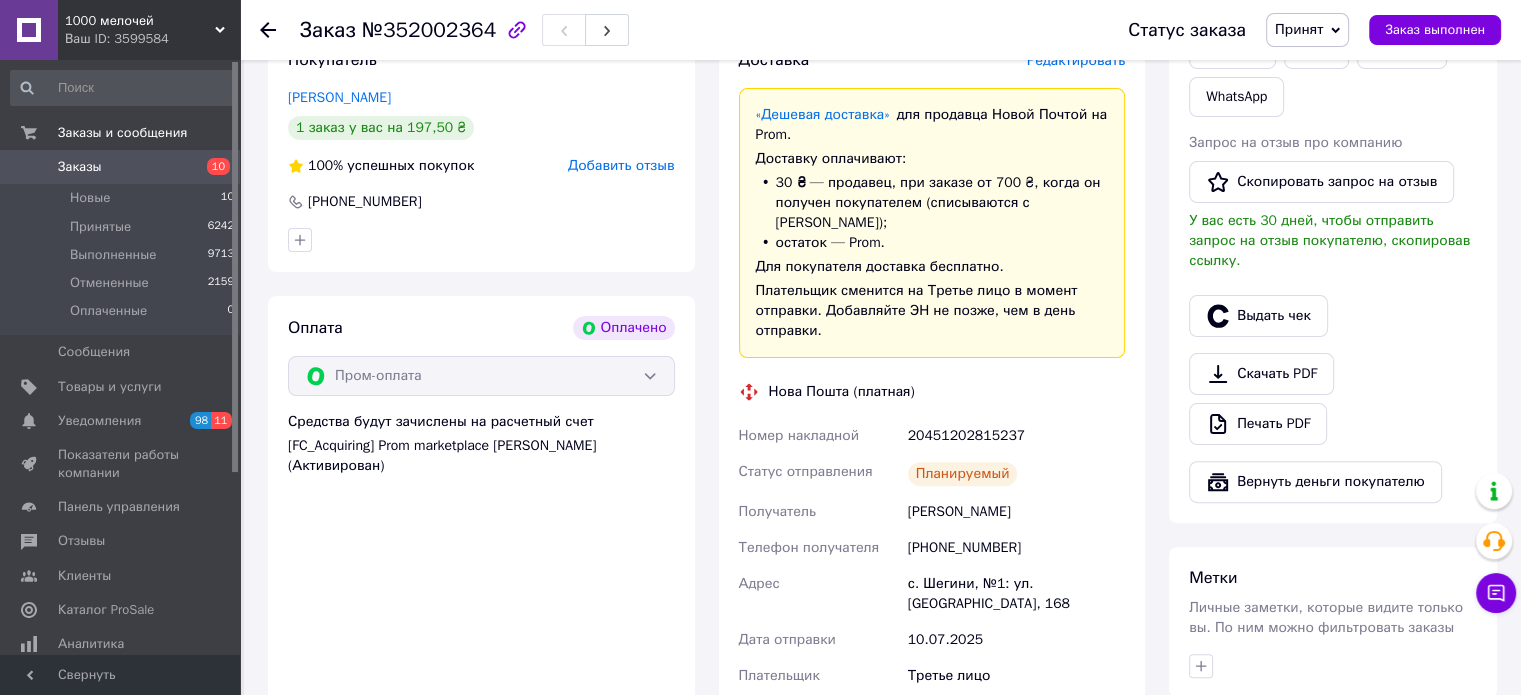 click on "20451202815237" at bounding box center (1016, 436) 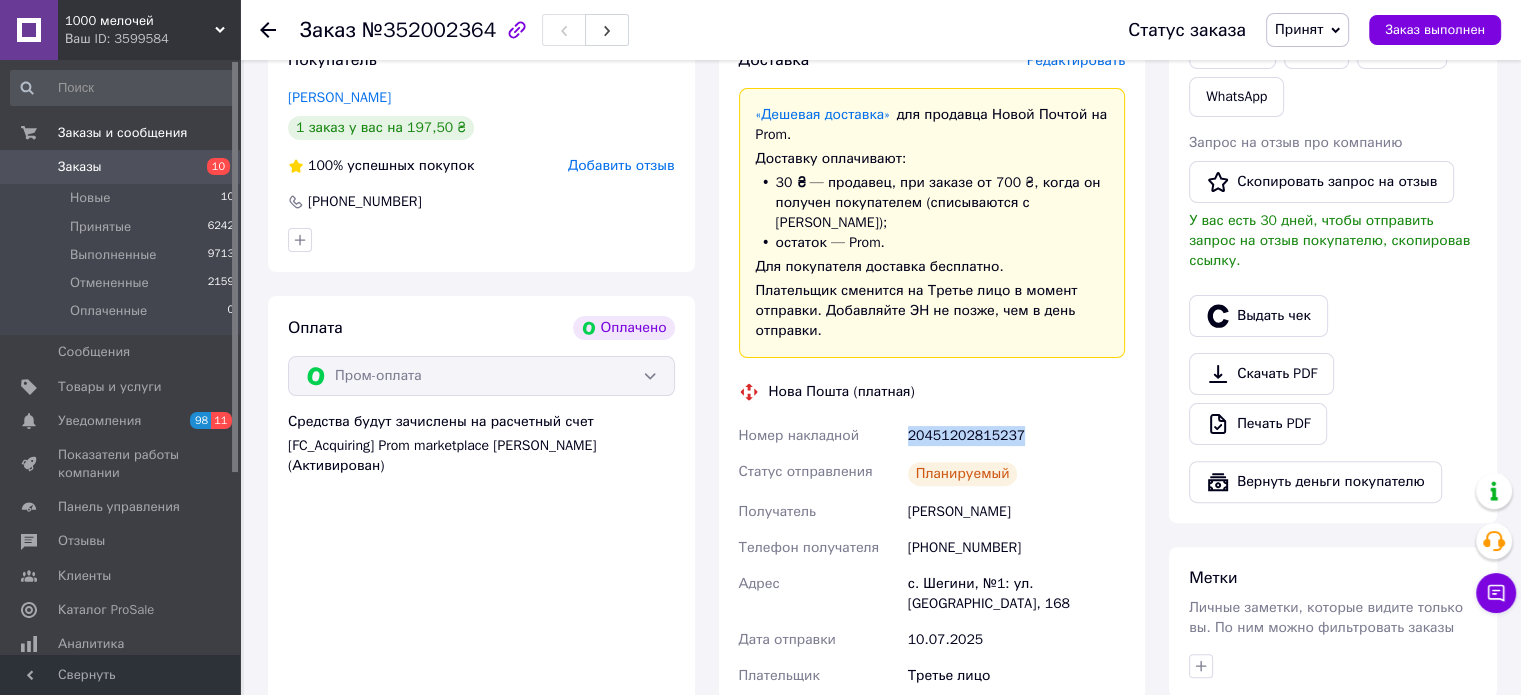 click on "20451202815237" at bounding box center (1016, 436) 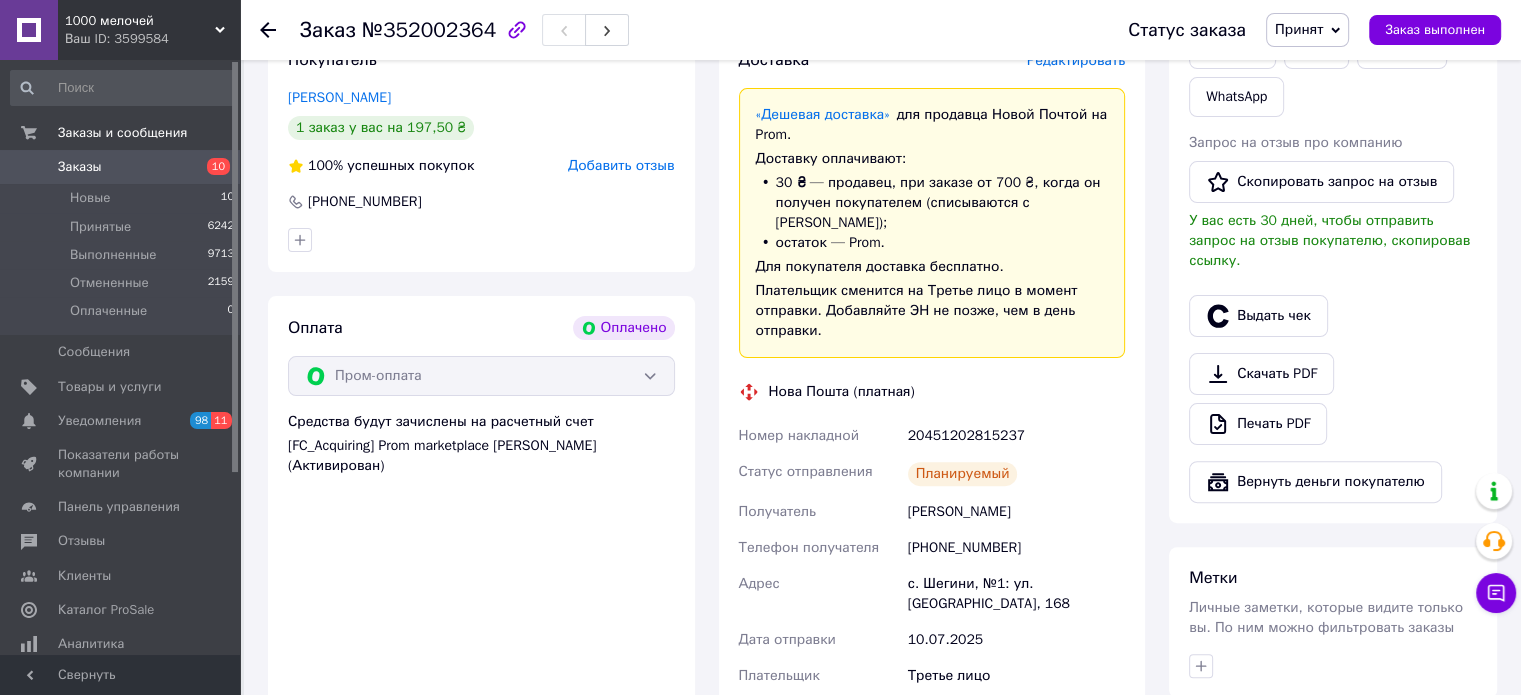 click on "[PHONE_NUMBER]" at bounding box center (1016, 548) 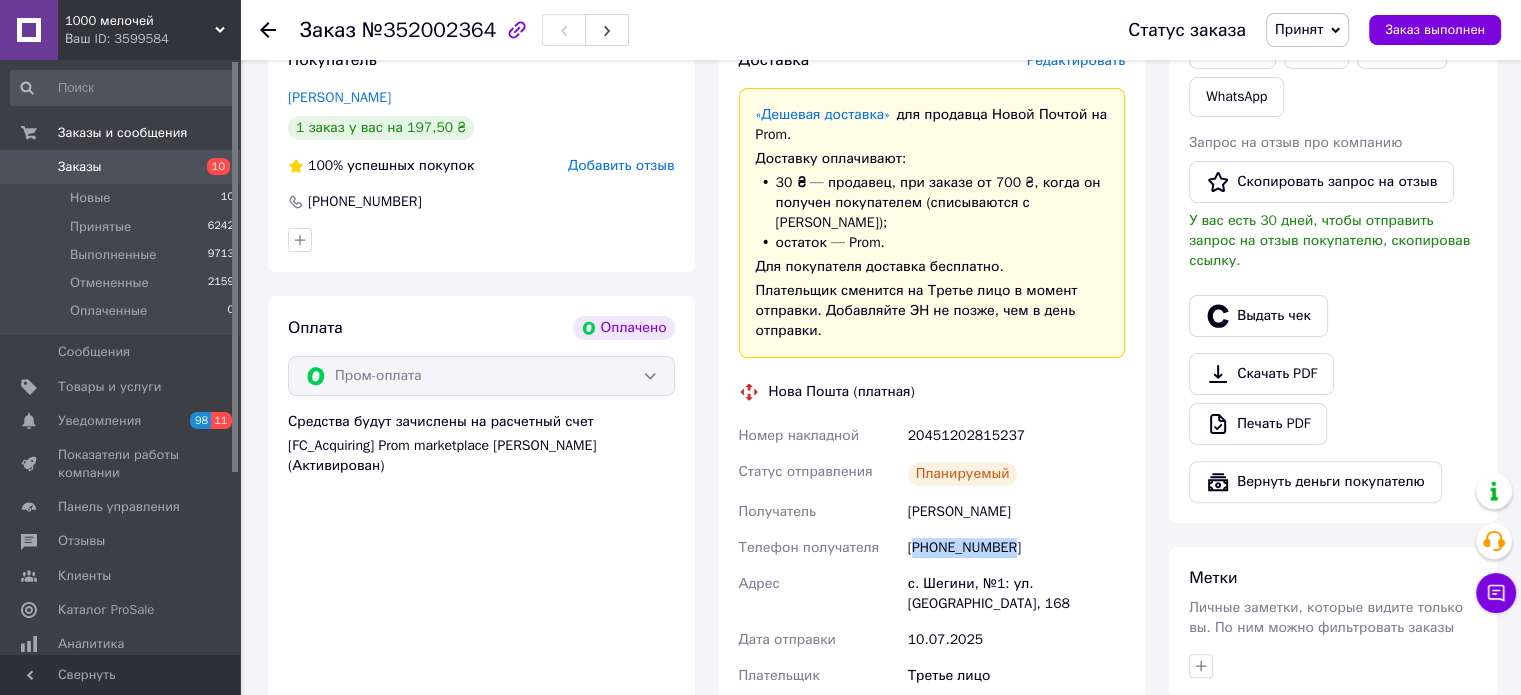 click on "[PHONE_NUMBER]" at bounding box center [1016, 548] 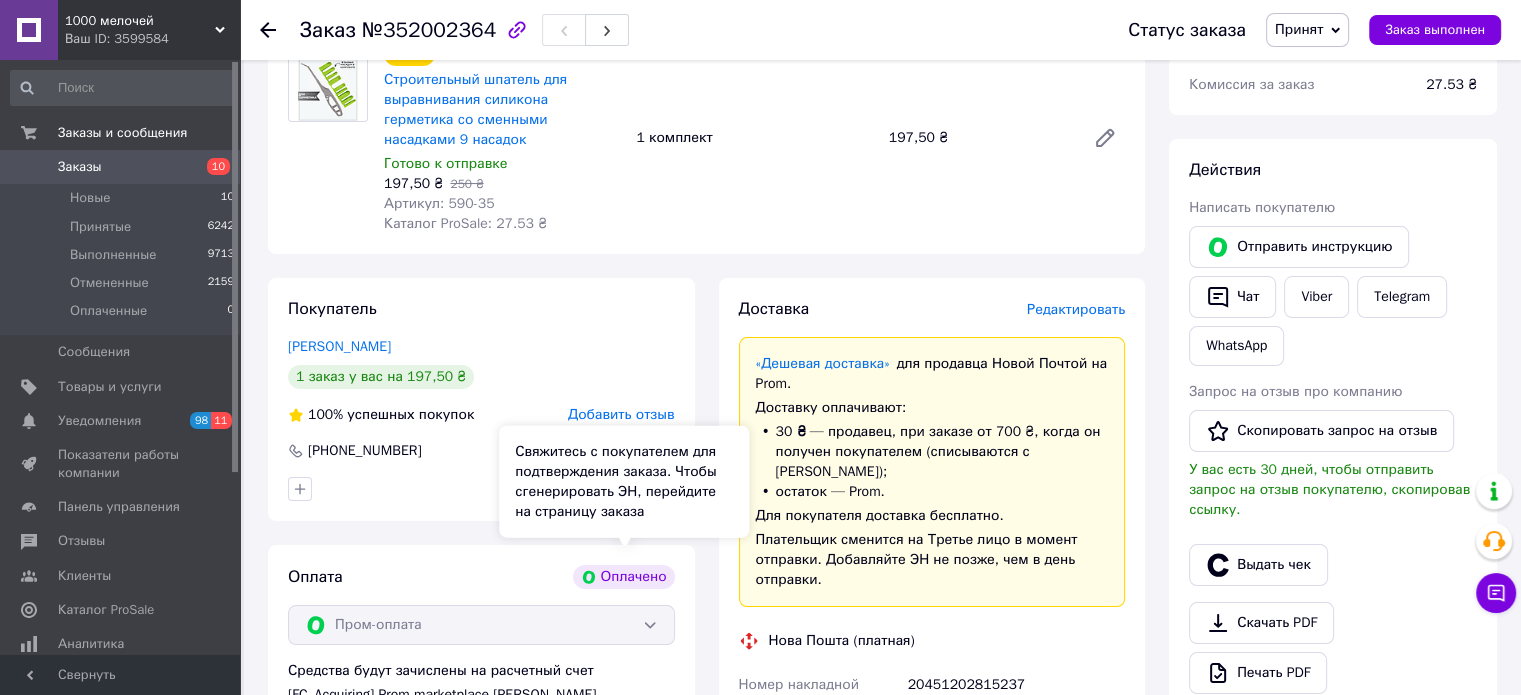 scroll, scrollTop: 0, scrollLeft: 0, axis: both 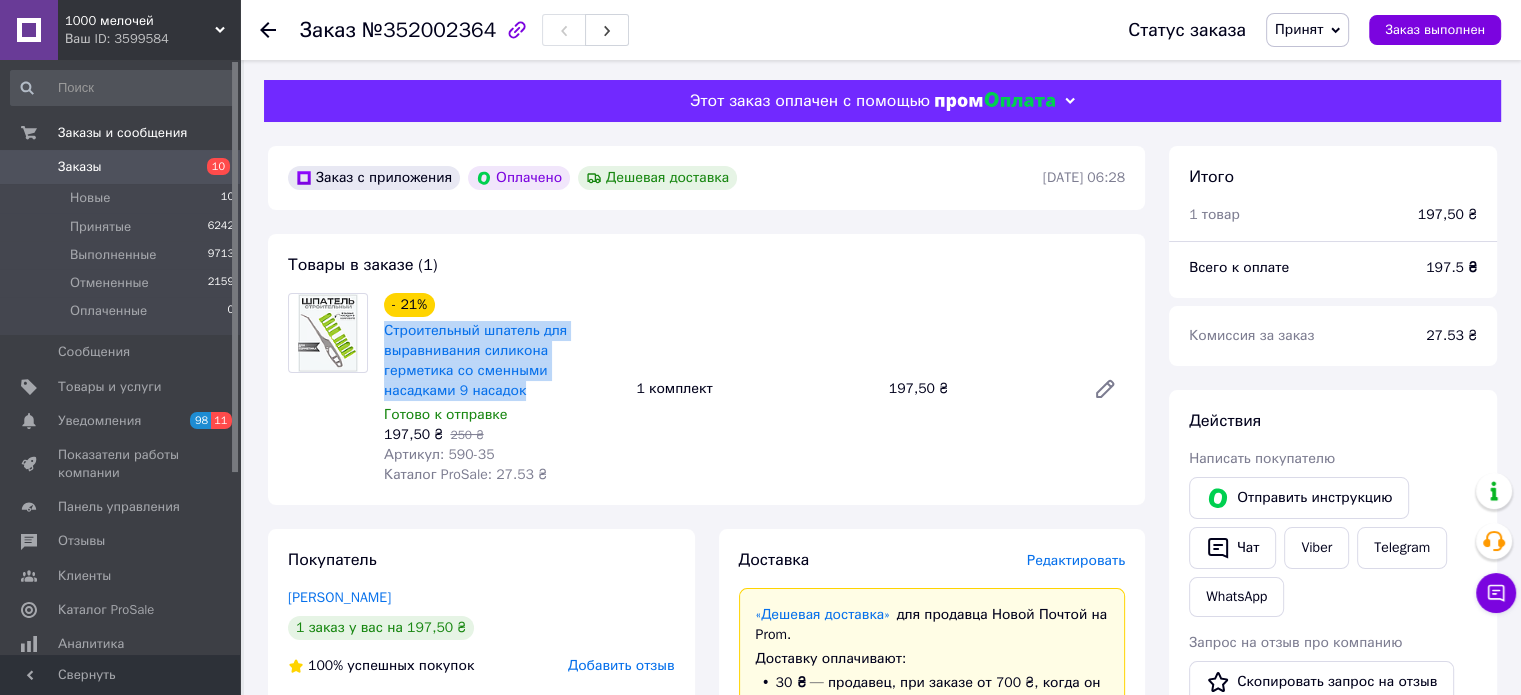 drag, startPoint x: 379, startPoint y: 329, endPoint x: 609, endPoint y: 367, distance: 233.118 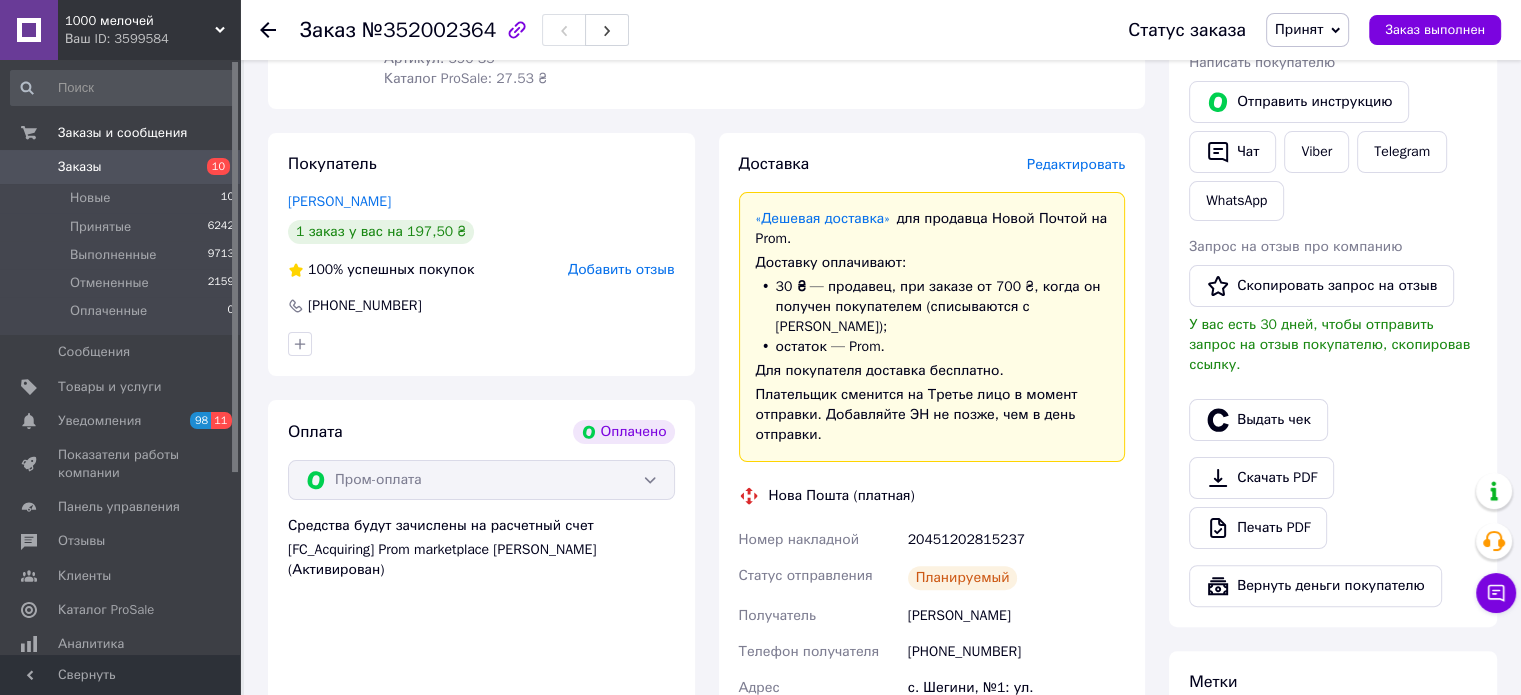 scroll, scrollTop: 400, scrollLeft: 0, axis: vertical 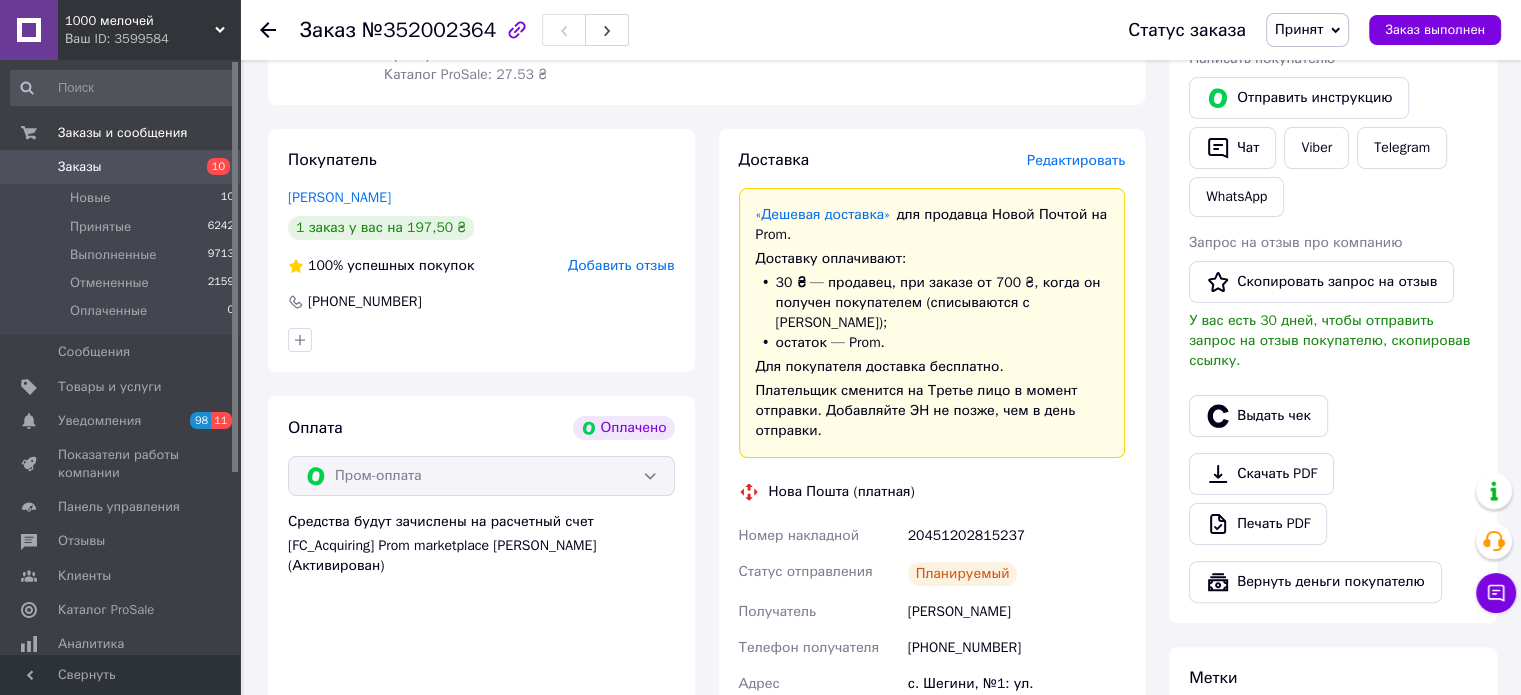 click on "20451202815237" at bounding box center [1016, 536] 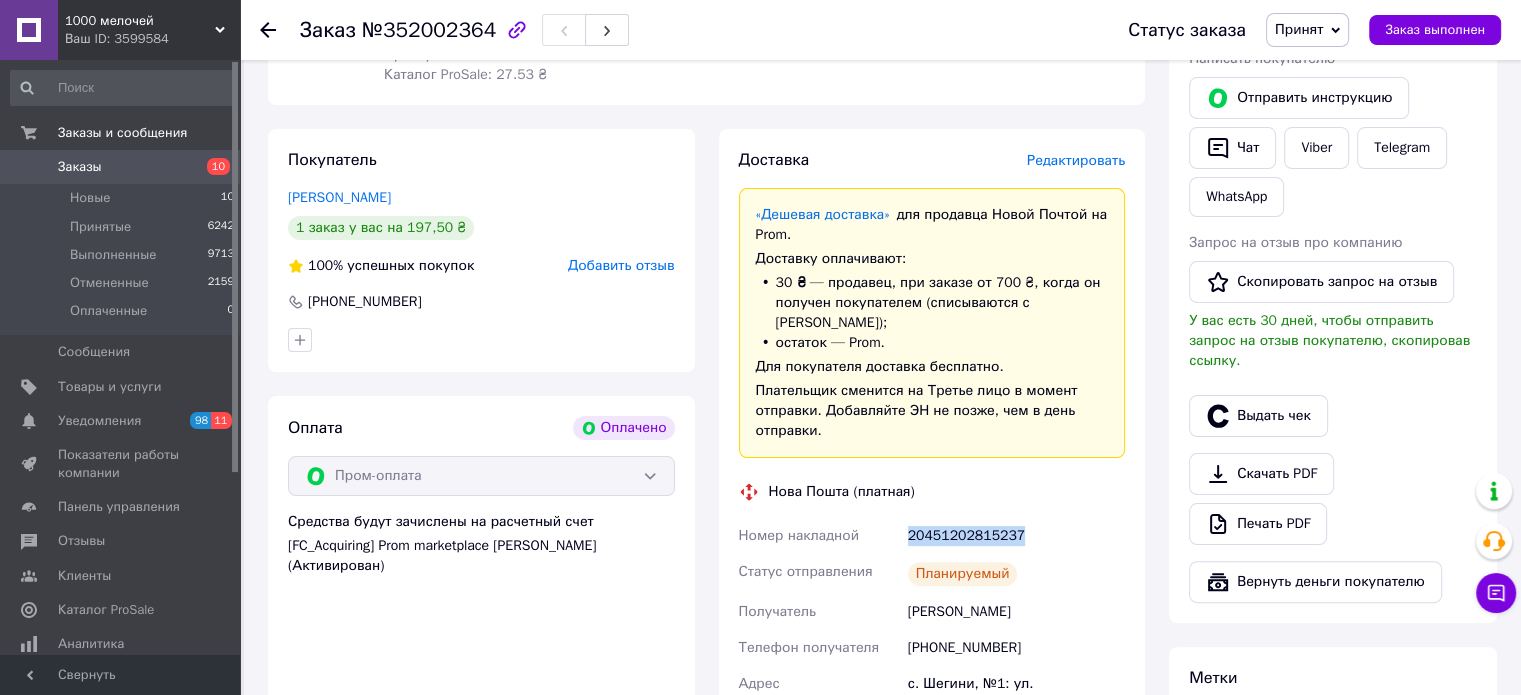 click on "20451202815237" at bounding box center [1016, 536] 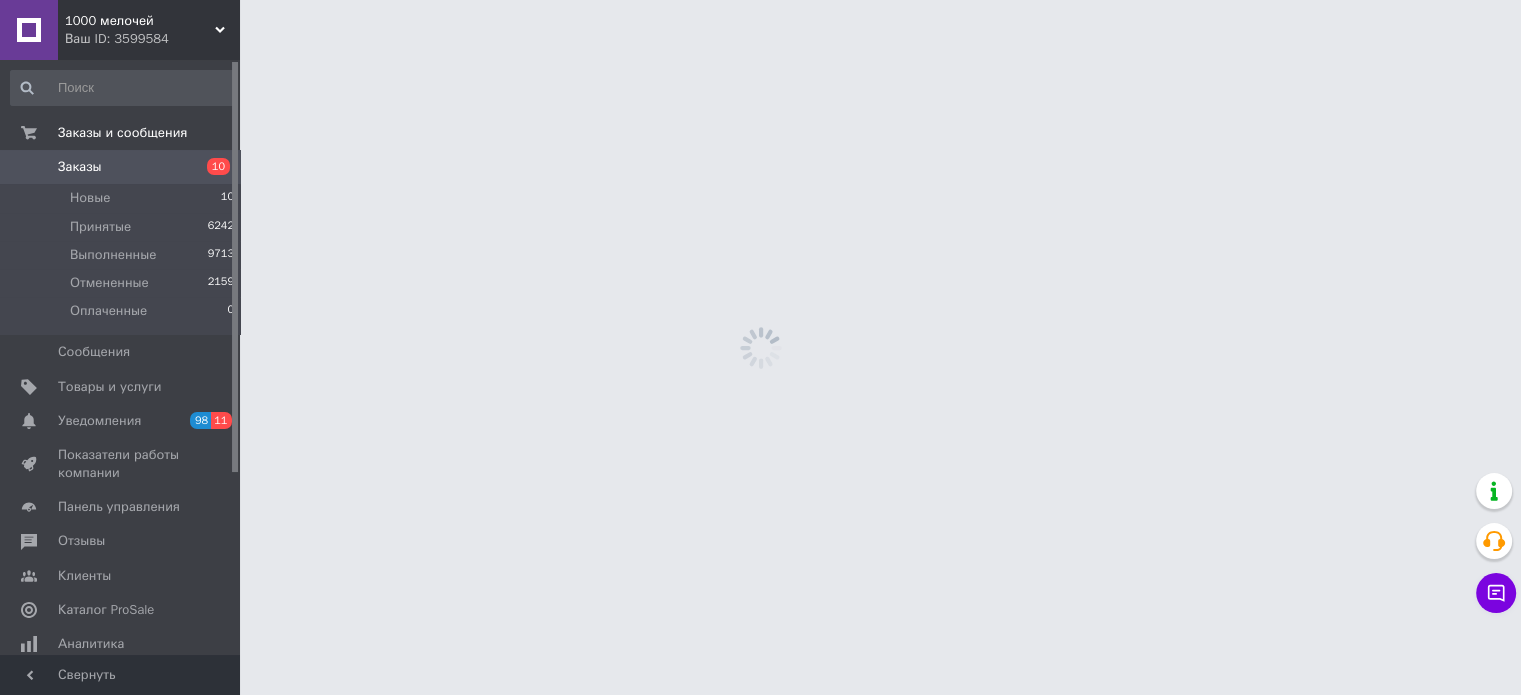 scroll, scrollTop: 0, scrollLeft: 0, axis: both 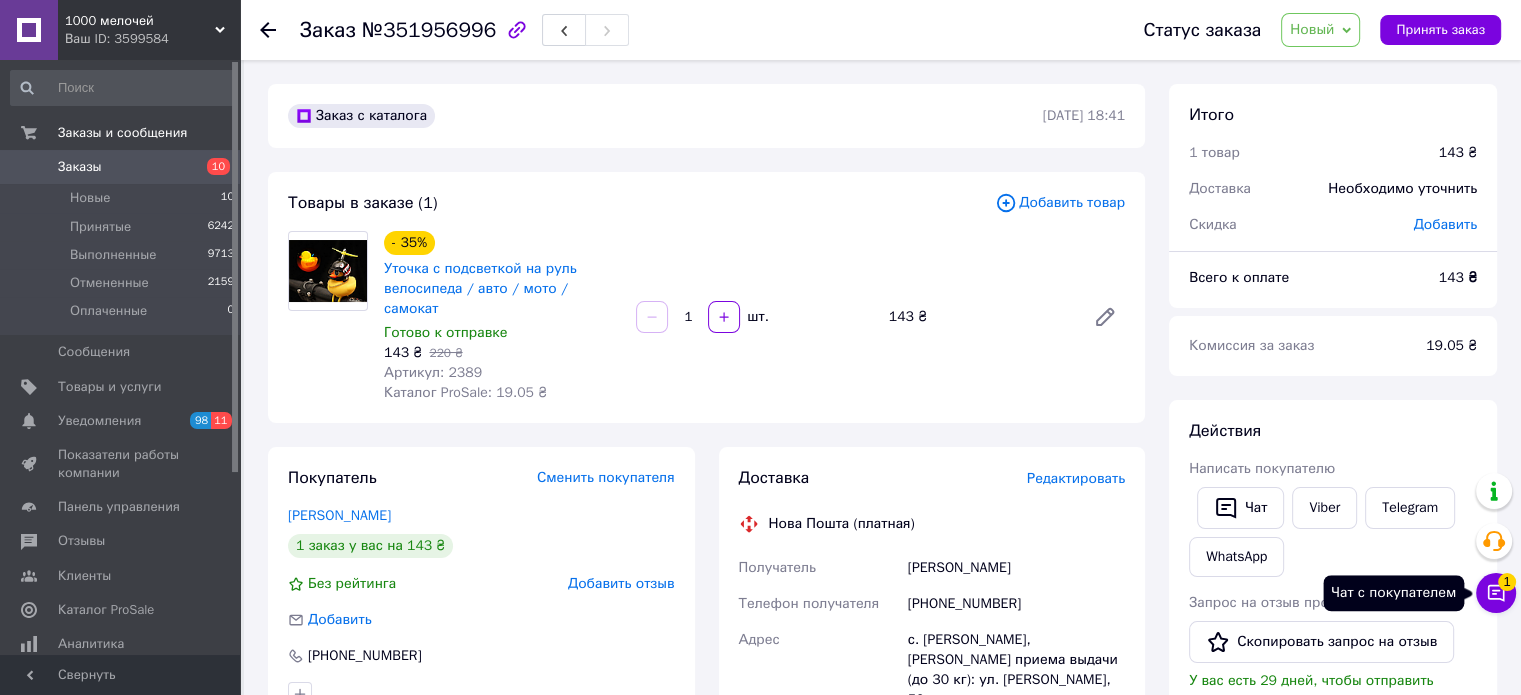 click 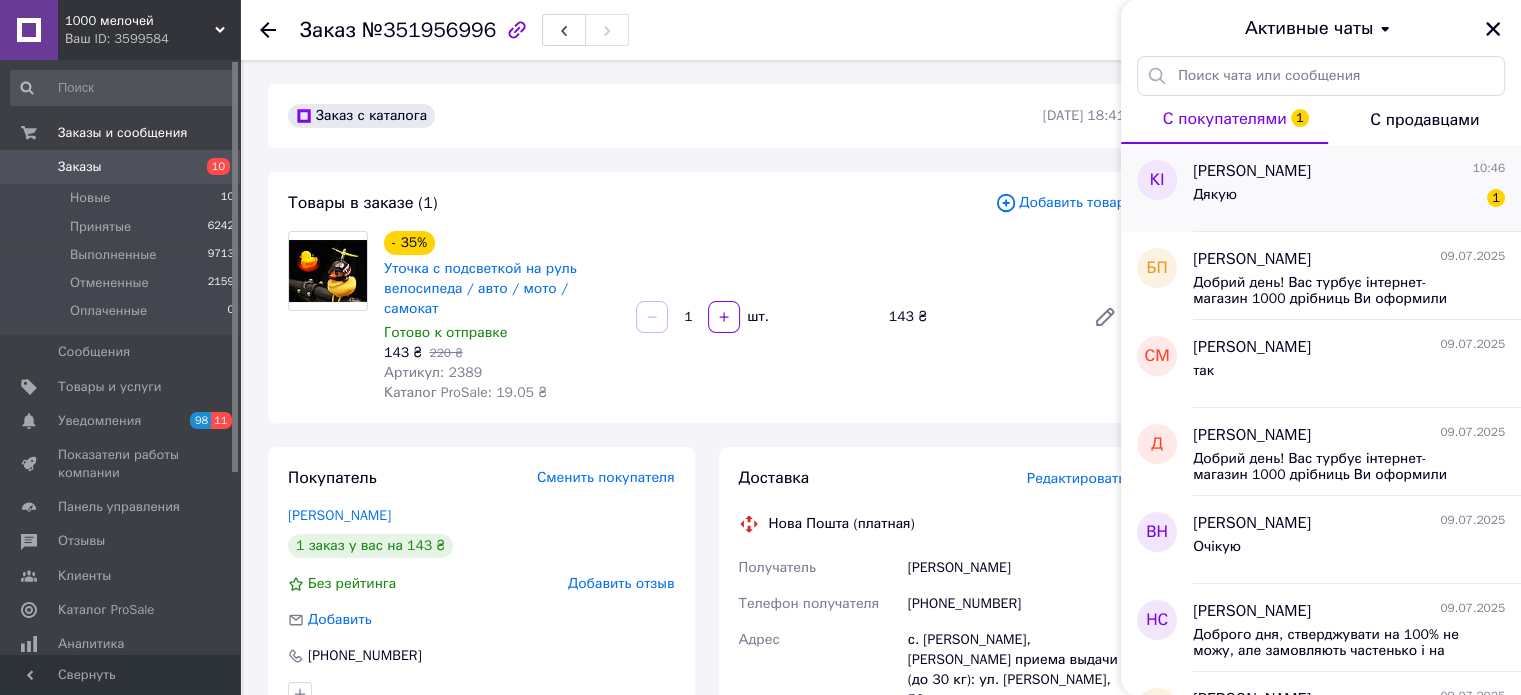 click on "Коля Ігнатюк 10:46" at bounding box center (1349, 171) 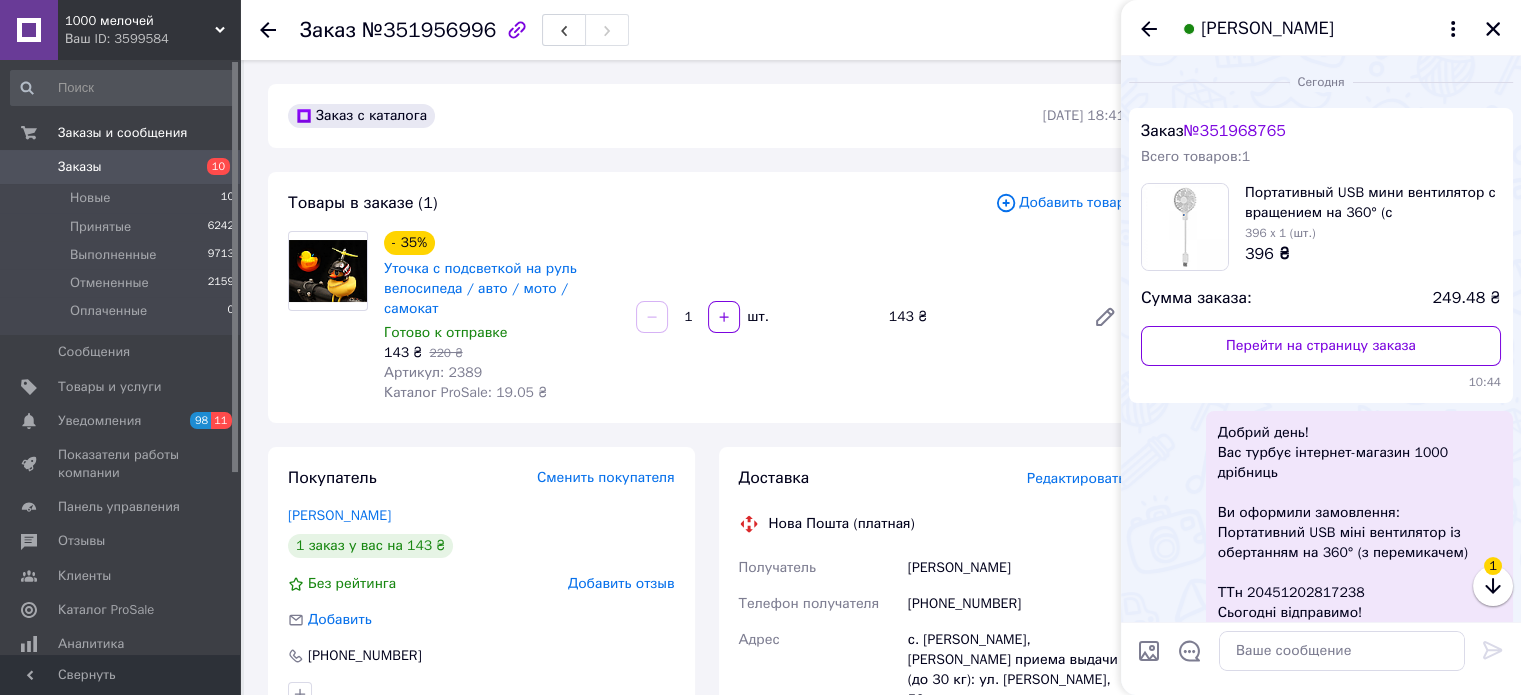 scroll, scrollTop: 131, scrollLeft: 0, axis: vertical 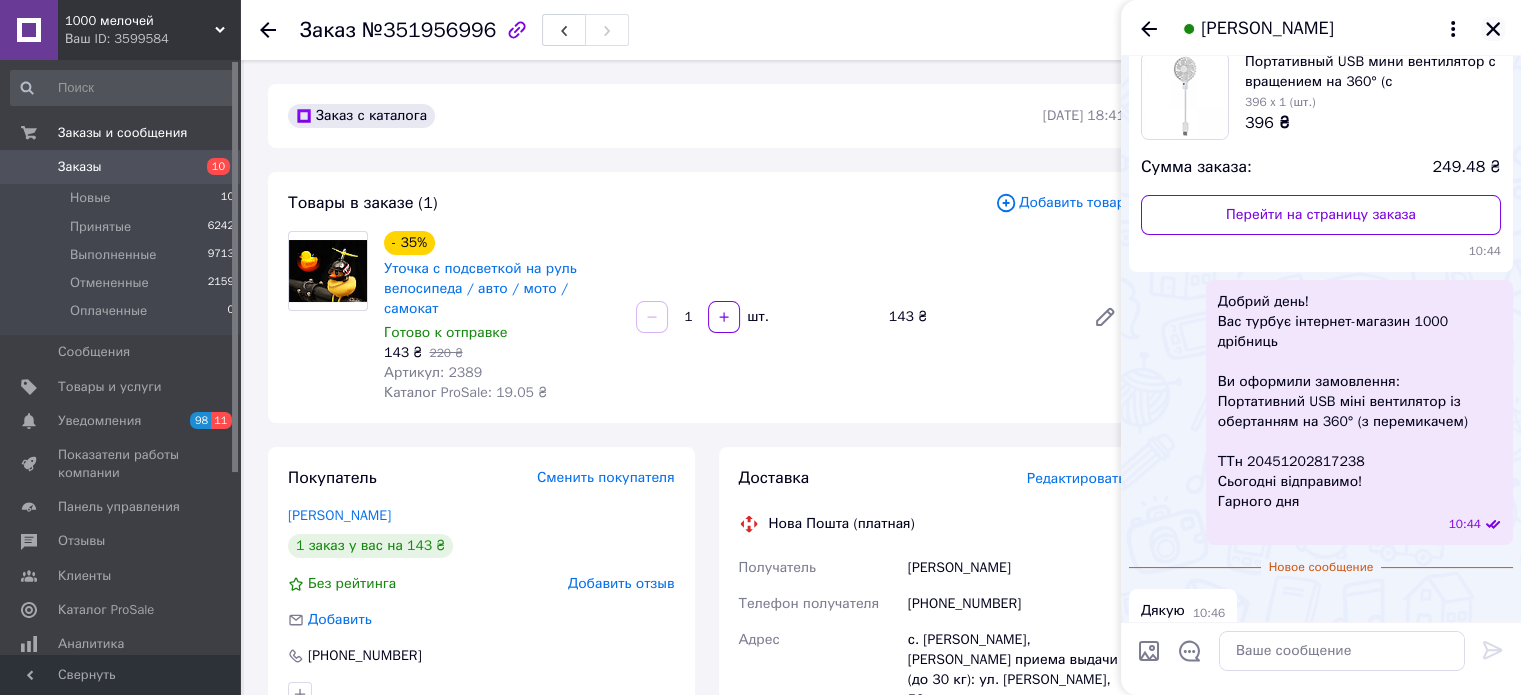 click 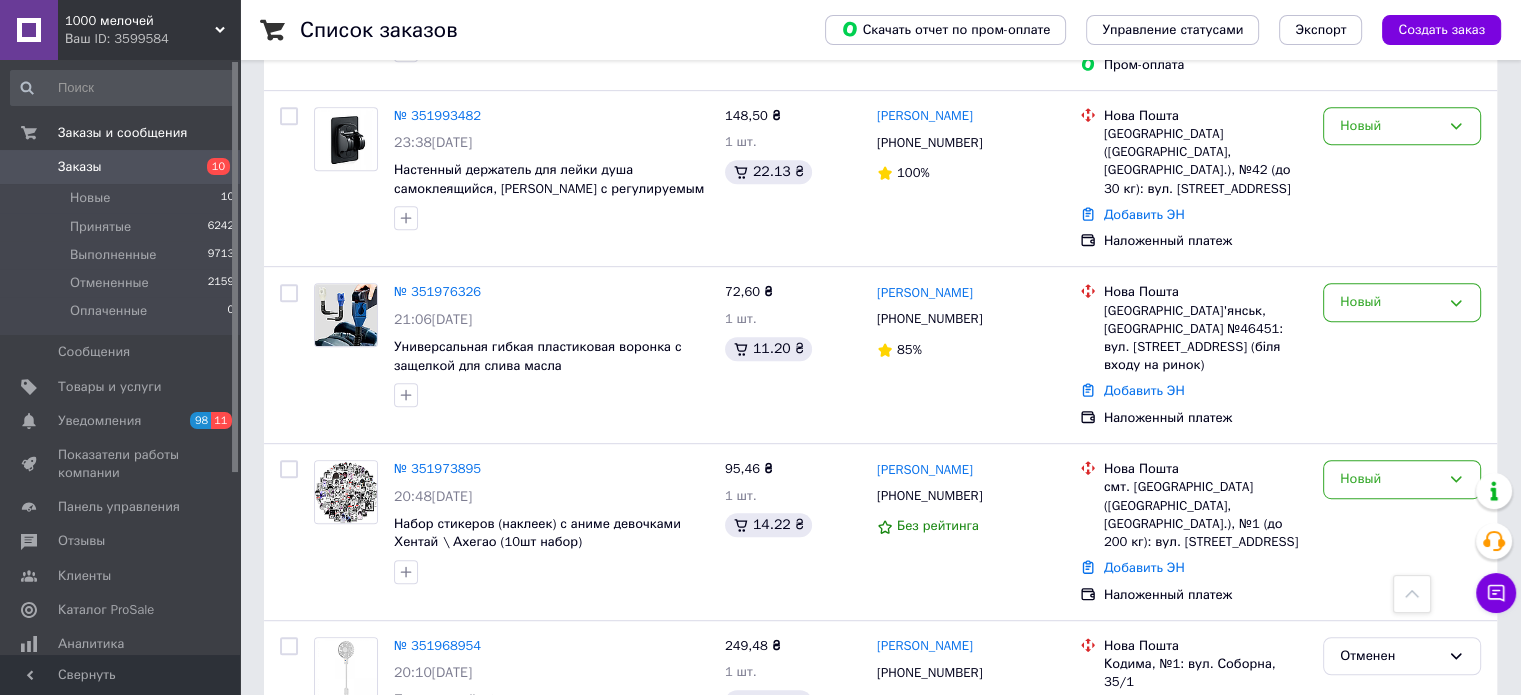 scroll, scrollTop: 900, scrollLeft: 0, axis: vertical 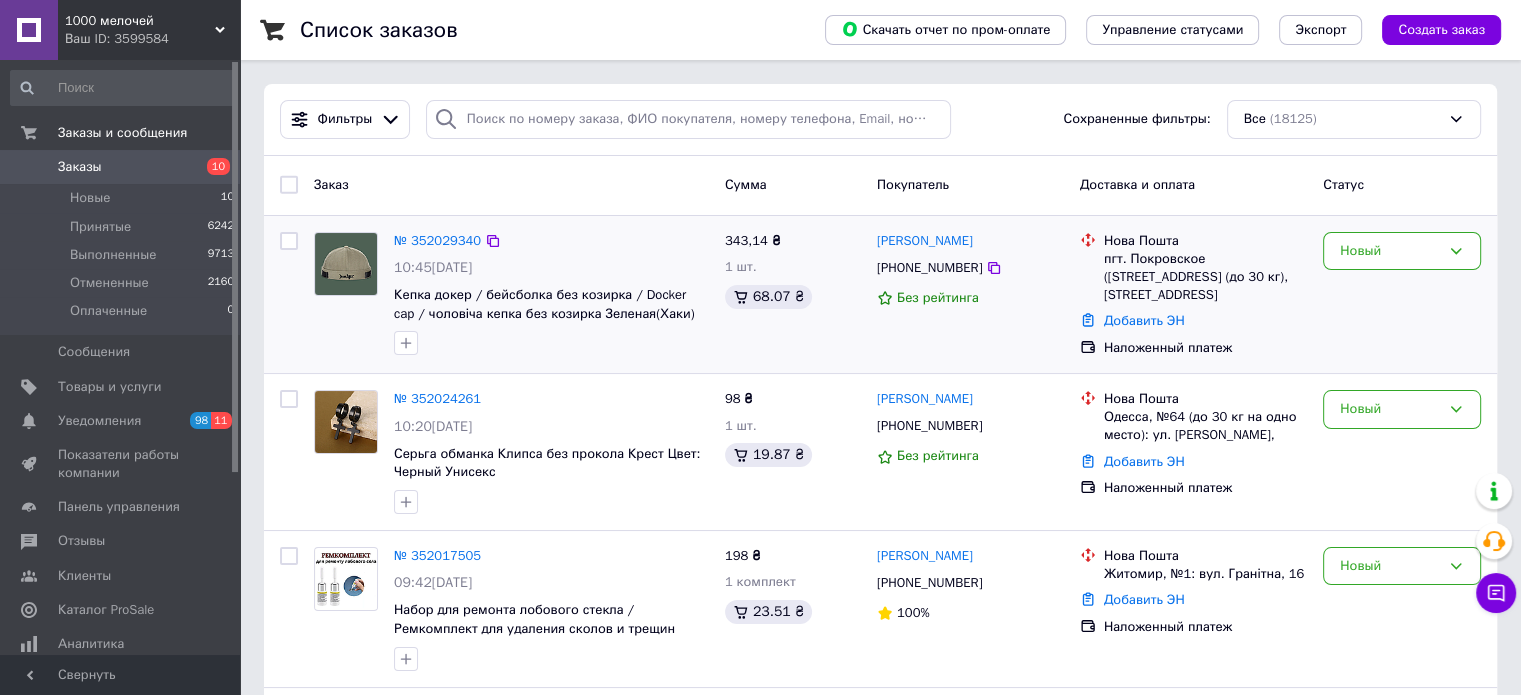click on "пгт. [GEOGRAPHIC_DATA] ([GEOGRAPHIC_DATA], [GEOGRAPHIC_DATA].), №2 (до 30 кг), ул. [STREET_ADDRESS]" at bounding box center (1205, 277) 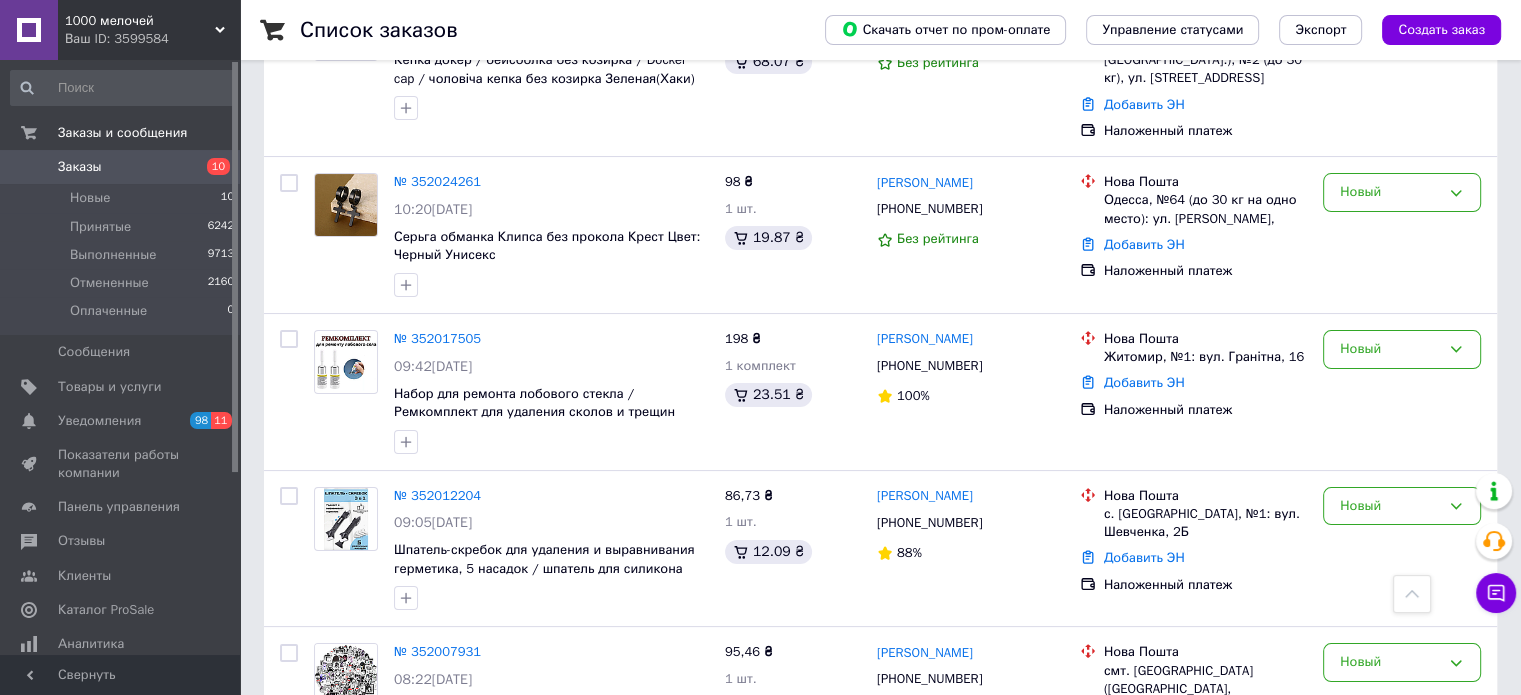 scroll, scrollTop: 0, scrollLeft: 0, axis: both 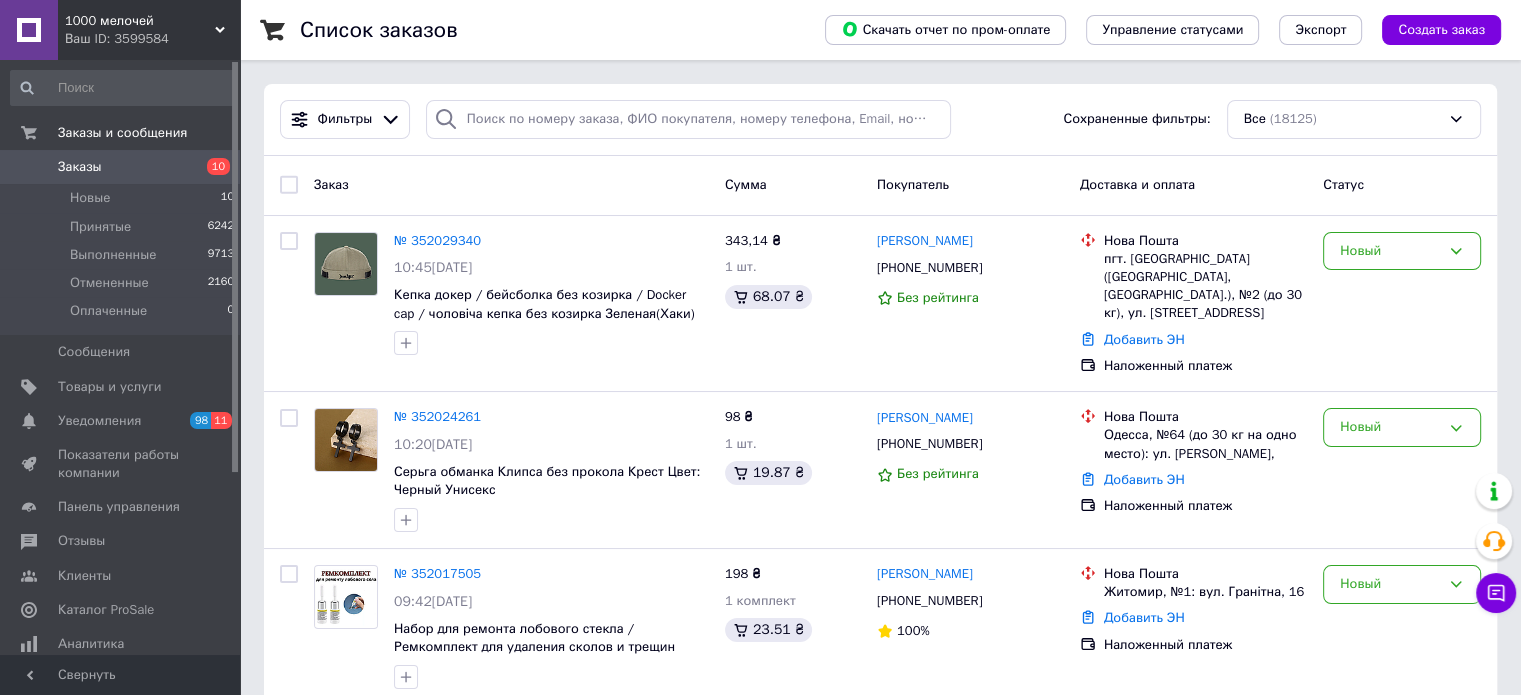click on "1000 мелочей Ваш ID: 3599584" at bounding box center (149, 30) 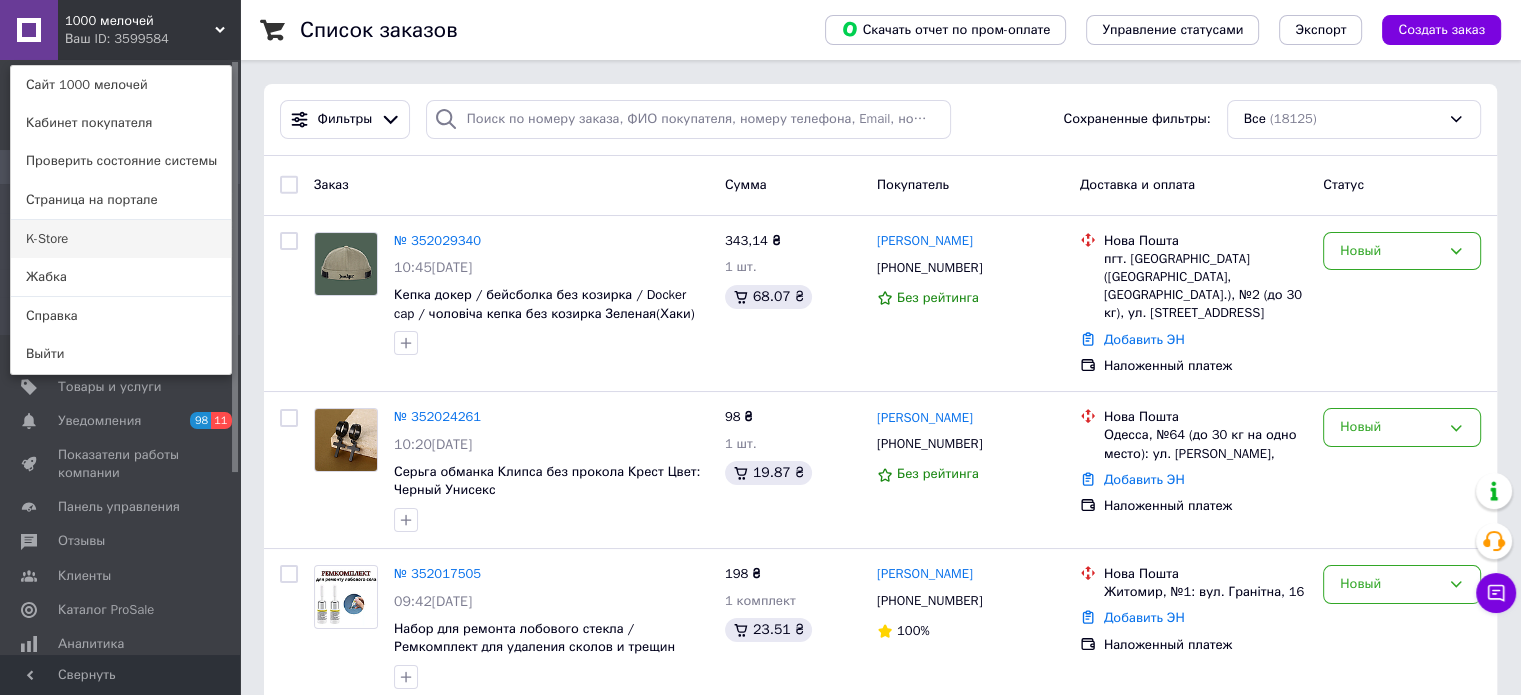 click on "K-Store" at bounding box center (121, 239) 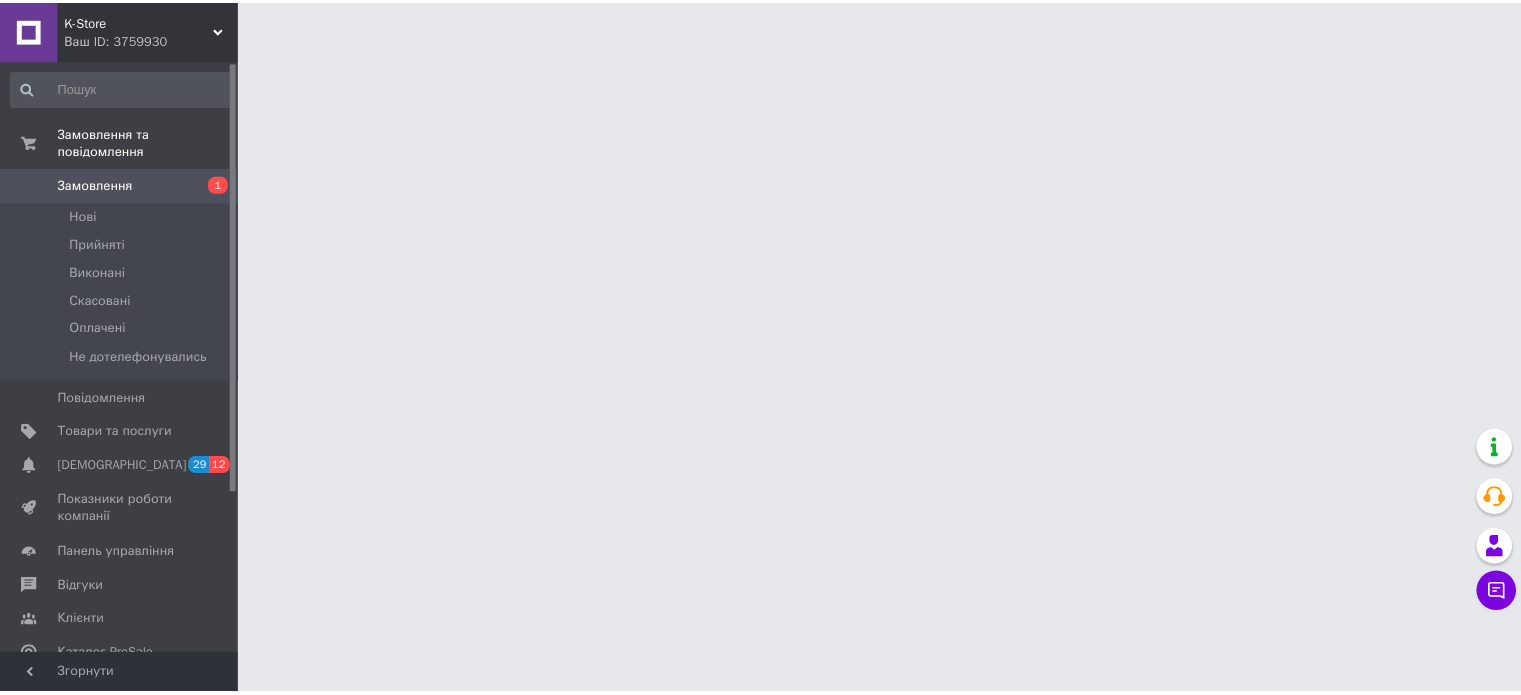 scroll, scrollTop: 0, scrollLeft: 0, axis: both 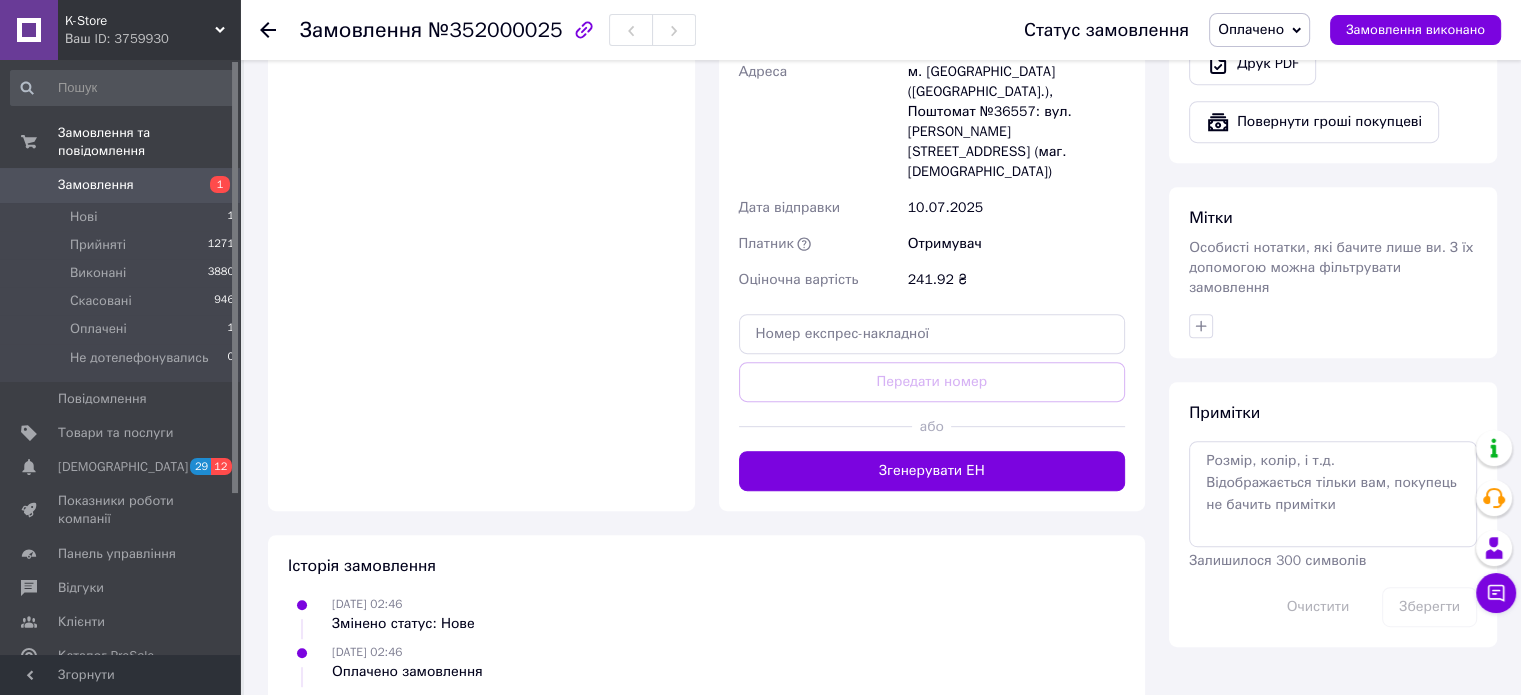 click on "Згенерувати ЕН" at bounding box center [932, 471] 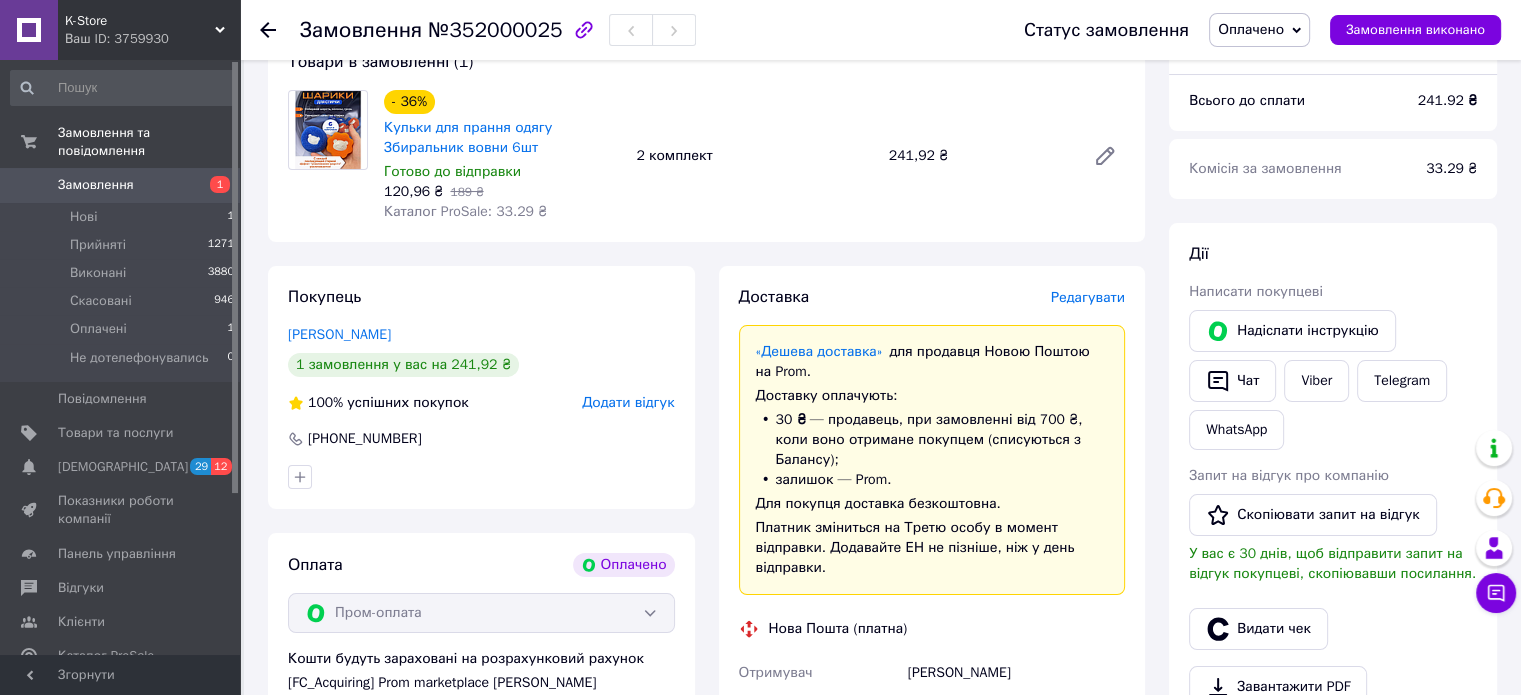 scroll, scrollTop: 0, scrollLeft: 0, axis: both 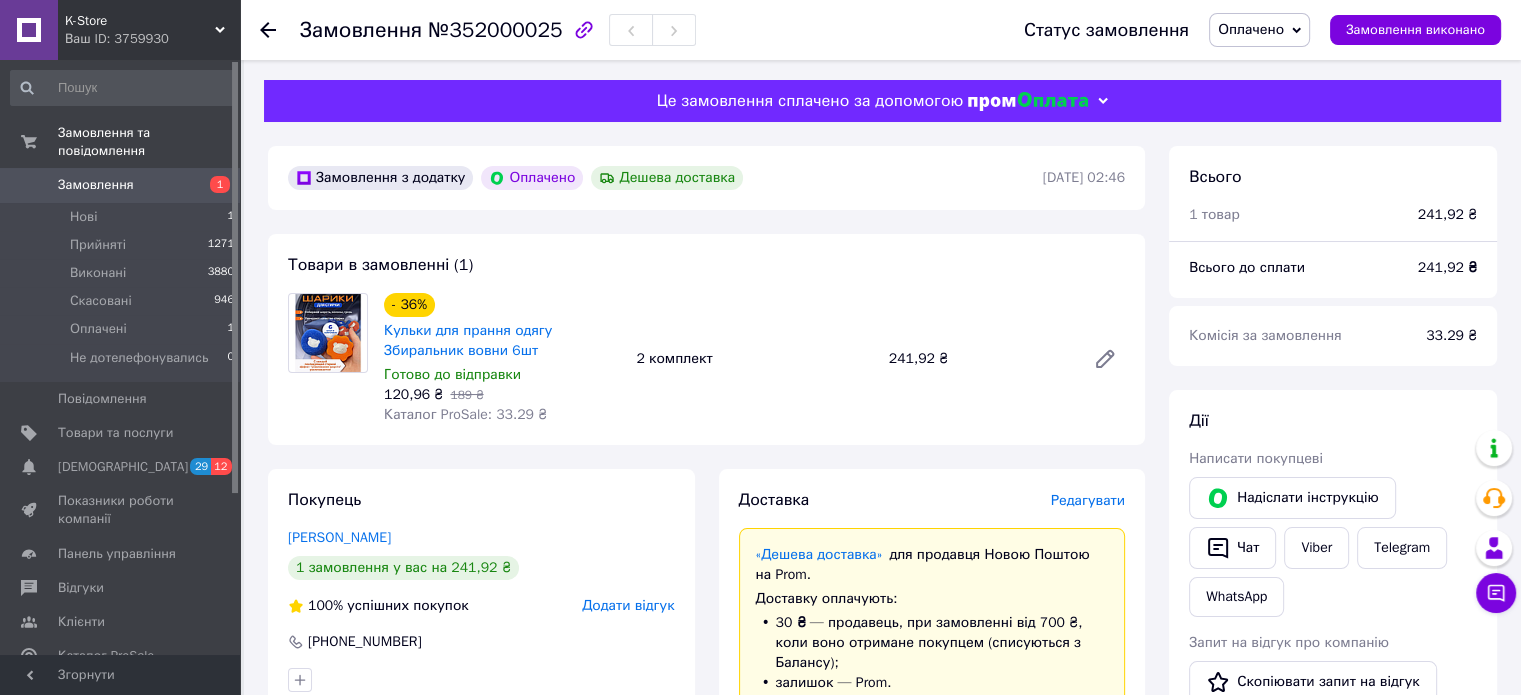 click on "Оплачено" at bounding box center (1259, 30) 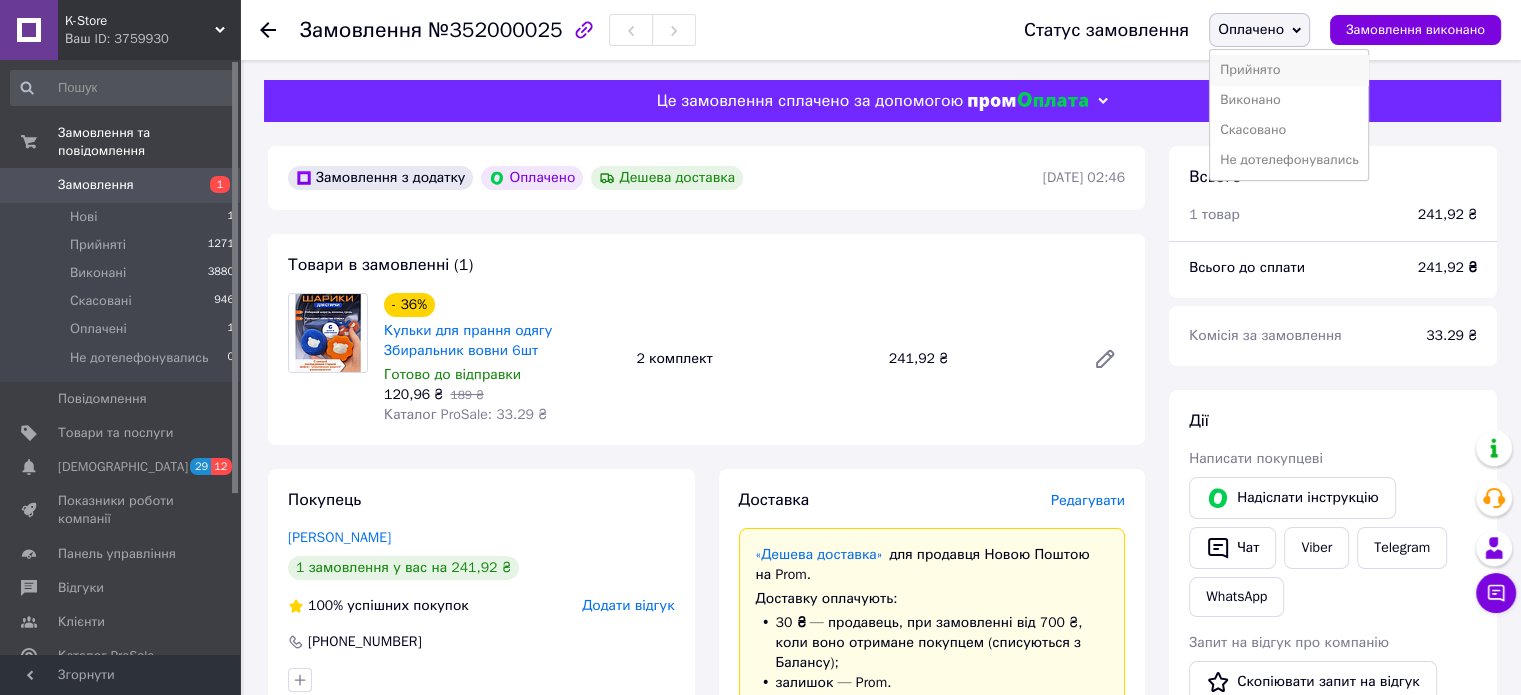 click on "Прийнято" at bounding box center [1289, 70] 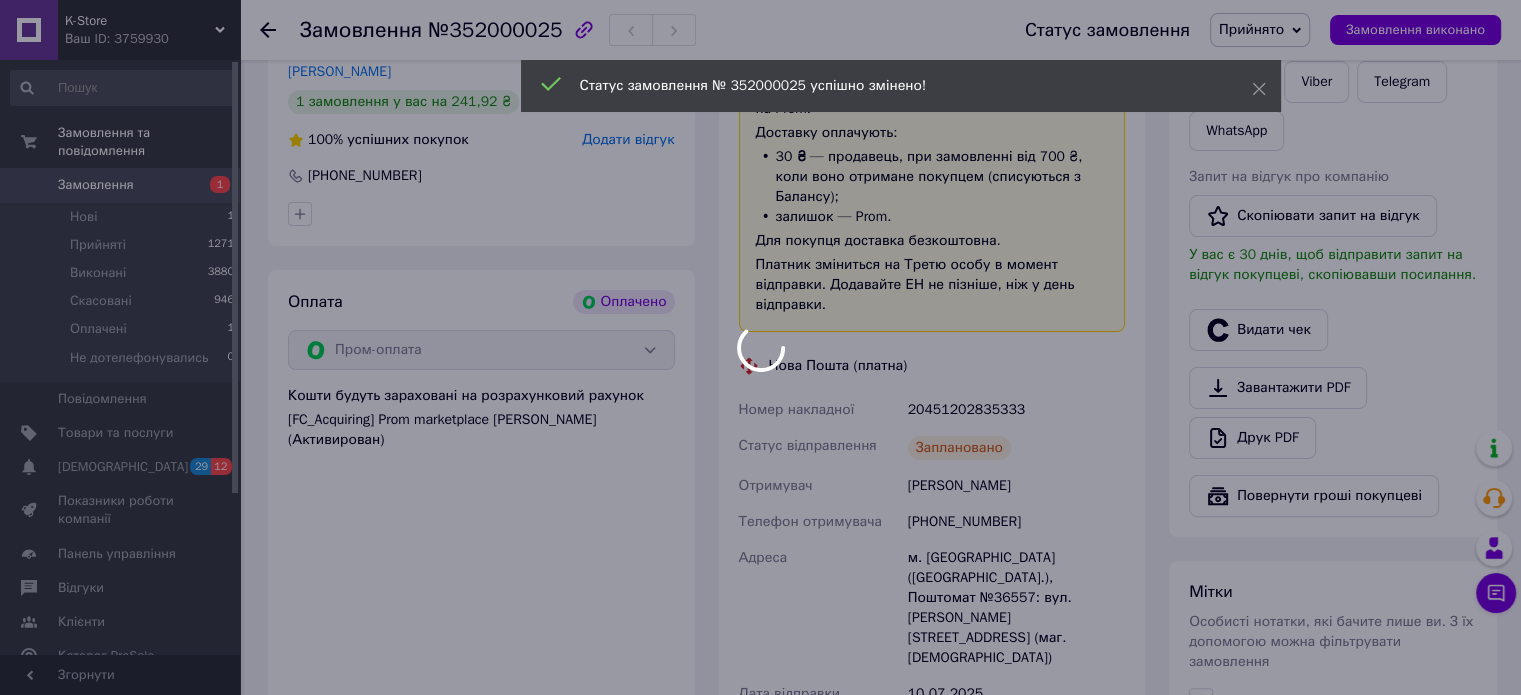 scroll, scrollTop: 500, scrollLeft: 0, axis: vertical 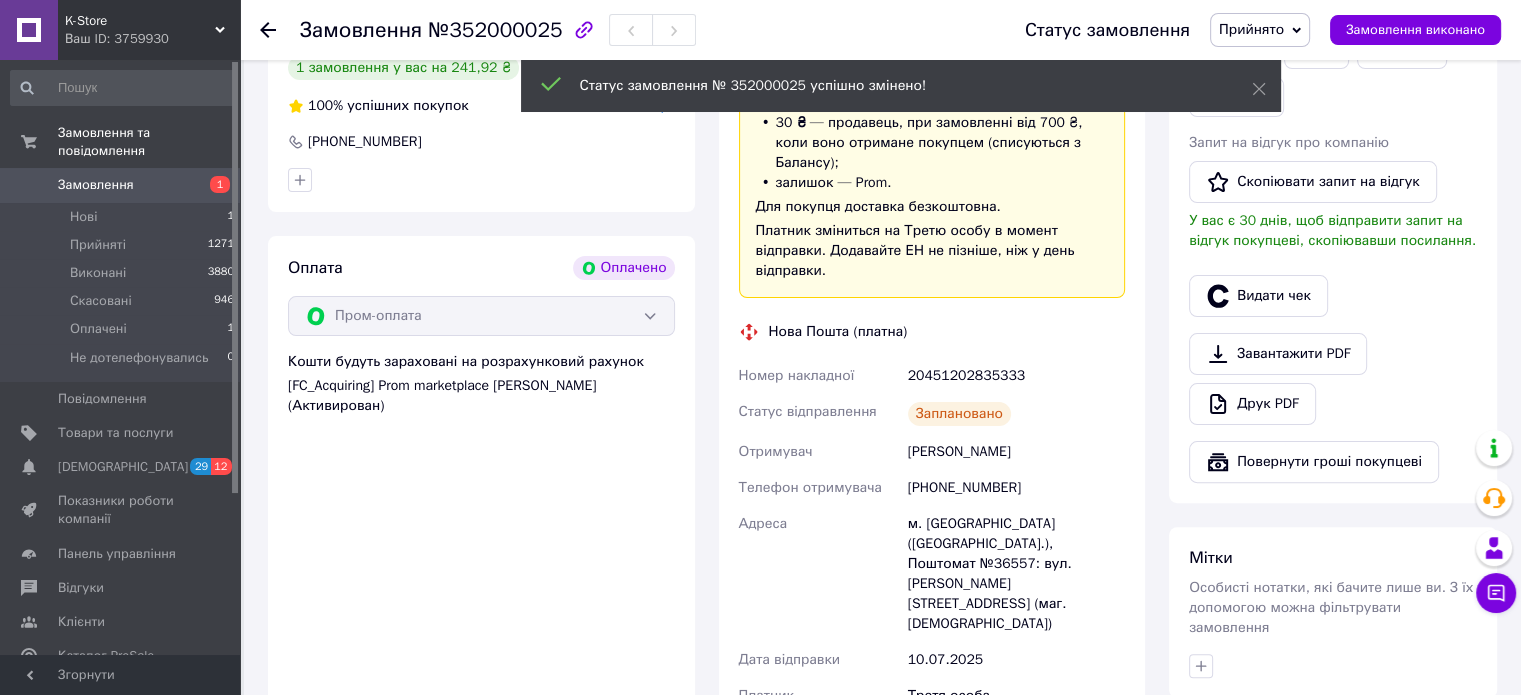 click on "20451202835333" at bounding box center [1016, 376] 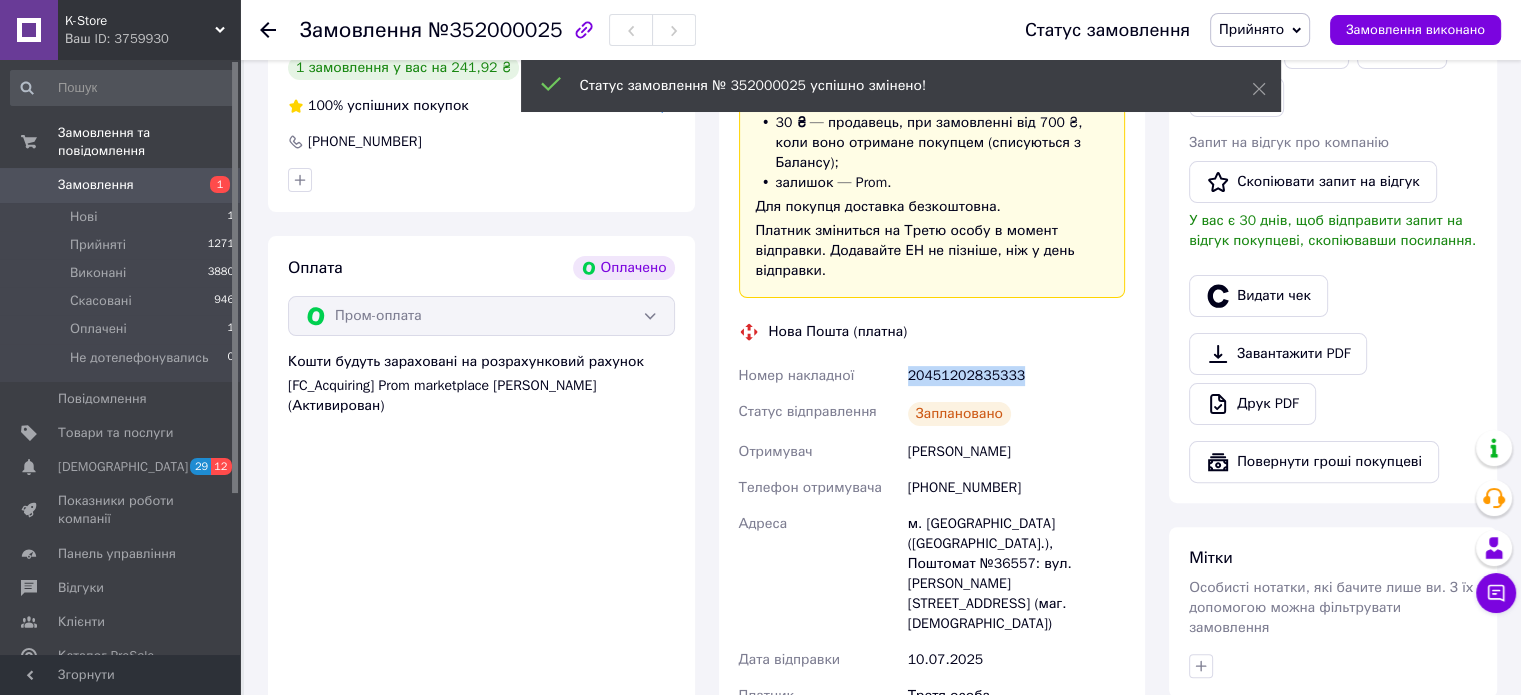click on "20451202835333" at bounding box center [1016, 376] 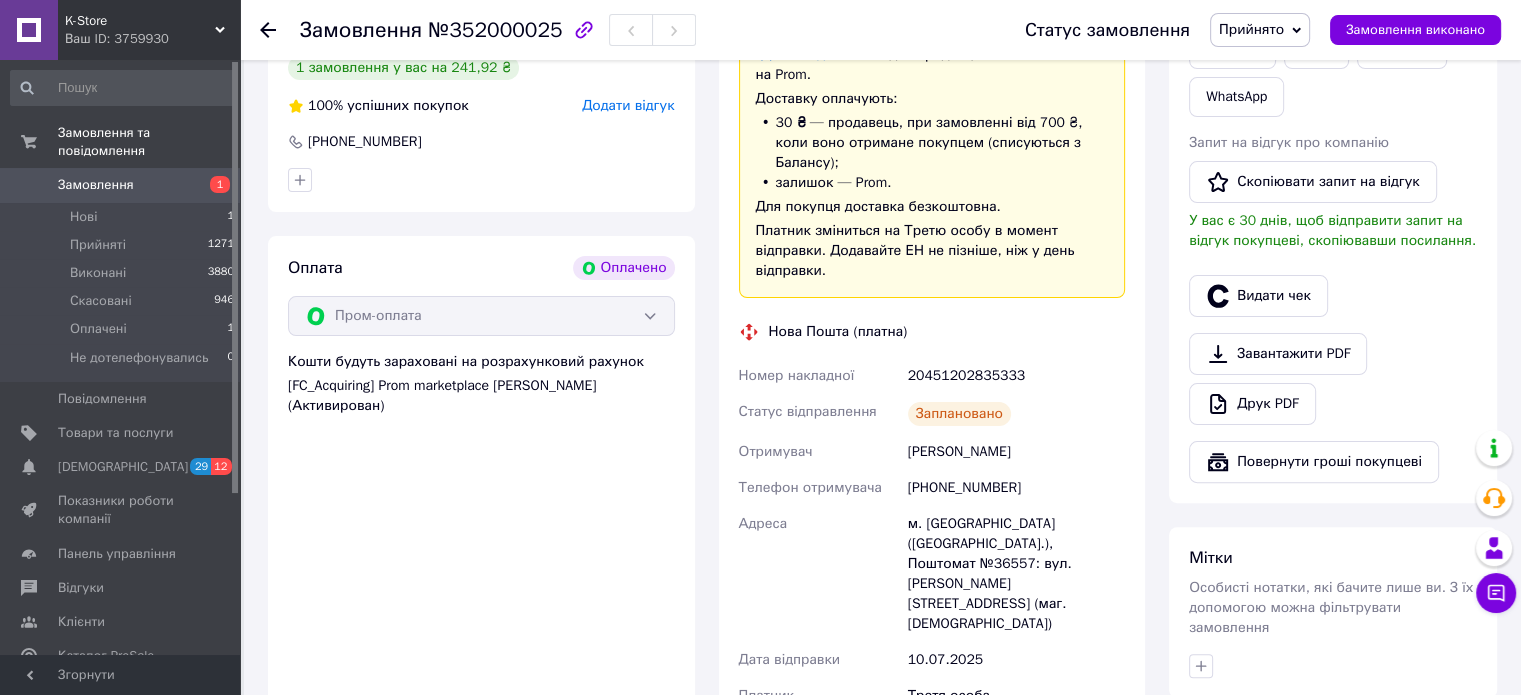 drag, startPoint x: 1483, startPoint y: 218, endPoint x: 1444, endPoint y: 231, distance: 41.109608 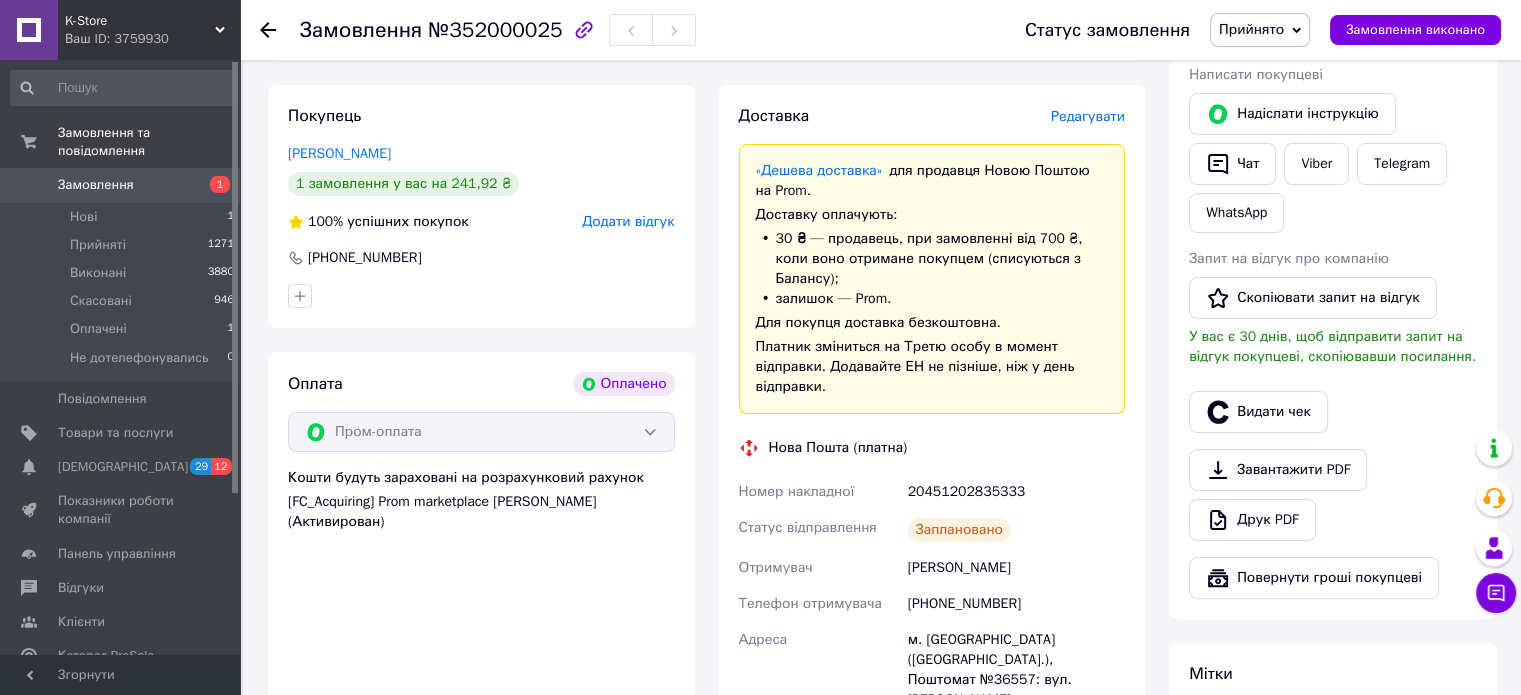 scroll, scrollTop: 100, scrollLeft: 0, axis: vertical 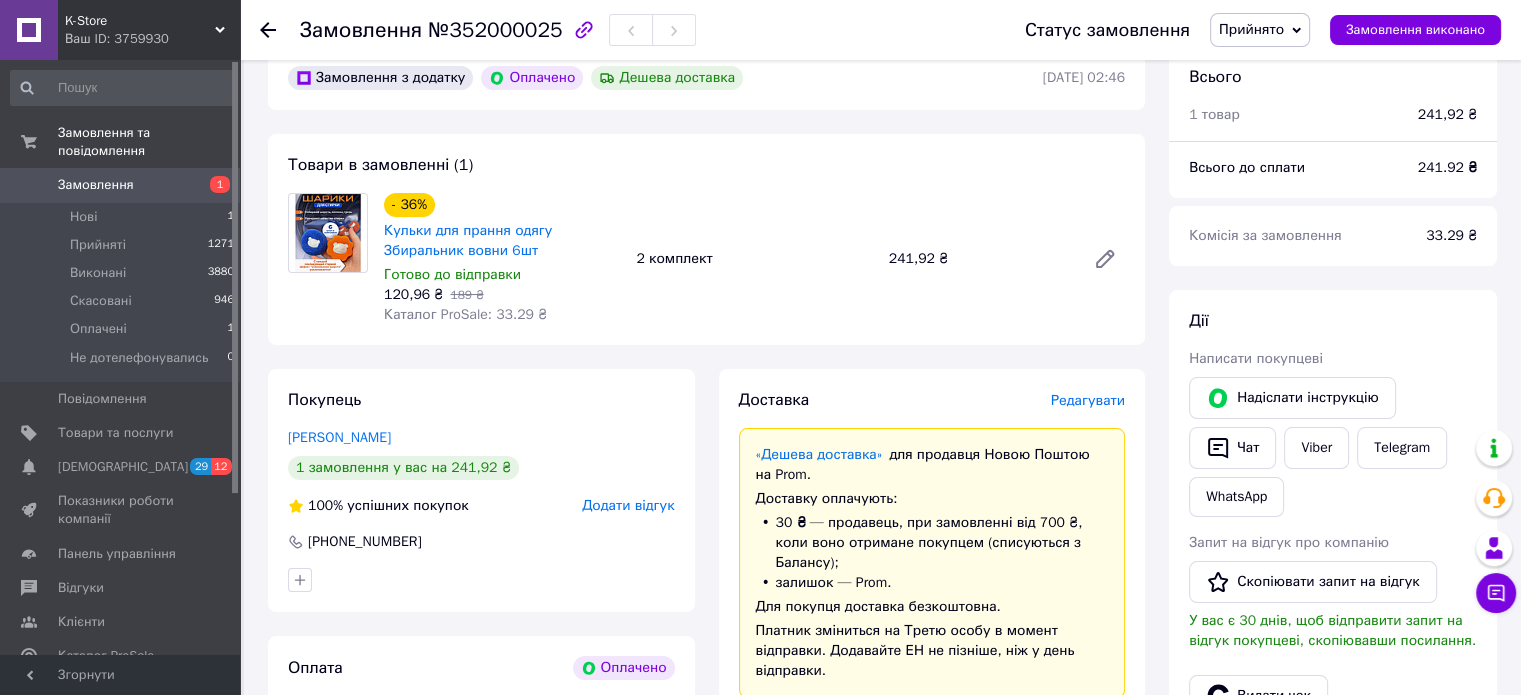 drag, startPoint x: 1426, startPoint y: 319, endPoint x: 1353, endPoint y: 335, distance: 74.73286 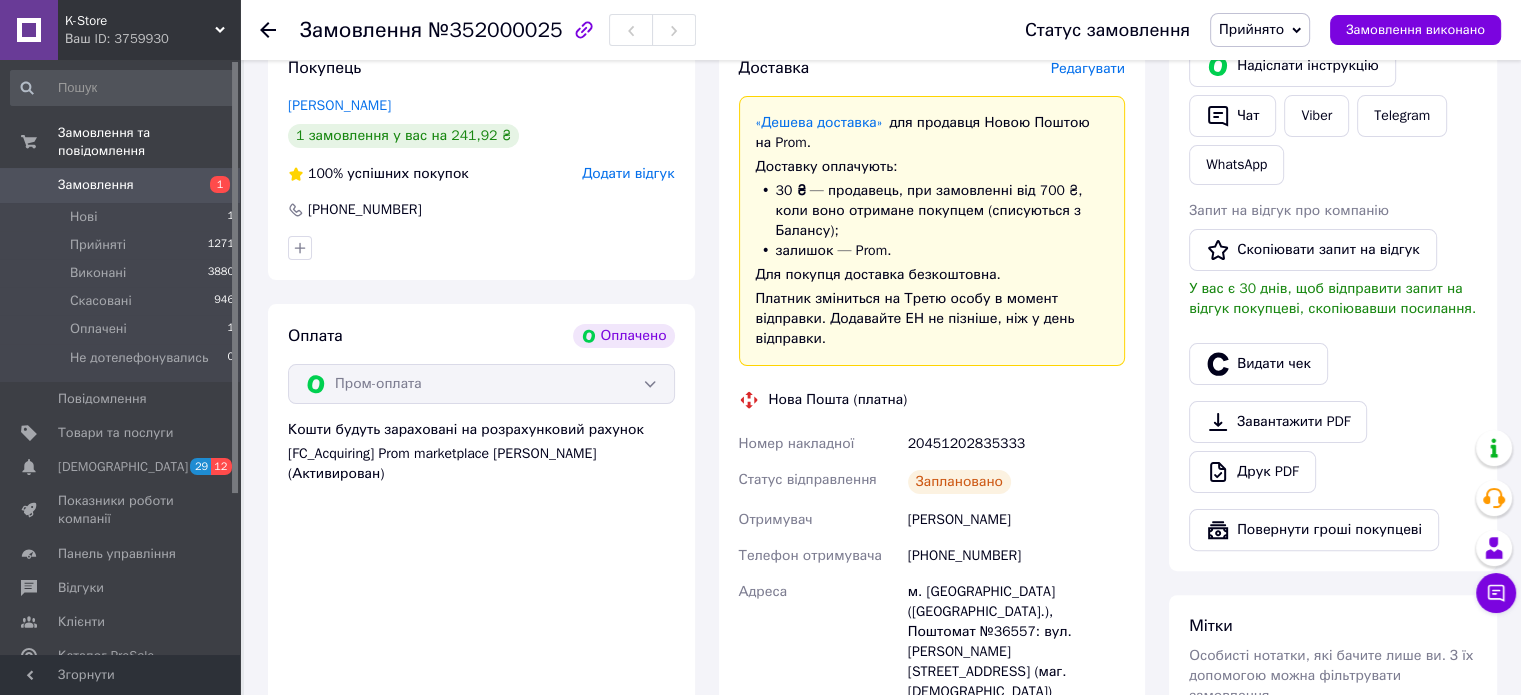scroll, scrollTop: 600, scrollLeft: 0, axis: vertical 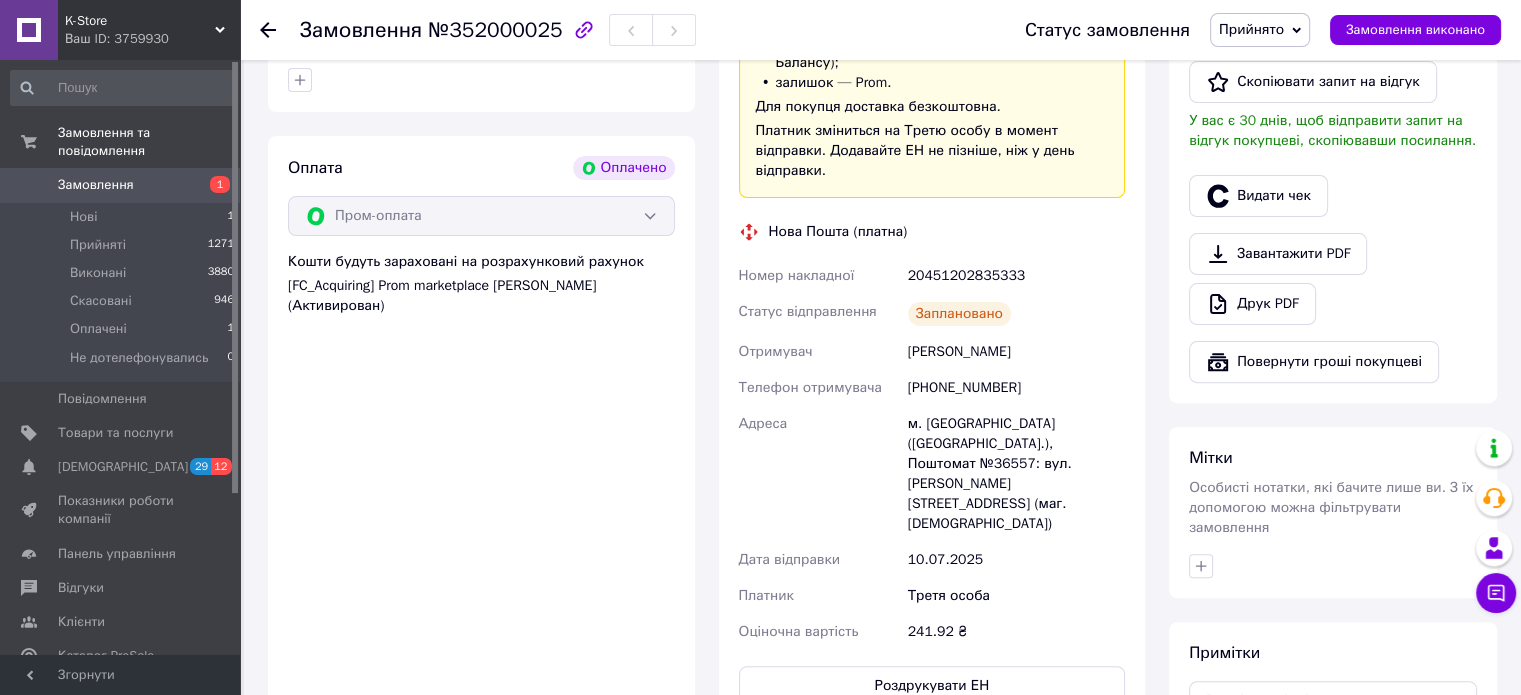 click on "+380631753597" at bounding box center (1016, 388) 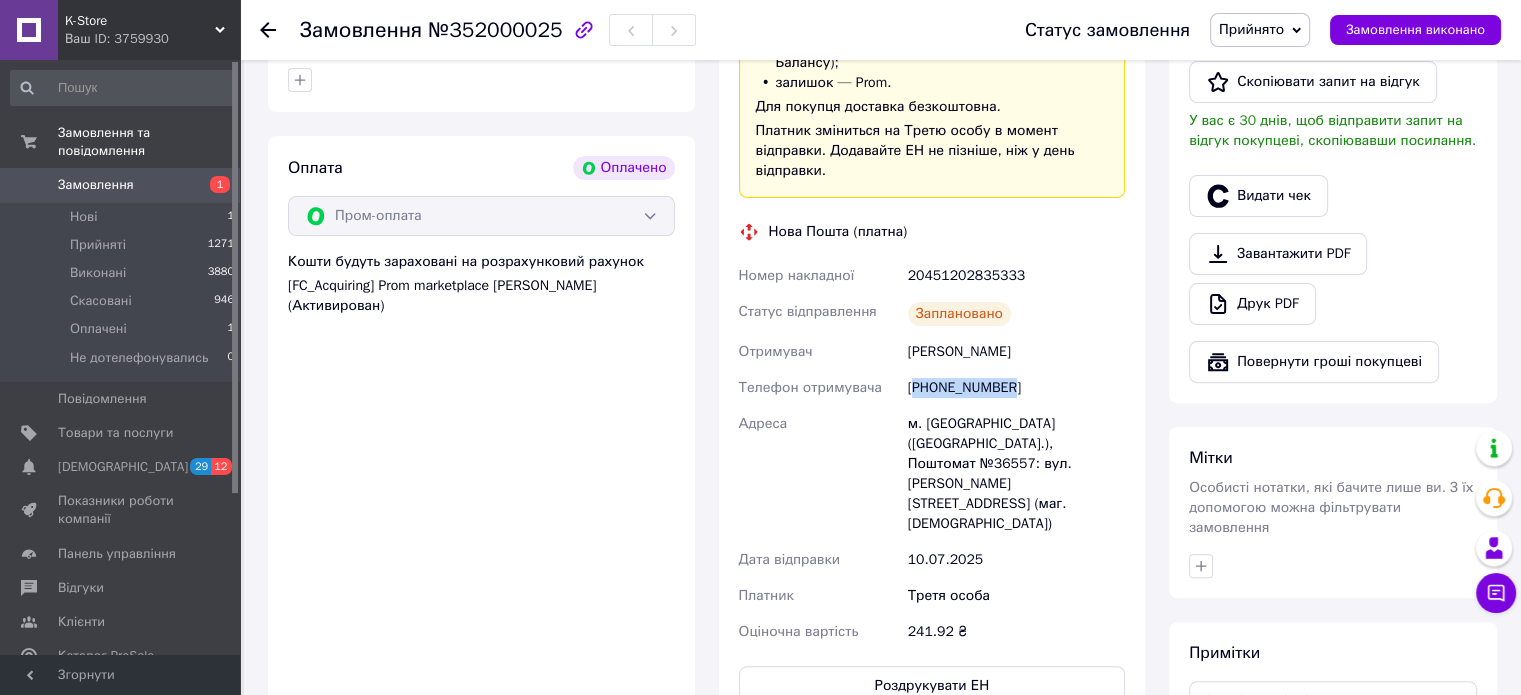click on "+380631753597" at bounding box center [1016, 388] 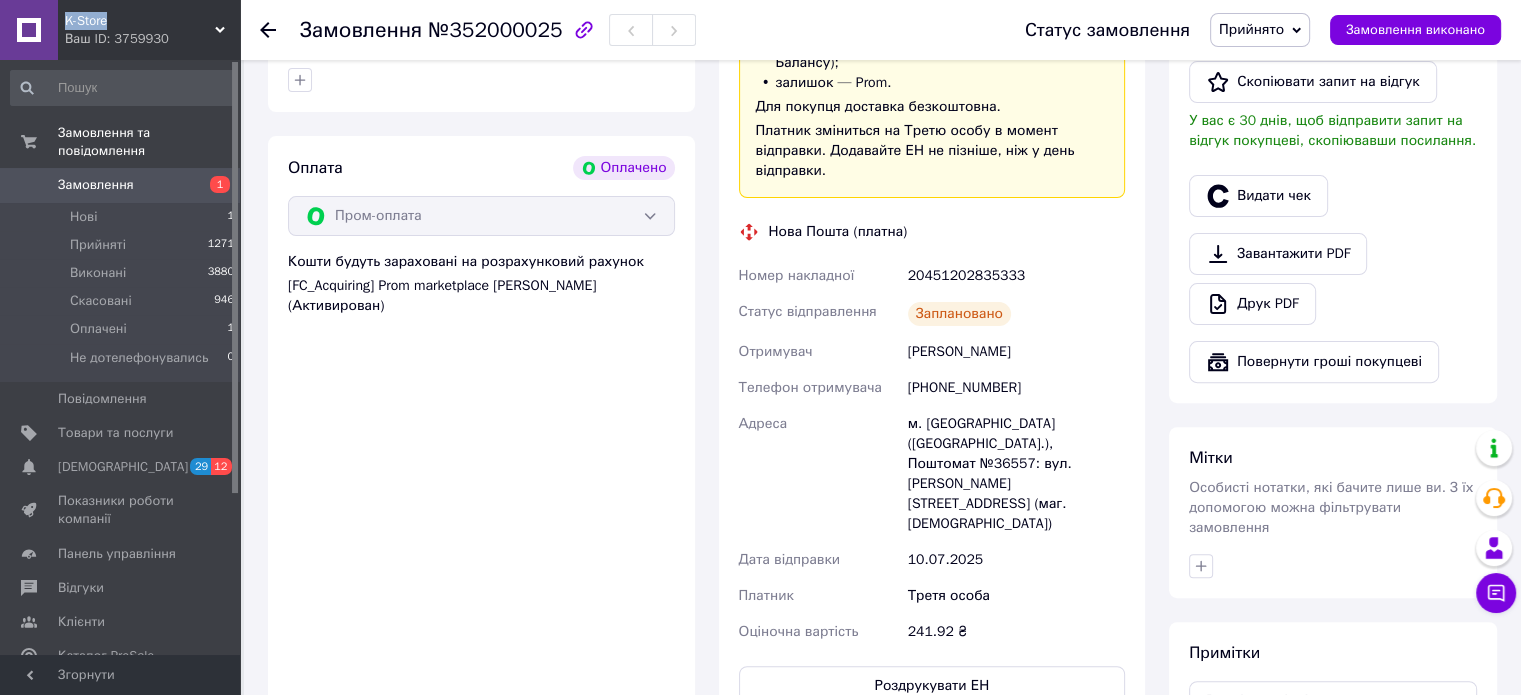 drag, startPoint x: 122, startPoint y: 11, endPoint x: 64, endPoint y: 12, distance: 58.00862 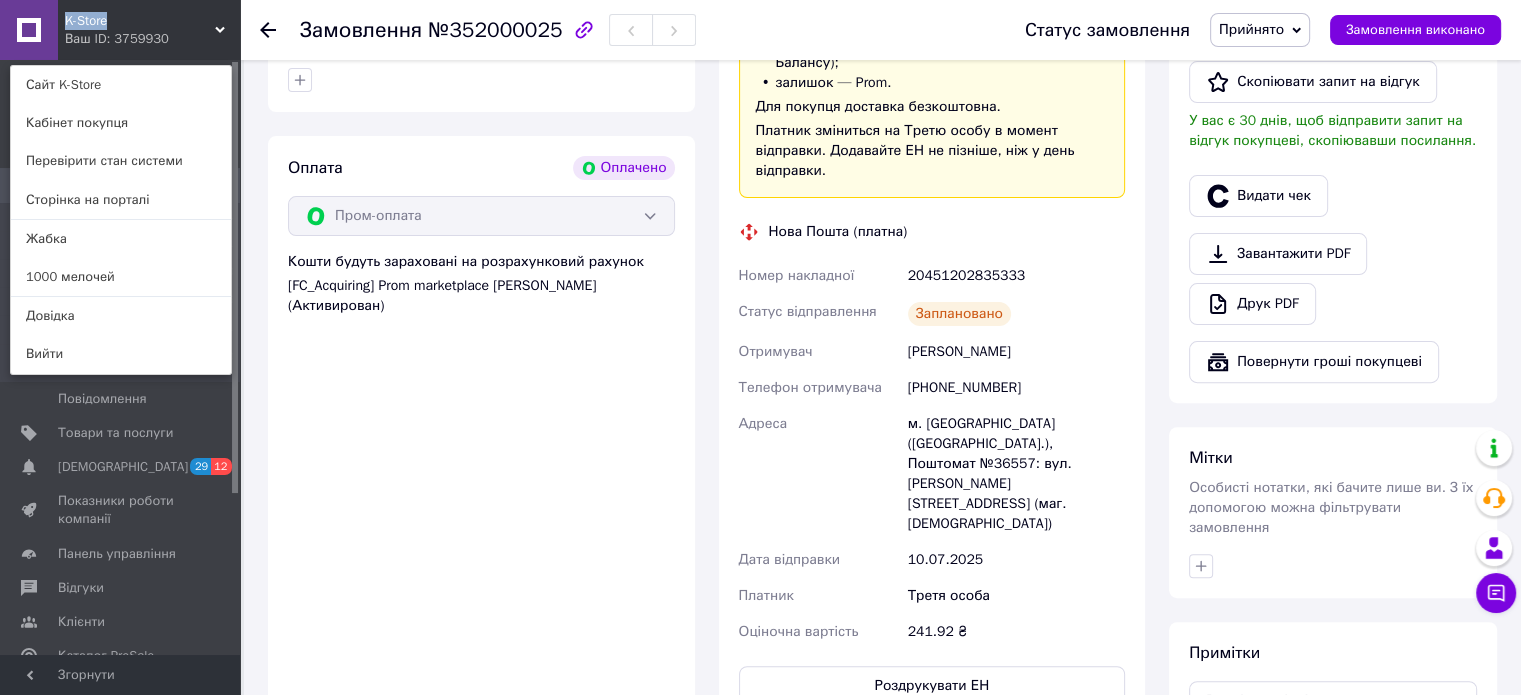copy on "K-Store" 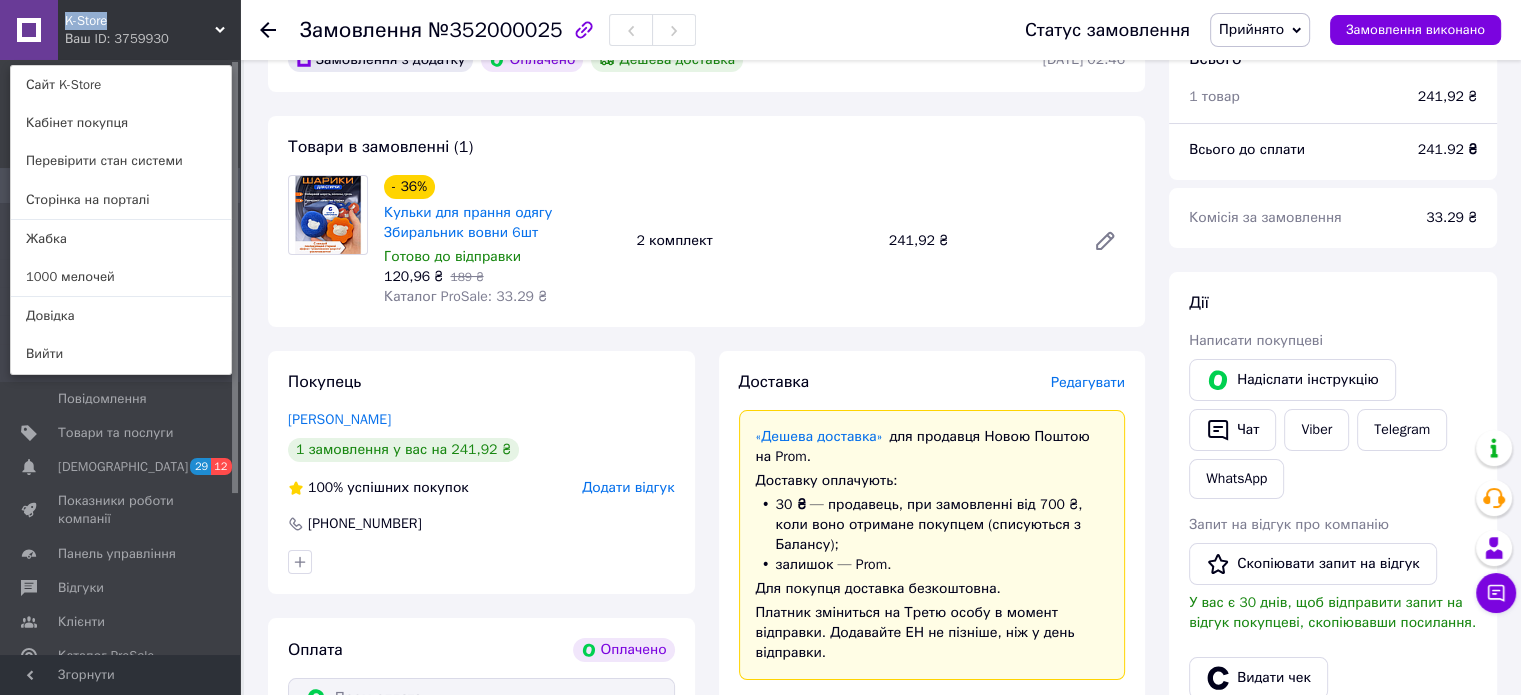scroll, scrollTop: 0, scrollLeft: 0, axis: both 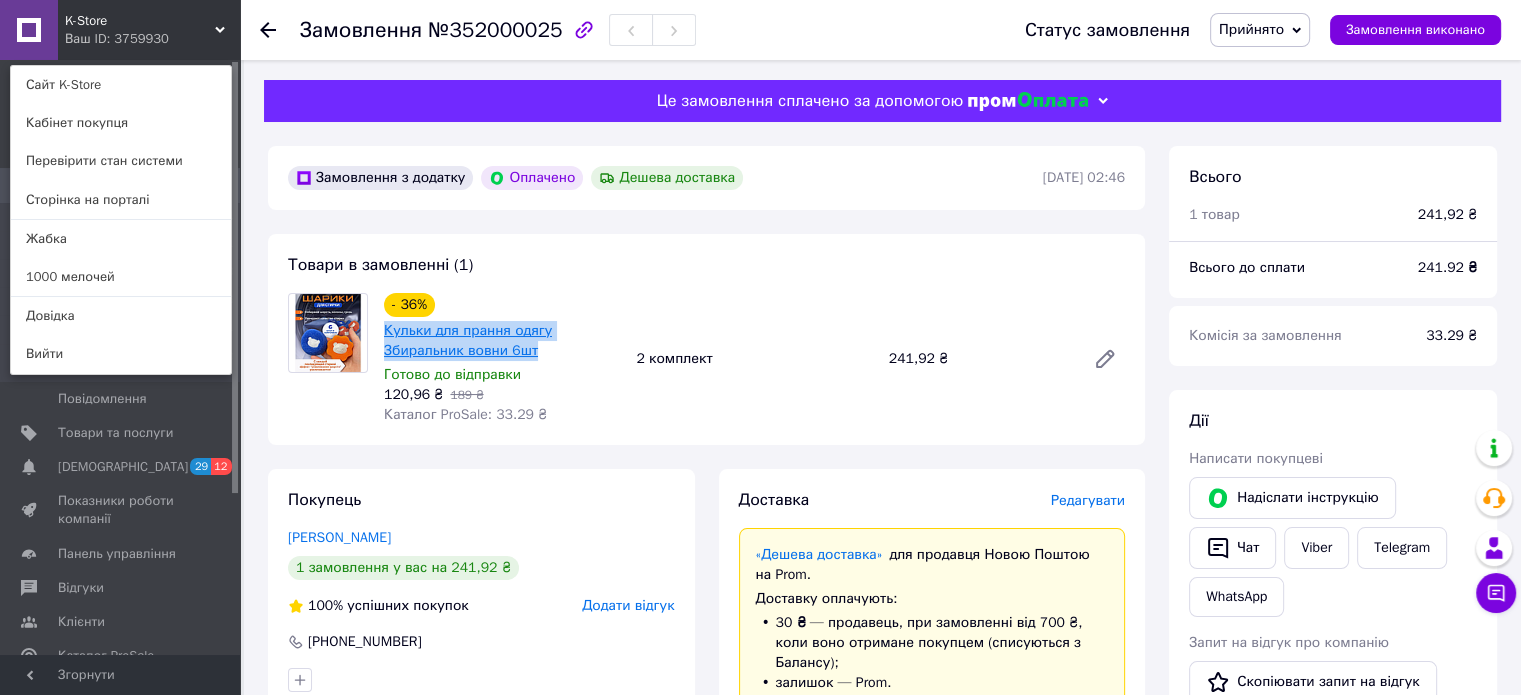 drag, startPoint x: 544, startPoint y: 347, endPoint x: 384, endPoint y: 329, distance: 161.00932 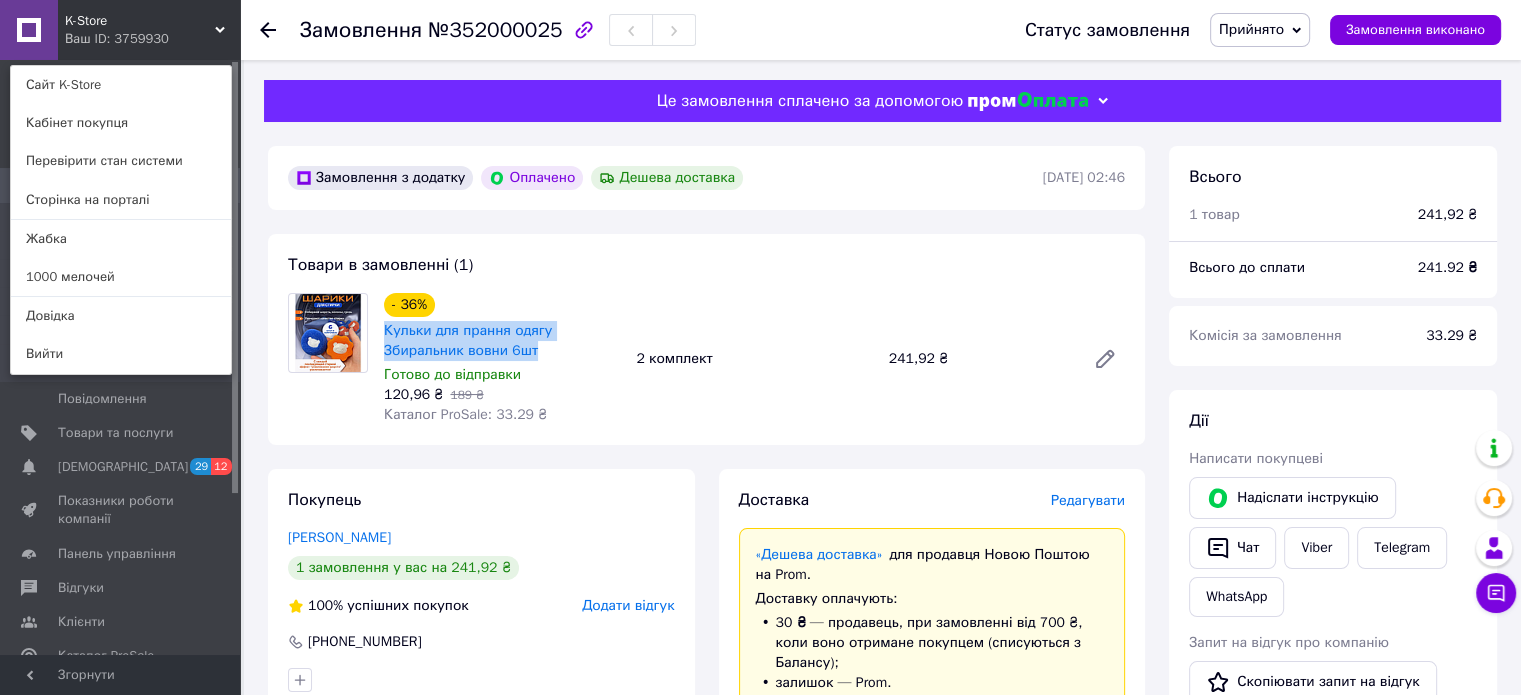 copy on "Кульки для прання одягу Збиральник  вовни 6шт" 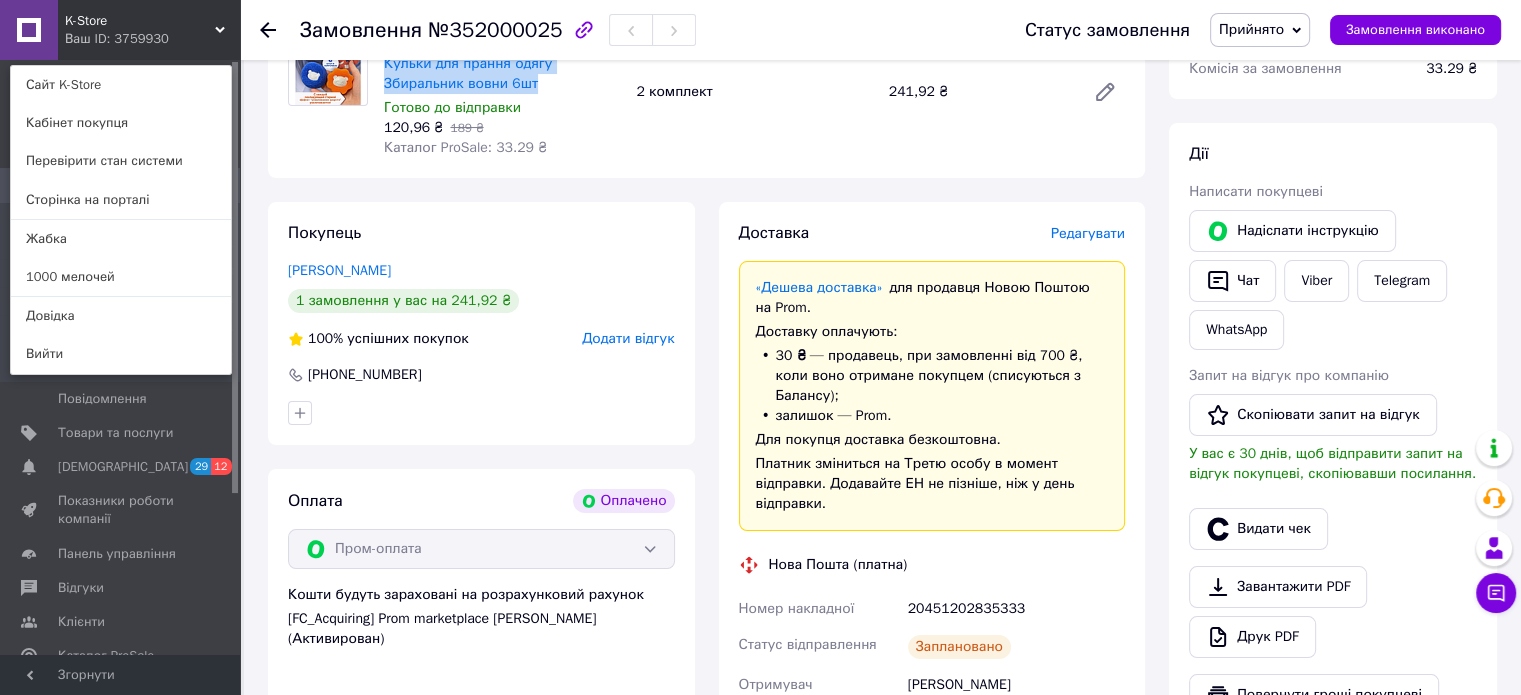 scroll, scrollTop: 400, scrollLeft: 0, axis: vertical 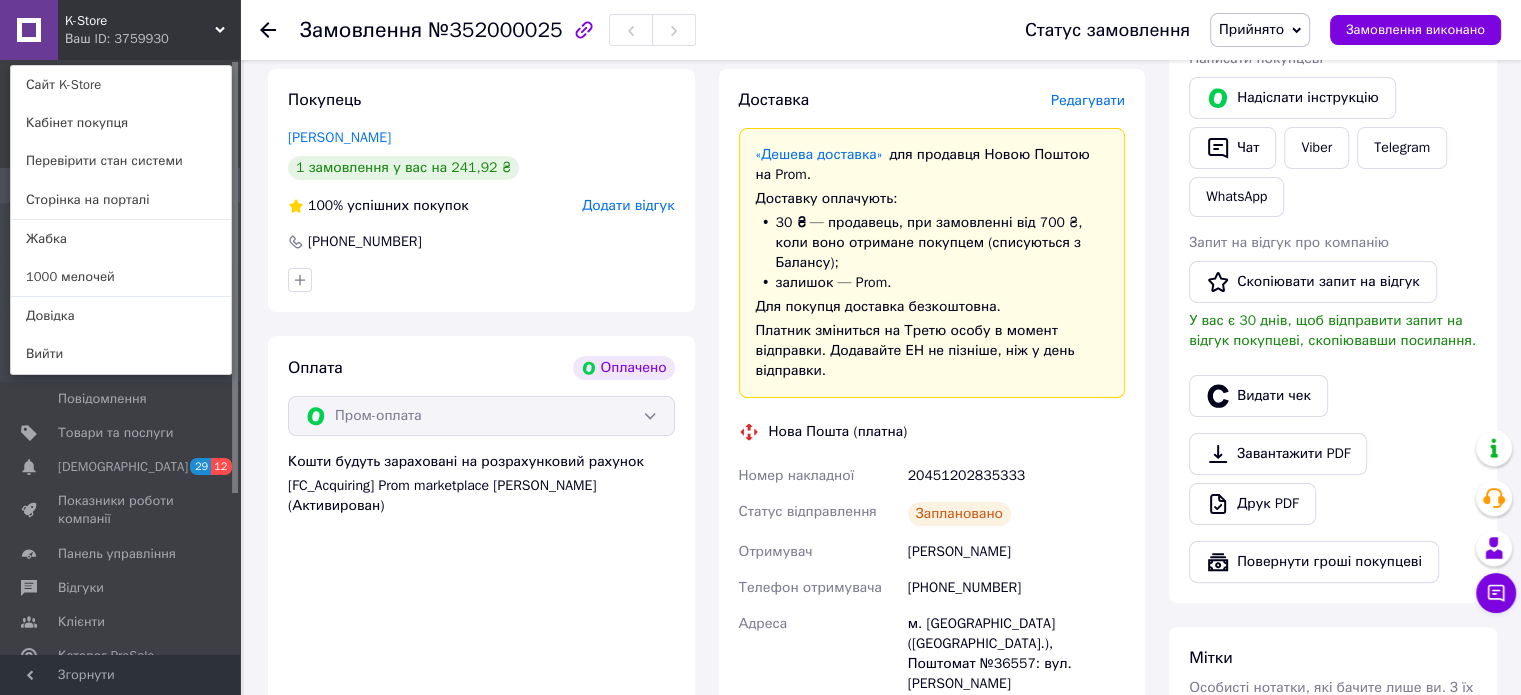 click on "20451202835333" at bounding box center (1016, 476) 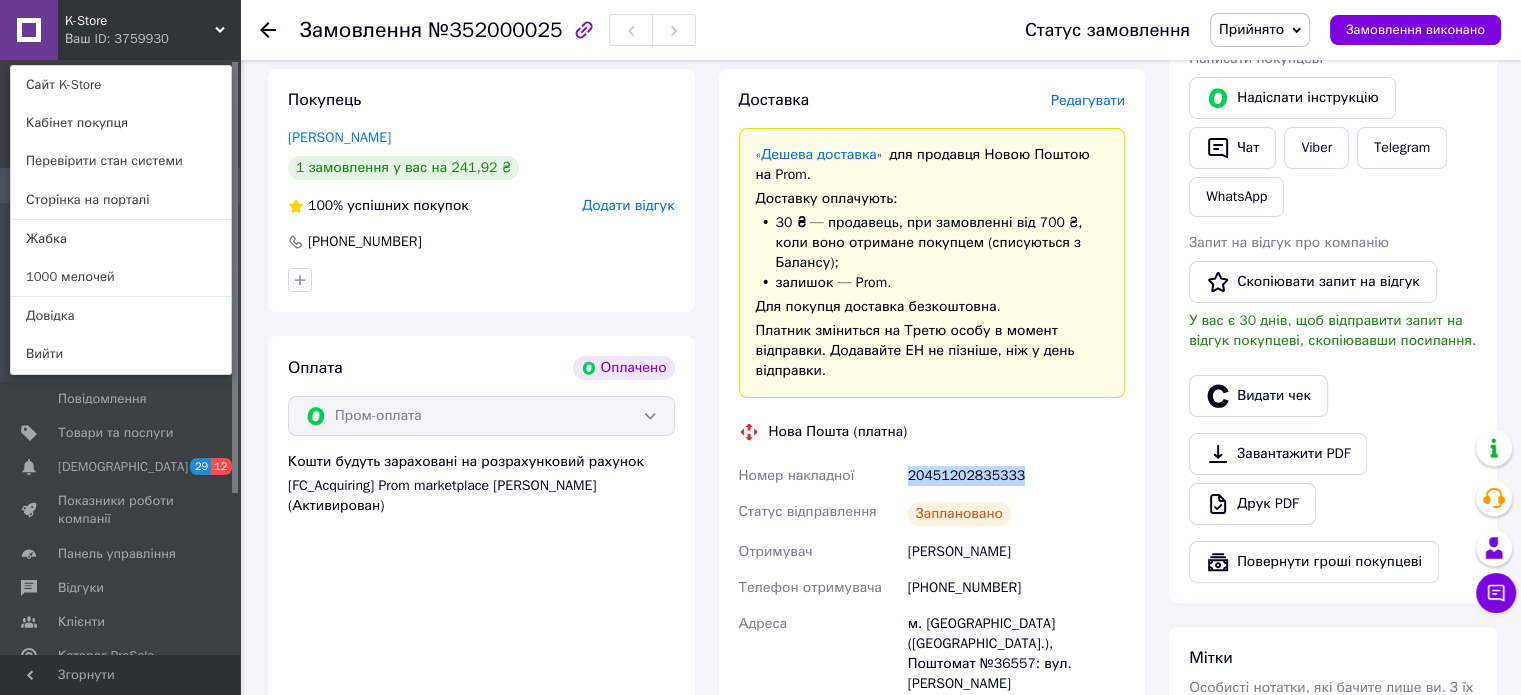 click on "20451202835333" at bounding box center (1016, 476) 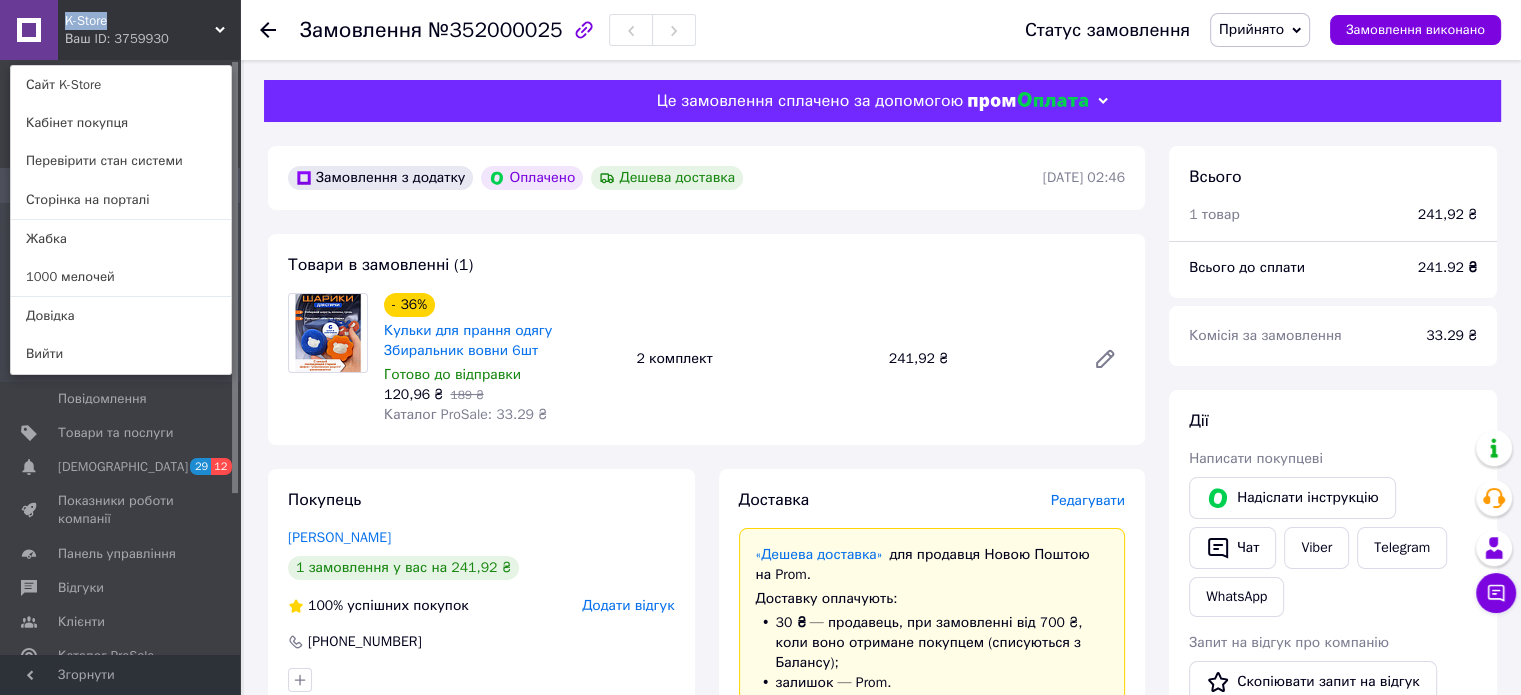 drag, startPoint x: 136, startPoint y: 19, endPoint x: 44, endPoint y: 15, distance: 92.086914 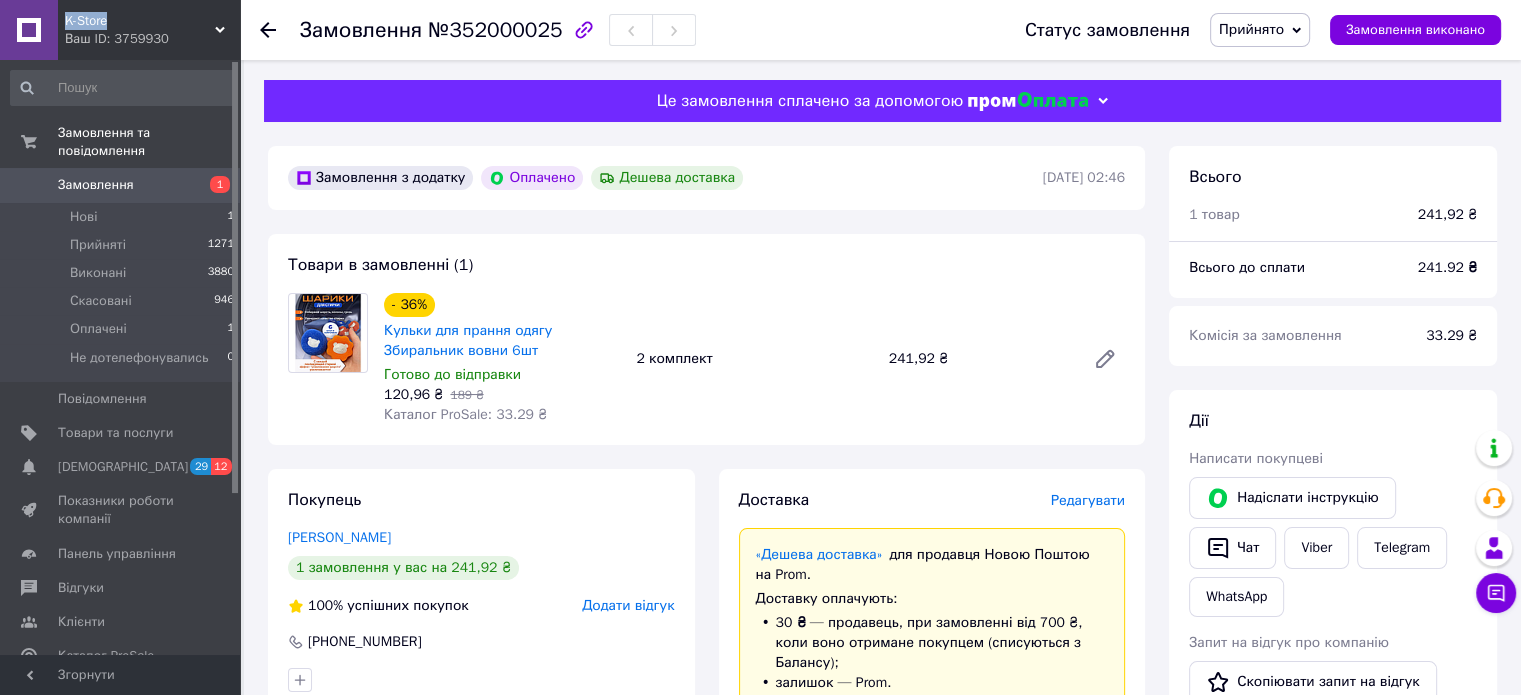 copy on "K-Store" 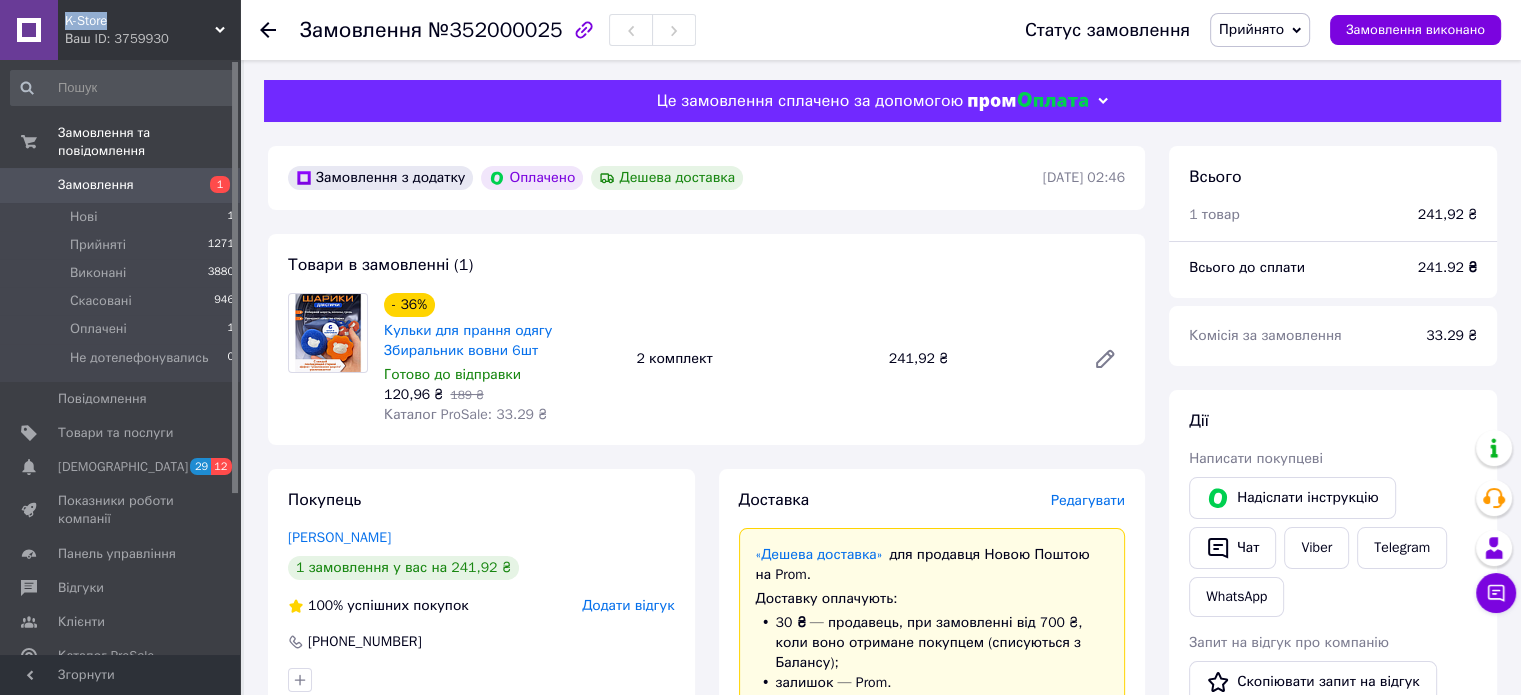 click on "K-Store" at bounding box center [140, 21] 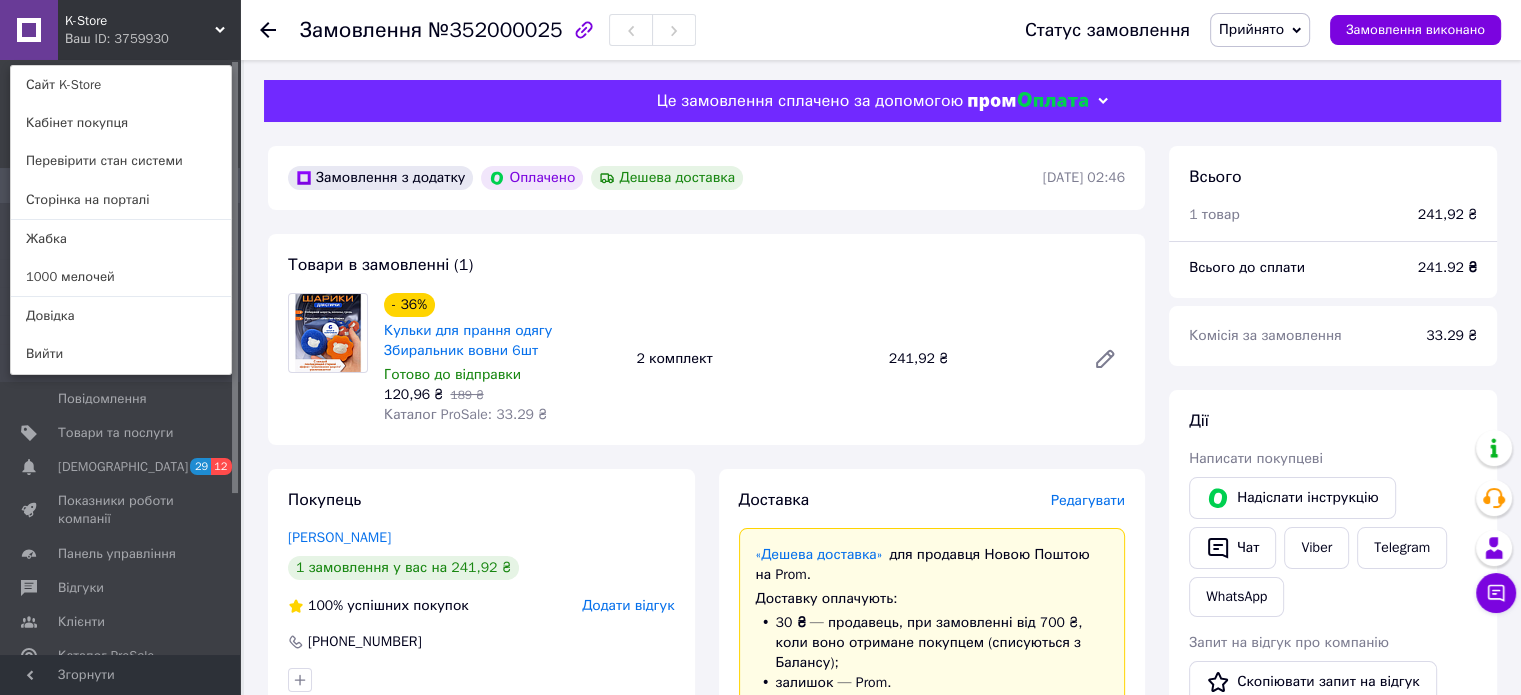 click on "K-Store Ваш ID: 3759930 Сайт K-Store Кабінет покупця Перевірити стан системи Сторінка на порталі Жабка 1000 мелочей Довідка Вийти" at bounding box center [120, 30] 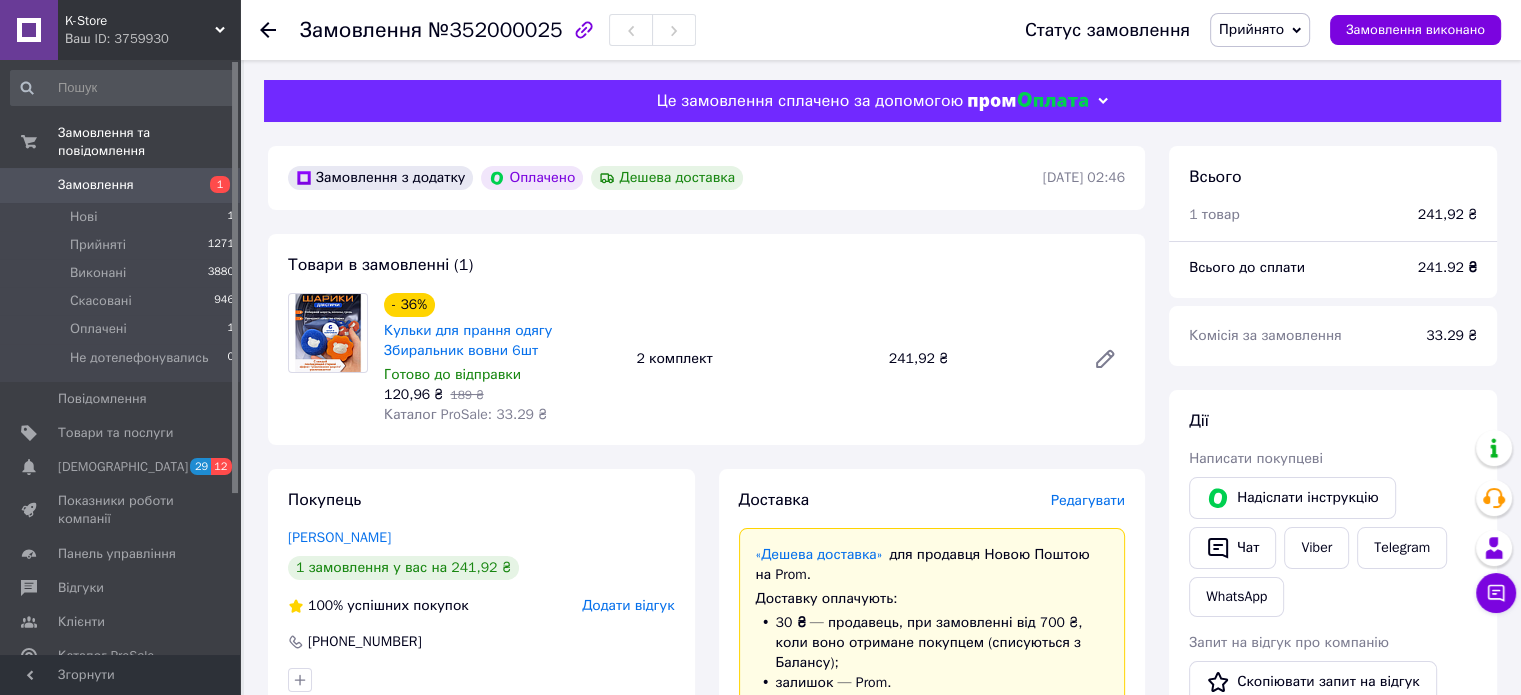 click on "Замовлення" at bounding box center (121, 185) 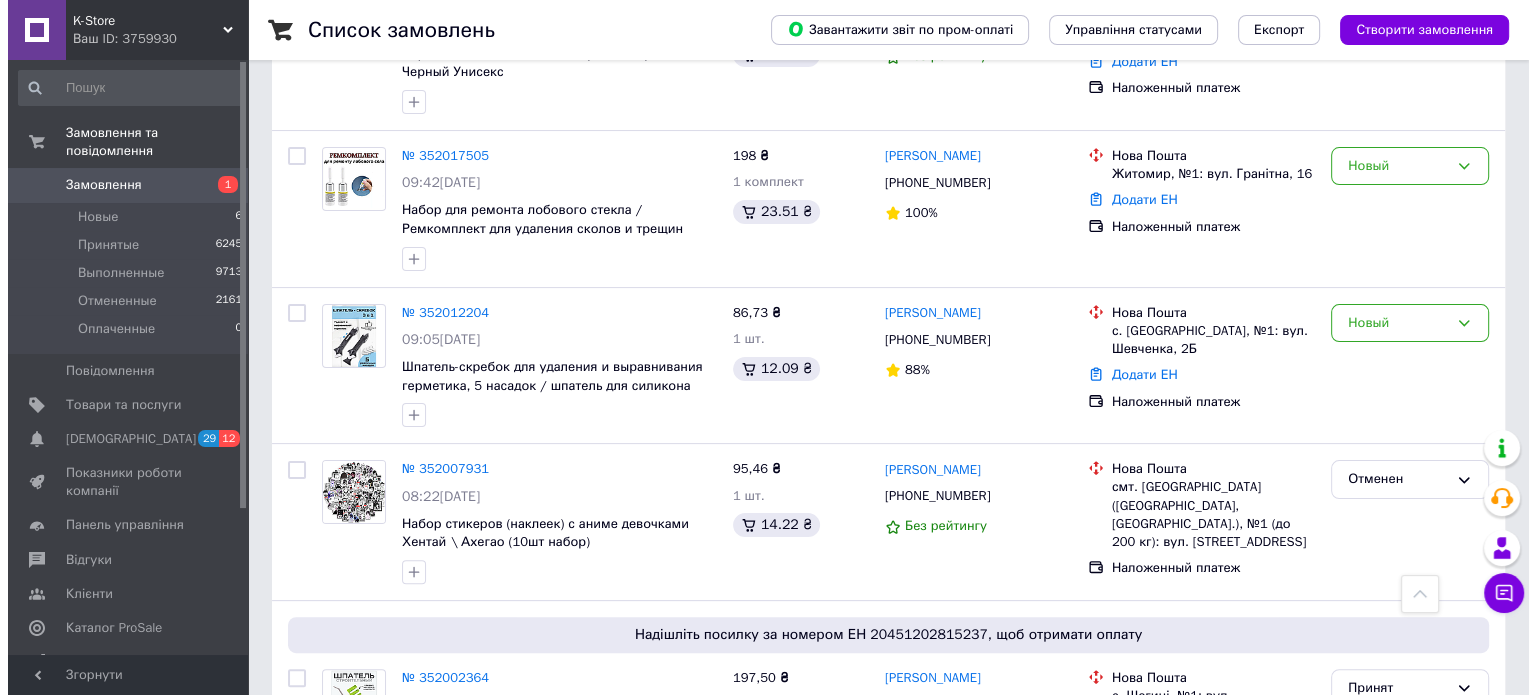scroll, scrollTop: 0, scrollLeft: 0, axis: both 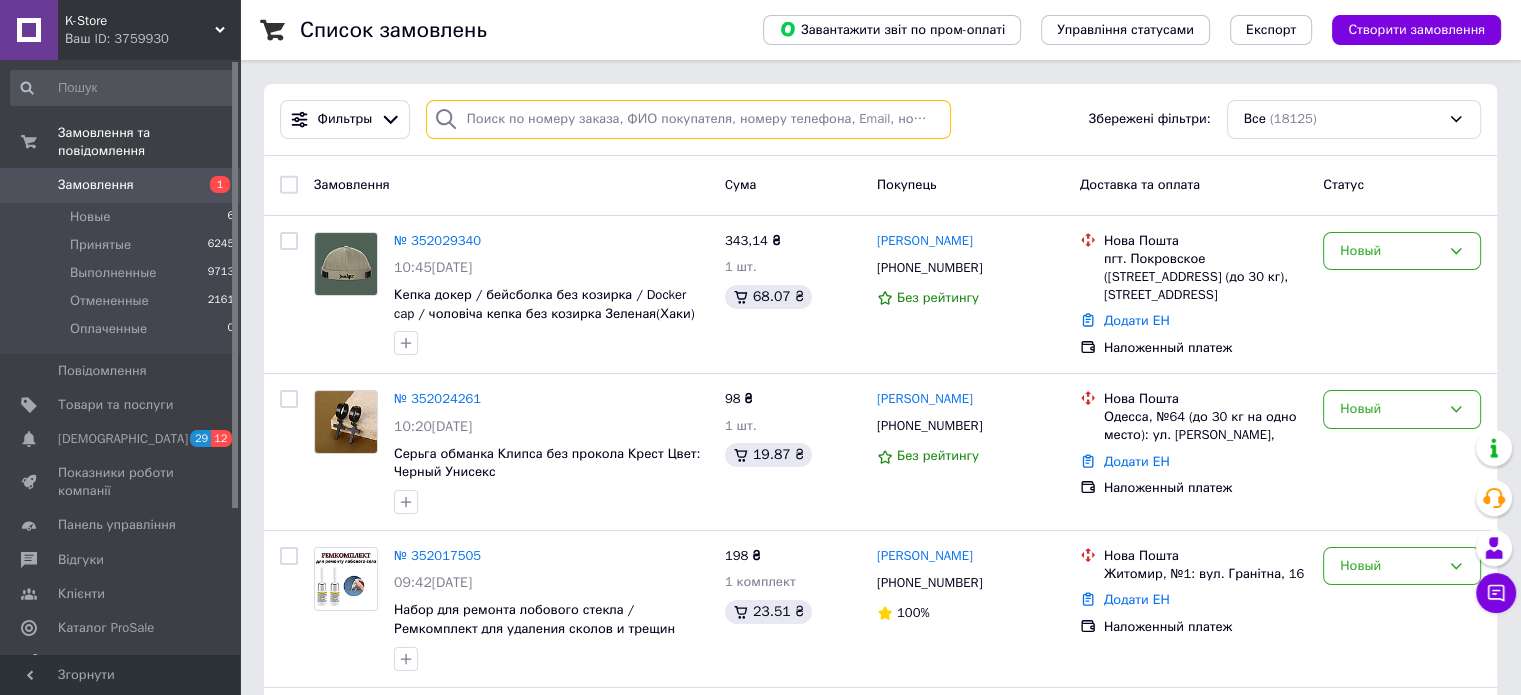 click at bounding box center [688, 119] 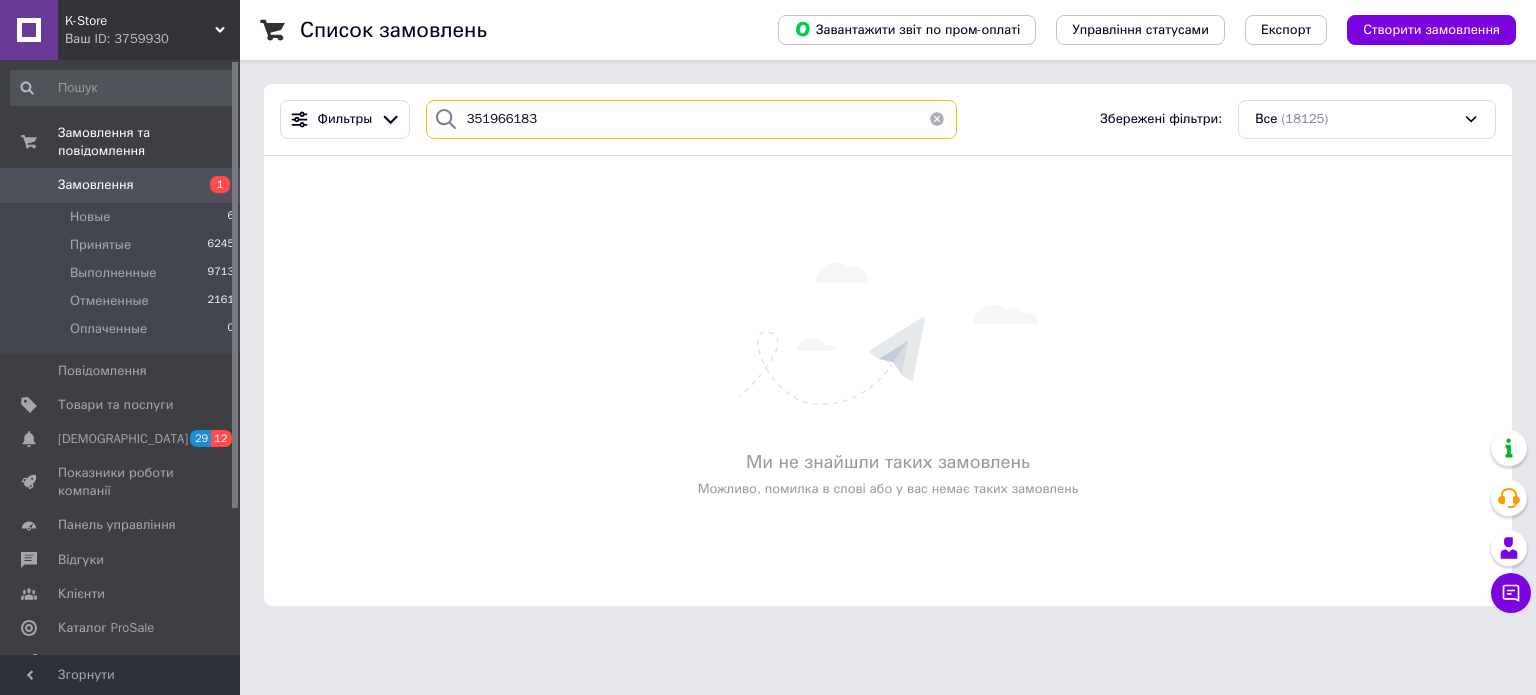 type on "351966183" 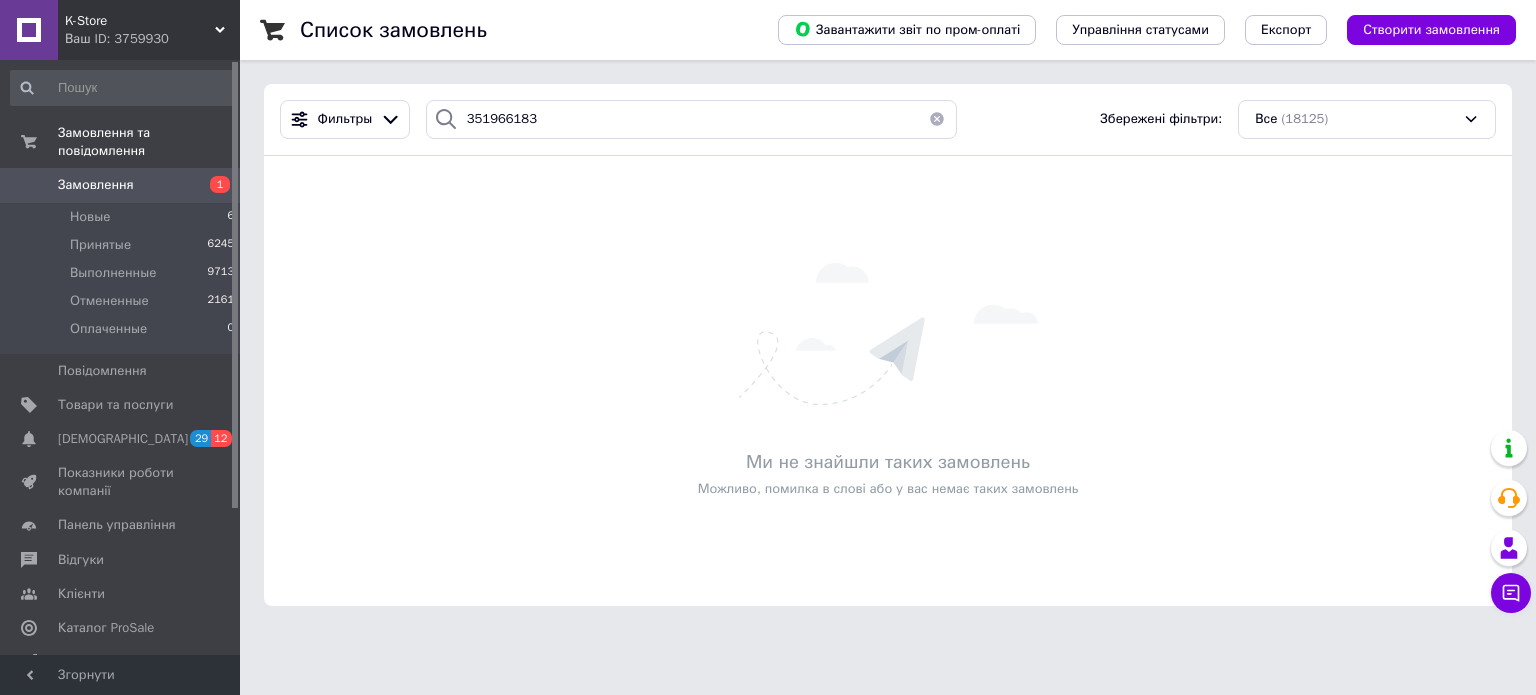 click on "Ваш ID: 3759930" at bounding box center (152, 39) 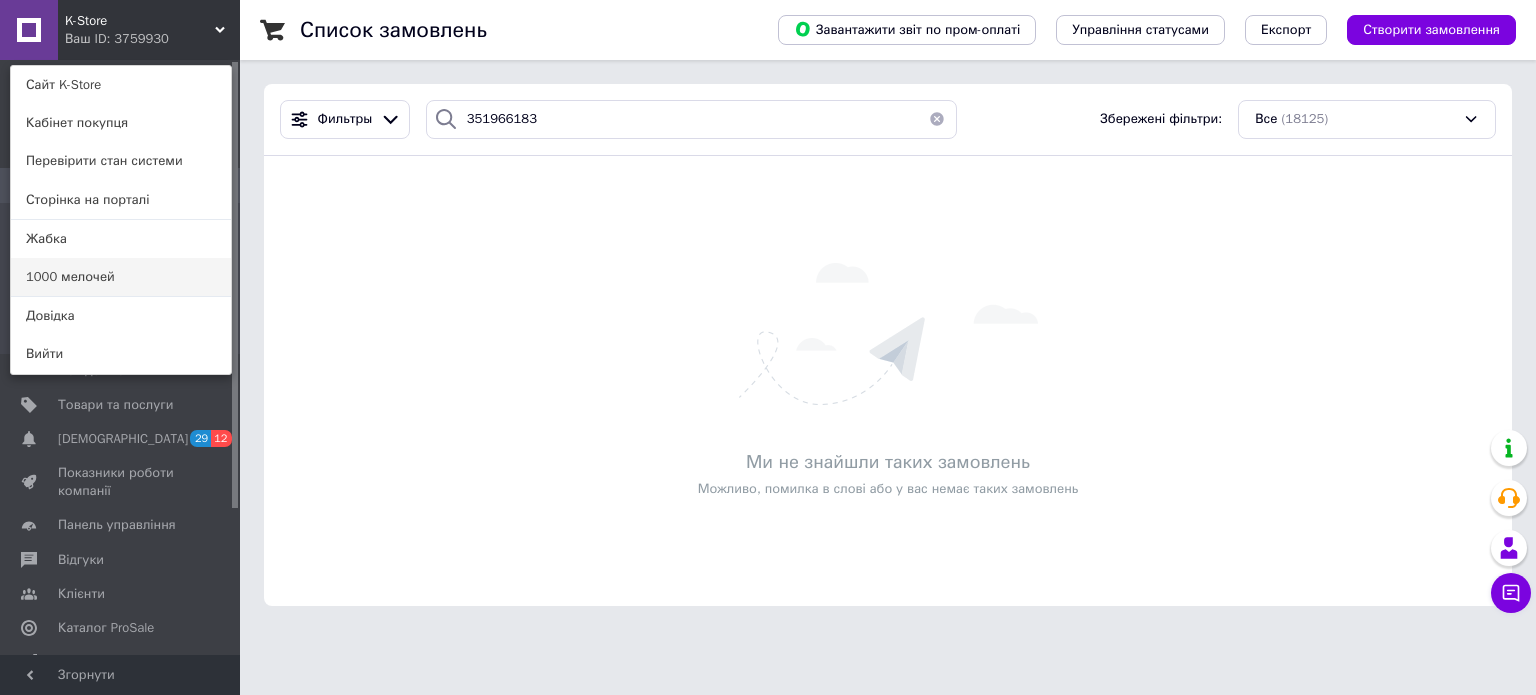 click on "1000 мелочей" at bounding box center (121, 277) 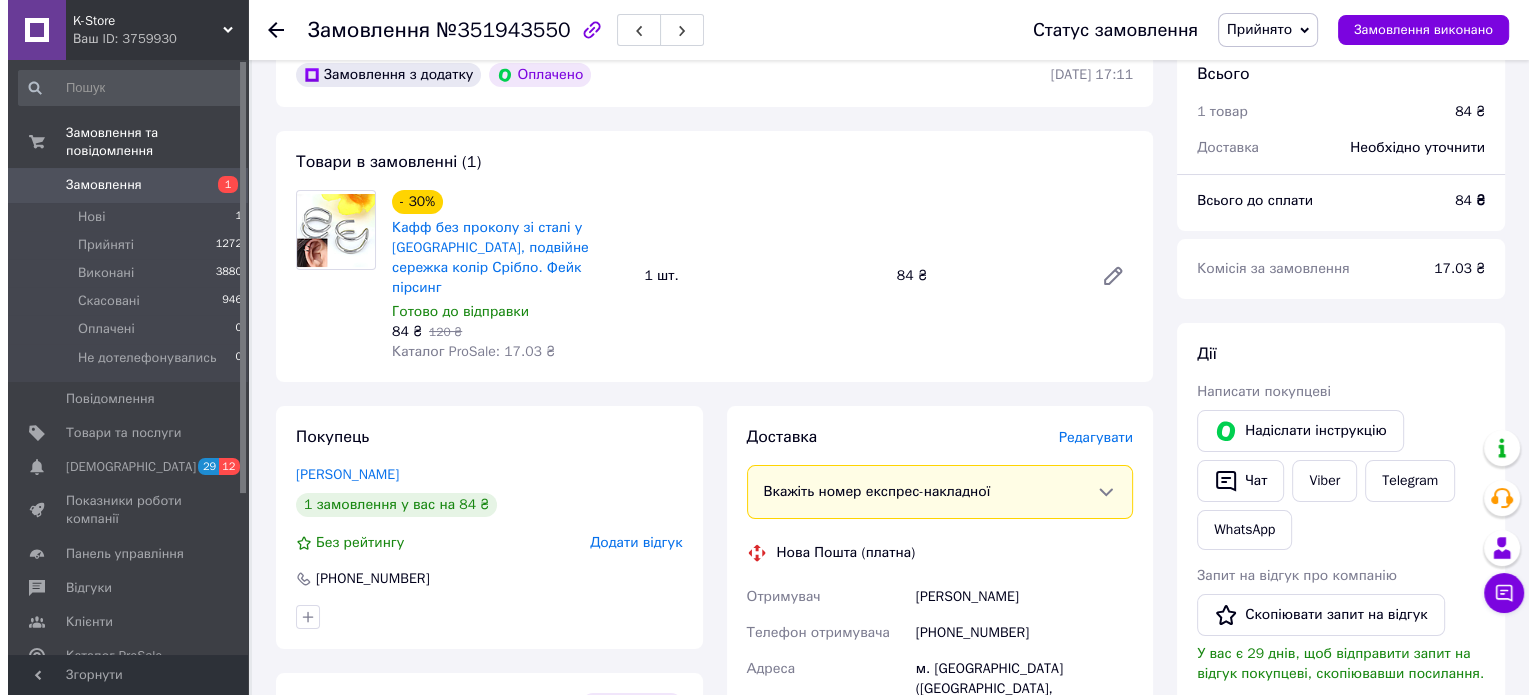 scroll, scrollTop: 200, scrollLeft: 0, axis: vertical 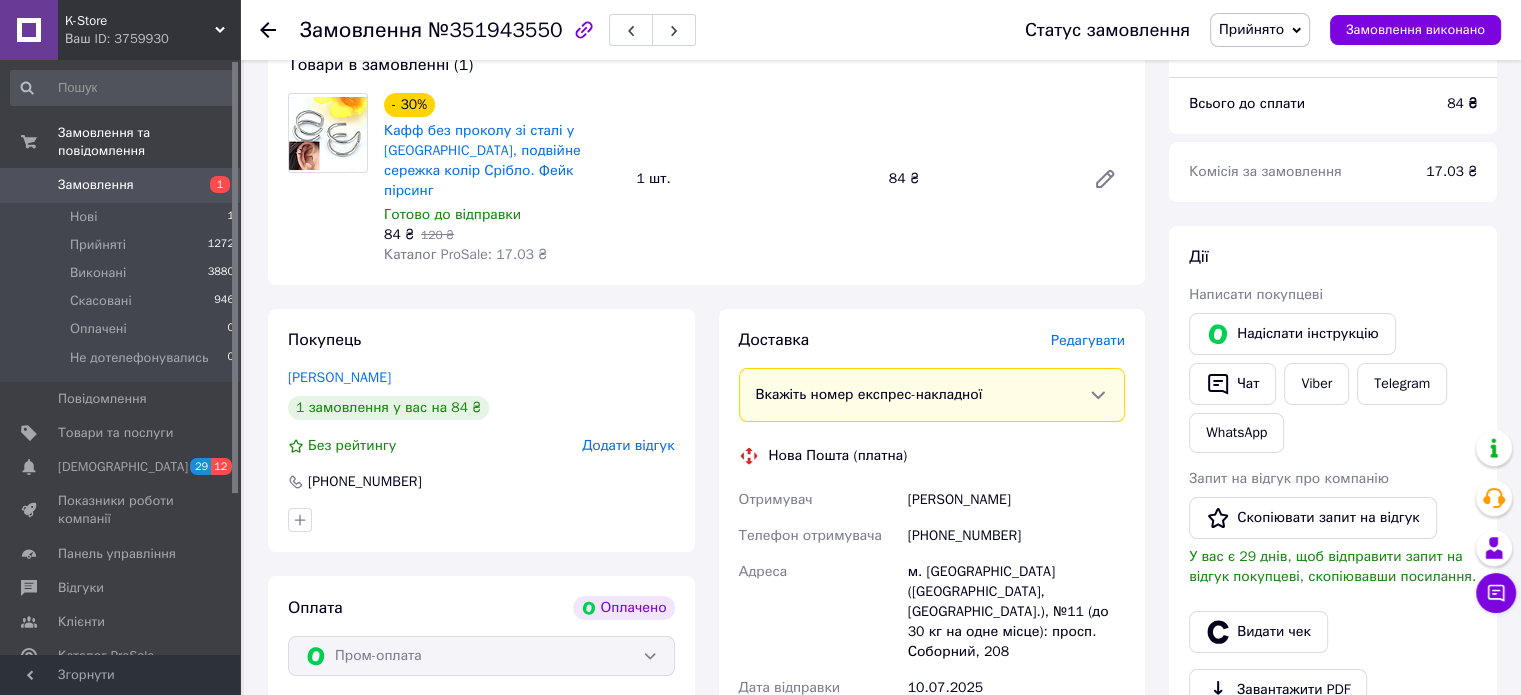 click on "Редагувати" at bounding box center [1088, 340] 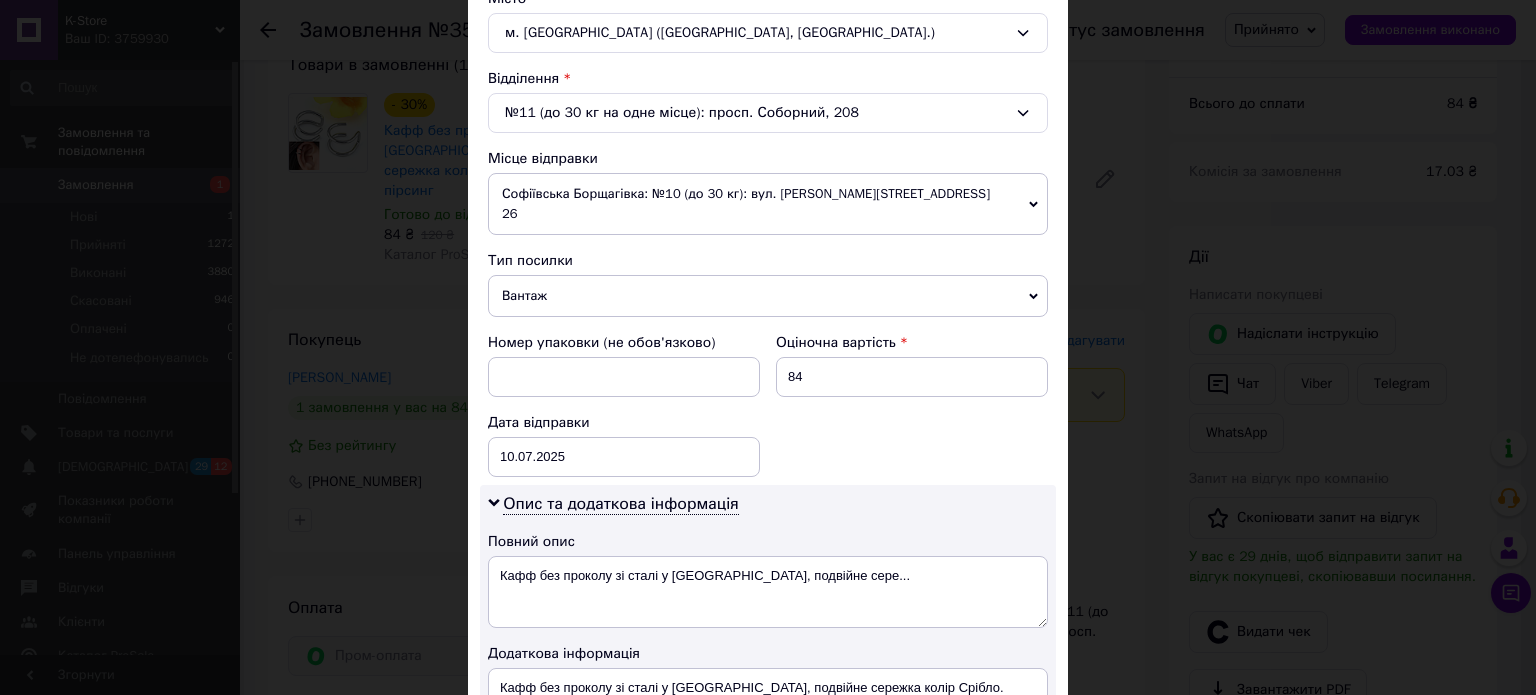 scroll, scrollTop: 700, scrollLeft: 0, axis: vertical 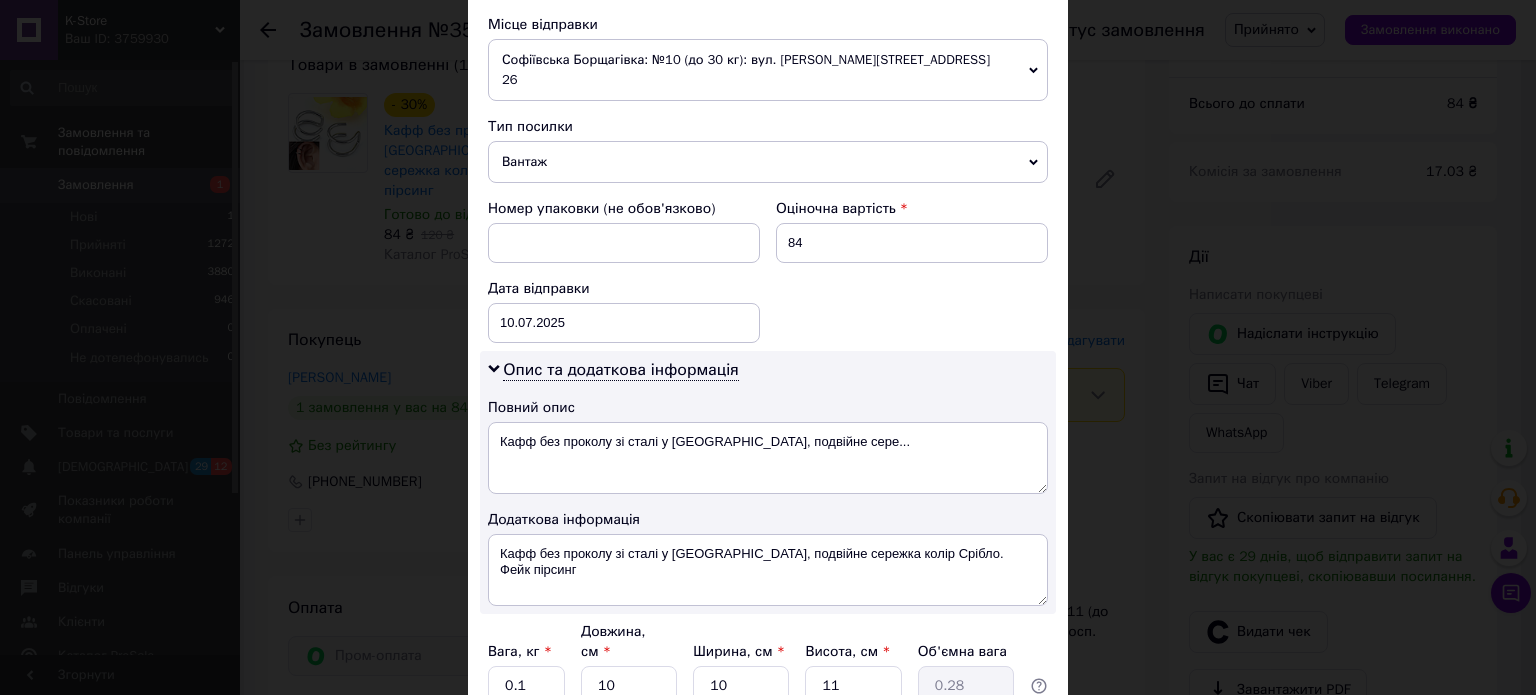 click on "Вантаж" at bounding box center (768, 162) 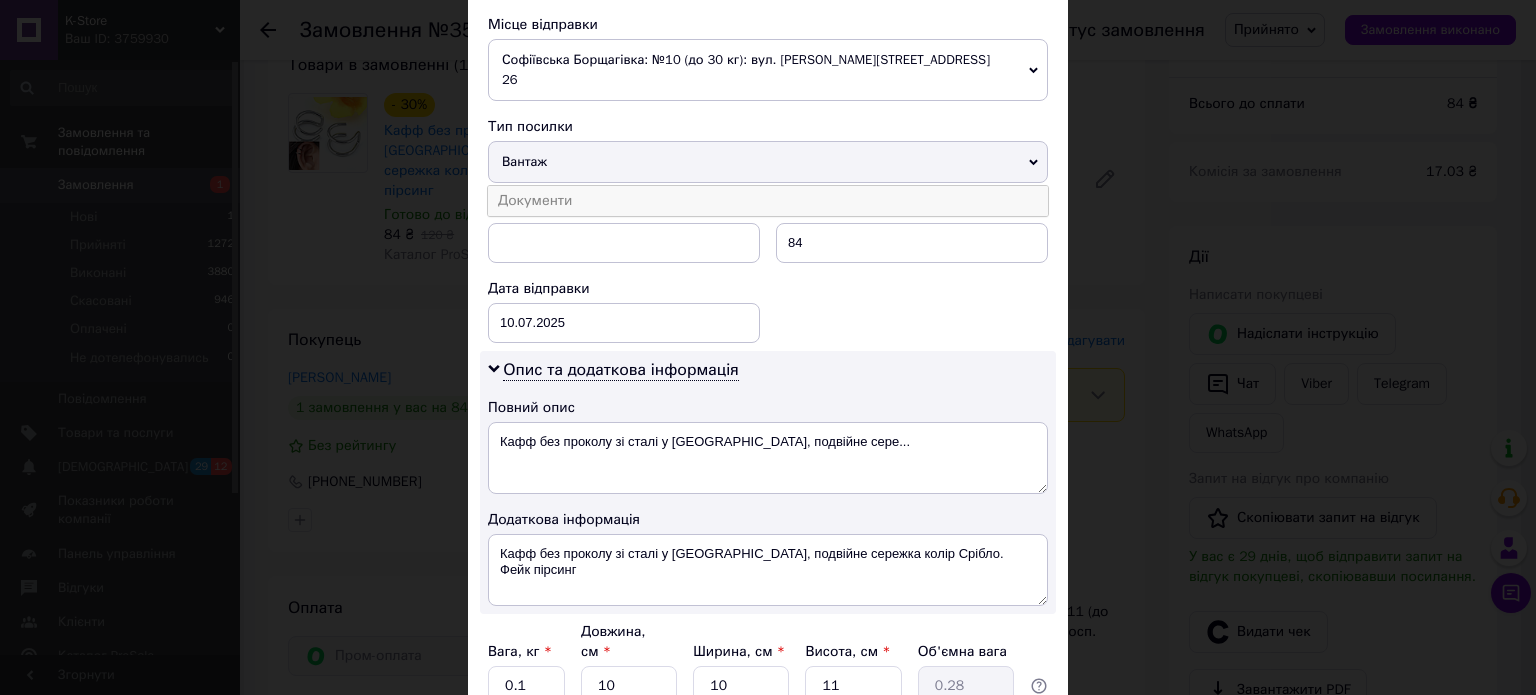 click on "Документи" at bounding box center [768, 201] 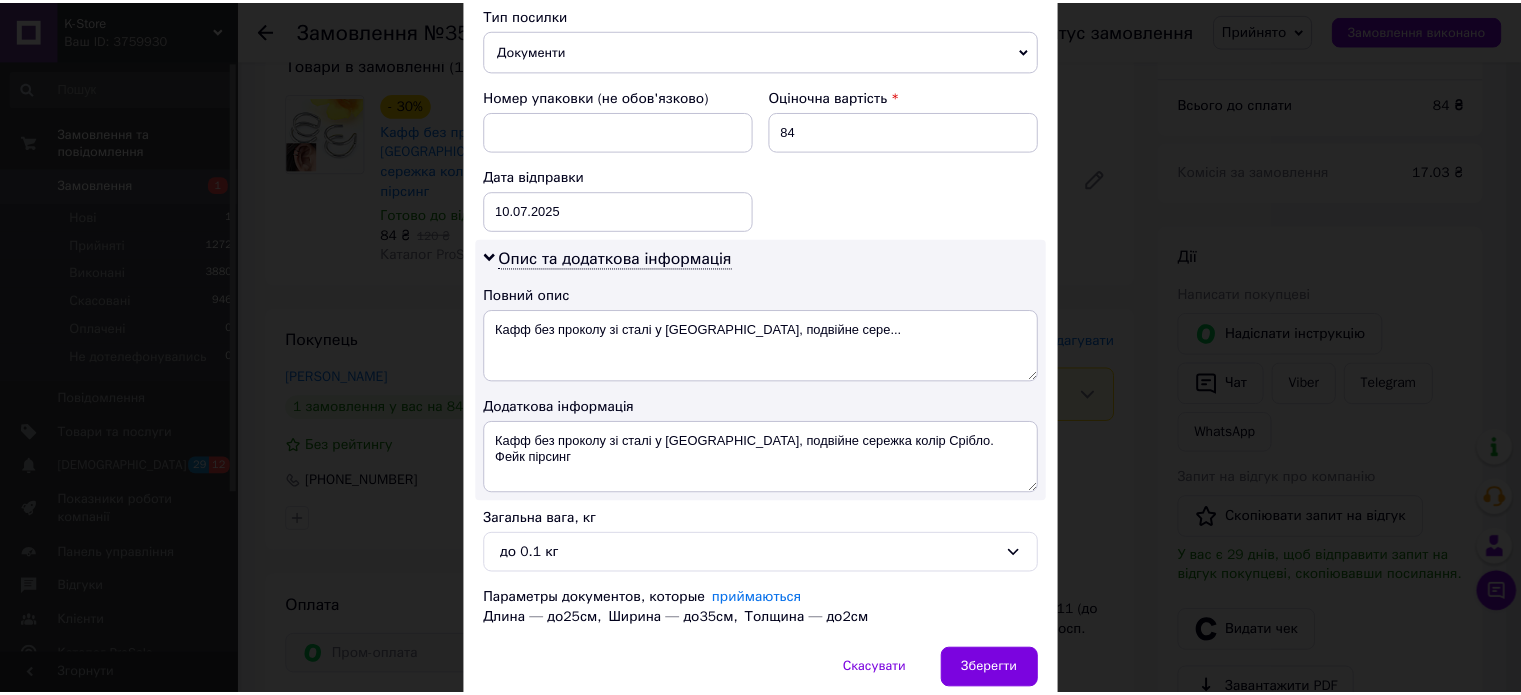 scroll, scrollTop: 870, scrollLeft: 0, axis: vertical 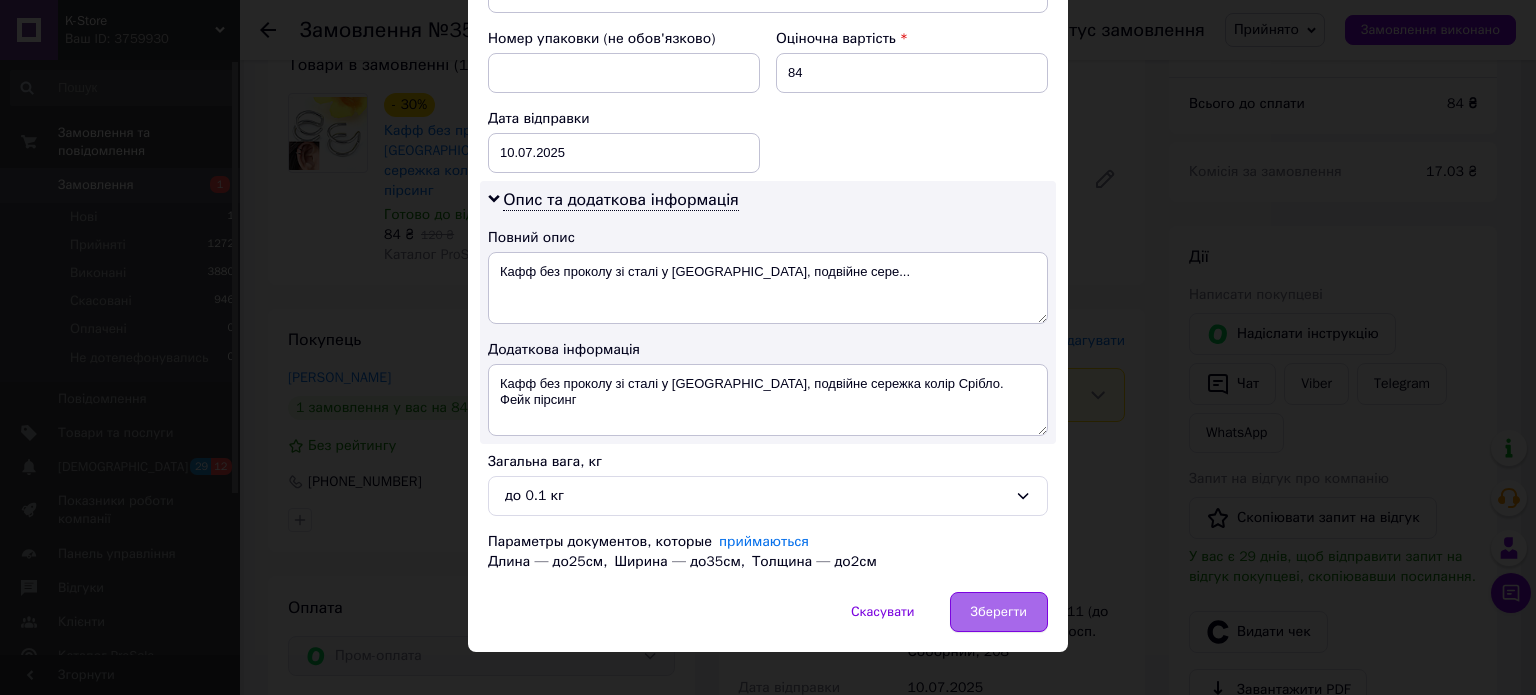 click on "Зберегти" at bounding box center [999, 612] 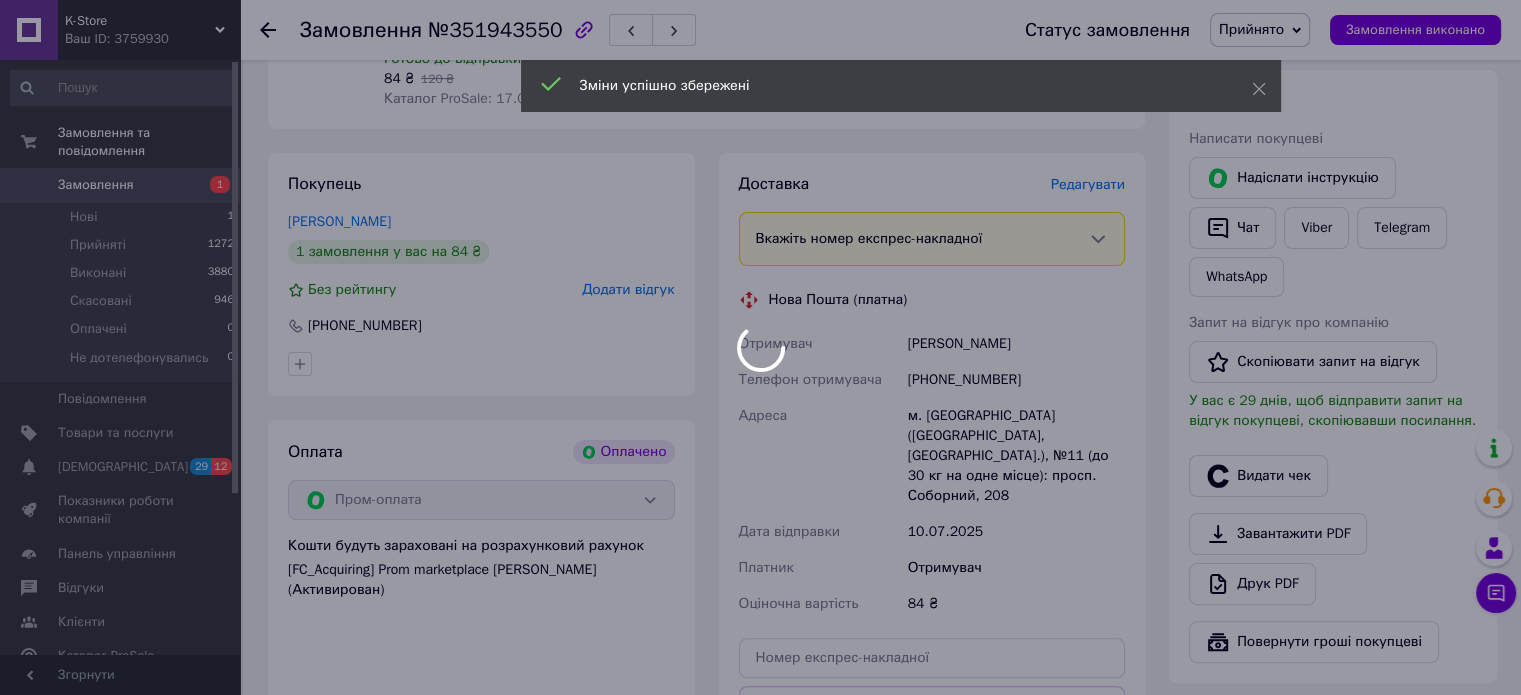 scroll, scrollTop: 700, scrollLeft: 0, axis: vertical 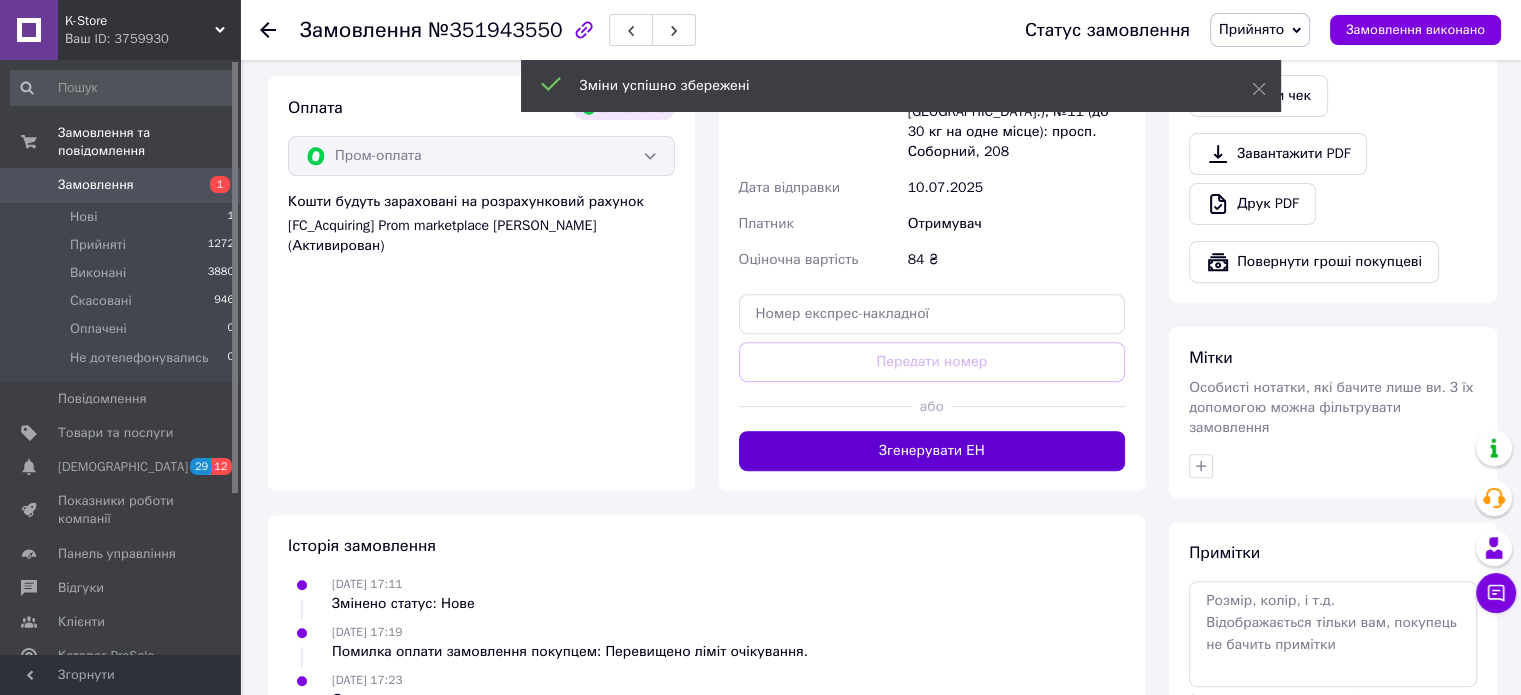 click on "Згенерувати ЕН" at bounding box center [932, 451] 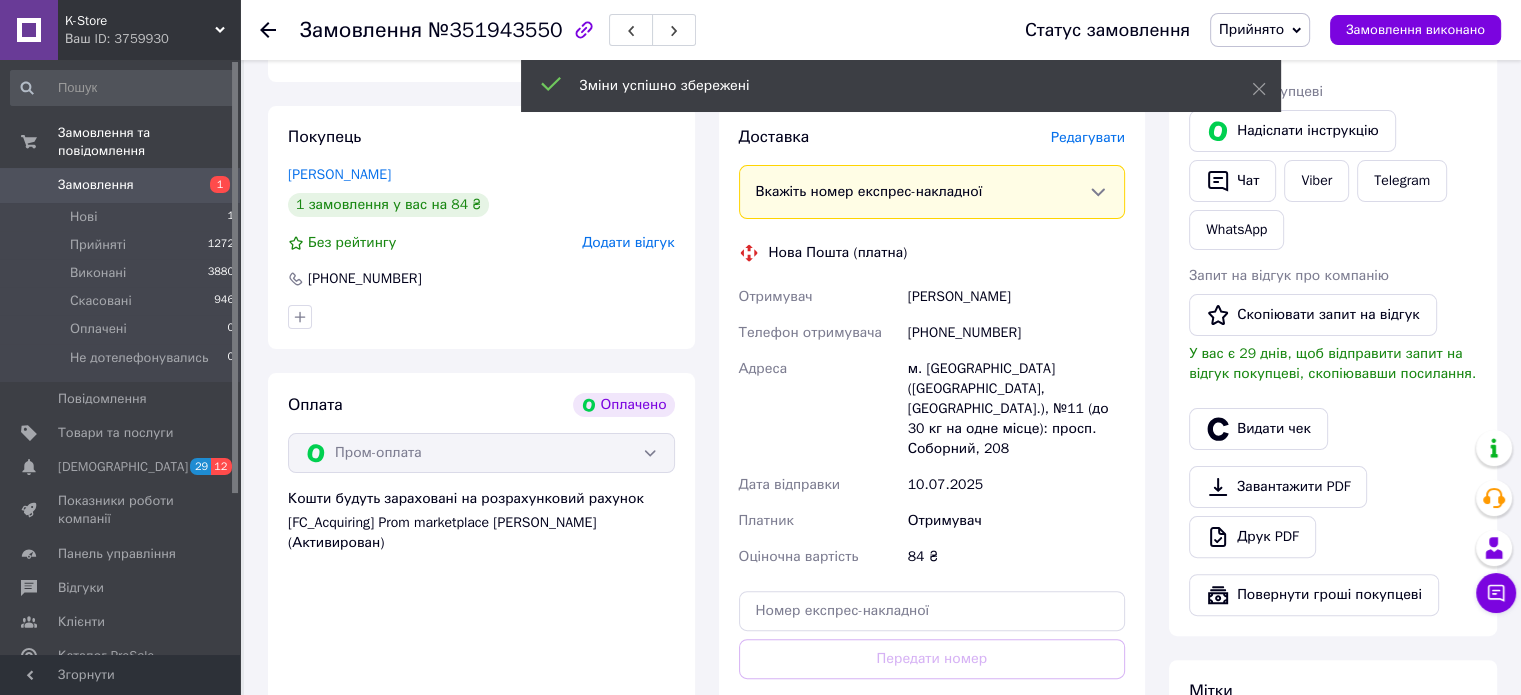 scroll, scrollTop: 300, scrollLeft: 0, axis: vertical 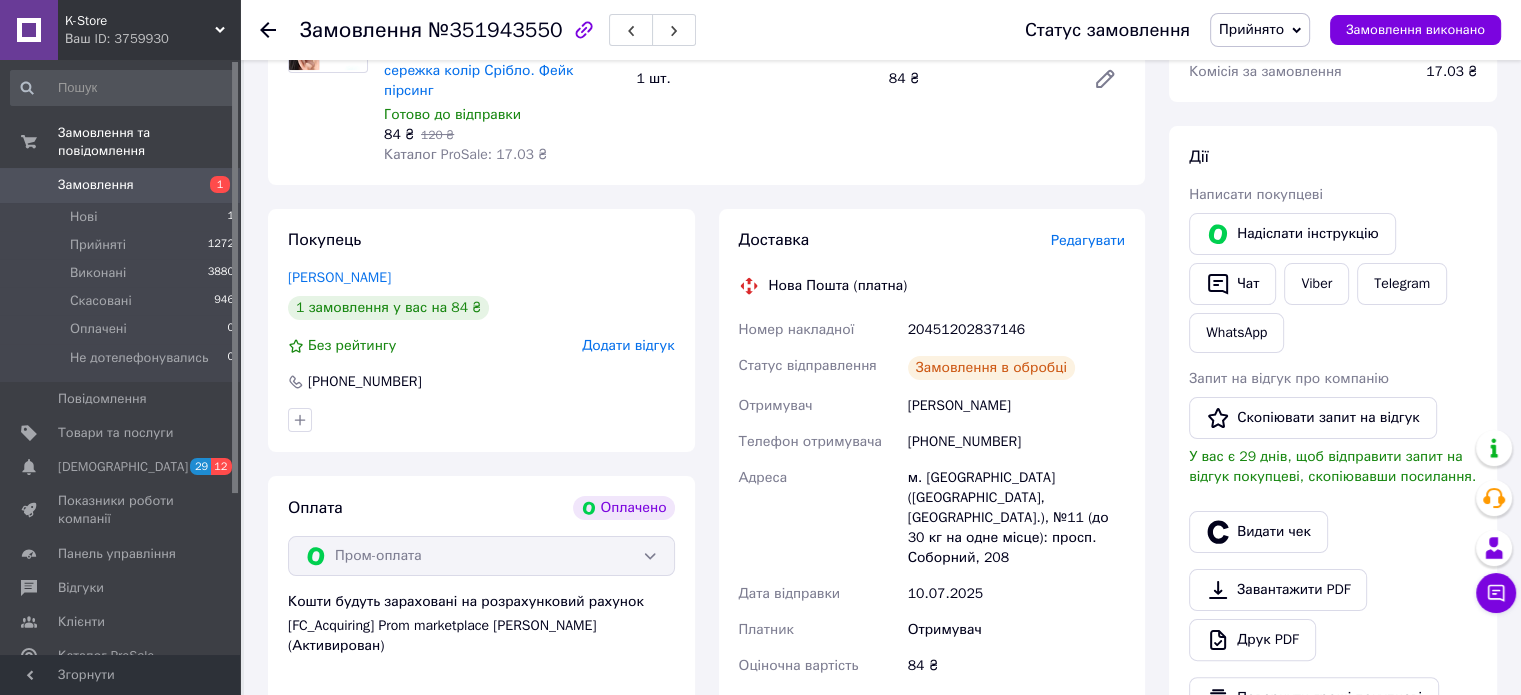 click on "20451202837146" at bounding box center (1016, 330) 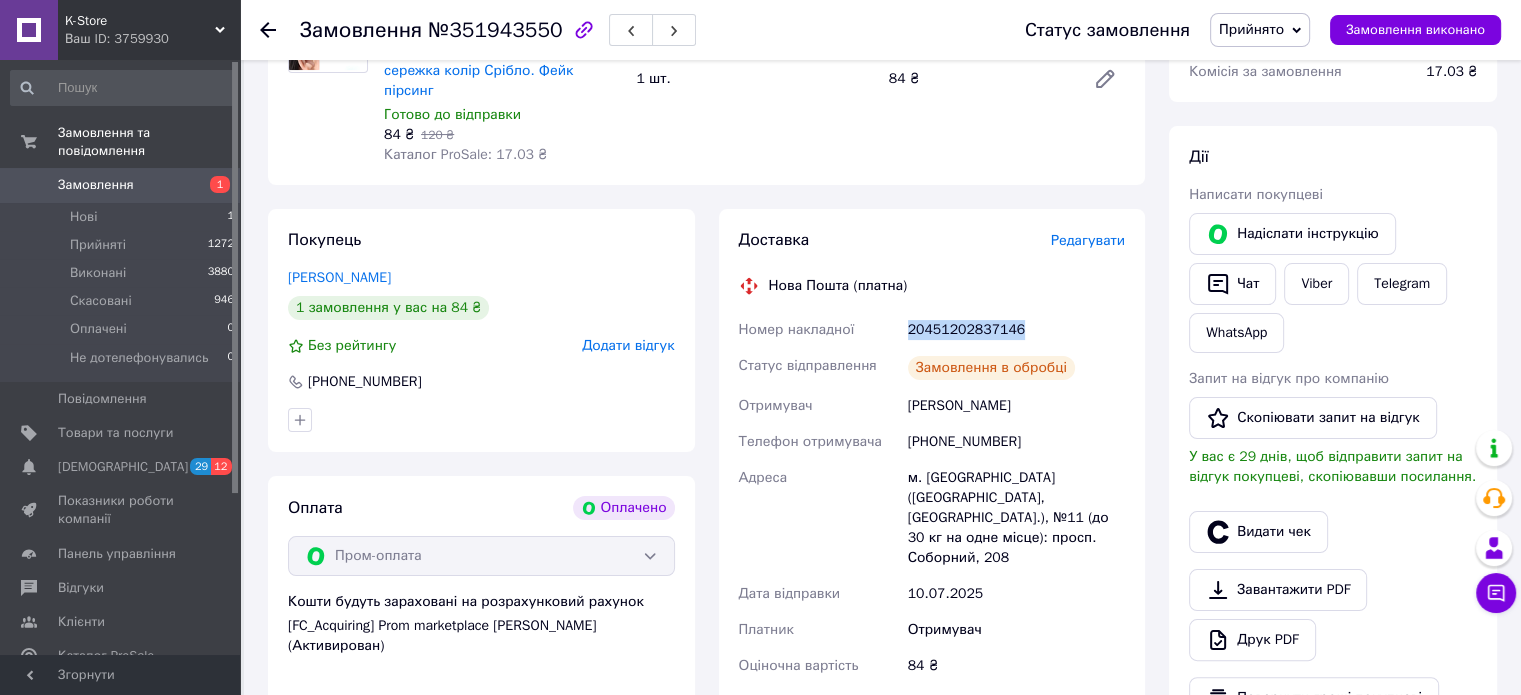 click on "20451202837146" at bounding box center (1016, 330) 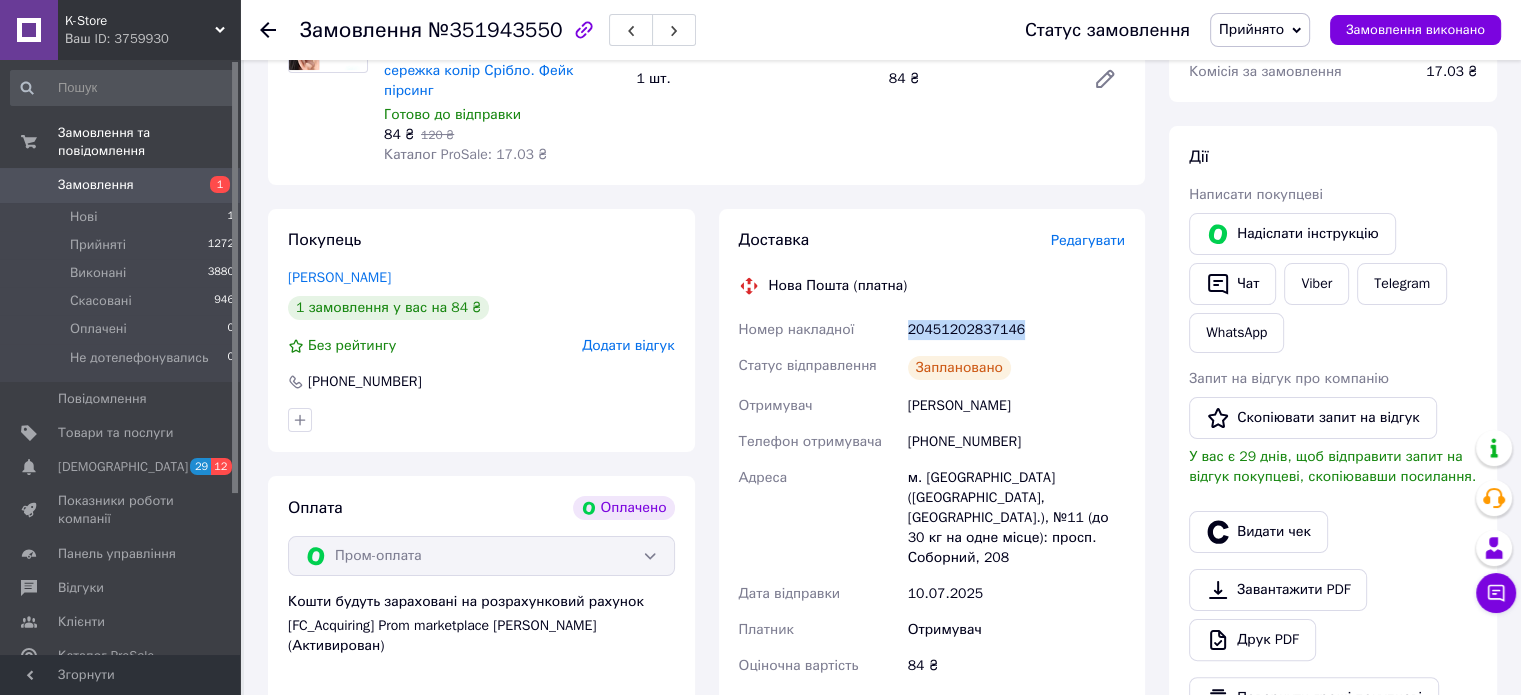 copy on "20451202837146" 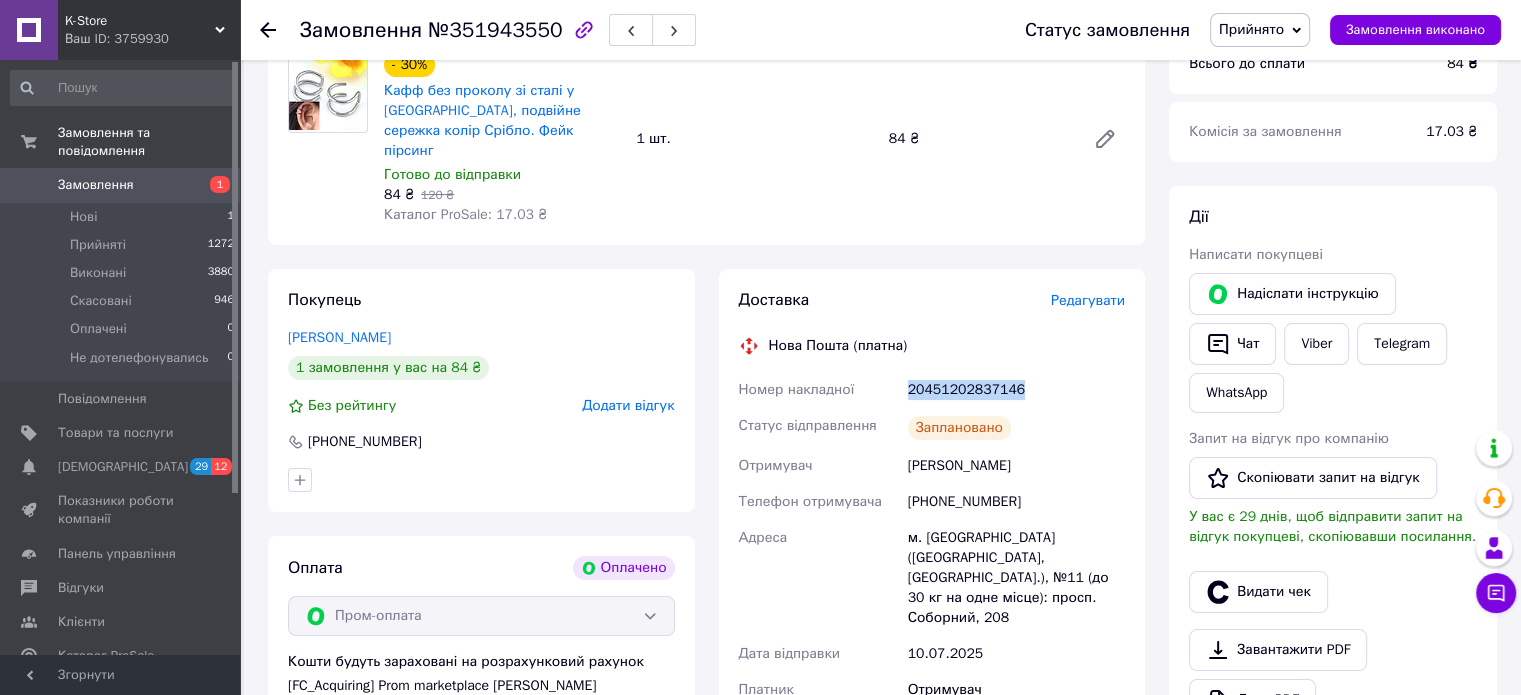 scroll, scrollTop: 100, scrollLeft: 0, axis: vertical 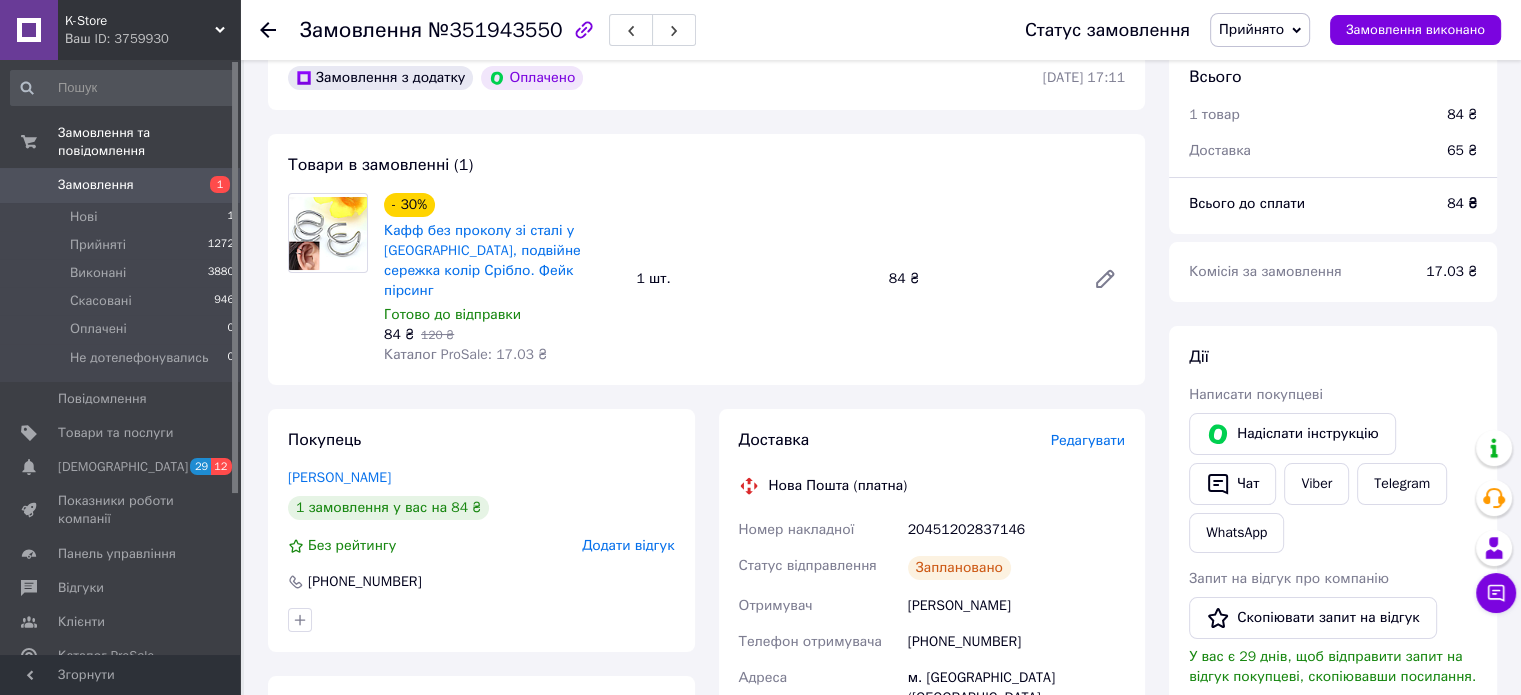 click on "17.03 ₴" at bounding box center (1451, 272) 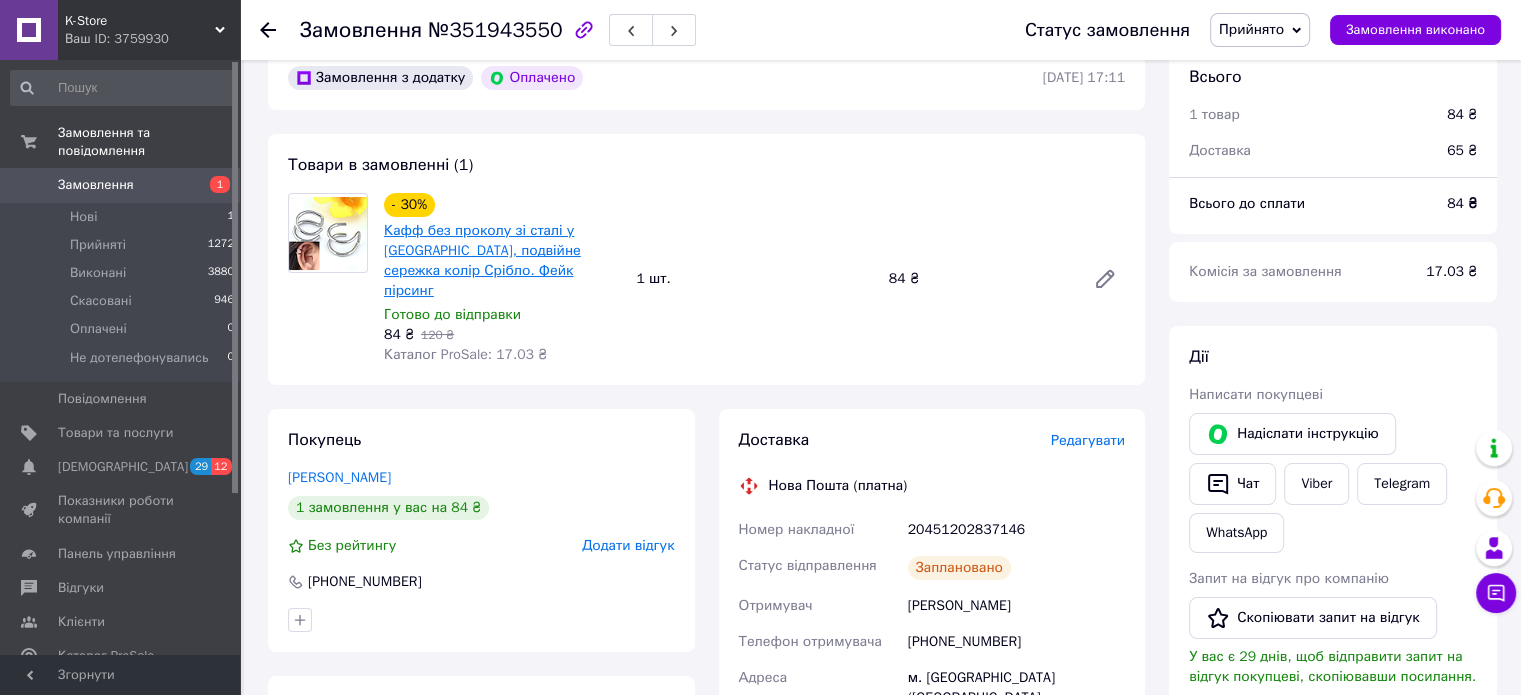drag, startPoint x: 480, startPoint y: 223, endPoint x: 404, endPoint y: 238, distance: 77.46612 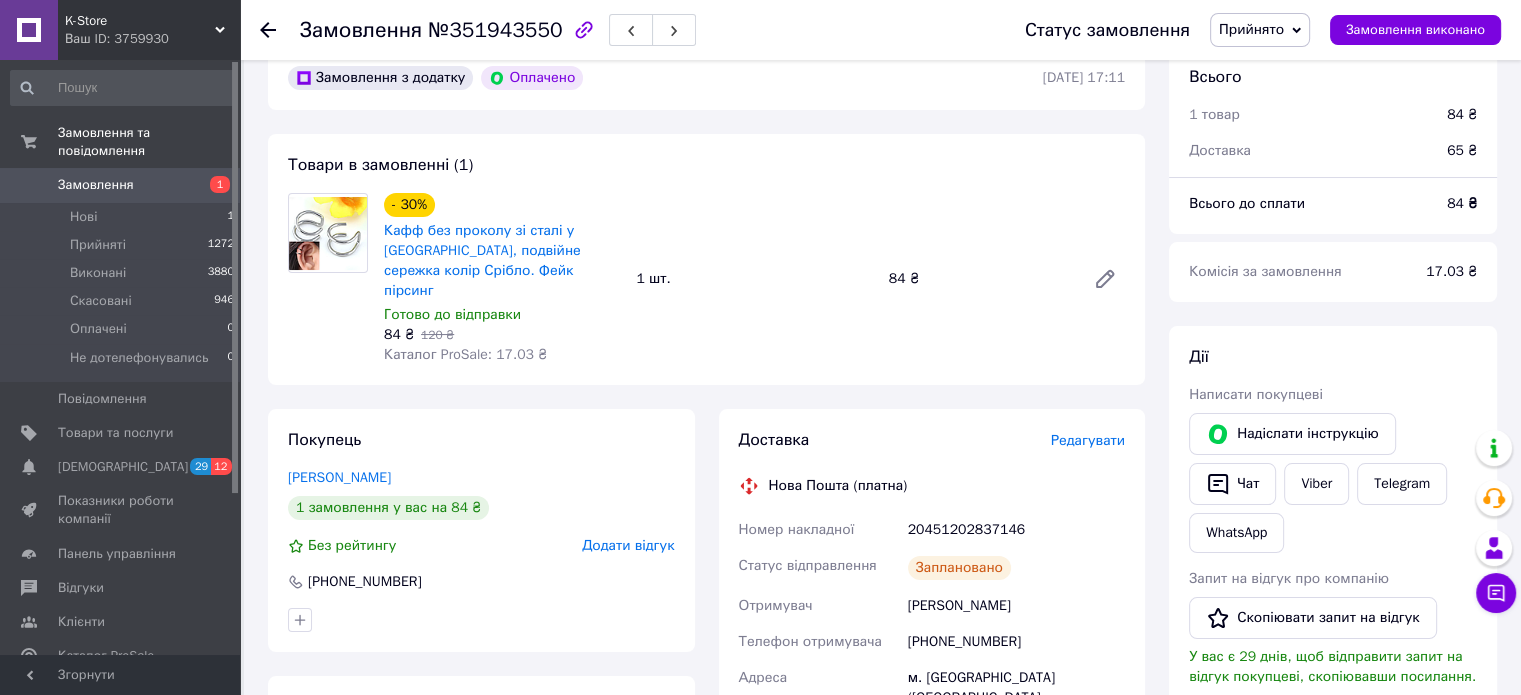 drag, startPoint x: 1480, startPoint y: 305, endPoint x: 1227, endPoint y: 359, distance: 258.69867 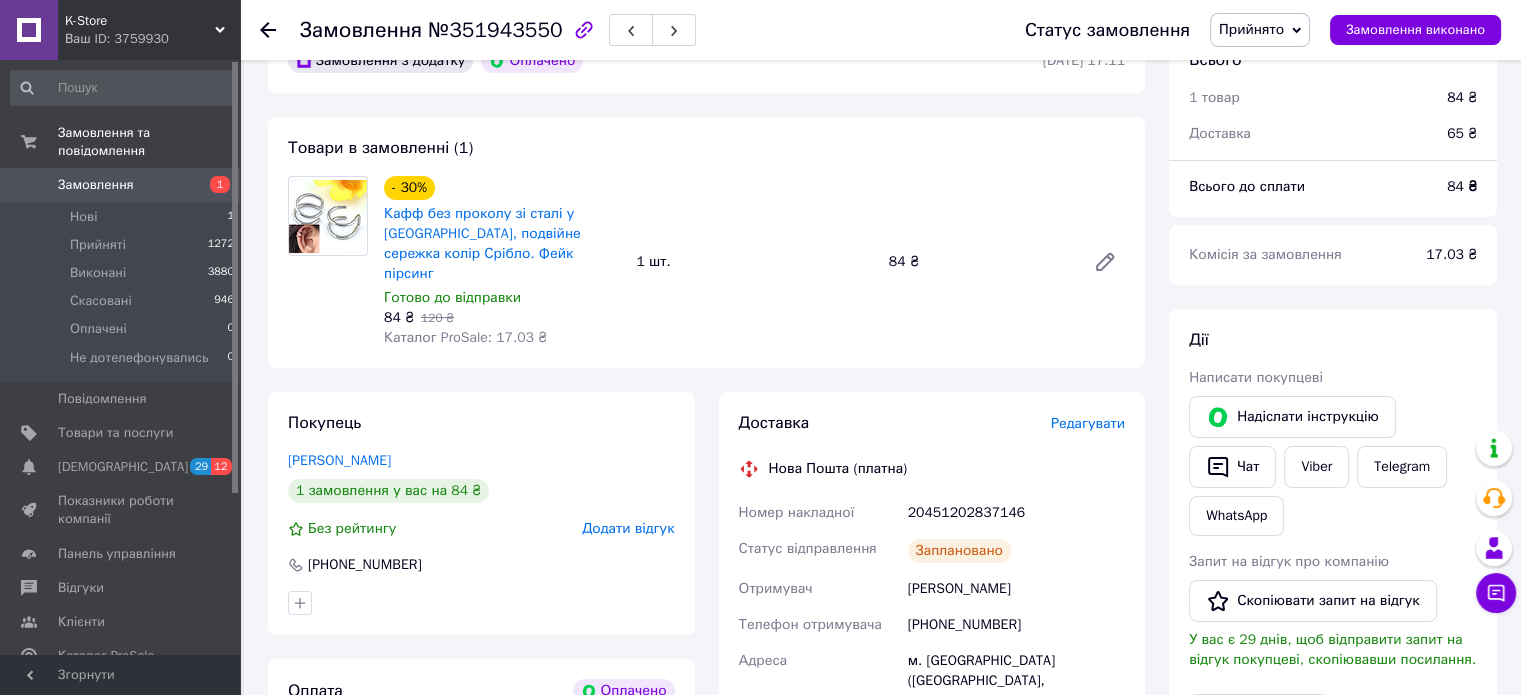 scroll, scrollTop: 400, scrollLeft: 0, axis: vertical 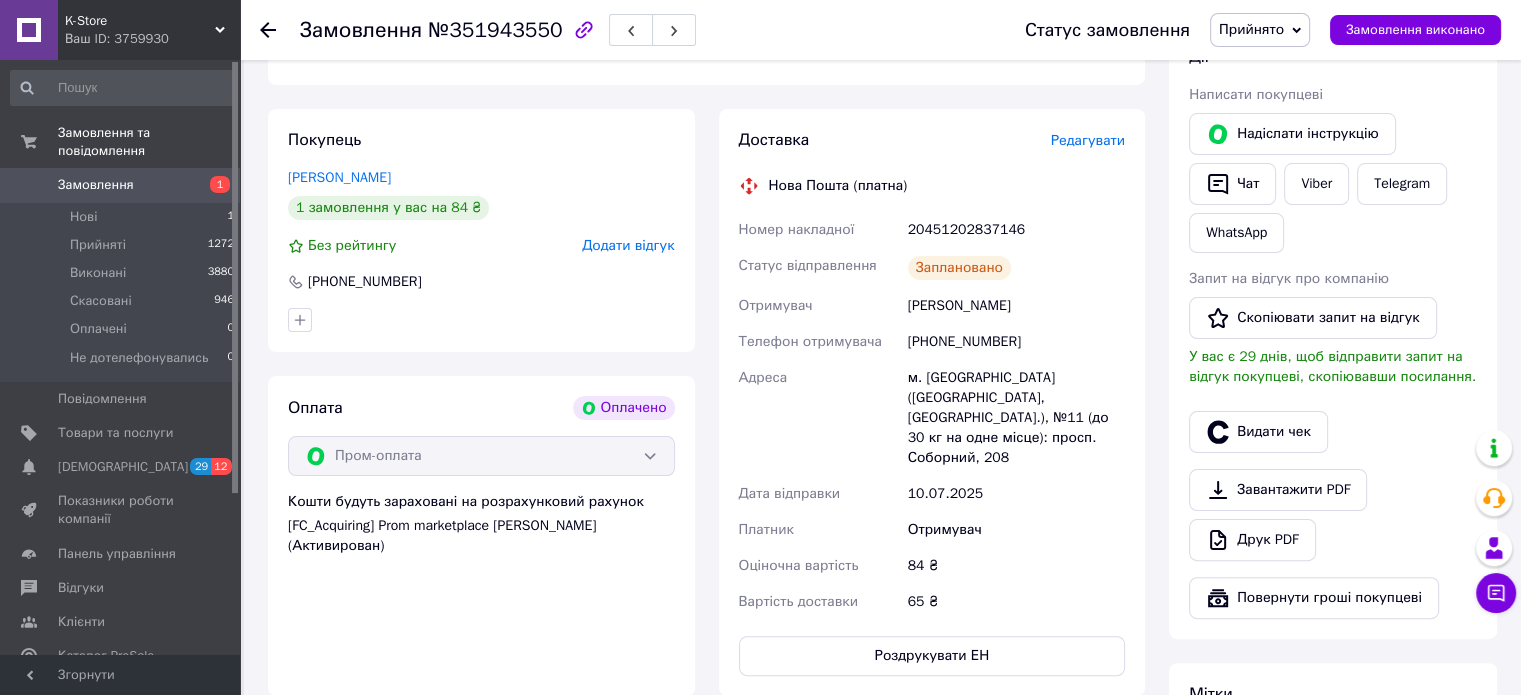 click on "+380632624591" at bounding box center (1016, 342) 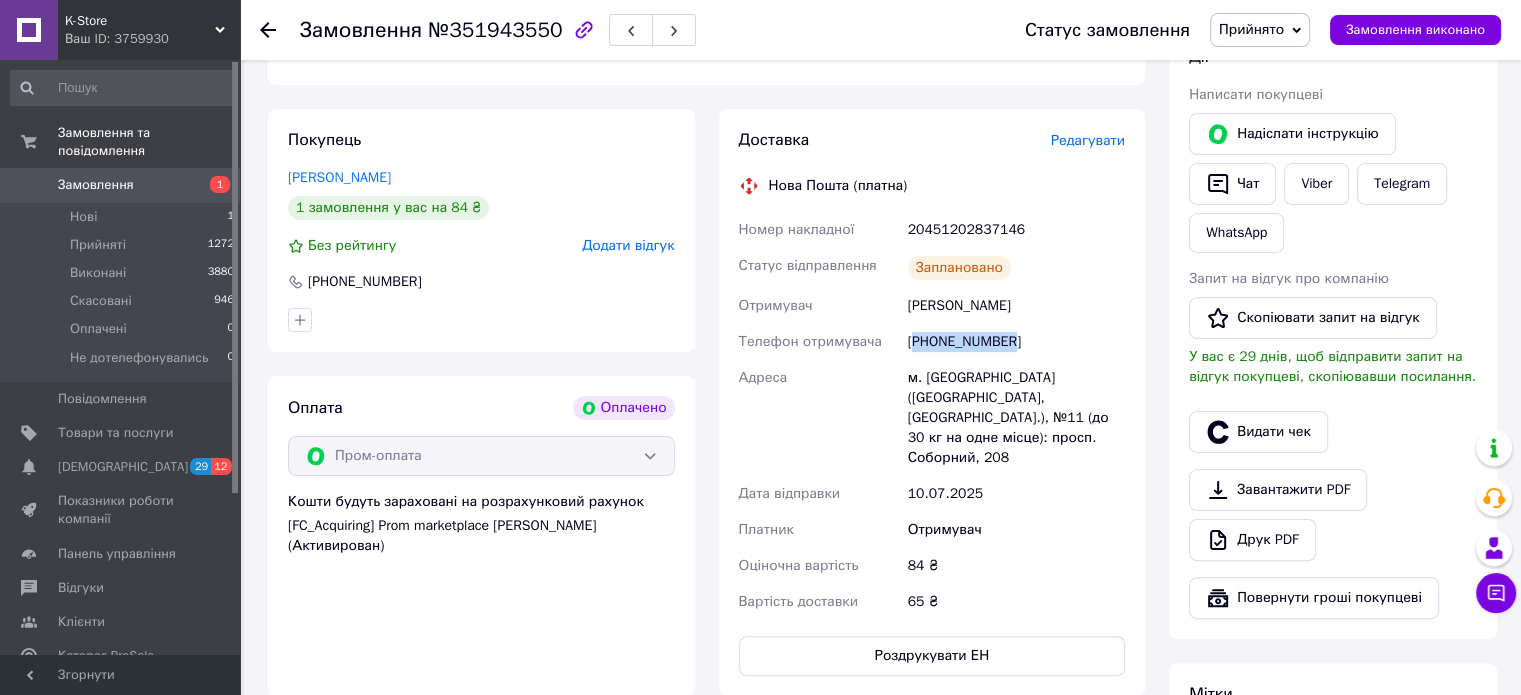 click on "+380632624591" at bounding box center [1016, 342] 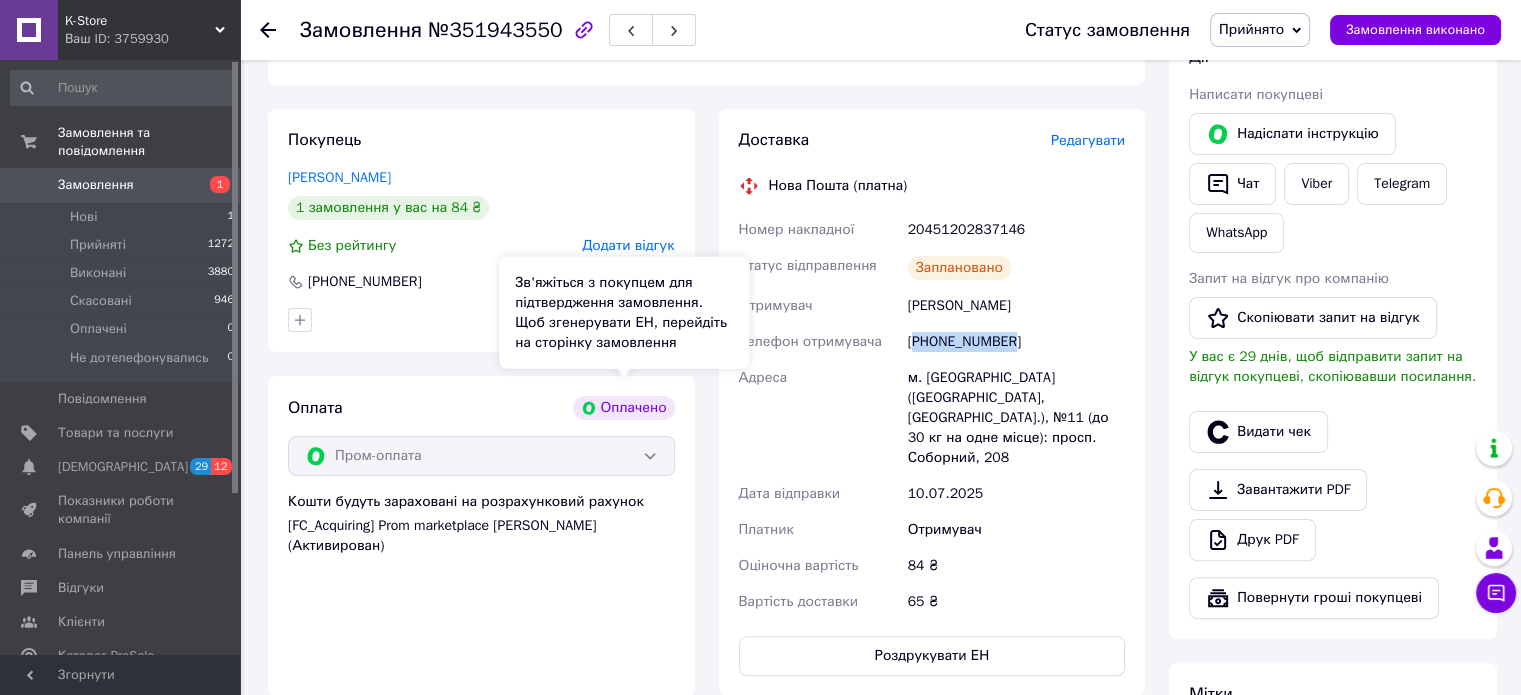 scroll, scrollTop: 0, scrollLeft: 0, axis: both 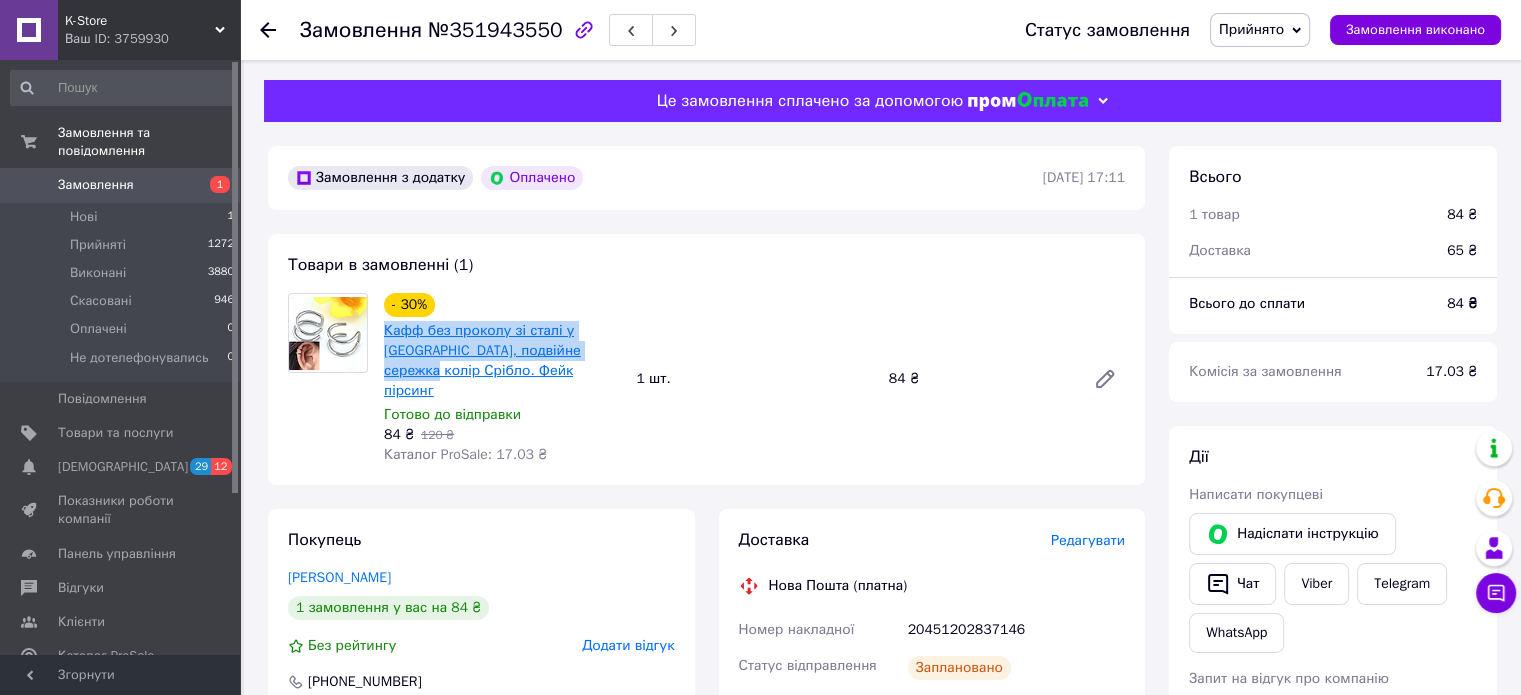 drag, startPoint x: 412, startPoint y: 332, endPoint x: 587, endPoint y: 354, distance: 176.37744 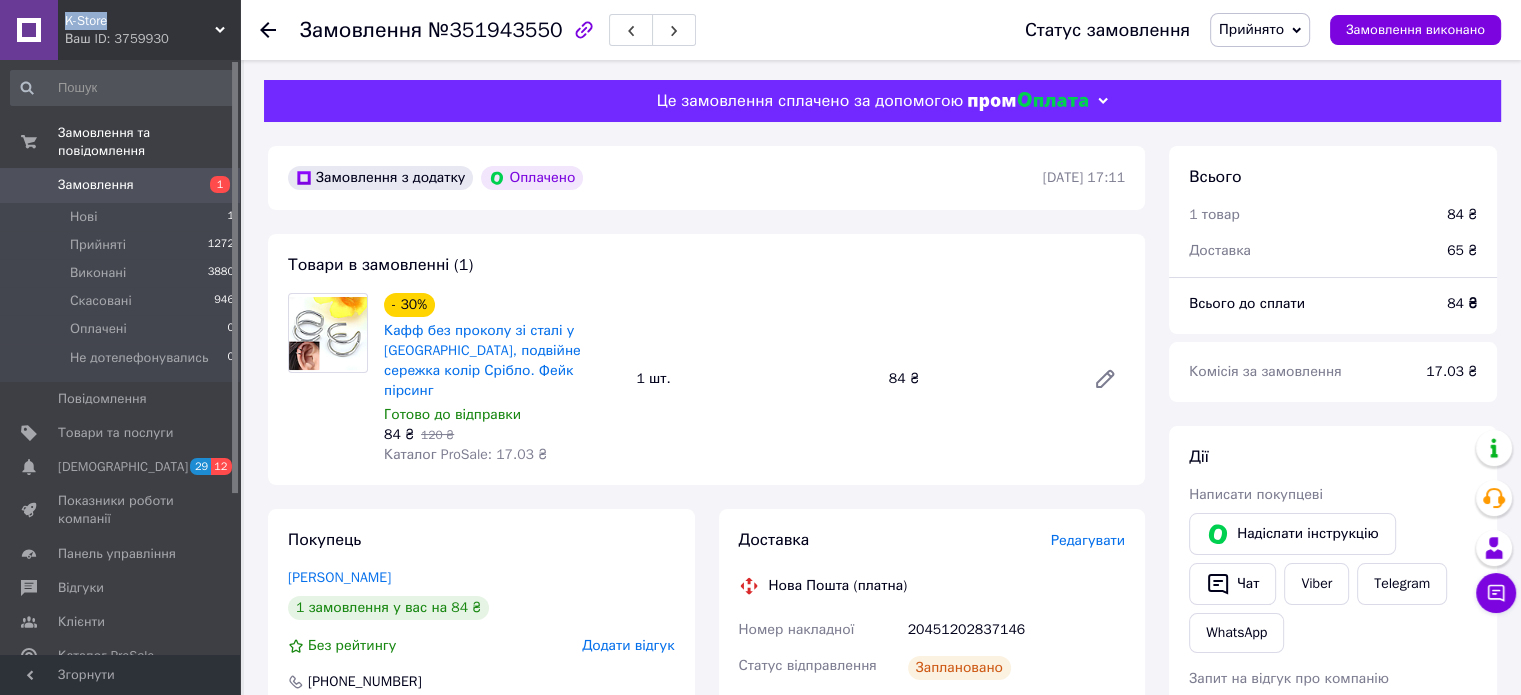 drag, startPoint x: 118, startPoint y: 18, endPoint x: 53, endPoint y: 18, distance: 65 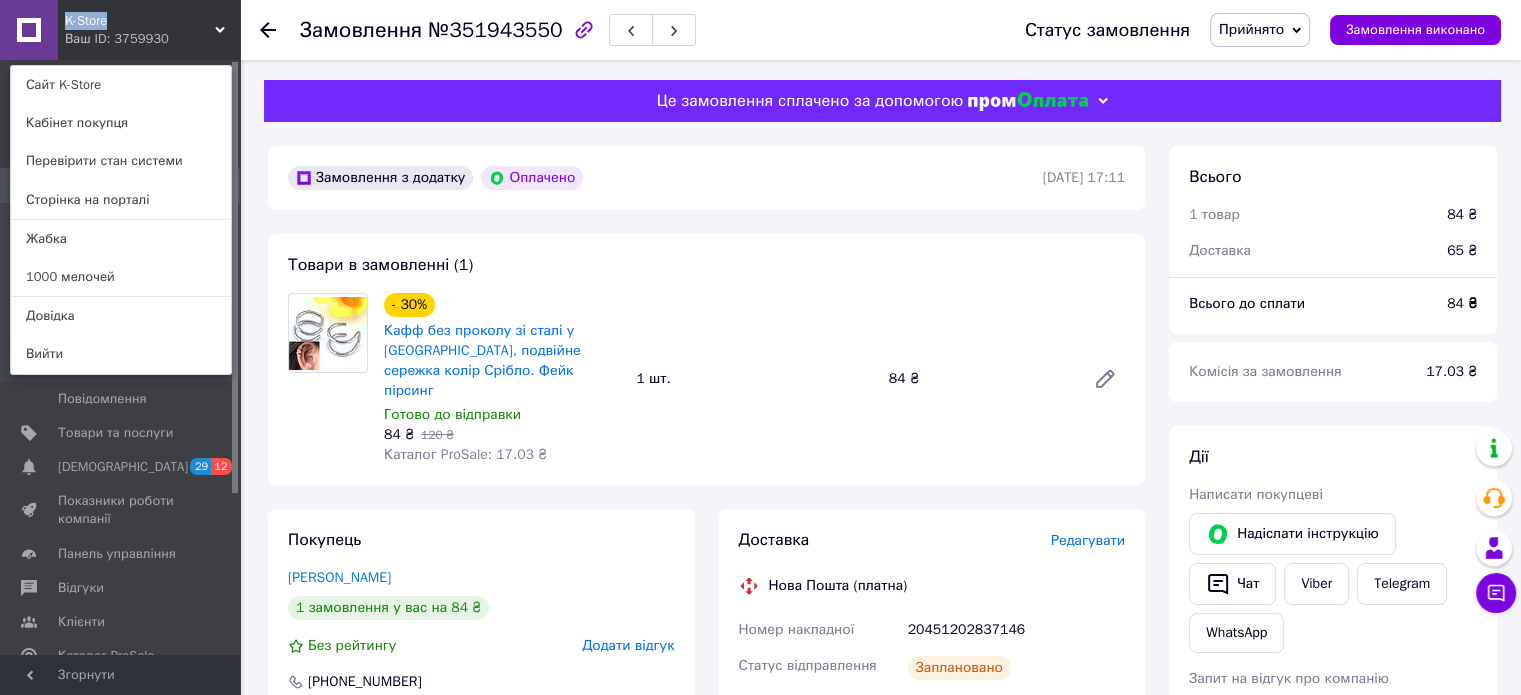 copy on "K-Store" 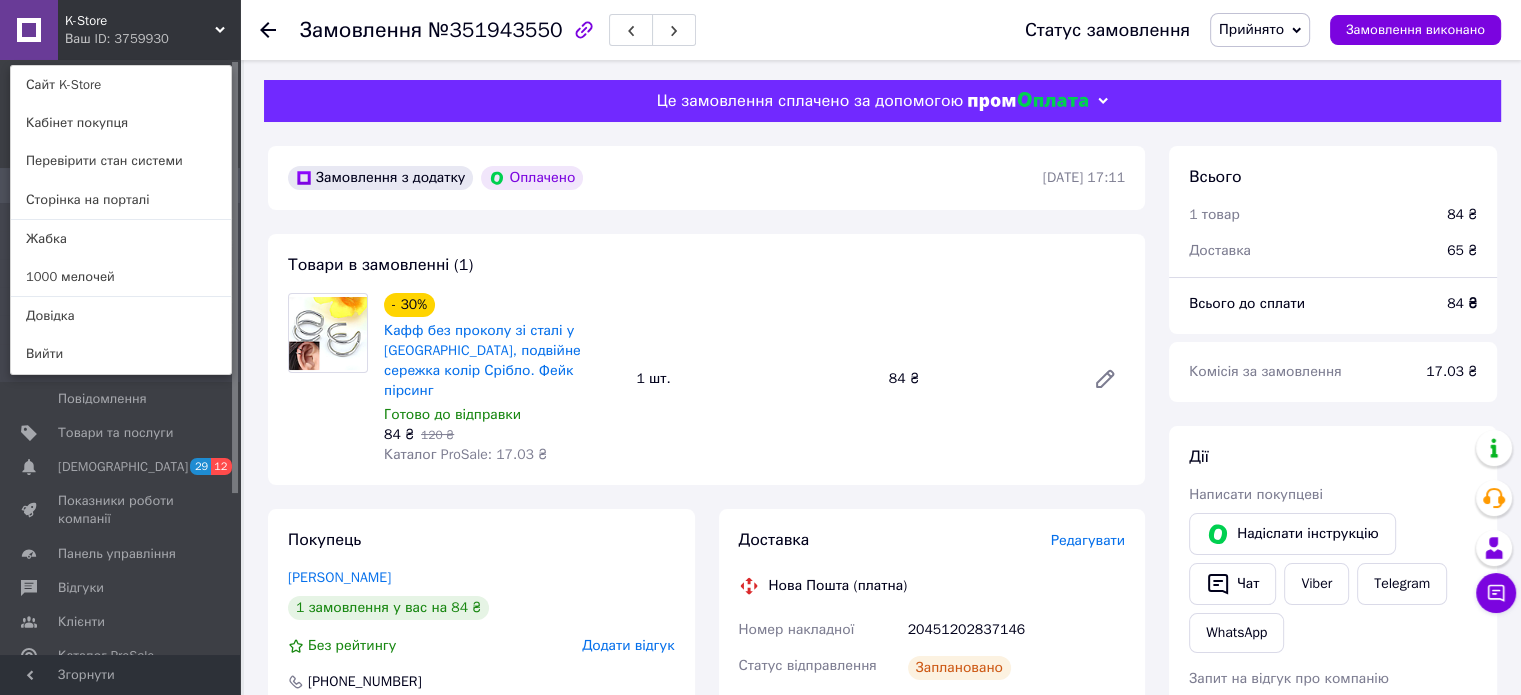 click on "Заплановано" at bounding box center (1016, 668) 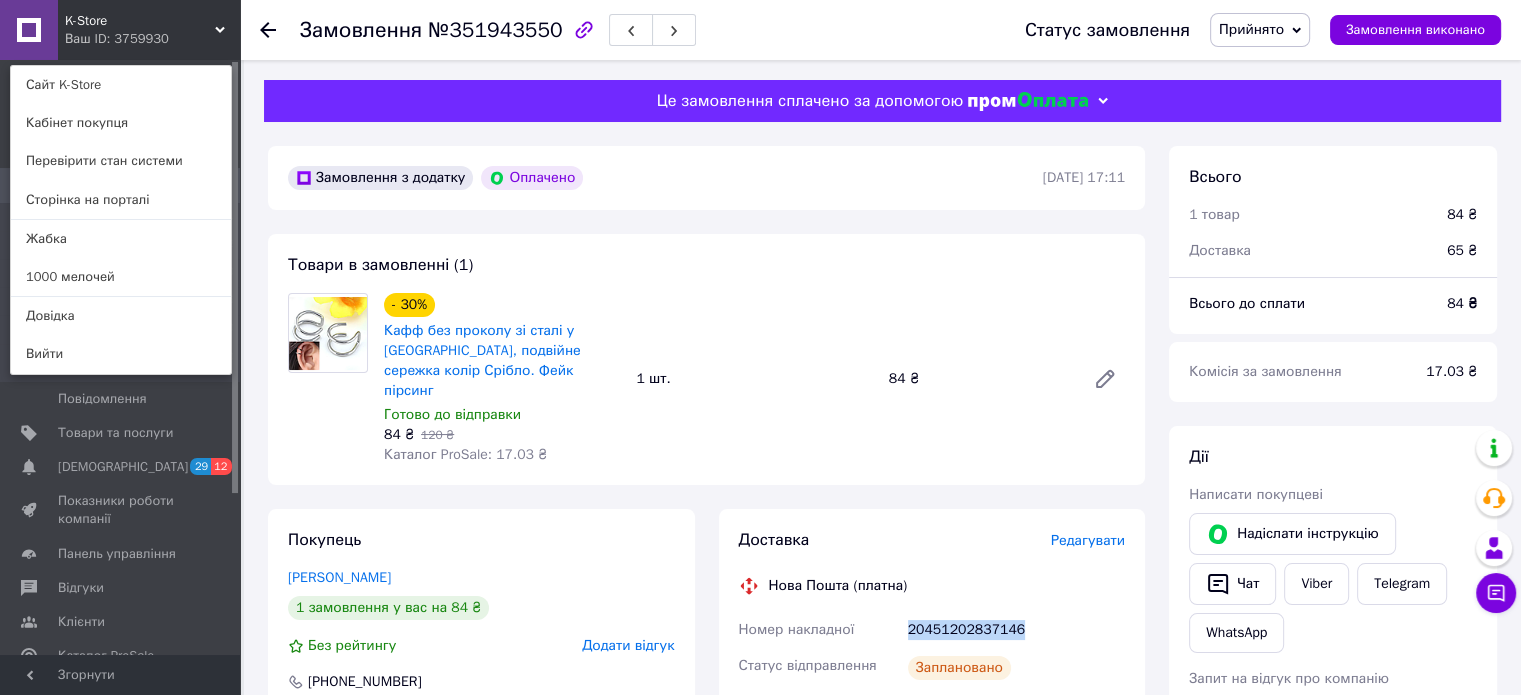 click on "20451202837146" at bounding box center [1016, 630] 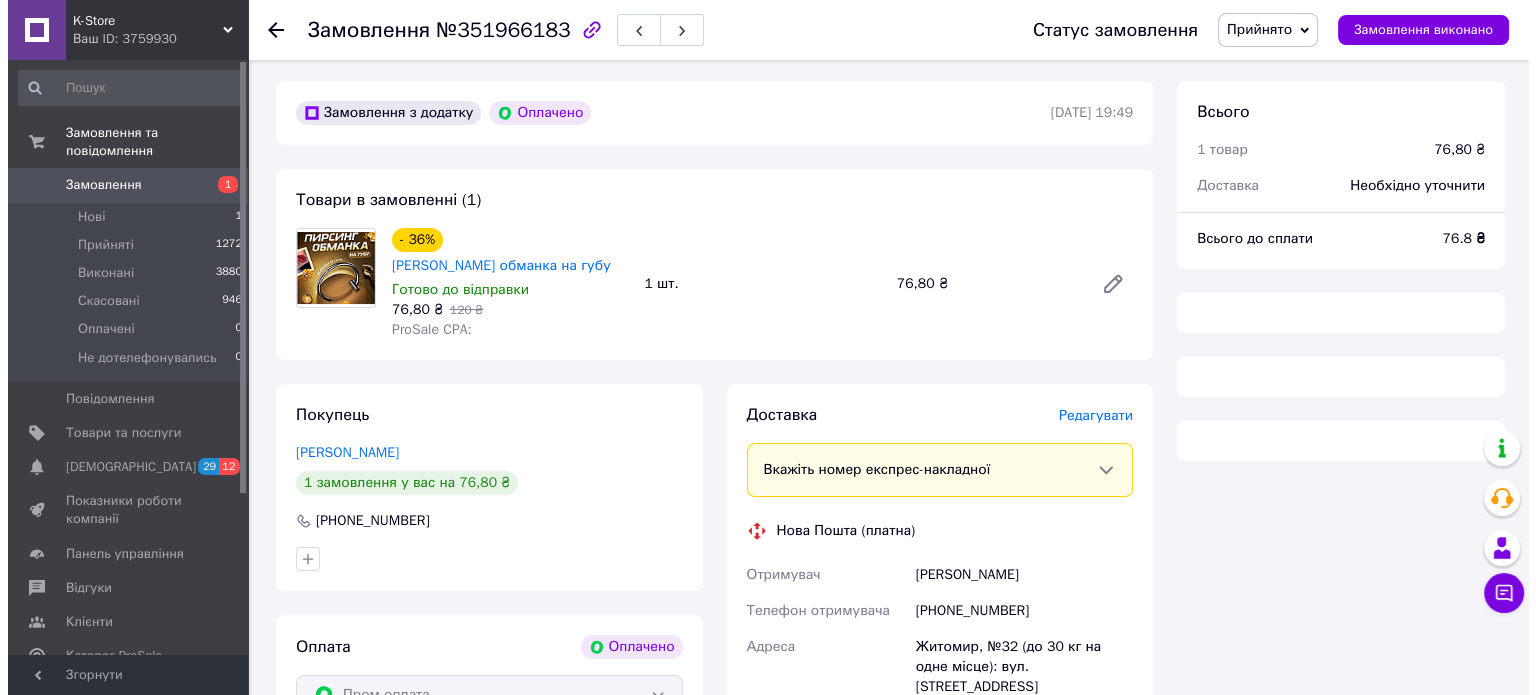 scroll, scrollTop: 100, scrollLeft: 0, axis: vertical 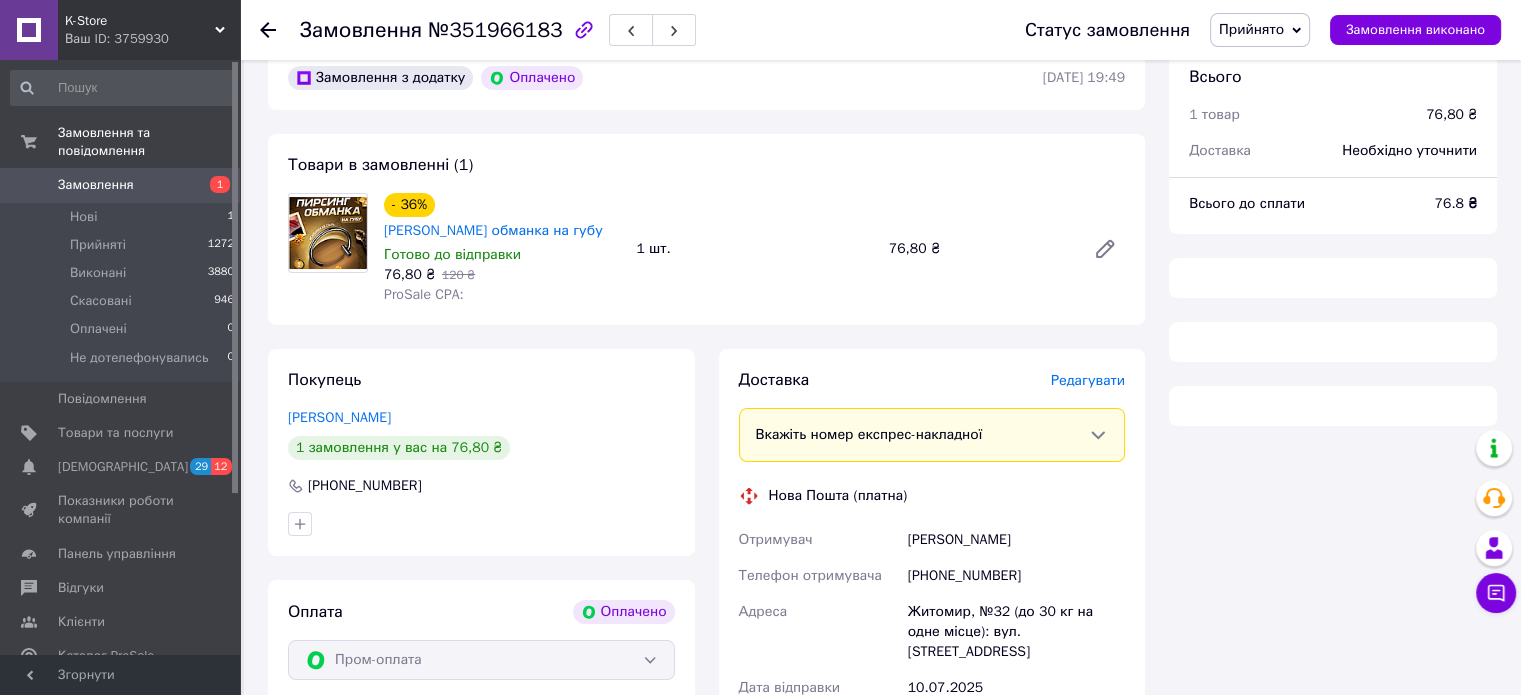 click on "Редагувати" at bounding box center [1088, 380] 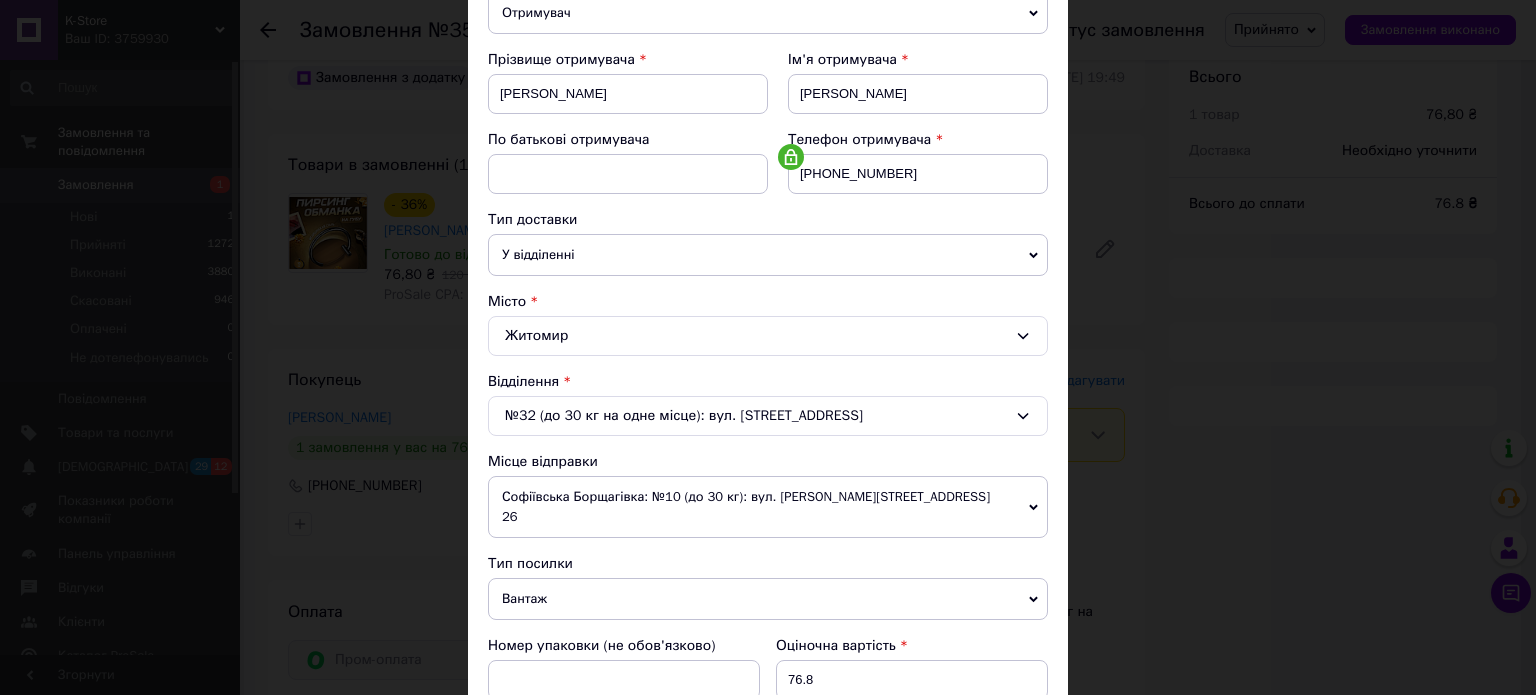scroll, scrollTop: 400, scrollLeft: 0, axis: vertical 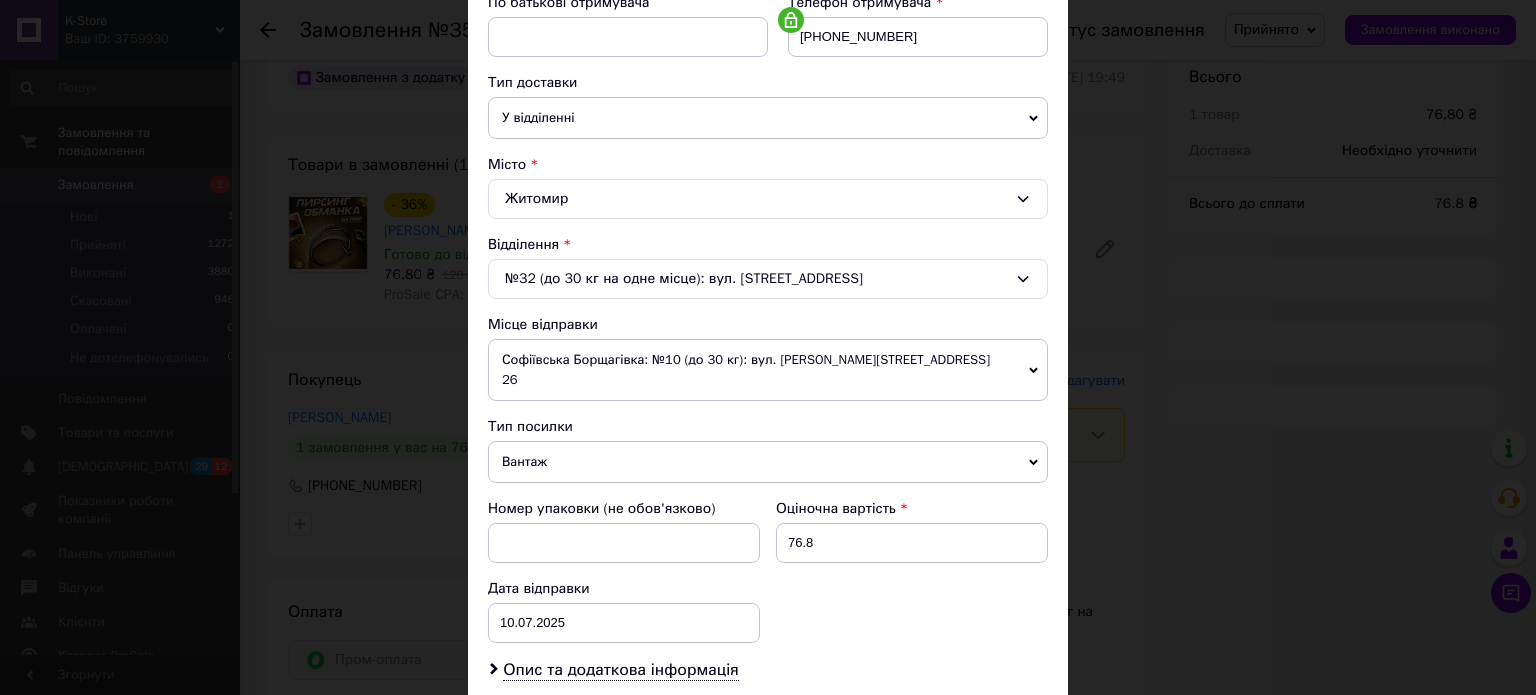 click on "Вантаж" at bounding box center [768, 462] 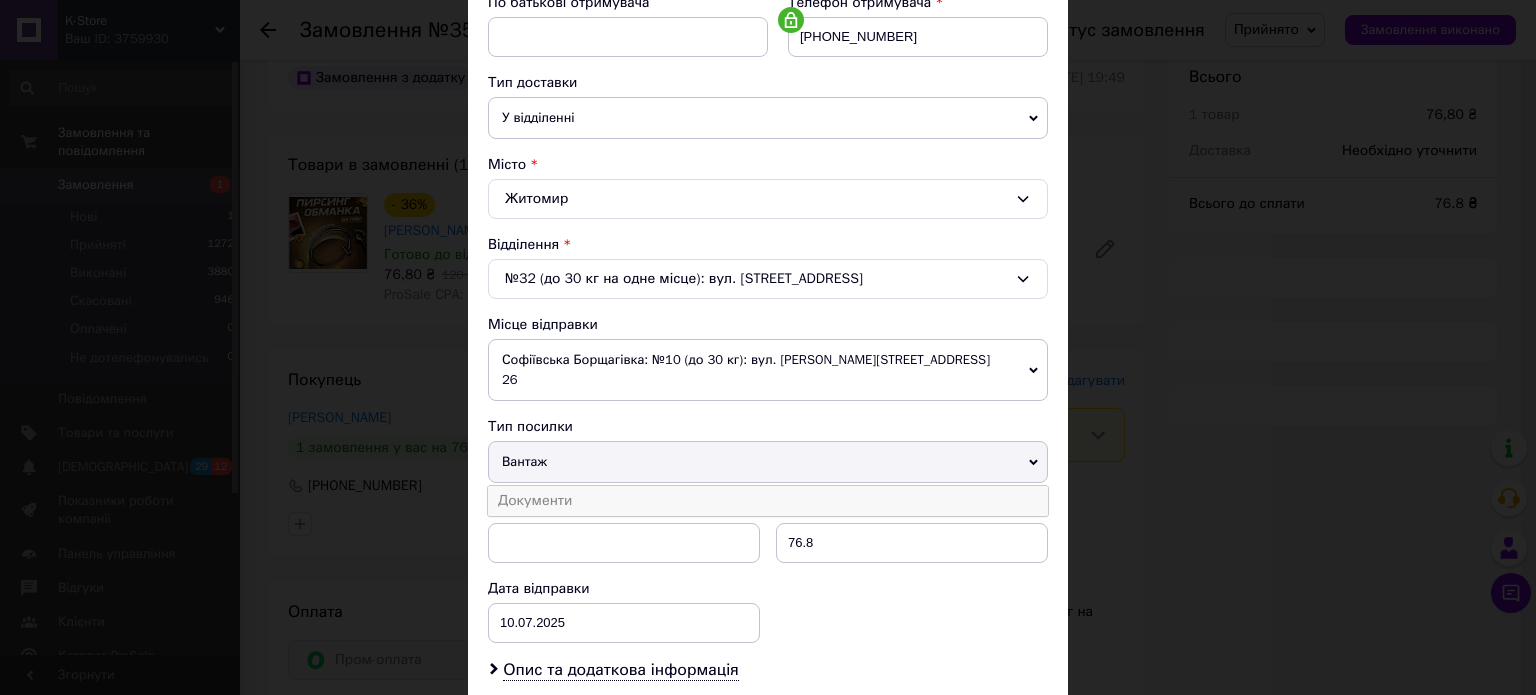 click on "Документи" at bounding box center [768, 501] 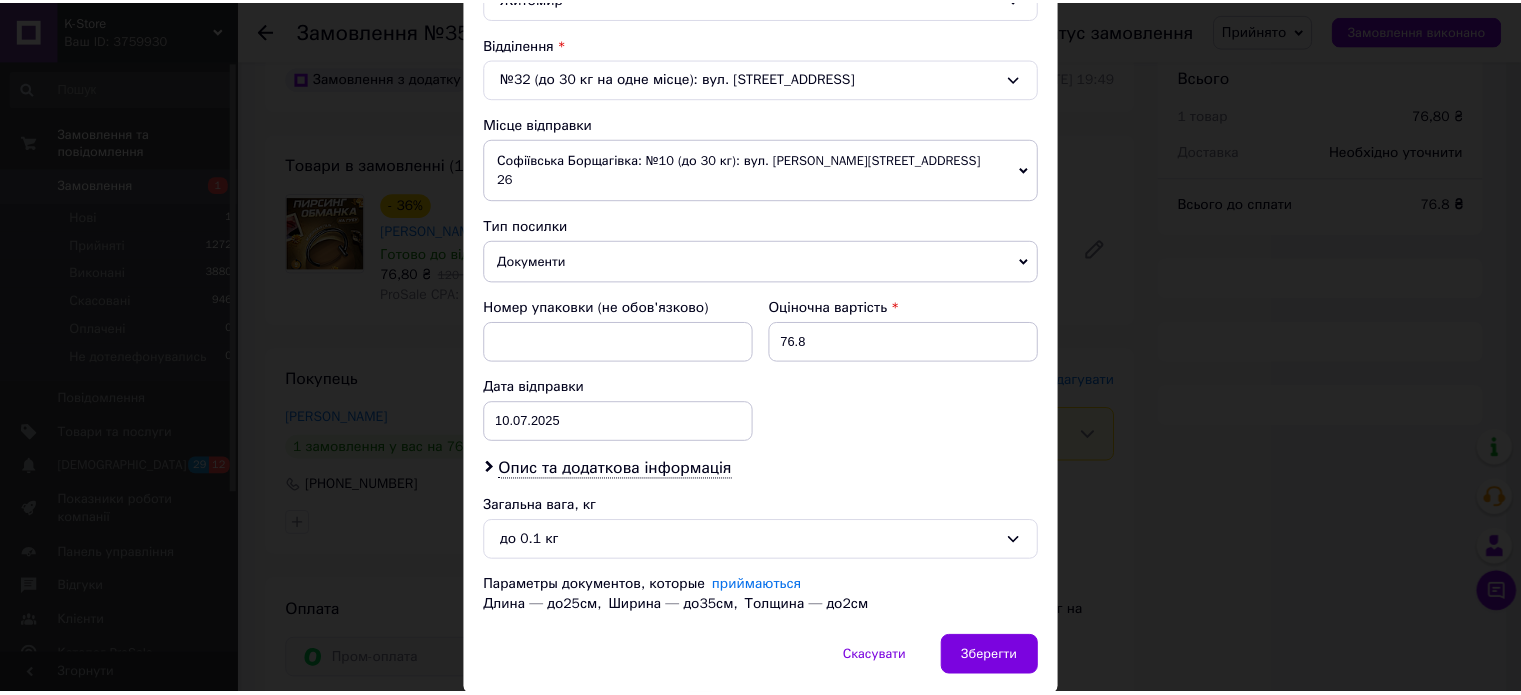 scroll, scrollTop: 647, scrollLeft: 0, axis: vertical 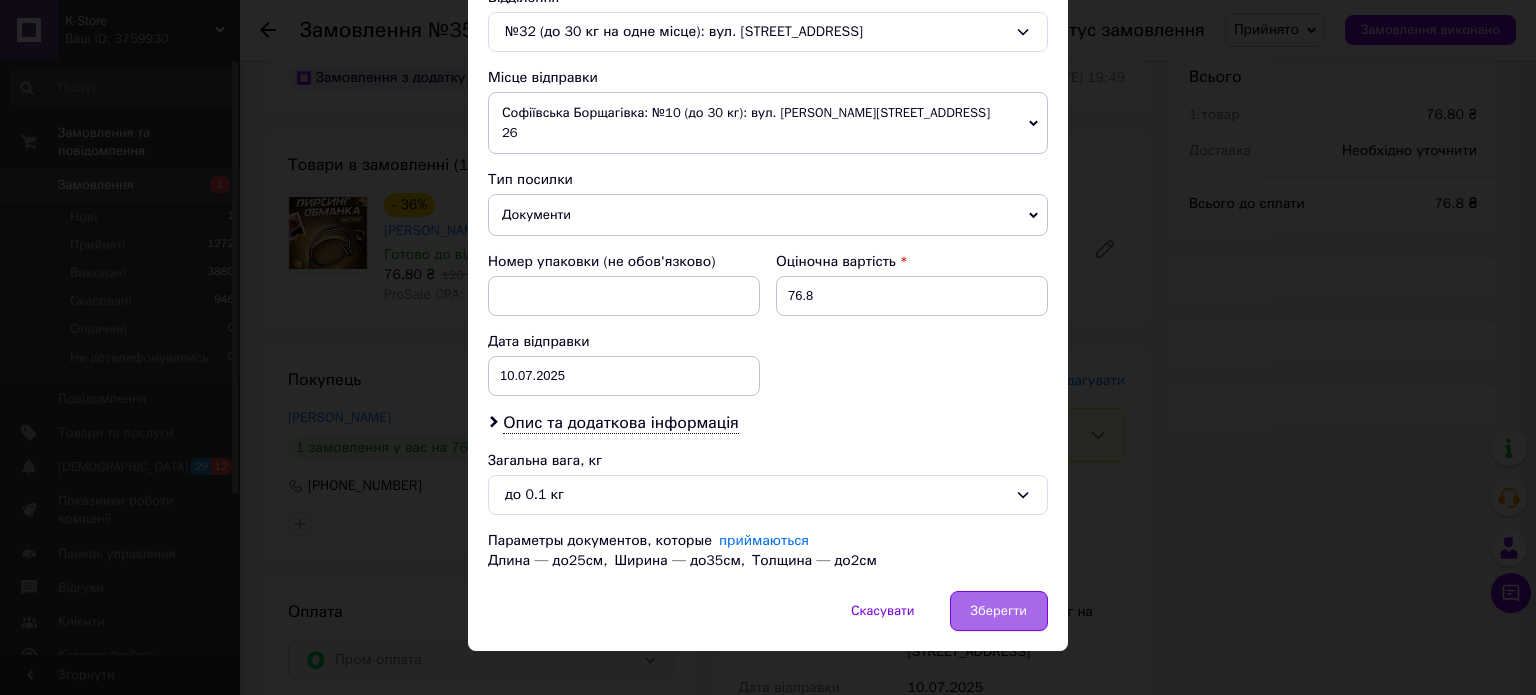 click on "Зберегти" at bounding box center [999, 611] 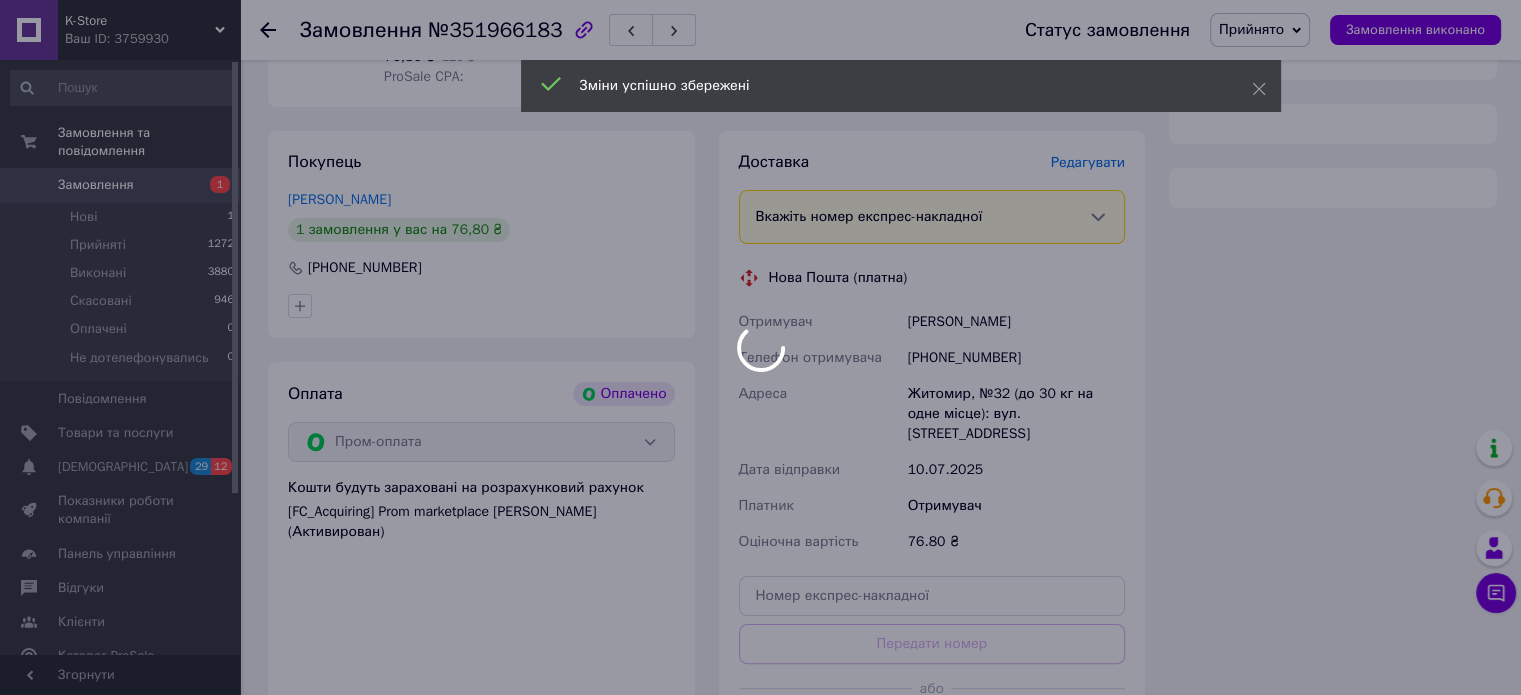 scroll, scrollTop: 400, scrollLeft: 0, axis: vertical 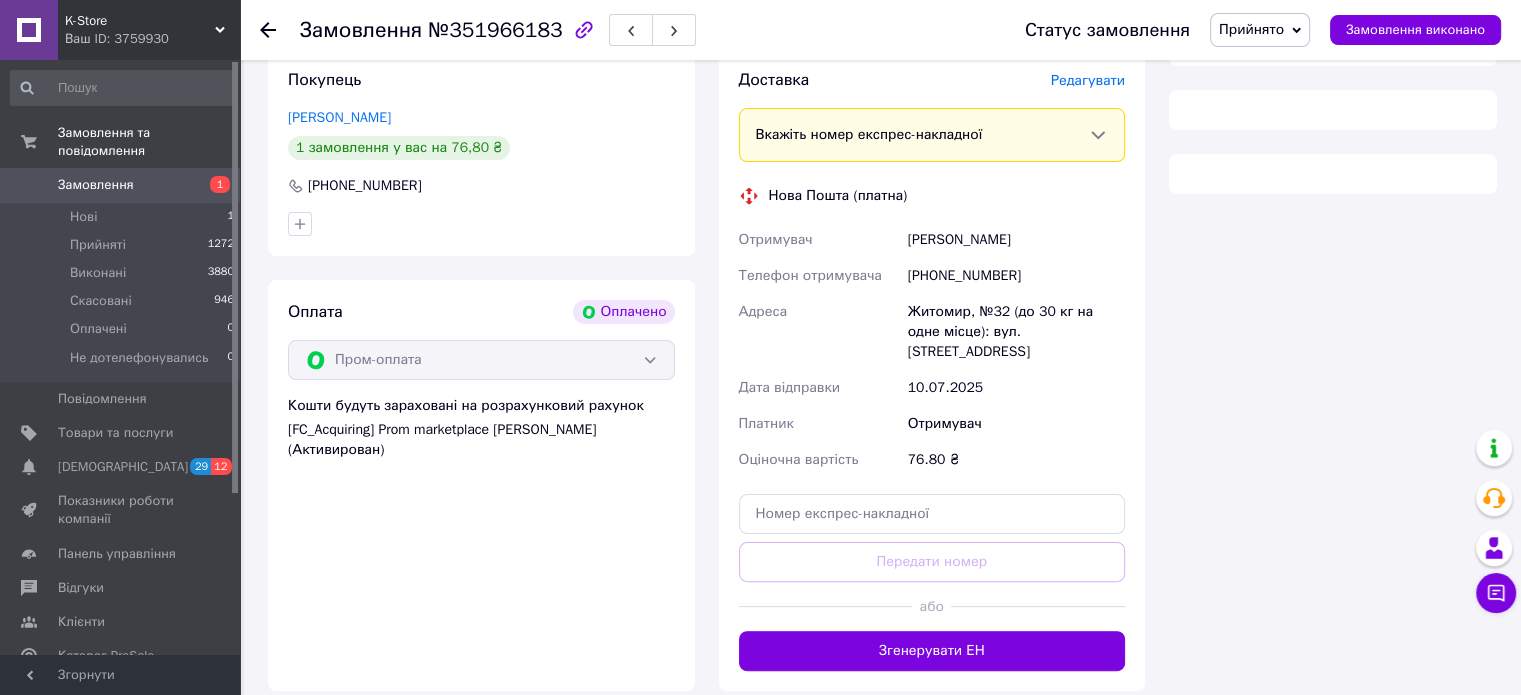 click on "Згенерувати ЕН" at bounding box center [932, 651] 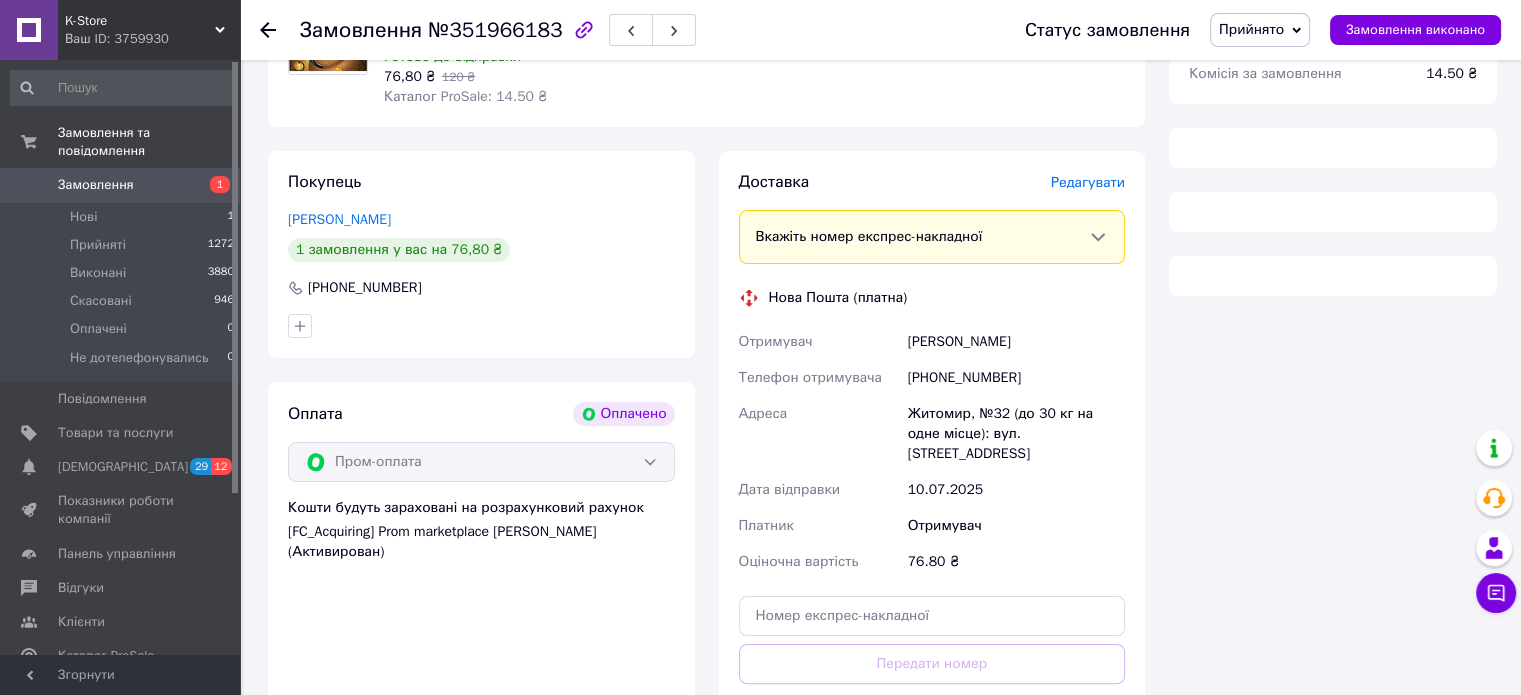 scroll, scrollTop: 200, scrollLeft: 0, axis: vertical 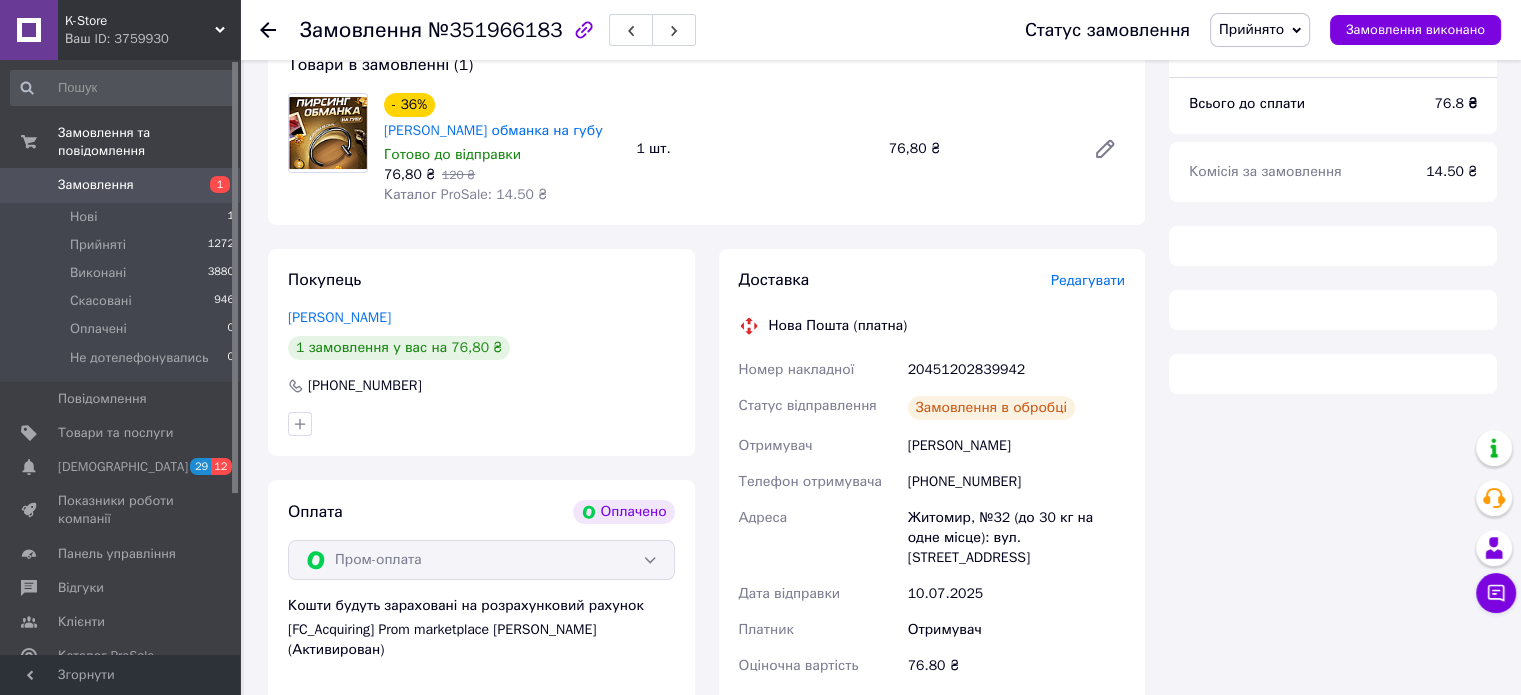 click on "20451202839942" at bounding box center (1016, 370) 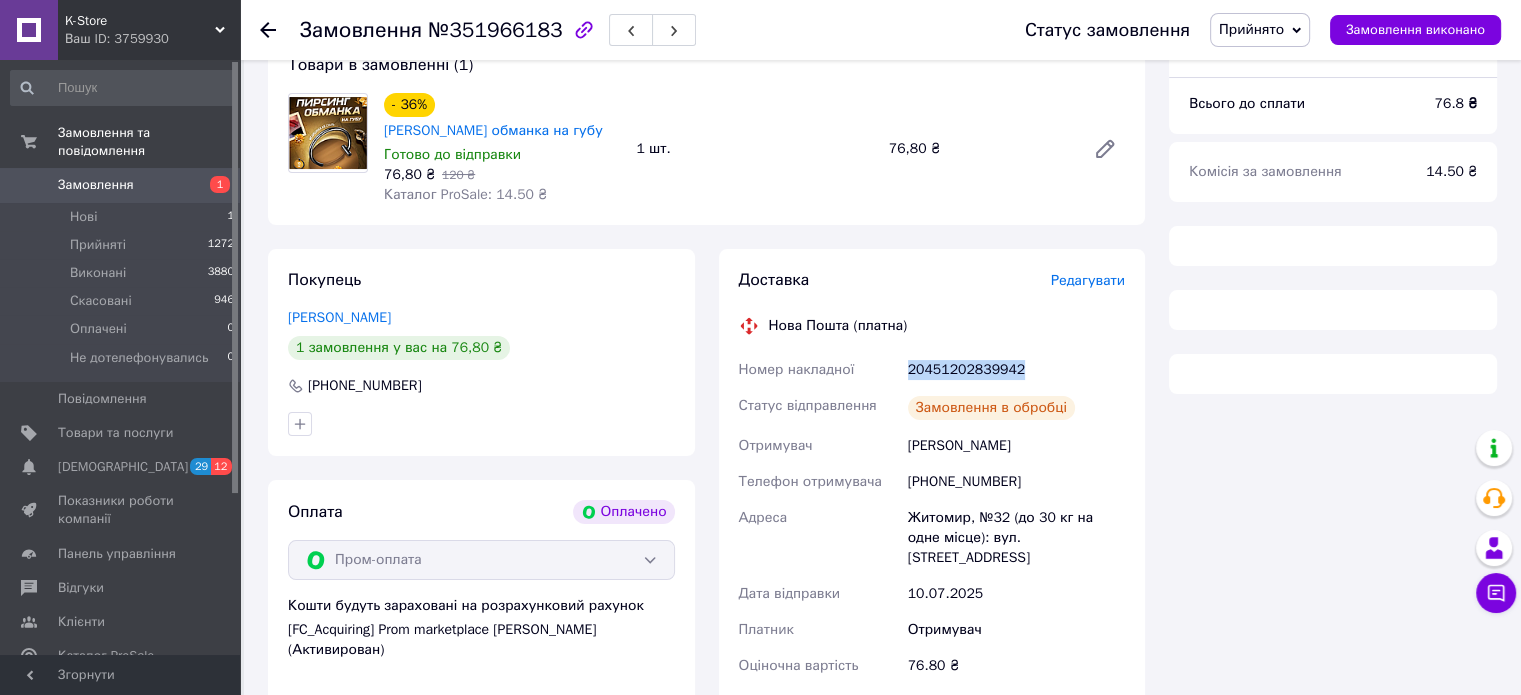 click on "20451202839942" at bounding box center (1016, 370) 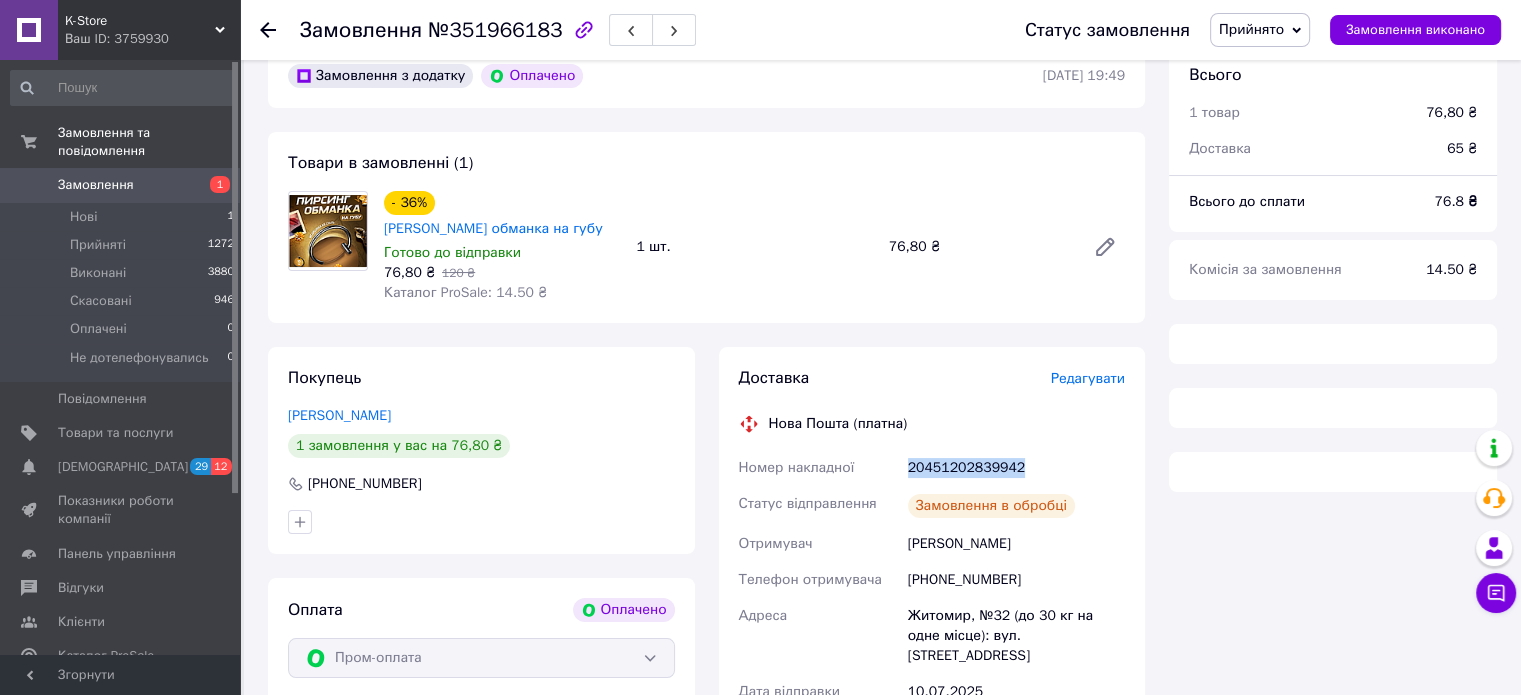 scroll, scrollTop: 100, scrollLeft: 0, axis: vertical 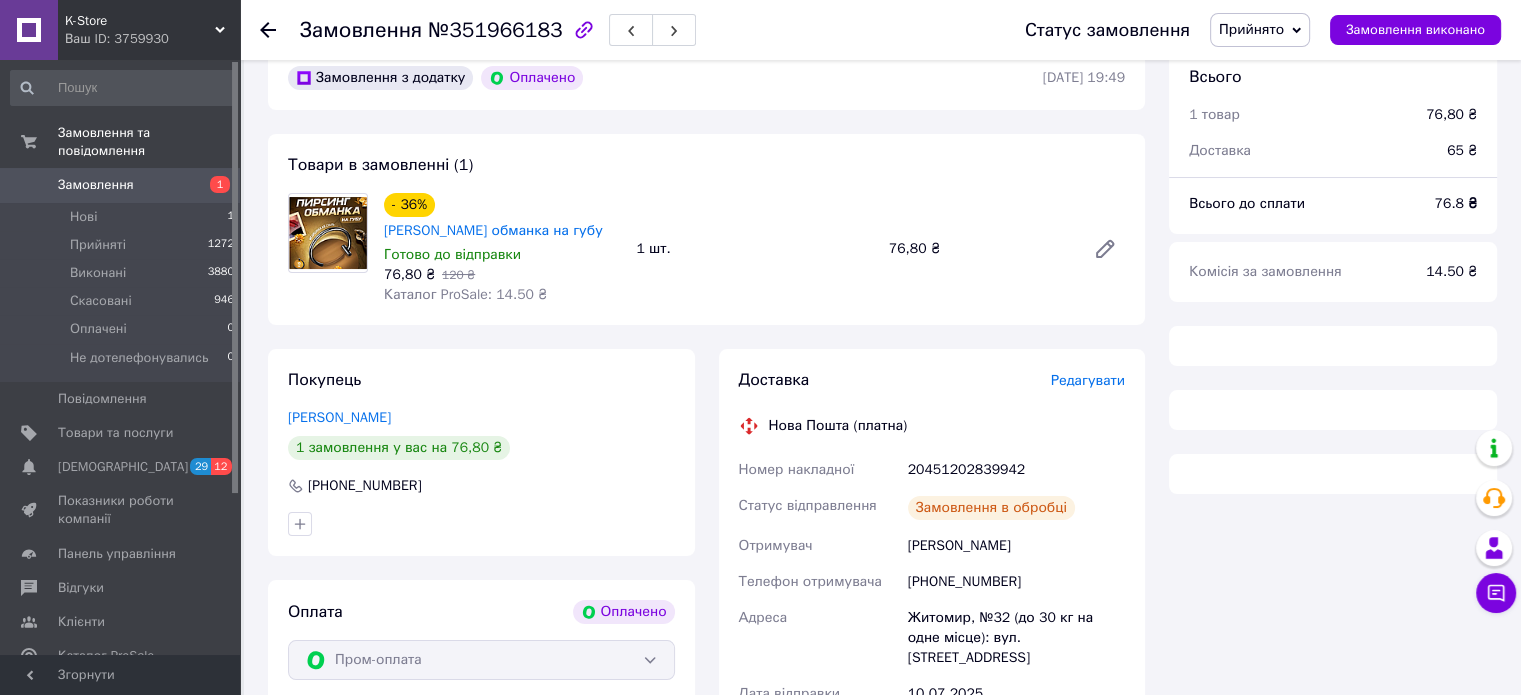 click on "Житомир, №32 (до 30 кг на одне місце): вул. Кибальчича, 10" at bounding box center (1016, 638) 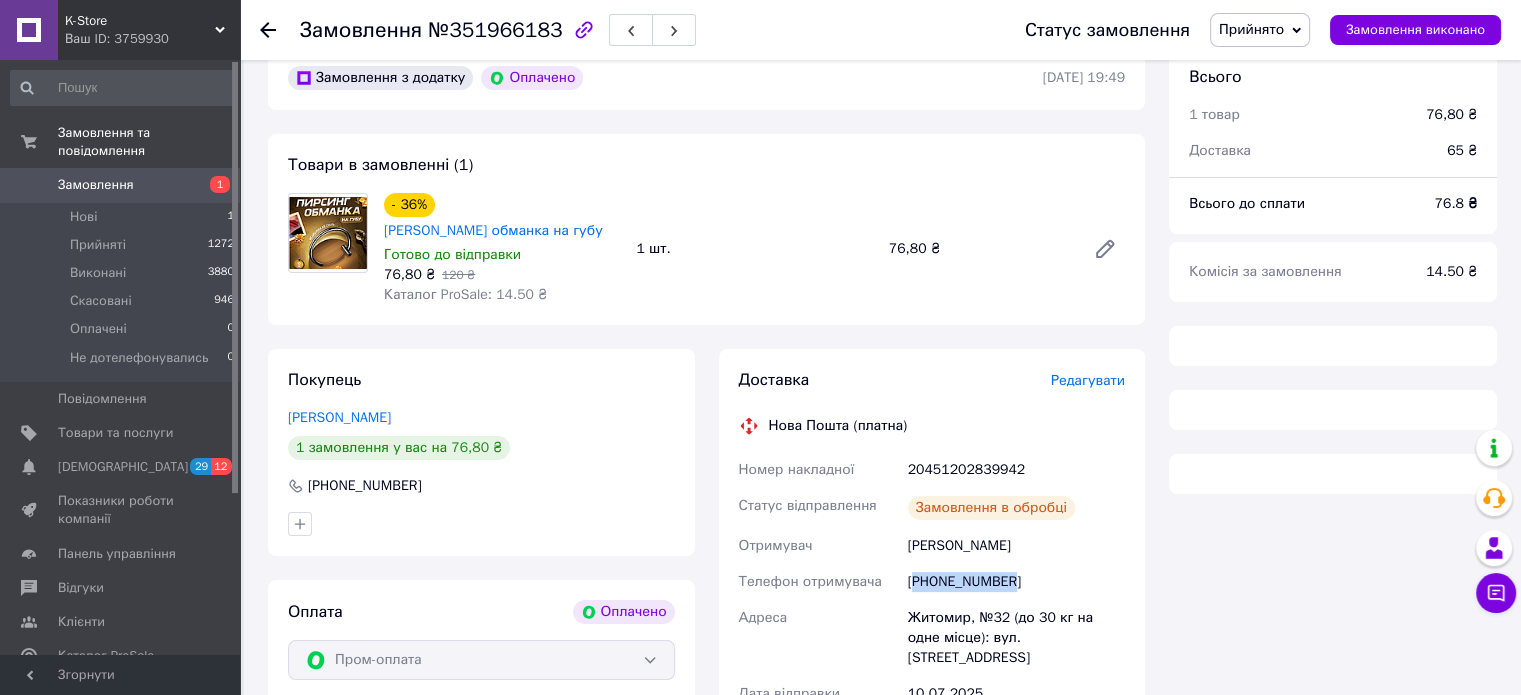 click on "+380983631461" at bounding box center [1016, 582] 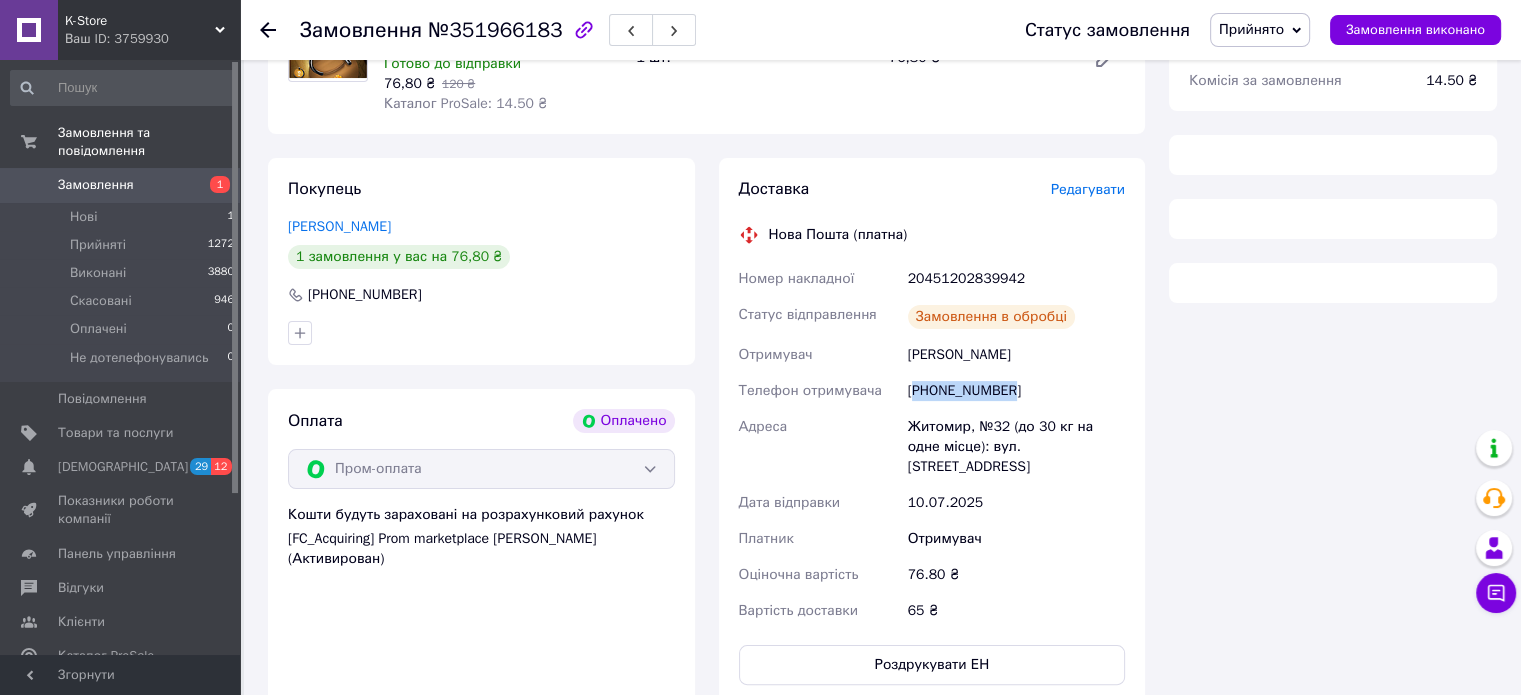 scroll, scrollTop: 0, scrollLeft: 0, axis: both 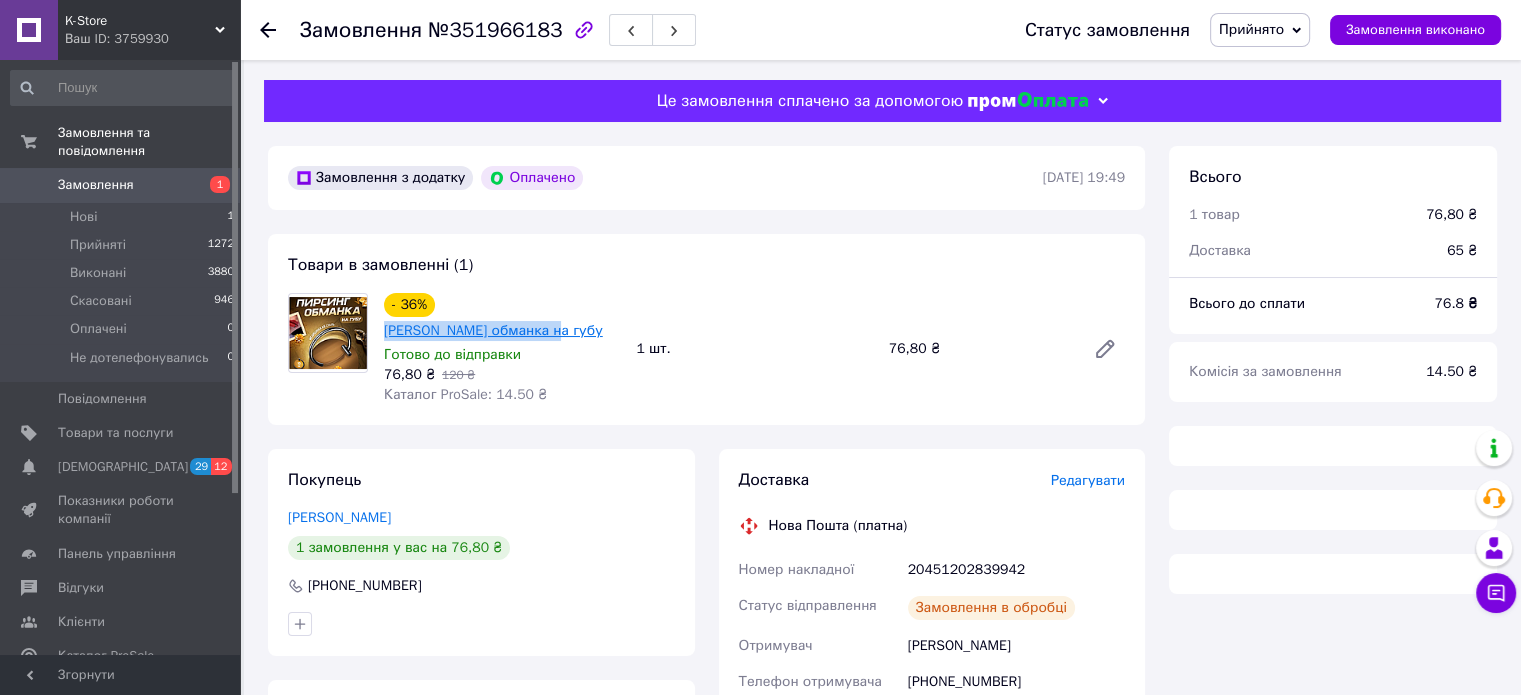 drag, startPoint x: 634, startPoint y: 300, endPoint x: 440, endPoint y: 303, distance: 194.0232 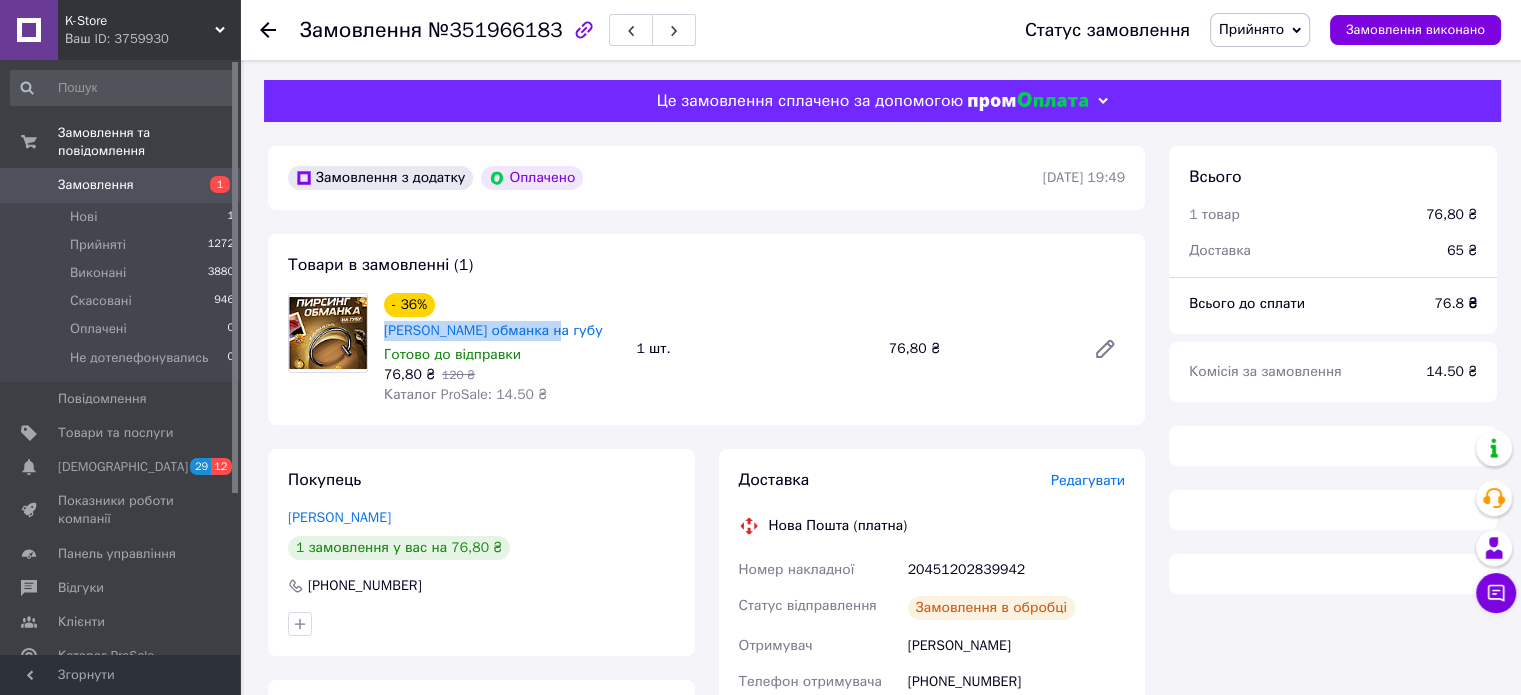 copy on "Пирсинг обманка на губу" 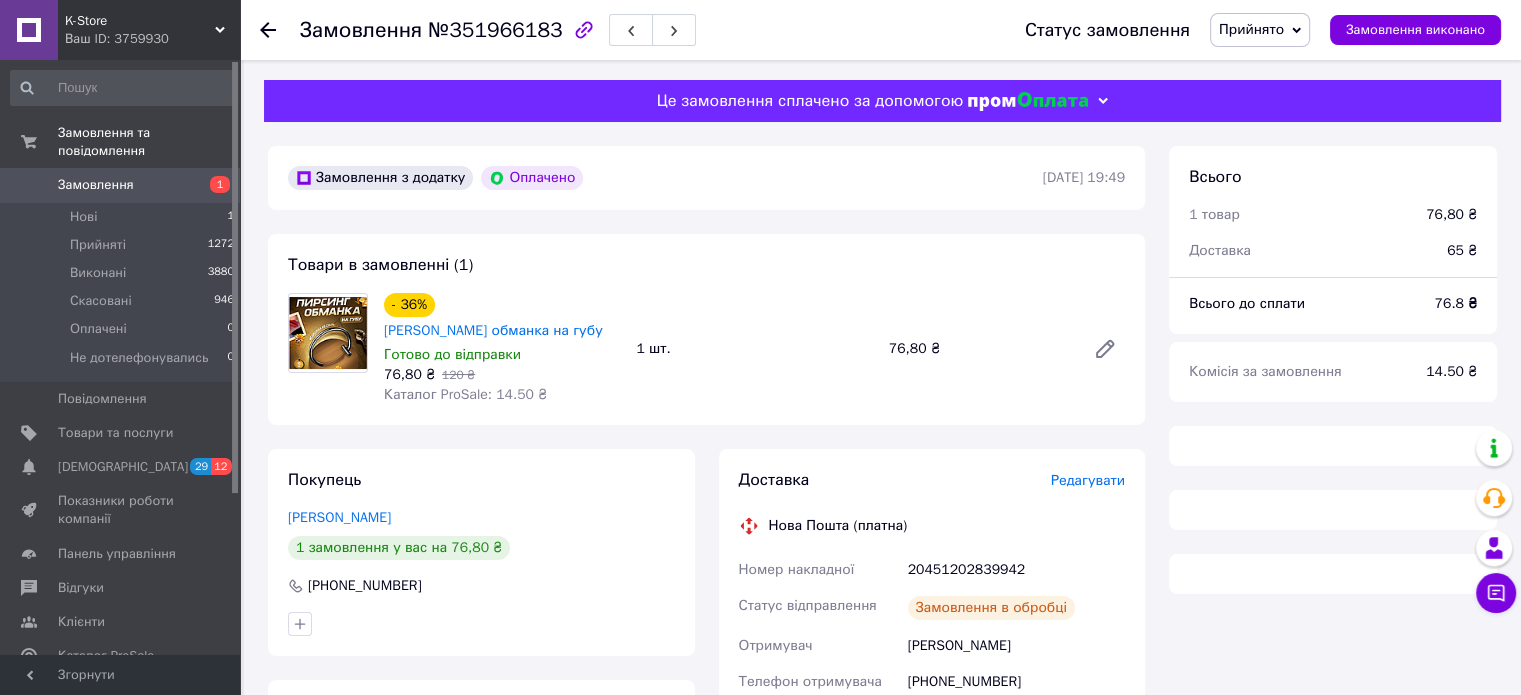 click on "20451202839942" at bounding box center (1016, 570) 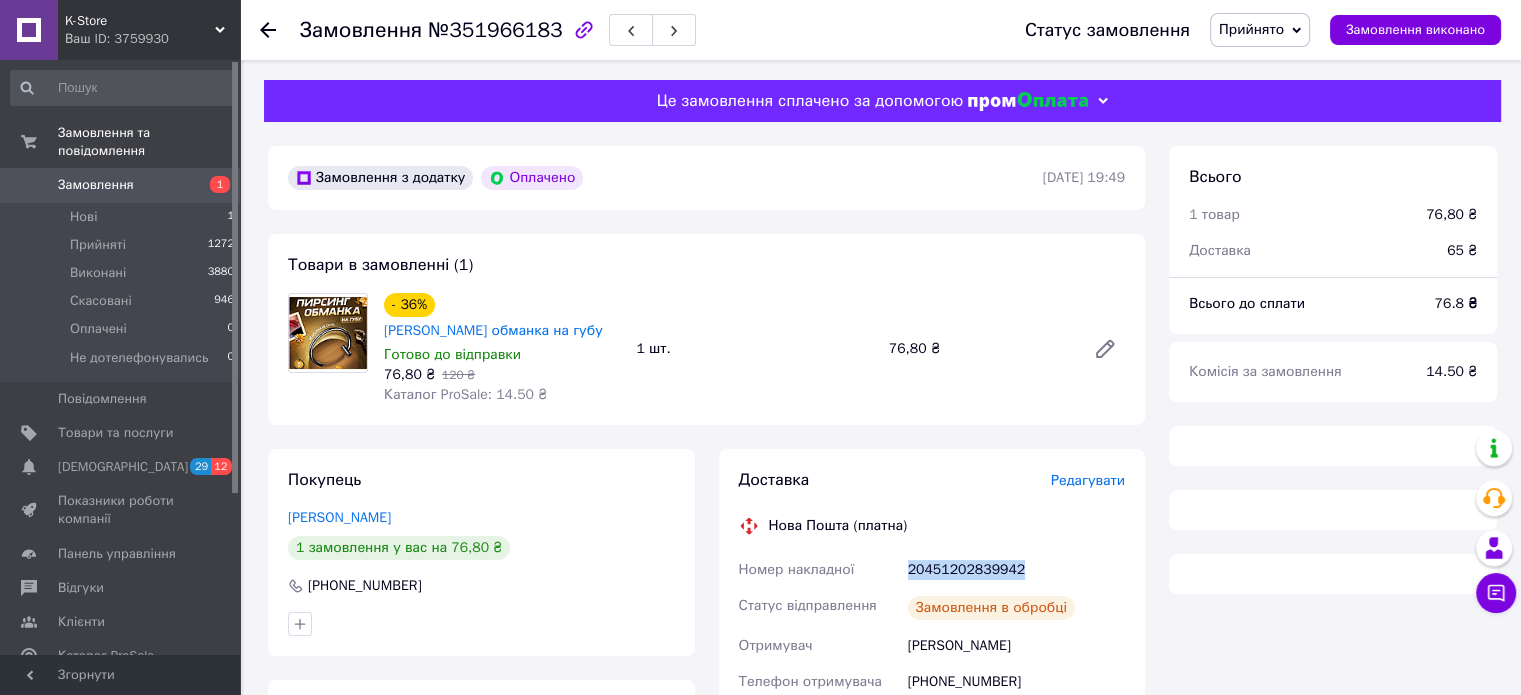 click on "20451202839942" at bounding box center (1016, 570) 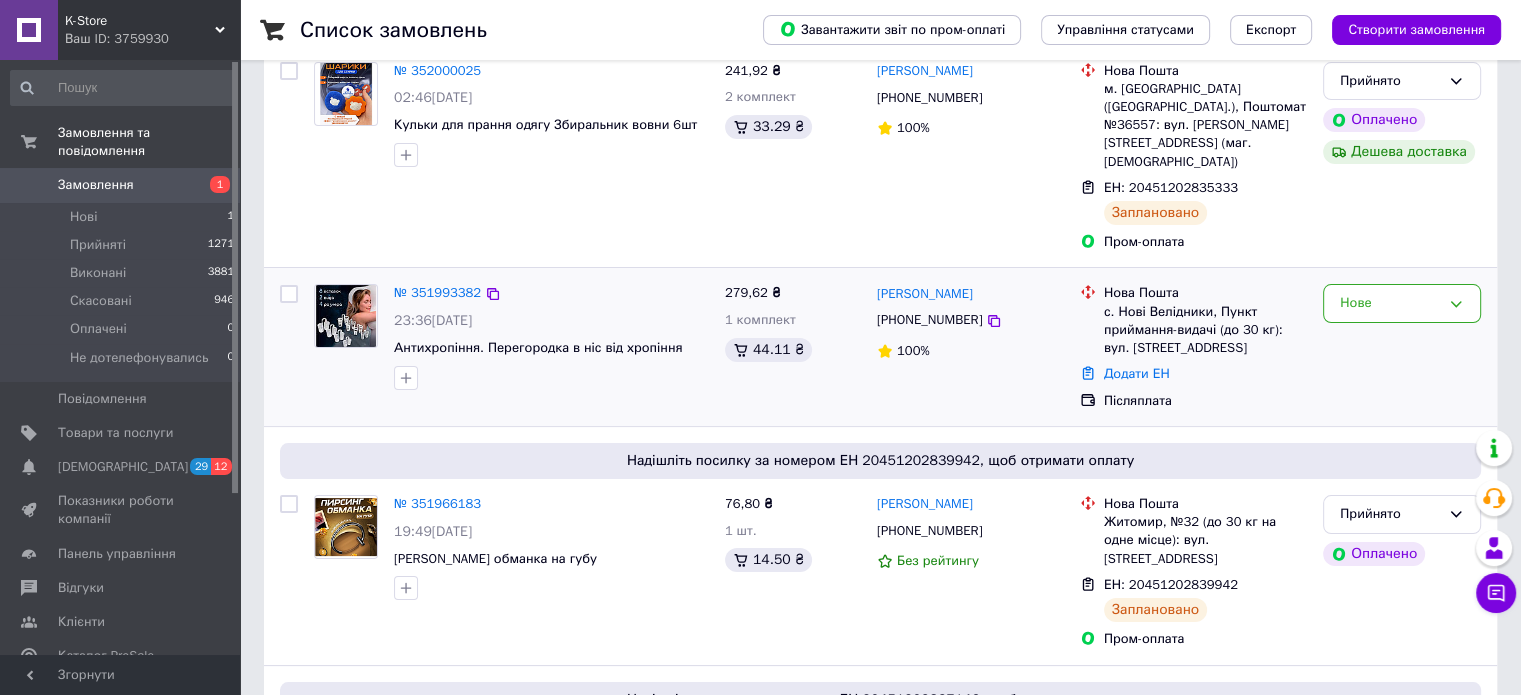 scroll, scrollTop: 200, scrollLeft: 0, axis: vertical 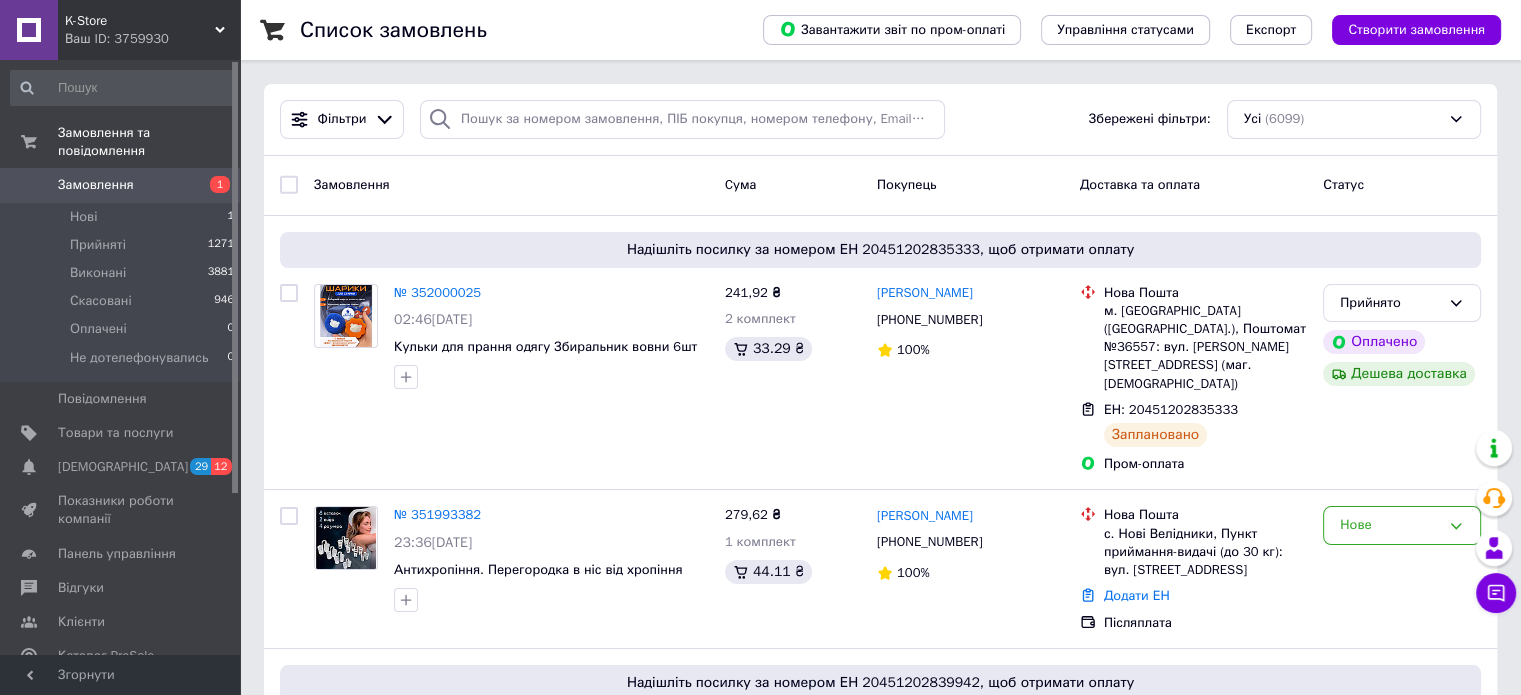 click on "K-Store" at bounding box center [140, 21] 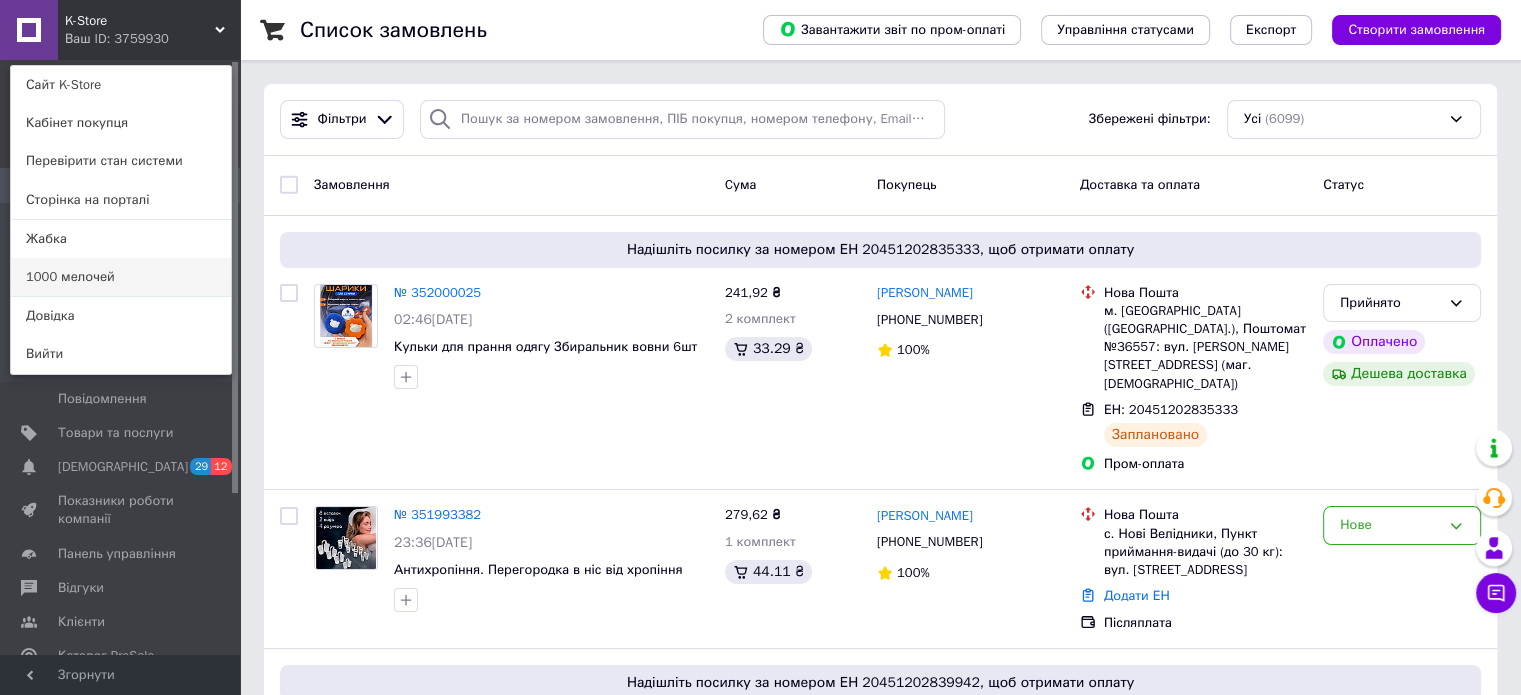 drag, startPoint x: 121, startPoint y: 283, endPoint x: 339, endPoint y: 455, distance: 277.68326 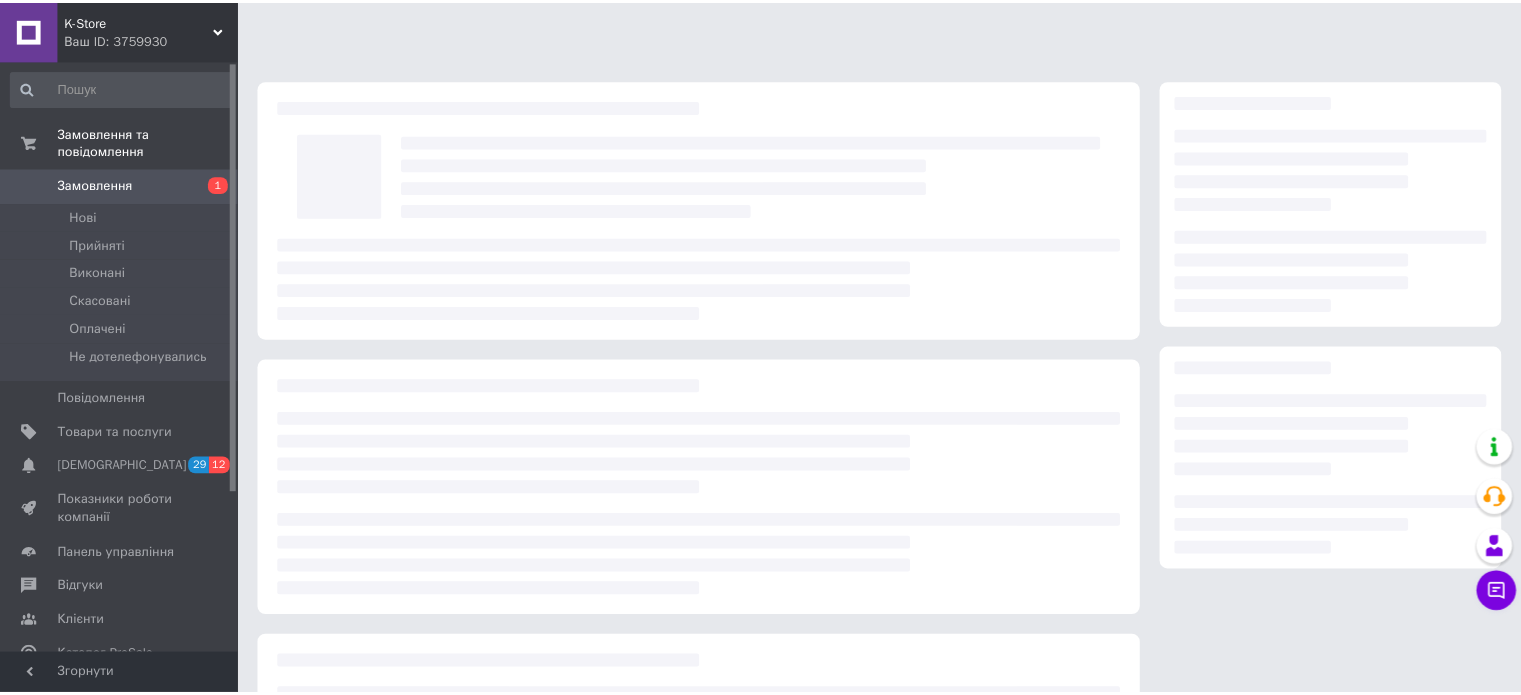 scroll, scrollTop: 0, scrollLeft: 0, axis: both 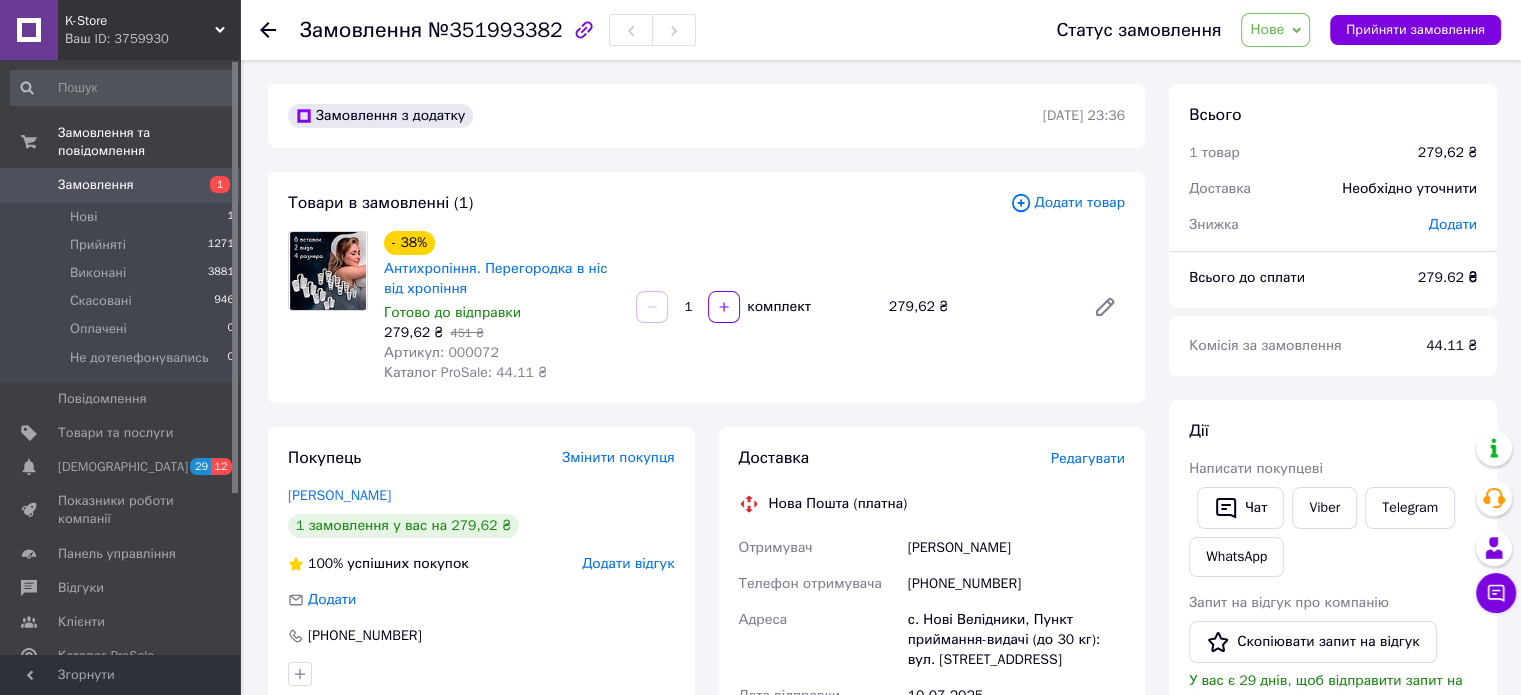 click 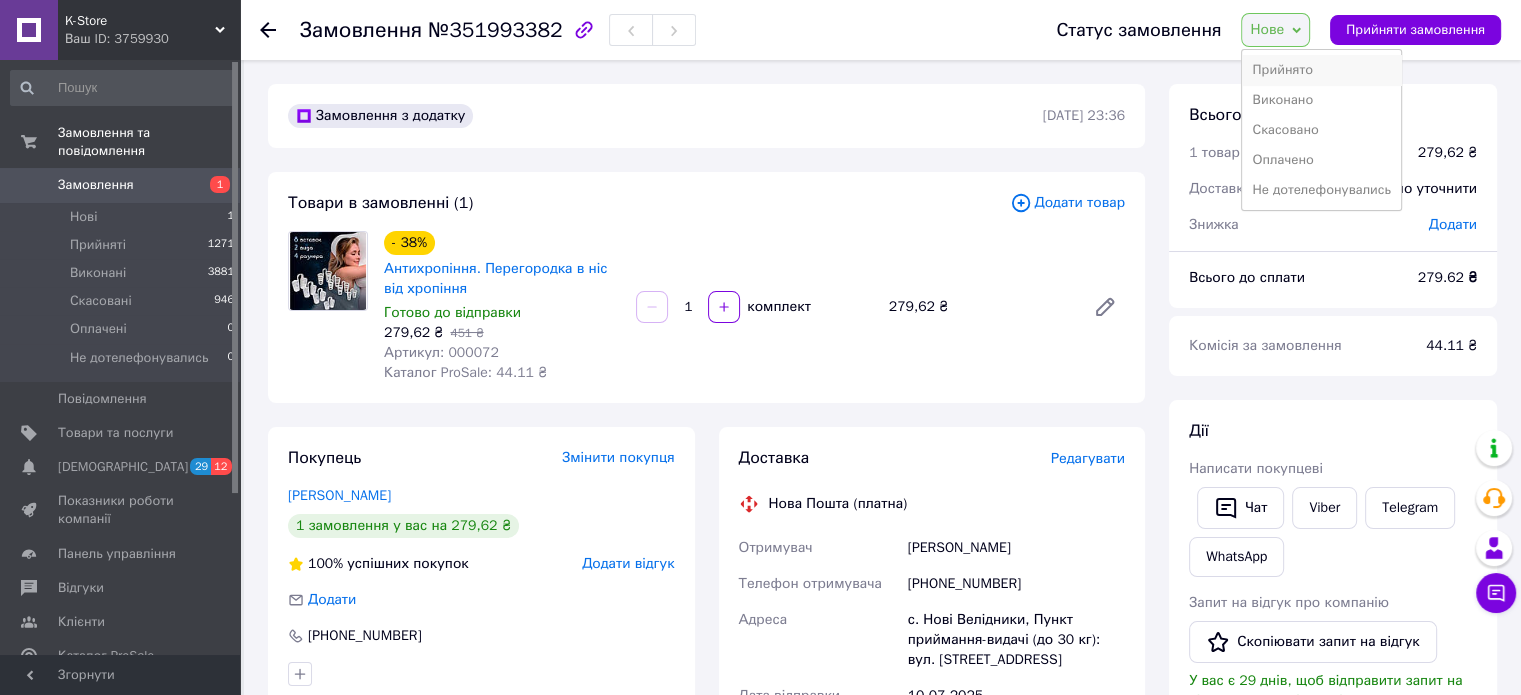 click on "Прийнято" at bounding box center [1321, 70] 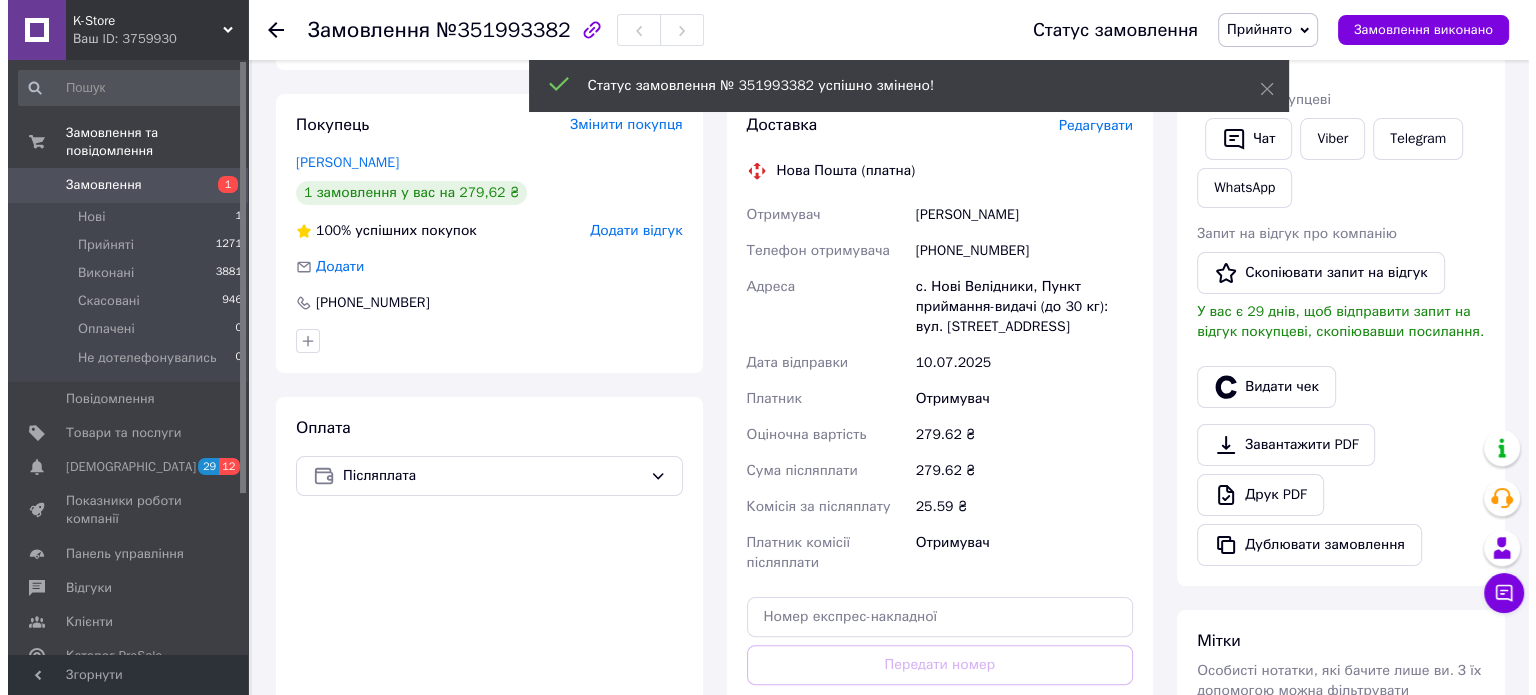 scroll, scrollTop: 300, scrollLeft: 0, axis: vertical 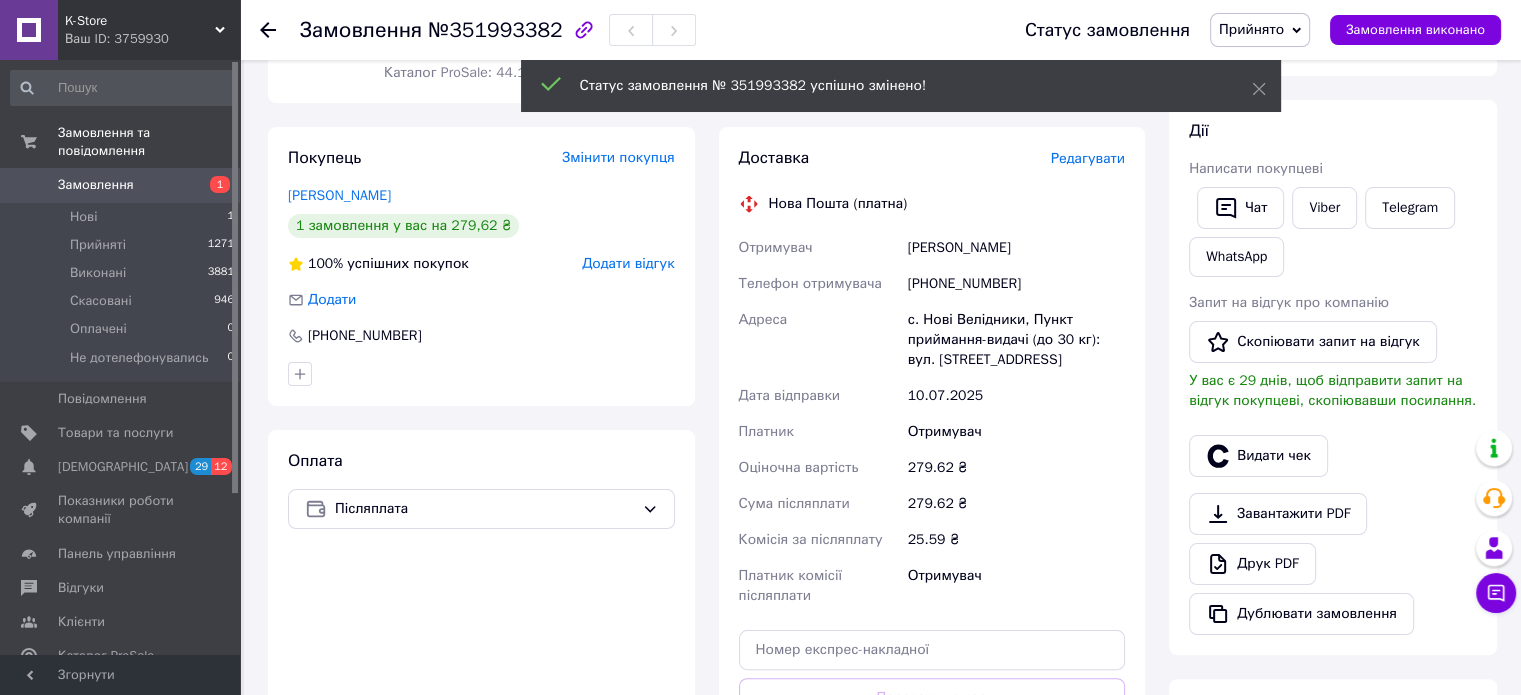 click on "Редагувати" at bounding box center (1088, 158) 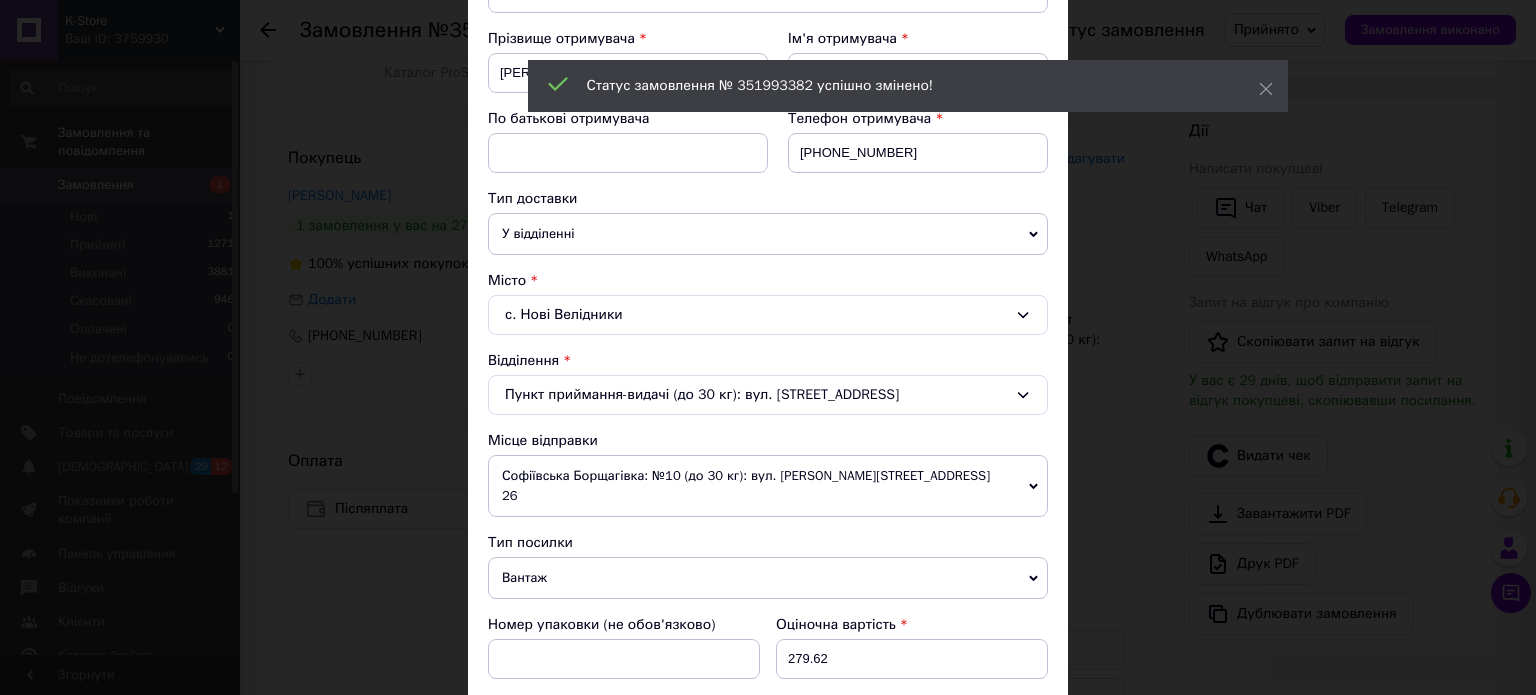 scroll, scrollTop: 400, scrollLeft: 0, axis: vertical 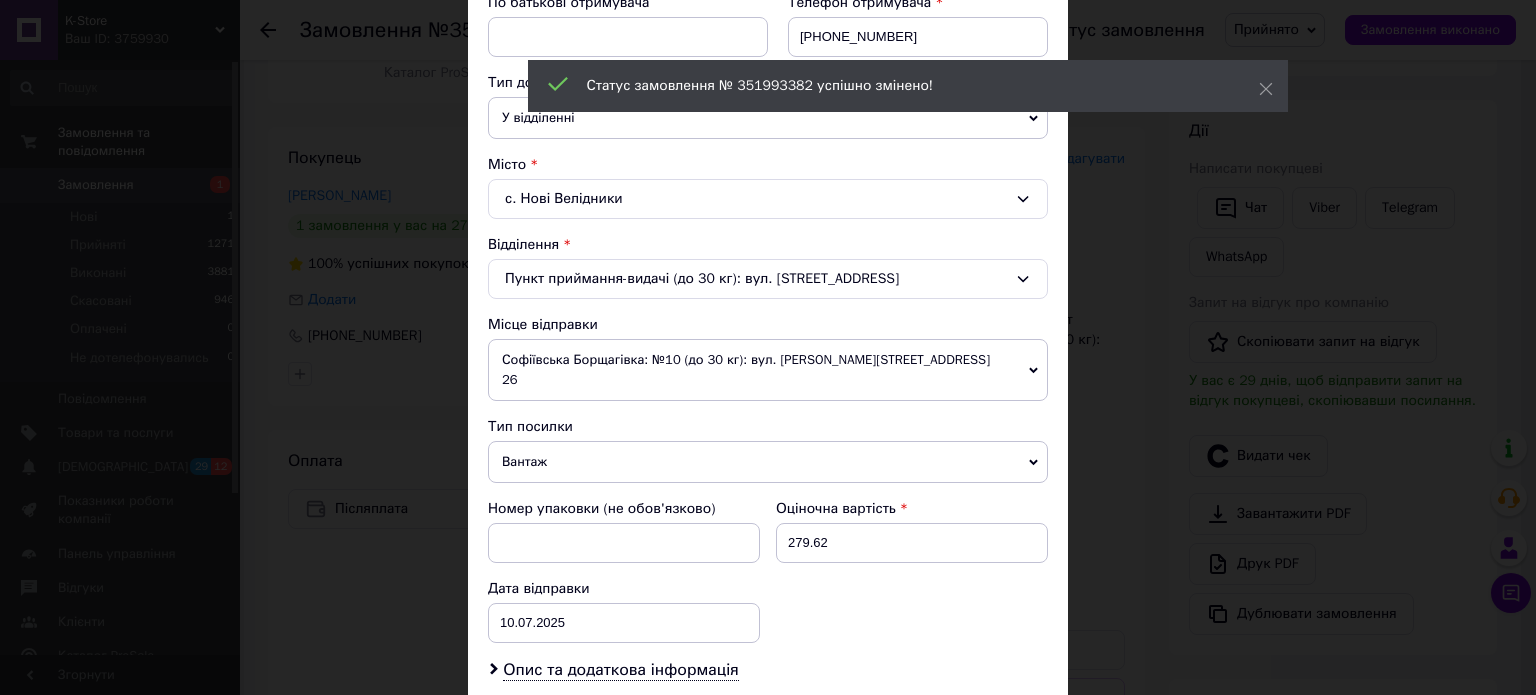 drag, startPoint x: 587, startPoint y: 434, endPoint x: 576, endPoint y: 483, distance: 50.219517 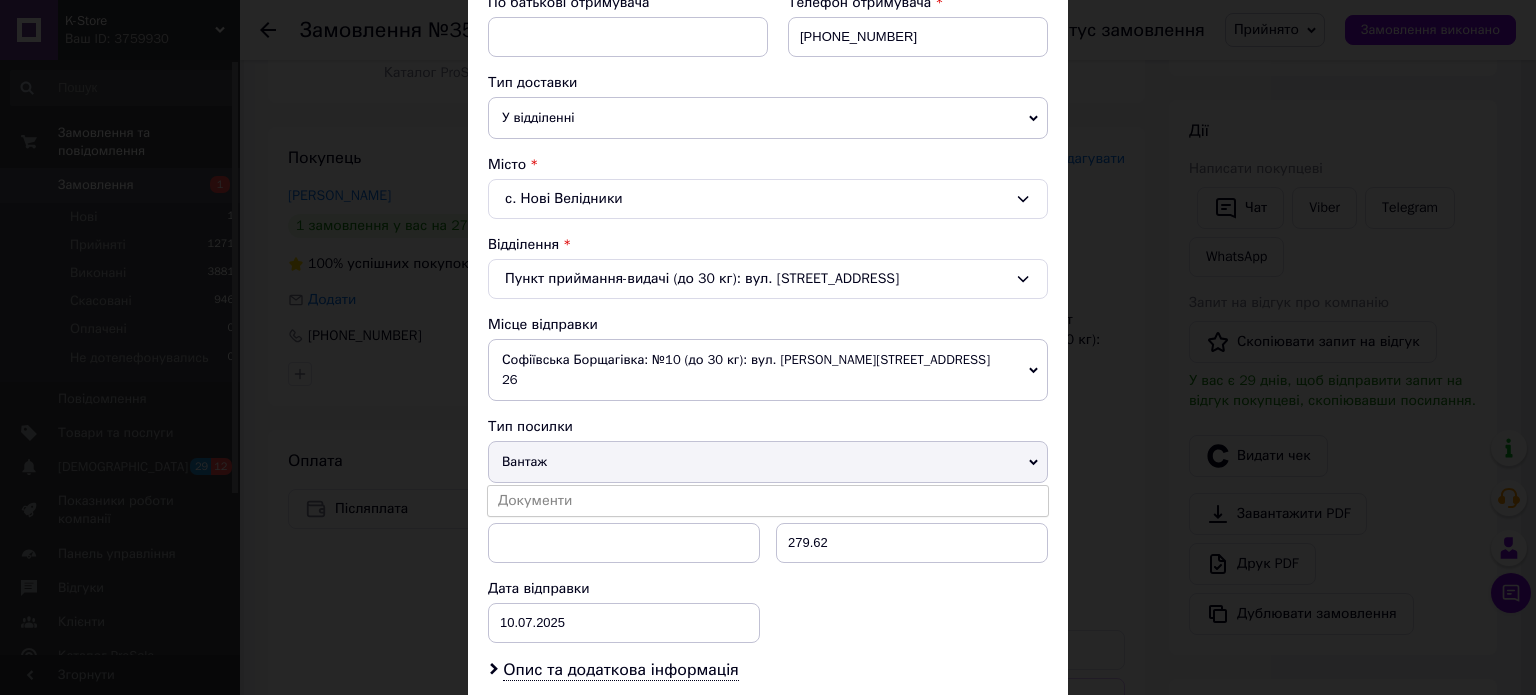 click on "Документи" at bounding box center [768, 501] 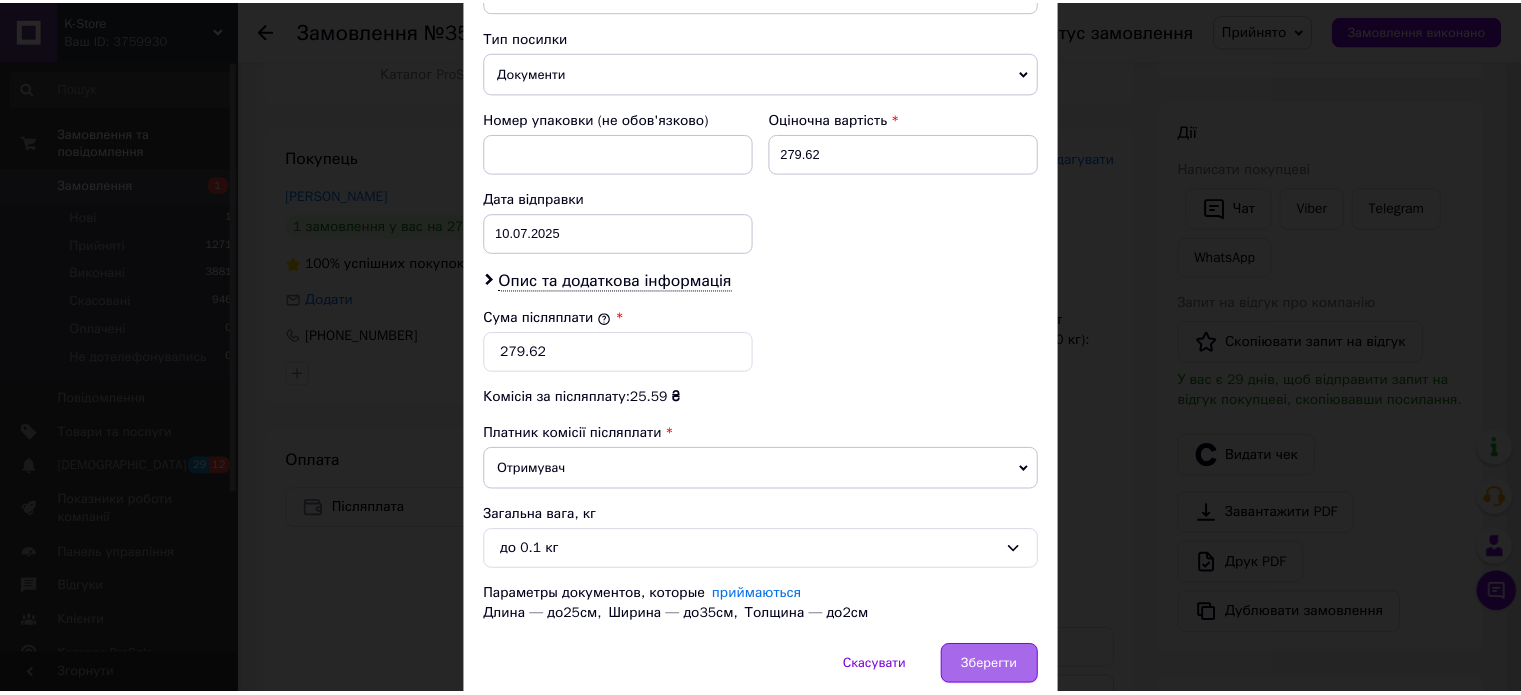 scroll, scrollTop: 844, scrollLeft: 0, axis: vertical 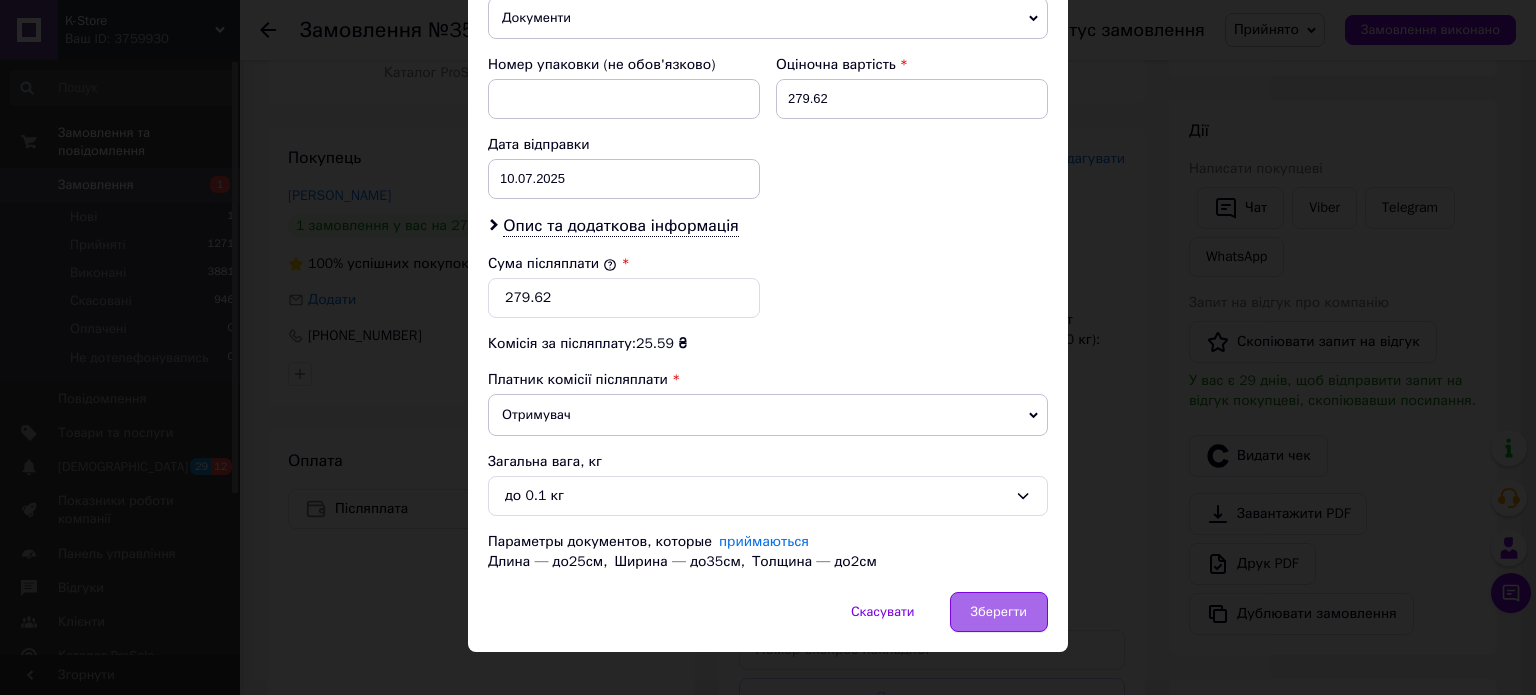 click on "Зберегти" at bounding box center (999, 612) 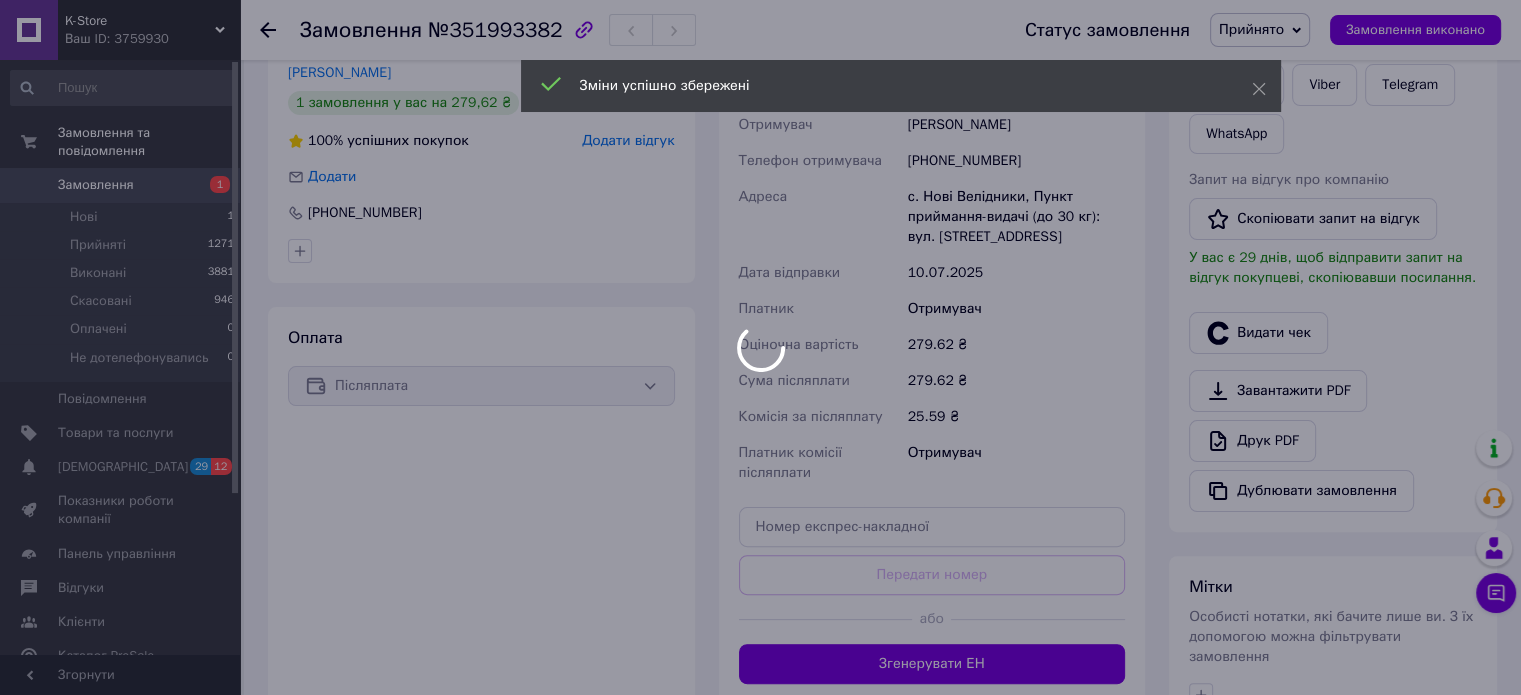 scroll, scrollTop: 644, scrollLeft: 0, axis: vertical 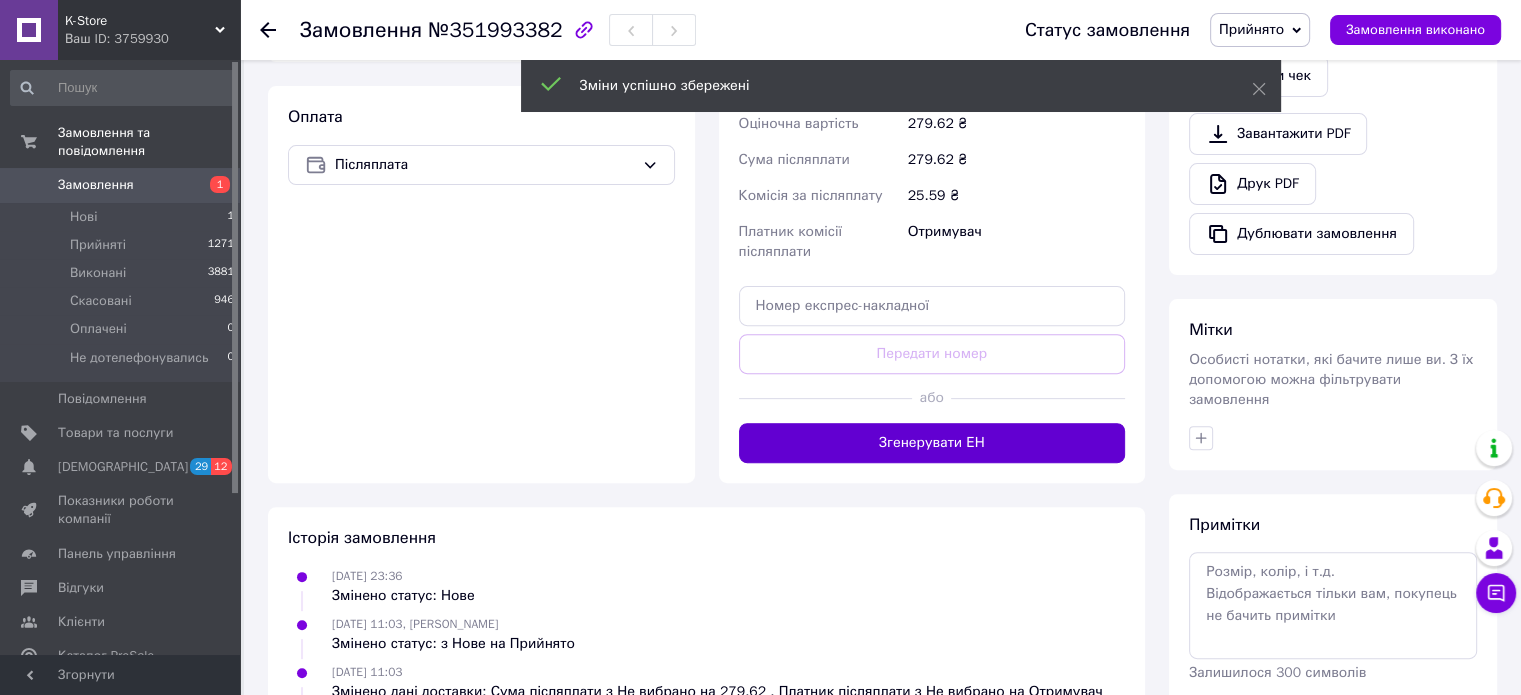 click on "Згенерувати ЕН" at bounding box center (932, 443) 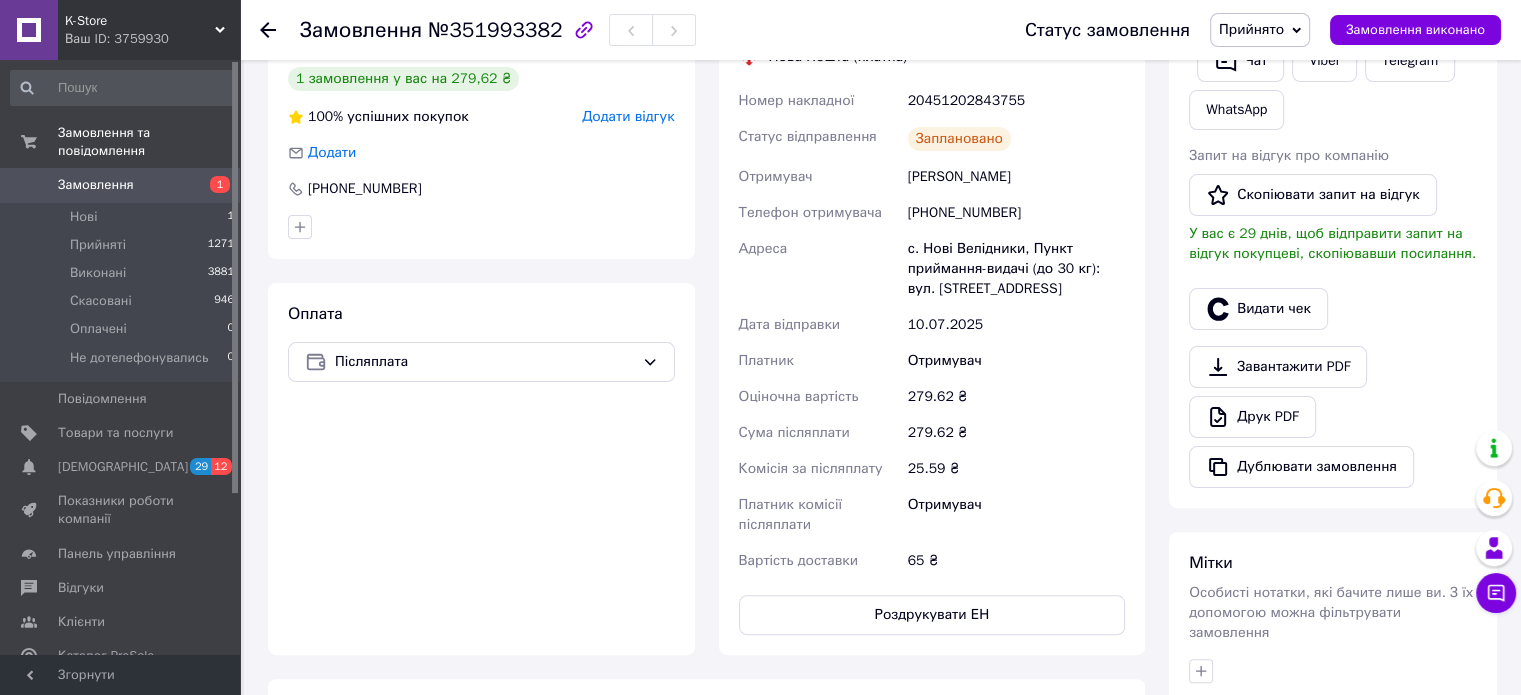 scroll, scrollTop: 444, scrollLeft: 0, axis: vertical 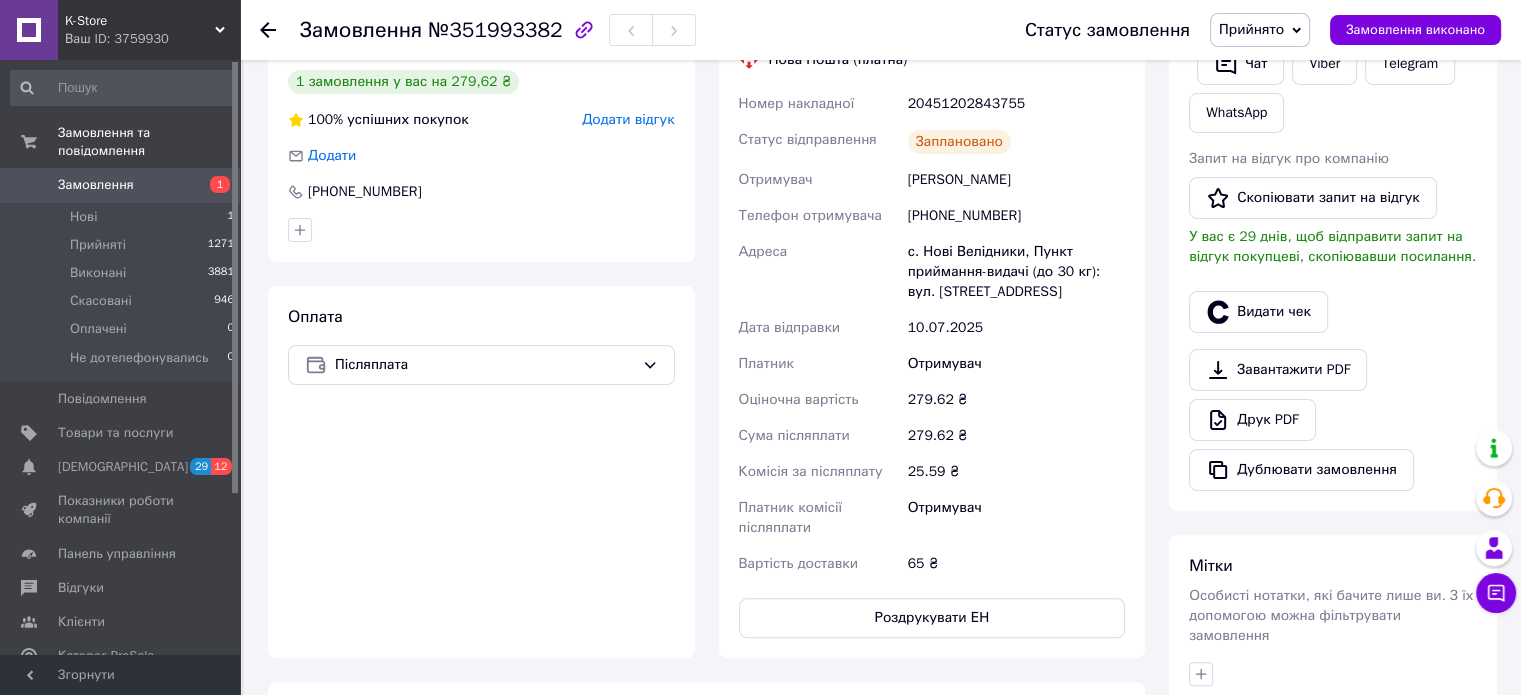 click on "20451202843755" at bounding box center (1016, 104) 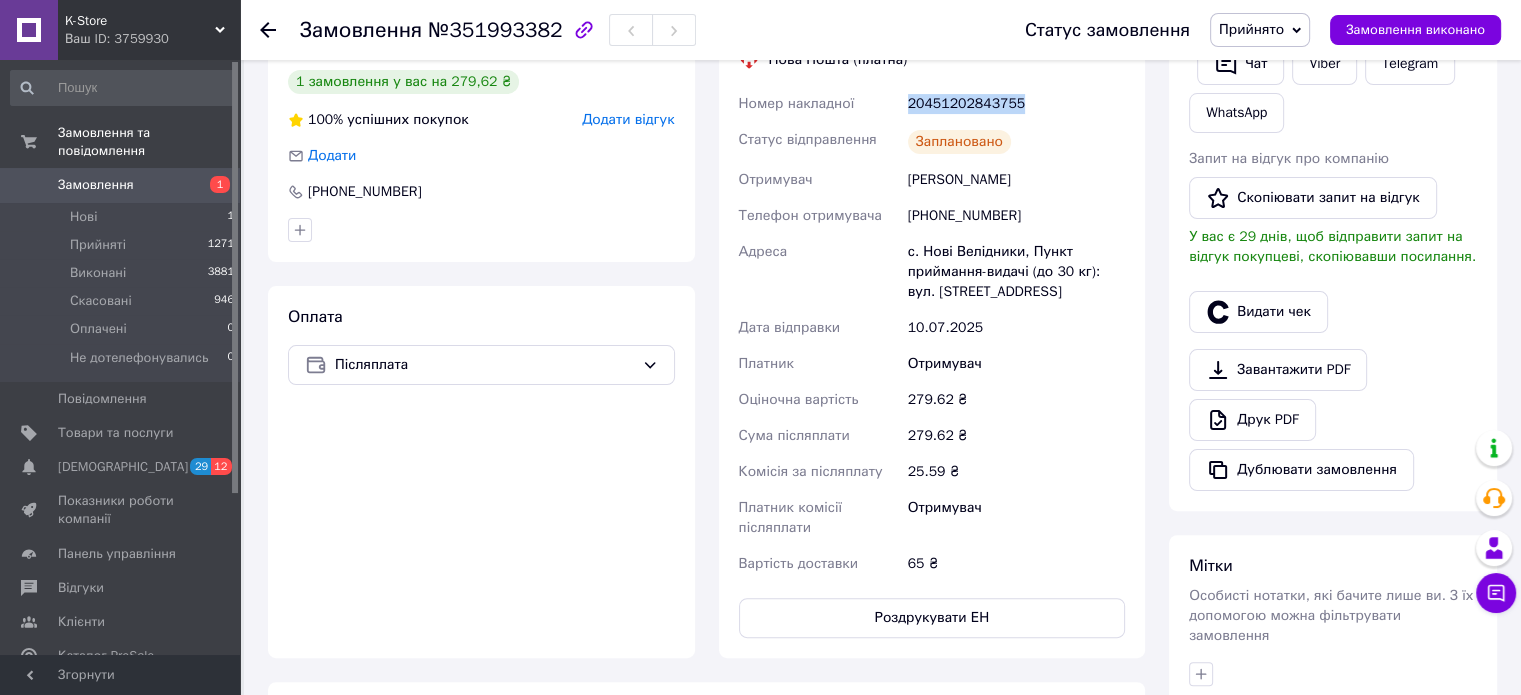 click on "20451202843755" at bounding box center (1016, 104) 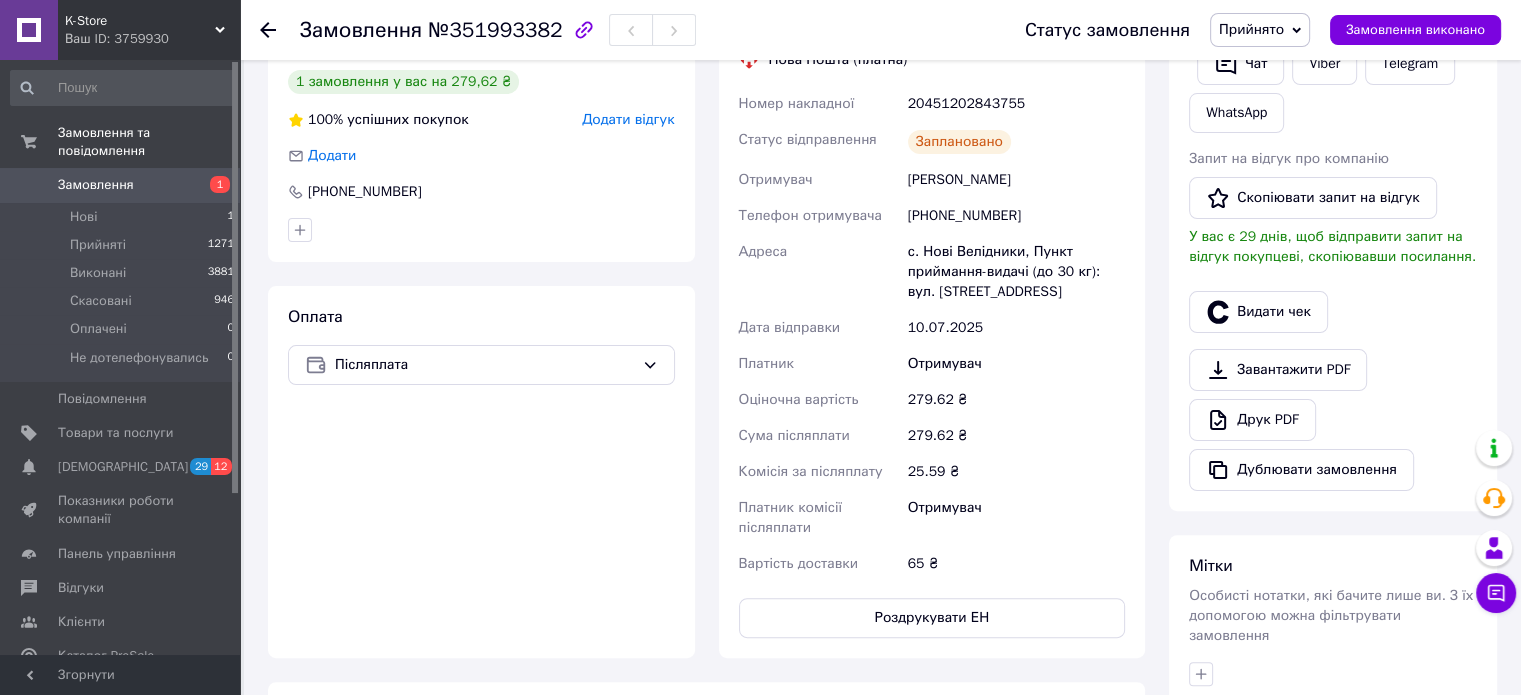 drag, startPoint x: 1460, startPoint y: 273, endPoint x: 691, endPoint y: 263, distance: 769.065 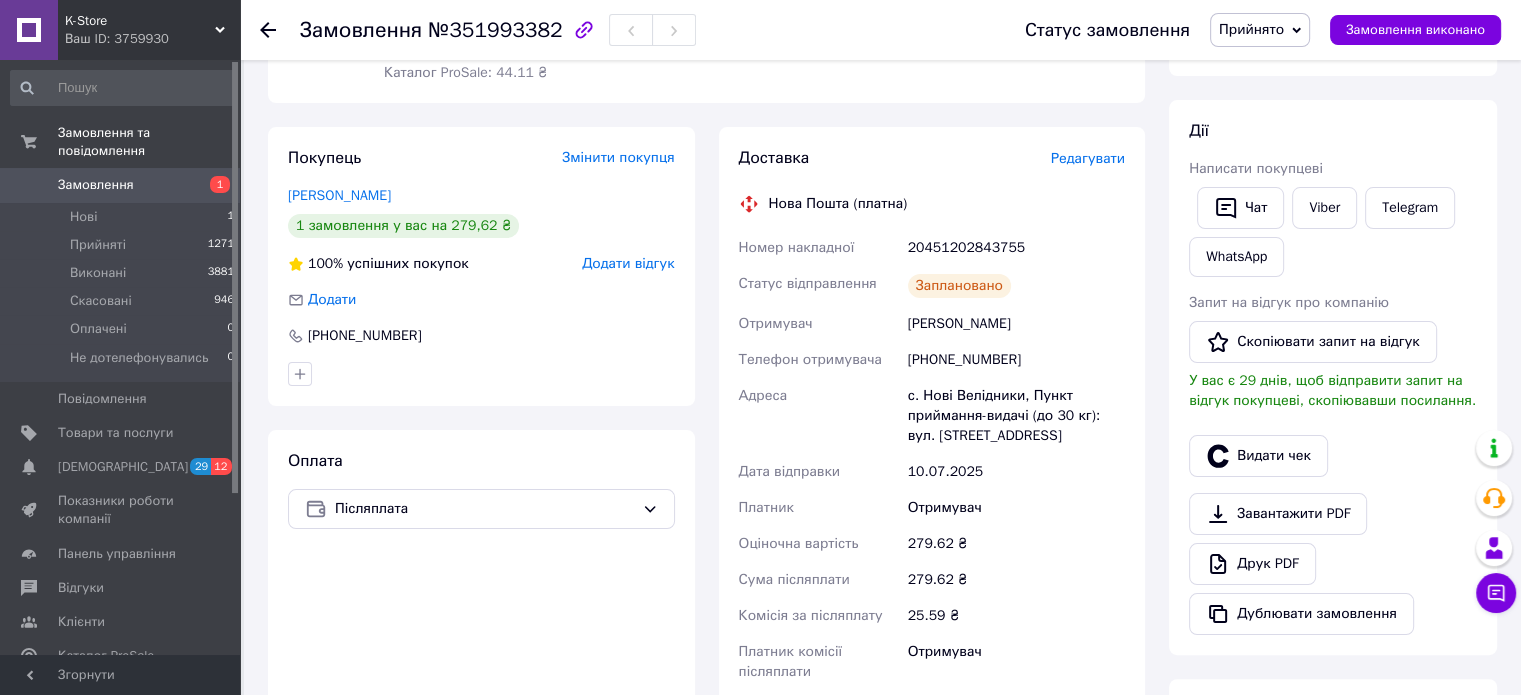 scroll, scrollTop: 144, scrollLeft: 0, axis: vertical 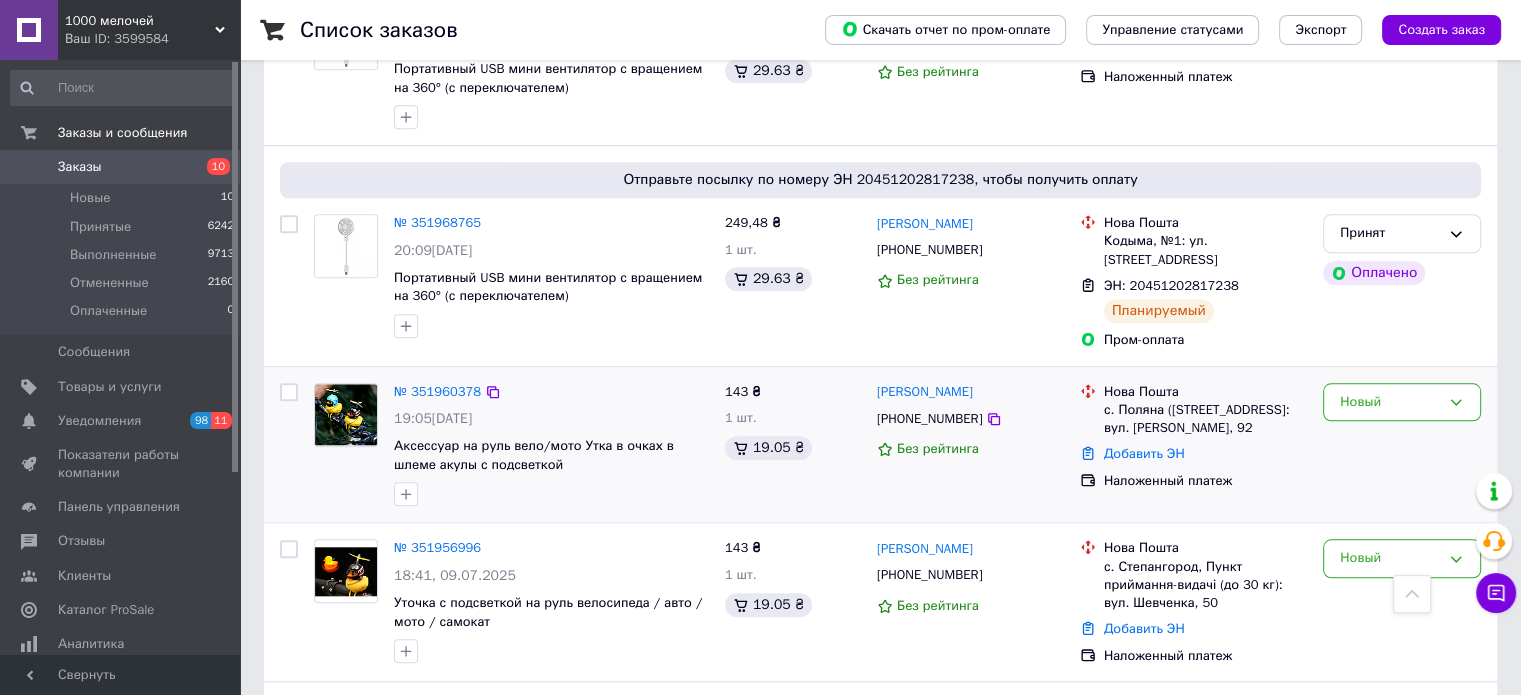 drag, startPoint x: 450, startPoint y: 294, endPoint x: 450, endPoint y: 309, distance: 15 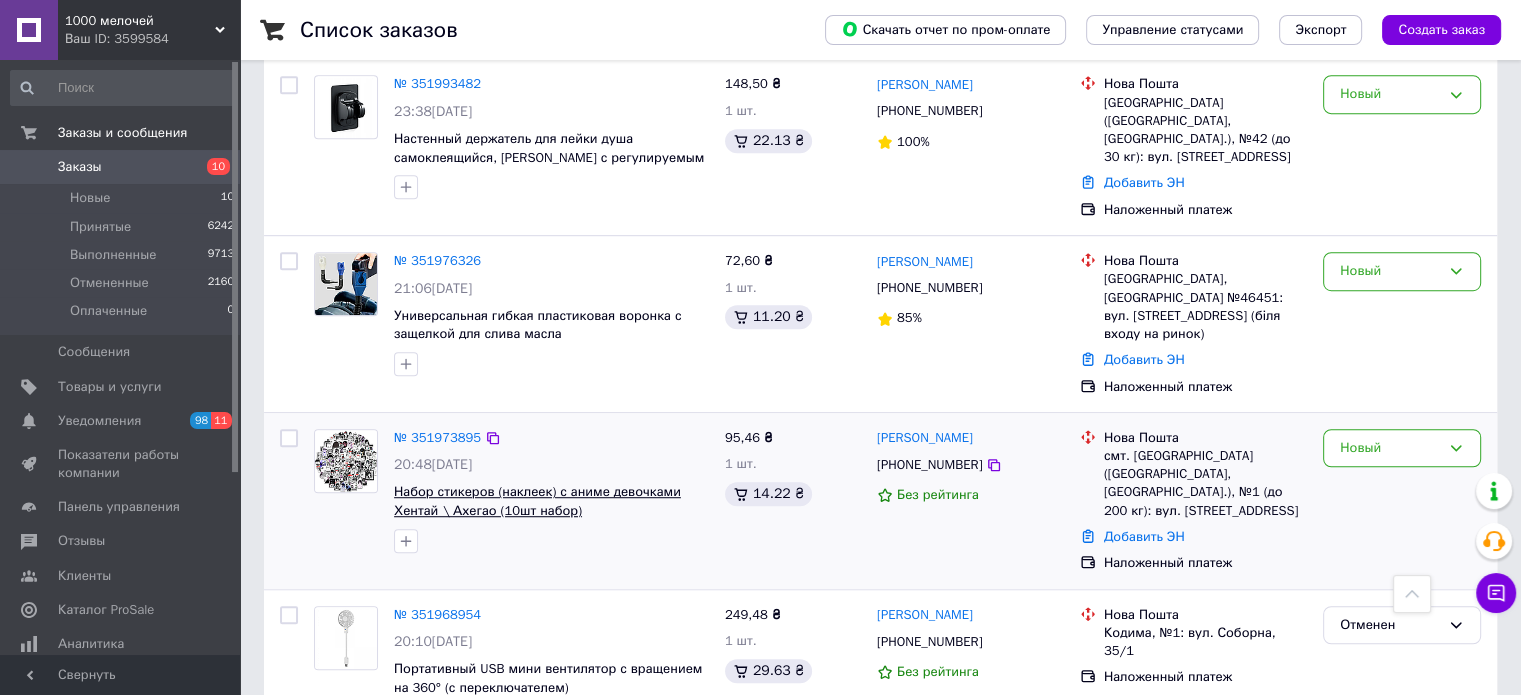 scroll, scrollTop: 1200, scrollLeft: 0, axis: vertical 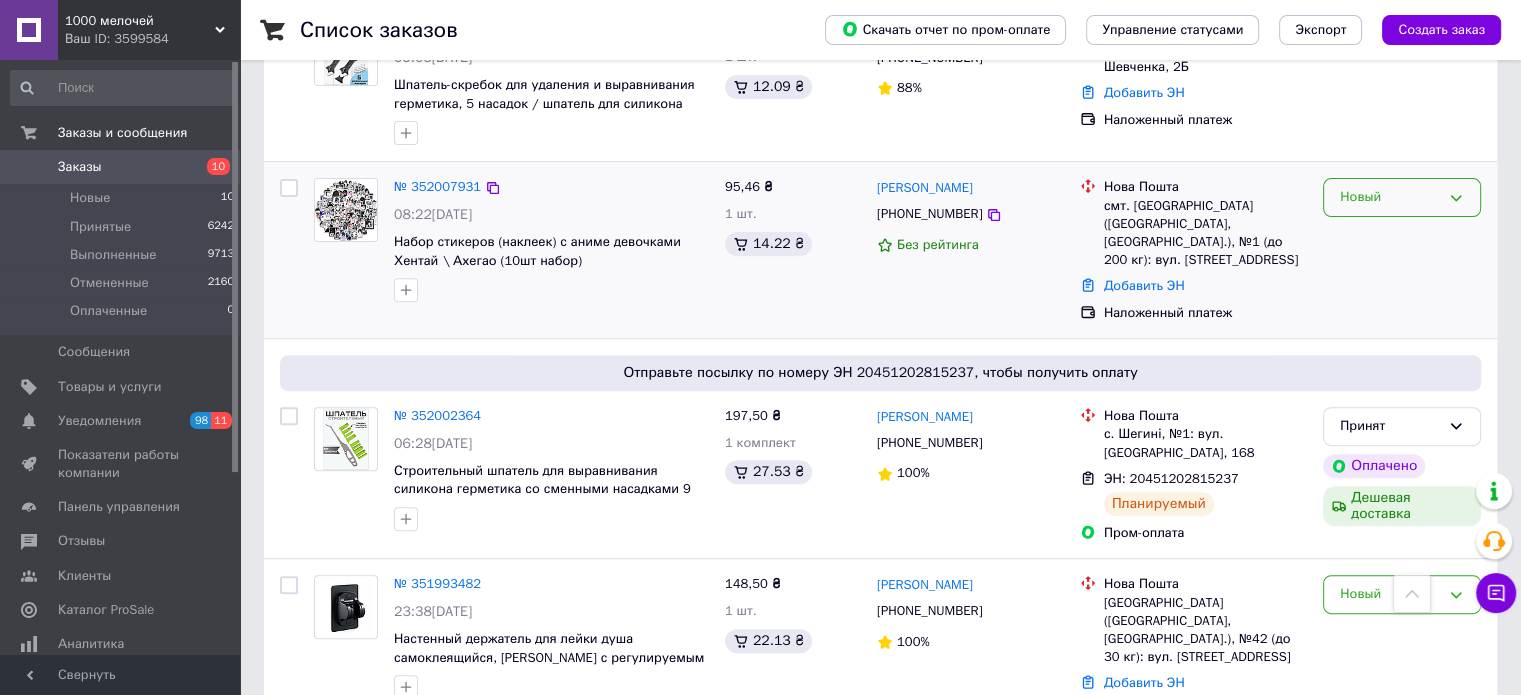 click on "Новый" at bounding box center (1390, 197) 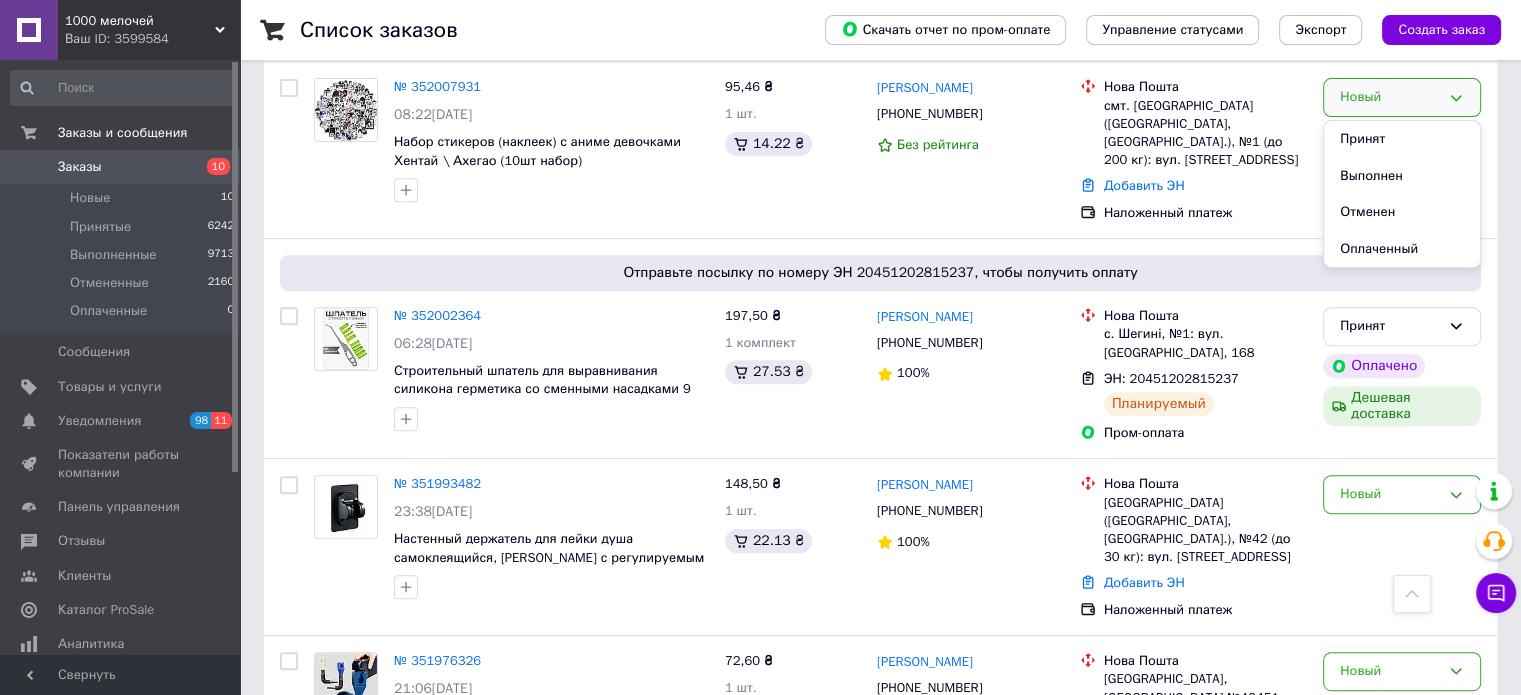 scroll, scrollTop: 0, scrollLeft: 0, axis: both 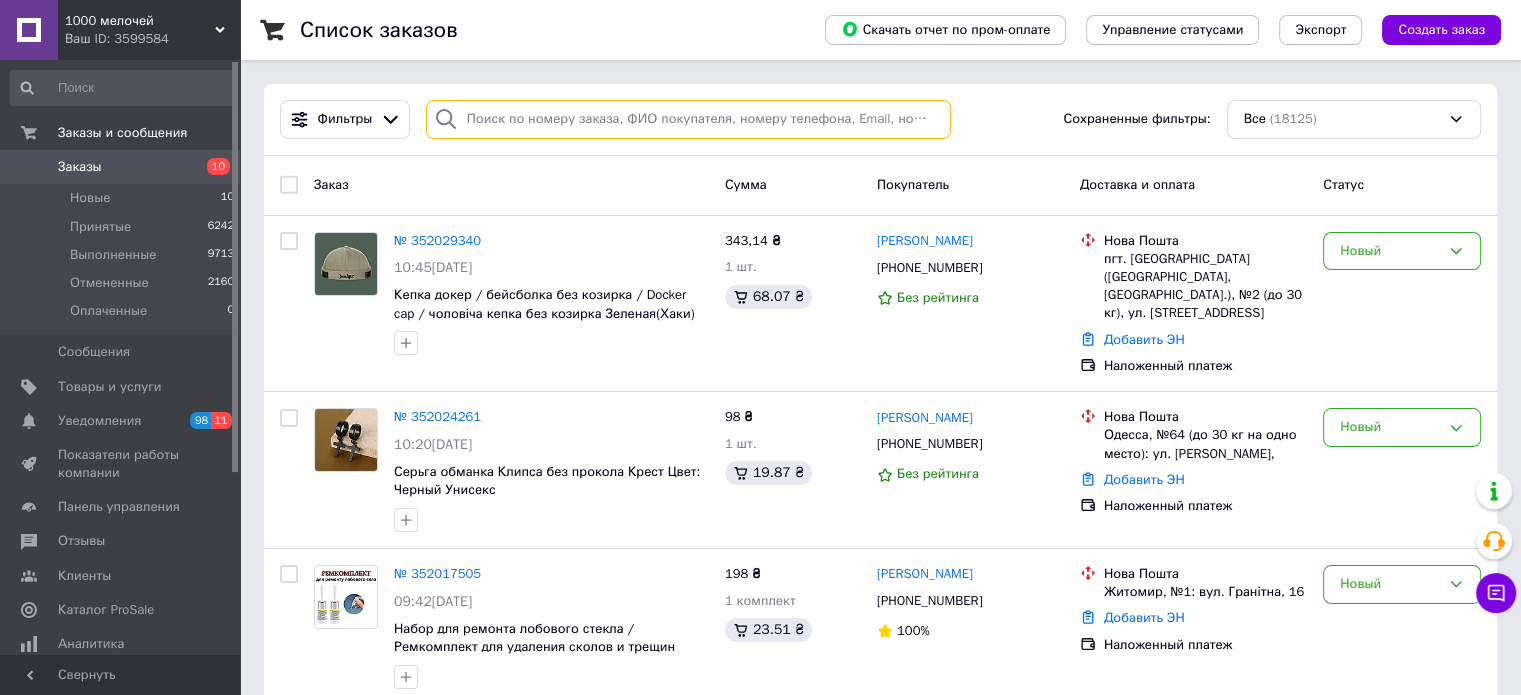 click at bounding box center [688, 119] 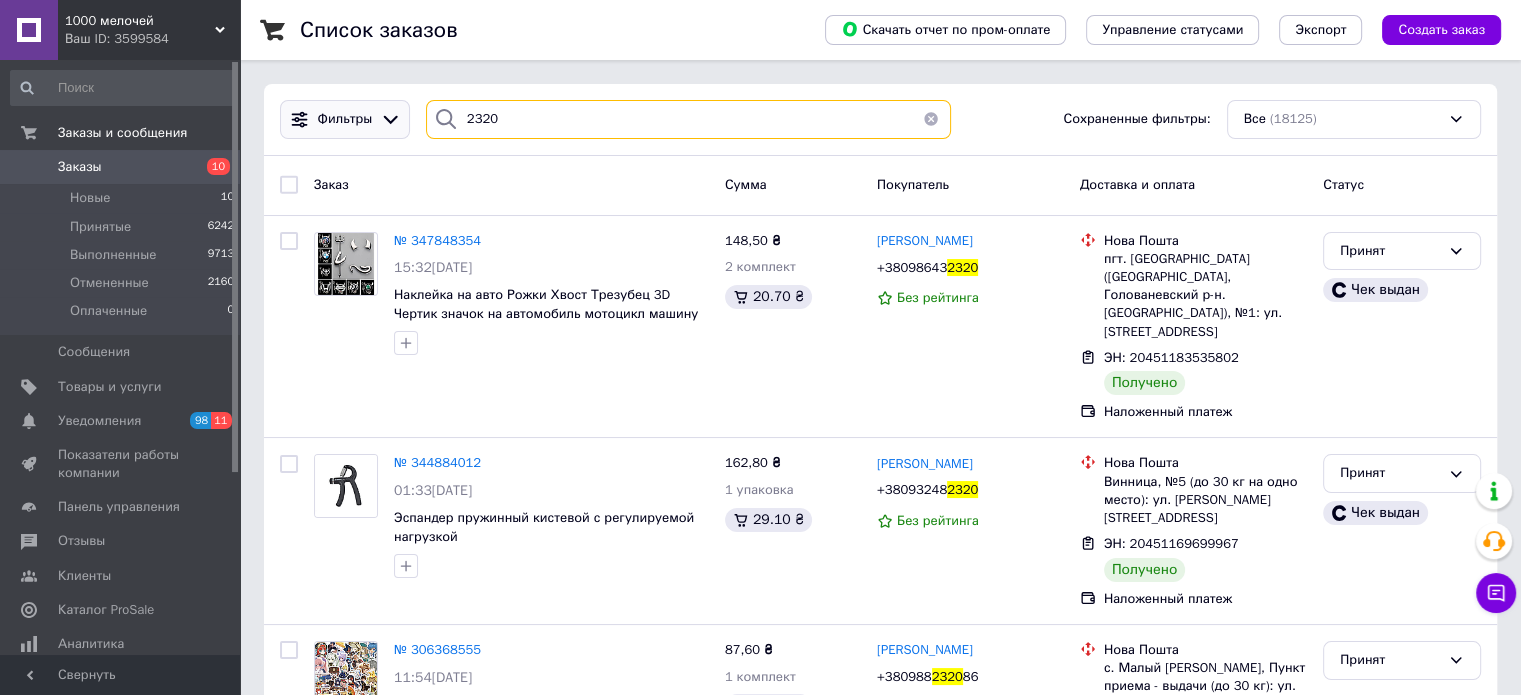 drag, startPoint x: 541, startPoint y: 110, endPoint x: 306, endPoint y: 108, distance: 235.00851 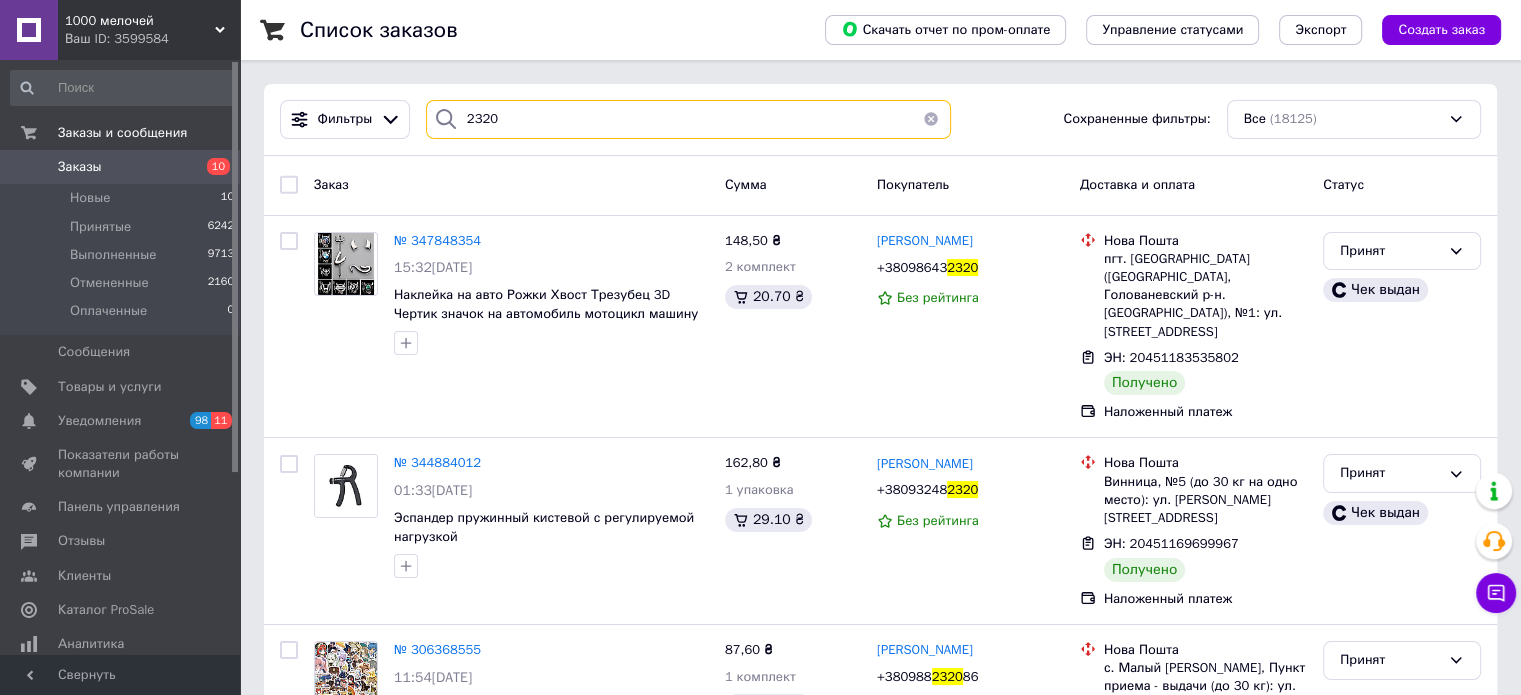 type on "2320" 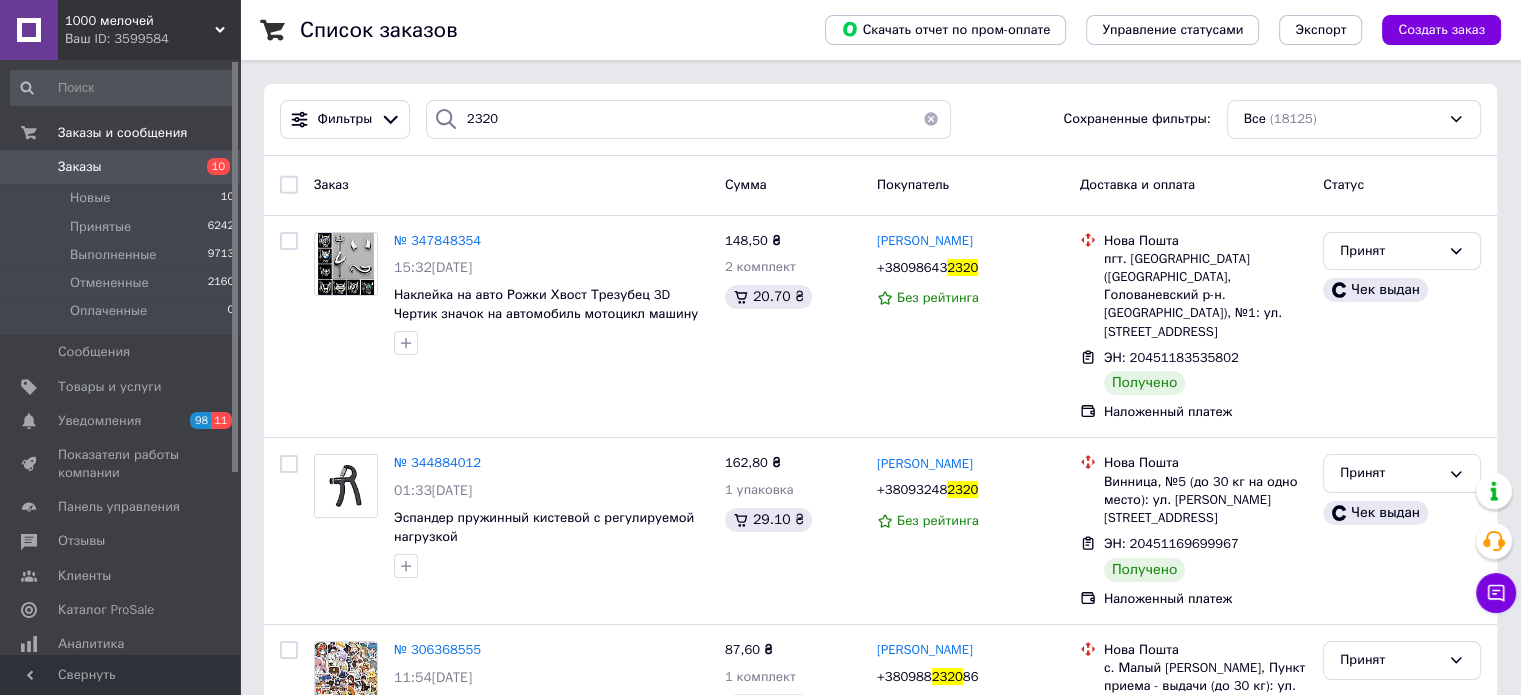 click on "Ваш ID: 3599584" at bounding box center (152, 39) 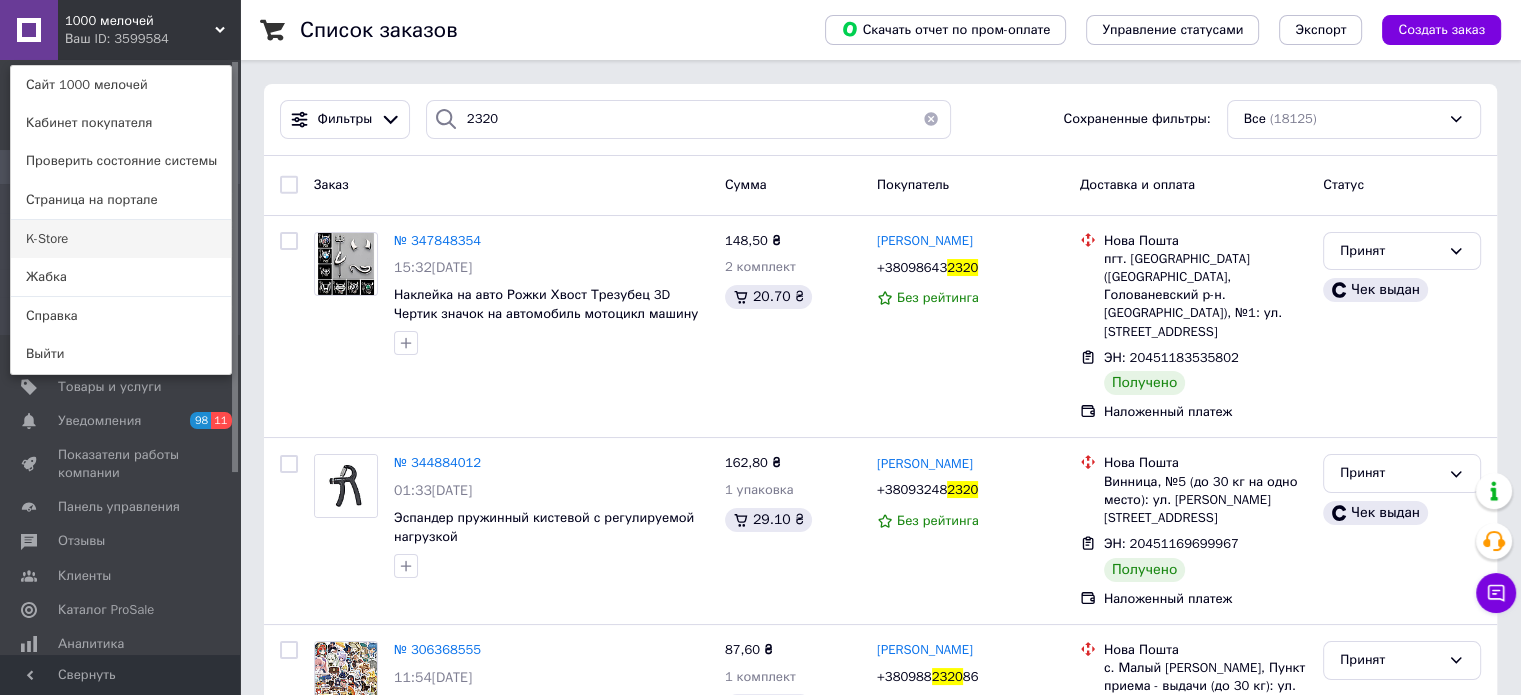 click on "K-Store" at bounding box center (121, 239) 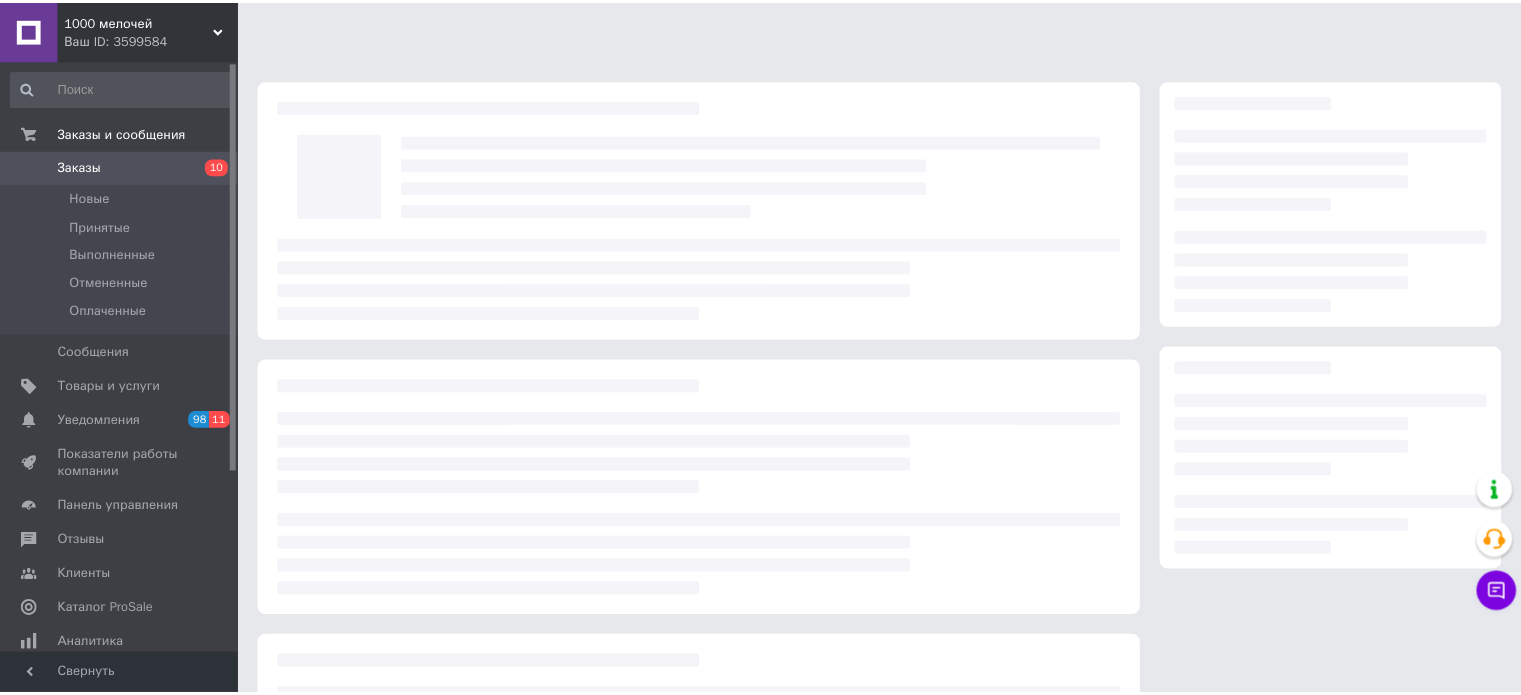 scroll, scrollTop: 0, scrollLeft: 0, axis: both 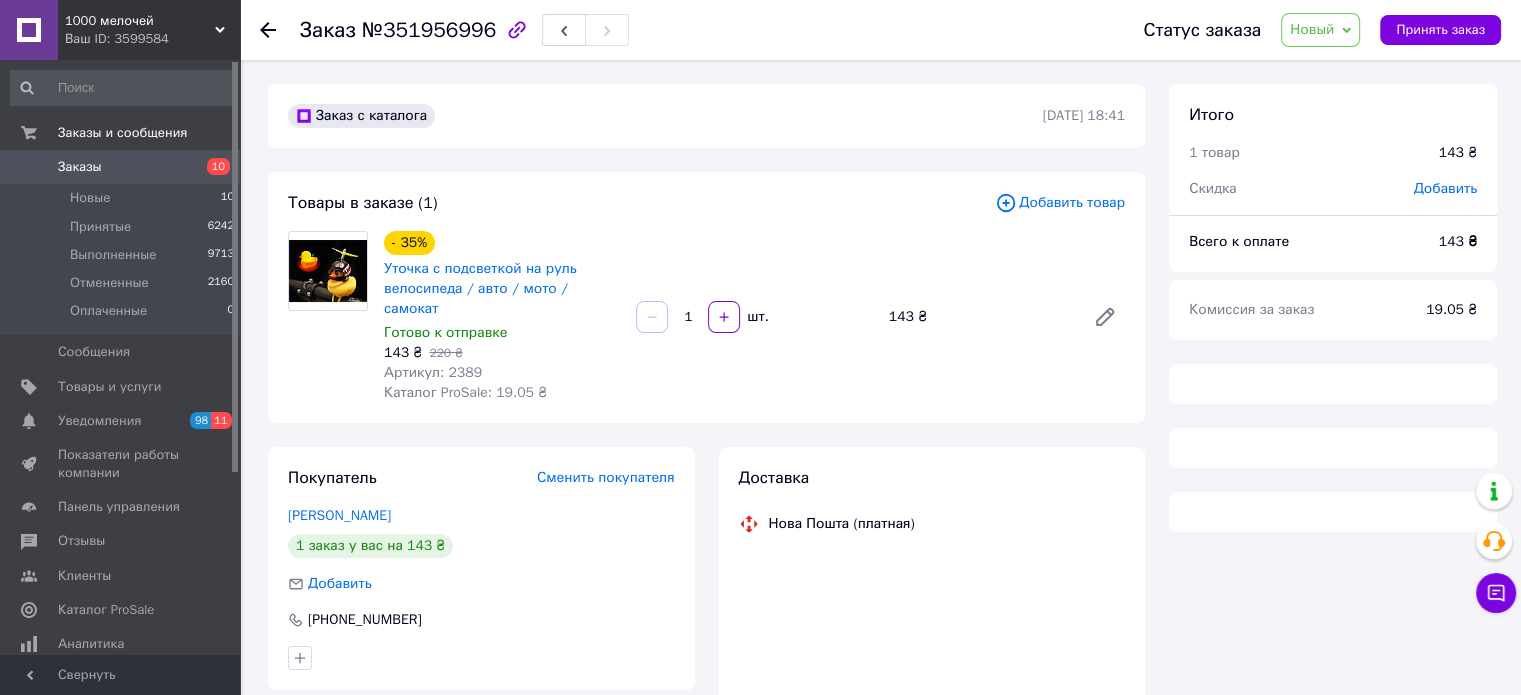 click on "Новый" at bounding box center (1312, 29) 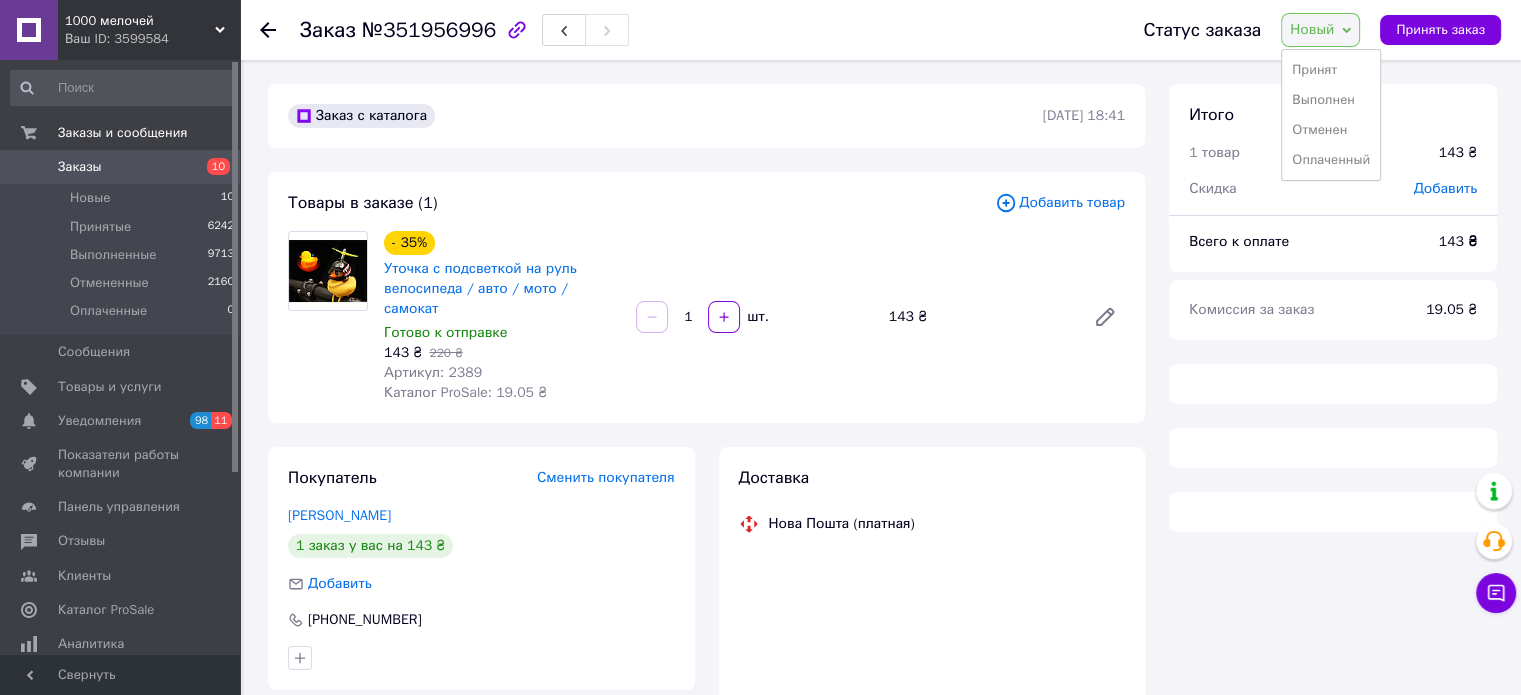 click on "Принят" at bounding box center (1331, 70) 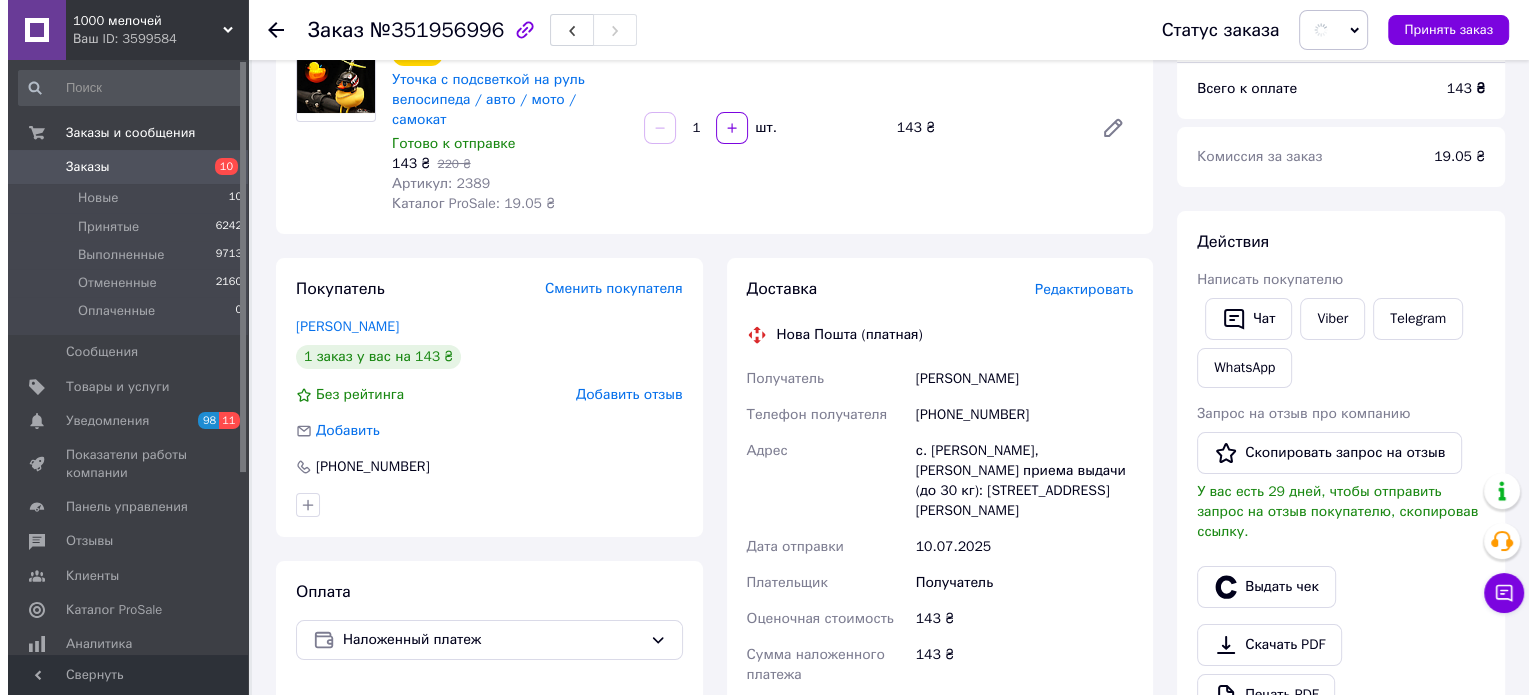 scroll, scrollTop: 200, scrollLeft: 0, axis: vertical 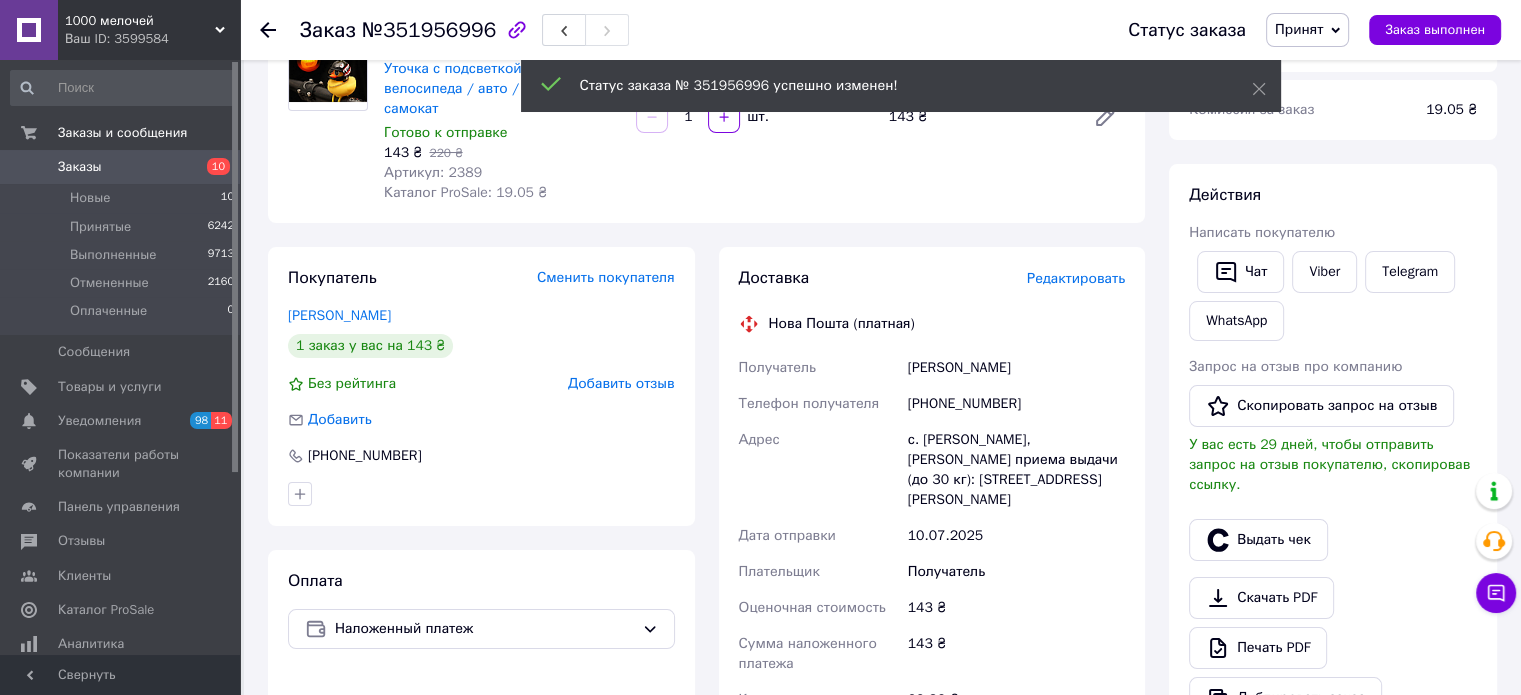click on "Редактировать" at bounding box center [1076, 278] 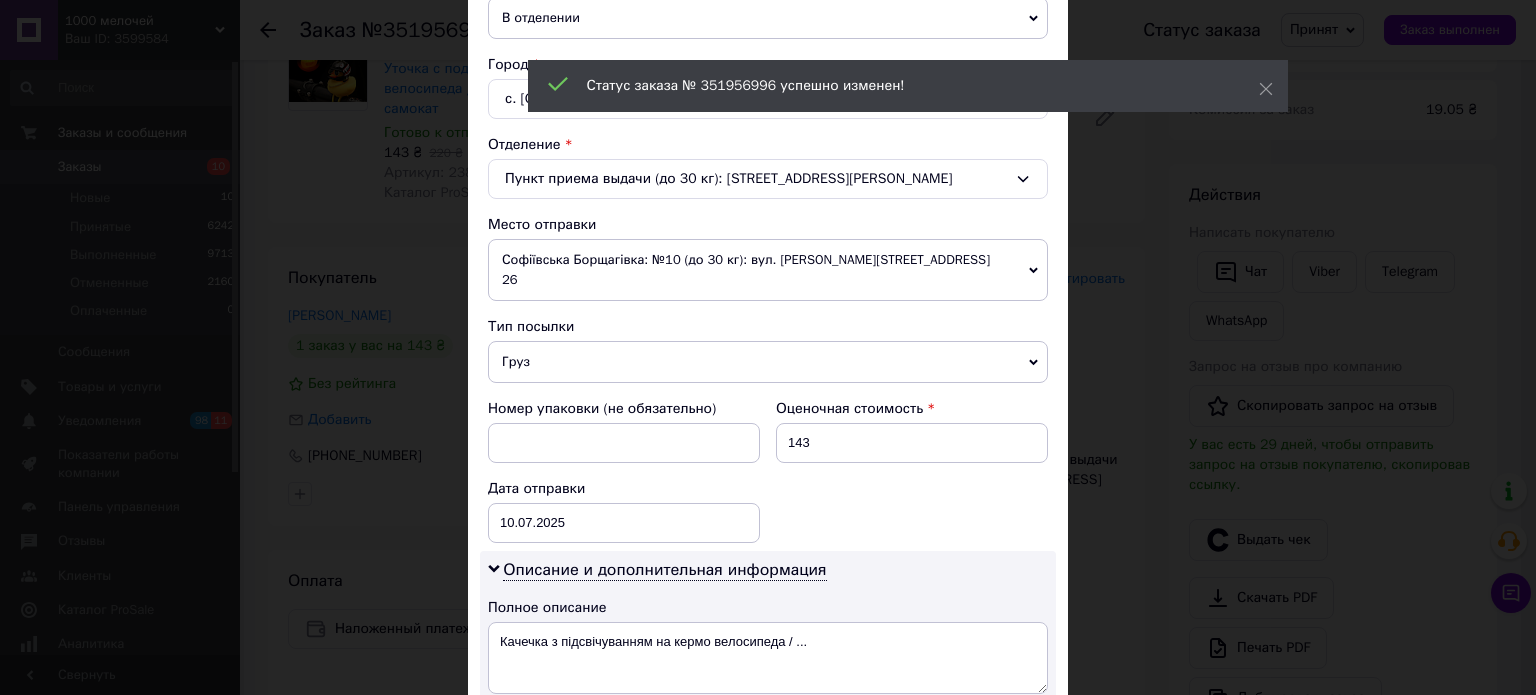 click on "Груз" at bounding box center (768, 362) 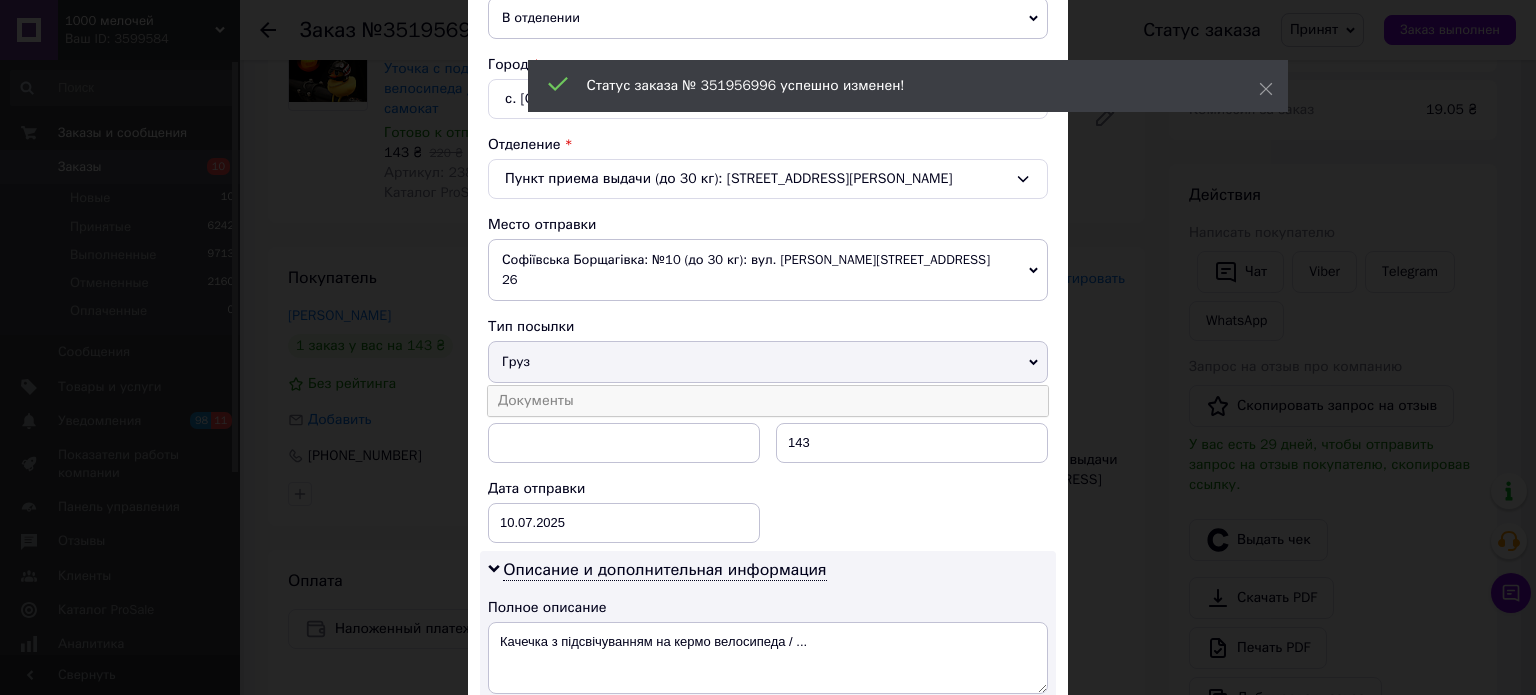 click on "Документы" at bounding box center (768, 401) 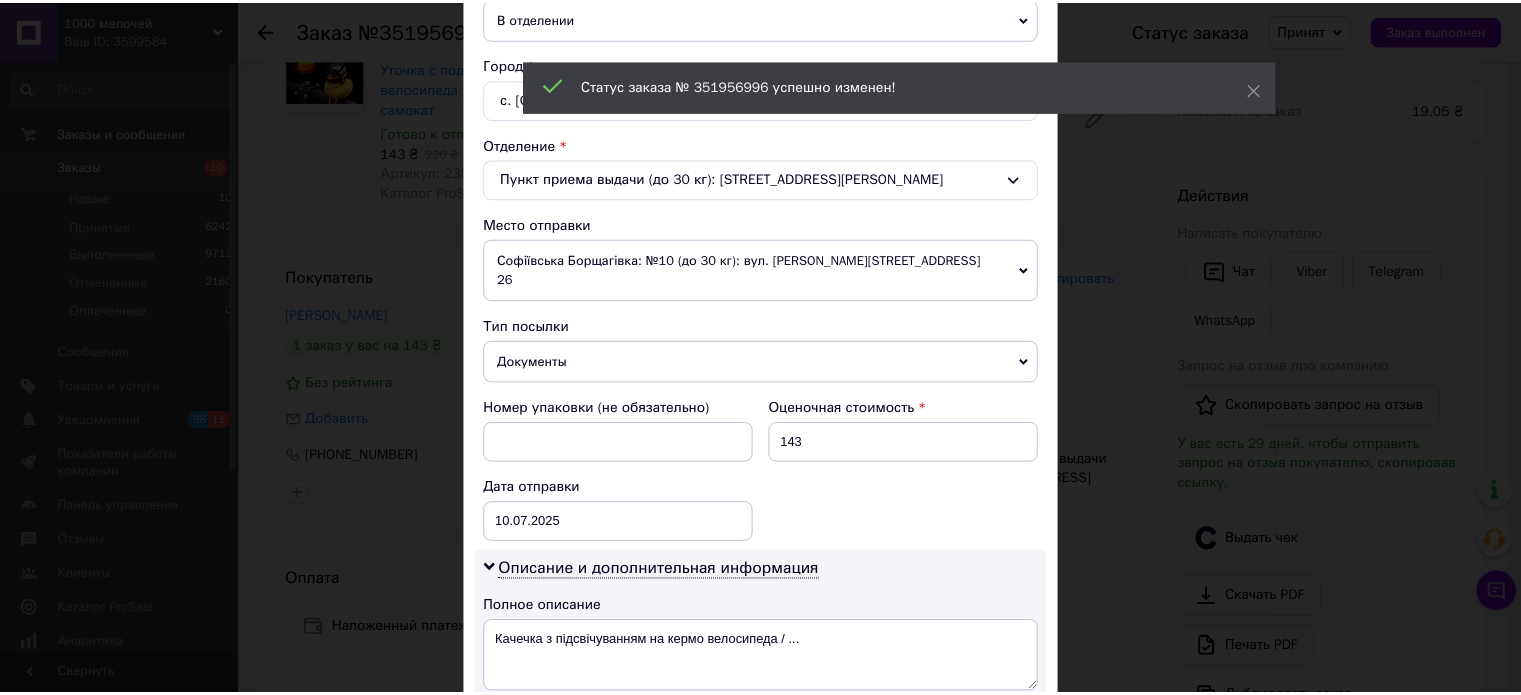 scroll, scrollTop: 1068, scrollLeft: 0, axis: vertical 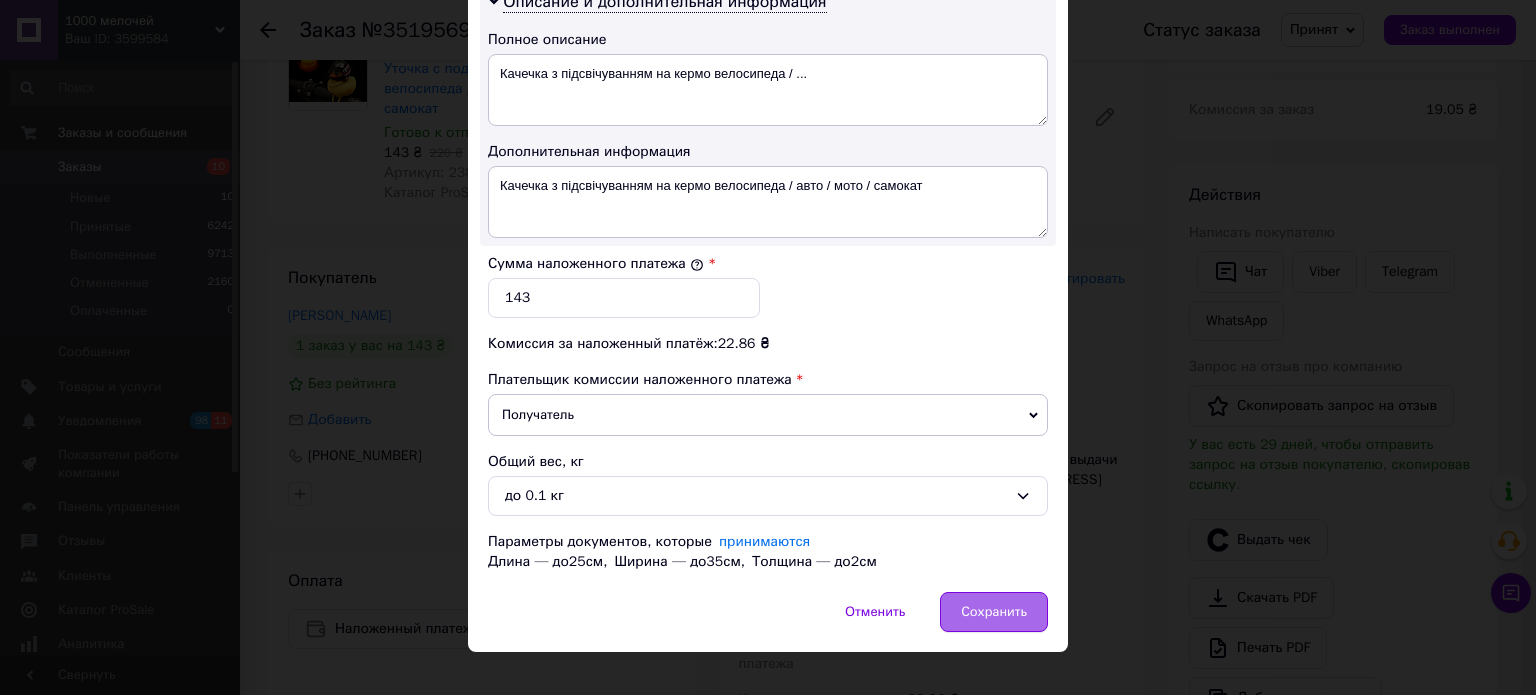click on "Сохранить" at bounding box center (994, 612) 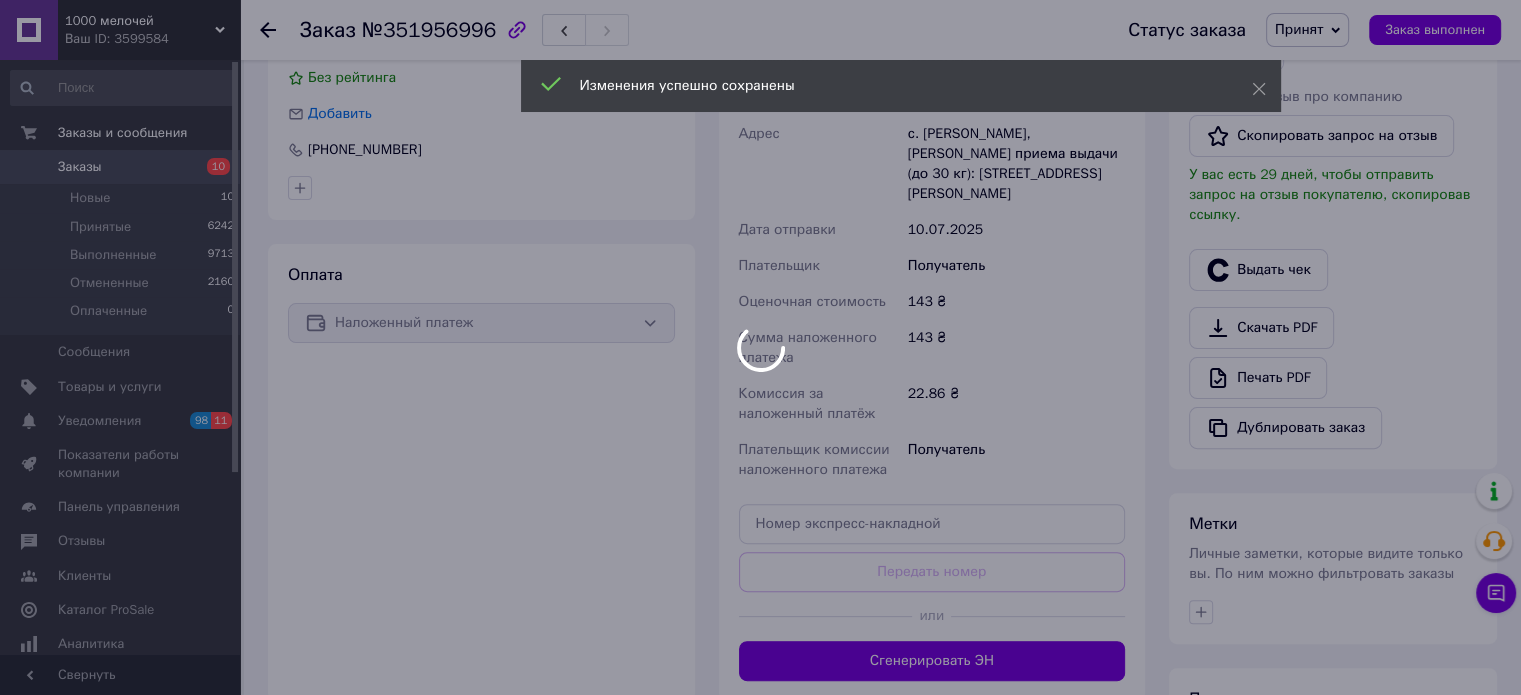 scroll, scrollTop: 600, scrollLeft: 0, axis: vertical 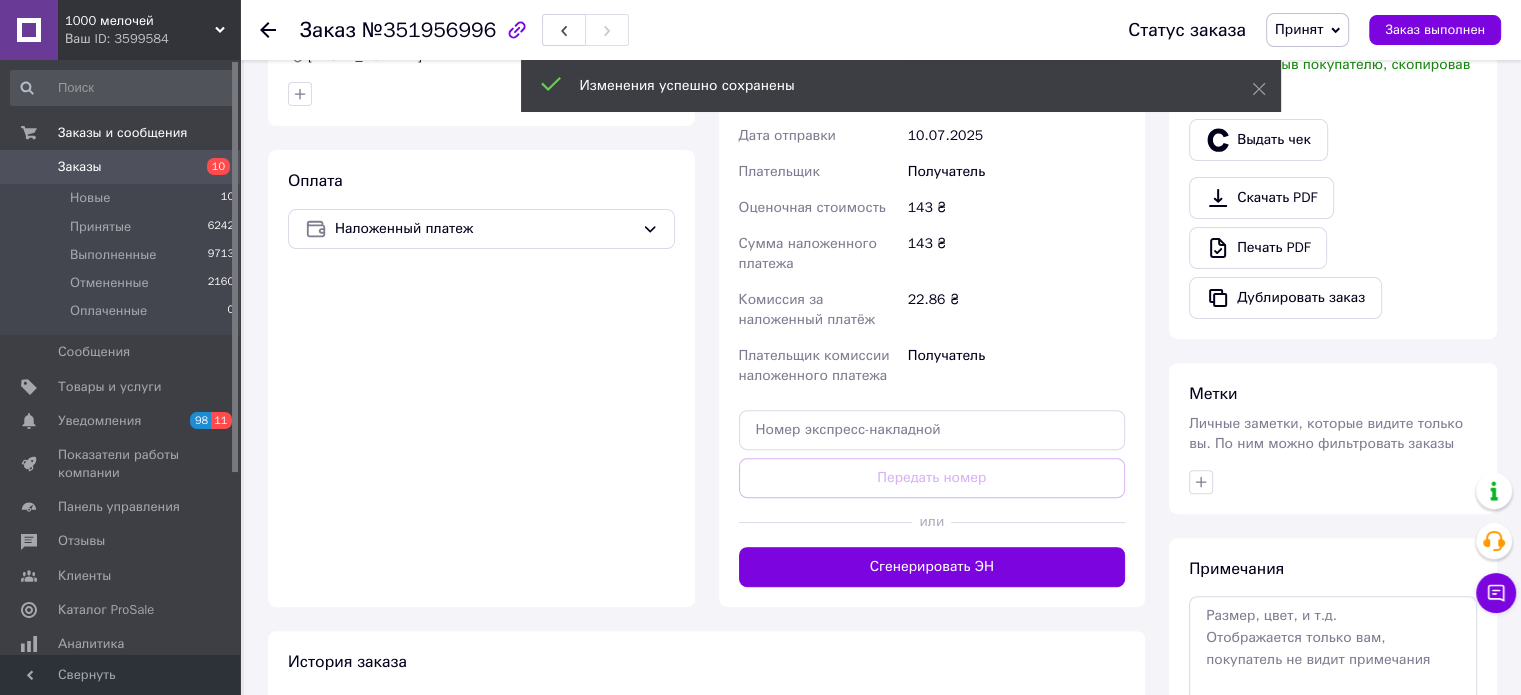 click on "Сгенерировать ЭН" at bounding box center (932, 567) 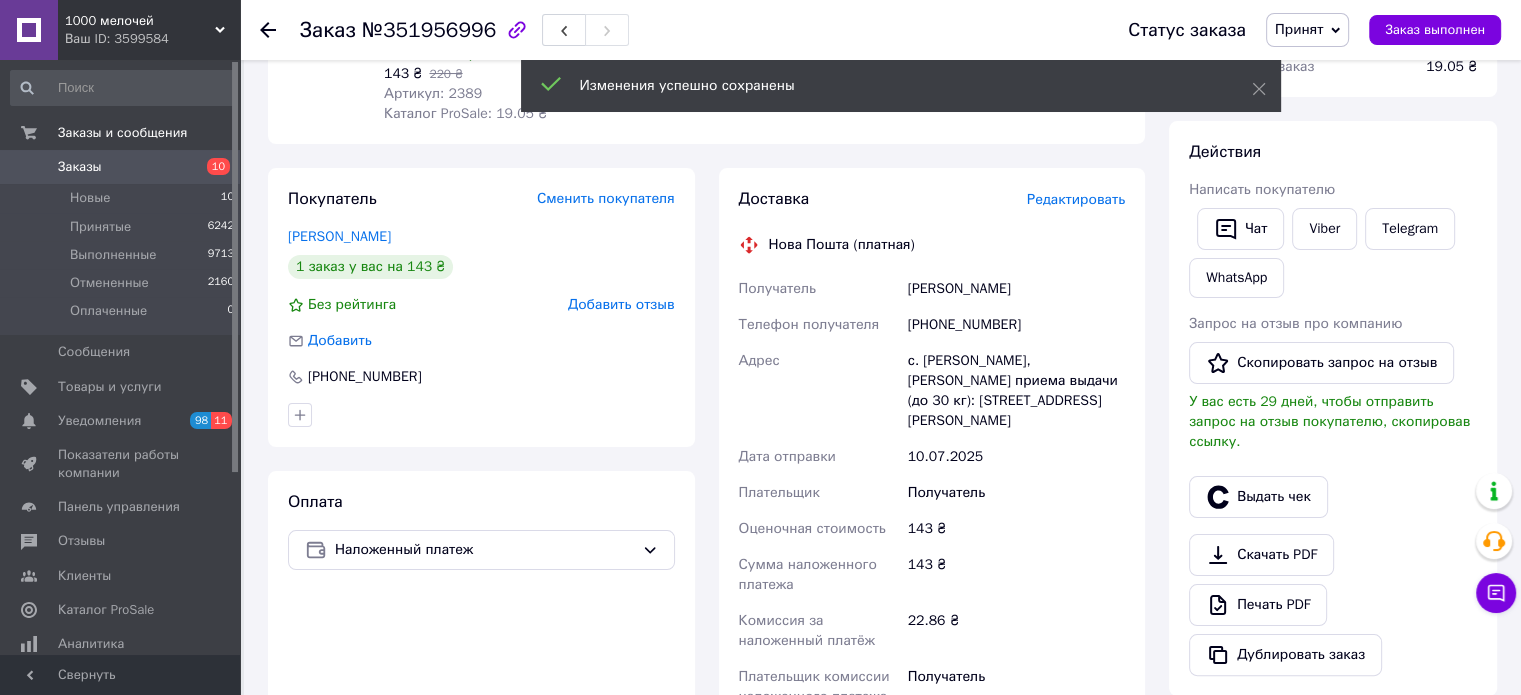 scroll, scrollTop: 200, scrollLeft: 0, axis: vertical 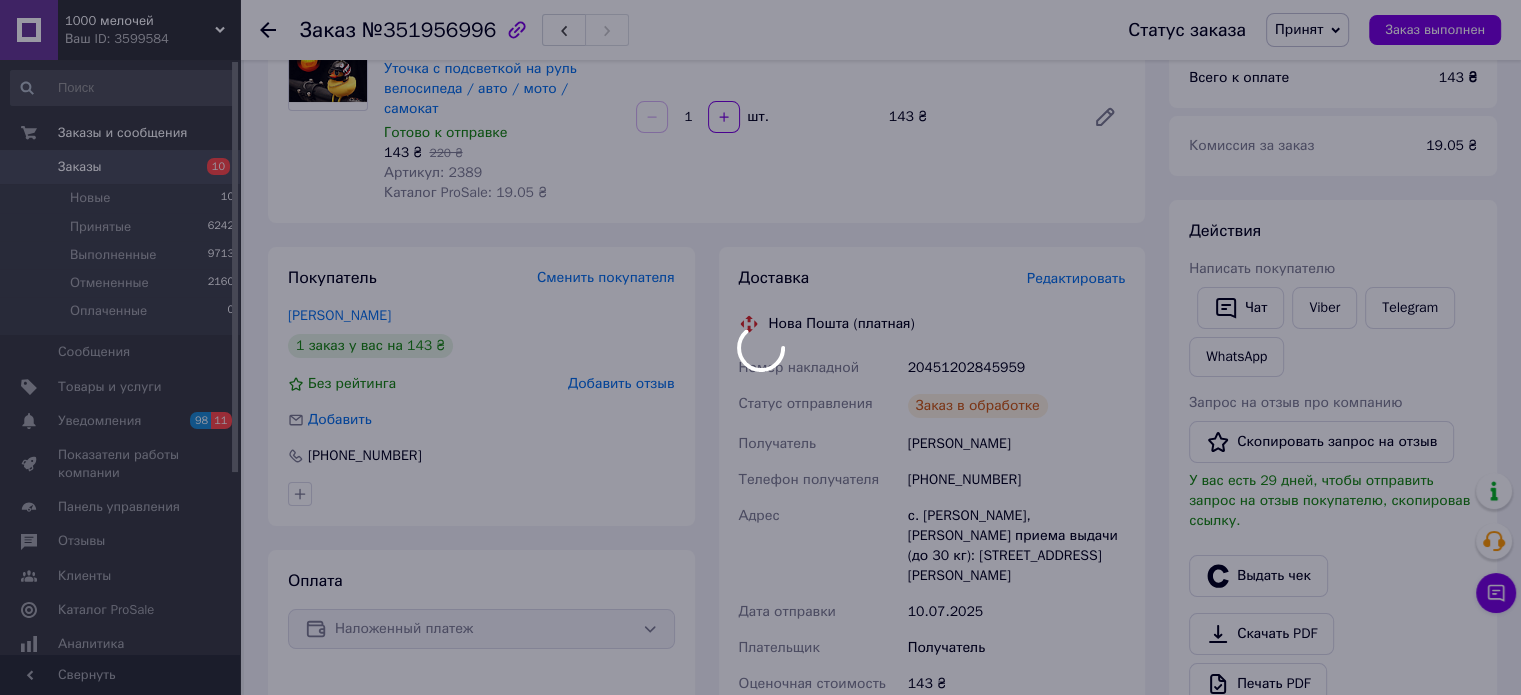 click at bounding box center [760, 347] 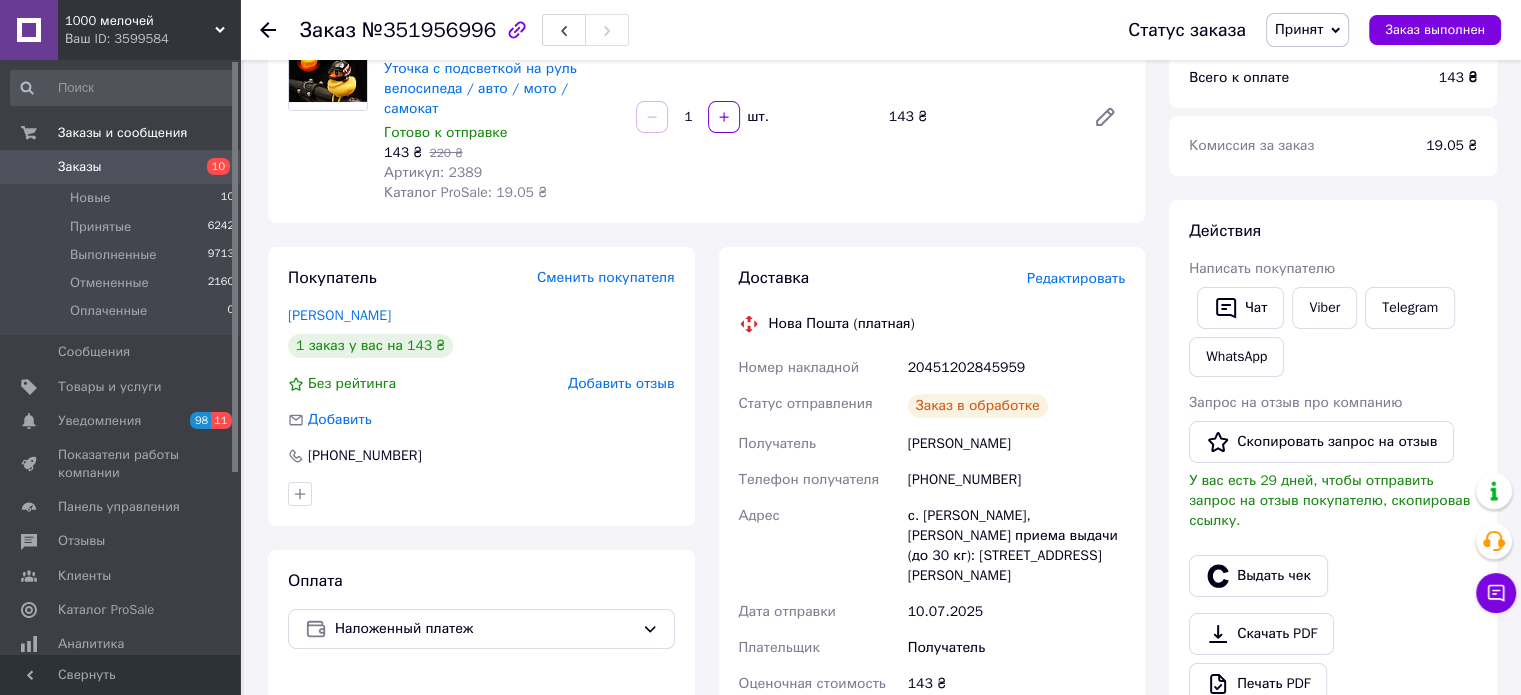click on "20451202845959" at bounding box center (1016, 368) 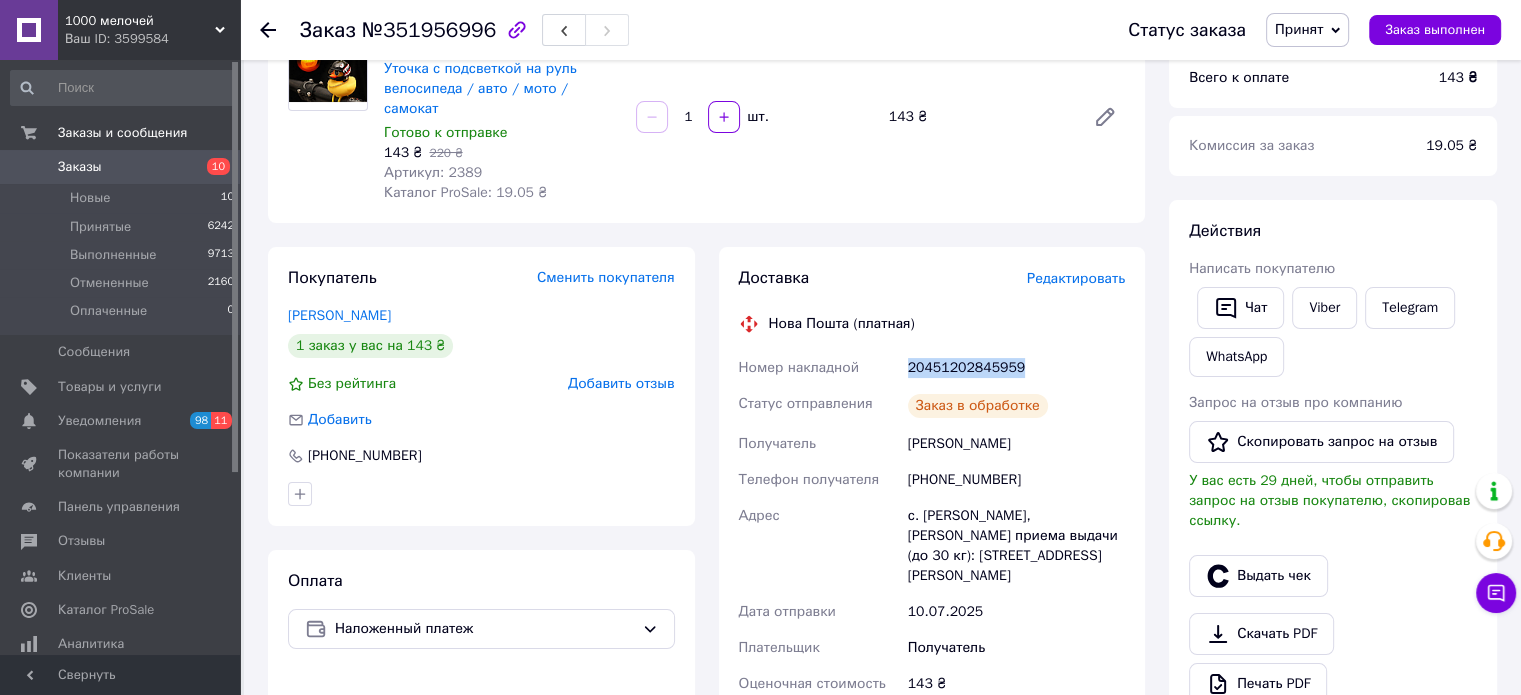 click on "20451202845959" at bounding box center (1016, 368) 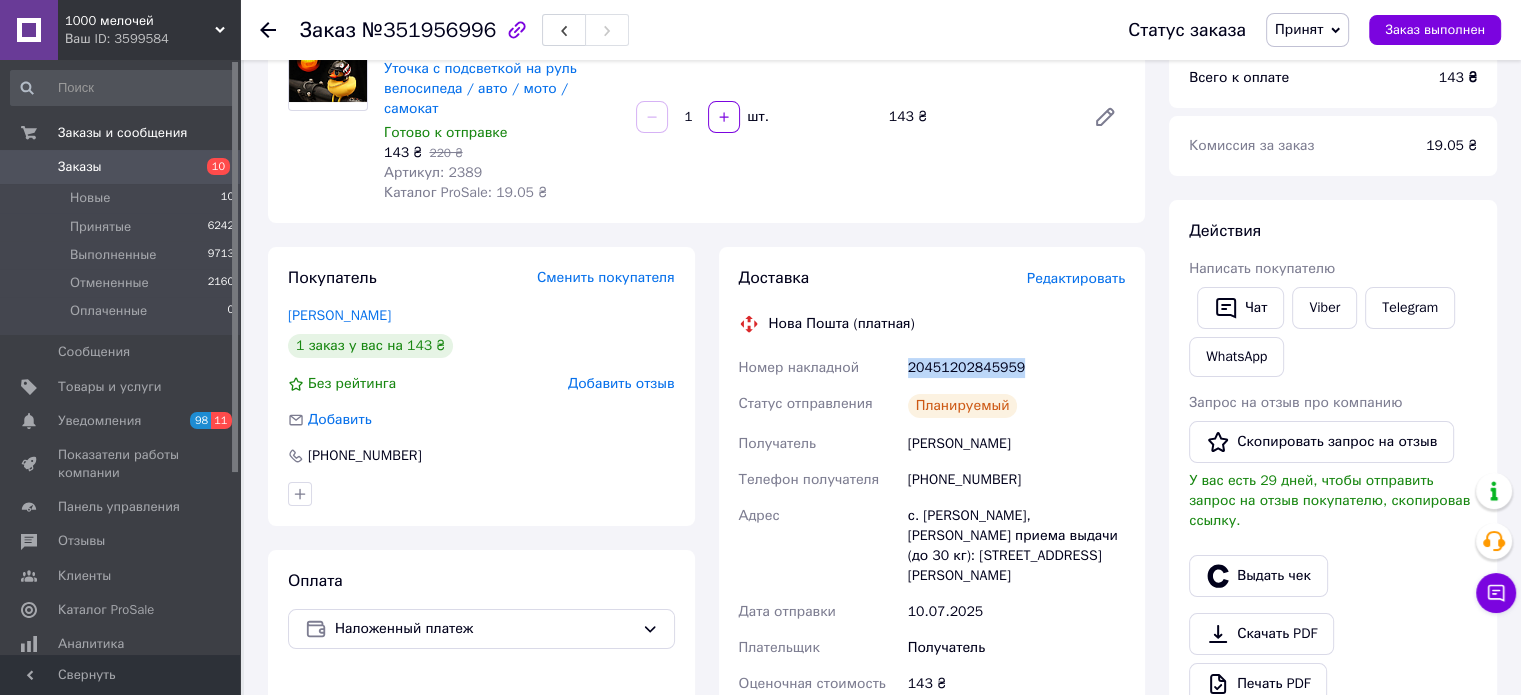 click on "Итого 1 товар 143 ₴ Доставка 65 ₴ Скидка Добавить Всего к оплате 143 ₴ Комиссия за заказ 19.05 ₴ Действия Написать покупателю   Чат Viber Telegram WhatsApp Запрос на отзыв про компанию   Скопировать запрос на отзыв У вас есть 29 дней, чтобы отправить запрос на отзыв покупателю, скопировав ссылку.   Выдать чек   Скачать PDF   Печать PDF   Дублировать заказ Метки Личные заметки, которые видите только вы. По ним можно фильтровать заказы Примечания Осталось 300 символов Очистить Сохранить" at bounding box center [1333, 561] 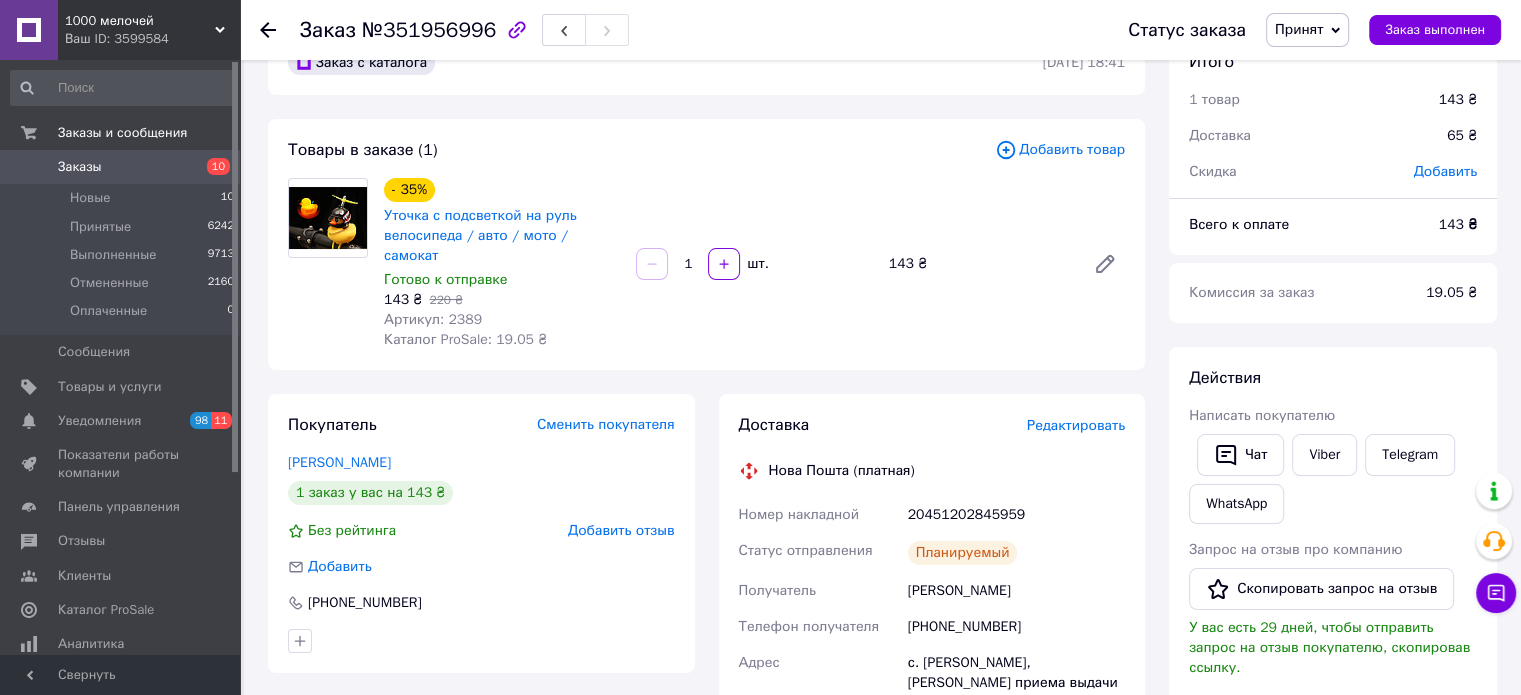 scroll, scrollTop: 0, scrollLeft: 0, axis: both 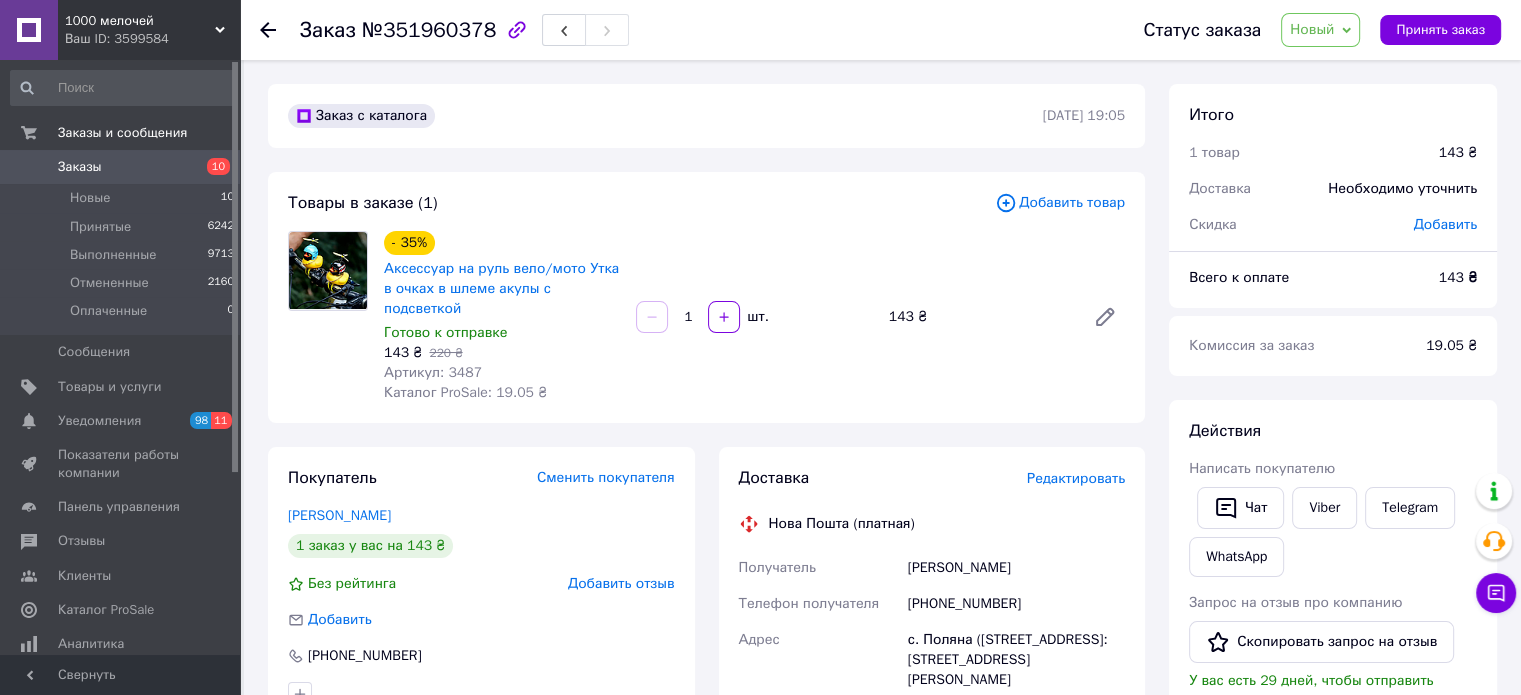 click 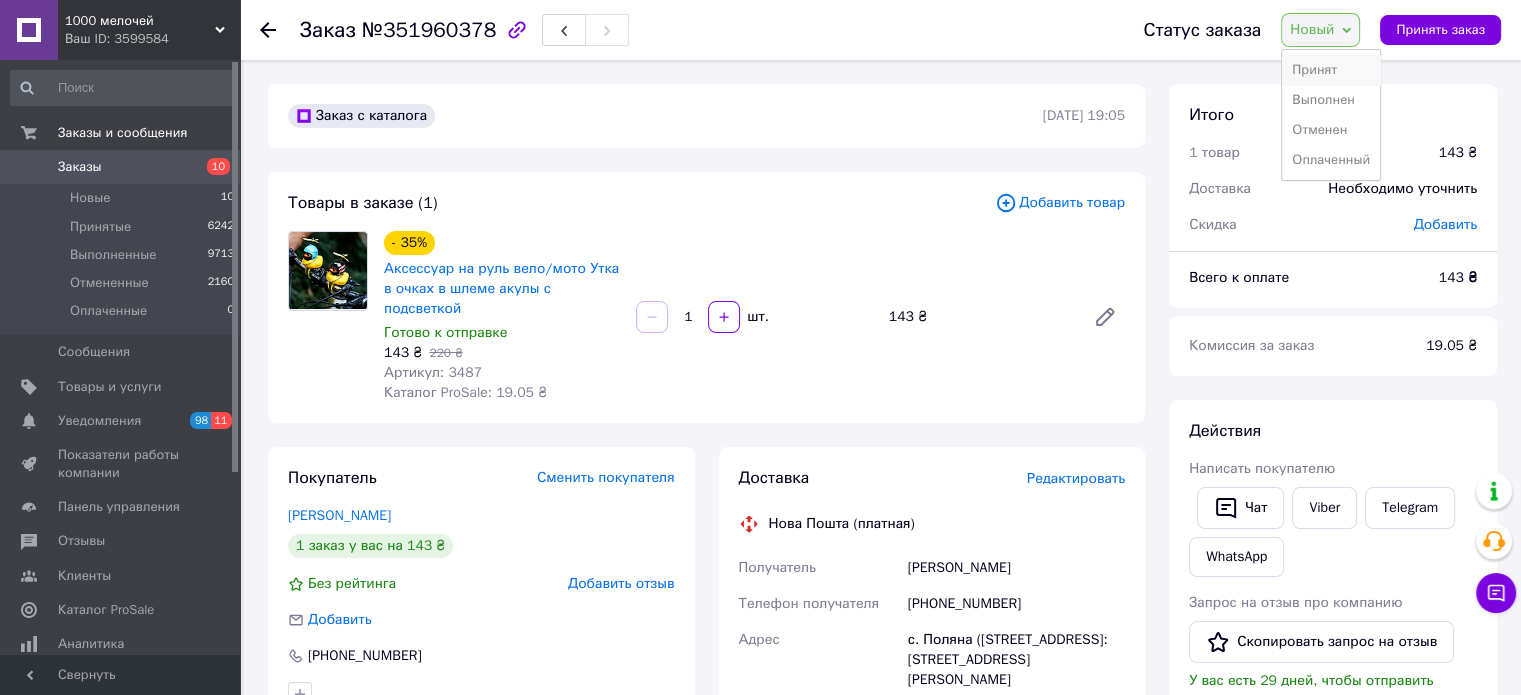 click on "Принят" at bounding box center [1331, 70] 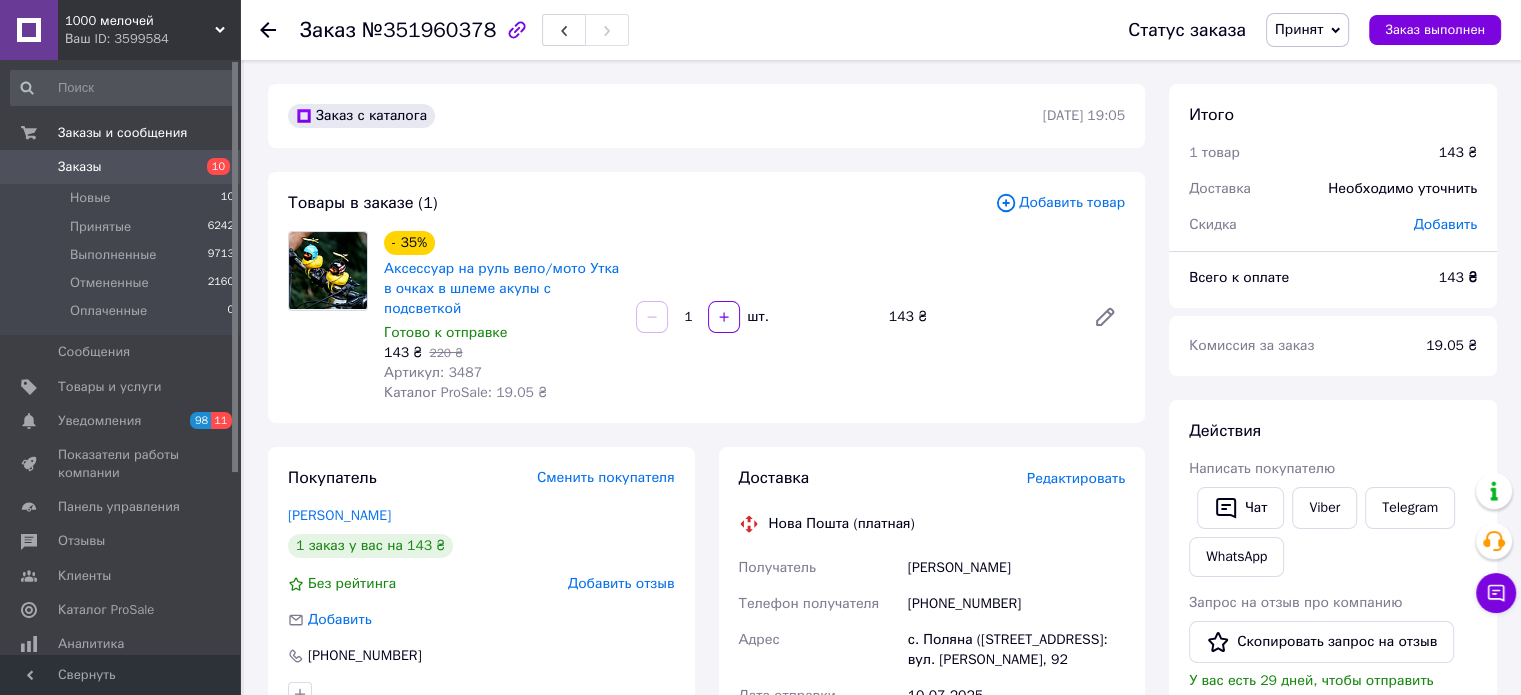 click on "Редактировать" at bounding box center [1076, 478] 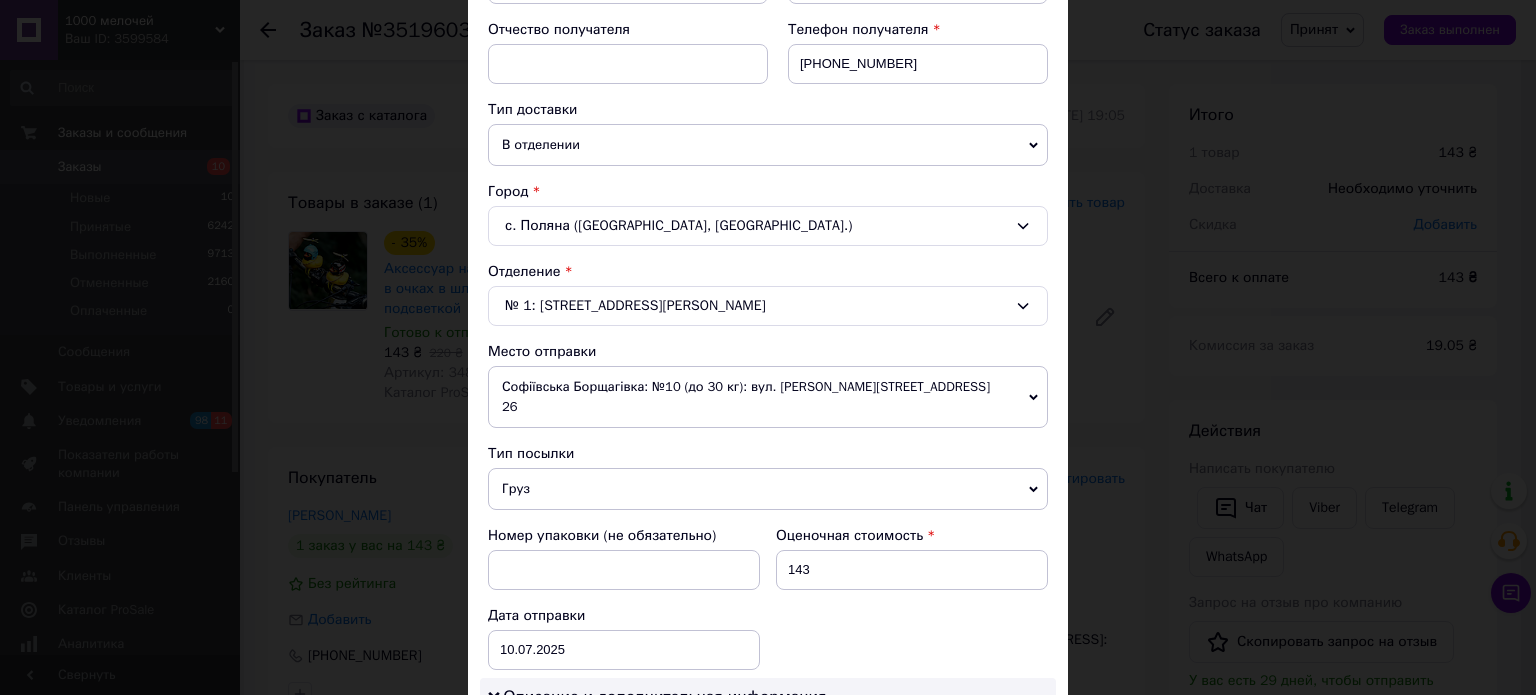 scroll, scrollTop: 700, scrollLeft: 0, axis: vertical 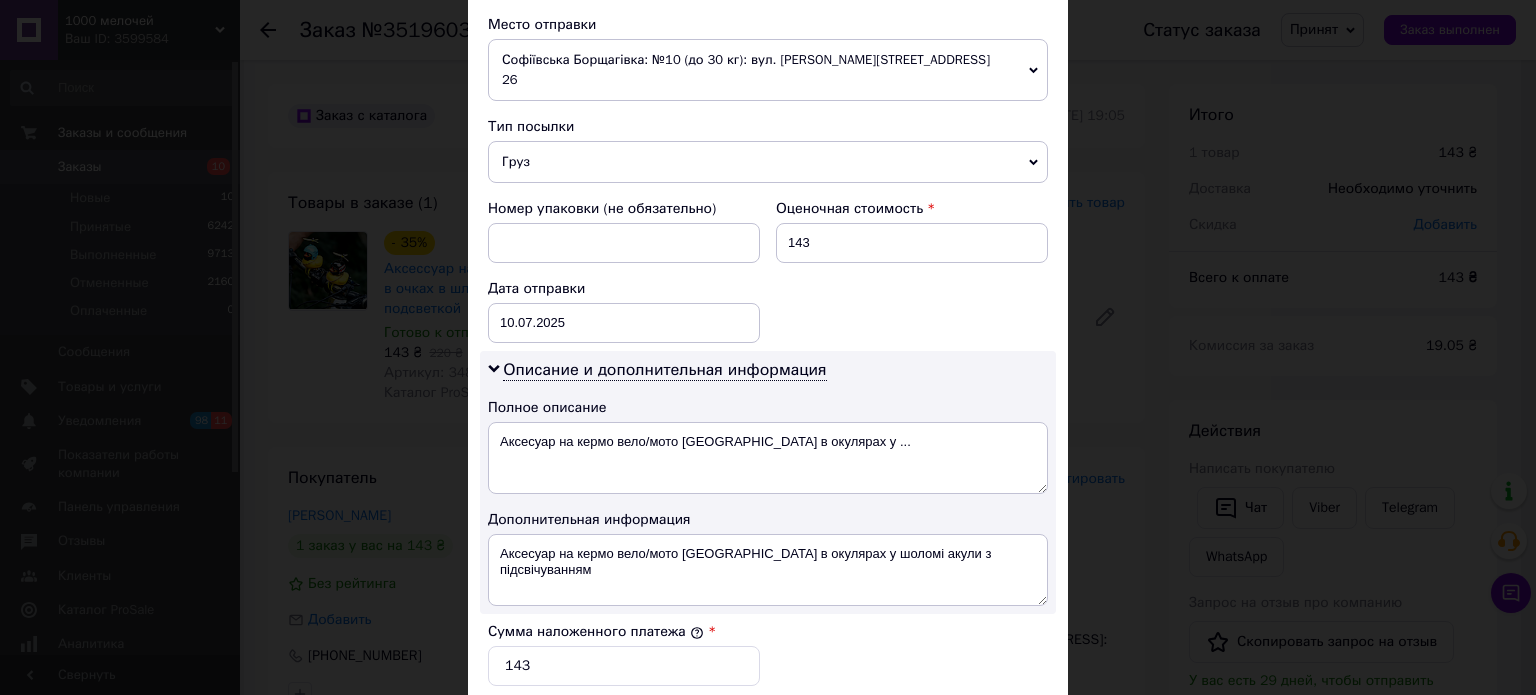 click on "Груз" at bounding box center [768, 162] 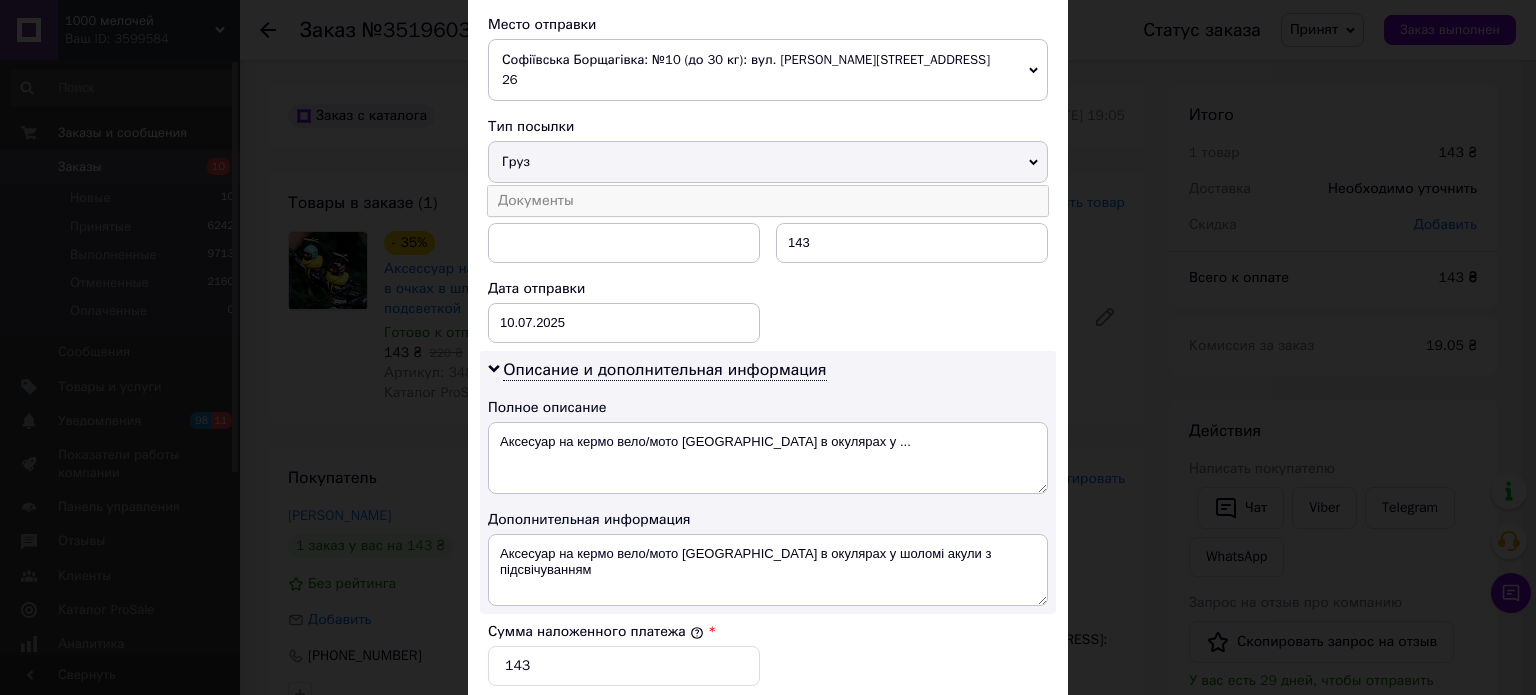 click on "Документы" at bounding box center [768, 201] 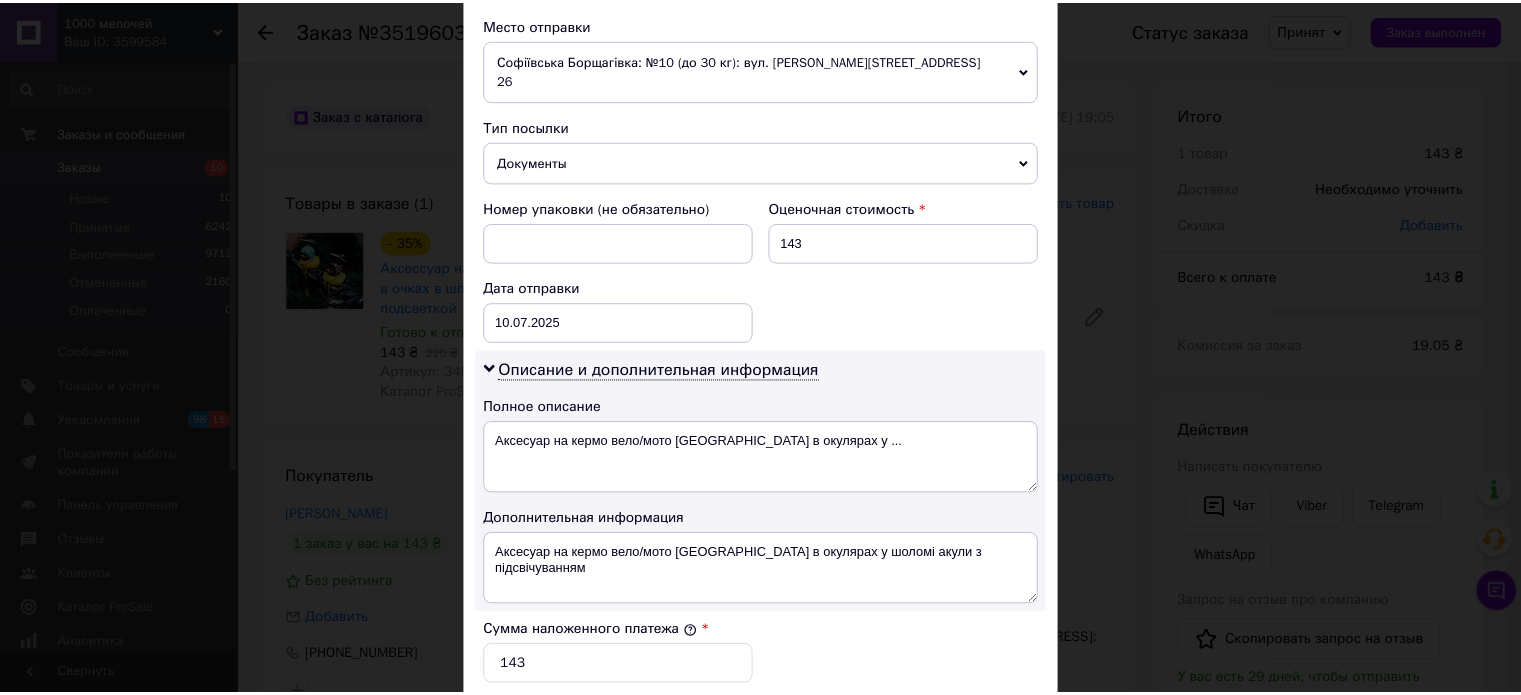 scroll, scrollTop: 1068, scrollLeft: 0, axis: vertical 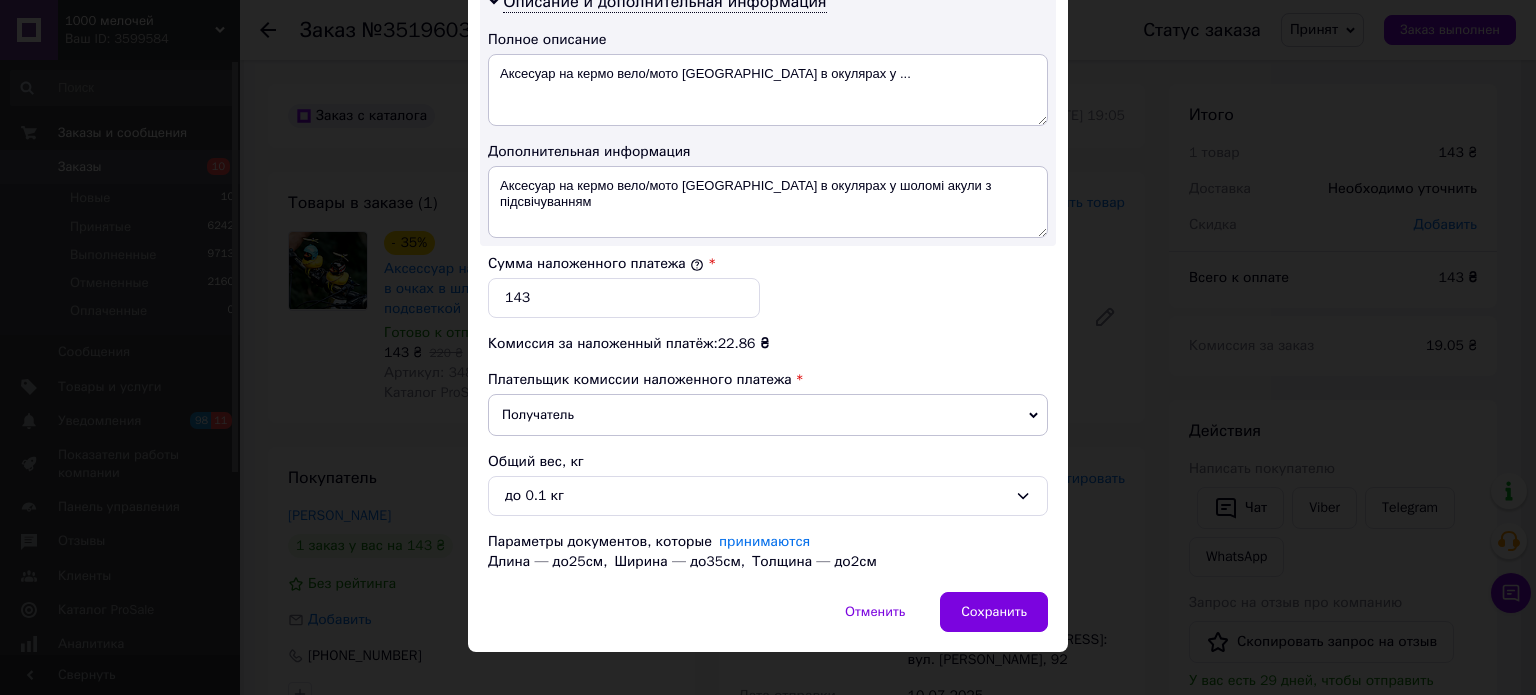 click on "Способ доставки Нова Пошта (платная) Плательщик Получатель Отправитель Фамилия получателя Безик Имя получателя Назар Отчество получателя Телефон получателя +380506012928 Тип доставки В отделении Курьером В почтомате Город с. Поляна (Закарпатская обл., Мукачевский р-н.) Отделение № 1: ул. Духновича, 92 Место отправки Софіївська Борщагівка: №10 (до 30 кг): вул. Боголюбова, 32, оф. 26 Нет совпадений. Попробуйте изменить условия поиска Добавить еще место отправки Тип посылки Документы Груз Номер упаковки (не обязательно) Оценочная стоимость 143 Дата отправки 10.07.2025 < 2025 > < > 1" at bounding box center (768, -173) 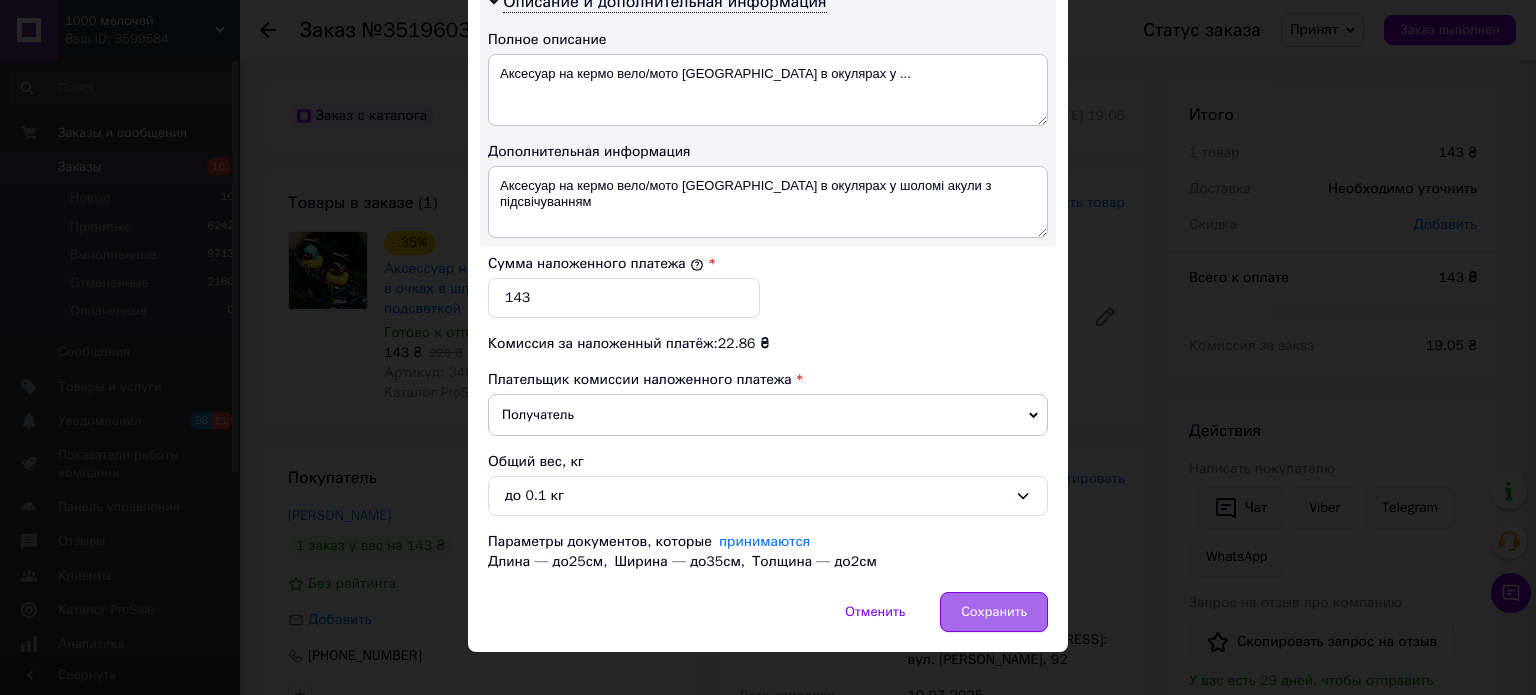drag, startPoint x: 988, startPoint y: 586, endPoint x: 651, endPoint y: 683, distance: 350.6822 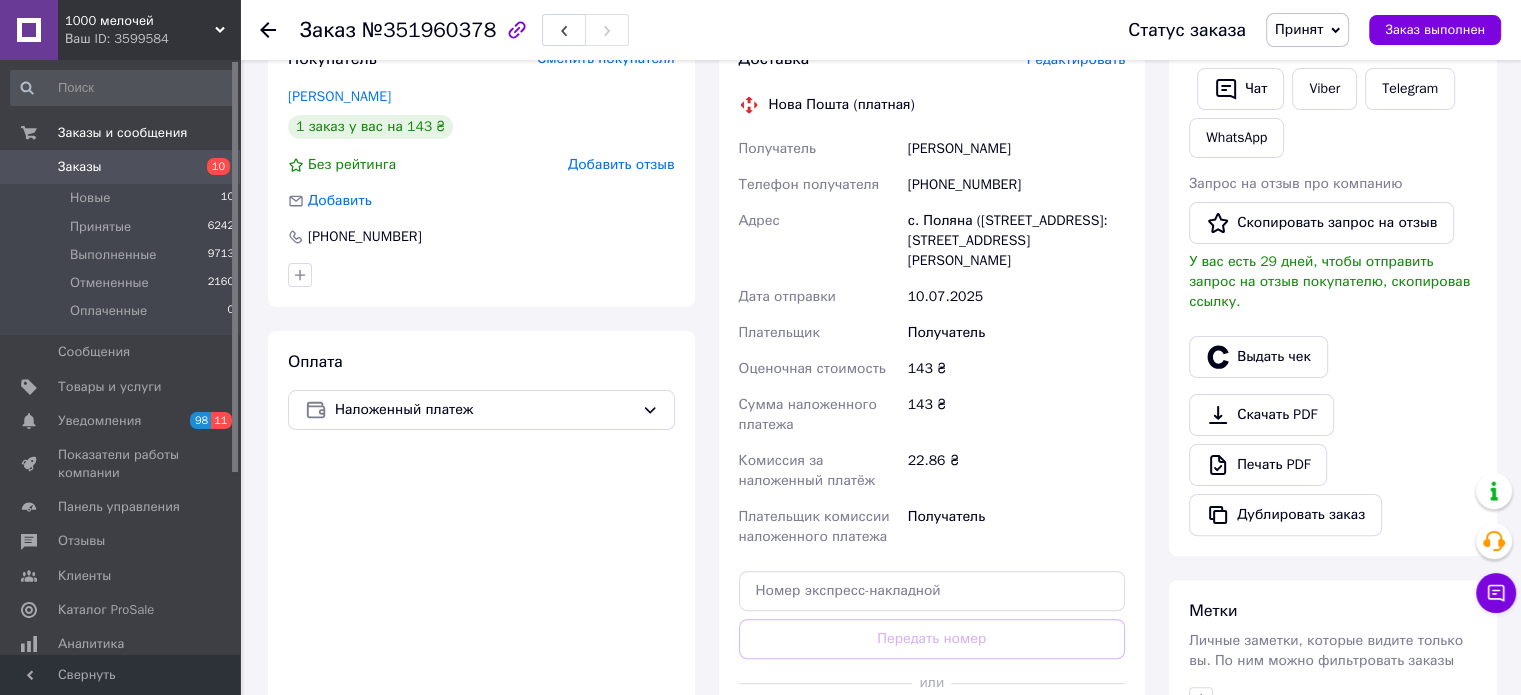 scroll, scrollTop: 500, scrollLeft: 0, axis: vertical 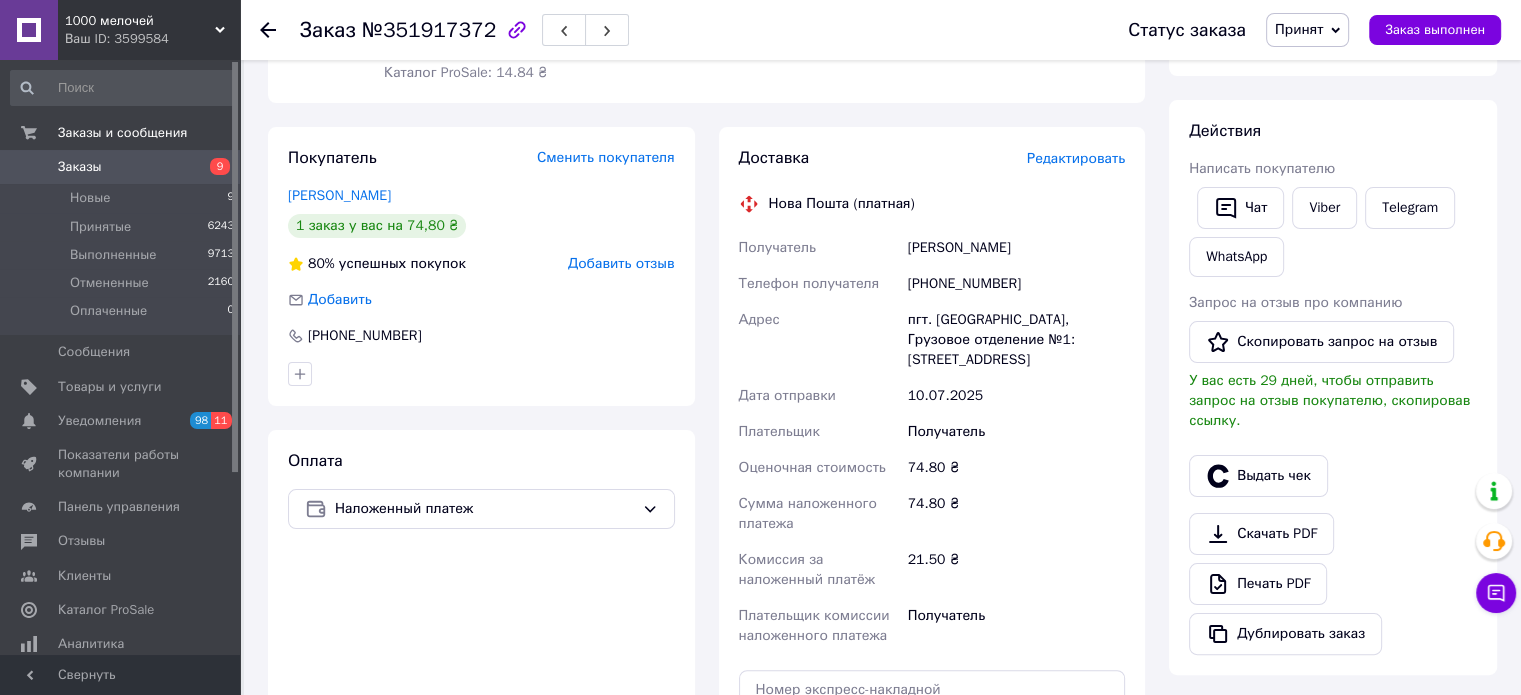 click on "Редактировать" at bounding box center (1076, 158) 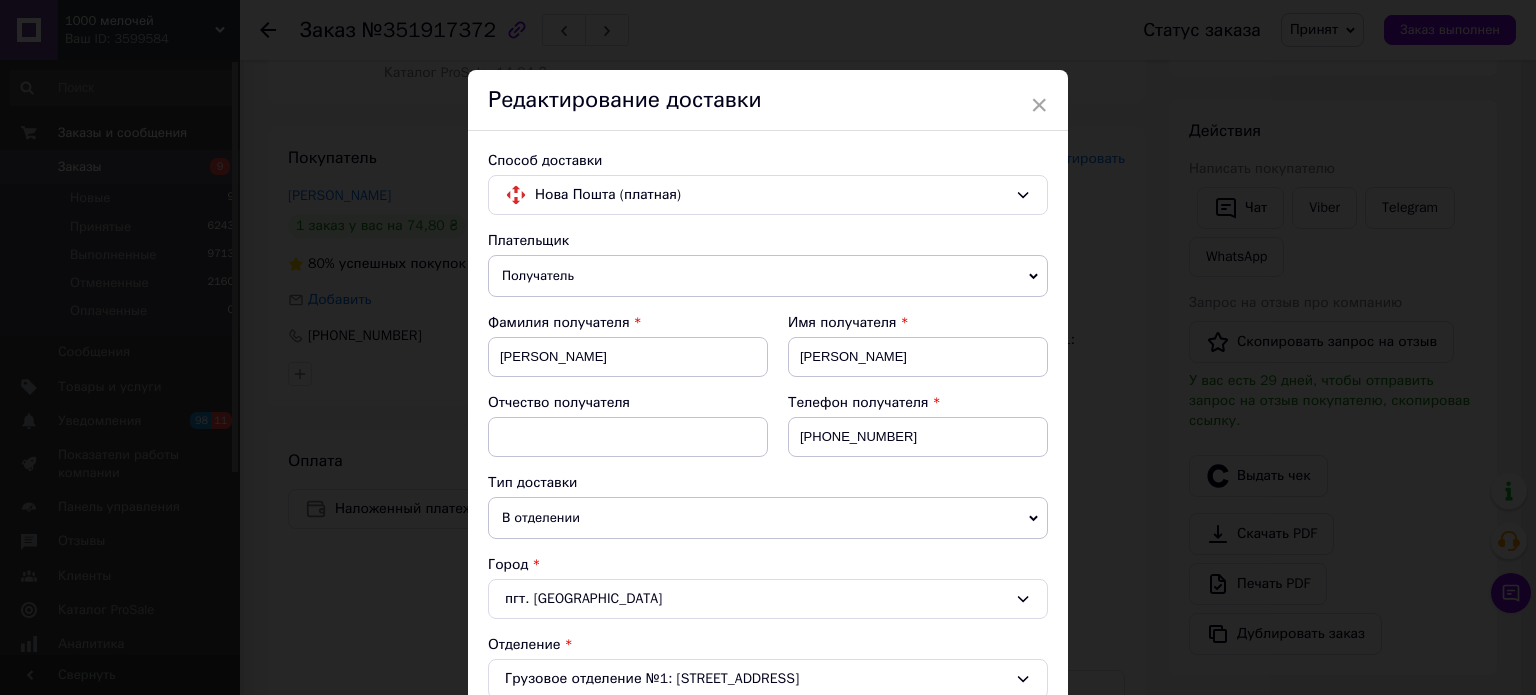 scroll, scrollTop: 500, scrollLeft: 0, axis: vertical 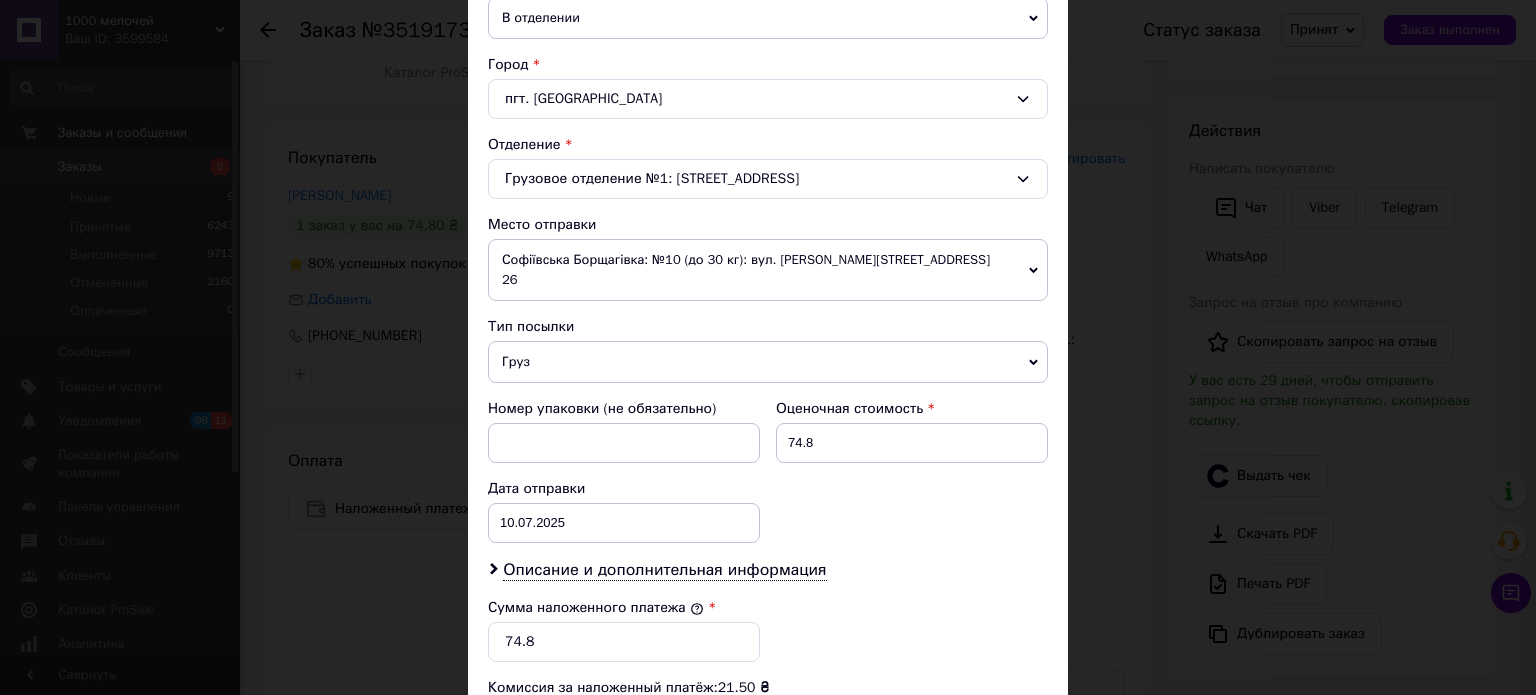 click on "Груз" at bounding box center [768, 362] 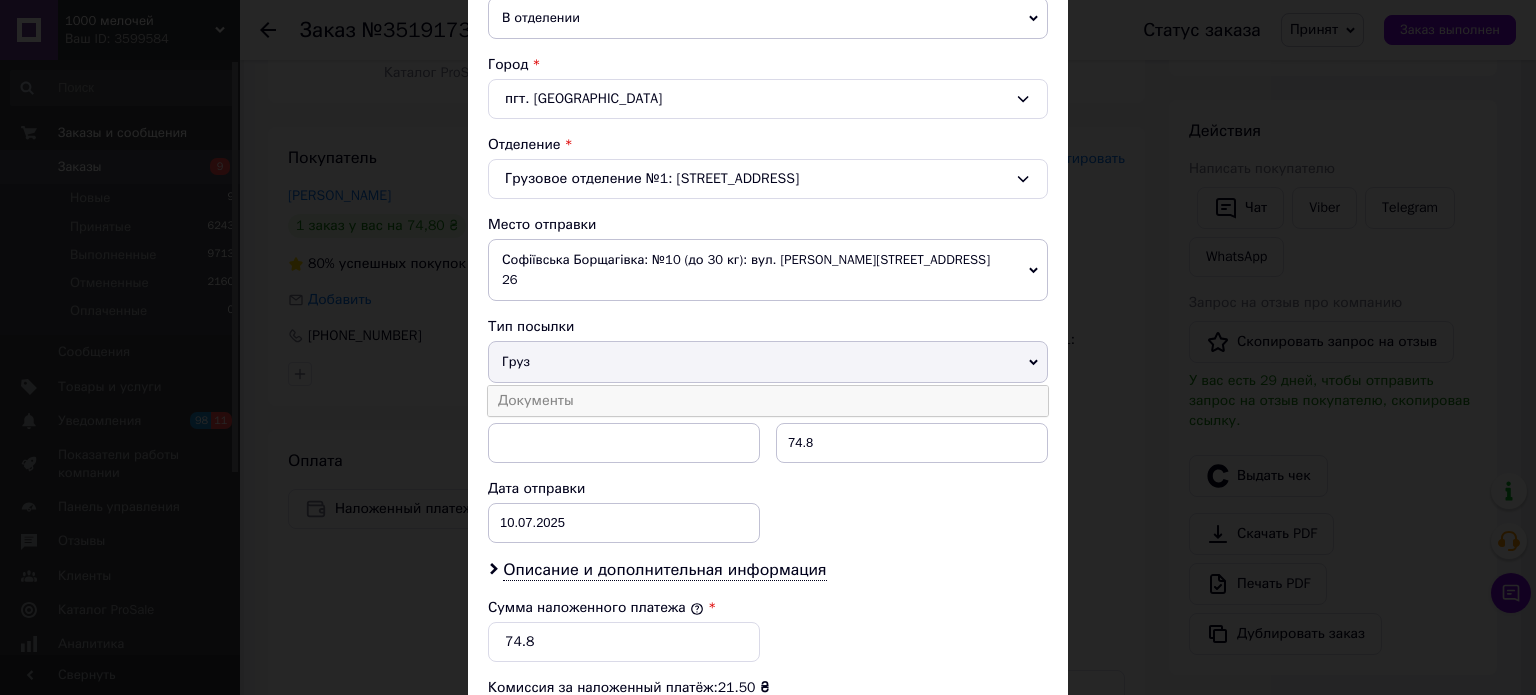 click on "Документы" at bounding box center (768, 401) 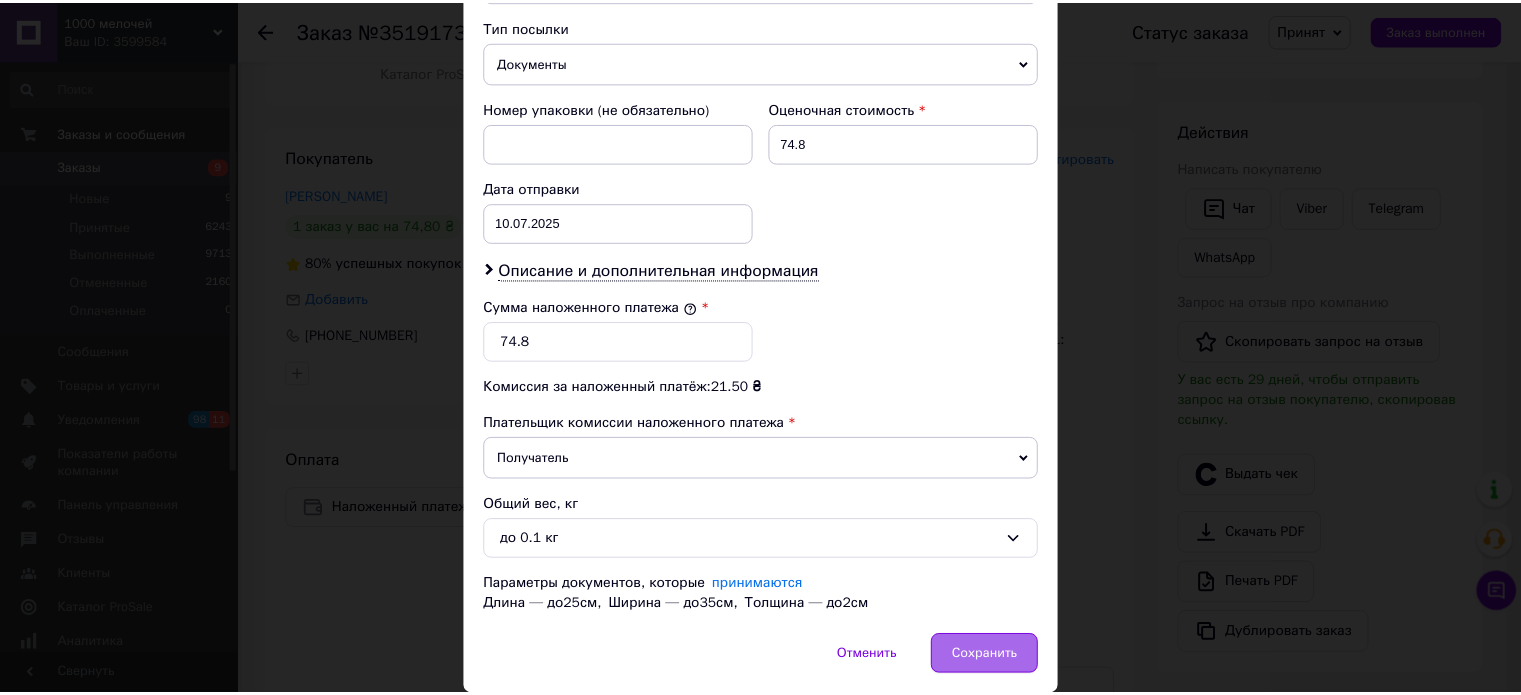 scroll, scrollTop: 844, scrollLeft: 0, axis: vertical 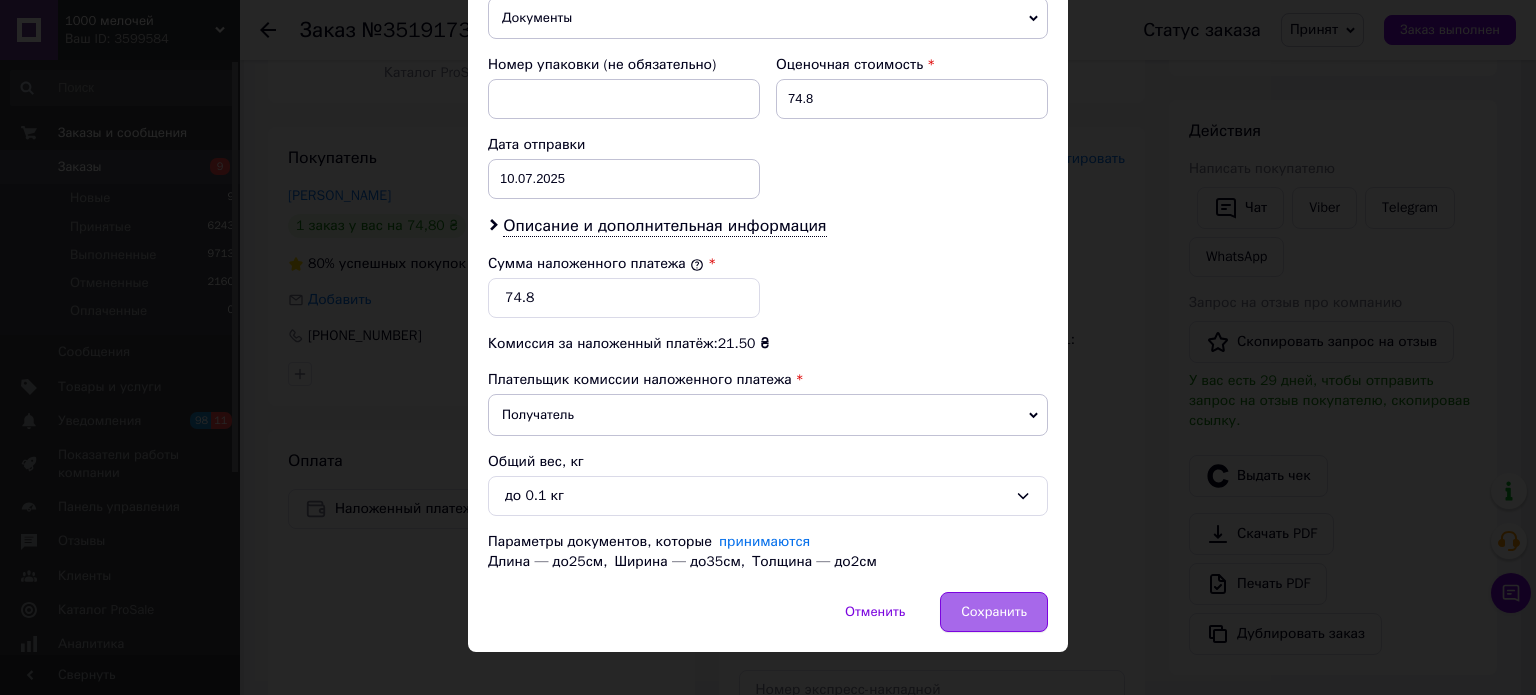 click on "Сохранить" at bounding box center (994, 612) 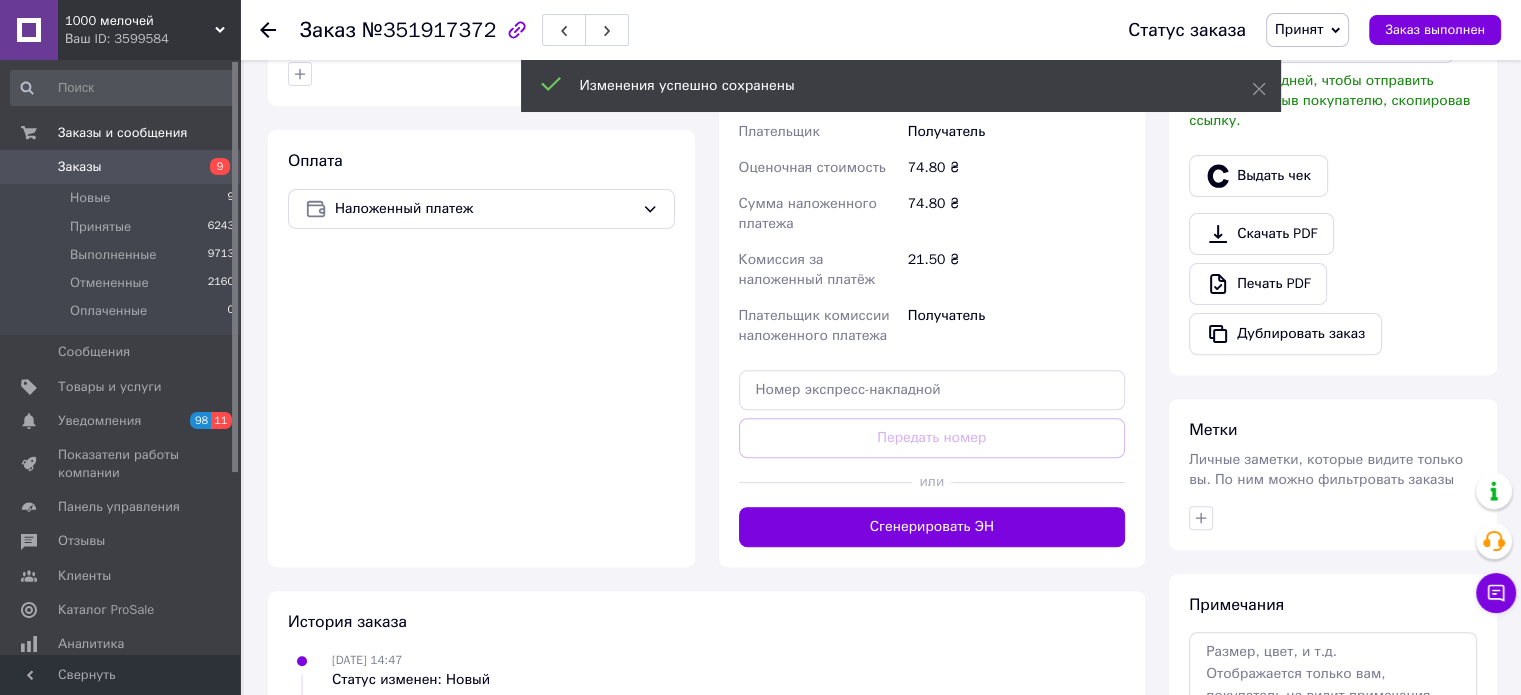 click on "Сгенерировать ЭН" at bounding box center [932, 527] 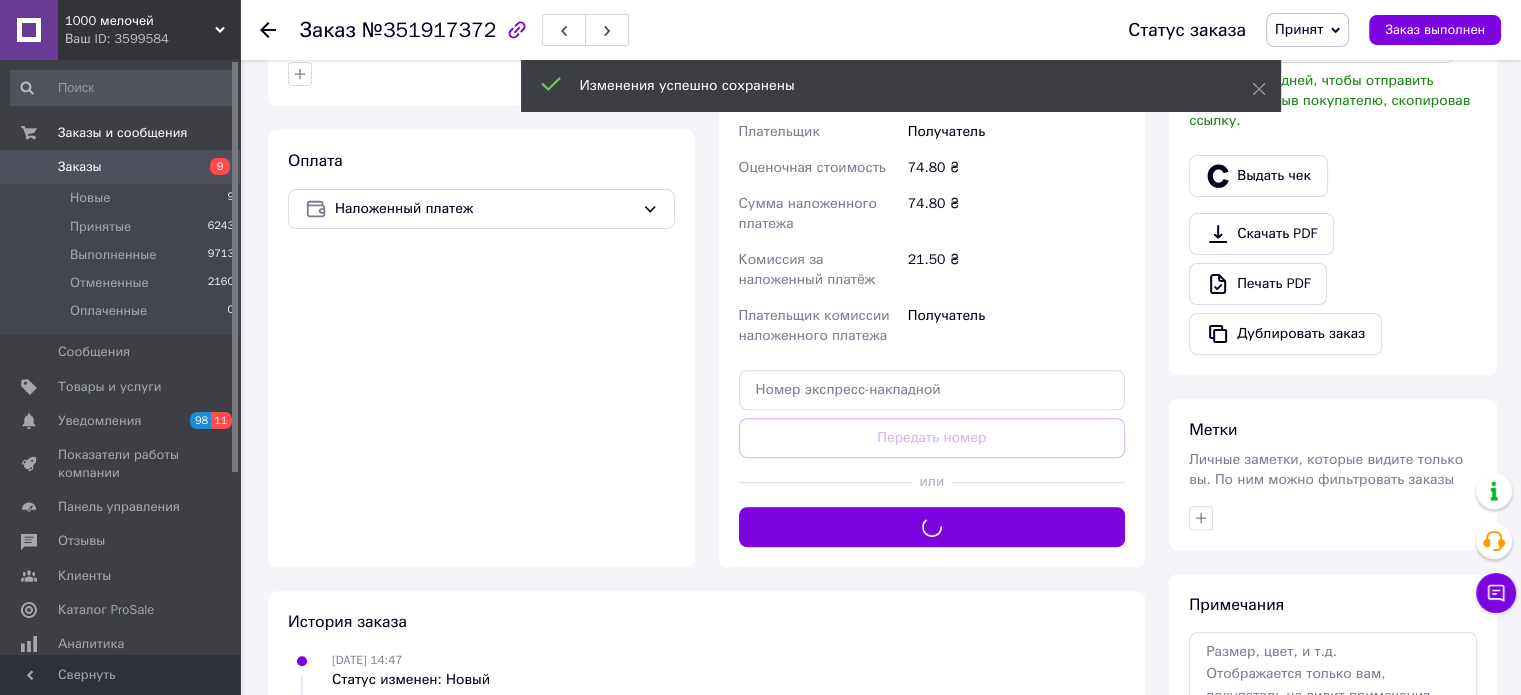 scroll, scrollTop: 200, scrollLeft: 0, axis: vertical 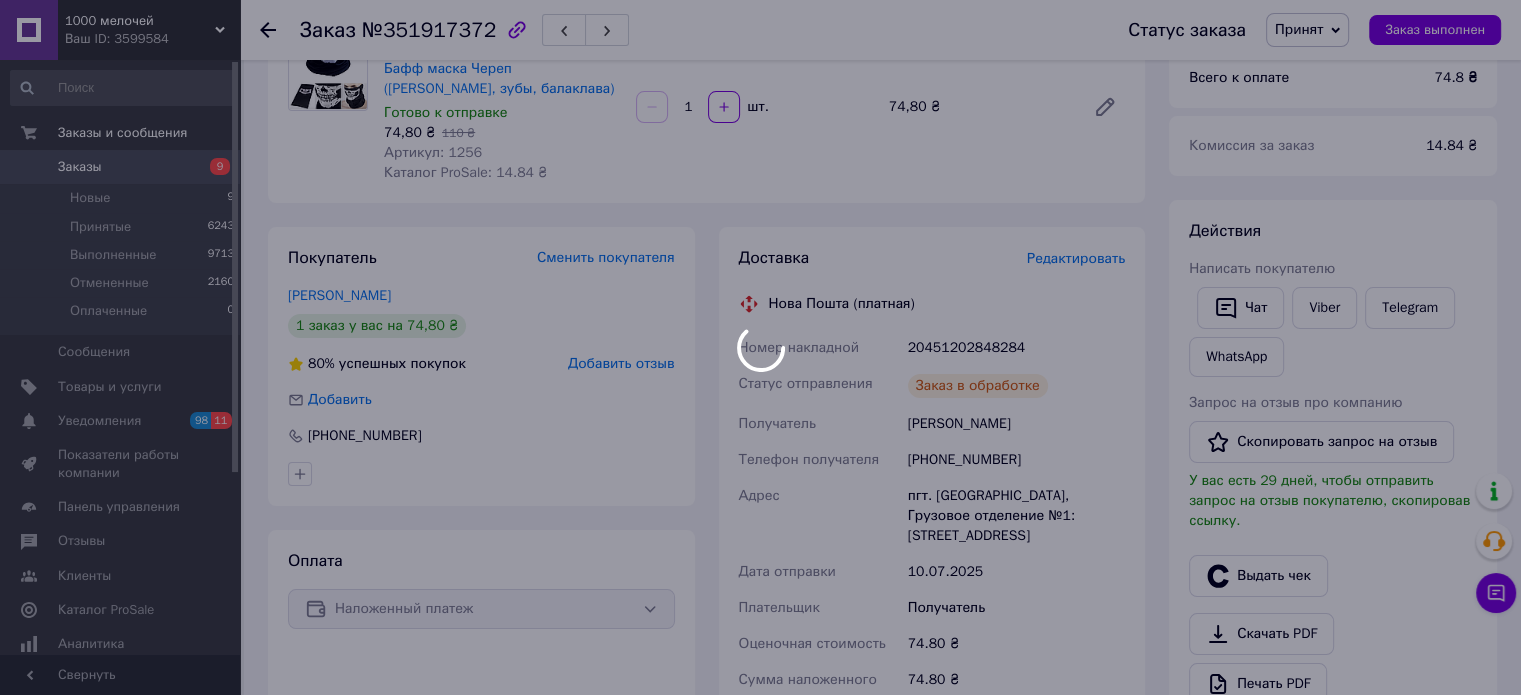 click at bounding box center [760, 347] 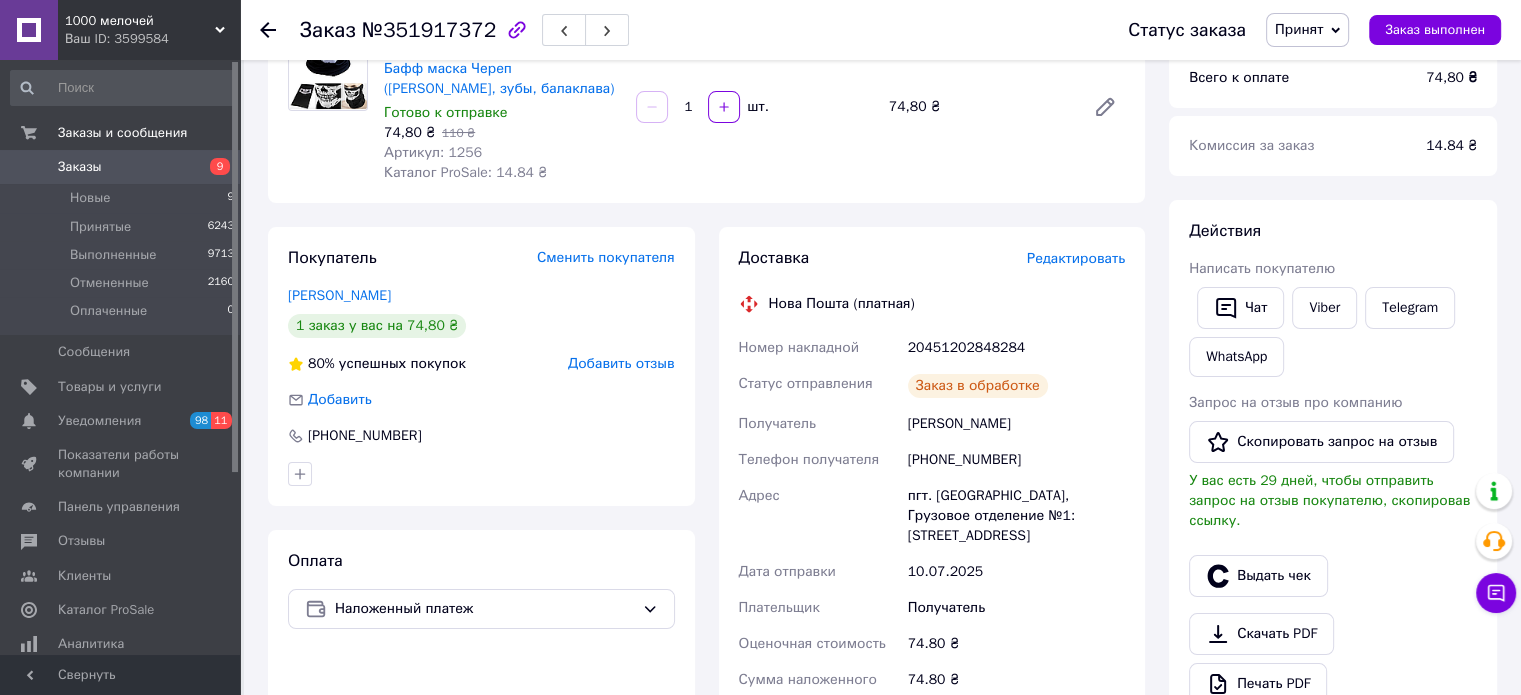 click on "20451202848284" at bounding box center [1016, 348] 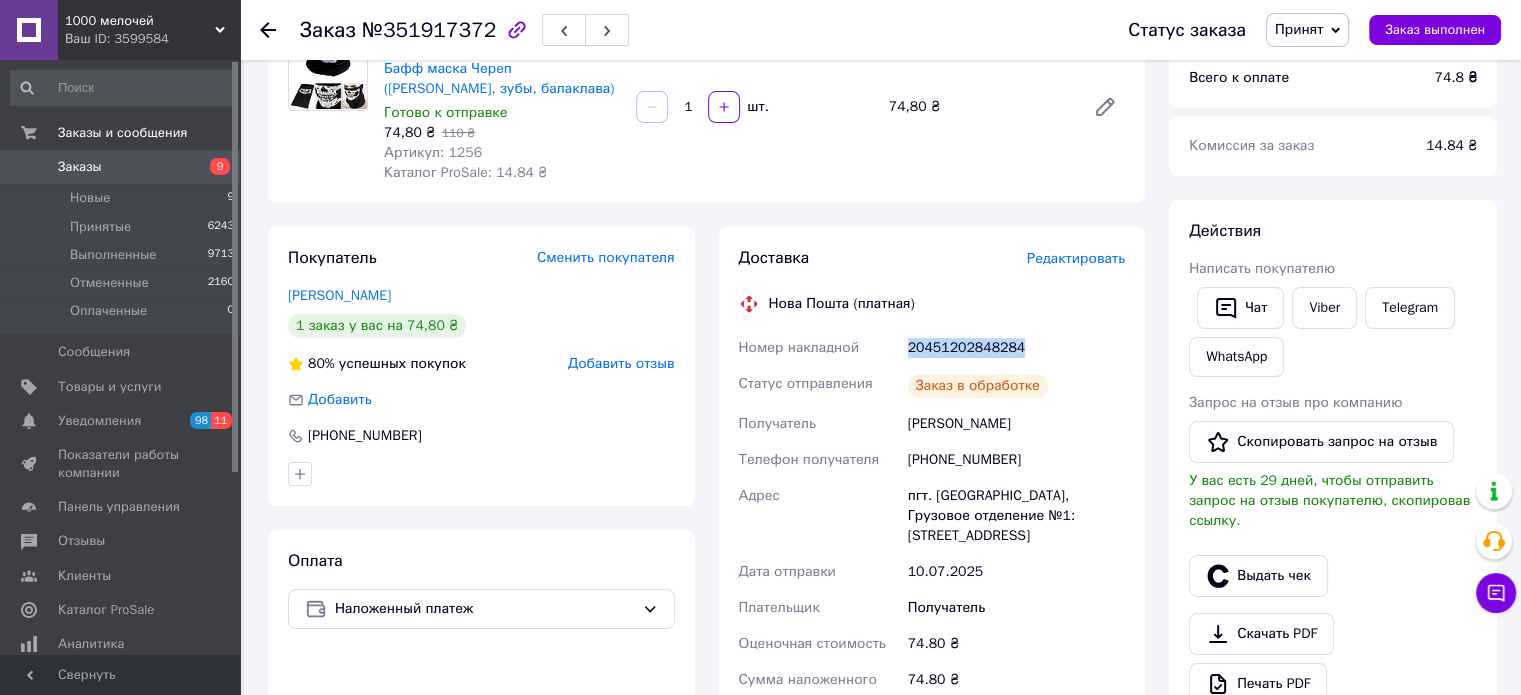 copy on "20451202848284" 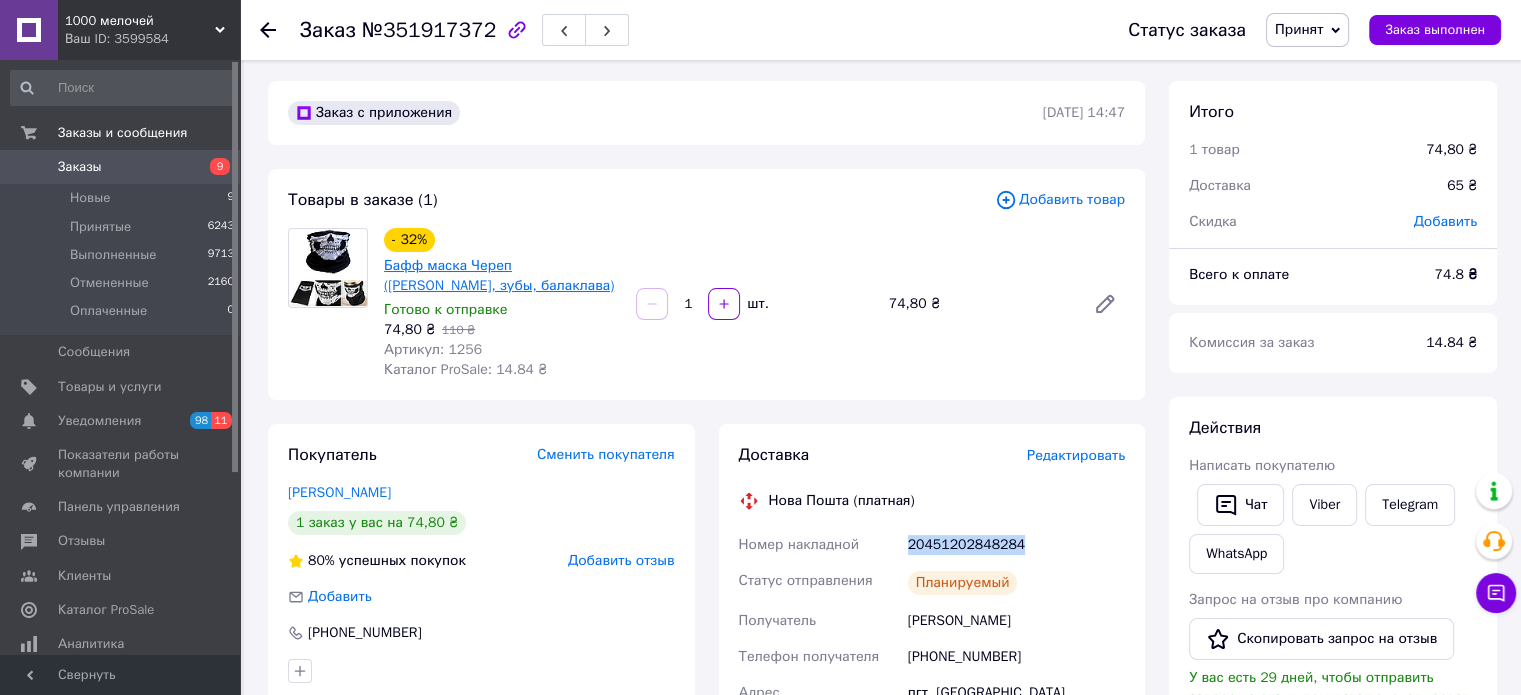 scroll, scrollTop: 0, scrollLeft: 0, axis: both 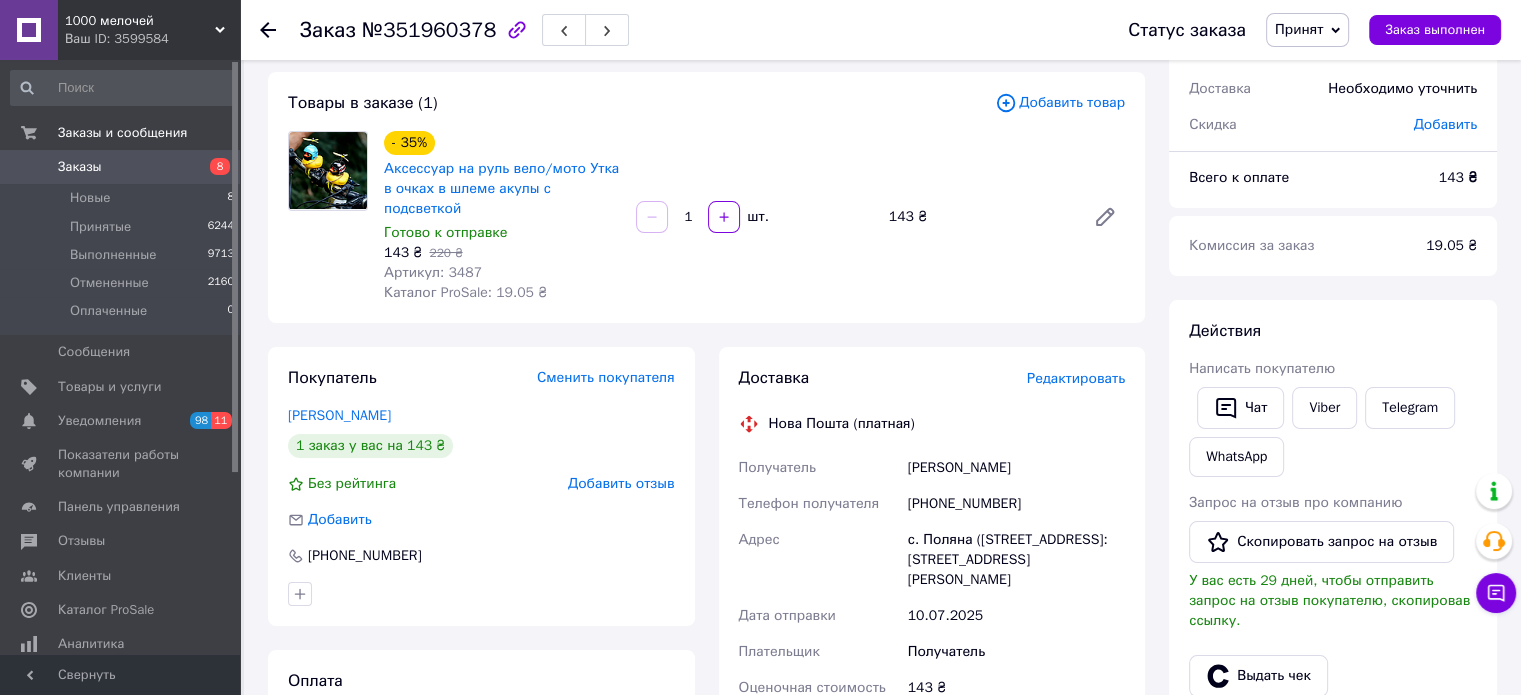 click on "Редактировать" at bounding box center [1076, 378] 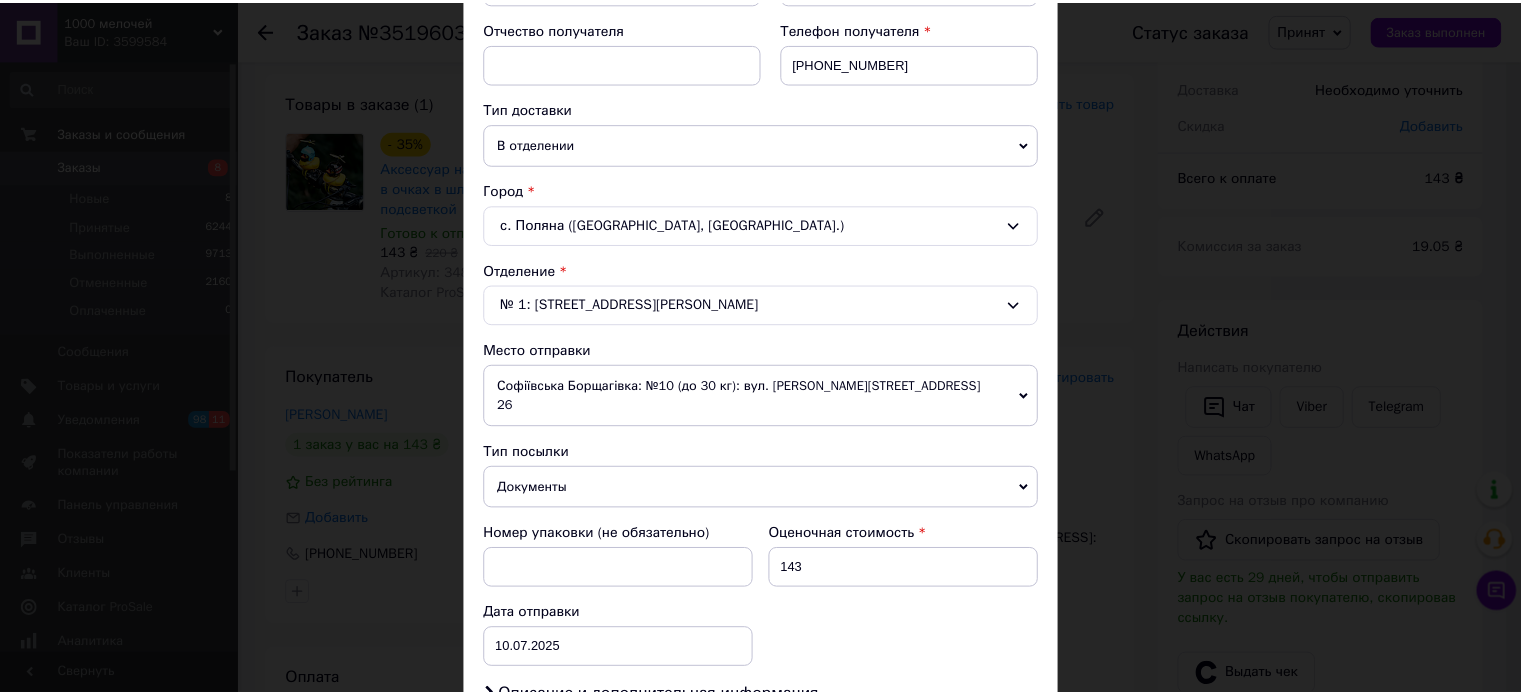 scroll, scrollTop: 0, scrollLeft: 0, axis: both 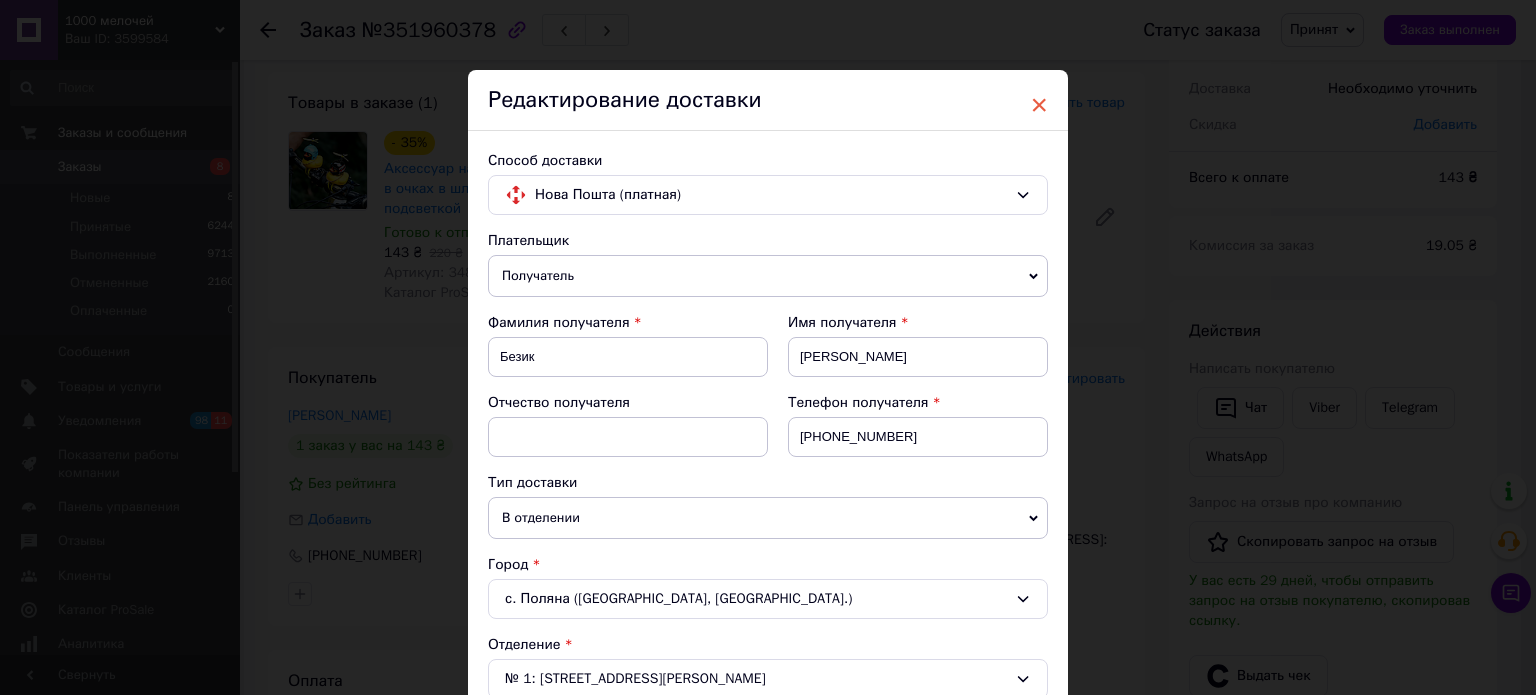 click on "×" at bounding box center (1039, 105) 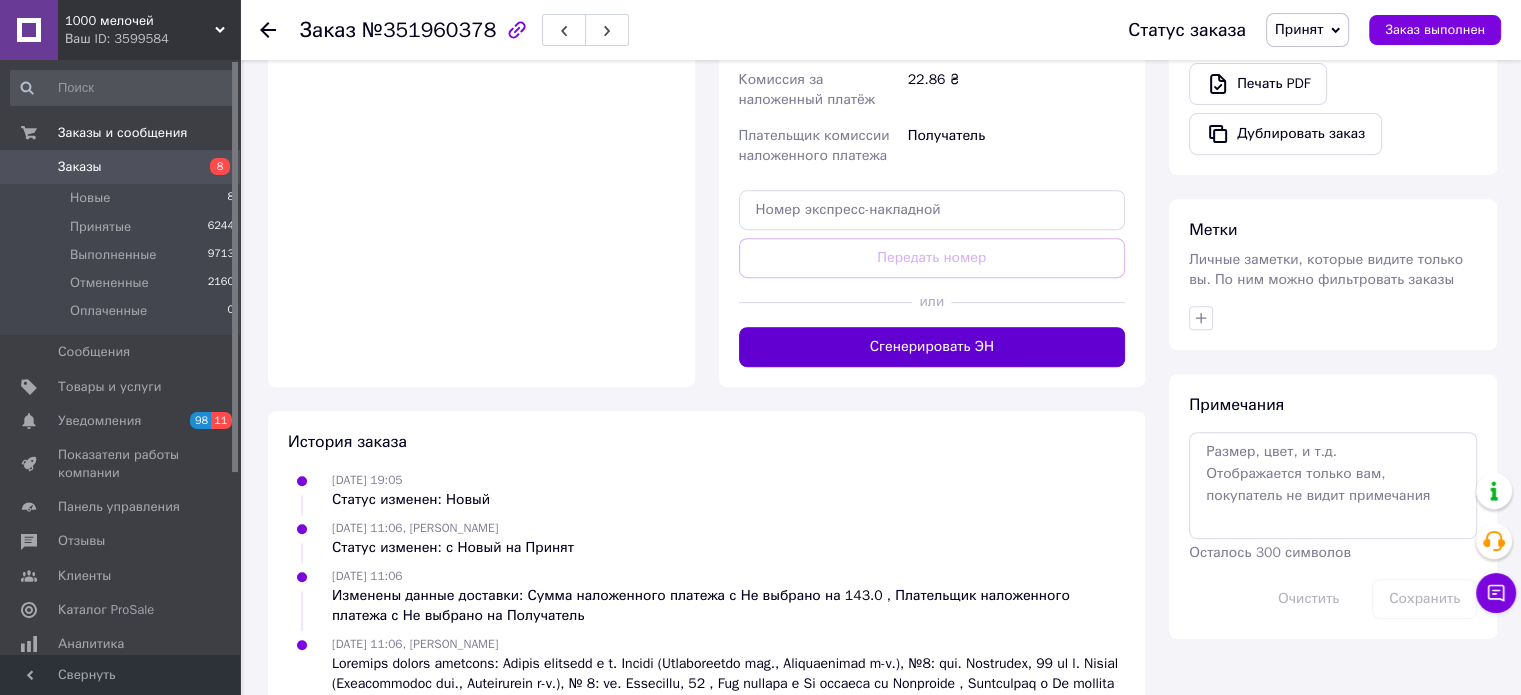 click on "Сгенерировать ЭН" at bounding box center [932, 347] 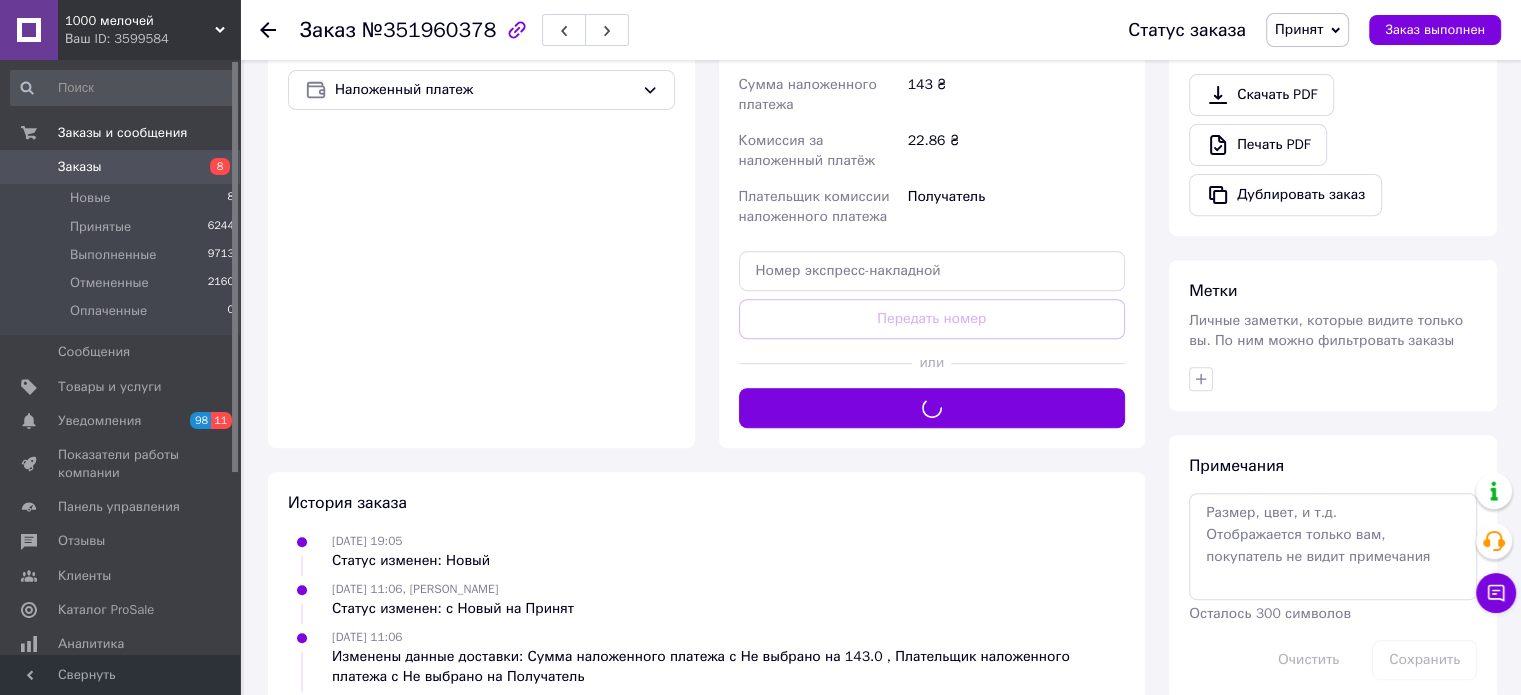 scroll, scrollTop: 200, scrollLeft: 0, axis: vertical 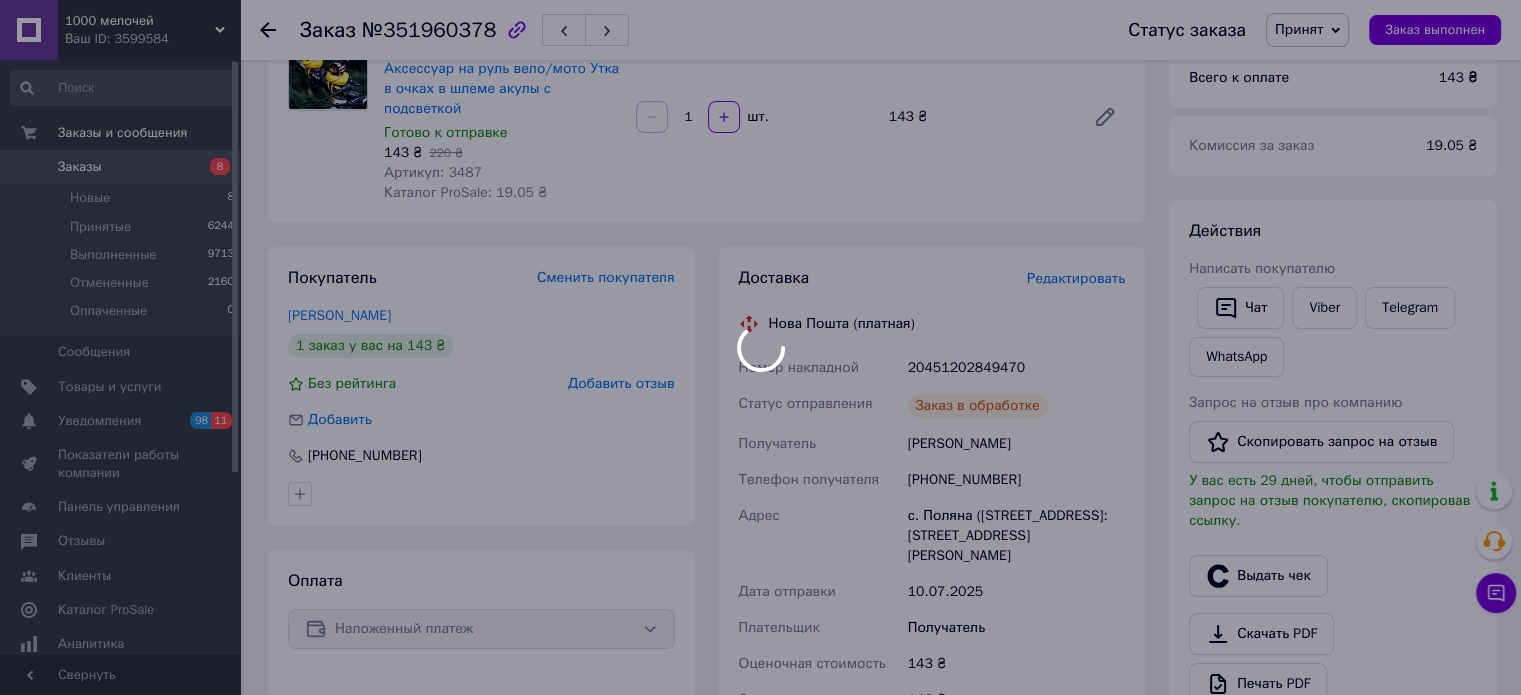 click at bounding box center (760, 347) 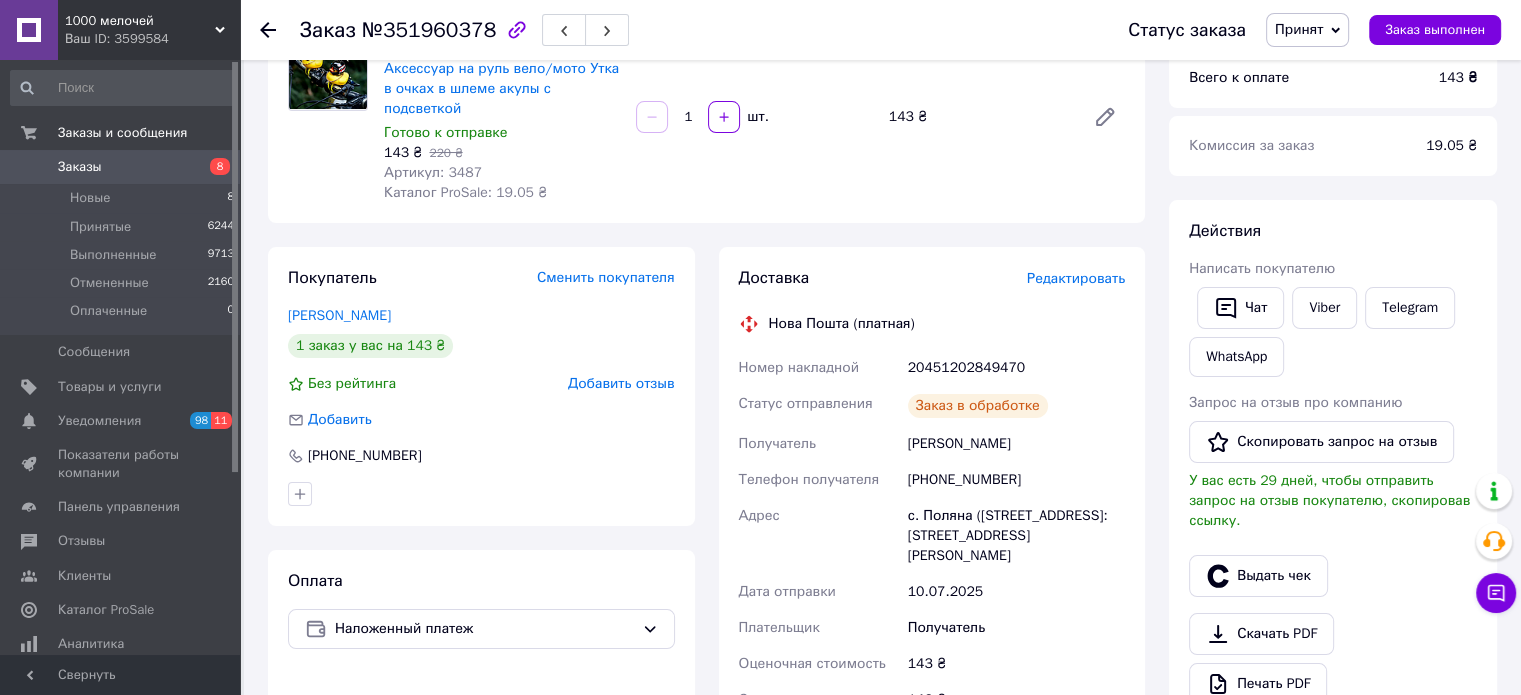 click on "20451202849470" at bounding box center (1016, 368) 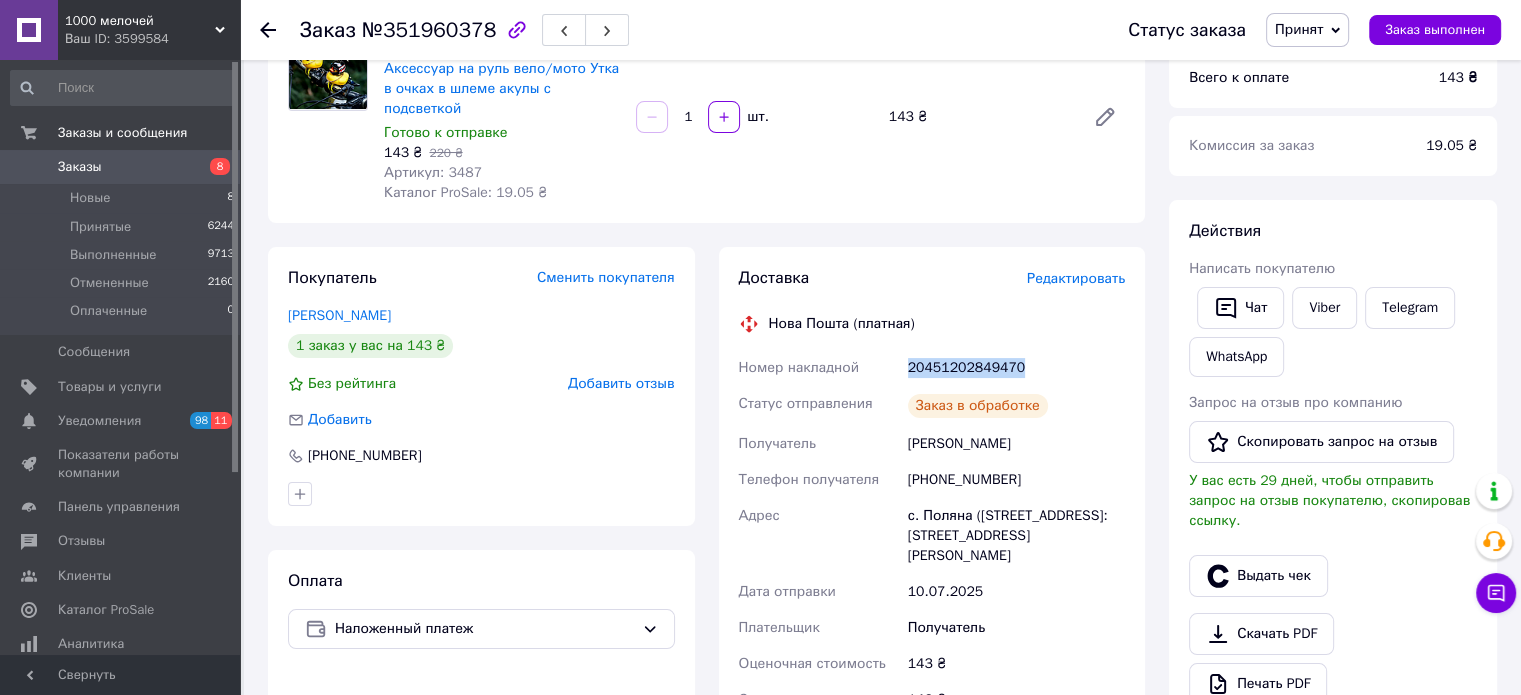 click on "20451202849470" at bounding box center (1016, 368) 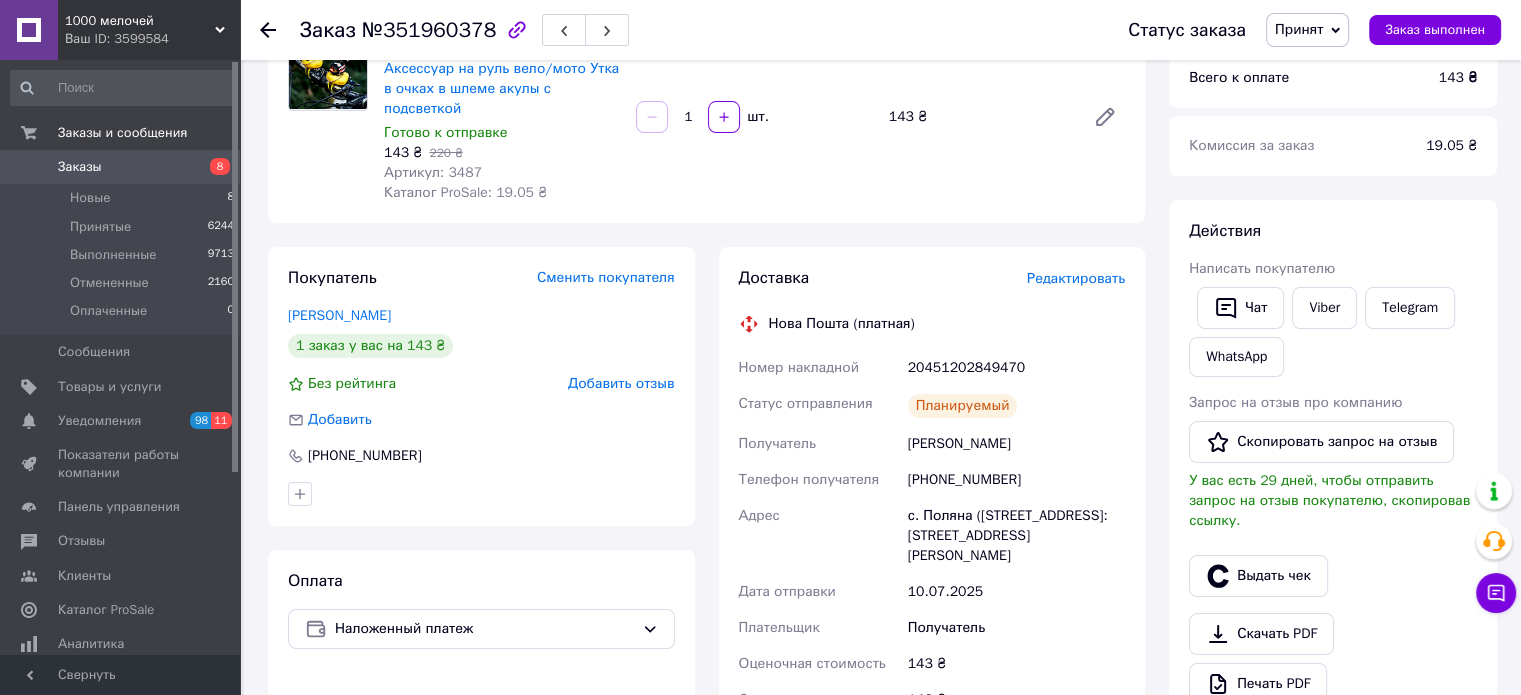 drag, startPoint x: 1416, startPoint y: 234, endPoint x: 1155, endPoint y: 284, distance: 265.74612 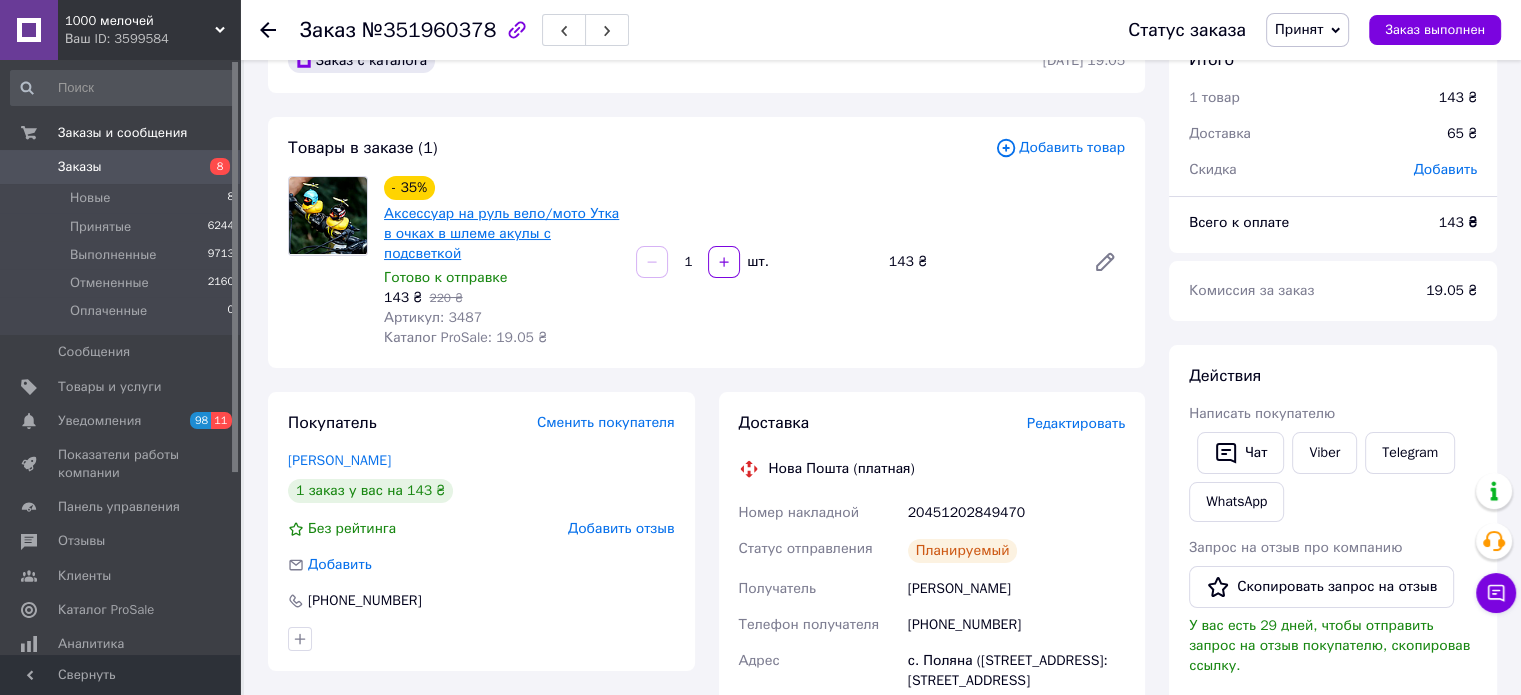 scroll, scrollTop: 0, scrollLeft: 0, axis: both 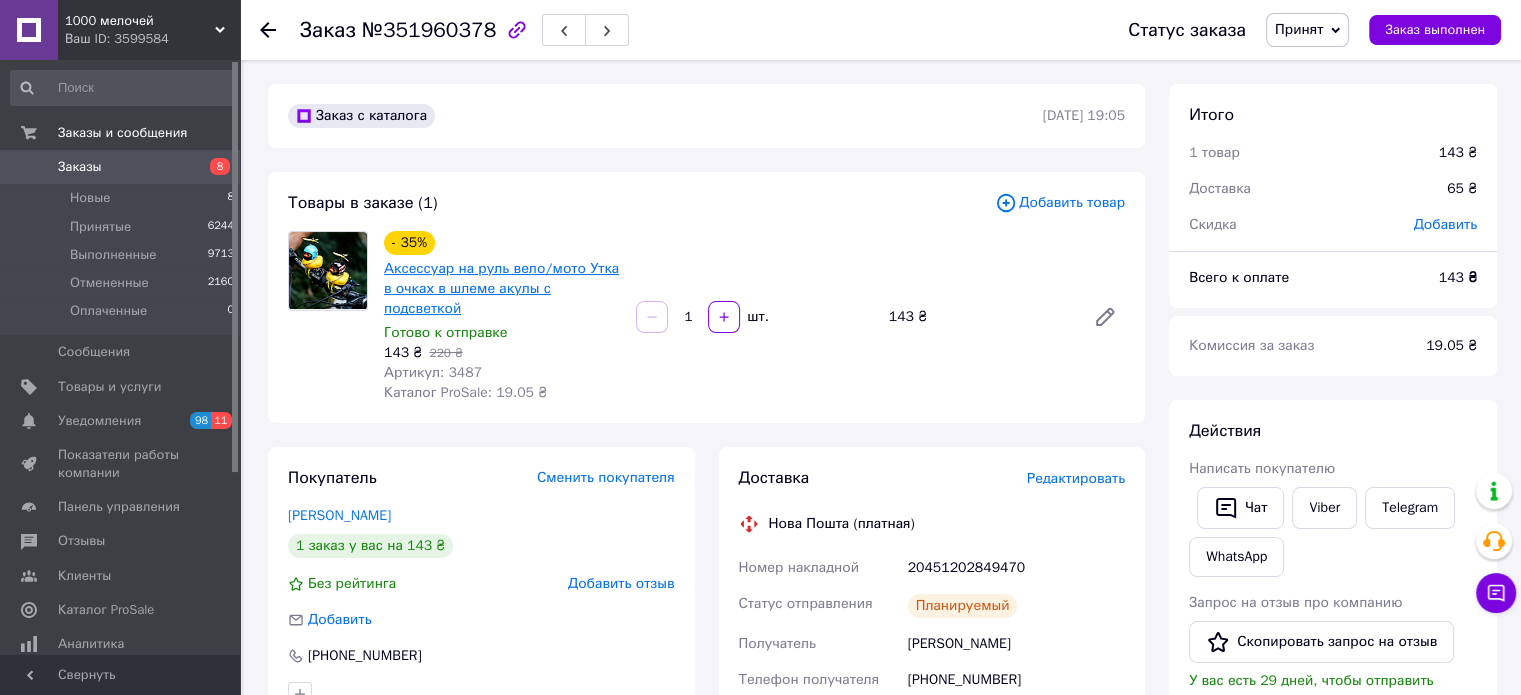 drag, startPoint x: 580, startPoint y: 279, endPoint x: 422, endPoint y: 286, distance: 158.15498 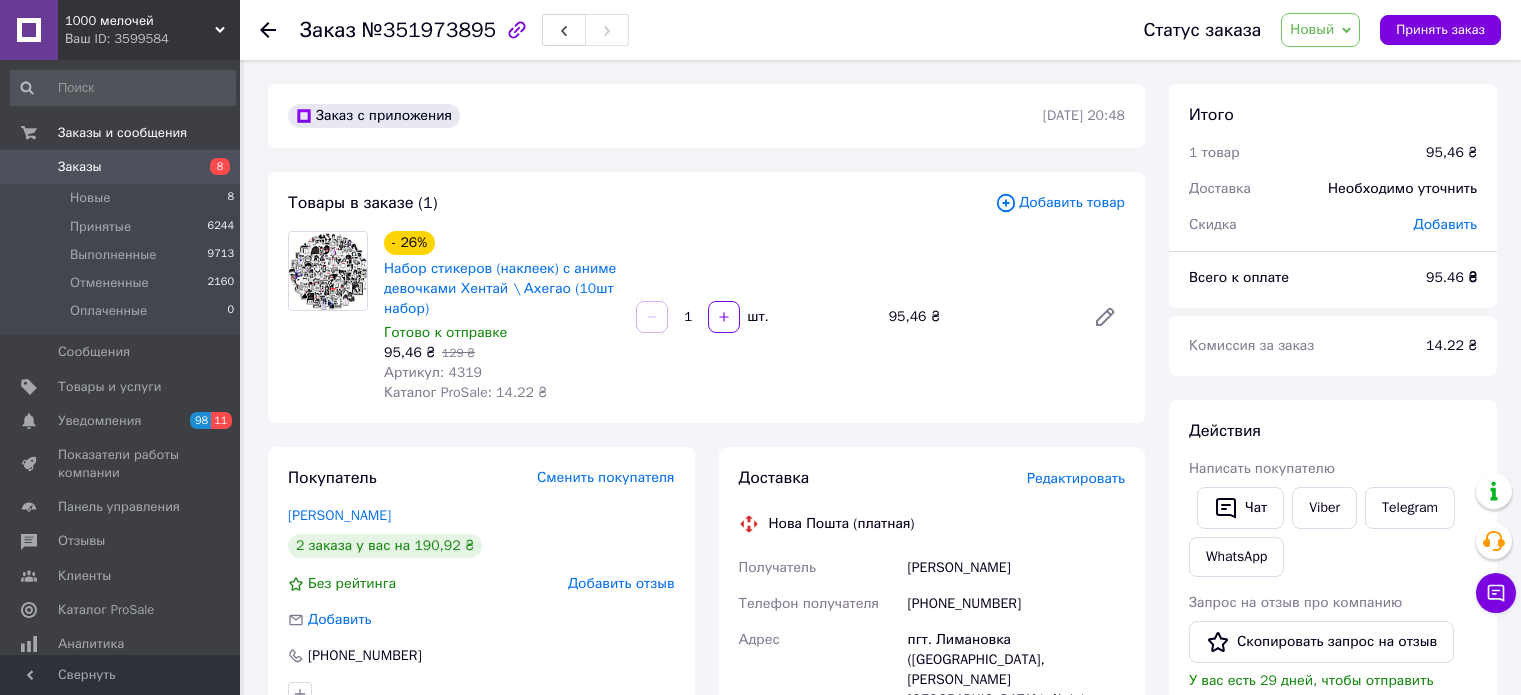 scroll, scrollTop: 0, scrollLeft: 0, axis: both 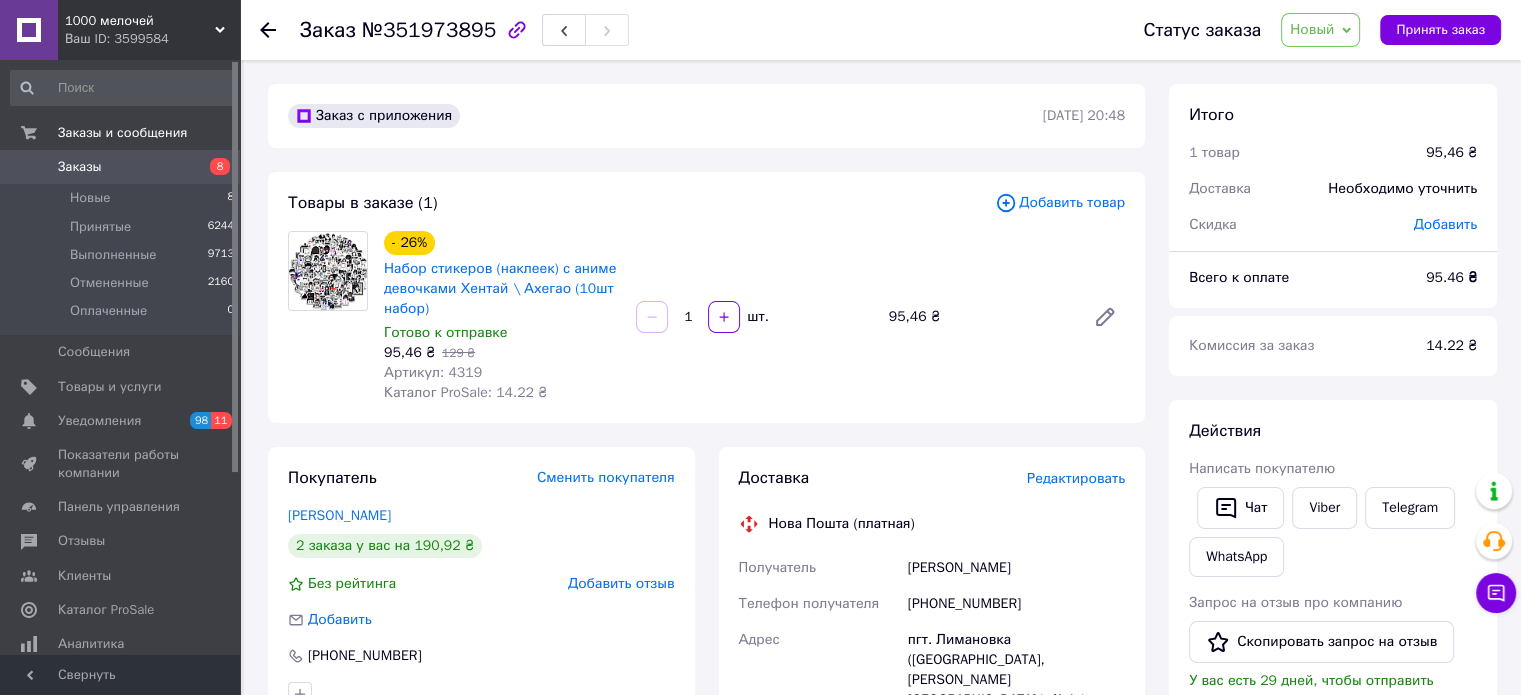 click on "Новый" at bounding box center (1312, 29) 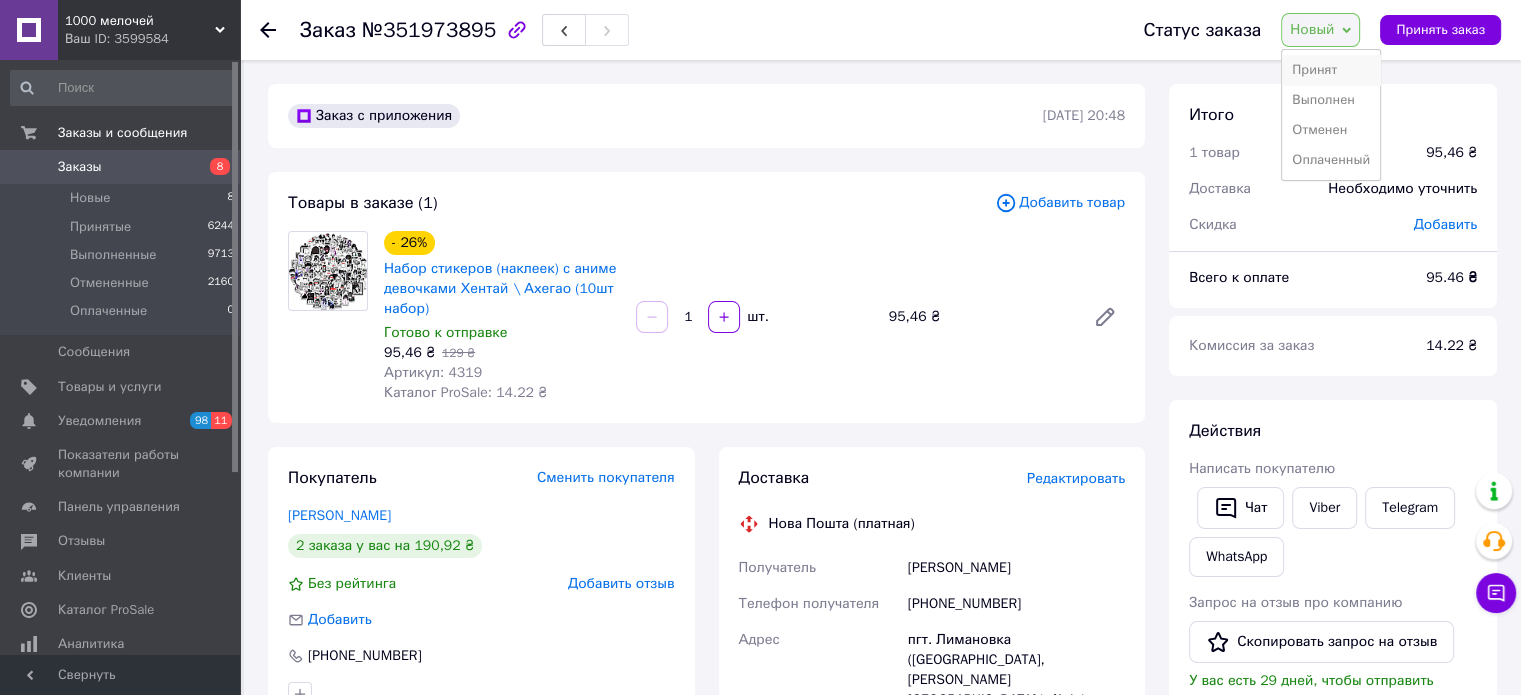 click on "Принят" at bounding box center [1331, 70] 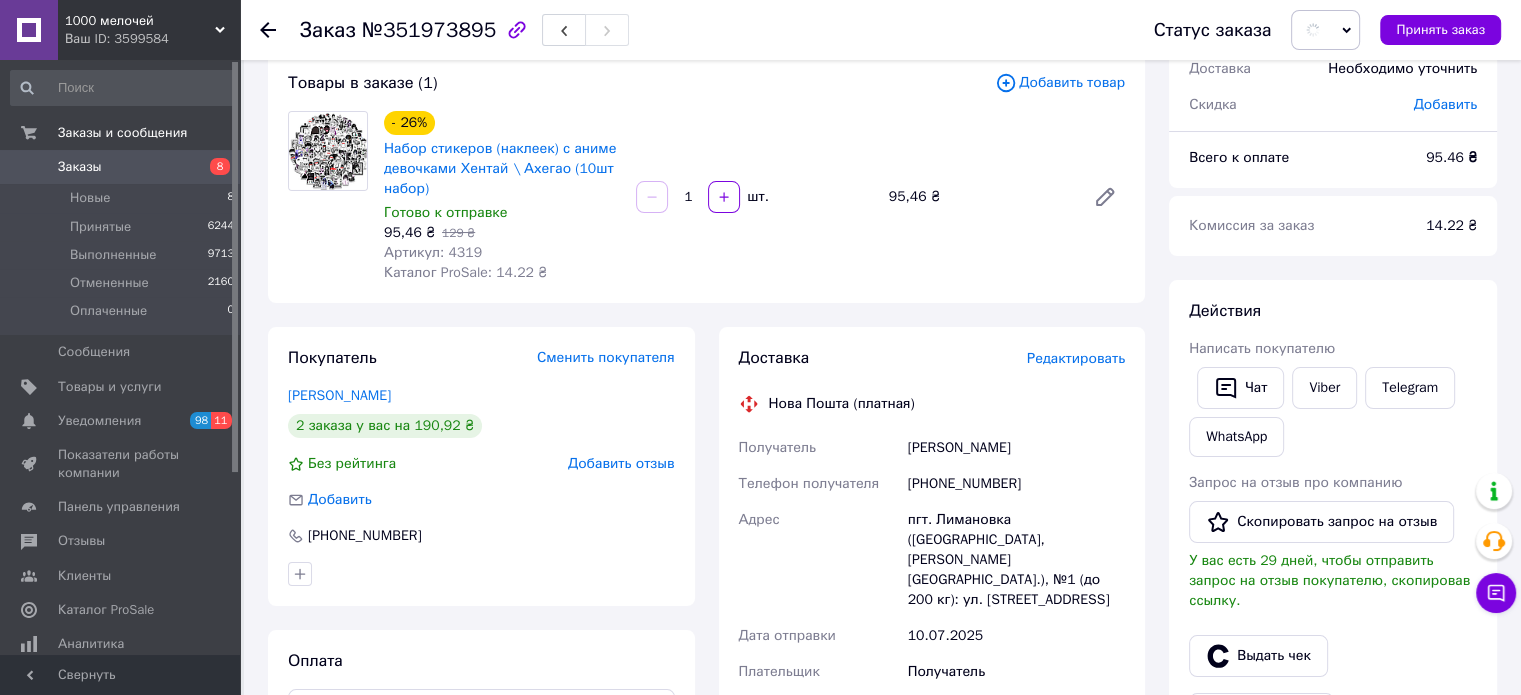 scroll, scrollTop: 300, scrollLeft: 0, axis: vertical 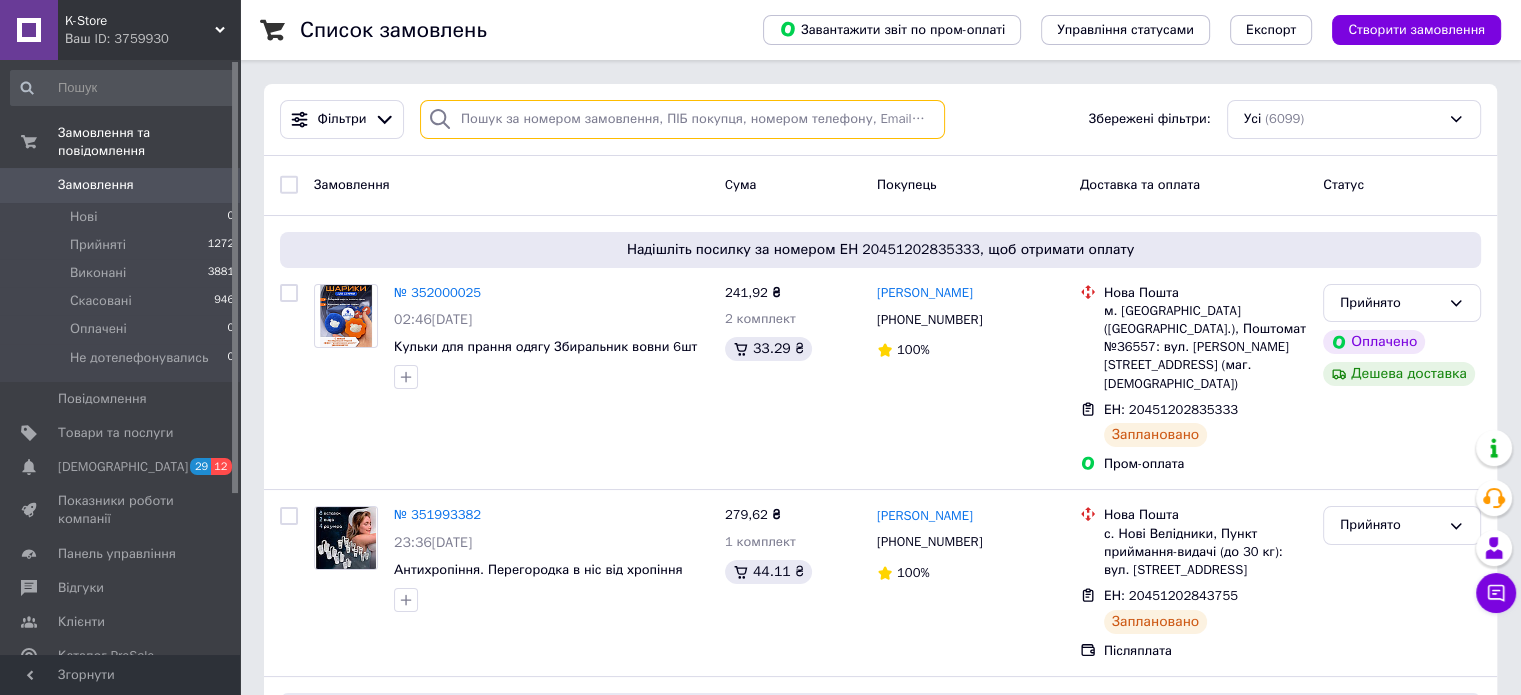 click at bounding box center (682, 119) 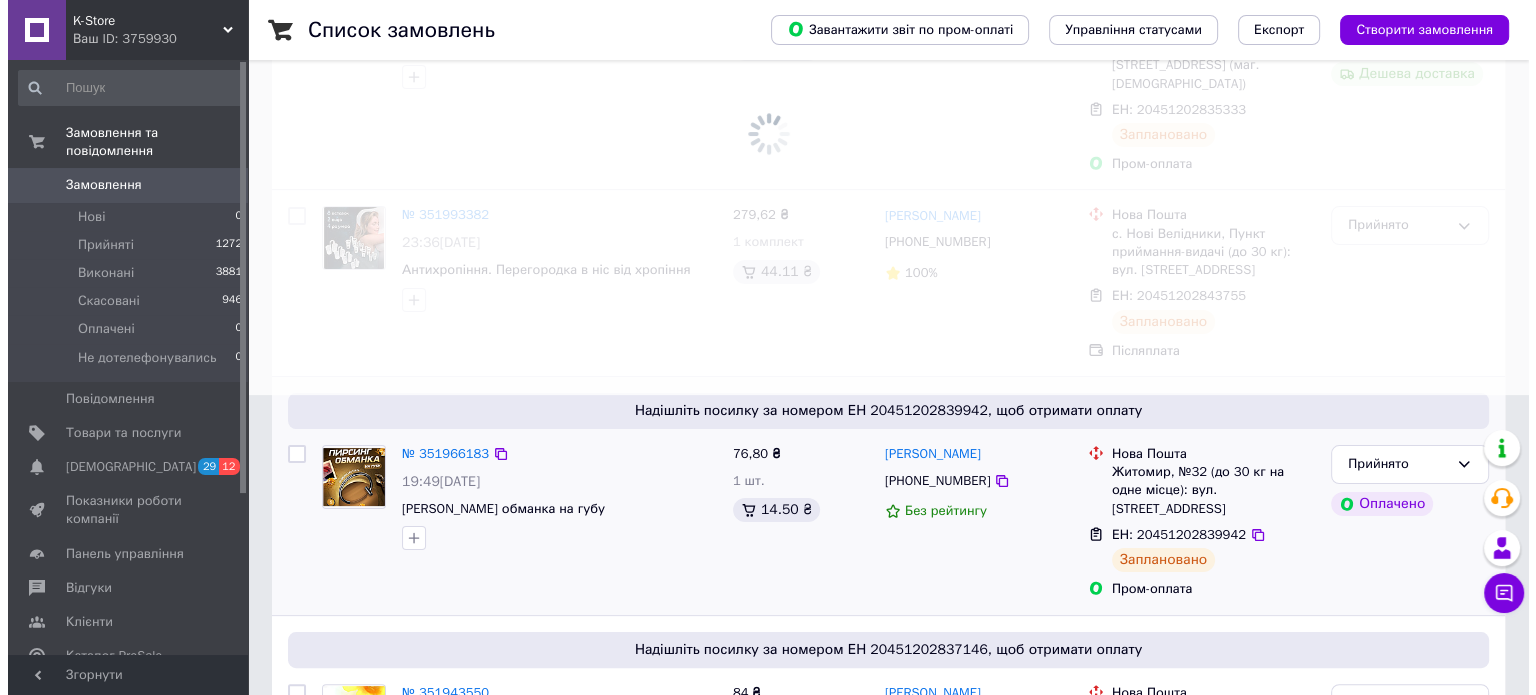 scroll, scrollTop: 0, scrollLeft: 0, axis: both 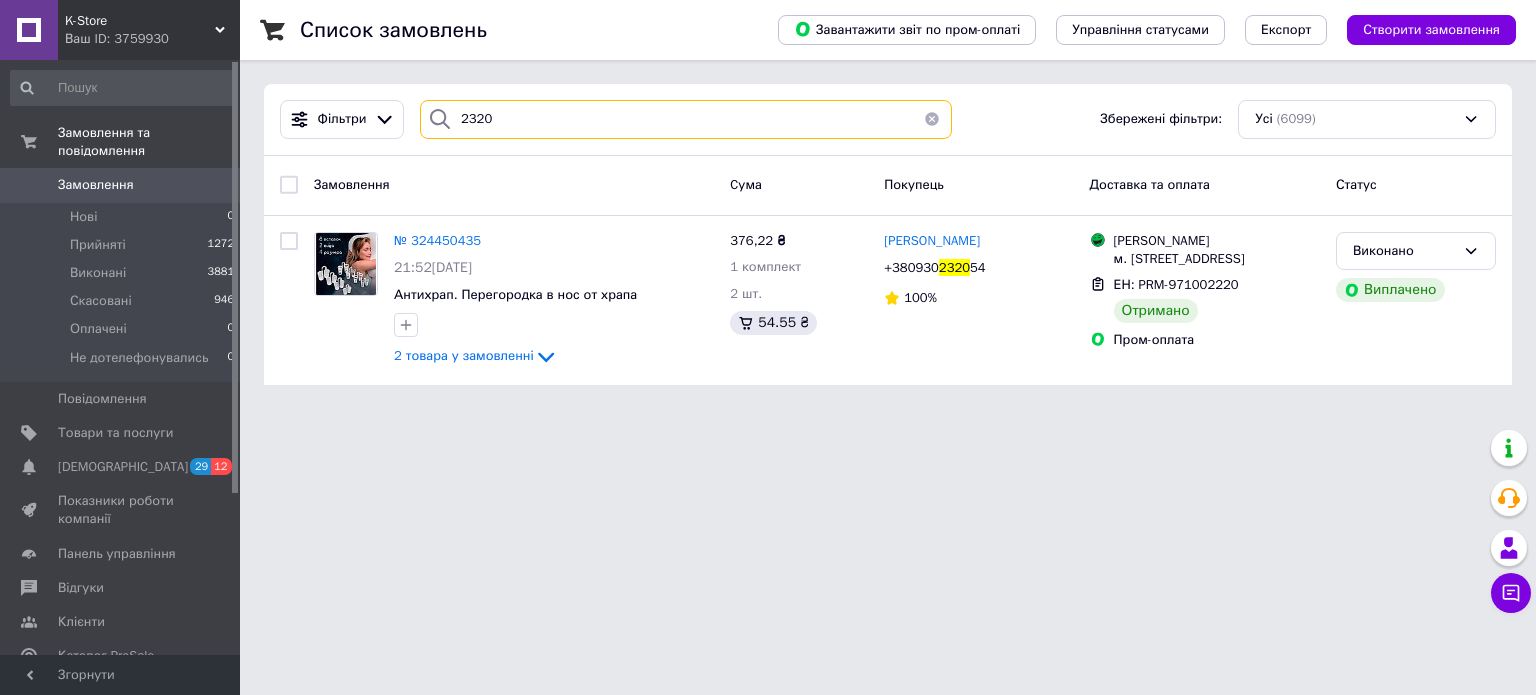 type on "2320" 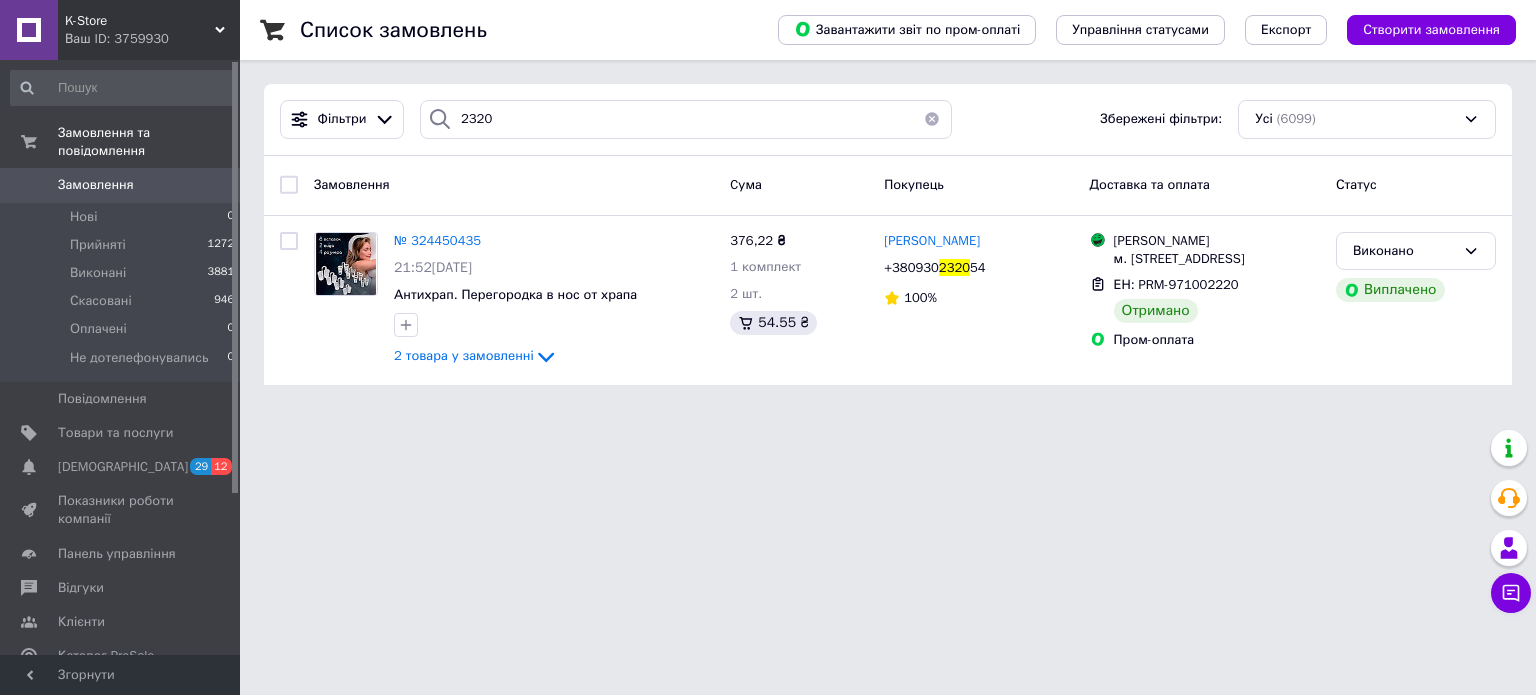 drag, startPoint x: 151, startPoint y: 55, endPoint x: 155, endPoint y: 202, distance: 147.05441 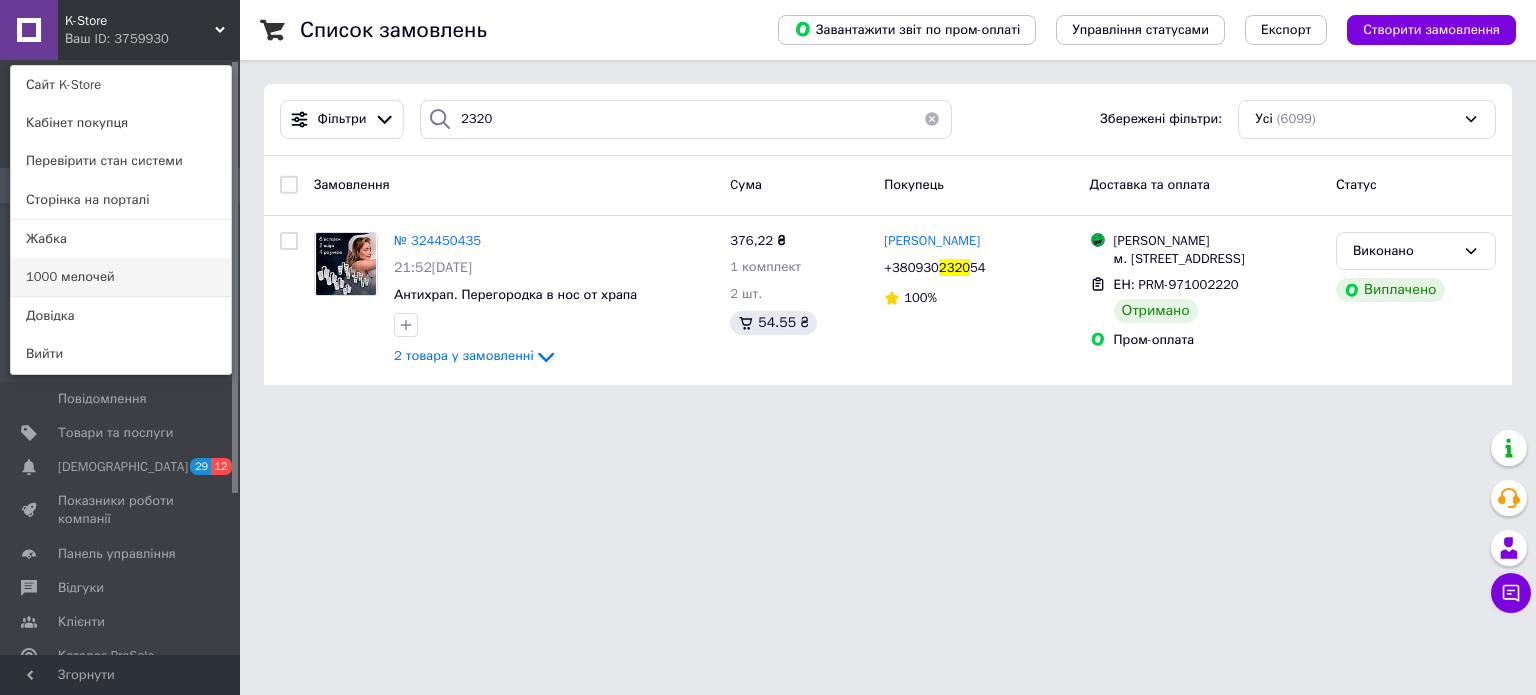click on "1000 мелочей" at bounding box center (121, 277) 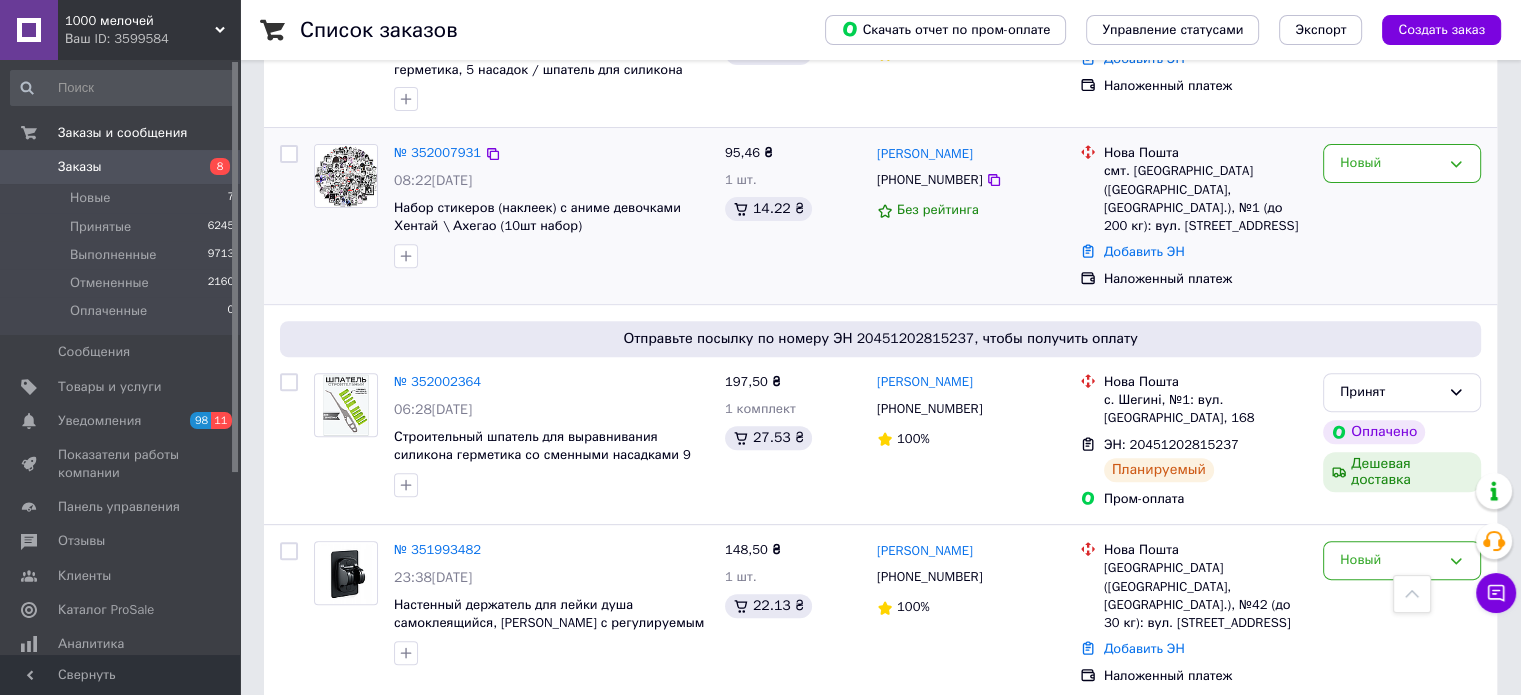 scroll, scrollTop: 600, scrollLeft: 0, axis: vertical 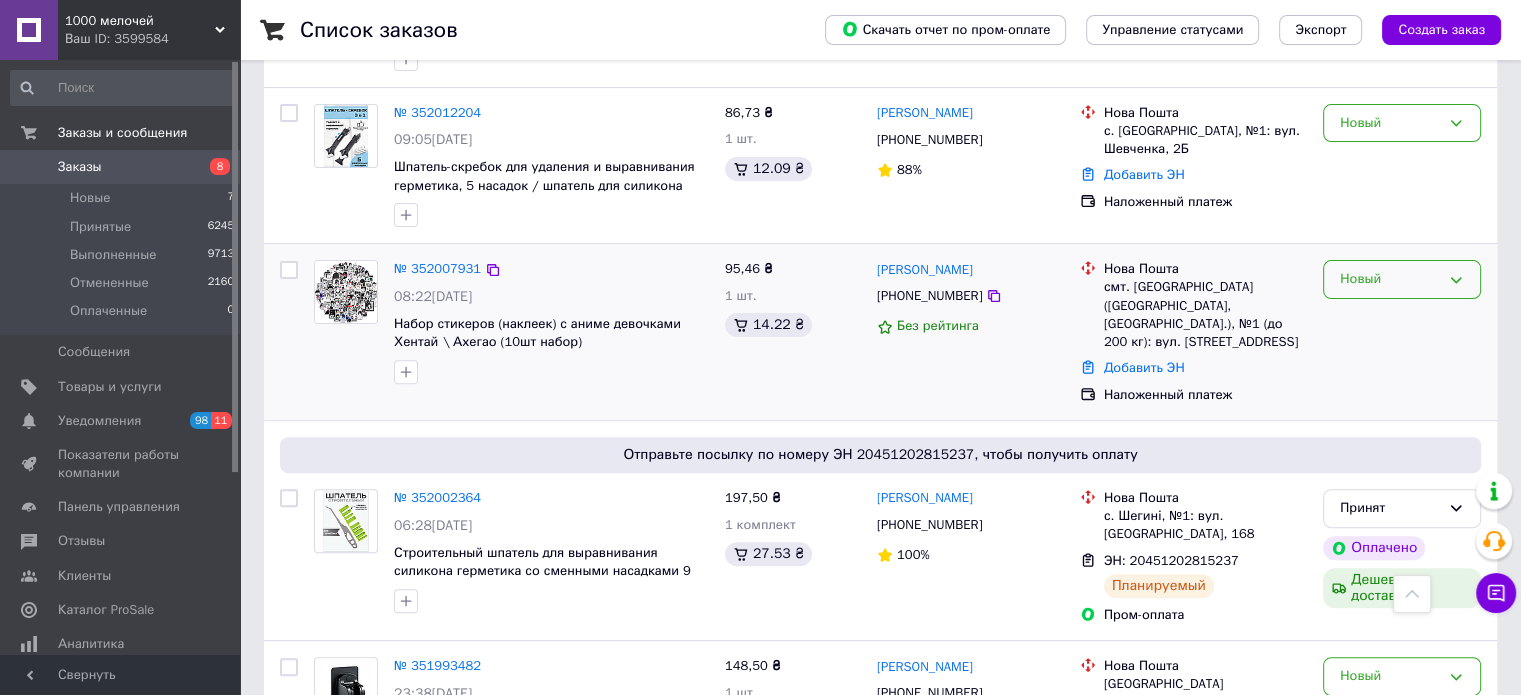 click on "Новый" at bounding box center (1402, 279) 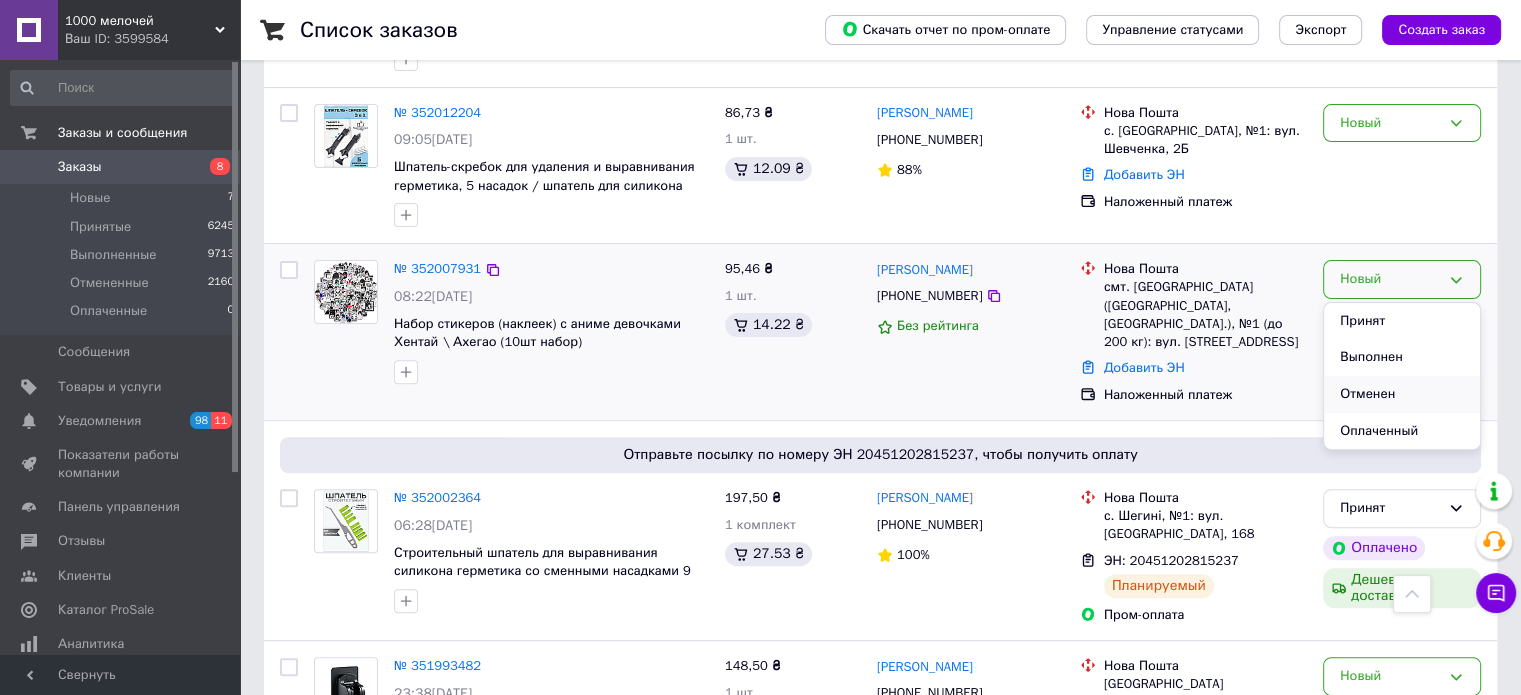 click on "Отменен" at bounding box center [1402, 394] 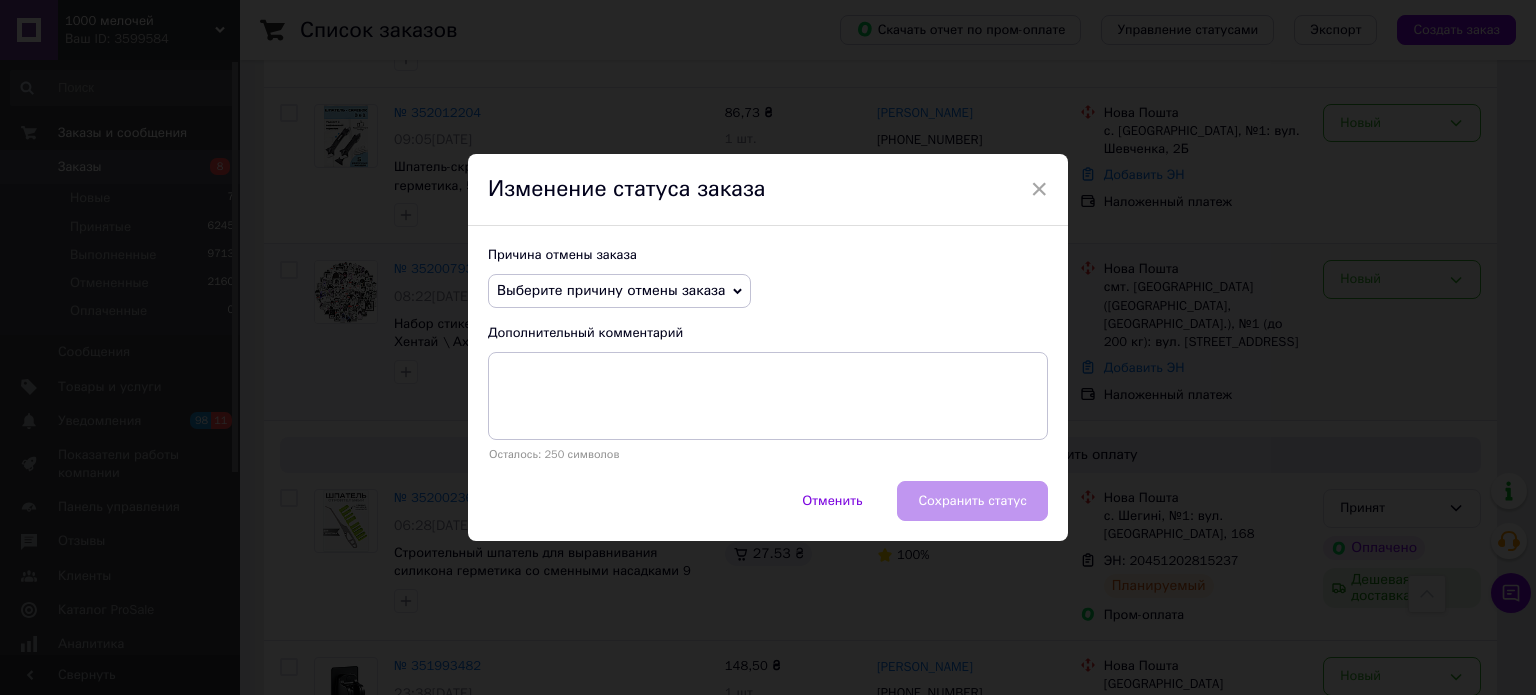 click on "Выберите причину отмены заказа" at bounding box center (619, 291) 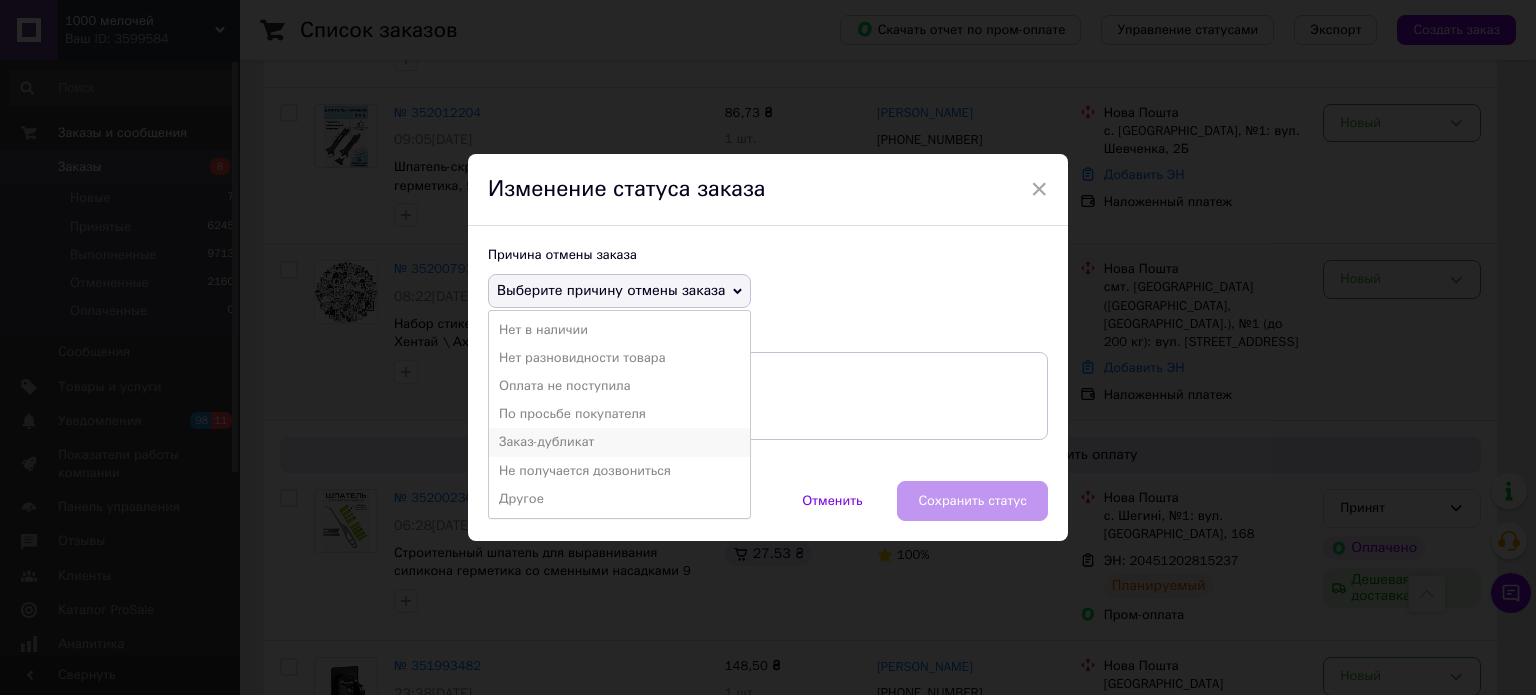 click on "Заказ-дубликат" at bounding box center (619, 442) 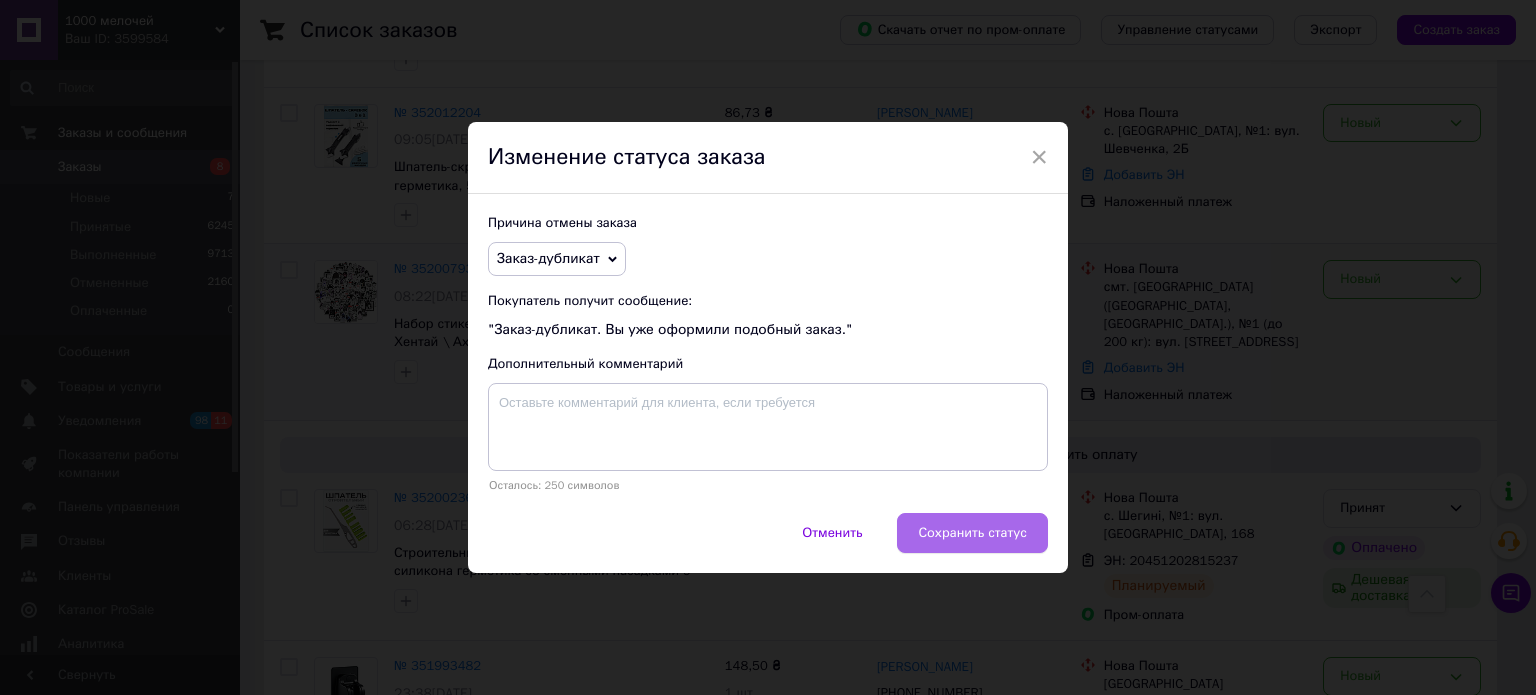 click on "Сохранить статус" at bounding box center [972, 533] 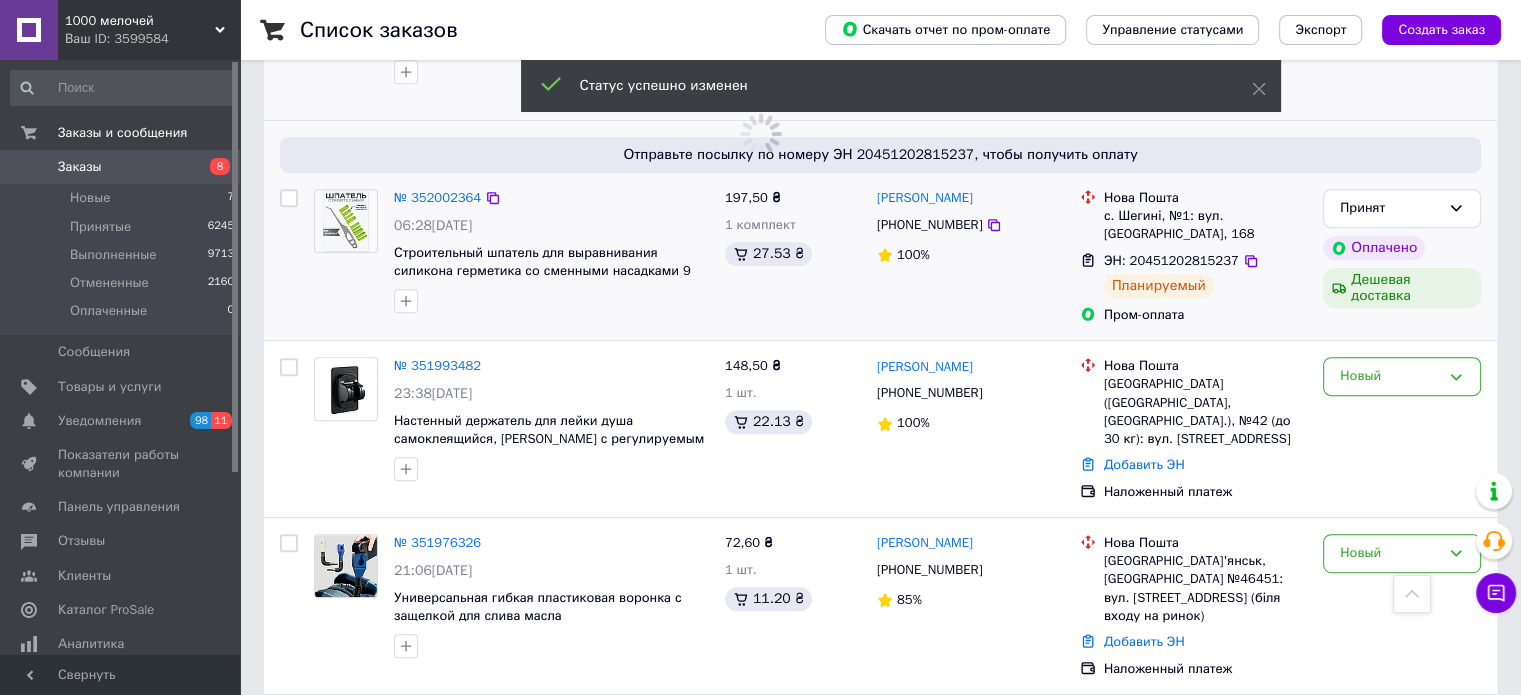 scroll, scrollTop: 1100, scrollLeft: 0, axis: vertical 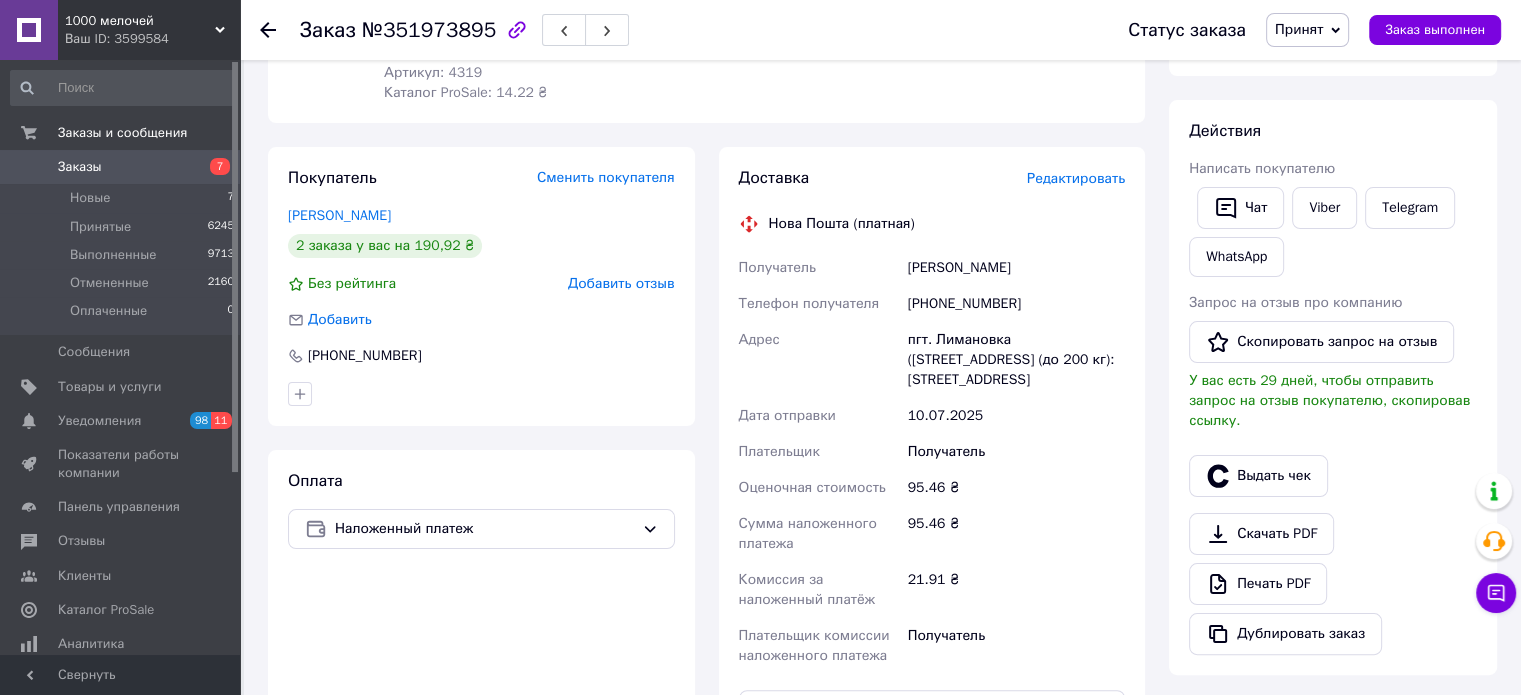 click on "Редактировать" at bounding box center [1076, 178] 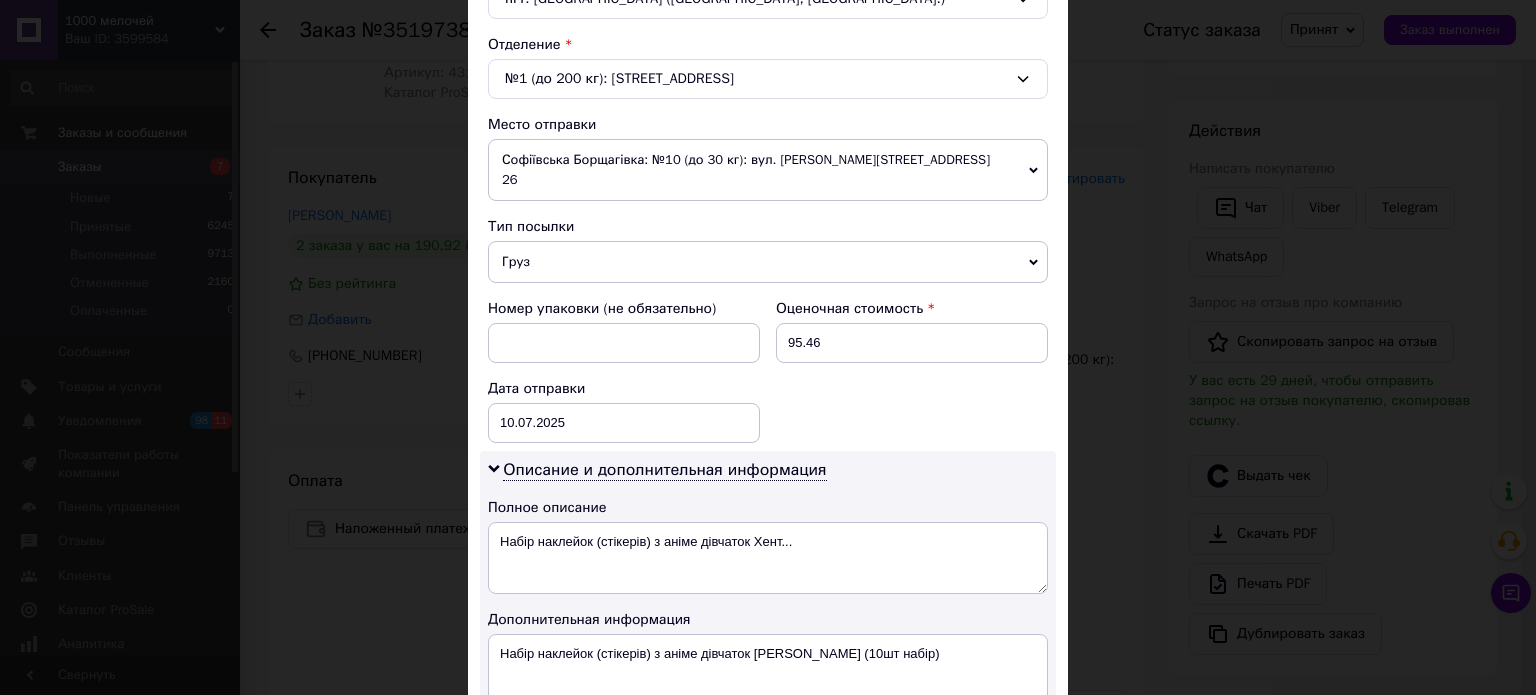 click on "Груз" at bounding box center [768, 262] 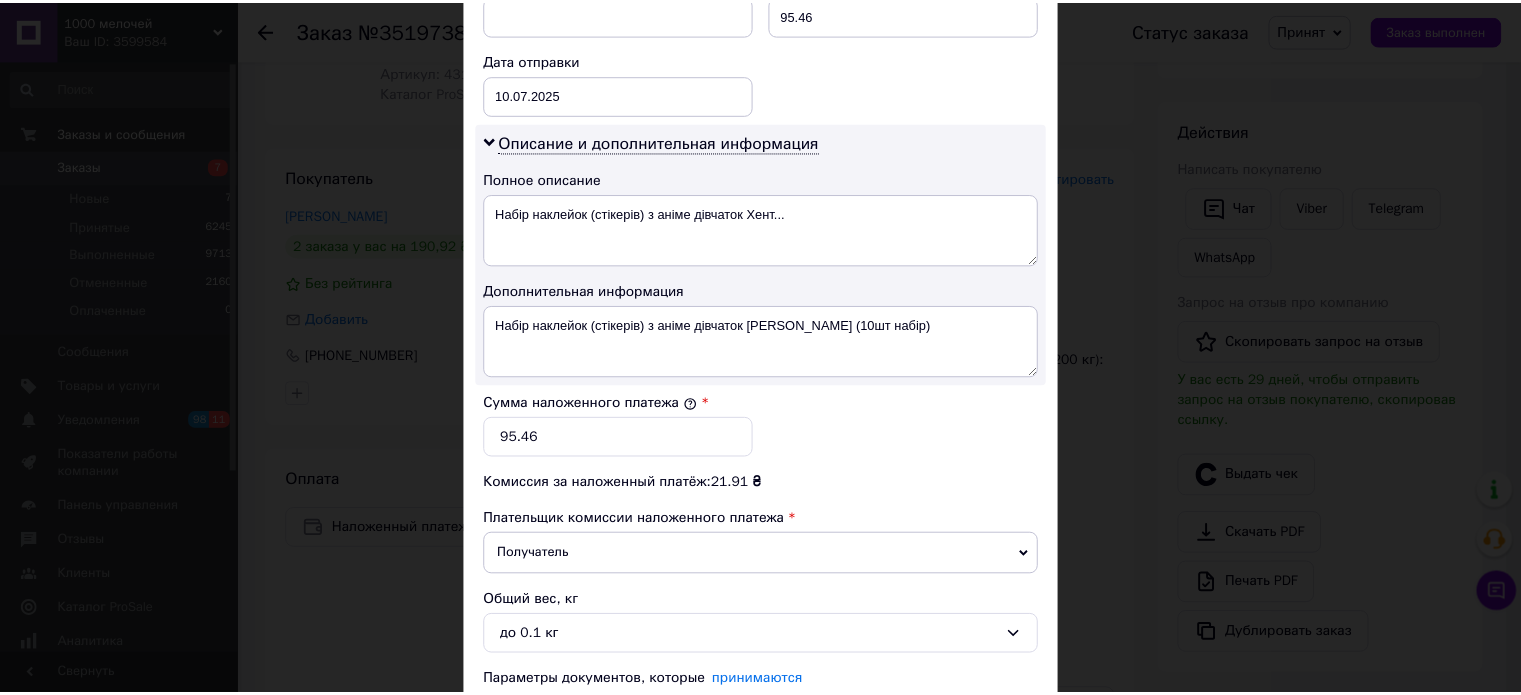 scroll, scrollTop: 1068, scrollLeft: 0, axis: vertical 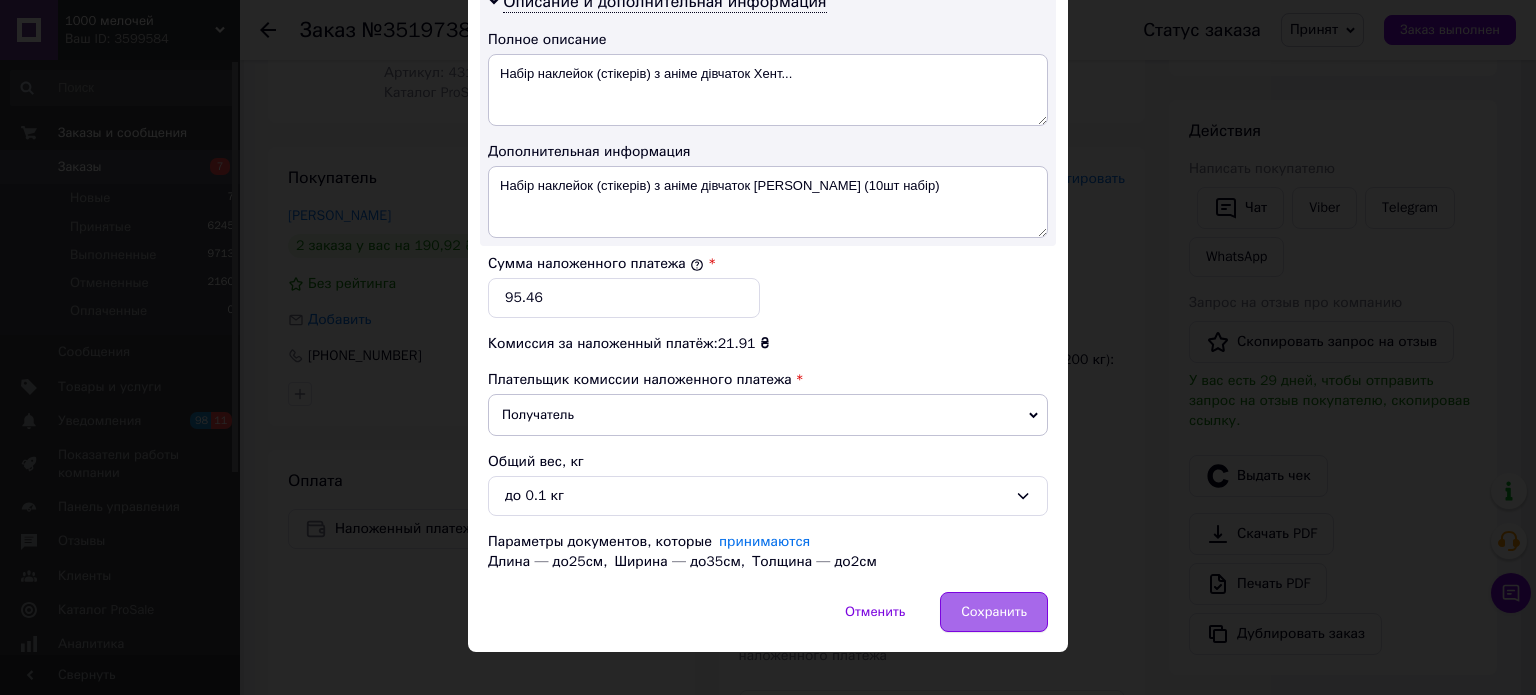 click on "Сохранить" at bounding box center [994, 612] 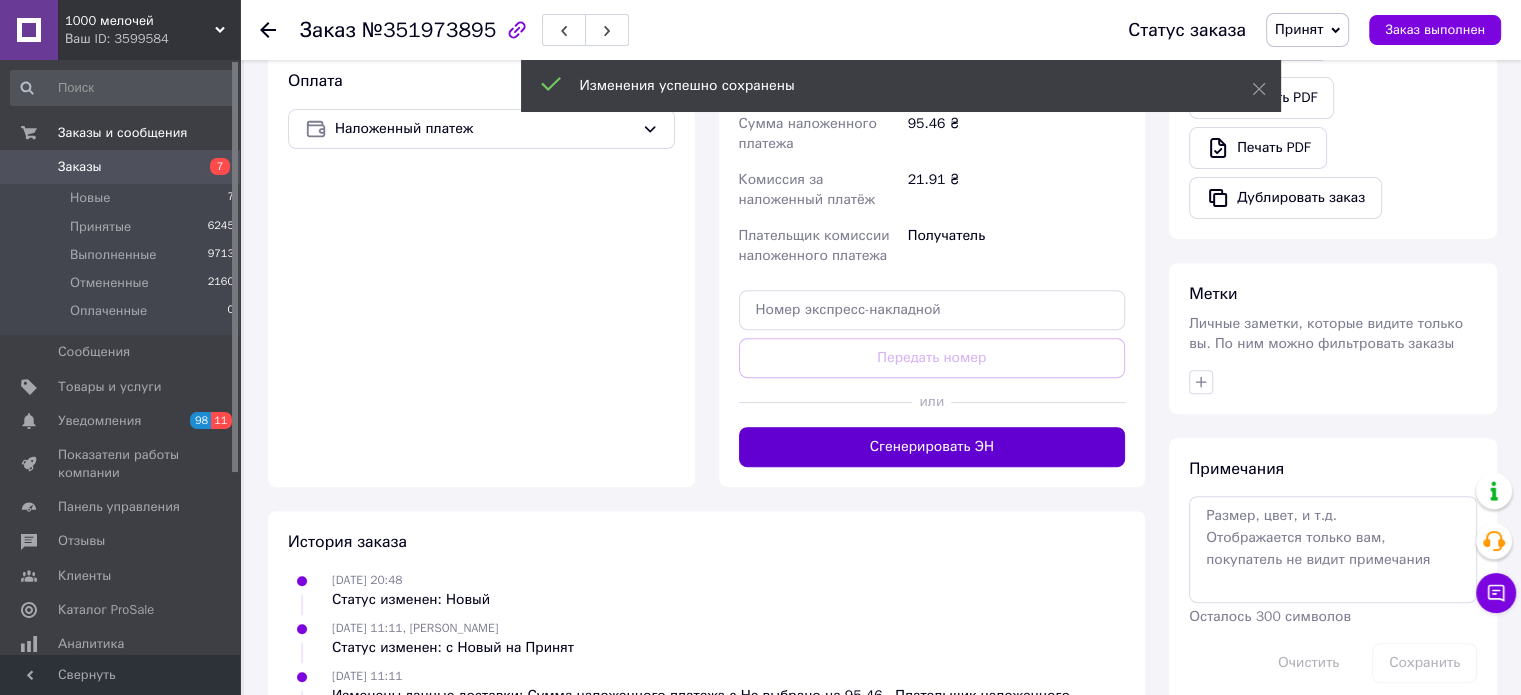 click on "Сгенерировать ЭН" at bounding box center (932, 447) 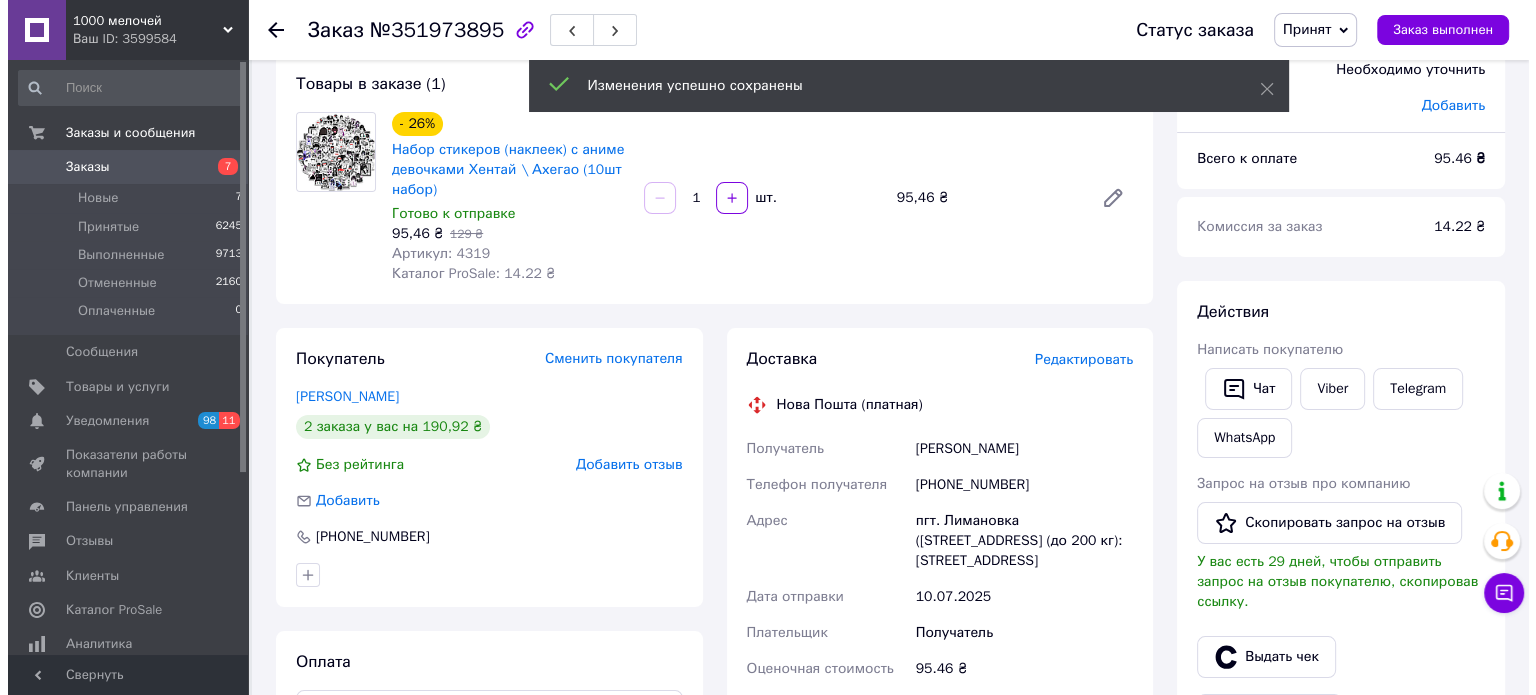 scroll, scrollTop: 100, scrollLeft: 0, axis: vertical 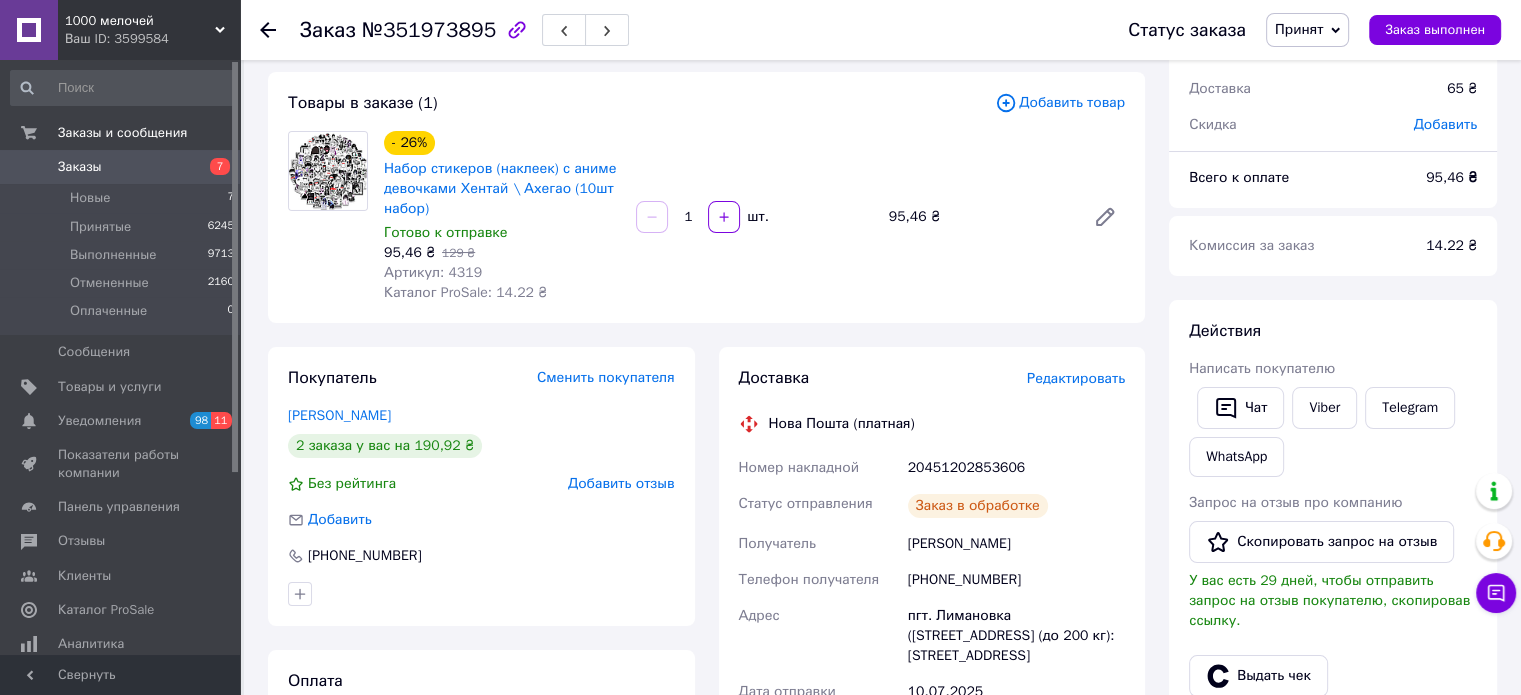 click on "20451202853606" at bounding box center [1016, 468] 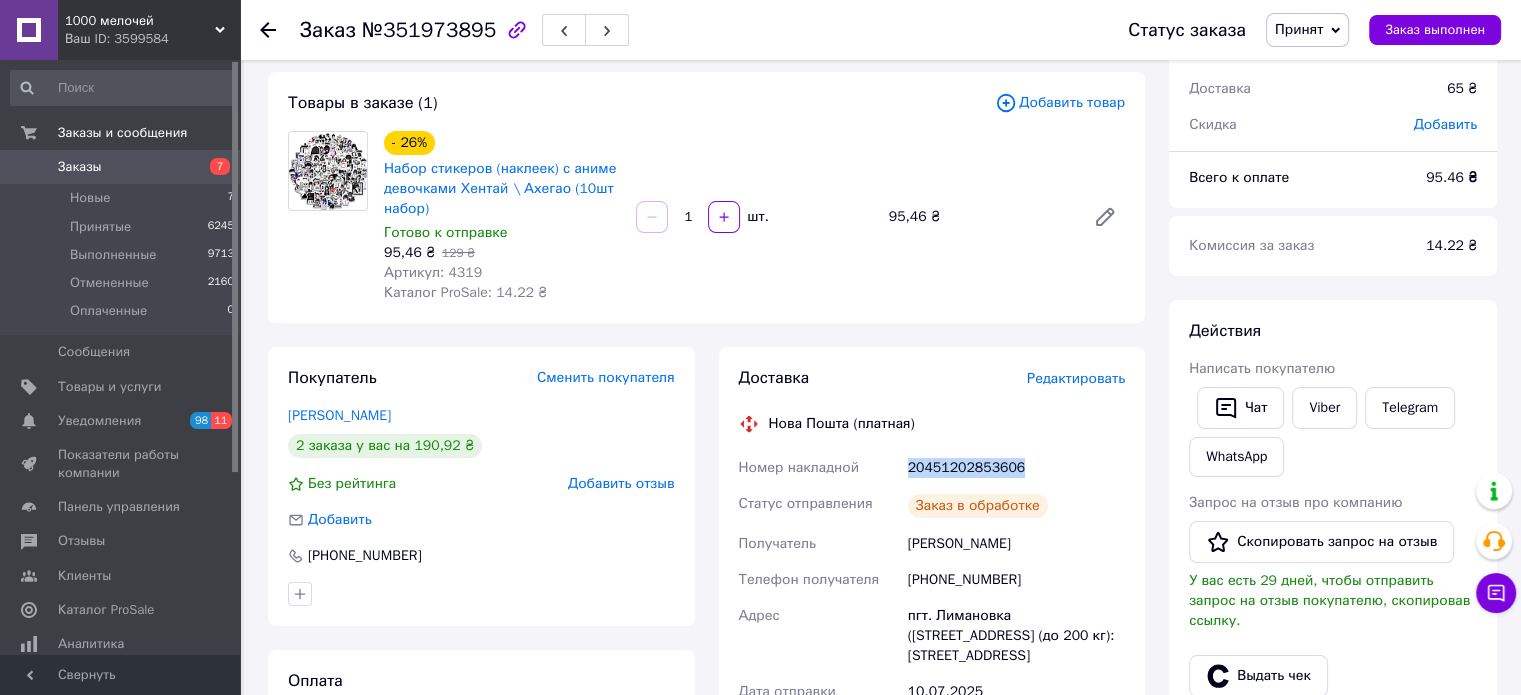 click on "20451202853606" at bounding box center (1016, 468) 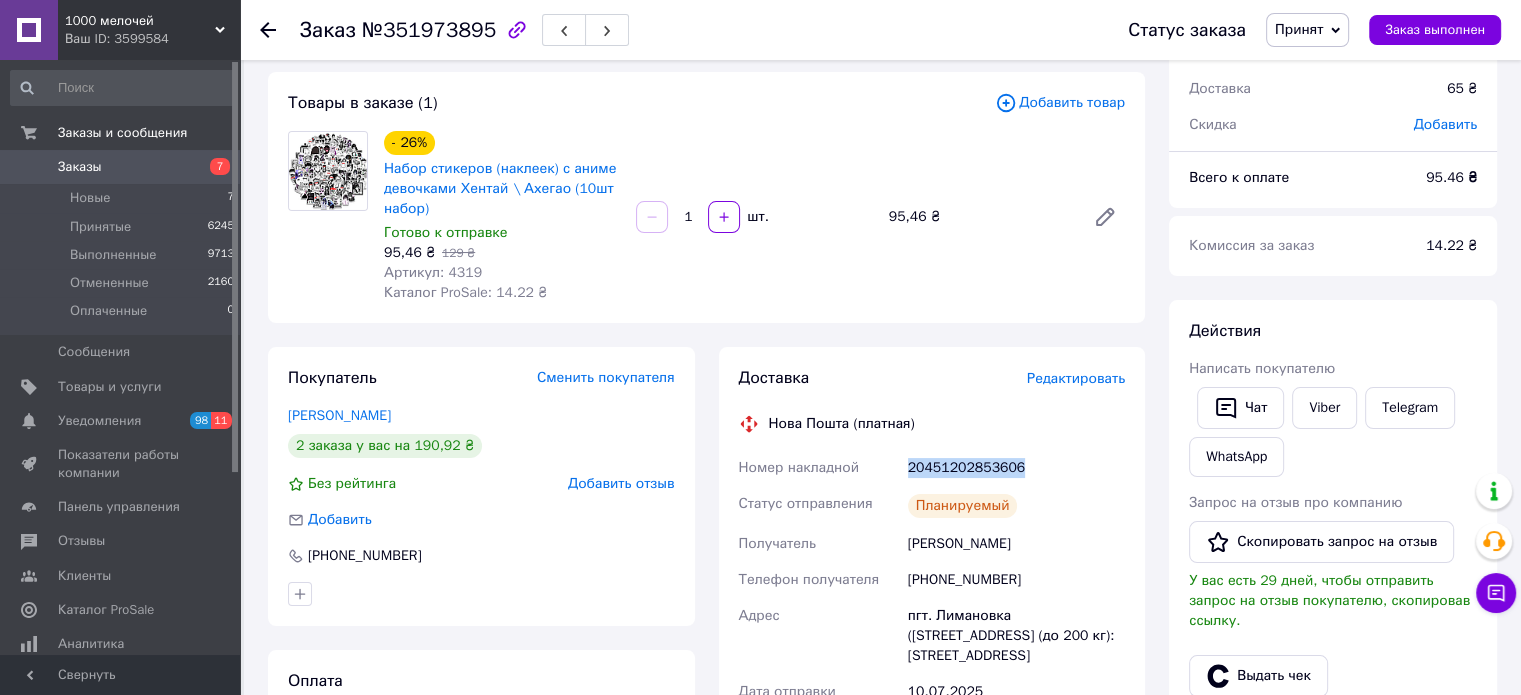 copy on "20451202853606" 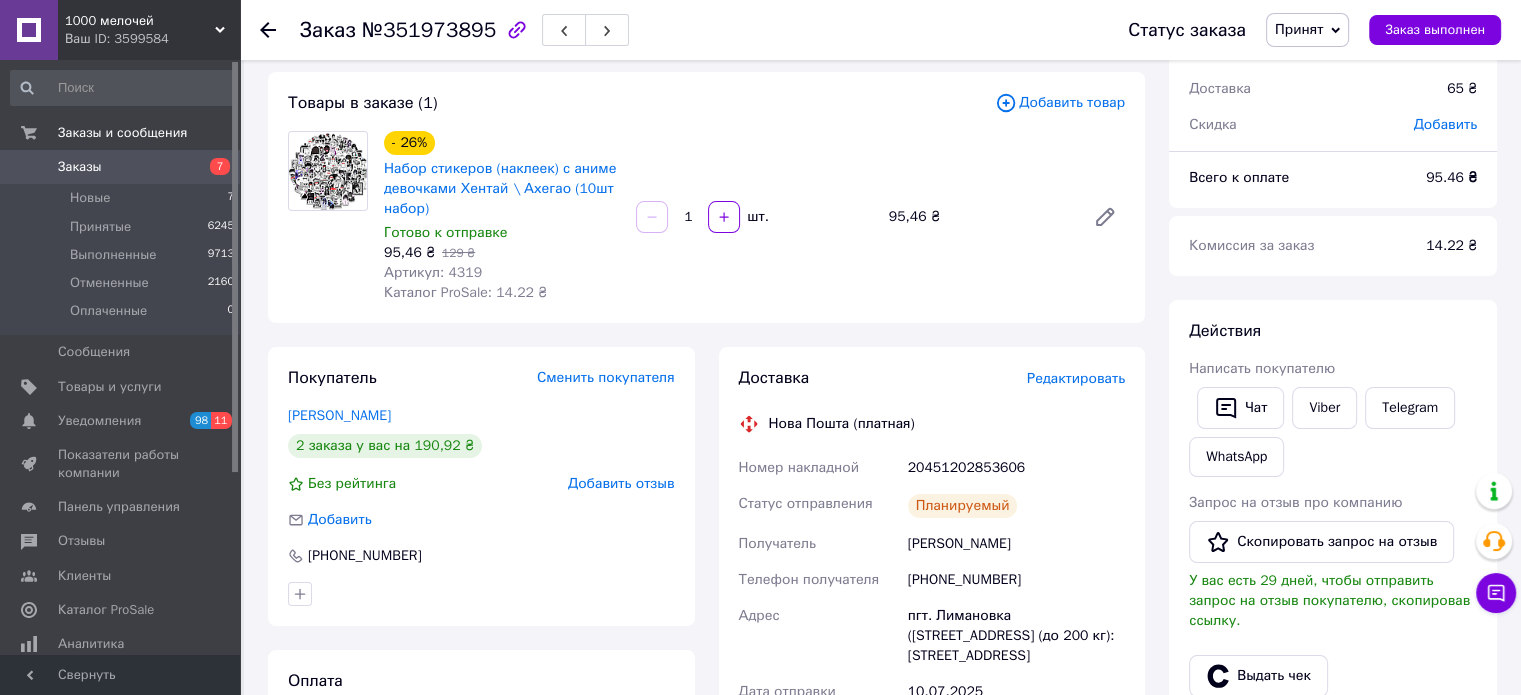 click on "Итого 1 товар 95,46 ₴ Доставка 65 ₴ Скидка Добавить Всего к оплате 95.46 ₴ Комиссия за заказ 14.22 ₴" at bounding box center (1333, 130) 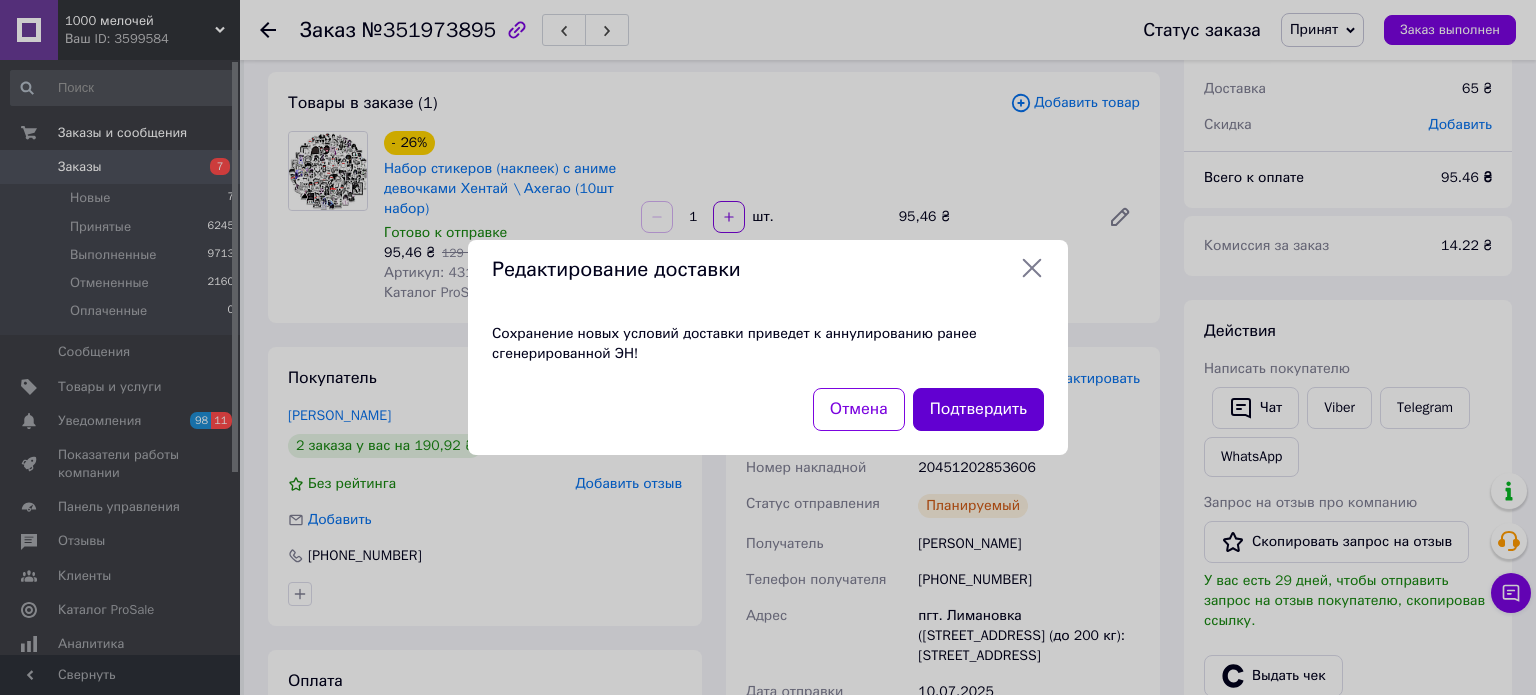 click on "Подтвердить" at bounding box center (978, 409) 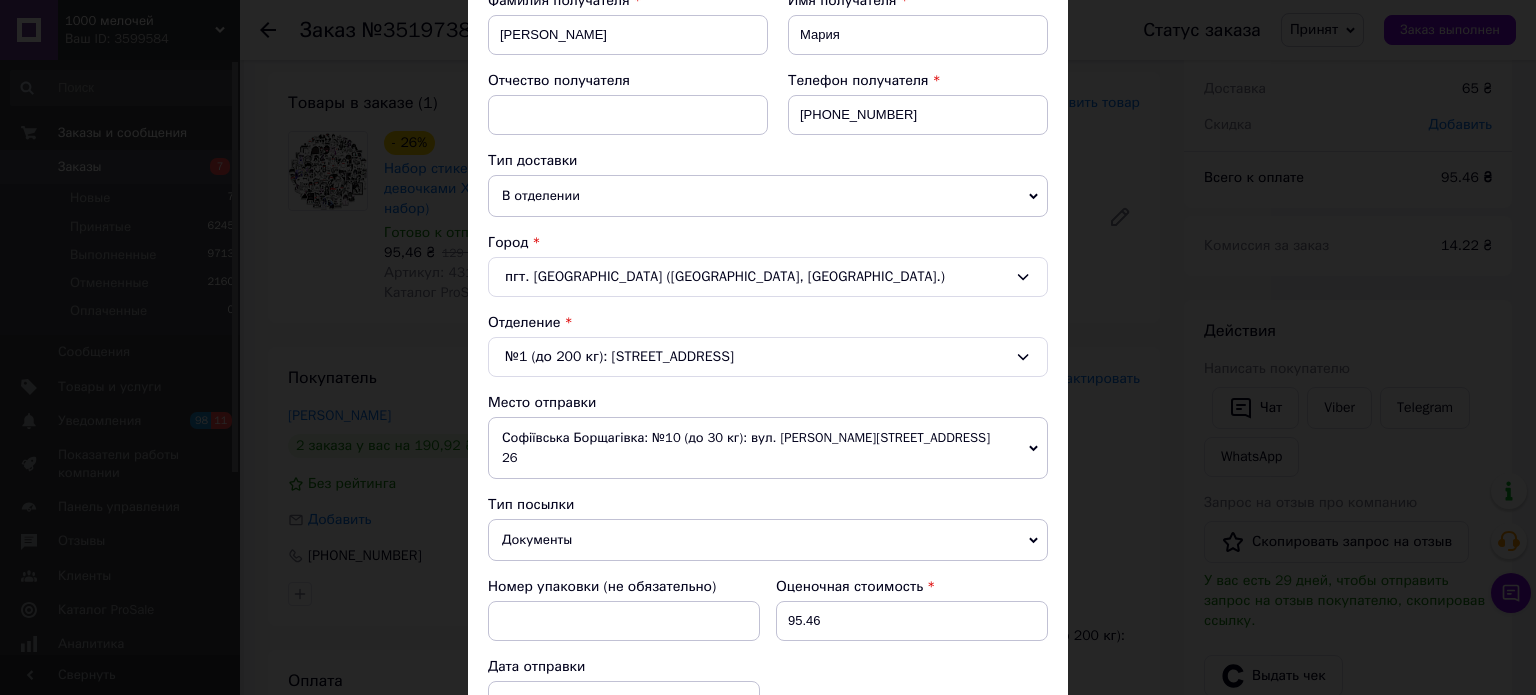 scroll, scrollTop: 600, scrollLeft: 0, axis: vertical 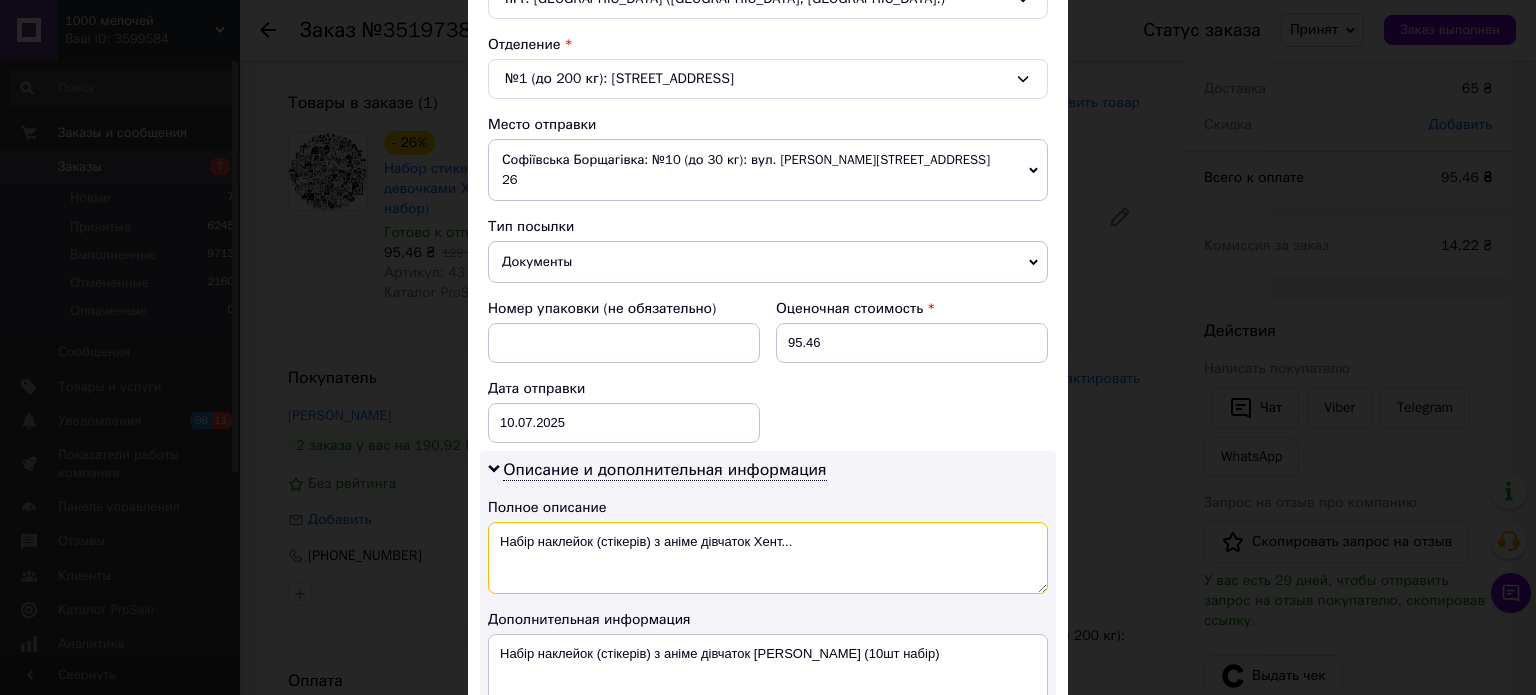 drag, startPoint x: 696, startPoint y: 515, endPoint x: 844, endPoint y: 504, distance: 148.40822 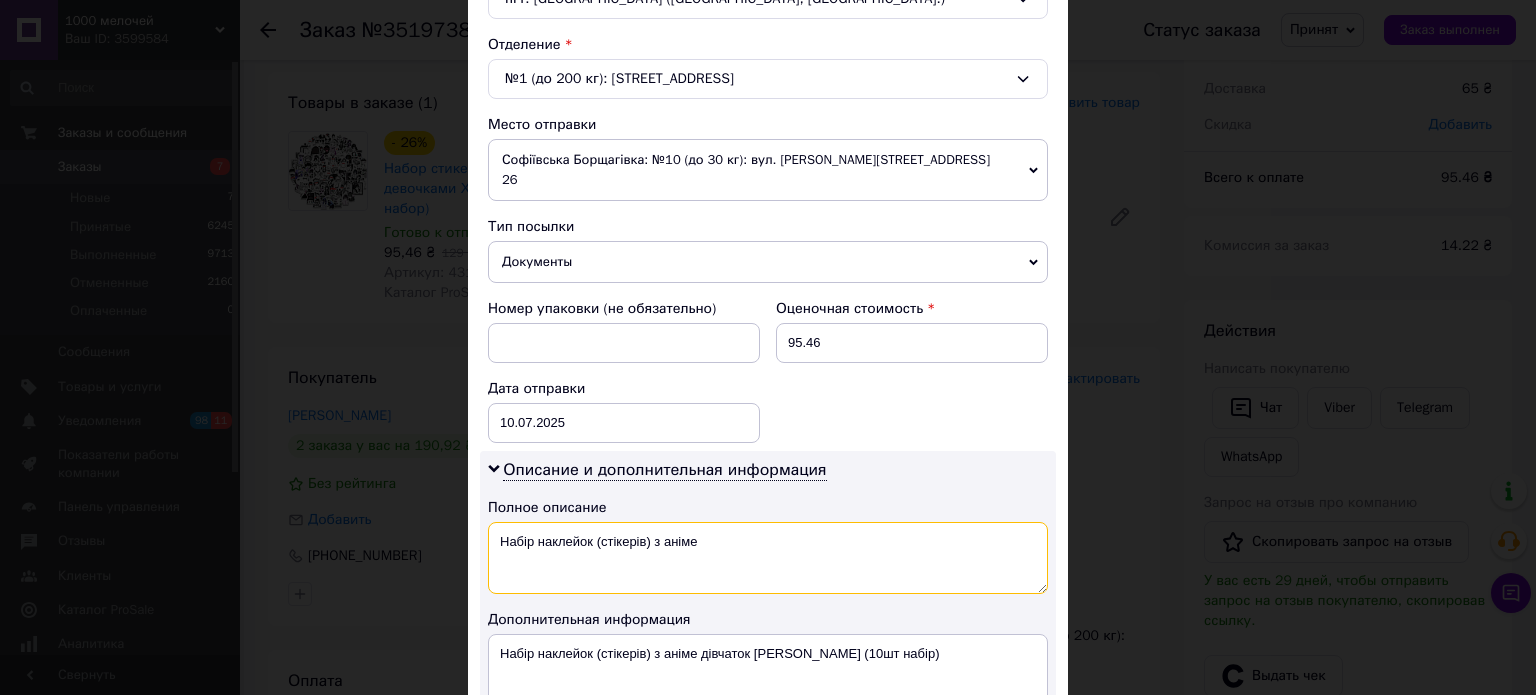 click on "Набір наклейок (стікерів) з аніме" at bounding box center (768, 558) 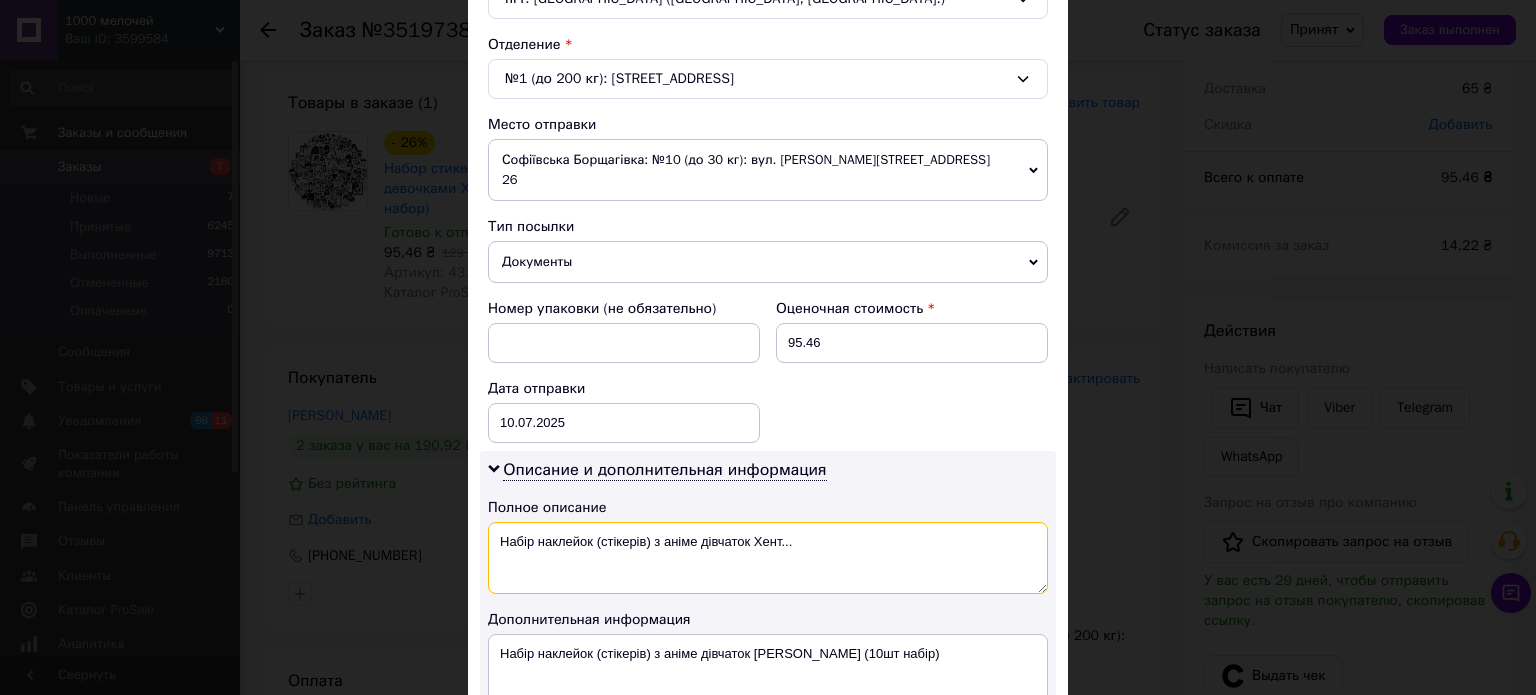 click on "Набір наклейок (стікерів) з аніме дівчаток Хент..." at bounding box center (768, 558) 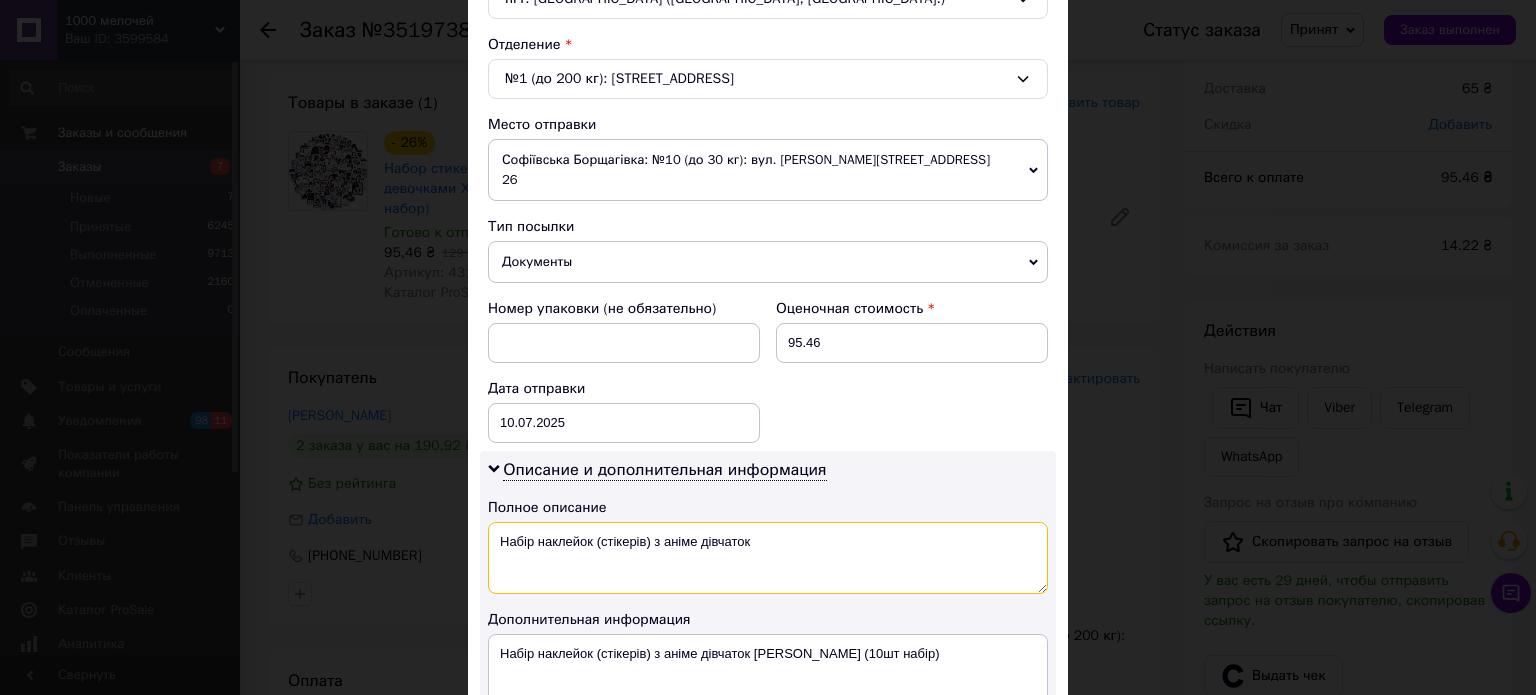 click on "Набір наклейок (стікерів) з аніме дівчаток" at bounding box center (768, 558) 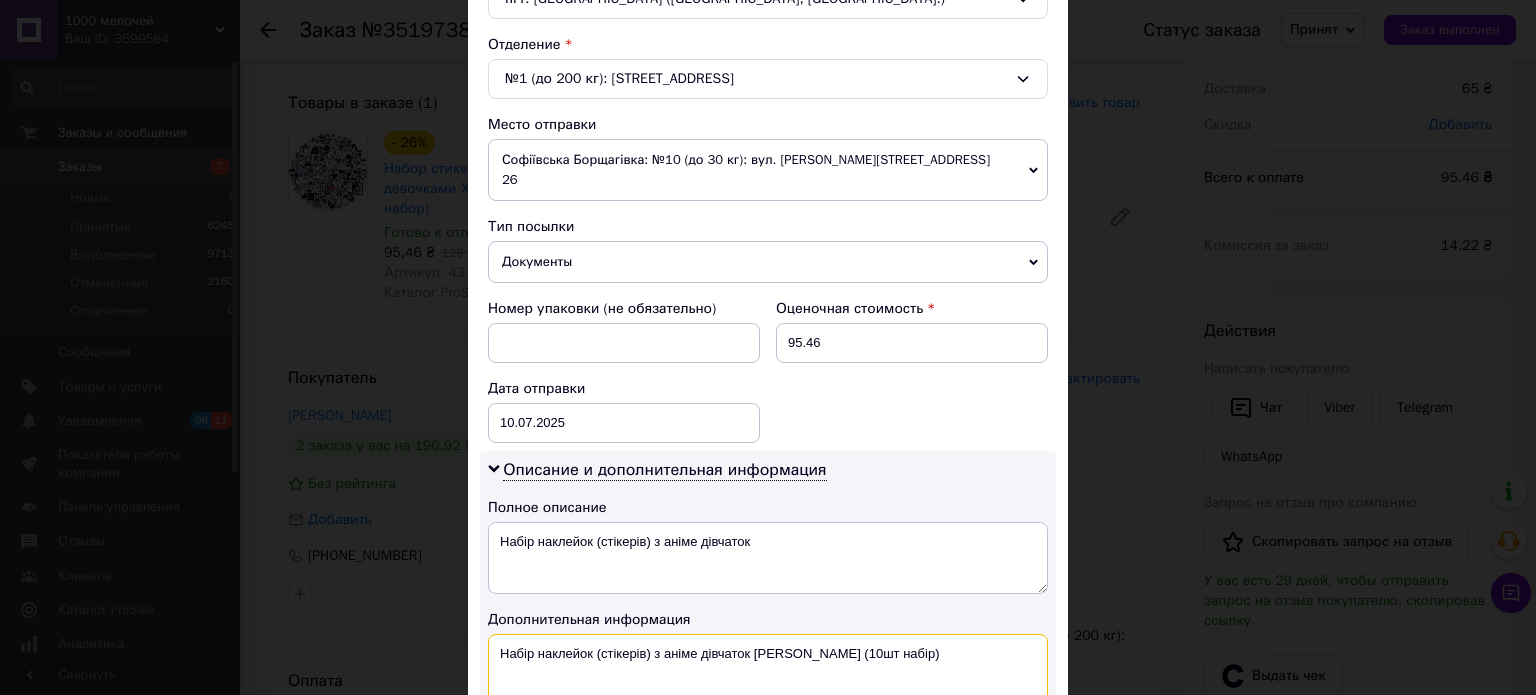 click on "Набір наклейок (стікерів) з аніме дівчаток Хентай Ахегао (10шт набір)" at bounding box center (768, 670) 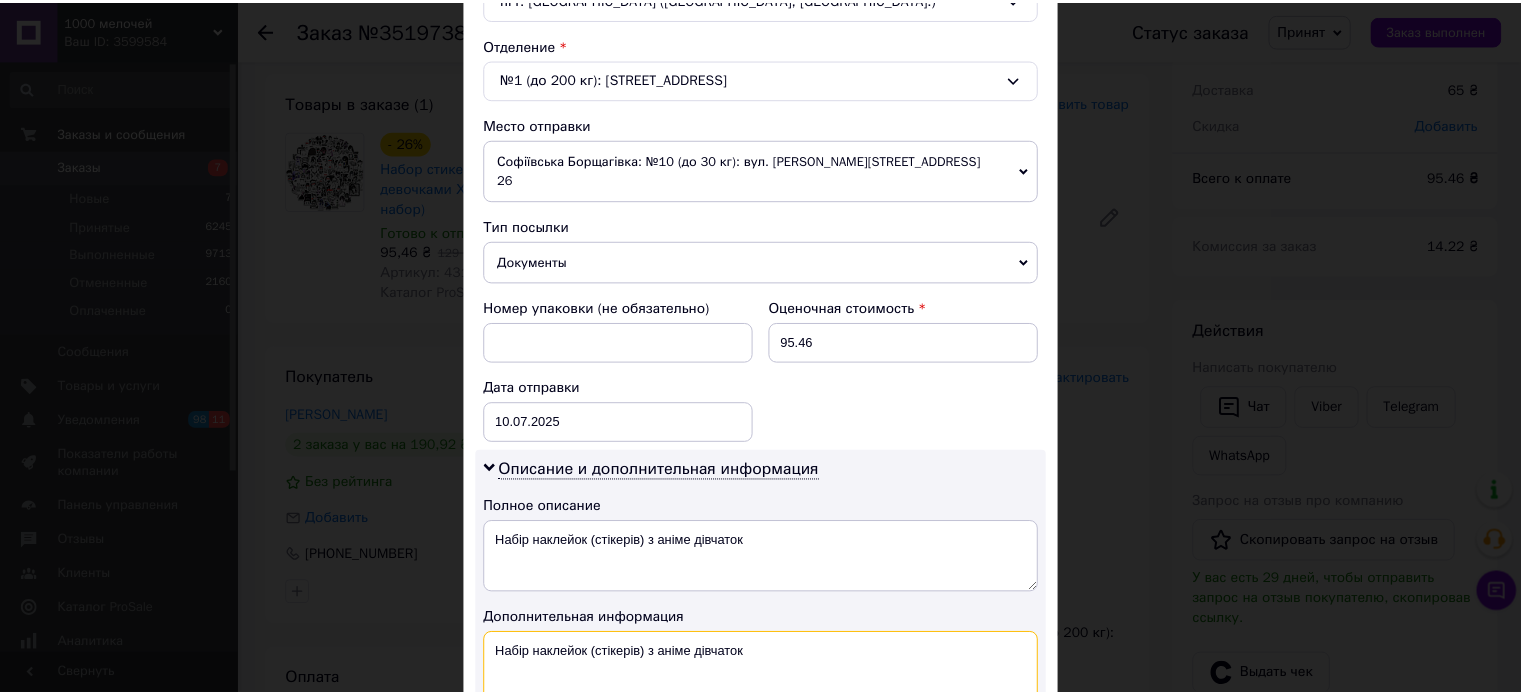 scroll, scrollTop: 1068, scrollLeft: 0, axis: vertical 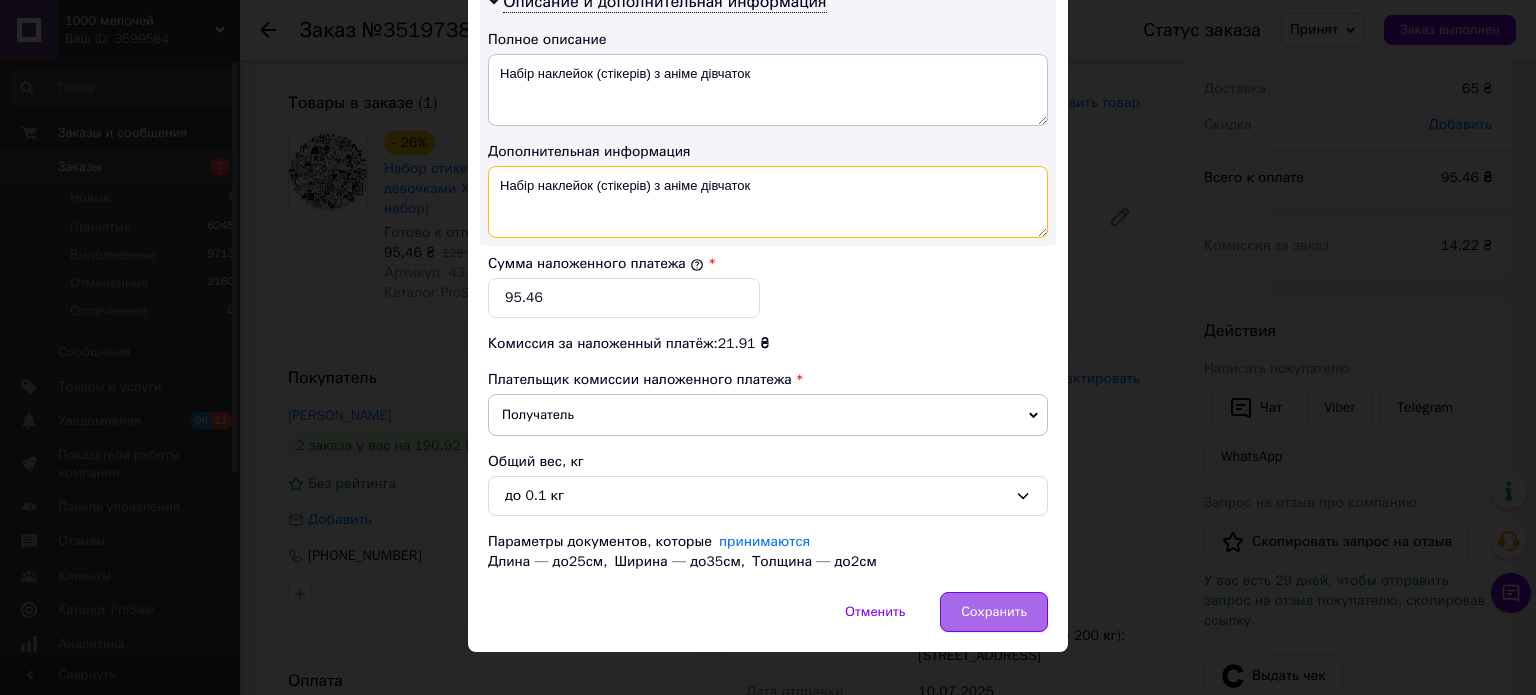 type on "Набір наклейок (стікерів) з аніме дівчаток" 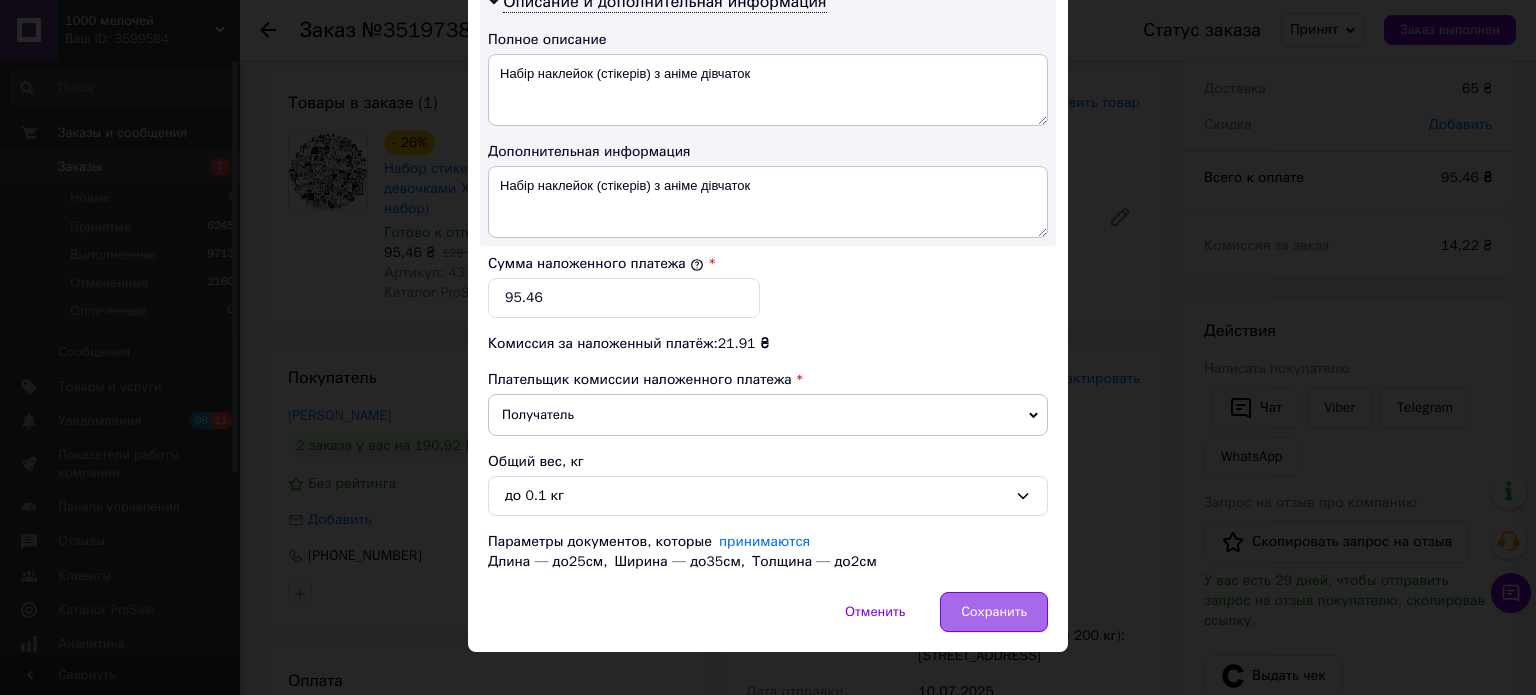 click on "Сохранить" at bounding box center [994, 612] 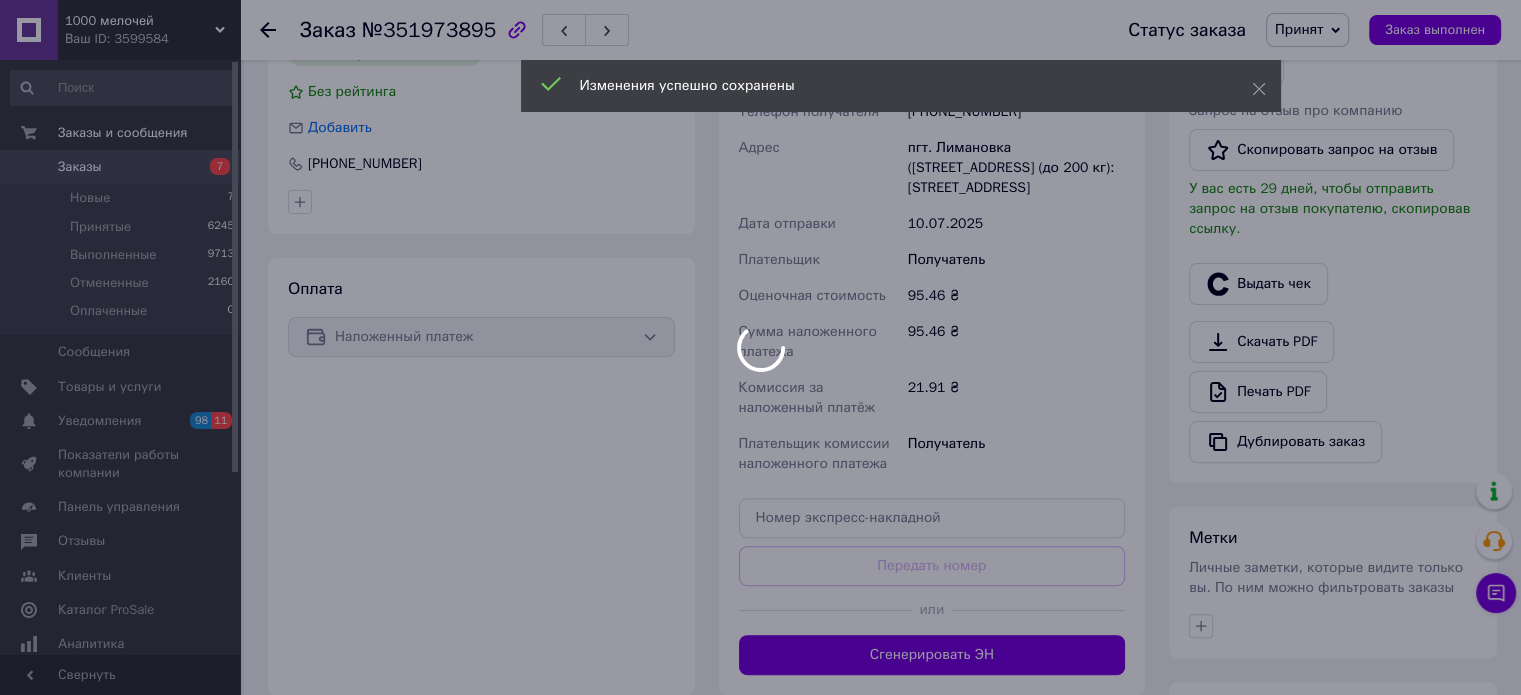 scroll, scrollTop: 500, scrollLeft: 0, axis: vertical 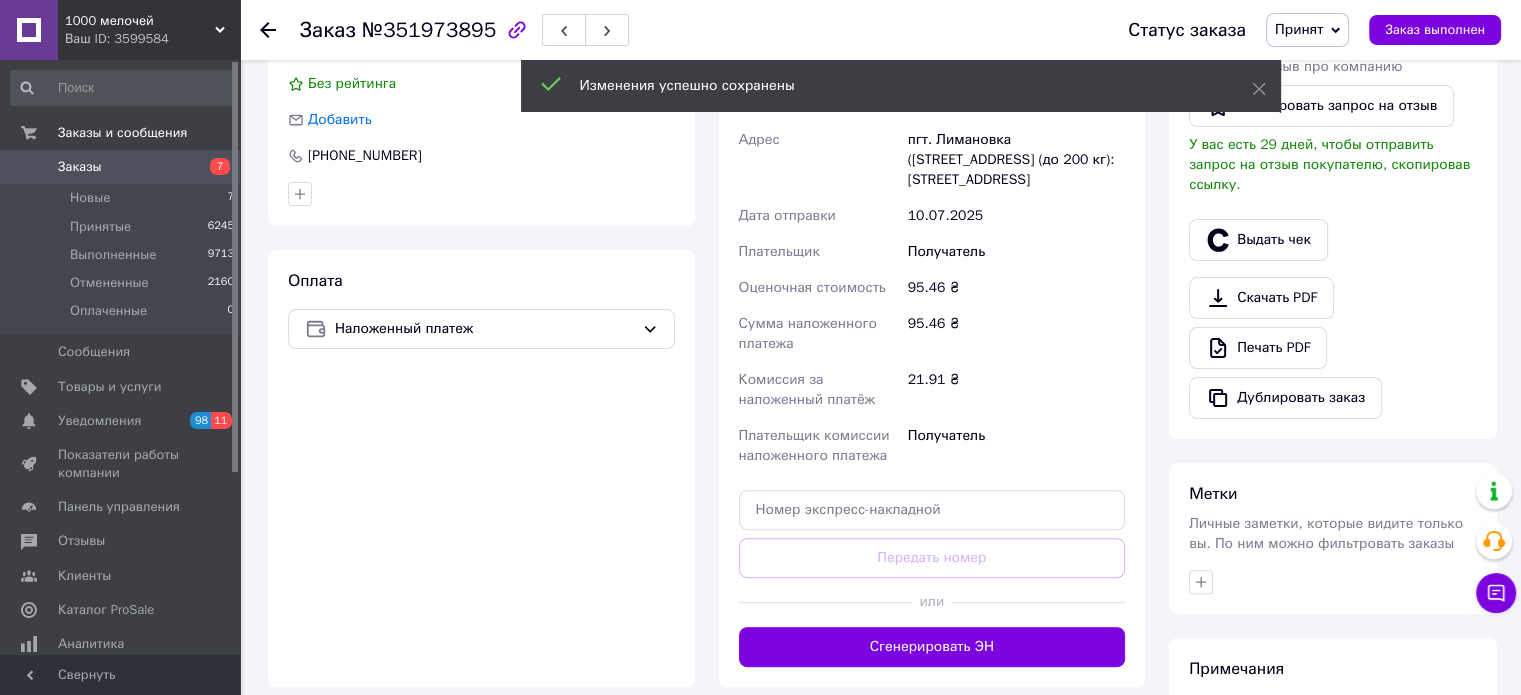 drag, startPoint x: 996, startPoint y: 648, endPoint x: 980, endPoint y: 591, distance: 59.20304 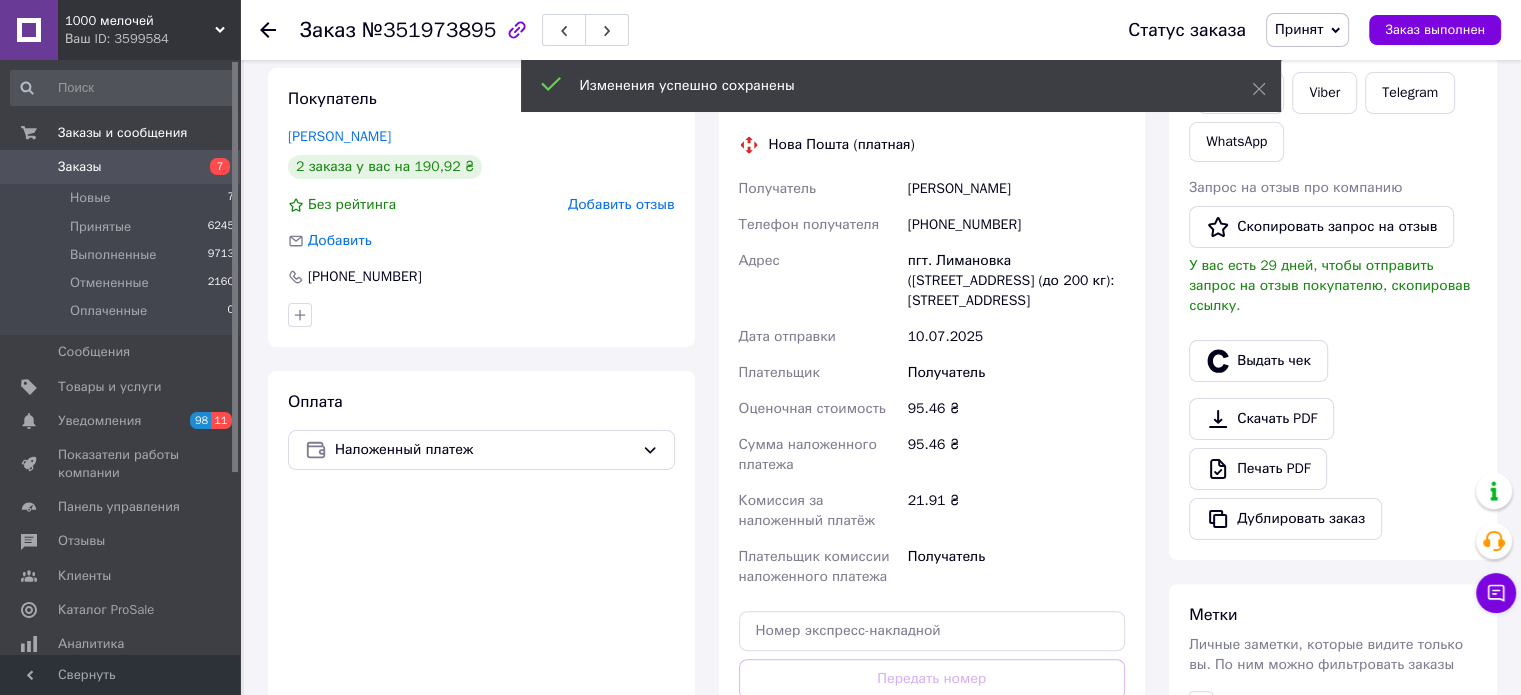 scroll, scrollTop: 300, scrollLeft: 0, axis: vertical 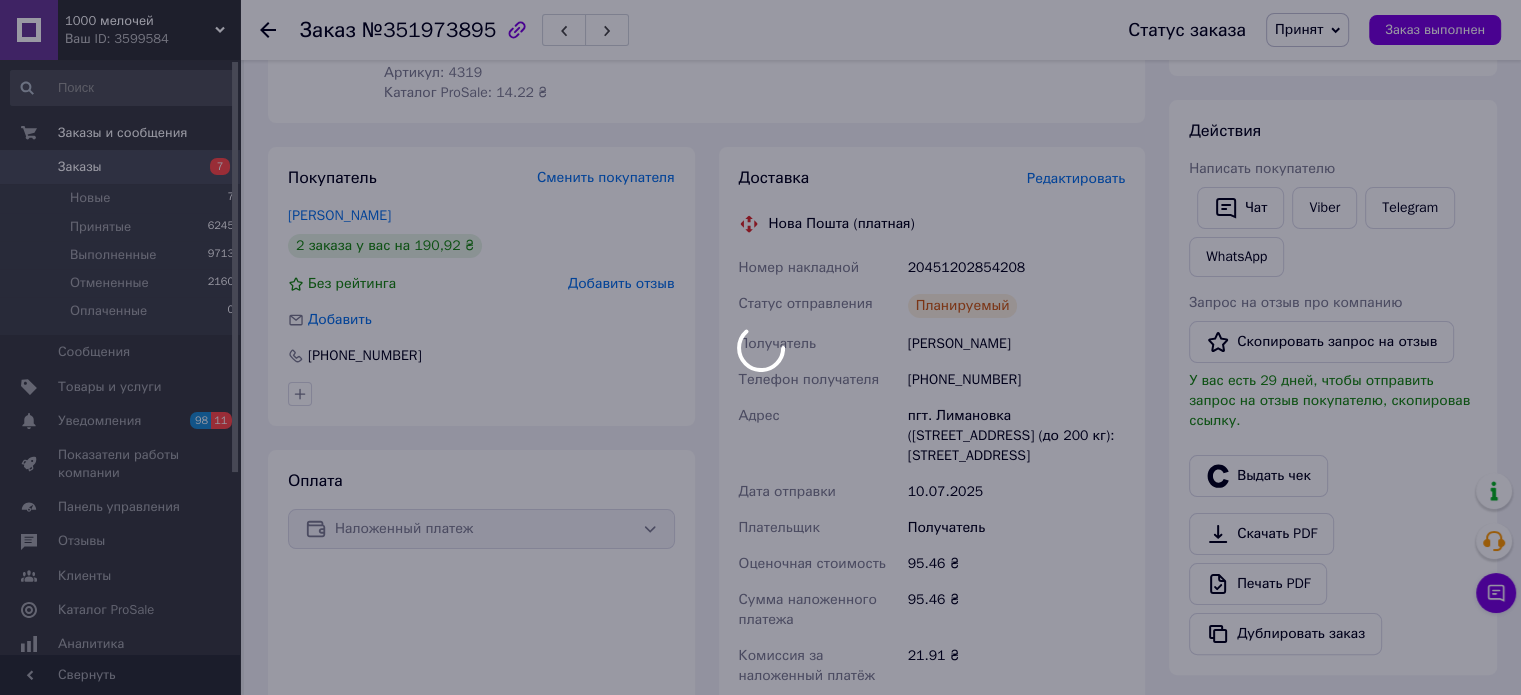 drag, startPoint x: 1494, startPoint y: 108, endPoint x: 1462, endPoint y: 132, distance: 40 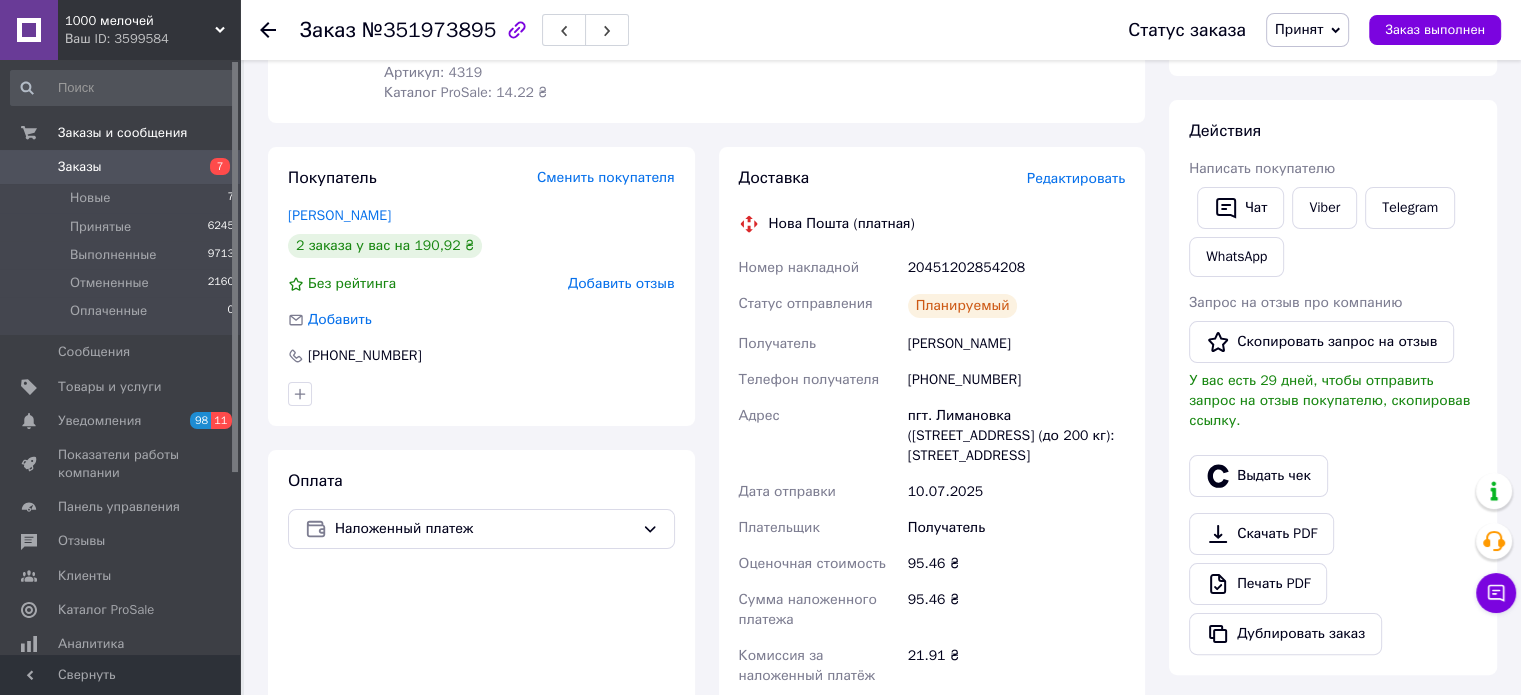 click on "20451202854208" at bounding box center (1016, 268) 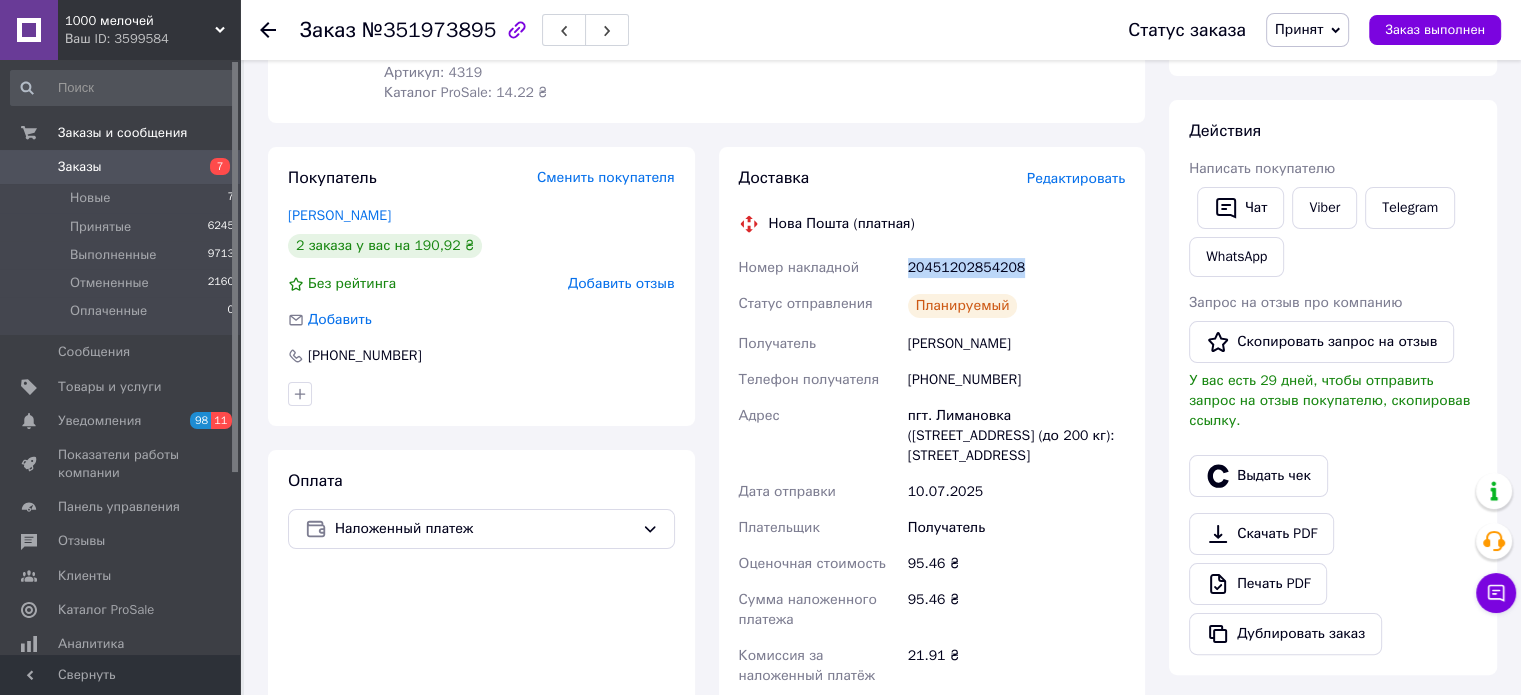 click on "20451202854208" at bounding box center (1016, 268) 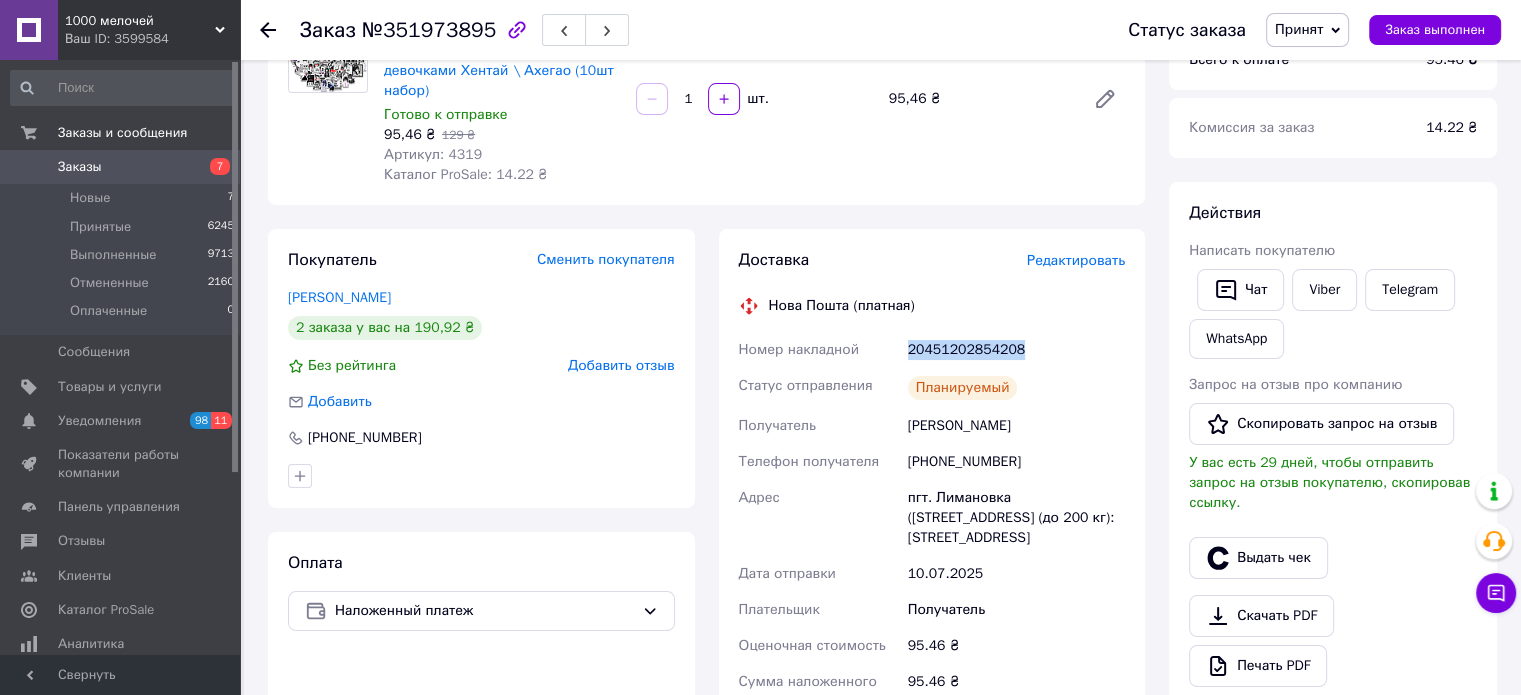 scroll, scrollTop: 100, scrollLeft: 0, axis: vertical 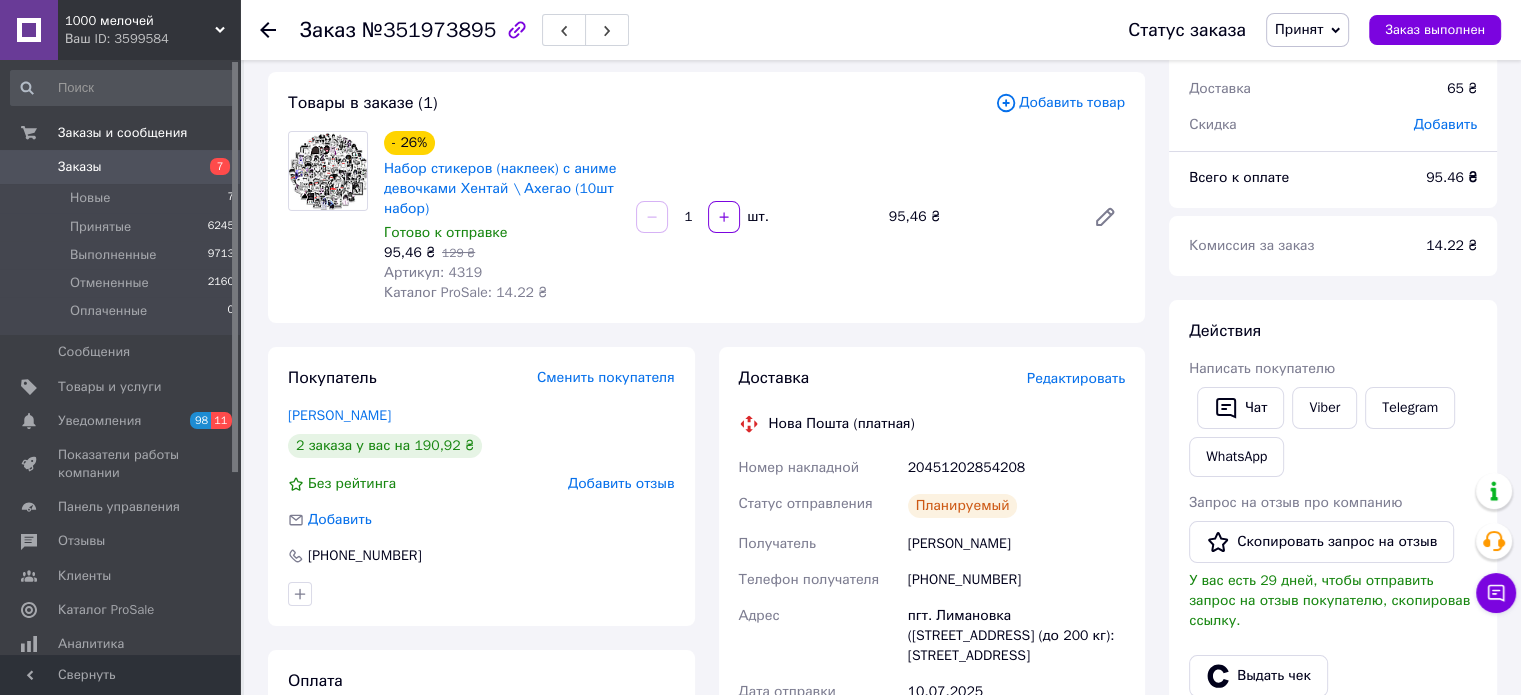 click on "+380991461799" at bounding box center (1016, 580) 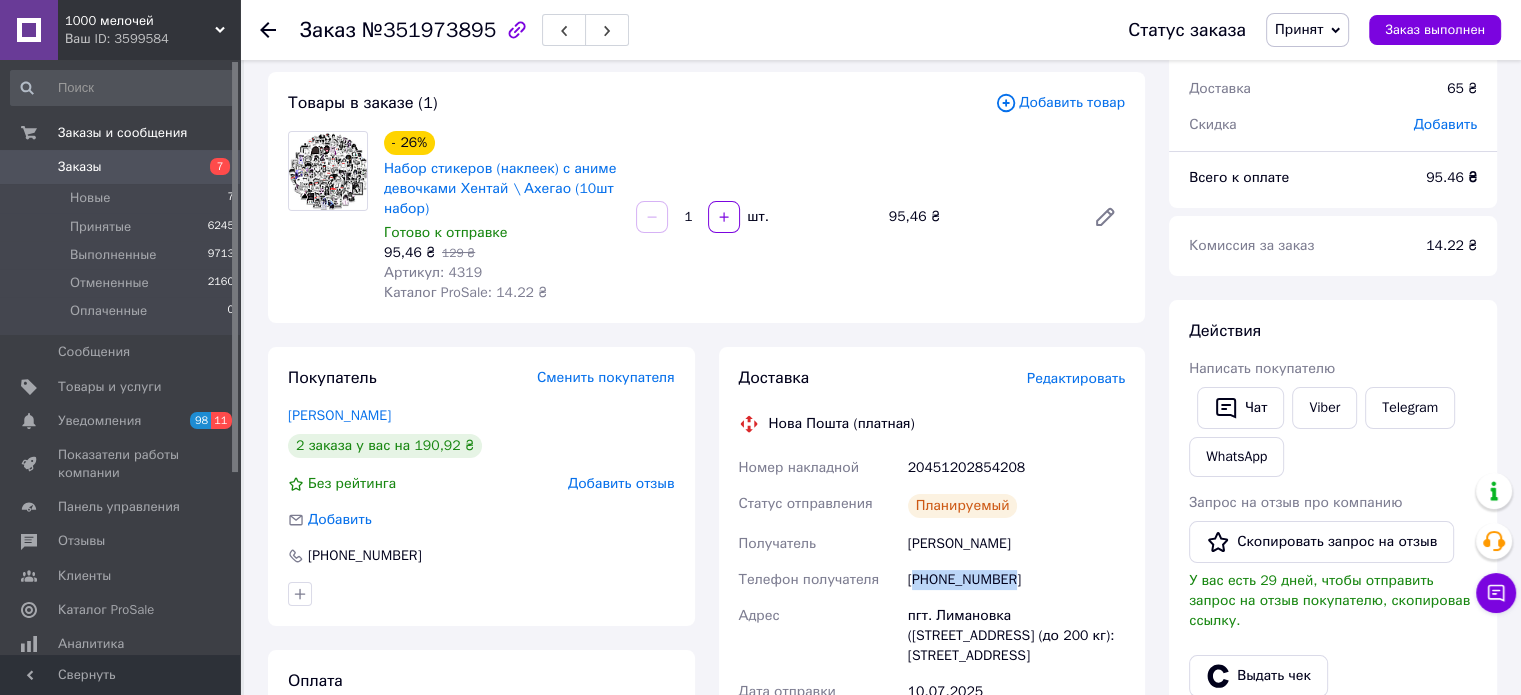 click on "+380991461799" at bounding box center [1016, 580] 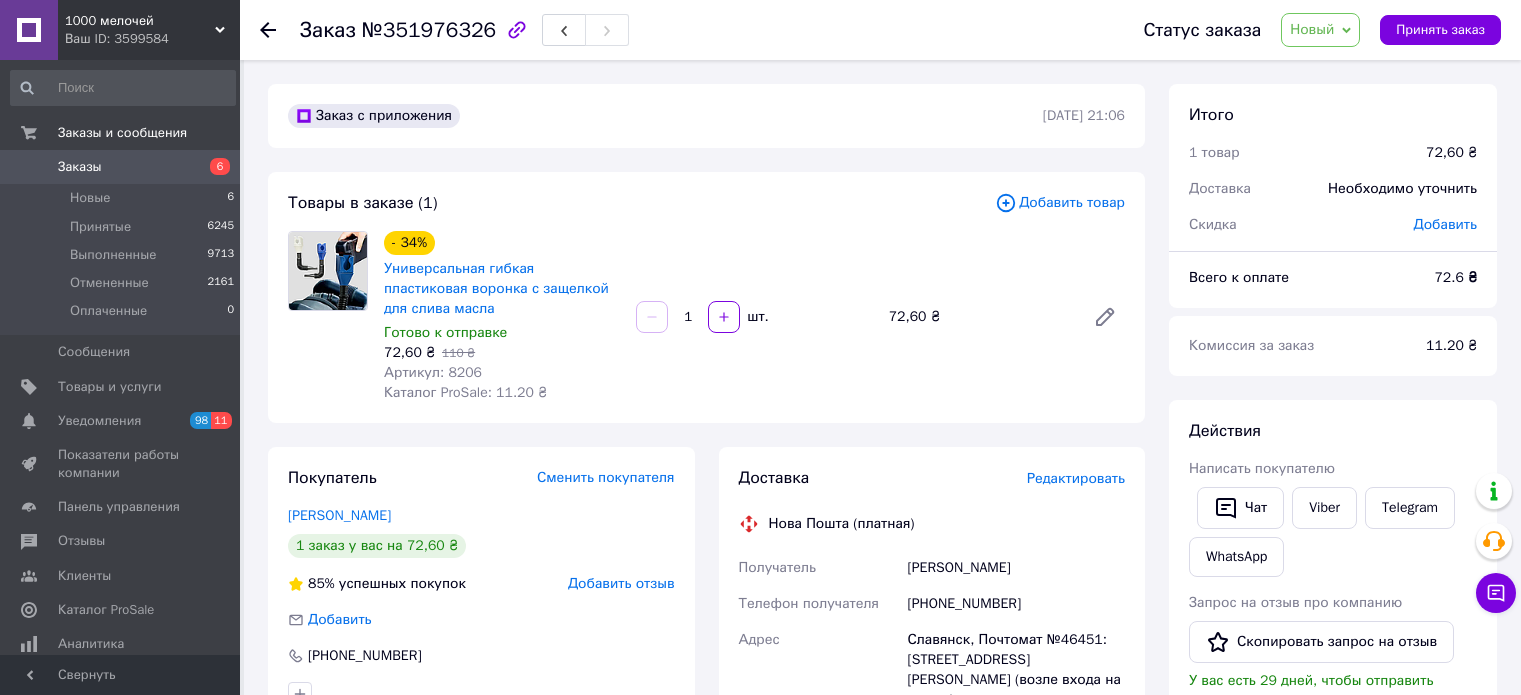 scroll, scrollTop: 0, scrollLeft: 0, axis: both 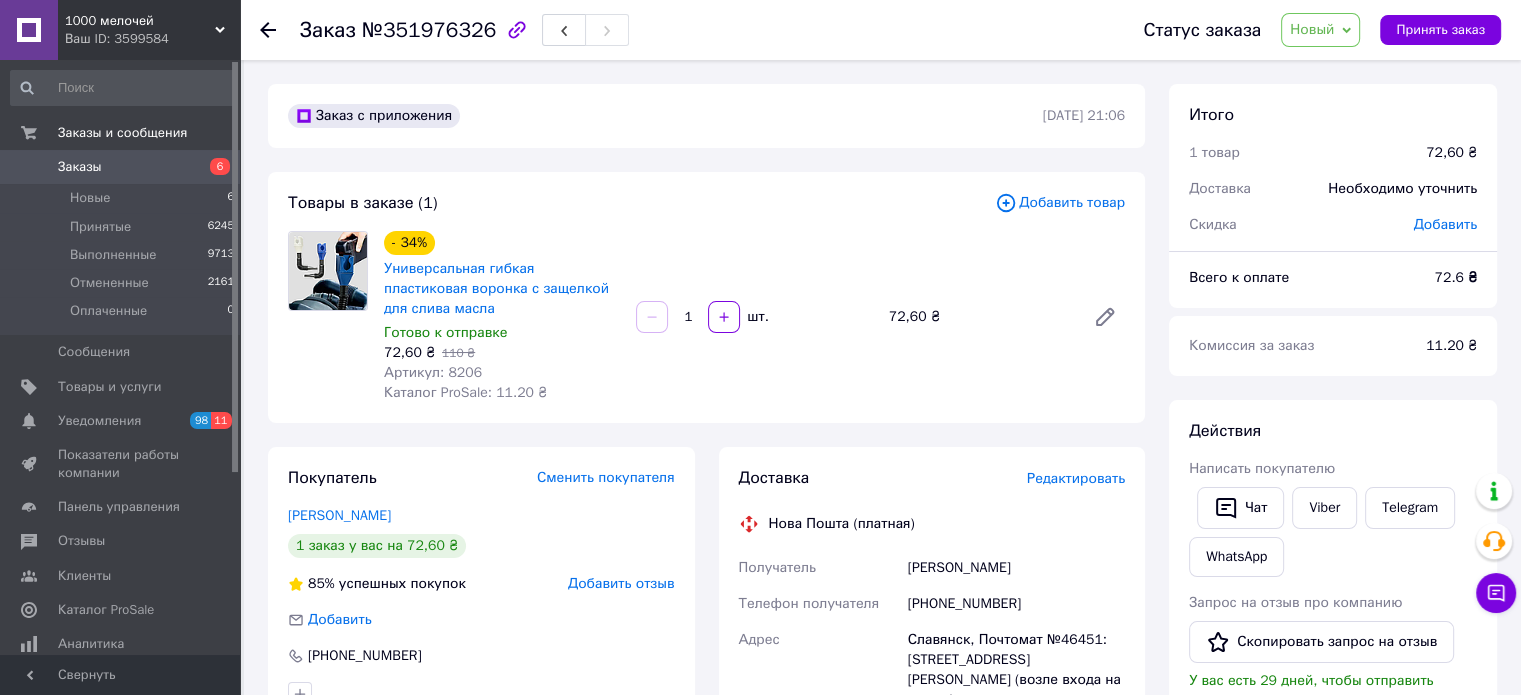 click on "Славянск, Почтомат №46451: [STREET_ADDRESS][PERSON_NAME] (возле входа на рынок)" at bounding box center [1016, 670] 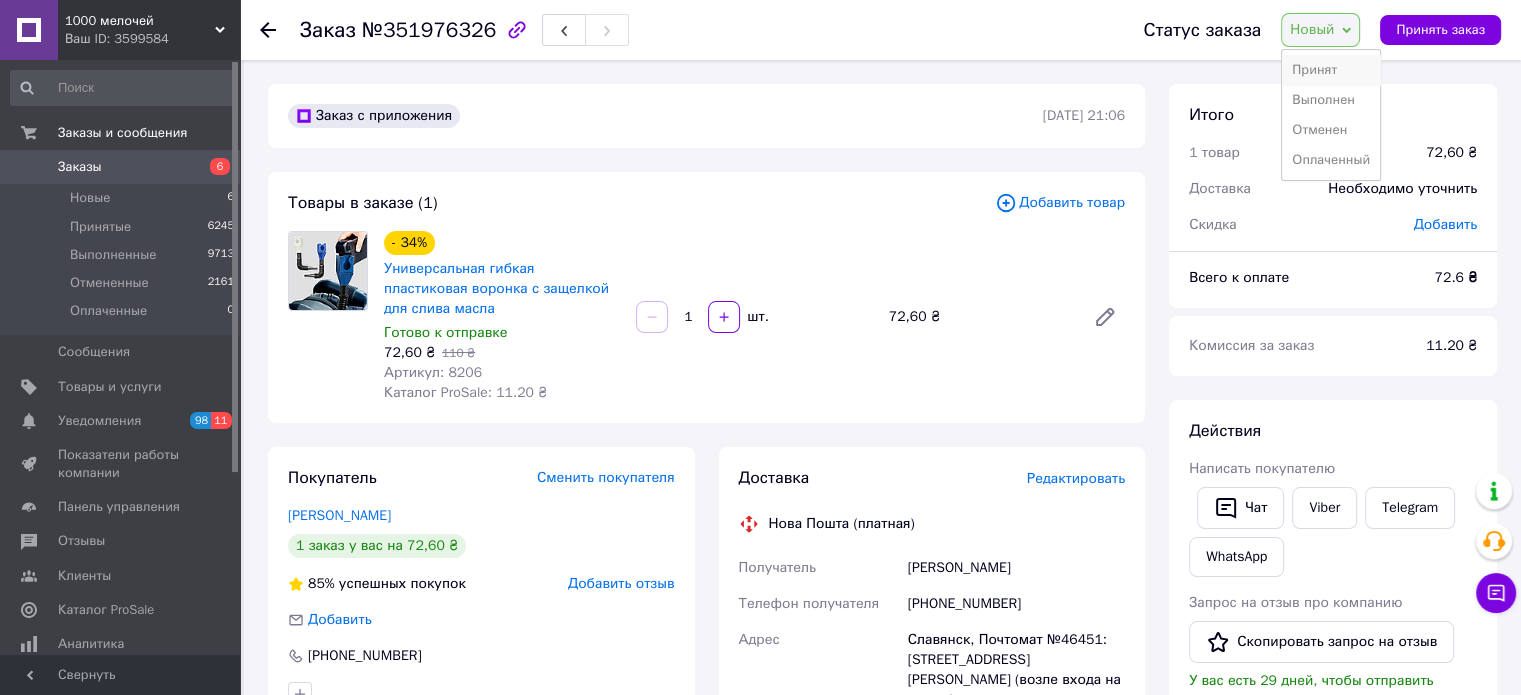click on "Принят" at bounding box center [1331, 70] 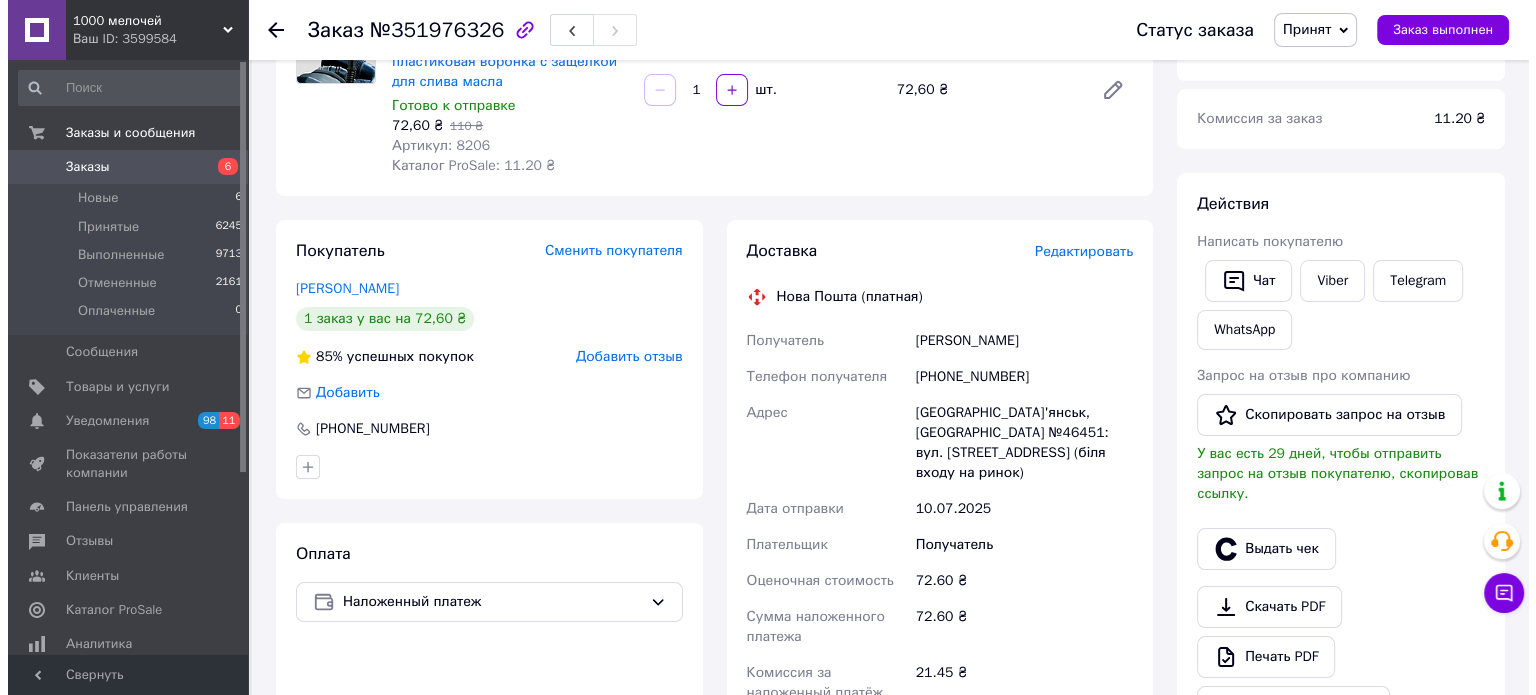 scroll, scrollTop: 200, scrollLeft: 0, axis: vertical 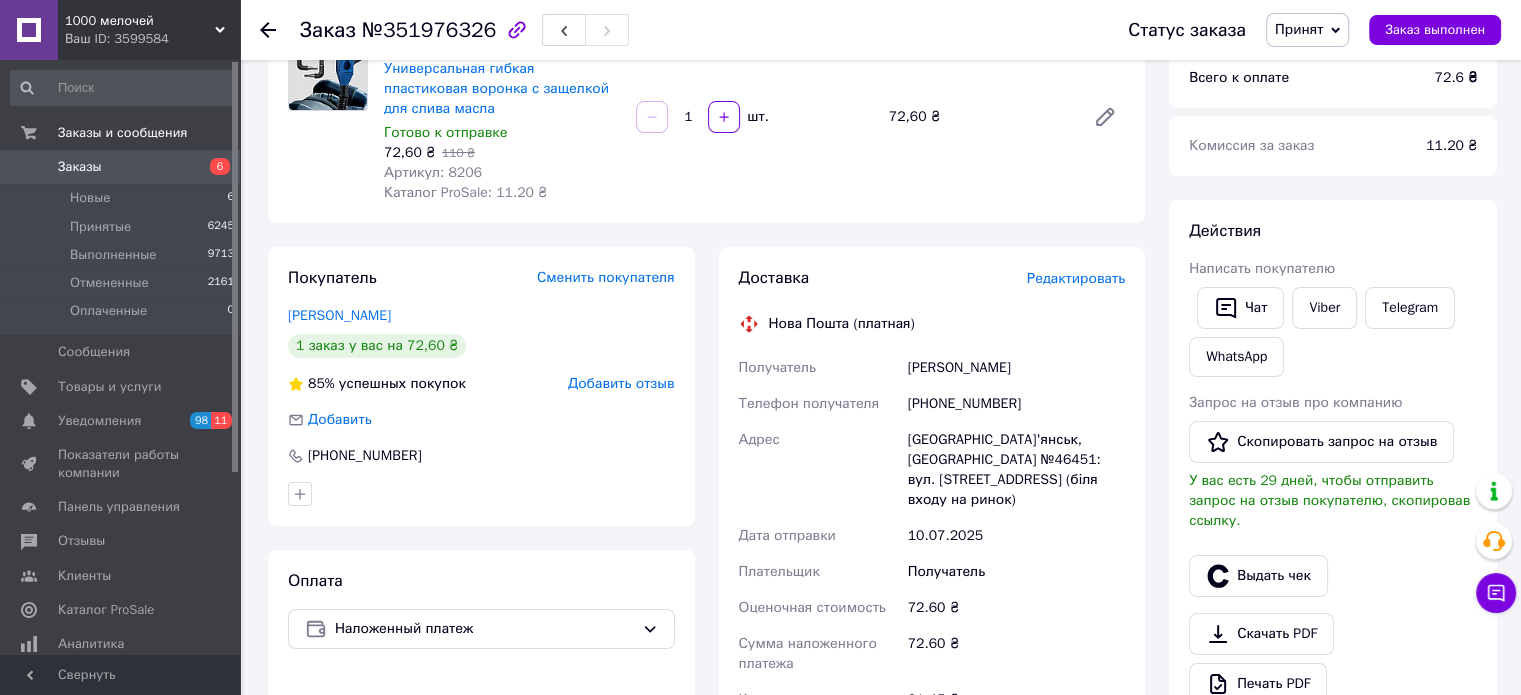 click on "Редактировать" at bounding box center [1076, 278] 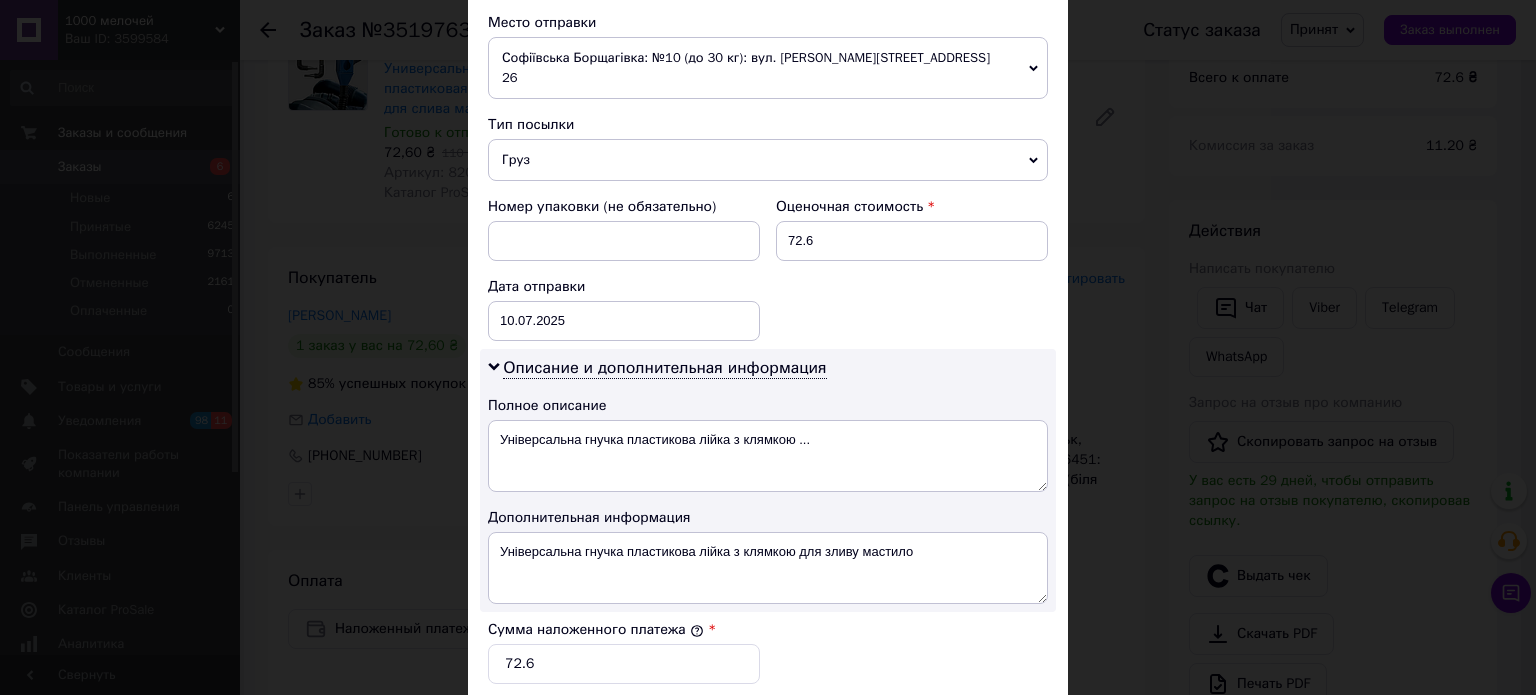 scroll, scrollTop: 600, scrollLeft: 0, axis: vertical 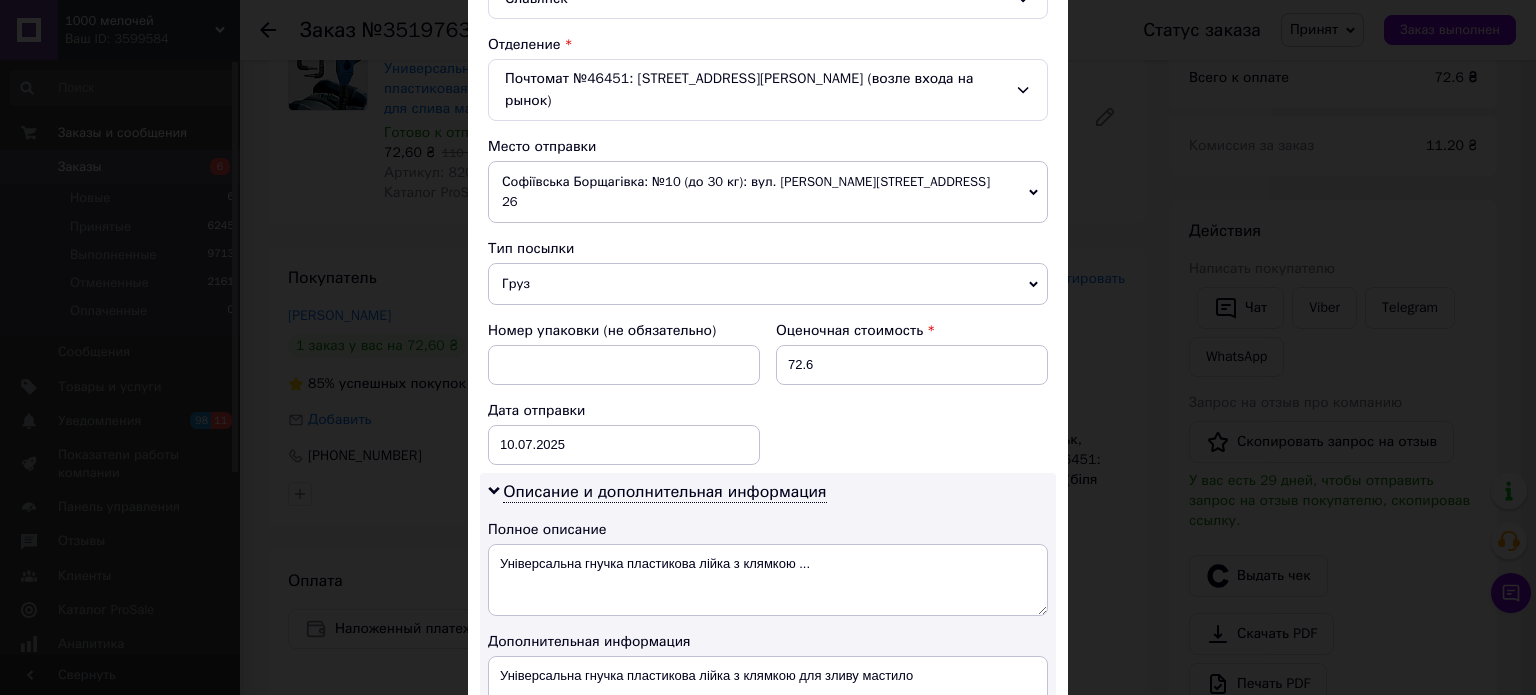 click on "Груз" at bounding box center [768, 284] 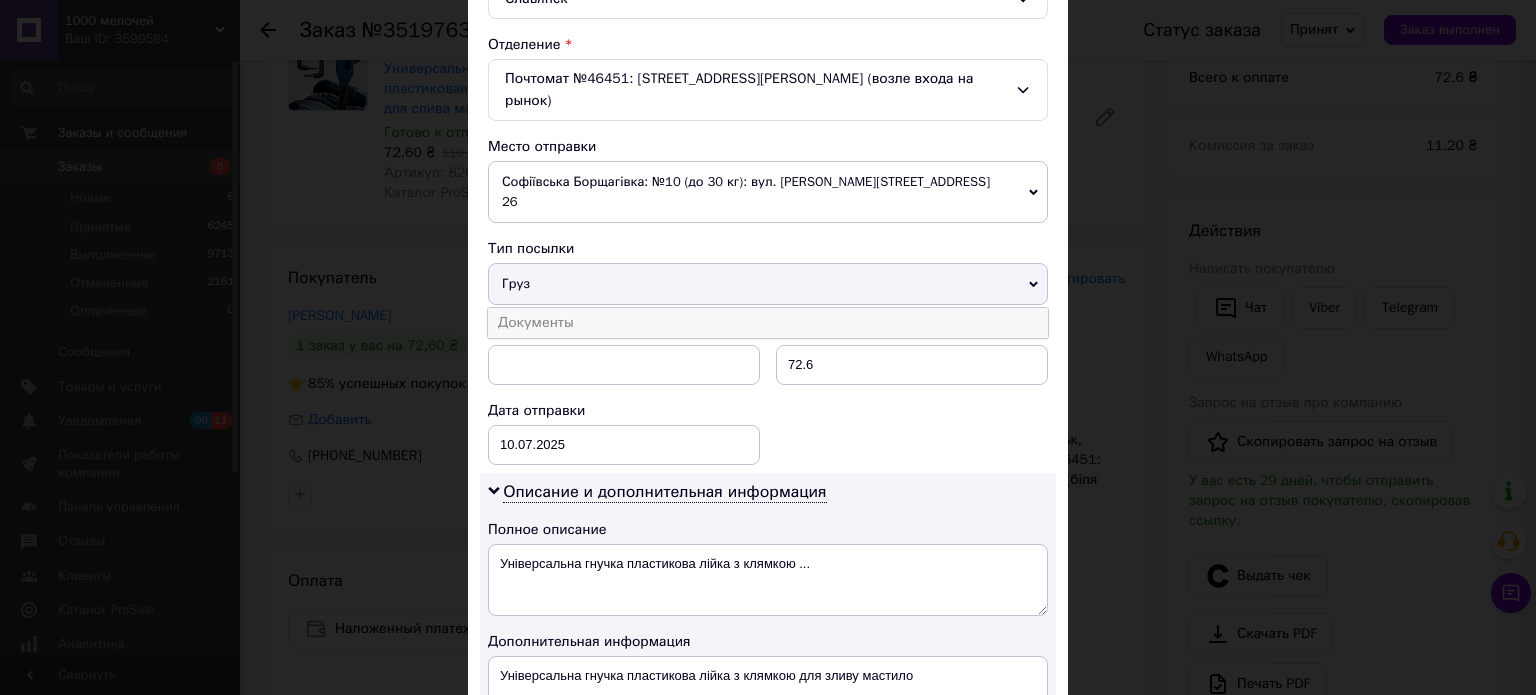click on "Документы" at bounding box center (768, 323) 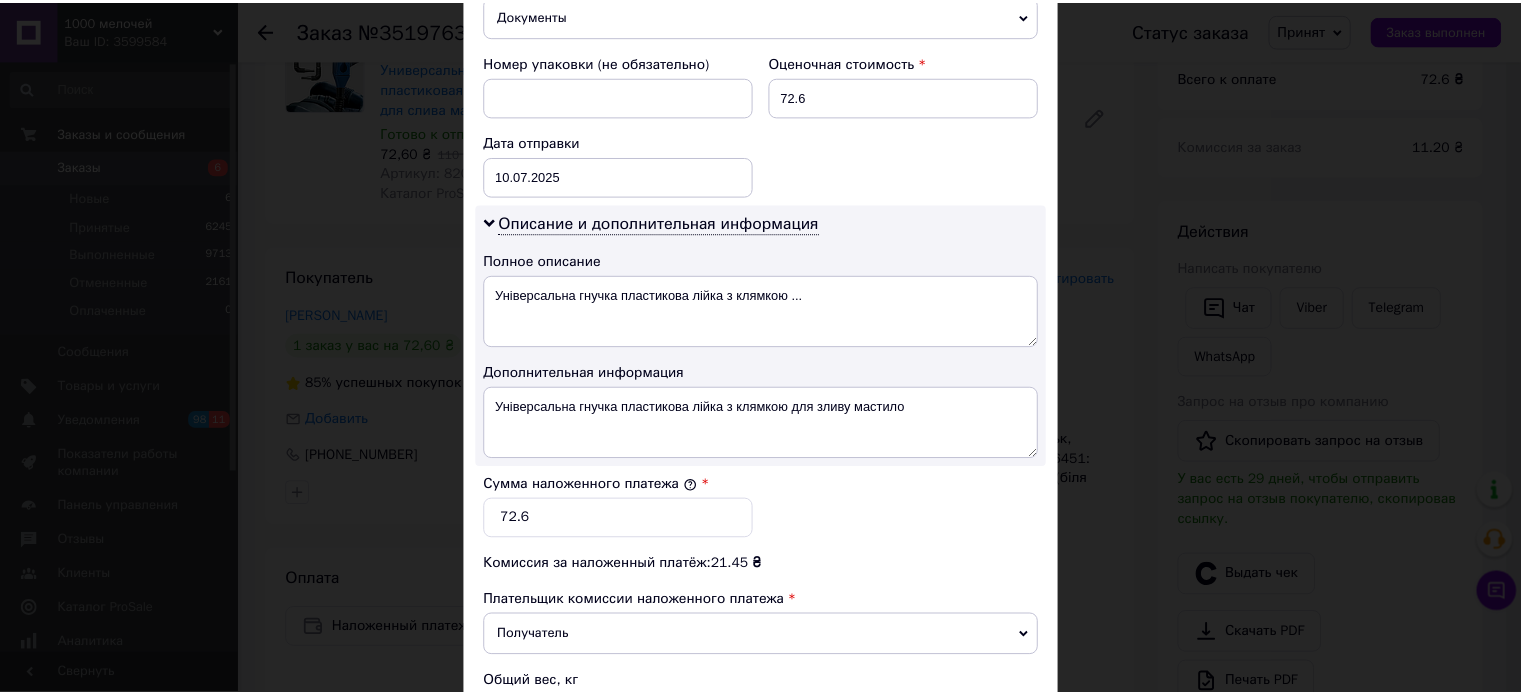 scroll, scrollTop: 1068, scrollLeft: 0, axis: vertical 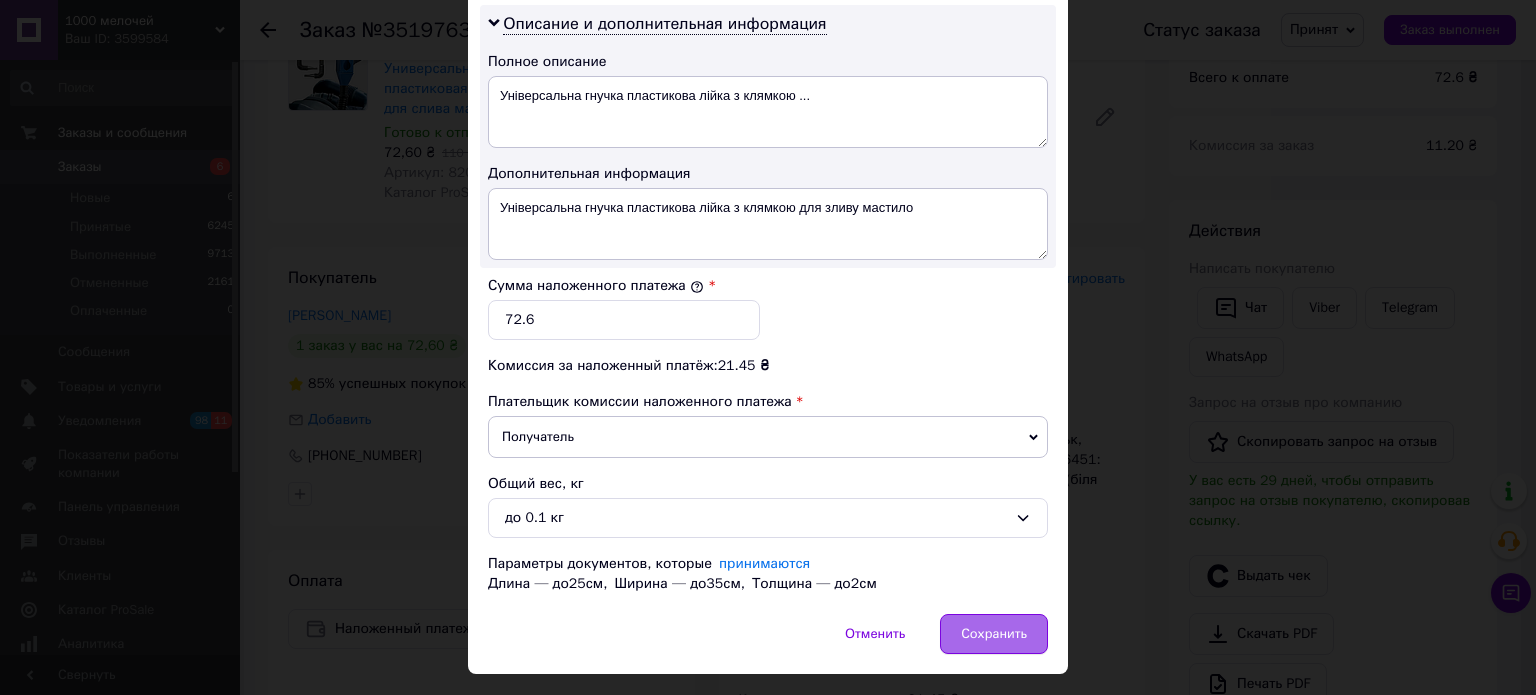 click on "Сохранить" at bounding box center [994, 634] 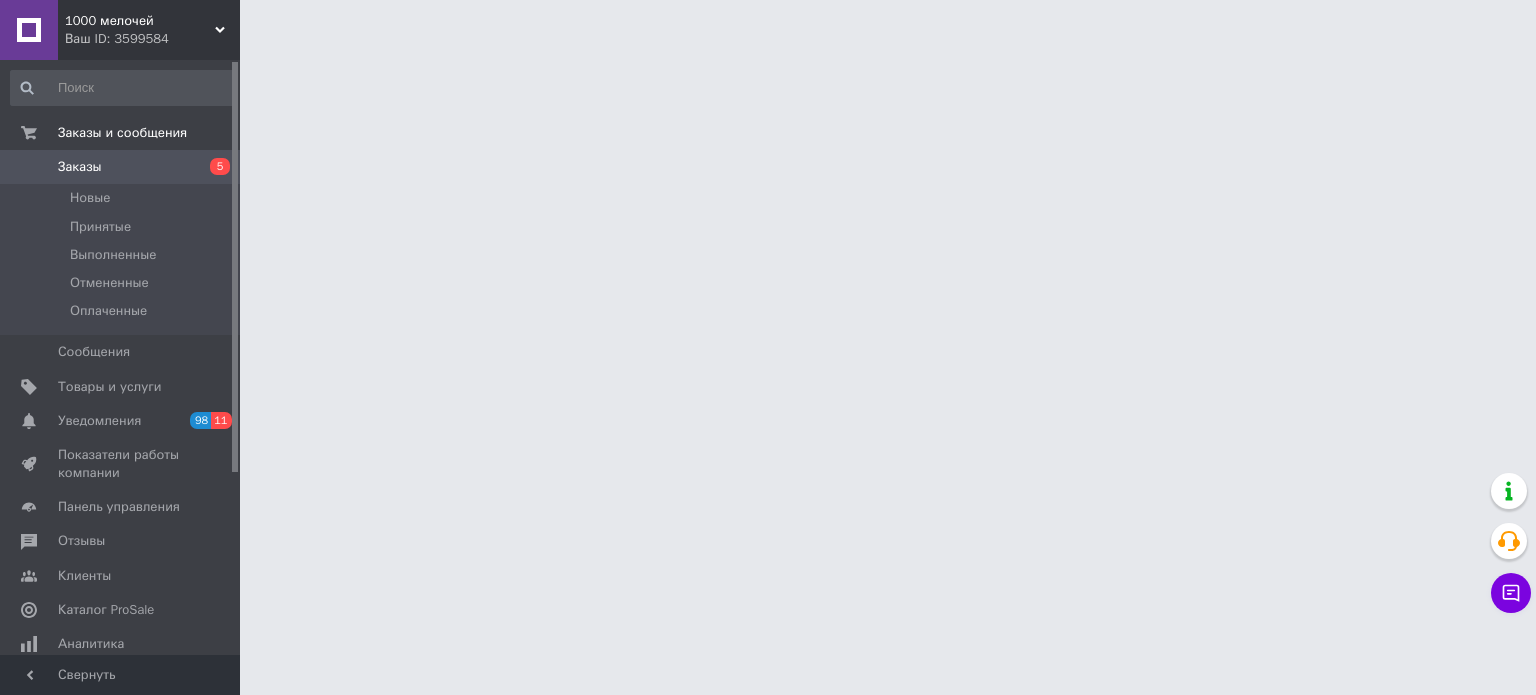 scroll, scrollTop: 0, scrollLeft: 0, axis: both 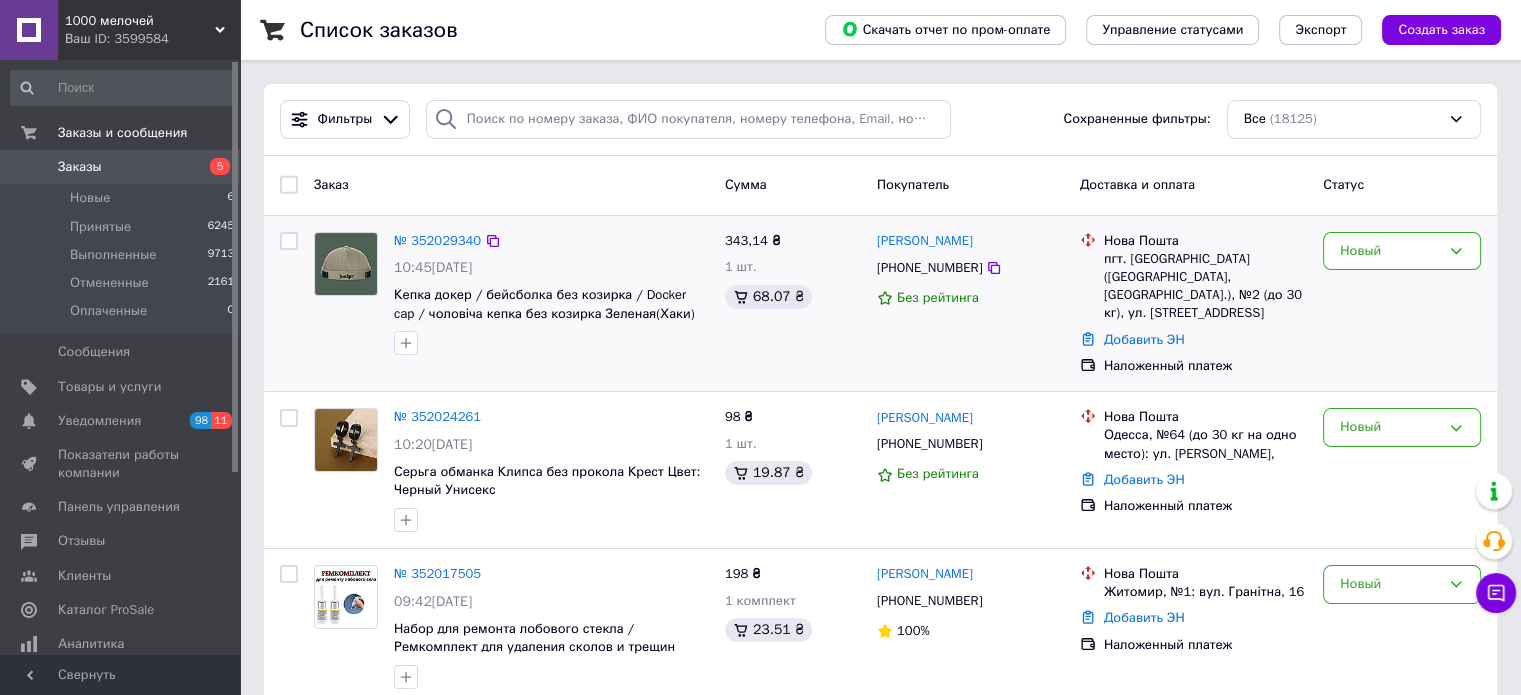 click on "Новый" at bounding box center [1402, 304] 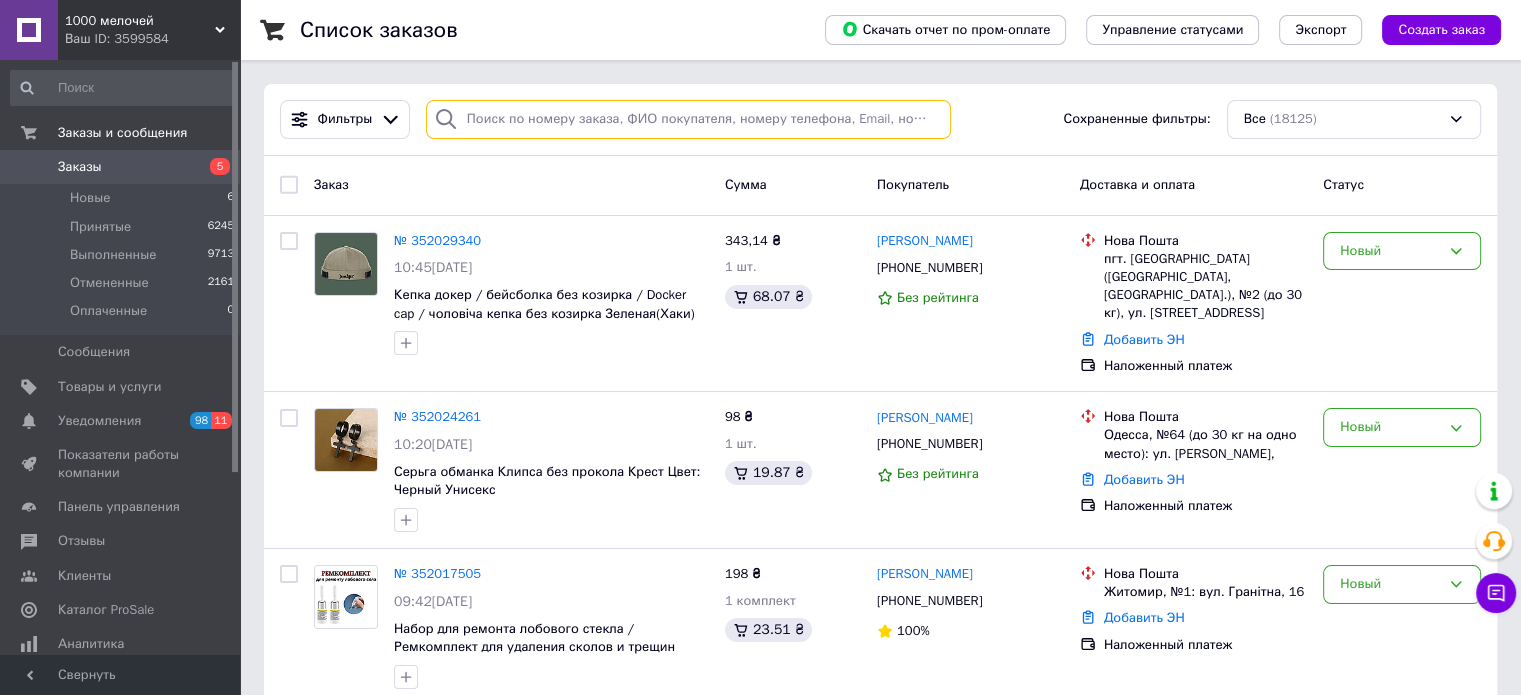 click at bounding box center (688, 119) 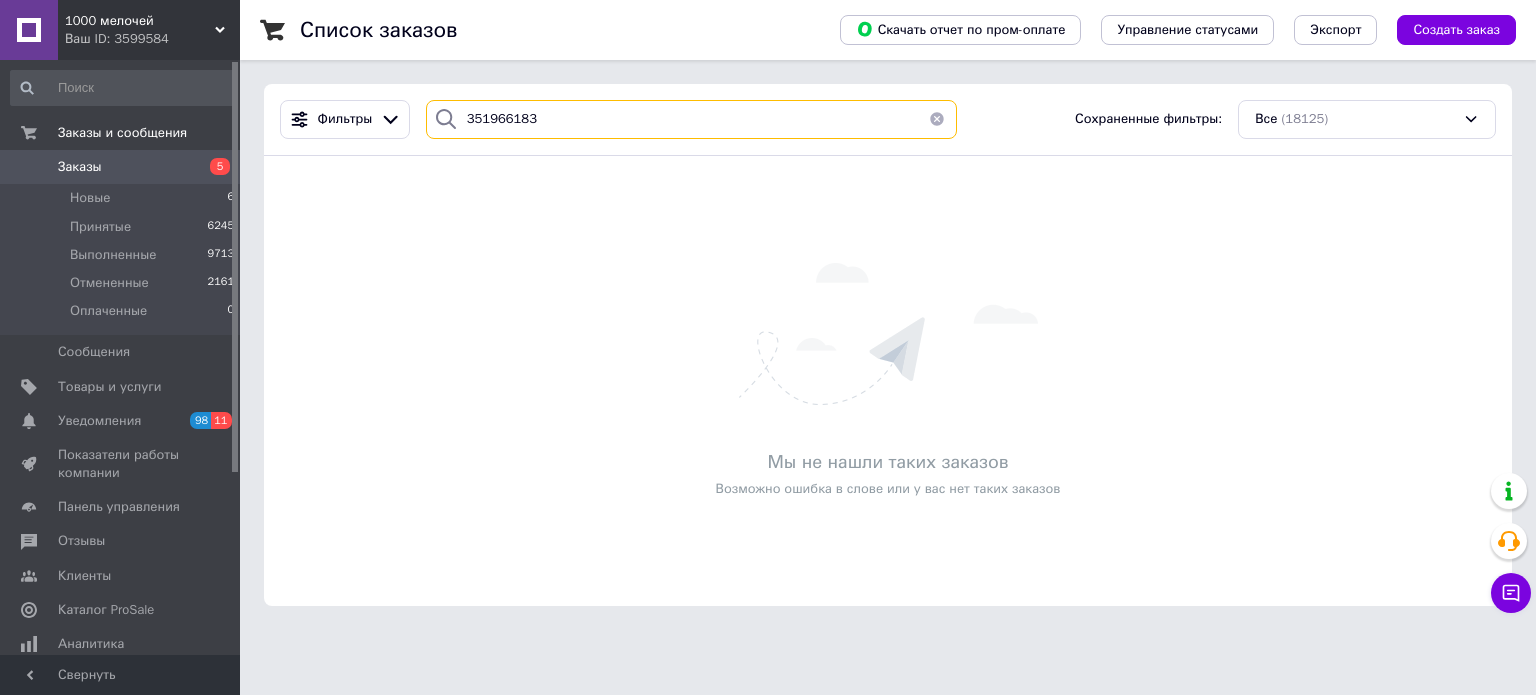 type on "351966183" 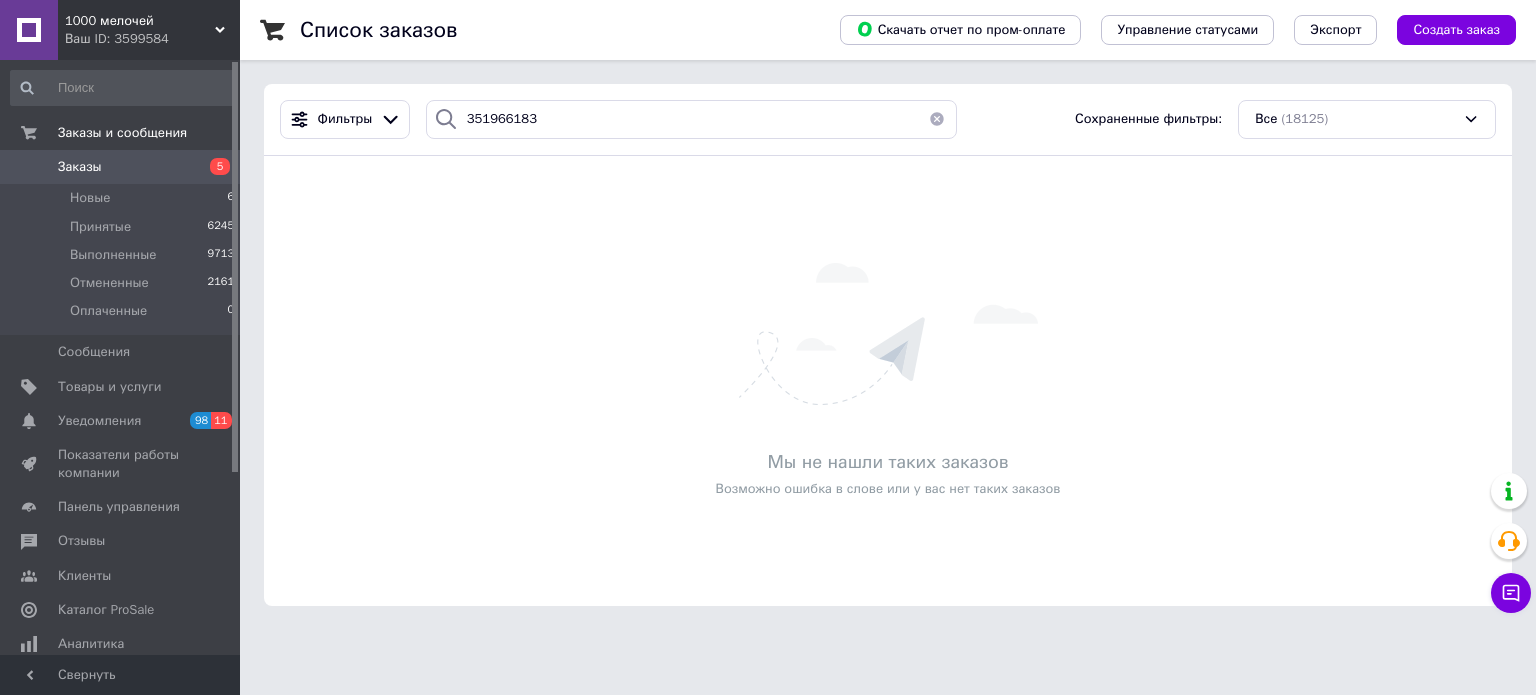 drag, startPoint x: 123, startPoint y: 27, endPoint x: 160, endPoint y: 138, distance: 117.00427 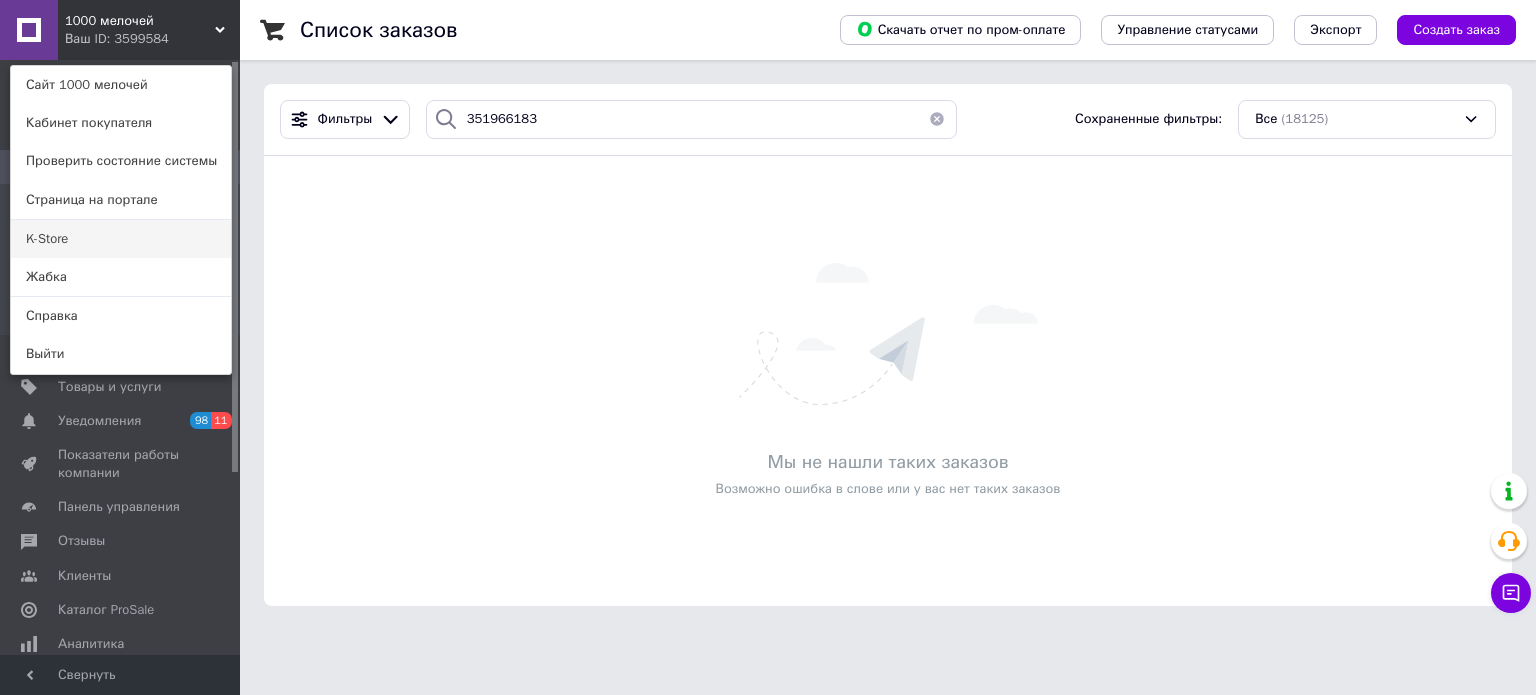 drag, startPoint x: 108, startPoint y: 231, endPoint x: 510, endPoint y: 641, distance: 574.19855 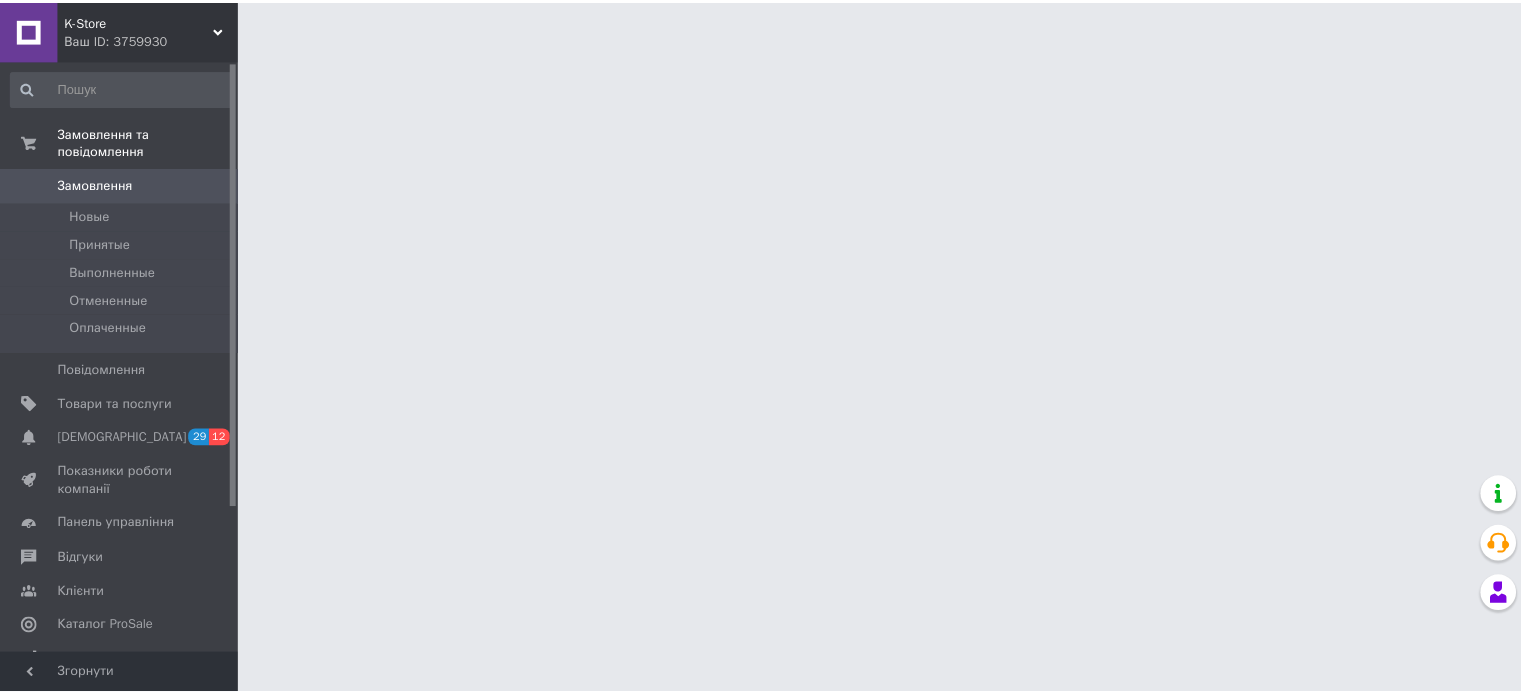 scroll, scrollTop: 0, scrollLeft: 0, axis: both 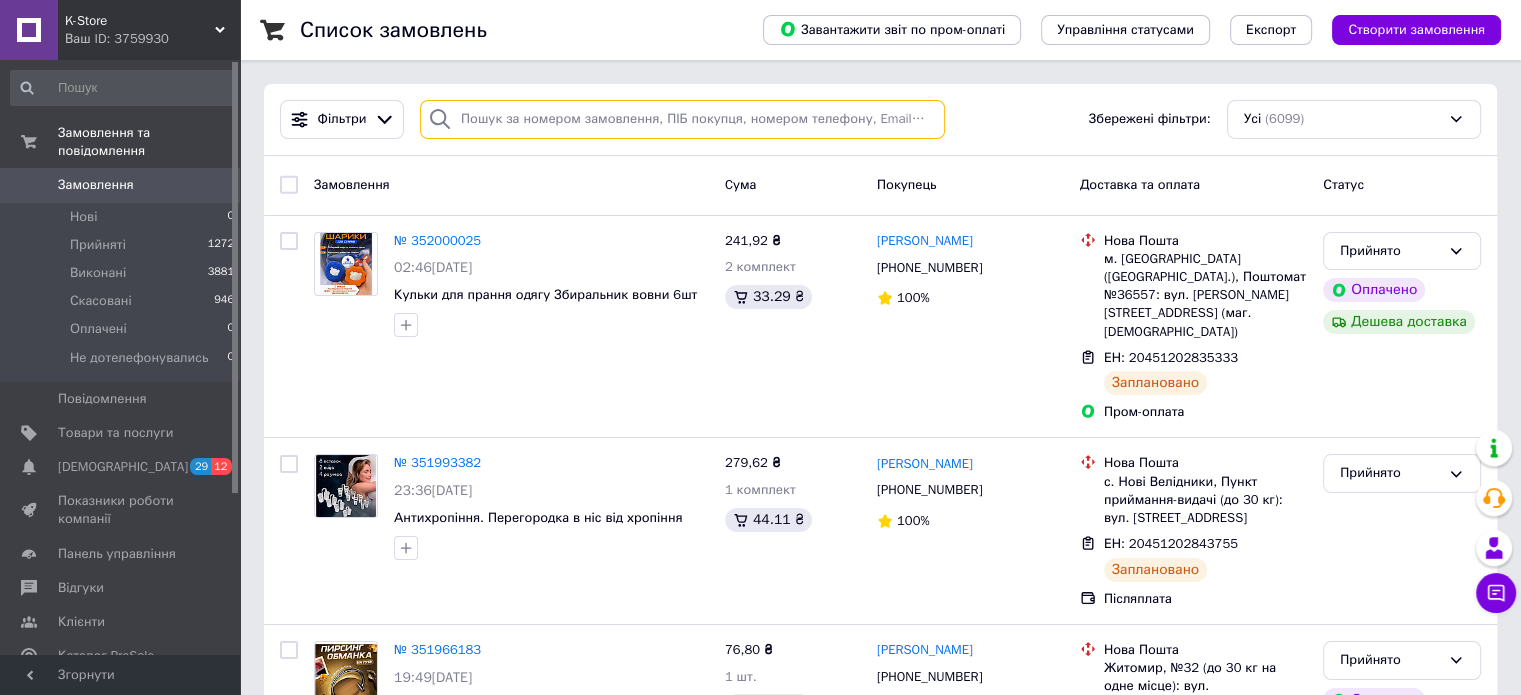 click at bounding box center (682, 119) 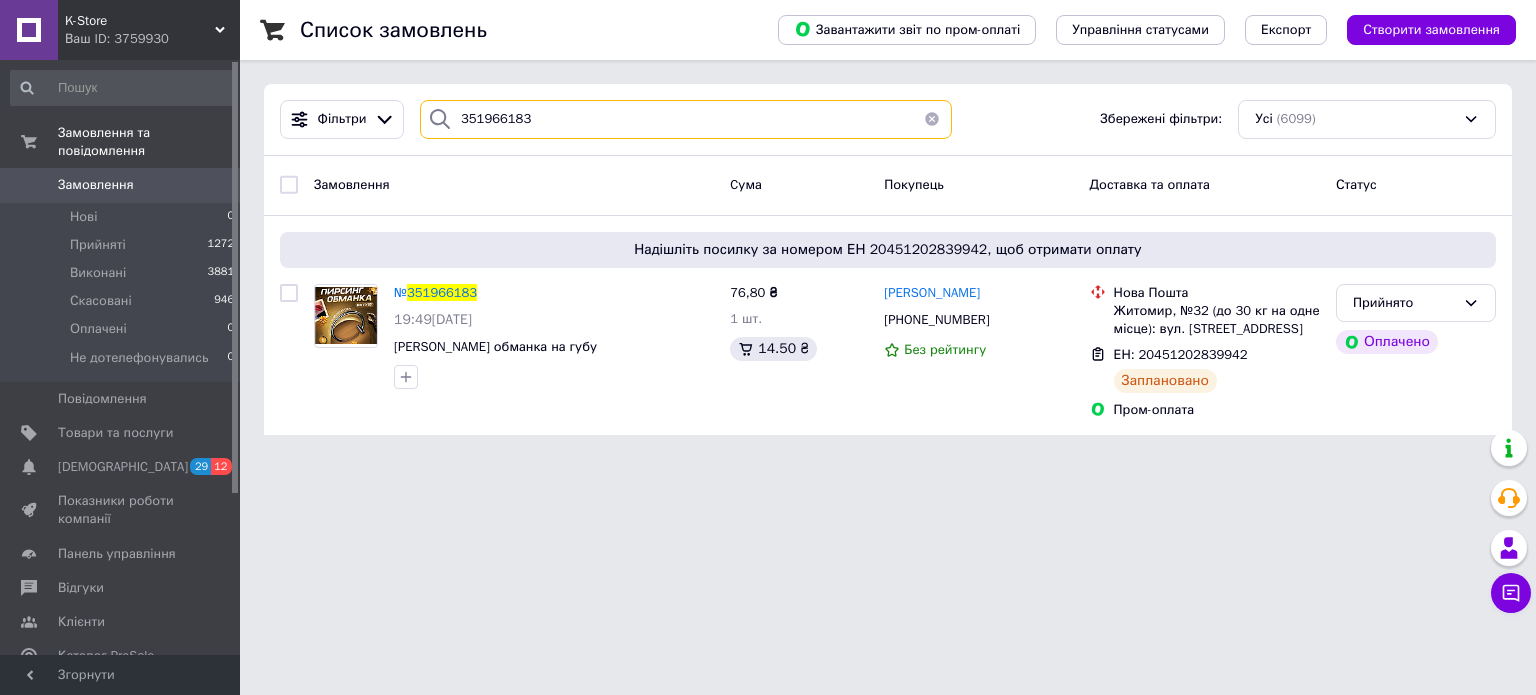 type on "351966183" 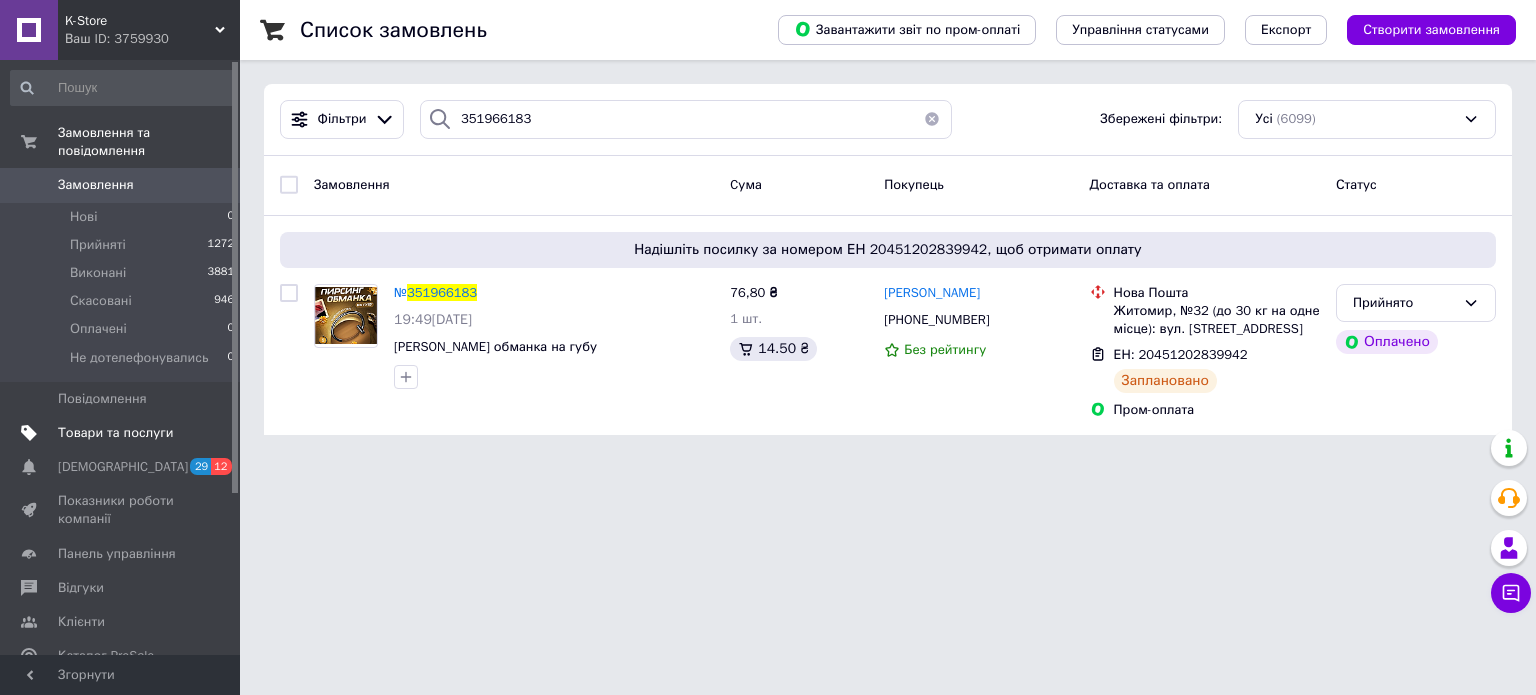 click on "Товари та послуги" at bounding box center (115, 433) 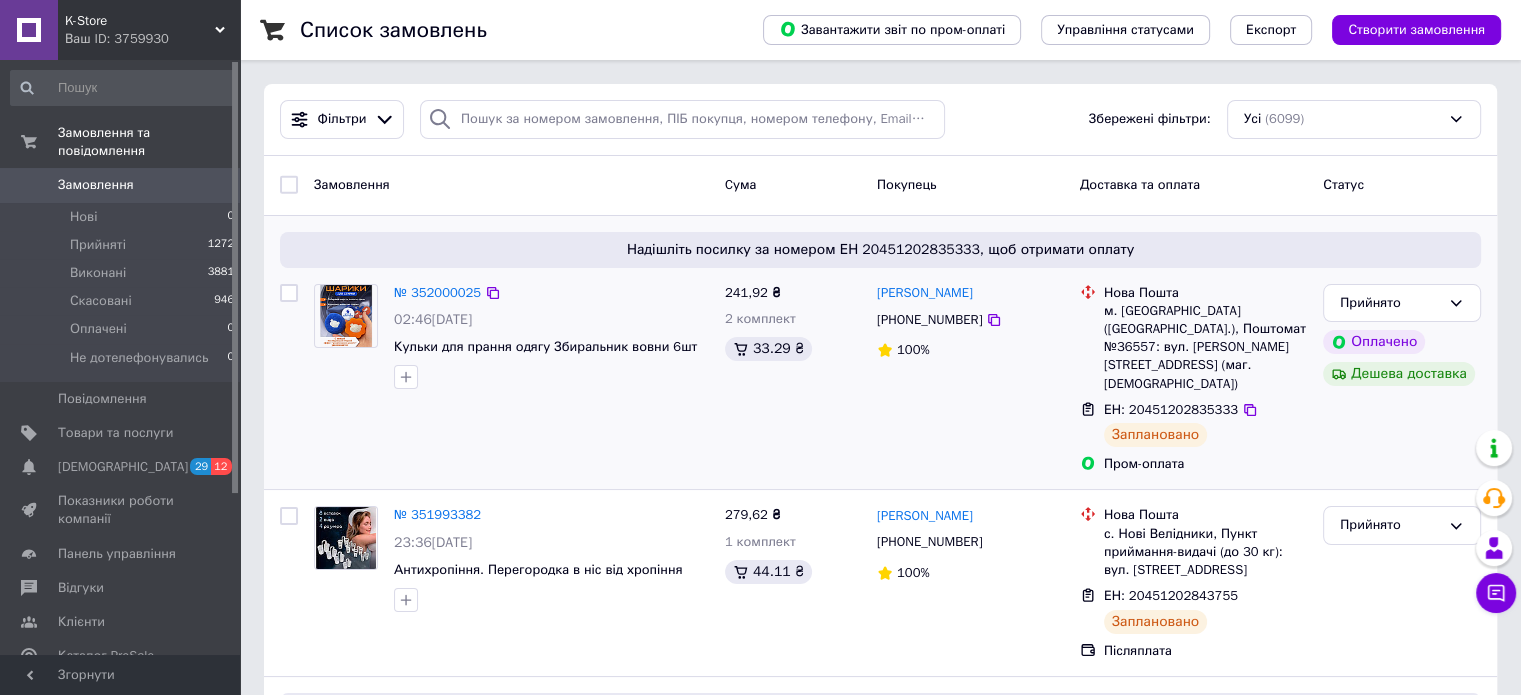 scroll, scrollTop: 200, scrollLeft: 0, axis: vertical 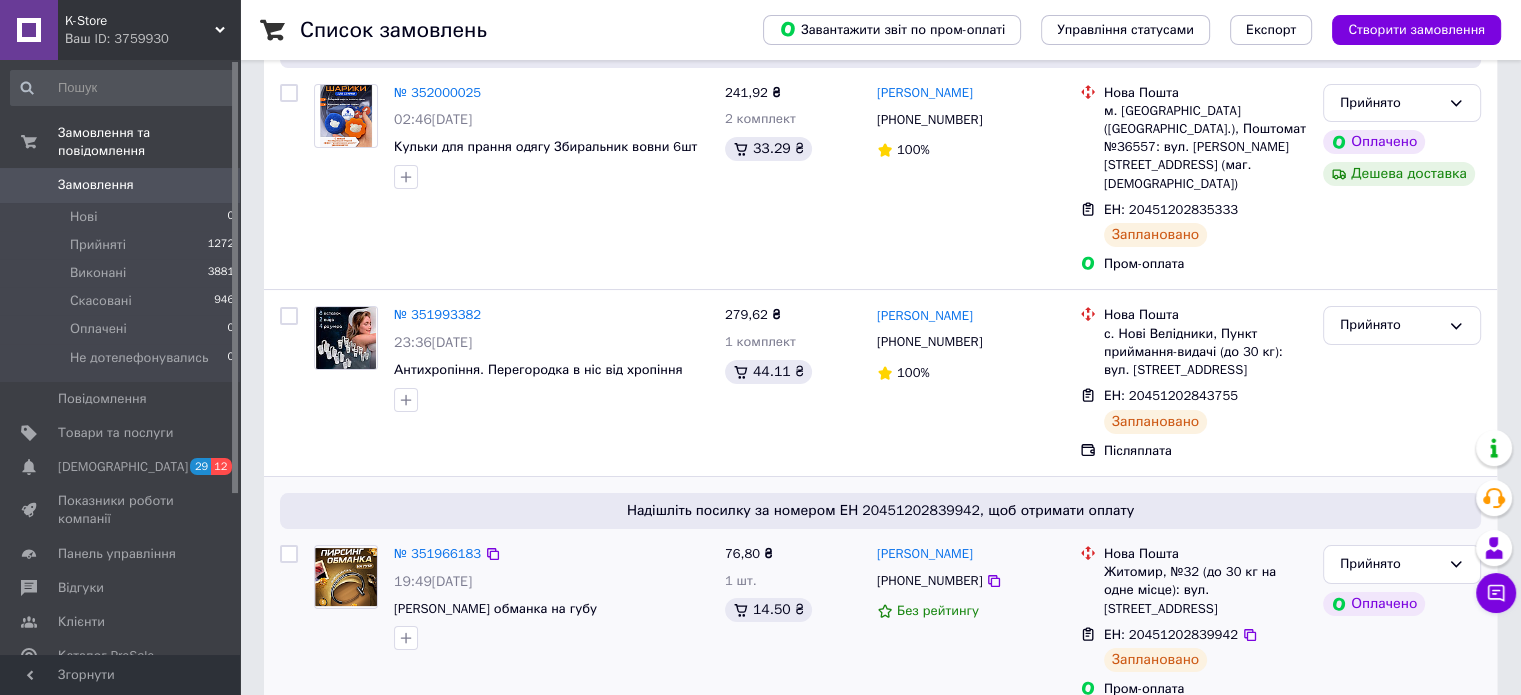 click on "ЕН: 20451202839942" at bounding box center [1171, 634] 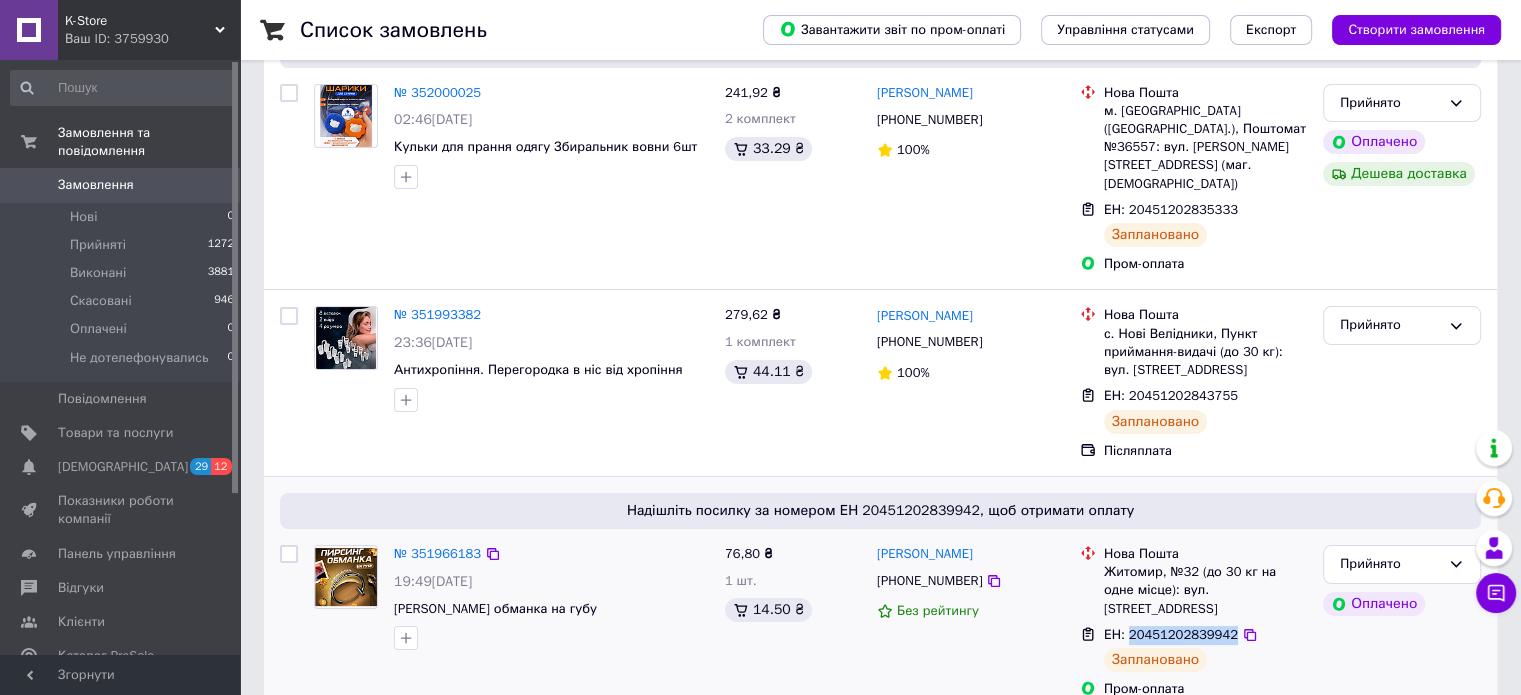 click on "ЕН: 20451202839942" at bounding box center [1171, 634] 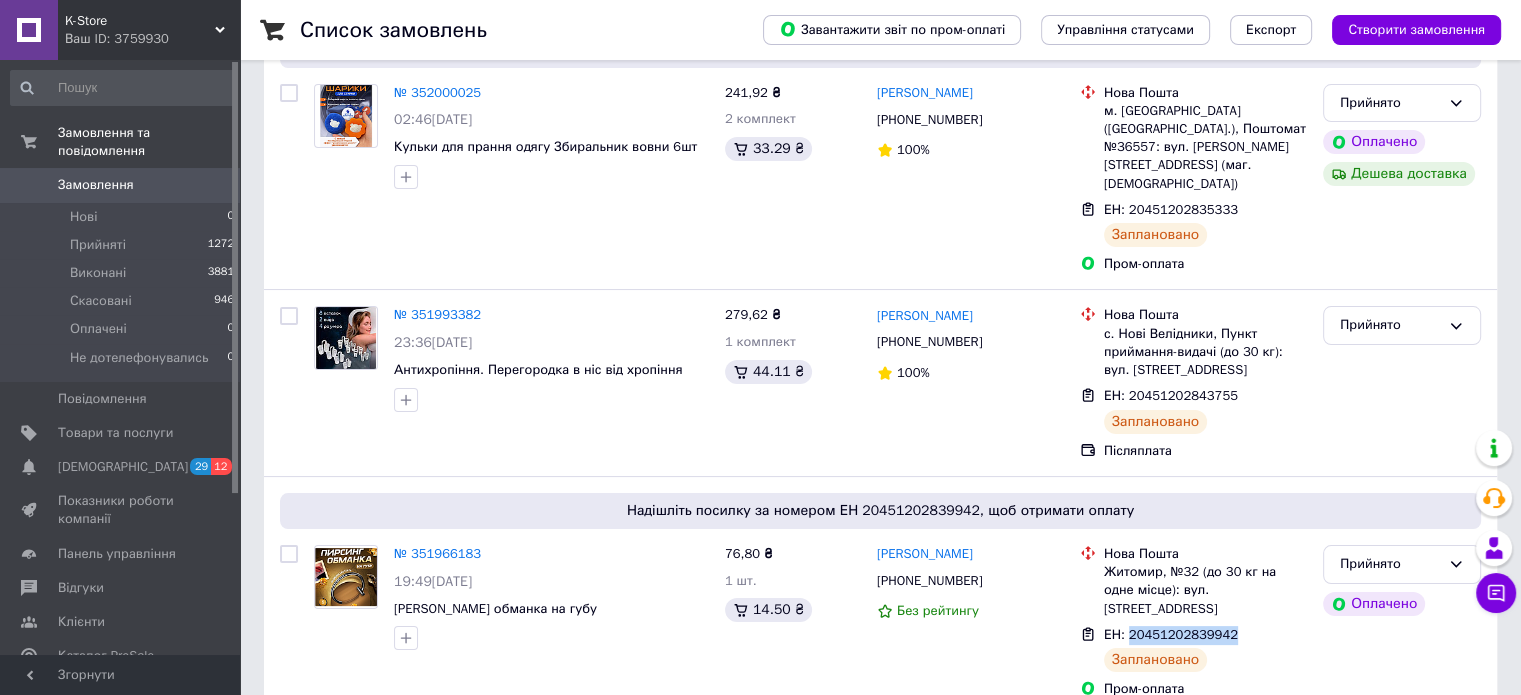 copy on "20451202839942" 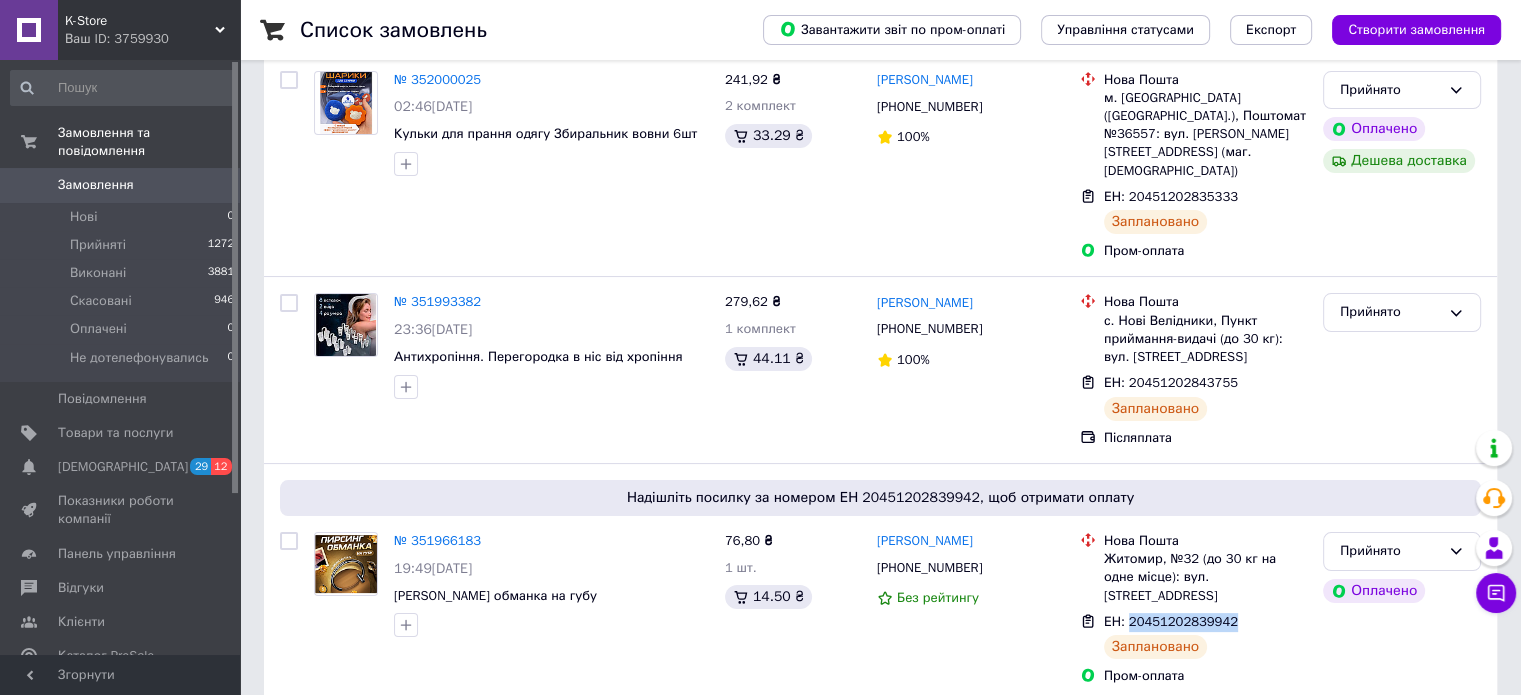 scroll, scrollTop: 300, scrollLeft: 0, axis: vertical 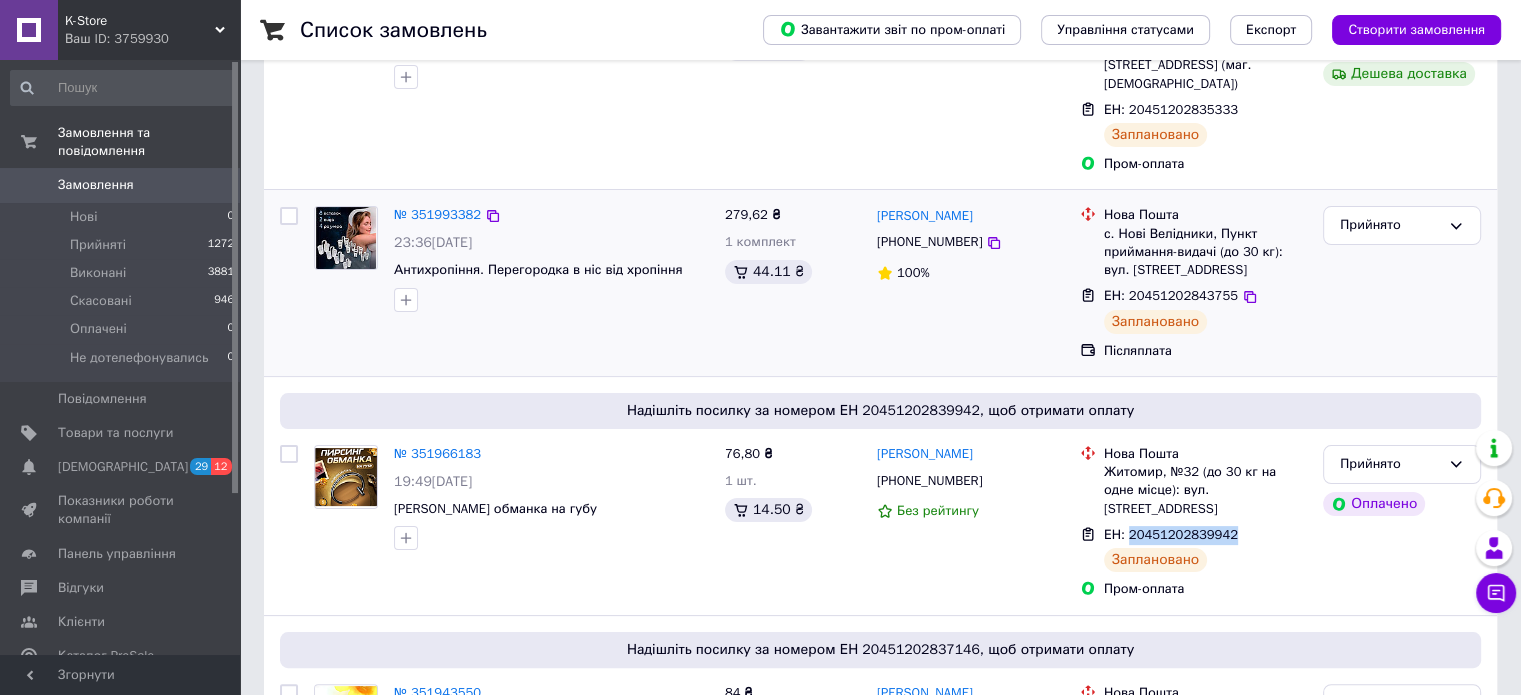 click on "Прийнято" at bounding box center (1402, 283) 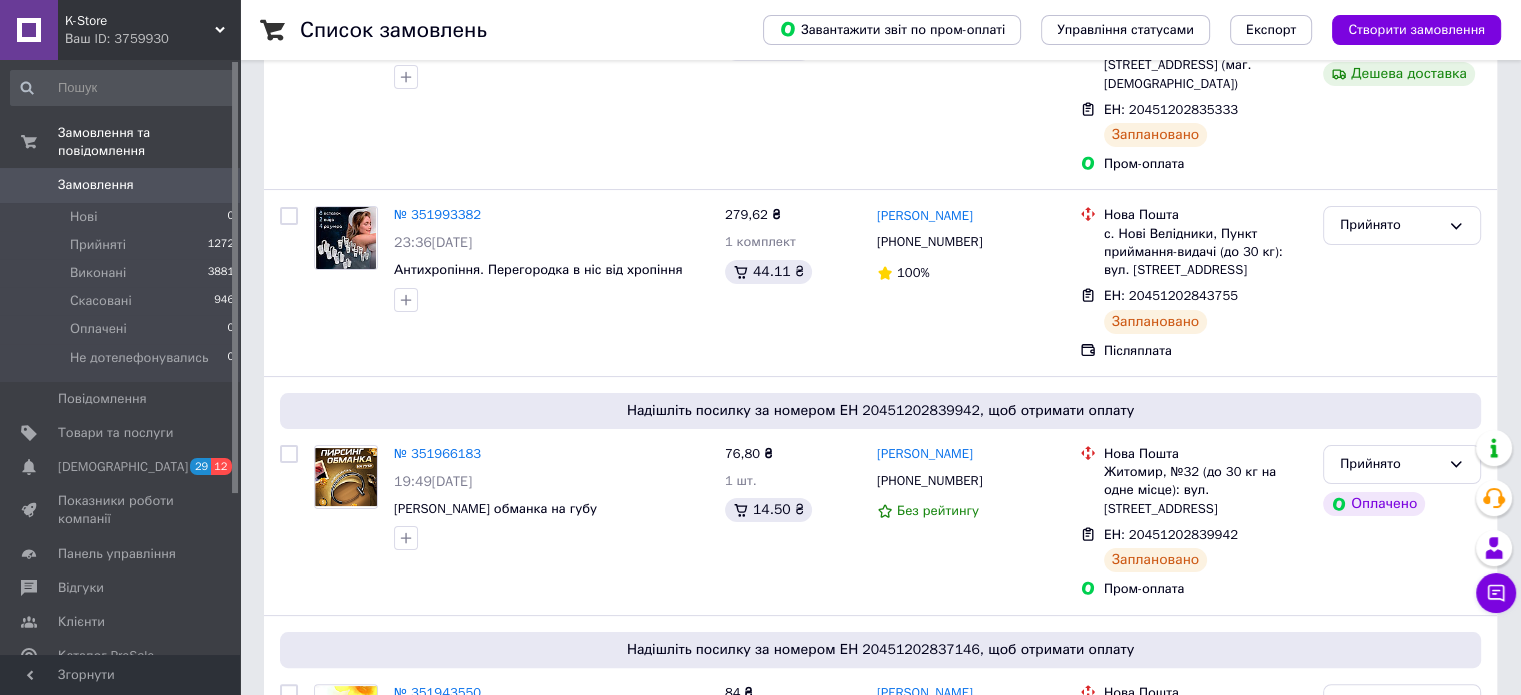click on "Список замовлень   Завантажити звіт по пром-оплаті Управління статусами Експорт Створити замовлення Фільтри Збережені фільтри: Усі (6099) Замовлення Cума Покупець Доставка та оплата Статус Надішліть посилку за номером ЕН 20451202835333, щоб отримати оплату № 352000025 02:46, 10.07.2025 Кульки для прання одягу Збиральник  вовни 6шт 241,92 ₴ 2 комплект 33.29 ₴ Валерия Коваль +380631753597 100% Нова Пошта м. Київ (Київська обл.), Поштомат №36557: вул. Романа Ратушного, 21а (маг. Фора) ЕН: 20451202835333 Заплановано Пром-оплата Прийнято Оплачено Дешева доставка № 351993382 23:36, 09.07.2025 279,62 ₴ 1 комплект 44.11 ₴ 100% 78%" at bounding box center [880, 9380] 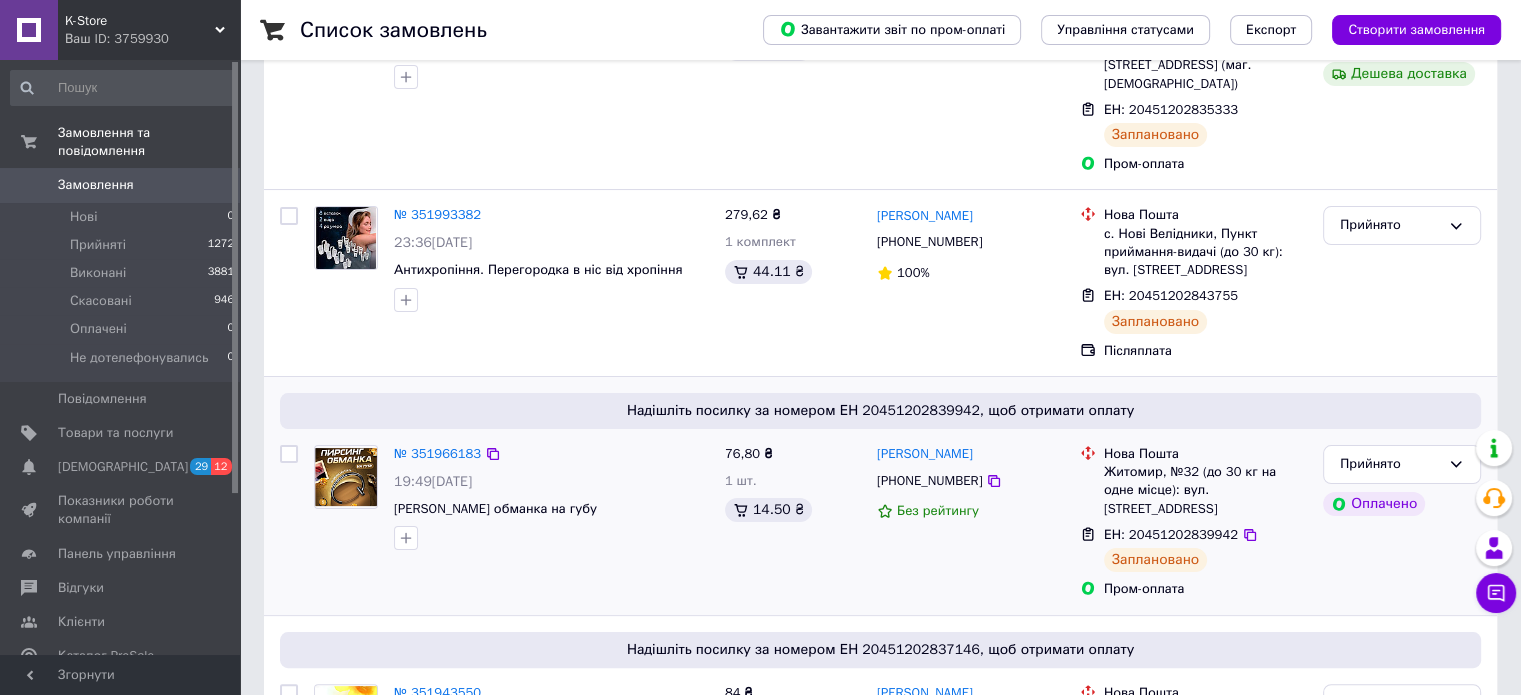 click on "ЕН: 20451202839942" at bounding box center (1171, 535) 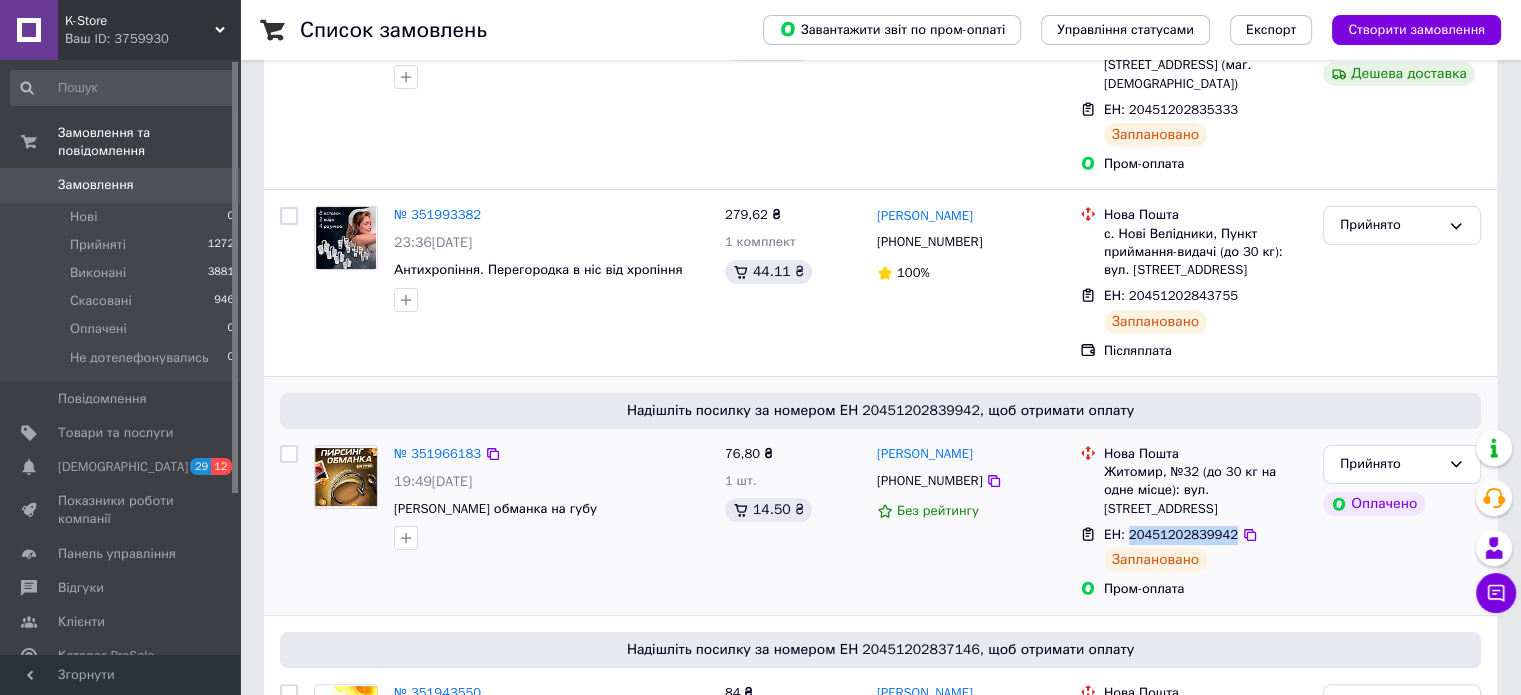 click on "ЕН: 20451202839942" at bounding box center [1171, 534] 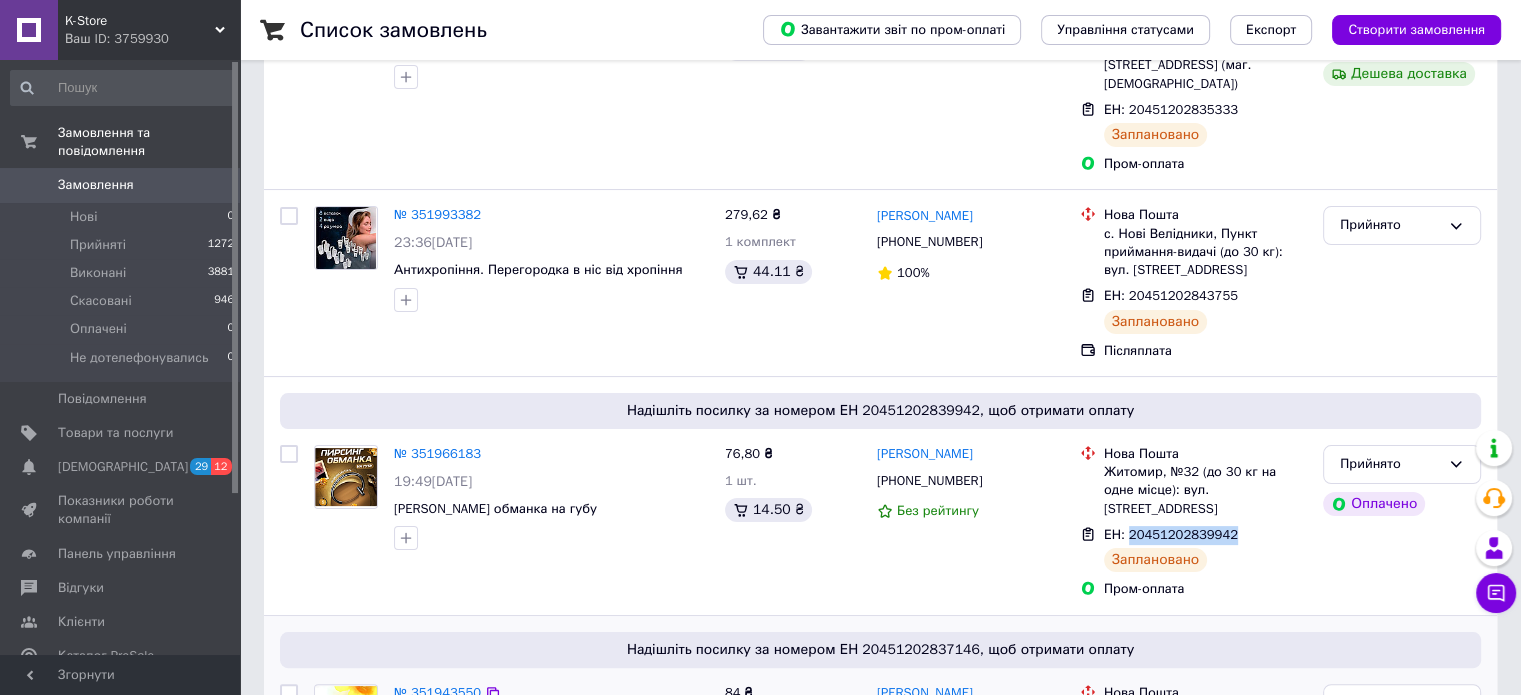 copy on "20451202839942" 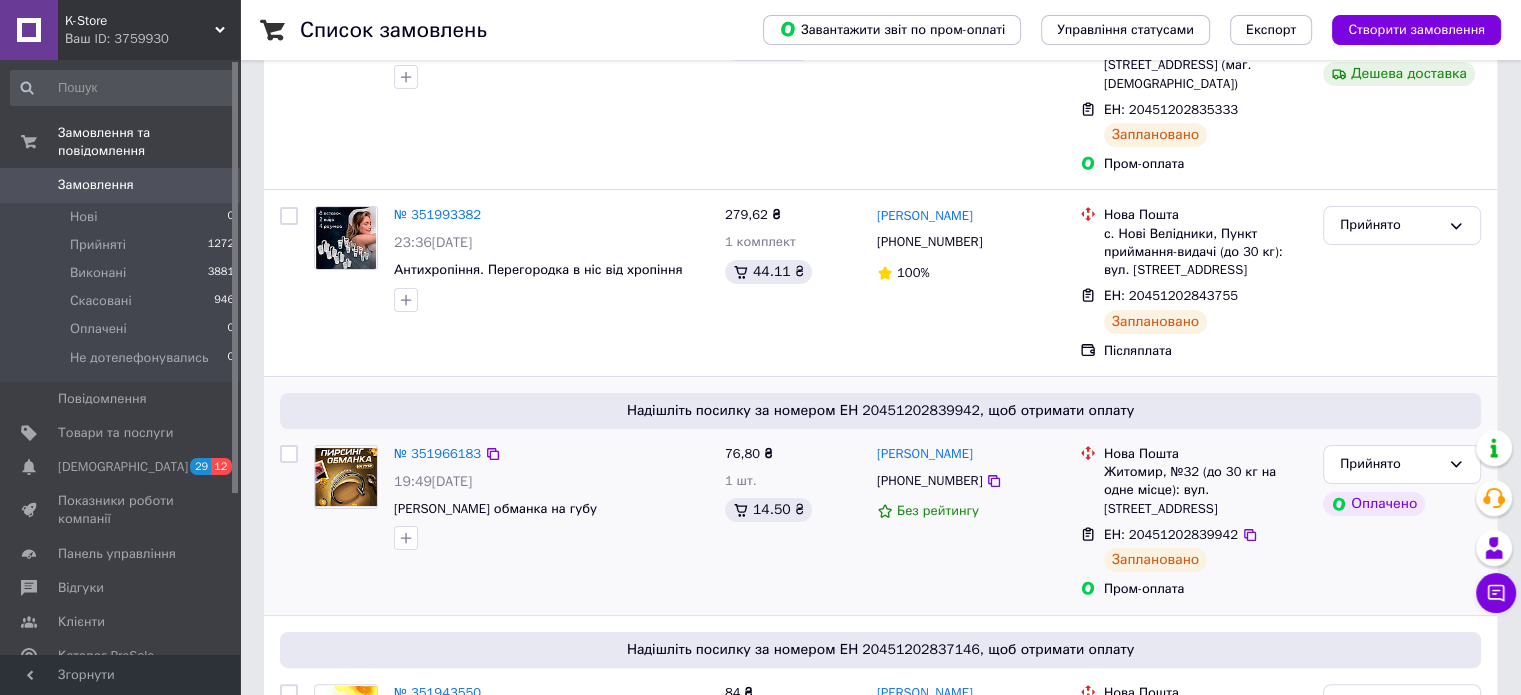 drag, startPoint x: 1463, startPoint y: 264, endPoint x: 1183, endPoint y: 351, distance: 293.2047 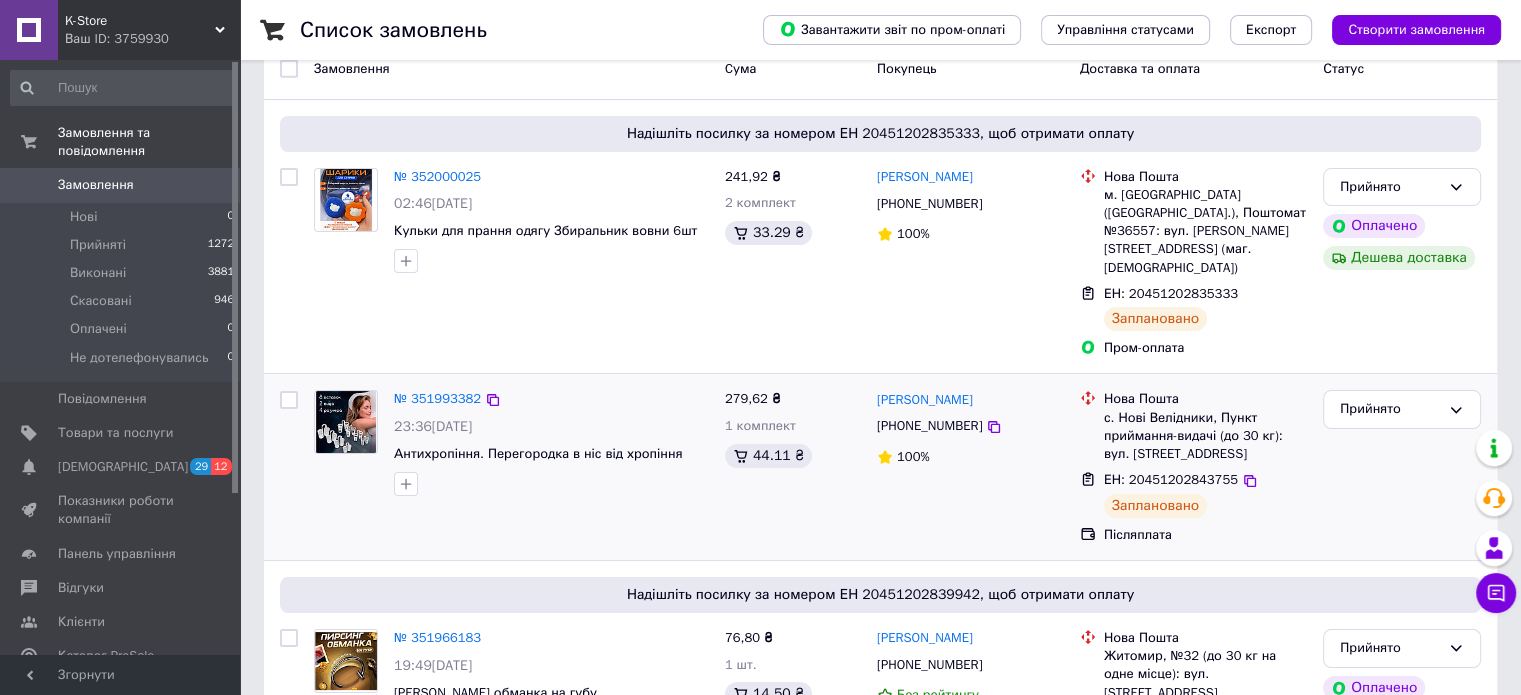 scroll, scrollTop: 0, scrollLeft: 0, axis: both 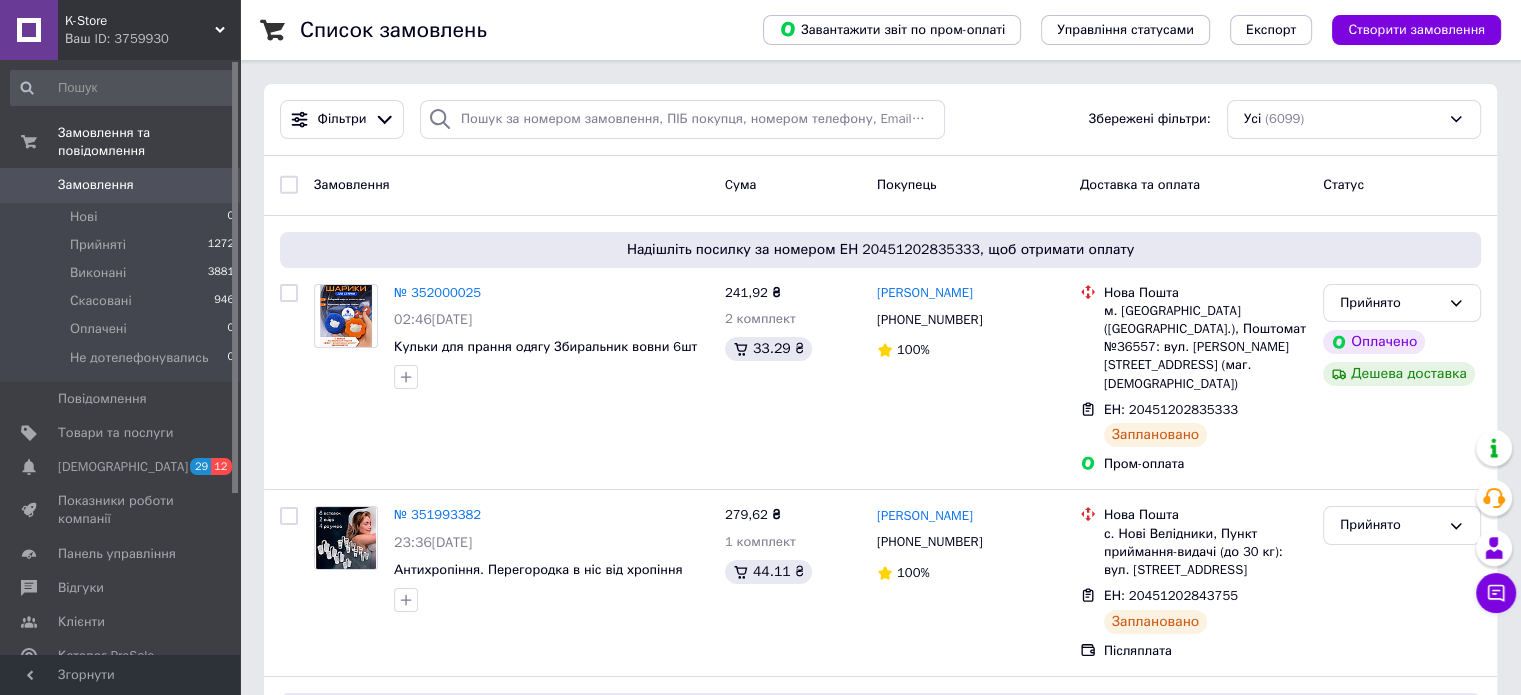 click on "K-Store" at bounding box center (140, 21) 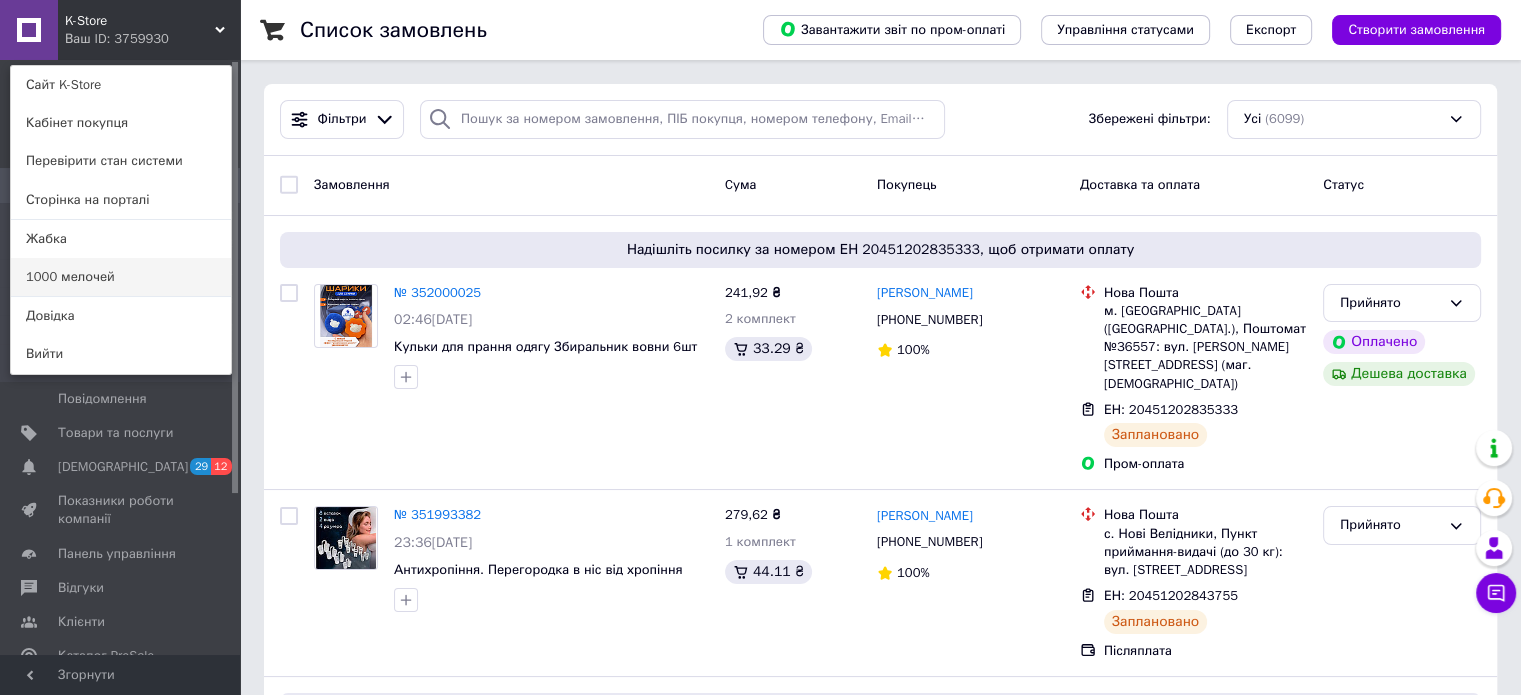 click on "1000 мелочей" at bounding box center [121, 277] 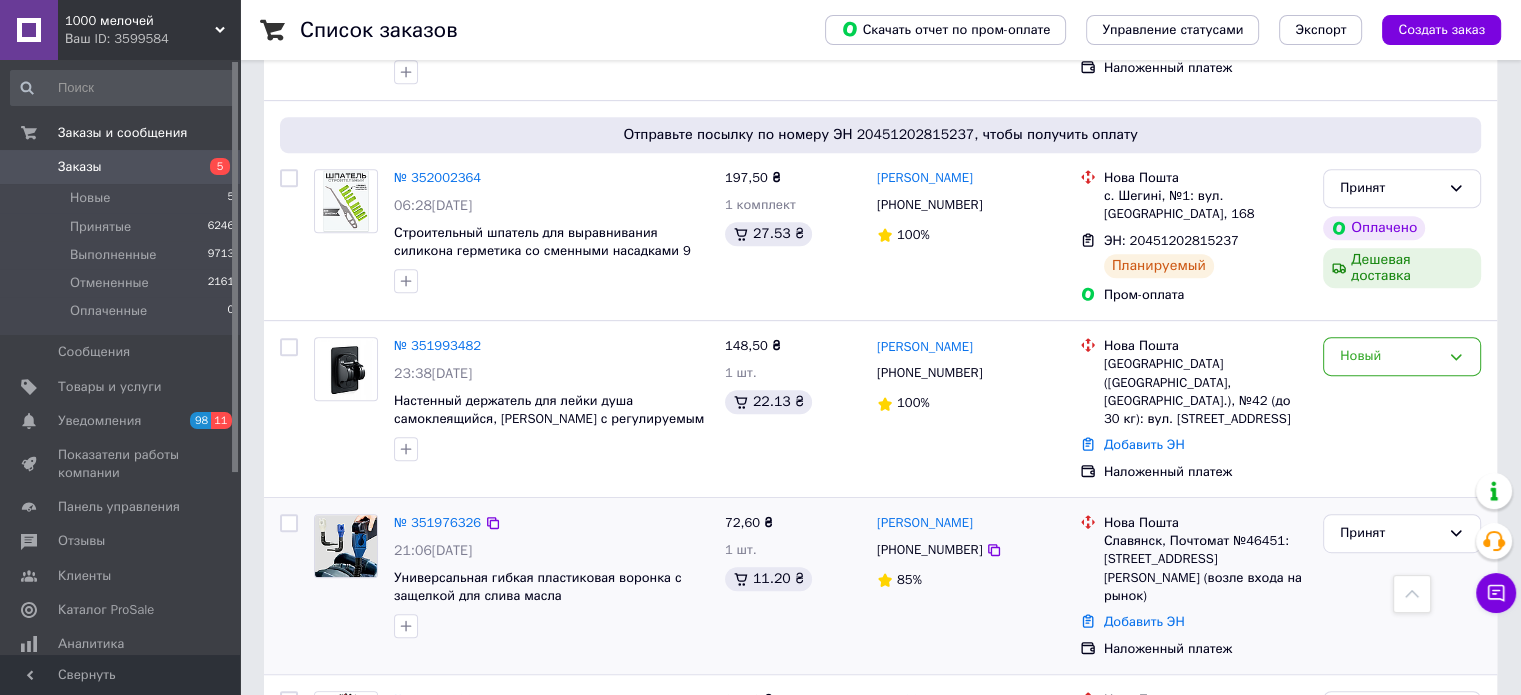 scroll, scrollTop: 1000, scrollLeft: 0, axis: vertical 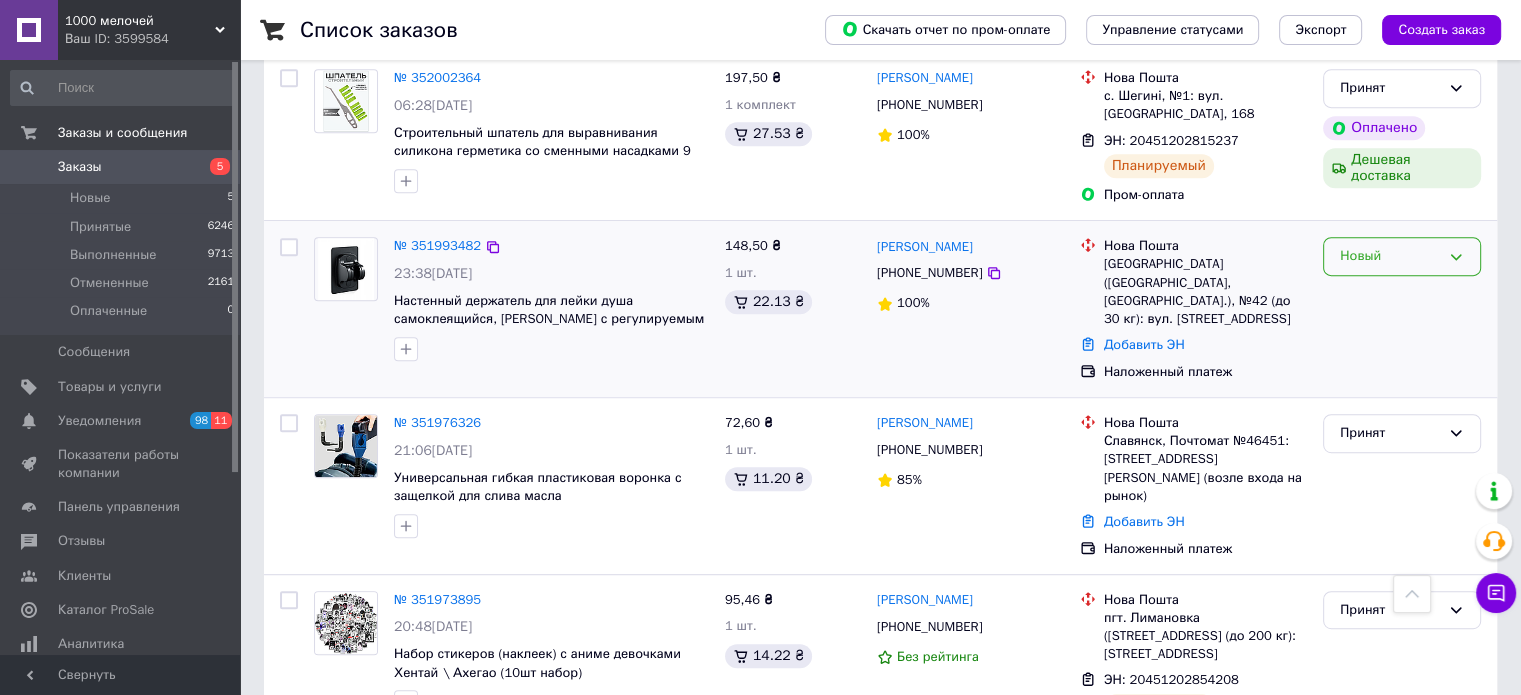 click on "Новый" at bounding box center [1390, 256] 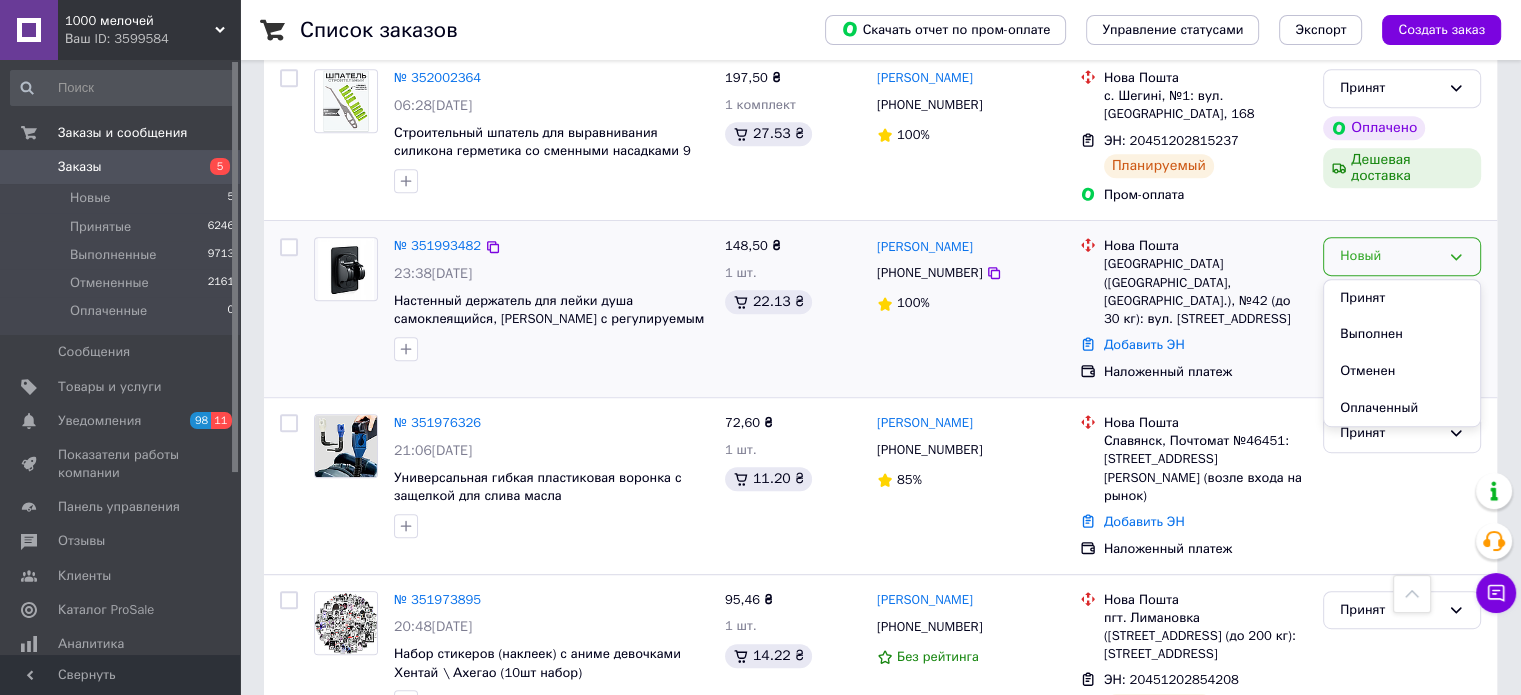 click on "Принят" at bounding box center [1402, 298] 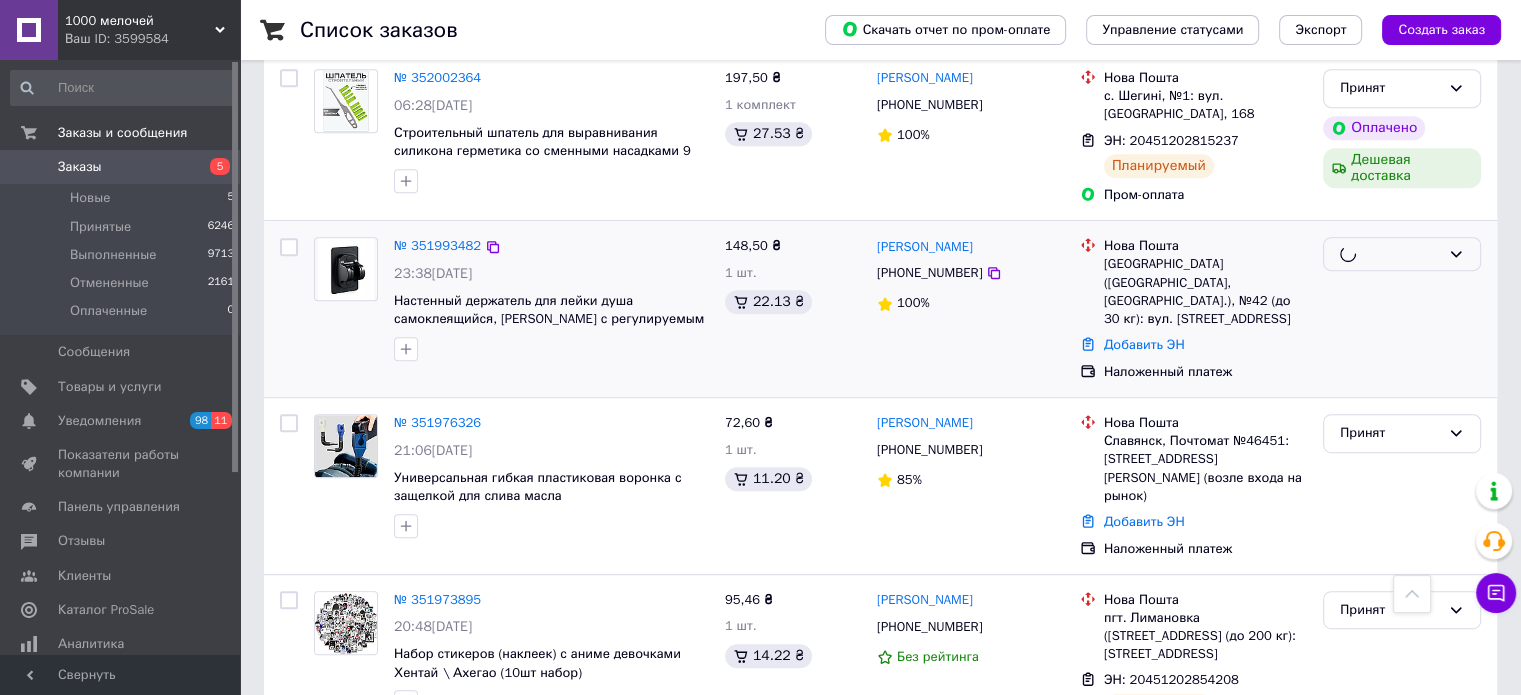 click on "+380968084686" at bounding box center (929, 273) 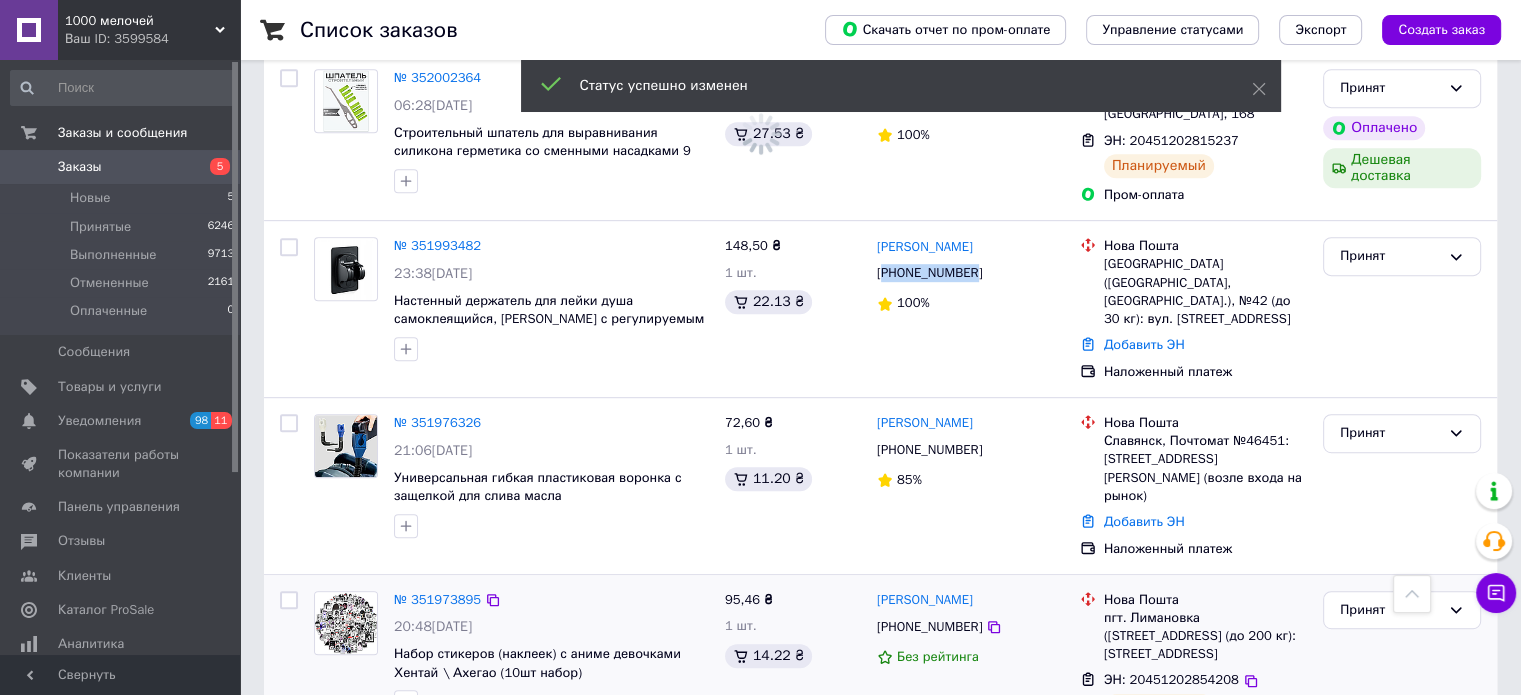 copy on "380968084686" 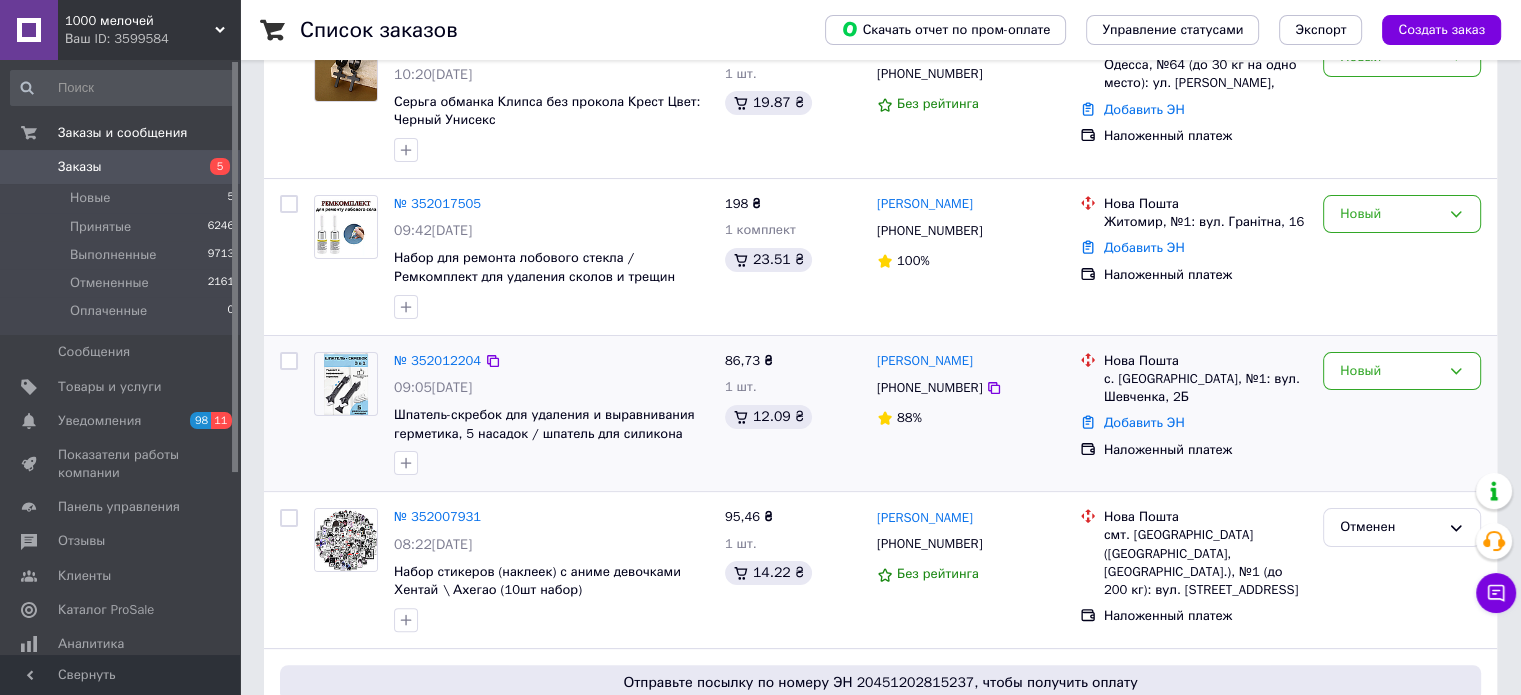 scroll, scrollTop: 400, scrollLeft: 0, axis: vertical 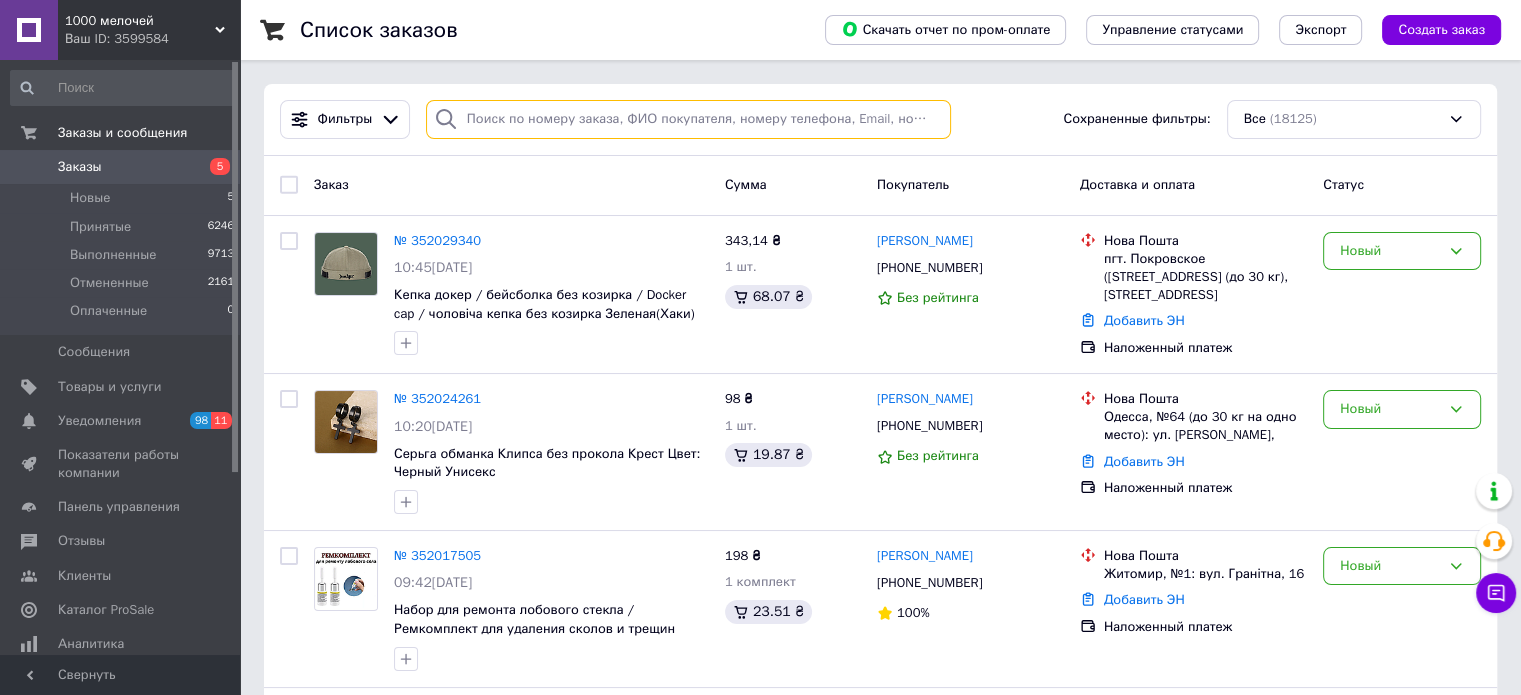 click at bounding box center [688, 119] 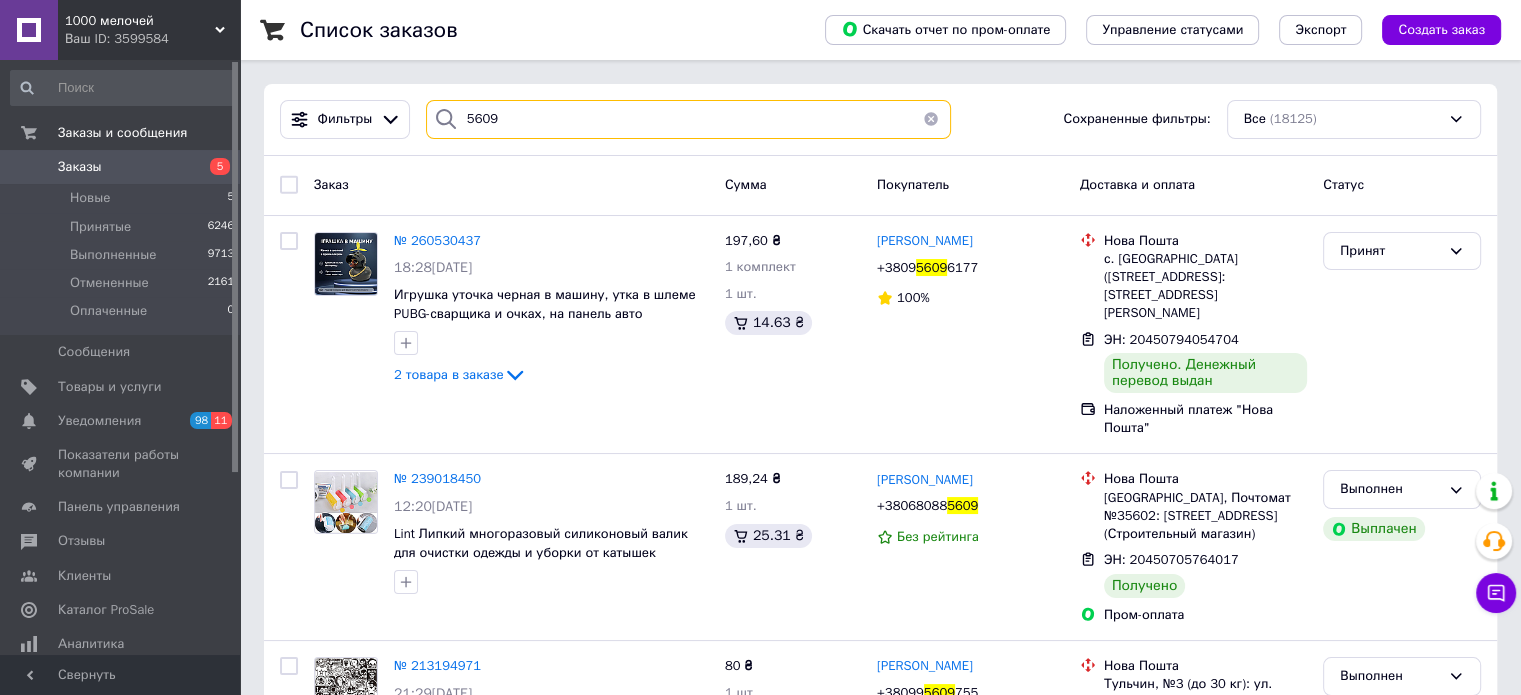click on "5609" at bounding box center [688, 119] 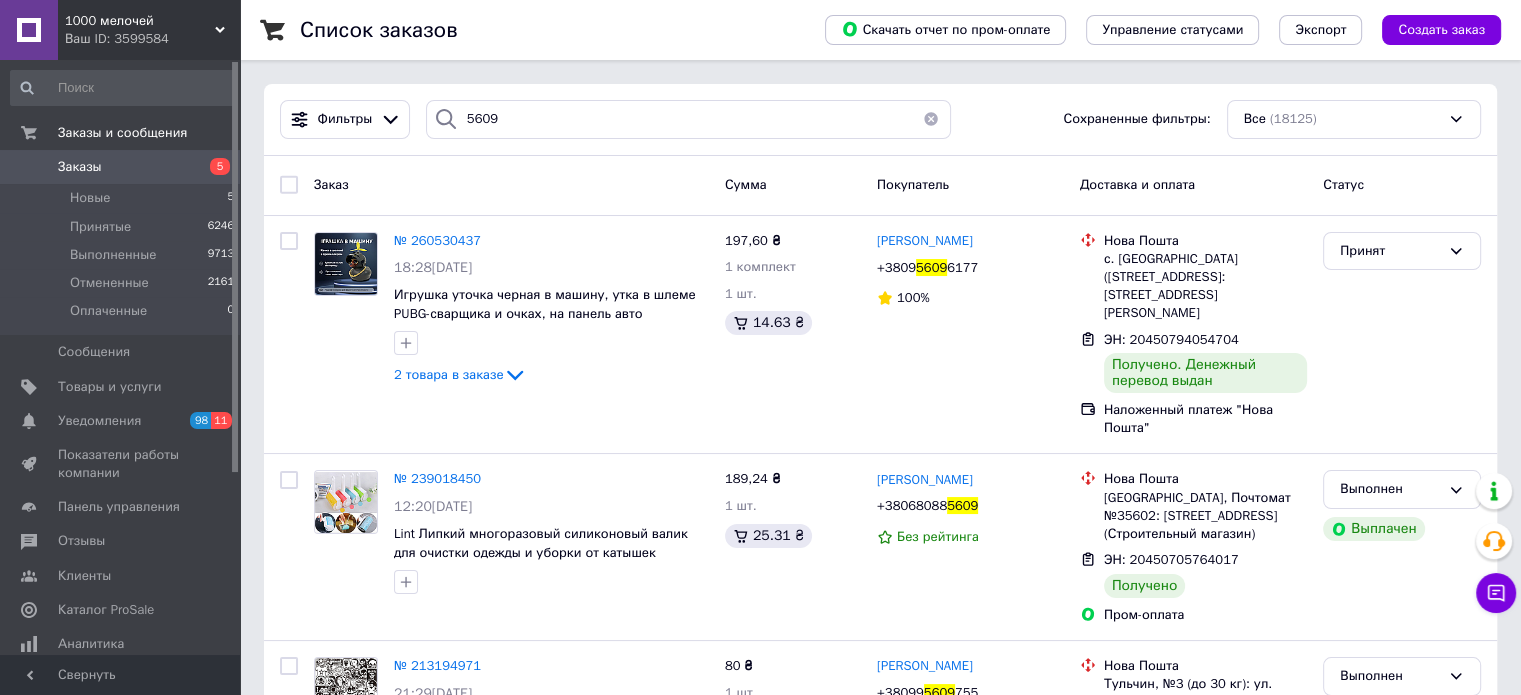 click on "1000 мелочей" at bounding box center [140, 21] 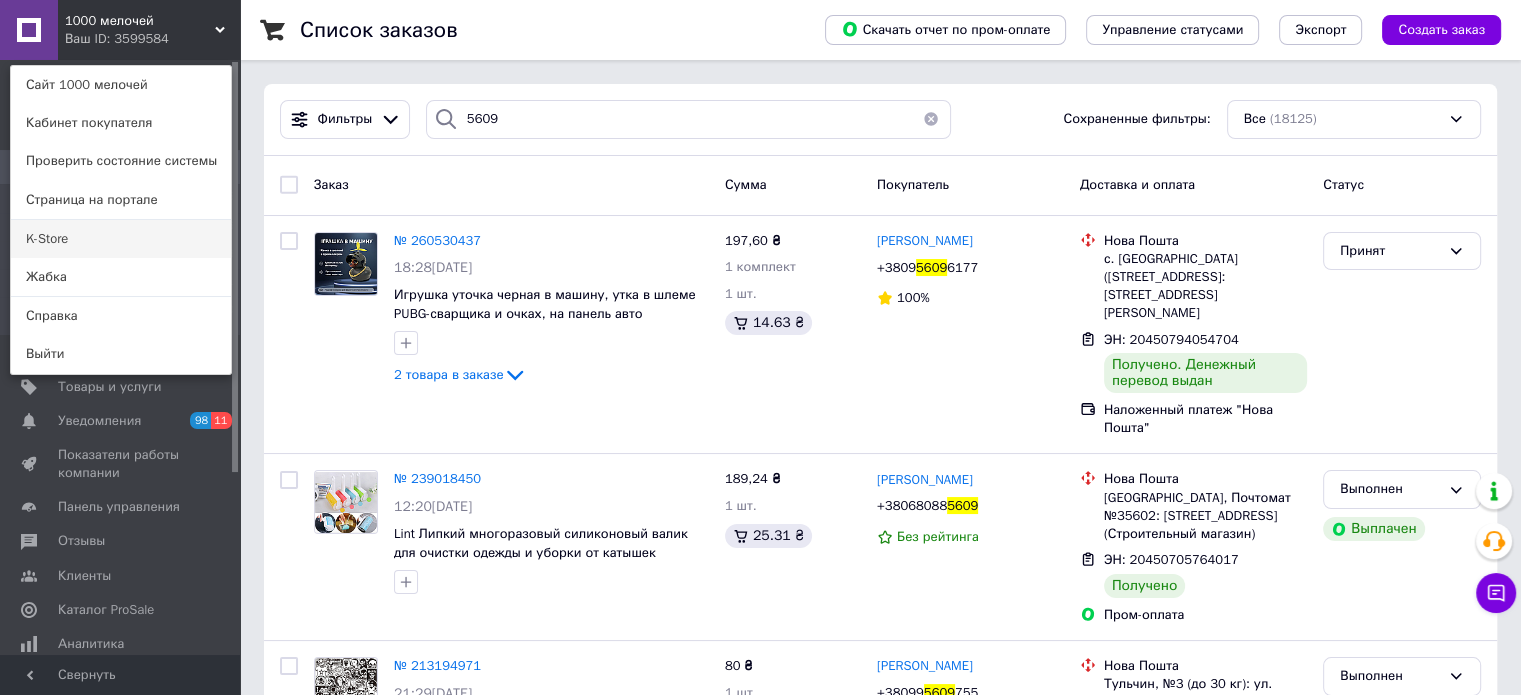 click on "K-Store" at bounding box center [121, 239] 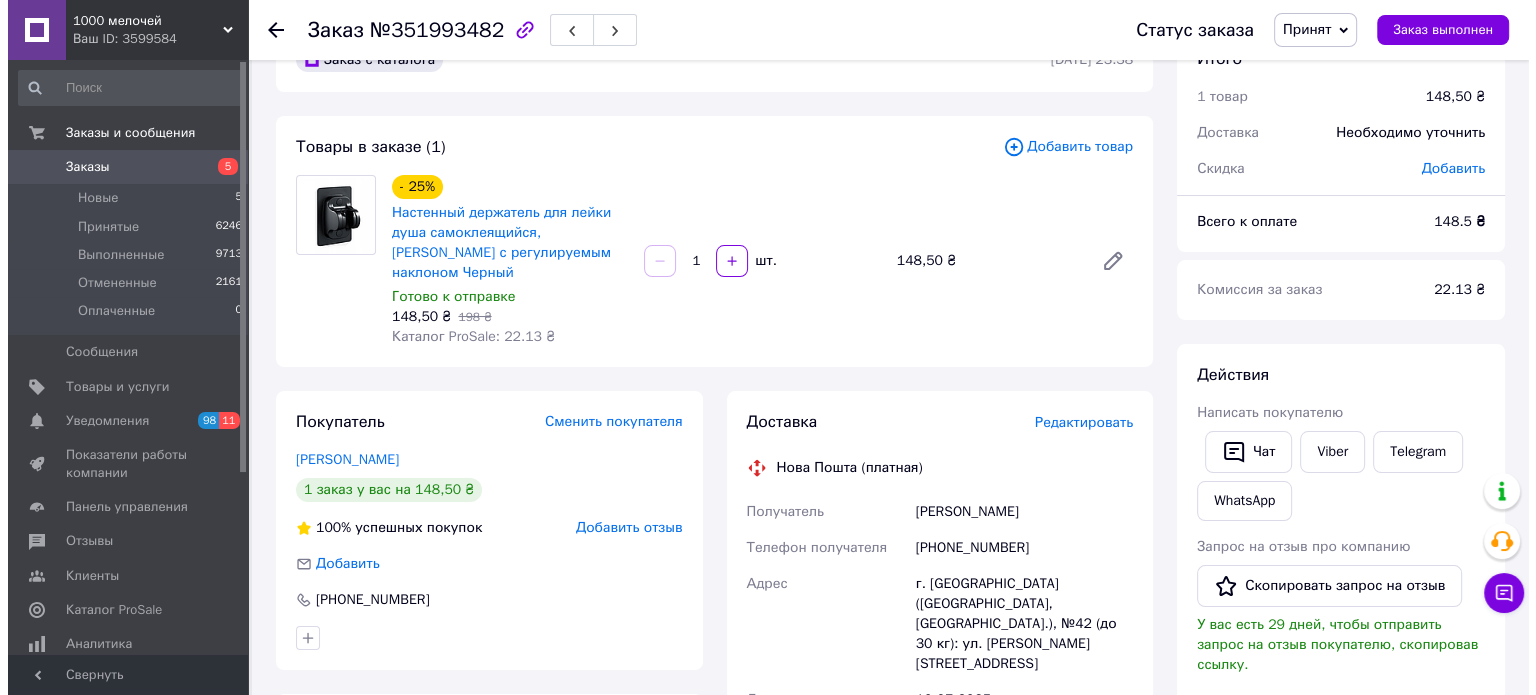 scroll, scrollTop: 200, scrollLeft: 0, axis: vertical 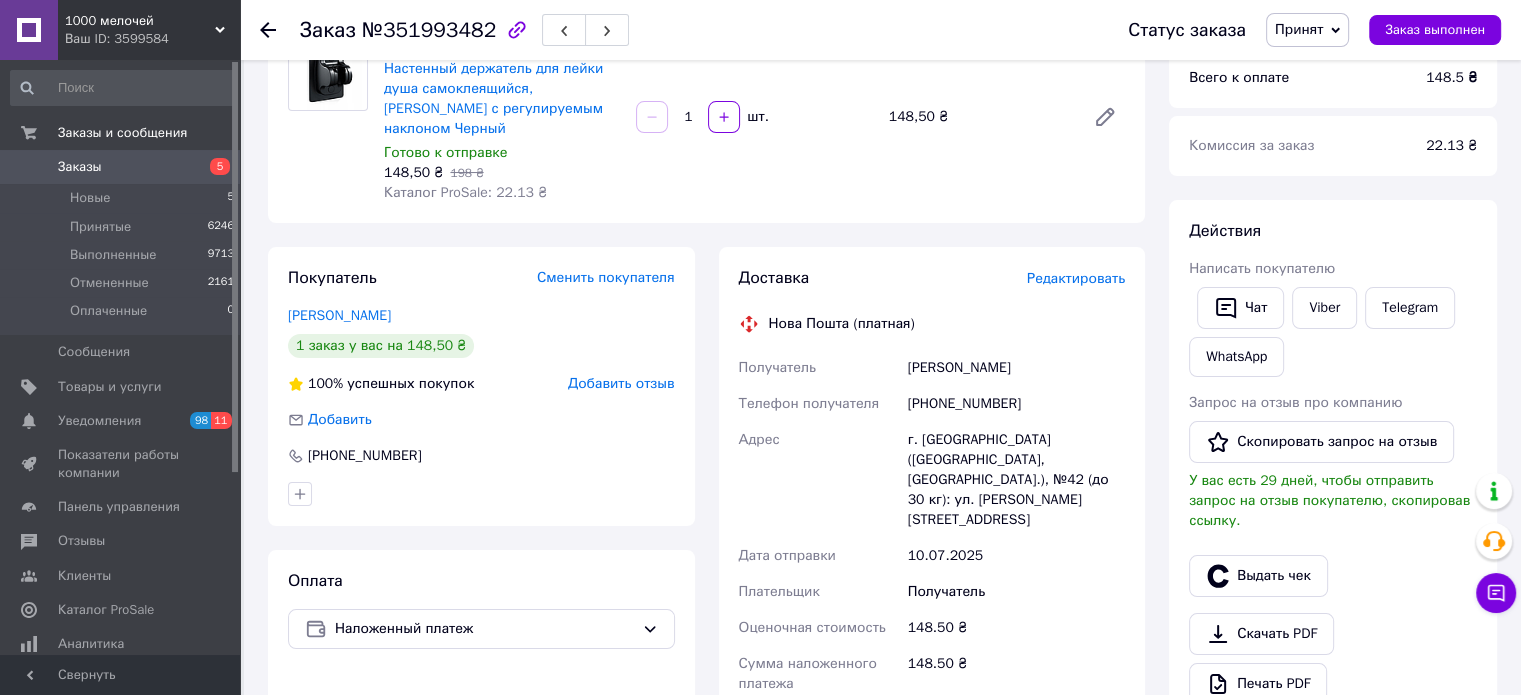 click on "Редактировать" at bounding box center [1076, 278] 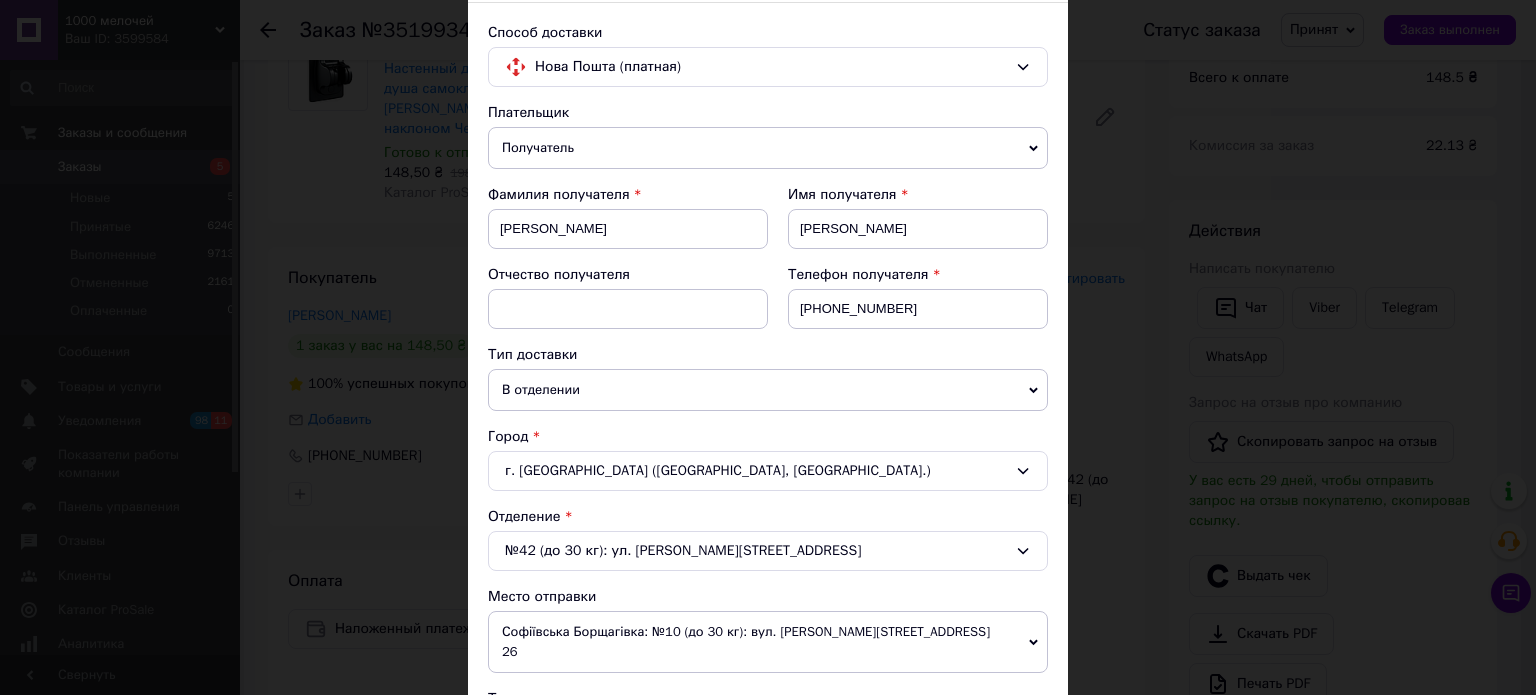 scroll, scrollTop: 300, scrollLeft: 0, axis: vertical 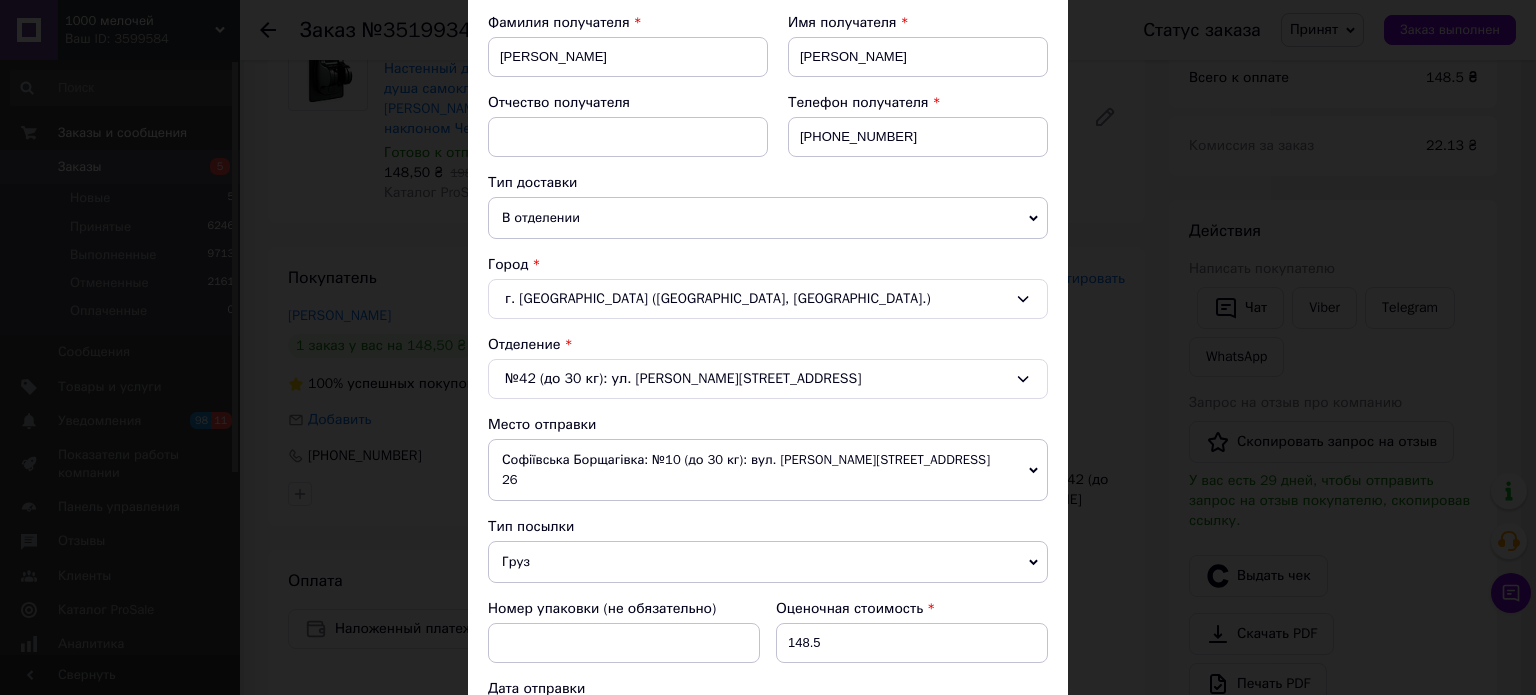 click on "Груз" at bounding box center (768, 562) 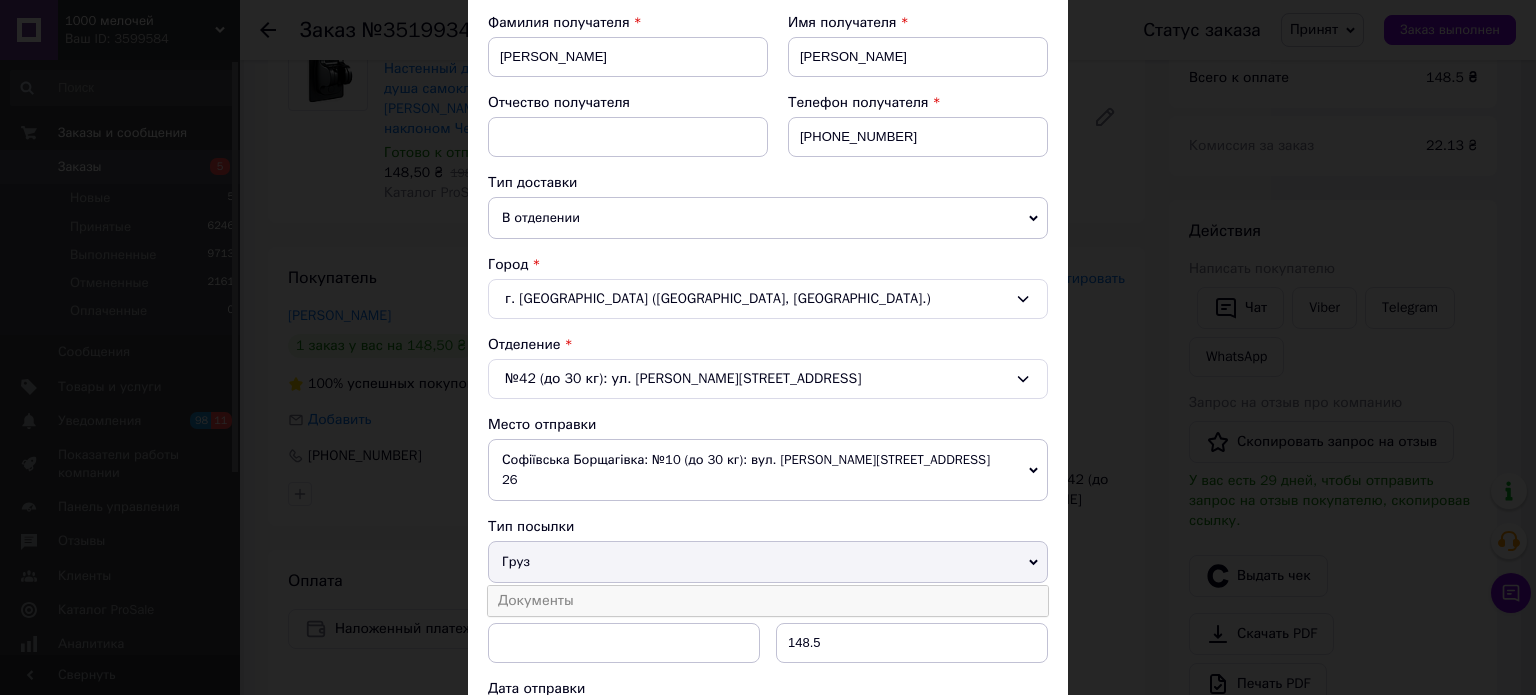 click on "Документы" at bounding box center [768, 601] 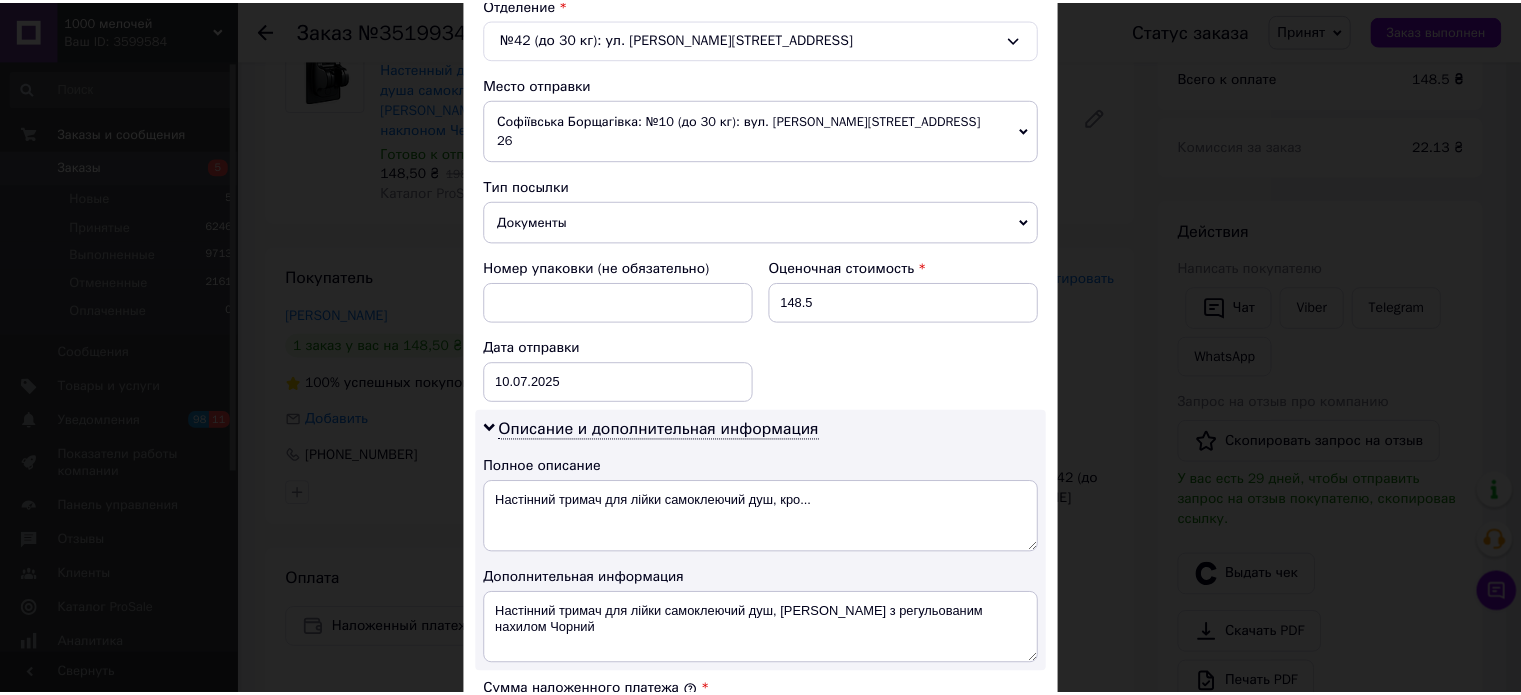 scroll, scrollTop: 1068, scrollLeft: 0, axis: vertical 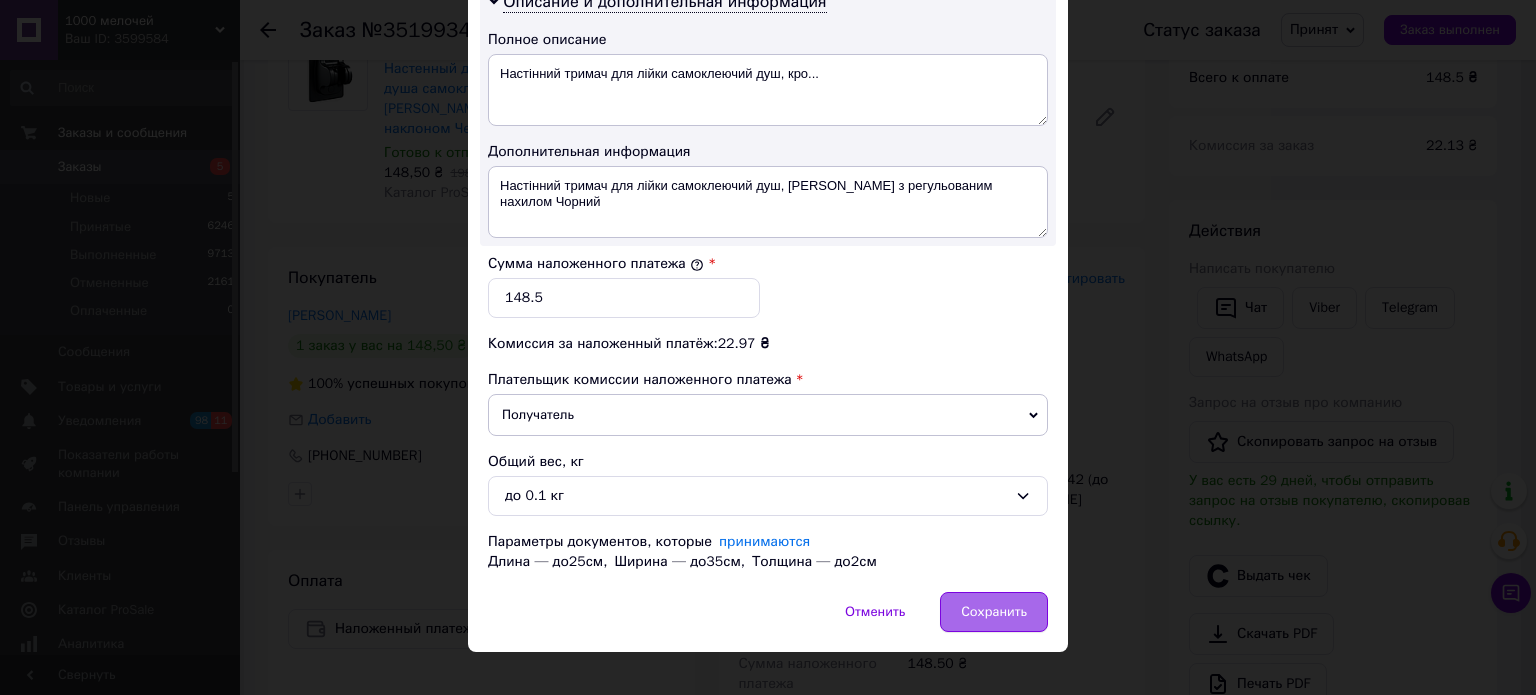 drag, startPoint x: 941, startPoint y: 569, endPoint x: 974, endPoint y: 587, distance: 37.589893 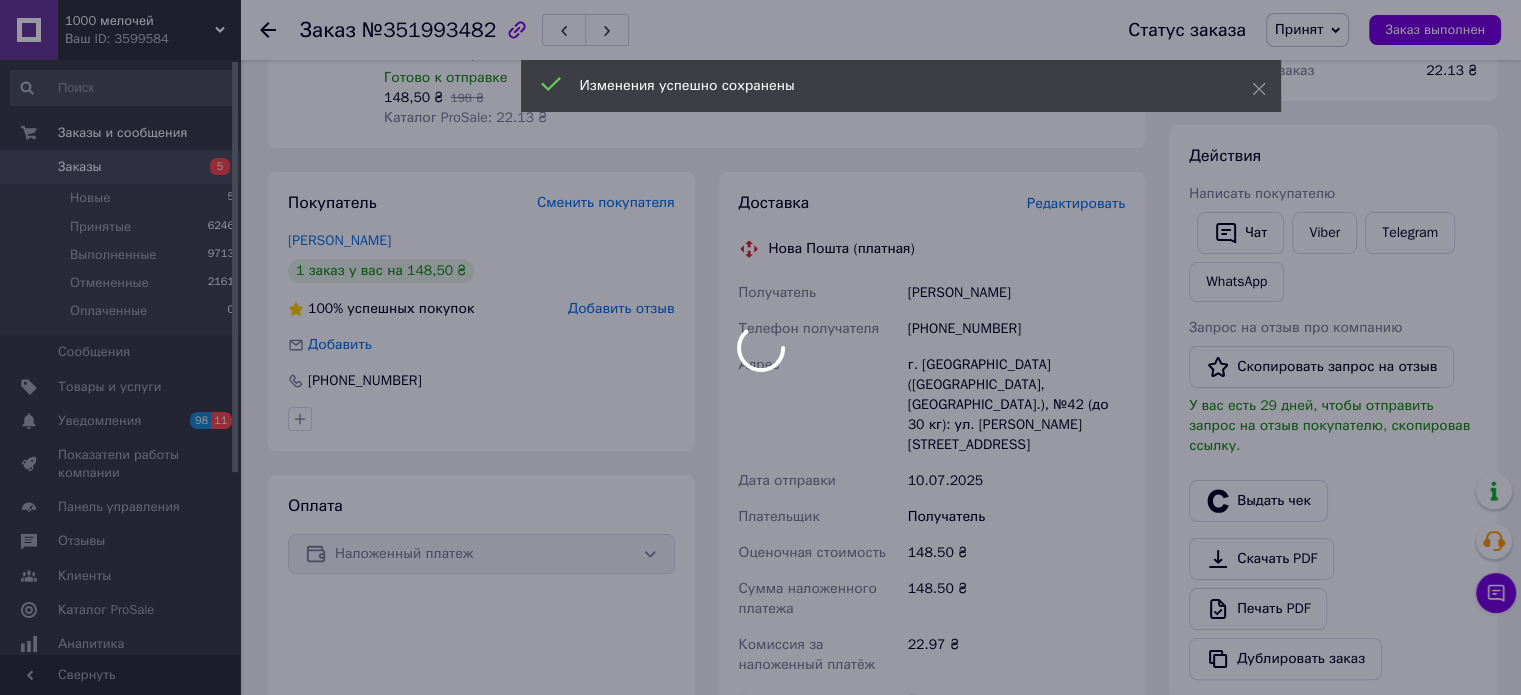 scroll, scrollTop: 600, scrollLeft: 0, axis: vertical 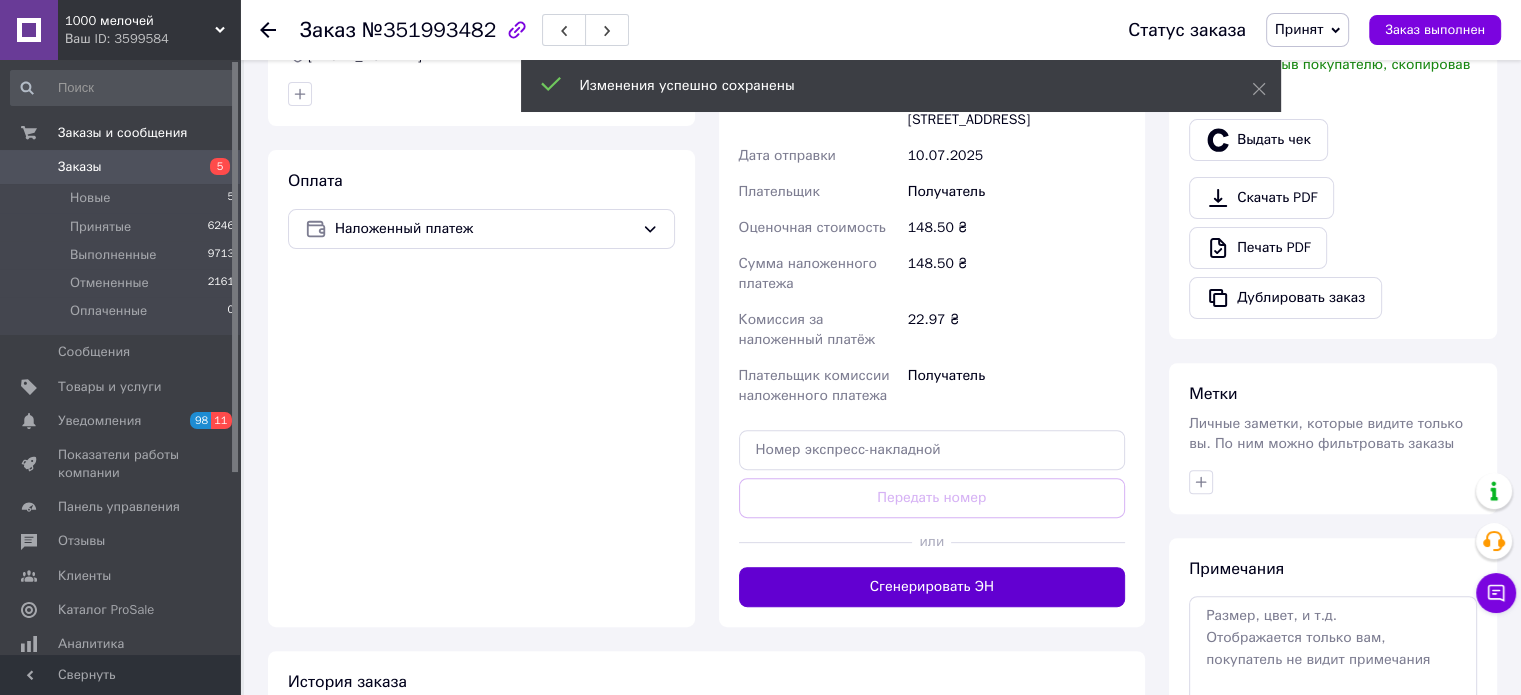 click on "Сгенерировать ЭН" at bounding box center (932, 587) 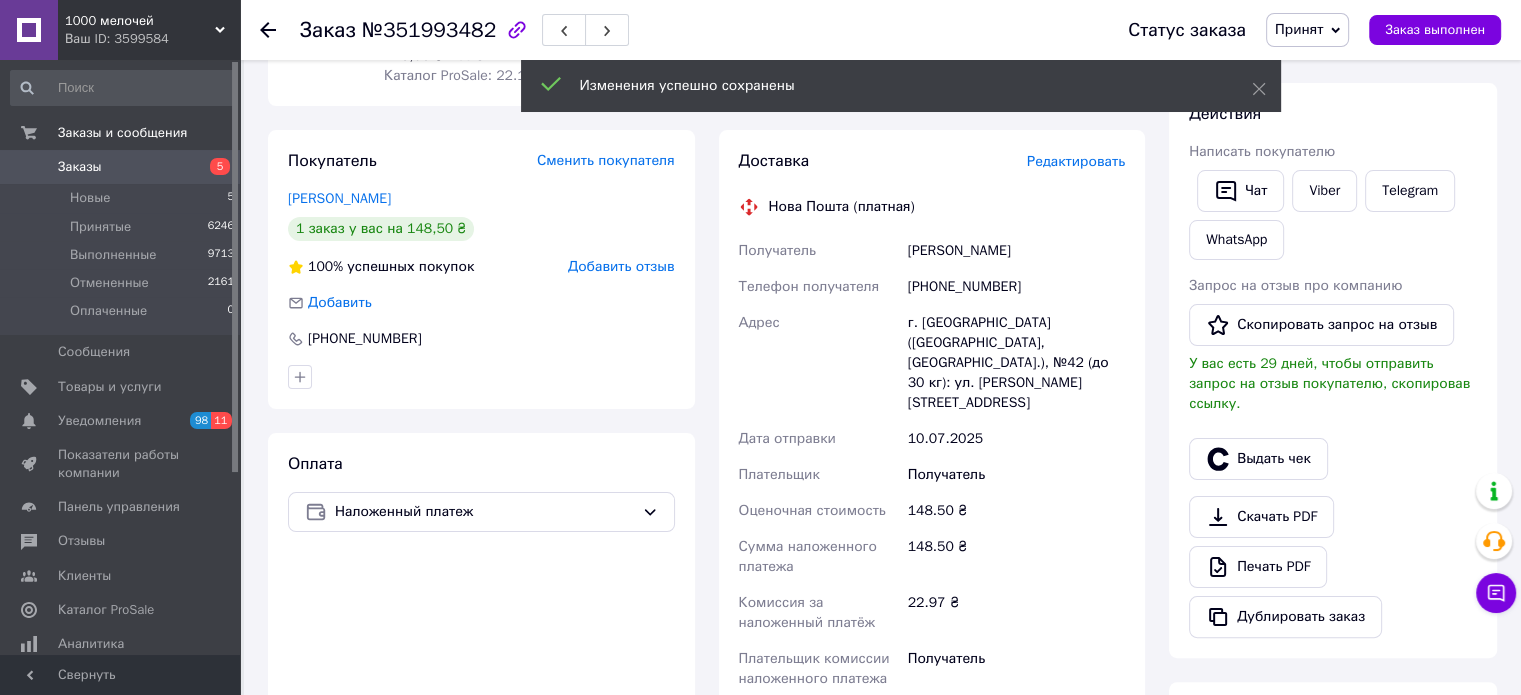 scroll, scrollTop: 100, scrollLeft: 0, axis: vertical 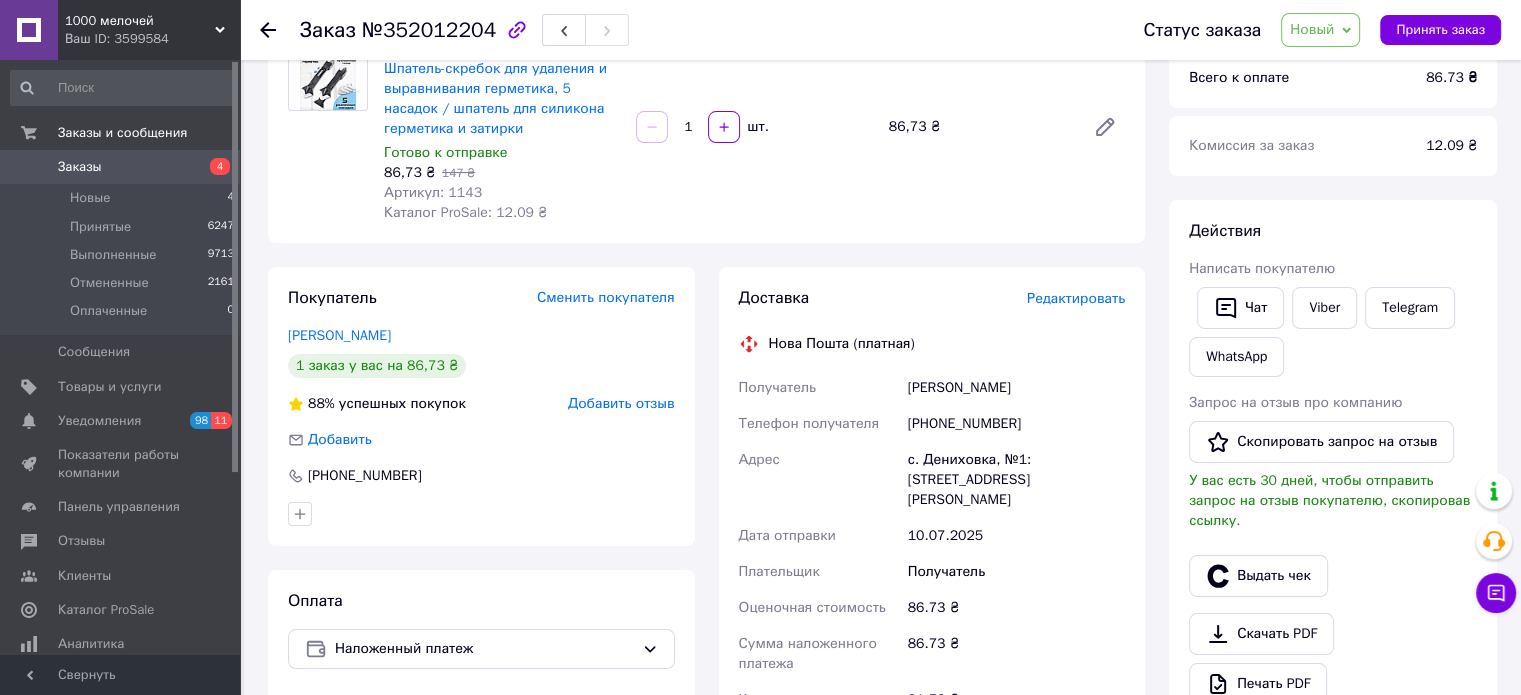 drag, startPoint x: 1304, startPoint y: 30, endPoint x: 1305, endPoint y: 58, distance: 28.01785 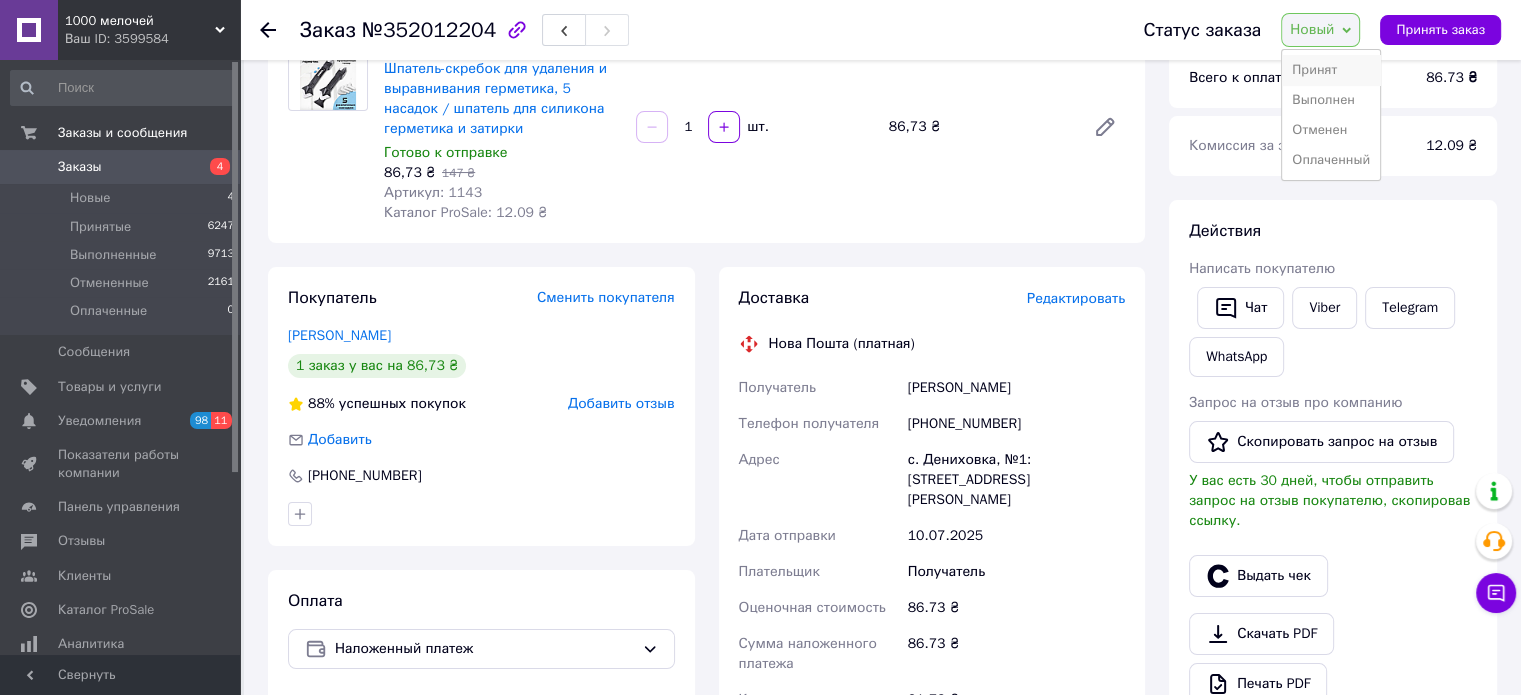 click on "Принят" at bounding box center [1331, 70] 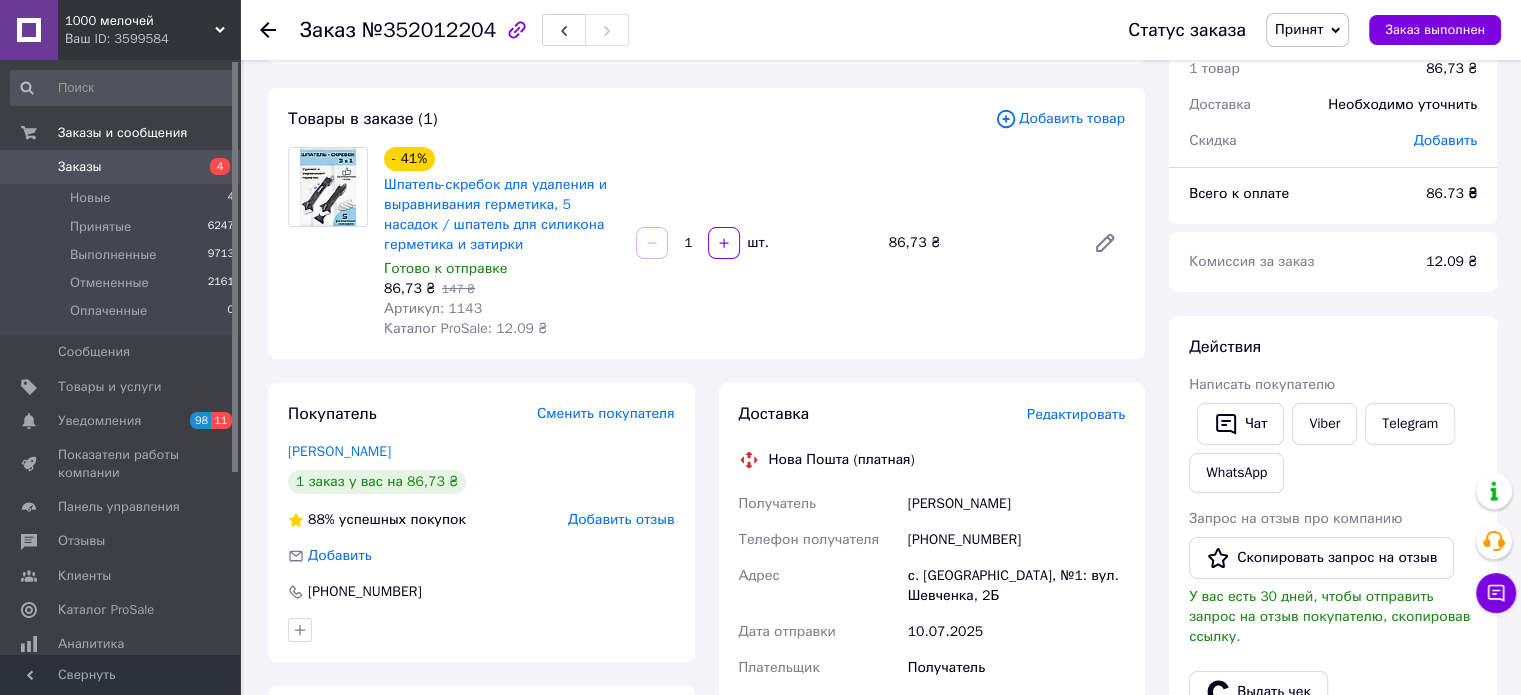 scroll, scrollTop: 0, scrollLeft: 0, axis: both 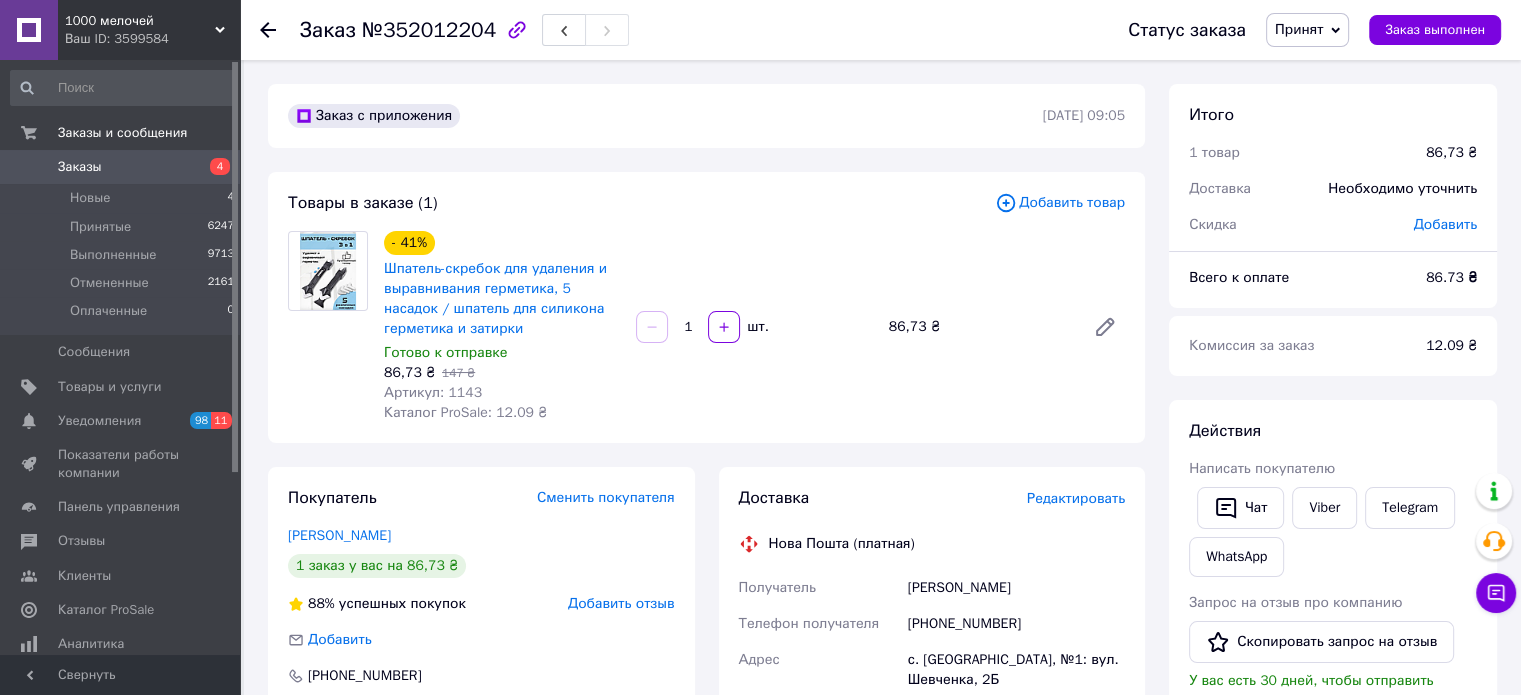 click on "[PHONE_NUMBER]" at bounding box center [1016, 624] 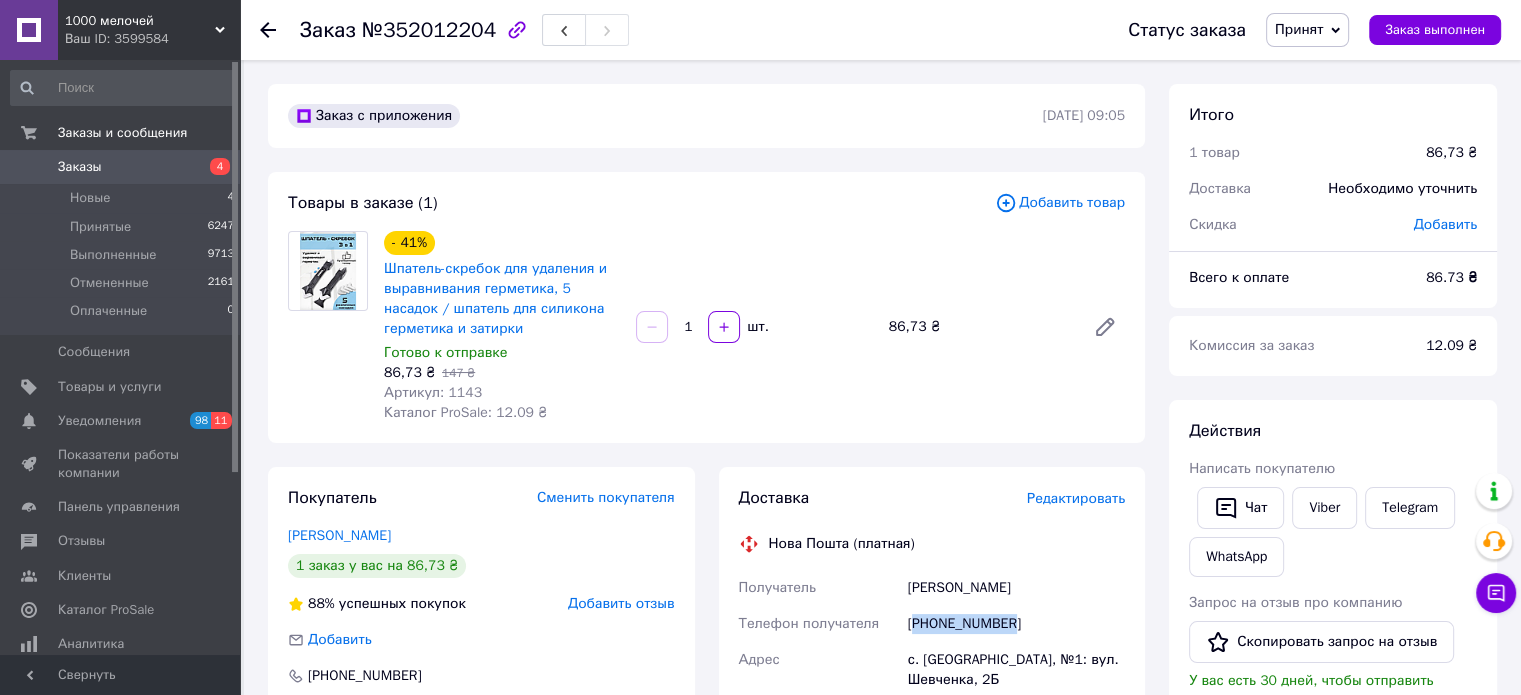 click on "[PHONE_NUMBER]" at bounding box center (1016, 624) 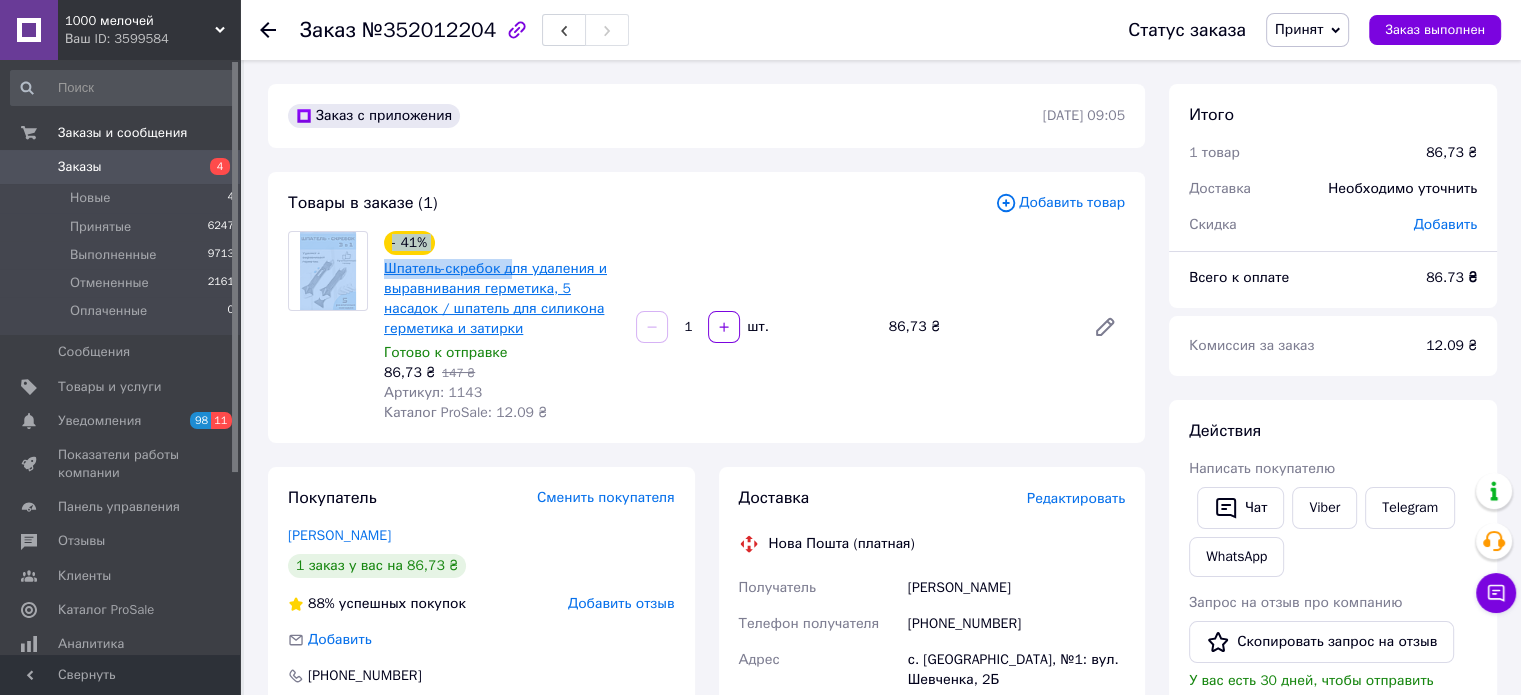 drag, startPoint x: 373, startPoint y: 266, endPoint x: 510, endPoint y: 279, distance: 137.6154 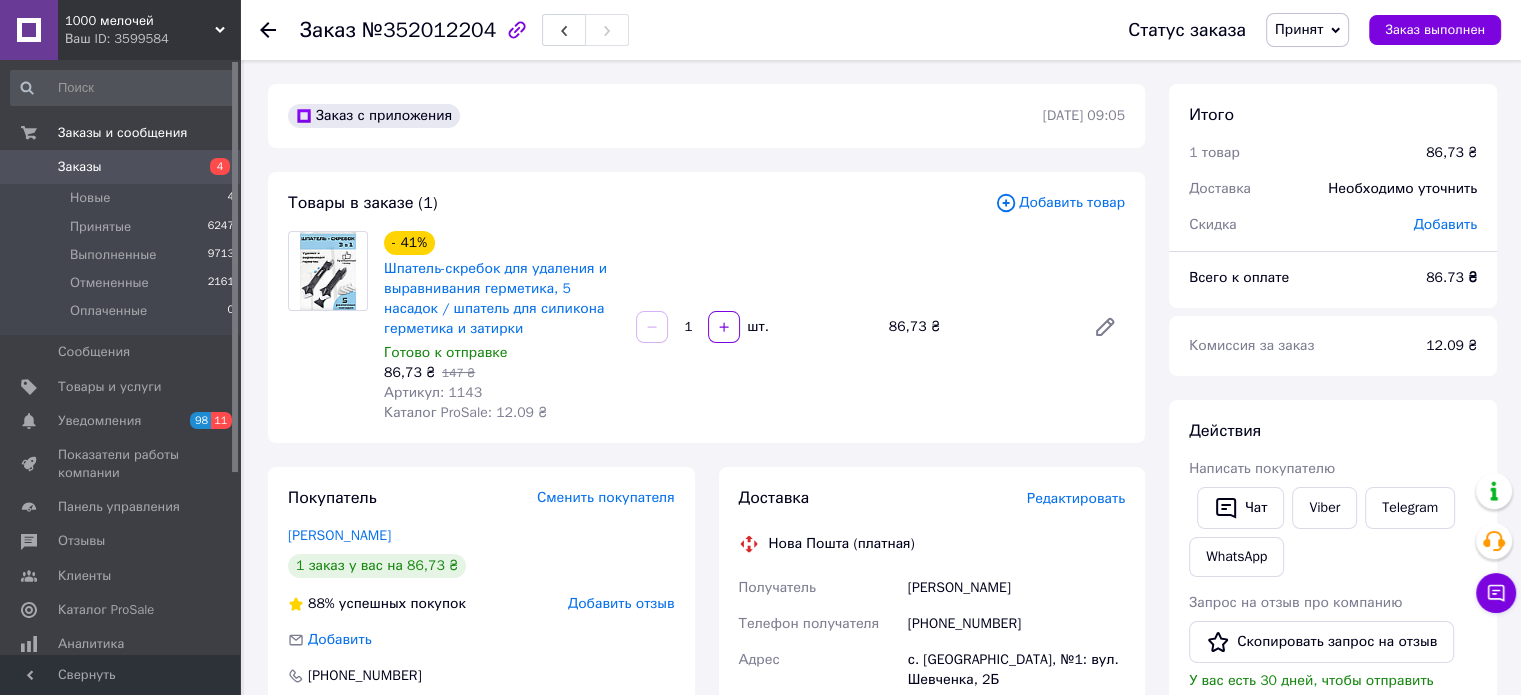 drag, startPoint x: 608, startPoint y: 375, endPoint x: 320, endPoint y: 274, distance: 305.19666 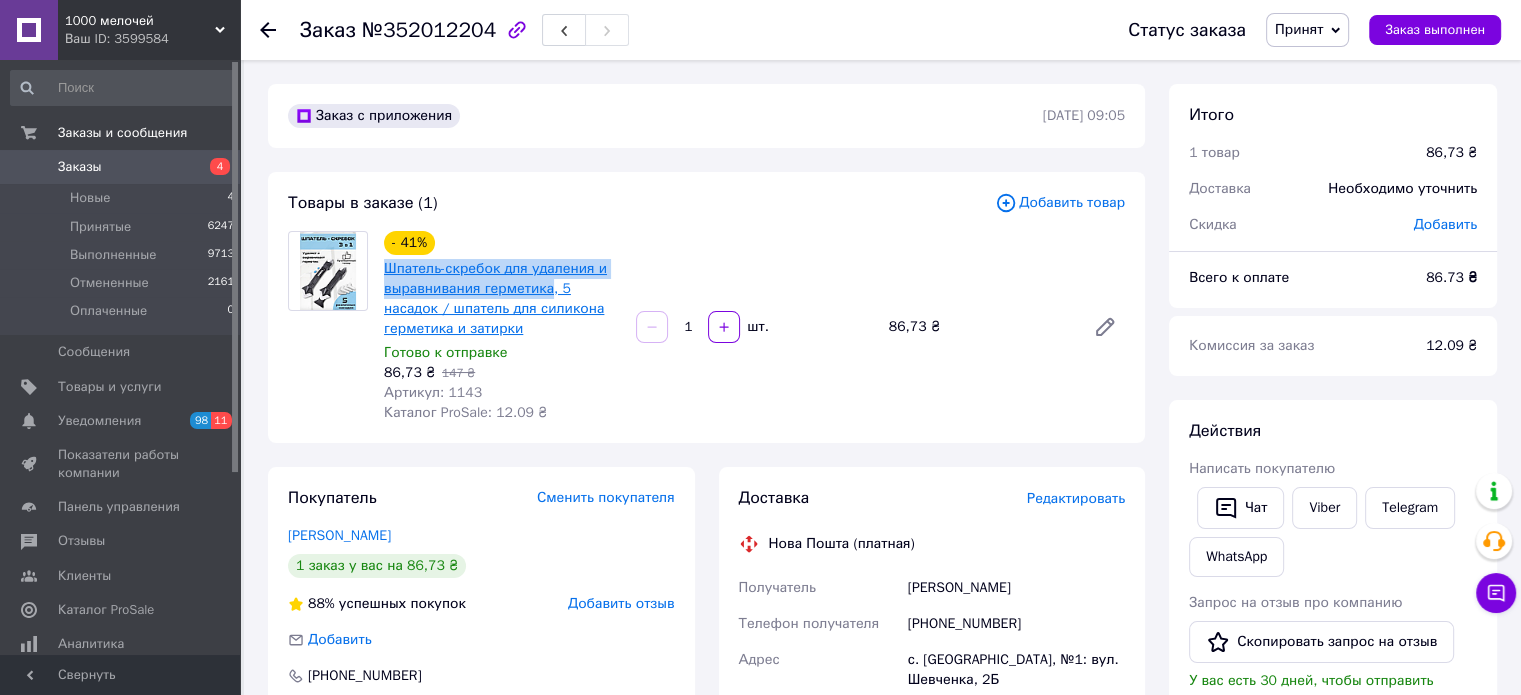 drag, startPoint x: 380, startPoint y: 268, endPoint x: 547, endPoint y: 291, distance: 168.57639 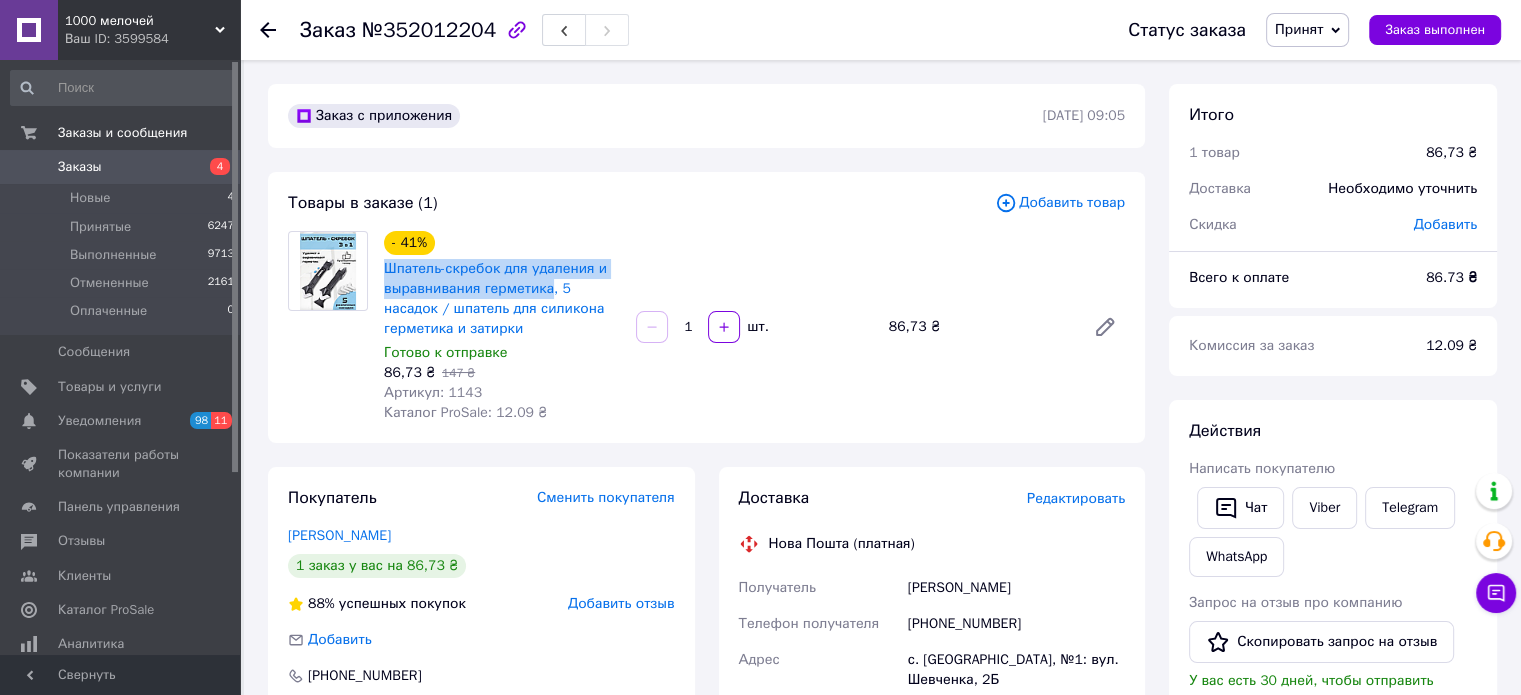 copy on "Шпатель-скребок для удаления и выравнивания герметика" 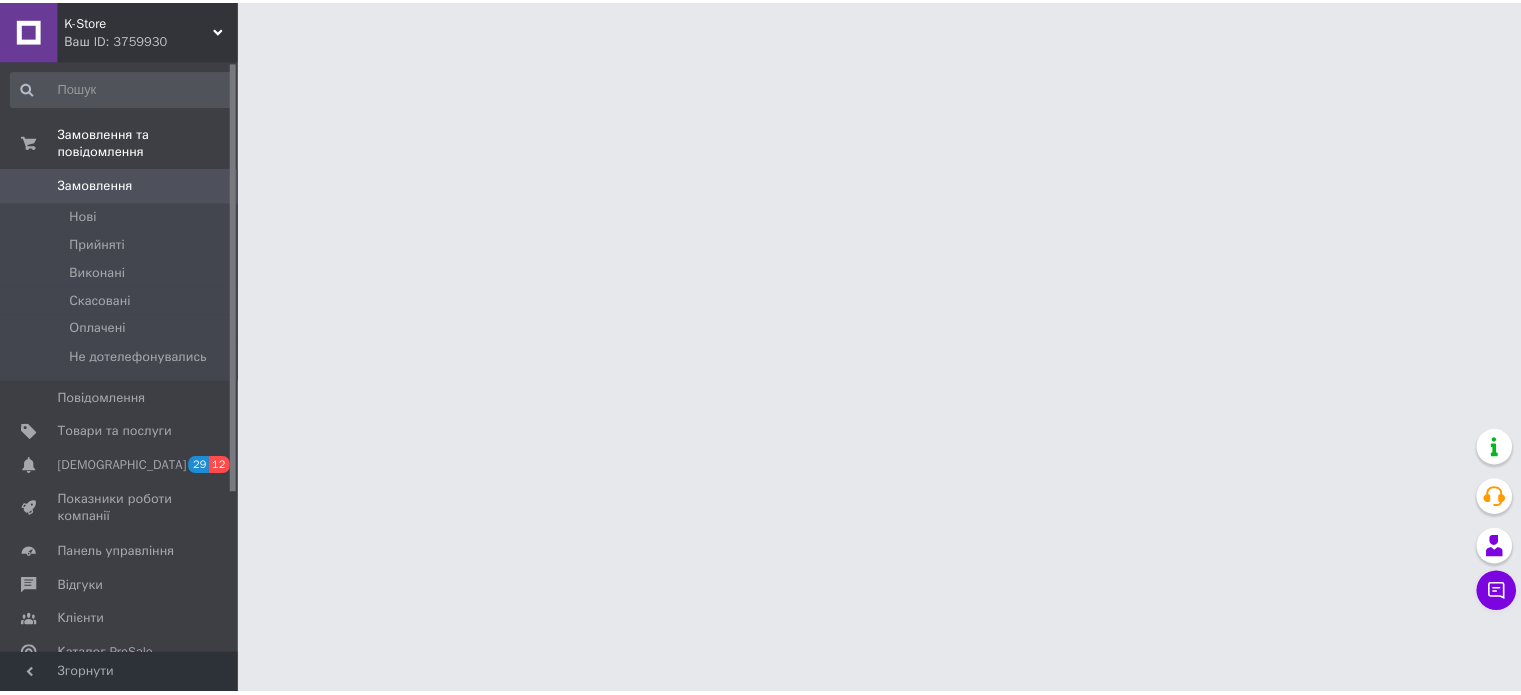 scroll, scrollTop: 0, scrollLeft: 0, axis: both 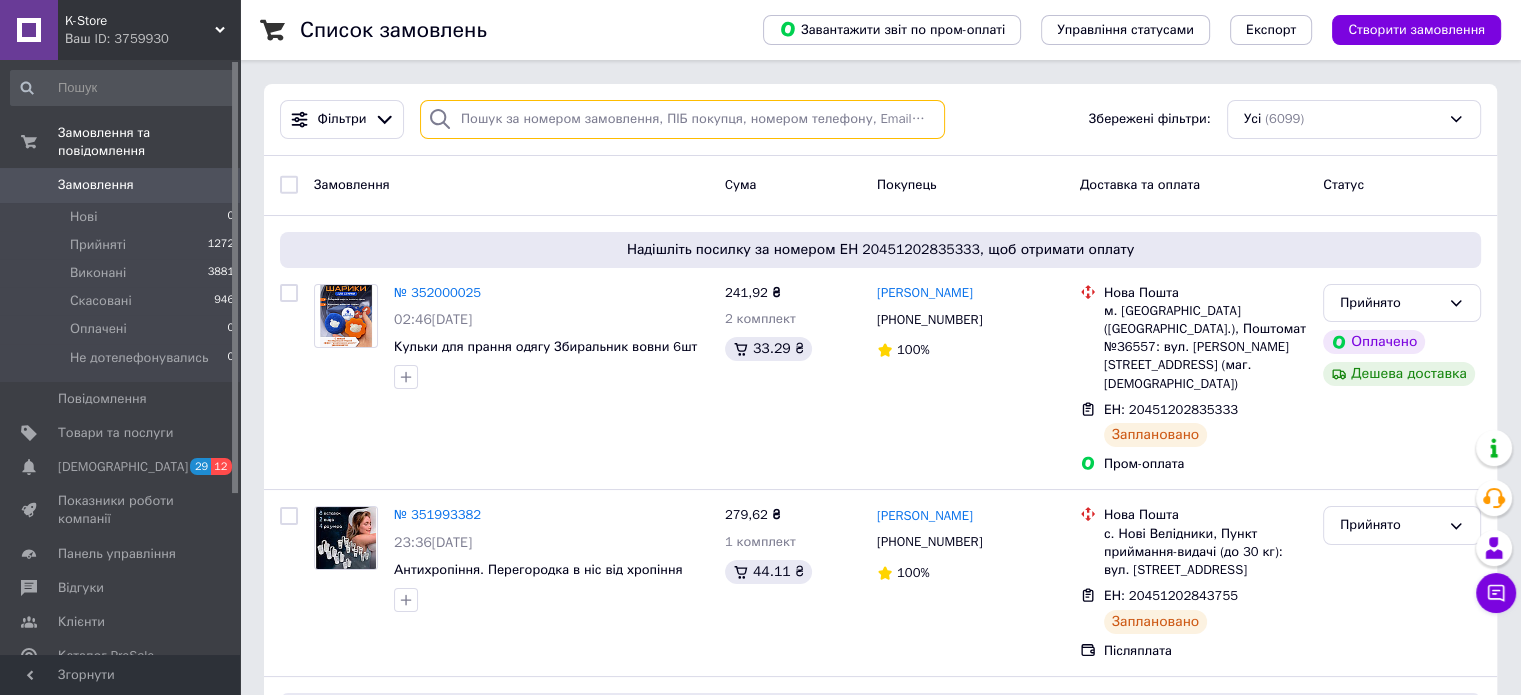 click at bounding box center [682, 119] 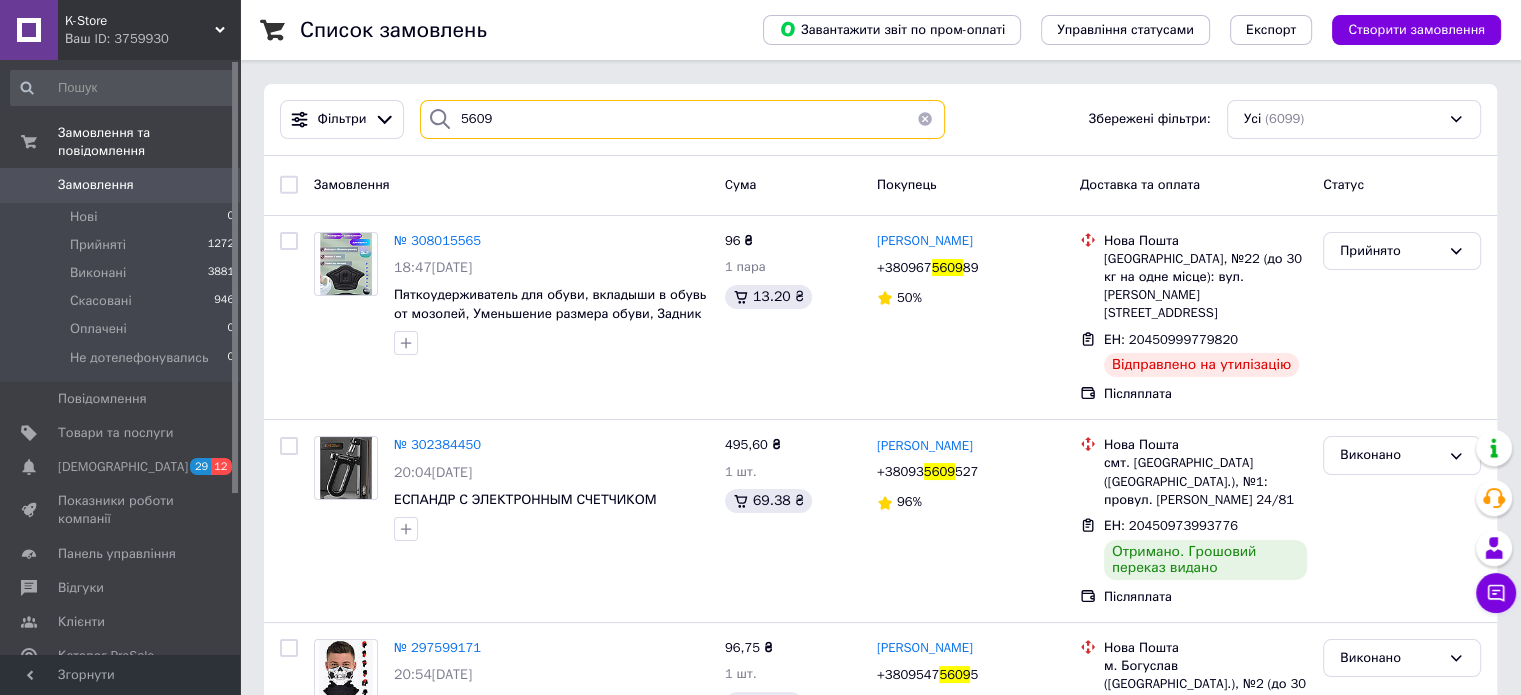 type on "5609" 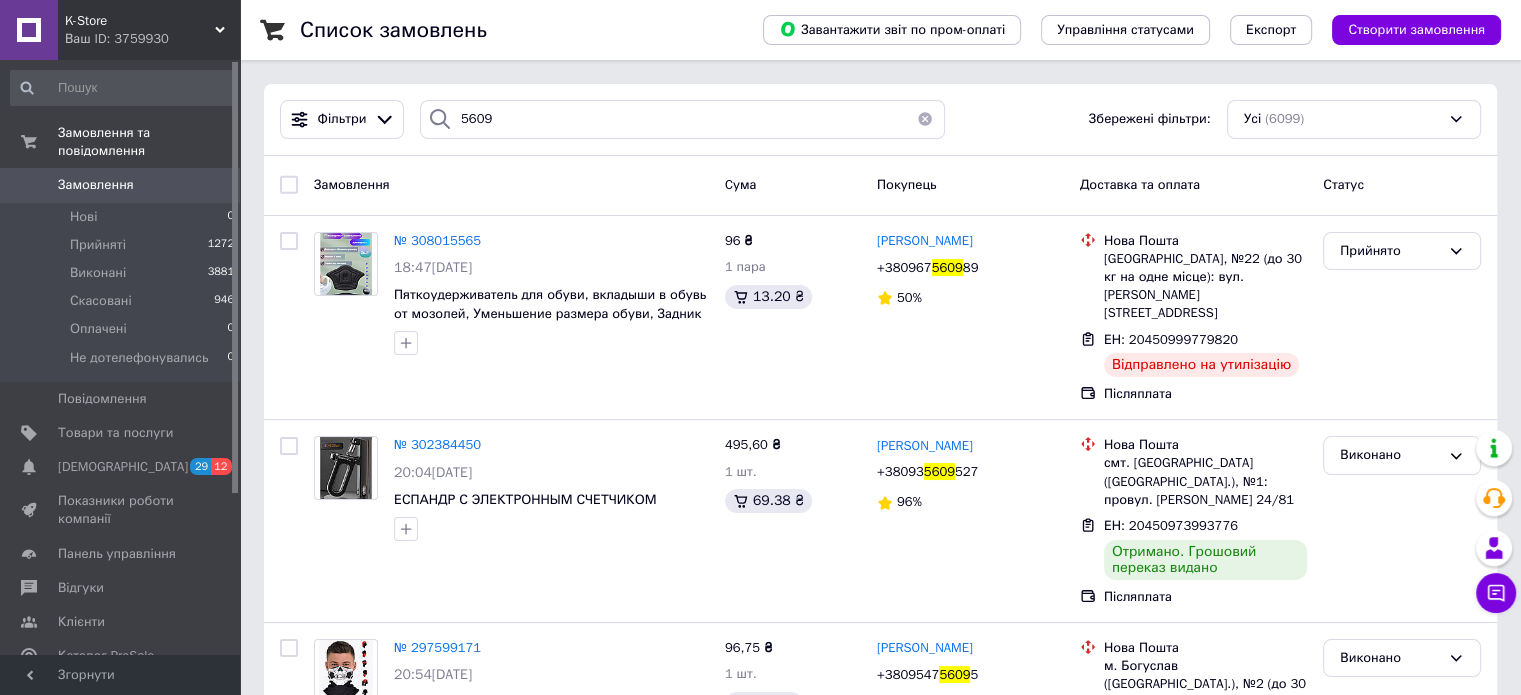 click on "K-Store" at bounding box center [140, 21] 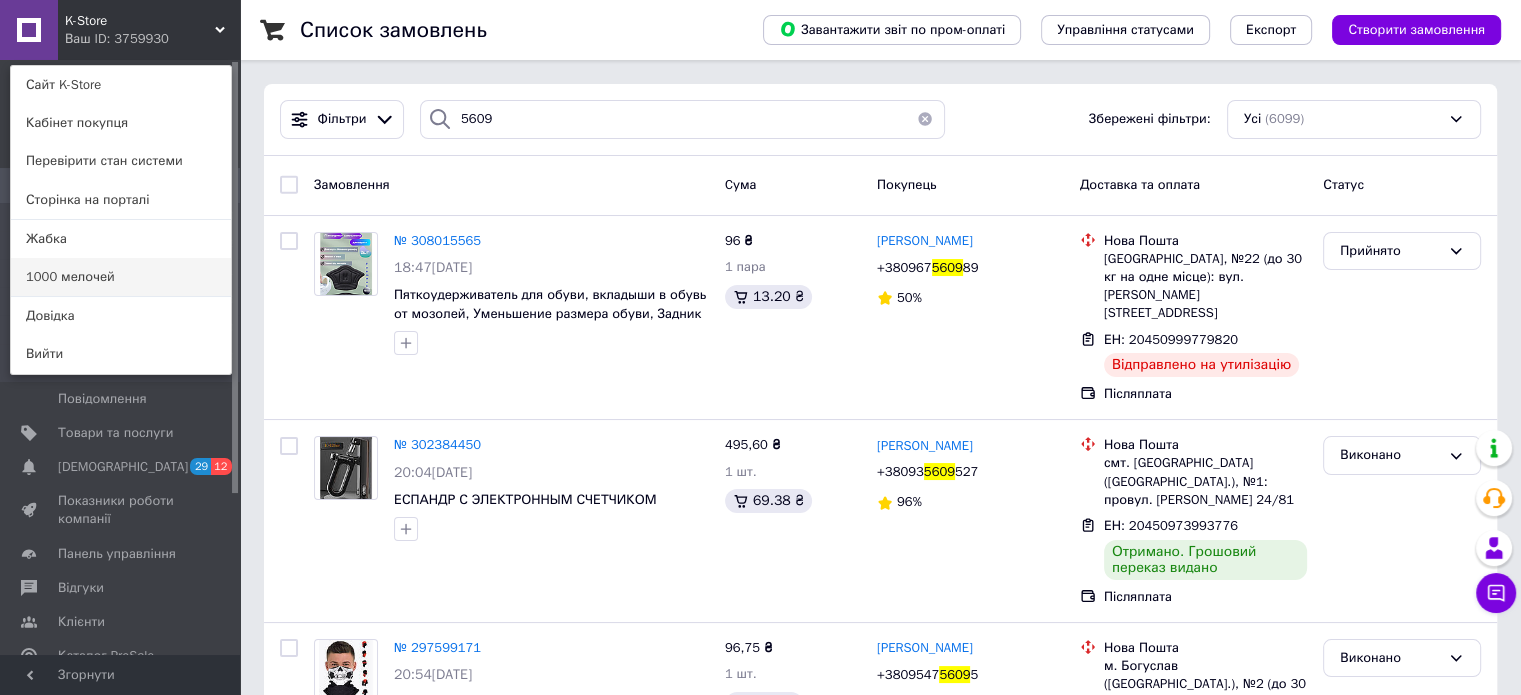 click on "1000 мелочей" at bounding box center [121, 277] 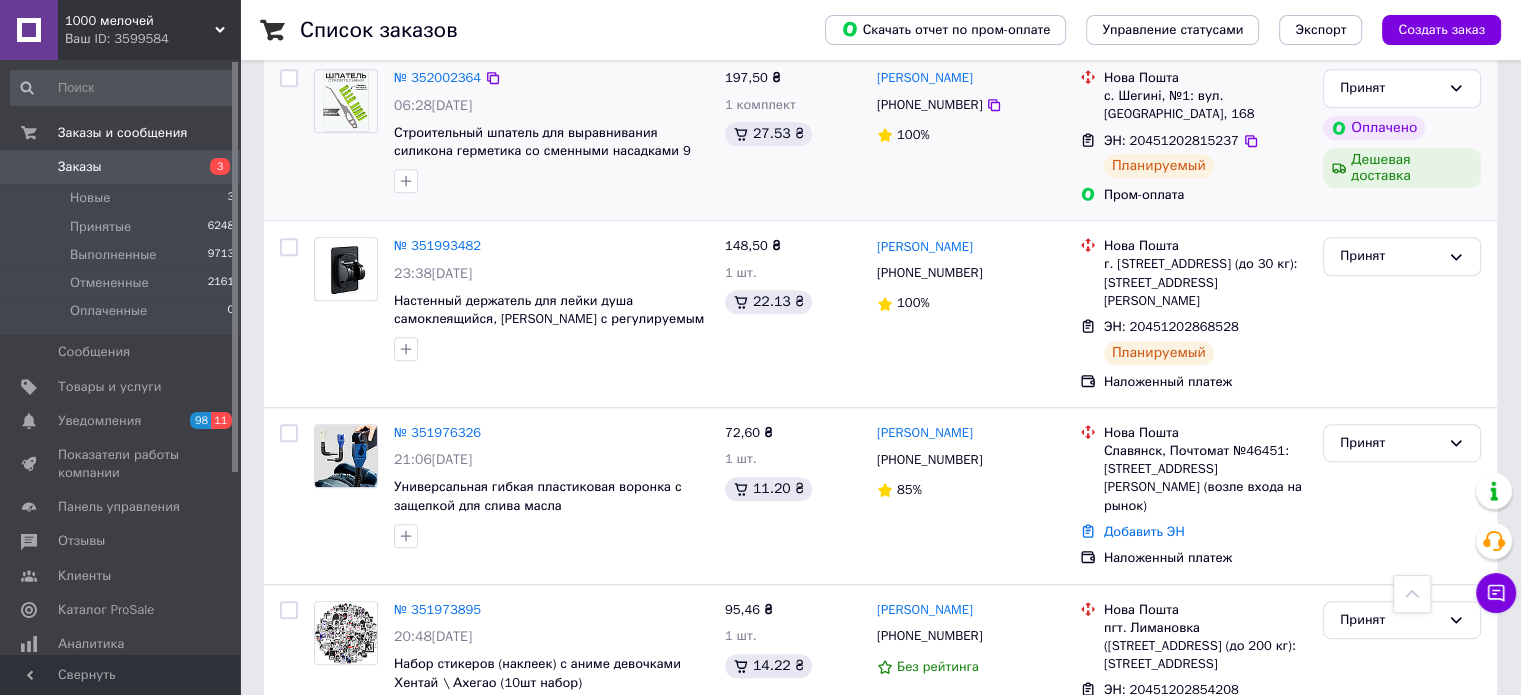 scroll, scrollTop: 800, scrollLeft: 0, axis: vertical 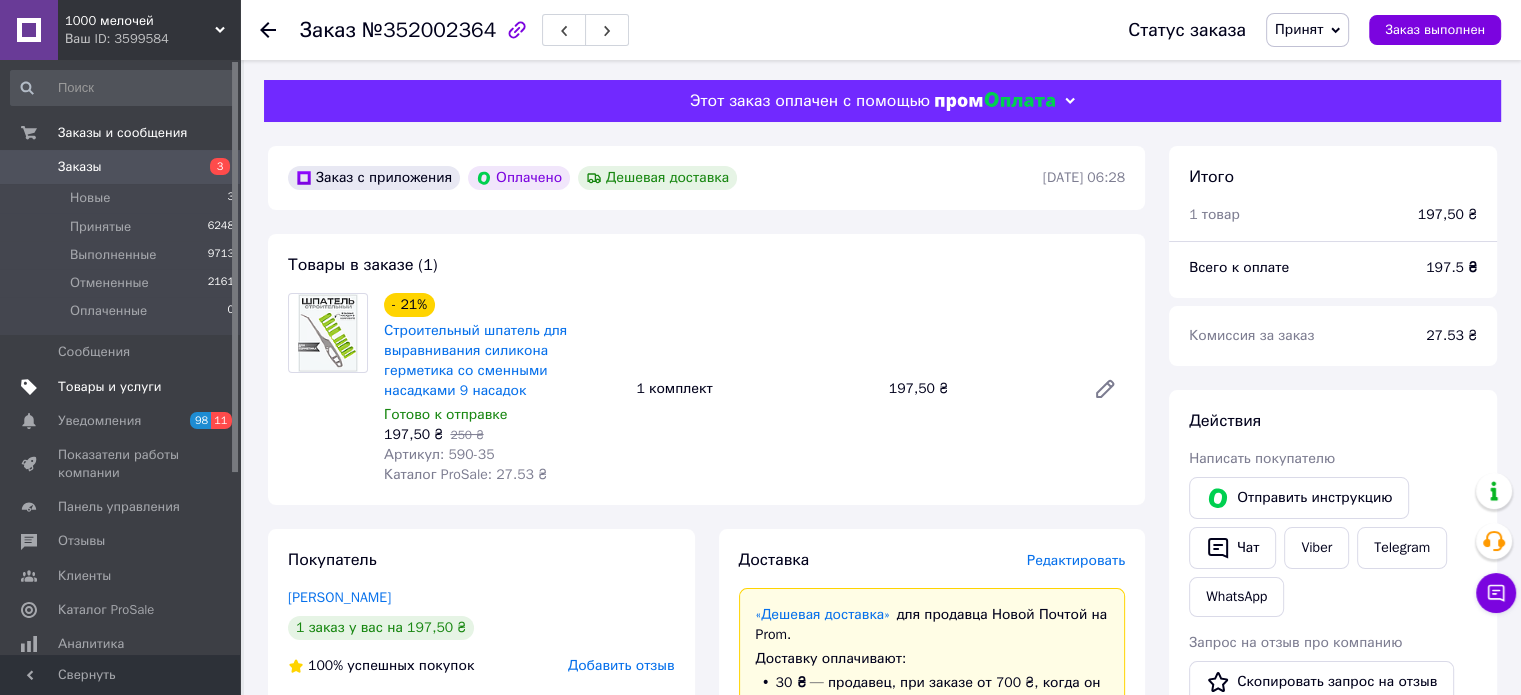 click on "Товары и услуги" at bounding box center [110, 387] 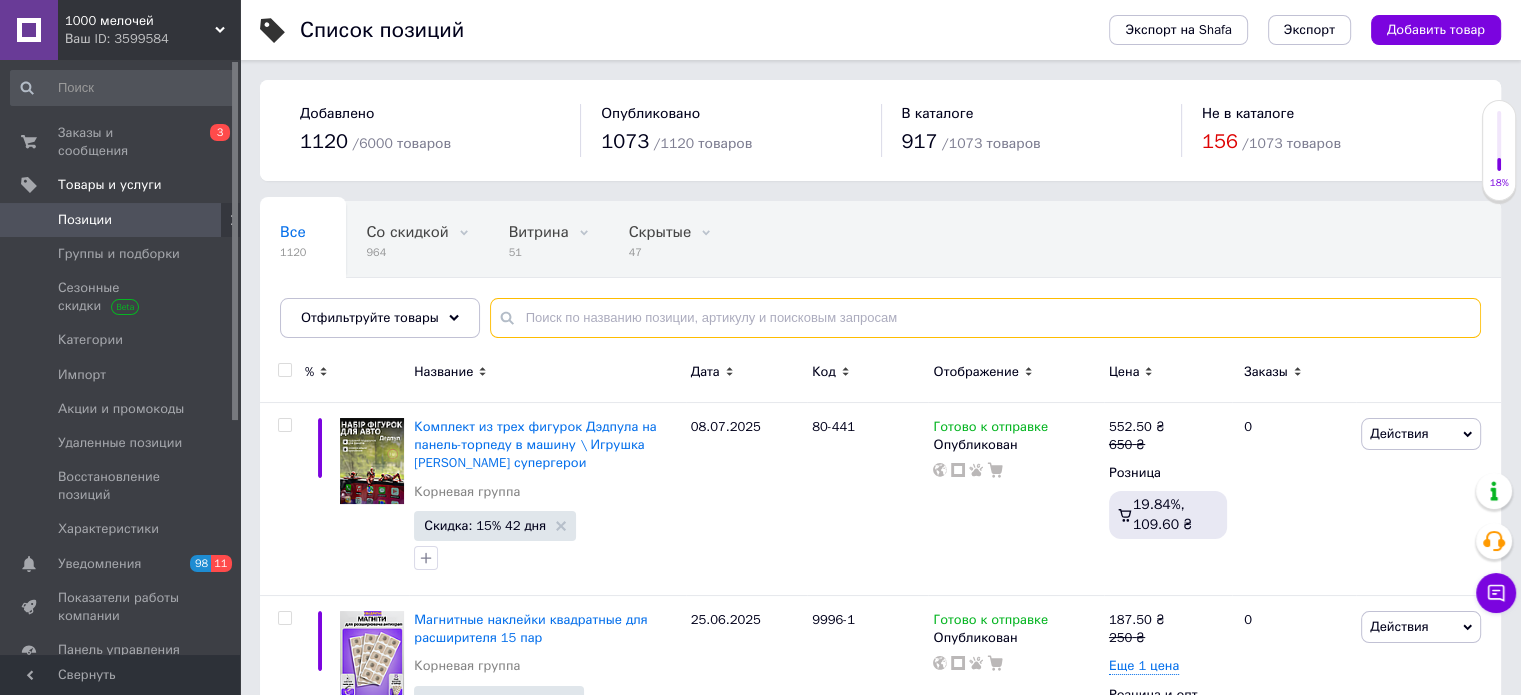 click at bounding box center (985, 318) 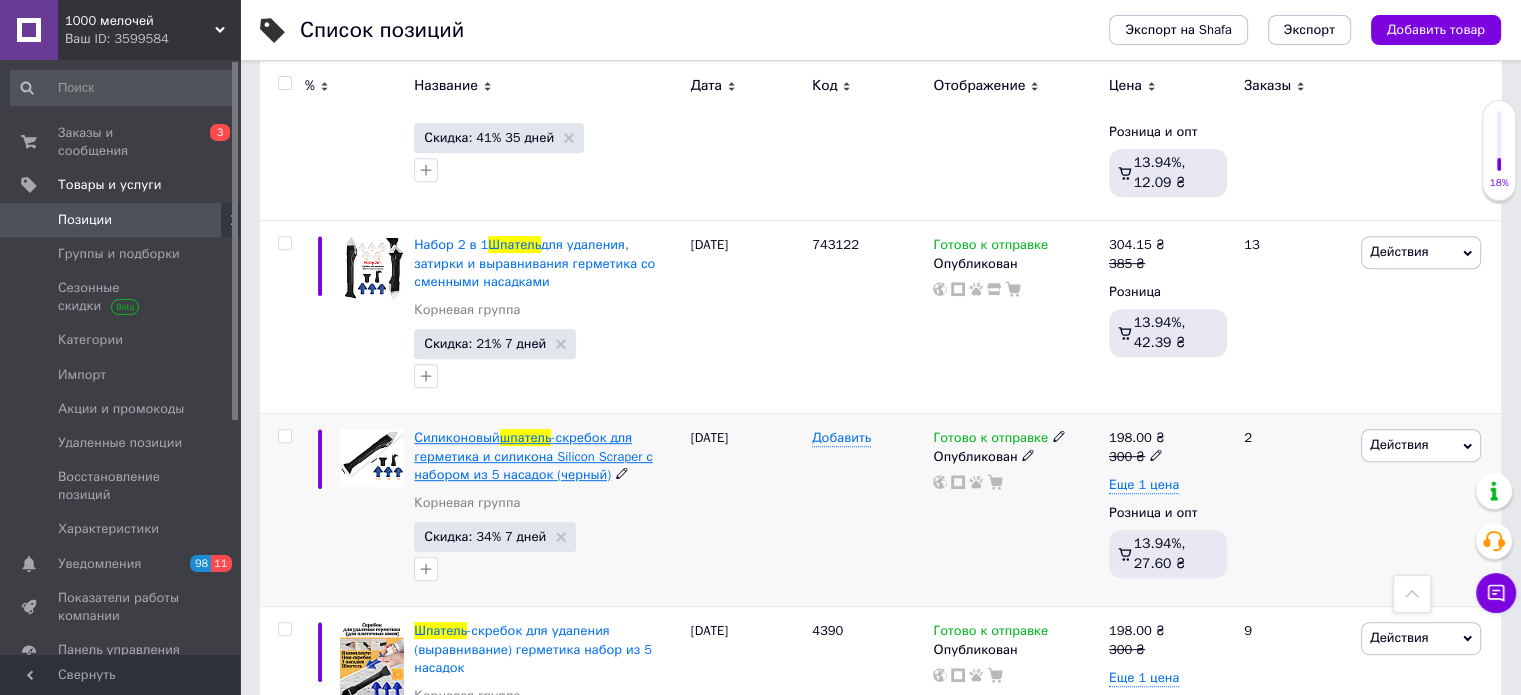 type on "шпатель" 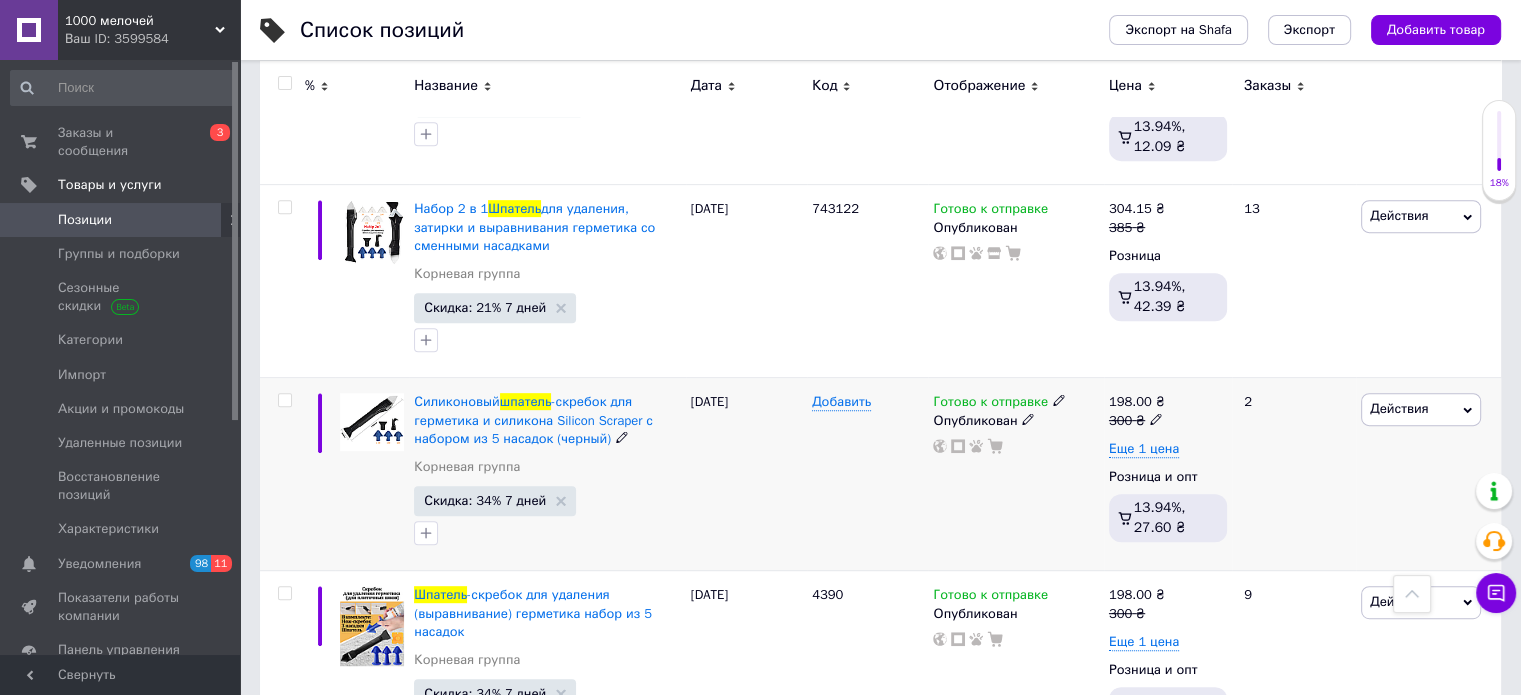 scroll, scrollTop: 900, scrollLeft: 0, axis: vertical 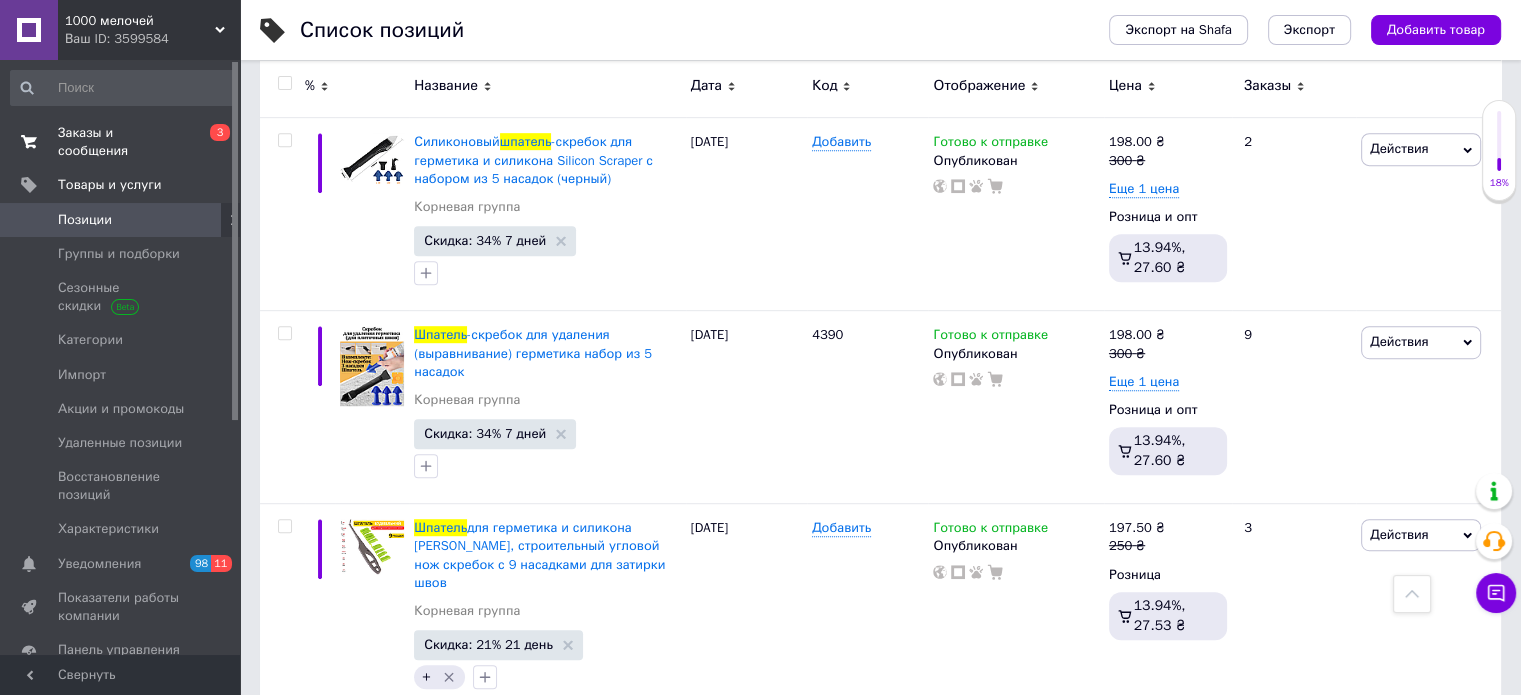 click on "Заказы и сообщения 0 3" at bounding box center [123, 142] 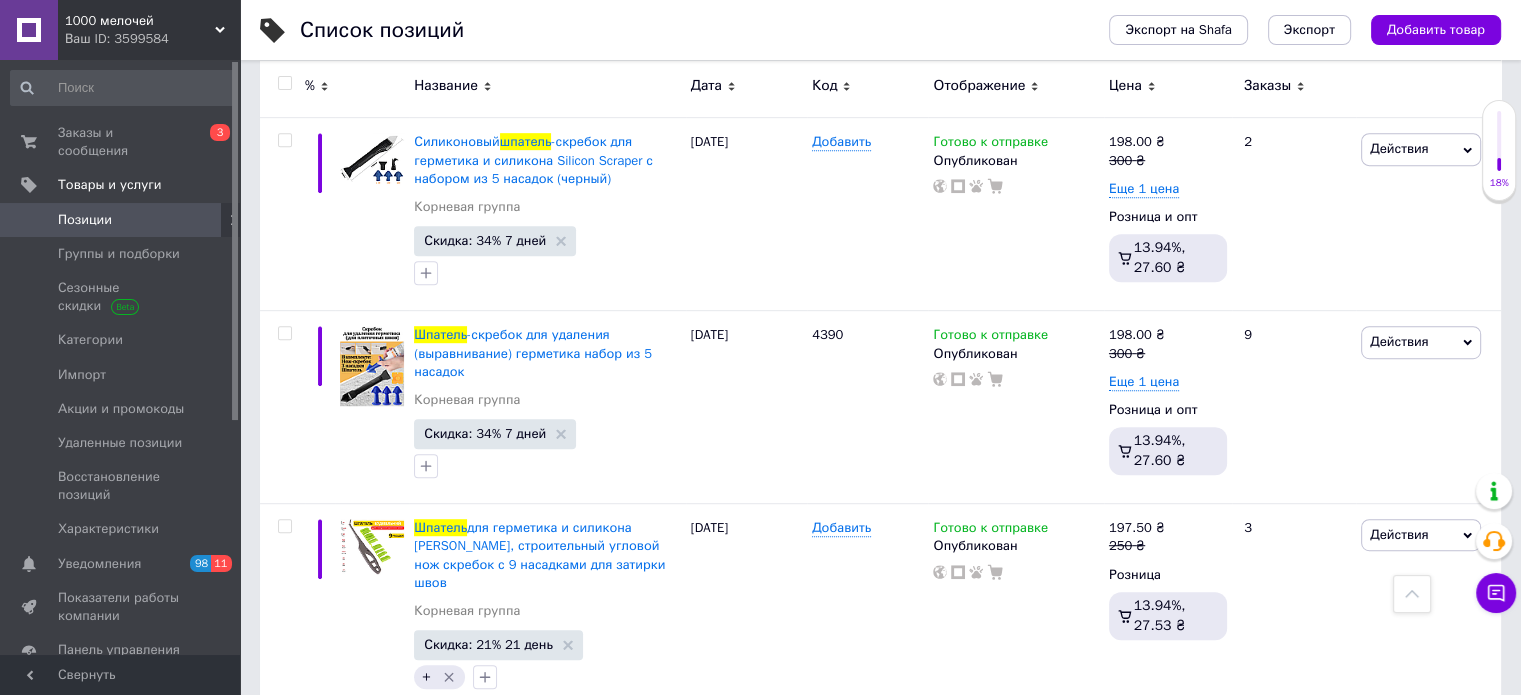 scroll, scrollTop: 0, scrollLeft: 0, axis: both 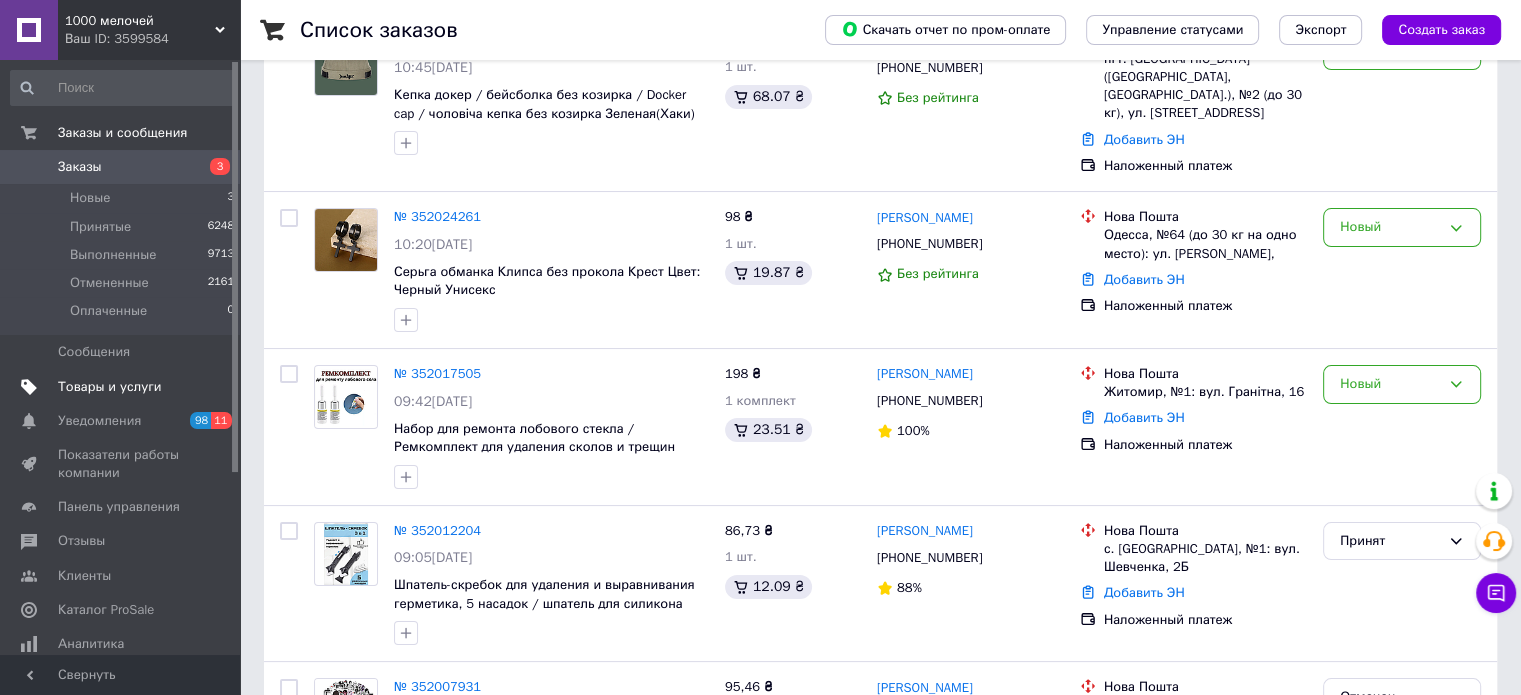 click on "Товары и услуги" at bounding box center [121, 387] 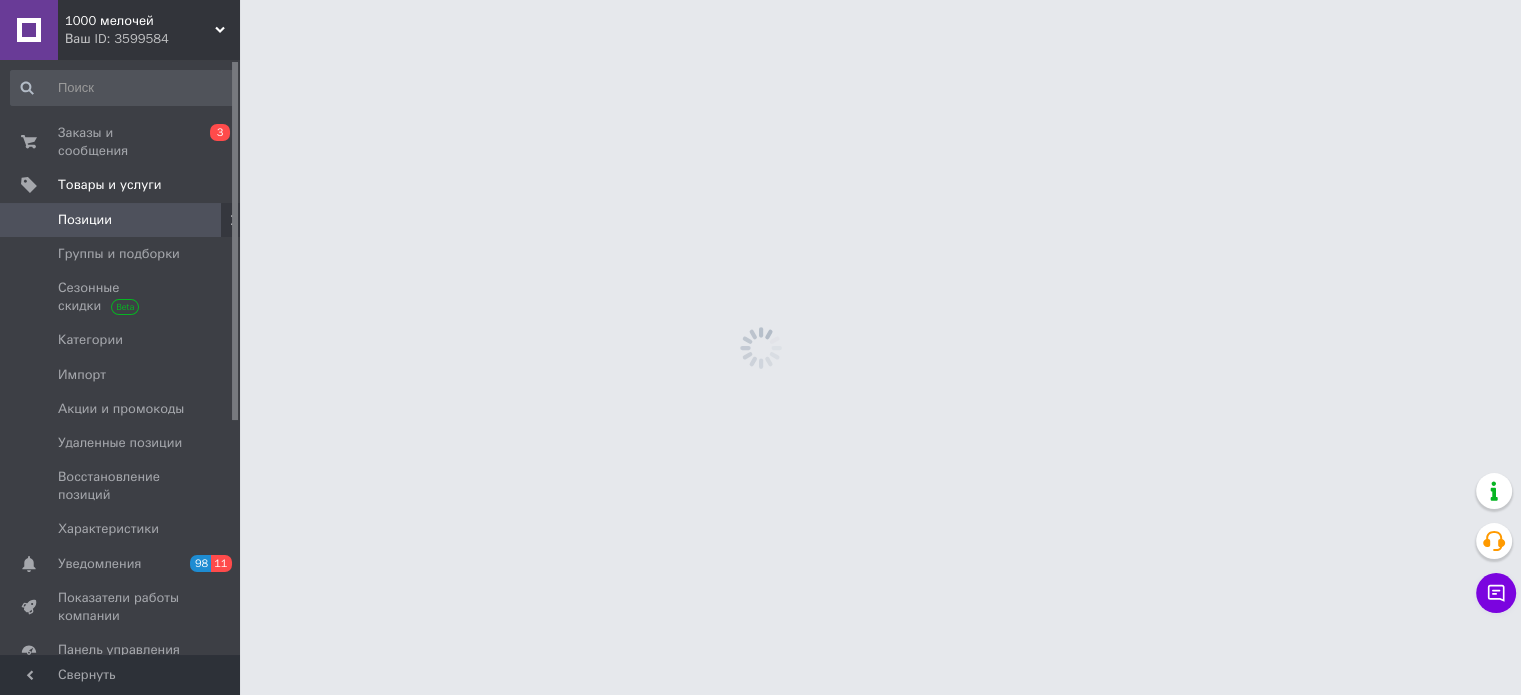 scroll, scrollTop: 0, scrollLeft: 0, axis: both 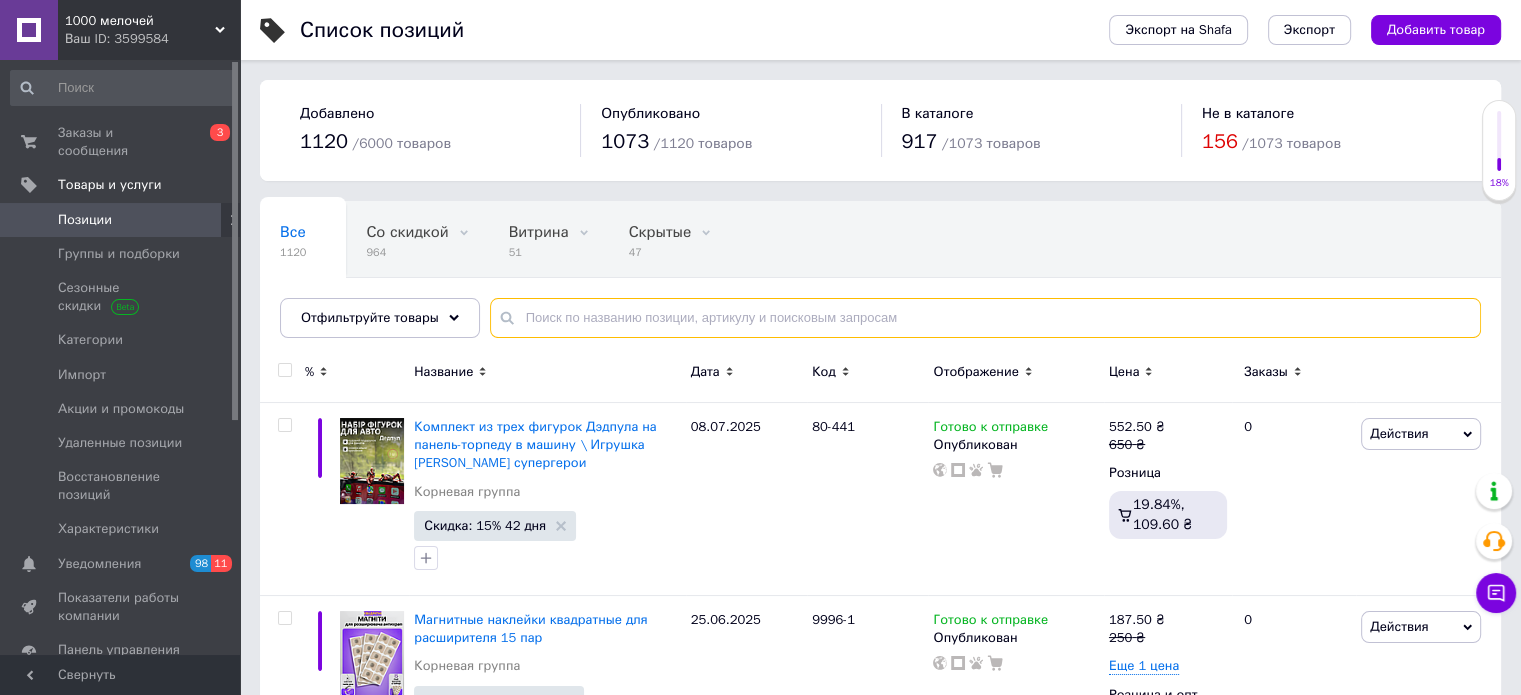 click at bounding box center (985, 318) 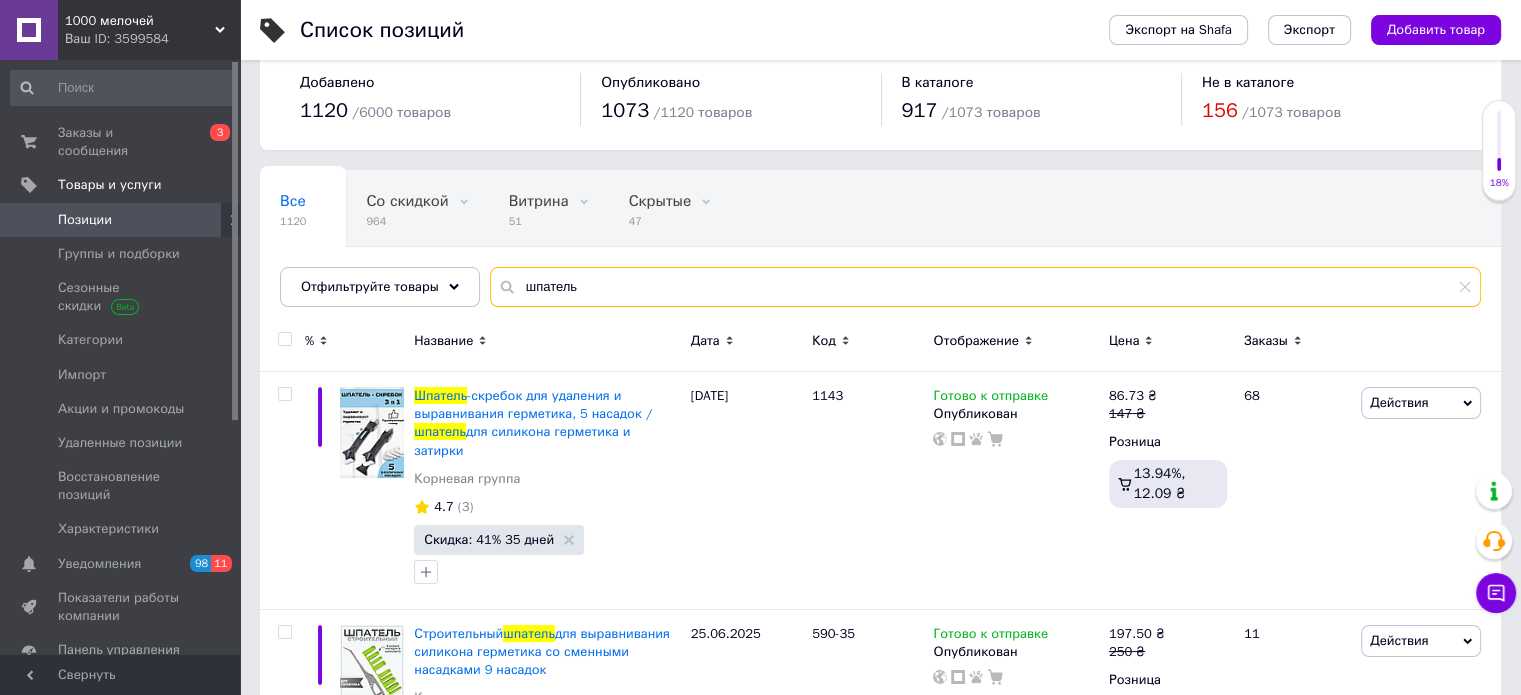 scroll, scrollTop: 300, scrollLeft: 0, axis: vertical 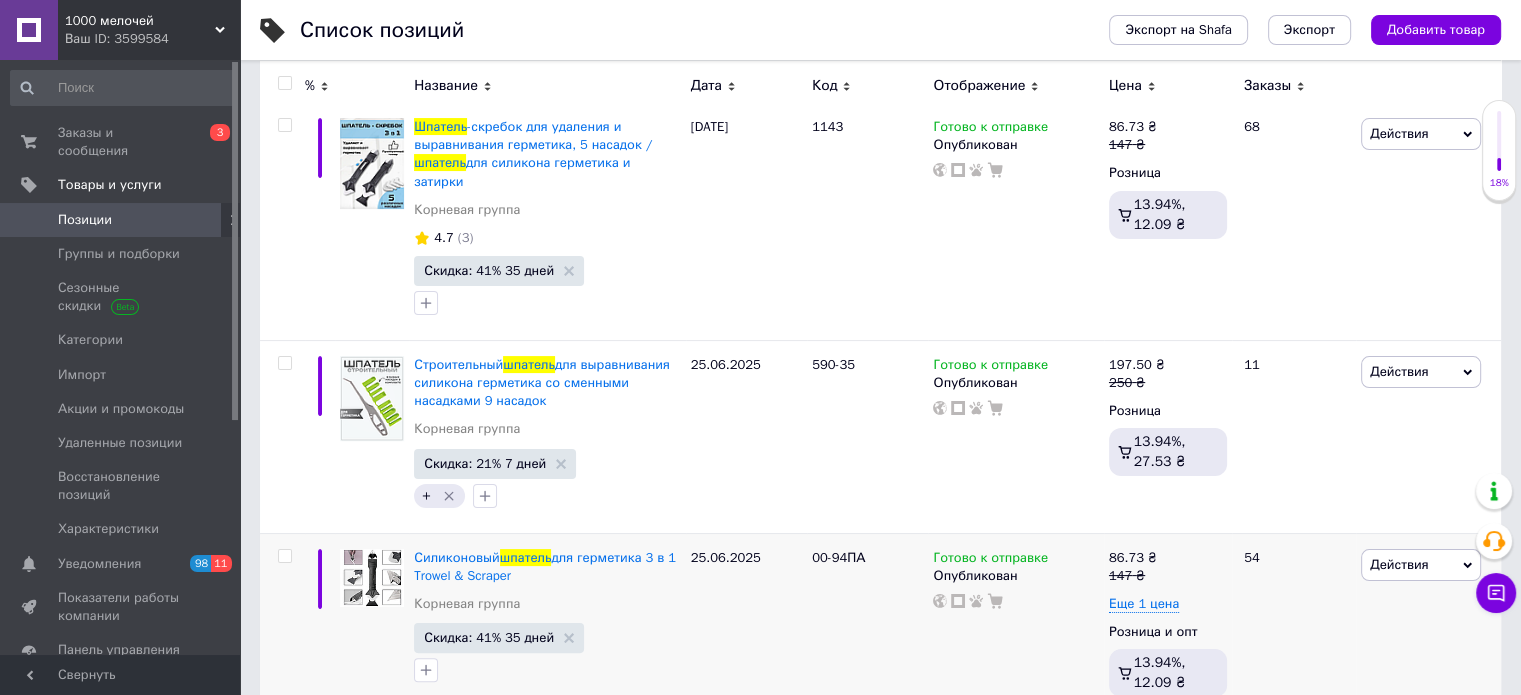 type on "шпатель" 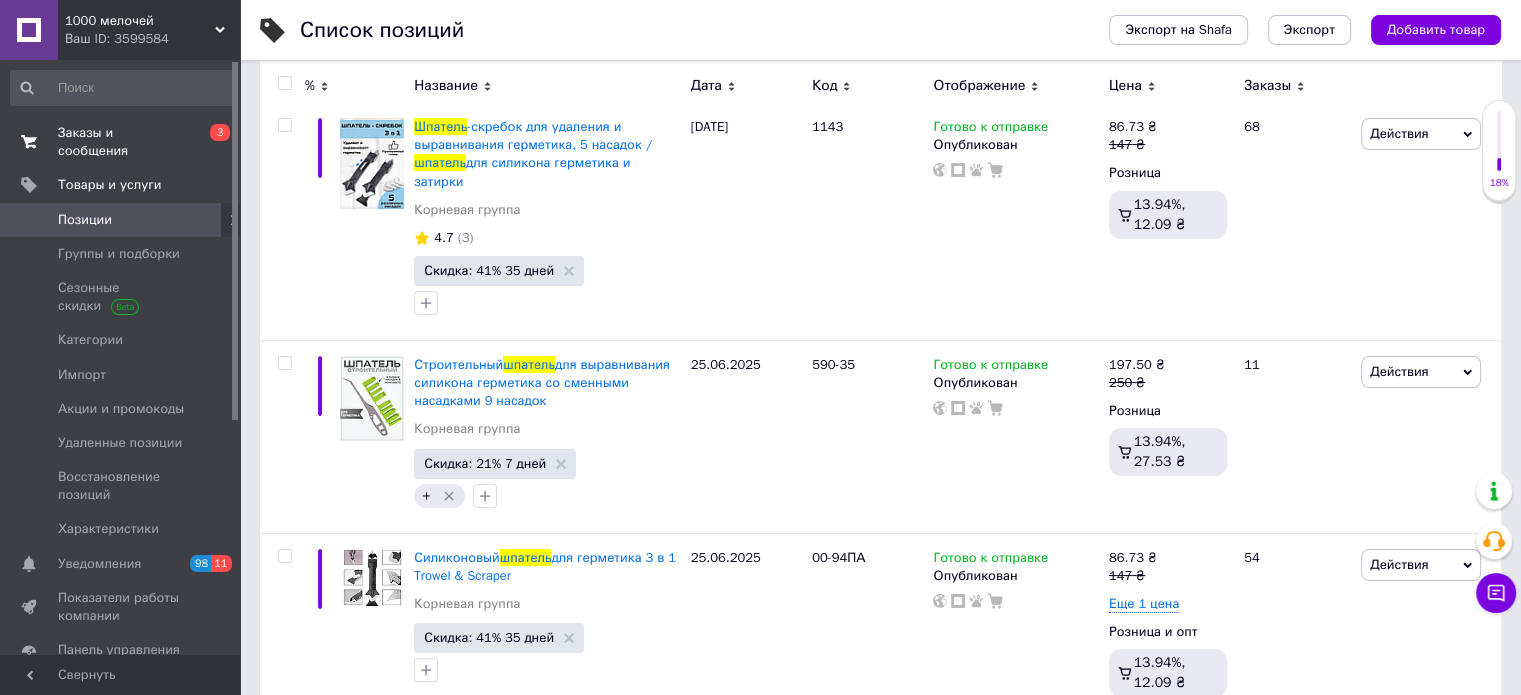 click on "Заказы и сообщения" at bounding box center [121, 142] 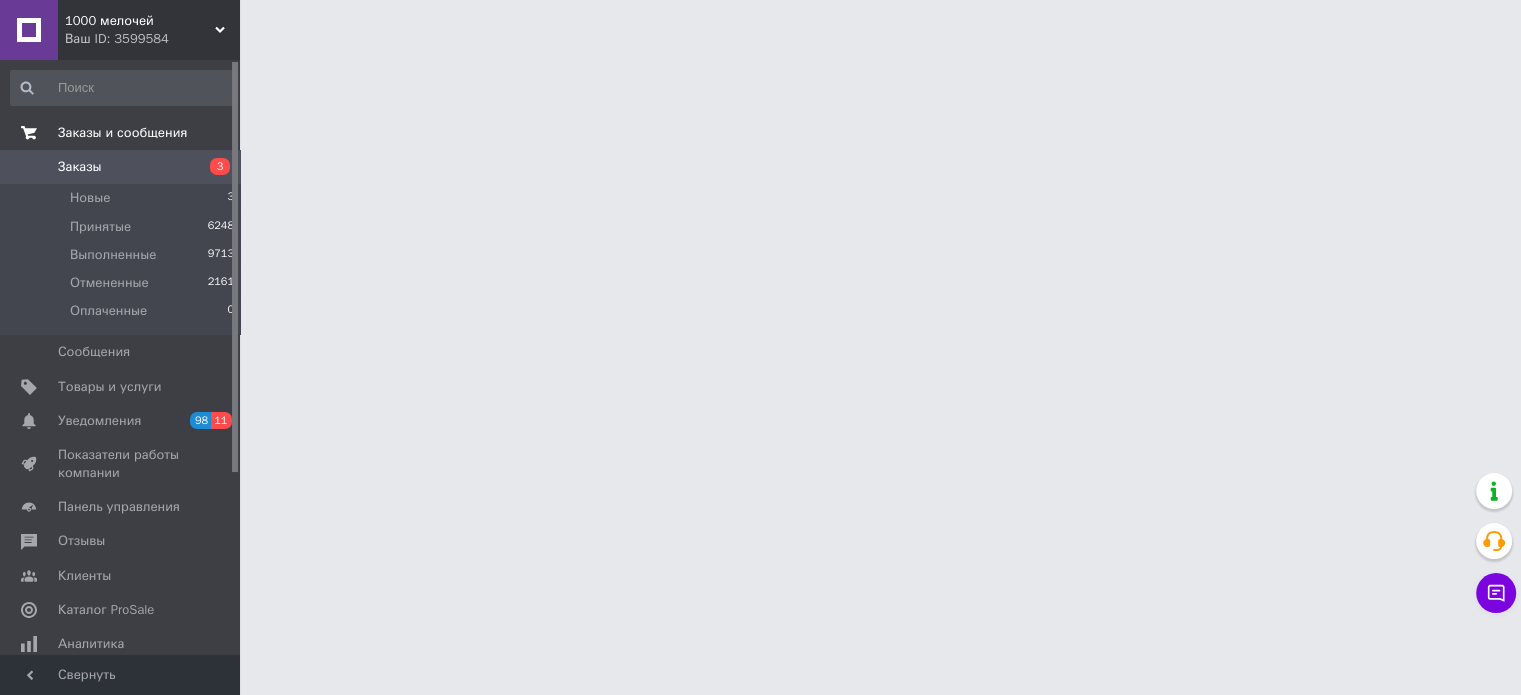 scroll, scrollTop: 0, scrollLeft: 0, axis: both 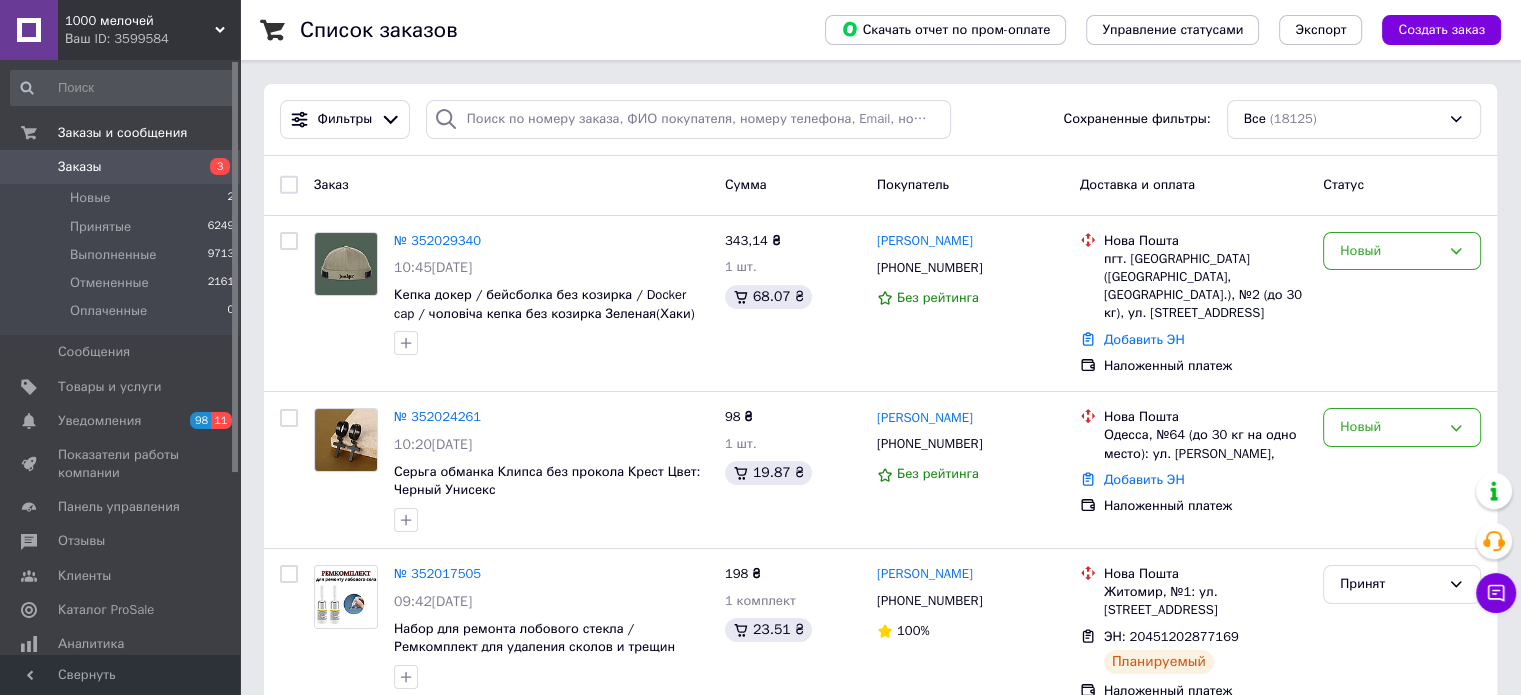 click on "Список заказов   Скачать отчет по пром-оплате Управление статусами Экспорт Создать заказ Фильтры Сохраненные фильтры: Все (18125) Заказ Сумма Покупатель Доставка и оплата Статус № 352029340 10:45, 10.07.2025 Кепка докер / бейсболка без козирка / Docker cap / чоловіча кепка без козирка Зеленая(Хаки) 343,14 ₴ 1 шт. 68.07 ₴ Марина Гаврілко +380990049244 Без рейтинга Нова Пошта пгт. Покровское (Днепропетровская обл., Синельниковский р-н.), №2 (до 30 кг), ул. Горького, 62 Добавить ЭН Наложенный платеж Новый № 352024261 10:20, 10.07.2025 Серьга обманка Клипса без прокола Крест Цвет: Черный Унисекс 98 ₴ 1 шт. 19.87 ₴" at bounding box center [880, 9568] 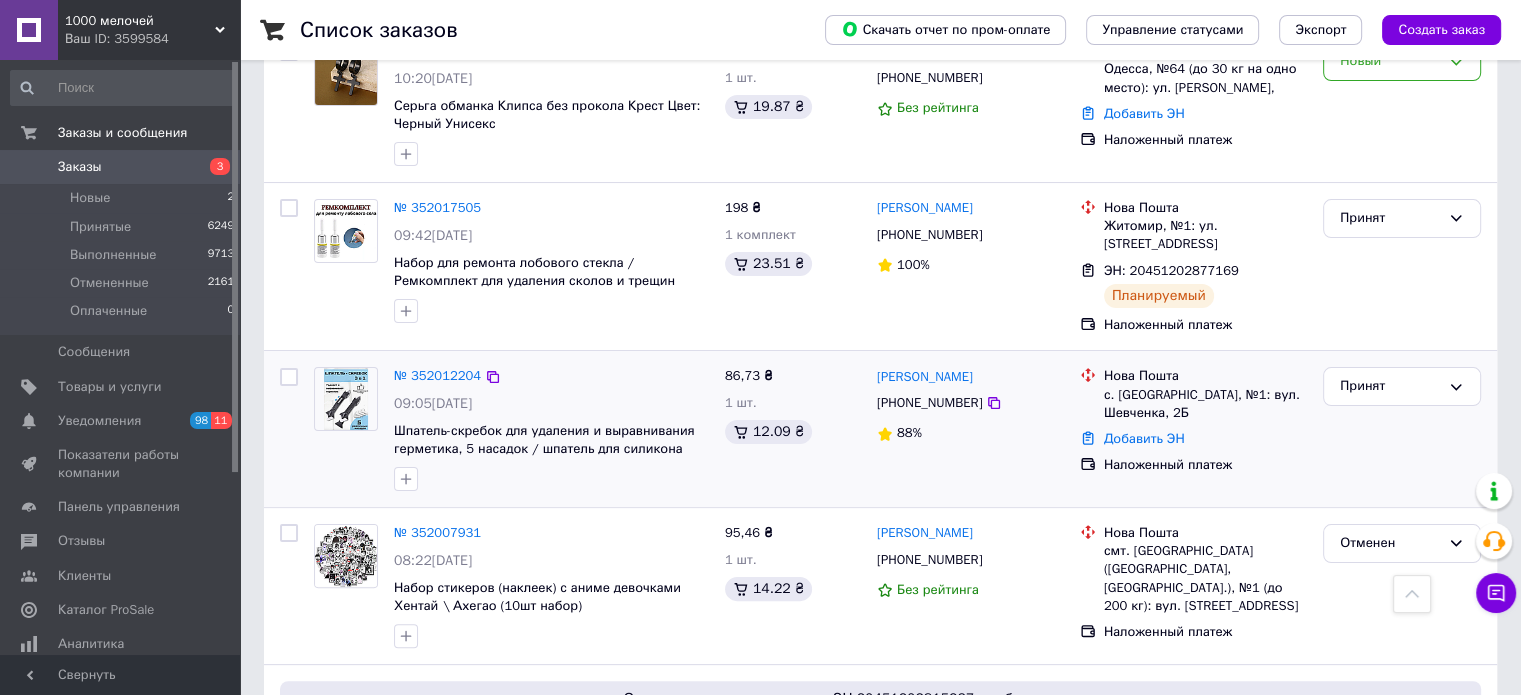 scroll, scrollTop: 400, scrollLeft: 0, axis: vertical 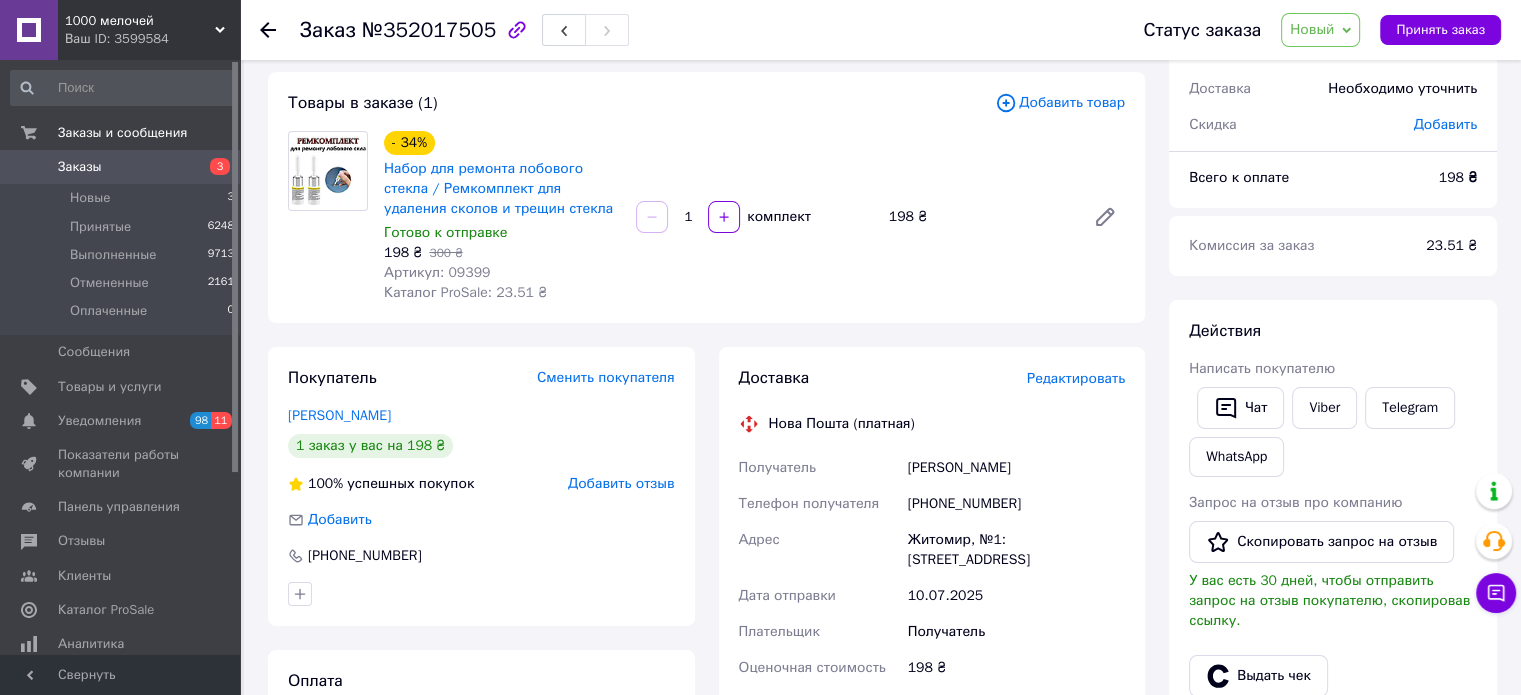 click on "Новый" at bounding box center (1312, 29) 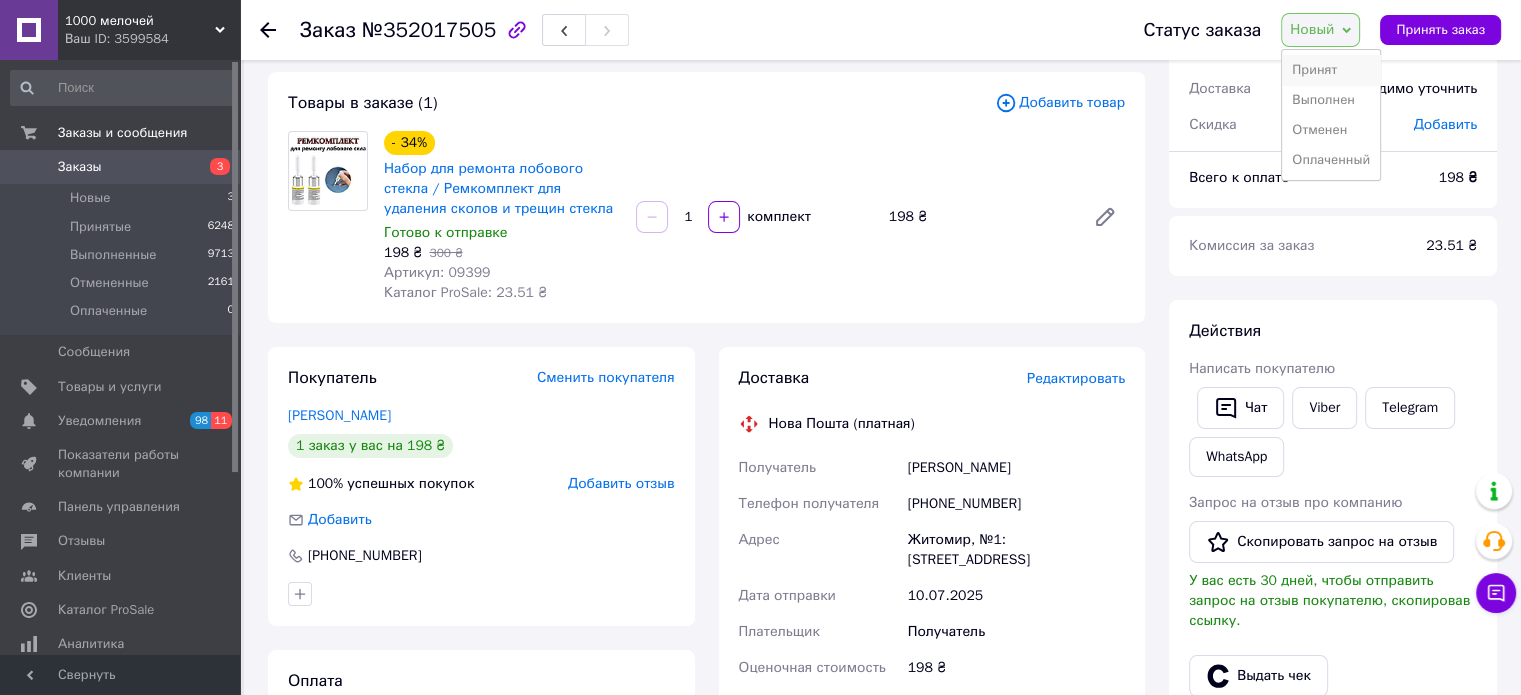 click on "Принят" at bounding box center [1331, 70] 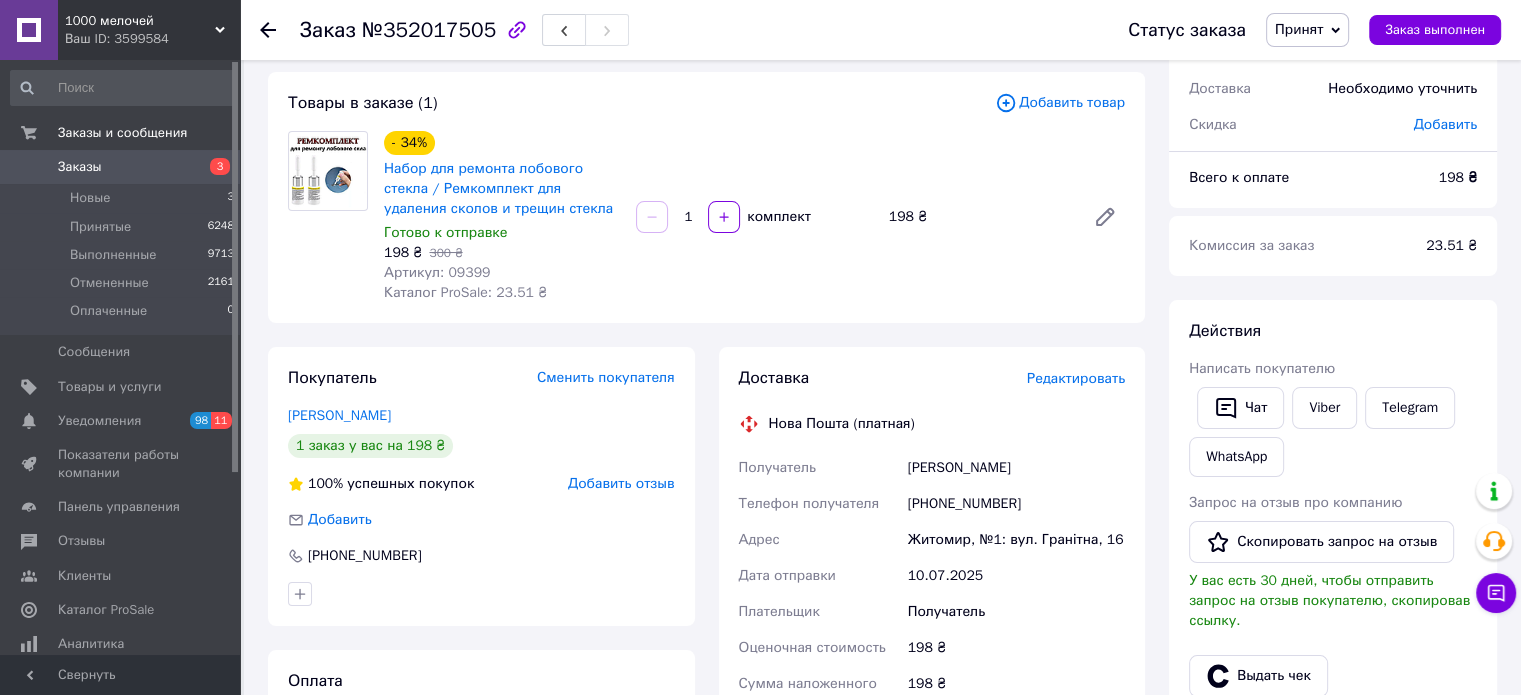 scroll, scrollTop: 300, scrollLeft: 0, axis: vertical 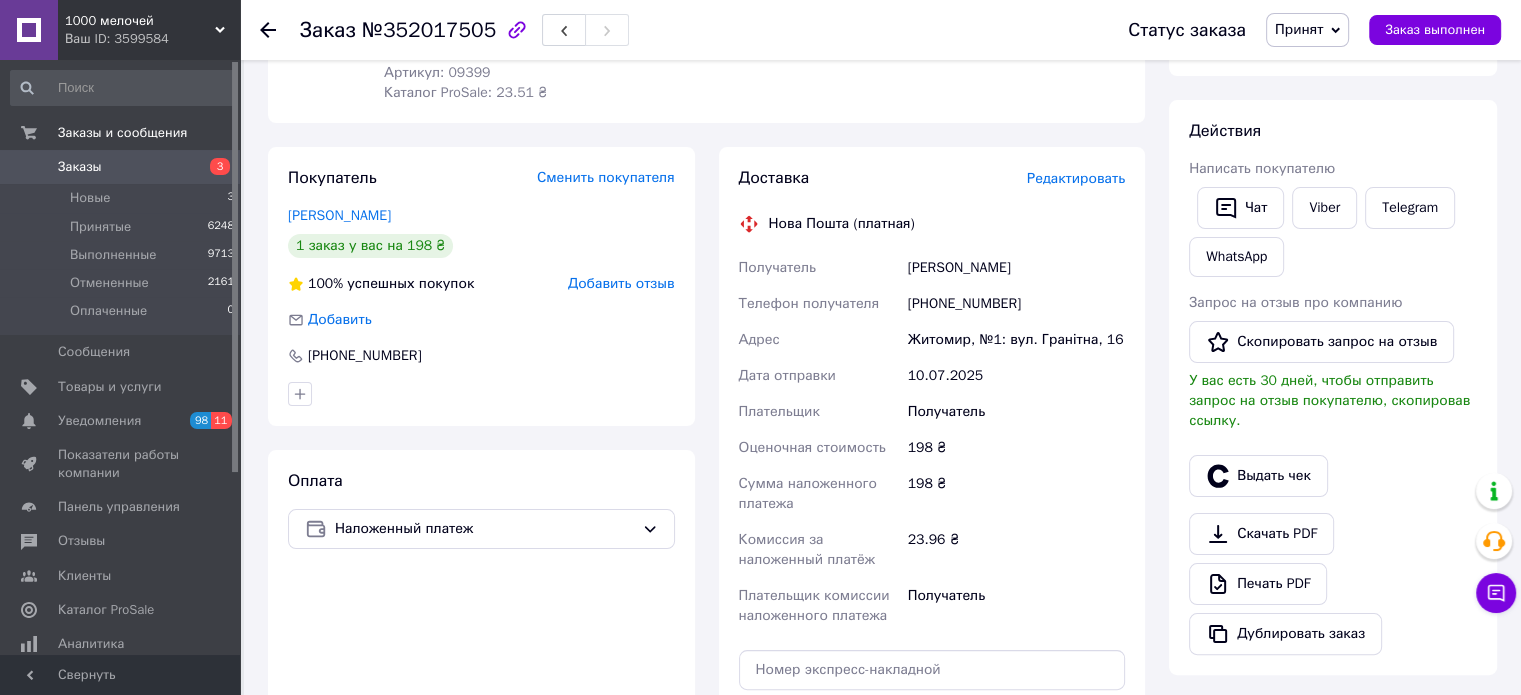 drag, startPoint x: 1483, startPoint y: 289, endPoint x: 948, endPoint y: 454, distance: 559.866 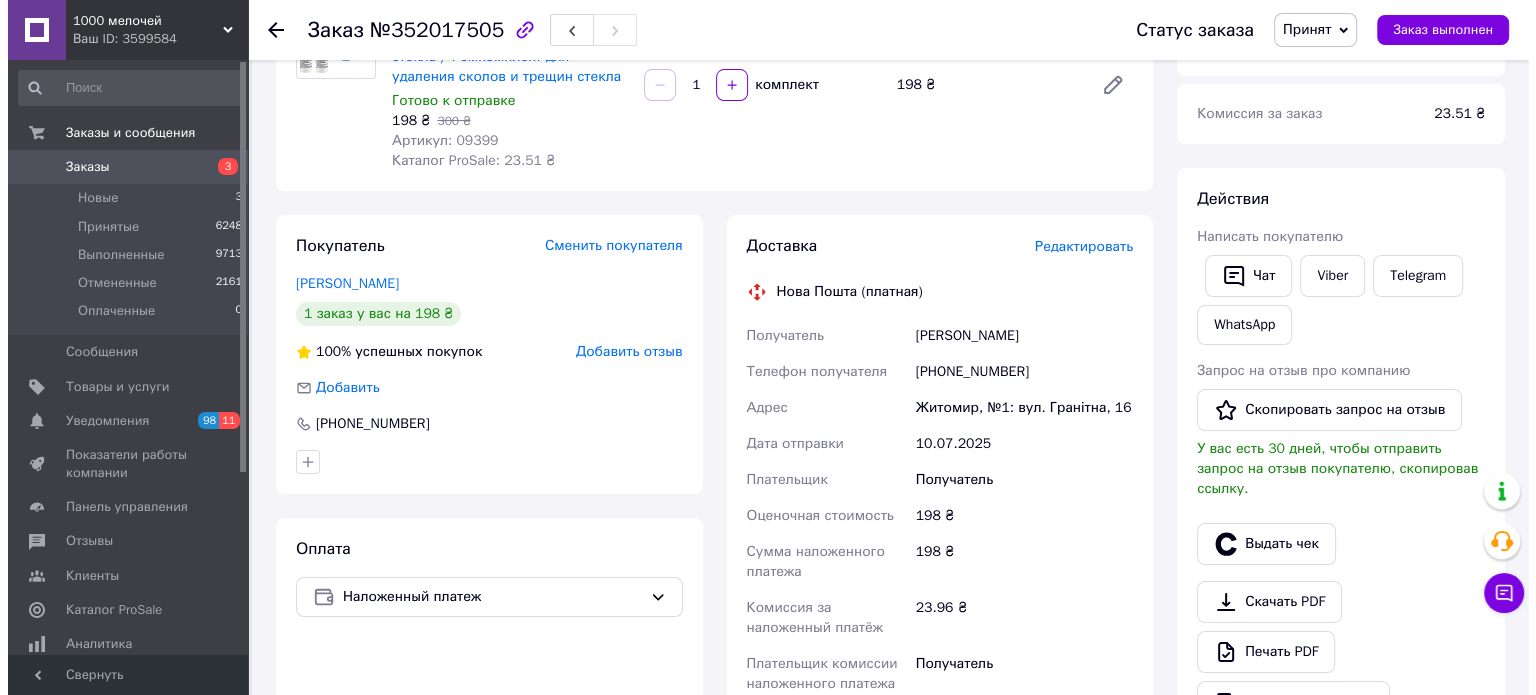 scroll, scrollTop: 0, scrollLeft: 0, axis: both 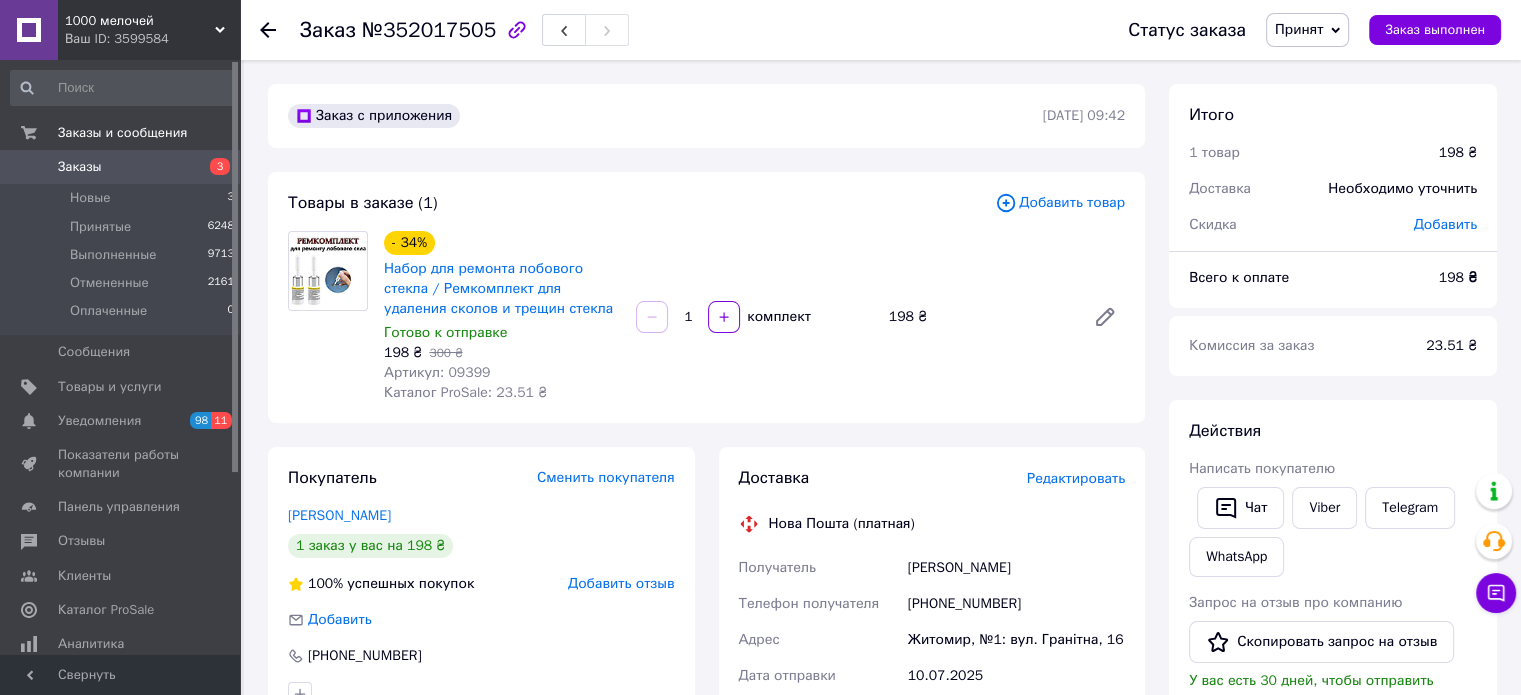 click on "Редактировать" at bounding box center (1076, 478) 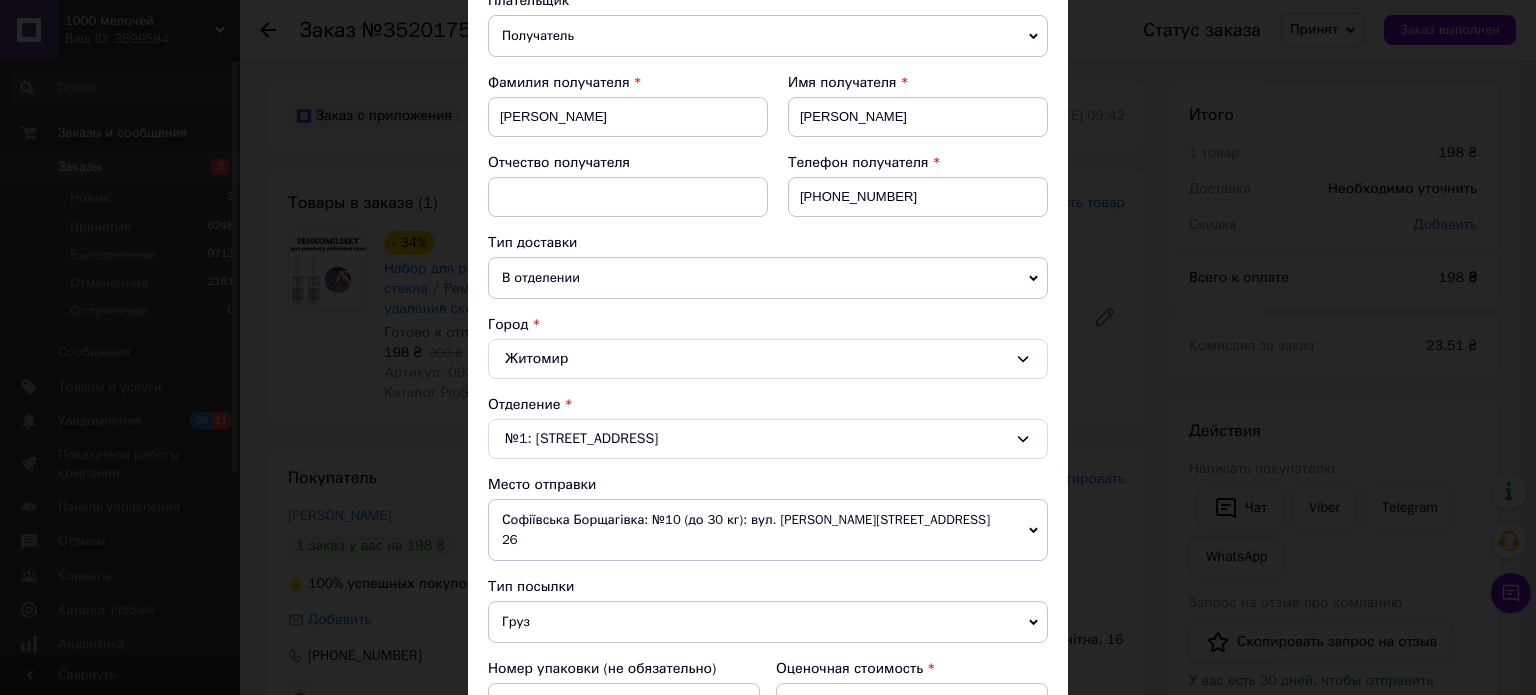 scroll, scrollTop: 600, scrollLeft: 0, axis: vertical 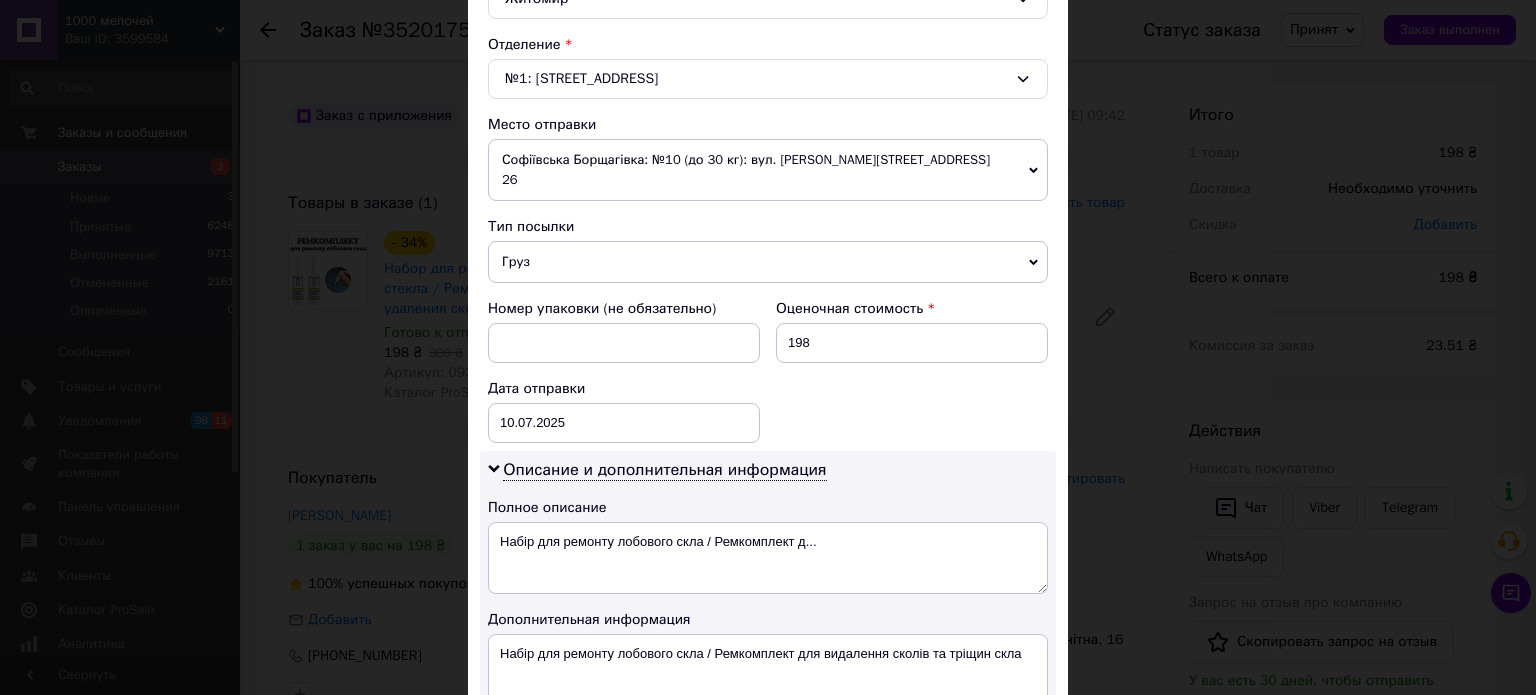 click on "Тип посылки Груз Документы" at bounding box center [768, 250] 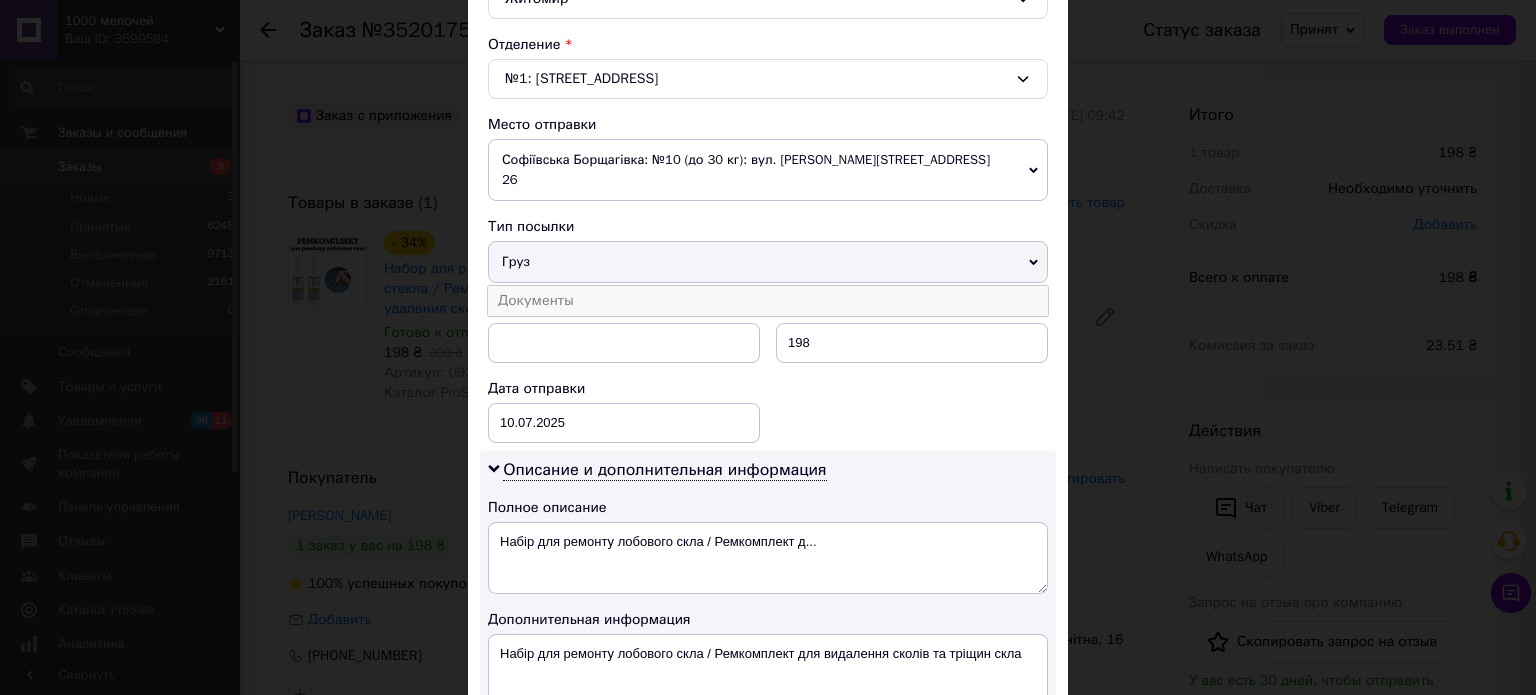 click on "Документы" at bounding box center (768, 301) 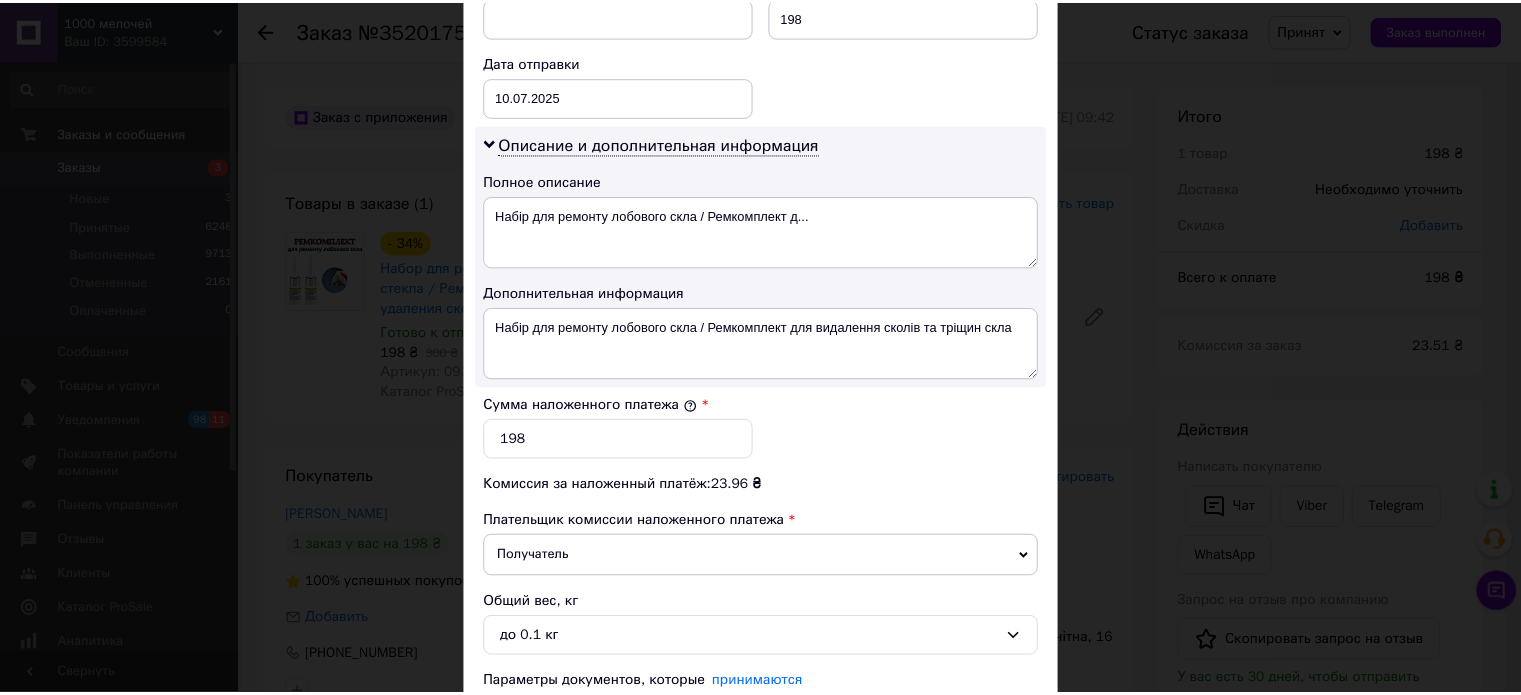 scroll, scrollTop: 1068, scrollLeft: 0, axis: vertical 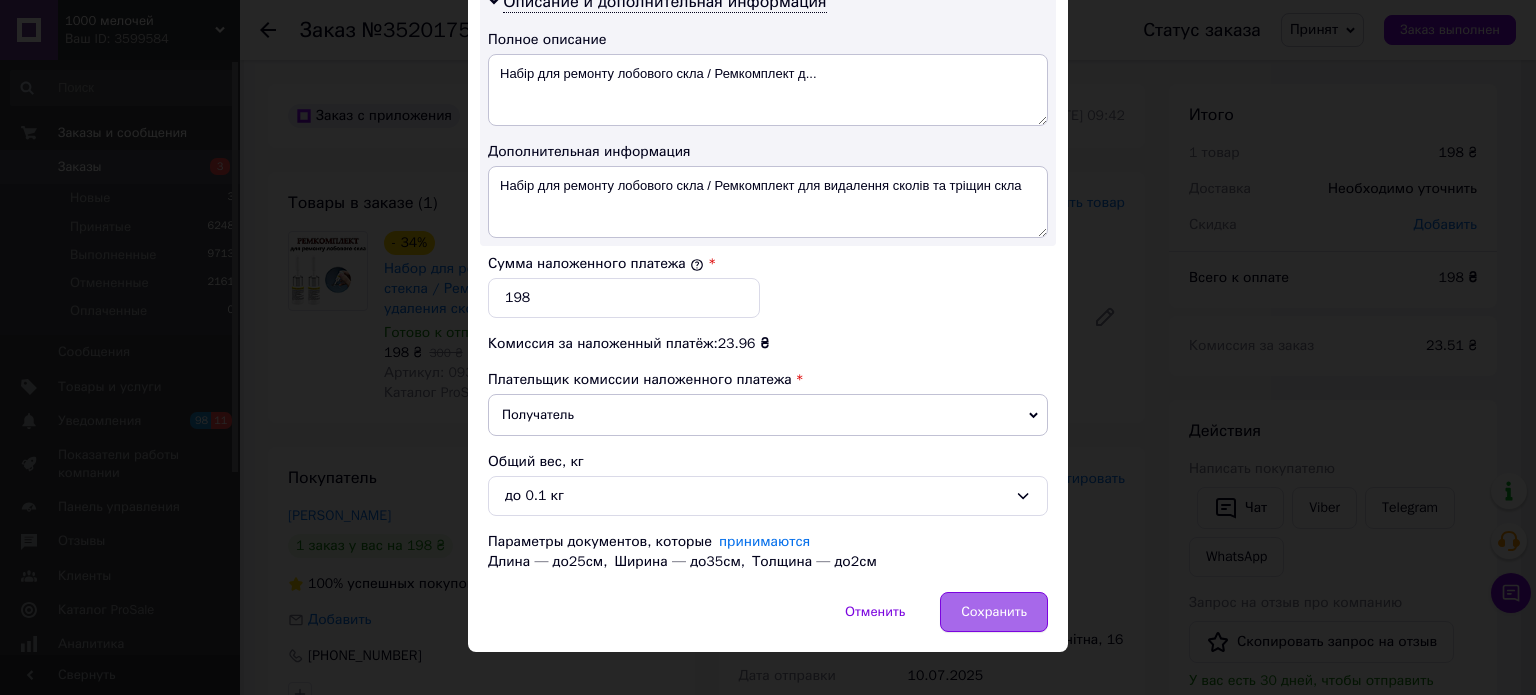 click on "Сохранить" at bounding box center [994, 612] 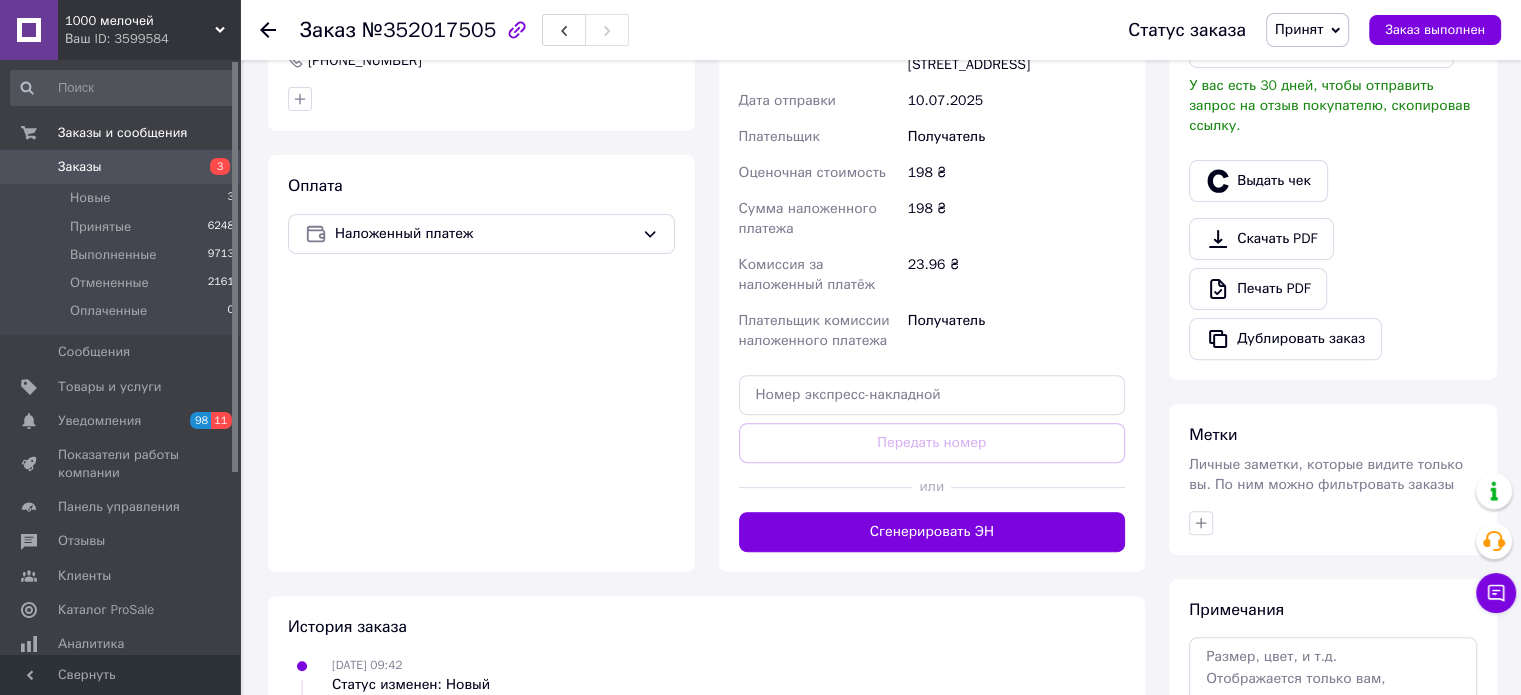 scroll, scrollTop: 700, scrollLeft: 0, axis: vertical 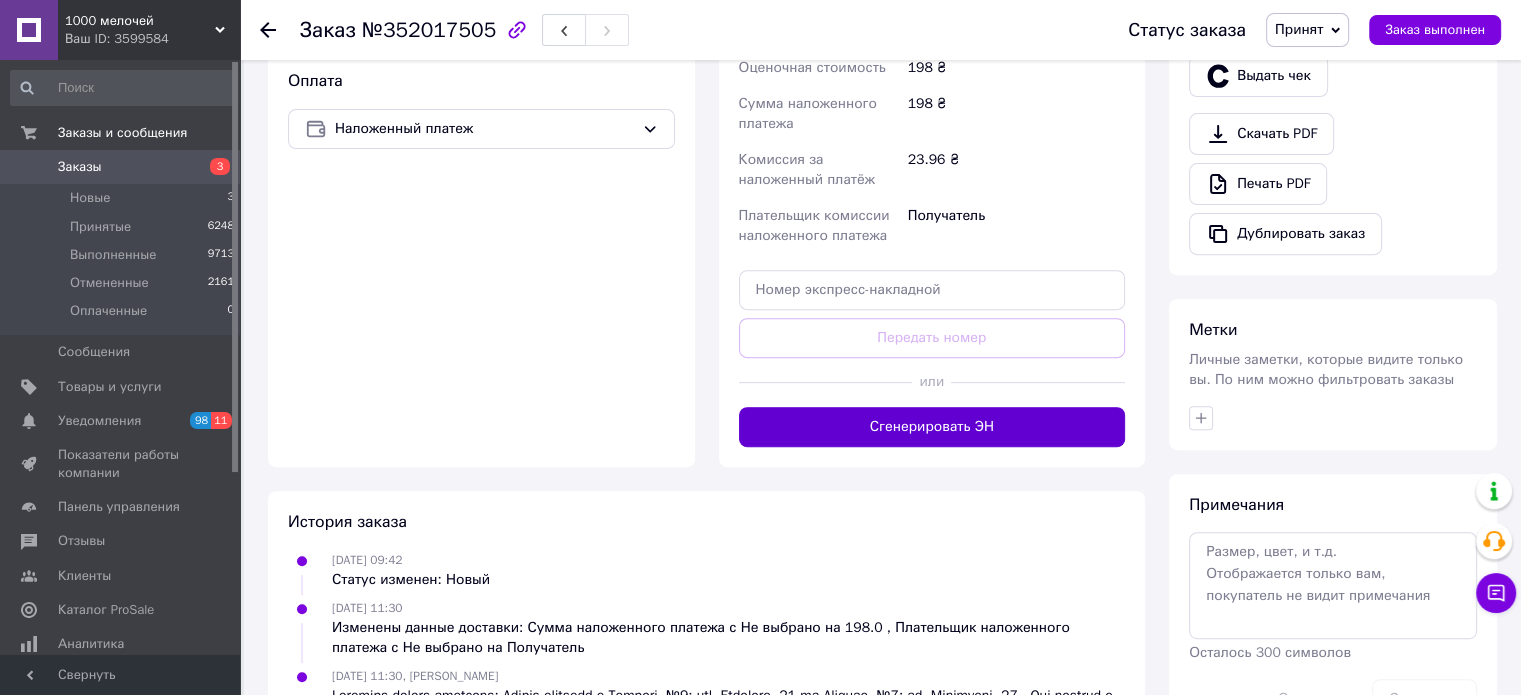 click on "Сгенерировать ЭН" at bounding box center [932, 427] 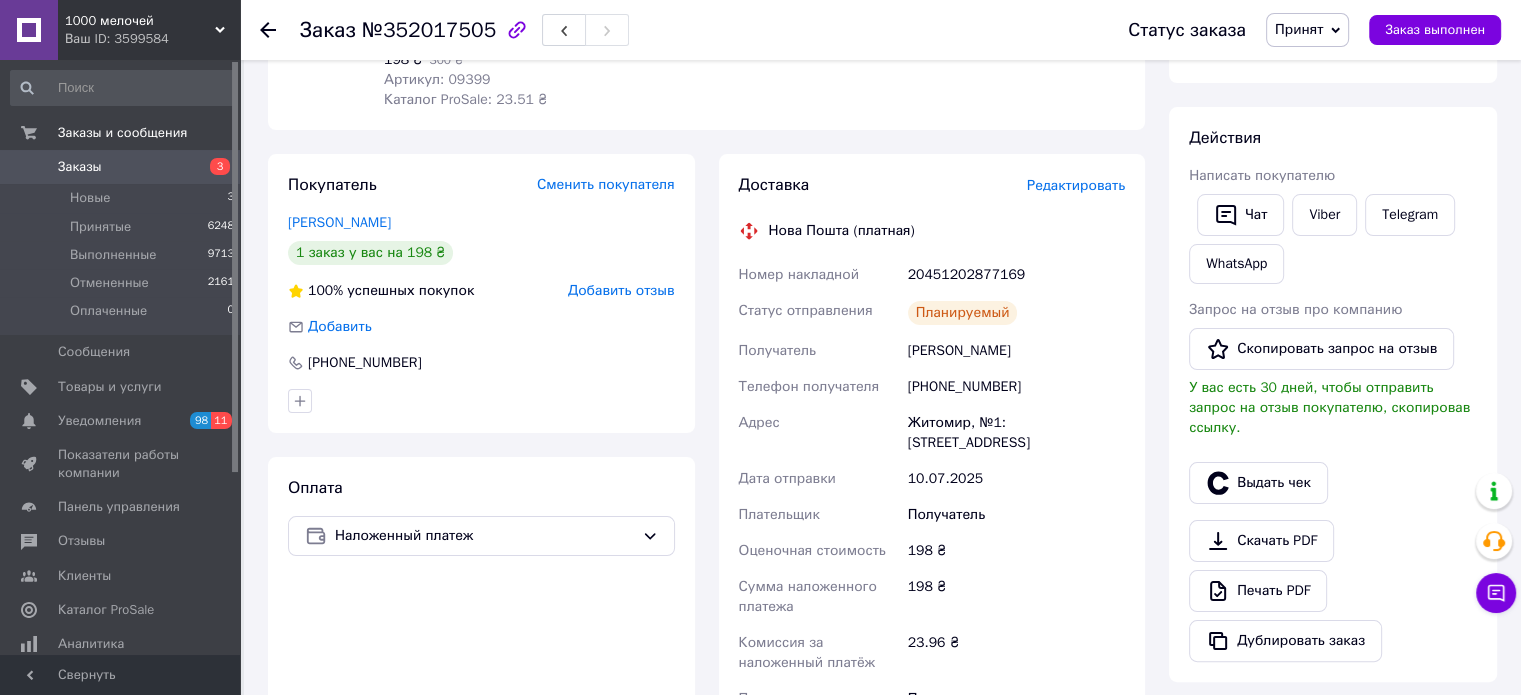 scroll, scrollTop: 200, scrollLeft: 0, axis: vertical 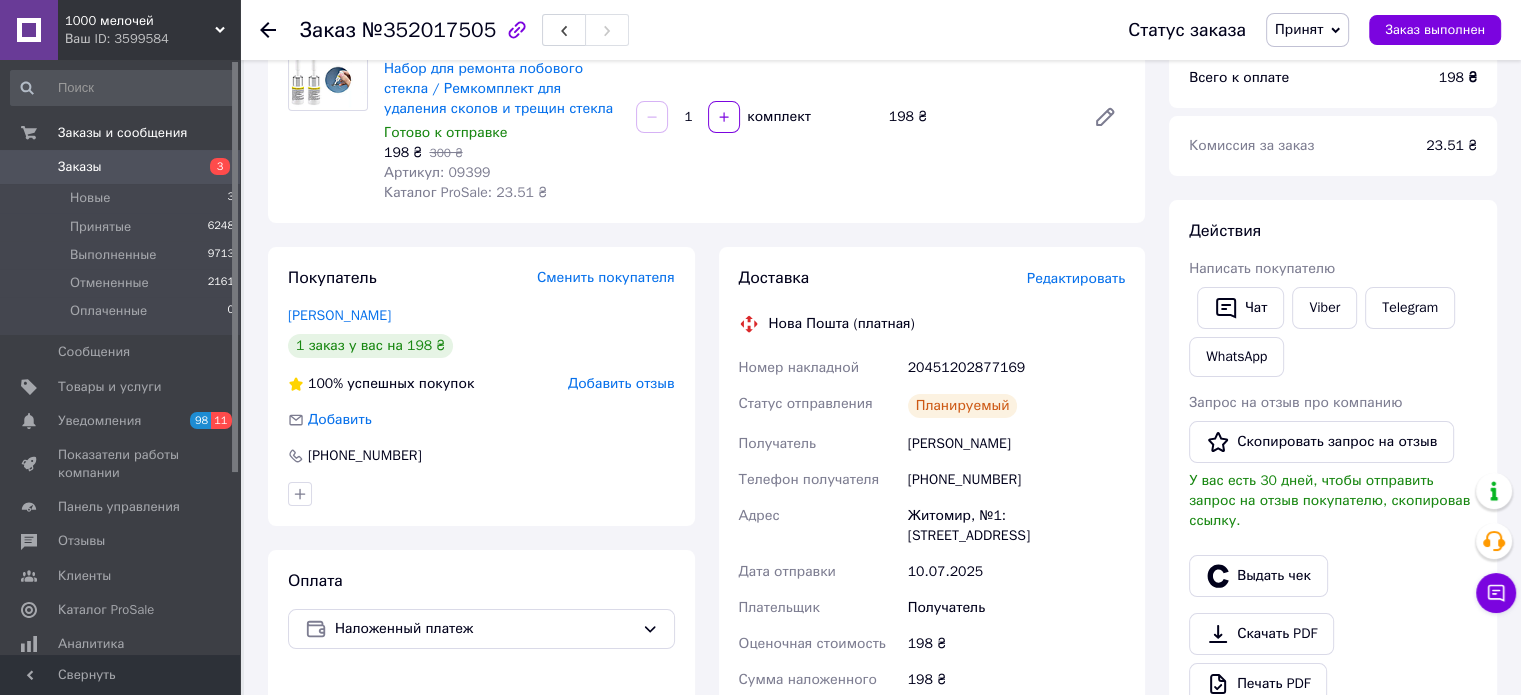 click on "20451202877169" at bounding box center (1016, 368) 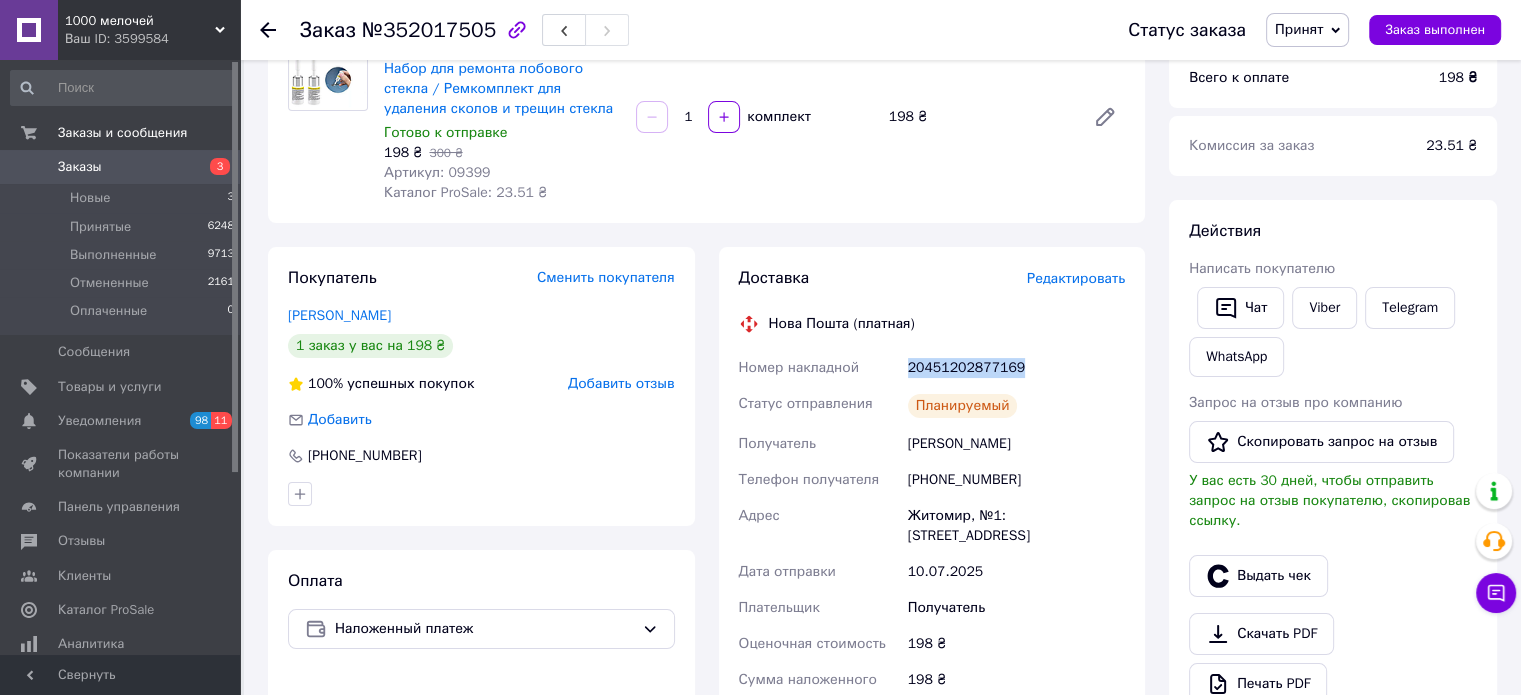 click on "20451202877169" at bounding box center (1016, 368) 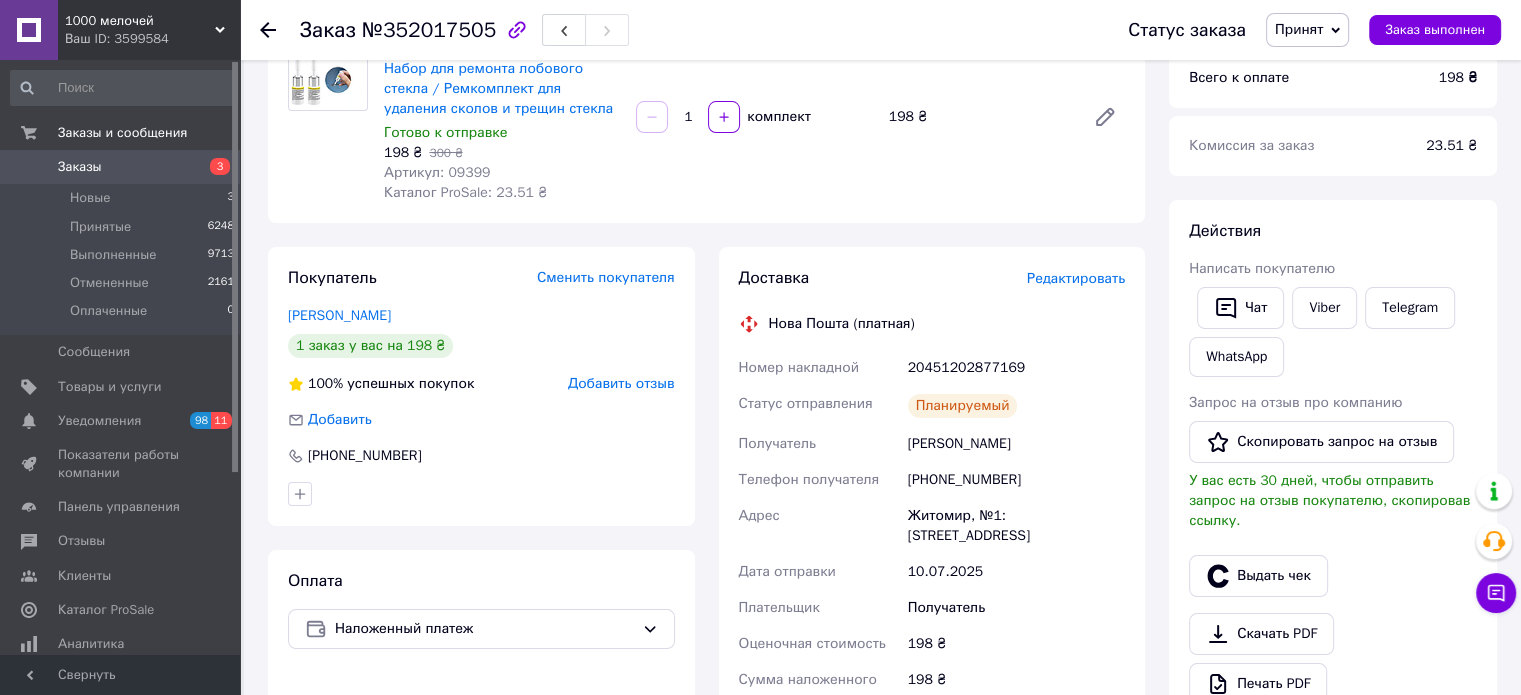 click on "Комиссия за заказ 23.51 ₴" at bounding box center (1333, 146) 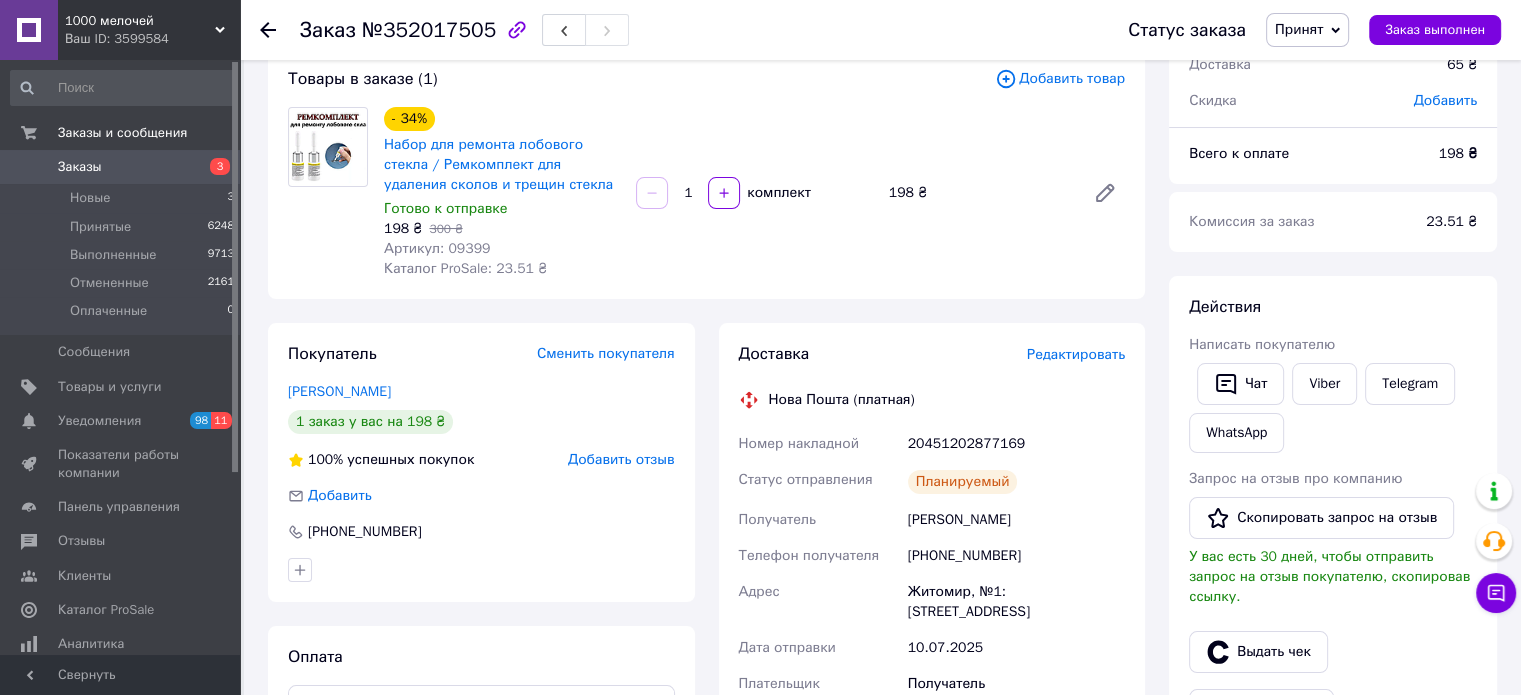 scroll, scrollTop: 0, scrollLeft: 0, axis: both 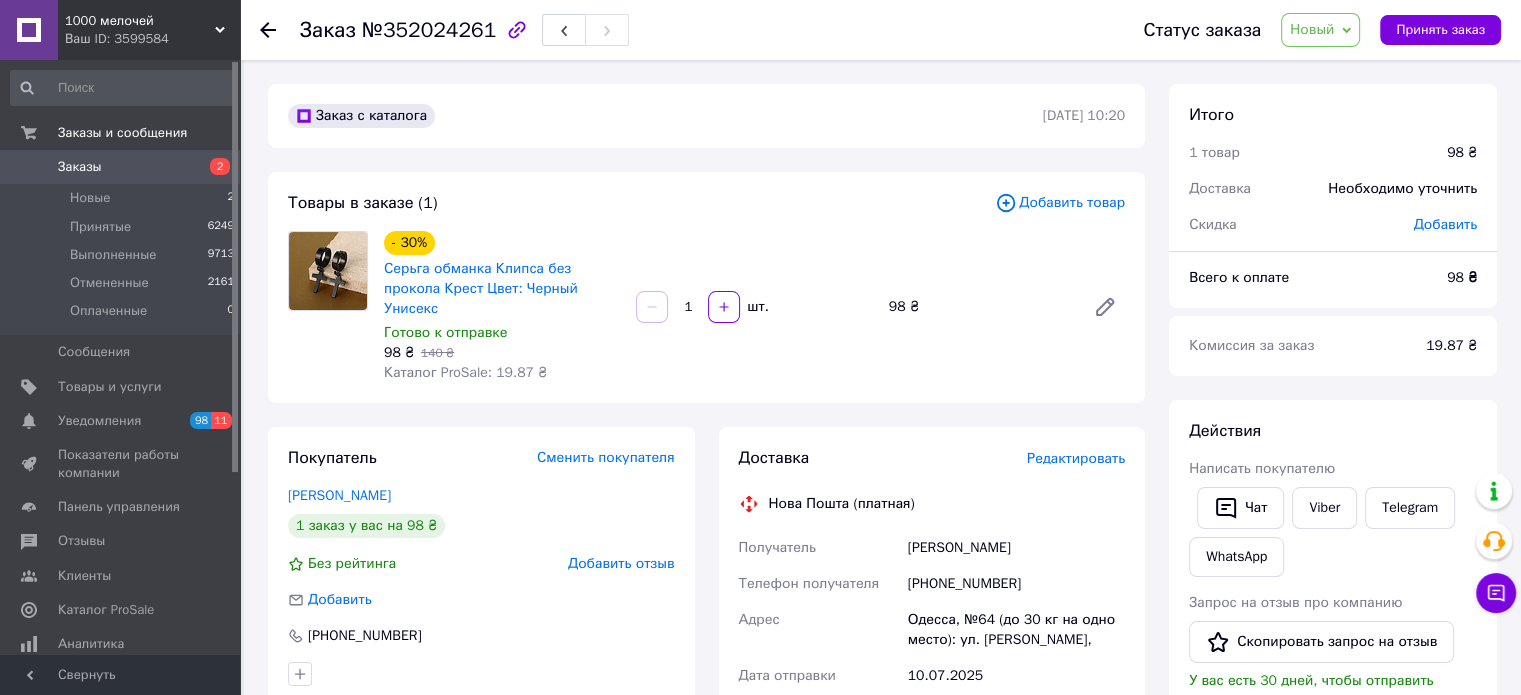 click on "Новый" at bounding box center (1320, 30) 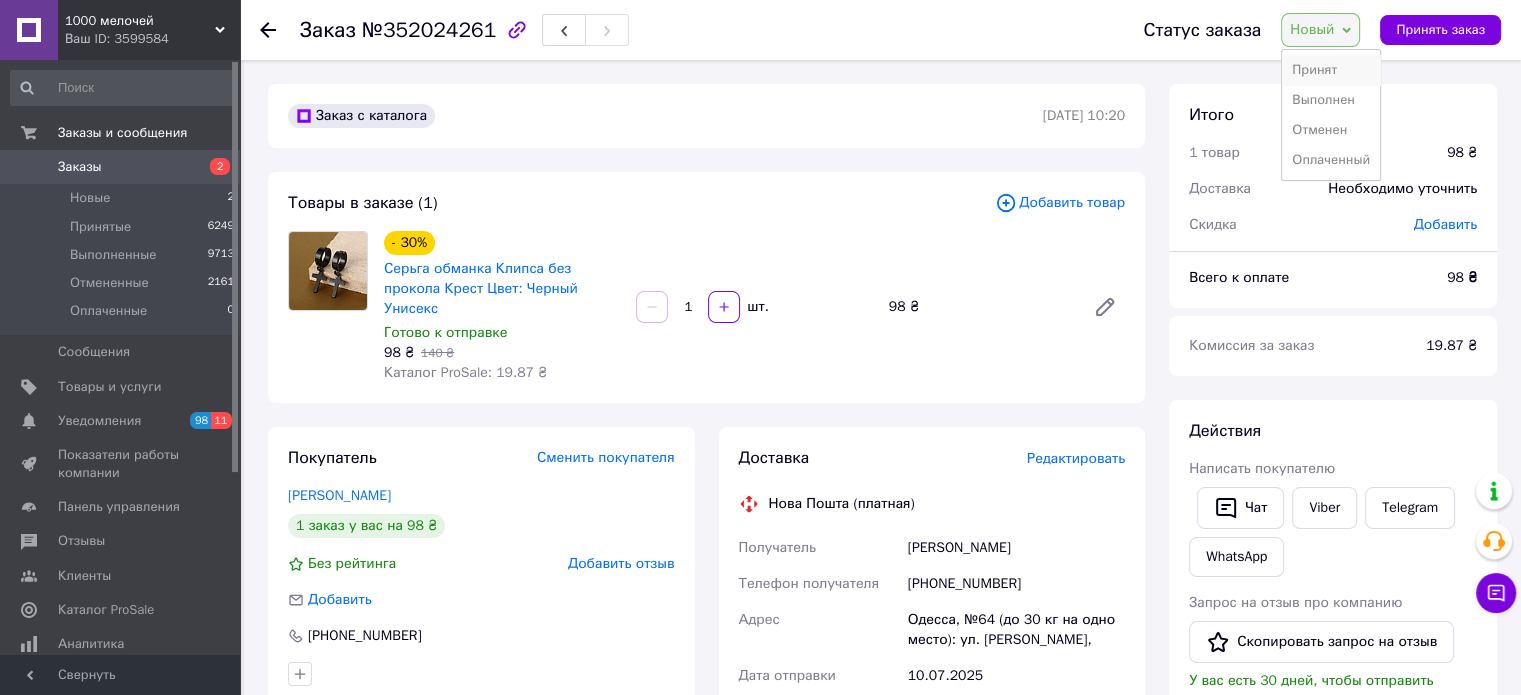 click on "Принят" at bounding box center [1331, 70] 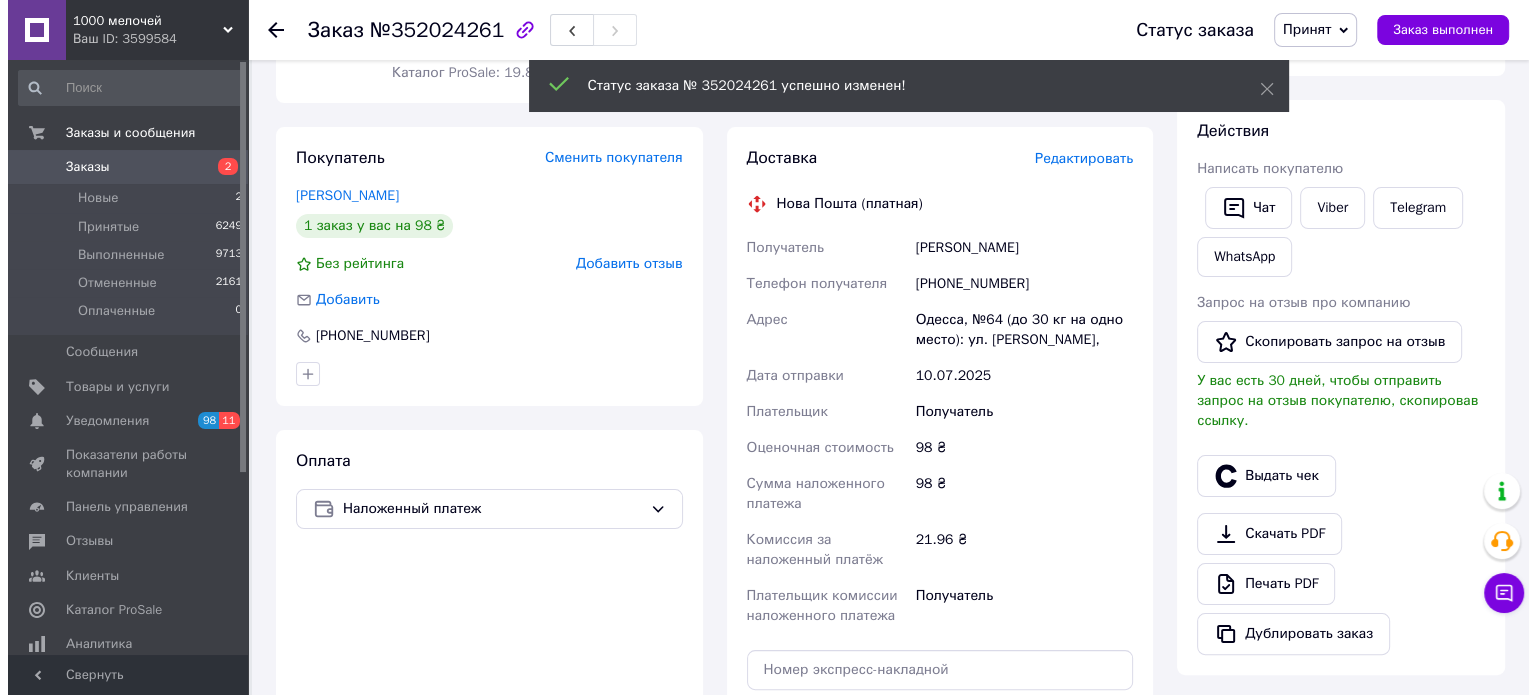 scroll, scrollTop: 100, scrollLeft: 0, axis: vertical 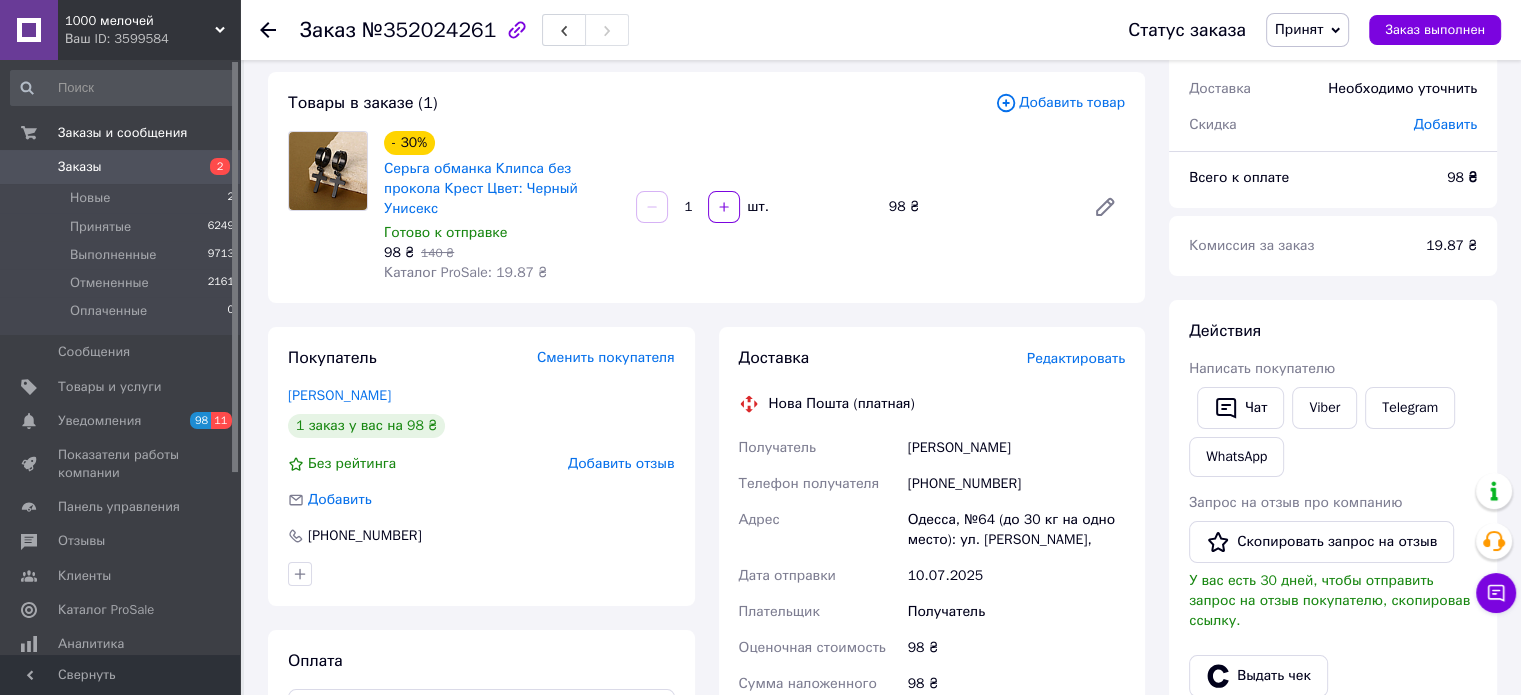 click on "Редактировать" at bounding box center [1076, 358] 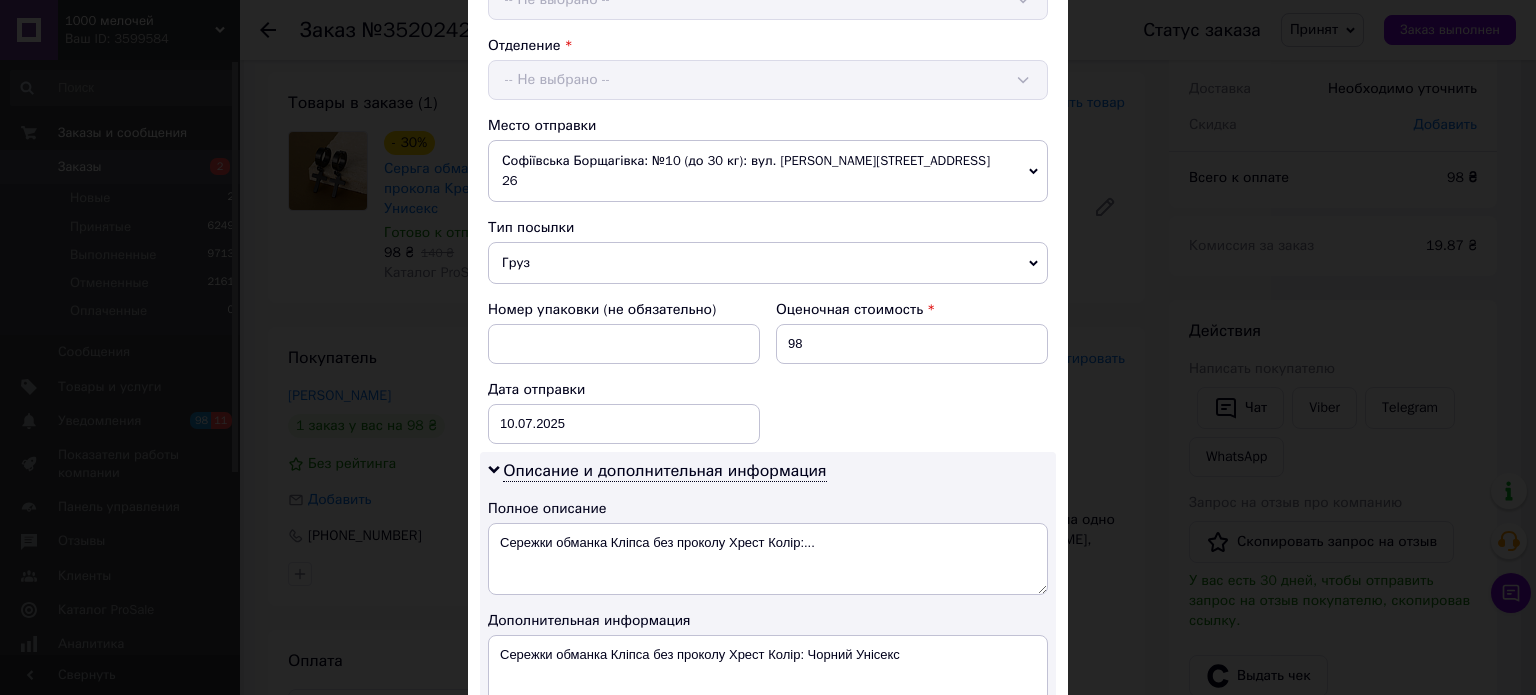scroll, scrollTop: 600, scrollLeft: 0, axis: vertical 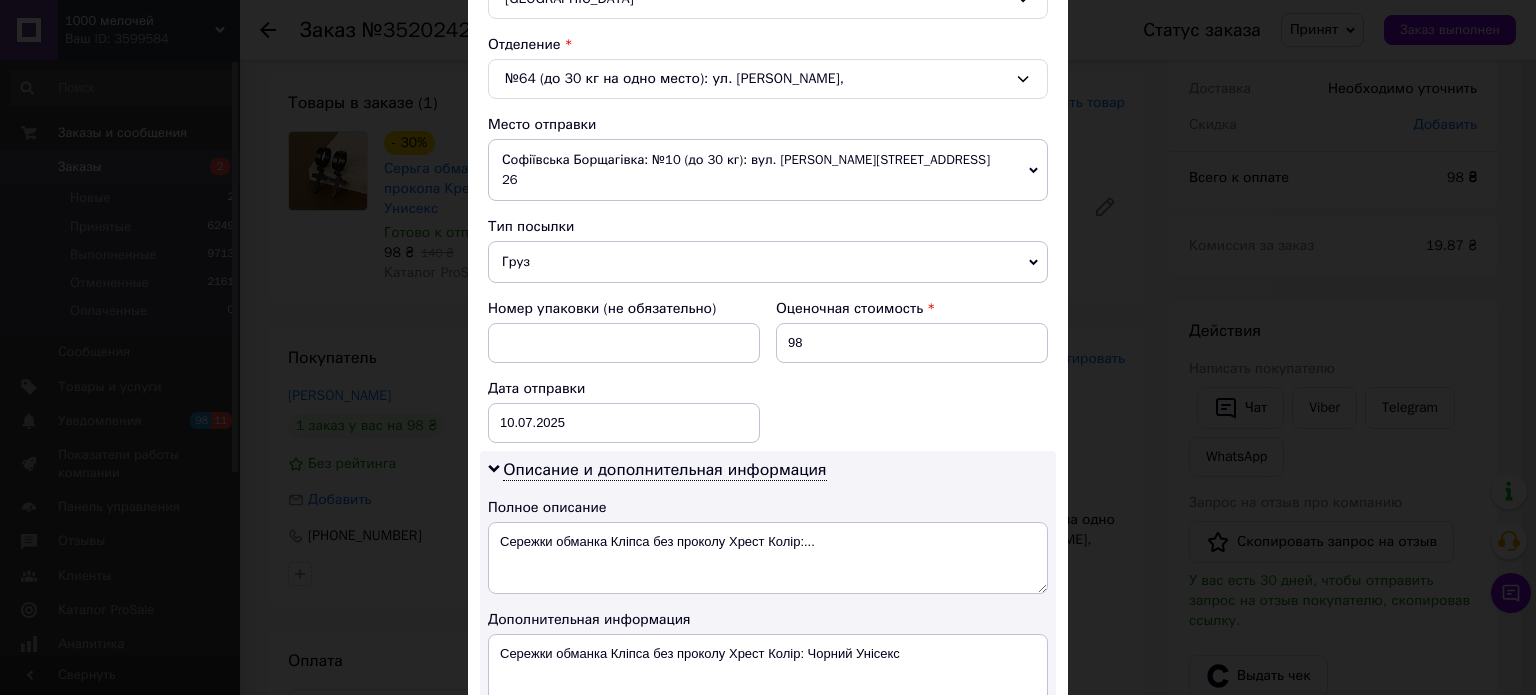 drag, startPoint x: 540, startPoint y: 236, endPoint x: 542, endPoint y: 247, distance: 11.18034 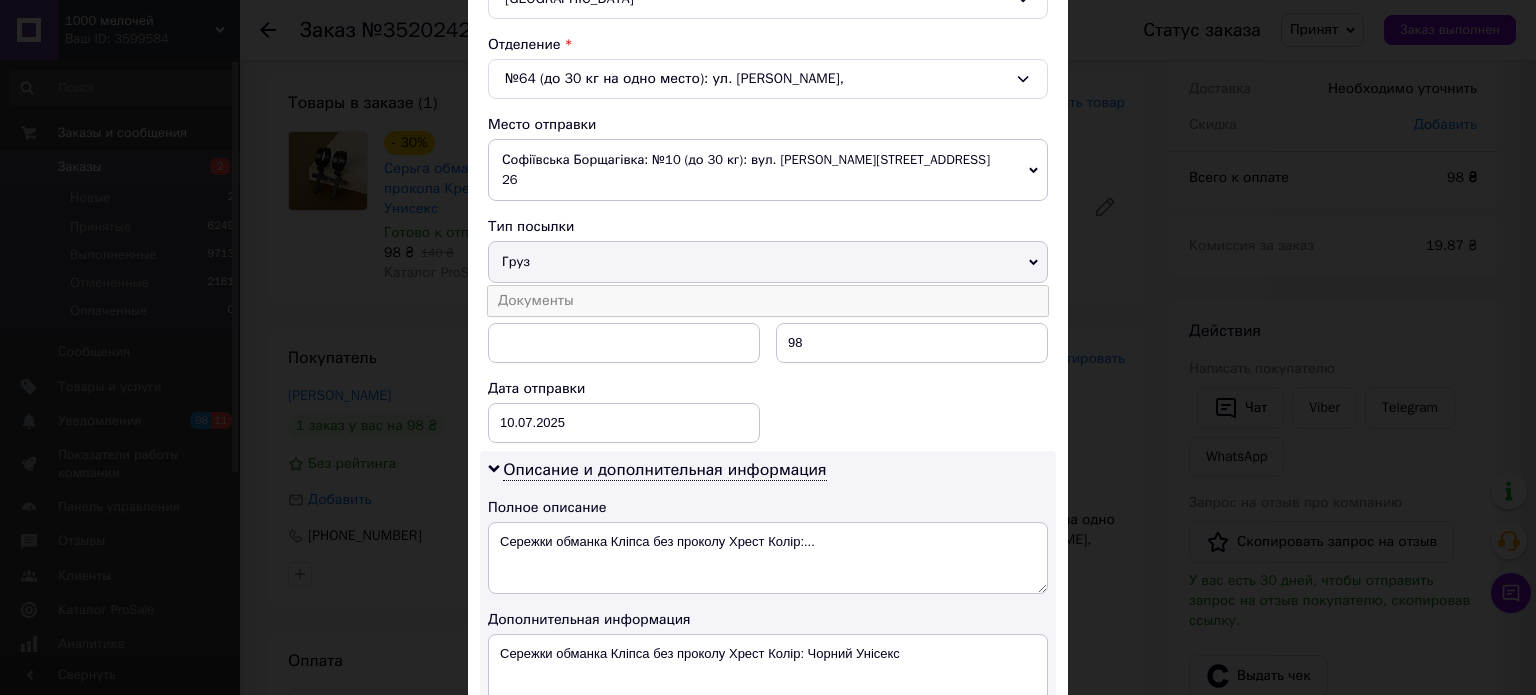click on "Документы" at bounding box center (768, 301) 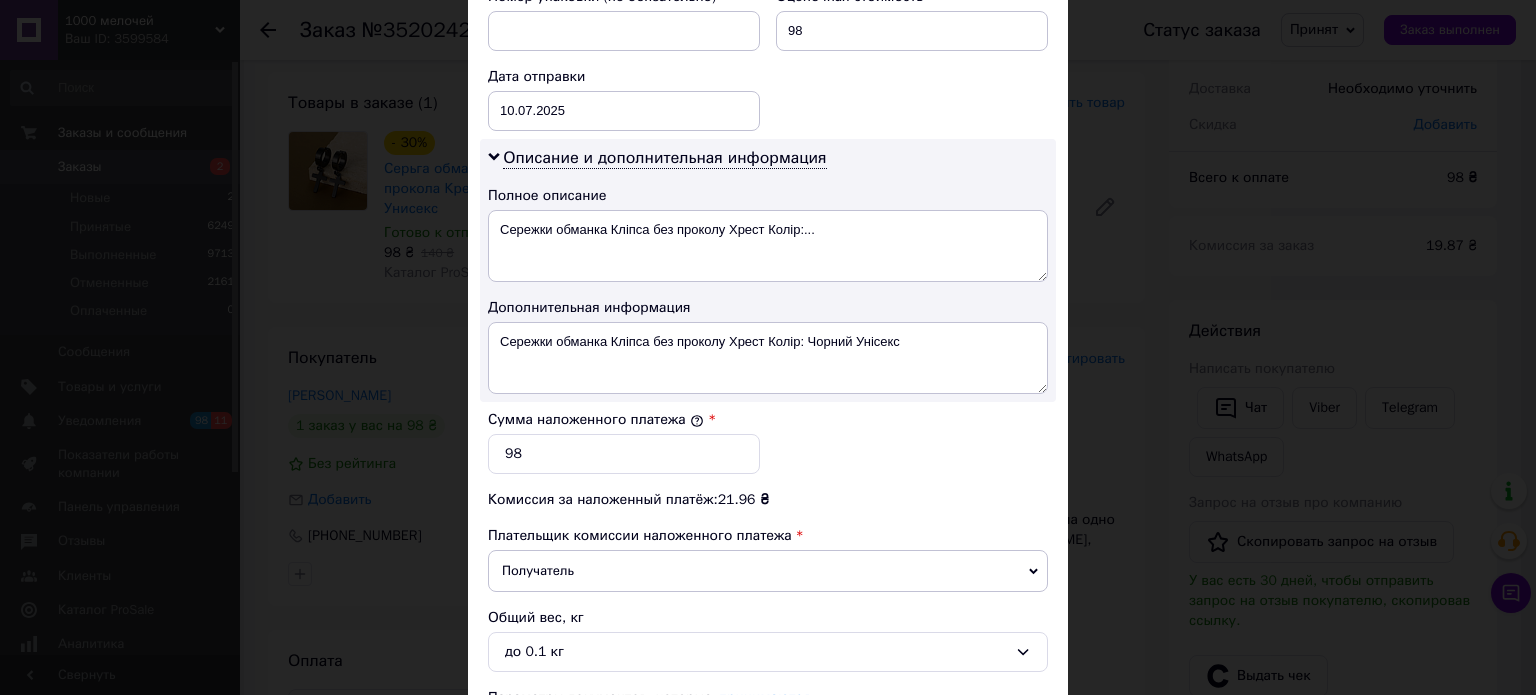 scroll, scrollTop: 1068, scrollLeft: 0, axis: vertical 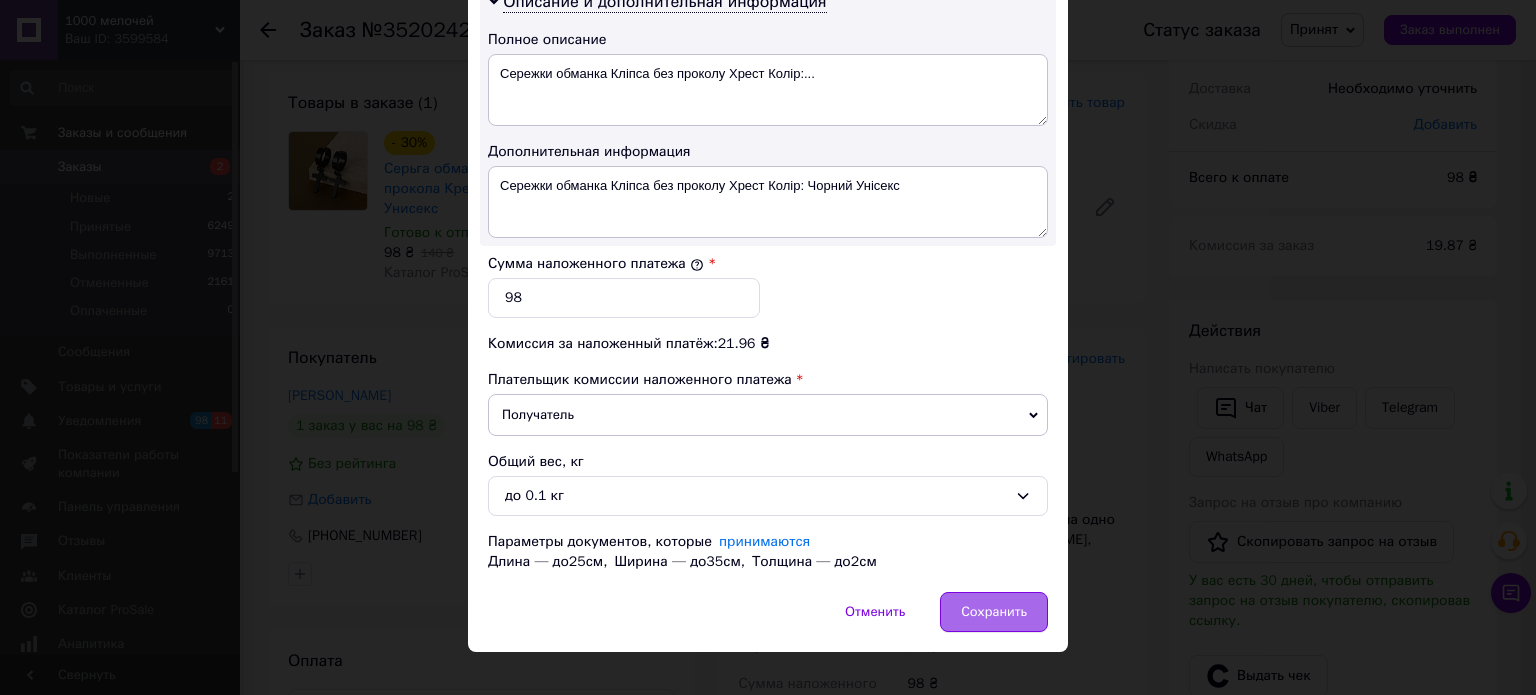 click on "Сохранить" at bounding box center [994, 612] 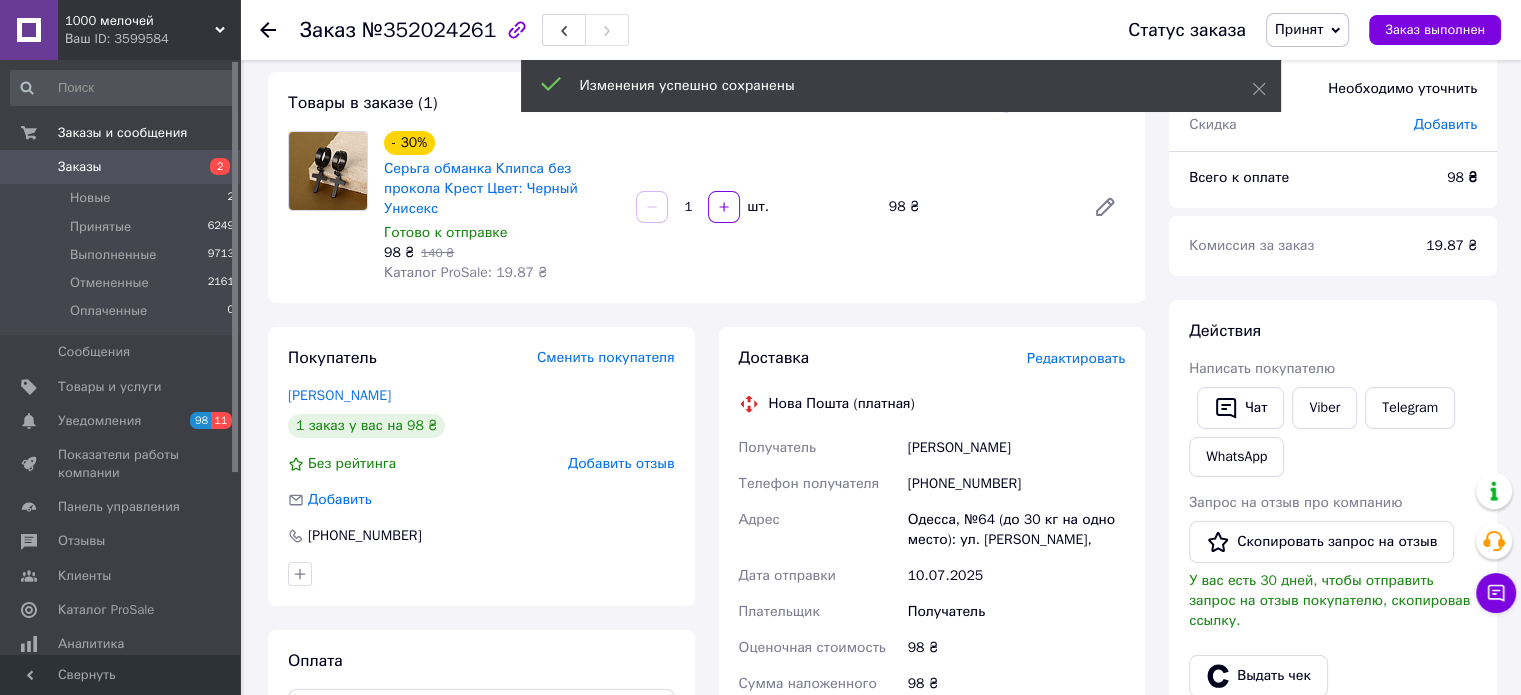 click on "Редактировать" at bounding box center [1076, 358] 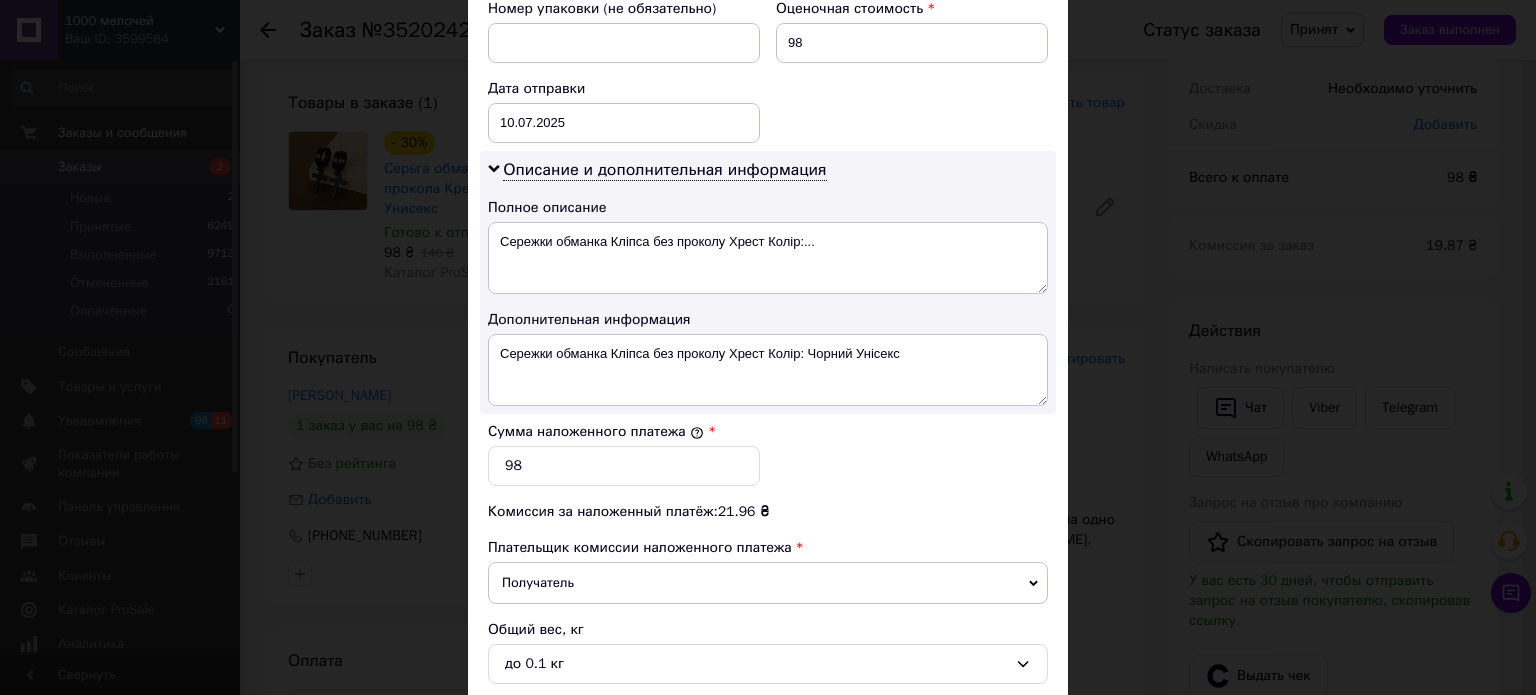 scroll, scrollTop: 700, scrollLeft: 0, axis: vertical 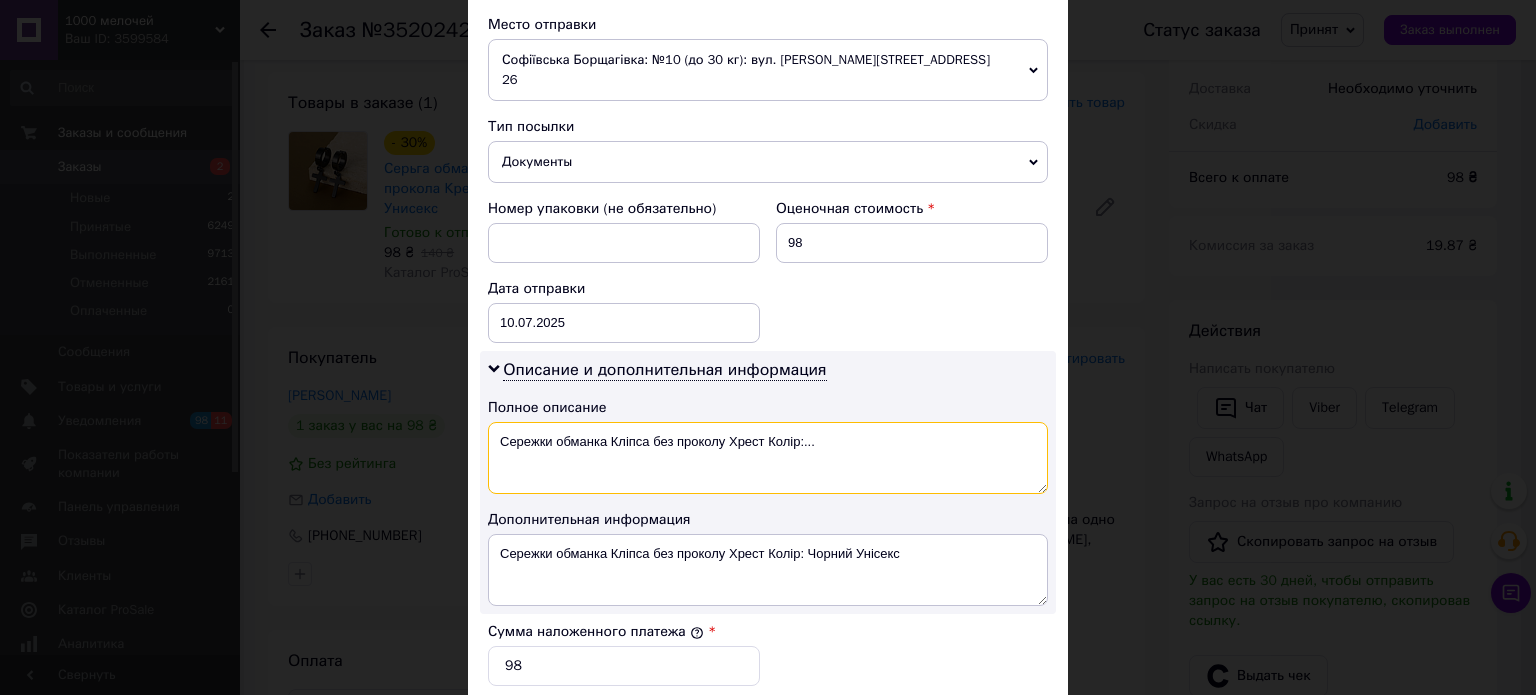 click on "Сережки обманка Кліпса без проколу Хрест Колір:..." at bounding box center (768, 458) 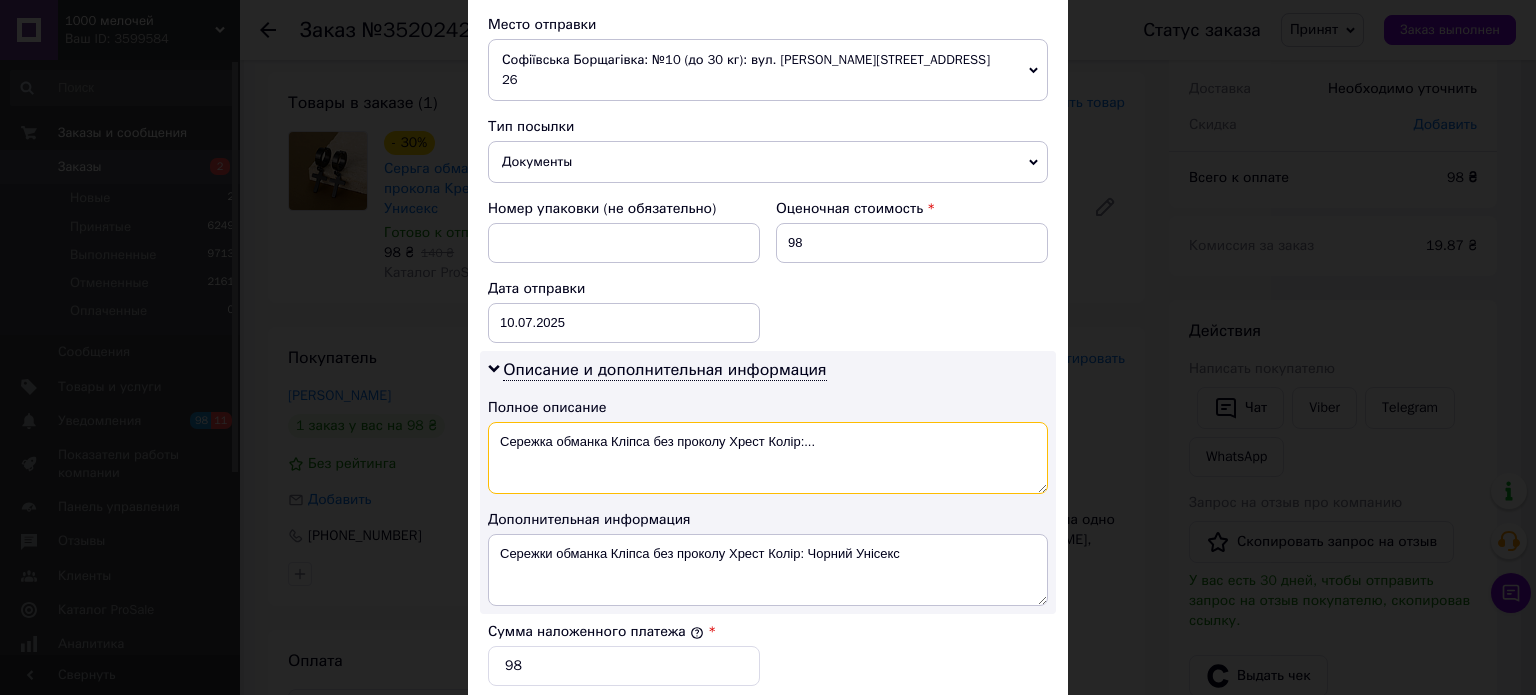 type on "Сережка обманка Кліпса без проколу Хрест Колір:..." 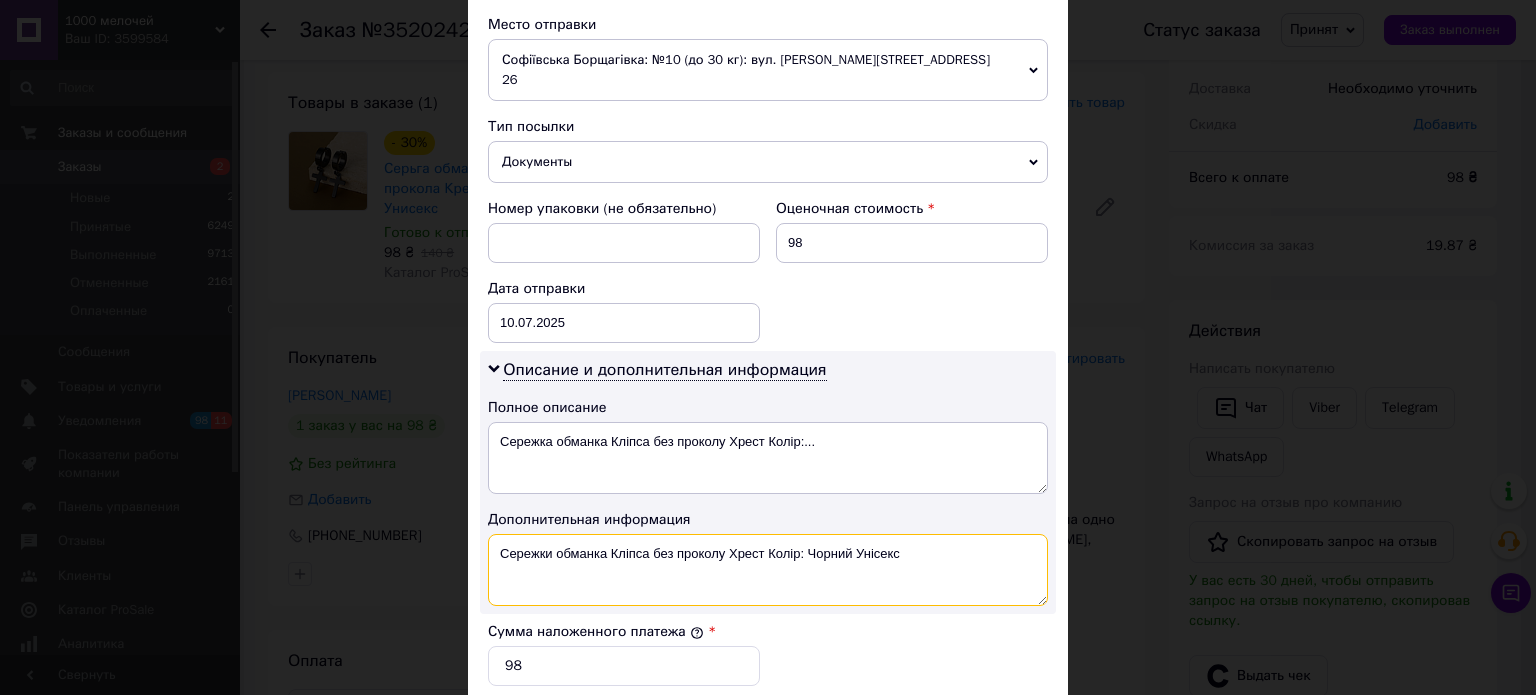 click on "Сережки обманка Кліпса без проколу Хрест Колір: Чорний Унісекс" at bounding box center [768, 570] 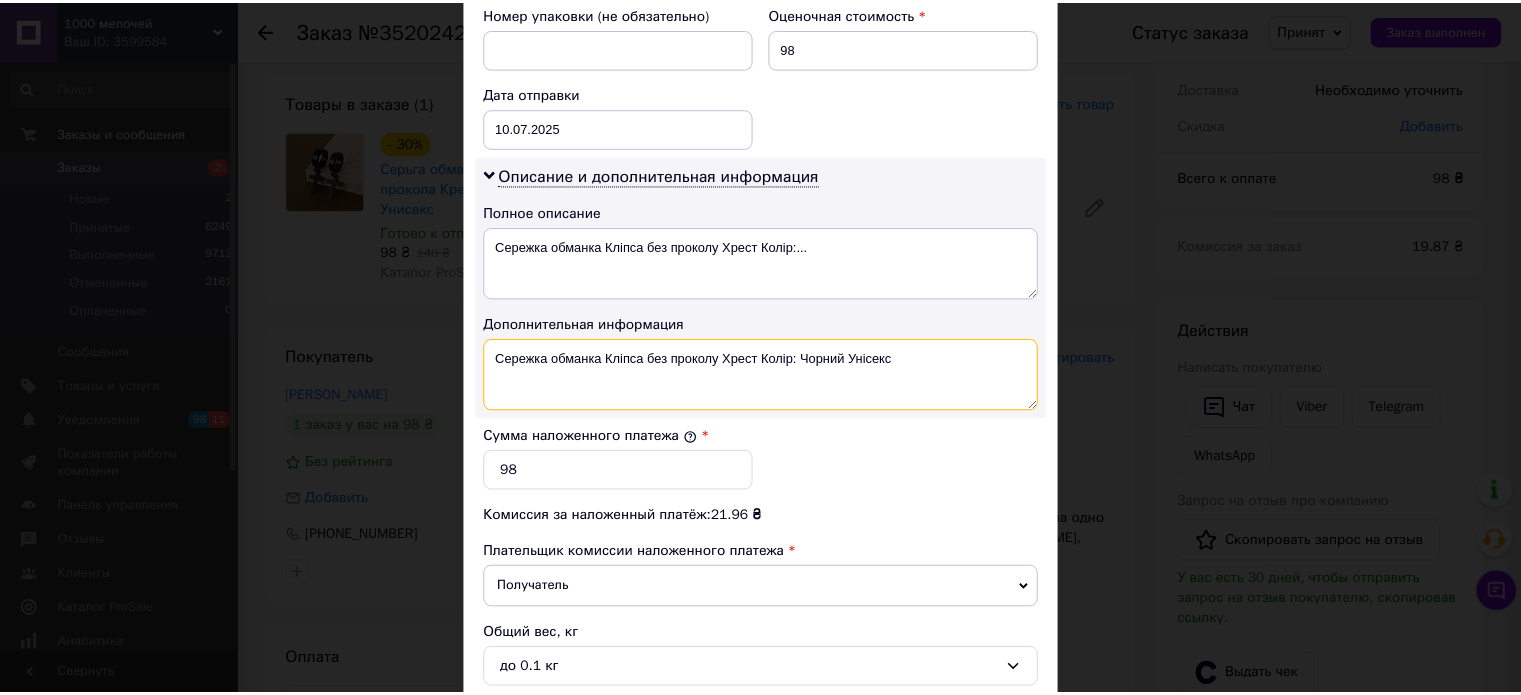 scroll, scrollTop: 1068, scrollLeft: 0, axis: vertical 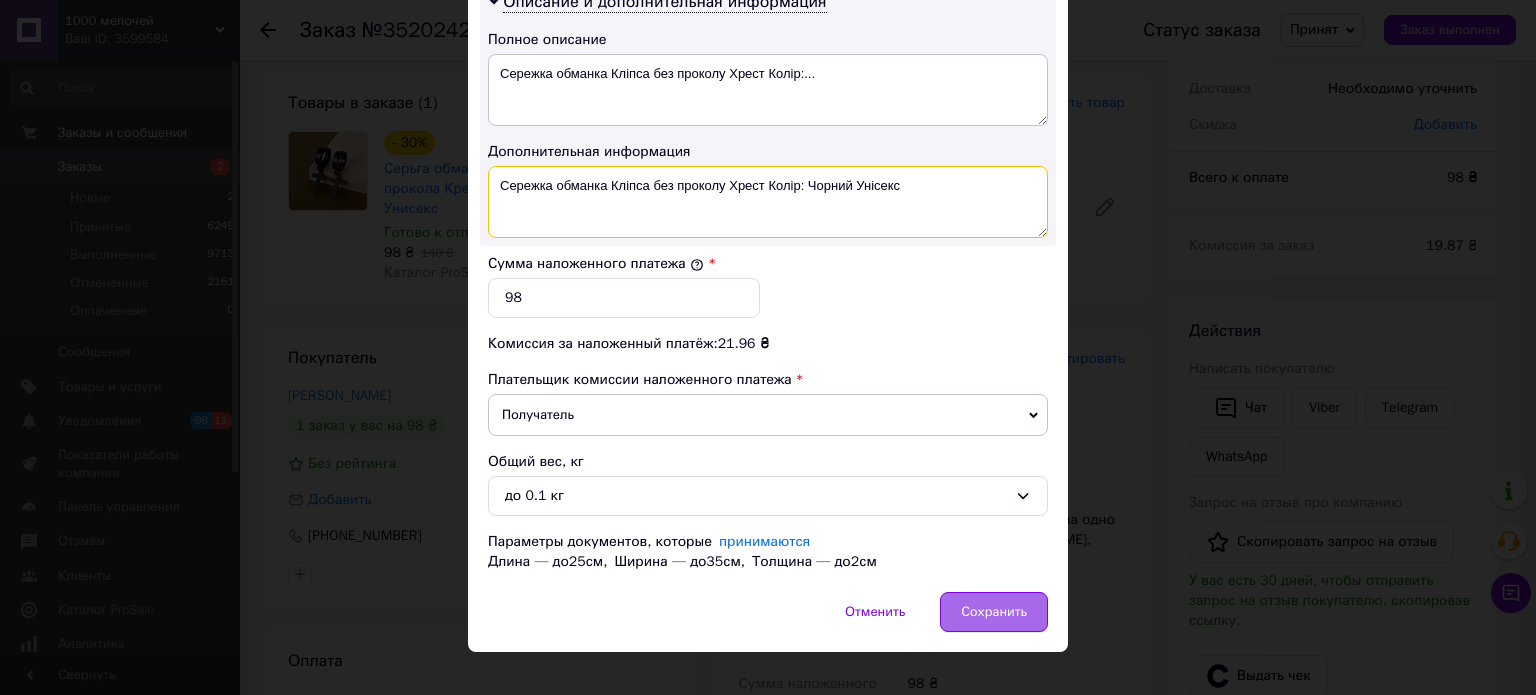 type on "Сережка обманка Кліпса без проколу Хрест Колір: Чорний Унісекс" 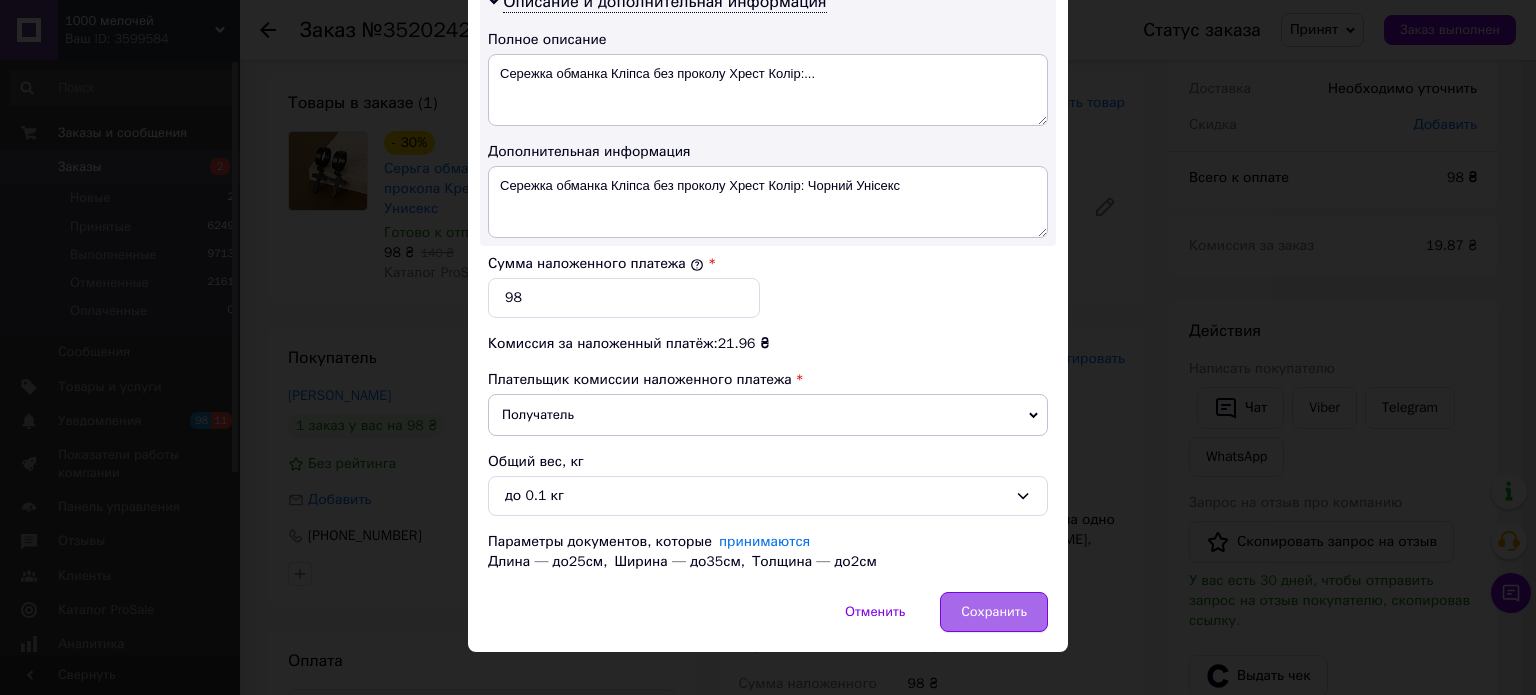 click on "Сохранить" at bounding box center [994, 612] 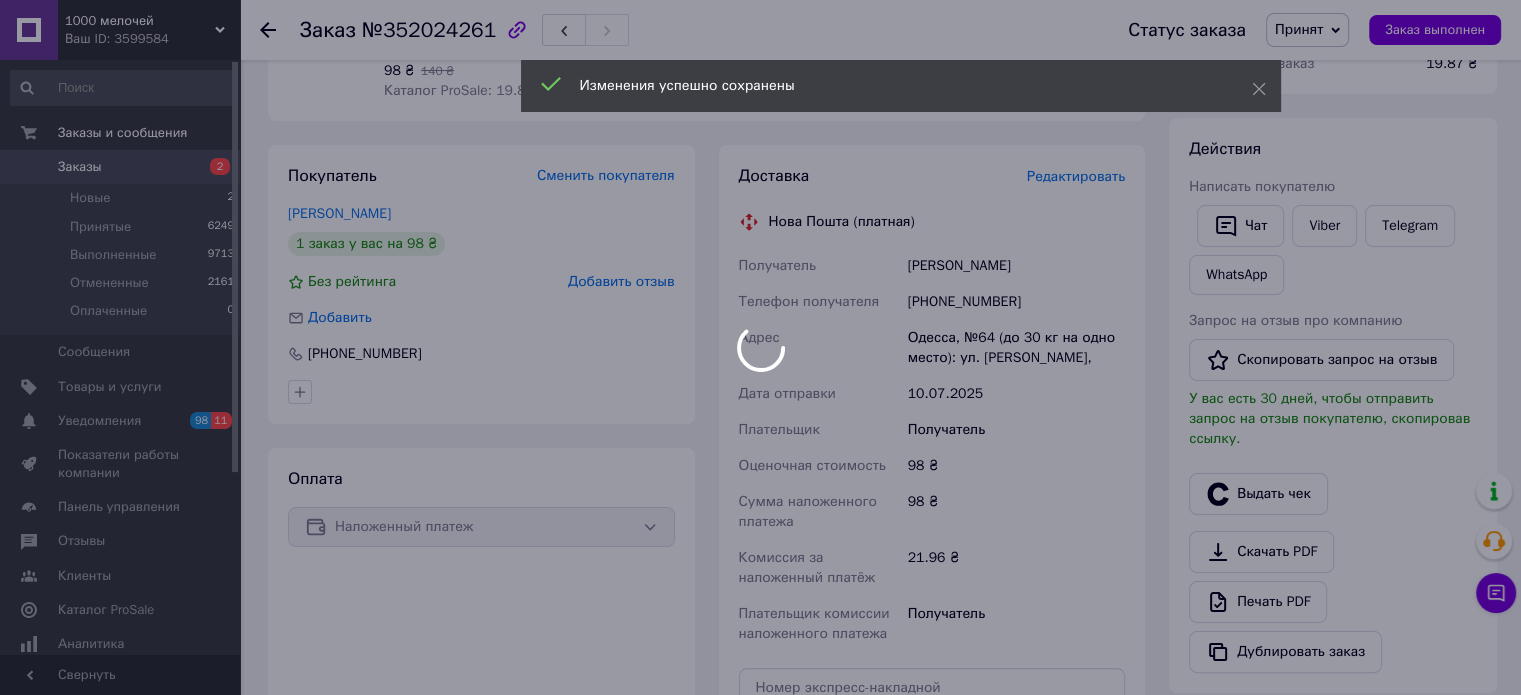 scroll, scrollTop: 400, scrollLeft: 0, axis: vertical 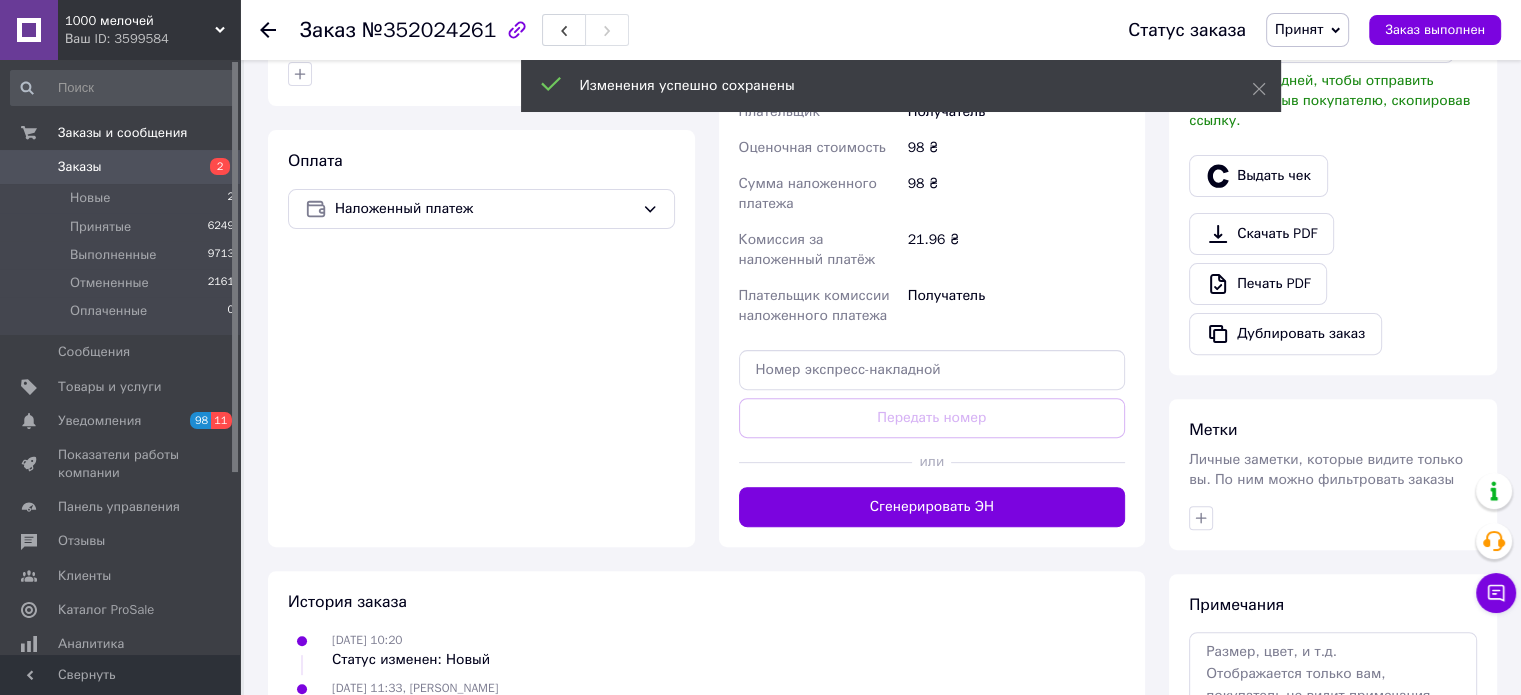 click on "Сгенерировать ЭН" at bounding box center (932, 507) 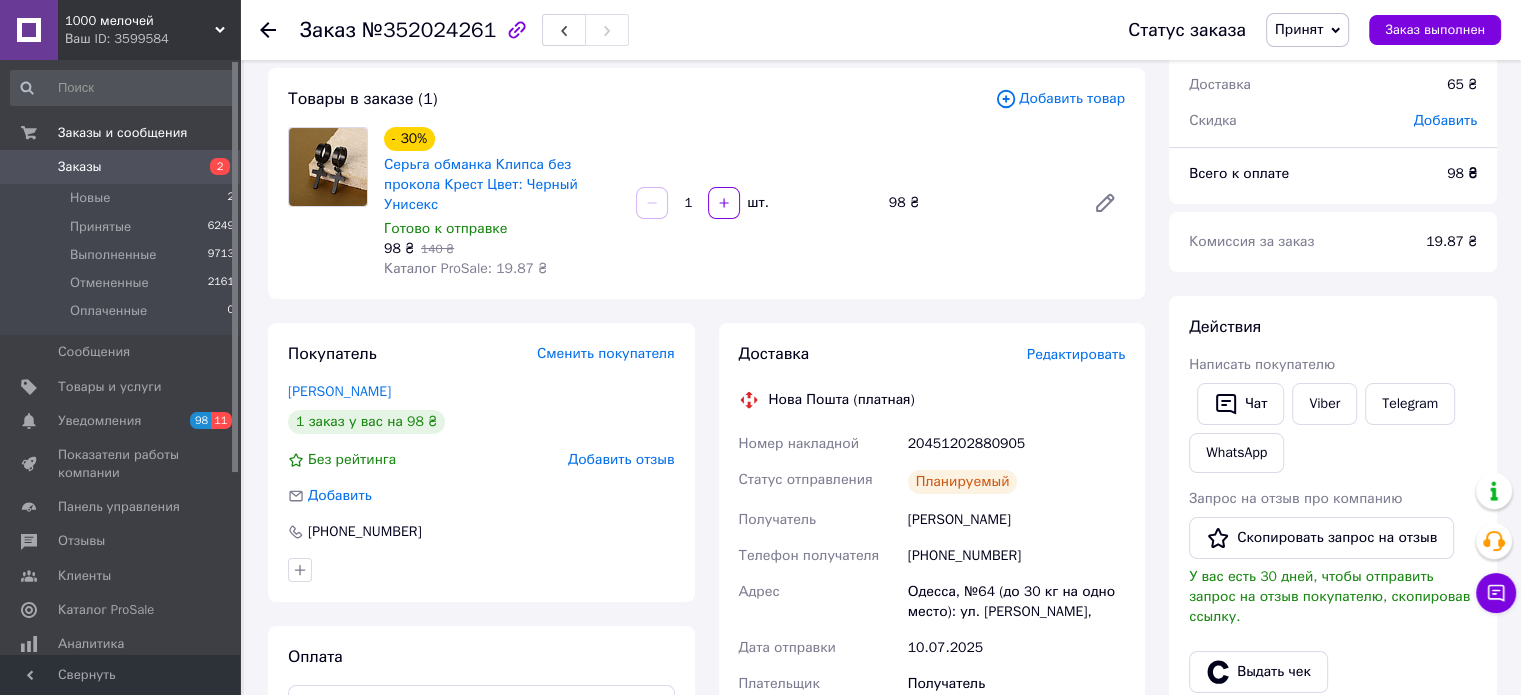 scroll, scrollTop: 100, scrollLeft: 0, axis: vertical 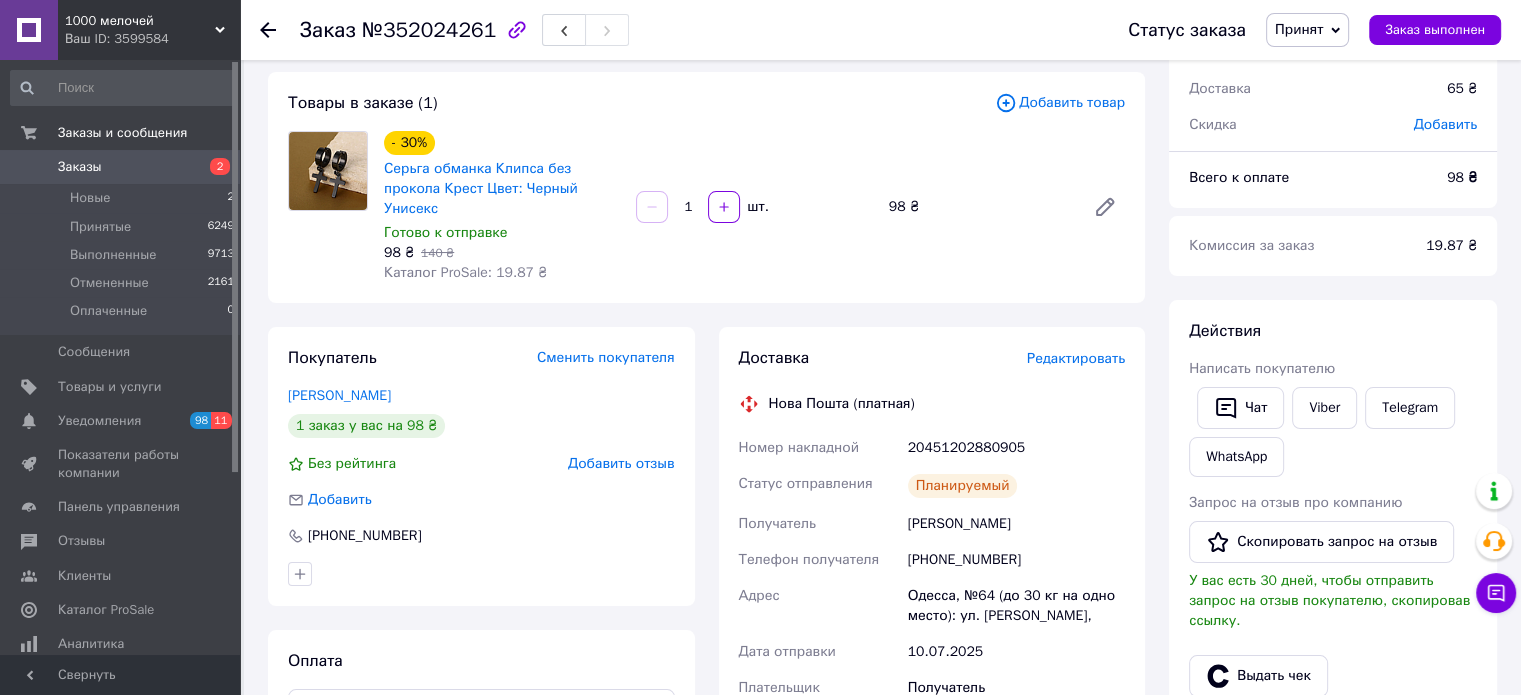 click on "20451202880905" at bounding box center (1016, 448) 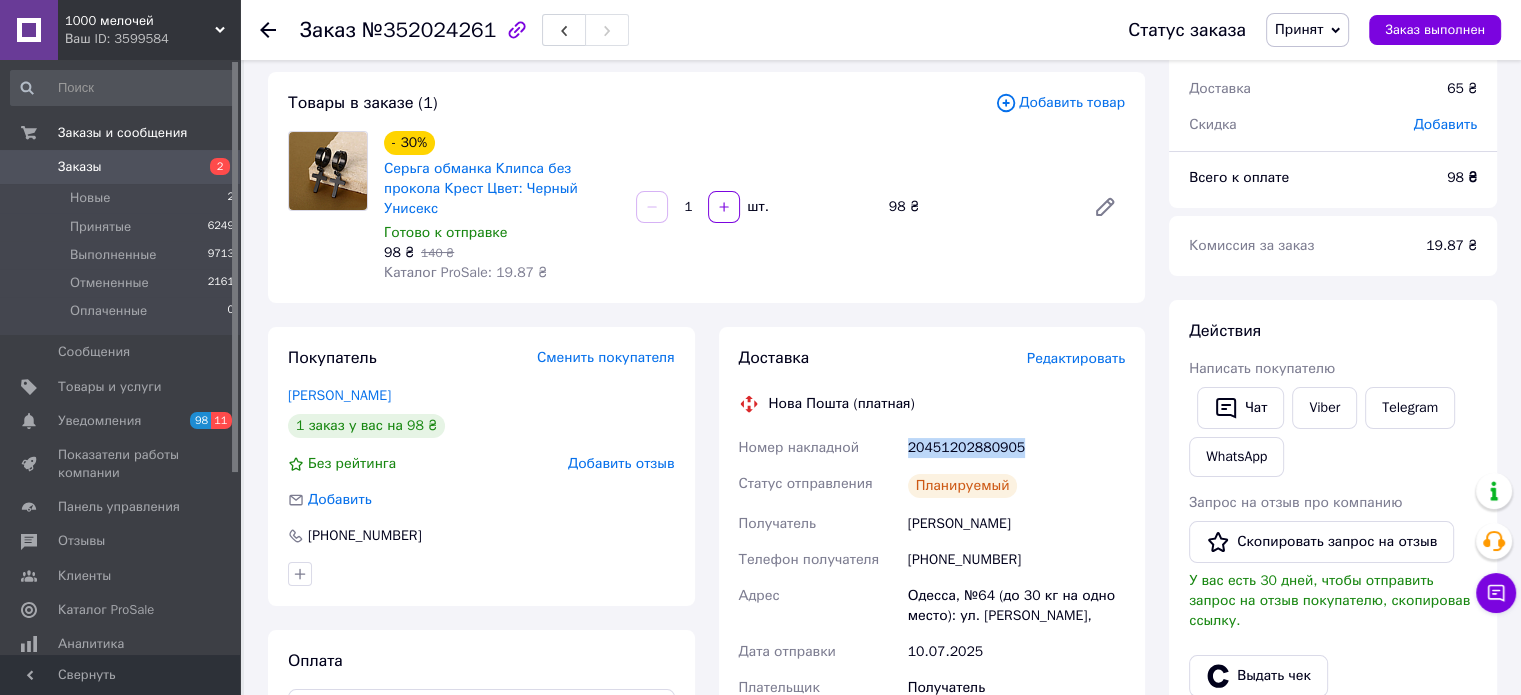 click on "20451202880905" at bounding box center (1016, 448) 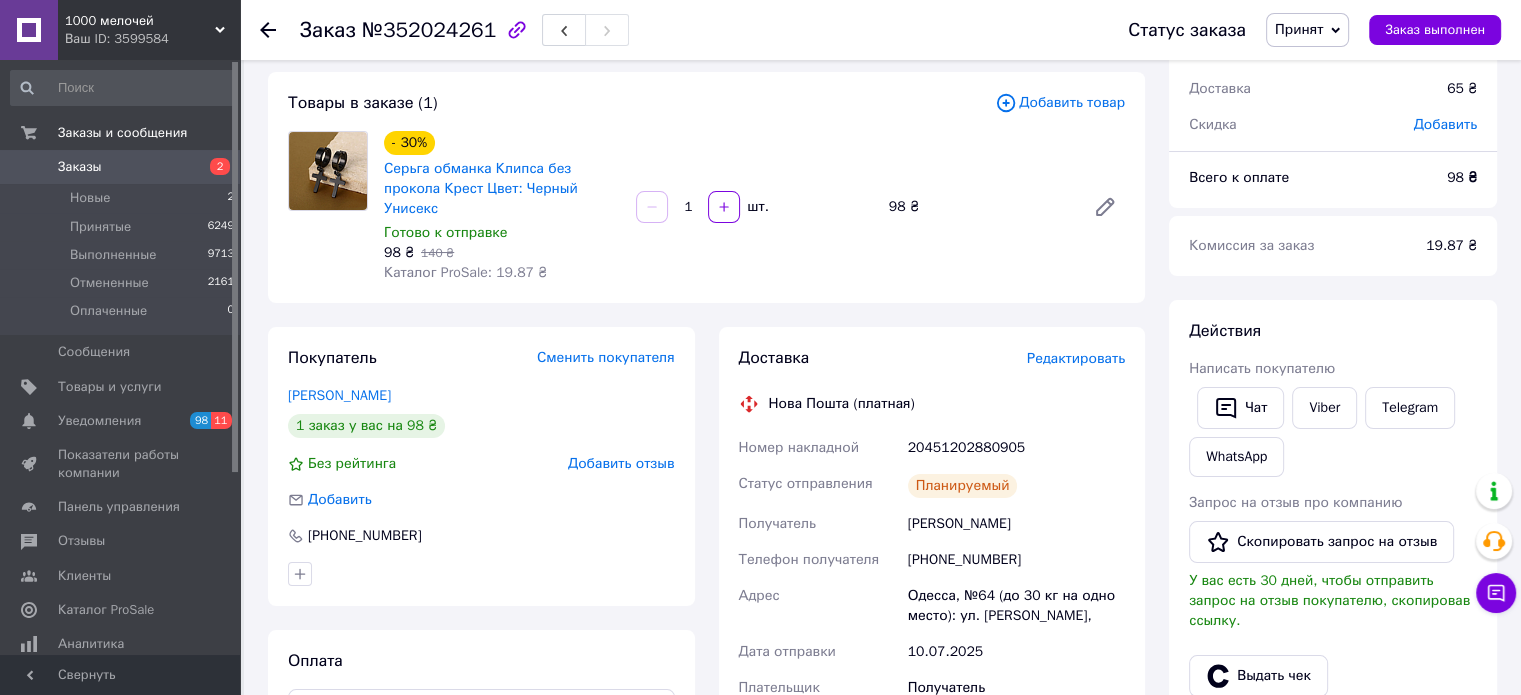 click on "Итого 1 товар 98 ₴ Доставка 65 ₴ Скидка Добавить Всего к оплате 98 ₴ Комиссия за заказ 19.87 ₴" at bounding box center (1333, 130) 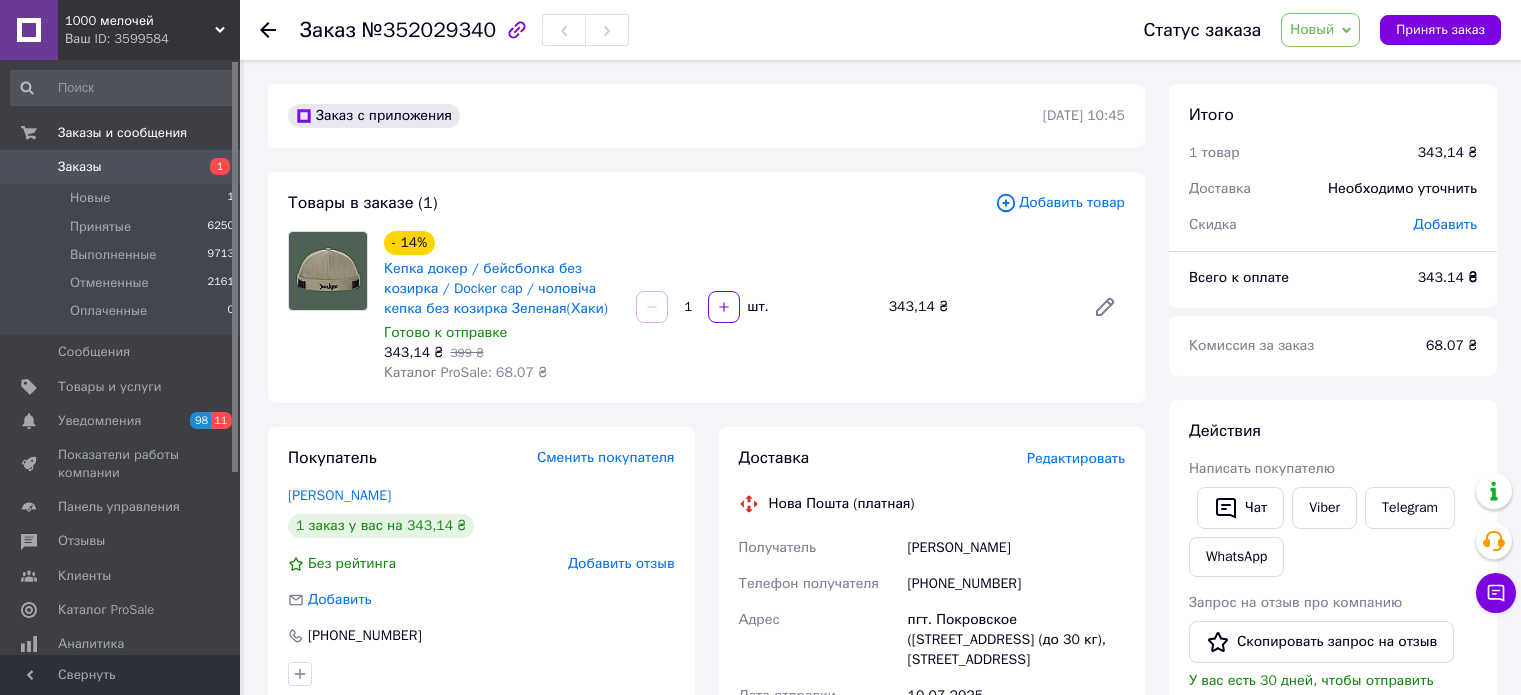 scroll, scrollTop: 0, scrollLeft: 0, axis: both 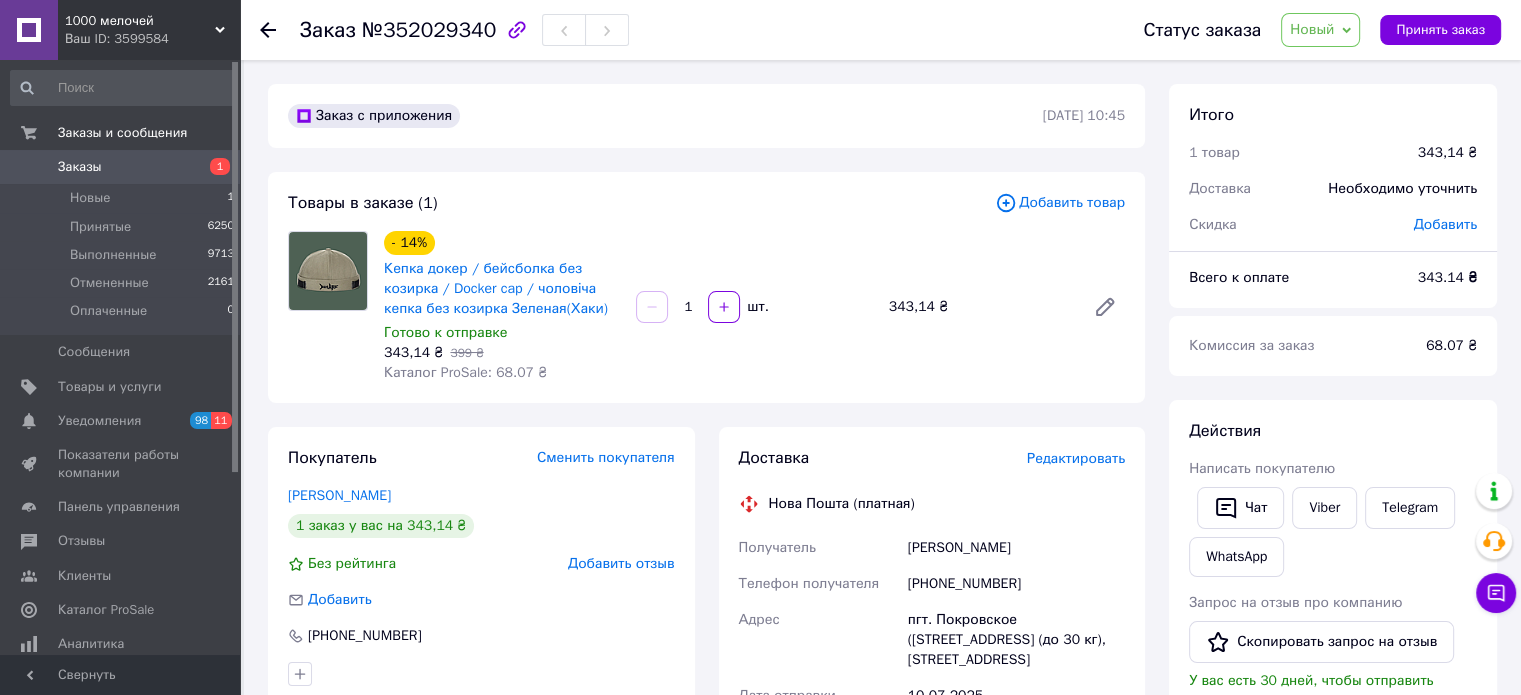 click 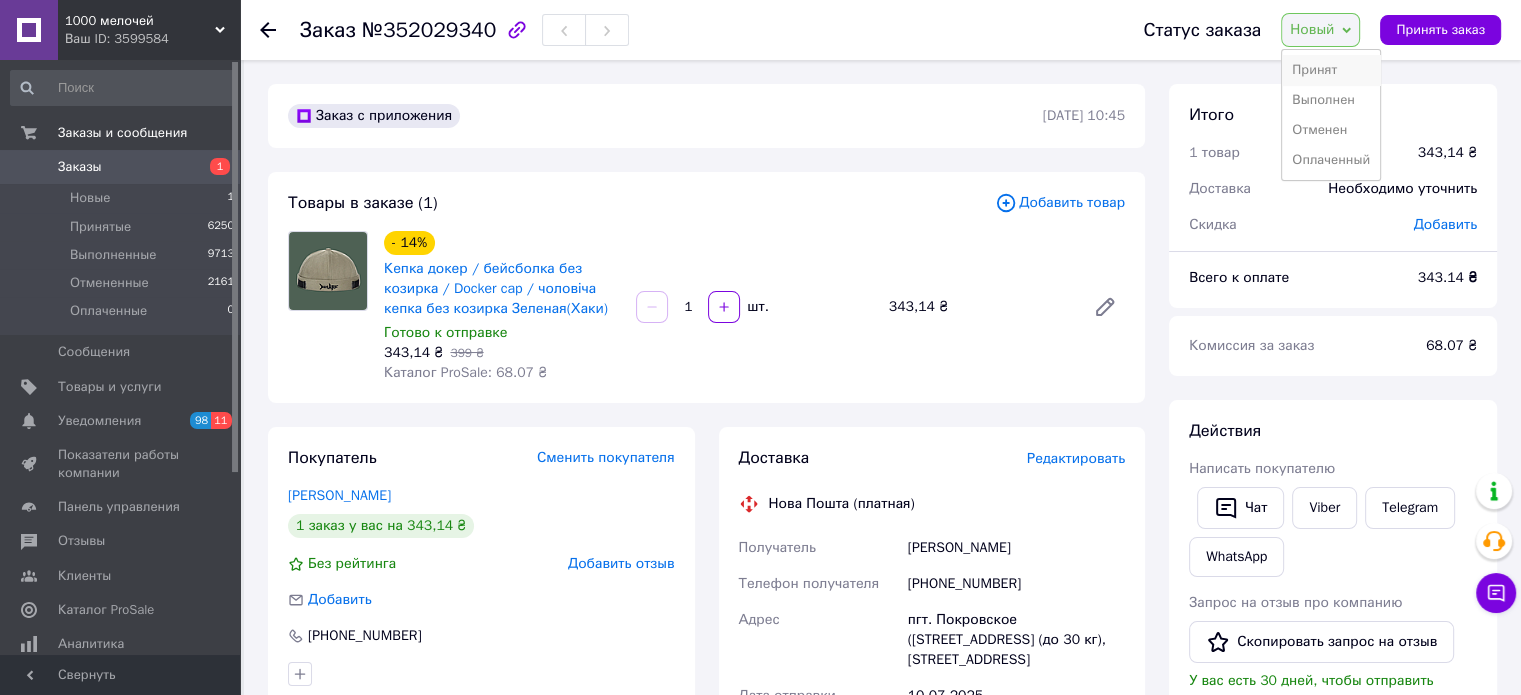 click on "Принят" at bounding box center (1331, 70) 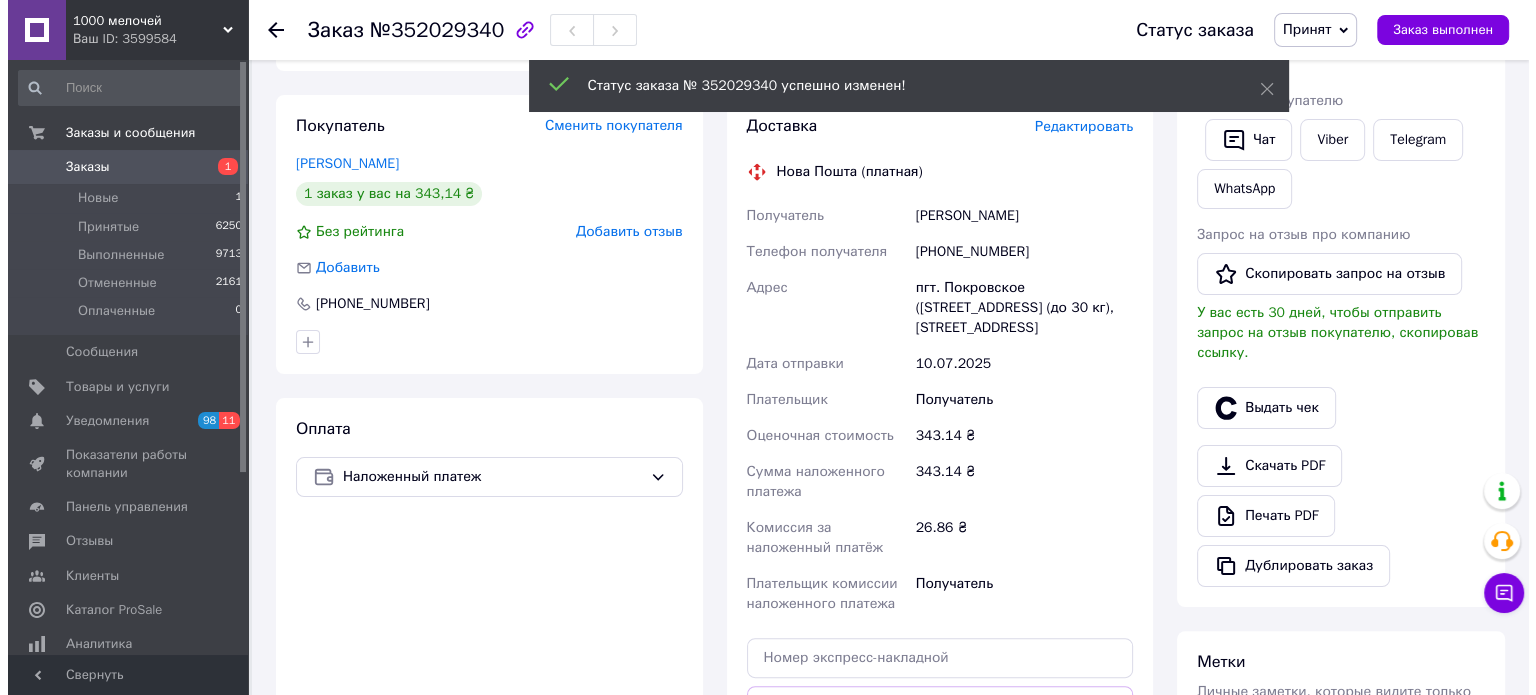 scroll, scrollTop: 300, scrollLeft: 0, axis: vertical 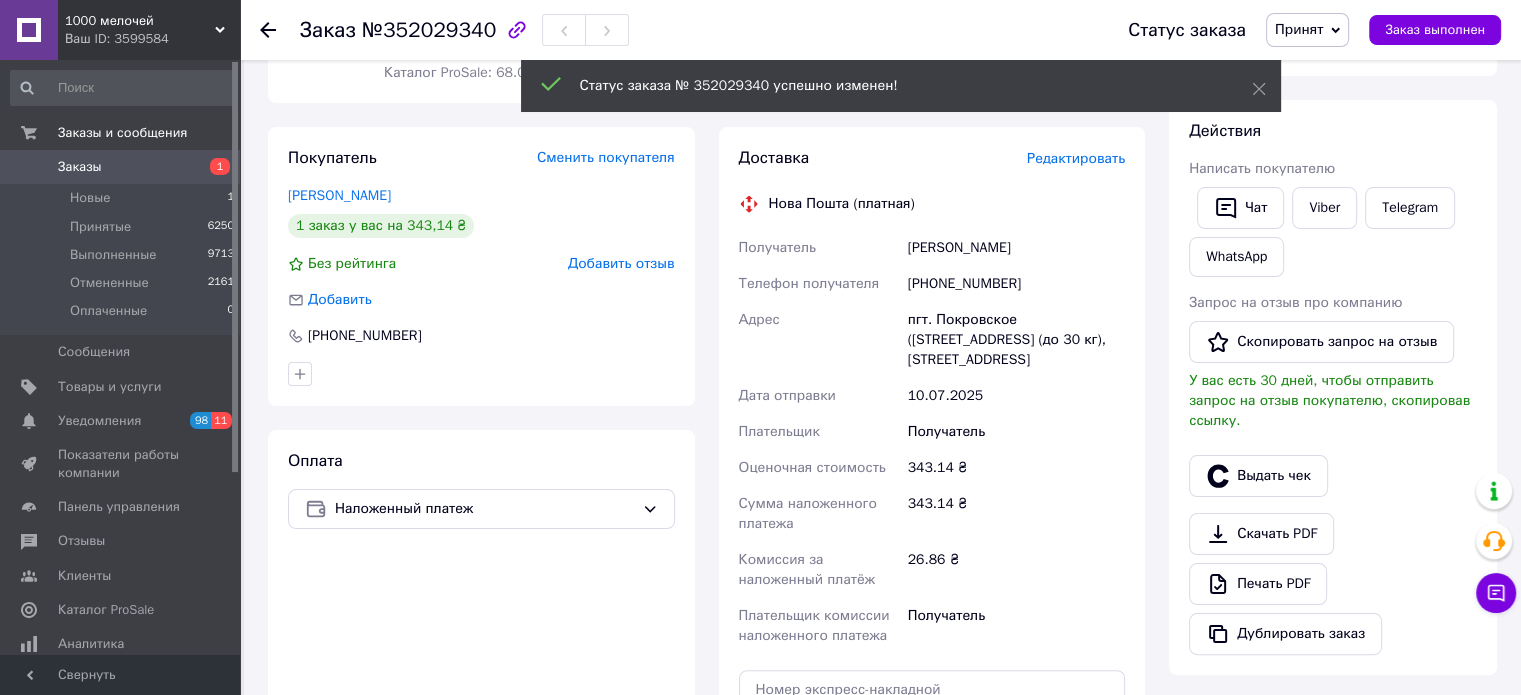 click on "Редактировать" at bounding box center (1076, 158) 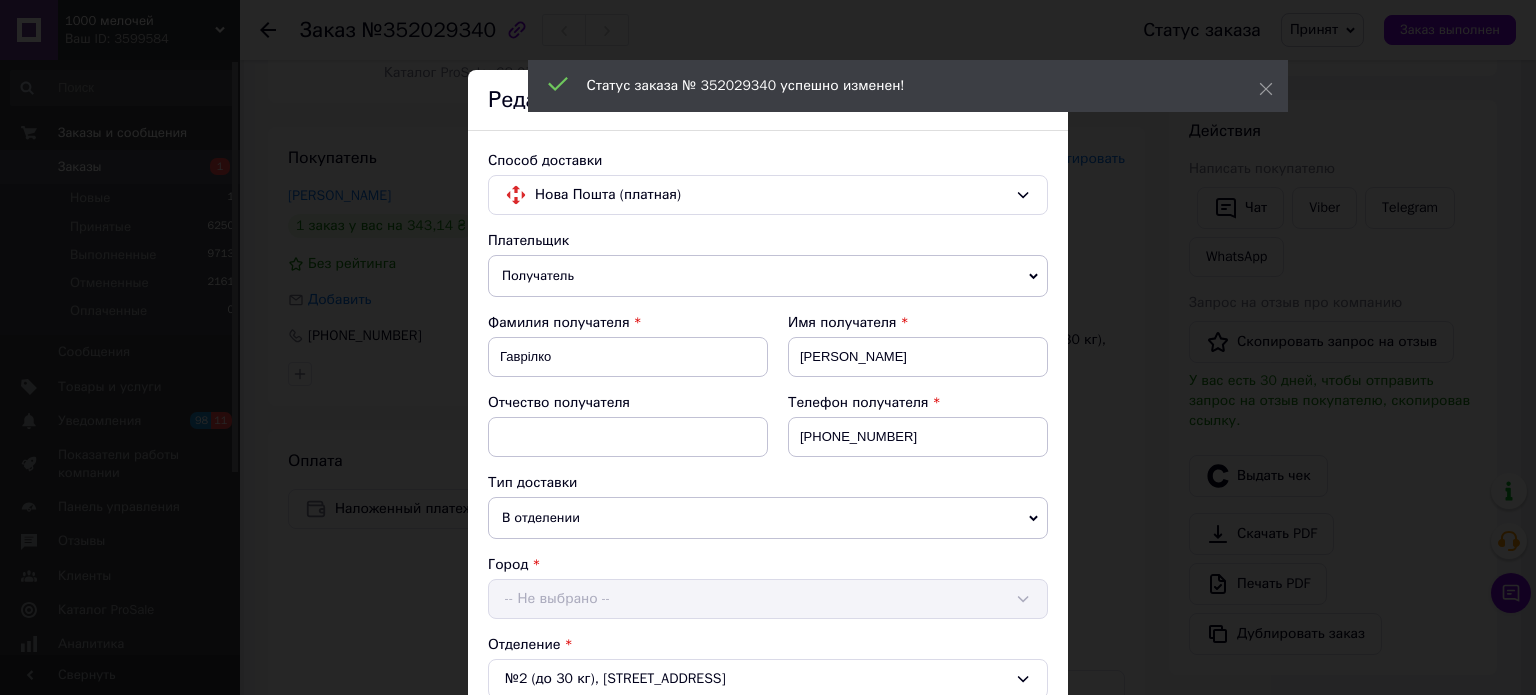 scroll, scrollTop: 500, scrollLeft: 0, axis: vertical 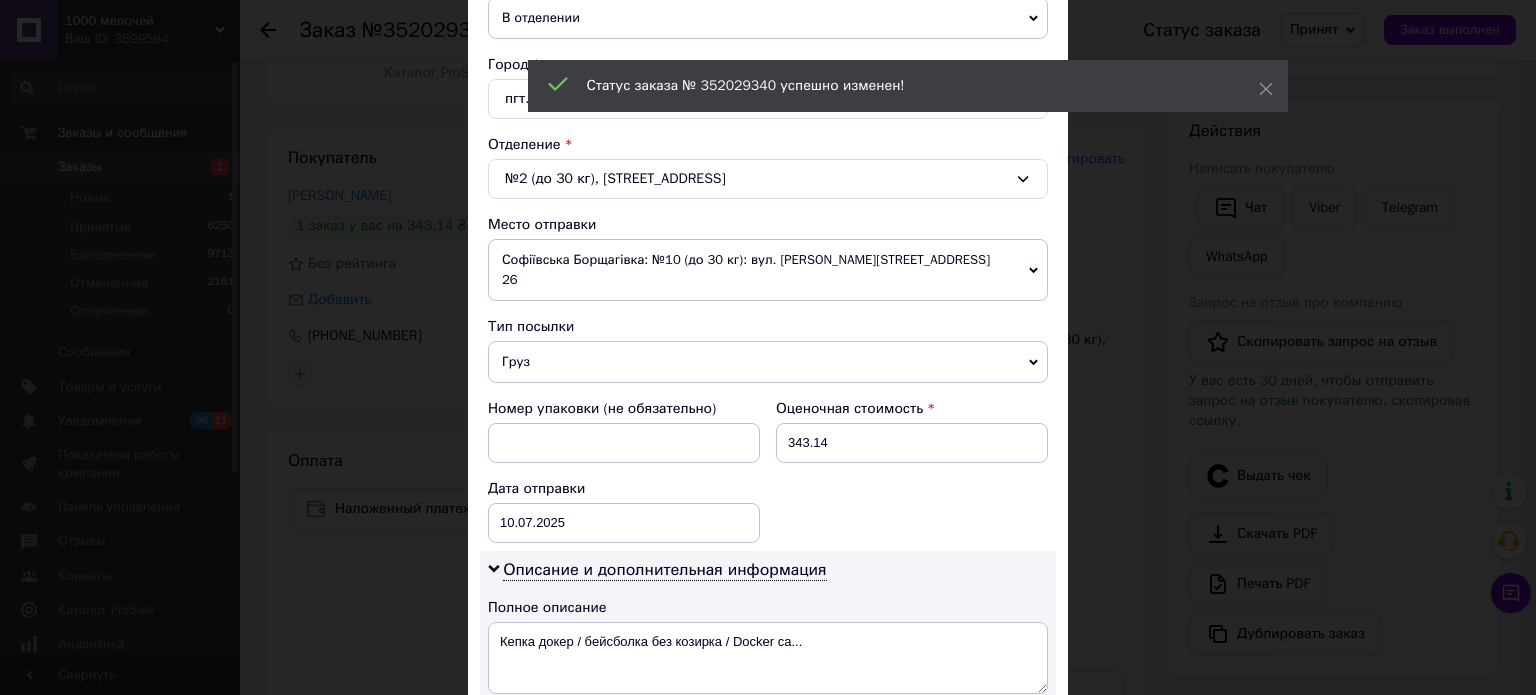 click on "Груз" at bounding box center [768, 362] 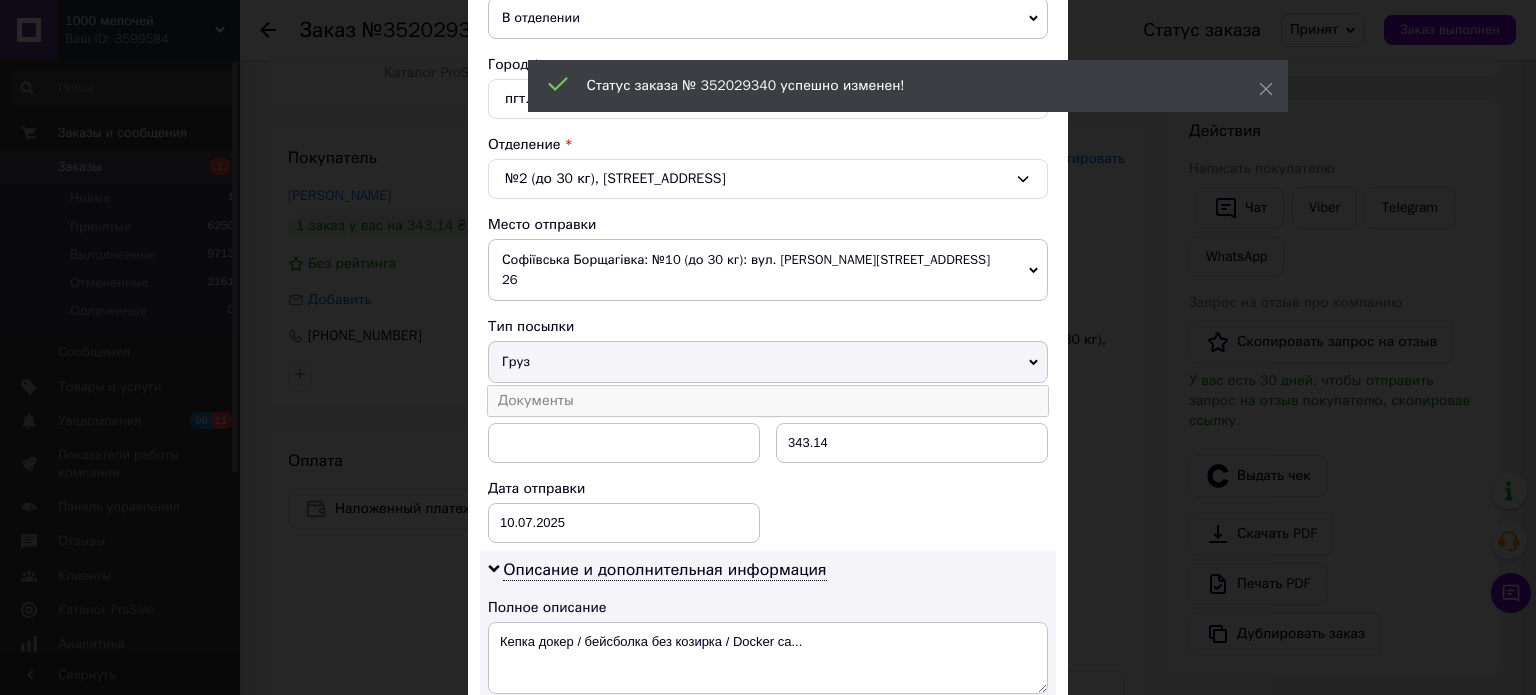click on "Документы" at bounding box center (768, 401) 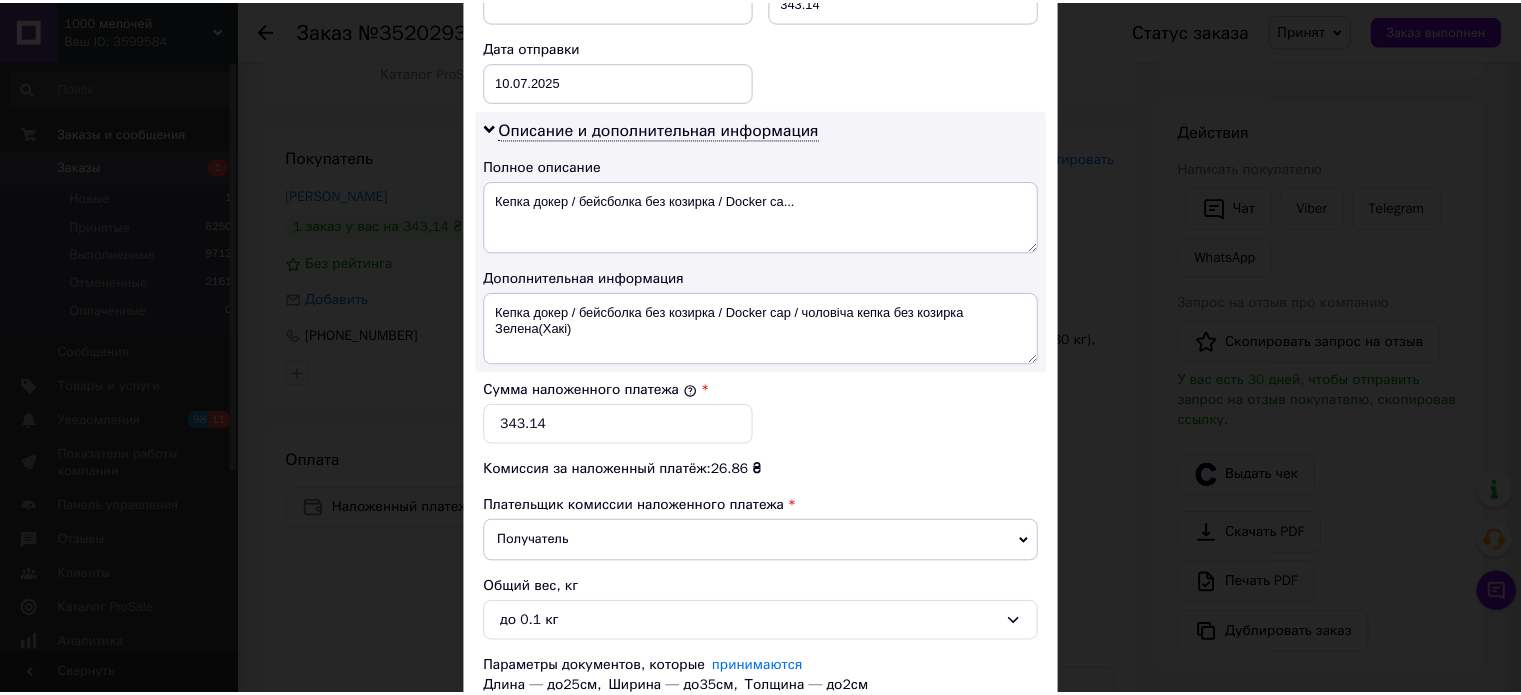scroll, scrollTop: 1068, scrollLeft: 0, axis: vertical 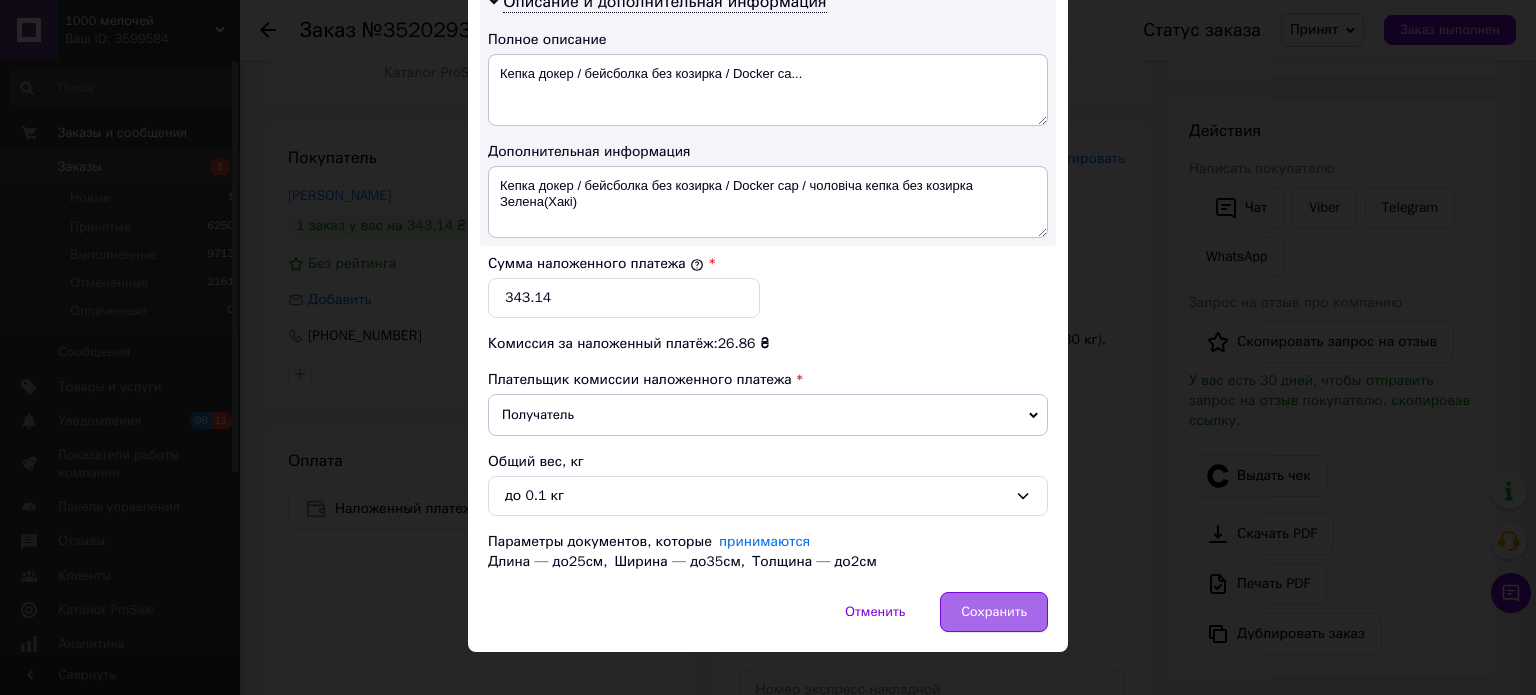 click on "Сохранить" at bounding box center (994, 612) 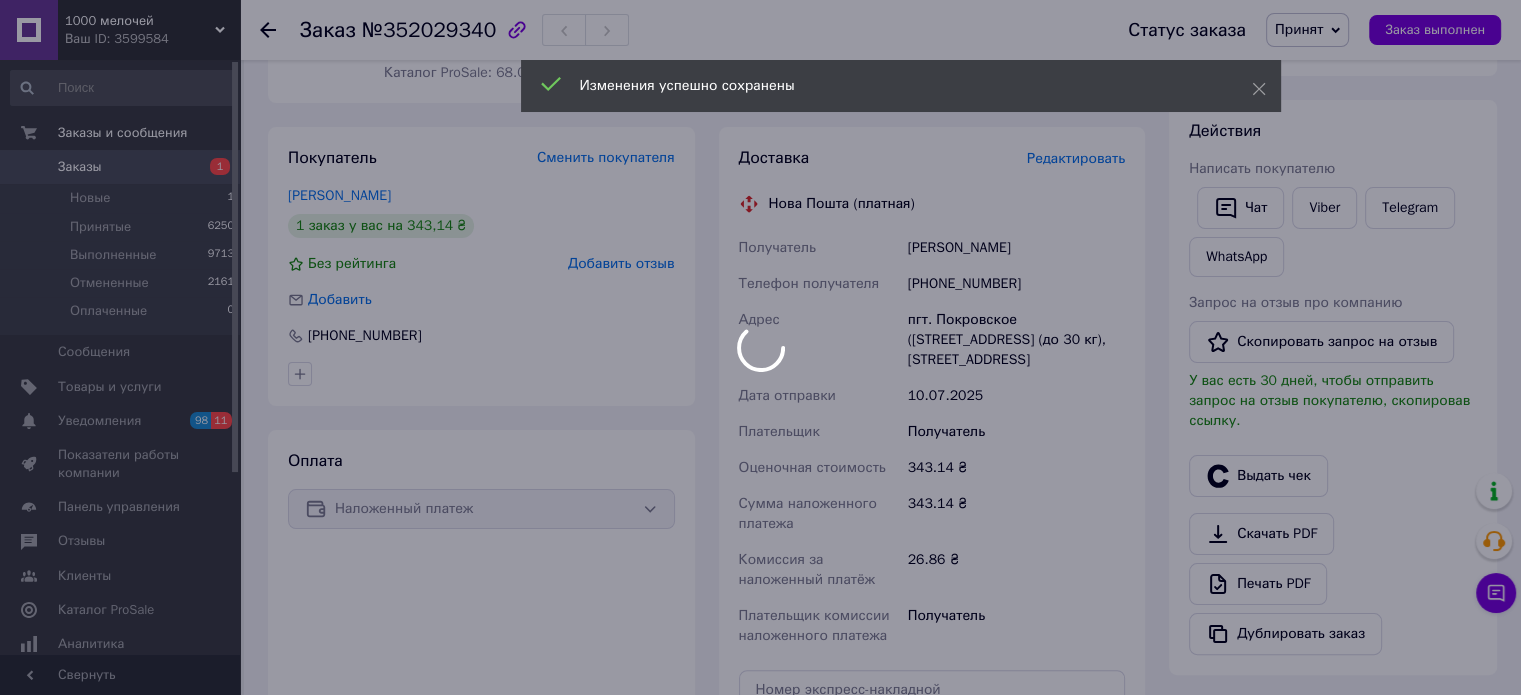 scroll, scrollTop: 744, scrollLeft: 0, axis: vertical 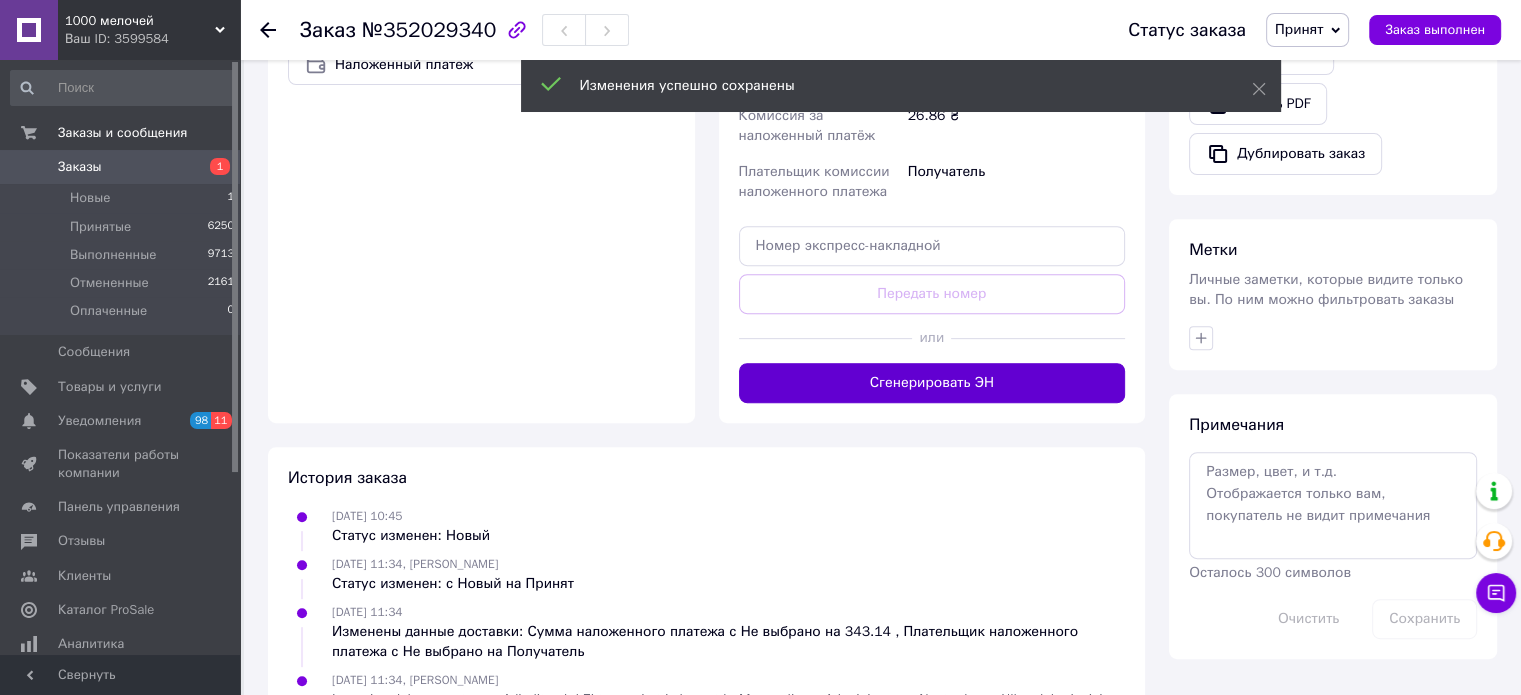 click on "Сгенерировать ЭН" at bounding box center (932, 383) 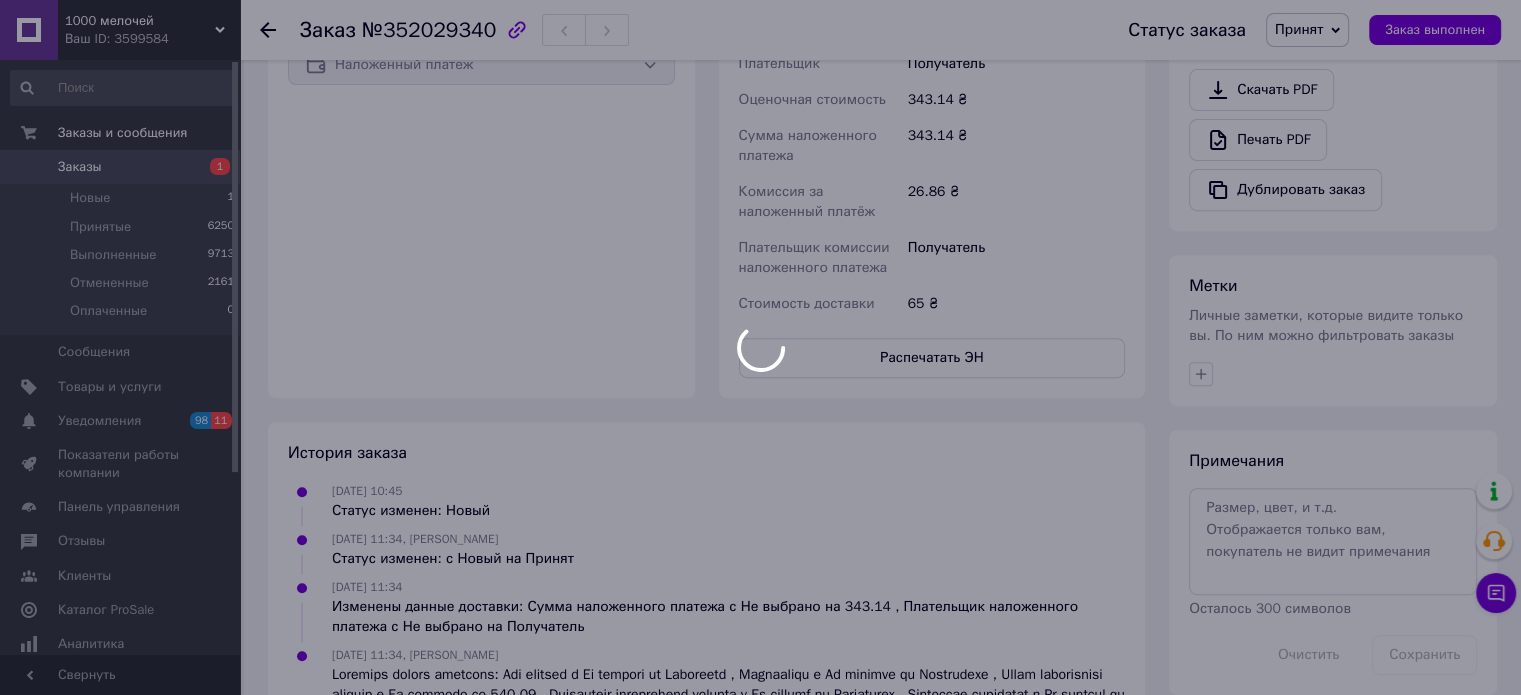 click at bounding box center (760, 347) 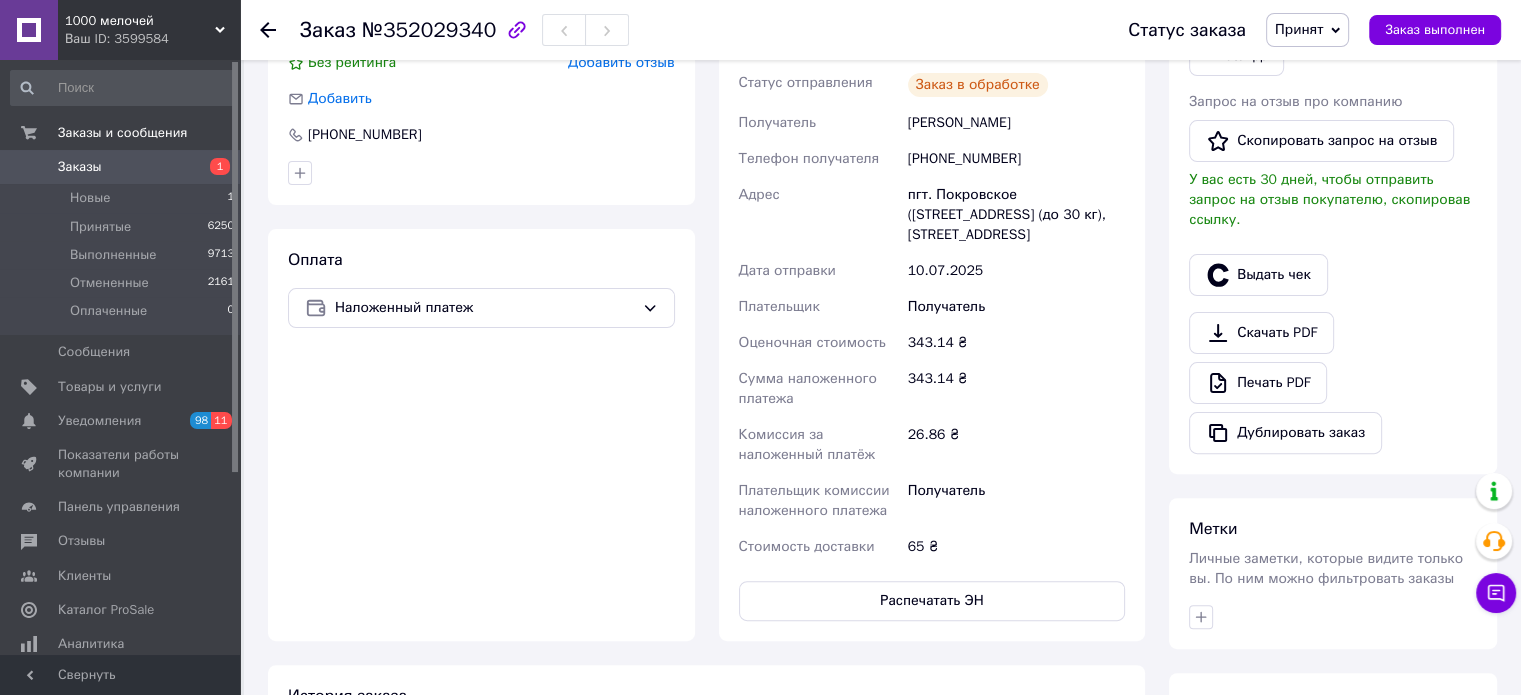 scroll, scrollTop: 244, scrollLeft: 0, axis: vertical 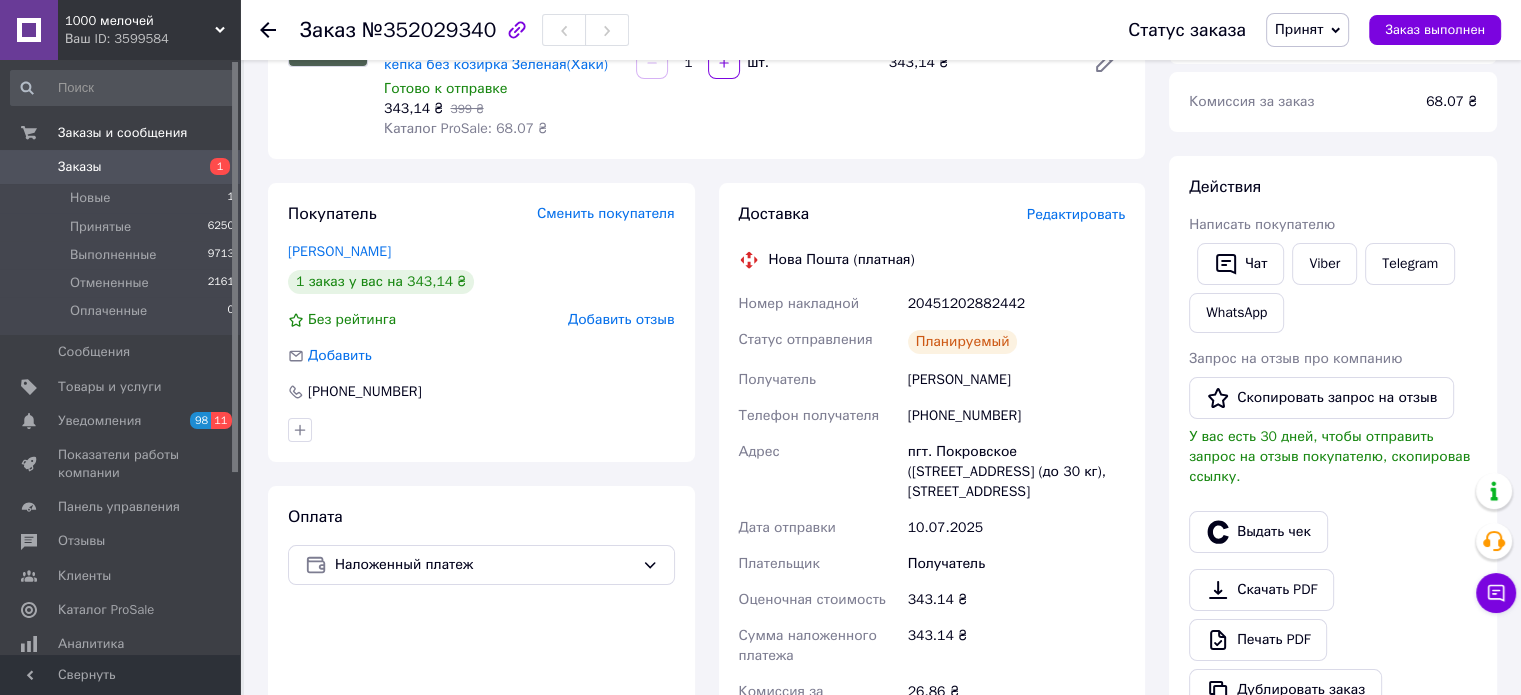 click on "20451202882442" at bounding box center [1016, 304] 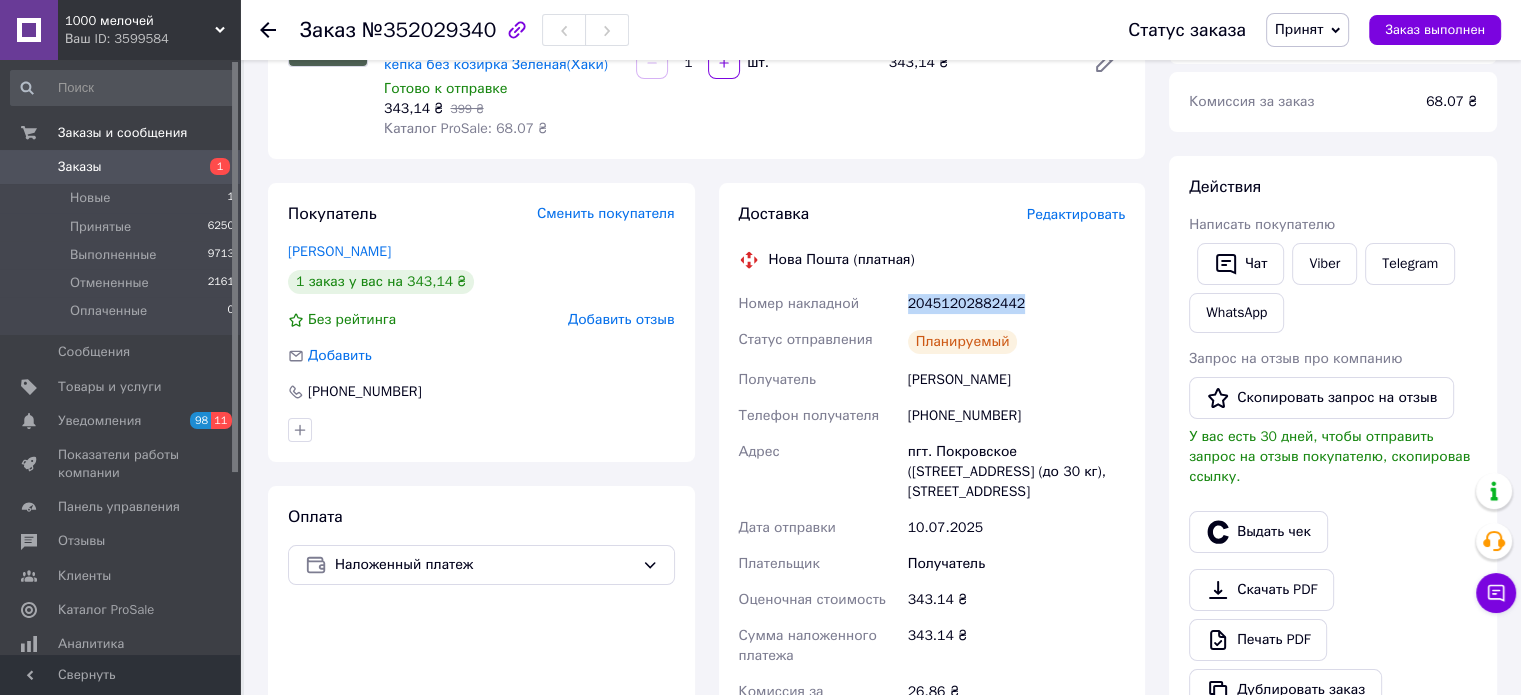 click on "20451202882442" at bounding box center [1016, 304] 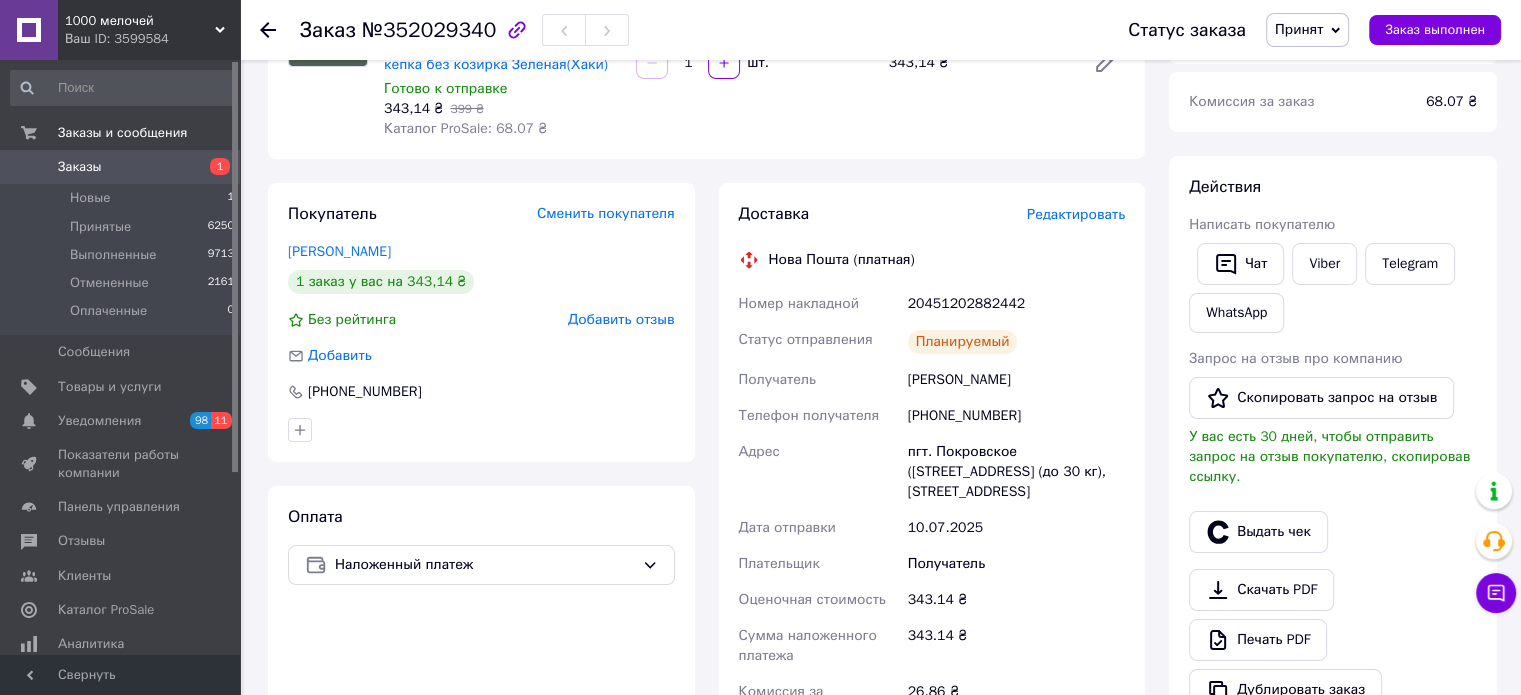 drag, startPoint x: 1496, startPoint y: 157, endPoint x: 1180, endPoint y: 282, distance: 339.82495 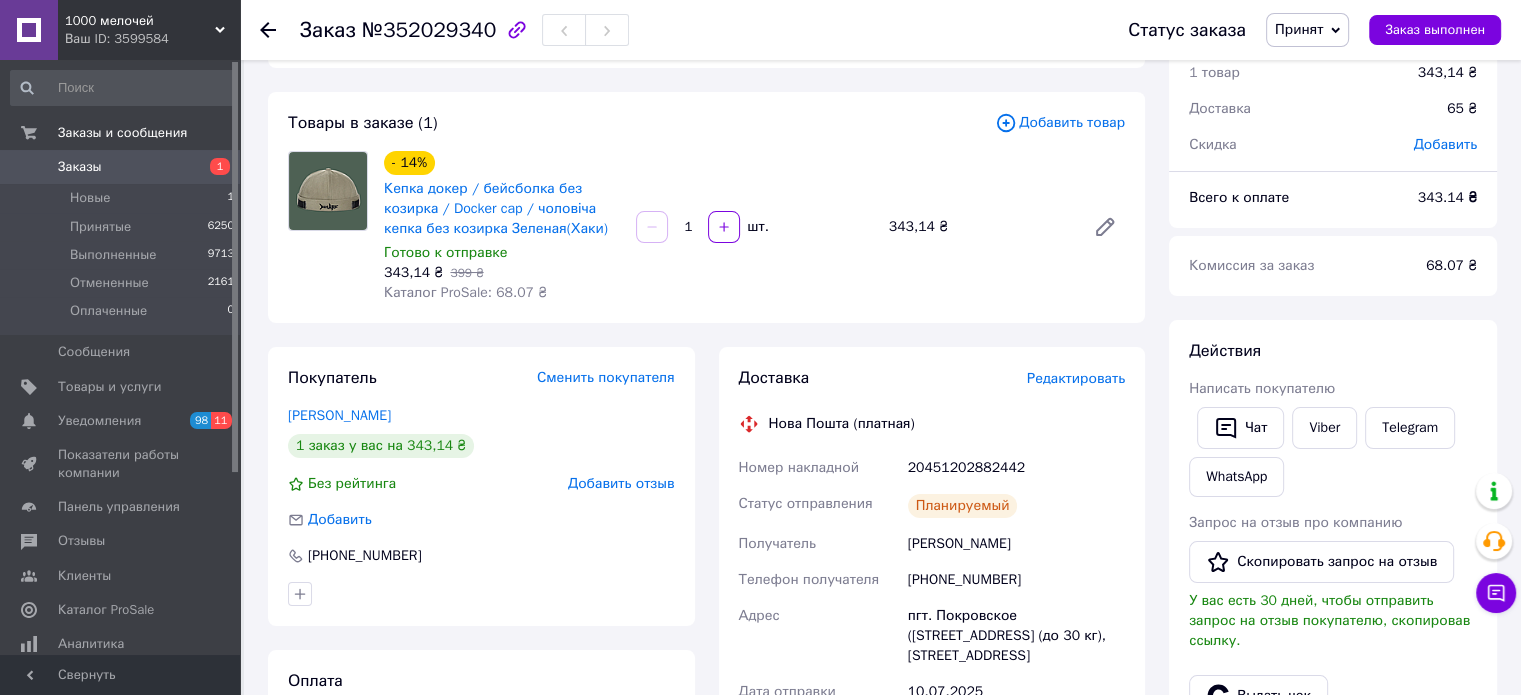 scroll, scrollTop: 0, scrollLeft: 0, axis: both 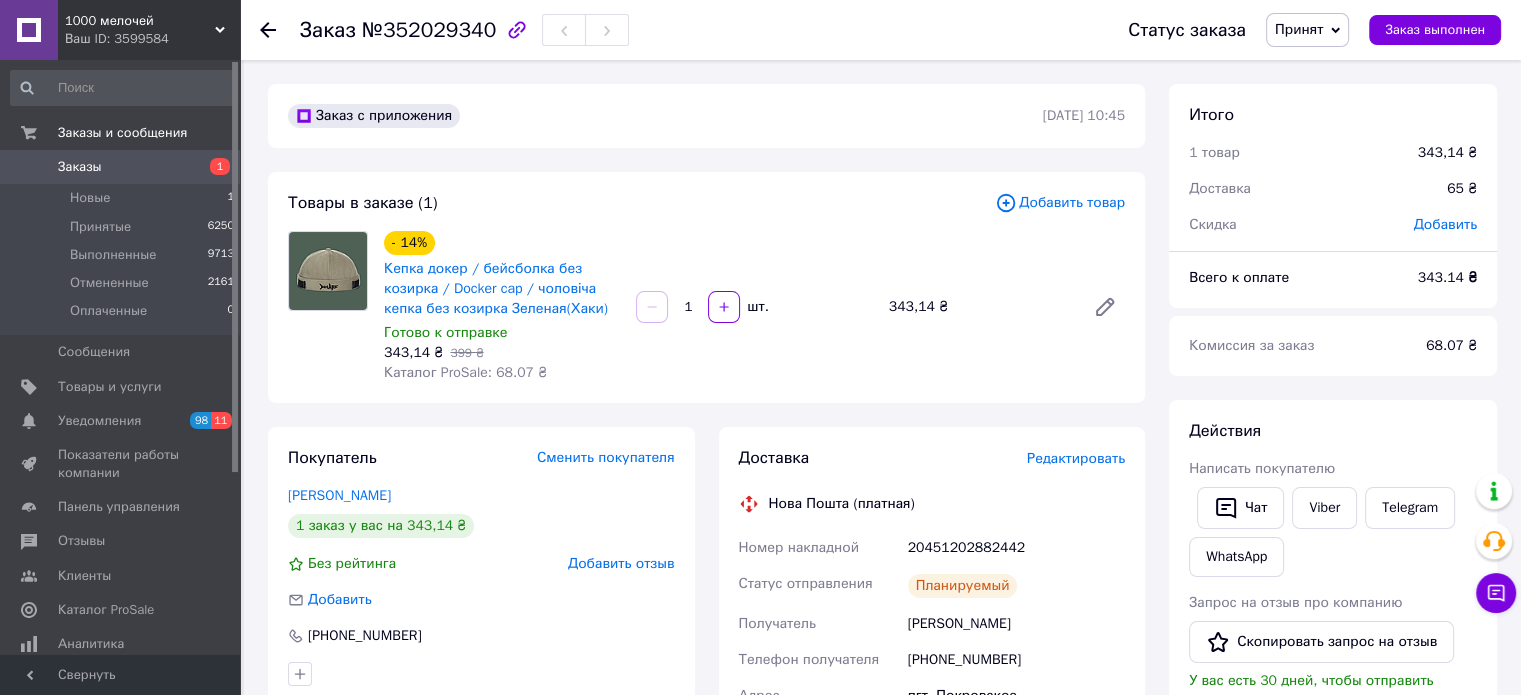 click on "20451202882442" at bounding box center [1016, 548] 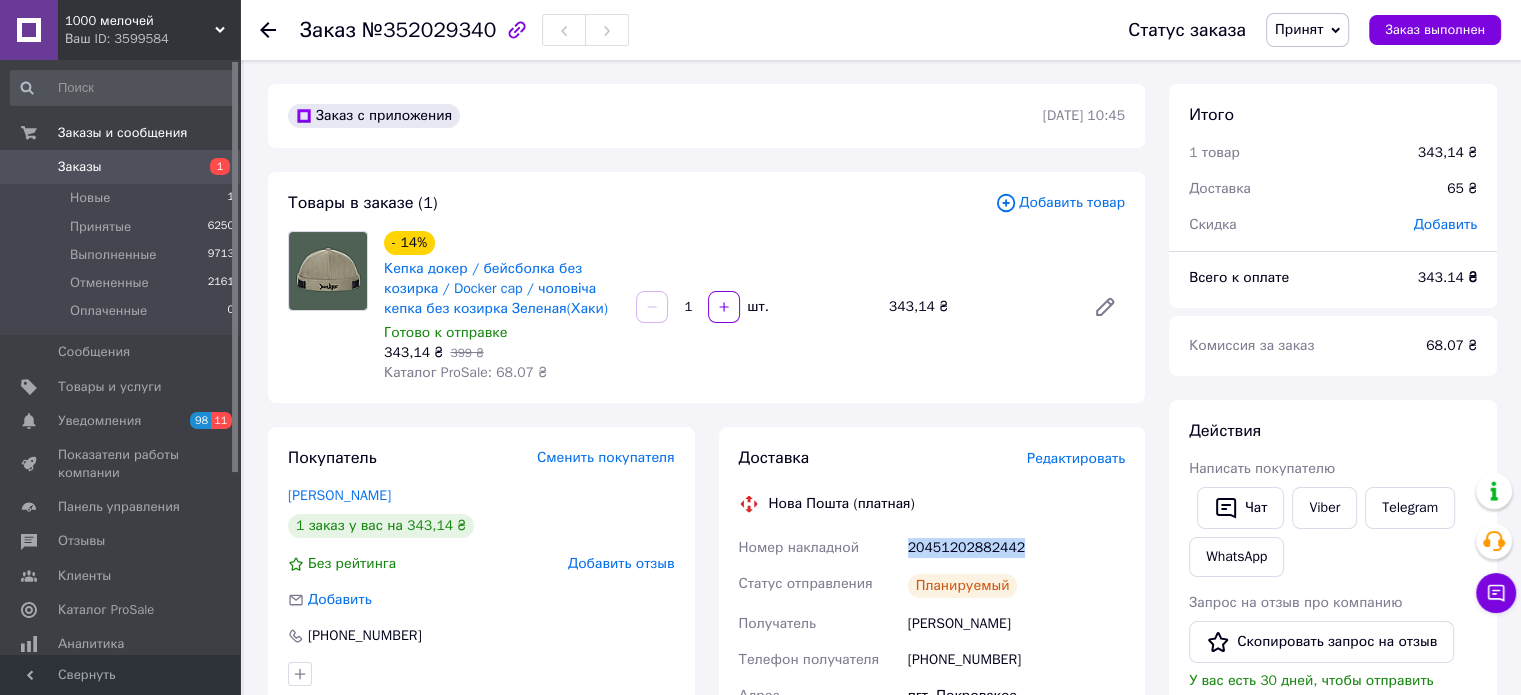 click on "20451202882442" at bounding box center [1016, 548] 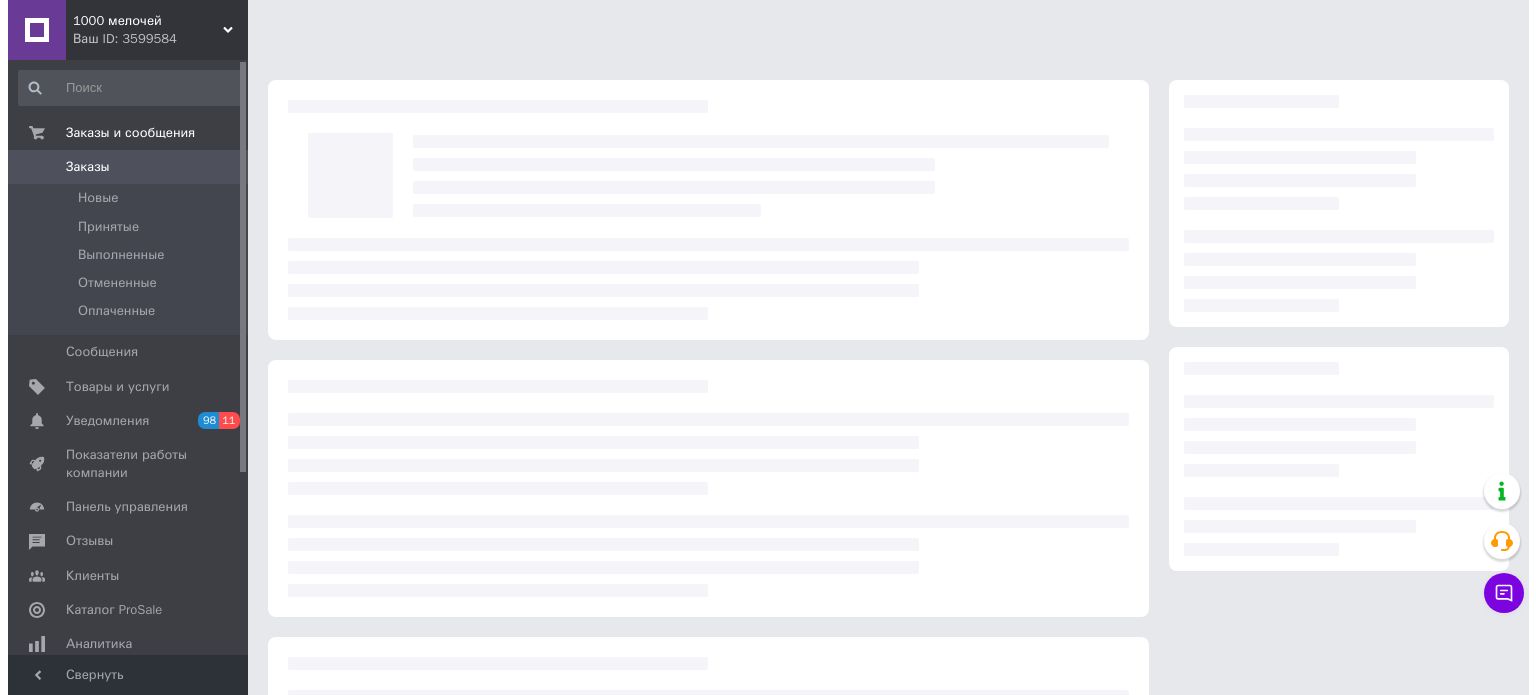 scroll, scrollTop: 0, scrollLeft: 0, axis: both 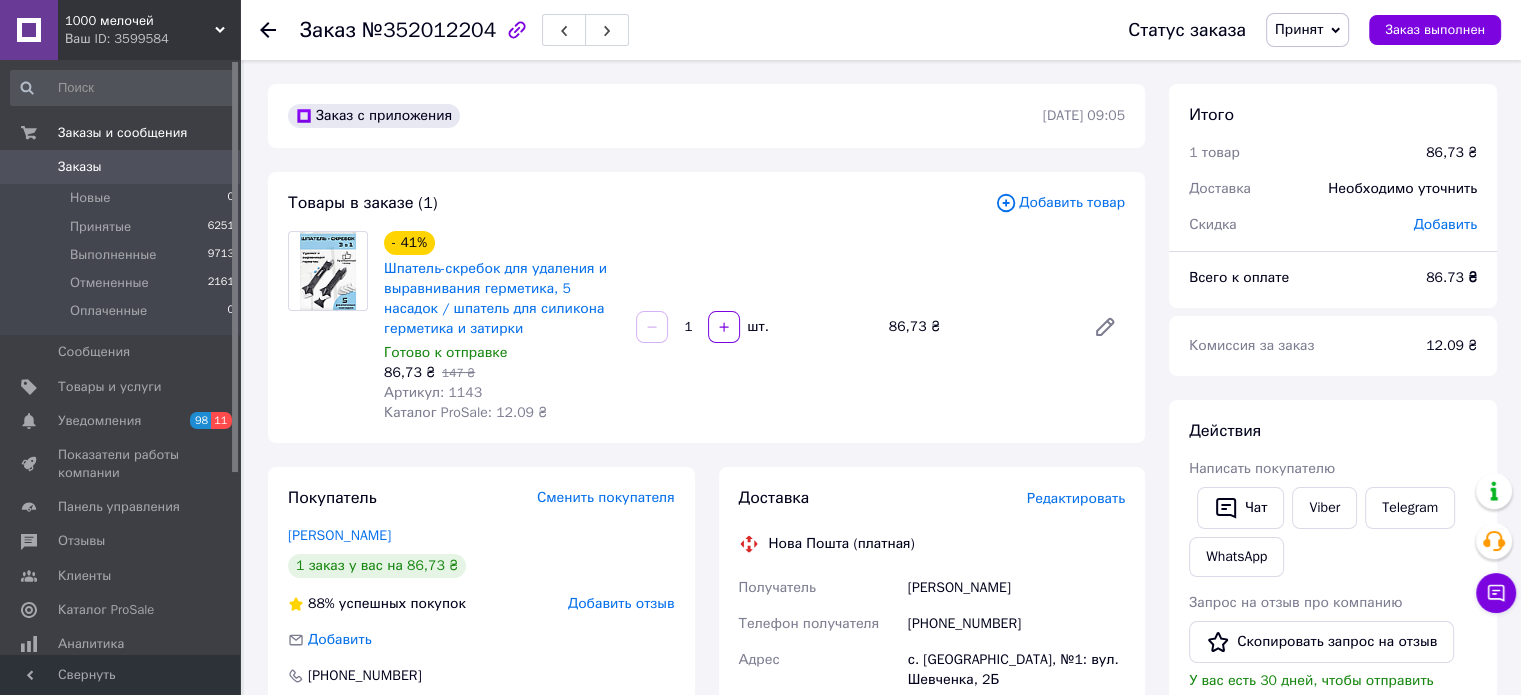 click on "Добавить товар" at bounding box center (1060, 203) 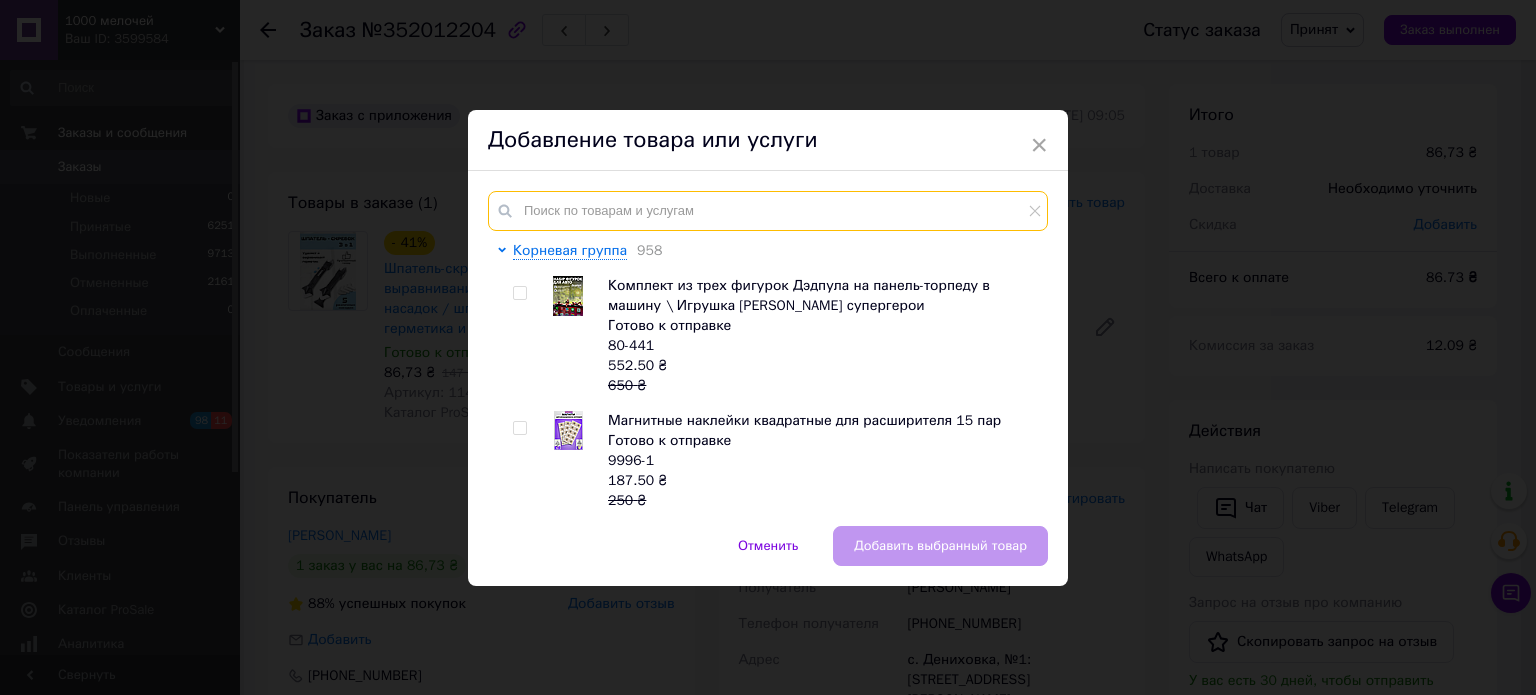 click at bounding box center [768, 211] 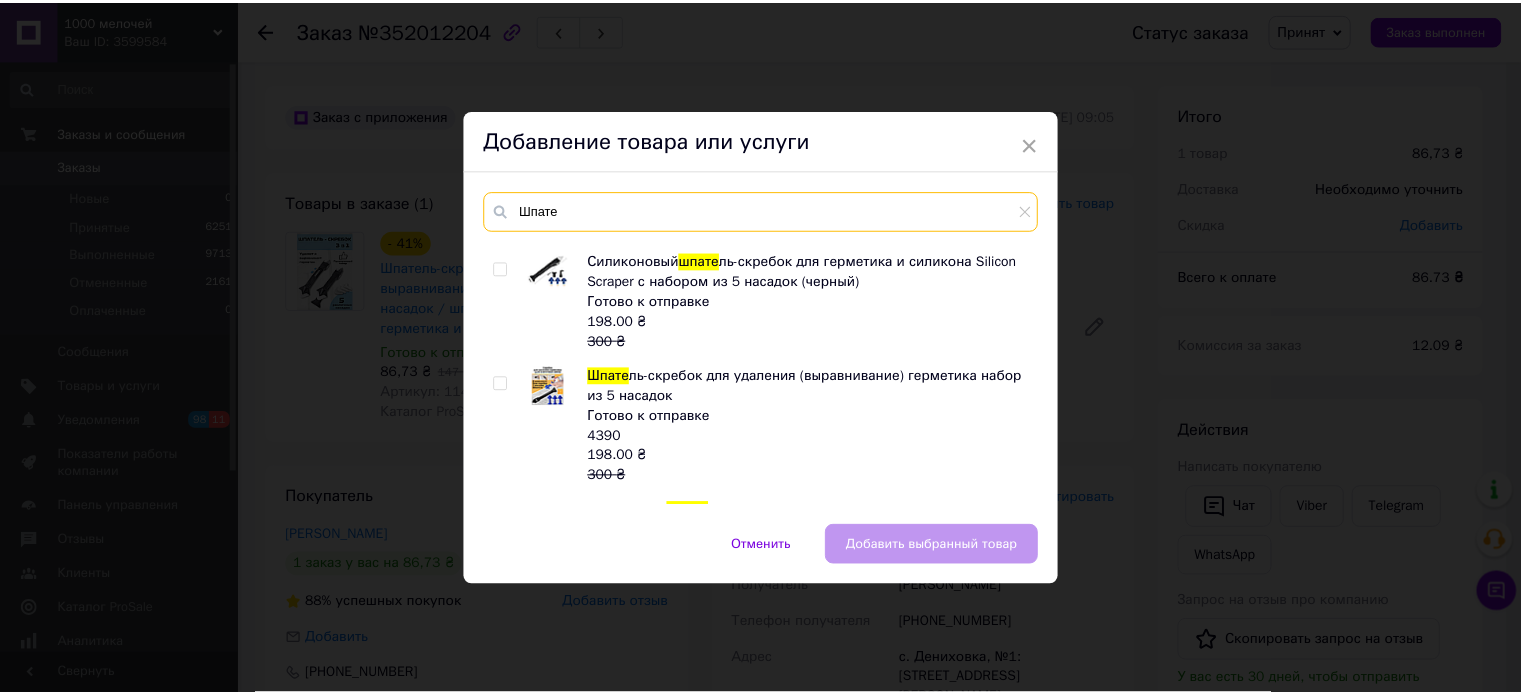 scroll, scrollTop: 300, scrollLeft: 0, axis: vertical 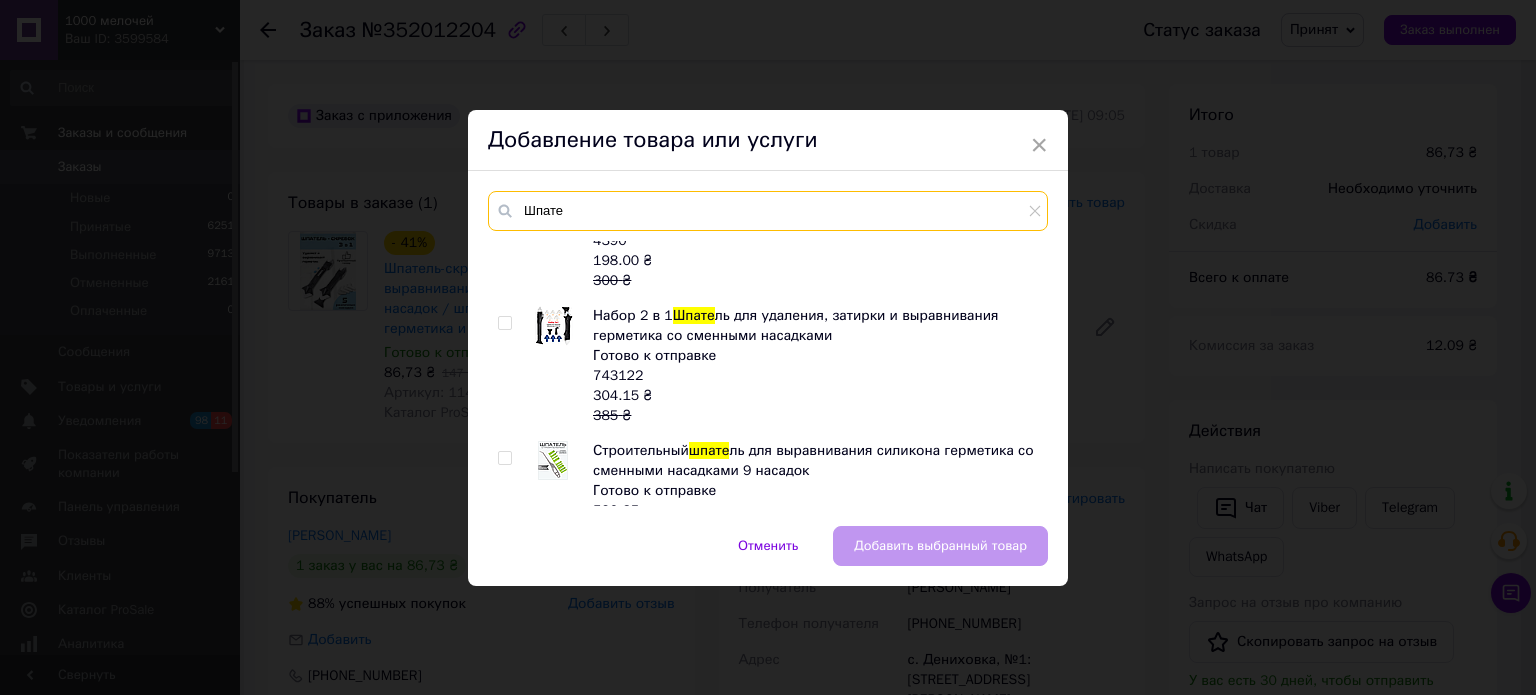 type on "Шпате" 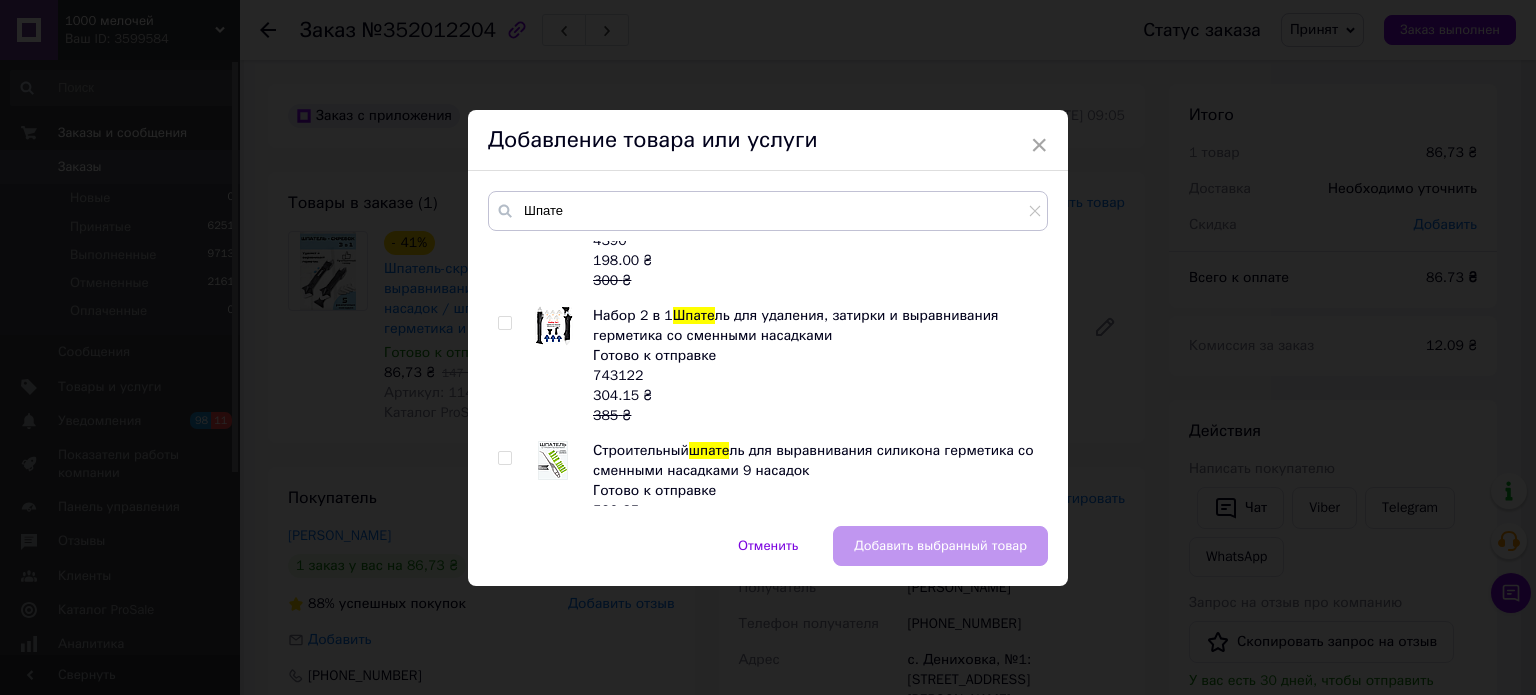 click at bounding box center [504, 458] 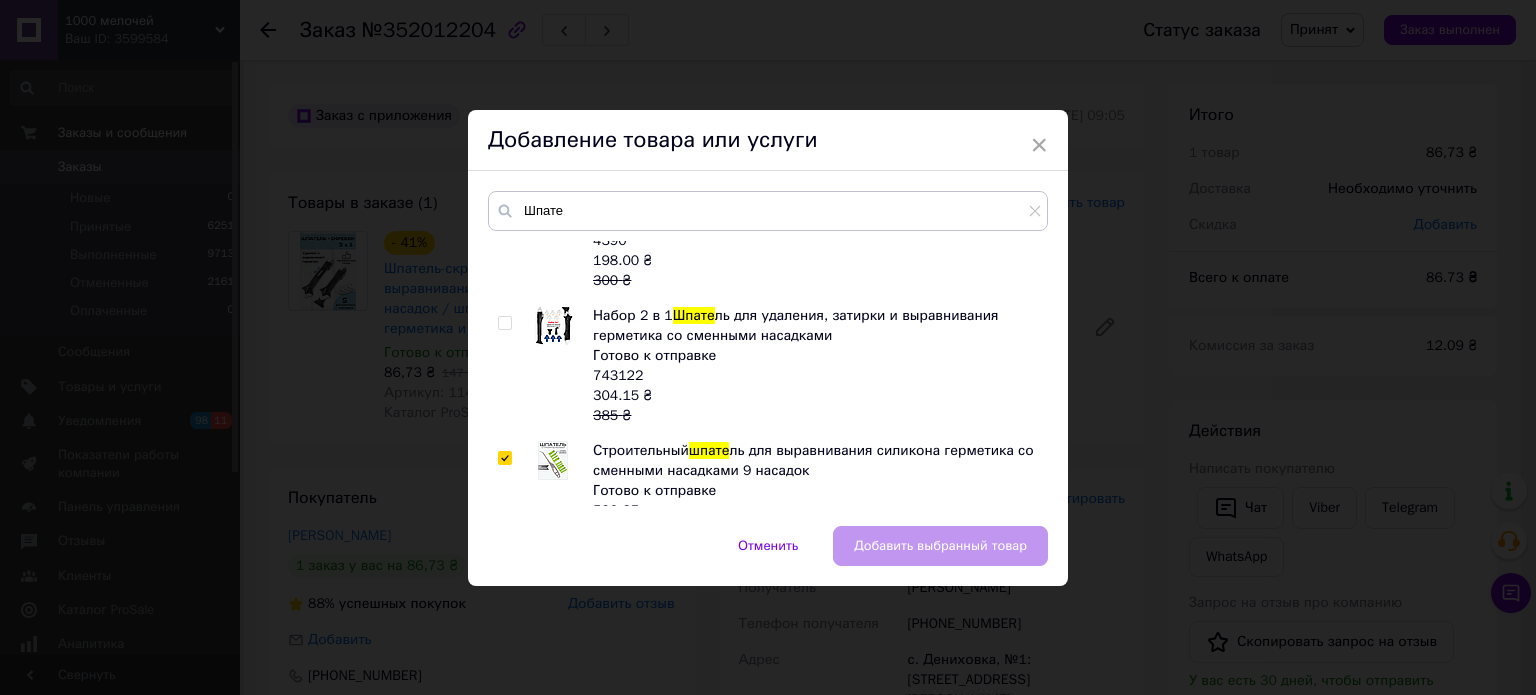 checkbox on "true" 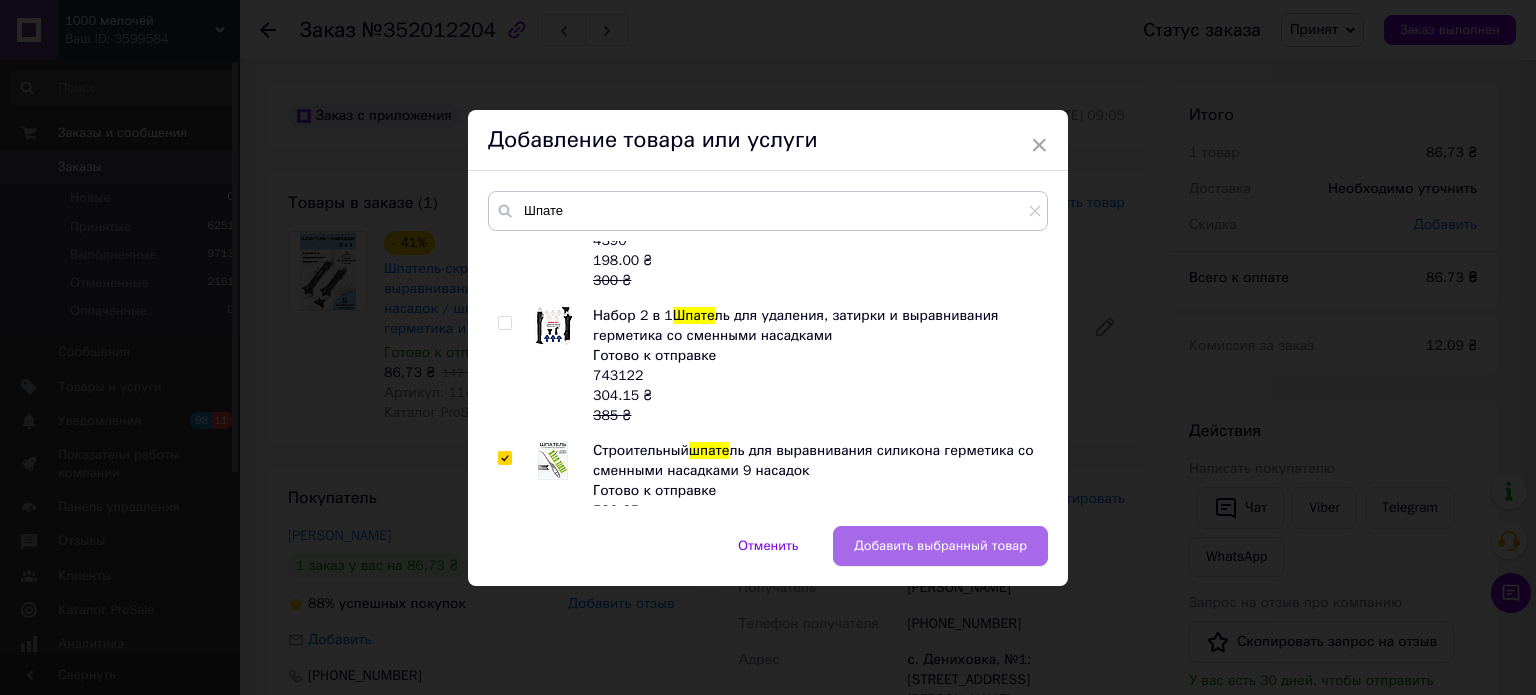 click on "Добавить выбранный товар" at bounding box center [940, 546] 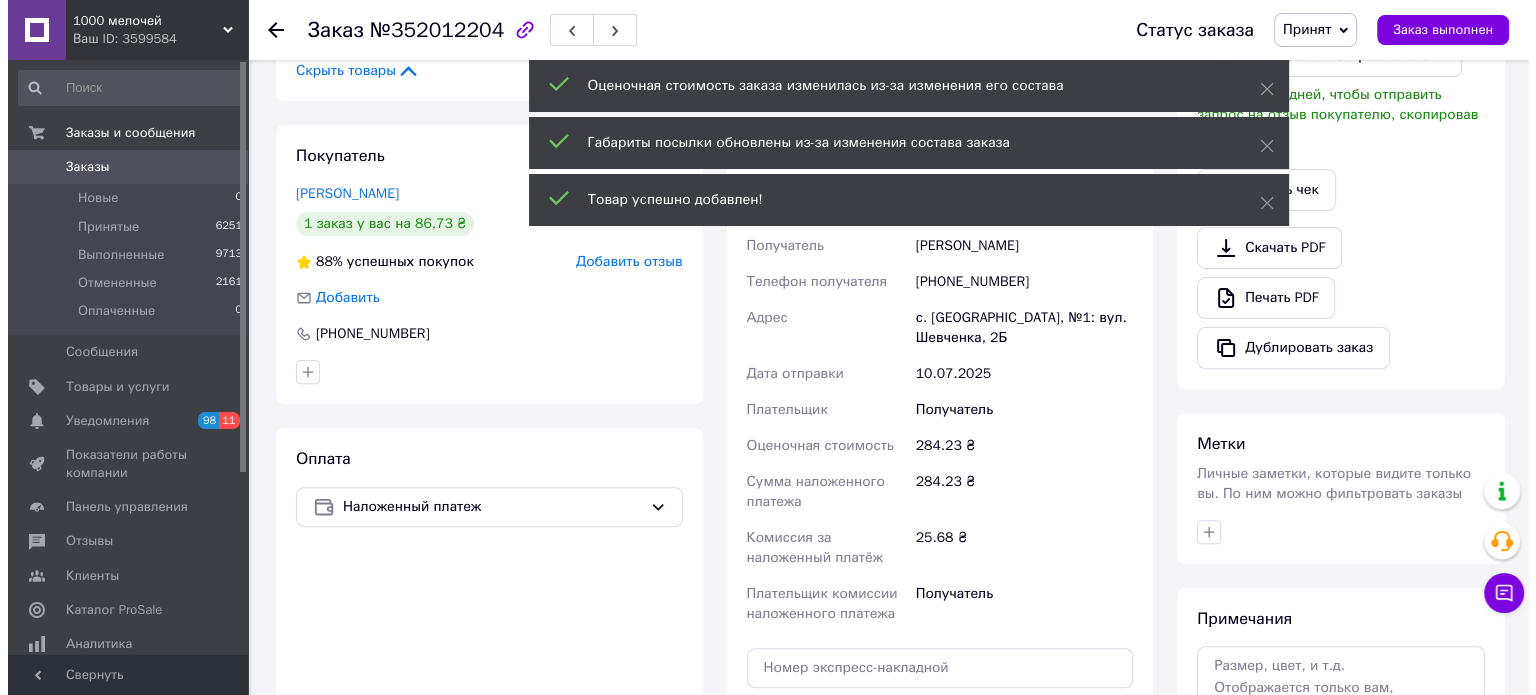 scroll, scrollTop: 400, scrollLeft: 0, axis: vertical 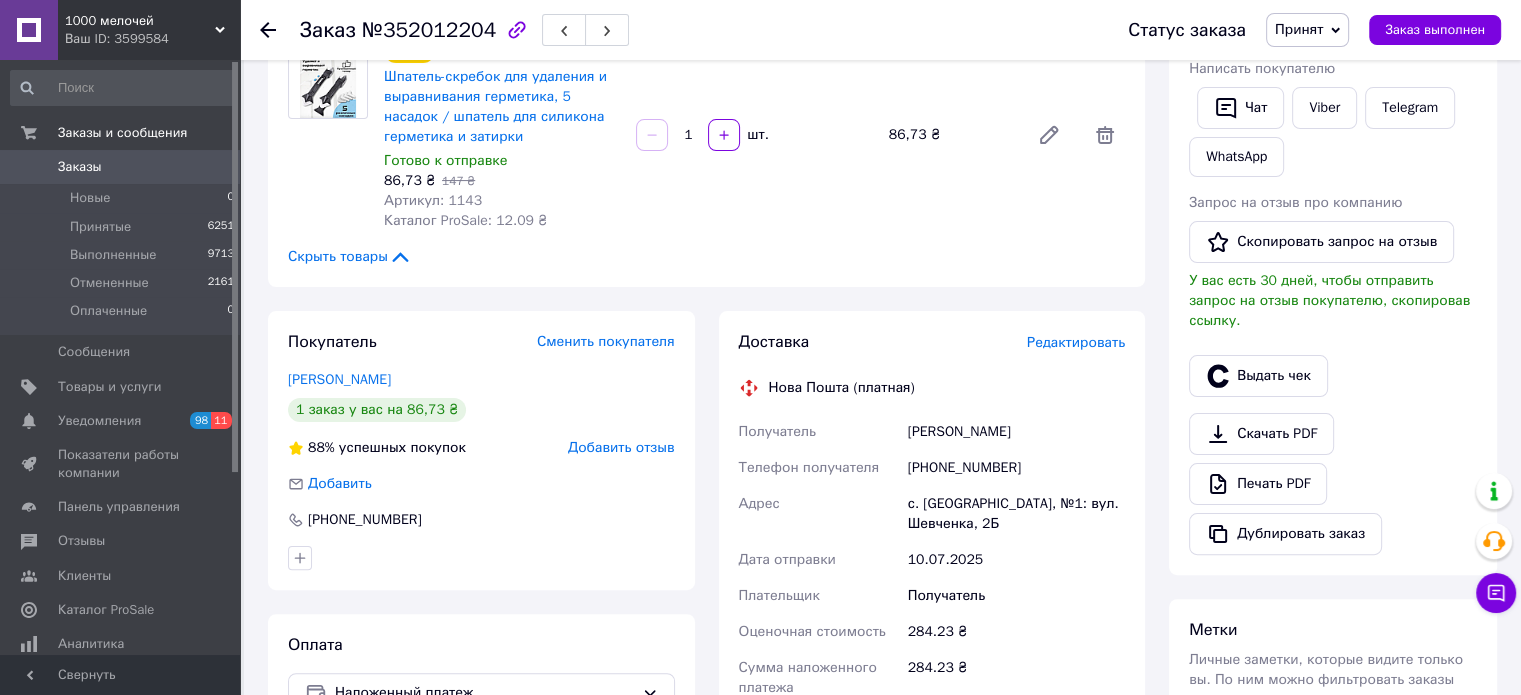 click on "Редактировать" at bounding box center [1076, 342] 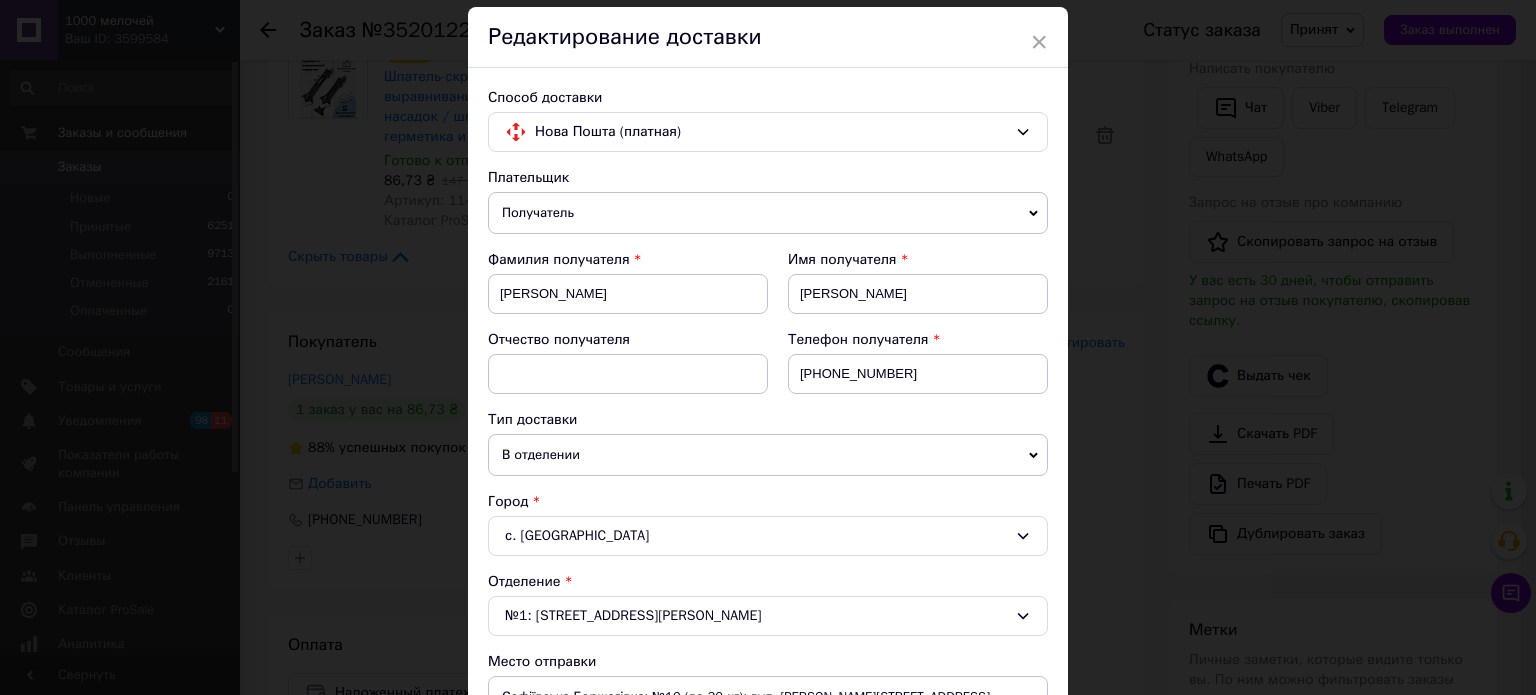 scroll, scrollTop: 500, scrollLeft: 0, axis: vertical 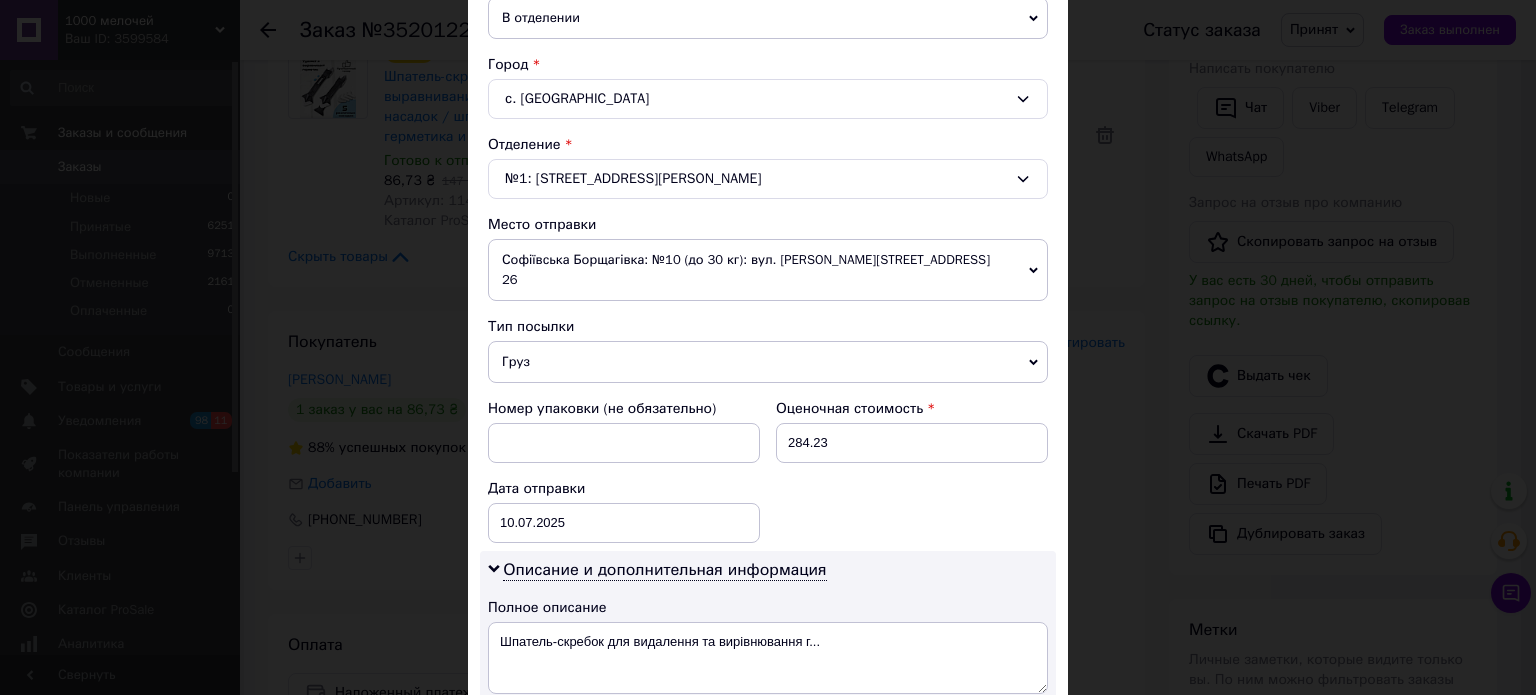 click on "Груз" at bounding box center (768, 362) 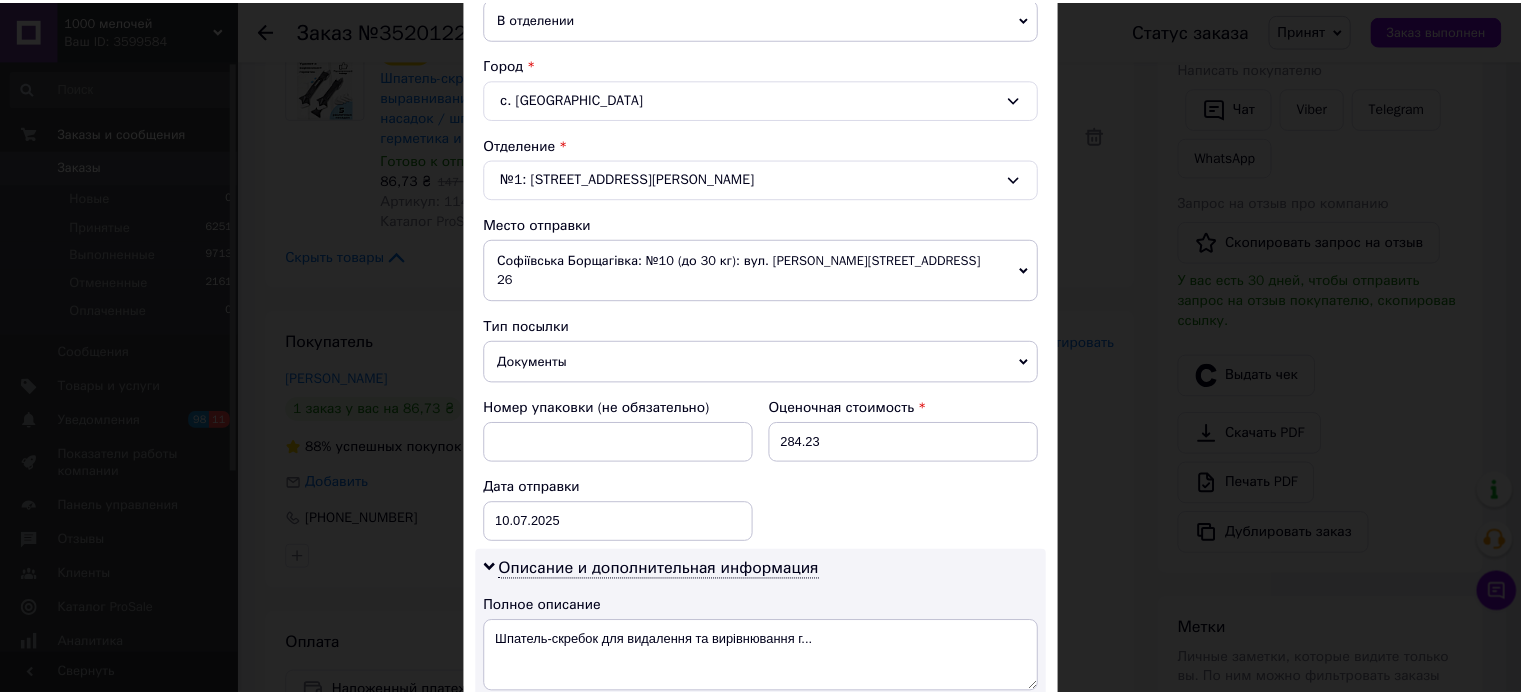 scroll, scrollTop: 1068, scrollLeft: 0, axis: vertical 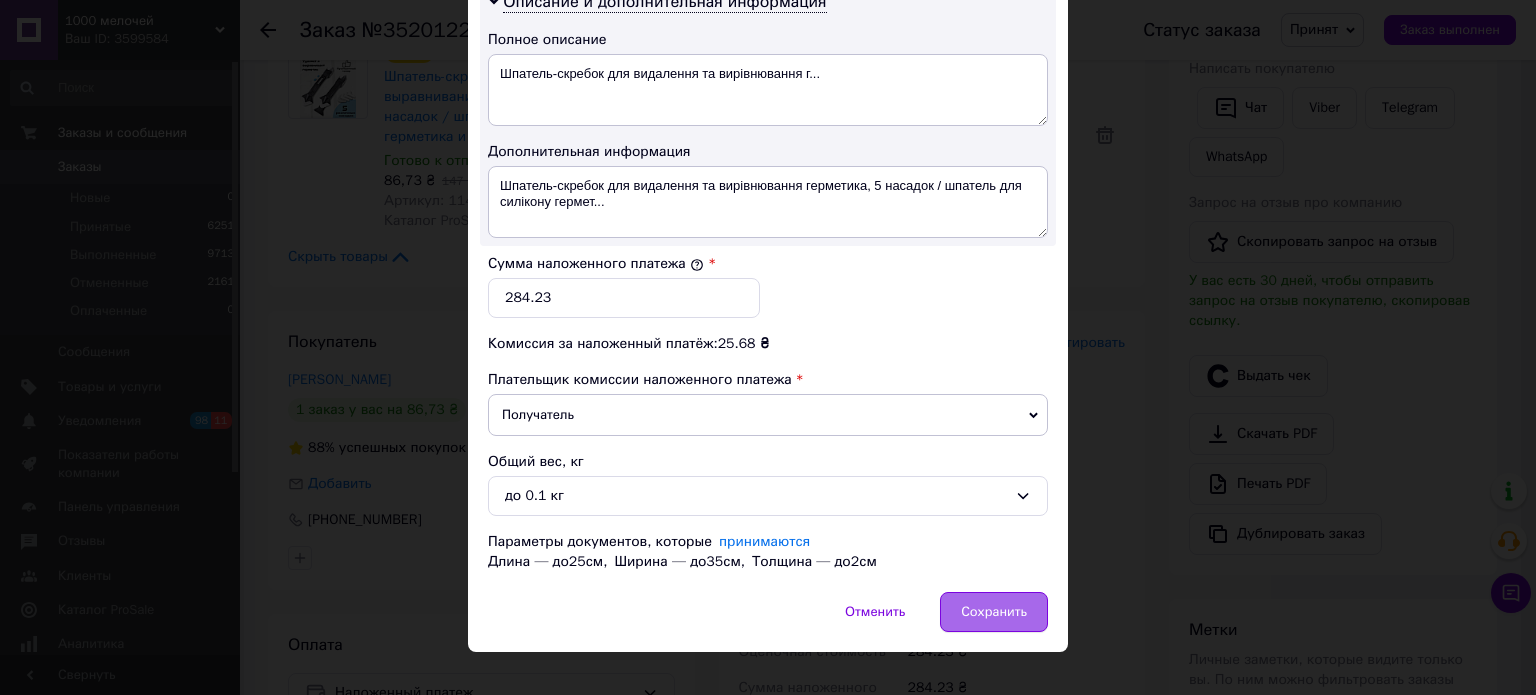 click on "Сохранить" at bounding box center (994, 612) 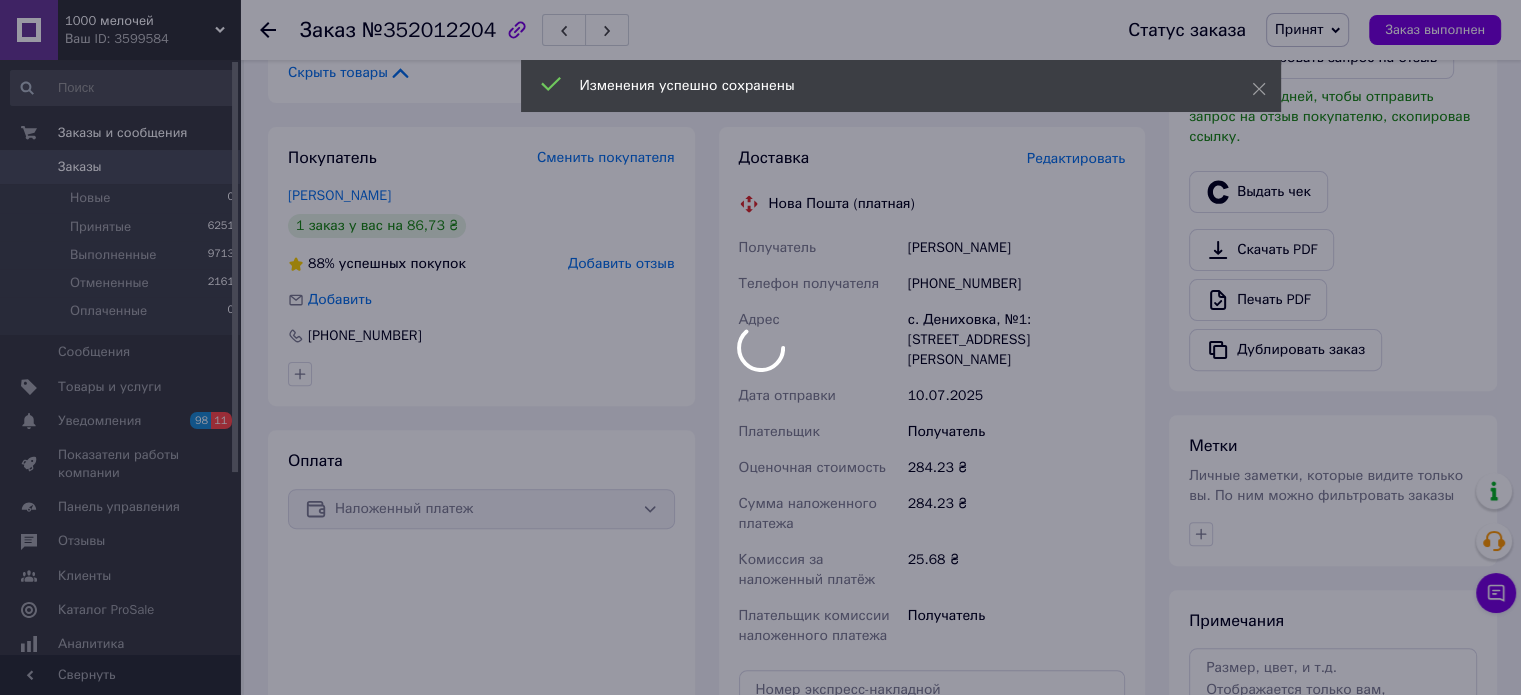 scroll, scrollTop: 700, scrollLeft: 0, axis: vertical 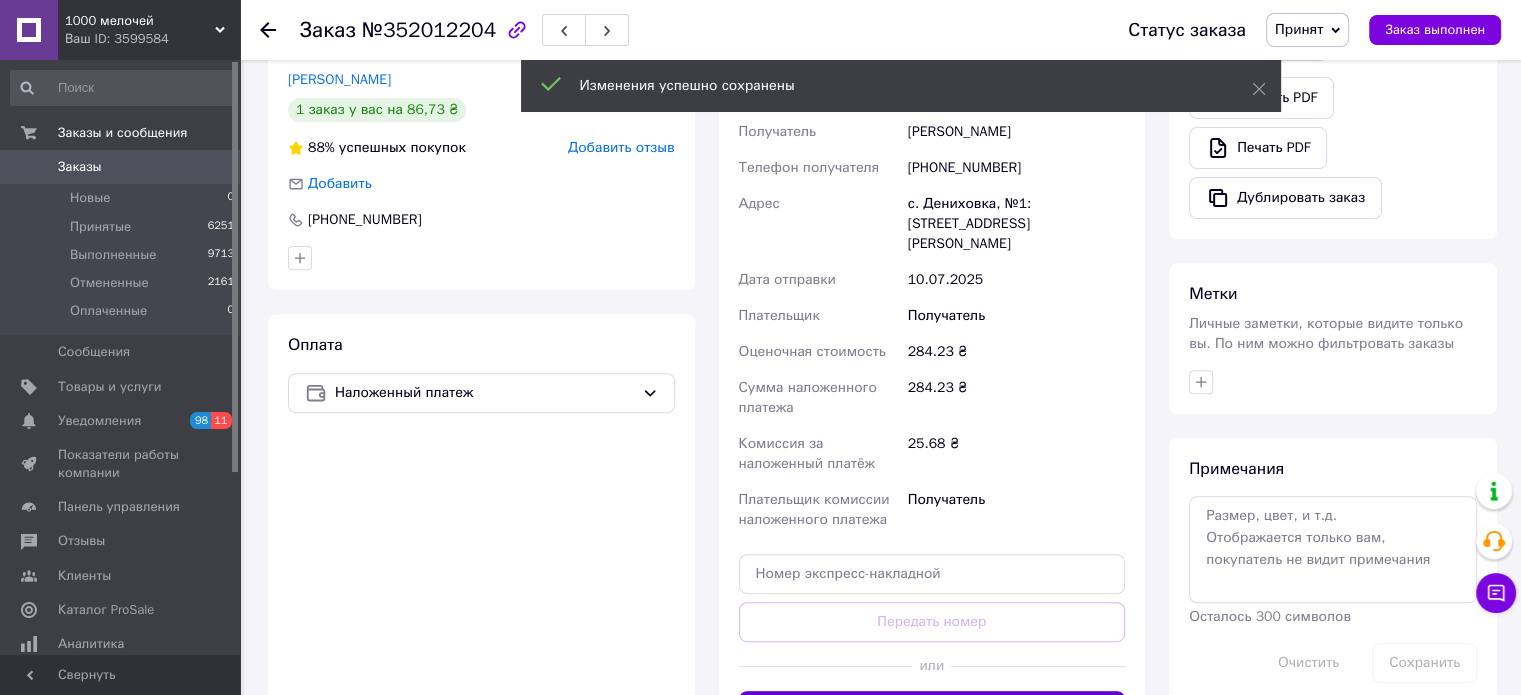 click on "Сгенерировать ЭН" at bounding box center (932, 711) 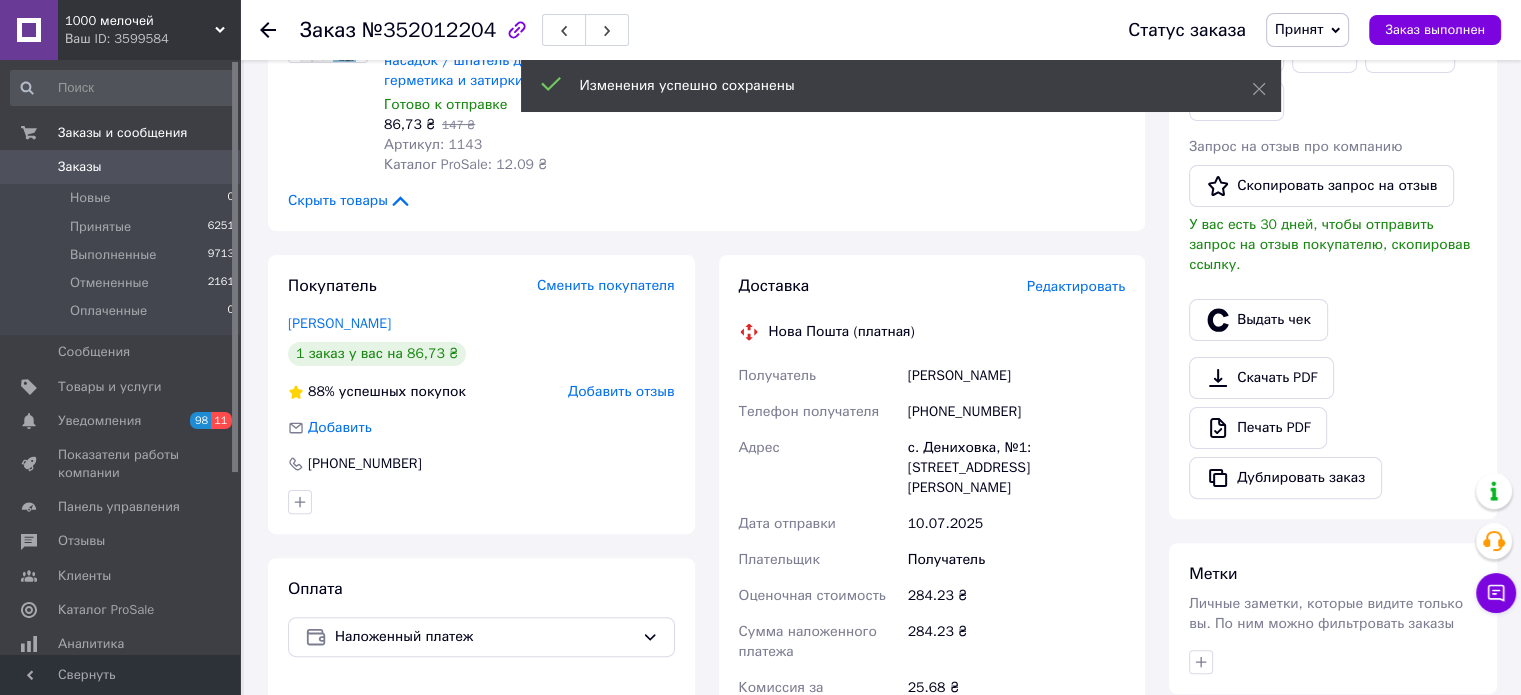 scroll, scrollTop: 500, scrollLeft: 0, axis: vertical 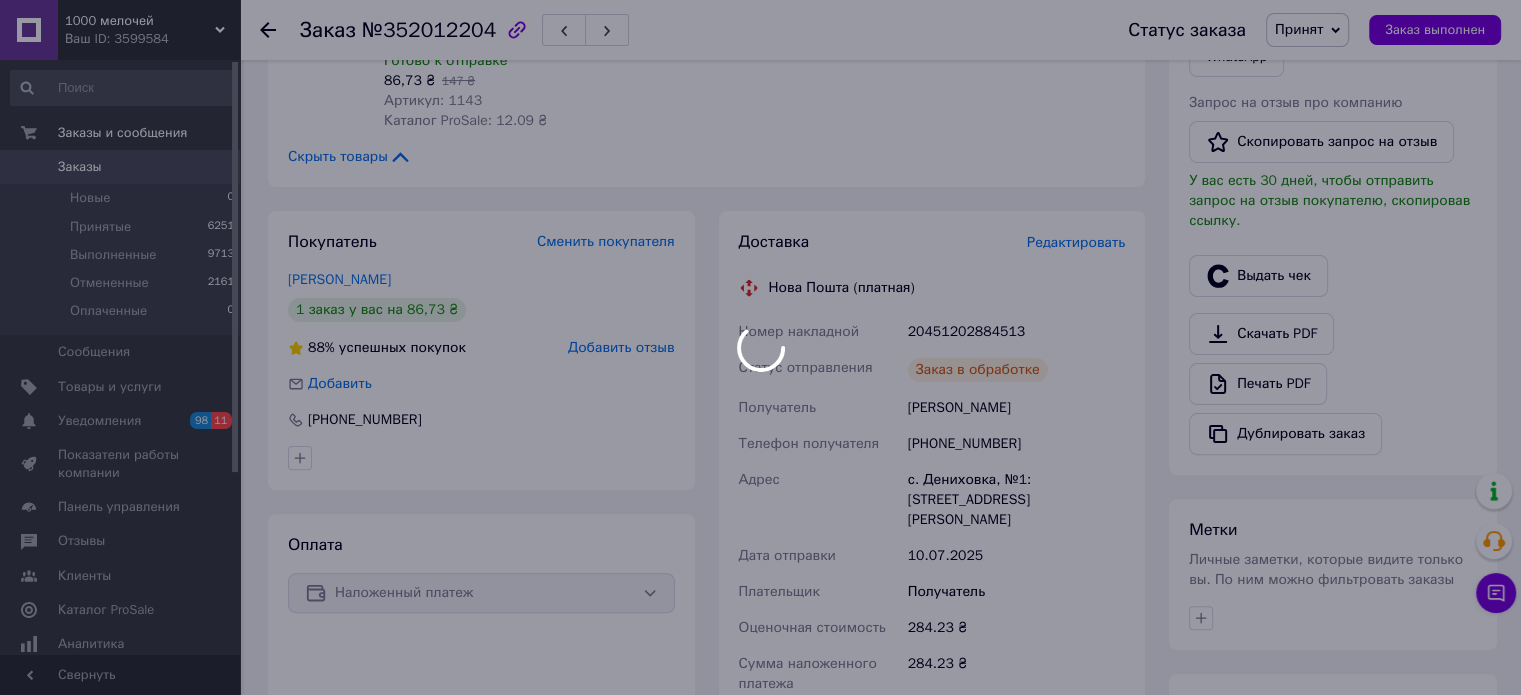 click at bounding box center (760, 347) 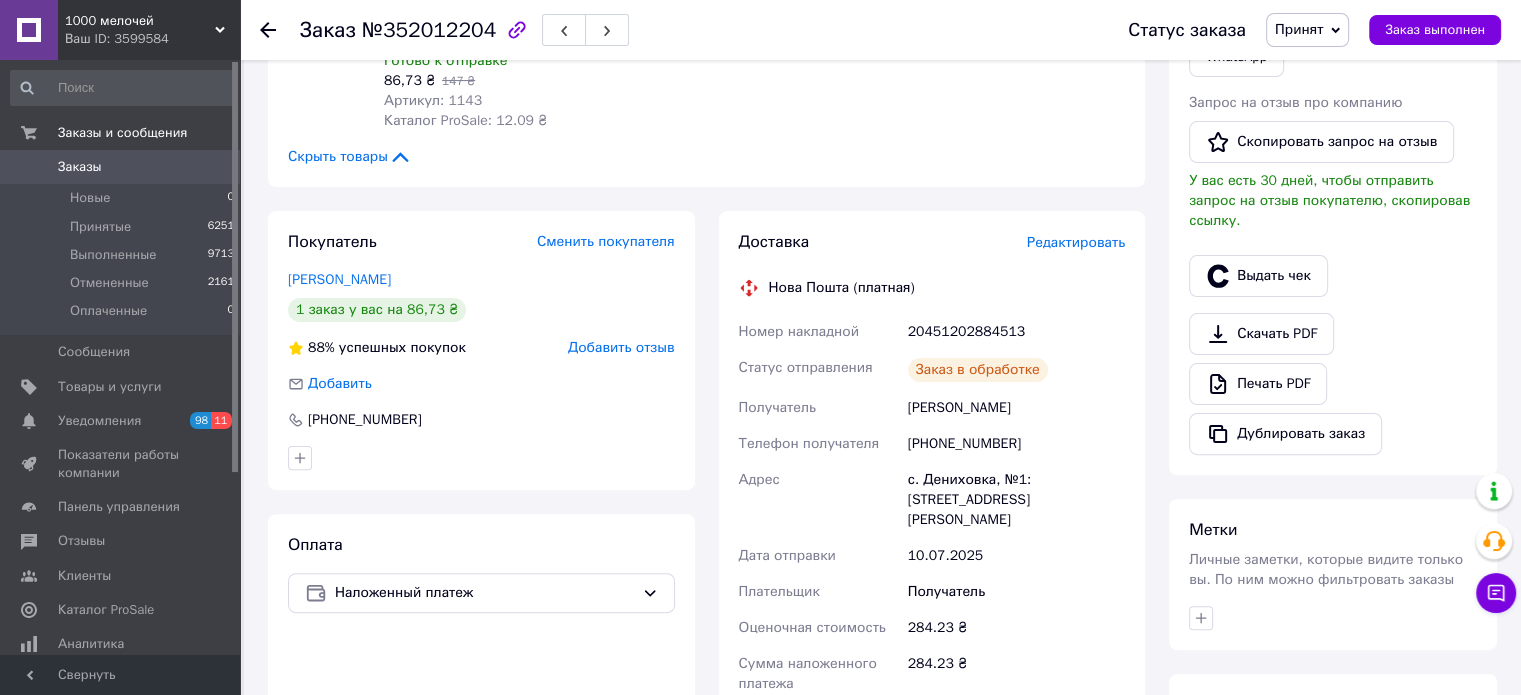 click on "20451202884513" at bounding box center [1016, 332] 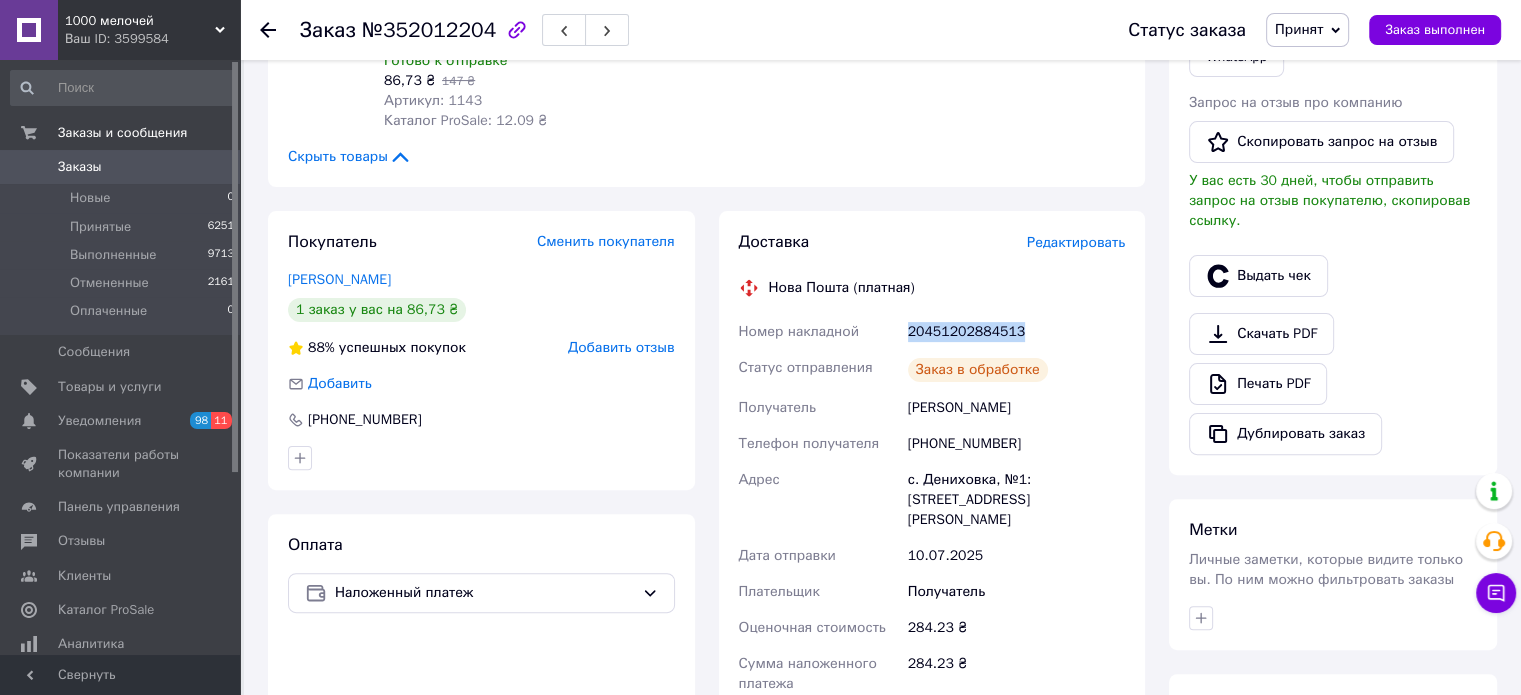 click on "20451202884513" at bounding box center [1016, 332] 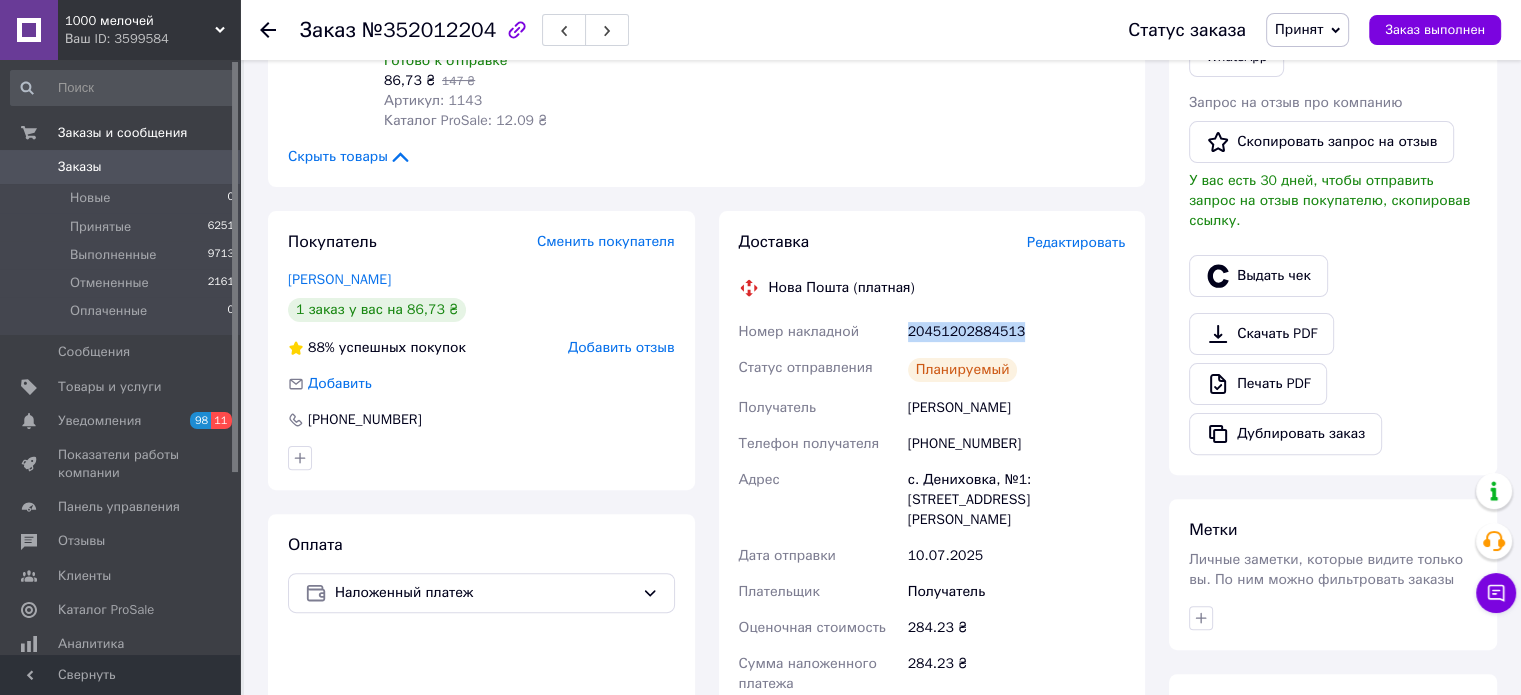 copy on "20451202884513" 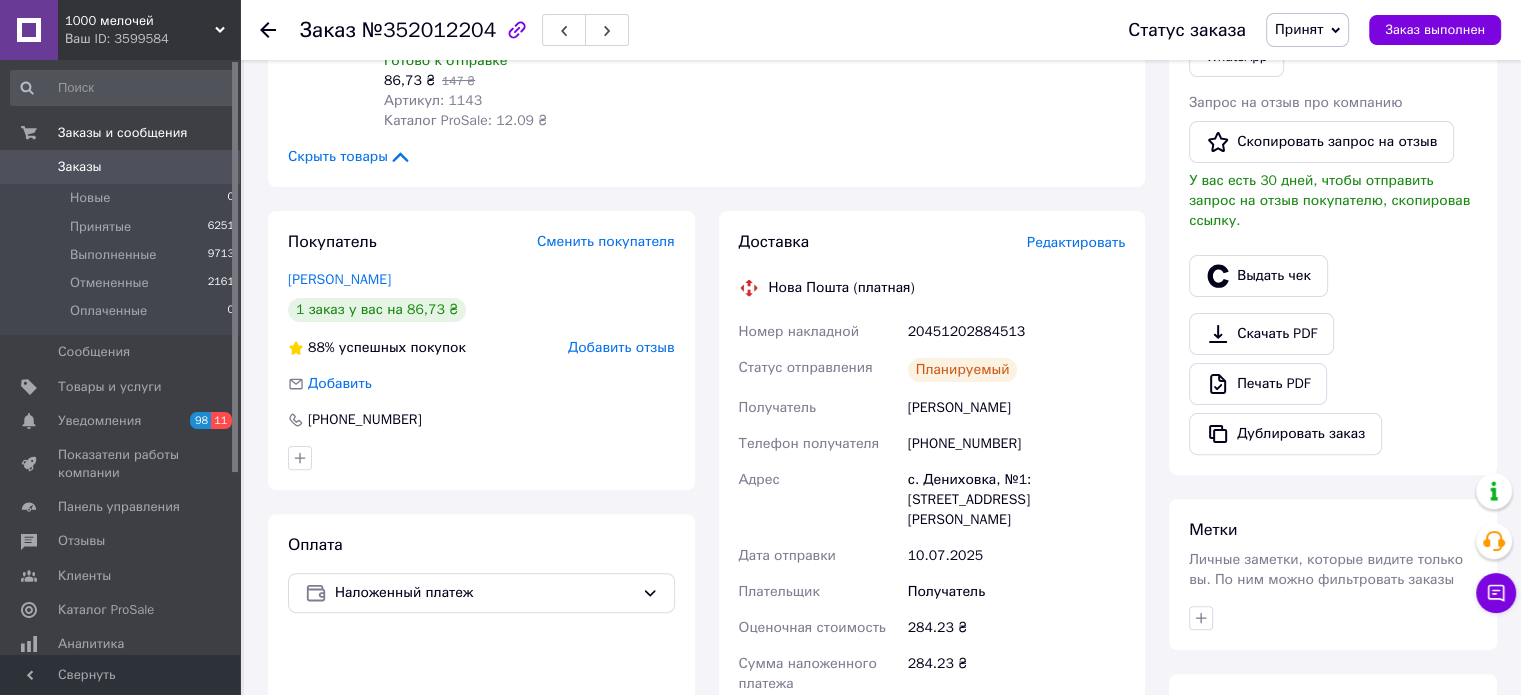 click on "Итого 2 товара 284,23 ₴ Доставка 65 ₴ Скидка Добавить Всего к оплате 284.23 ₴ Комиссия за заказ 39.62 ₴ Действия Написать покупателю   Чат Viber Telegram WhatsApp Запрос на отзыв про компанию   Скопировать запрос на отзыв У вас есть 30 дней, чтобы отправить запрос на отзыв покупателю, скопировав ссылку.   Выдать чек   Скачать PDF   Печать PDF   Дублировать заказ Метки Личные заметки, которые видите только вы. По ним можно фильтровать заказы Примечания Осталось 300 символов Очистить Сохранить" at bounding box center (1333, 516) 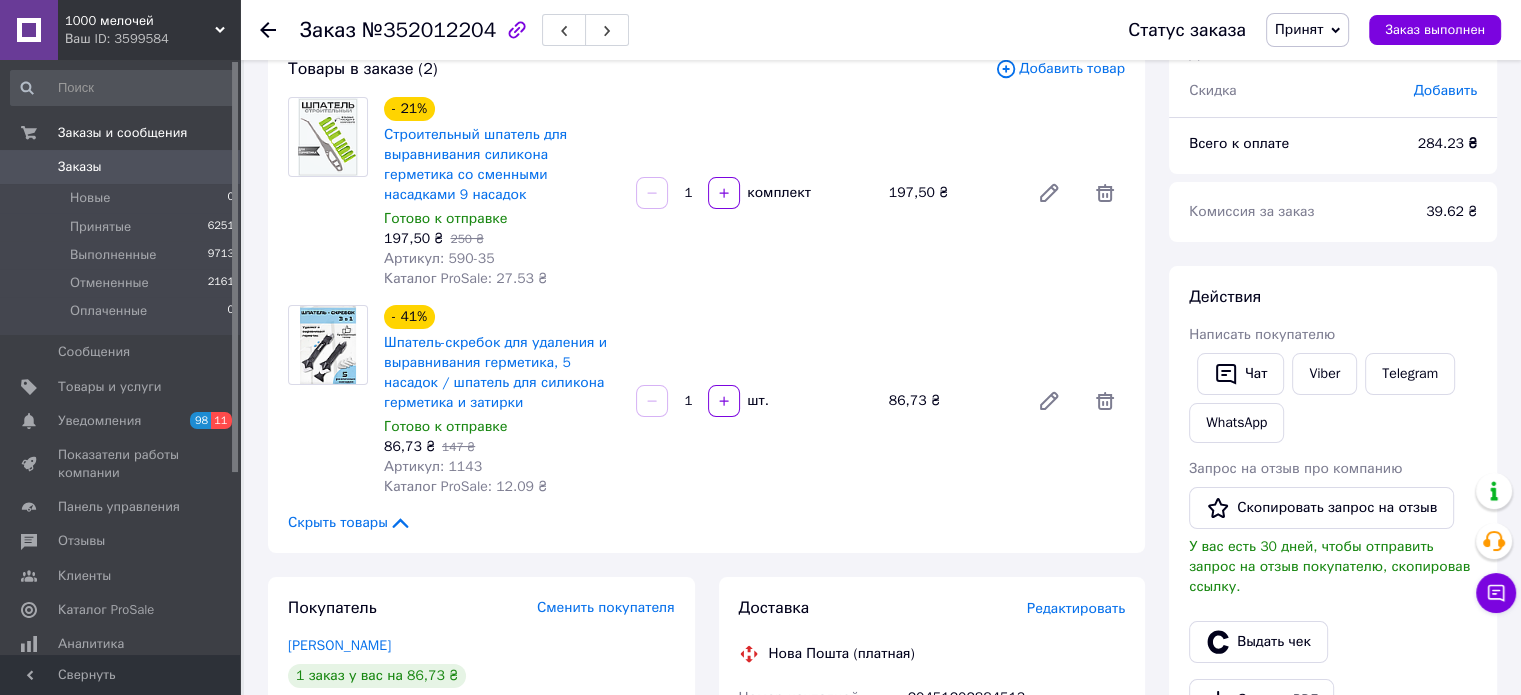 scroll, scrollTop: 100, scrollLeft: 0, axis: vertical 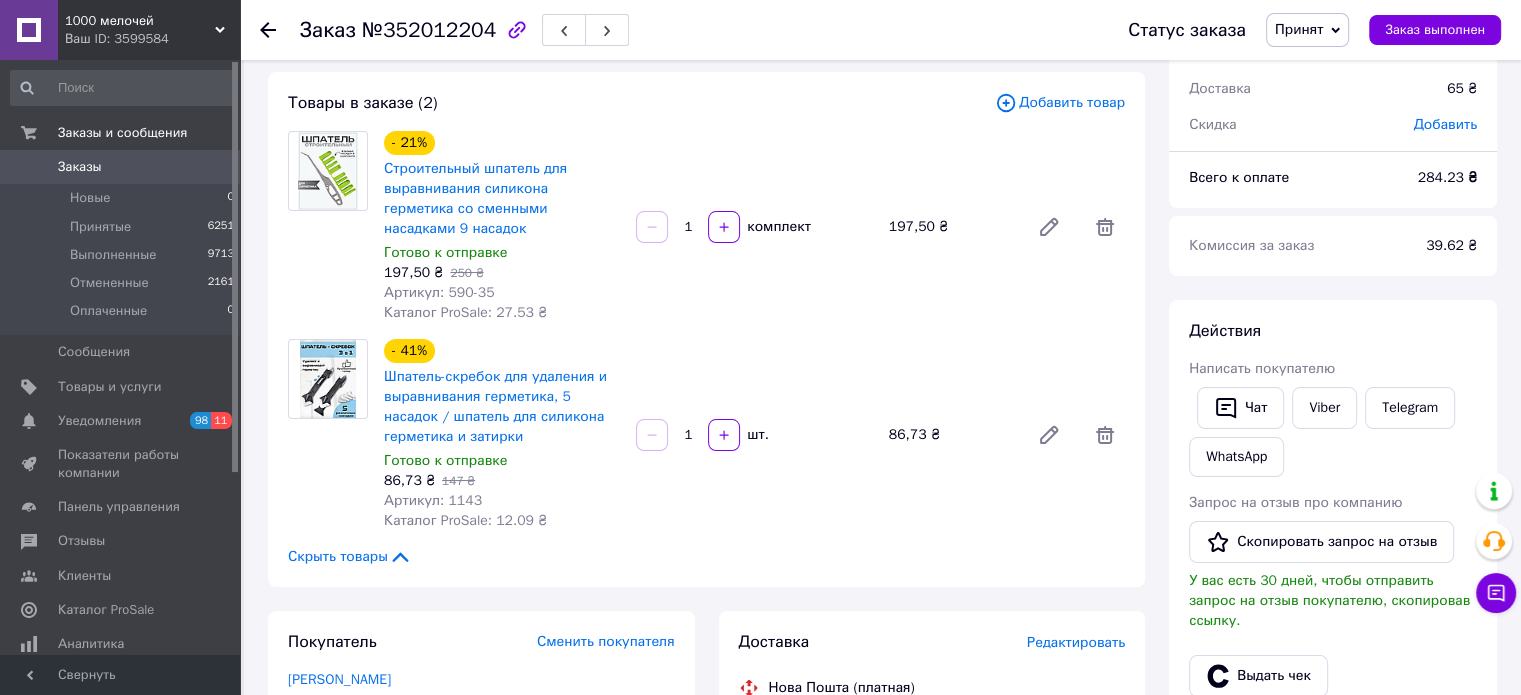 drag, startPoint x: 1494, startPoint y: 248, endPoint x: 976, endPoint y: 336, distance: 525.42175 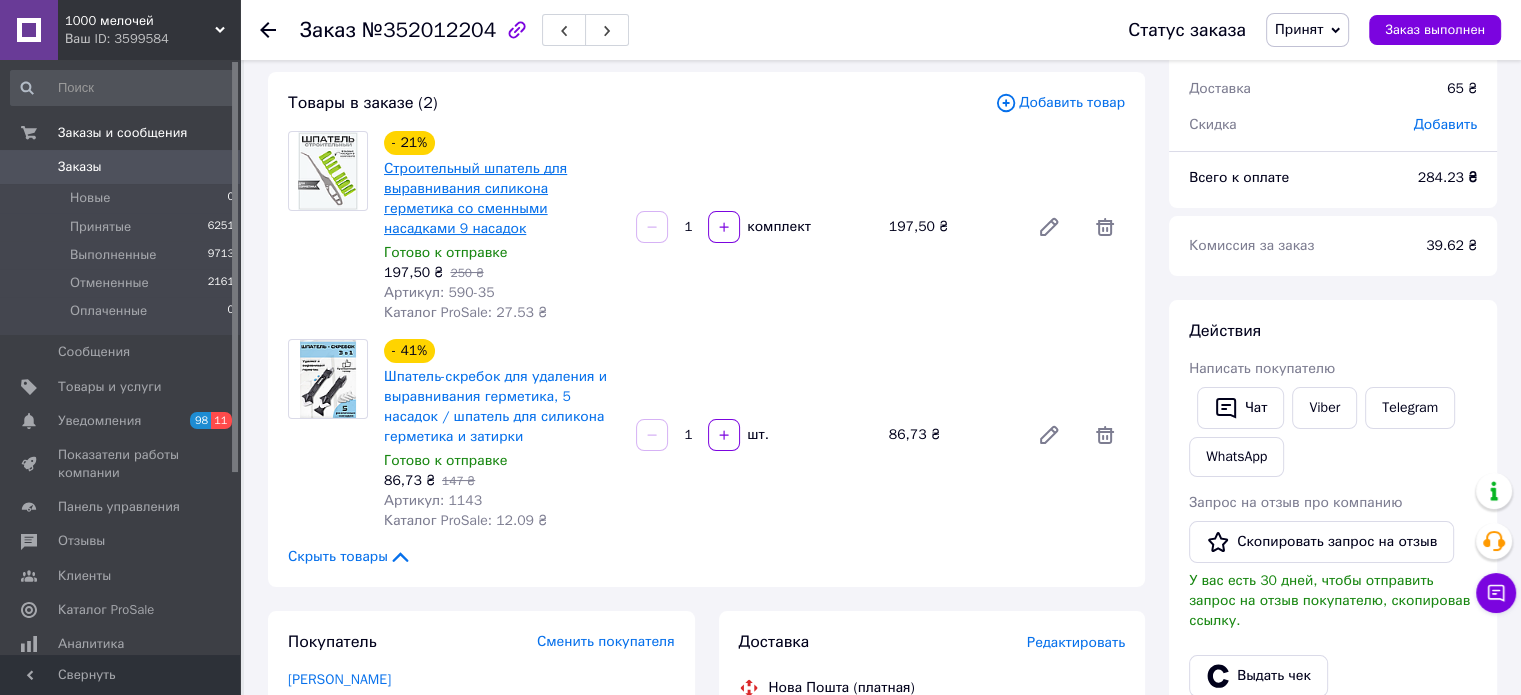drag, startPoint x: 525, startPoint y: 159, endPoint x: 460, endPoint y: 186, distance: 70.38466 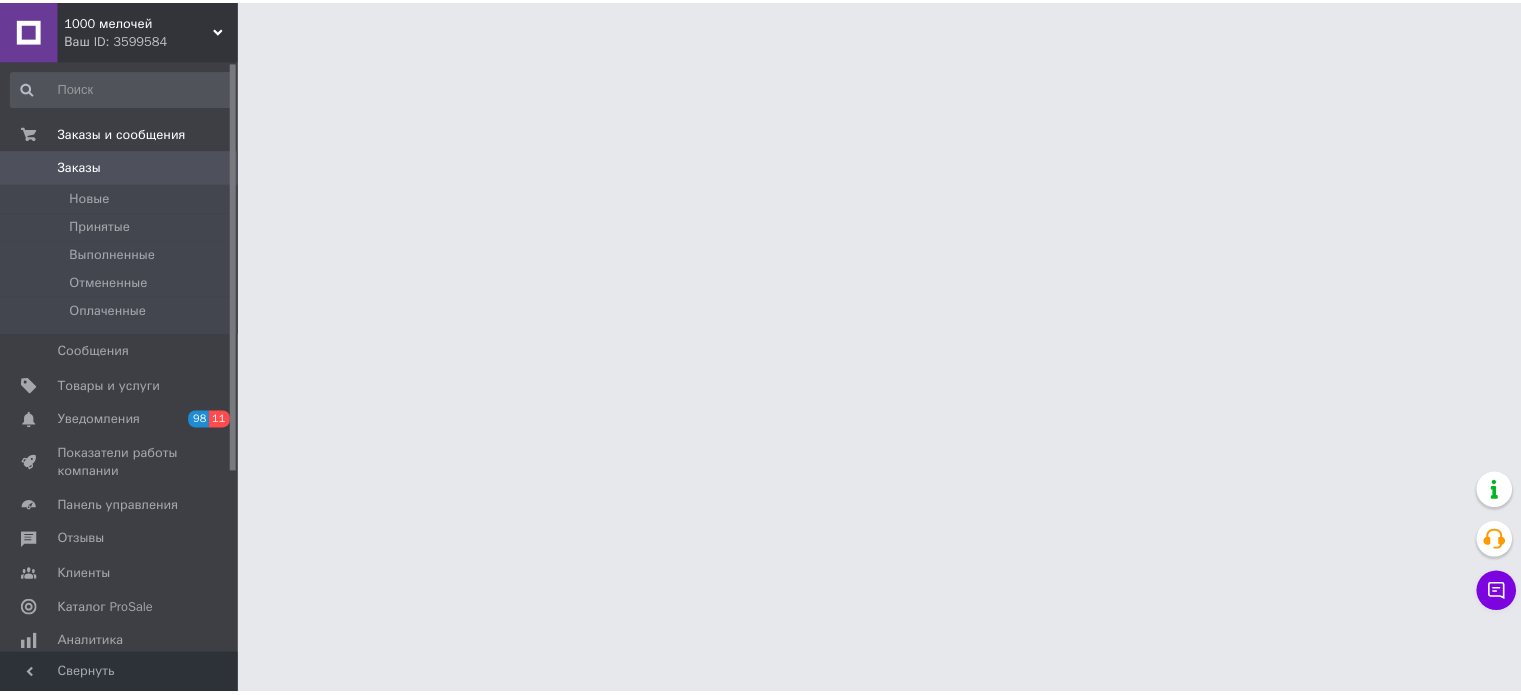 scroll, scrollTop: 0, scrollLeft: 0, axis: both 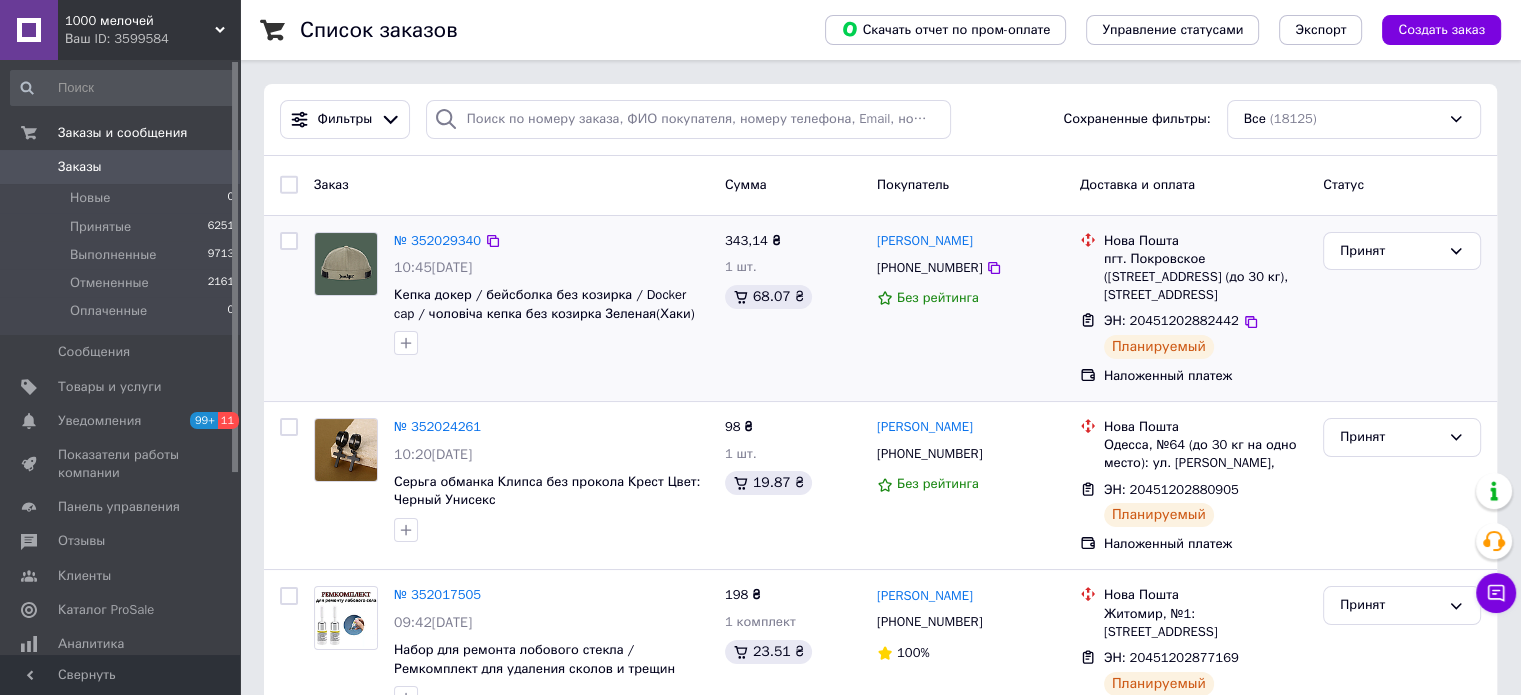 drag, startPoint x: 1452, startPoint y: 365, endPoint x: 1213, endPoint y: 398, distance: 241.26749 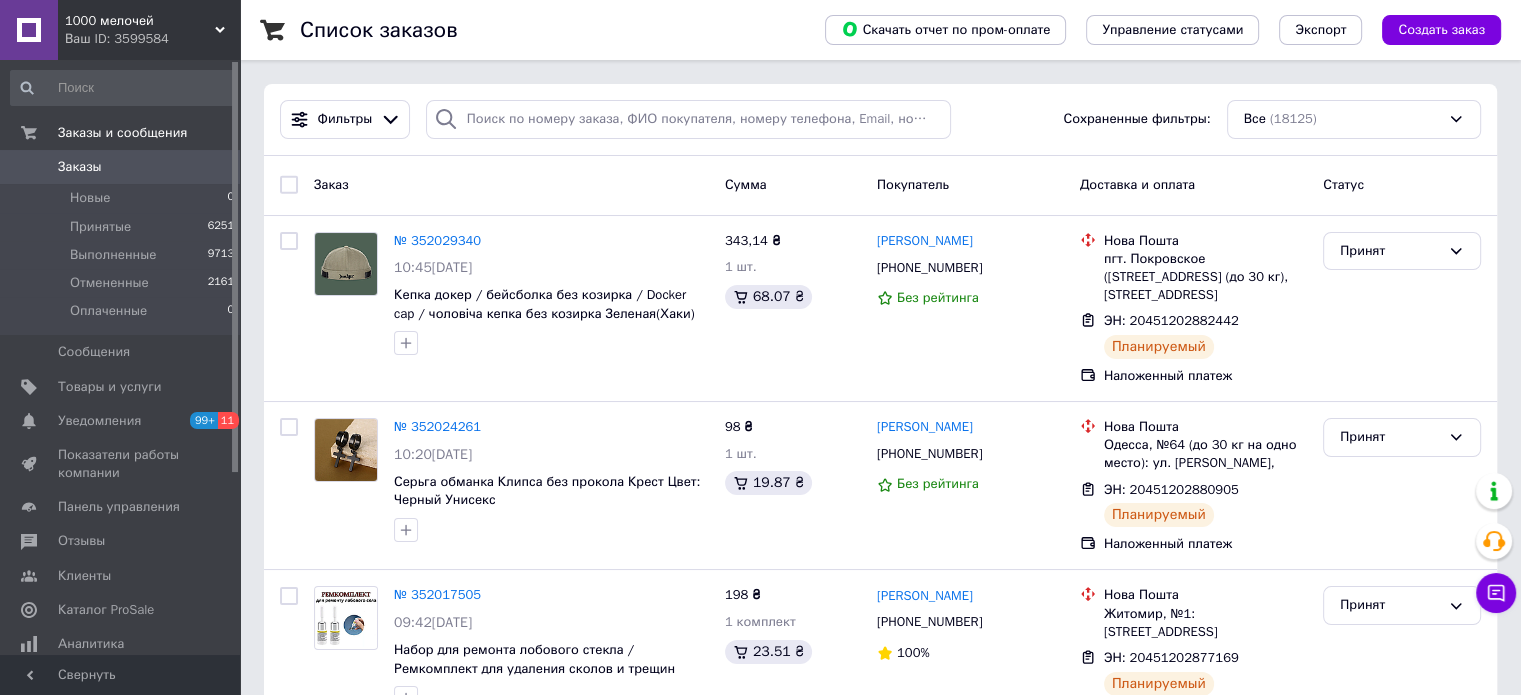 click on "1000 мелочей" at bounding box center [140, 21] 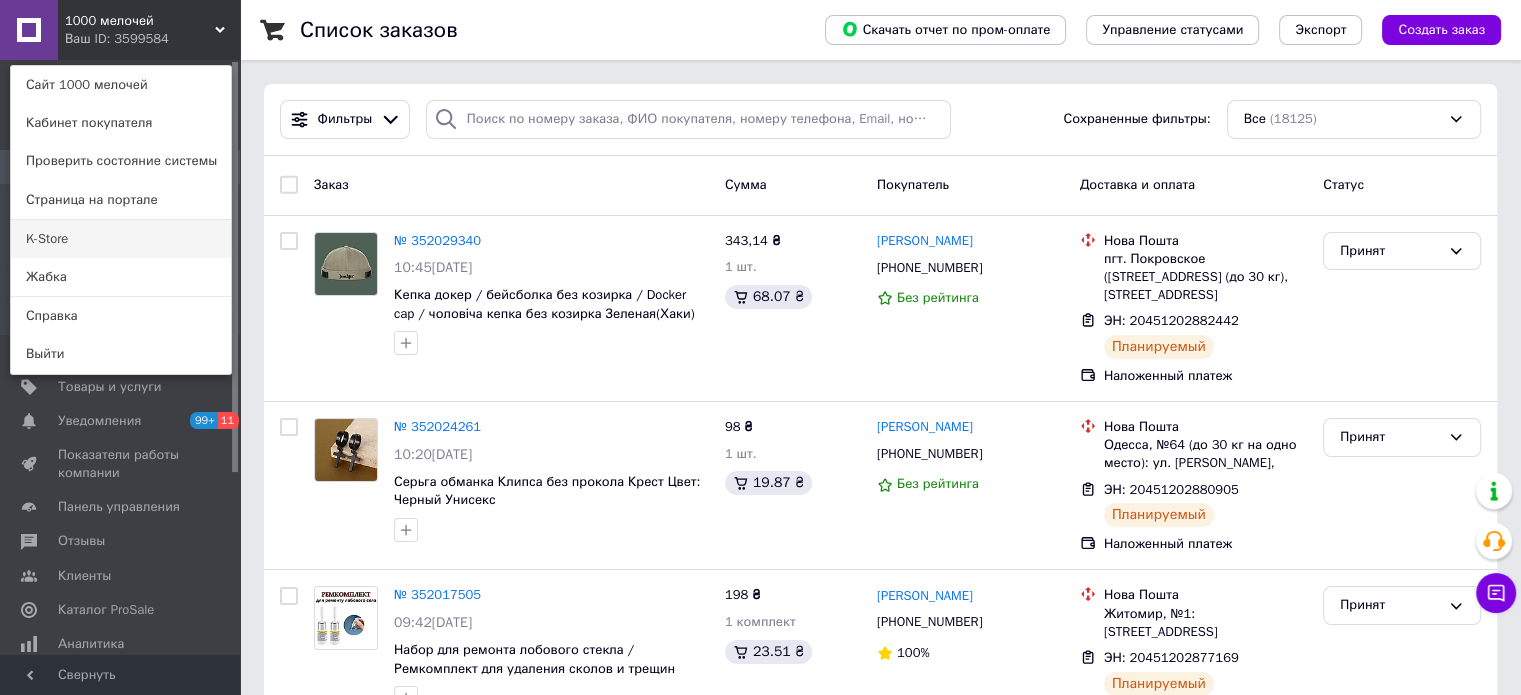click on "K-Store" at bounding box center [121, 239] 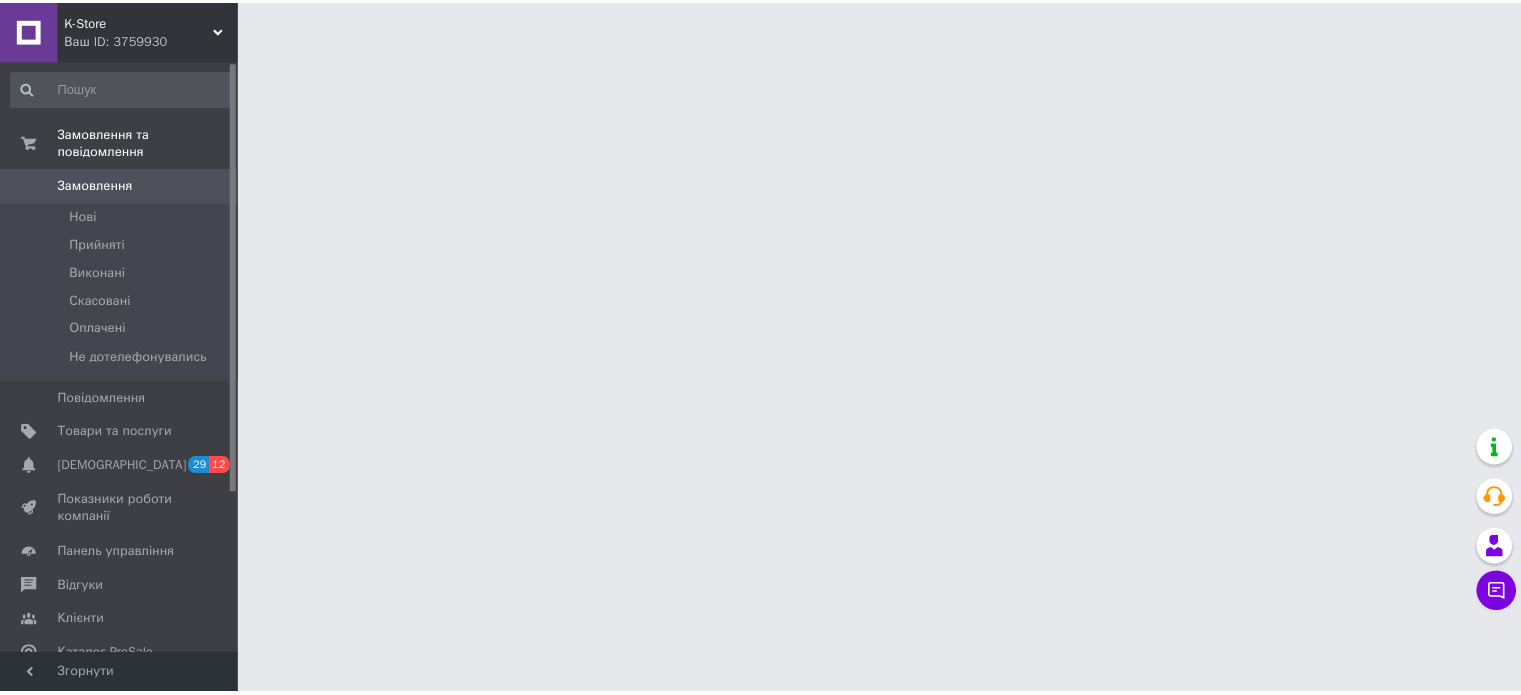scroll, scrollTop: 0, scrollLeft: 0, axis: both 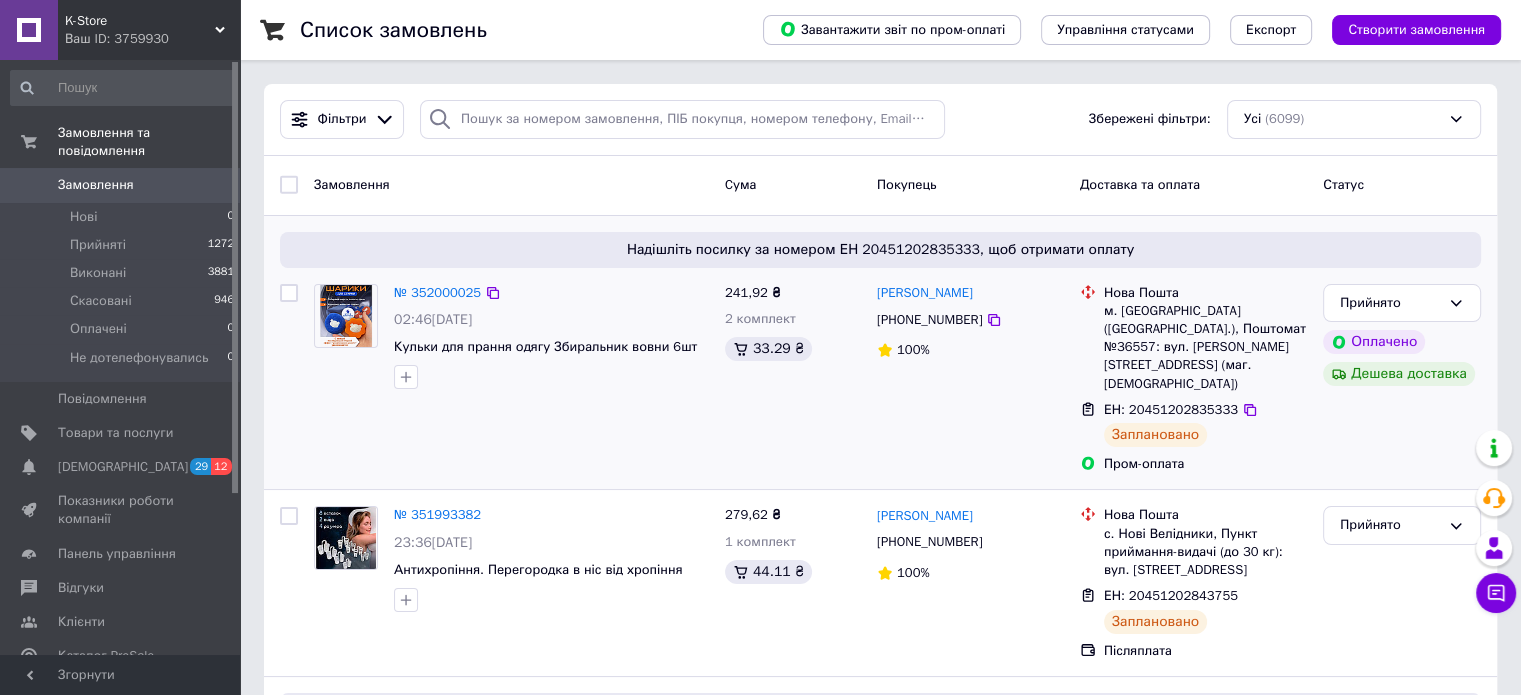 click on "Надішліть посилку за номером ЕН 20451202835333, щоб отримати оплату № 352000025 02:46, 10.07.2025 Кульки для прання одягу Збиральник  вовни 6шт 241,92 ₴ 2 комплект 33.29 ₴ Валерия Коваль +380631753597 100% Нова Пошта м. Київ (Київська обл.), Поштомат №36557: вул. Романа Ратушного, 21а (маг. Фора) ЕН: 20451202835333 Заплановано Пром-оплата Прийнято Оплачено Дешева доставка" at bounding box center [880, 353] 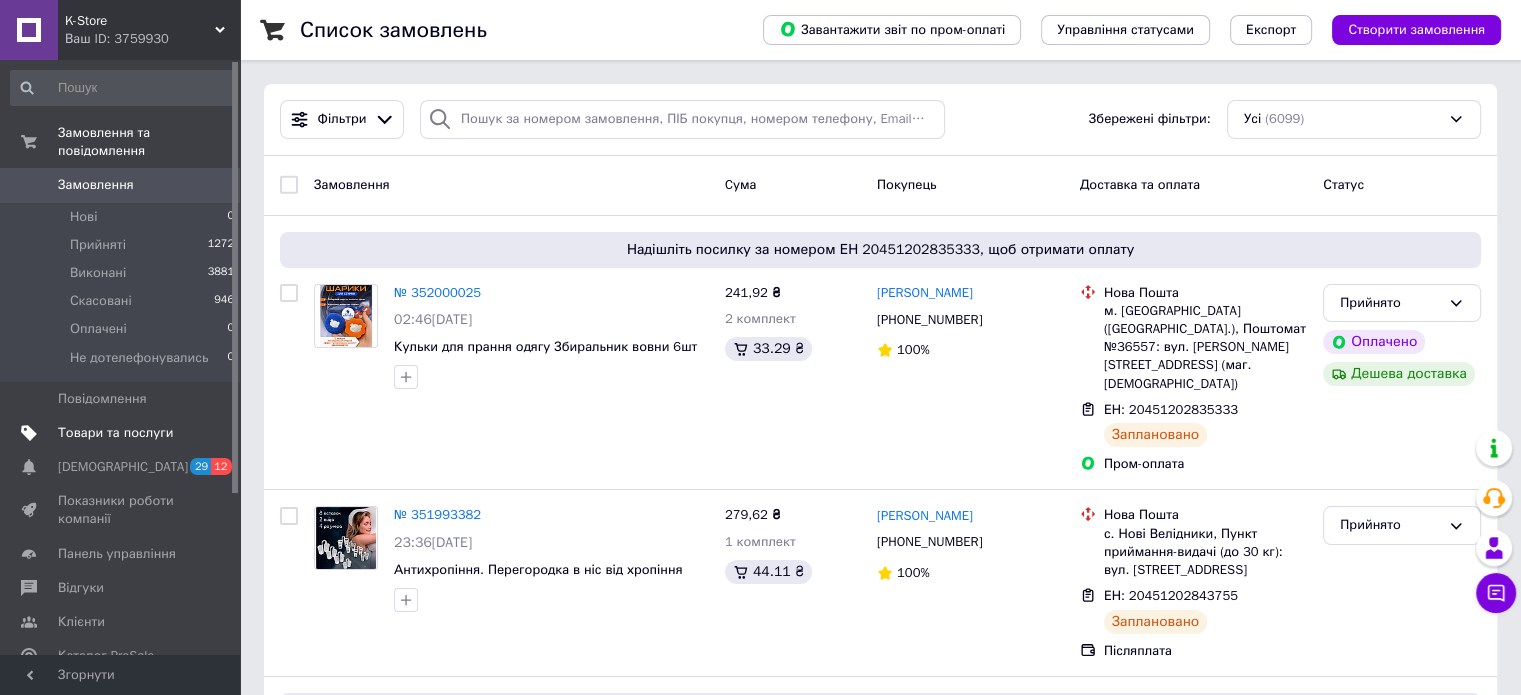 click on "Товари та послуги" at bounding box center [115, 433] 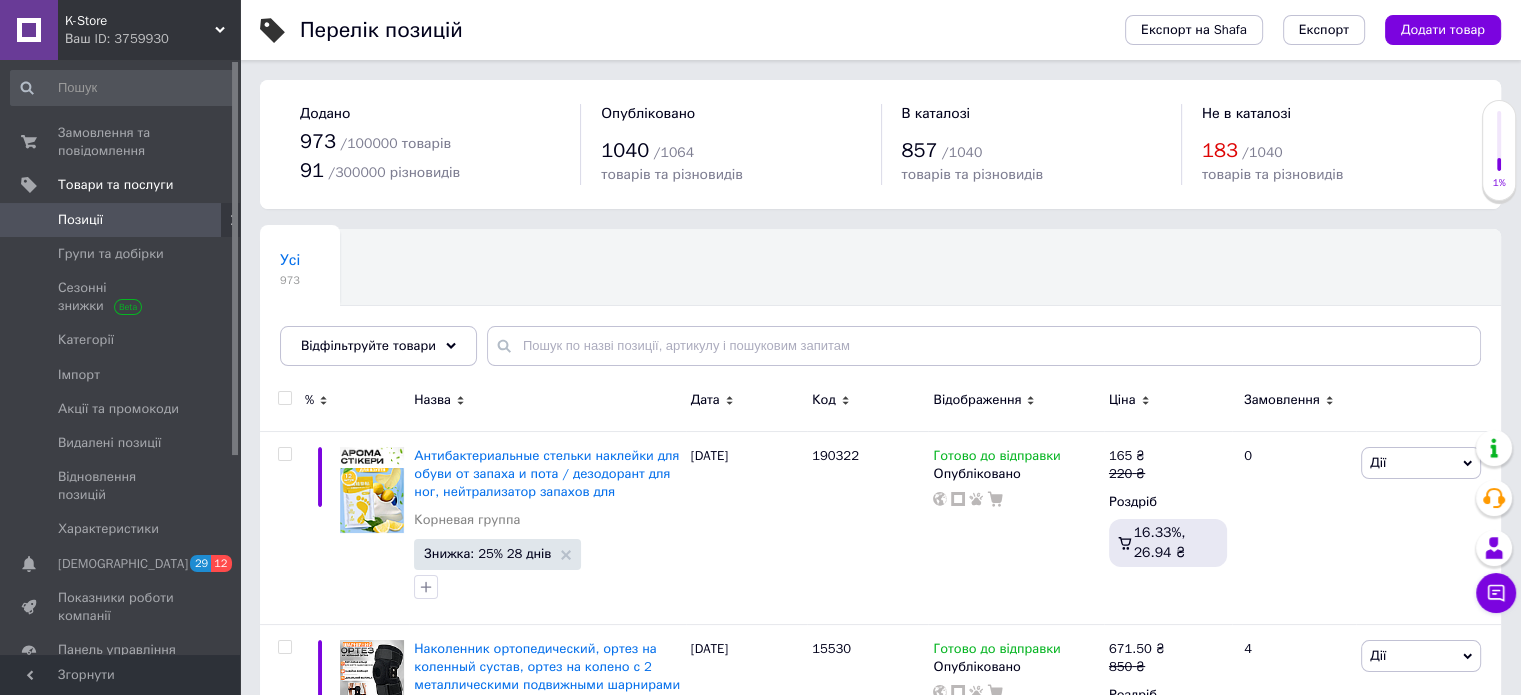 click on "Усі 973 Ok Відфільтровано...  Зберегти" at bounding box center (880, 307) 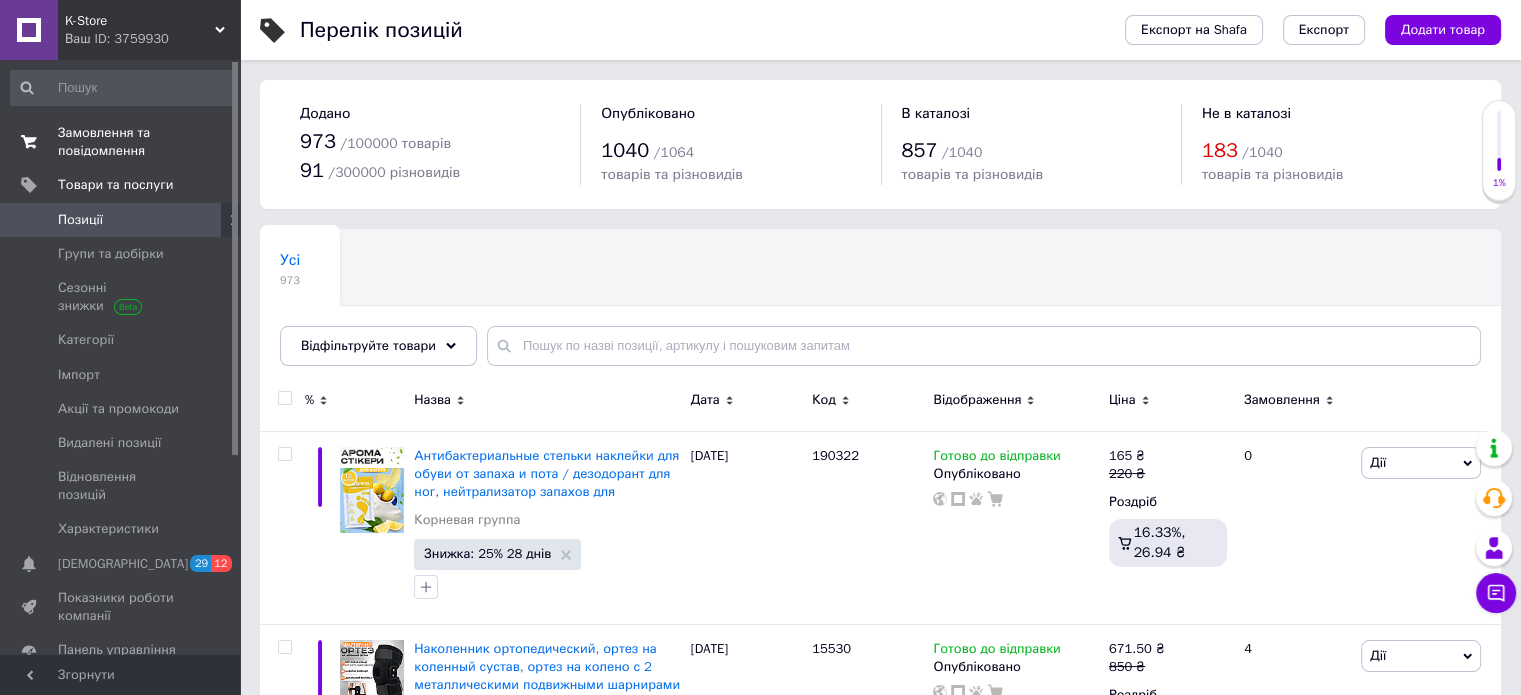 click on "Замовлення та повідомлення" at bounding box center (121, 142) 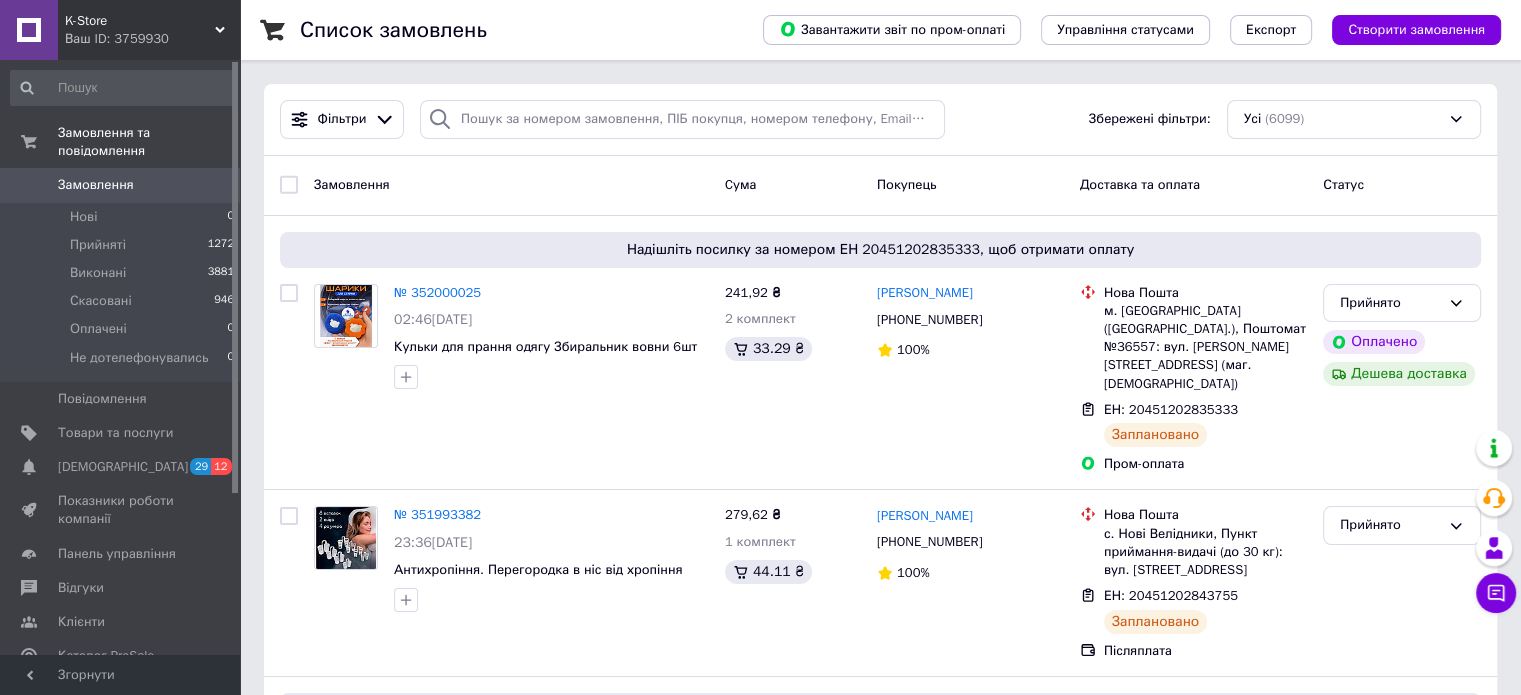 click on "Замовлення" at bounding box center (121, 185) 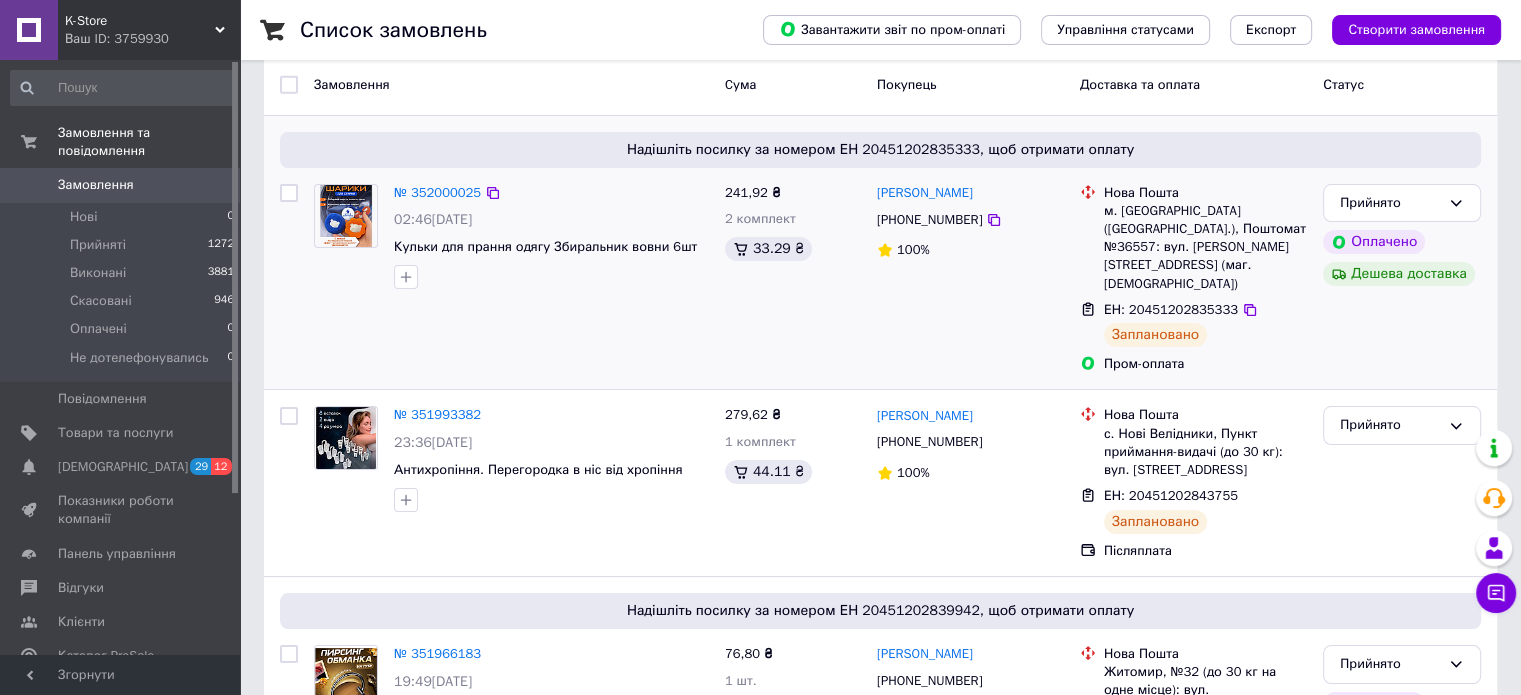 scroll, scrollTop: 0, scrollLeft: 0, axis: both 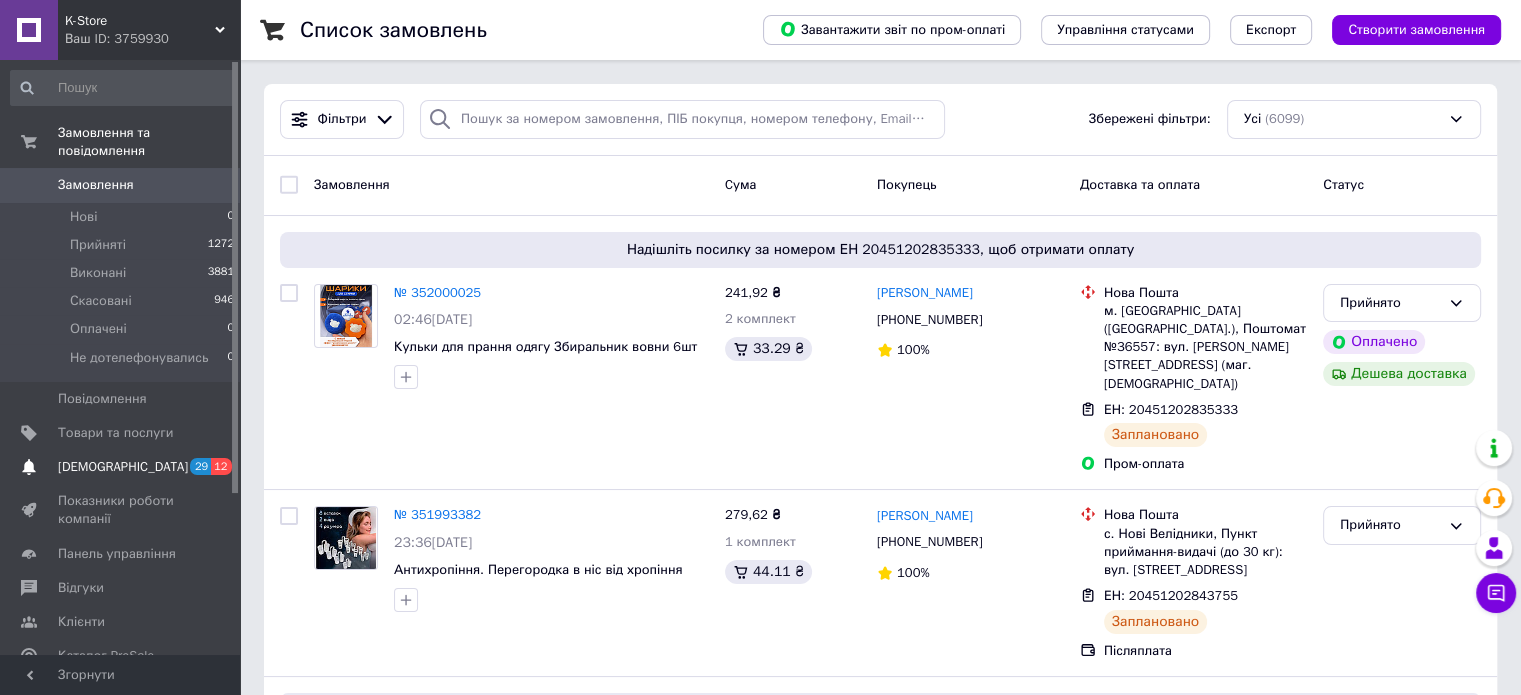 click on "[DEMOGRAPHIC_DATA]" at bounding box center (121, 467) 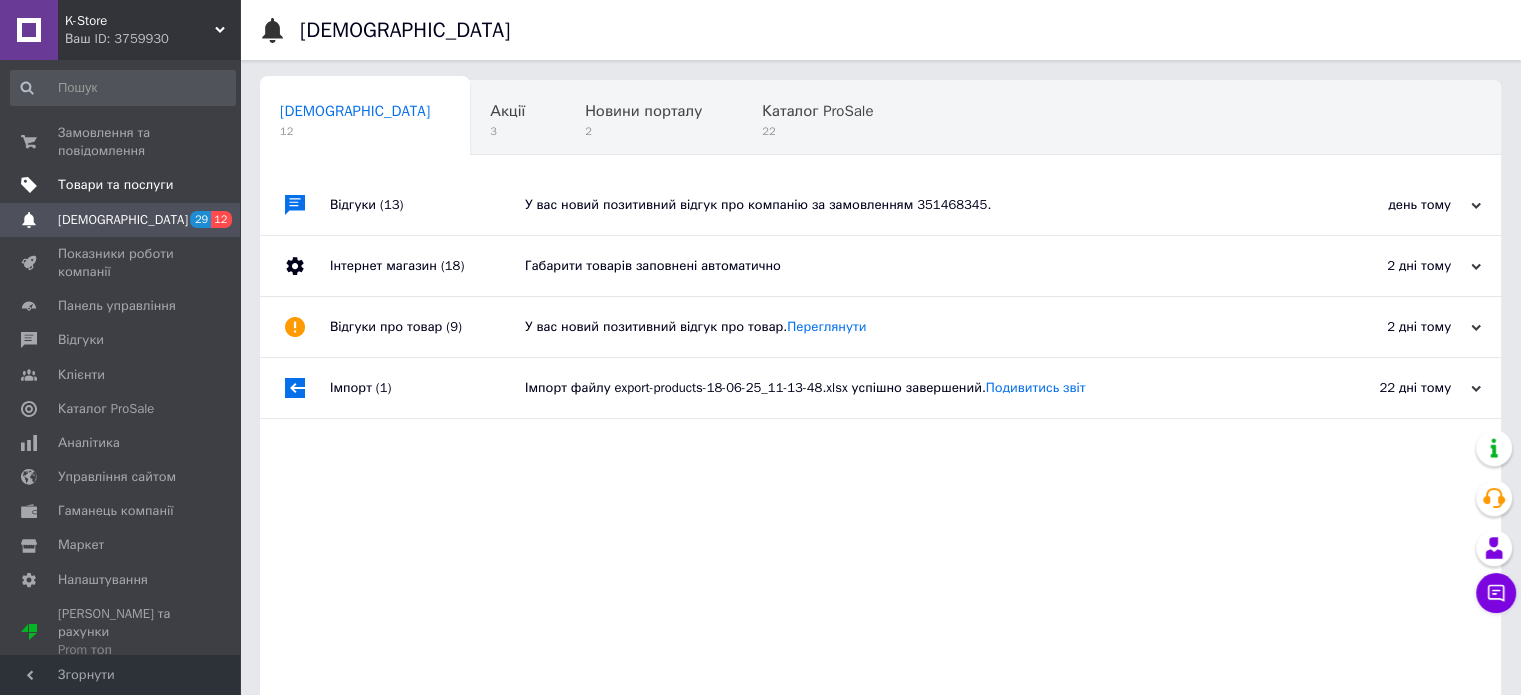 click at bounding box center [212, 185] 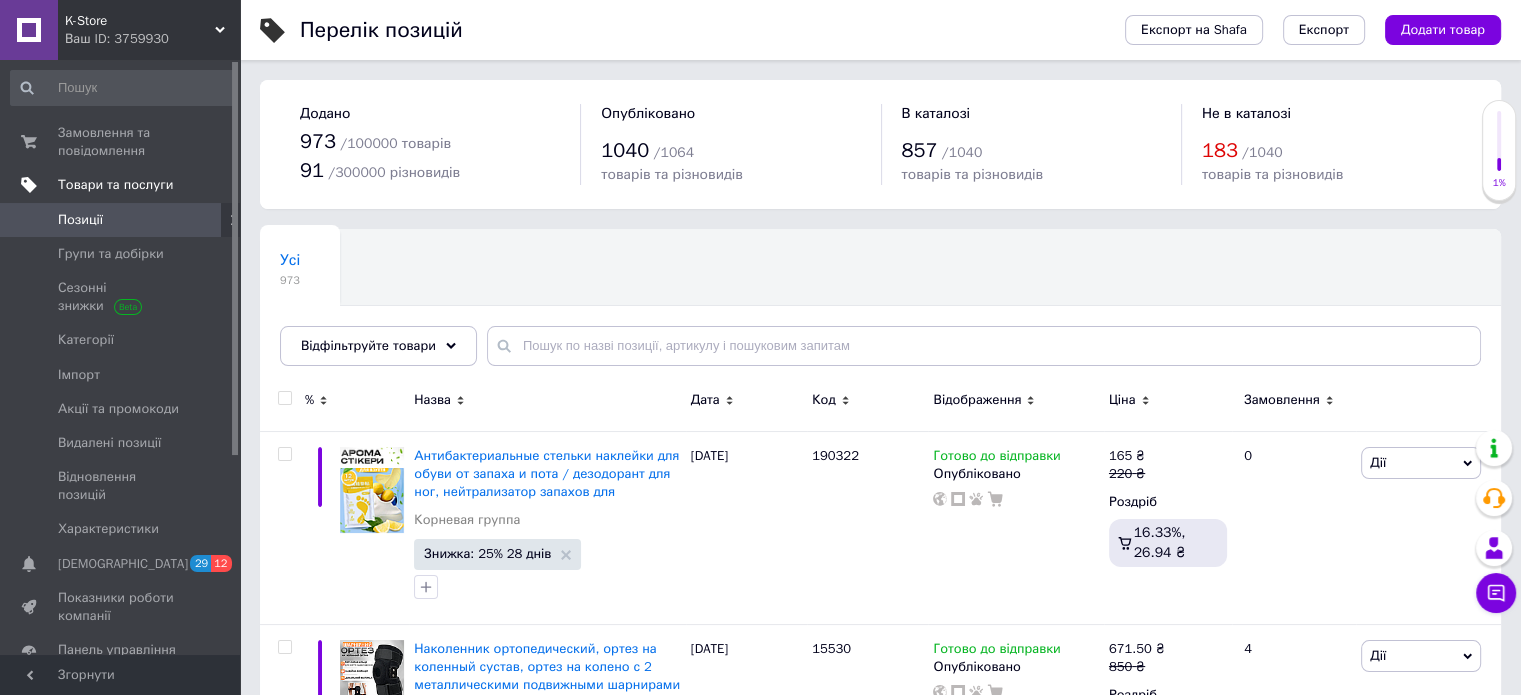 drag, startPoint x: 1468, startPoint y: 289, endPoint x: 1337, endPoint y: 303, distance: 131.74597 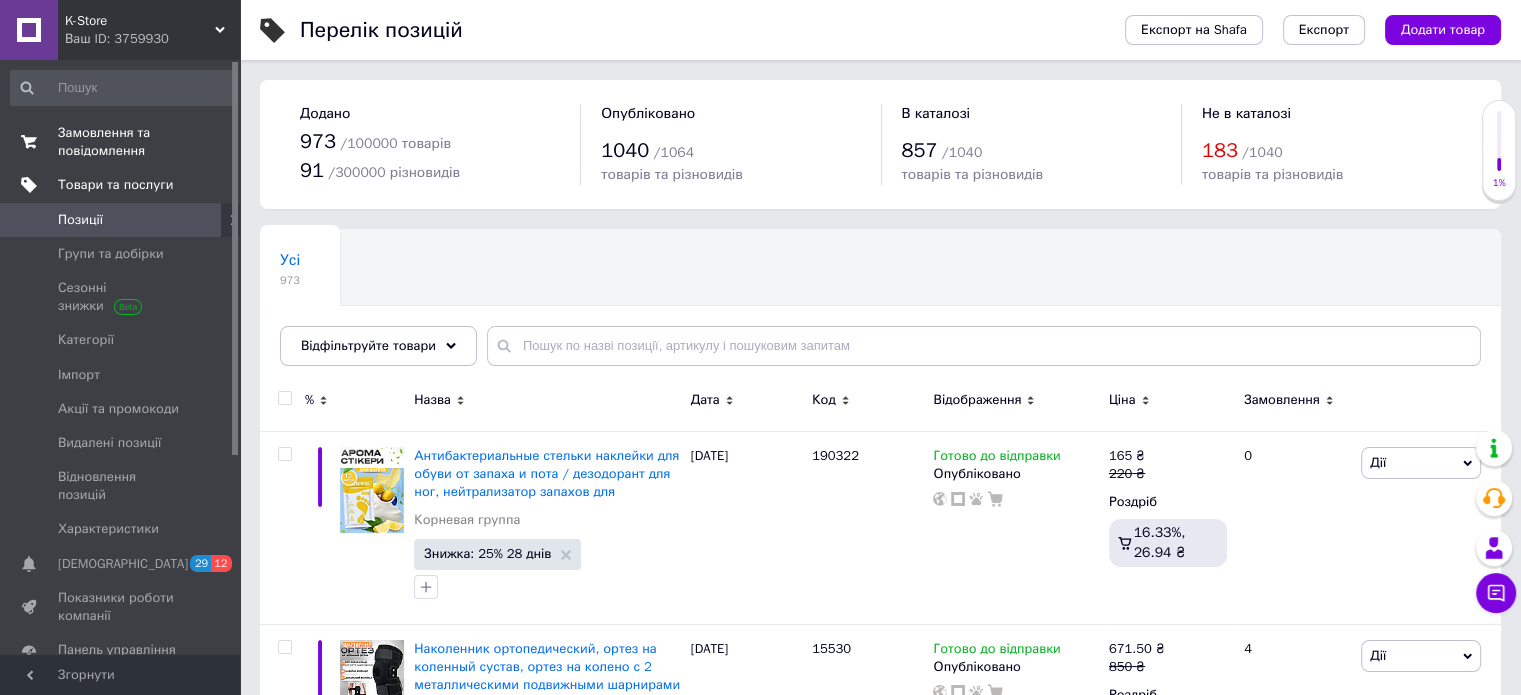 click on "Замовлення та повідомлення" at bounding box center [121, 142] 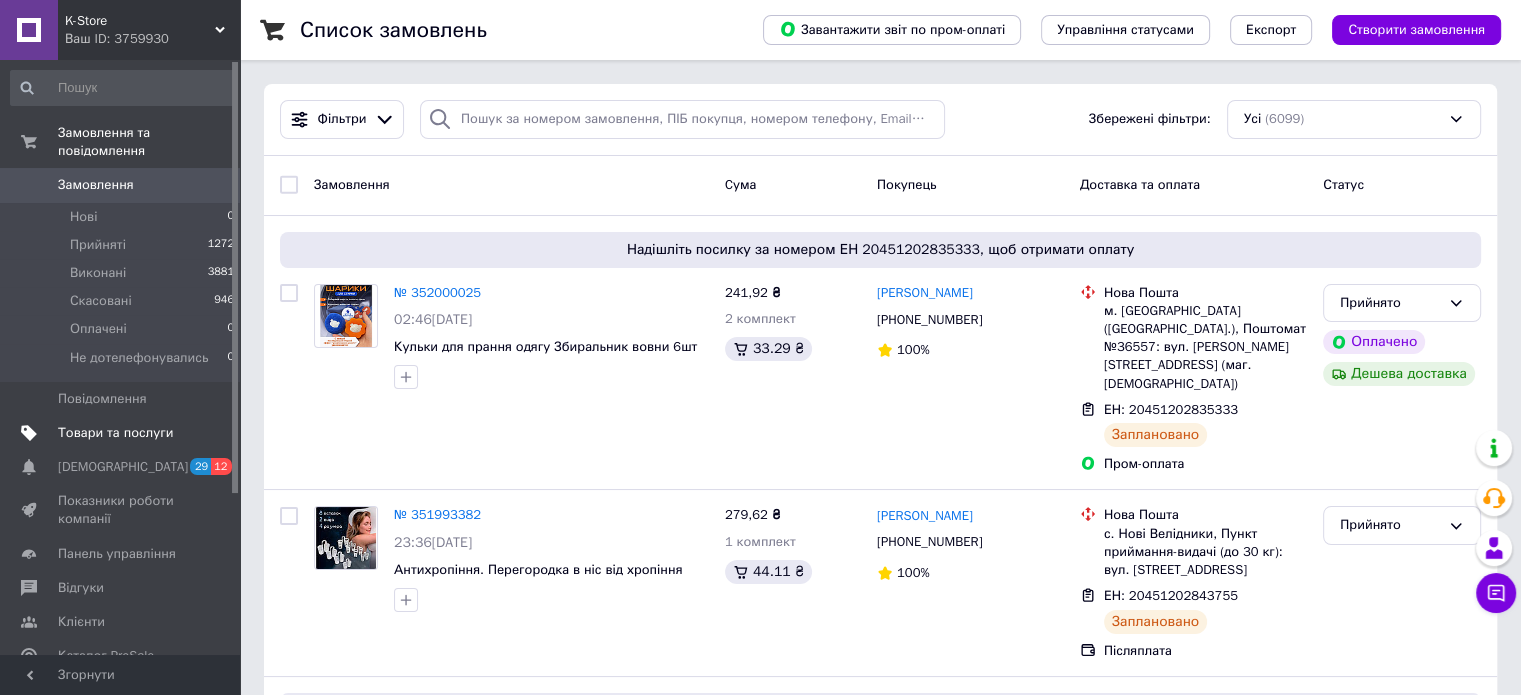 click on "Ваш ID: 3759930" at bounding box center (152, 39) 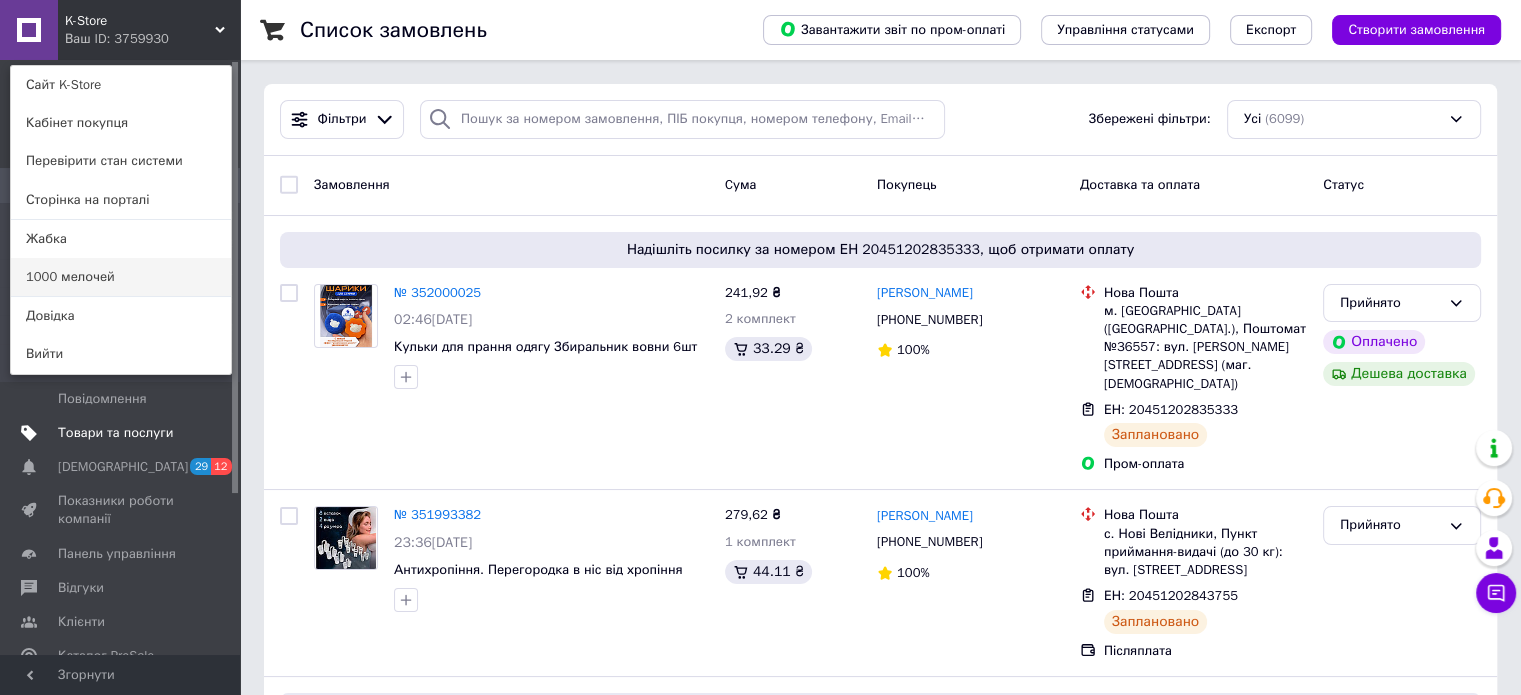 click on "1000 мелочей" at bounding box center (121, 277) 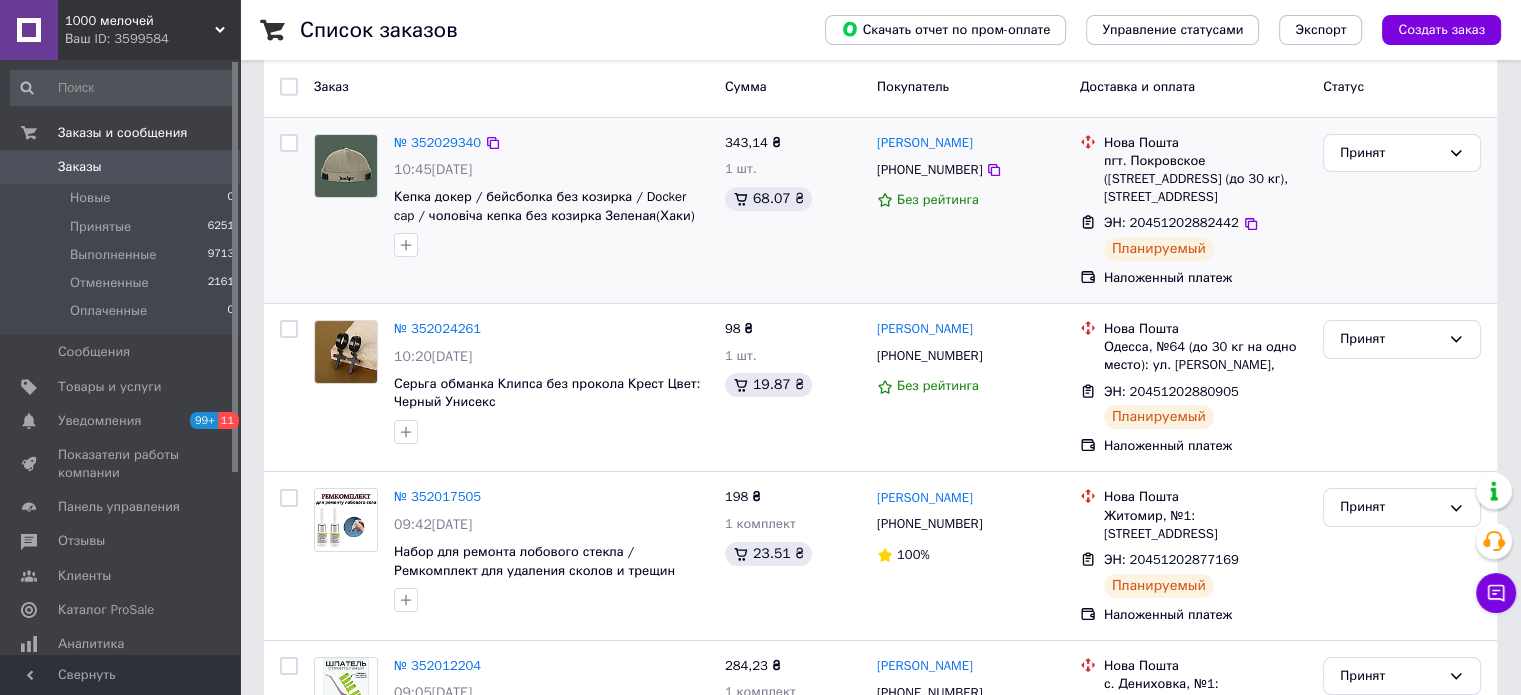 scroll, scrollTop: 0, scrollLeft: 0, axis: both 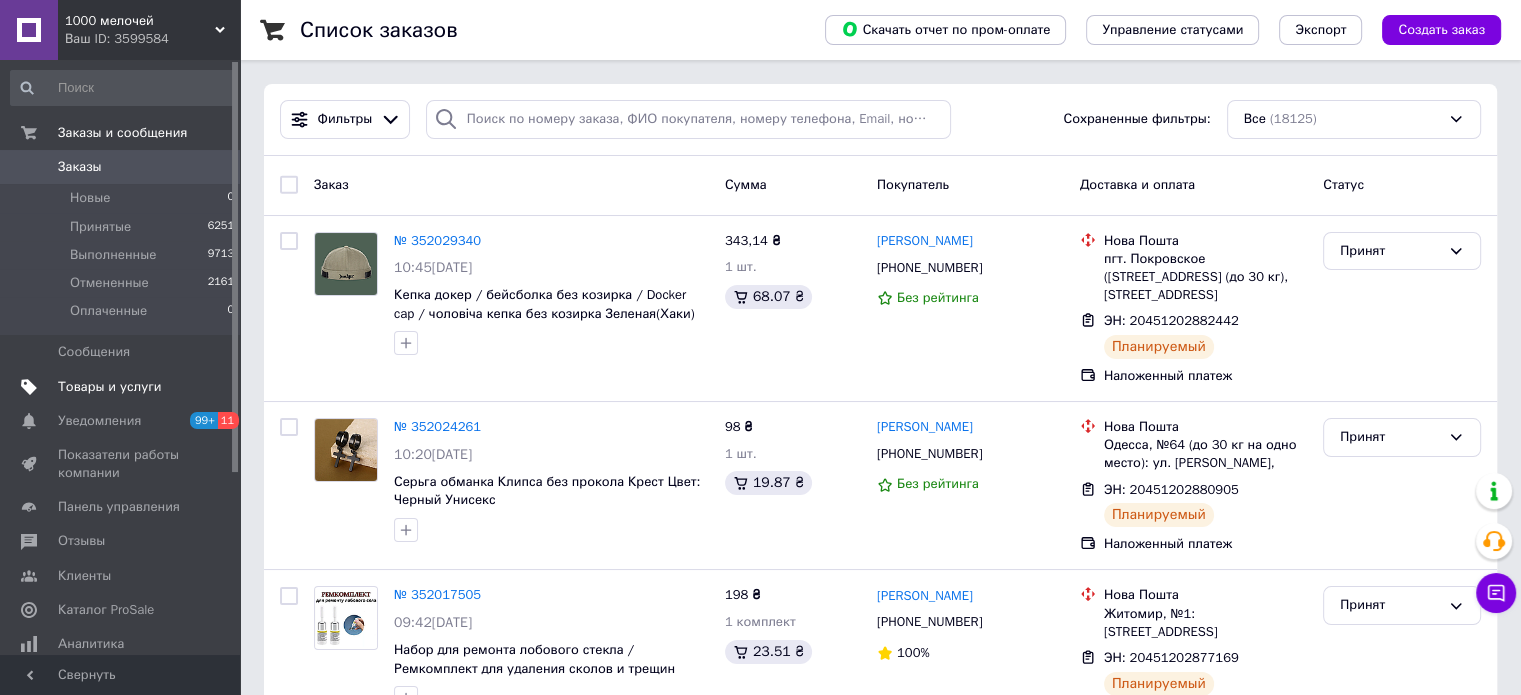 click on "Товары и услуги" at bounding box center (121, 387) 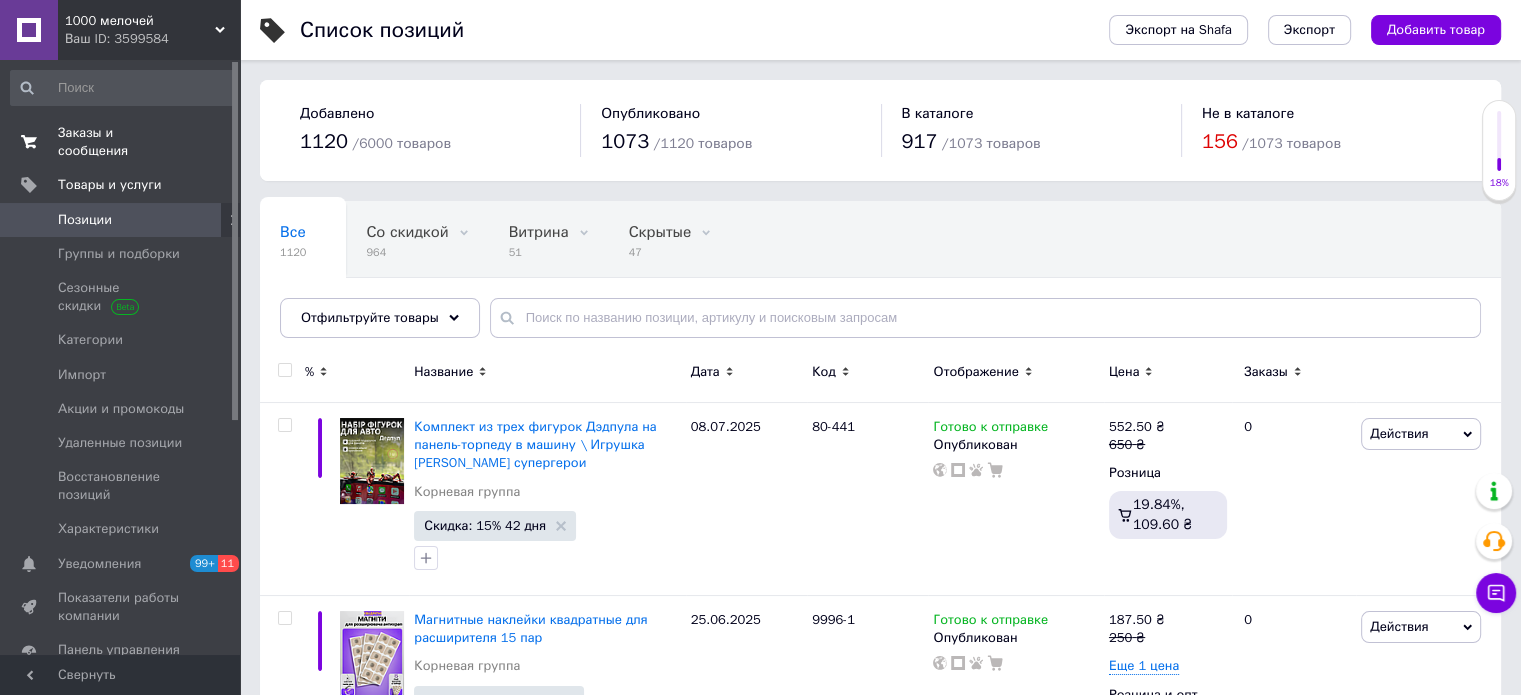 click on "Заказы и сообщения" at bounding box center [121, 142] 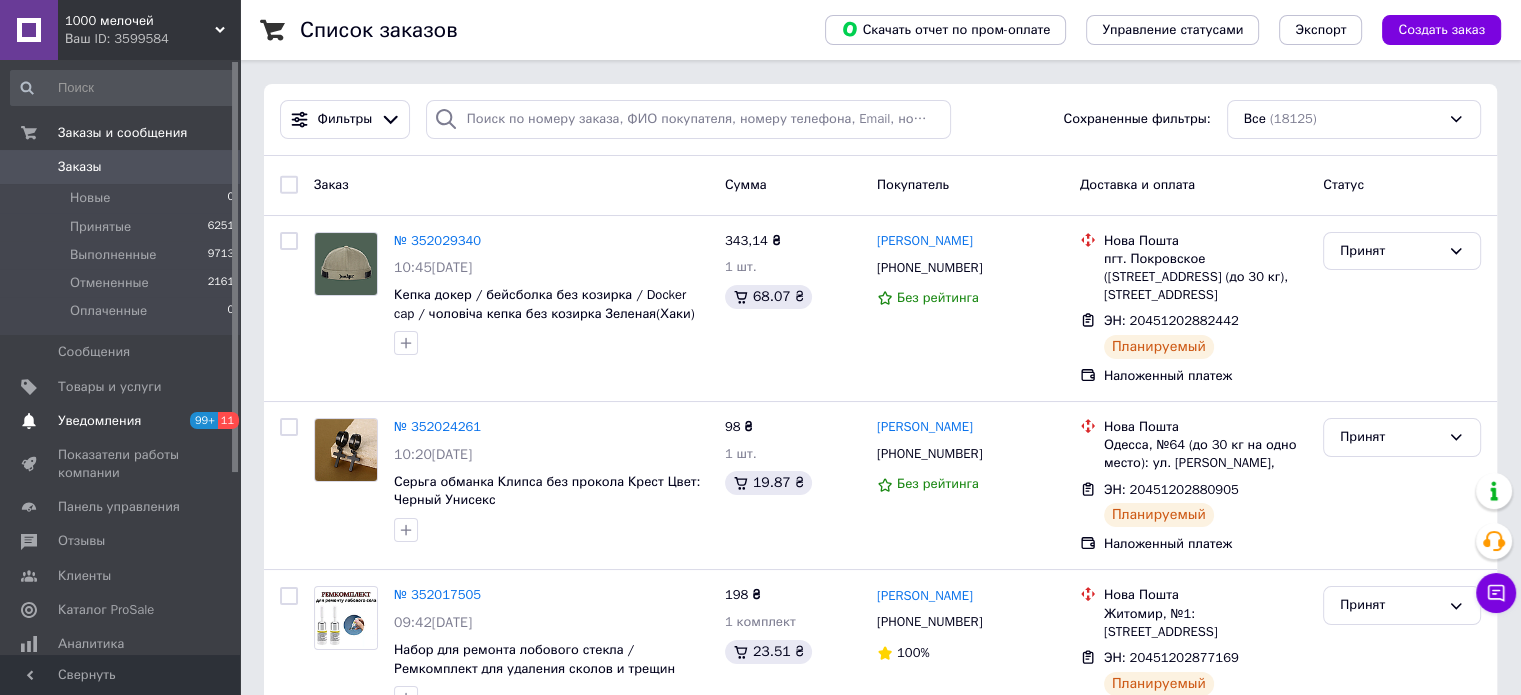 click on "Уведомления" at bounding box center (121, 421) 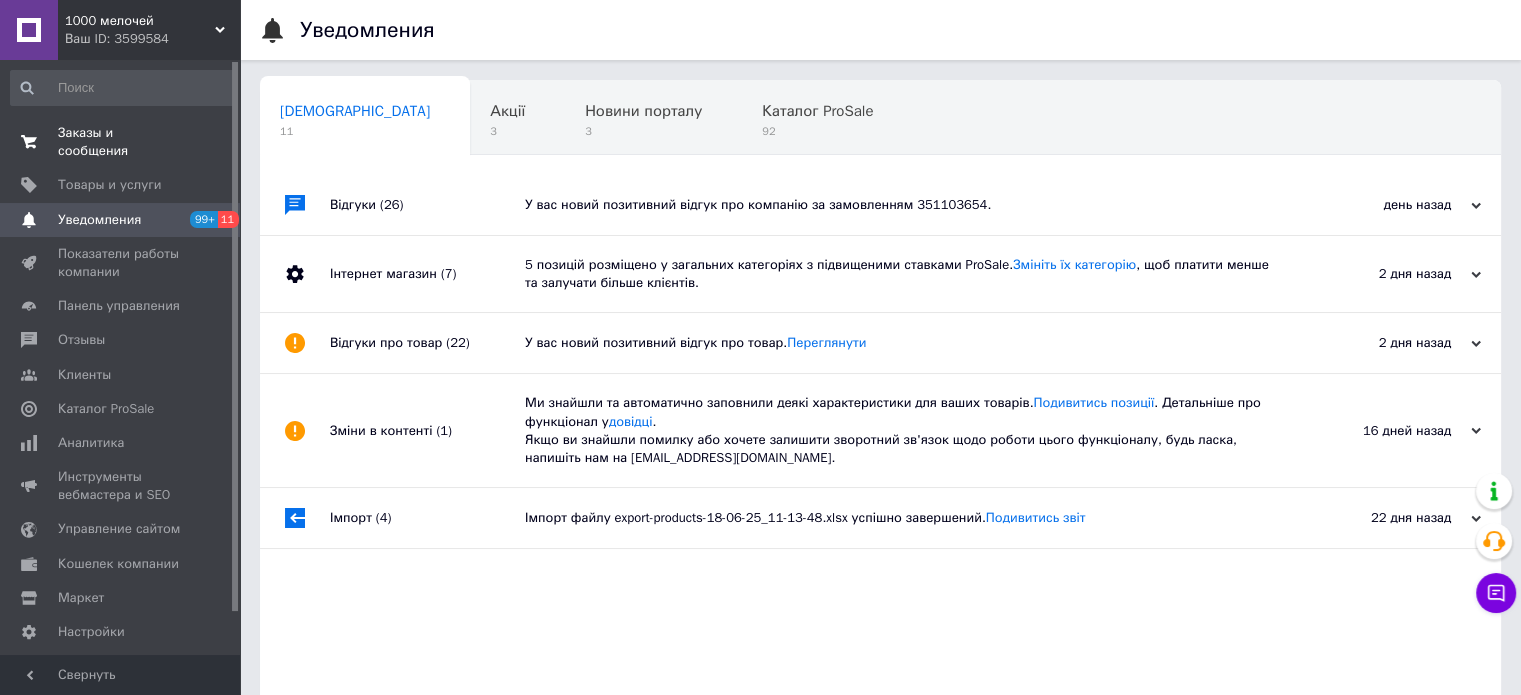 click on "Заказы и сообщения 0 0" at bounding box center (123, 142) 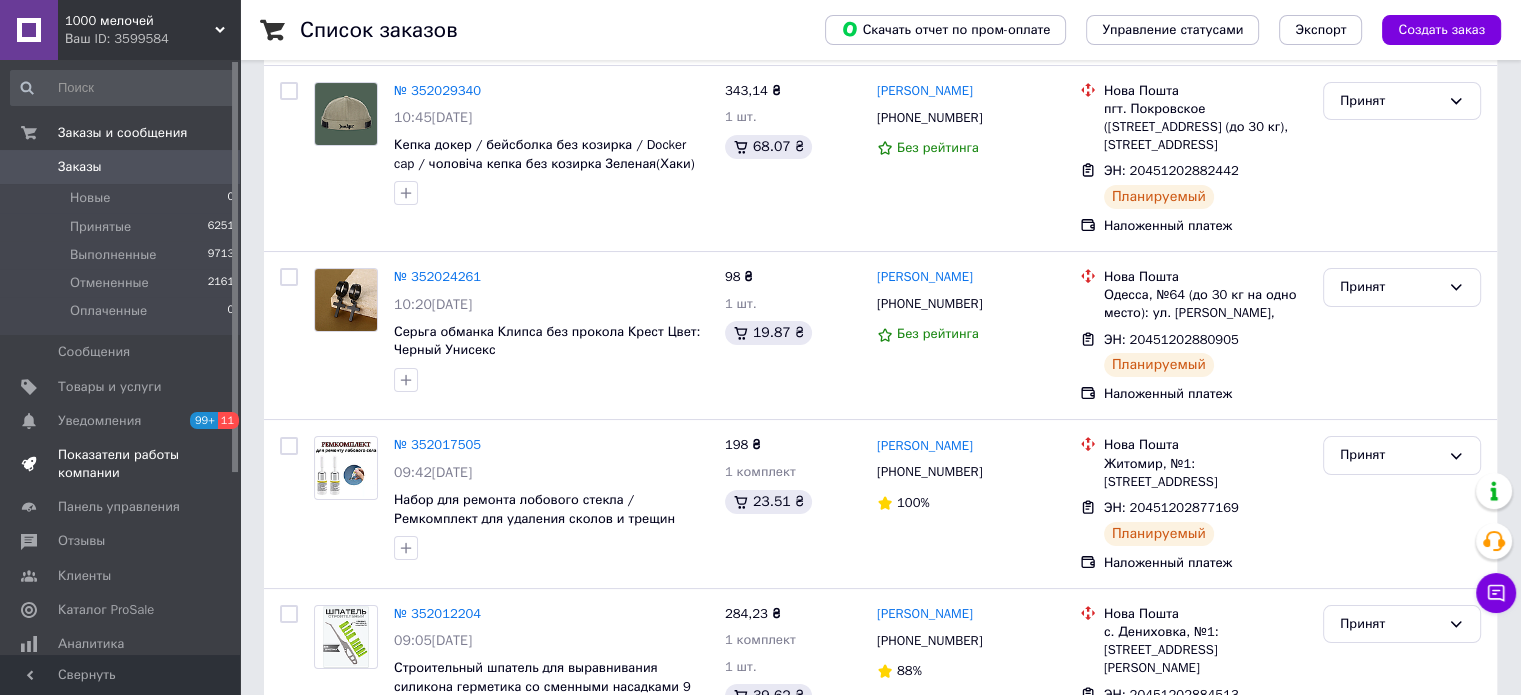 scroll, scrollTop: 300, scrollLeft: 0, axis: vertical 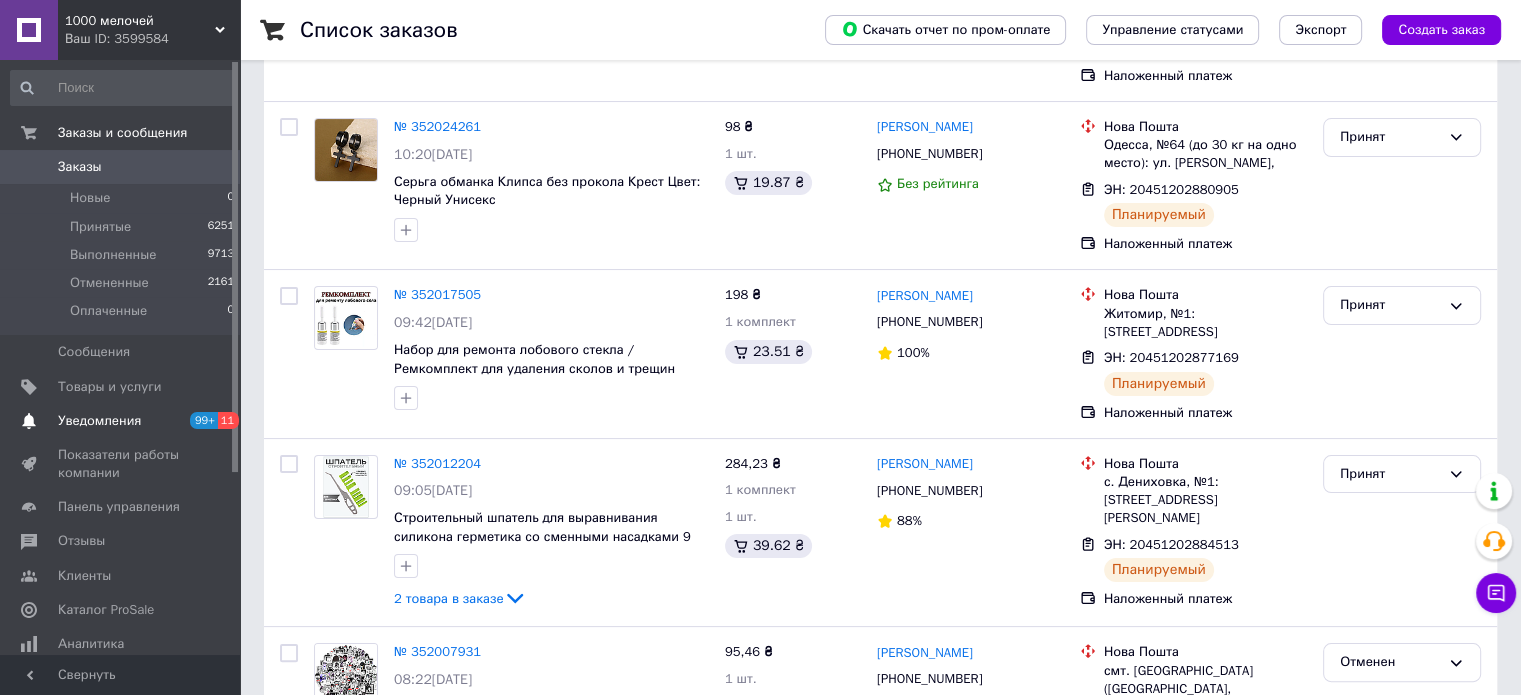 click on "Уведомления 99+ 11" at bounding box center [123, 421] 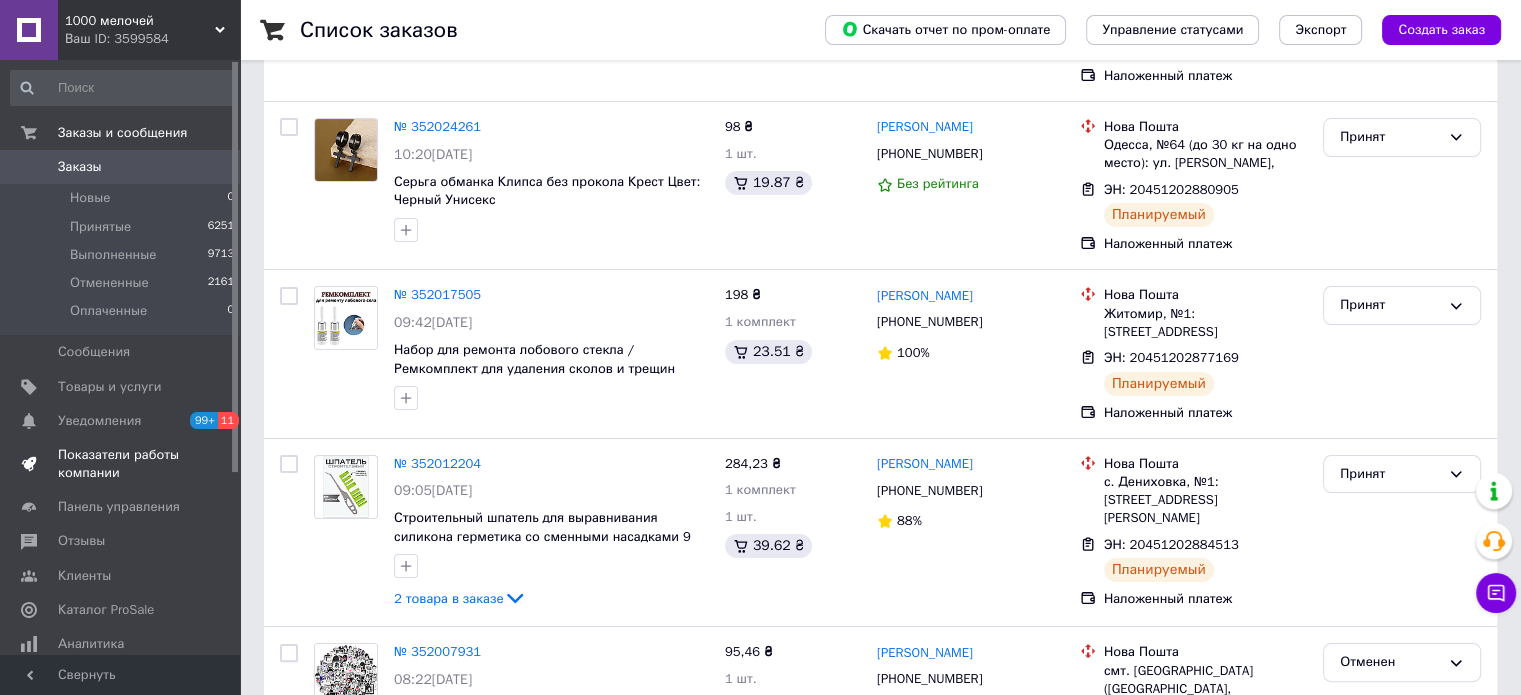 scroll, scrollTop: 0, scrollLeft: 0, axis: both 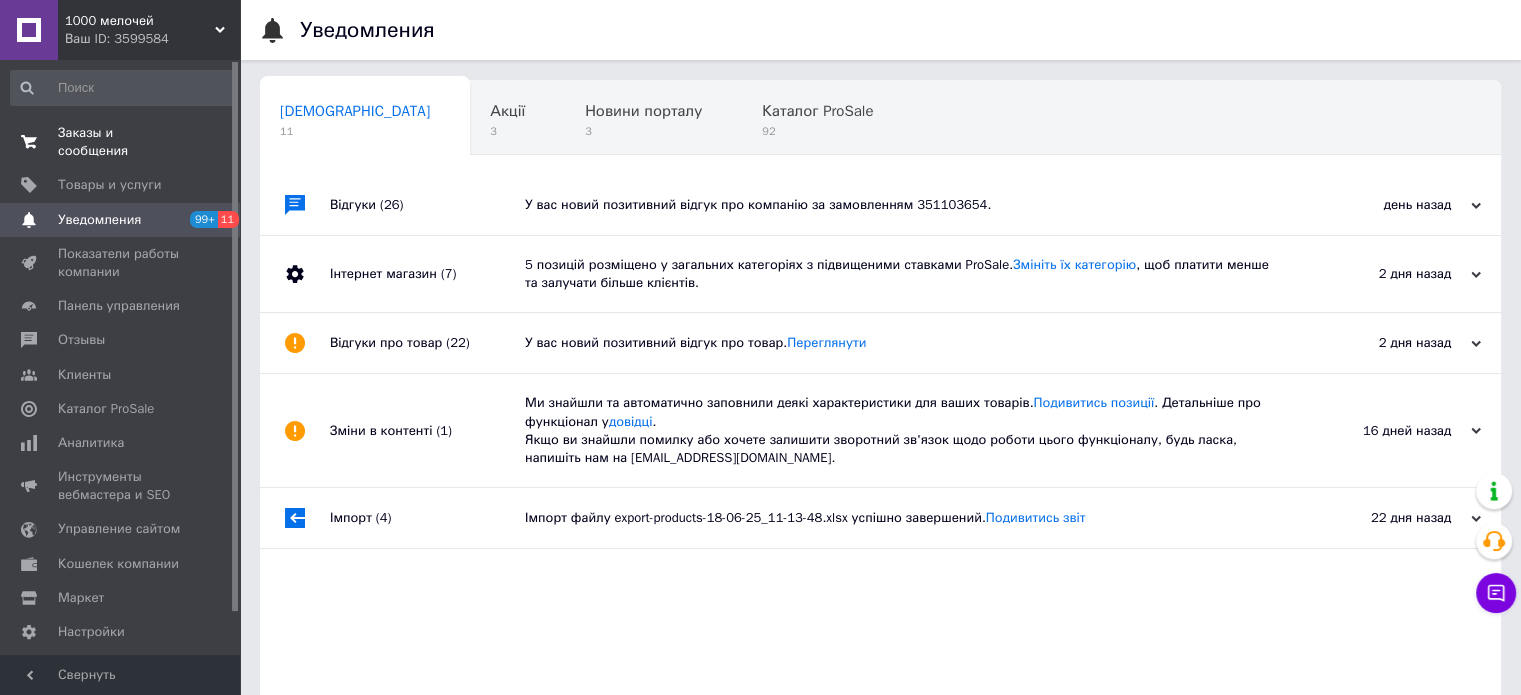 click on "Заказы и сообщения" at bounding box center (121, 142) 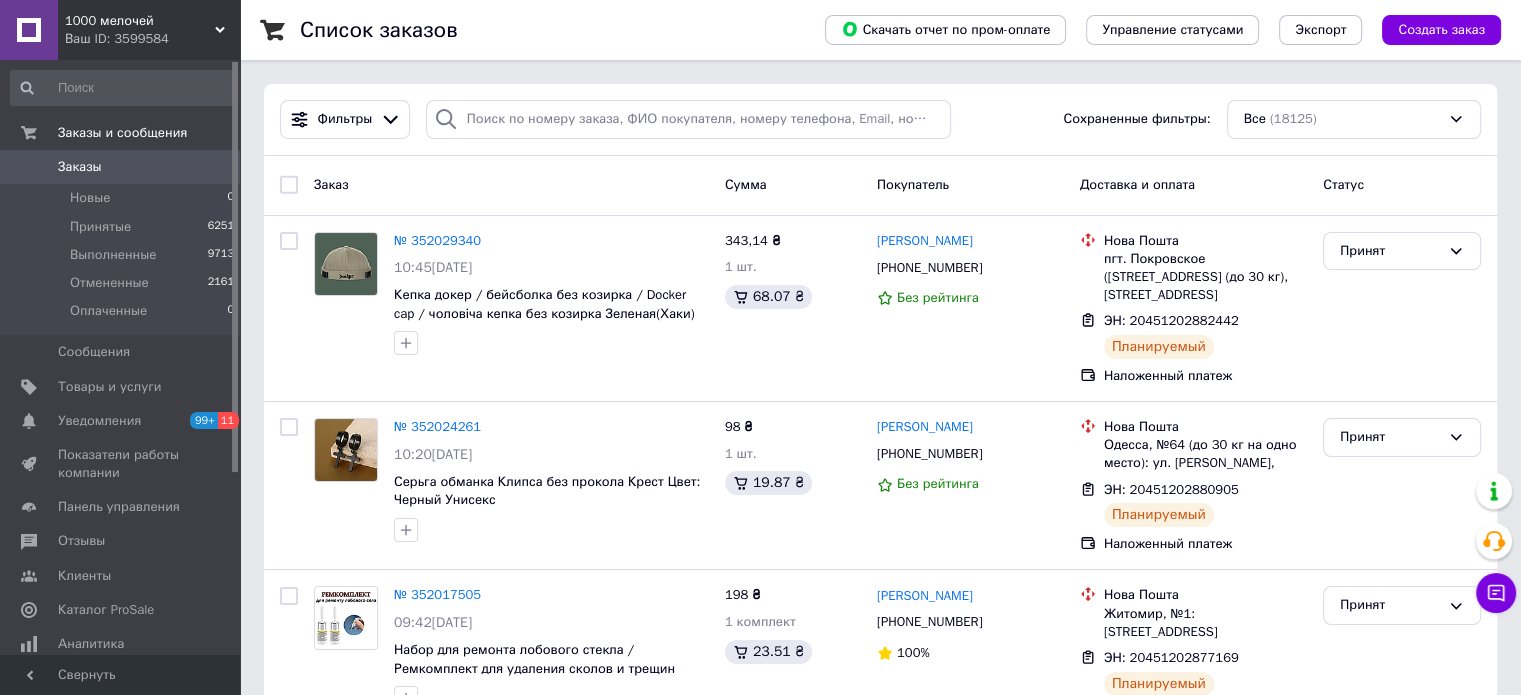 click on "Заказы" at bounding box center (121, 167) 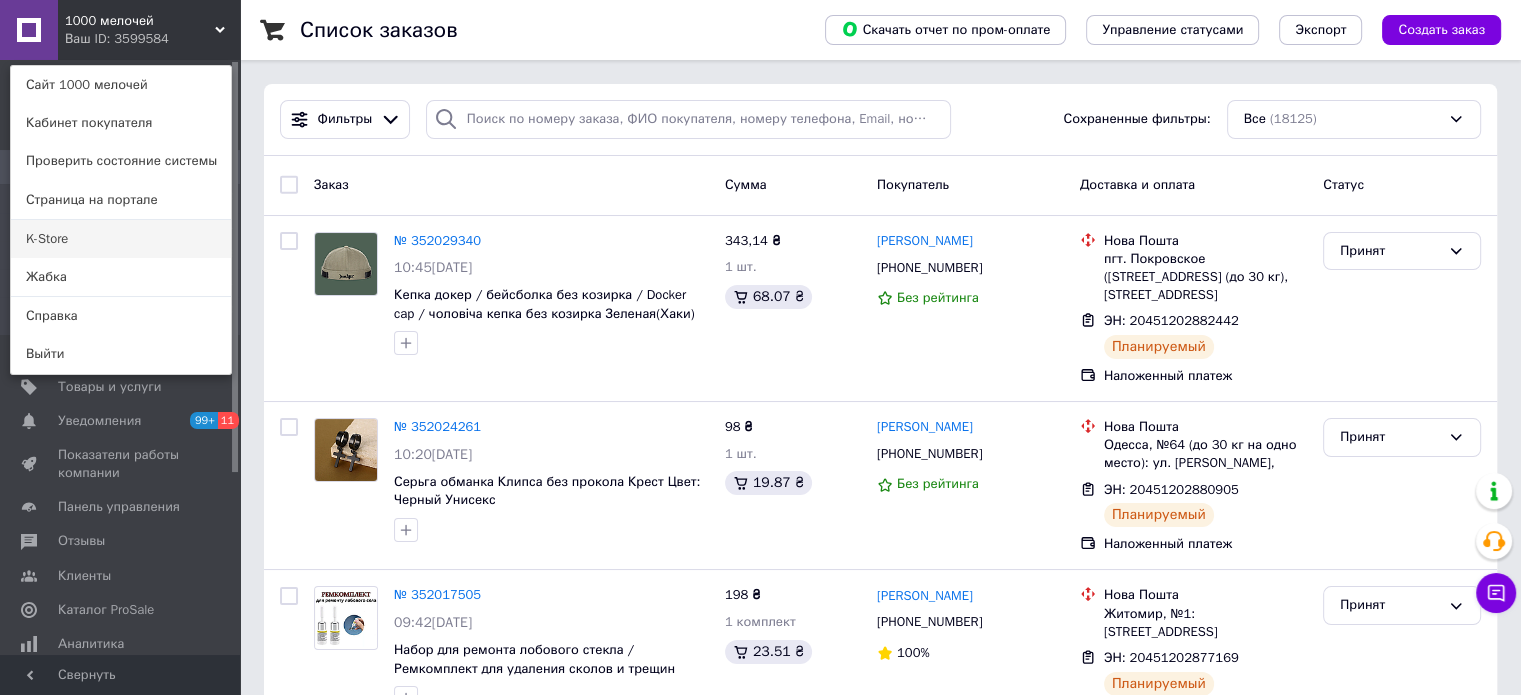 click on "K-Store" at bounding box center (121, 239) 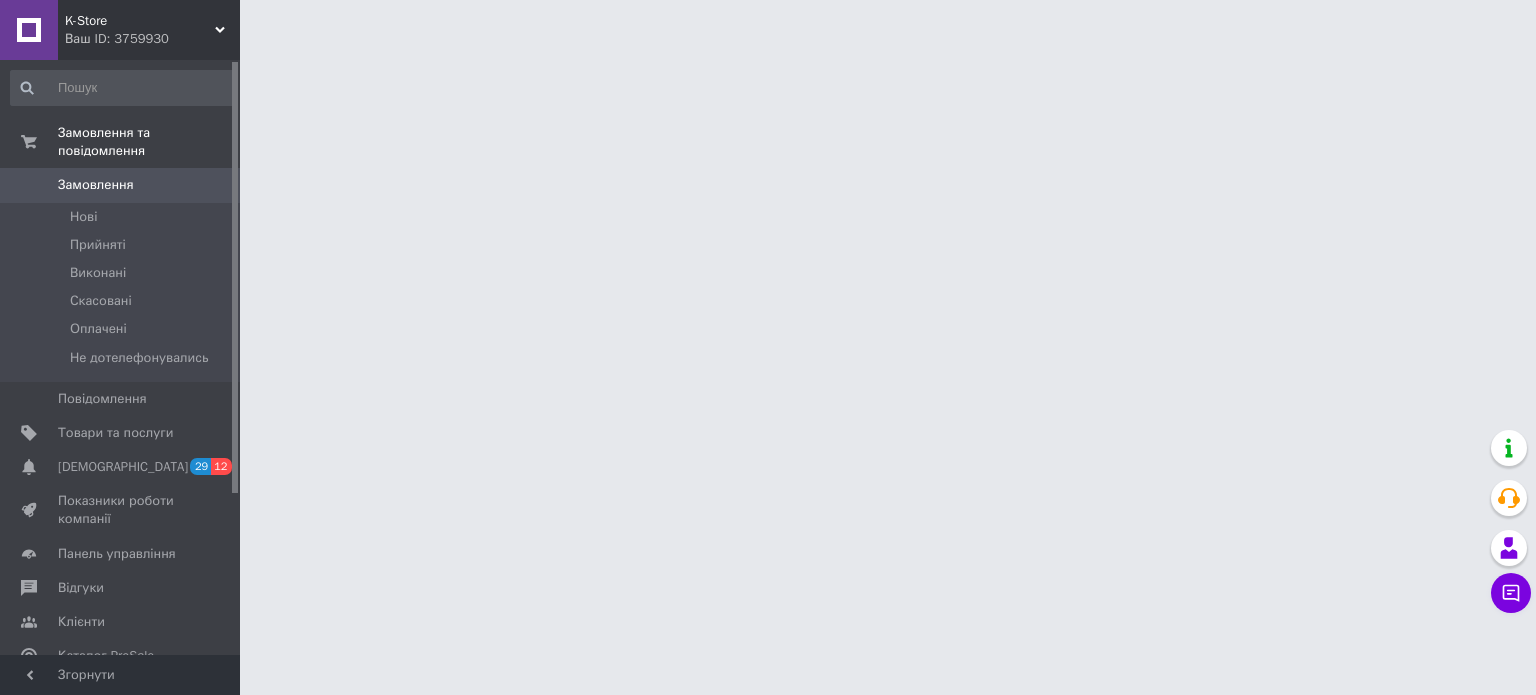 scroll, scrollTop: 0, scrollLeft: 0, axis: both 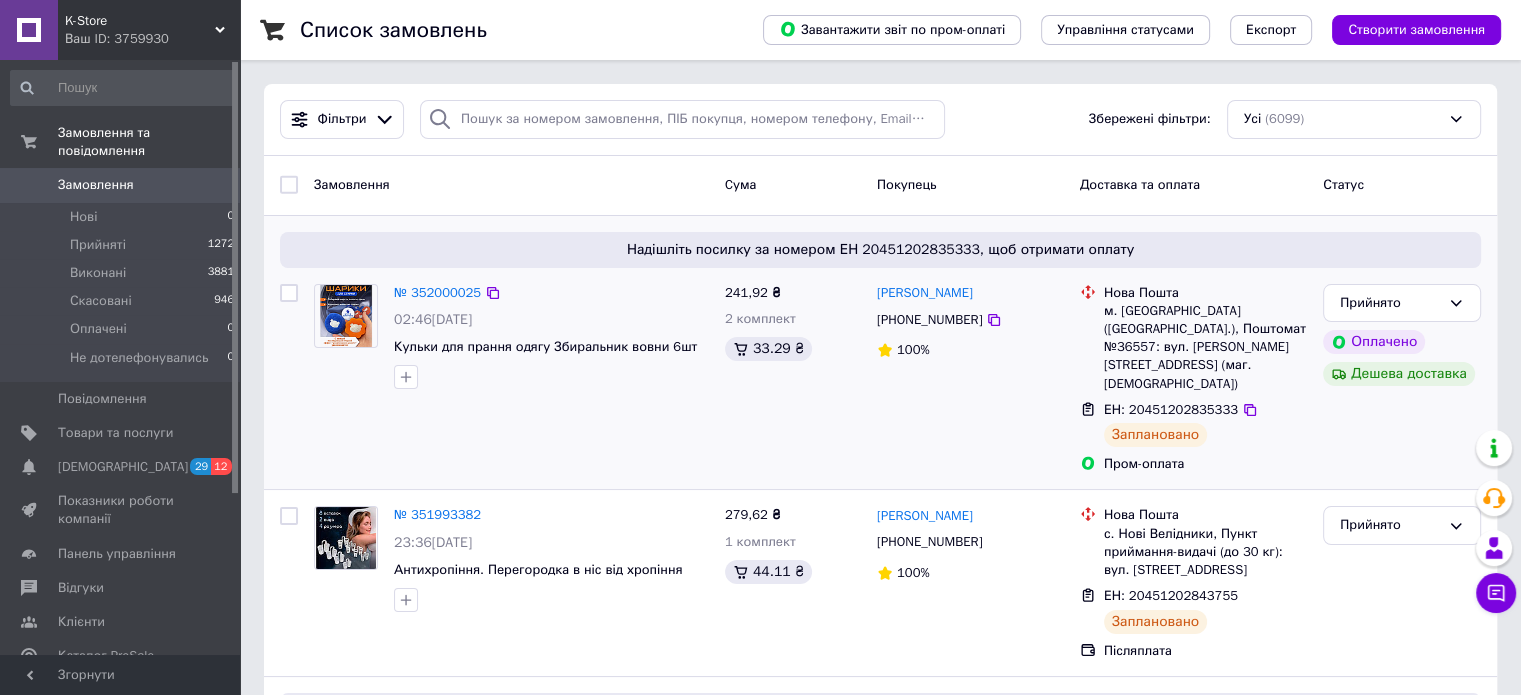 click on "Надішліть посилку за номером ЕН 20451202835333, щоб отримати оплату" at bounding box center [880, 250] 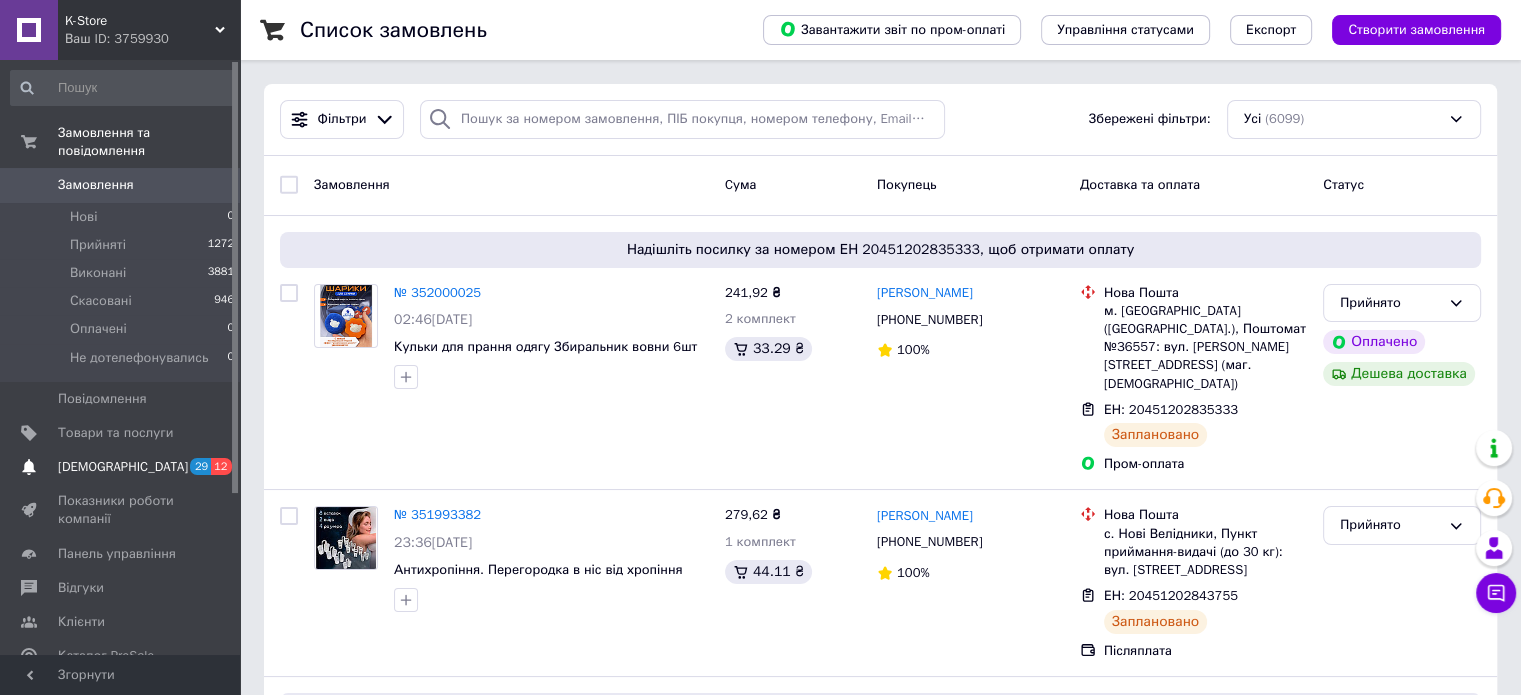 click on "Сповіщення" at bounding box center [121, 467] 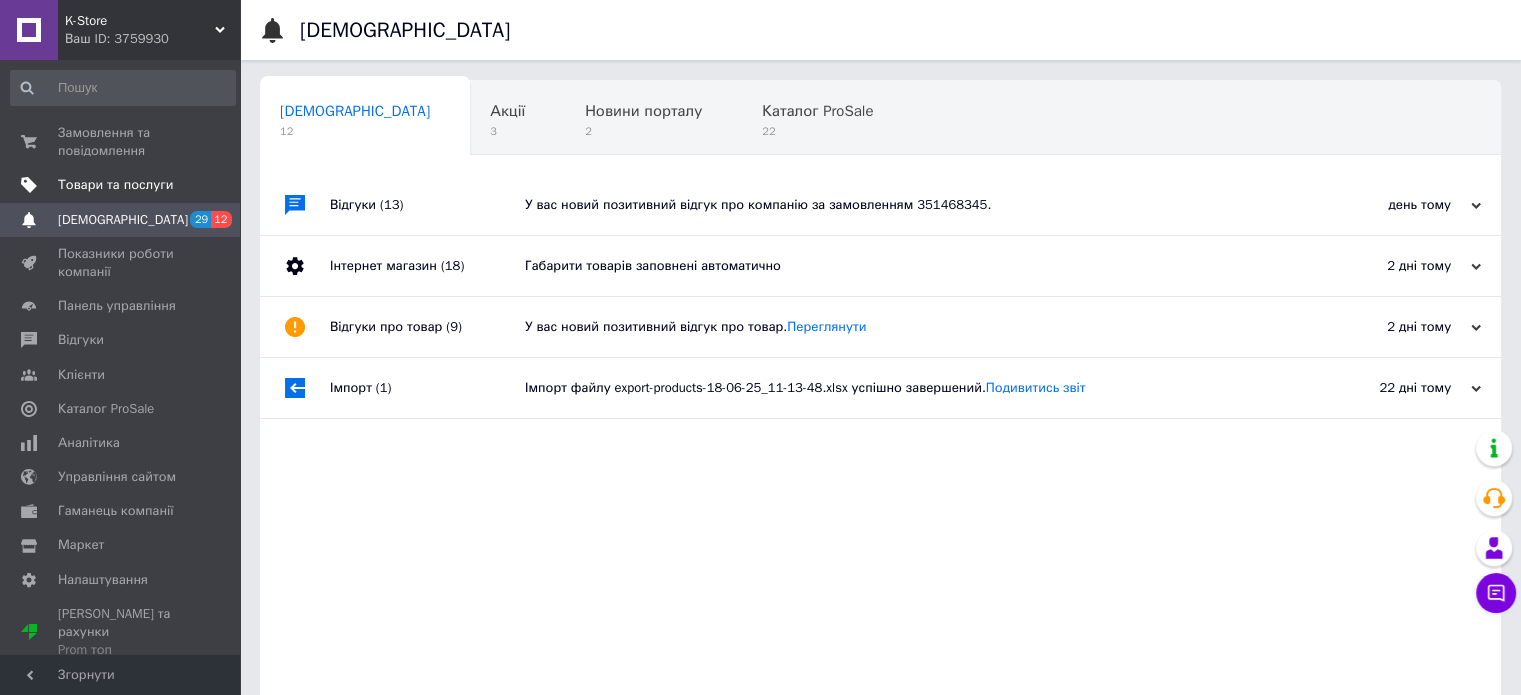 click on "Товари та послуги" at bounding box center (115, 185) 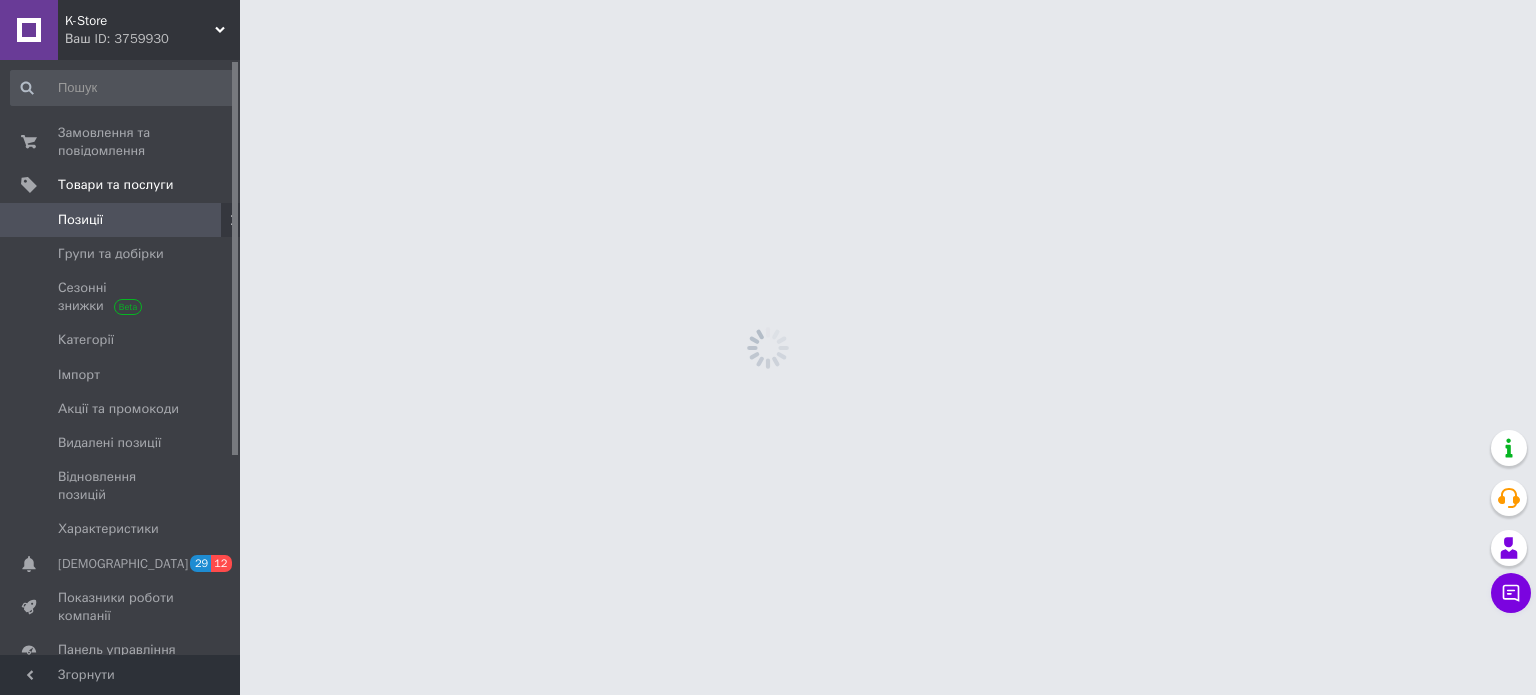 click on "K-Store" at bounding box center [140, 21] 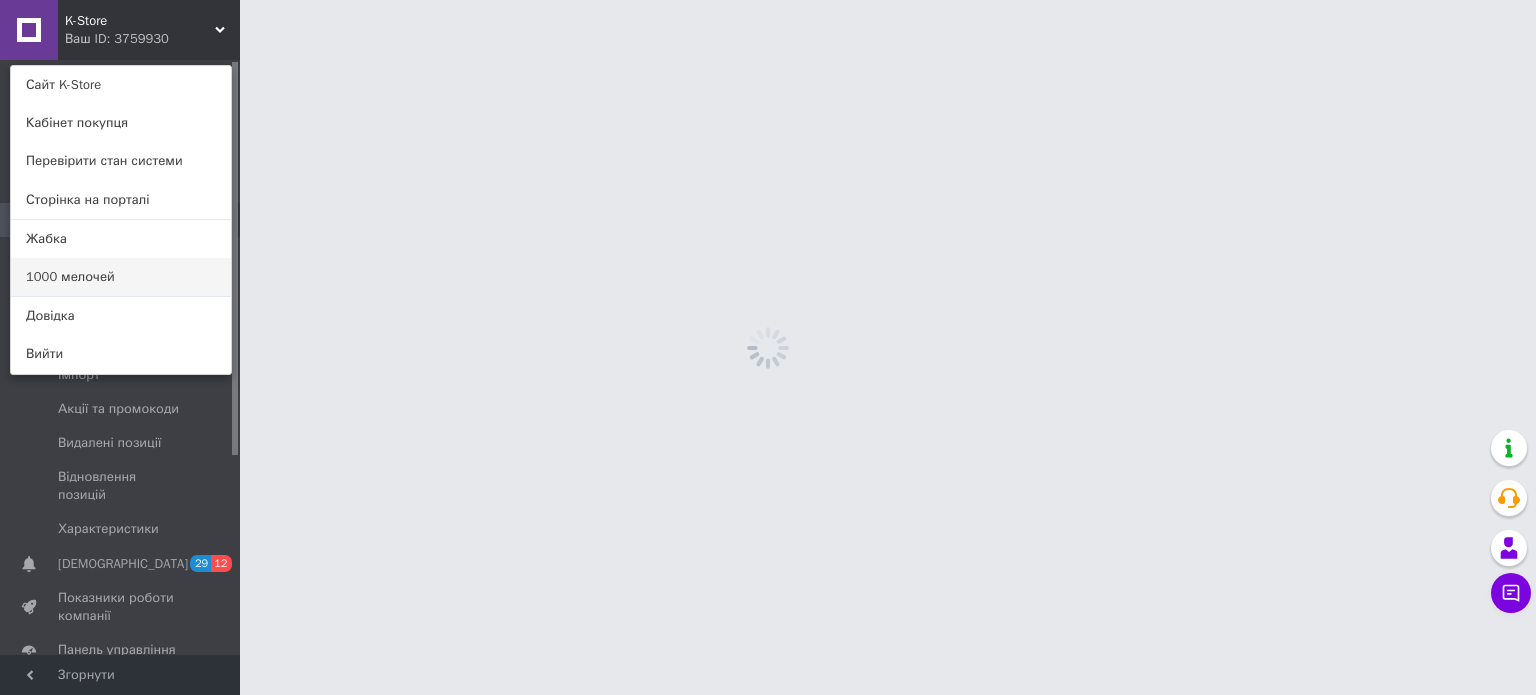 click on "1000 мелочей" at bounding box center [121, 277] 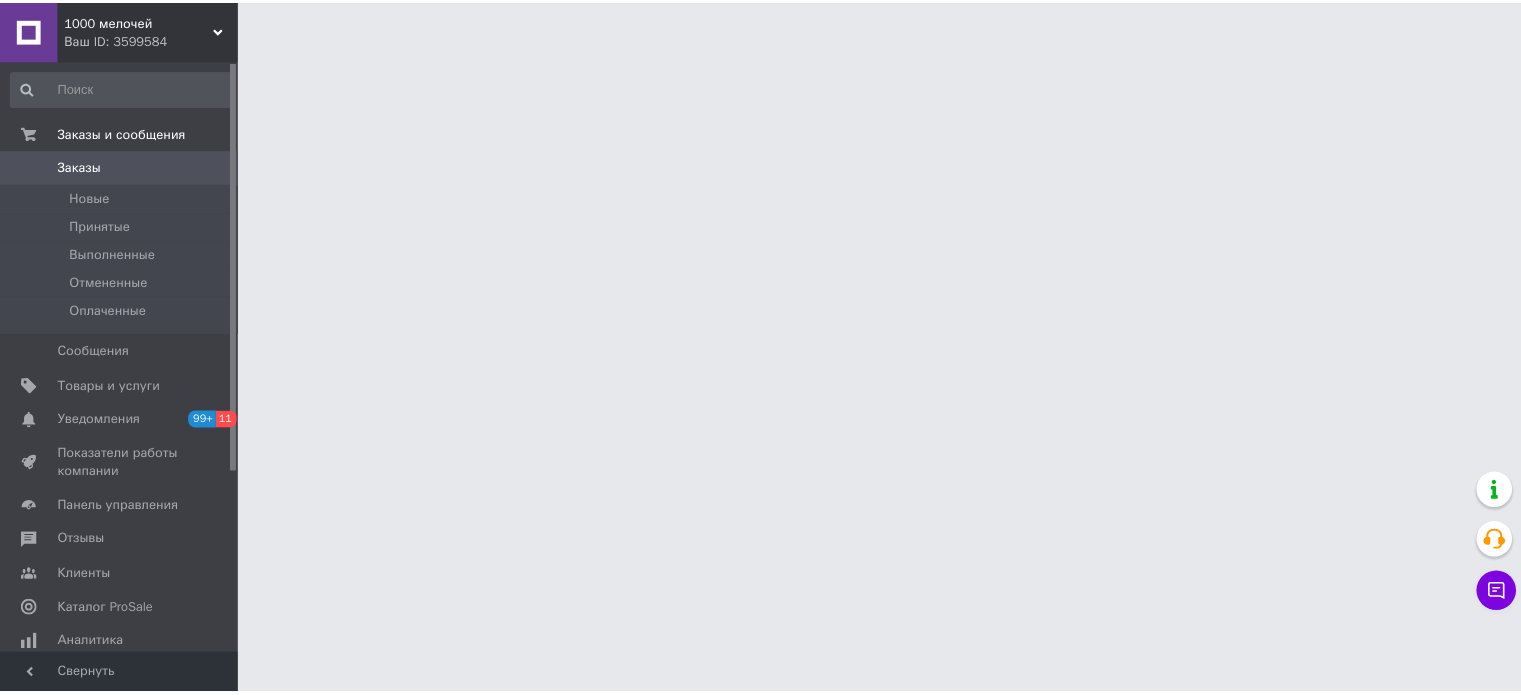scroll, scrollTop: 0, scrollLeft: 0, axis: both 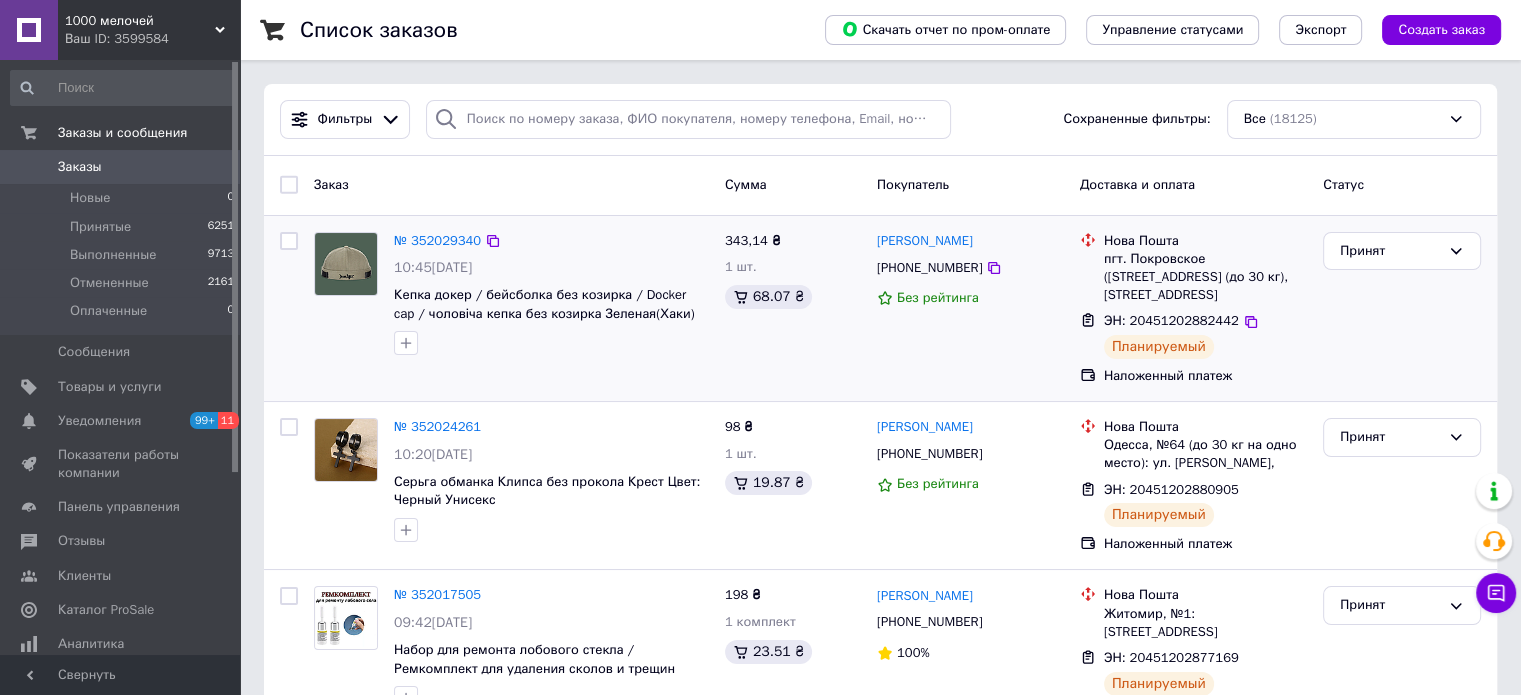 click on "Принят" at bounding box center [1402, 309] 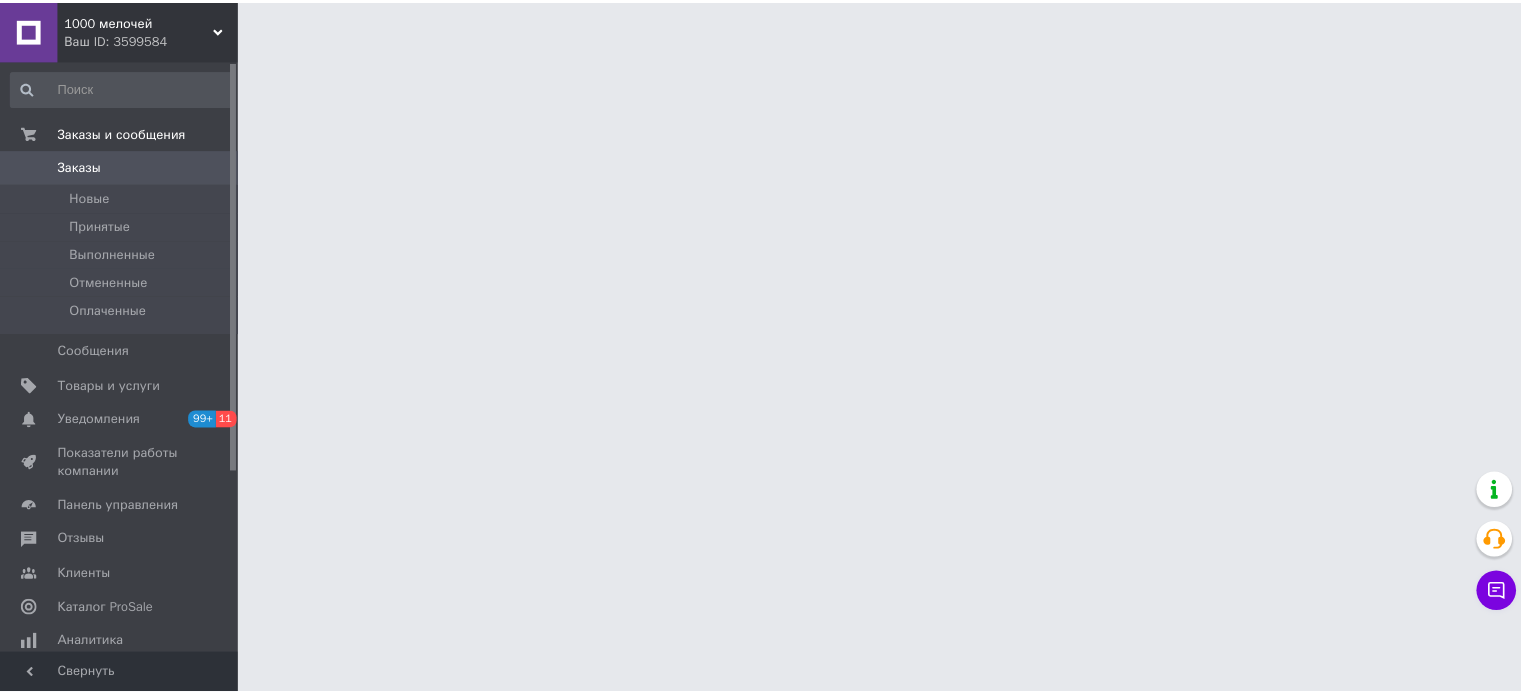 scroll, scrollTop: 0, scrollLeft: 0, axis: both 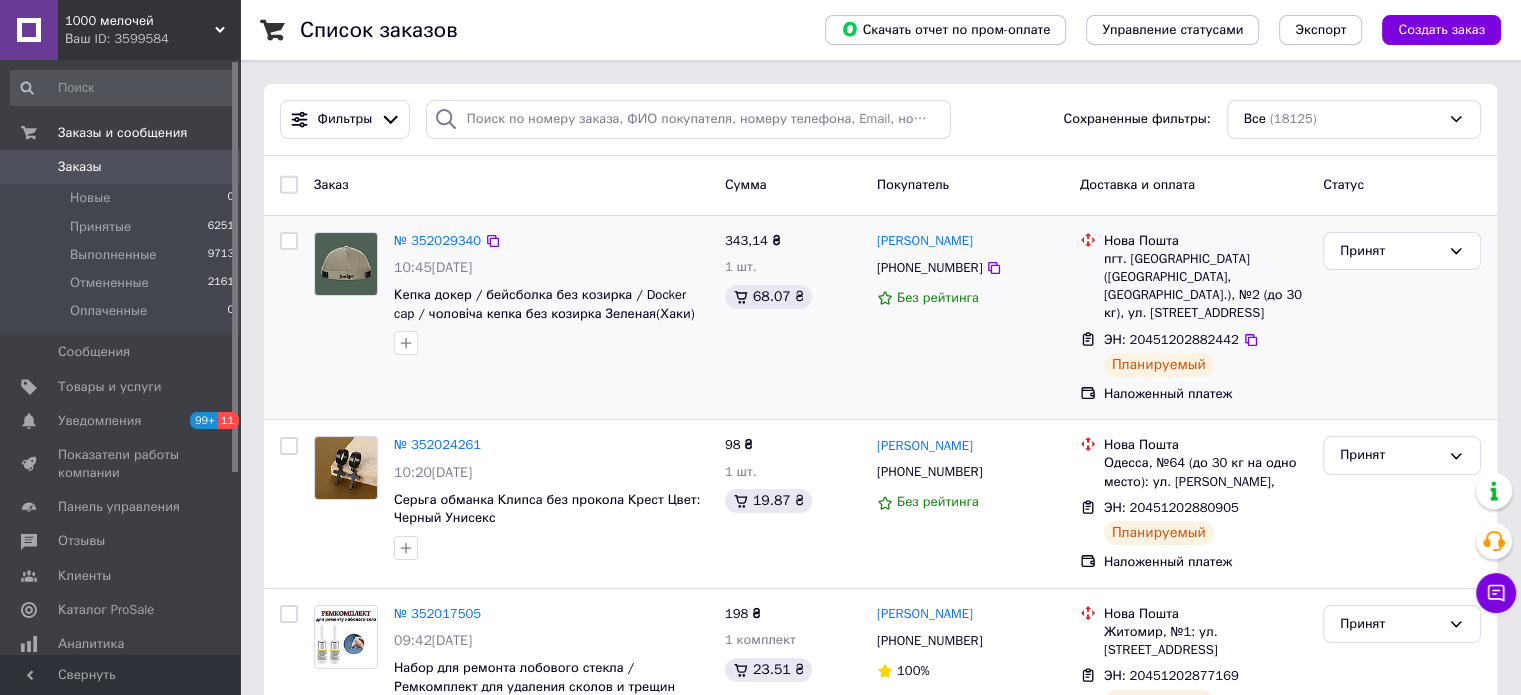 click on "Принят" at bounding box center [1402, 318] 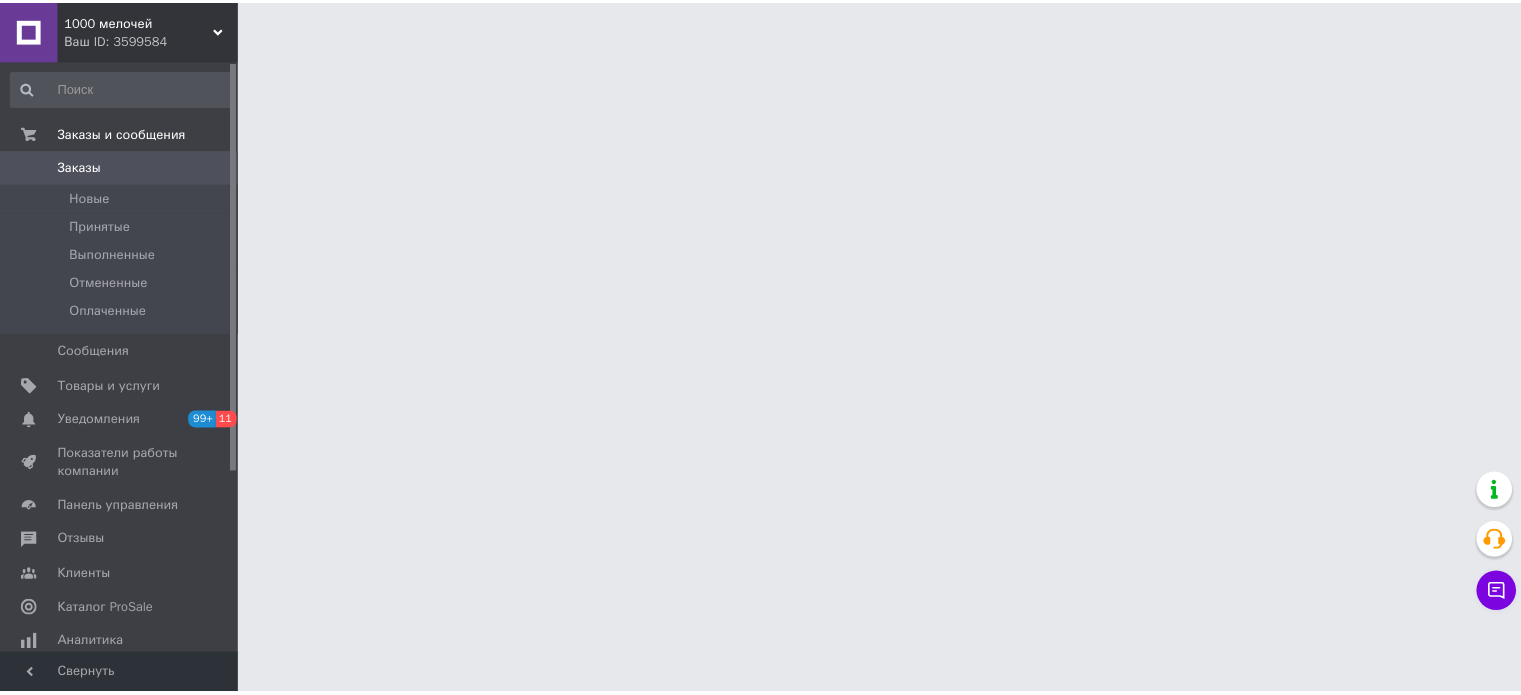 scroll, scrollTop: 0, scrollLeft: 0, axis: both 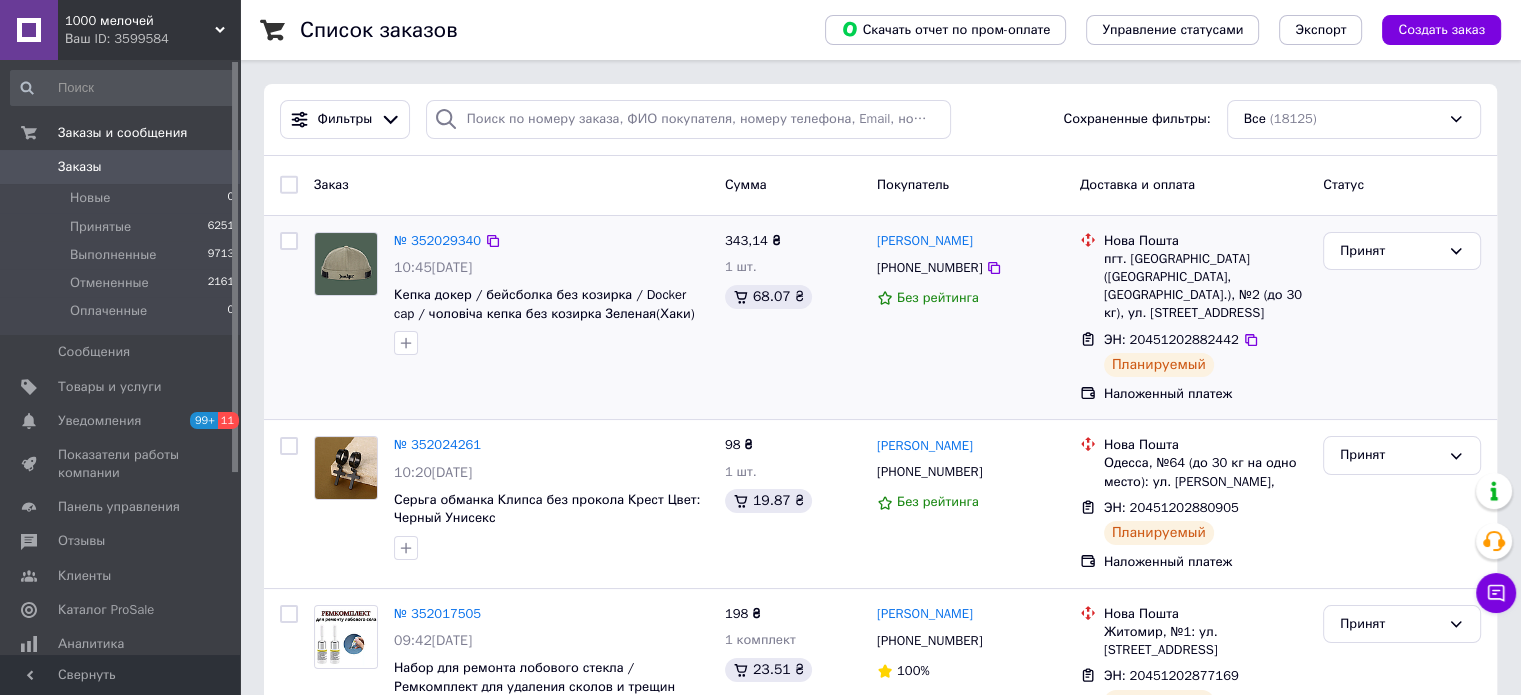 click on "Принят" at bounding box center (1402, 318) 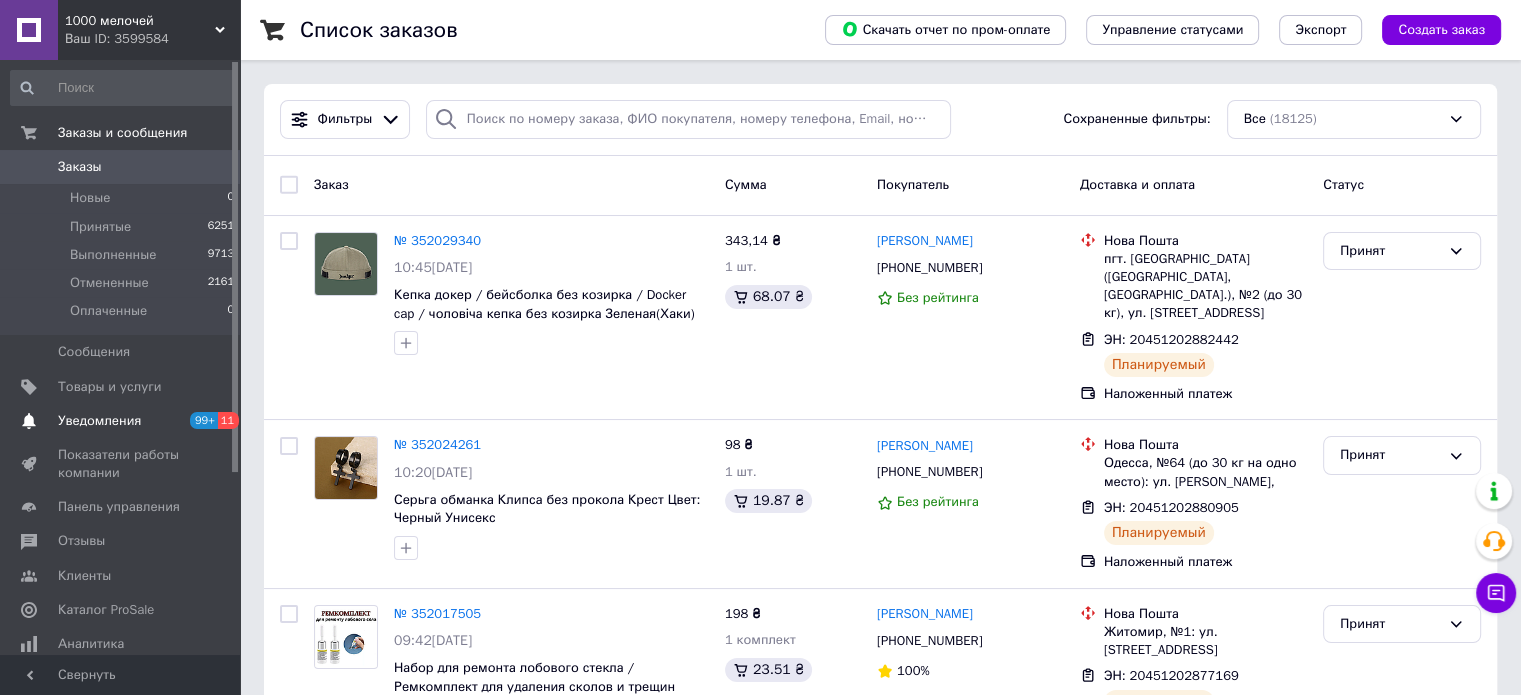click on "Уведомления 99+ 11" at bounding box center [123, 421] 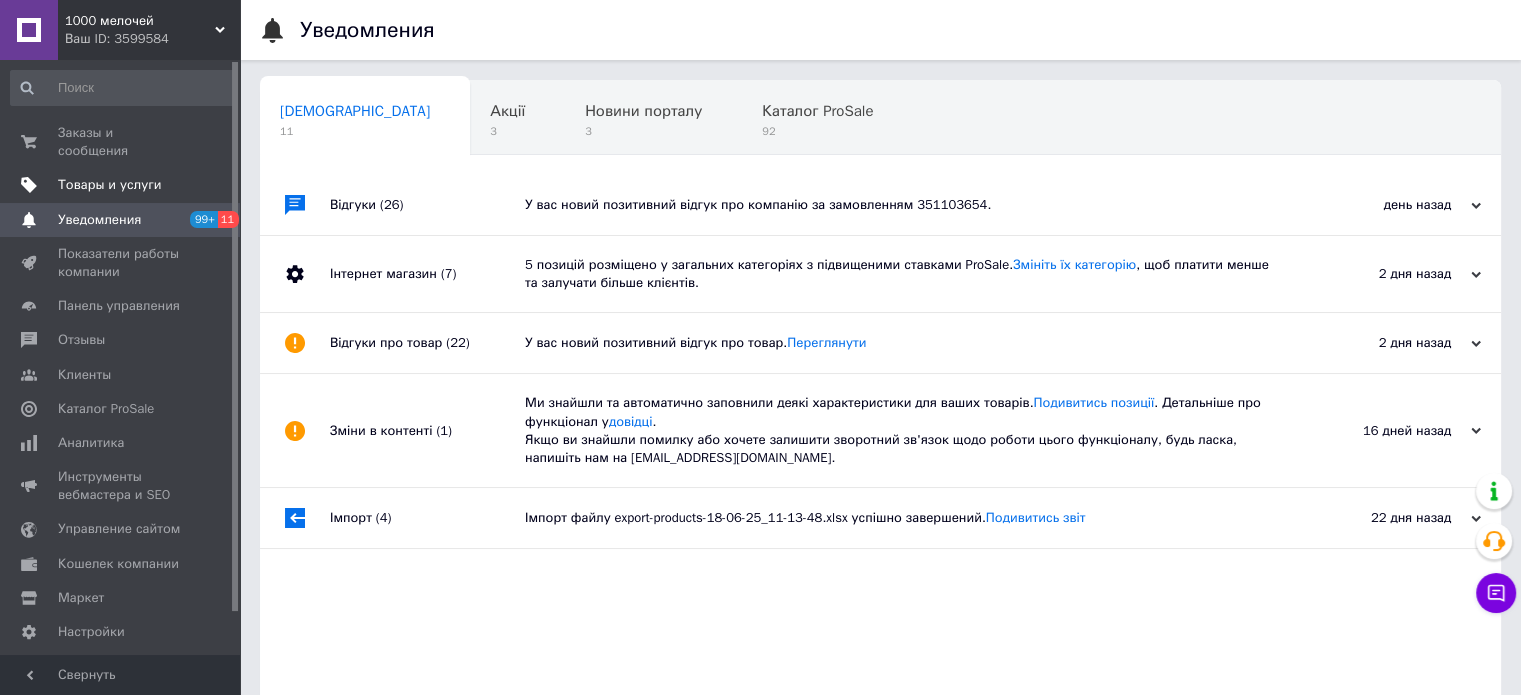 click on "Товары и услуги" at bounding box center [123, 185] 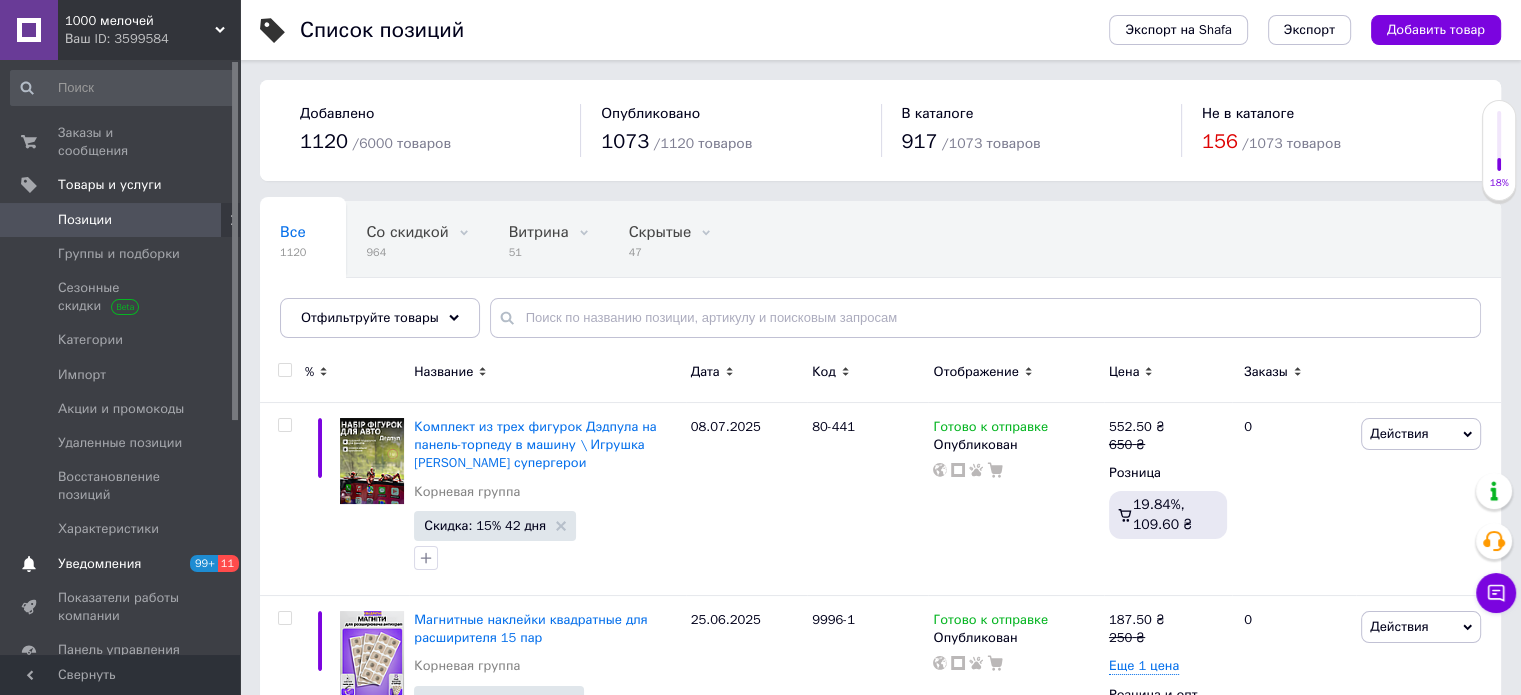 click on "Уведомления" at bounding box center [99, 564] 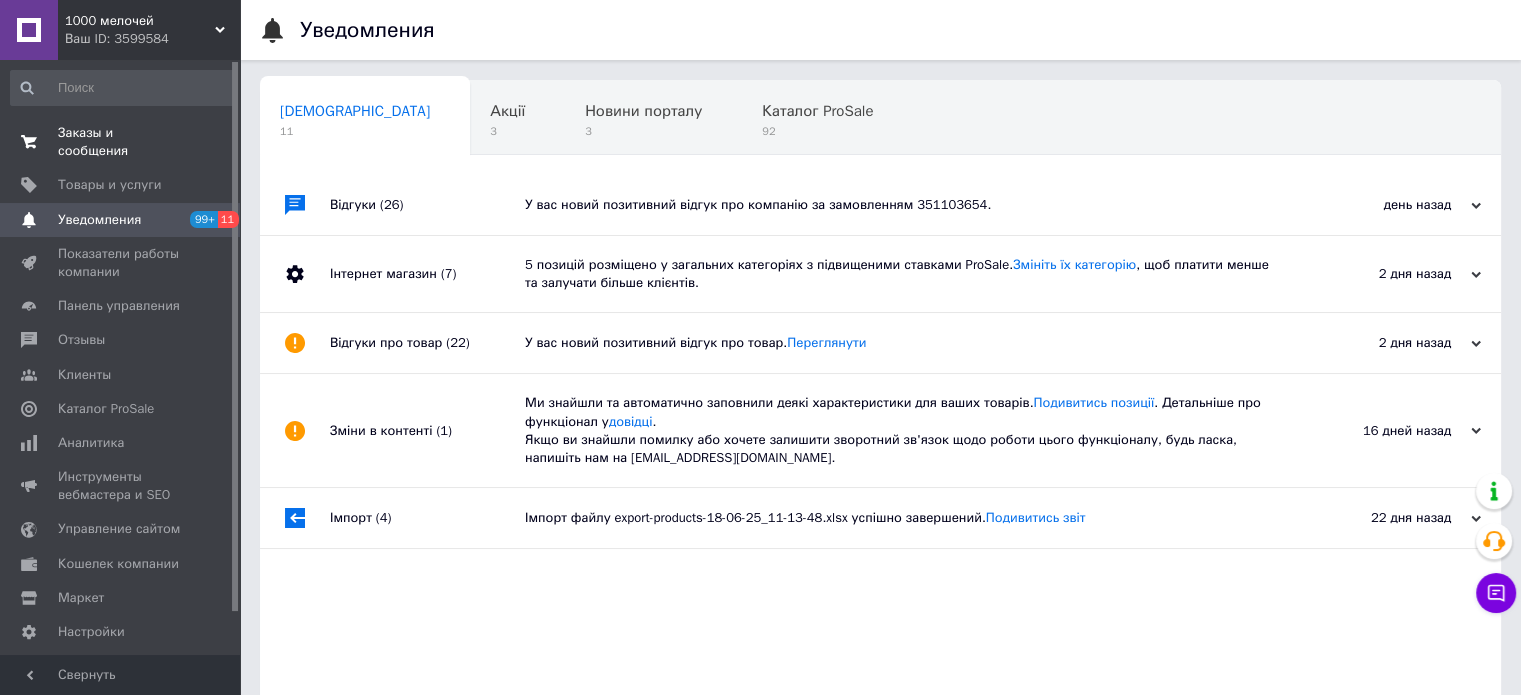 click on "Заказы и сообщения" at bounding box center [121, 142] 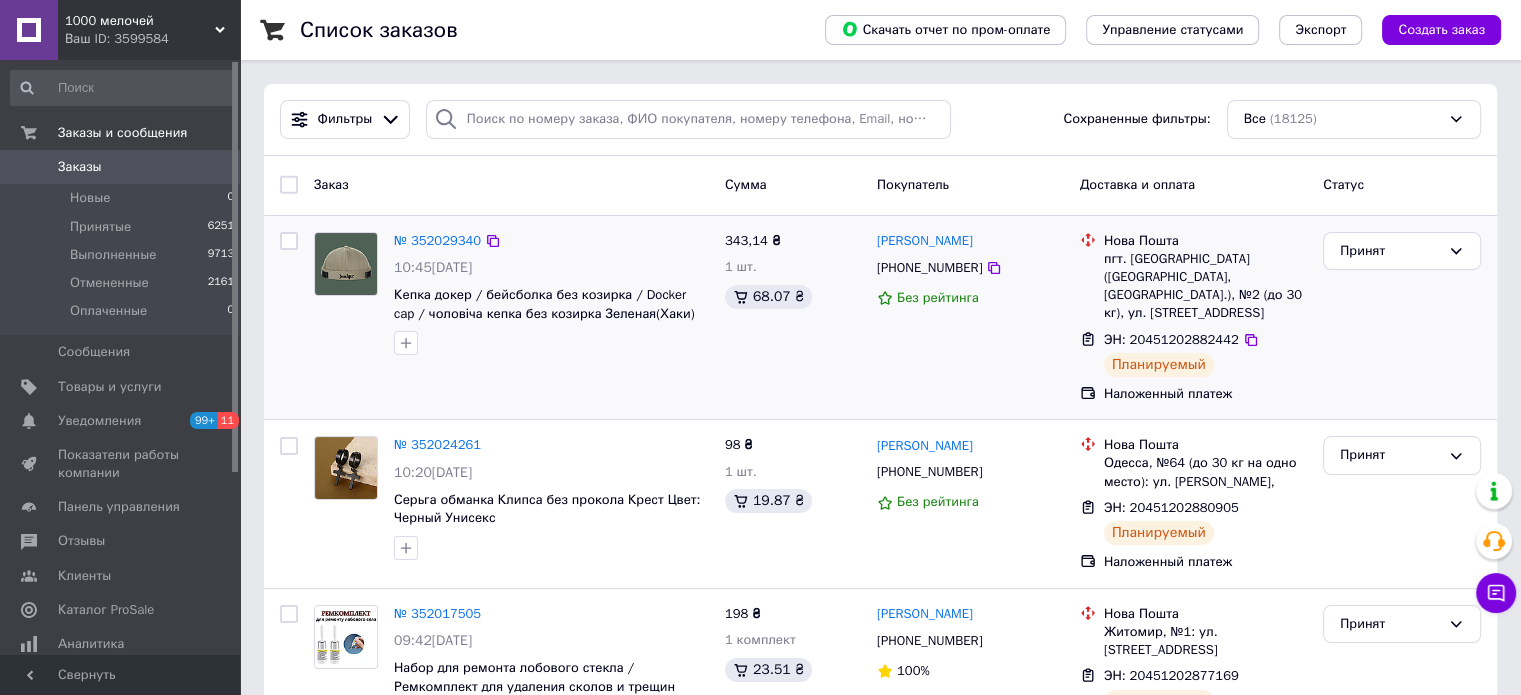 click on "Принят" at bounding box center (1402, 318) 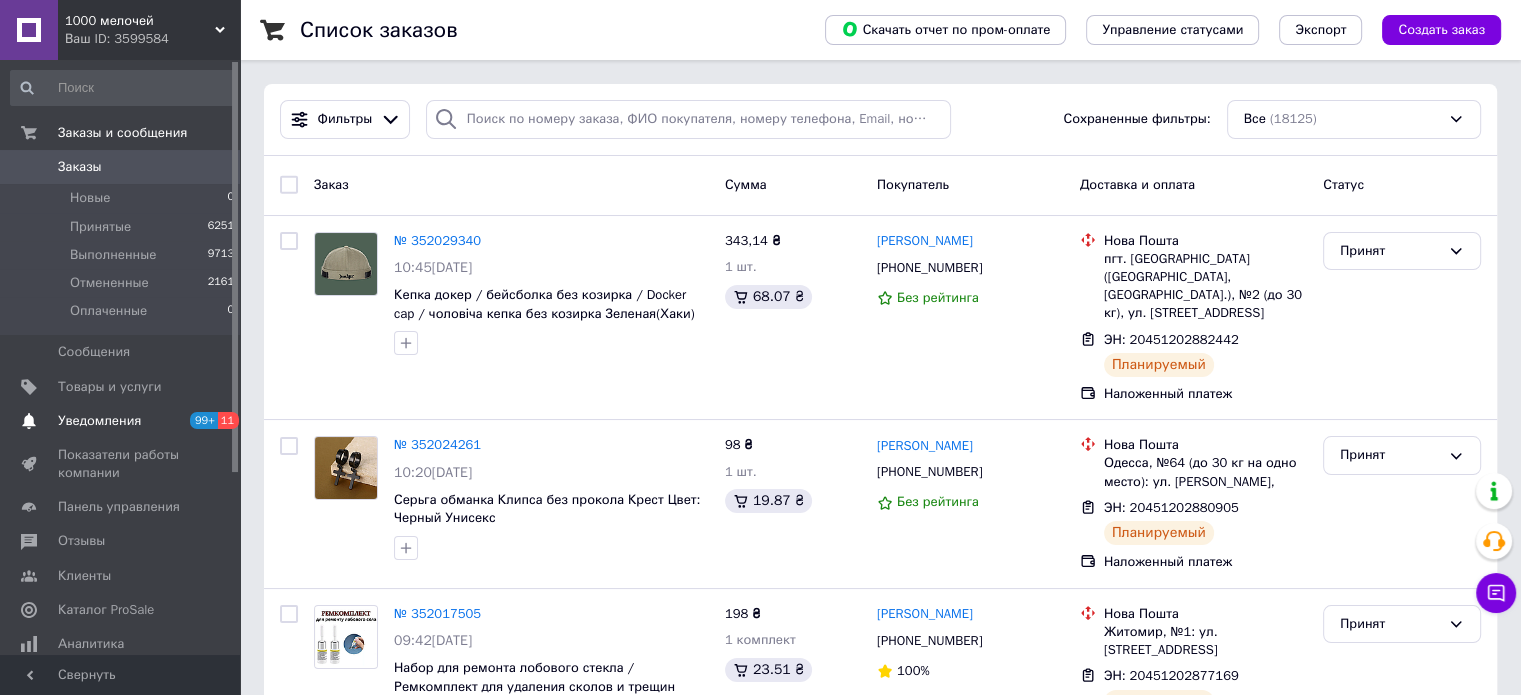 click on "Уведомления" at bounding box center (121, 421) 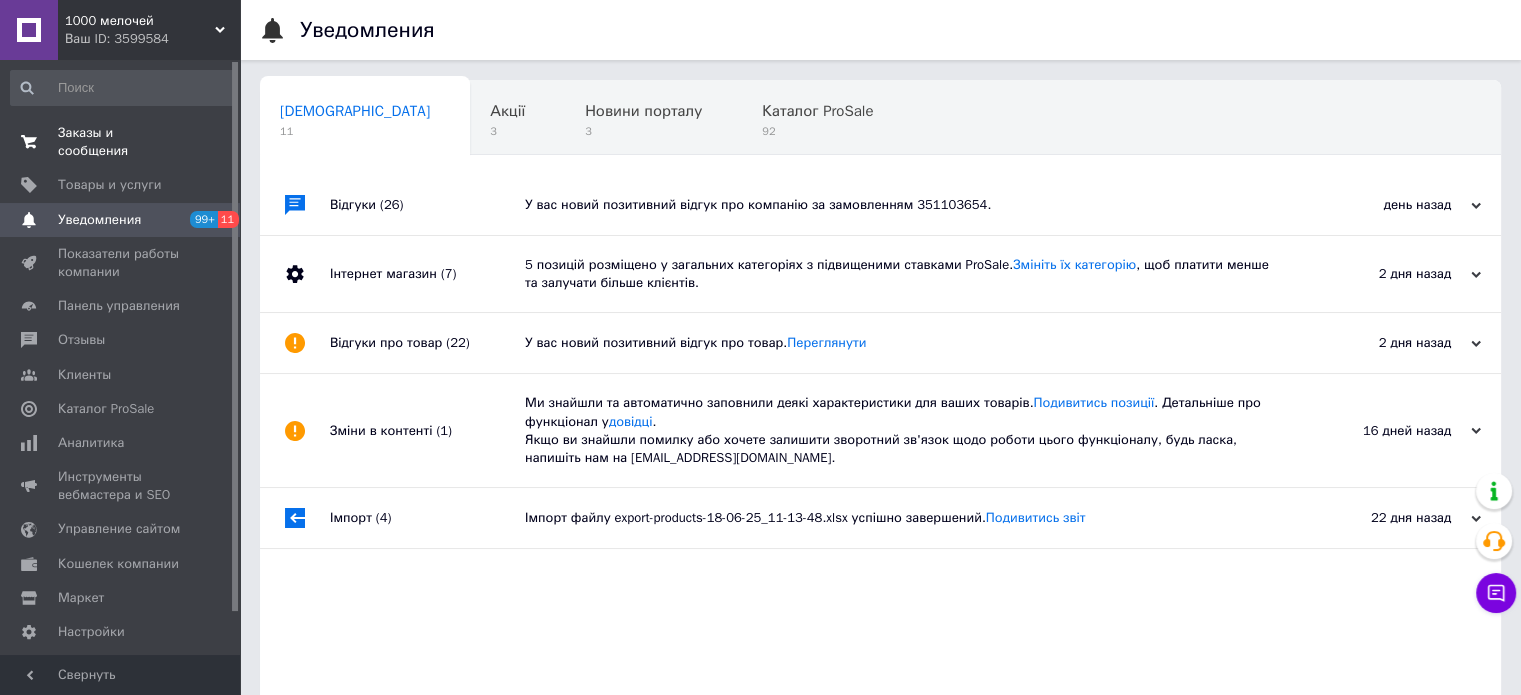 click on "Заказы и сообщения" at bounding box center [121, 142] 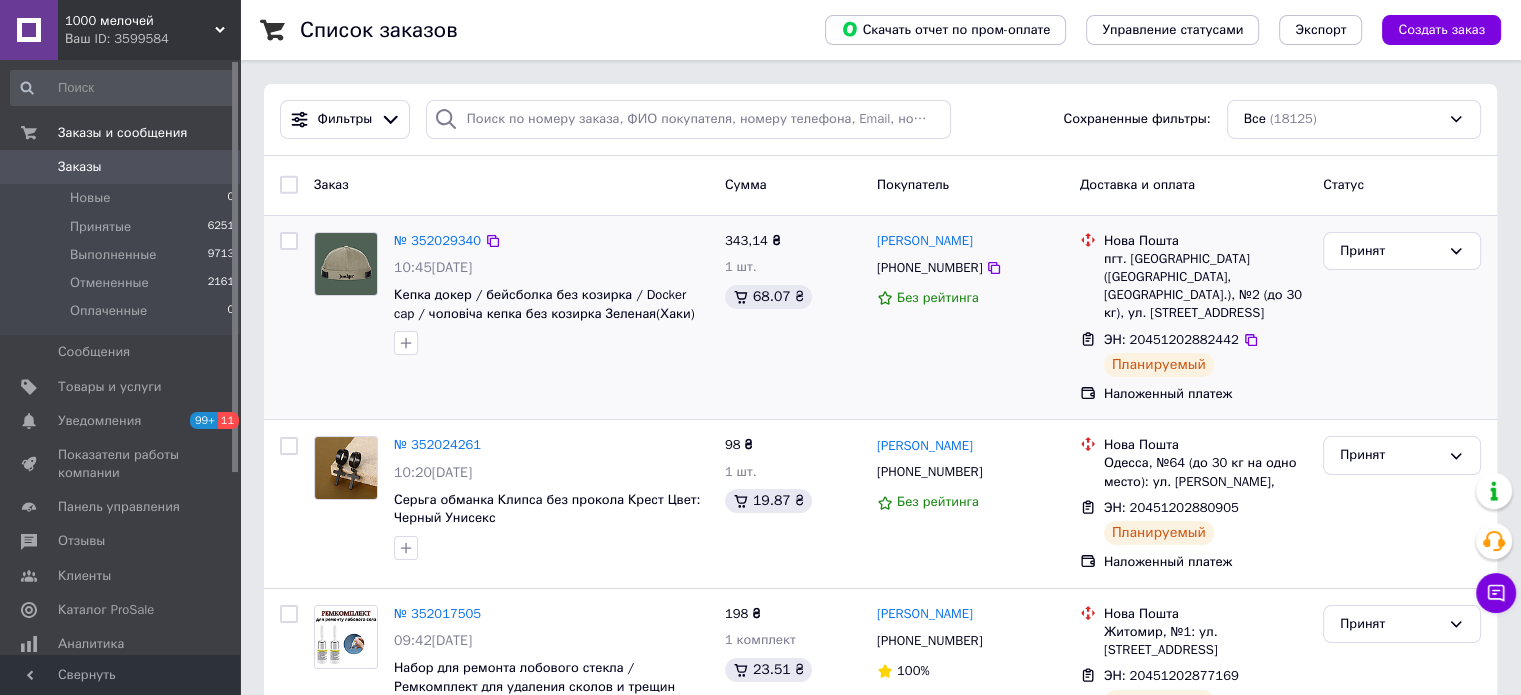 click on "№ 352029340 10:45, 10.07.2025 Кепка докер / бейсболка без козирка / Docker cap / чоловіча кепка без козирка Зеленая(Хаки) 343,14 ₴ 1 шт. 68.07 ₴ Марина Гаврілко +380990049244 Без рейтинга Нова Пошта пгт. Покровское (Днепропетровская обл., Синельниковский р-н.), №2 (до 30 кг), ул. Горького, 62 ЭН: 20451202882442 Планируемый Наложенный платеж Принят" at bounding box center [880, 318] 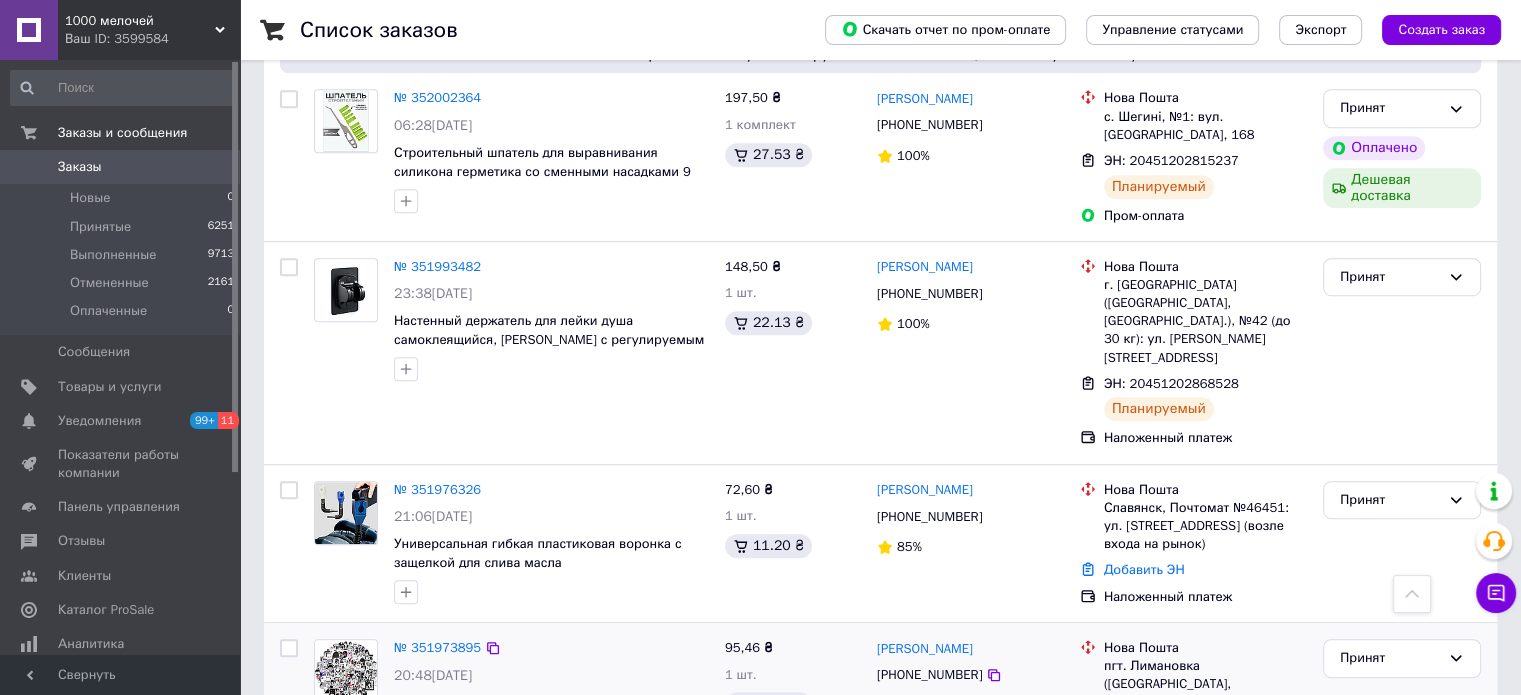 scroll, scrollTop: 1300, scrollLeft: 0, axis: vertical 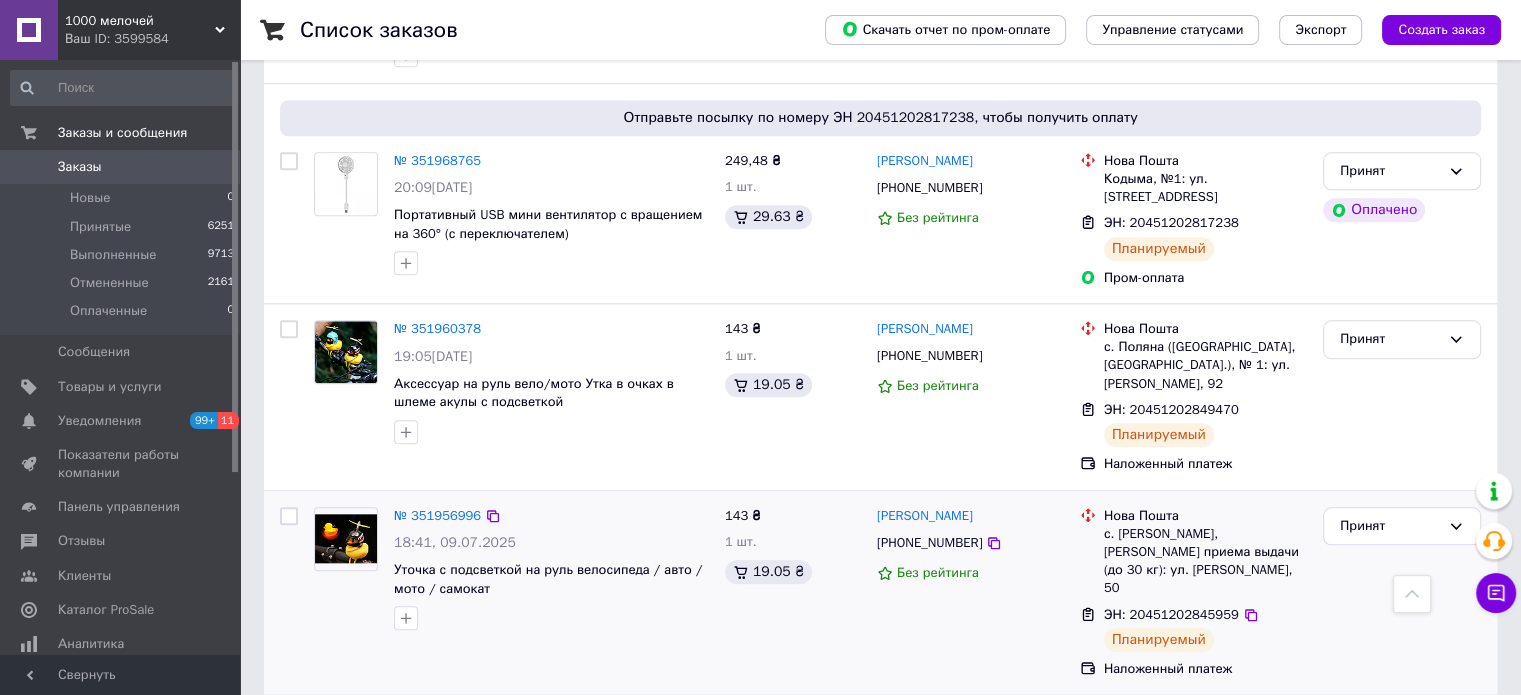 click on "ЭН: 20451202845959" at bounding box center (1171, 614) 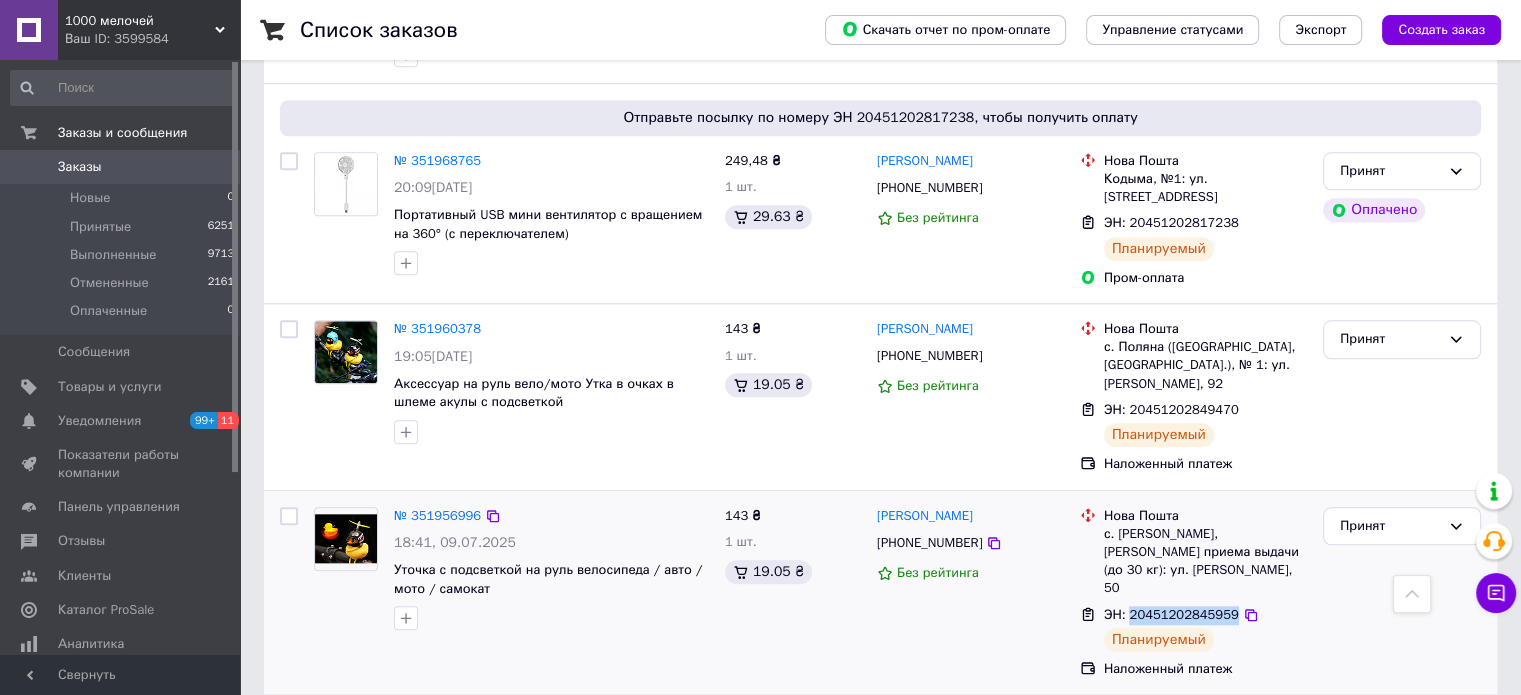 click on "ЭН: 20451202845959" at bounding box center [1171, 614] 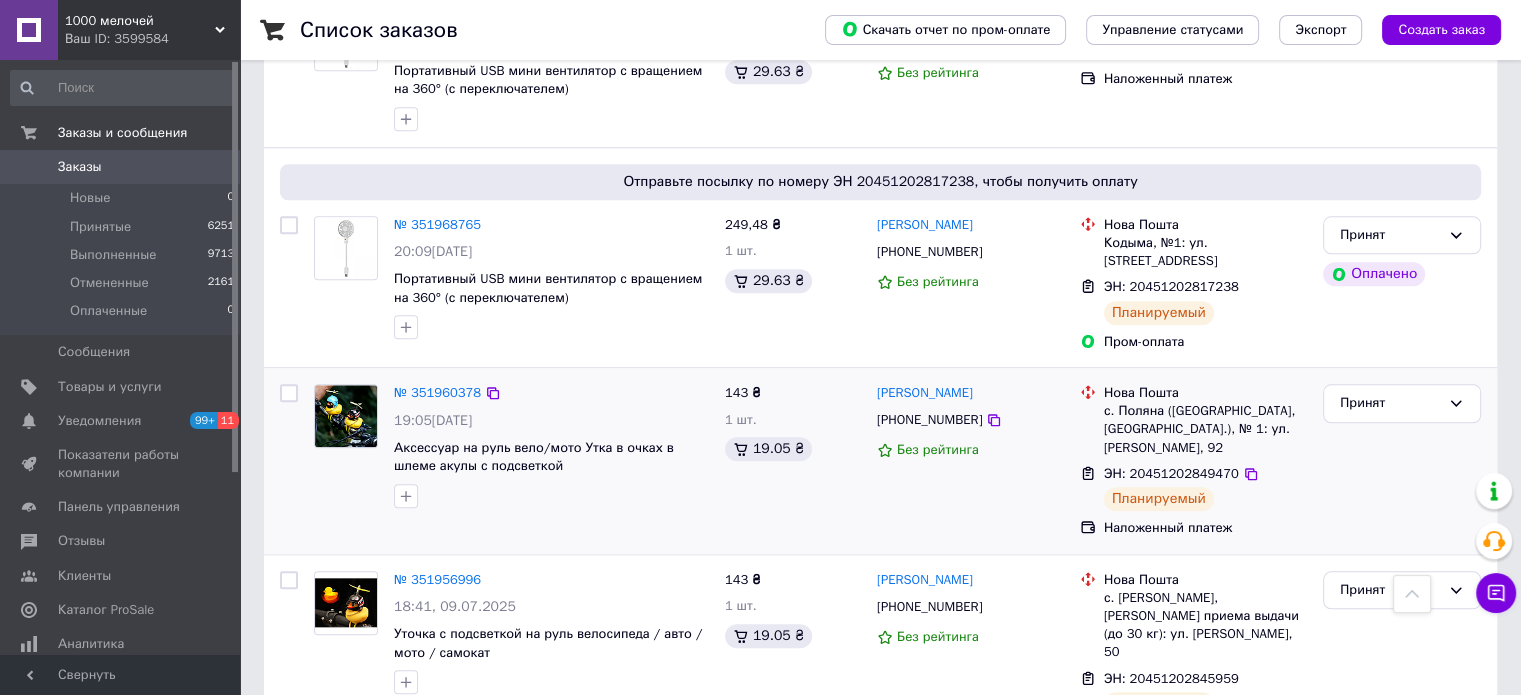 scroll, scrollTop: 1900, scrollLeft: 0, axis: vertical 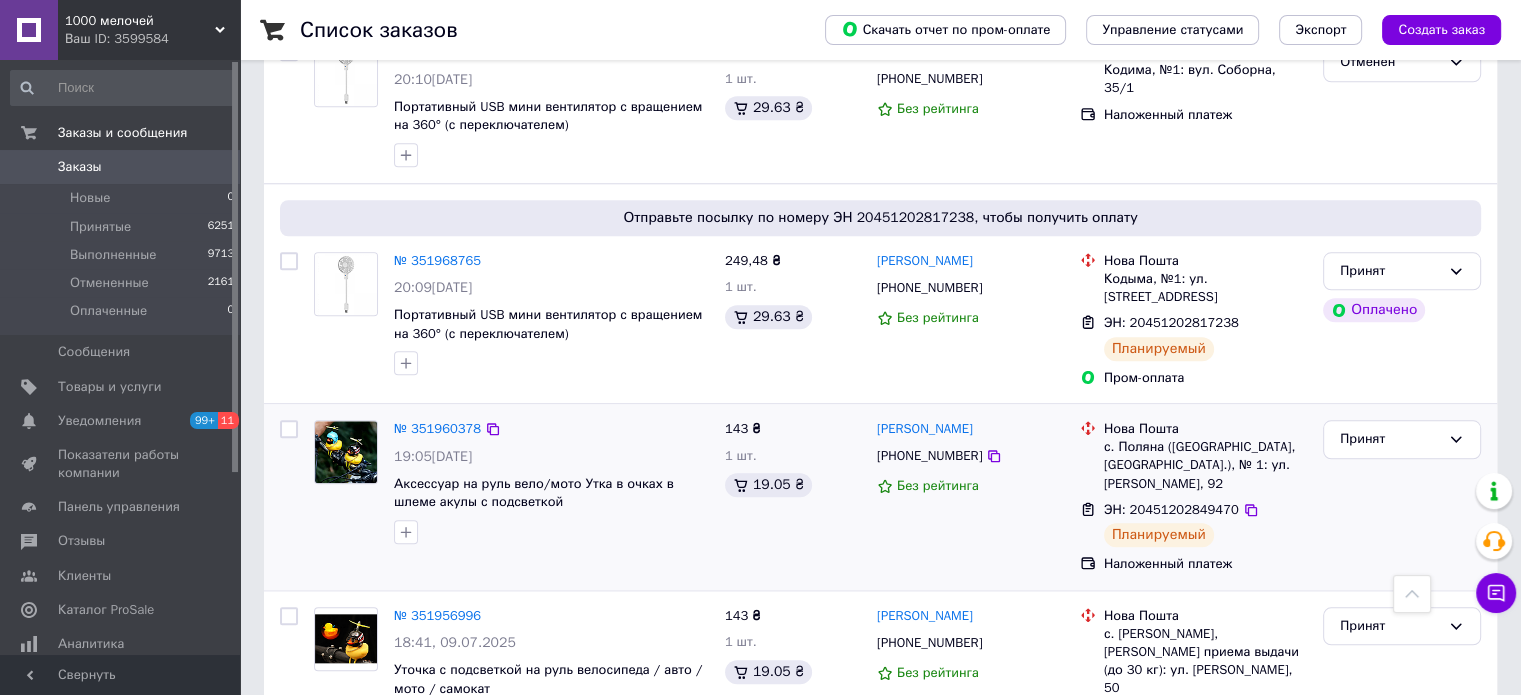 click on "ЭН: 20451202849470" at bounding box center [1171, 509] 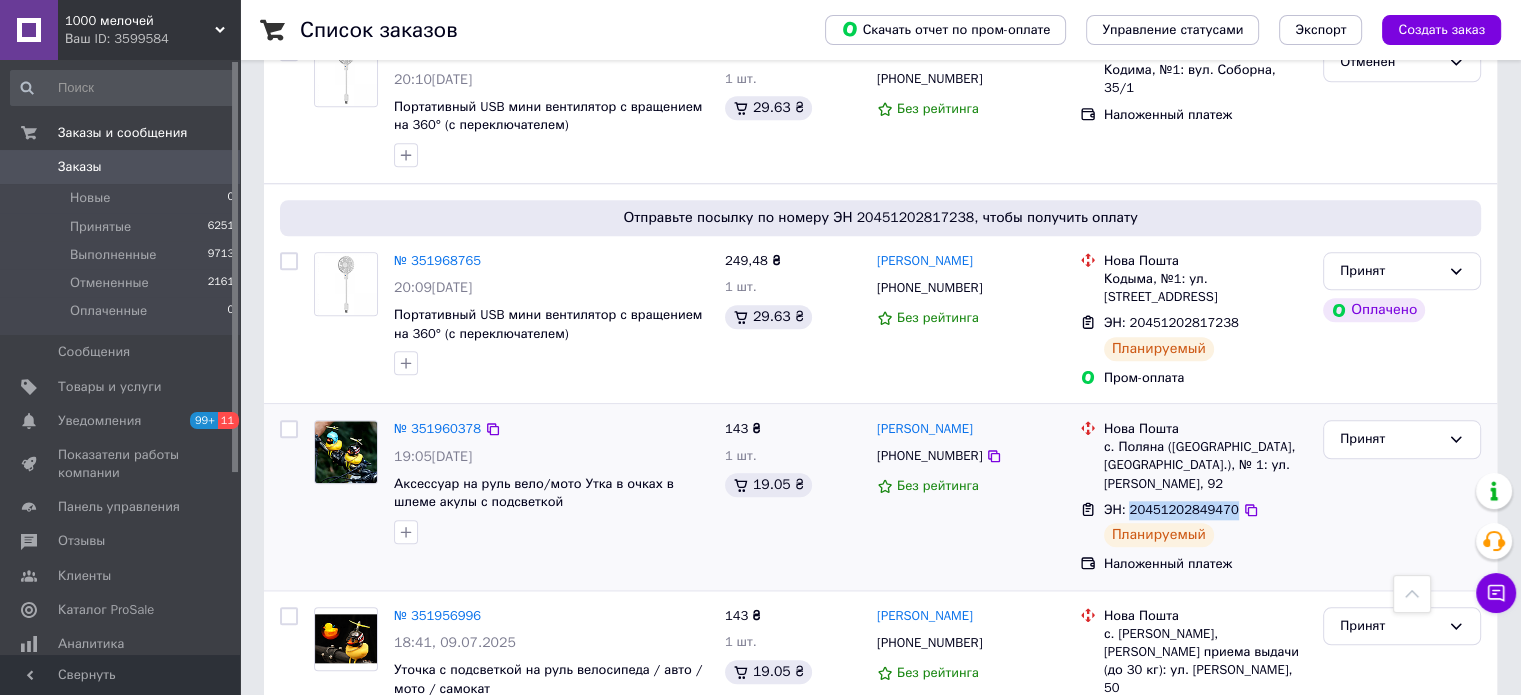 click on "ЭН: 20451202849470" at bounding box center (1171, 509) 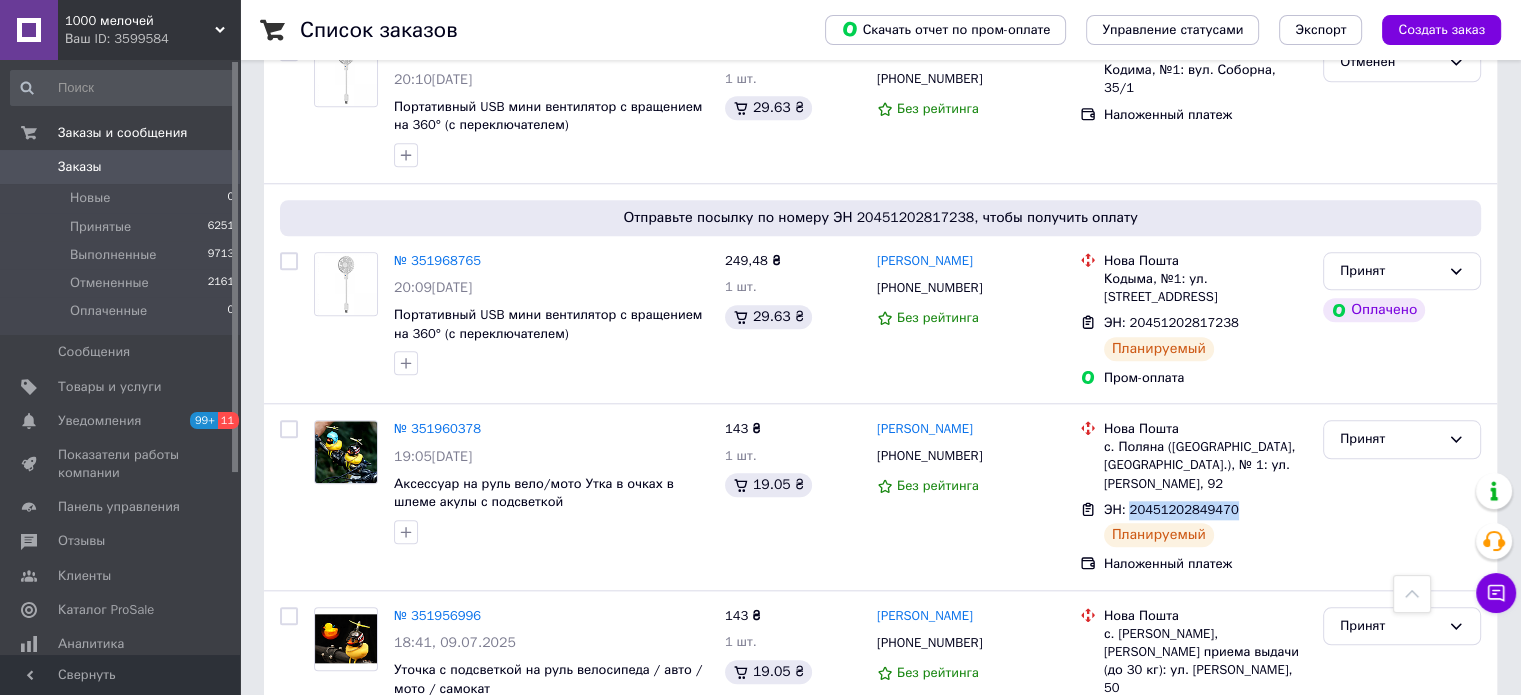 copy on "20451202849470" 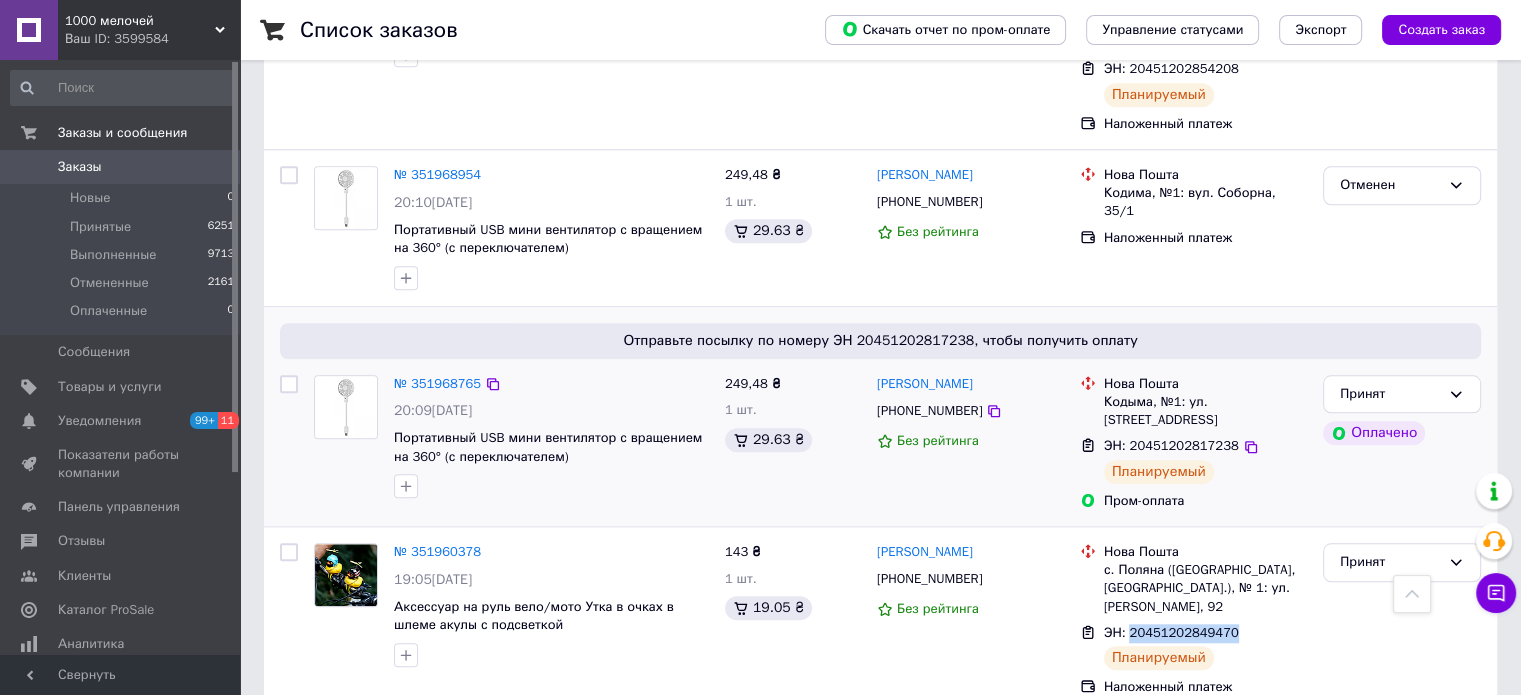 scroll, scrollTop: 1700, scrollLeft: 0, axis: vertical 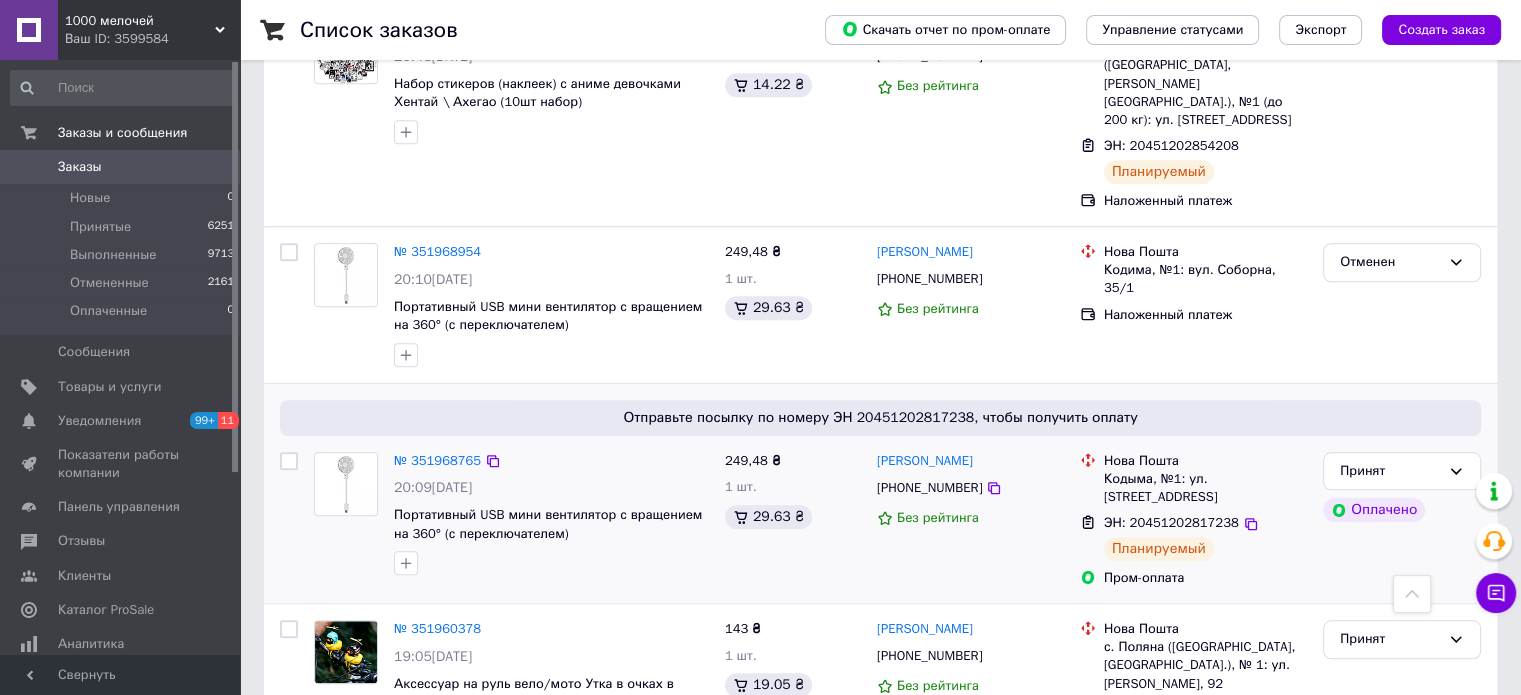 click on "ЭН: 20451202817238" at bounding box center [1171, 523] 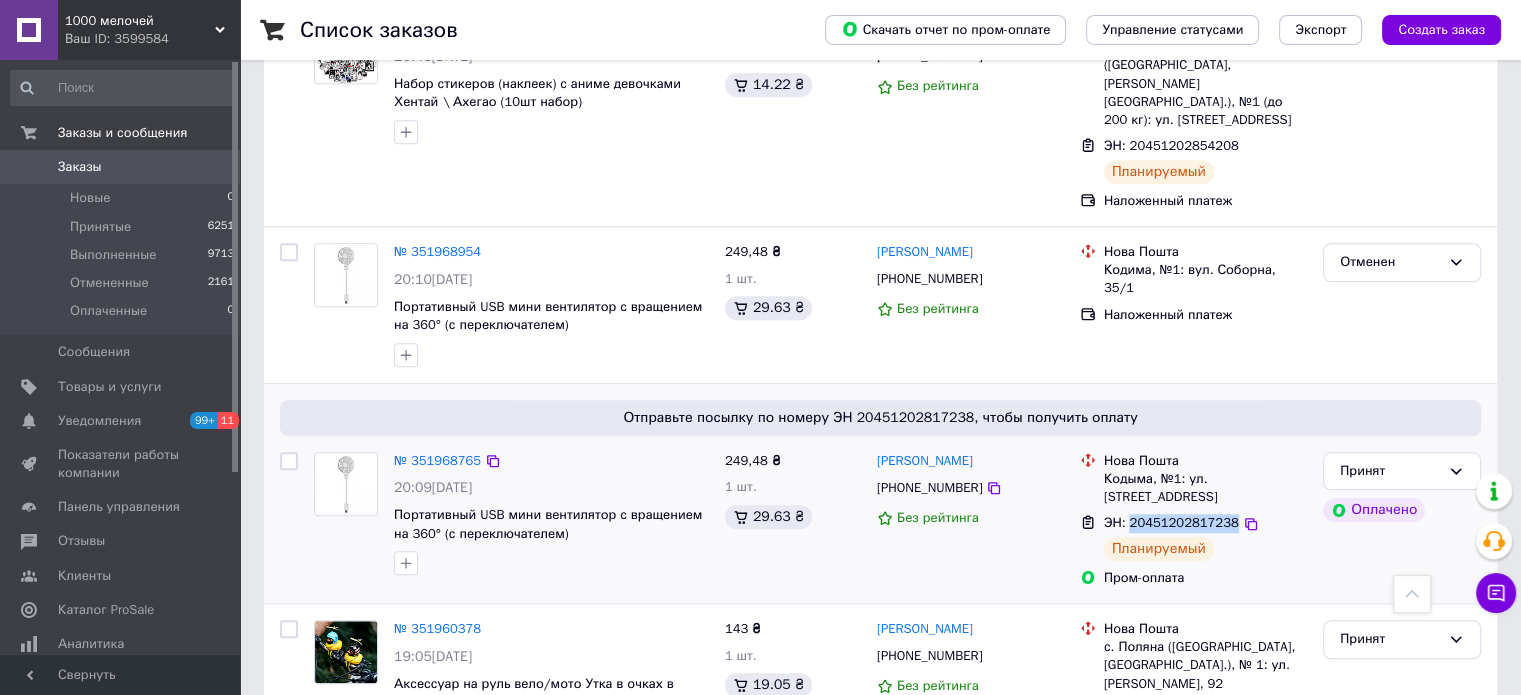 click on "ЭН: 20451202817238" at bounding box center (1171, 522) 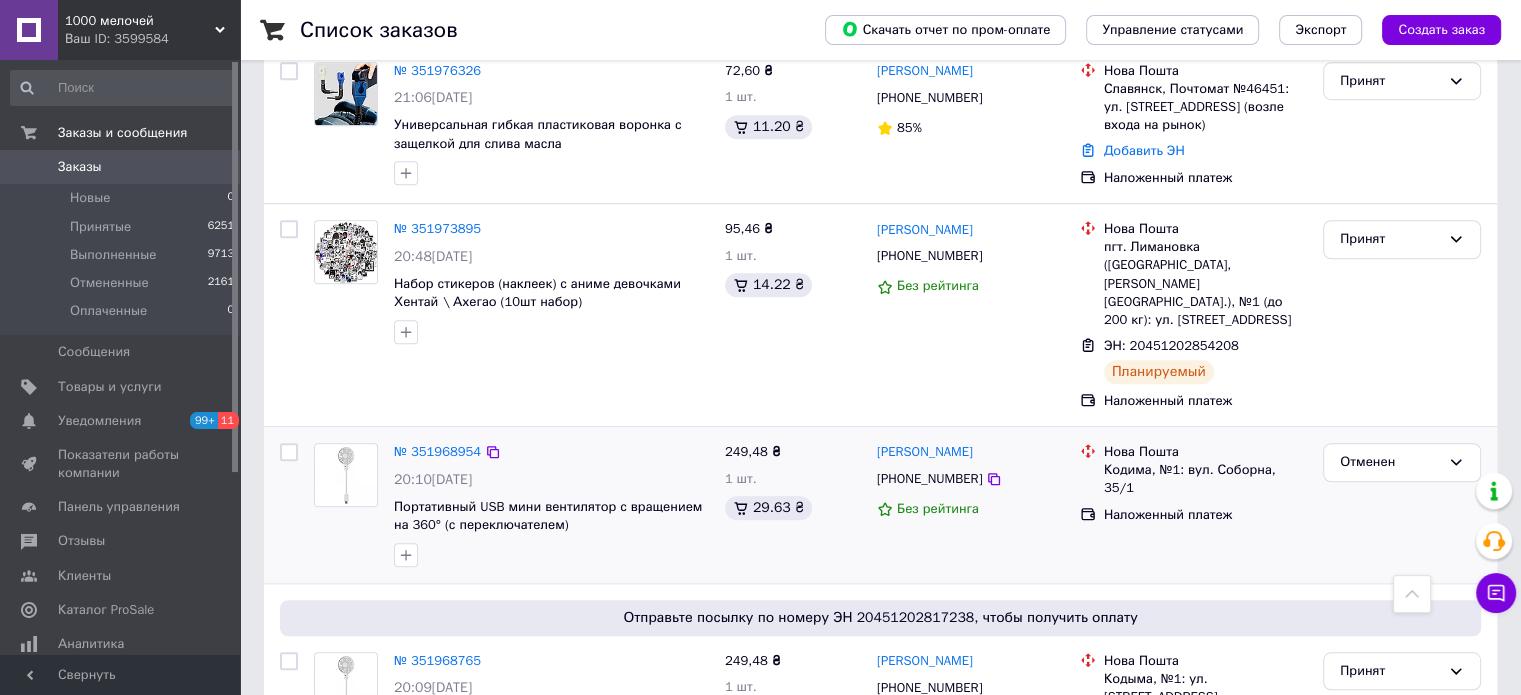 scroll, scrollTop: 1400, scrollLeft: 0, axis: vertical 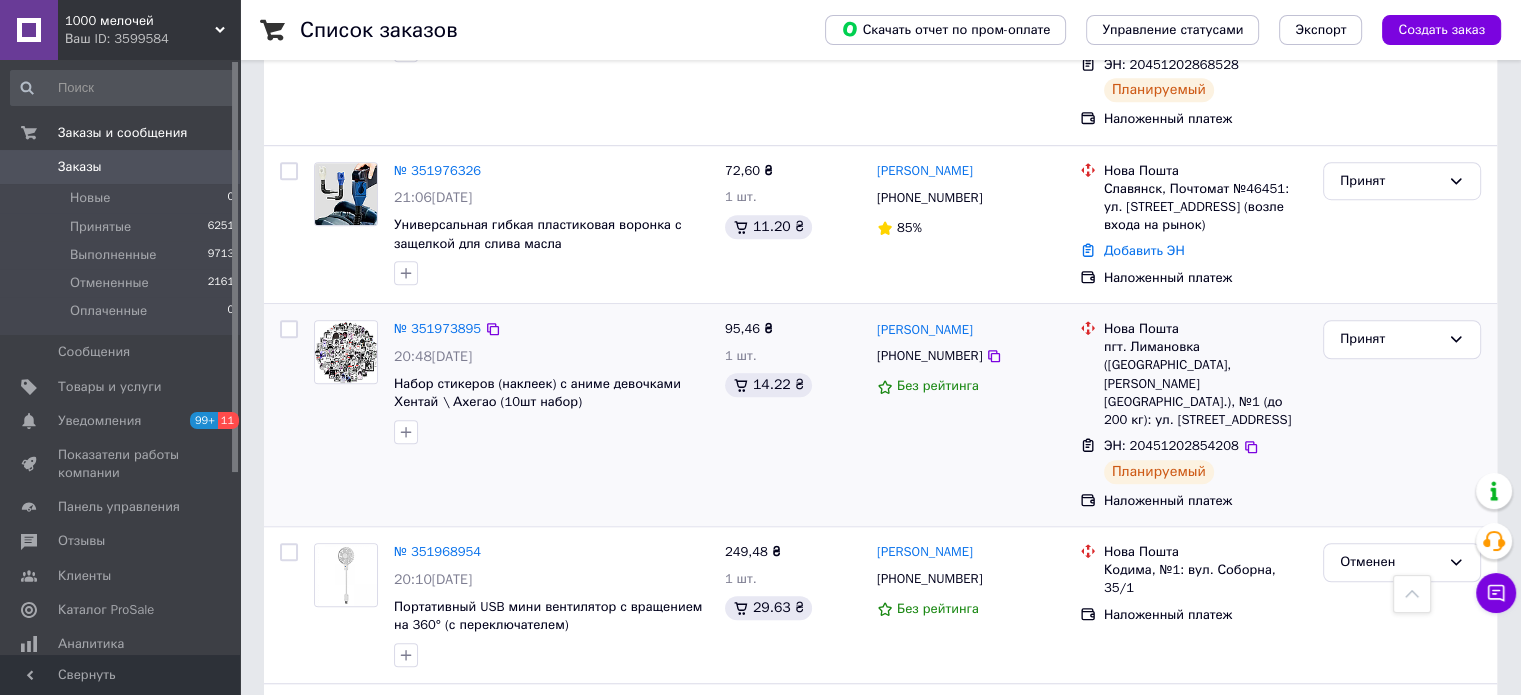 click on "ЭН: 20451202854208" at bounding box center [1171, 445] 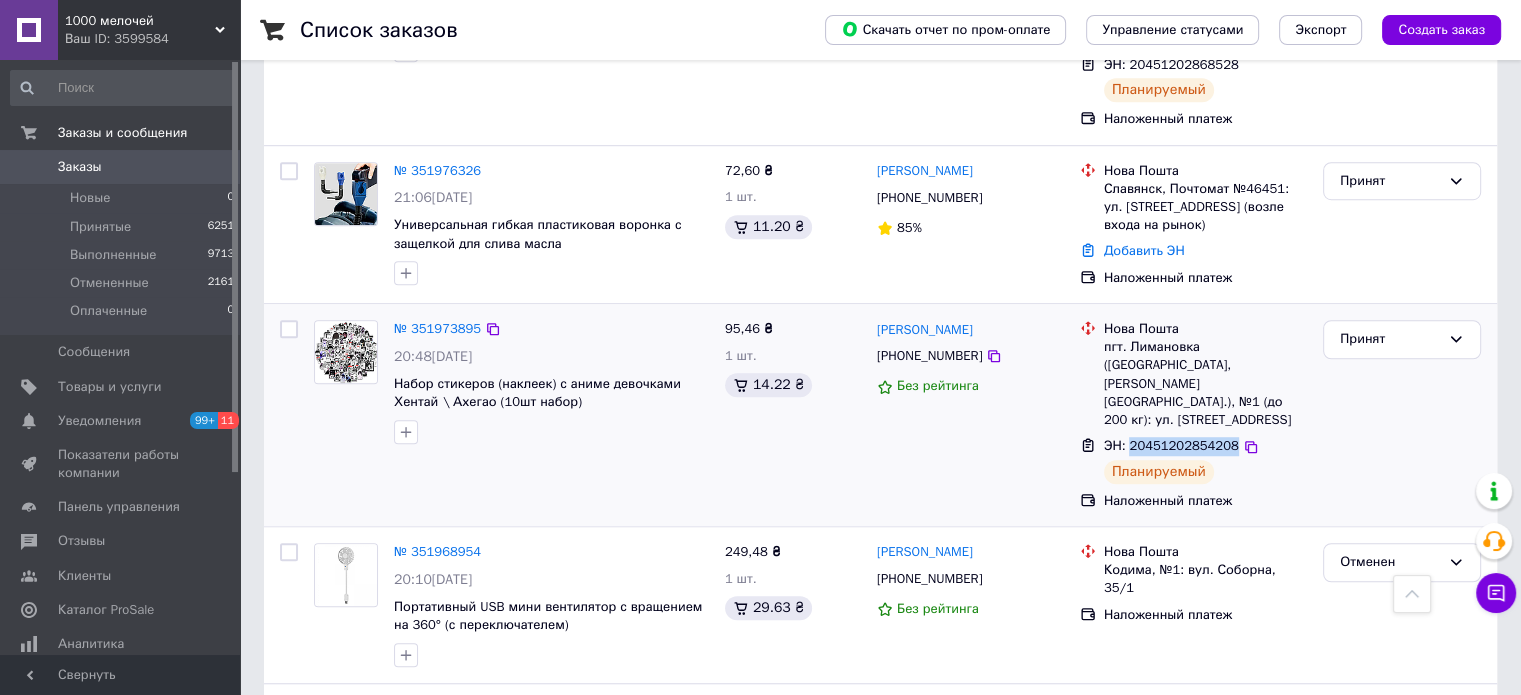 click on "ЭН: 20451202854208" at bounding box center [1171, 445] 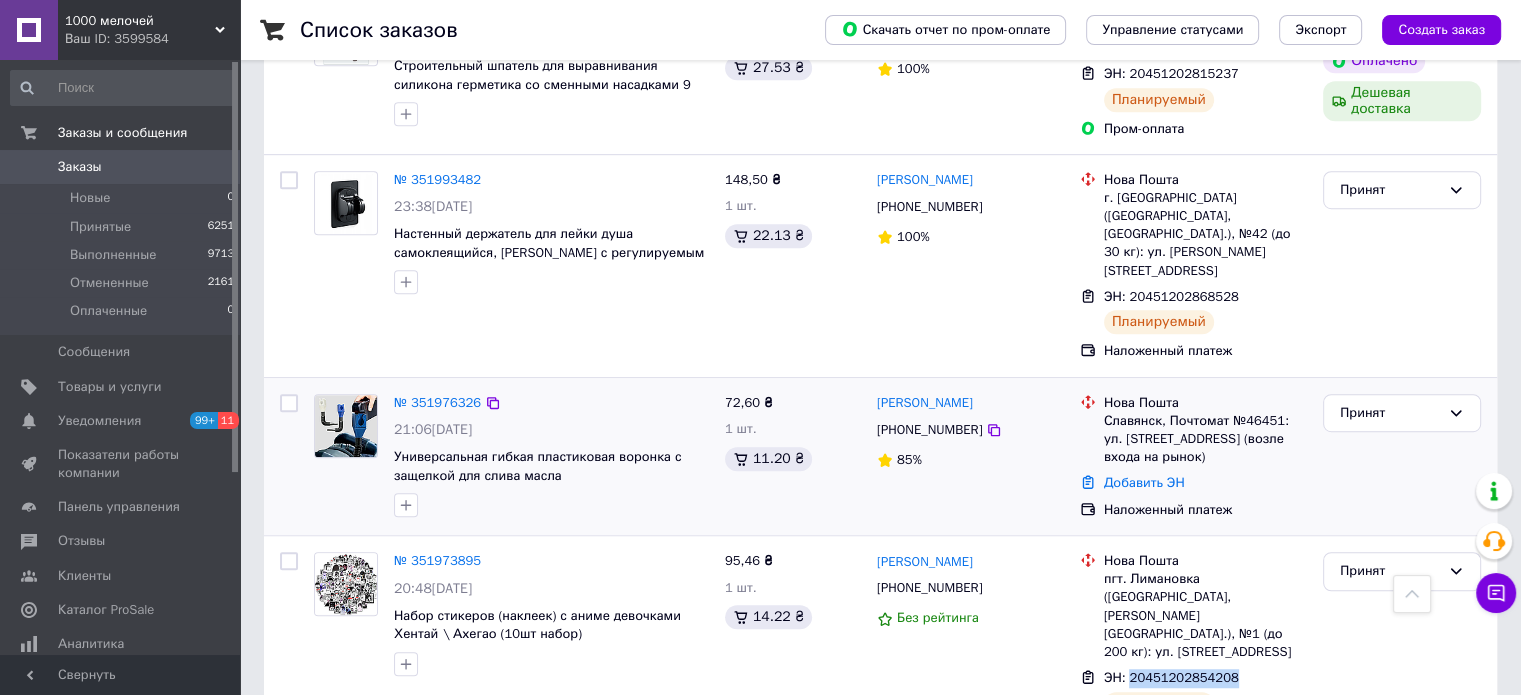 scroll, scrollTop: 1100, scrollLeft: 0, axis: vertical 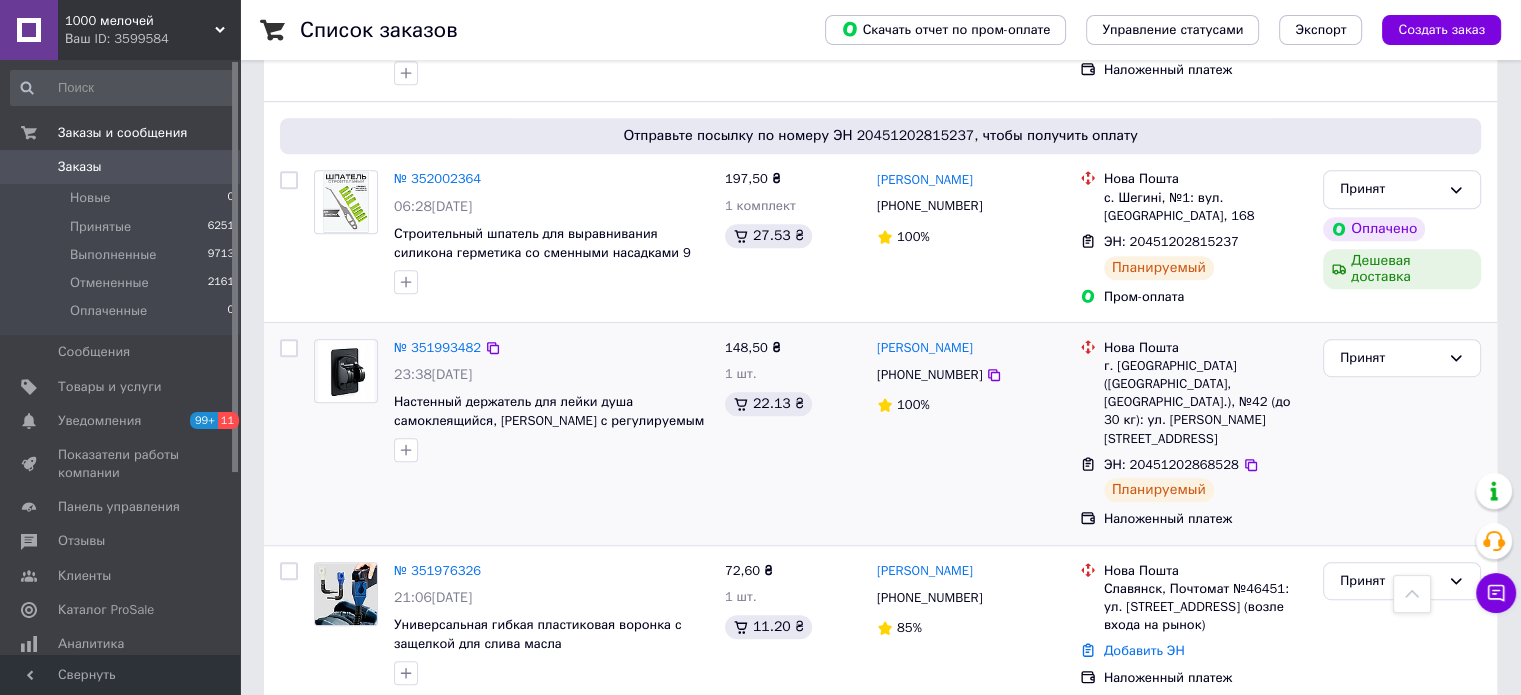 click on "ЭН: 20451202868528" at bounding box center (1171, 464) 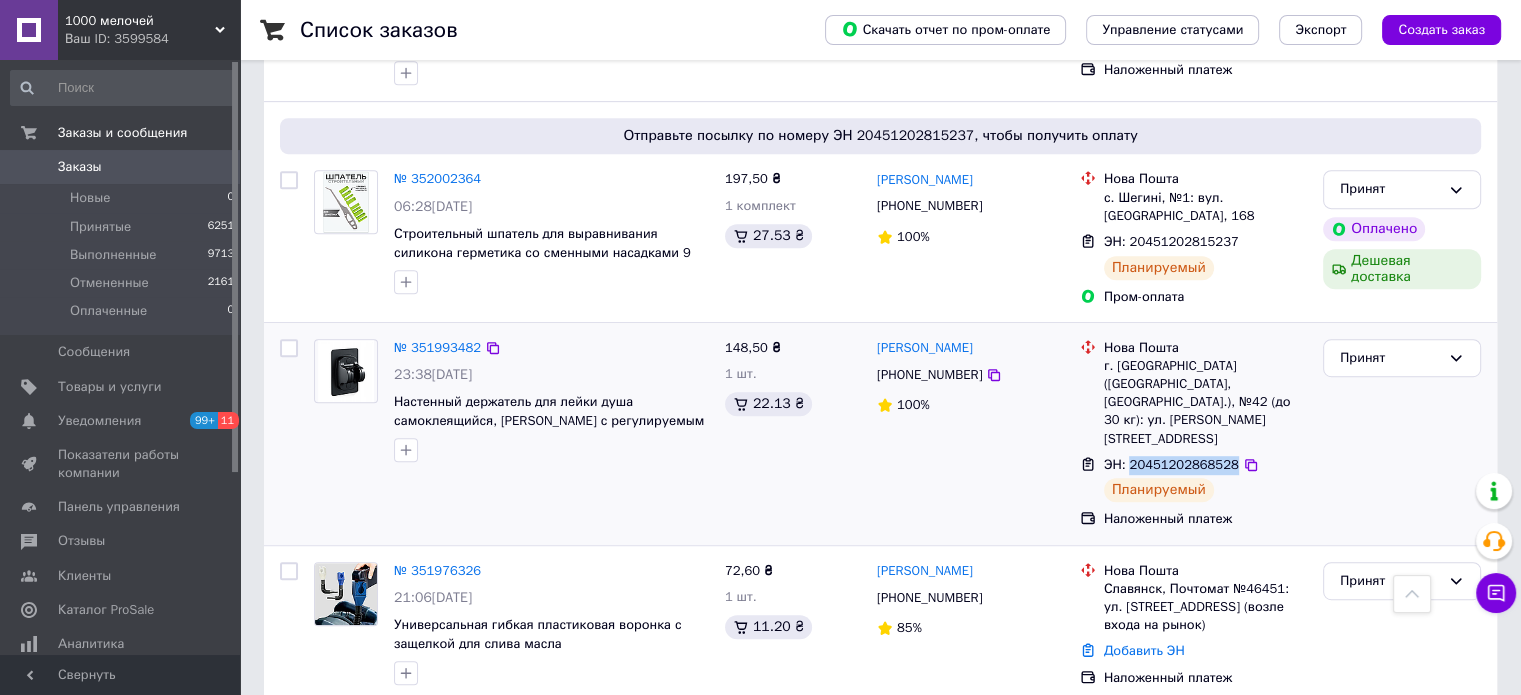 click on "ЭН: 20451202868528" at bounding box center [1171, 464] 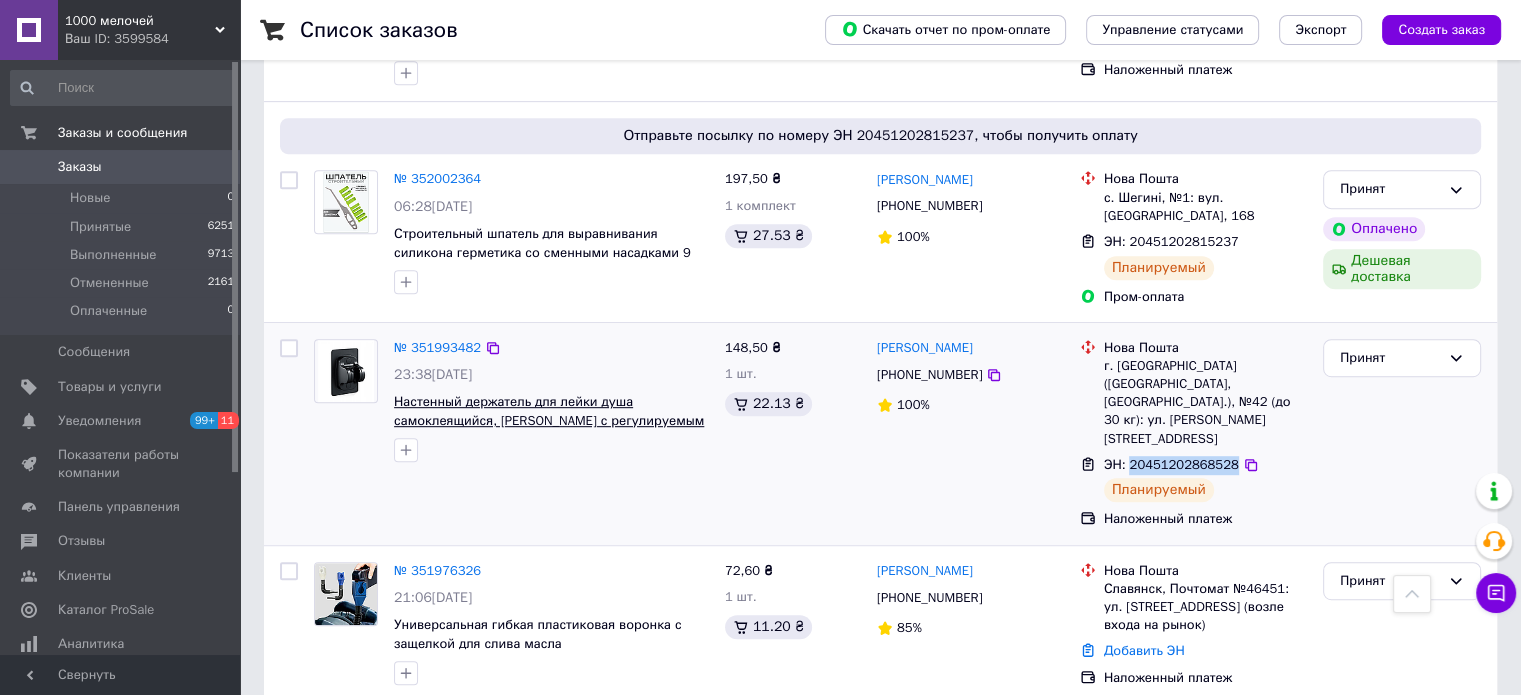 copy on "20451202868528" 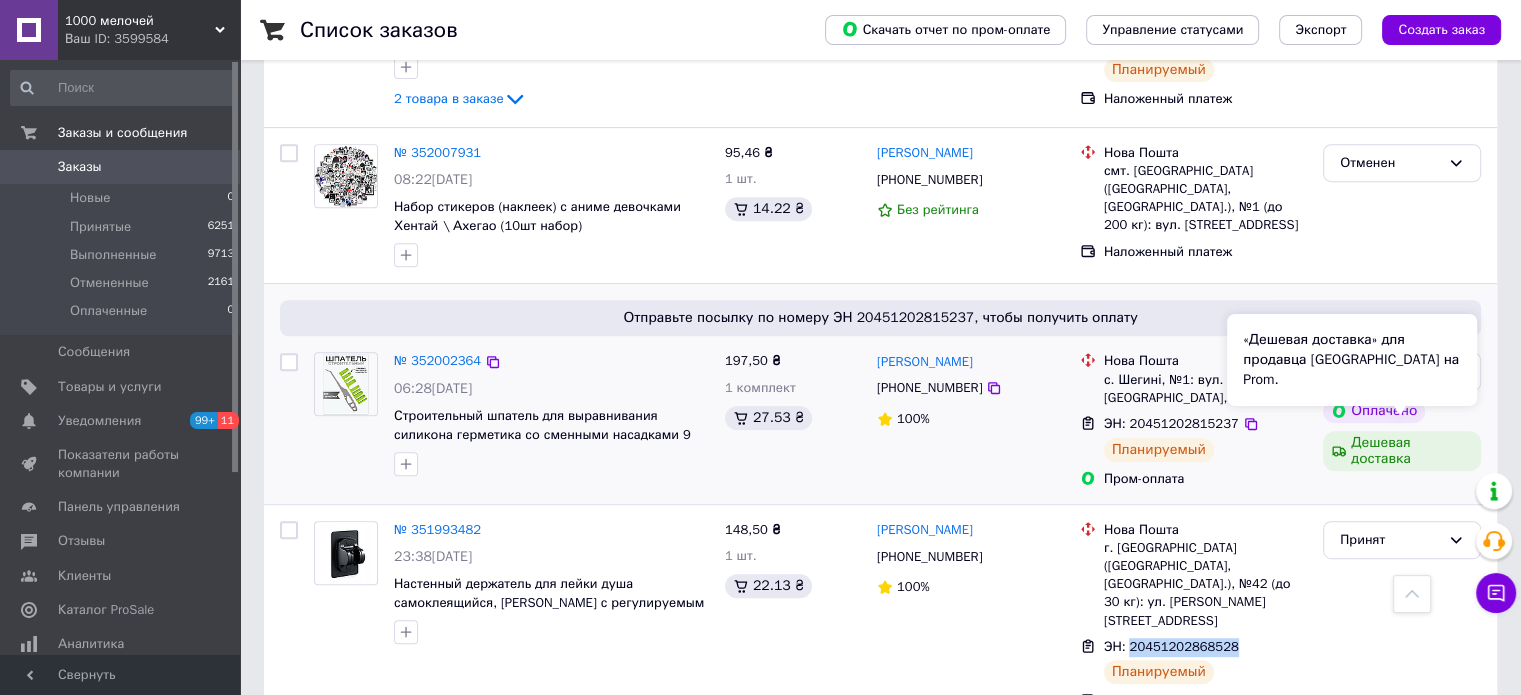 scroll, scrollTop: 800, scrollLeft: 0, axis: vertical 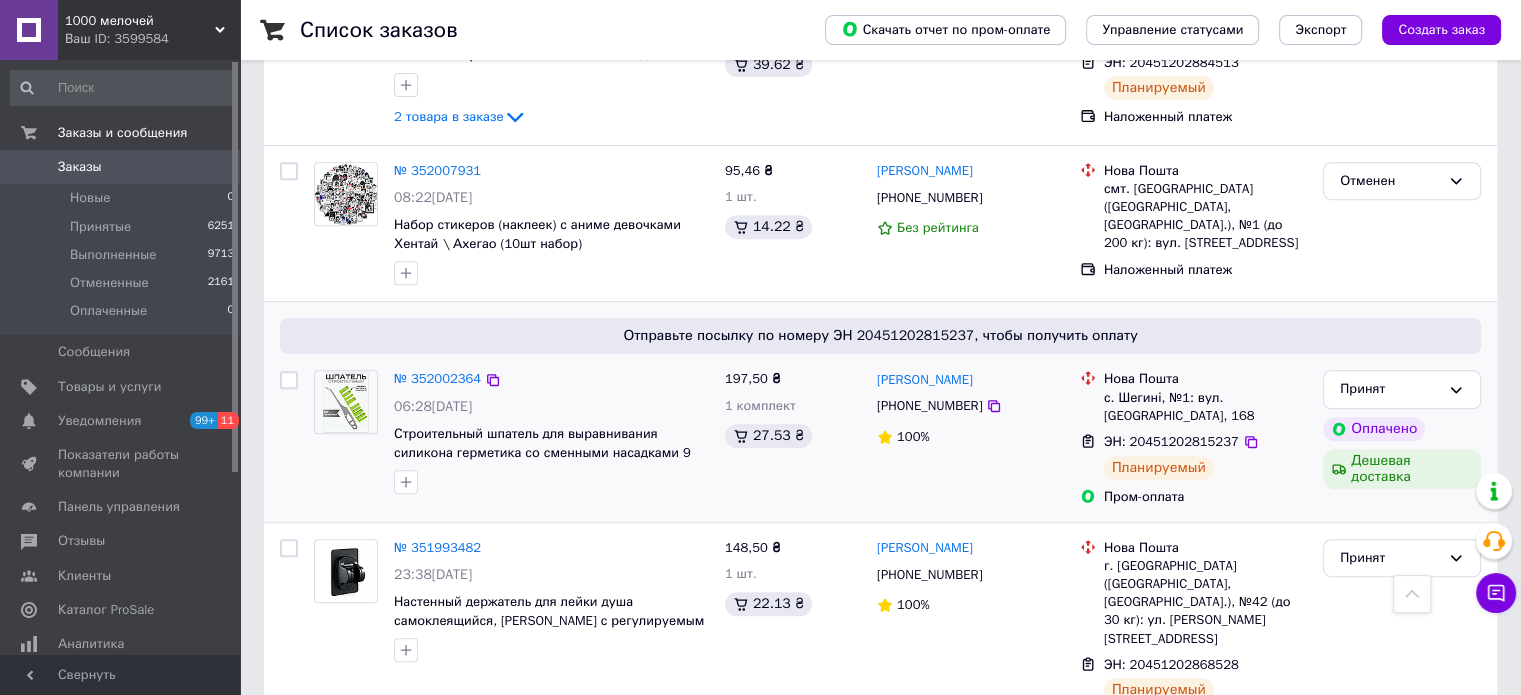 click on "ЭН: 20451202815237" at bounding box center (1171, 441) 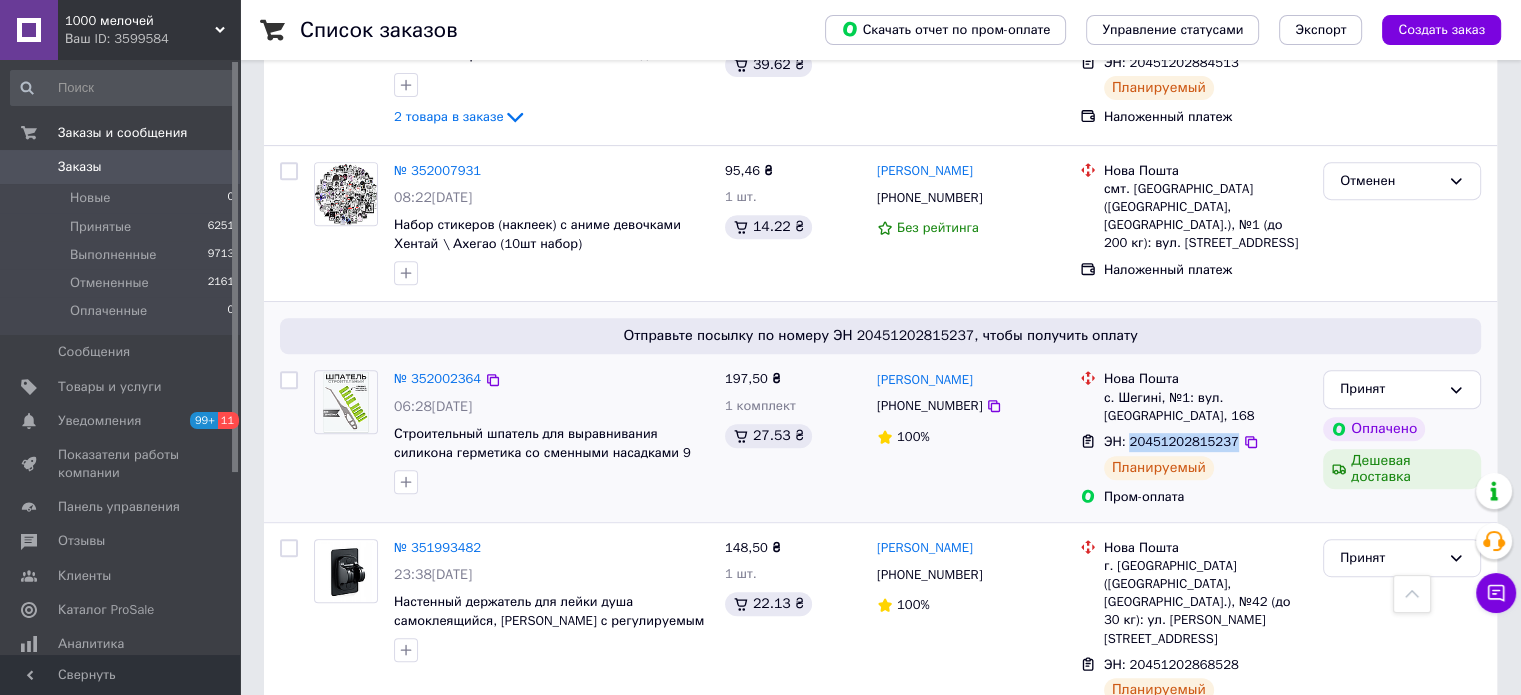 click on "ЭН: 20451202815237" at bounding box center (1171, 441) 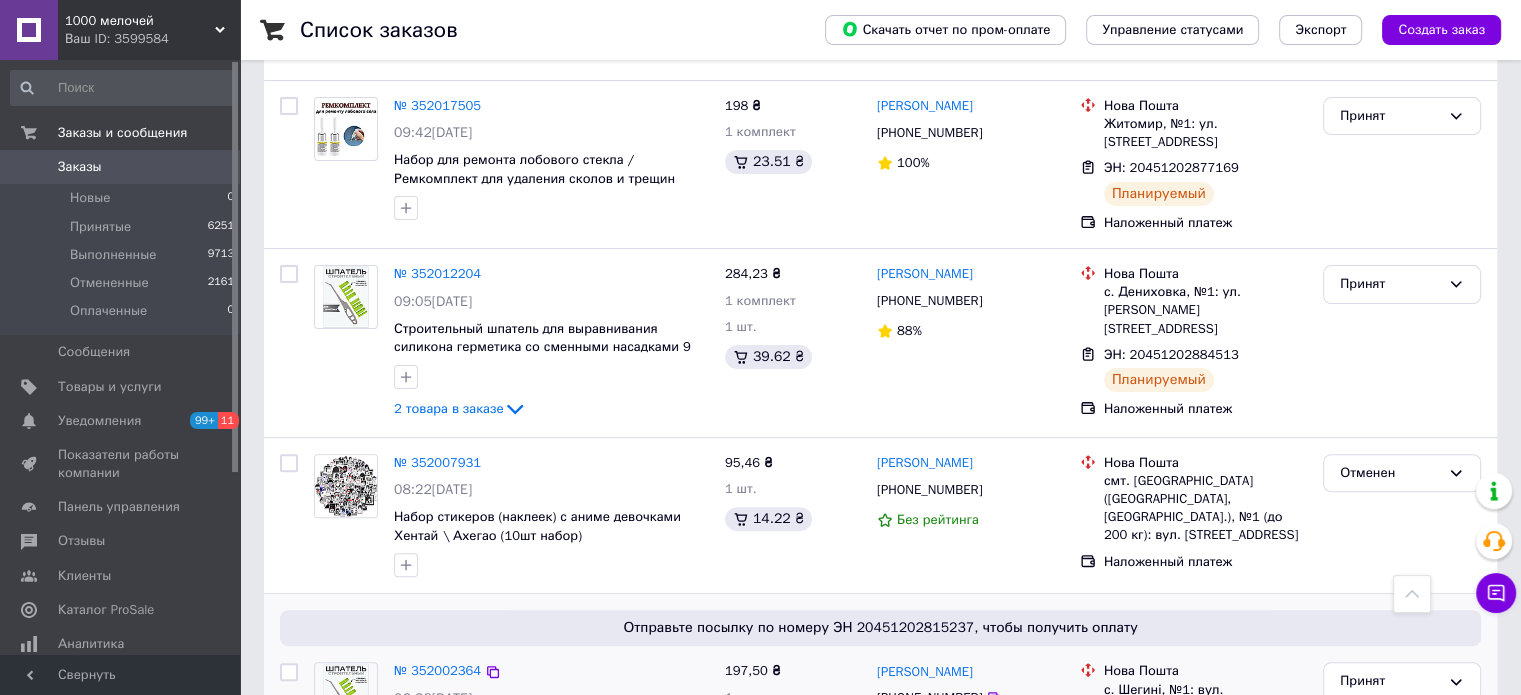 scroll, scrollTop: 400, scrollLeft: 0, axis: vertical 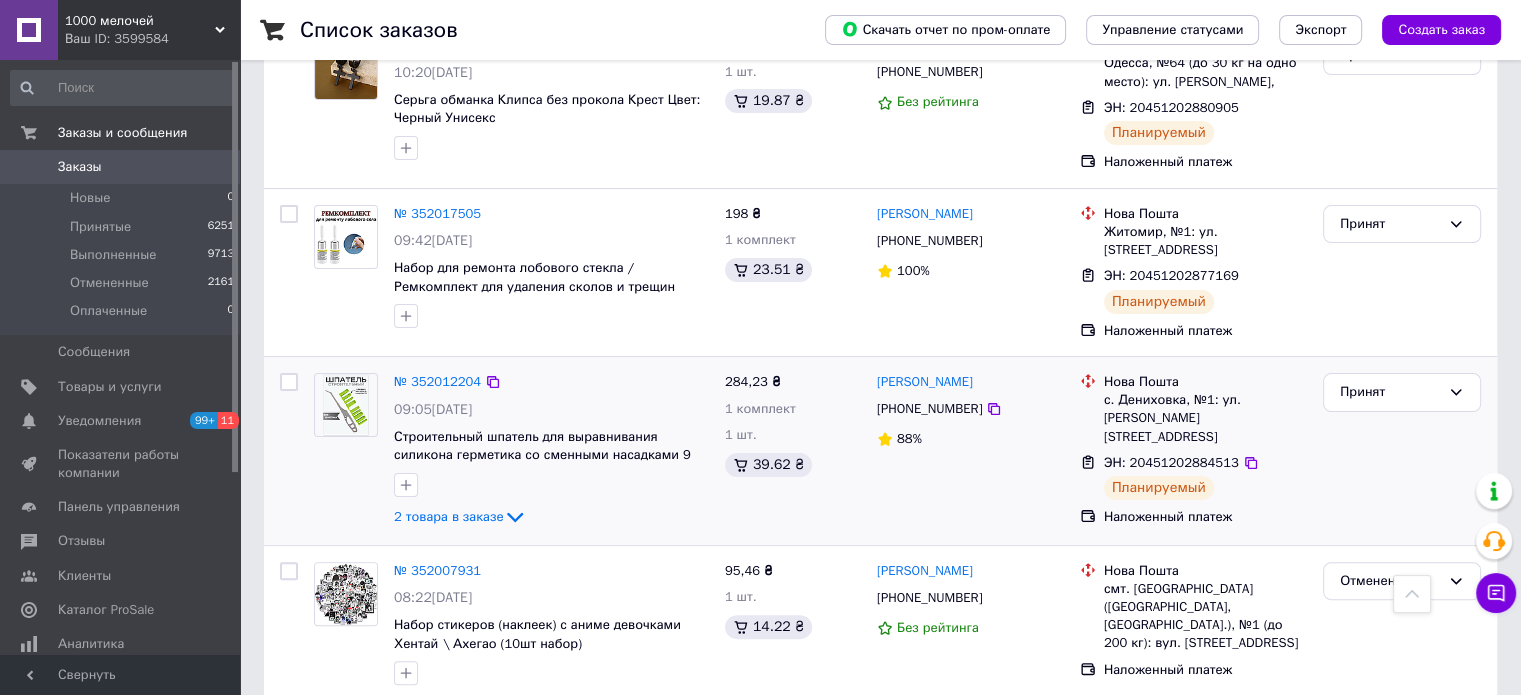 click on "ЭН: 20451202884513" at bounding box center (1171, 463) 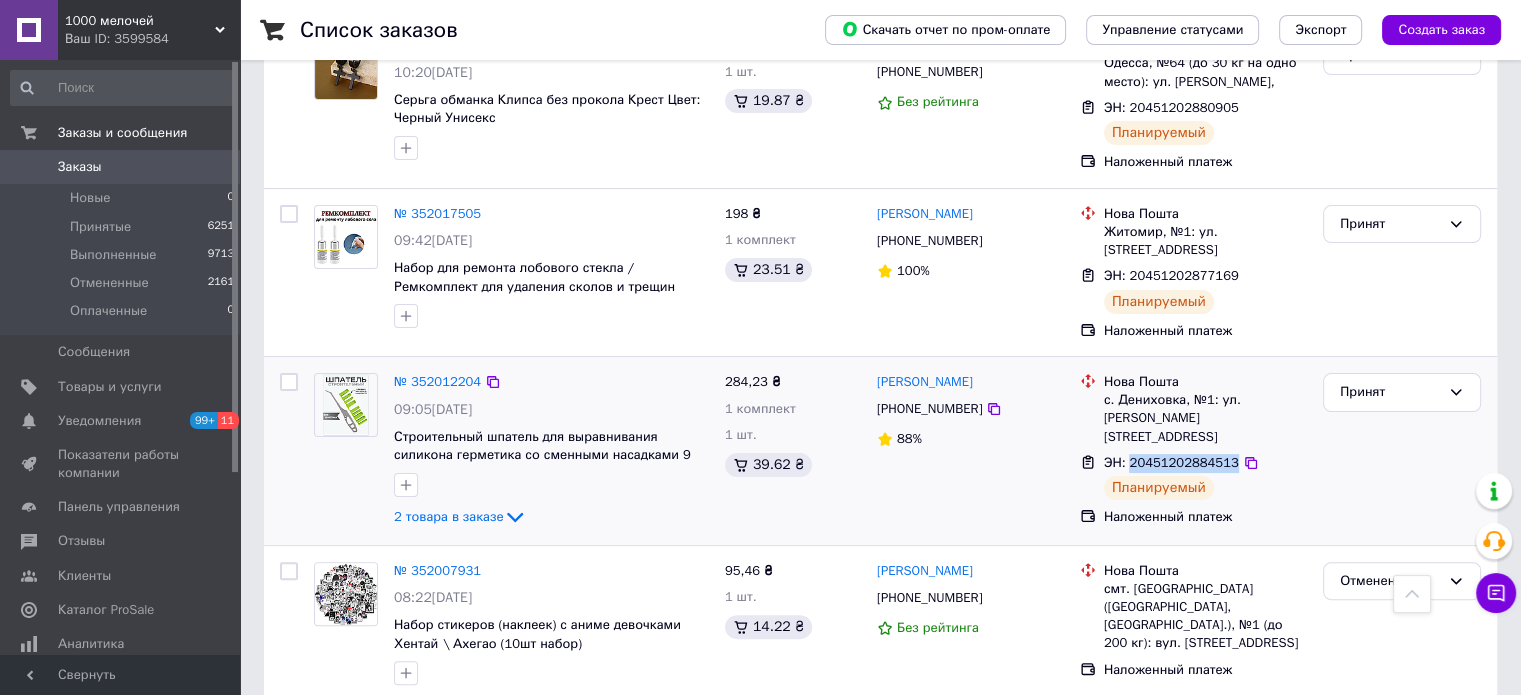 click on "ЭН: 20451202884513" at bounding box center (1171, 462) 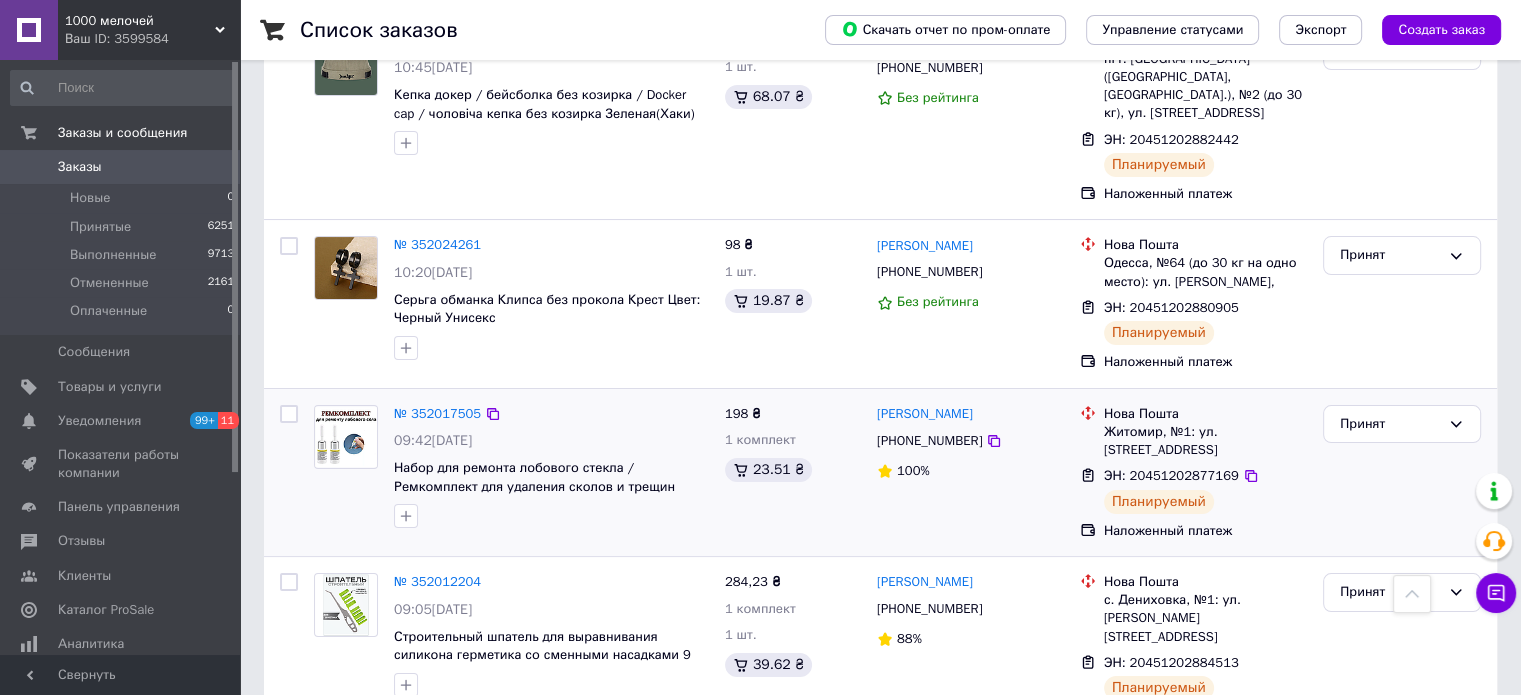 scroll, scrollTop: 200, scrollLeft: 0, axis: vertical 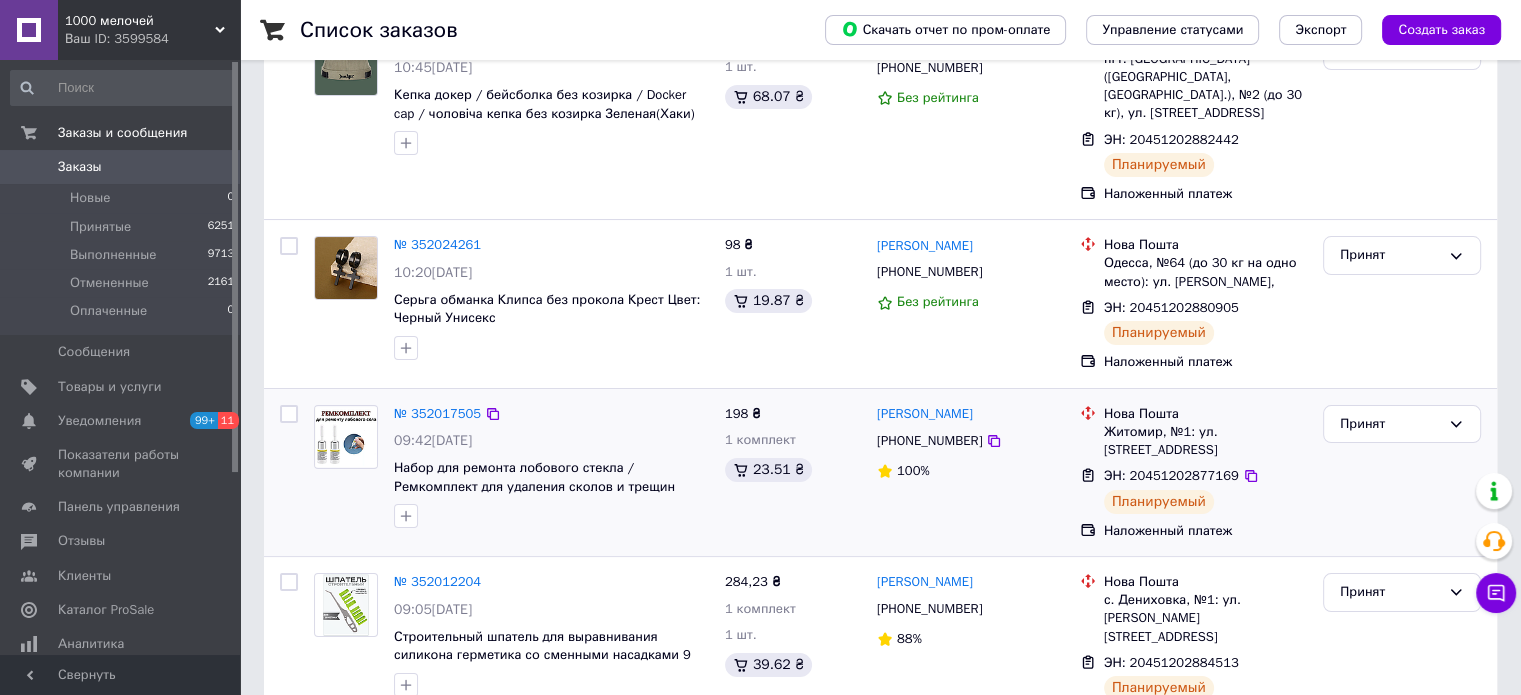 click on "ЭН: 20451202877169" at bounding box center [1171, 475] 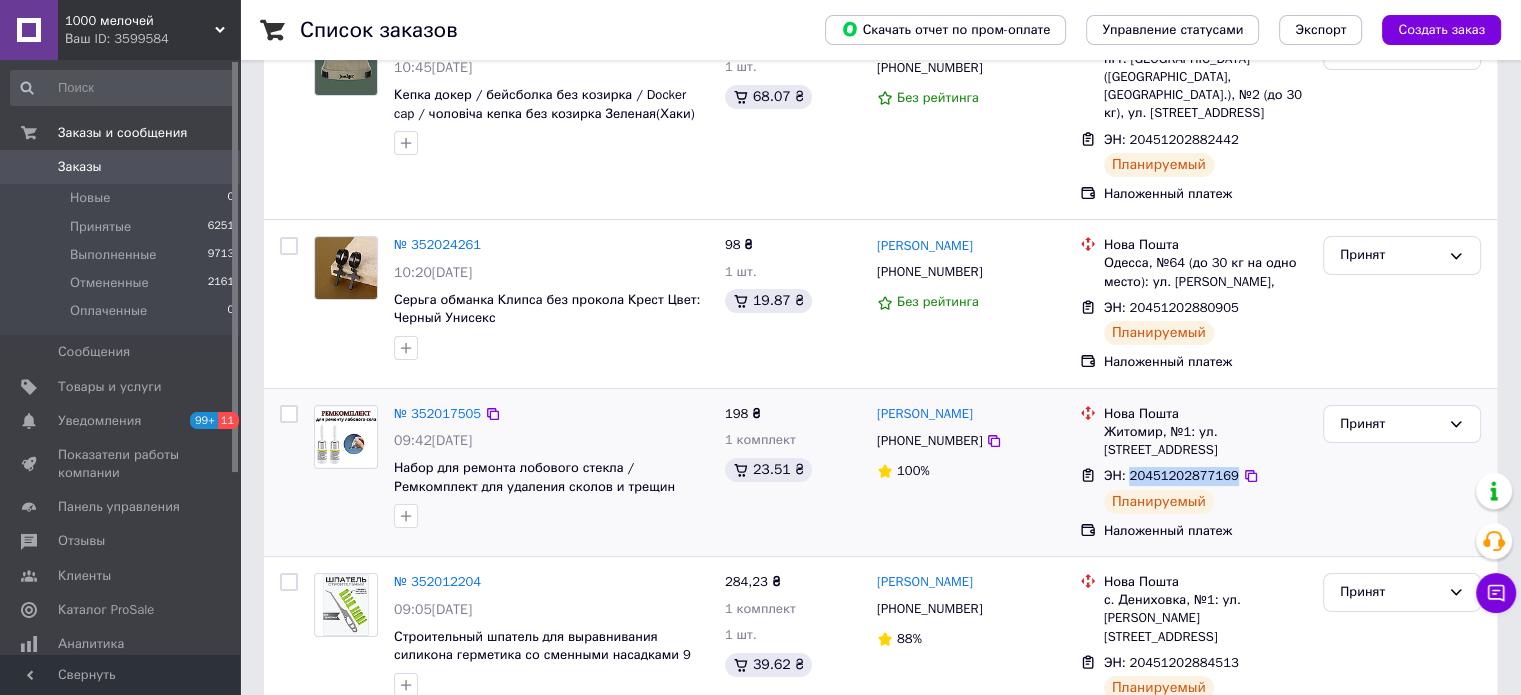 click on "ЭН: 20451202877169" at bounding box center (1171, 475) 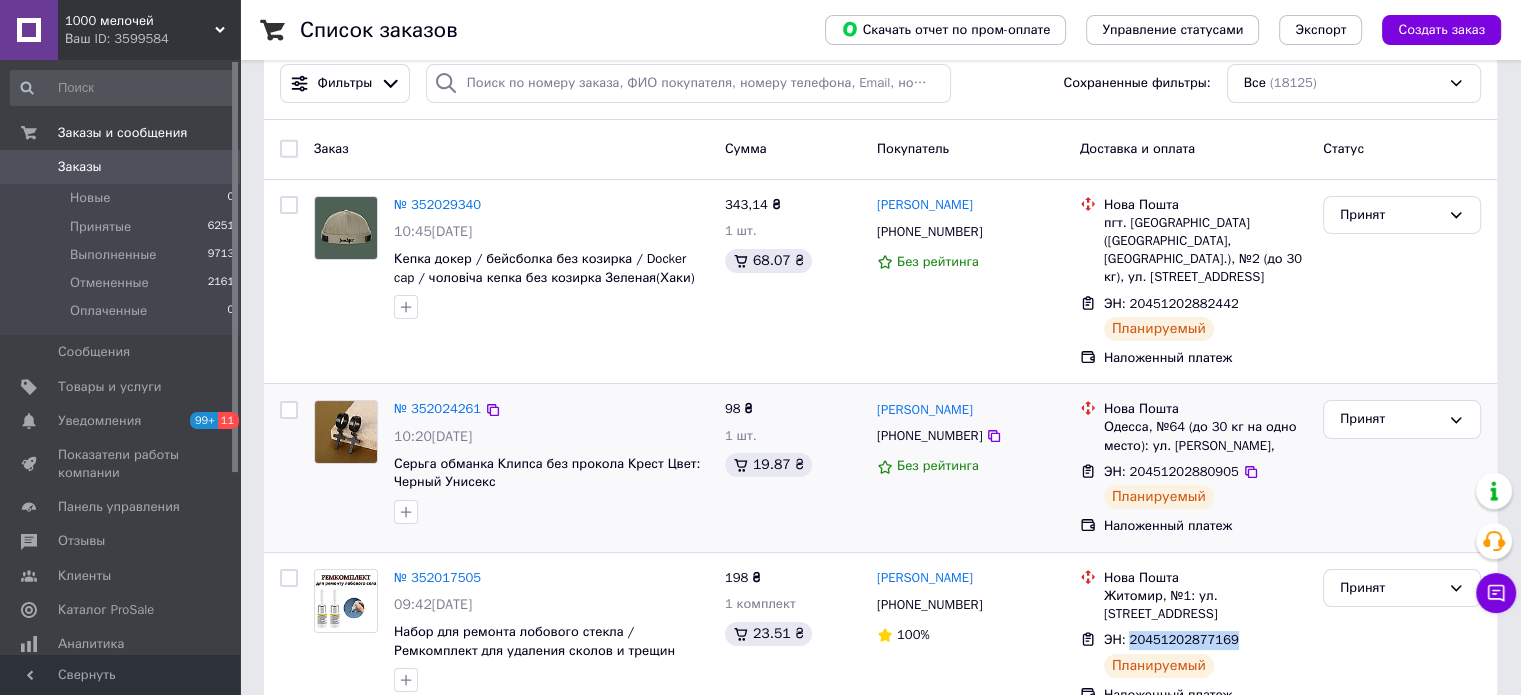 scroll, scrollTop: 0, scrollLeft: 0, axis: both 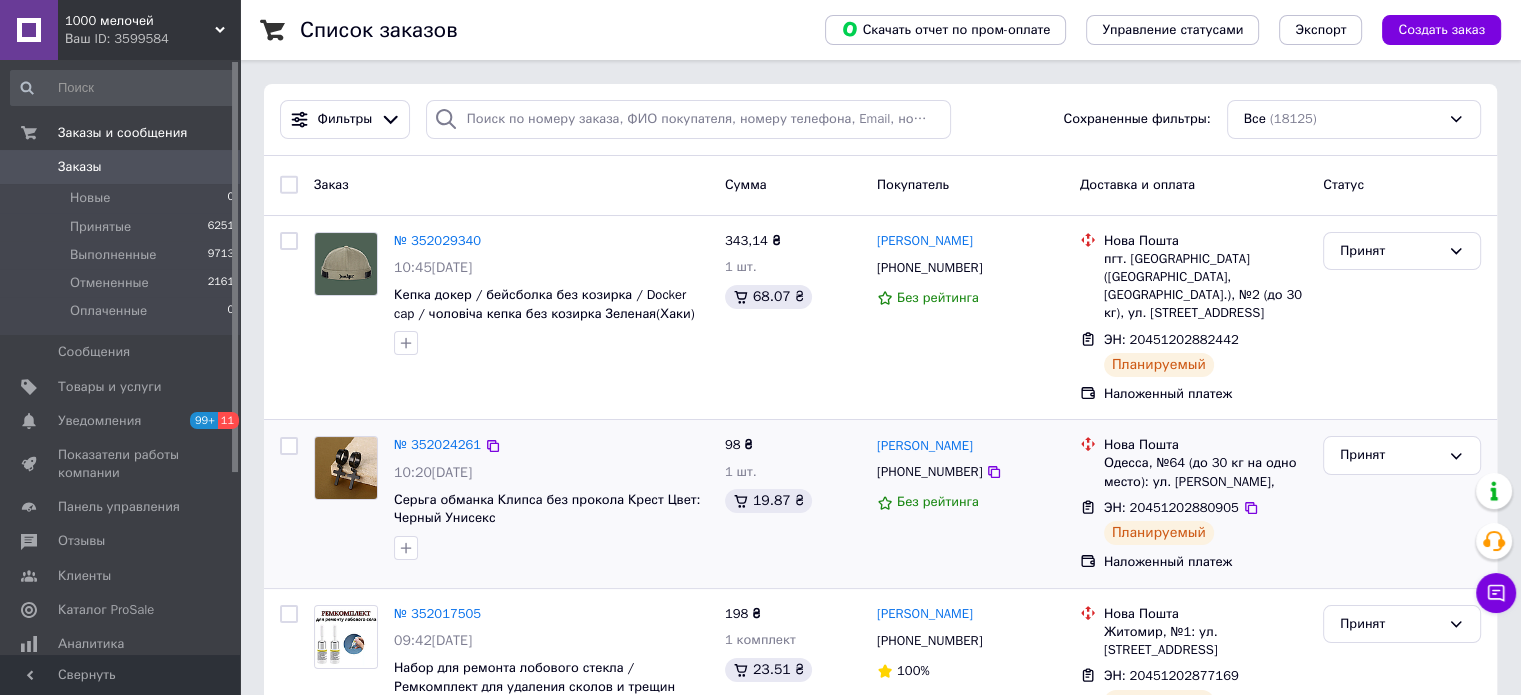 click on "ЭН: 20451202880905" at bounding box center (1171, 507) 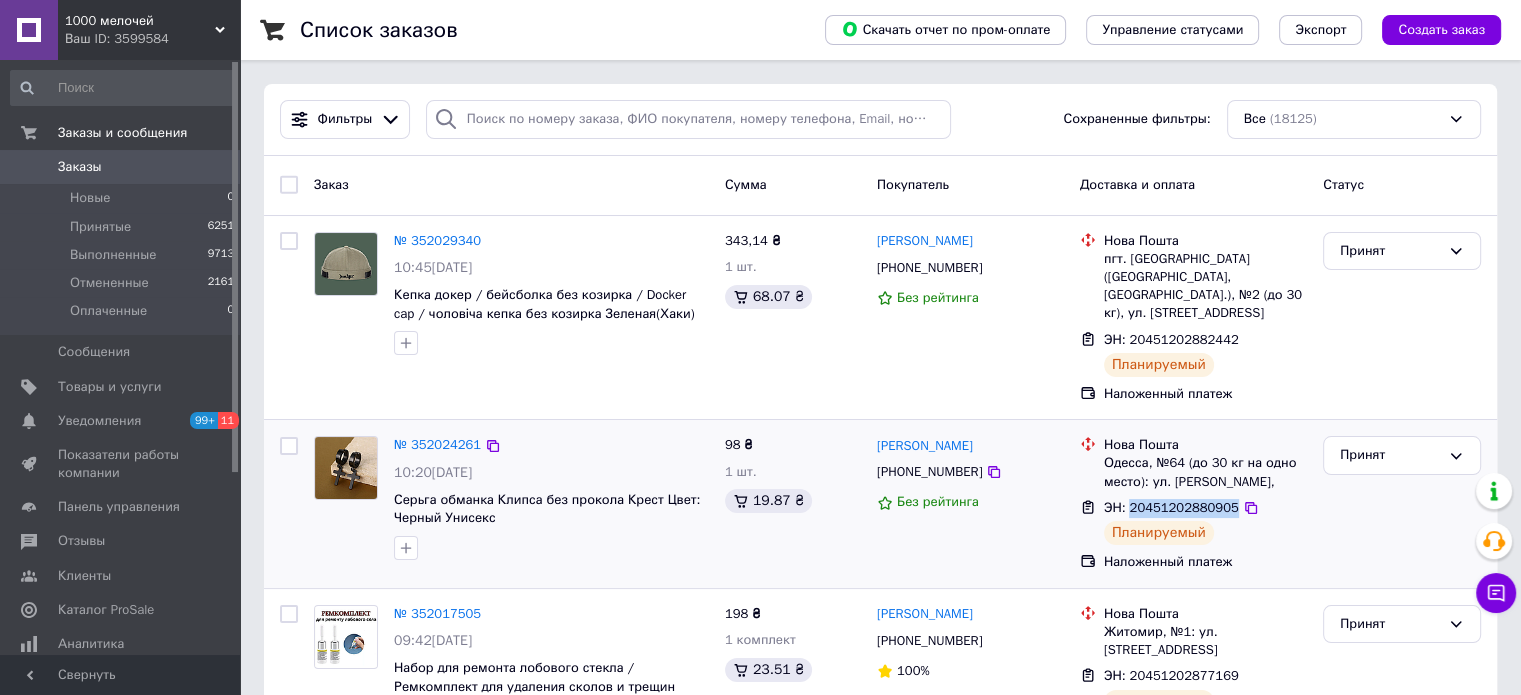 click on "ЭН: 20451202880905" at bounding box center [1171, 507] 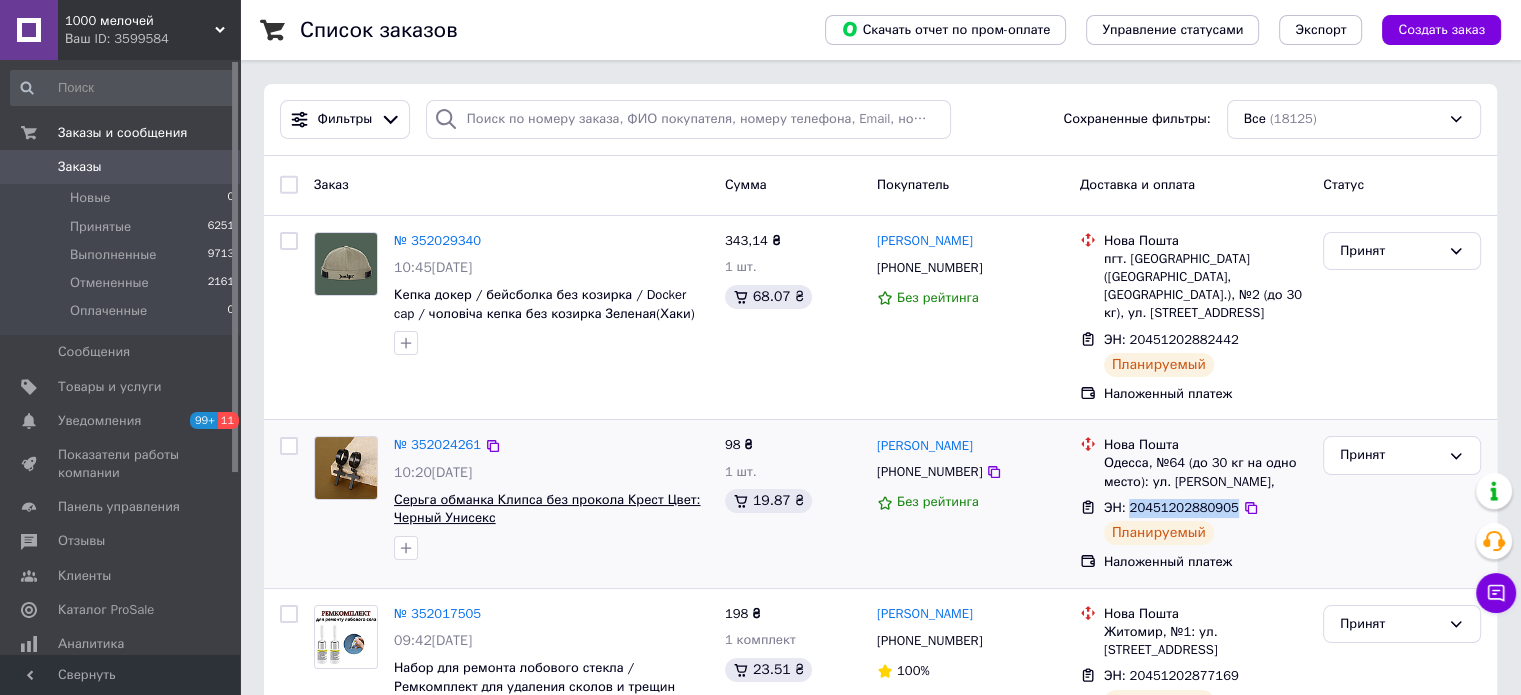 copy on "20451202880905" 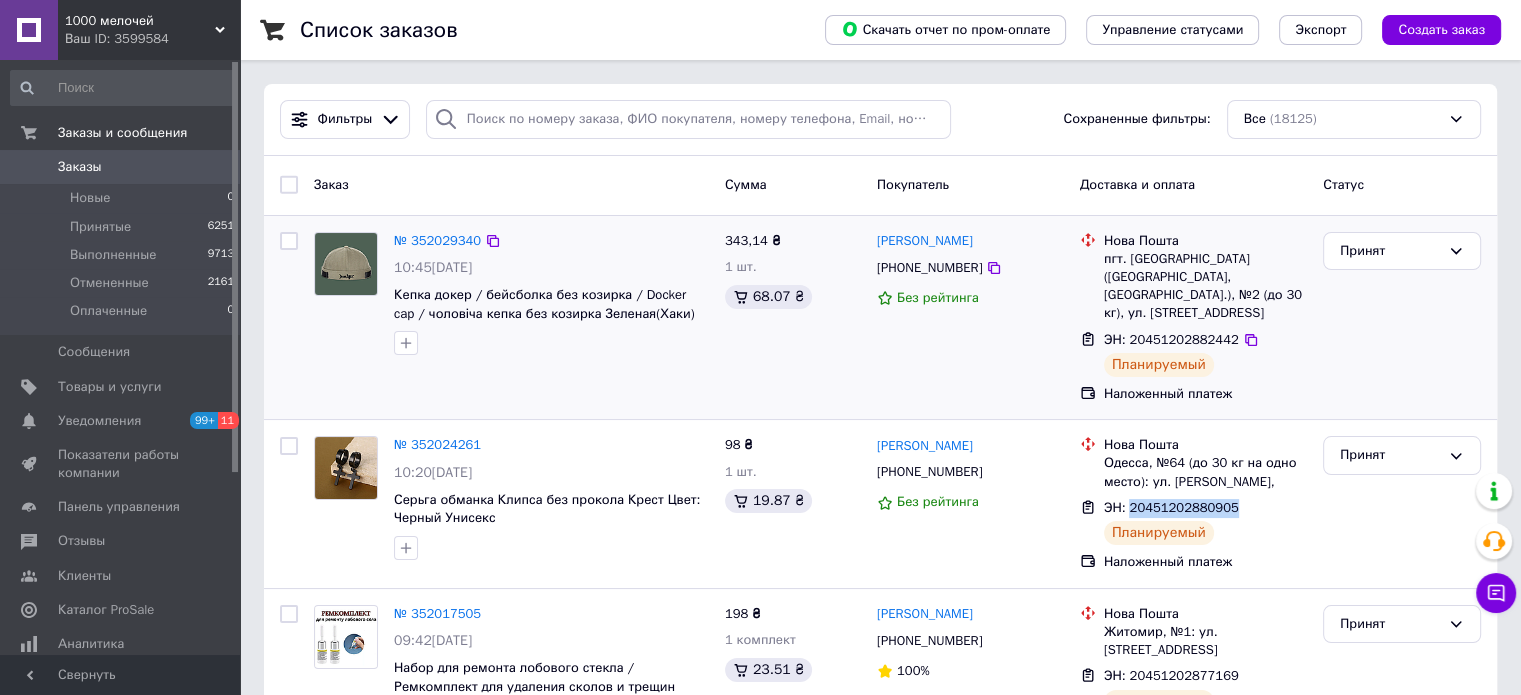 click on "ЭН: 20451202882442" at bounding box center [1171, 339] 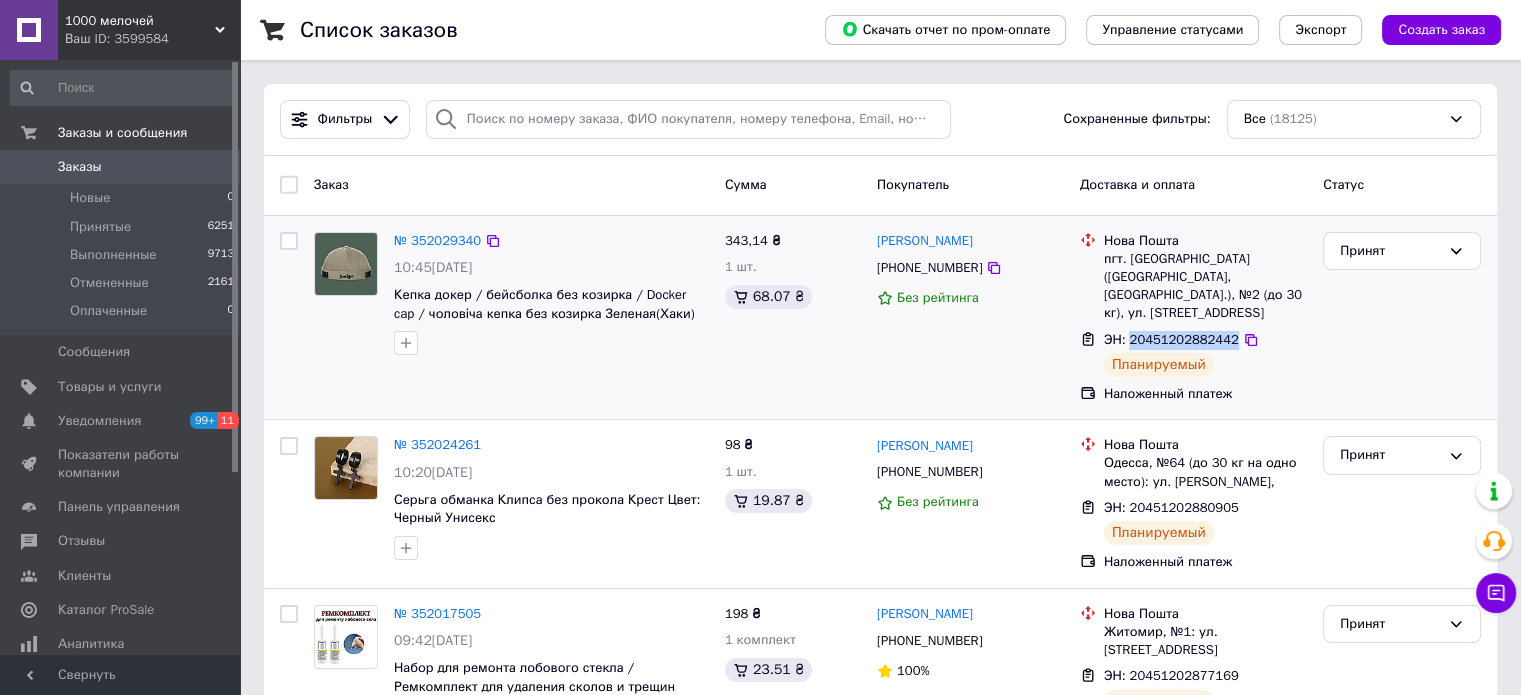 click on "ЭН: 20451202882442" at bounding box center (1171, 339) 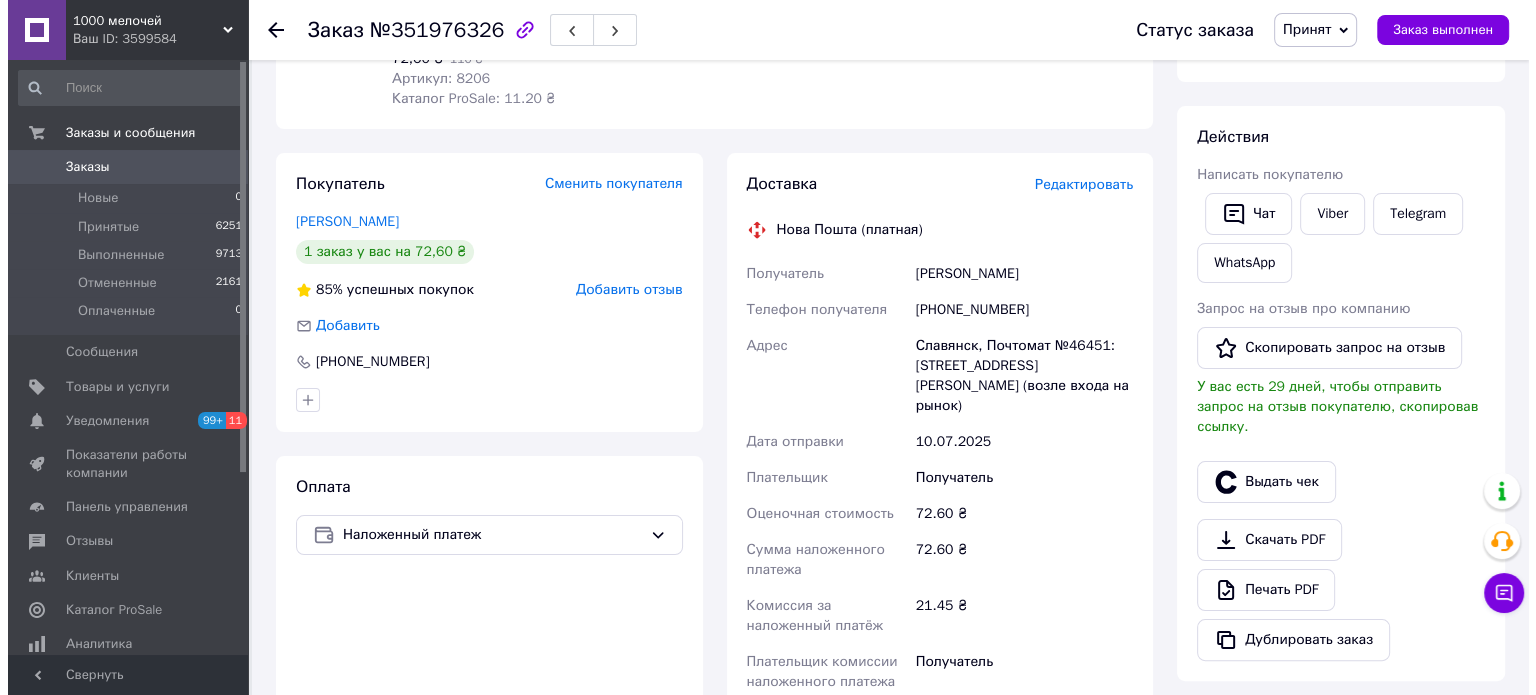 scroll, scrollTop: 327, scrollLeft: 0, axis: vertical 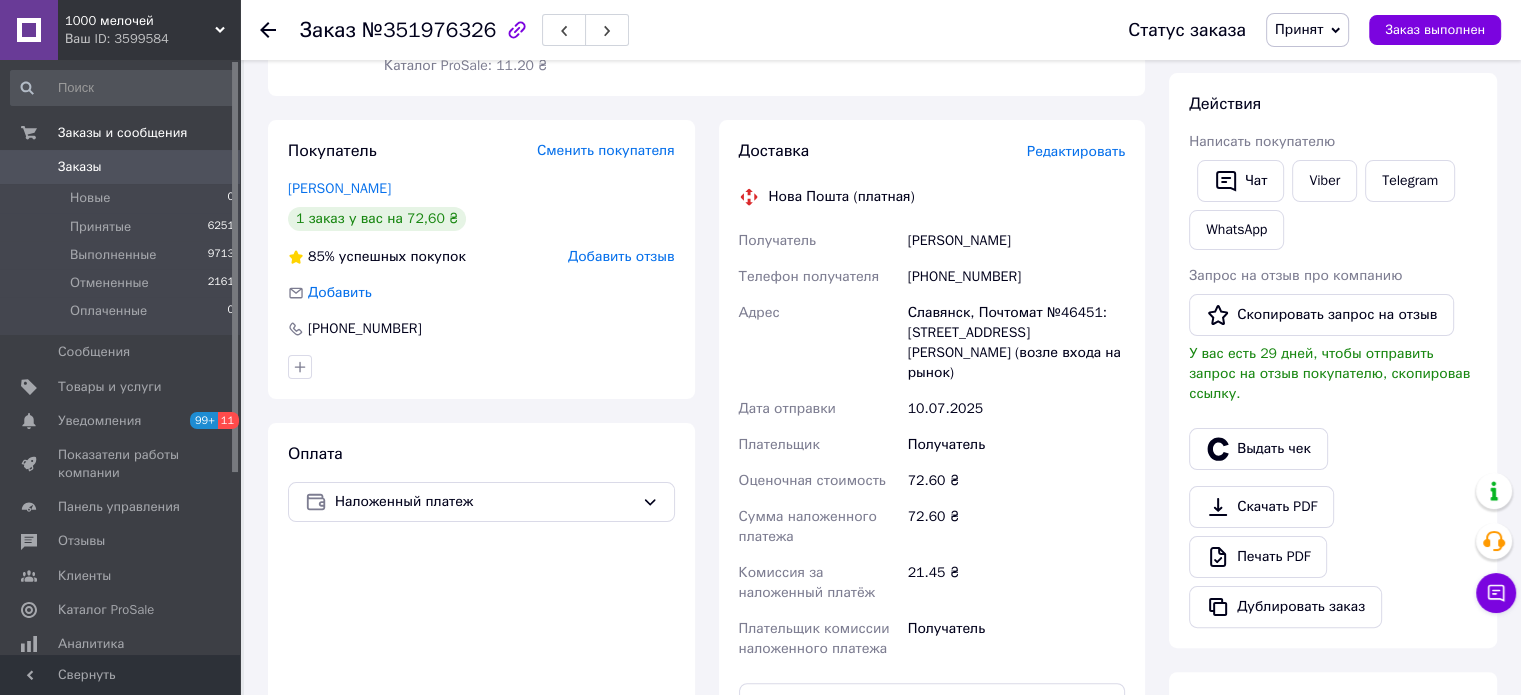 click on "Редактировать" at bounding box center [1076, 151] 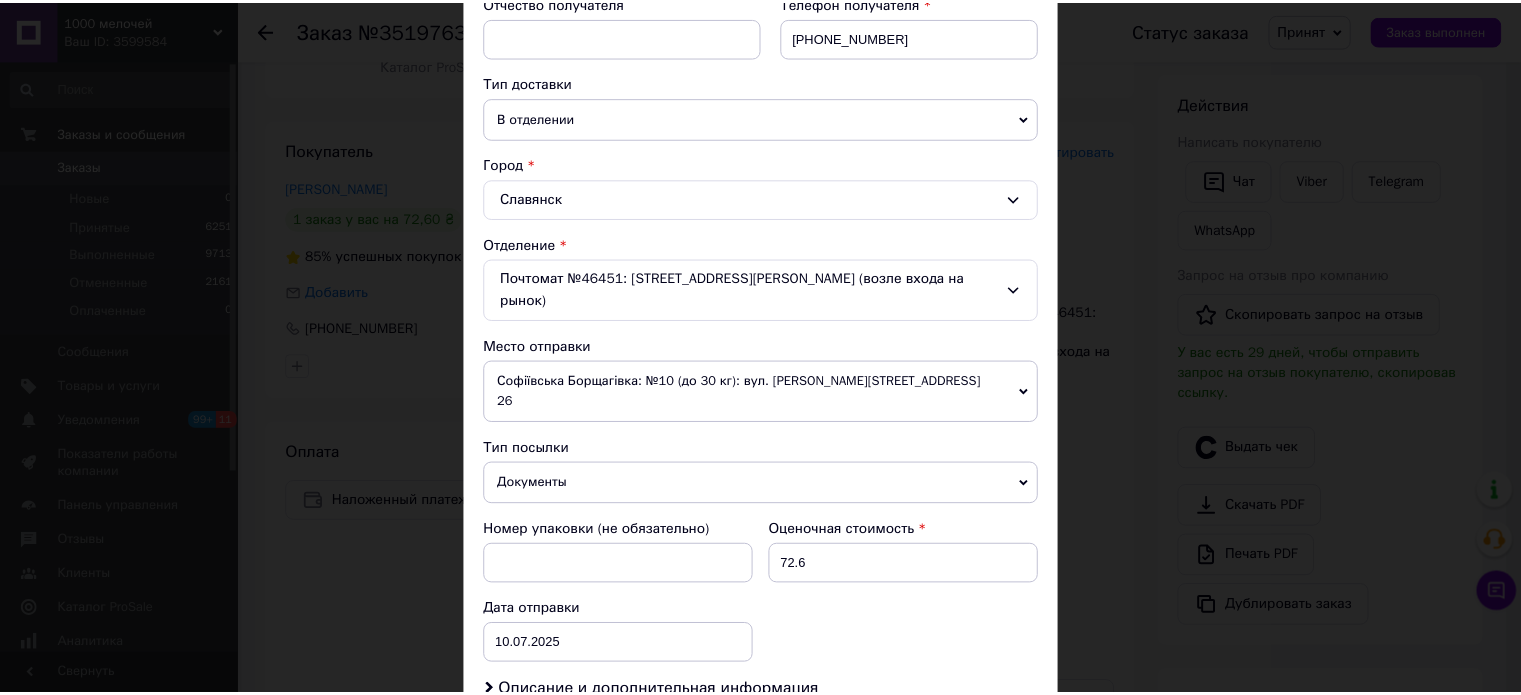 scroll, scrollTop: 0, scrollLeft: 0, axis: both 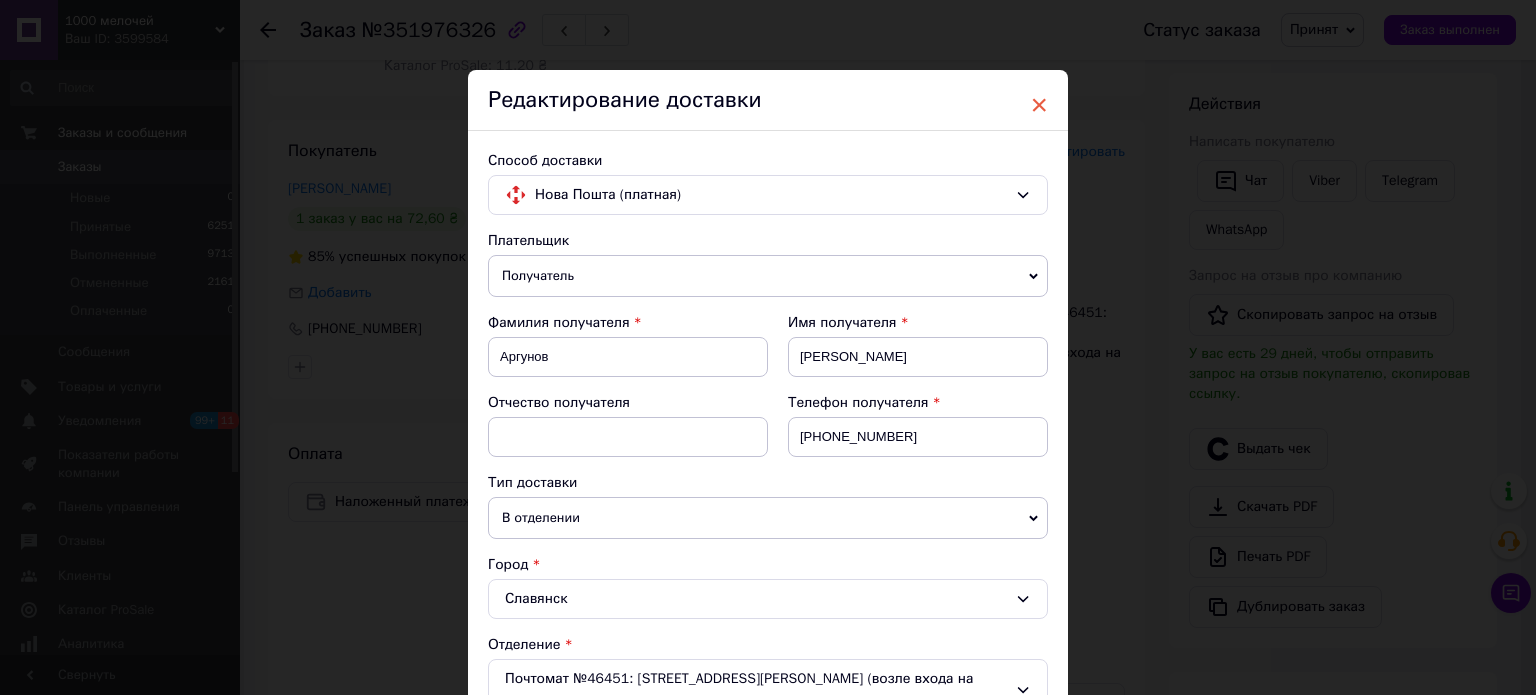 click on "×" at bounding box center [1039, 105] 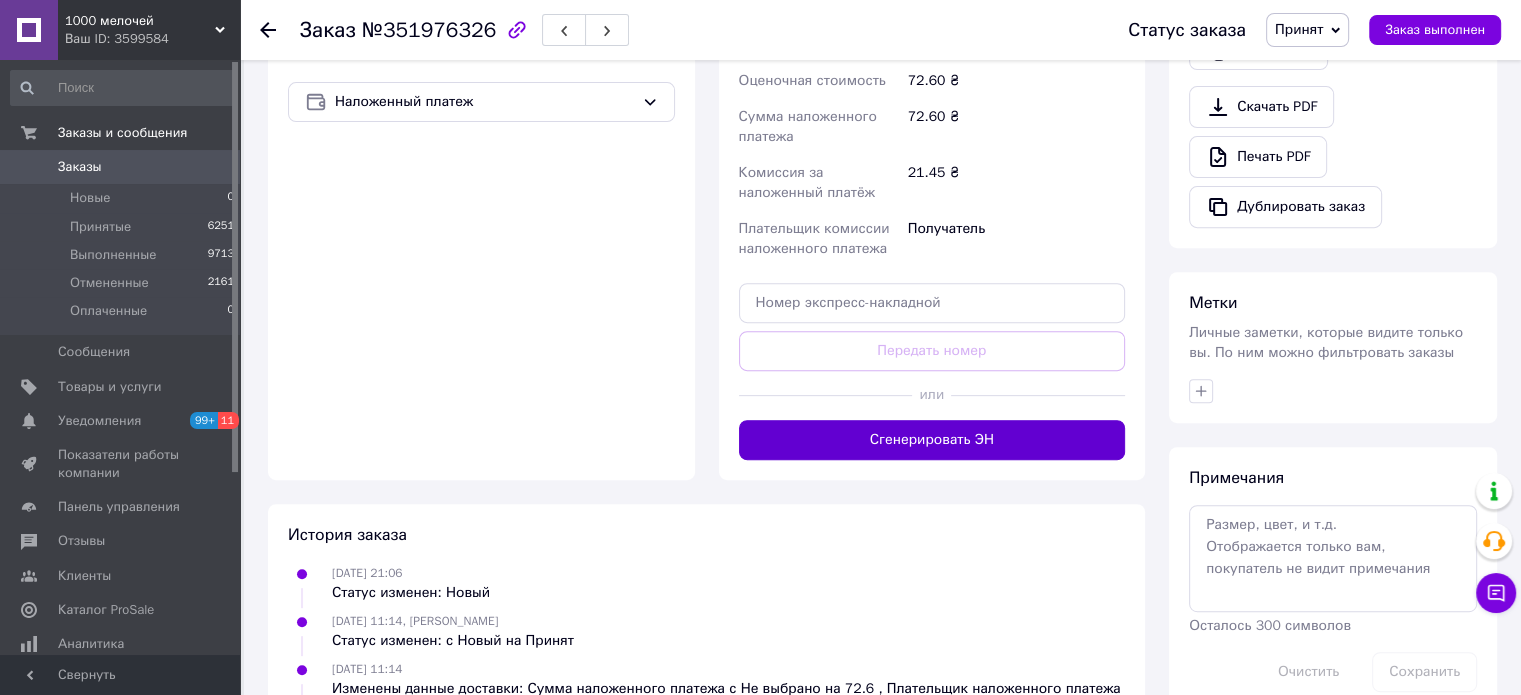click on "Сгенерировать ЭН" at bounding box center [932, 440] 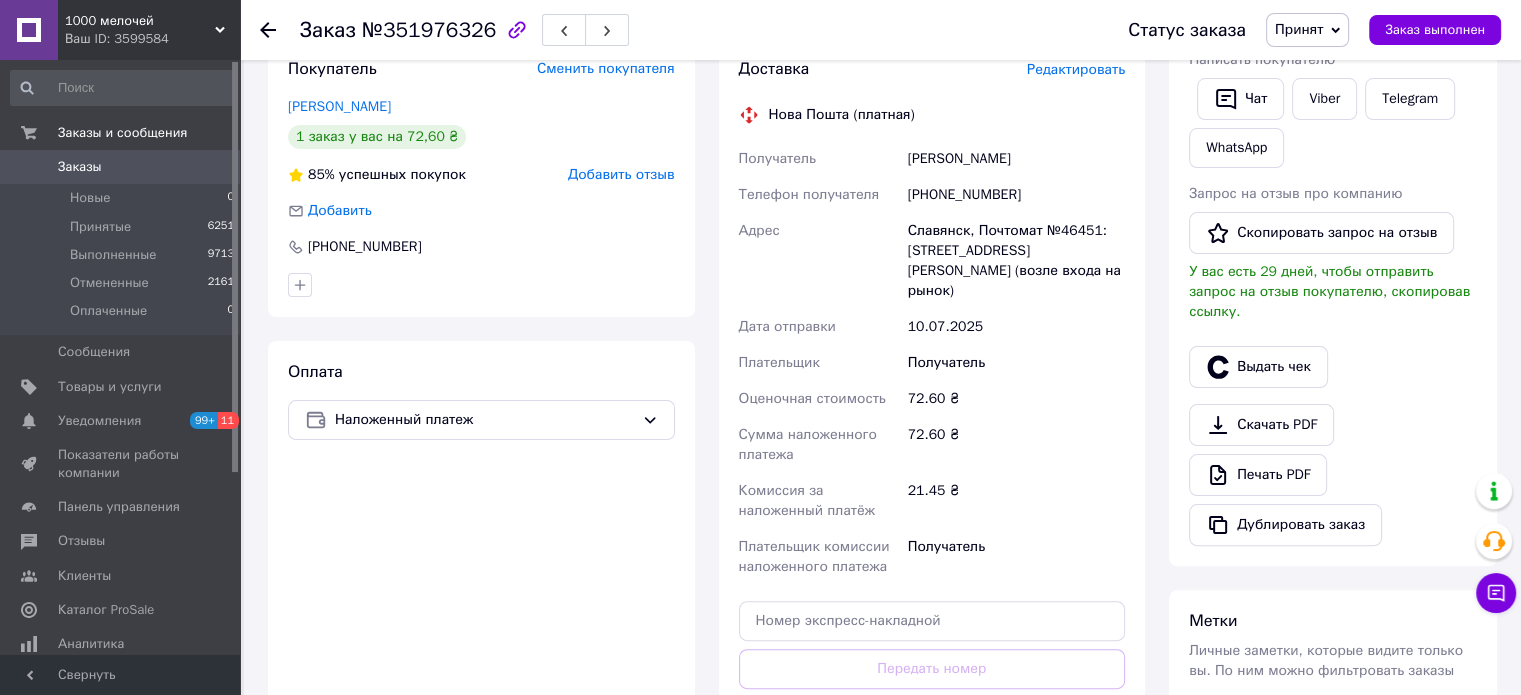scroll, scrollTop: 327, scrollLeft: 0, axis: vertical 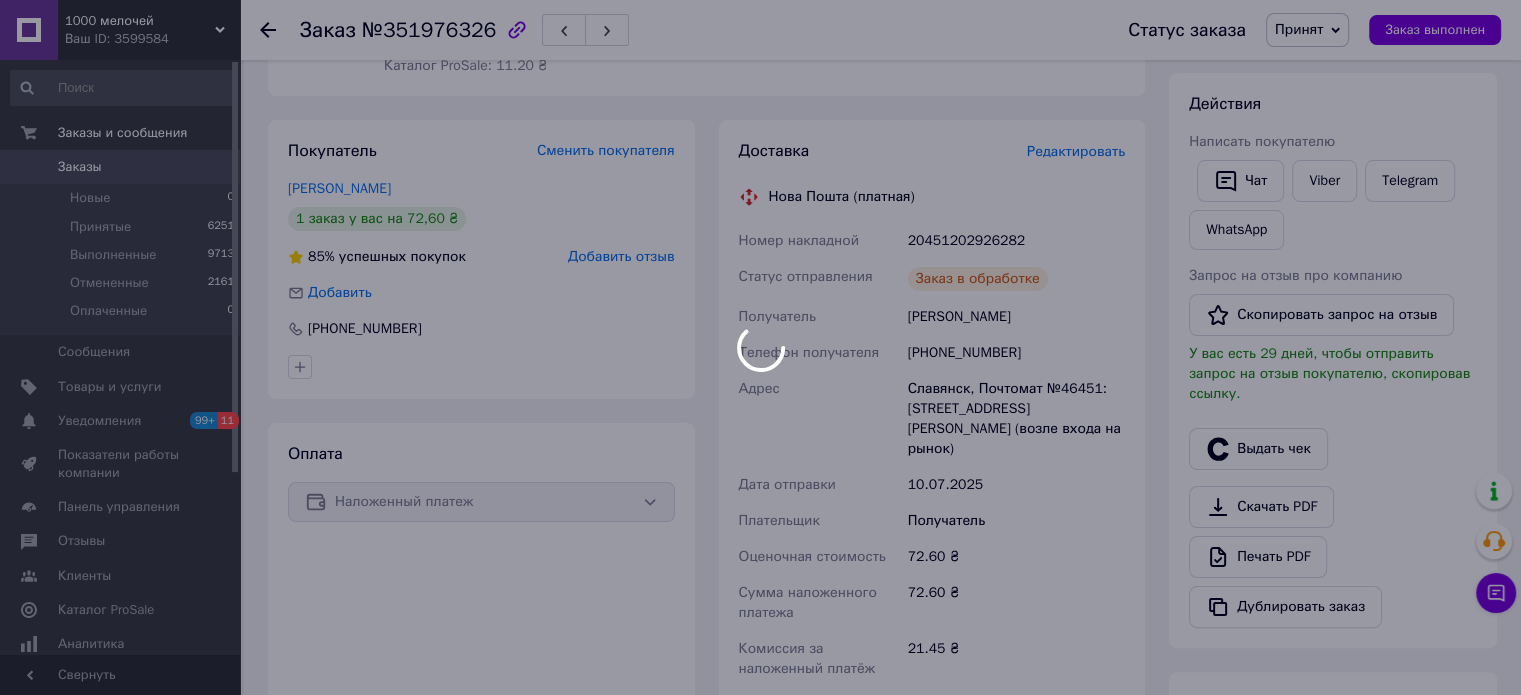 click at bounding box center [760, 347] 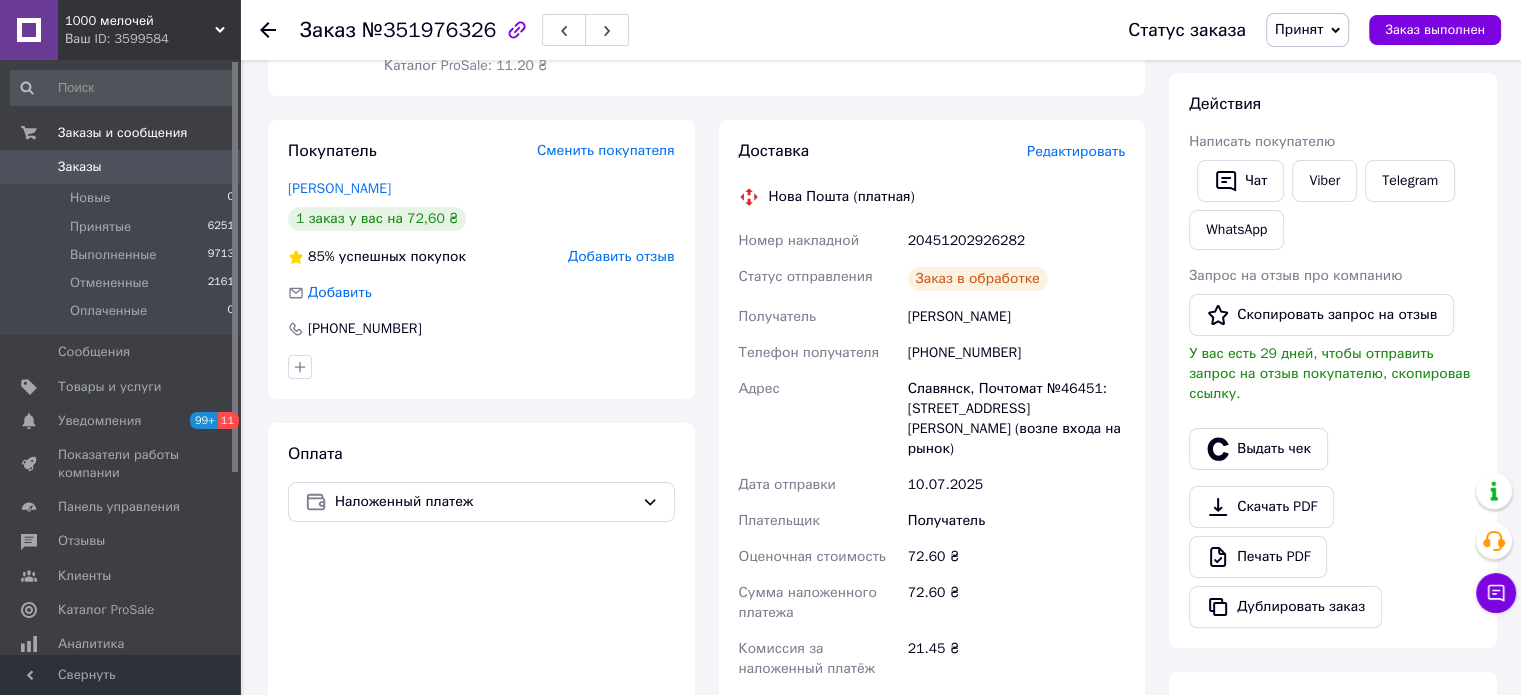 click on "20451202926282" at bounding box center [1016, 241] 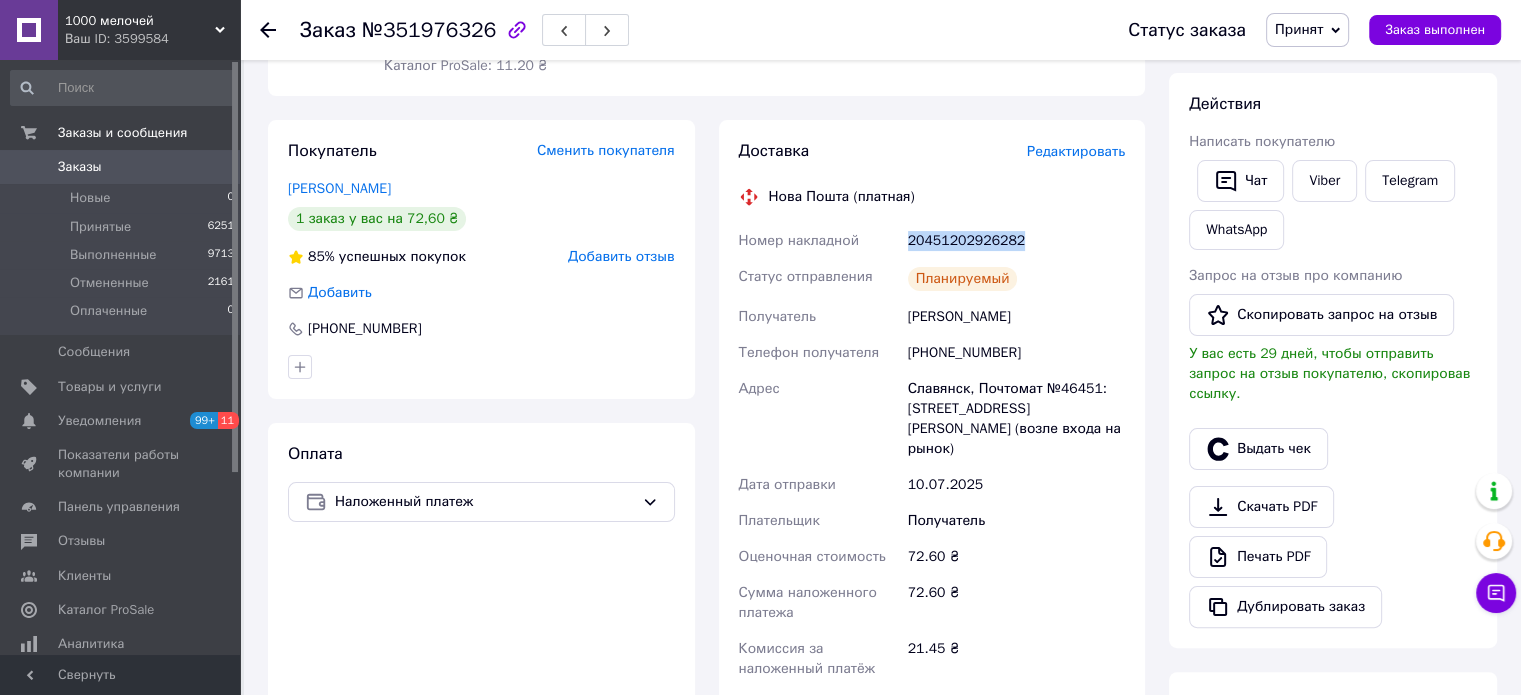 click on "20451202926282" at bounding box center (1016, 241) 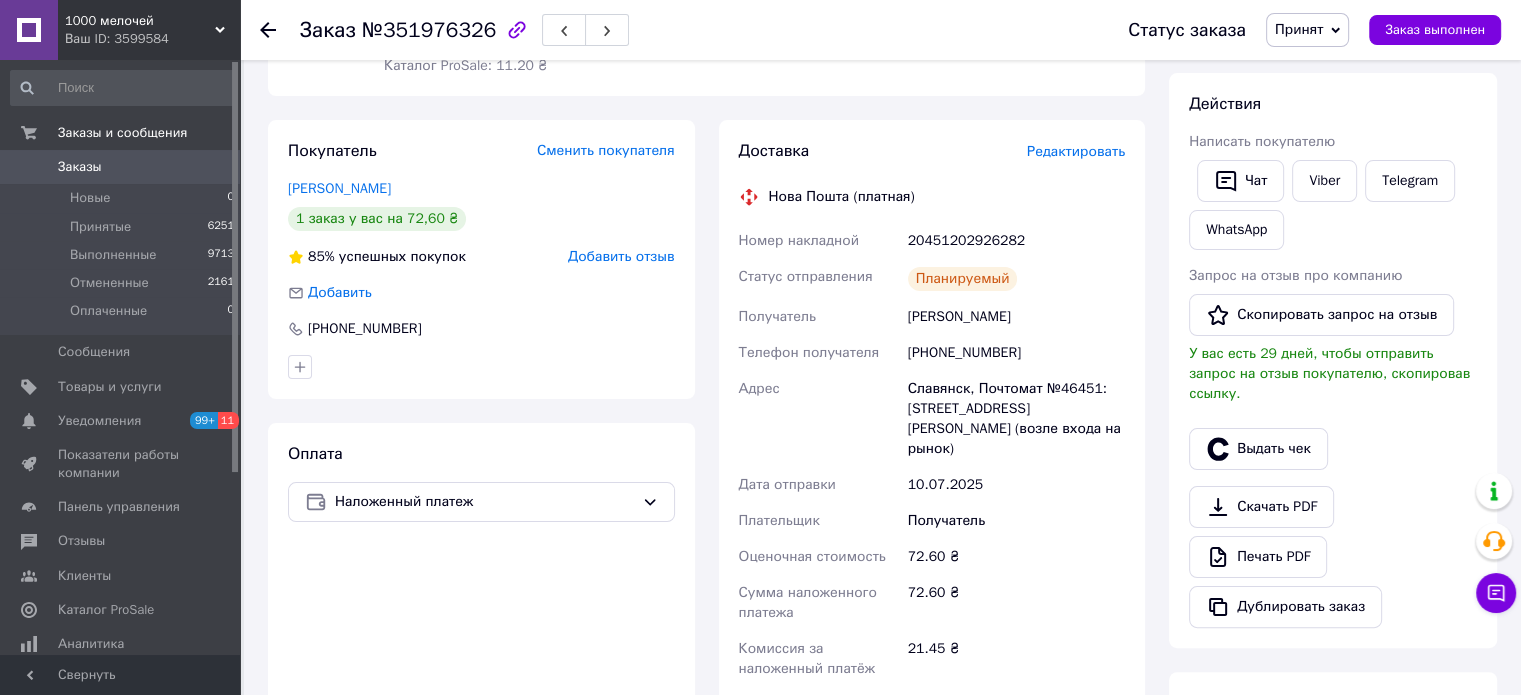 click on "Действия Написать покупателю   Чат Viber Telegram WhatsApp Запрос на отзыв про компанию   Скопировать запрос на отзыв У вас есть 29 дней, чтобы отправить запрос на отзыв покупателю, скопировав ссылку.   Выдать чек   Скачать PDF   Печать PDF   Дублировать заказ" at bounding box center [1333, 360] 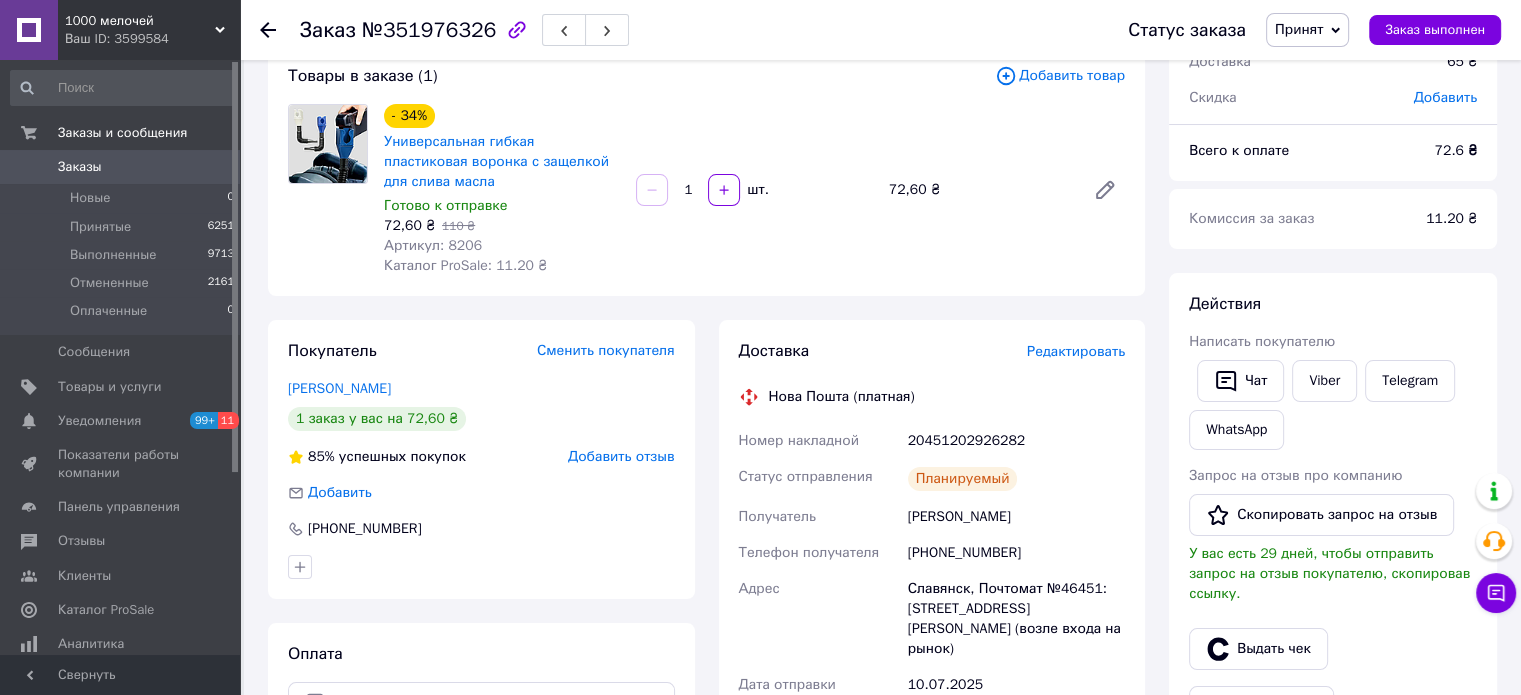 scroll, scrollTop: 0, scrollLeft: 0, axis: both 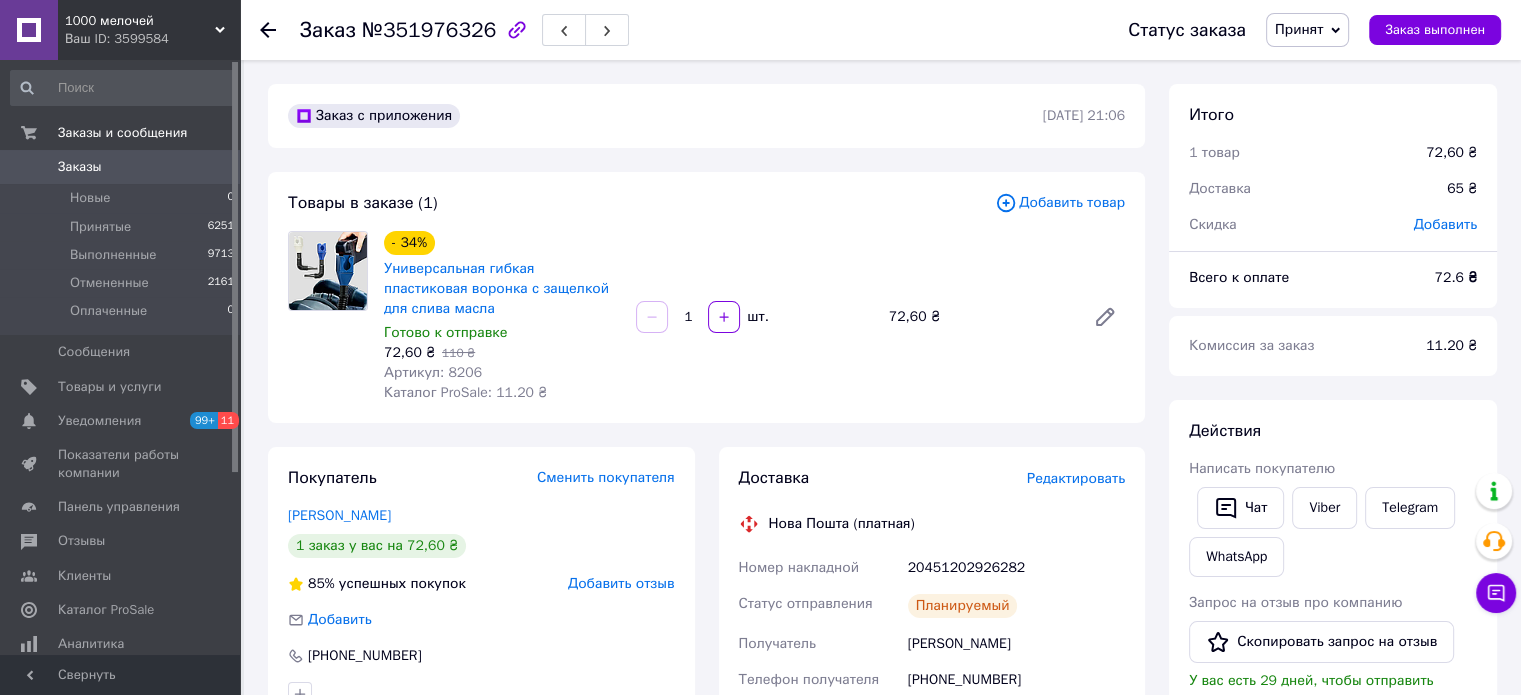 click on "72.6 ₴" at bounding box center (1455, 278) 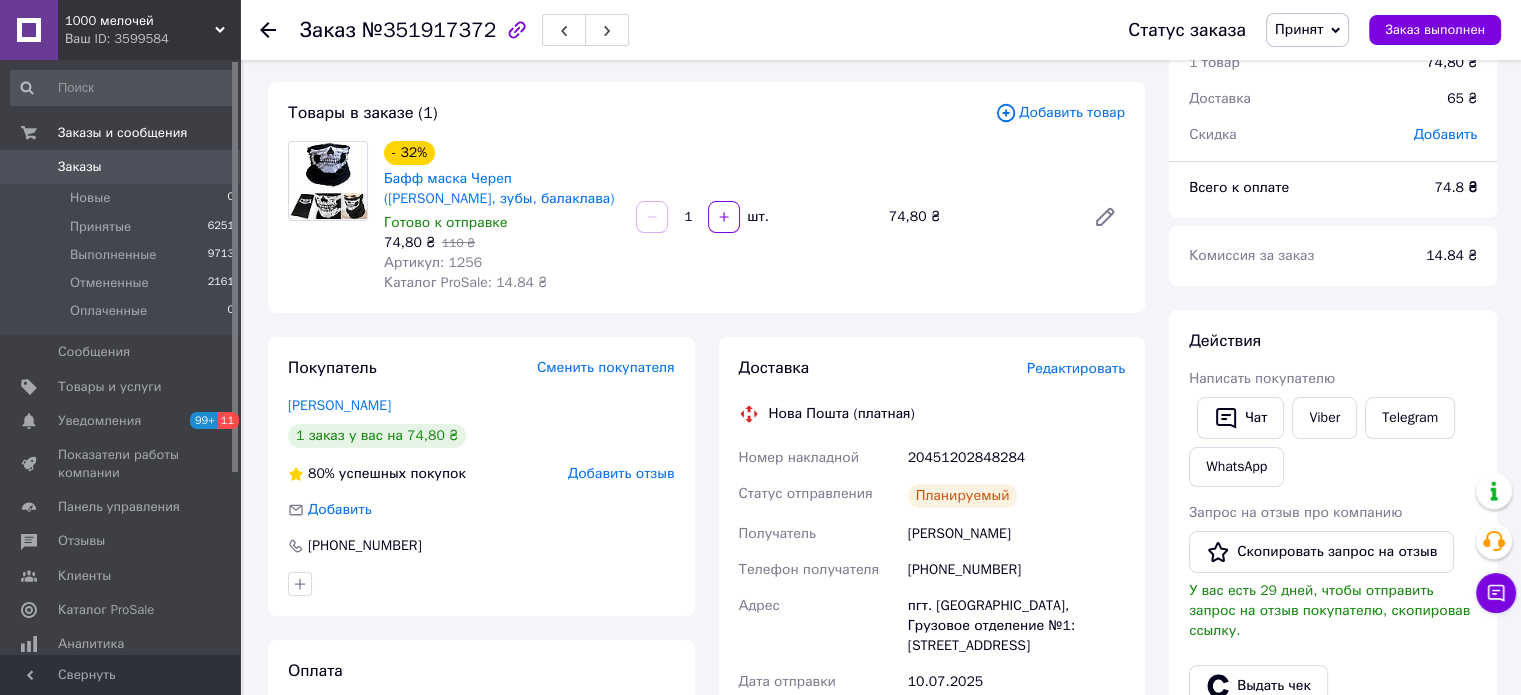 scroll, scrollTop: 300, scrollLeft: 0, axis: vertical 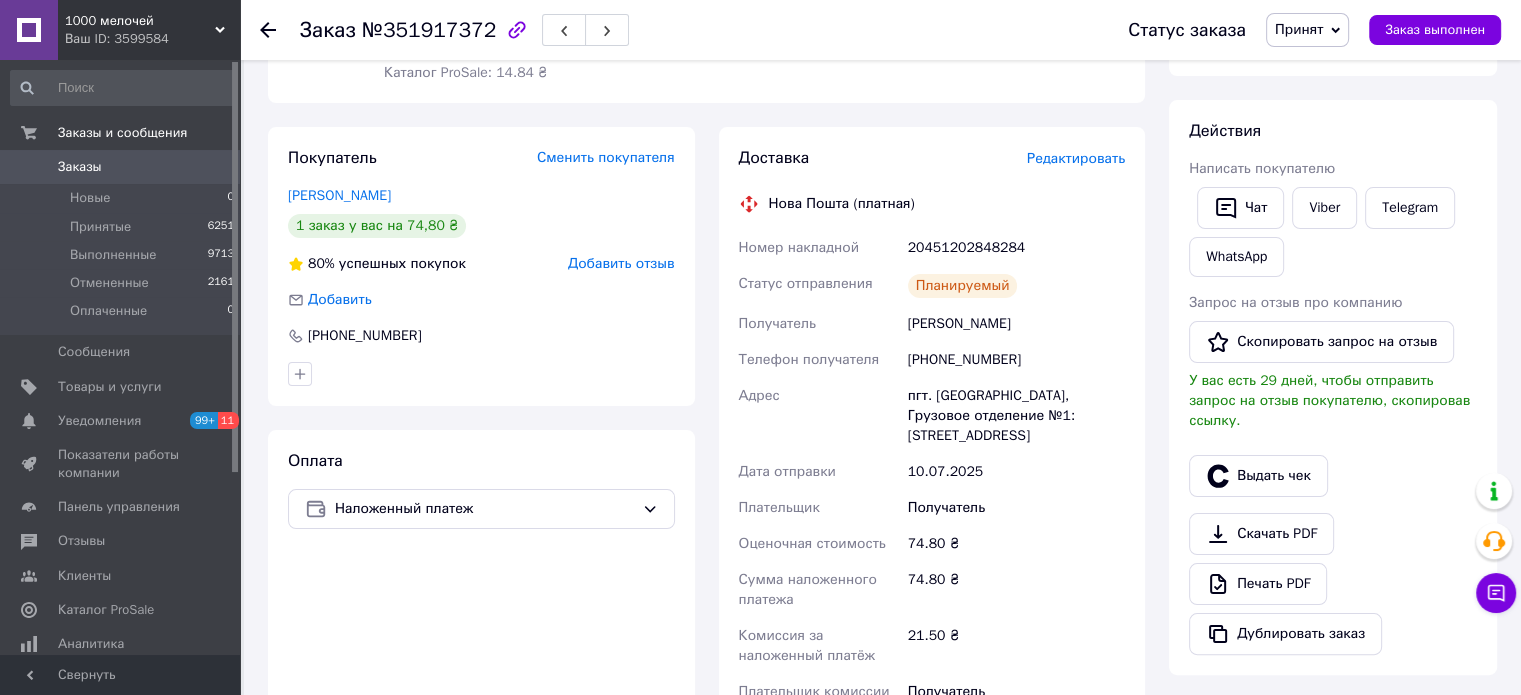 click on "20451202848284" at bounding box center [1016, 248] 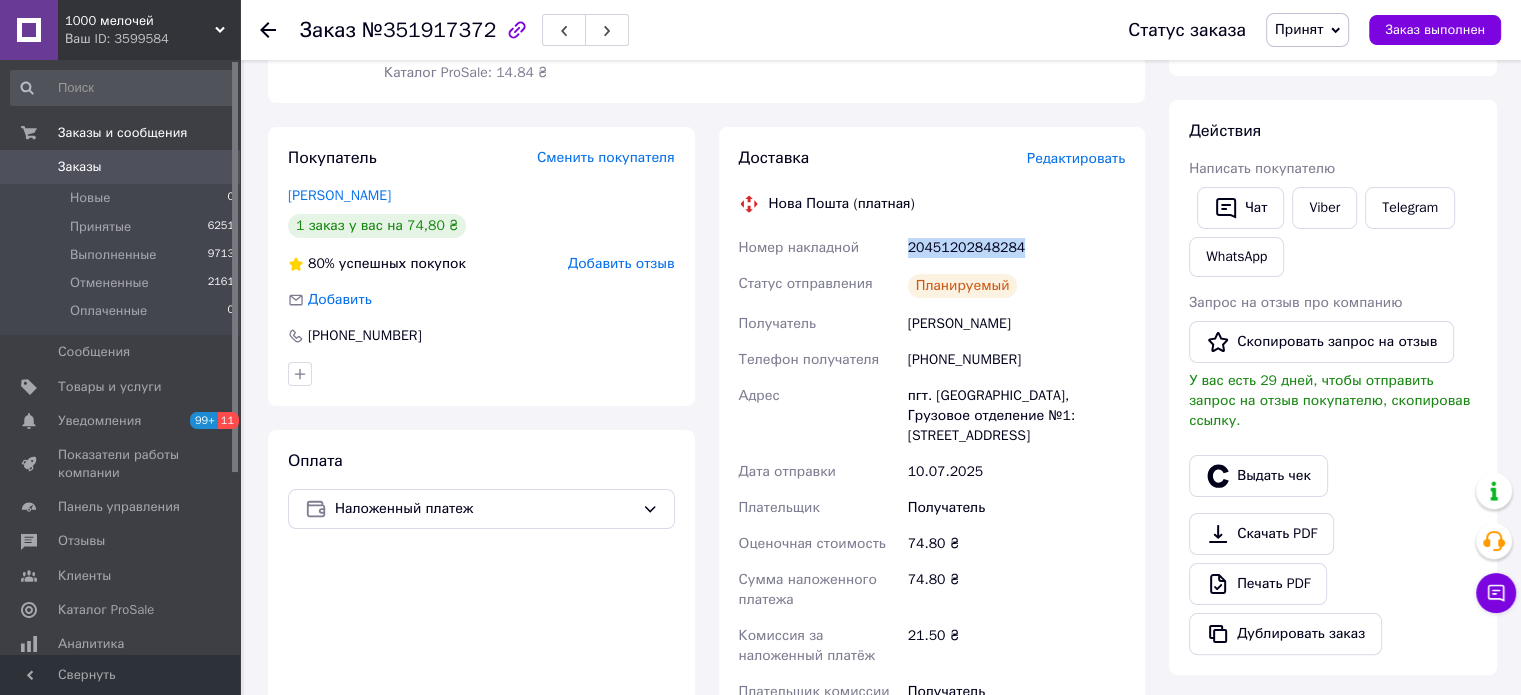 click on "20451202848284" at bounding box center (1016, 248) 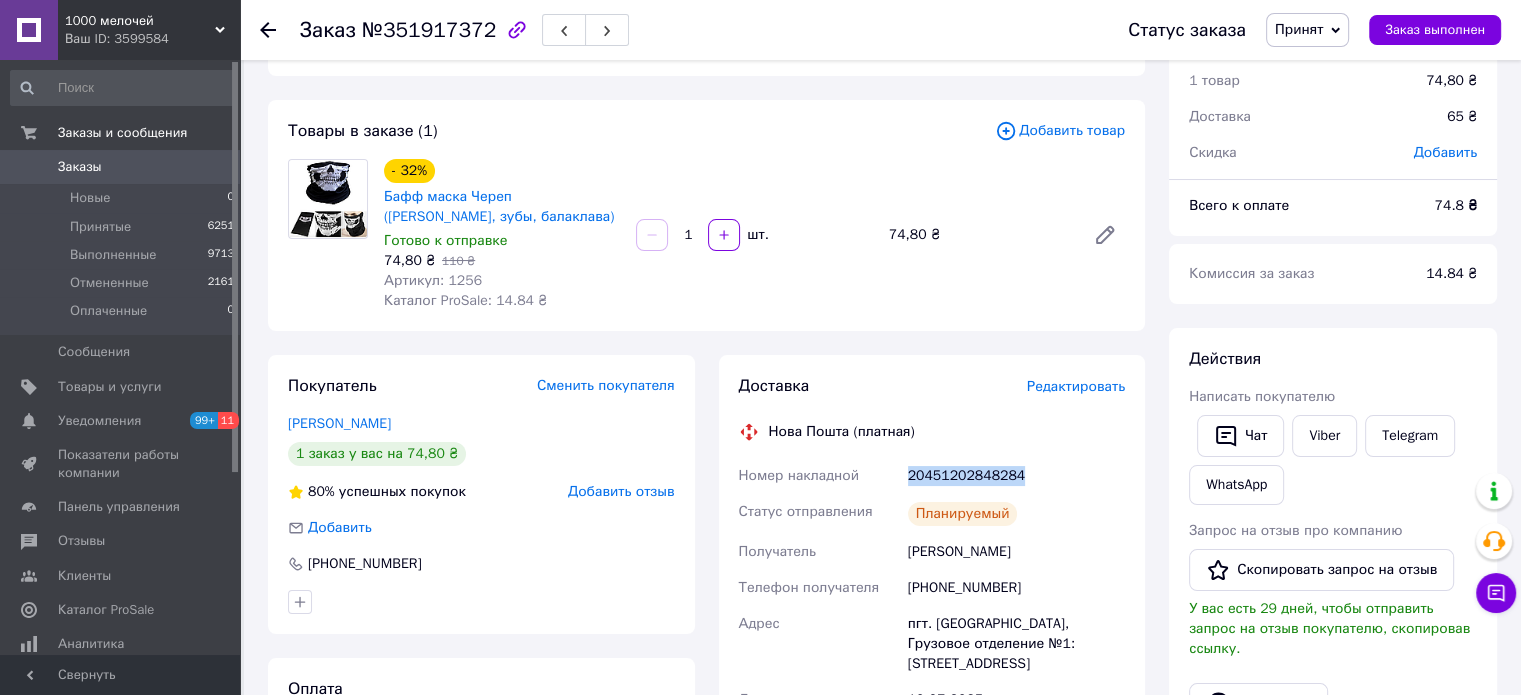 scroll, scrollTop: 0, scrollLeft: 0, axis: both 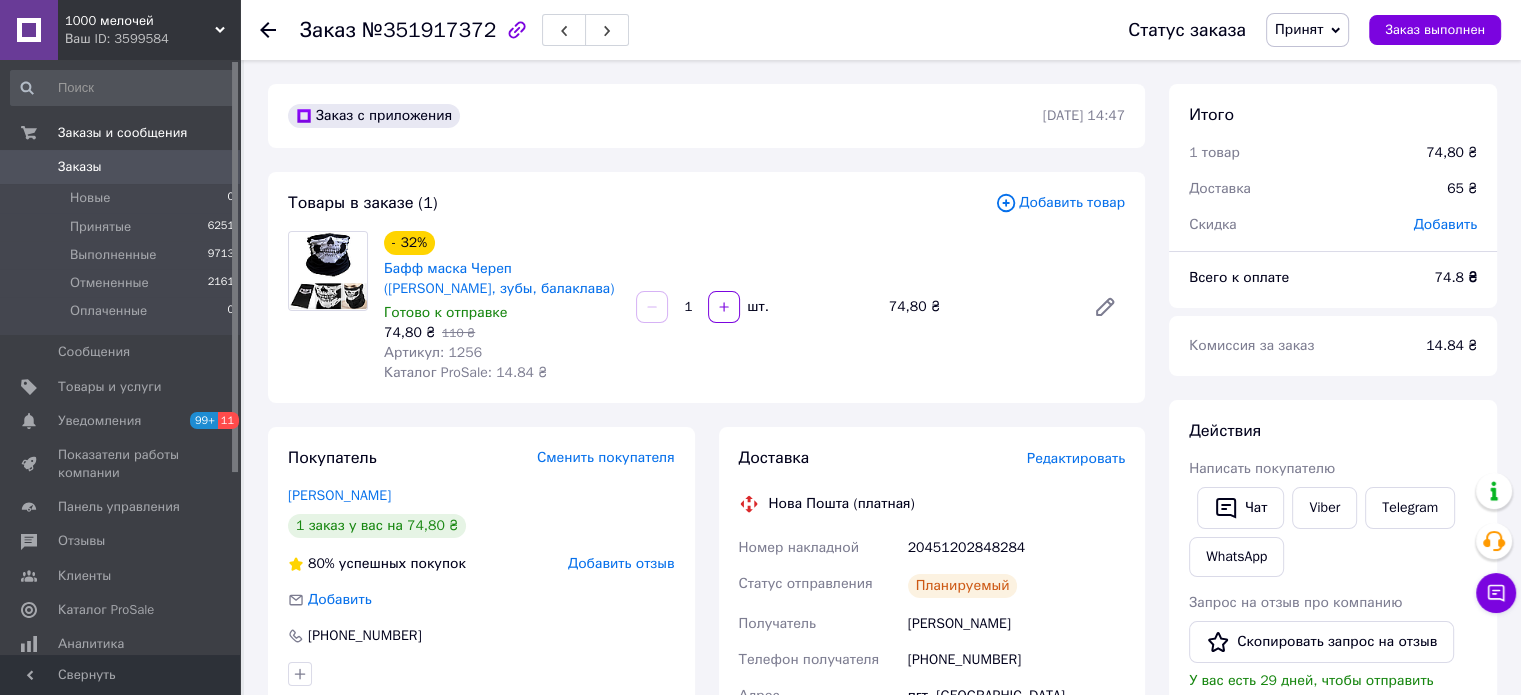 click on "Заказ №351917372" at bounding box center [464, 30] 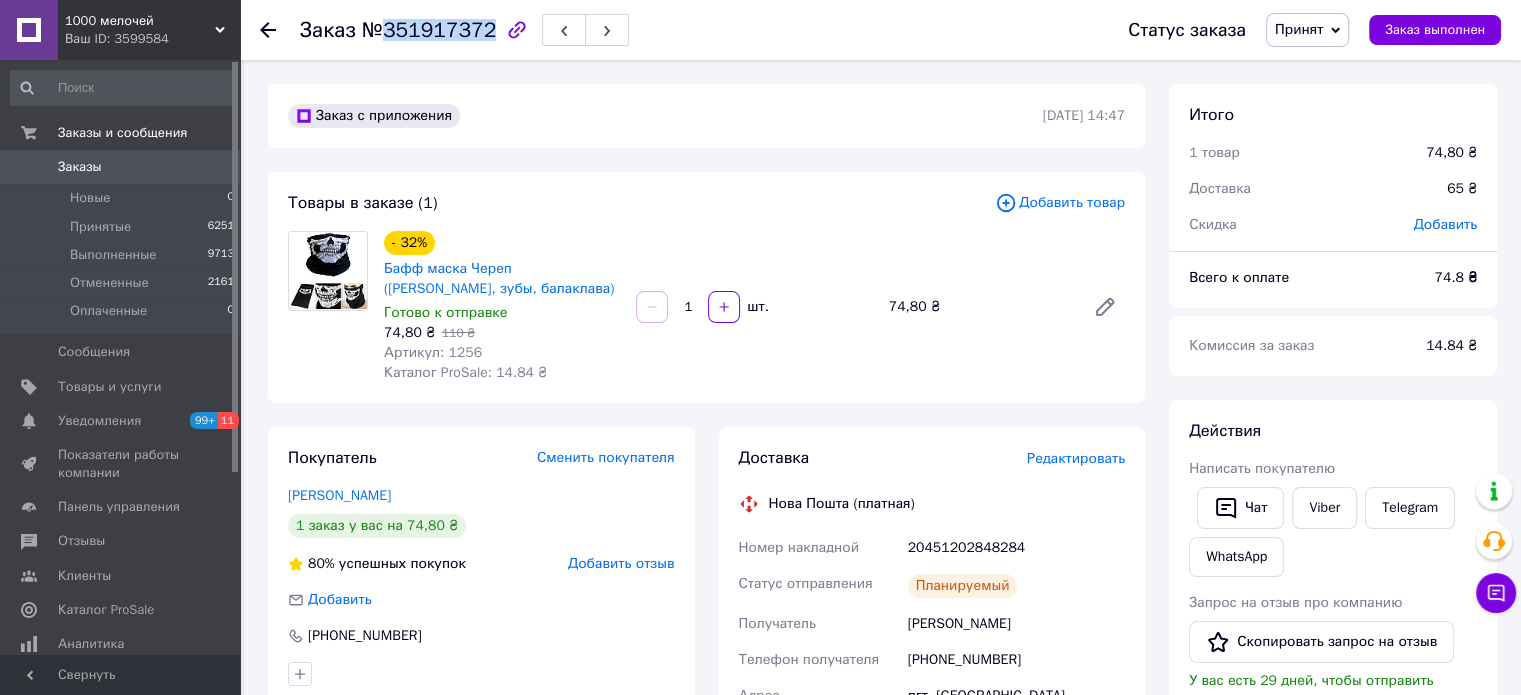 click on "Заказ №351917372" at bounding box center [464, 30] 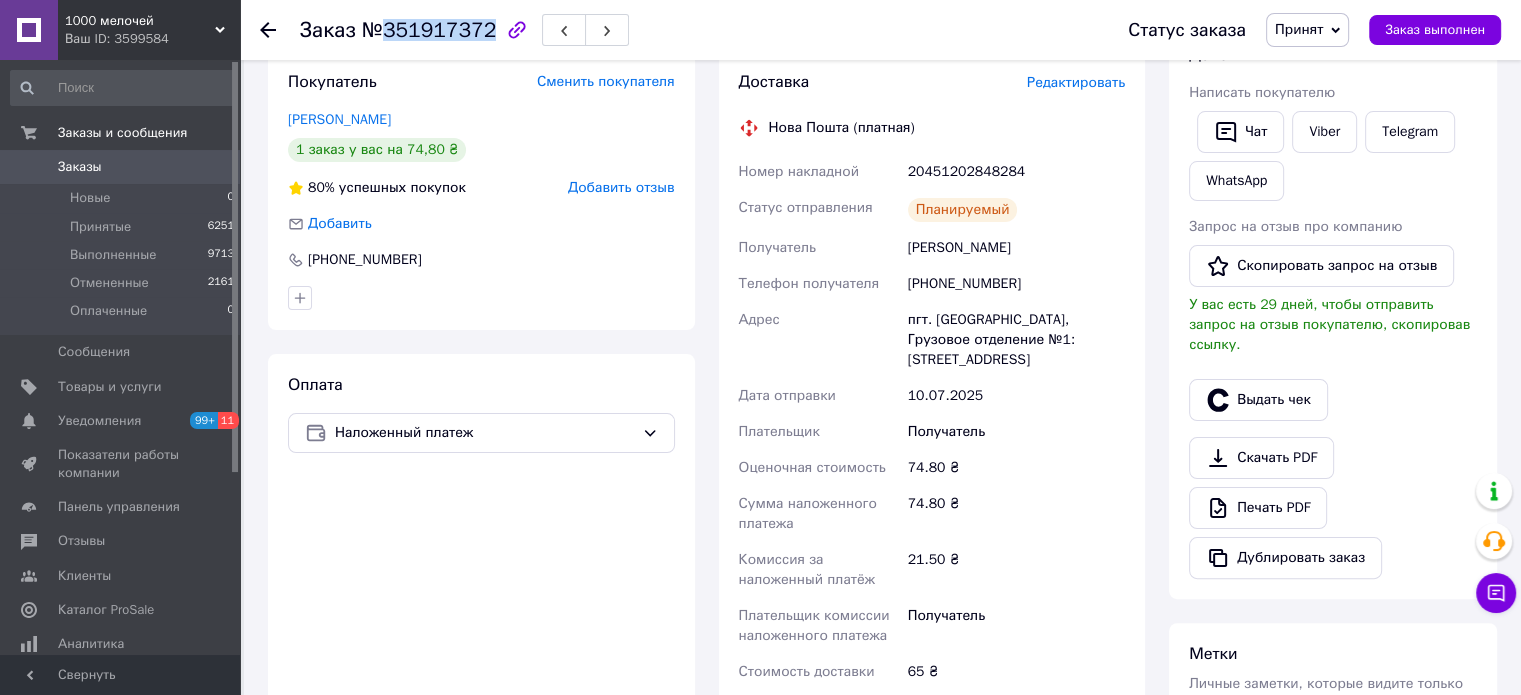 scroll, scrollTop: 400, scrollLeft: 0, axis: vertical 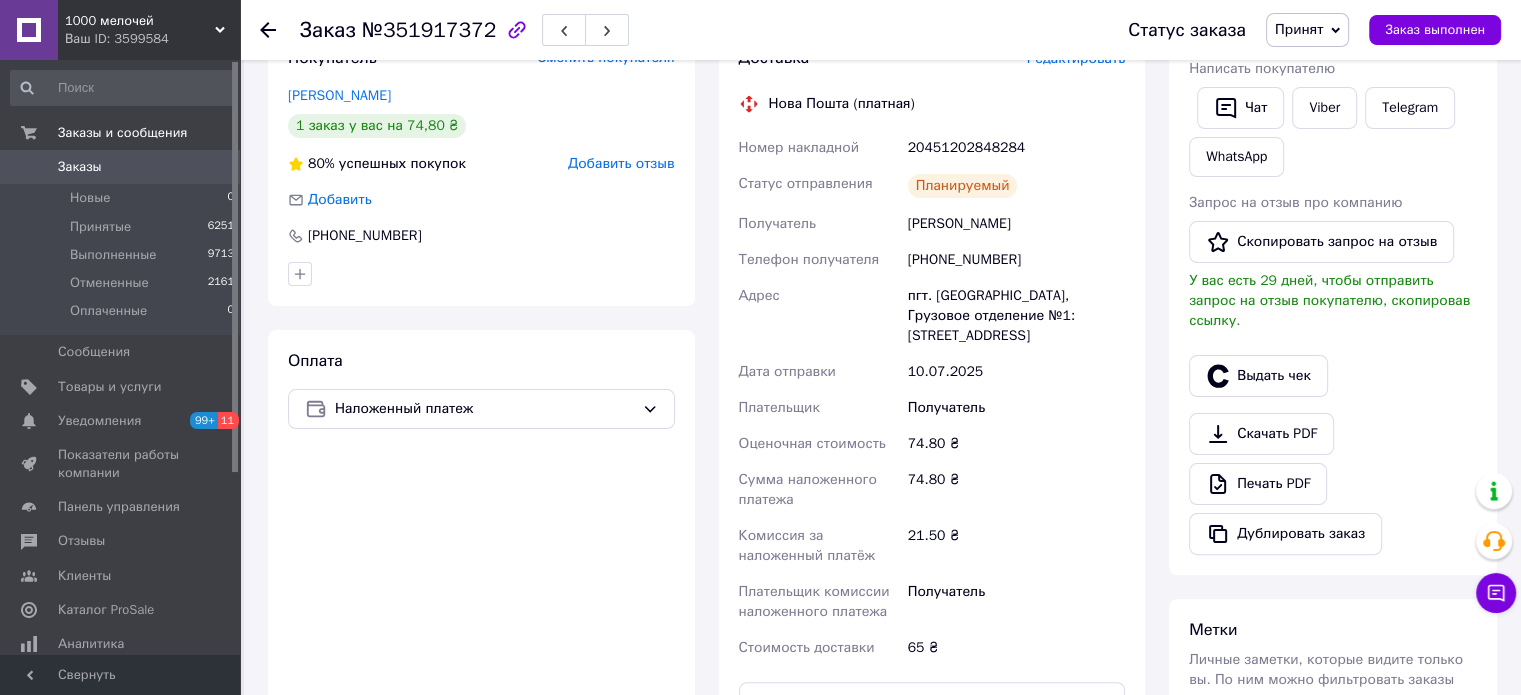 click on "+380684214260" at bounding box center [1016, 260] 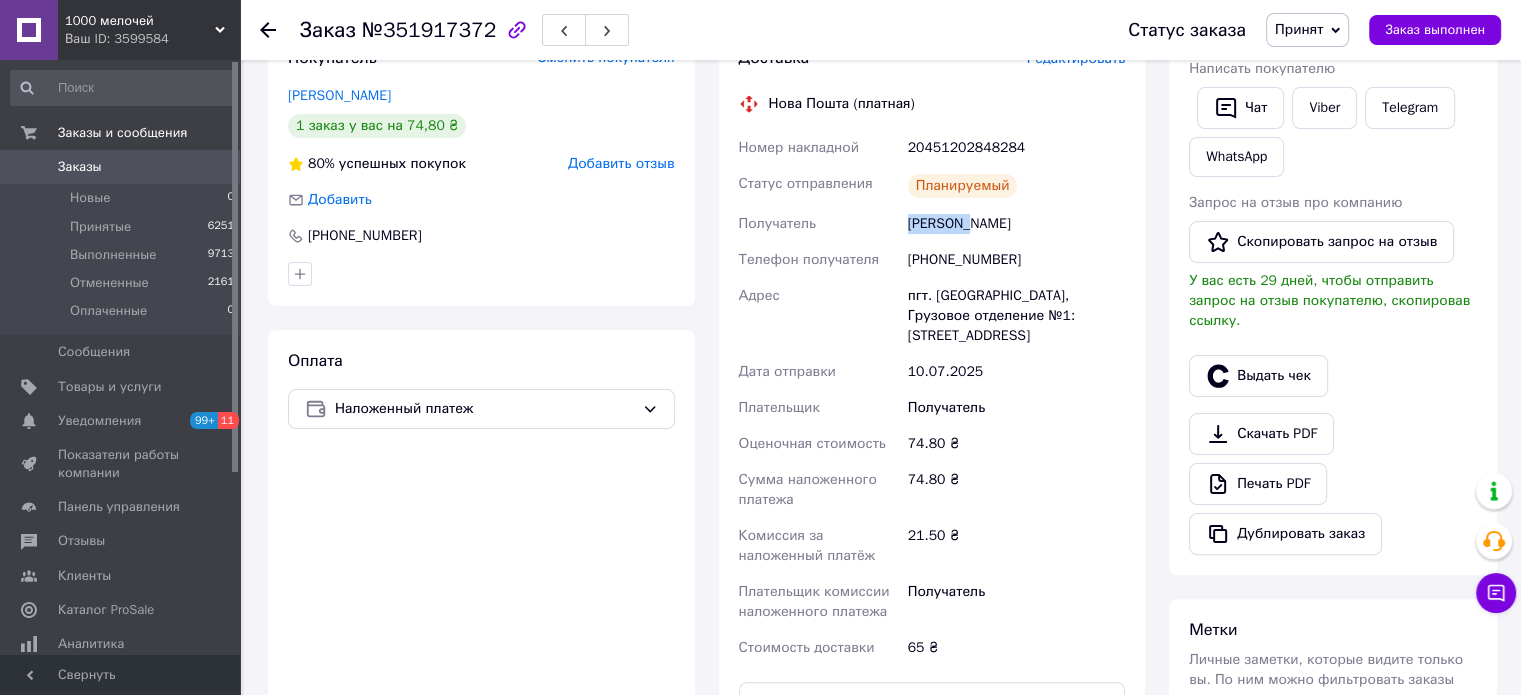 click on "Процько Богдан" at bounding box center (1016, 224) 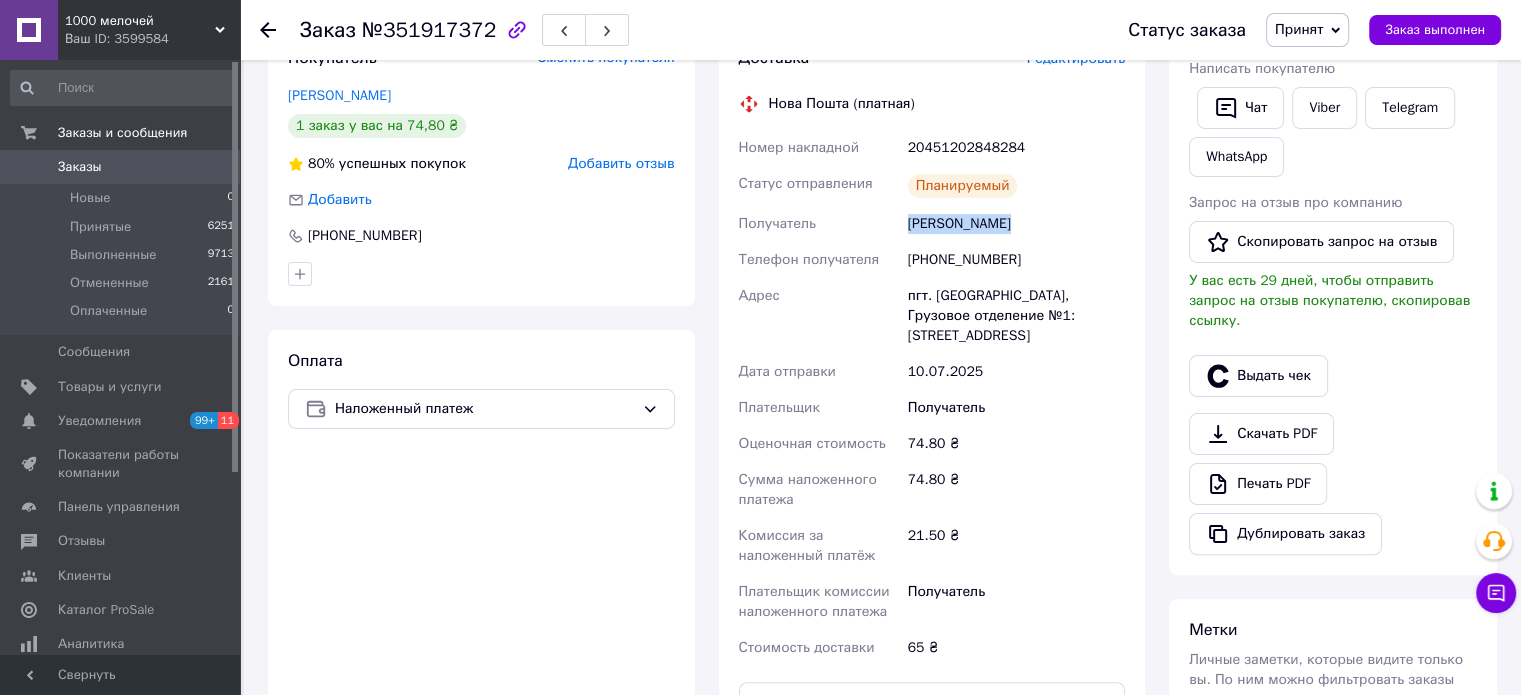 click on "Процько Богдан" at bounding box center [1016, 224] 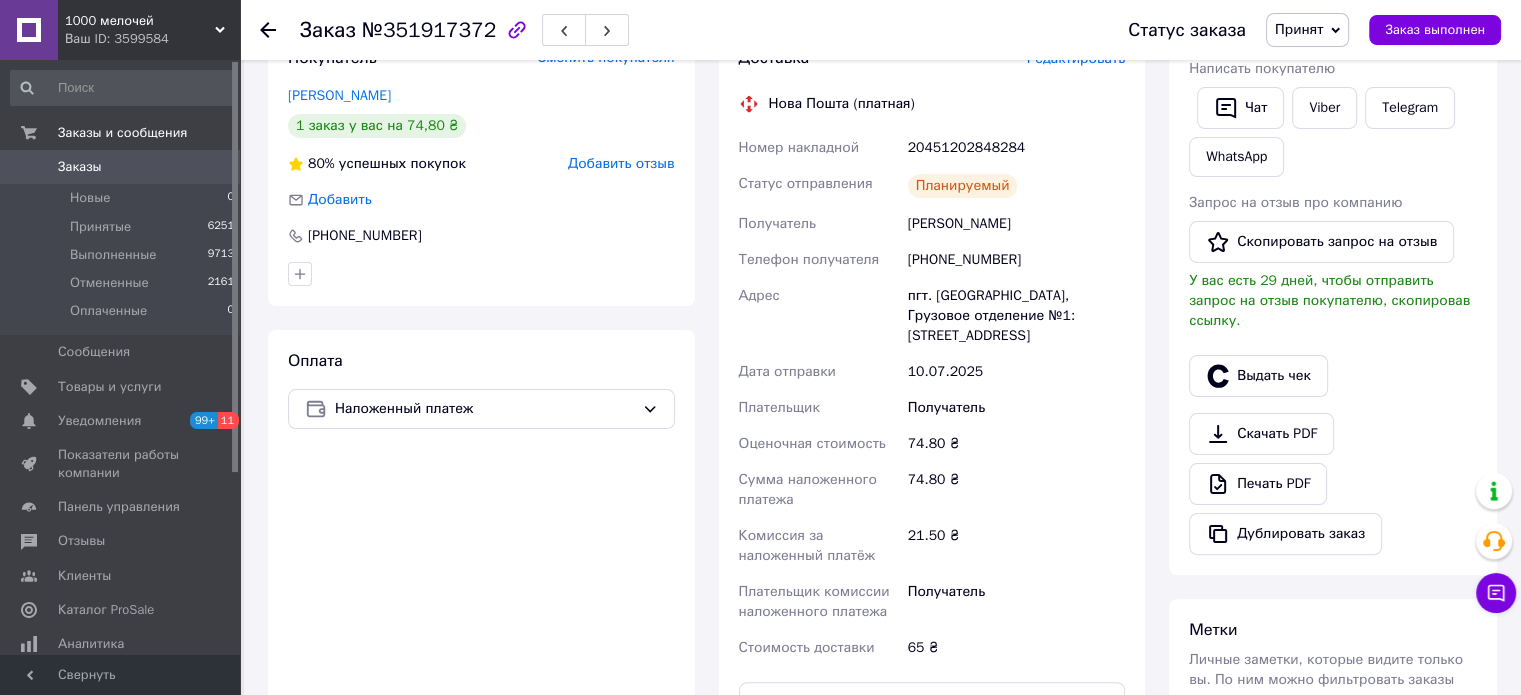 click on "+380684214260" at bounding box center [1016, 260] 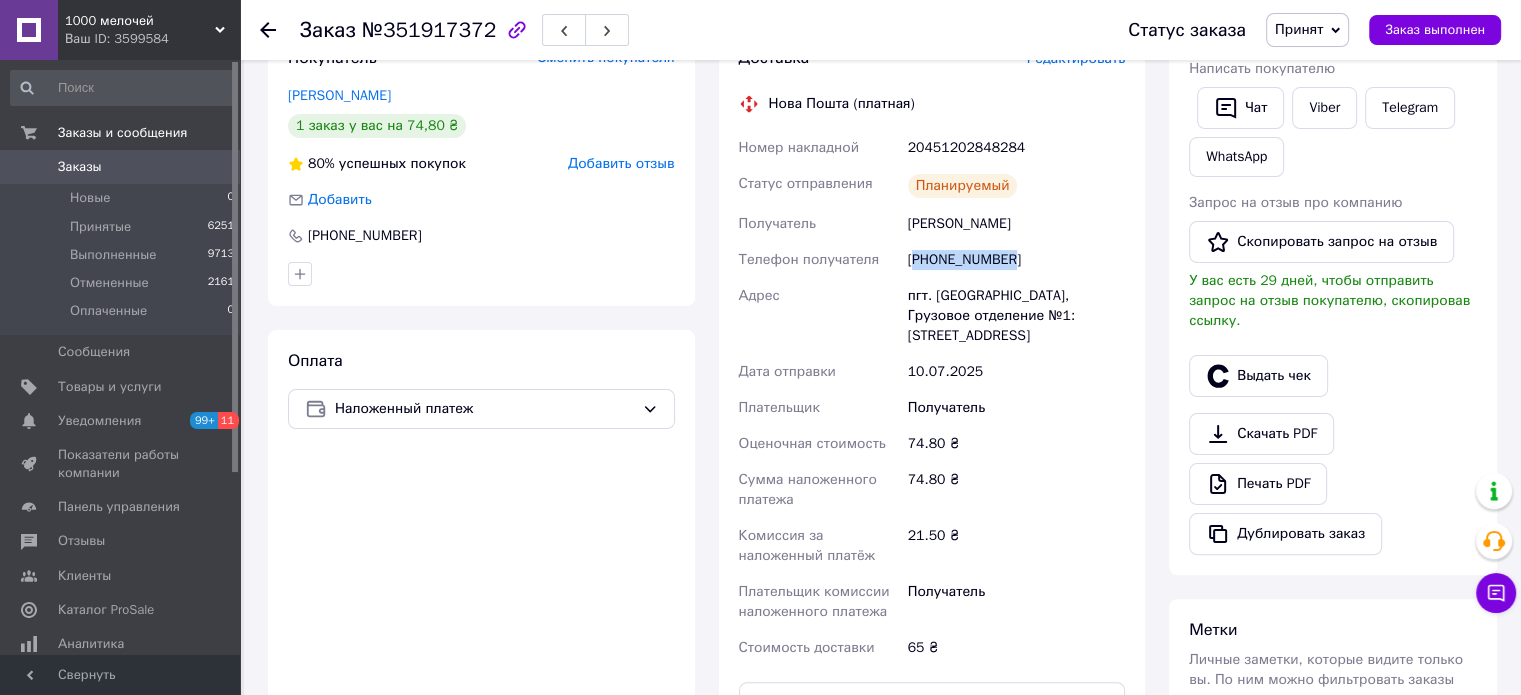 click on "+380684214260" at bounding box center [1016, 260] 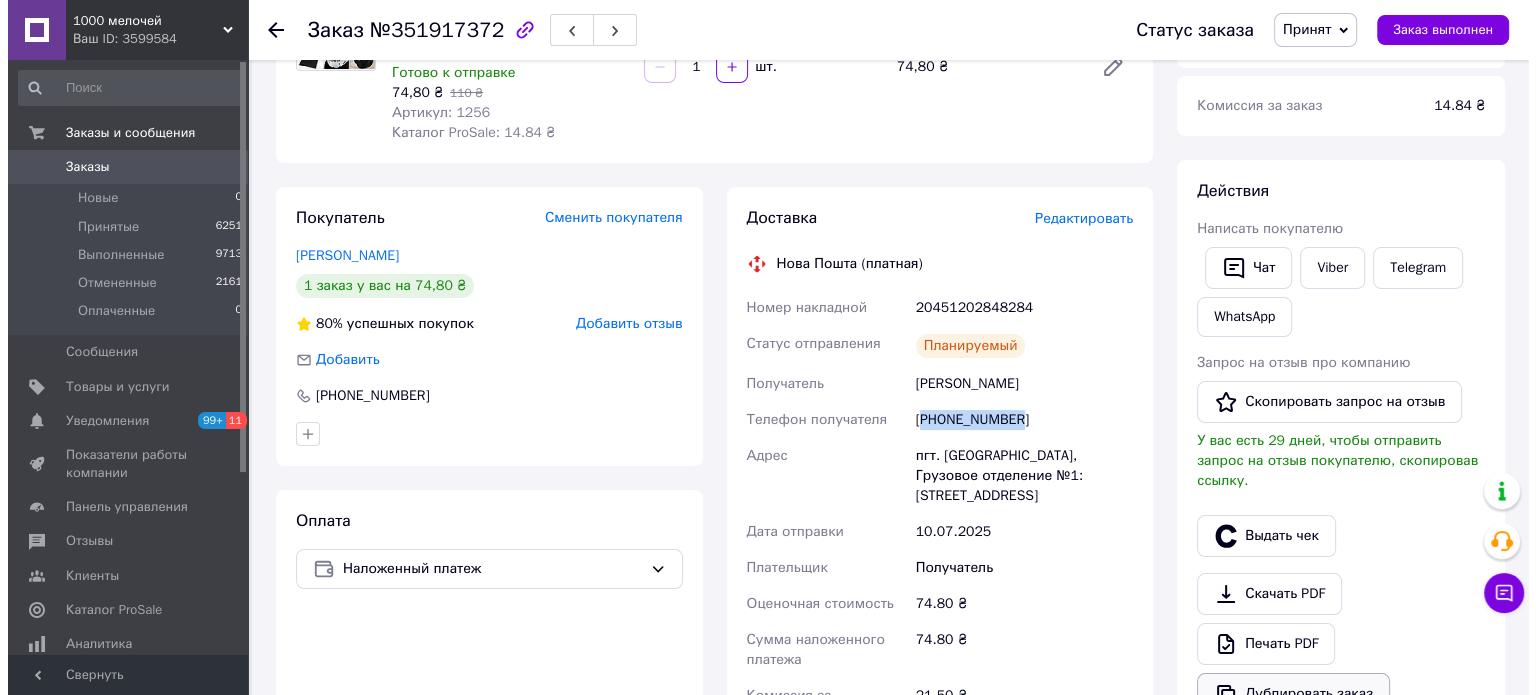 scroll, scrollTop: 400, scrollLeft: 0, axis: vertical 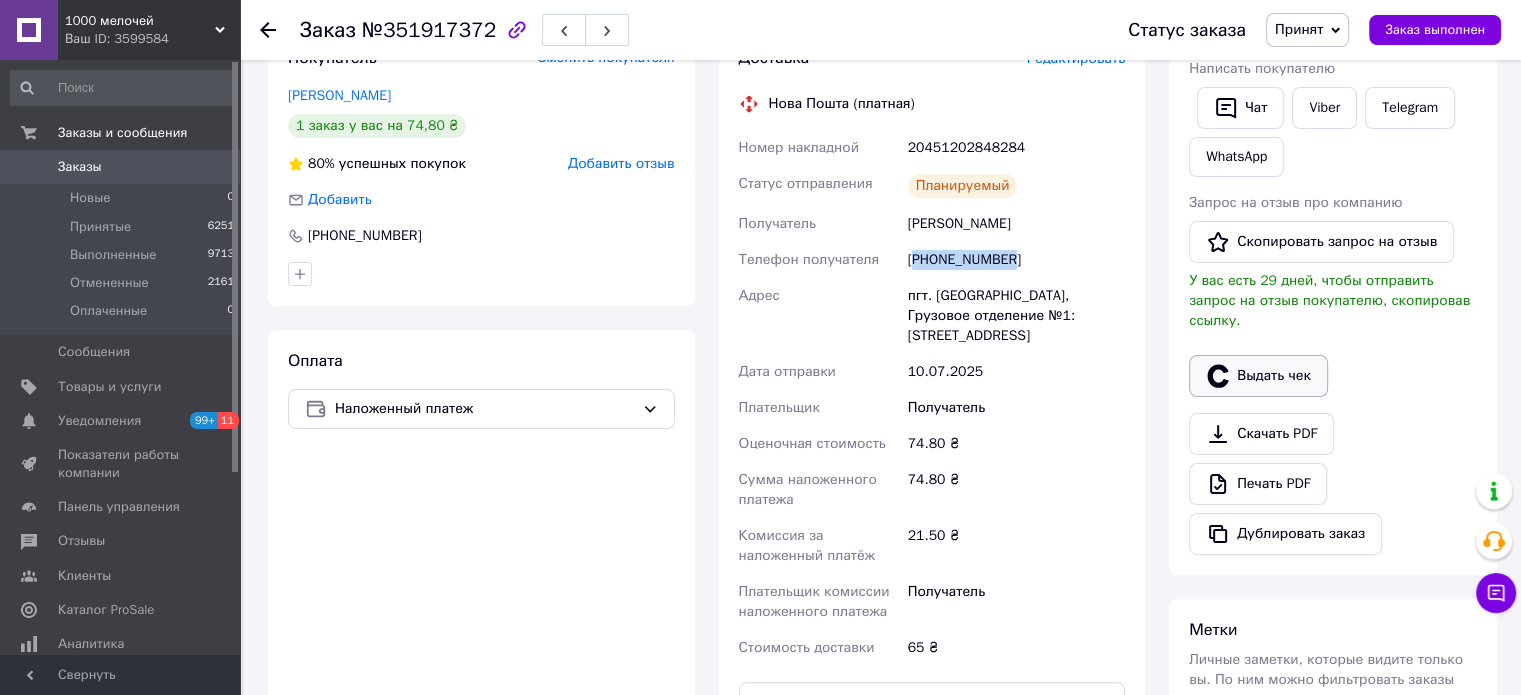 click on "Выдать чек" at bounding box center [1258, 376] 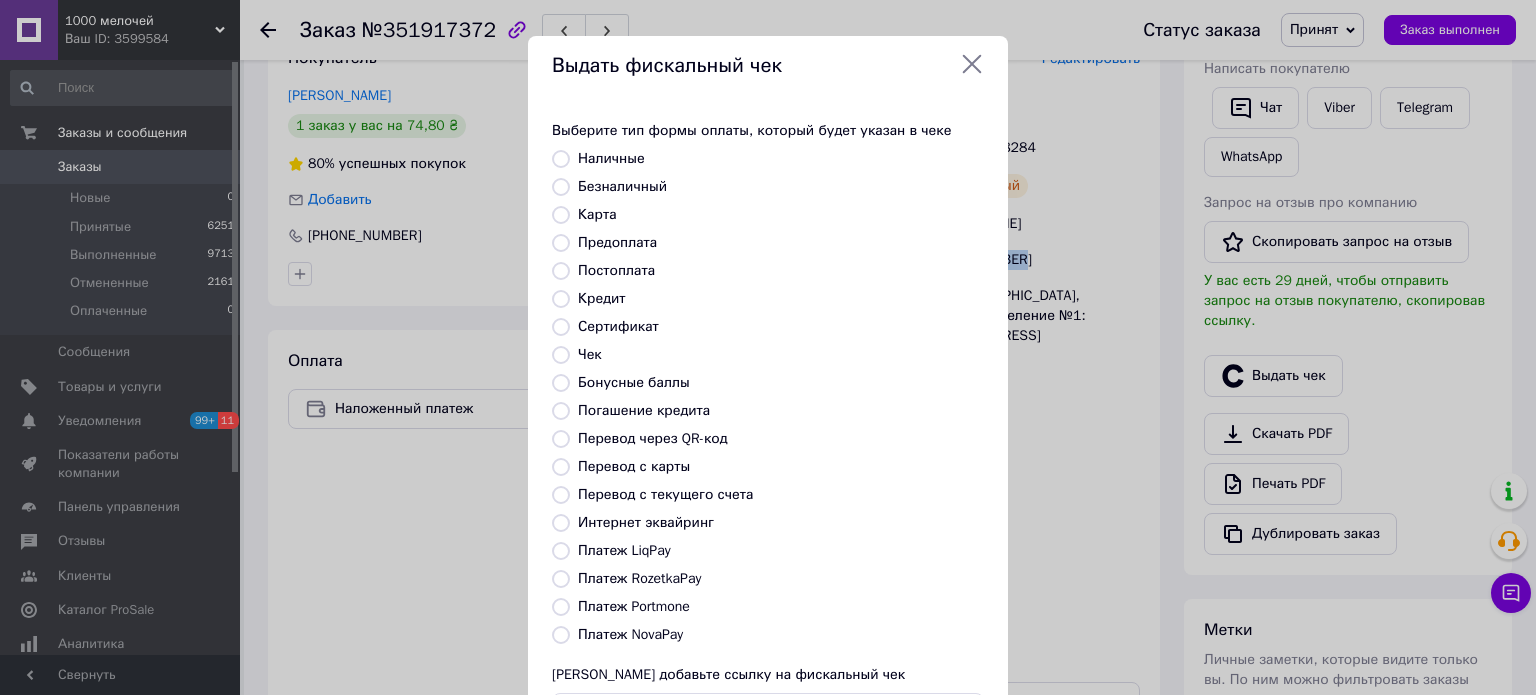 drag, startPoint x: 556, startPoint y: 629, endPoint x: 809, endPoint y: 550, distance: 265.04718 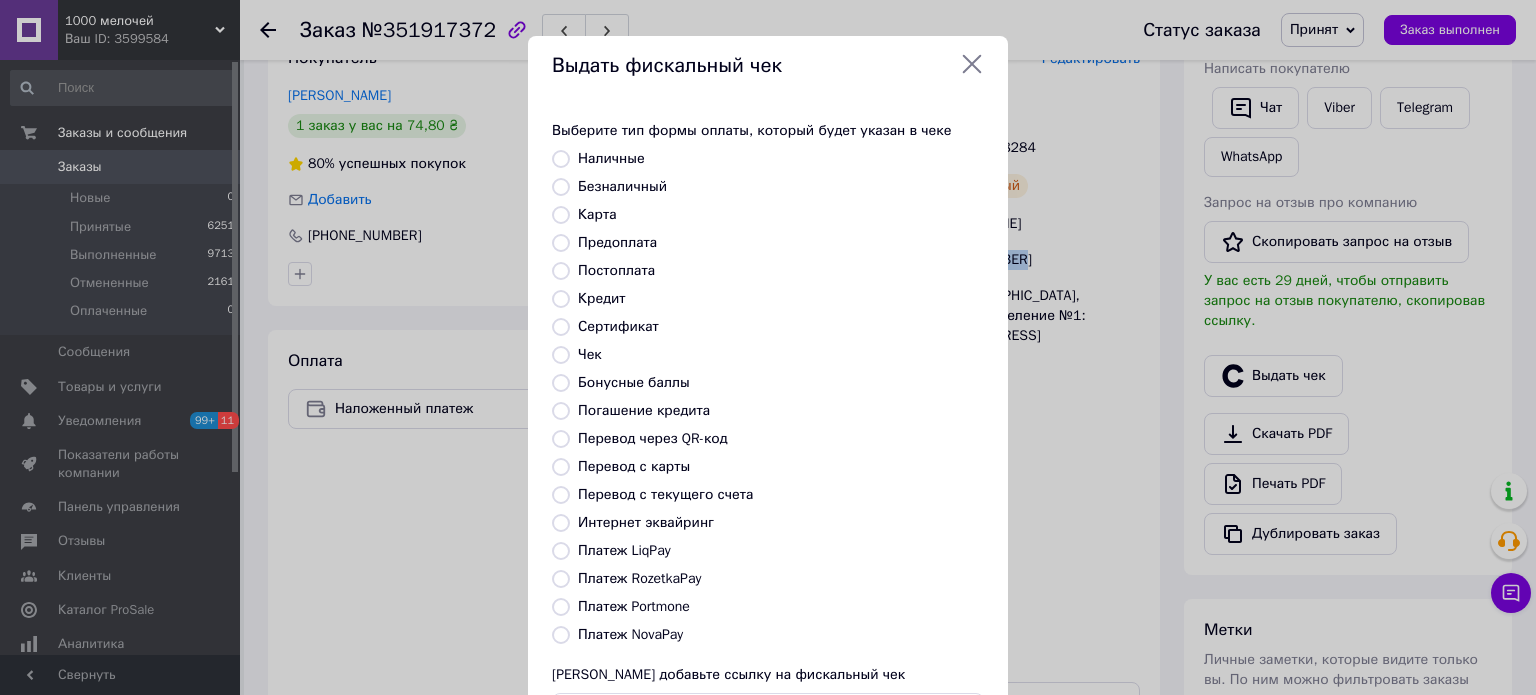 radio on "true" 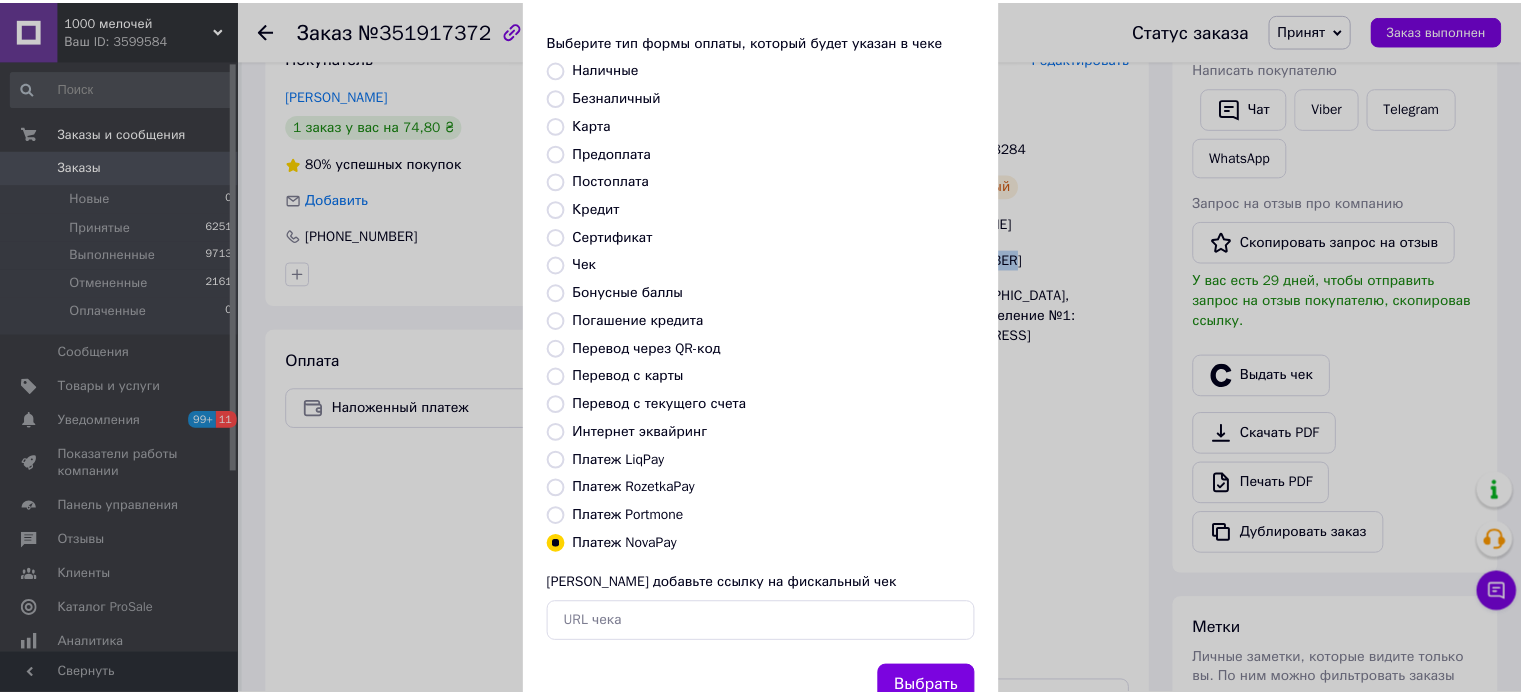 scroll, scrollTop: 163, scrollLeft: 0, axis: vertical 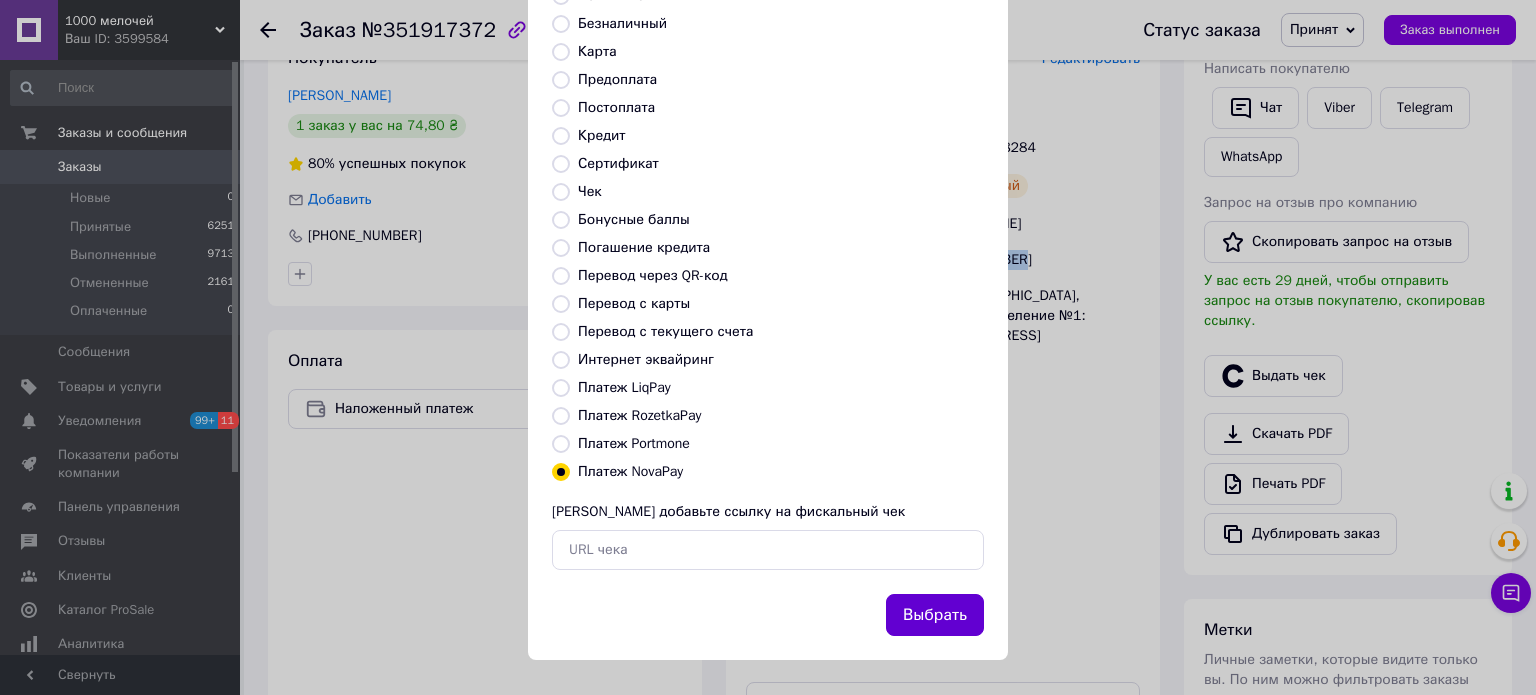 click on "Выбрать" at bounding box center (935, 615) 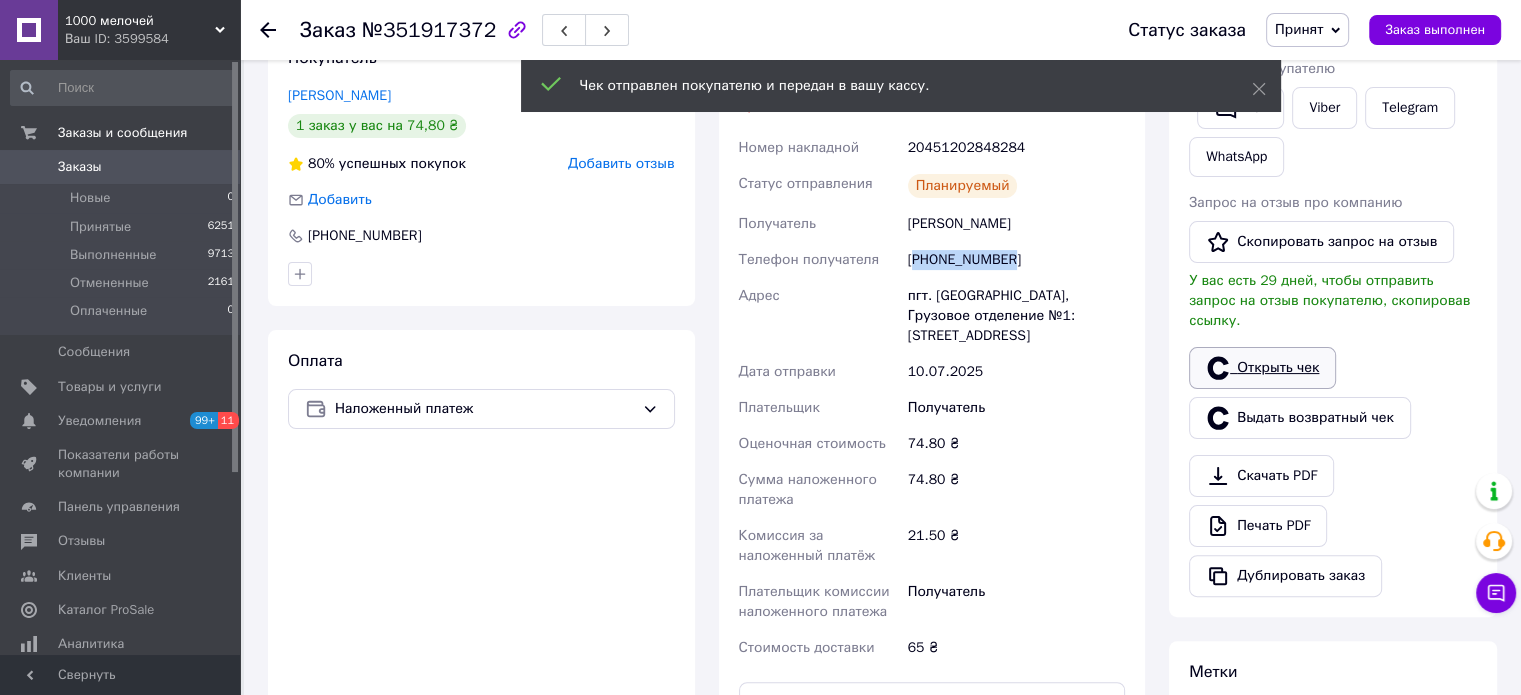 click on "Открыть чек" at bounding box center [1262, 368] 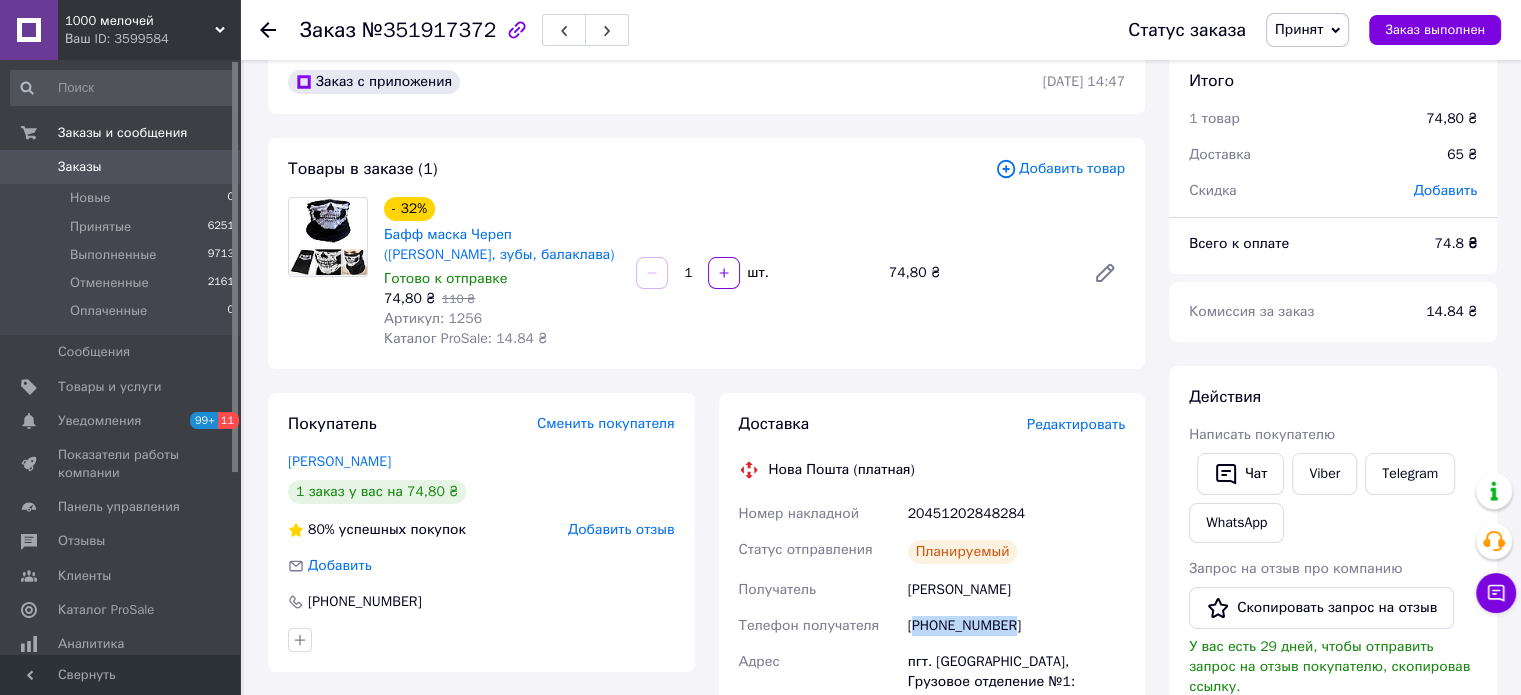 scroll, scrollTop: 0, scrollLeft: 0, axis: both 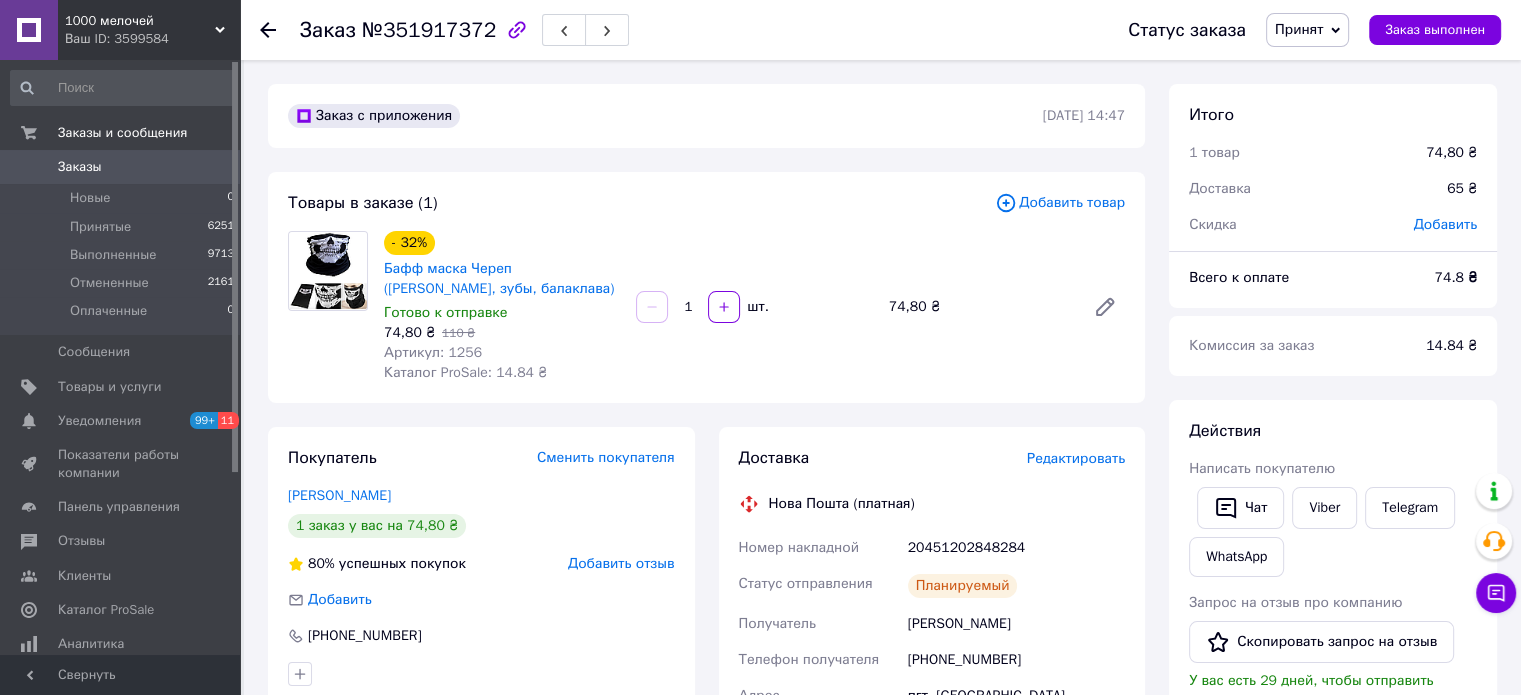click on "74,80 ₴" at bounding box center (979, 307) 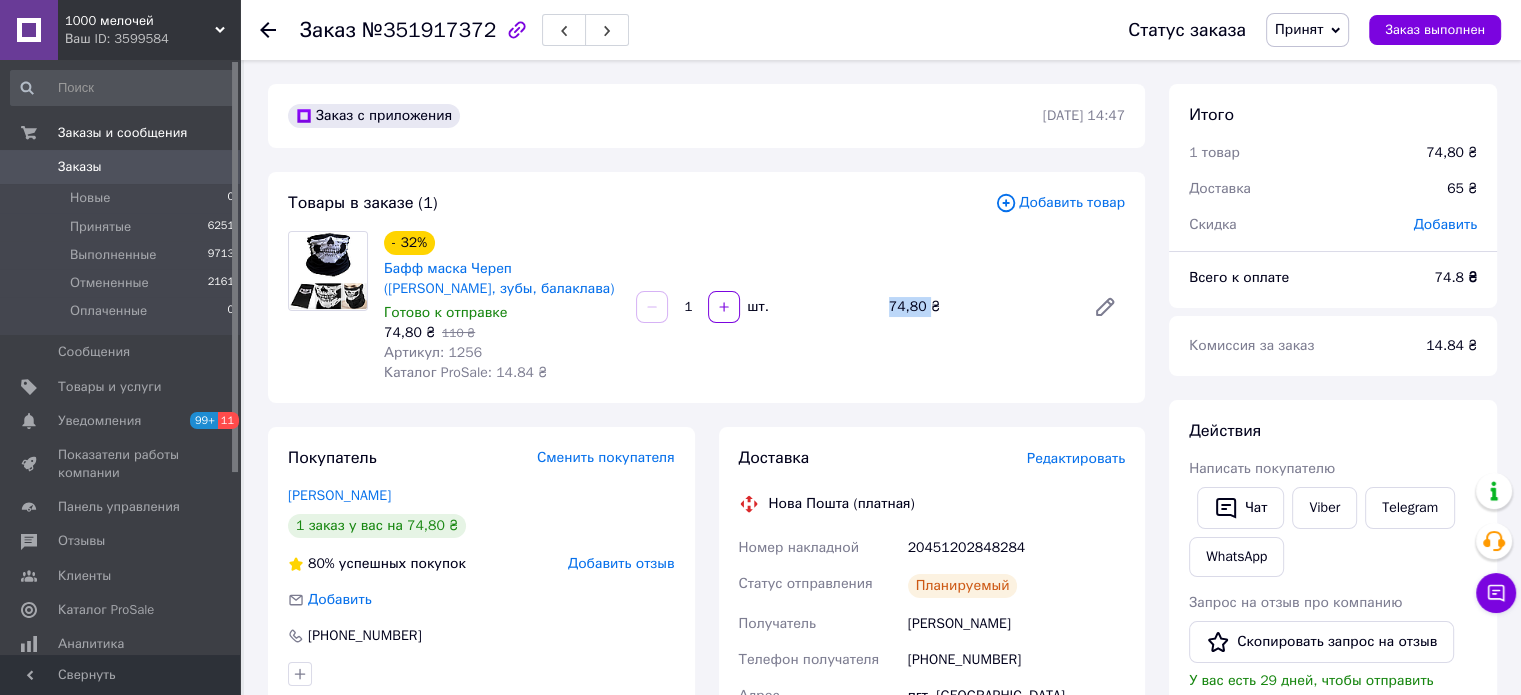 click on "74,80 ₴" at bounding box center [979, 307] 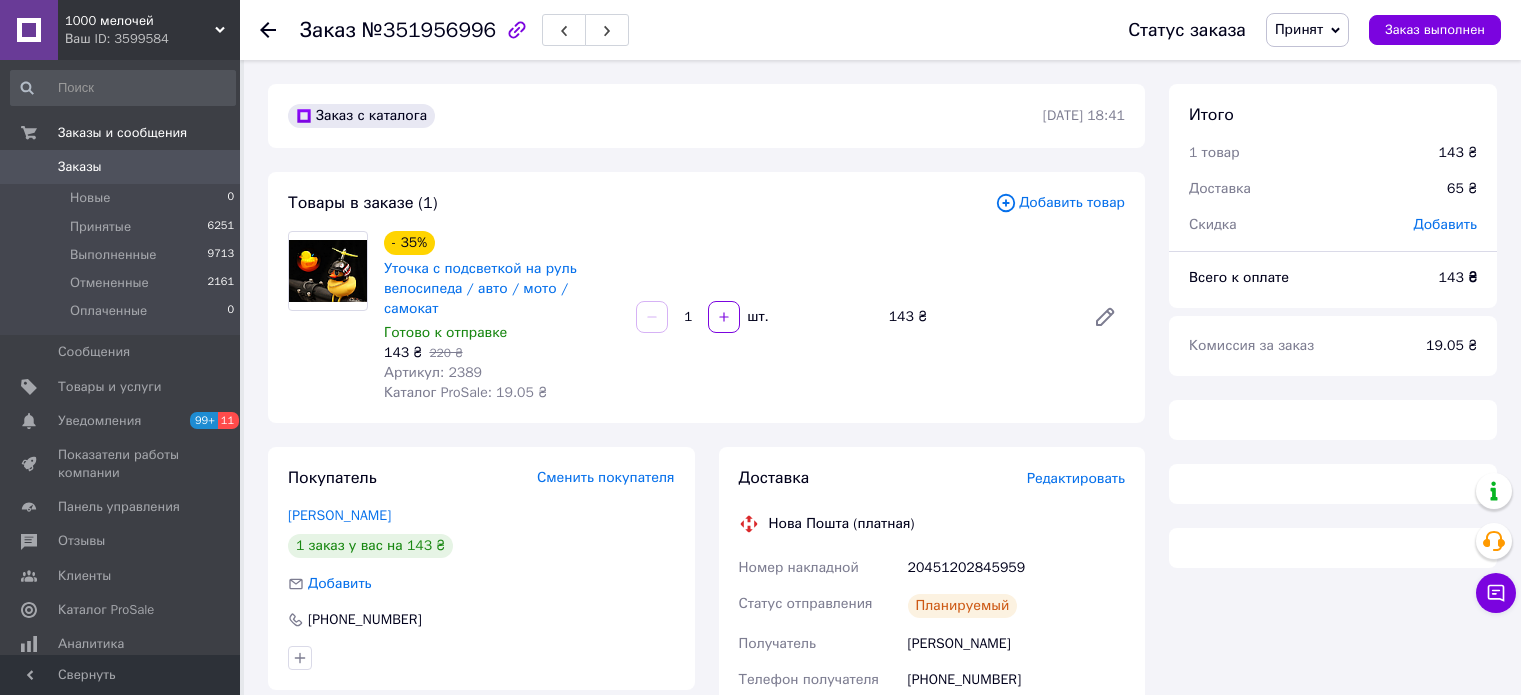scroll, scrollTop: 0, scrollLeft: 0, axis: both 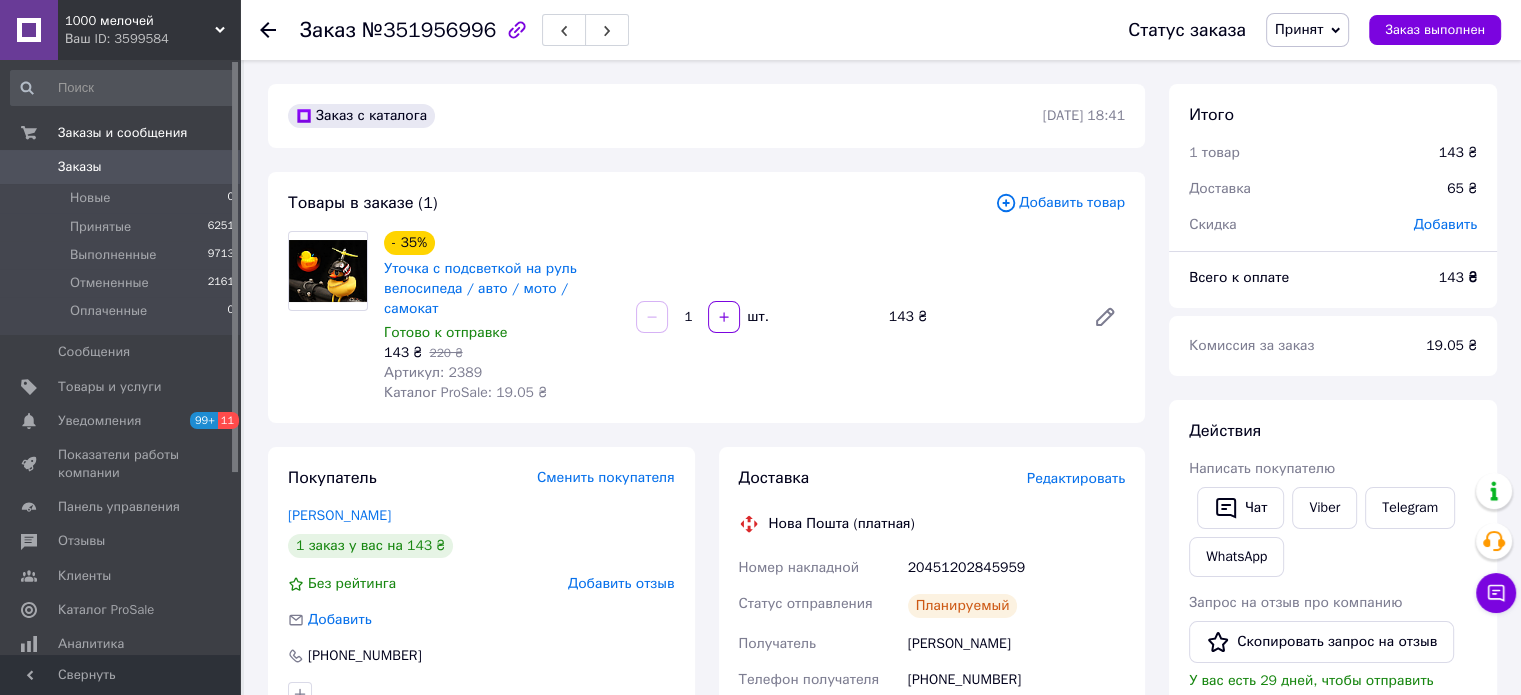 click on "№351956996" at bounding box center (429, 30) 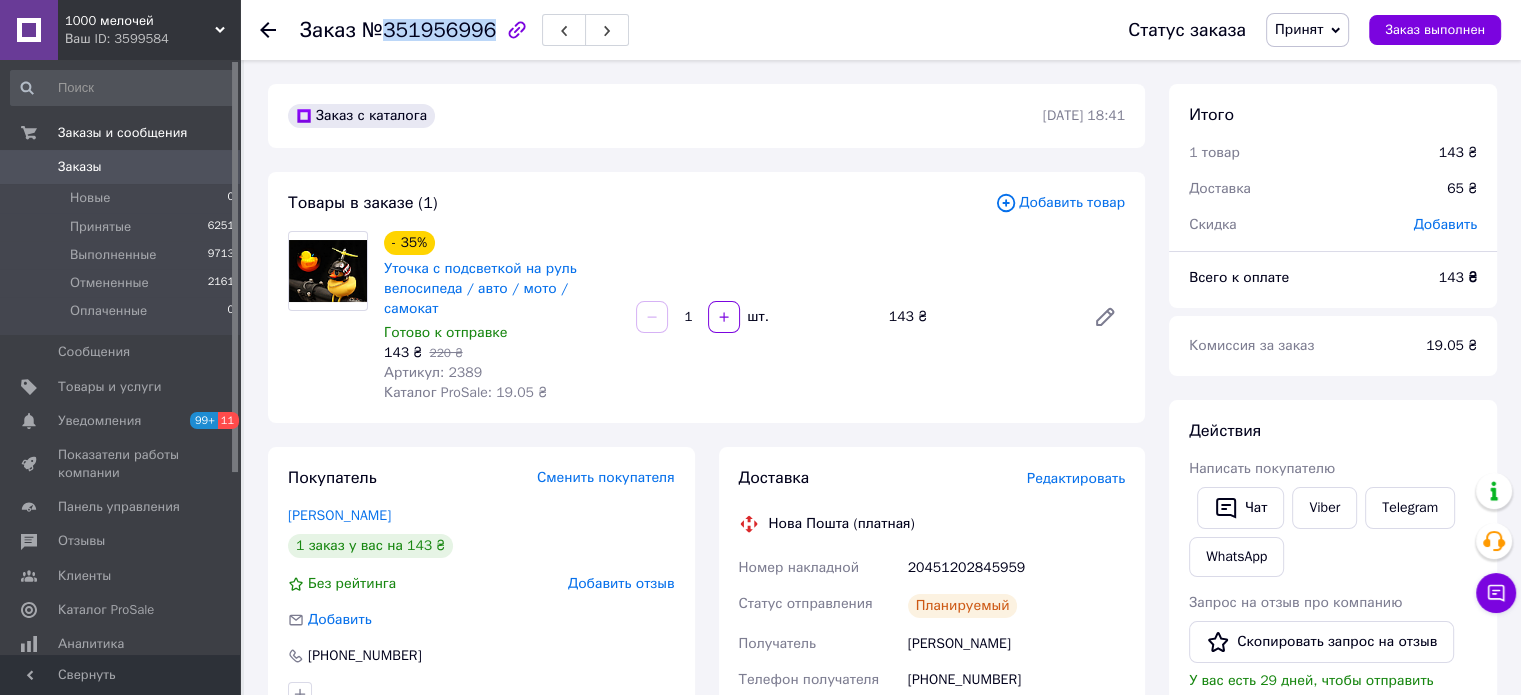 click on "№351956996" at bounding box center [429, 30] 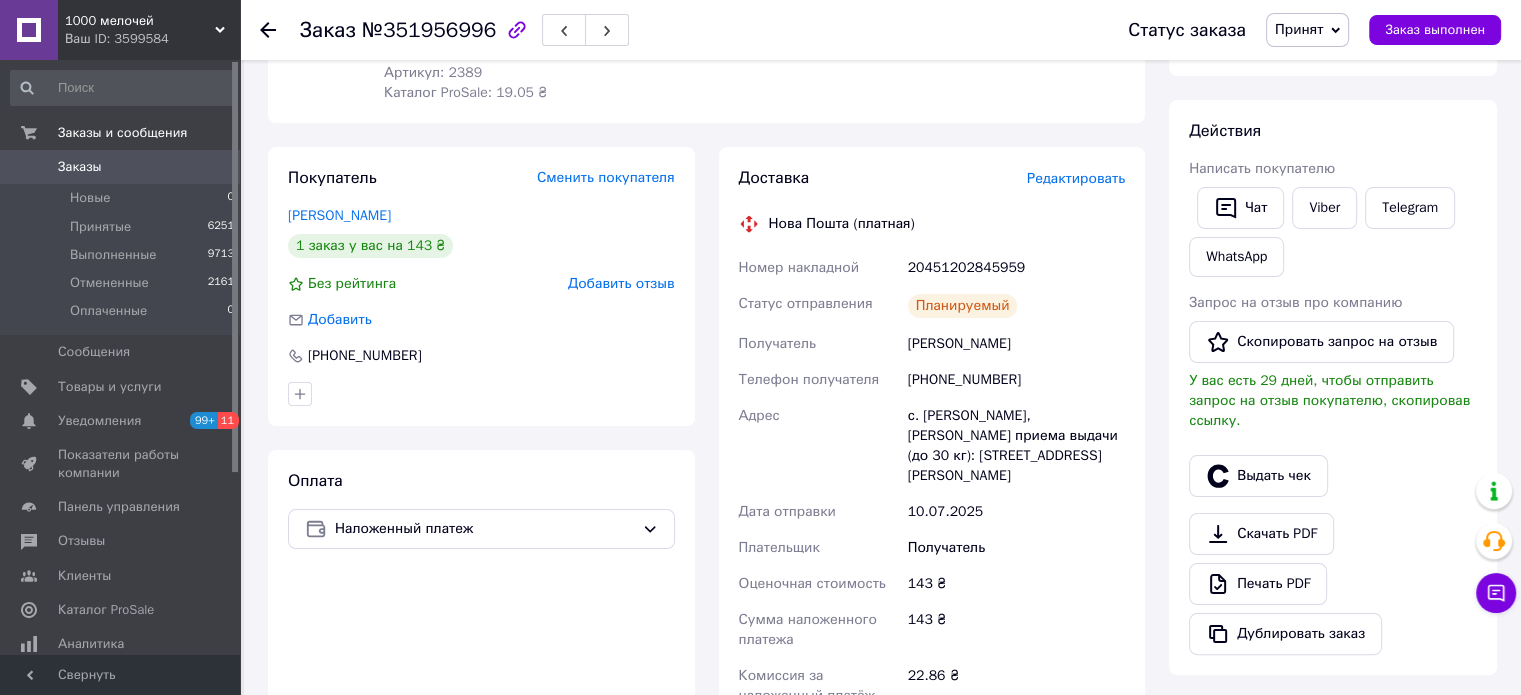 click on "[PERSON_NAME]" at bounding box center [1016, 344] 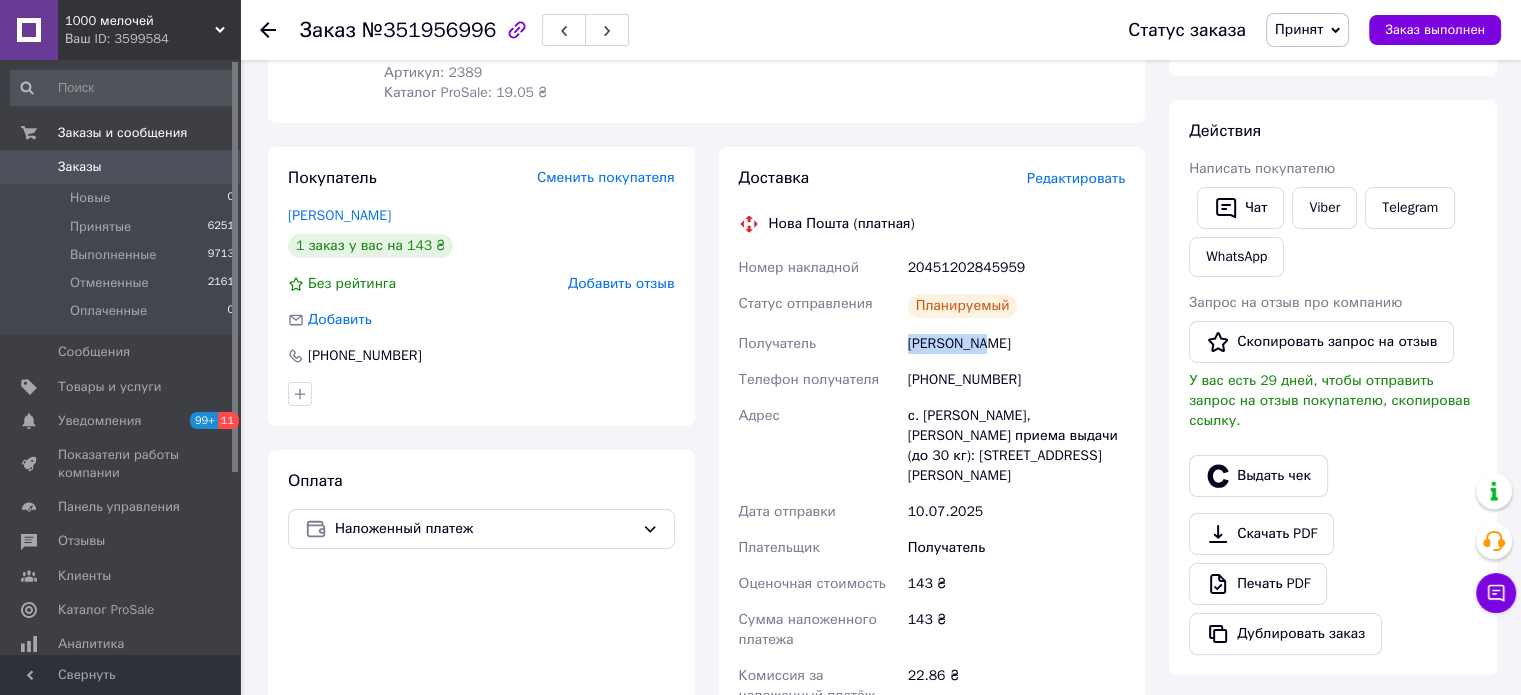 click on "[PERSON_NAME]" at bounding box center (1016, 344) 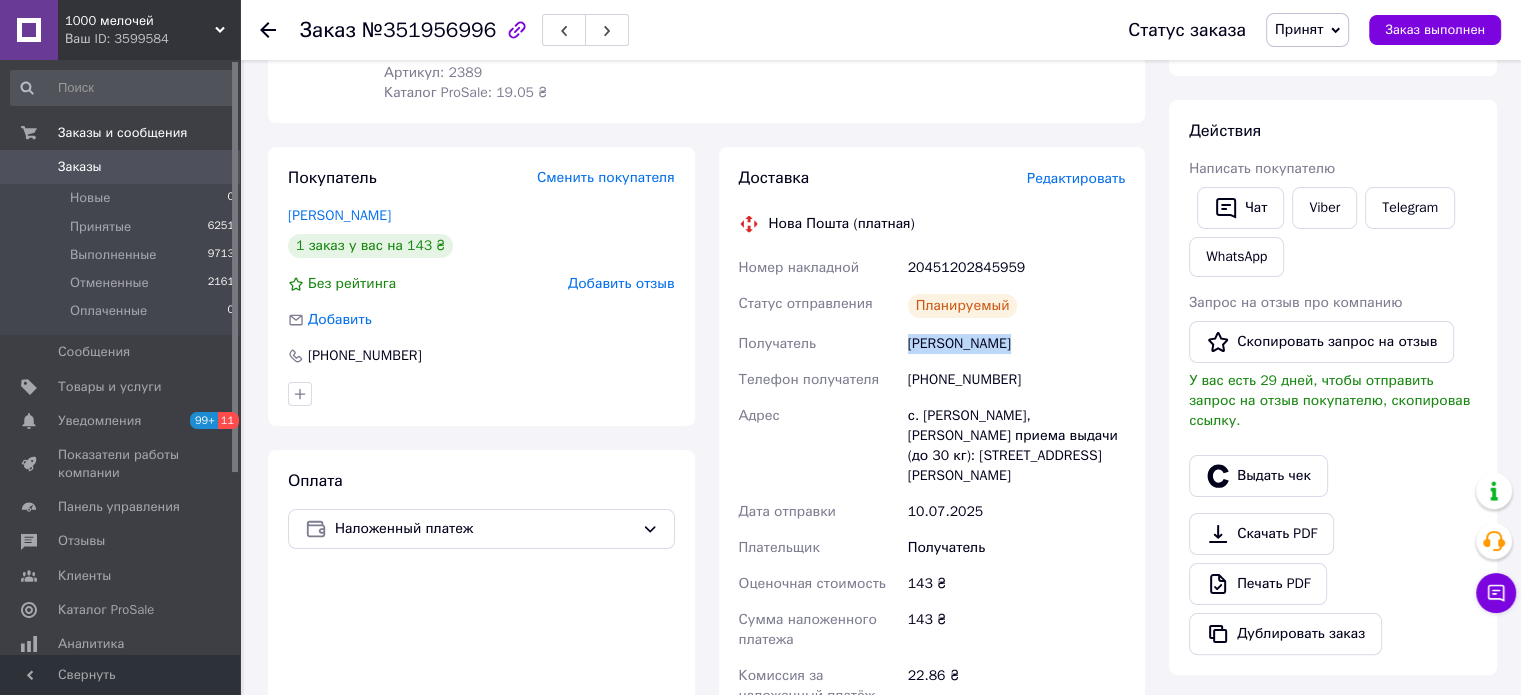 click on "[PERSON_NAME]" at bounding box center (1016, 344) 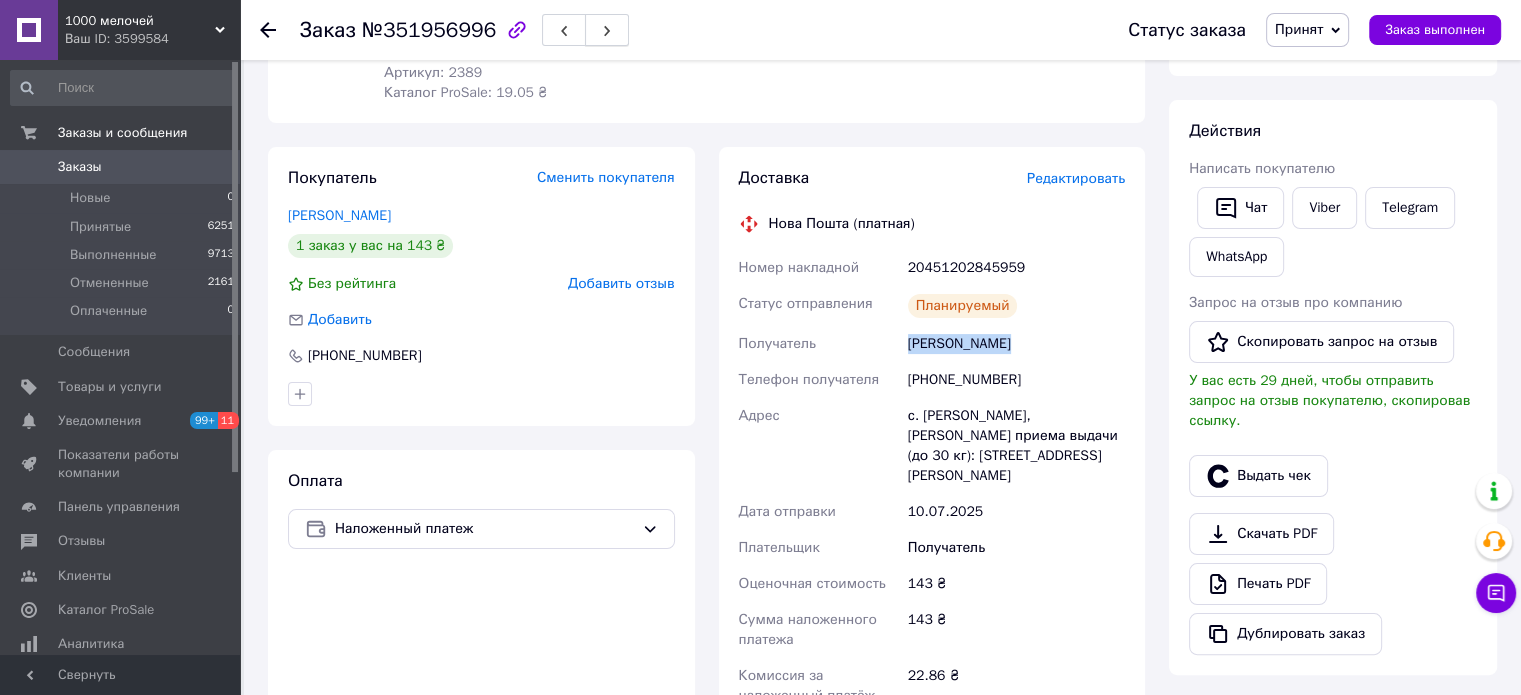 copy on "[PERSON_NAME]" 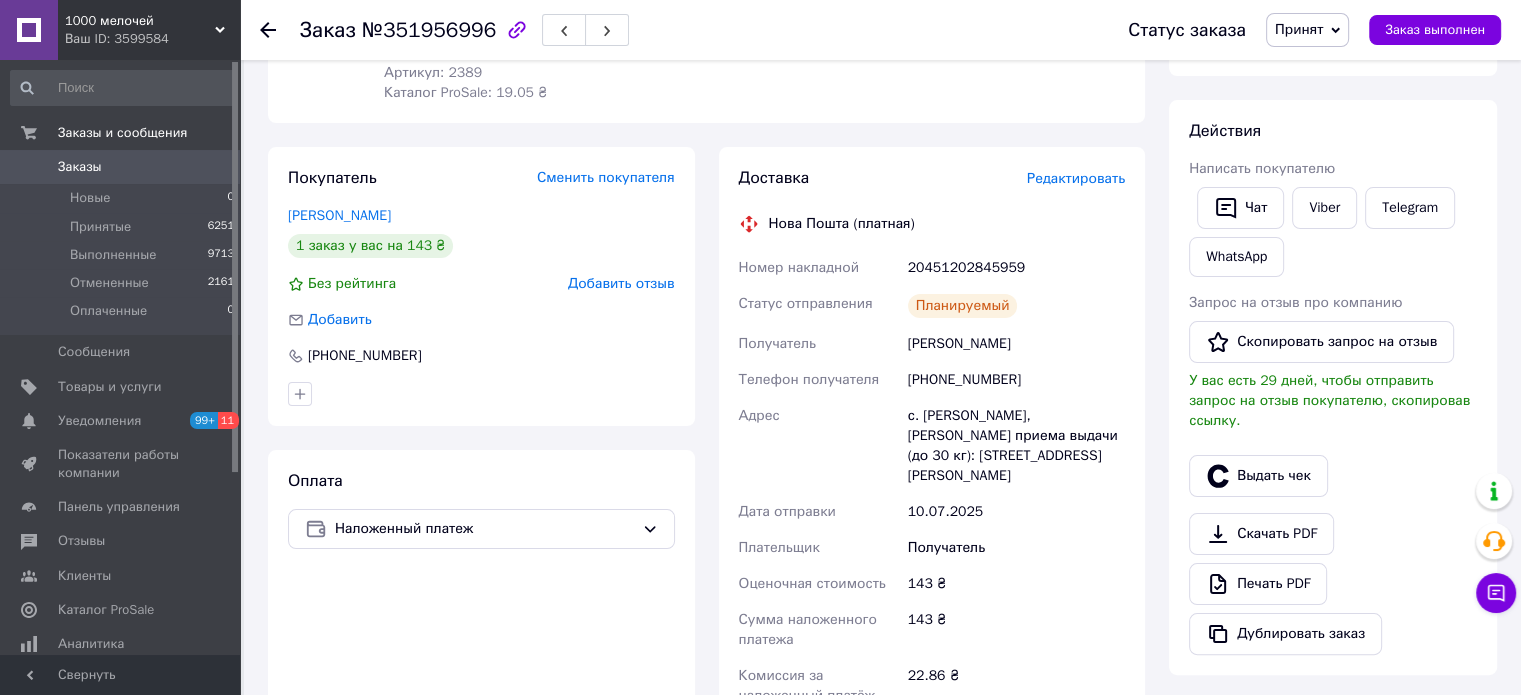 click on "[PHONE_NUMBER]" at bounding box center (1016, 380) 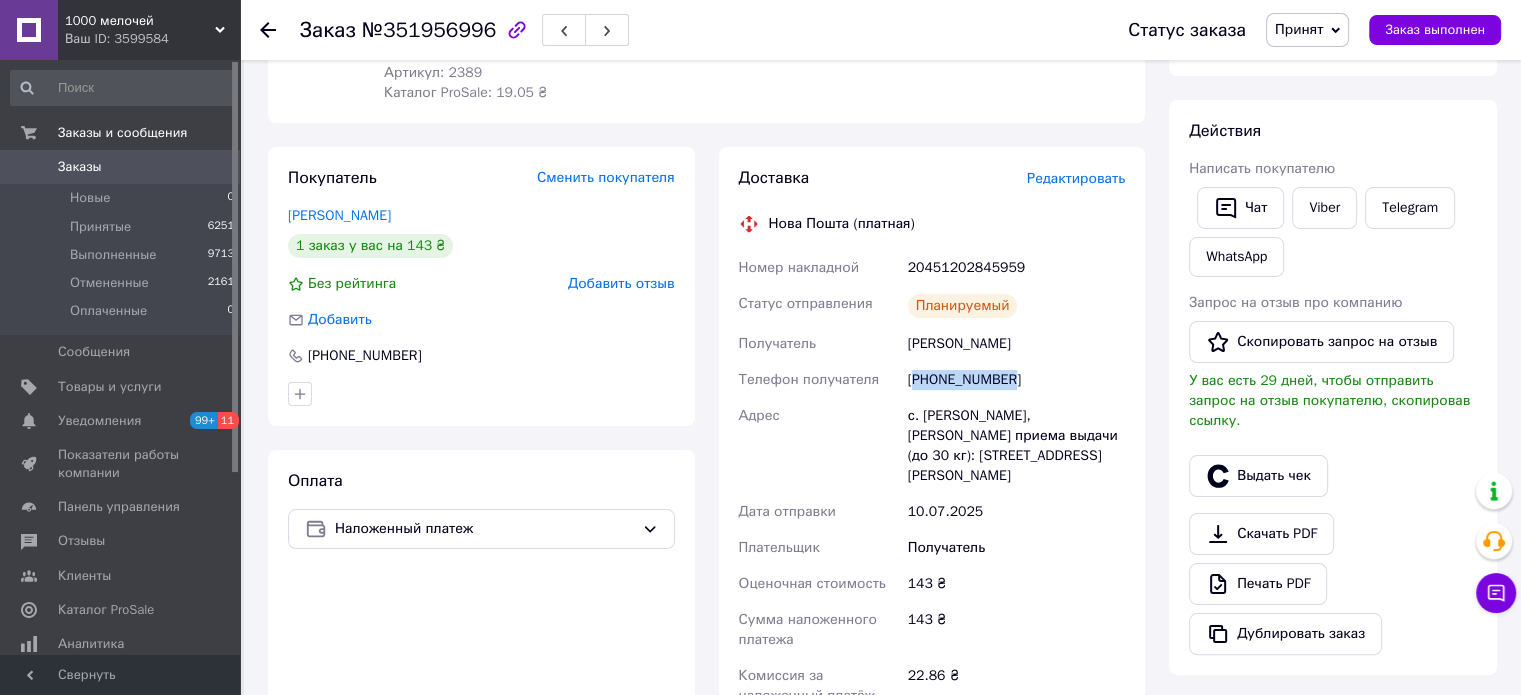 click on "[PHONE_NUMBER]" at bounding box center (1016, 380) 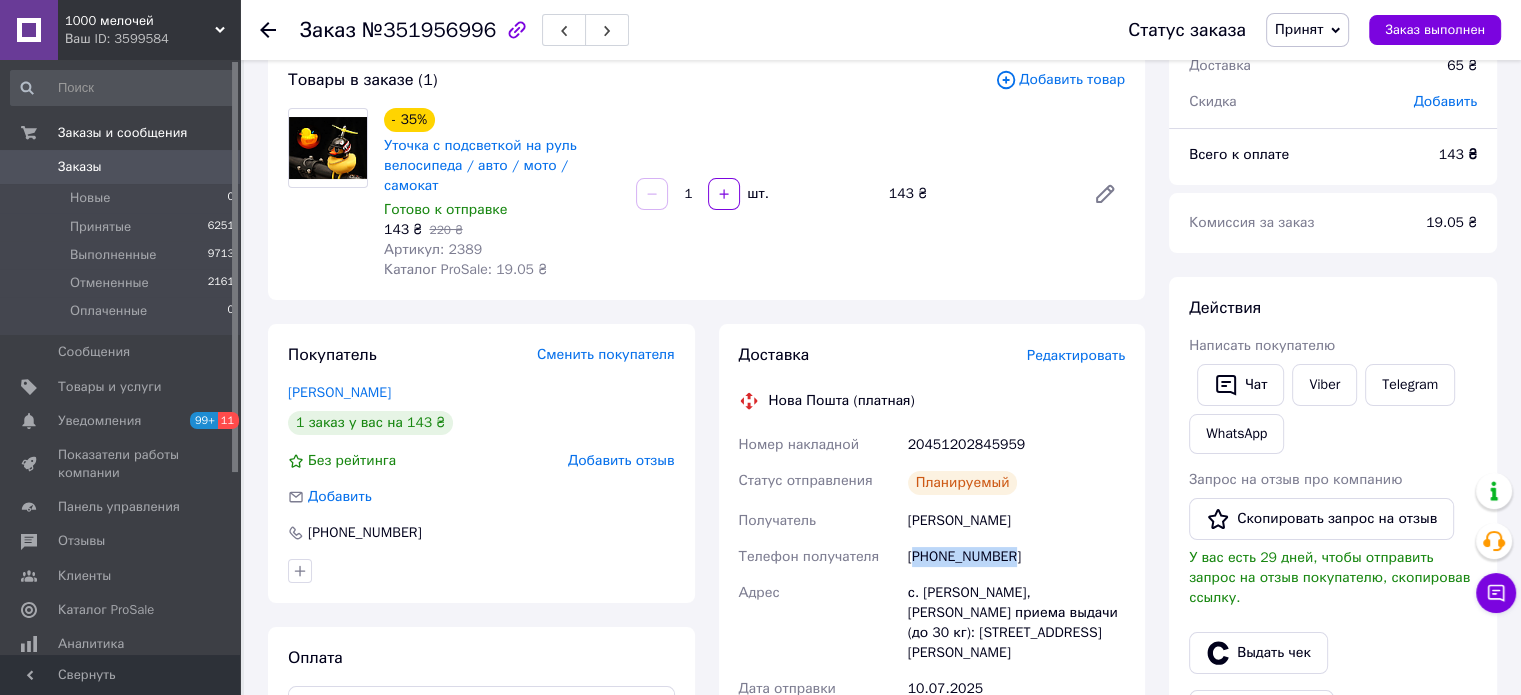 scroll, scrollTop: 0, scrollLeft: 0, axis: both 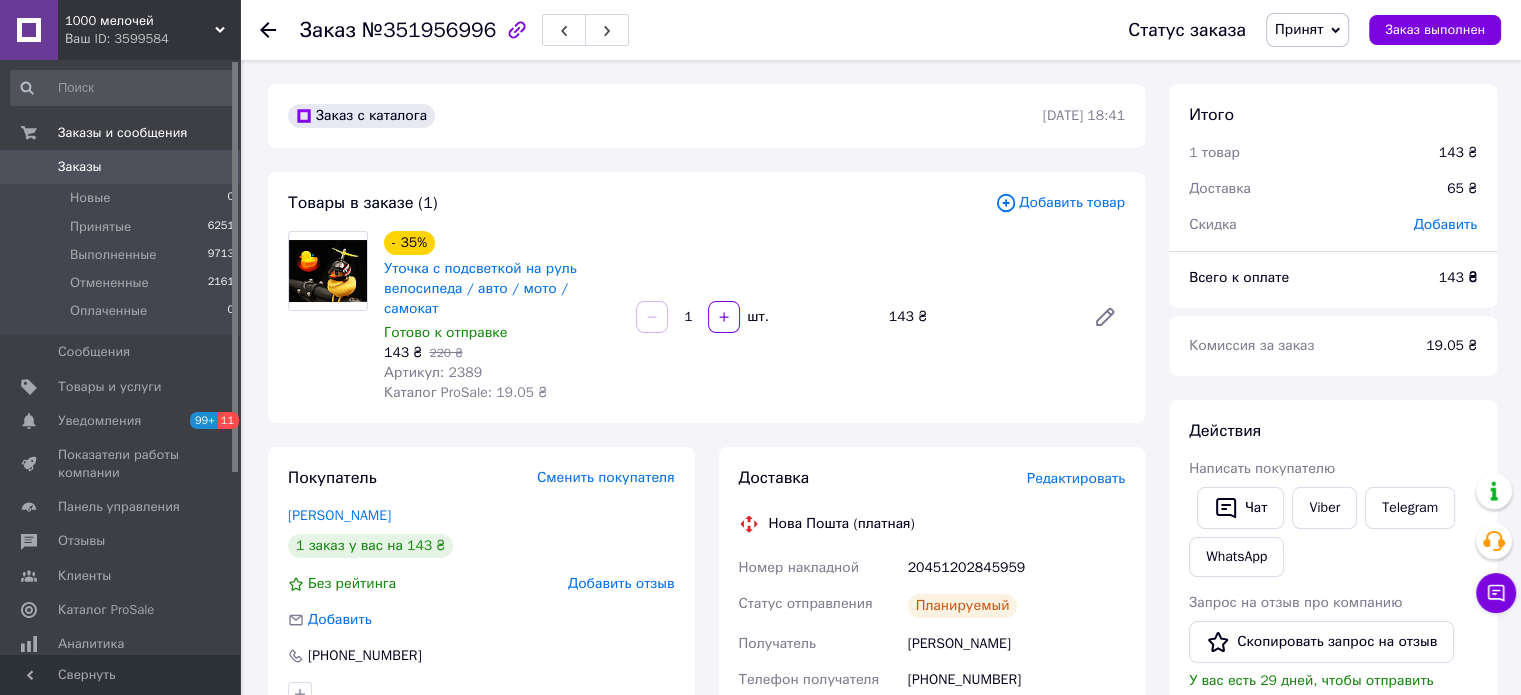 click on "143 ₴" at bounding box center (979, 317) 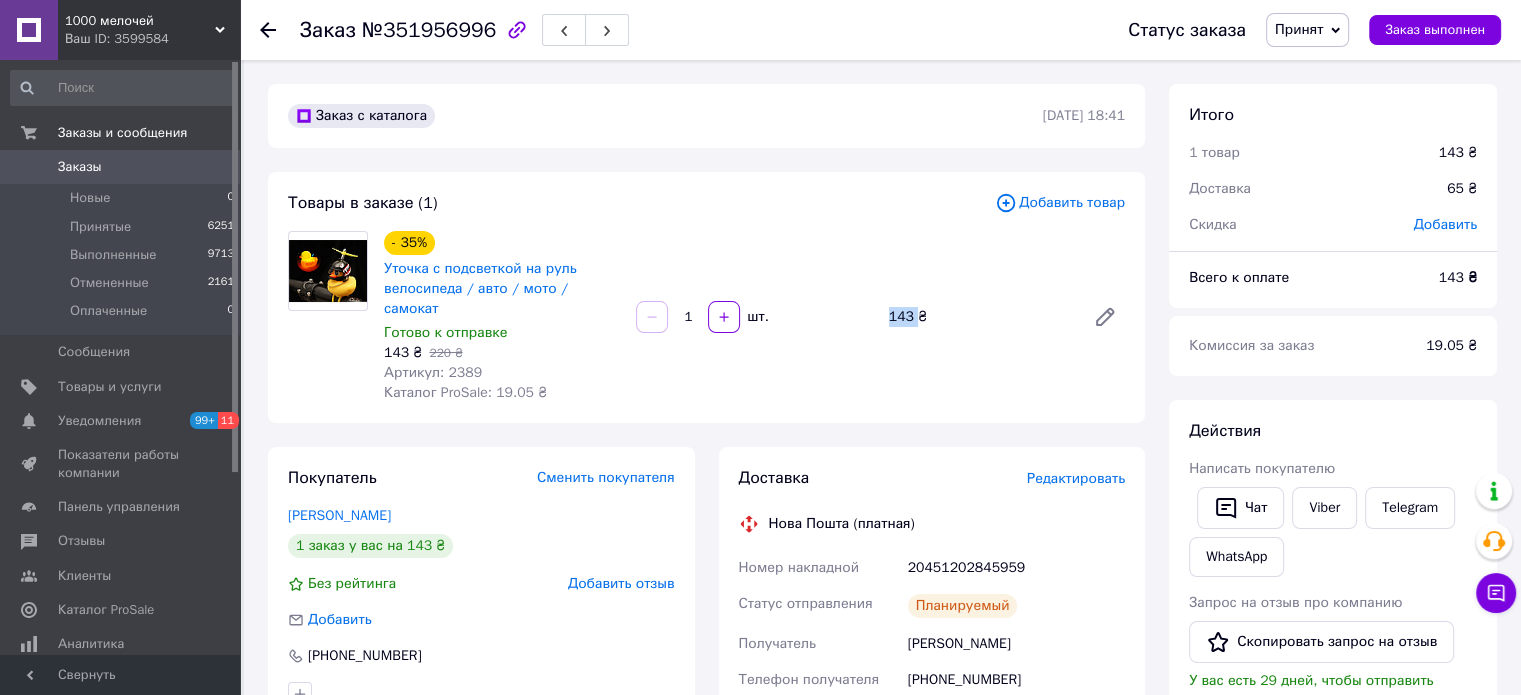 click on "143 ₴" at bounding box center [979, 317] 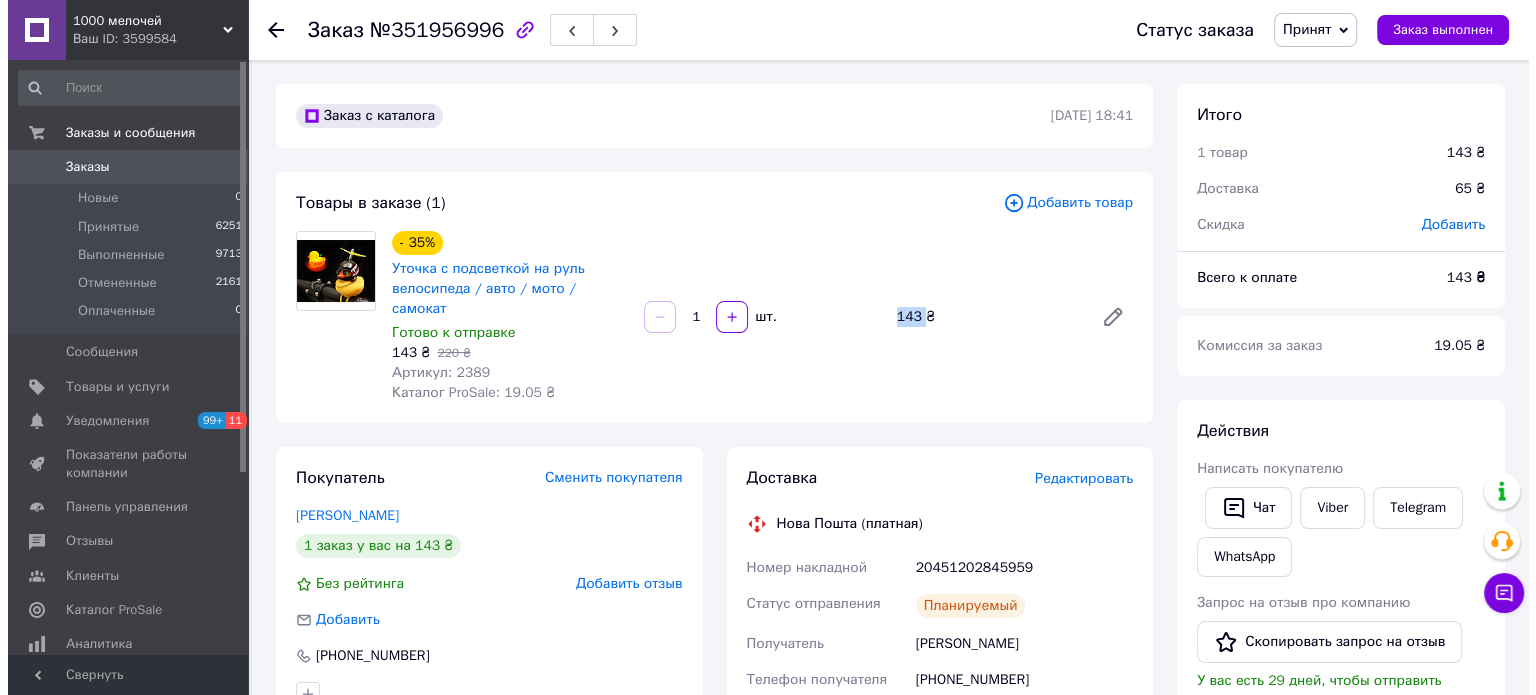 scroll, scrollTop: 200, scrollLeft: 0, axis: vertical 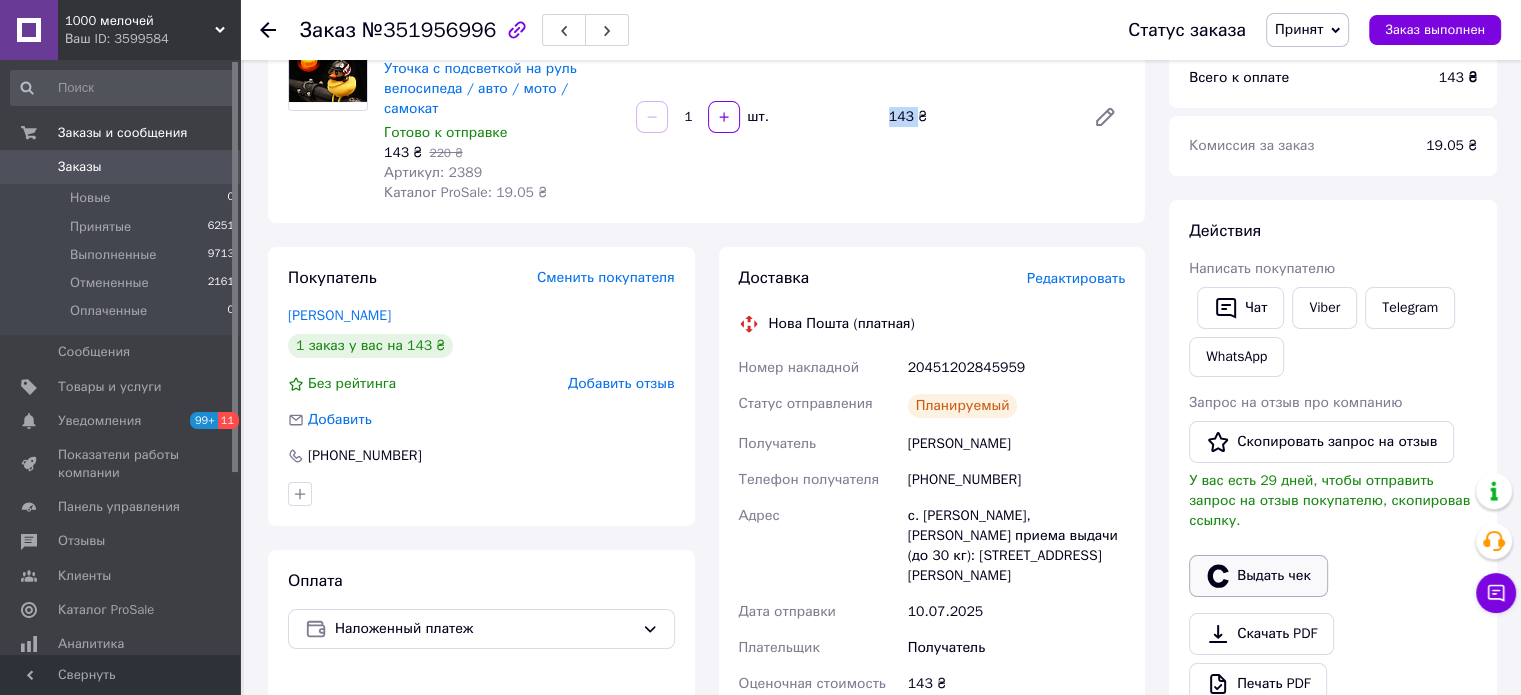 click on "Выдать чек" at bounding box center (1258, 576) 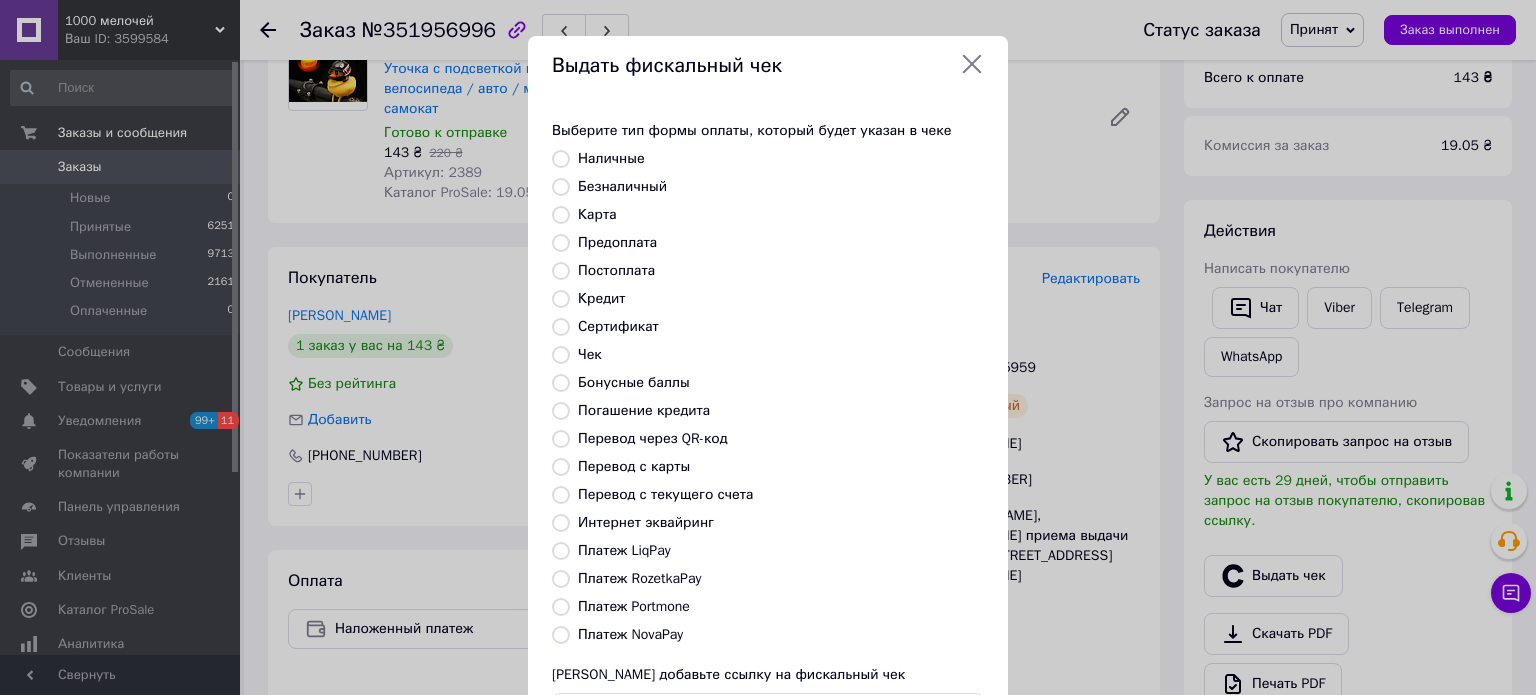 click on "Платеж NovaPay" at bounding box center (561, 635) 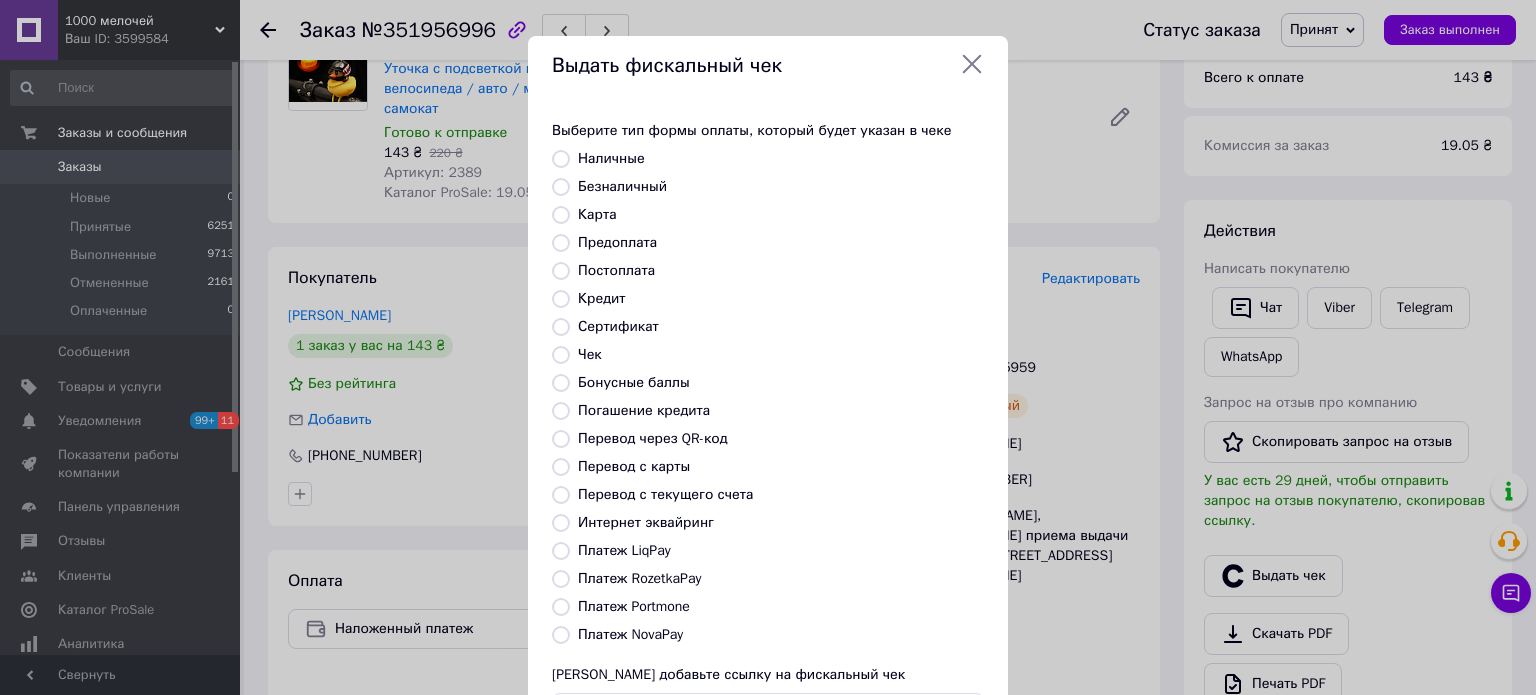 radio on "true" 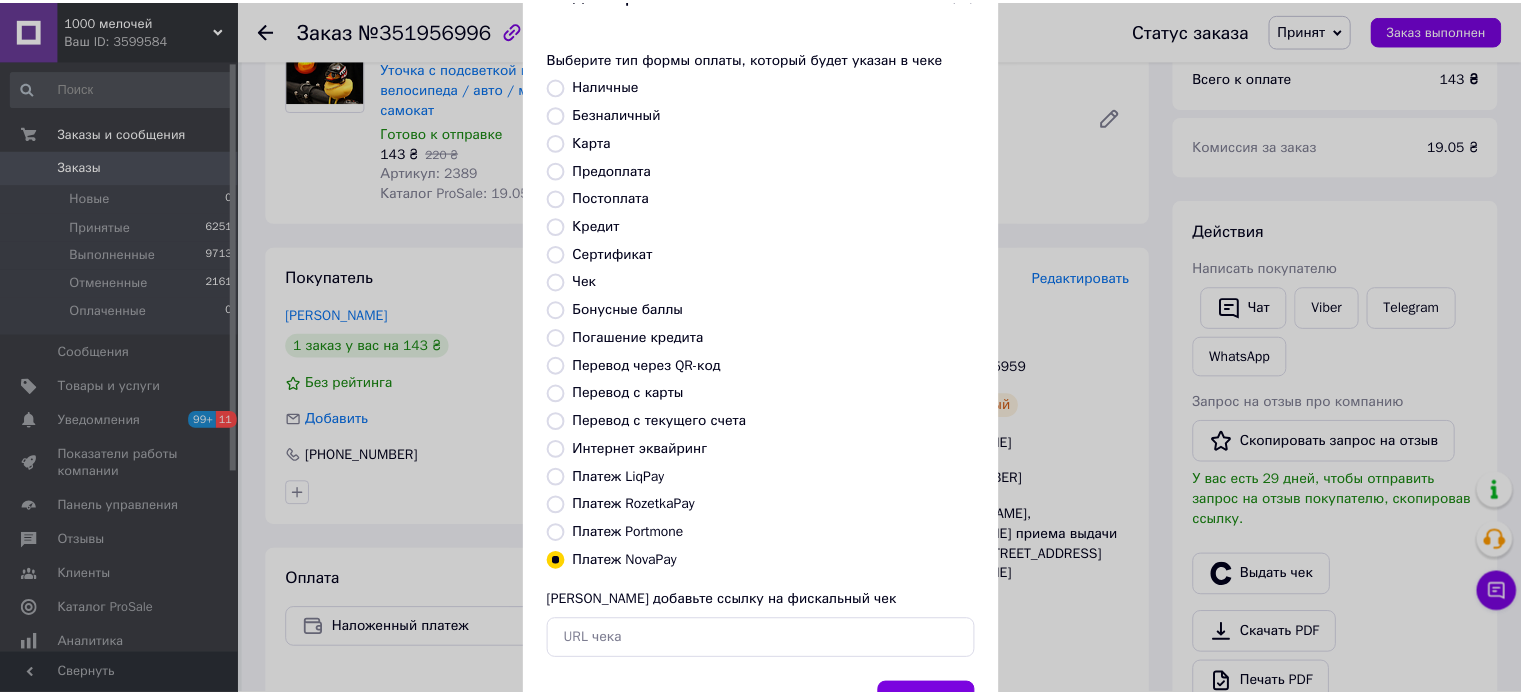 scroll, scrollTop: 163, scrollLeft: 0, axis: vertical 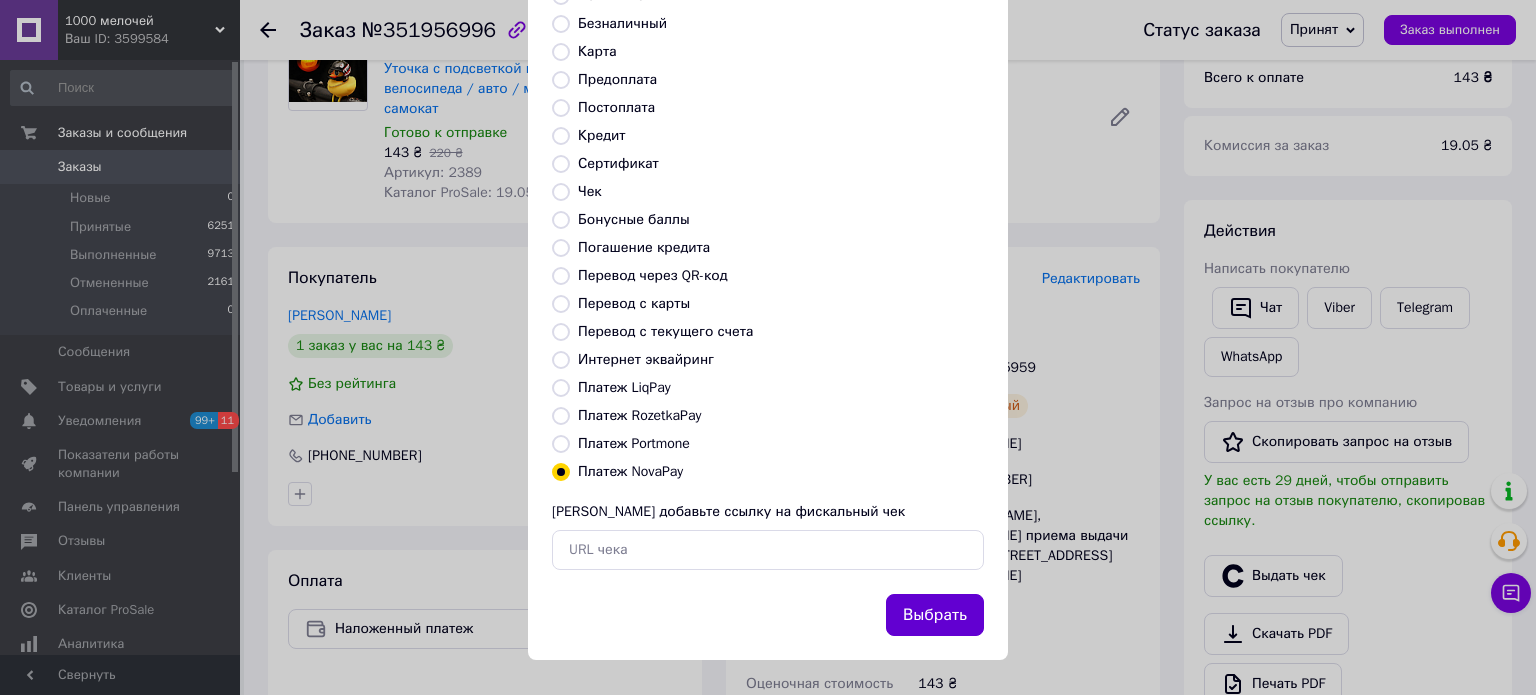 click on "Выбрать" at bounding box center (935, 615) 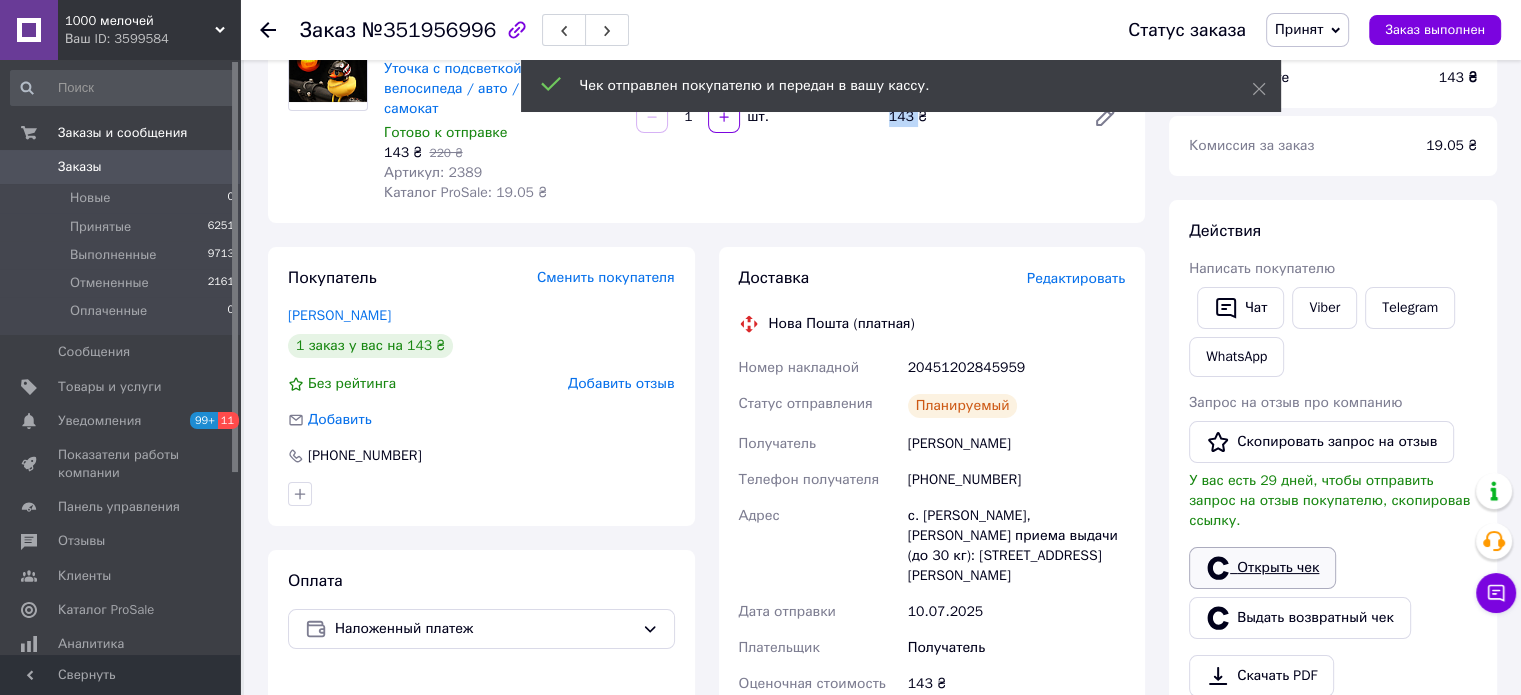 click on "Открыть чек" at bounding box center (1262, 568) 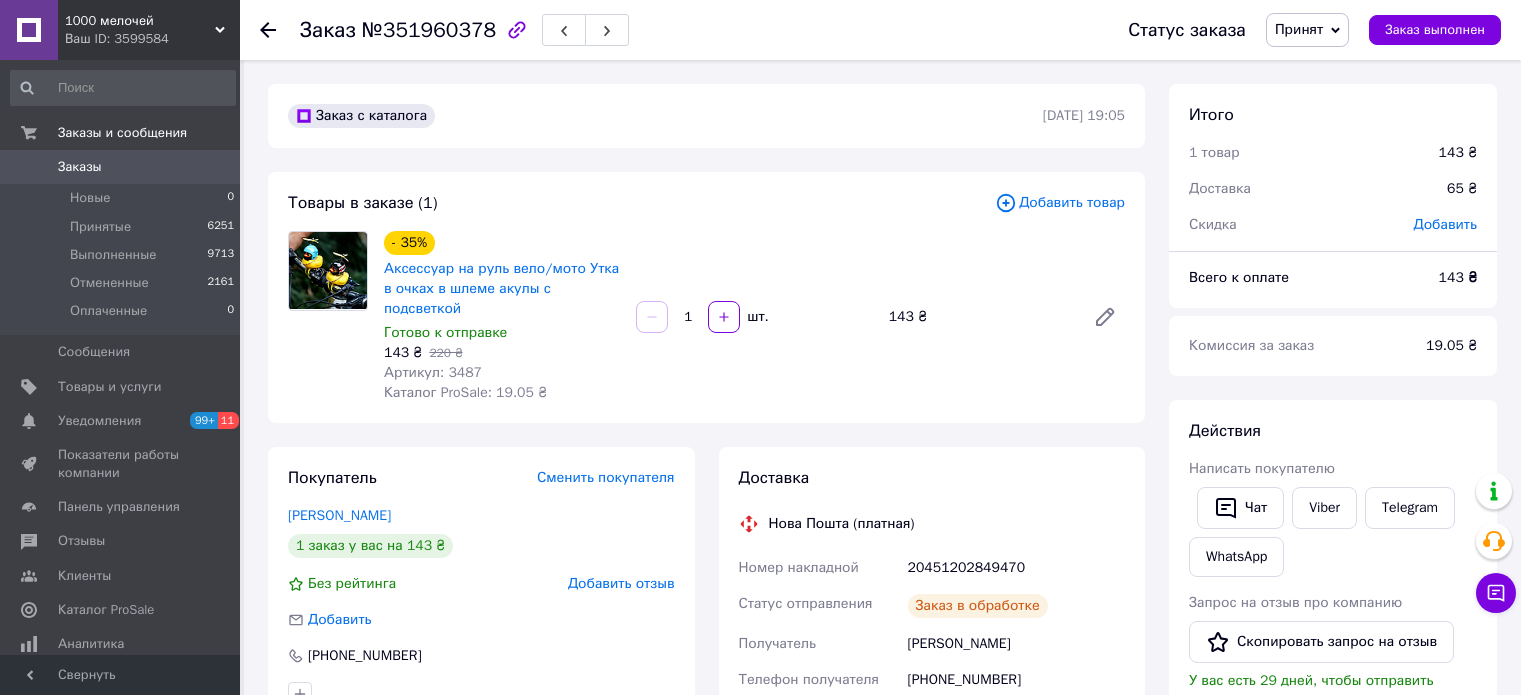 scroll, scrollTop: 0, scrollLeft: 0, axis: both 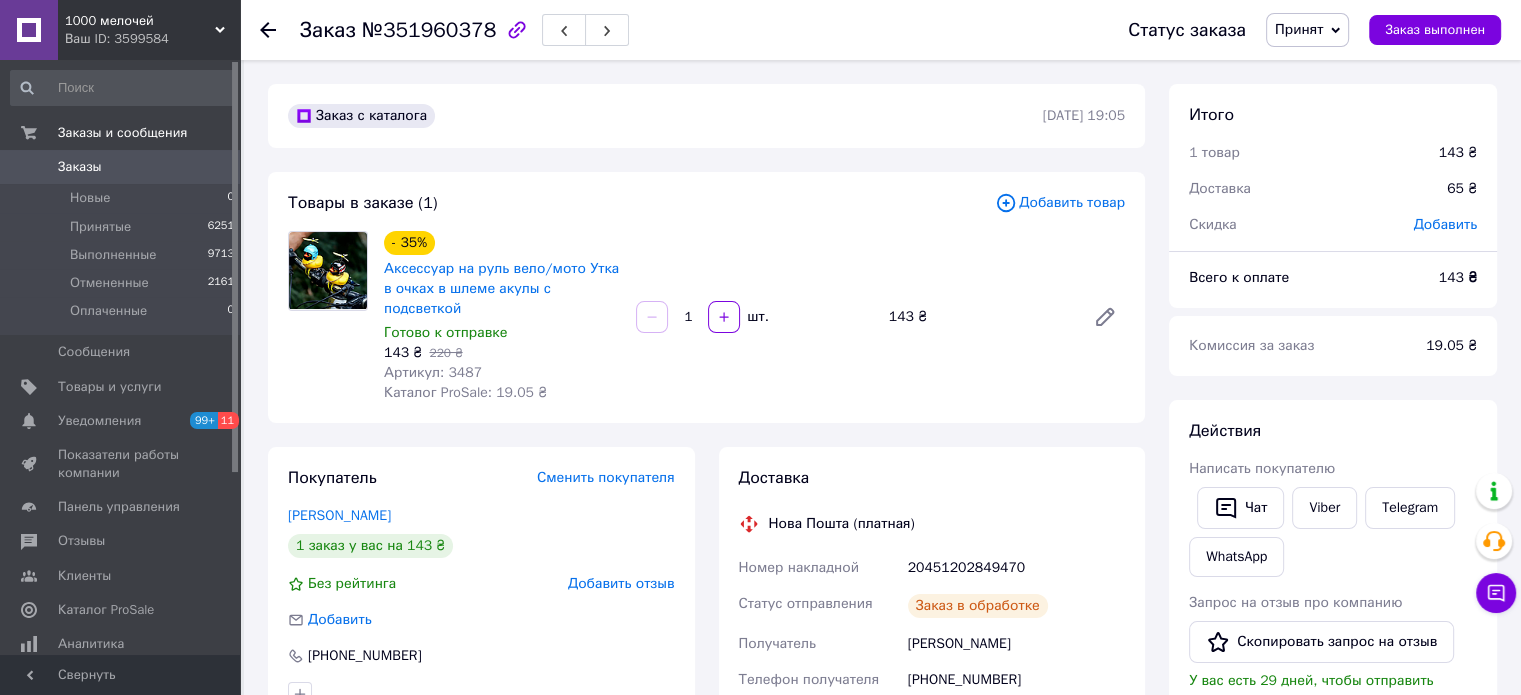 click on "№351960378" at bounding box center [429, 30] 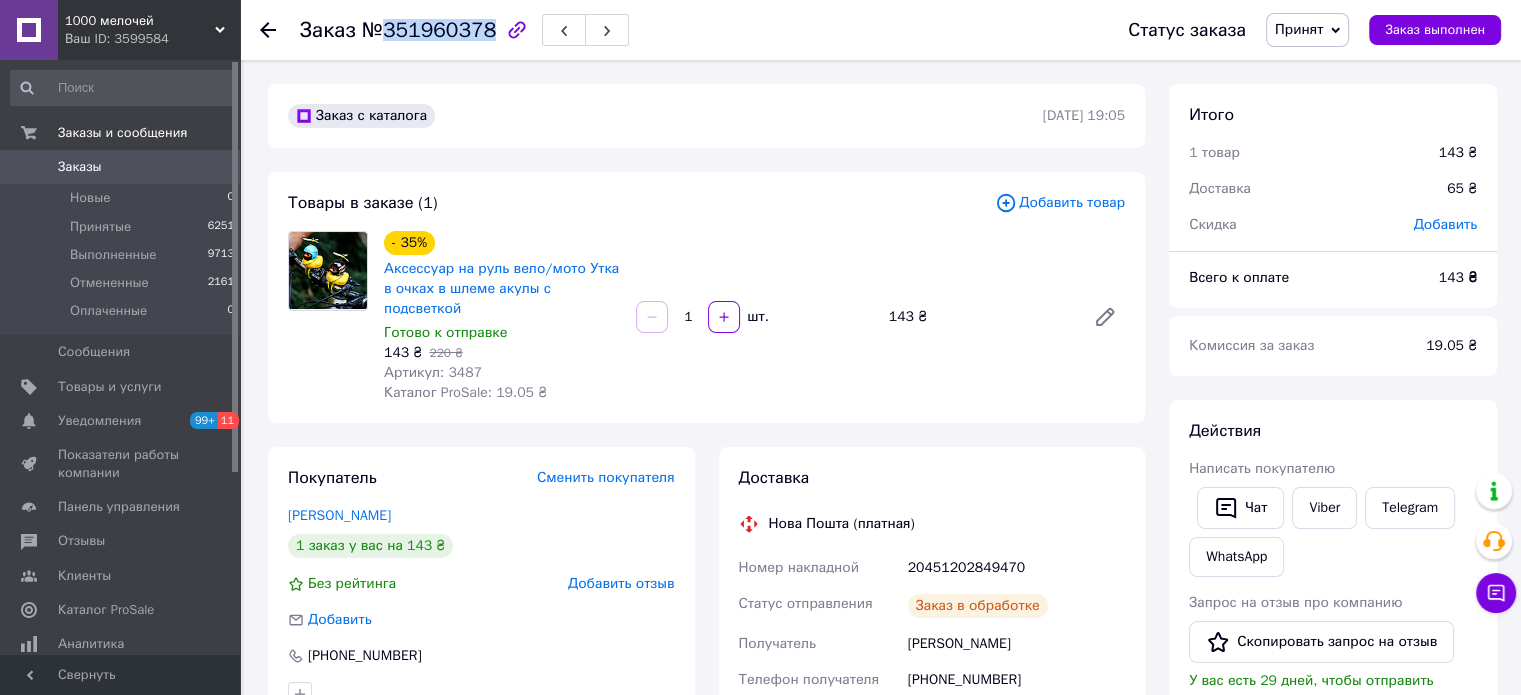 click on "№351960378" at bounding box center (429, 30) 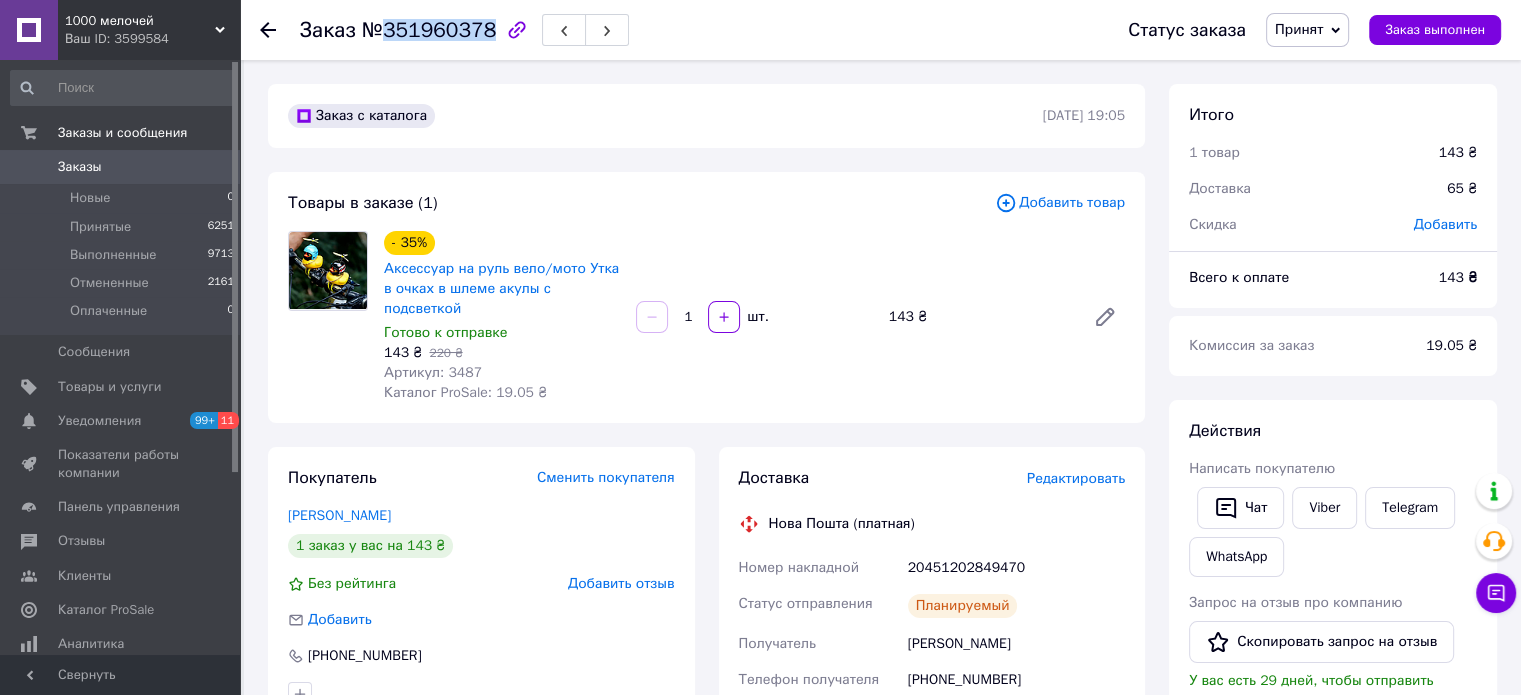 scroll, scrollTop: 400, scrollLeft: 0, axis: vertical 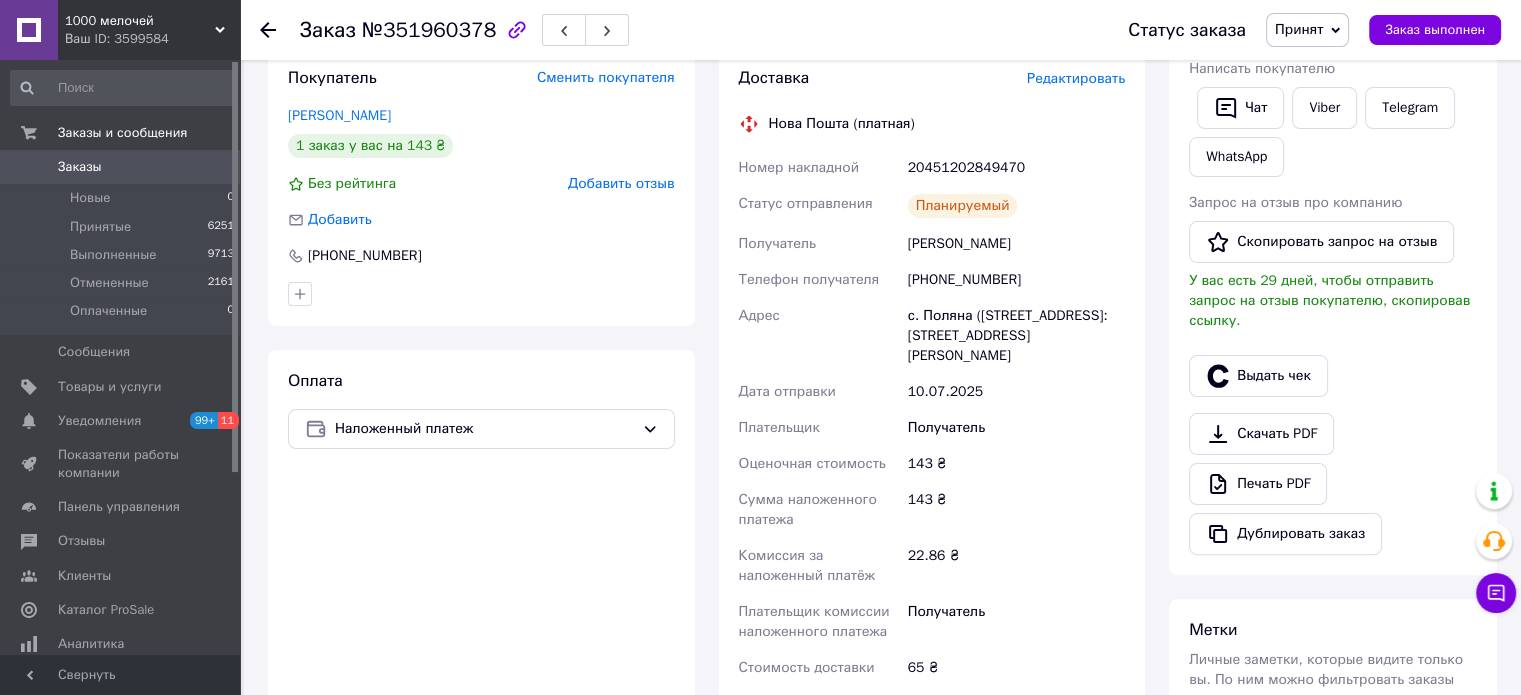 click on "[PERSON_NAME]" at bounding box center [1016, 244] 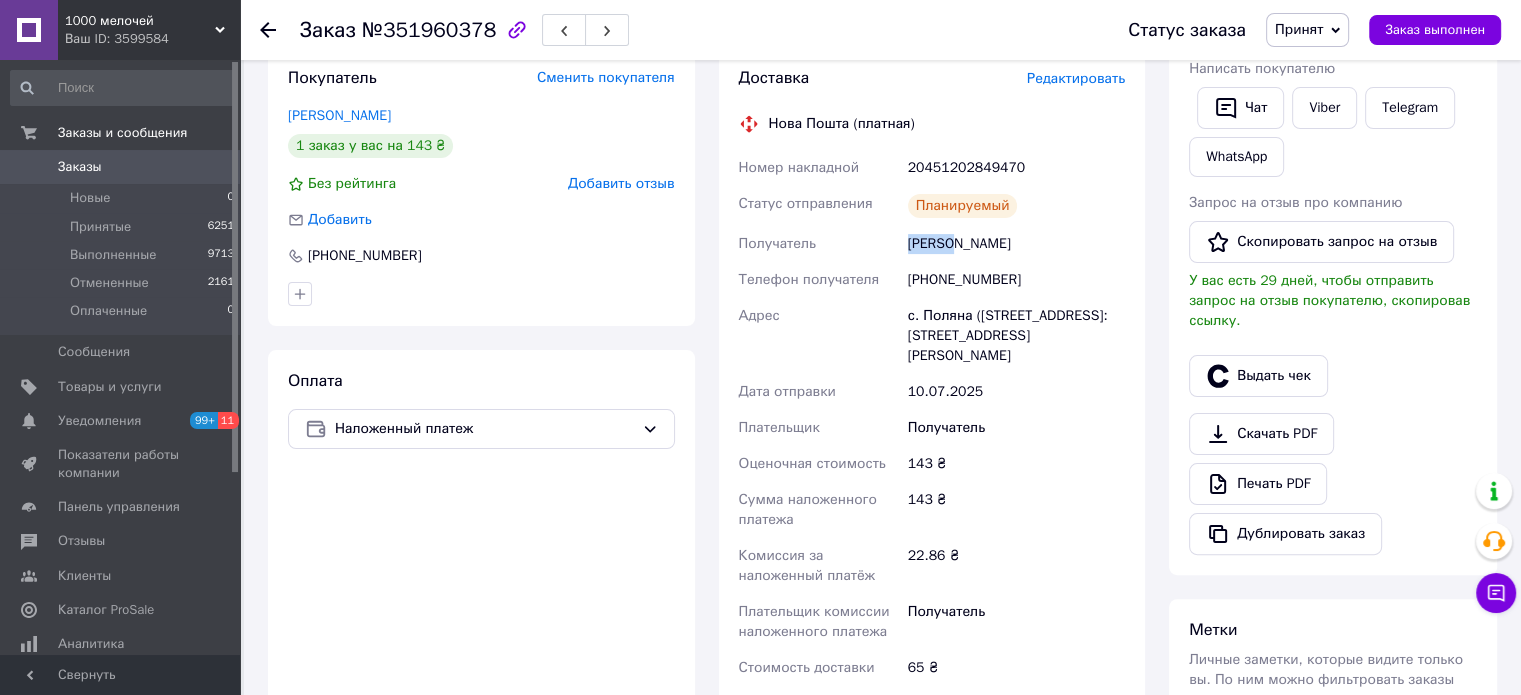 click on "[PERSON_NAME]" at bounding box center (1016, 244) 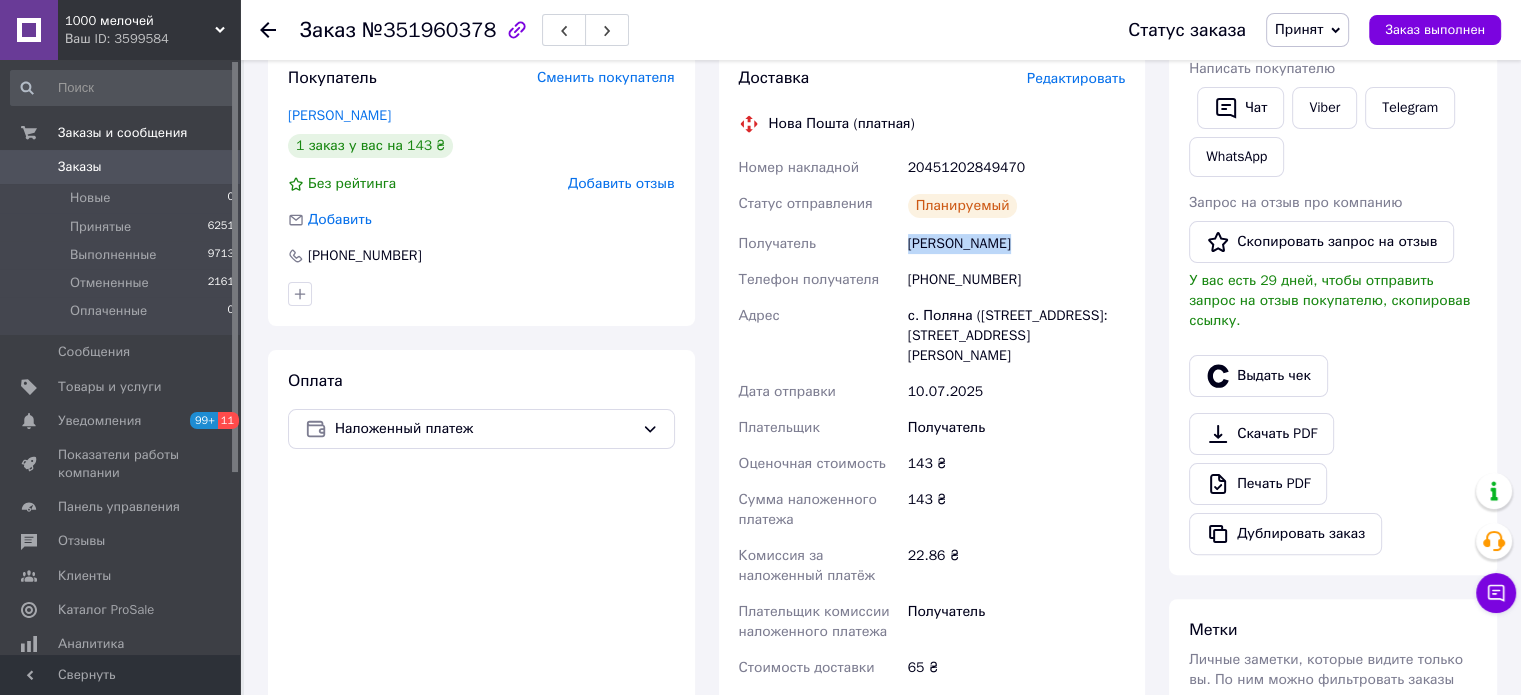 click on "[PERSON_NAME]" at bounding box center (1016, 244) 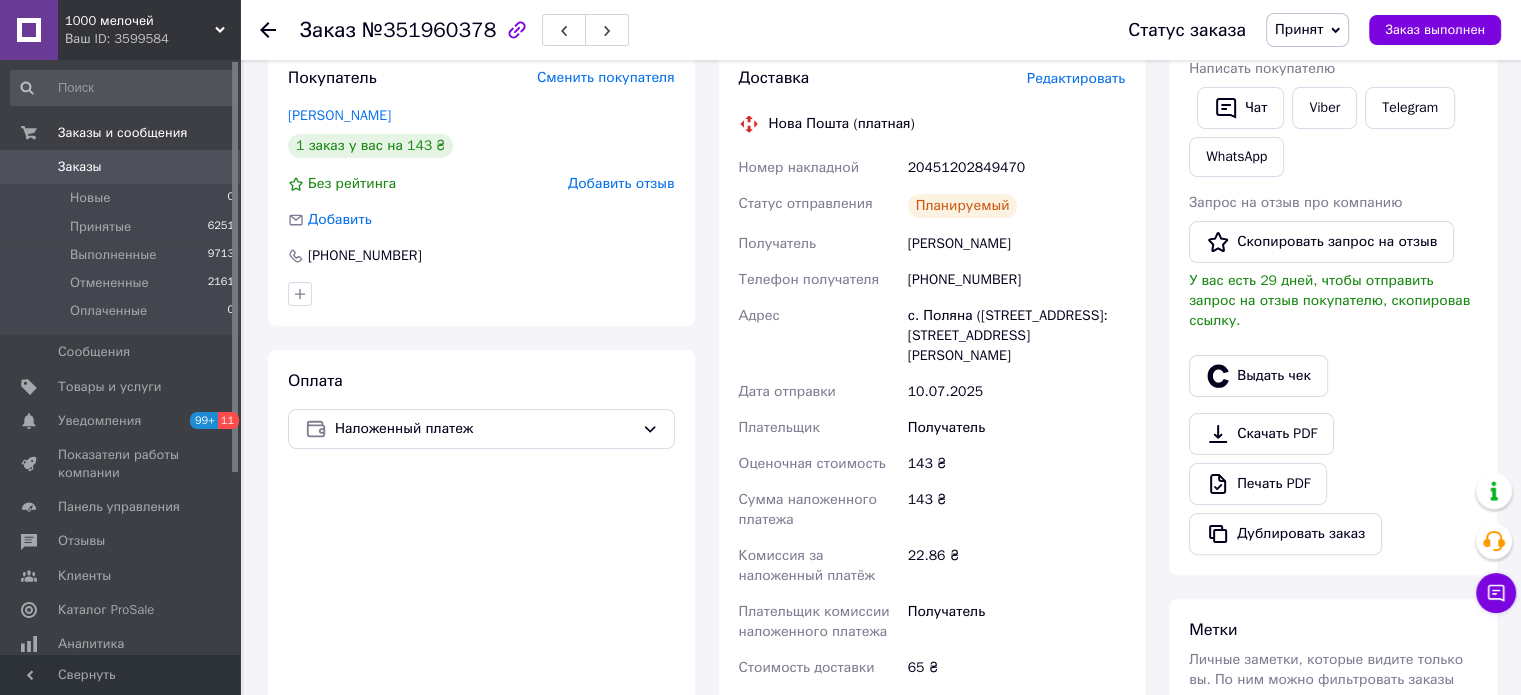 click on "[PHONE_NUMBER]" at bounding box center (1016, 280) 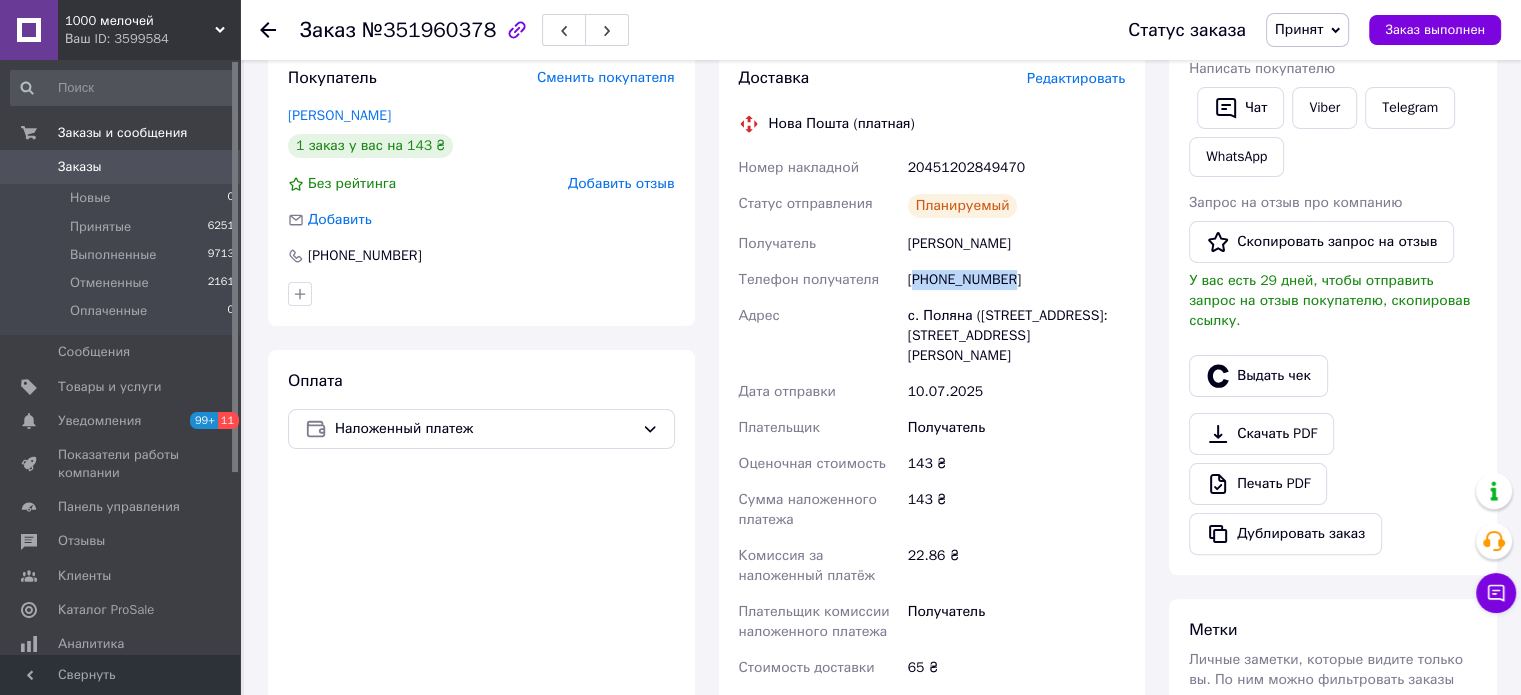 click on "[PHONE_NUMBER]" at bounding box center (1016, 280) 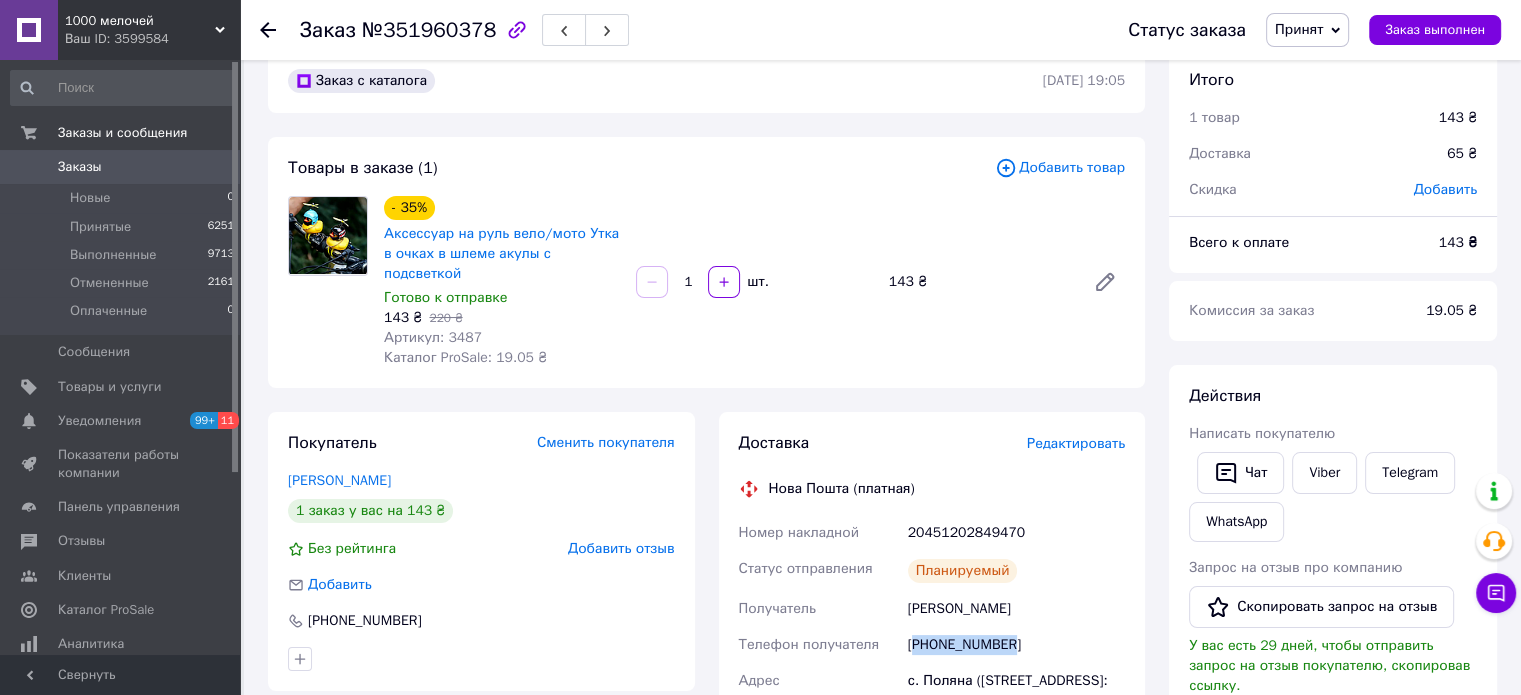 scroll, scrollTop: 0, scrollLeft: 0, axis: both 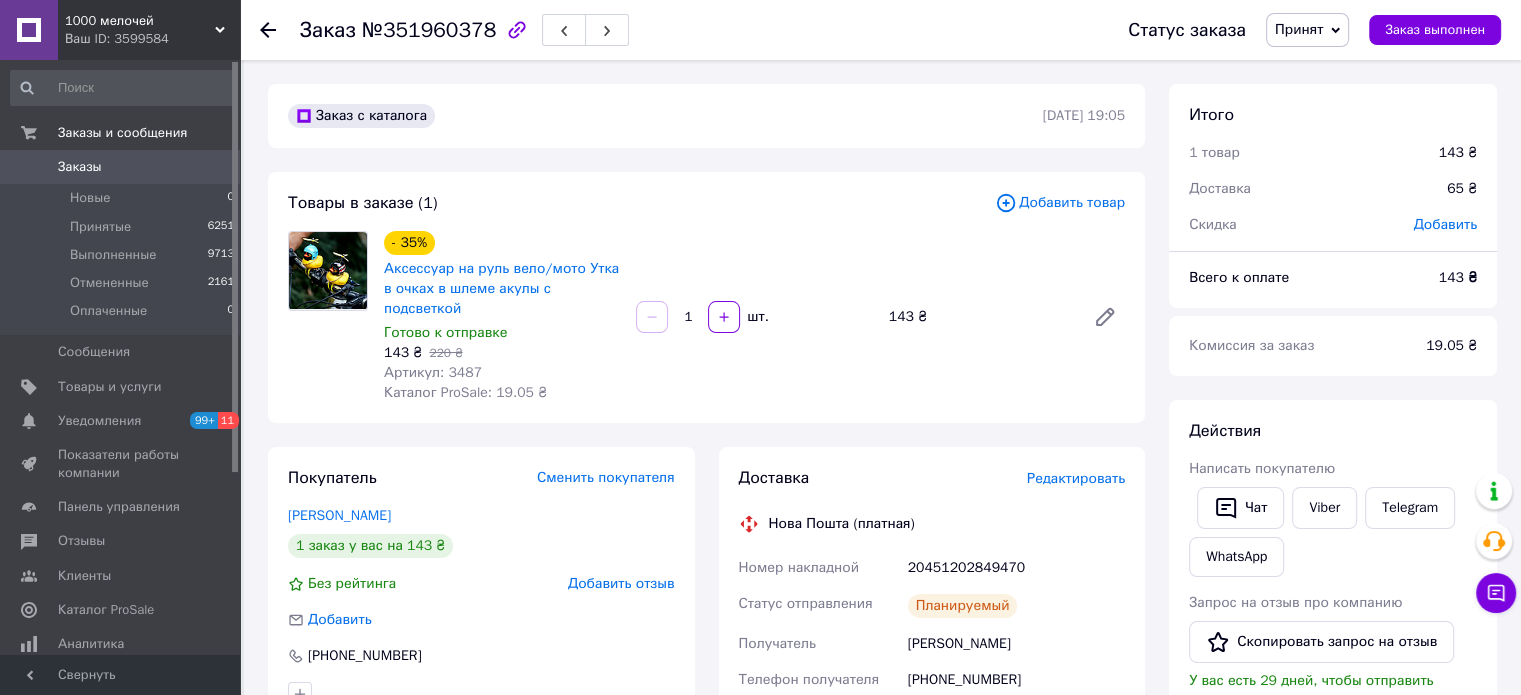 click on "143 ₴" at bounding box center (979, 317) 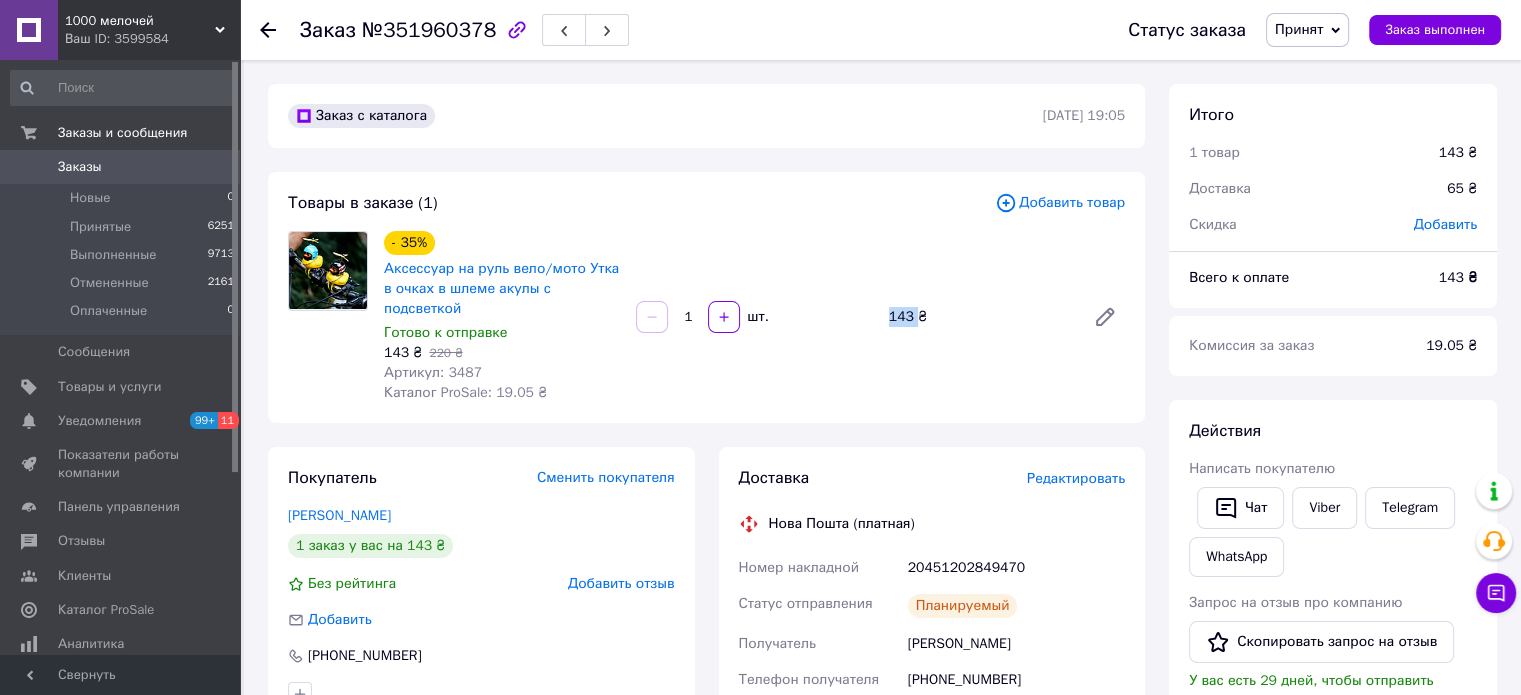 click on "143 ₴" at bounding box center (979, 317) 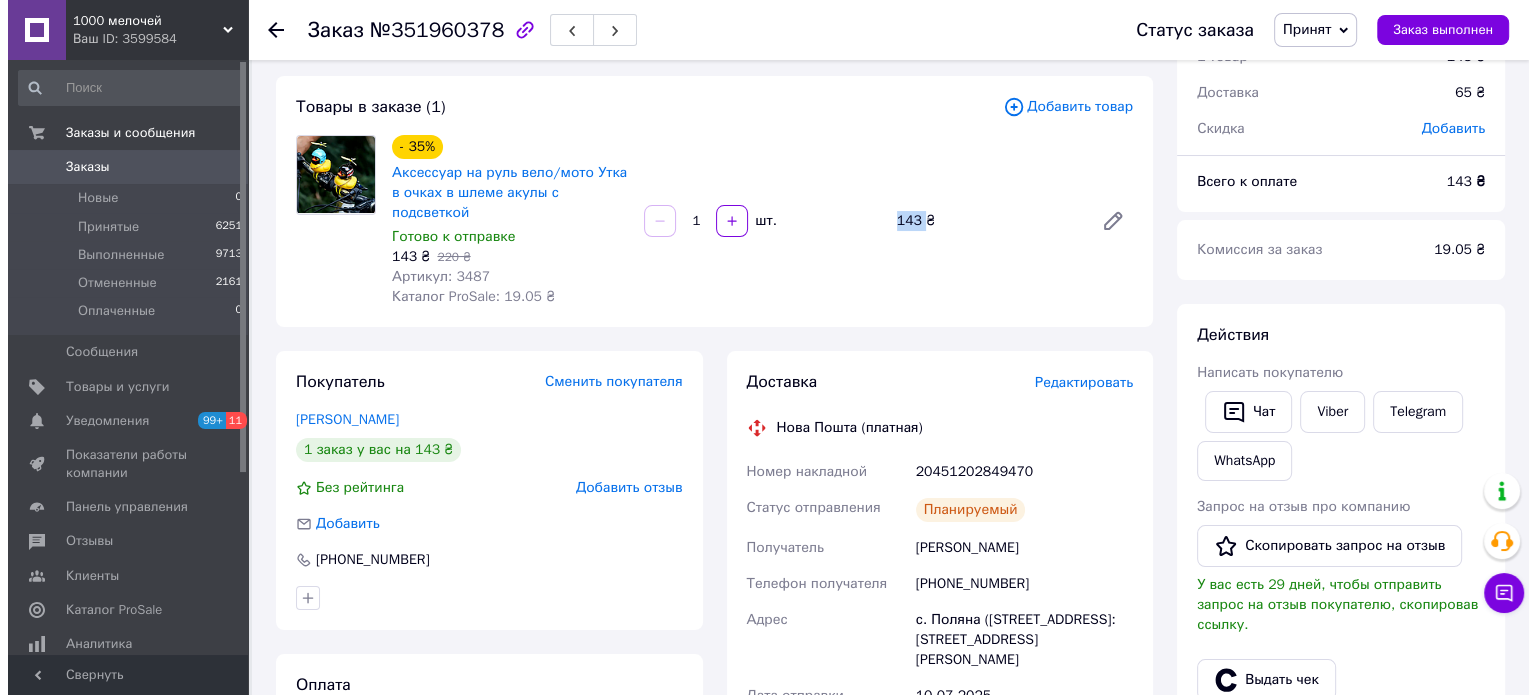 scroll, scrollTop: 200, scrollLeft: 0, axis: vertical 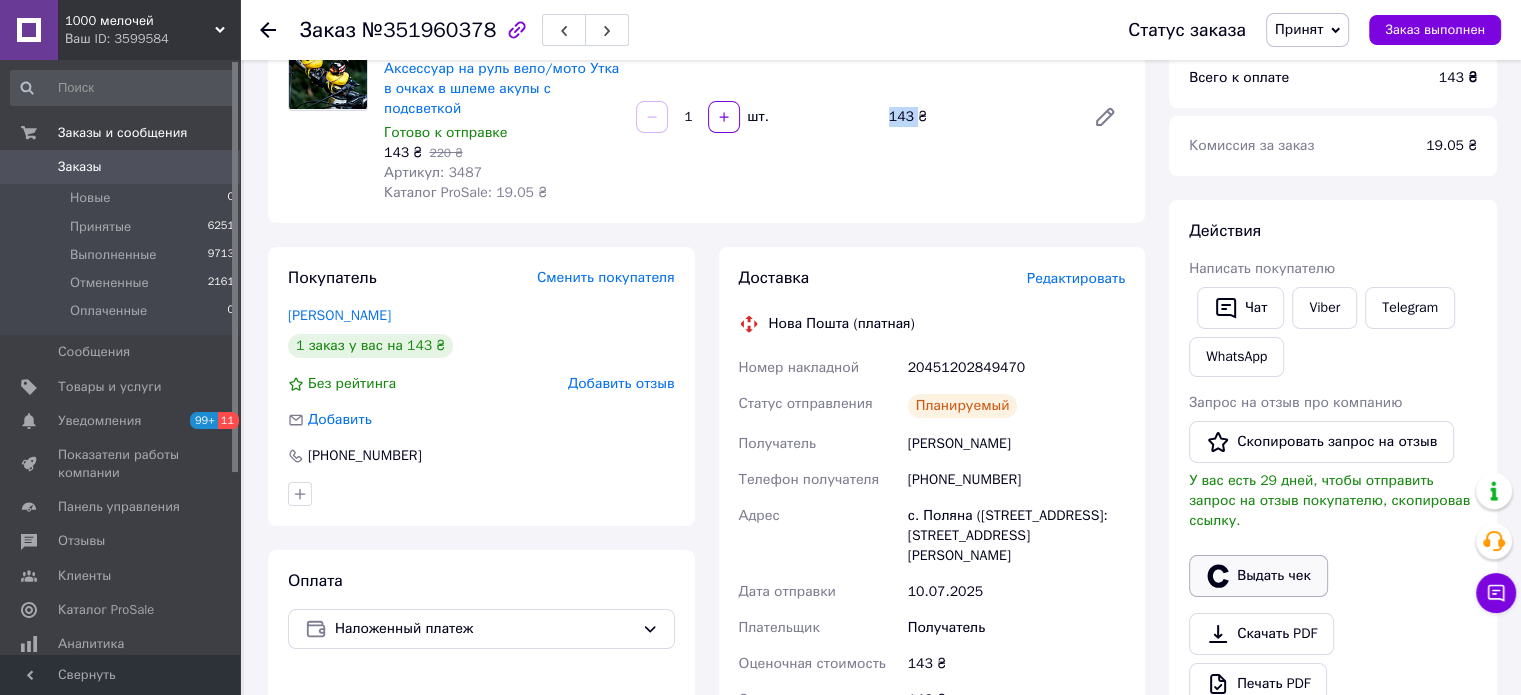 click 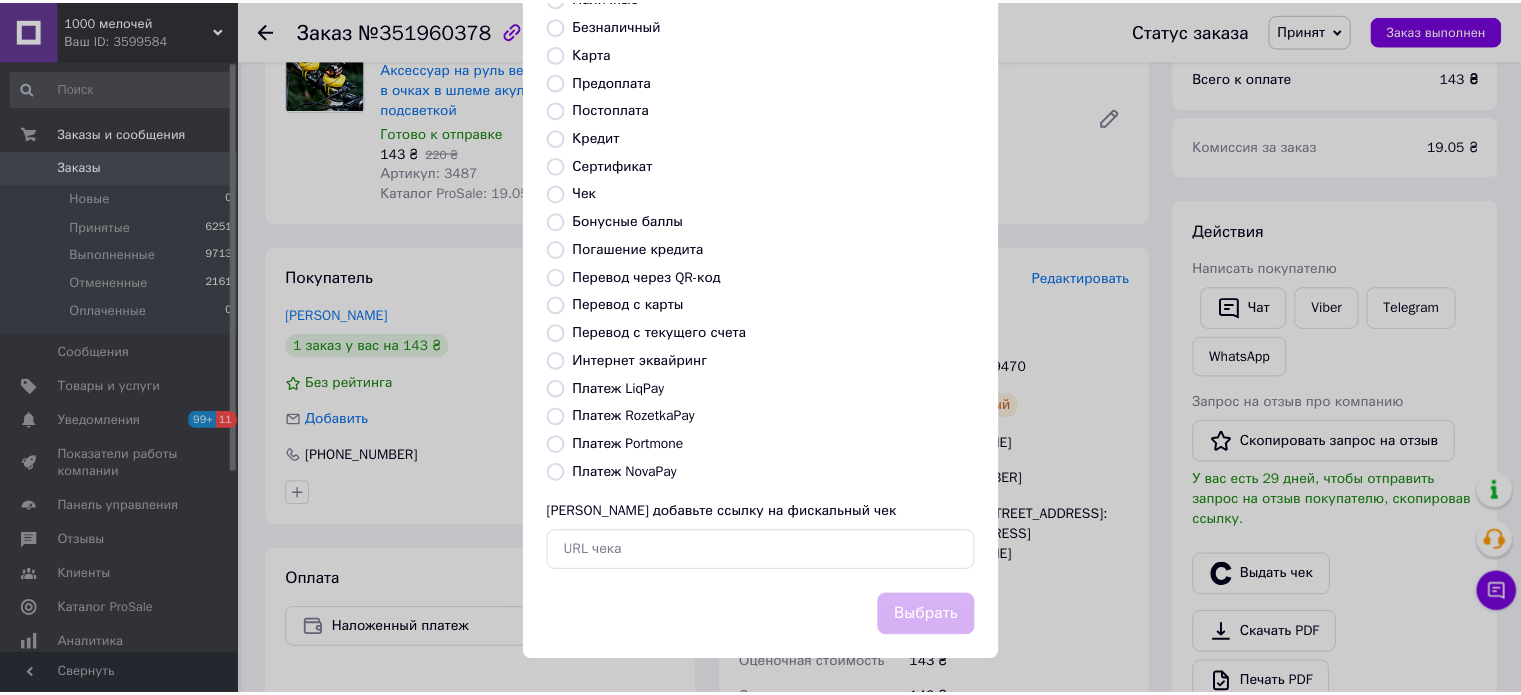 scroll, scrollTop: 163, scrollLeft: 0, axis: vertical 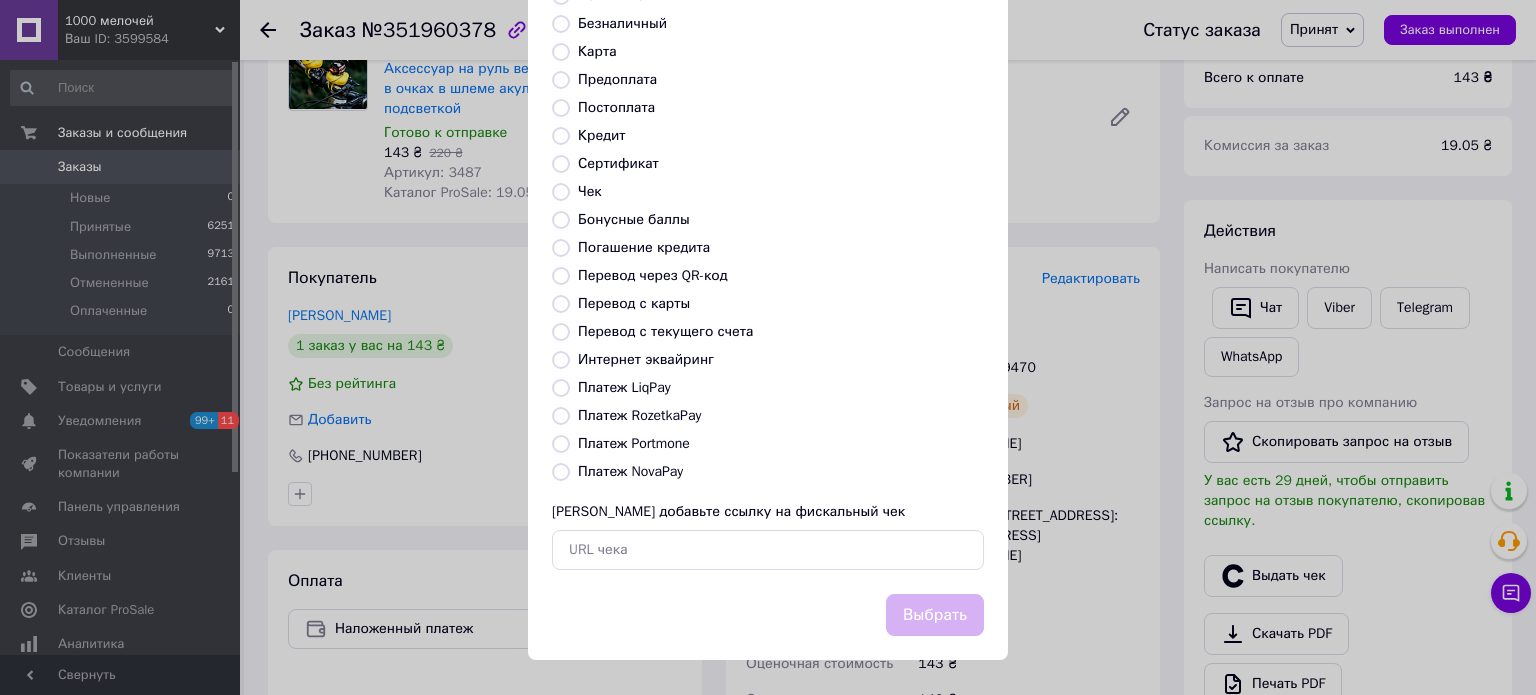 click on "Платеж NovaPay" at bounding box center (561, 472) 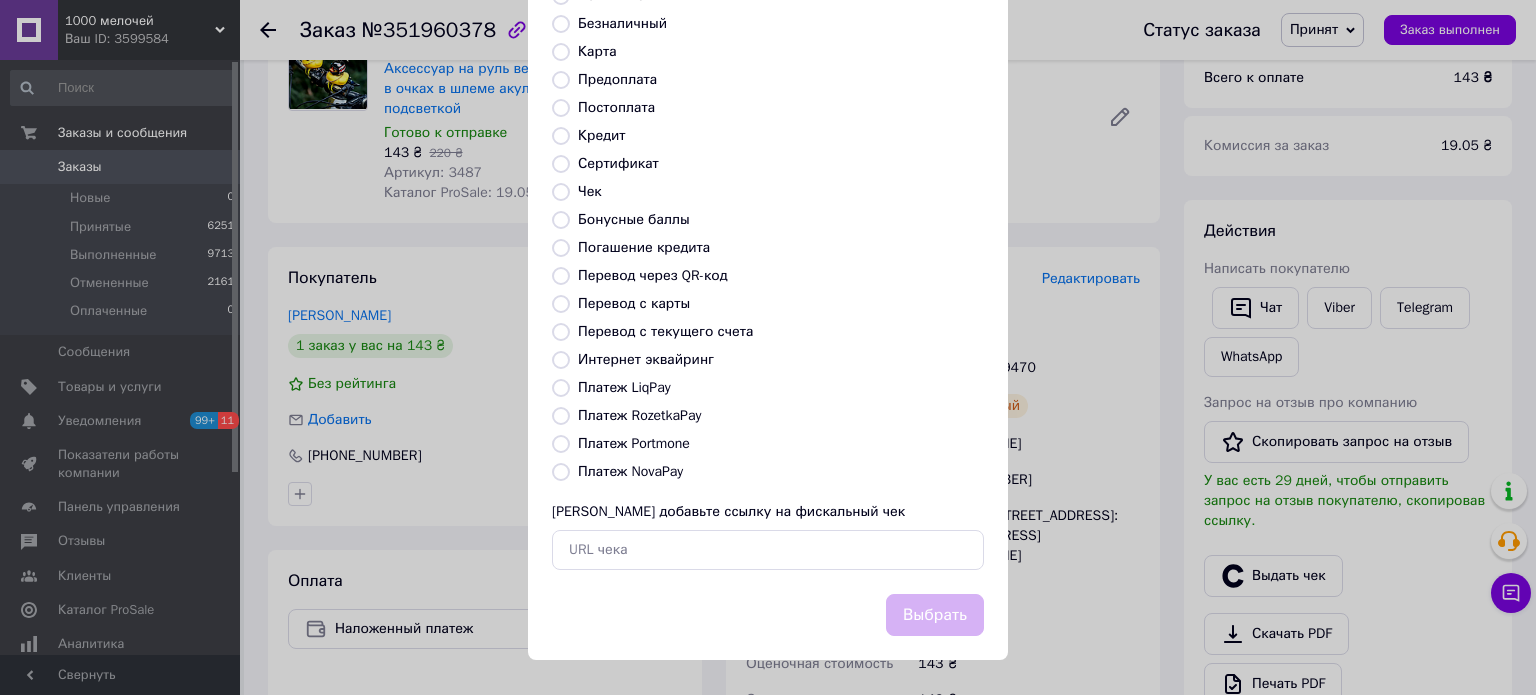 radio on "true" 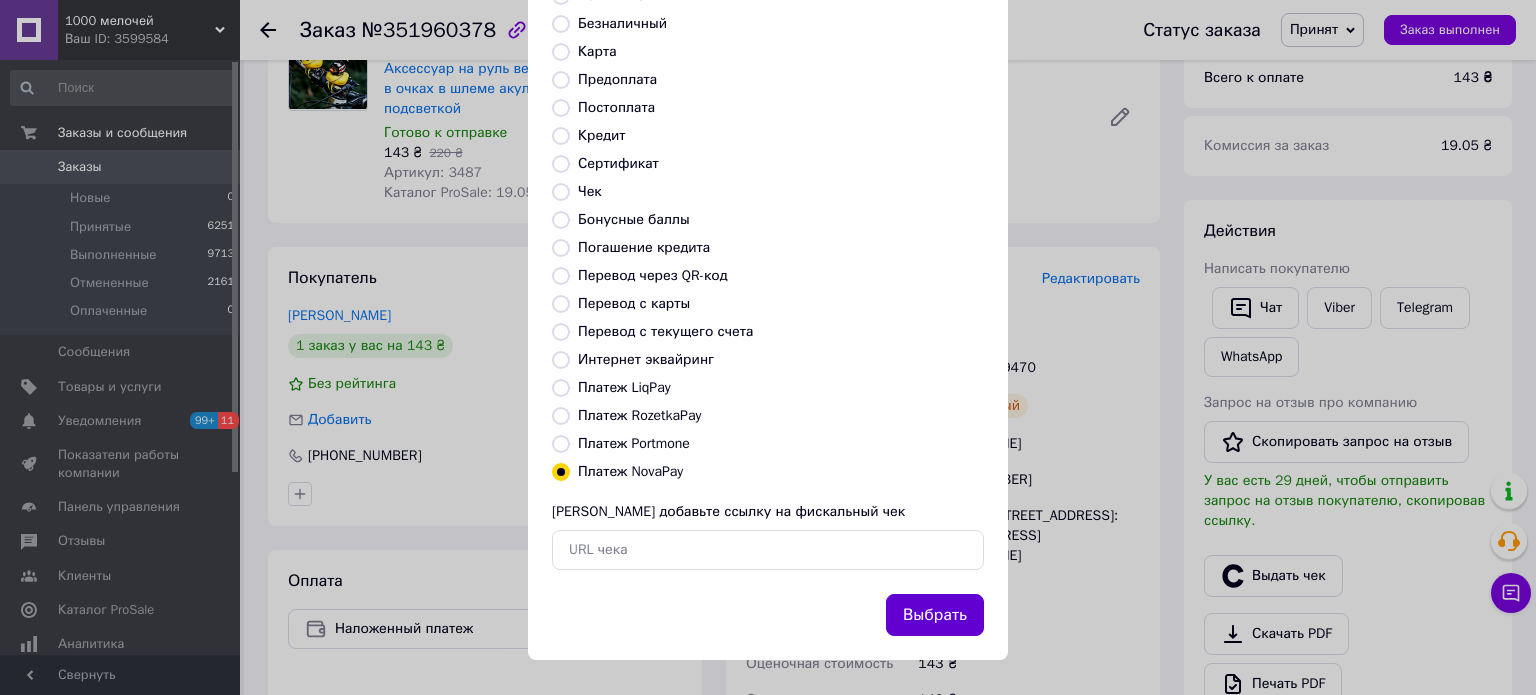 click on "Выбрать" at bounding box center [935, 615] 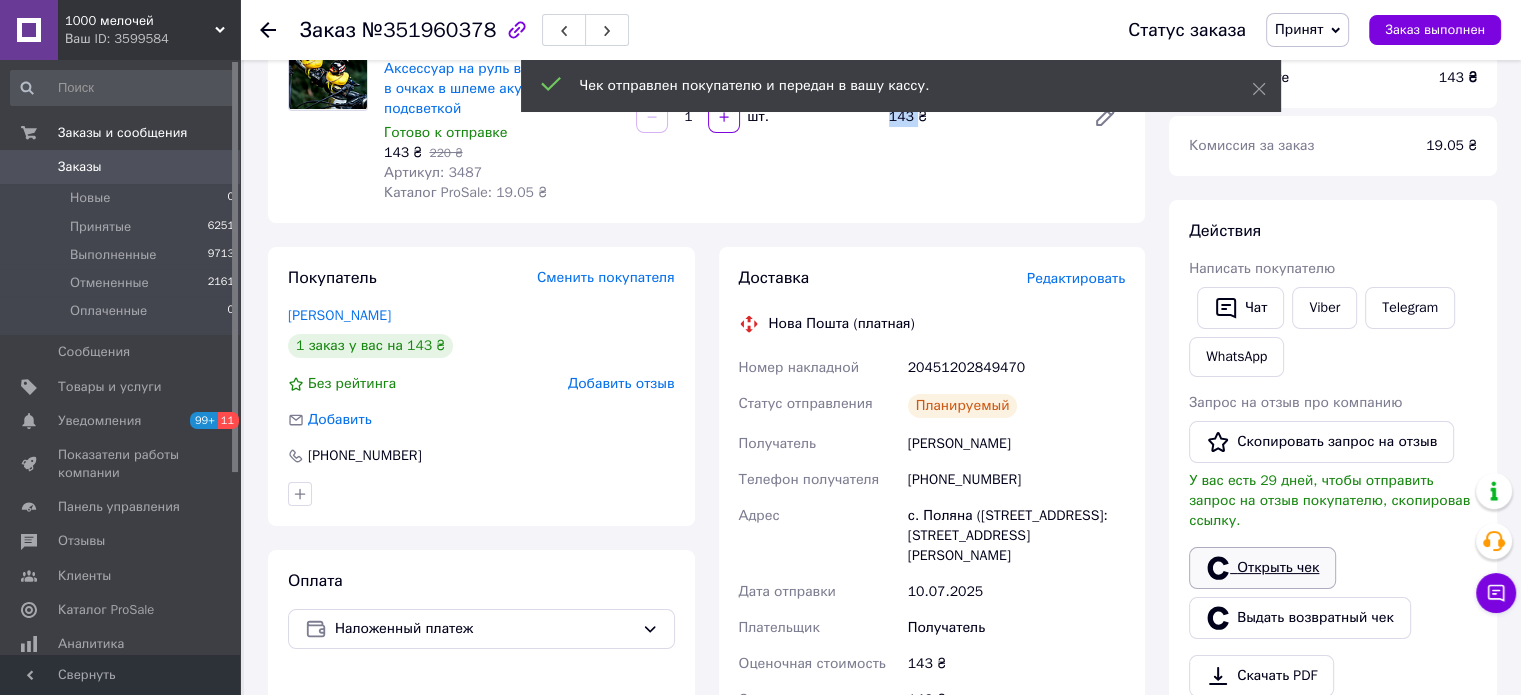 click on "Открыть чек" at bounding box center [1262, 568] 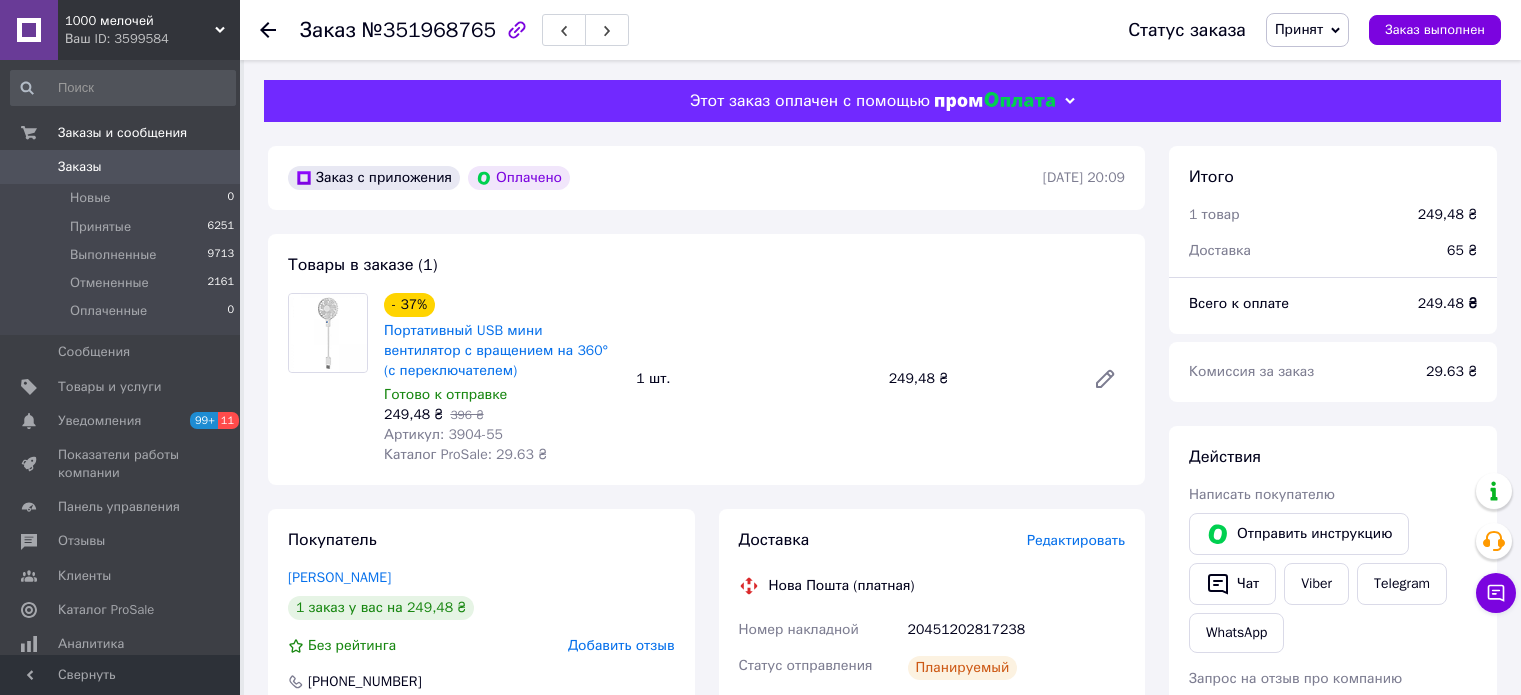 scroll, scrollTop: 0, scrollLeft: 0, axis: both 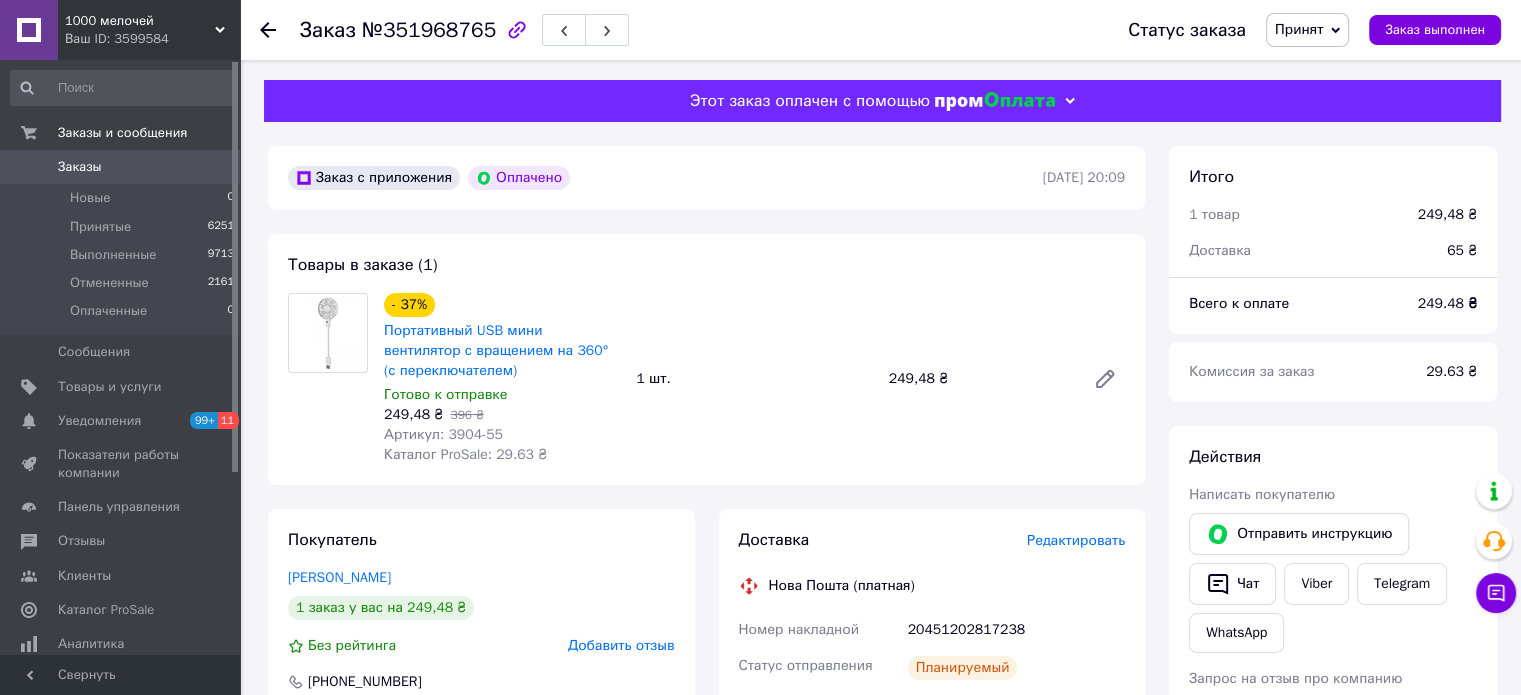 click on "№351968765" at bounding box center [429, 30] 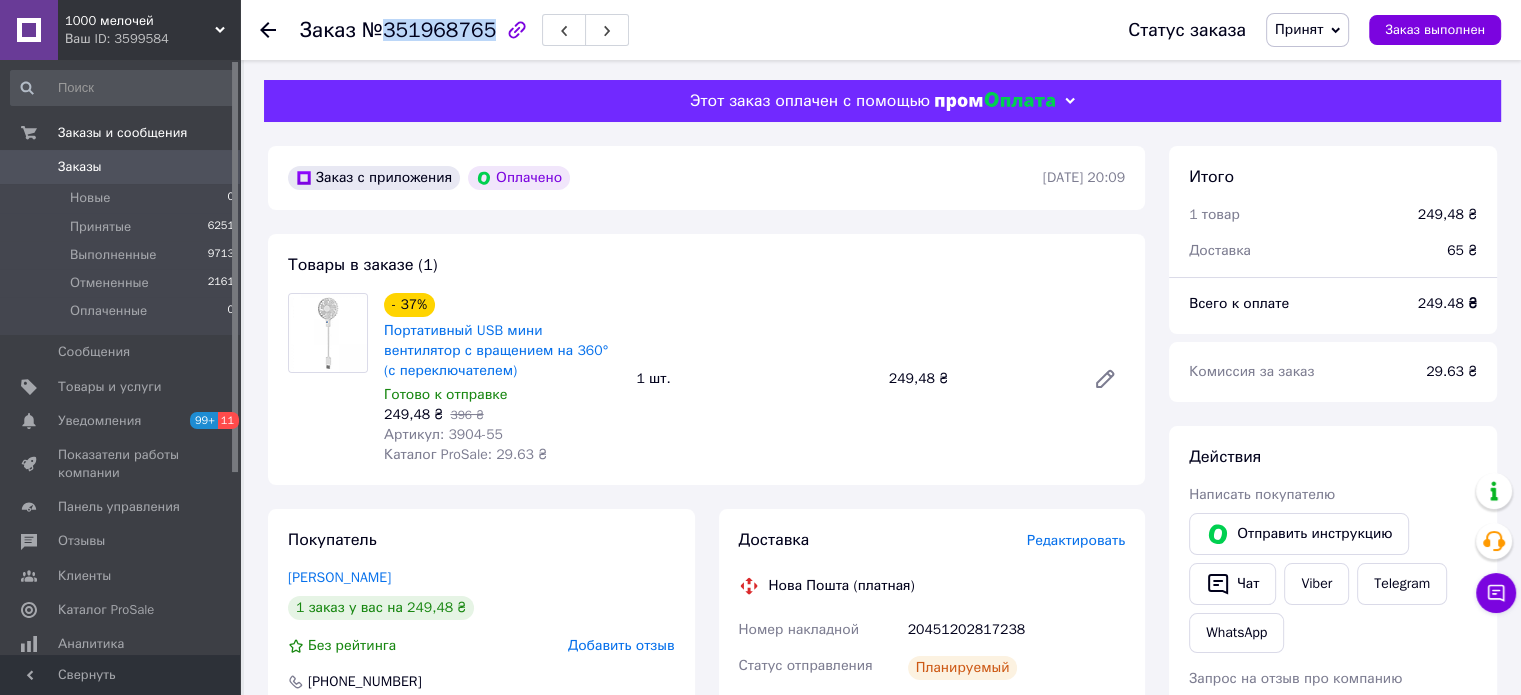 click on "№351968765" at bounding box center (429, 30) 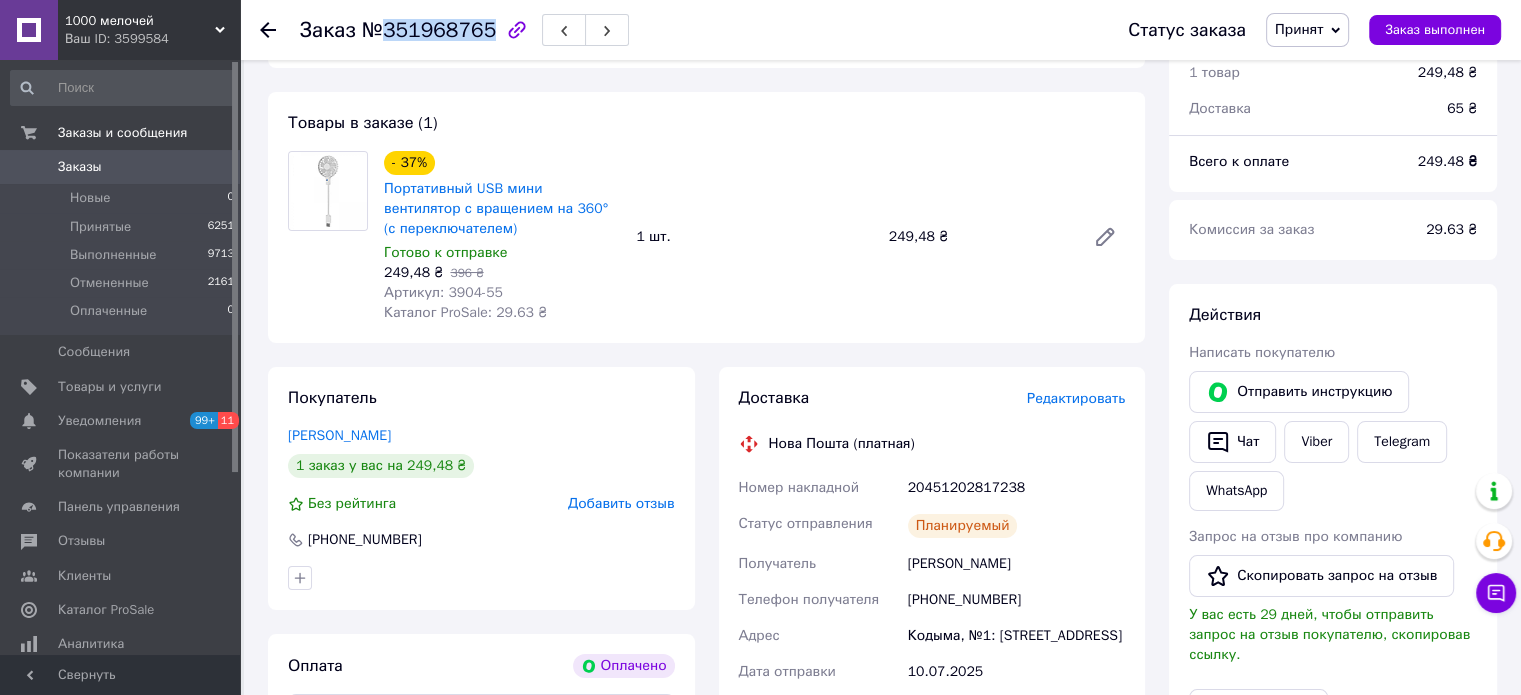 scroll, scrollTop: 200, scrollLeft: 0, axis: vertical 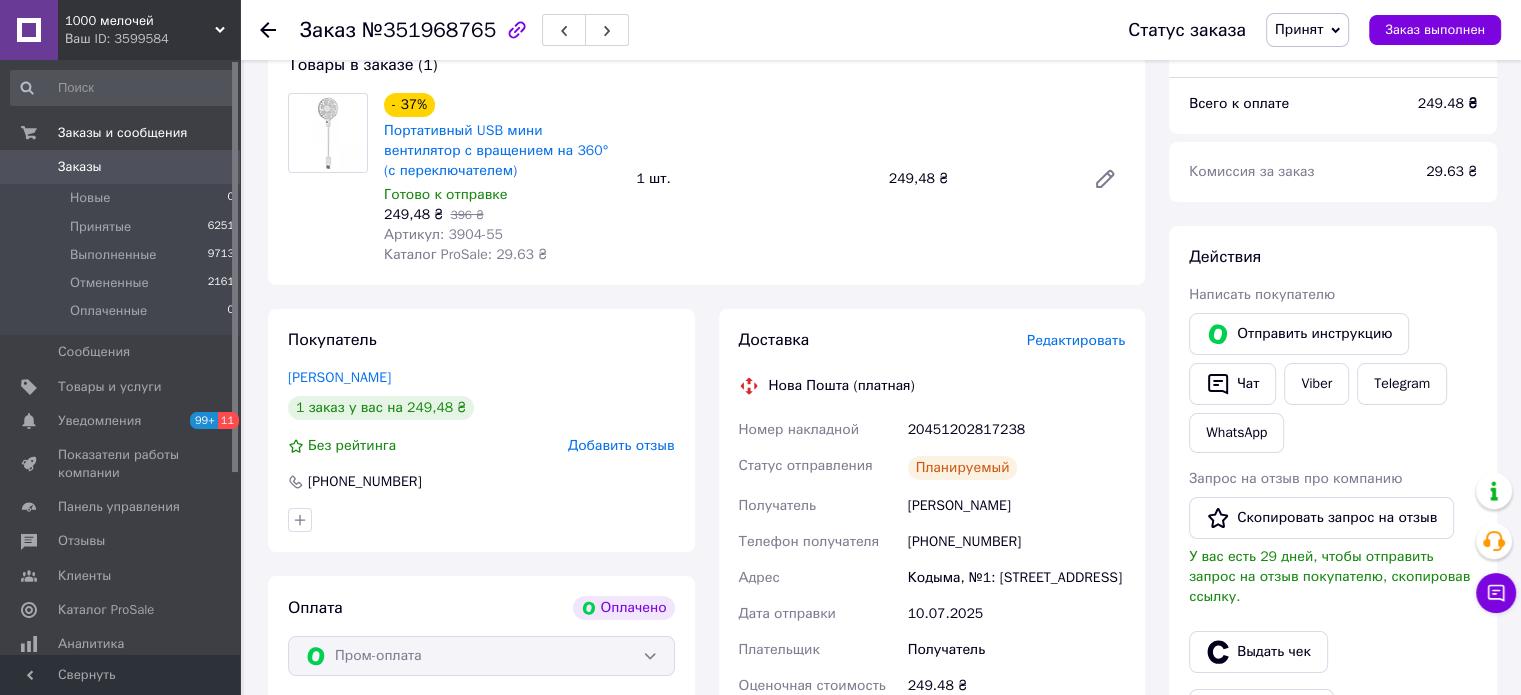 click on "[PERSON_NAME]" at bounding box center (1016, 506) 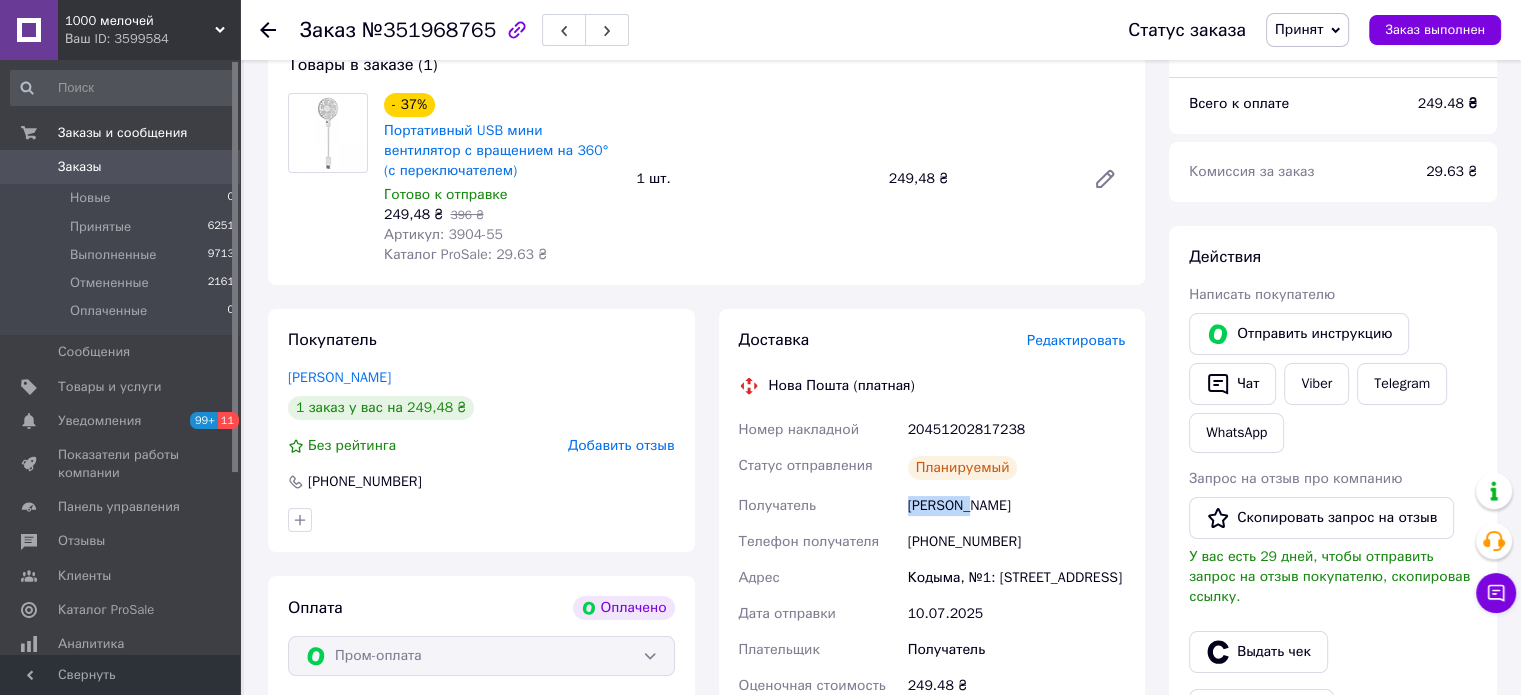 click on "[PERSON_NAME]" at bounding box center (1016, 506) 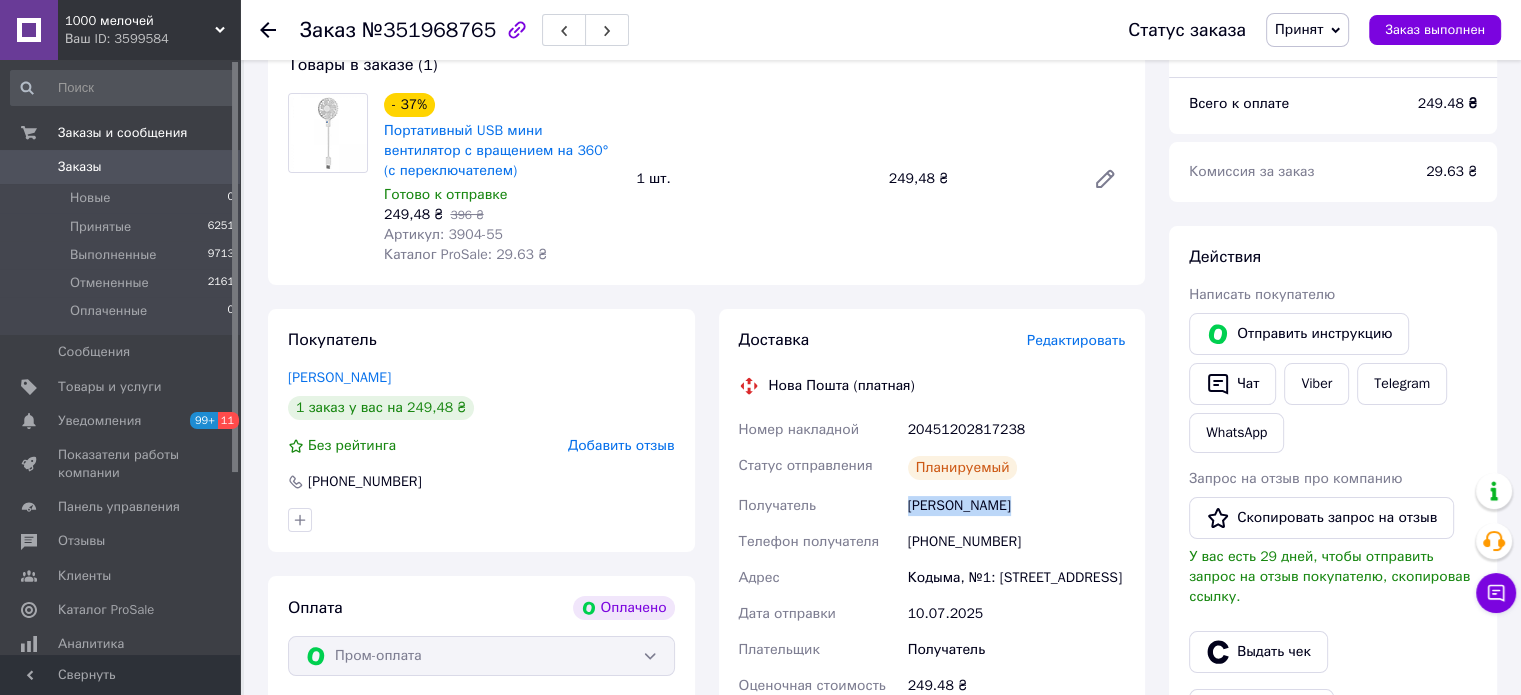 click on "[PERSON_NAME]" at bounding box center (1016, 506) 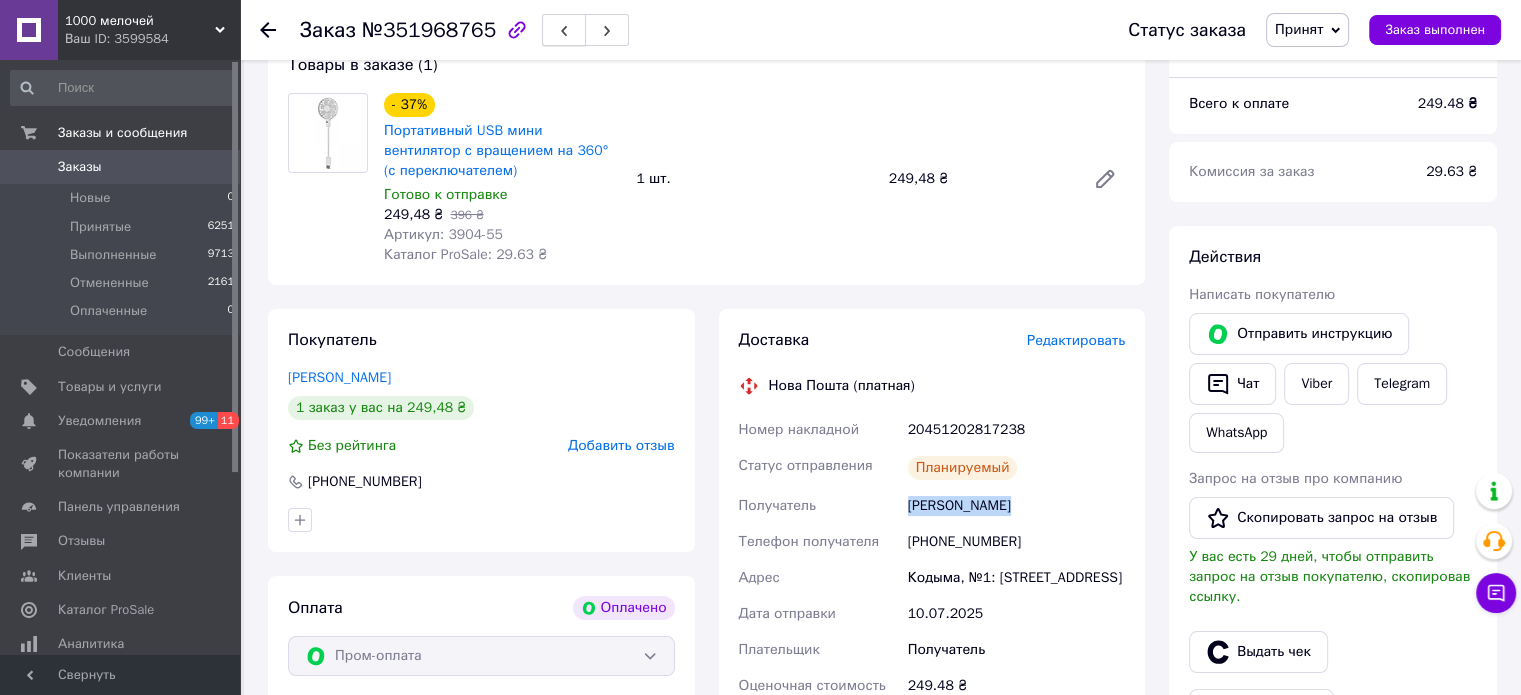 copy on "[PERSON_NAME]" 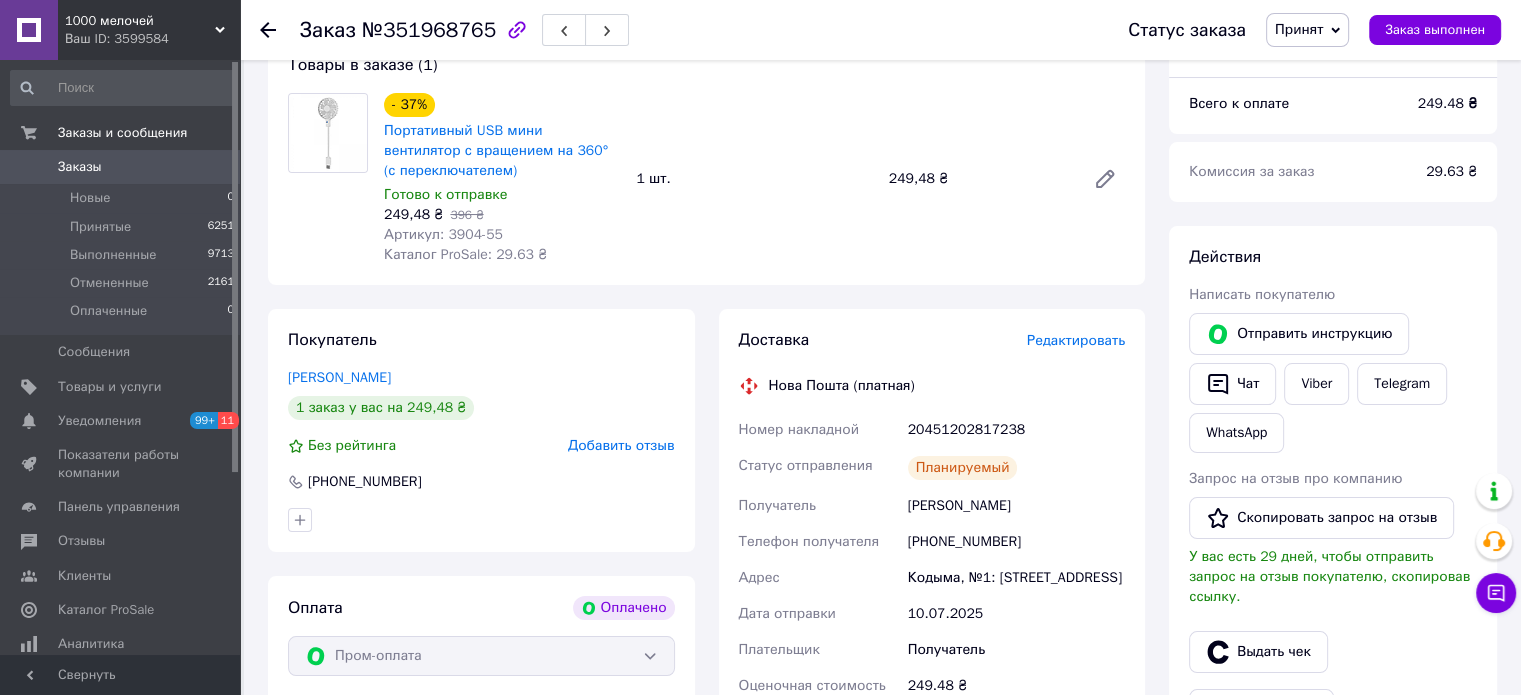 click on "[PHONE_NUMBER]" at bounding box center [1016, 542] 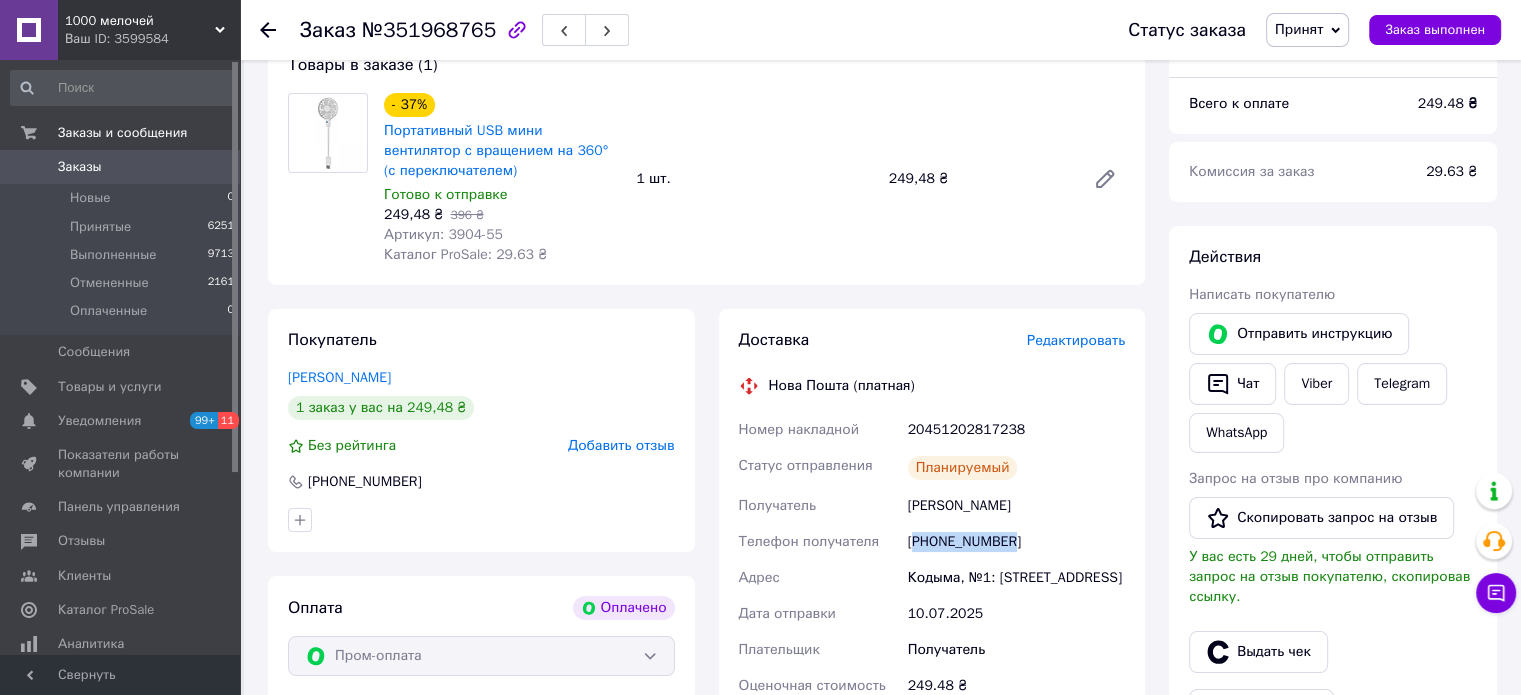 click on "[PHONE_NUMBER]" at bounding box center (1016, 542) 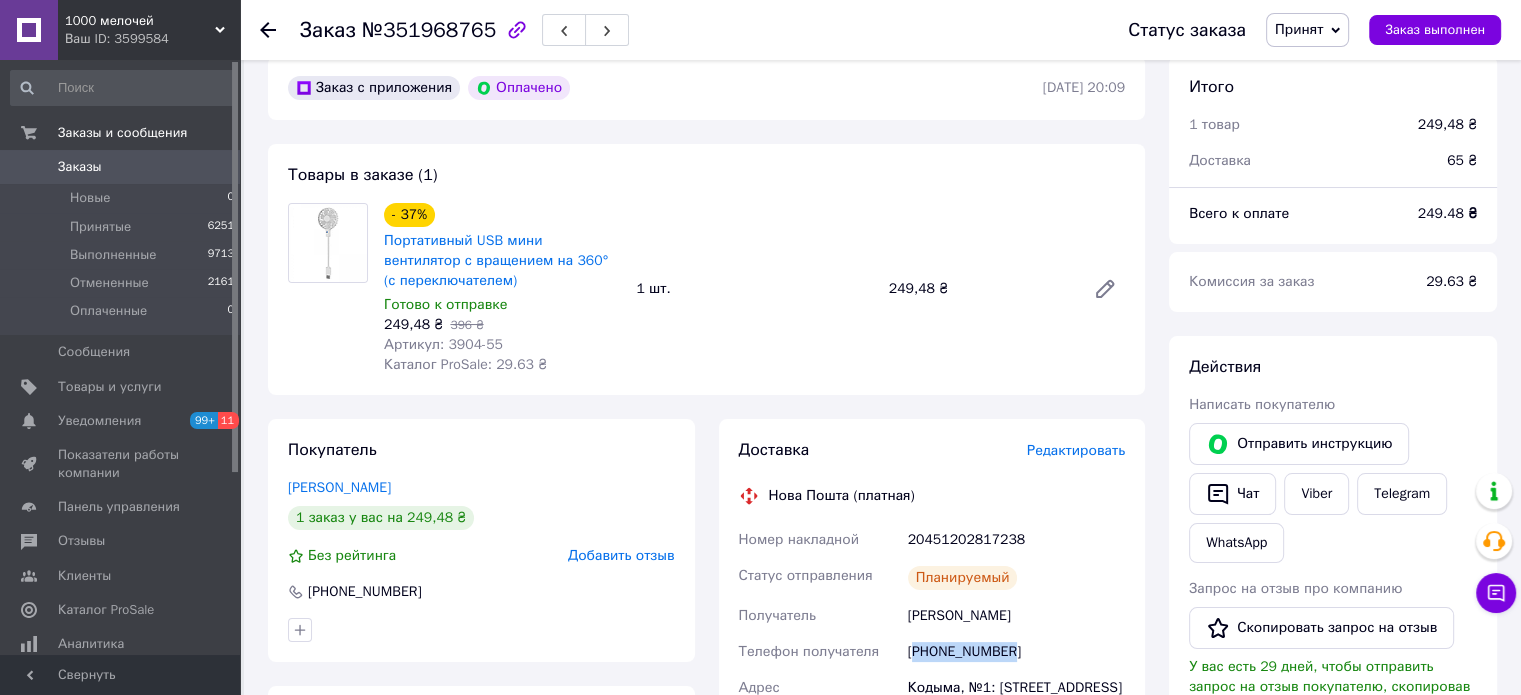 scroll, scrollTop: 0, scrollLeft: 0, axis: both 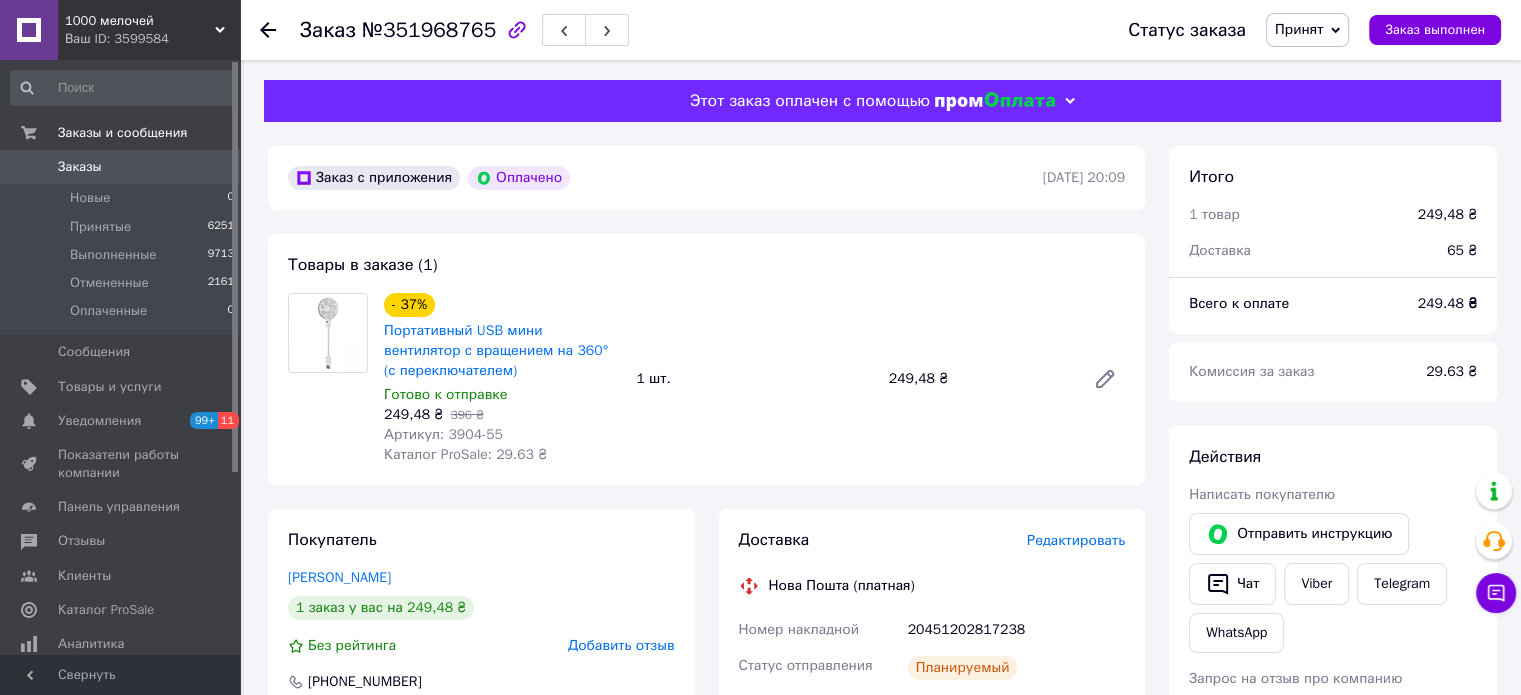 click on "249,48 ₴" at bounding box center (979, 379) 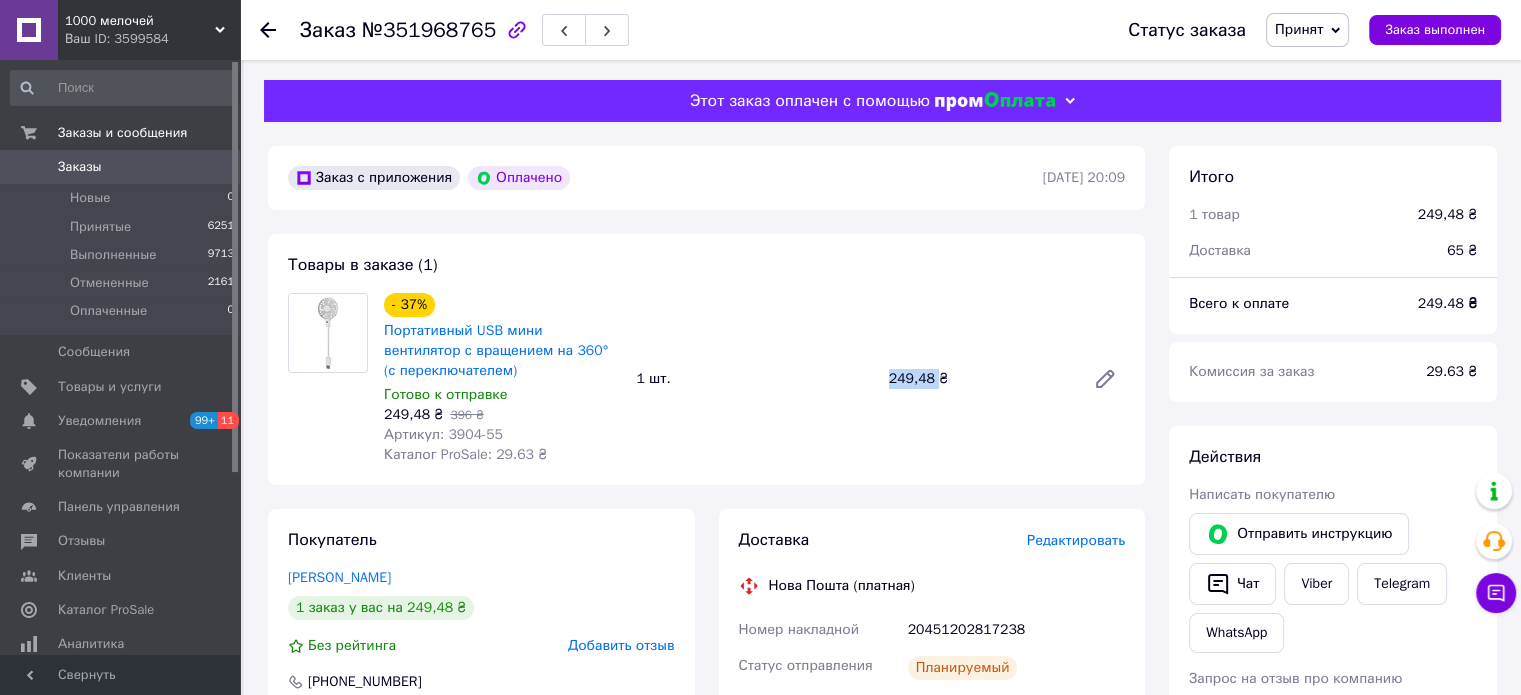click on "249,48 ₴" at bounding box center (979, 379) 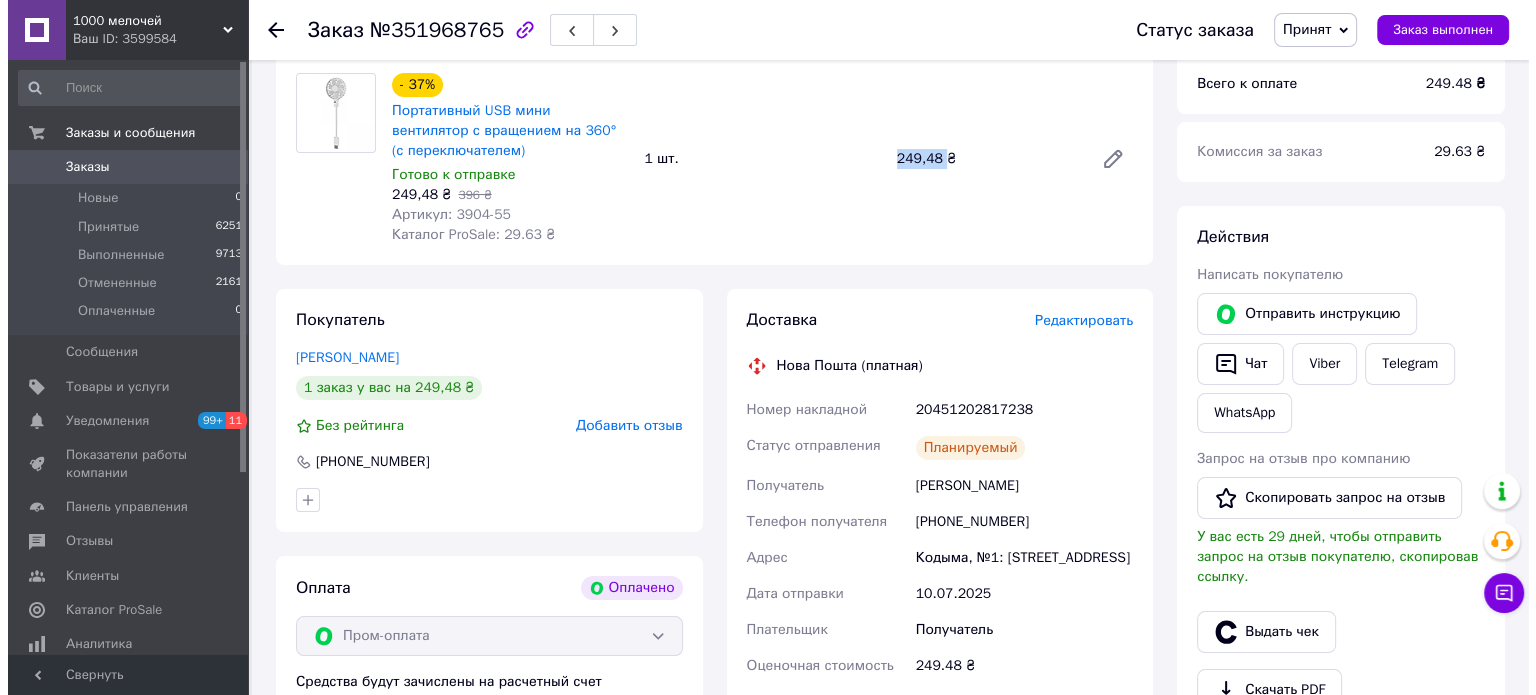 scroll, scrollTop: 300, scrollLeft: 0, axis: vertical 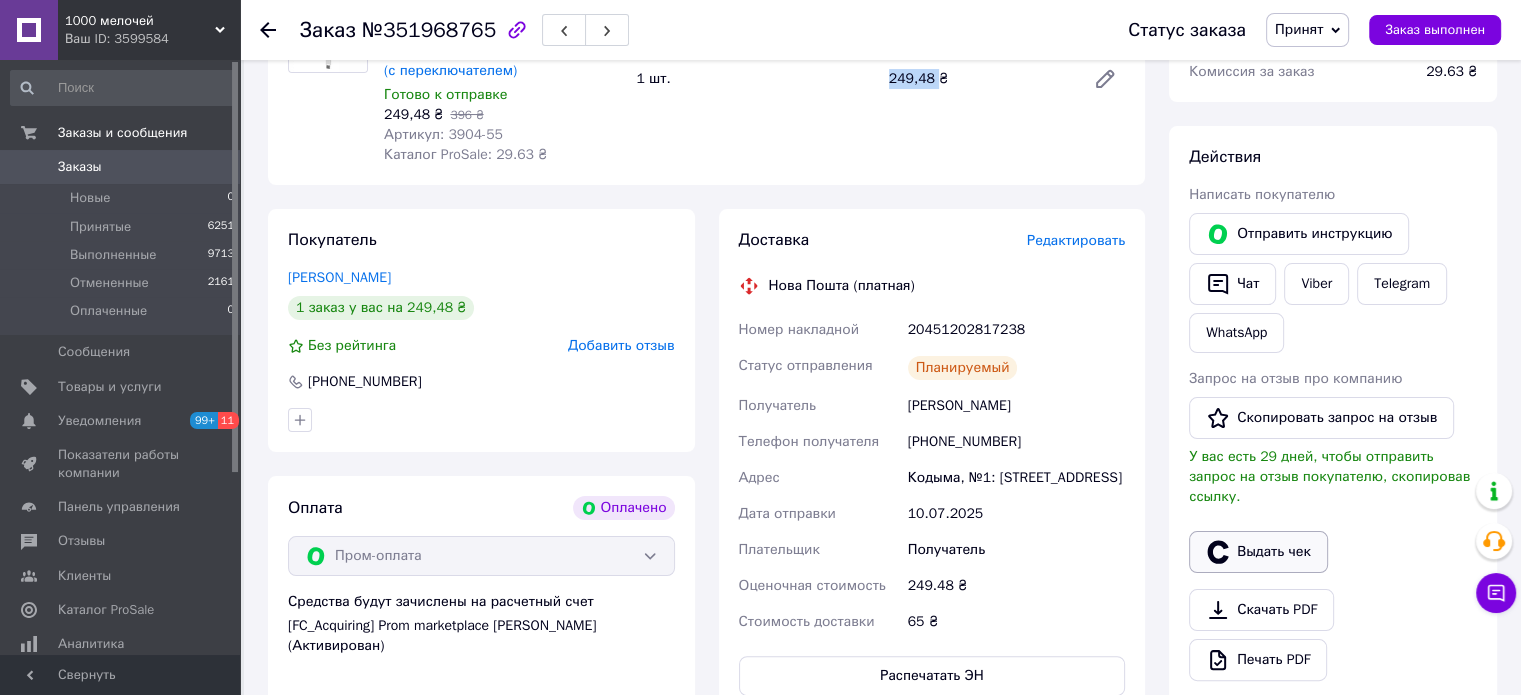 click on "Выдать чек" at bounding box center [1258, 552] 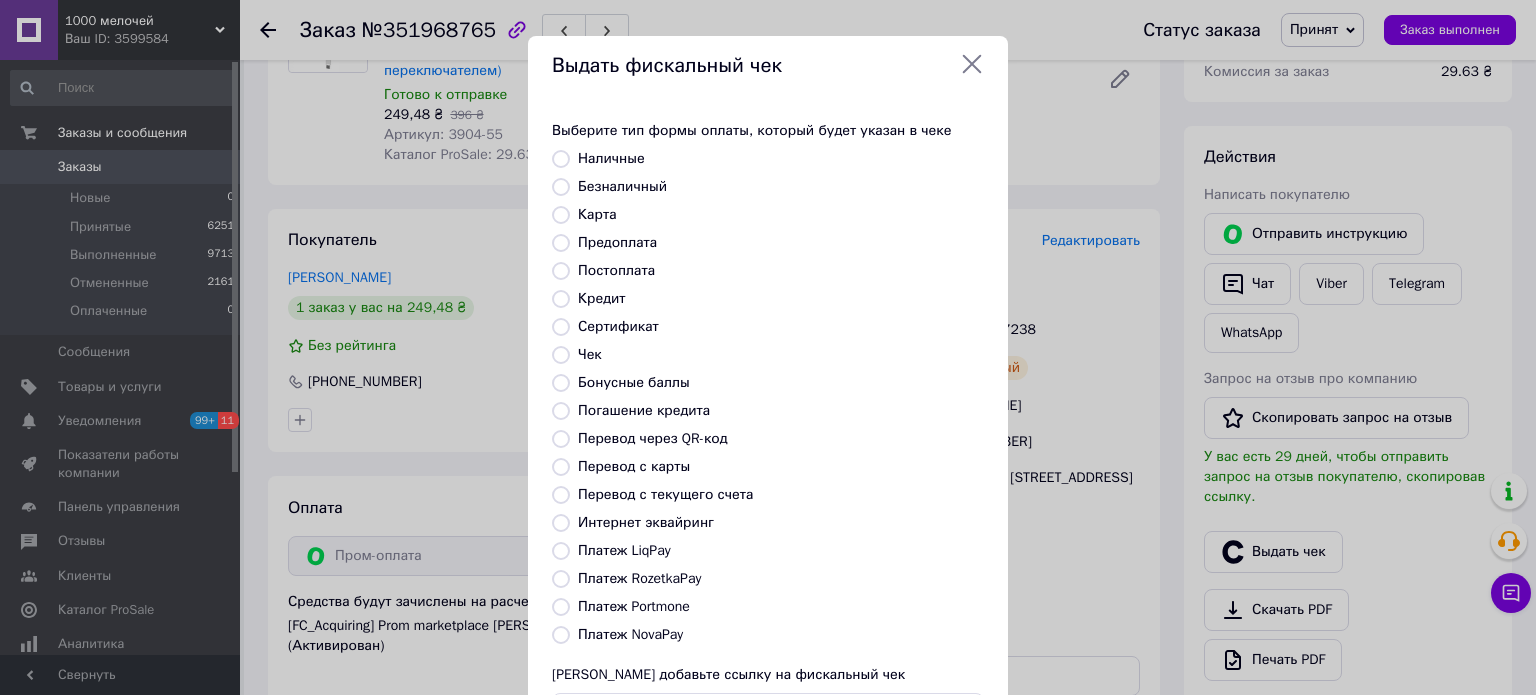 click on "Платеж RozetkaPay" at bounding box center (561, 579) 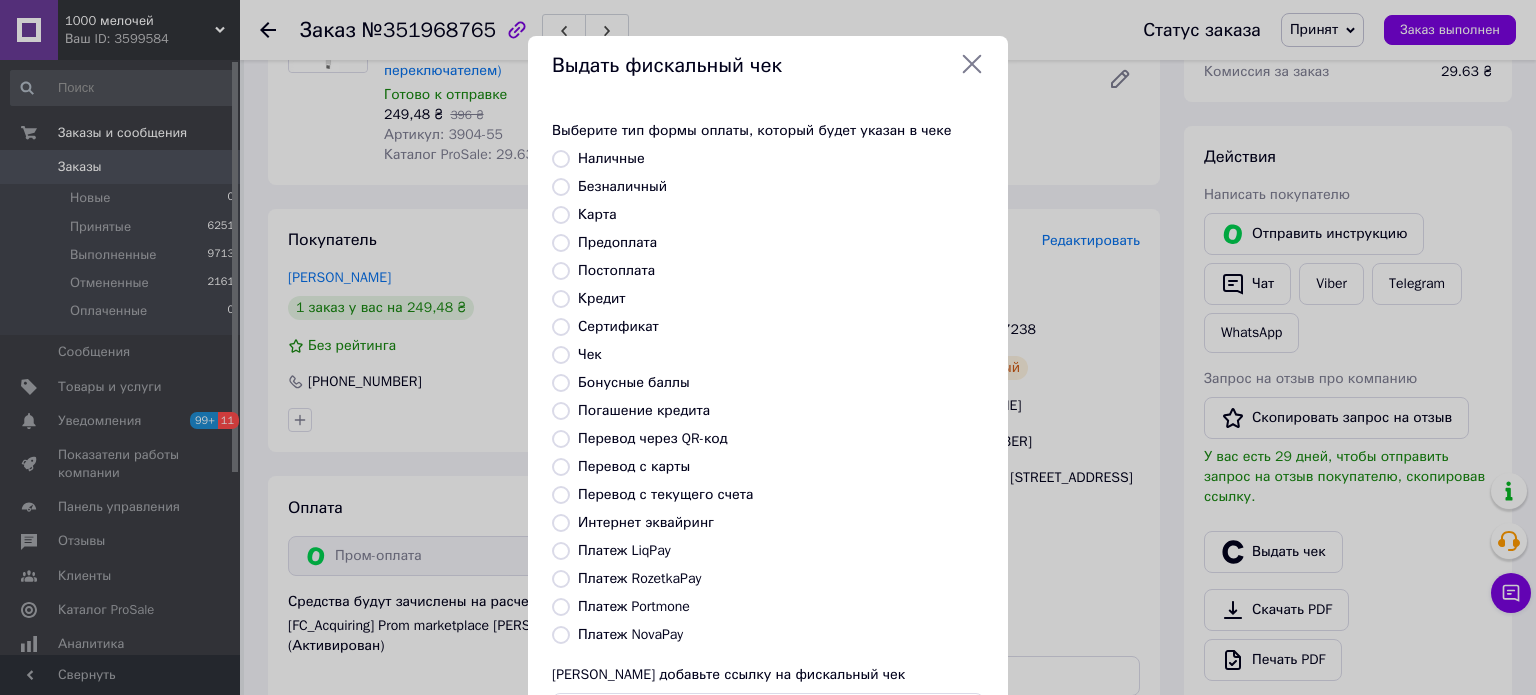 radio on "true" 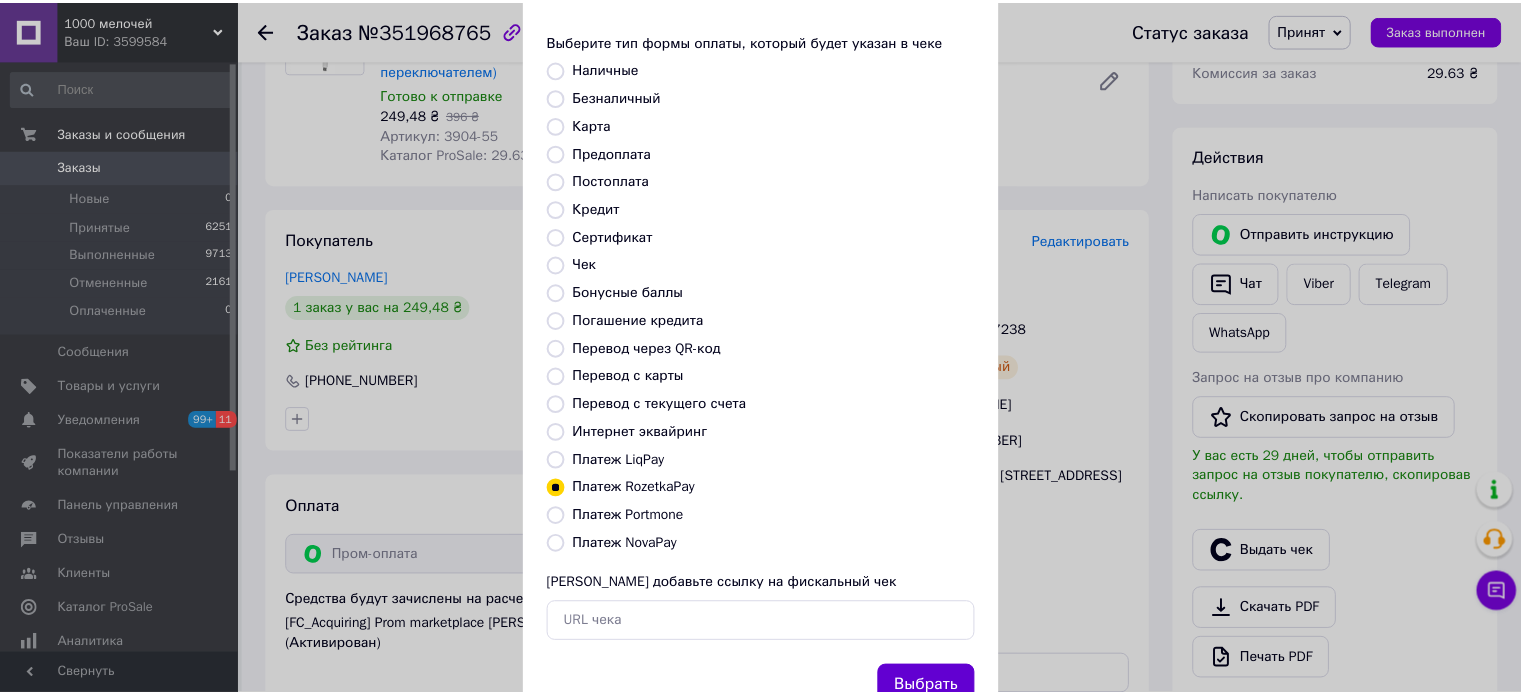 scroll, scrollTop: 163, scrollLeft: 0, axis: vertical 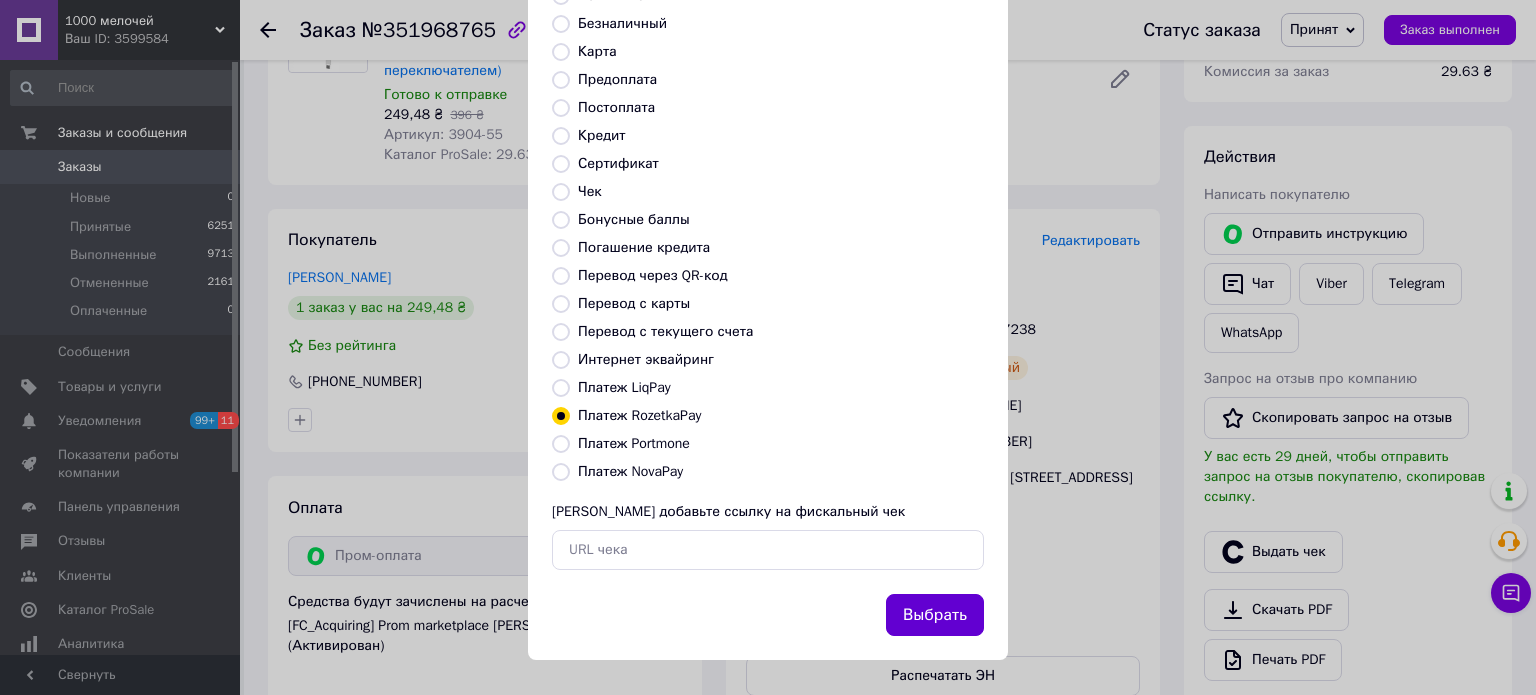 click on "Выбрать" at bounding box center [935, 615] 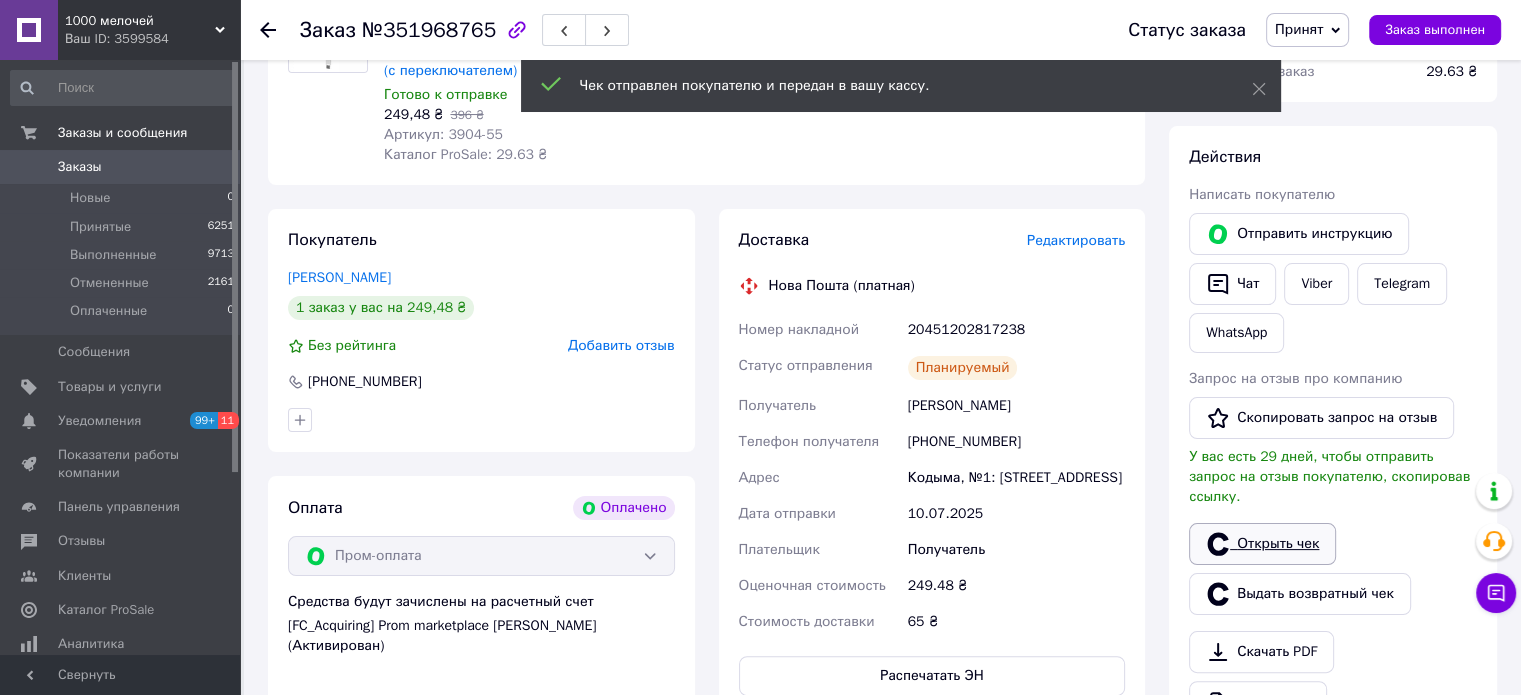 click on "Открыть чек" at bounding box center (1262, 544) 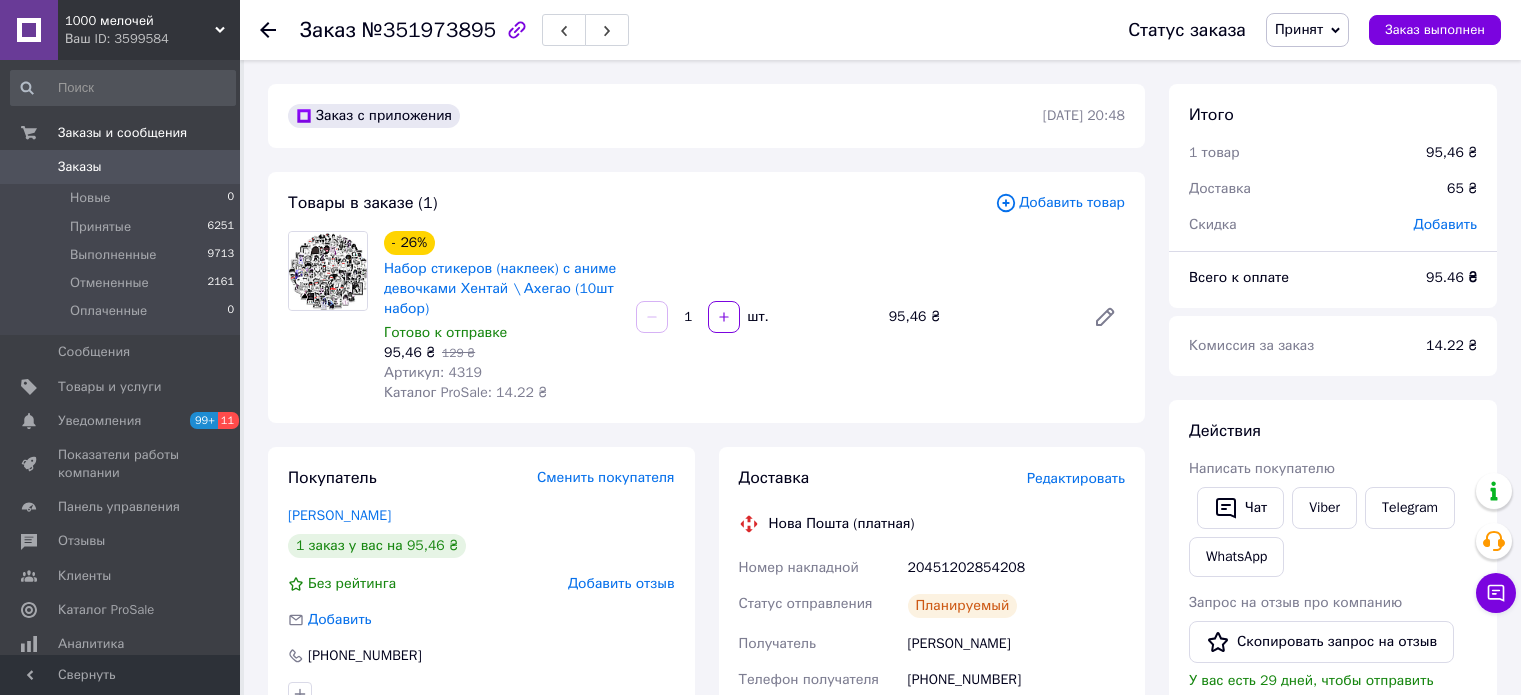 scroll, scrollTop: 0, scrollLeft: 0, axis: both 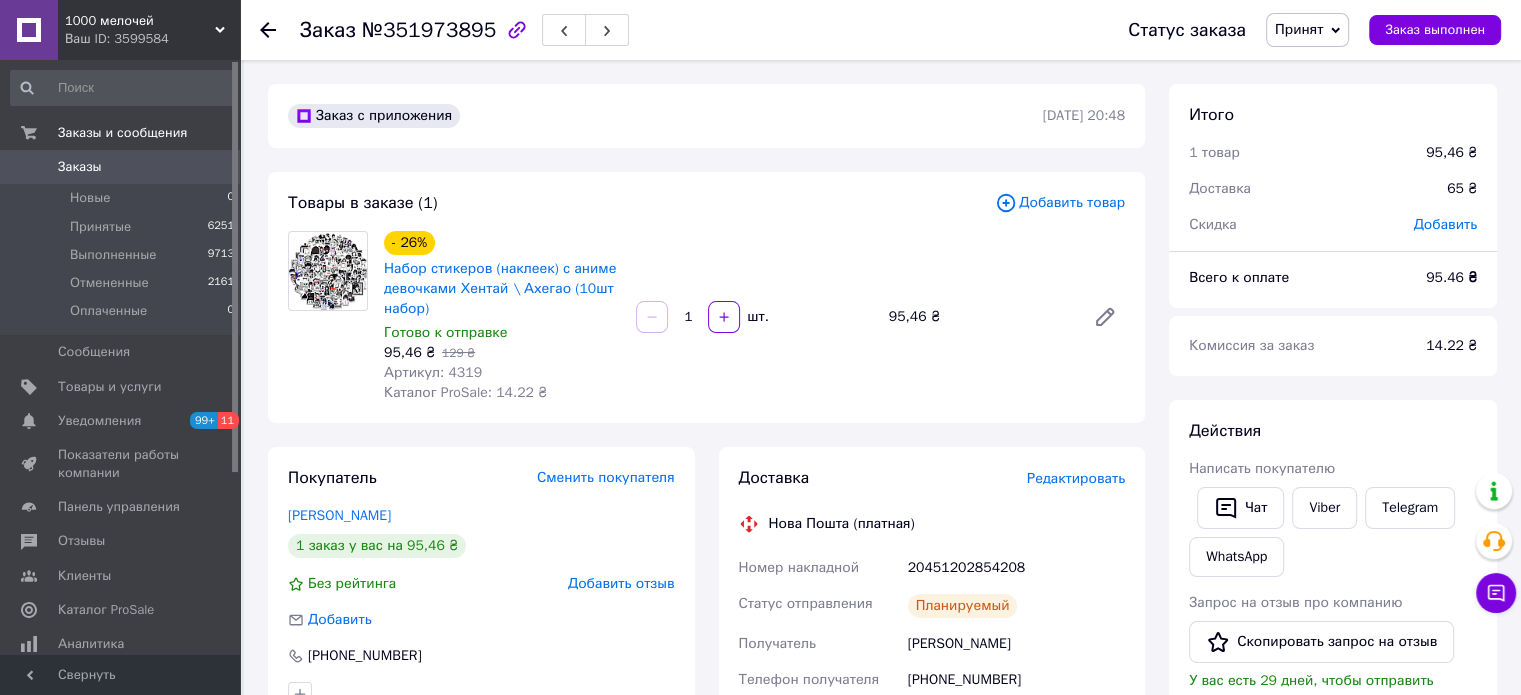 click on "№351973895" at bounding box center (429, 30) 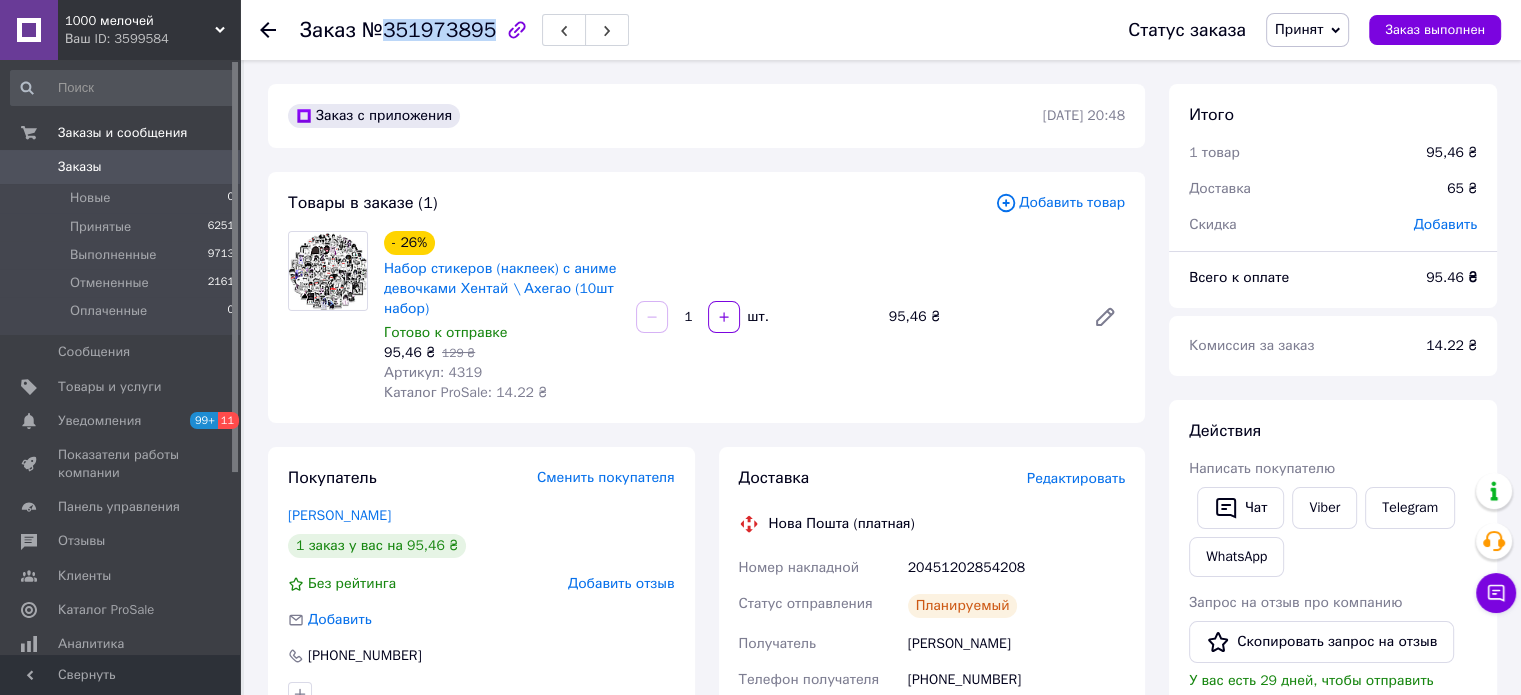 click on "№351973895" at bounding box center [429, 30] 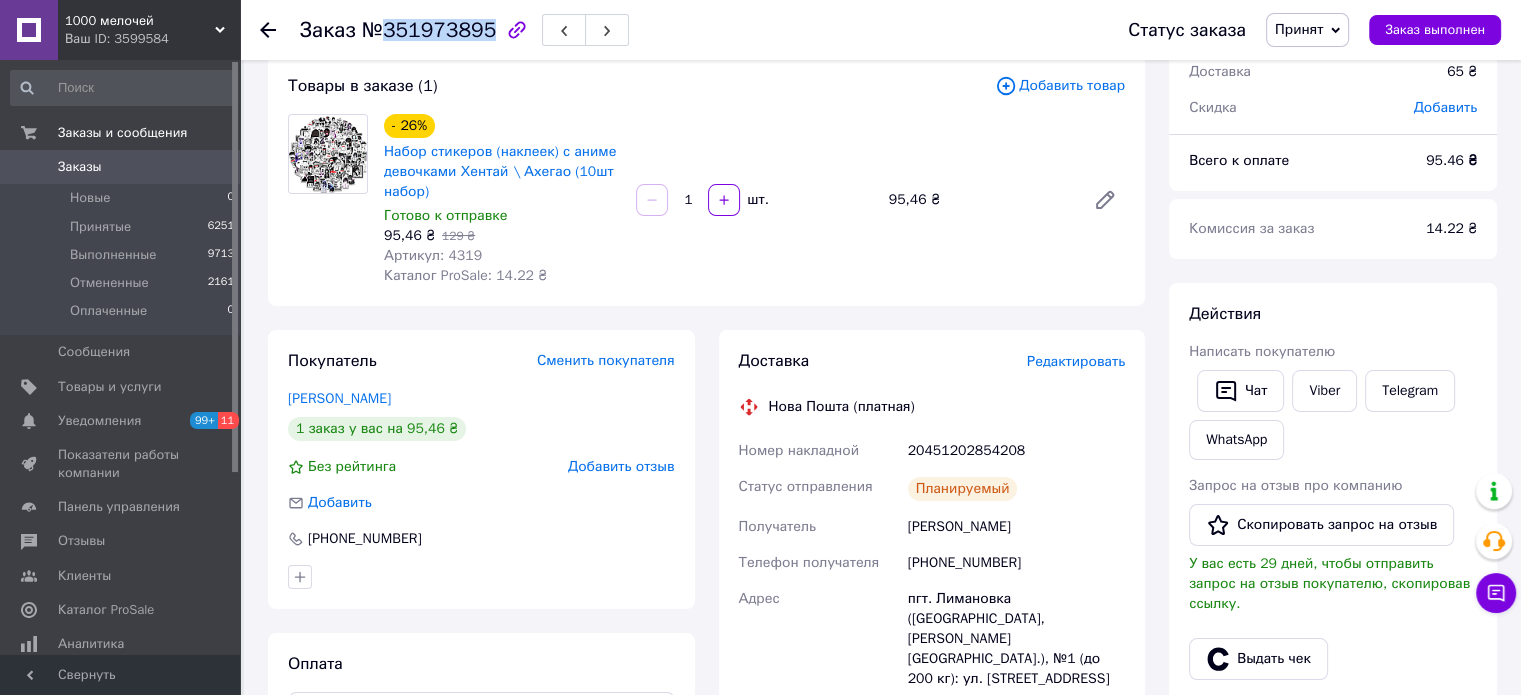 scroll, scrollTop: 200, scrollLeft: 0, axis: vertical 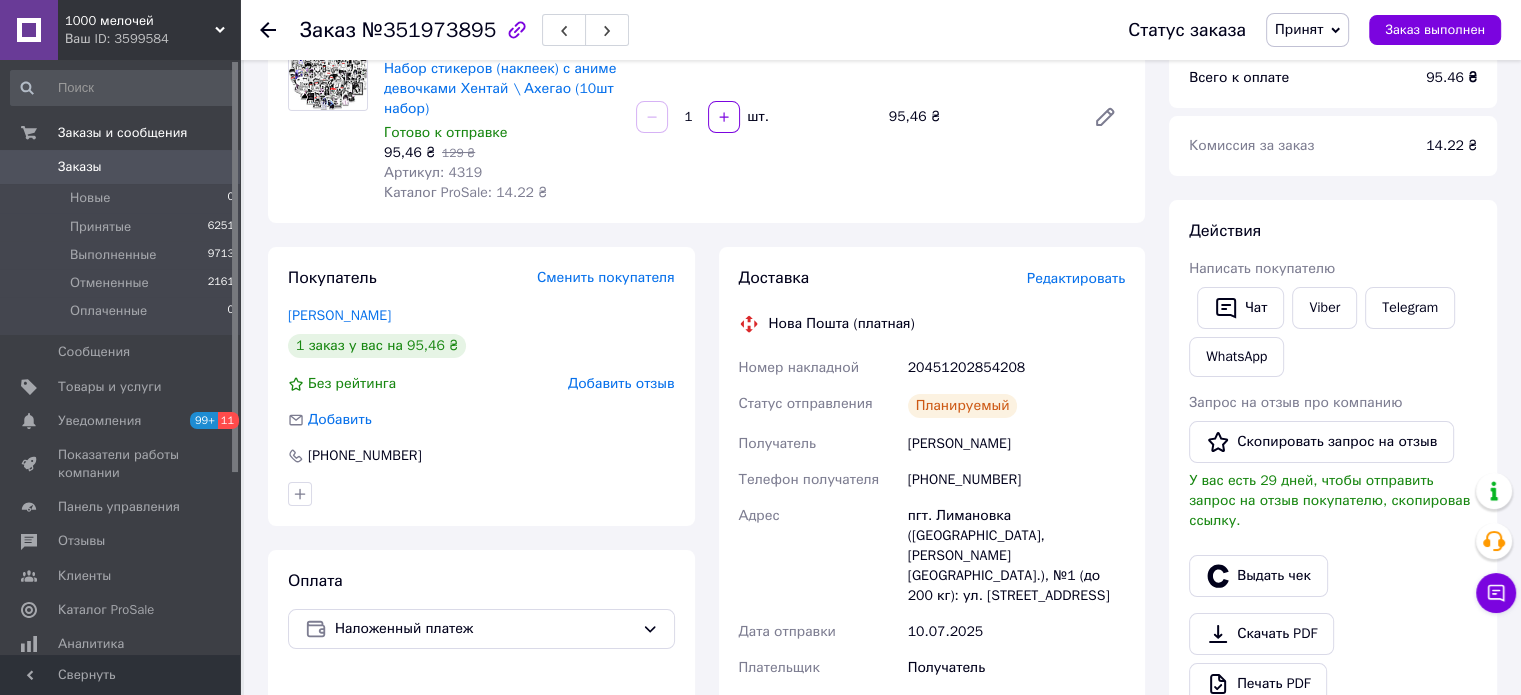 click on "Гаркуша Мария" at bounding box center (1016, 444) 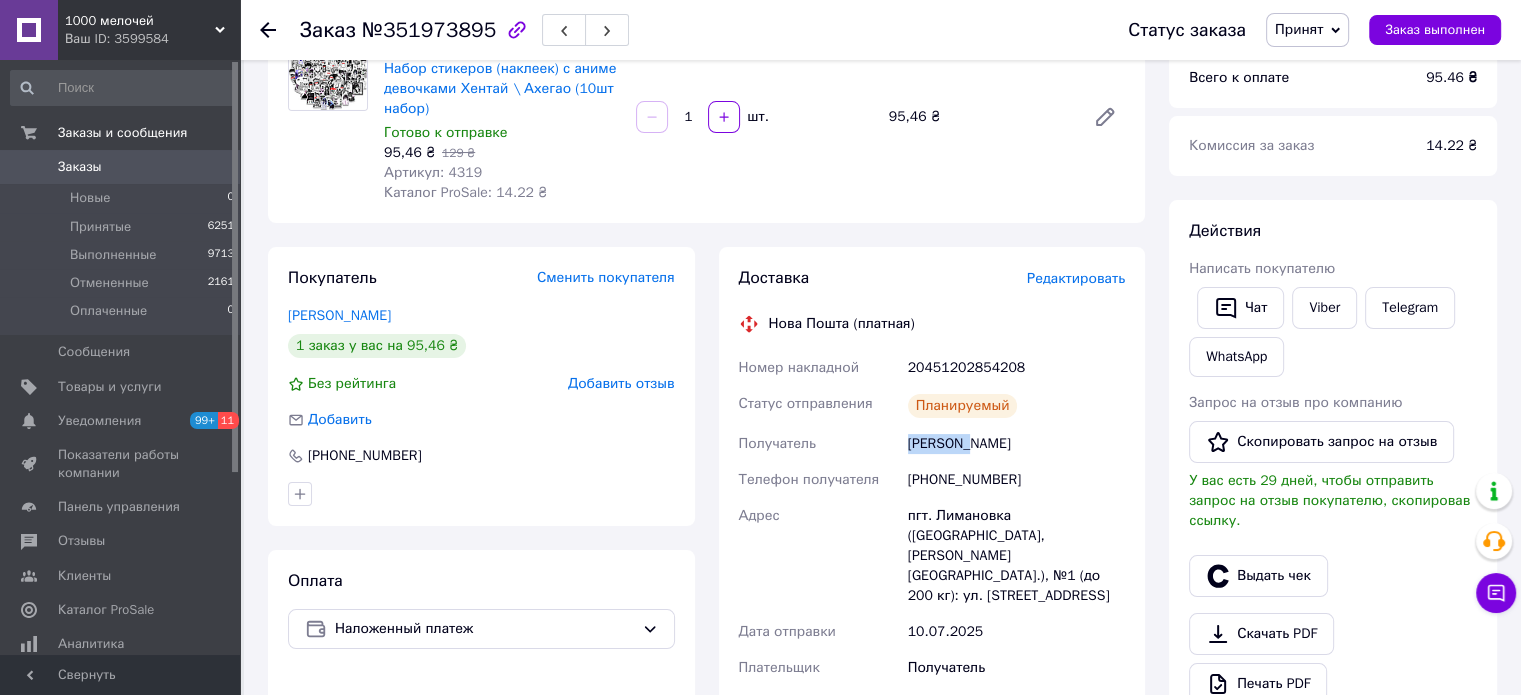 click on "Гаркуша Мария" at bounding box center [1016, 444] 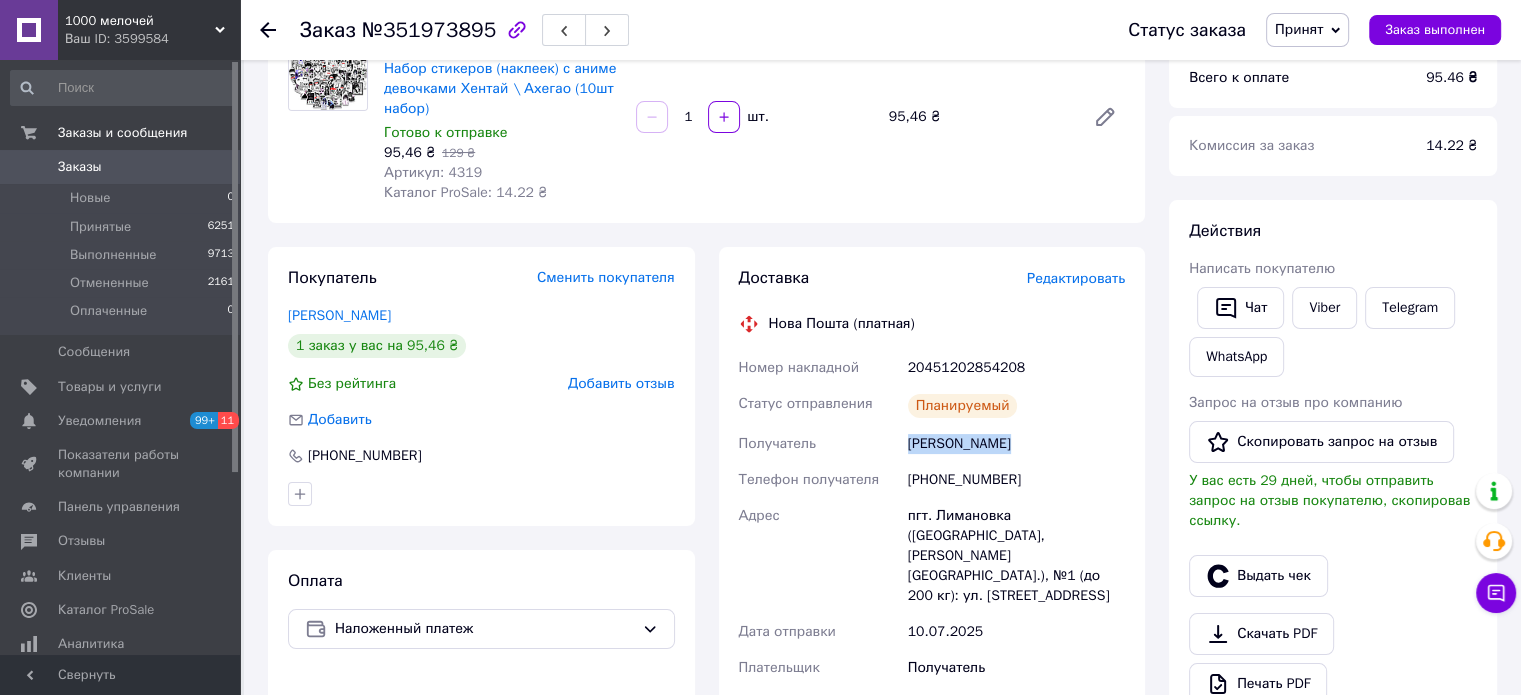 click on "Гаркуша Мария" at bounding box center [1016, 444] 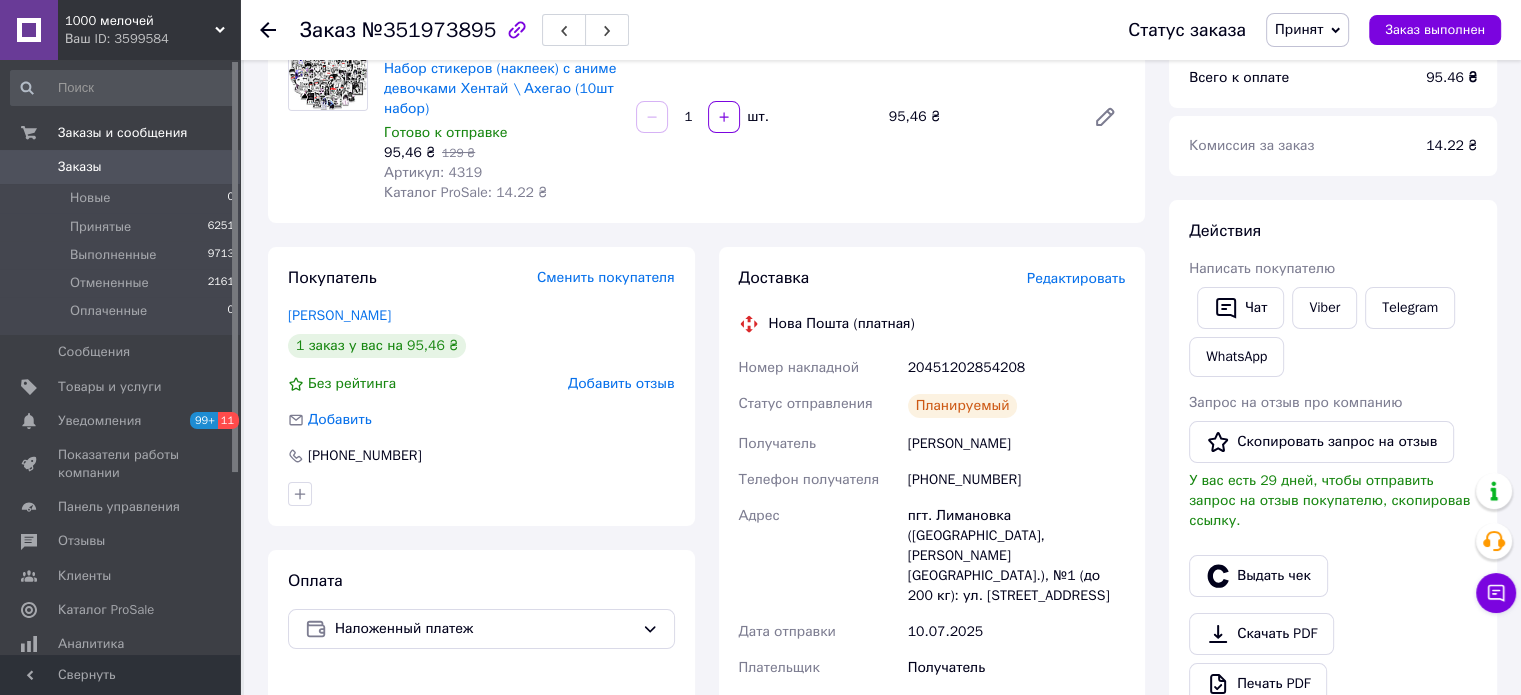 click on "+380991461799" at bounding box center (1016, 480) 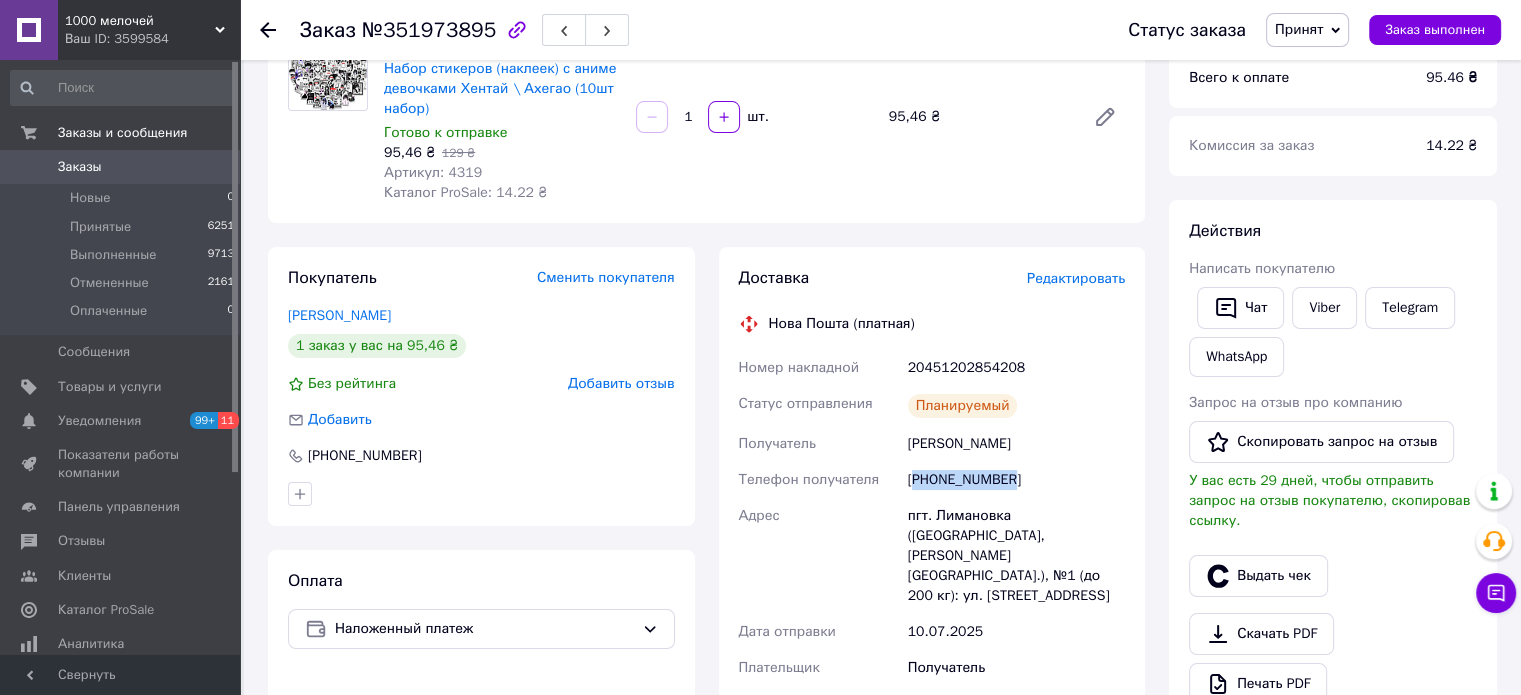 click on "+380991461799" at bounding box center (1016, 480) 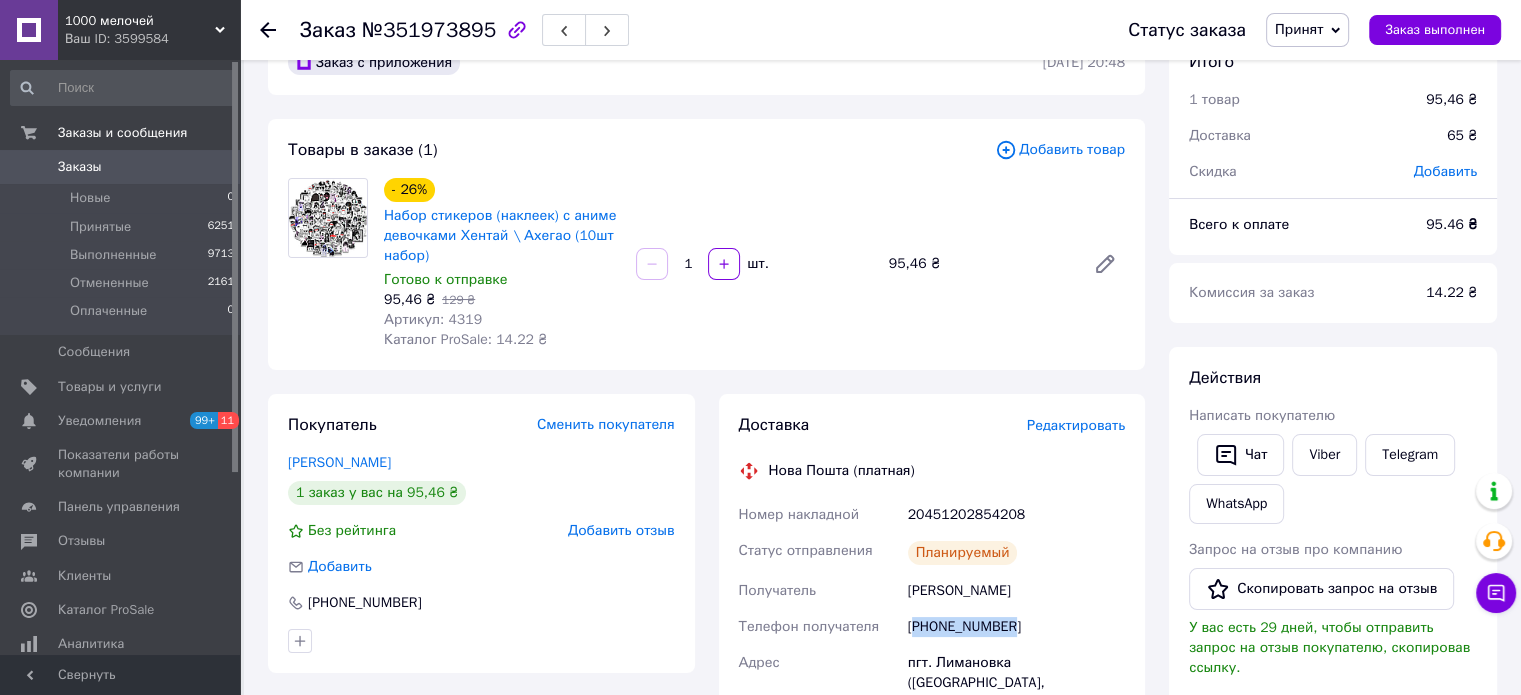 scroll, scrollTop: 0, scrollLeft: 0, axis: both 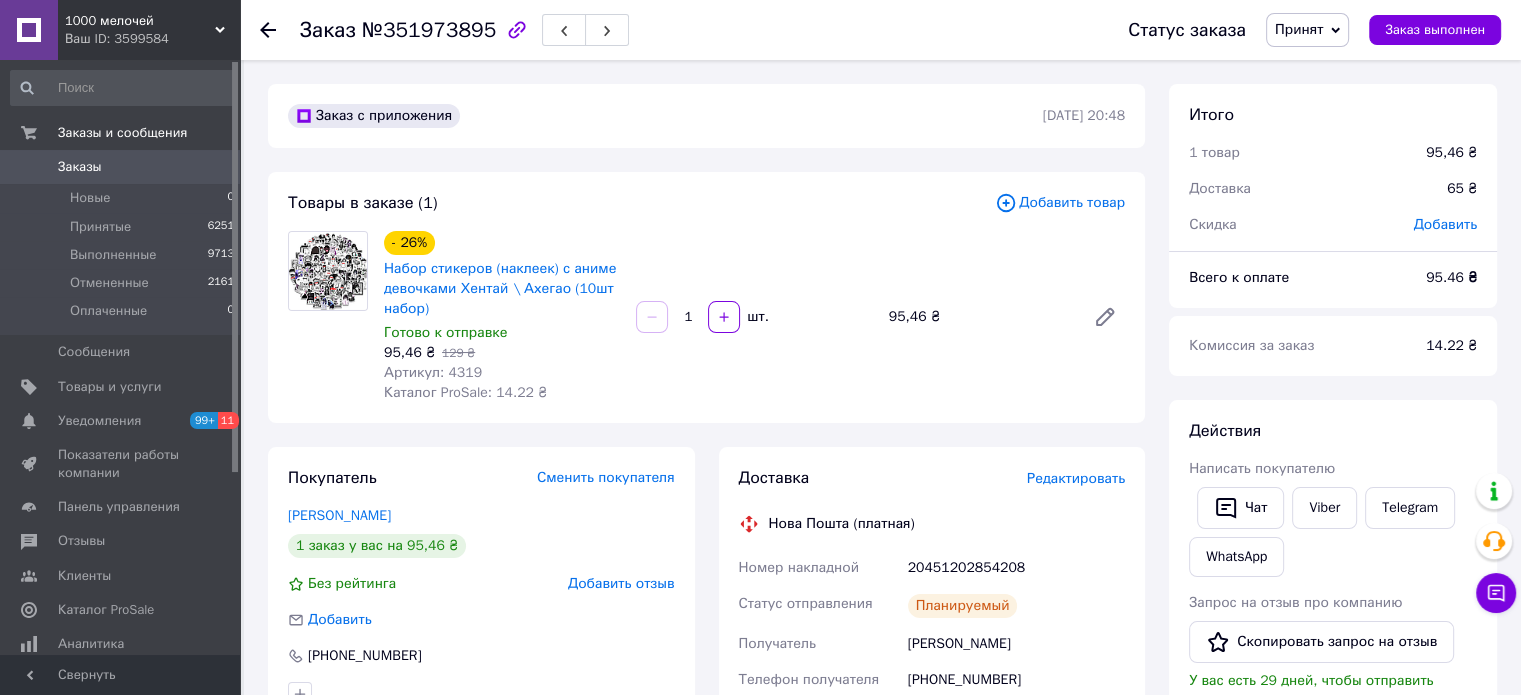click on "95,46 ₴" at bounding box center (979, 317) 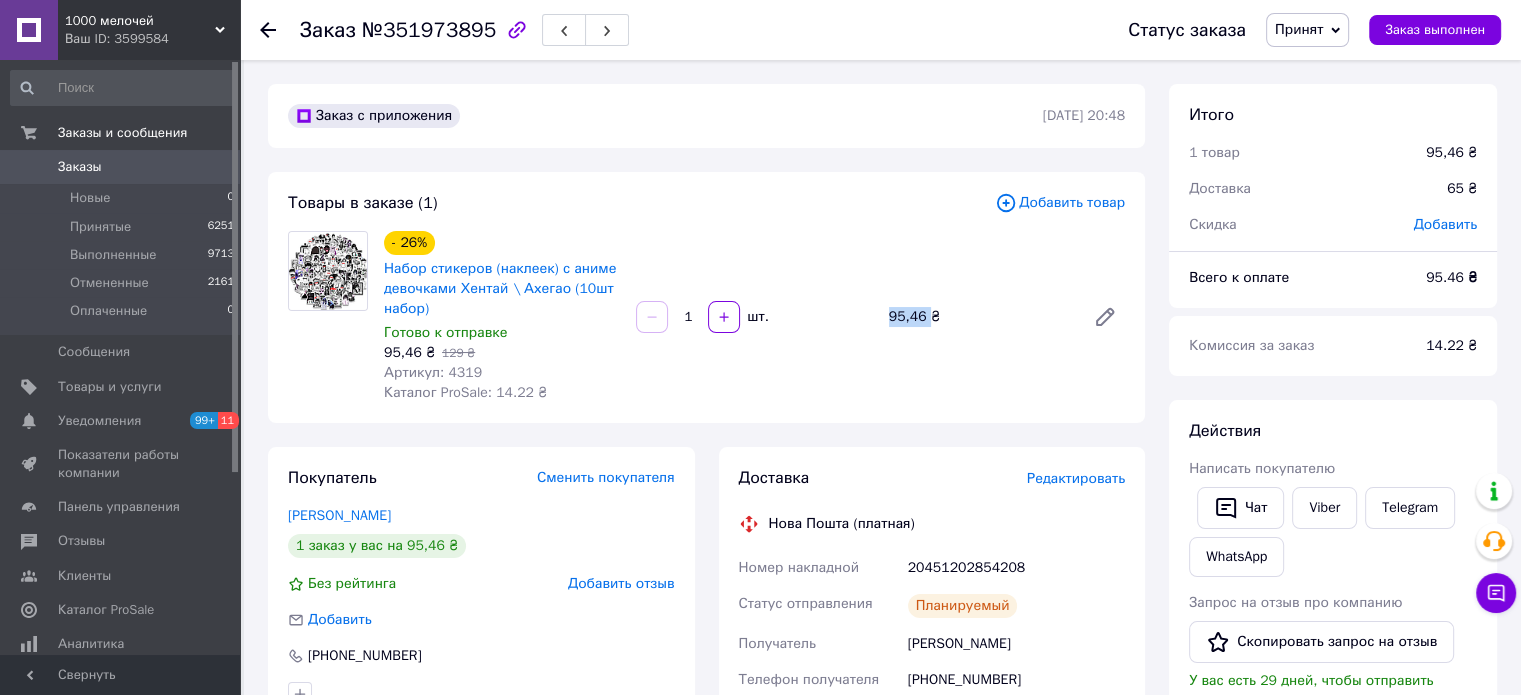 click on "95,46 ₴" at bounding box center [979, 317] 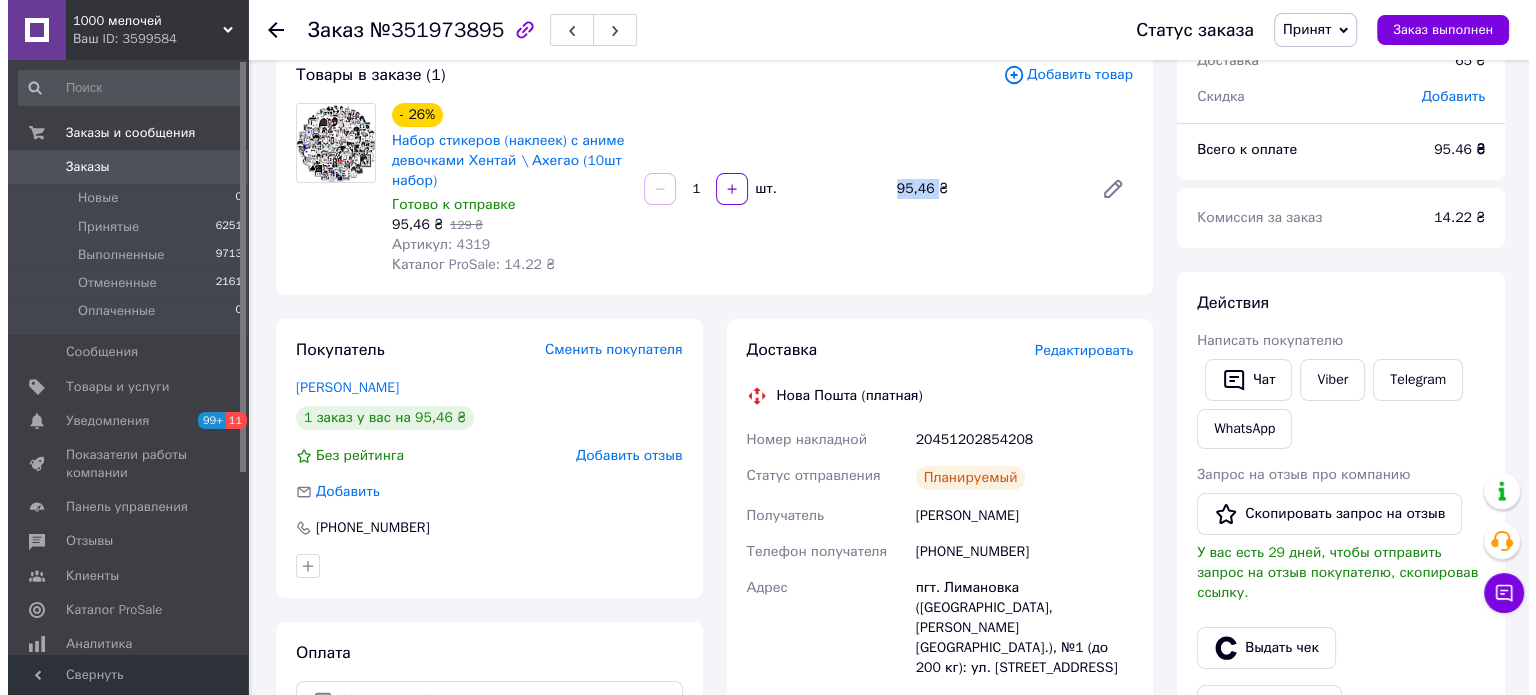 scroll, scrollTop: 300, scrollLeft: 0, axis: vertical 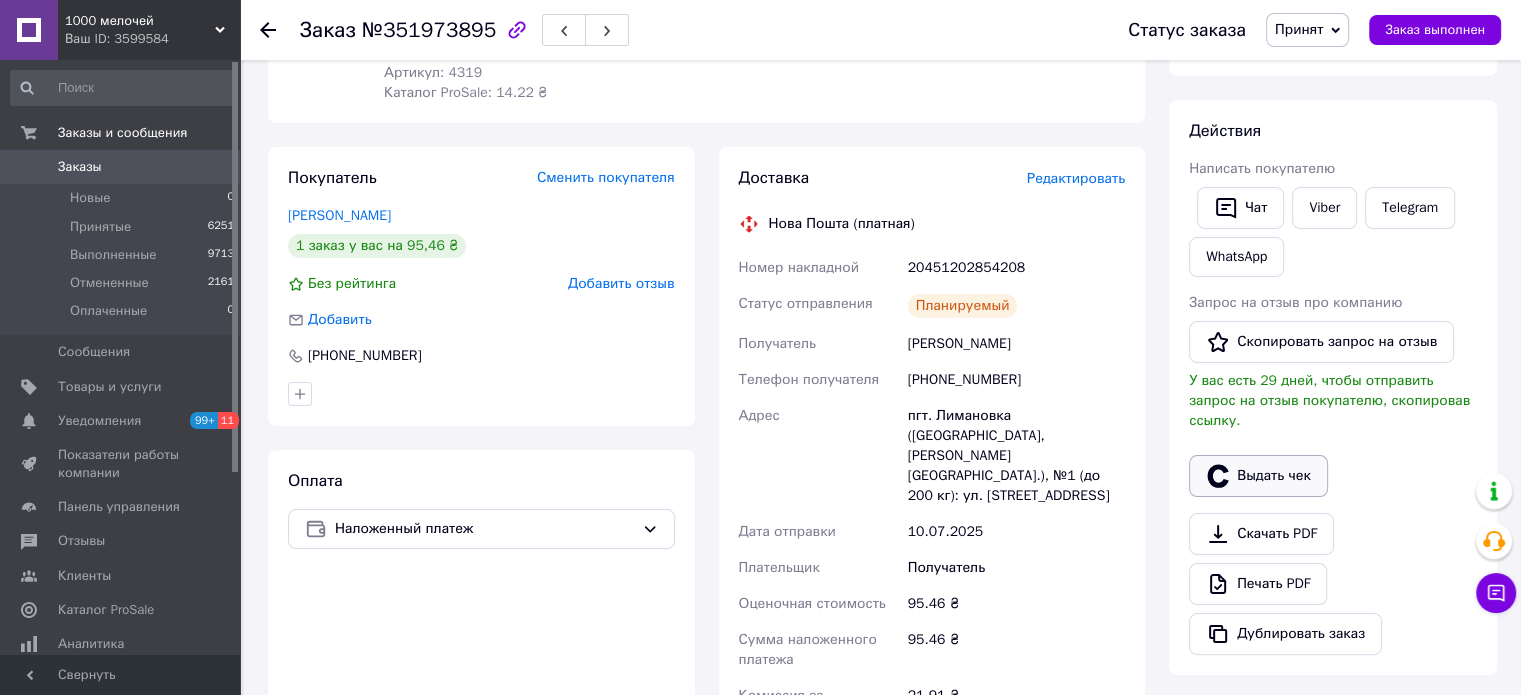 click on "Выдать чек" at bounding box center (1258, 476) 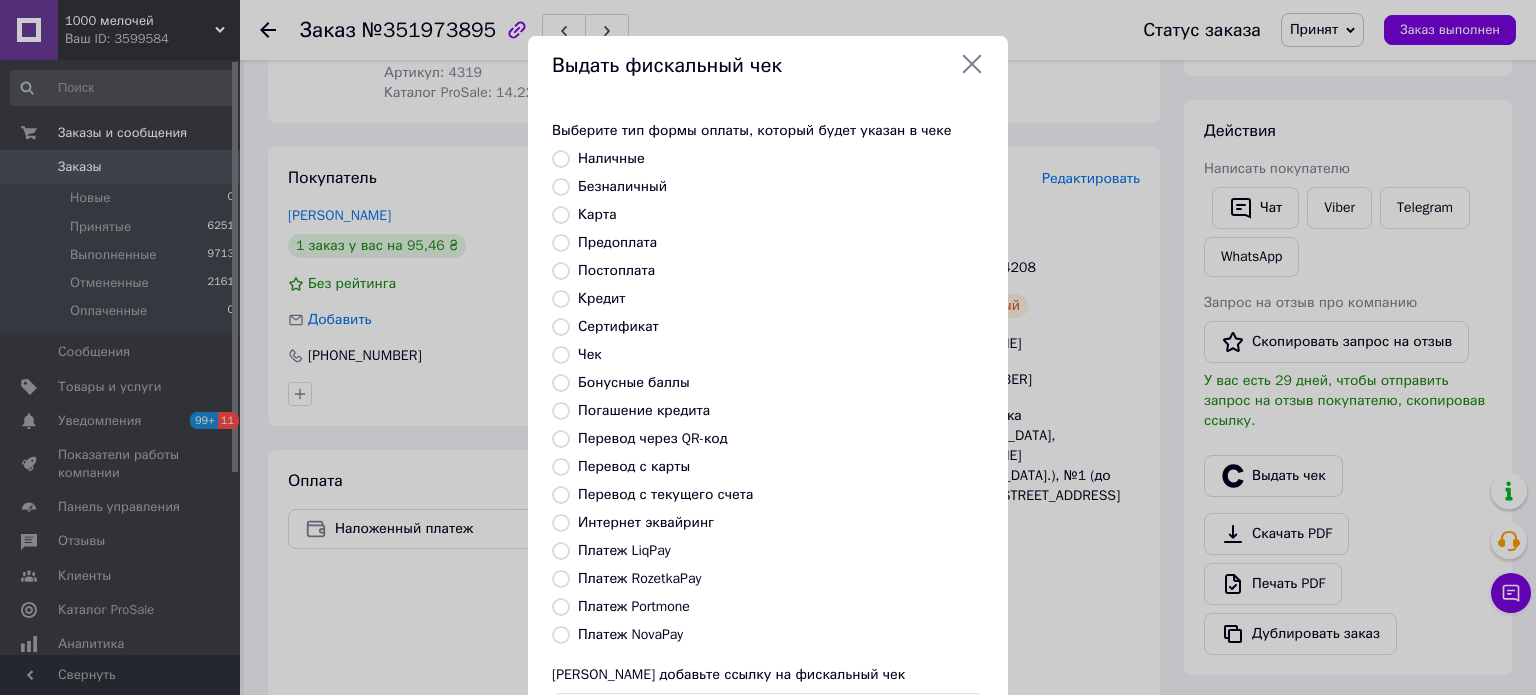 click on "Платеж NovaPay" at bounding box center [561, 635] 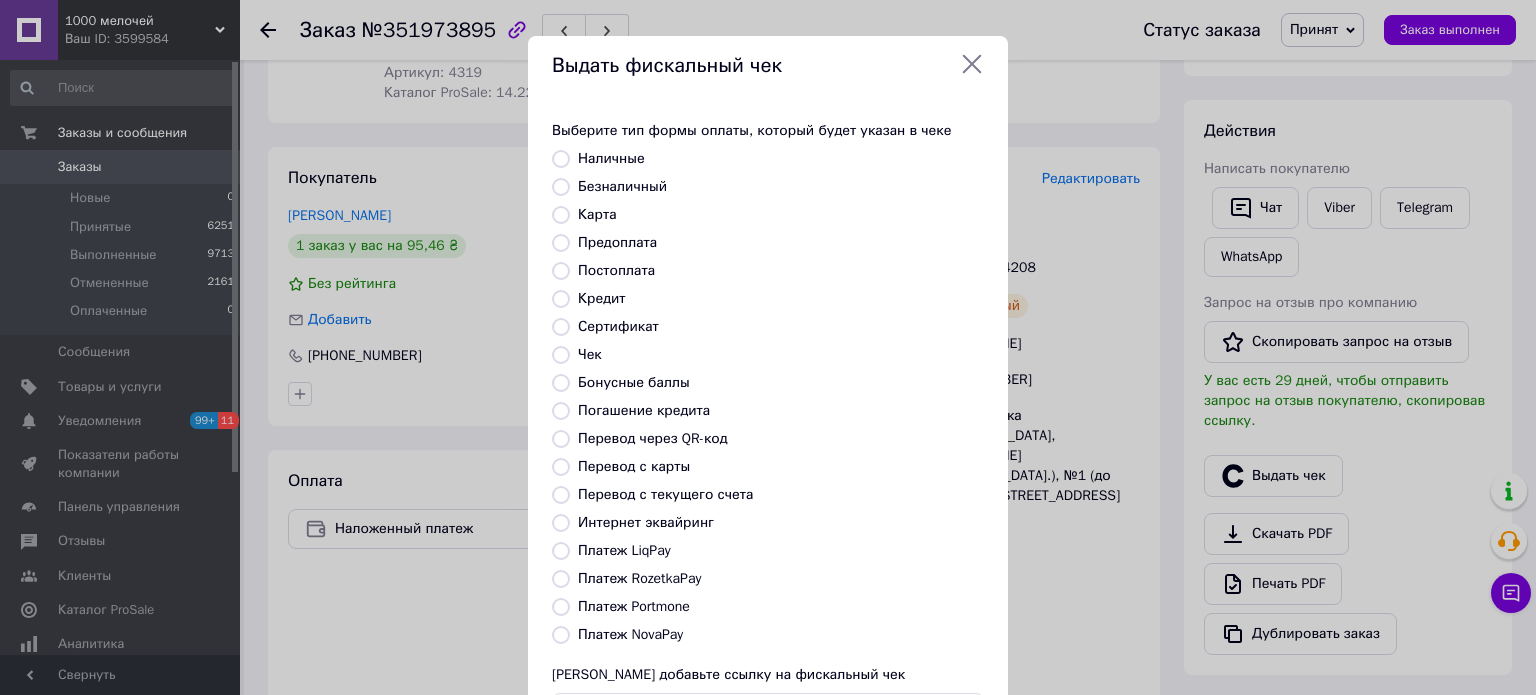 radio on "true" 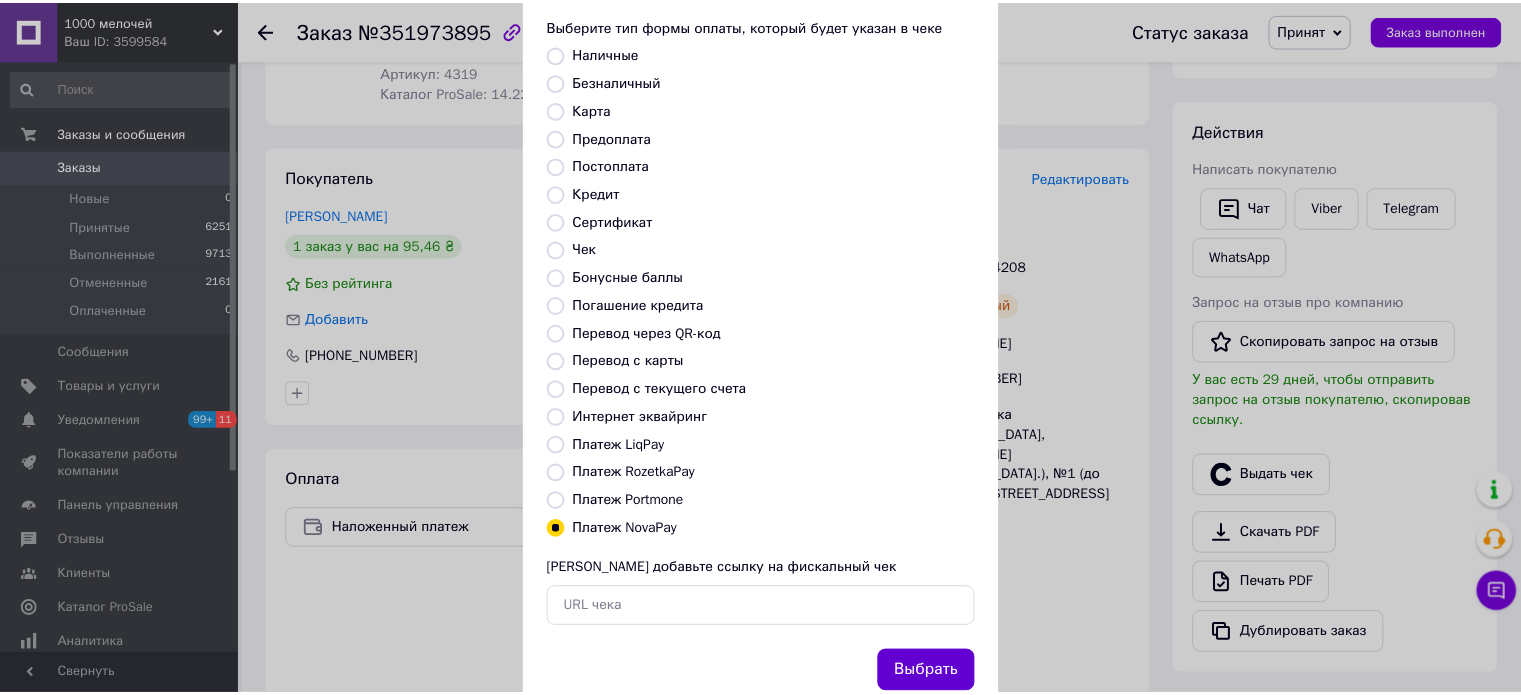 scroll, scrollTop: 163, scrollLeft: 0, axis: vertical 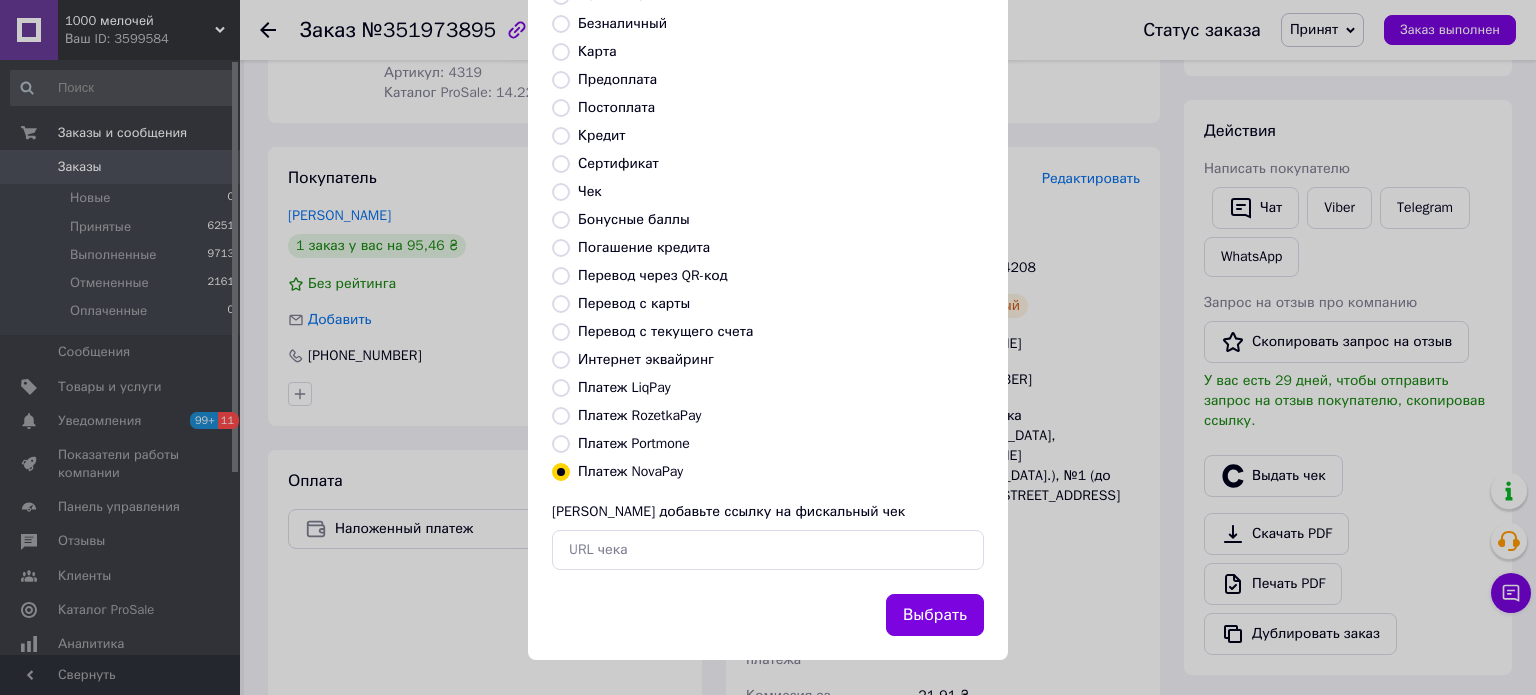 click on "Выбрать" at bounding box center (935, 615) 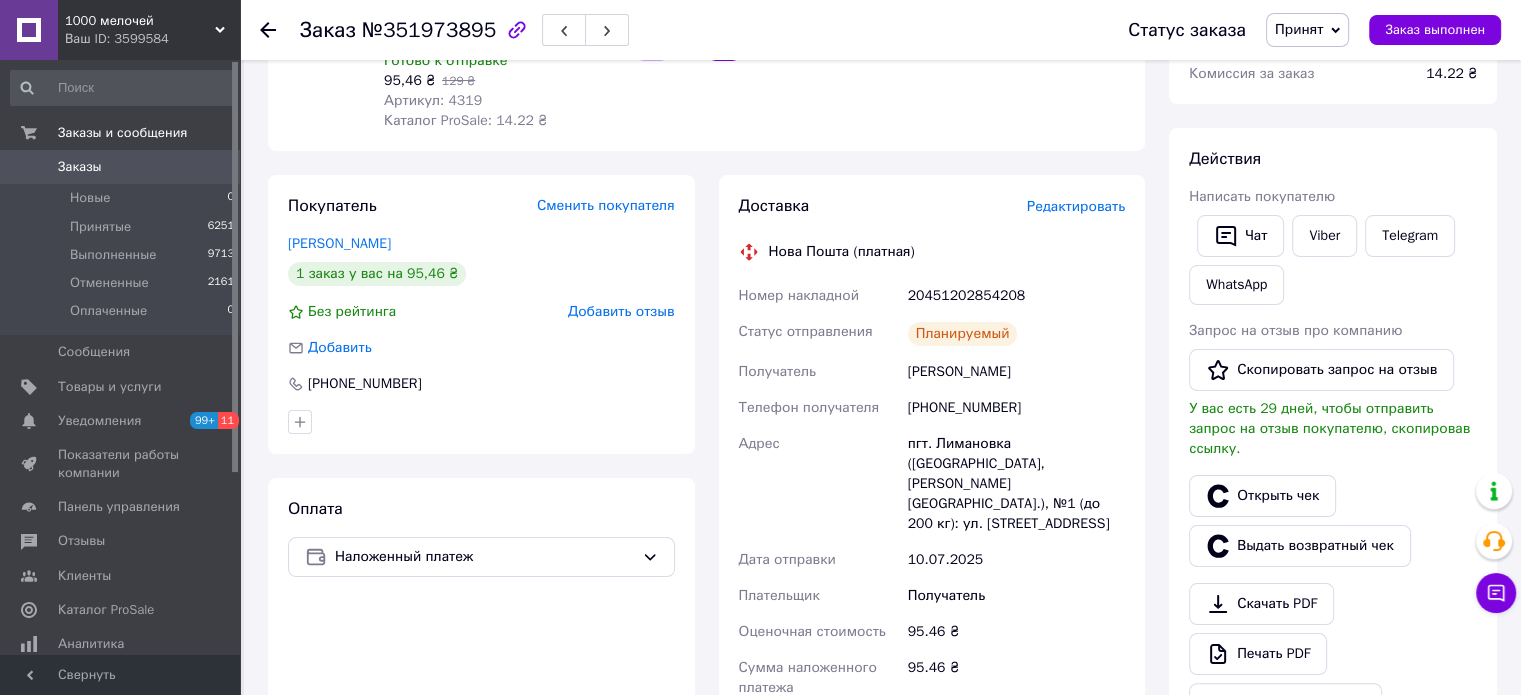 scroll, scrollTop: 500, scrollLeft: 0, axis: vertical 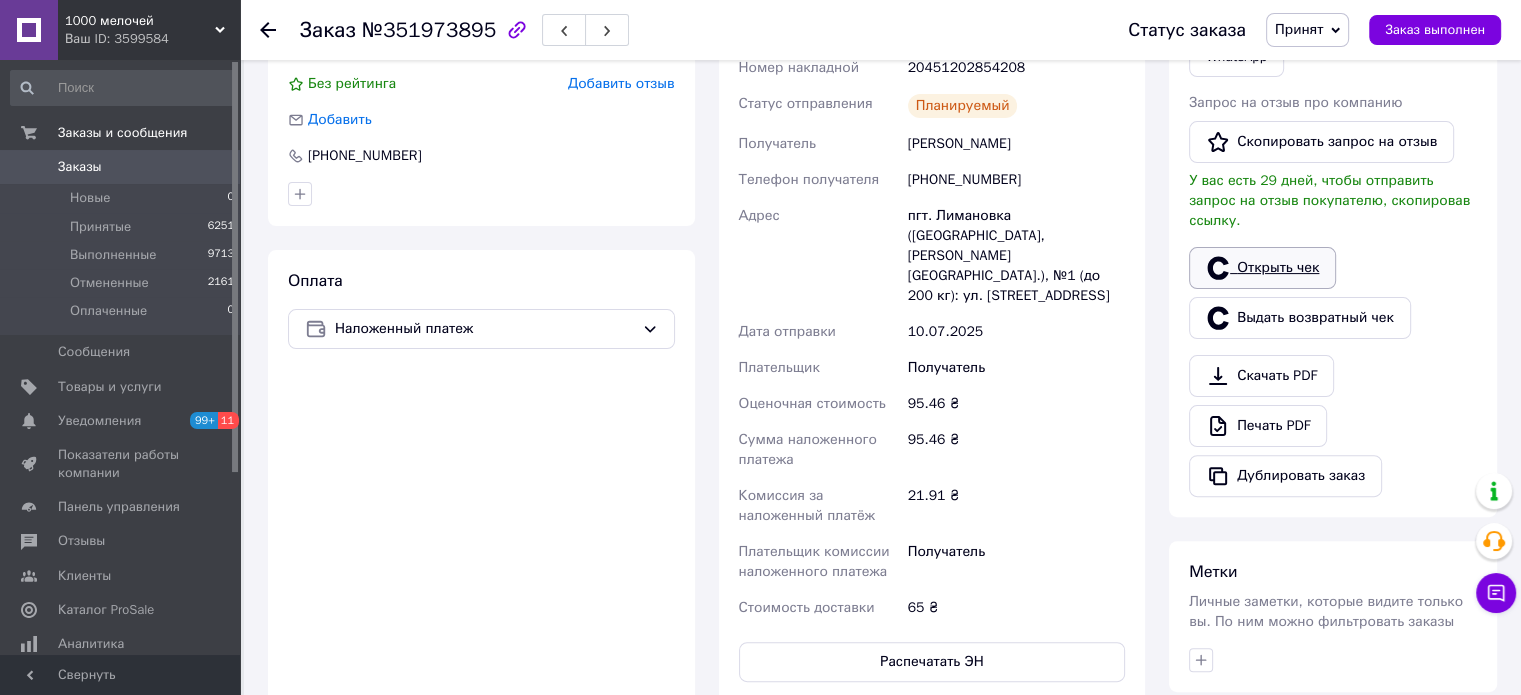 click on "Открыть чек" at bounding box center (1262, 268) 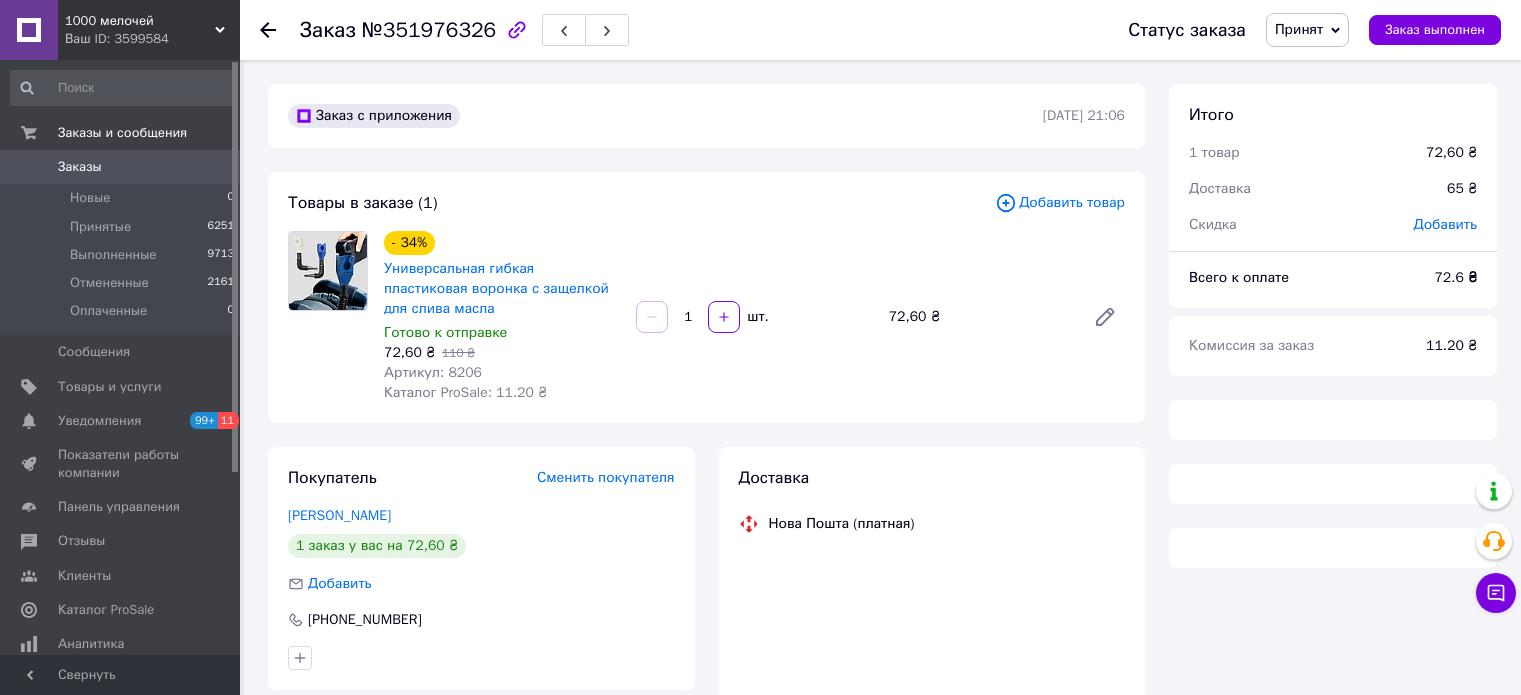 scroll, scrollTop: 0, scrollLeft: 0, axis: both 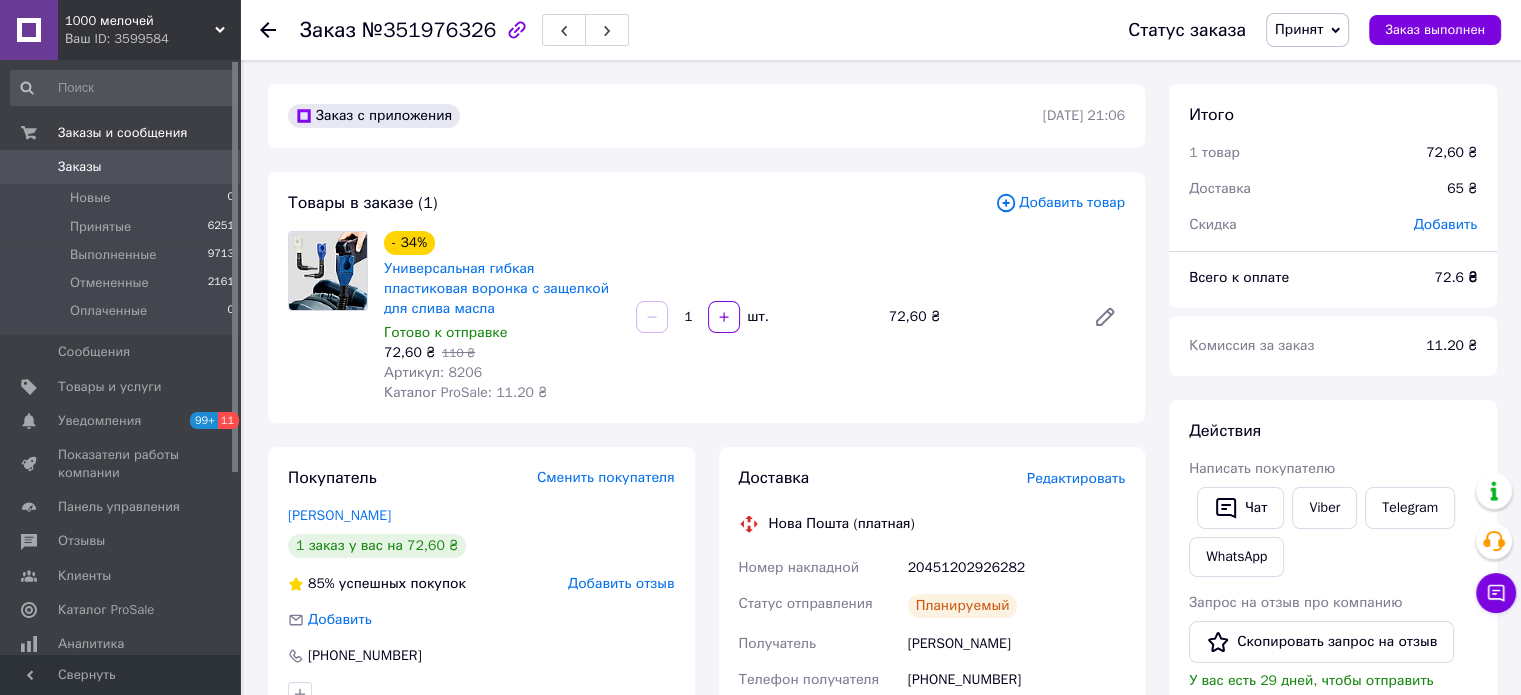click on "Заказ №351976326" at bounding box center [464, 30] 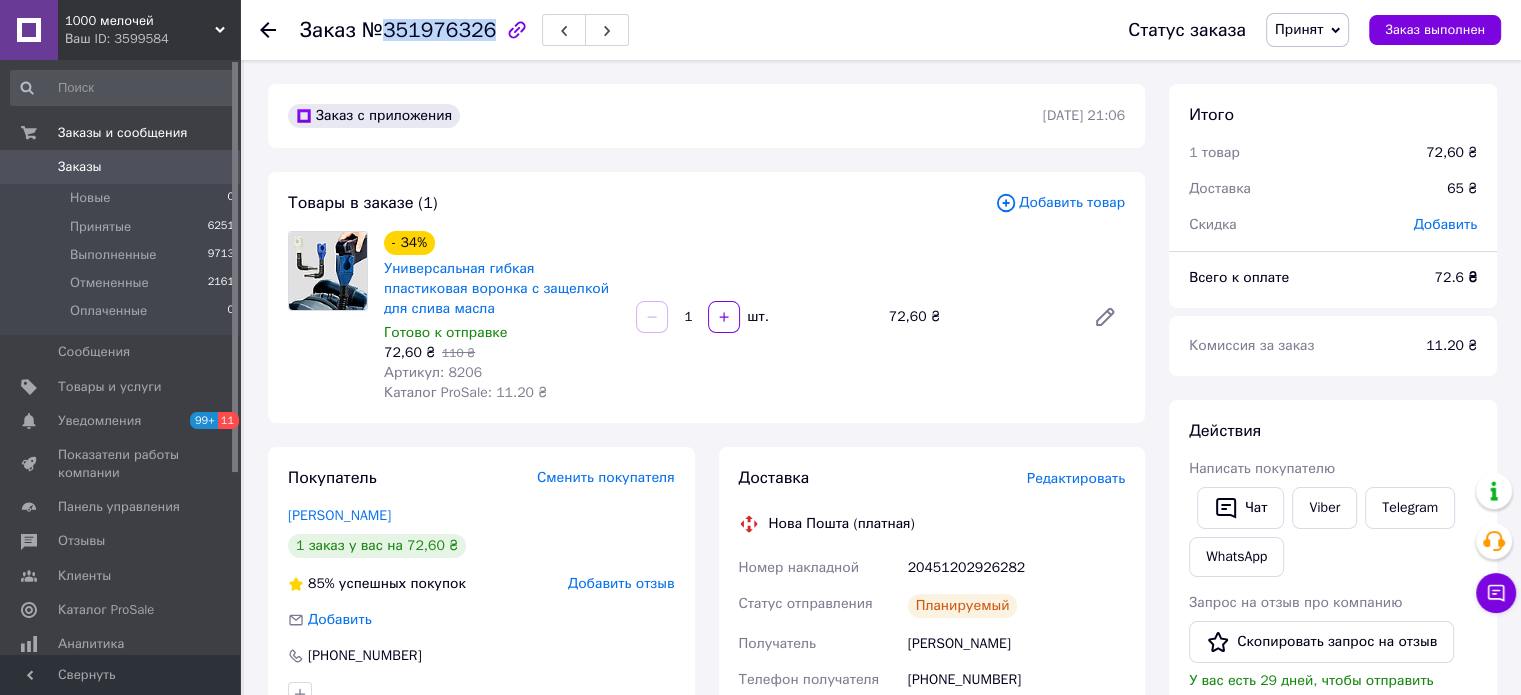 click on "№351976326" at bounding box center [429, 30] 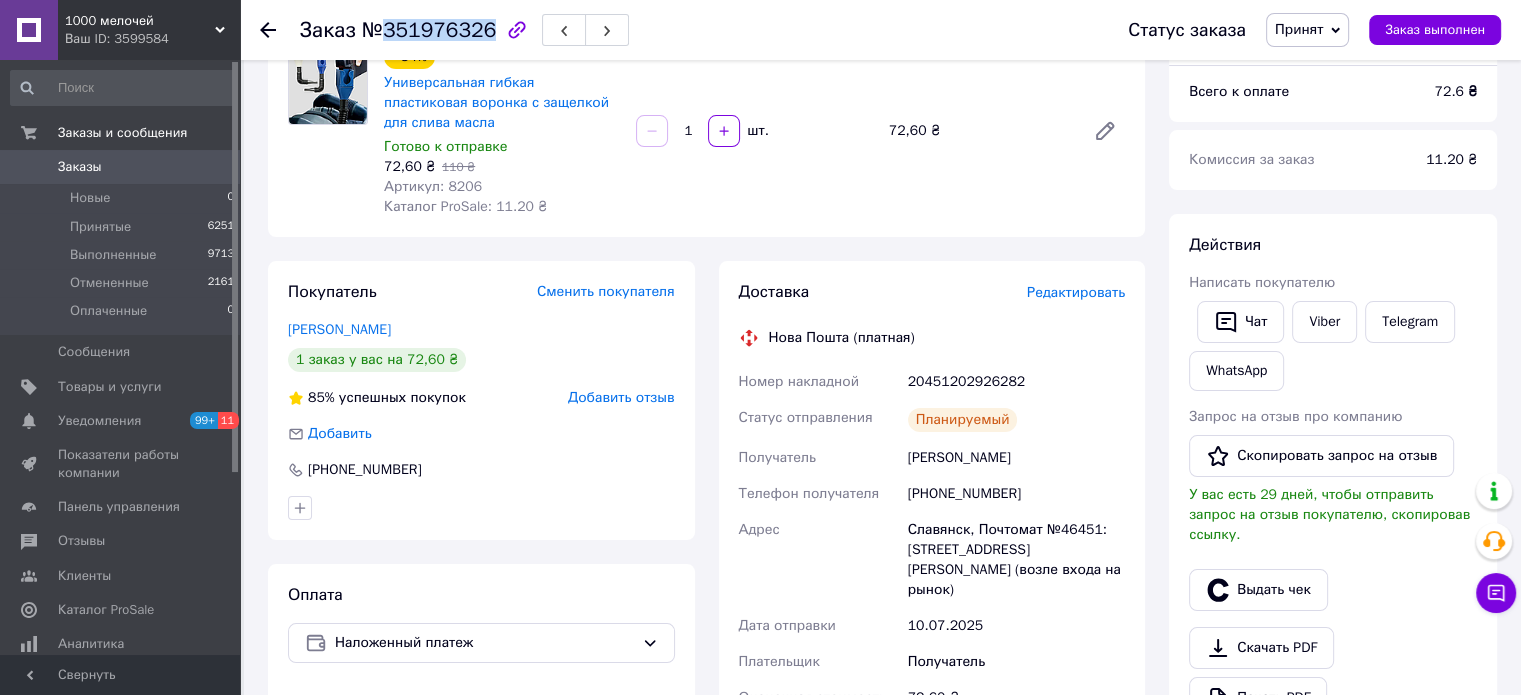 scroll, scrollTop: 300, scrollLeft: 0, axis: vertical 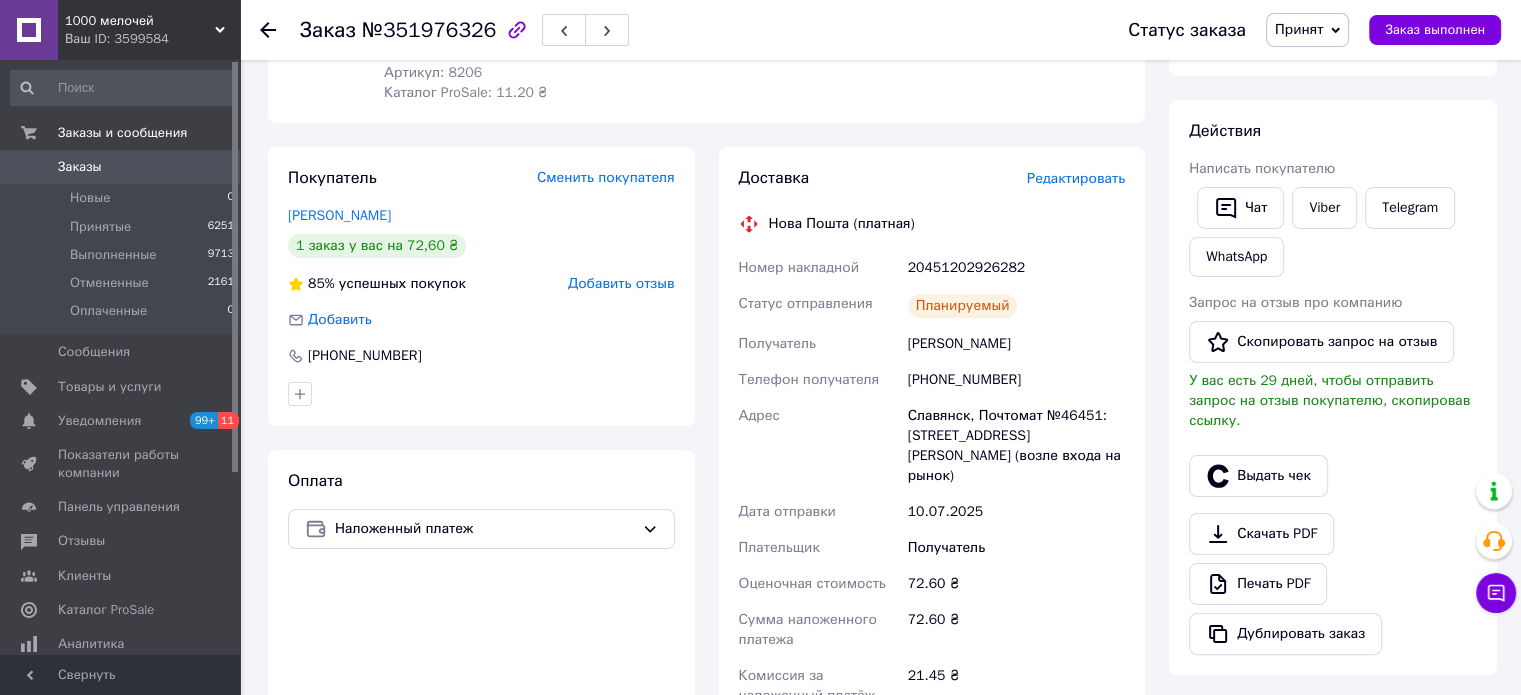 click on "Аргунов ОЛЕГ" at bounding box center (1016, 344) 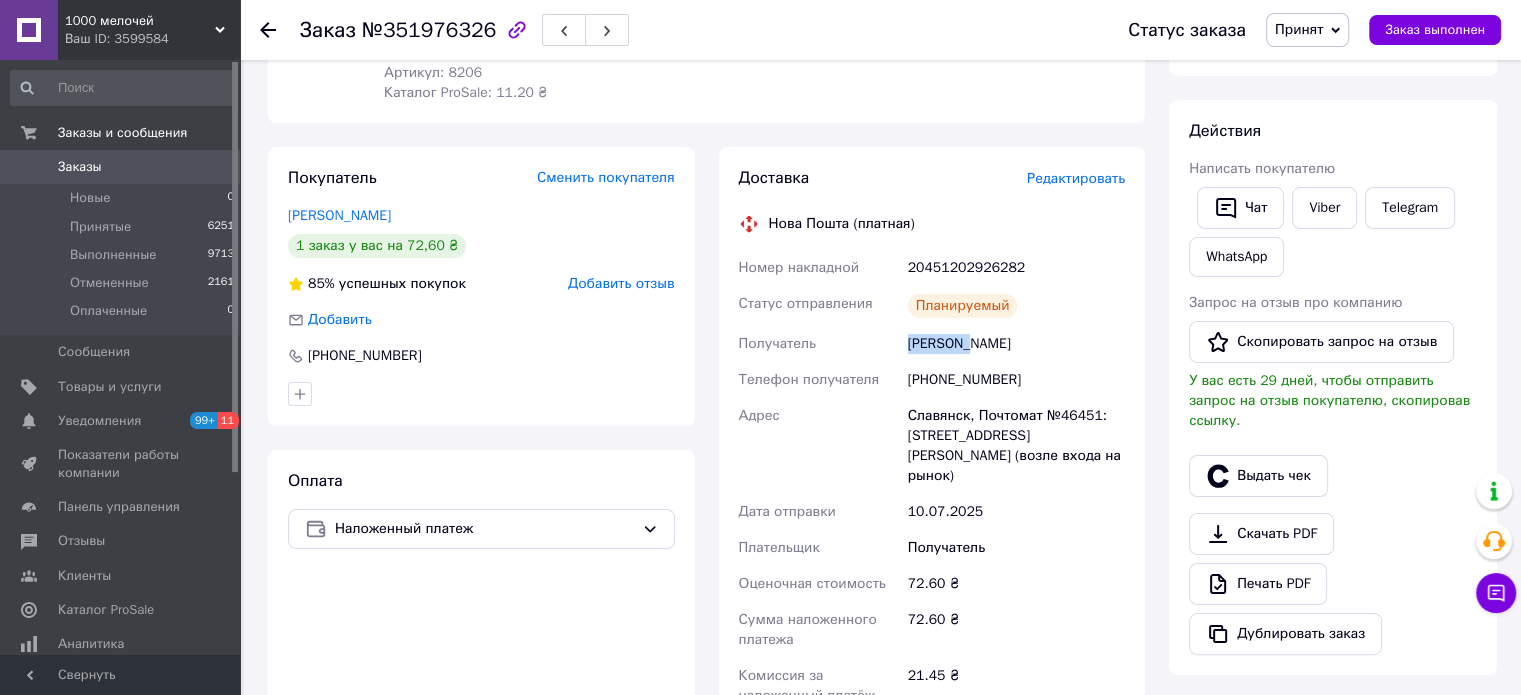 click on "Аргунов ОЛЕГ" at bounding box center [1016, 344] 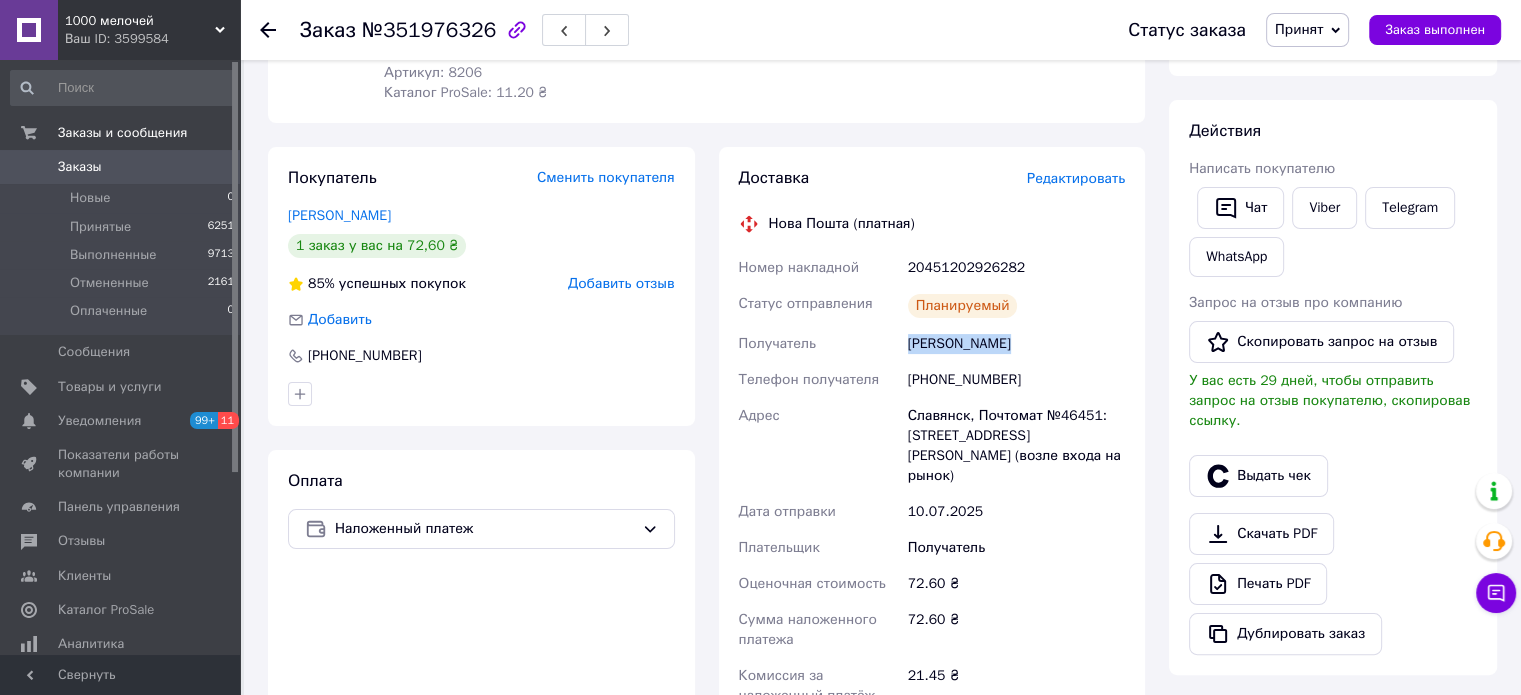click on "Аргунов ОЛЕГ" at bounding box center (1016, 344) 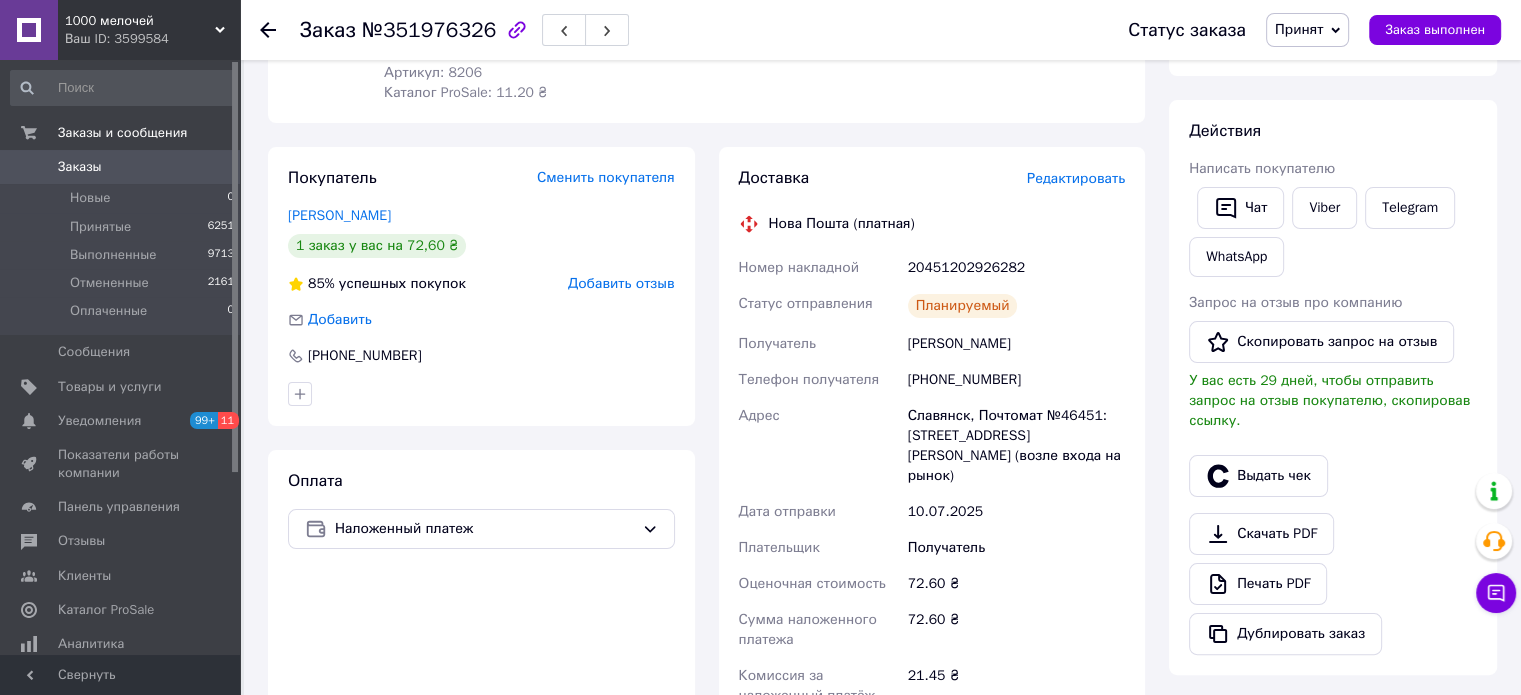 click on "+380975471005" at bounding box center [1016, 380] 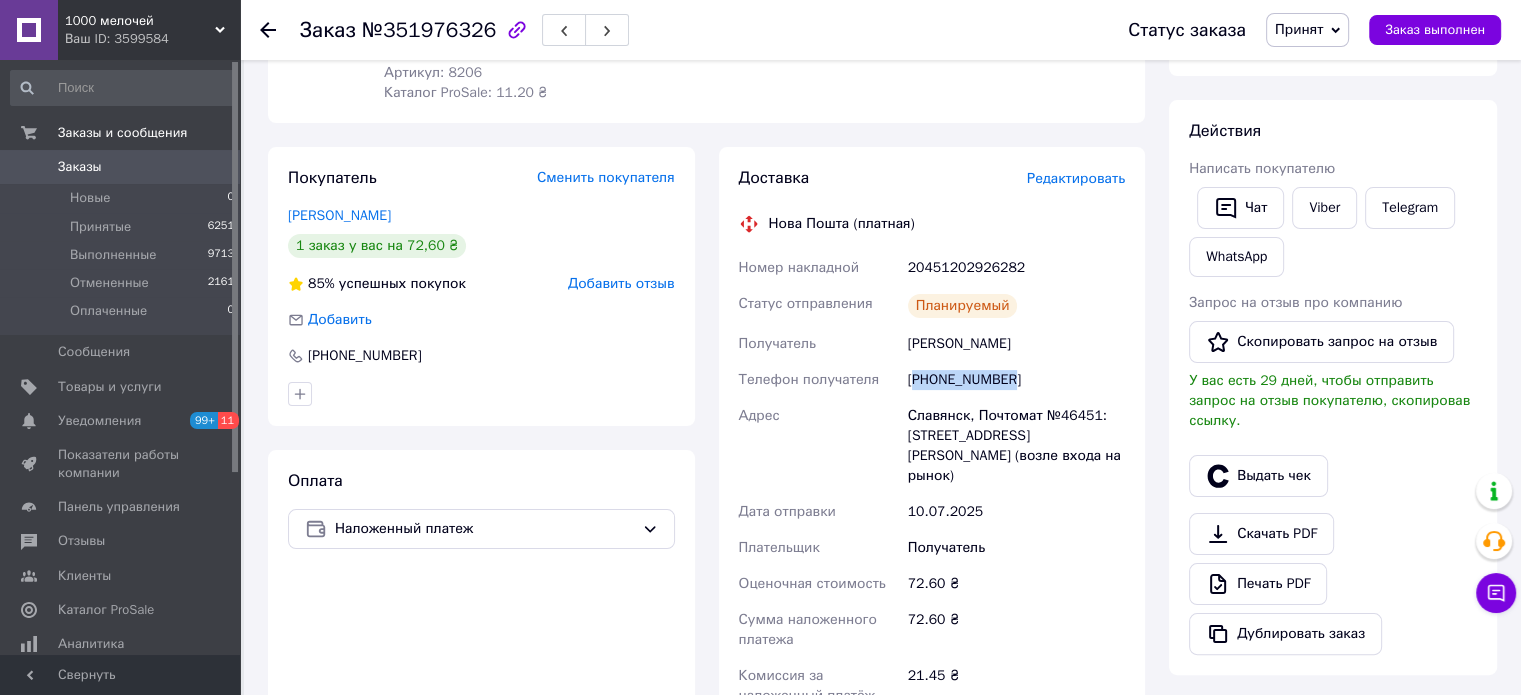 click on "+380975471005" at bounding box center (1016, 380) 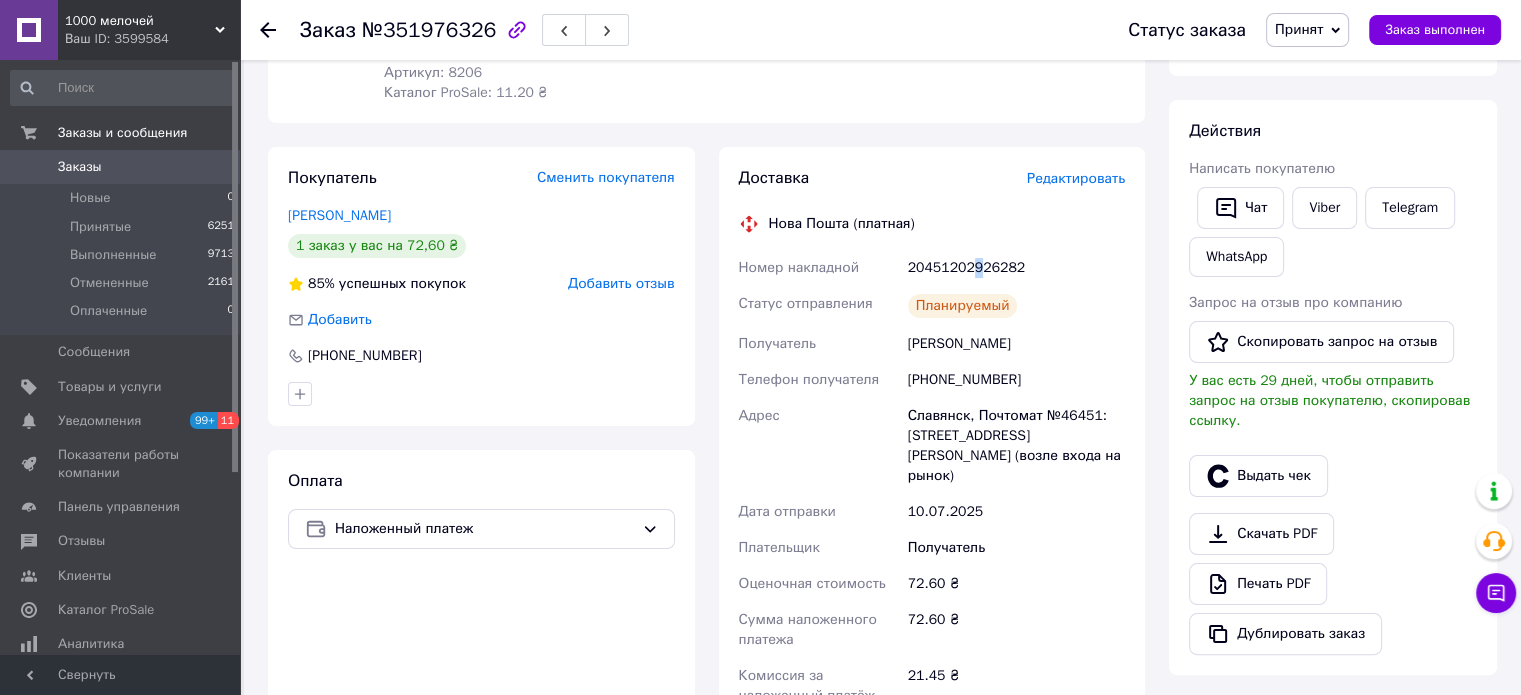 click on "20451202926282" at bounding box center (1016, 268) 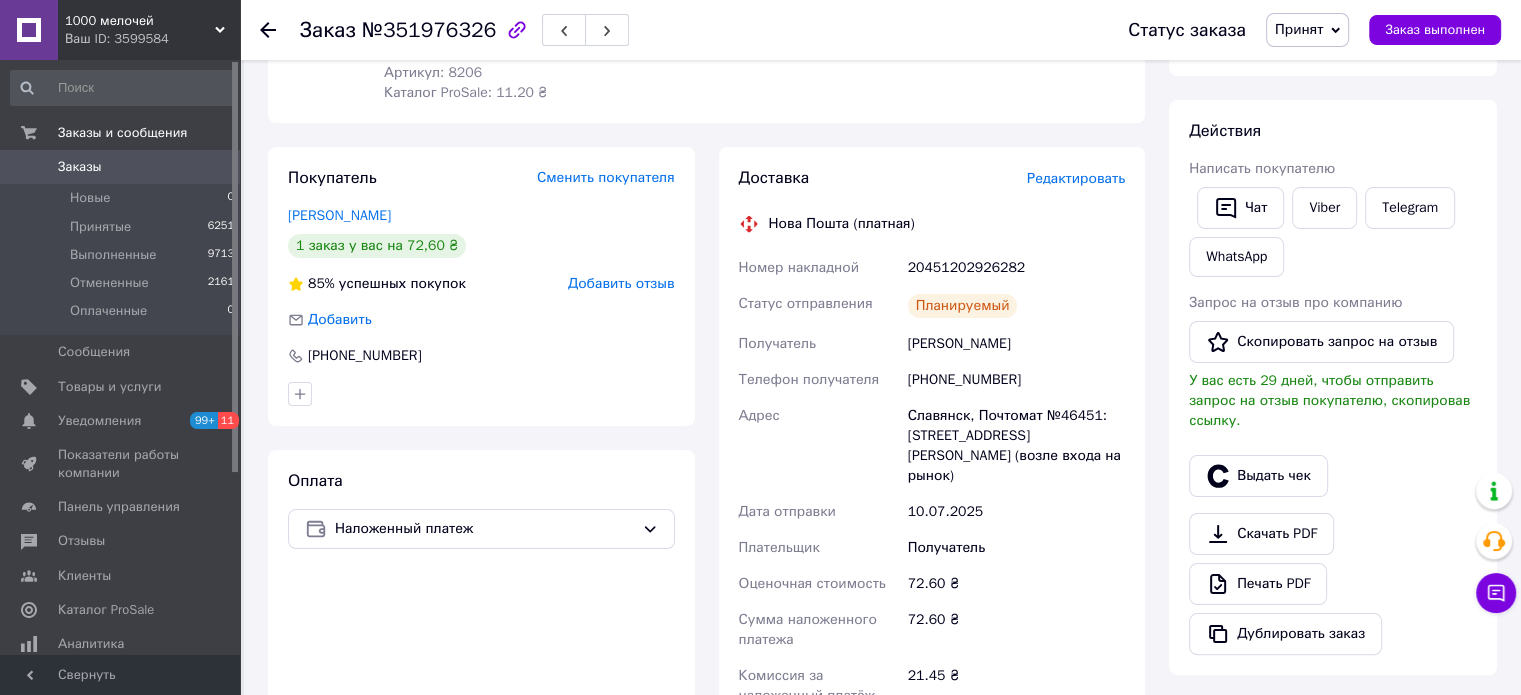click on "20451202926282" at bounding box center (1016, 268) 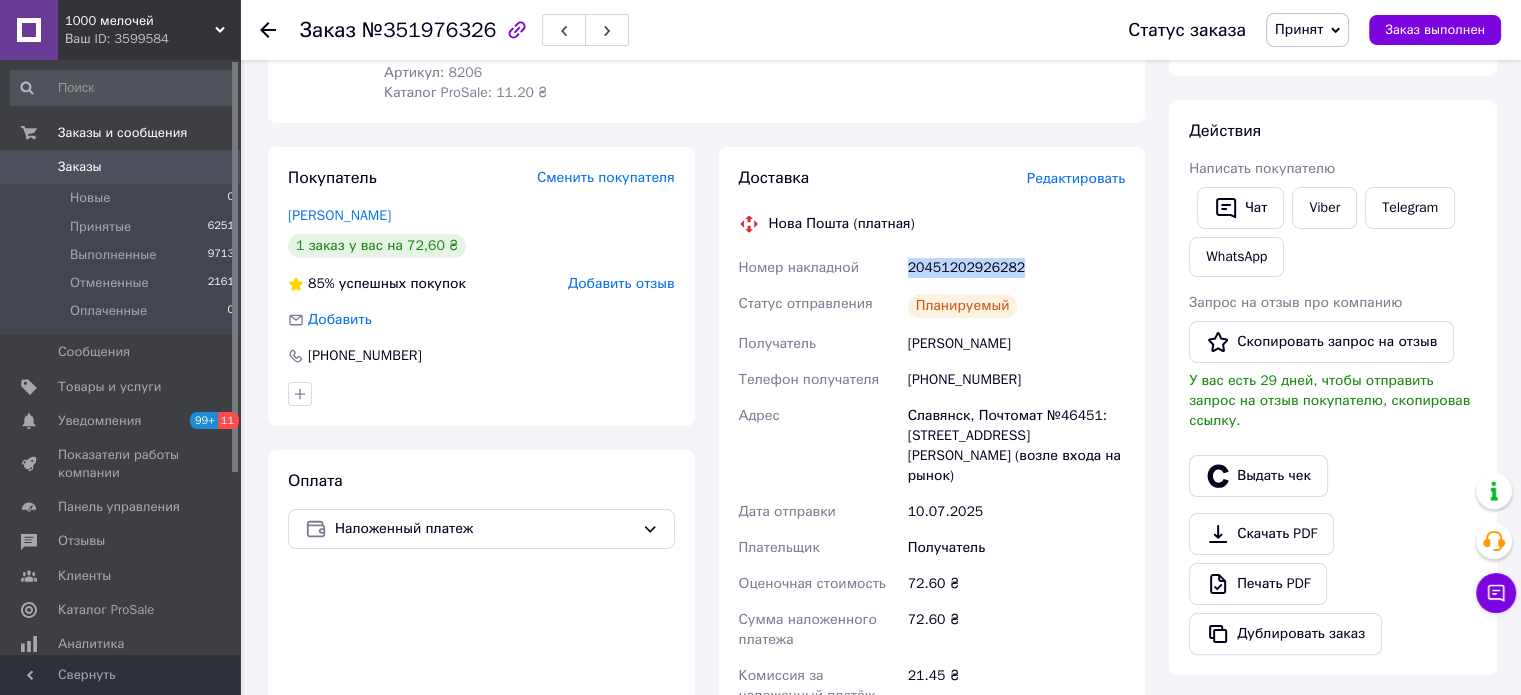 click on "20451202926282" at bounding box center (1016, 268) 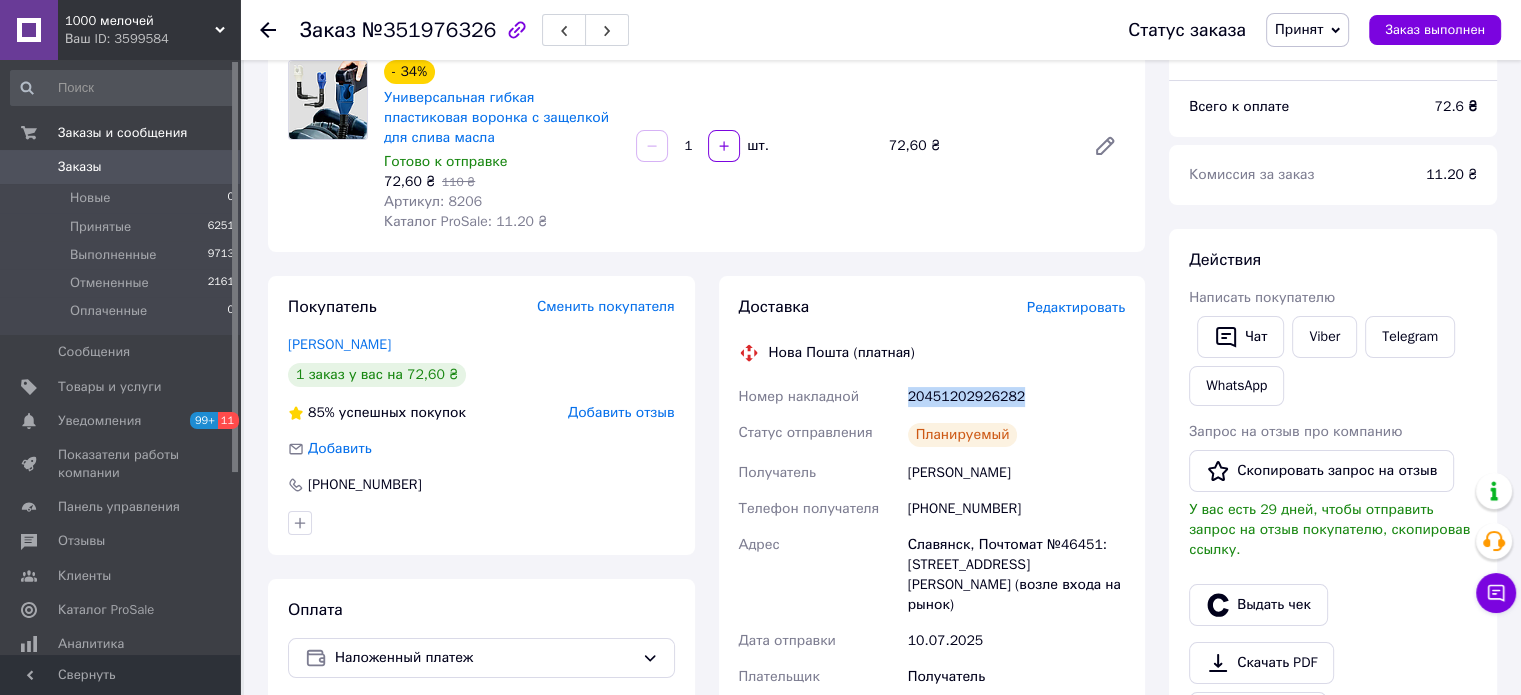 scroll, scrollTop: 0, scrollLeft: 0, axis: both 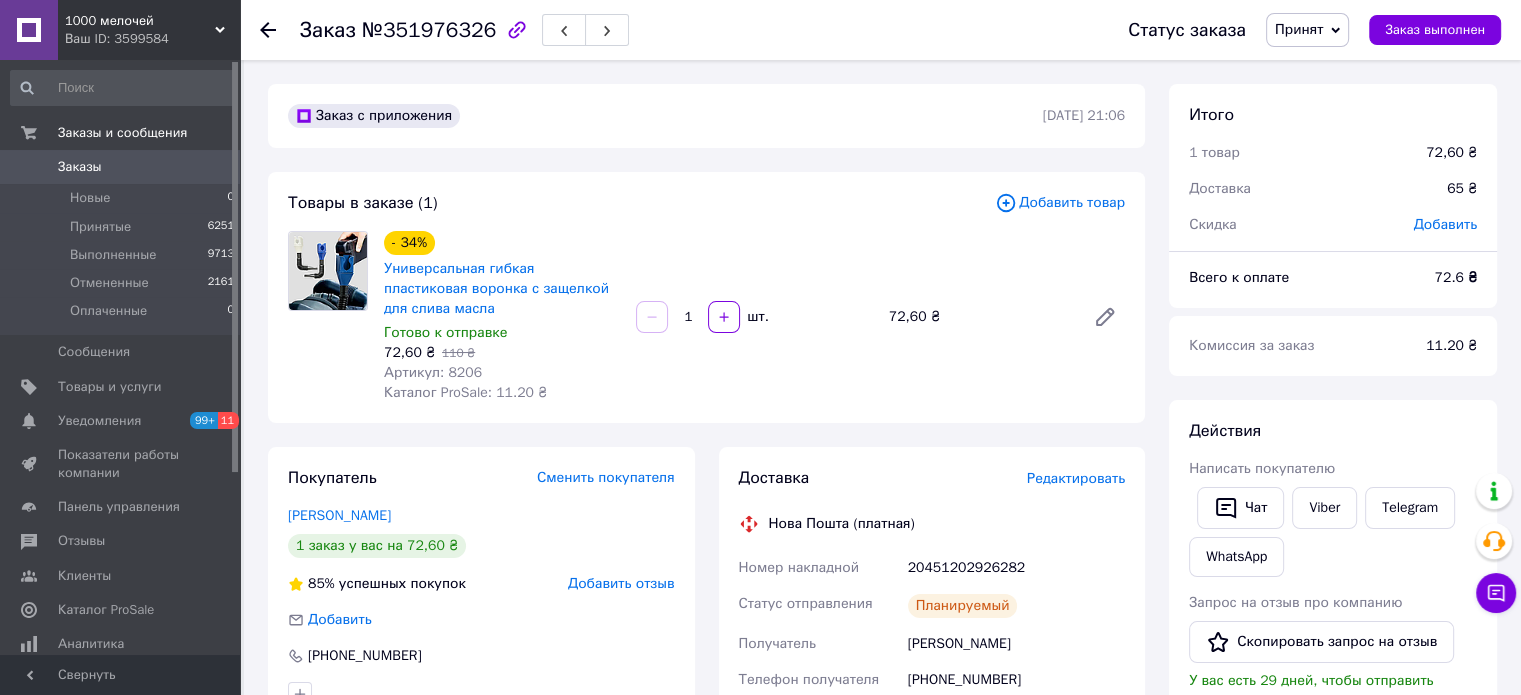 click on "72,60 ₴" at bounding box center [979, 317] 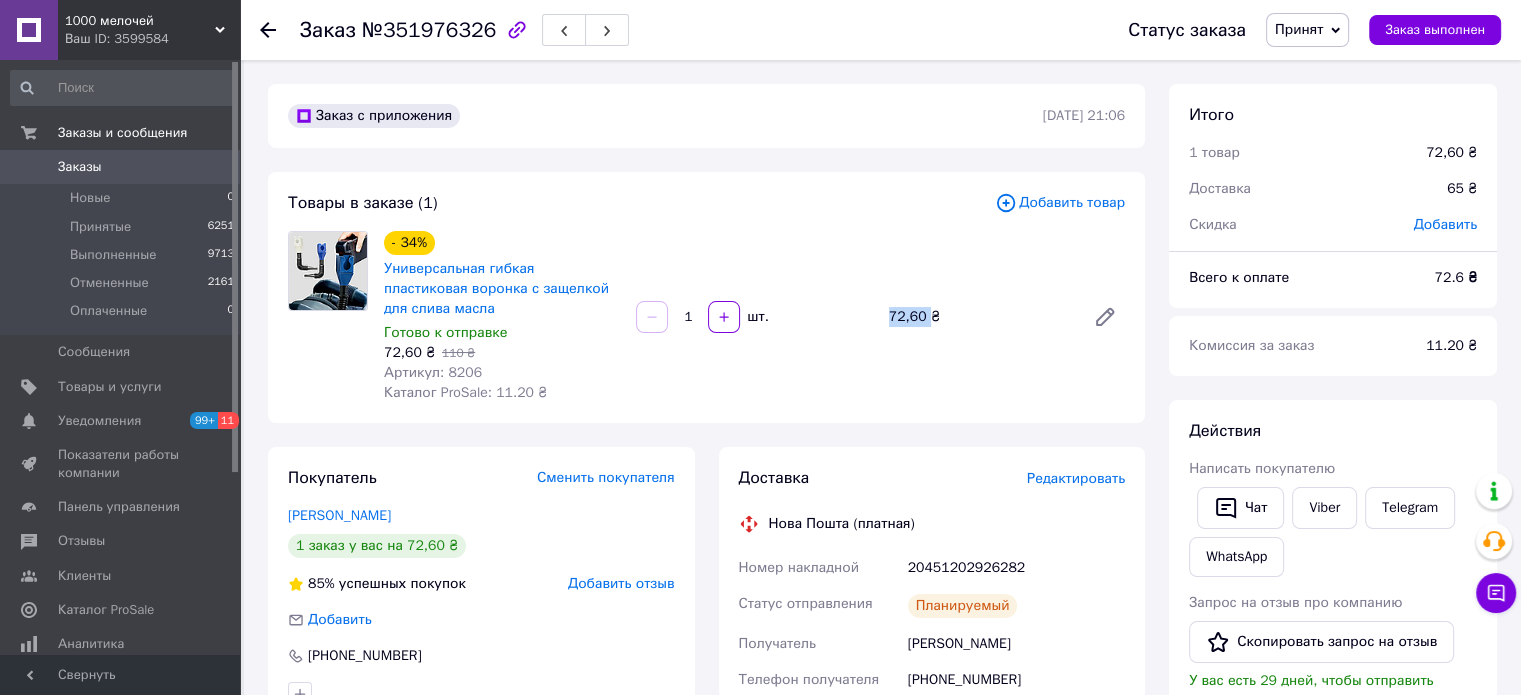 click on "72,60 ₴" at bounding box center (979, 317) 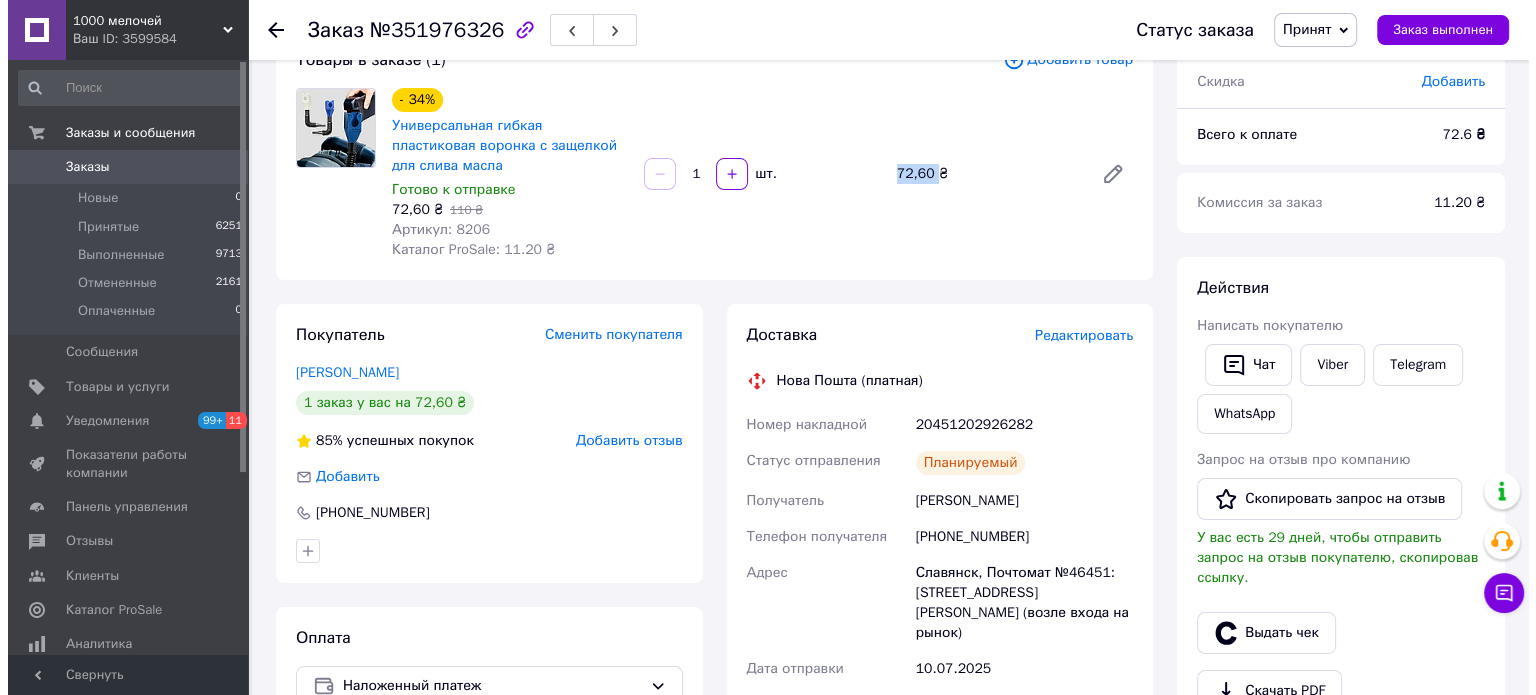 scroll, scrollTop: 300, scrollLeft: 0, axis: vertical 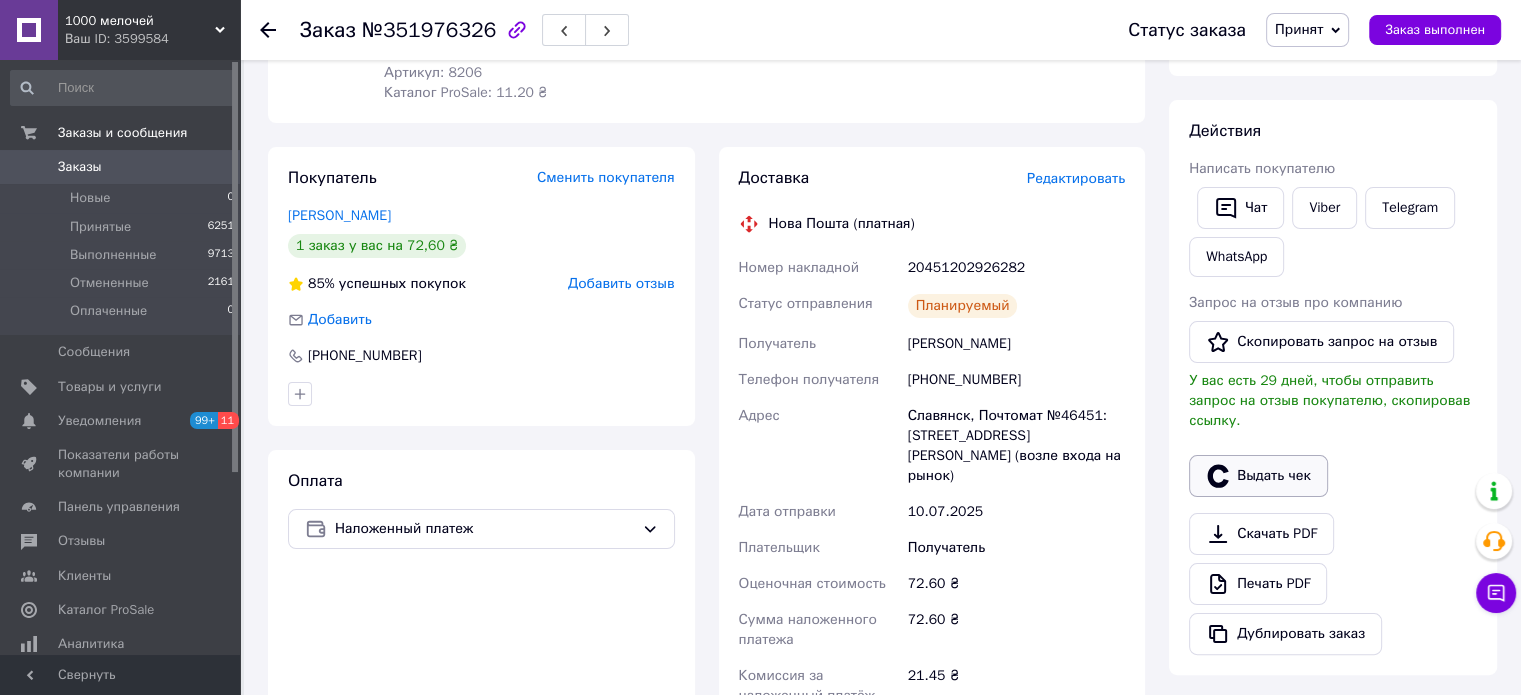 click 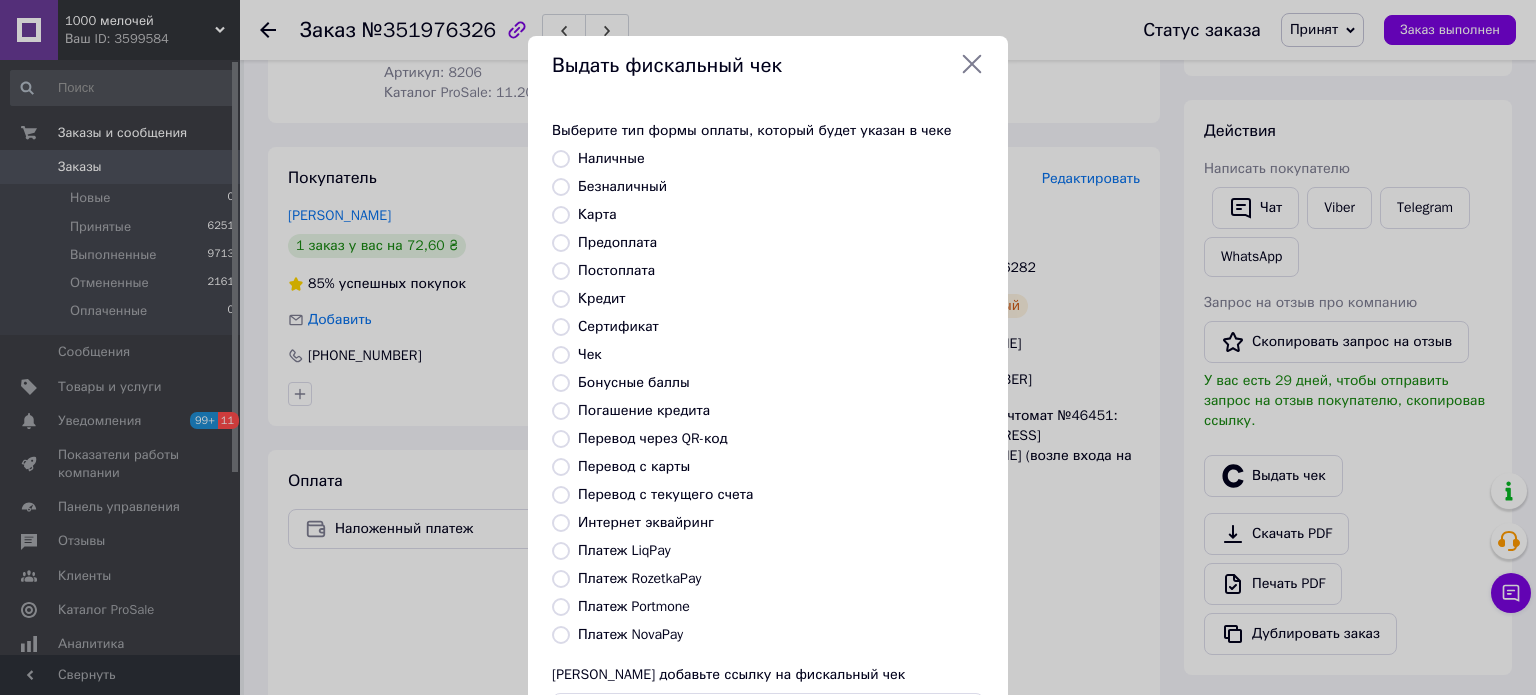 click on "Платеж NovaPay" at bounding box center (561, 635) 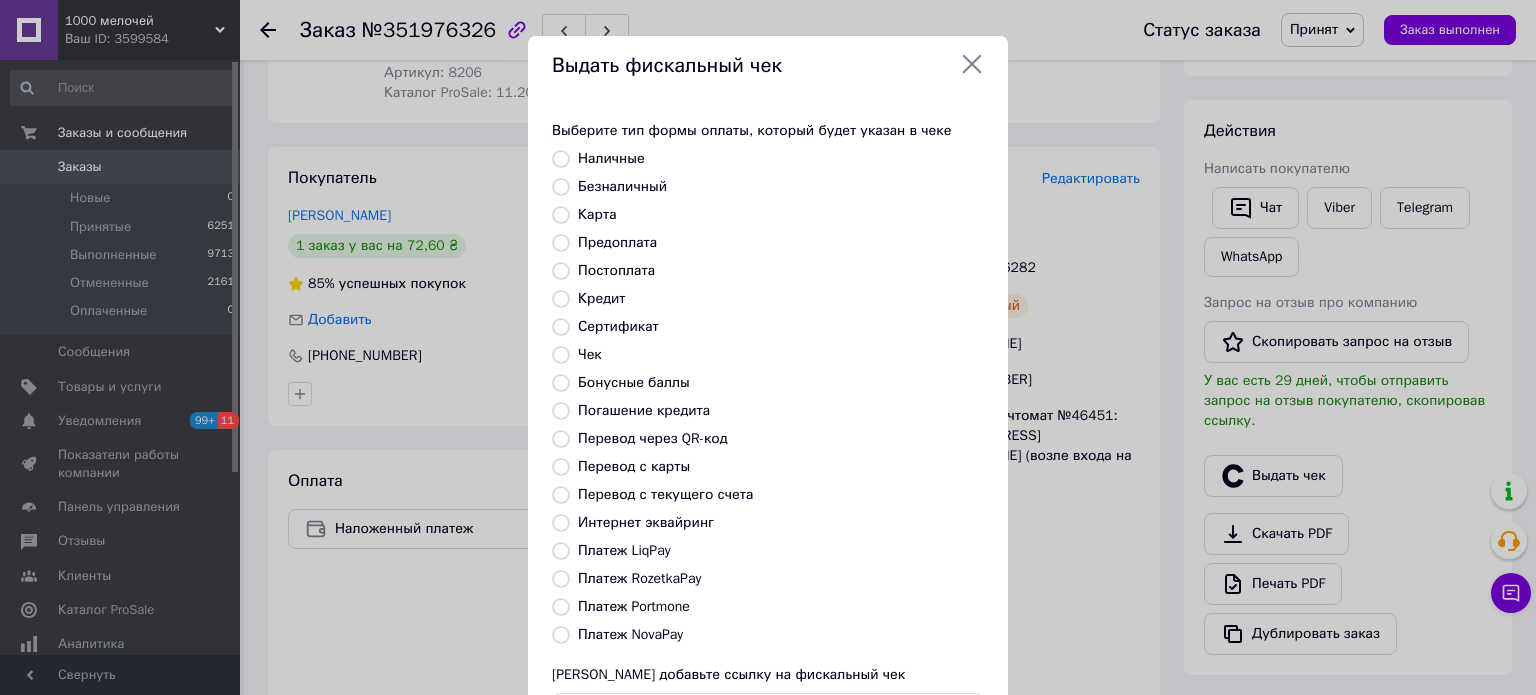 radio on "true" 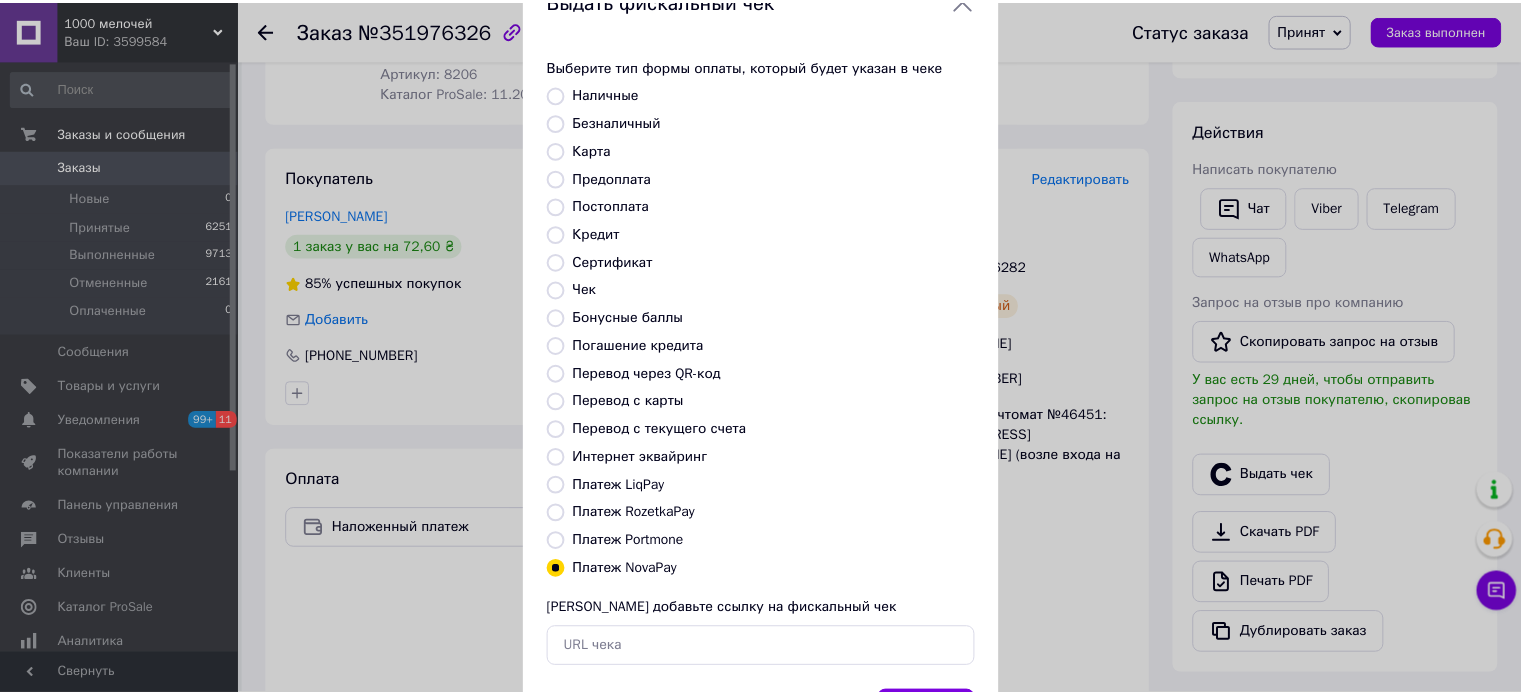 scroll, scrollTop: 163, scrollLeft: 0, axis: vertical 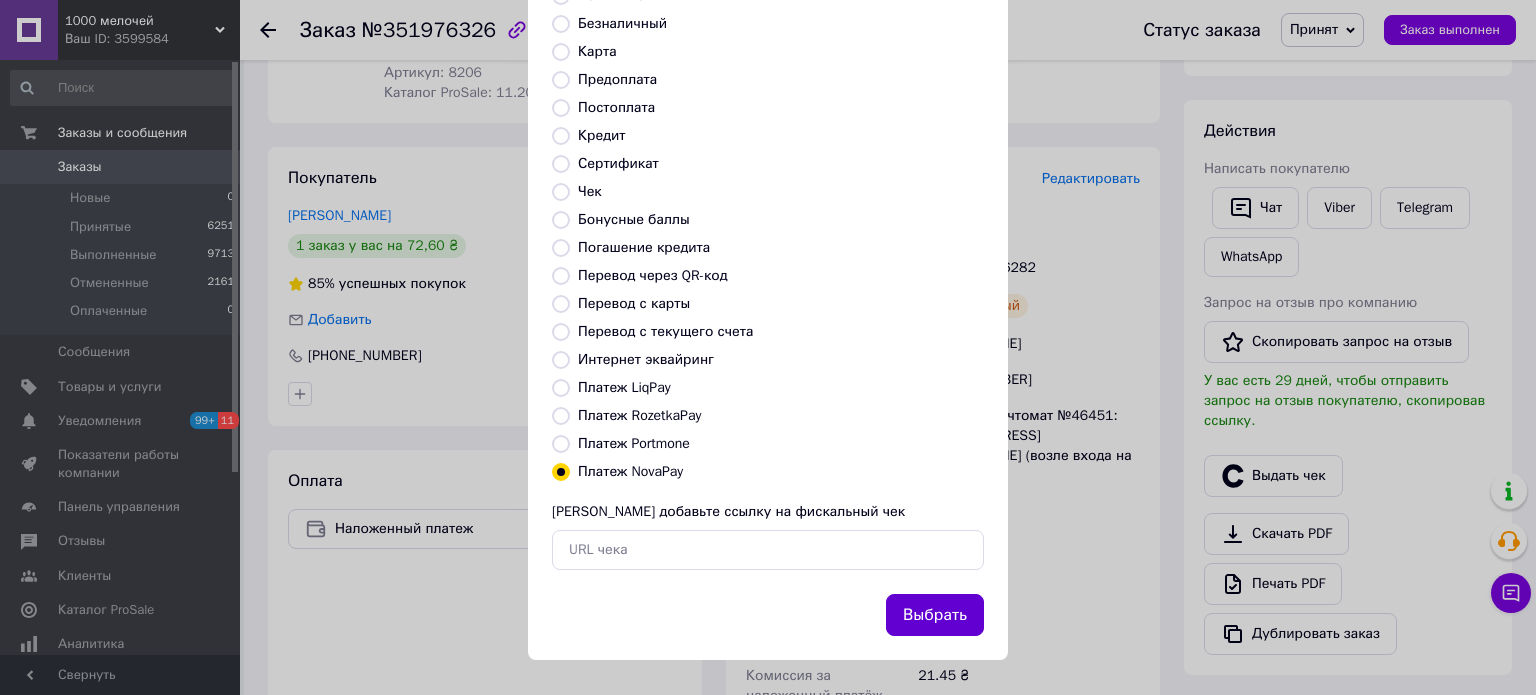 click on "Выбрать" at bounding box center [935, 615] 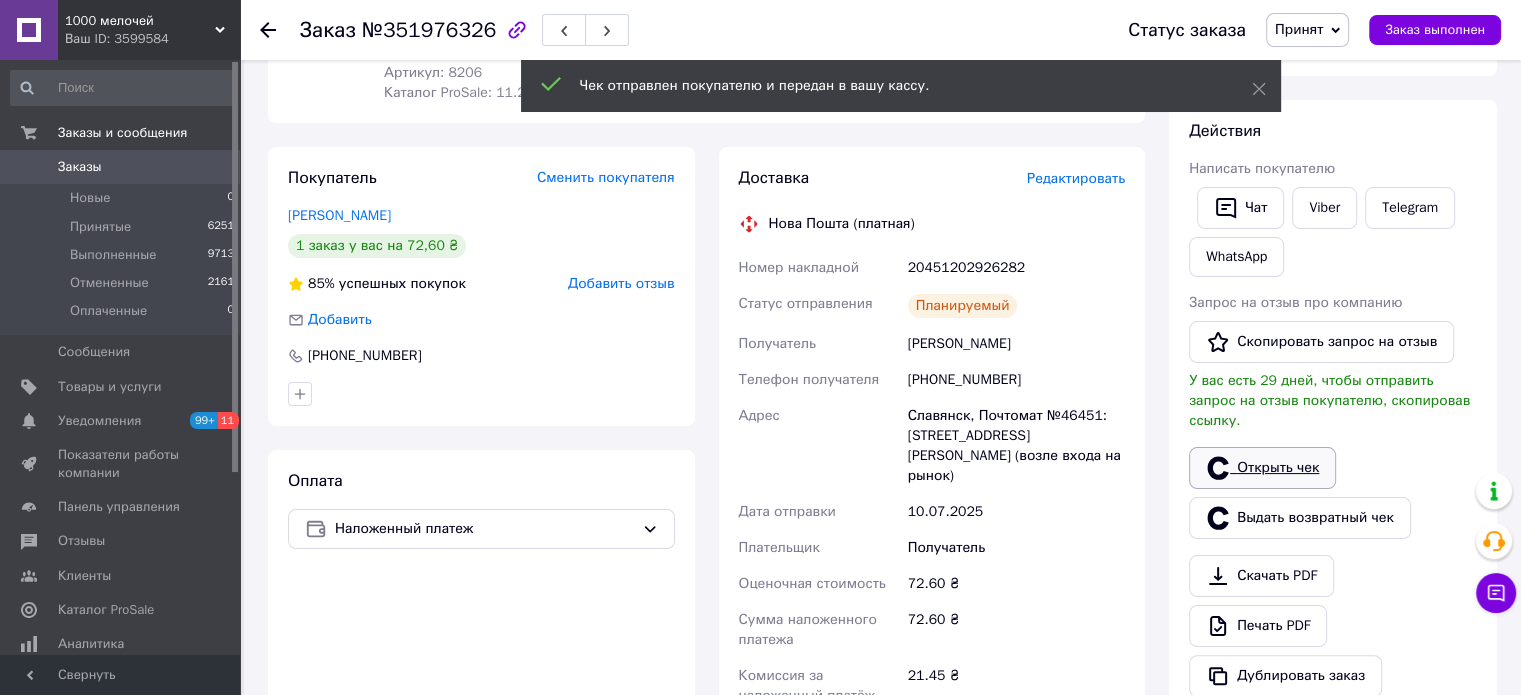 click on "Открыть чек" at bounding box center [1262, 468] 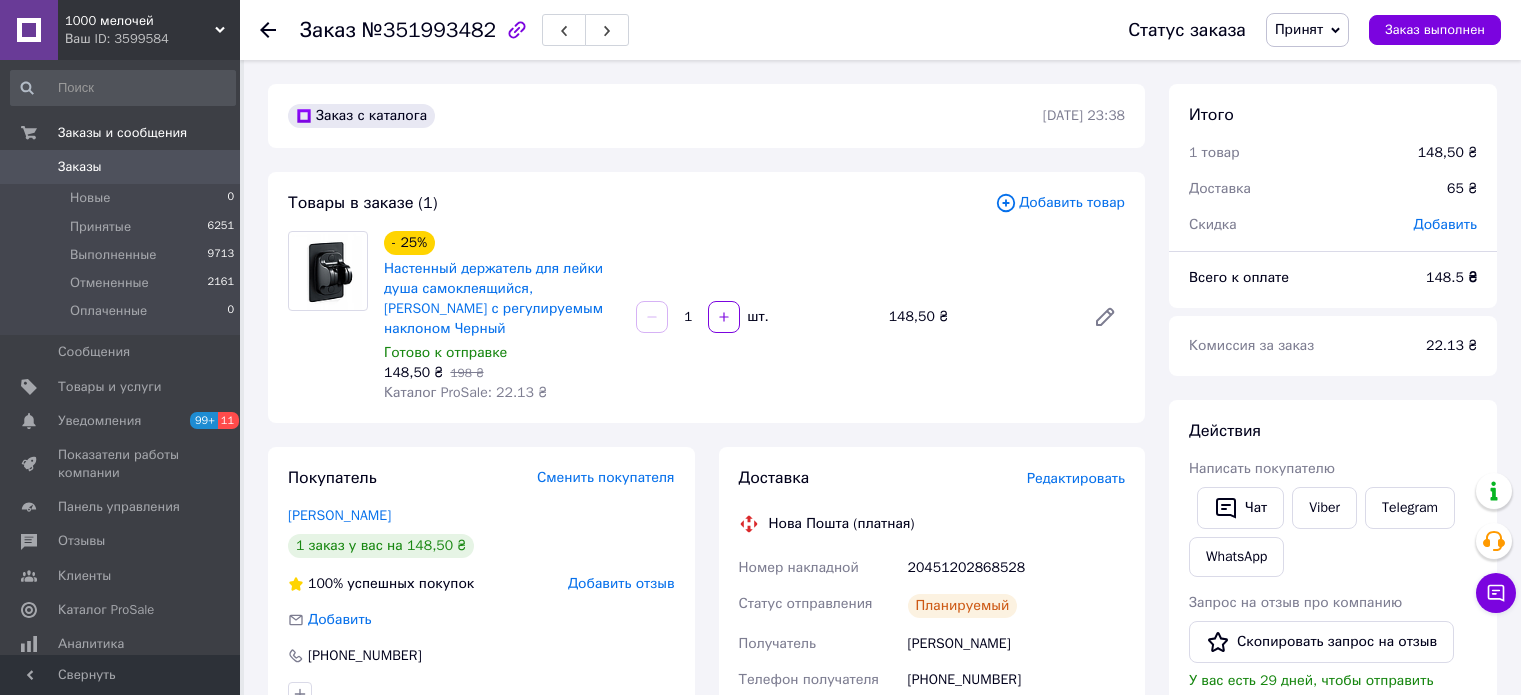 scroll, scrollTop: 0, scrollLeft: 0, axis: both 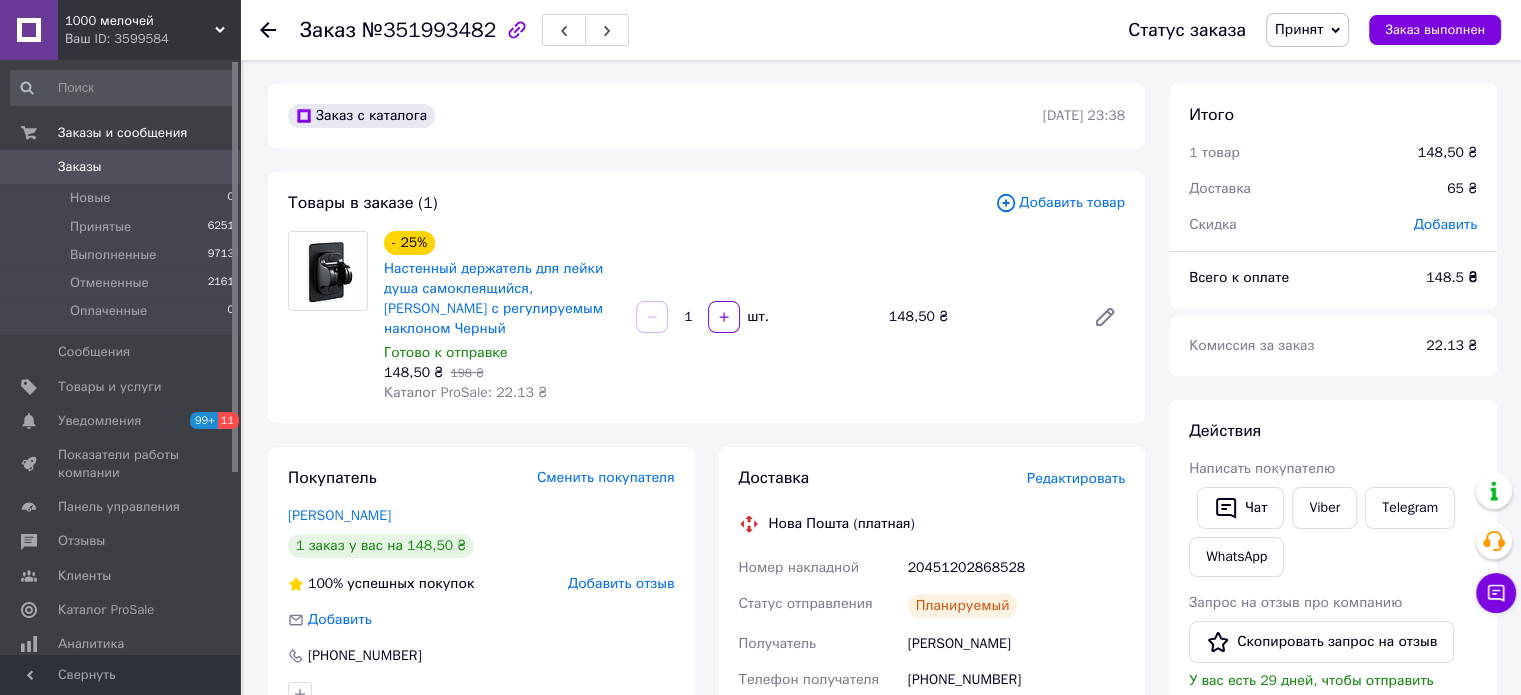 click on "Заказ №351993482" at bounding box center (464, 30) 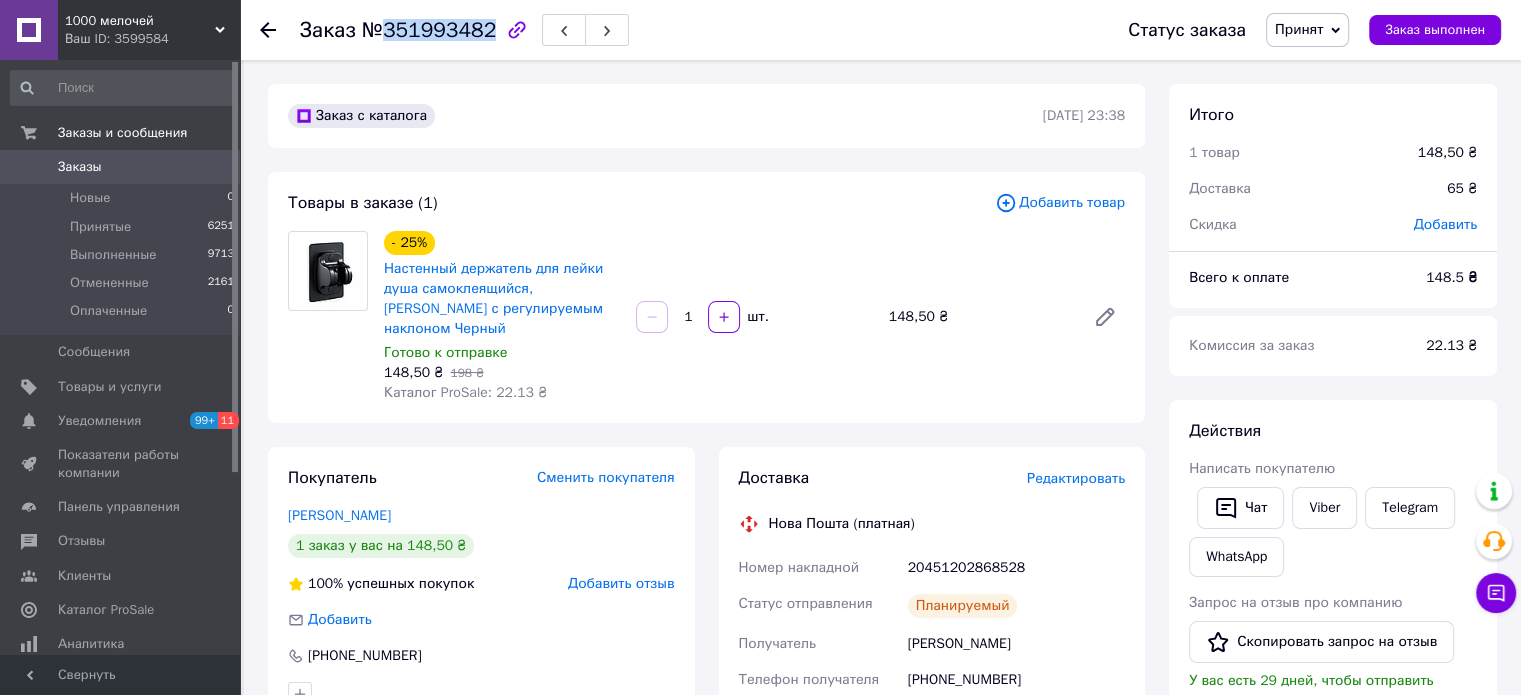 click on "Заказ №351993482" at bounding box center [464, 30] 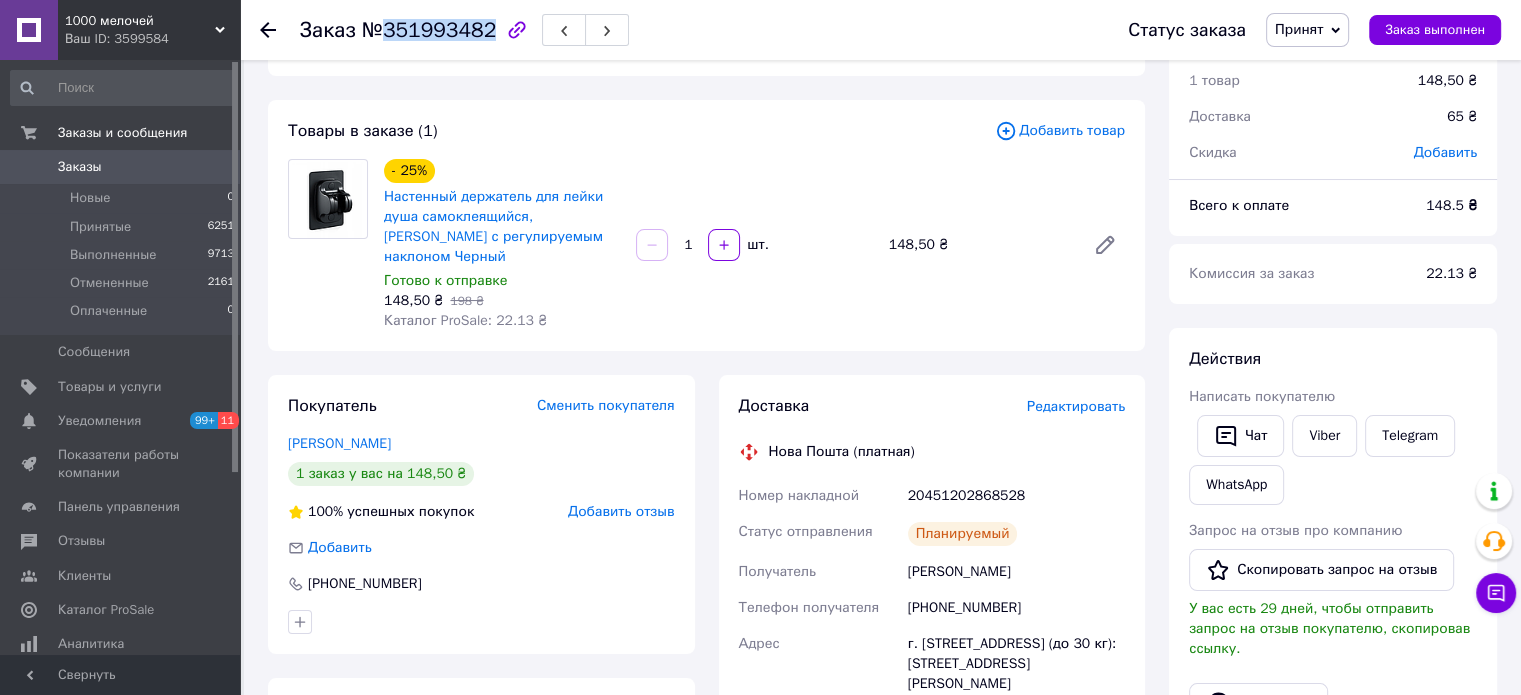 scroll, scrollTop: 300, scrollLeft: 0, axis: vertical 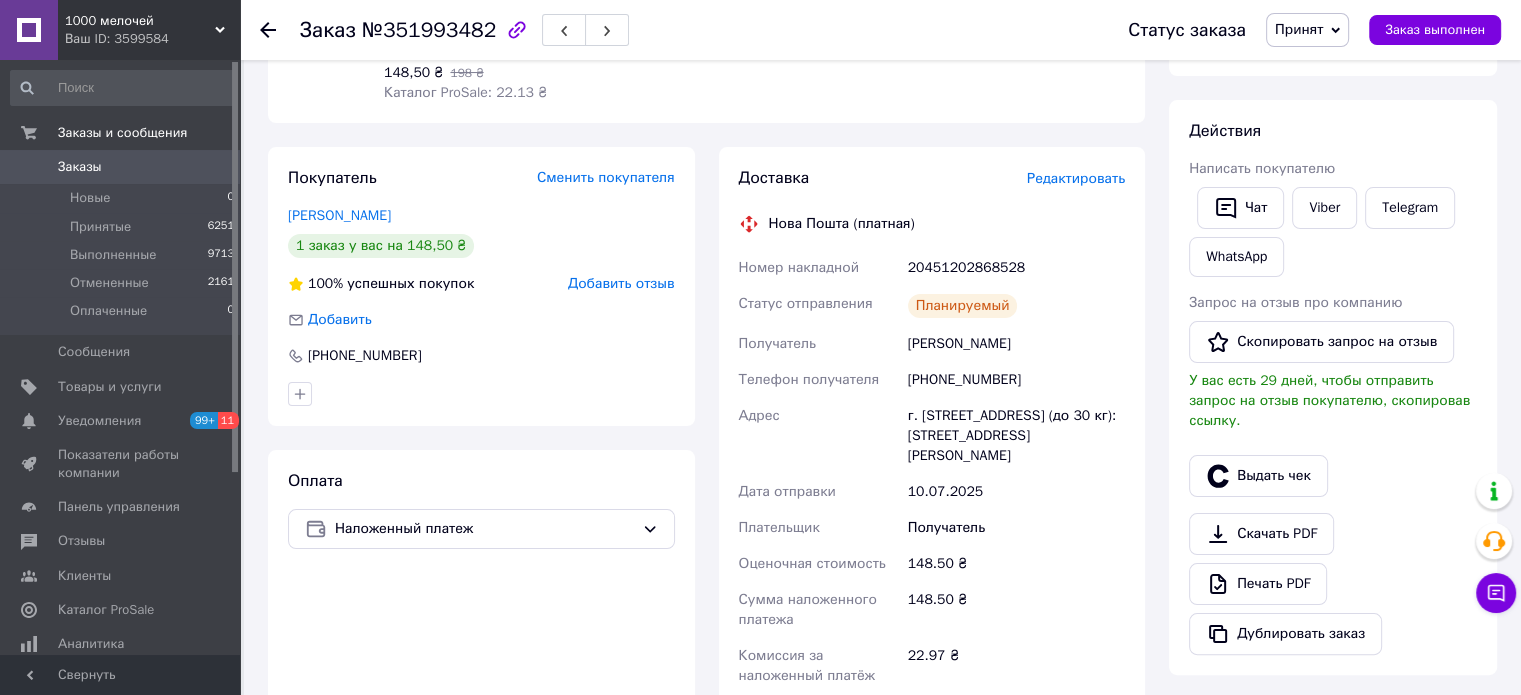 click on "[PERSON_NAME]" at bounding box center [1016, 344] 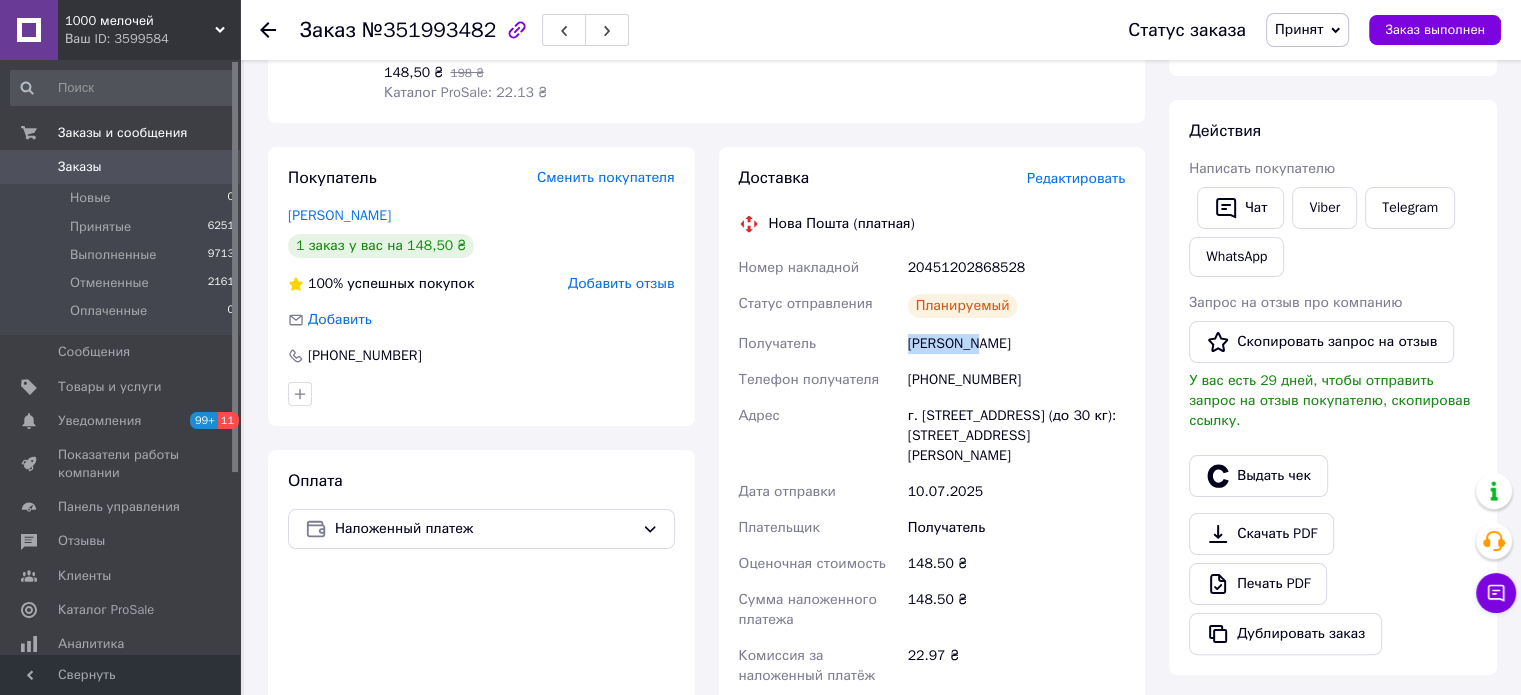 click on "[PERSON_NAME]" at bounding box center (1016, 344) 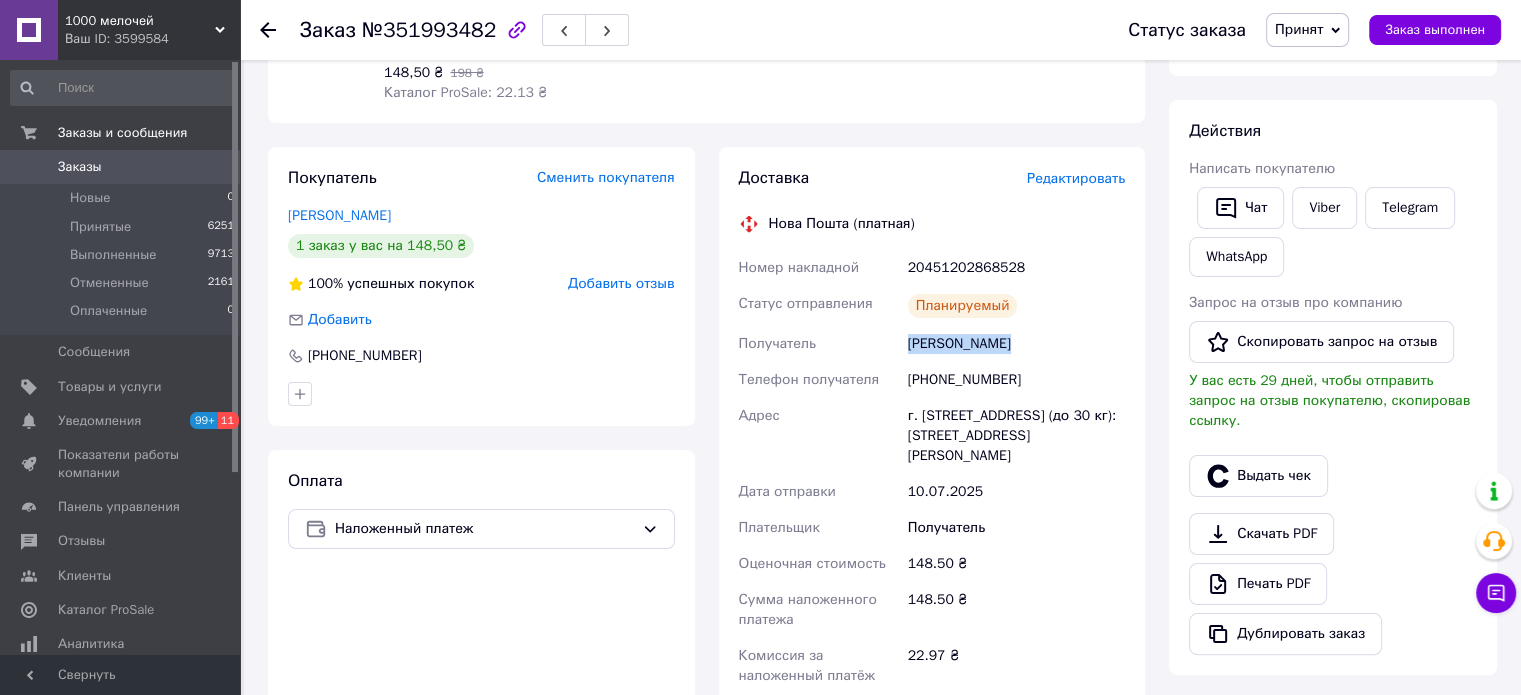 click on "[PERSON_NAME]" at bounding box center (1016, 344) 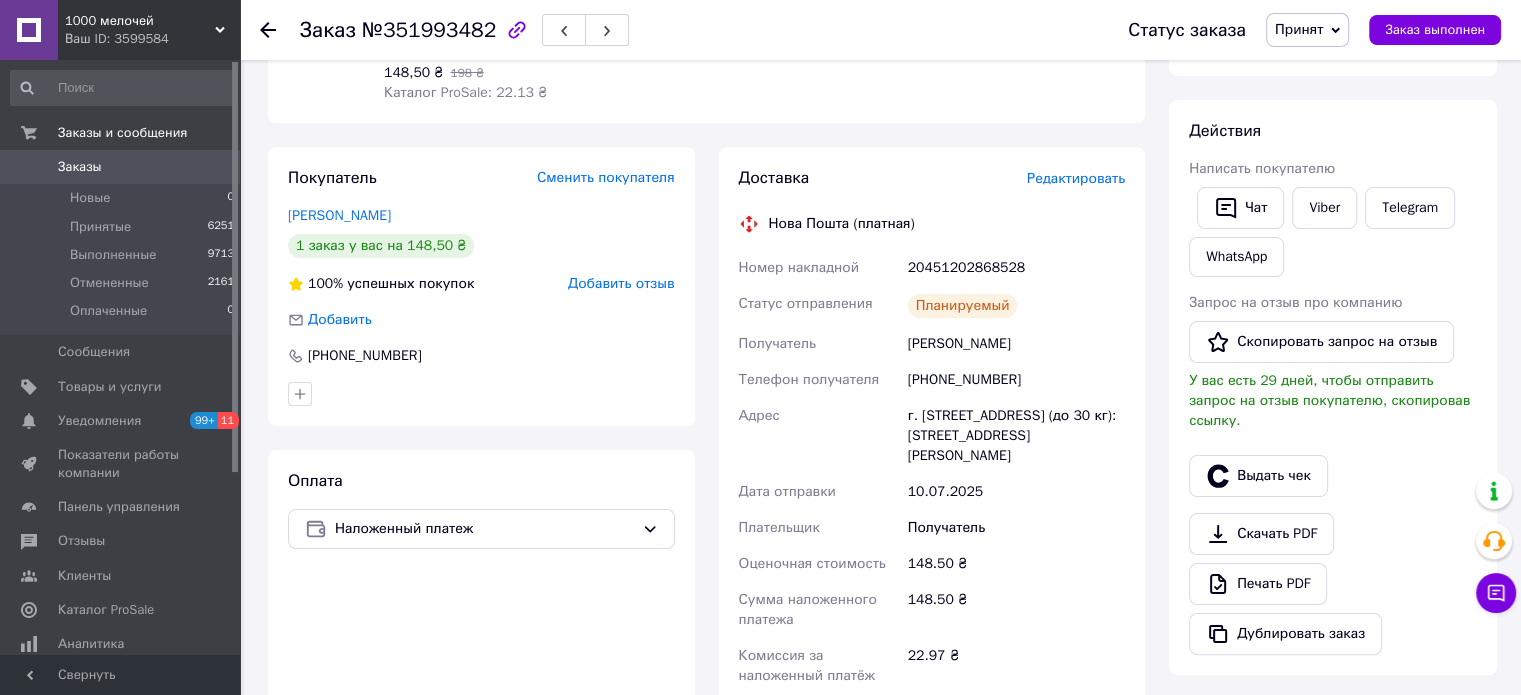 click on "[PHONE_NUMBER]" at bounding box center [1016, 380] 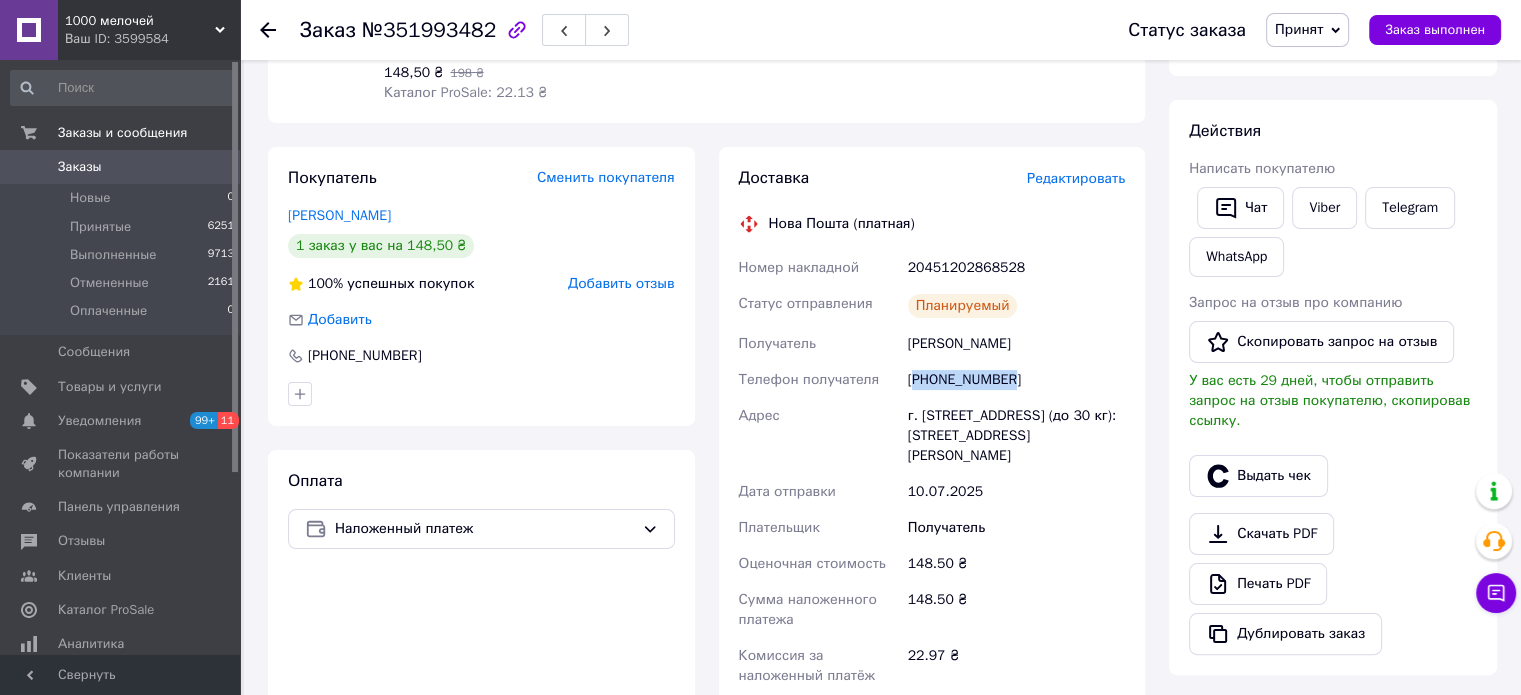 drag, startPoint x: 976, startPoint y: 360, endPoint x: 967, endPoint y: 347, distance: 15.811388 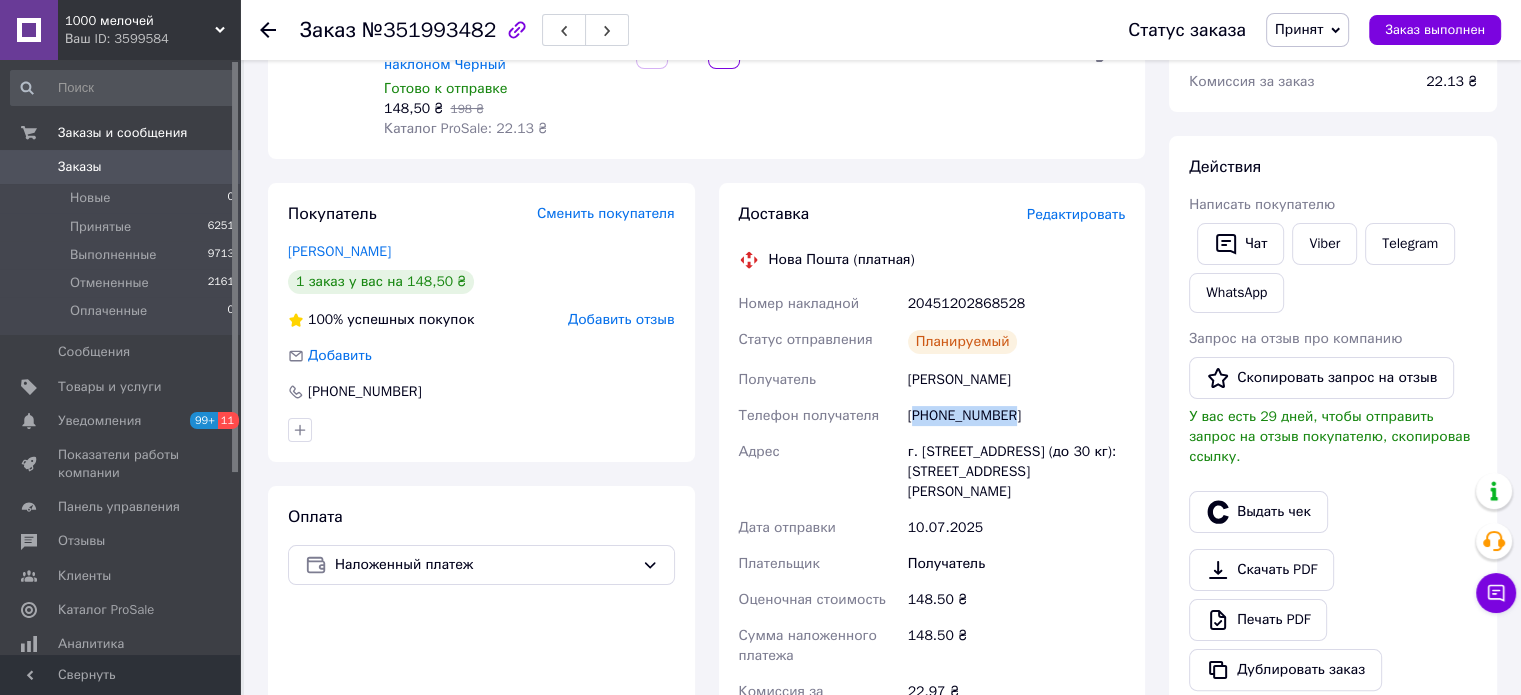 scroll, scrollTop: 0, scrollLeft: 0, axis: both 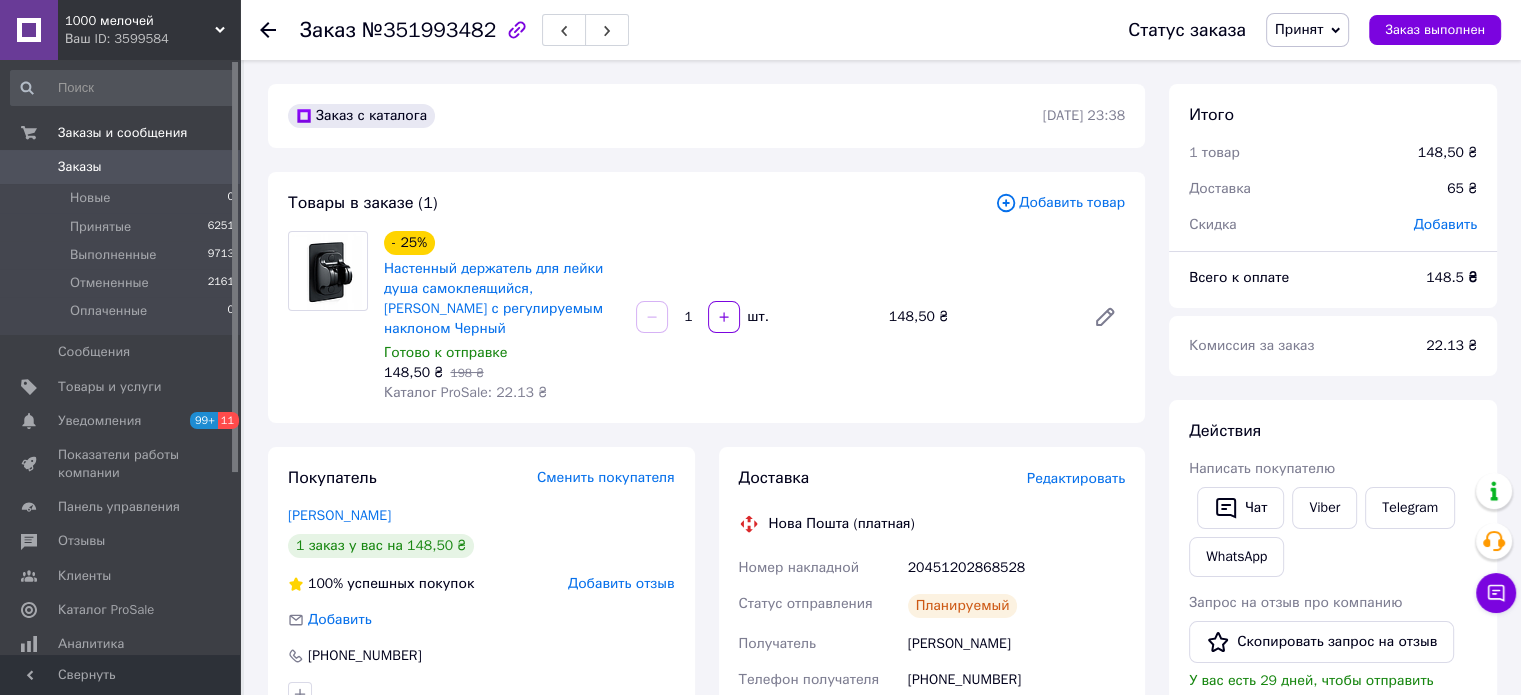 click on "148,50 ₴" at bounding box center [979, 317] 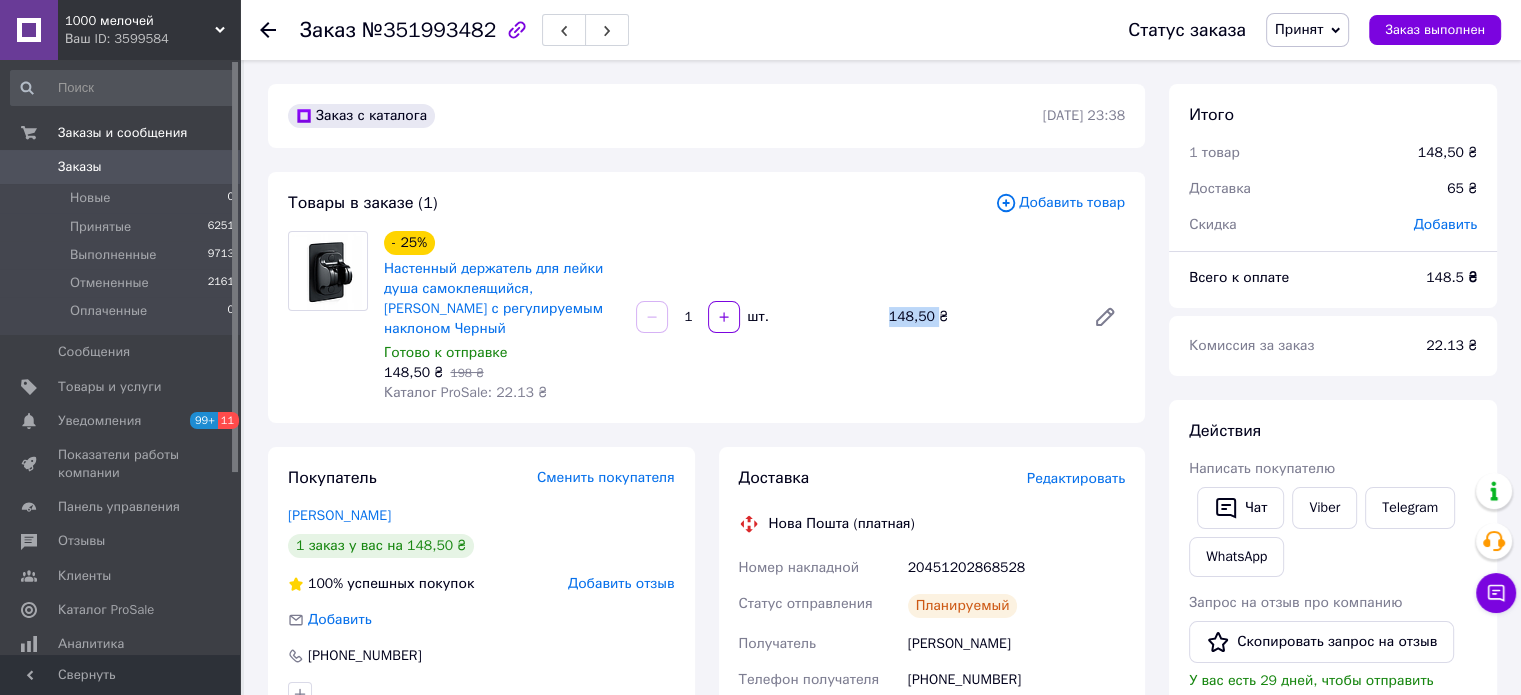 click on "148,50 ₴" at bounding box center [979, 317] 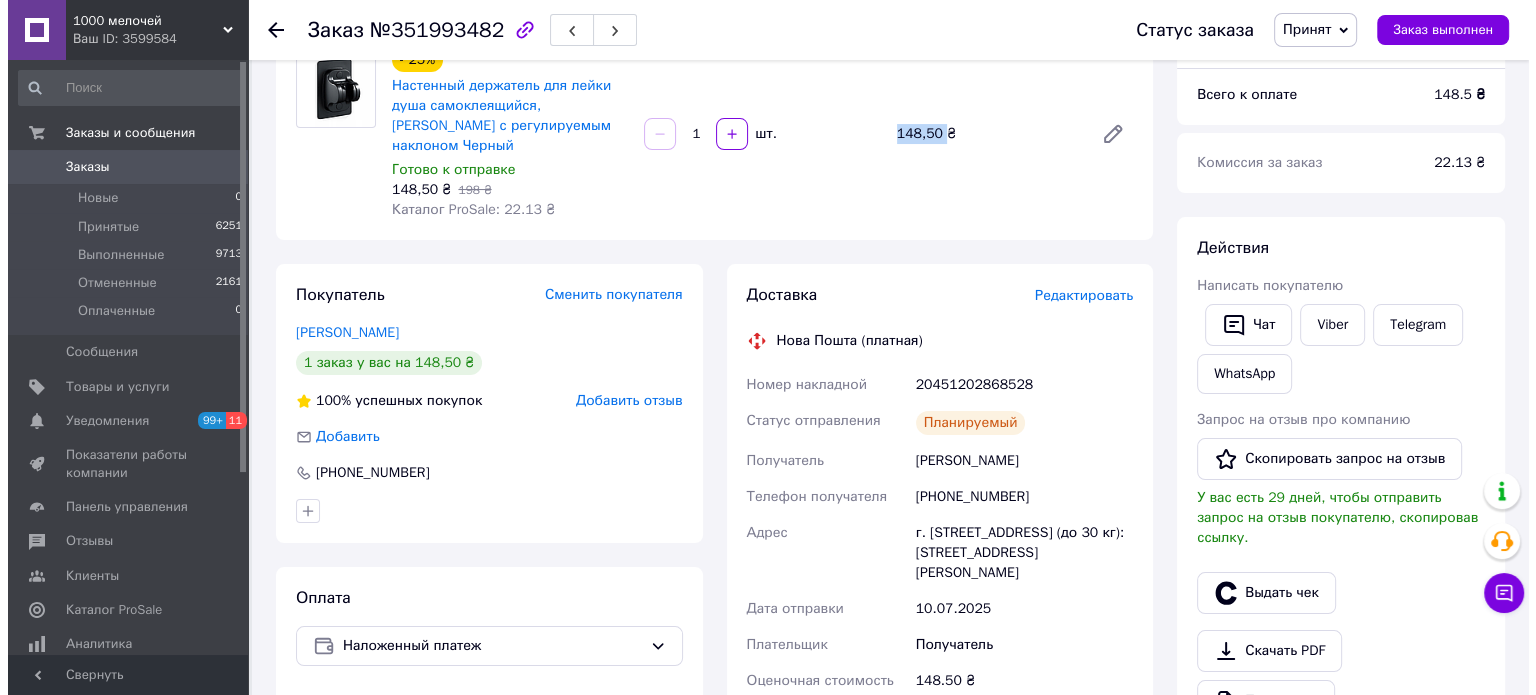 scroll, scrollTop: 200, scrollLeft: 0, axis: vertical 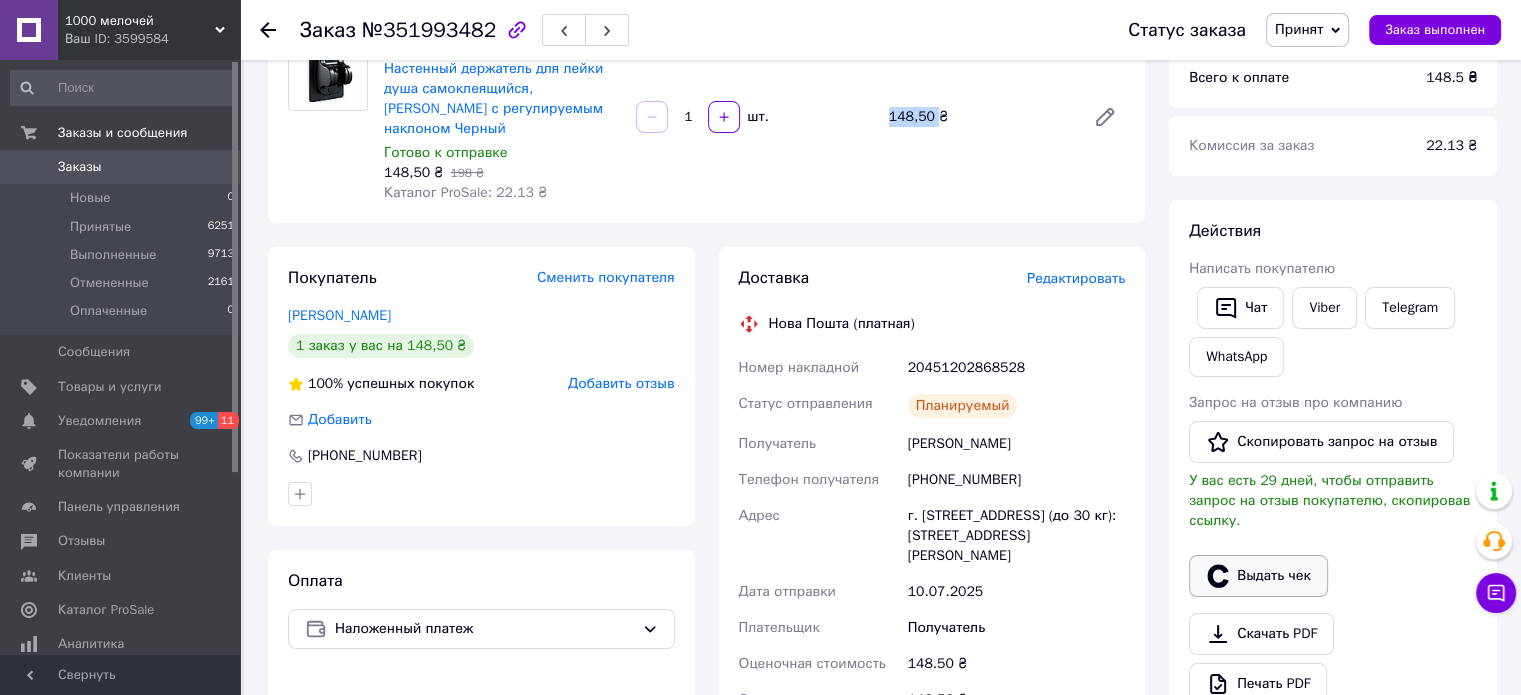 click on "Выдать чек" at bounding box center [1258, 576] 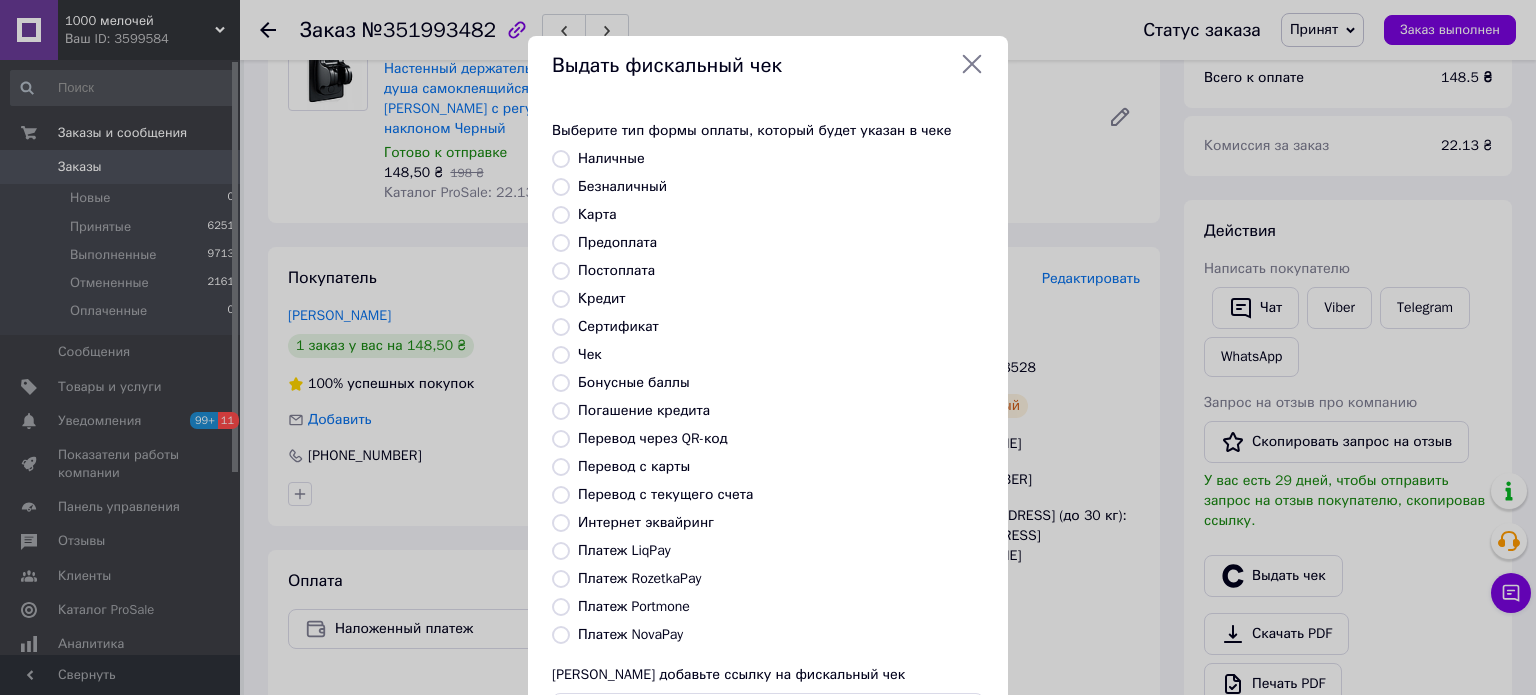 click on "Платеж NovaPay" at bounding box center (561, 635) 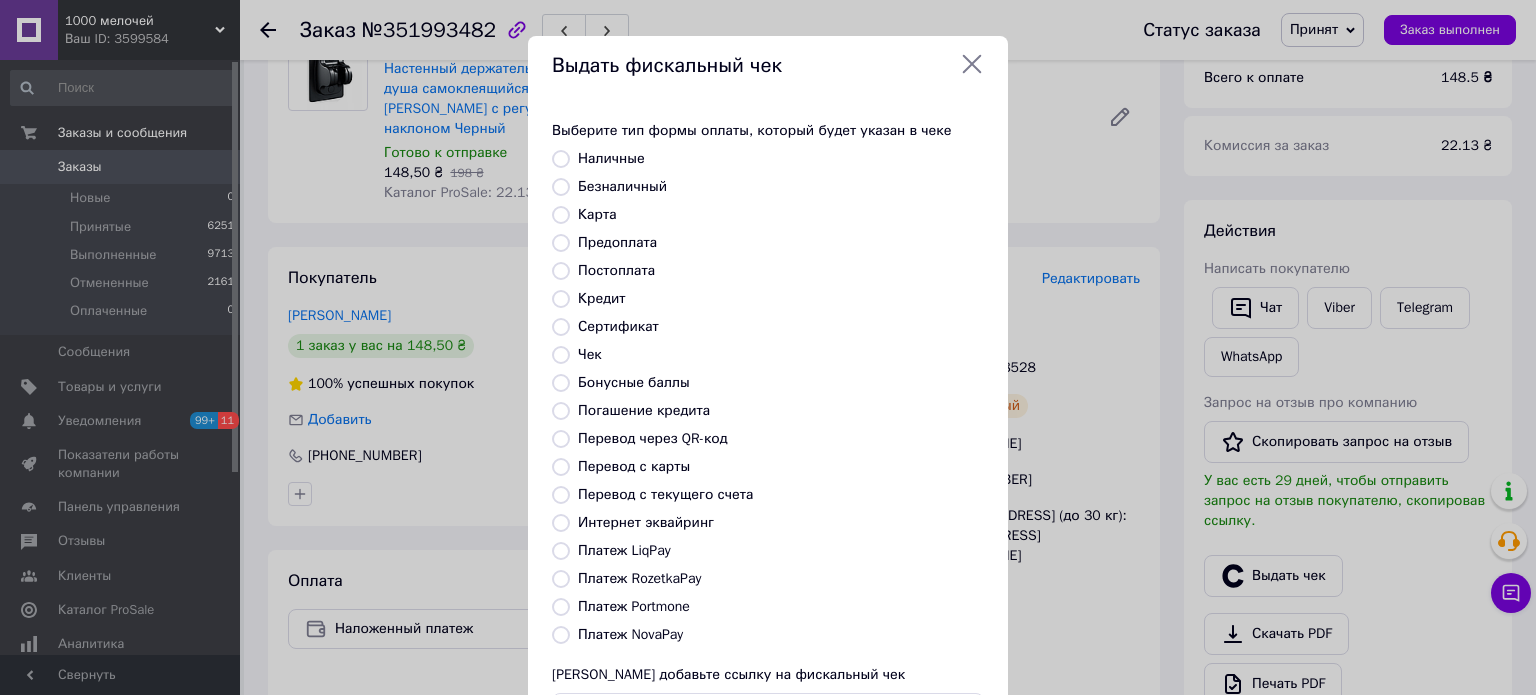 radio on "true" 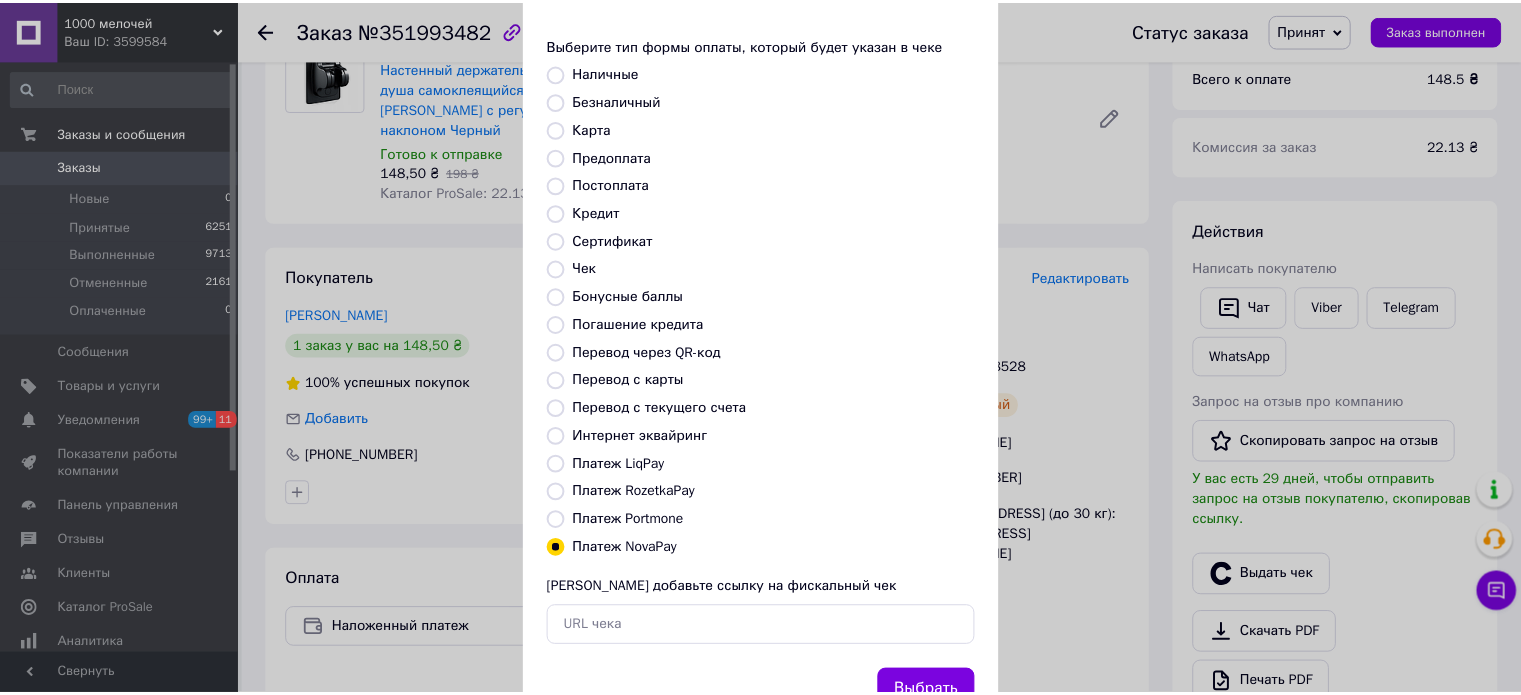 scroll, scrollTop: 163, scrollLeft: 0, axis: vertical 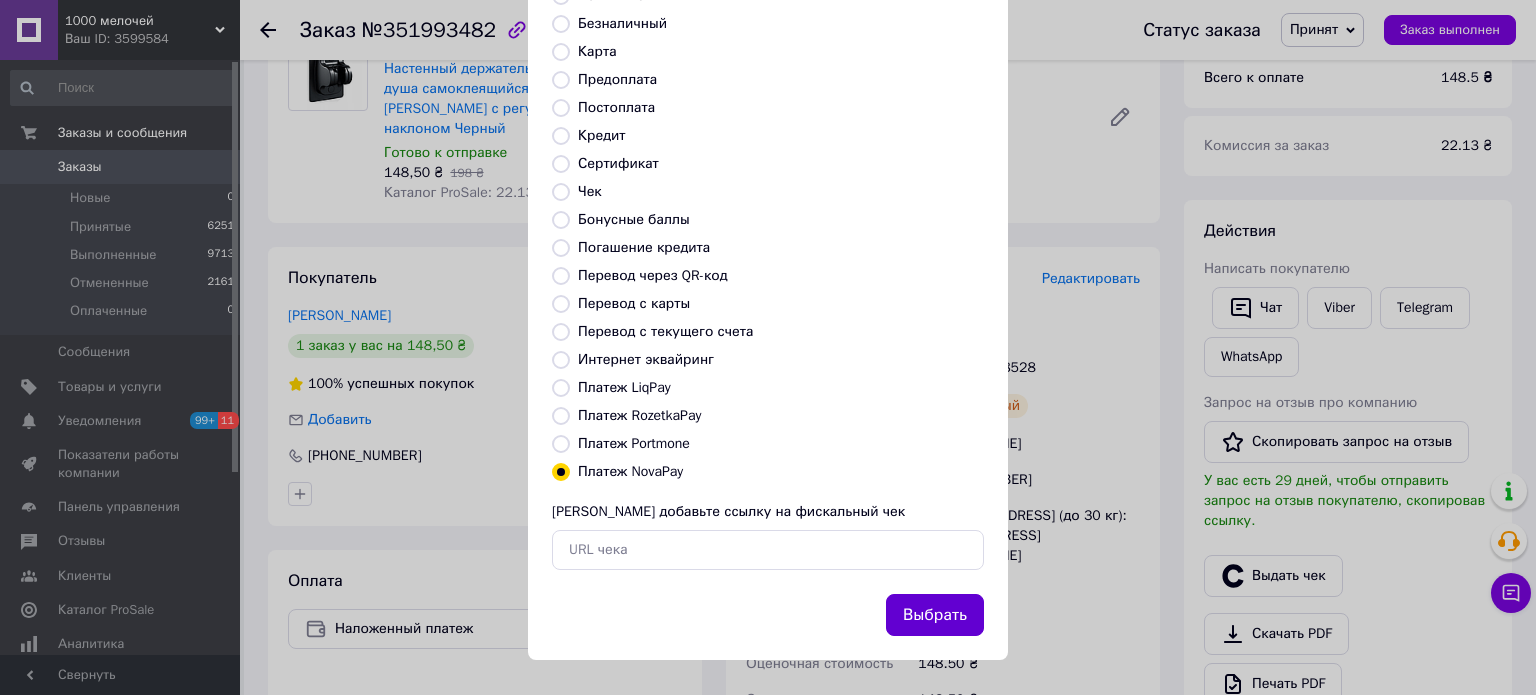 click on "Выбрать" at bounding box center (935, 615) 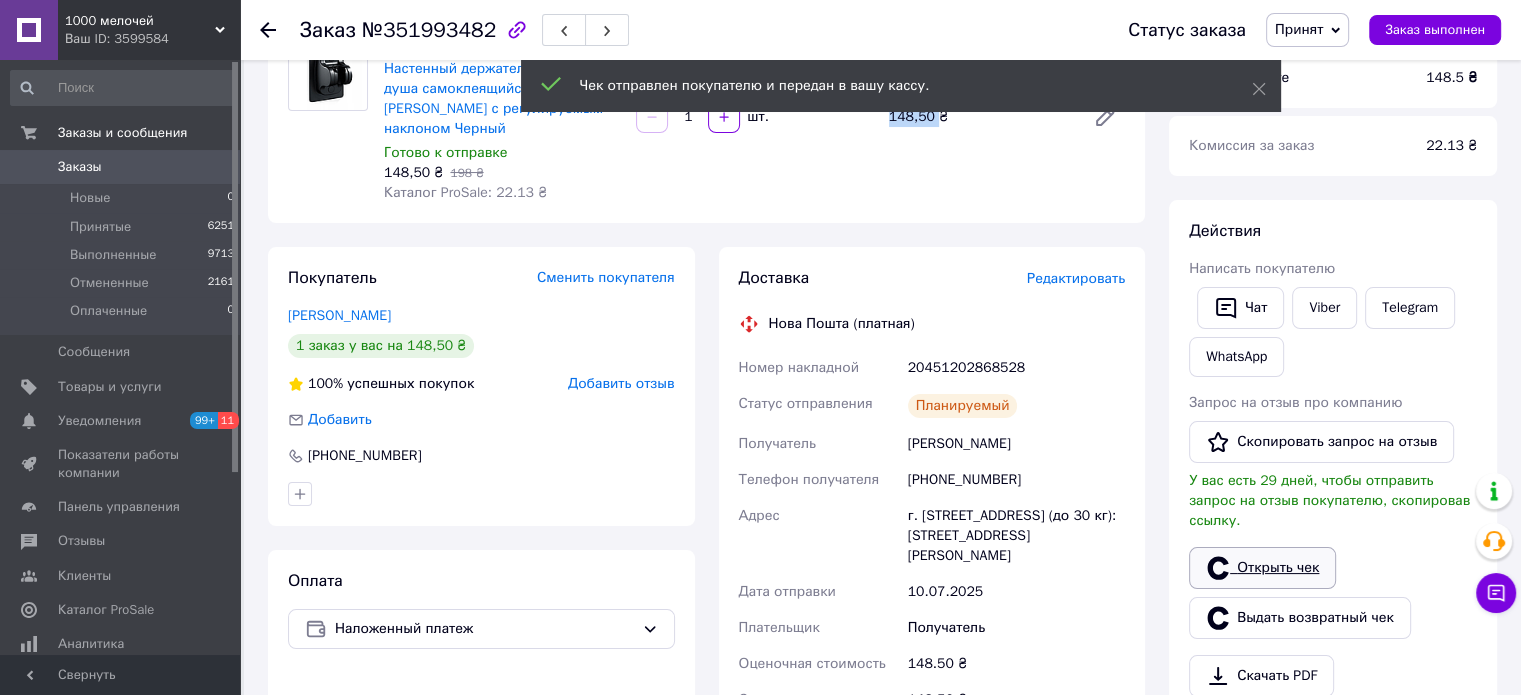 click 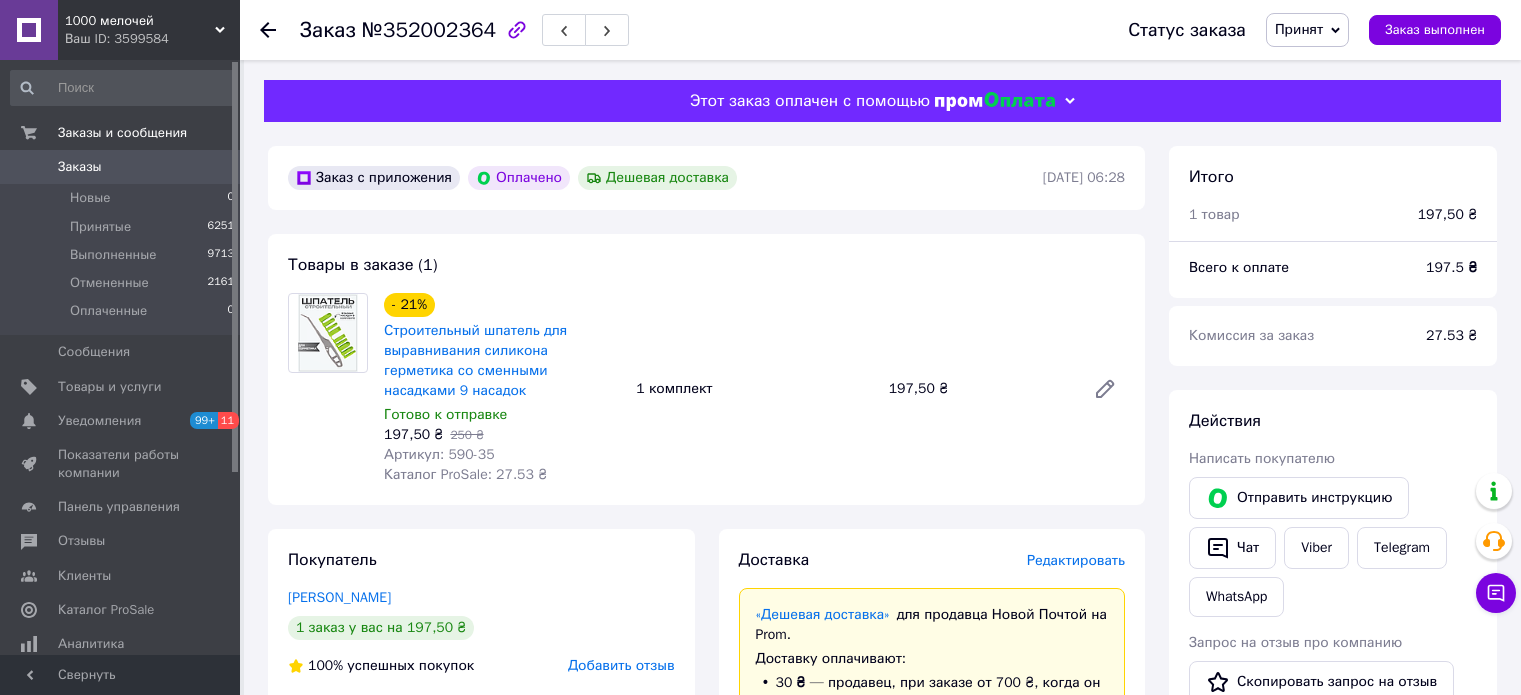 scroll, scrollTop: 0, scrollLeft: 0, axis: both 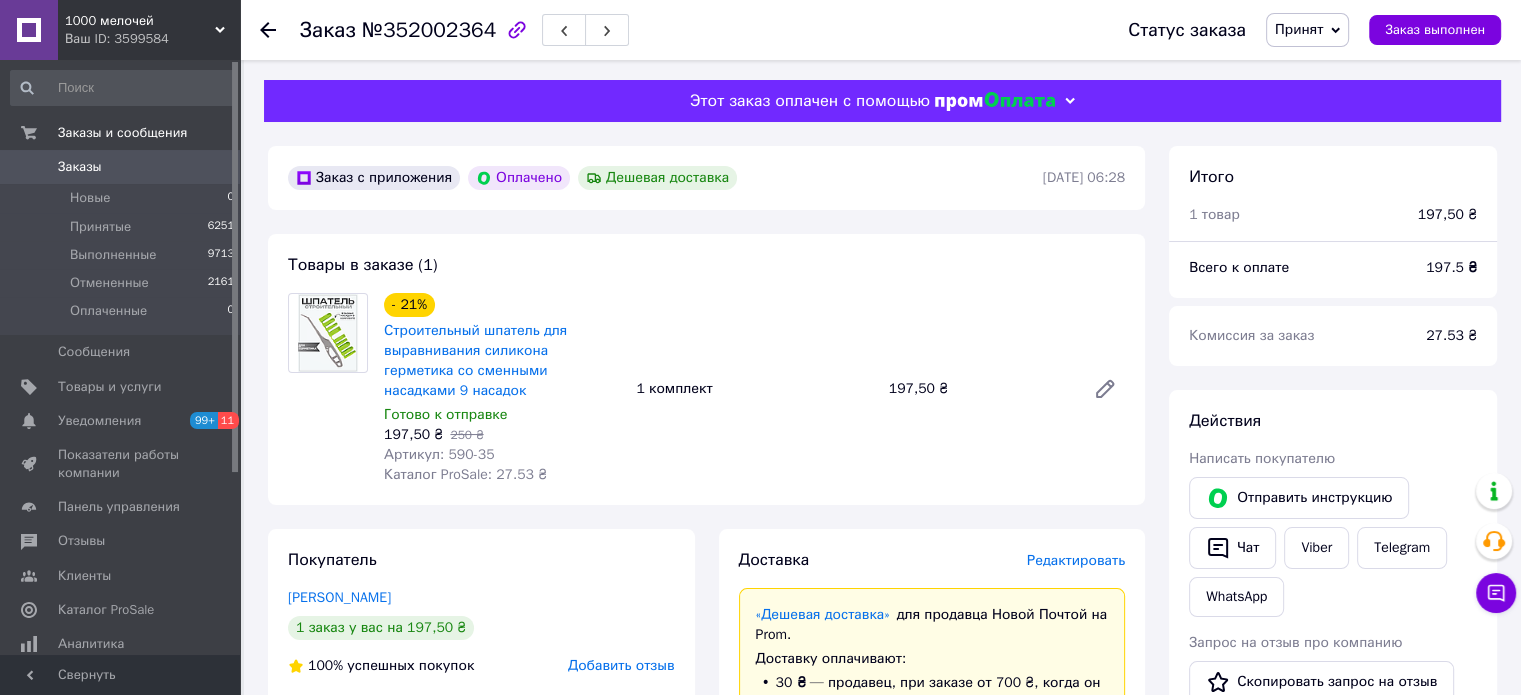 click on "Заказ №352002364" at bounding box center [694, 30] 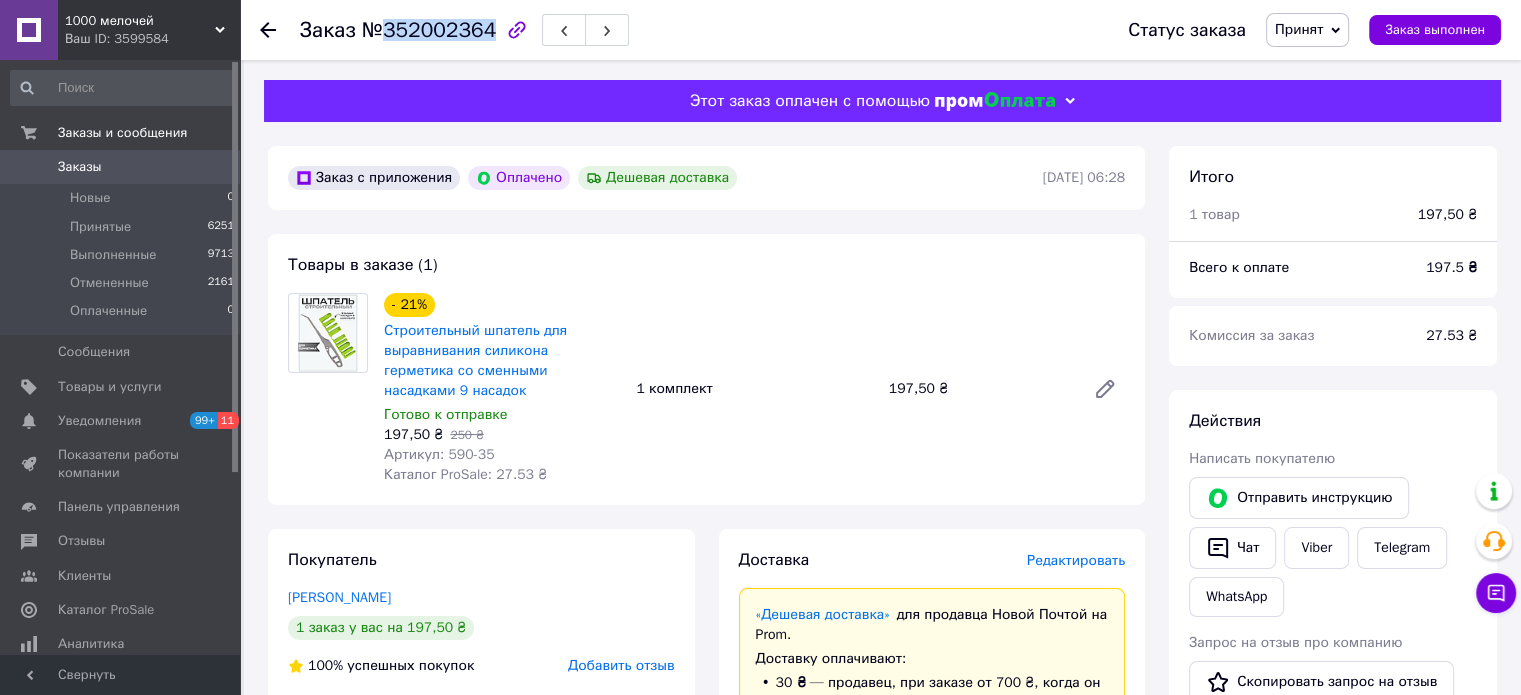 click on "№352002364" at bounding box center [429, 30] 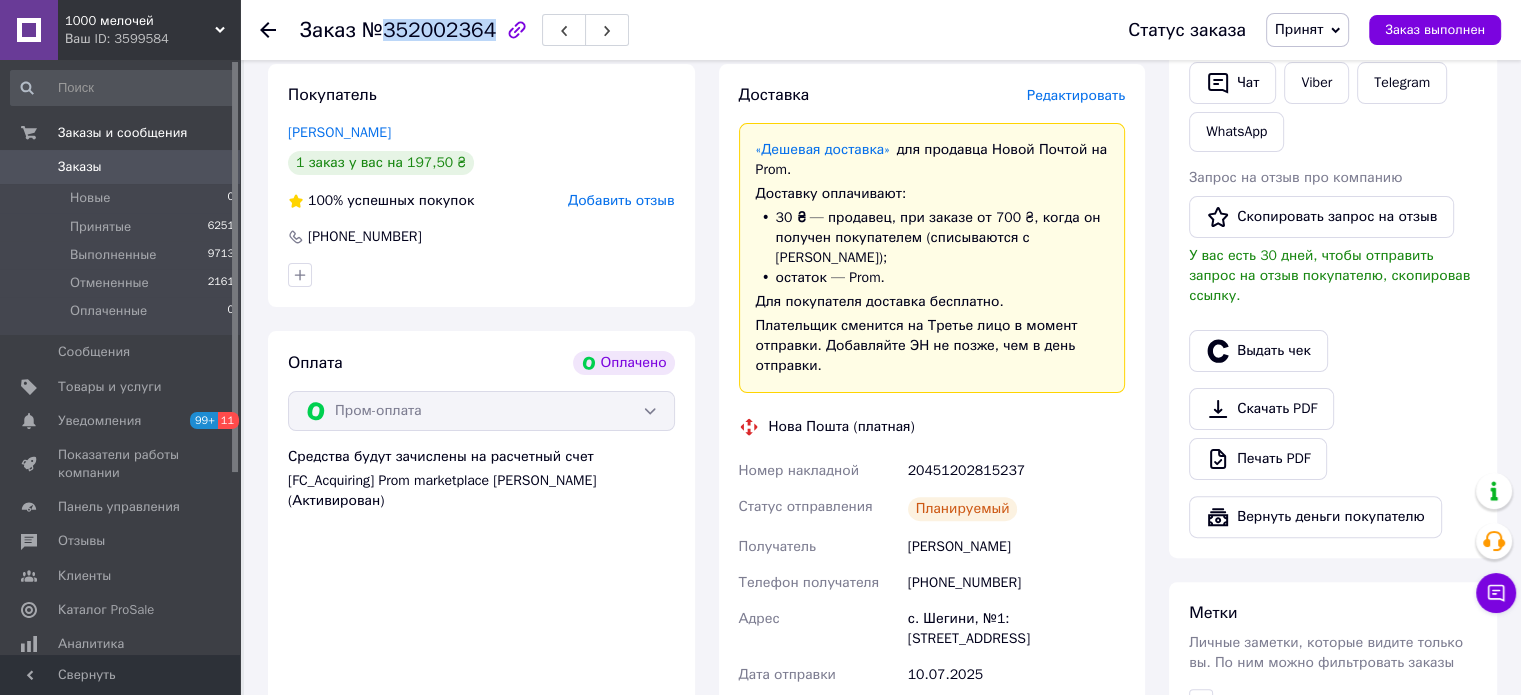 scroll, scrollTop: 500, scrollLeft: 0, axis: vertical 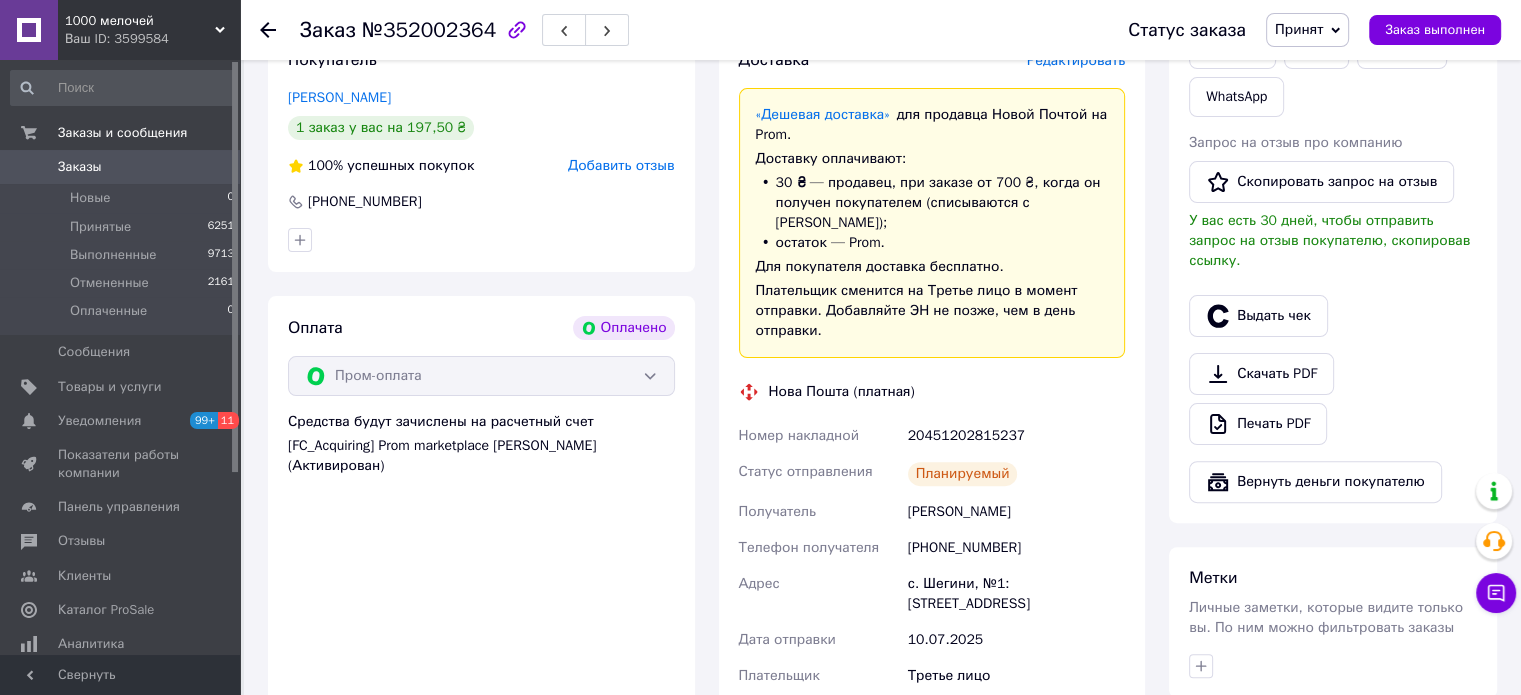 click on "[PERSON_NAME]" at bounding box center (1016, 512) 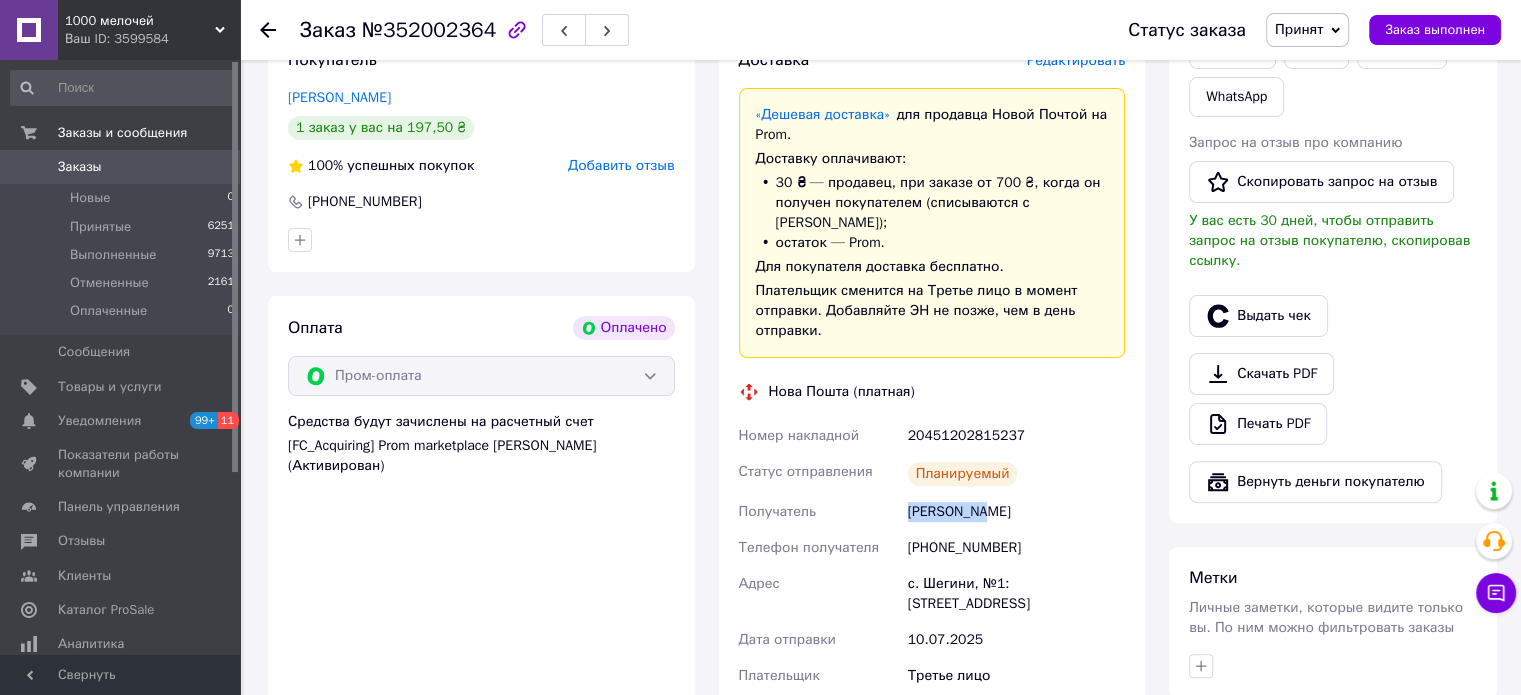 click on "[PERSON_NAME]" at bounding box center (1016, 512) 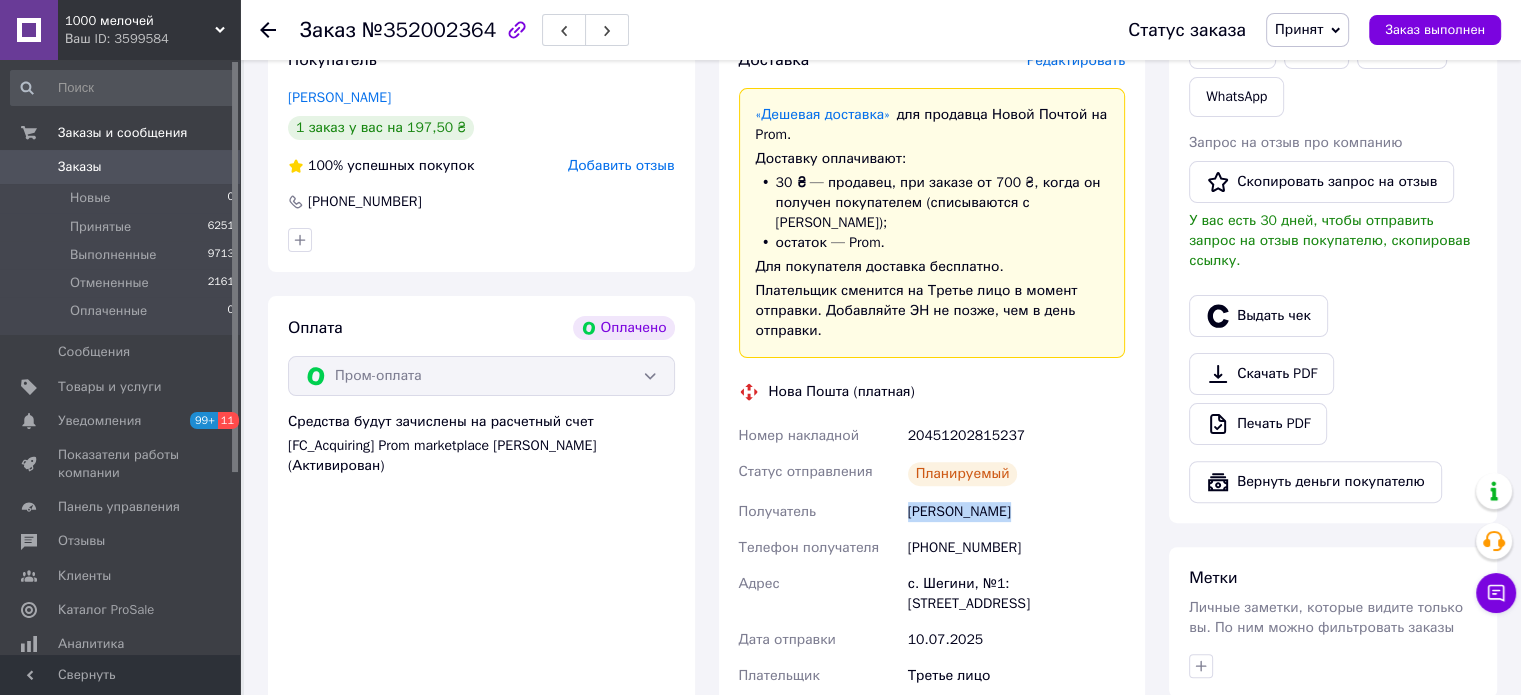 click on "[PERSON_NAME]" at bounding box center (1016, 512) 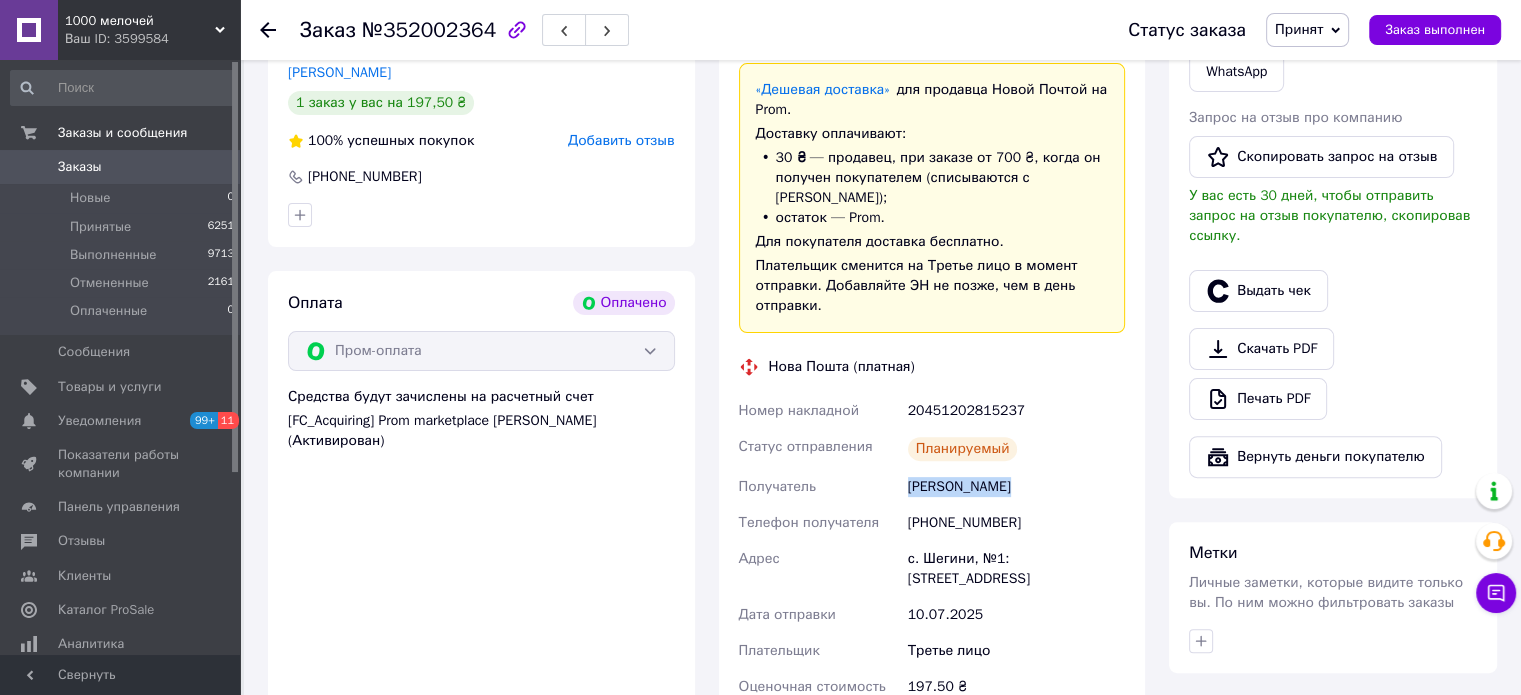 scroll, scrollTop: 600, scrollLeft: 0, axis: vertical 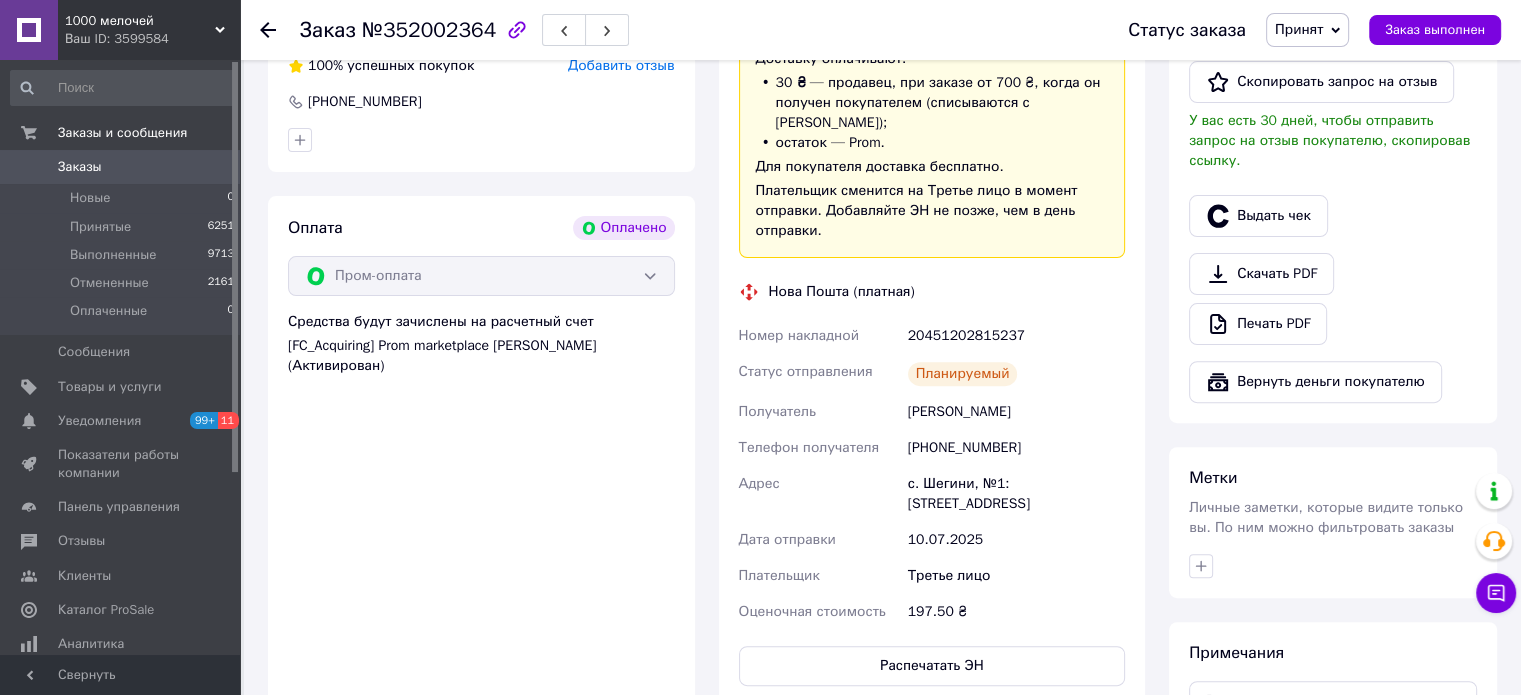 click on "+380985843197" at bounding box center [1016, 448] 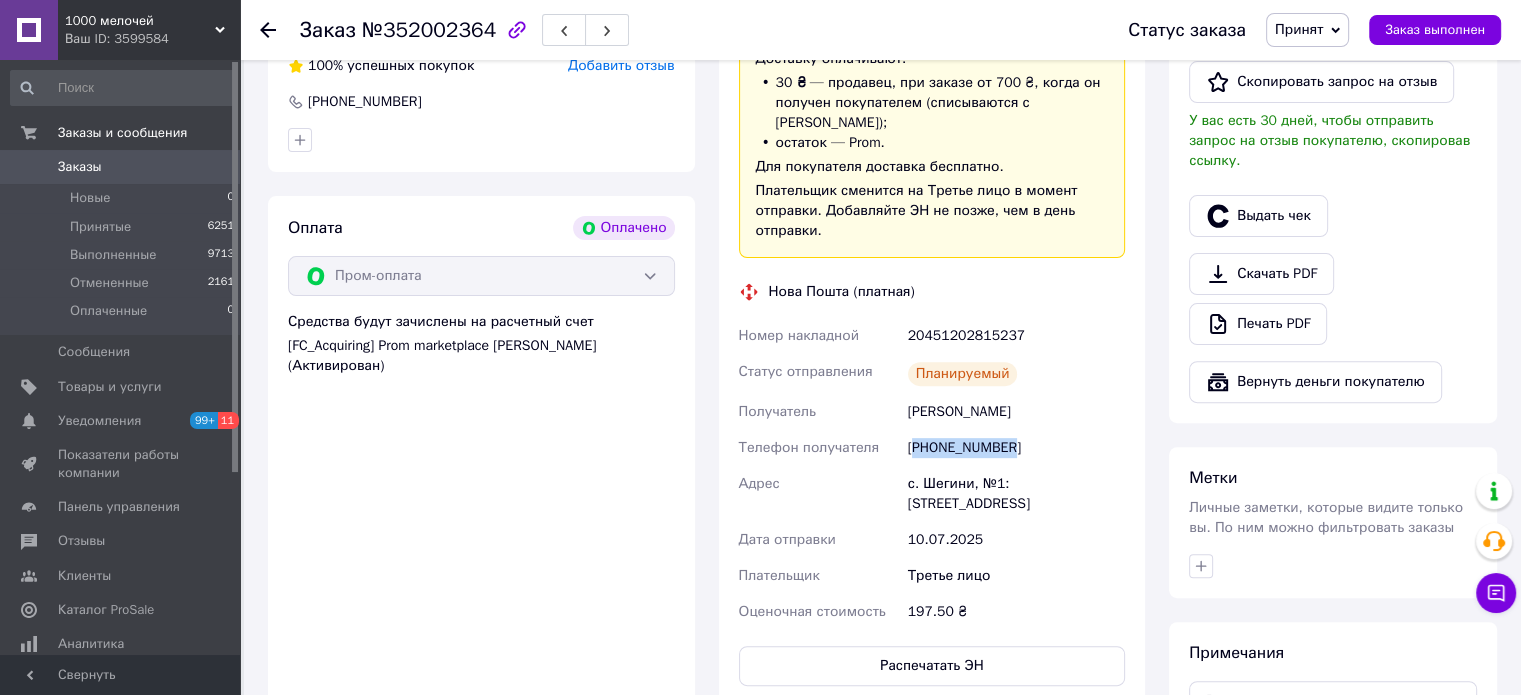 click on "+380985843197" at bounding box center (1016, 448) 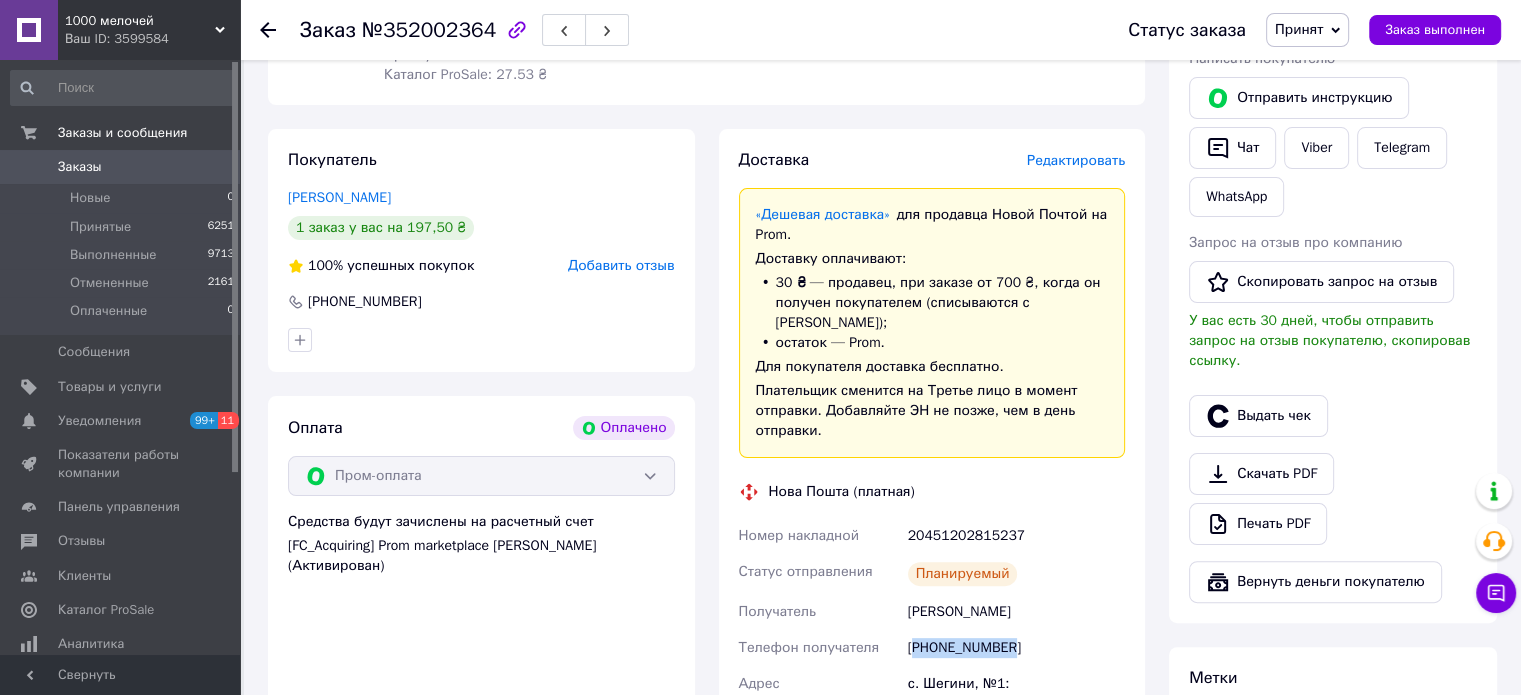scroll, scrollTop: 100, scrollLeft: 0, axis: vertical 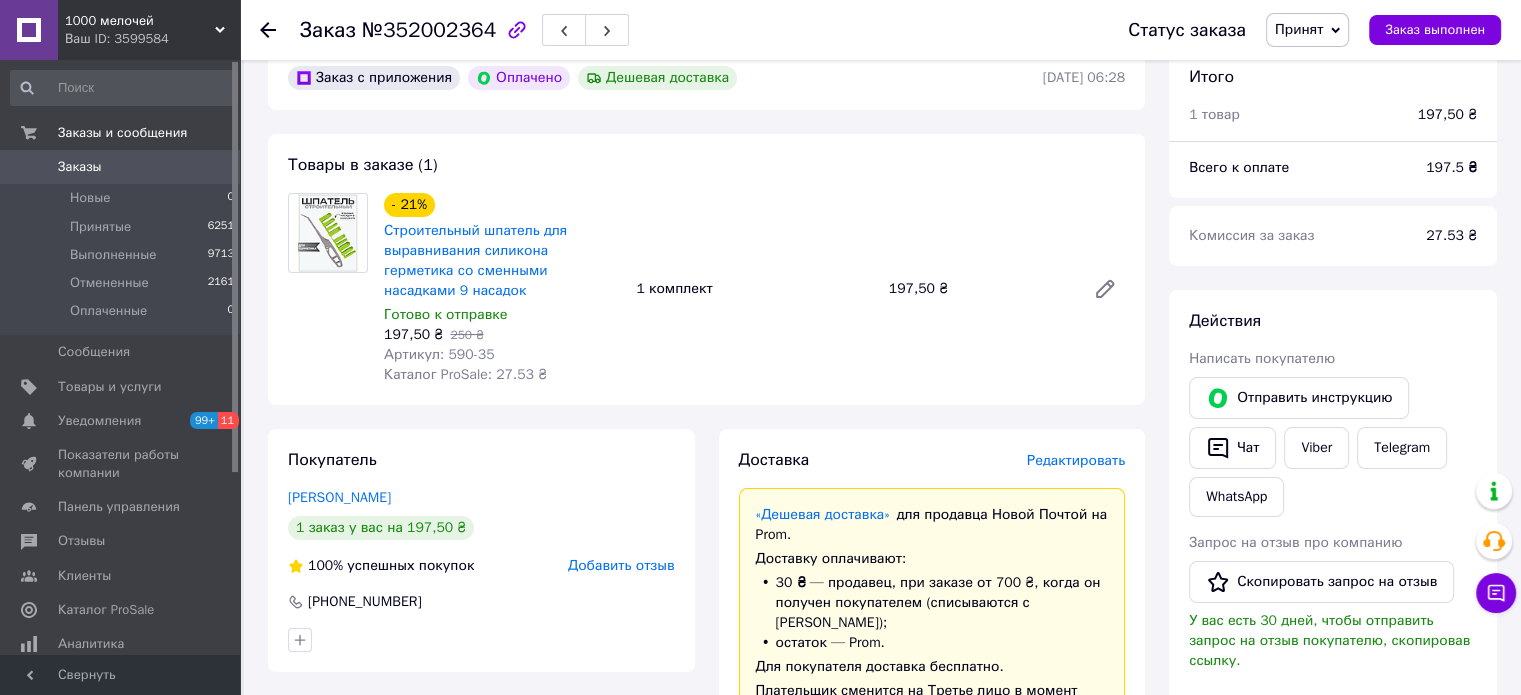 click on "- 21% Строительный шпатель для выравнивания силикона герметика со сменными насадками 9 насадок Готово к отправке 197,50 ₴   250 ₴ Артикул: 590-35 Каталог ProSale: 27.53 ₴  1 комплект 197,50 ₴" at bounding box center (754, 289) 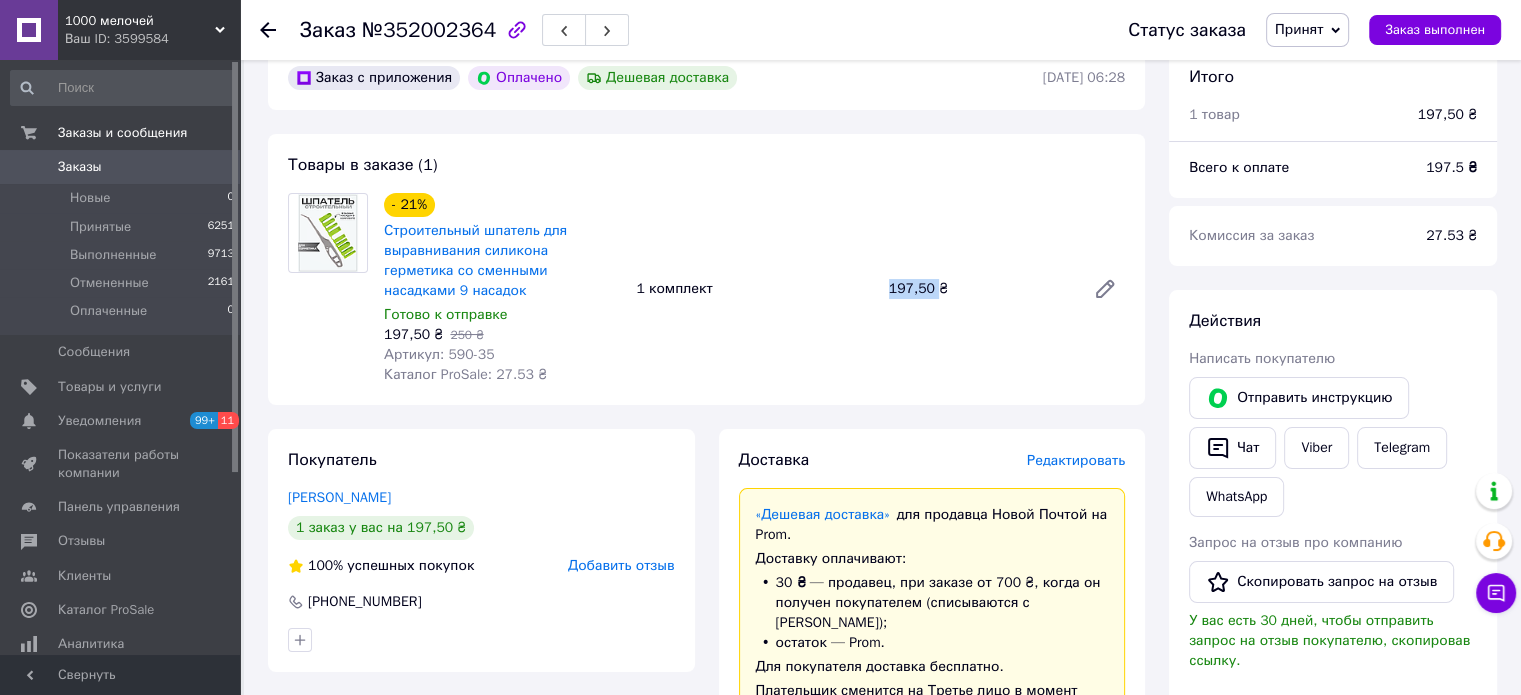 click on "197,50 ₴" at bounding box center (979, 289) 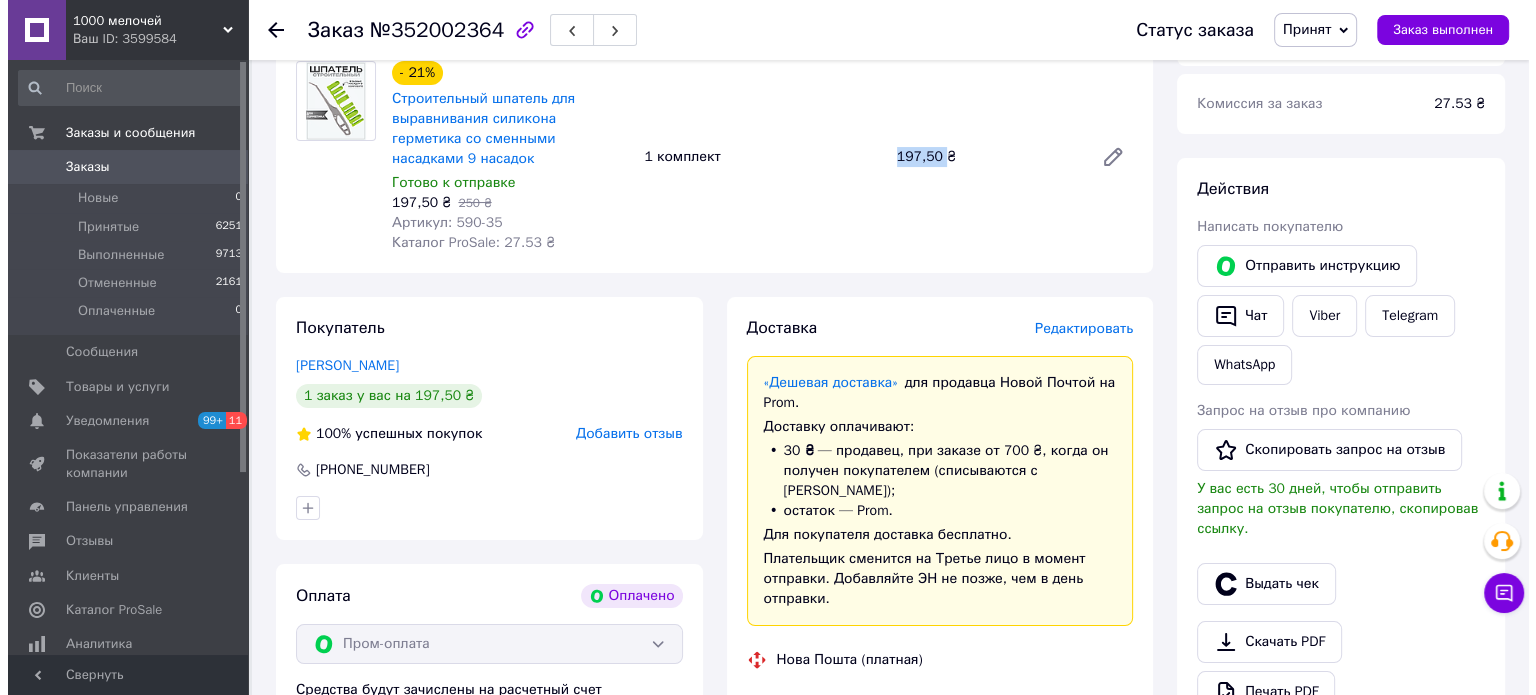 scroll, scrollTop: 400, scrollLeft: 0, axis: vertical 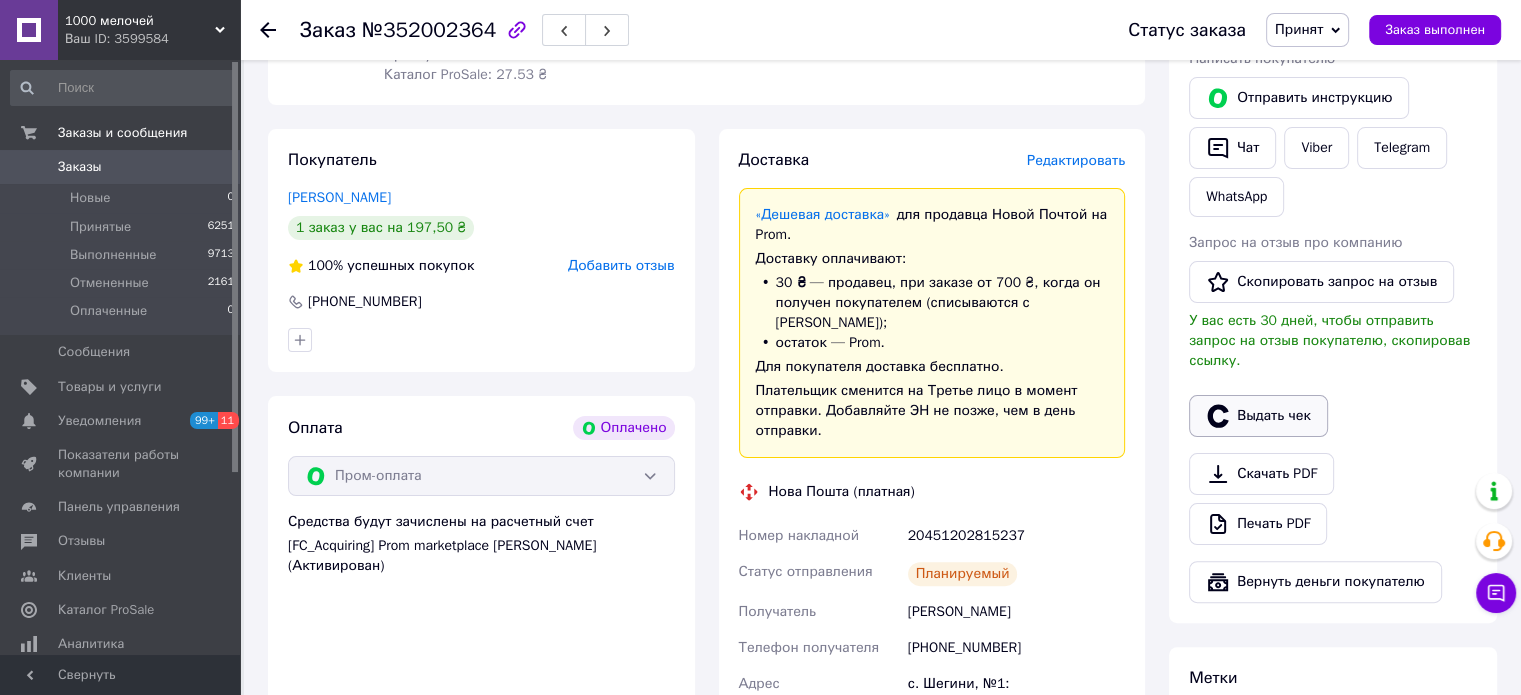 click on "Выдать чек" at bounding box center [1258, 416] 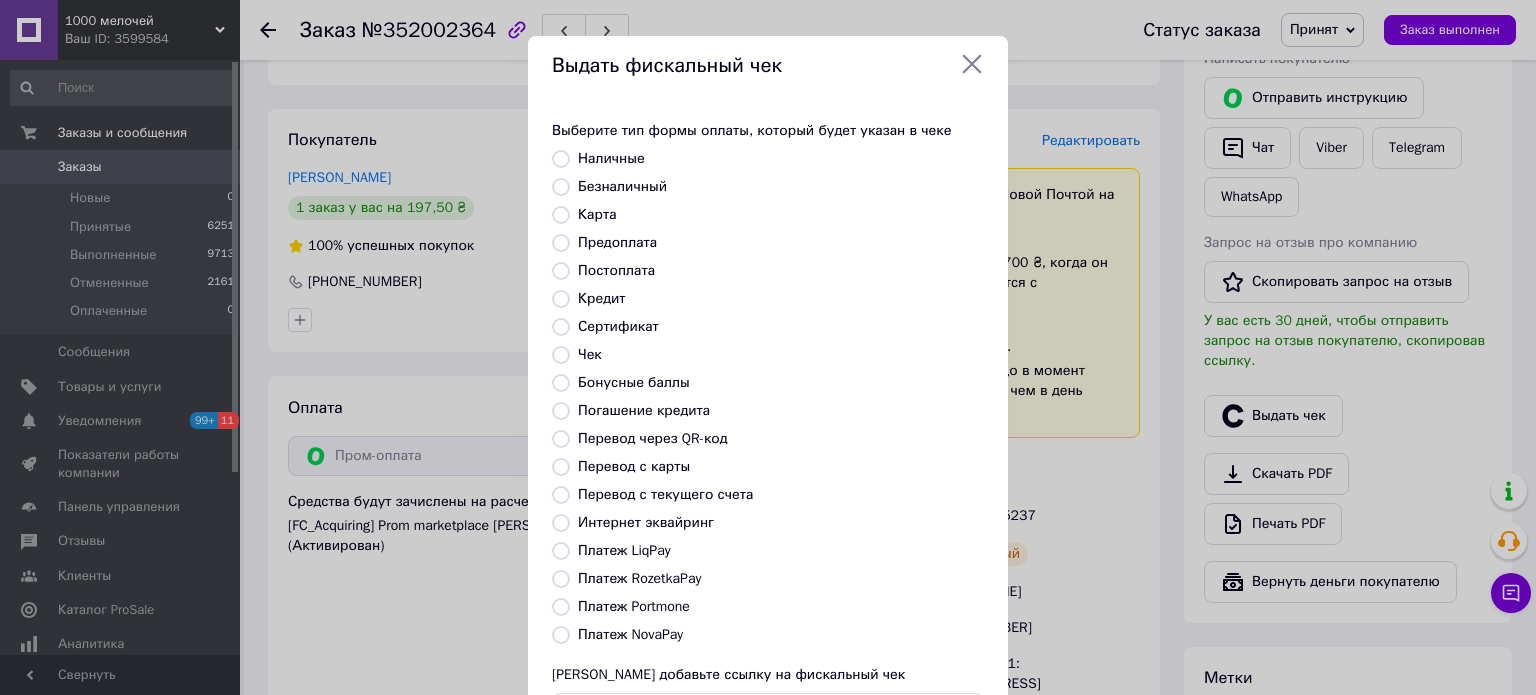 click on "Платеж RozetkaPay" at bounding box center (561, 579) 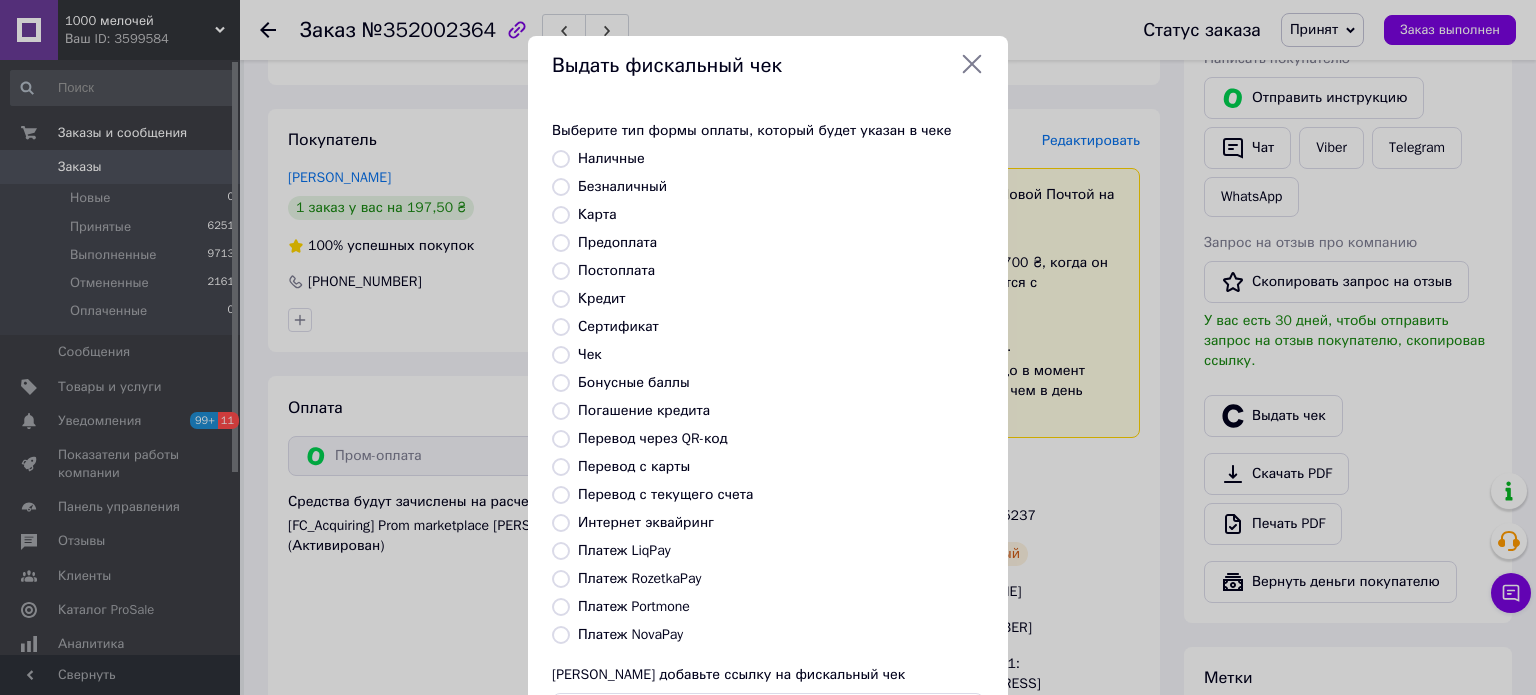 radio on "true" 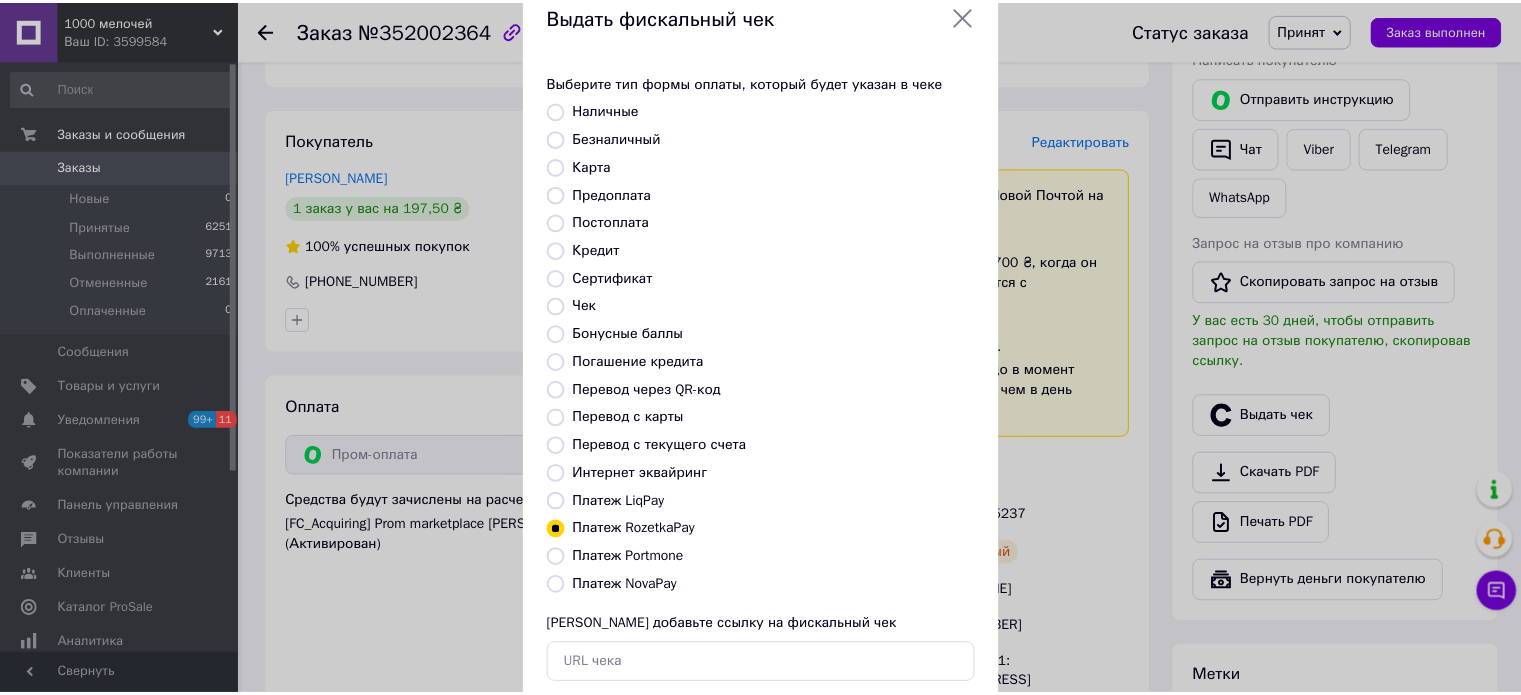 scroll, scrollTop: 163, scrollLeft: 0, axis: vertical 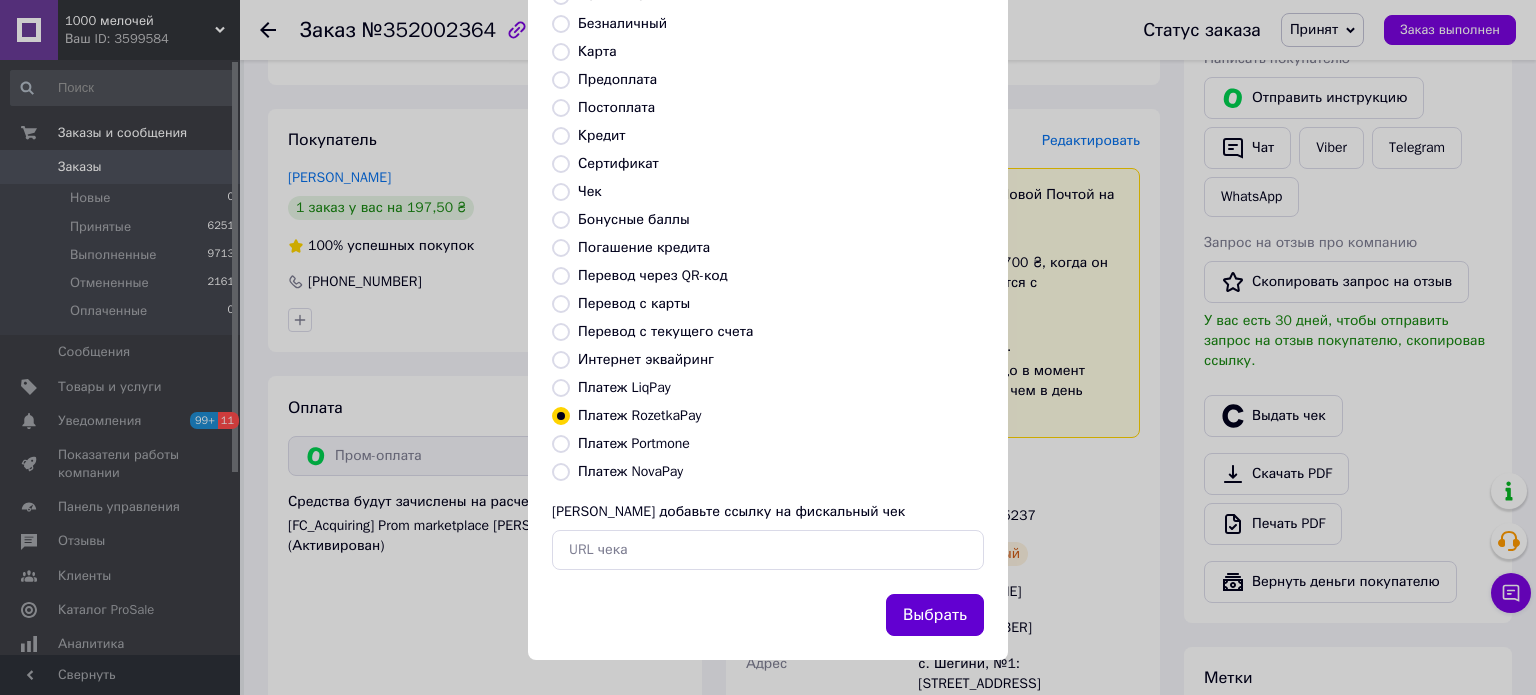 click on "Выбрать" at bounding box center [935, 615] 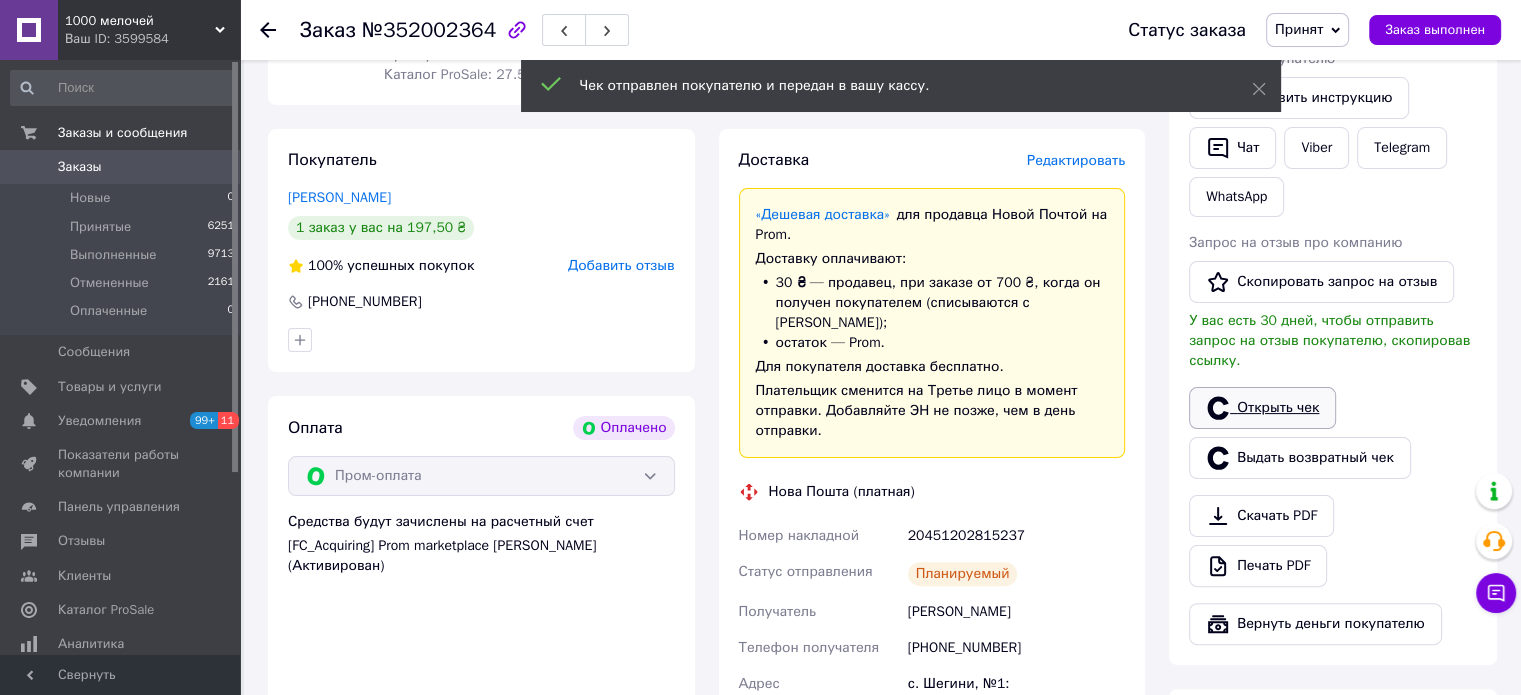 click on "Открыть чек" at bounding box center [1262, 408] 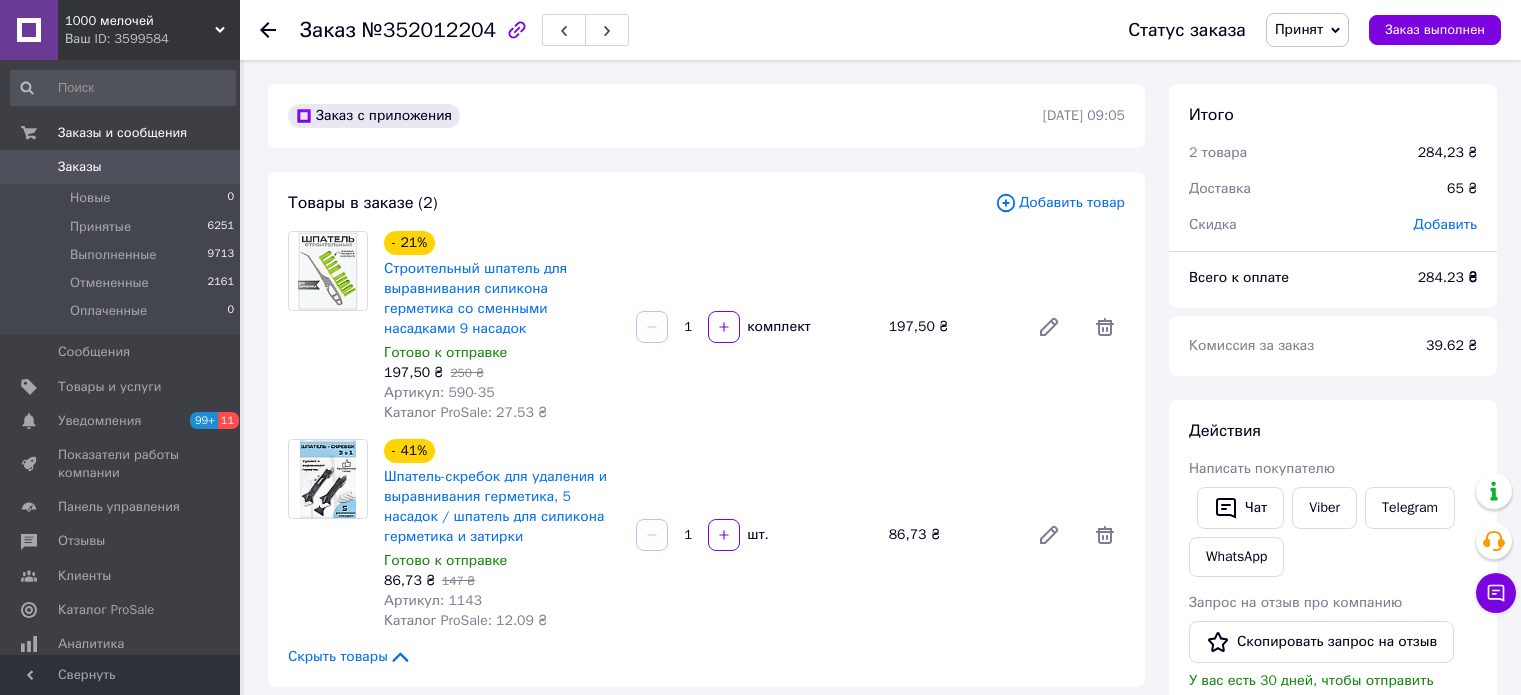 scroll, scrollTop: 0, scrollLeft: 0, axis: both 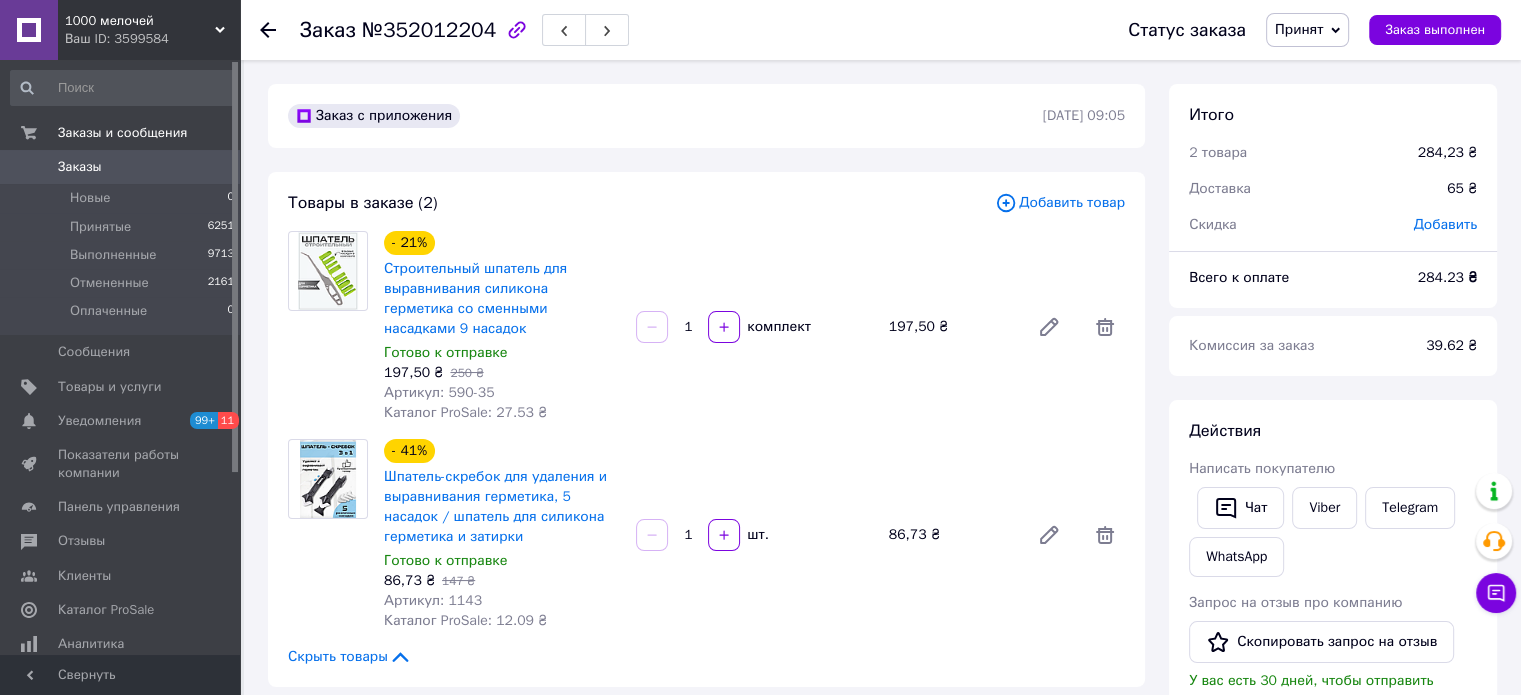 click on "Заказ №352012204" at bounding box center (694, 30) 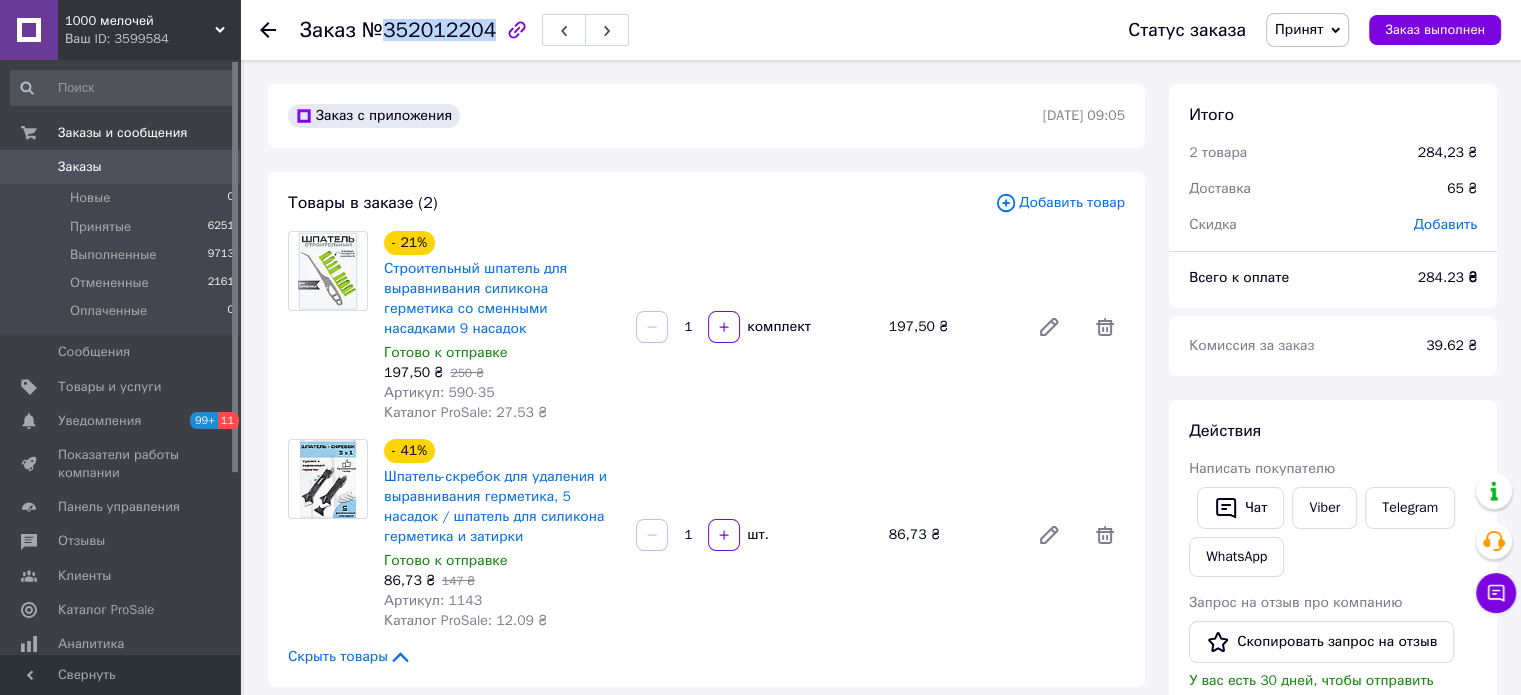 click on "№352012204" at bounding box center (429, 30) 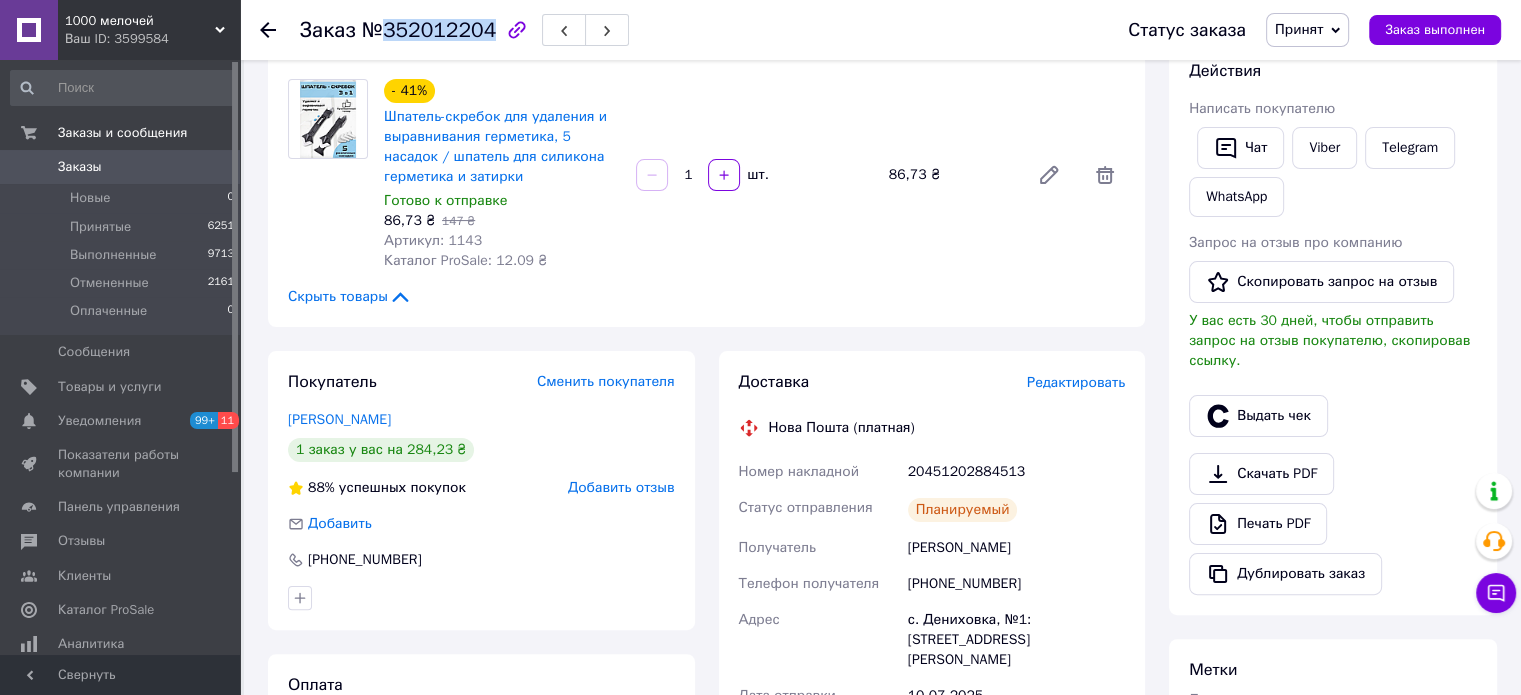 scroll, scrollTop: 400, scrollLeft: 0, axis: vertical 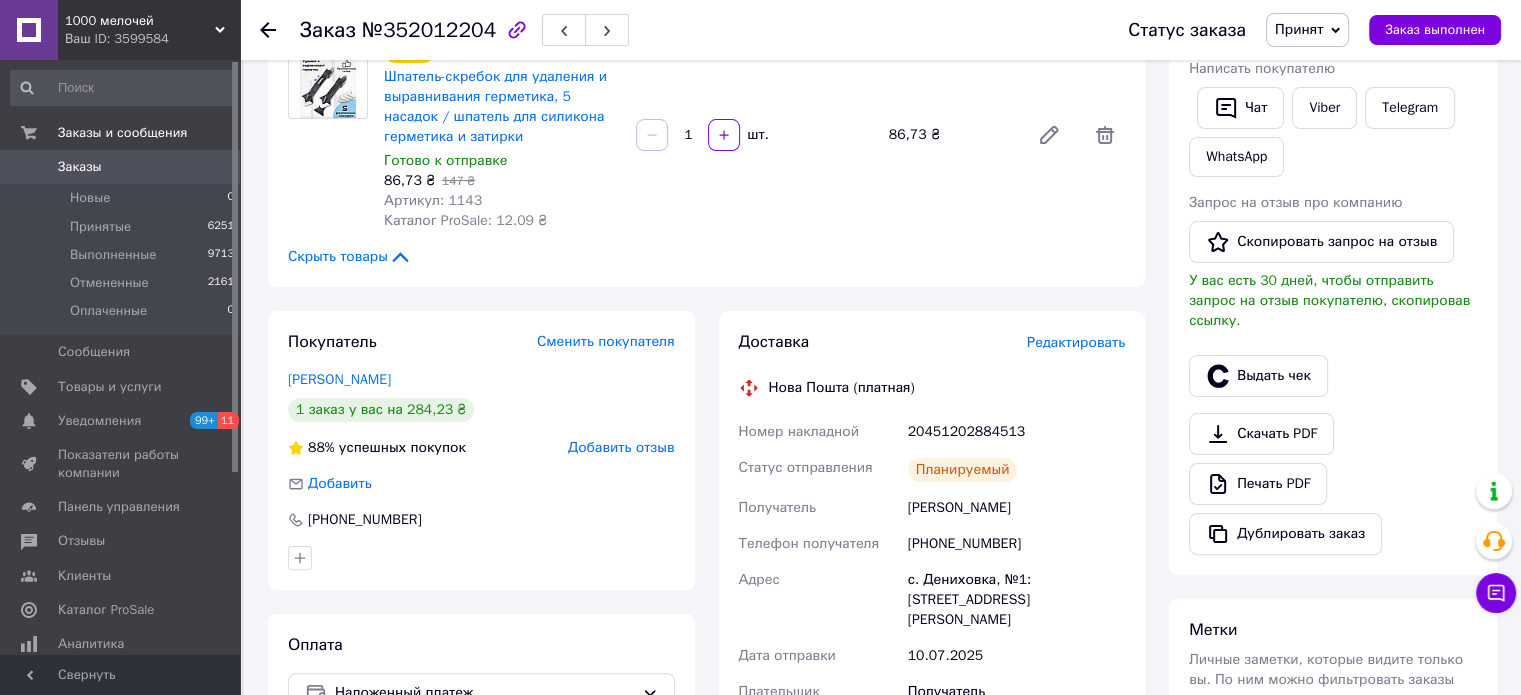 click on "20451202884513" at bounding box center (1016, 432) 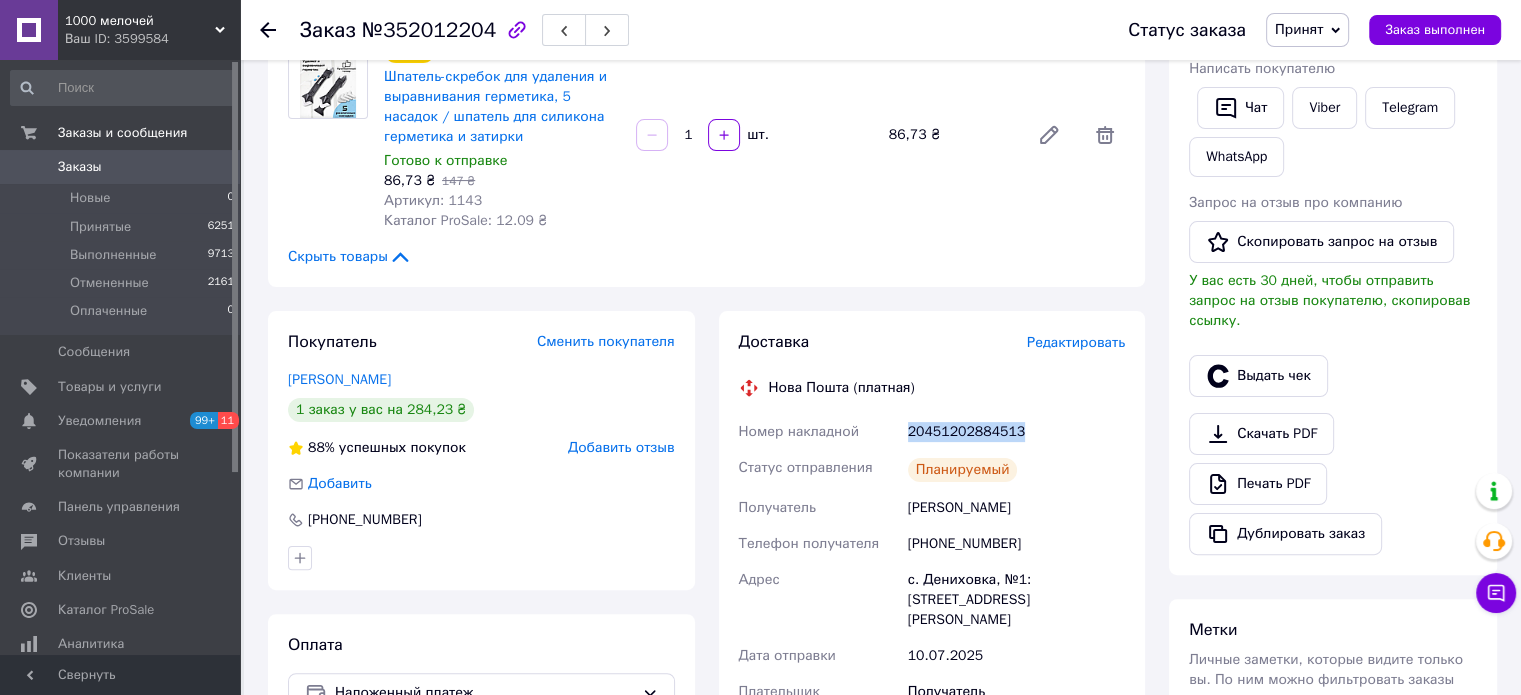 click on "20451202884513" at bounding box center (1016, 432) 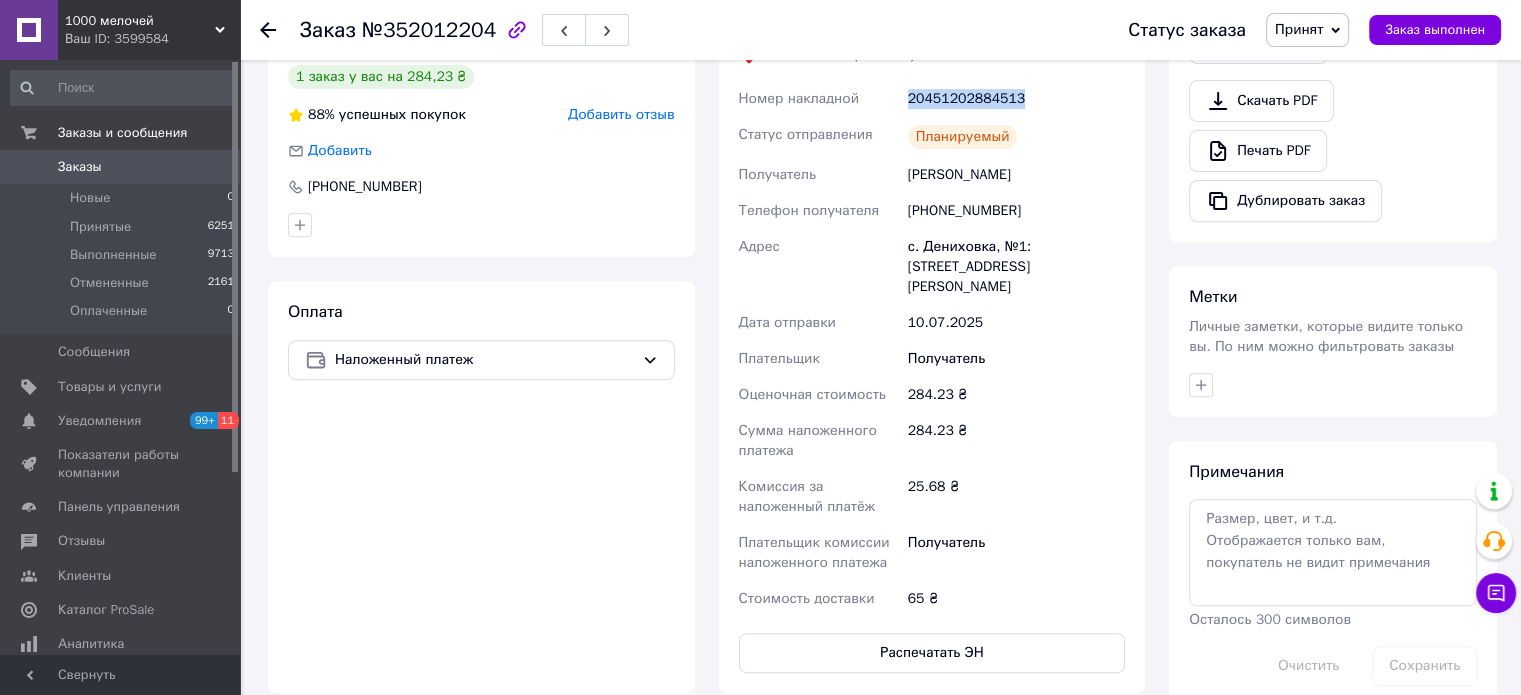 scroll, scrollTop: 700, scrollLeft: 0, axis: vertical 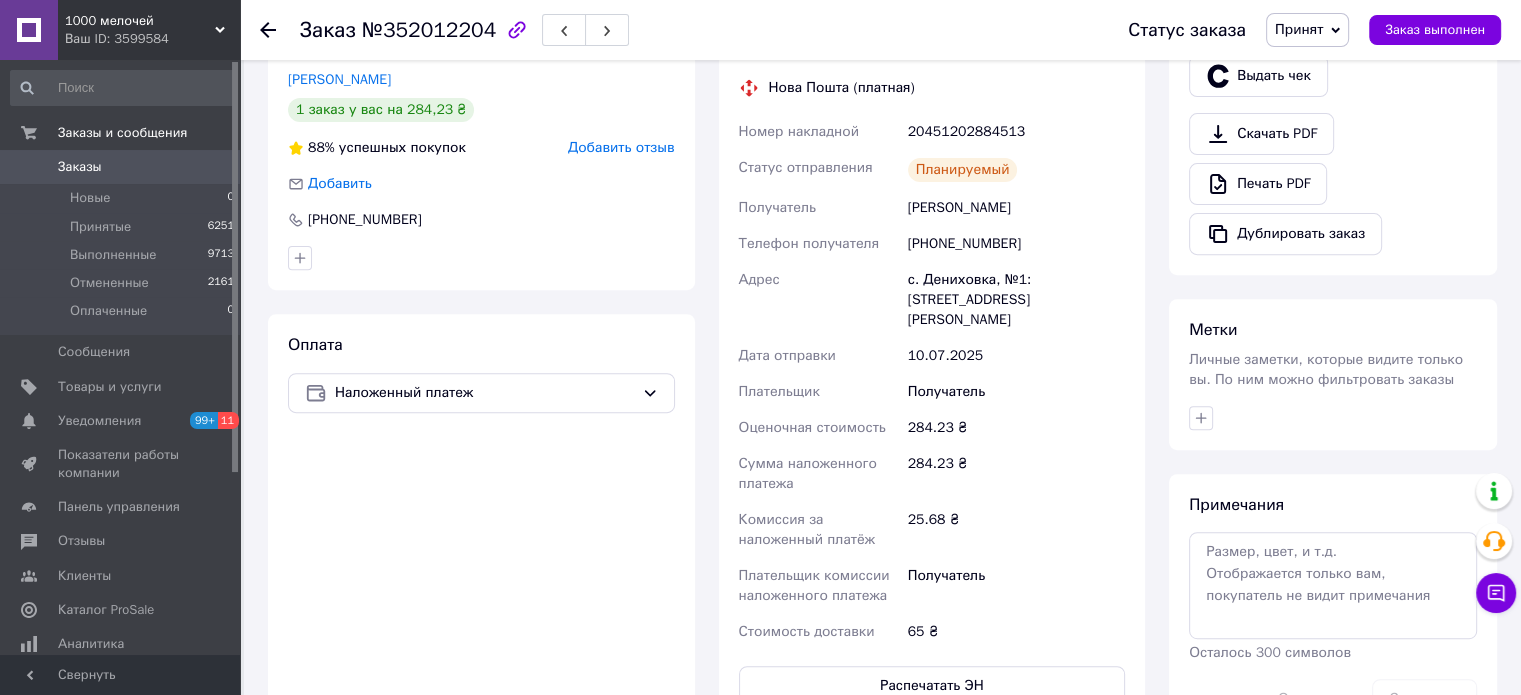 click on "[PERSON_NAME]" at bounding box center (1016, 208) 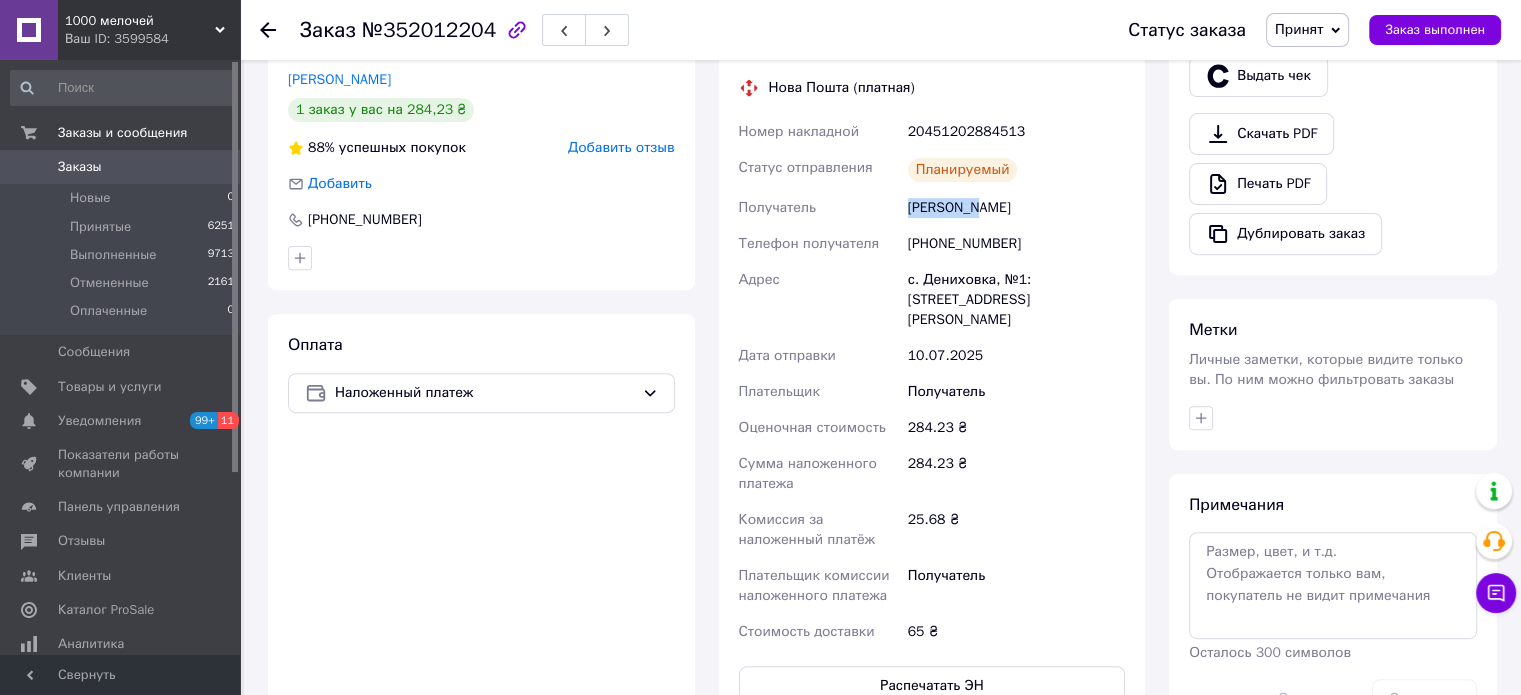 click on "[PERSON_NAME]" at bounding box center [1016, 208] 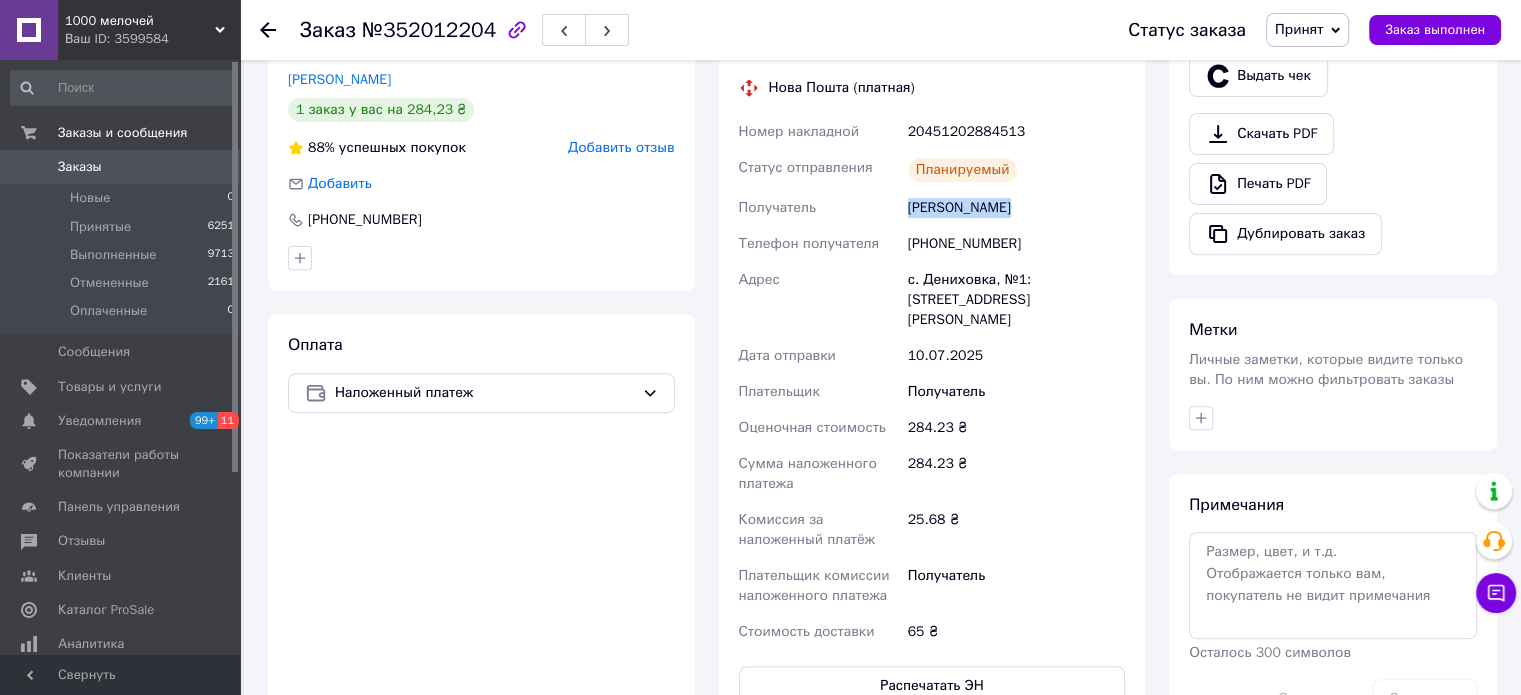 click on "Бондарєв Юрій" at bounding box center [1016, 208] 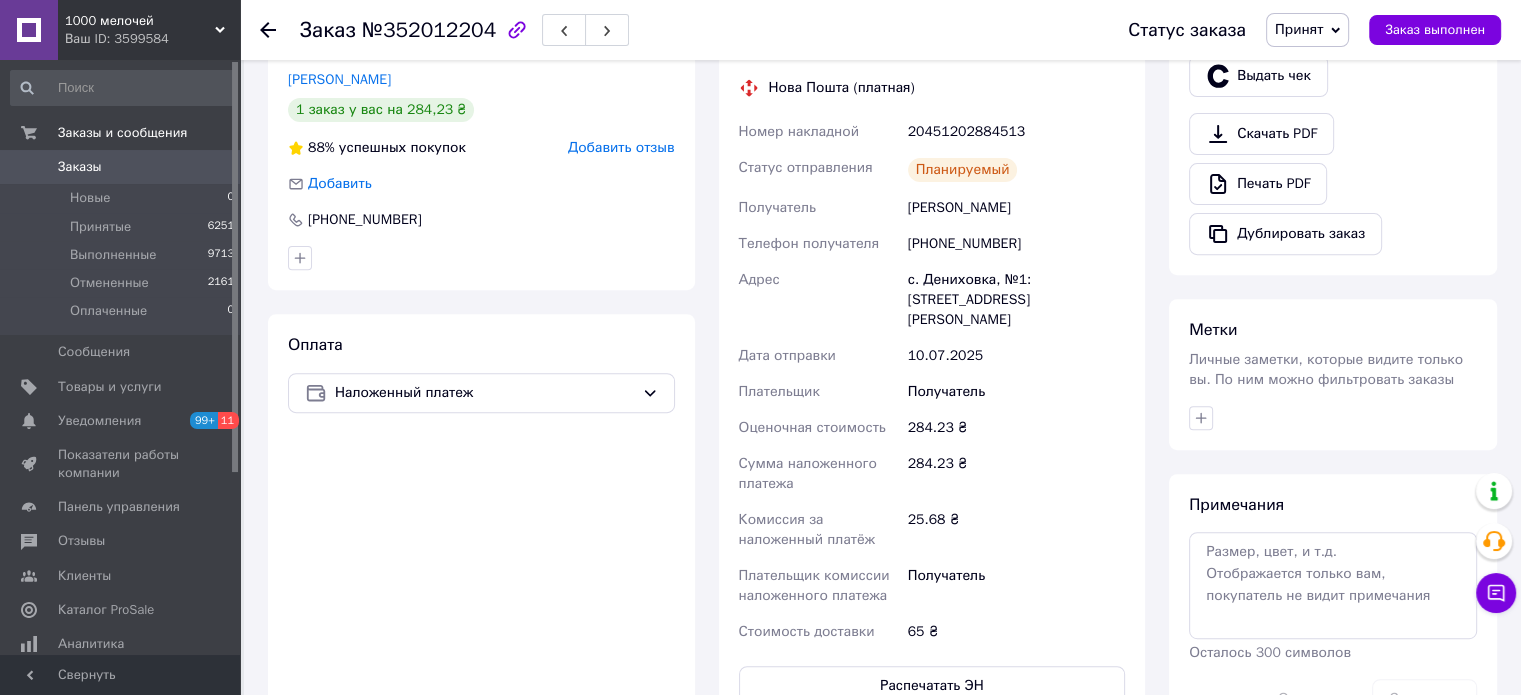 click on "+380988435355" at bounding box center (1016, 244) 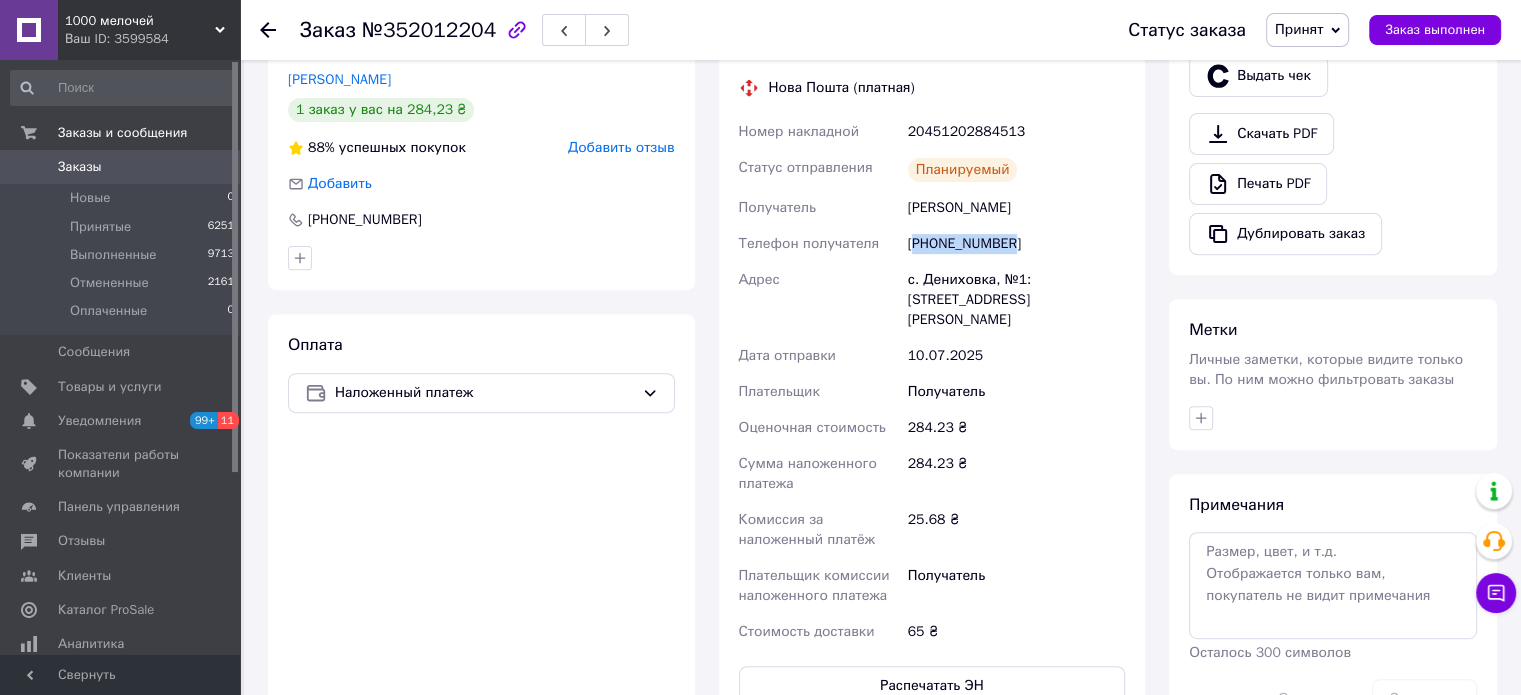 click on "+380988435355" at bounding box center [1016, 244] 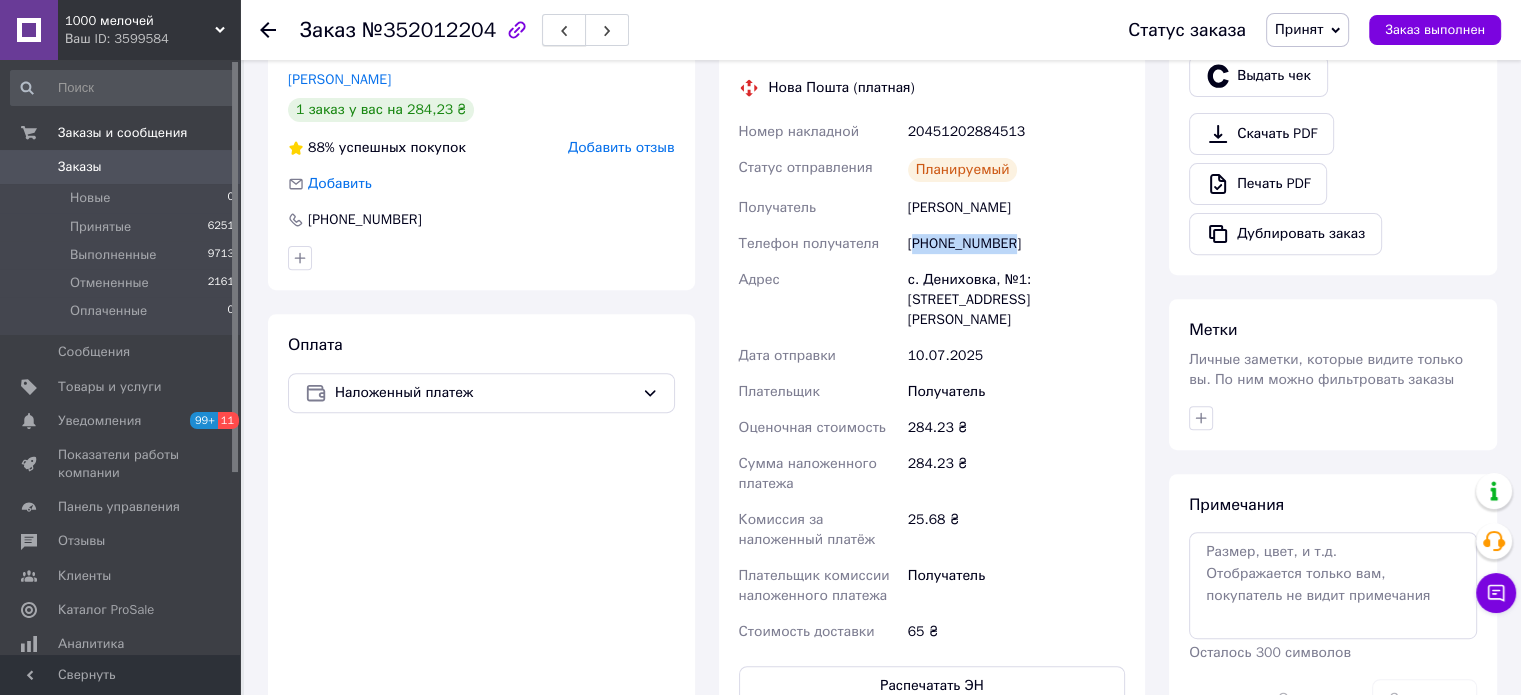 copy on "380988435355" 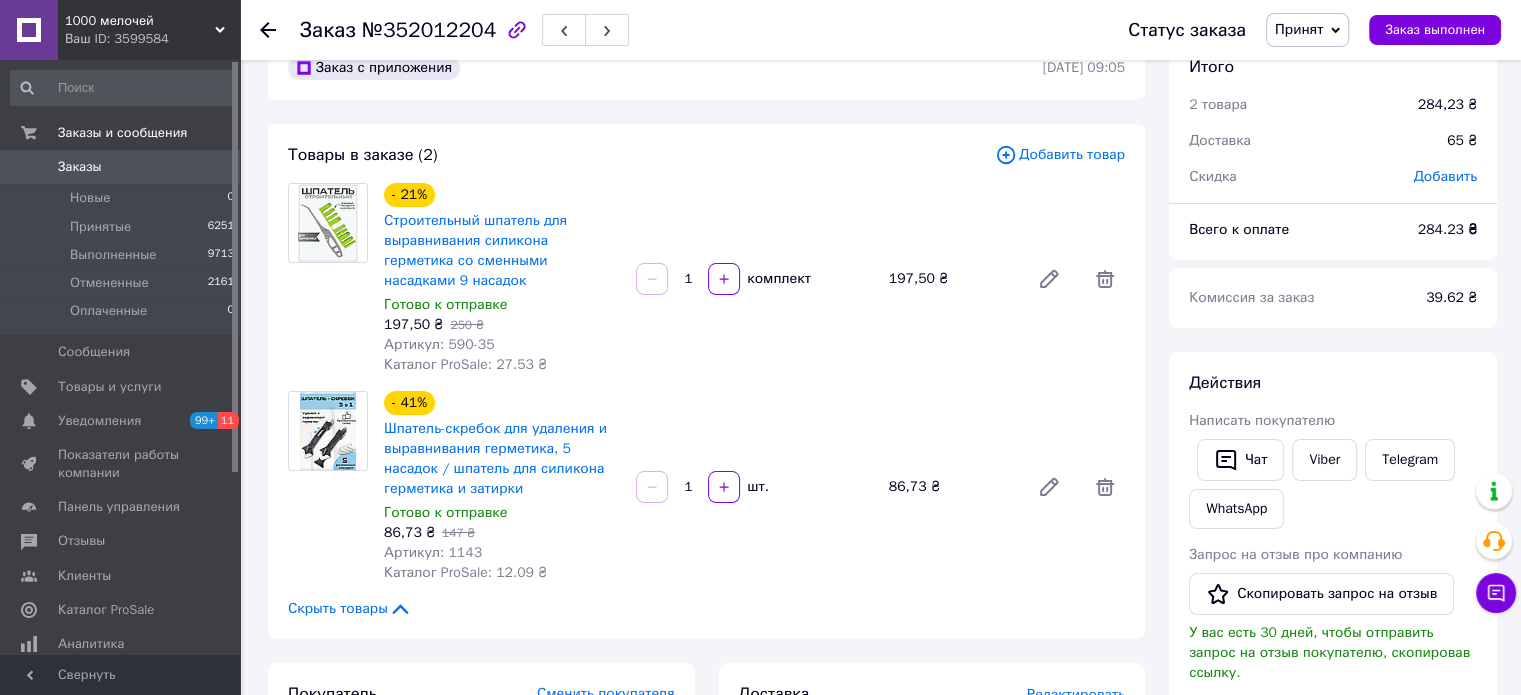 scroll, scrollTop: 0, scrollLeft: 0, axis: both 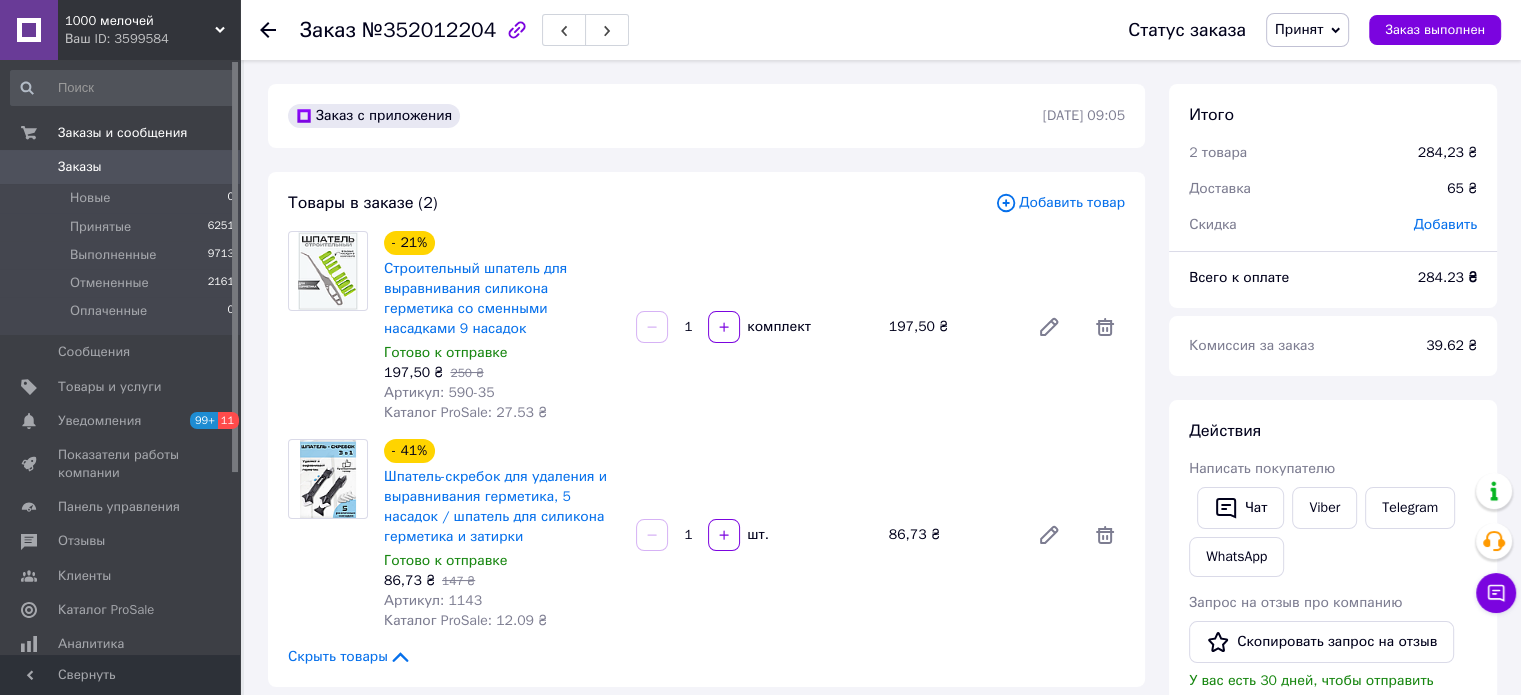 click on "284,23 ₴" at bounding box center (1447, 153) 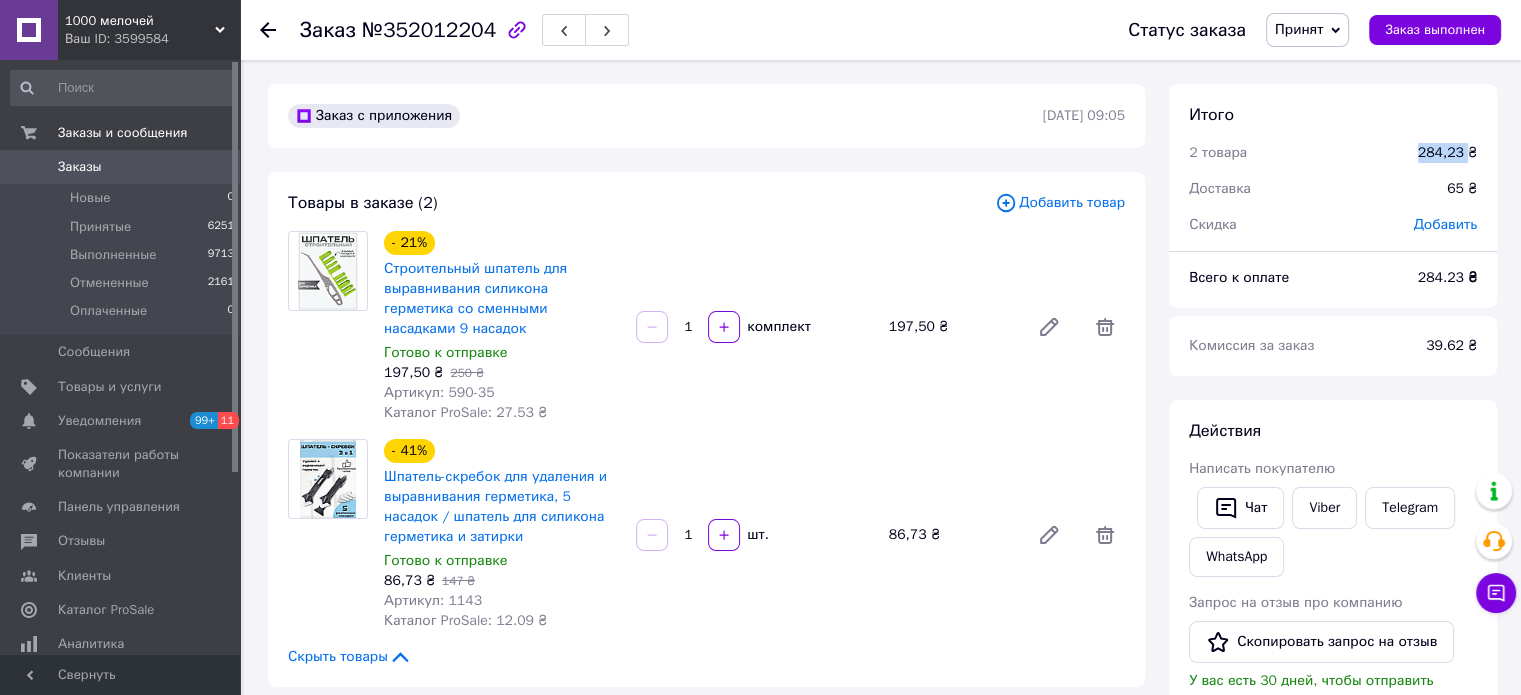 click on "284,23 ₴" at bounding box center [1447, 153] 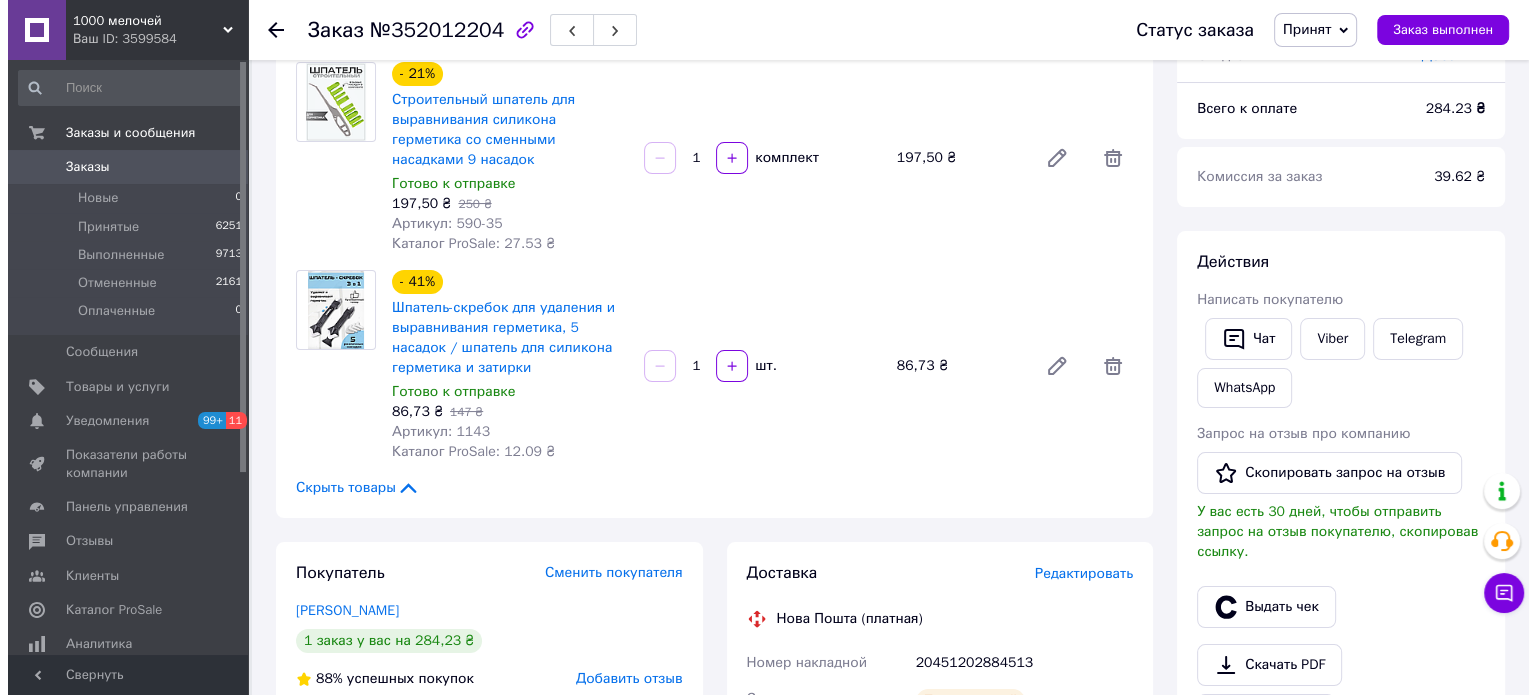 scroll, scrollTop: 500, scrollLeft: 0, axis: vertical 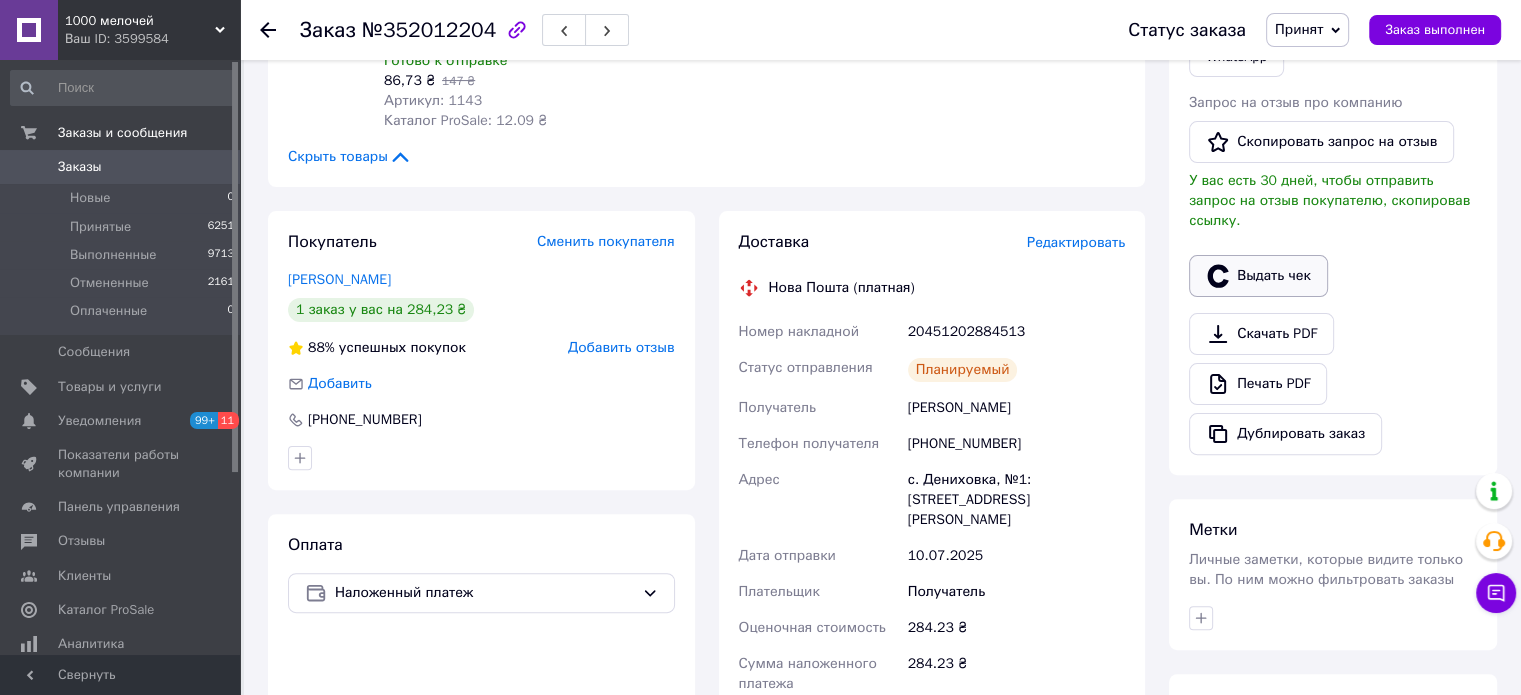click on "Выдать чек" at bounding box center [1258, 276] 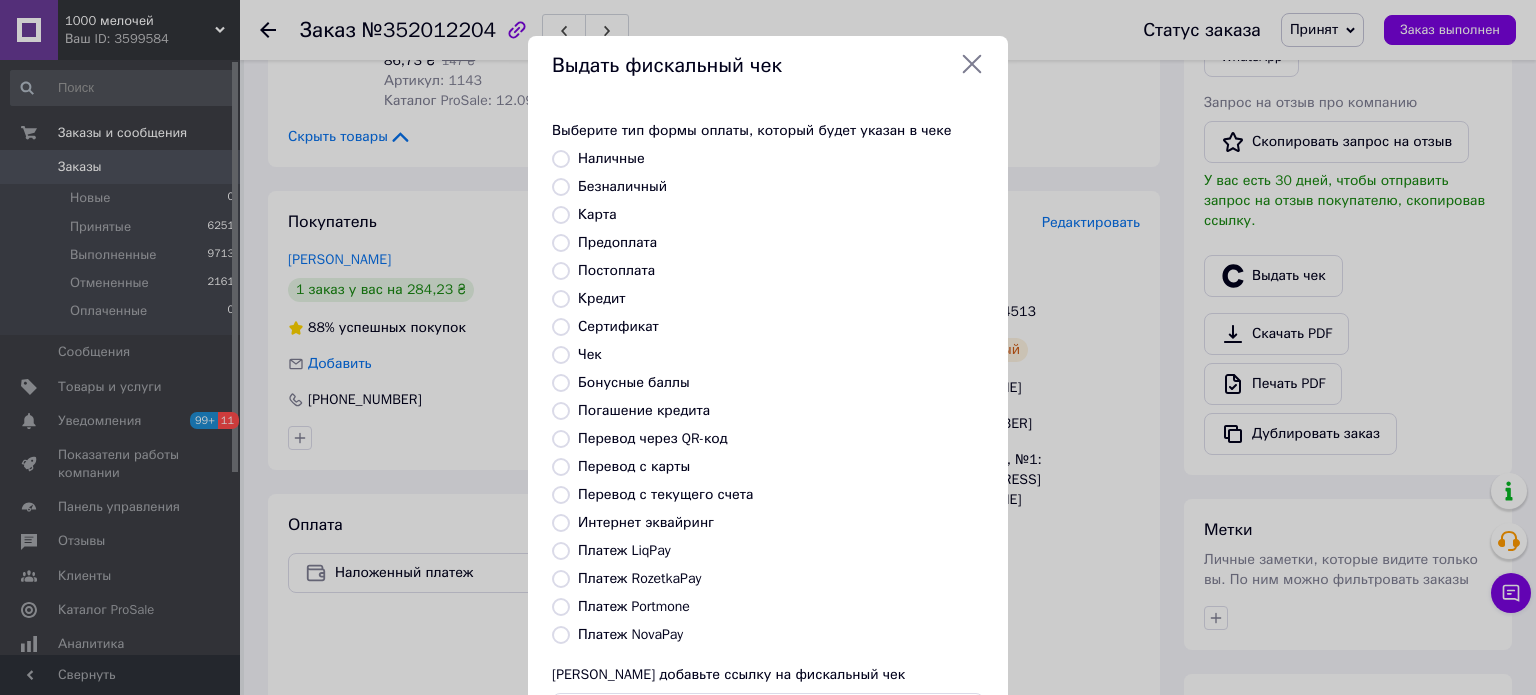 click at bounding box center [561, 635] 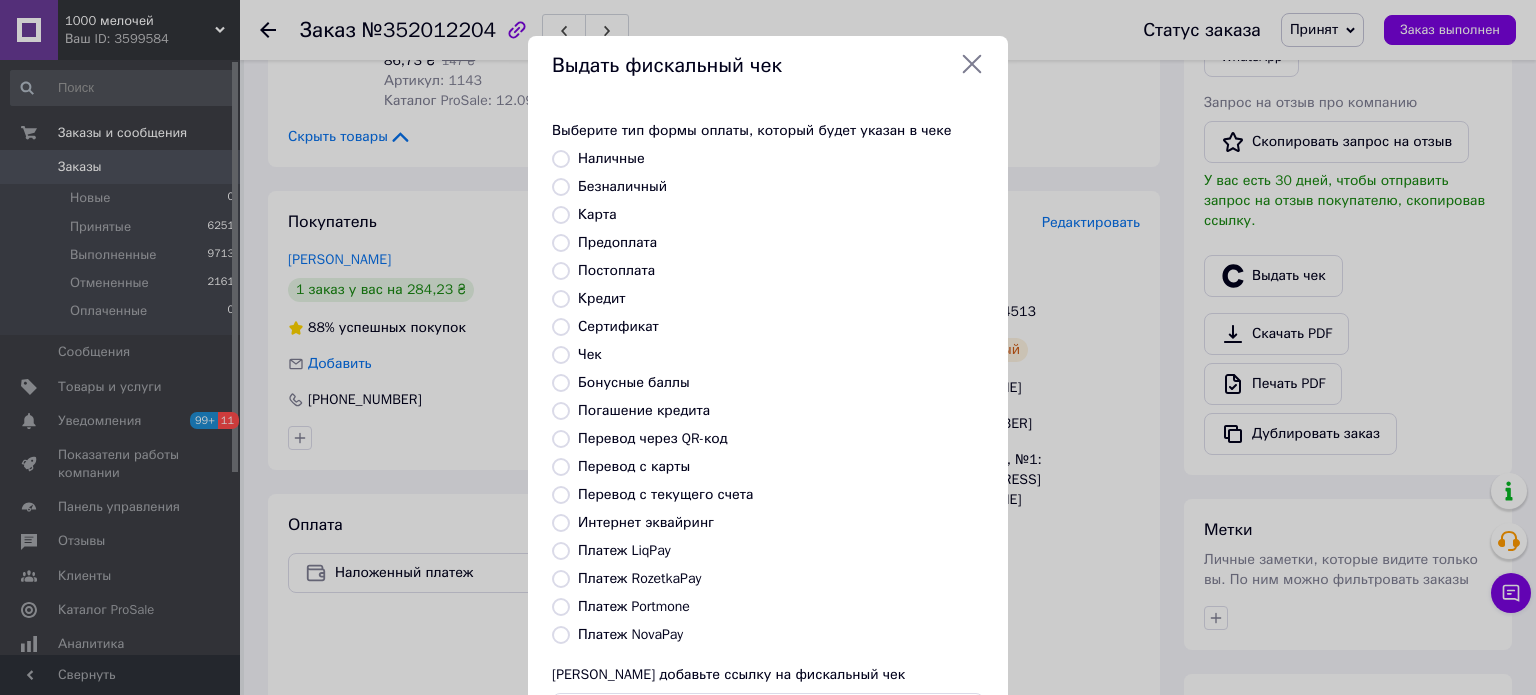 radio on "true" 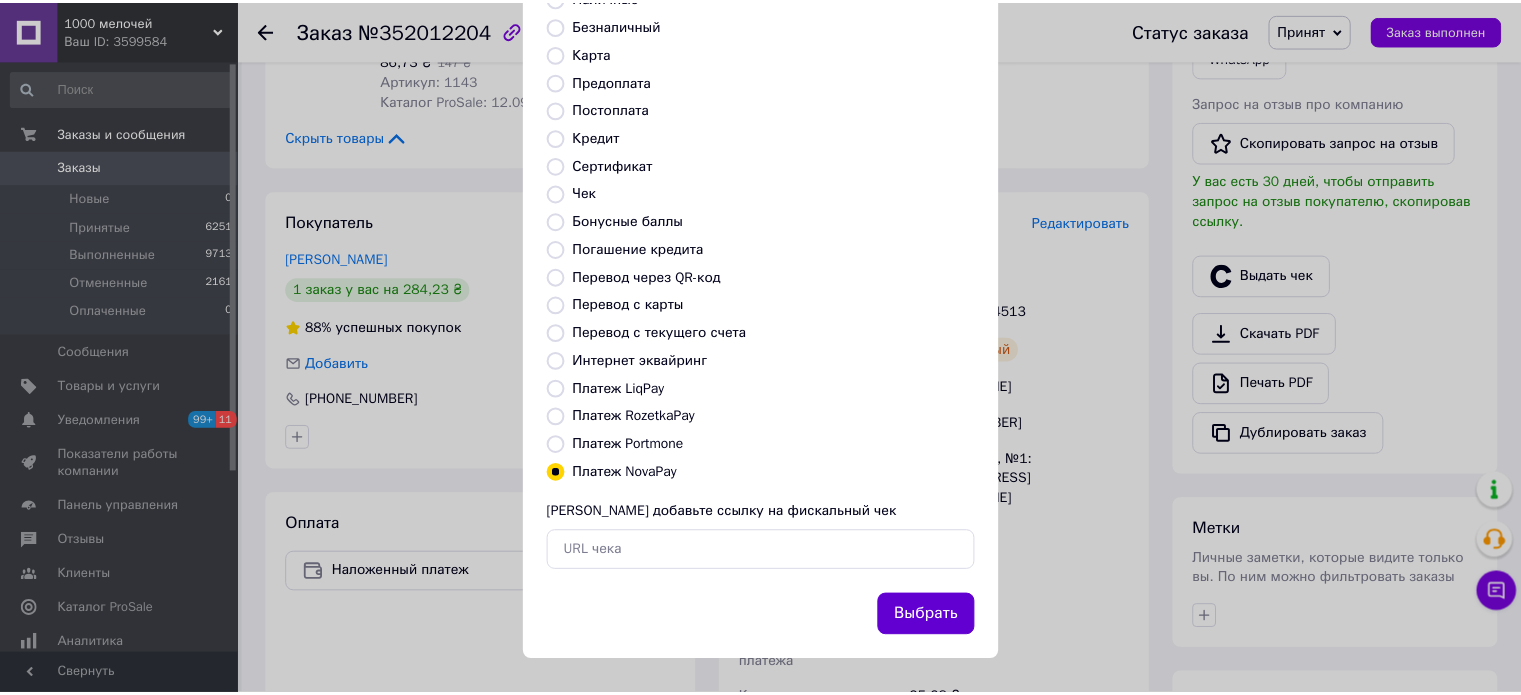 scroll, scrollTop: 163, scrollLeft: 0, axis: vertical 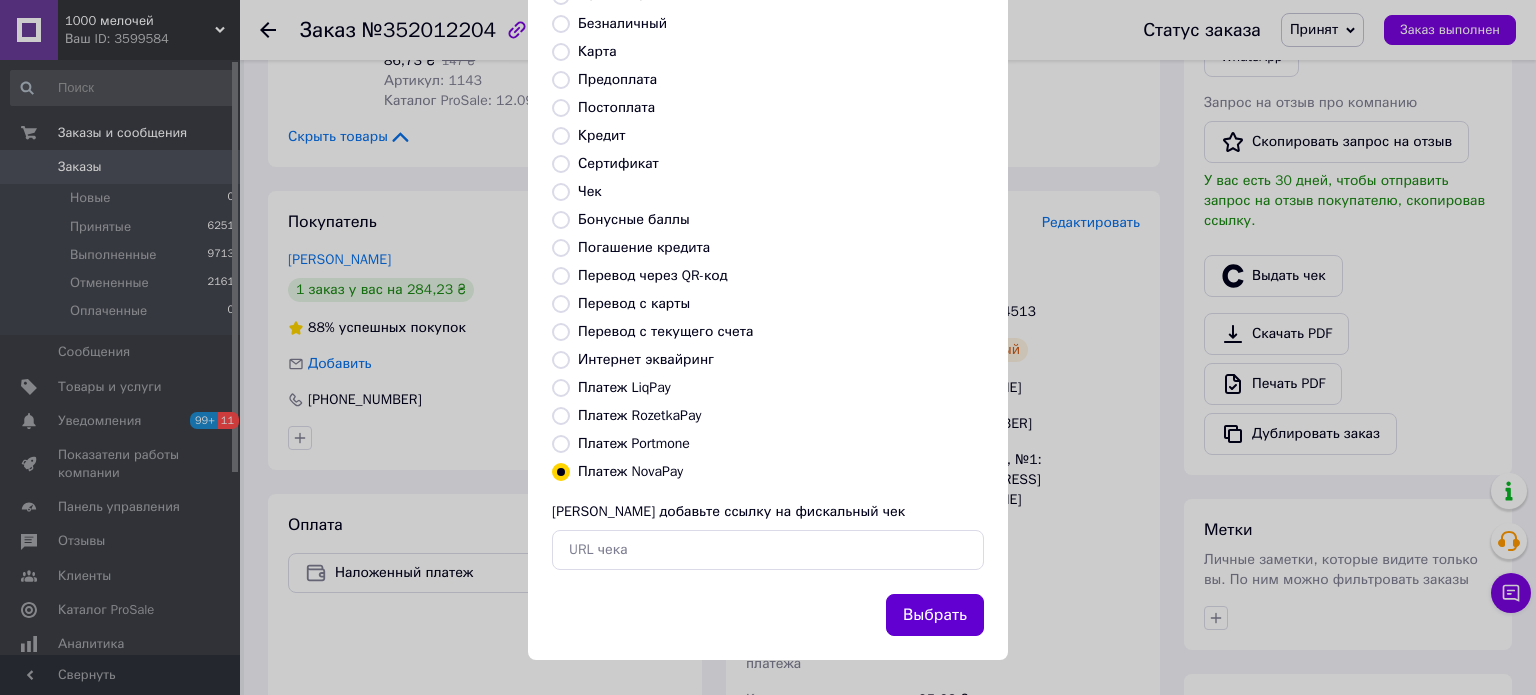 click on "Выбрать" at bounding box center [935, 615] 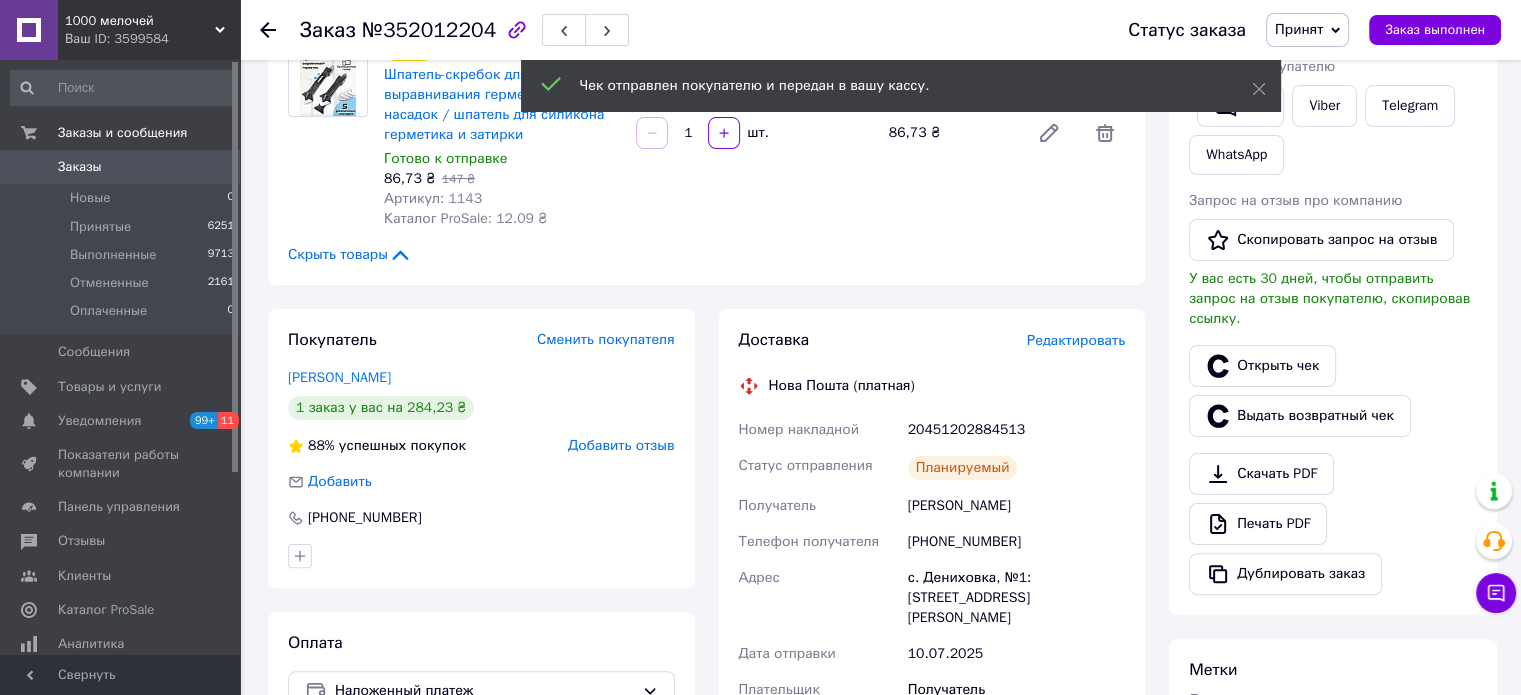scroll, scrollTop: 300, scrollLeft: 0, axis: vertical 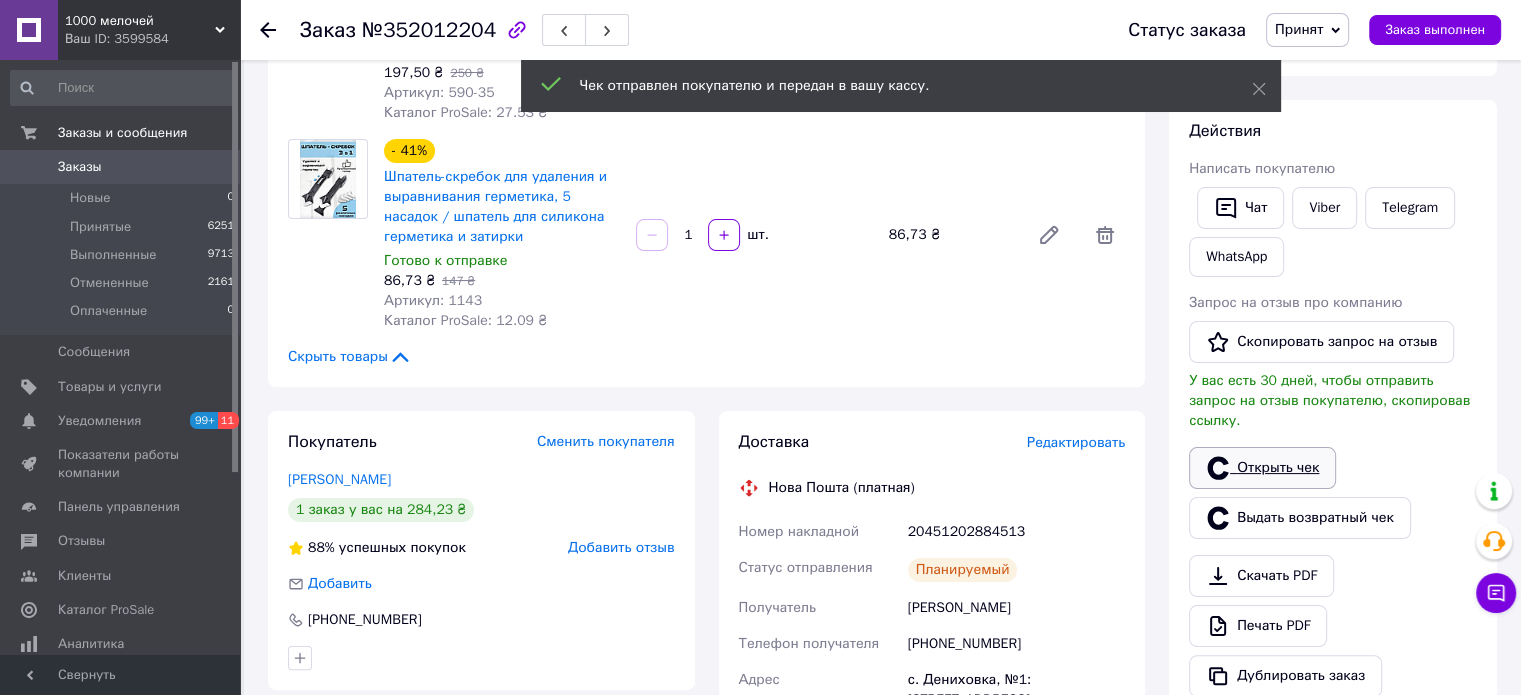 click on "Открыть чек" at bounding box center [1262, 468] 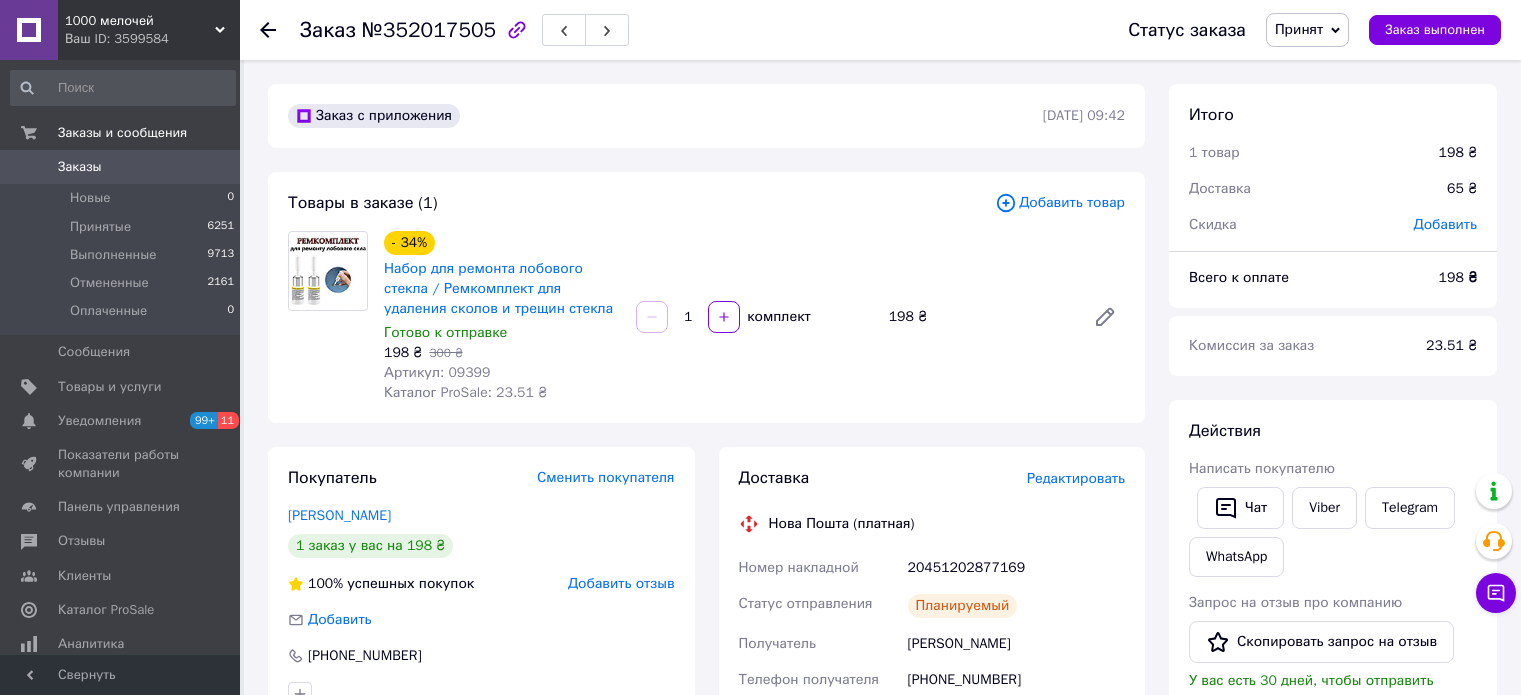 scroll, scrollTop: 0, scrollLeft: 0, axis: both 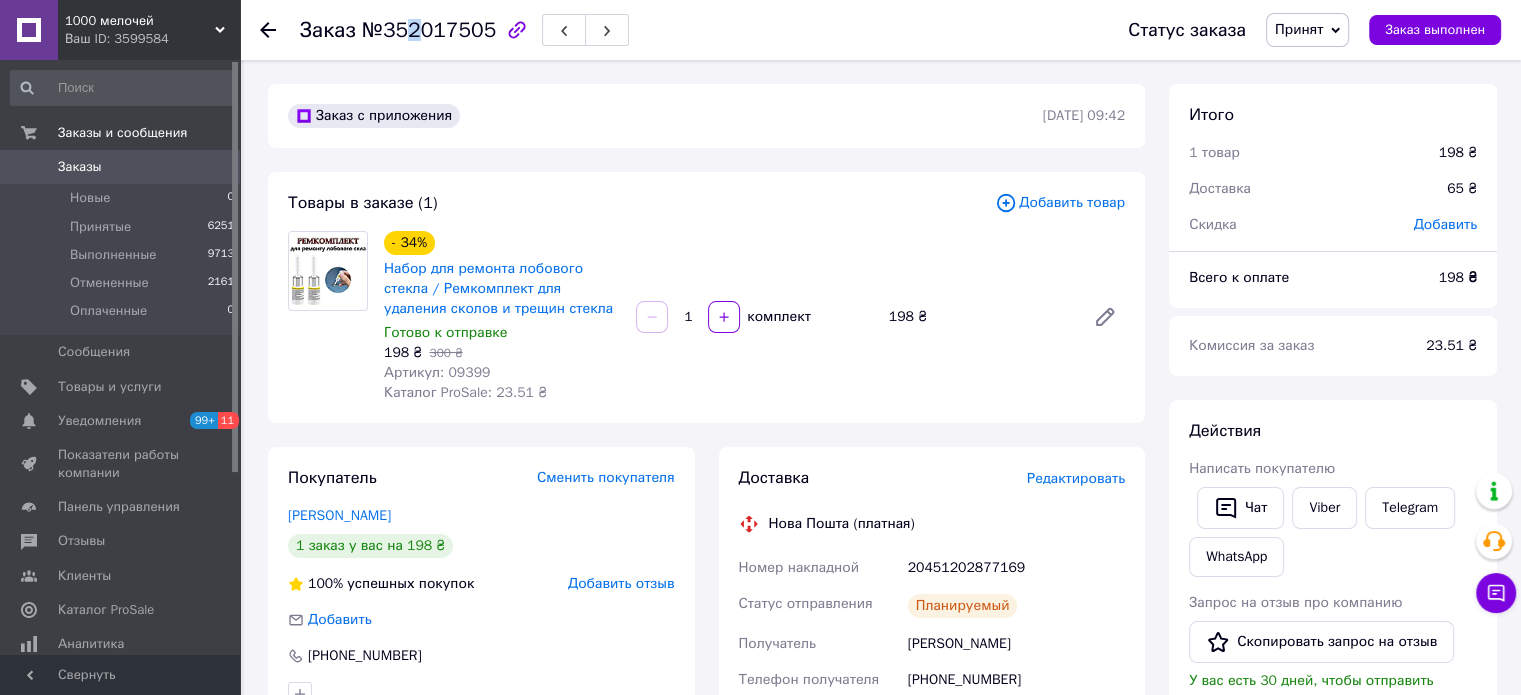 click on "№352017505" at bounding box center [429, 30] 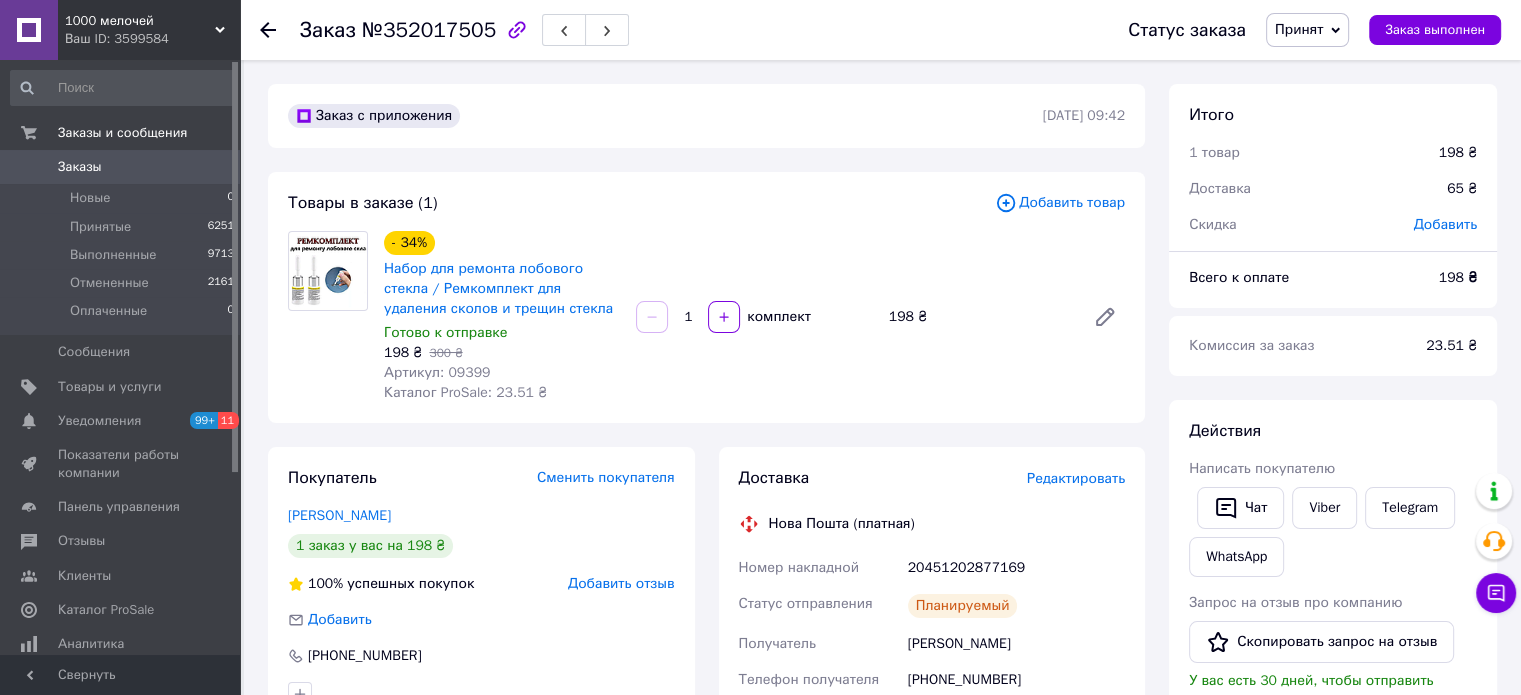 click on "№352017505" at bounding box center [429, 30] 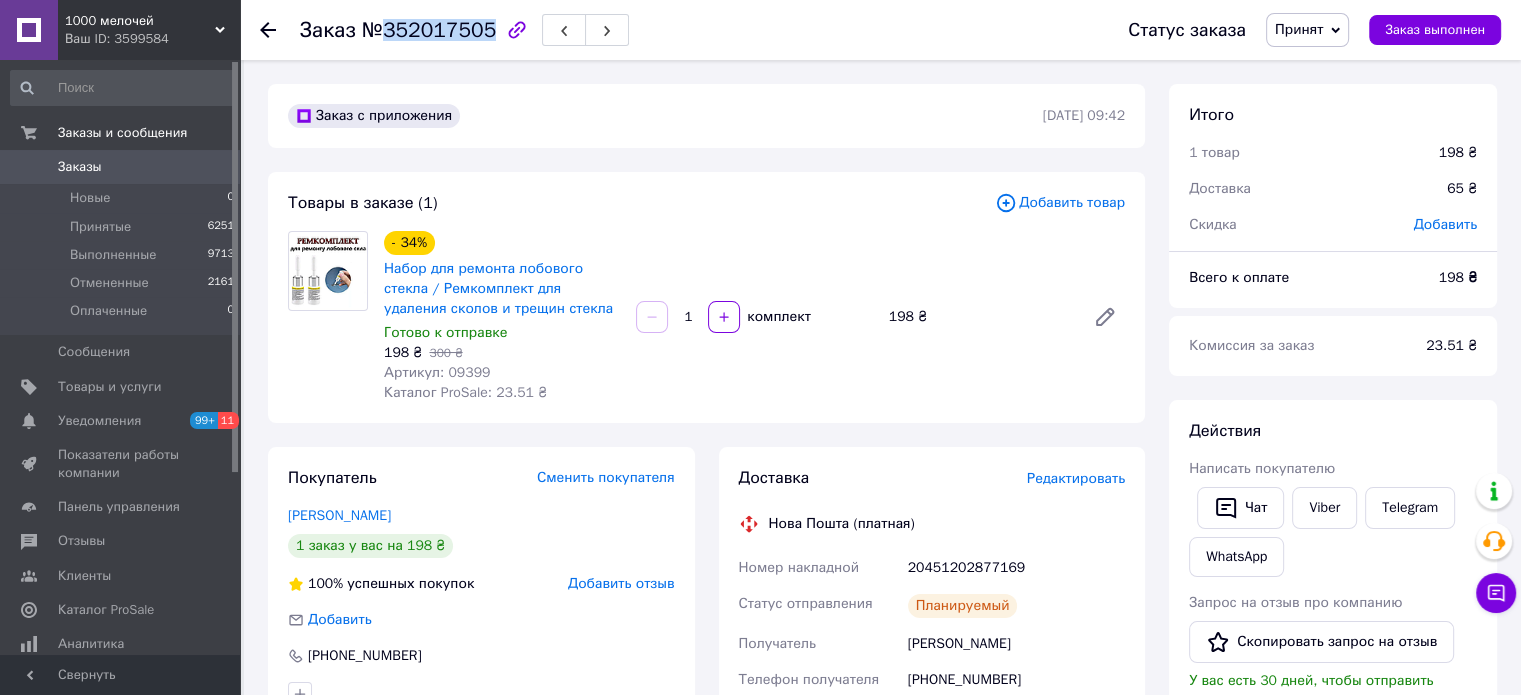 click on "№352017505" at bounding box center [429, 30] 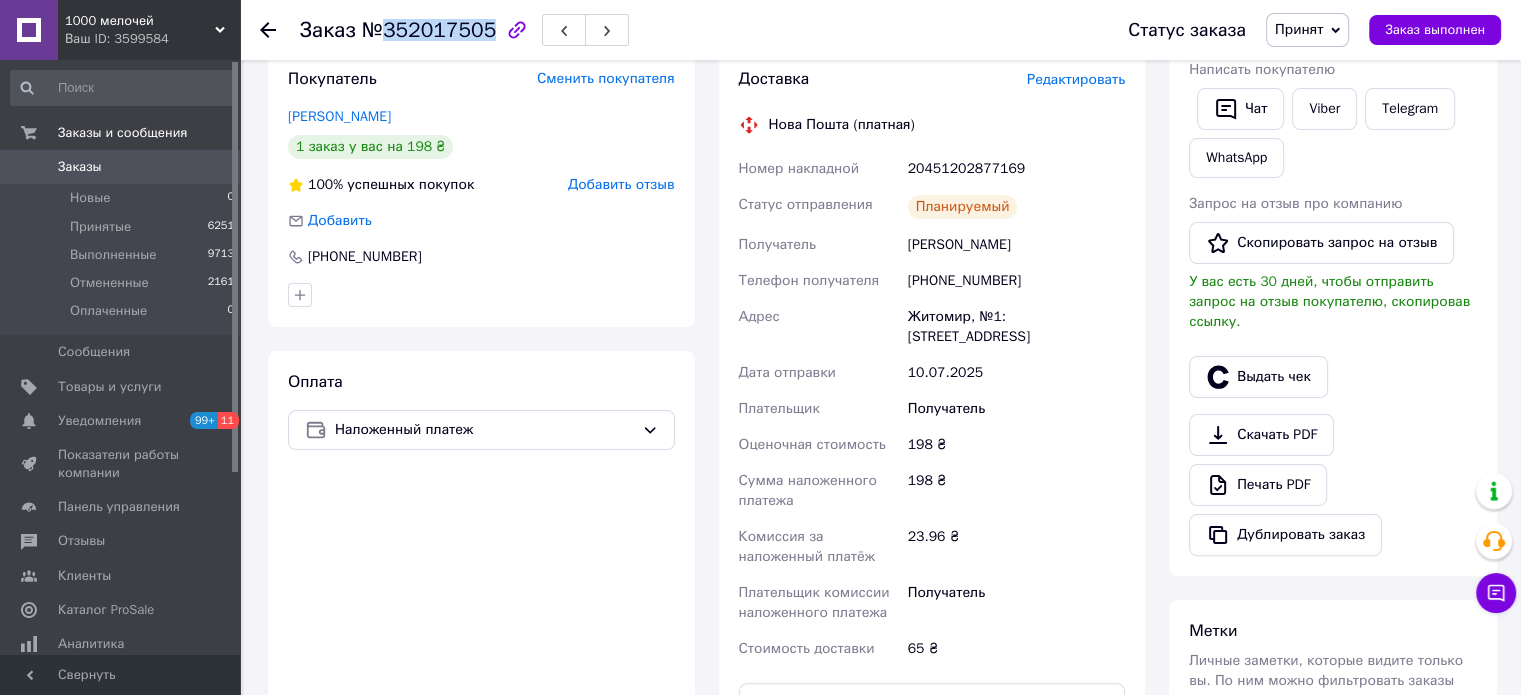 scroll, scrollTop: 400, scrollLeft: 0, axis: vertical 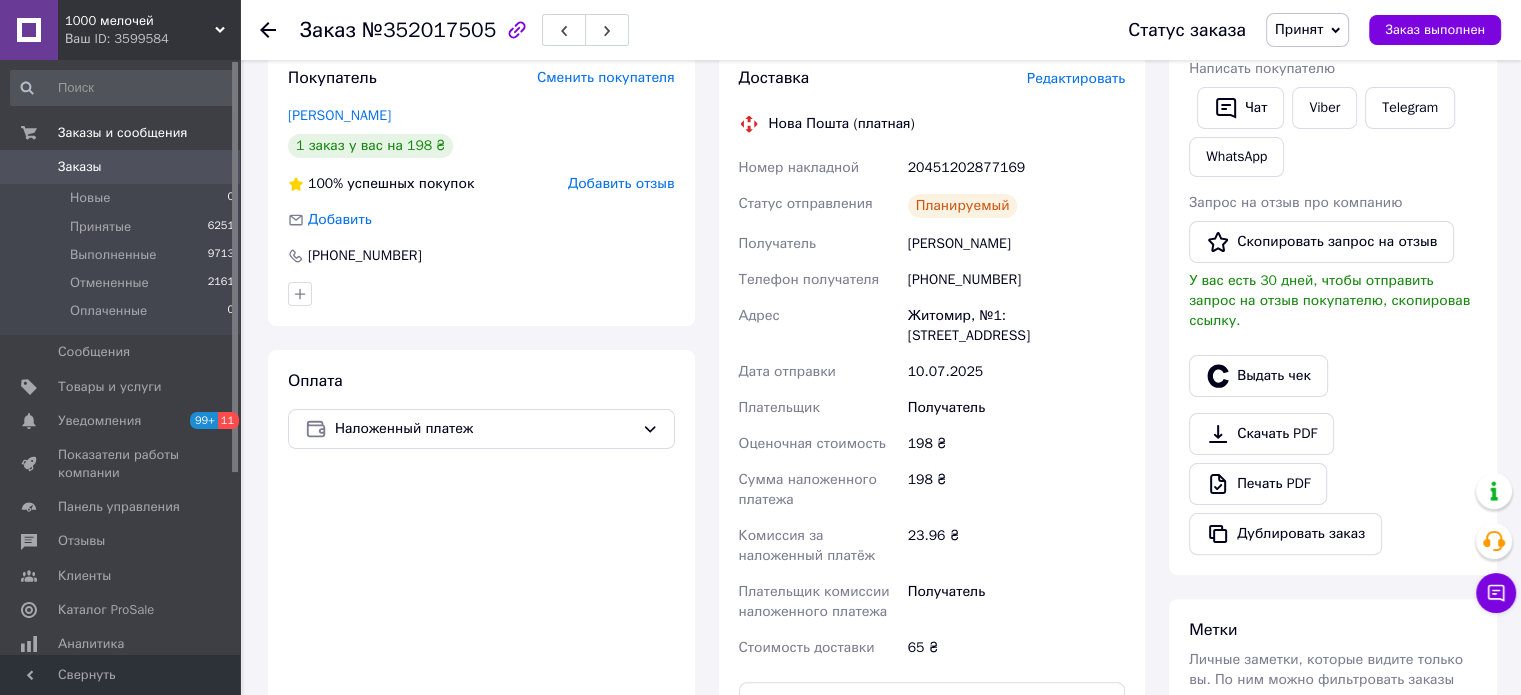 click on "[PERSON_NAME]" at bounding box center (1016, 244) 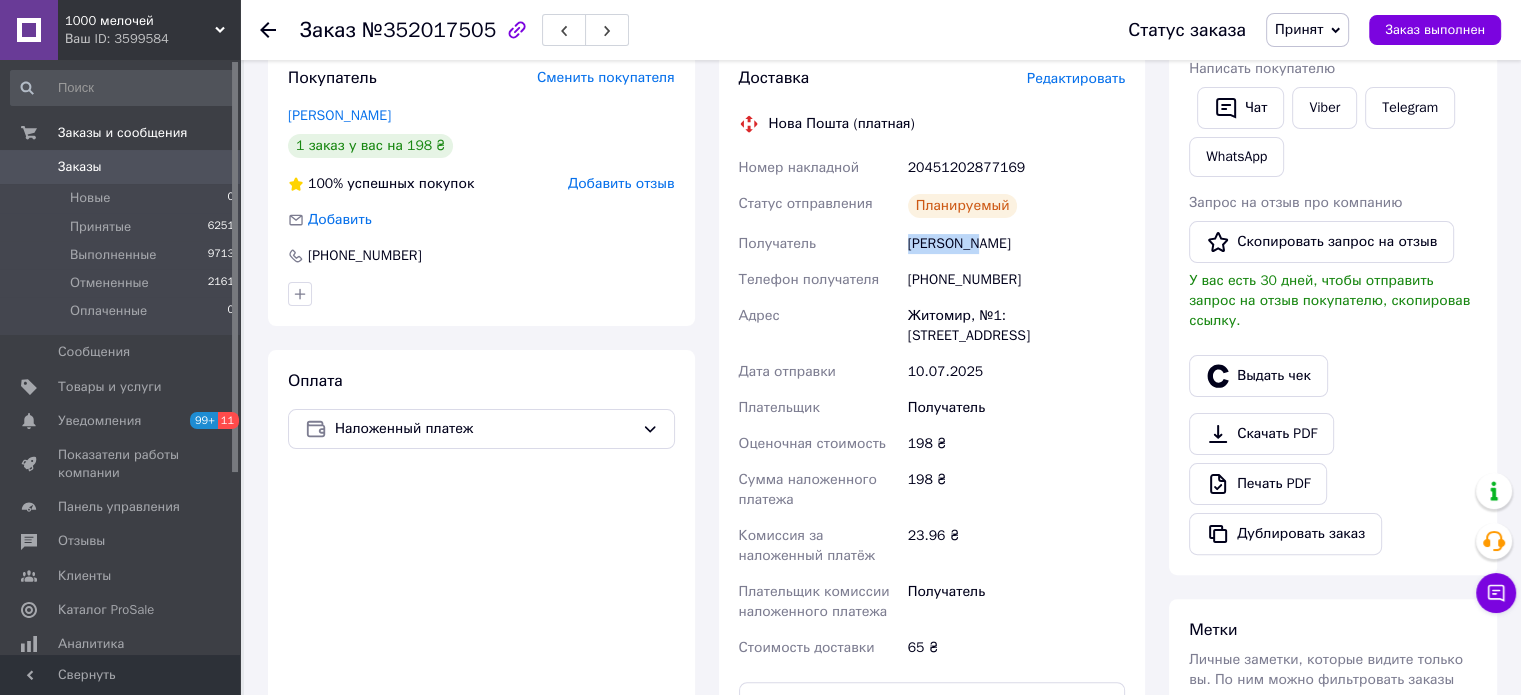 click on "[PERSON_NAME]" at bounding box center (1016, 244) 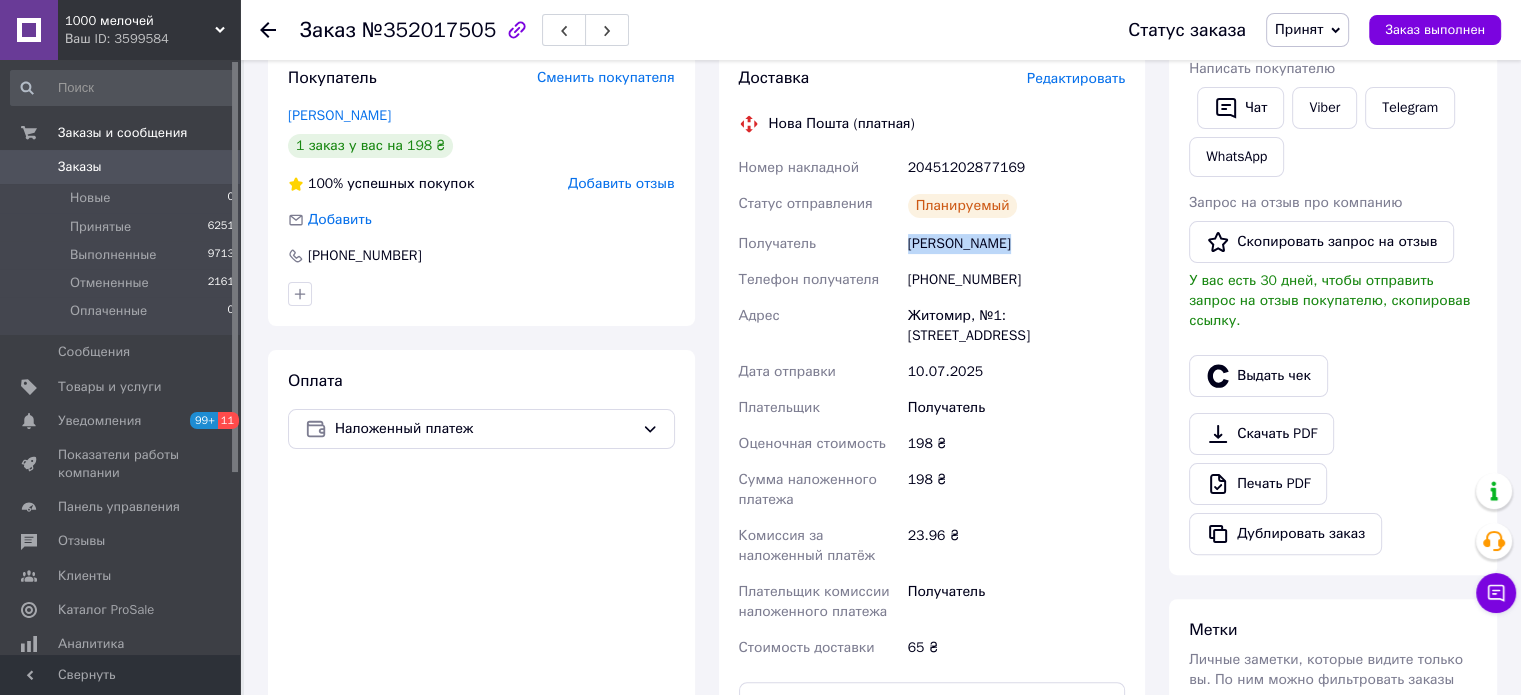 click on "[PERSON_NAME]" at bounding box center (1016, 244) 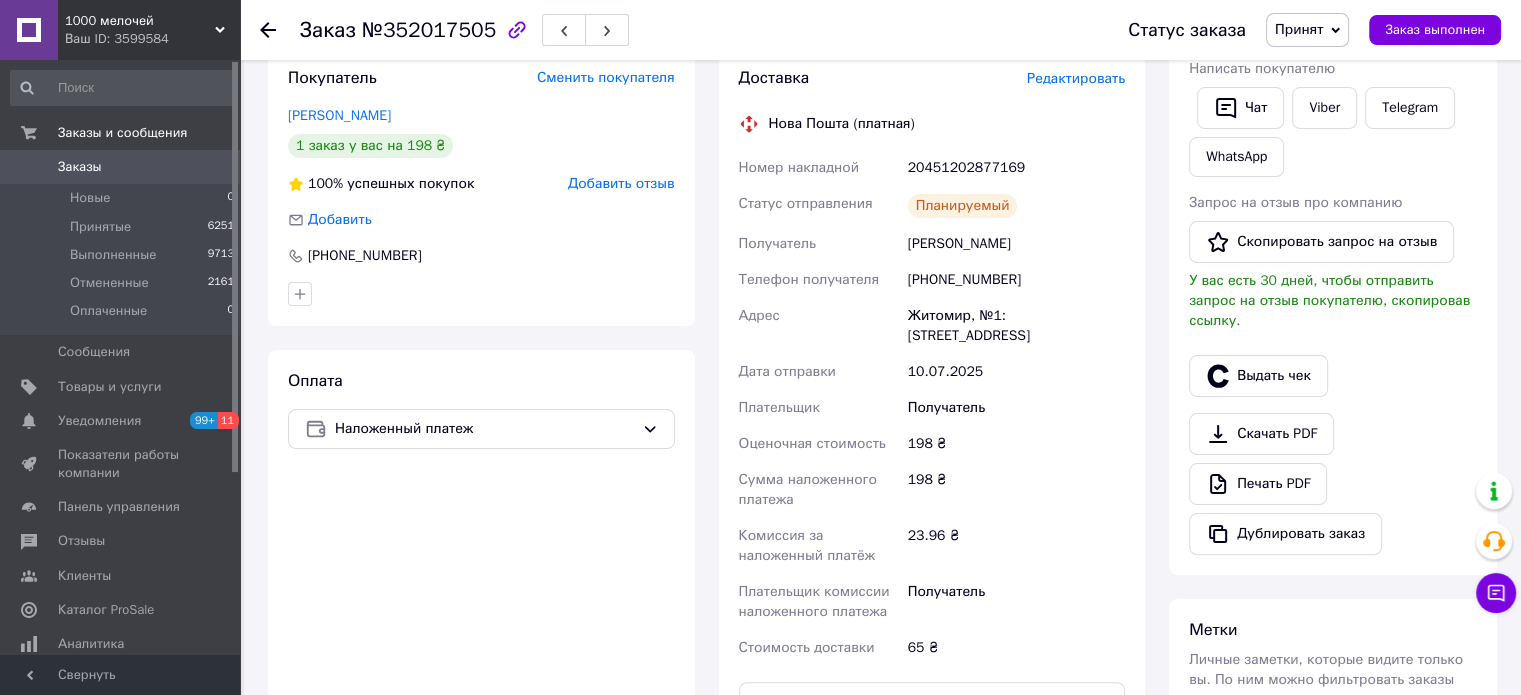 click on "+380676816152" at bounding box center (1016, 280) 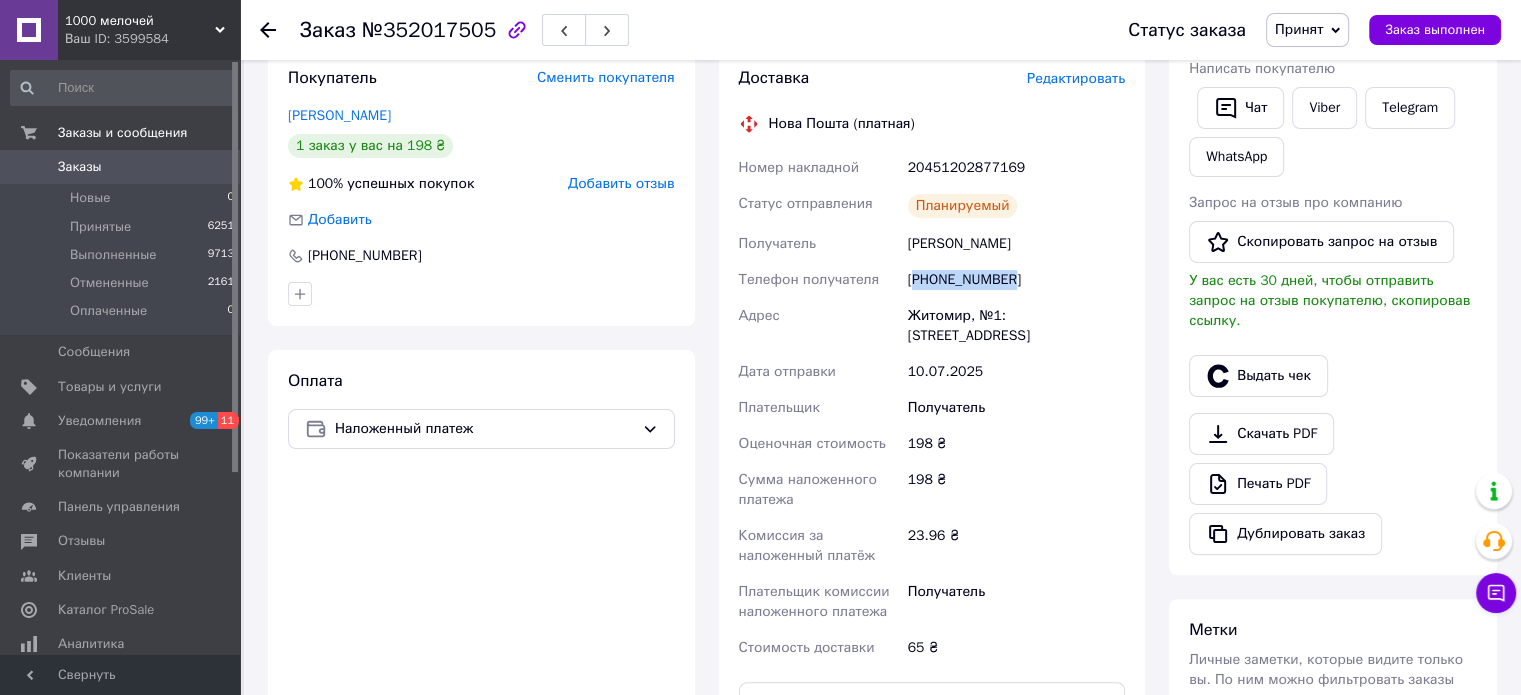 click on "+380676816152" at bounding box center [1016, 280] 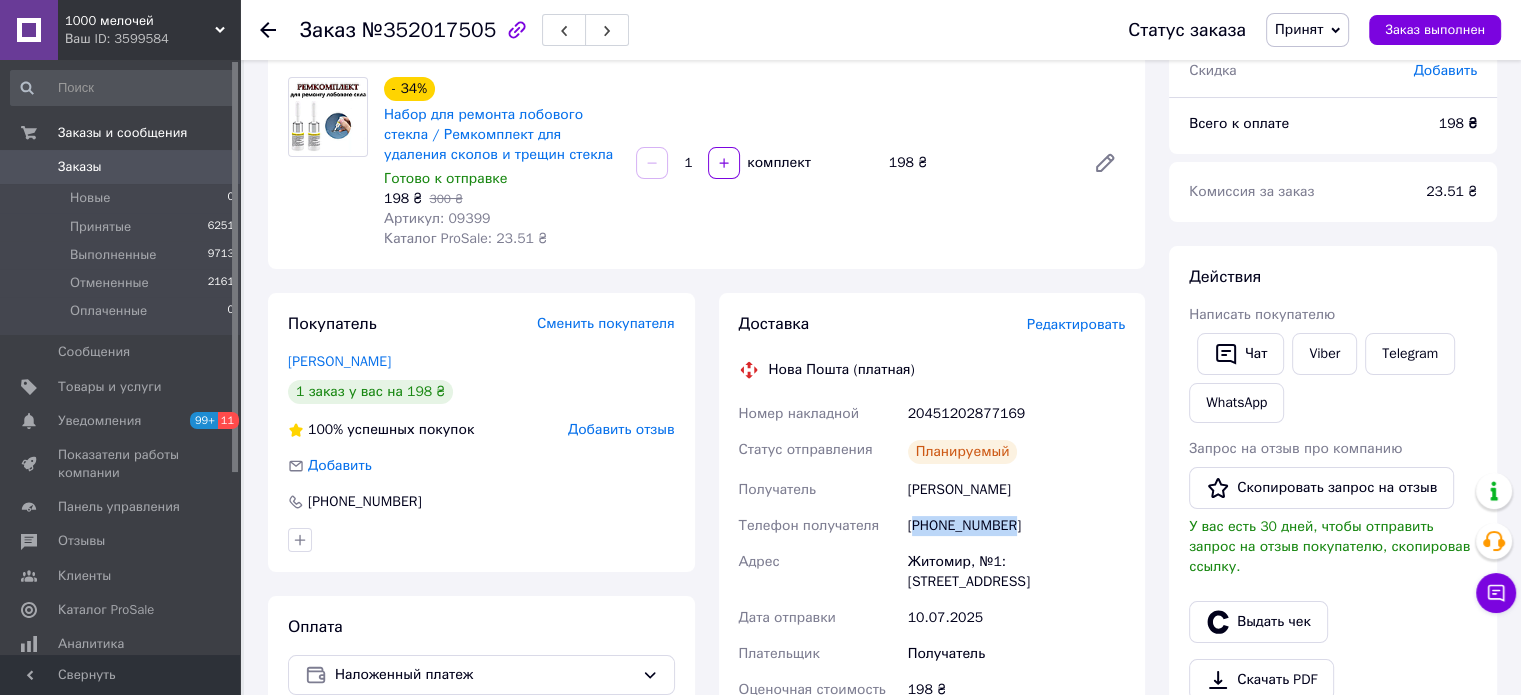 scroll, scrollTop: 0, scrollLeft: 0, axis: both 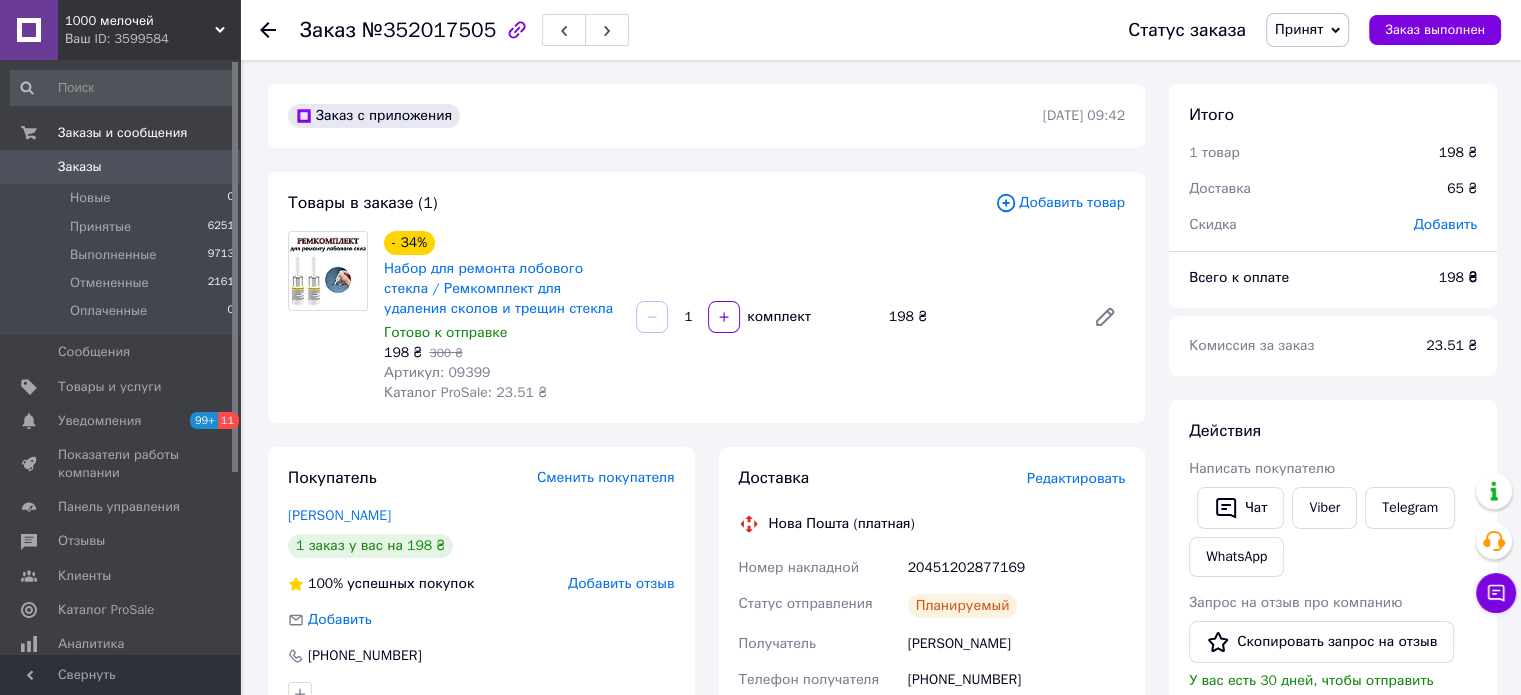 click on "198 ₴" at bounding box center (979, 317) 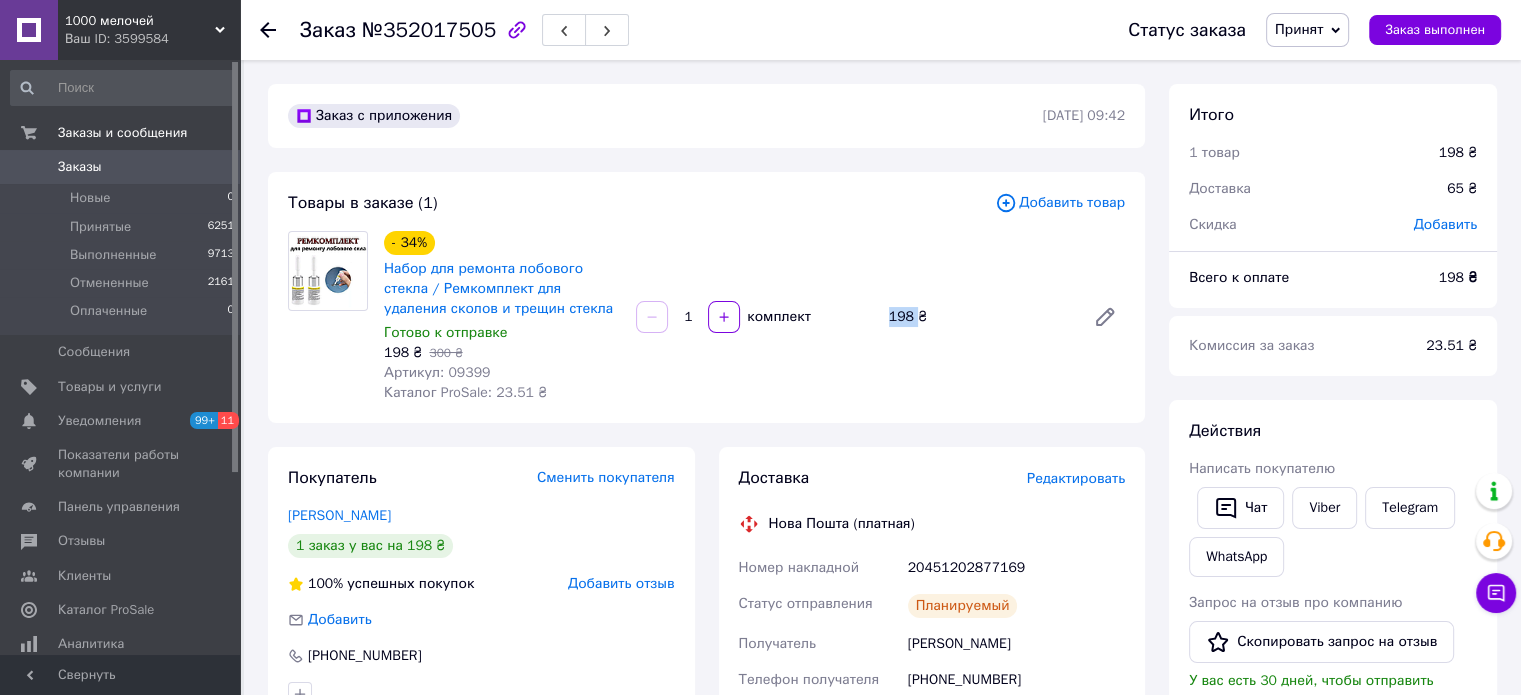 click on "198 ₴" at bounding box center (979, 317) 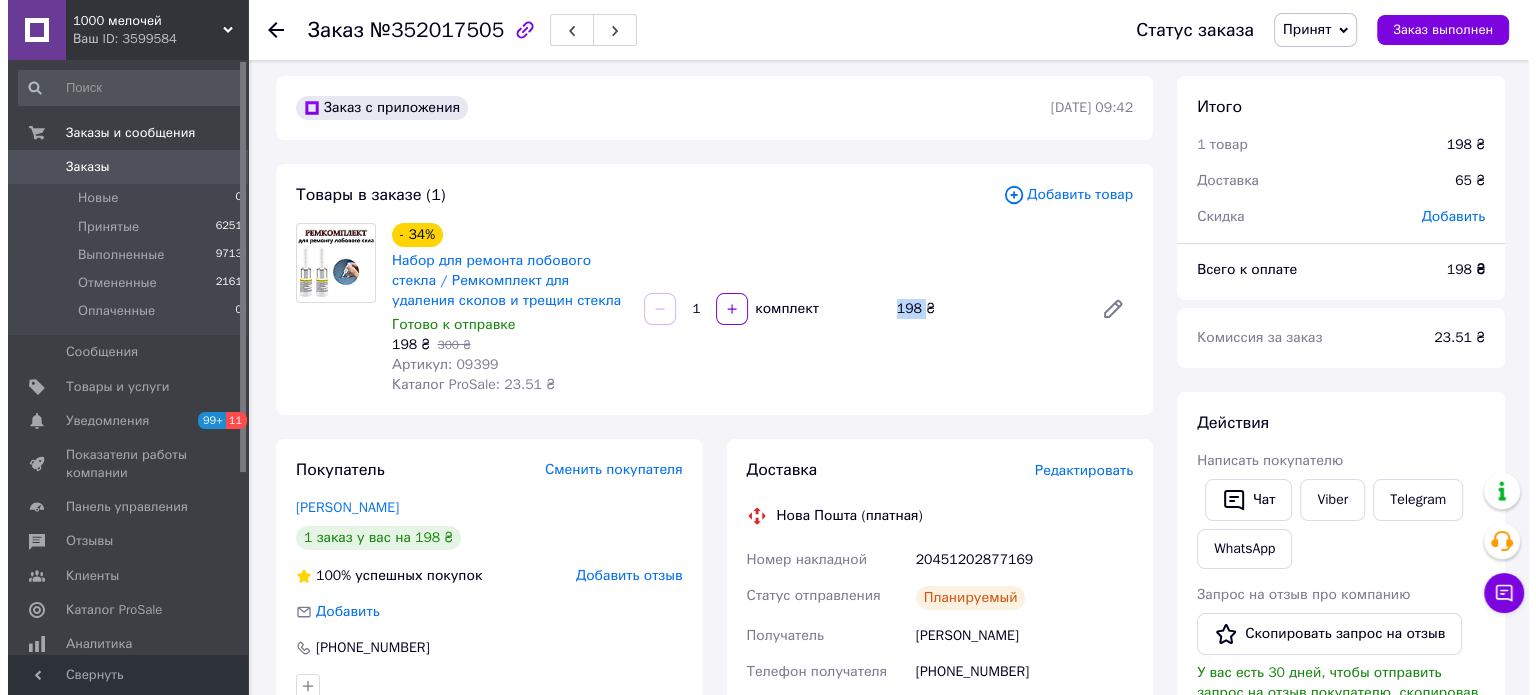 scroll, scrollTop: 400, scrollLeft: 0, axis: vertical 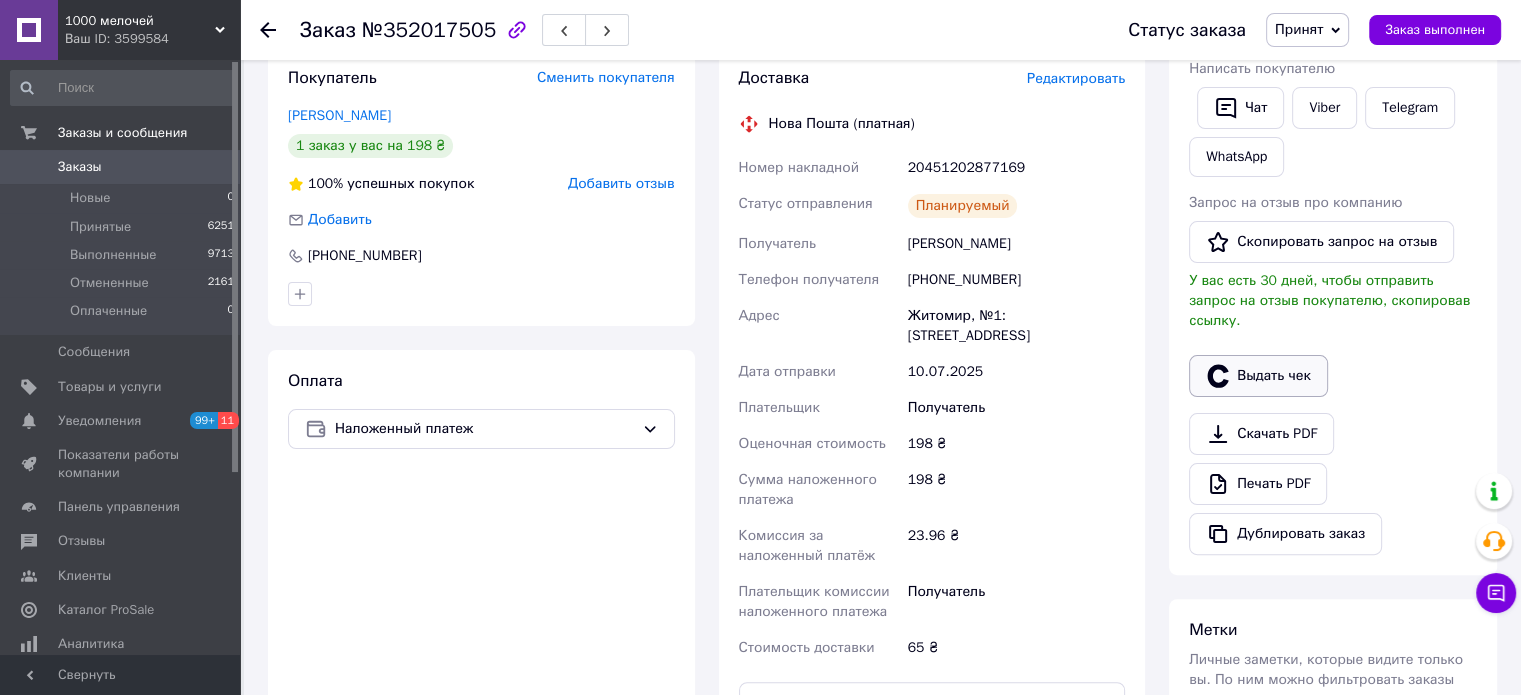click on "Выдать чек" at bounding box center [1258, 376] 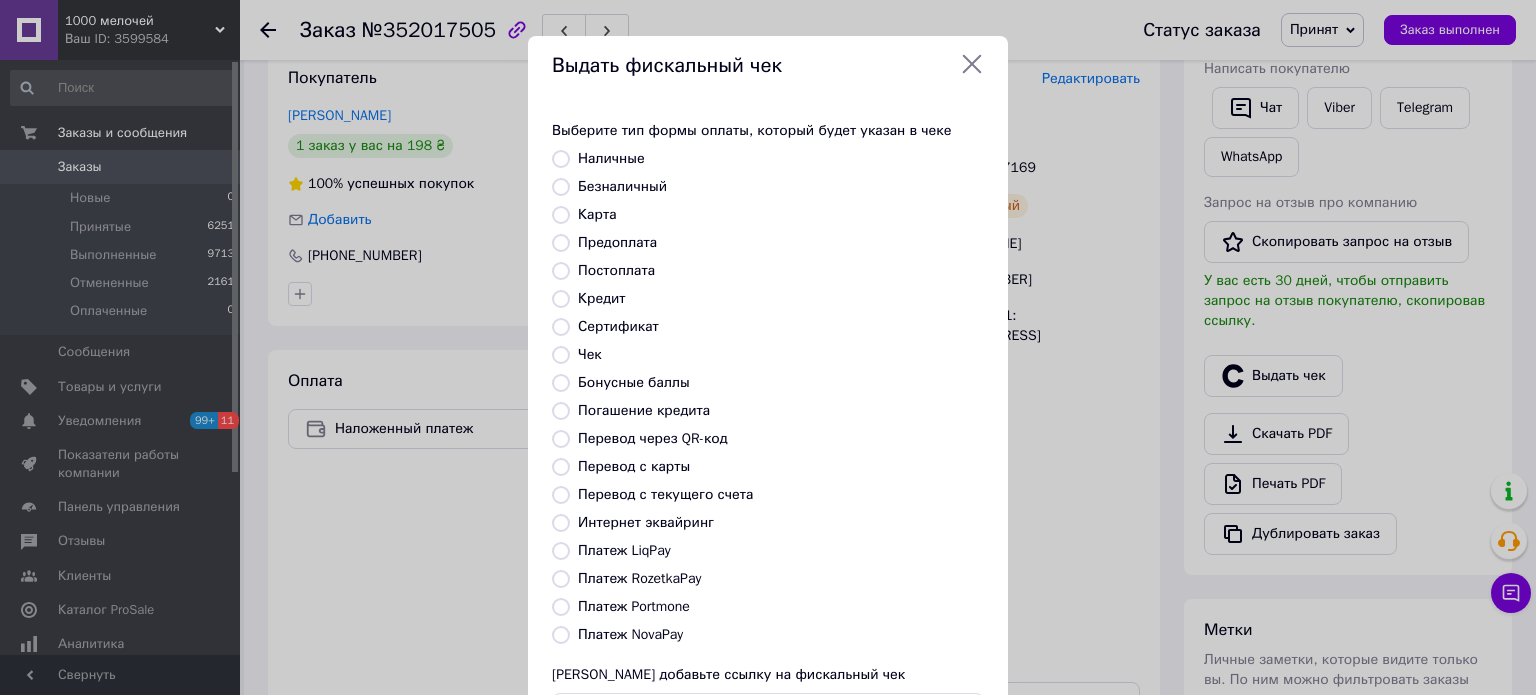 click on "Платеж NovaPay" at bounding box center [561, 635] 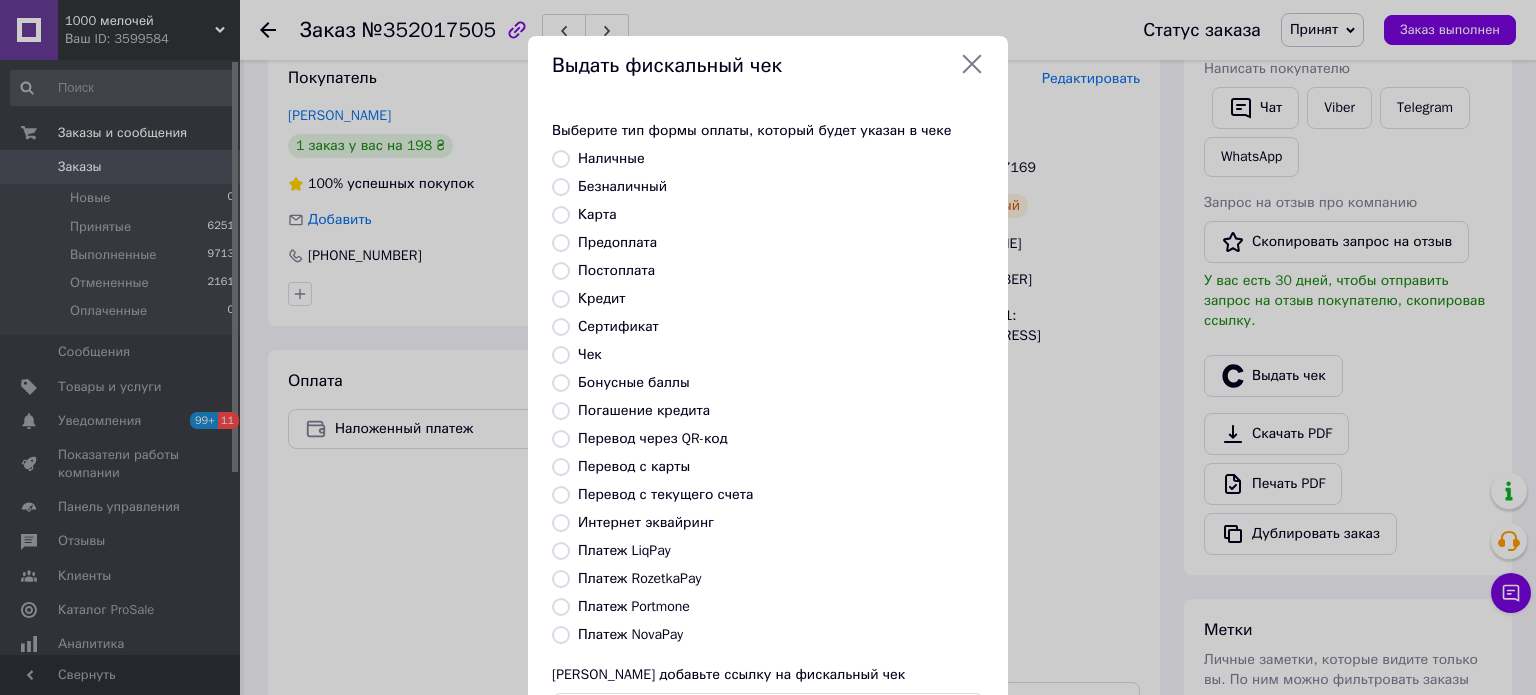 radio on "true" 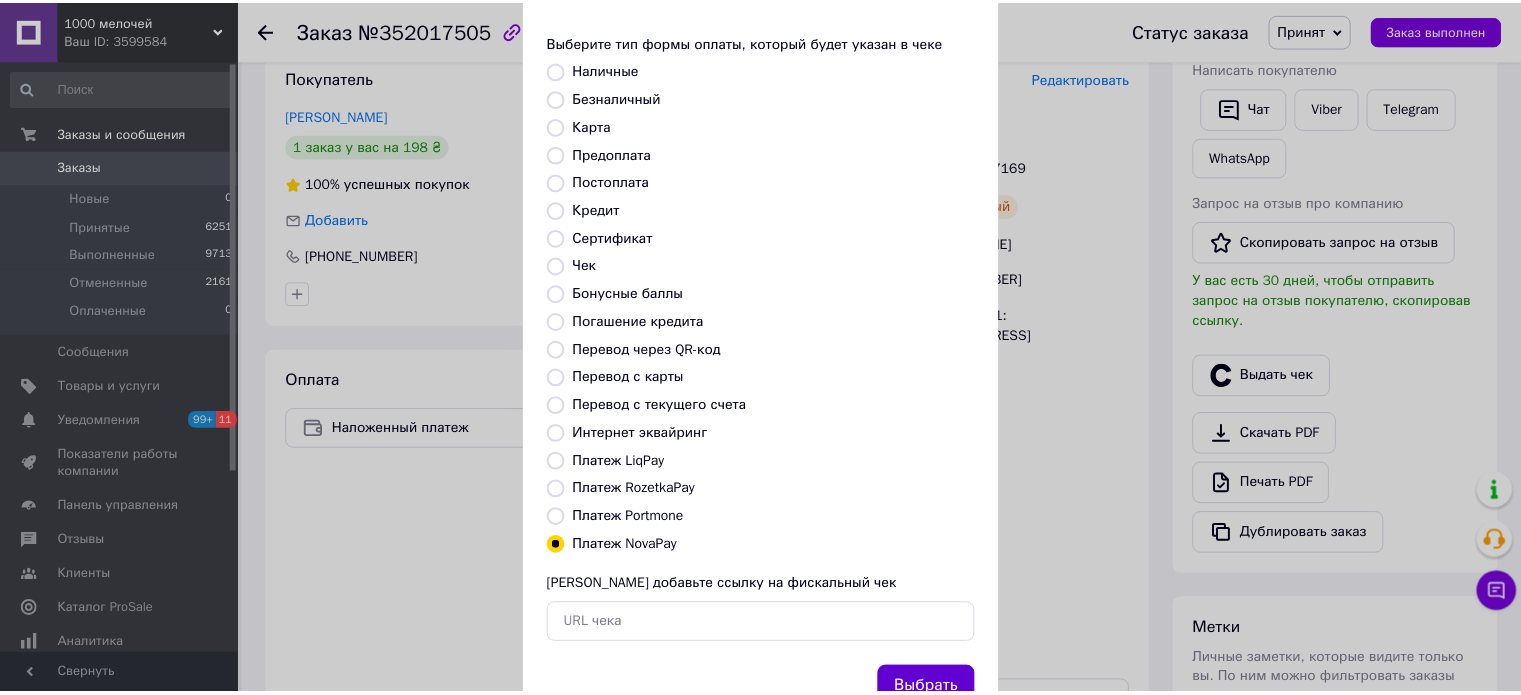 scroll, scrollTop: 163, scrollLeft: 0, axis: vertical 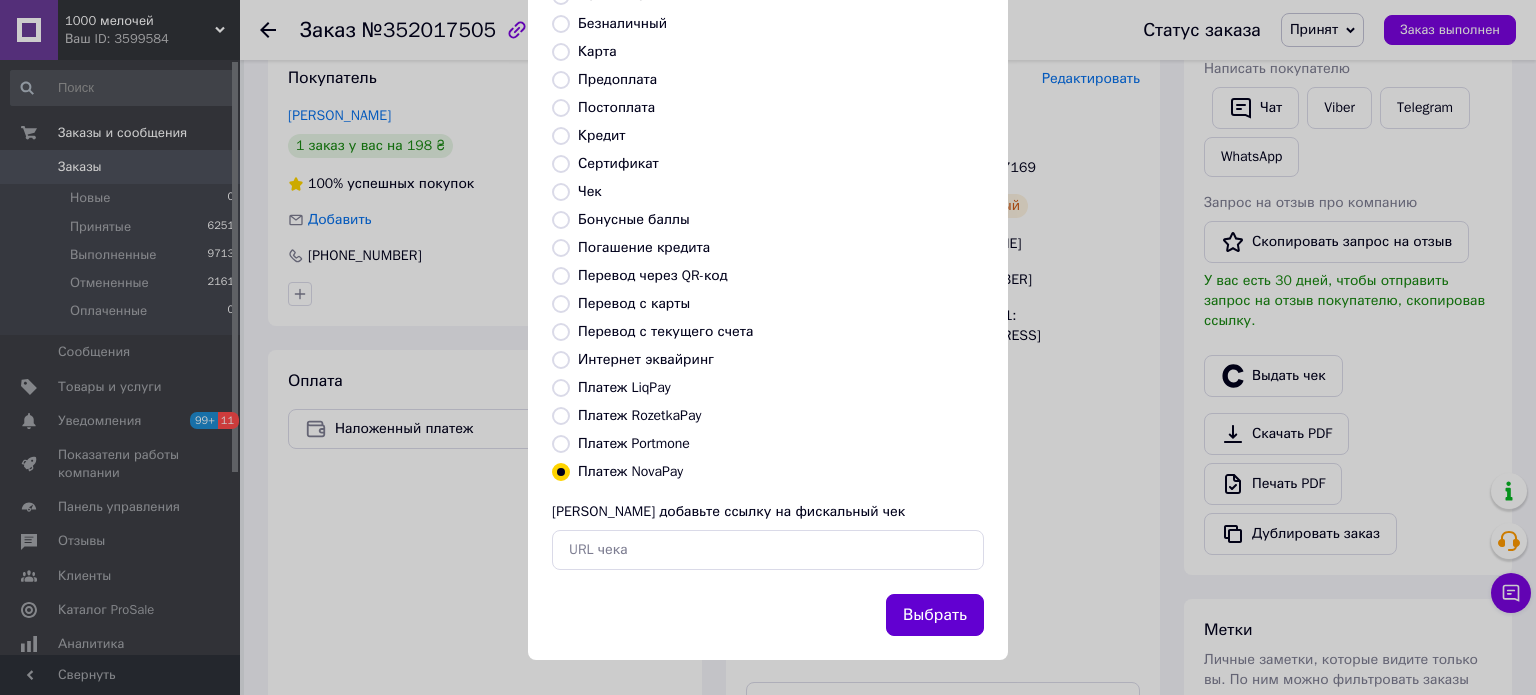 click on "Выбрать" at bounding box center [935, 615] 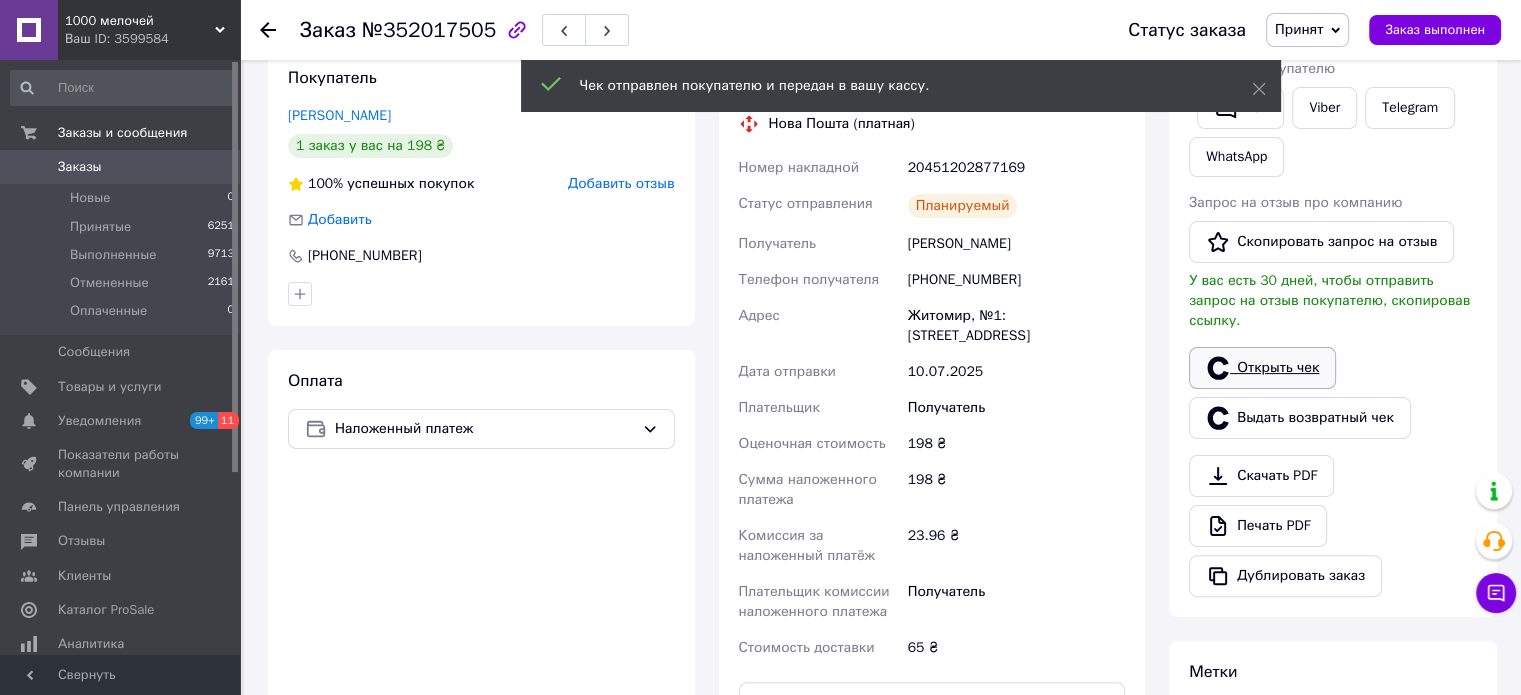 click on "Открыть чек" at bounding box center (1262, 368) 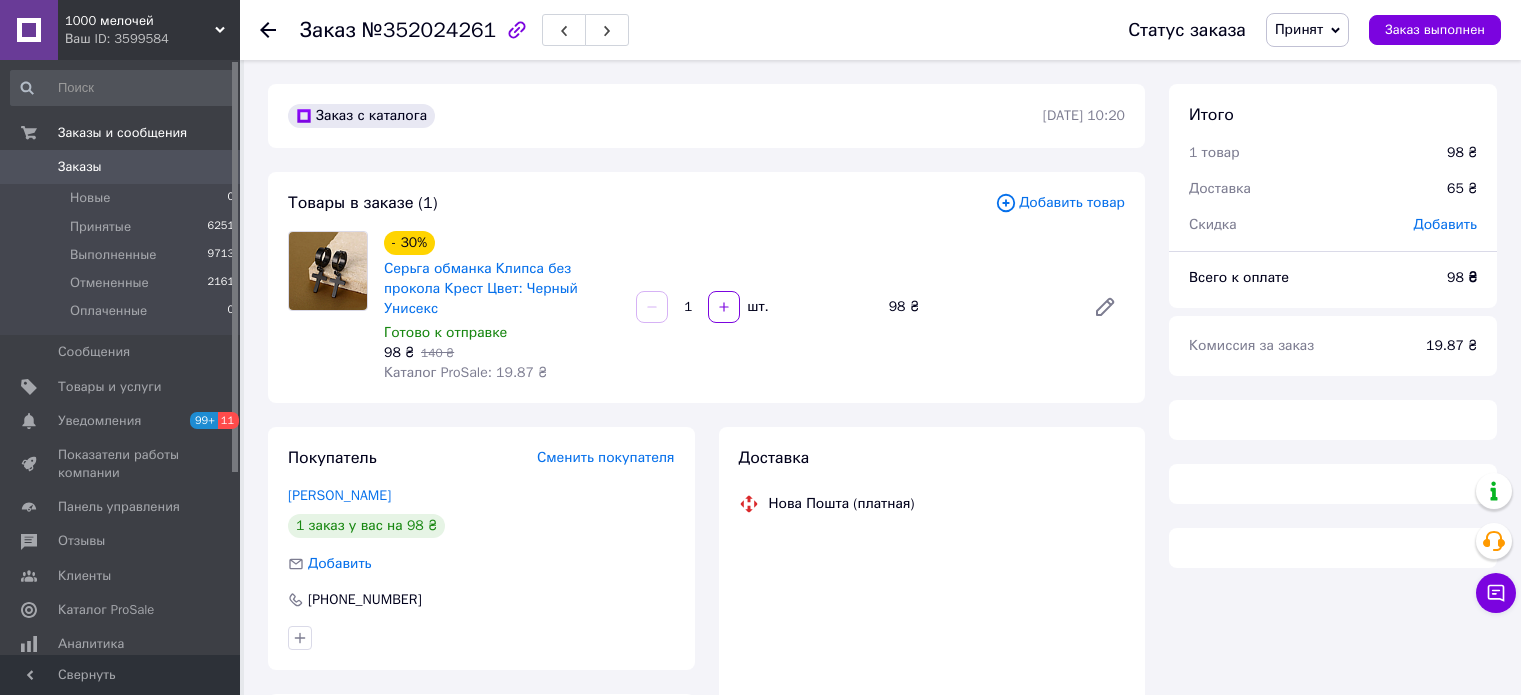 scroll, scrollTop: 0, scrollLeft: 0, axis: both 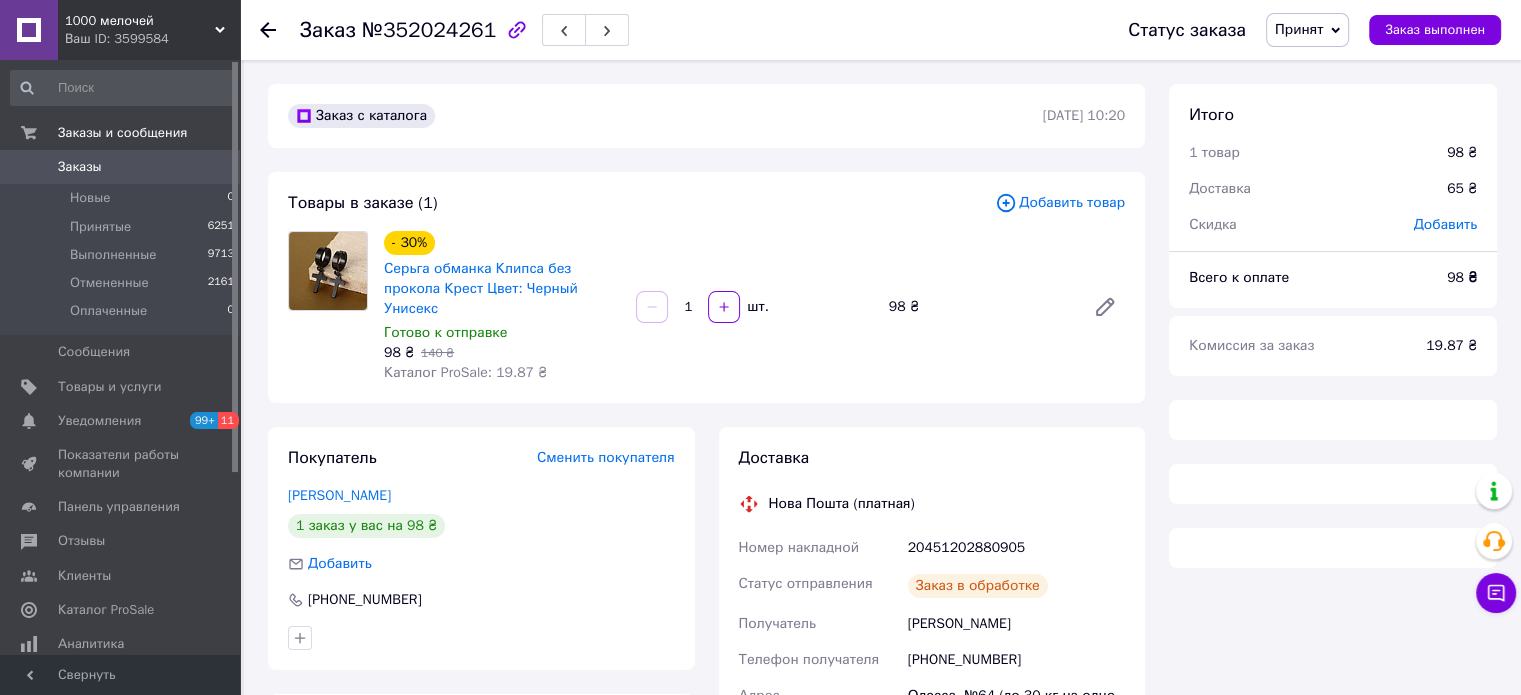 click on "№352024261" at bounding box center (429, 30) 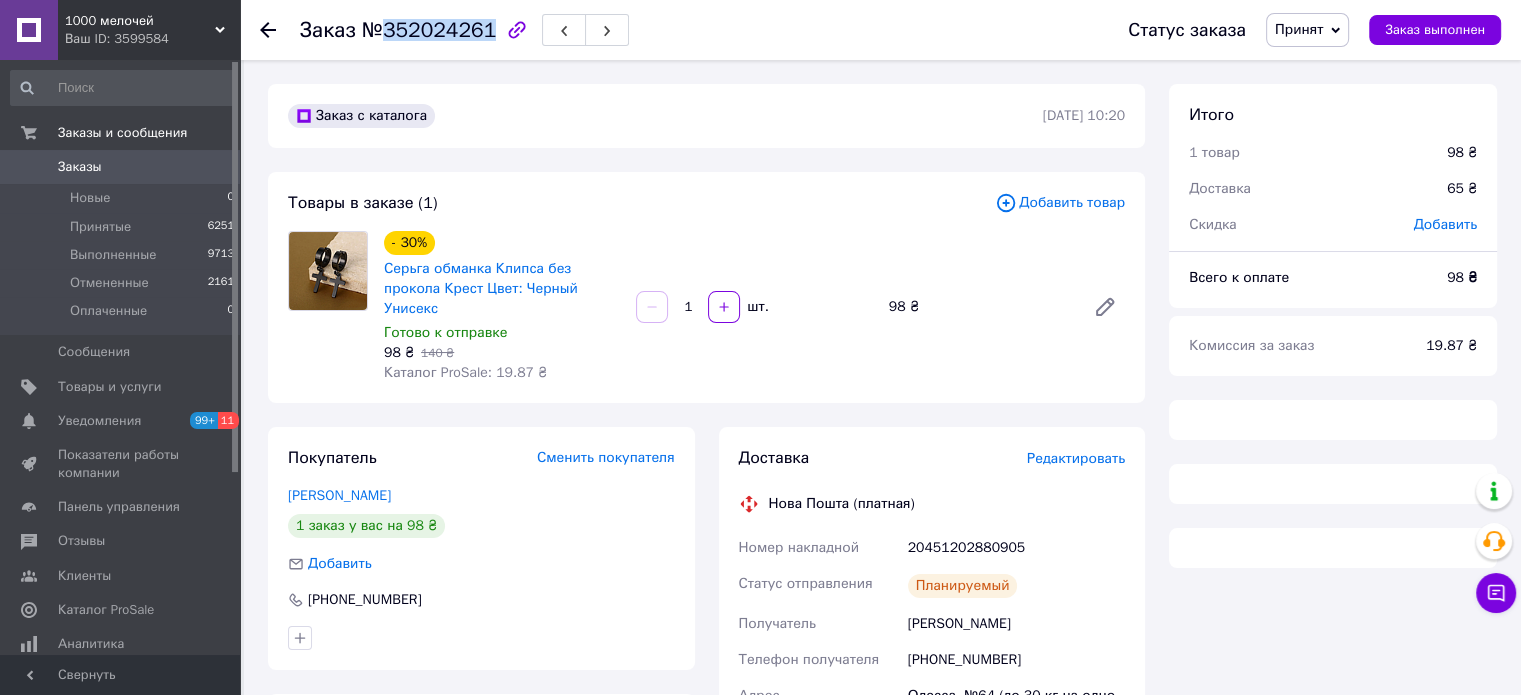 click on "№352024261" at bounding box center [429, 30] 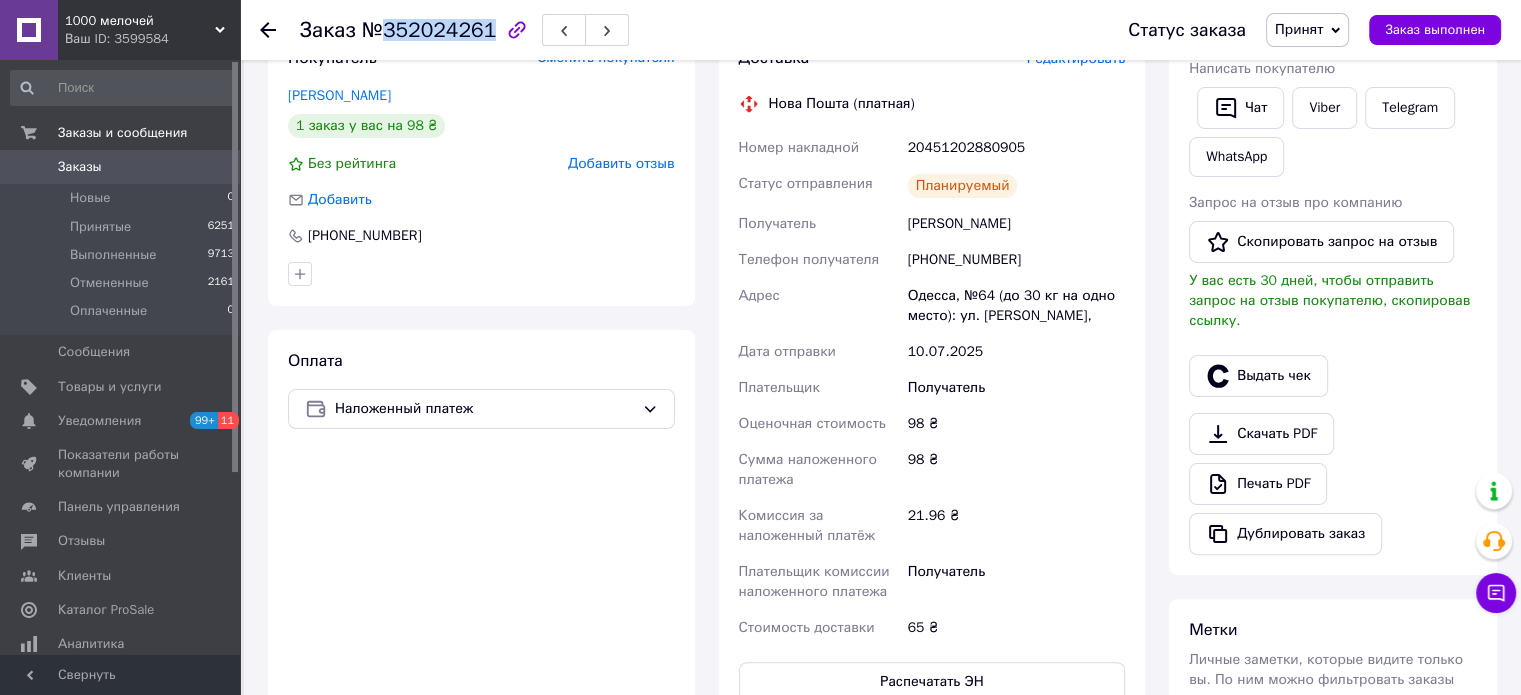 scroll, scrollTop: 100, scrollLeft: 0, axis: vertical 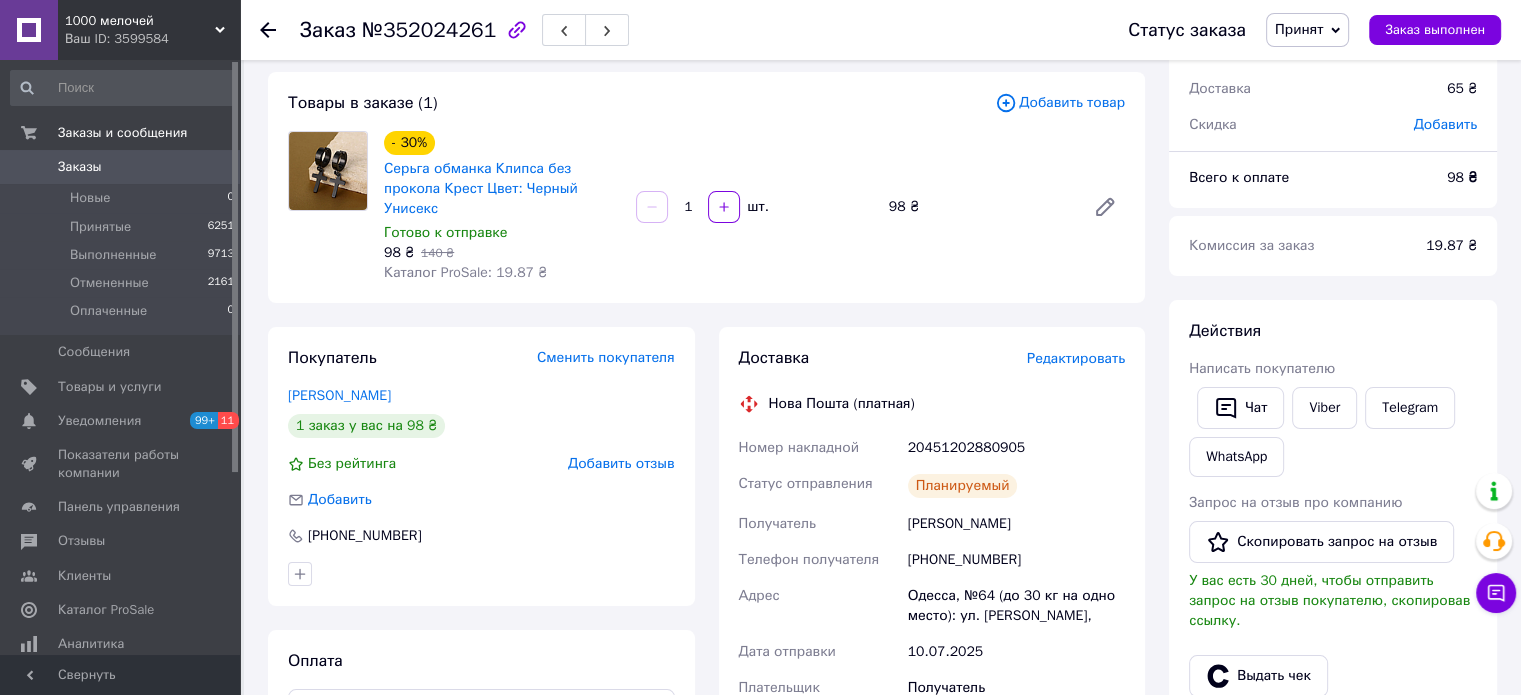 click on "[PERSON_NAME]" at bounding box center [1016, 524] 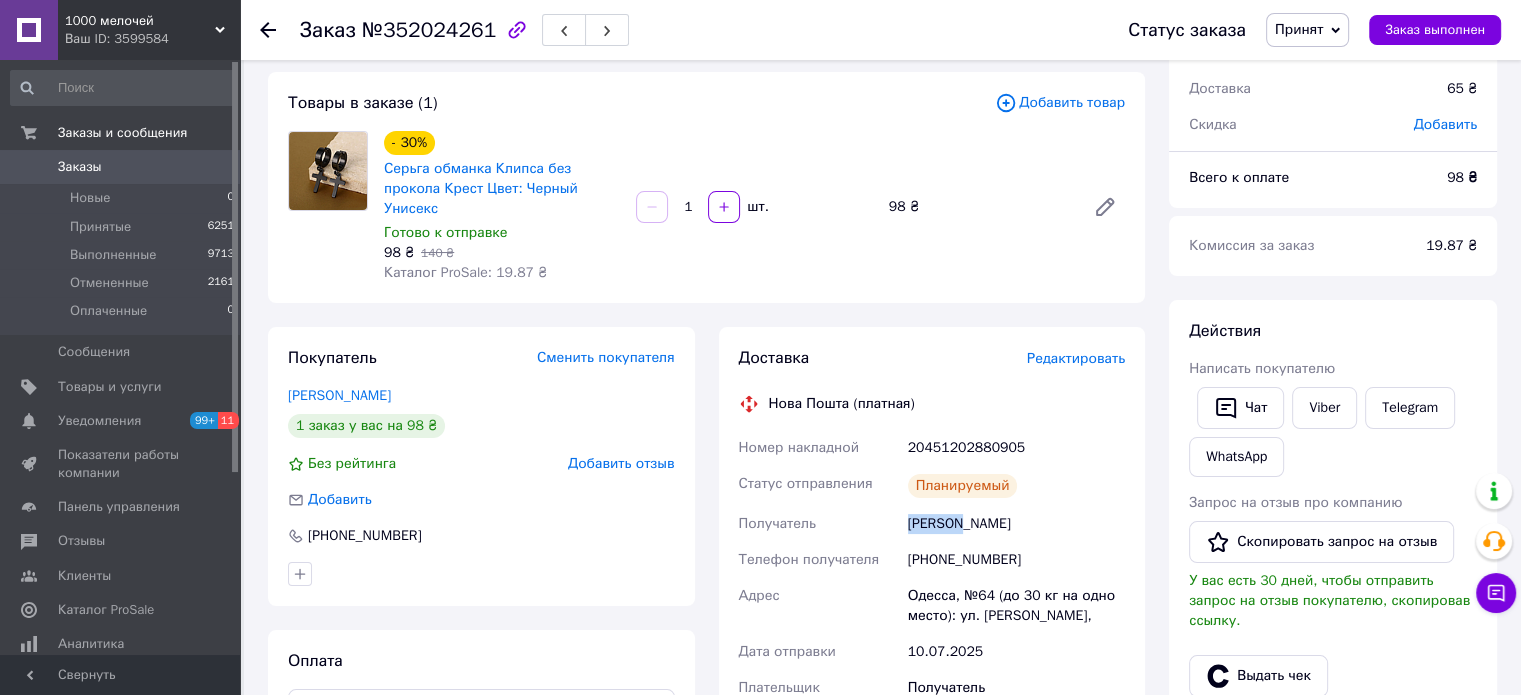 click on "[PERSON_NAME]" at bounding box center (1016, 524) 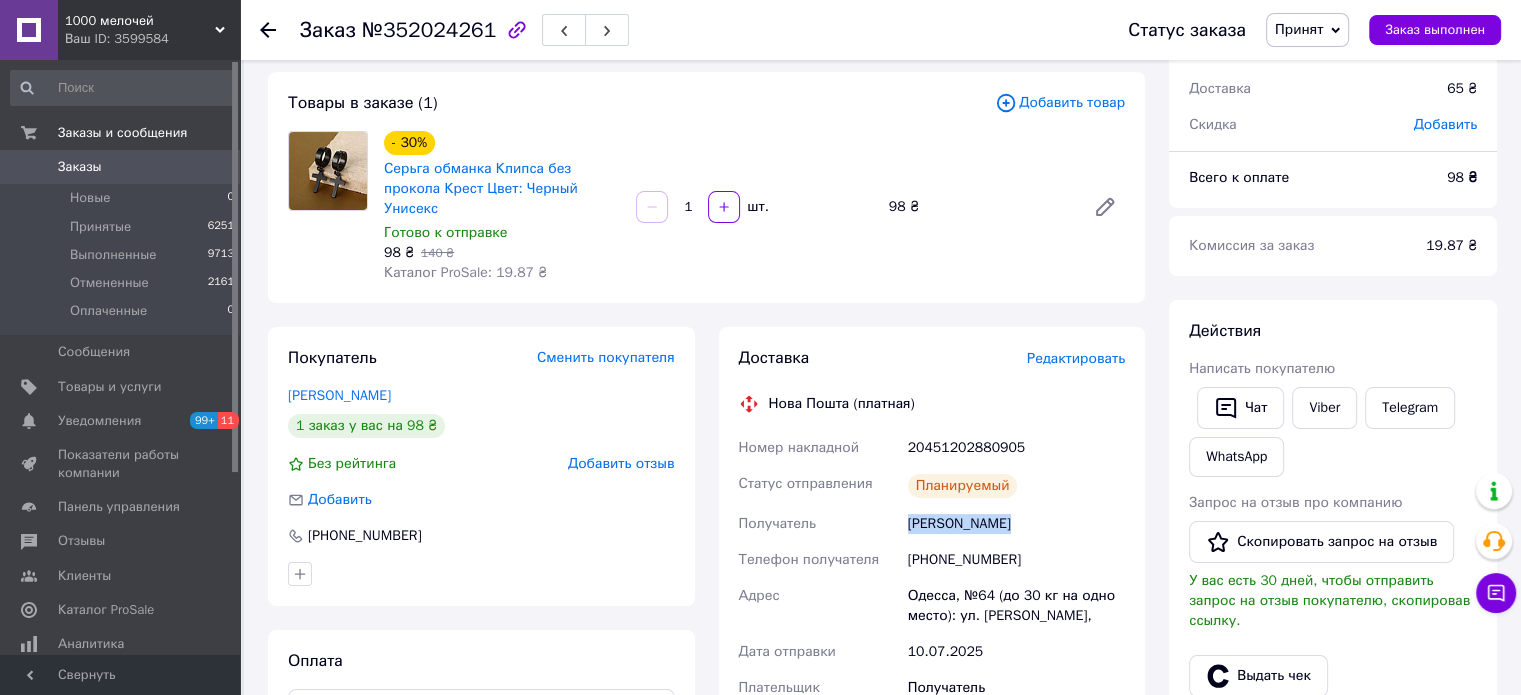 click on "[PERSON_NAME]" at bounding box center (1016, 524) 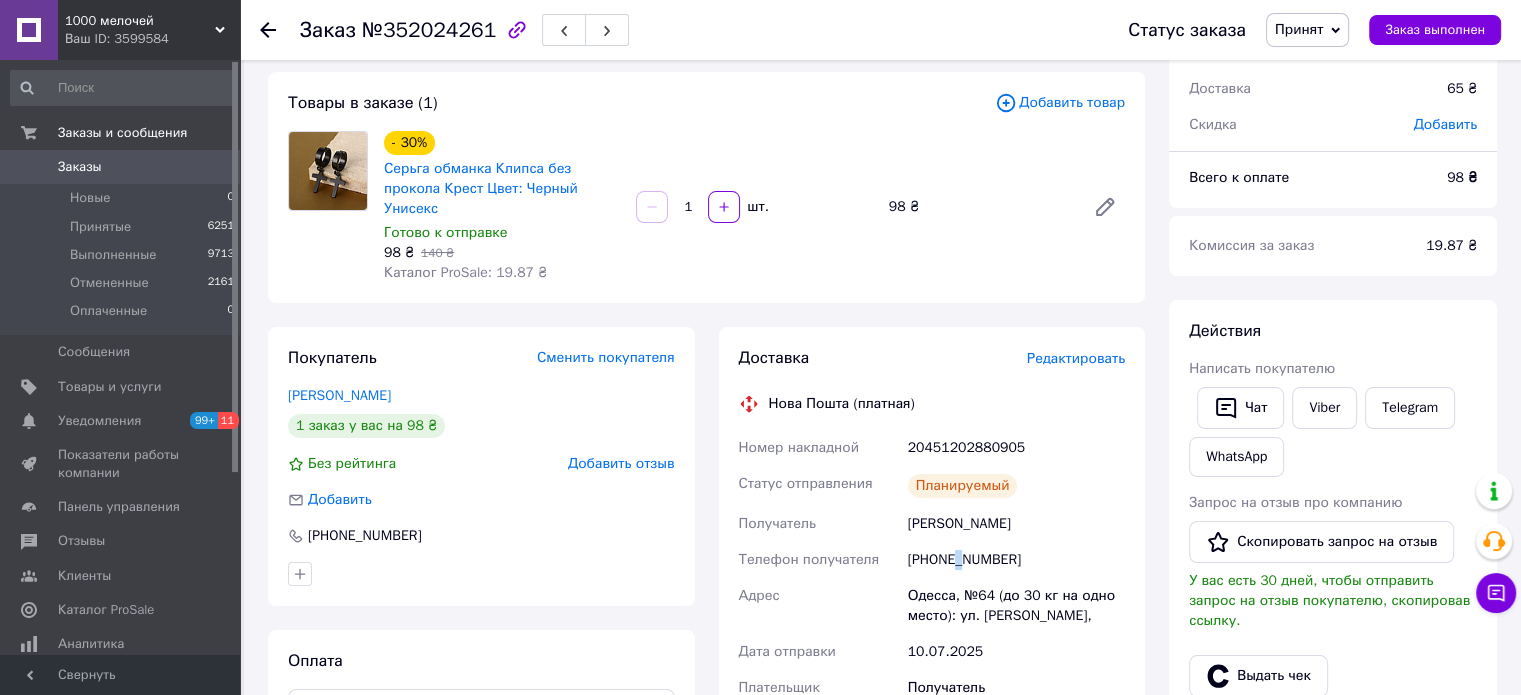 click on "[PHONE_NUMBER]" at bounding box center [1016, 560] 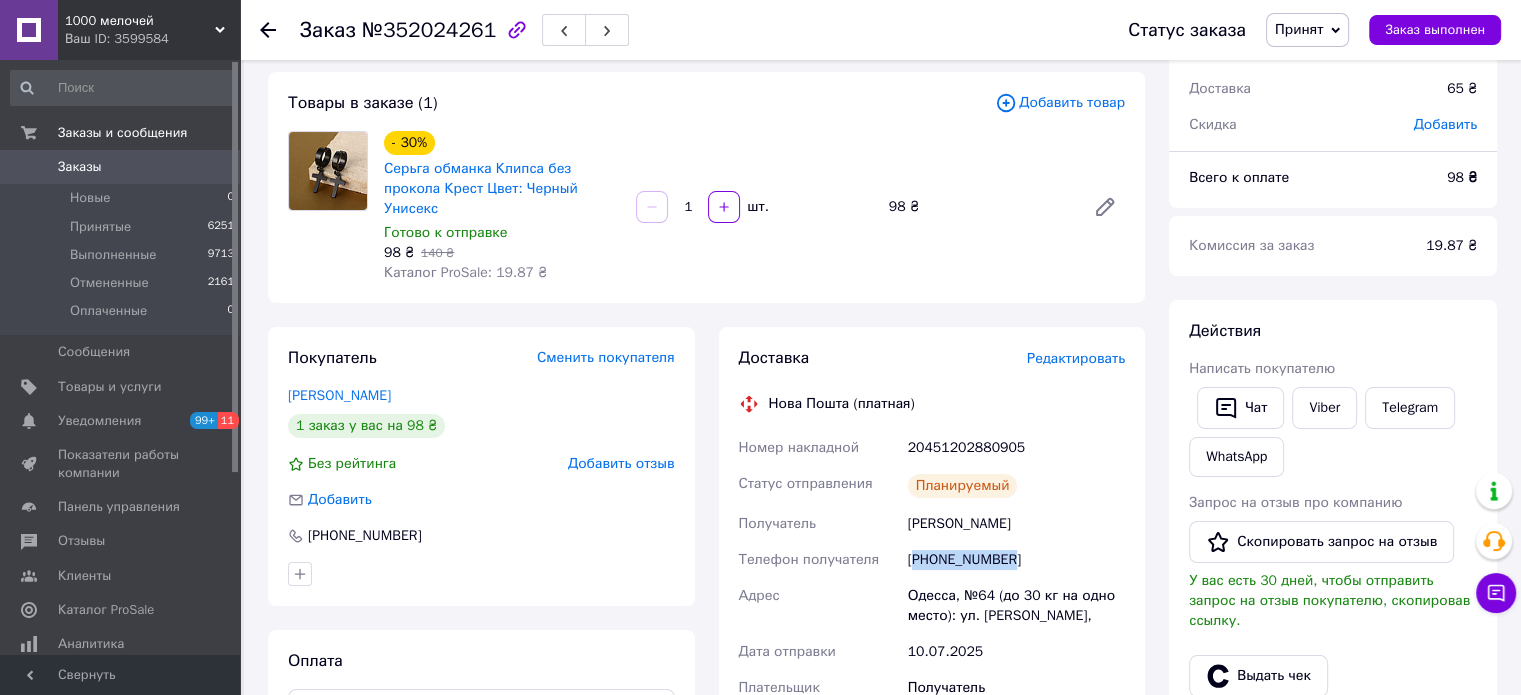 click on "+380635001946" at bounding box center (1016, 560) 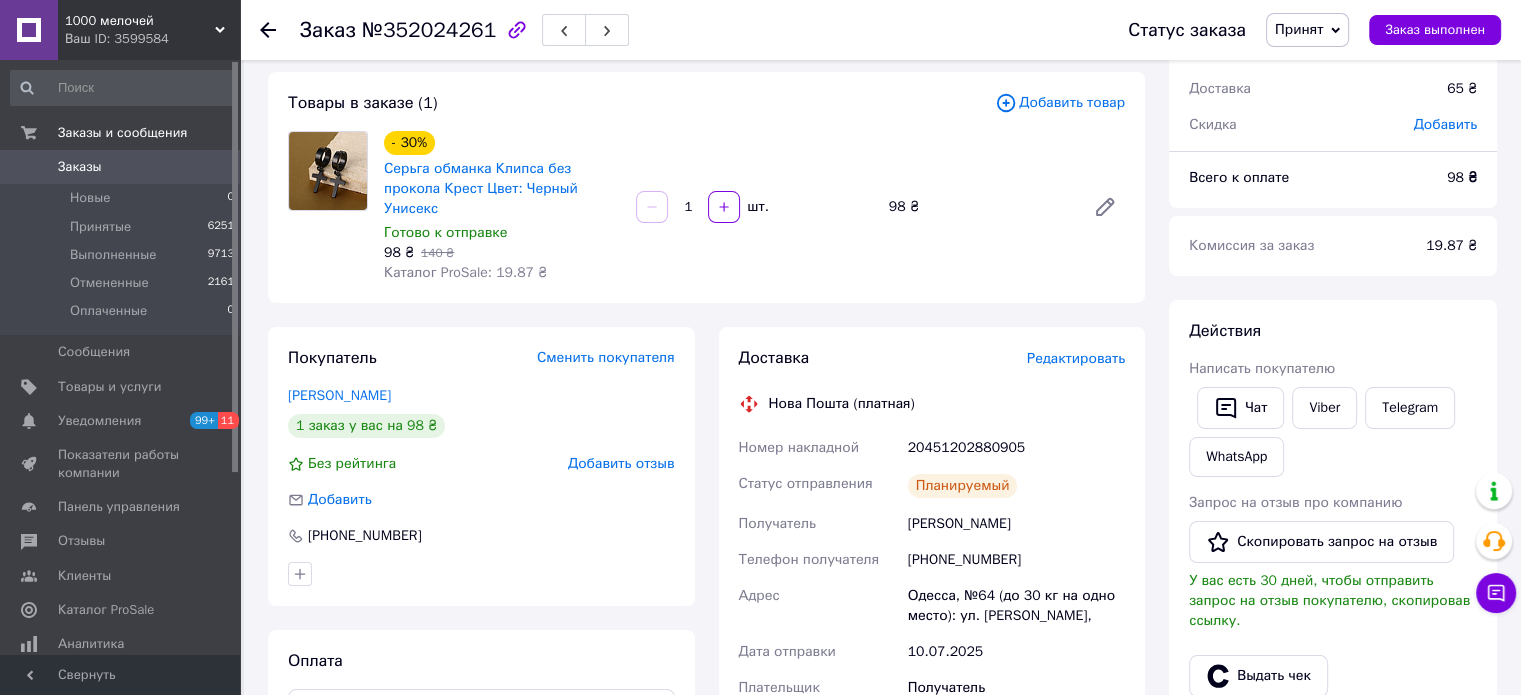 click on "98 ₴" at bounding box center (979, 207) 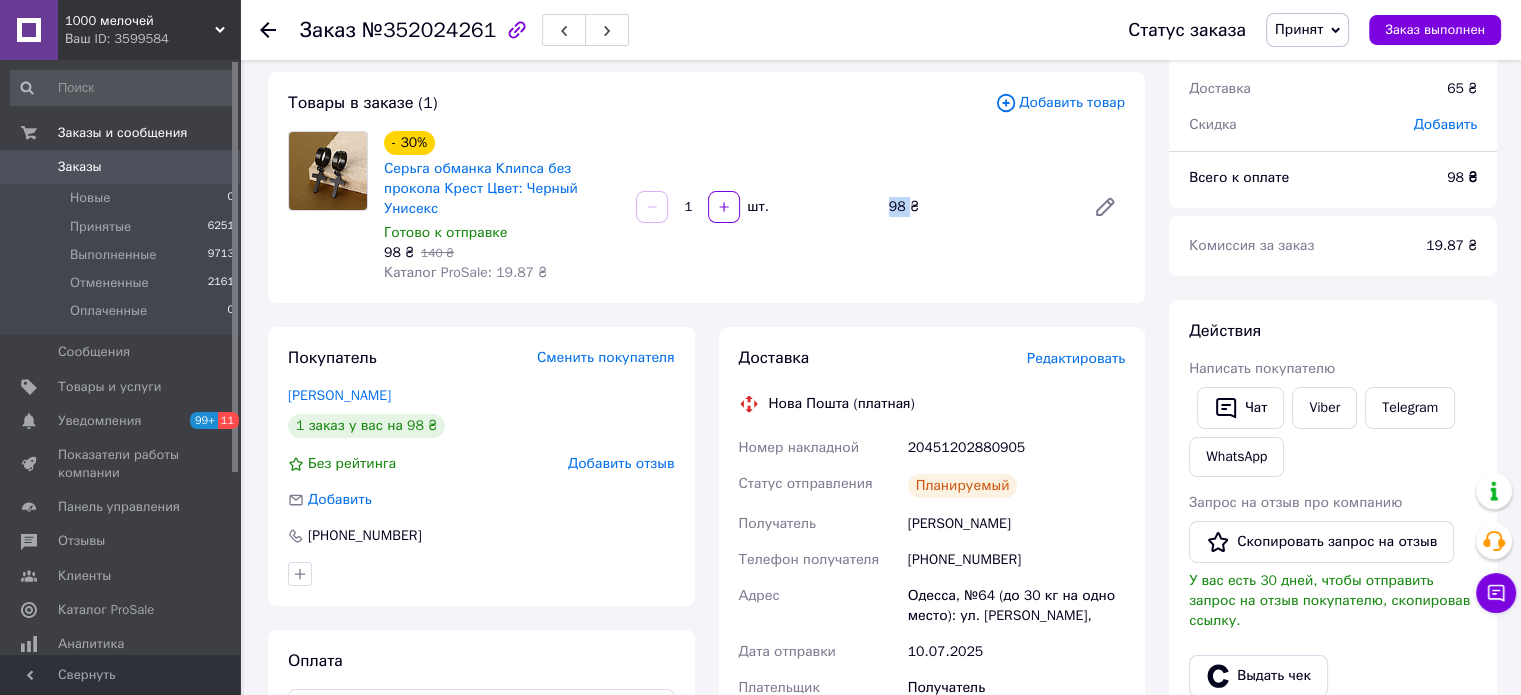 click on "98 ₴" at bounding box center [979, 207] 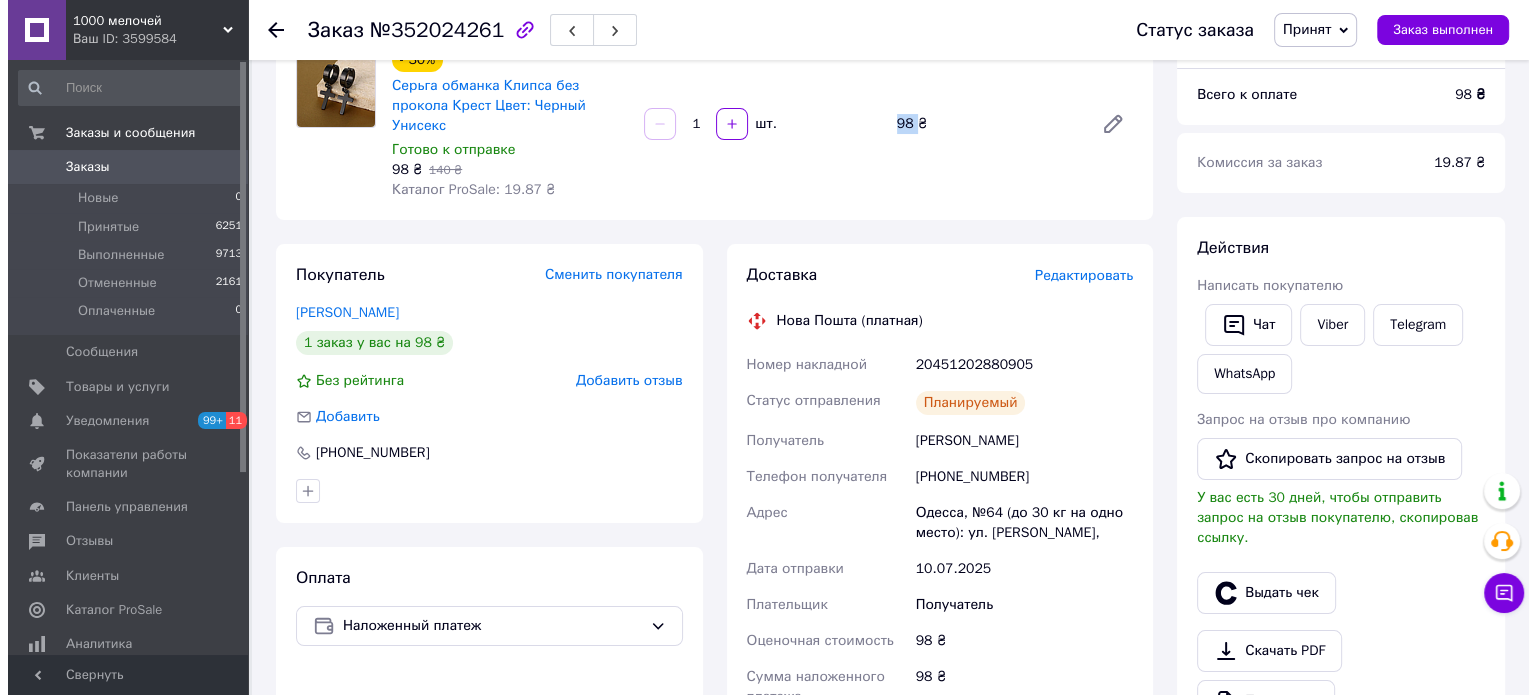 scroll, scrollTop: 600, scrollLeft: 0, axis: vertical 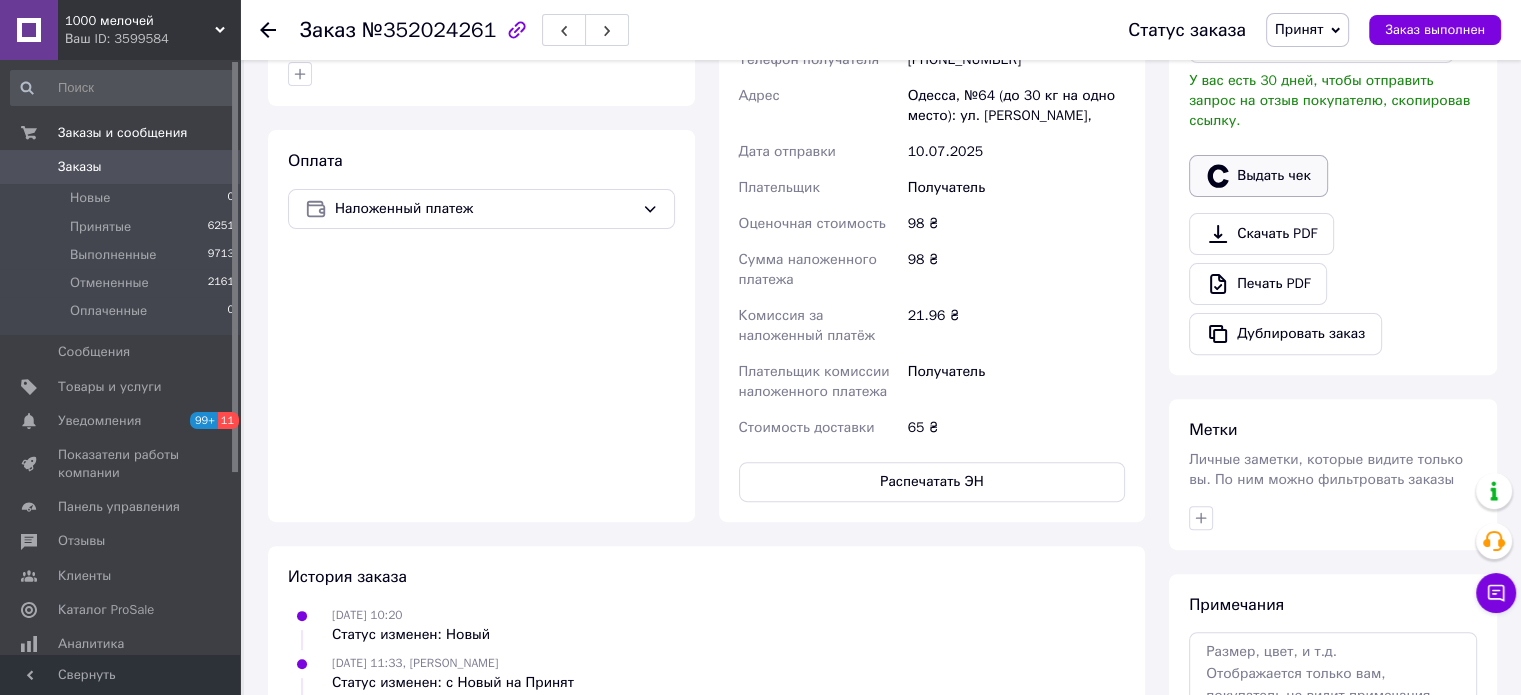 click on "Выдать чек" at bounding box center (1258, 176) 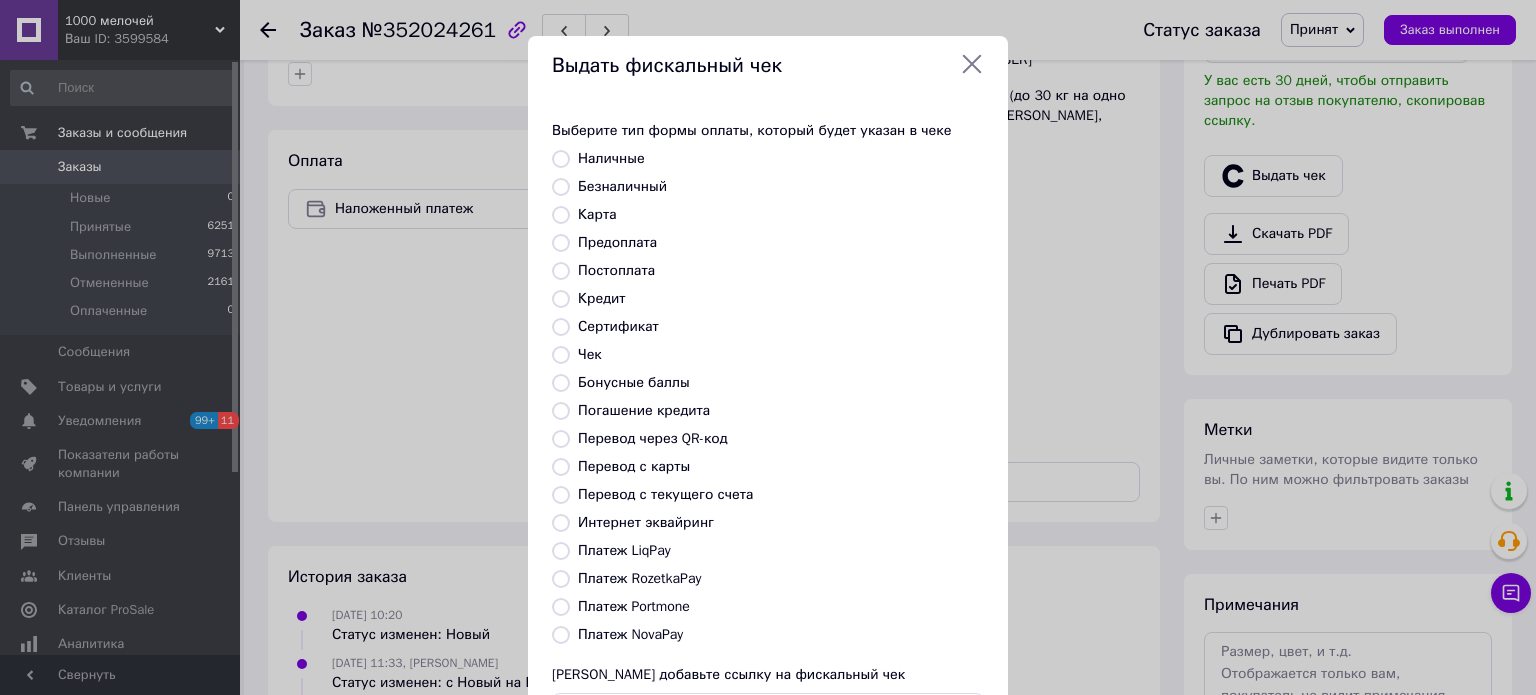 click on "Платеж NovaPay" at bounding box center (781, 635) 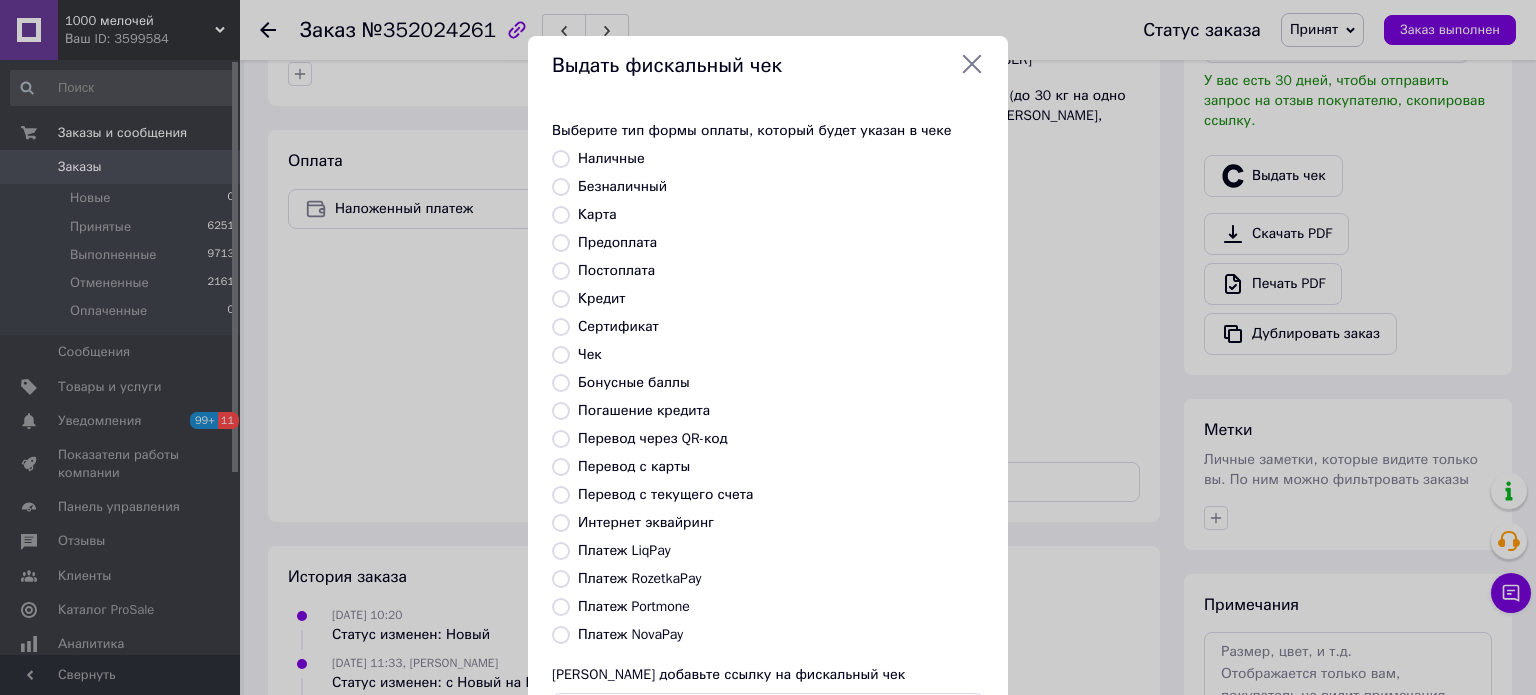 radio on "true" 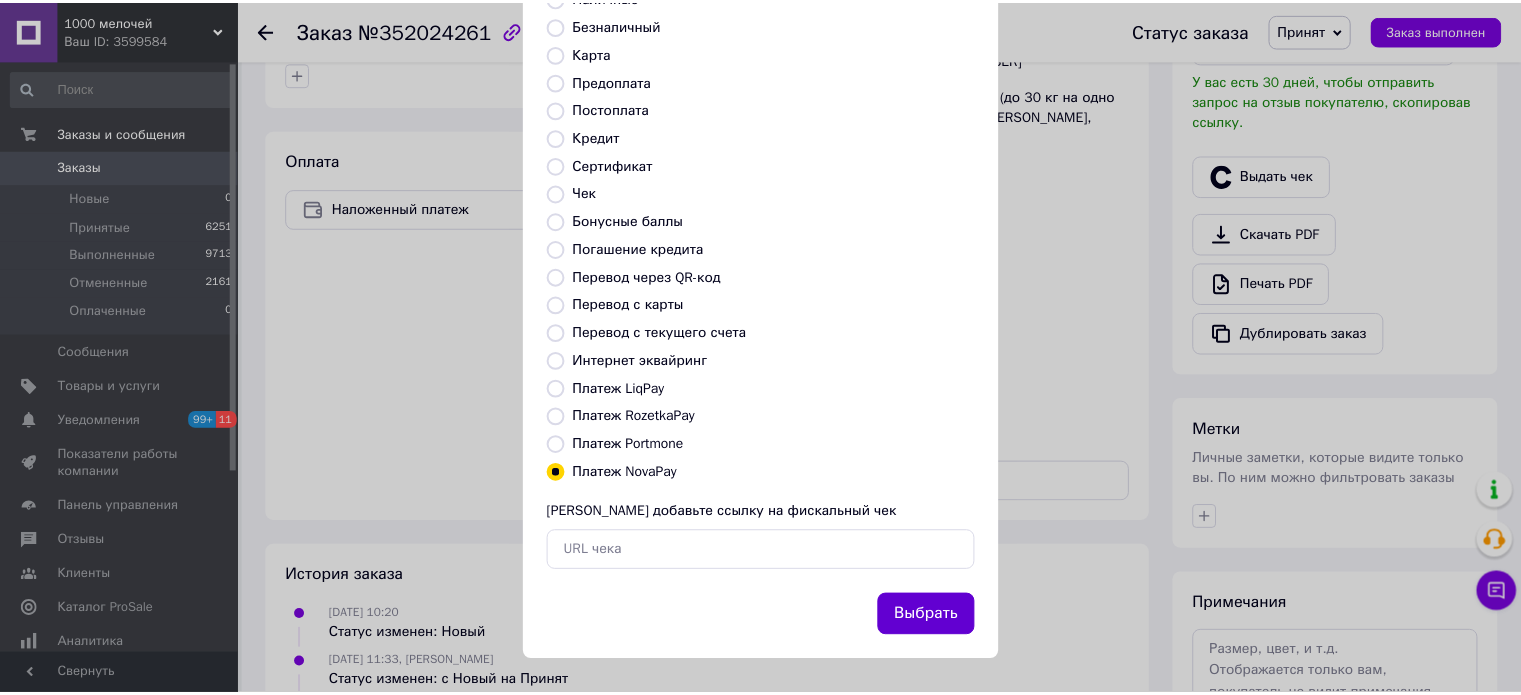 scroll, scrollTop: 163, scrollLeft: 0, axis: vertical 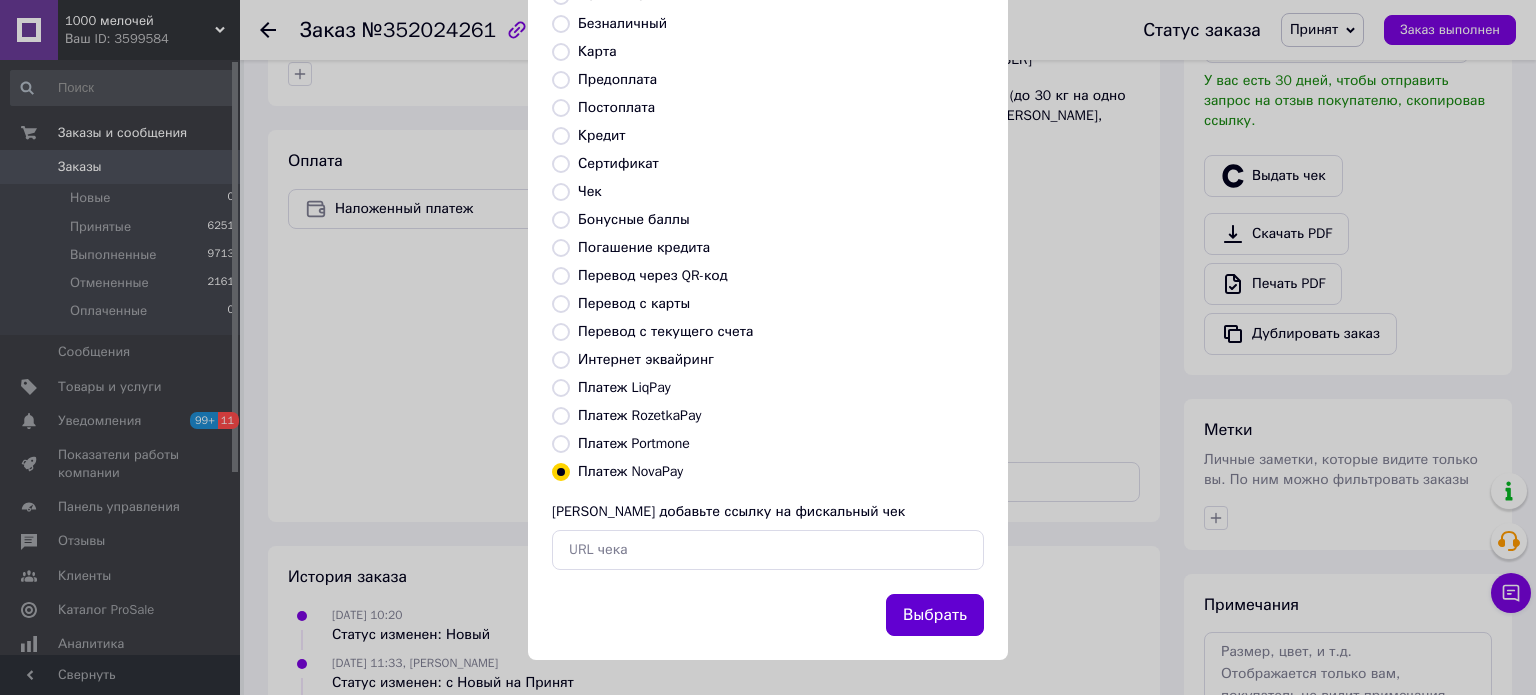 click on "Выбрать" at bounding box center (935, 615) 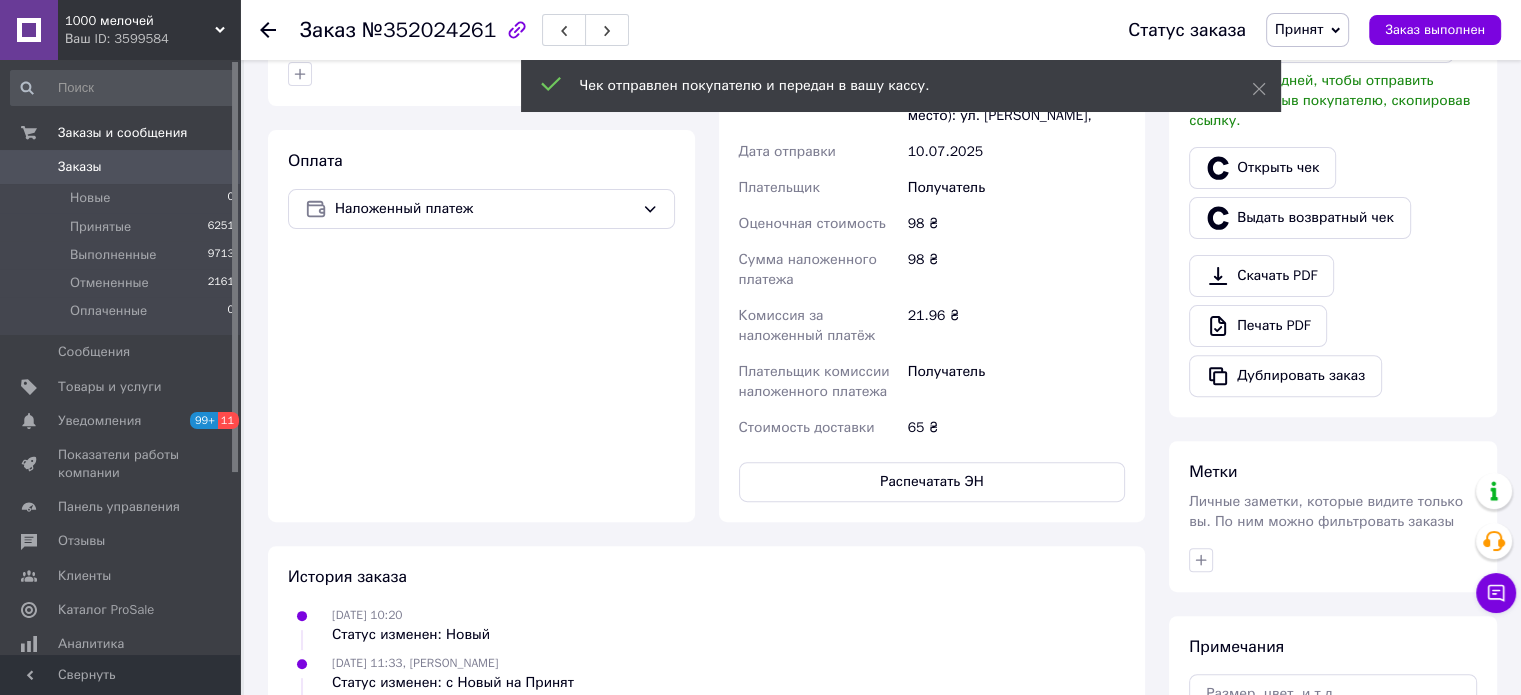scroll, scrollTop: 200, scrollLeft: 0, axis: vertical 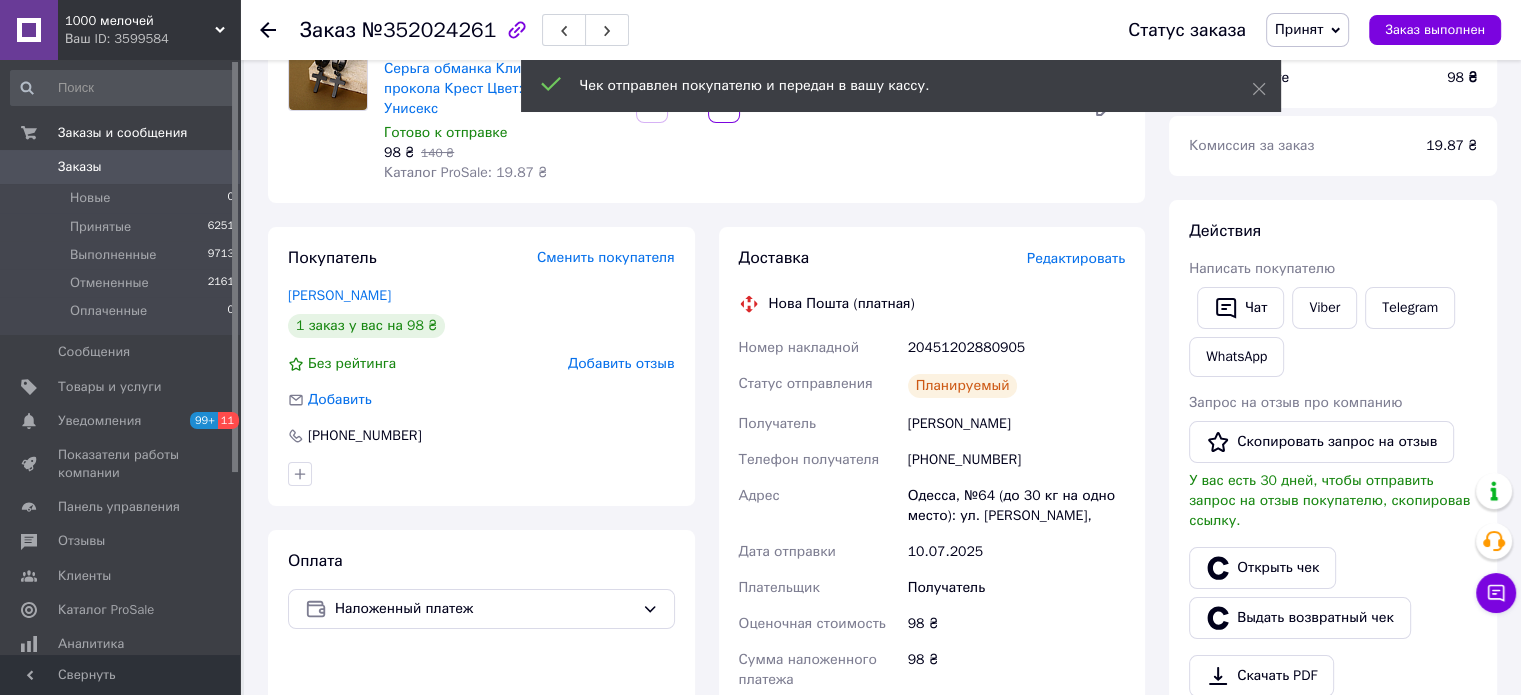 click on "Действия Написать покупателю   Чат Viber Telegram WhatsApp Запрос на отзыв про компанию   Скопировать запрос на отзыв У вас есть 30 дней, чтобы отправить запрос на отзыв покупателю, скопировав ссылку.   Открыть чек   Выдать возвратный чек   Скачать PDF   Печать PDF   Дублировать заказ" at bounding box center (1333, 508) 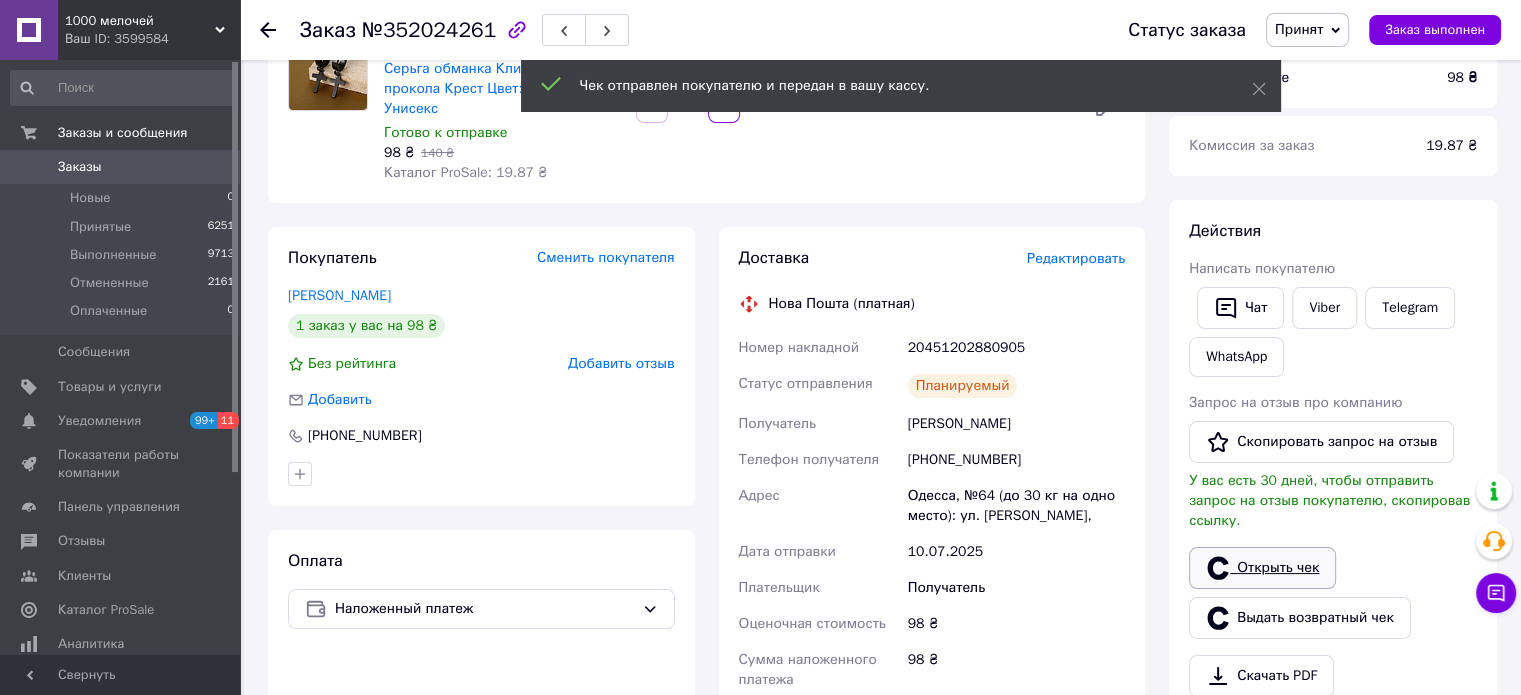 click on "Открыть чек" at bounding box center (1262, 568) 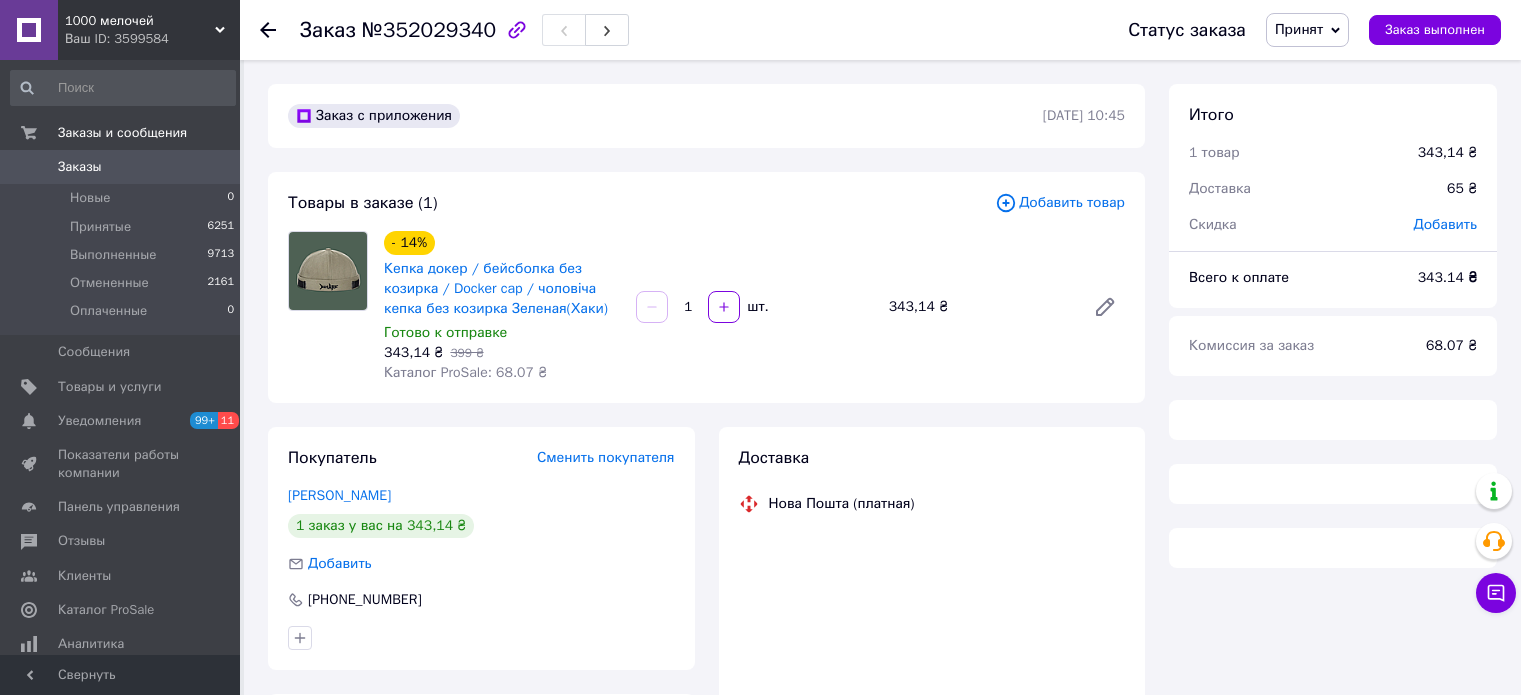 scroll, scrollTop: 0, scrollLeft: 0, axis: both 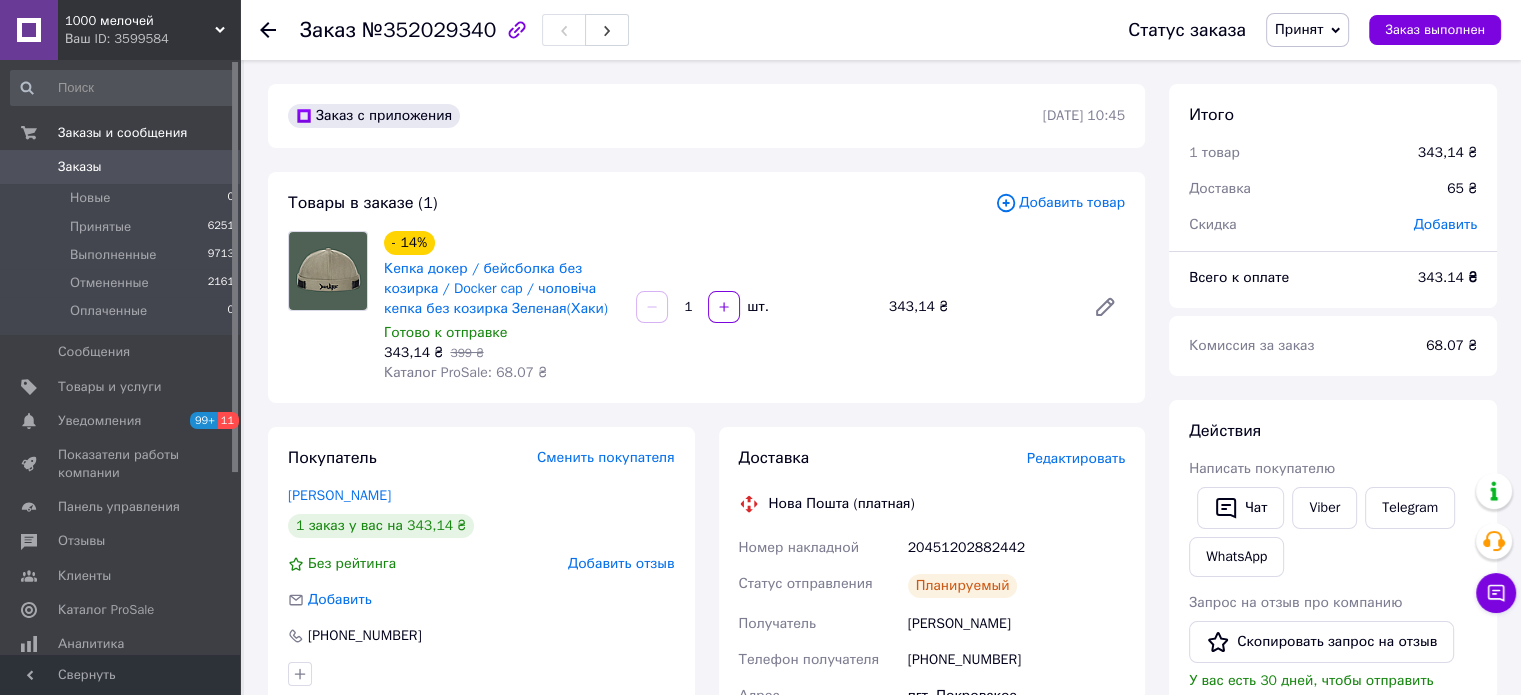 click on "№352029340" at bounding box center [429, 30] 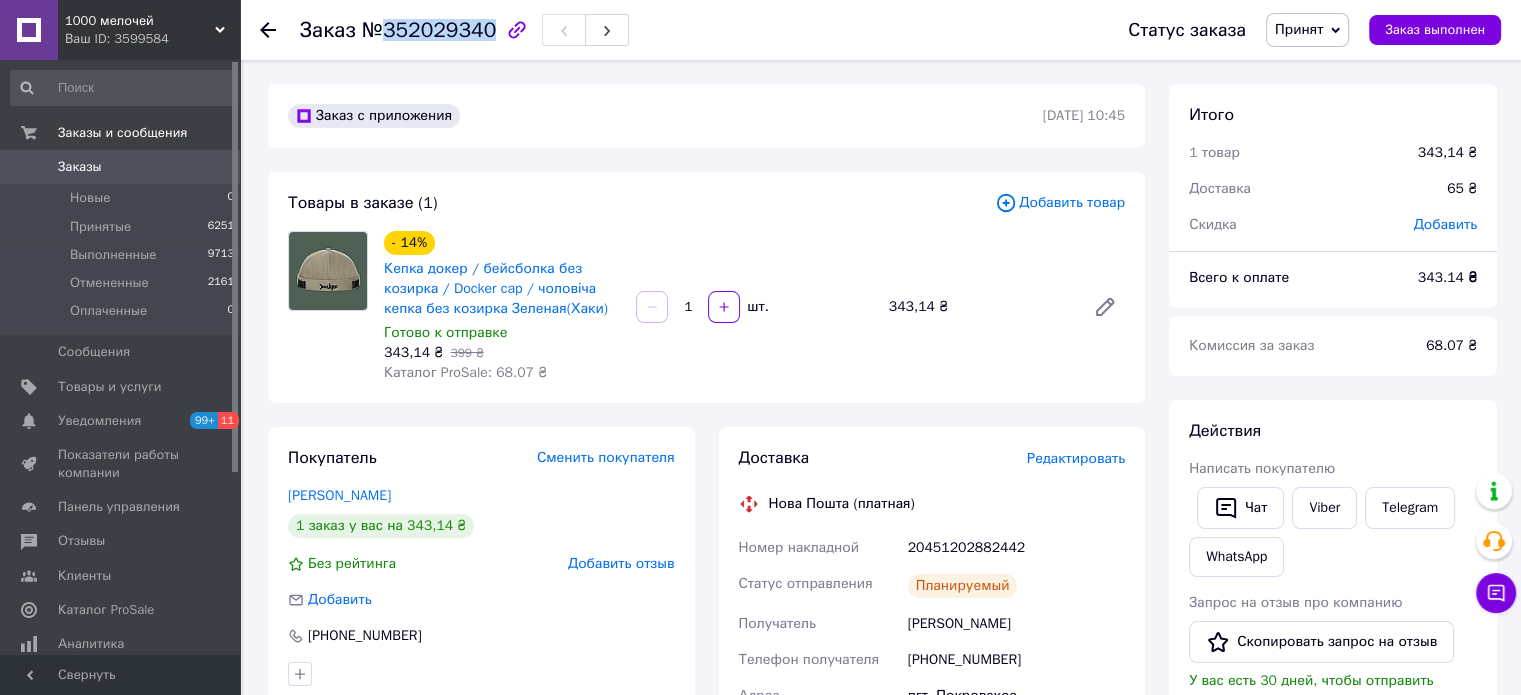click on "№352029340" at bounding box center [429, 30] 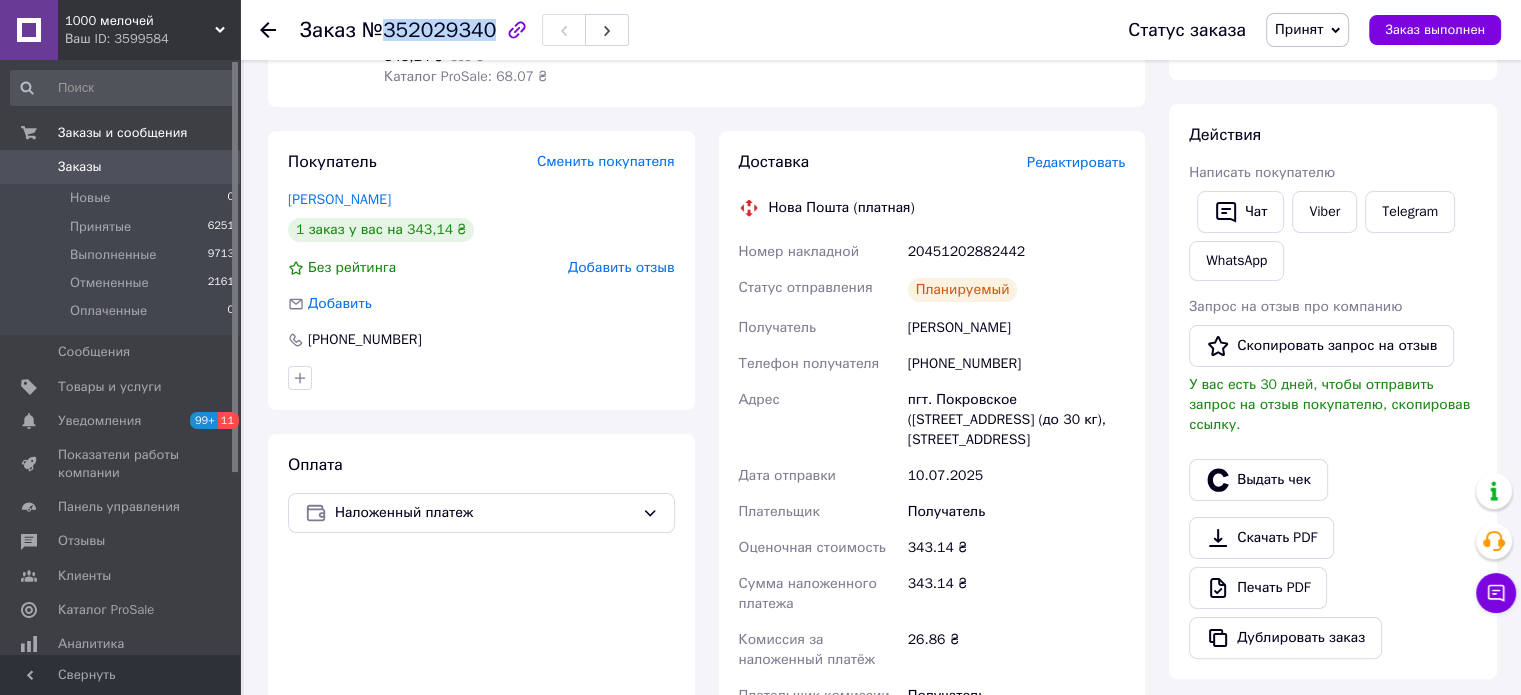 scroll, scrollTop: 300, scrollLeft: 0, axis: vertical 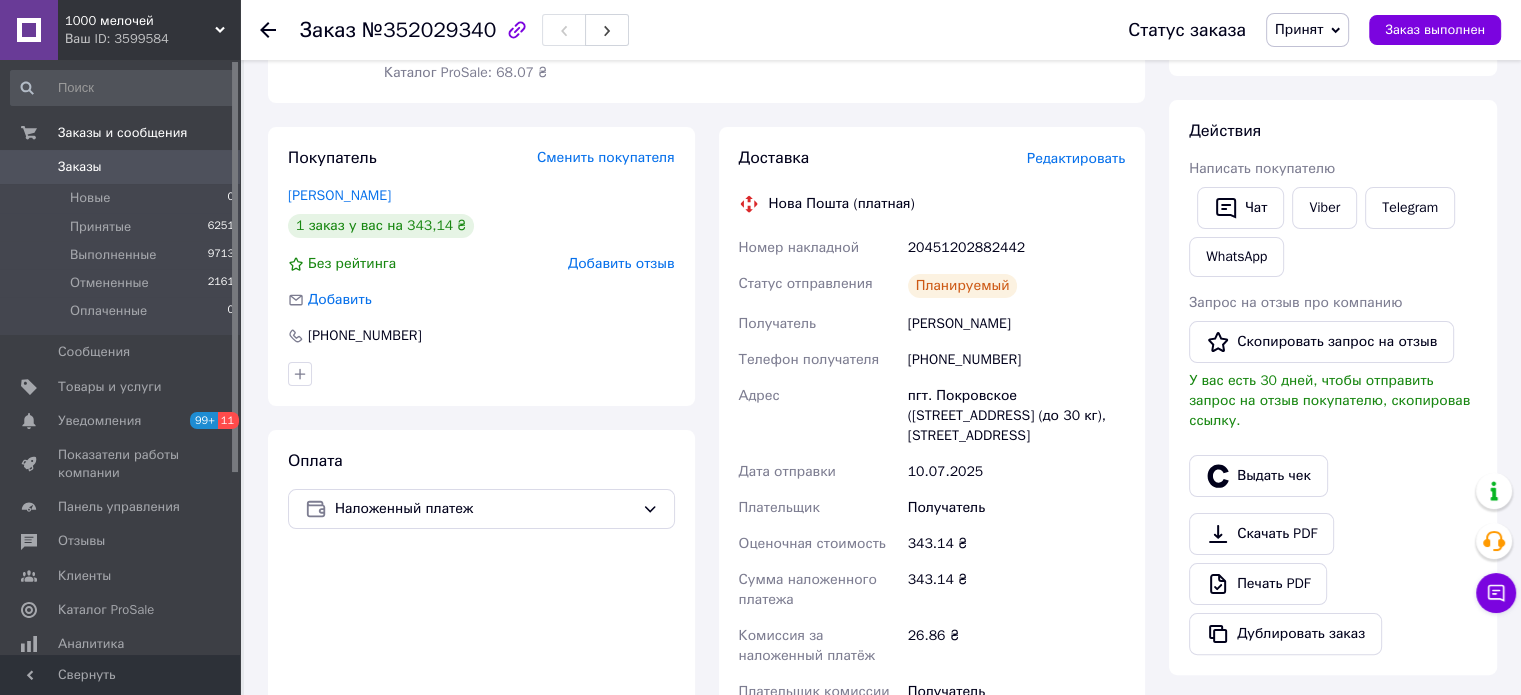 click on "Гаврілко Марина" at bounding box center [1016, 324] 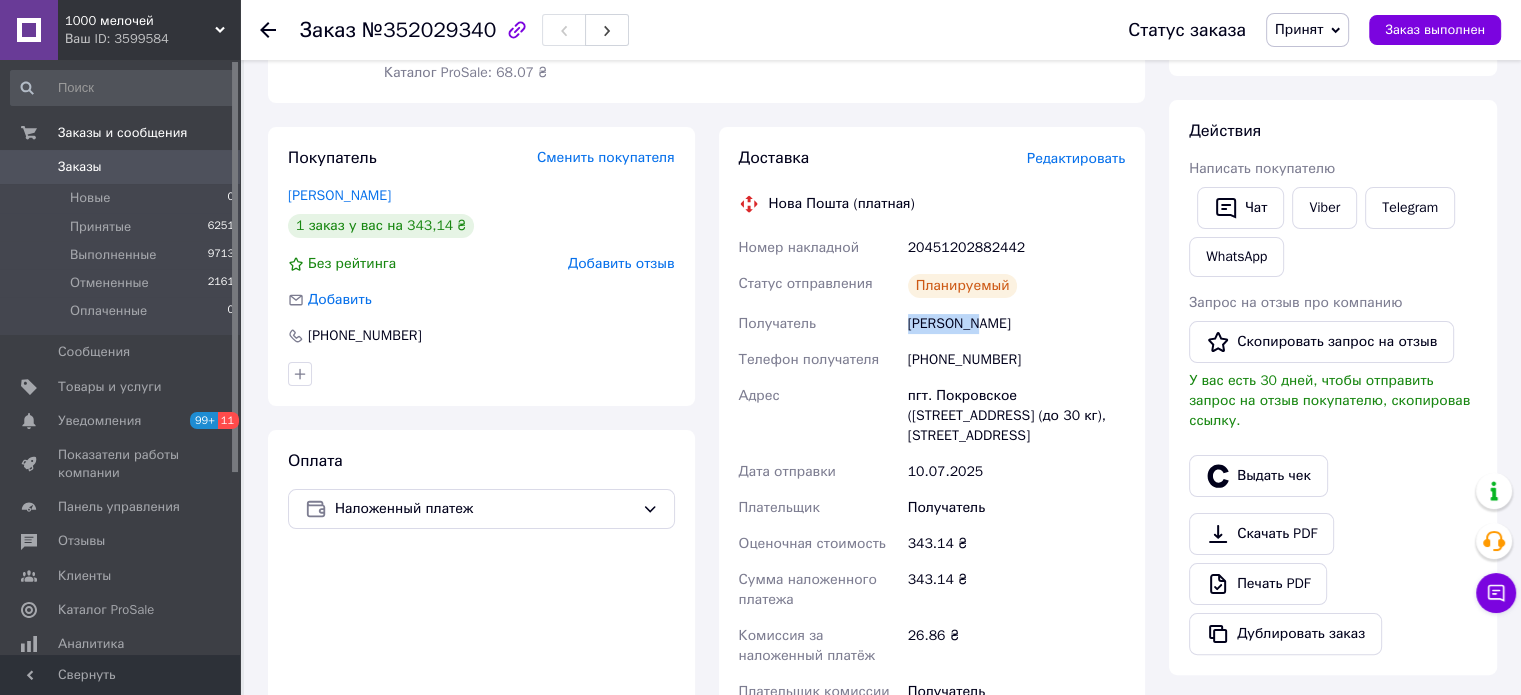 click on "Гаврілко Марина" at bounding box center (1016, 324) 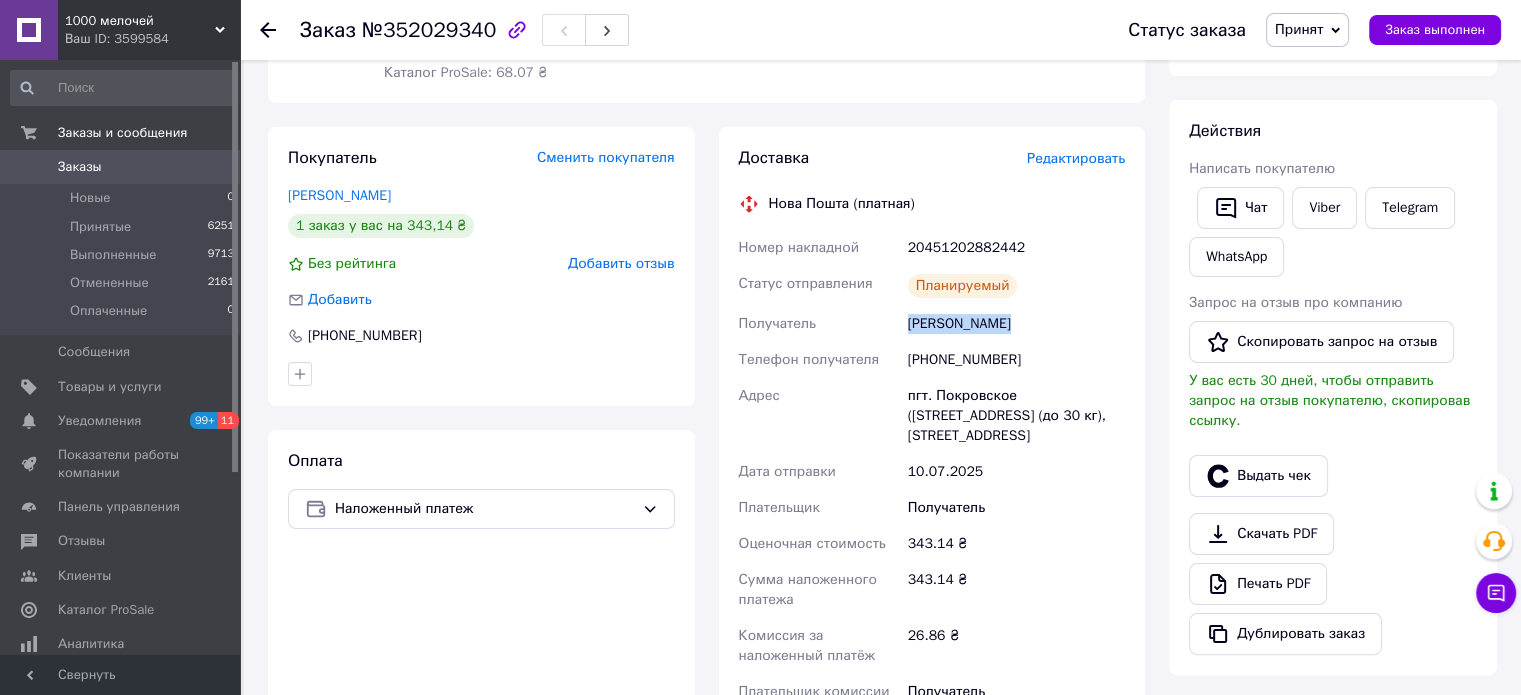 click on "Гаврілко Марина" at bounding box center (1016, 324) 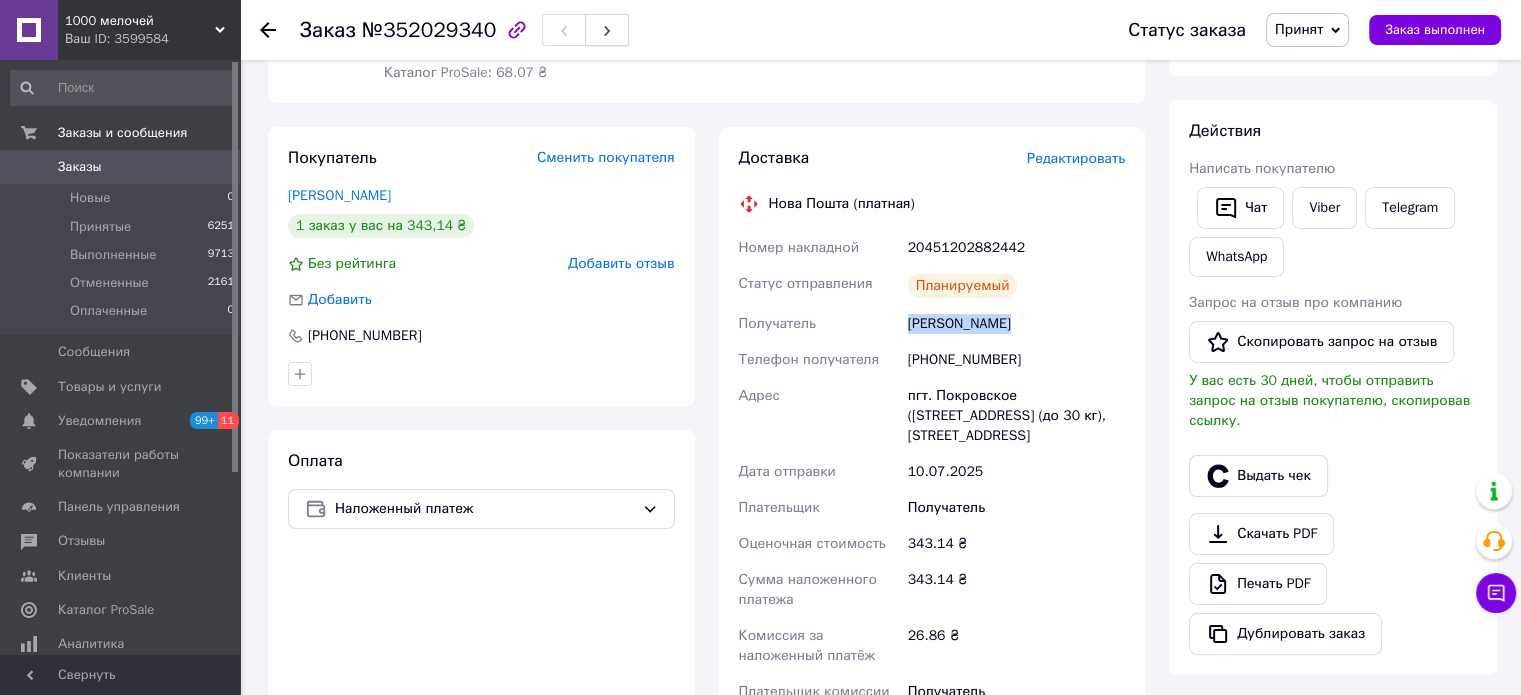 copy on "Гаврілко Марина" 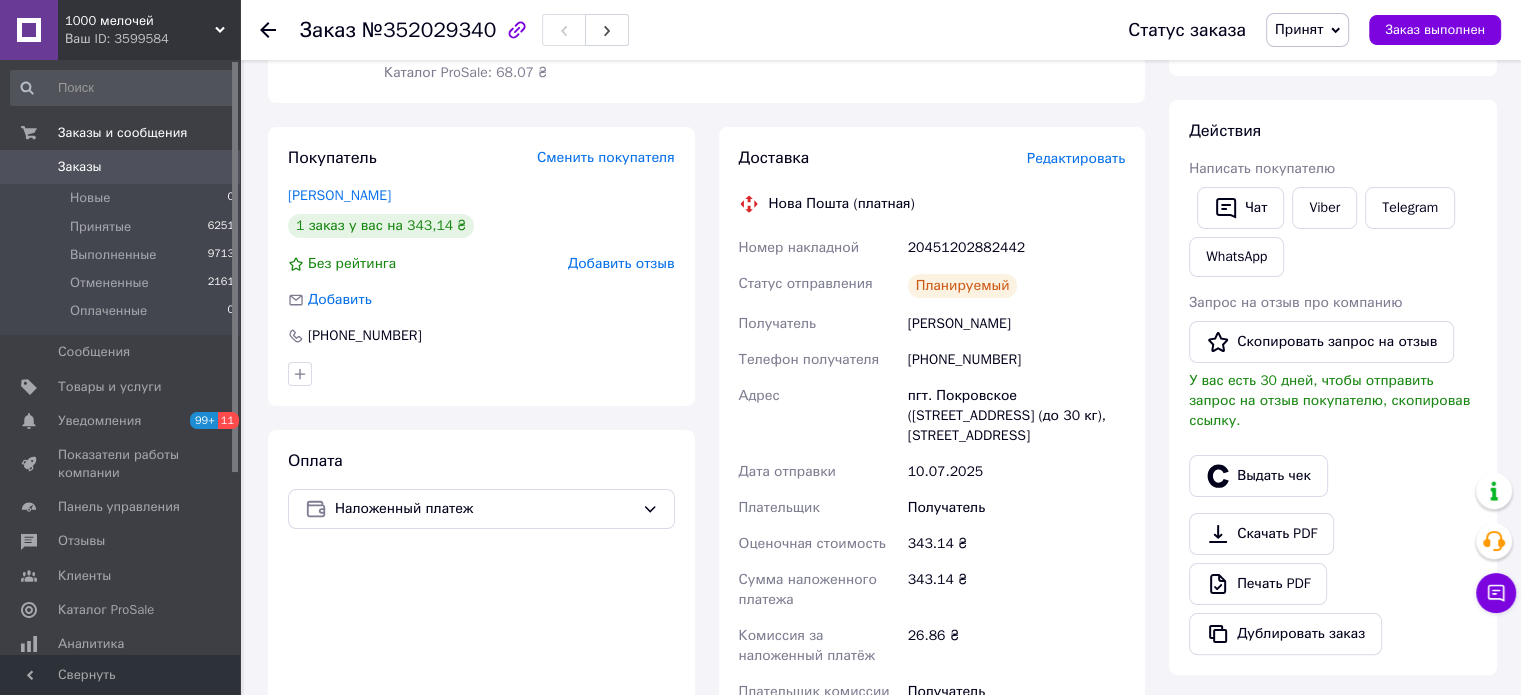 click on "+380990049244" at bounding box center [1016, 360] 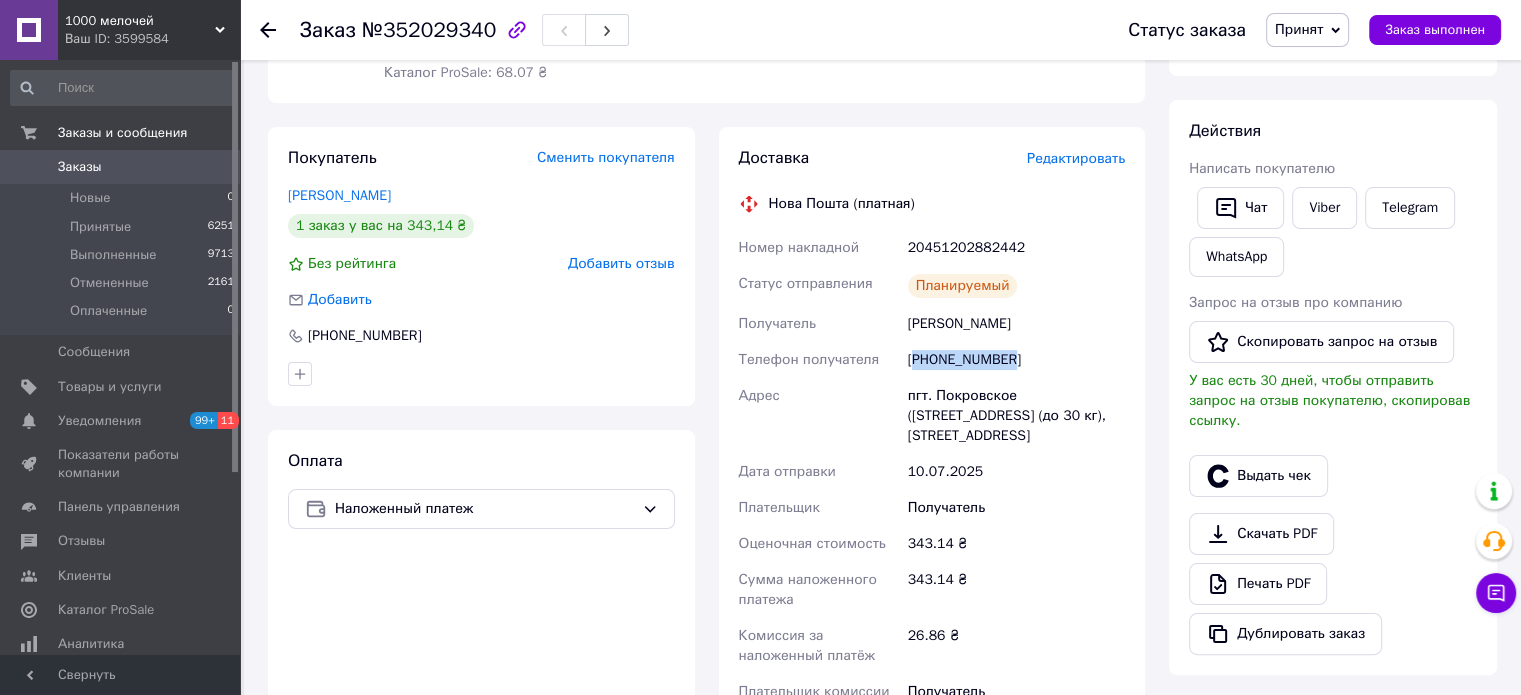 click on "+380990049244" at bounding box center [1016, 360] 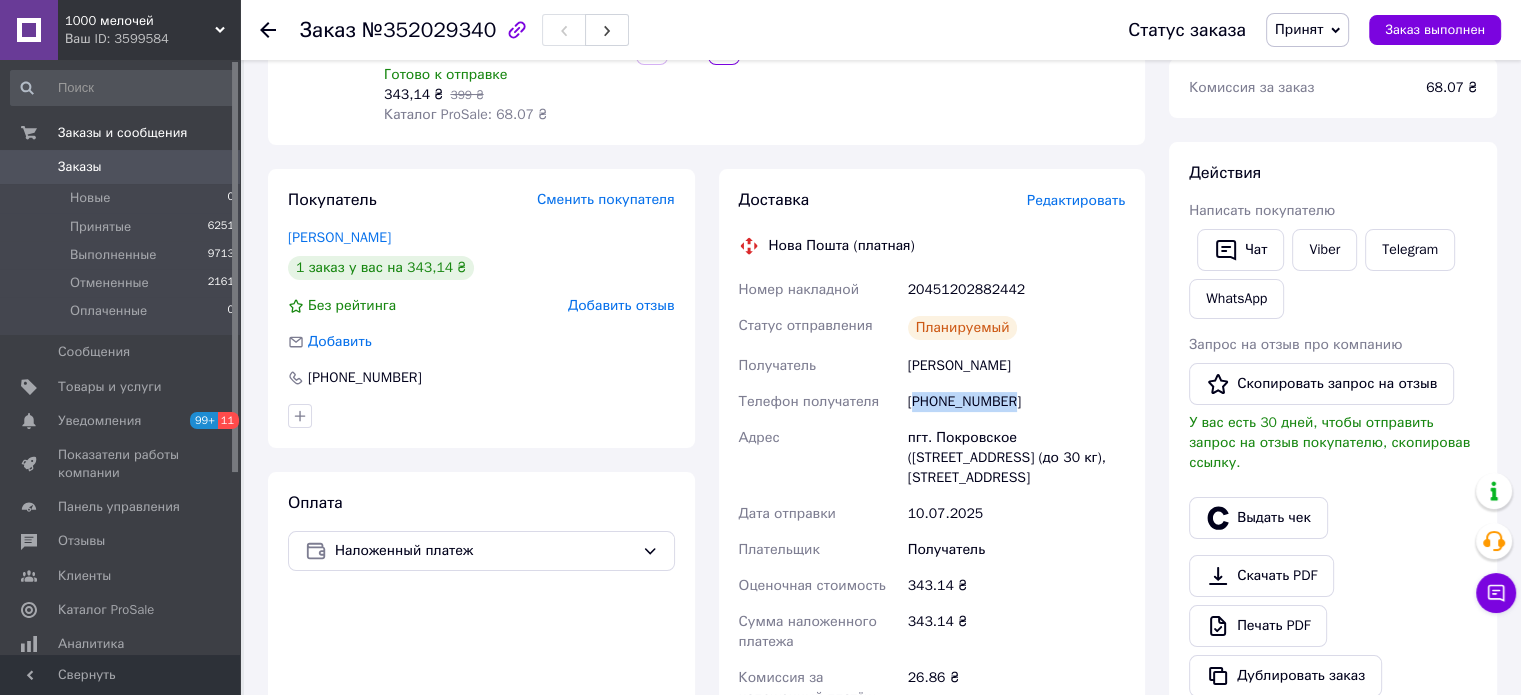 scroll, scrollTop: 0, scrollLeft: 0, axis: both 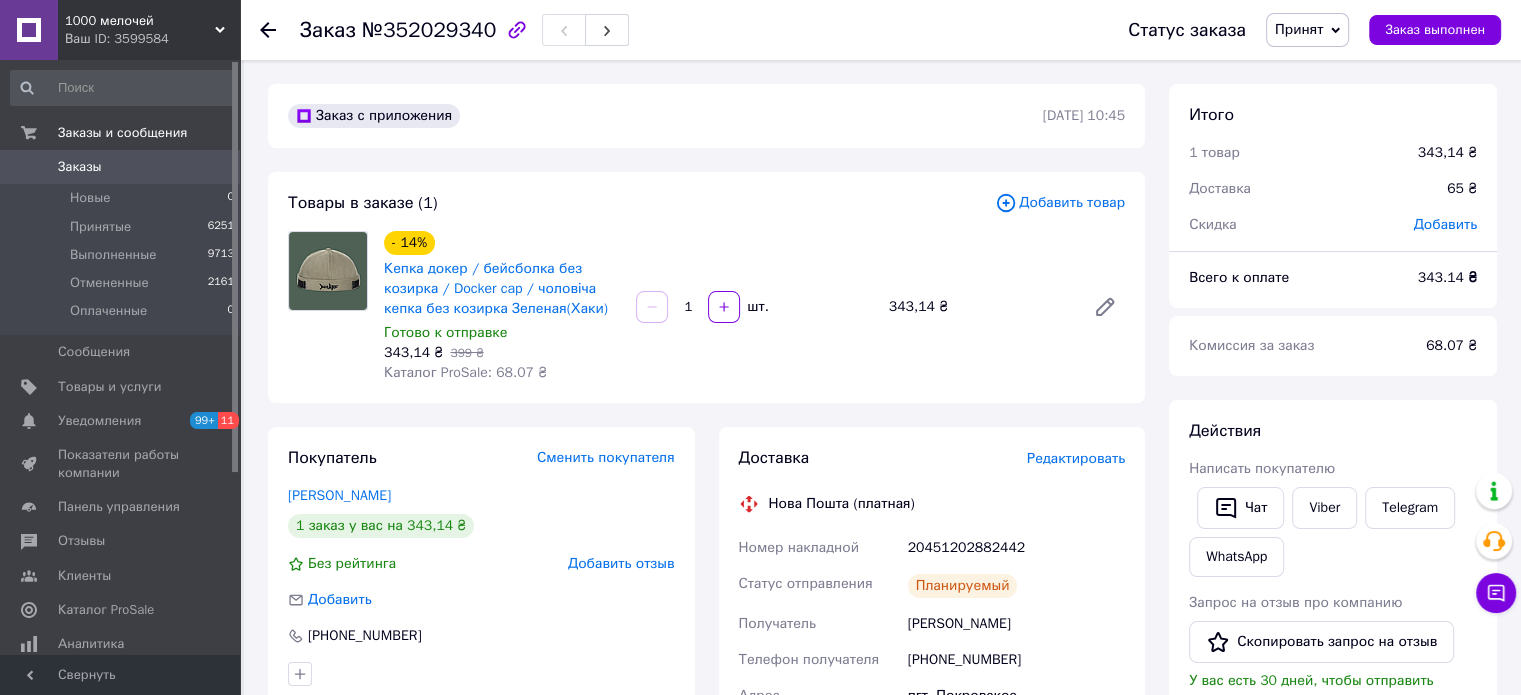 click on "343,14 ₴" at bounding box center [979, 307] 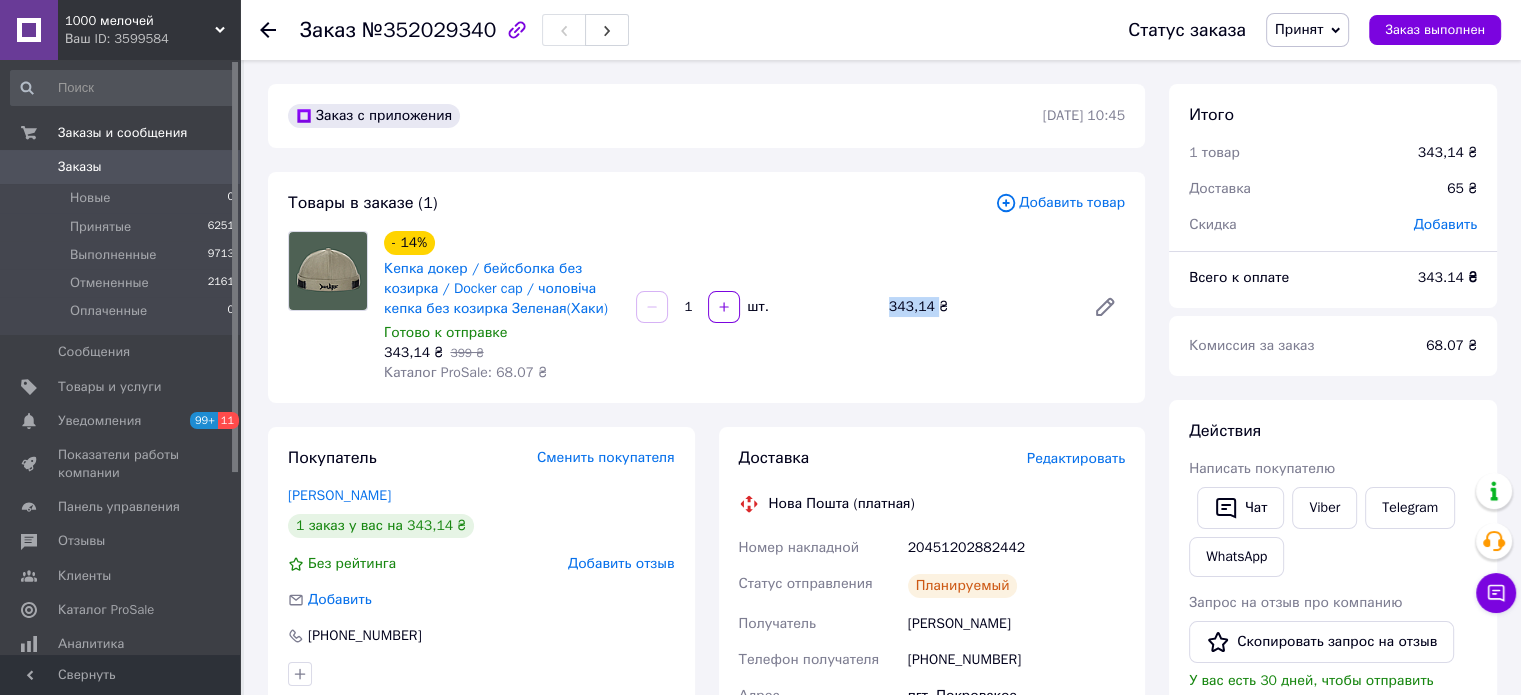 click on "343,14 ₴" at bounding box center [979, 307] 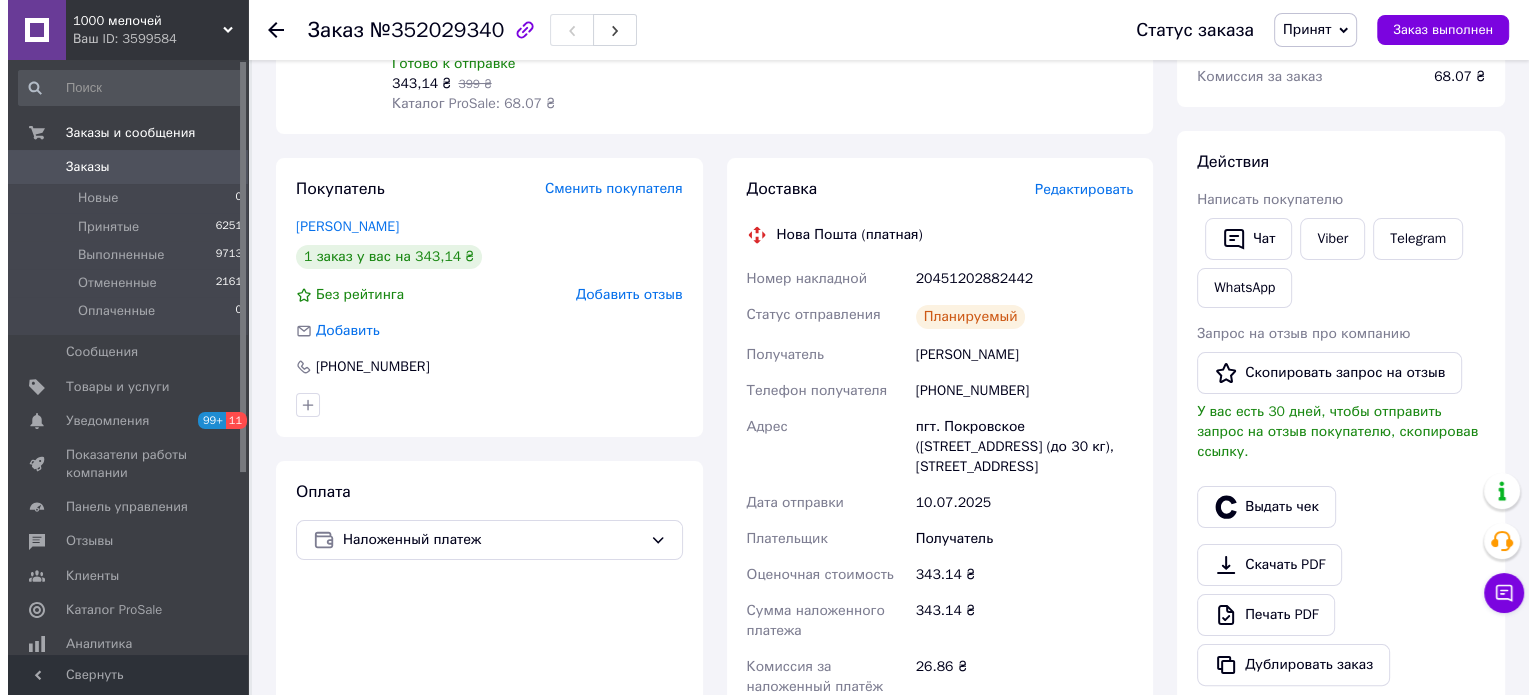scroll, scrollTop: 400, scrollLeft: 0, axis: vertical 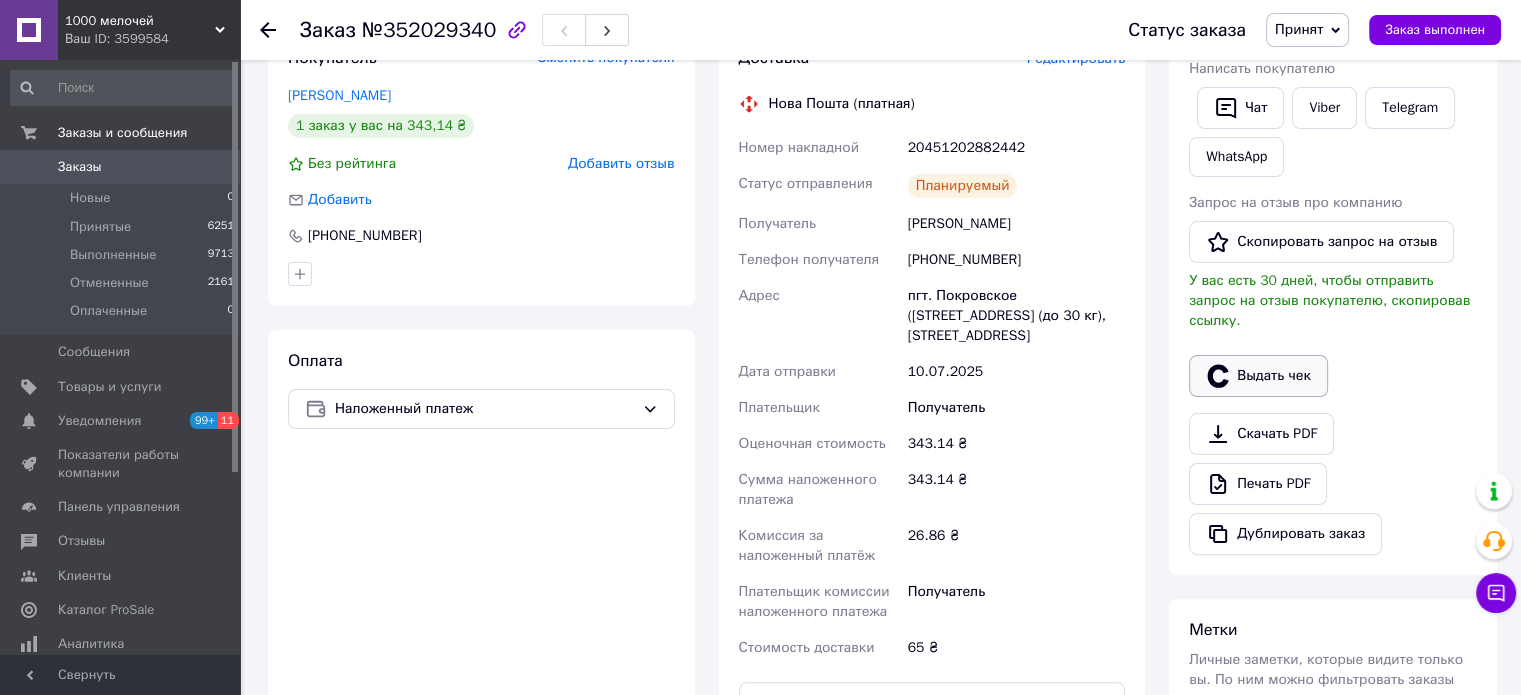 click 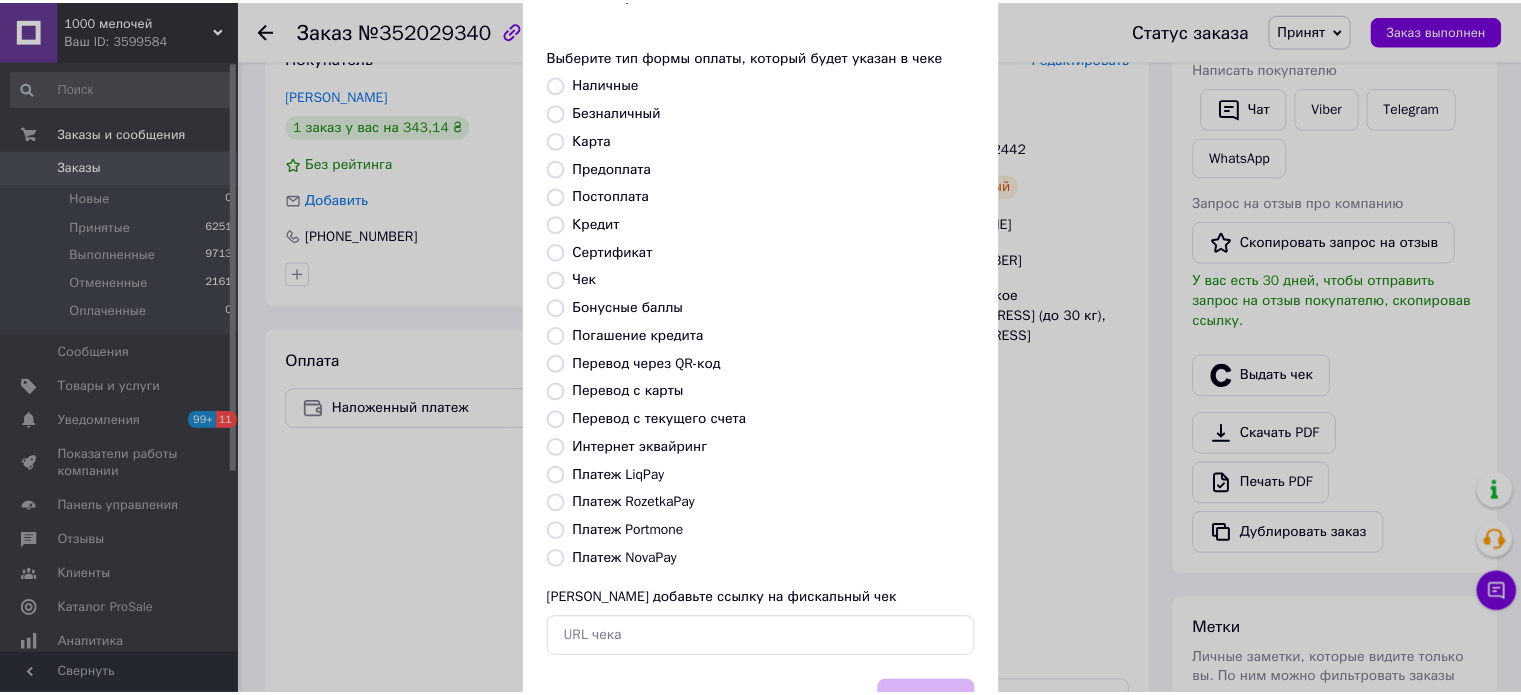scroll, scrollTop: 163, scrollLeft: 0, axis: vertical 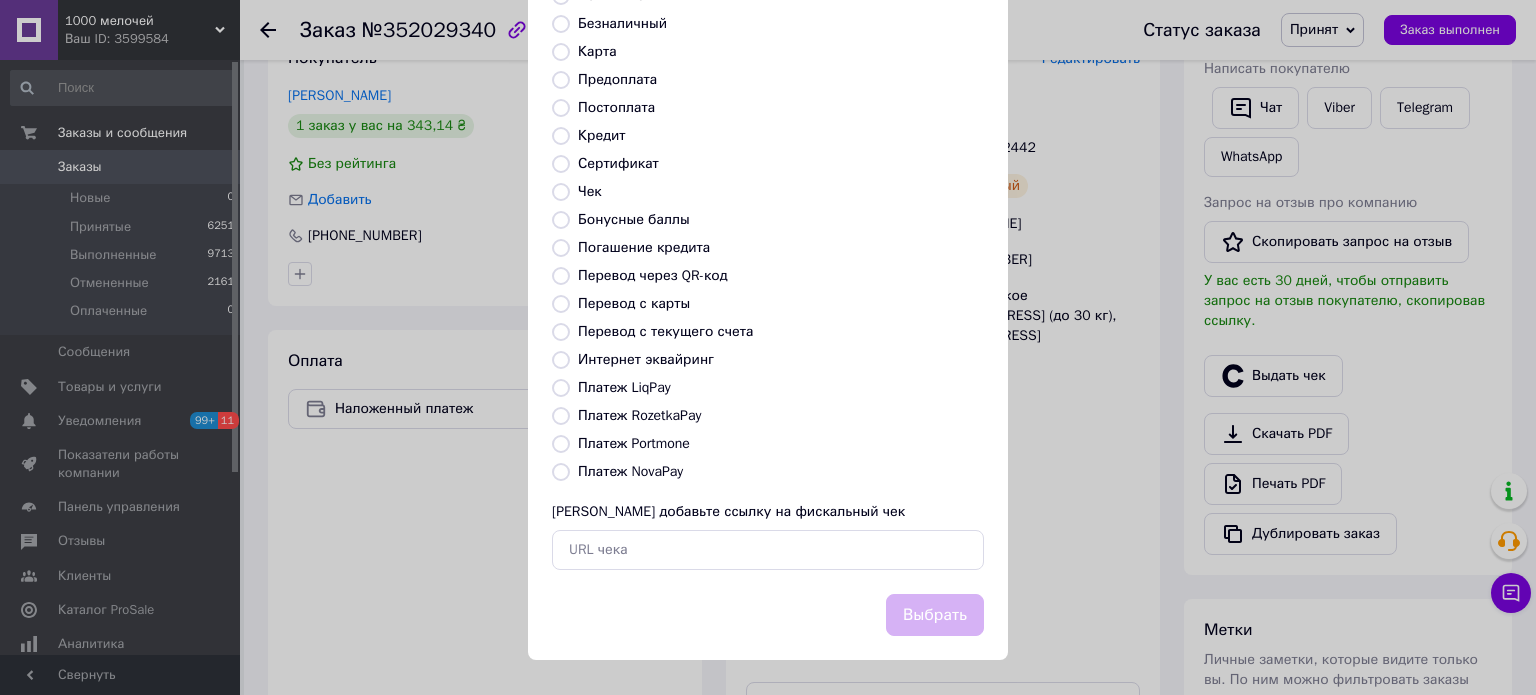 click on "Платеж NovaPay" at bounding box center [561, 472] 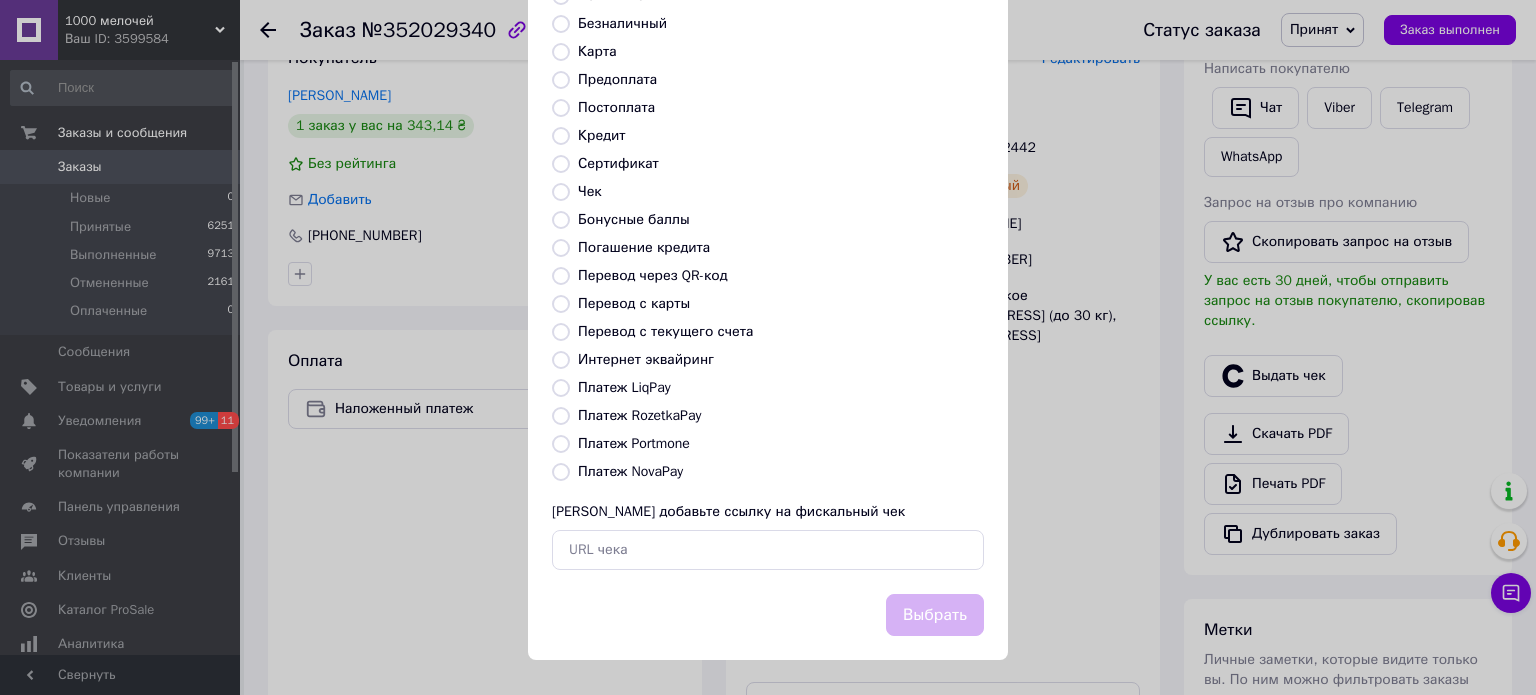 radio on "true" 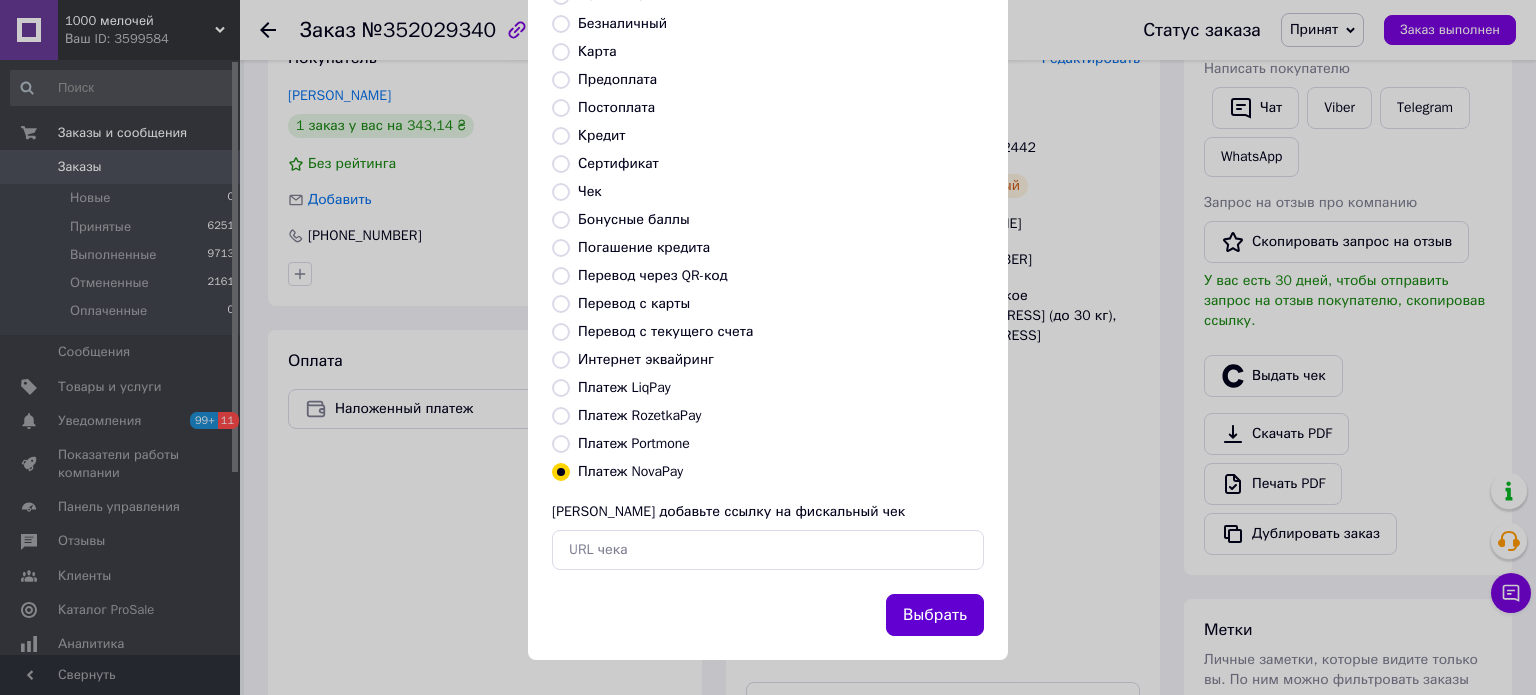 click on "Выбрать" at bounding box center [935, 615] 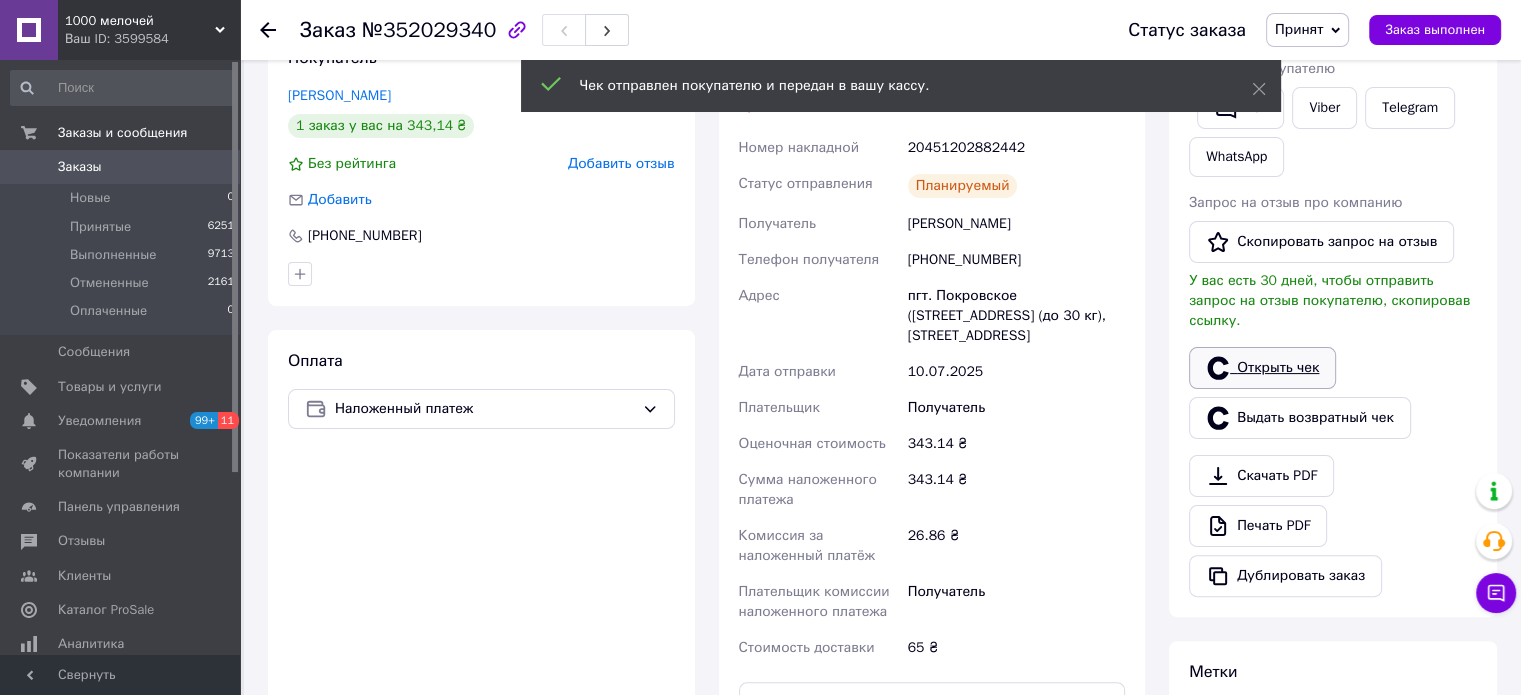 click on "Открыть чек" at bounding box center [1262, 368] 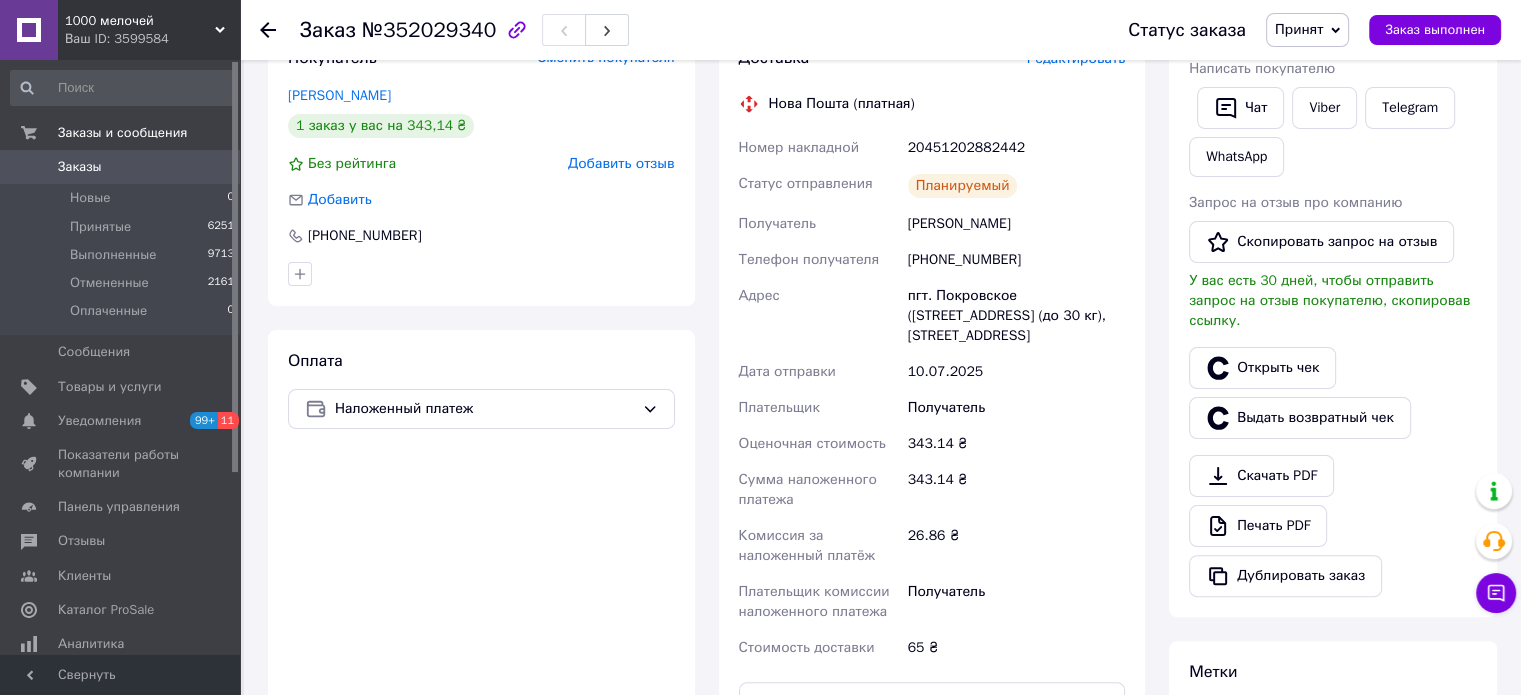 click on "Заказы 0" at bounding box center (123, 167) 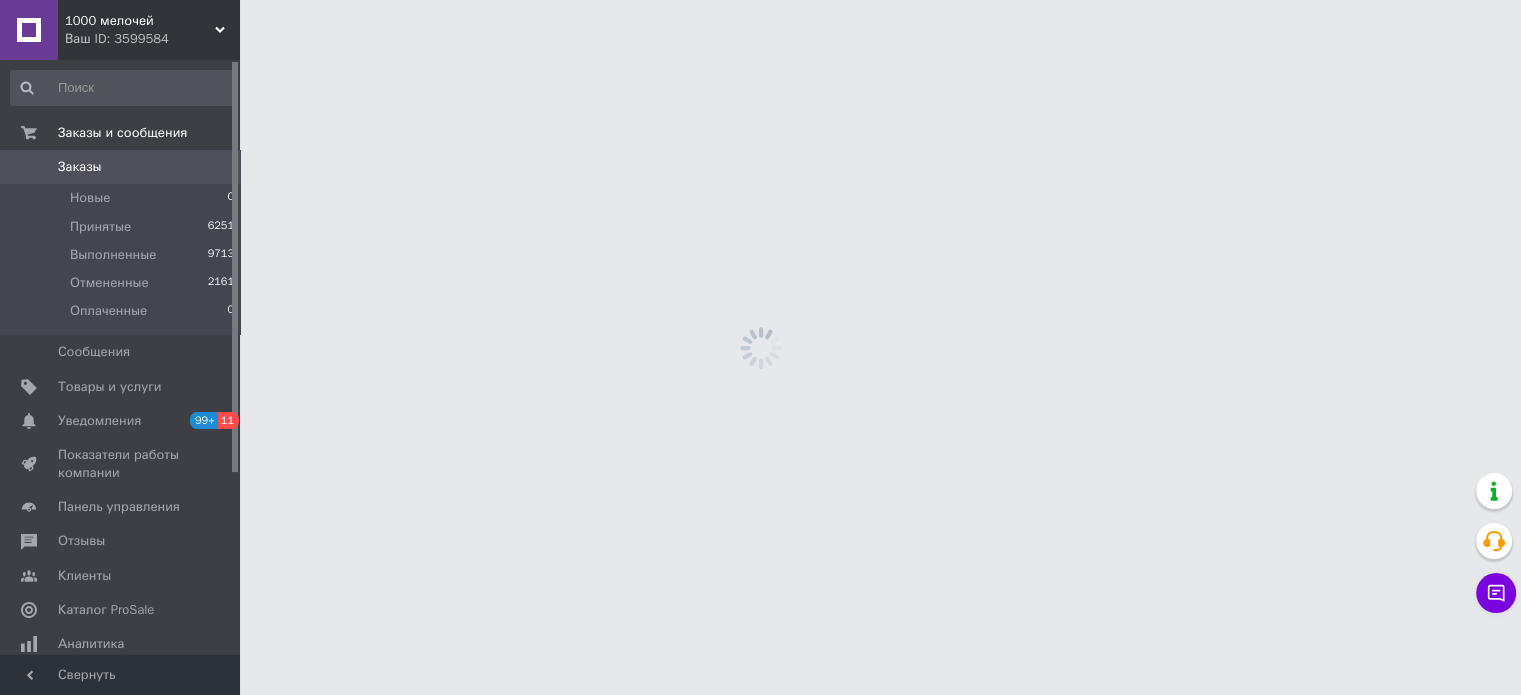 scroll, scrollTop: 0, scrollLeft: 0, axis: both 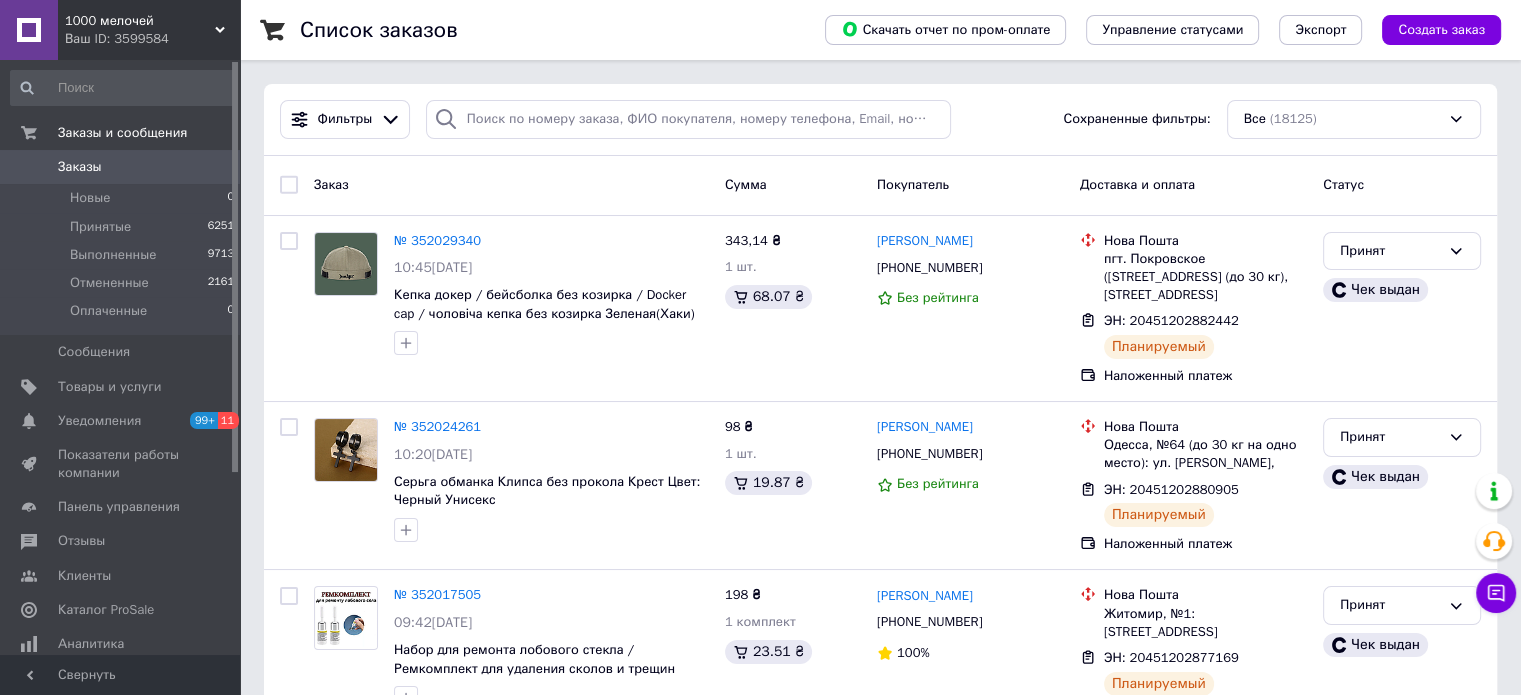 click on "Ваш ID: 3599584" at bounding box center (152, 39) 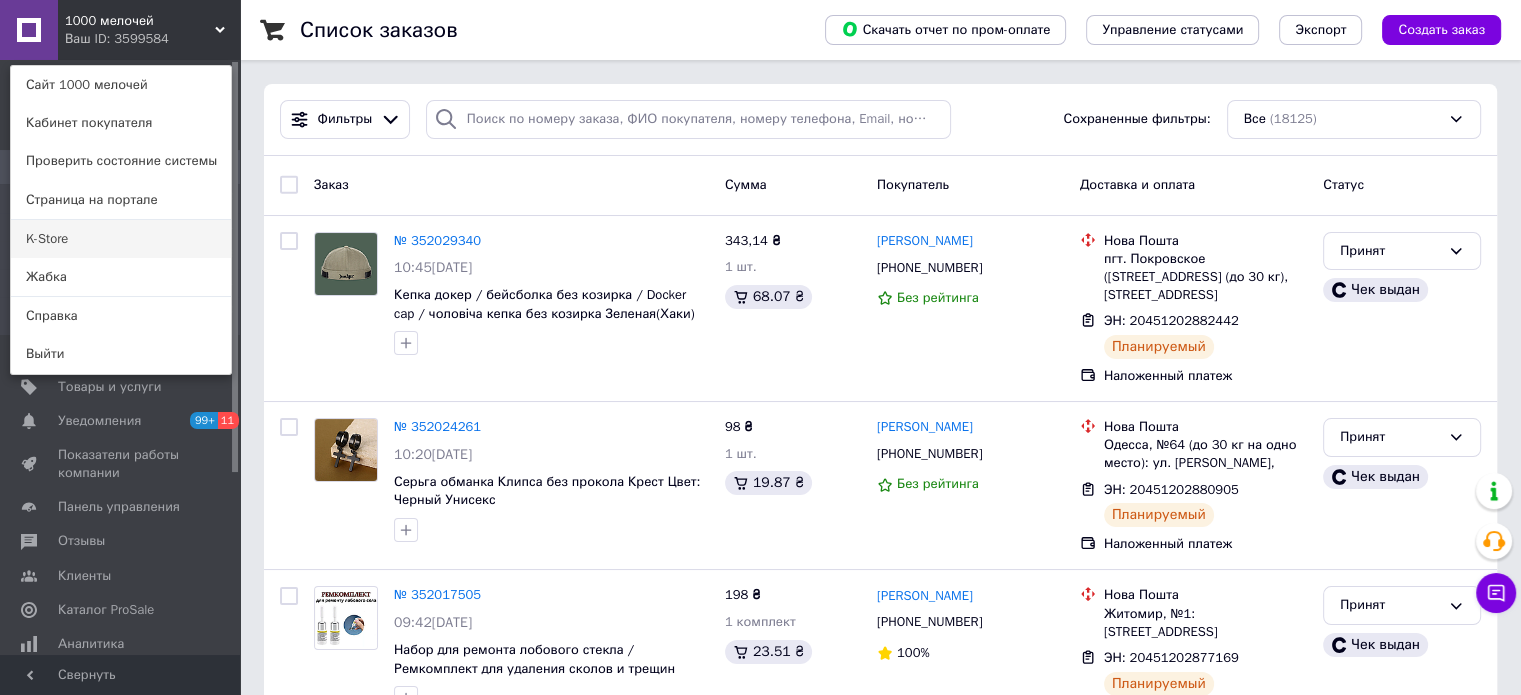 drag, startPoint x: 104, startPoint y: 247, endPoint x: 273, endPoint y: 103, distance: 222.02928 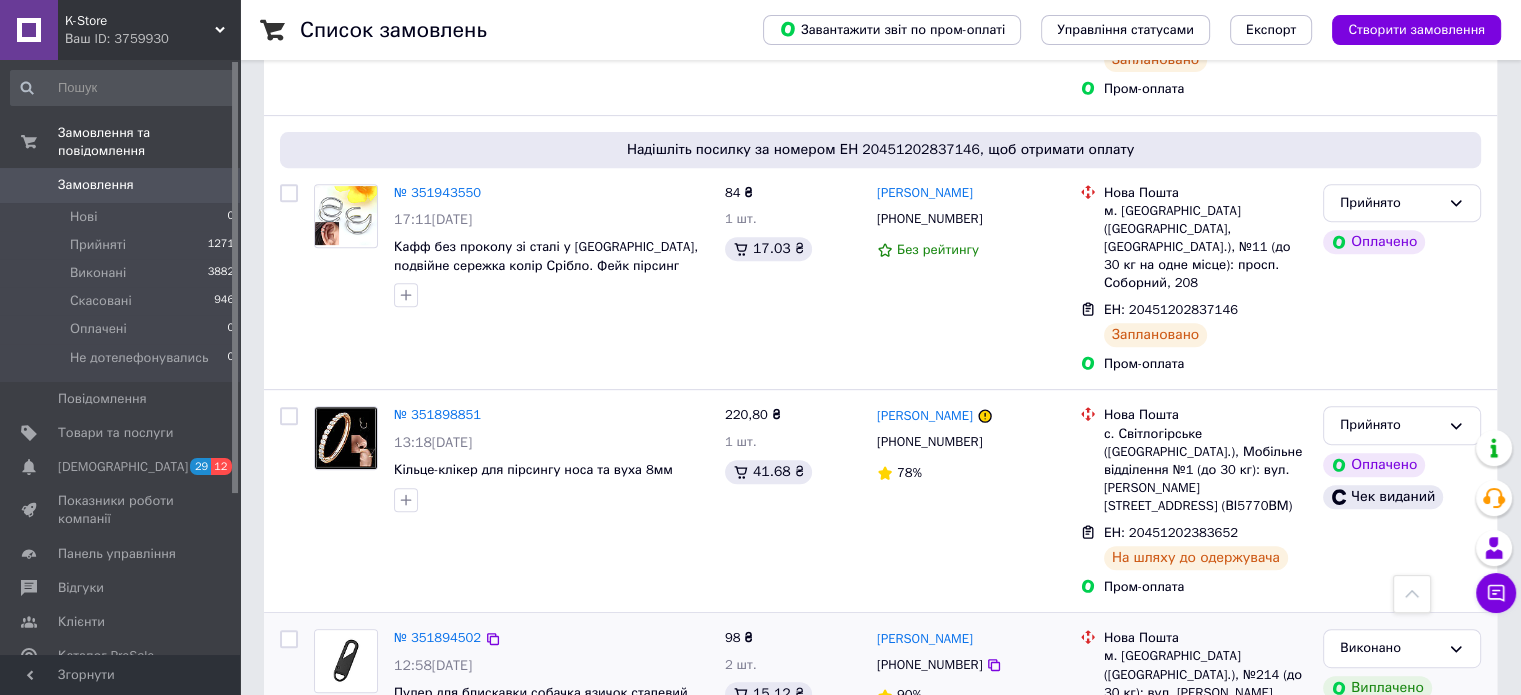 scroll, scrollTop: 600, scrollLeft: 0, axis: vertical 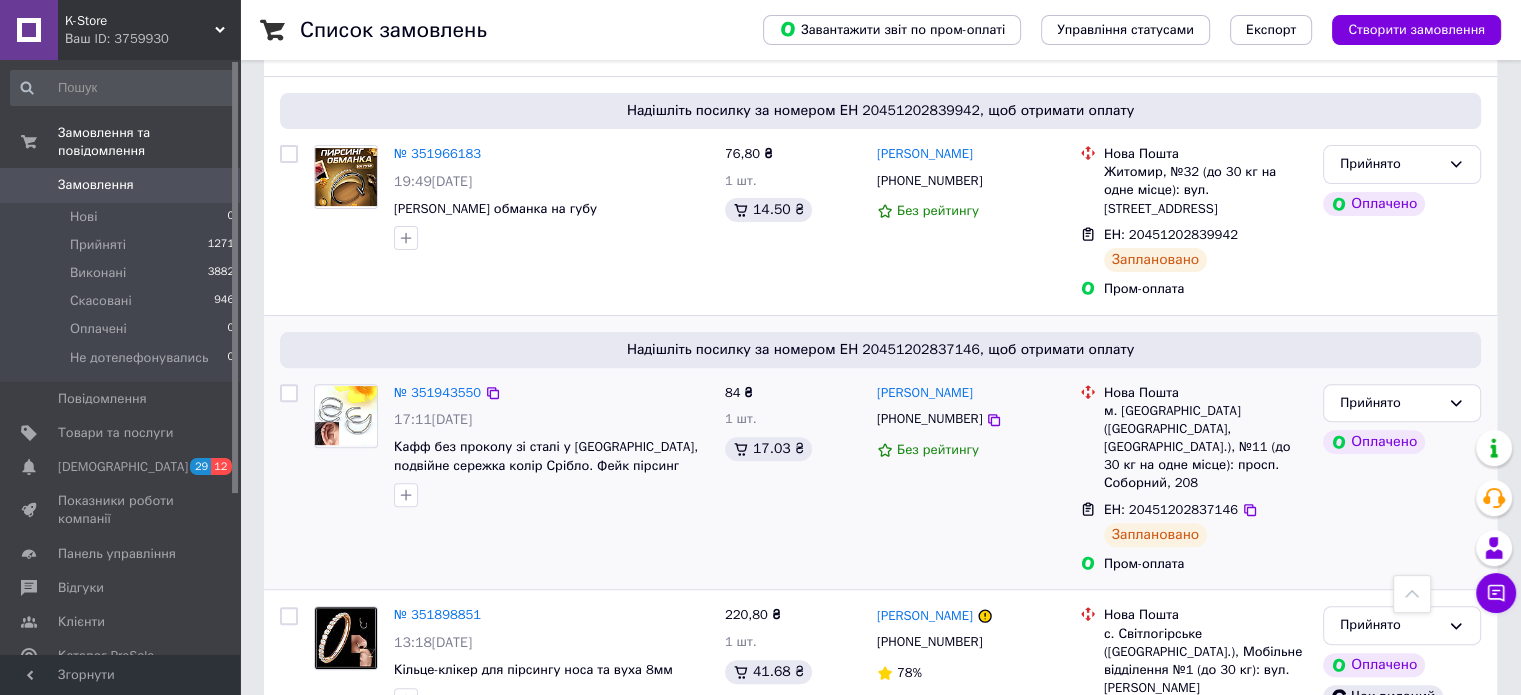 click on "ЕН: 20451202837146" at bounding box center [1171, 509] 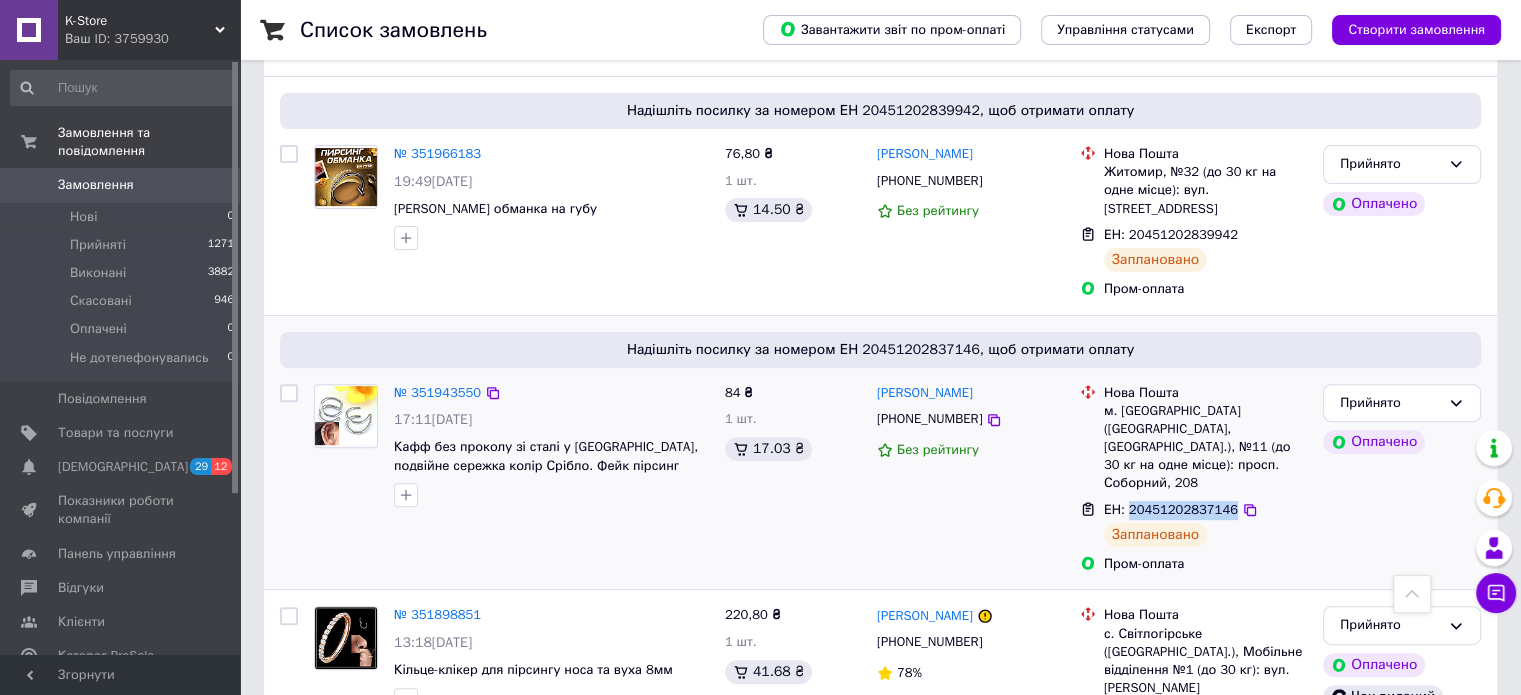 click on "ЕН: 20451202837146" at bounding box center (1171, 509) 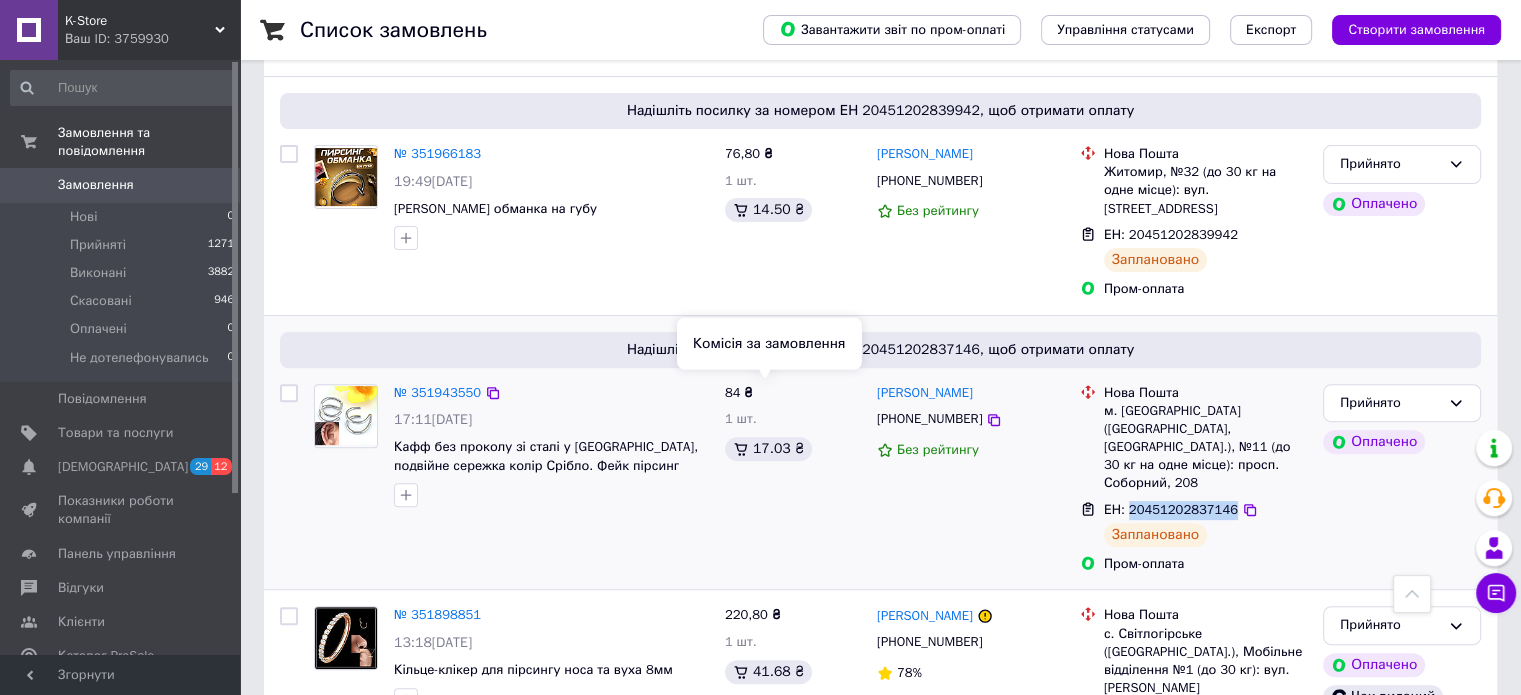 copy on "20451202837146" 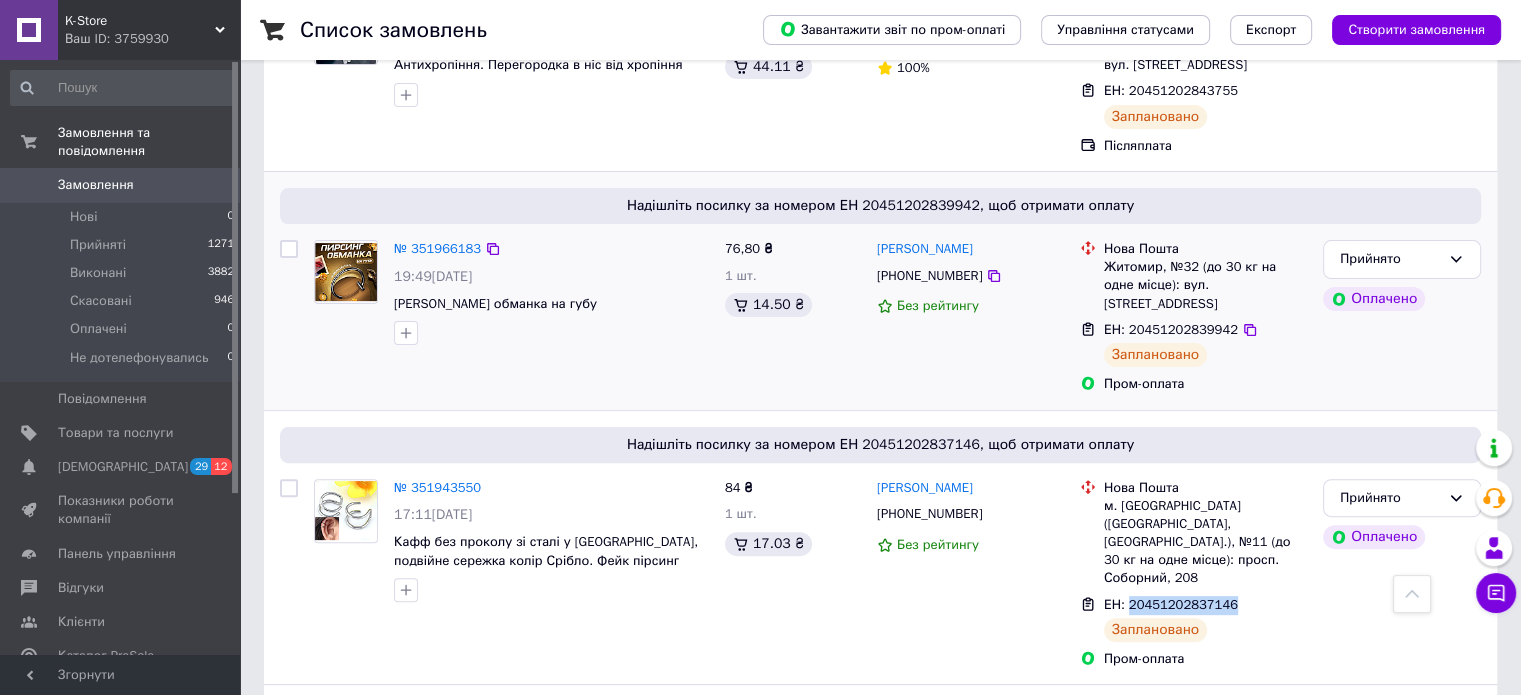 scroll, scrollTop: 400, scrollLeft: 0, axis: vertical 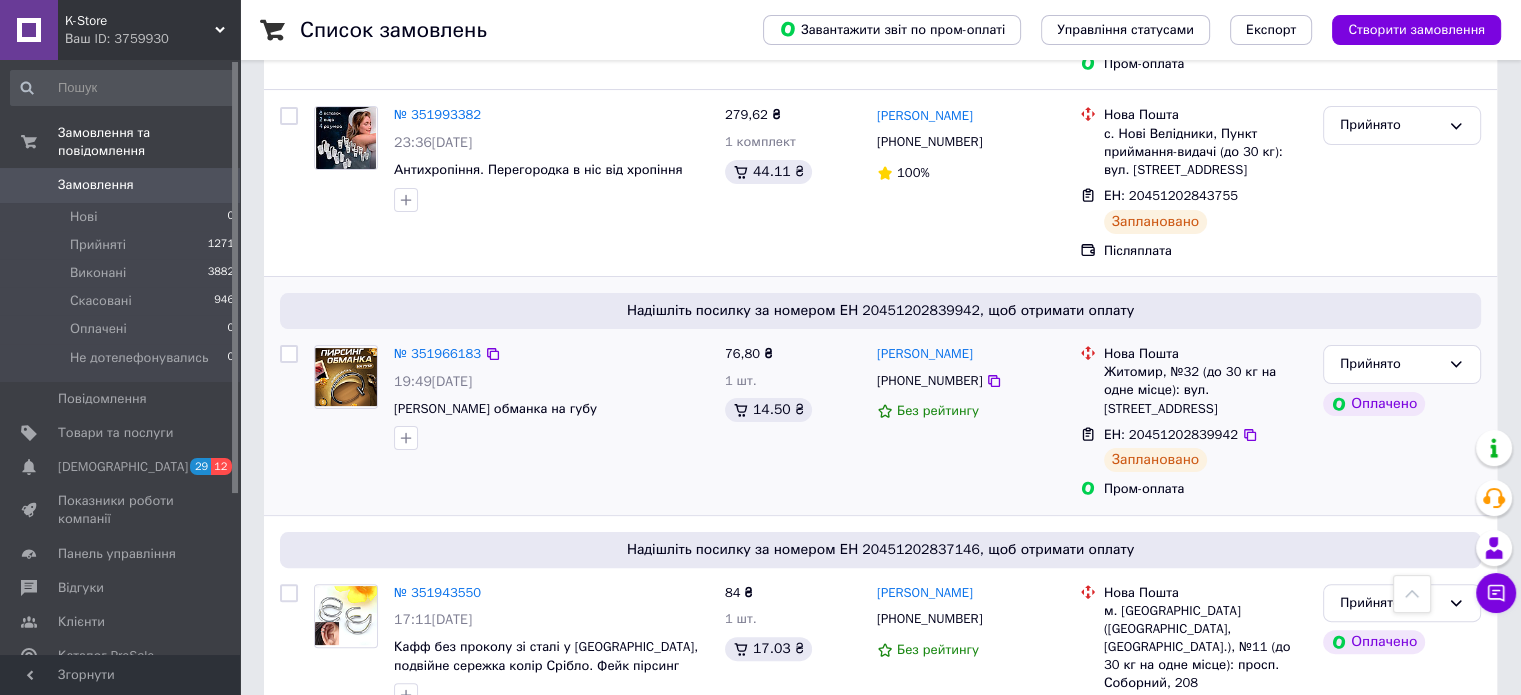 click on "ЕН: 20451202839942" at bounding box center [1171, 434] 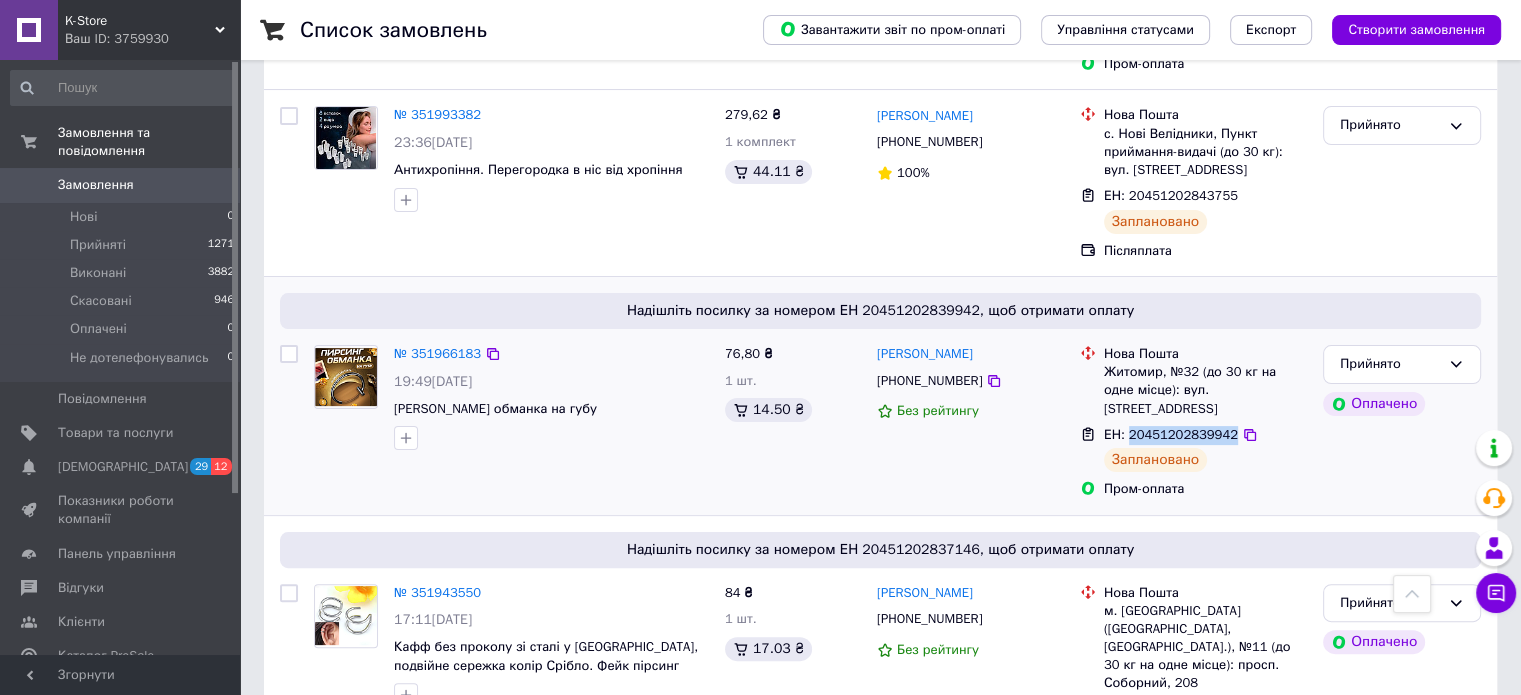 click on "ЕН: 20451202839942" at bounding box center [1171, 434] 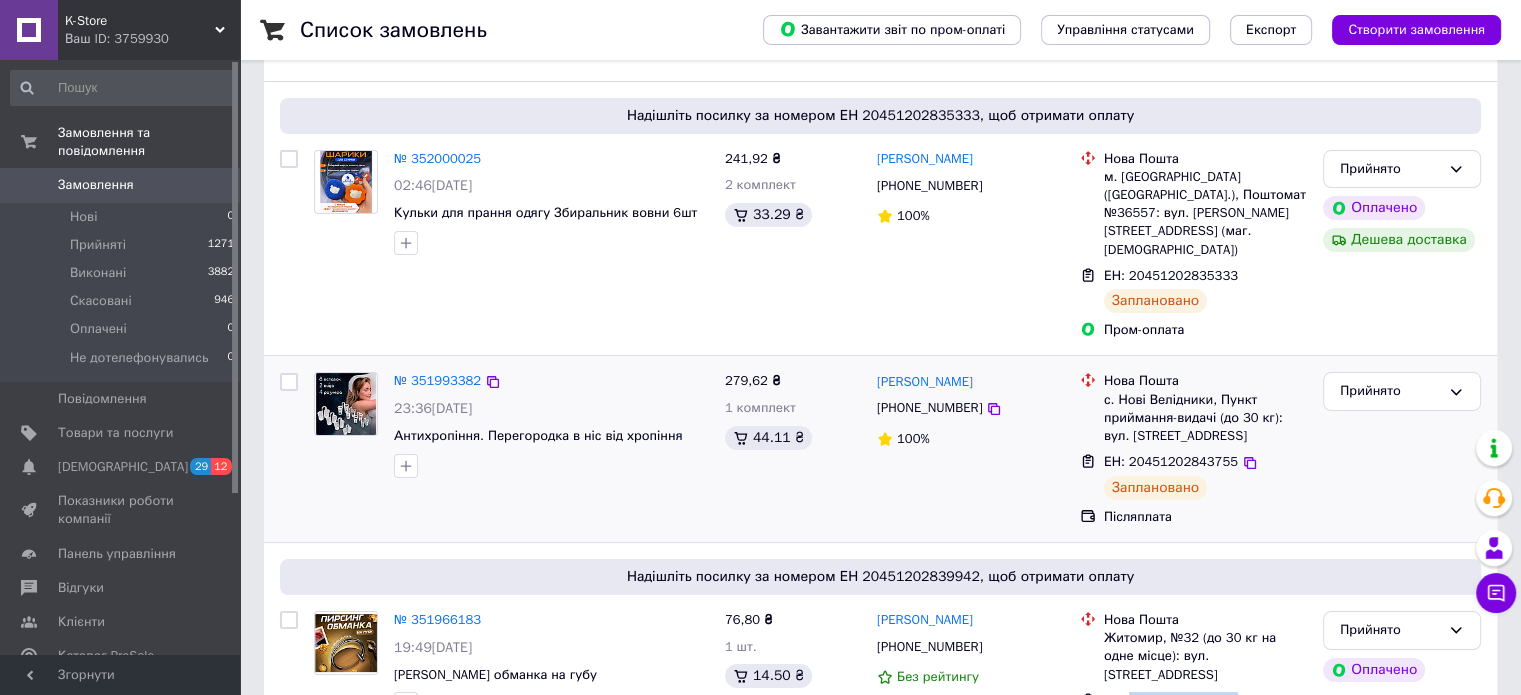 scroll, scrollTop: 100, scrollLeft: 0, axis: vertical 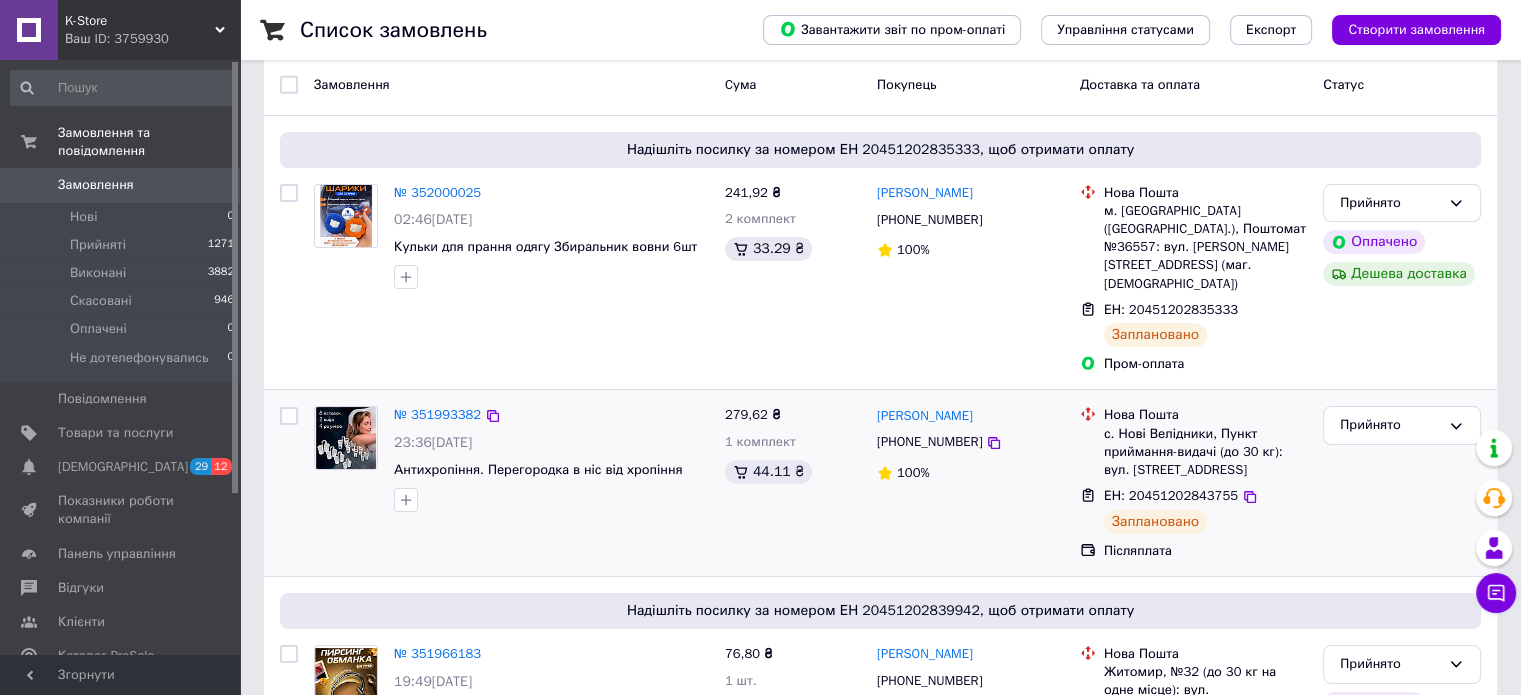 click on "ЕН: 20451202843755" at bounding box center [1171, 495] 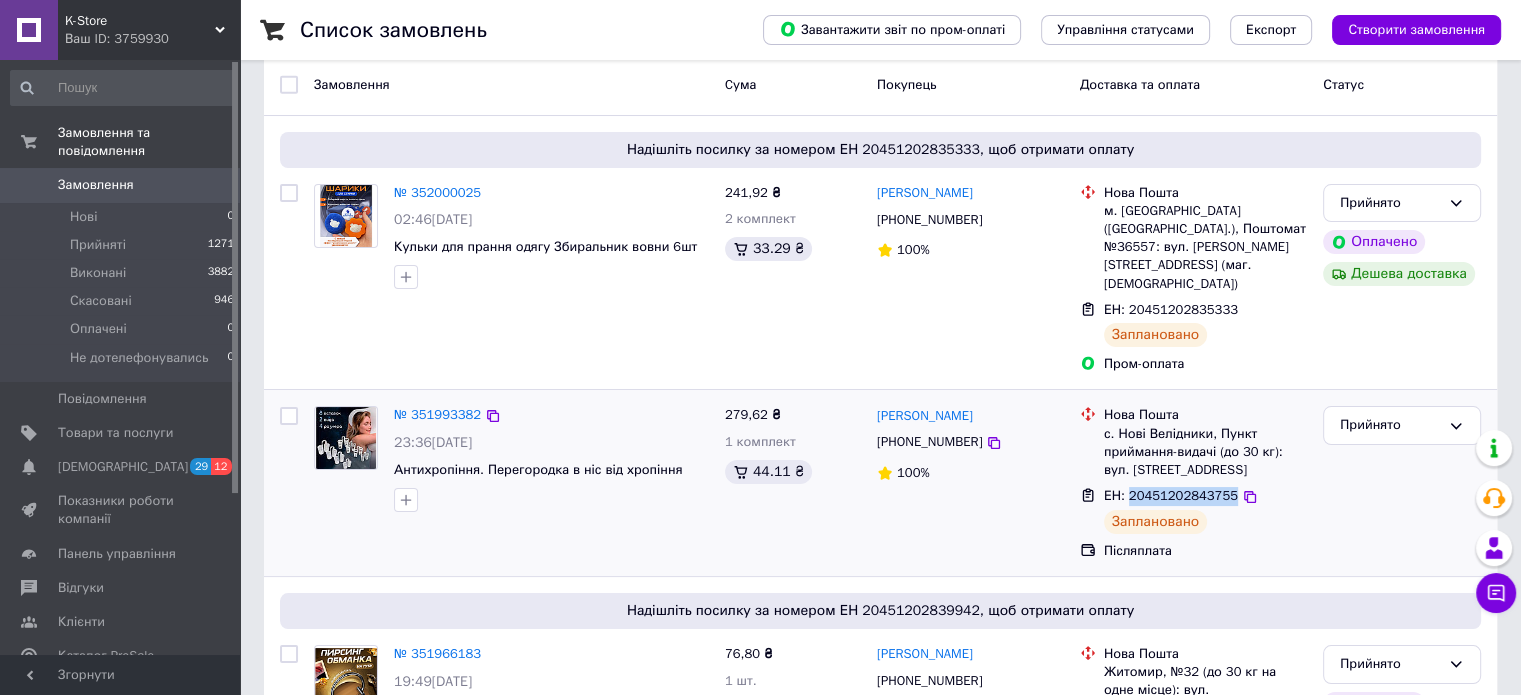 click on "ЕН: 20451202843755" at bounding box center [1171, 495] 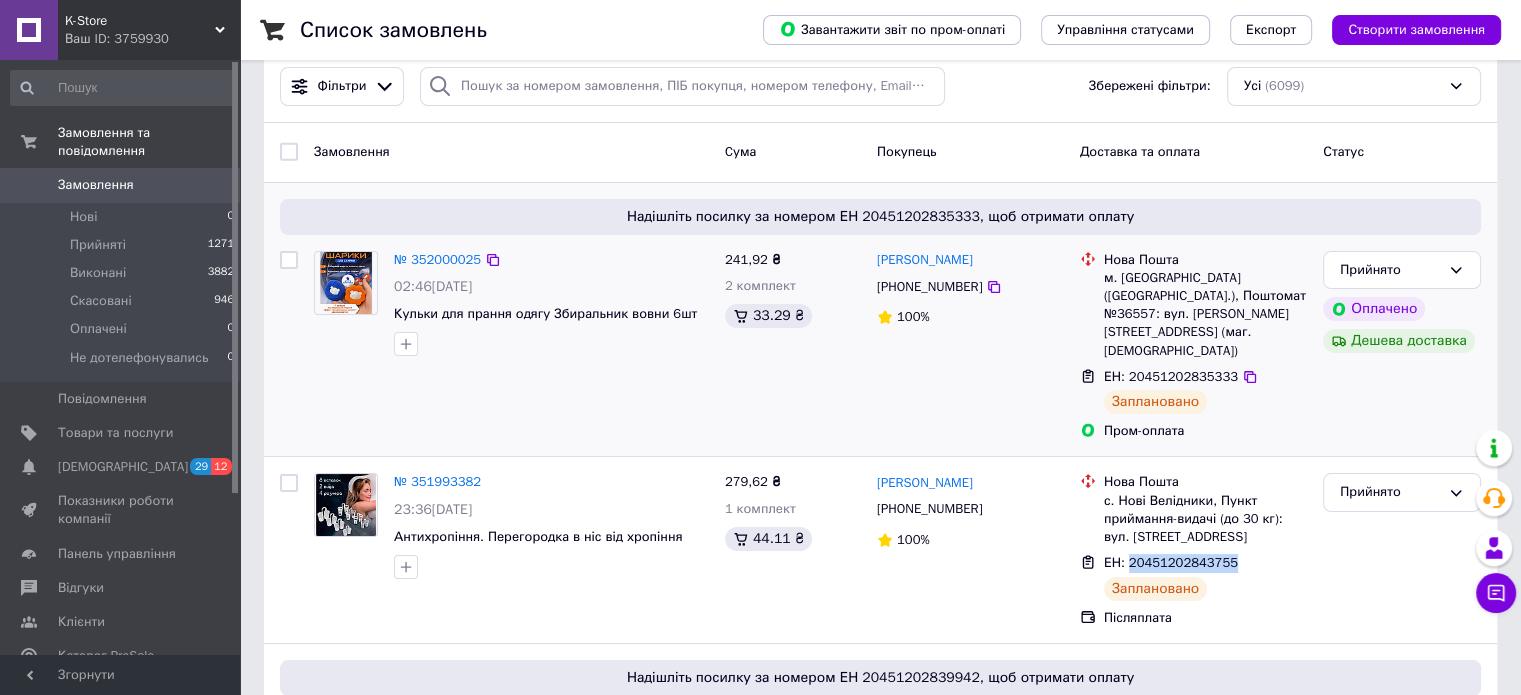 scroll, scrollTop: 0, scrollLeft: 0, axis: both 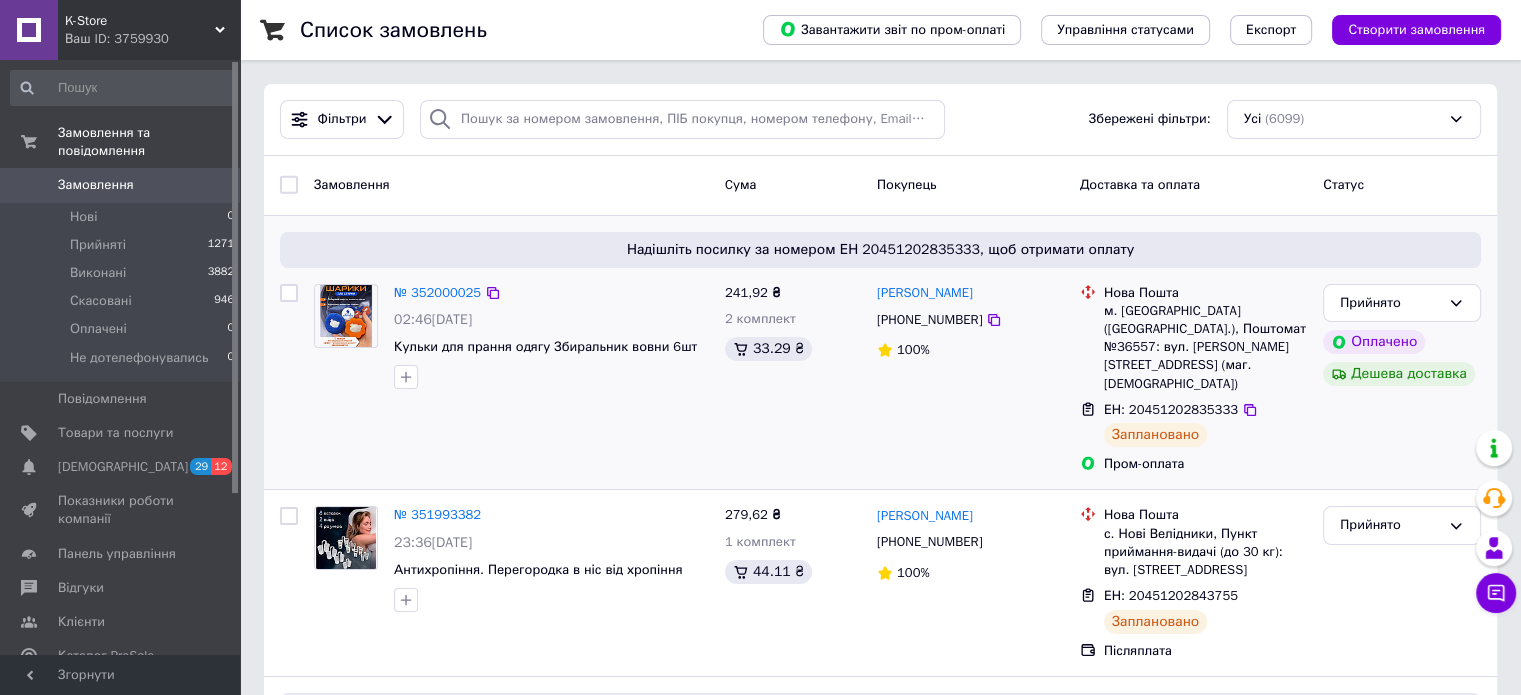 click on "ЕН: 20451202835333" at bounding box center [1171, 409] 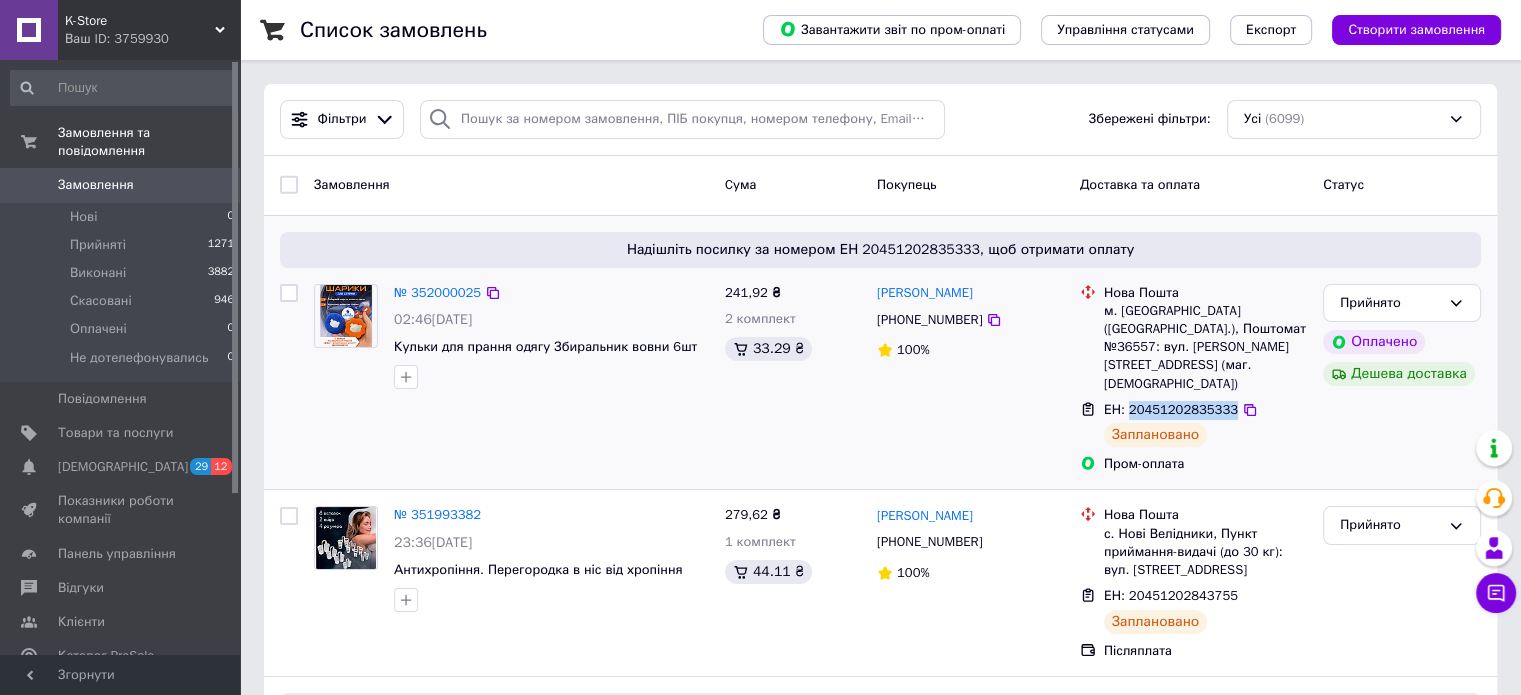 click on "ЕН: 20451202835333" at bounding box center [1171, 409] 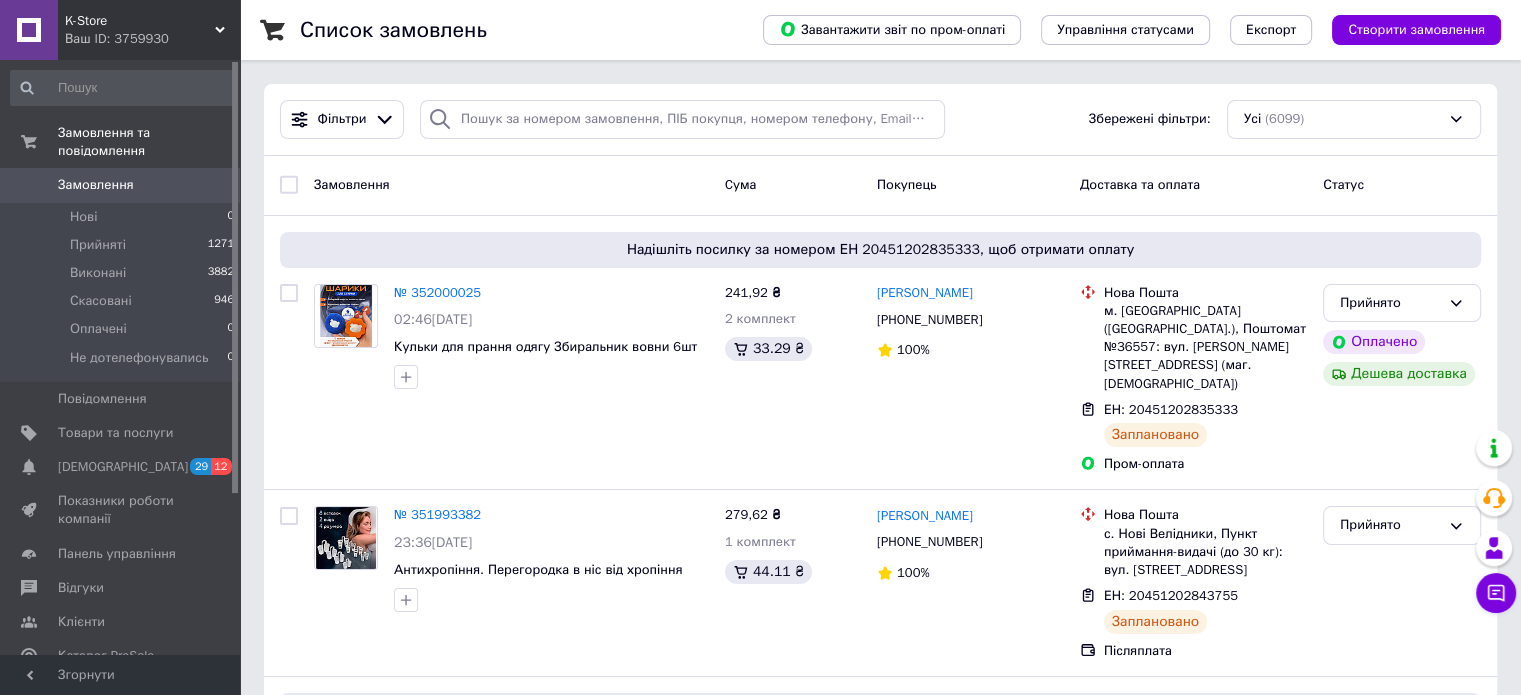 drag, startPoint x: 112, startPoint y: 37, endPoint x: 109, endPoint y: 202, distance: 165.02727 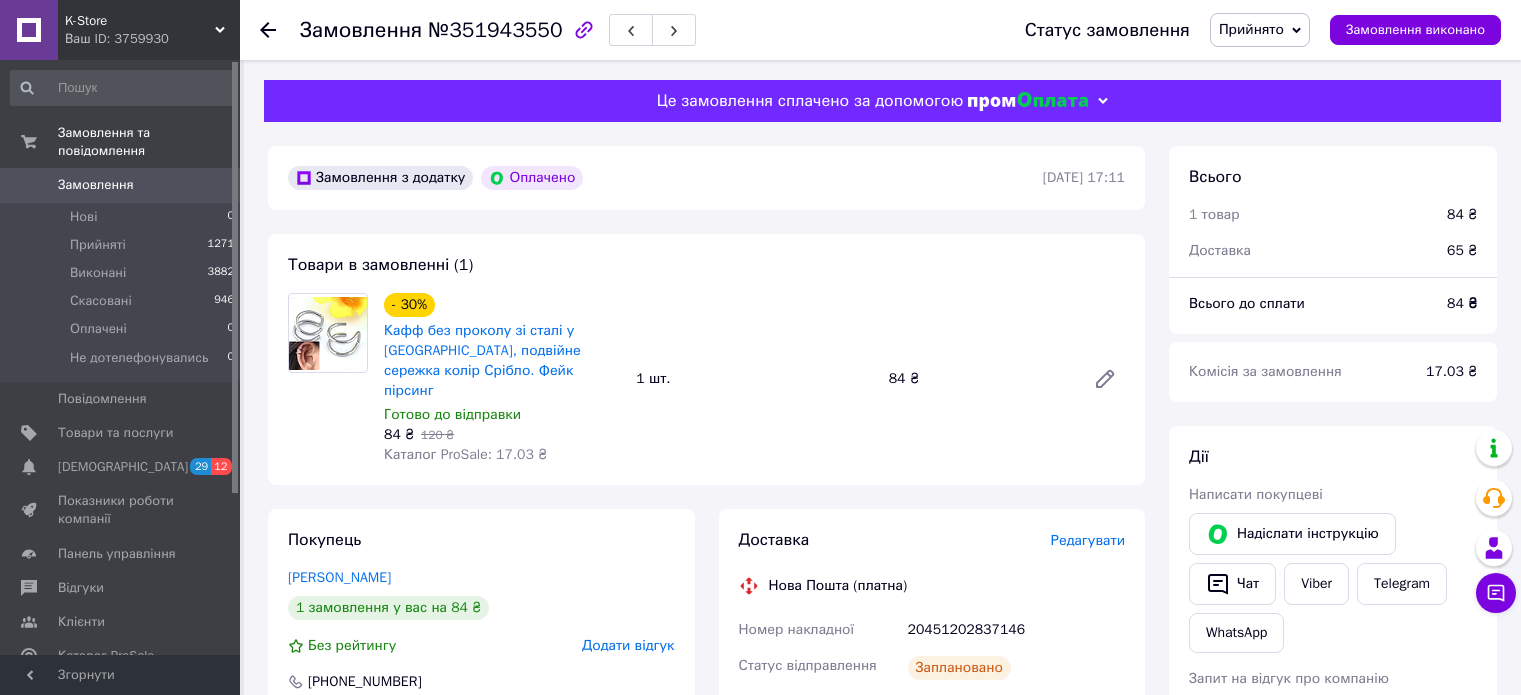 scroll, scrollTop: 0, scrollLeft: 0, axis: both 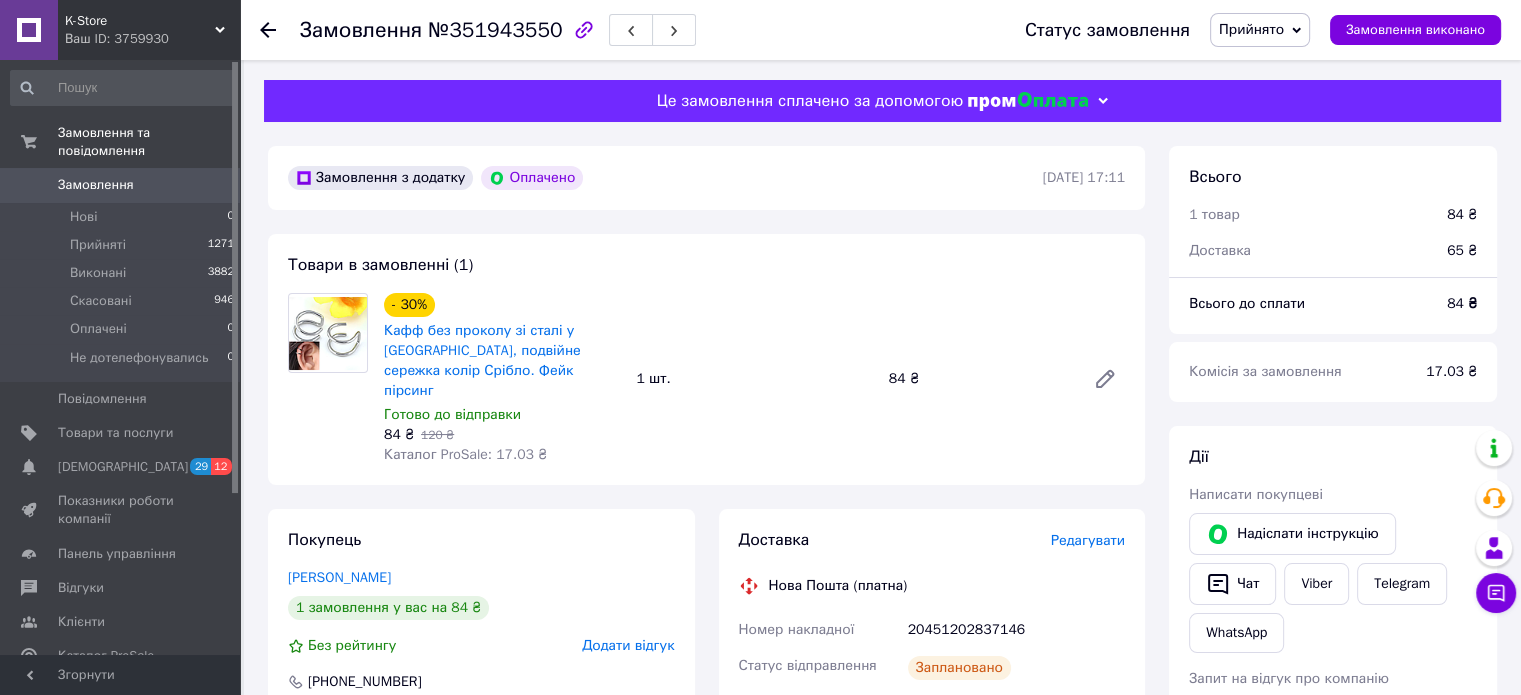 click on "№351943550" at bounding box center [495, 30] 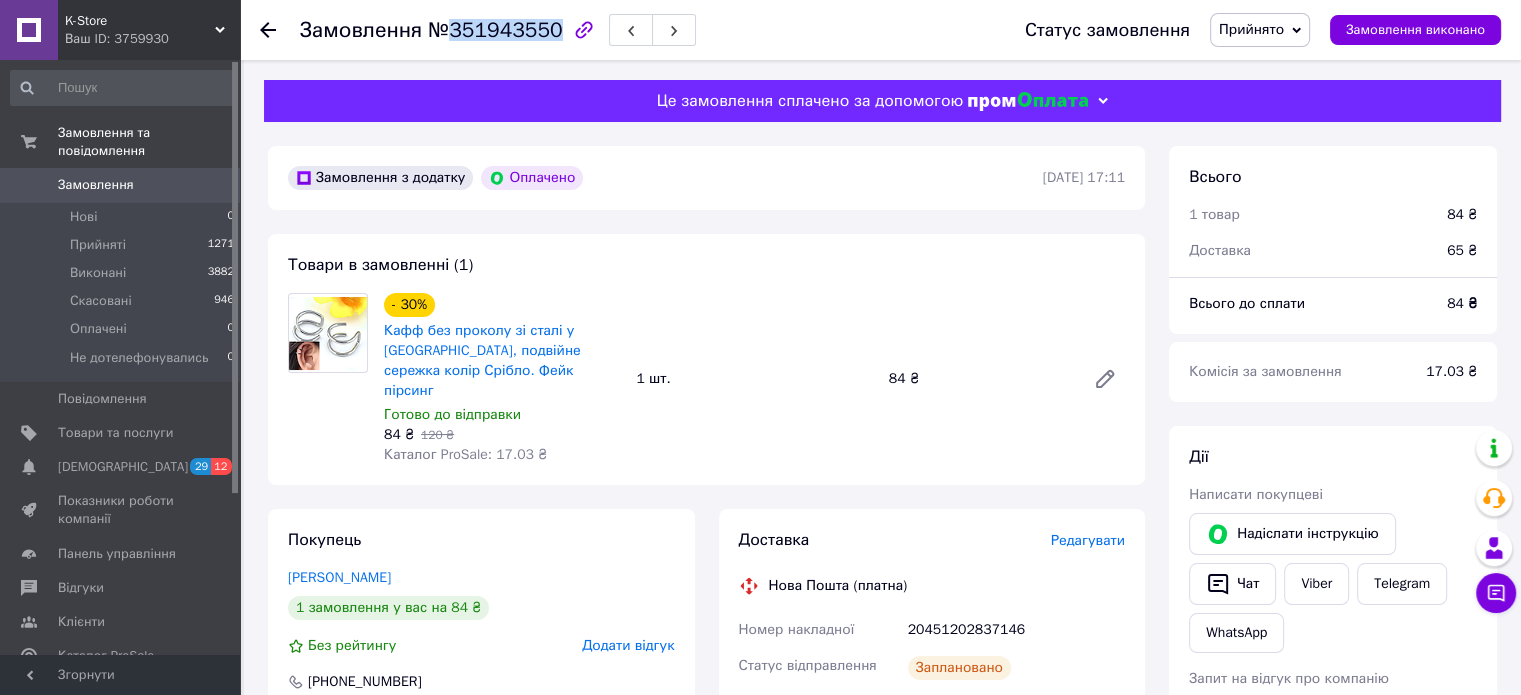 click on "№351943550" at bounding box center [495, 30] 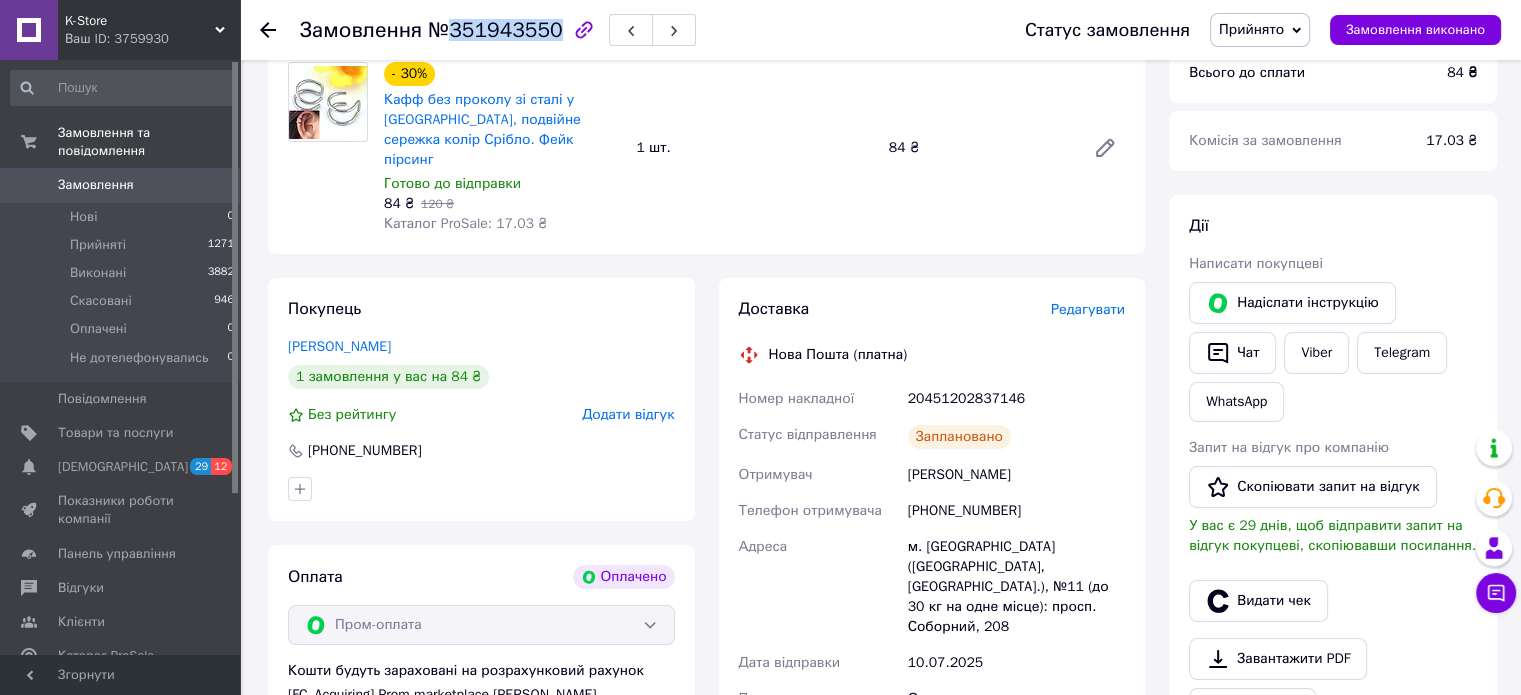 scroll, scrollTop: 300, scrollLeft: 0, axis: vertical 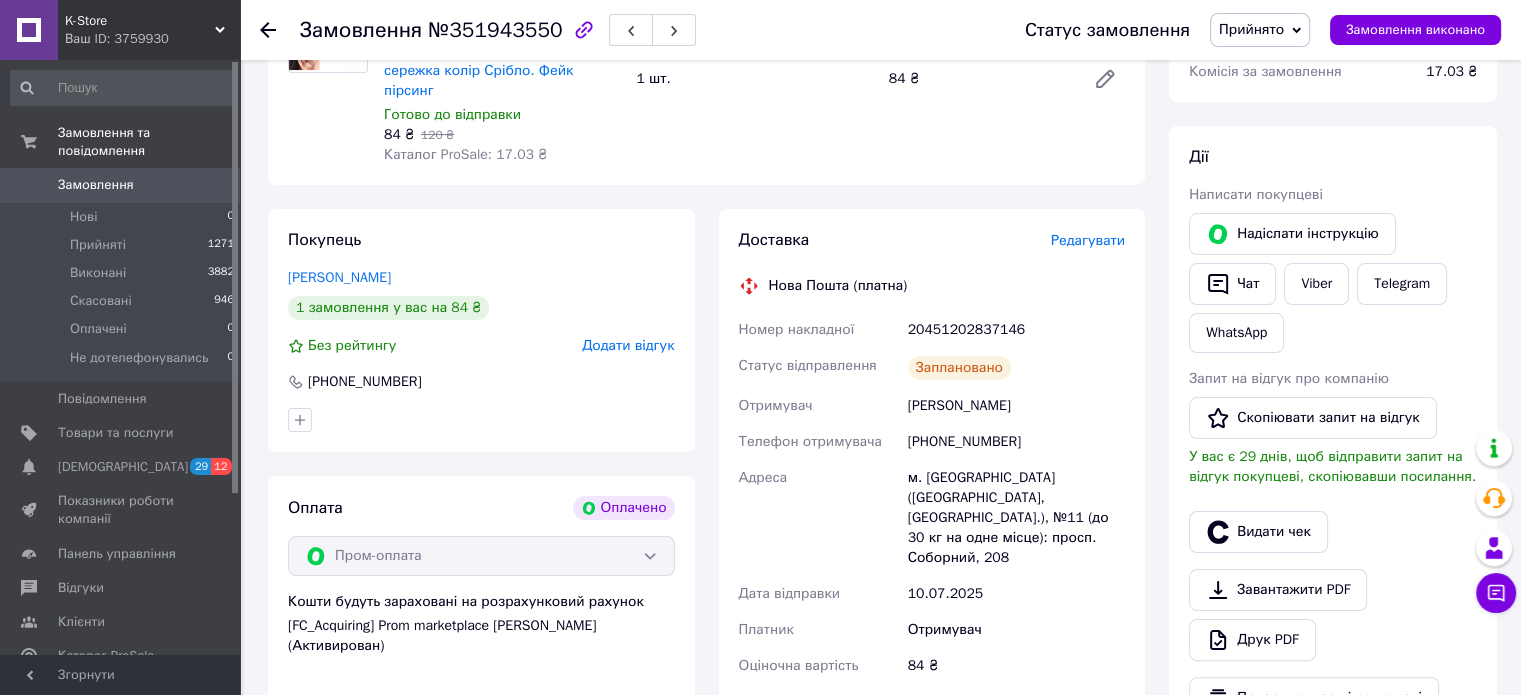 click on "[PERSON_NAME]" at bounding box center (1016, 406) 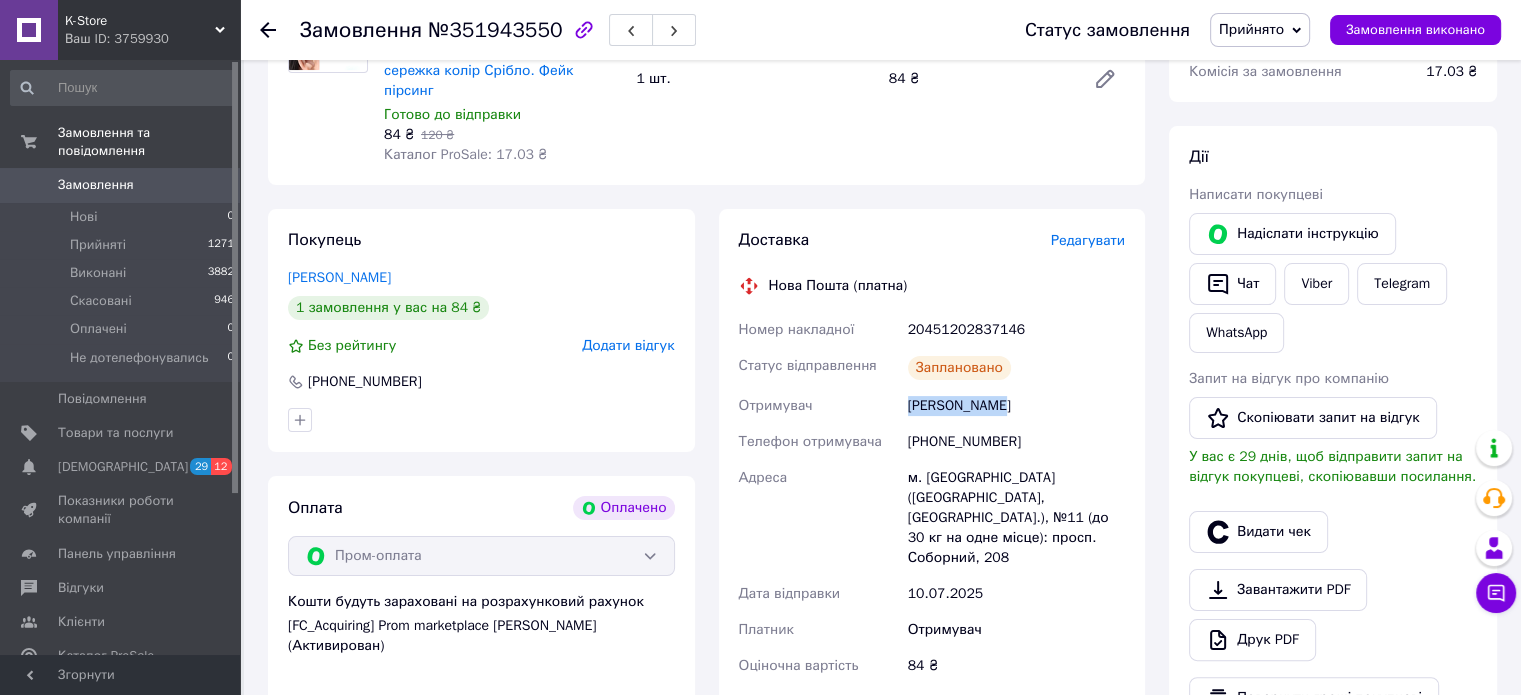 click on "[PERSON_NAME]" at bounding box center [1016, 406] 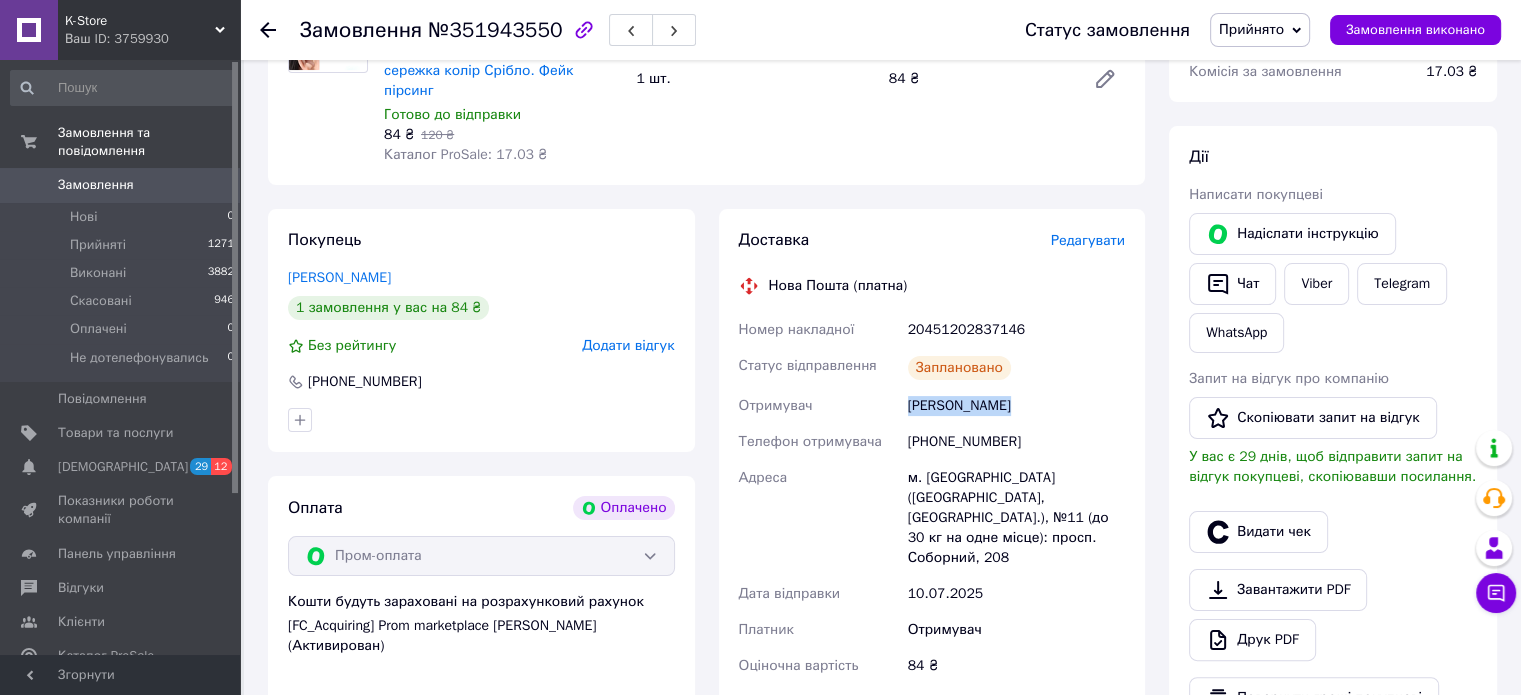 click on "[PERSON_NAME]" at bounding box center (1016, 406) 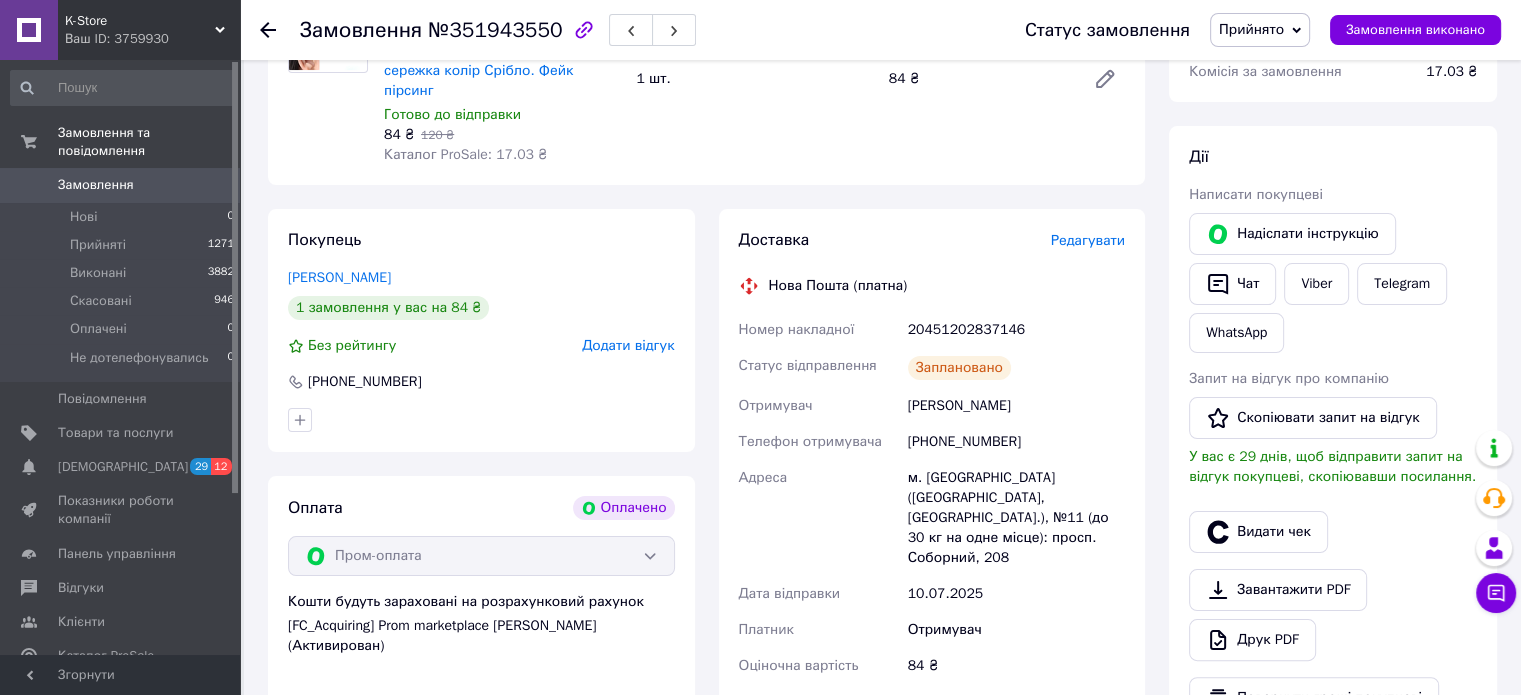 click on "м. [GEOGRAPHIC_DATA] ([GEOGRAPHIC_DATA], [GEOGRAPHIC_DATA].), №11 (до 30 кг на одне місце): просп. Соборний, 208" at bounding box center [1016, 518] 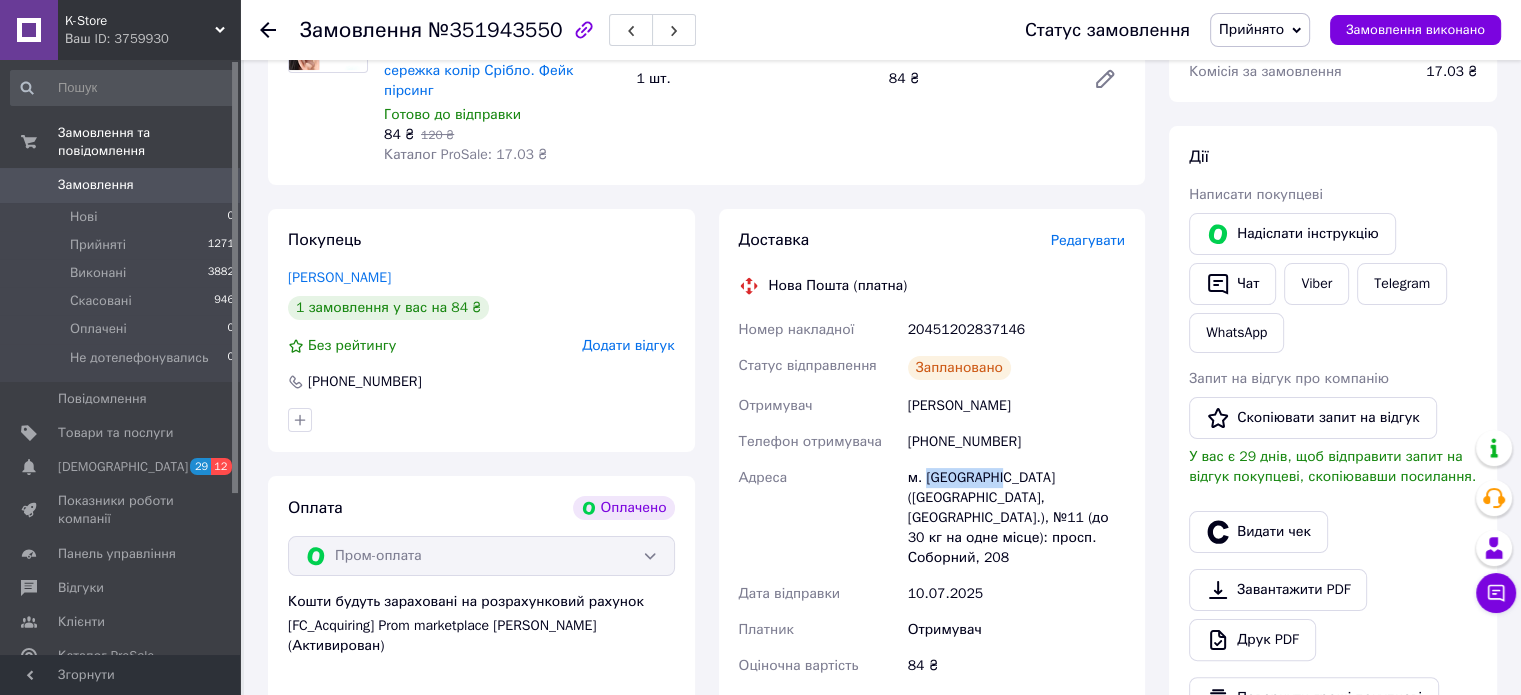 click on "м. [GEOGRAPHIC_DATA] ([GEOGRAPHIC_DATA], [GEOGRAPHIC_DATA].), №11 (до 30 кг на одне місце): просп. Соборний, 208" at bounding box center [1016, 518] 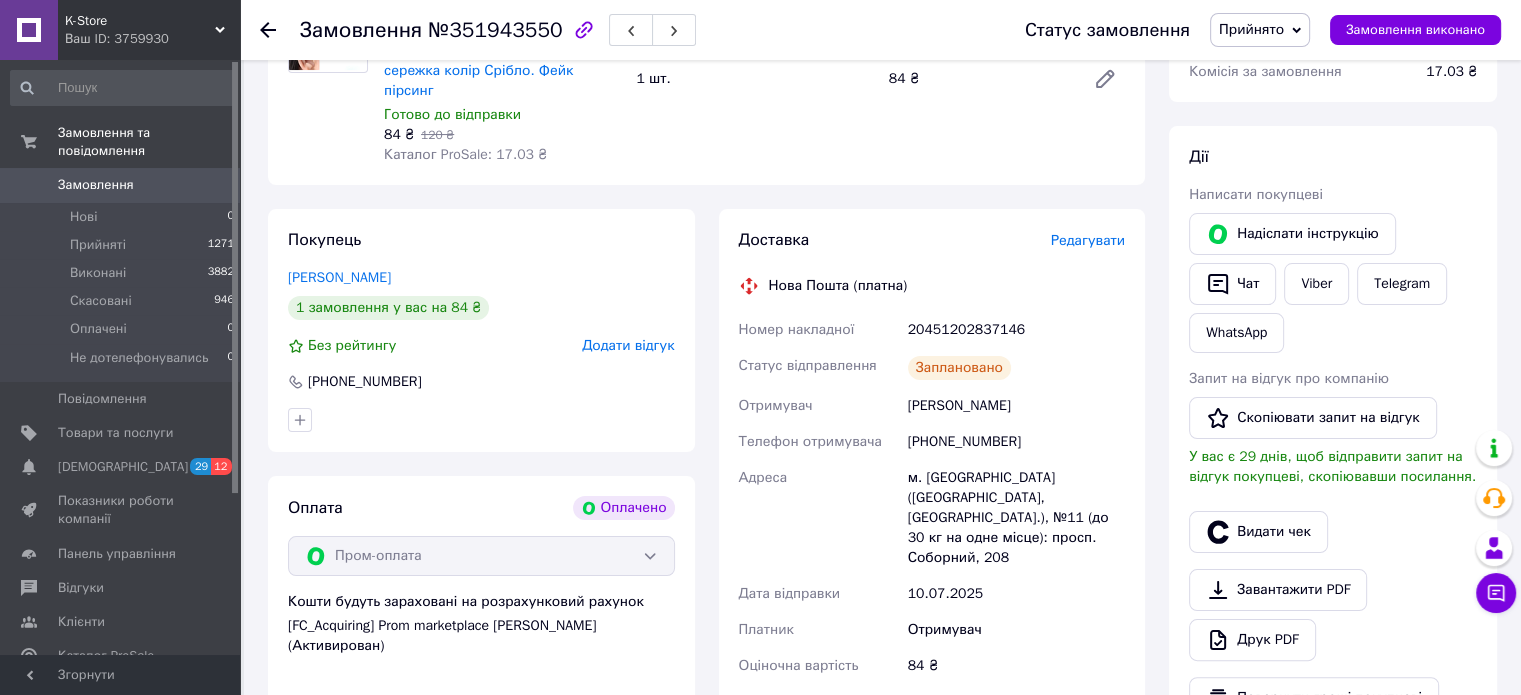 click on "[PHONE_NUMBER]" at bounding box center [1016, 442] 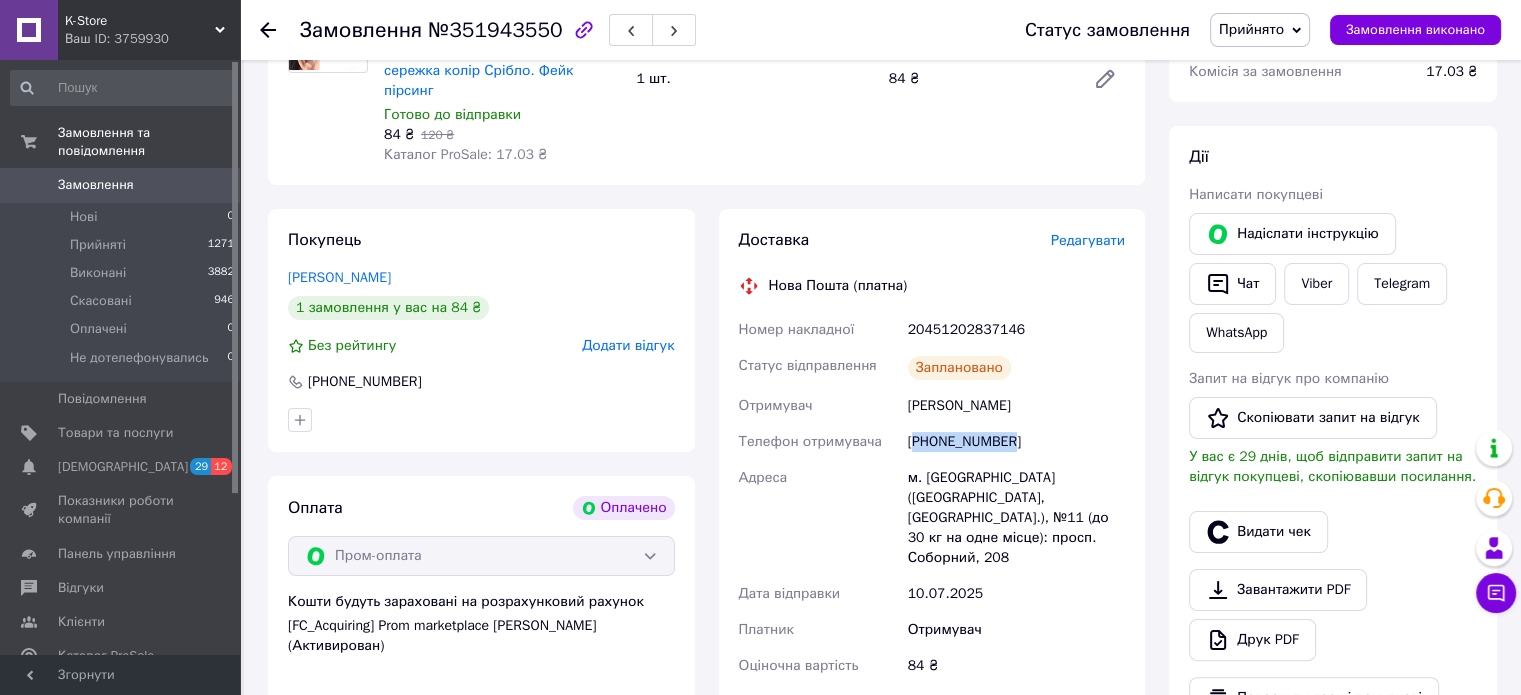 click on "[PHONE_NUMBER]" at bounding box center (1016, 442) 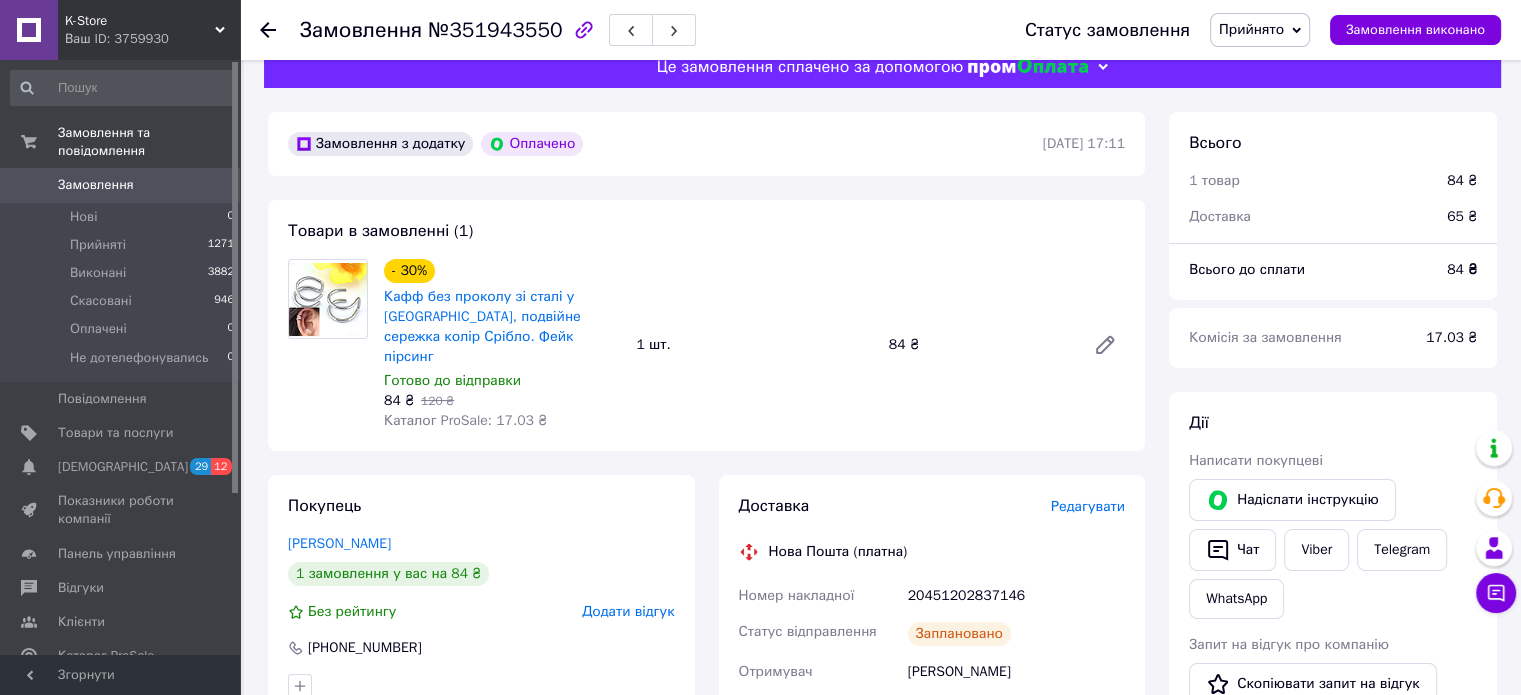 scroll, scrollTop: 0, scrollLeft: 0, axis: both 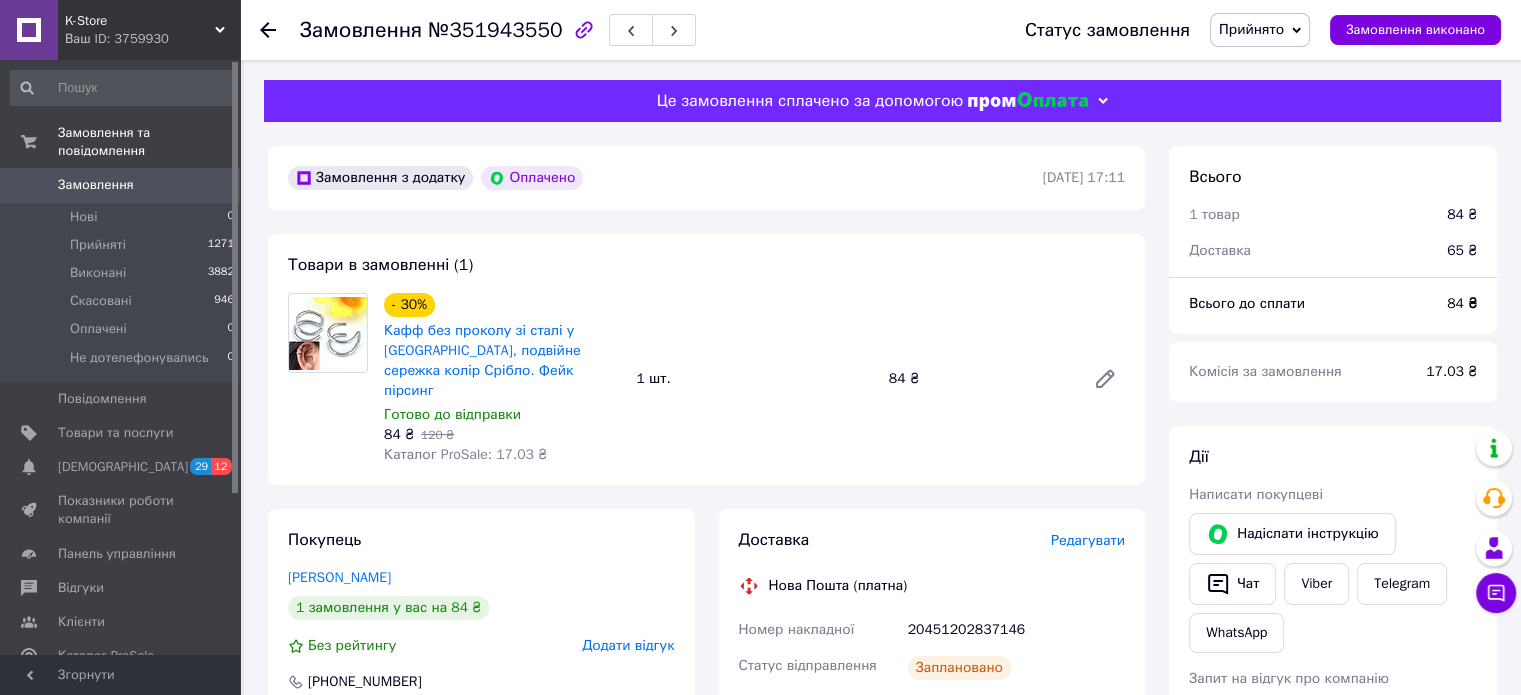 click on "84 ₴" at bounding box center (979, 379) 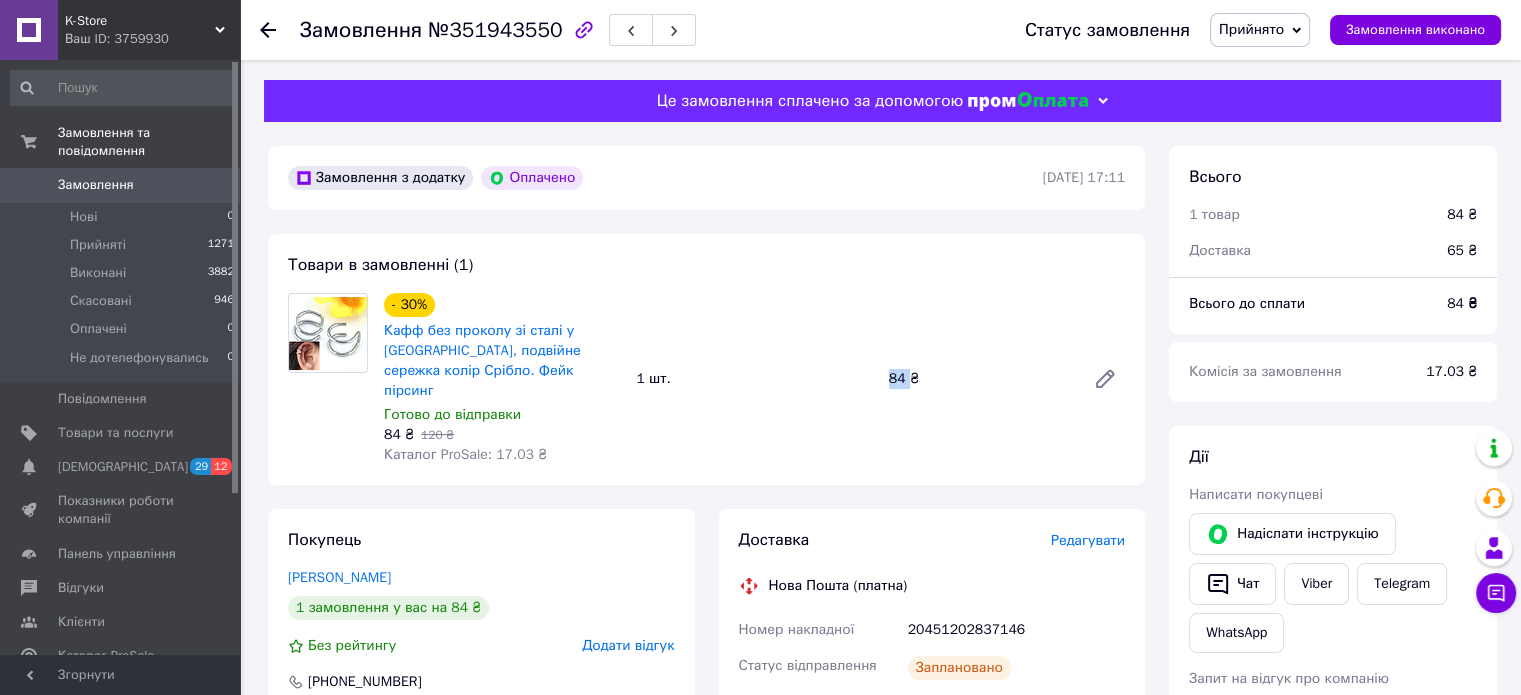 click on "84 ₴" at bounding box center [979, 379] 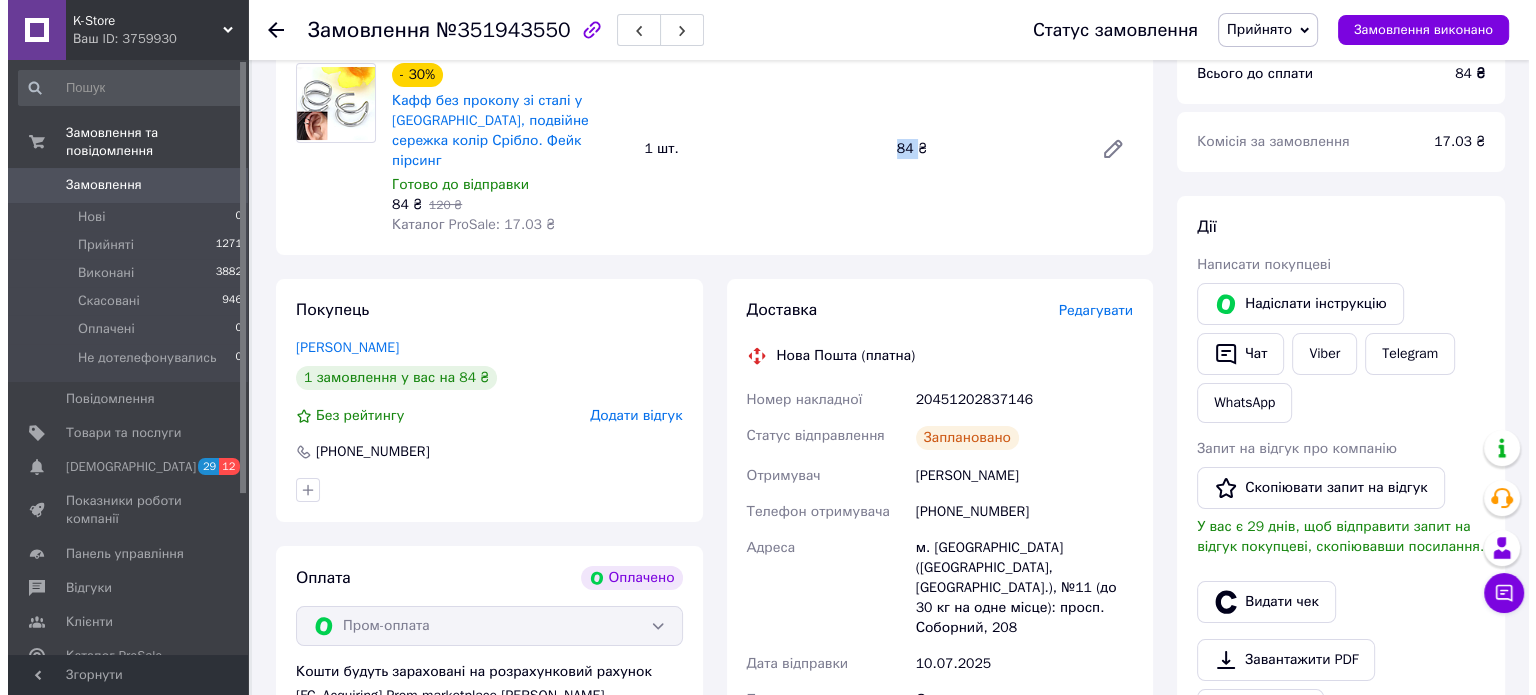 scroll, scrollTop: 300, scrollLeft: 0, axis: vertical 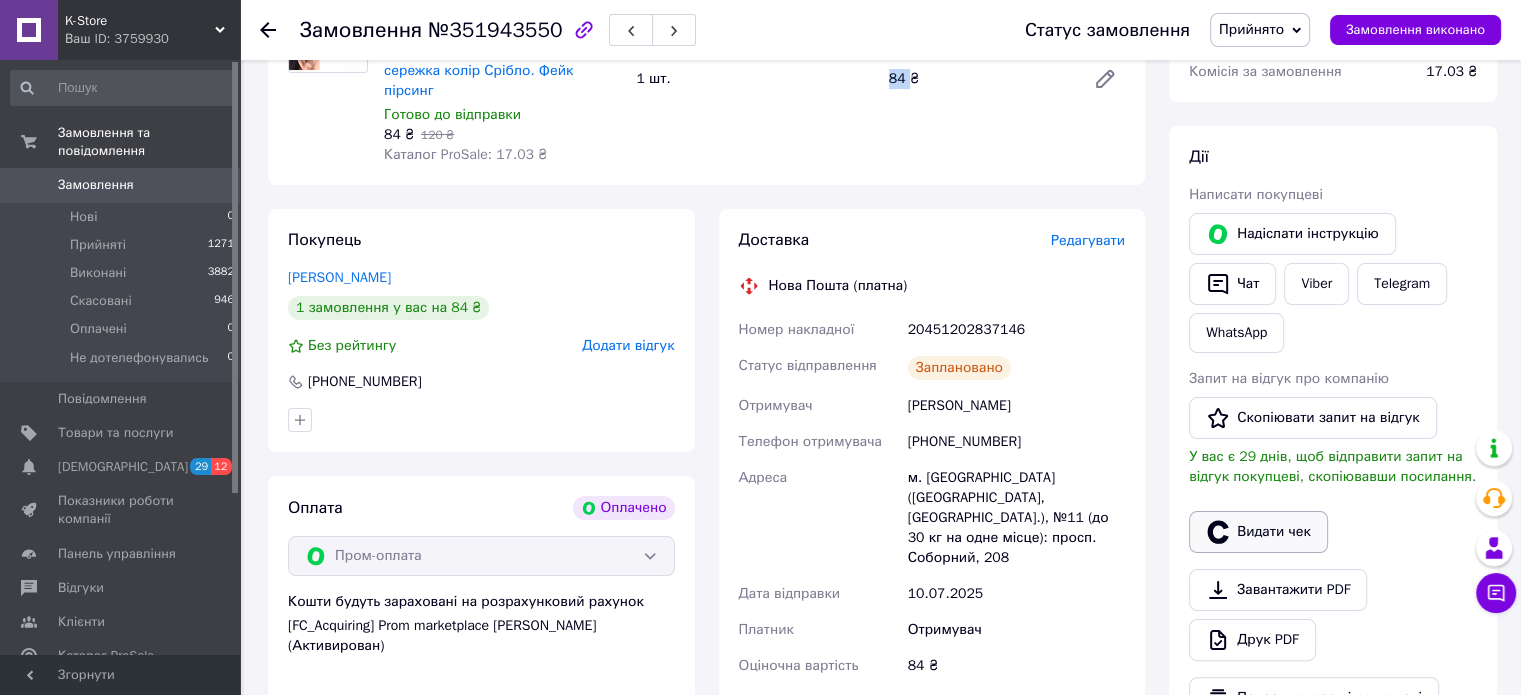 click on "Видати чек" at bounding box center (1258, 532) 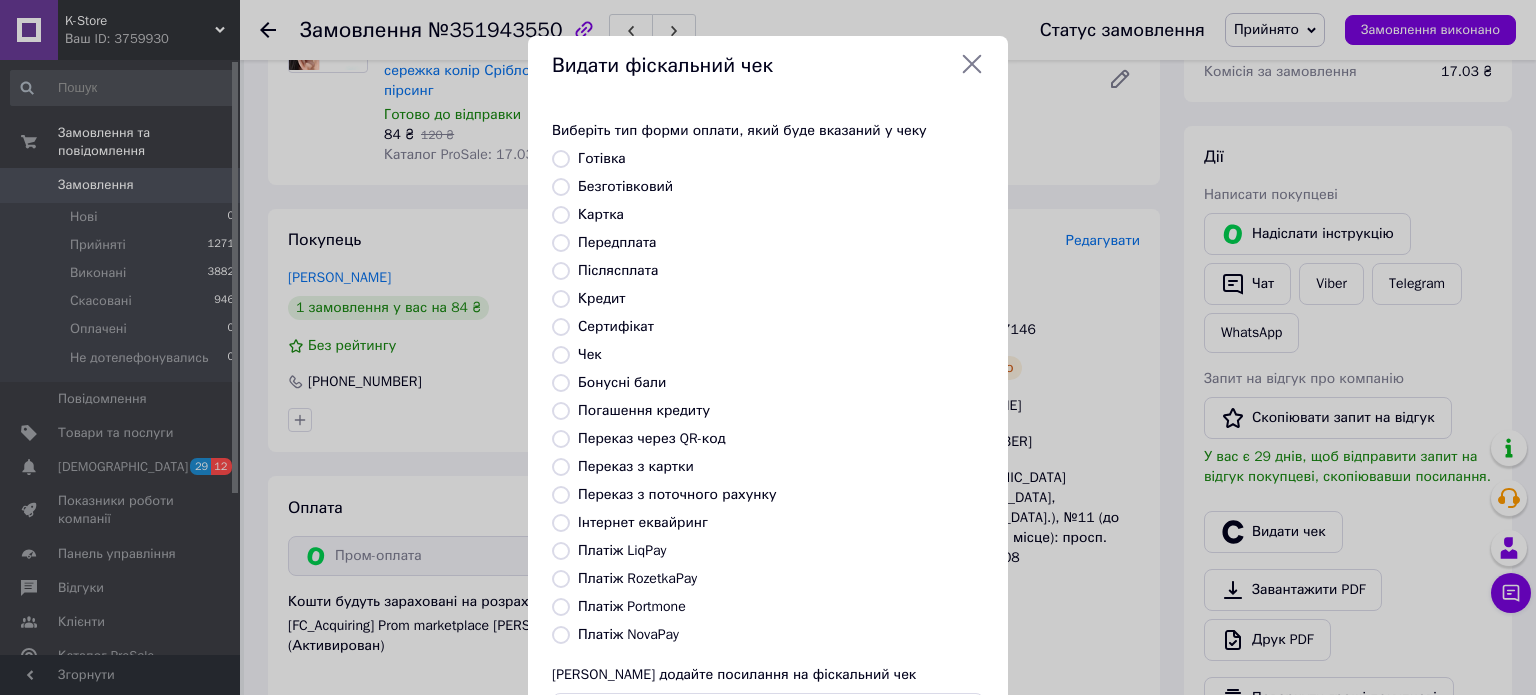 scroll, scrollTop: 100, scrollLeft: 0, axis: vertical 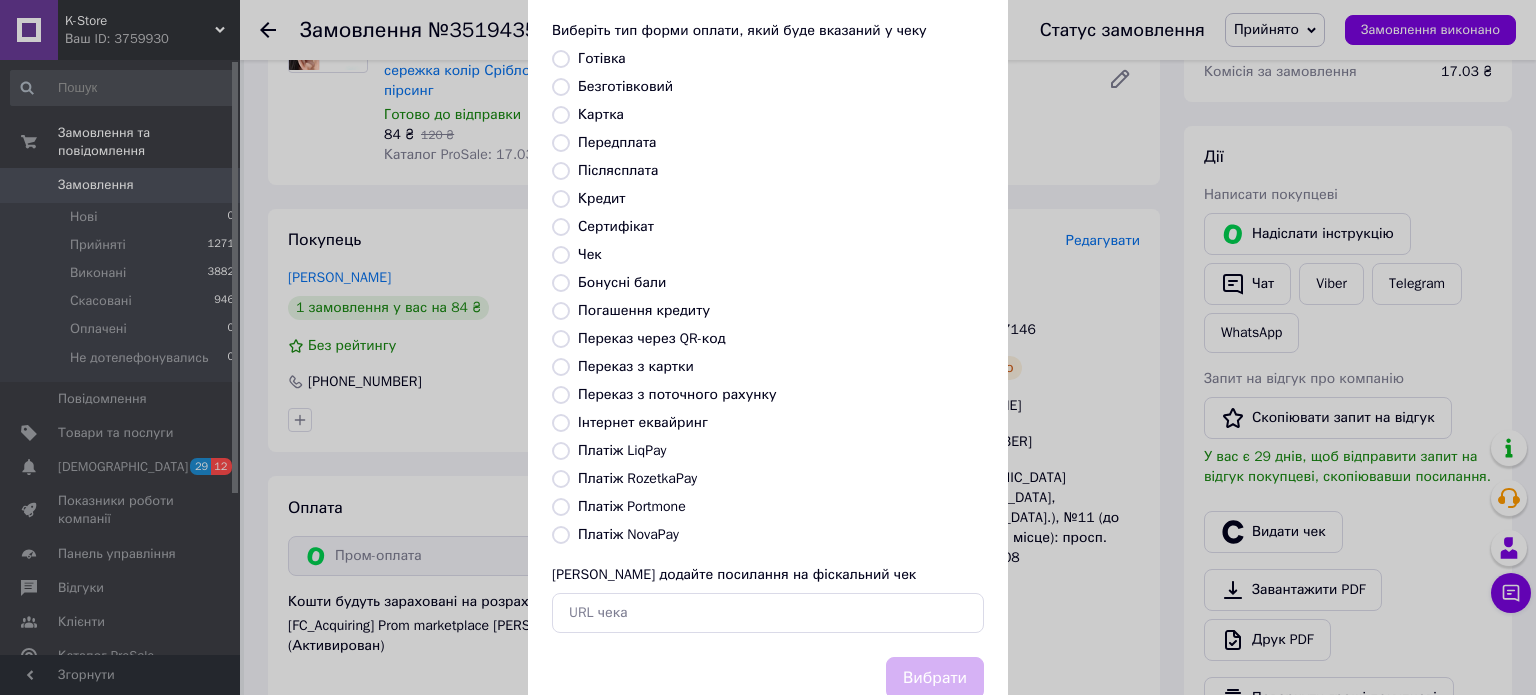 click at bounding box center (561, 451) 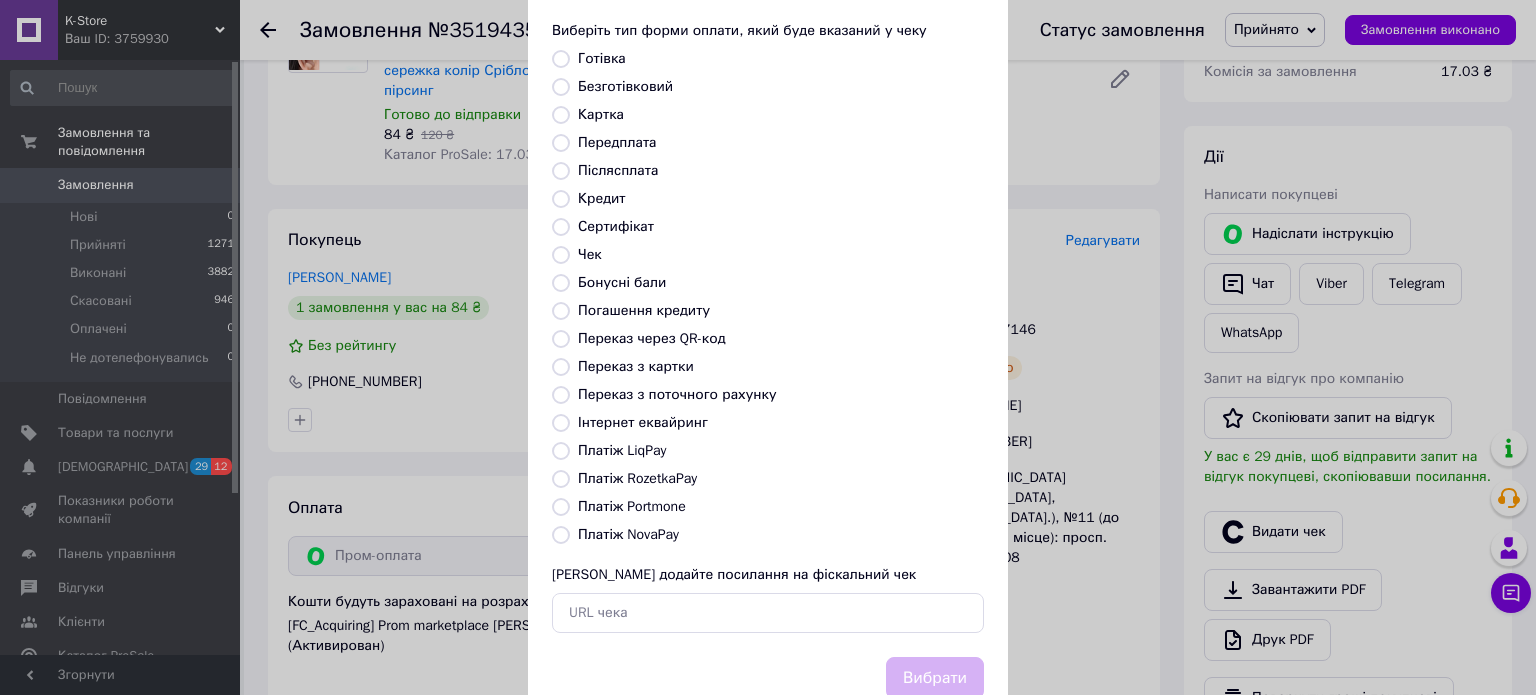radio on "true" 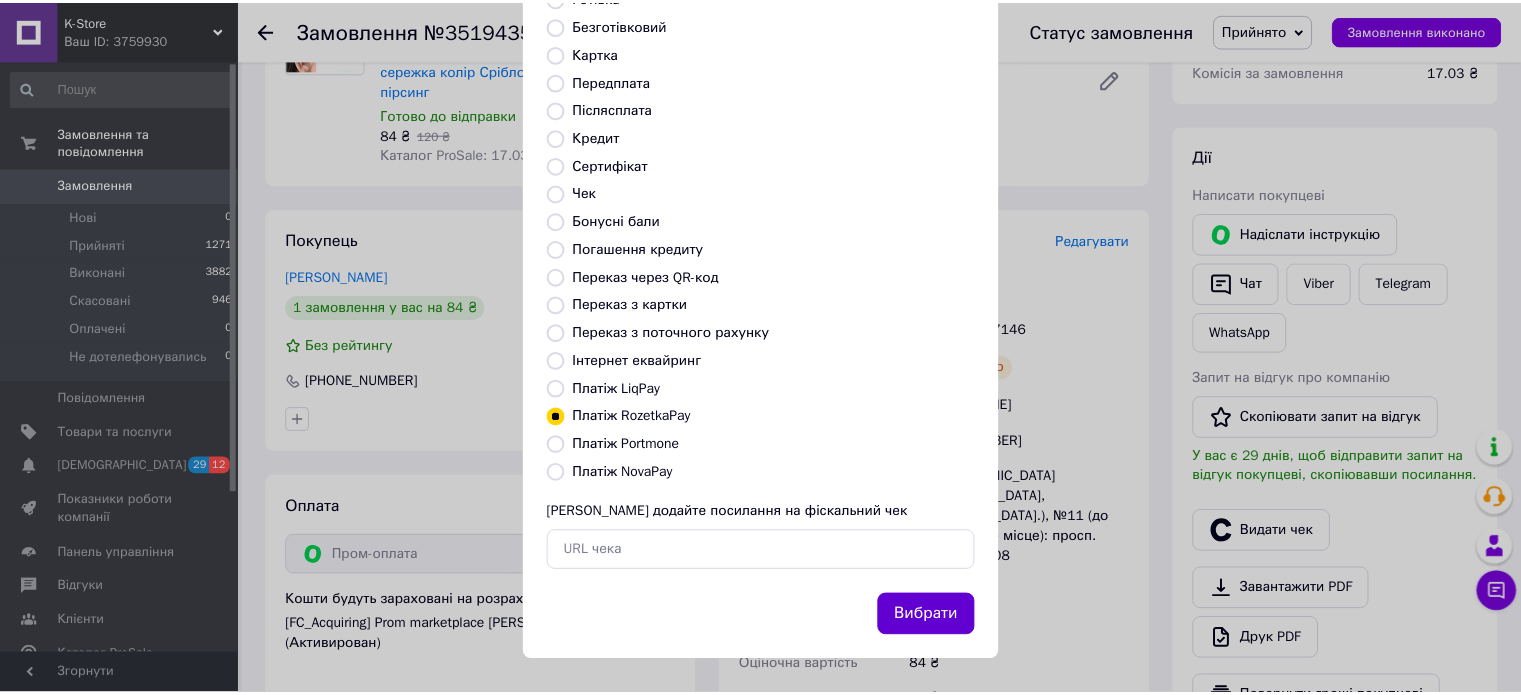 scroll, scrollTop: 163, scrollLeft: 0, axis: vertical 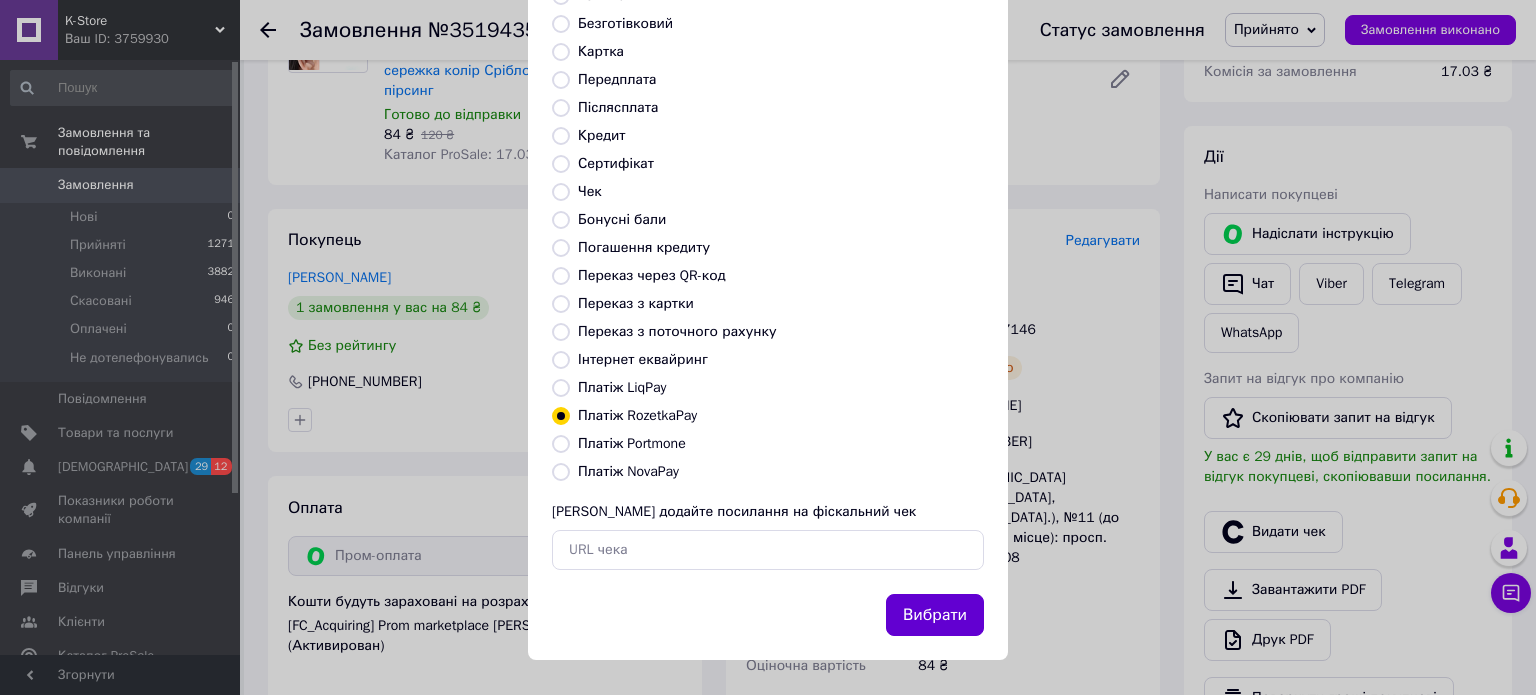 click on "Вибрати" at bounding box center (935, 615) 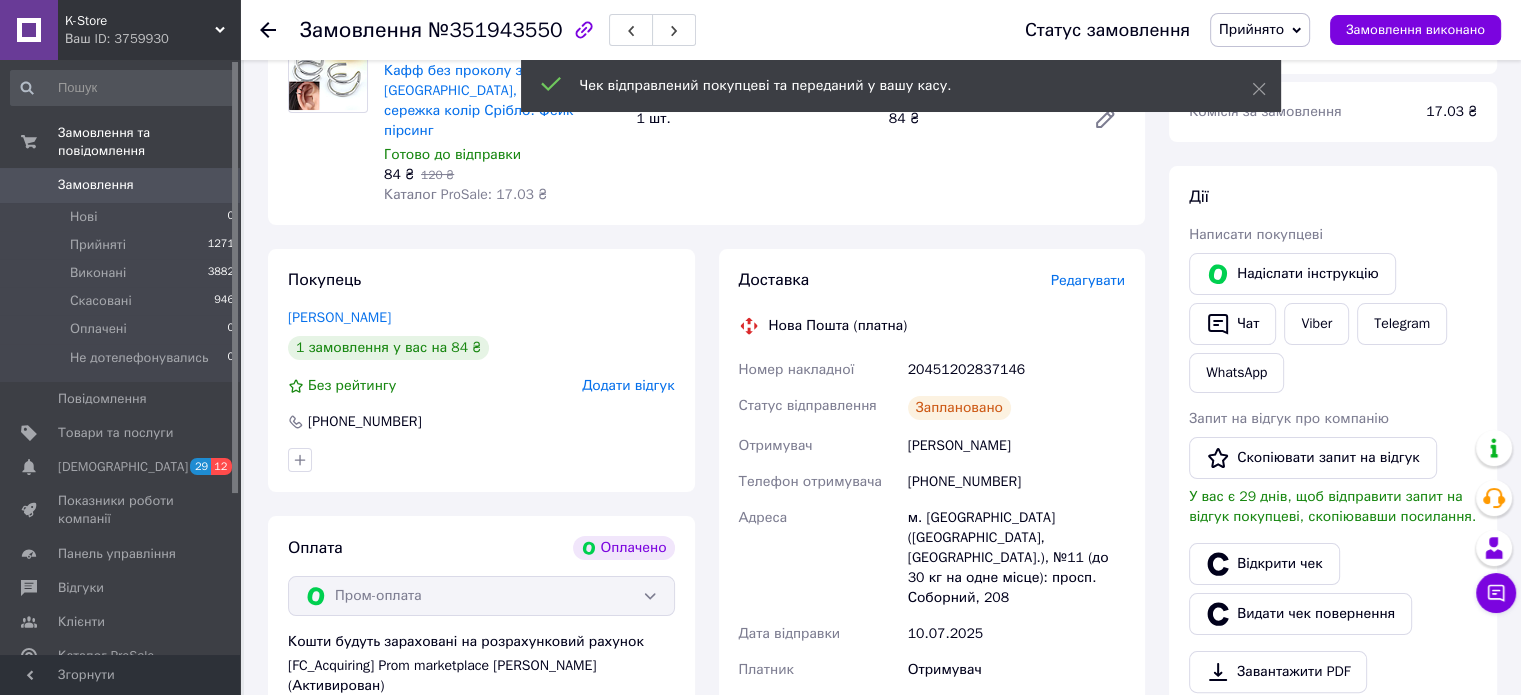 scroll, scrollTop: 400, scrollLeft: 0, axis: vertical 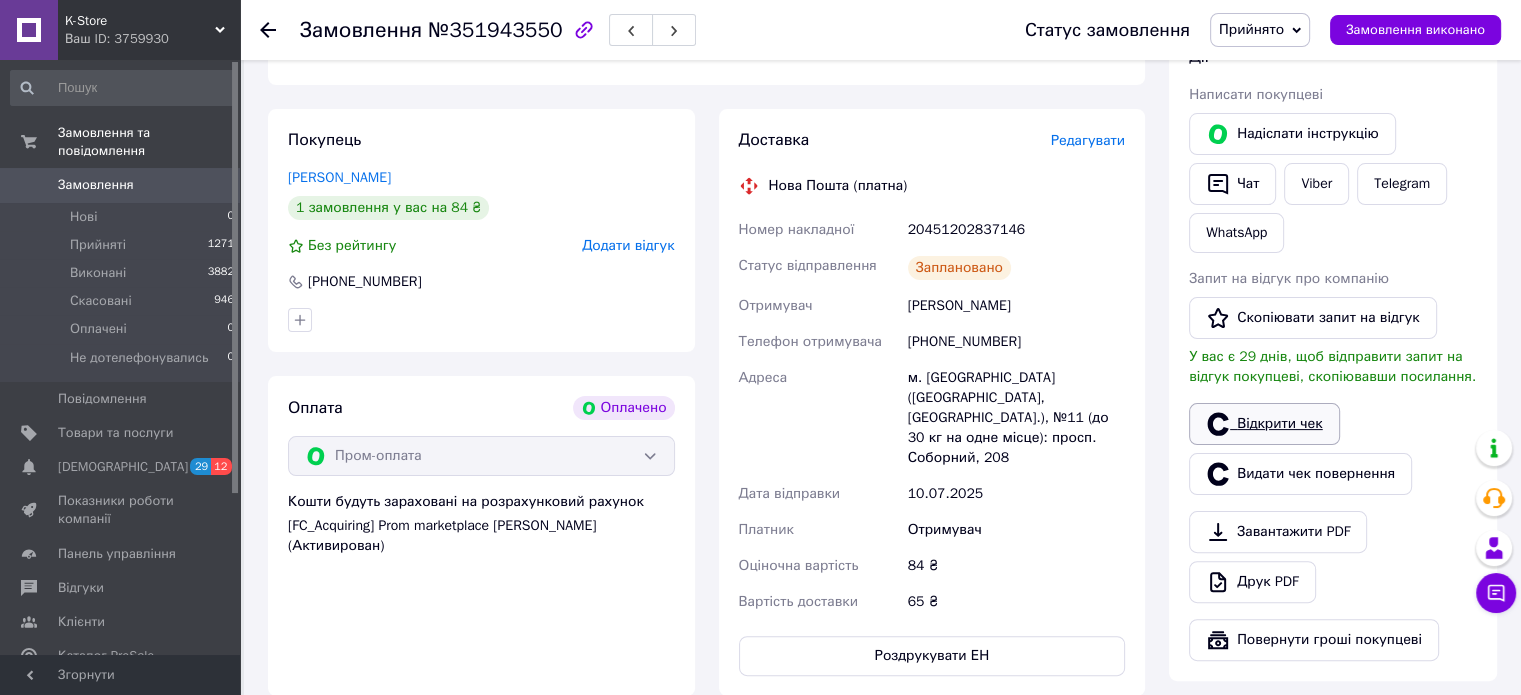 click on "Відкрити чек" at bounding box center (1264, 424) 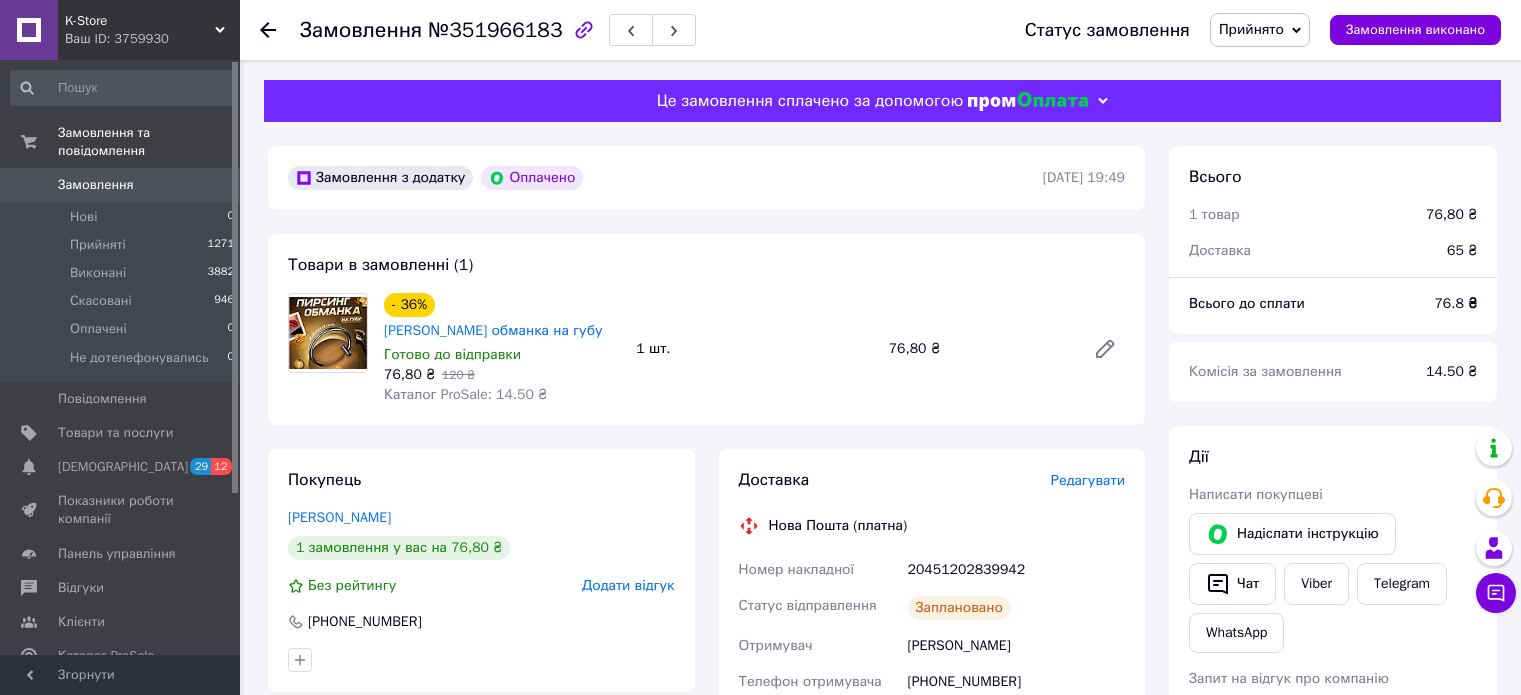 scroll, scrollTop: 0, scrollLeft: 0, axis: both 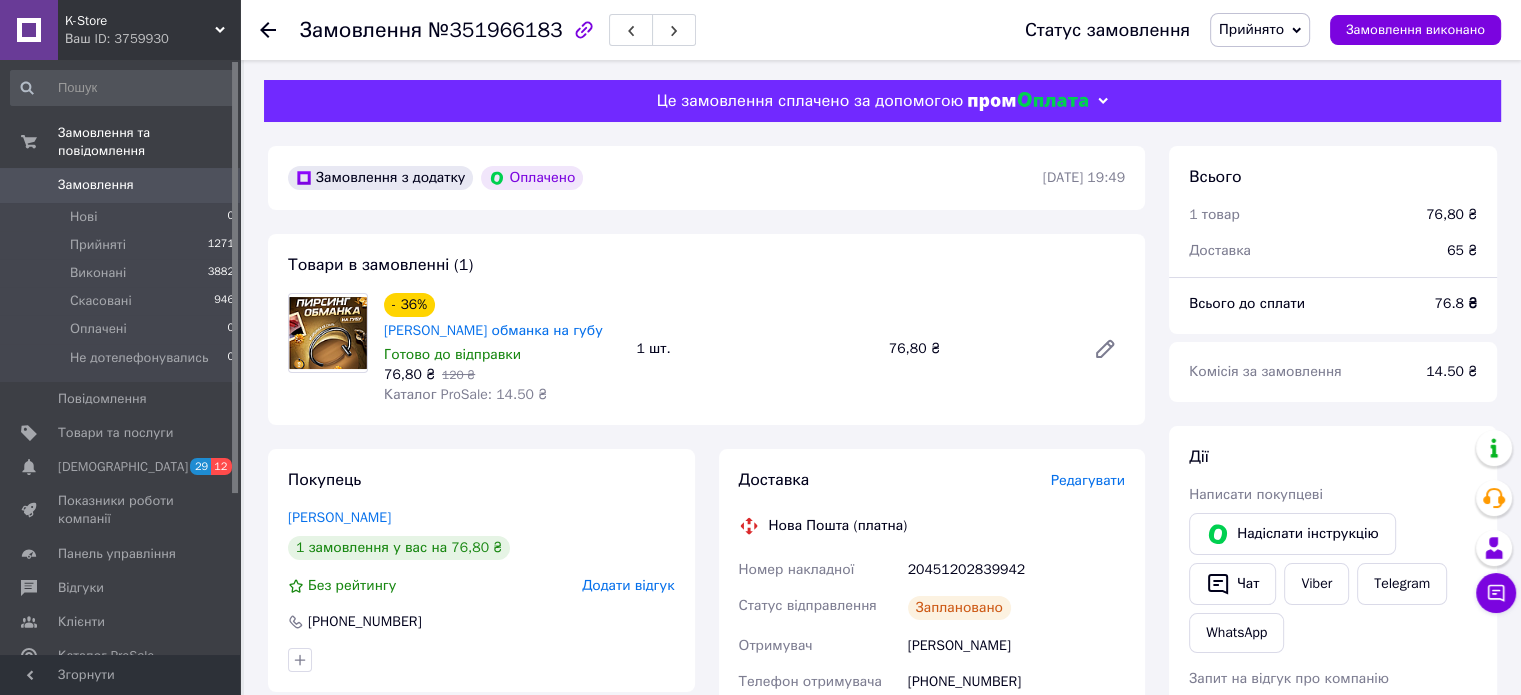 click on "№351966183" at bounding box center (495, 30) 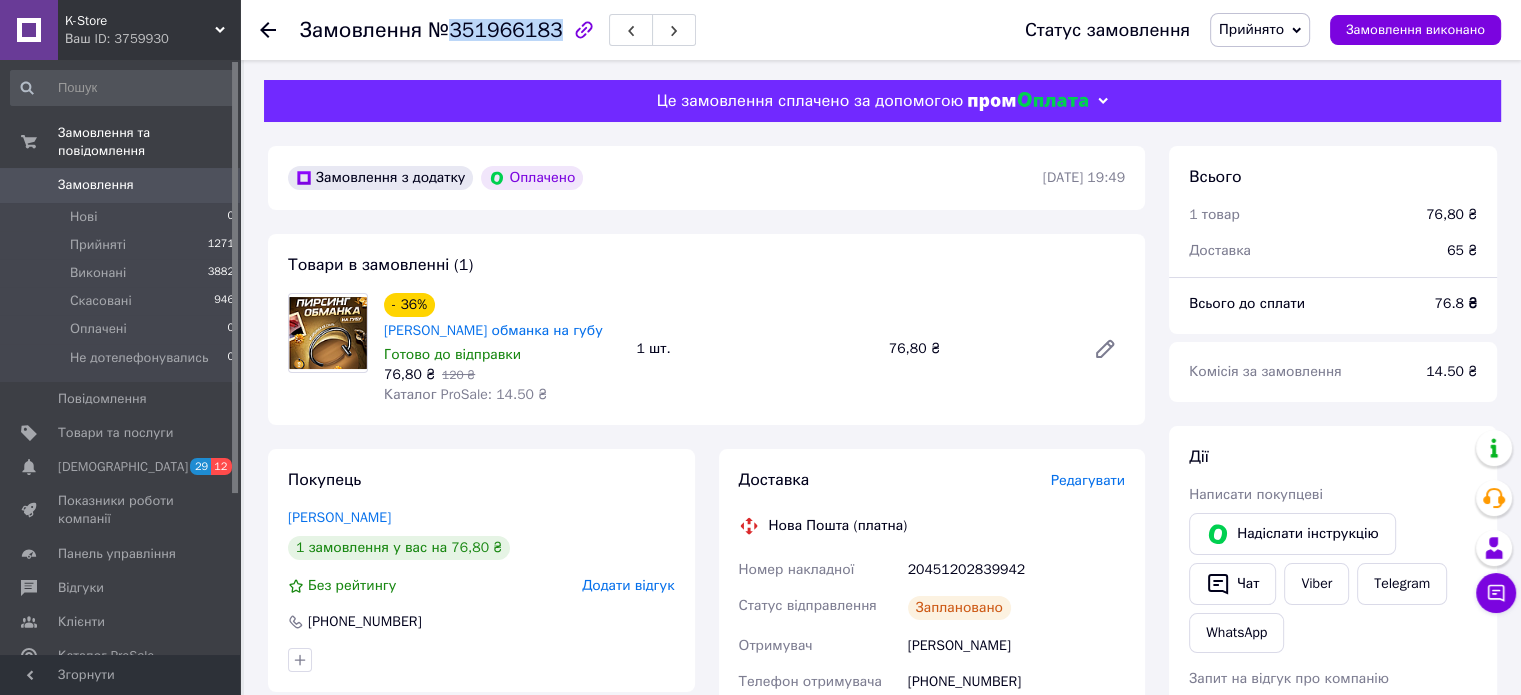 click on "№351966183" at bounding box center [495, 30] 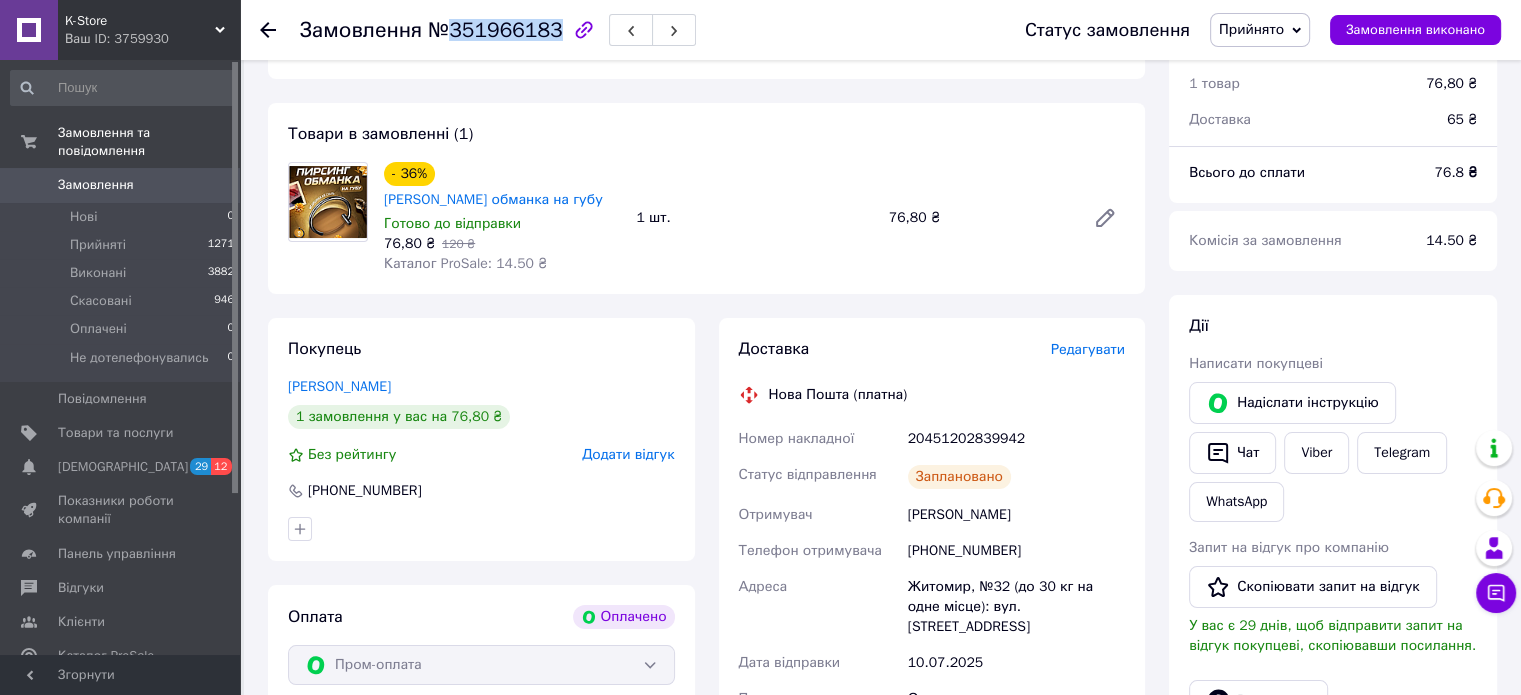 scroll, scrollTop: 300, scrollLeft: 0, axis: vertical 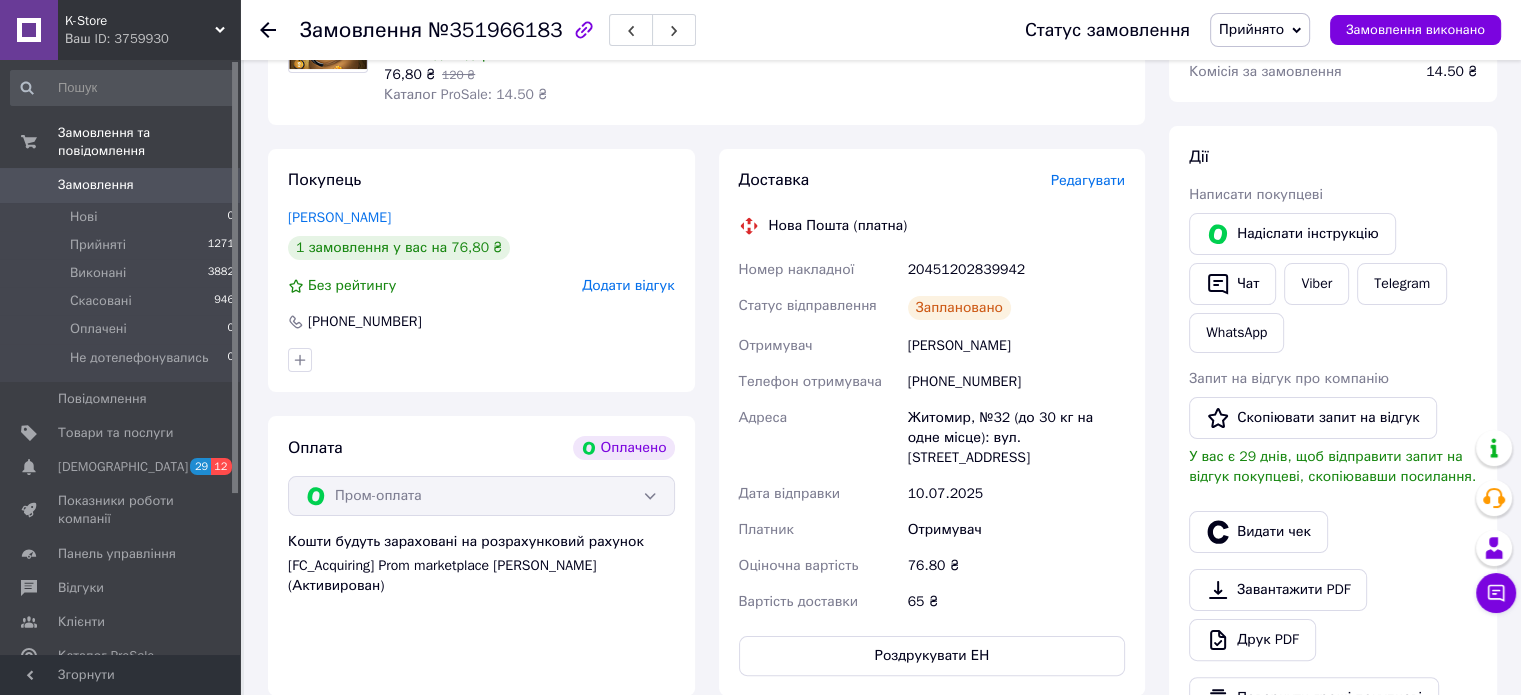 click on "[PERSON_NAME]" at bounding box center (1016, 346) 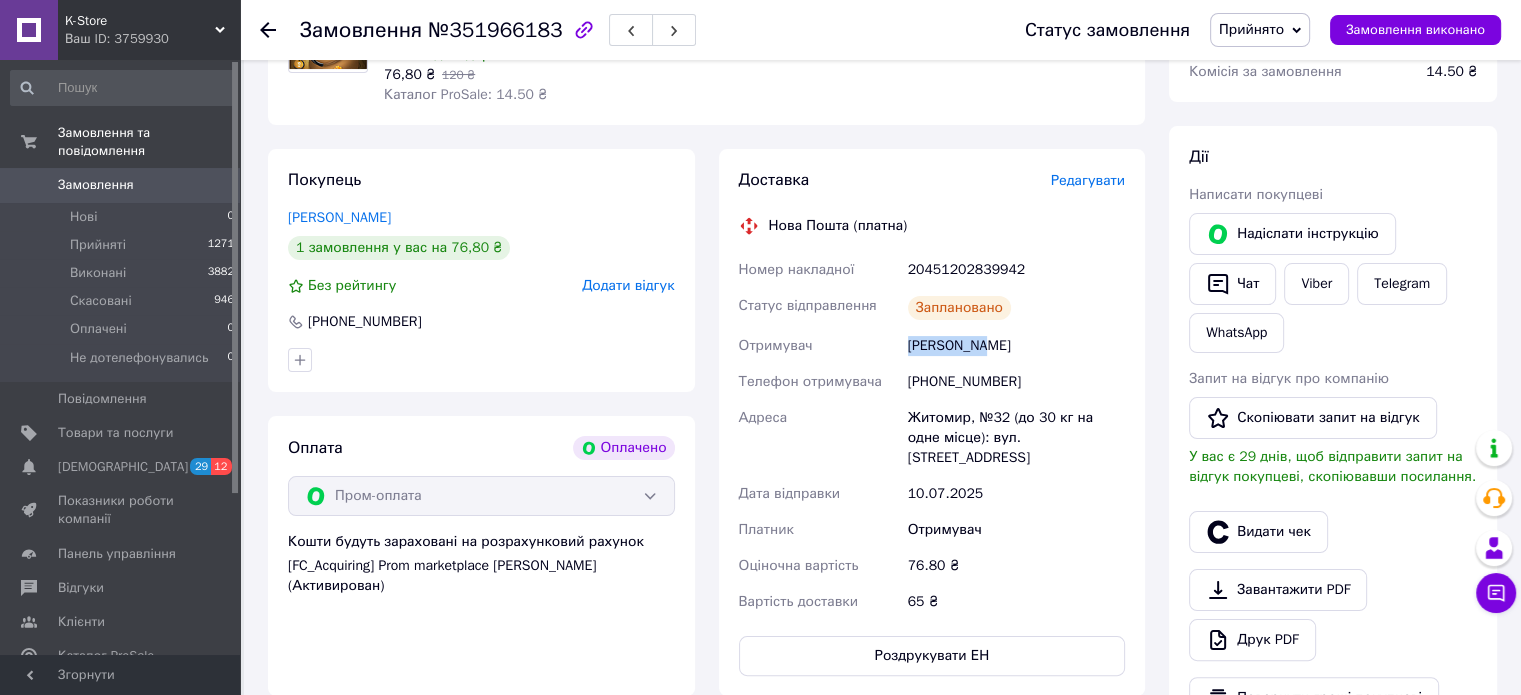 click on "[PERSON_NAME]" at bounding box center [1016, 346] 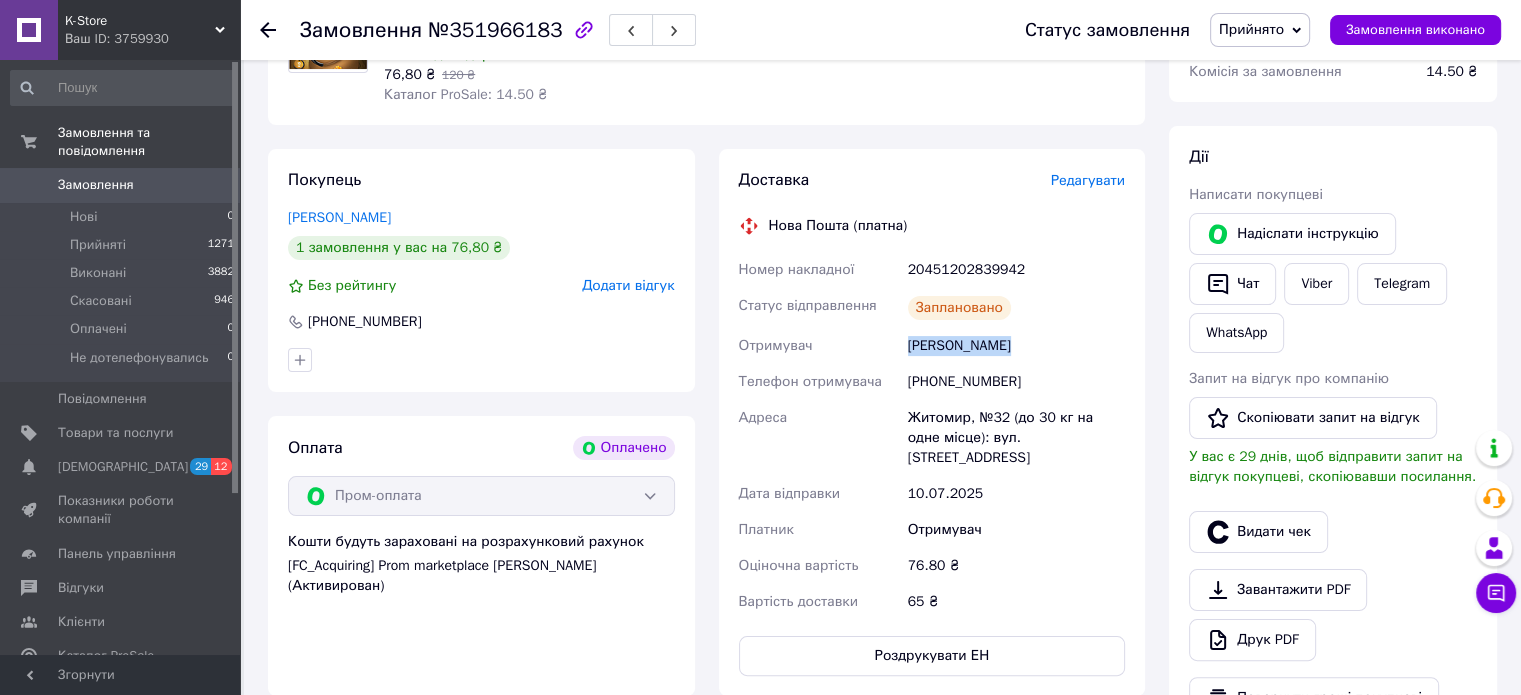 click on "[PERSON_NAME]" at bounding box center (1016, 346) 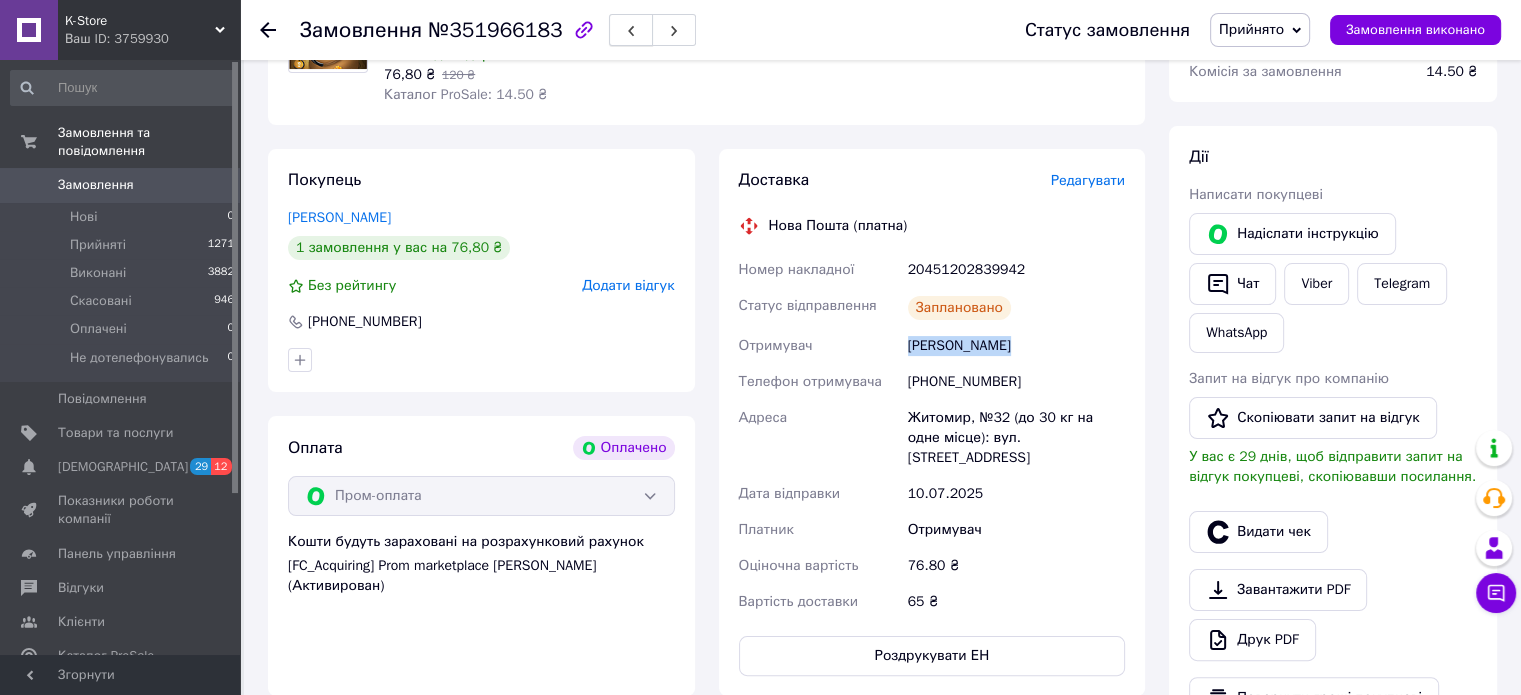 copy on "[PERSON_NAME]" 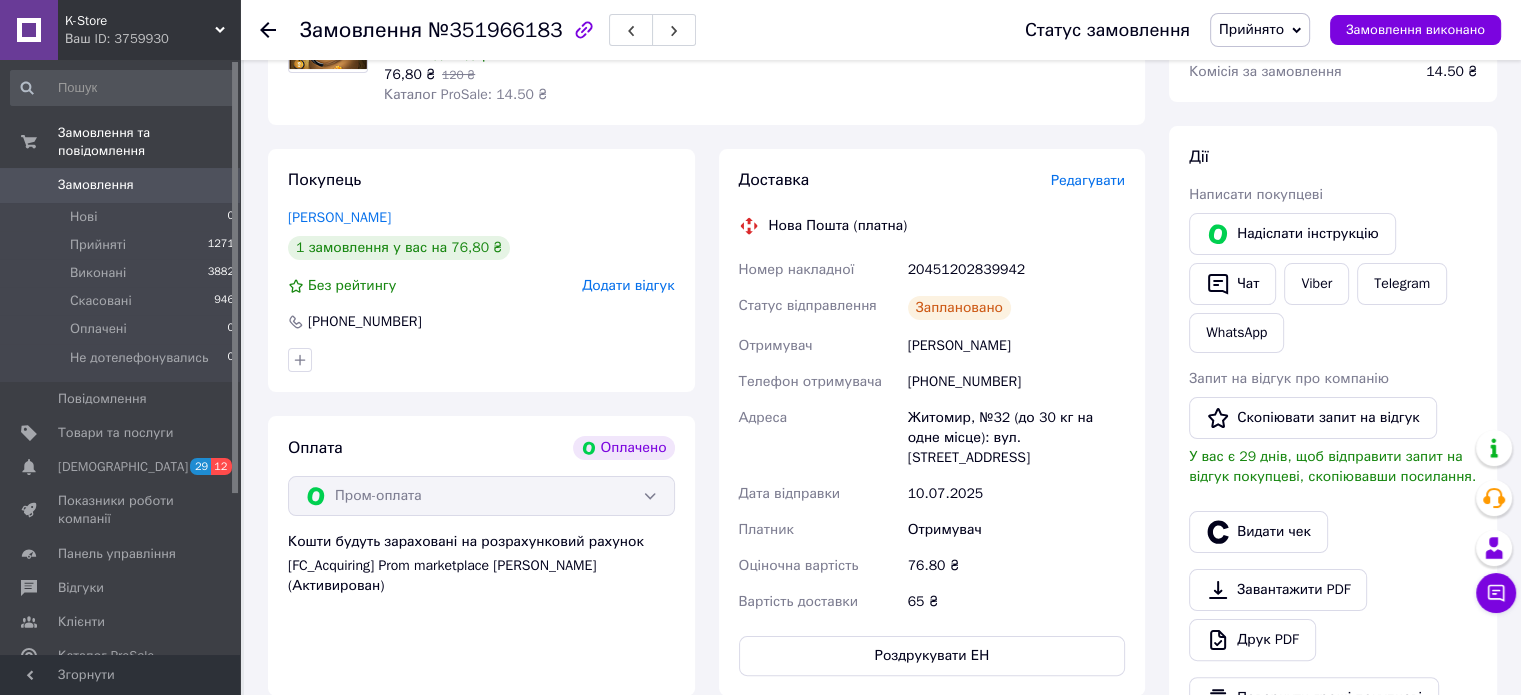 click on "[PHONE_NUMBER]" at bounding box center (1016, 382) 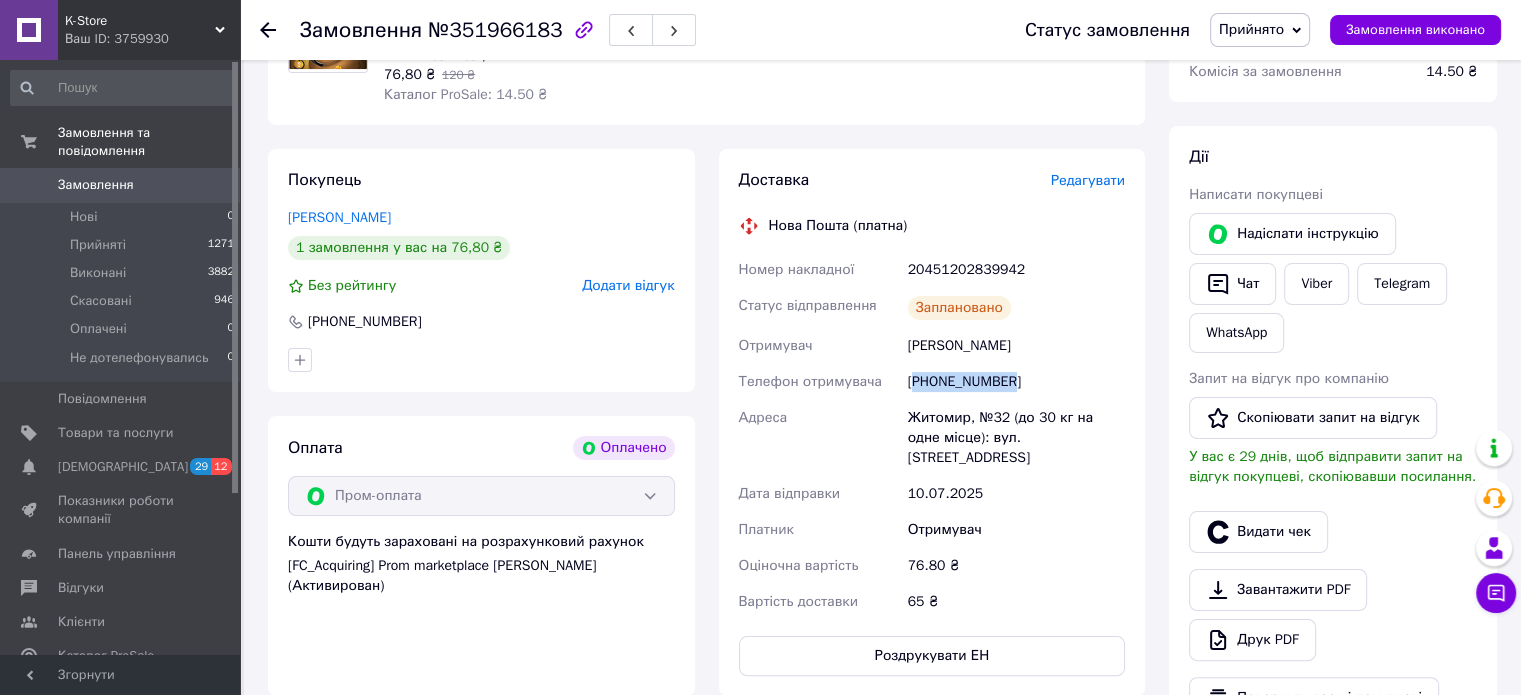 click on "[PHONE_NUMBER]" at bounding box center (1016, 382) 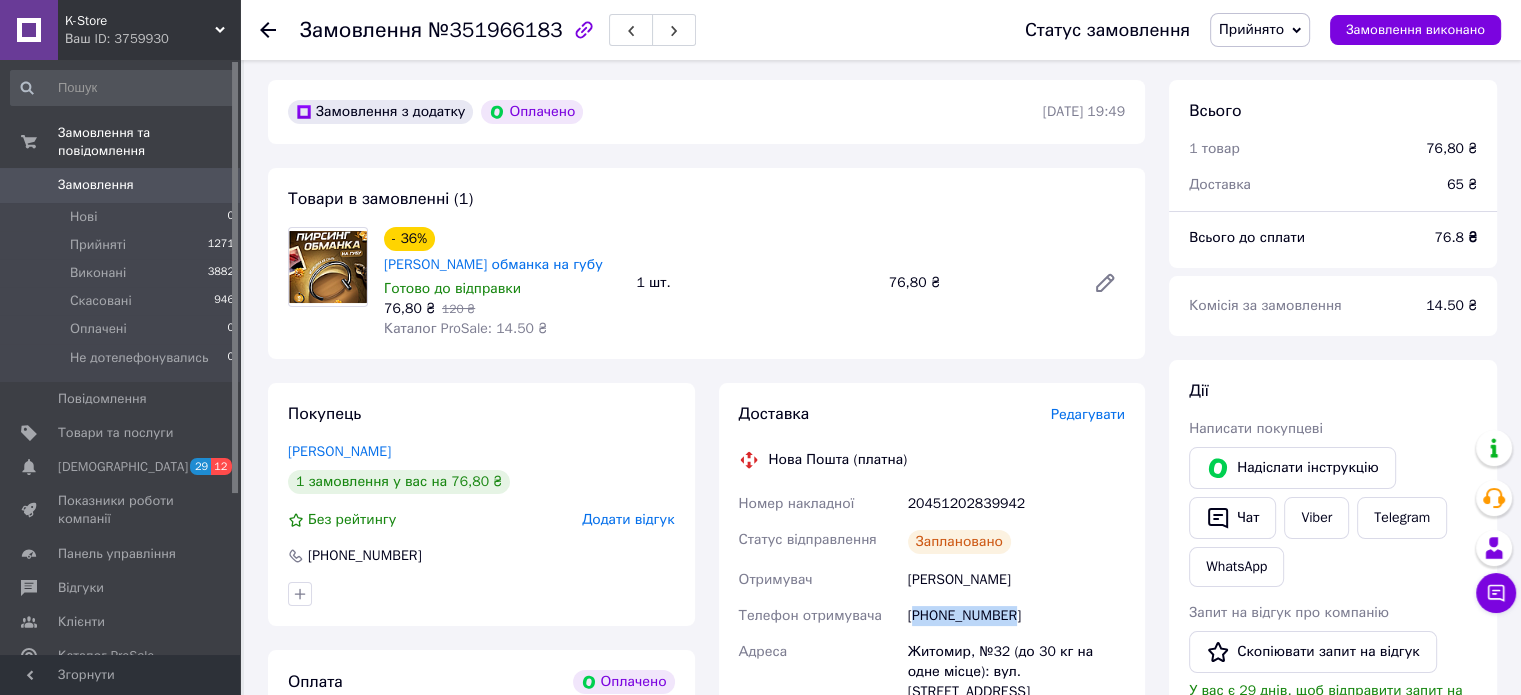 scroll, scrollTop: 0, scrollLeft: 0, axis: both 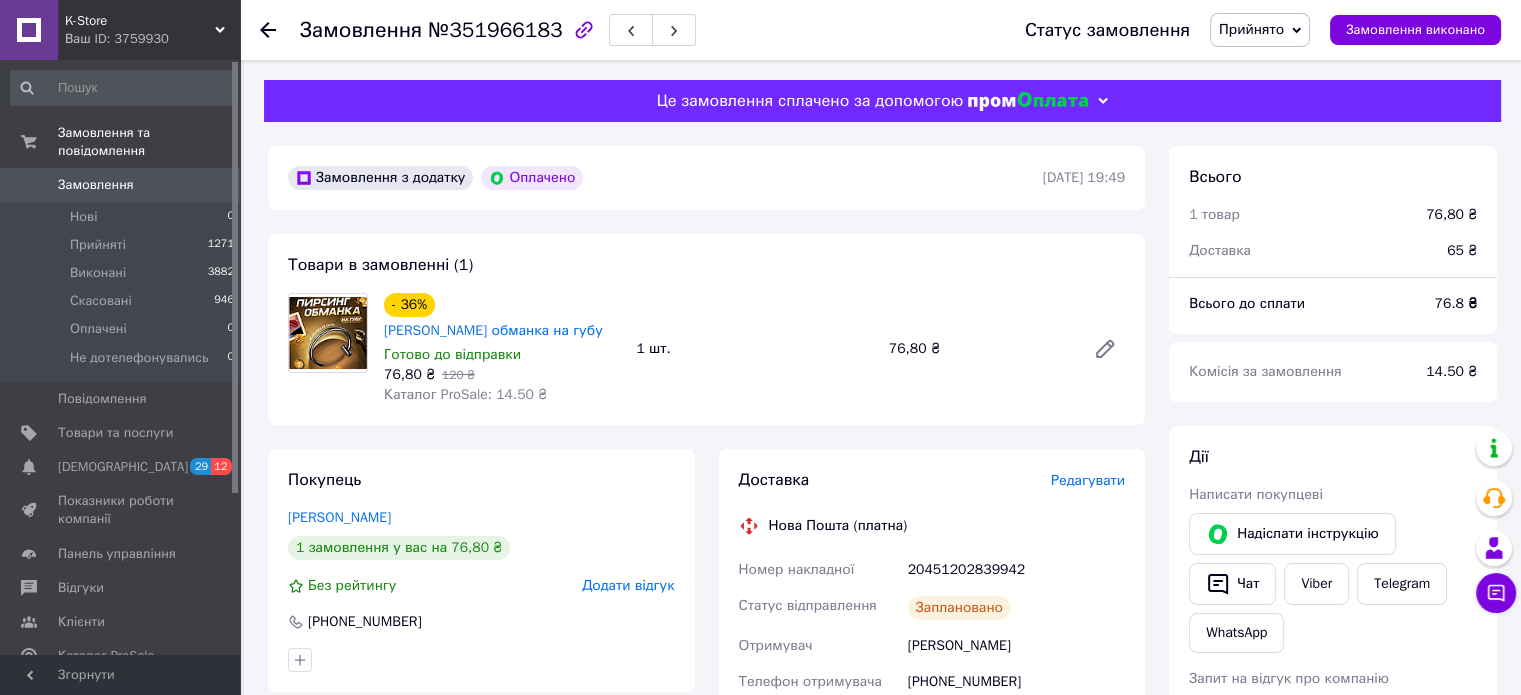 click on "76,80 ₴" at bounding box center (979, 349) 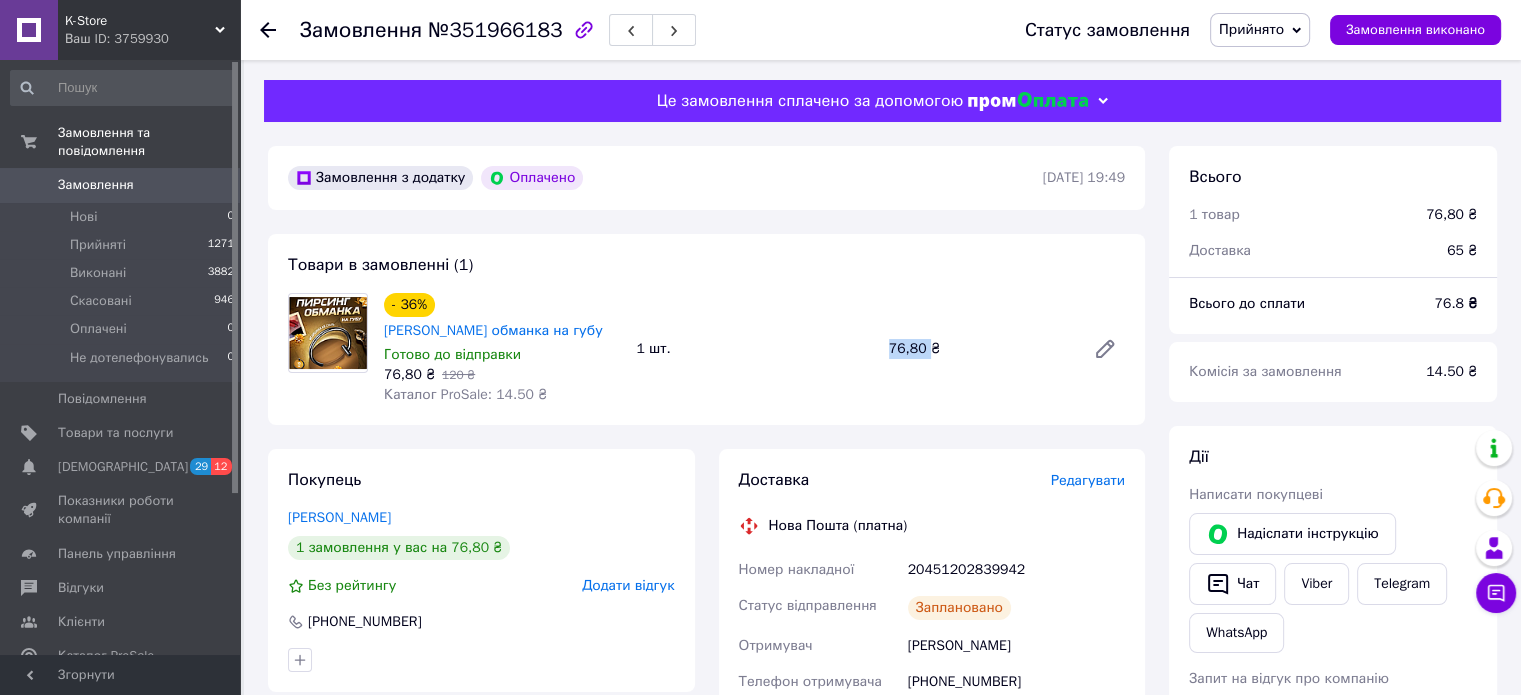 click on "76,80 ₴" at bounding box center (979, 349) 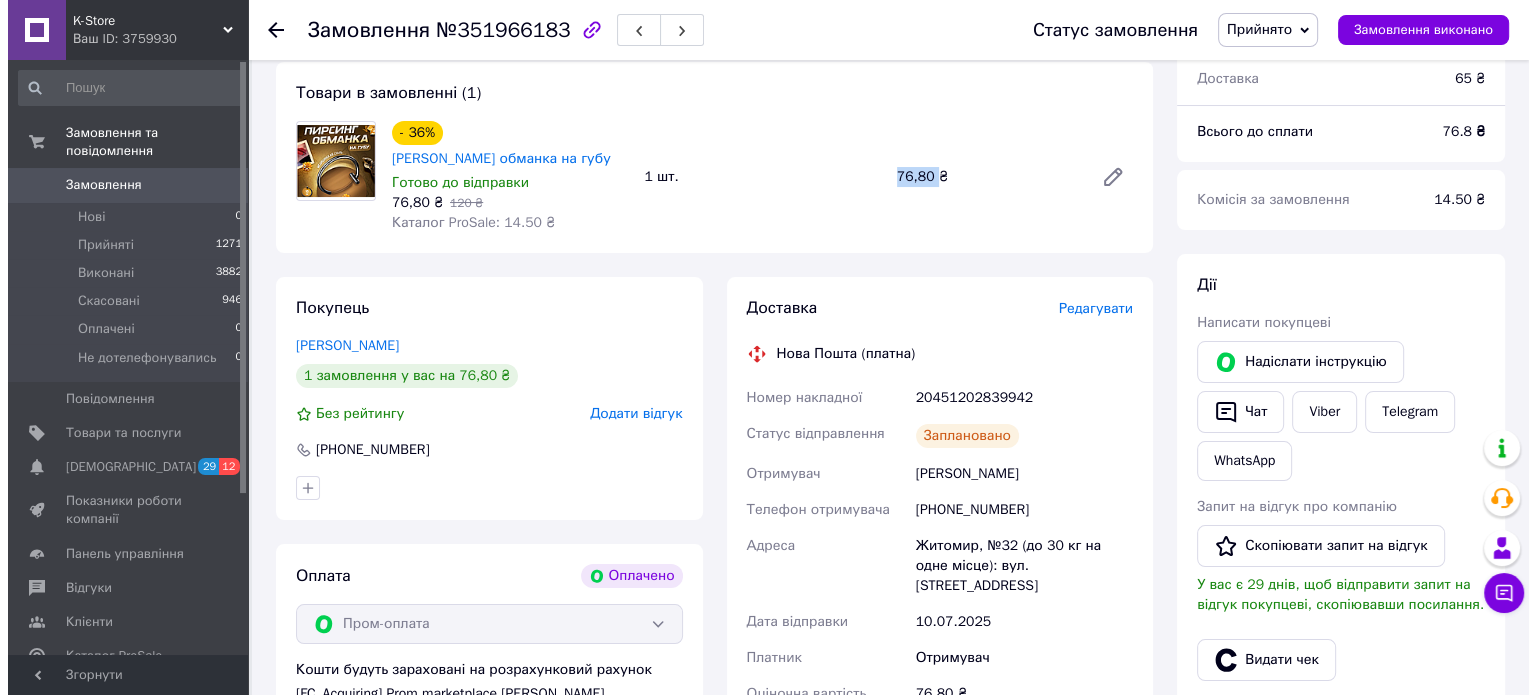 scroll, scrollTop: 300, scrollLeft: 0, axis: vertical 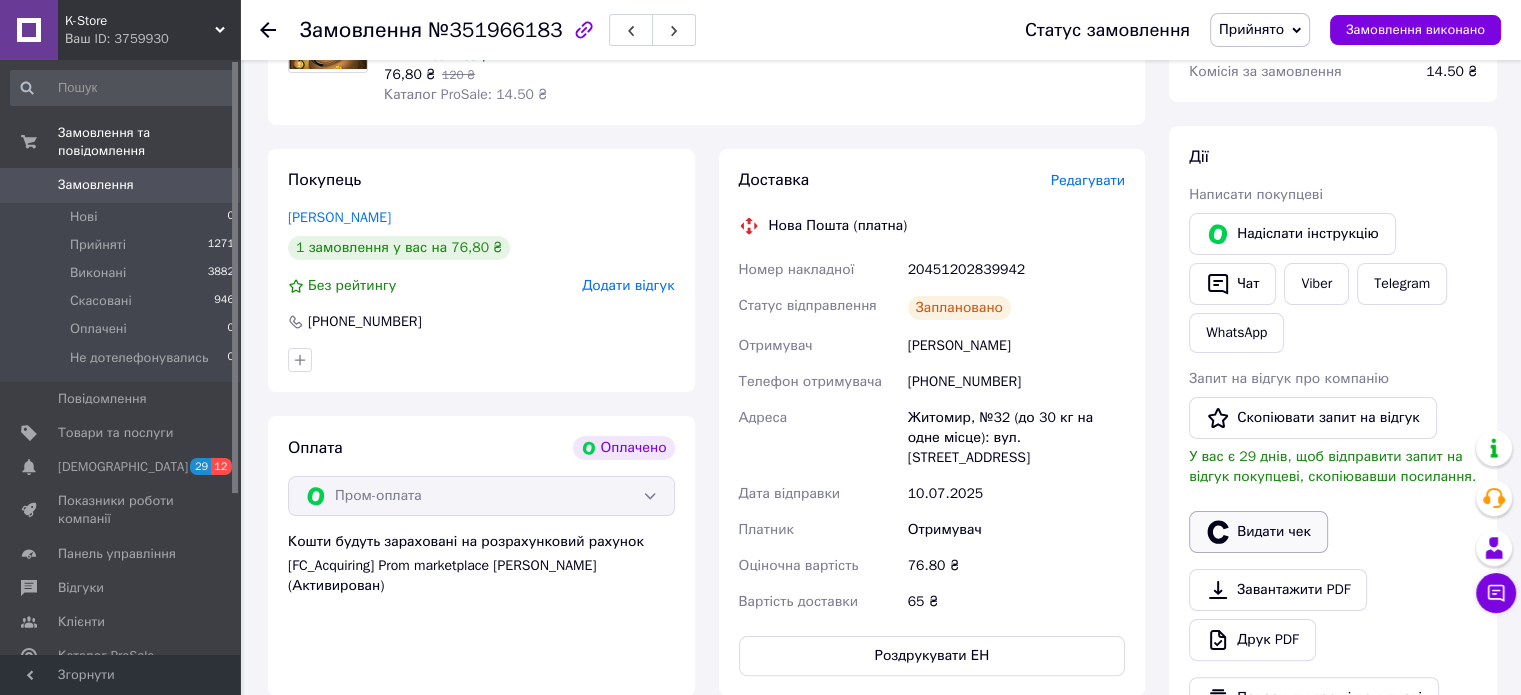 click 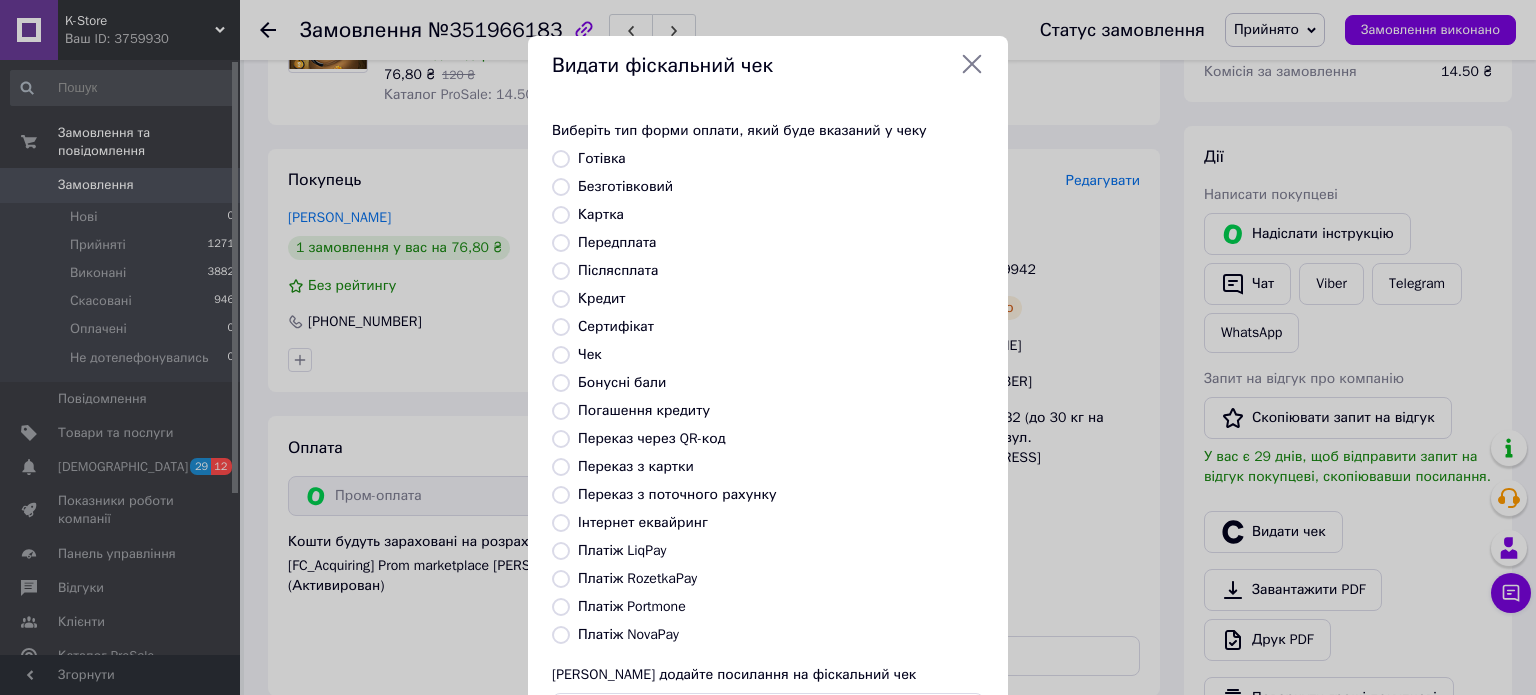 click on "Платіж RozetkaPay" at bounding box center [561, 579] 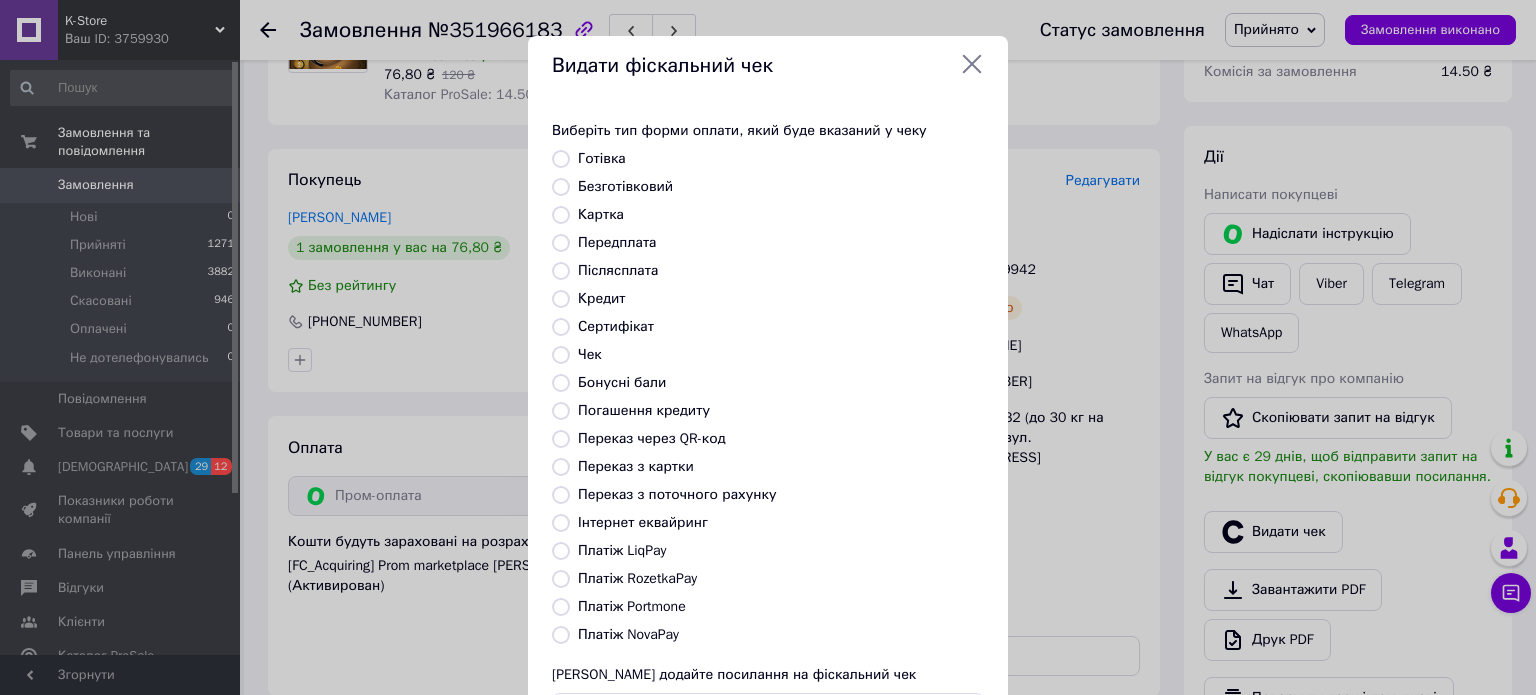 radio on "true" 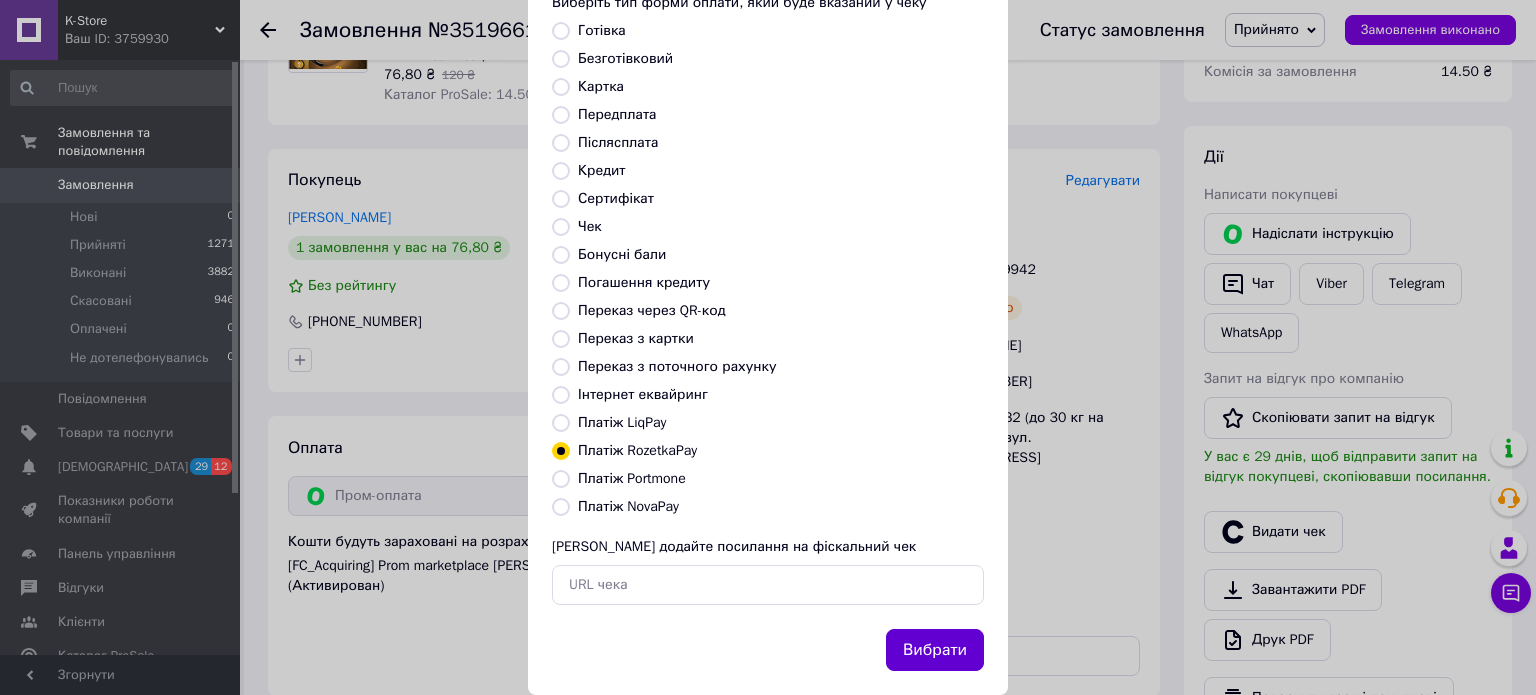 scroll, scrollTop: 163, scrollLeft: 0, axis: vertical 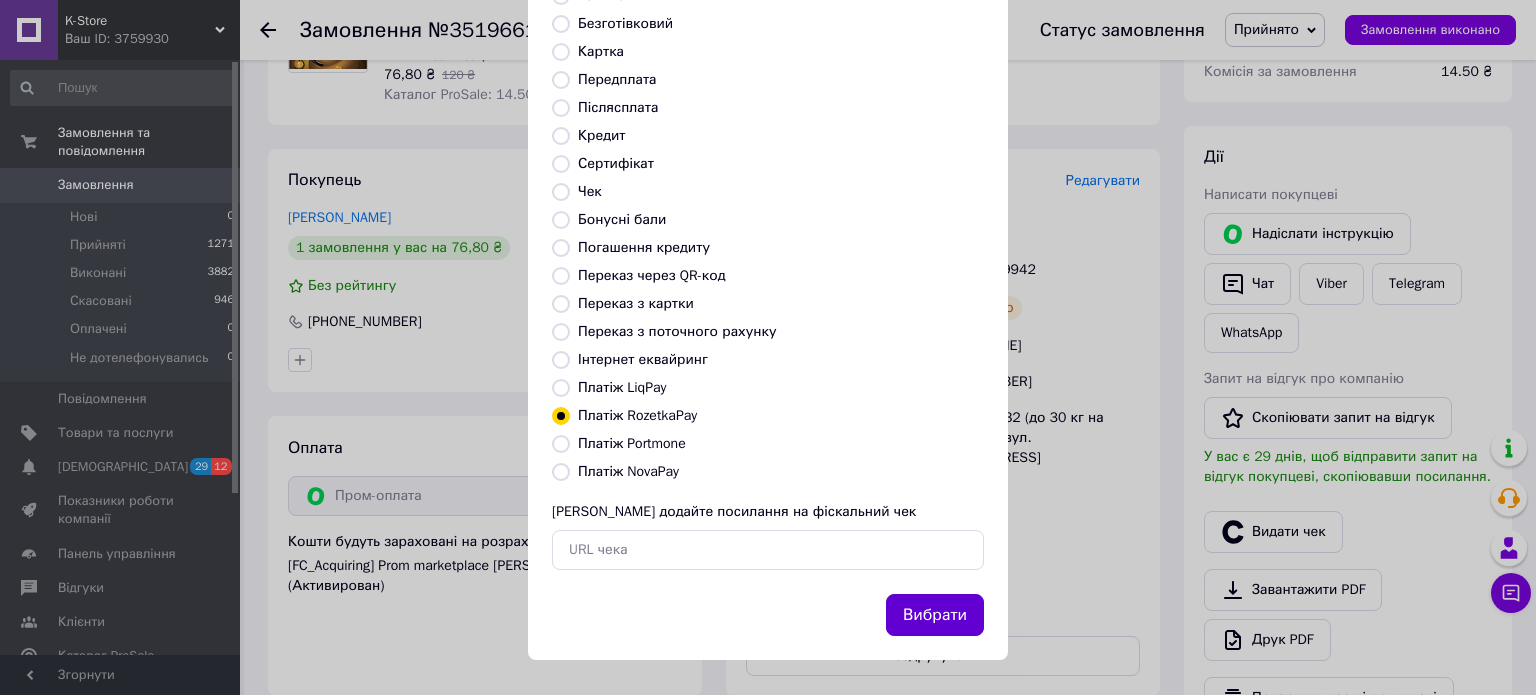 click on "Вибрати" at bounding box center (935, 615) 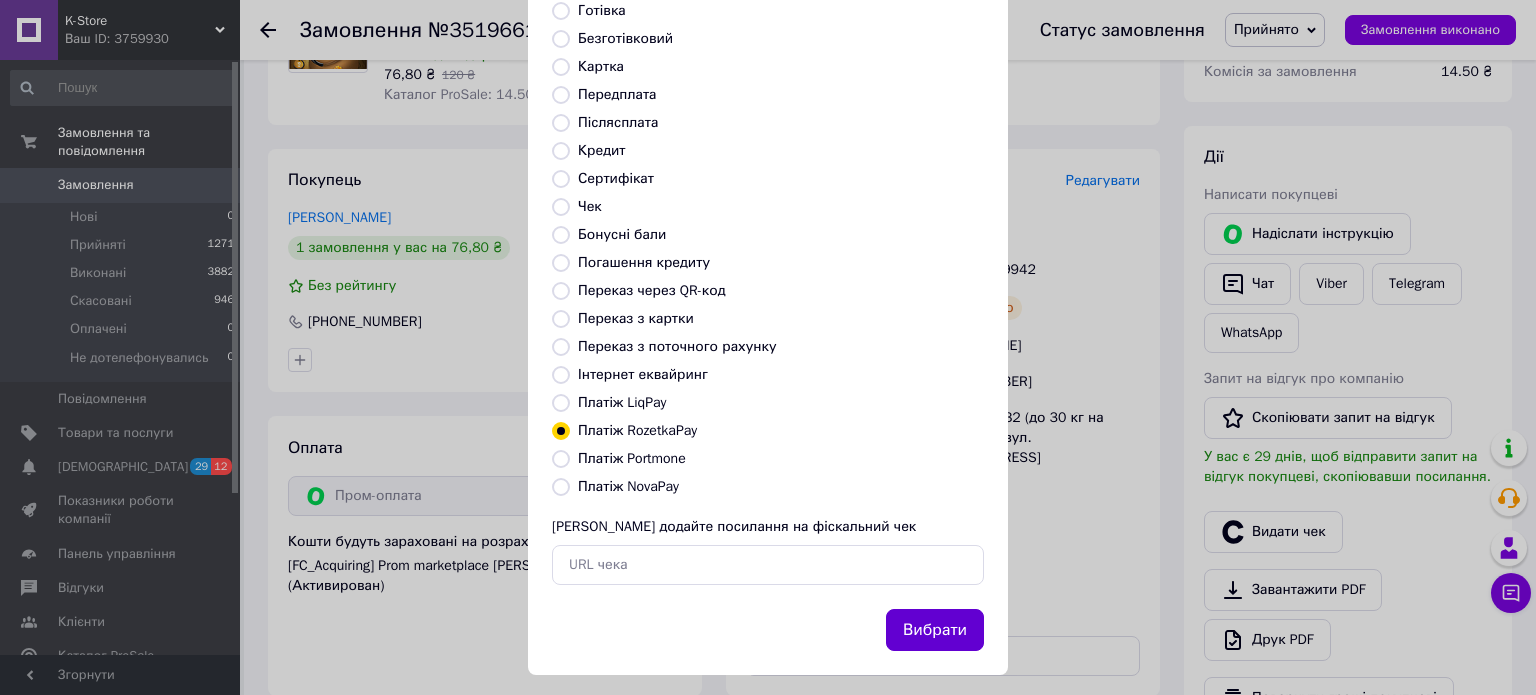 scroll, scrollTop: 163, scrollLeft: 0, axis: vertical 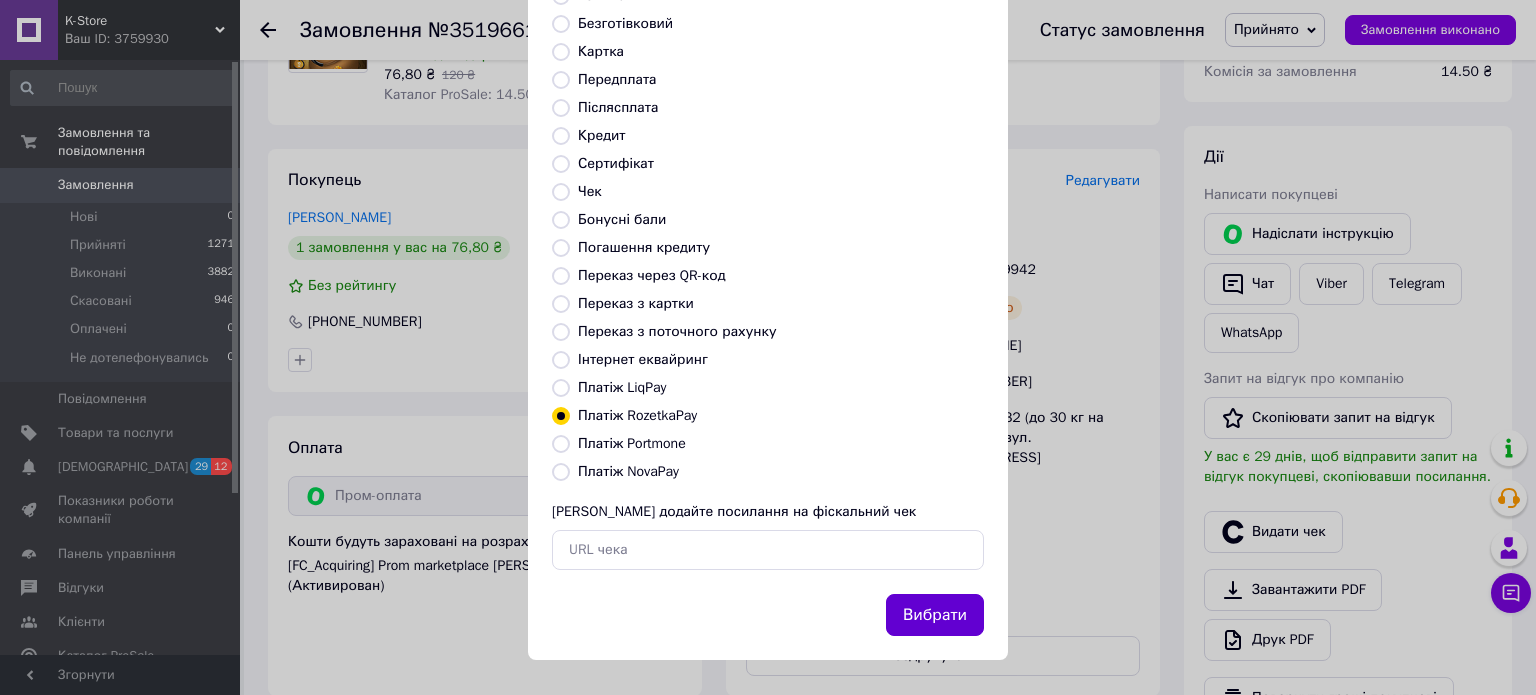 click on "Вибрати" at bounding box center [935, 615] 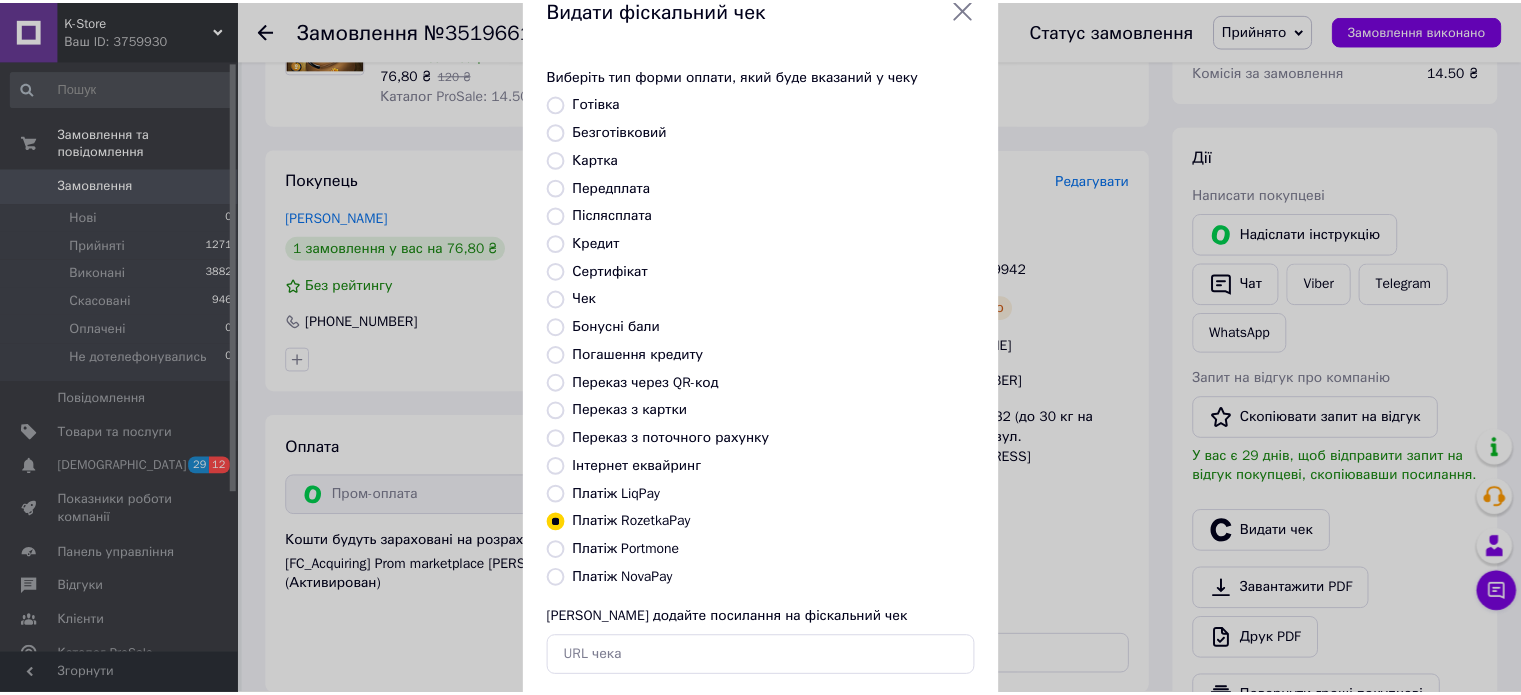 scroll, scrollTop: 0, scrollLeft: 0, axis: both 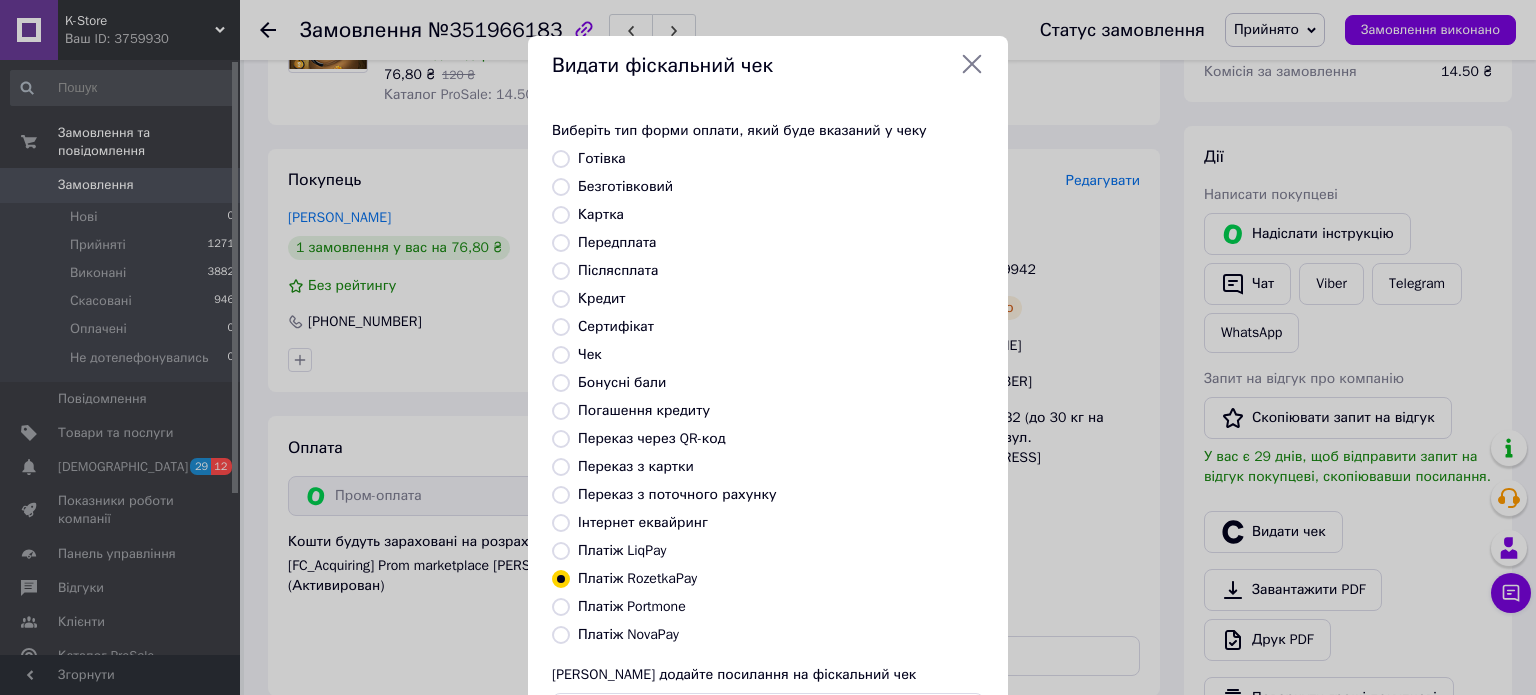 click on "Видати фіскальний чек" at bounding box center [768, 66] 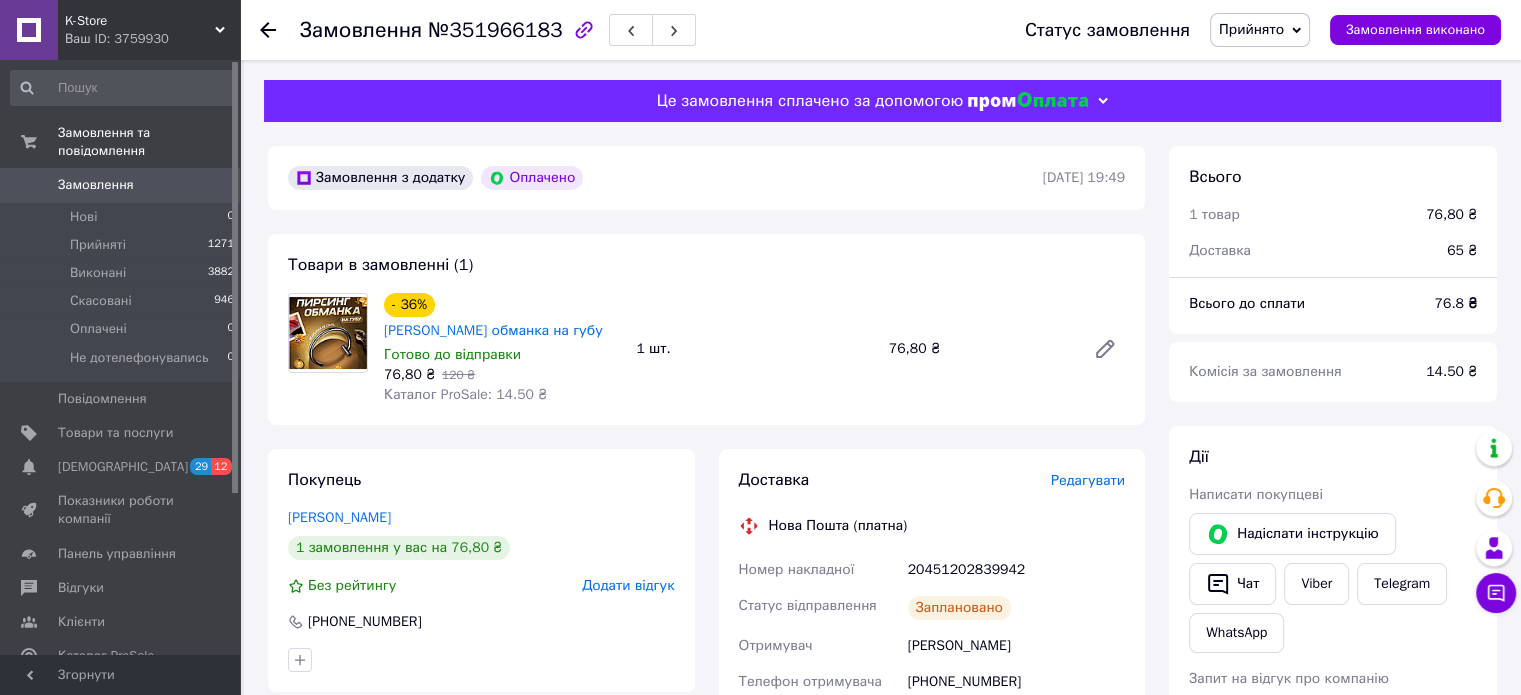 scroll, scrollTop: 77, scrollLeft: 0, axis: vertical 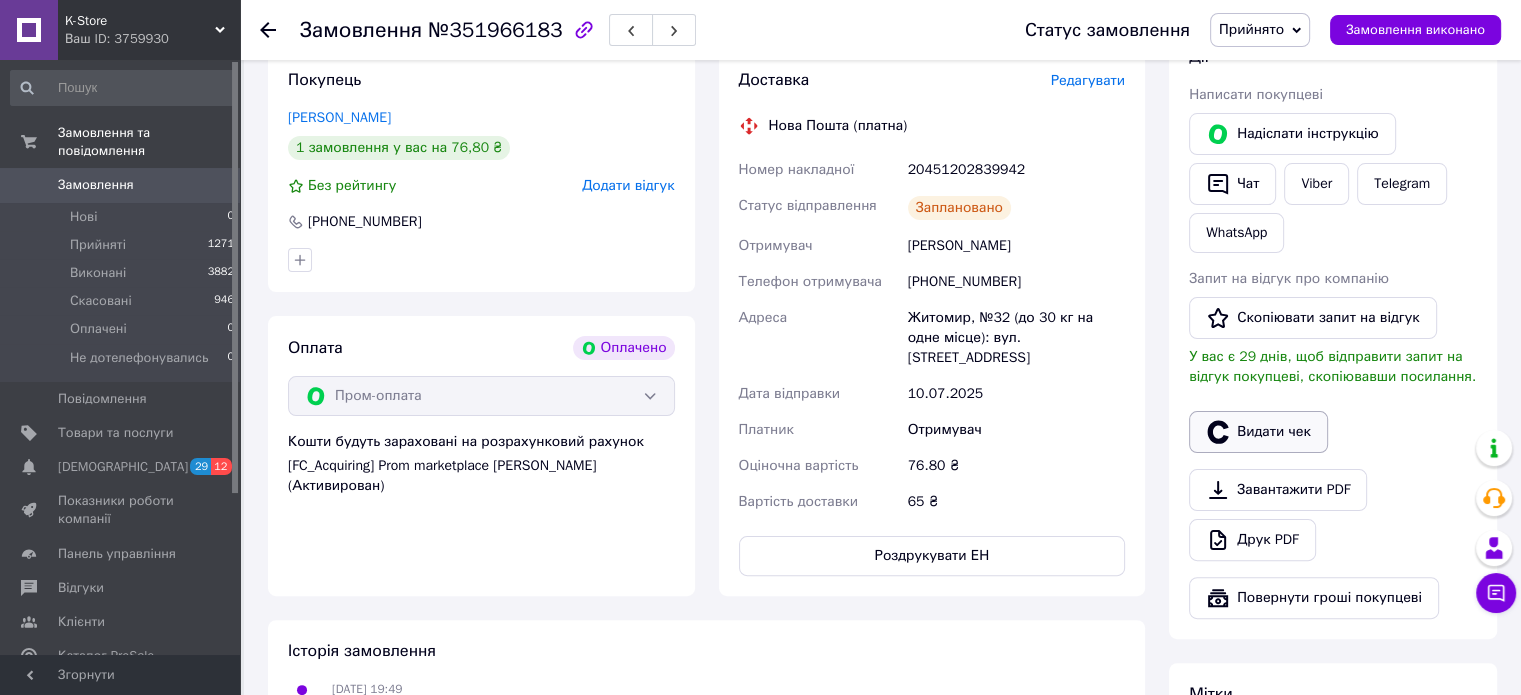 click on "Видати чек" at bounding box center [1258, 432] 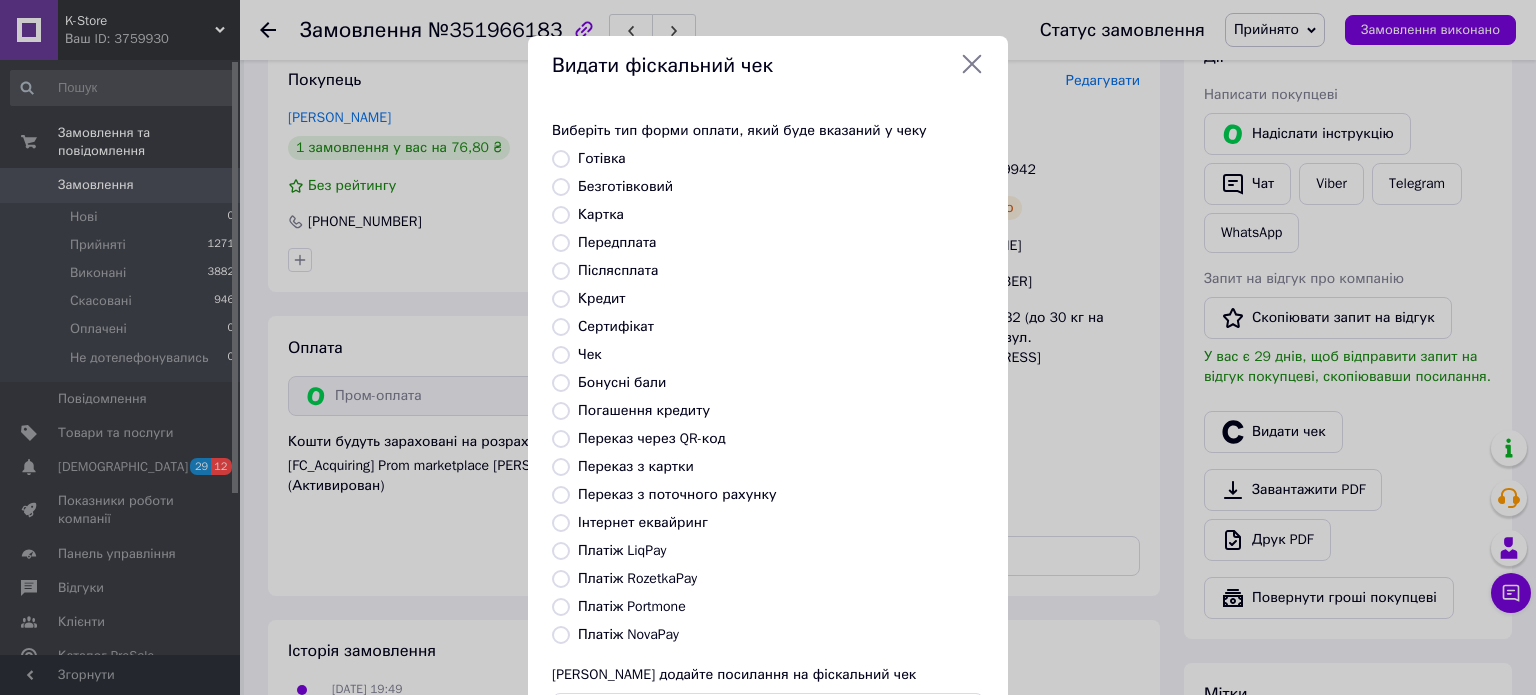 click on "Платіж RozetkaPay" at bounding box center [561, 579] 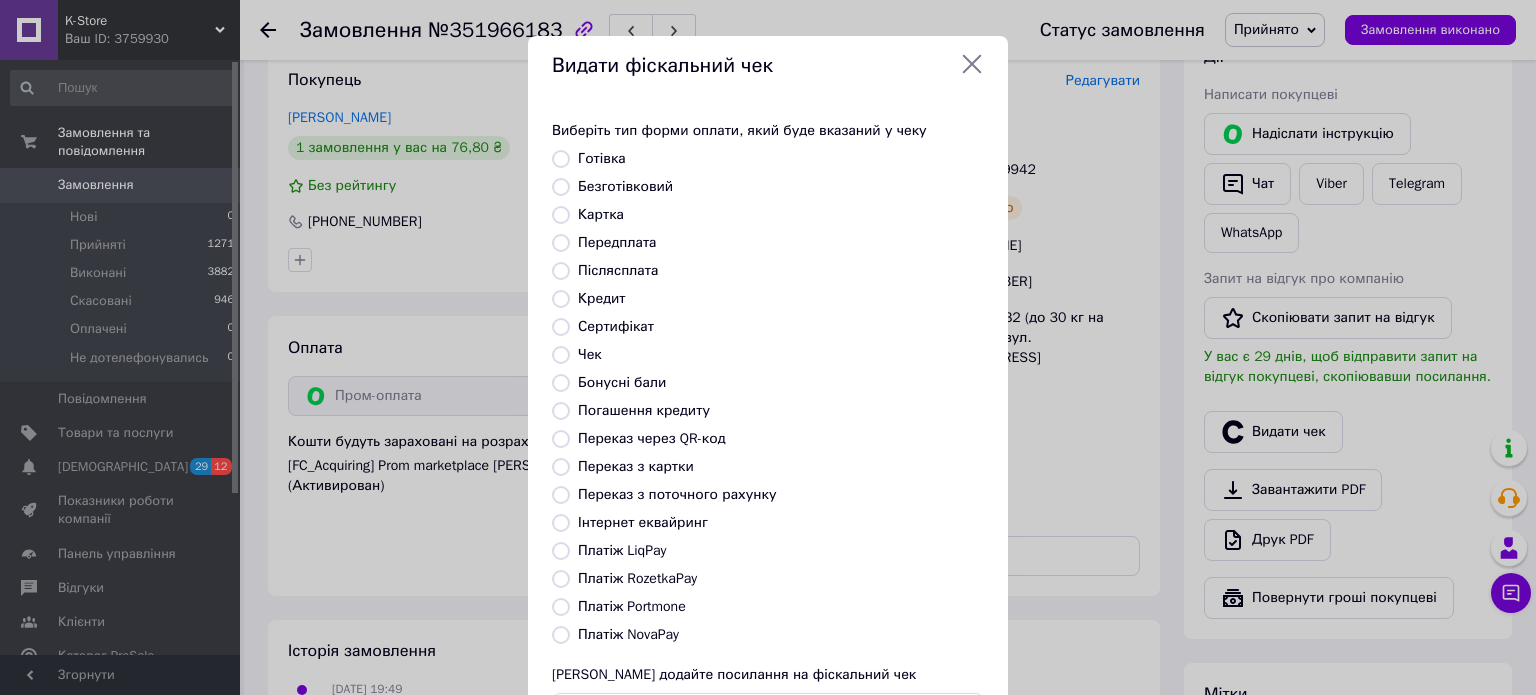 radio on "true" 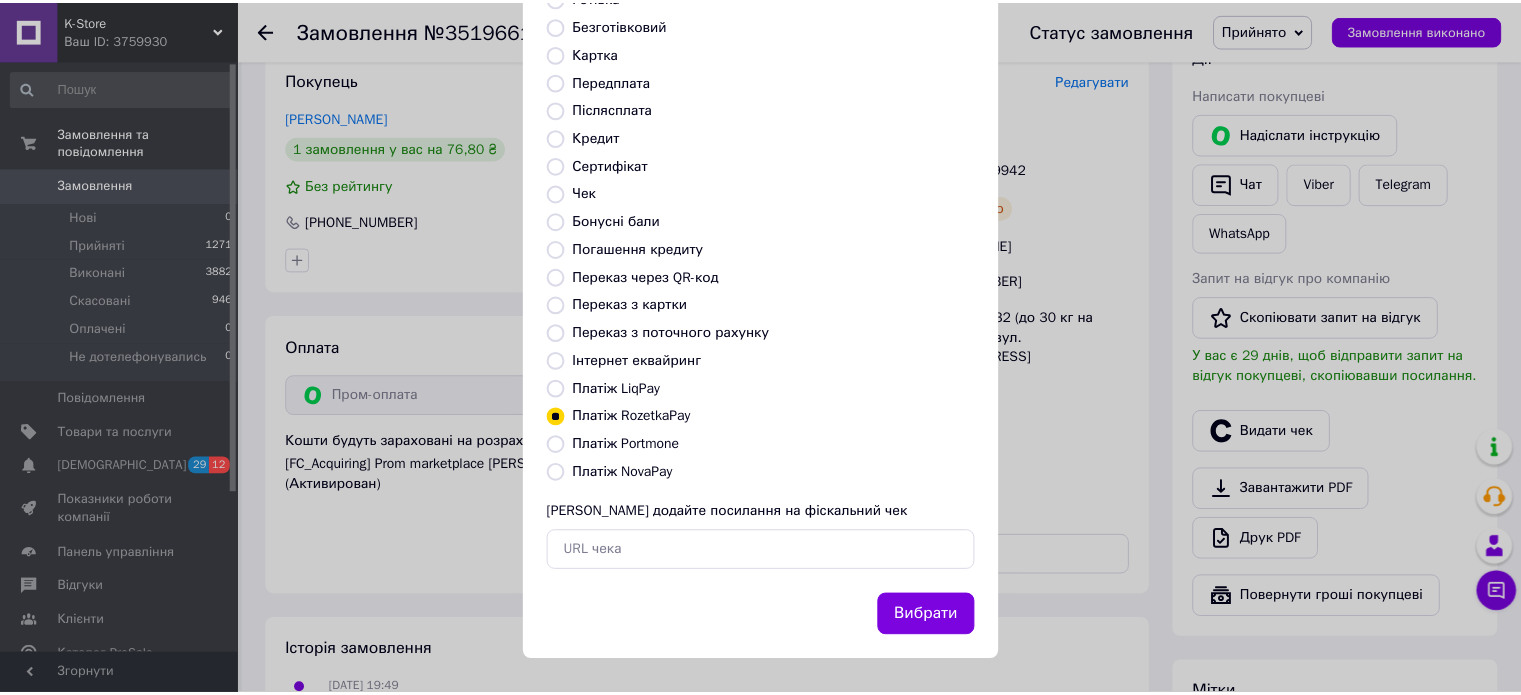 scroll, scrollTop: 163, scrollLeft: 0, axis: vertical 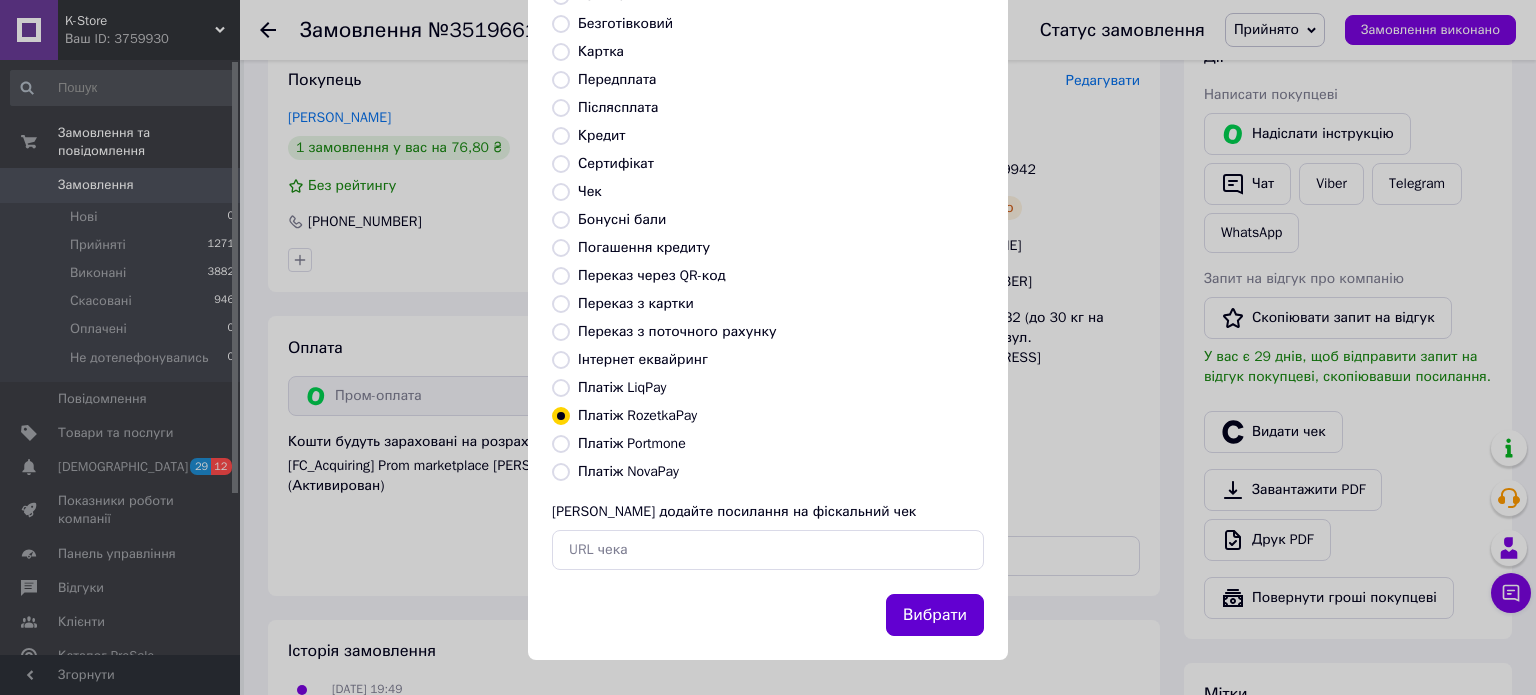 click on "Вибрати" at bounding box center (935, 615) 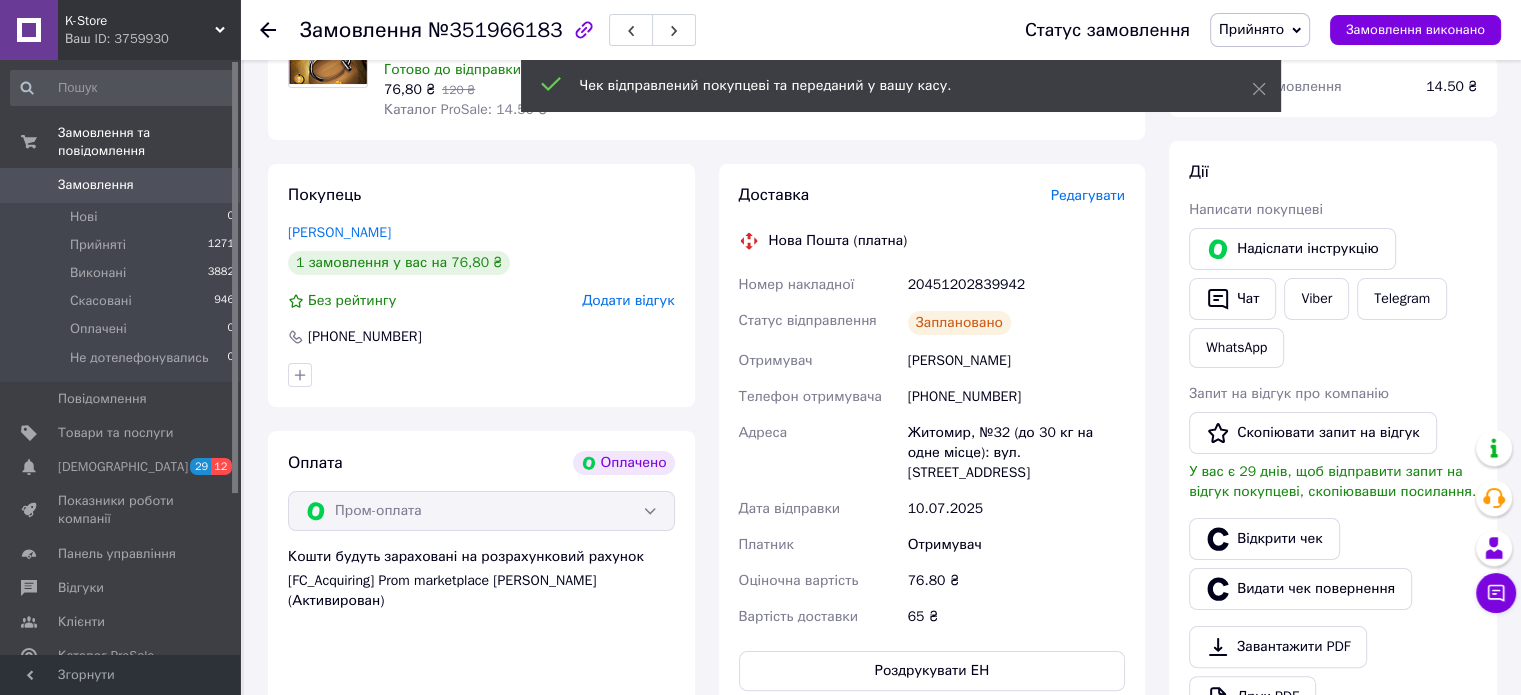 scroll, scrollTop: 200, scrollLeft: 0, axis: vertical 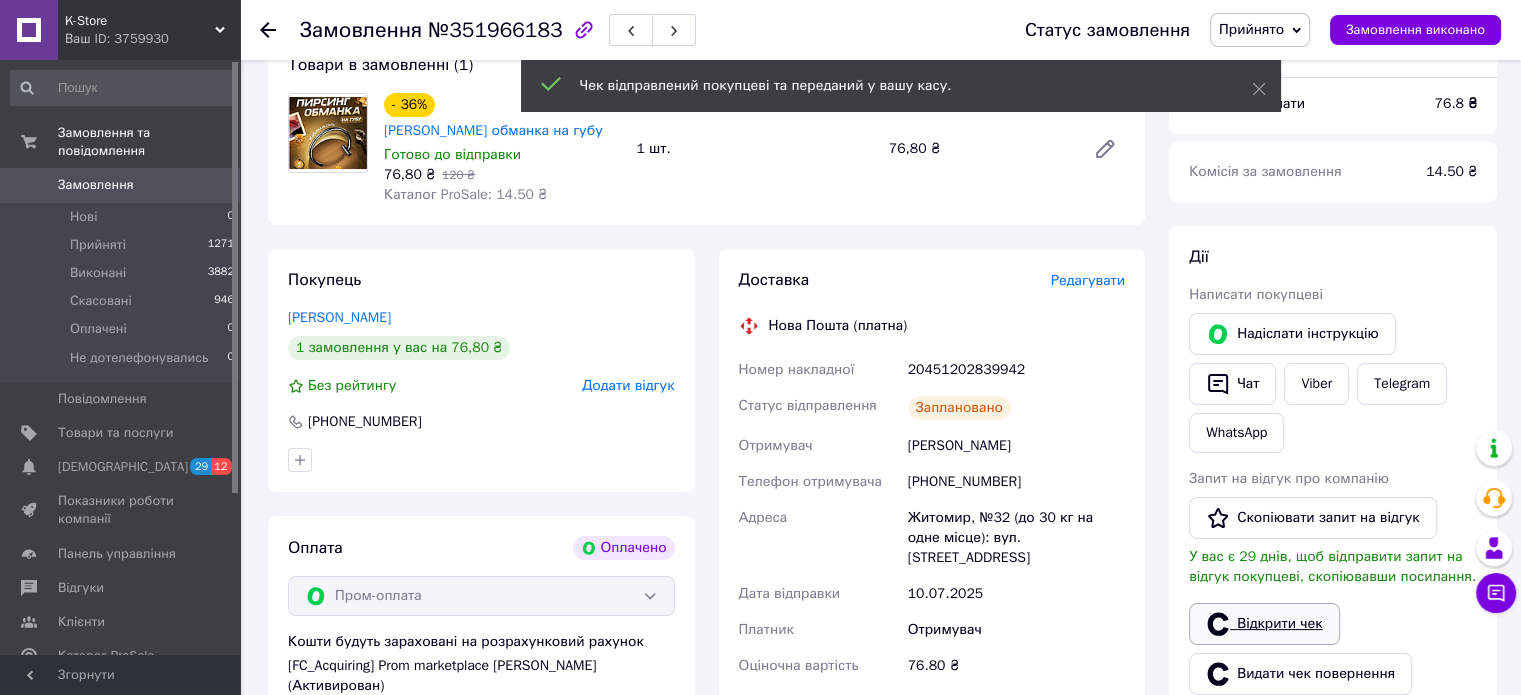 click on "Відкрити чек" at bounding box center (1264, 624) 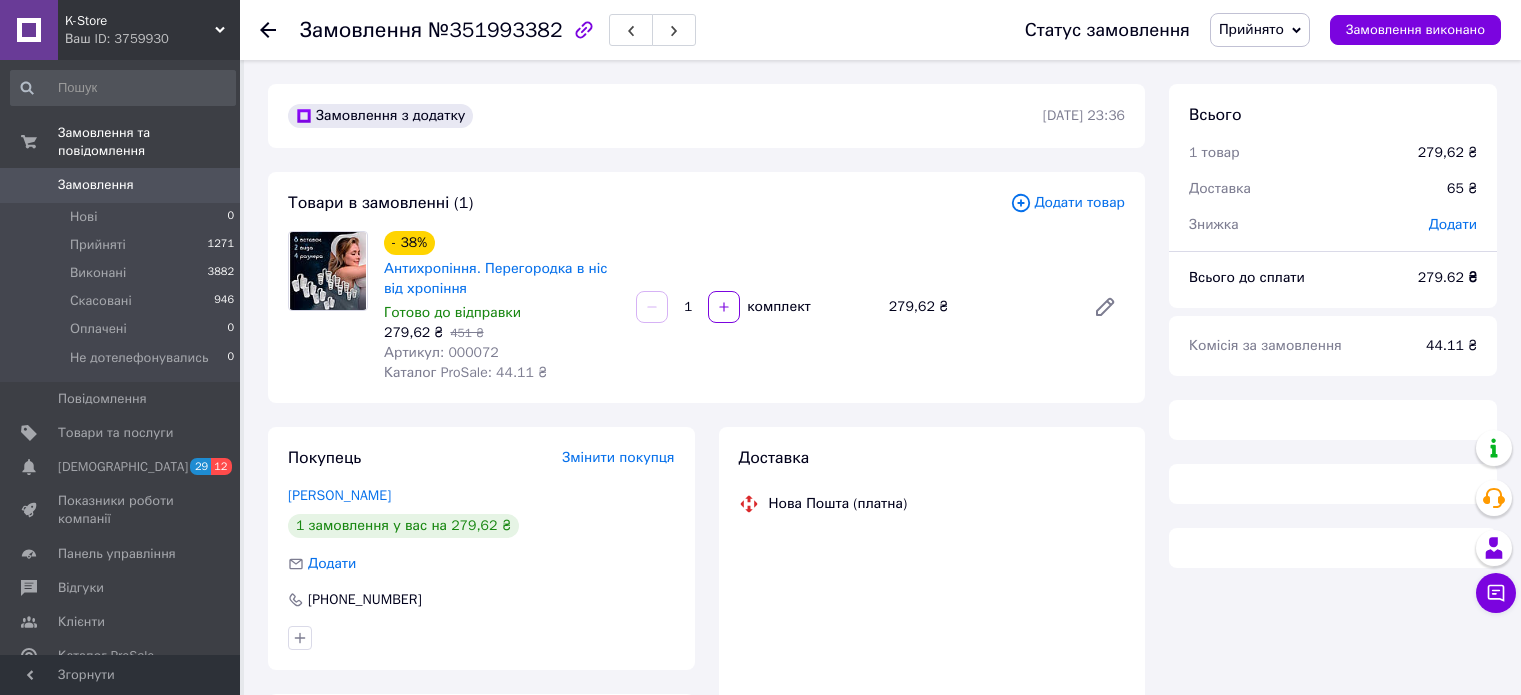 scroll, scrollTop: 0, scrollLeft: 0, axis: both 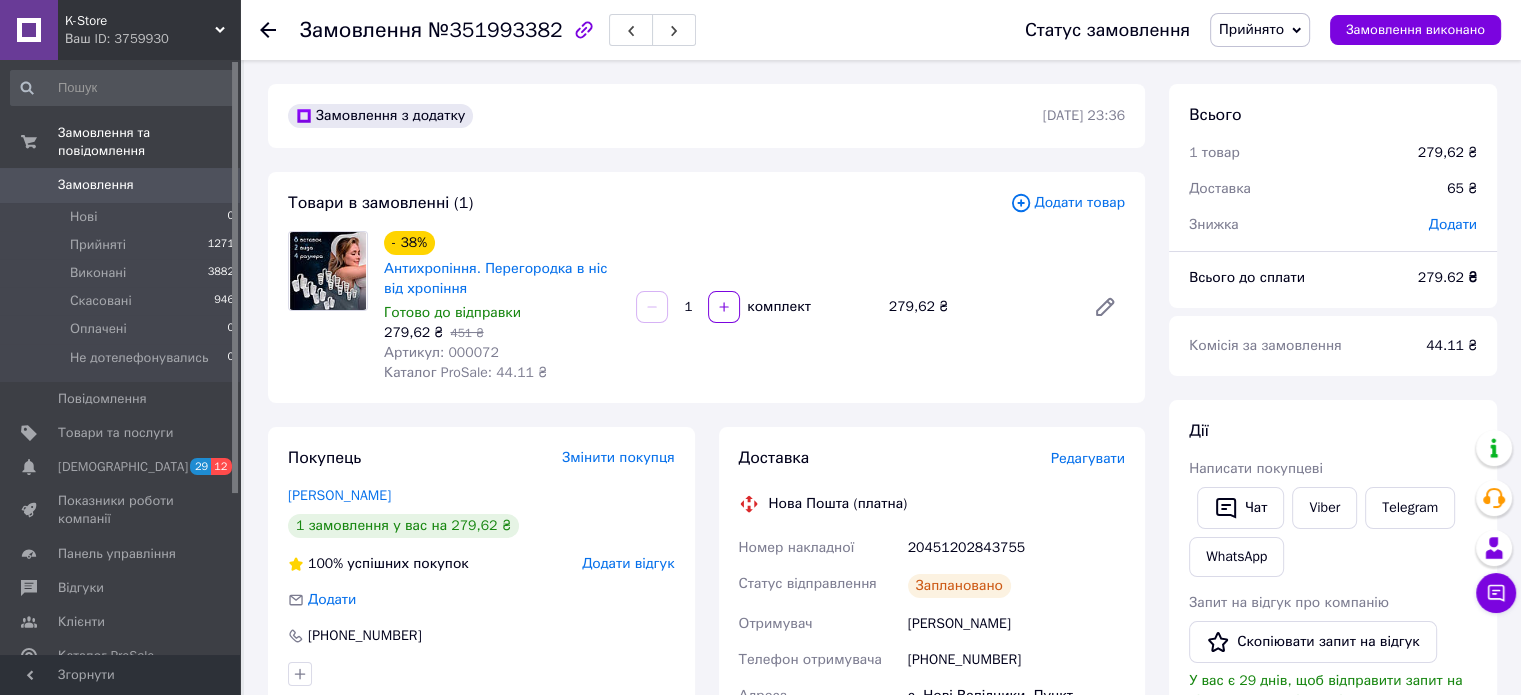 click on "№351993382" at bounding box center (495, 30) 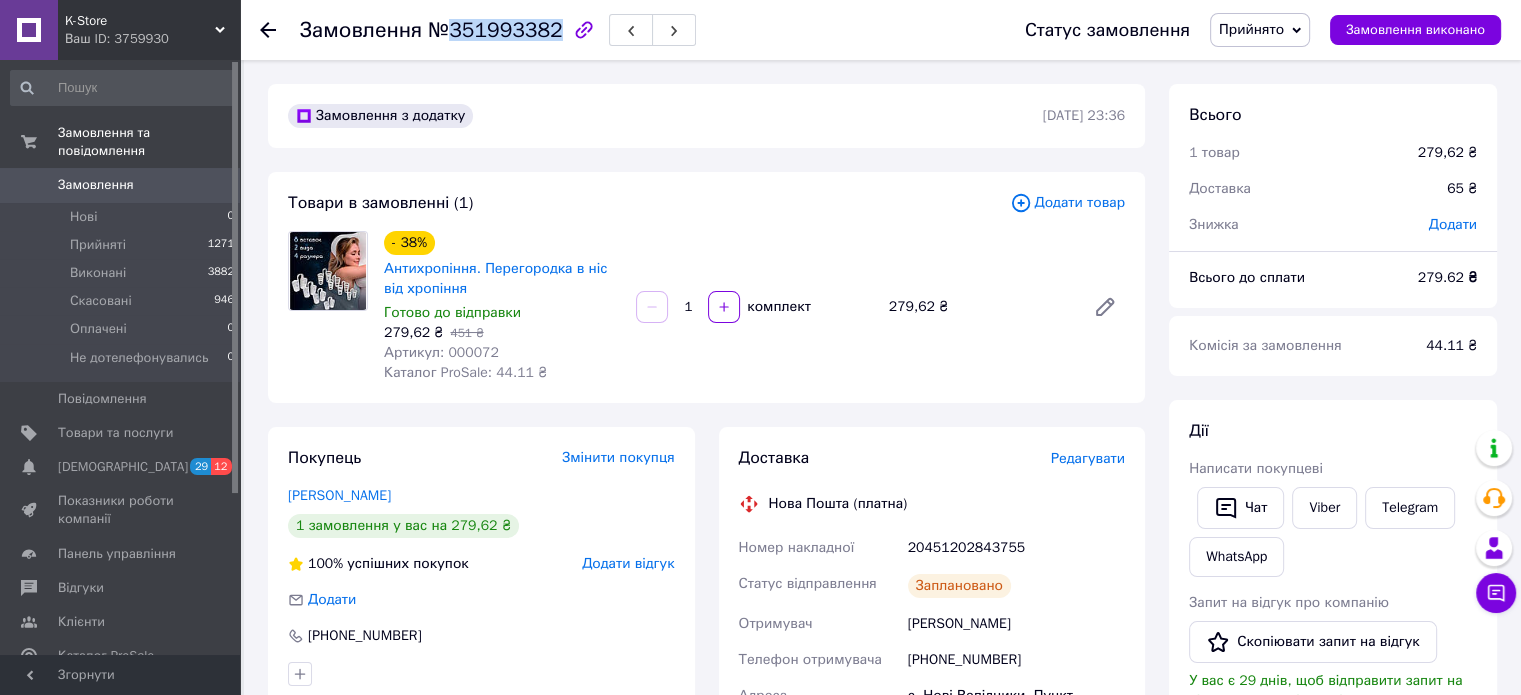 click on "№351993382" at bounding box center (495, 30) 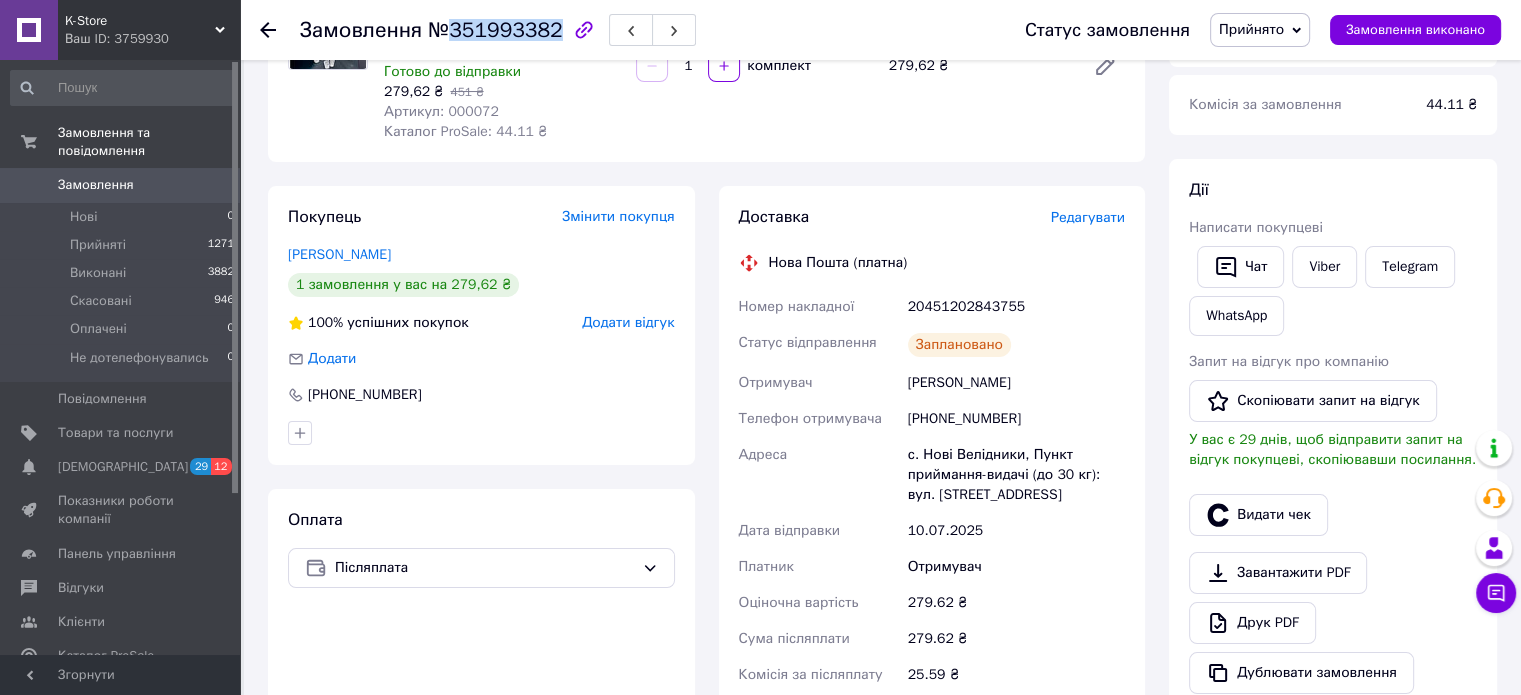 scroll, scrollTop: 400, scrollLeft: 0, axis: vertical 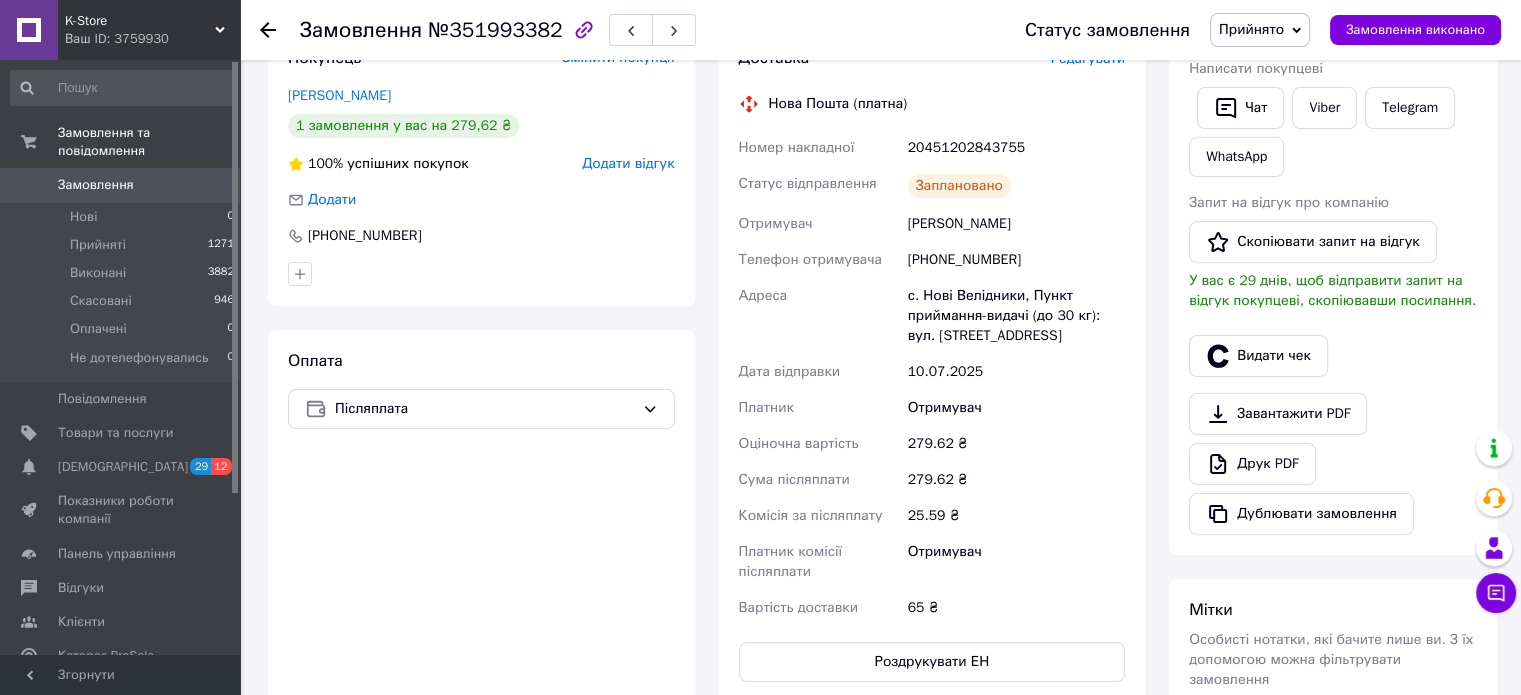 click on "[PERSON_NAME]" at bounding box center (1016, 224) 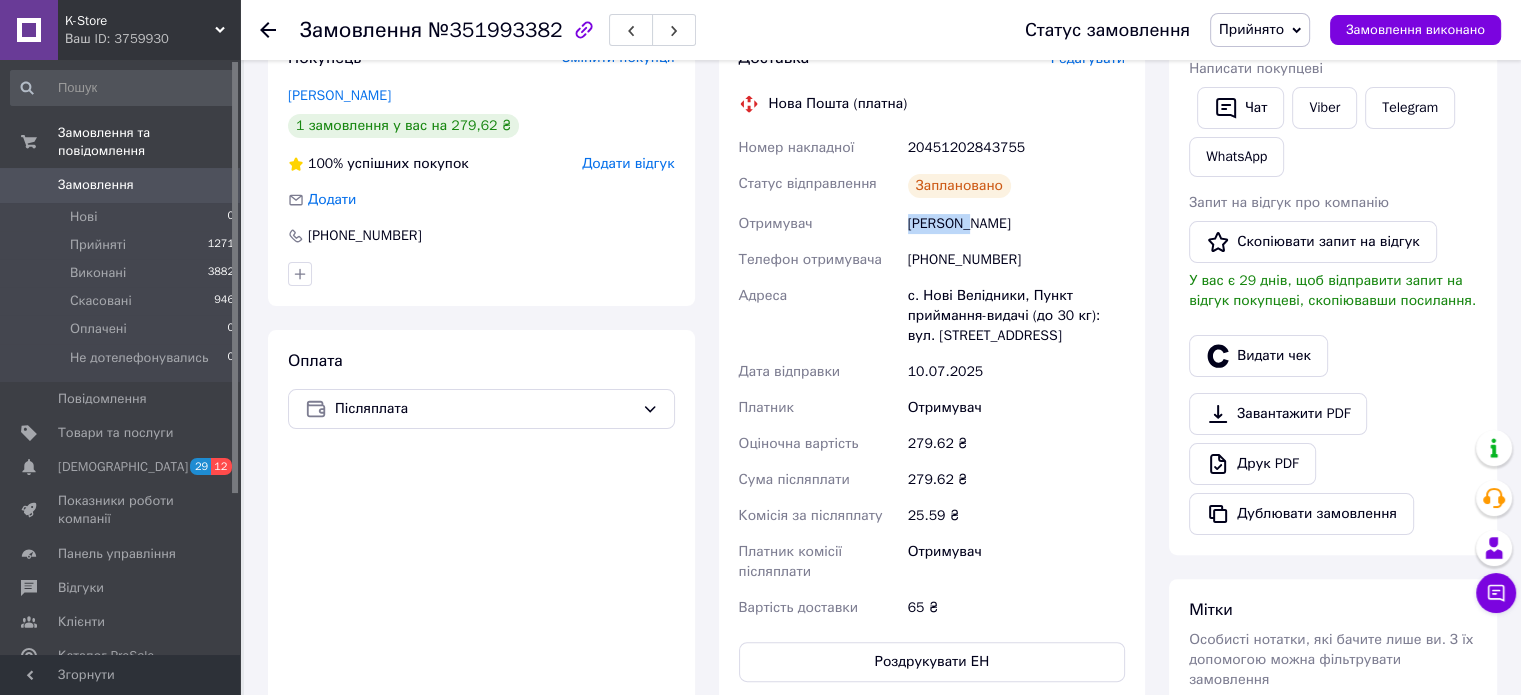 click on "[PERSON_NAME]" at bounding box center [1016, 224] 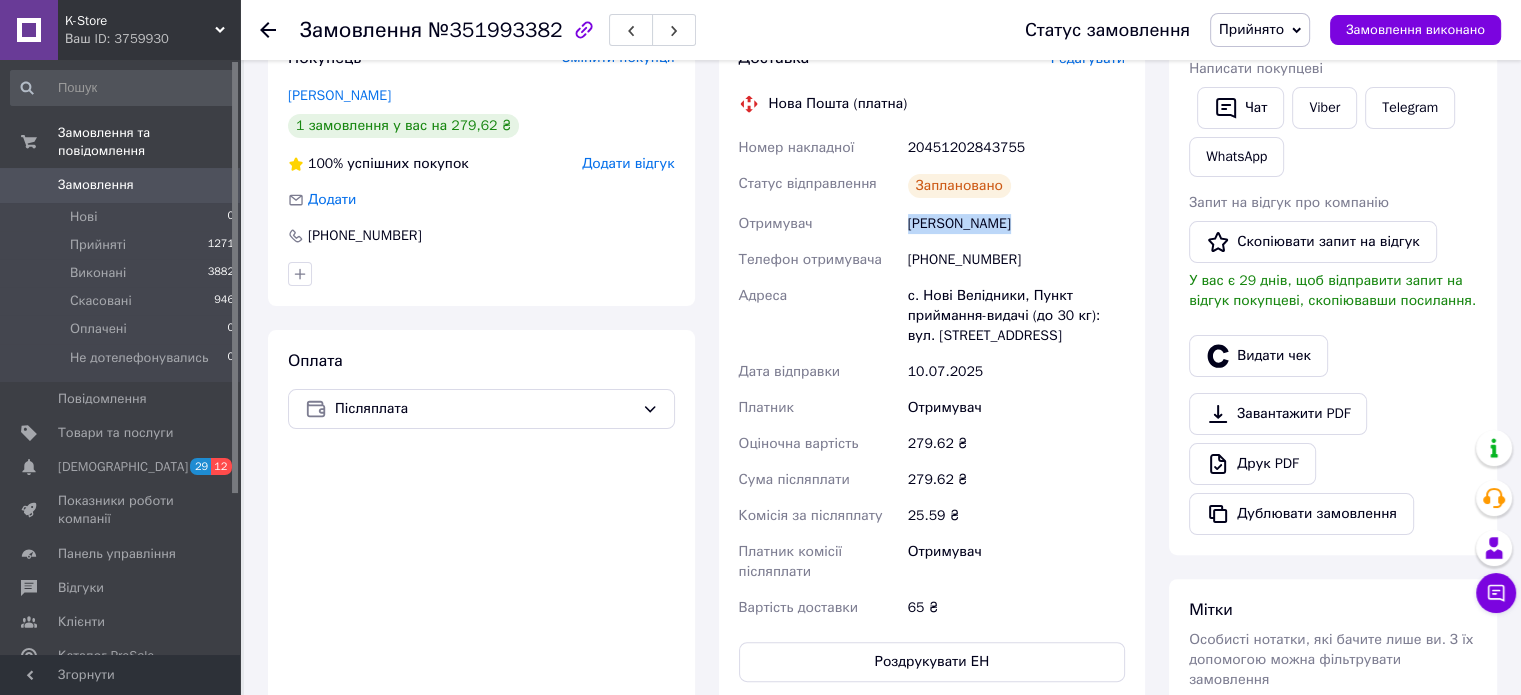click on "[PERSON_NAME]" at bounding box center [1016, 224] 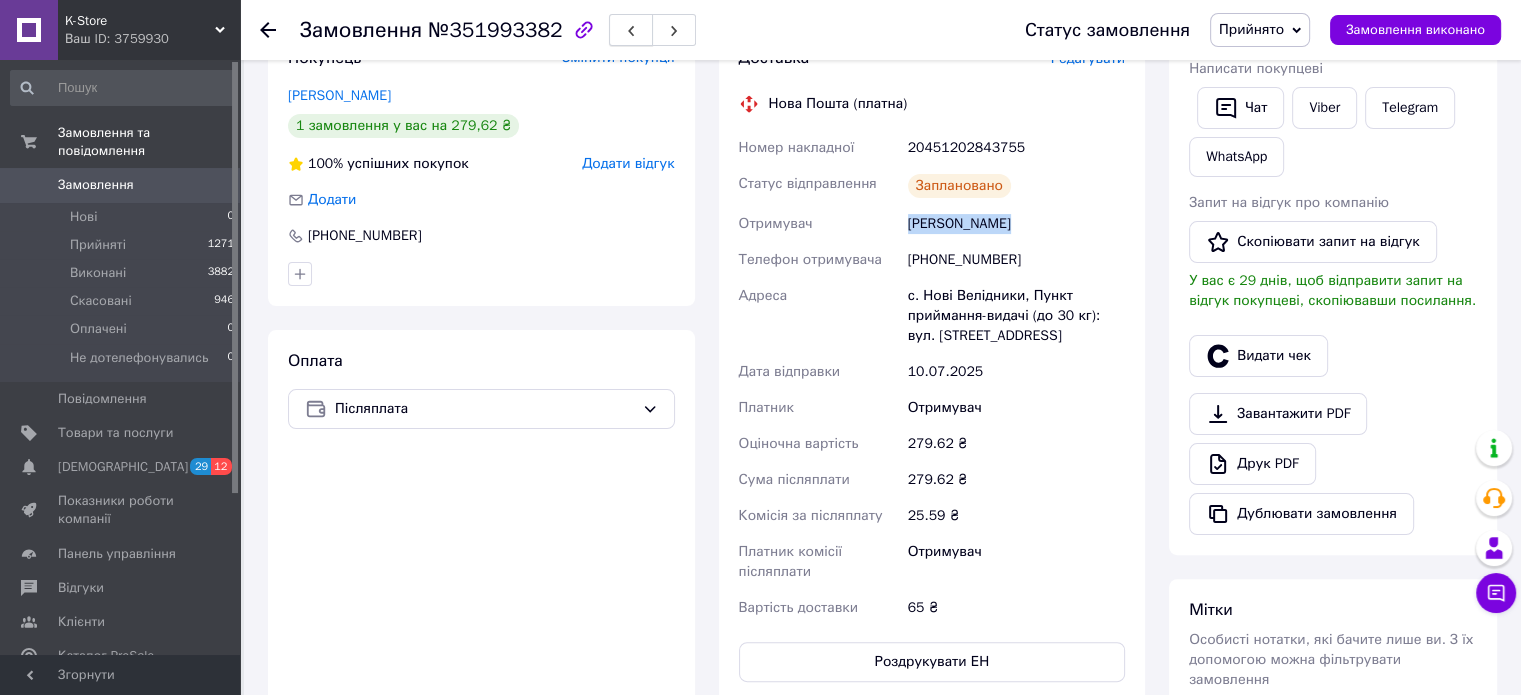 copy on "[PERSON_NAME]" 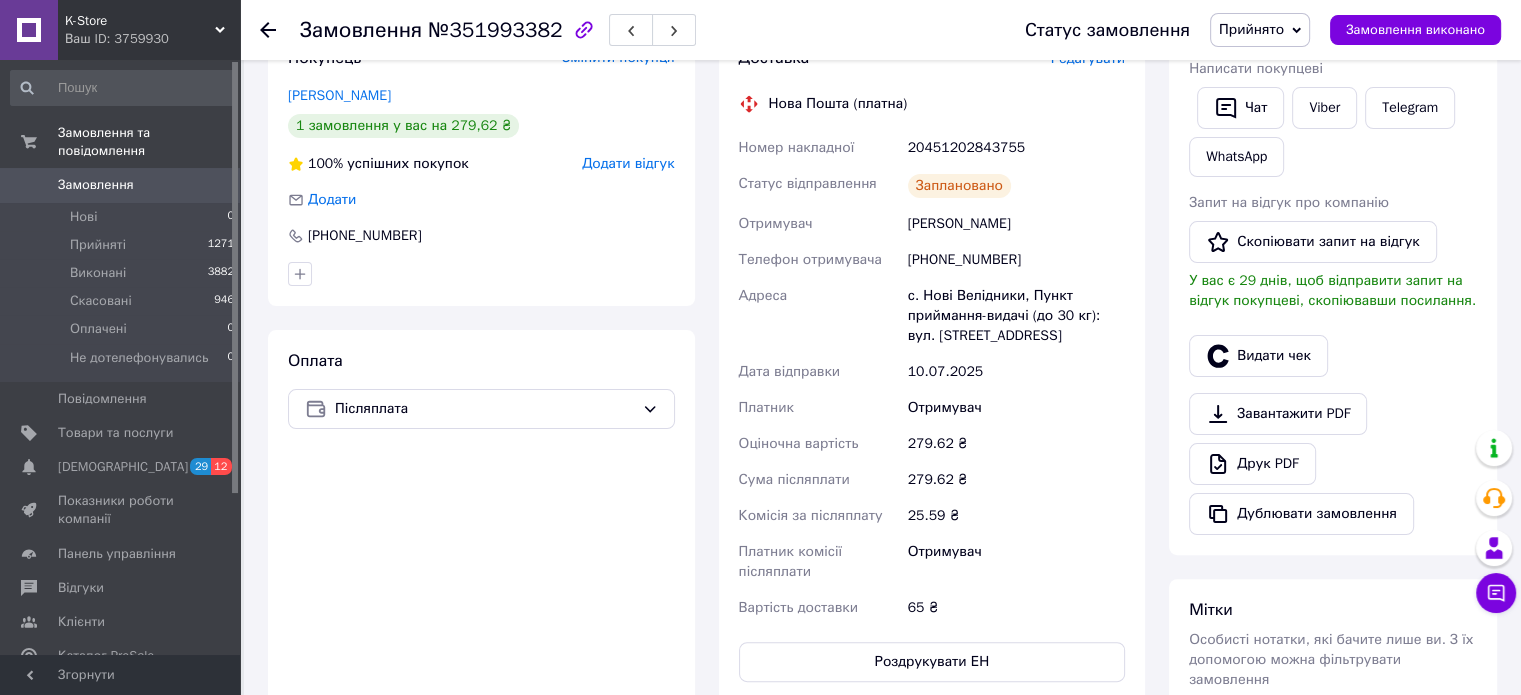 click on "[PHONE_NUMBER]" at bounding box center (1016, 260) 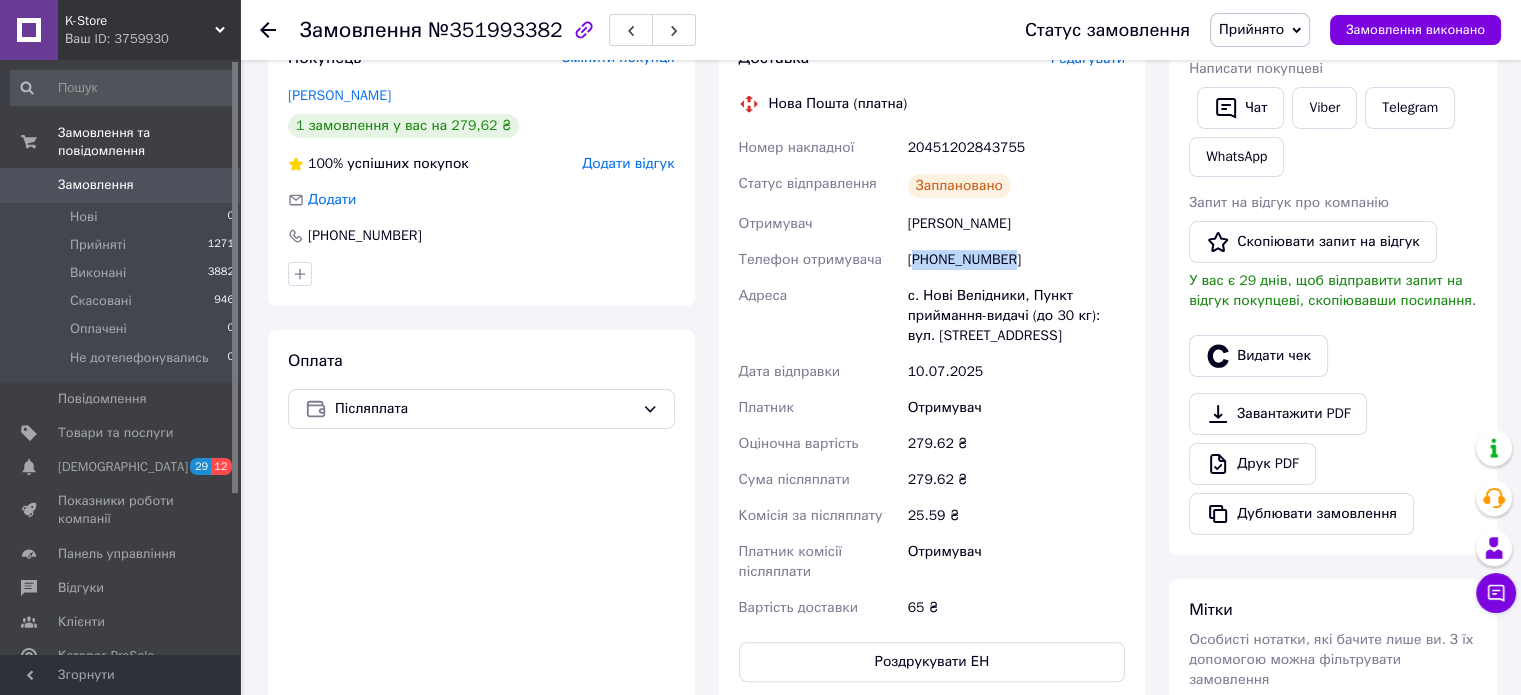click on "+380976195201" at bounding box center [1016, 260] 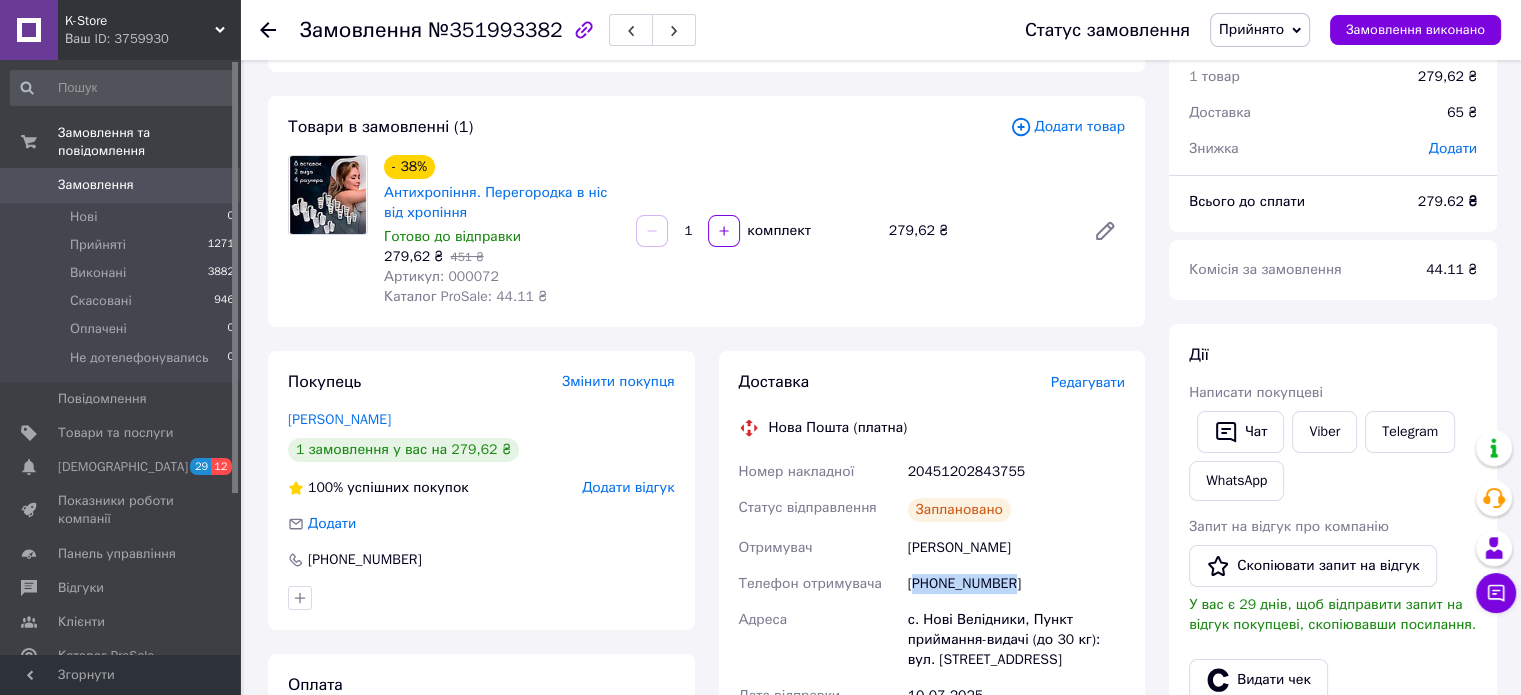 scroll, scrollTop: 0, scrollLeft: 0, axis: both 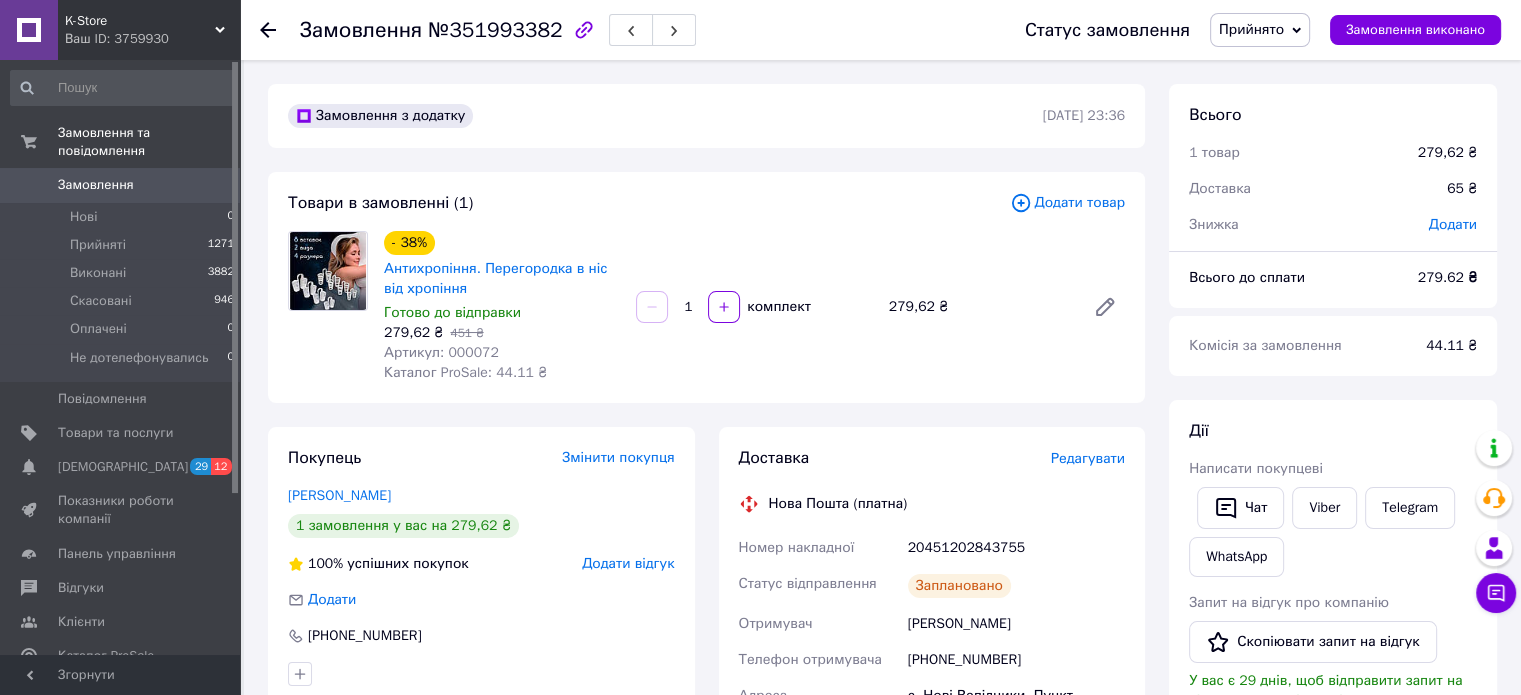click on "279,62 ₴" at bounding box center [979, 307] 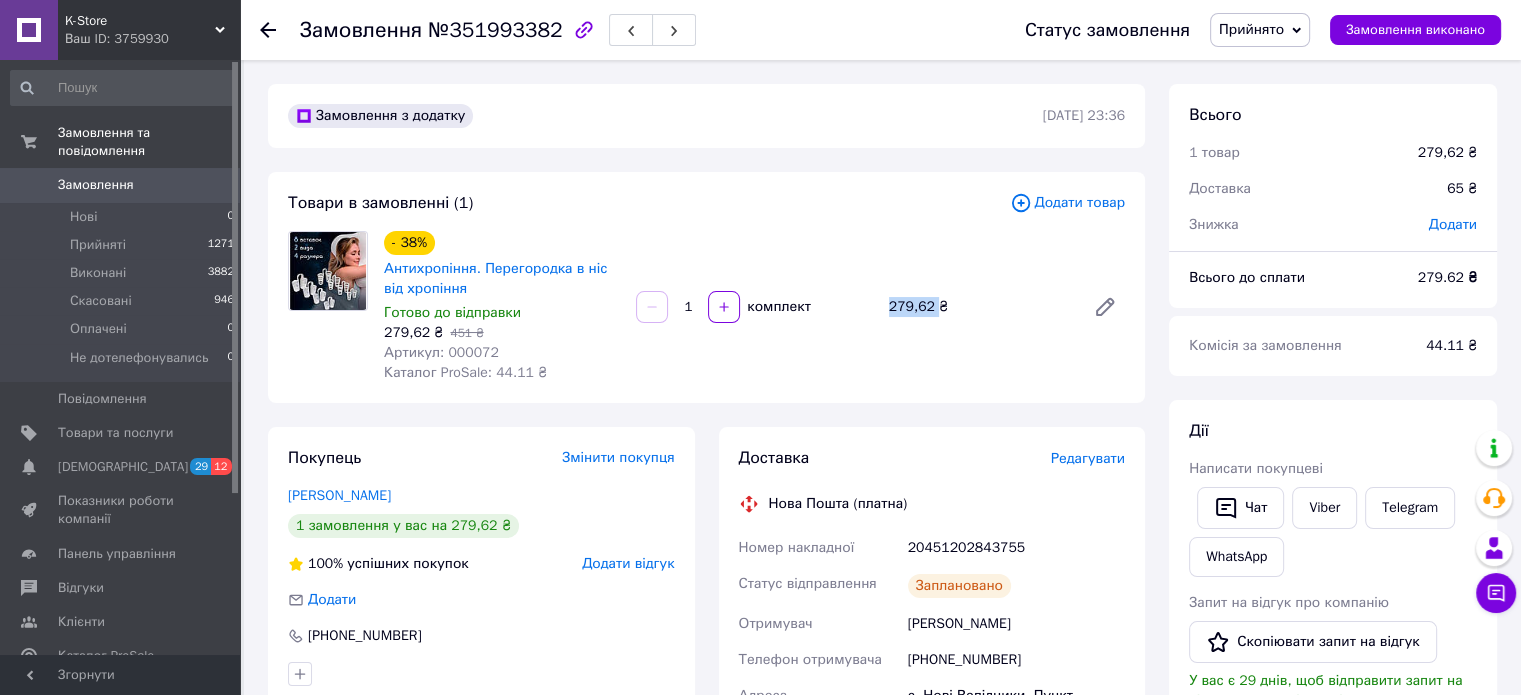 click on "279,62 ₴" at bounding box center (979, 307) 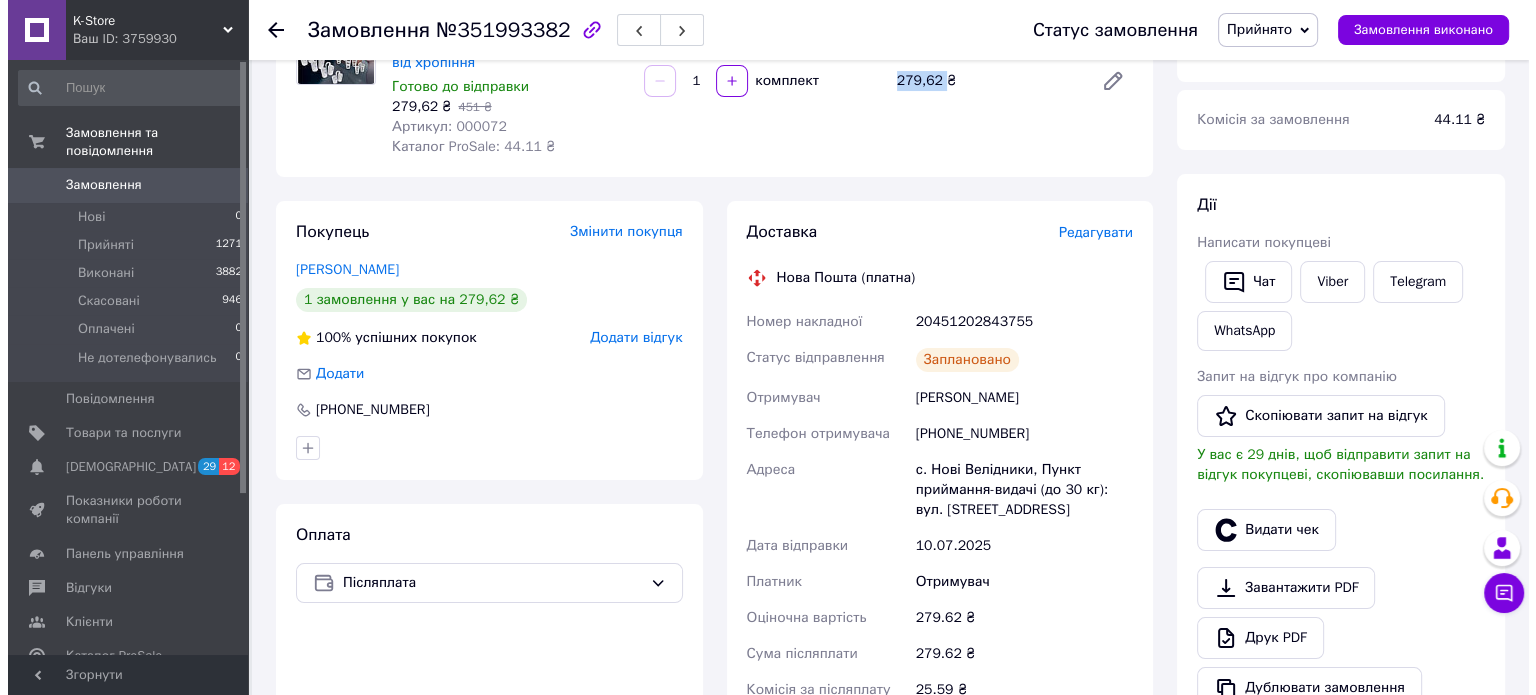 scroll, scrollTop: 400, scrollLeft: 0, axis: vertical 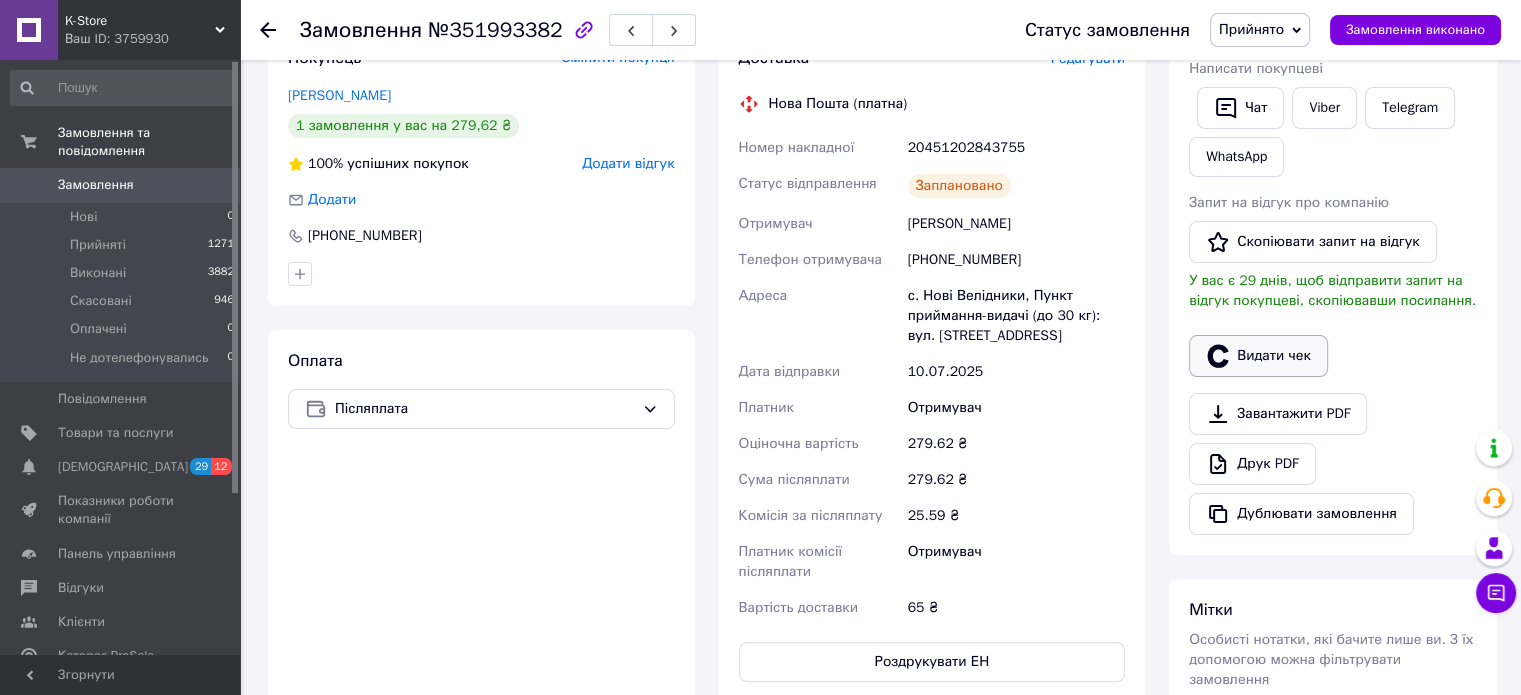 click on "Видати чек" at bounding box center (1258, 356) 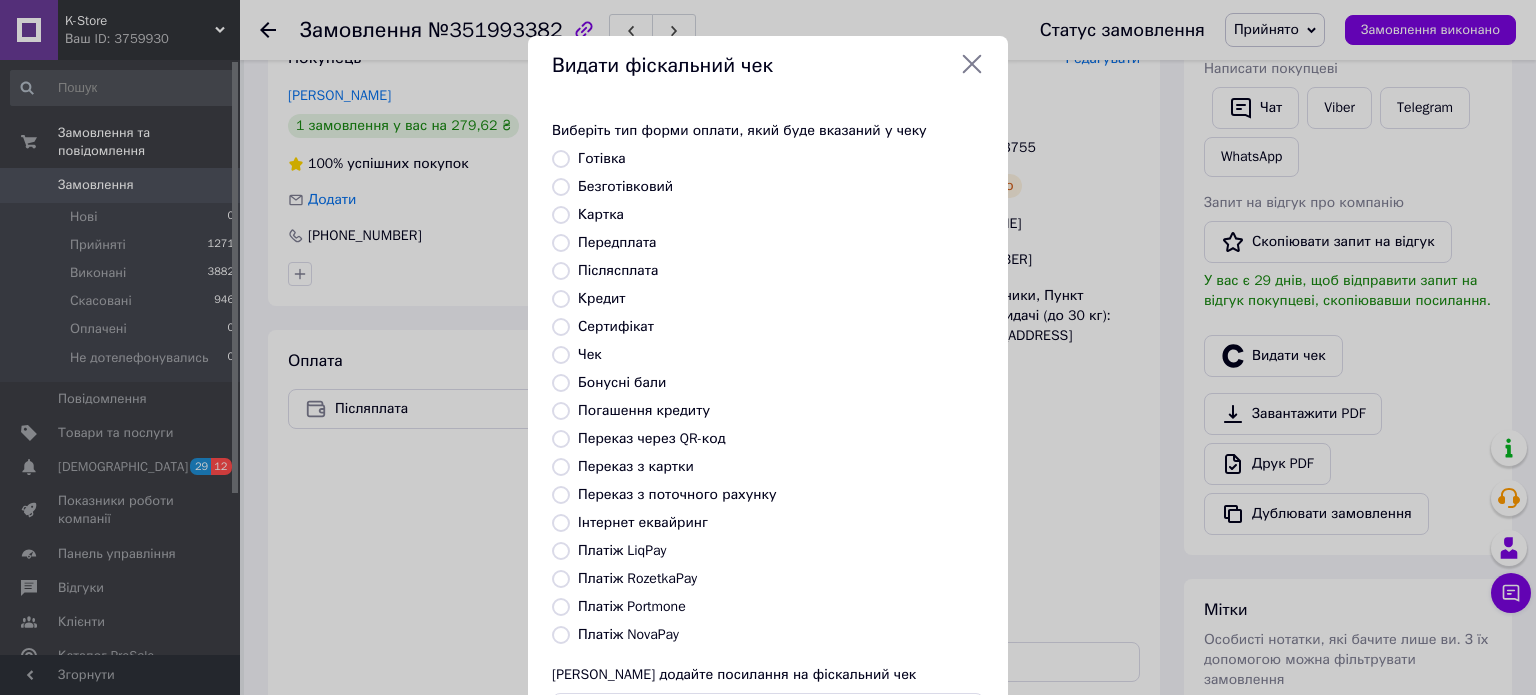 click on "Виберіть тип форми оплати, який буде вказаний у чеку Готівка Безготівковий Картка Передплата Післясплата Кредит Сертифікат Чек Бонусні бали Погашення кредиту Переказ через QR-код Переказ з картки Переказ з поточного рахунку Інтернет еквайринг Платіж LiqPay Платіж RozetkaPay Платіж Portmone Платіж NovaPay Або додайте посилання на фіскальний чек" at bounding box center (768, 427) 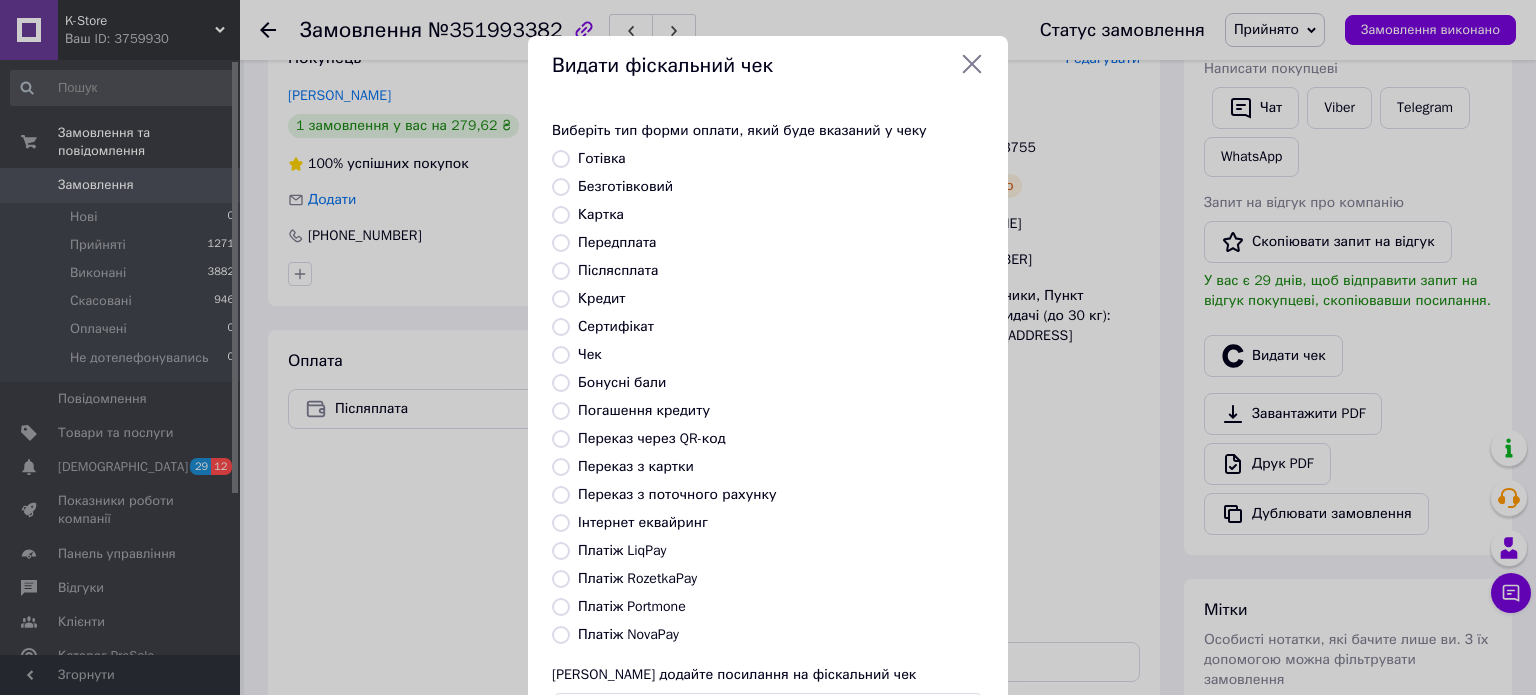 radio on "true" 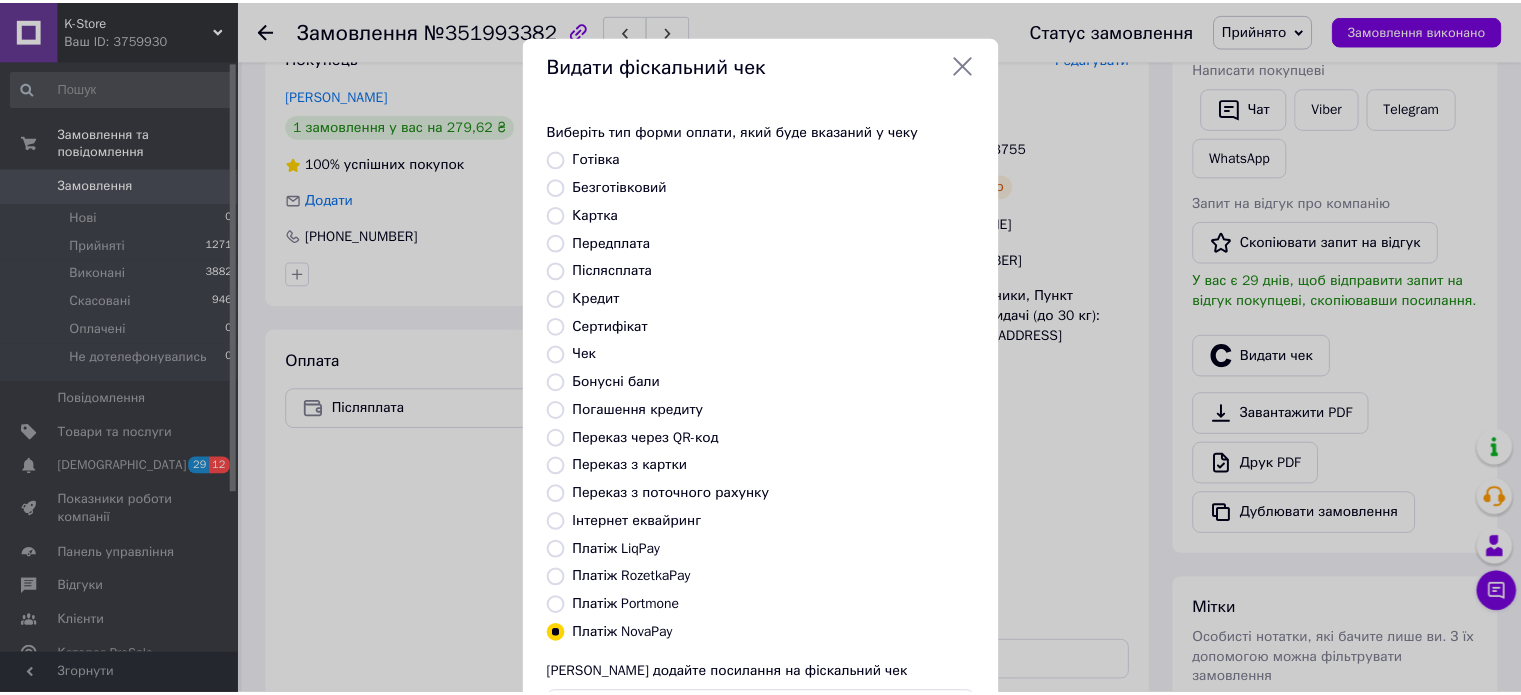 scroll, scrollTop: 163, scrollLeft: 0, axis: vertical 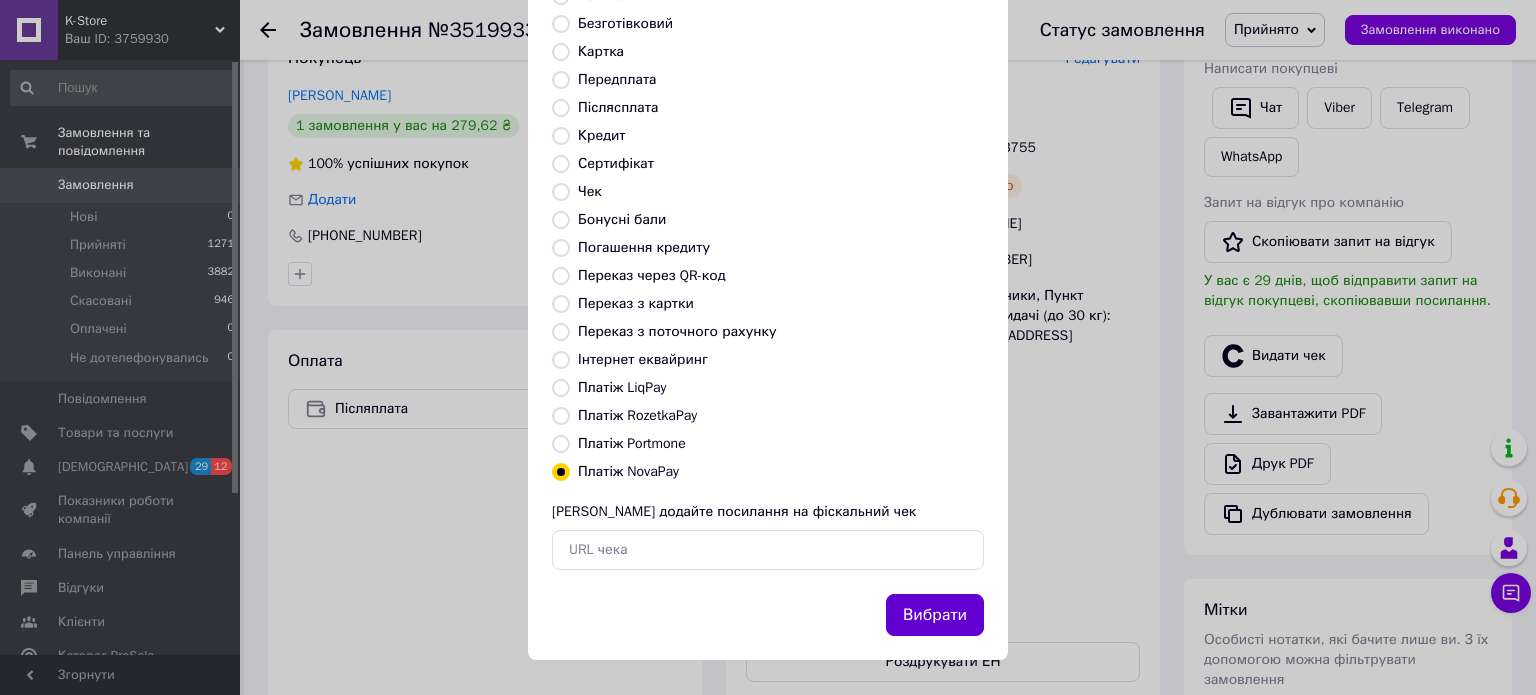 click on "Вибрати" at bounding box center [935, 615] 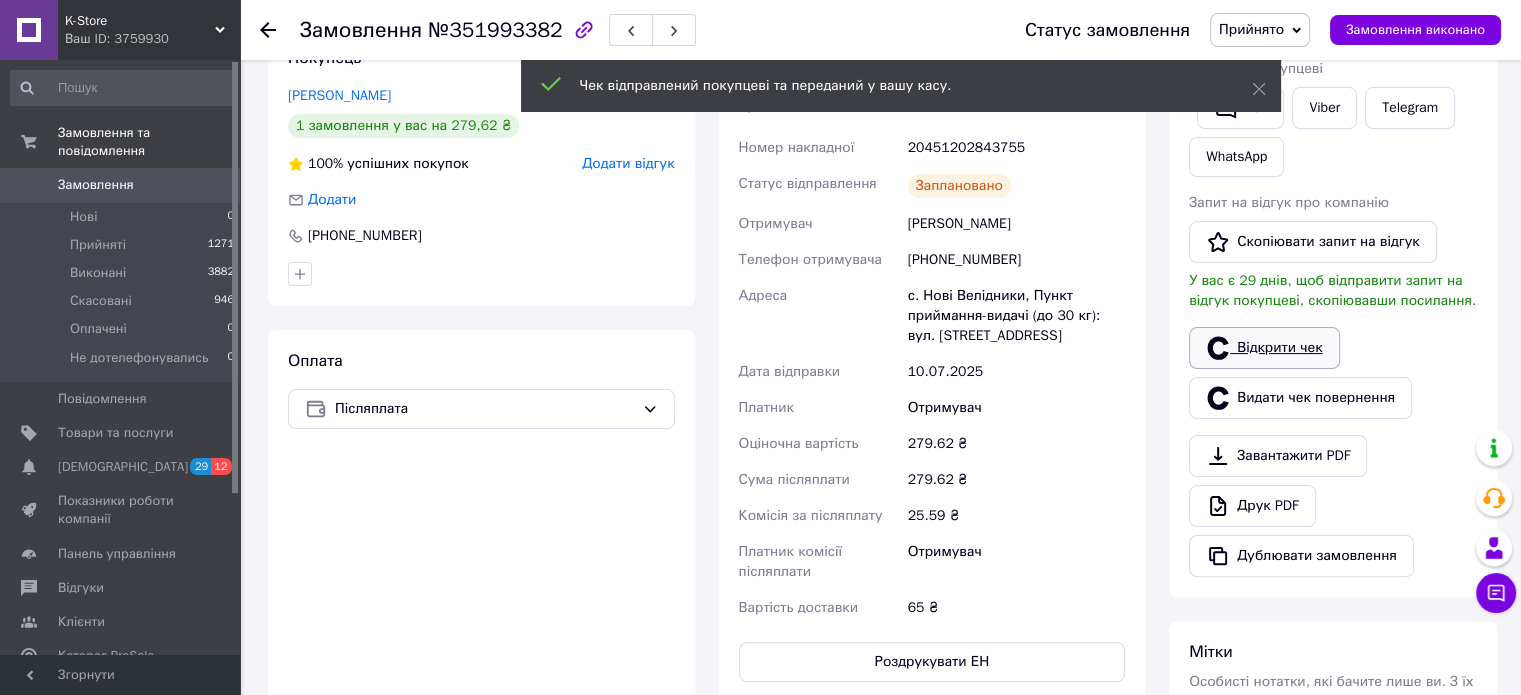 click on "Відкрити чек" at bounding box center (1264, 348) 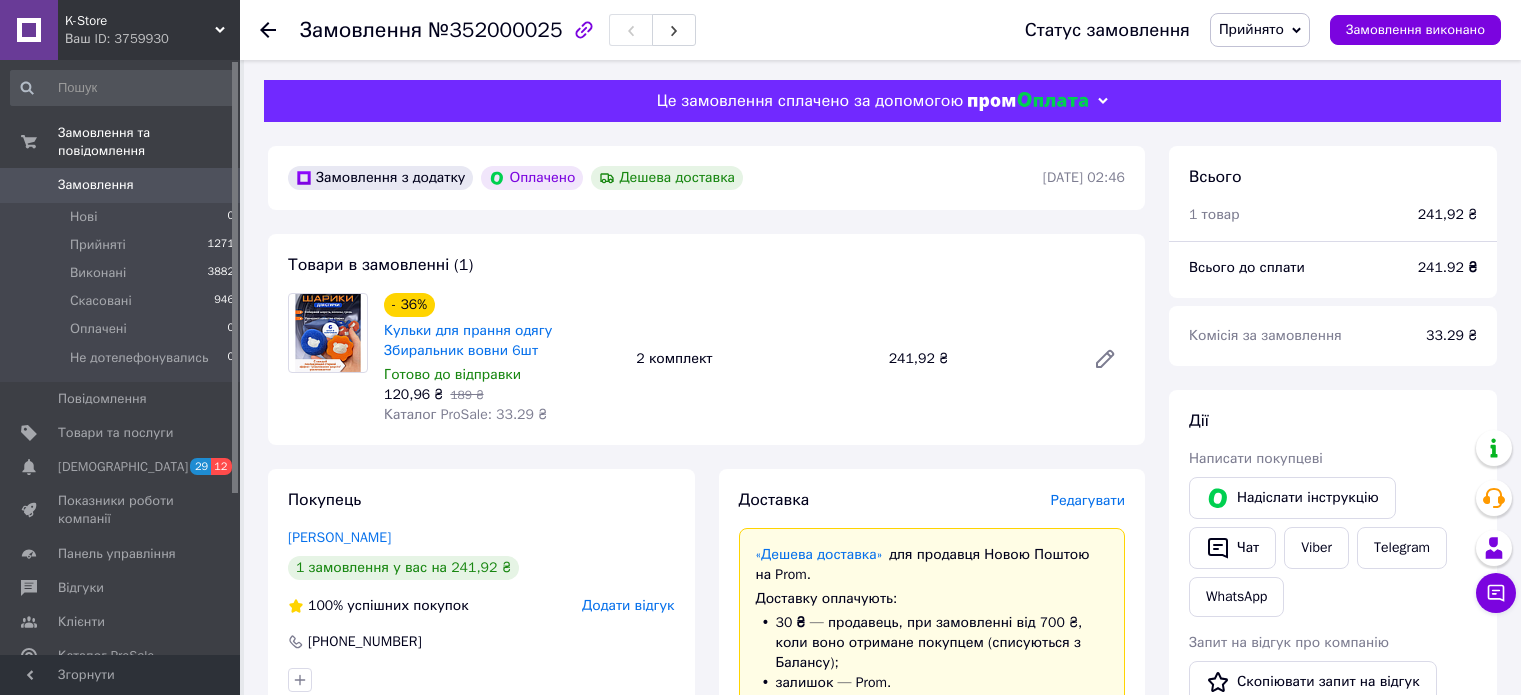 scroll, scrollTop: 0, scrollLeft: 0, axis: both 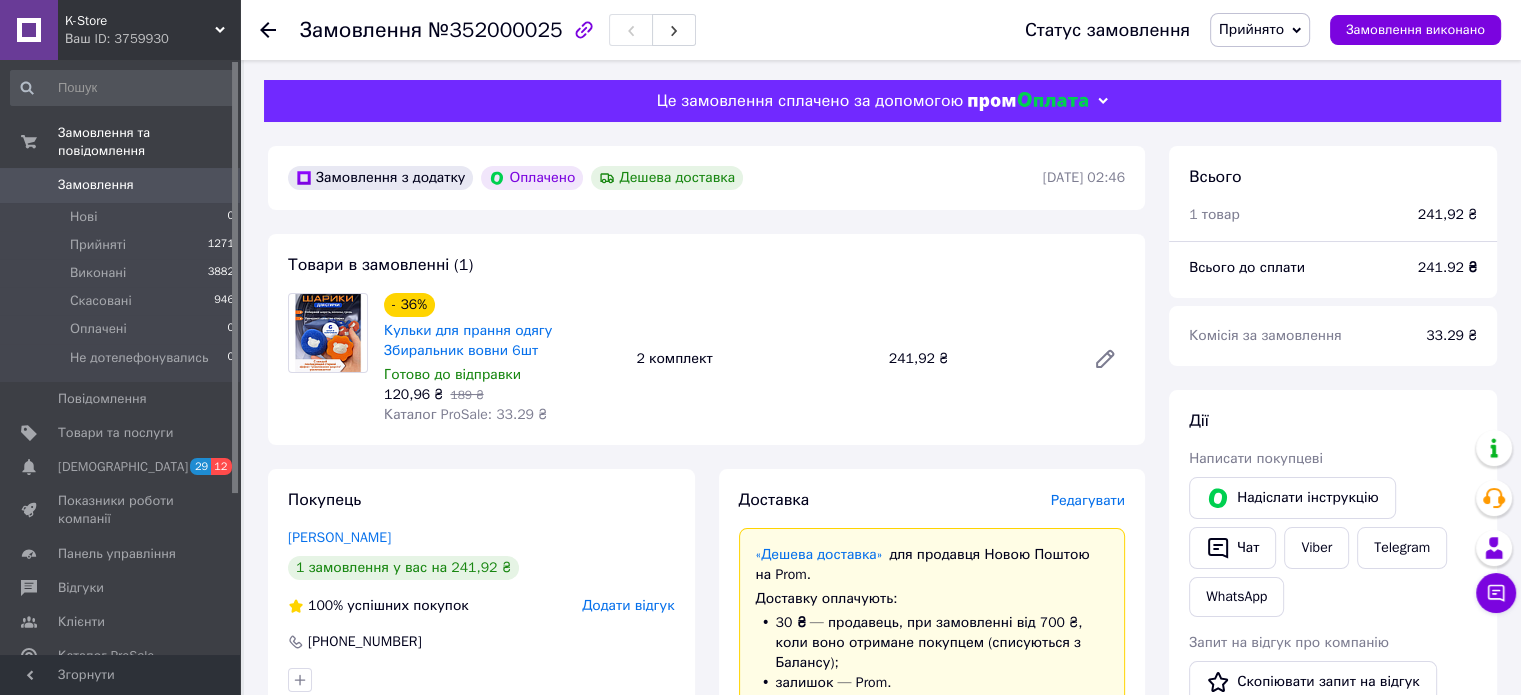 click on "№352000025" at bounding box center [495, 30] 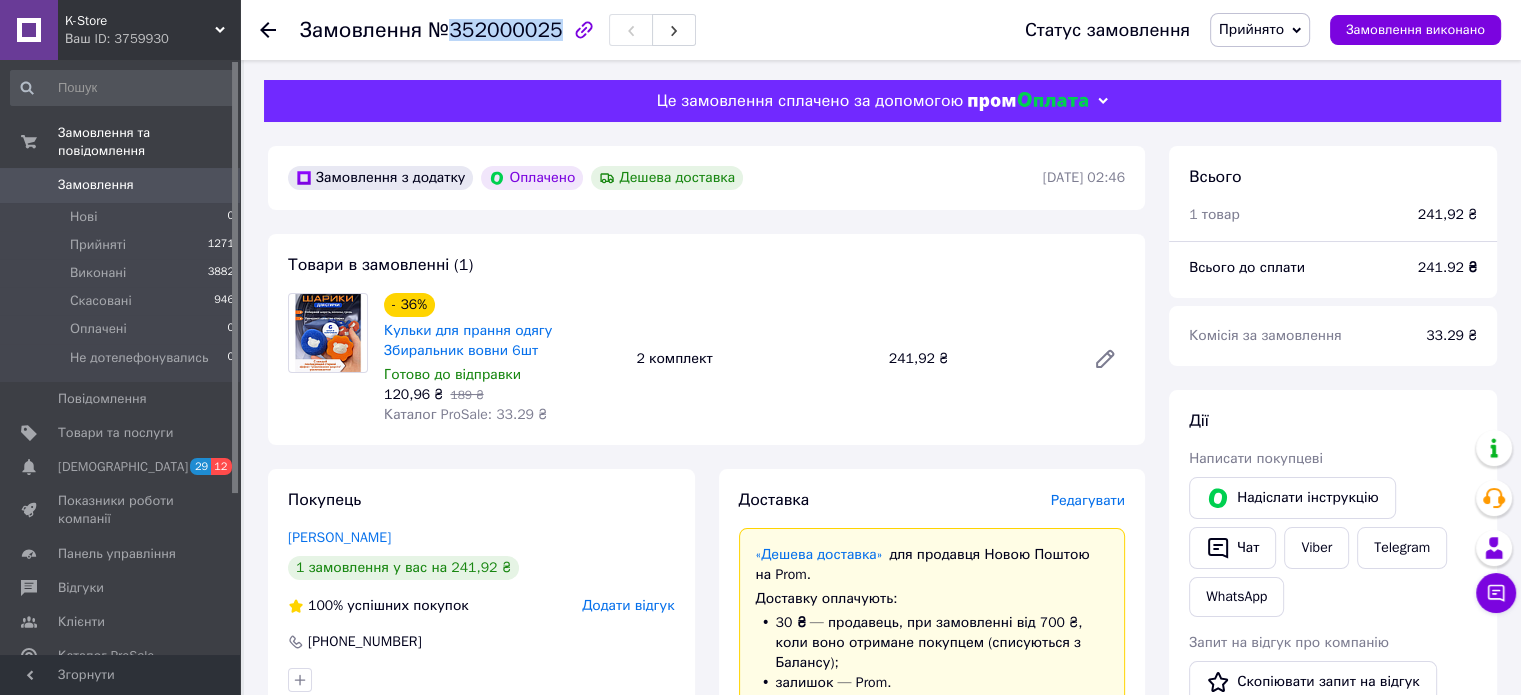 click on "№352000025" at bounding box center (495, 30) 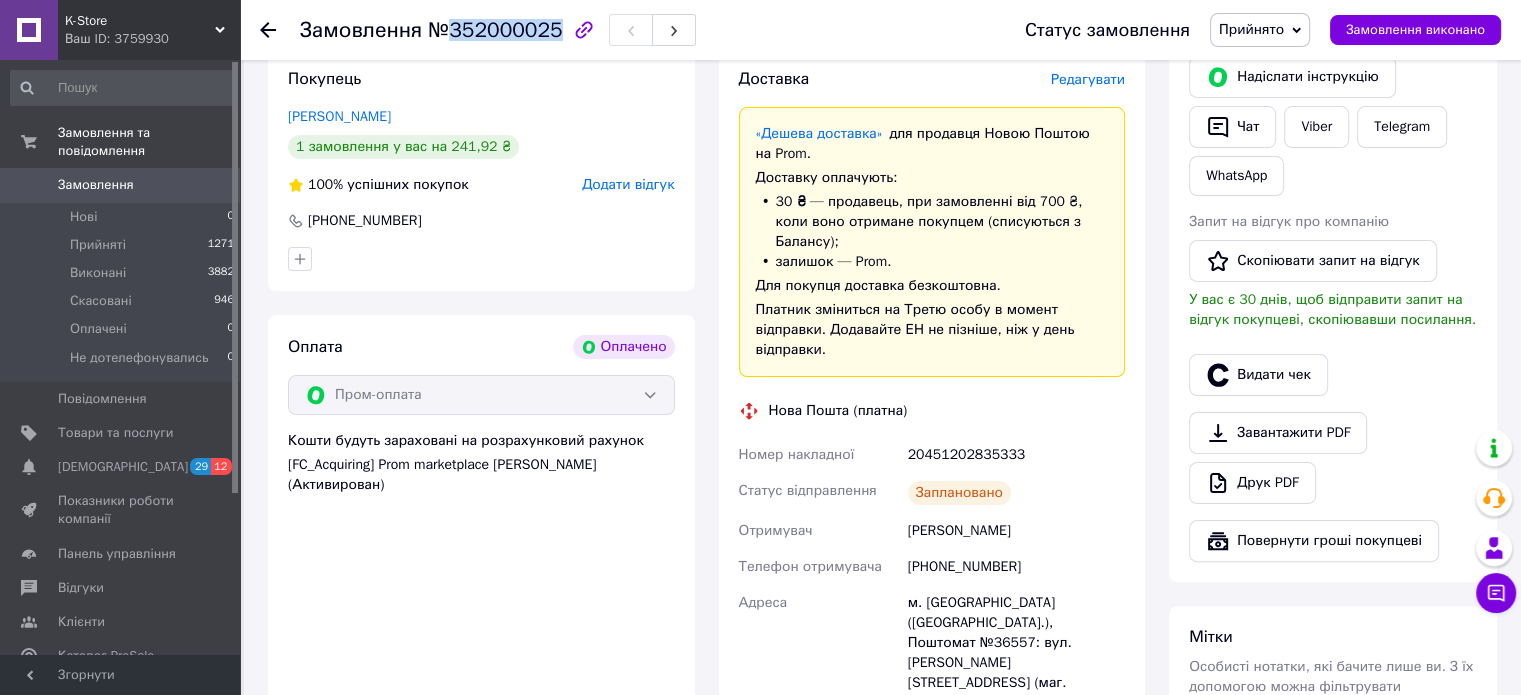 scroll, scrollTop: 500, scrollLeft: 0, axis: vertical 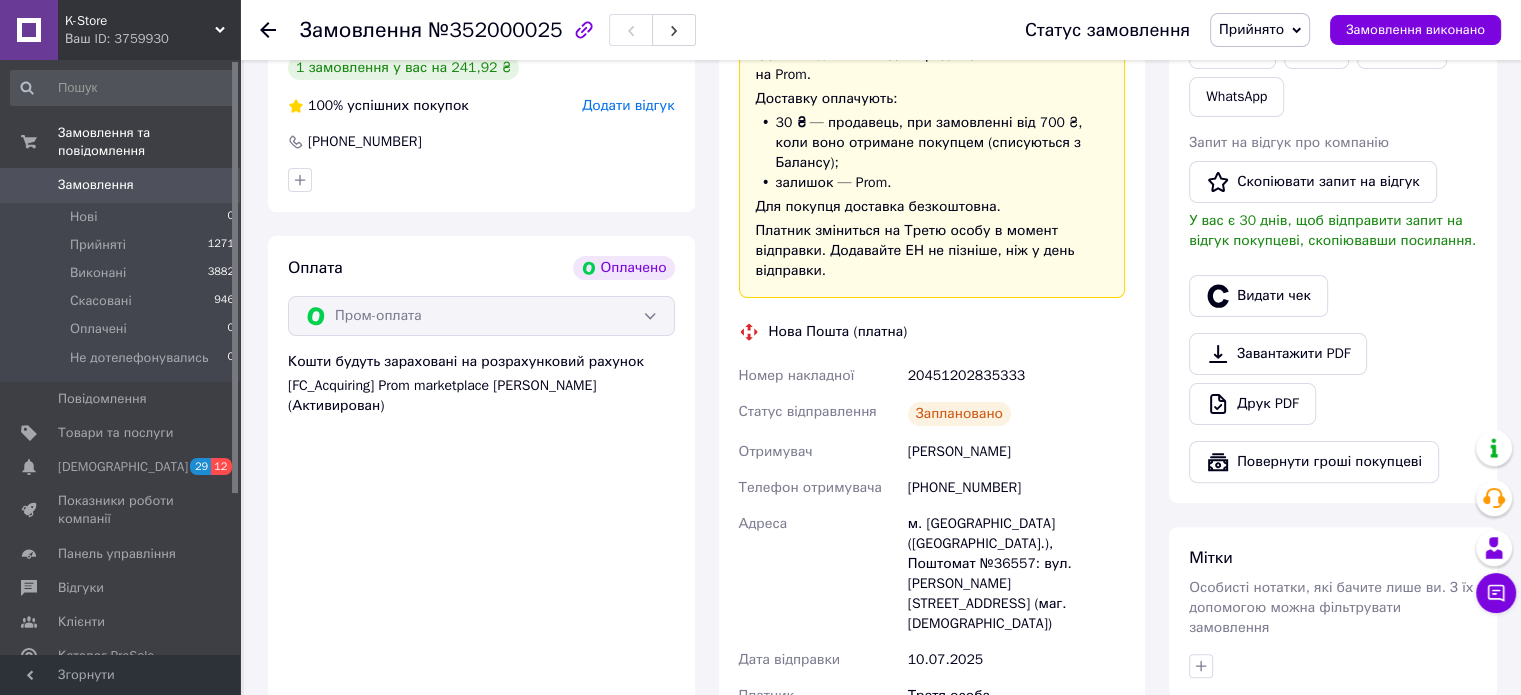 click on "[PERSON_NAME]" at bounding box center [1016, 452] 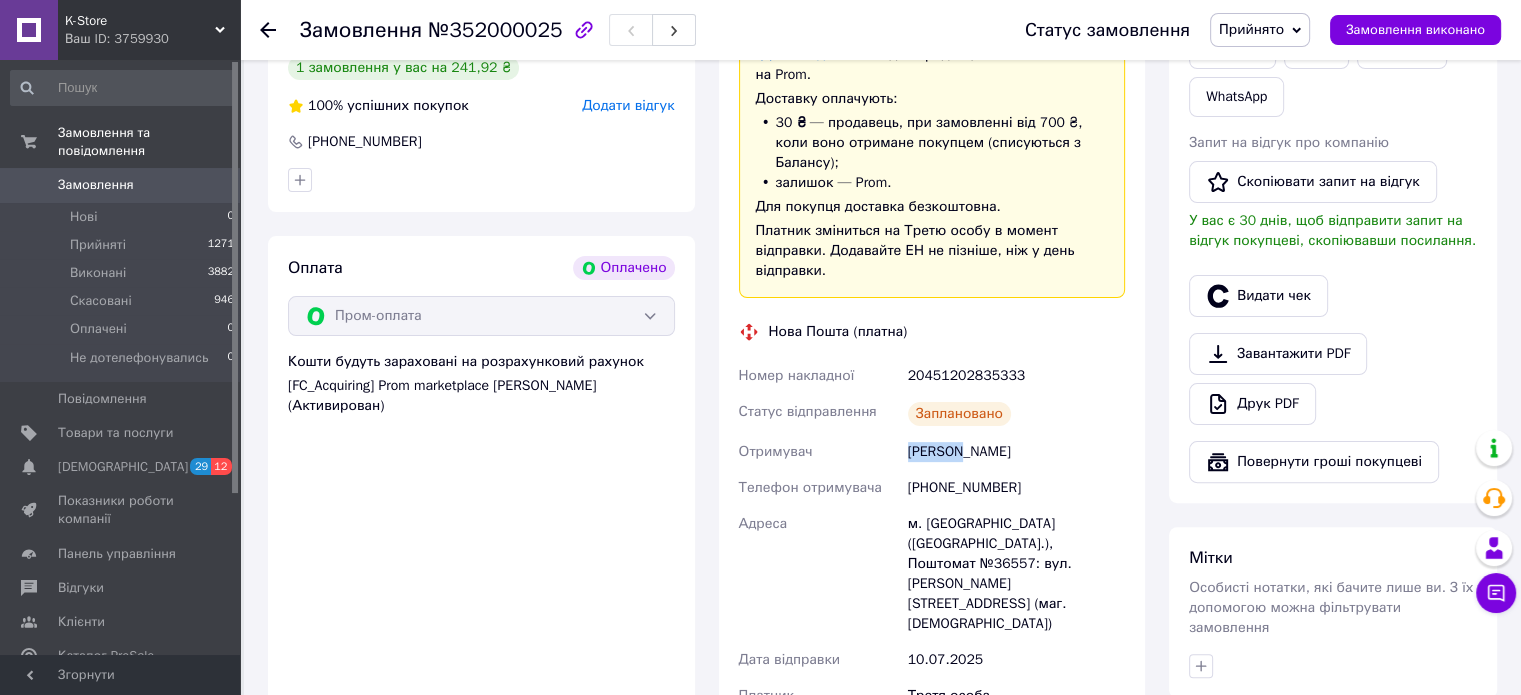 click on "[PERSON_NAME]" at bounding box center [1016, 452] 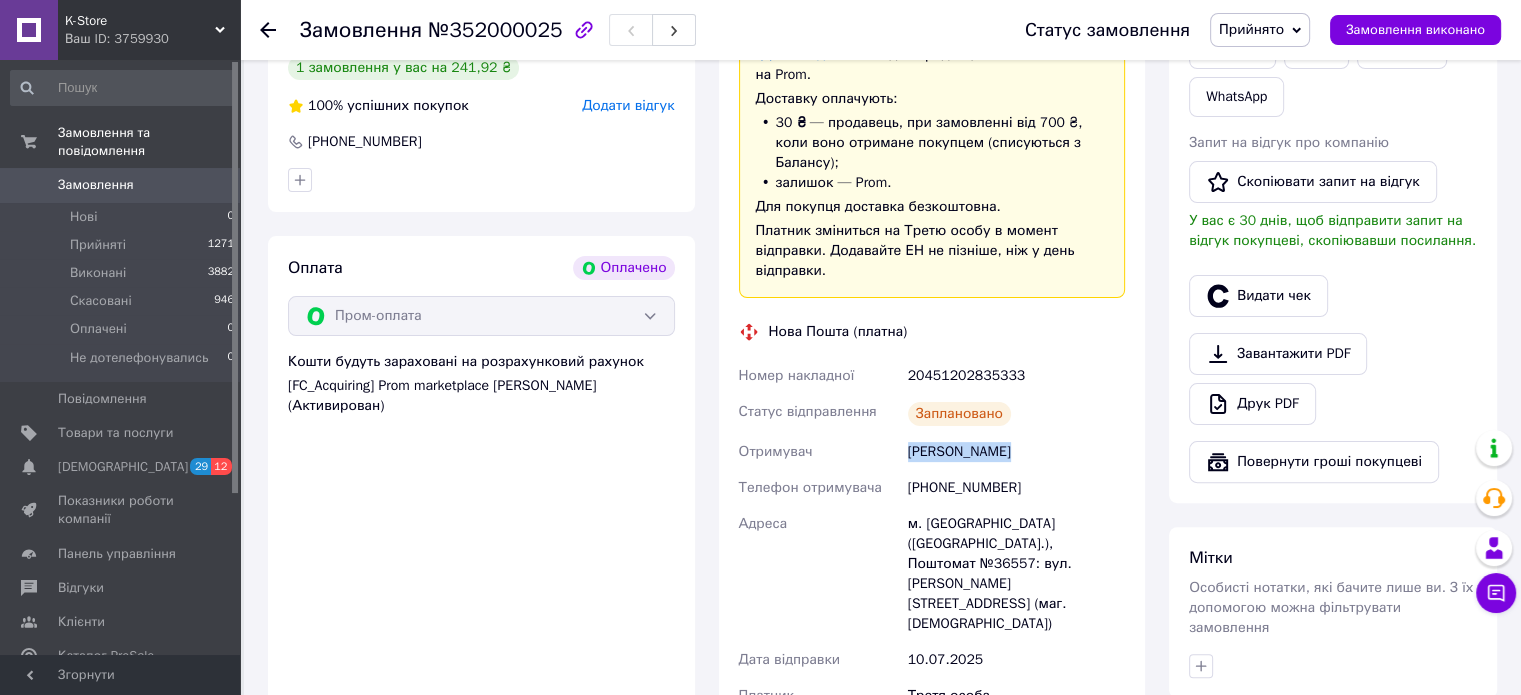click on "[PERSON_NAME]" at bounding box center [1016, 452] 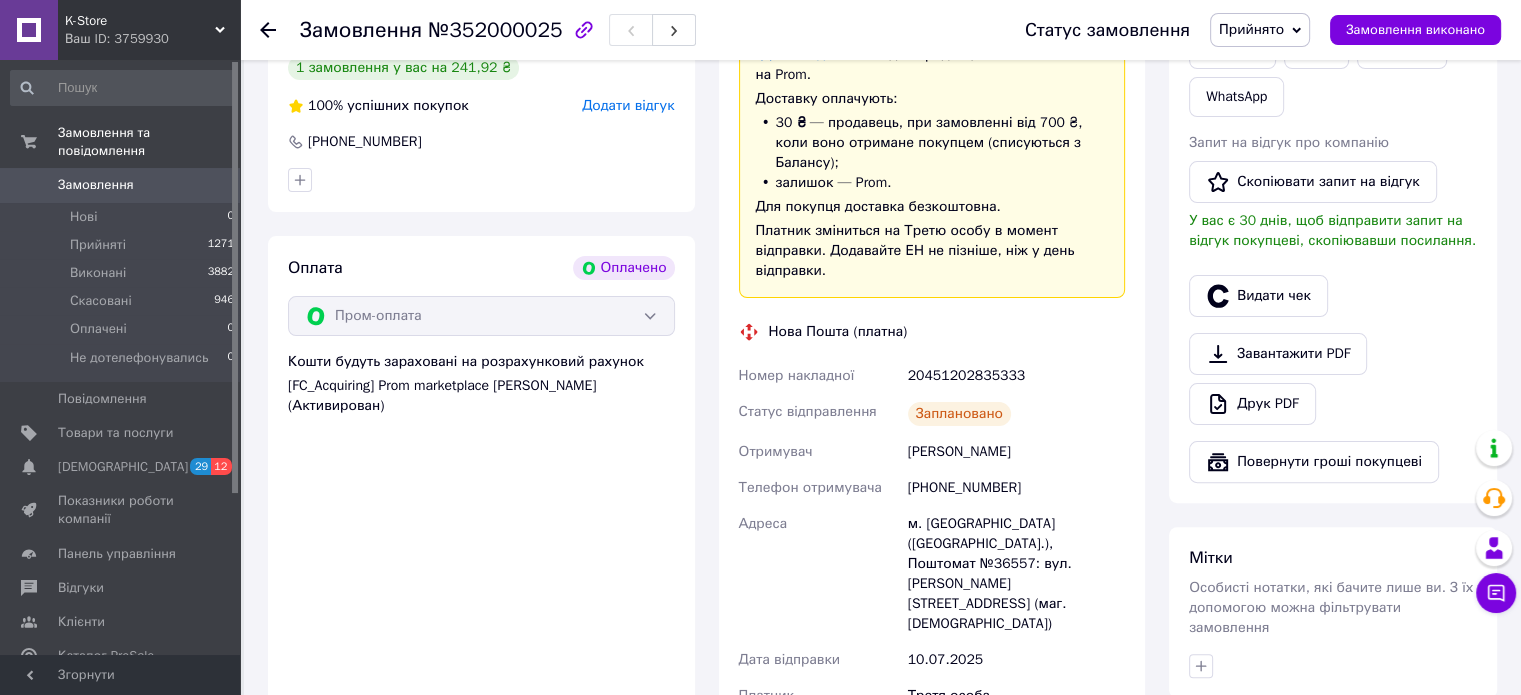 click on "[PHONE_NUMBER]" at bounding box center [1016, 488] 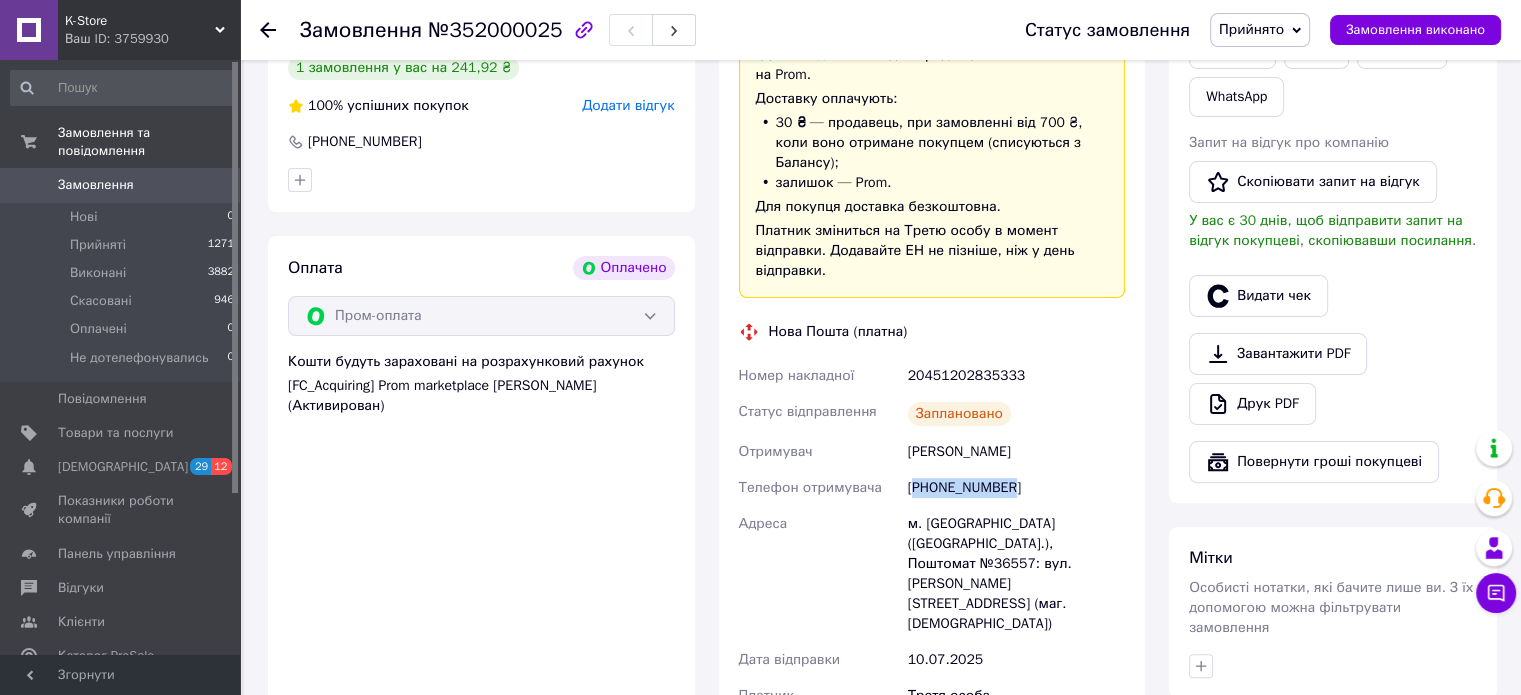 click on "[PHONE_NUMBER]" at bounding box center (1016, 488) 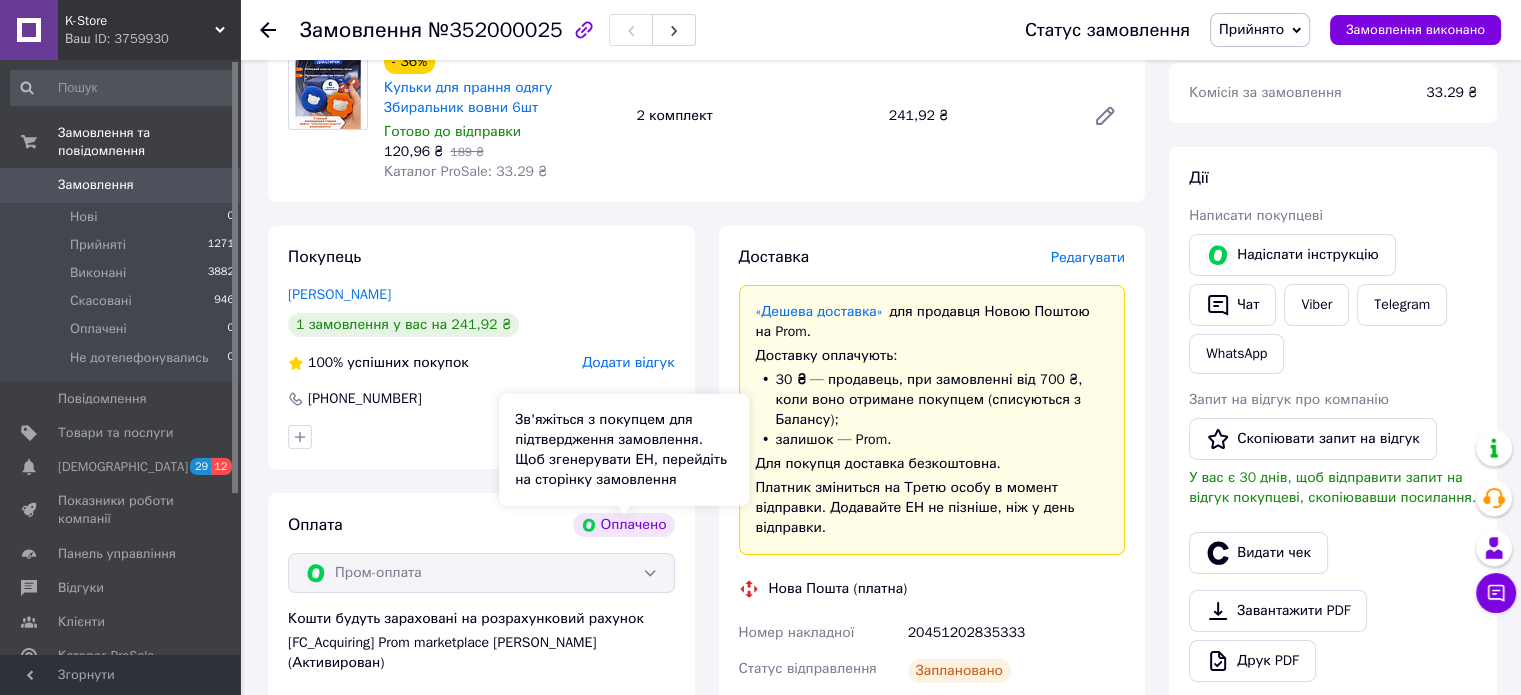 scroll, scrollTop: 0, scrollLeft: 0, axis: both 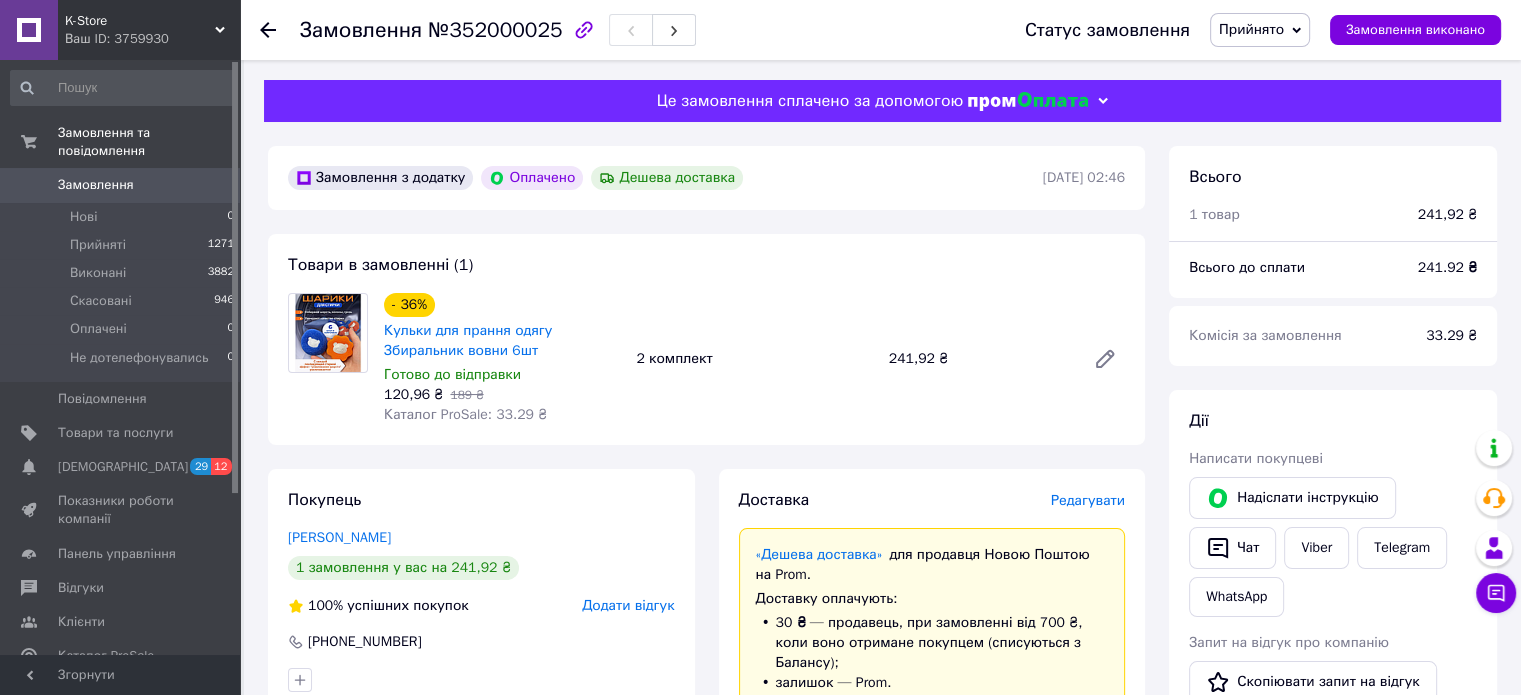 click on "120,96 ₴" at bounding box center (413, 394) 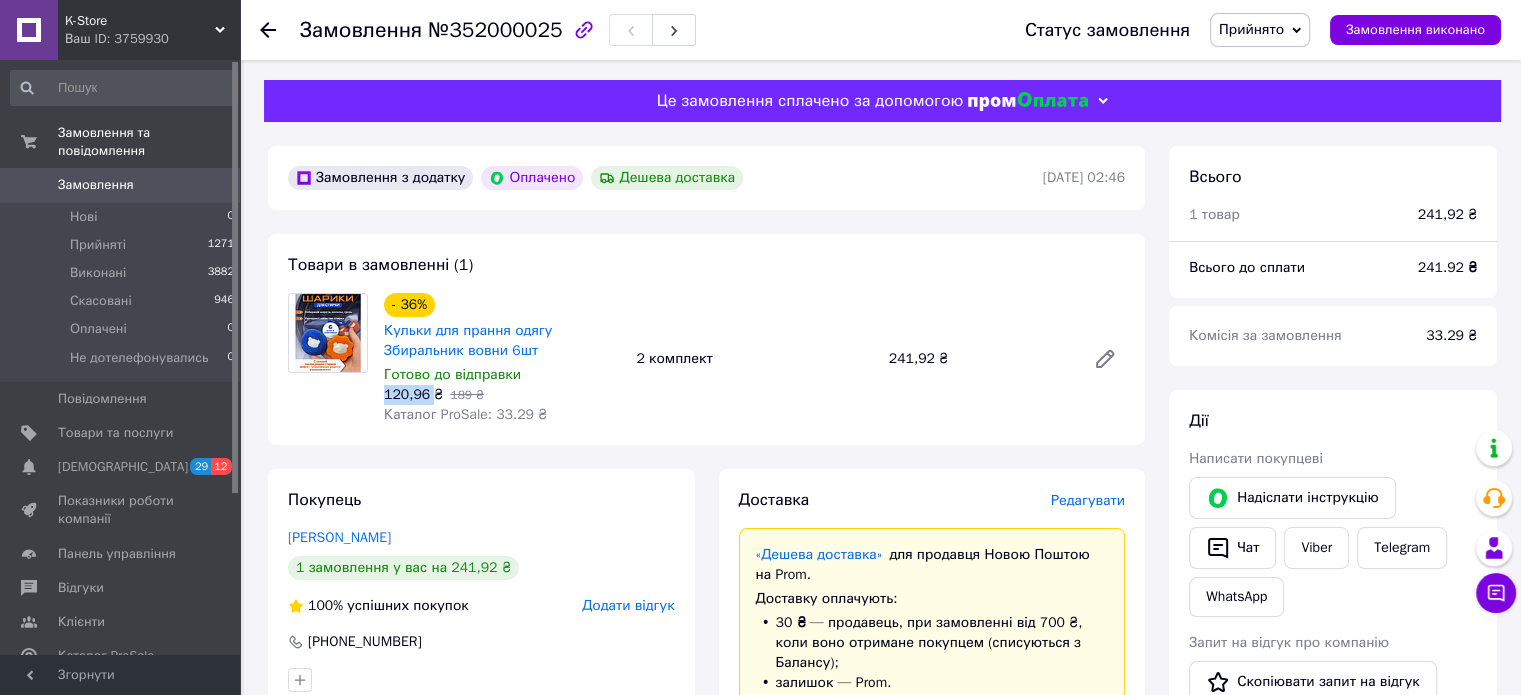 click on "120,96 ₴" at bounding box center (413, 394) 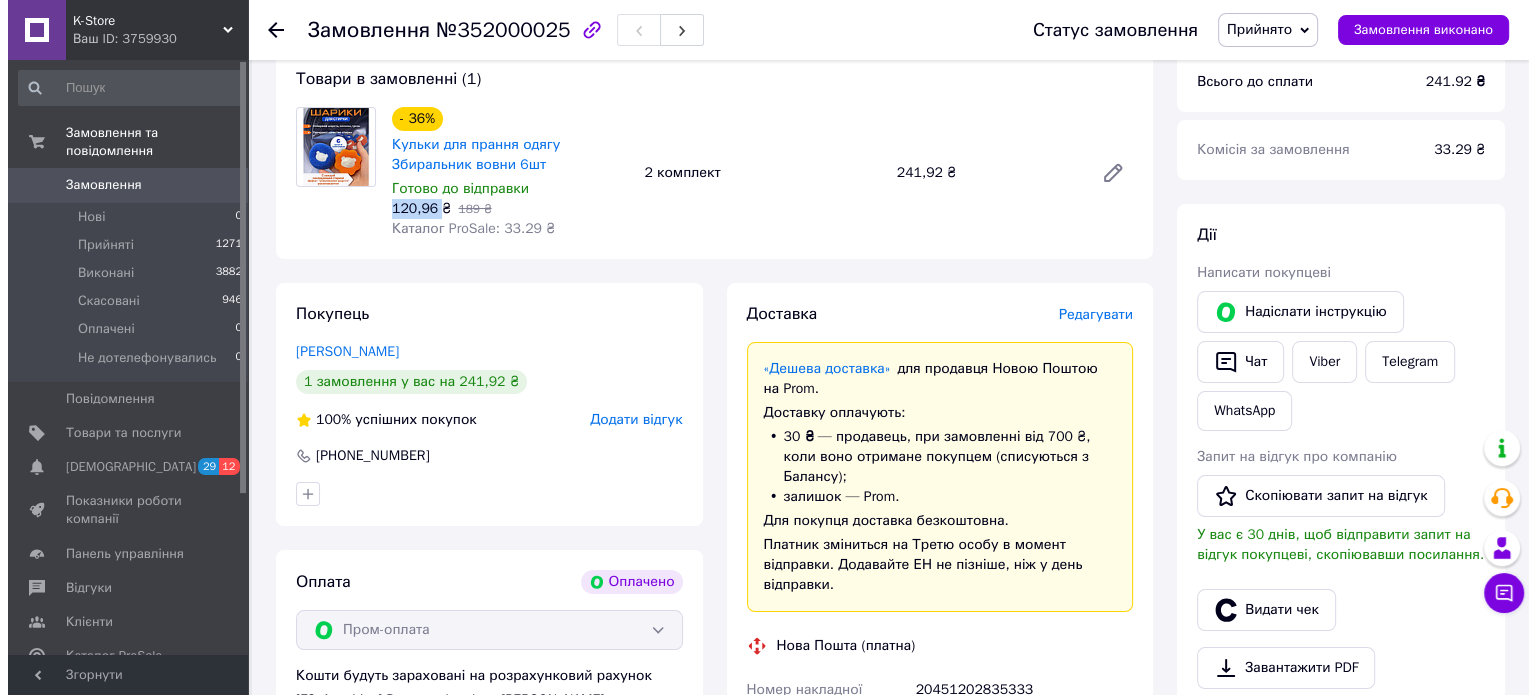scroll, scrollTop: 500, scrollLeft: 0, axis: vertical 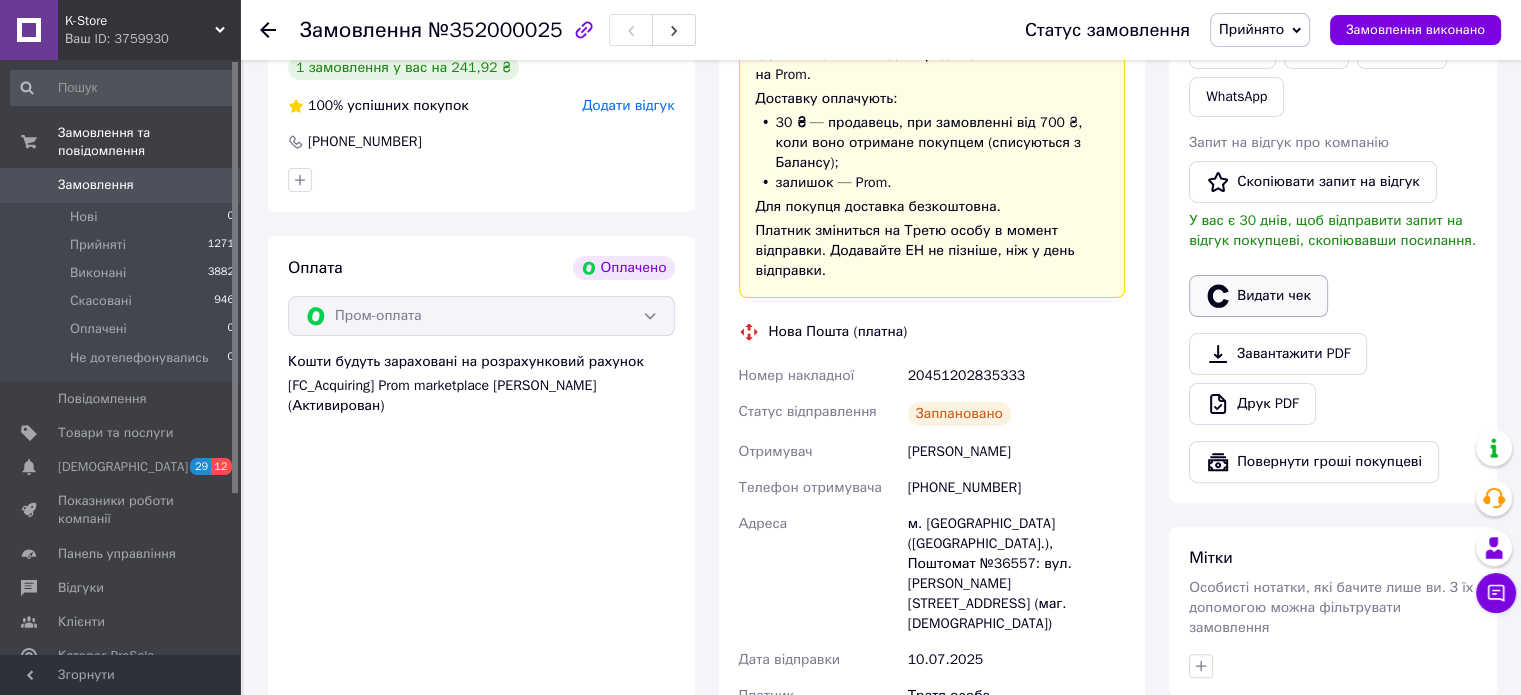 click on "Видати чек" at bounding box center (1258, 296) 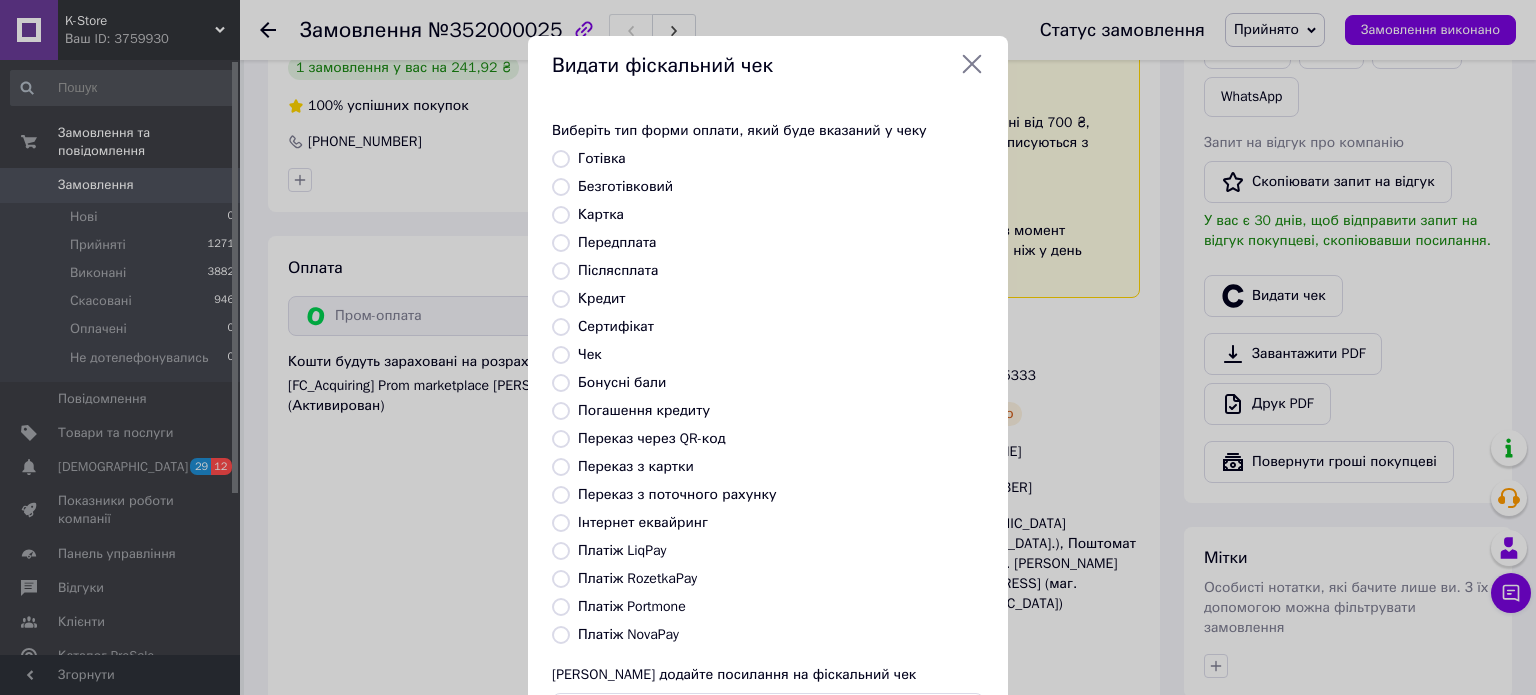 click on "Платіж RozetkaPay" at bounding box center [561, 579] 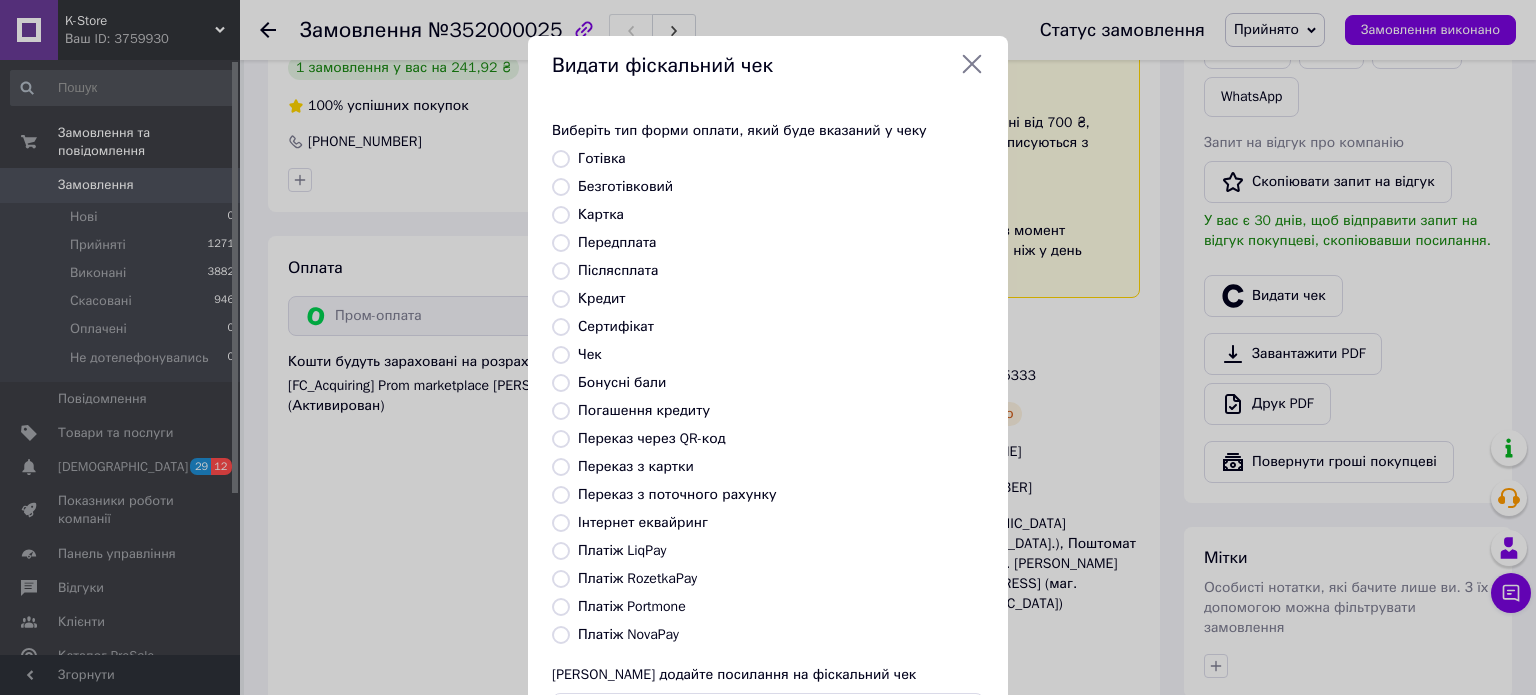 radio on "true" 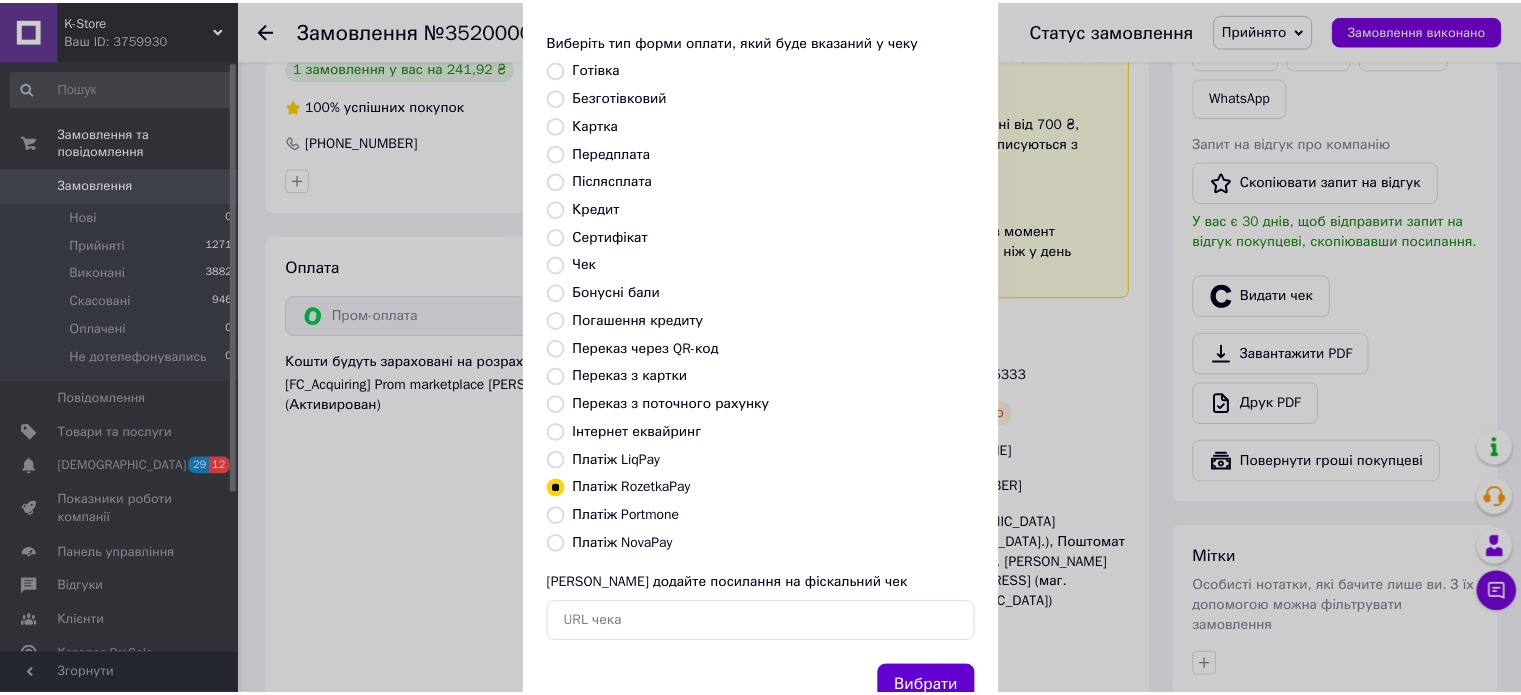 scroll, scrollTop: 163, scrollLeft: 0, axis: vertical 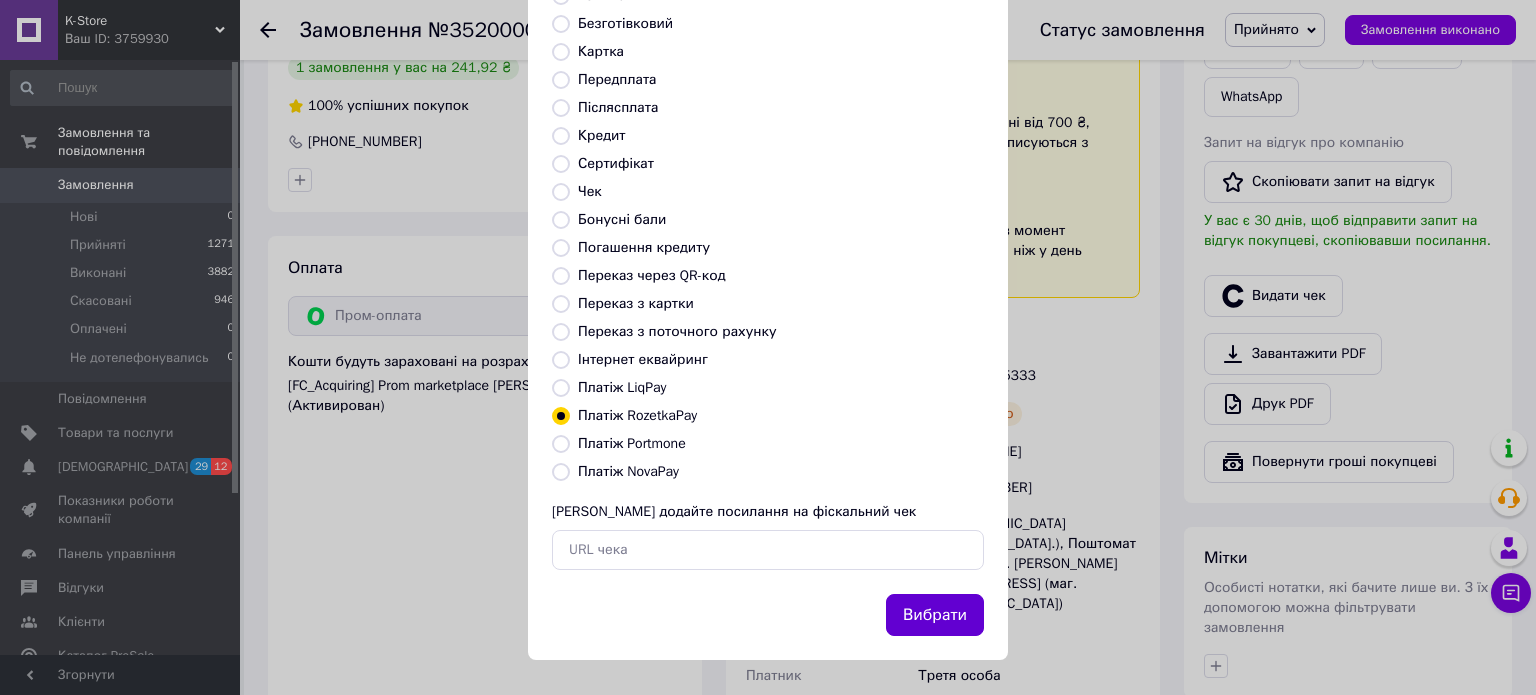 click on "Вибрати" at bounding box center (935, 615) 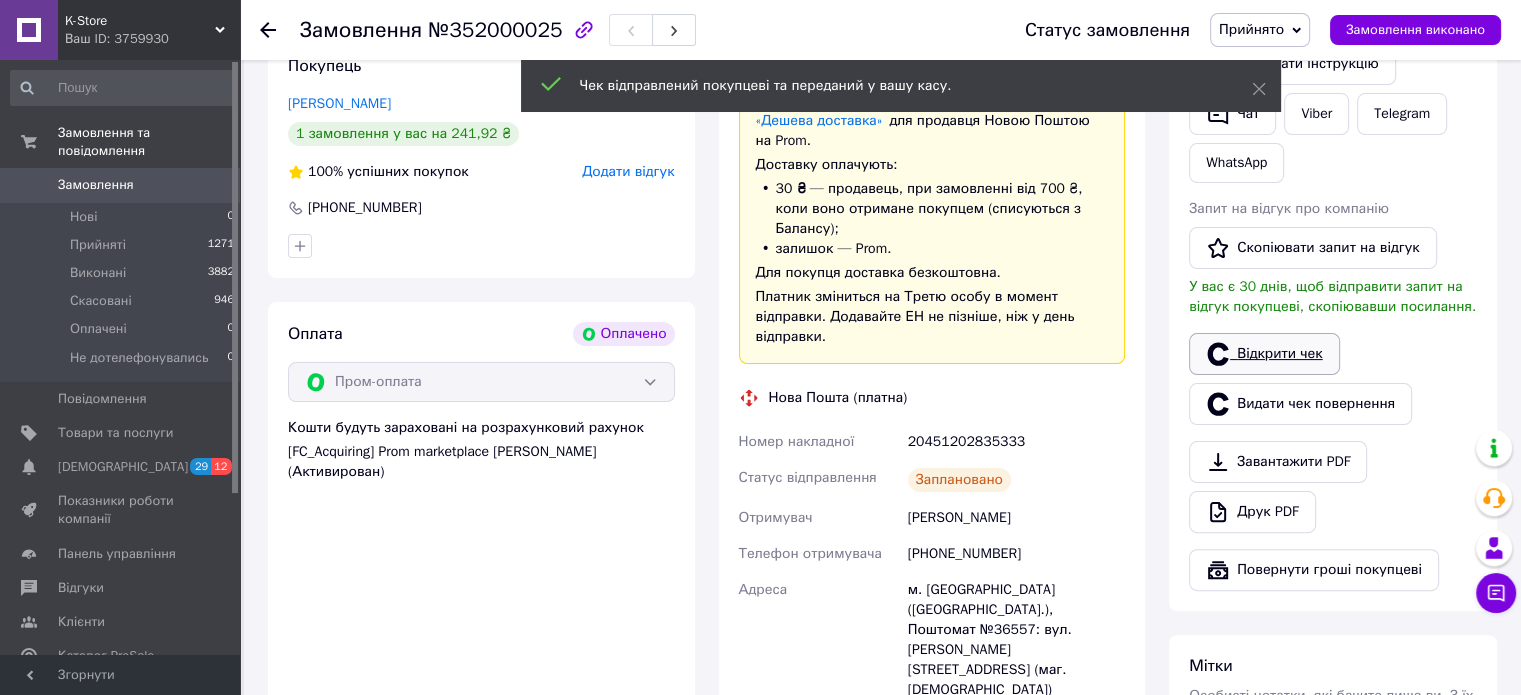 scroll, scrollTop: 400, scrollLeft: 0, axis: vertical 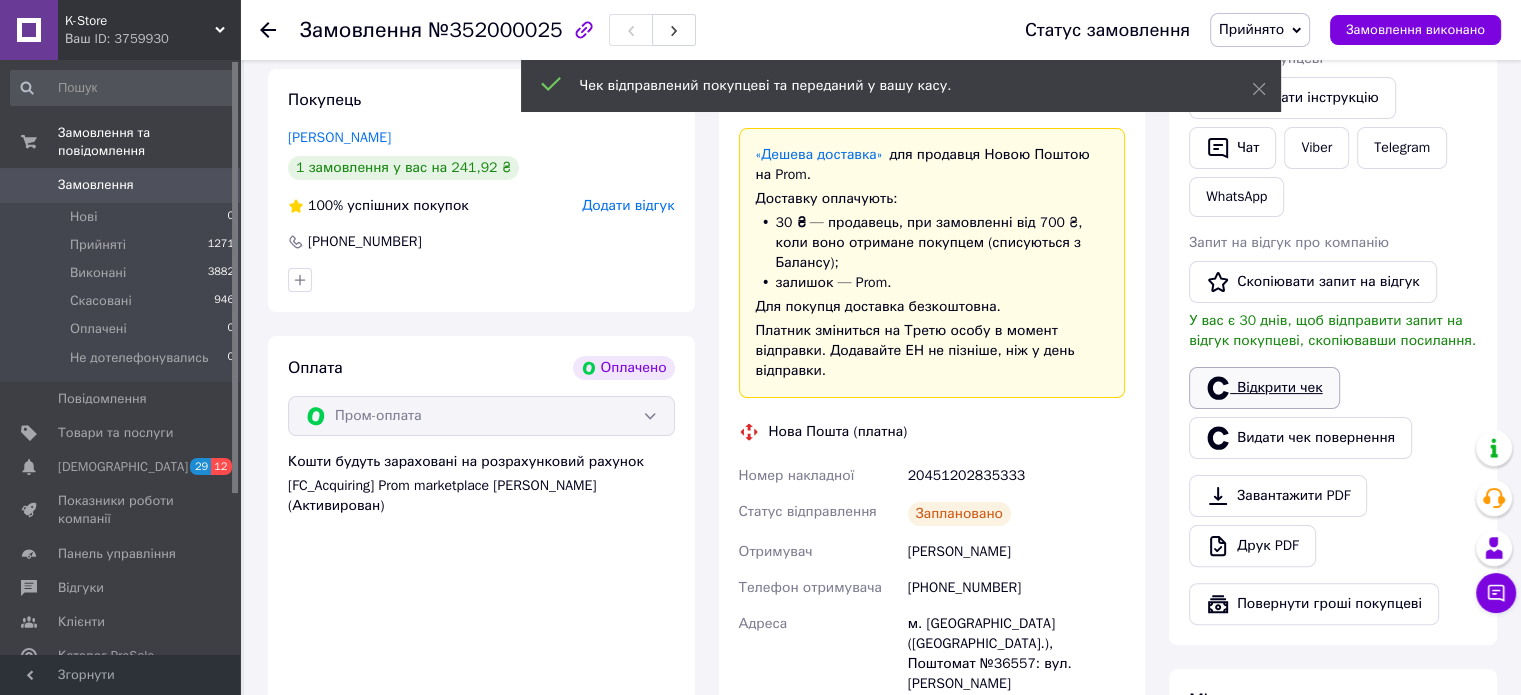 click 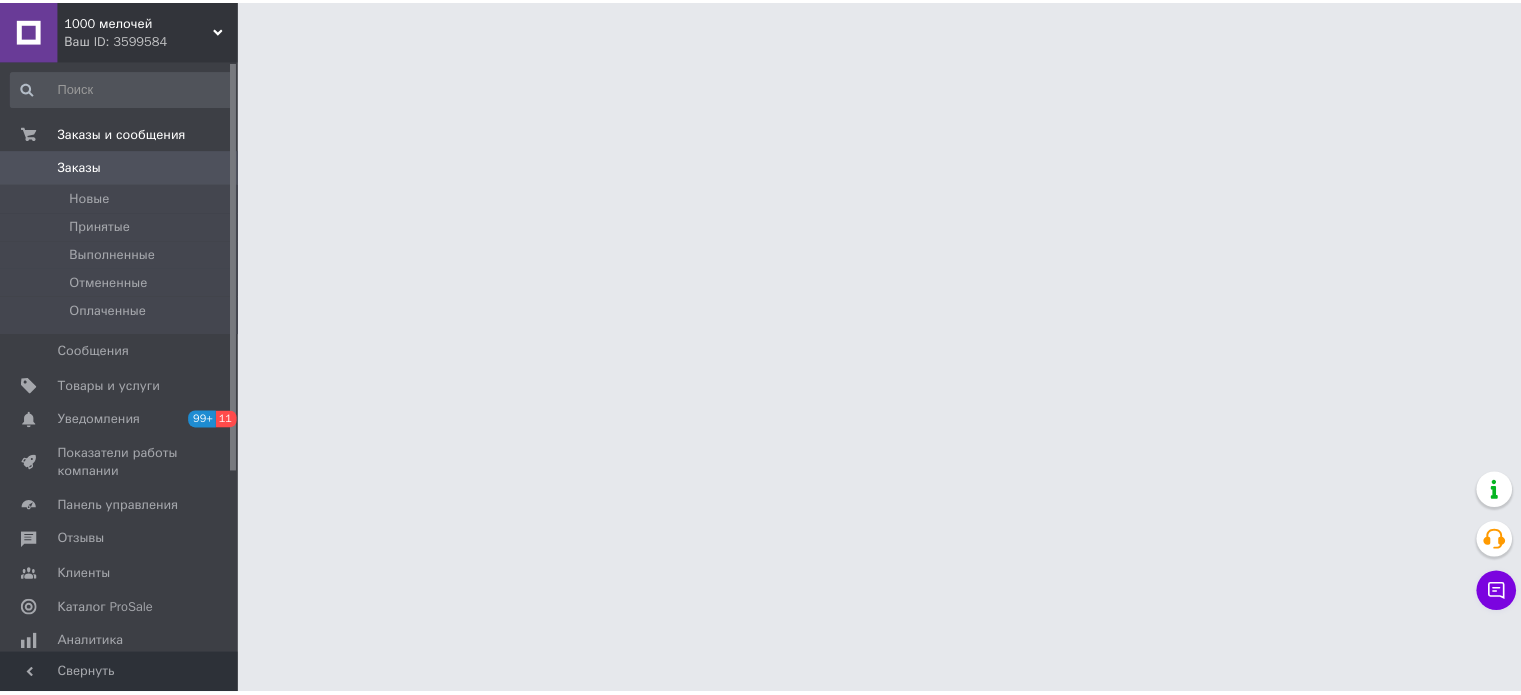 scroll, scrollTop: 0, scrollLeft: 0, axis: both 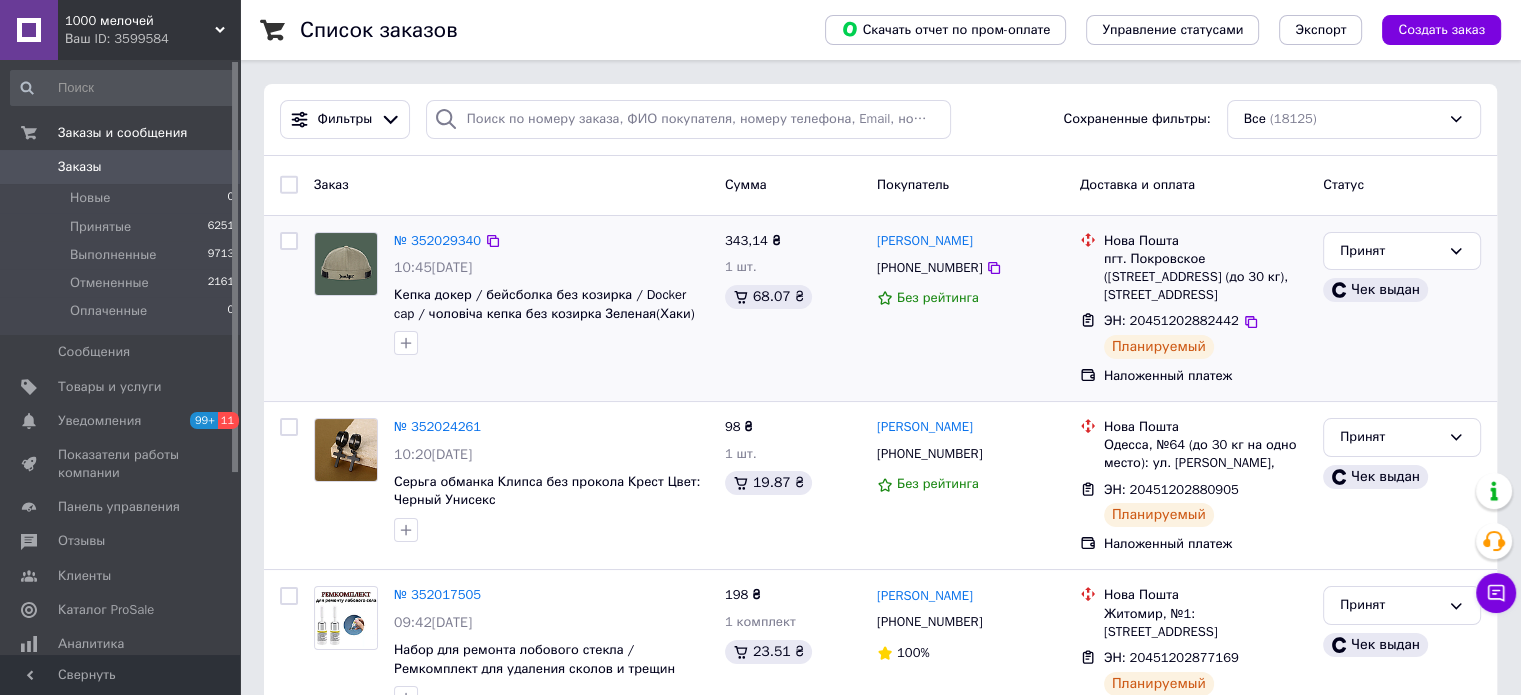 click on "Принят Чек выдан" at bounding box center [1402, 309] 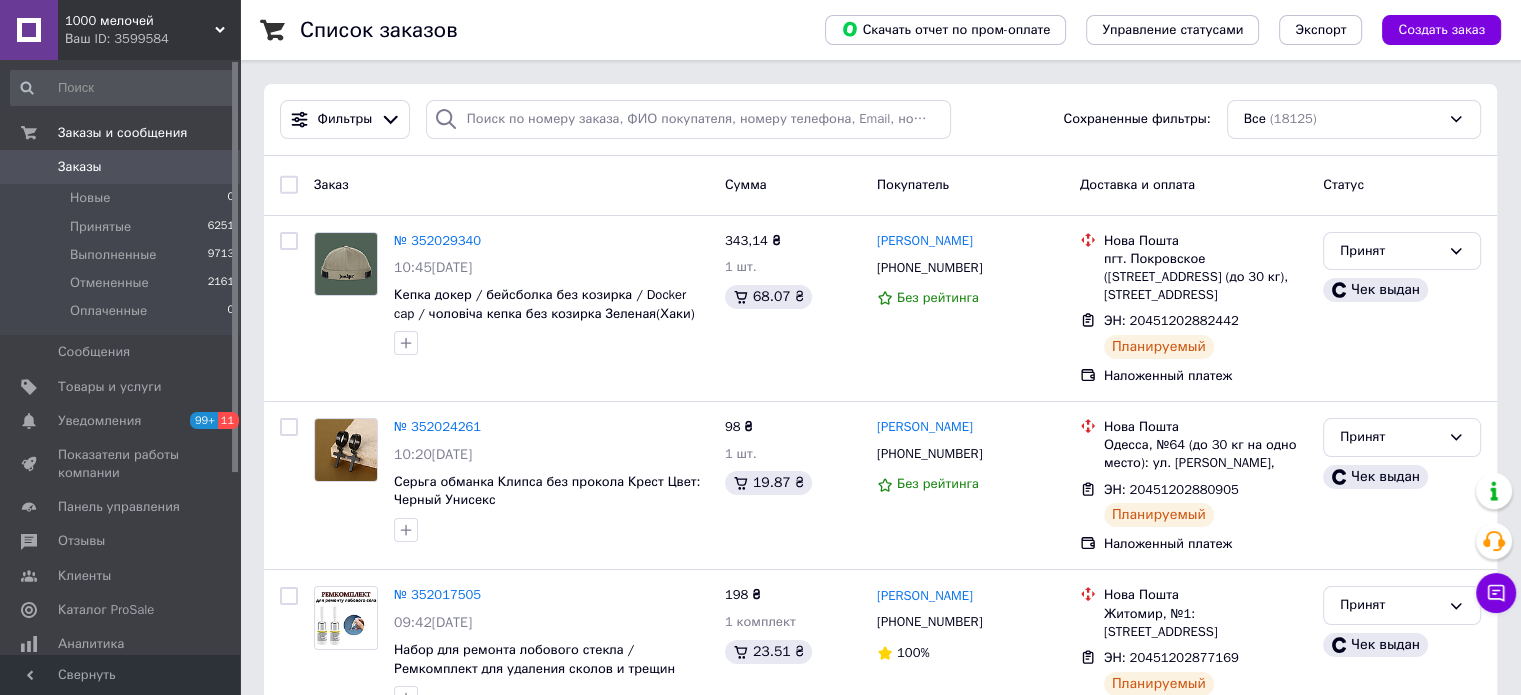 click on "Список заказов   Скачать отчет по пром-оплате Управление статусами Экспорт Создать заказ Фильтры Сохраненные фильтры: Все (18125) Заказ Сумма Покупатель Доставка и оплата Статус № 352029340 10:45[DATE] Кепка докер / бейсболка без козирка / Docker cap / чоловіча кепка без козирка Зеленая(Хаки) 343,14 ₴ 1 шт. 68.07 ₴ [PERSON_NAME] [PHONE_NUMBER] Без рейтинга [GEOGRAPHIC_DATA]. Покровское ([STREET_ADDRESS] (до 30 кг), [STREET_ADDRESS][PERSON_NAME] ЭН: 20451202882442 Планируемый Наложенный платеж Принят Чек выдан № 352024261 10:20[DATE] 98 ₴ 1 шт. 19.87 ₴ [PERSON_NAME] [PHONE_NUMBER] Без рейтинга 100%" at bounding box center [880, 9460] 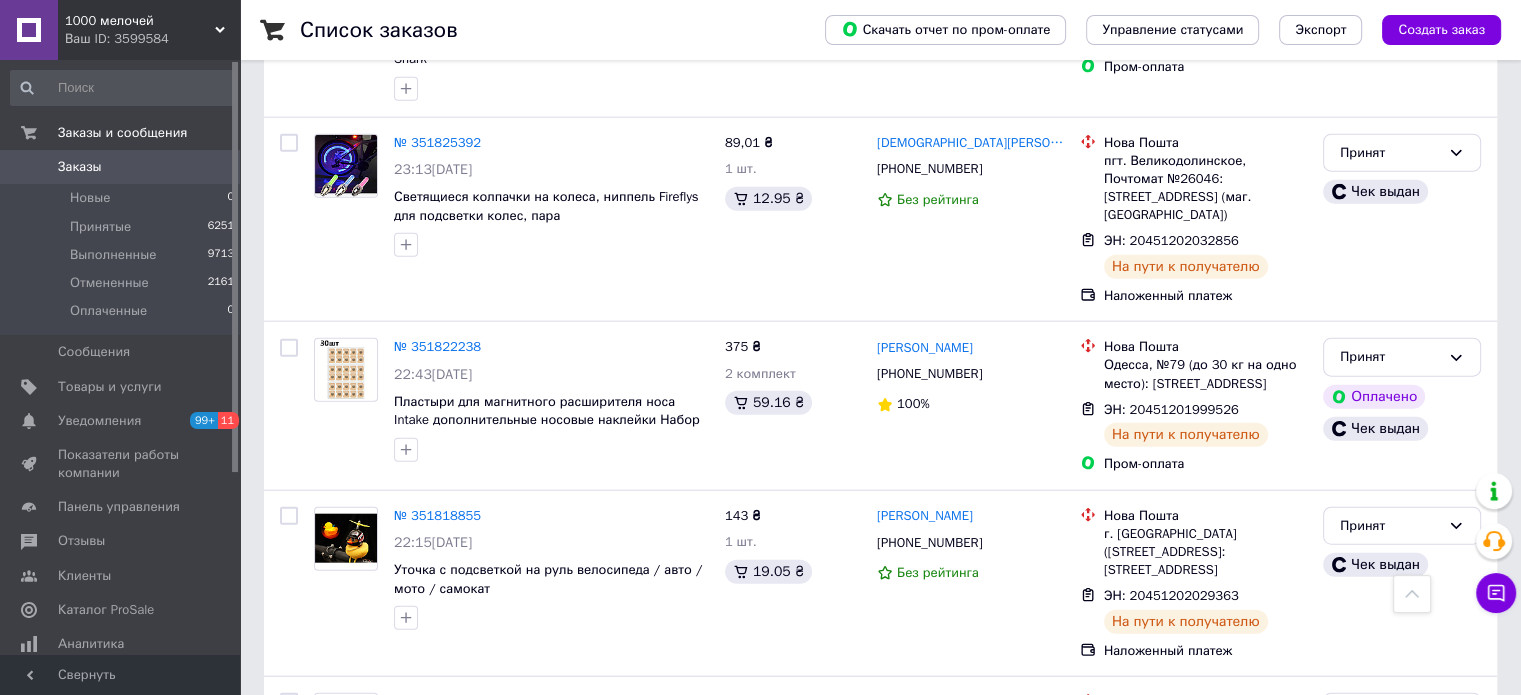 scroll, scrollTop: 5000, scrollLeft: 0, axis: vertical 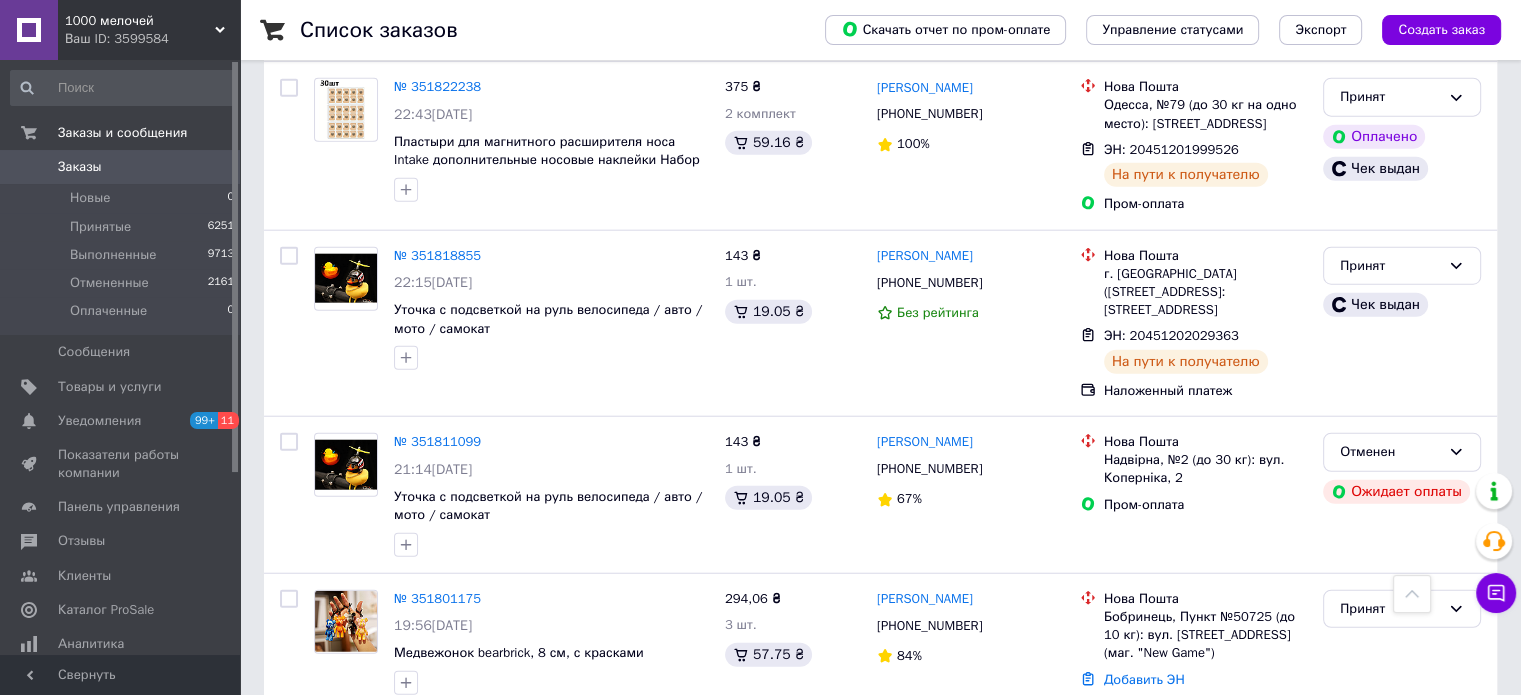 drag, startPoint x: 436, startPoint y: 371, endPoint x: 378, endPoint y: 17, distance: 358.71994 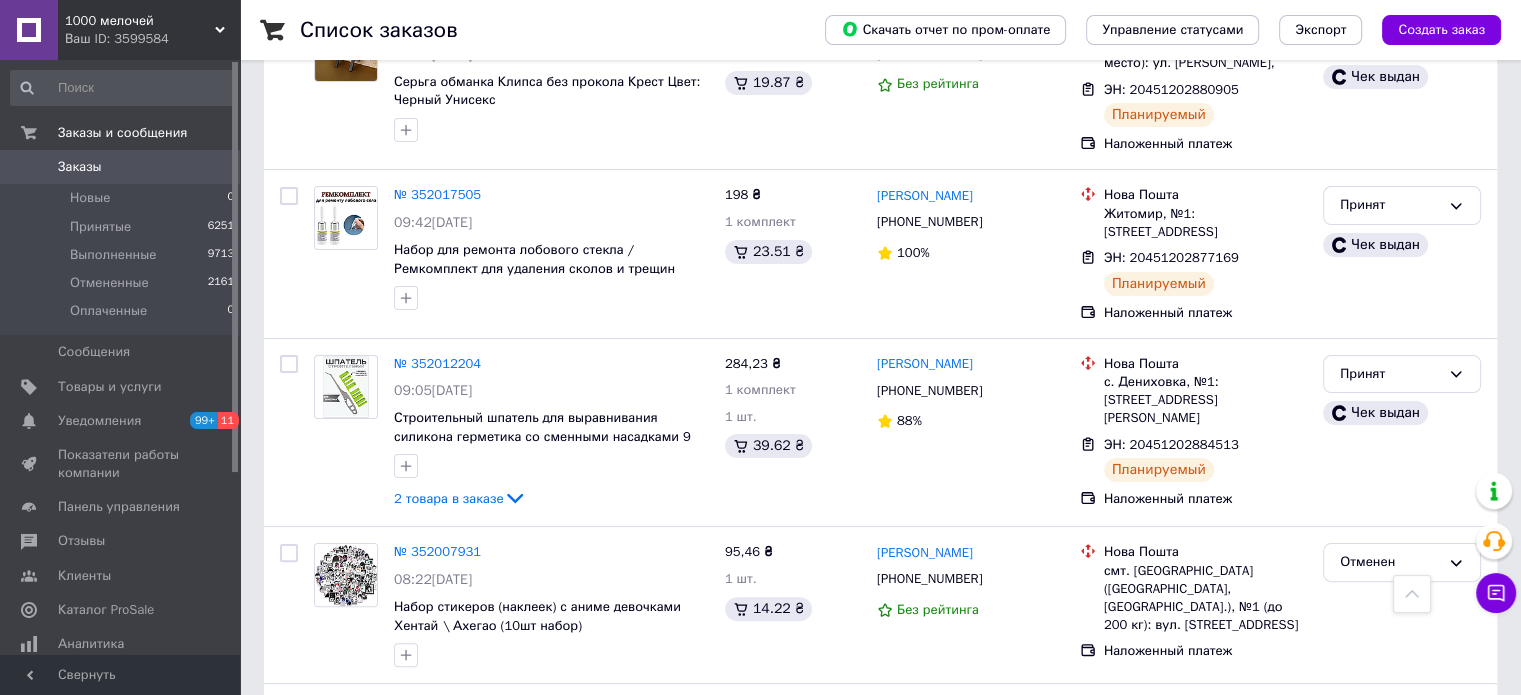 scroll, scrollTop: 0, scrollLeft: 0, axis: both 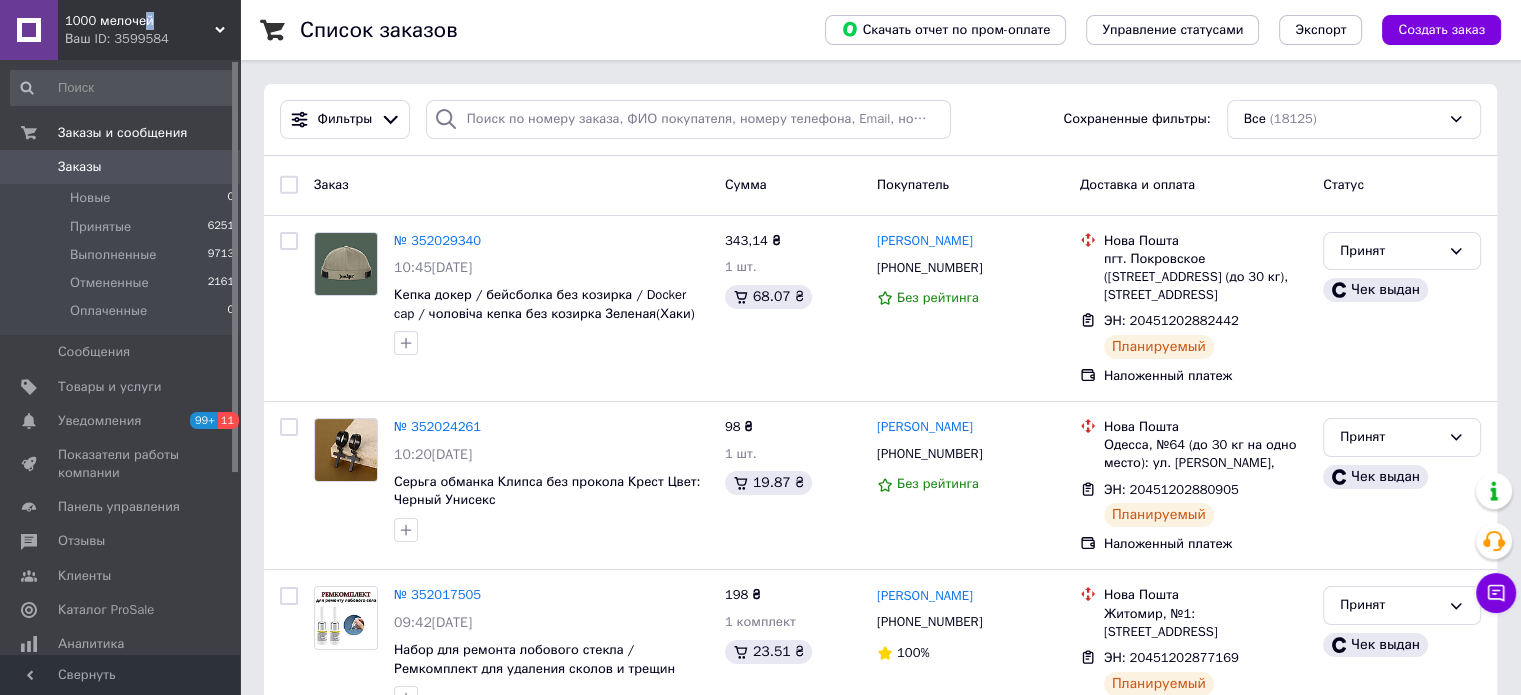 drag, startPoint x: 145, startPoint y: 23, endPoint x: 140, endPoint y: 34, distance: 12.083046 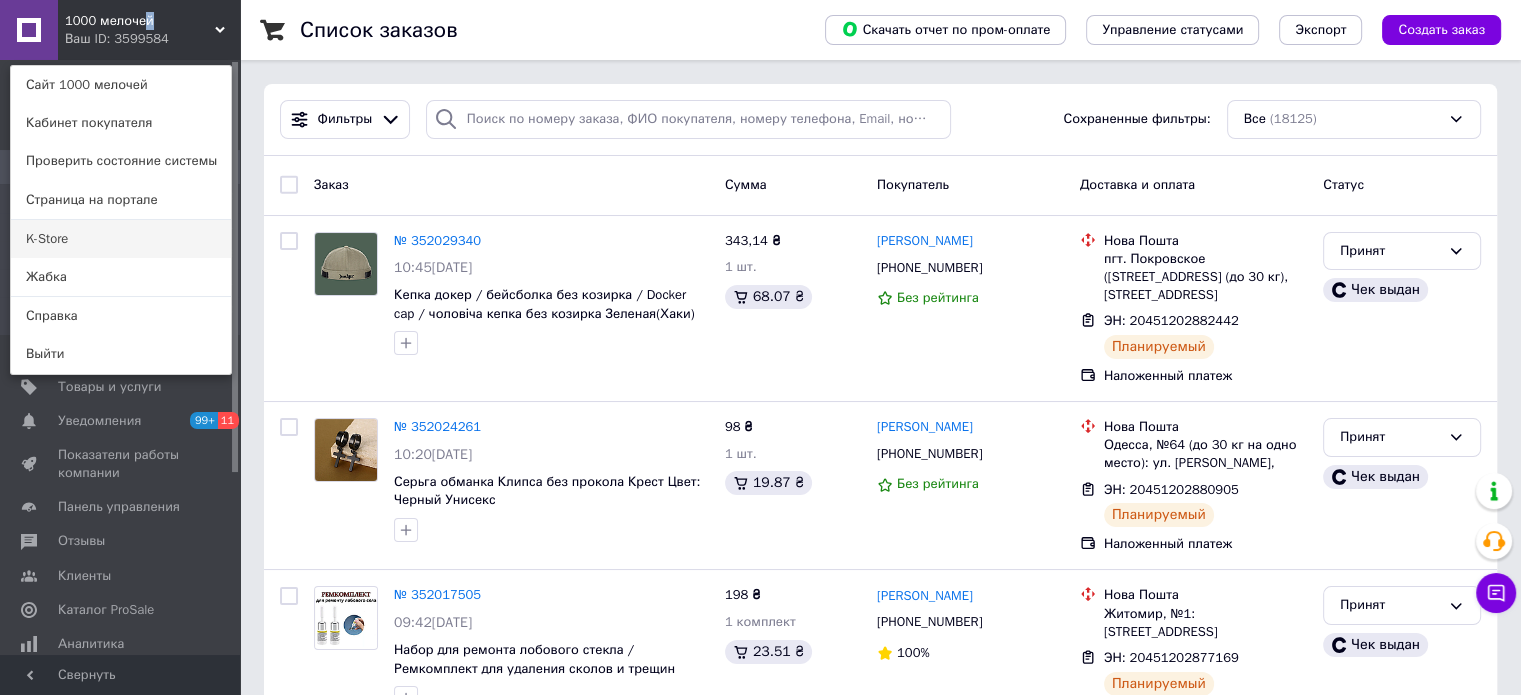 click on "K-Store" at bounding box center (121, 239) 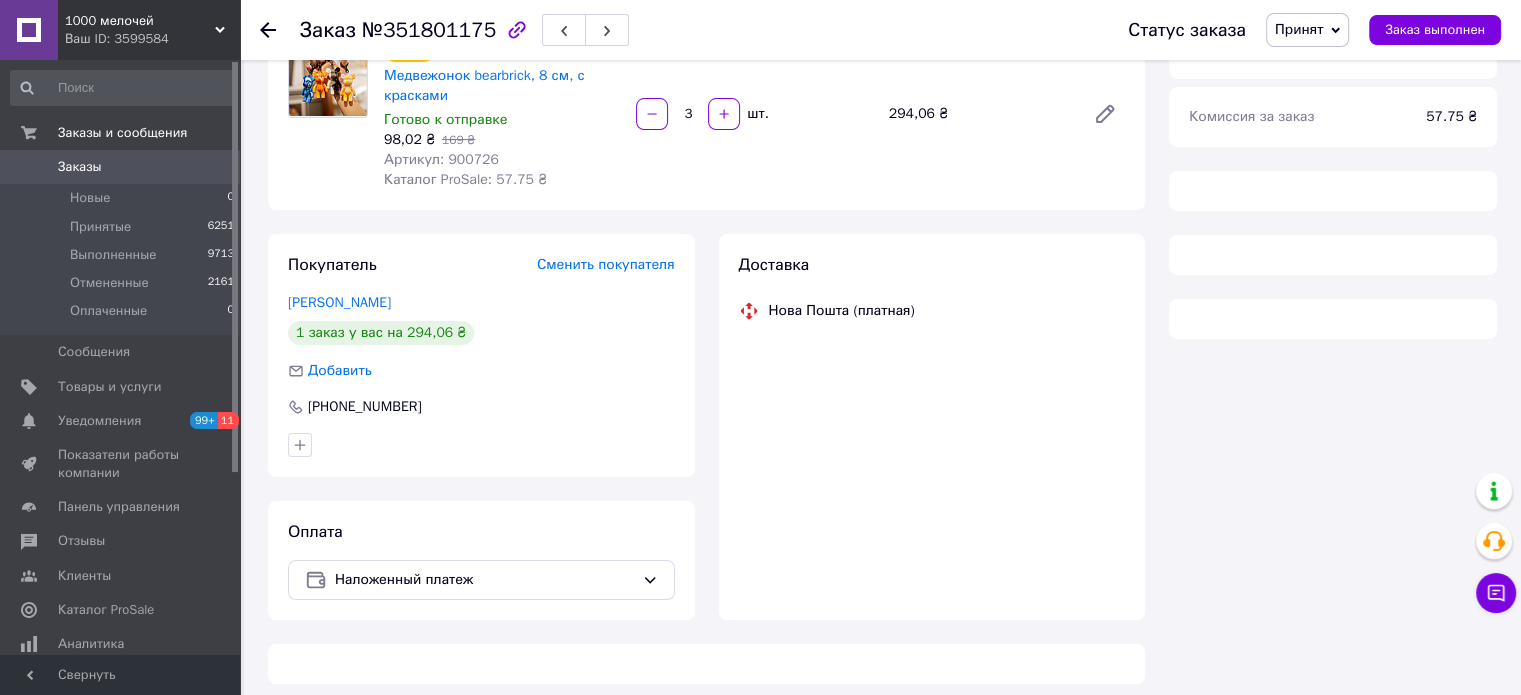 scroll, scrollTop: 200, scrollLeft: 0, axis: vertical 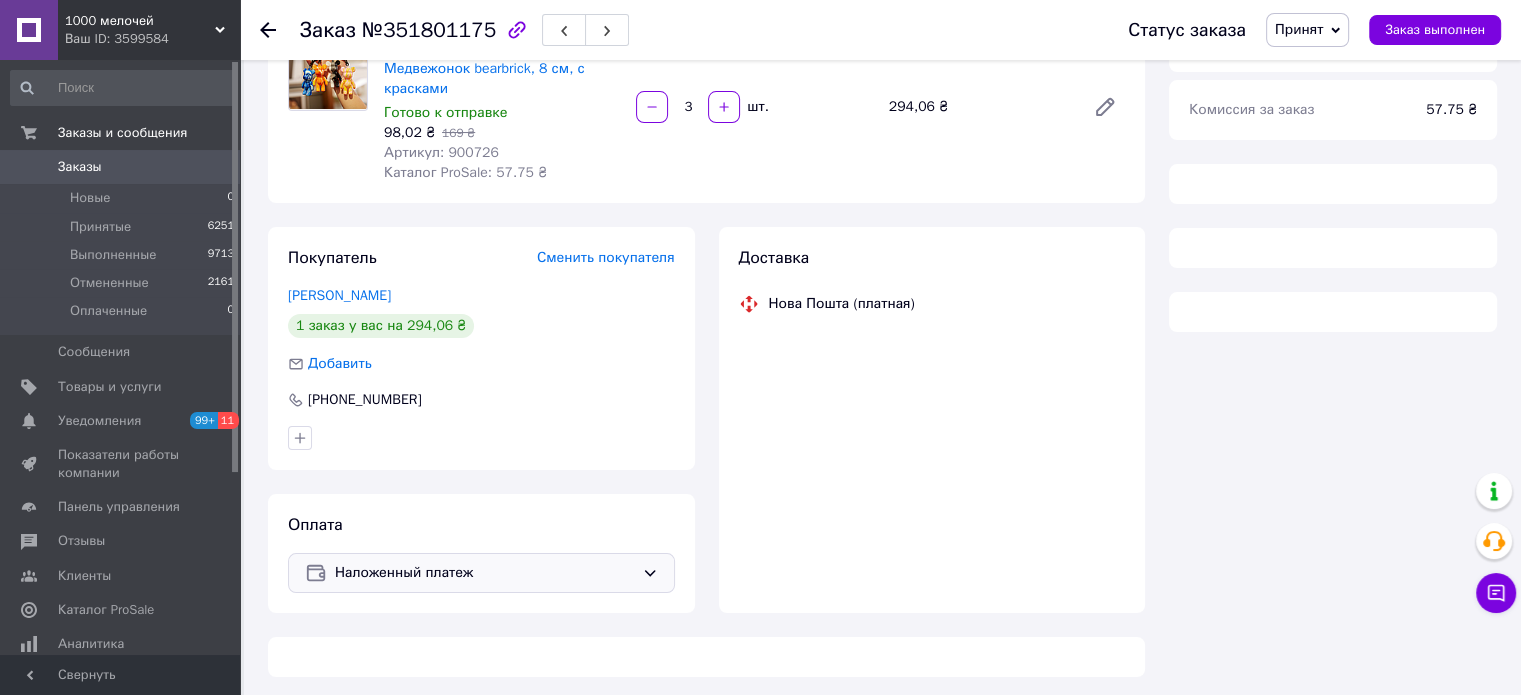 click on "Оплата Наложенный платеж" at bounding box center (481, 553) 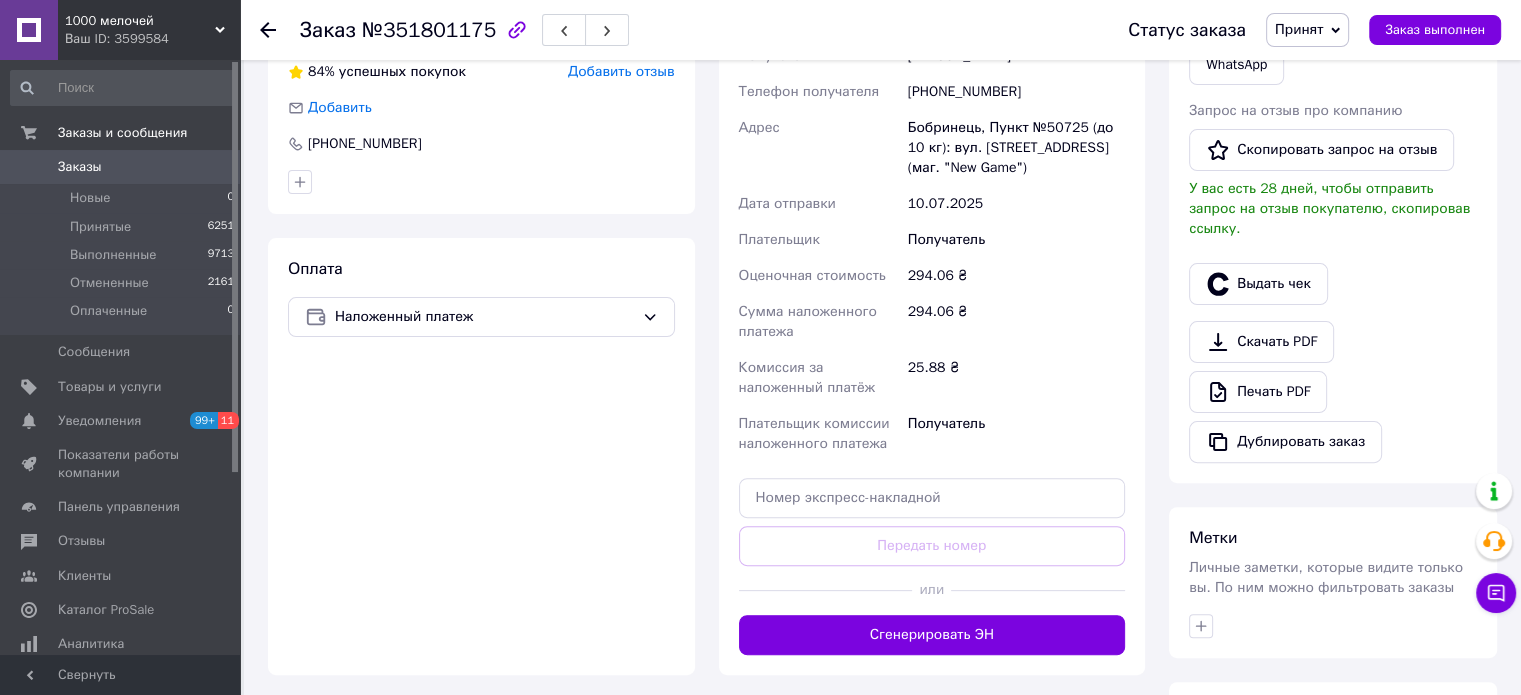 scroll, scrollTop: 500, scrollLeft: 0, axis: vertical 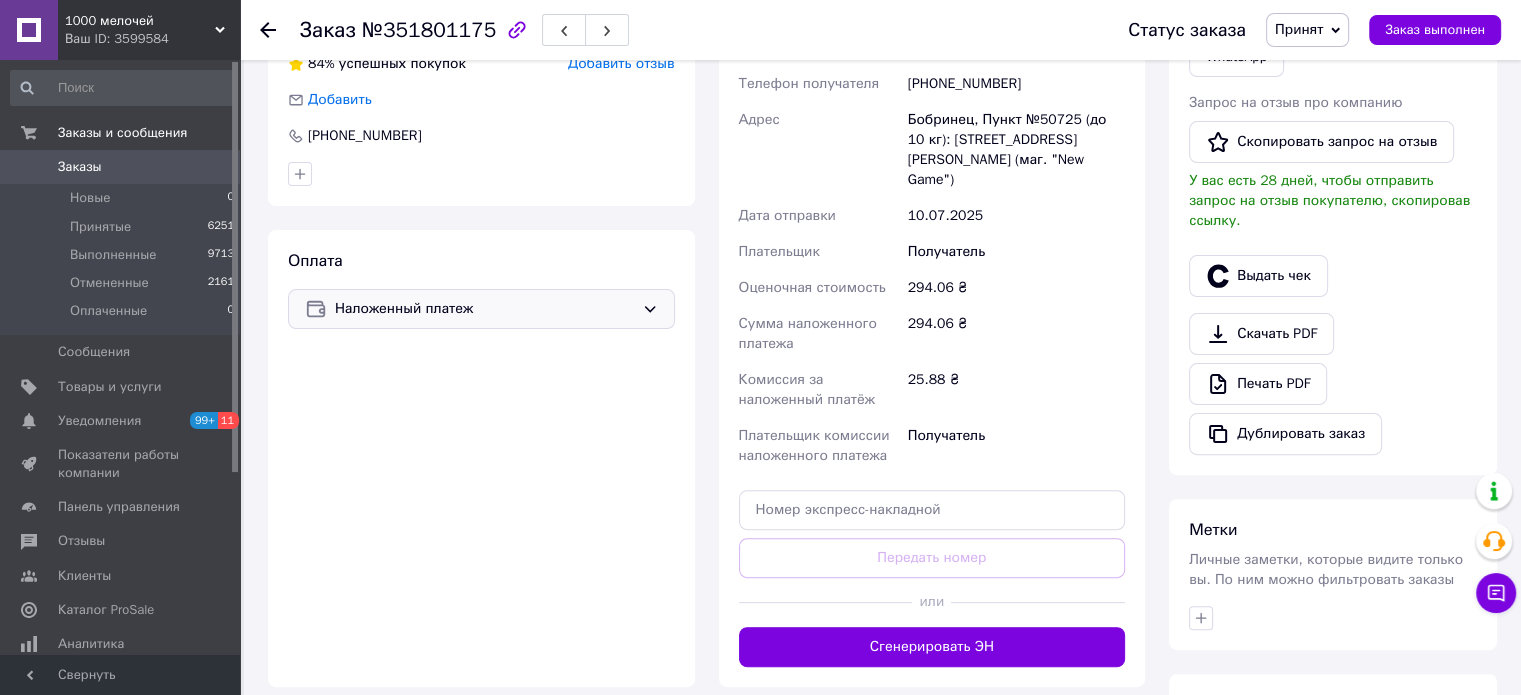drag, startPoint x: 536, startPoint y: 301, endPoint x: 517, endPoint y: 324, distance: 29.832869 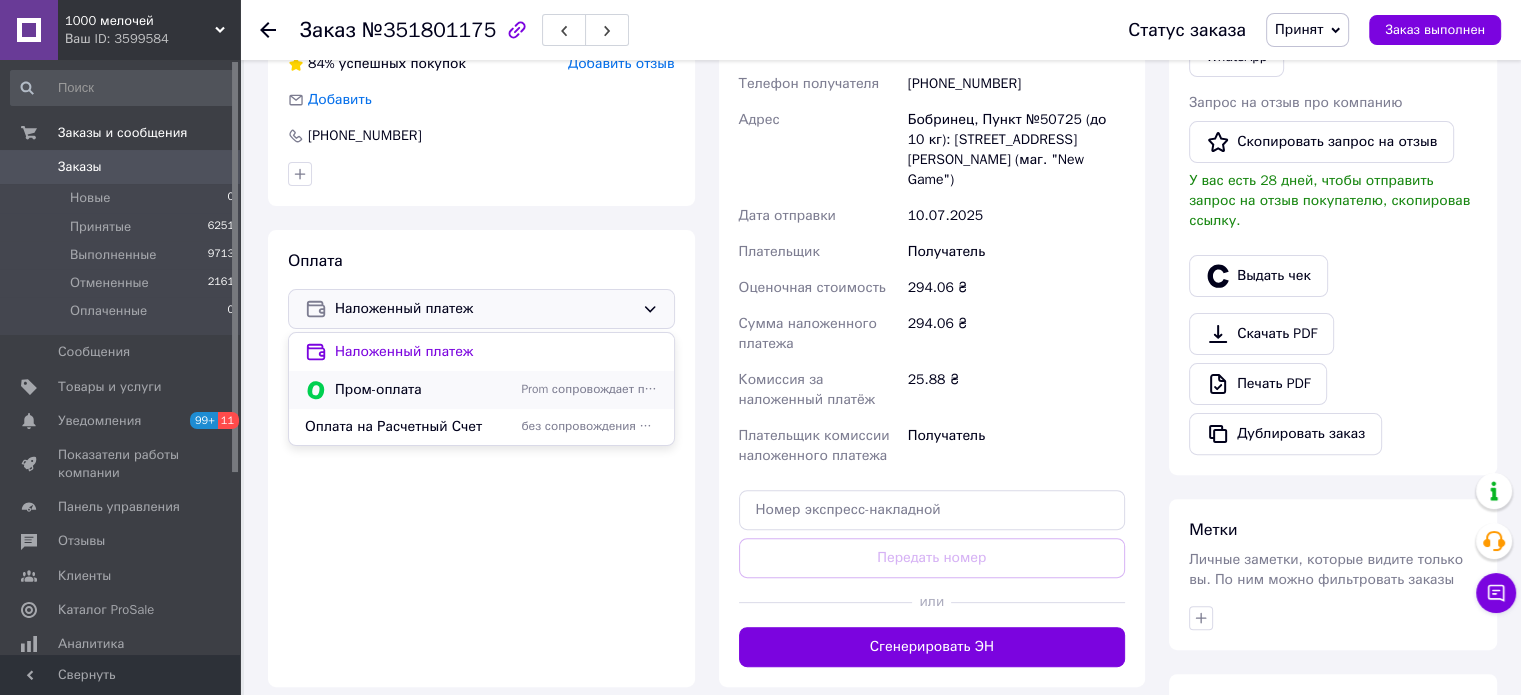 click on "Пром-оплата Prom сопровождает покупку" at bounding box center [481, 390] 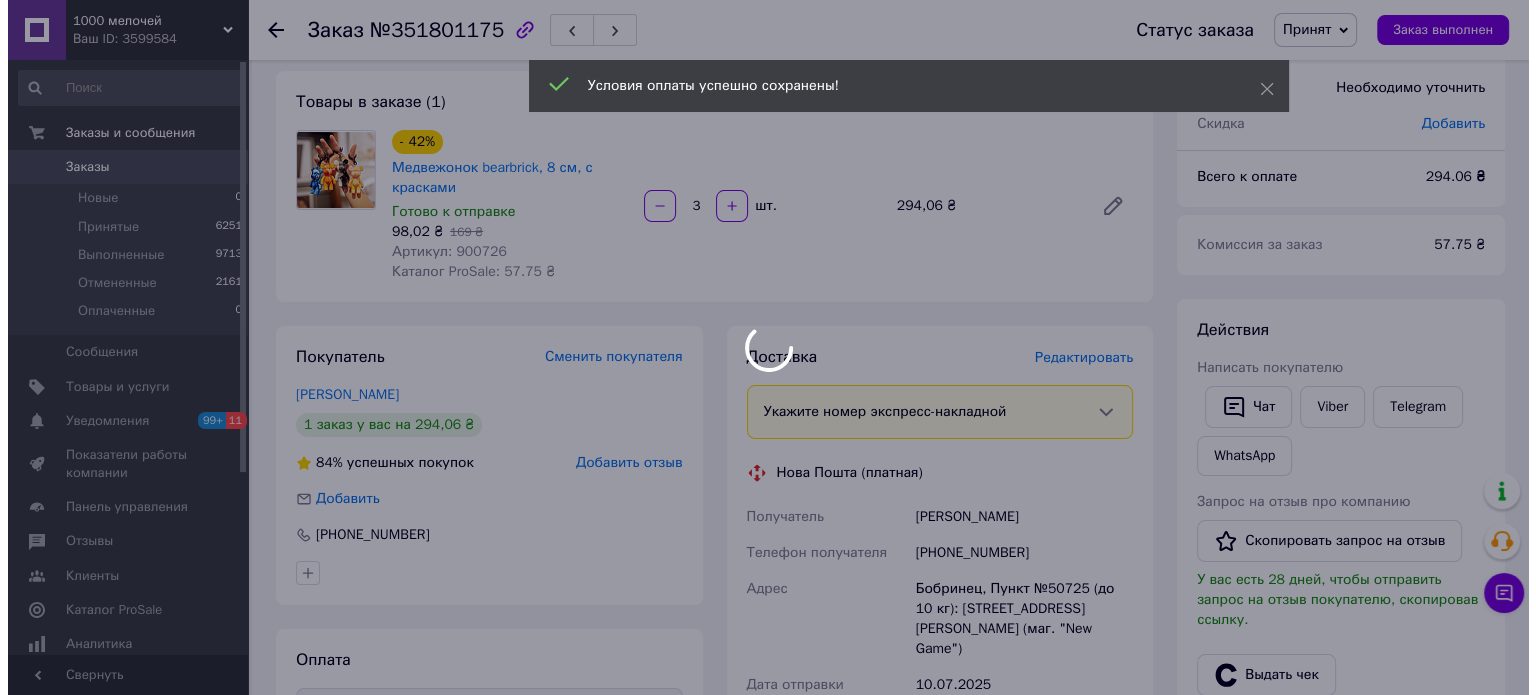 scroll, scrollTop: 100, scrollLeft: 0, axis: vertical 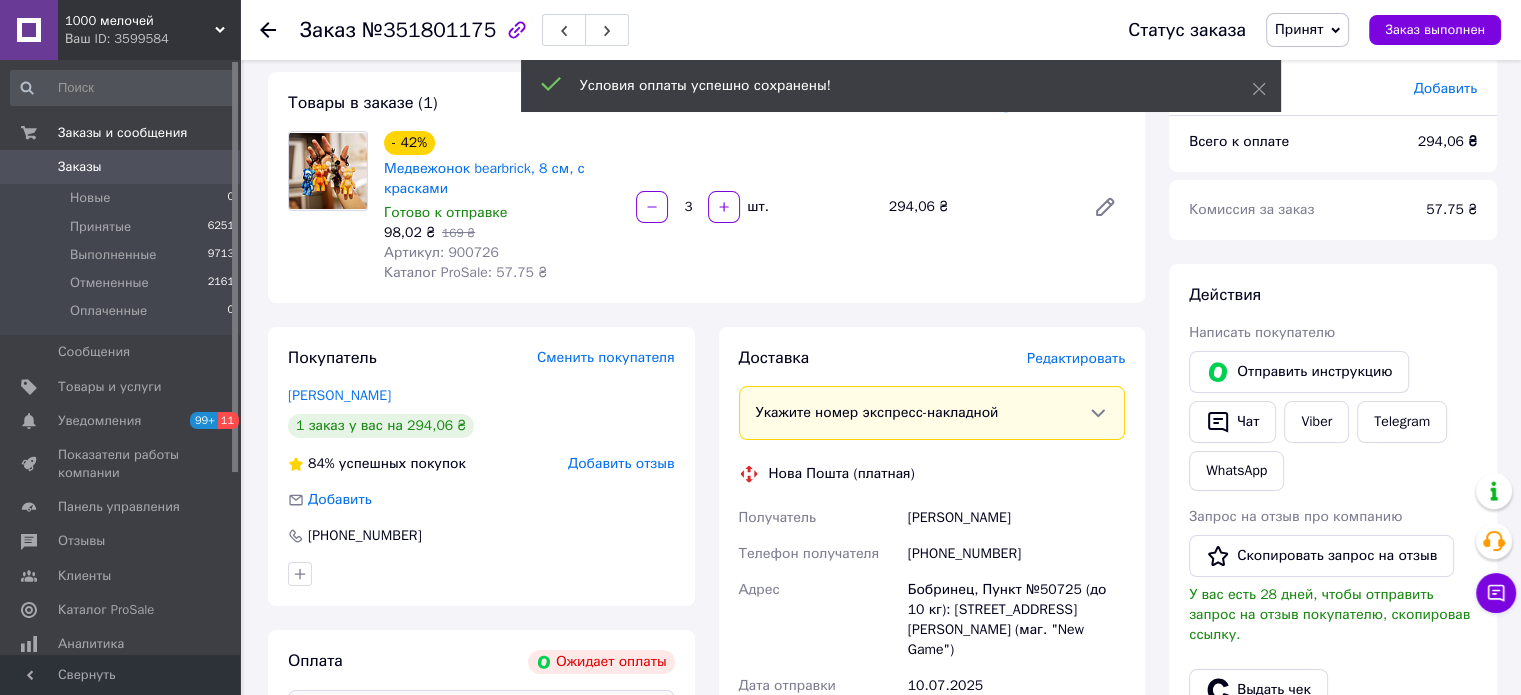 click on "Принят" at bounding box center [1307, 30] 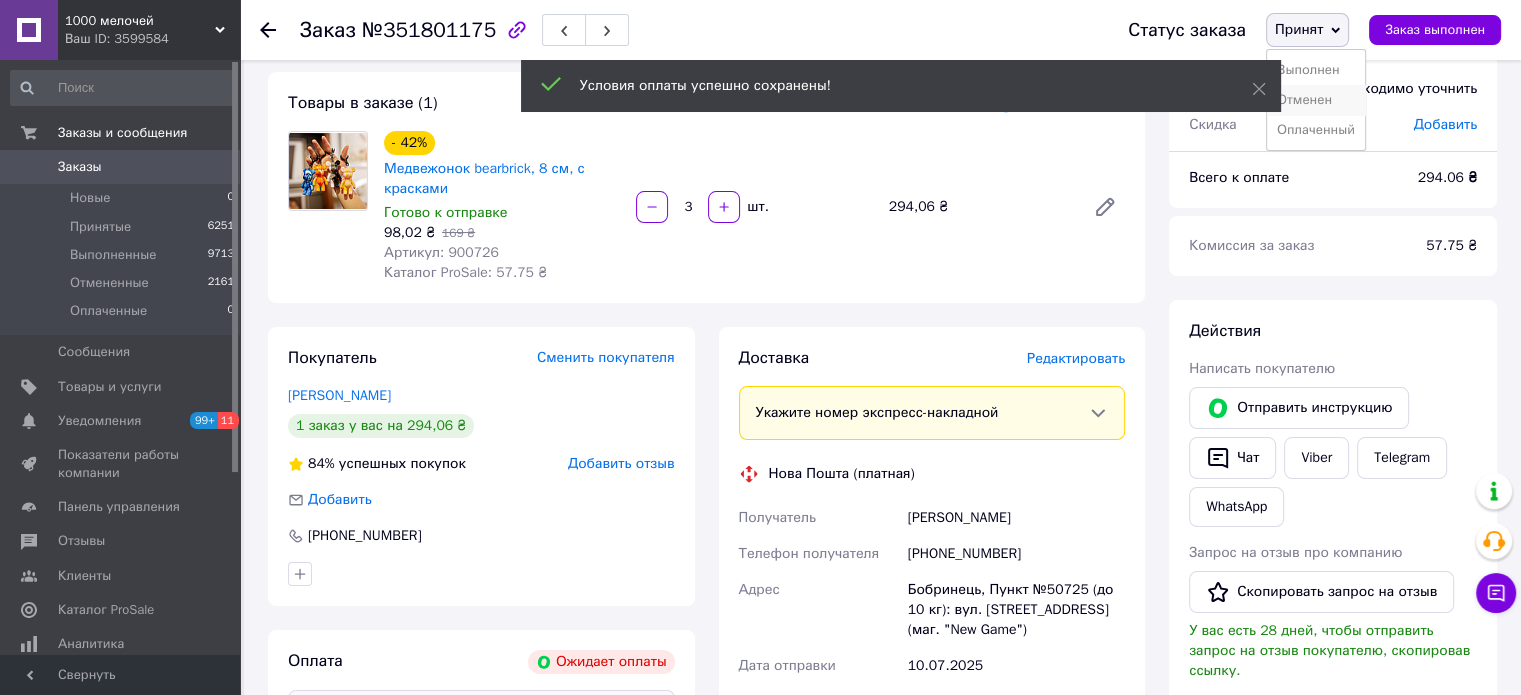 click on "Отменен" at bounding box center (1316, 100) 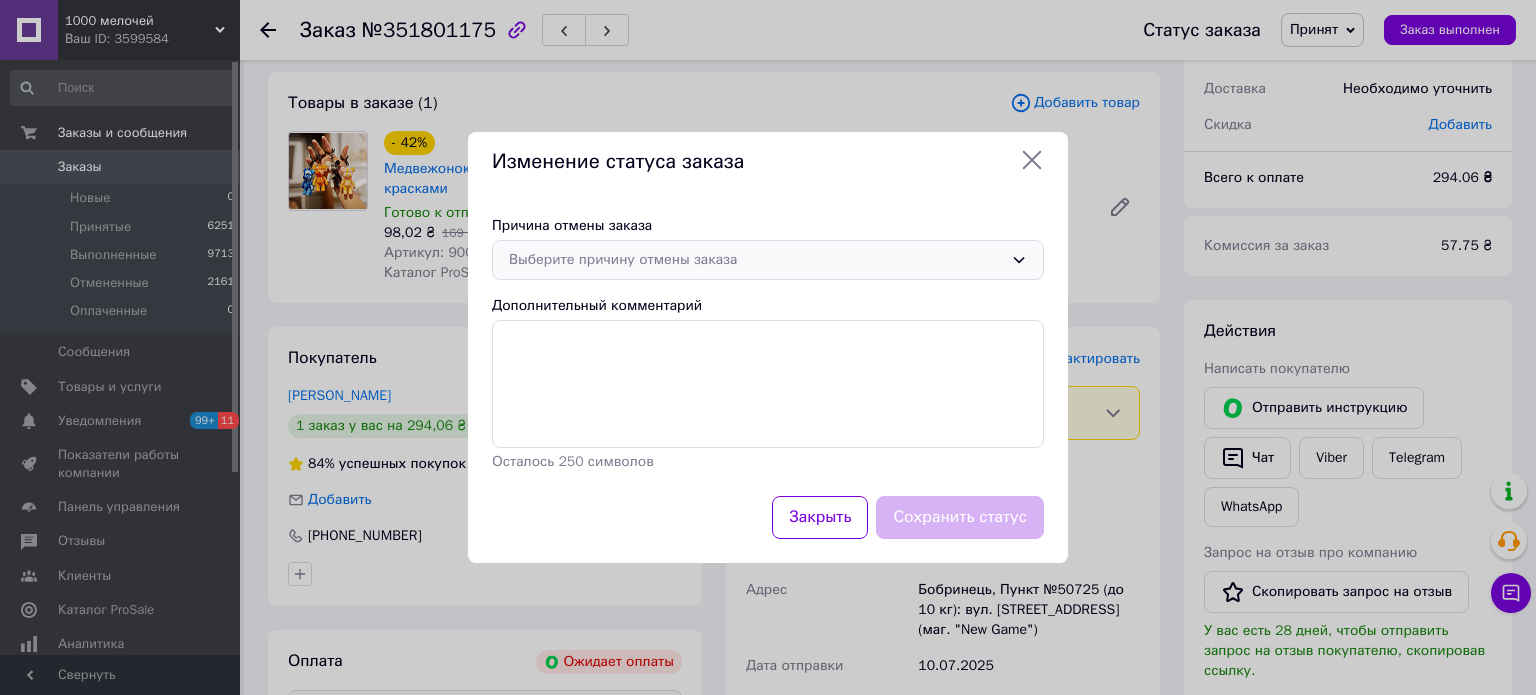 click on "Выберите причину отмены заказа" at bounding box center (756, 260) 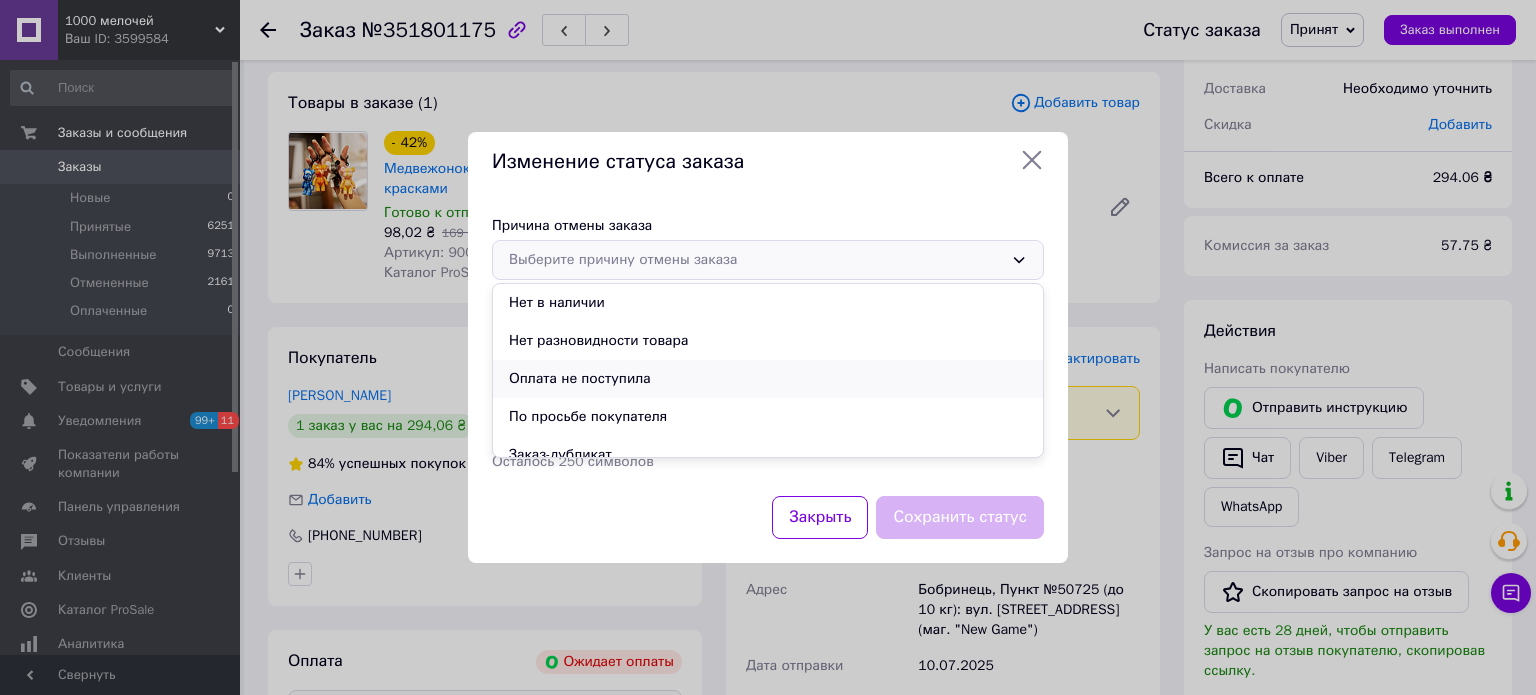 click on "Оплата не поступила" at bounding box center (768, 379) 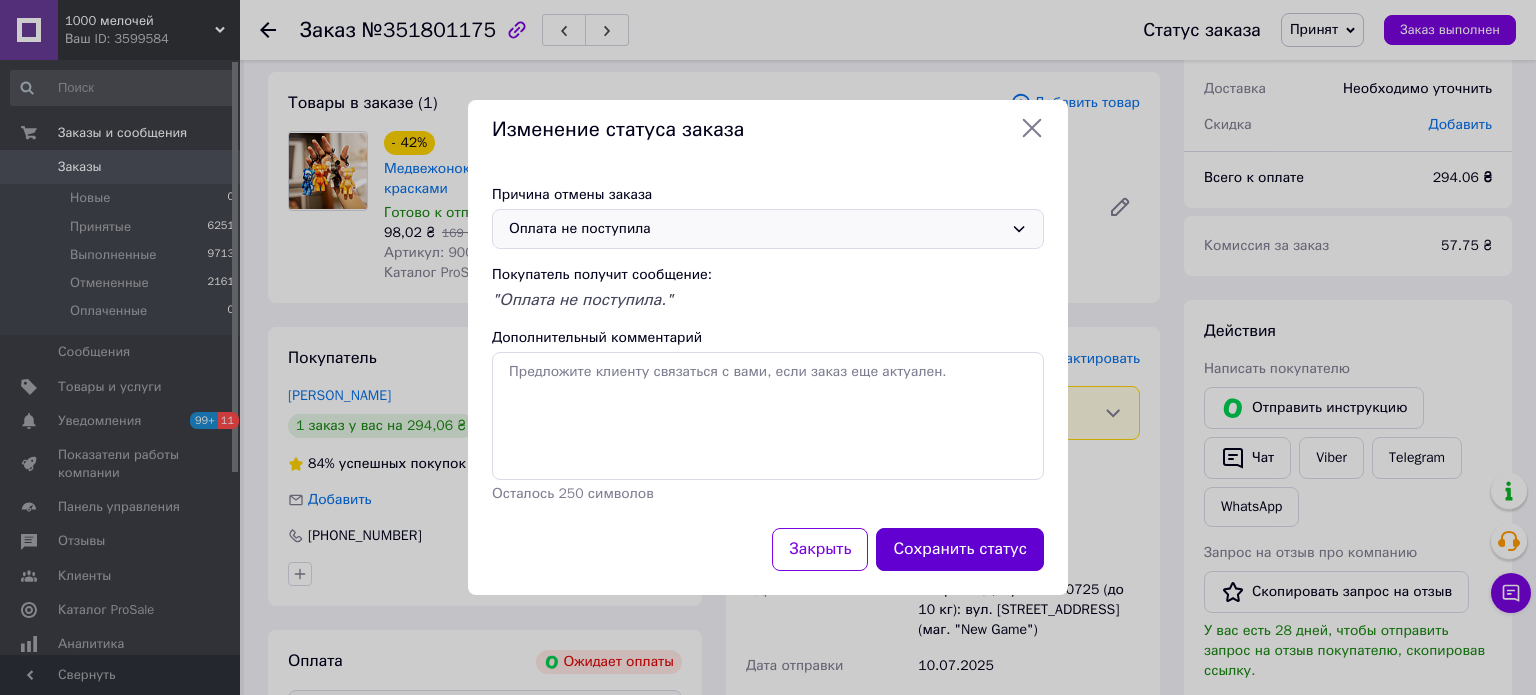 click on "Сохранить статус" at bounding box center (960, 549) 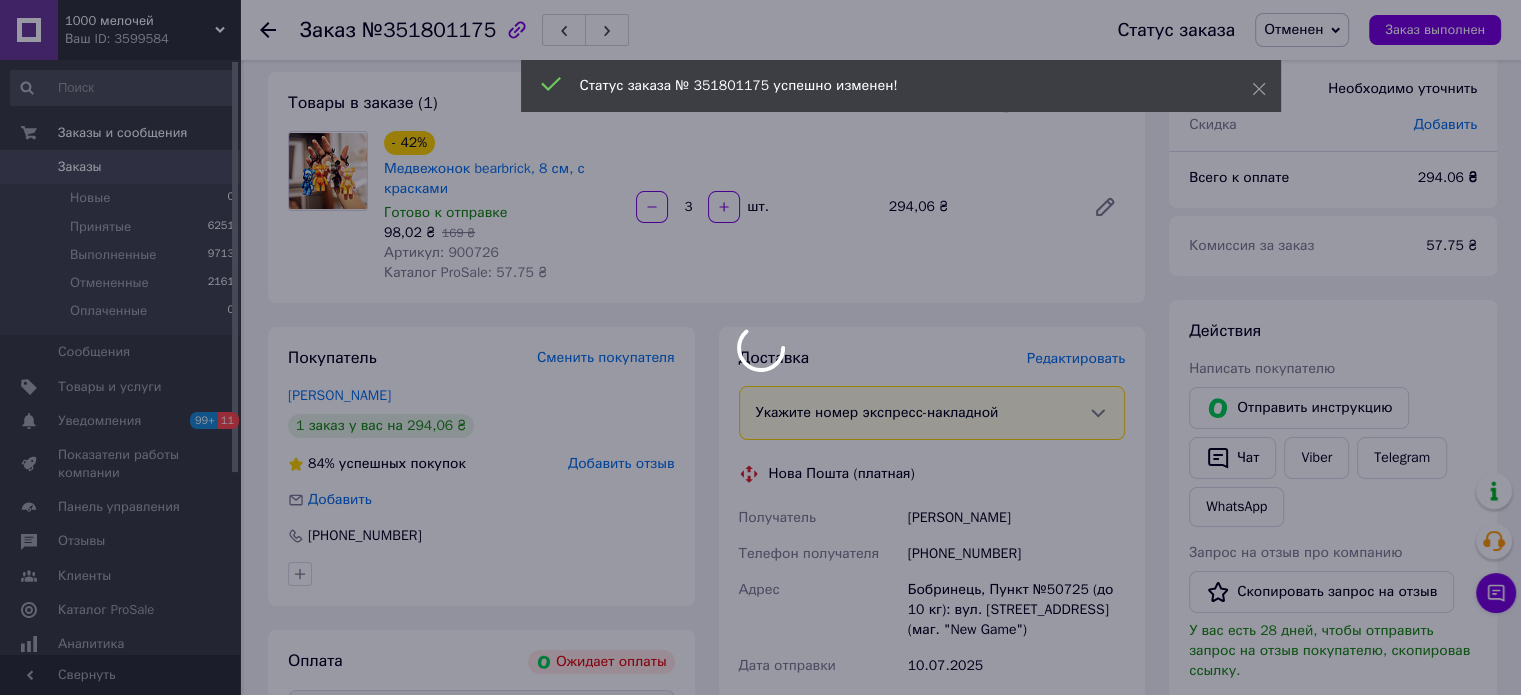 click at bounding box center (760, 347) 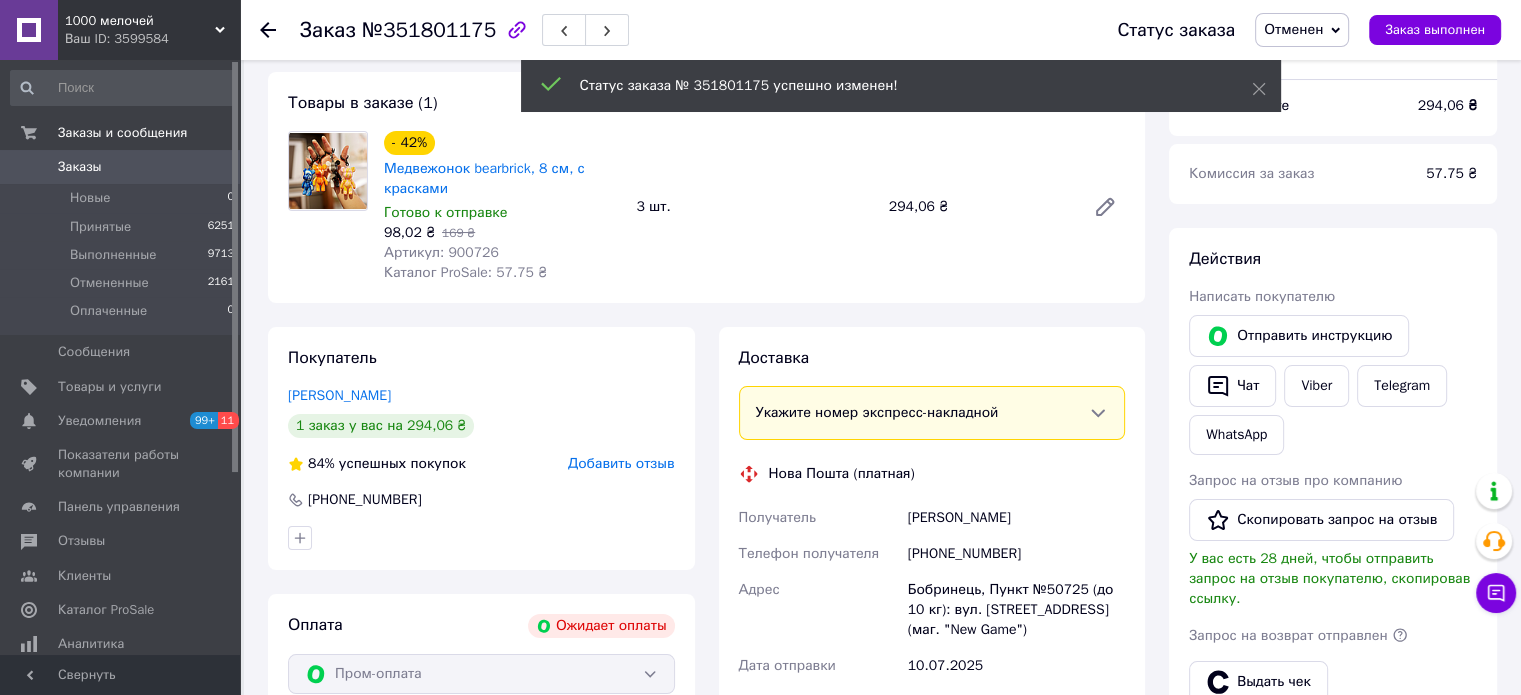 click on "Добавить отзыв" at bounding box center [621, 463] 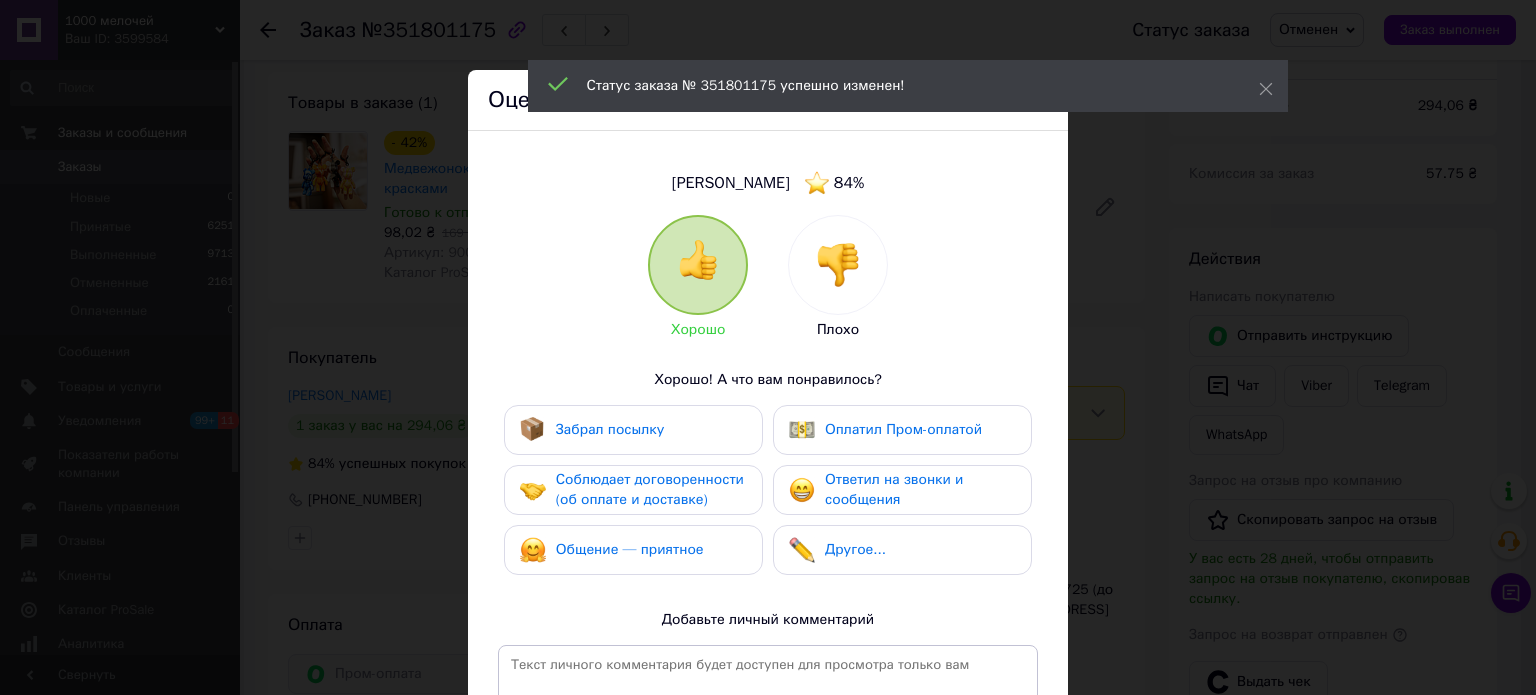 click at bounding box center [838, 265] 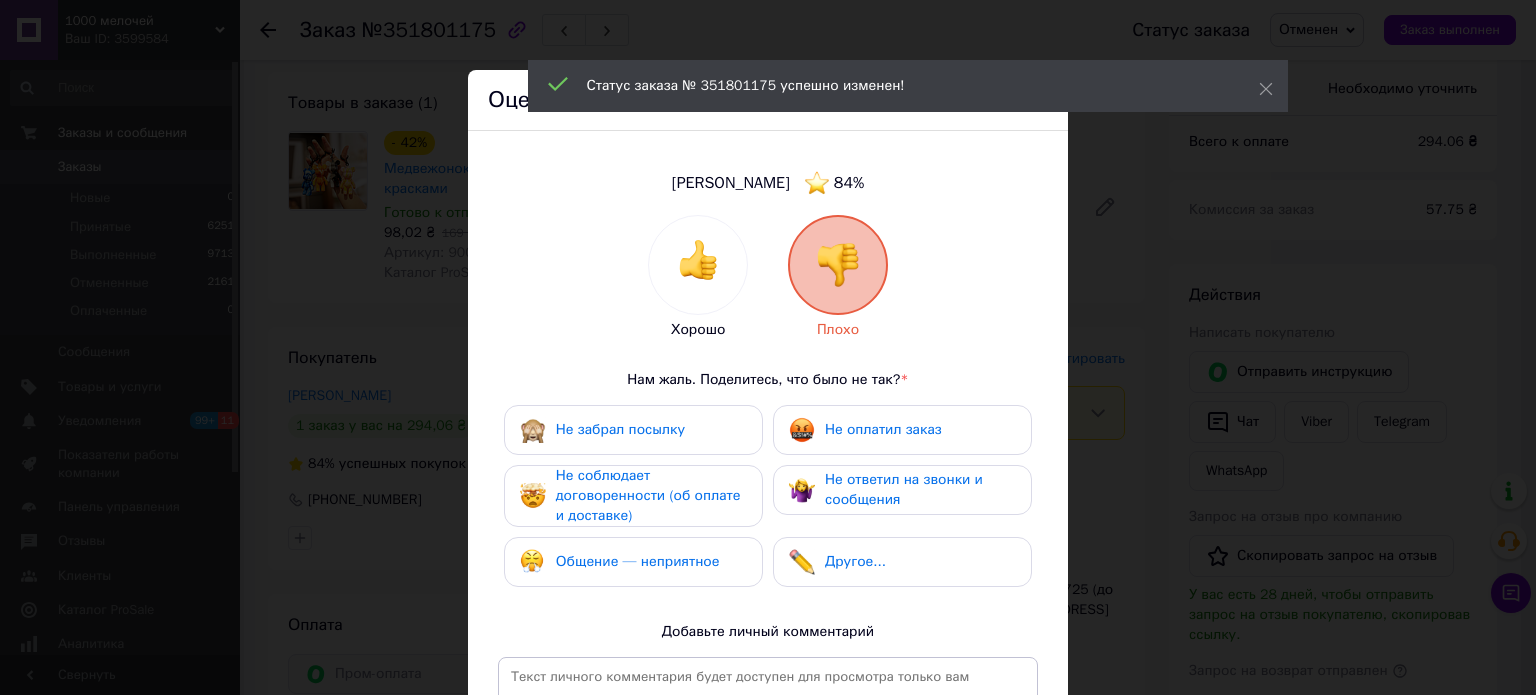 drag, startPoint x: 844, startPoint y: 430, endPoint x: 648, endPoint y: 499, distance: 207.79076 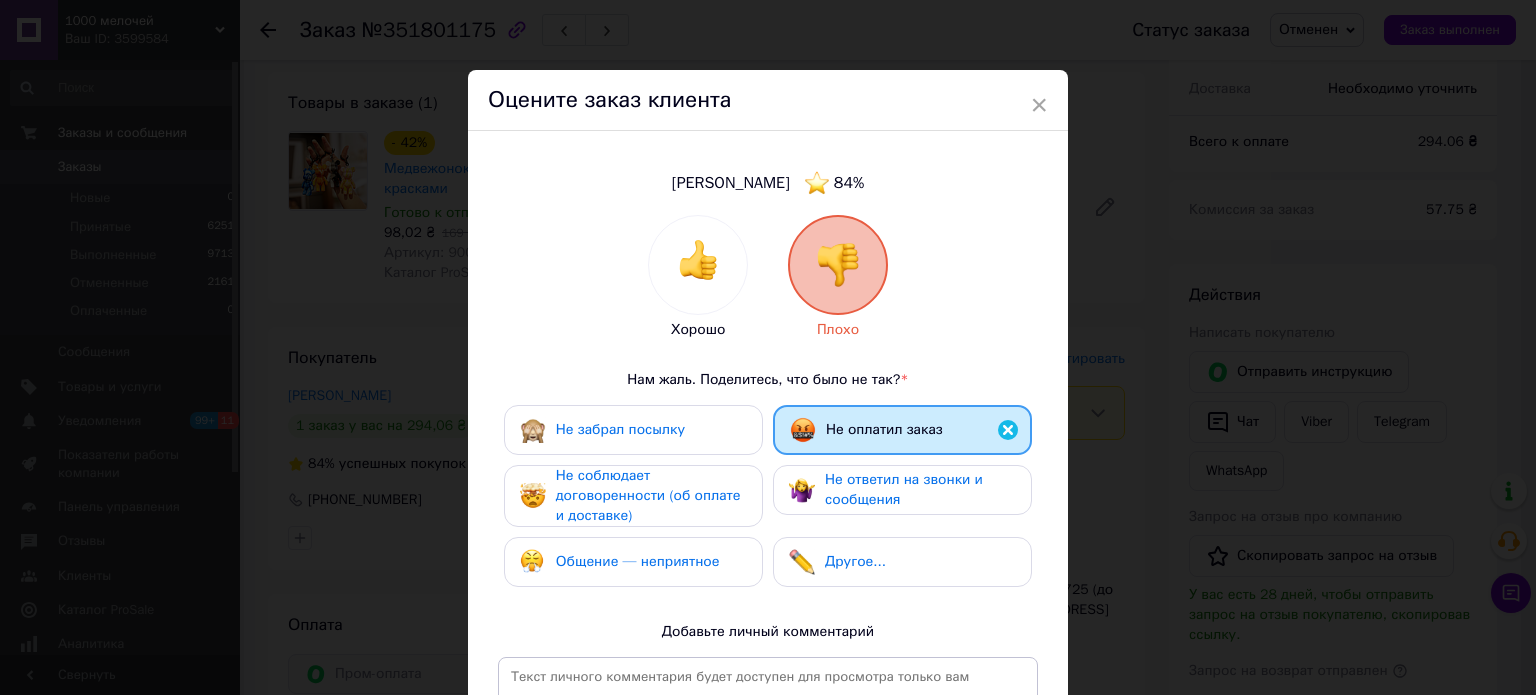 click on "Не соблюдает договоренности (об оплате и доставке)" at bounding box center (648, 495) 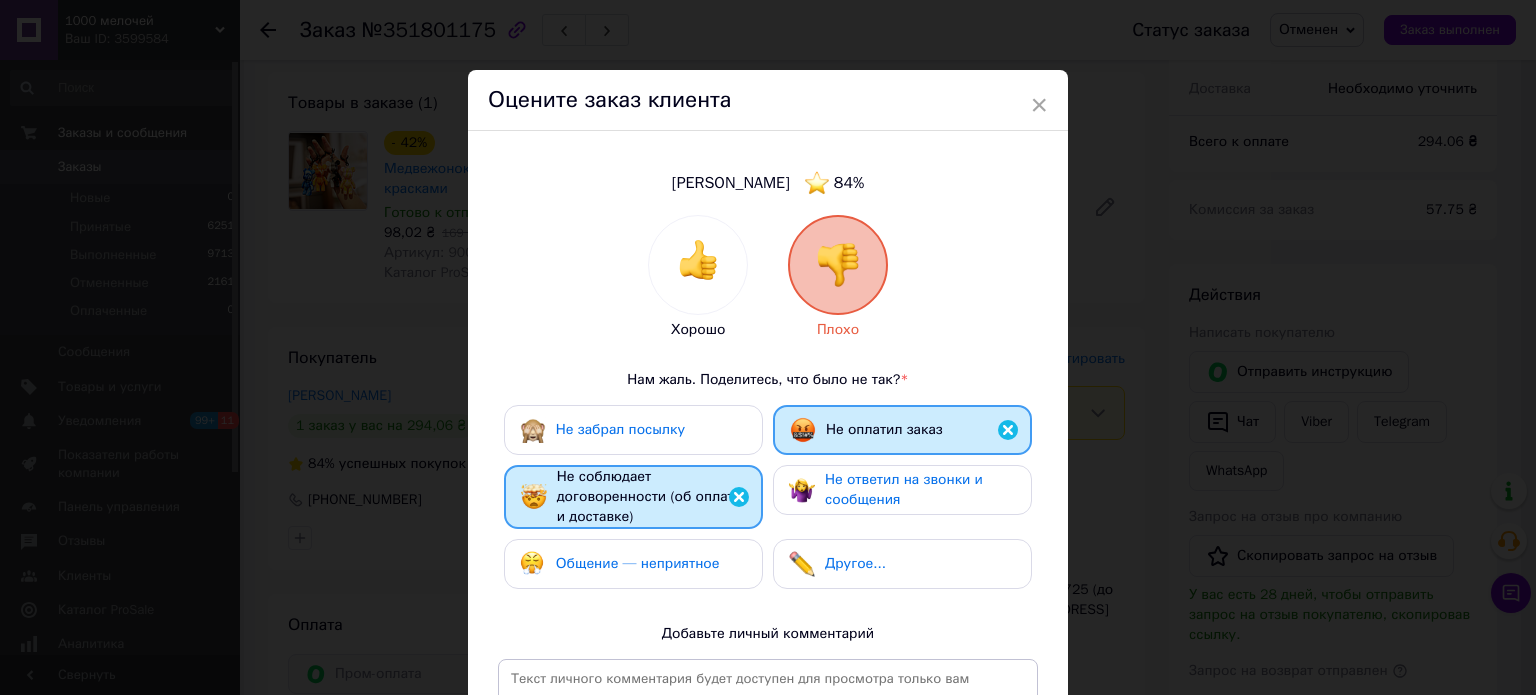 click on "Не ответил на звонки и сообщения" at bounding box center (902, 490) 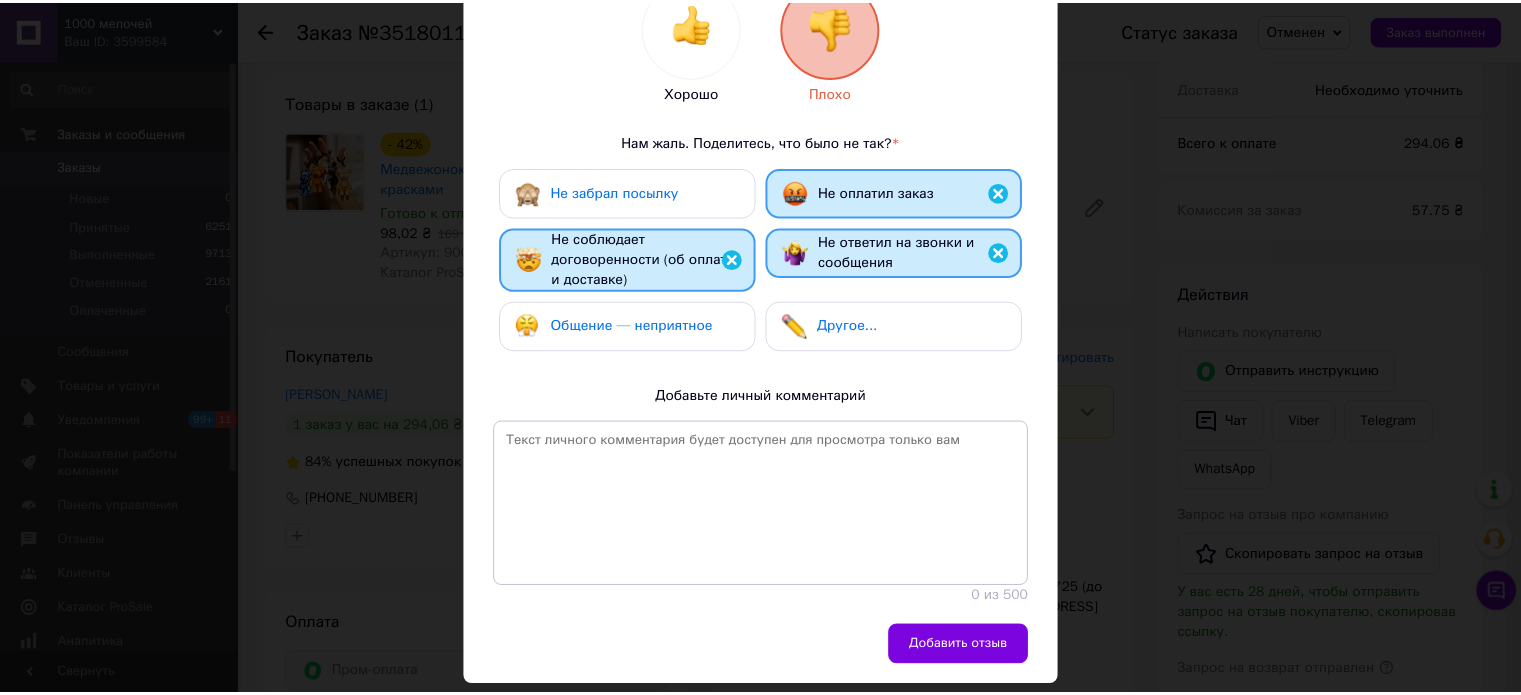 scroll, scrollTop: 296, scrollLeft: 0, axis: vertical 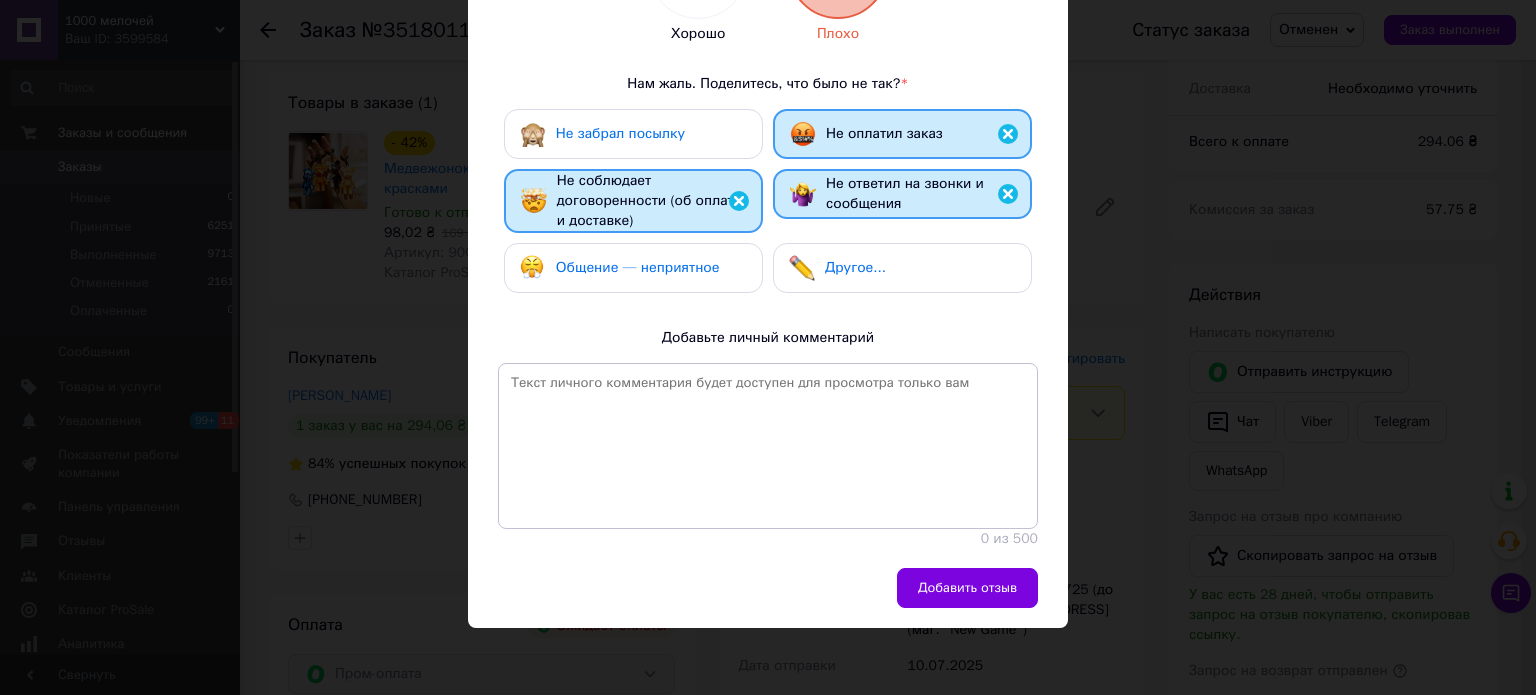 drag, startPoint x: 685, startPoint y: 257, endPoint x: 721, endPoint y: 273, distance: 39.39543 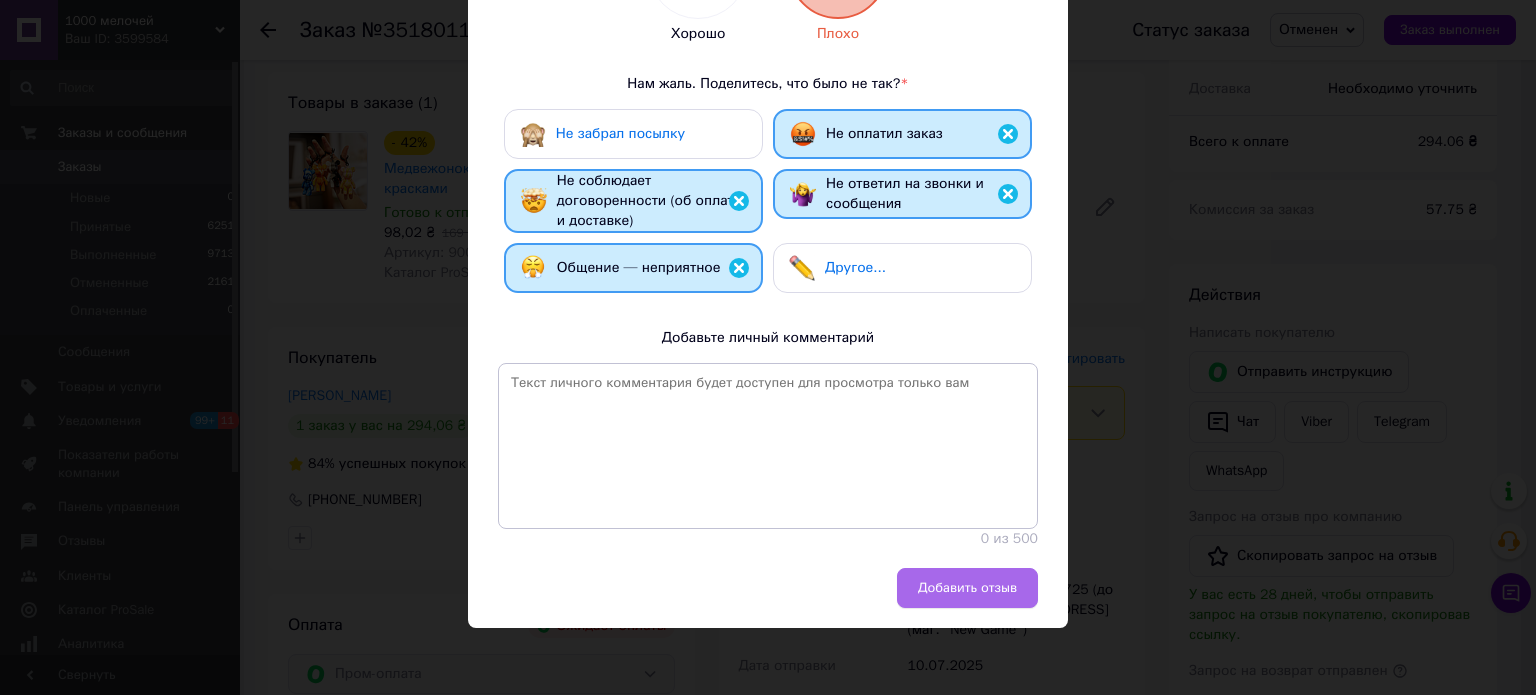 click on "Добавить отзыв" at bounding box center (967, 588) 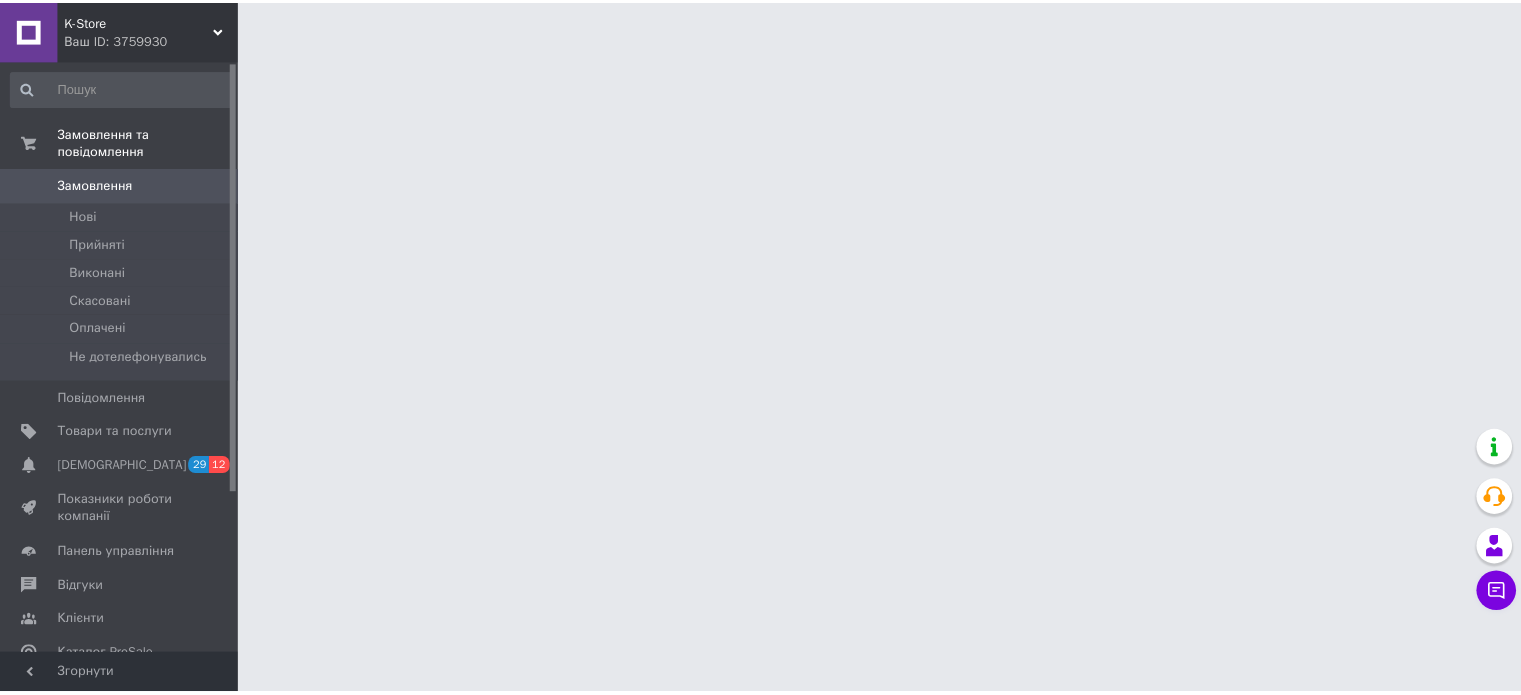scroll, scrollTop: 0, scrollLeft: 0, axis: both 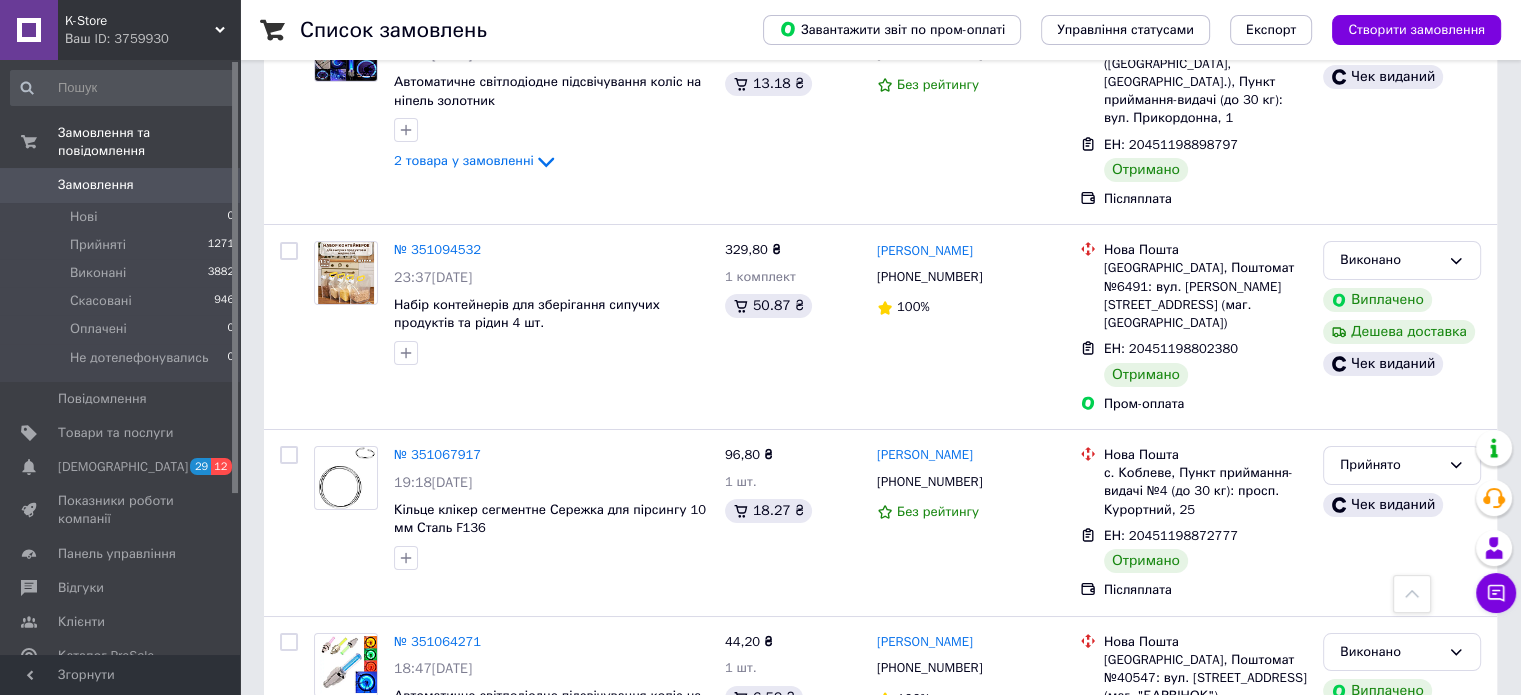 click on "ЕН: 20451198384327" at bounding box center [1171, 1076] 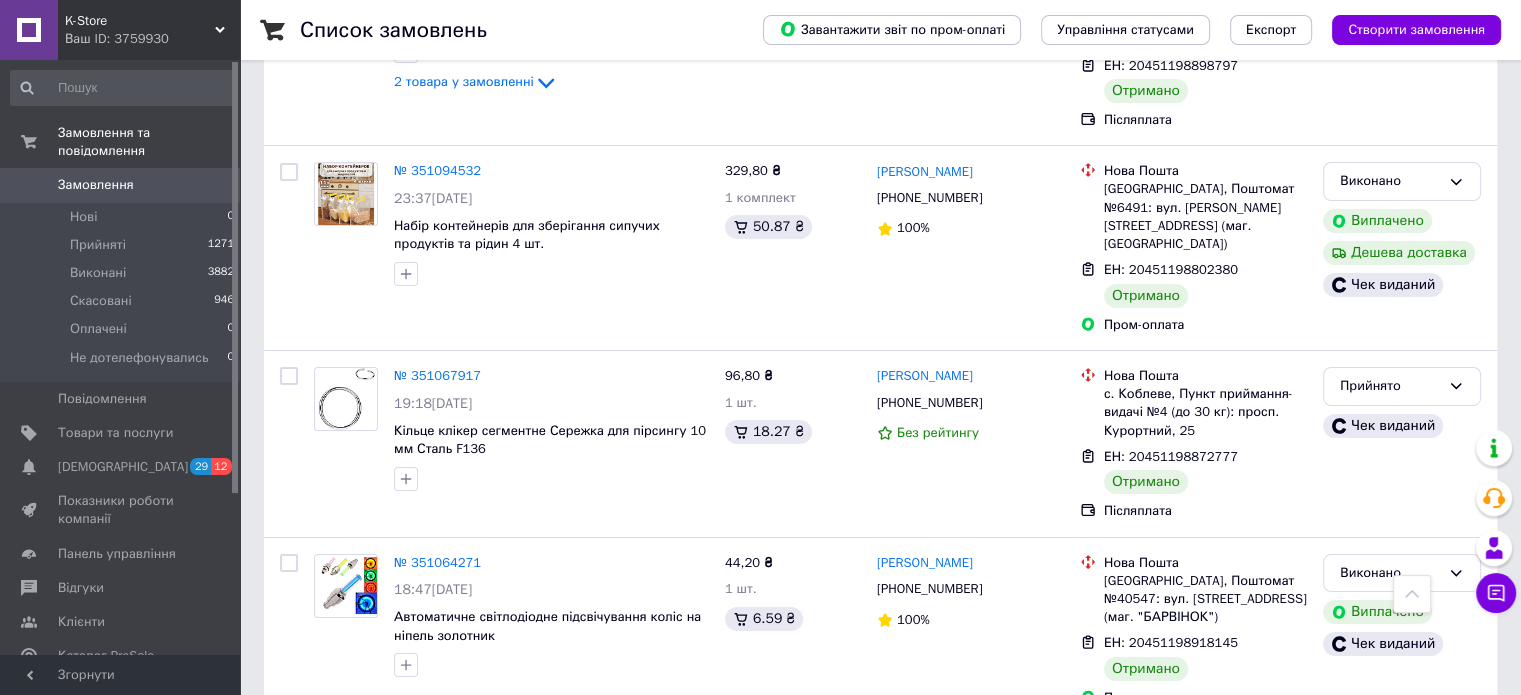 scroll, scrollTop: 7401, scrollLeft: 0, axis: vertical 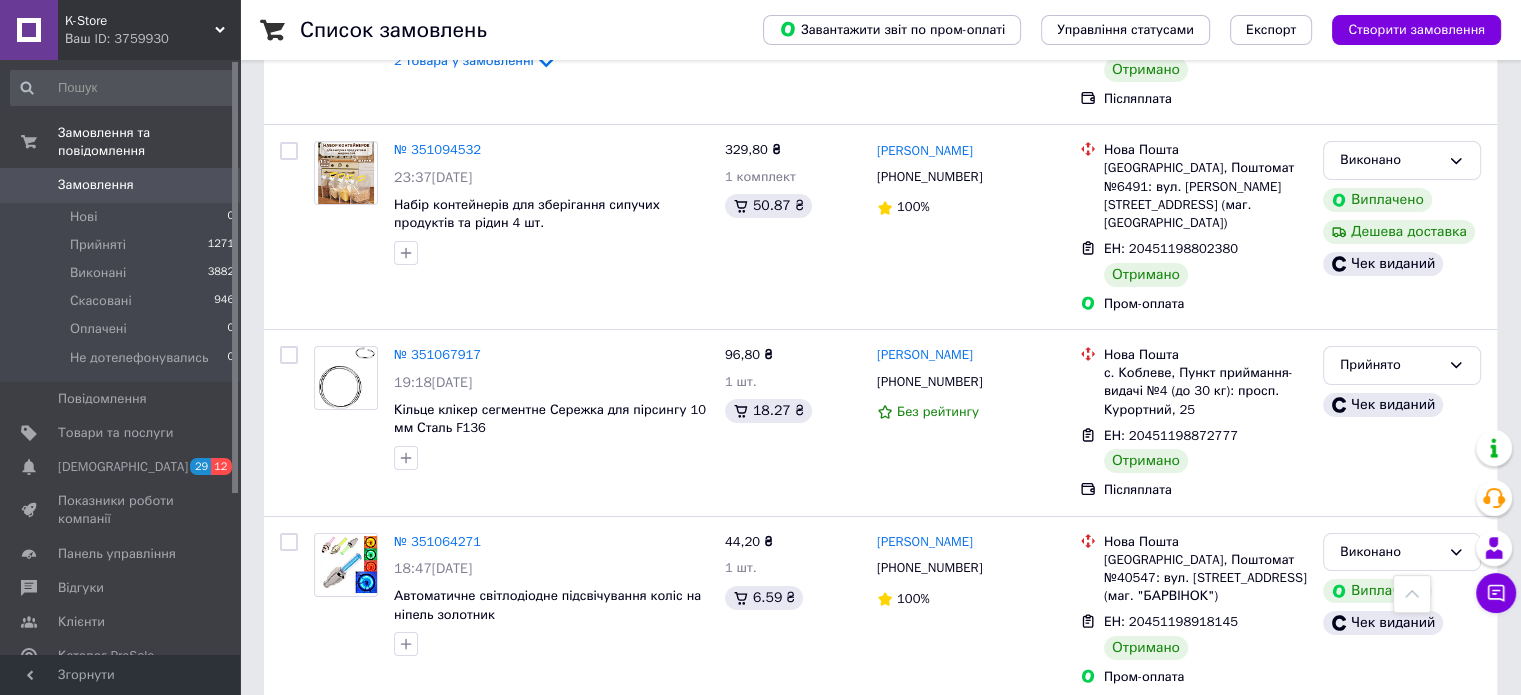 click on "+380661382452" at bounding box center [929, 942] 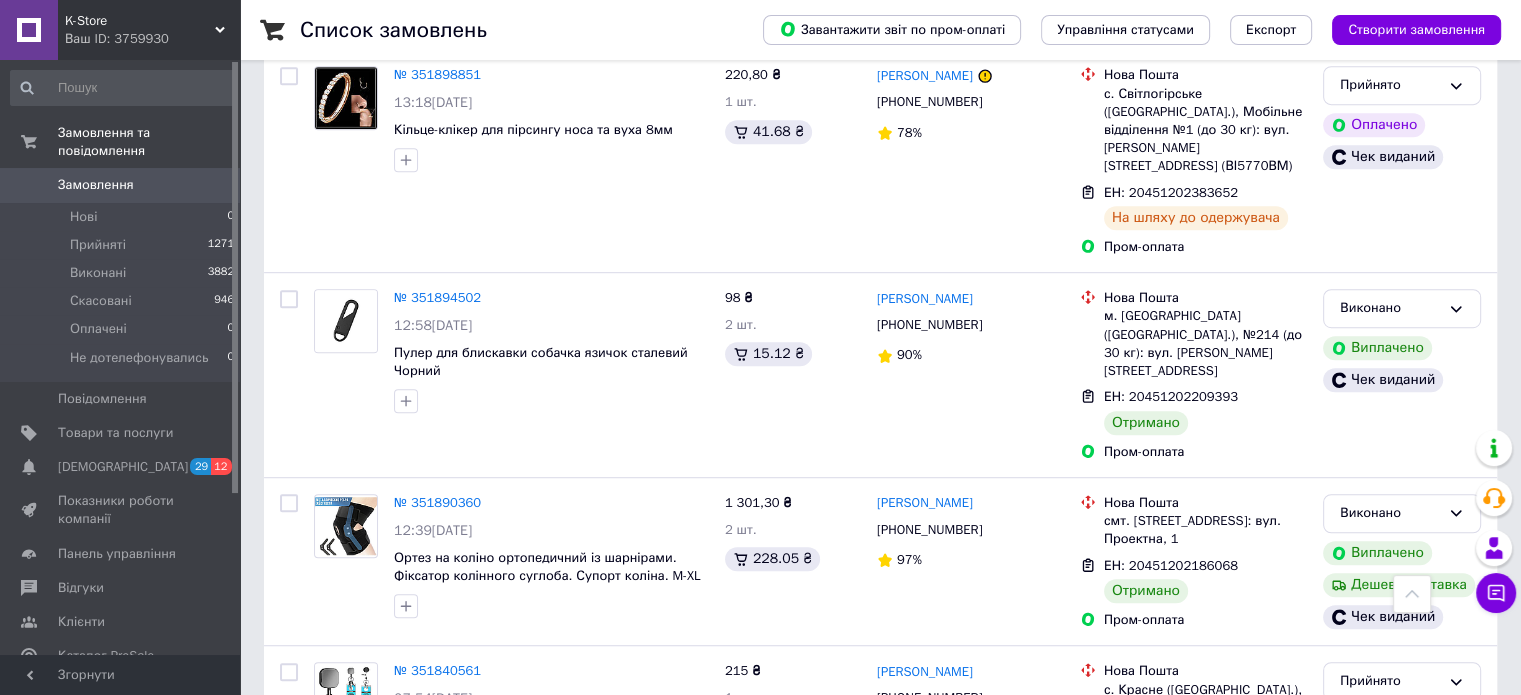 scroll, scrollTop: 1301, scrollLeft: 0, axis: vertical 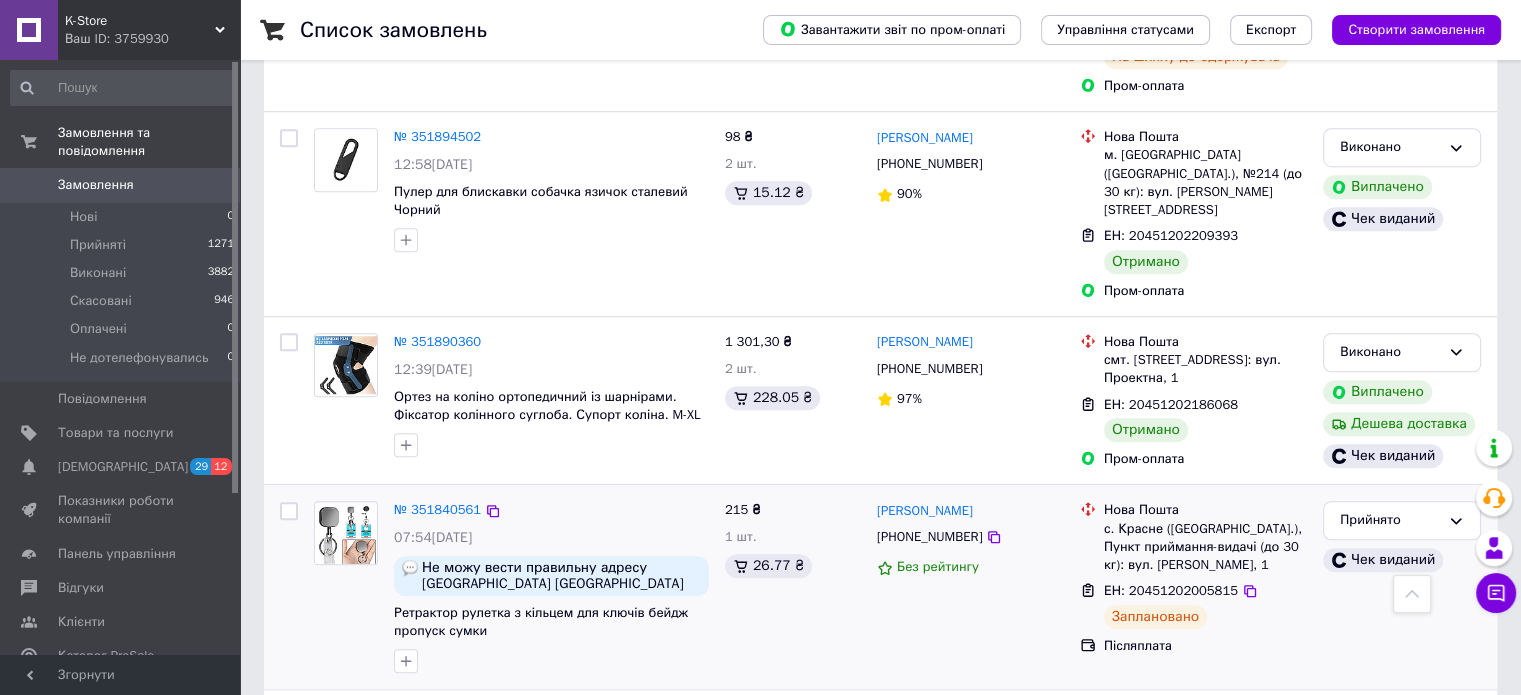 click on "ЕН: 20451202005815" at bounding box center (1171, 590) 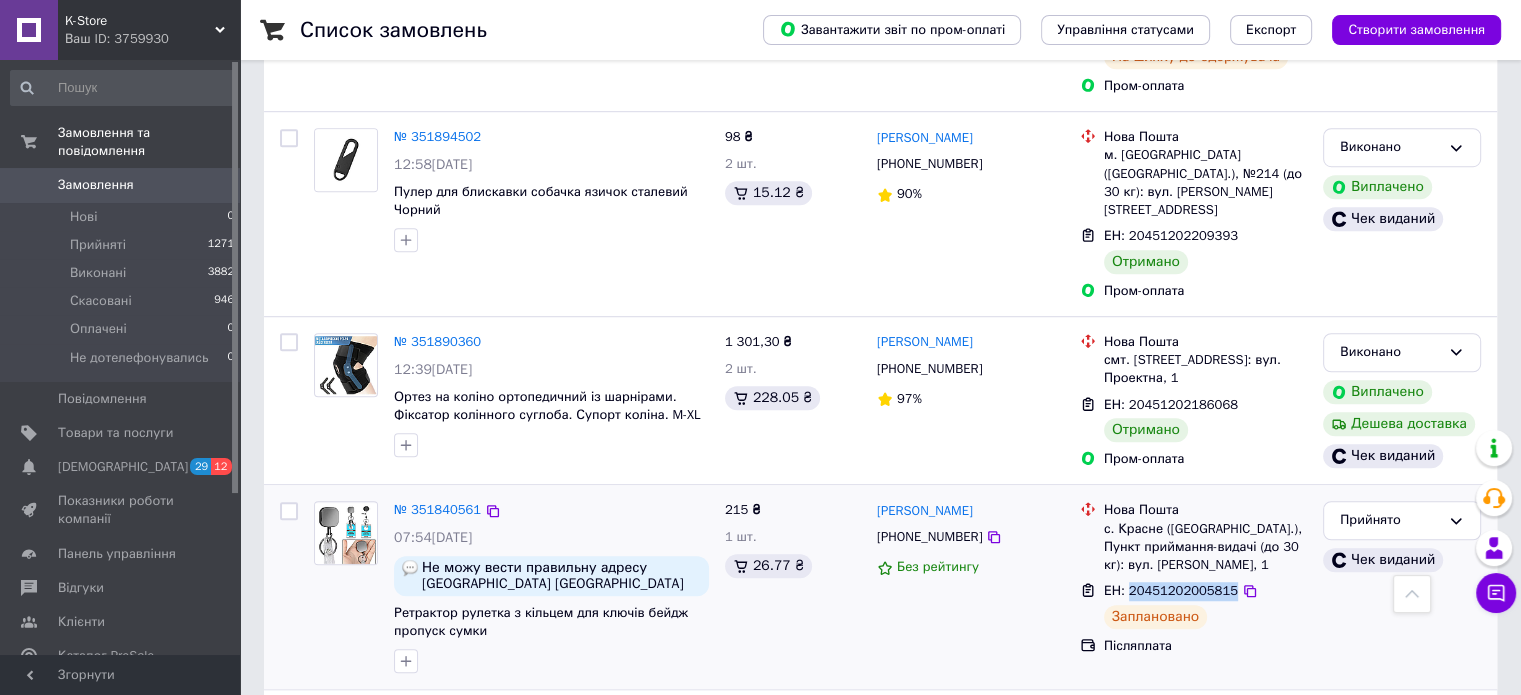 click on "ЕН: 20451202005815" at bounding box center (1171, 590) 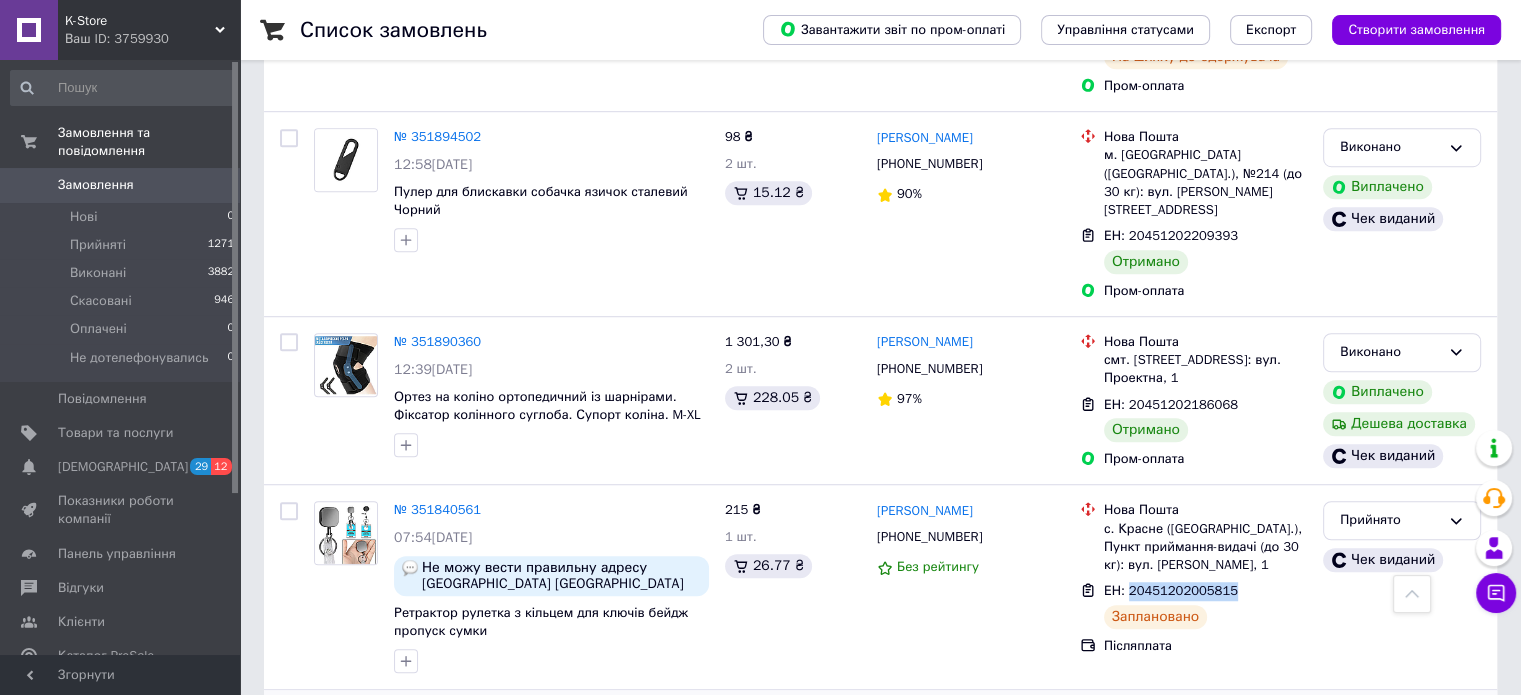 copy on "20451202005815" 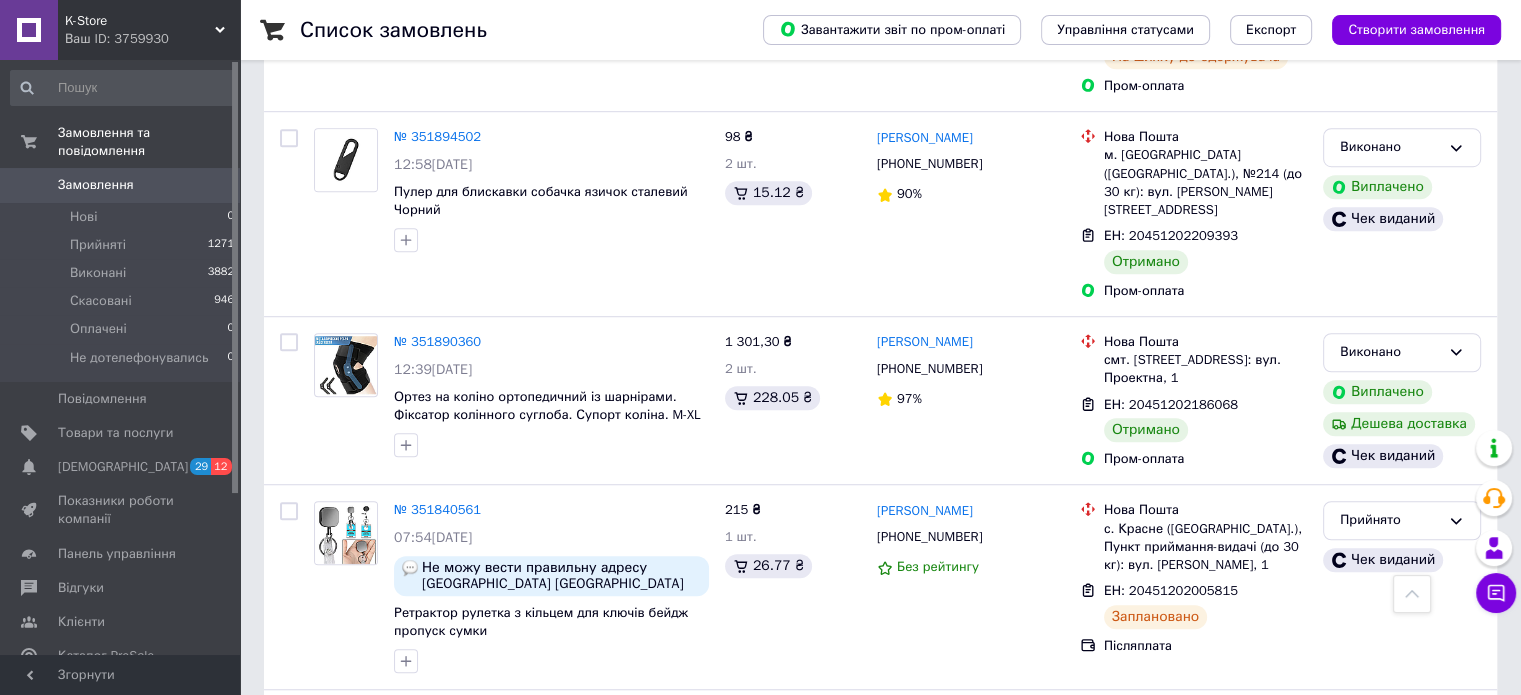 click on "Список замовлень   Завантажити звіт по пром-оплаті Управління статусами Експорт Створити замовлення Фільтри Збережені фільтри: Усі (6099) Замовлення Cума Покупець Доставка та оплата Статус Надішліть посилку за номером ЕН 20451202835333, щоб отримати оплату № 352000025 02:46, 10.07.2025 Кульки для прання одягу Збиральник  вовни 6шт 241,92 ₴ 2 комплект 33.29 ₴ Валерия Коваль +380631753597 100% Нова Пошта м. Київ (Київська обл.), Поштомат №36557: вул. Романа Ратушного, 21а (маг. Фора) ЕН: 20451202835333 Заплановано Пром-оплата Прийнято Оплачено Дешева доставка Чек виданий № 351993382 23:36, 09.07.2025 279,62 ₴ 44.11 ₴ 100%" at bounding box center [880, 8379] 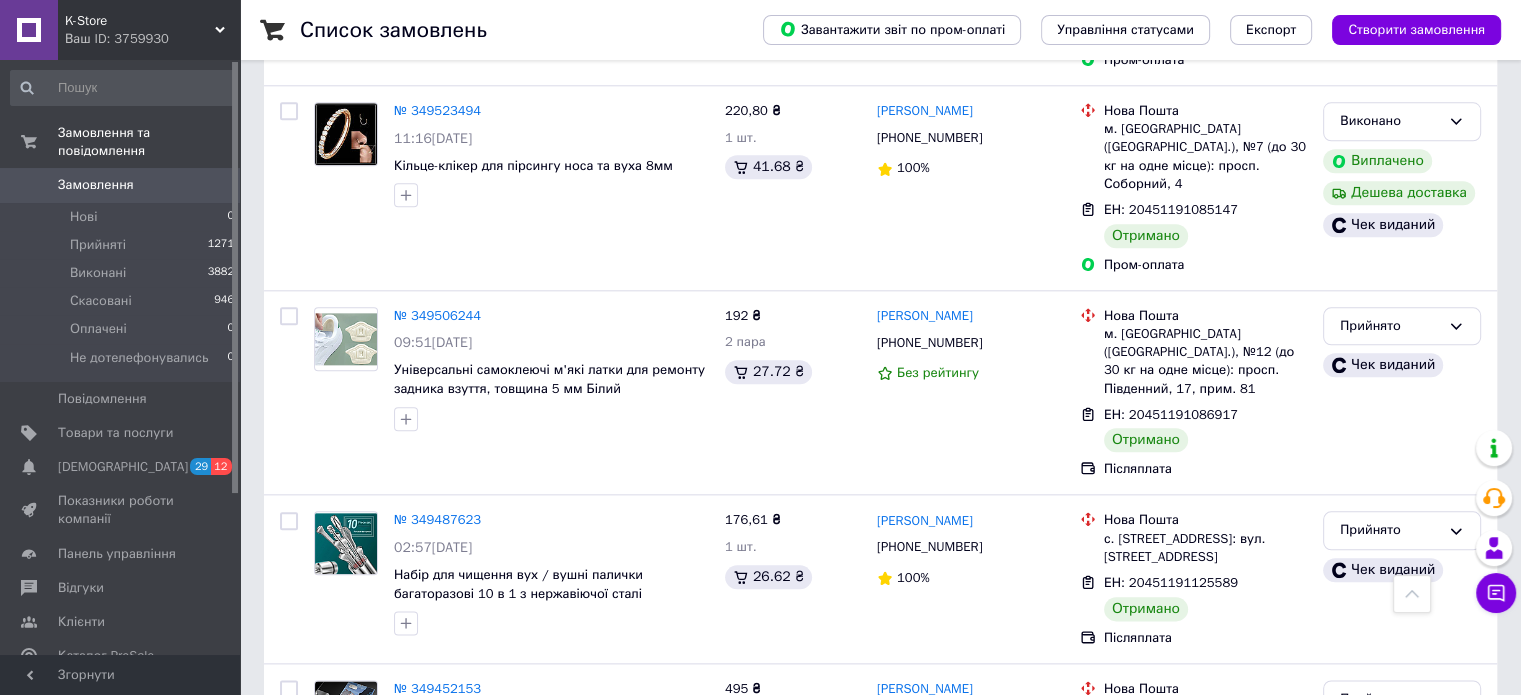 scroll, scrollTop: 17601, scrollLeft: 0, axis: vertical 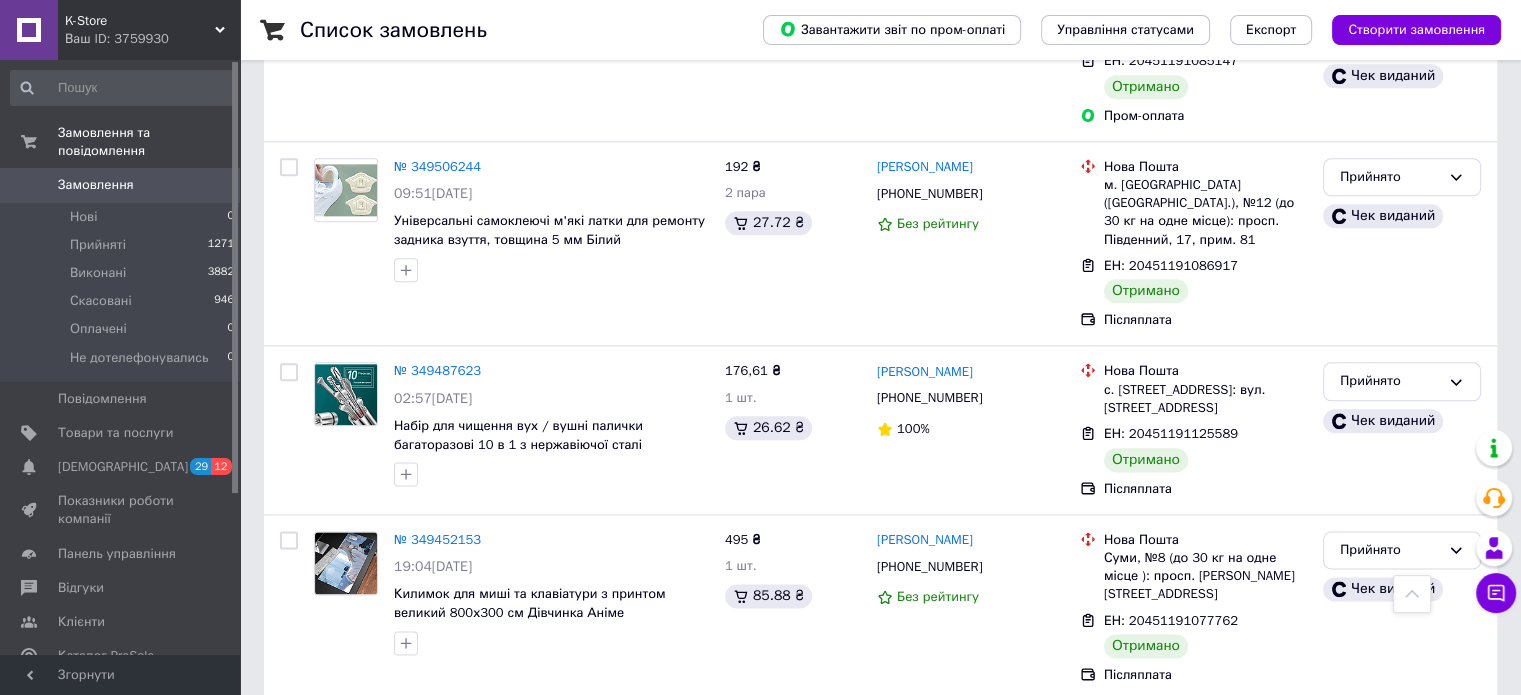 click on "2" at bounding box center [327, 1718] 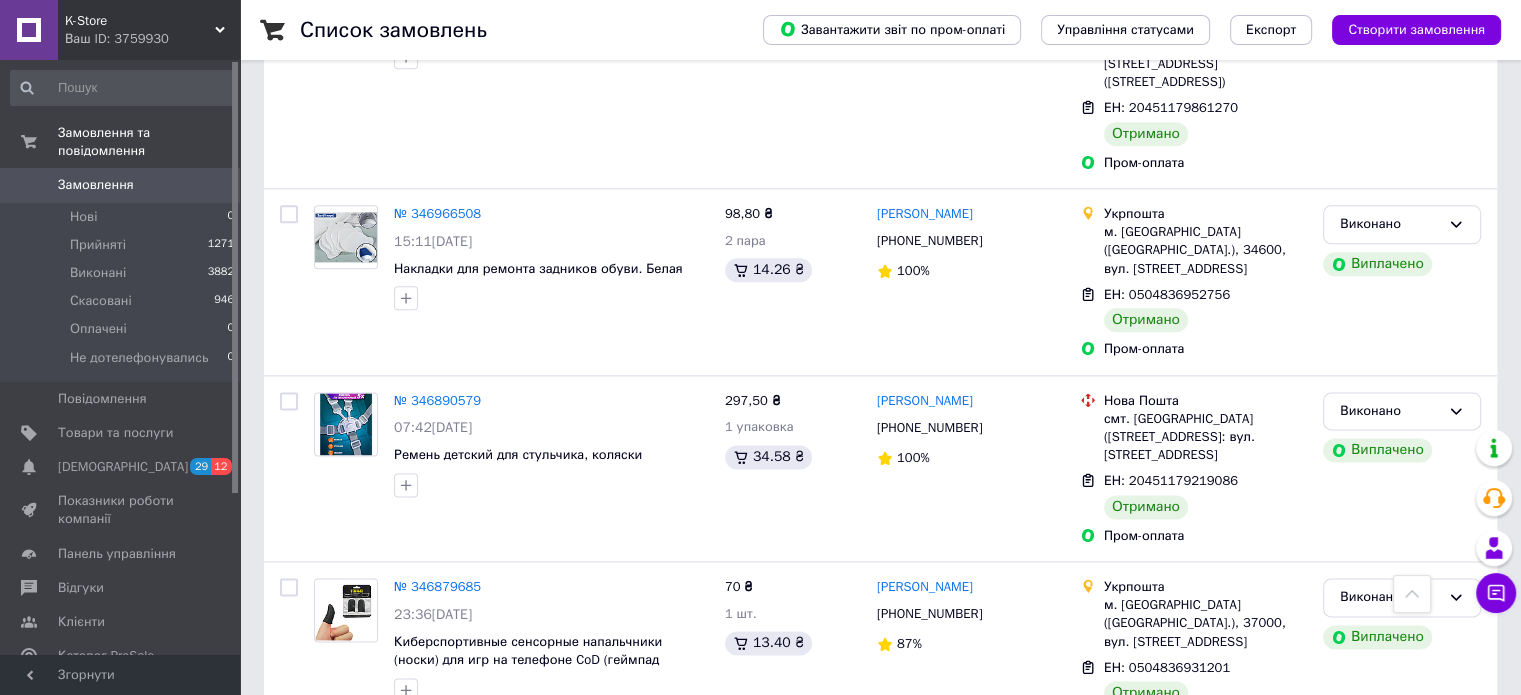 scroll, scrollTop: 10400, scrollLeft: 0, axis: vertical 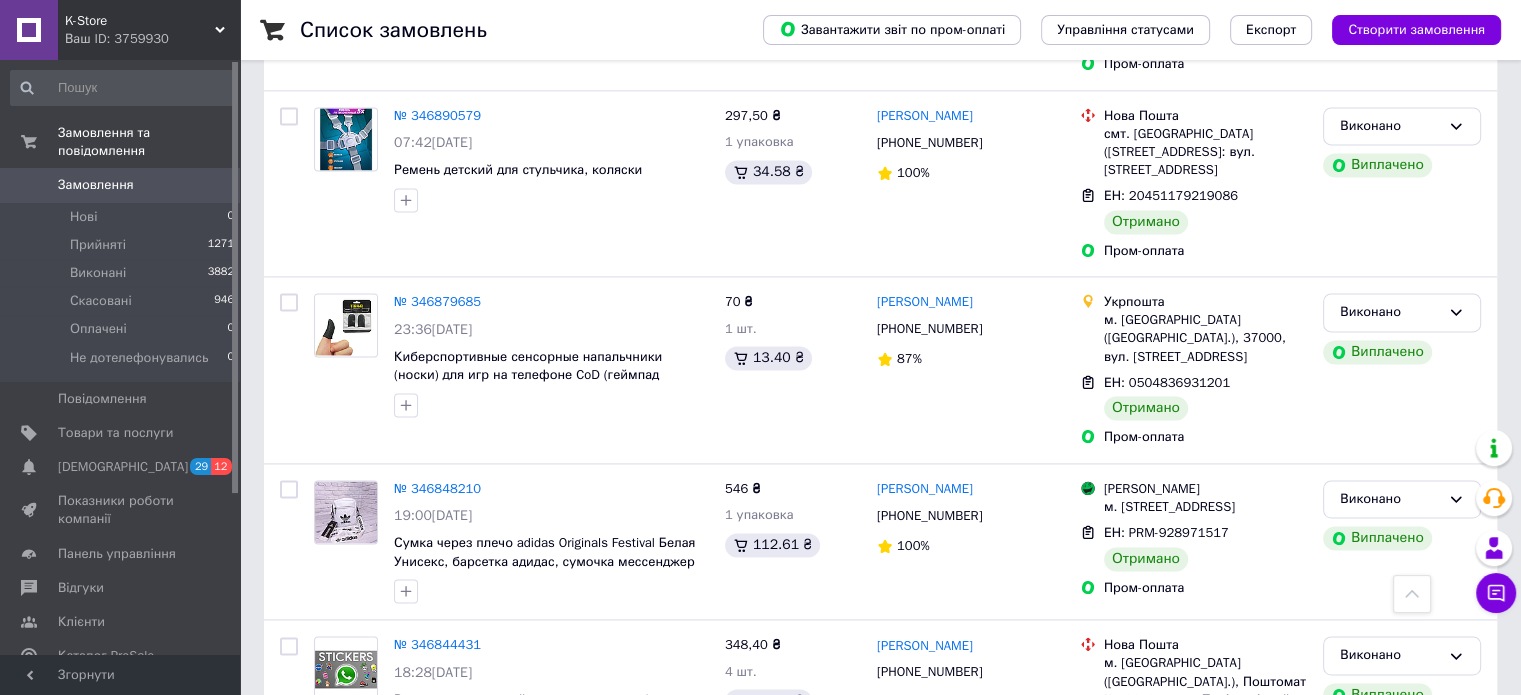 click on "K-Store" at bounding box center [140, 21] 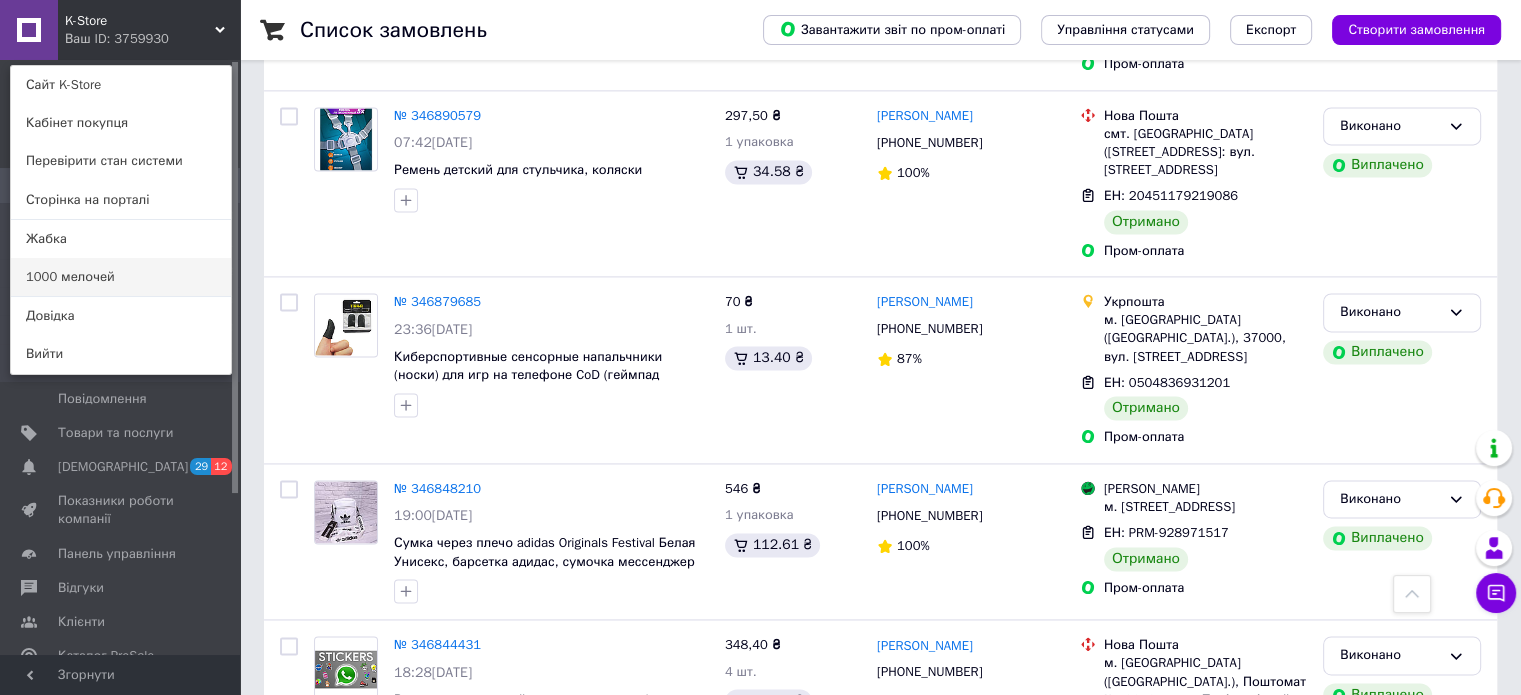 click on "1000 мелочей" at bounding box center (121, 277) 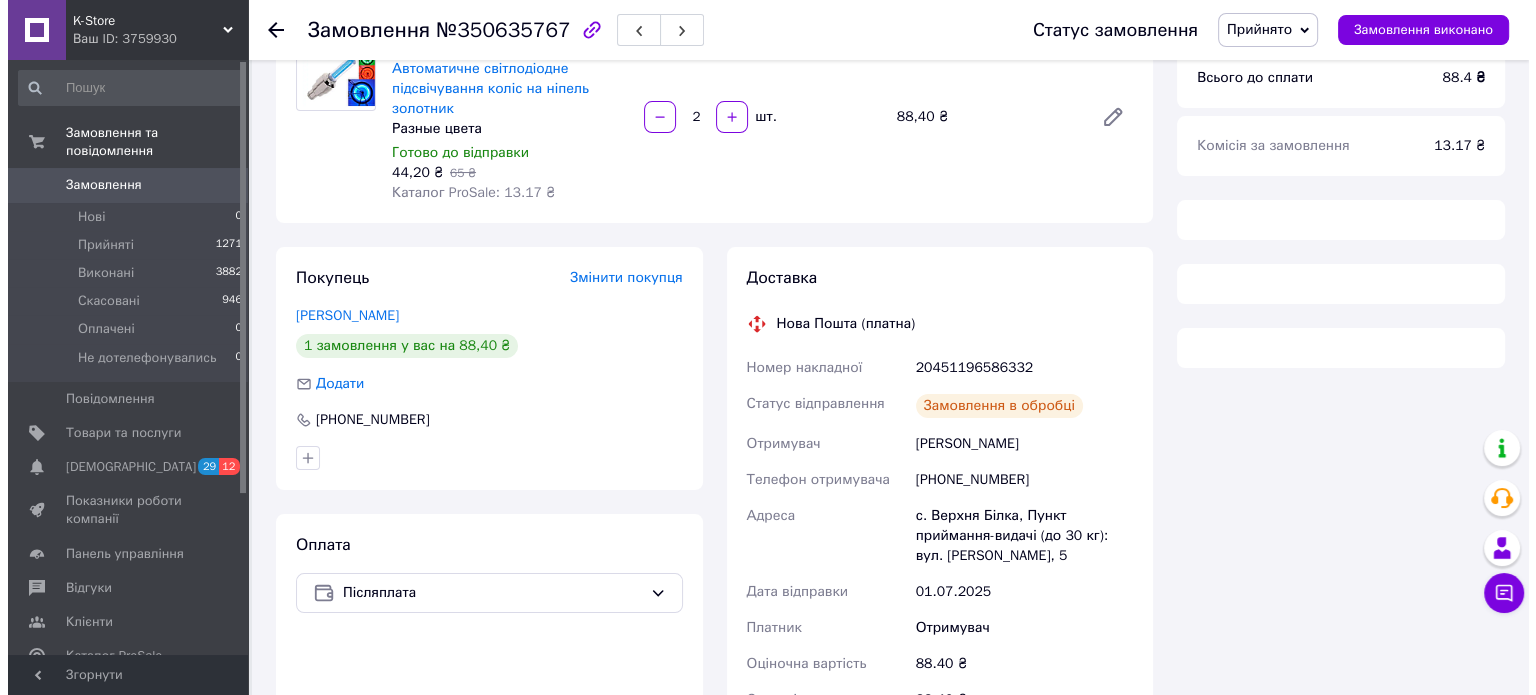 scroll, scrollTop: 244, scrollLeft: 0, axis: vertical 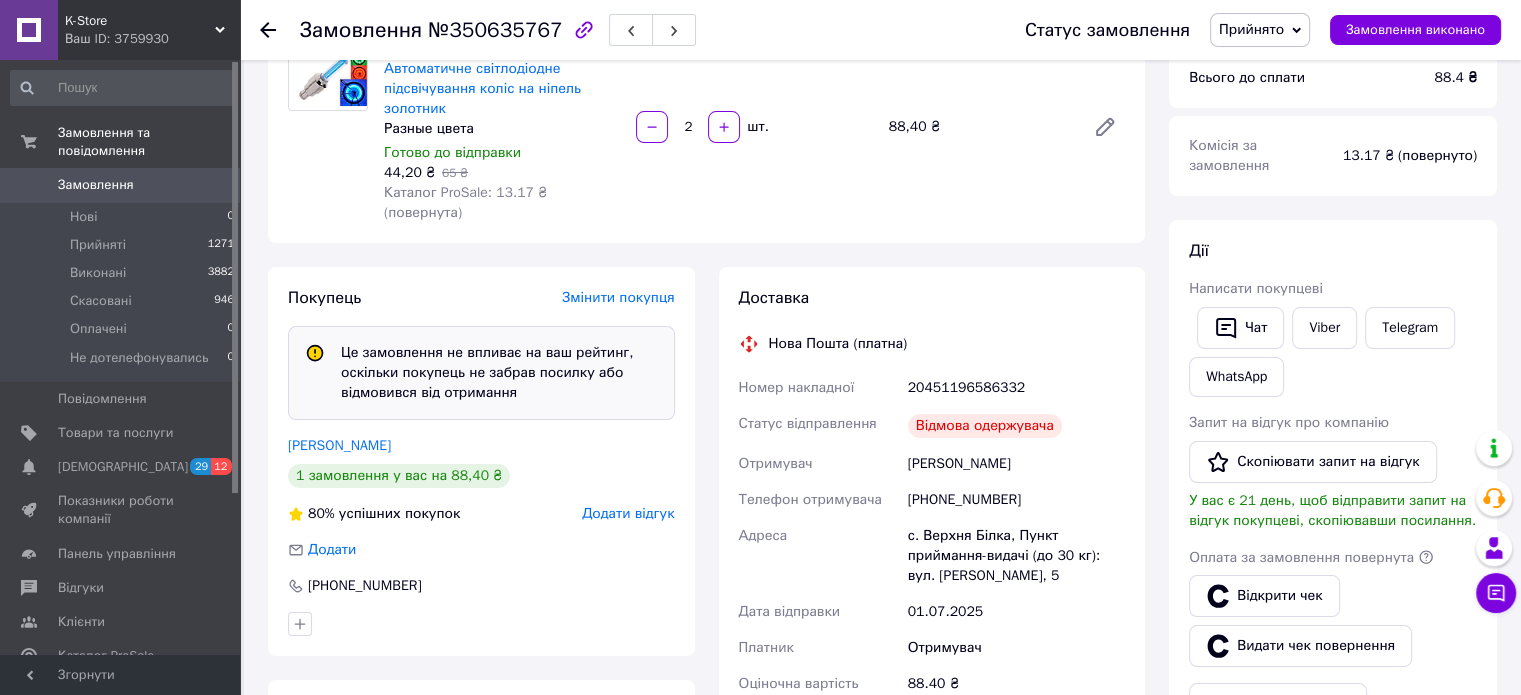click on "Додати відгук" at bounding box center (628, 513) 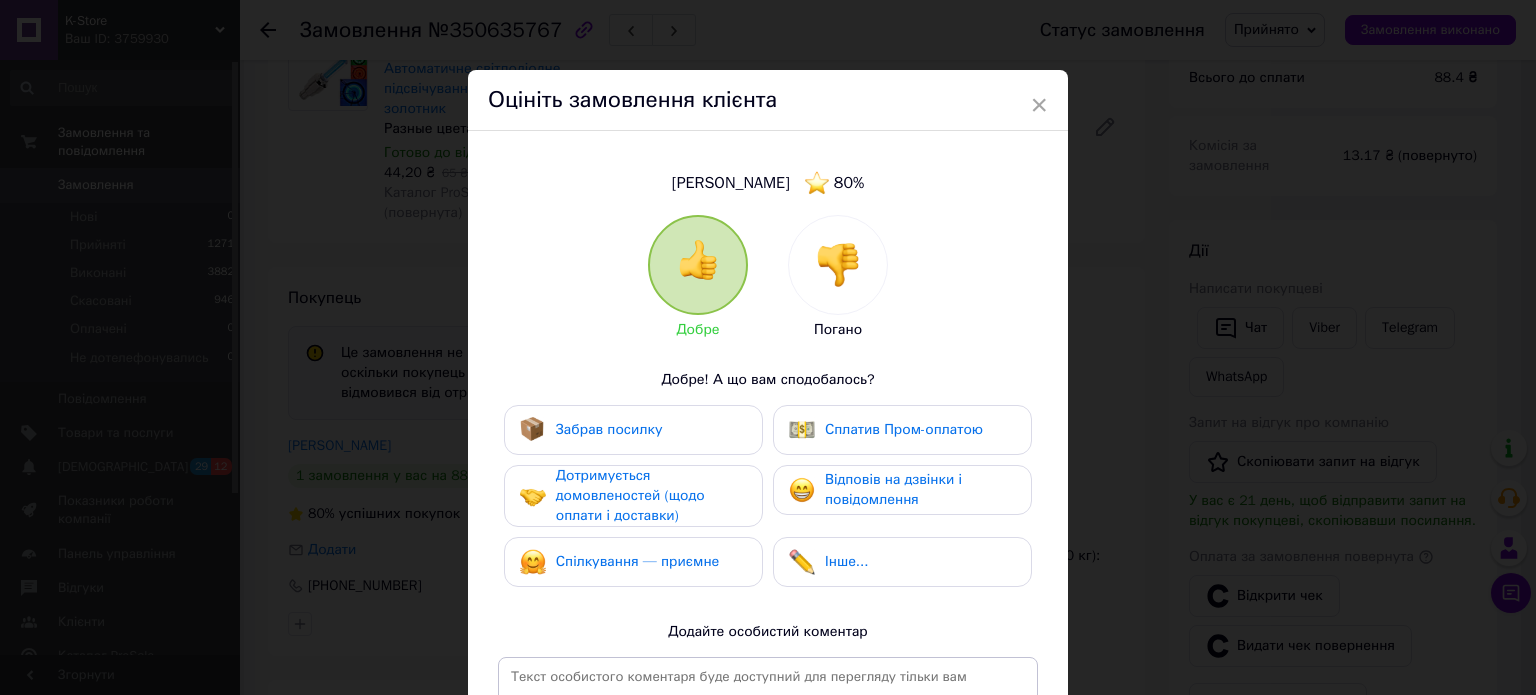 click at bounding box center [838, 265] 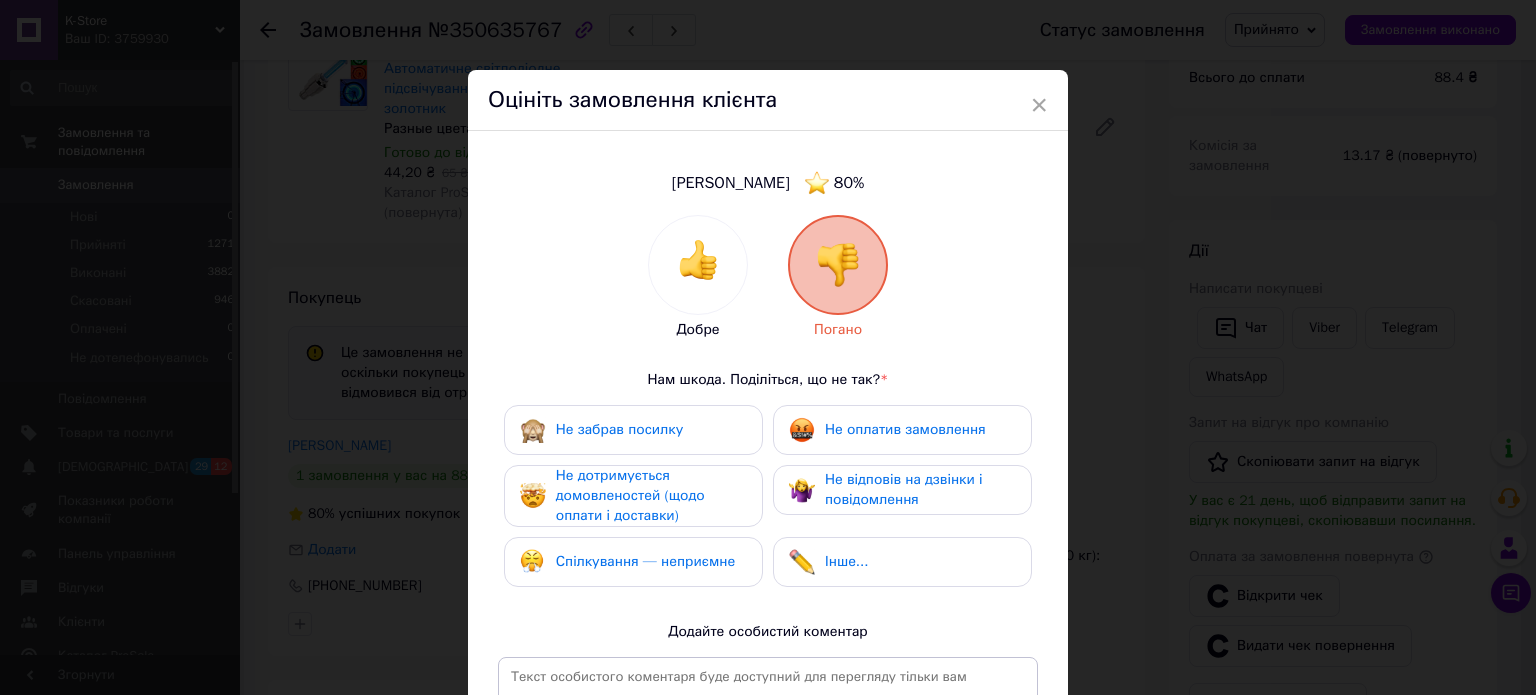 click on "Не забрав посилку" at bounding box center (601, 430) 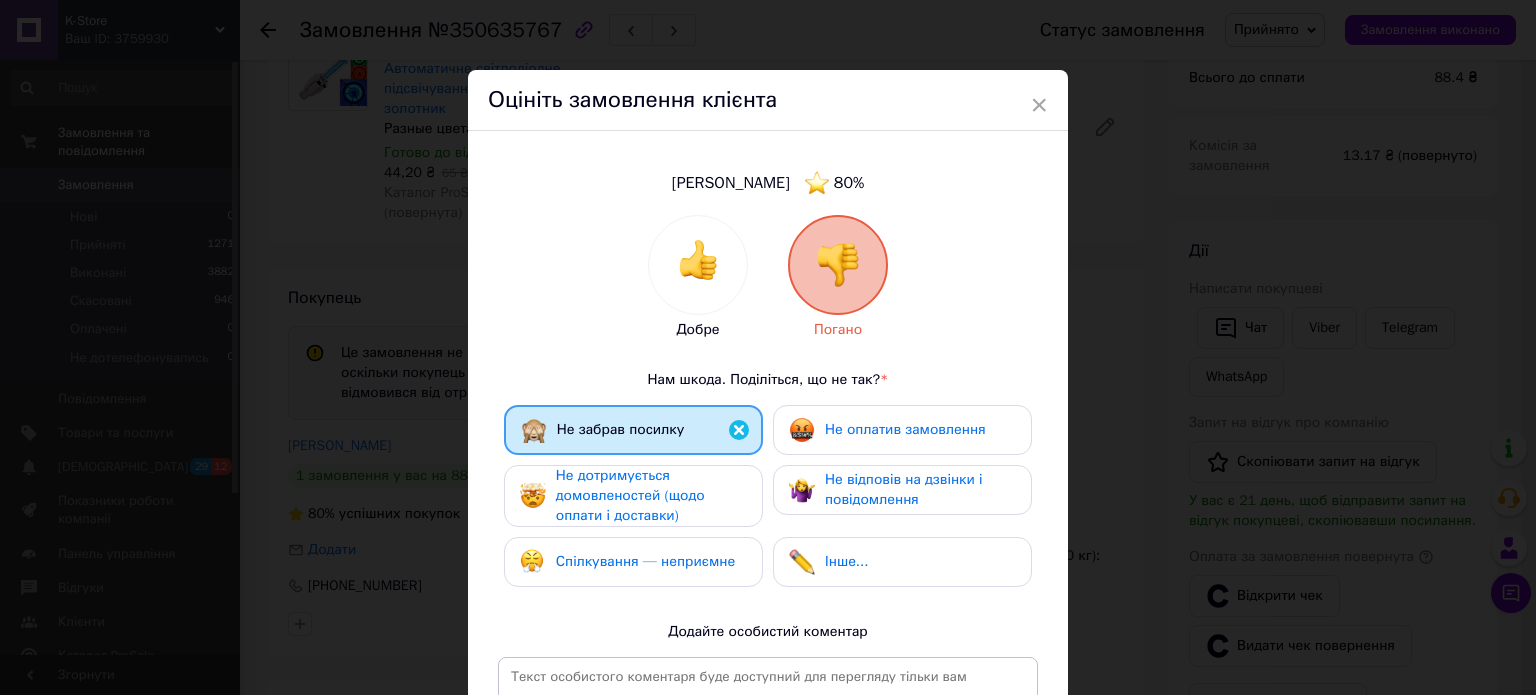 click on "Не дотримується домовленостей (щодо оплати і доставки)" at bounding box center [651, 496] 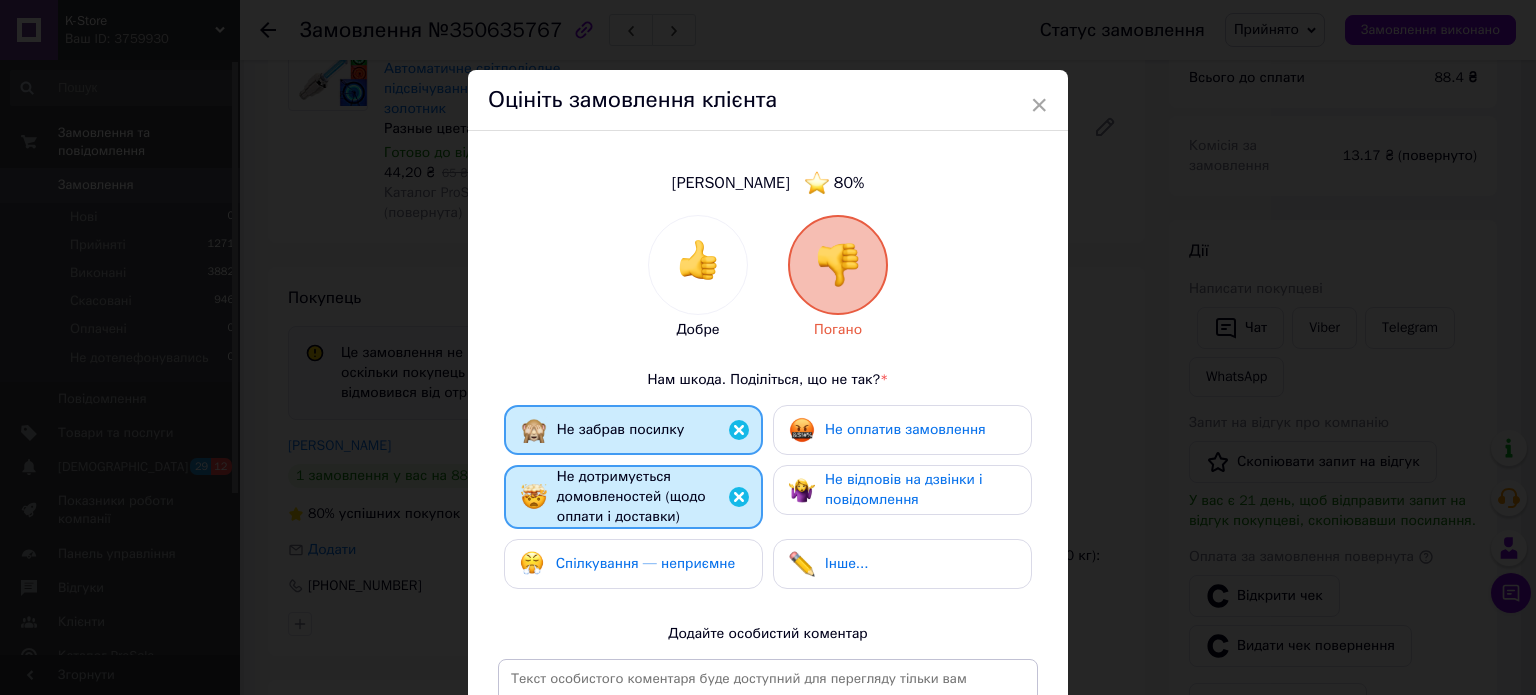click on "Не оплатив замовлення" at bounding box center (905, 429) 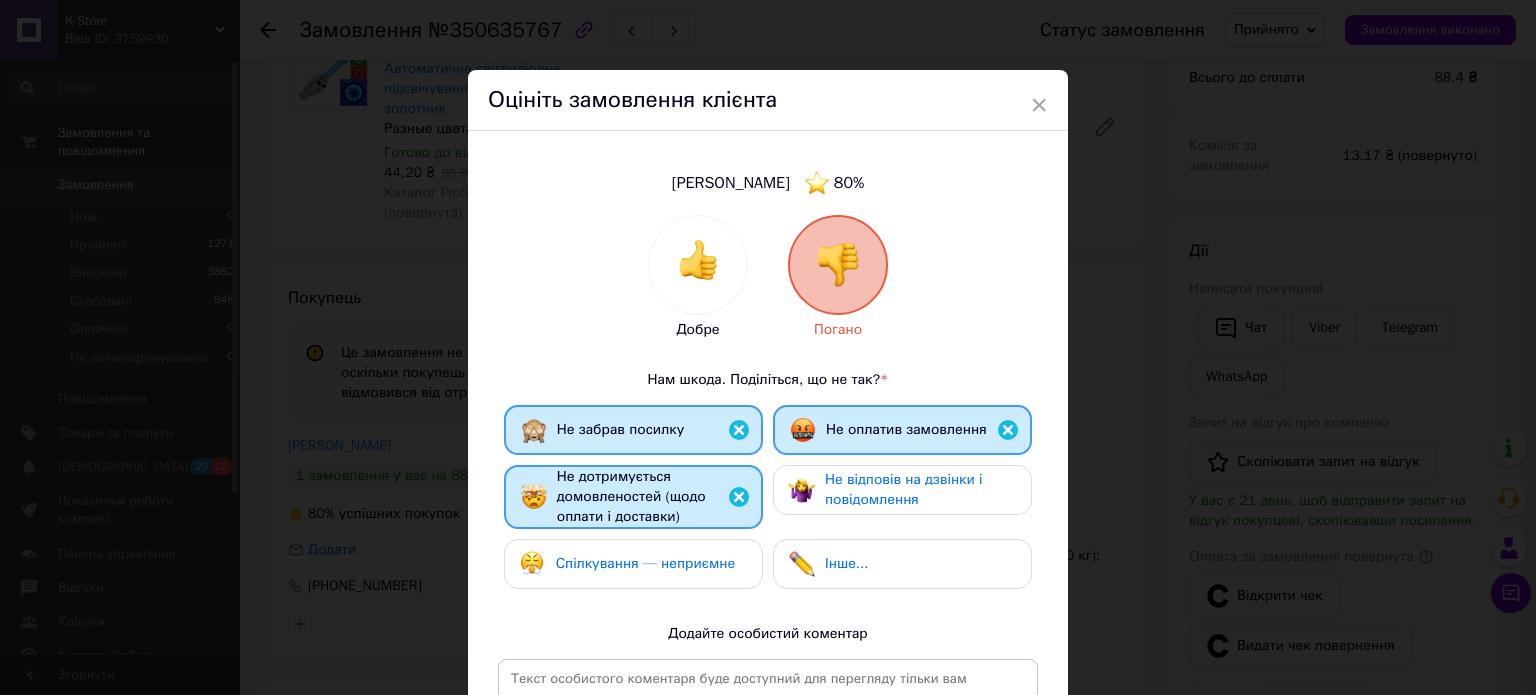 drag, startPoint x: 900, startPoint y: 495, endPoint x: 770, endPoint y: 551, distance: 141.54858 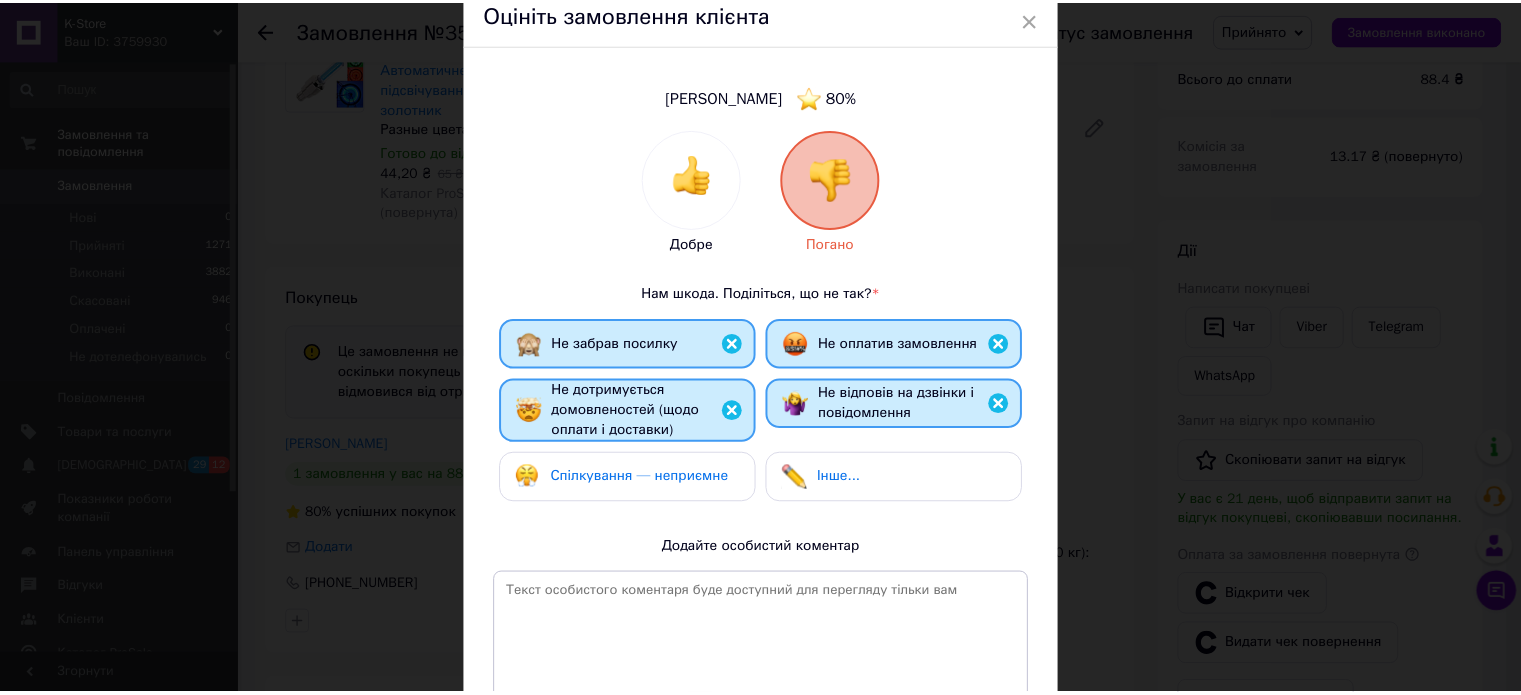 scroll, scrollTop: 200, scrollLeft: 0, axis: vertical 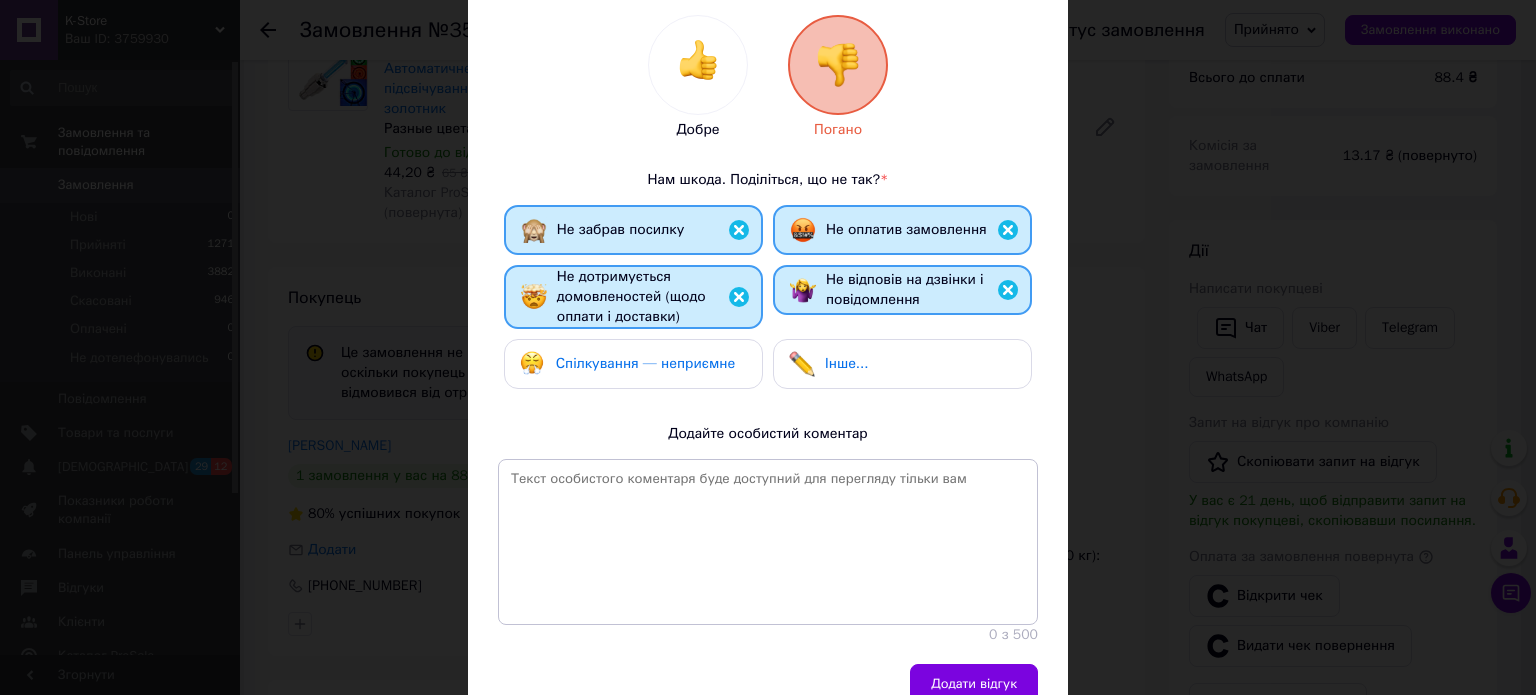drag, startPoint x: 676, startPoint y: 375, endPoint x: 870, endPoint y: 575, distance: 278.6324 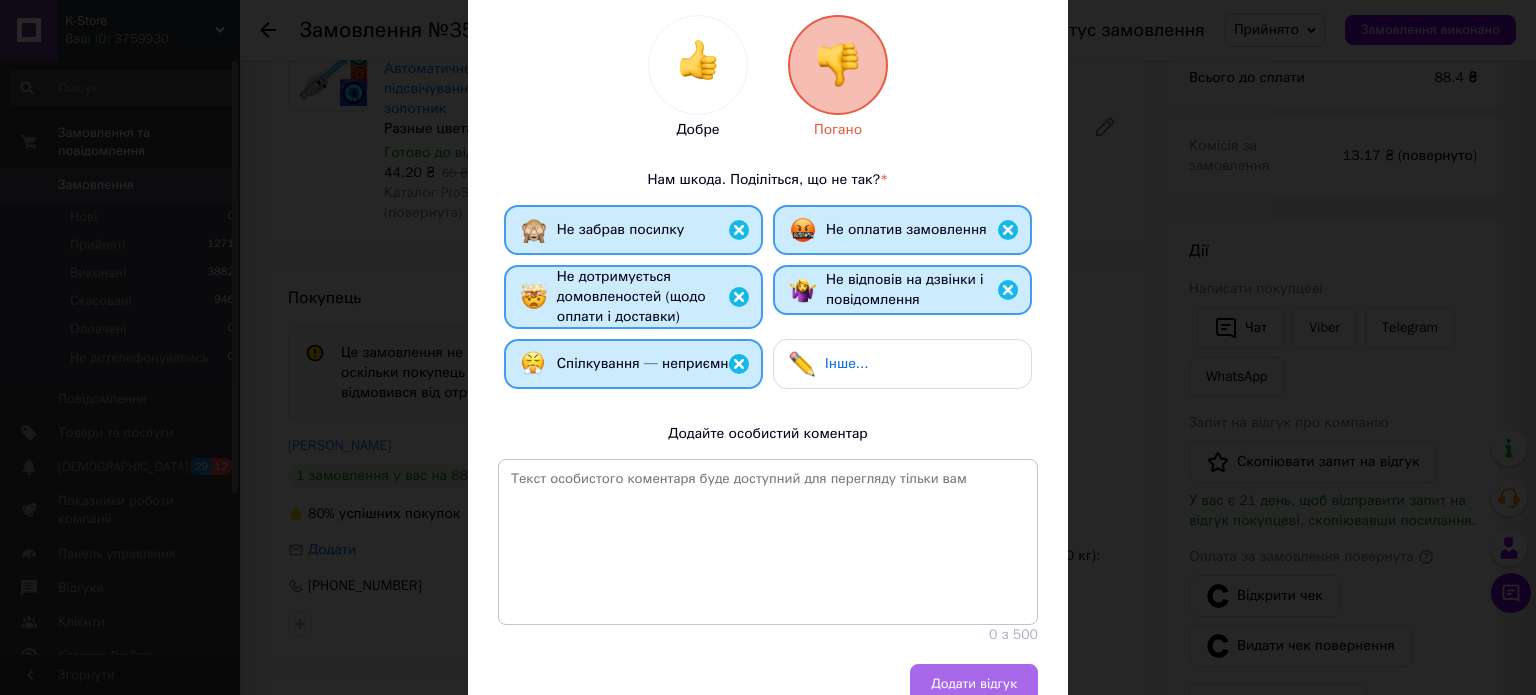 click on "Додати відгук" at bounding box center [974, 684] 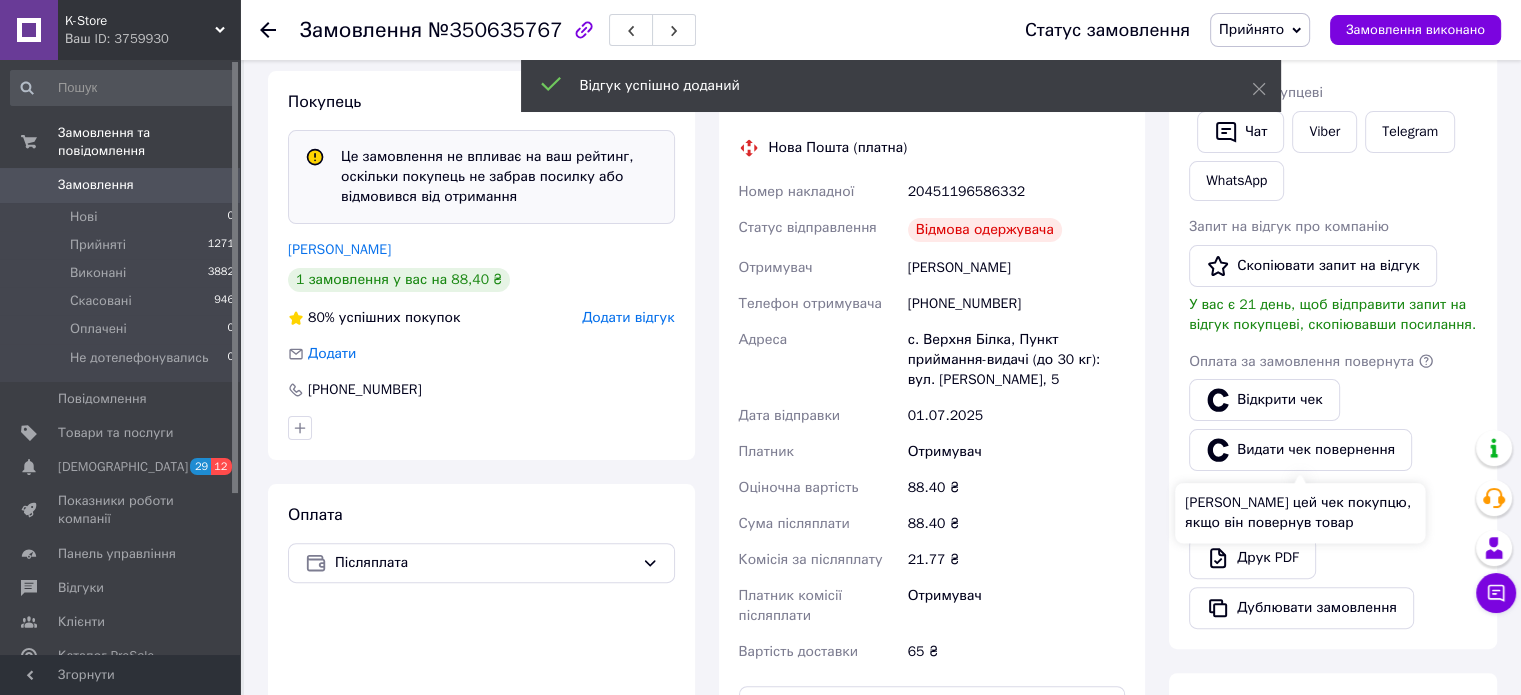 scroll, scrollTop: 444, scrollLeft: 0, axis: vertical 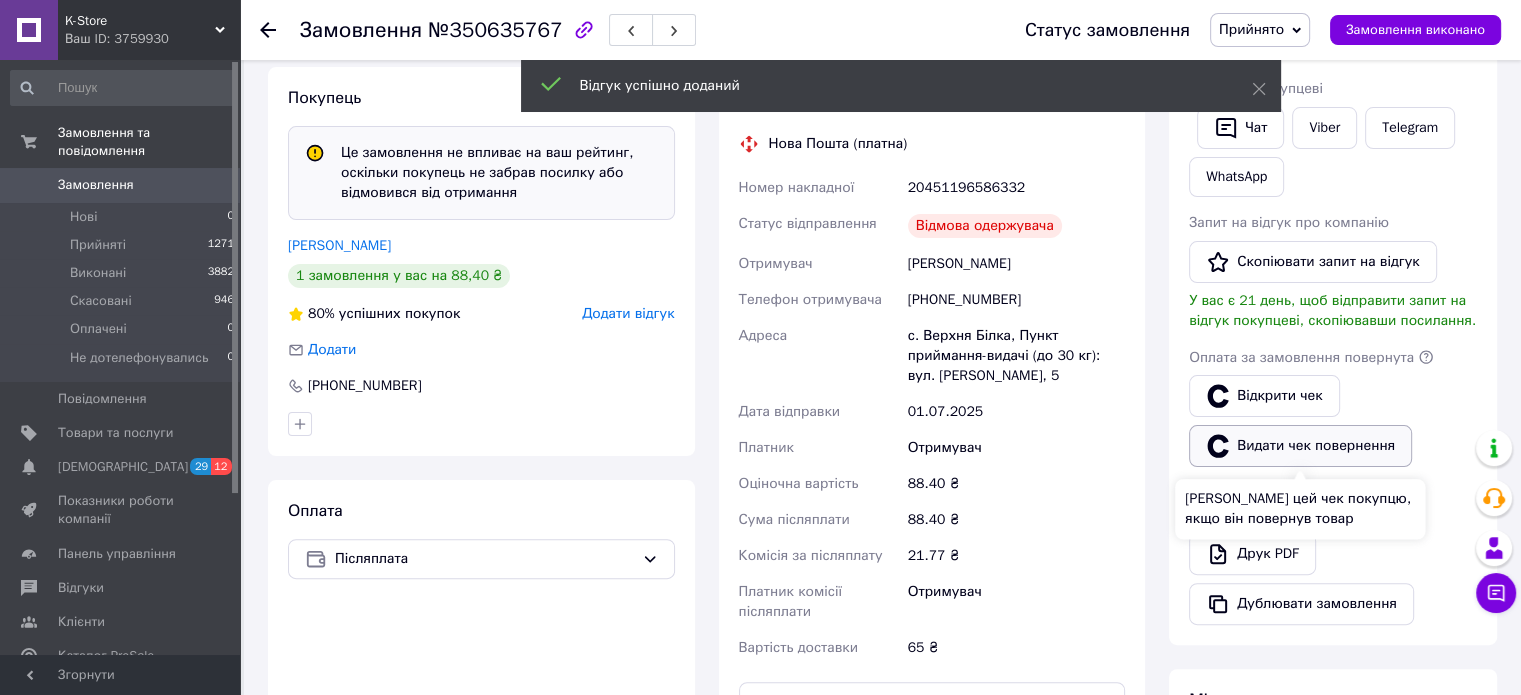 click on "Видати чек повернення" at bounding box center (1300, 446) 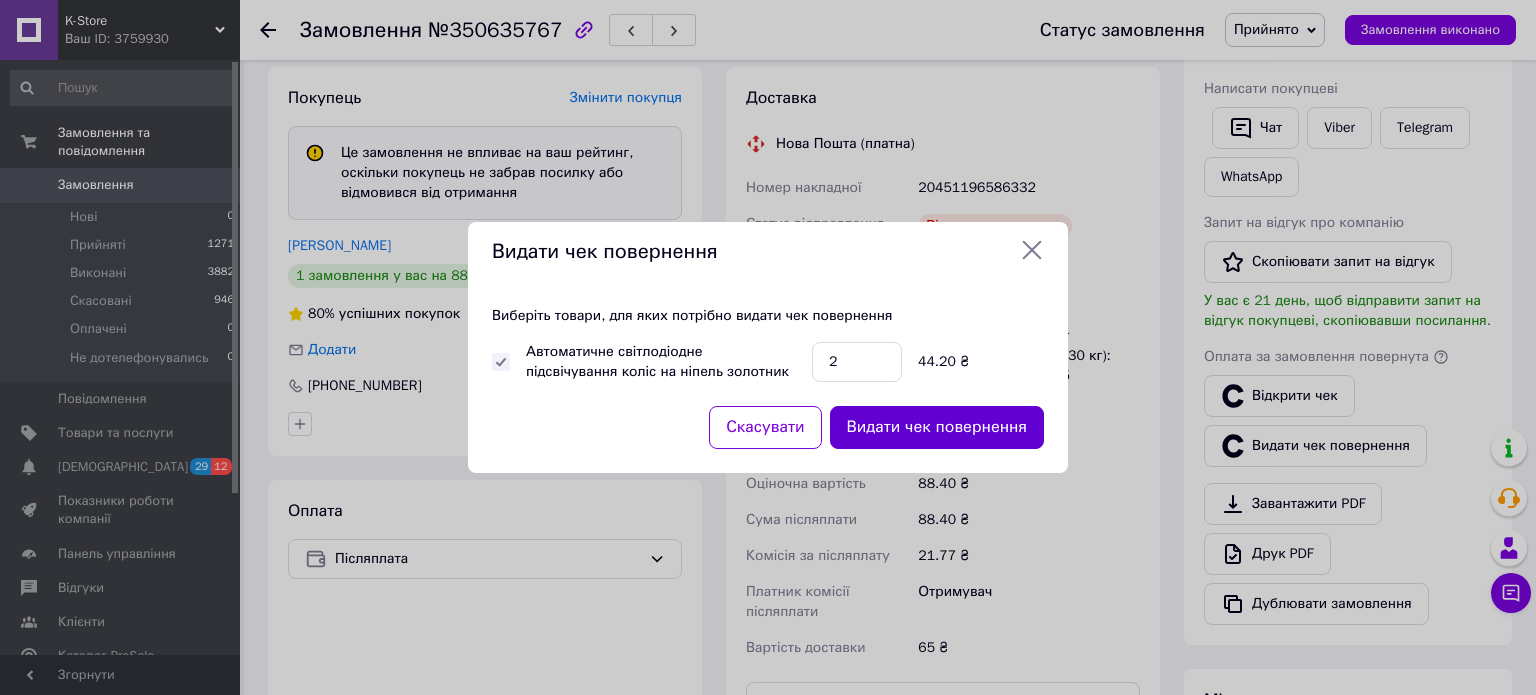 click on "Видати чек повернення" at bounding box center (937, 427) 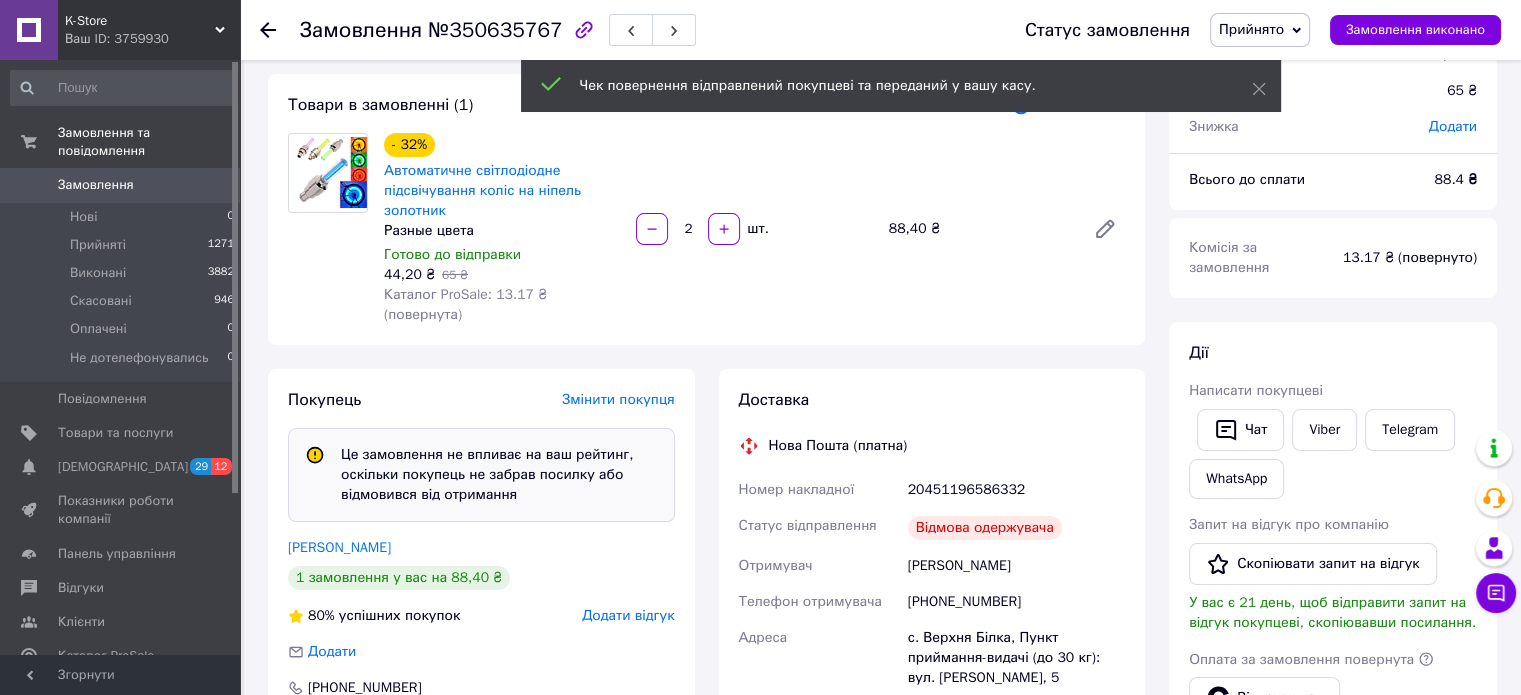 scroll, scrollTop: 300, scrollLeft: 0, axis: vertical 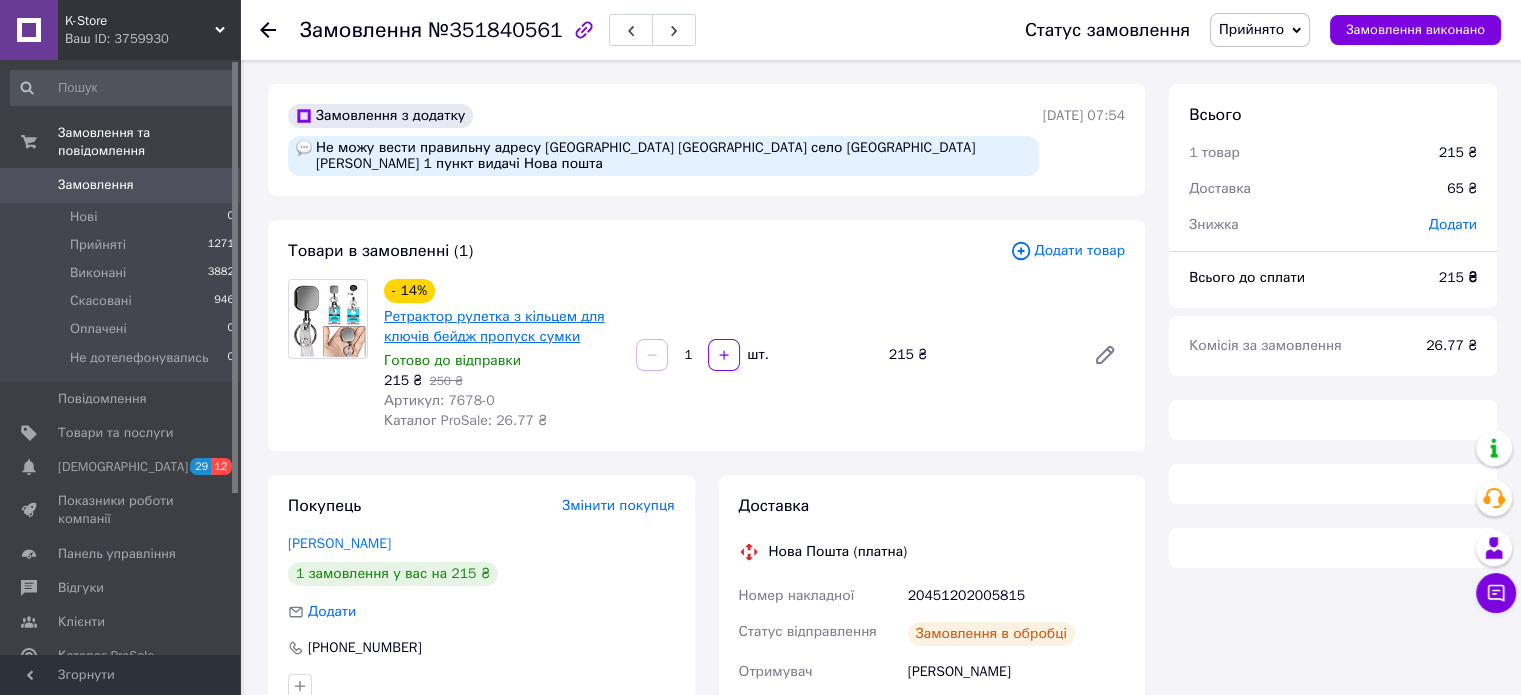drag, startPoint x: 470, startPoint y: 327, endPoint x: 421, endPoint y: 341, distance: 50.96077 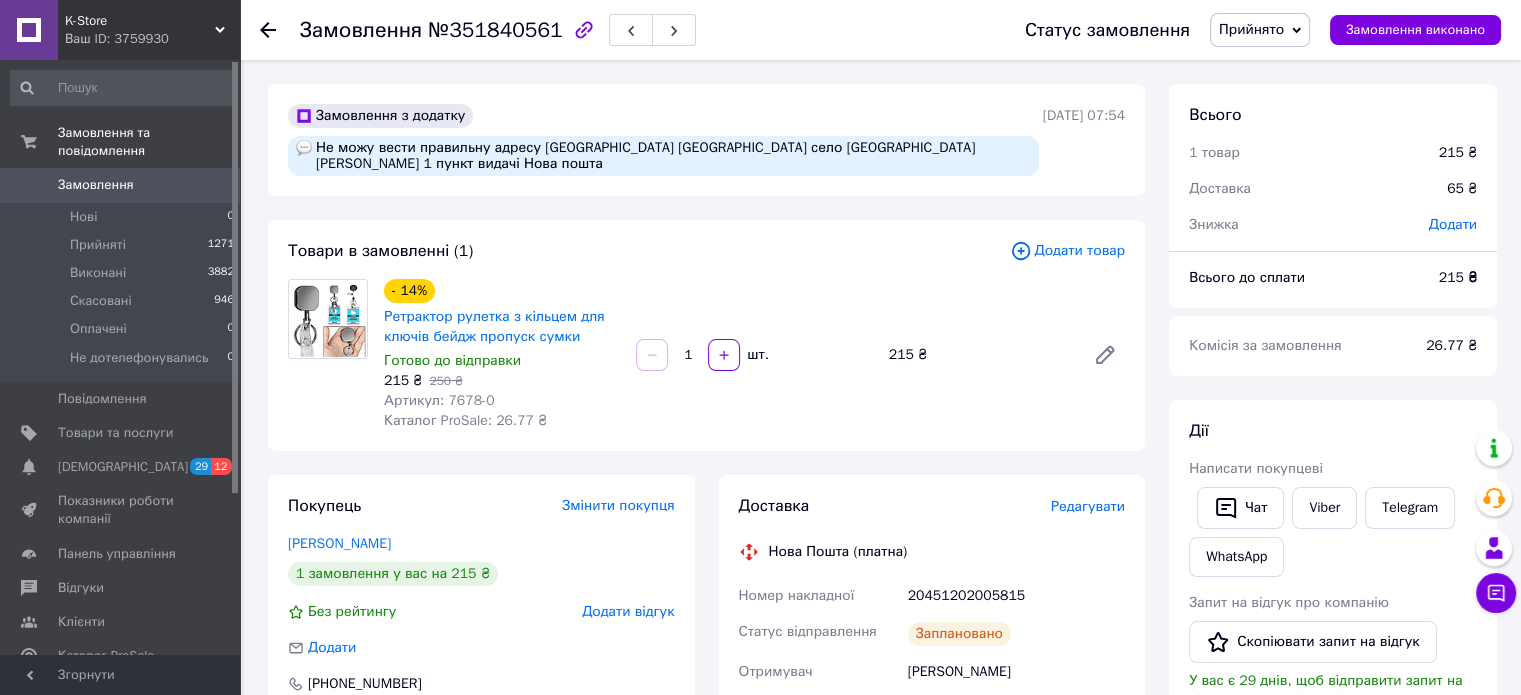 click on "Комісія за замовлення" at bounding box center (1295, 346) 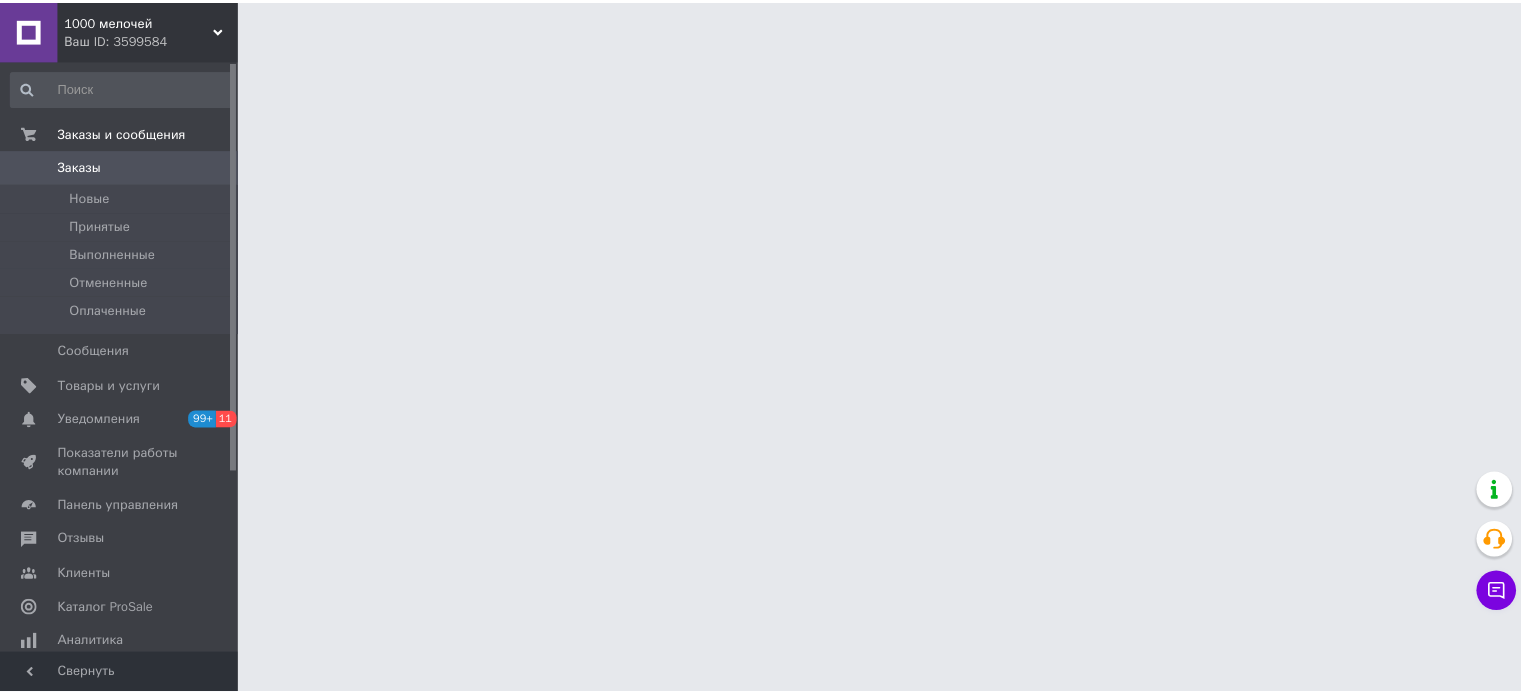 scroll, scrollTop: 0, scrollLeft: 0, axis: both 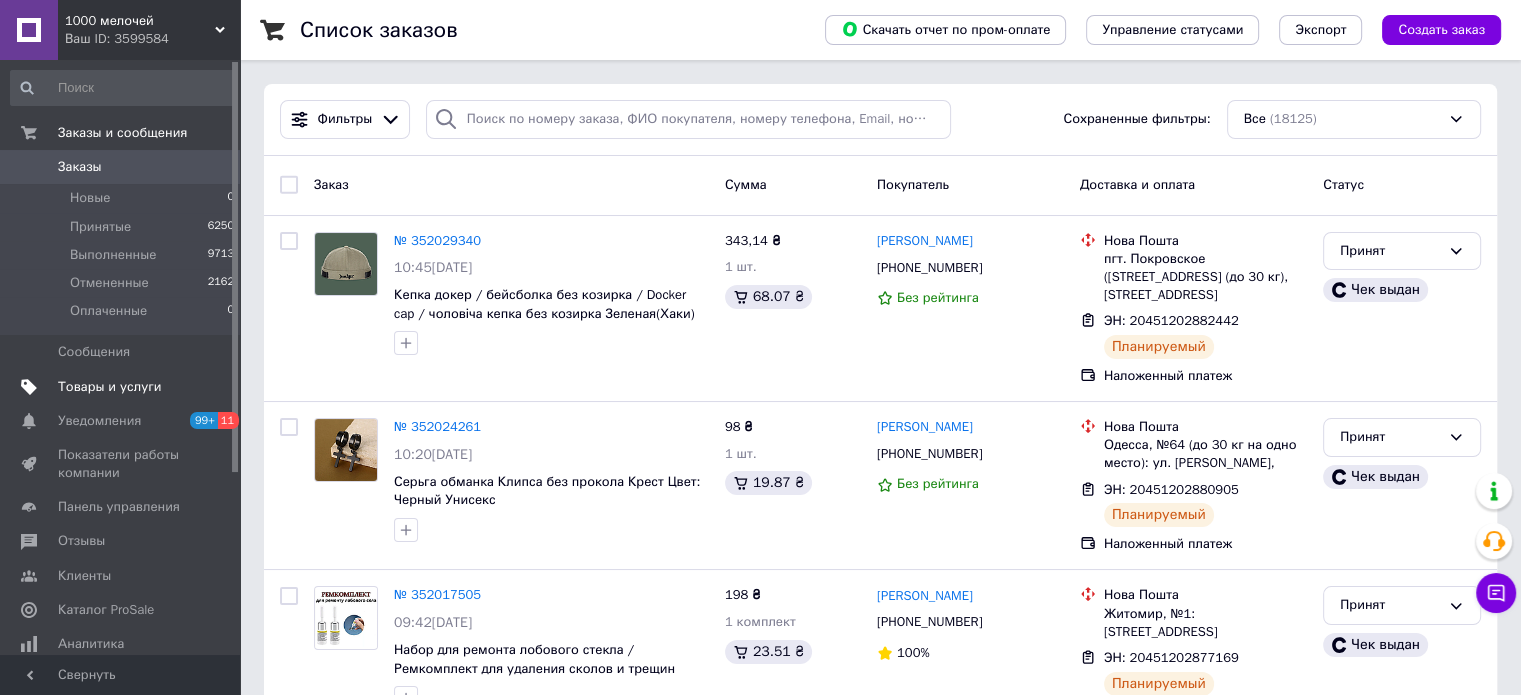 click on "Товары и услуги" at bounding box center (110, 387) 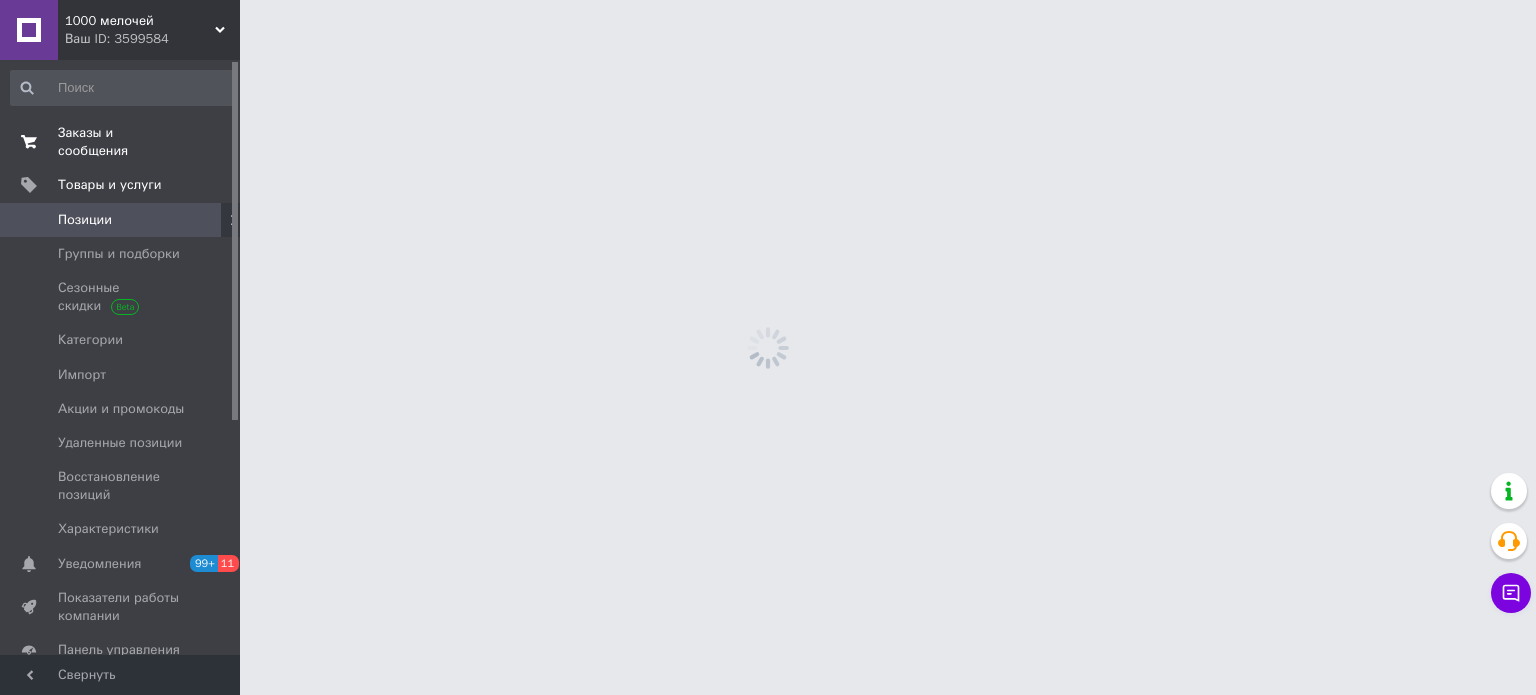 click at bounding box center (29, 142) 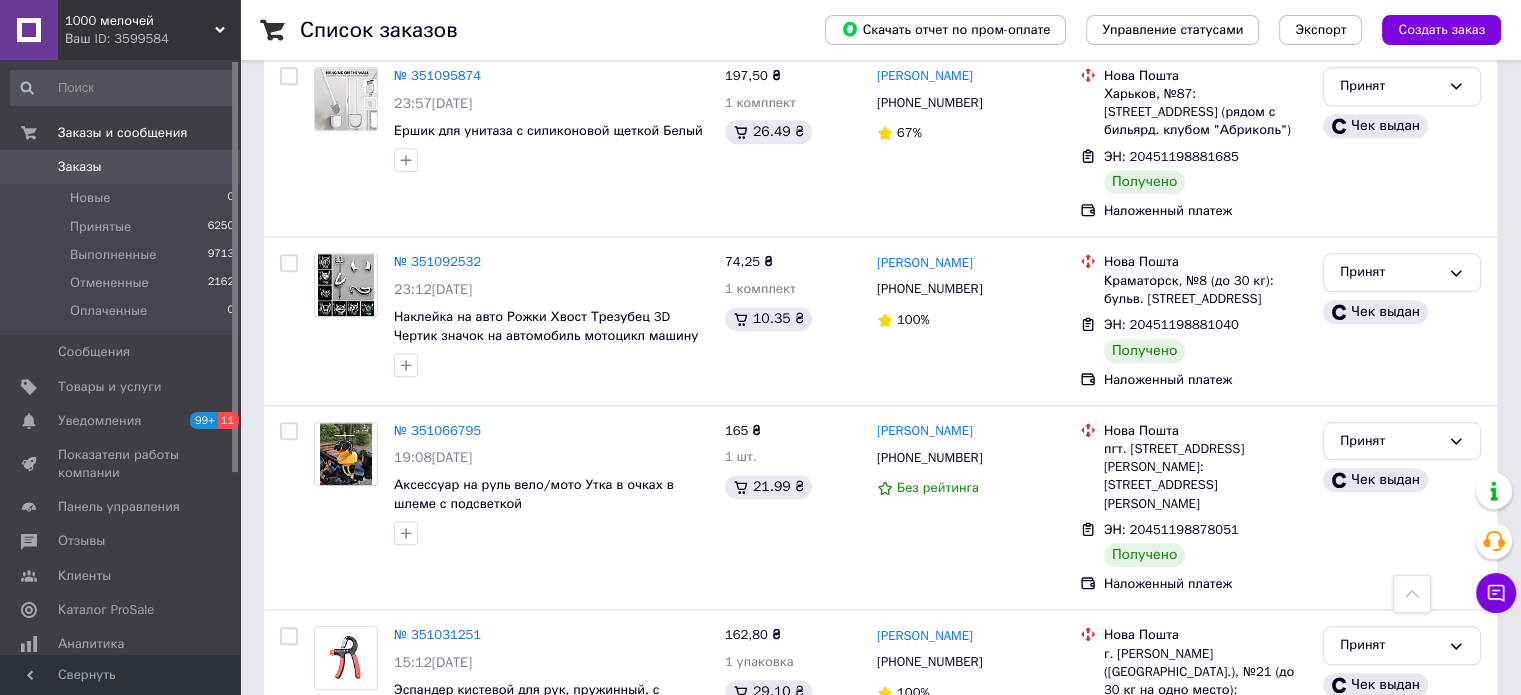 scroll, scrollTop: 17230, scrollLeft: 0, axis: vertical 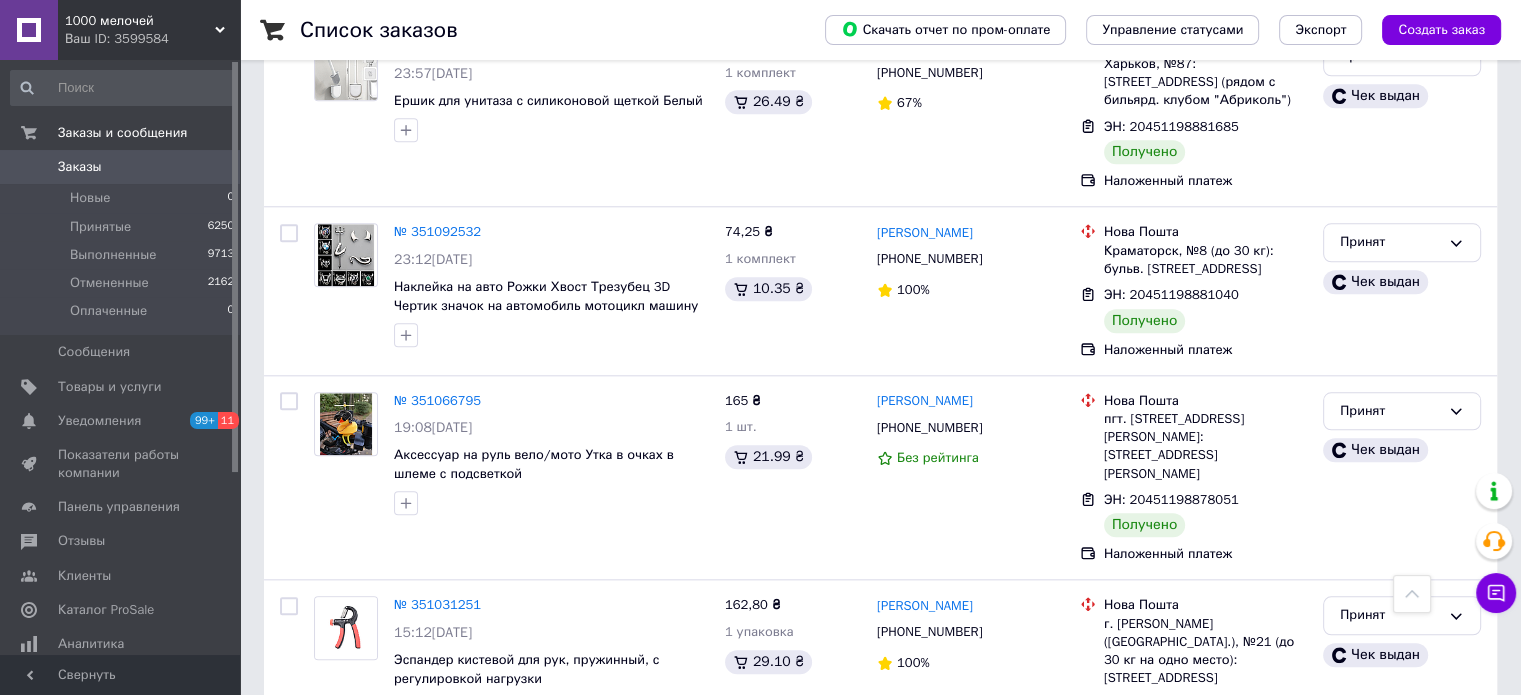 click on "2" at bounding box center [327, 1630] 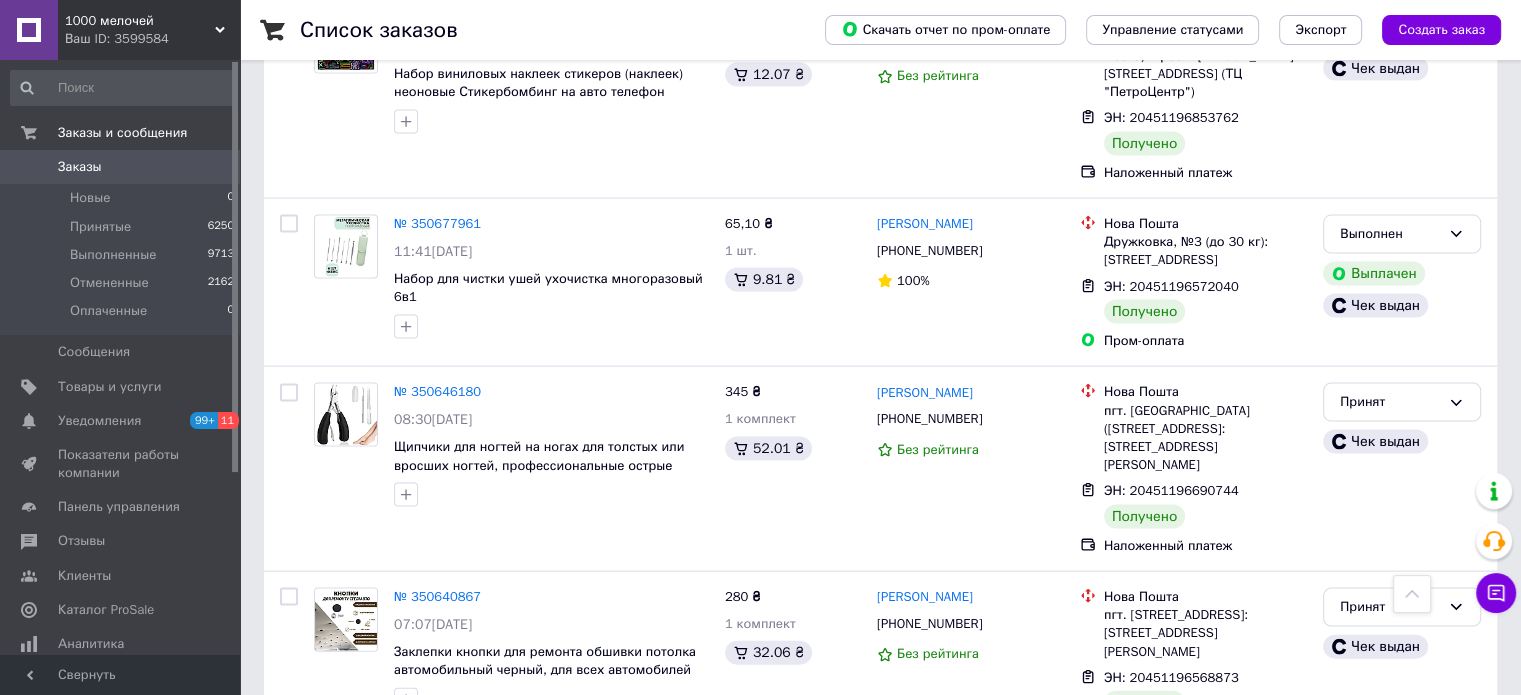 scroll, scrollTop: 4400, scrollLeft: 0, axis: vertical 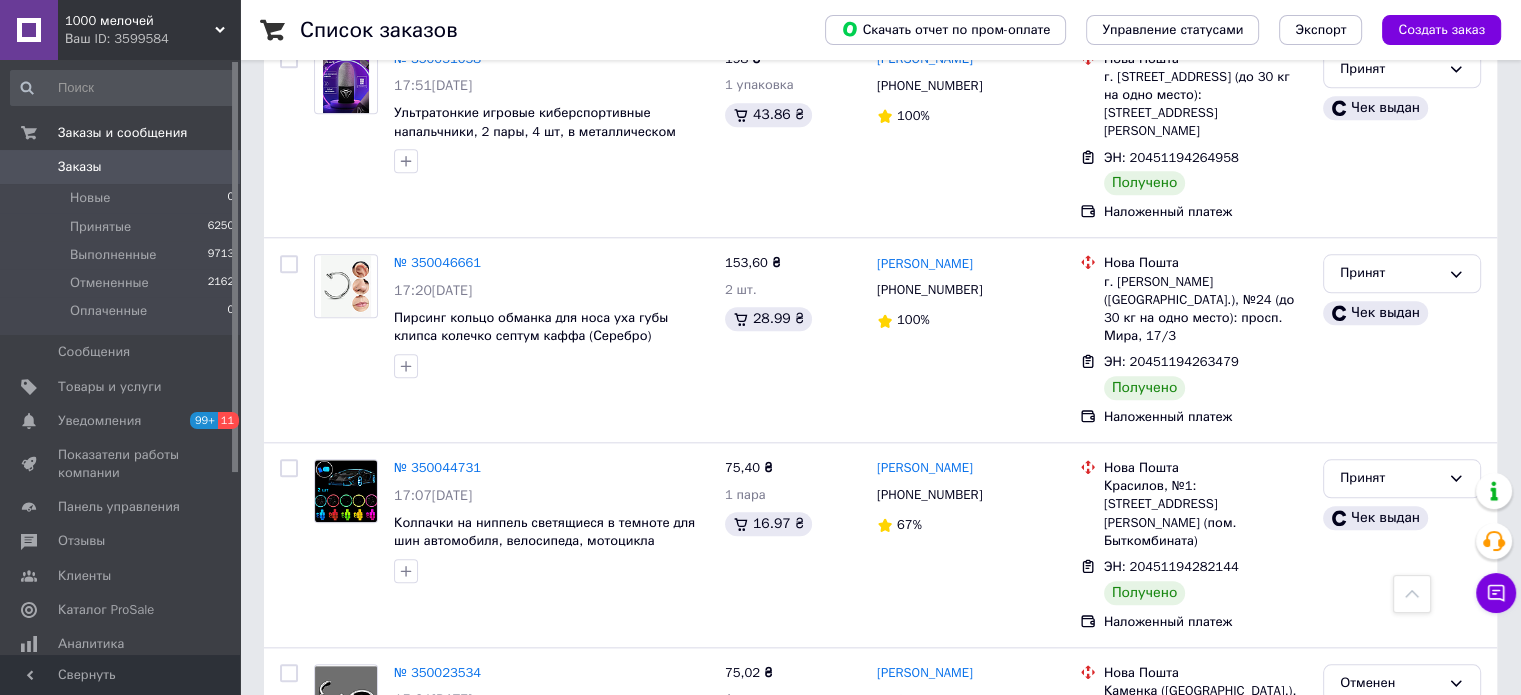 click on "Заказы" at bounding box center (121, 167) 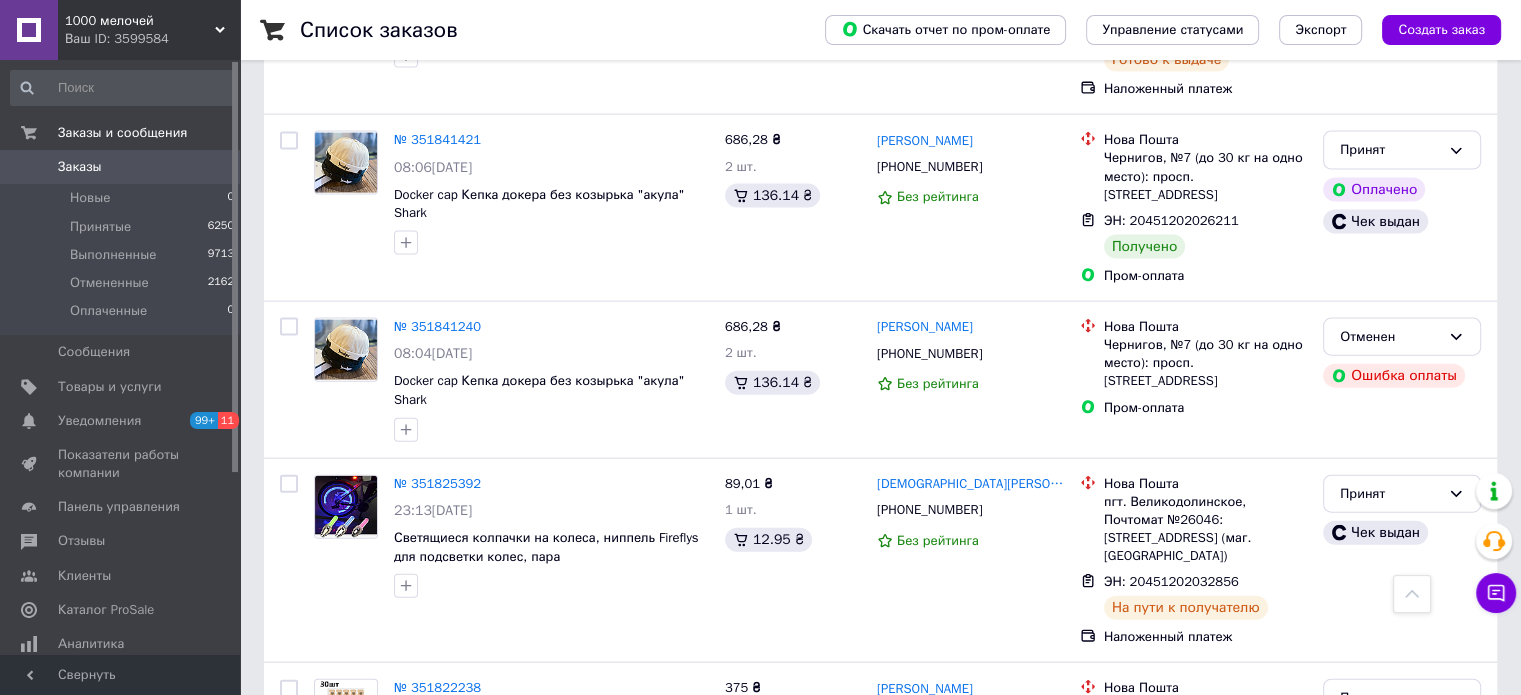 scroll, scrollTop: 4400, scrollLeft: 0, axis: vertical 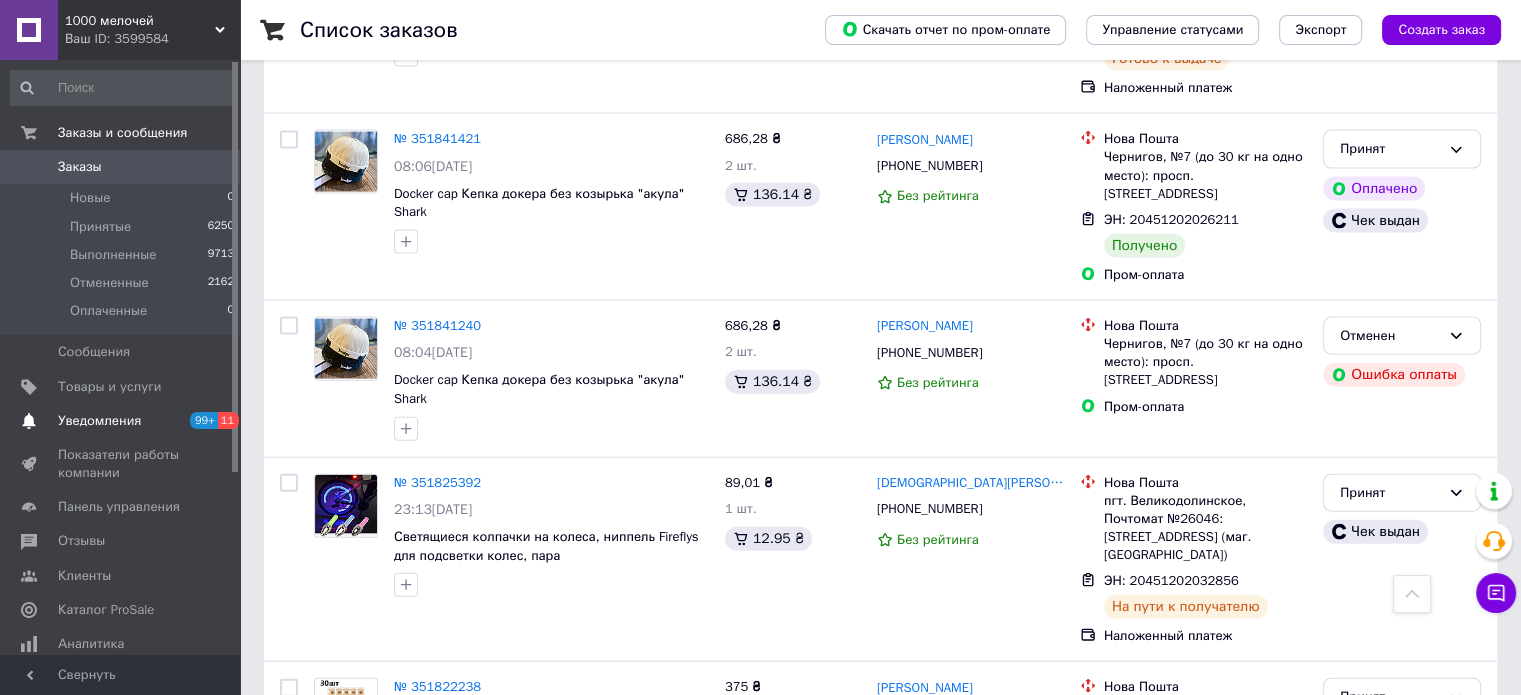 click on "Уведомления" at bounding box center (121, 421) 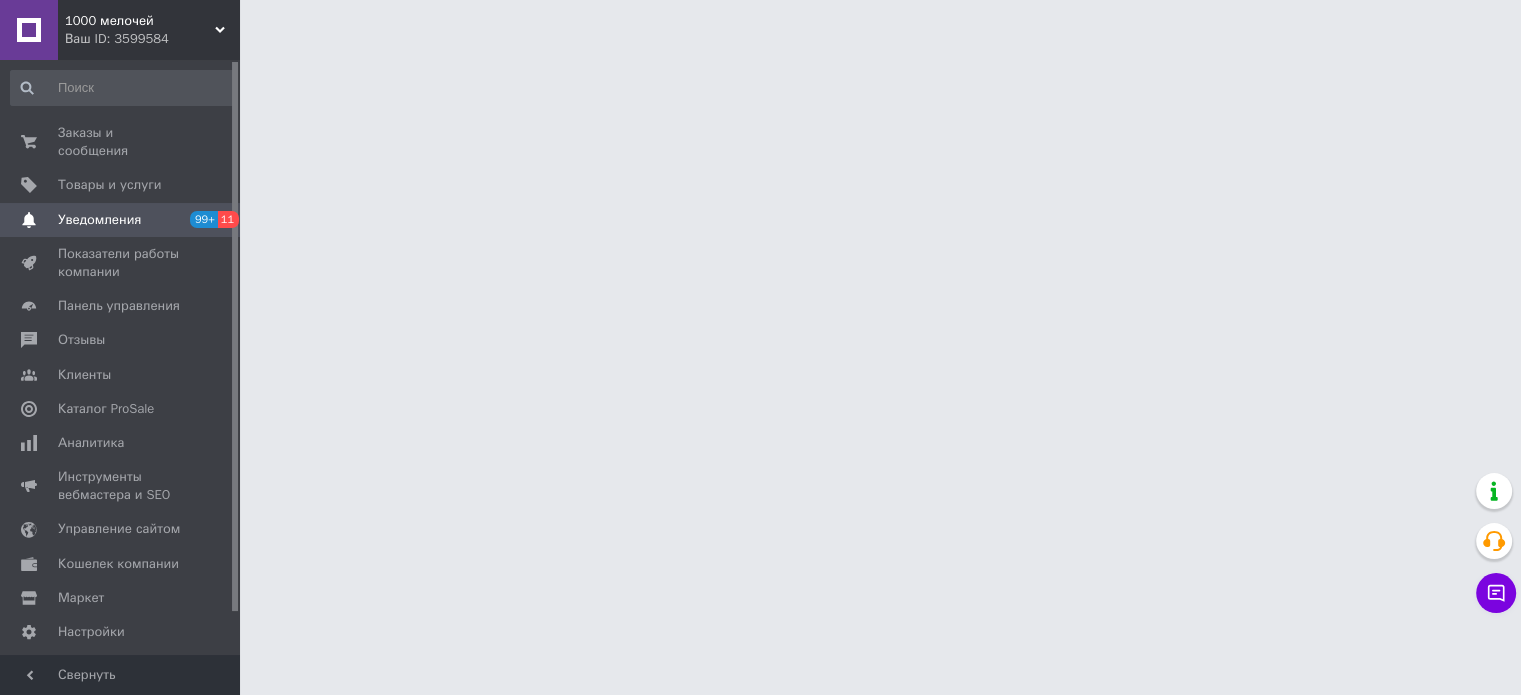 scroll, scrollTop: 0, scrollLeft: 0, axis: both 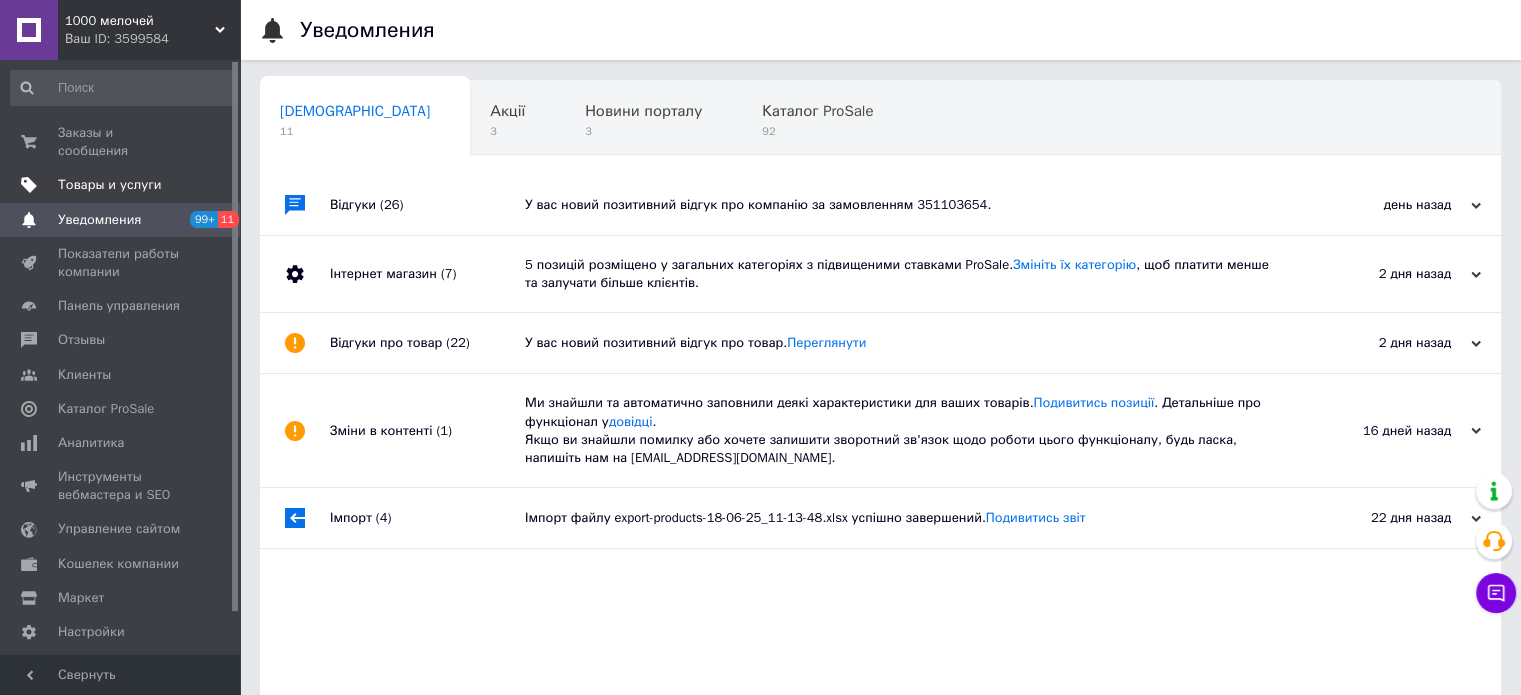 click on "Товары и услуги" at bounding box center (123, 185) 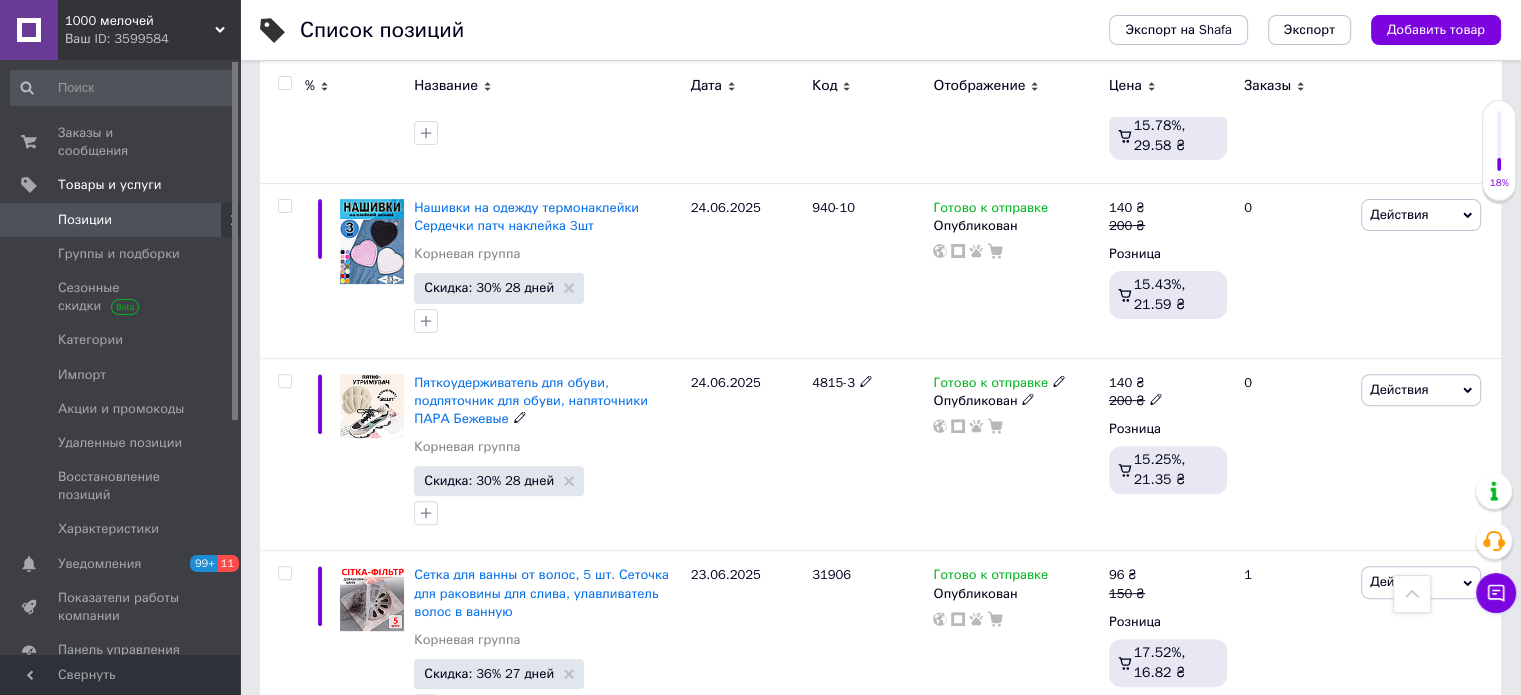 scroll, scrollTop: 0, scrollLeft: 0, axis: both 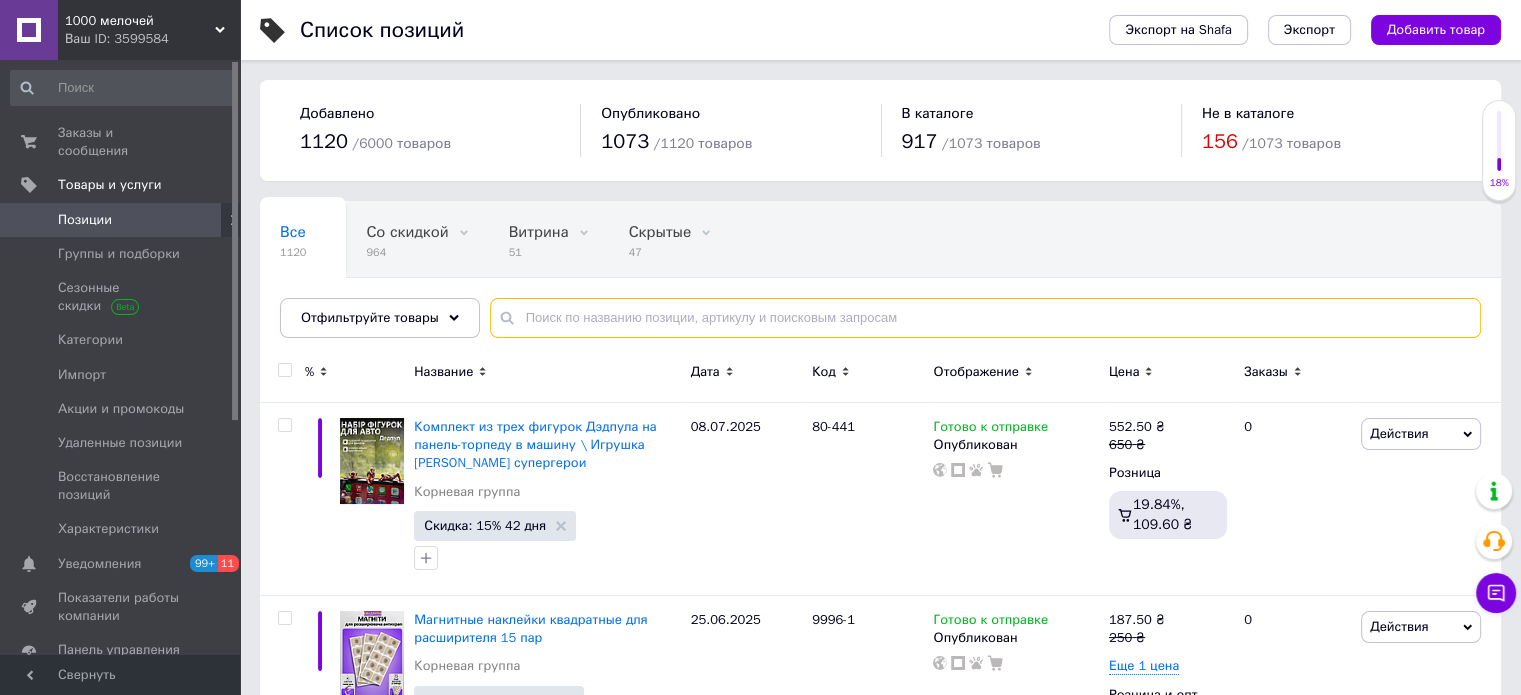 click at bounding box center (985, 318) 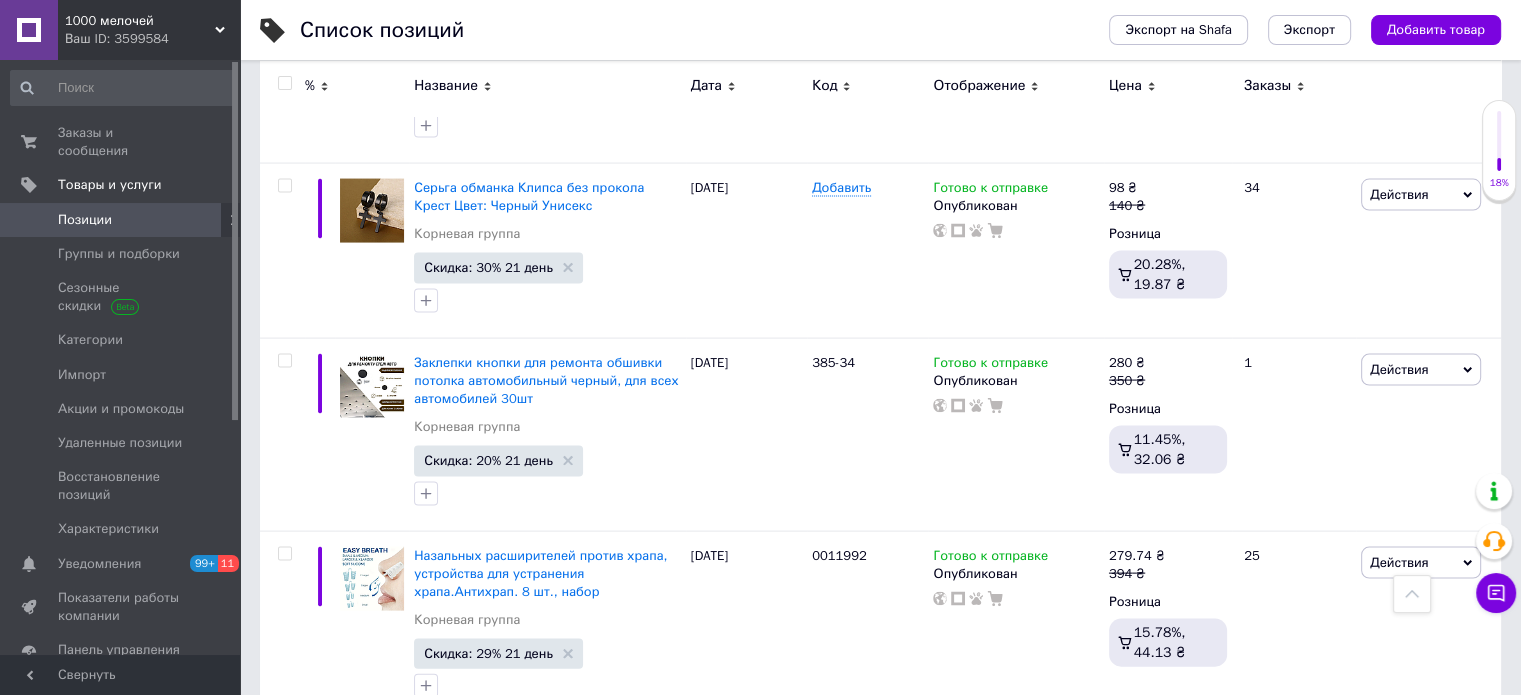 scroll, scrollTop: 4063, scrollLeft: 0, axis: vertical 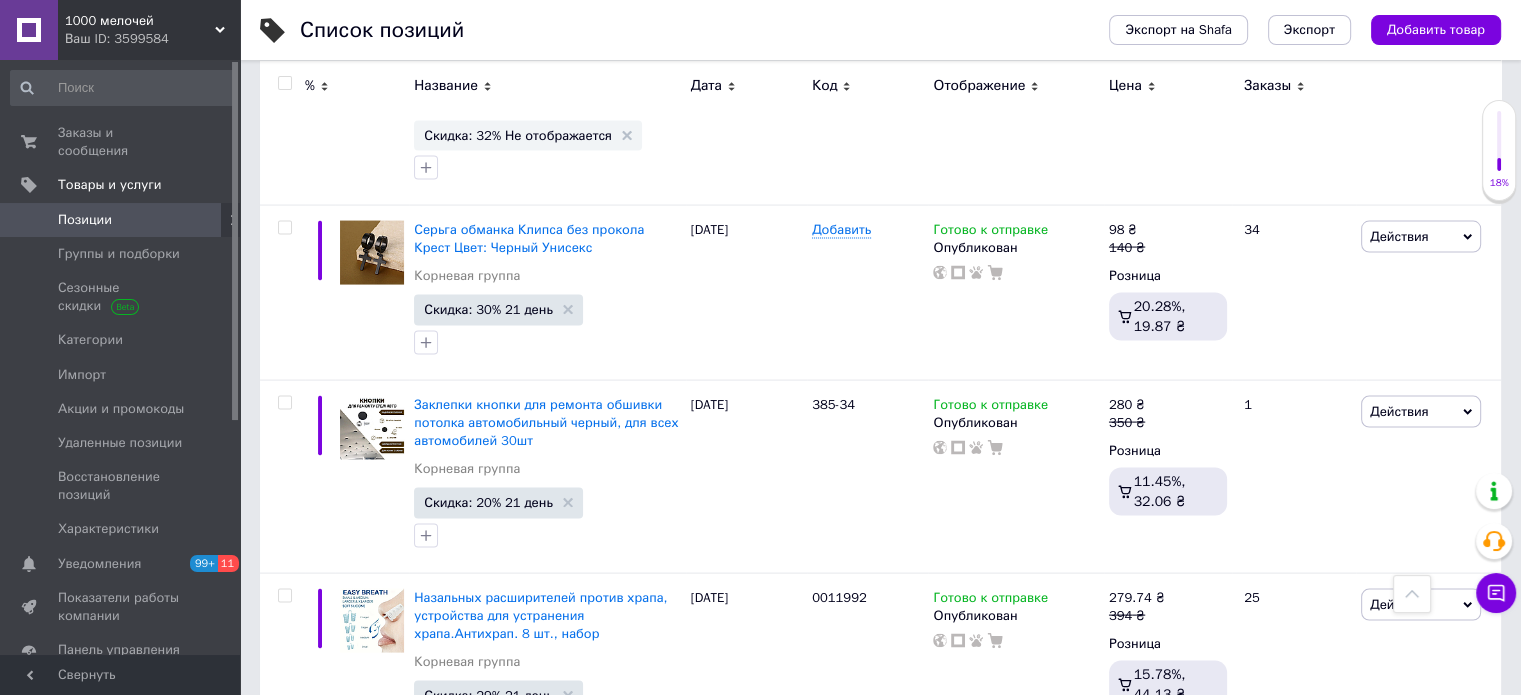 type on "клипсы" 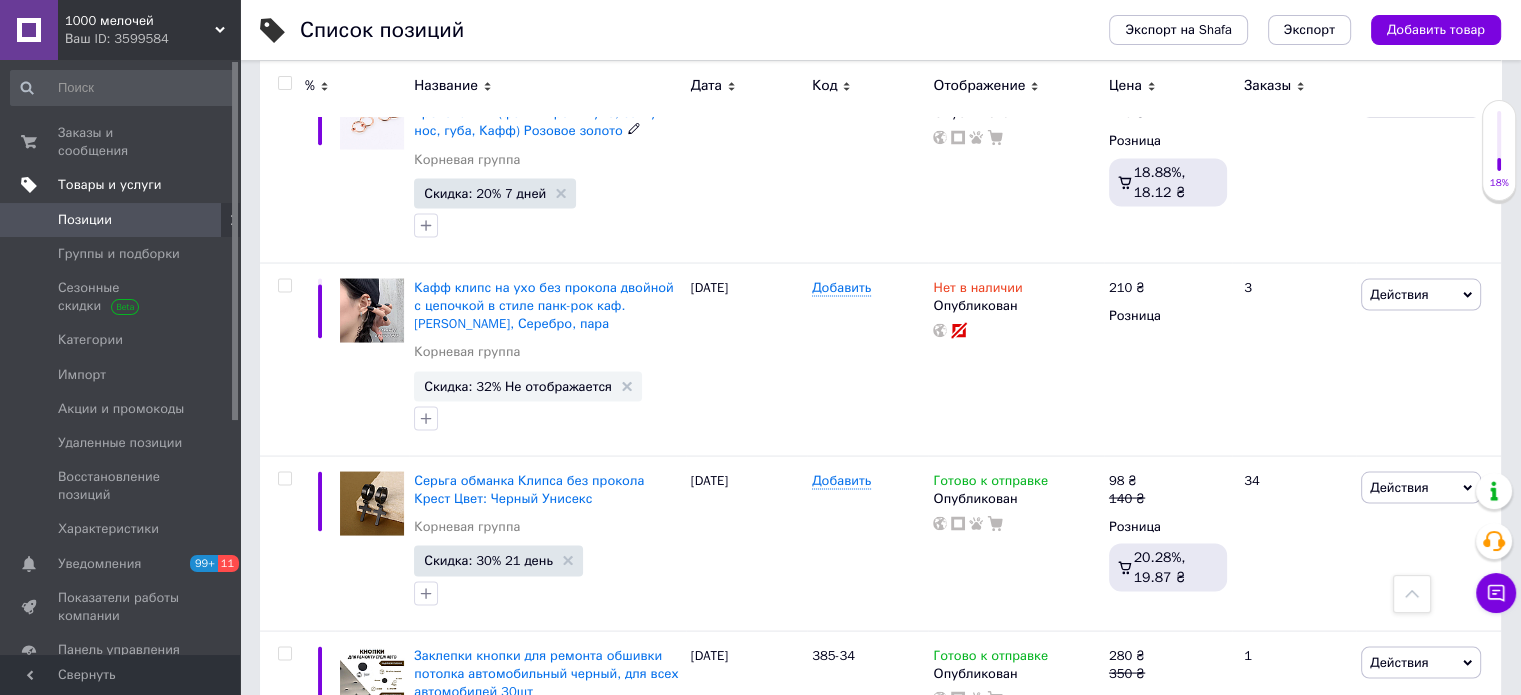 scroll, scrollTop: 3563, scrollLeft: 0, axis: vertical 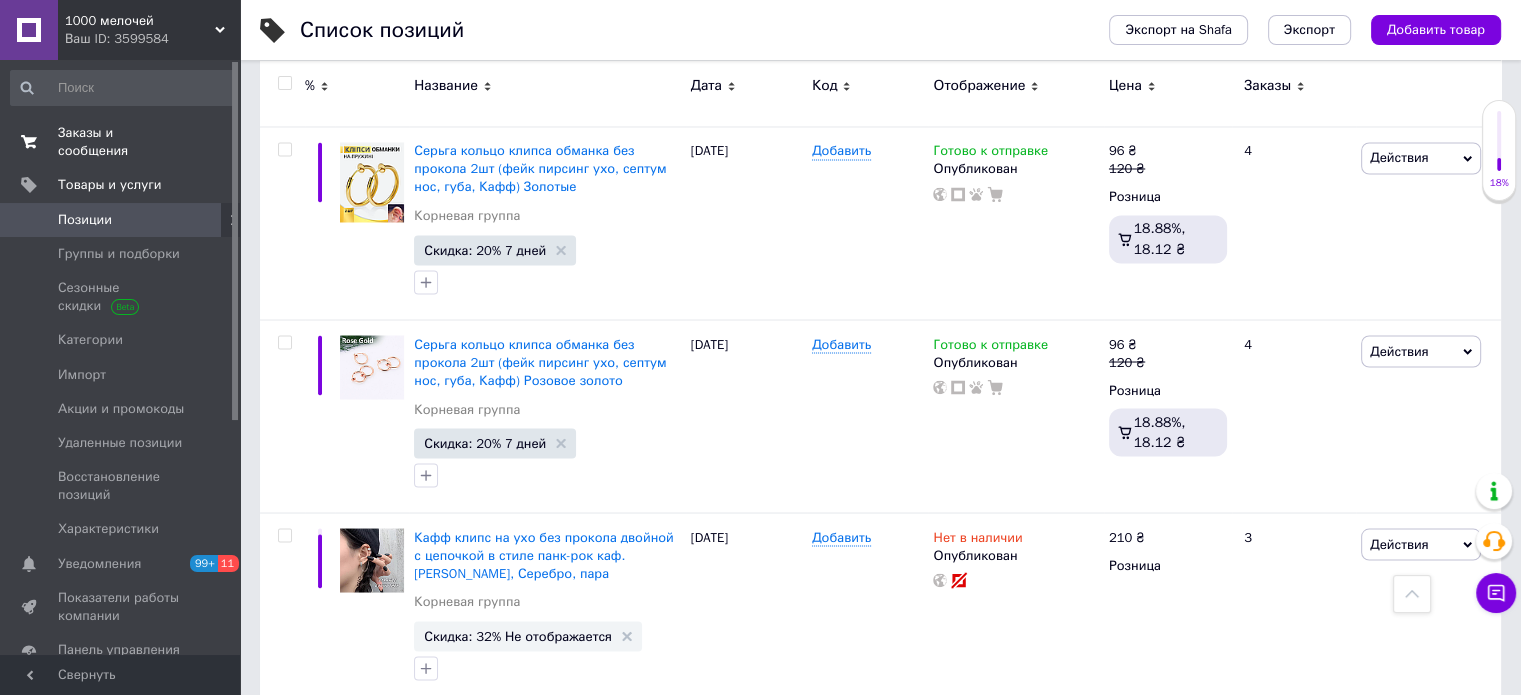 click on "Заказы и сообщения" at bounding box center (121, 142) 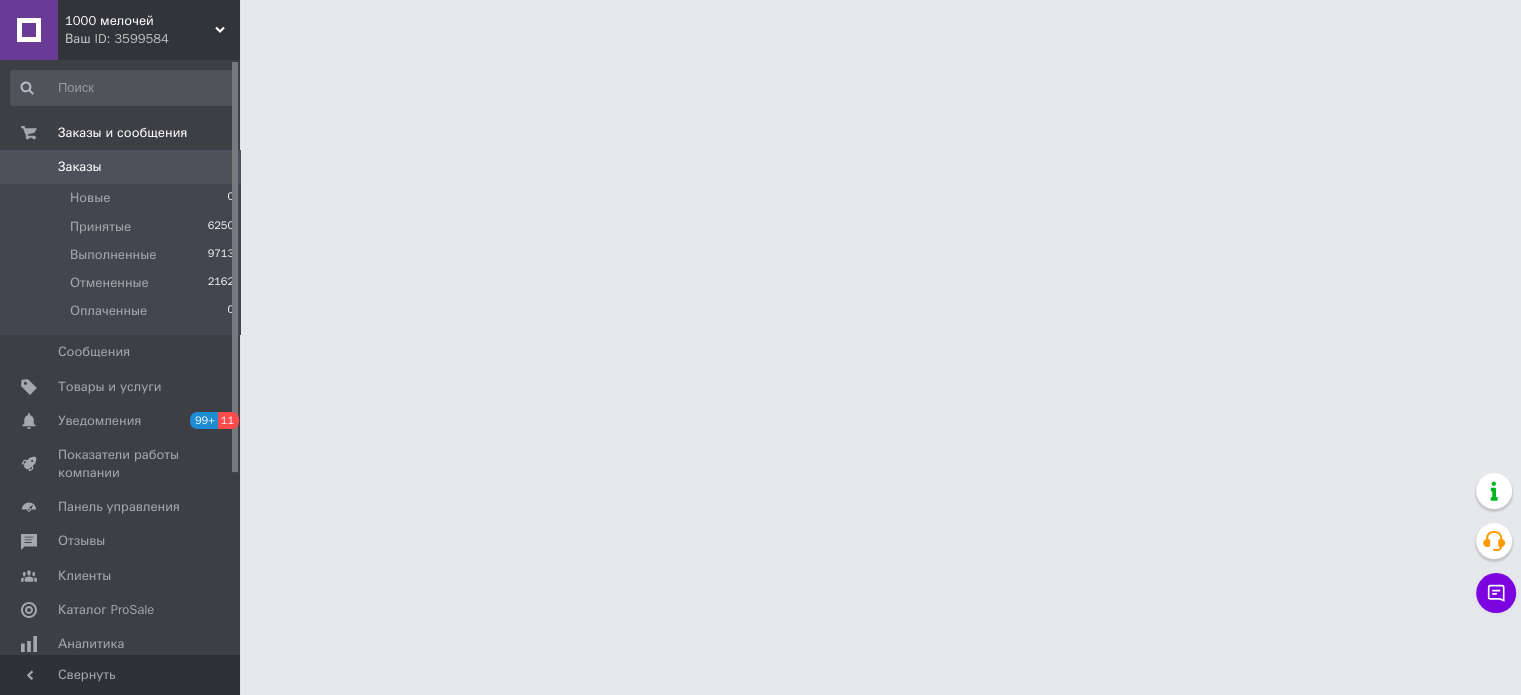 scroll, scrollTop: 0, scrollLeft: 0, axis: both 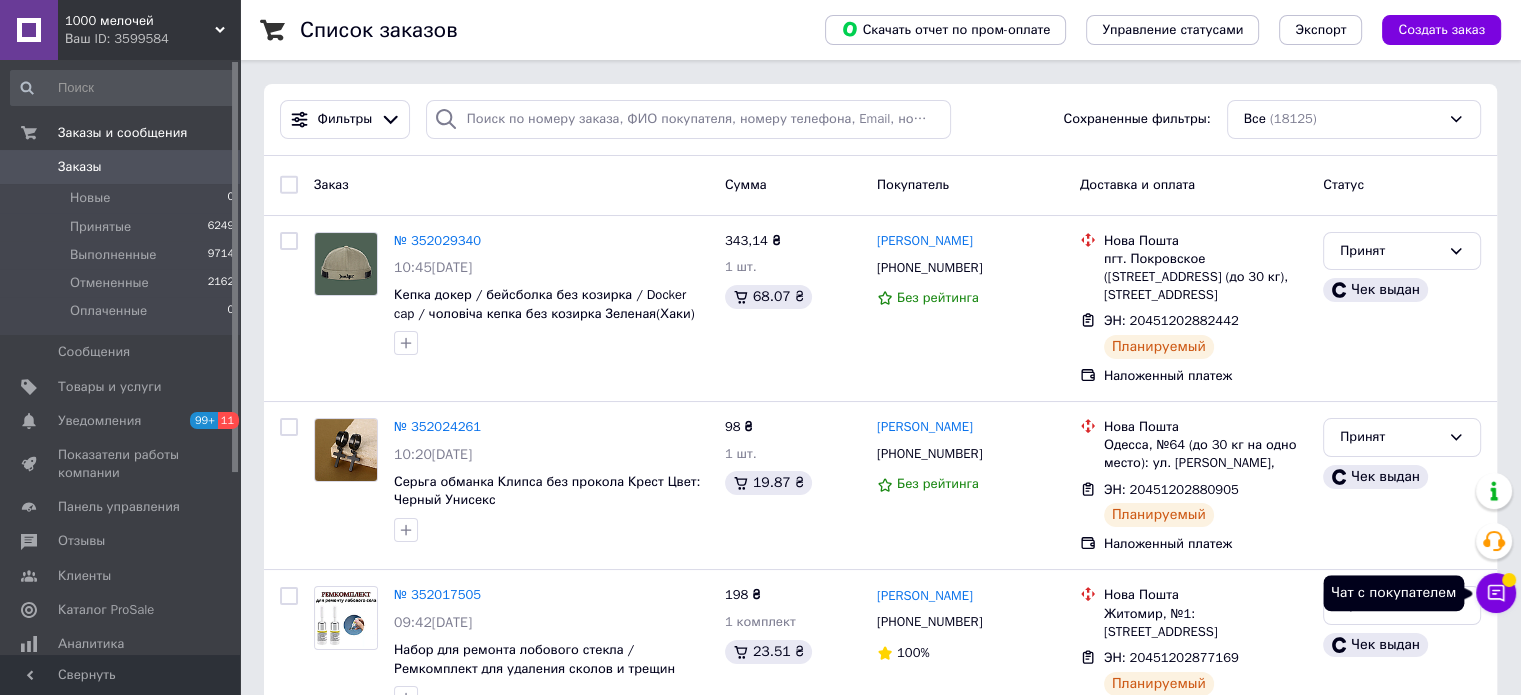 click on "Чат с покупателем" at bounding box center (1496, 593) 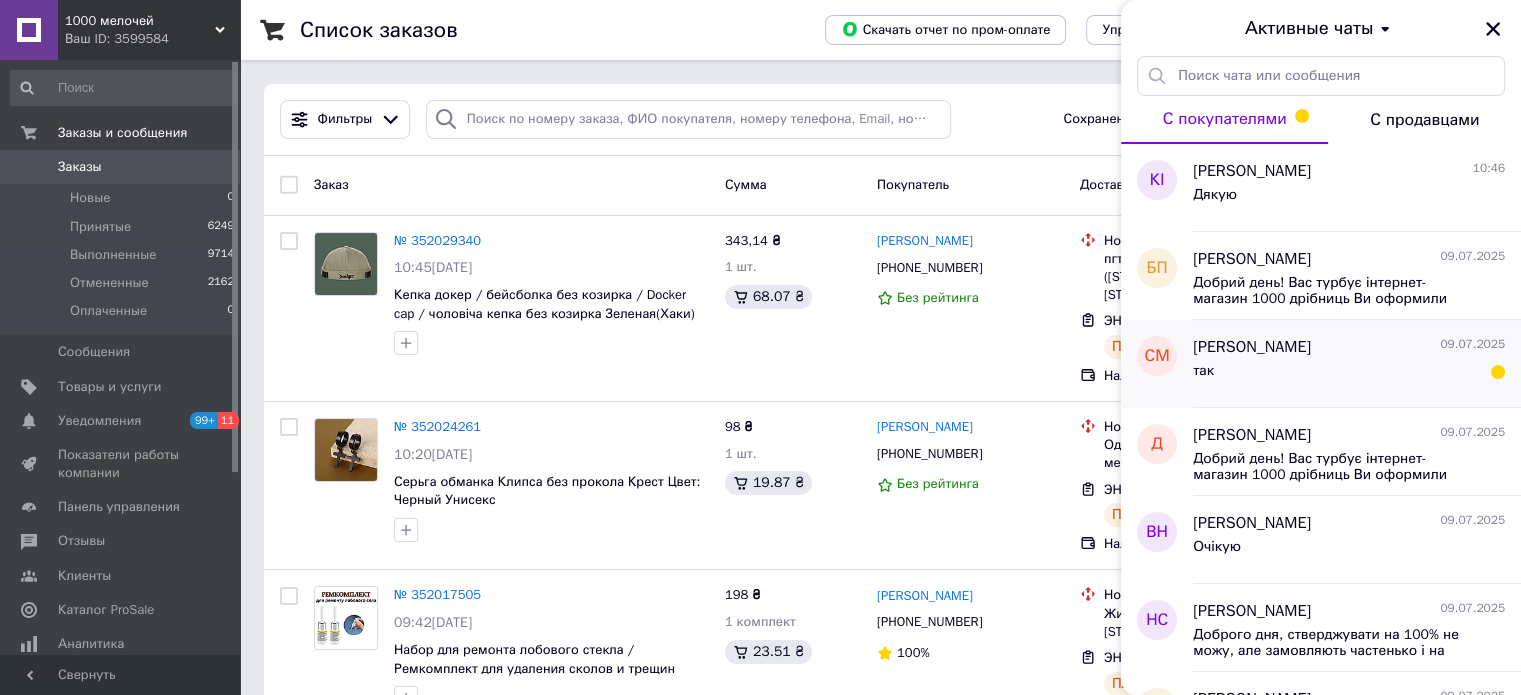 click on "Софія Міленко 09.07.2025" at bounding box center [1349, 347] 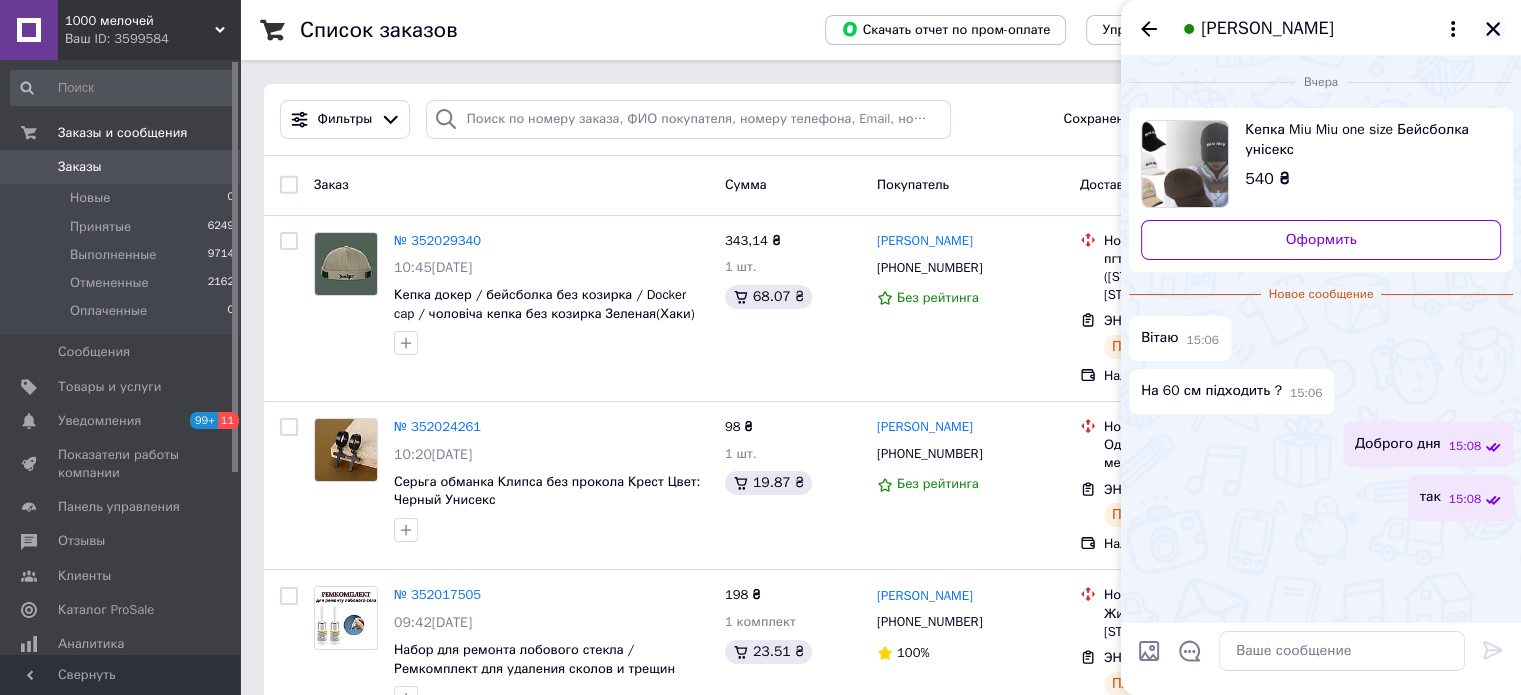 click 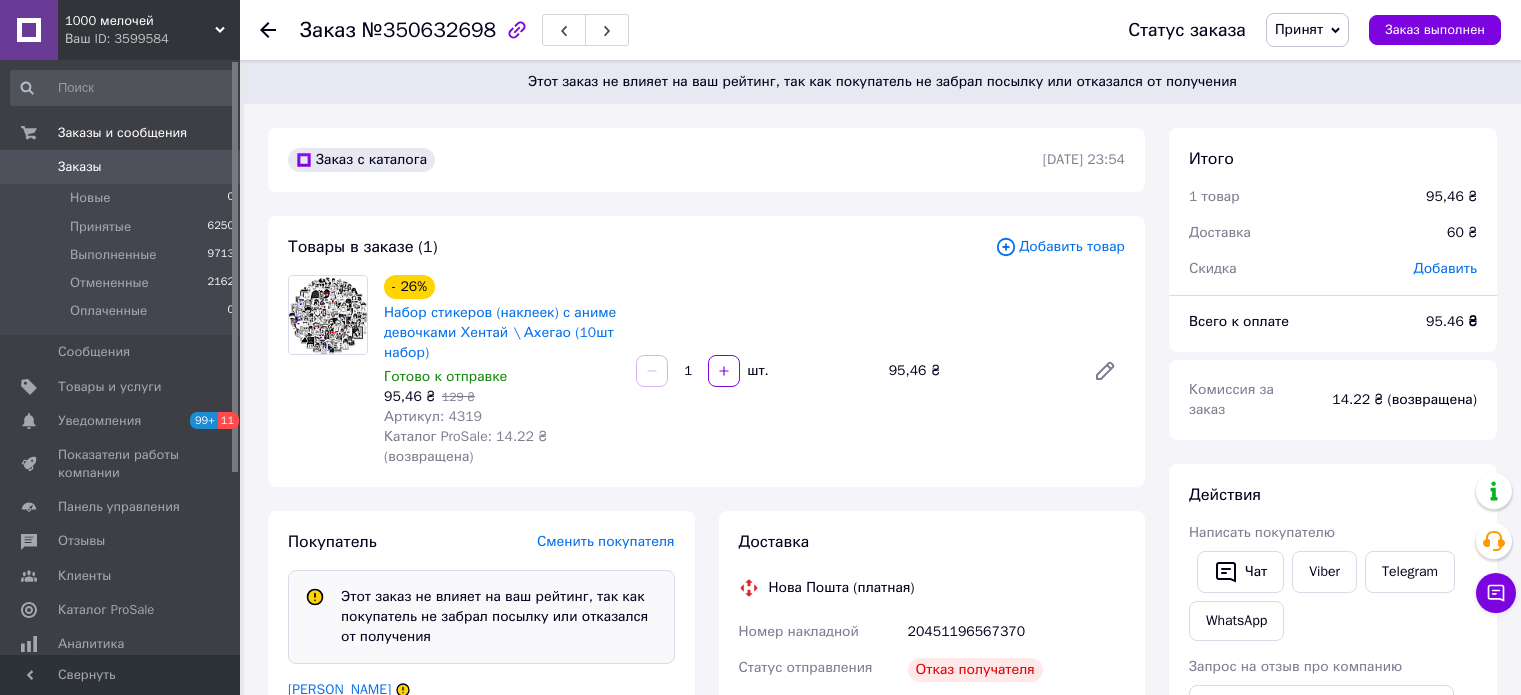 scroll, scrollTop: 0, scrollLeft: 0, axis: both 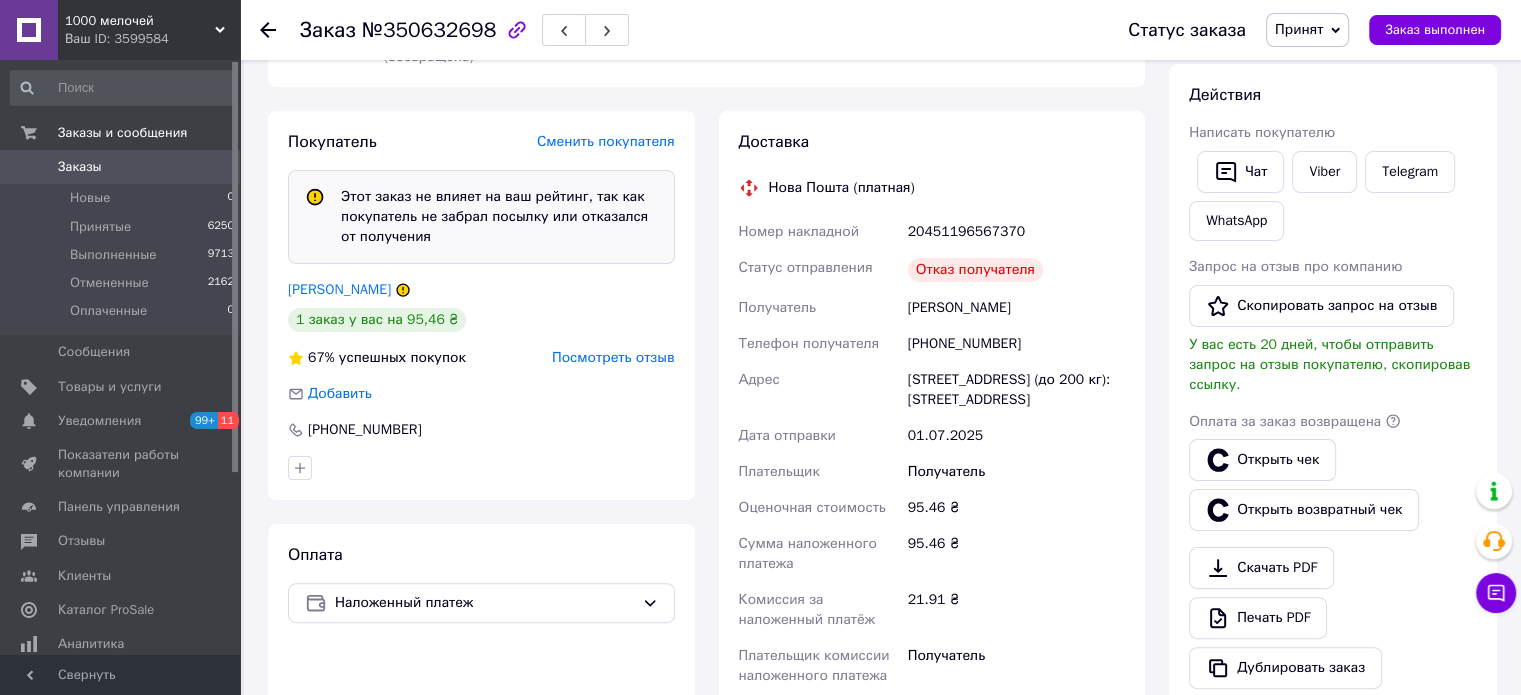 click on "Посмотреть отзыв" at bounding box center [613, 358] 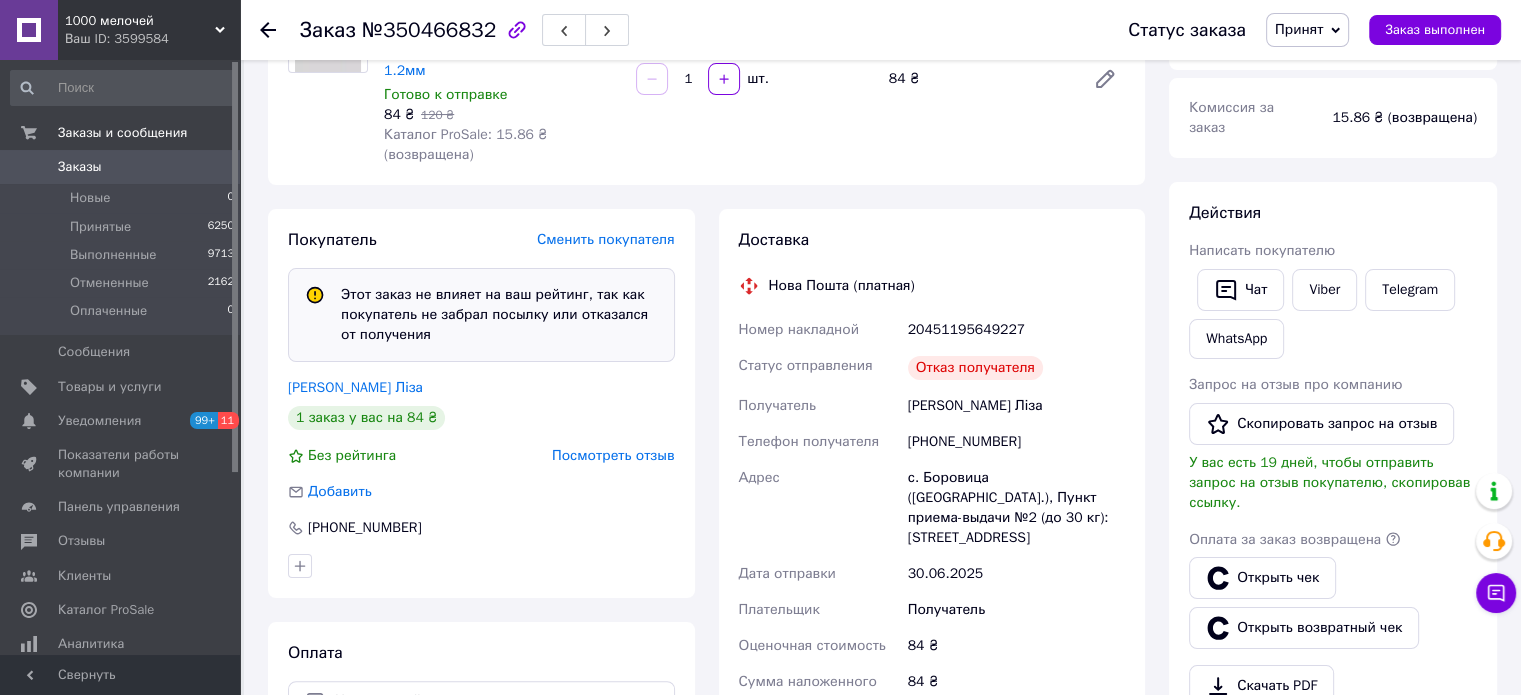 scroll, scrollTop: 500, scrollLeft: 0, axis: vertical 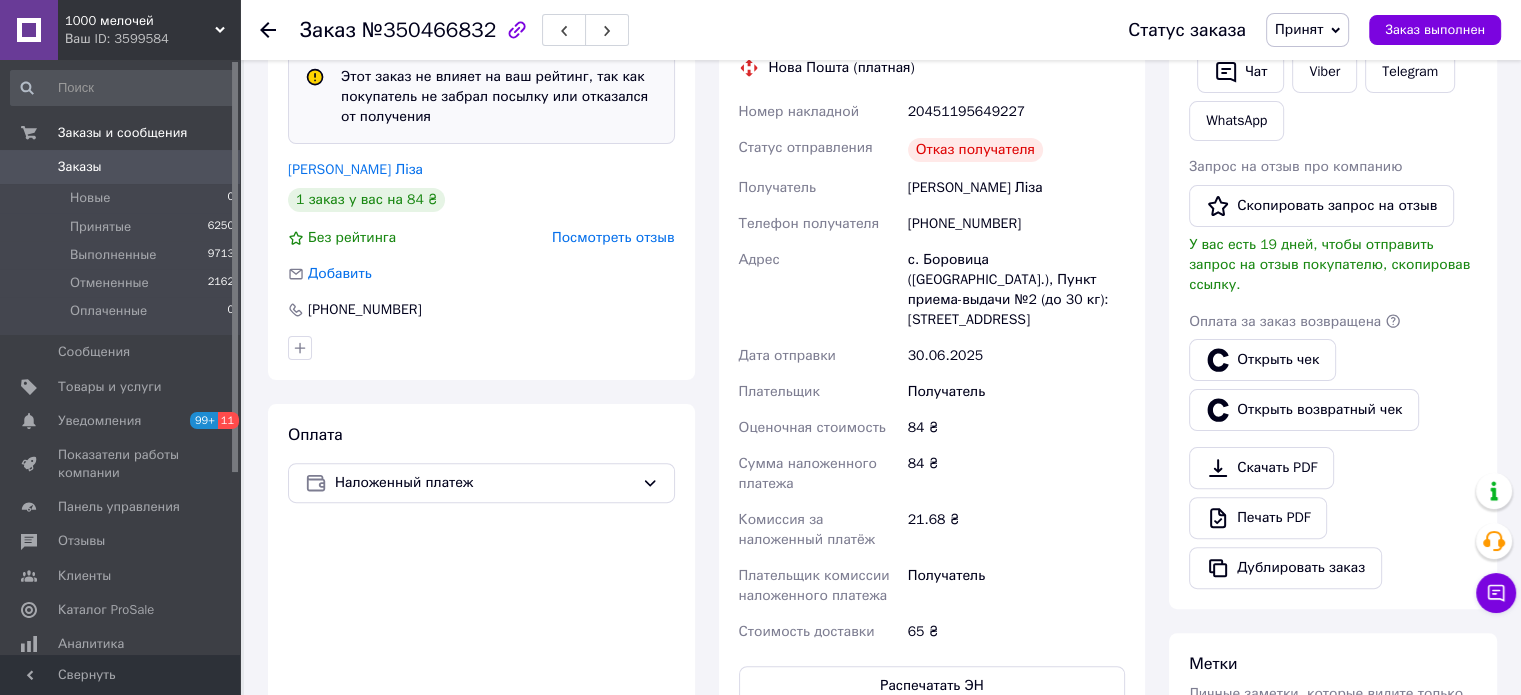 click on "Посмотреть отзыв" at bounding box center (613, 237) 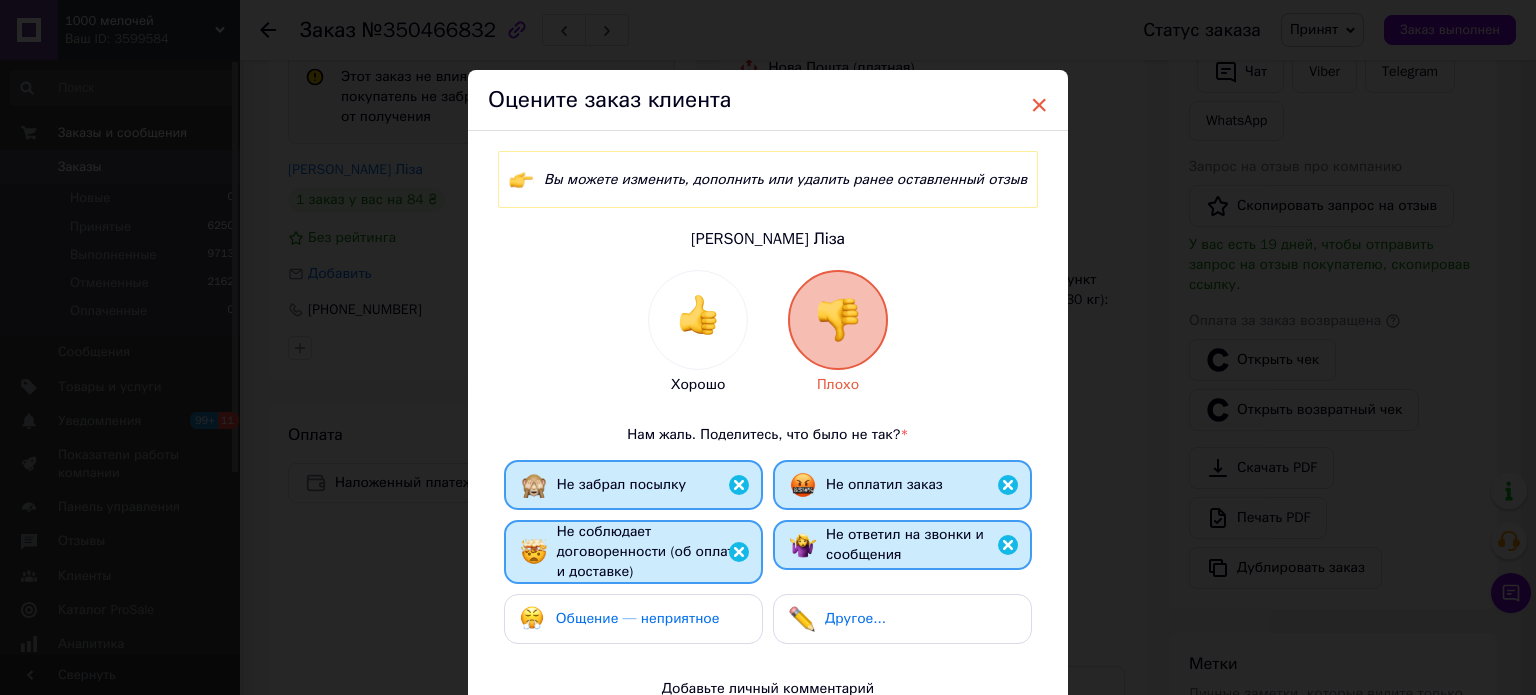 click on "×" at bounding box center (1039, 105) 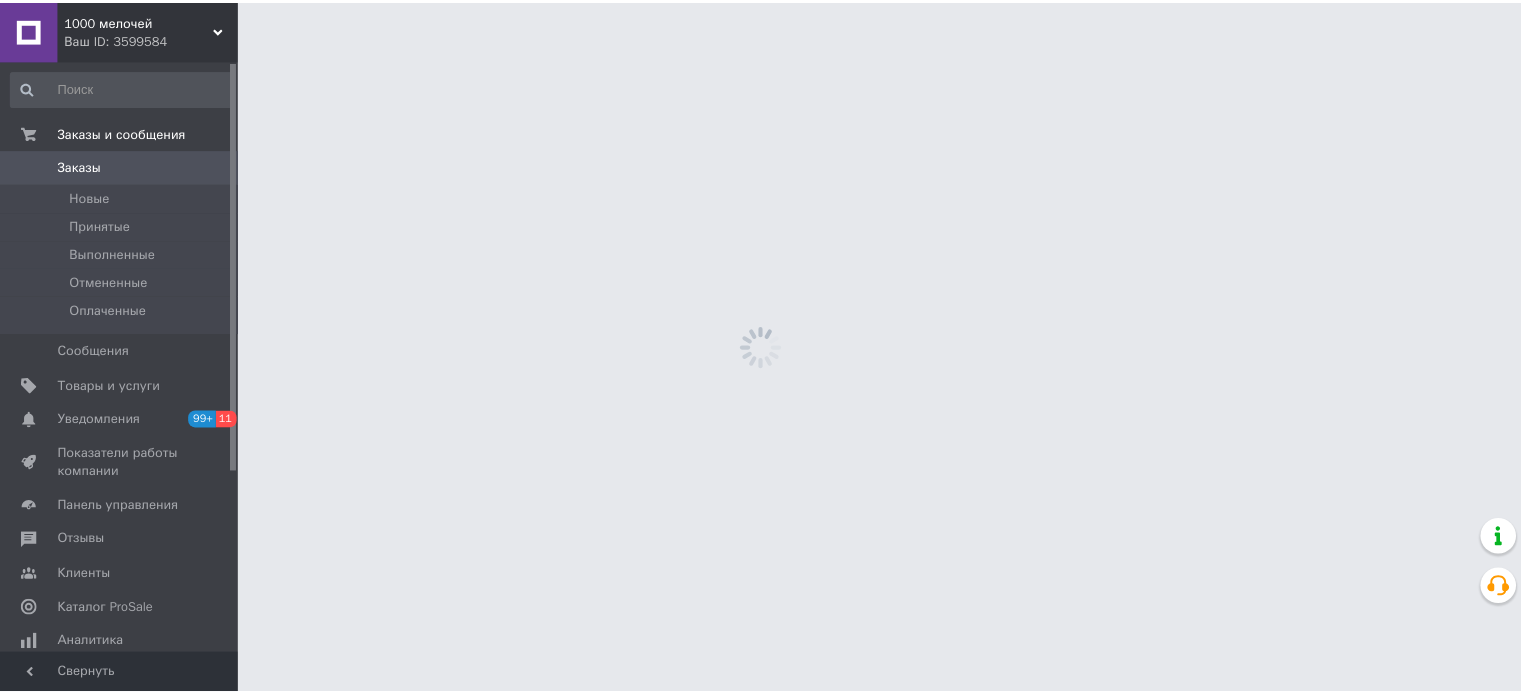 scroll, scrollTop: 0, scrollLeft: 0, axis: both 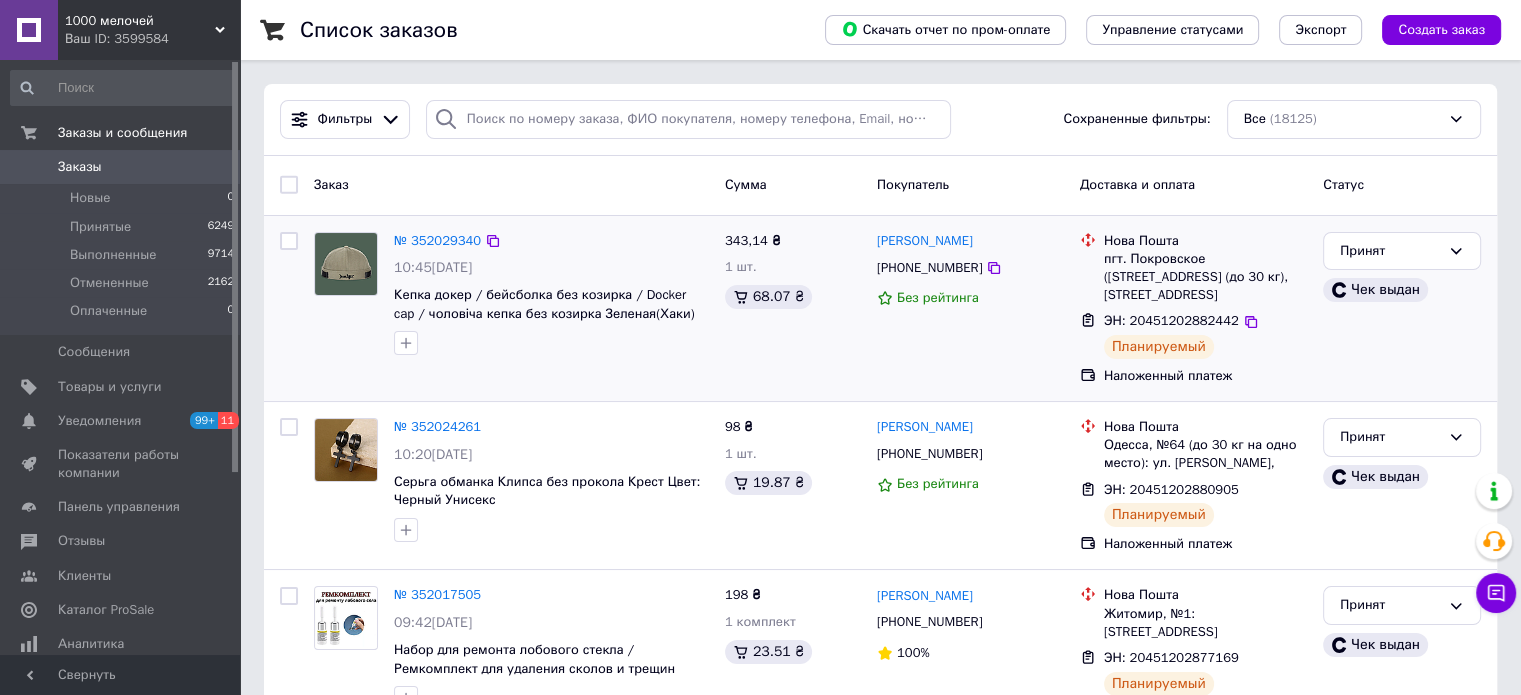 click on "Принят Чек выдан" at bounding box center [1402, 309] 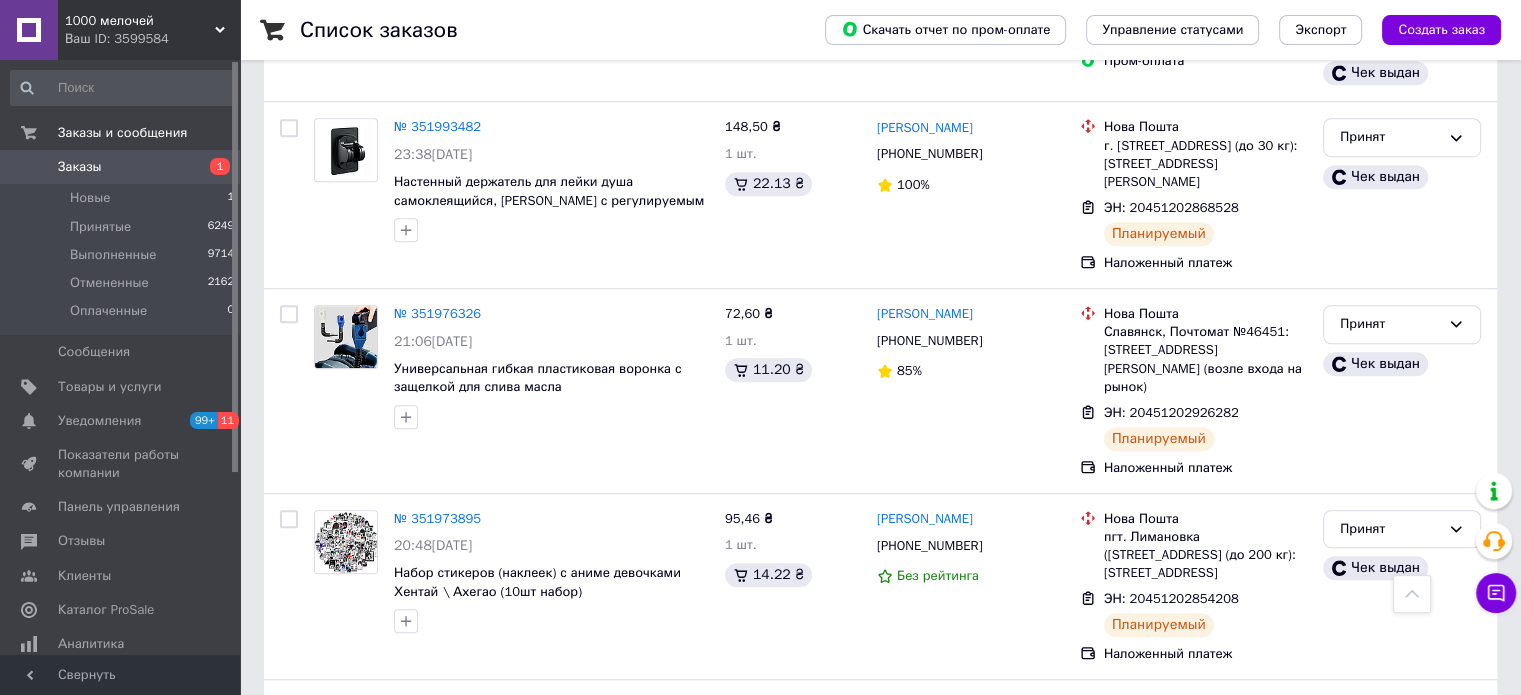 scroll, scrollTop: 1100, scrollLeft: 0, axis: vertical 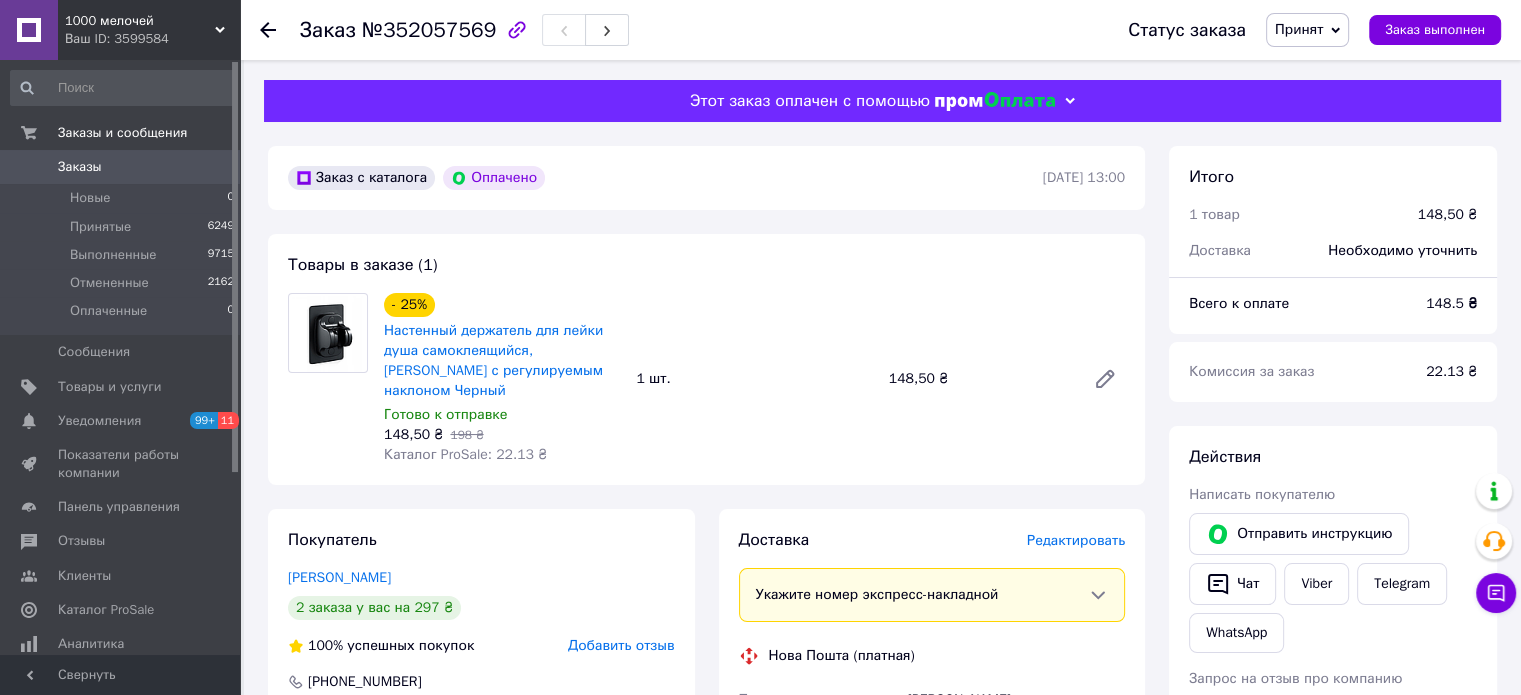 drag, startPoint x: 1448, startPoint y: 388, endPoint x: 1064, endPoint y: 391, distance: 384.01172 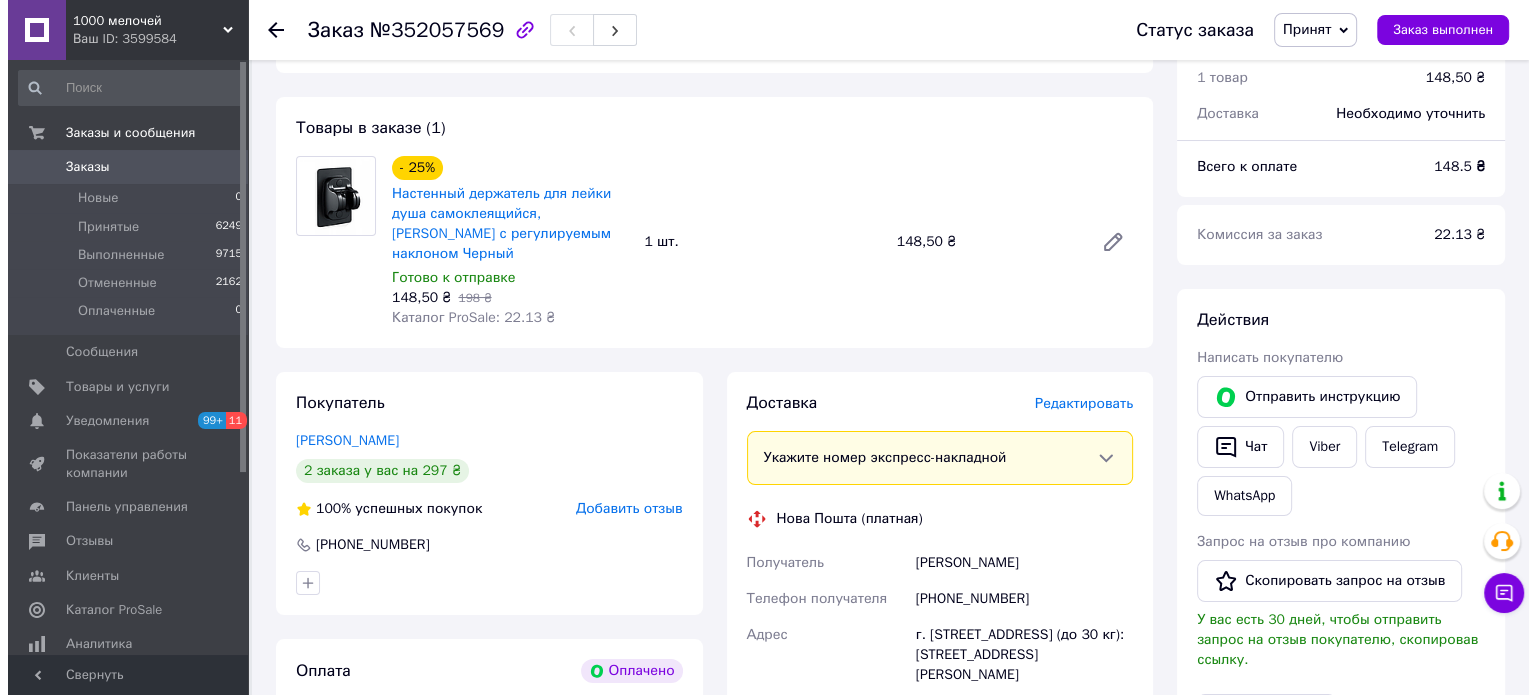 scroll, scrollTop: 300, scrollLeft: 0, axis: vertical 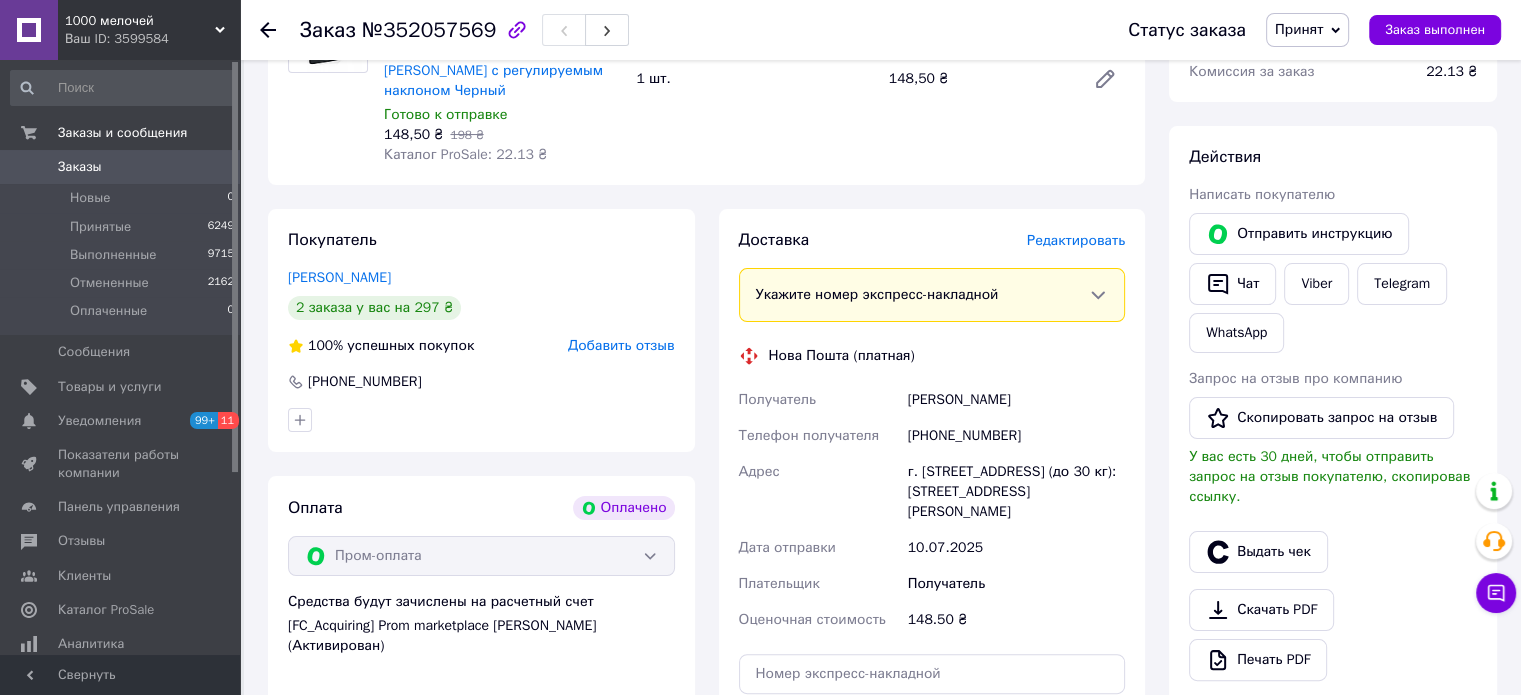 click on "Редактировать" at bounding box center (1076, 240) 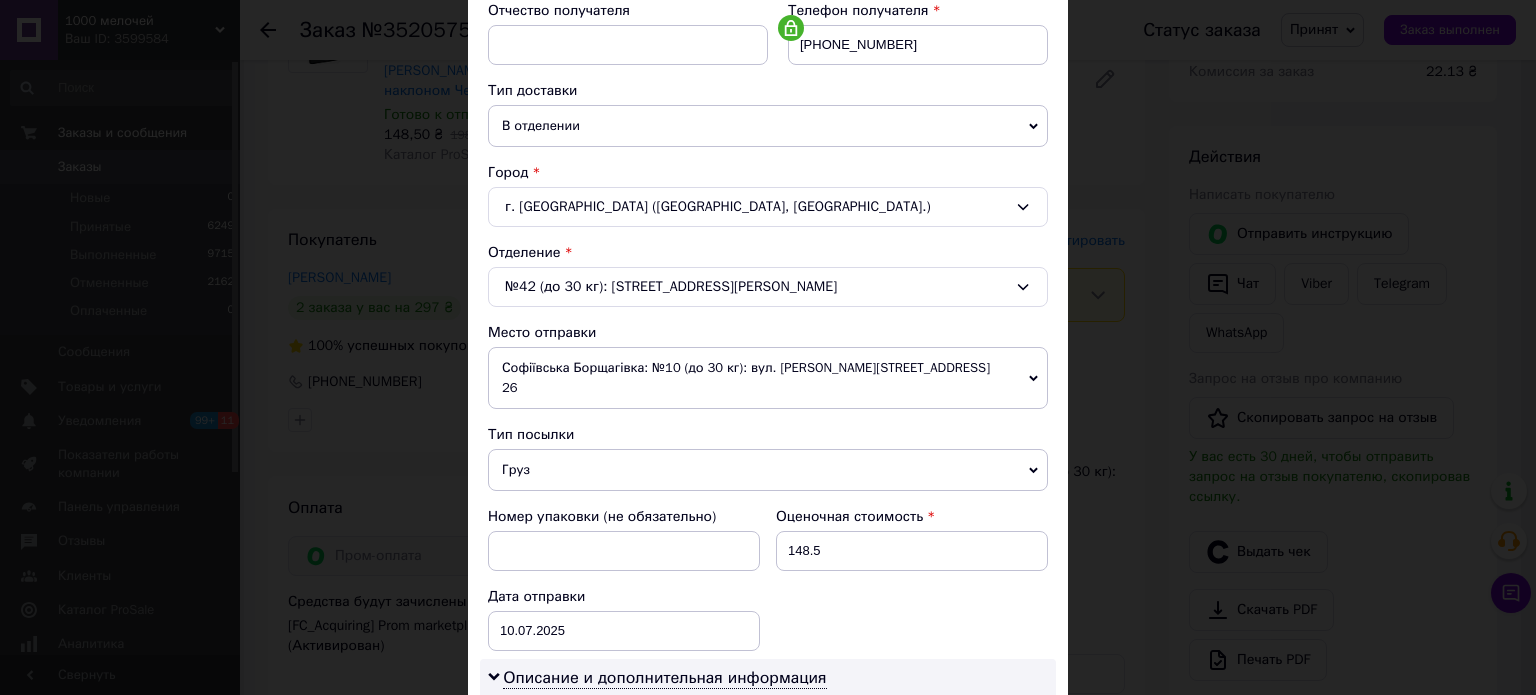 scroll, scrollTop: 500, scrollLeft: 0, axis: vertical 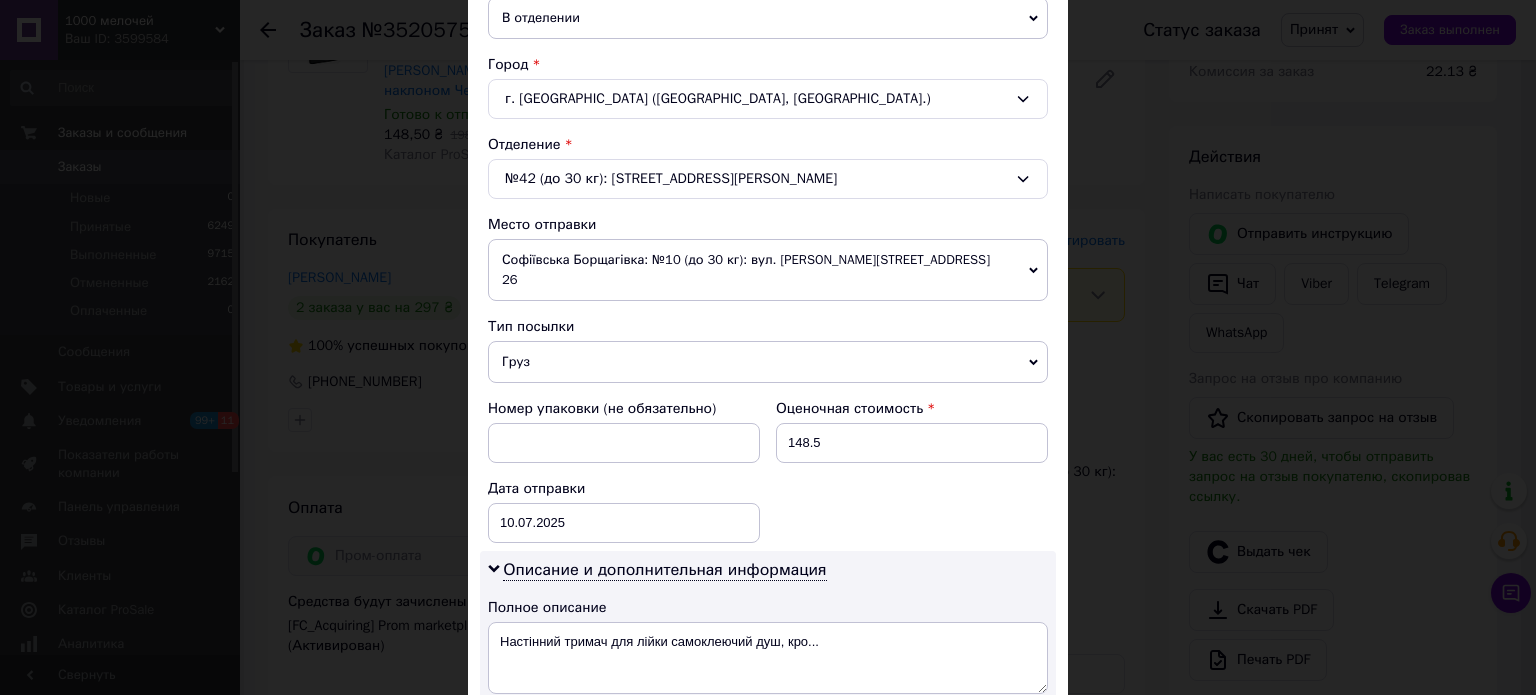 drag, startPoint x: 535, startPoint y: 331, endPoint x: 538, endPoint y: 370, distance: 39.115215 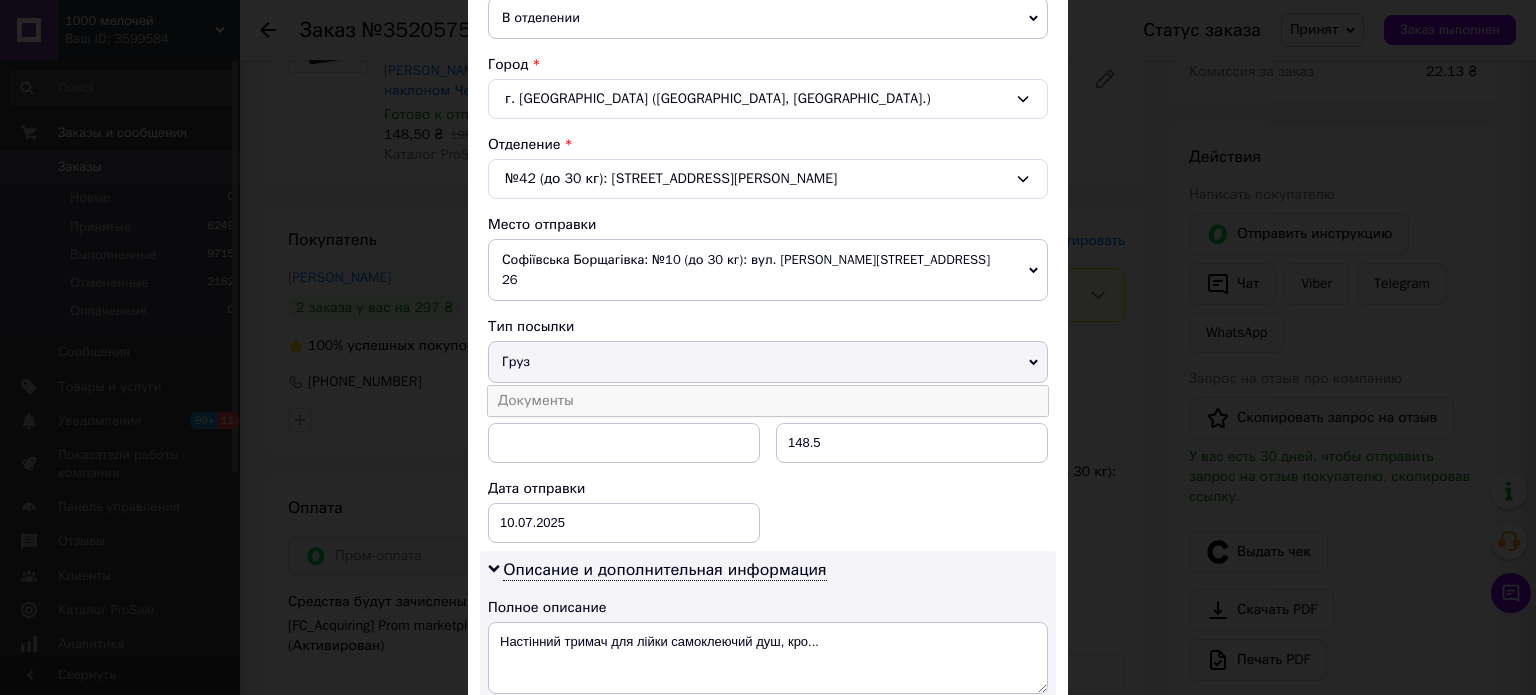 click on "Документы" at bounding box center [768, 401] 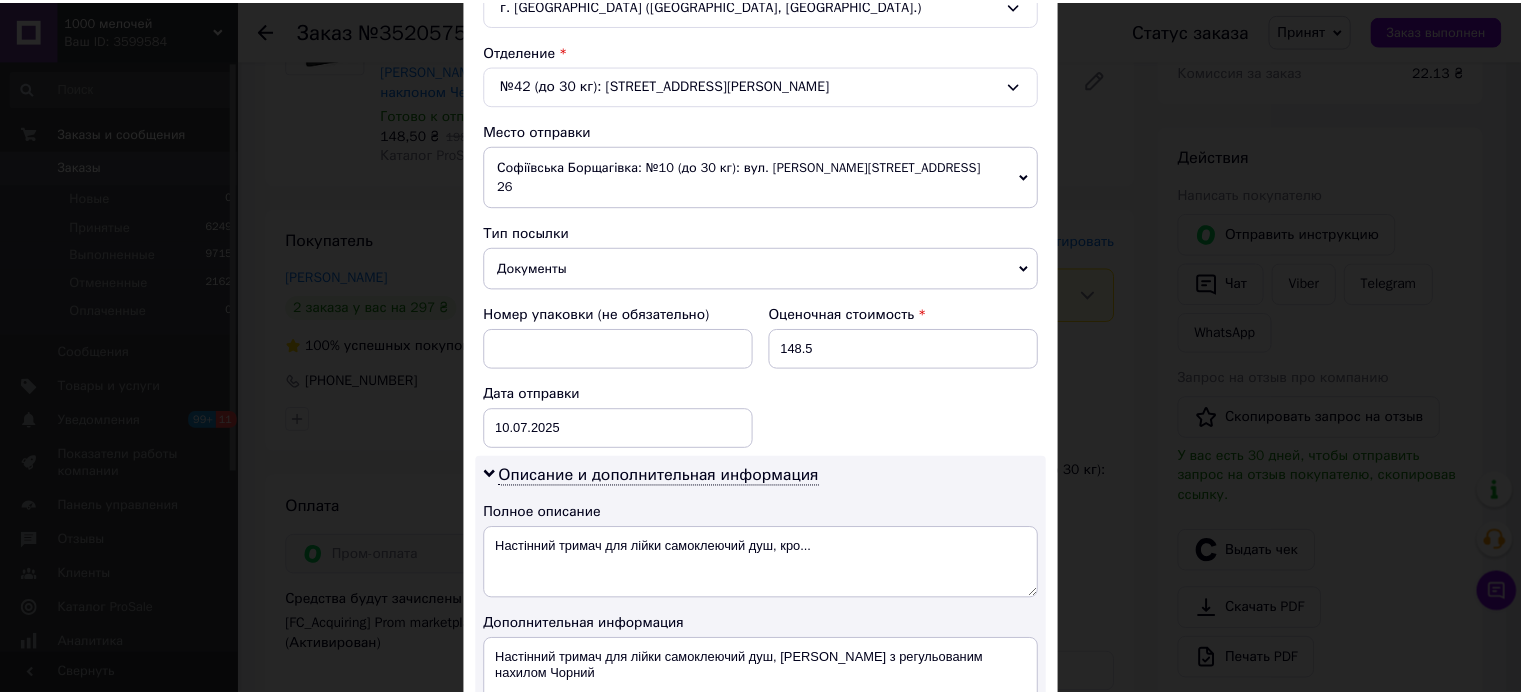 scroll, scrollTop: 870, scrollLeft: 0, axis: vertical 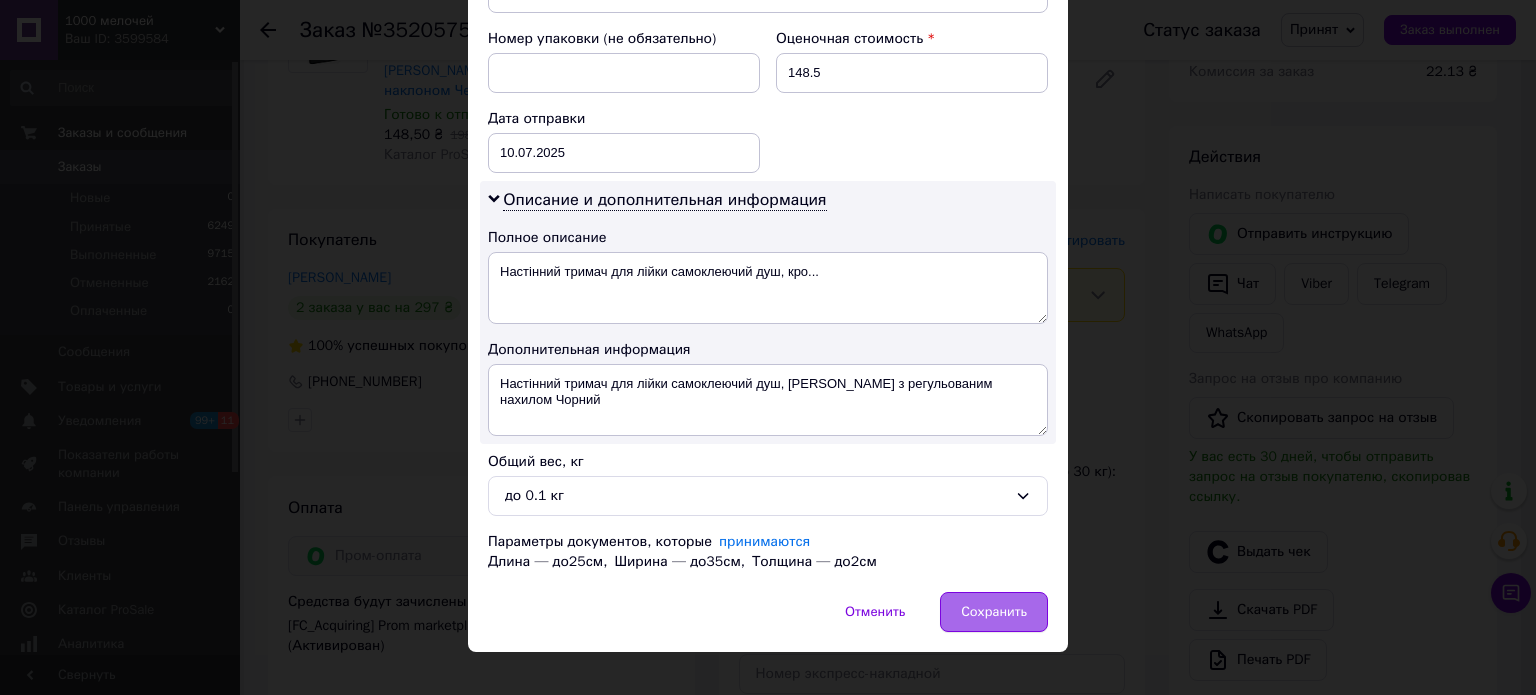 click on "Способ доставки Нова Пошта (платная) Плательщик Получатель Отправитель Фамилия получателя Щелкунов Имя получателя Андрей Отчество получателя Телефон получателя +380968084686 Тип доставки В отделении Курьером В почтомате Город г. Запорожье (Запорожская обл., Запорожский р-н.) Отделение №42 (до 30 кг): ул. Володимира Українця, 36Б Место отправки Софіївська Борщагівка: №10 (до 30 кг): вул. Боголюбова, 32, оф. 26 Нет совпадений. Попробуйте изменить условия поиска Добавить еще место отправки Тип посылки Документы Груз Номер упаковки (не обязательно) Оценочная стоимость 148.5 <" at bounding box center (768, -74) 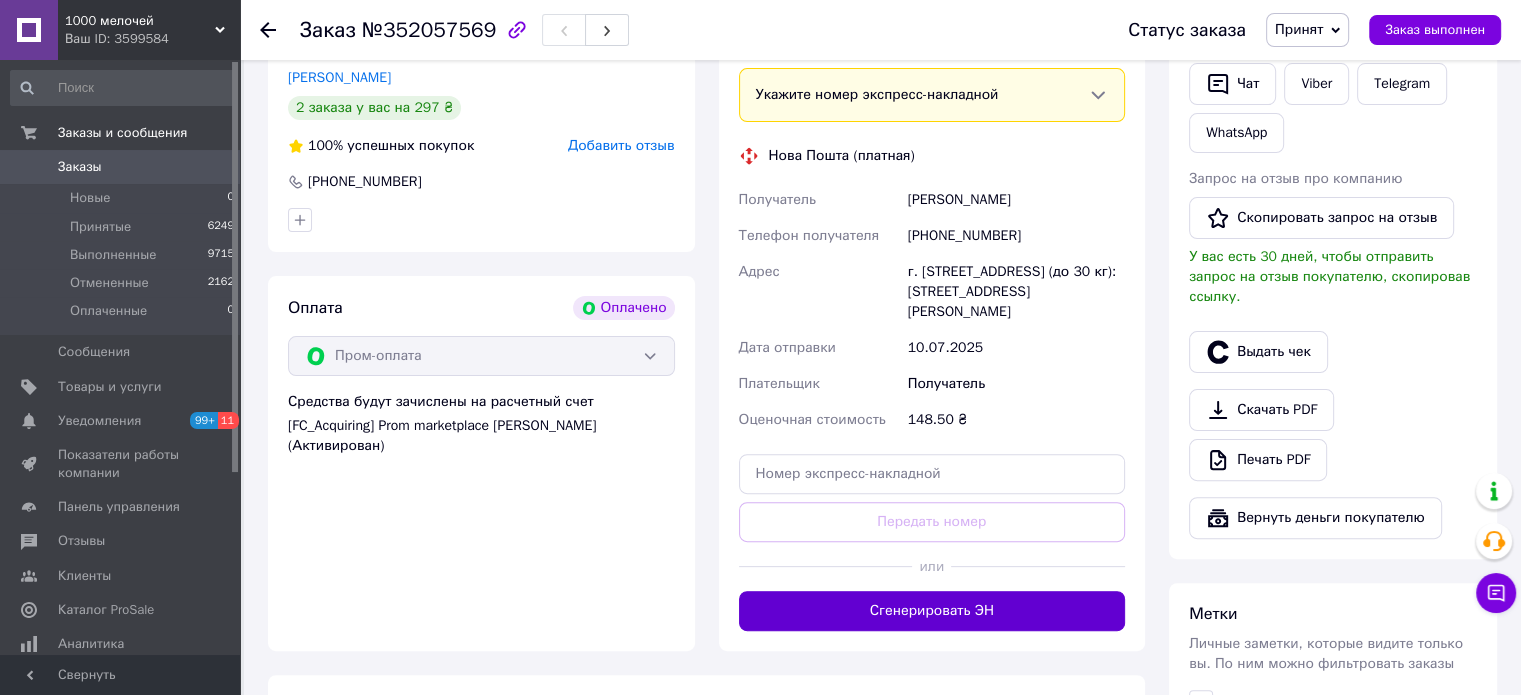 click on "Сгенерировать ЭН" at bounding box center (932, 611) 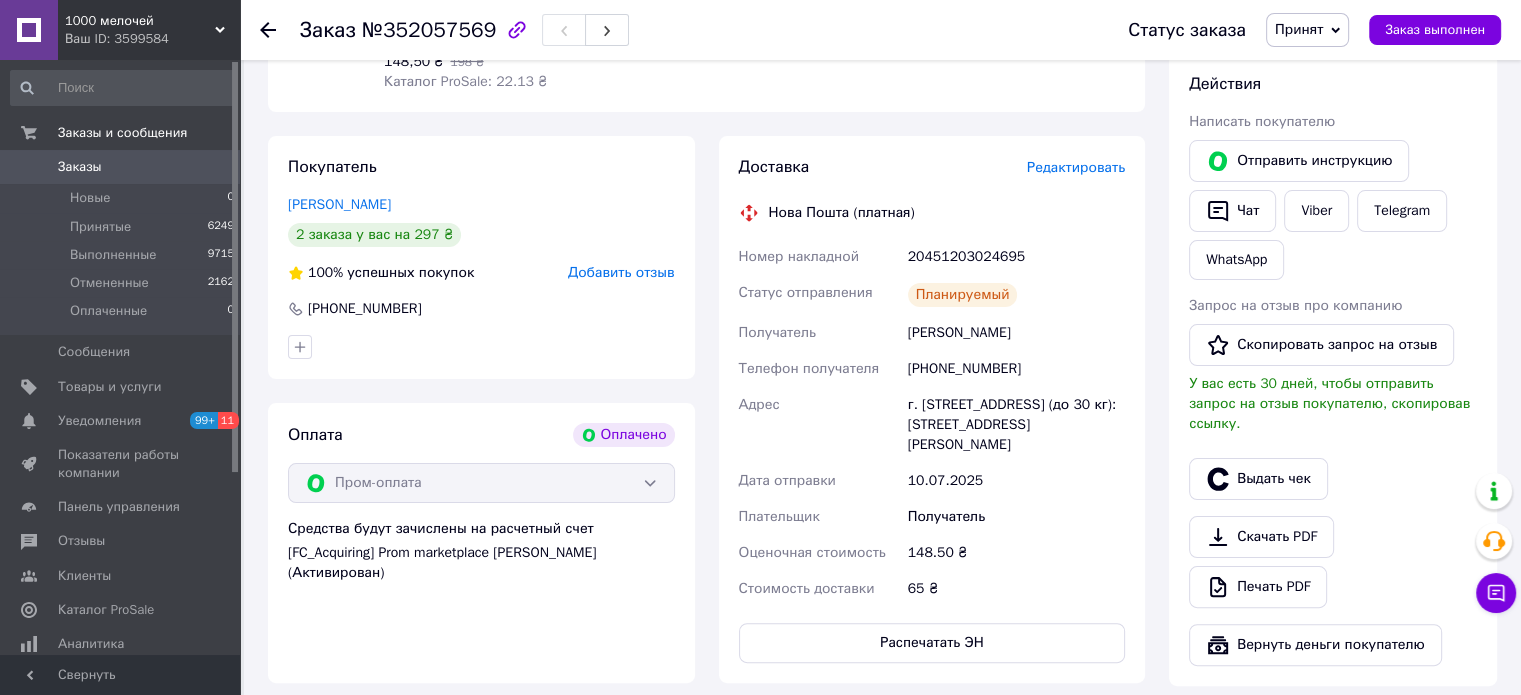 scroll, scrollTop: 300, scrollLeft: 0, axis: vertical 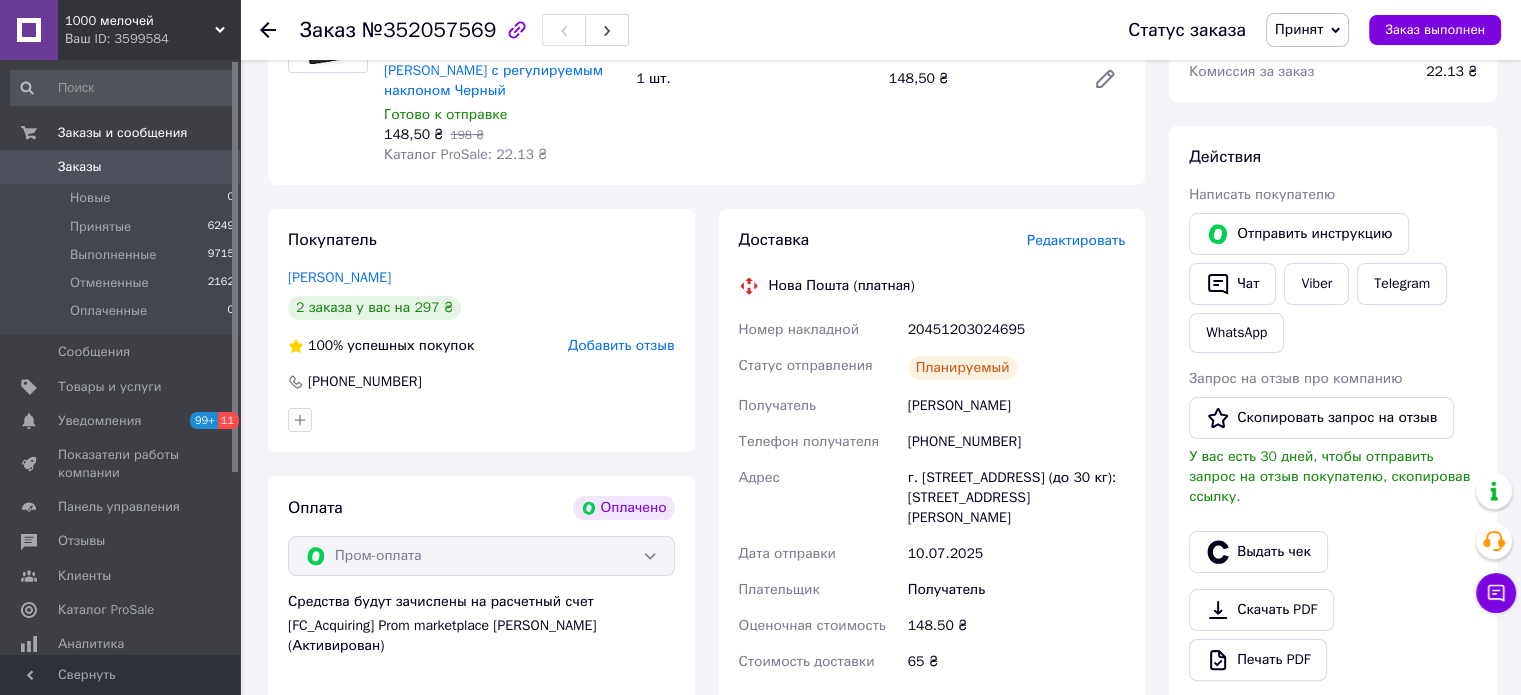 click on "20451203024695" at bounding box center (1016, 330) 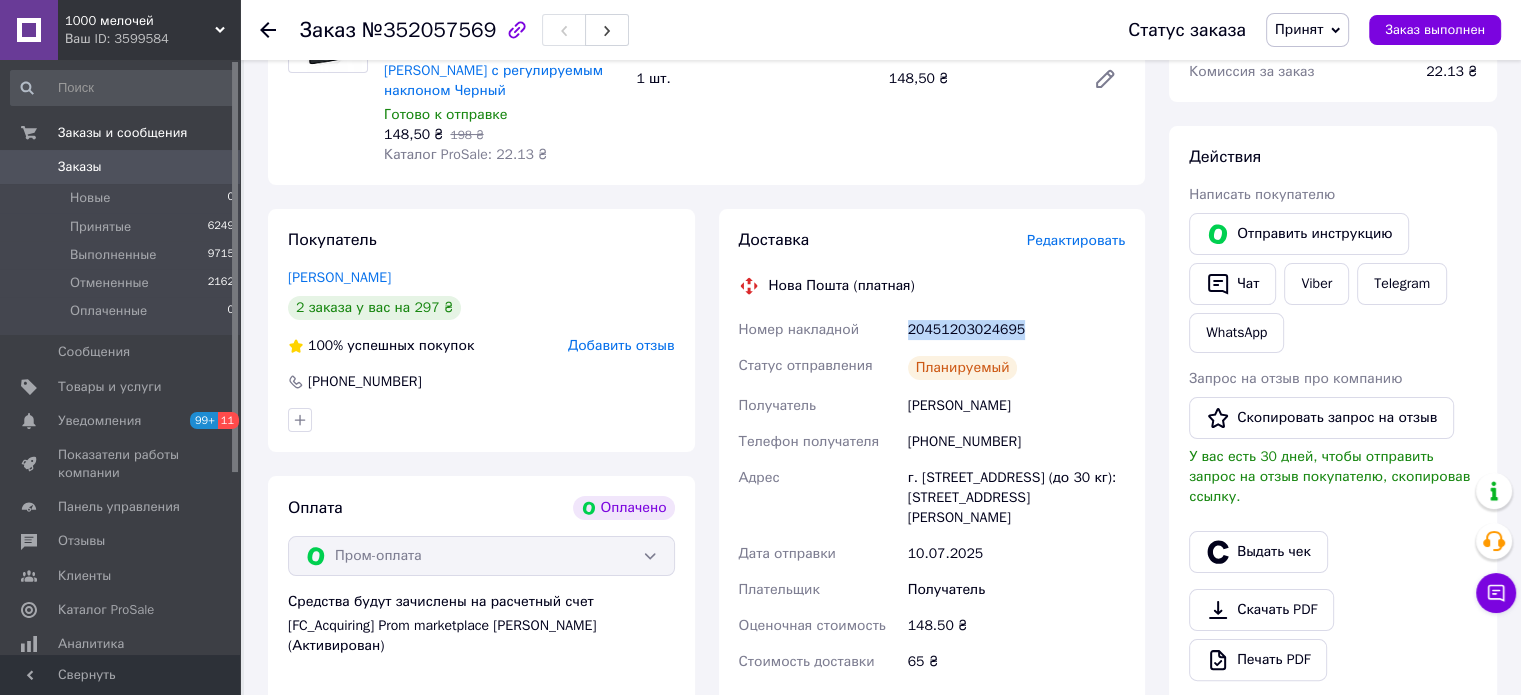 click on "20451203024695" at bounding box center [1016, 330] 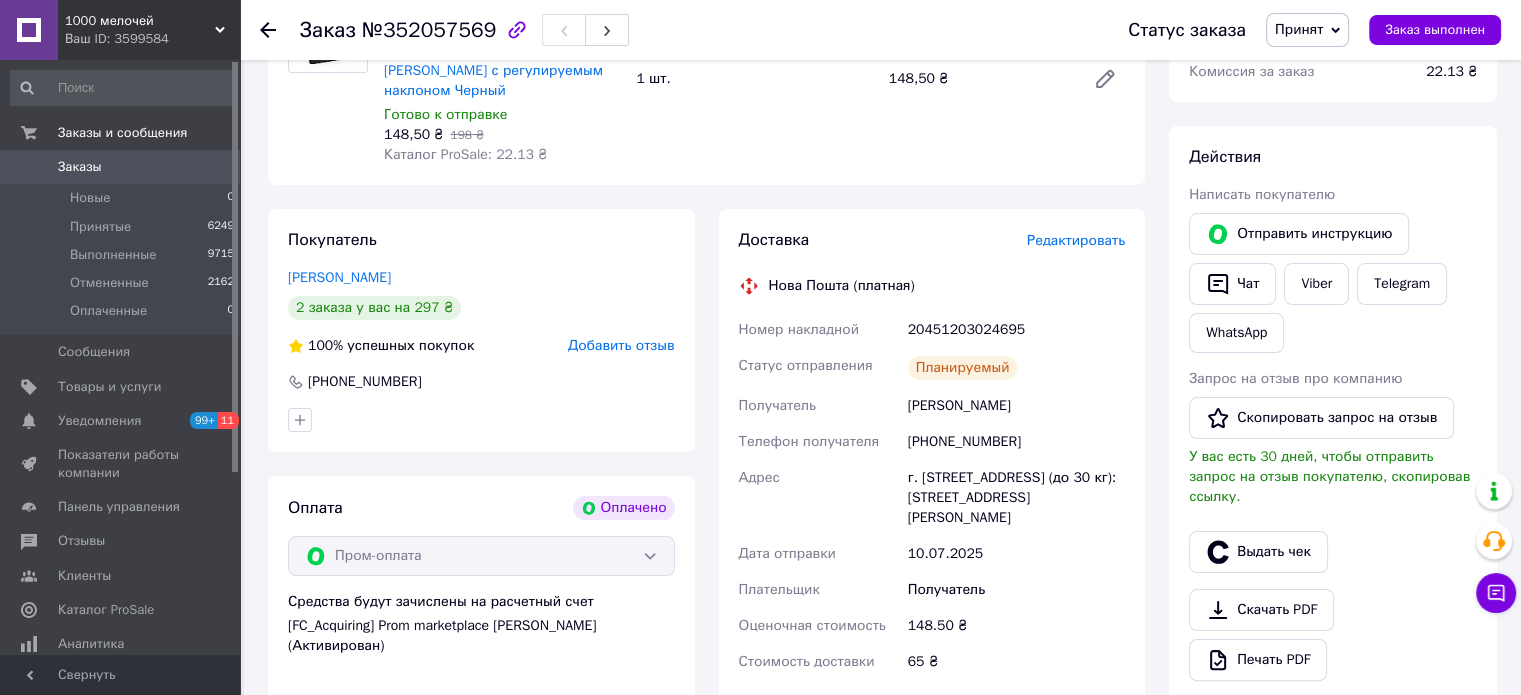 click on "Действия Написать покупателю   Отправить инструкцию   Чат Viber Telegram WhatsApp Запрос на отзыв про компанию   Скопировать запрос на отзыв У вас есть 30 дней, чтобы отправить запрос на отзыв покупателю, скопировав ссылку.   Выдать чек   Скачать PDF   Печать PDF   Вернуть деньги покупателю" at bounding box center [1333, 442] 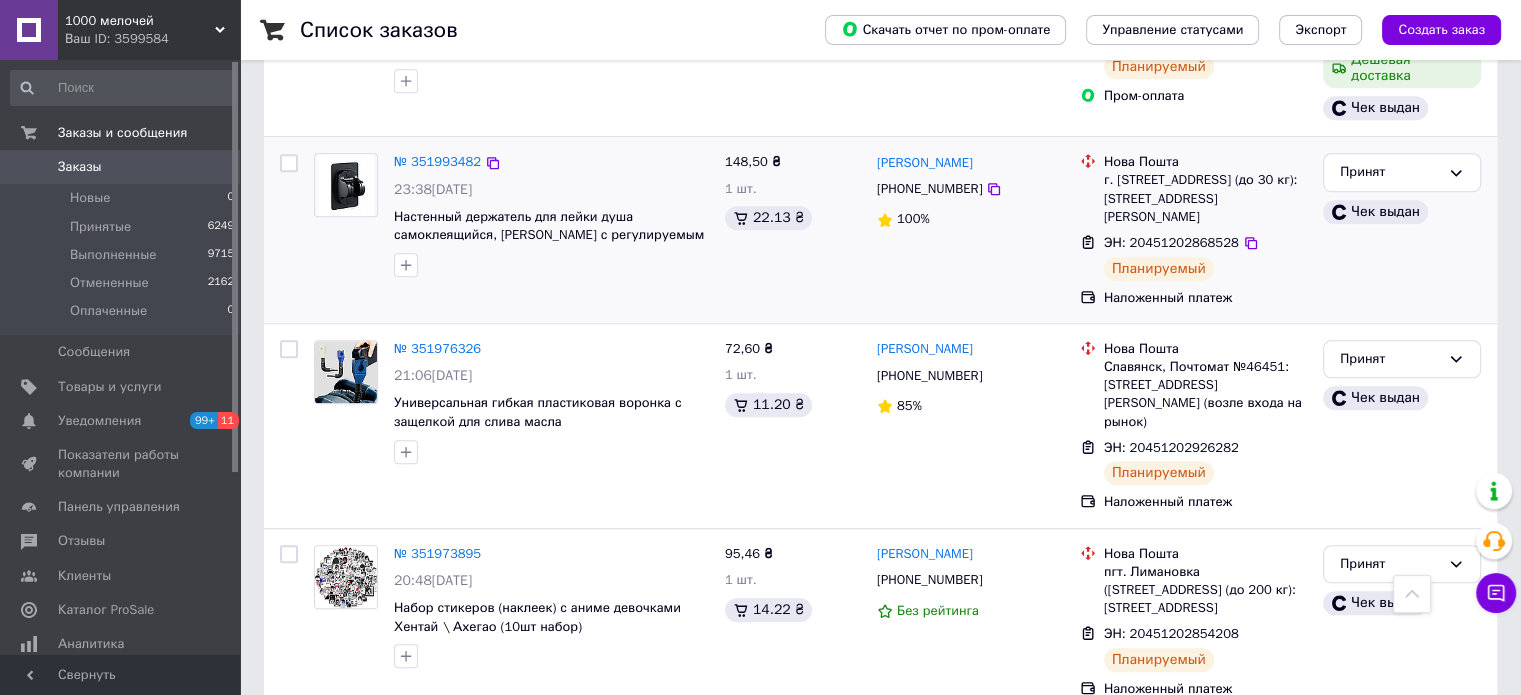 scroll, scrollTop: 1300, scrollLeft: 0, axis: vertical 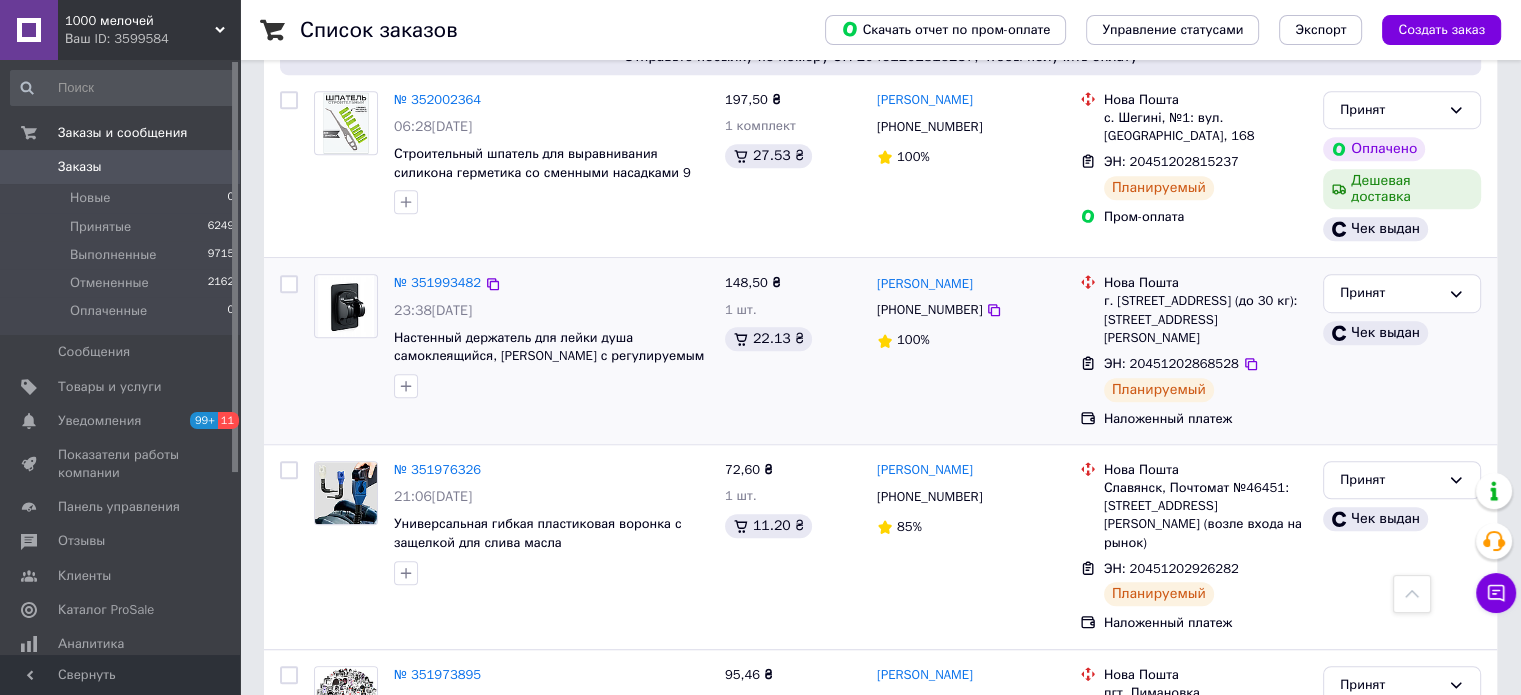click on "ЭН: 20451202868528" at bounding box center [1171, 363] 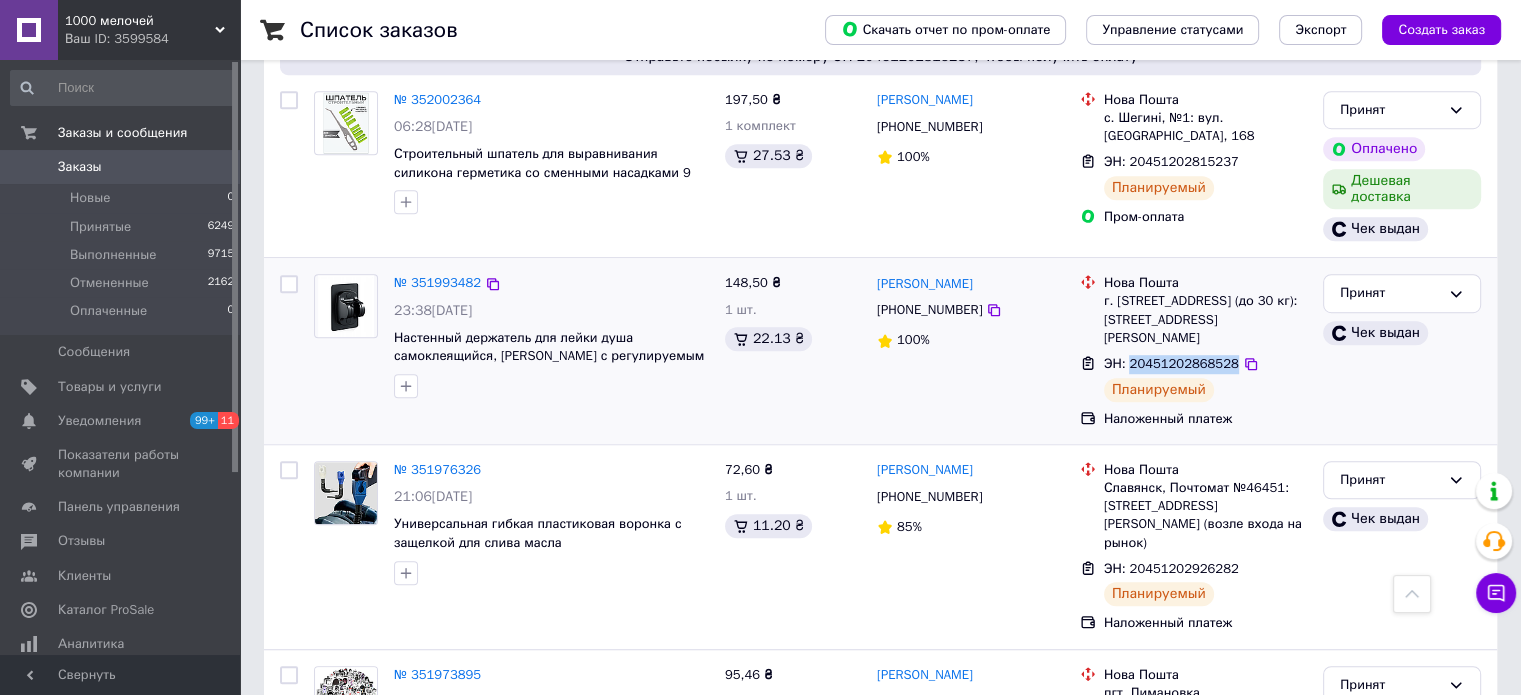 click on "ЭН: 20451202868528" at bounding box center (1171, 363) 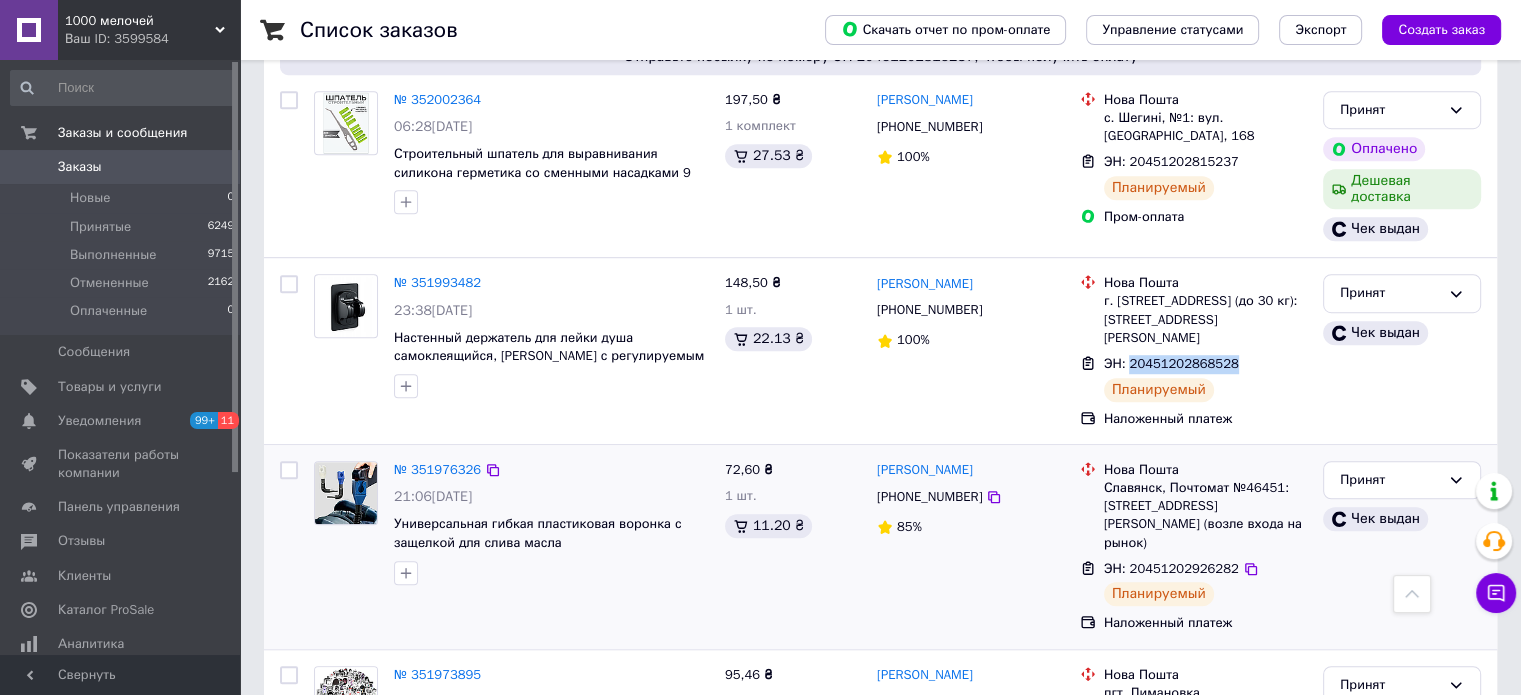 copy on "20451202868528" 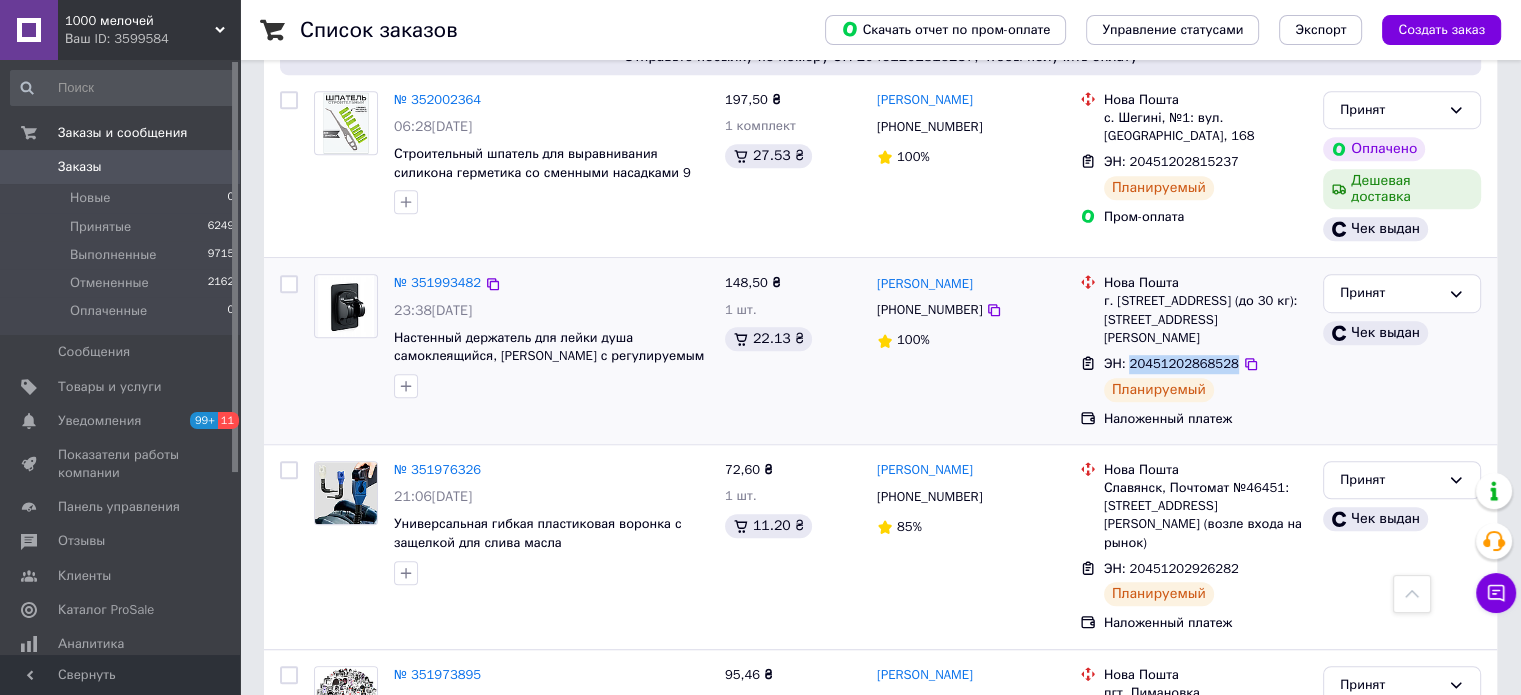 click on "Принят Чек выдан" at bounding box center [1402, 351] 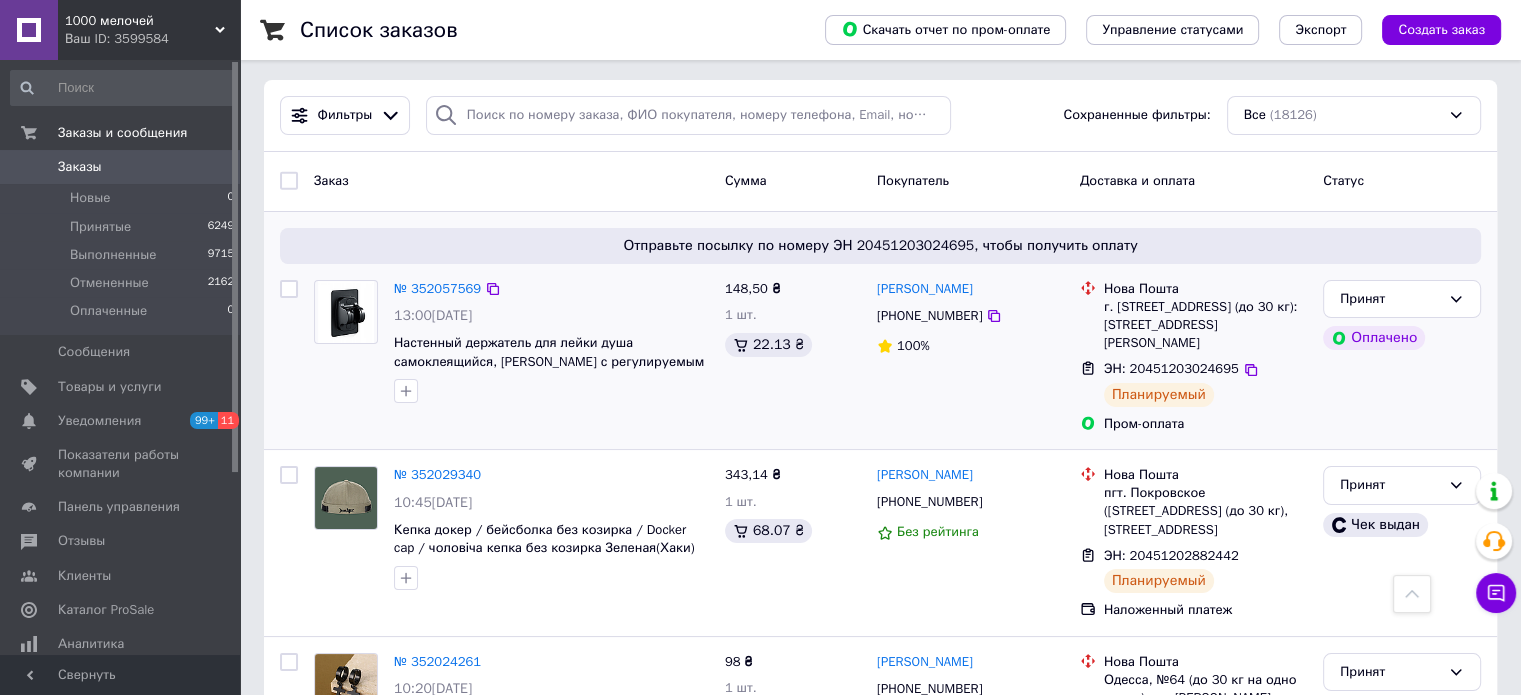 scroll, scrollTop: 0, scrollLeft: 0, axis: both 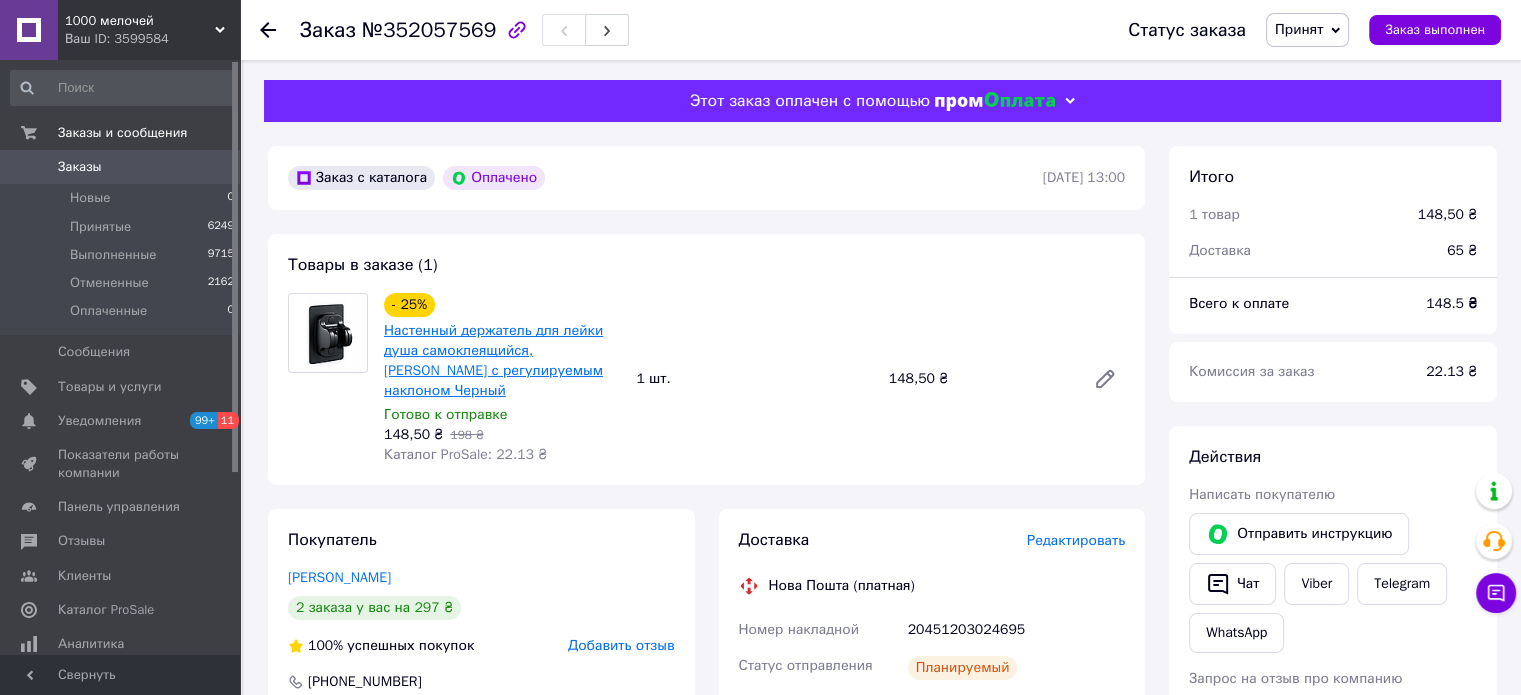 drag, startPoint x: 552, startPoint y: 343, endPoint x: 456, endPoint y: 379, distance: 102.528046 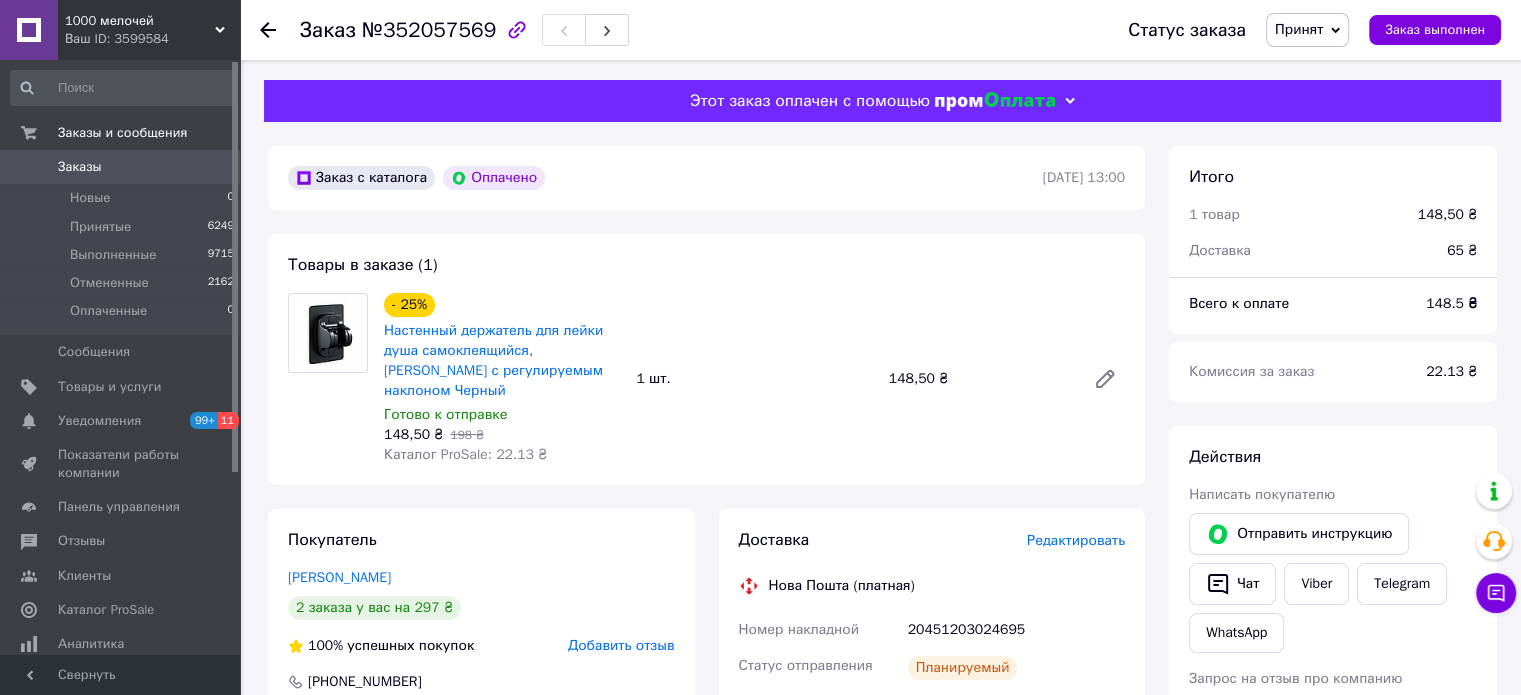 drag, startPoint x: 1452, startPoint y: 383, endPoint x: 1408, endPoint y: 382, distance: 44.011364 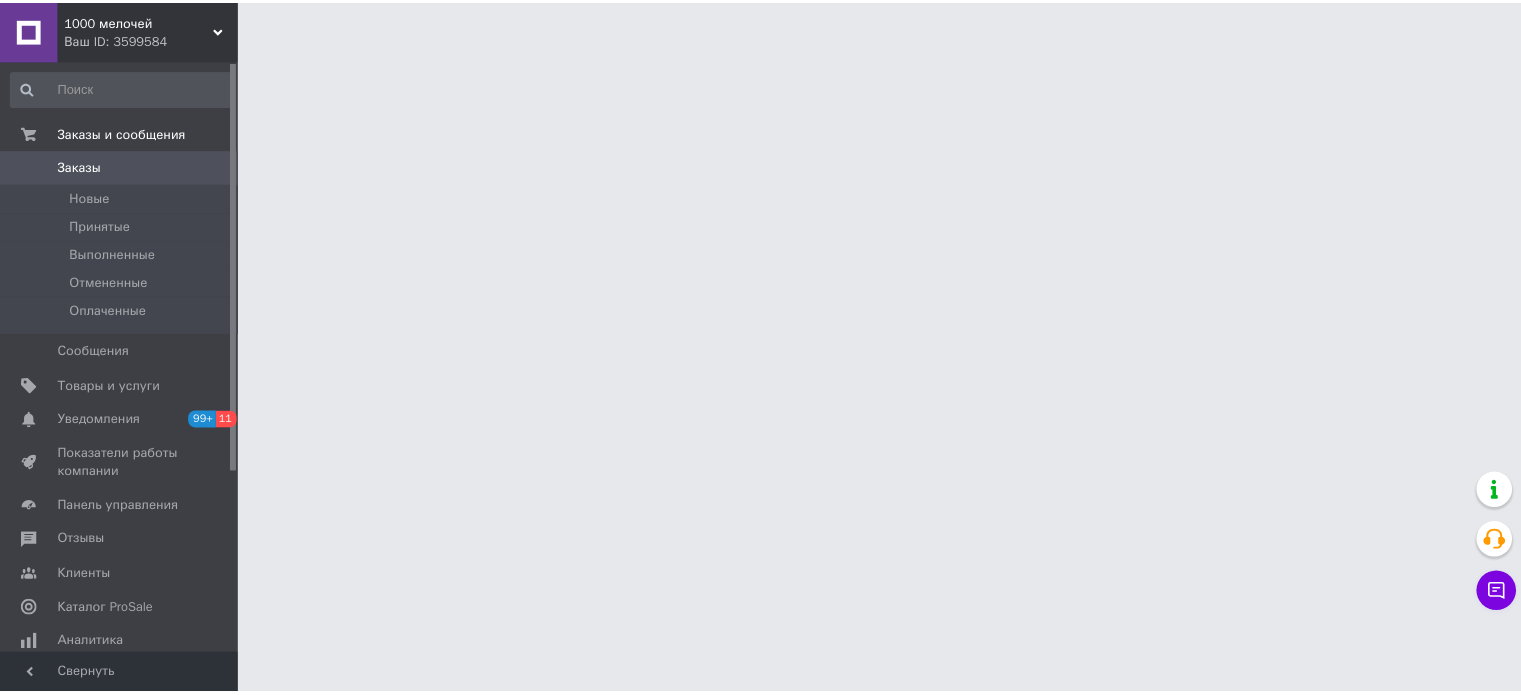 scroll, scrollTop: 0, scrollLeft: 0, axis: both 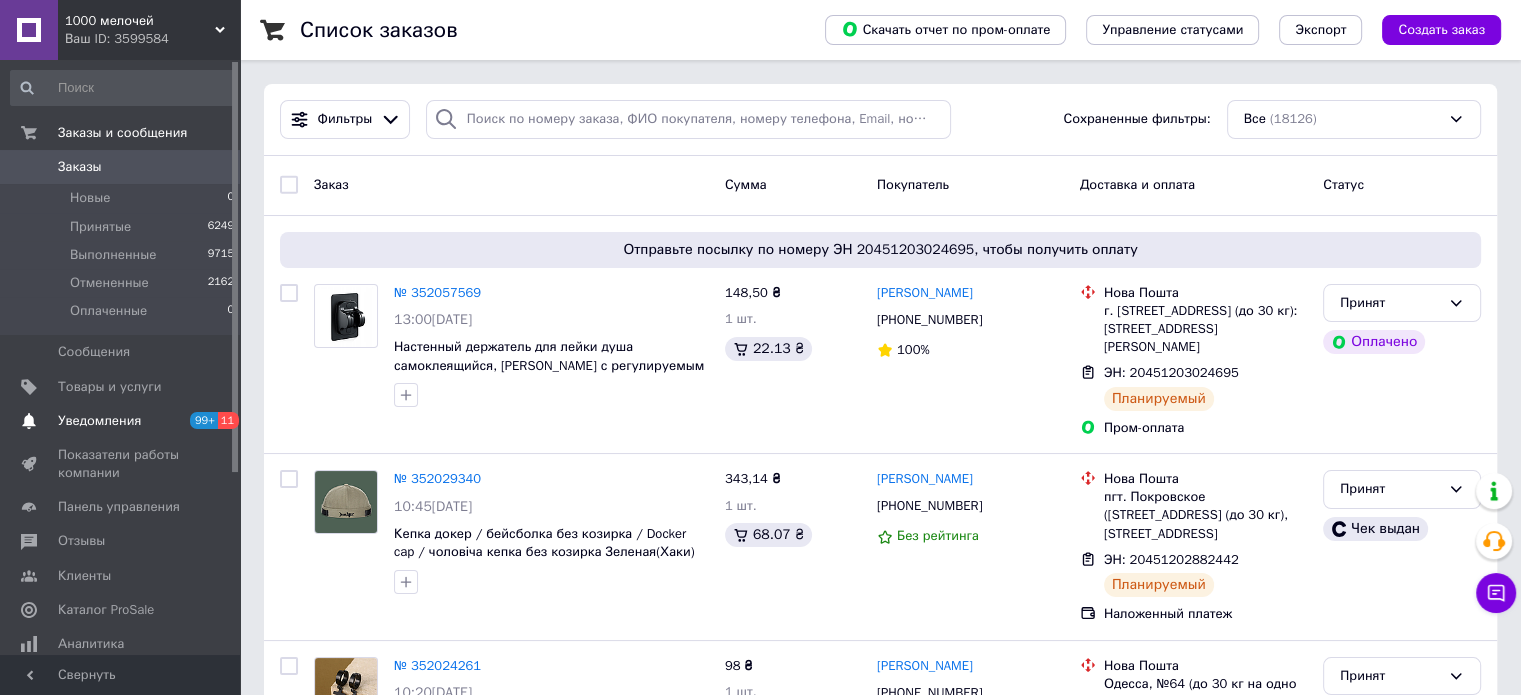 click on "Уведомления" at bounding box center [121, 421] 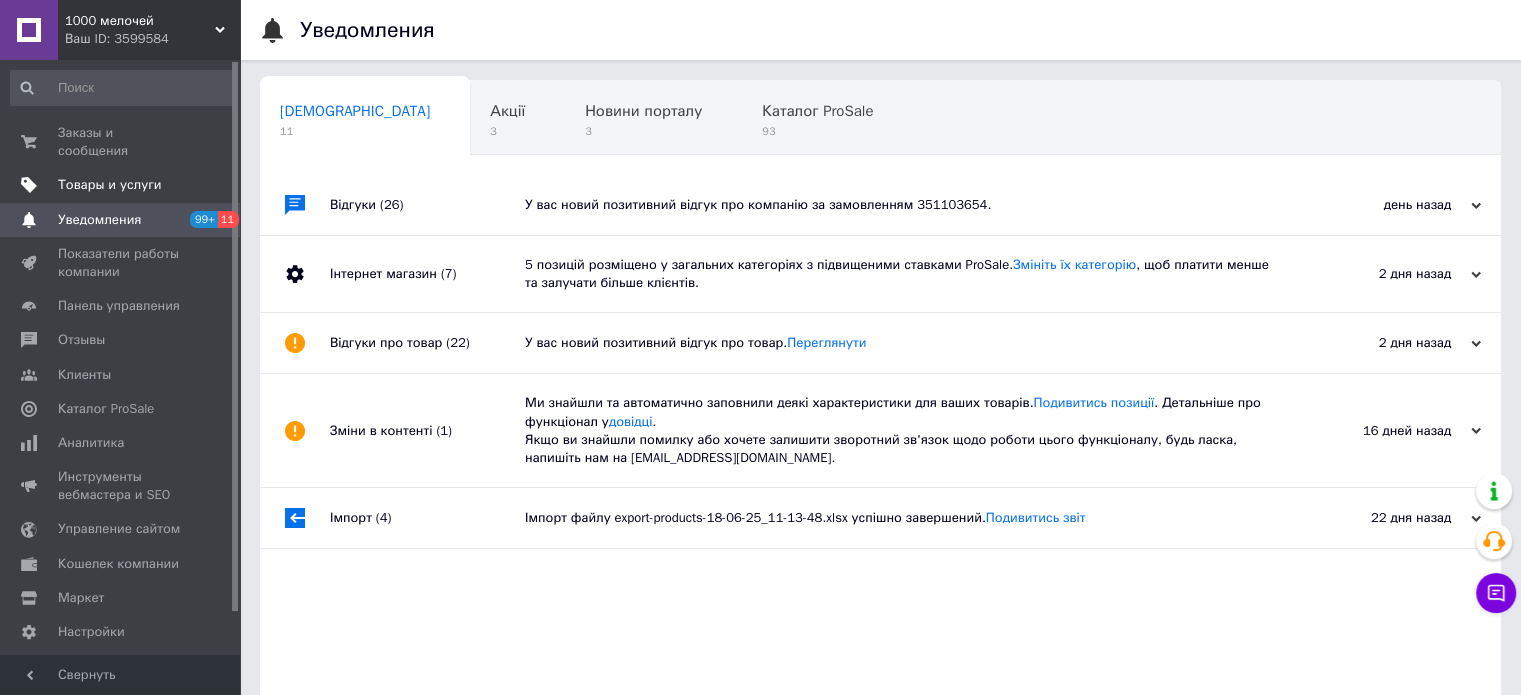 click on "Товары и услуги" at bounding box center (110, 185) 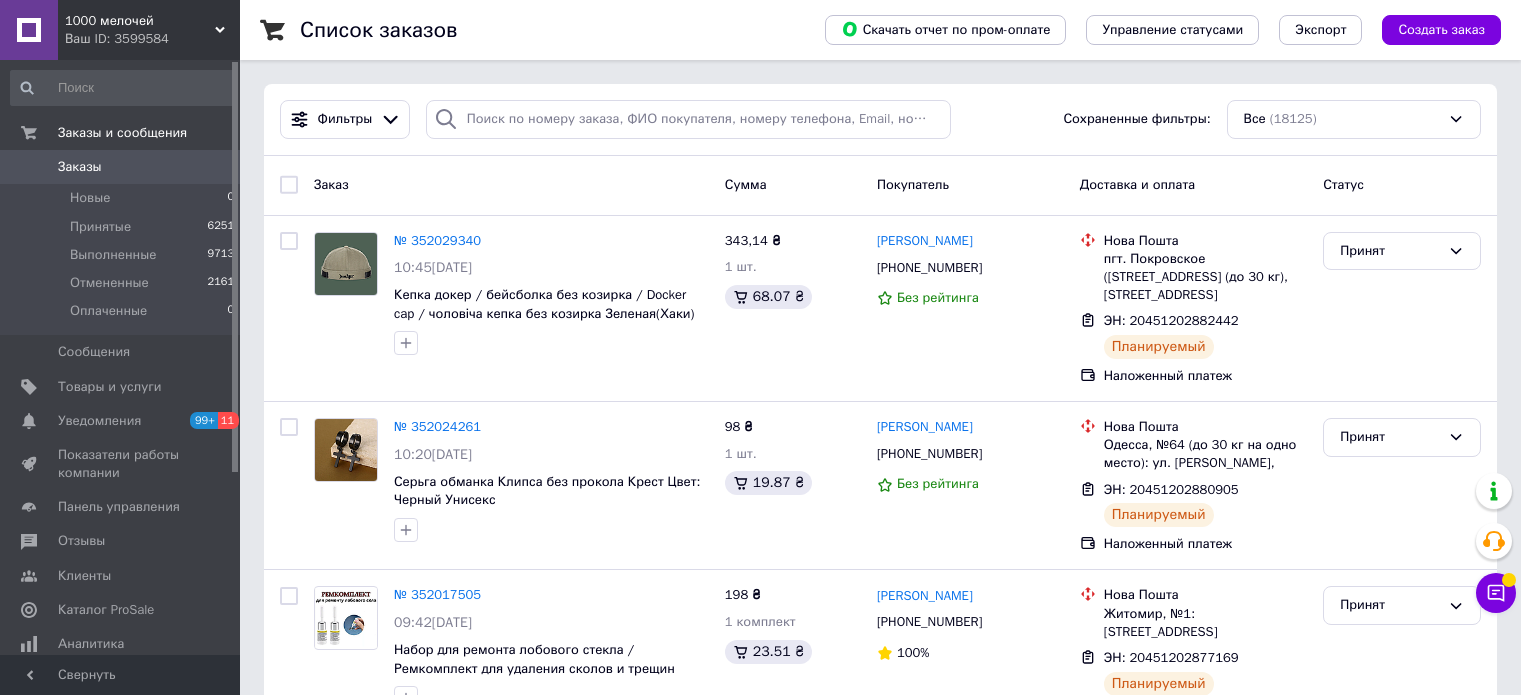 scroll, scrollTop: 0, scrollLeft: 0, axis: both 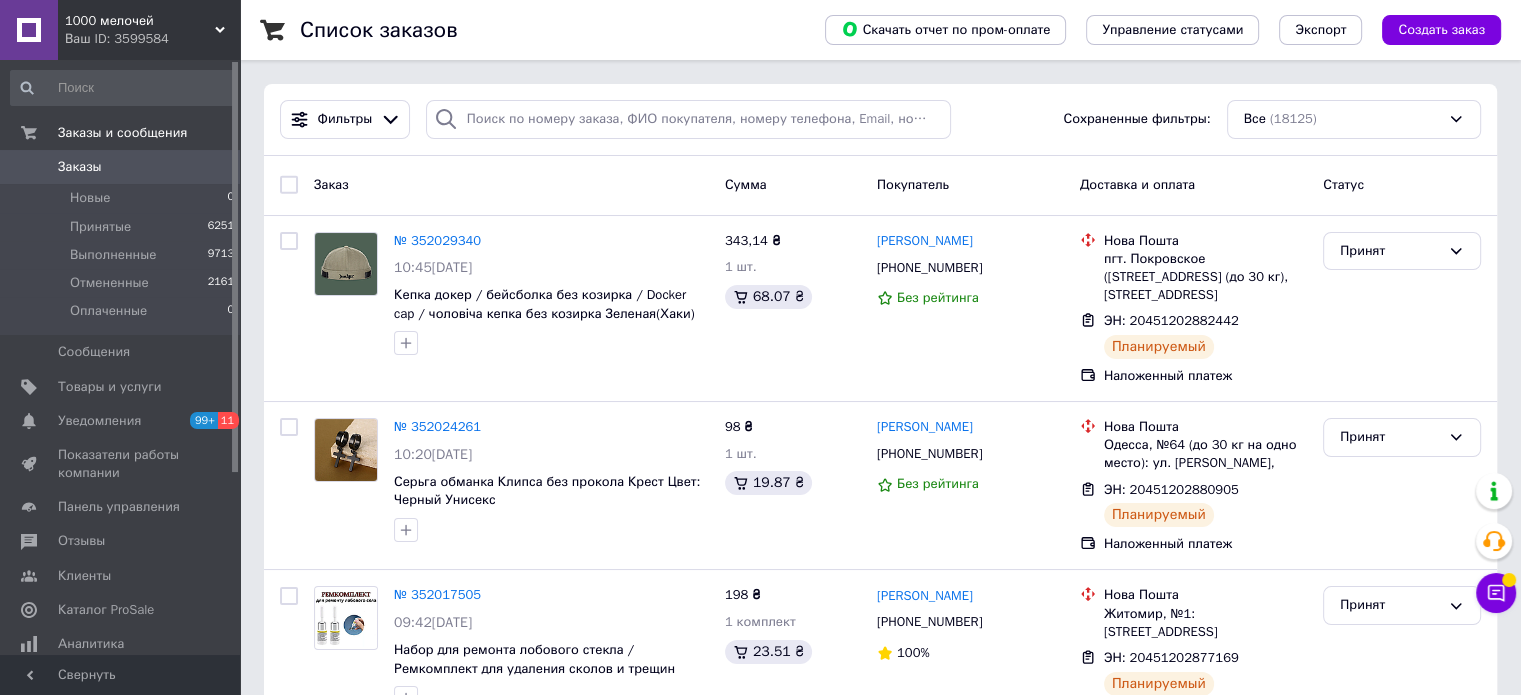 click on "1000 мелочей" at bounding box center (140, 21) 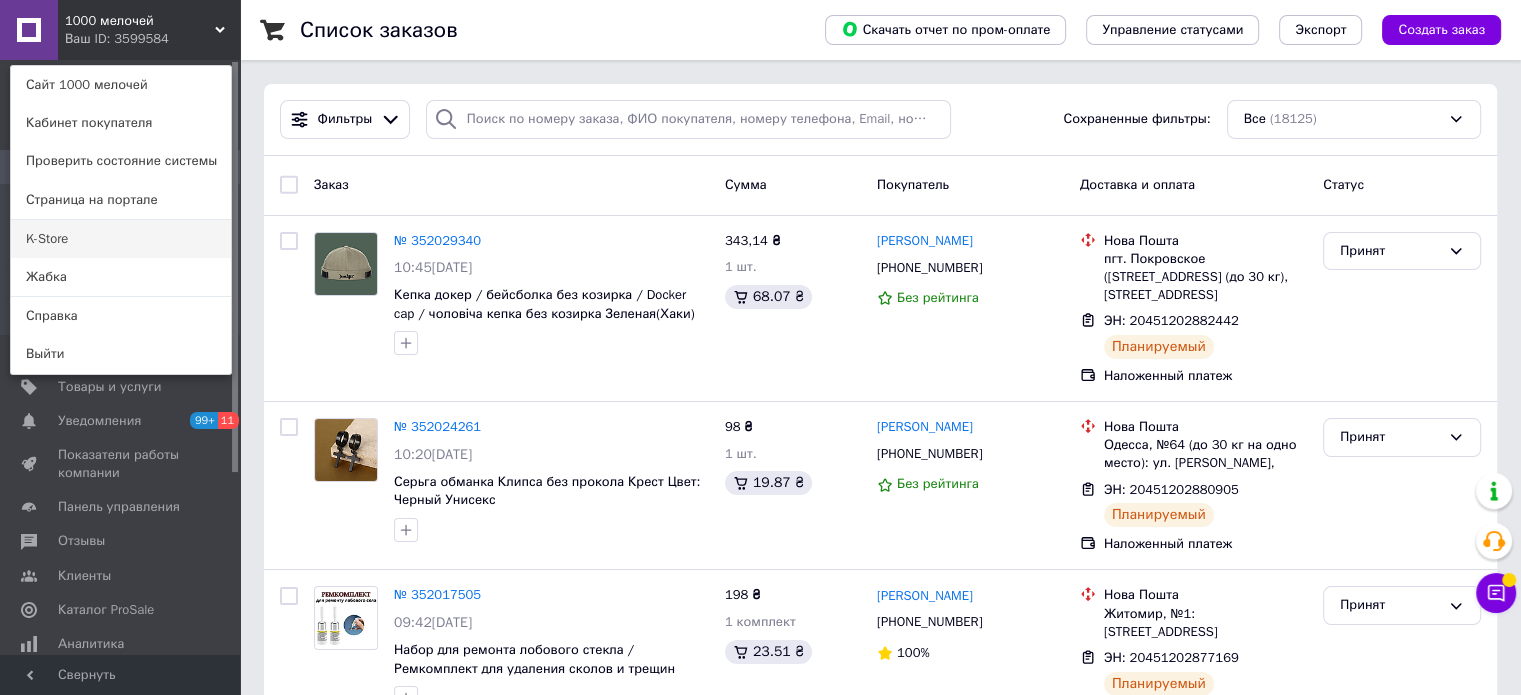 click on "K-Store" at bounding box center [121, 239] 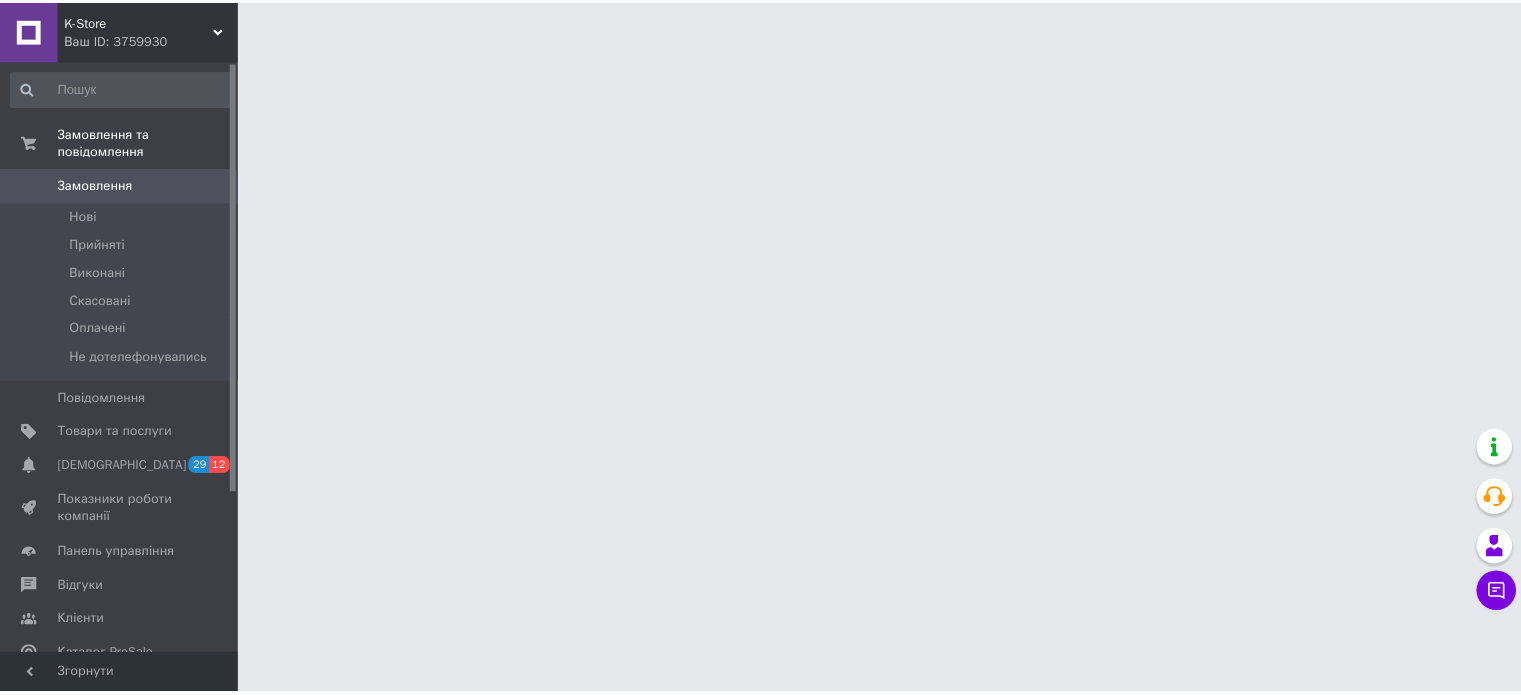 scroll, scrollTop: 0, scrollLeft: 0, axis: both 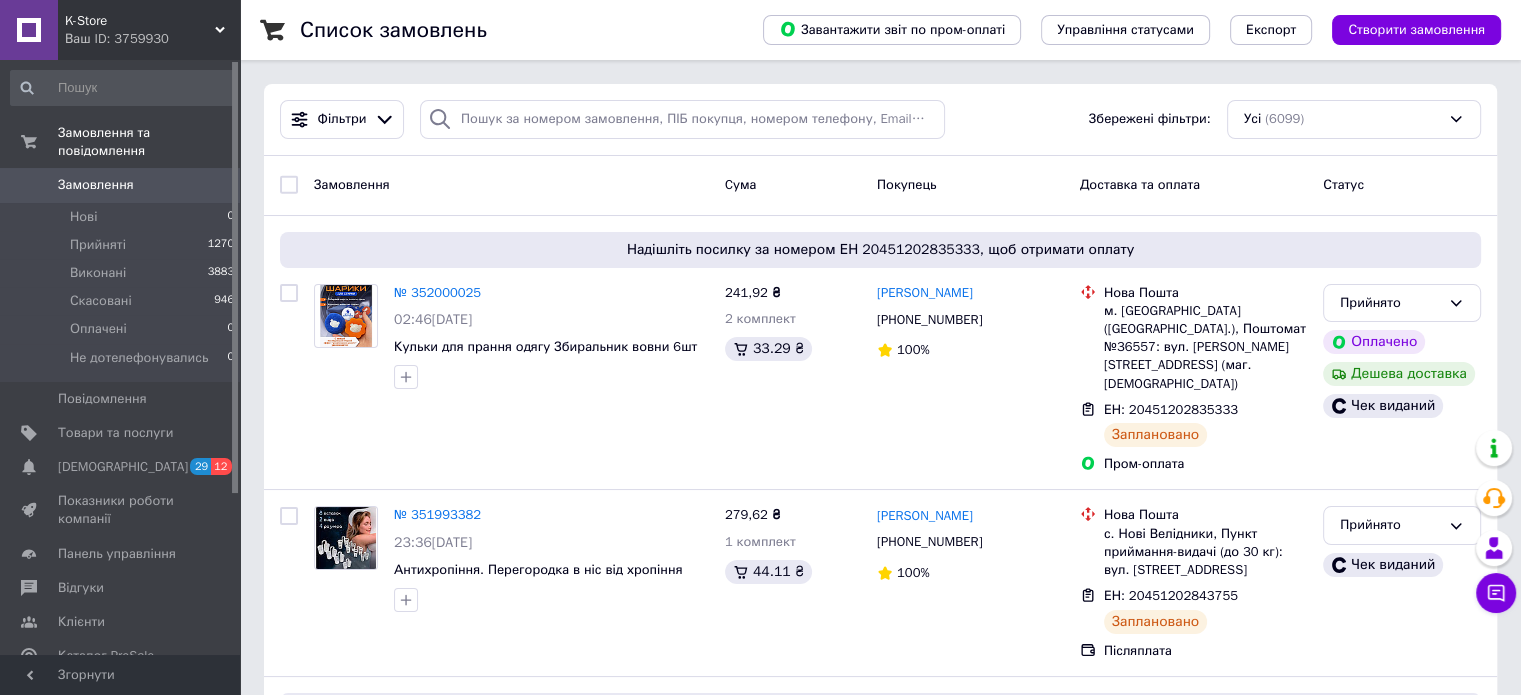 click on "Ваш ID: 3759930" at bounding box center [152, 39] 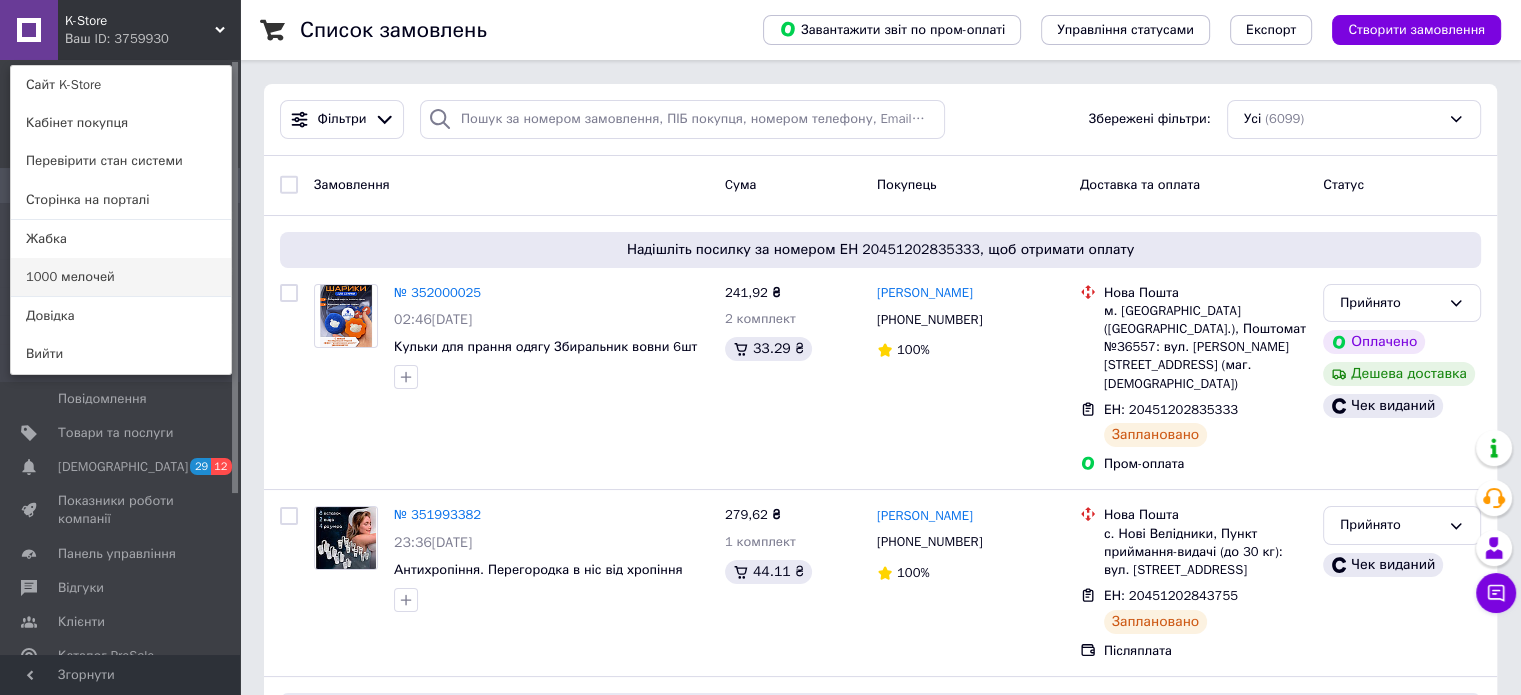 click on "1000 мелочей" at bounding box center [121, 277] 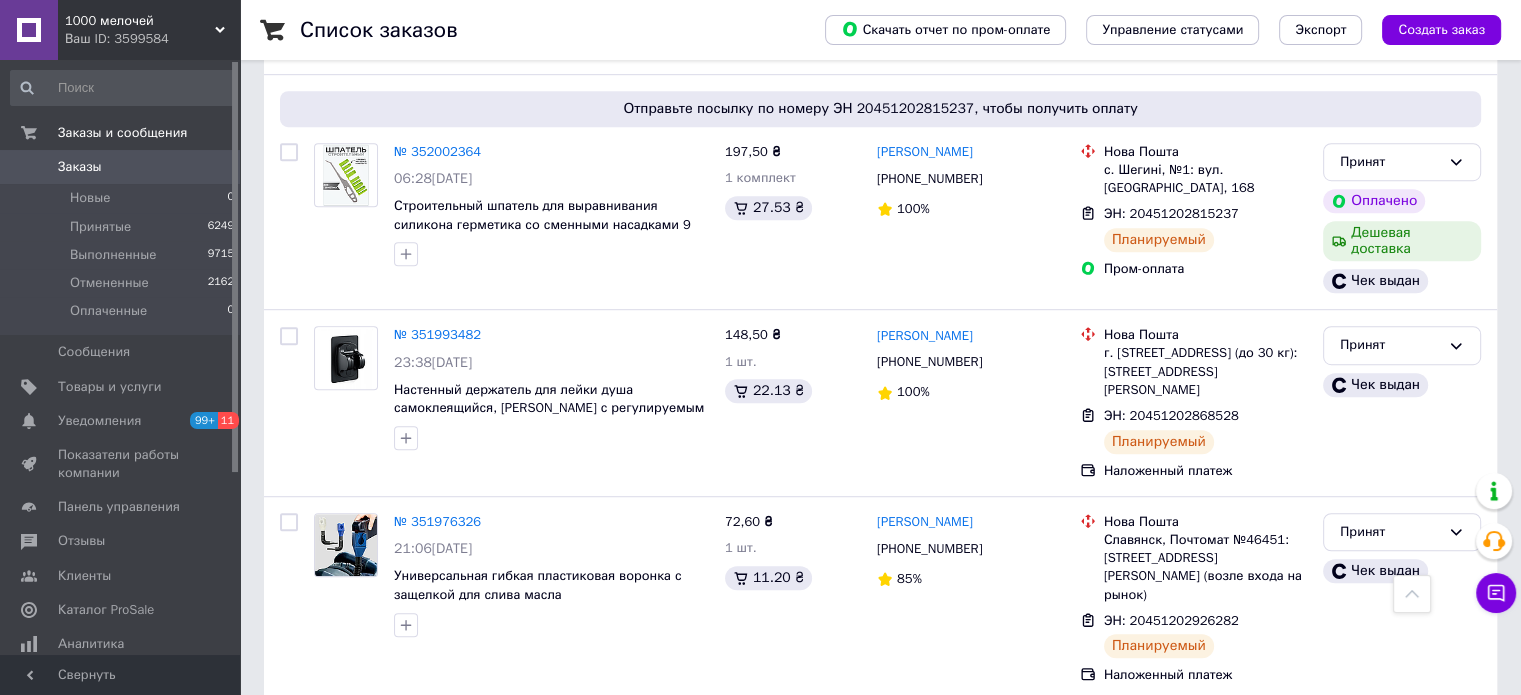scroll, scrollTop: 1200, scrollLeft: 0, axis: vertical 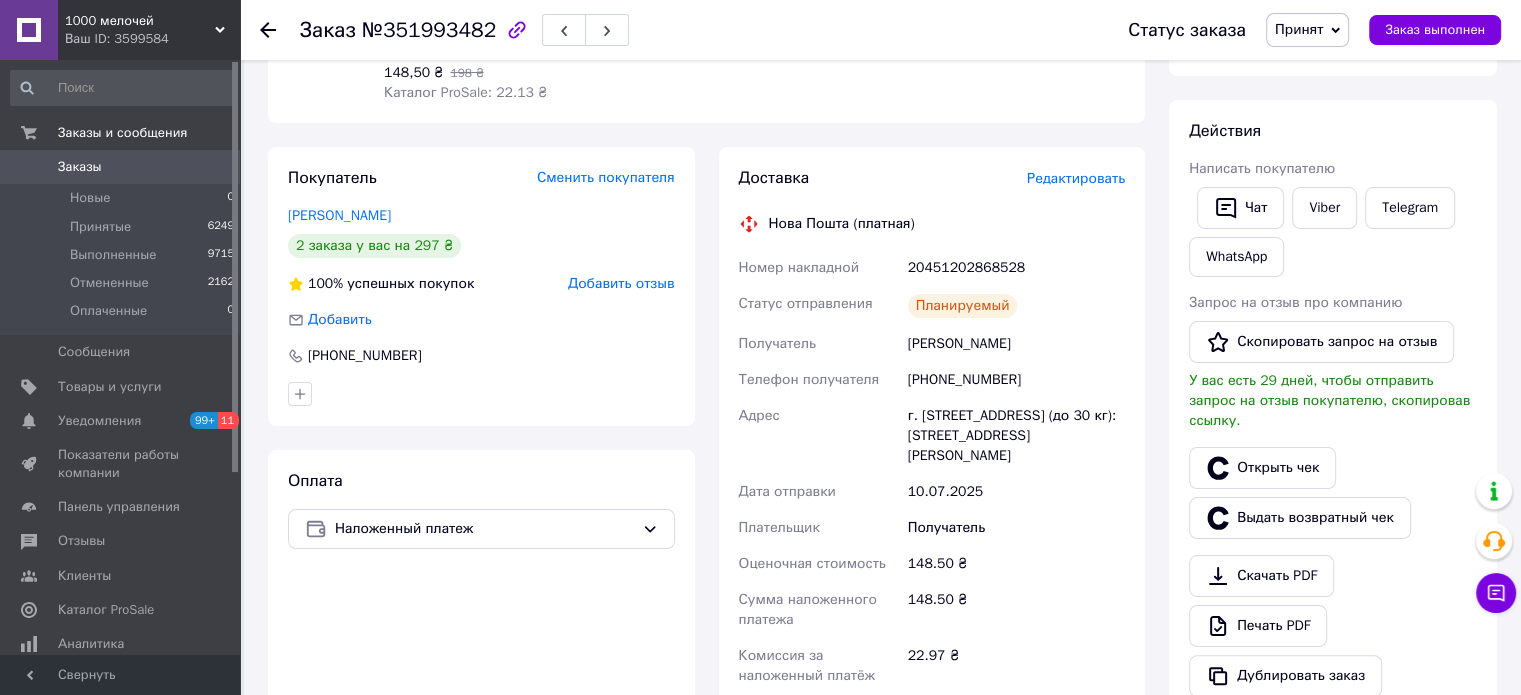 click on "20451202868528" at bounding box center (1016, 268) 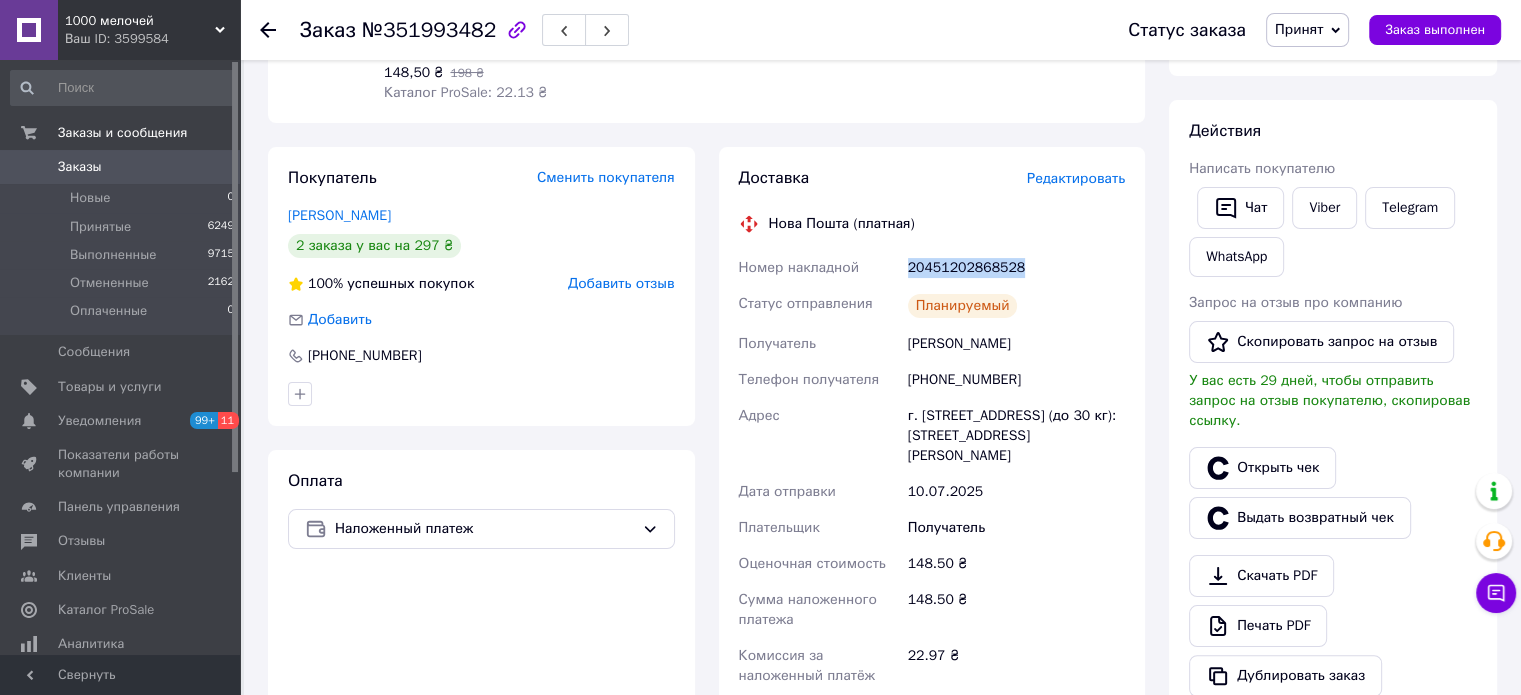click on "20451202868528" at bounding box center [1016, 268] 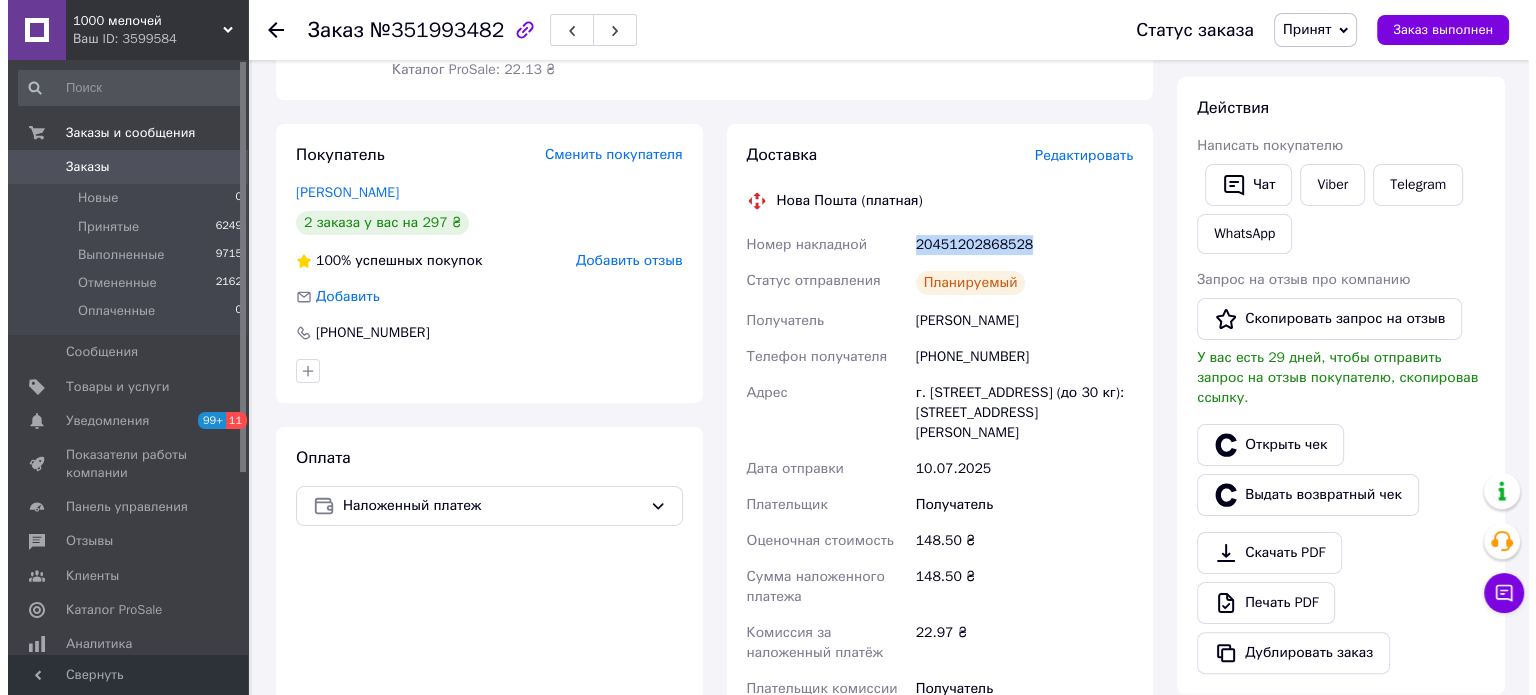 scroll, scrollTop: 200, scrollLeft: 0, axis: vertical 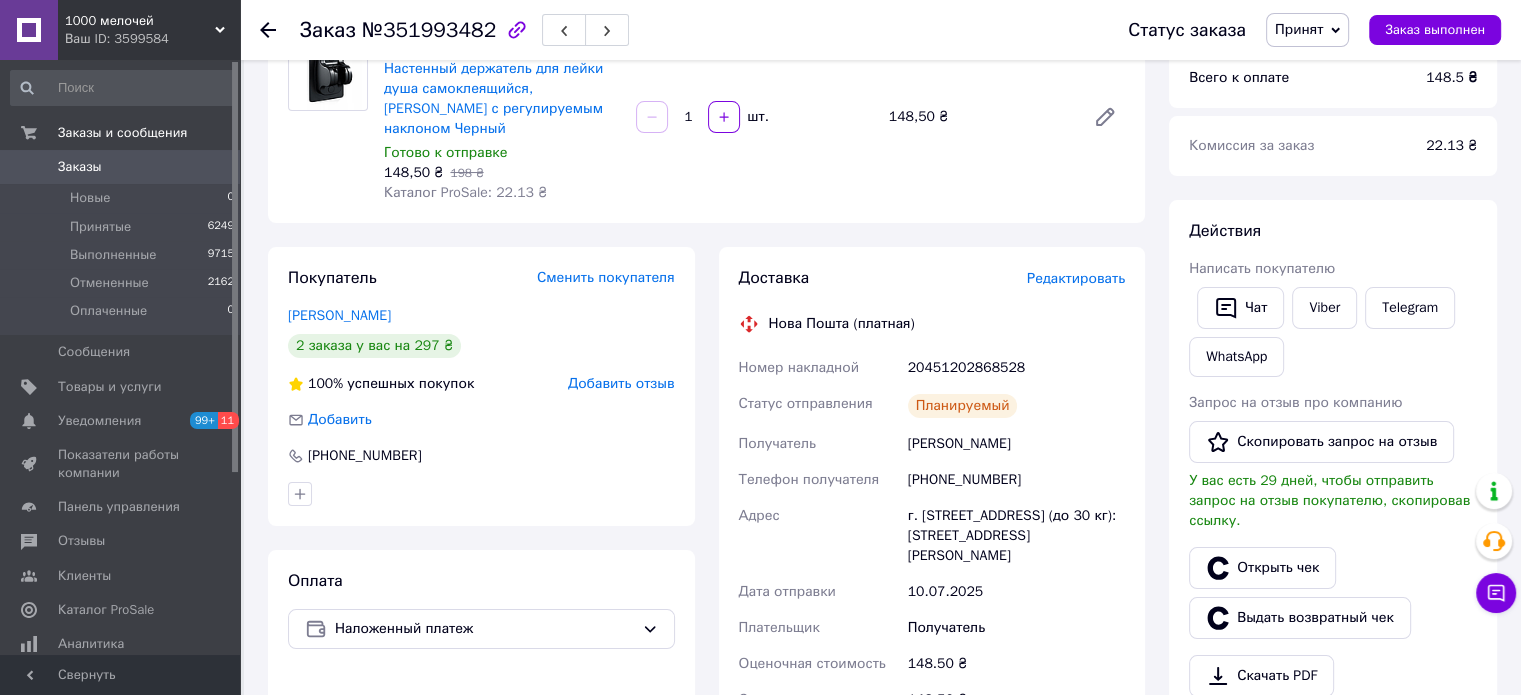click on "Редактировать" at bounding box center (1076, 278) 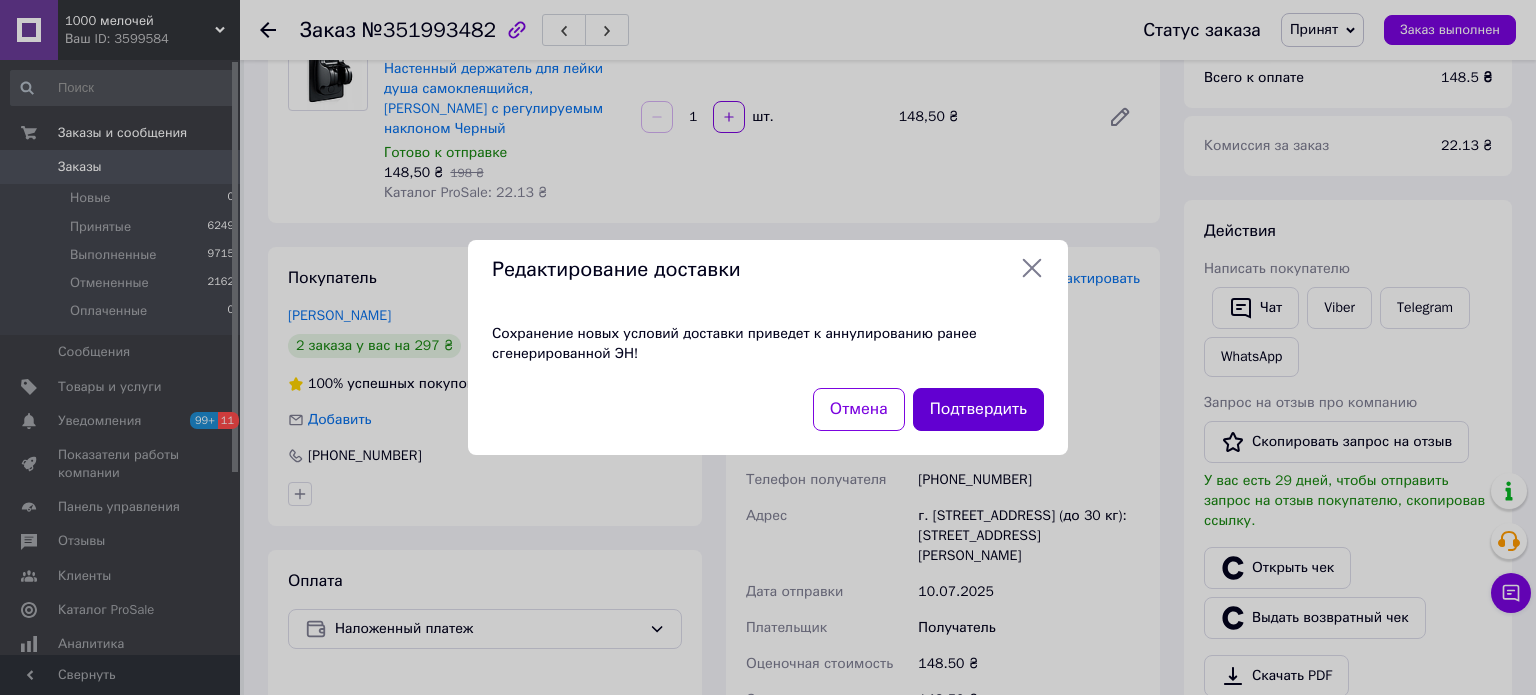 click on "Подтвердить" at bounding box center (978, 409) 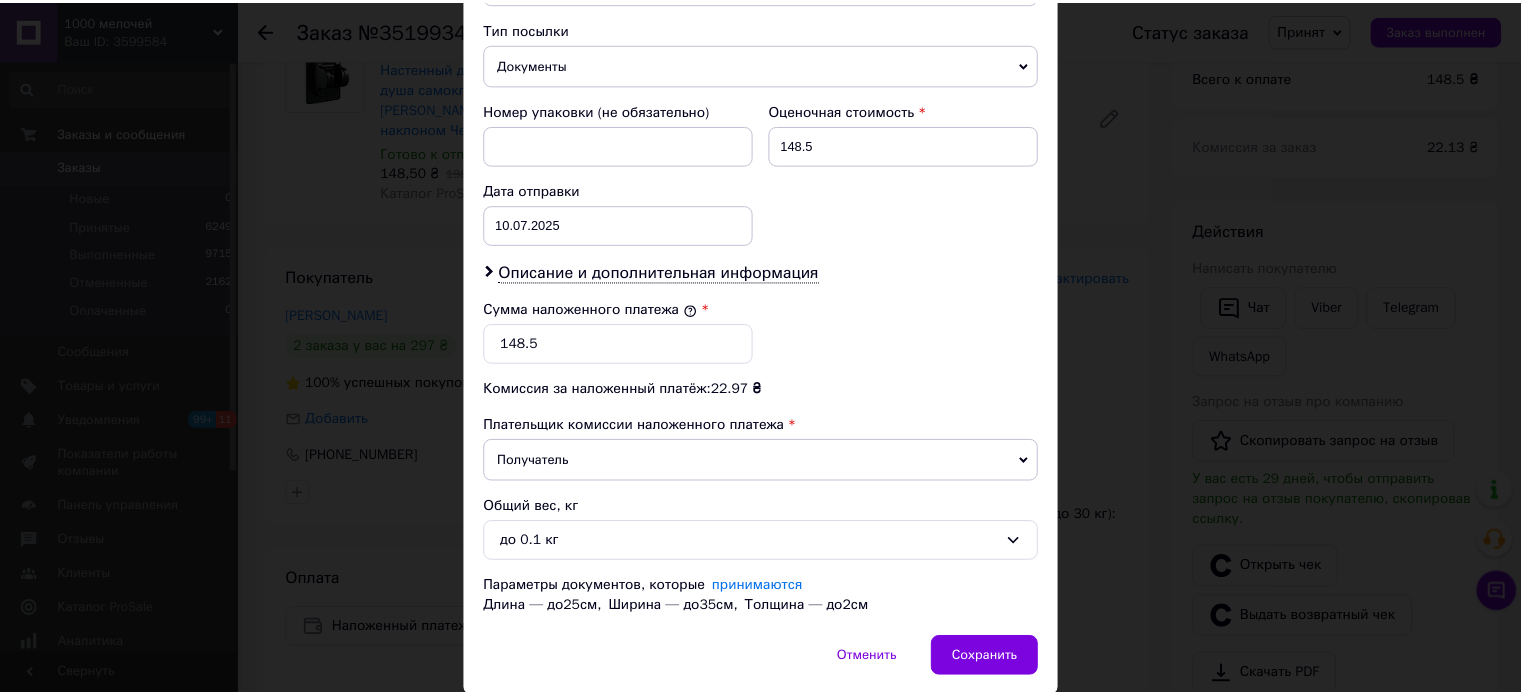 scroll, scrollTop: 800, scrollLeft: 0, axis: vertical 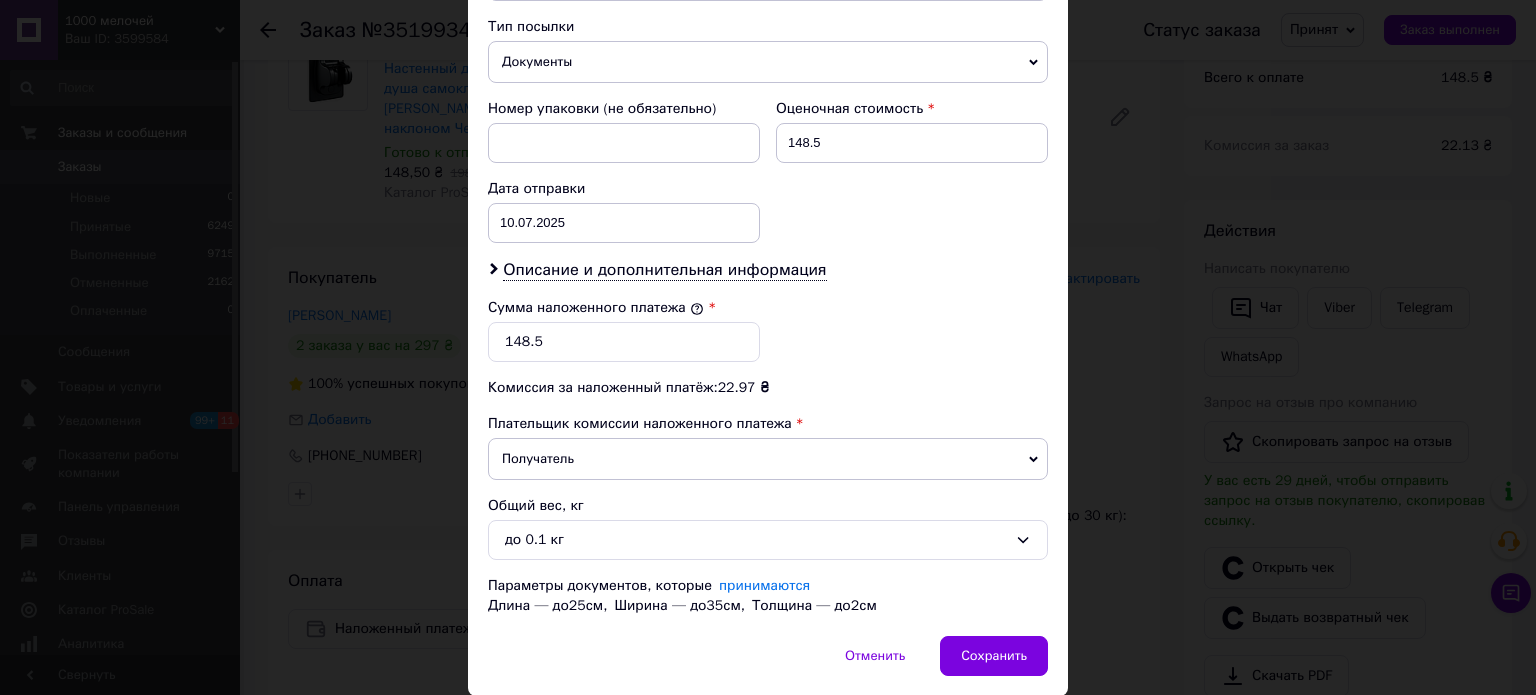 click on "Документы" at bounding box center [768, 62] 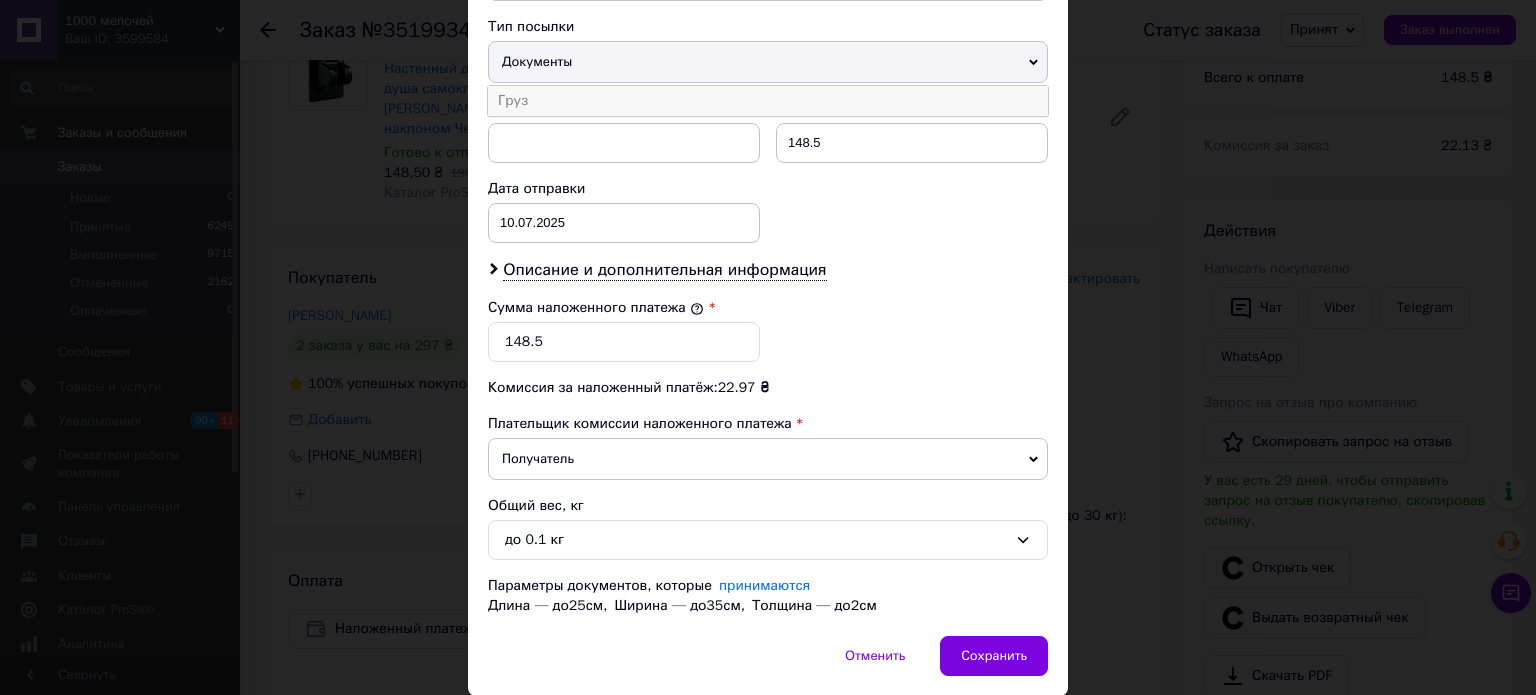 click on "Груз" at bounding box center [768, 101] 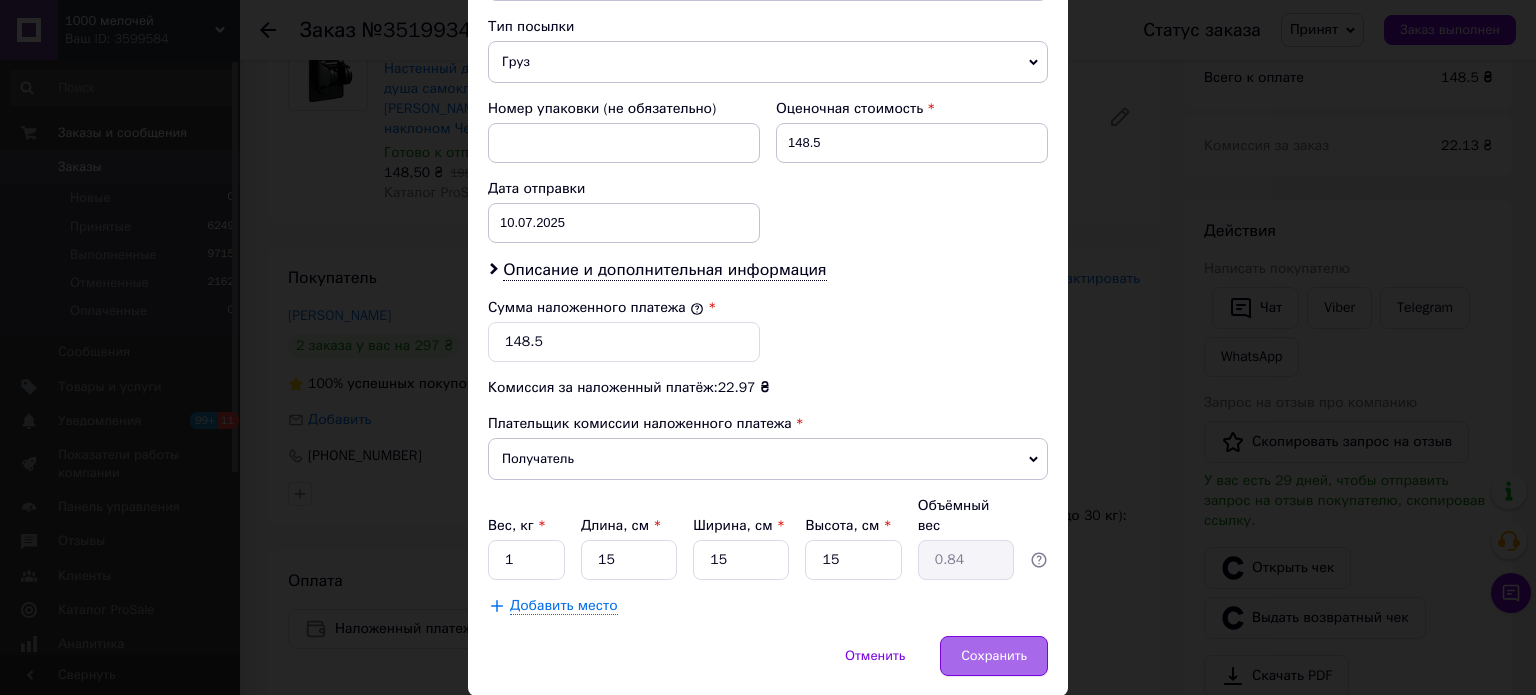 click on "Сохранить" at bounding box center (994, 656) 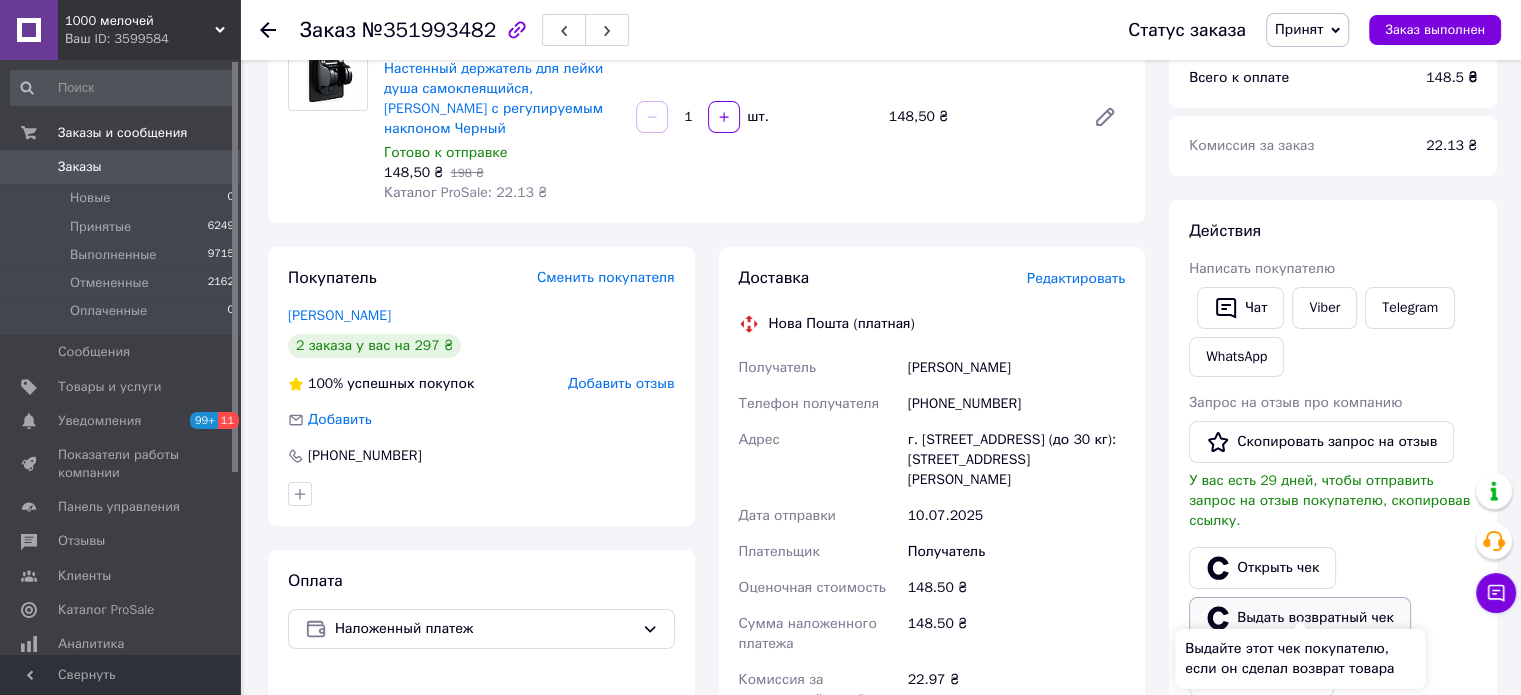 click 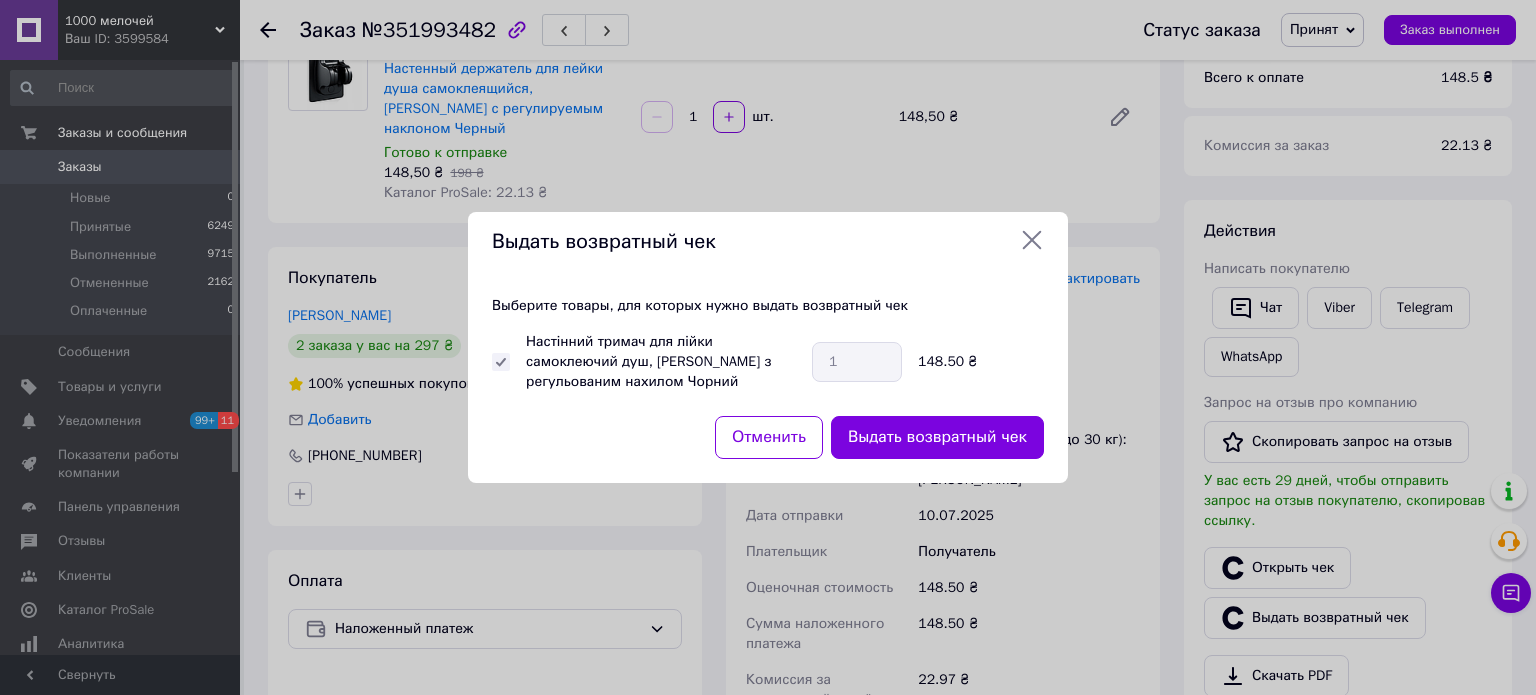 click on "Выдать возвратный чек" at bounding box center [937, 437] 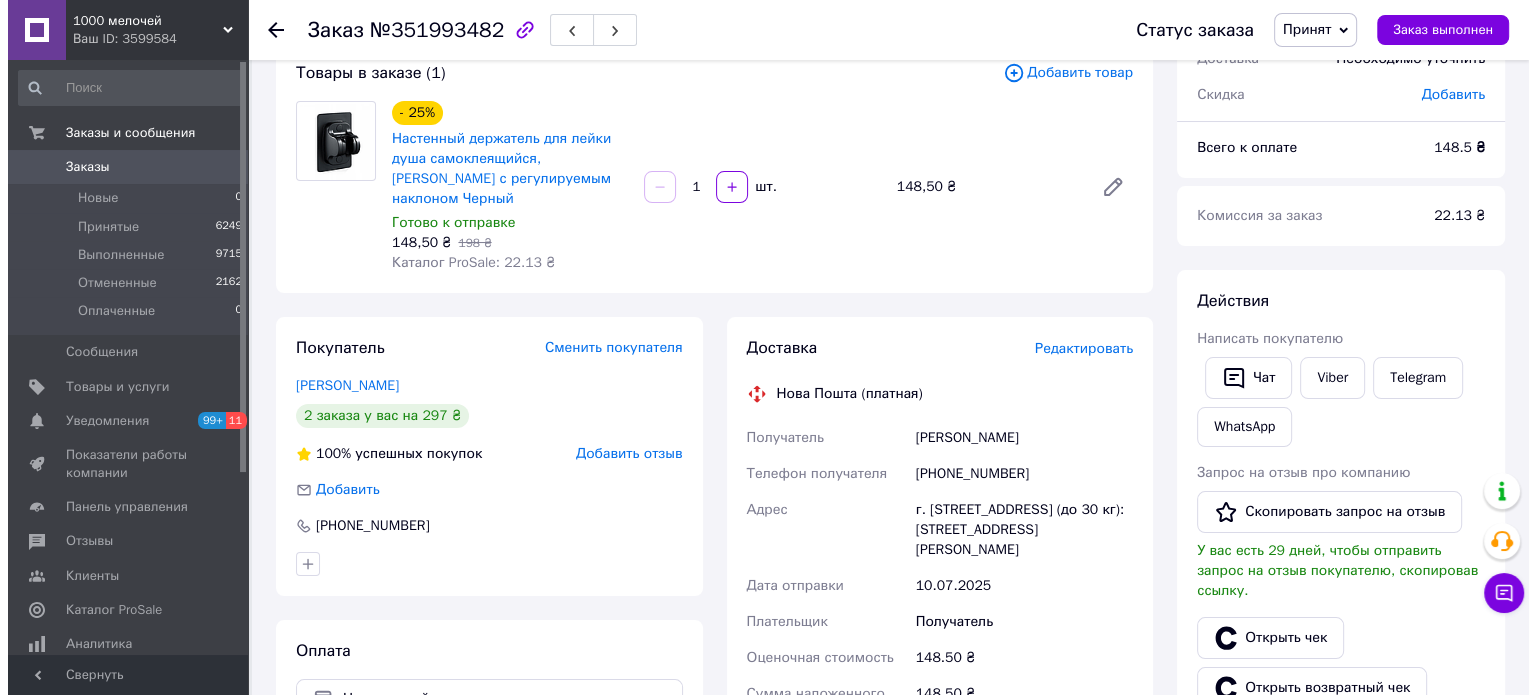 scroll, scrollTop: 0, scrollLeft: 0, axis: both 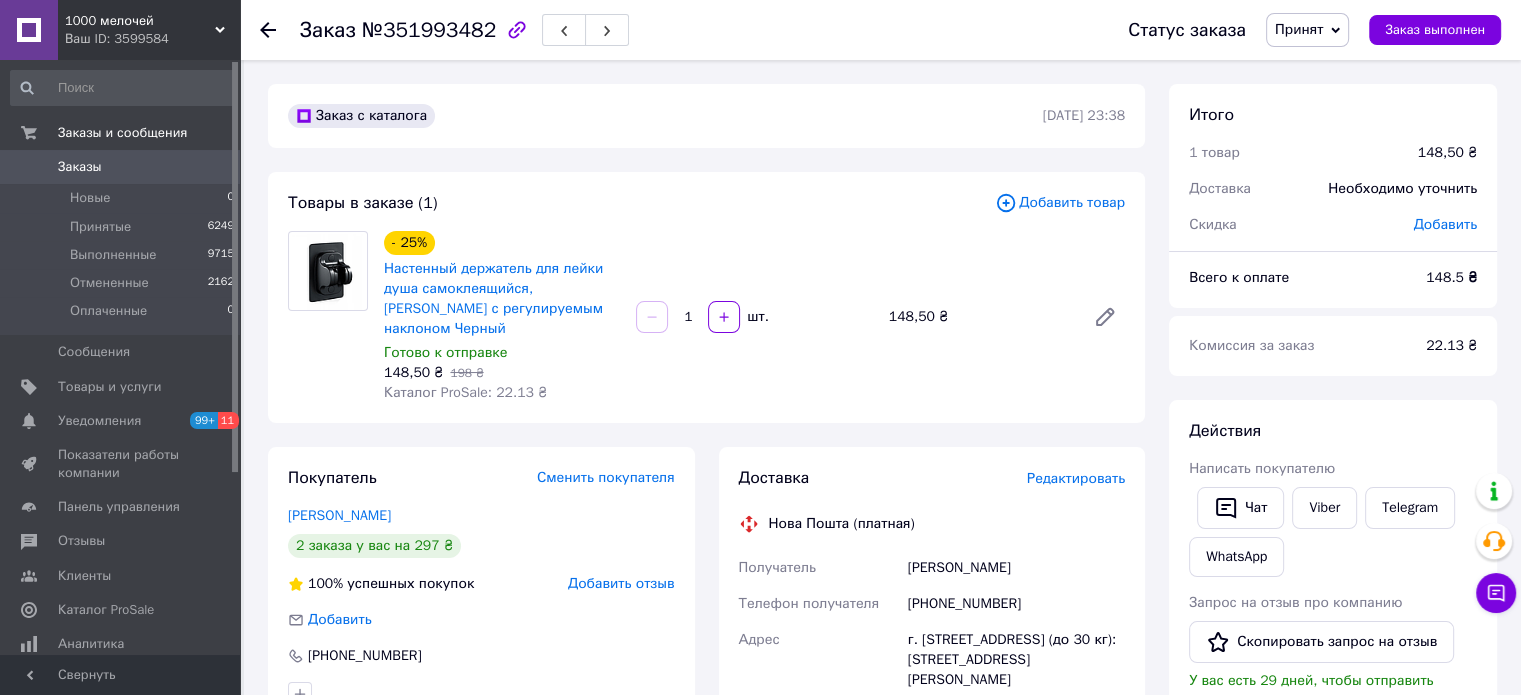 click on "Принят" at bounding box center [1307, 30] 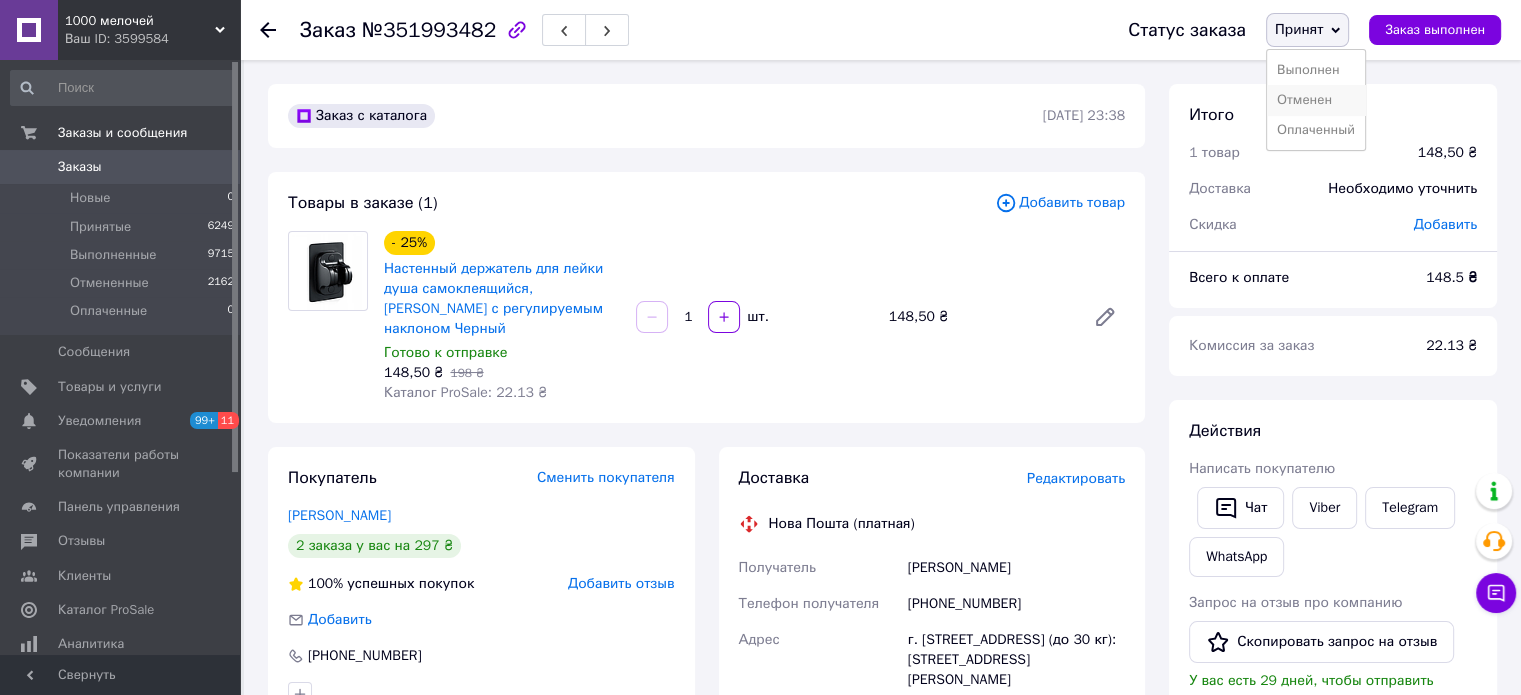 click on "Отменен" at bounding box center [1316, 100] 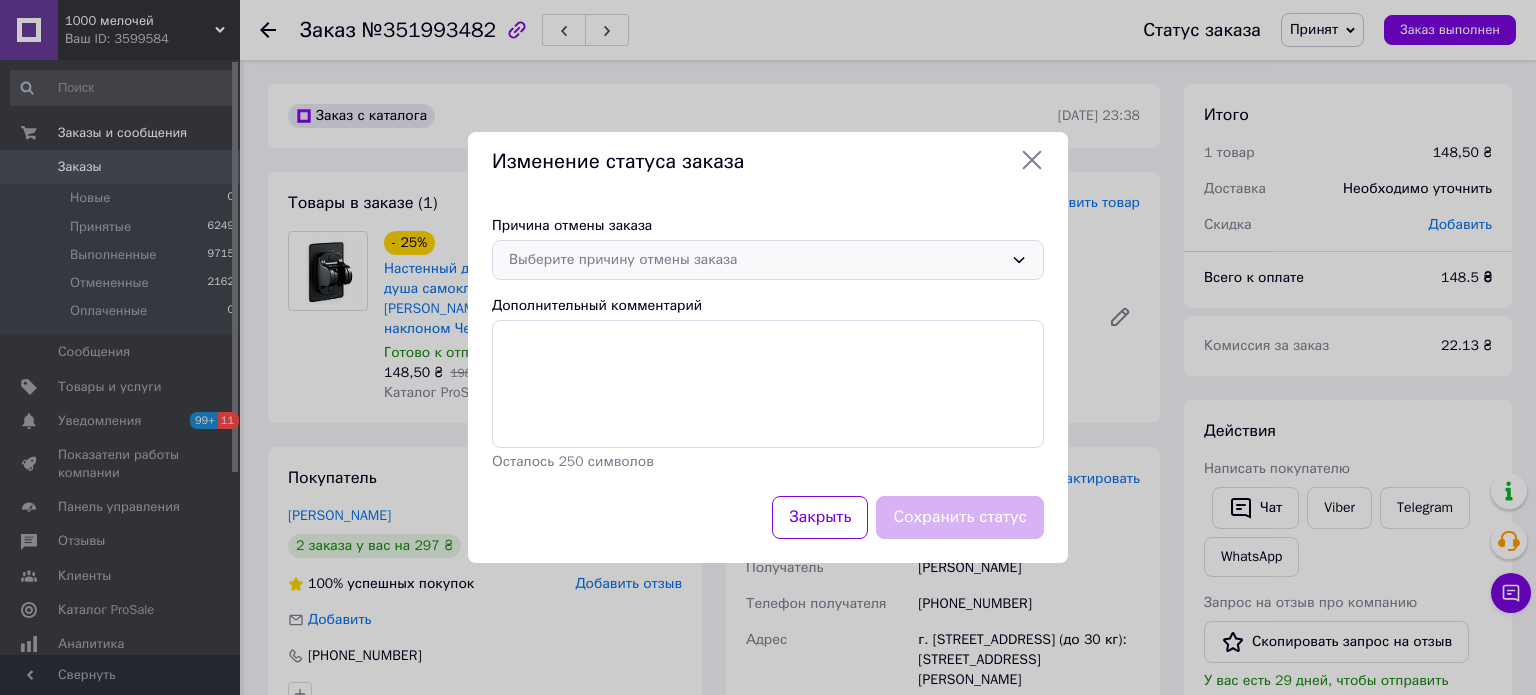 click on "Выберите причину отмены заказа" at bounding box center [756, 260] 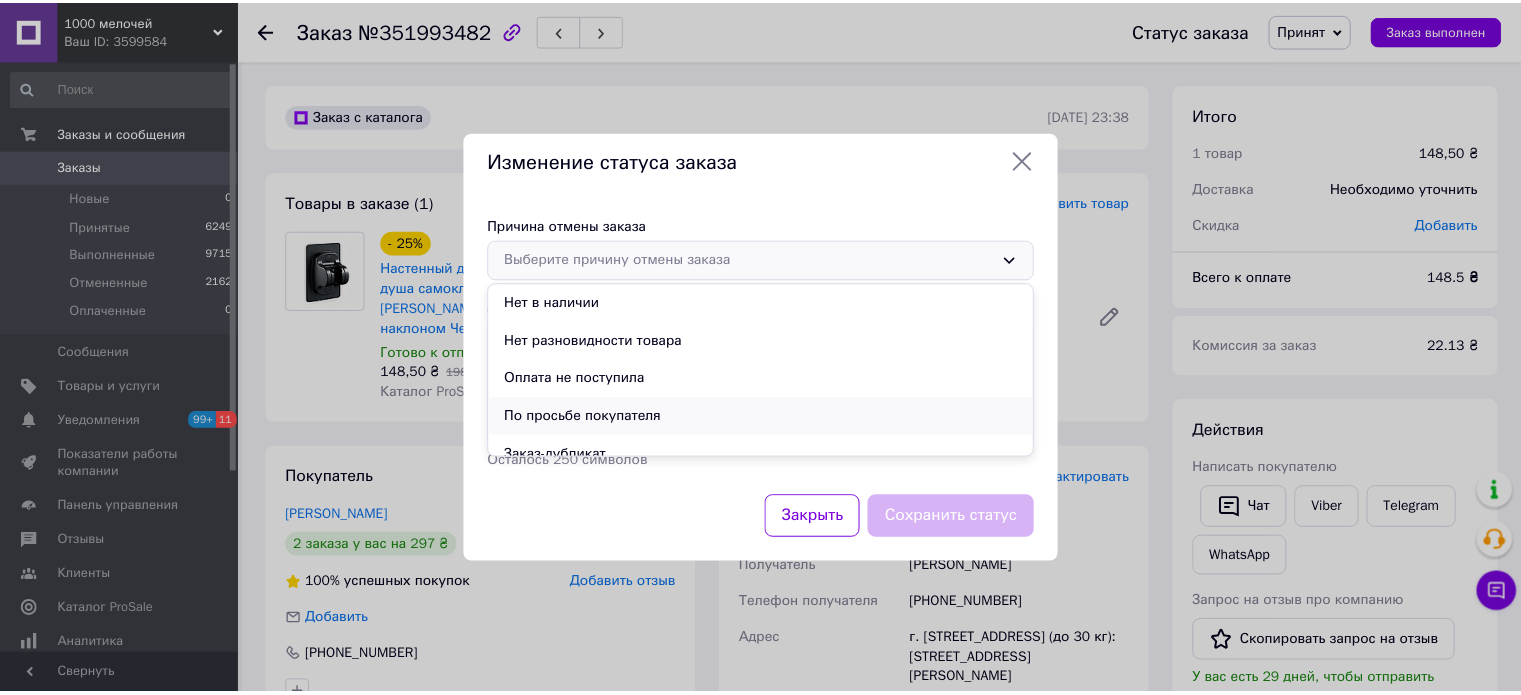 scroll, scrollTop: 93, scrollLeft: 0, axis: vertical 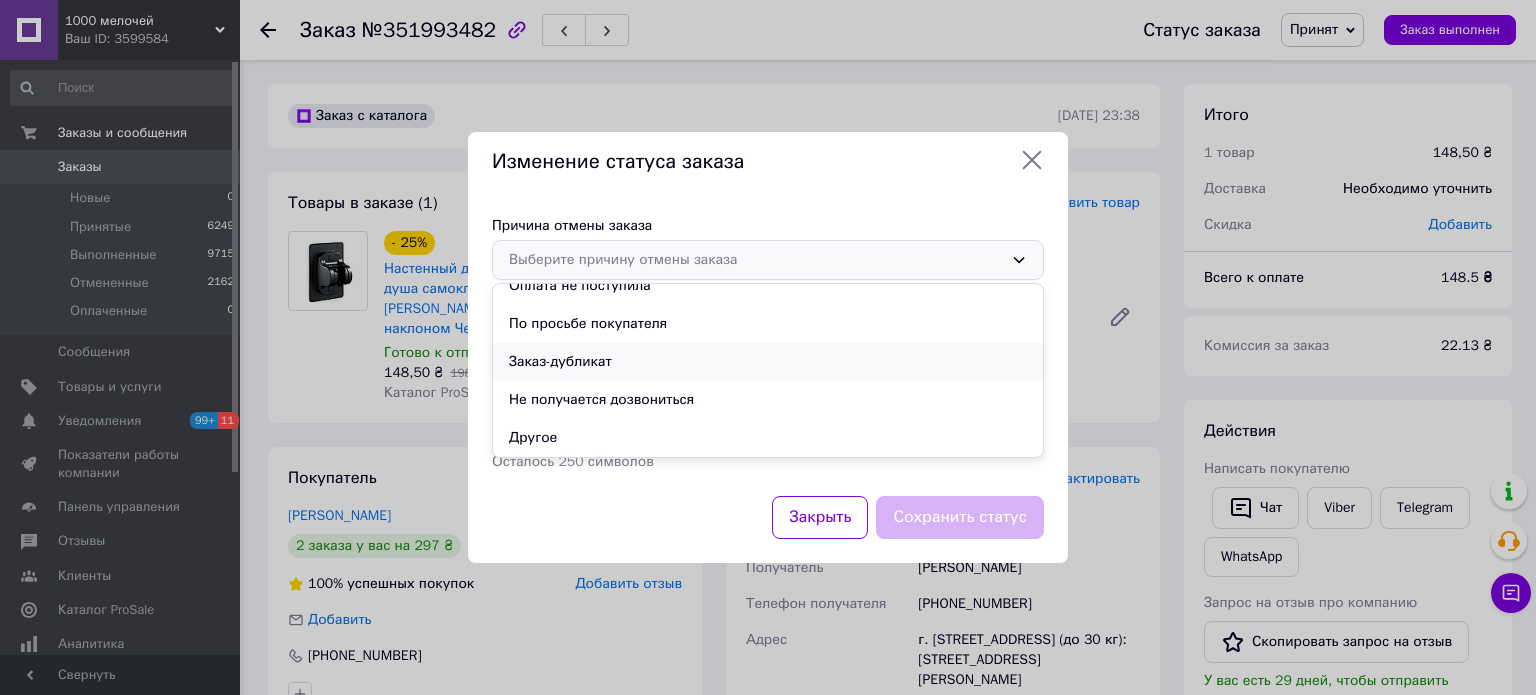 click on "Заказ-дубликат" at bounding box center (768, 362) 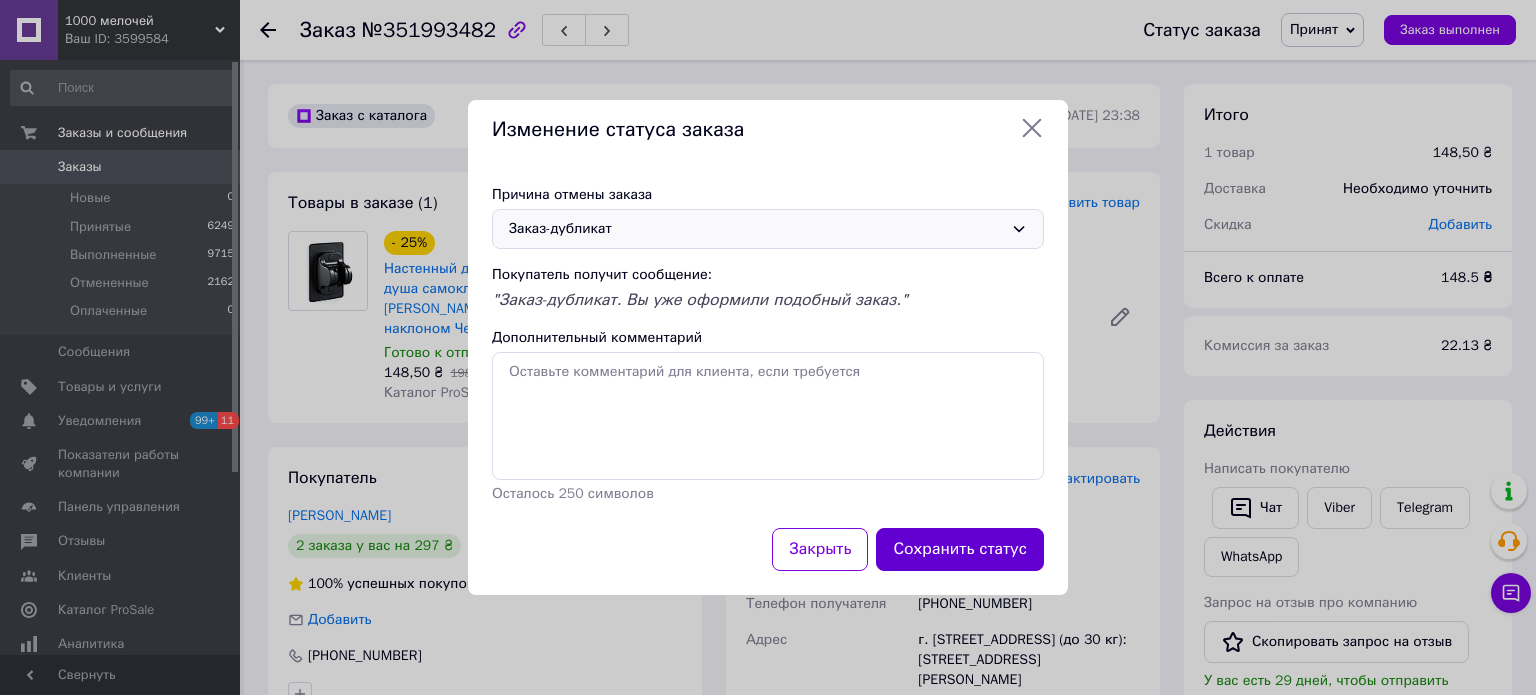 click on "Сохранить статус" at bounding box center (960, 549) 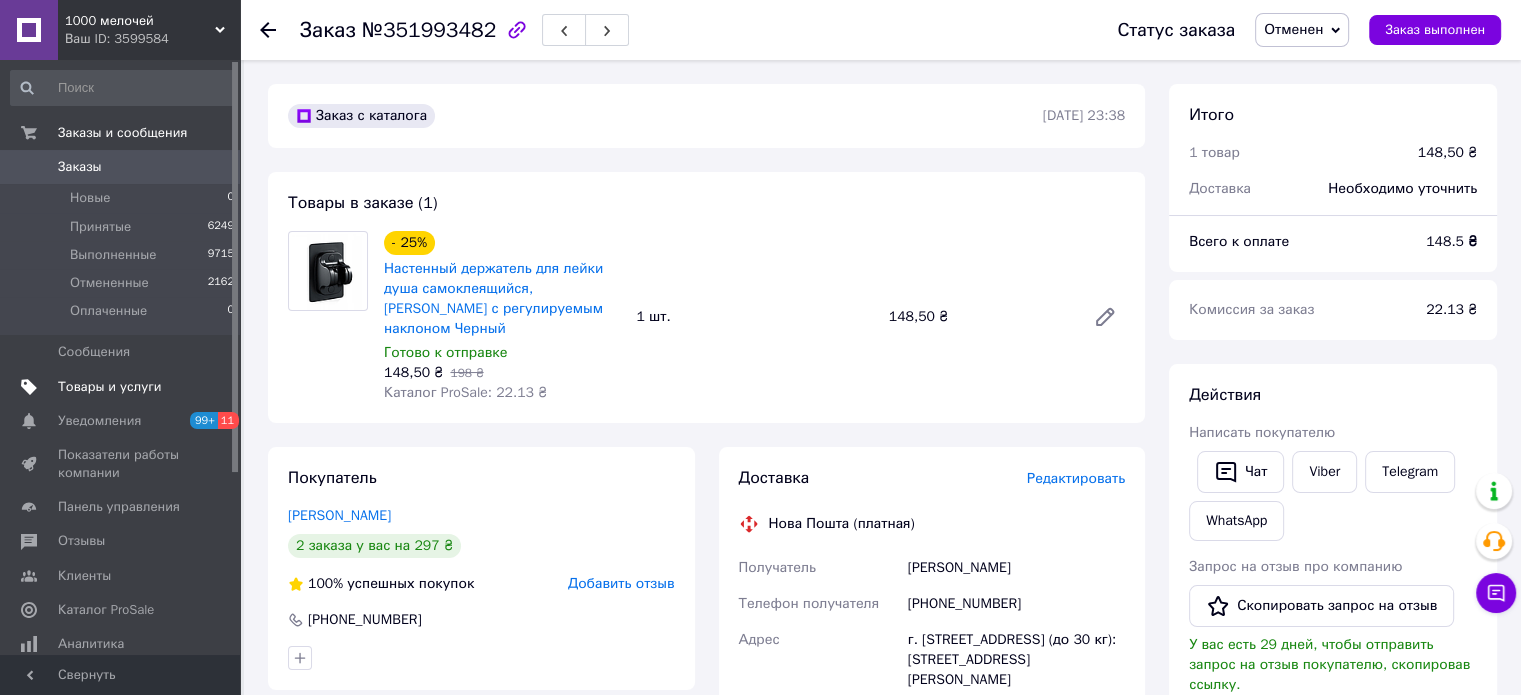 click on "Товары и услуги" at bounding box center [121, 387] 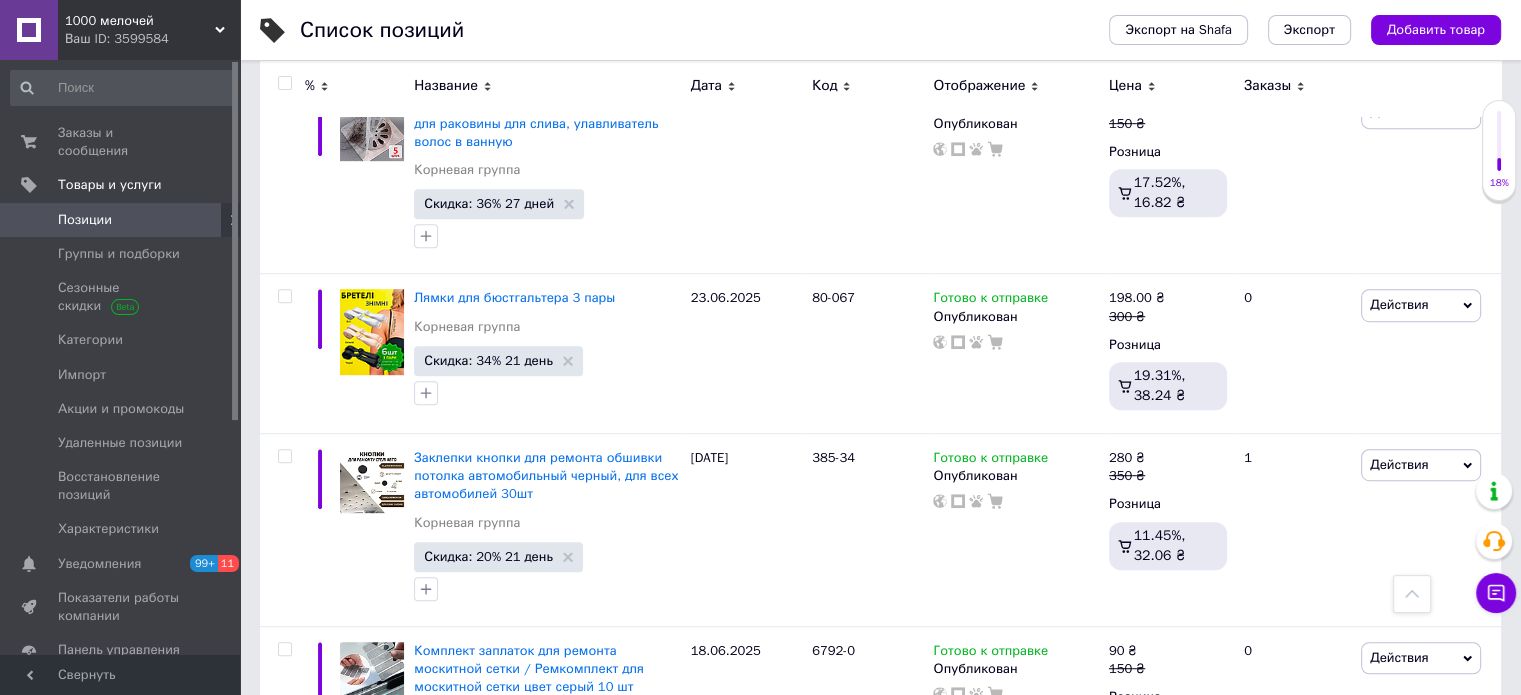scroll, scrollTop: 1100, scrollLeft: 0, axis: vertical 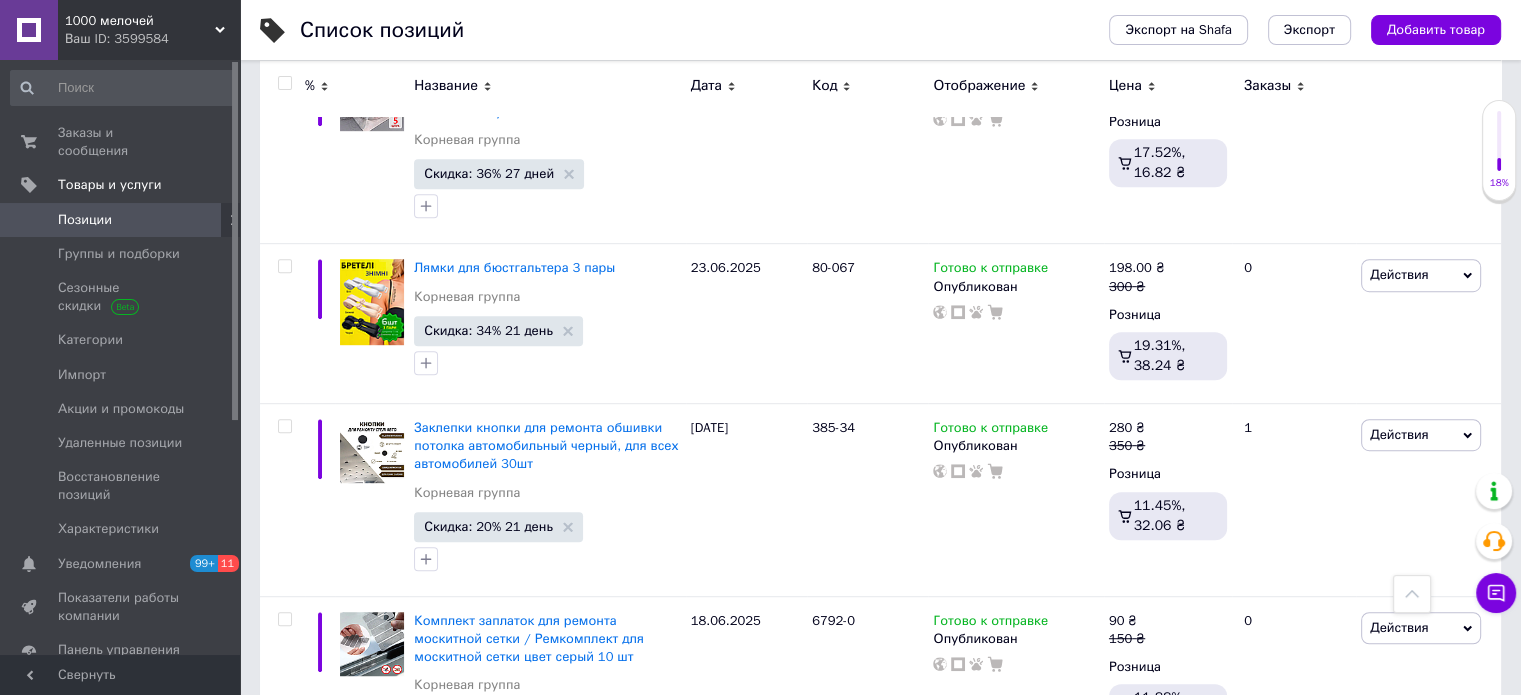 click on "Ваш ID: 3599584" at bounding box center (152, 39) 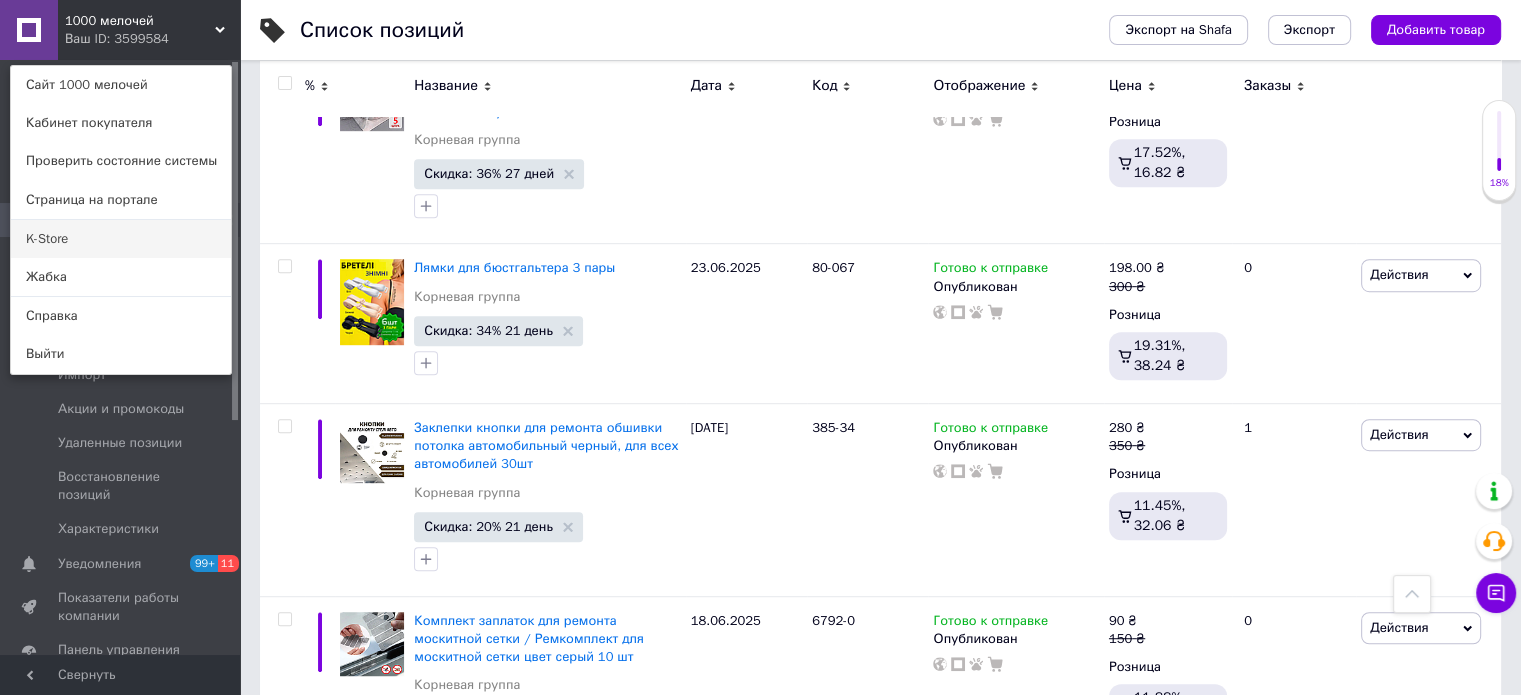 click on "K-Store" at bounding box center [121, 239] 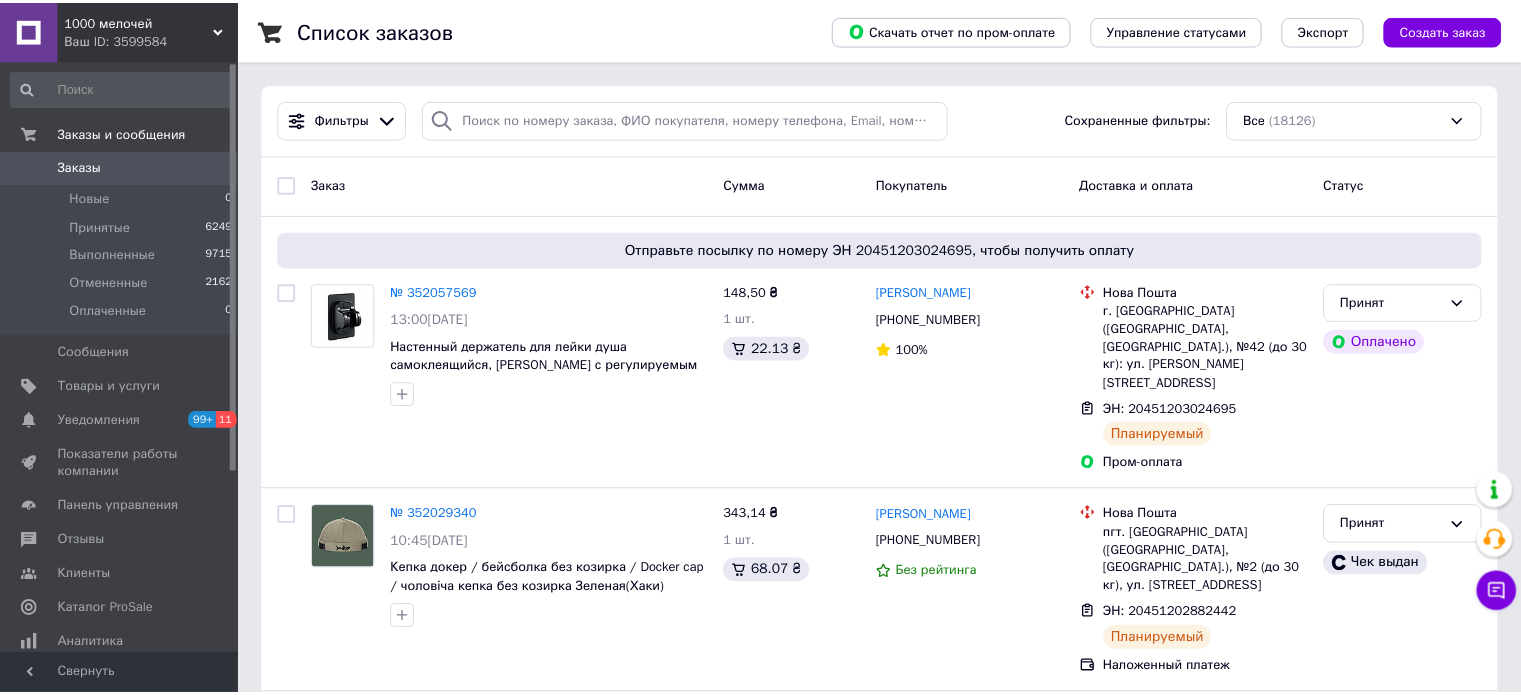 scroll, scrollTop: 0, scrollLeft: 0, axis: both 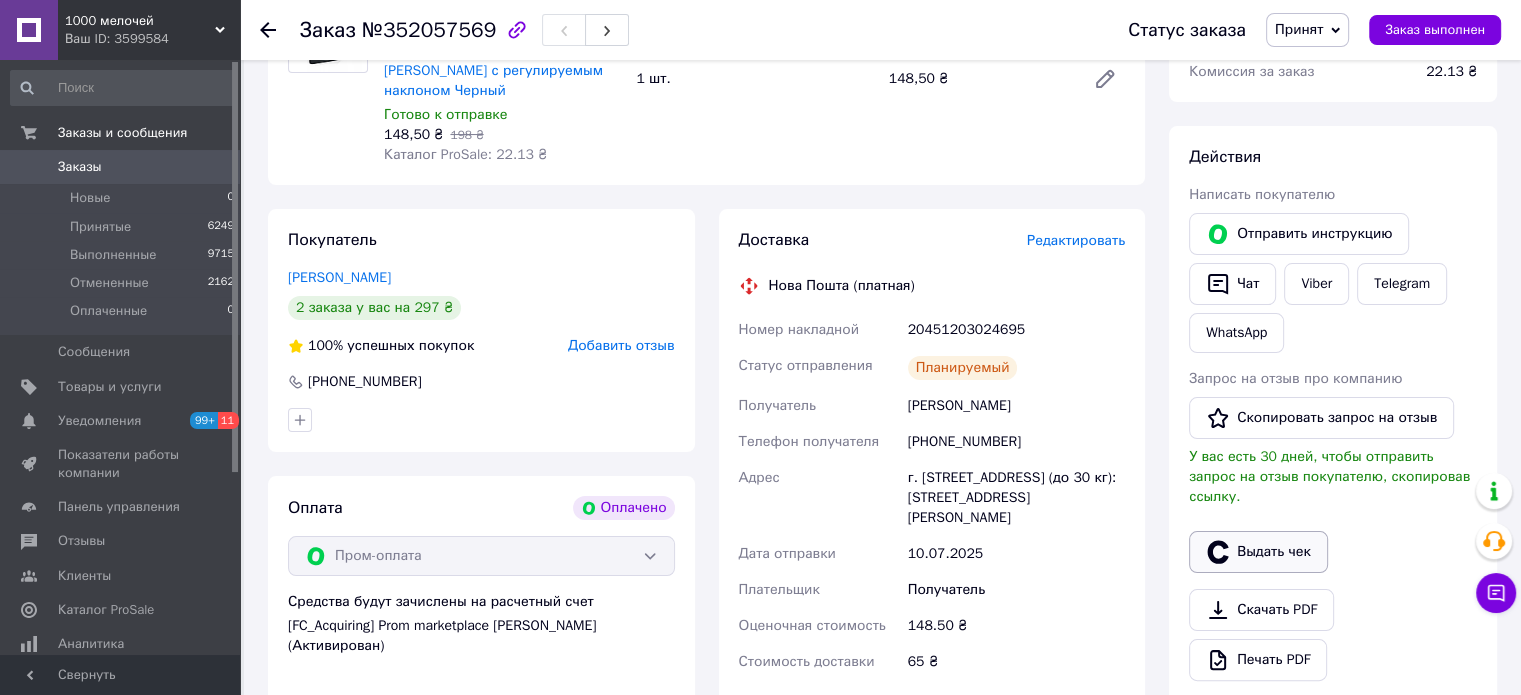 click on "Выдать чек" at bounding box center [1258, 552] 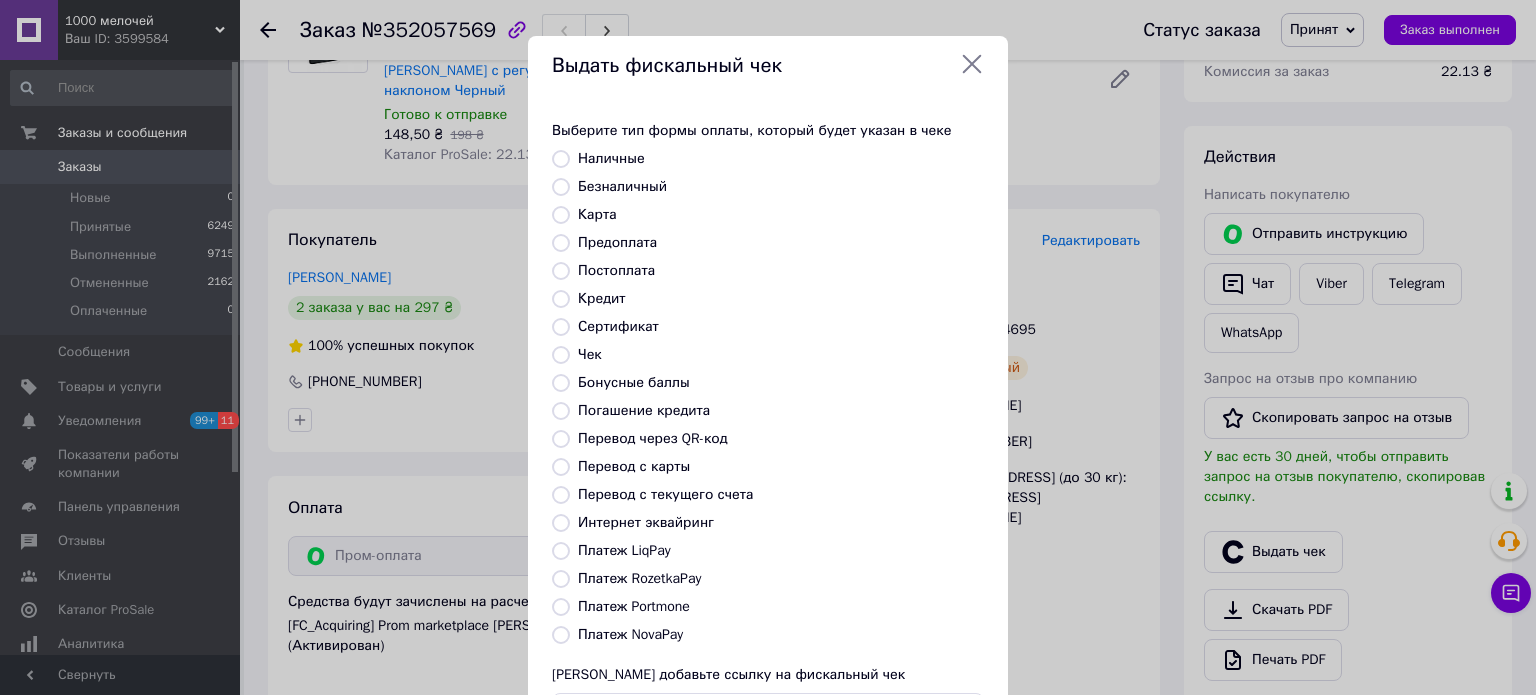 click on "Платеж RozetkaPay" at bounding box center (561, 579) 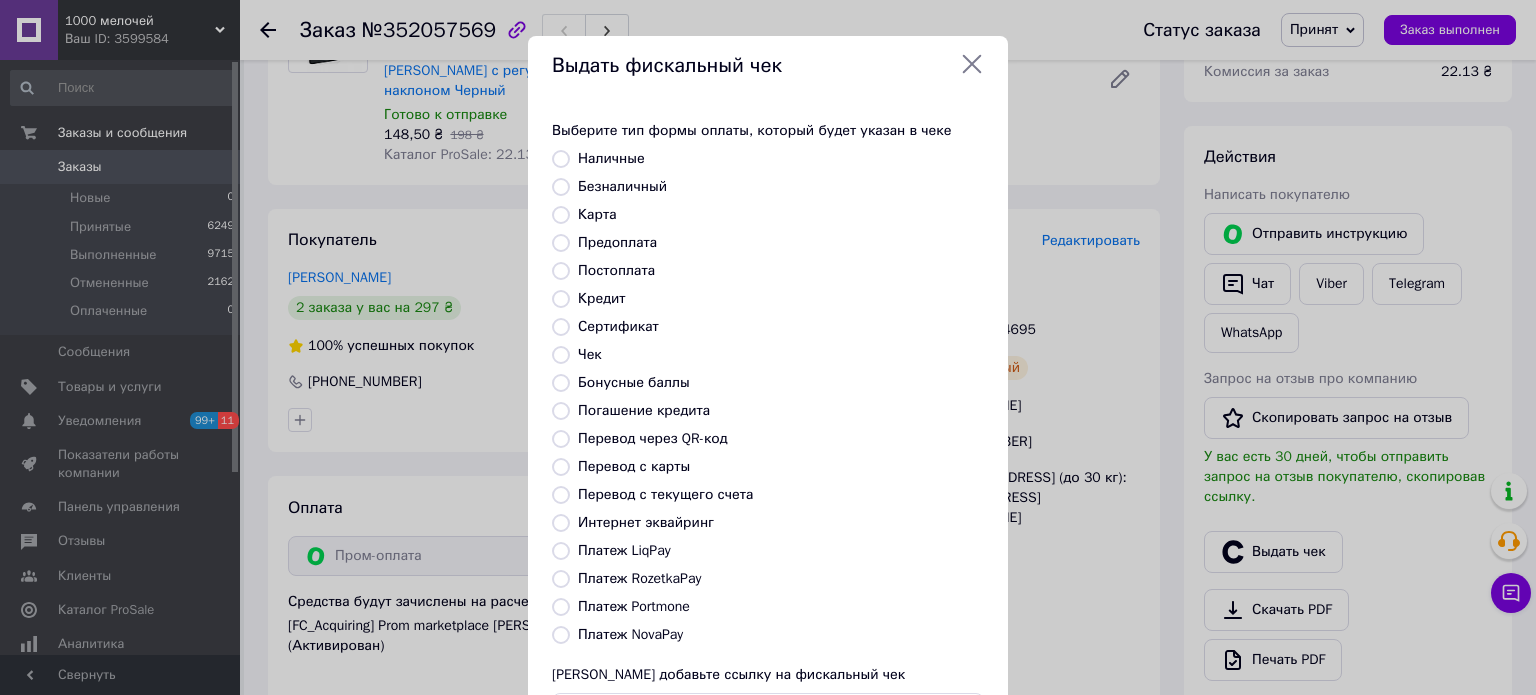 radio on "true" 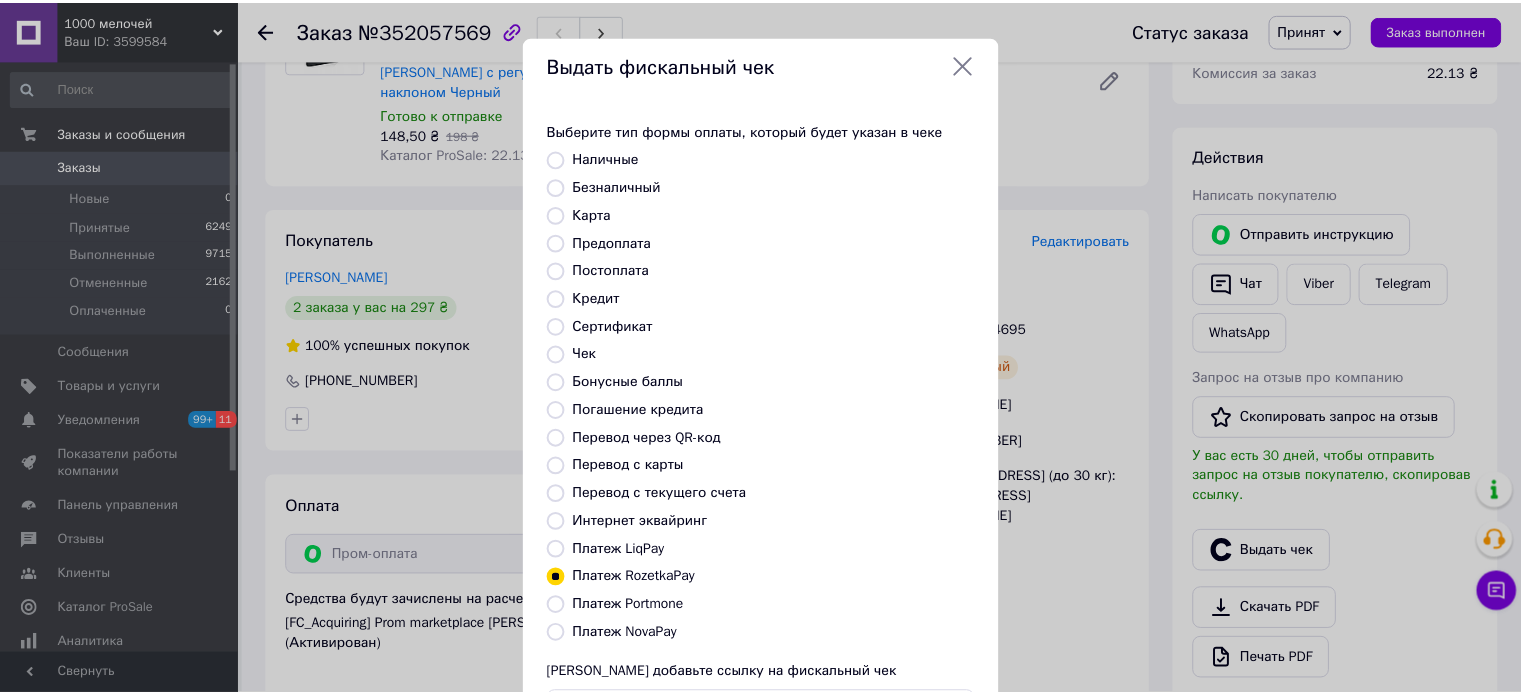 scroll, scrollTop: 100, scrollLeft: 0, axis: vertical 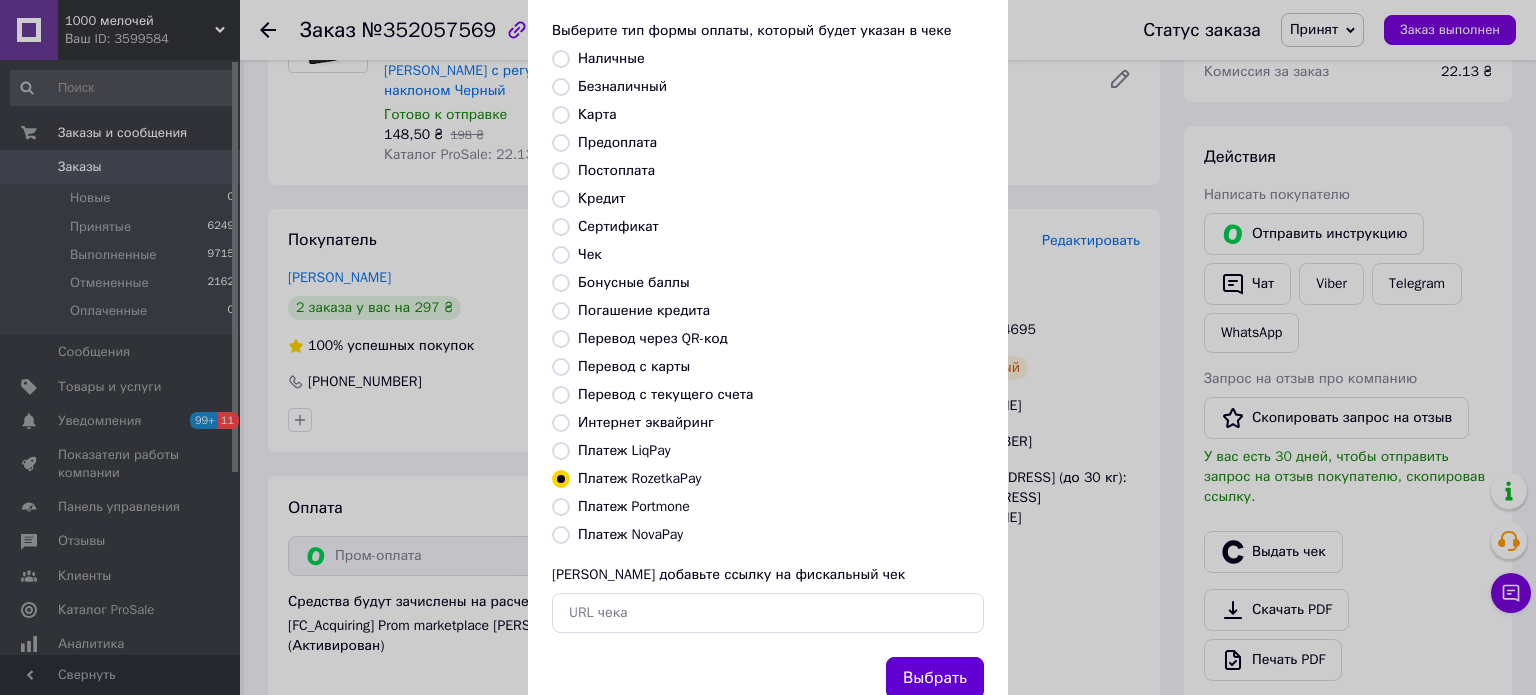 click on "Выбрать" at bounding box center [935, 678] 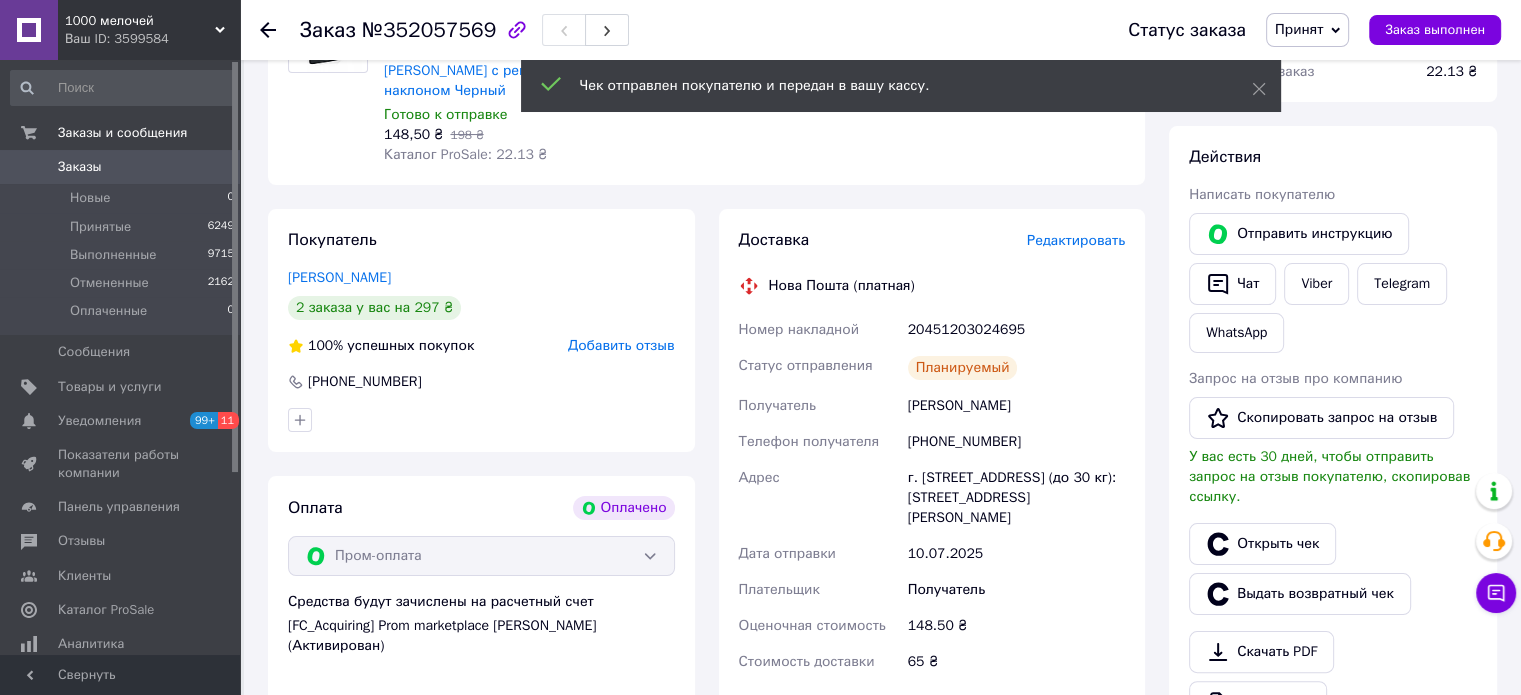 click on "20451203024695" at bounding box center [1016, 330] 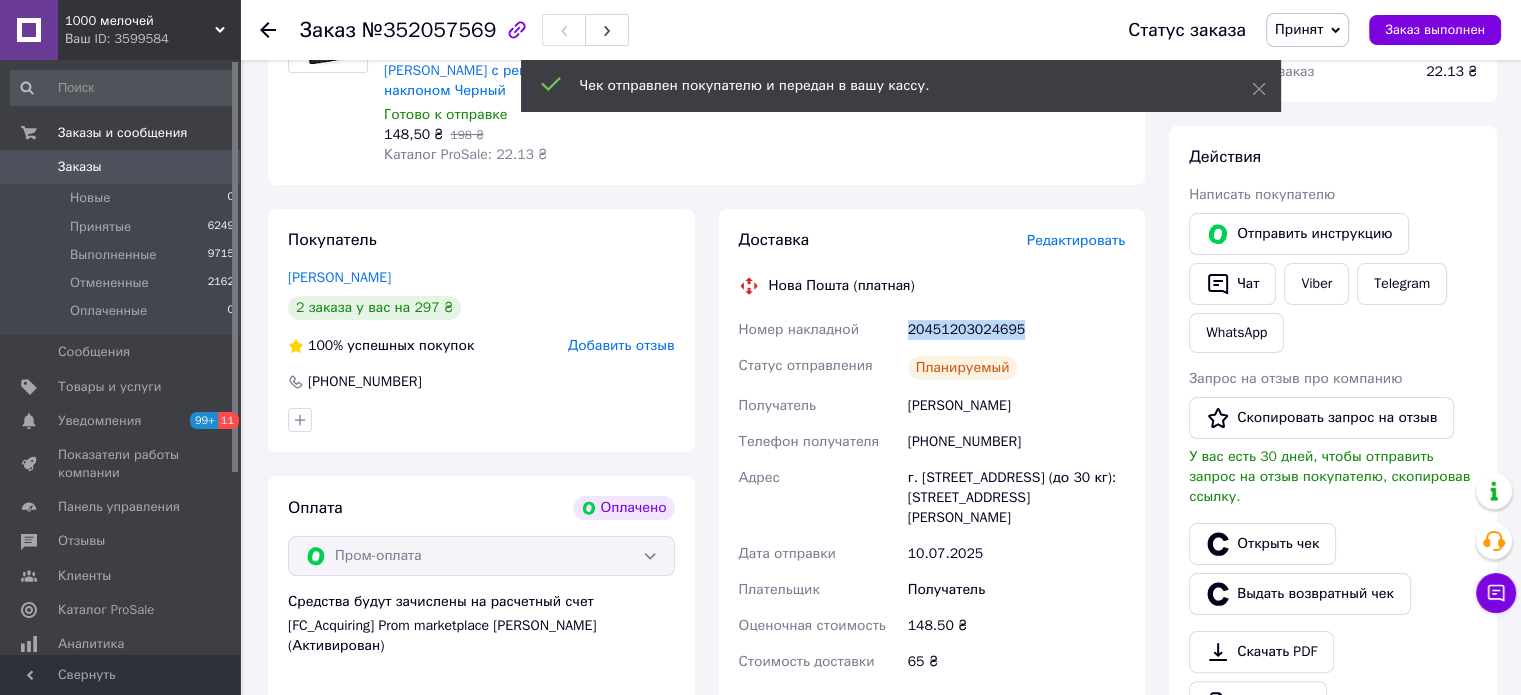 click on "20451203024695" at bounding box center (1016, 330) 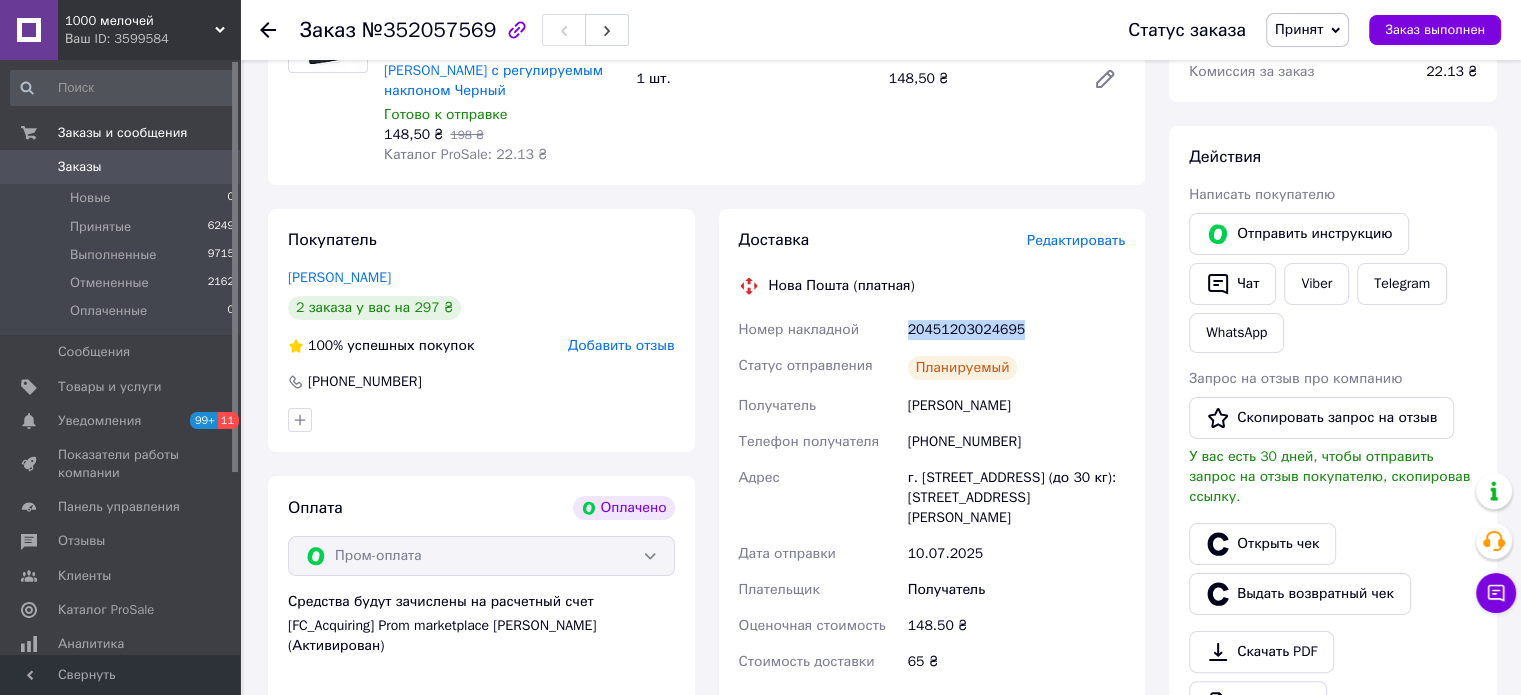 scroll, scrollTop: 0, scrollLeft: 0, axis: both 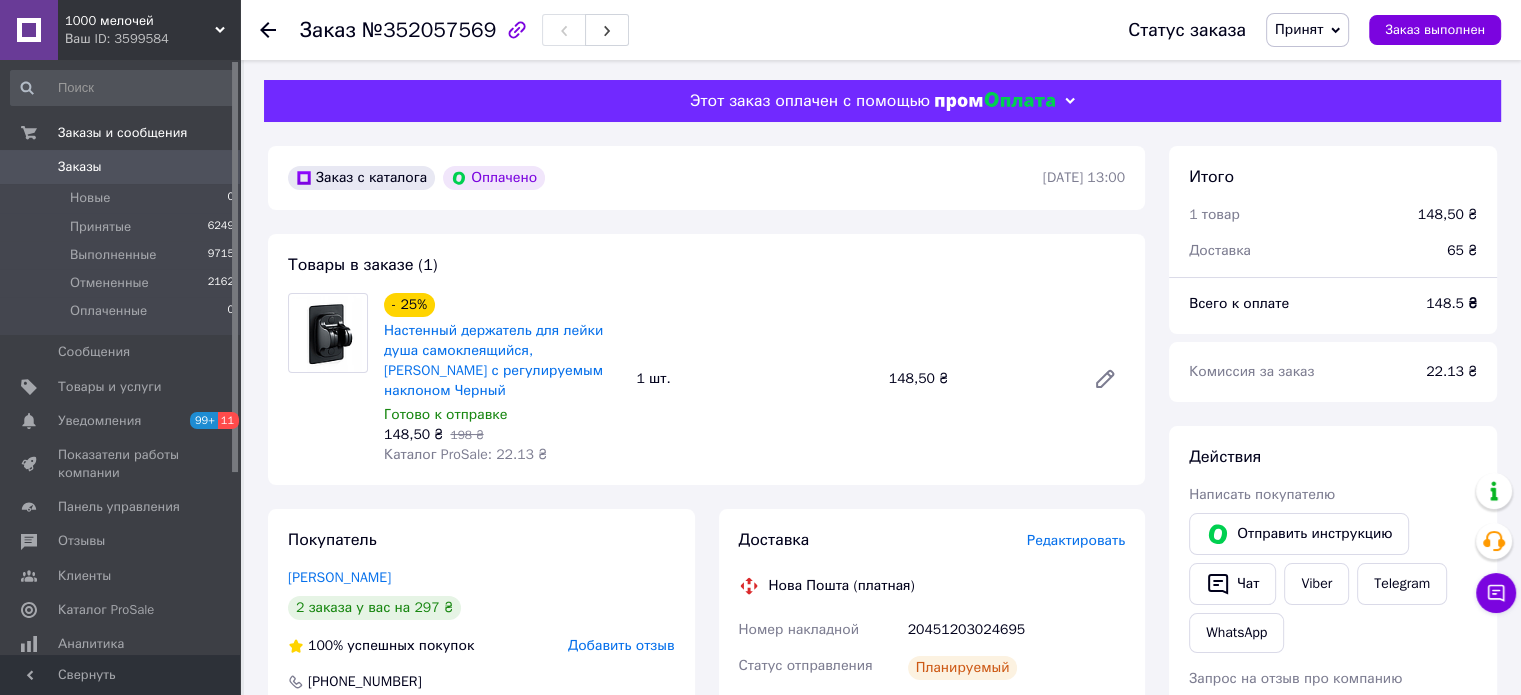click on "№352057569" at bounding box center (429, 30) 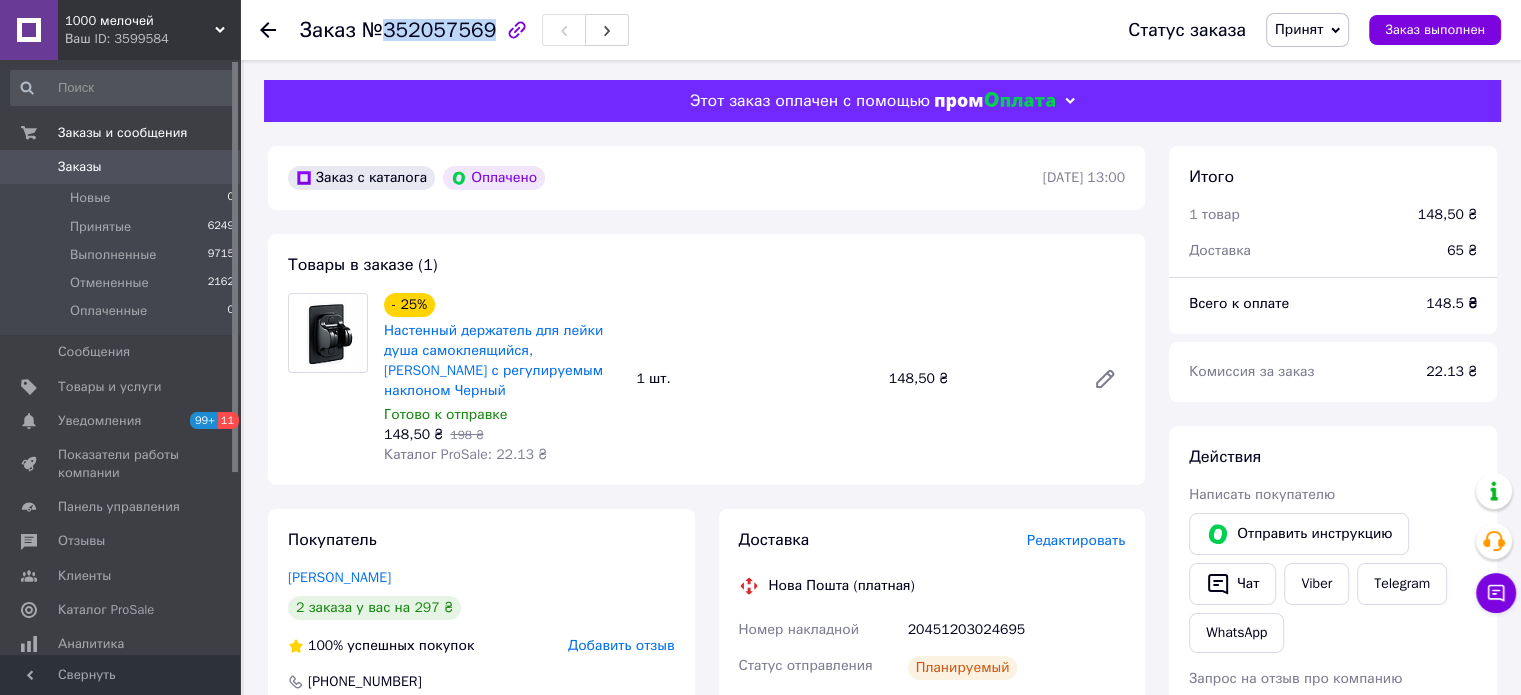 click on "№352057569" at bounding box center [429, 30] 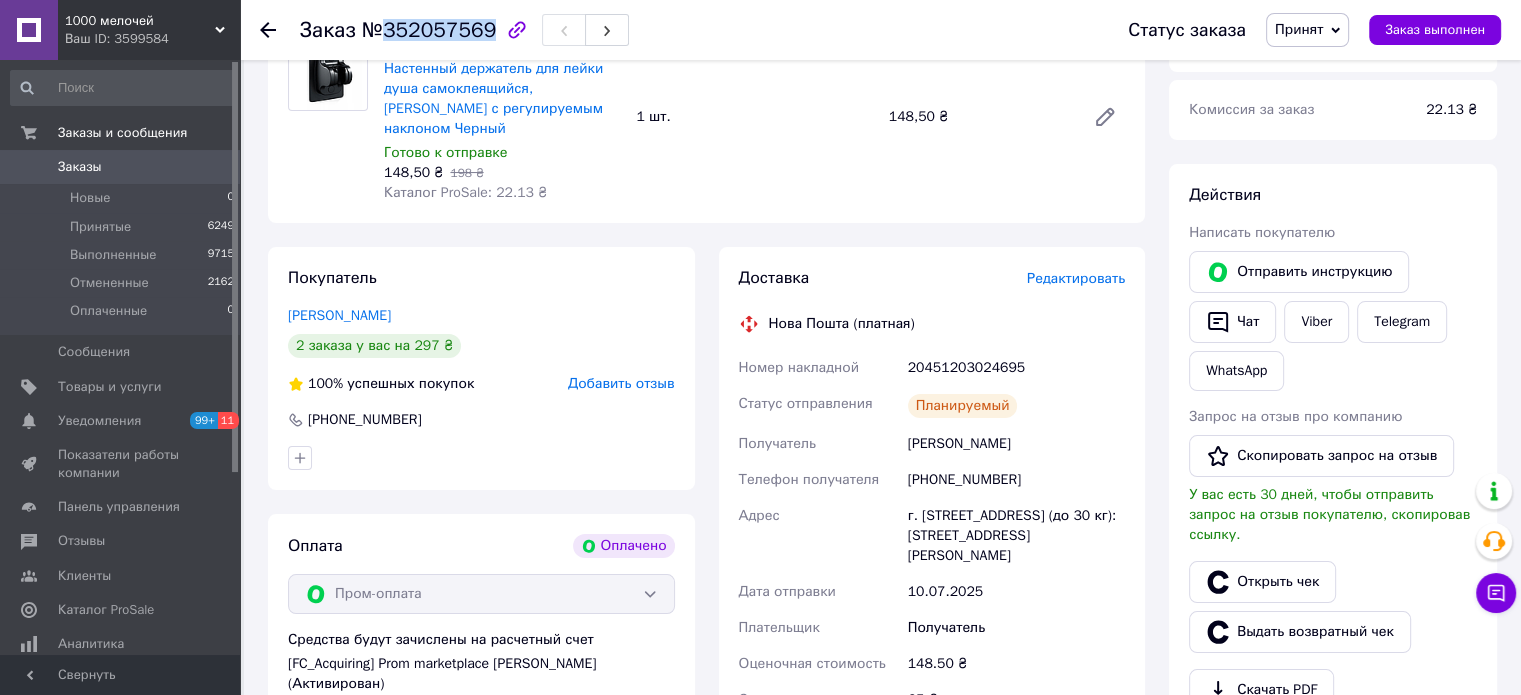 scroll, scrollTop: 300, scrollLeft: 0, axis: vertical 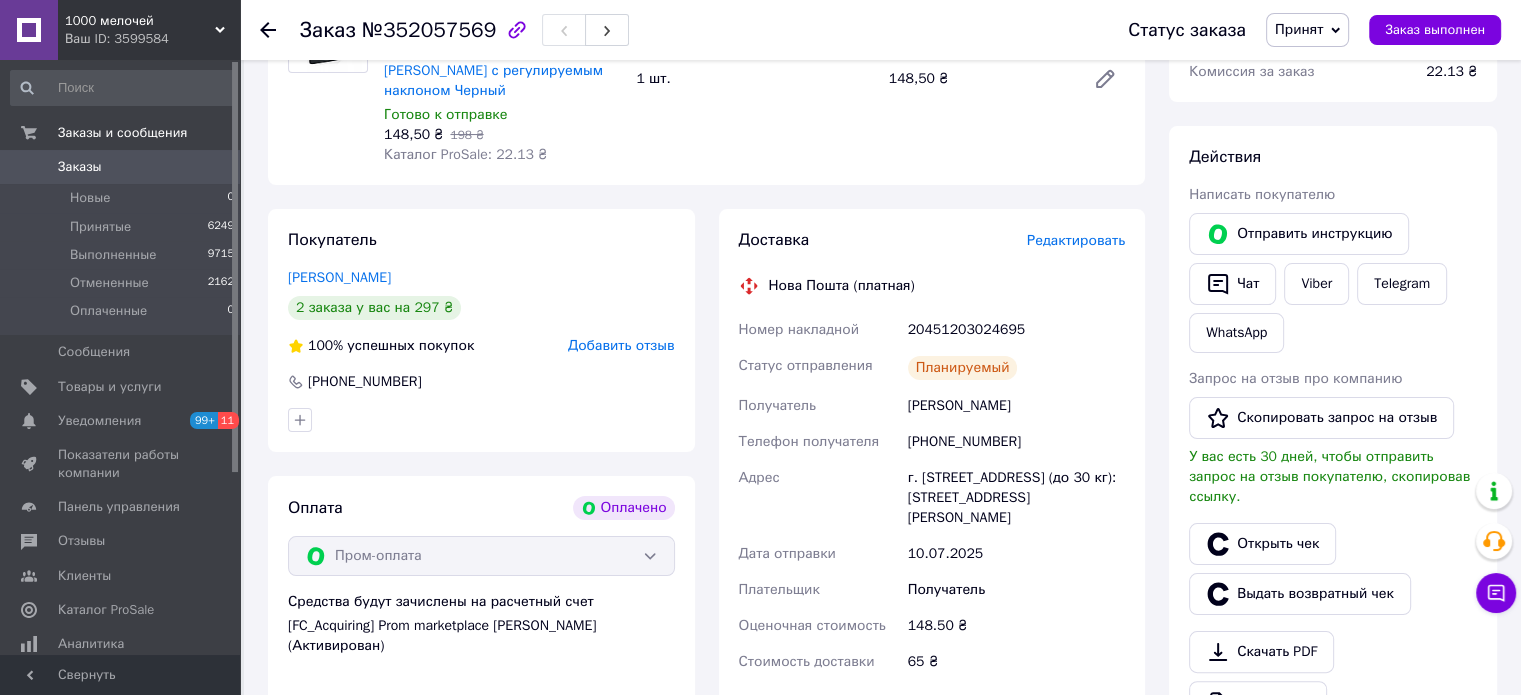click on "[PERSON_NAME]" at bounding box center [1016, 406] 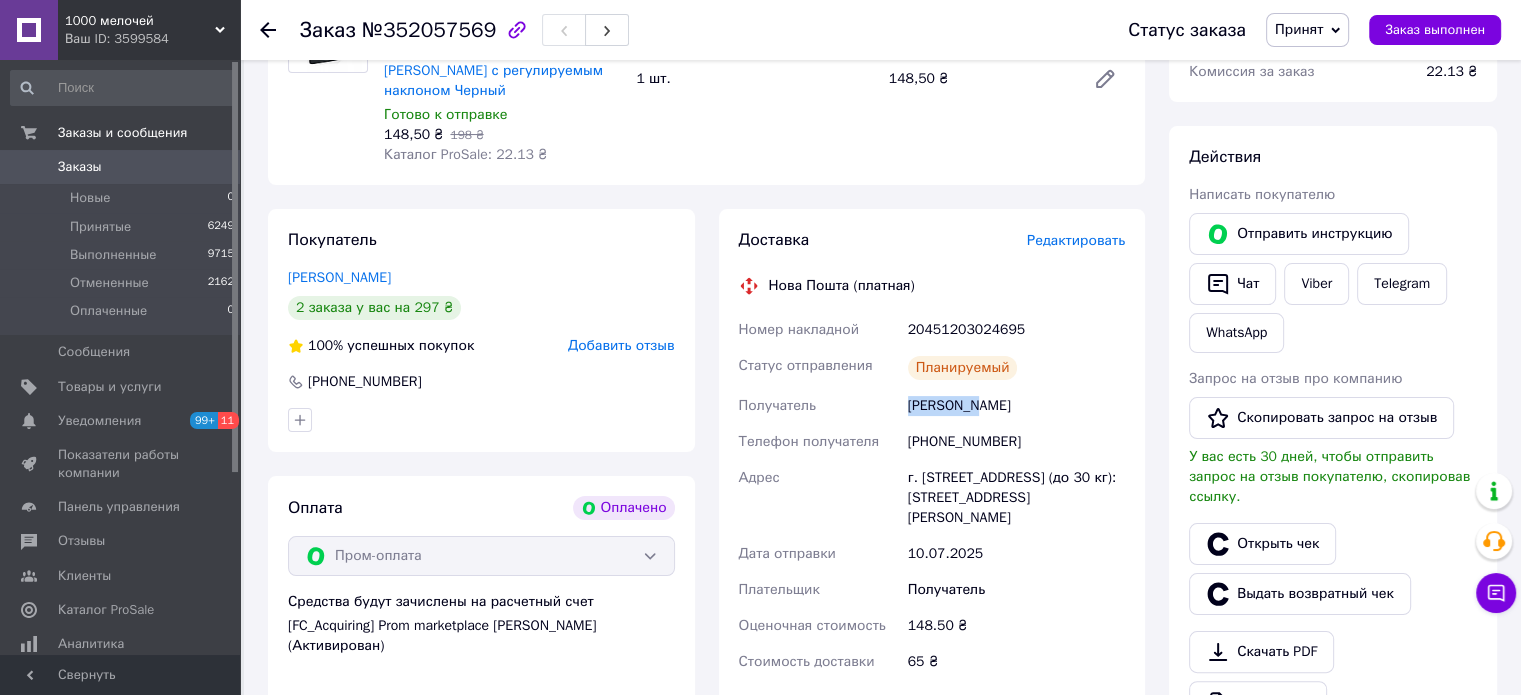 click on "[PERSON_NAME]" at bounding box center [1016, 406] 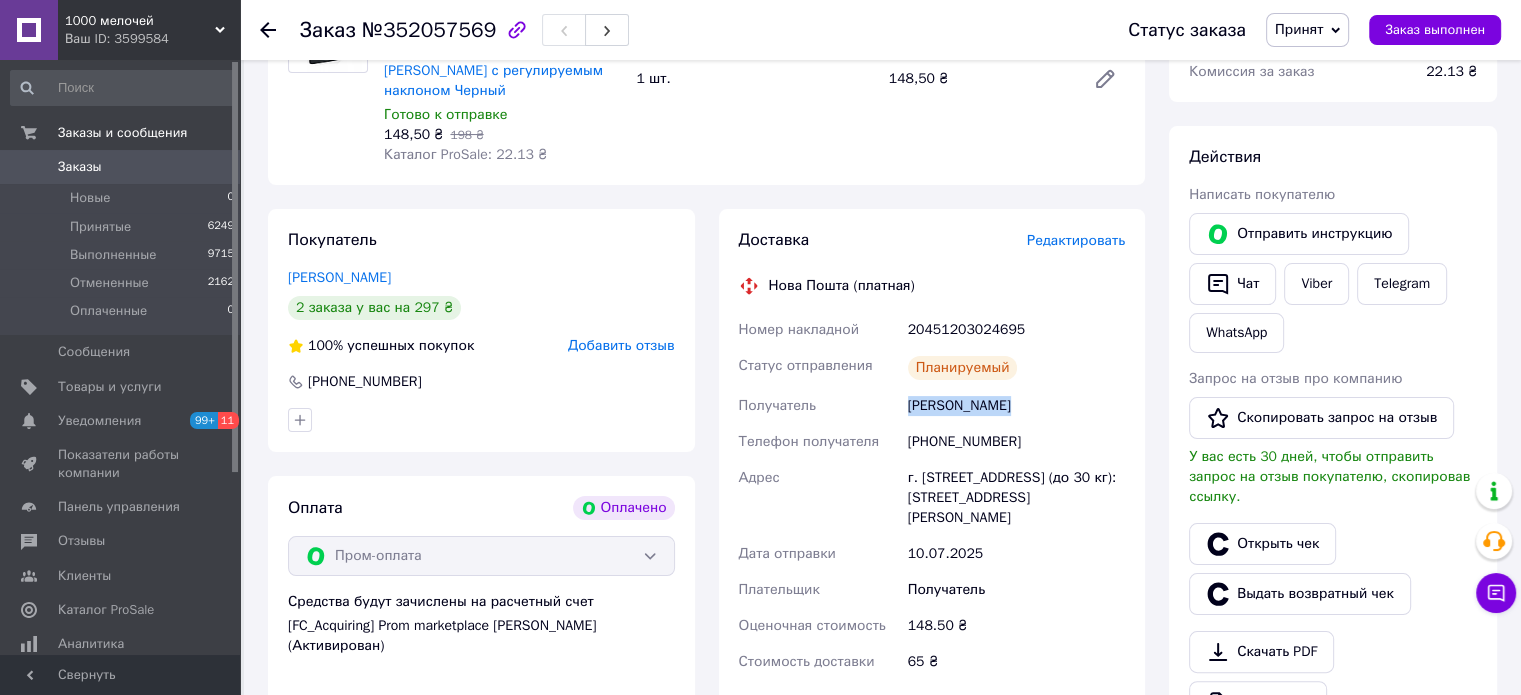 click on "[PERSON_NAME]" at bounding box center [1016, 406] 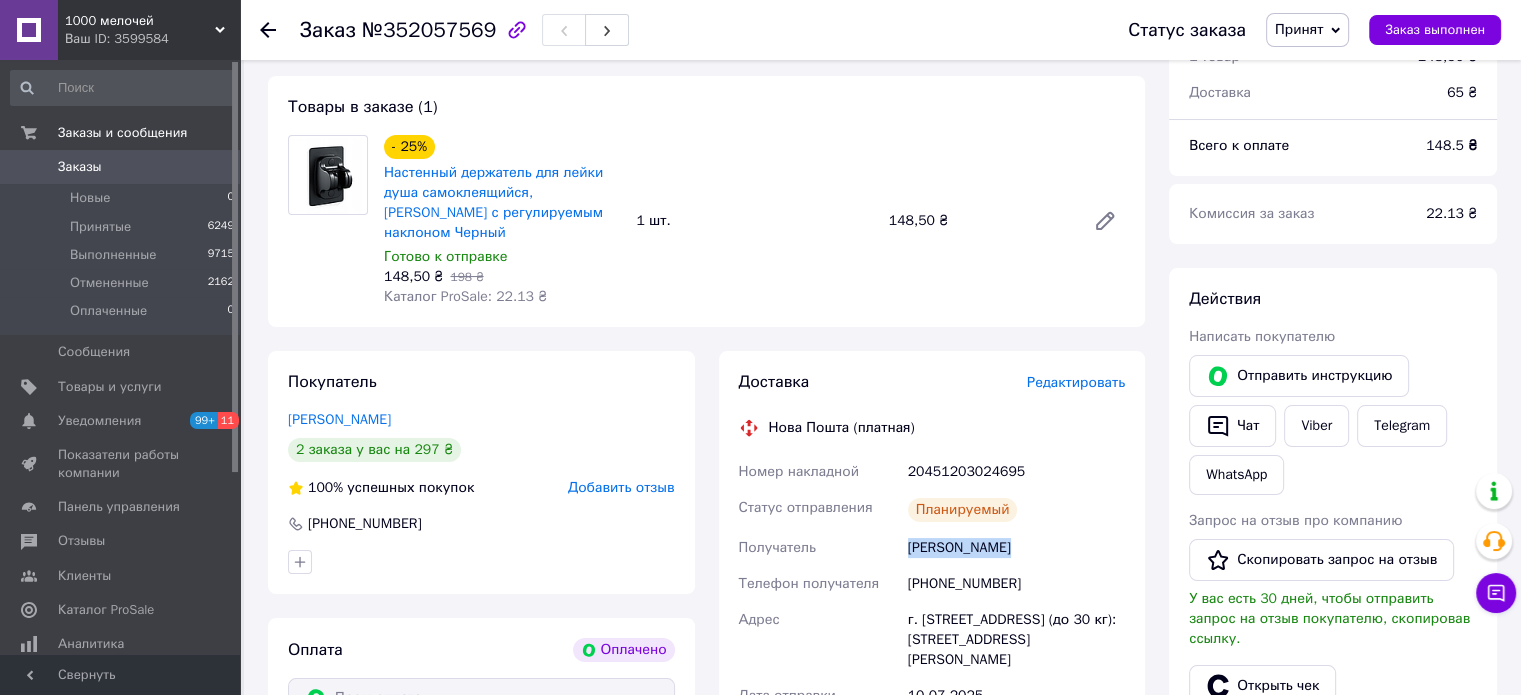 scroll, scrollTop: 100, scrollLeft: 0, axis: vertical 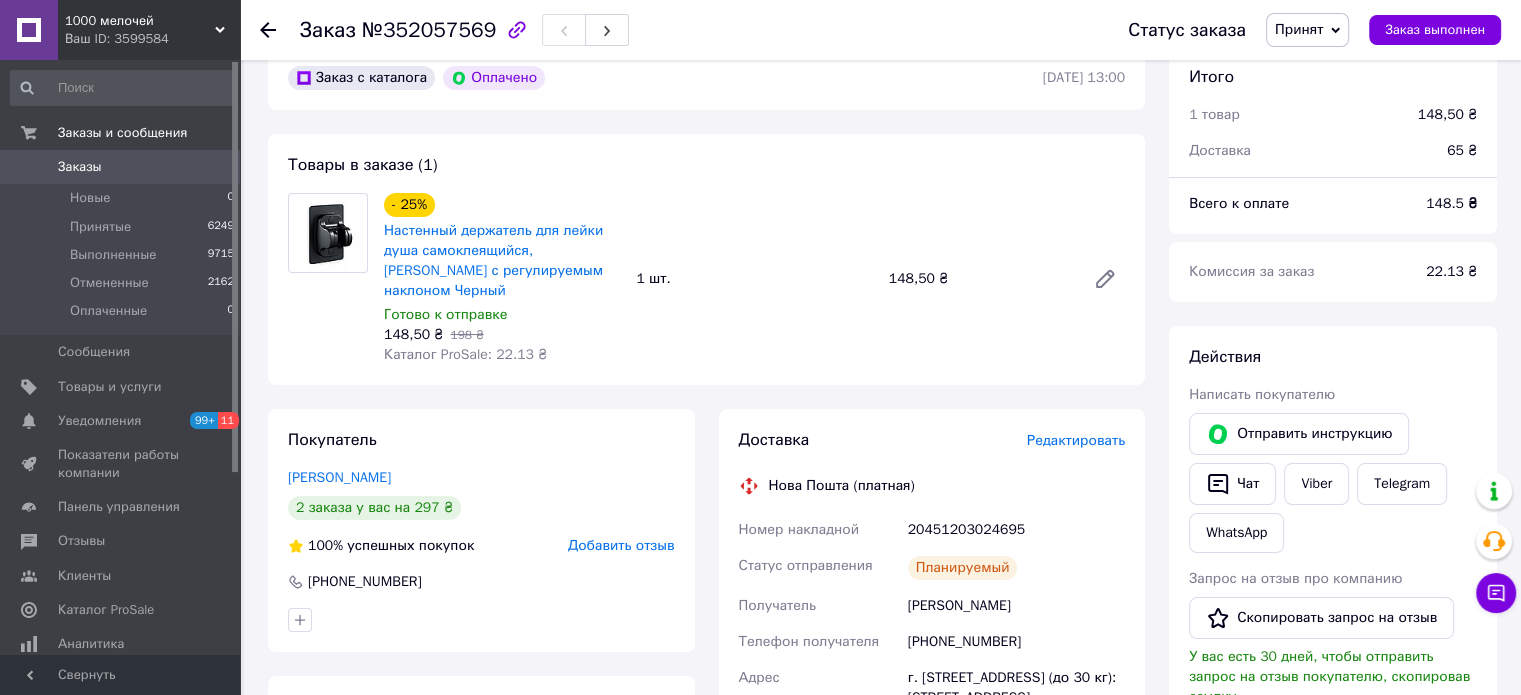 click on "[PHONE_NUMBER]" at bounding box center [1016, 642] 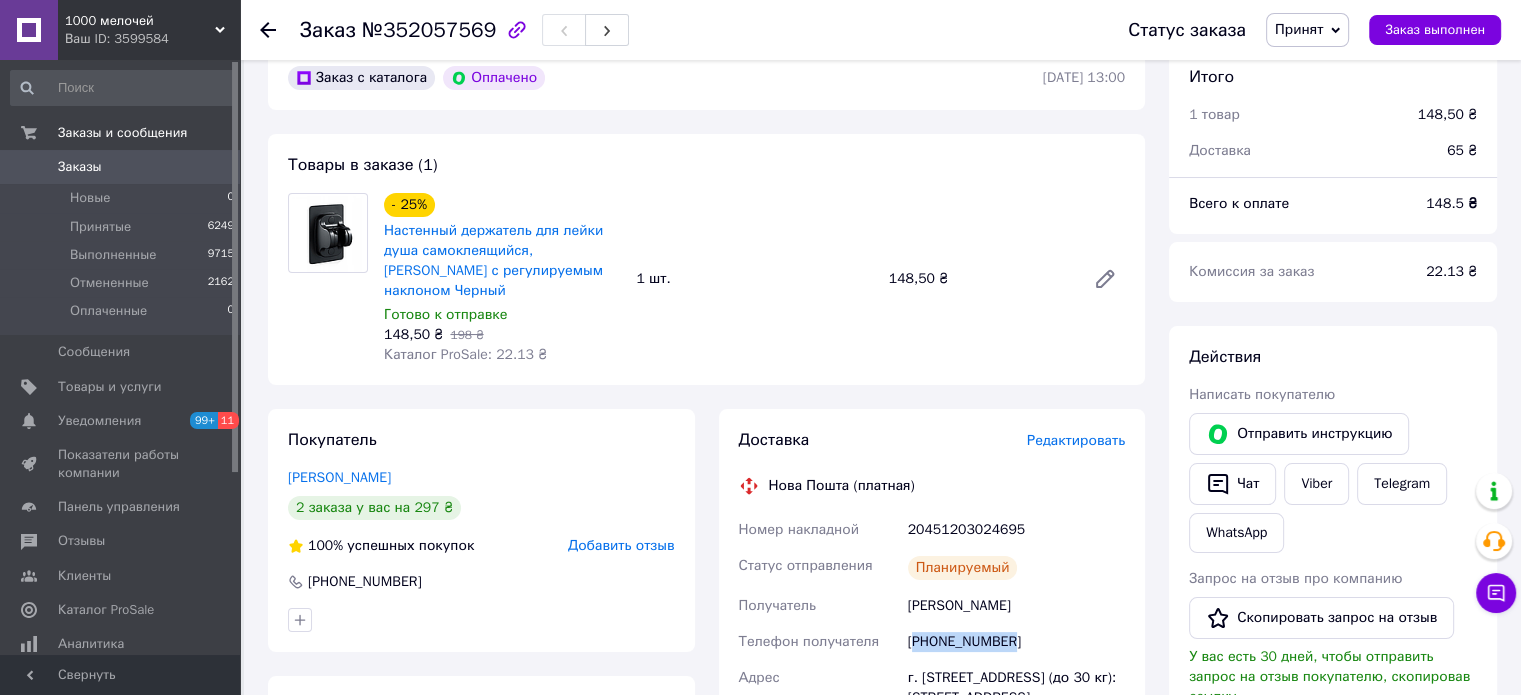 click on "[PHONE_NUMBER]" at bounding box center (1016, 642) 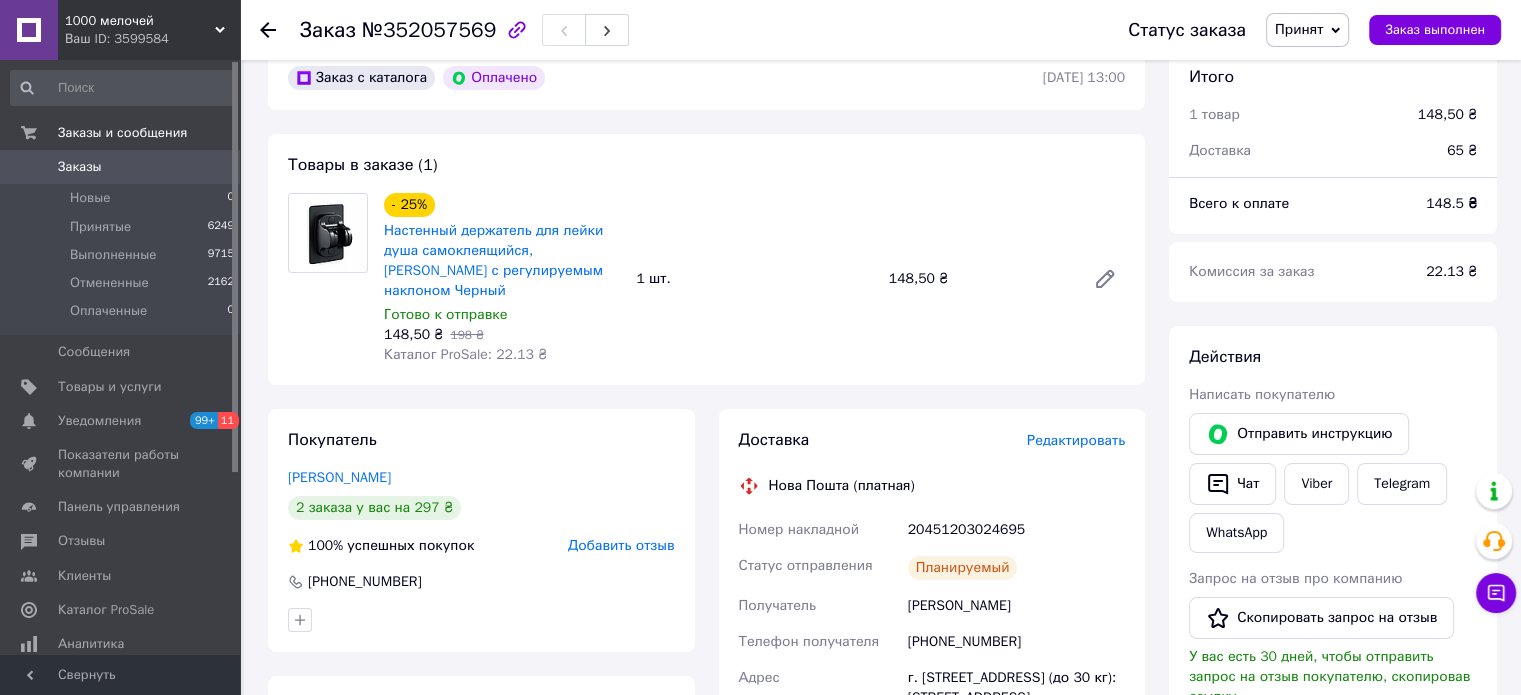click on "Действия Написать покупателю   Отправить инструкцию   Чат Viber Telegram WhatsApp Запрос на отзыв про компанию   Скопировать запрос на отзыв У вас есть 30 дней, чтобы отправить запрос на отзыв покупателю, скопировав ссылку.   Открыть чек   Выдать возвратный чек   Скачать PDF   Печать PDF   Вернуть деньги покупателю" at bounding box center (1333, 663) 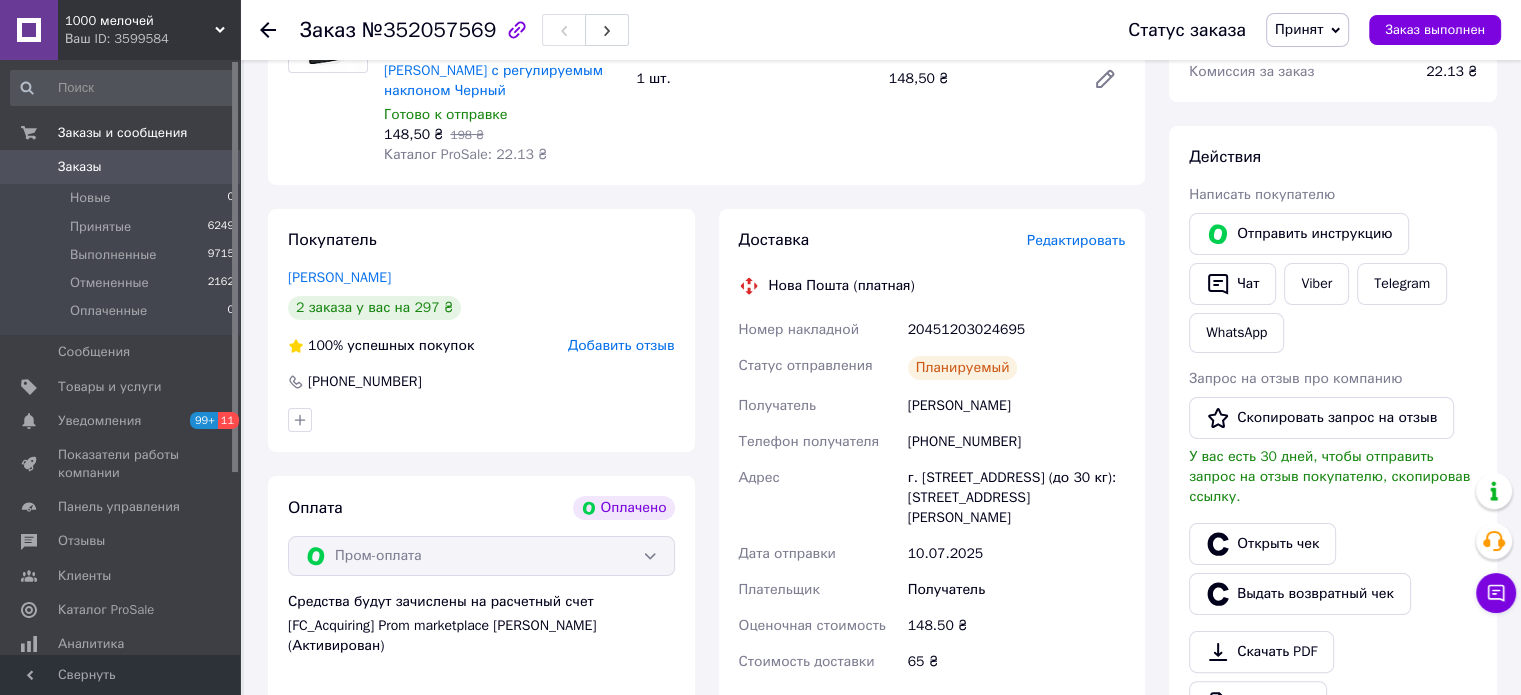 scroll, scrollTop: 0, scrollLeft: 0, axis: both 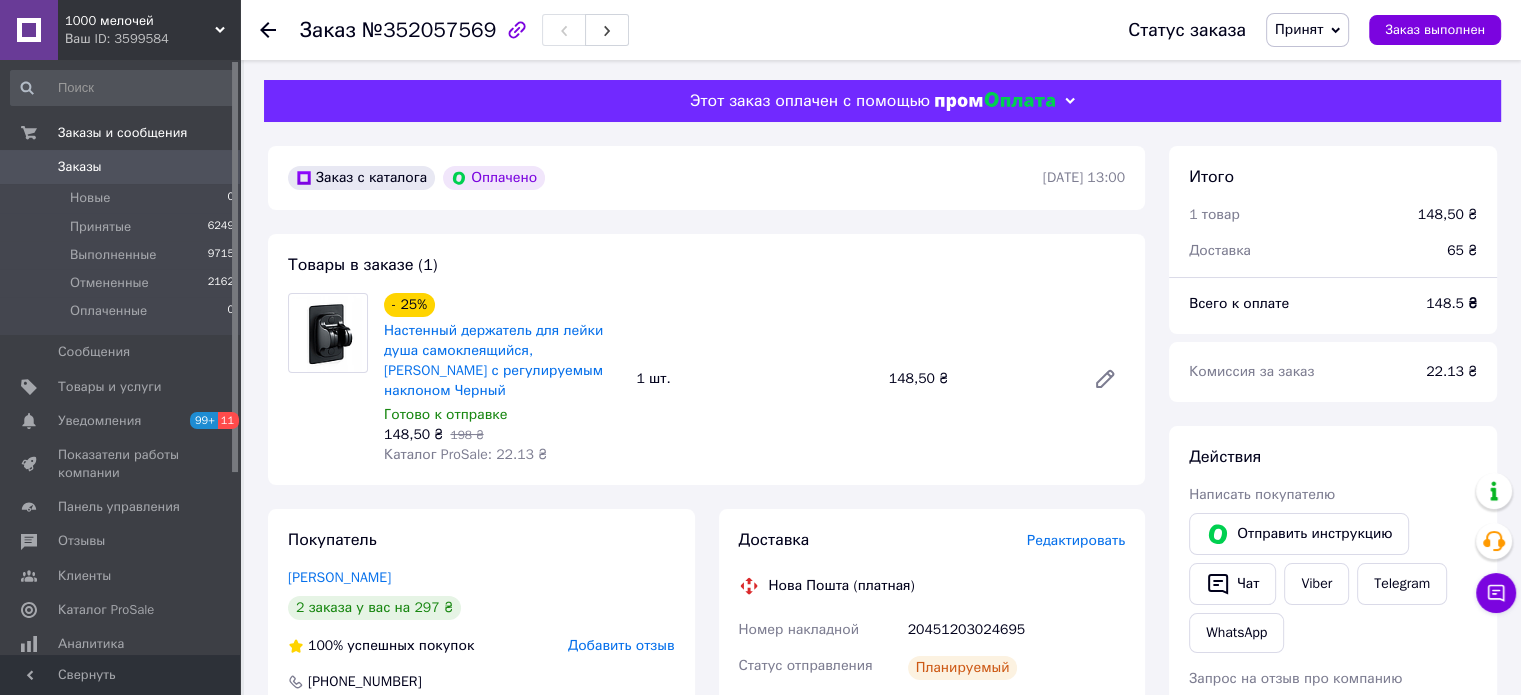 click on "148,50 ₴" at bounding box center (979, 379) 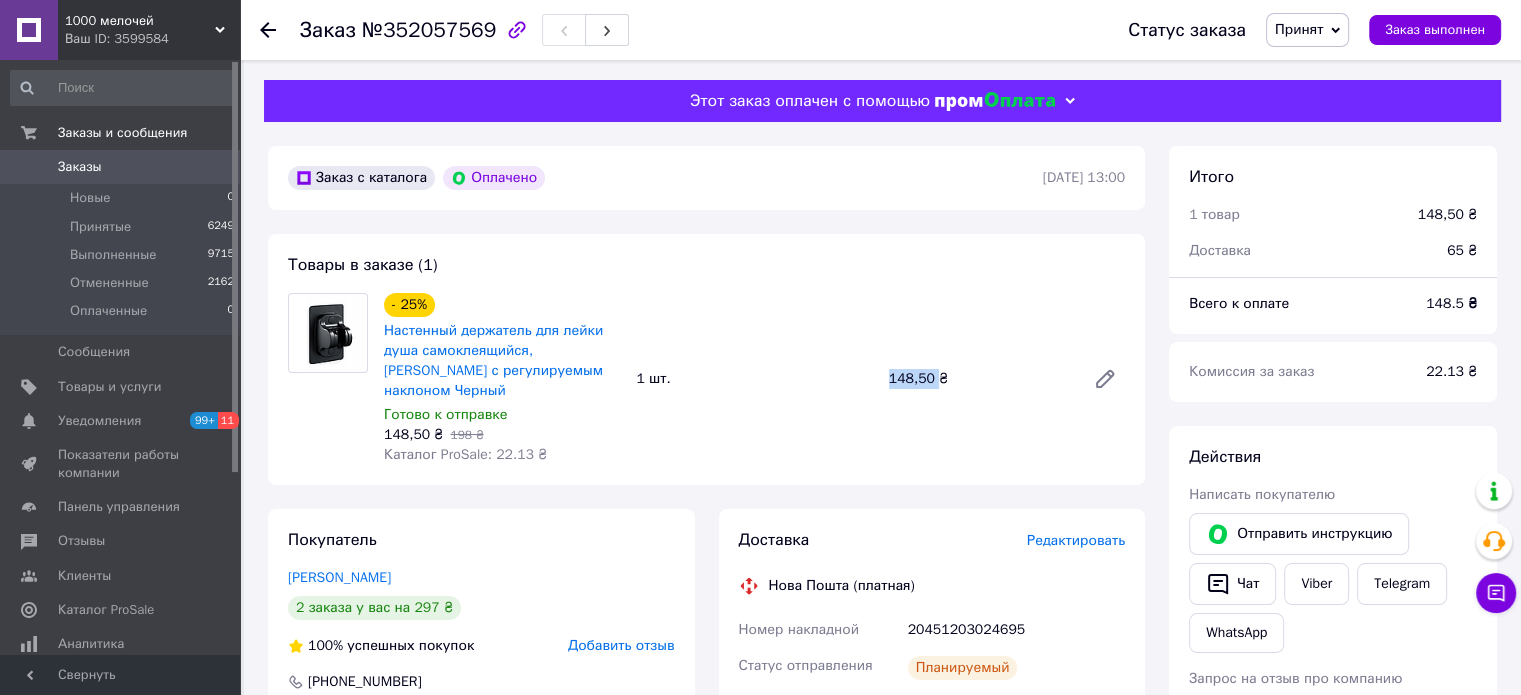 click on "148,50 ₴" at bounding box center (979, 379) 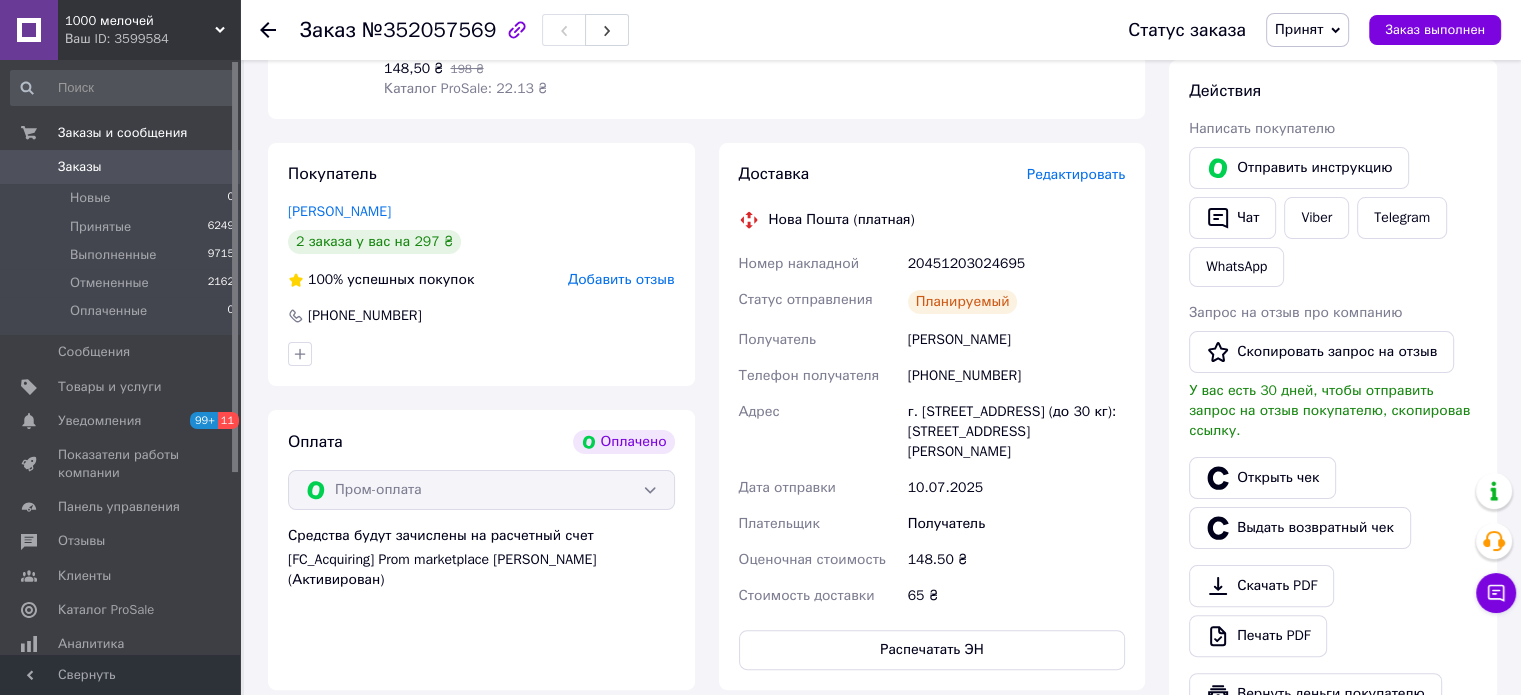 scroll, scrollTop: 400, scrollLeft: 0, axis: vertical 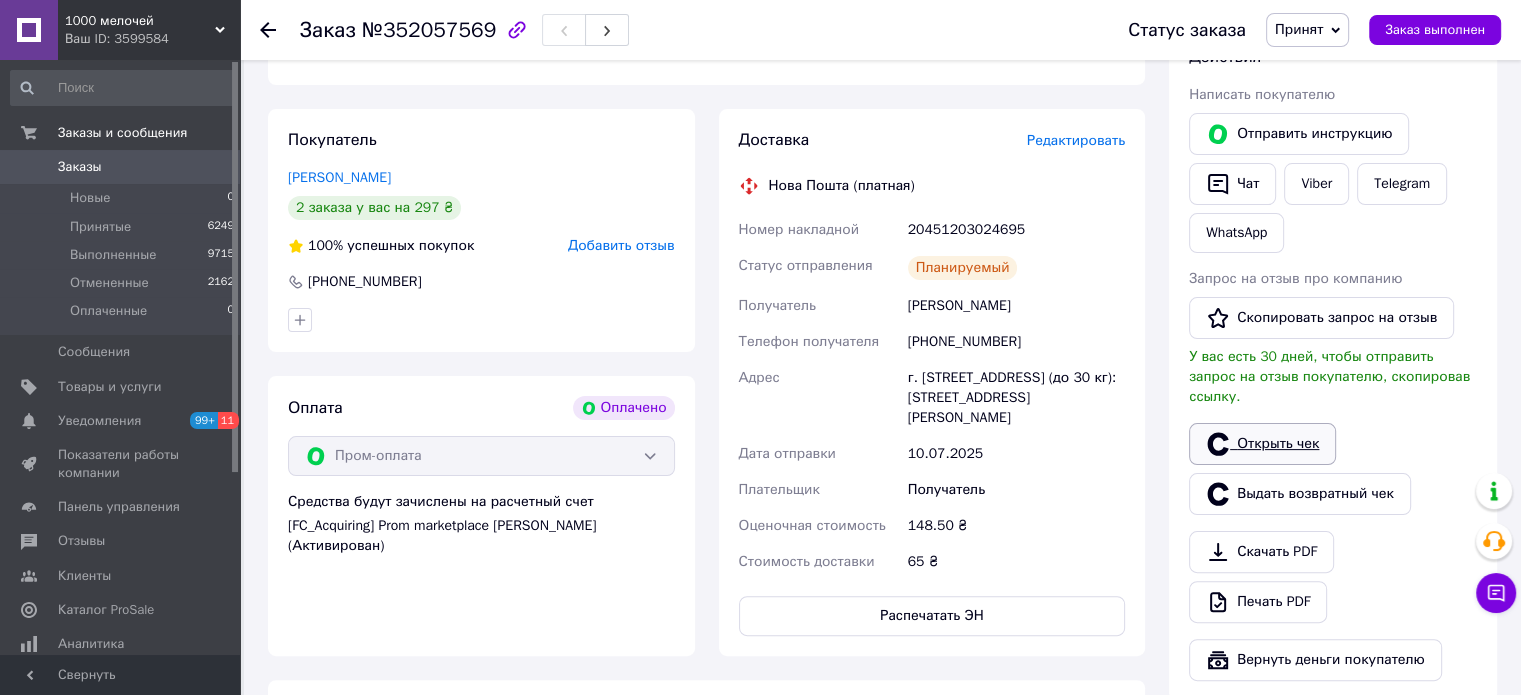 click on "Открыть чек" at bounding box center (1262, 444) 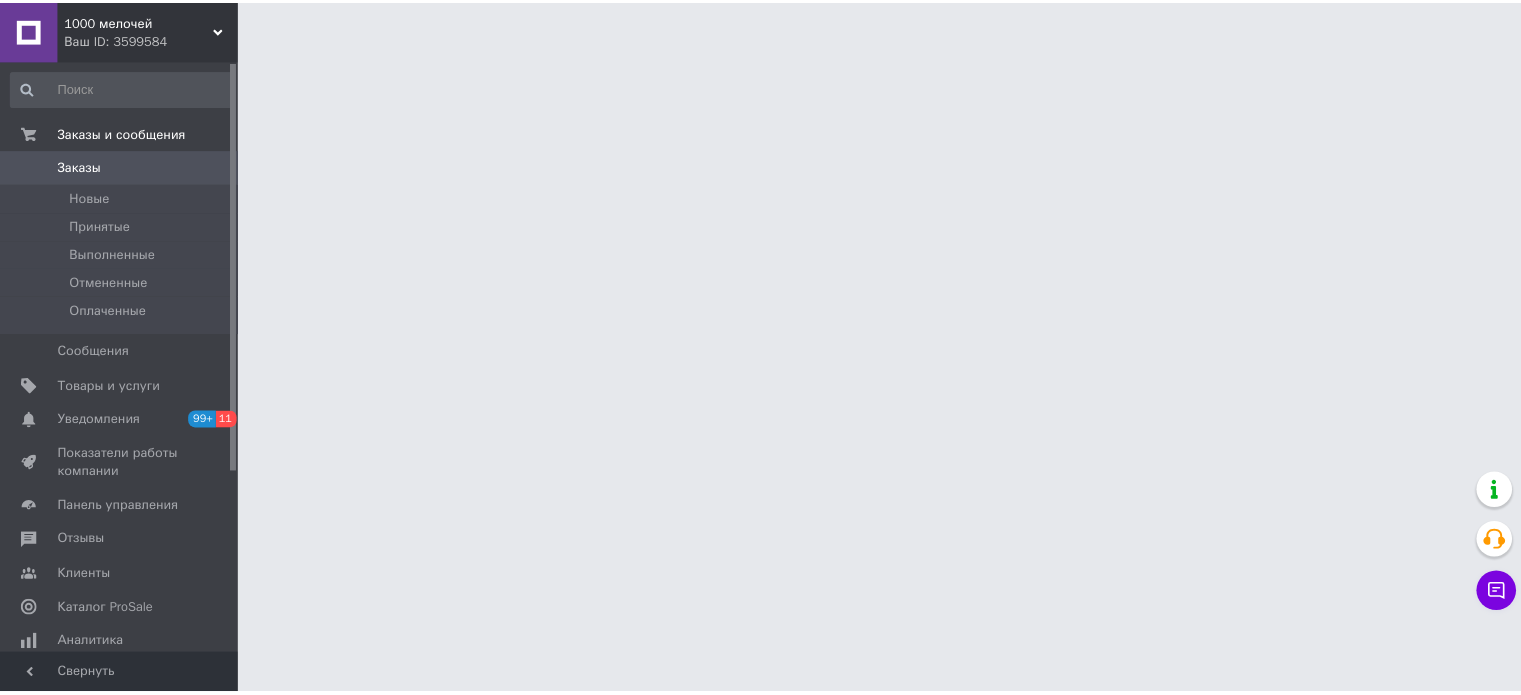 scroll, scrollTop: 0, scrollLeft: 0, axis: both 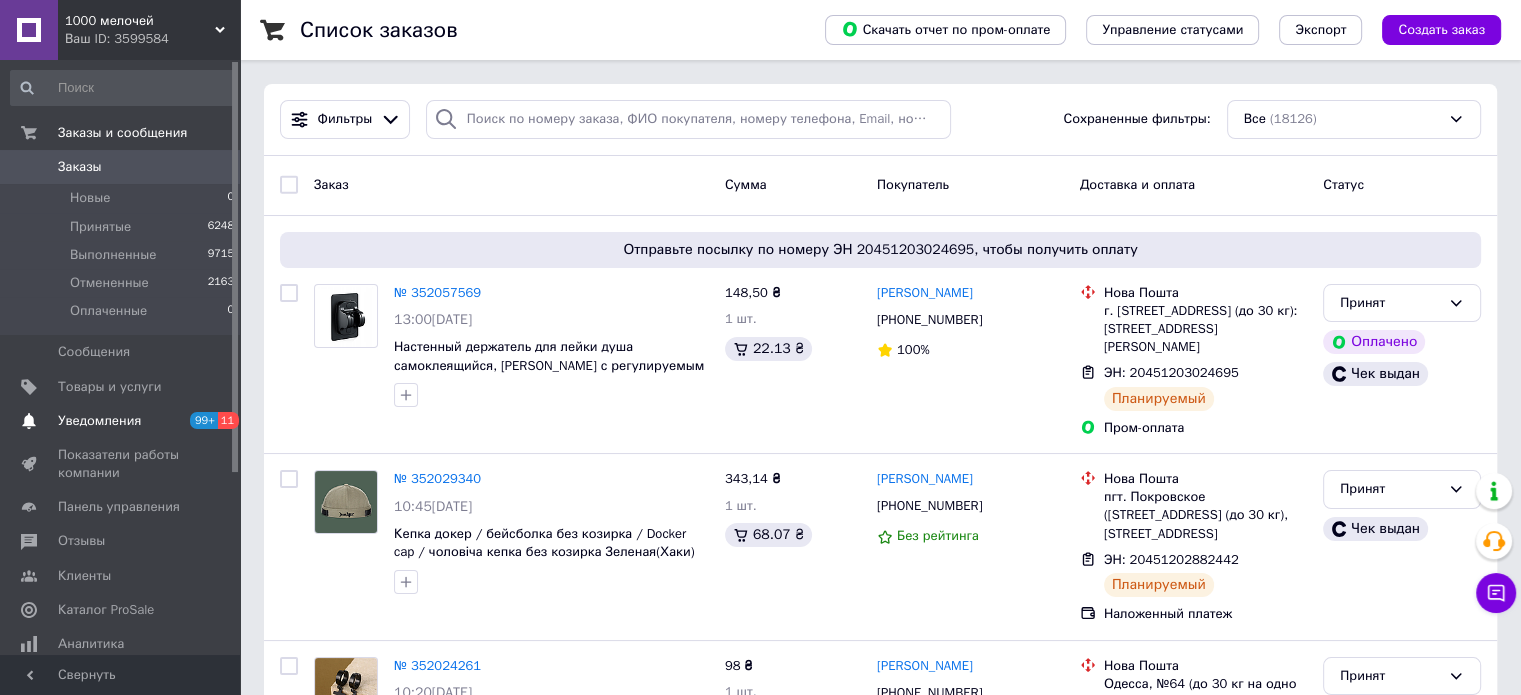 click on "Уведомления" at bounding box center (121, 421) 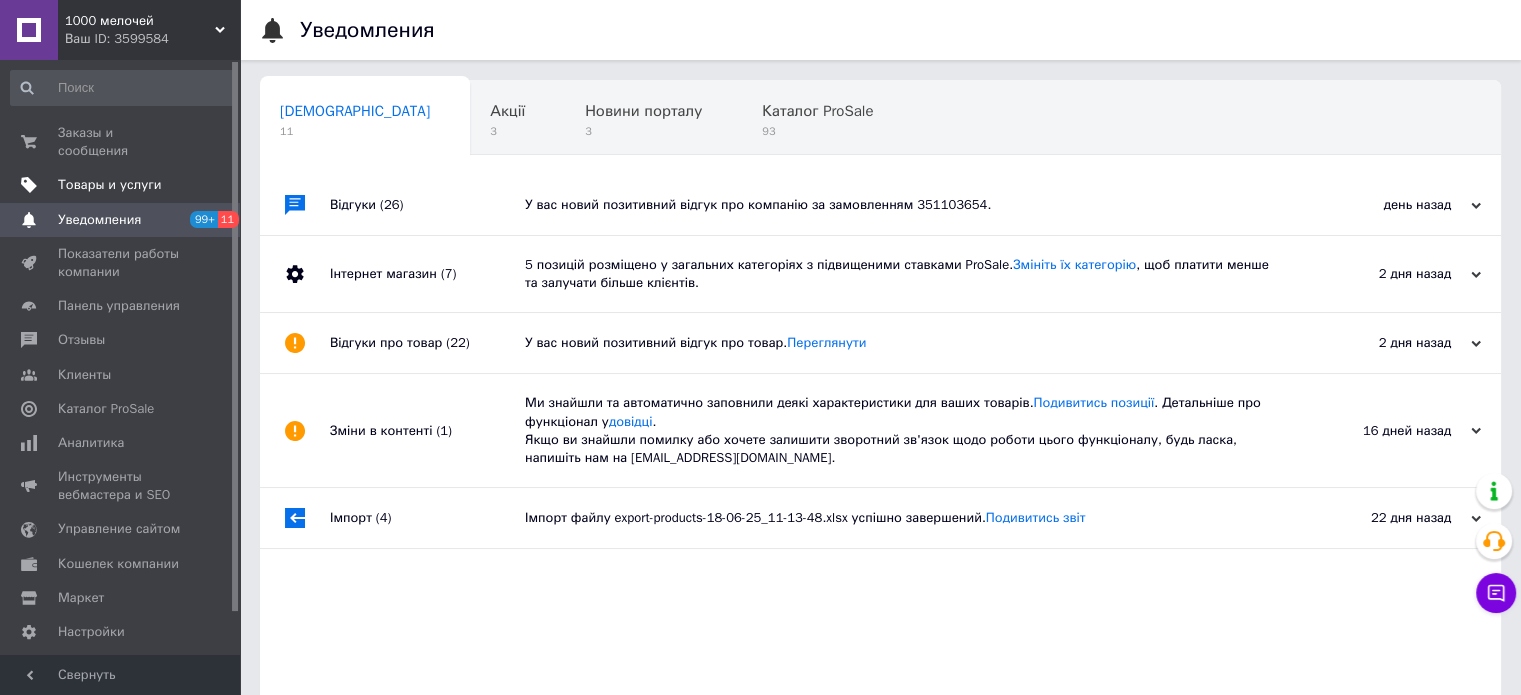 click on "Товары и услуги" at bounding box center (110, 185) 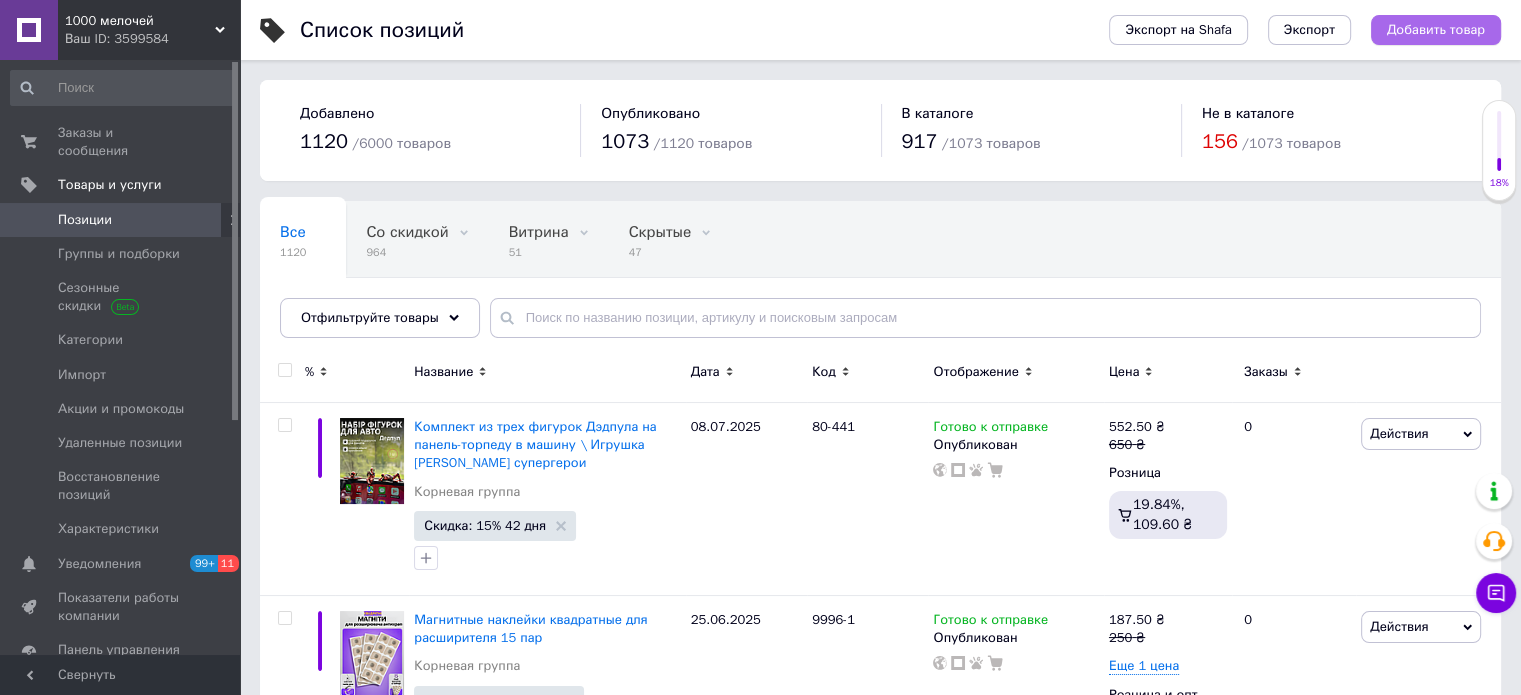 click on "Добавить товар" at bounding box center (1436, 30) 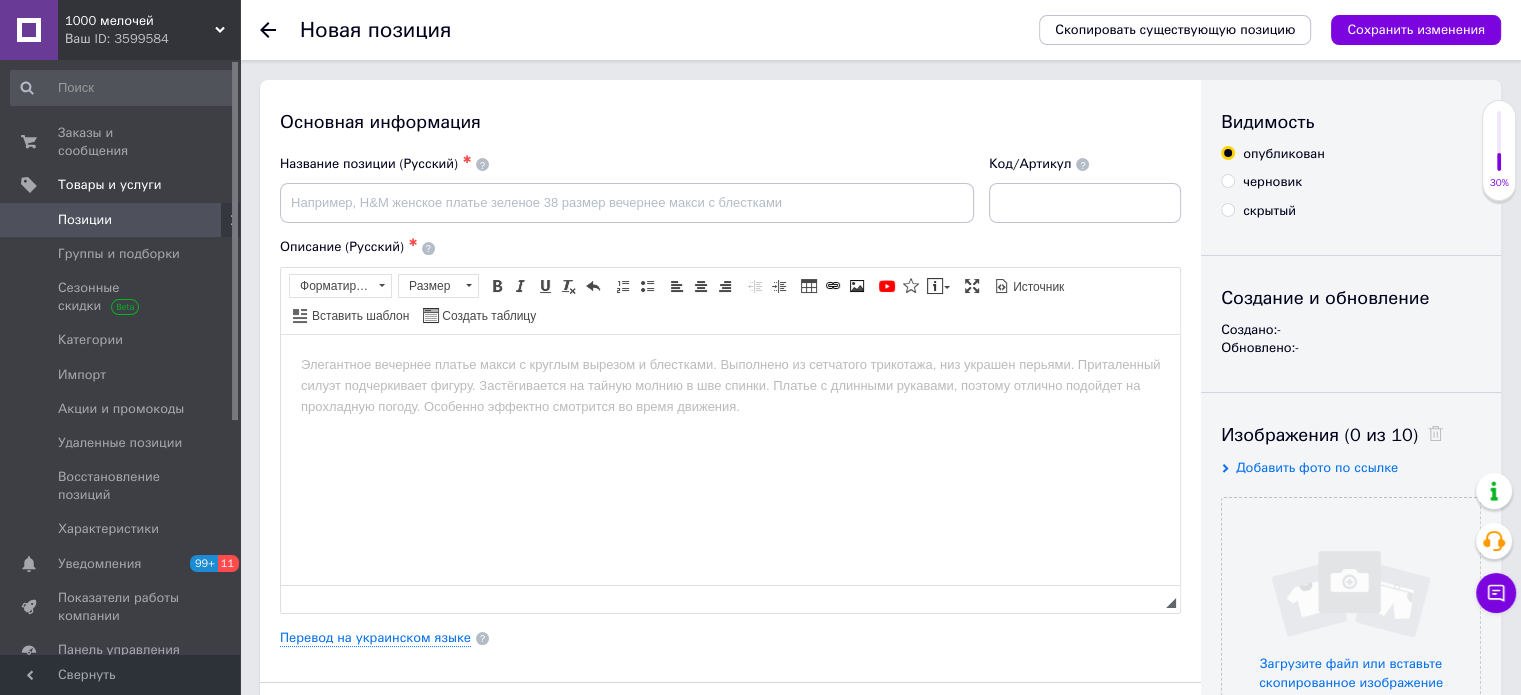 scroll, scrollTop: 0, scrollLeft: 0, axis: both 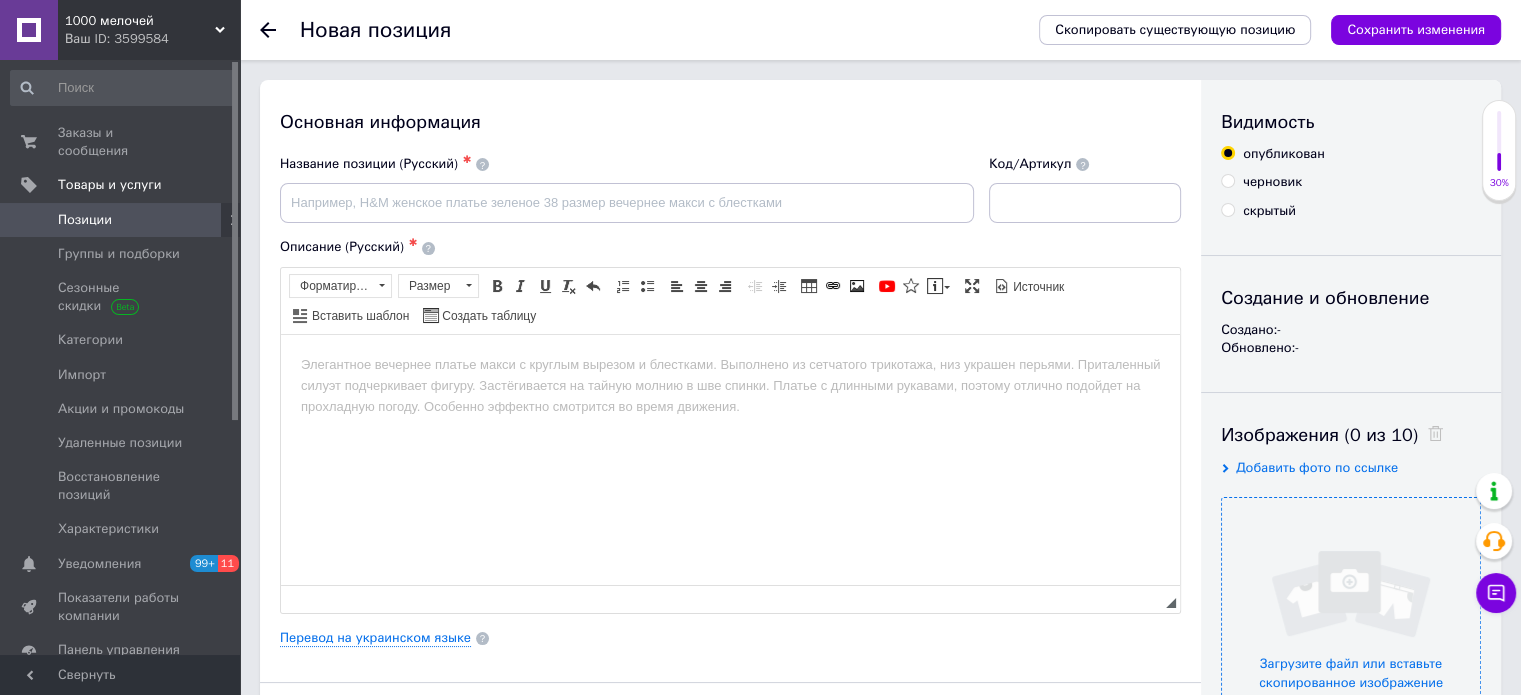 click at bounding box center [1351, 627] 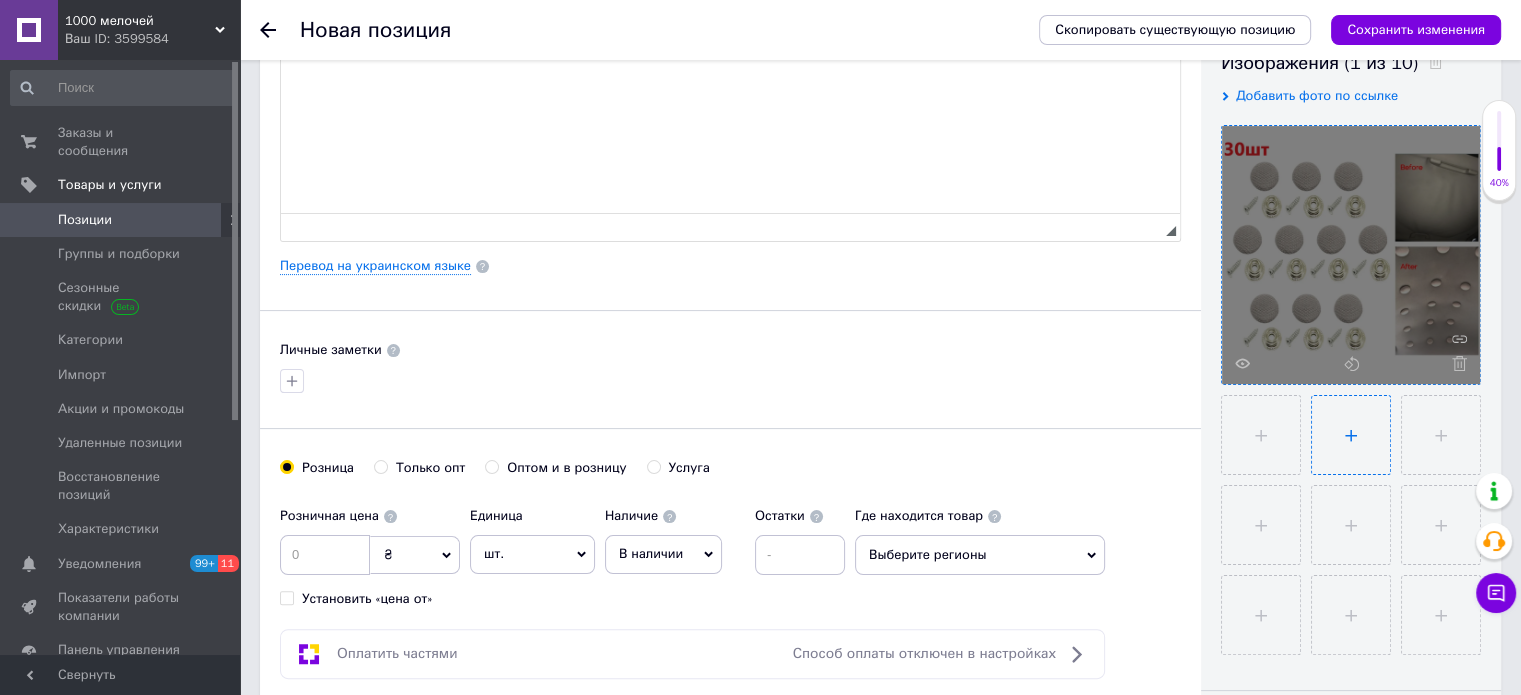 scroll, scrollTop: 400, scrollLeft: 0, axis: vertical 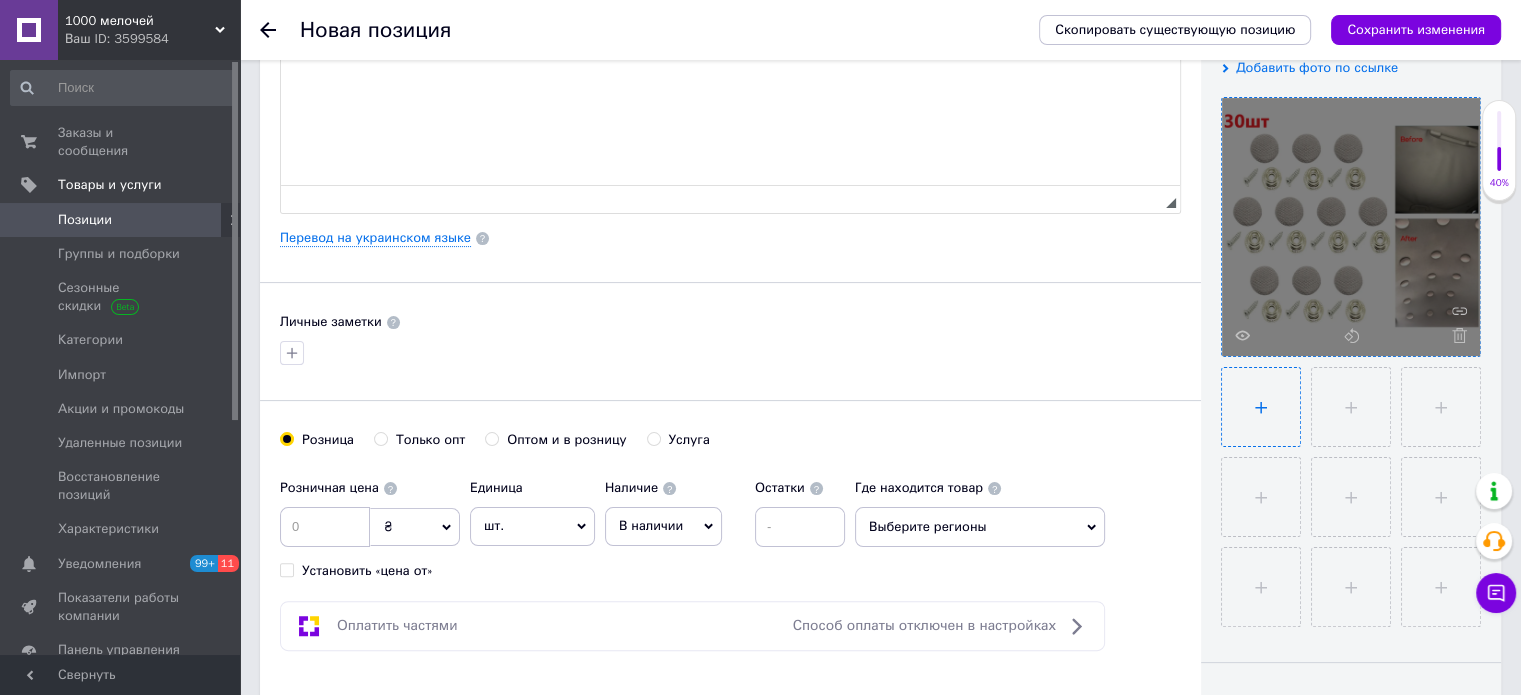 click at bounding box center (1261, 407) 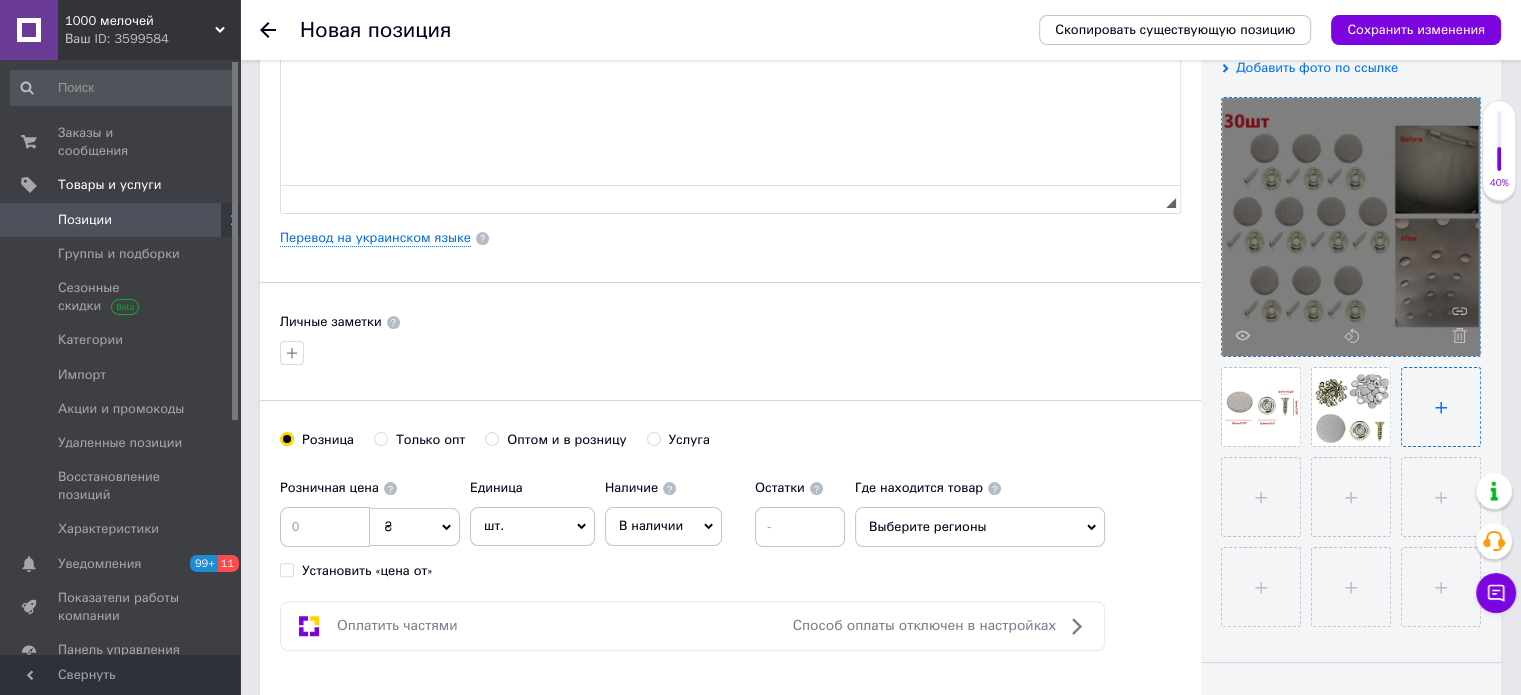 click at bounding box center (1441, 407) 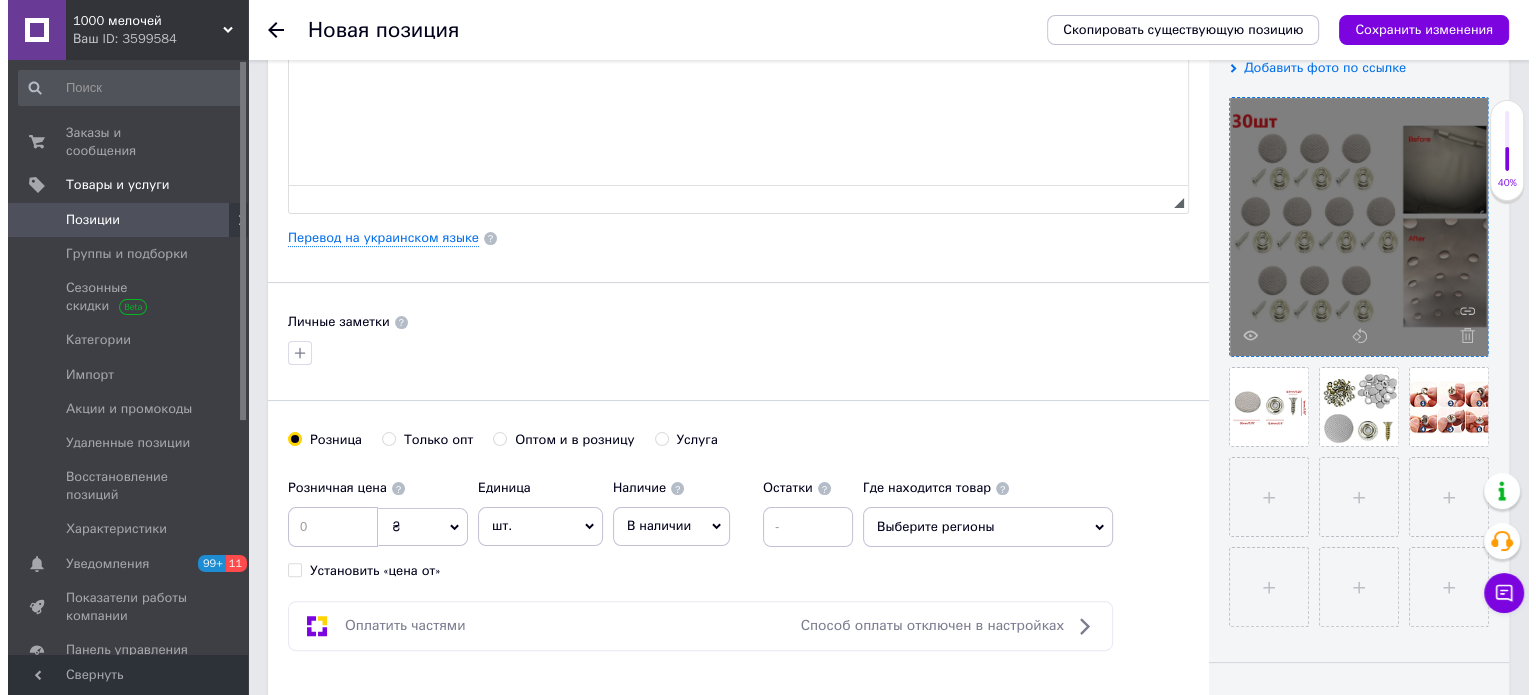 scroll, scrollTop: 0, scrollLeft: 0, axis: both 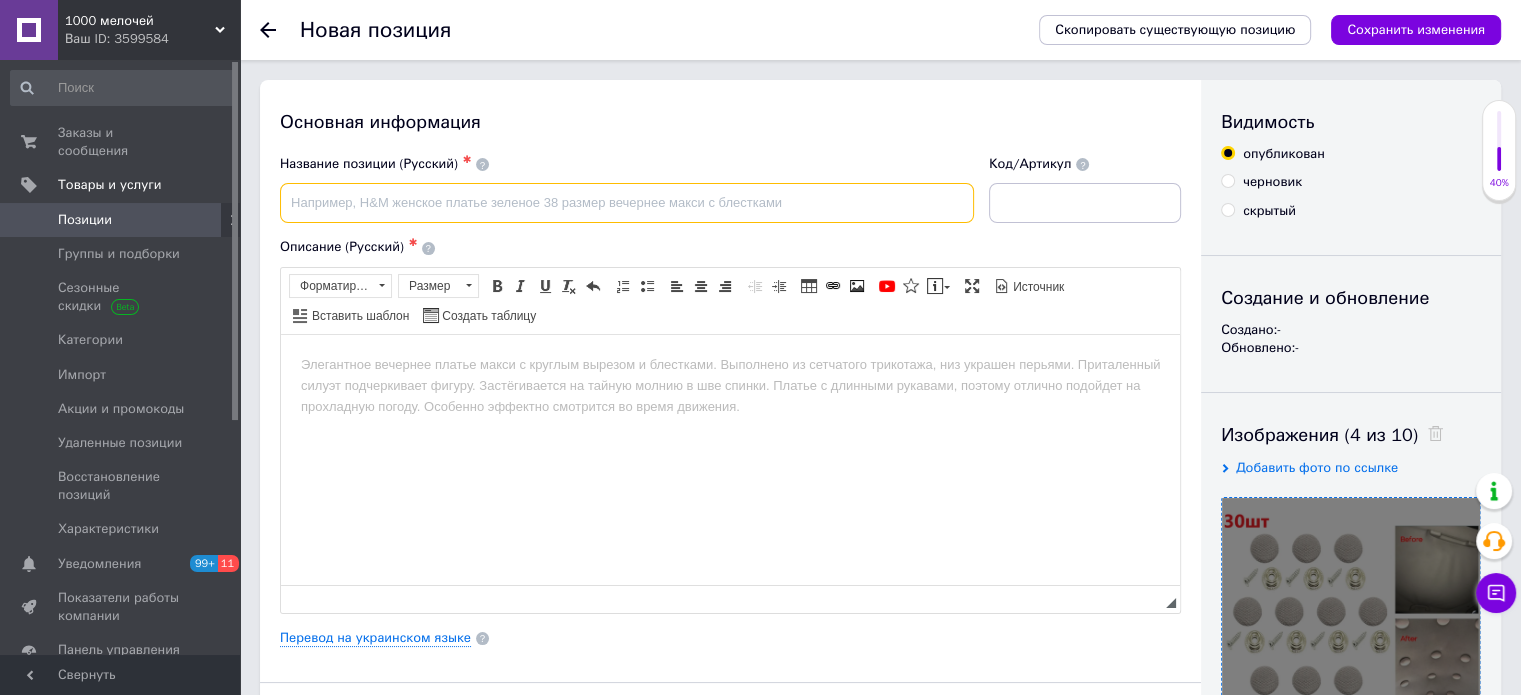 click at bounding box center [627, 203] 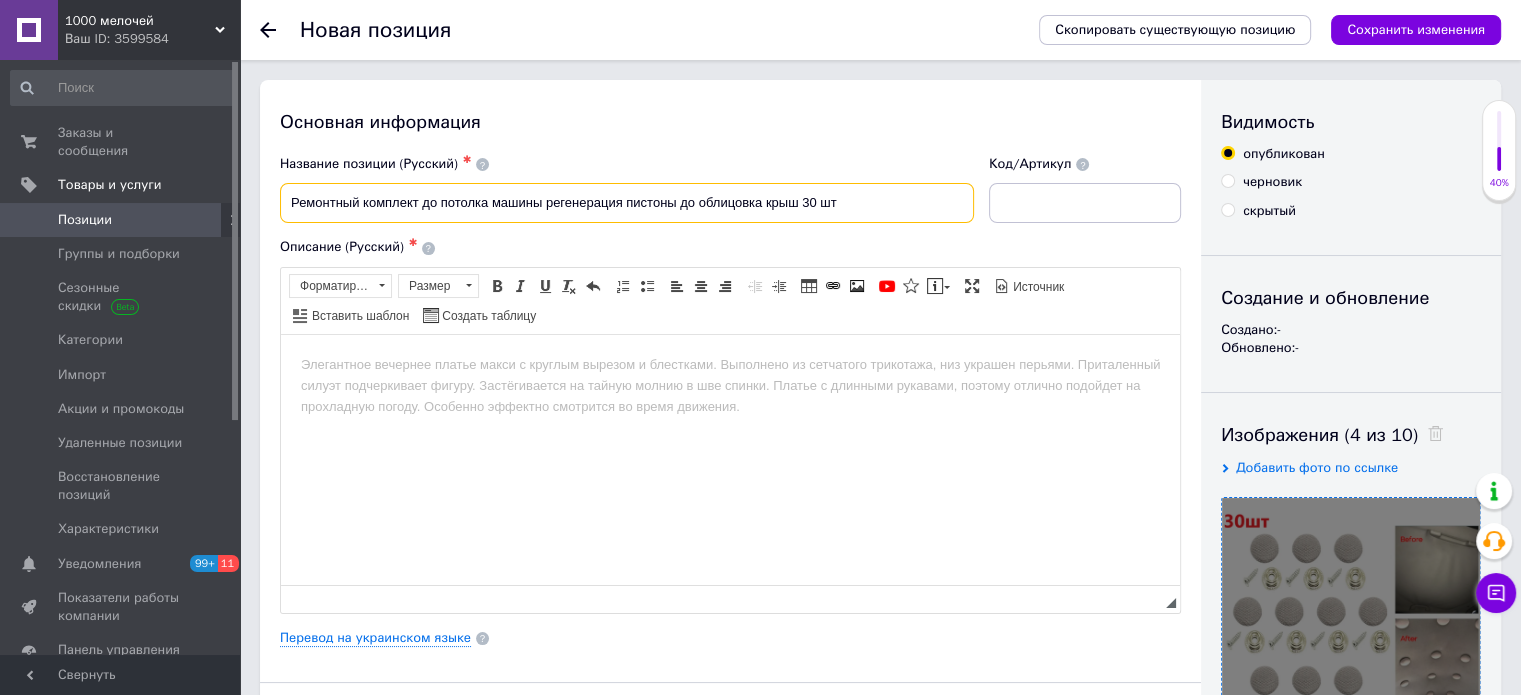 type on "Ремонтный комплект до потолка машины регенерация пистоны до облицовка крыш 30 шт" 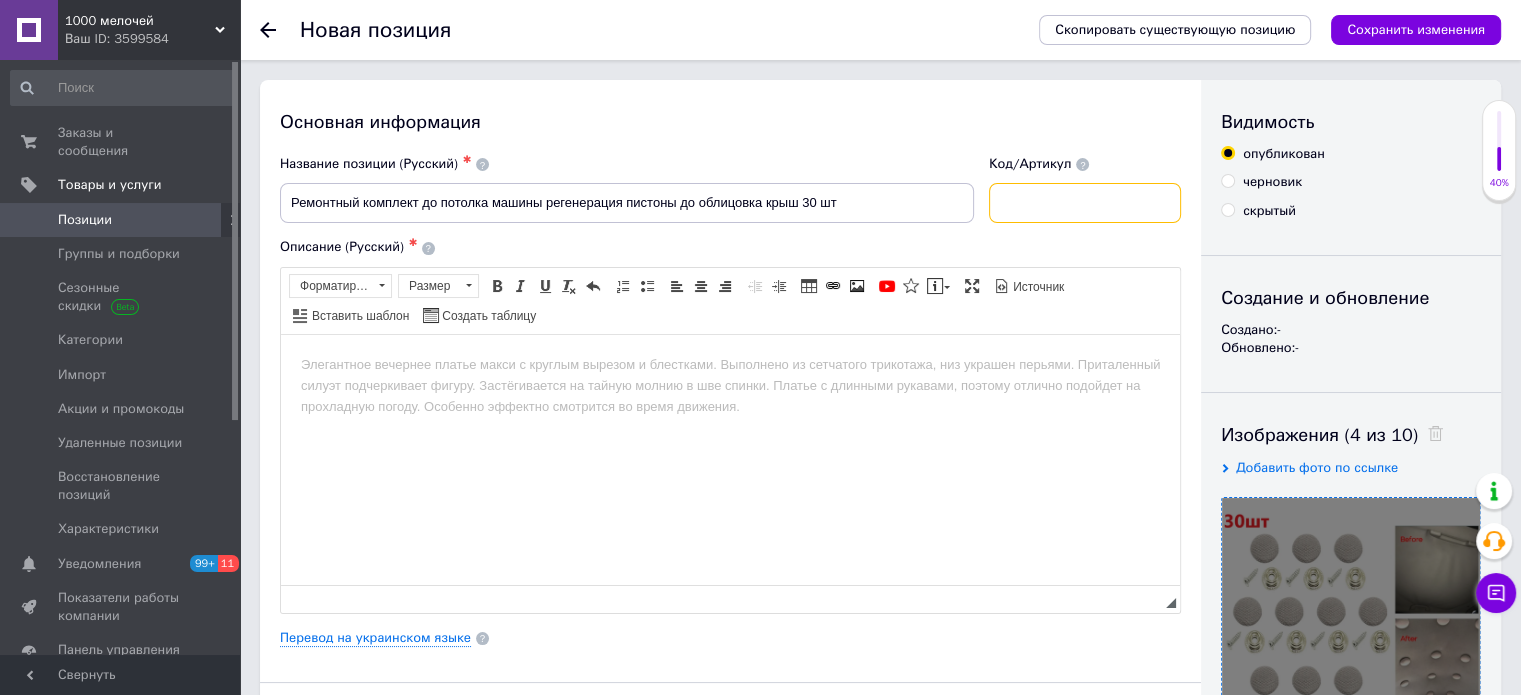 click at bounding box center [1085, 203] 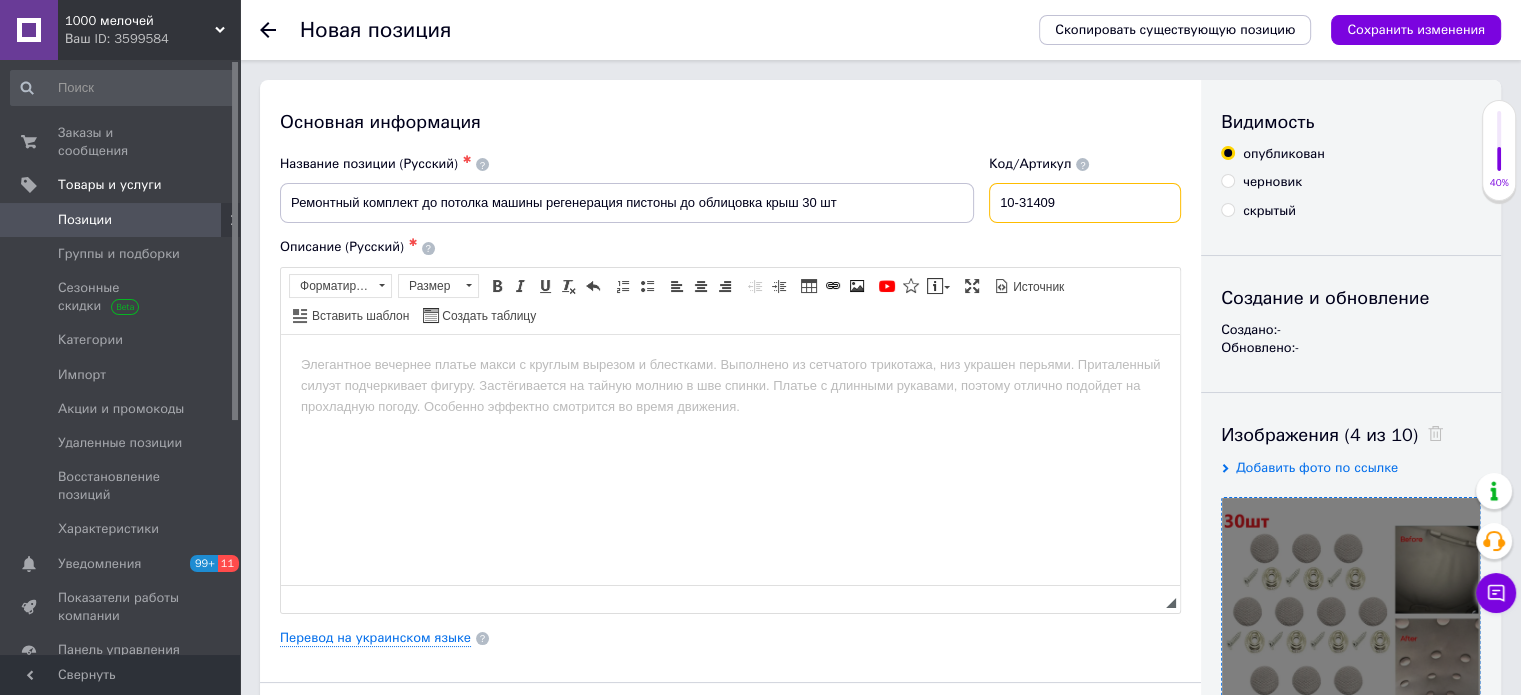 type on "10-31409" 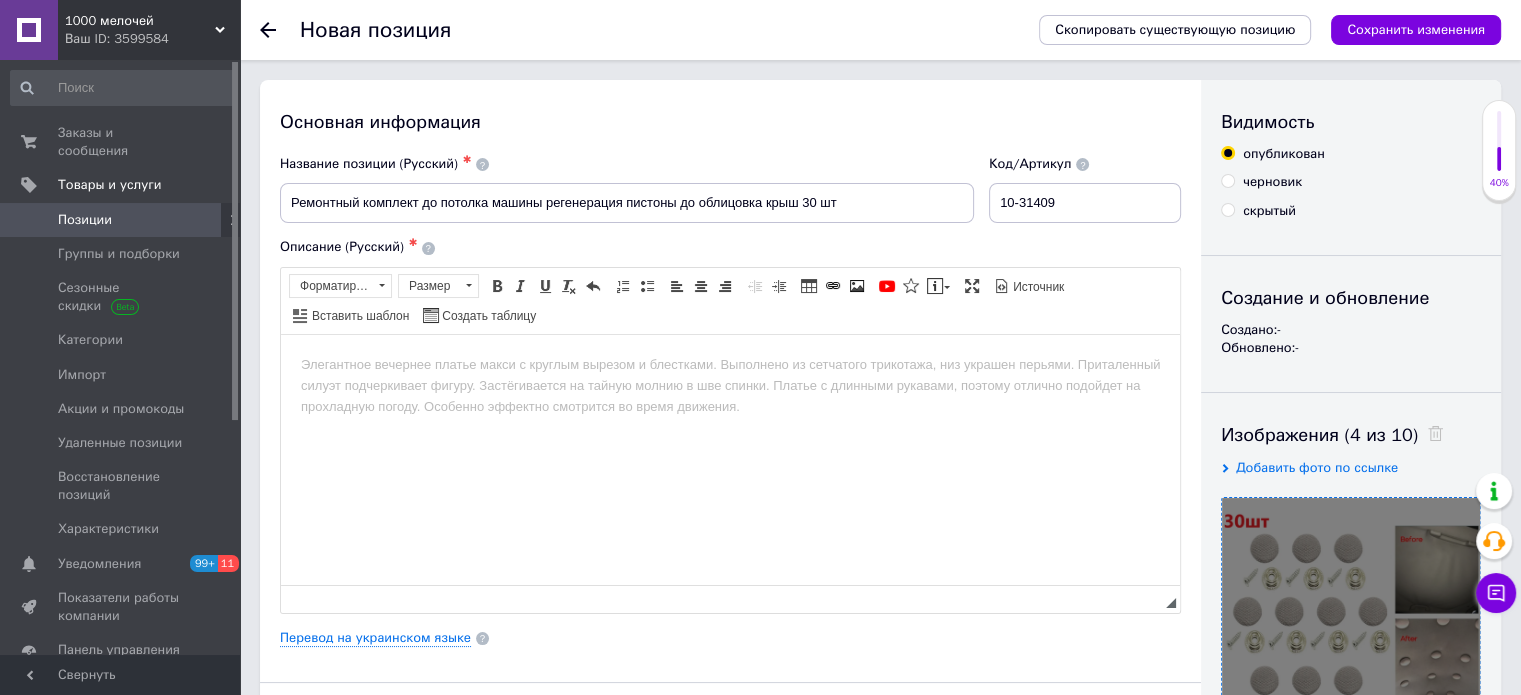 click on "Название позиции (Русский) ✱ Ремонтный комплект до потолка машины регенерация пистоны до облицовка крыш 30 шт" at bounding box center [627, 189] 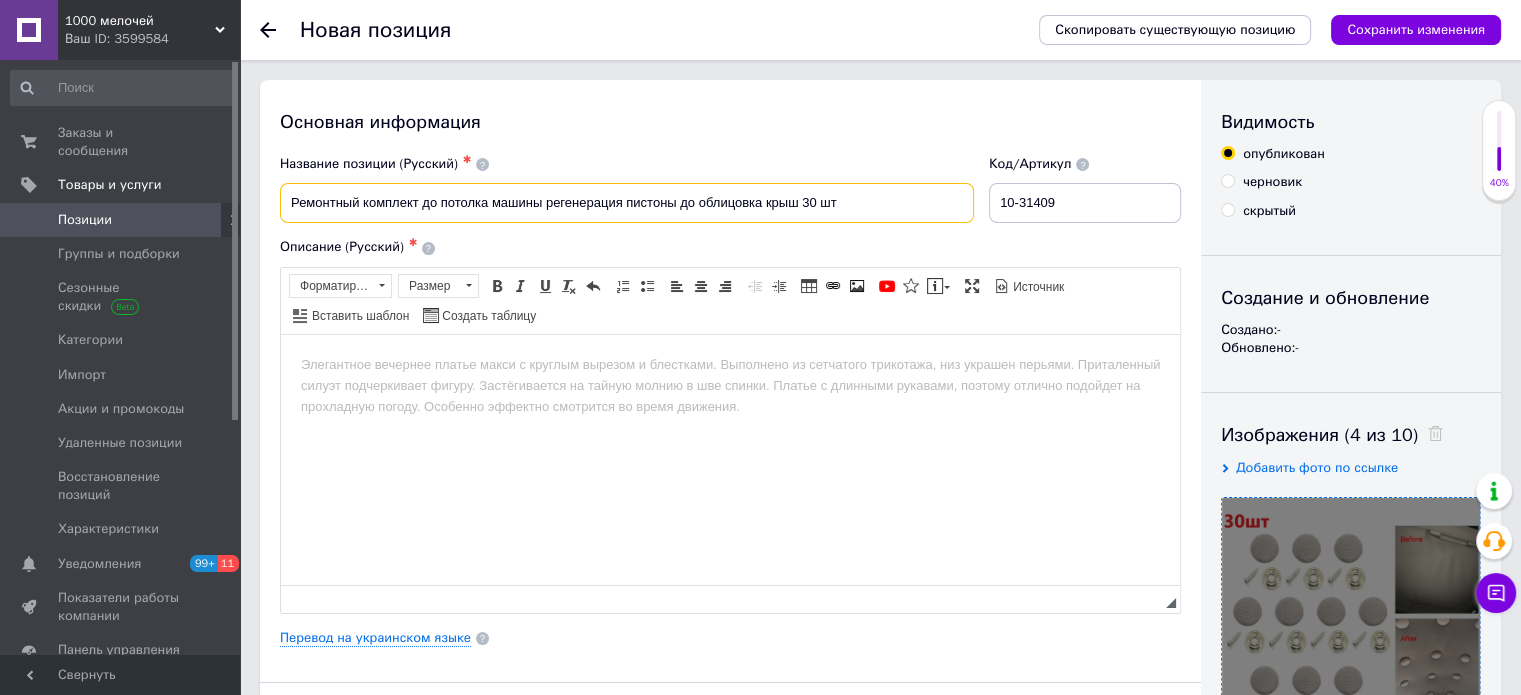 click on "Ремонтный комплект до потолка машины регенерация пистоны до облицовка крыш 30 шт" at bounding box center [627, 203] 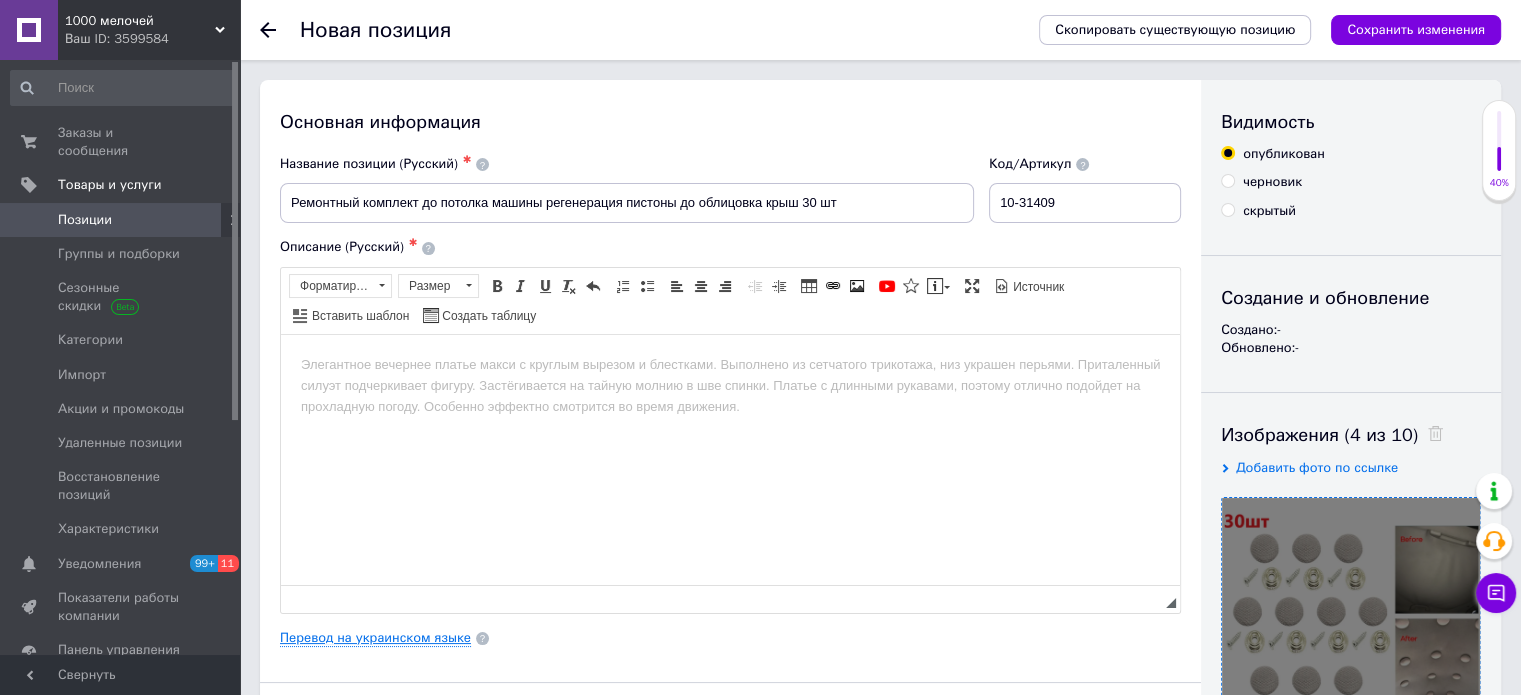 click on "Перевод на украинском языке" at bounding box center [375, 638] 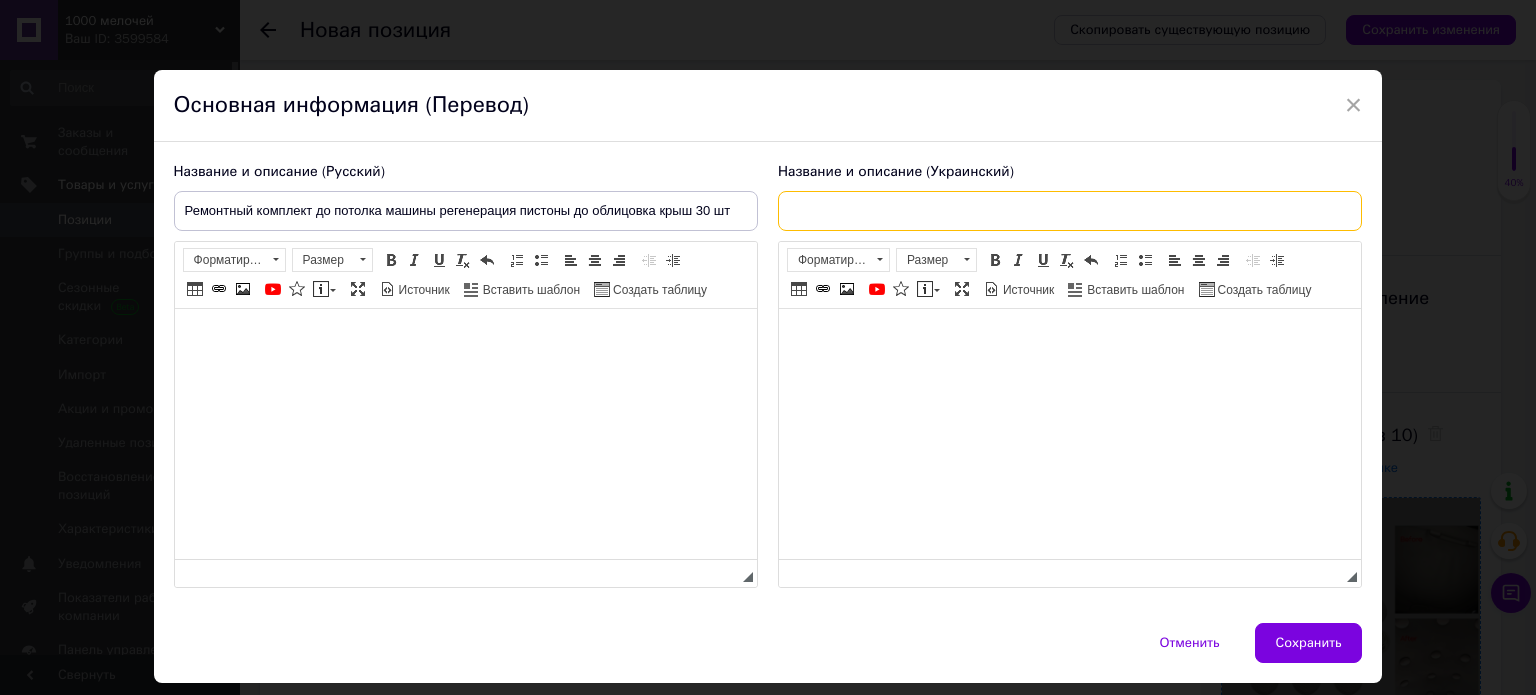 click at bounding box center [1070, 211] 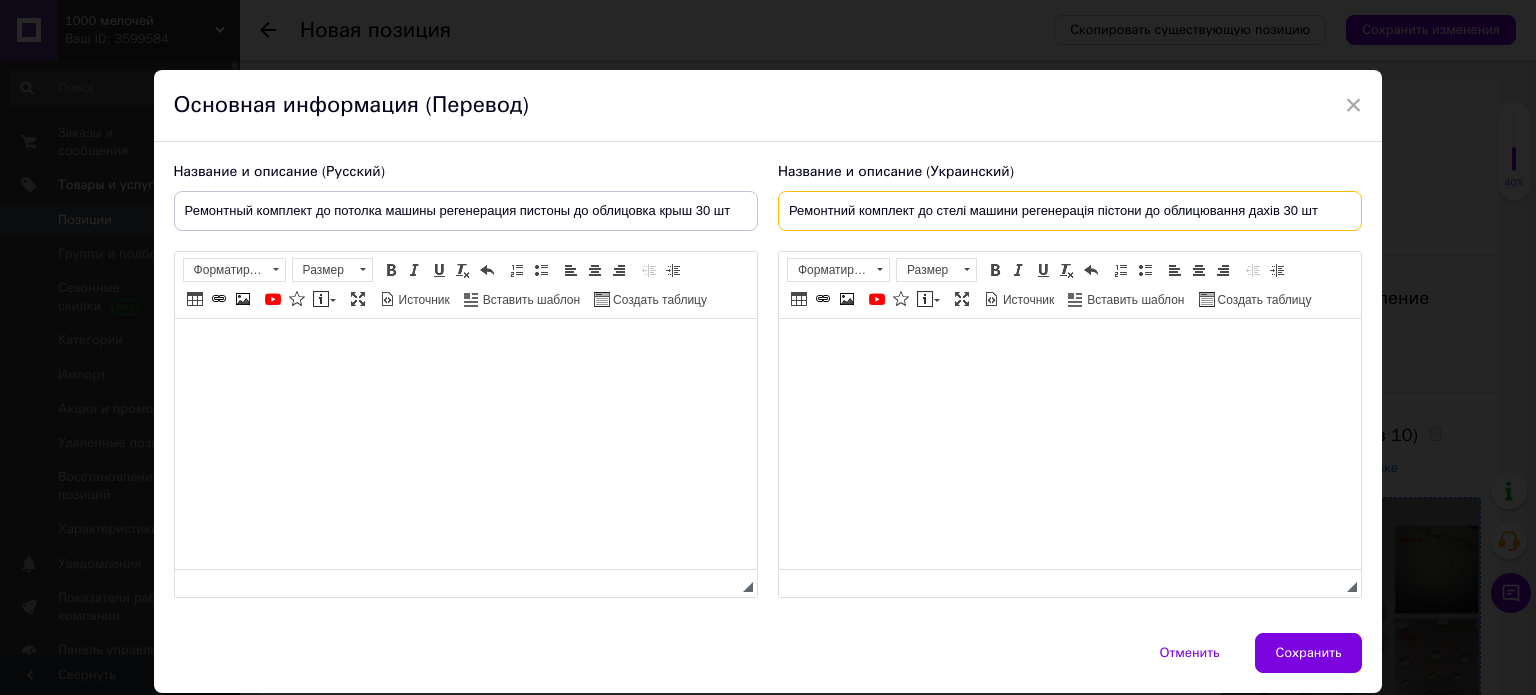 click on "Ремонтний комплект до стелі машини регенерація пістони до облицювання дахів 30 шт" at bounding box center [1070, 211] 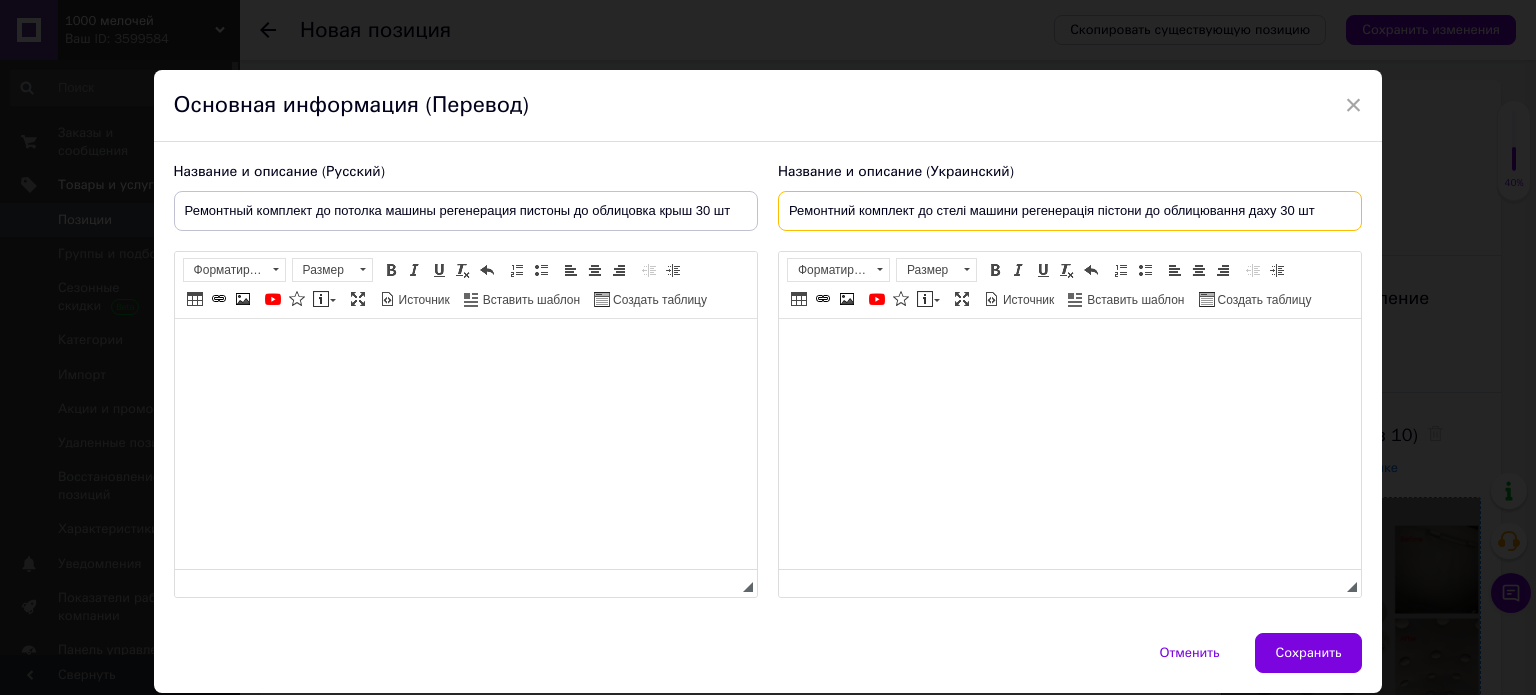 type on "Ремонтний комплект до стелі машини регенерація пістони до облицювання даху 30 шт" 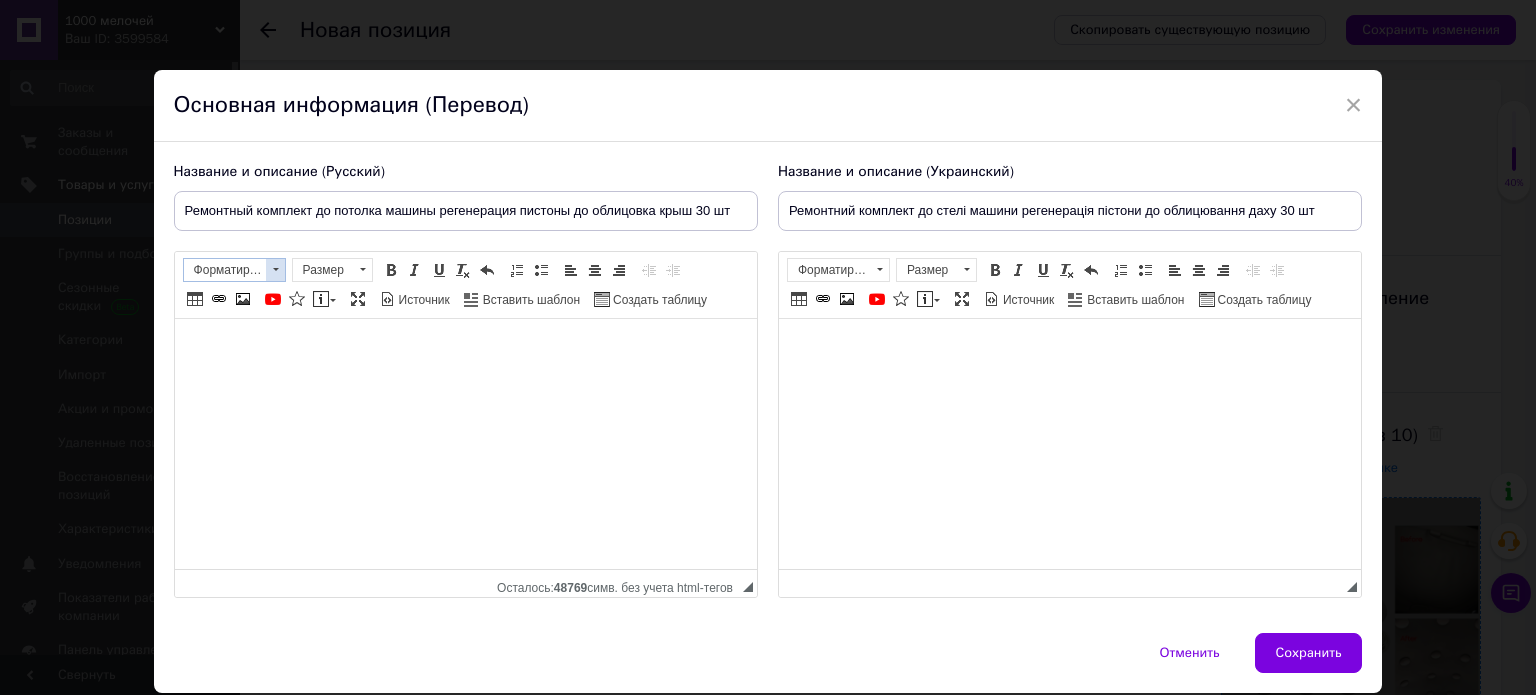 click at bounding box center (275, 270) 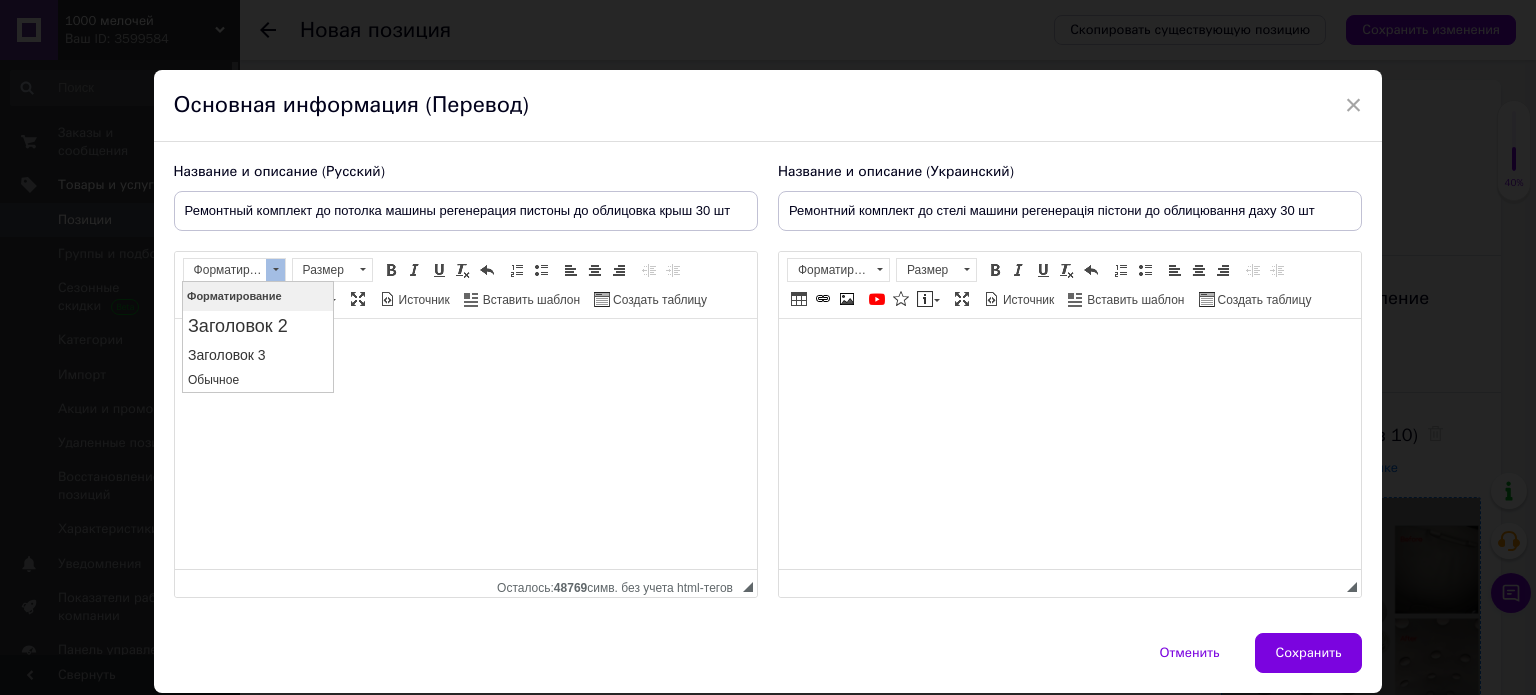 scroll, scrollTop: 0, scrollLeft: 0, axis: both 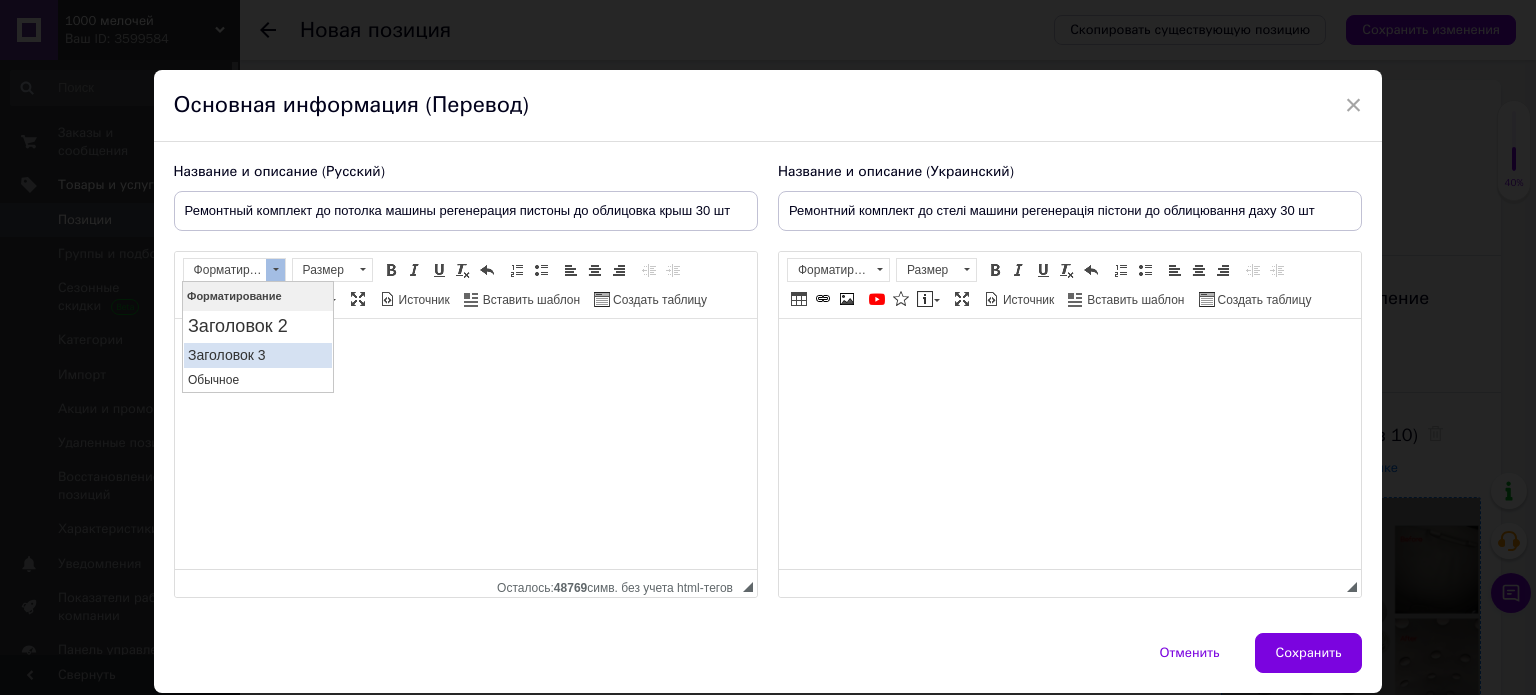 click on "Заголовок 3" at bounding box center [257, 354] 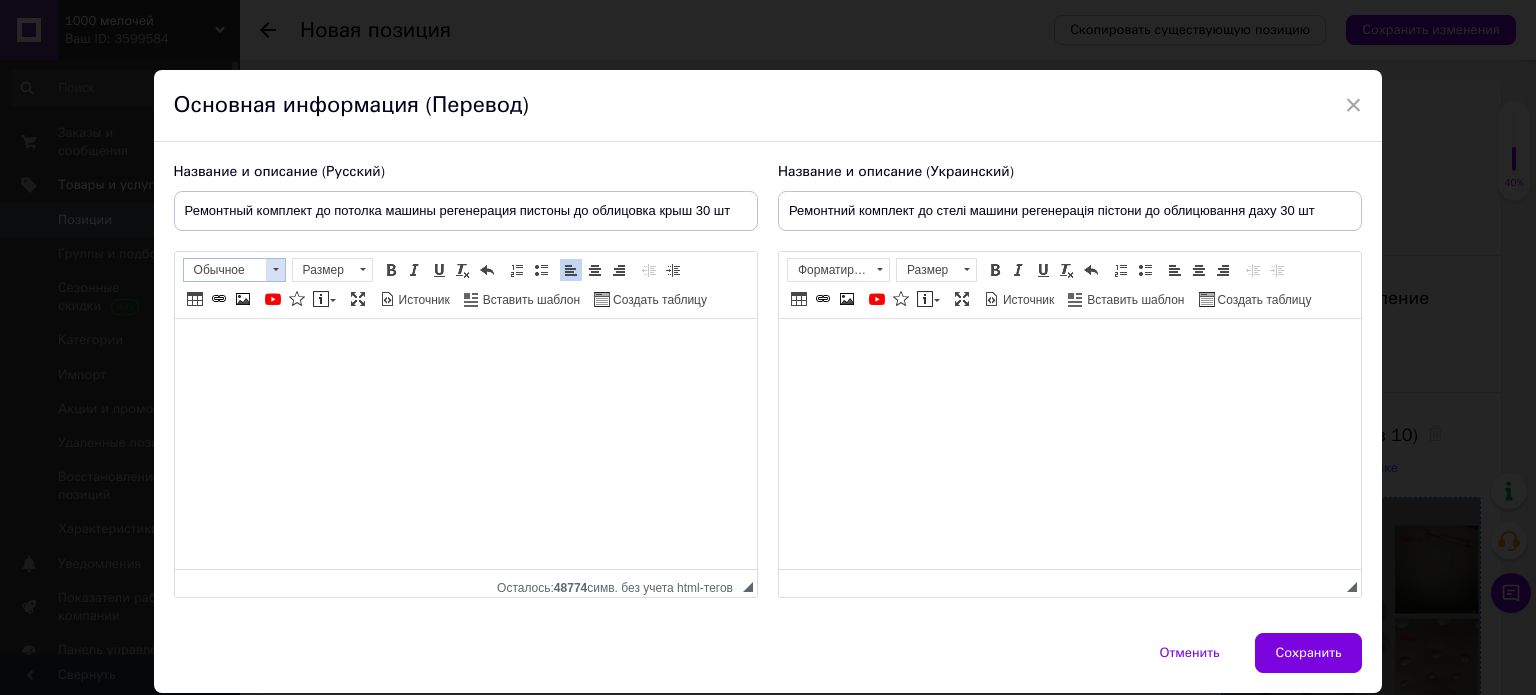 click on "Обычное" at bounding box center (225, 270) 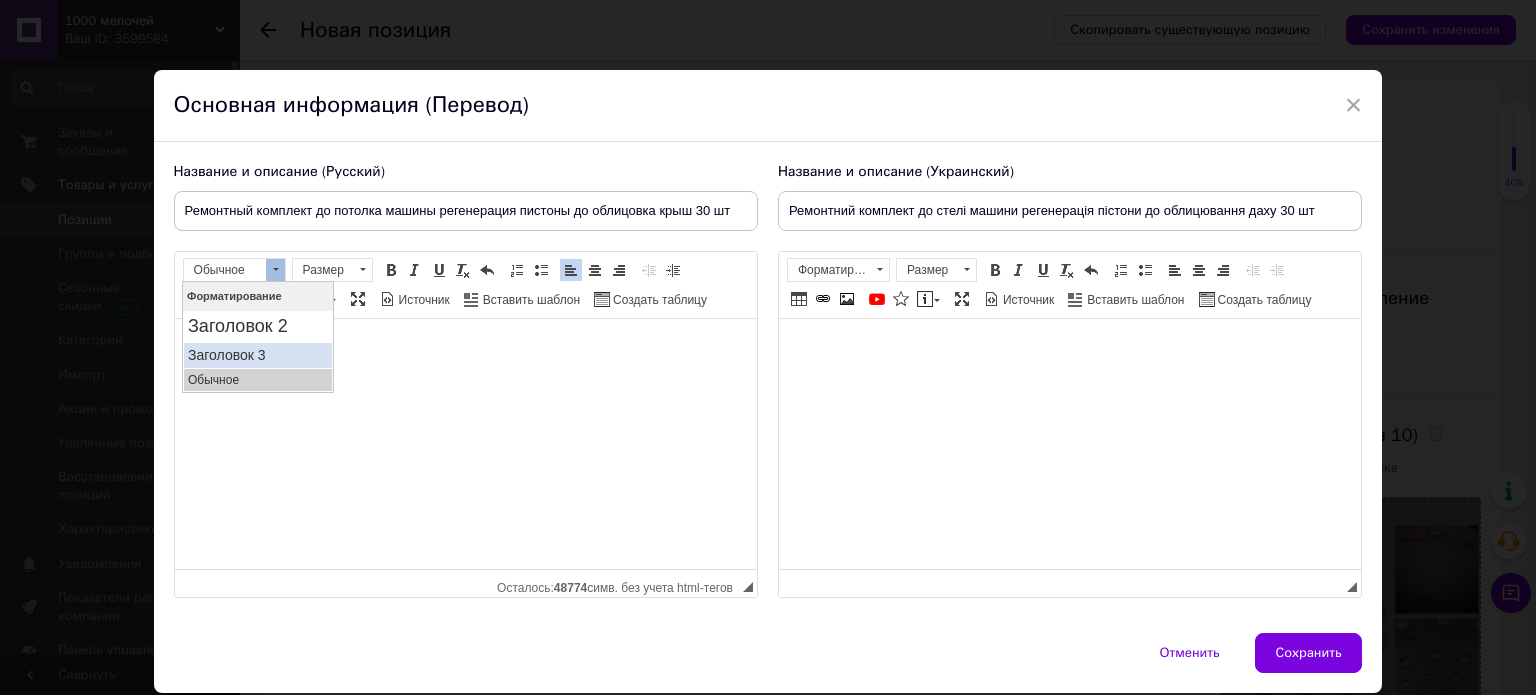 click on "Заголовок 3" at bounding box center [257, 354] 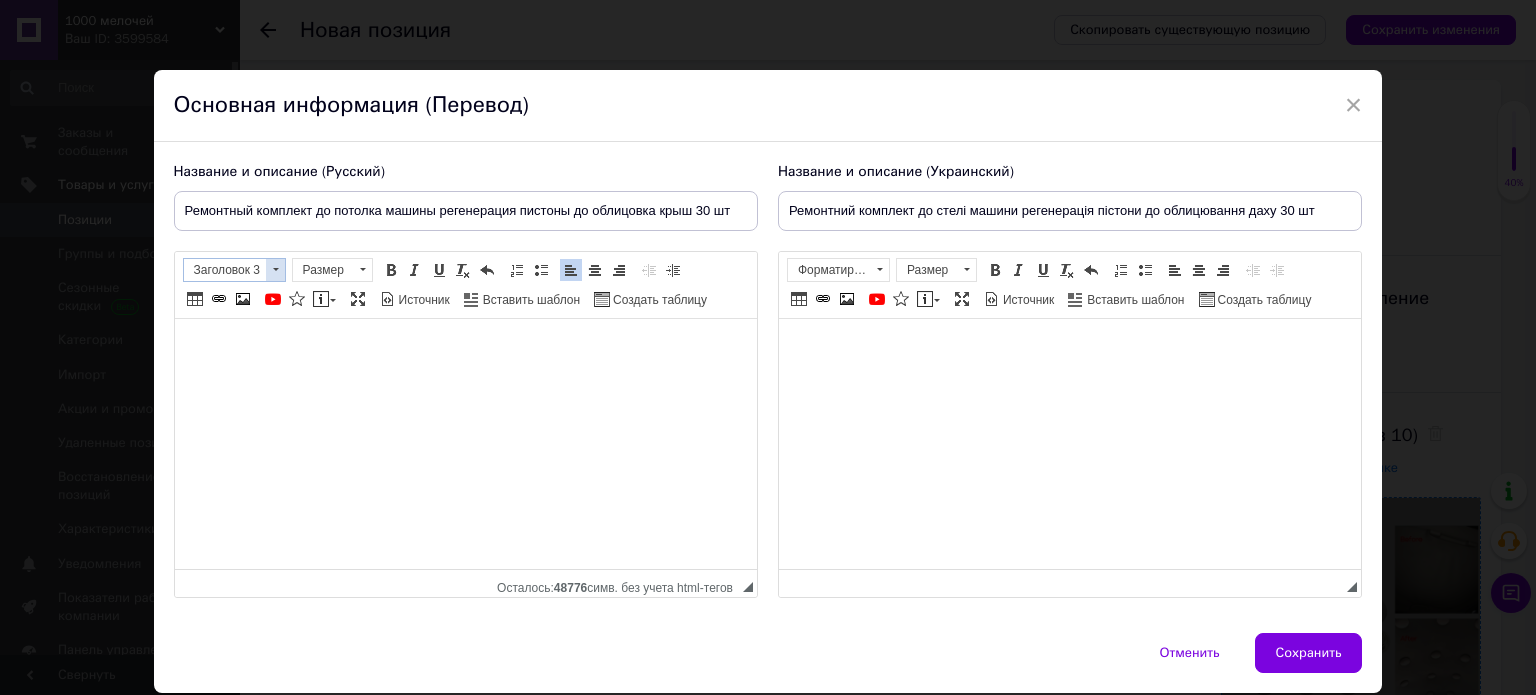 click at bounding box center (275, 270) 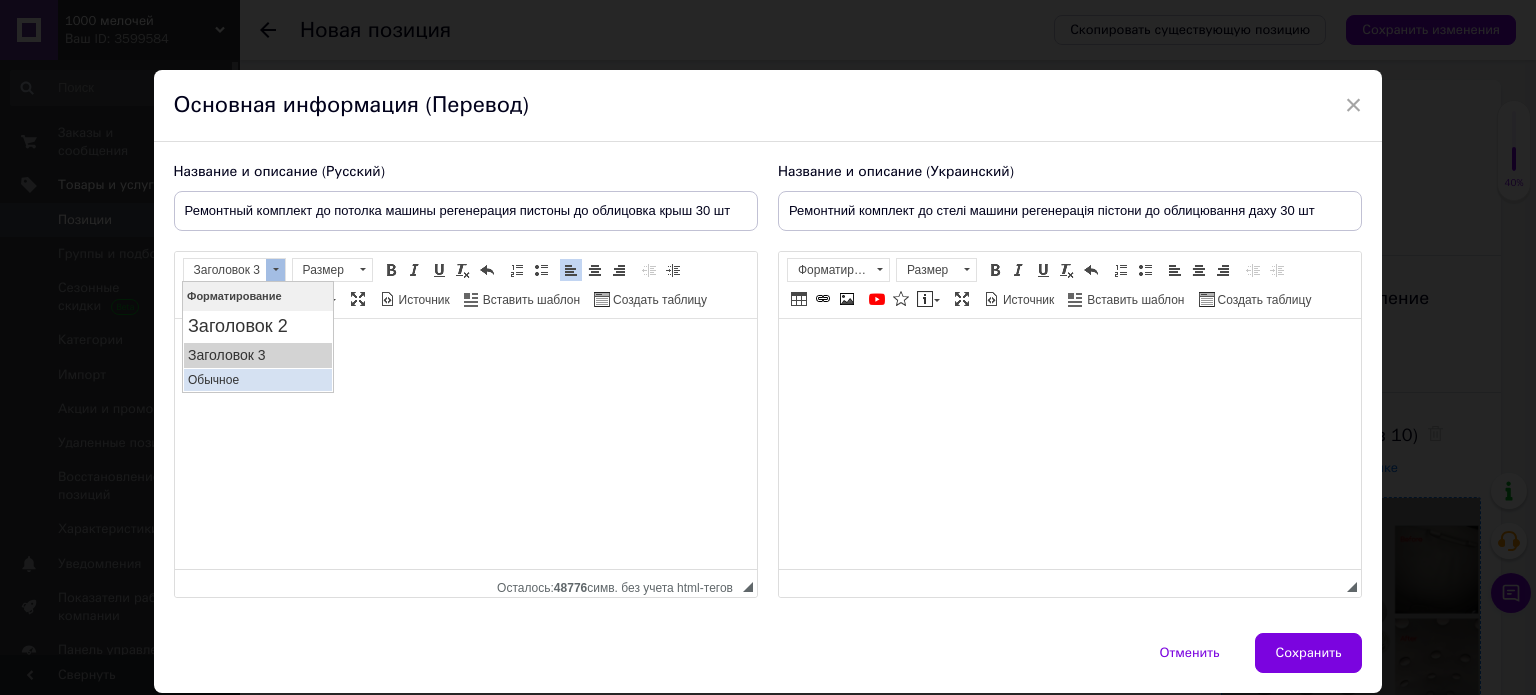 click on "Обычное" at bounding box center [257, 379] 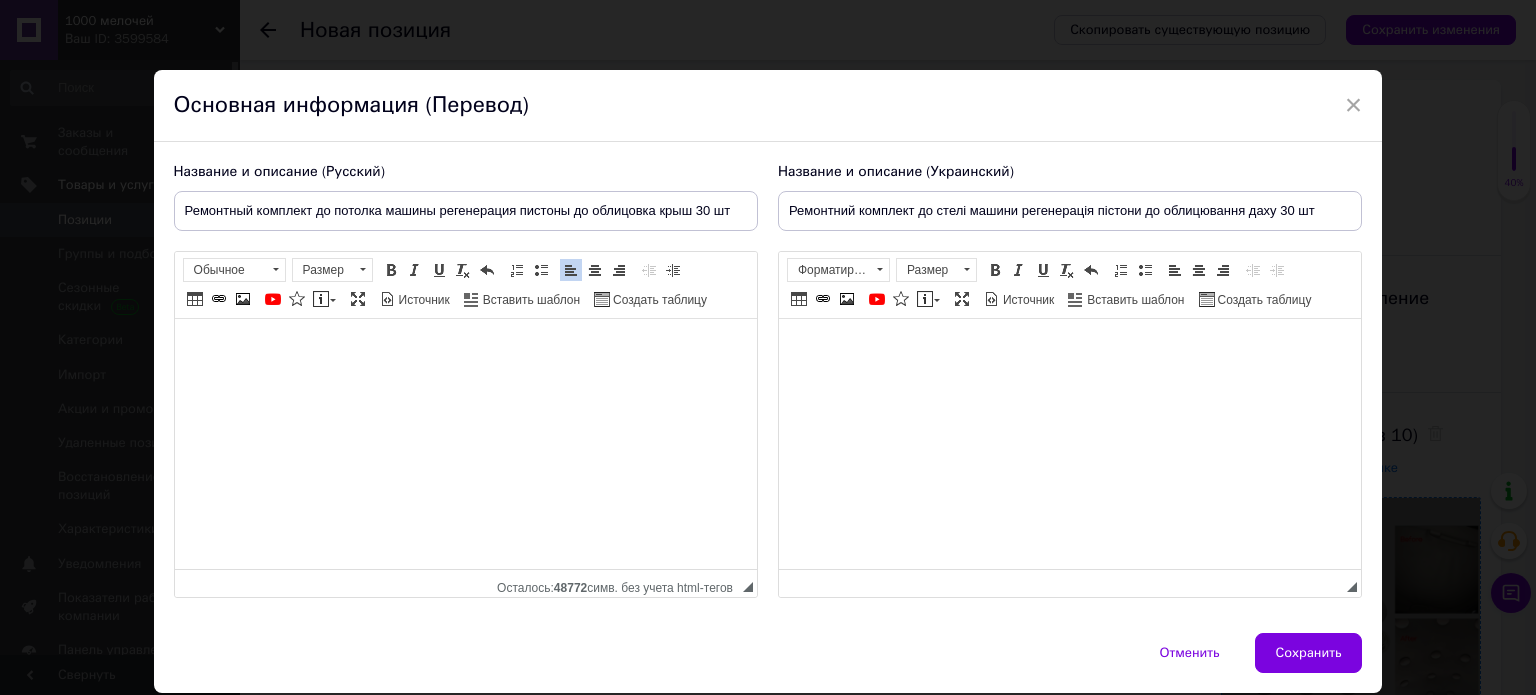 click on "Панели инструментов редактора Форматирование Обычное Размер Размер   Полужирный  Комбинация клавиш Ctrl+B   Курсив  Комбинация клавиш Ctrl+I   Подчеркнутый  Комбинация клавиш Ctrl+U   Убрать форматирование   Отменить  Комбинация клавиш Ctrl+Z   Вставить / удалить нумерованный список   Вставить / удалить маркированный список   По левому краю   По центру   По правому краю   Уменьшить отступ   Увеличить отступ   Таблица   Вставить/Редактировать ссылку  Комбинация клавиш Ctrl+L   Изображение   YouTube   {label}   Вставить сообщение   Развернуть   Источник   Вставить шаблон" at bounding box center (466, 285) 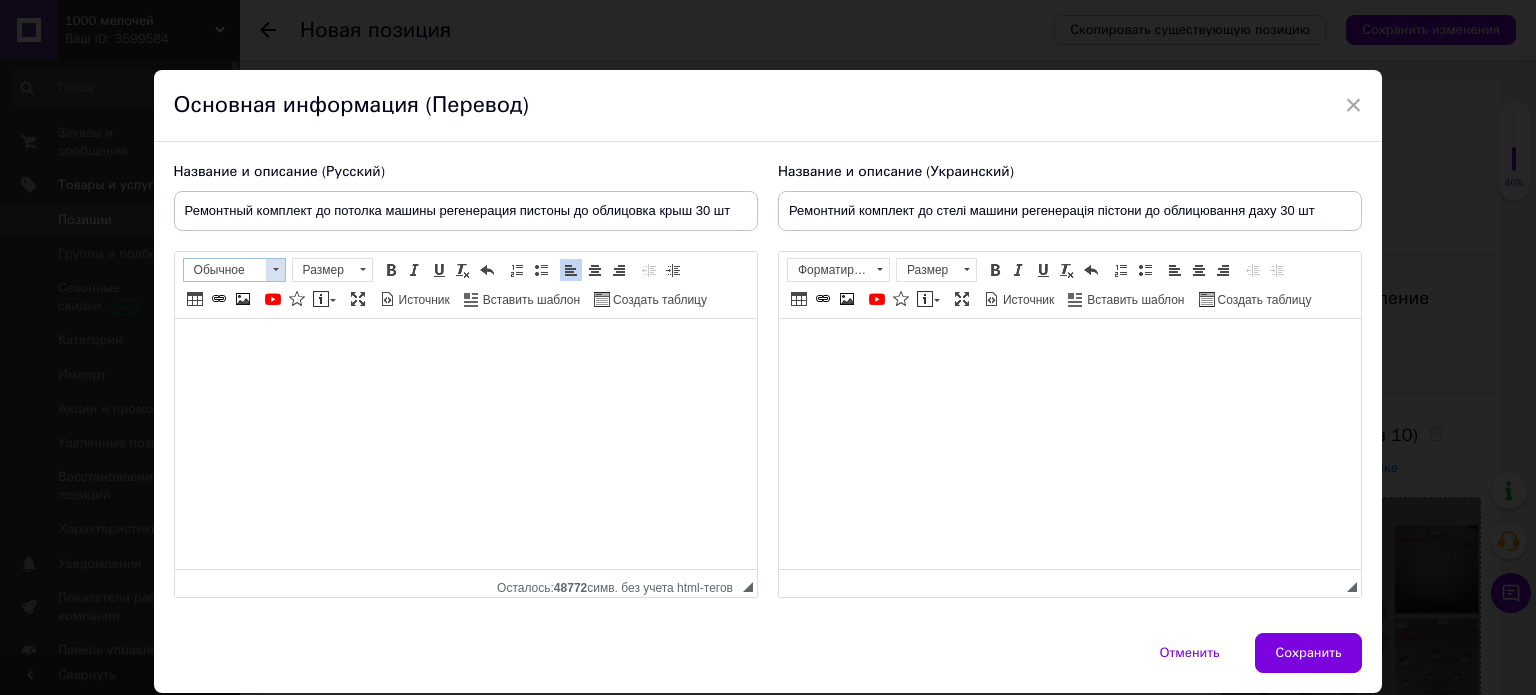 click at bounding box center (275, 270) 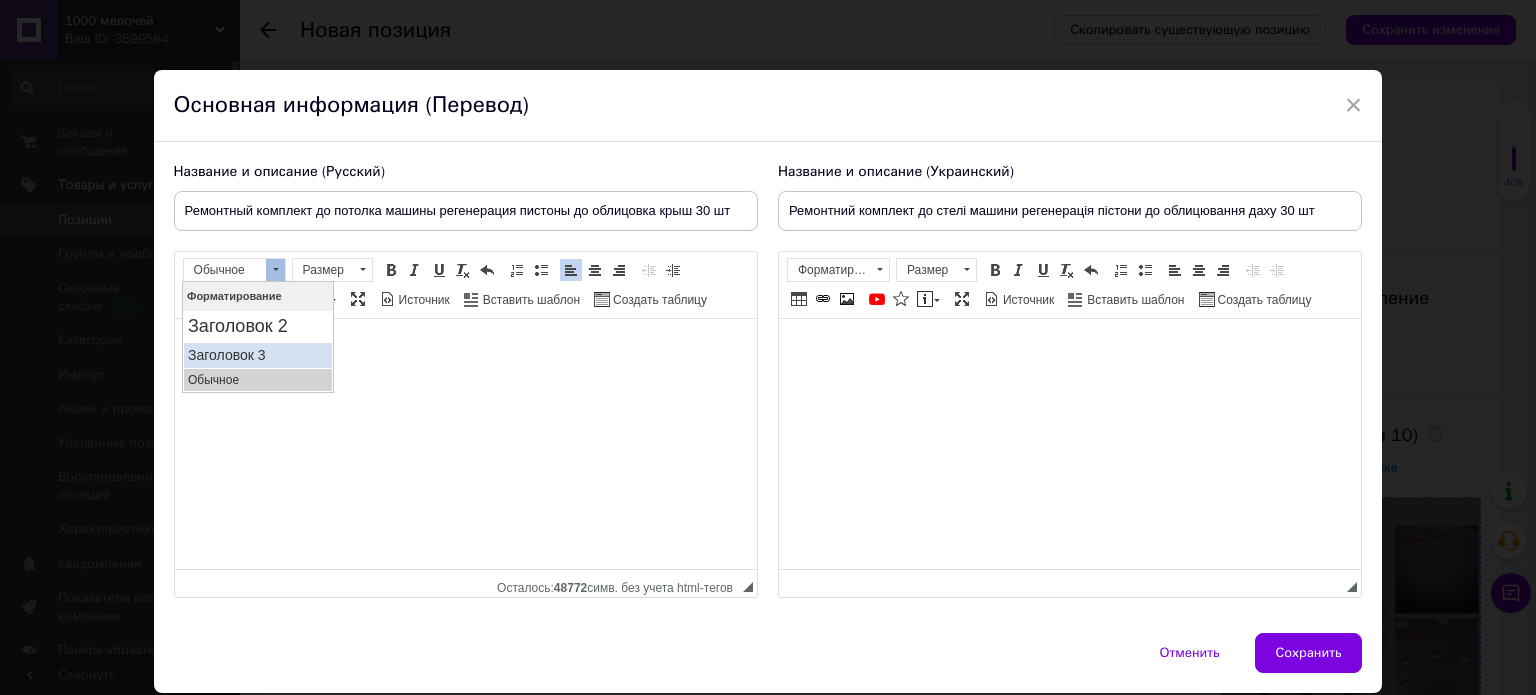 click on "Заголовок 3" at bounding box center [257, 354] 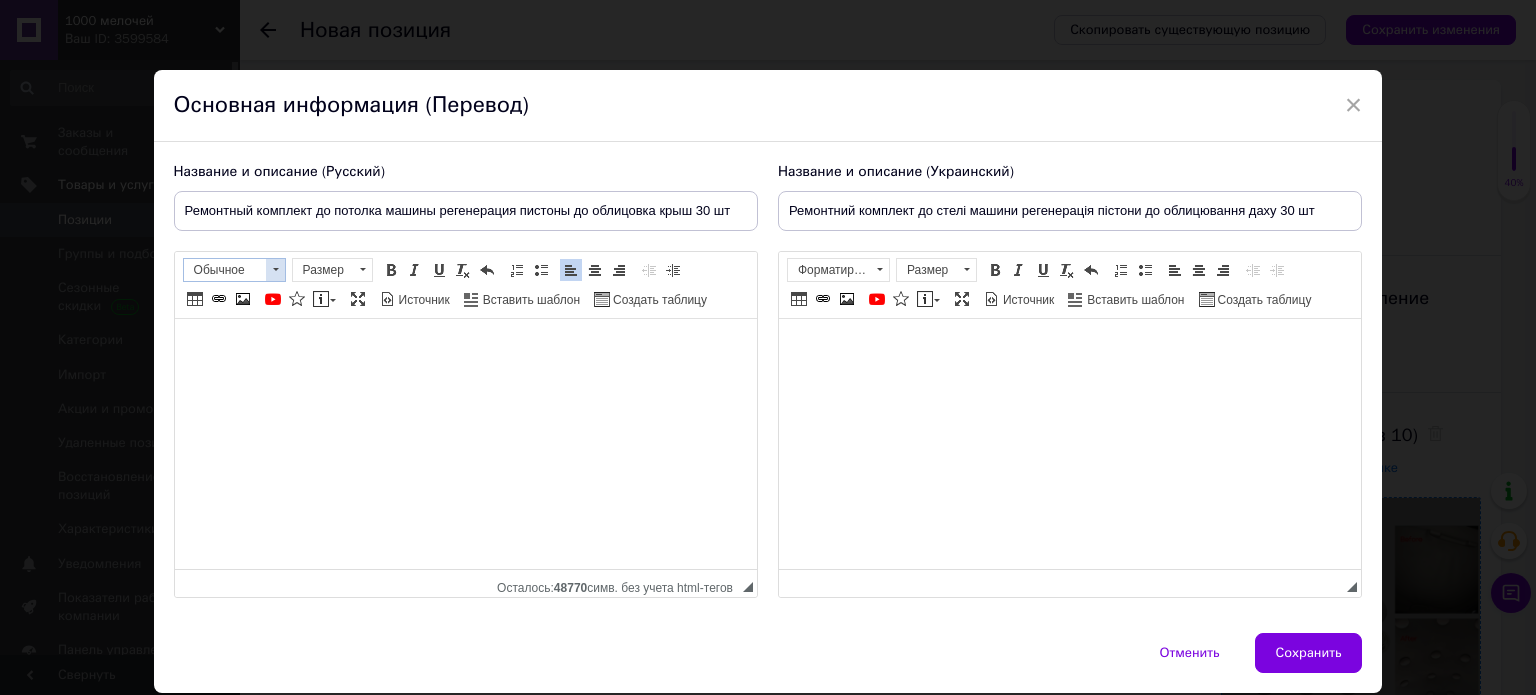click at bounding box center [275, 270] 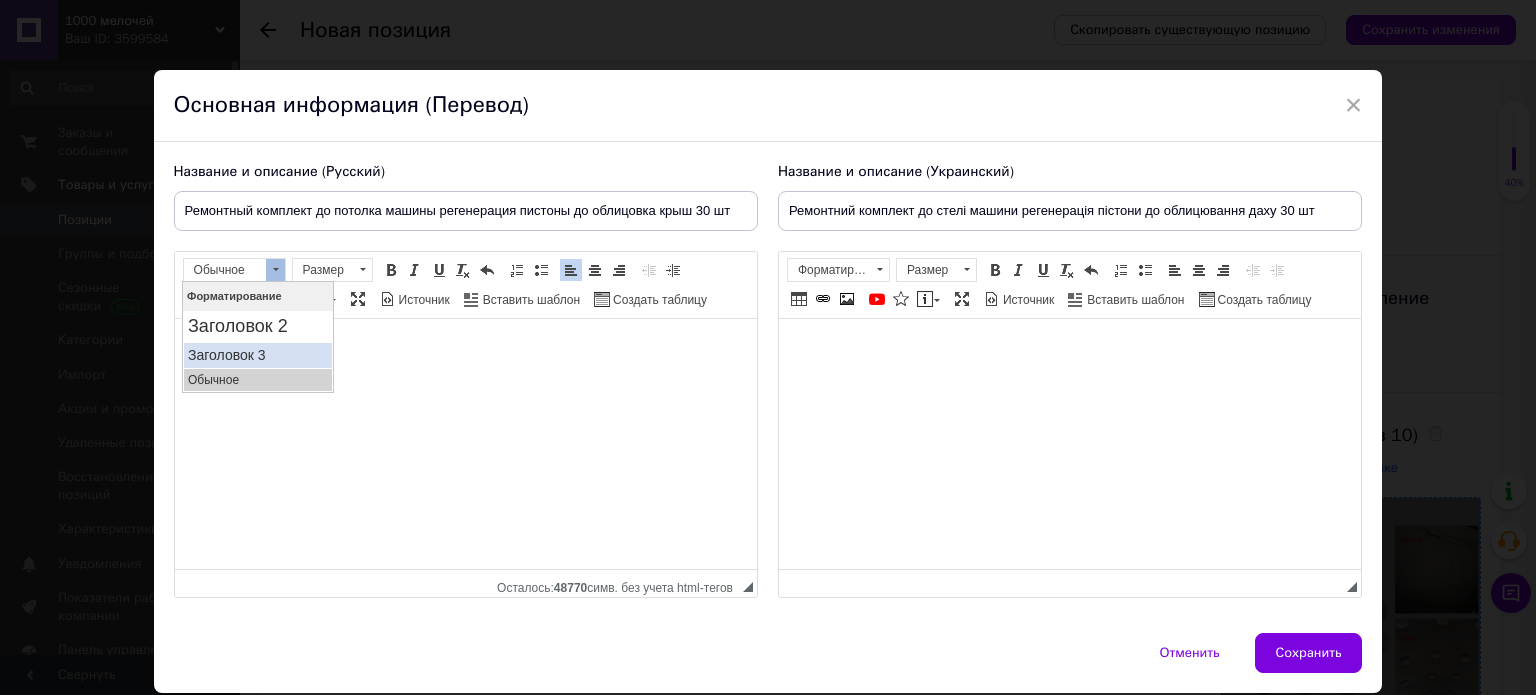 click on "Заголовок 3" at bounding box center [257, 354] 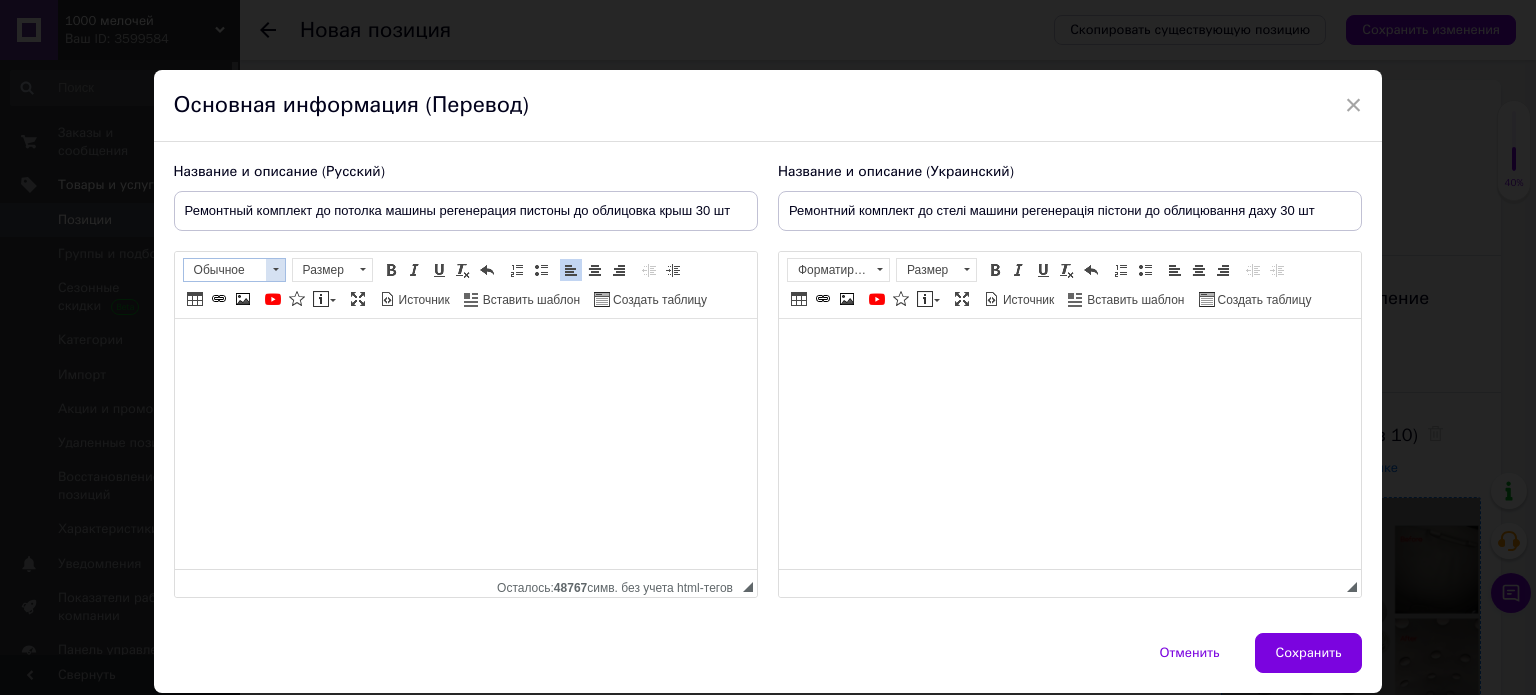 click at bounding box center [275, 270] 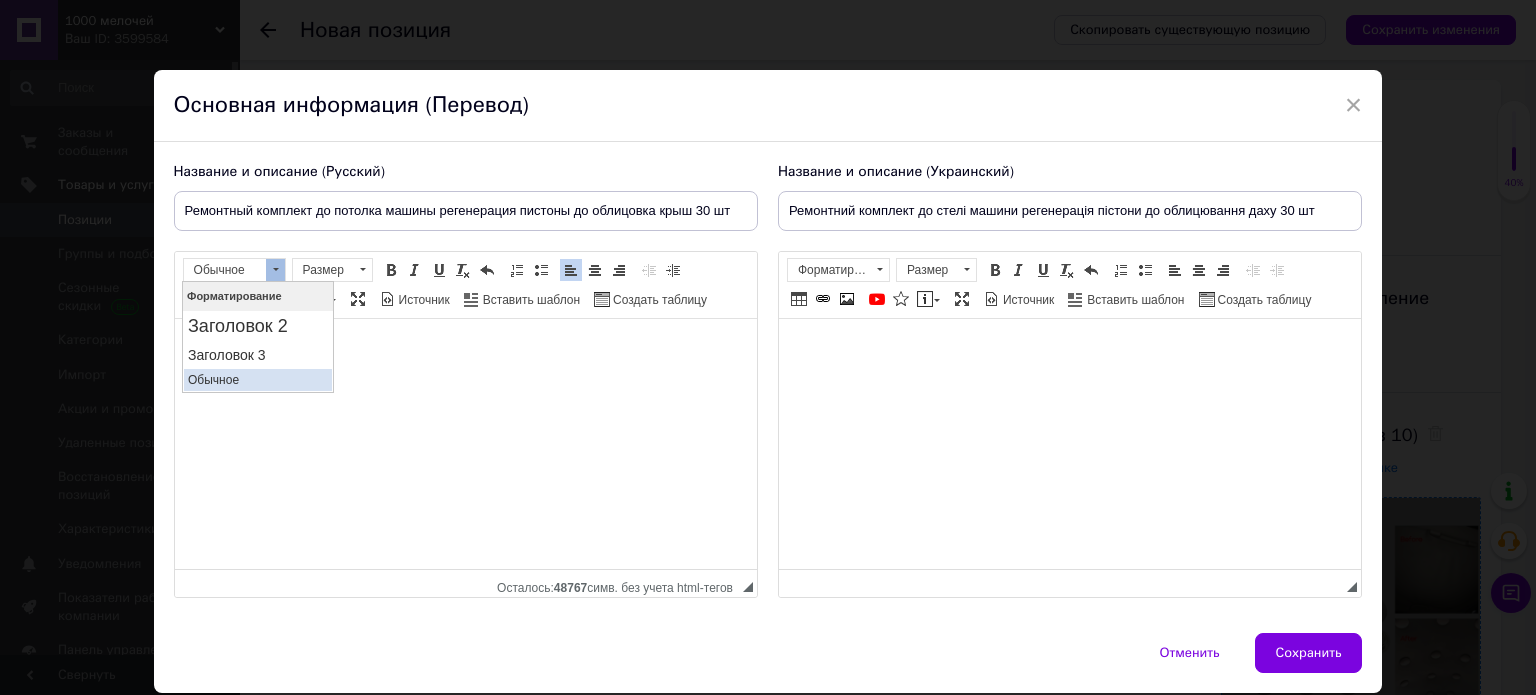 click on "Обычное" at bounding box center [257, 379] 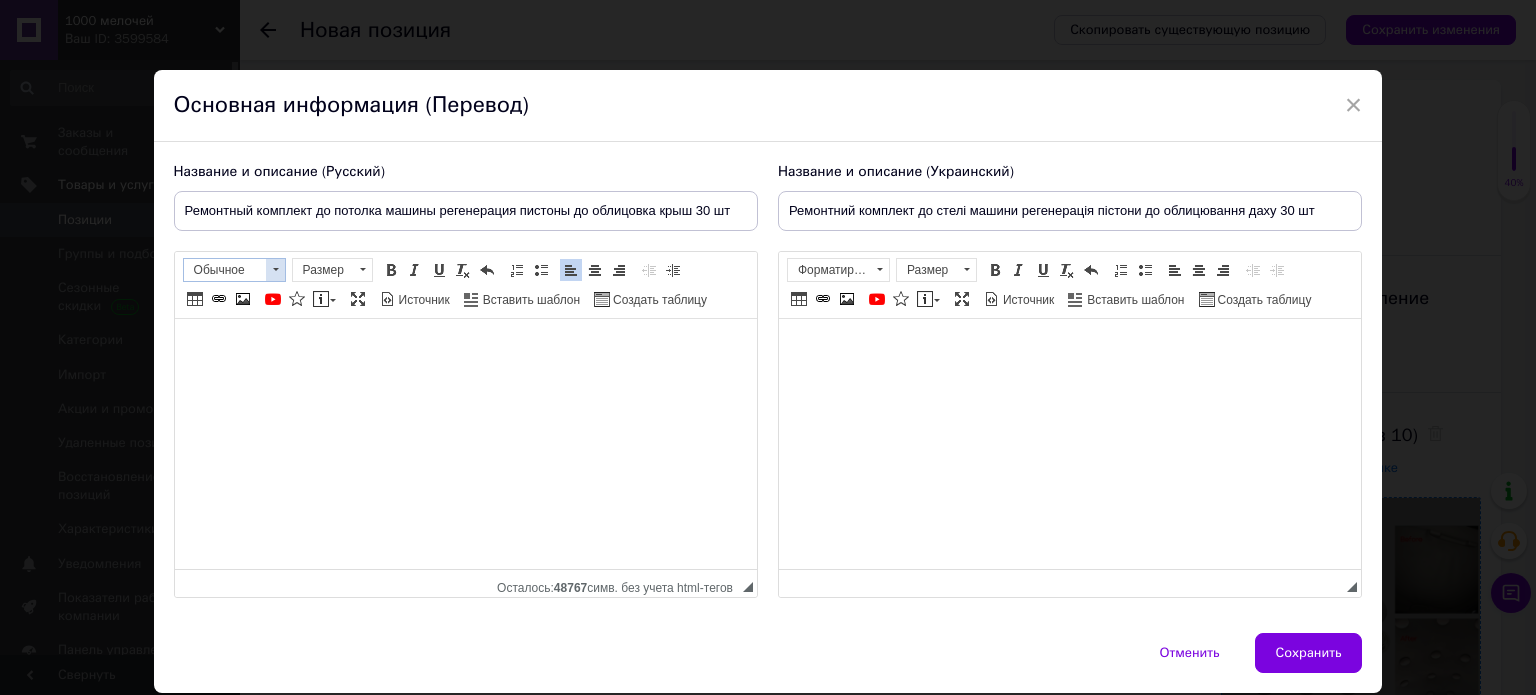 click at bounding box center (275, 270) 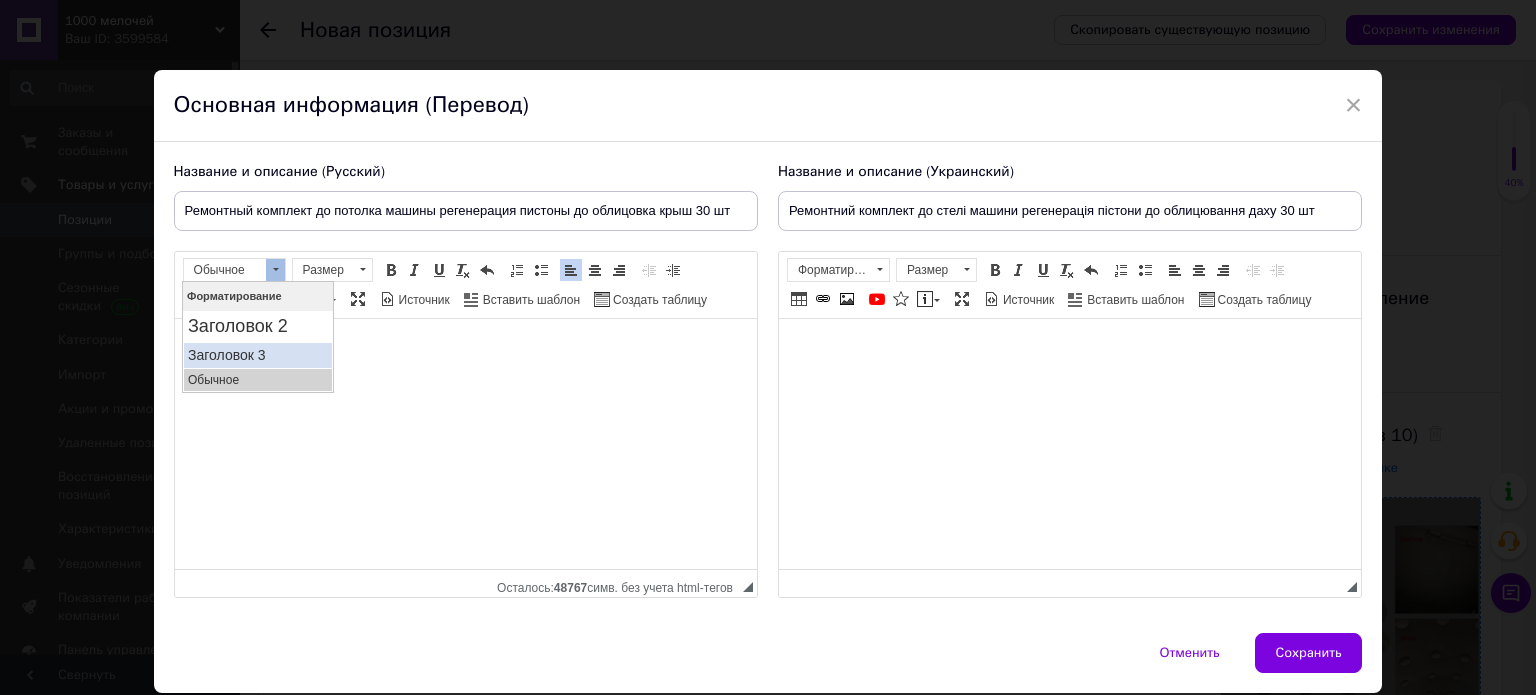 click on "Заголовок 3" at bounding box center [257, 354] 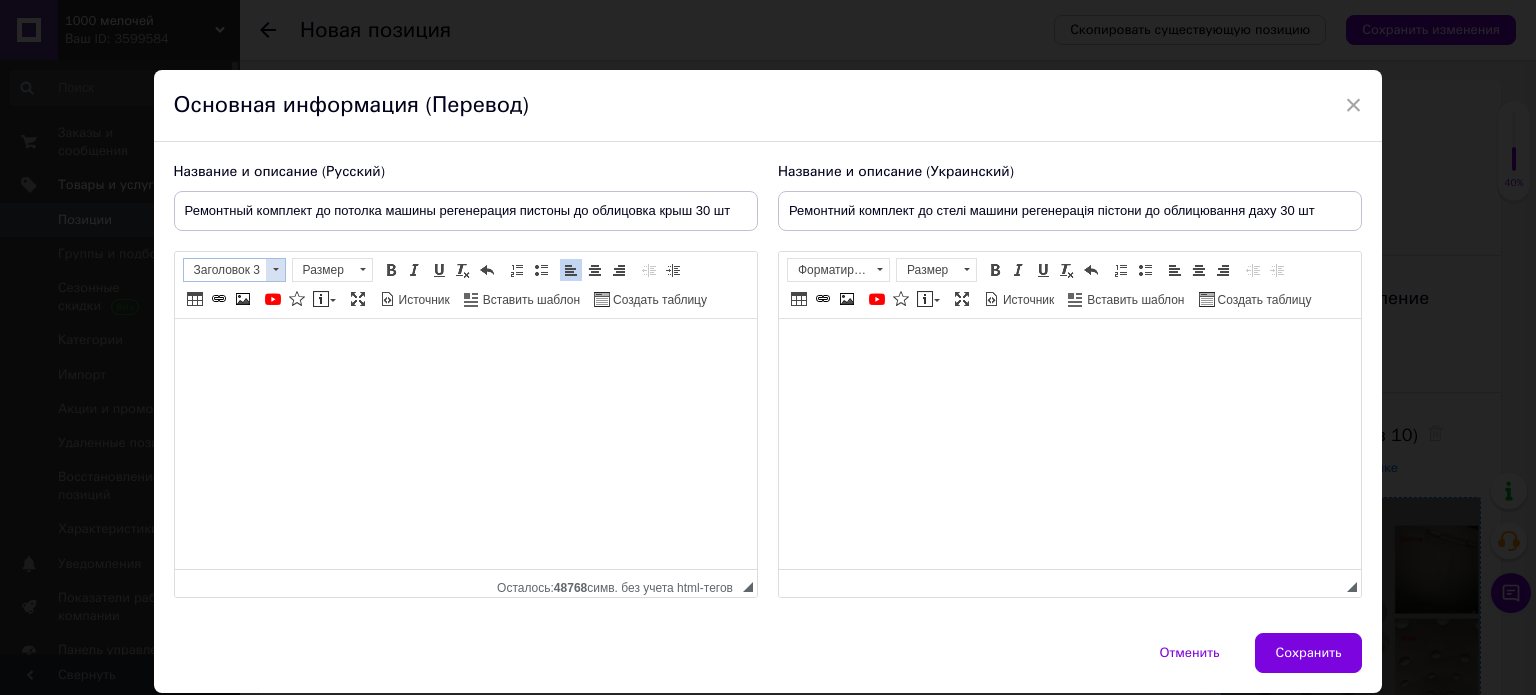 click at bounding box center (275, 270) 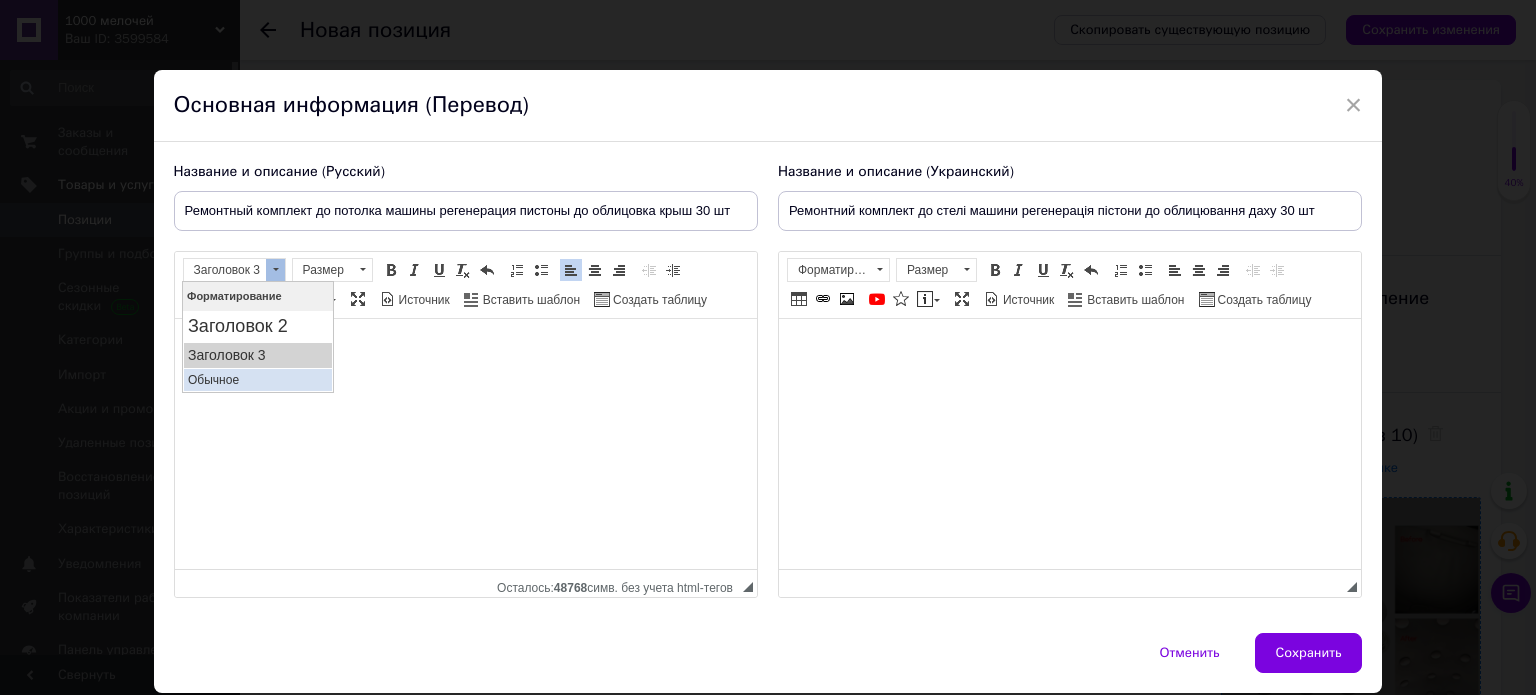 click on "Обычное" at bounding box center [257, 379] 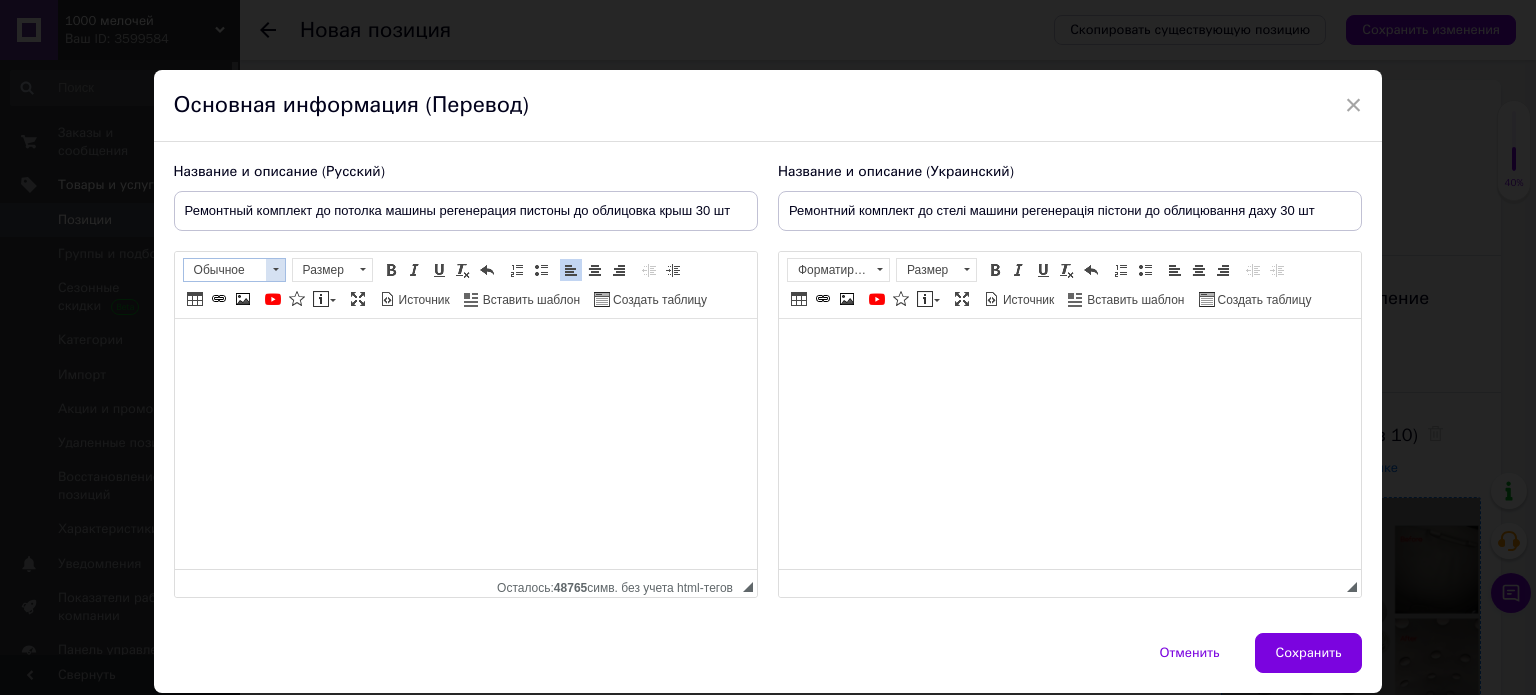 click at bounding box center [275, 270] 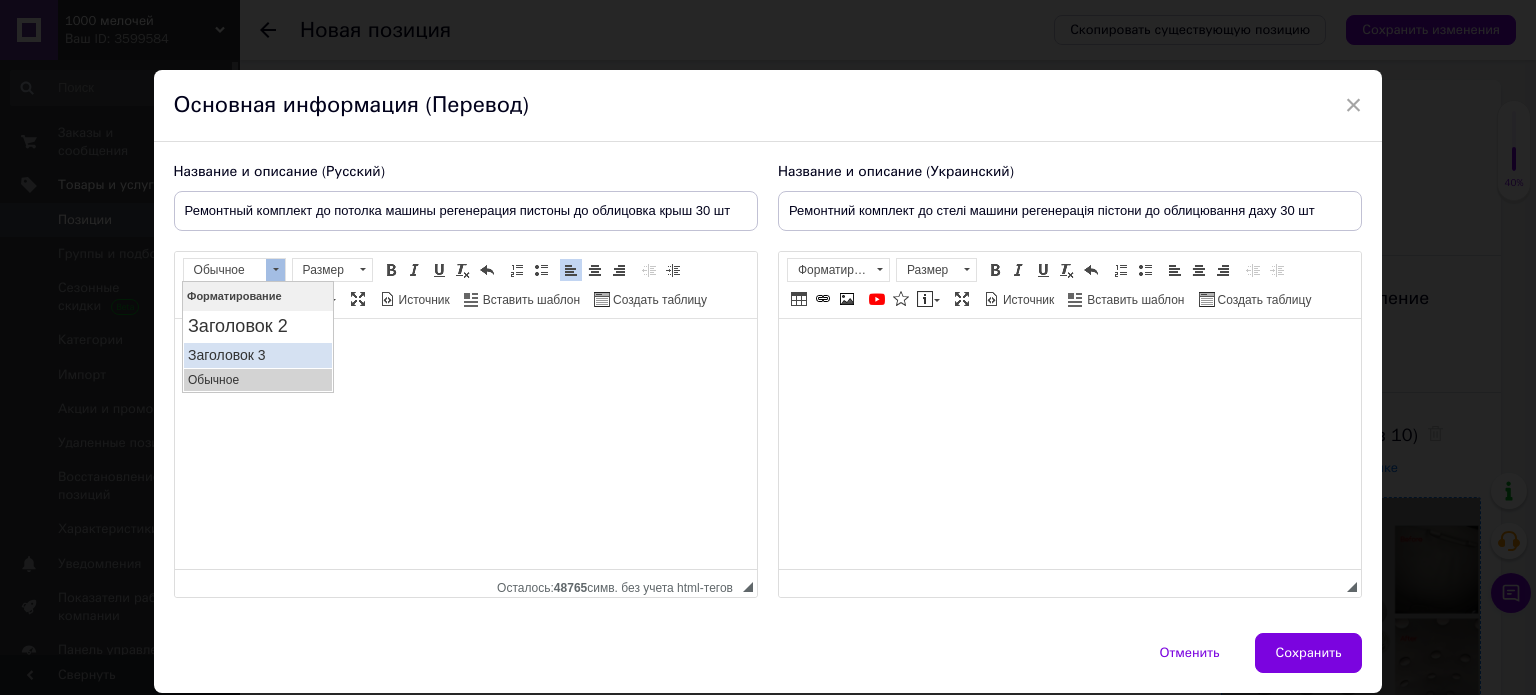 click on "Заголовок 3" at bounding box center [257, 354] 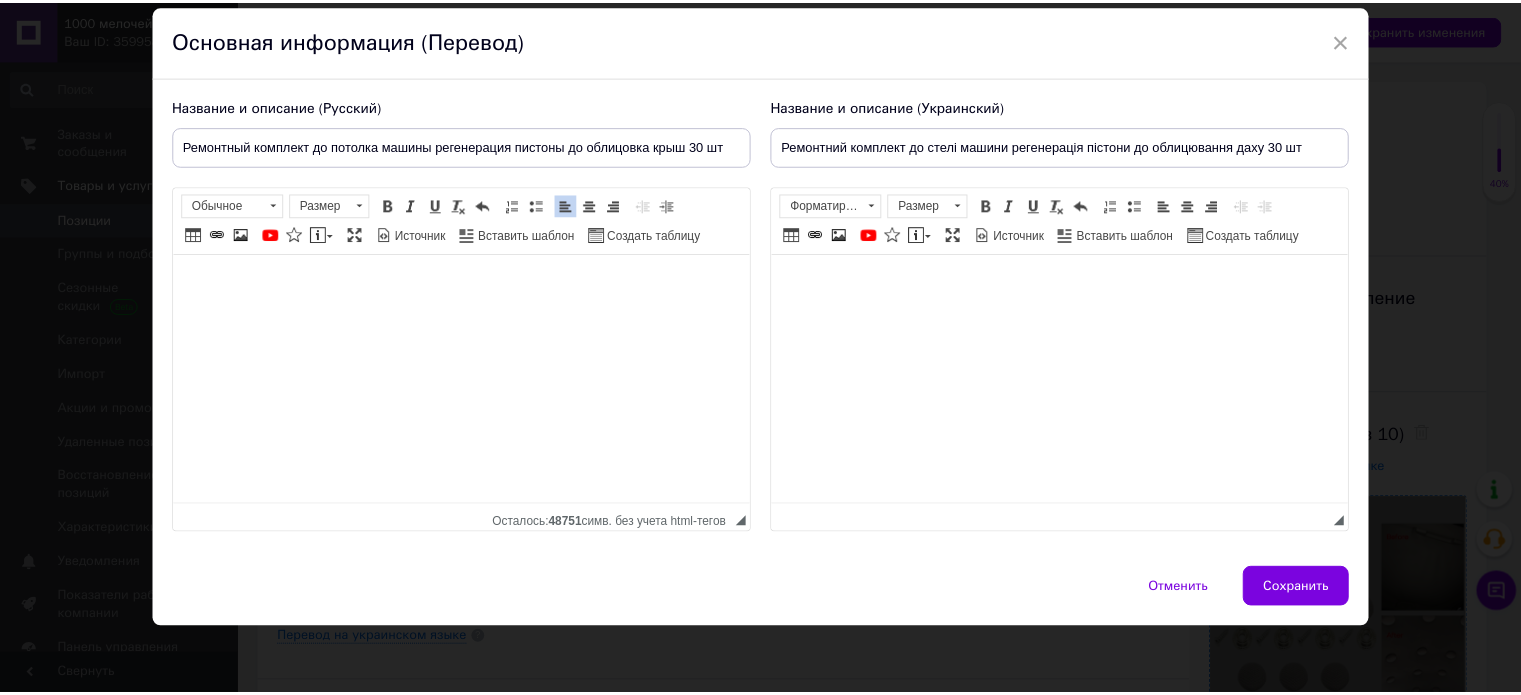 scroll, scrollTop: 0, scrollLeft: 0, axis: both 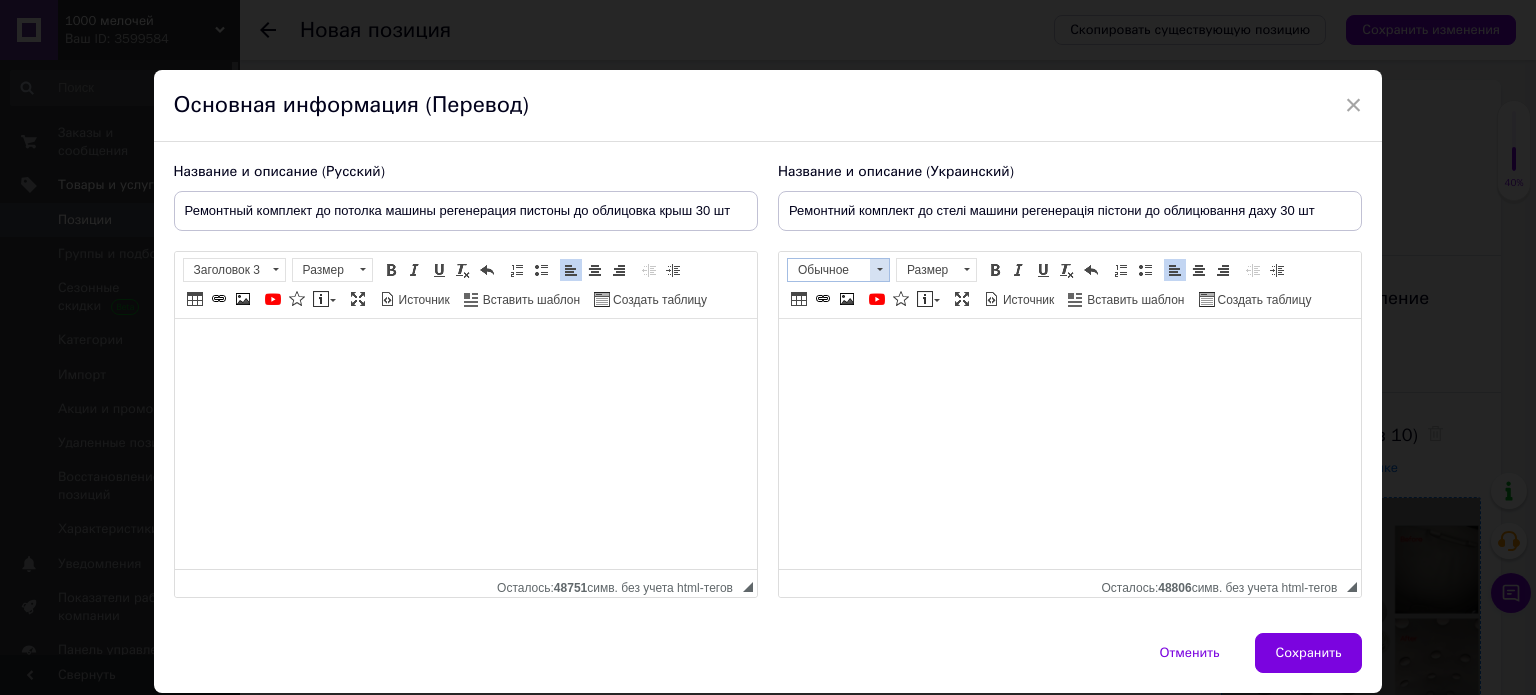 click on "Обычное" at bounding box center [829, 270] 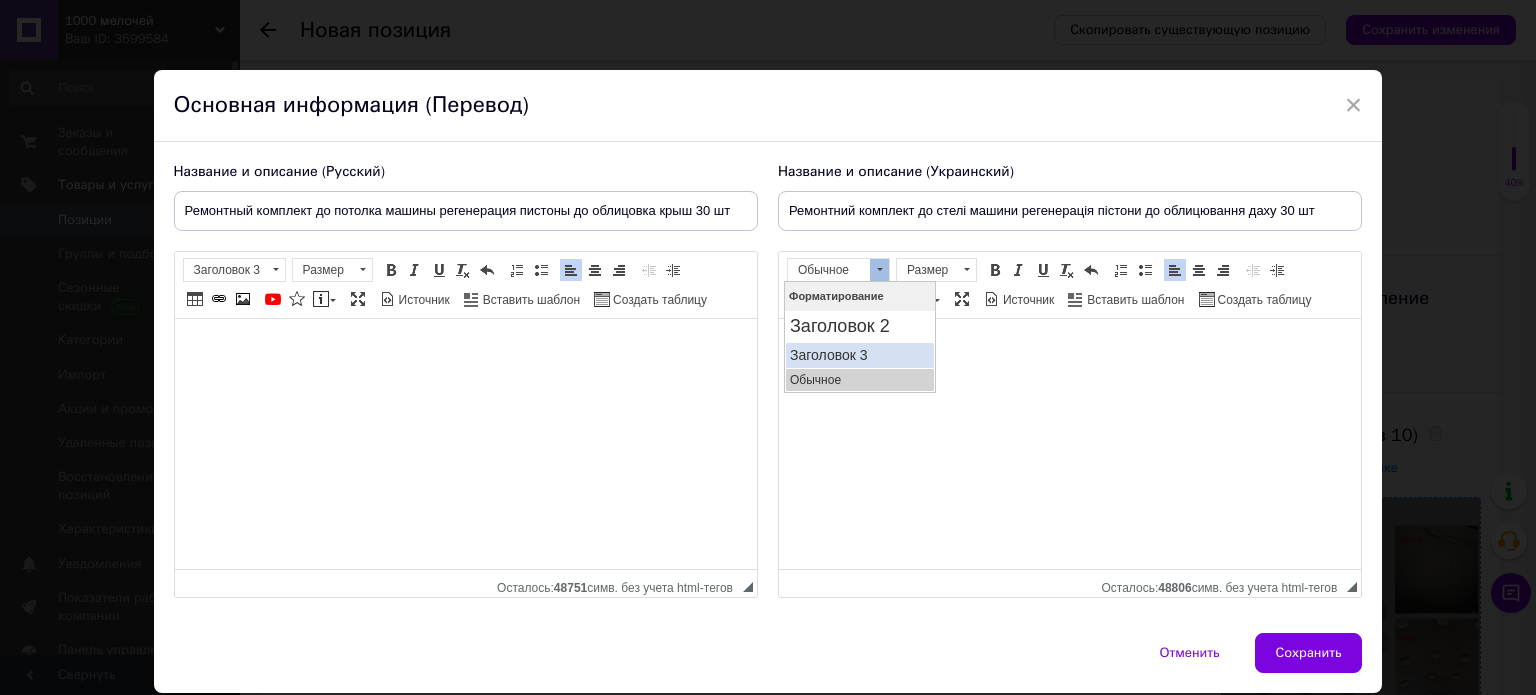 click on "Заголовок 3" at bounding box center [859, 354] 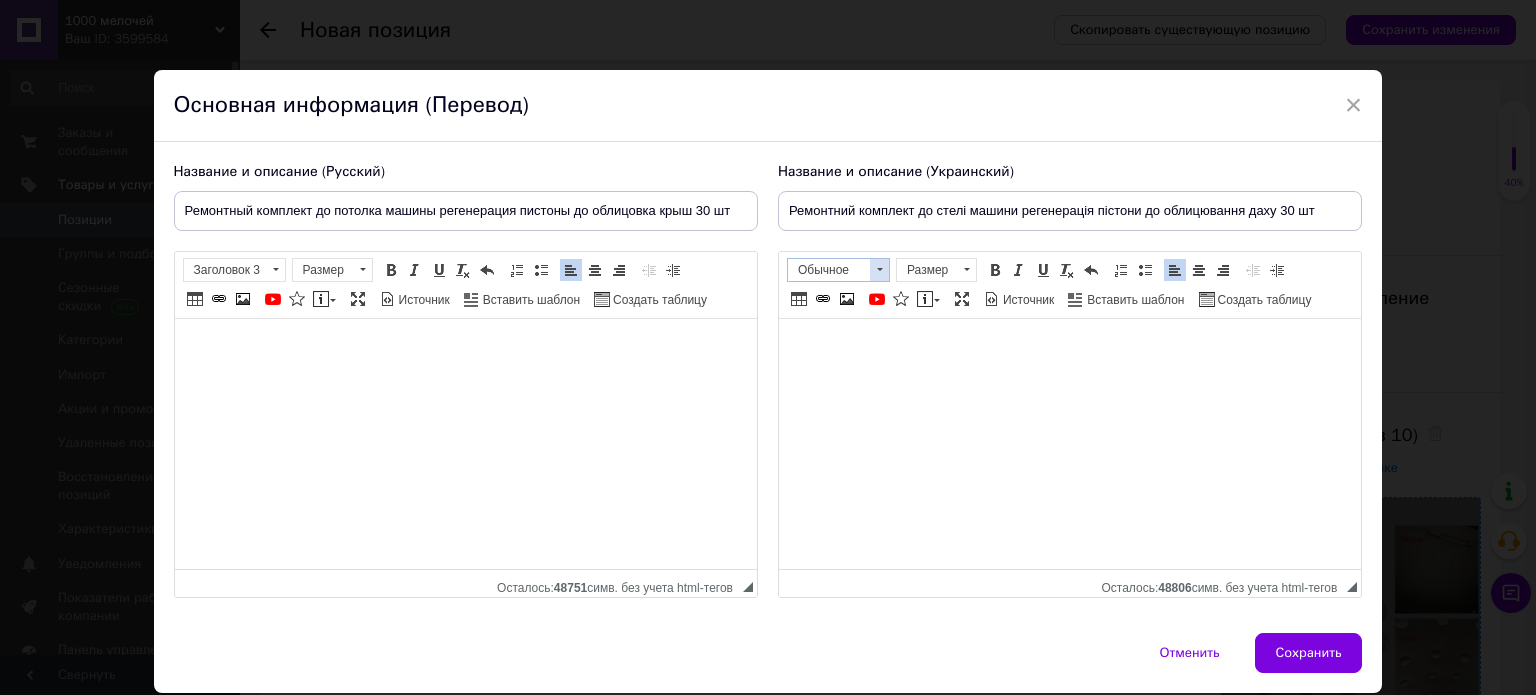 click on "Обычное" at bounding box center [829, 270] 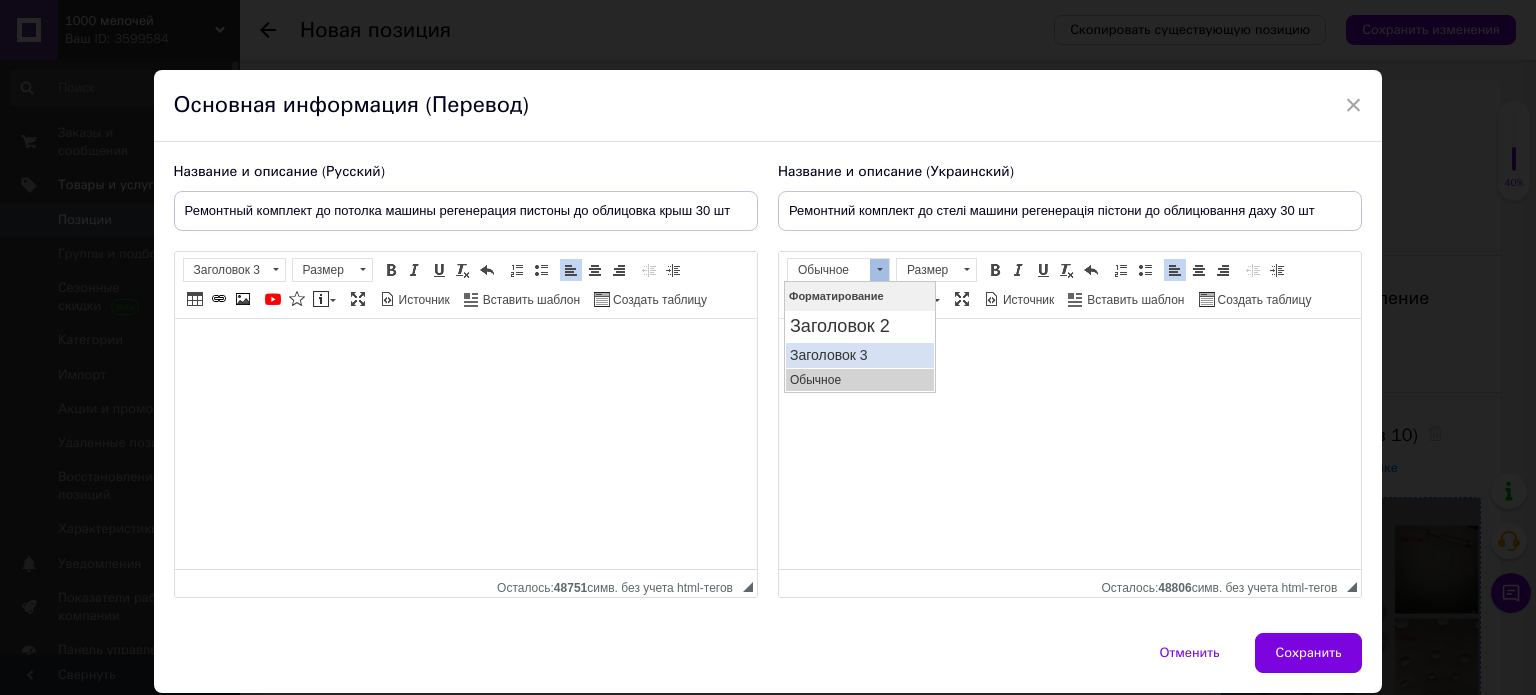 click on "Заголовок 3" at bounding box center [859, 354] 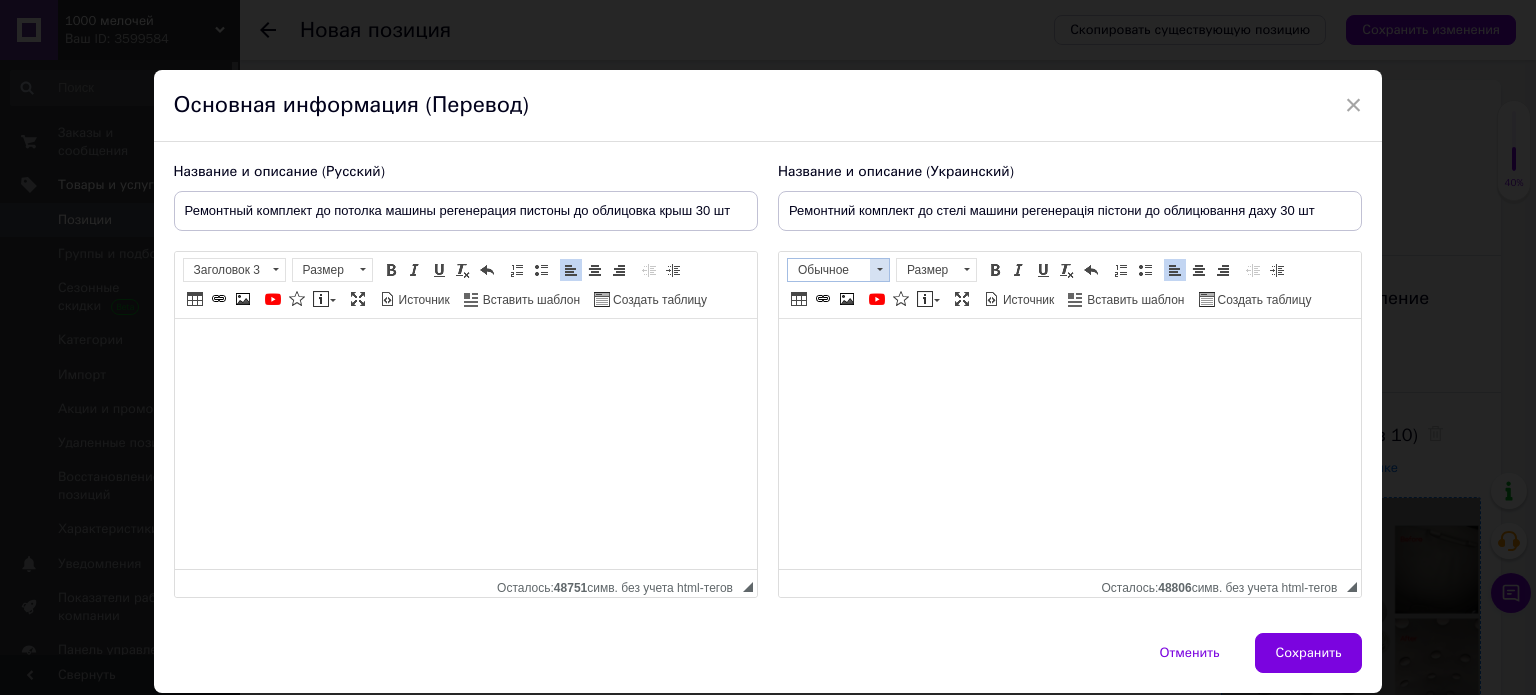 click at bounding box center [879, 270] 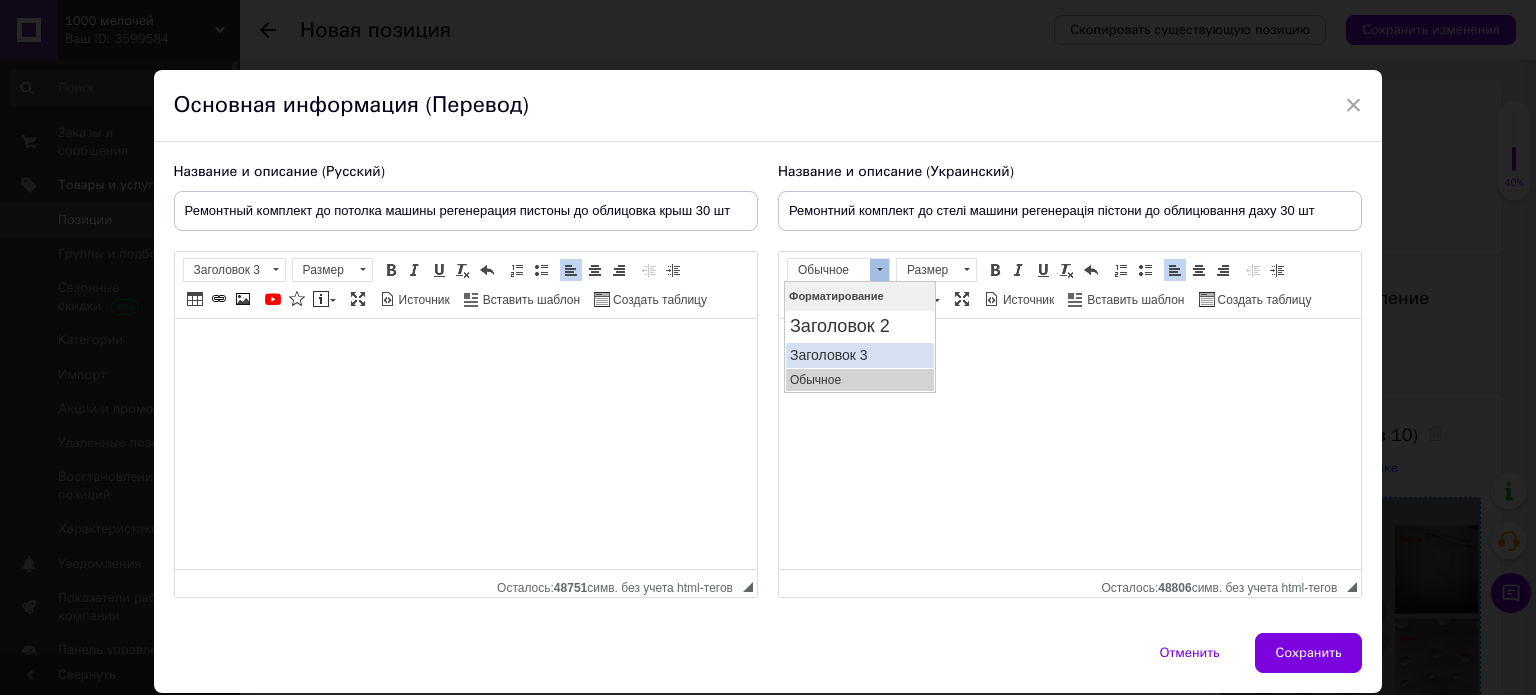 click on "Заголовок 3" at bounding box center (859, 354) 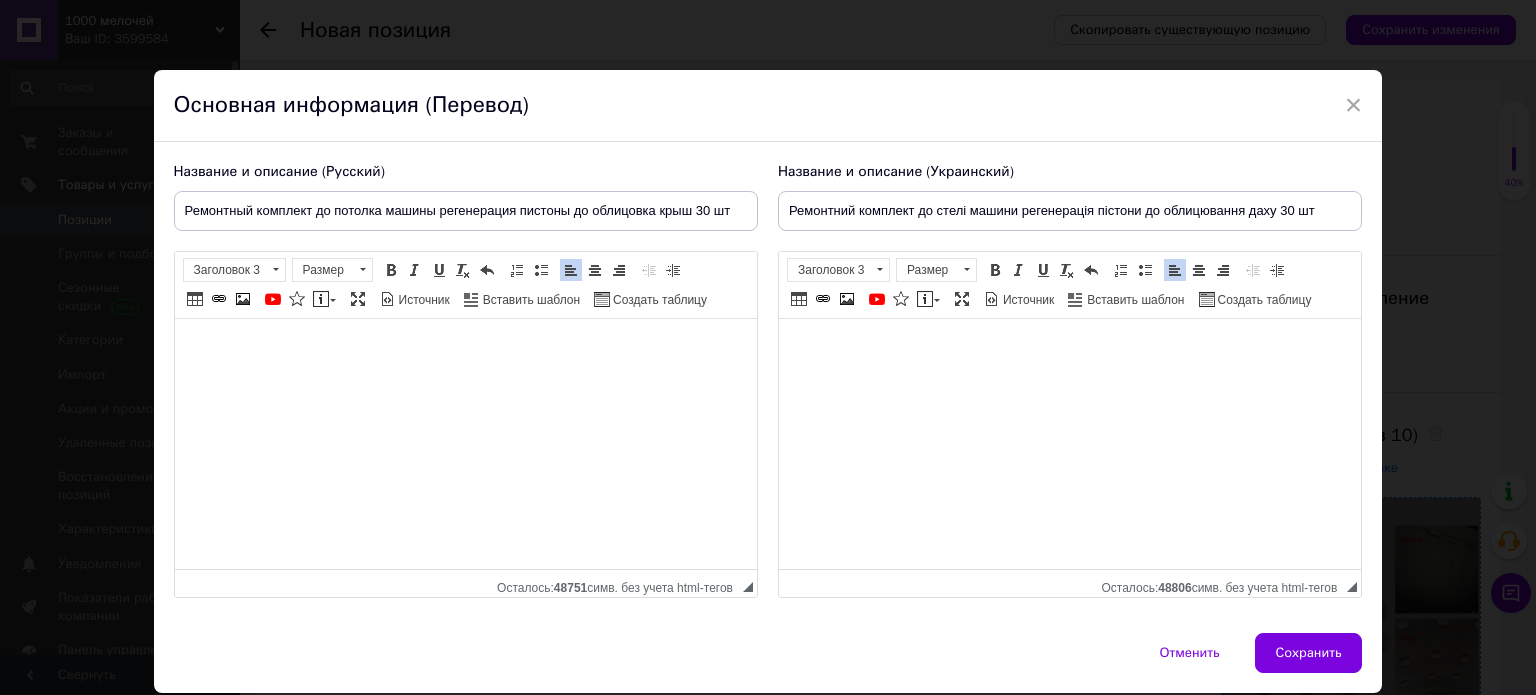 click on "Отменить   Сохранить" at bounding box center (768, 663) 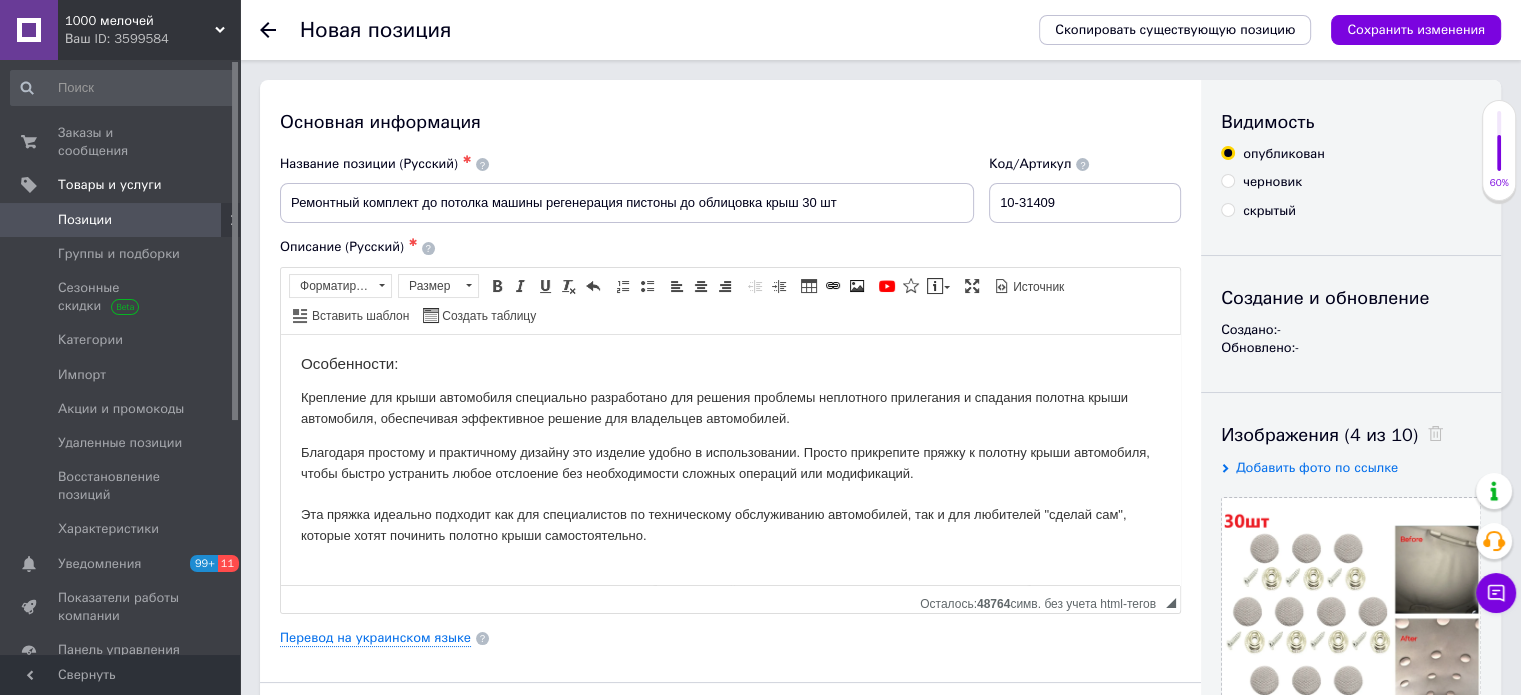 scroll, scrollTop: 383, scrollLeft: 0, axis: vertical 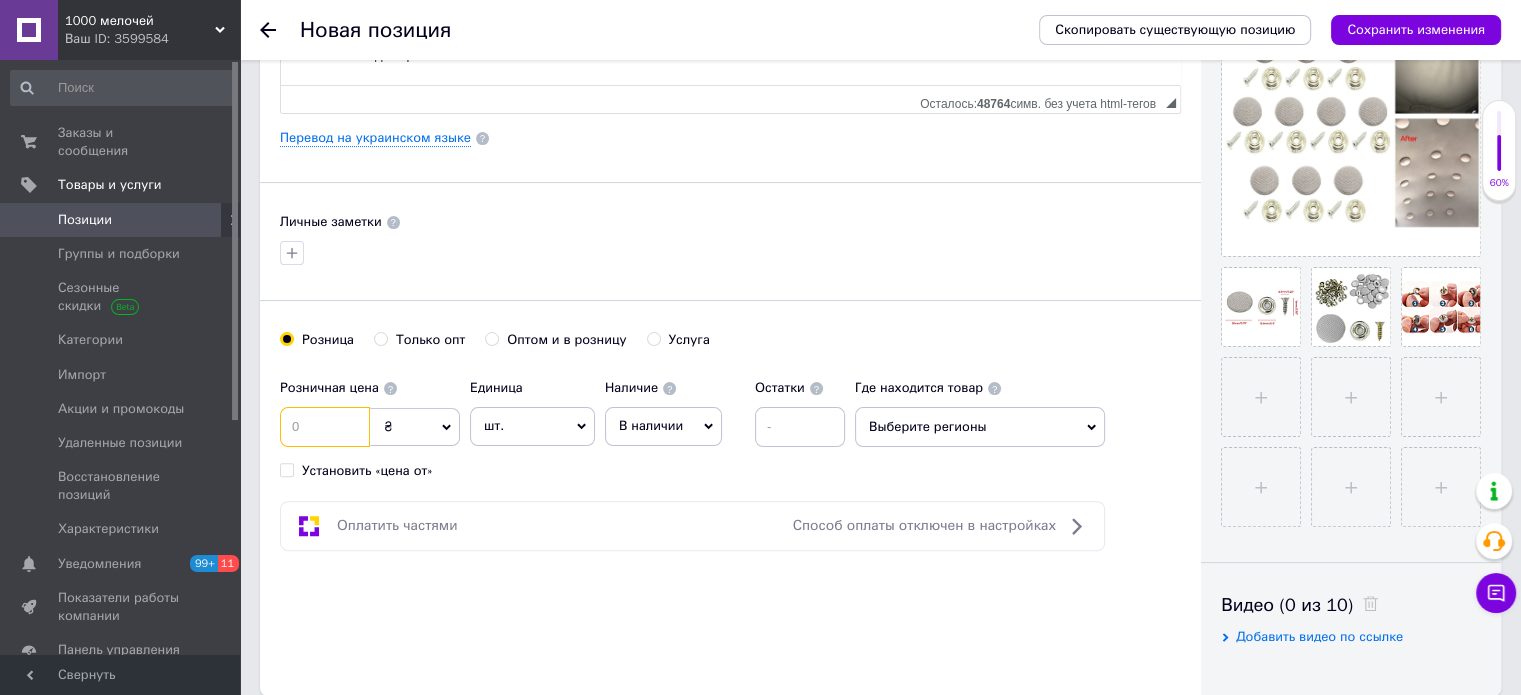 click at bounding box center (325, 427) 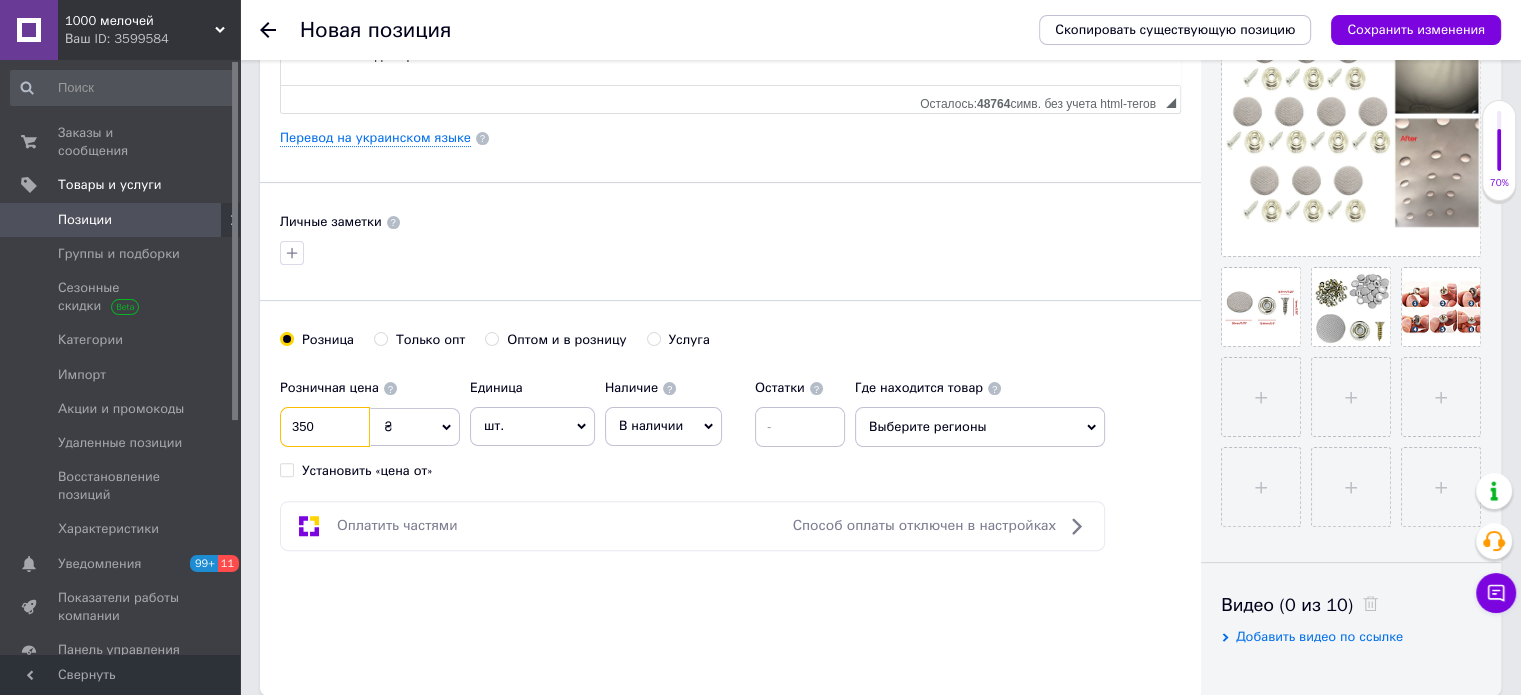 type on "350" 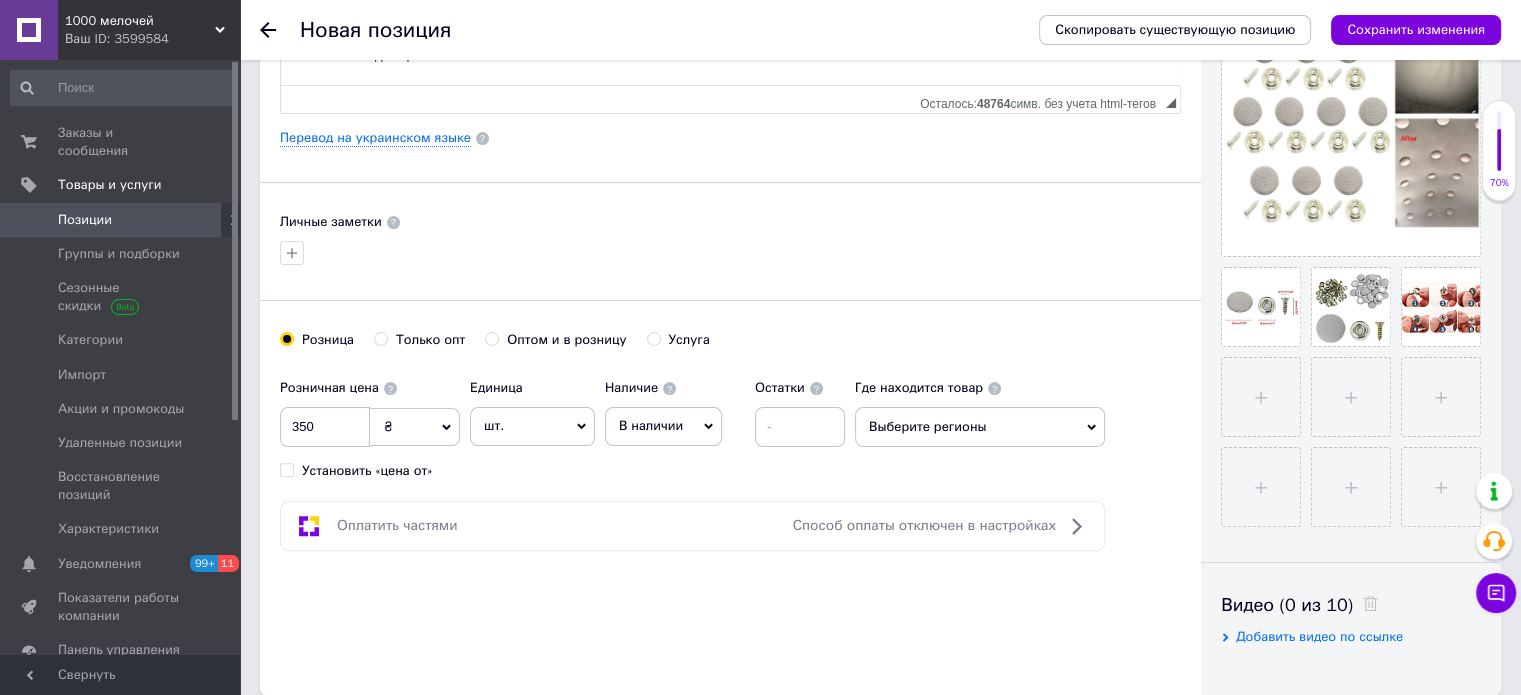 click on "В наличии" at bounding box center (663, 426) 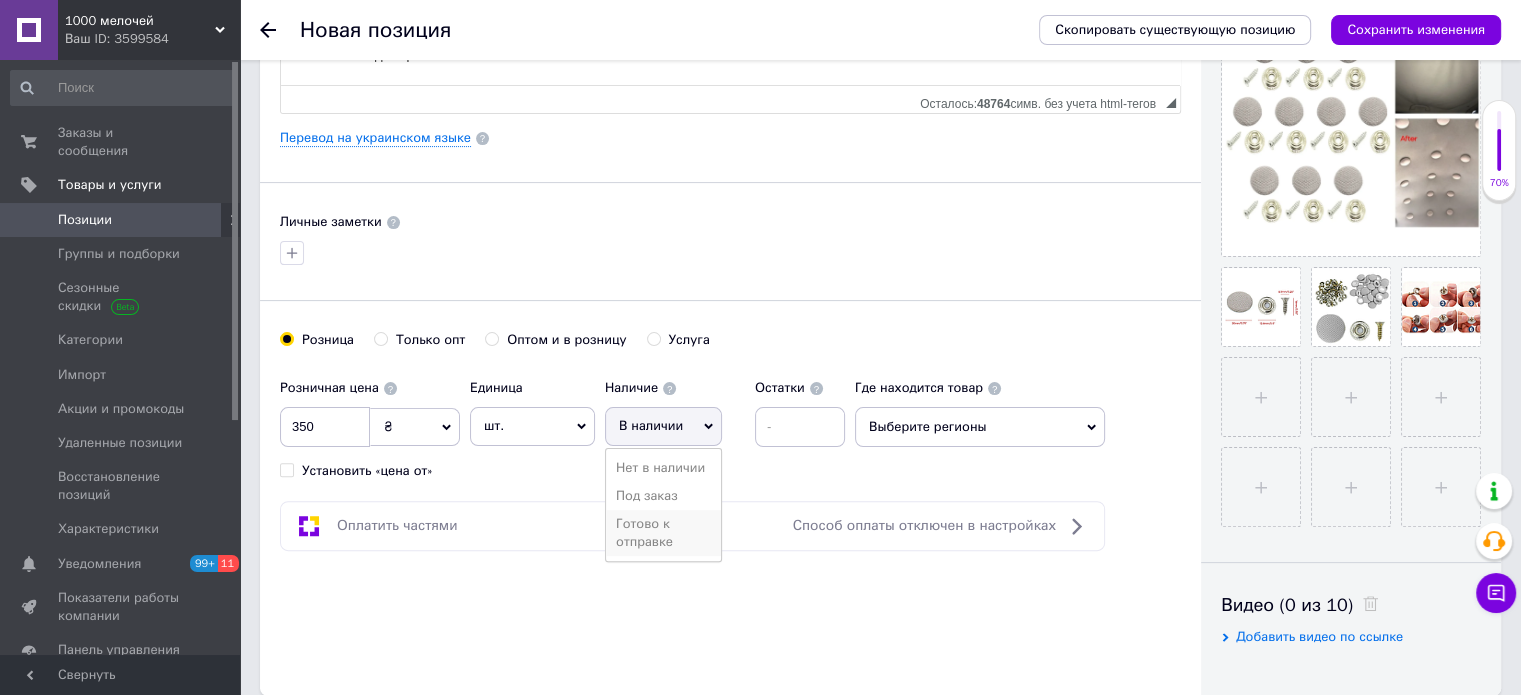 click on "Готово к отправке" at bounding box center (663, 533) 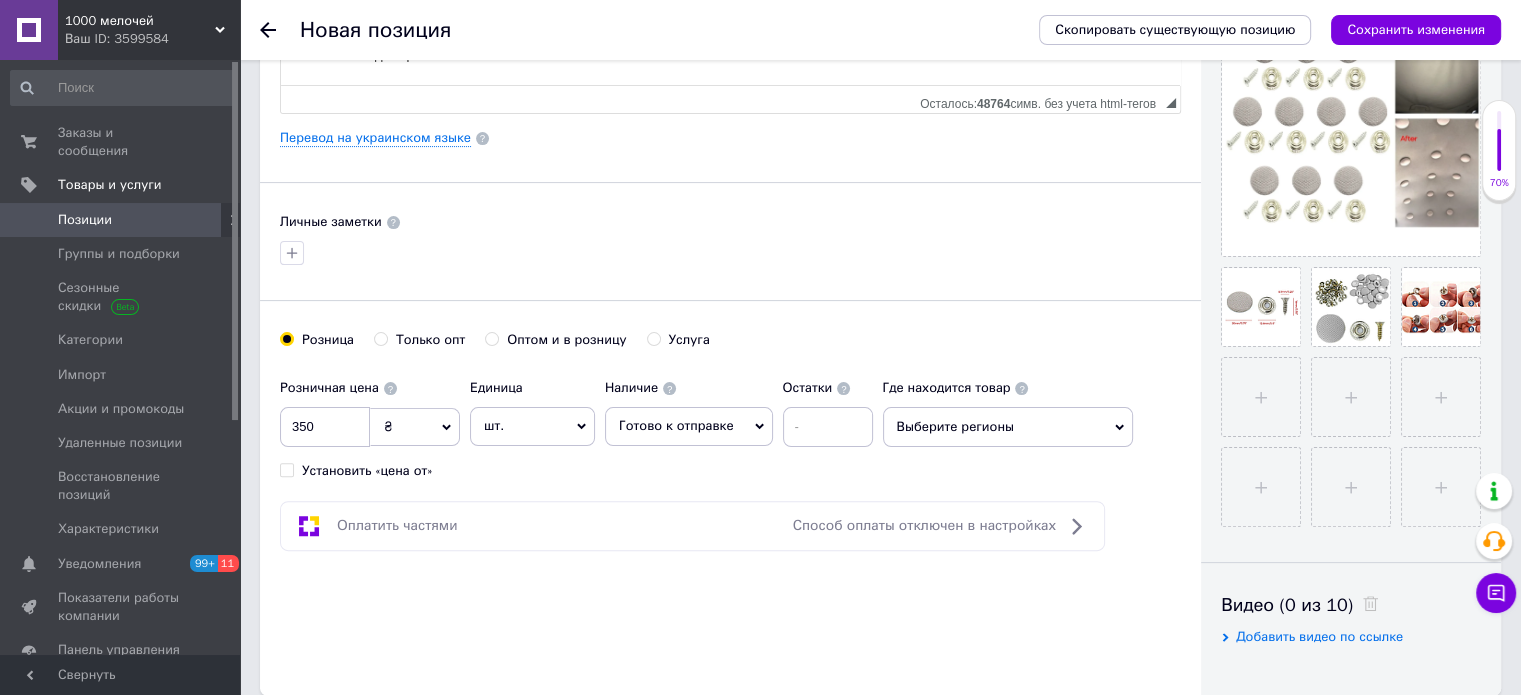 click on "шт." at bounding box center (532, 426) 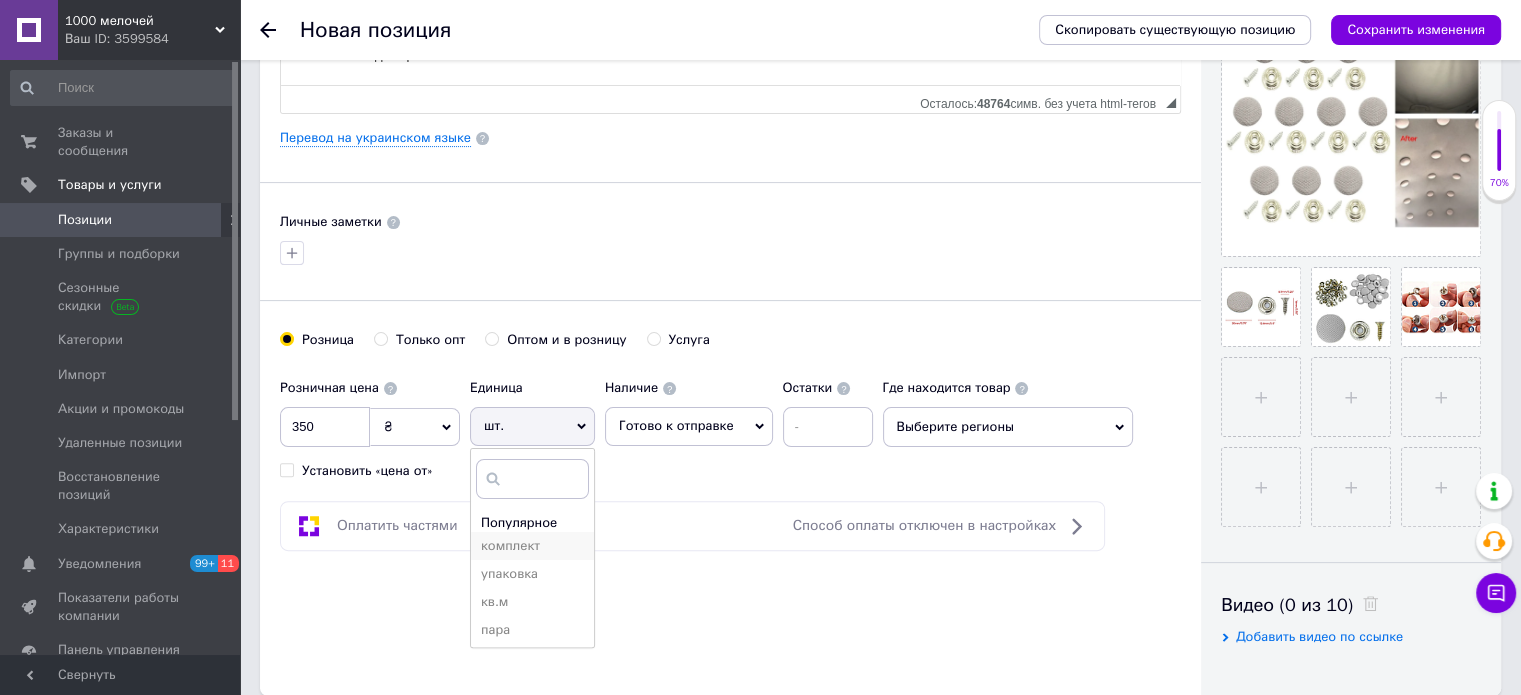 click on "комплект" at bounding box center (532, 546) 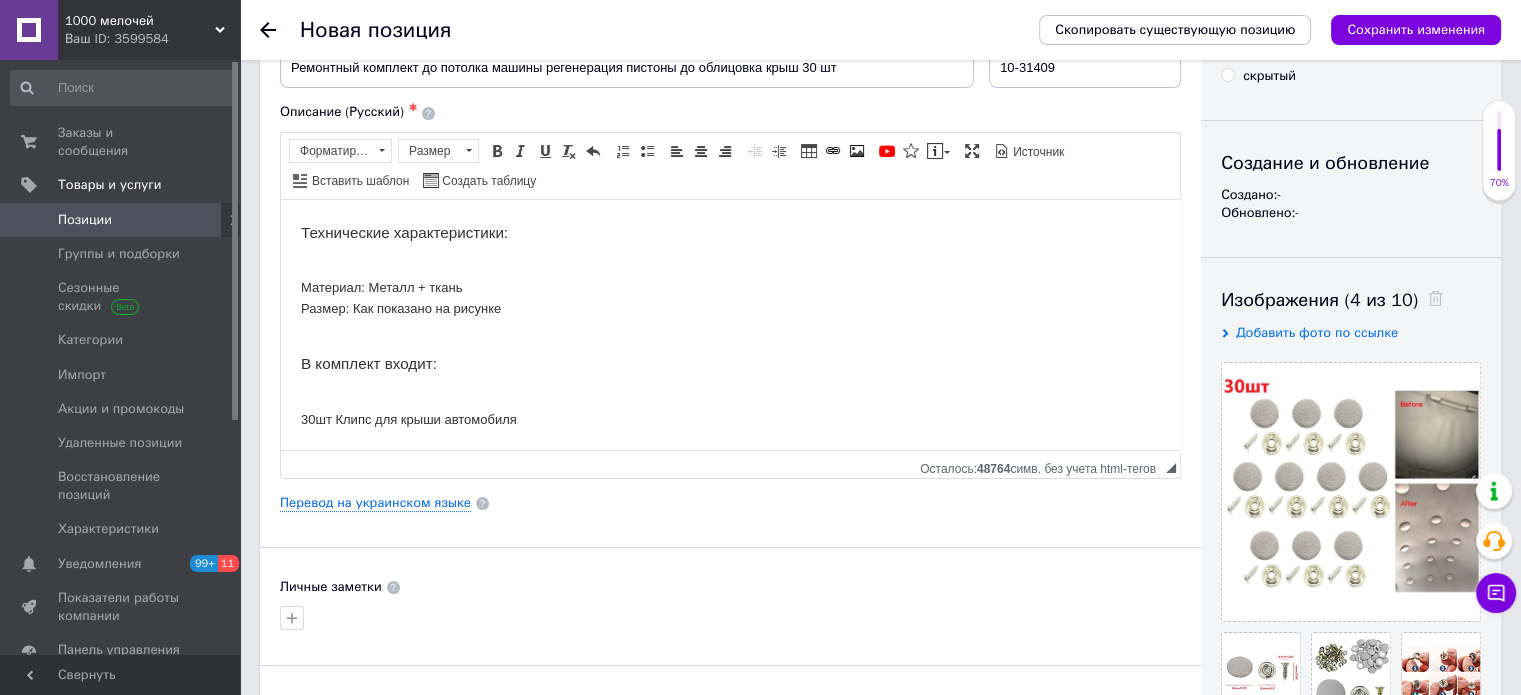 scroll, scrollTop: 0, scrollLeft: 0, axis: both 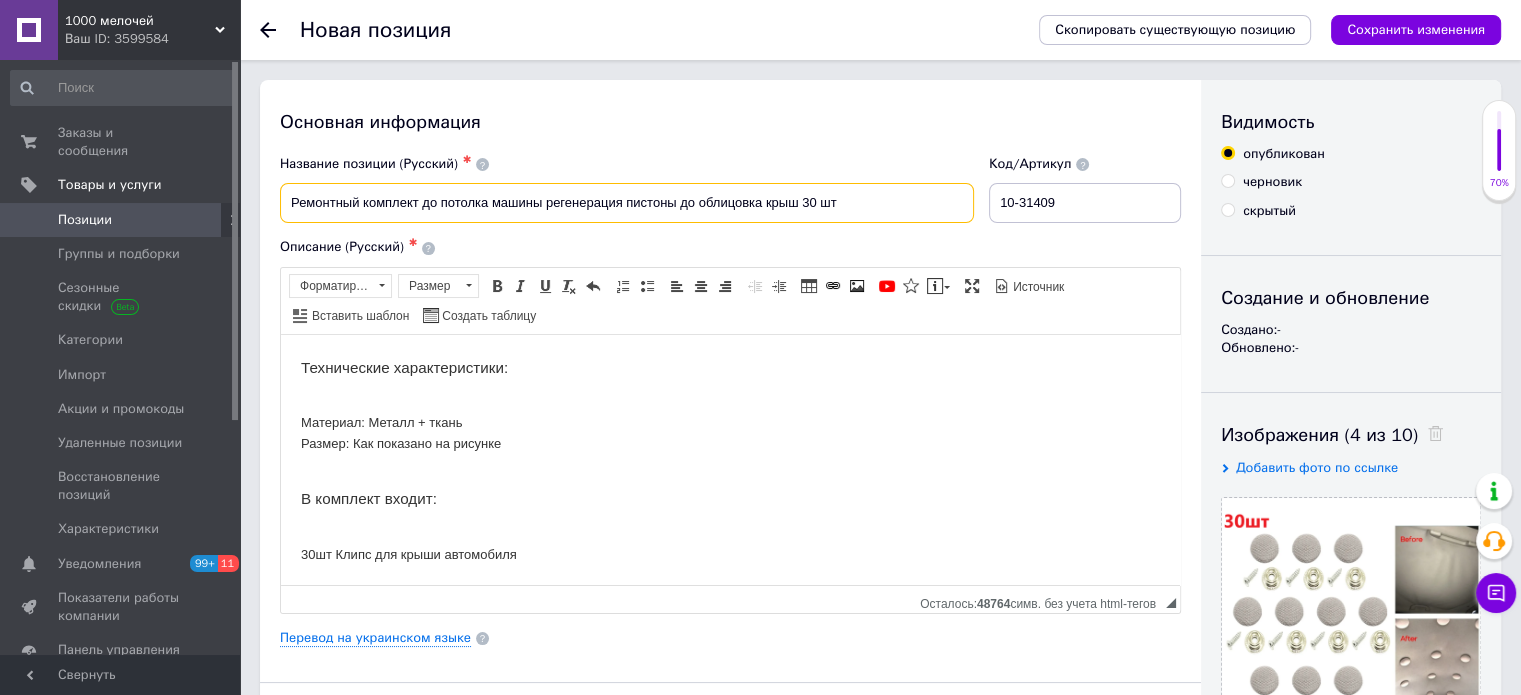 drag, startPoint x: 287, startPoint y: 205, endPoint x: 345, endPoint y: 204, distance: 58.00862 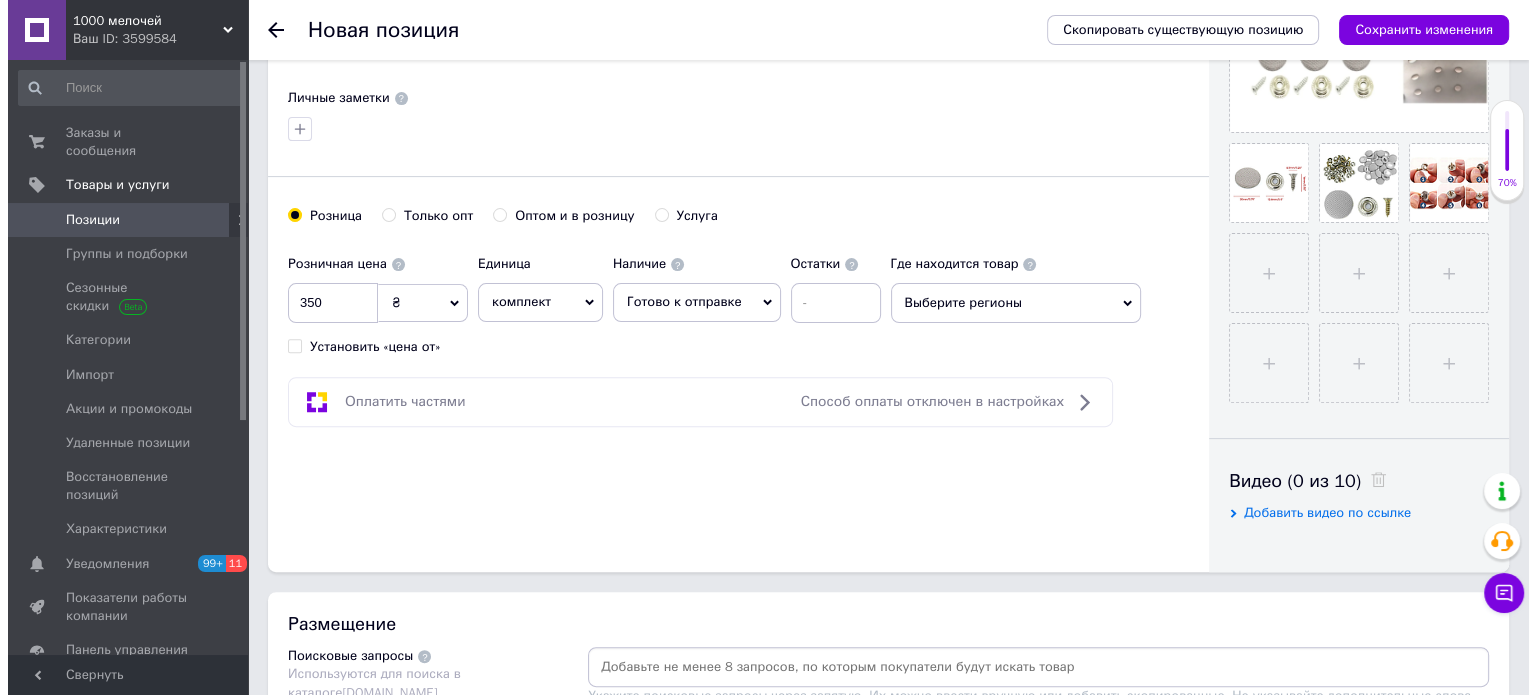 scroll, scrollTop: 1000, scrollLeft: 0, axis: vertical 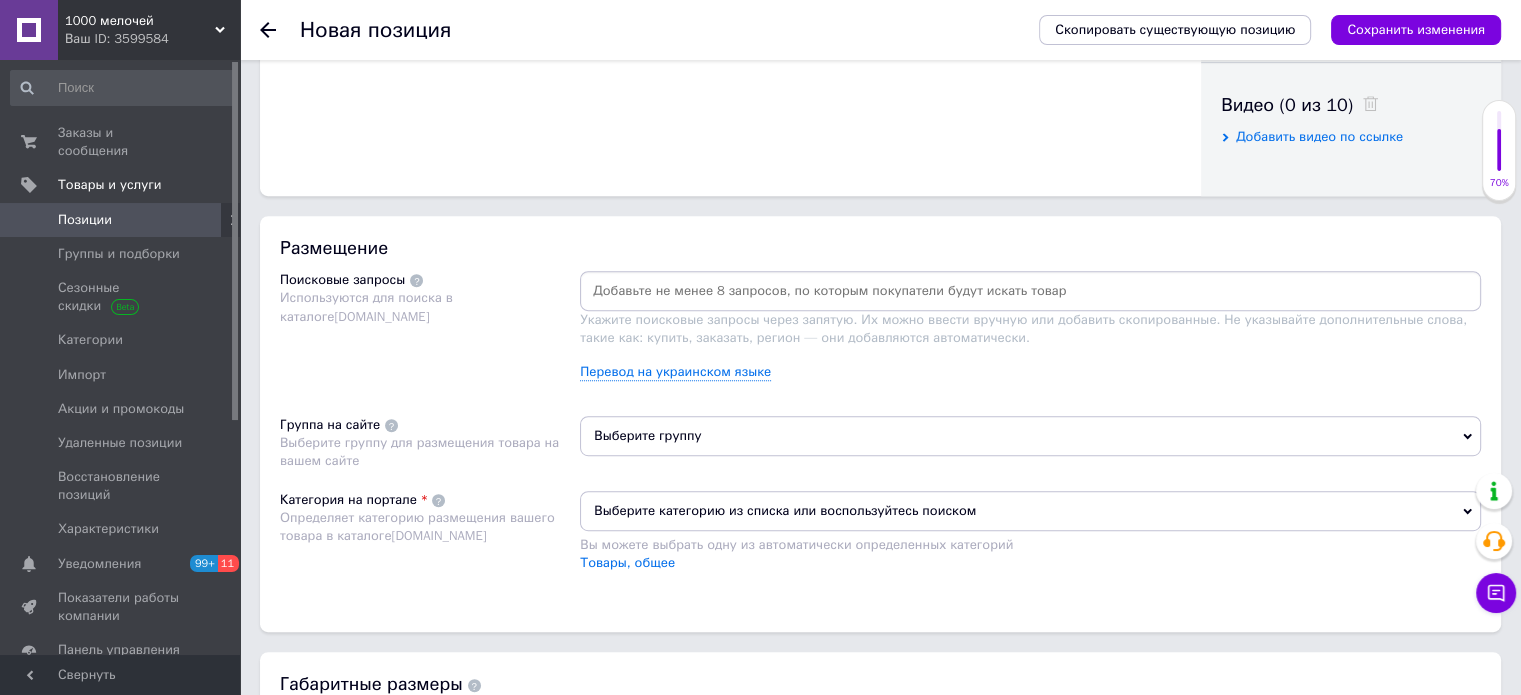 click at bounding box center (1030, 291) 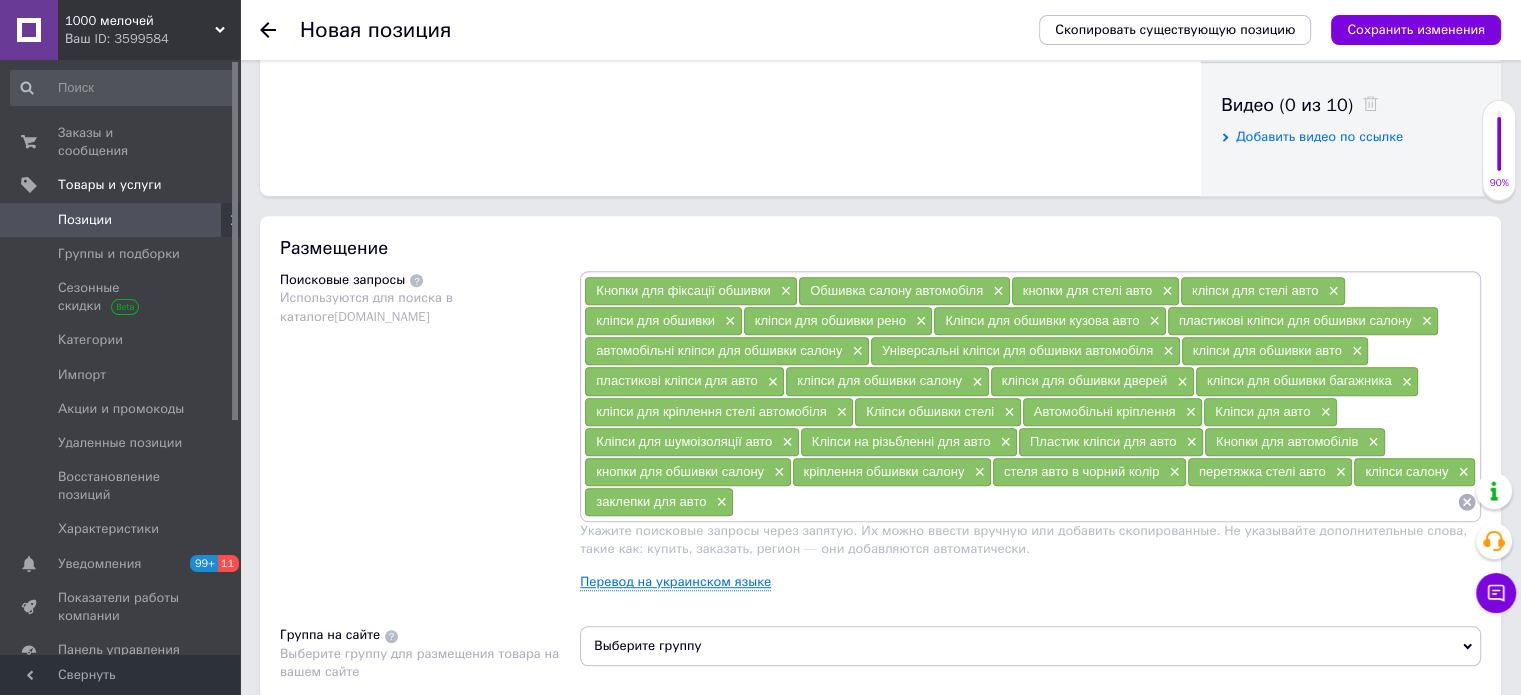 click on "Перевод на украинском языке" at bounding box center (675, 582) 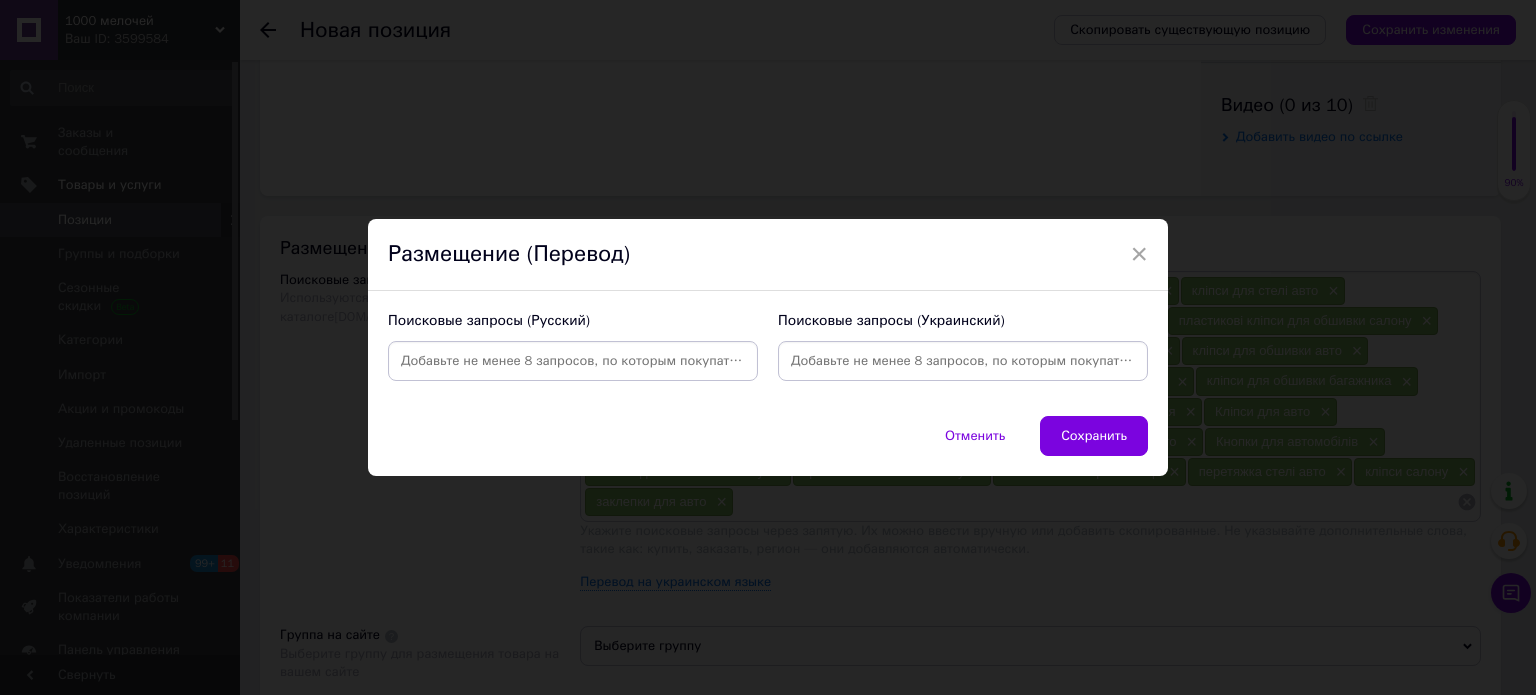 click on "×" at bounding box center [1139, 254] 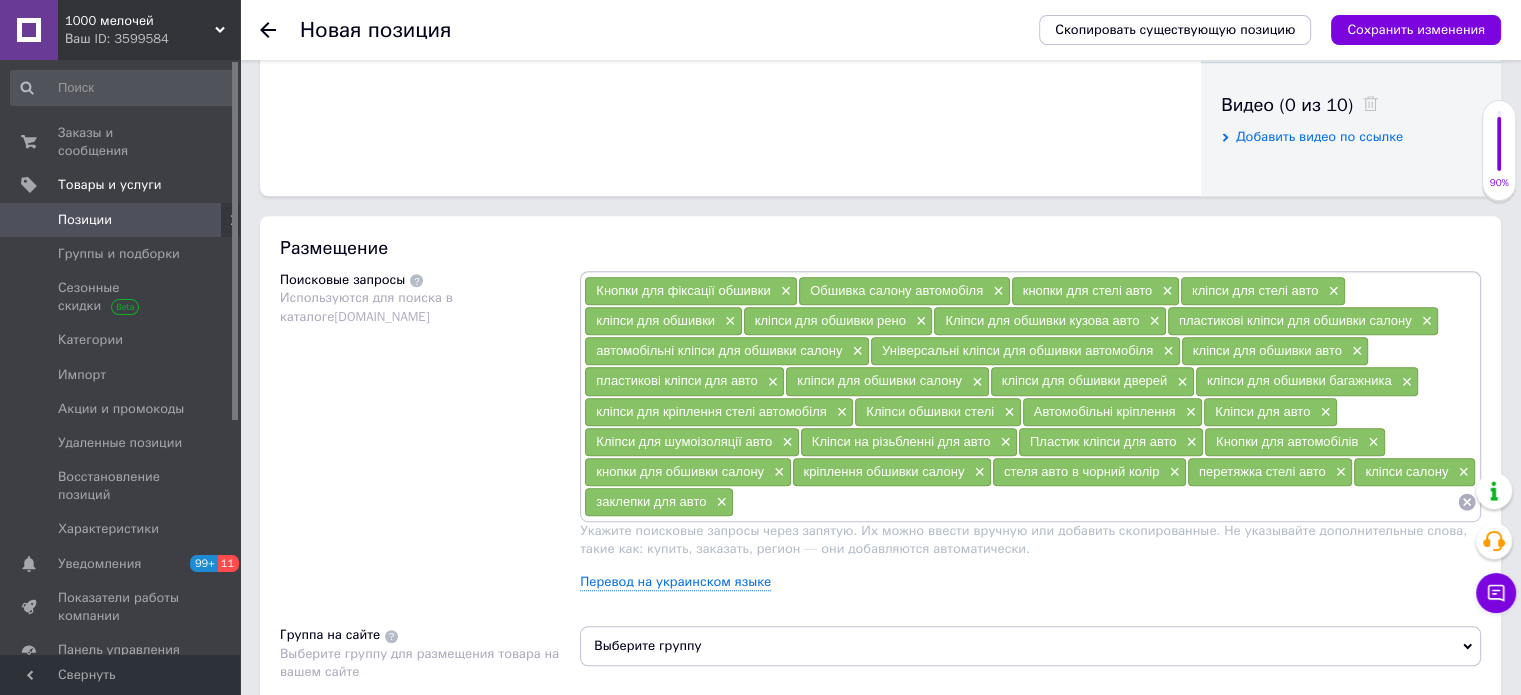 drag, startPoint x: 1463, startPoint y: 495, endPoint x: 1427, endPoint y: 445, distance: 61.611687 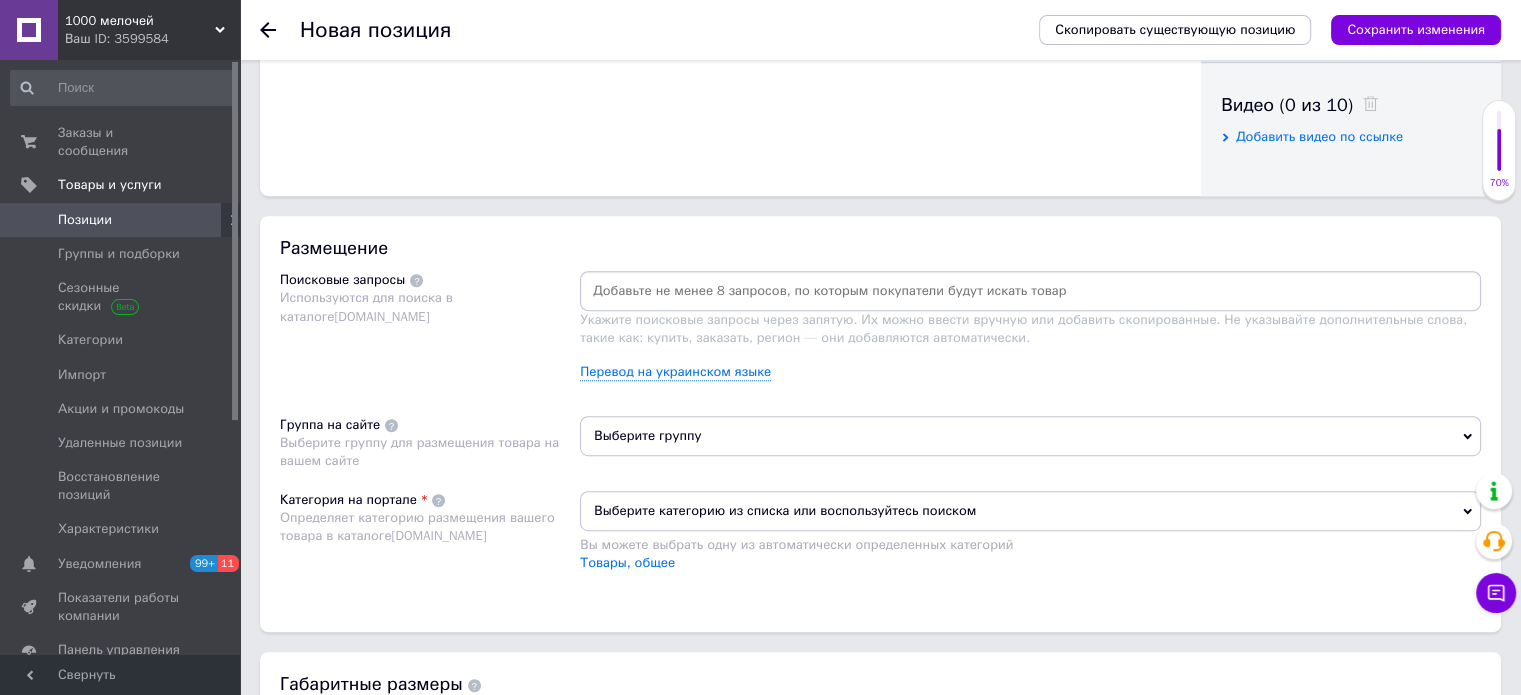 click at bounding box center (1030, 291) 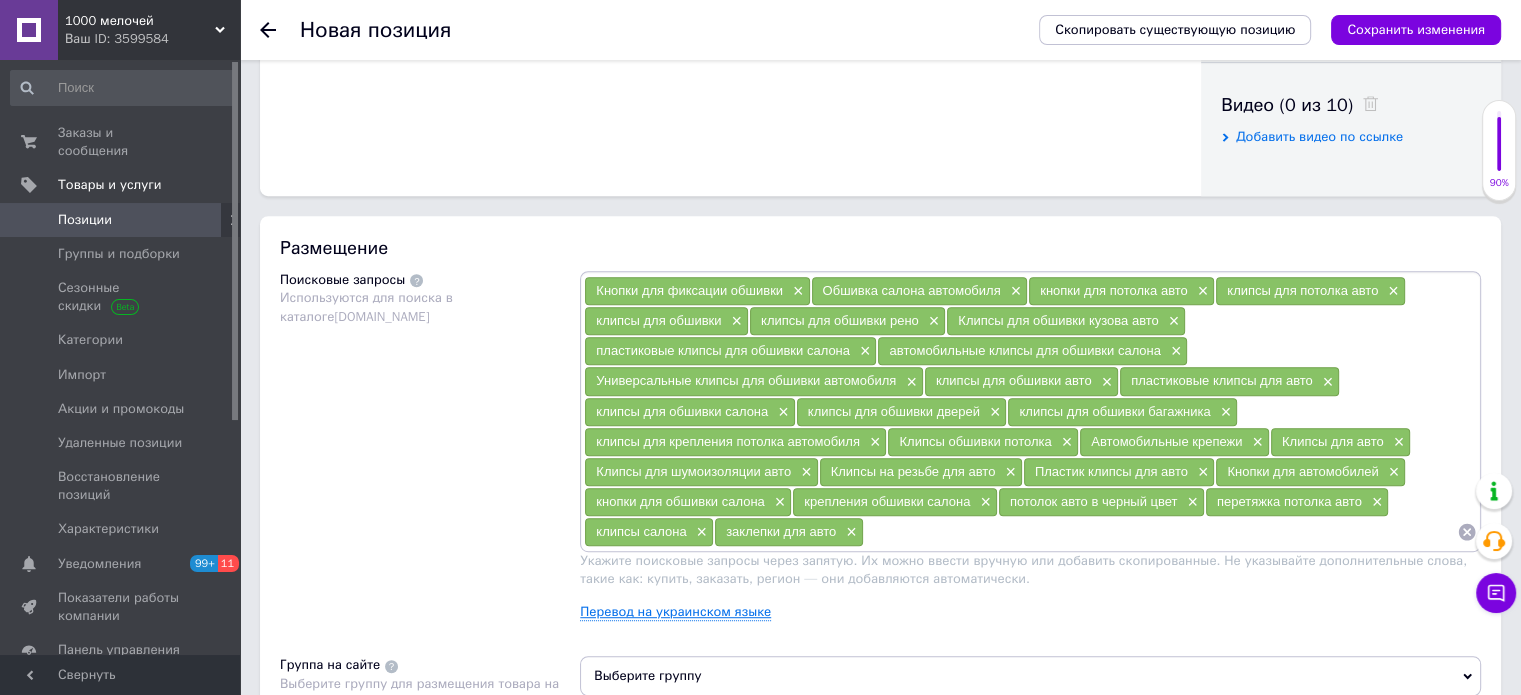 click on "Перевод на украинском языке" at bounding box center [675, 612] 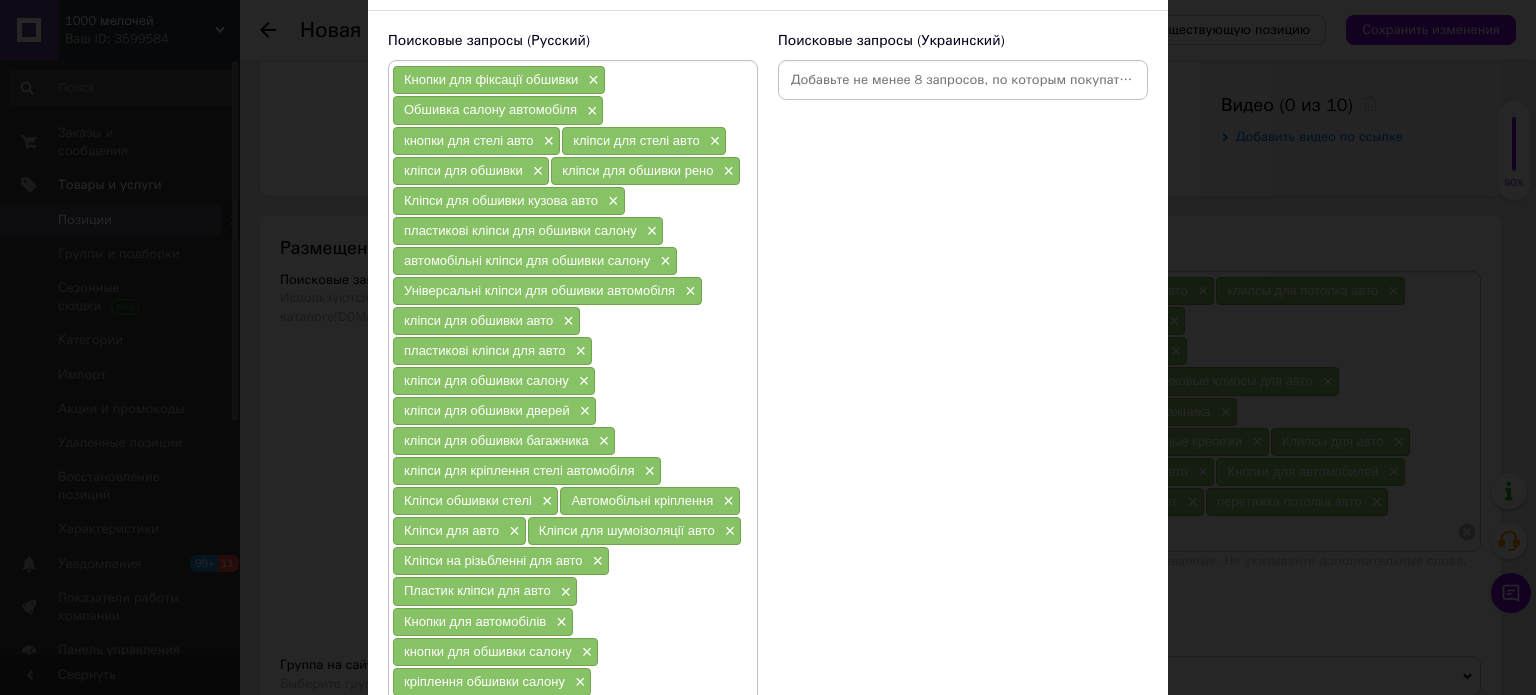 scroll, scrollTop: 0, scrollLeft: 0, axis: both 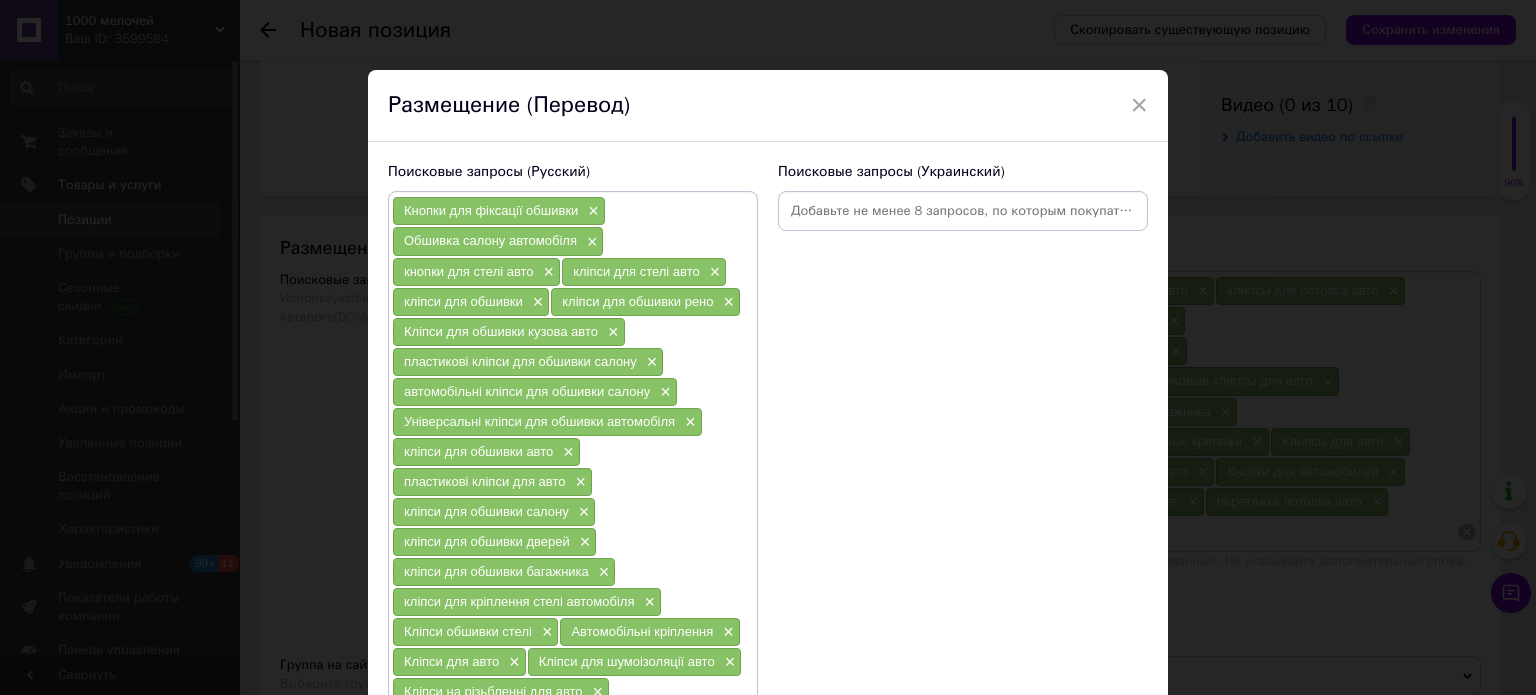 drag, startPoint x: 931, startPoint y: 220, endPoint x: 1034, endPoint y: 42, distance: 205.65262 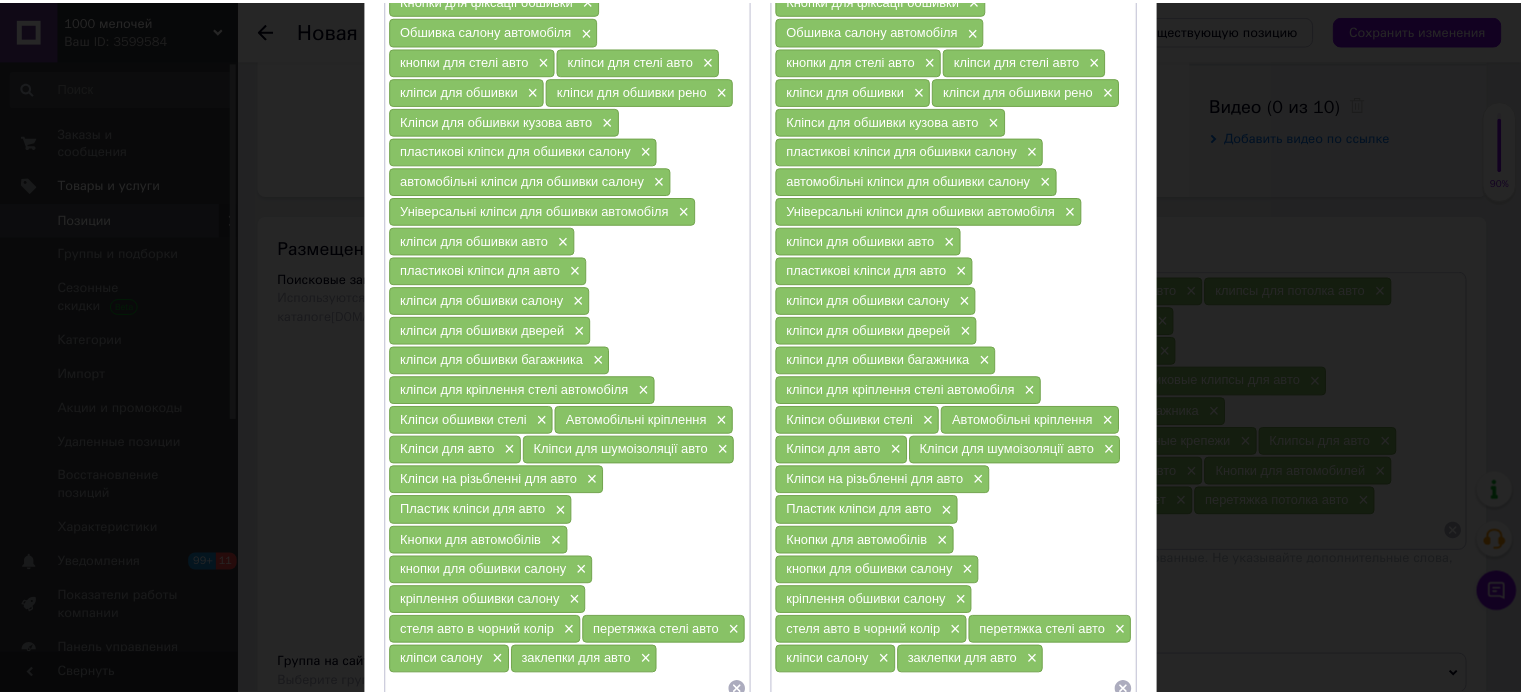 scroll, scrollTop: 380, scrollLeft: 0, axis: vertical 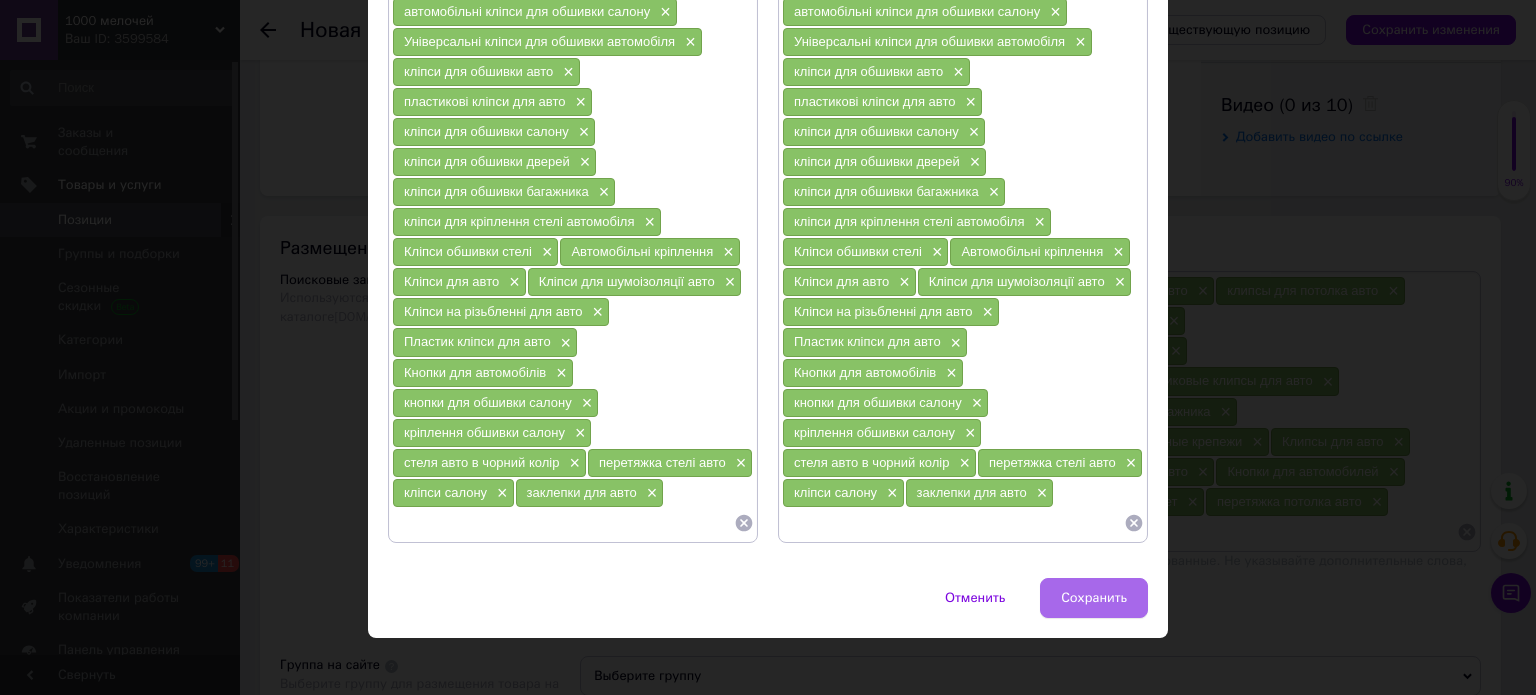 click on "Сохранить" at bounding box center [1094, 598] 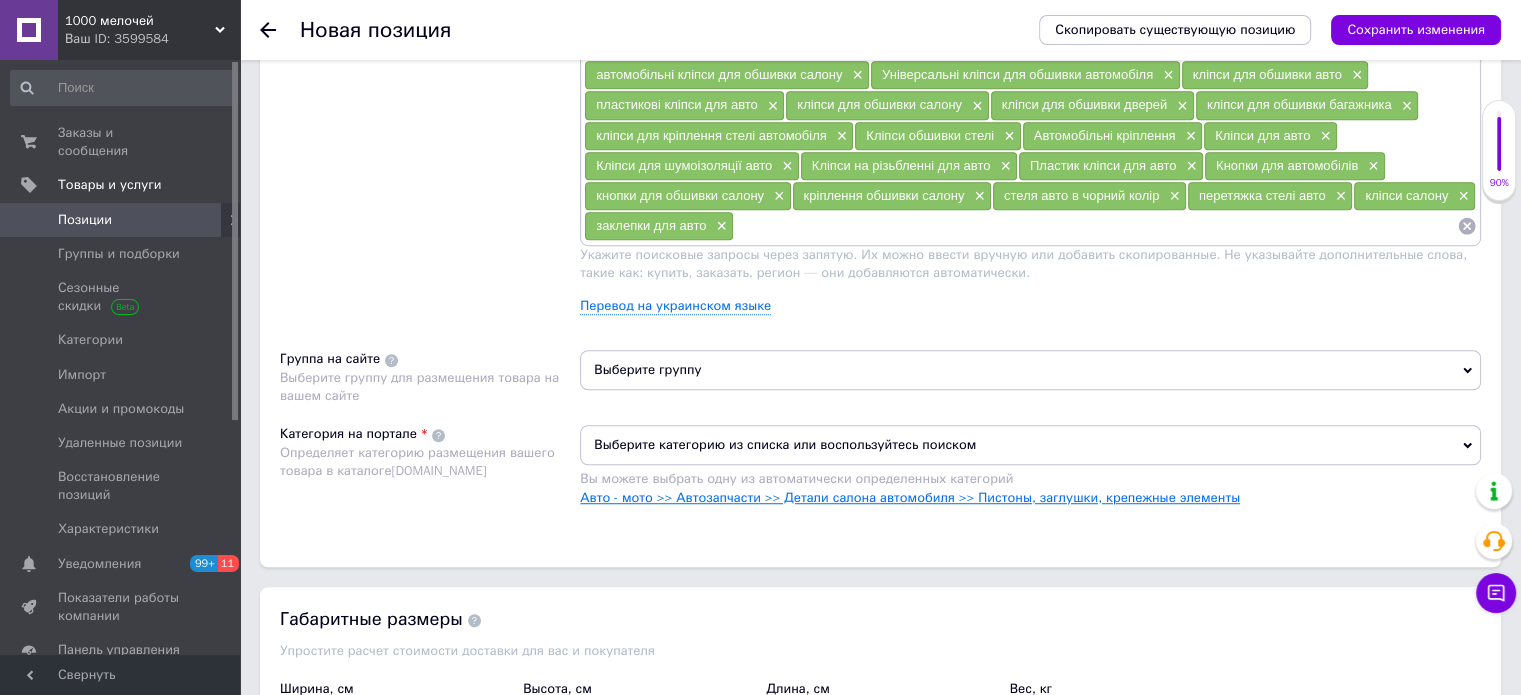 scroll, scrollTop: 1600, scrollLeft: 0, axis: vertical 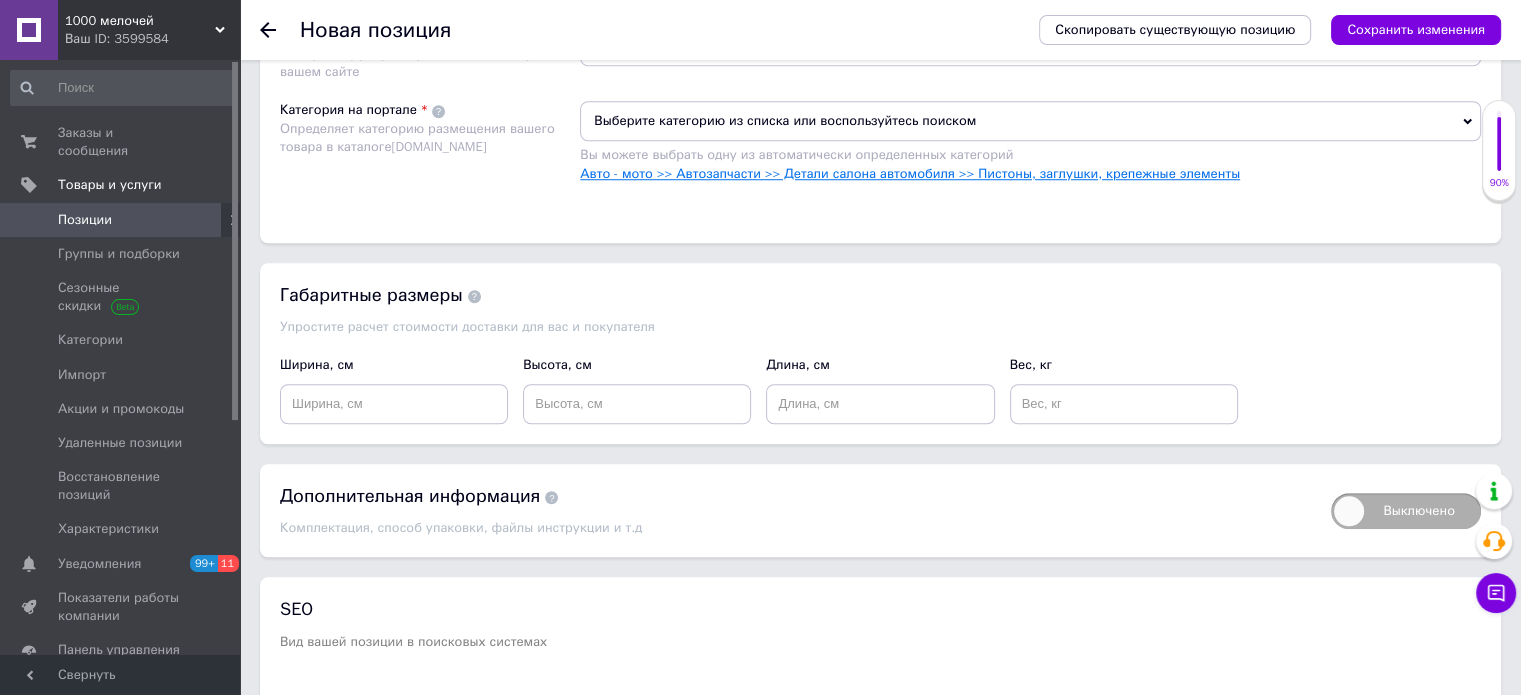 click on "Авто - мото >> Автозапчасти >> Детали салона автомобиля >> Пистоны, заглушки, крепежные элементы" at bounding box center [910, 173] 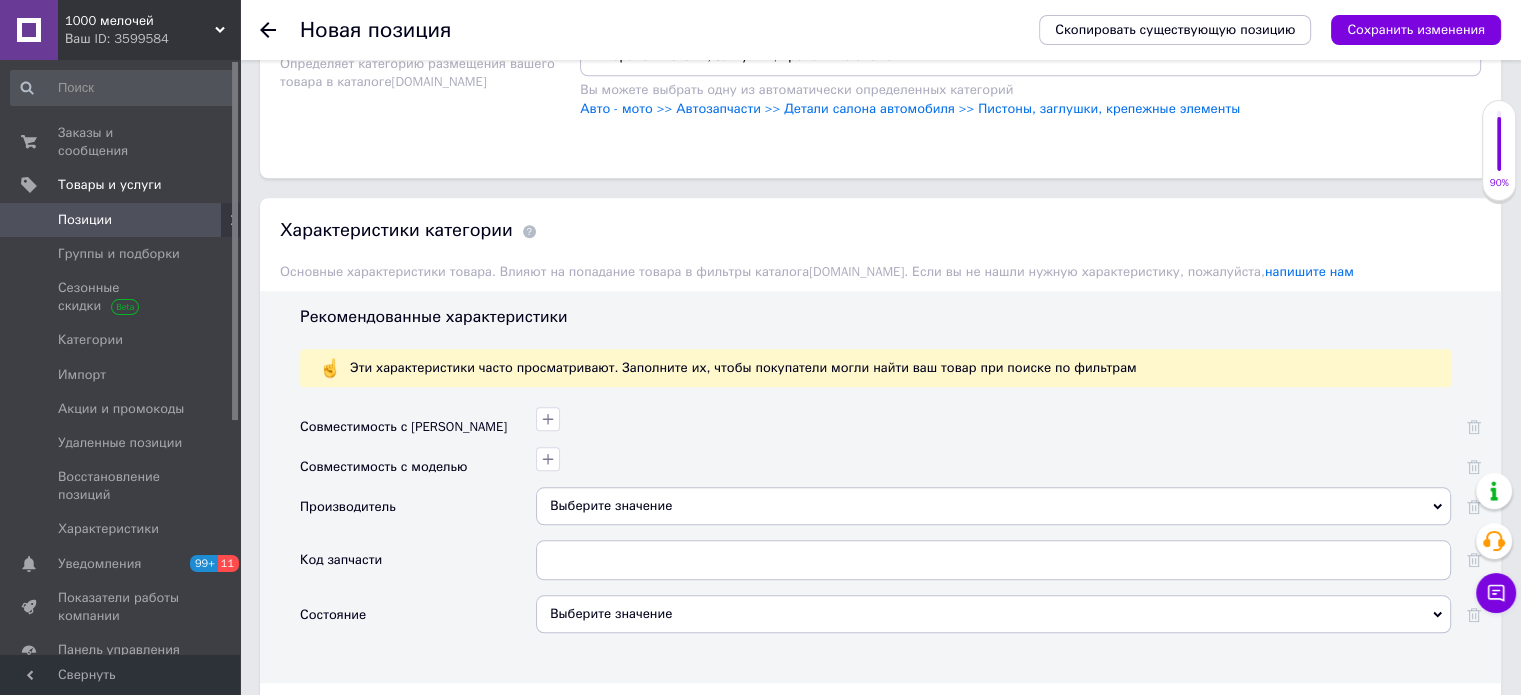scroll, scrollTop: 1700, scrollLeft: 0, axis: vertical 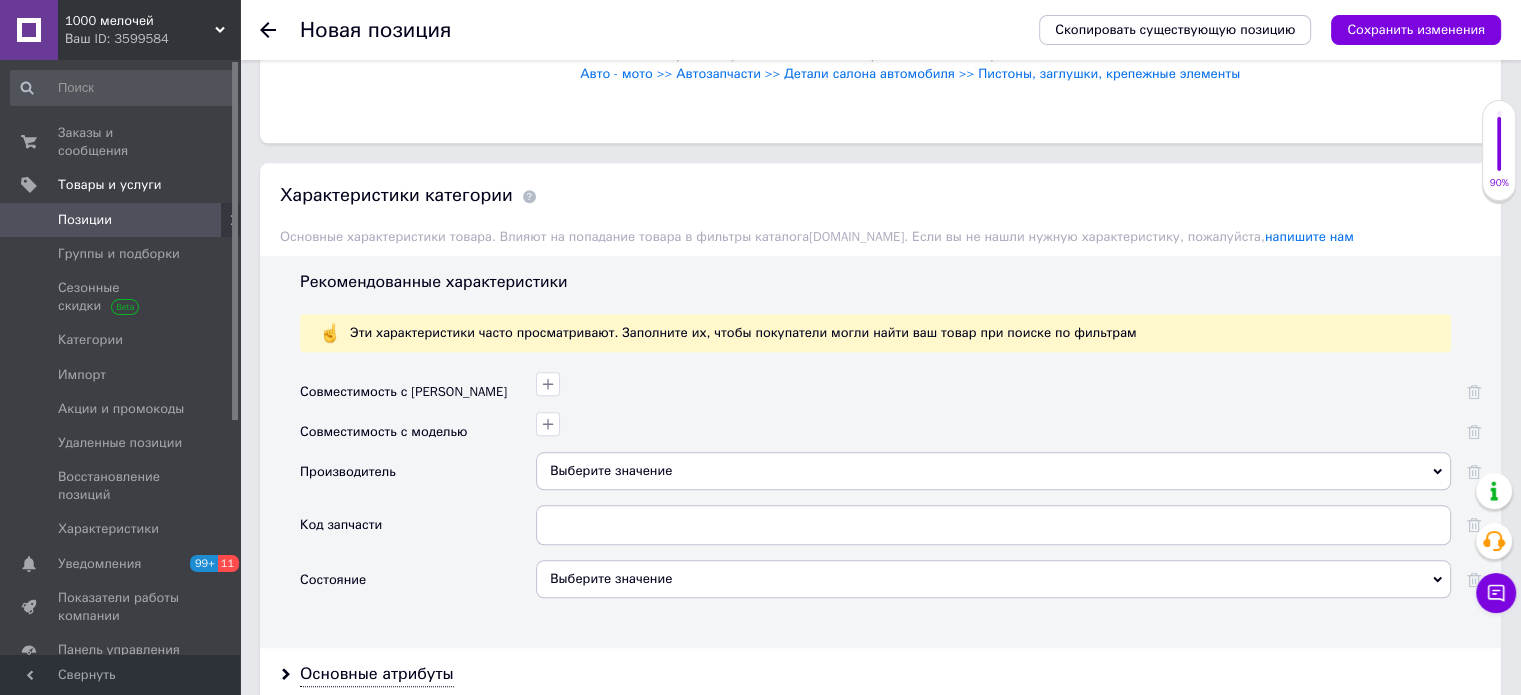 click on "Выберите значение" at bounding box center [993, 471] 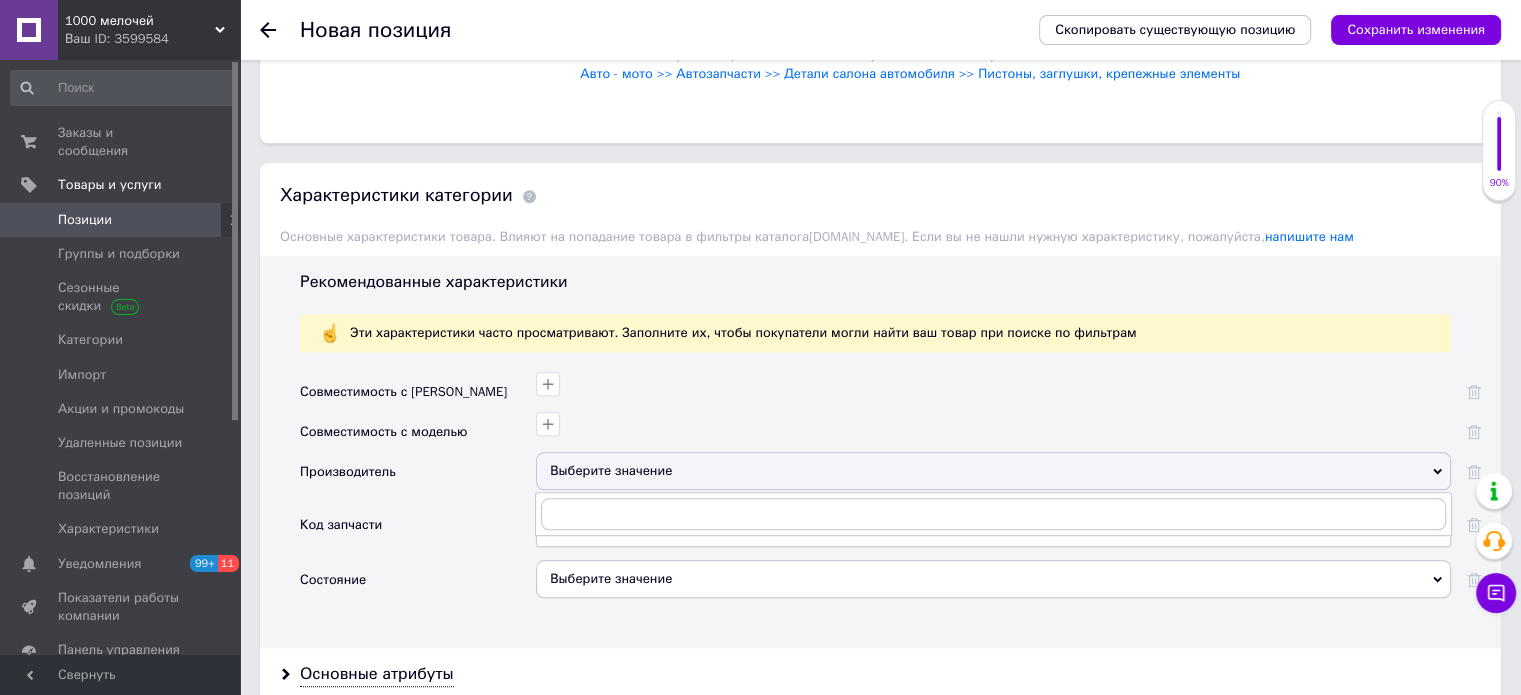 click on "Код запчасти" at bounding box center (418, 532) 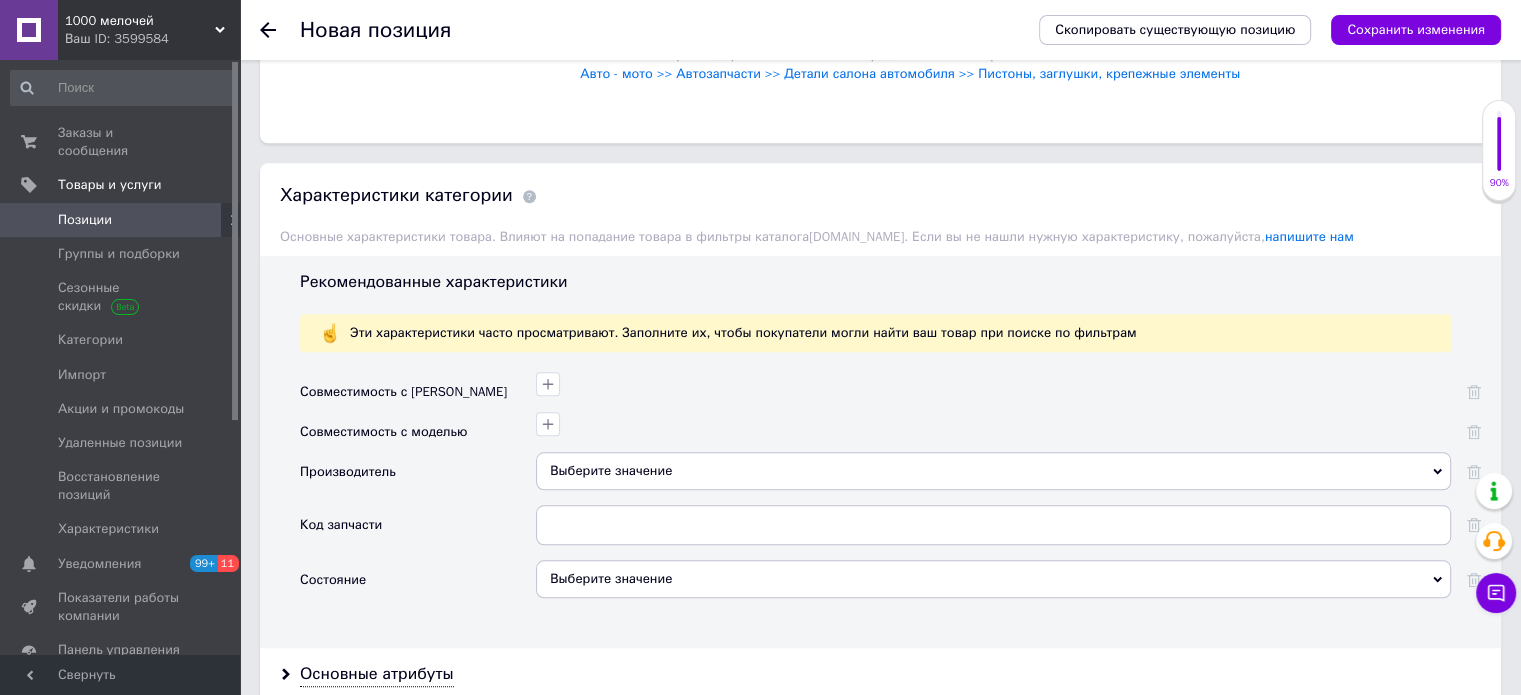 click on "Выберите значение" at bounding box center [993, 579] 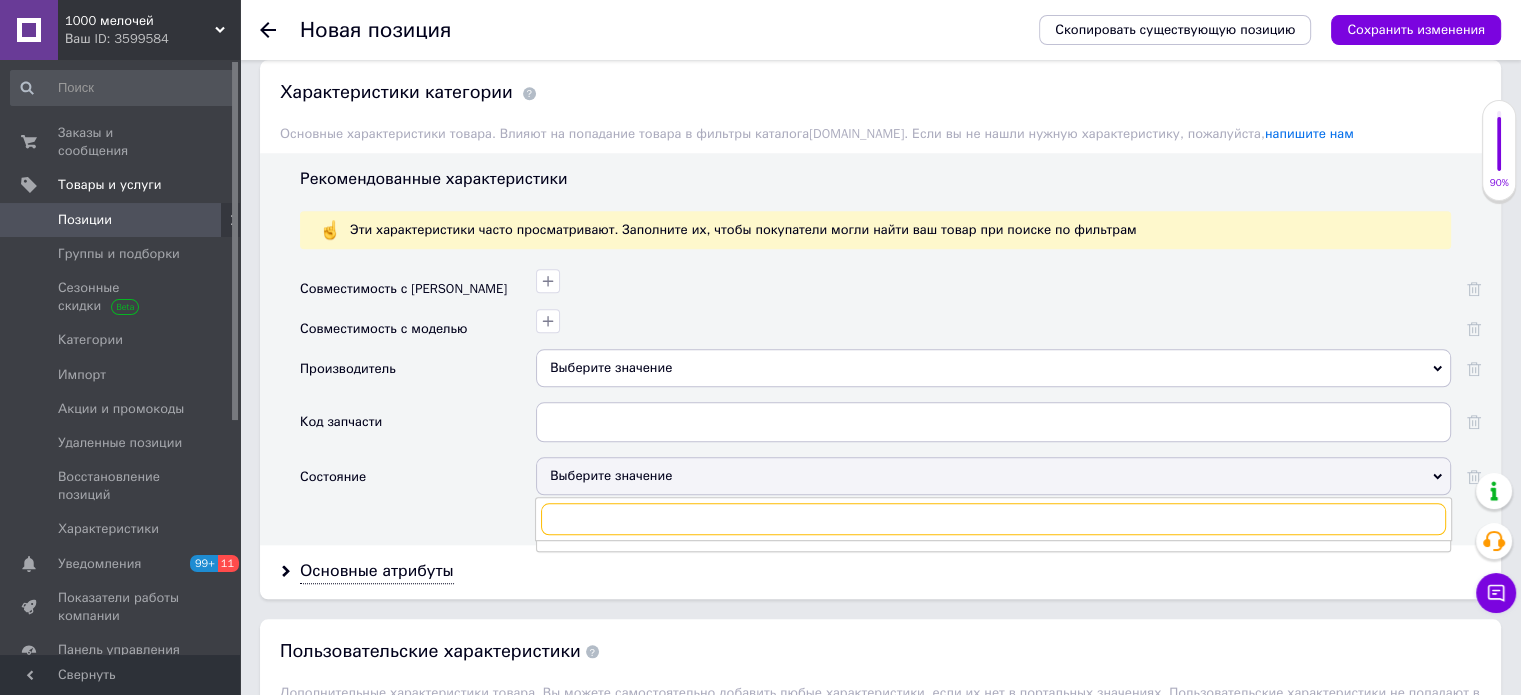 scroll, scrollTop: 2000, scrollLeft: 0, axis: vertical 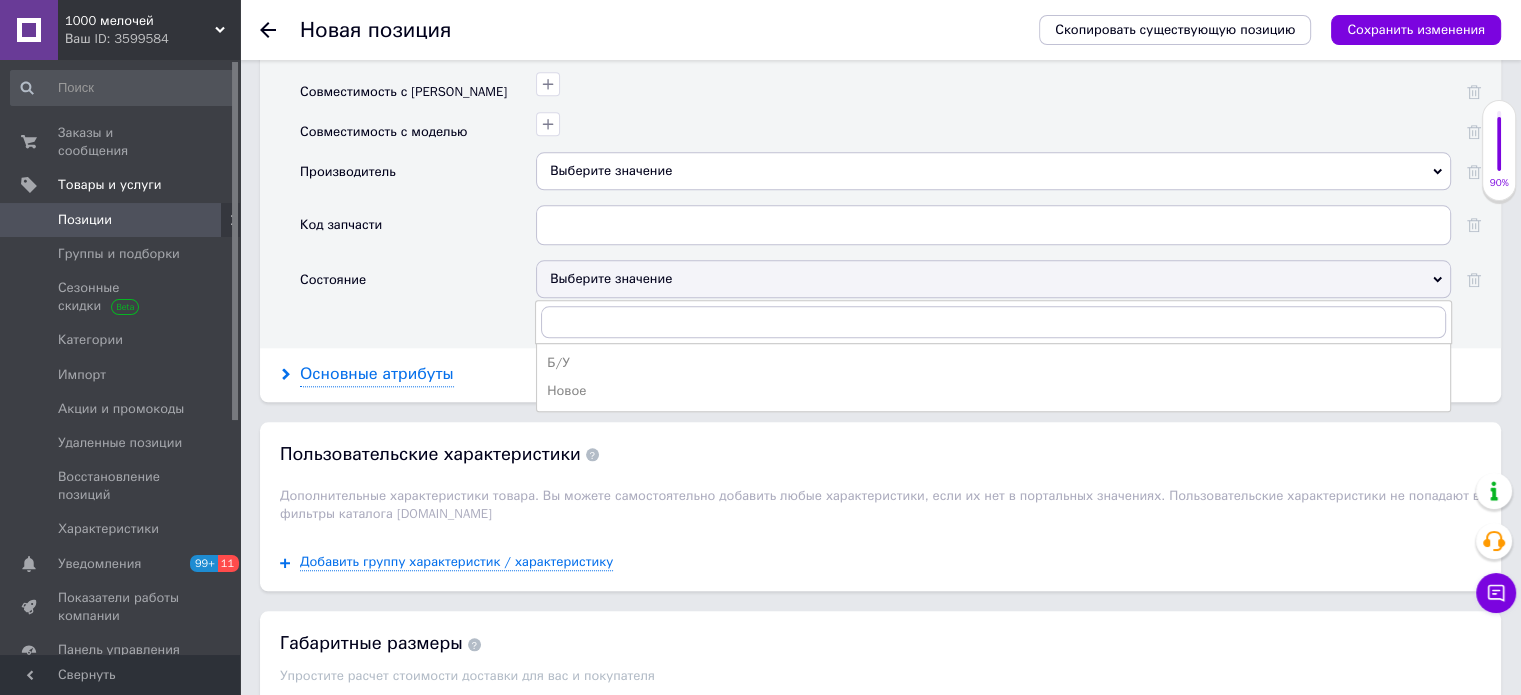 drag, startPoint x: 582, startPoint y: 388, endPoint x: 409, endPoint y: 375, distance: 173.48775 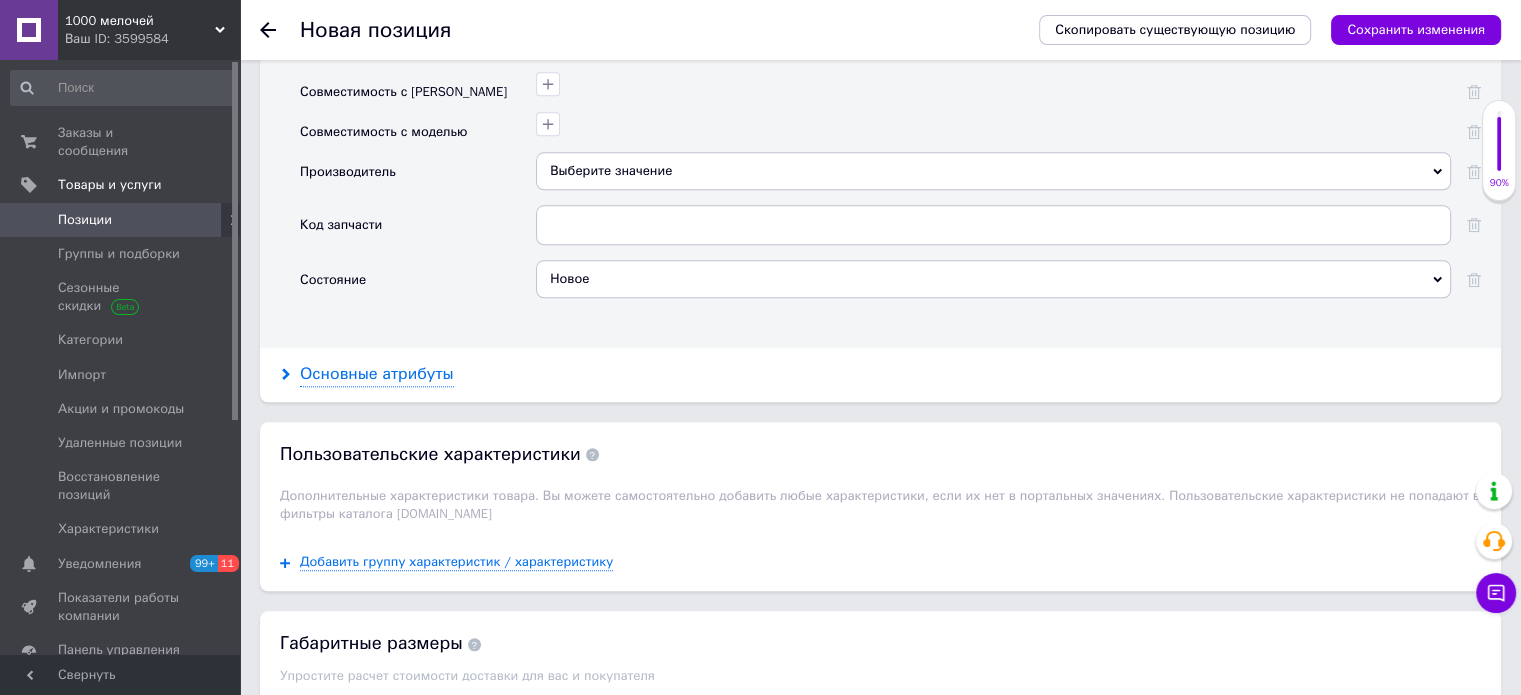 click on "Основные атрибуты" at bounding box center (377, 374) 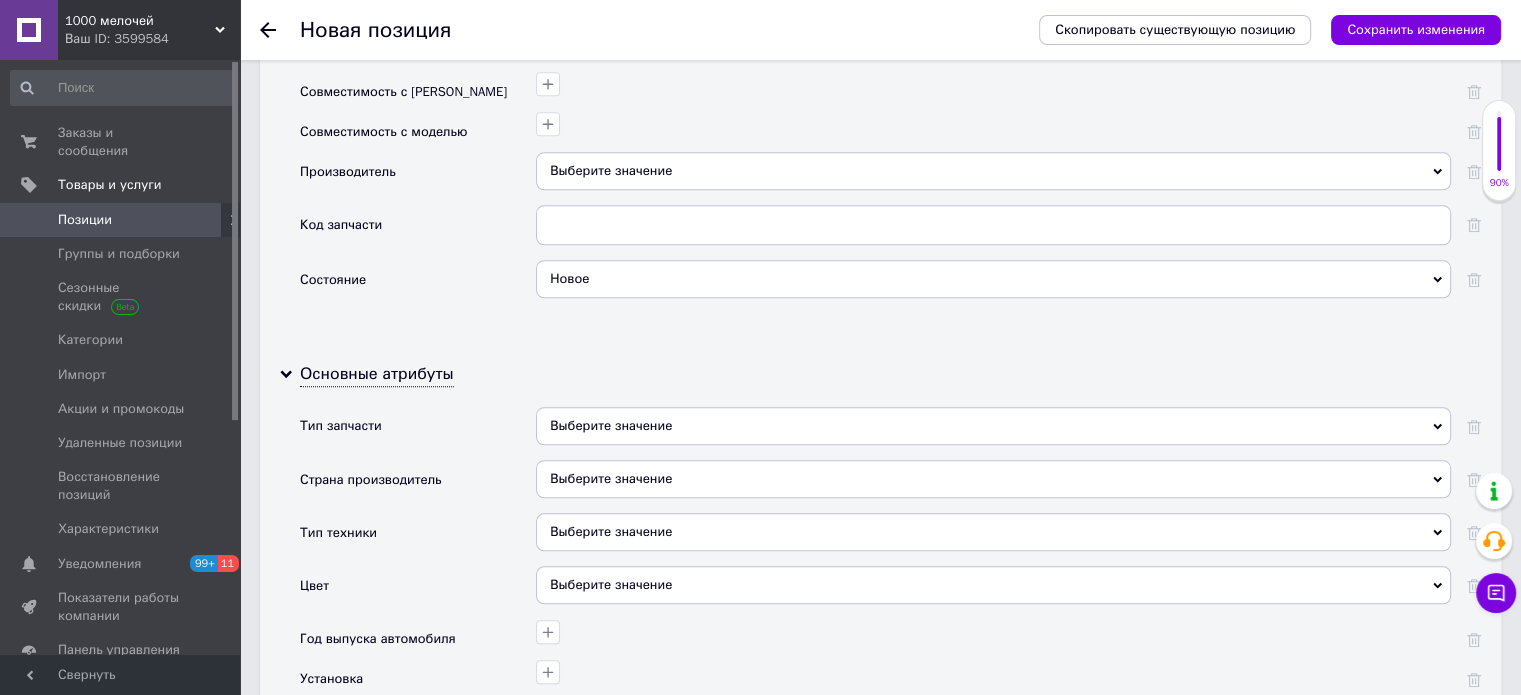 scroll, scrollTop: 2200, scrollLeft: 0, axis: vertical 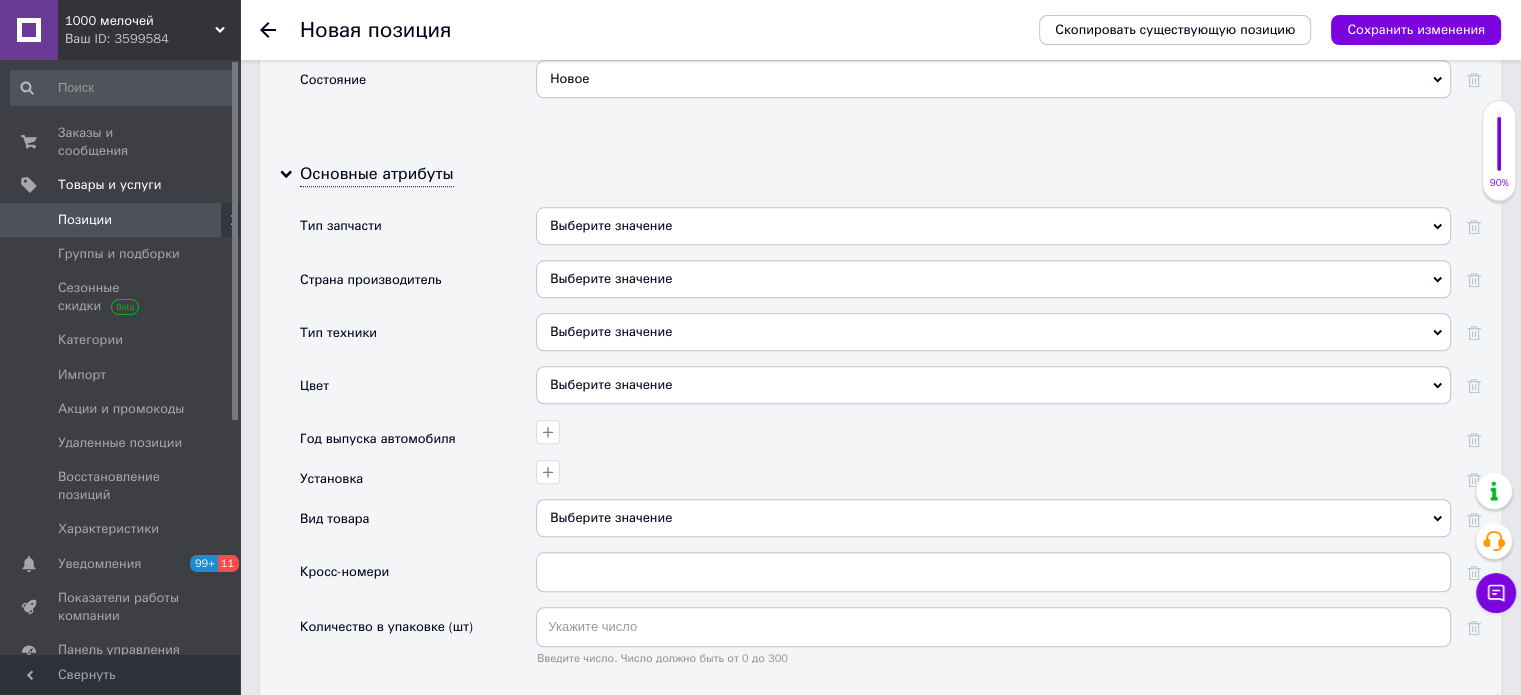 click on "Основные атрибуты Тип запчасти Выберите значение Страна производитель Выберите значение Тип техники Выберите значение Цвет Выберите значение Год выпуска автомобиля Установка Вид товара Выберите значение Кросс-номери Количество в упаковке (шт) Введите число. Число должно быть от 0 до 300" at bounding box center [880, 432] 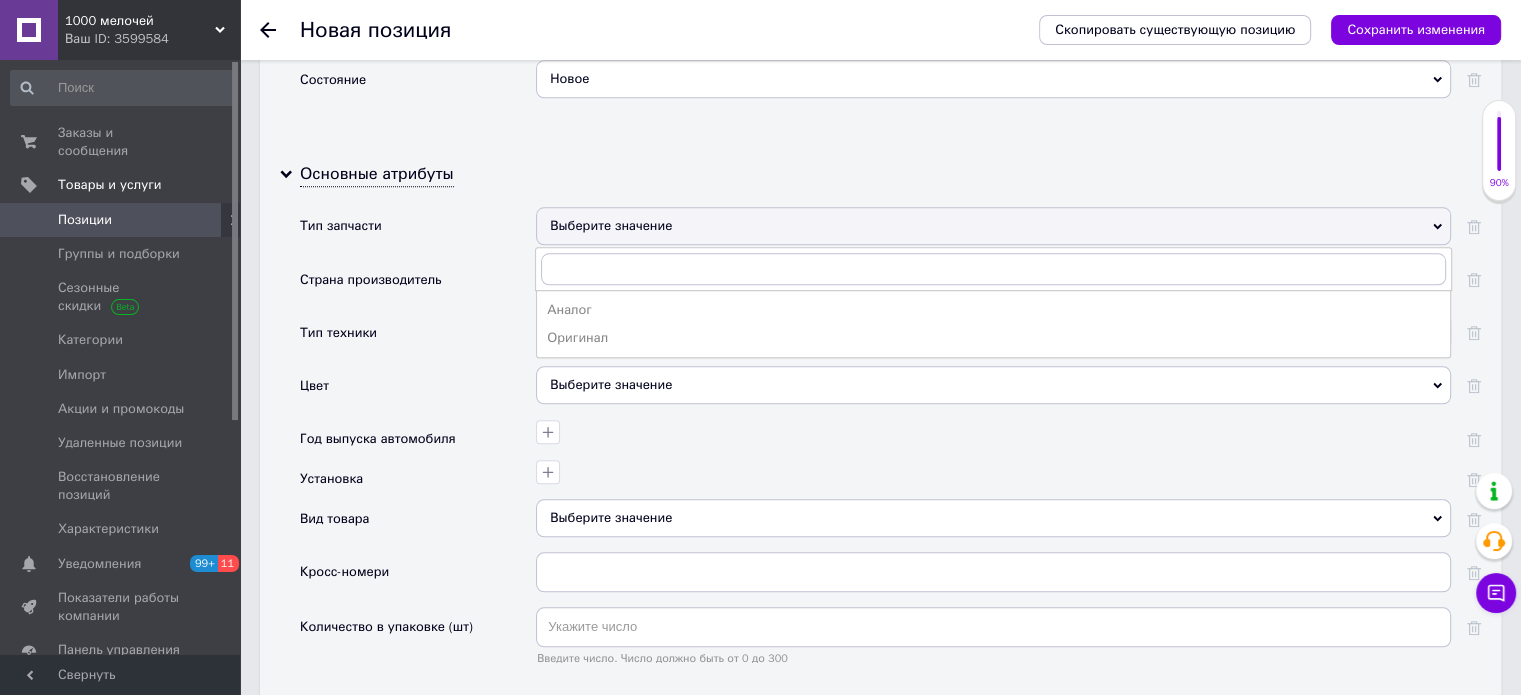 drag, startPoint x: 406, startPoint y: 353, endPoint x: 563, endPoint y: 326, distance: 159.30473 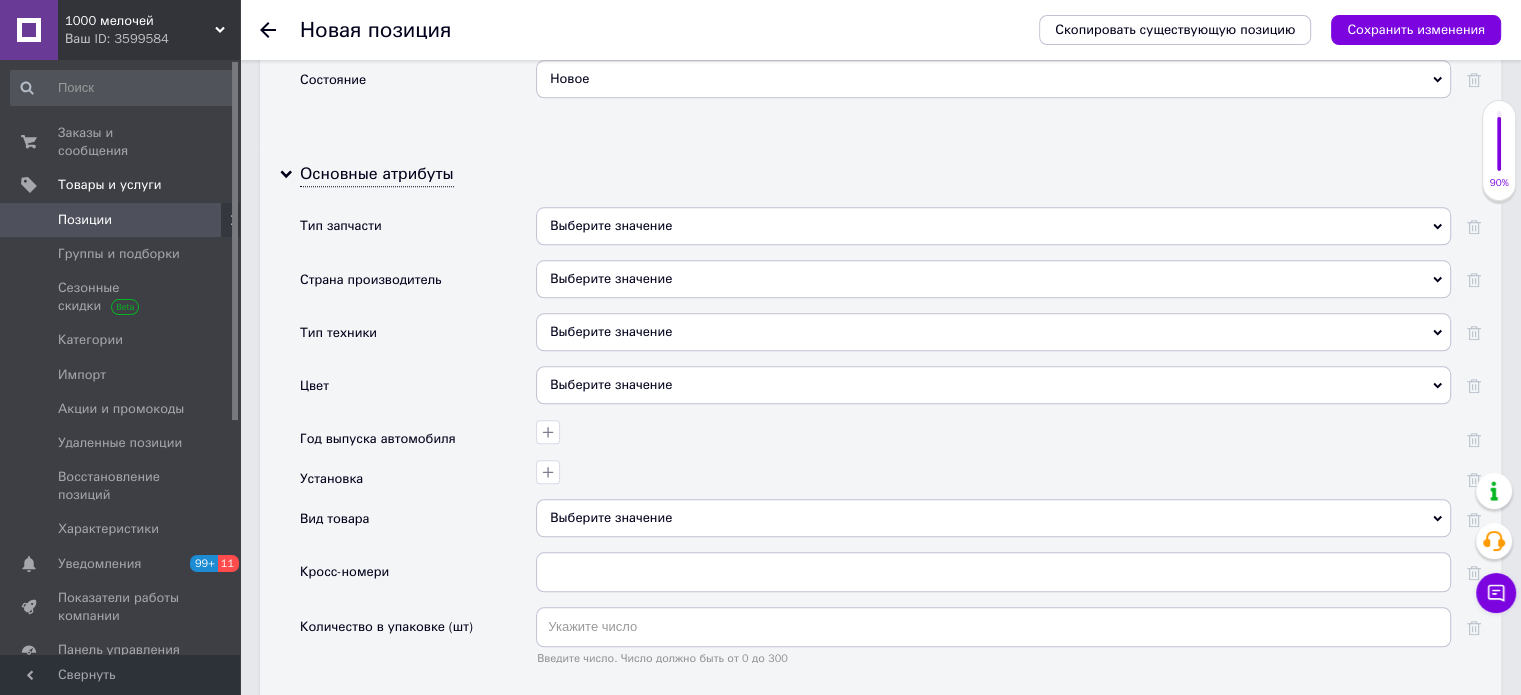 click on "Выберите значение" at bounding box center [993, 332] 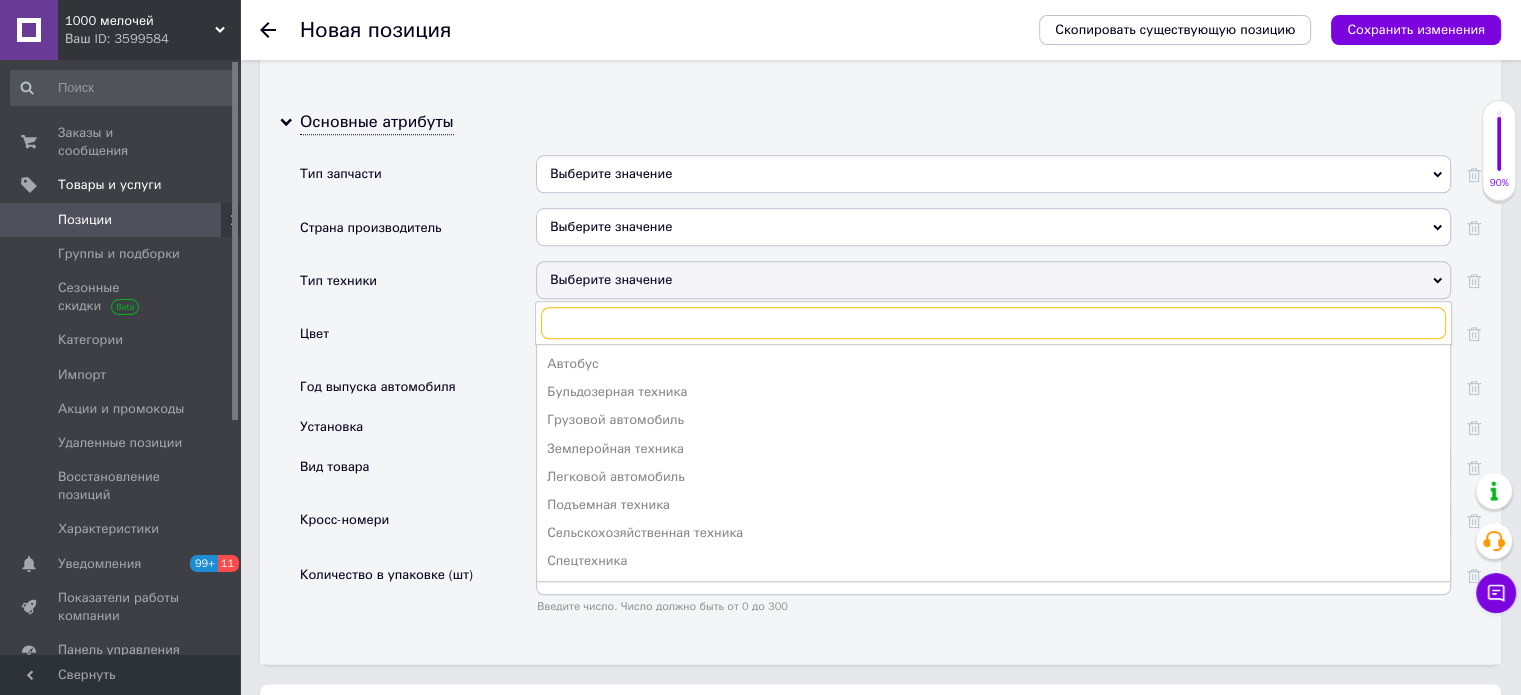 scroll, scrollTop: 2300, scrollLeft: 0, axis: vertical 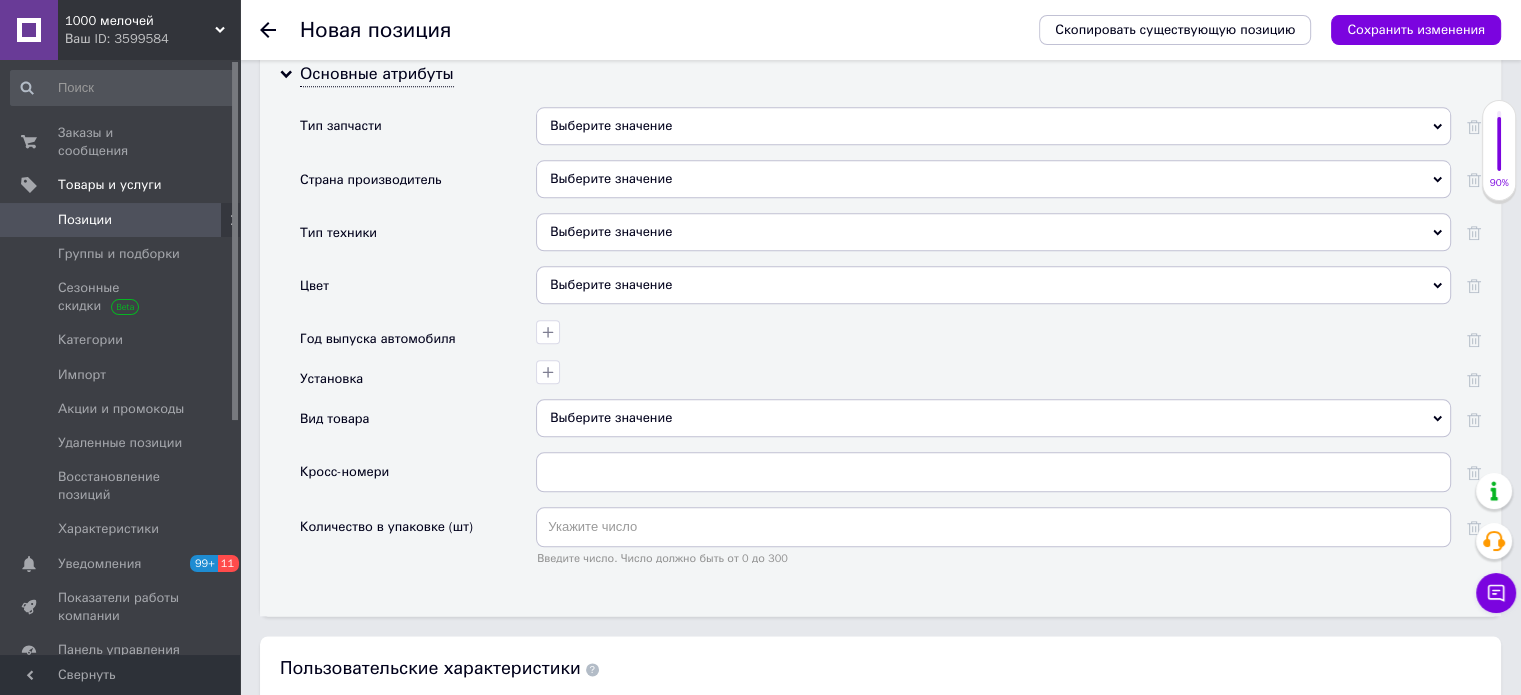 click on "Страна производитель" at bounding box center (418, 186) 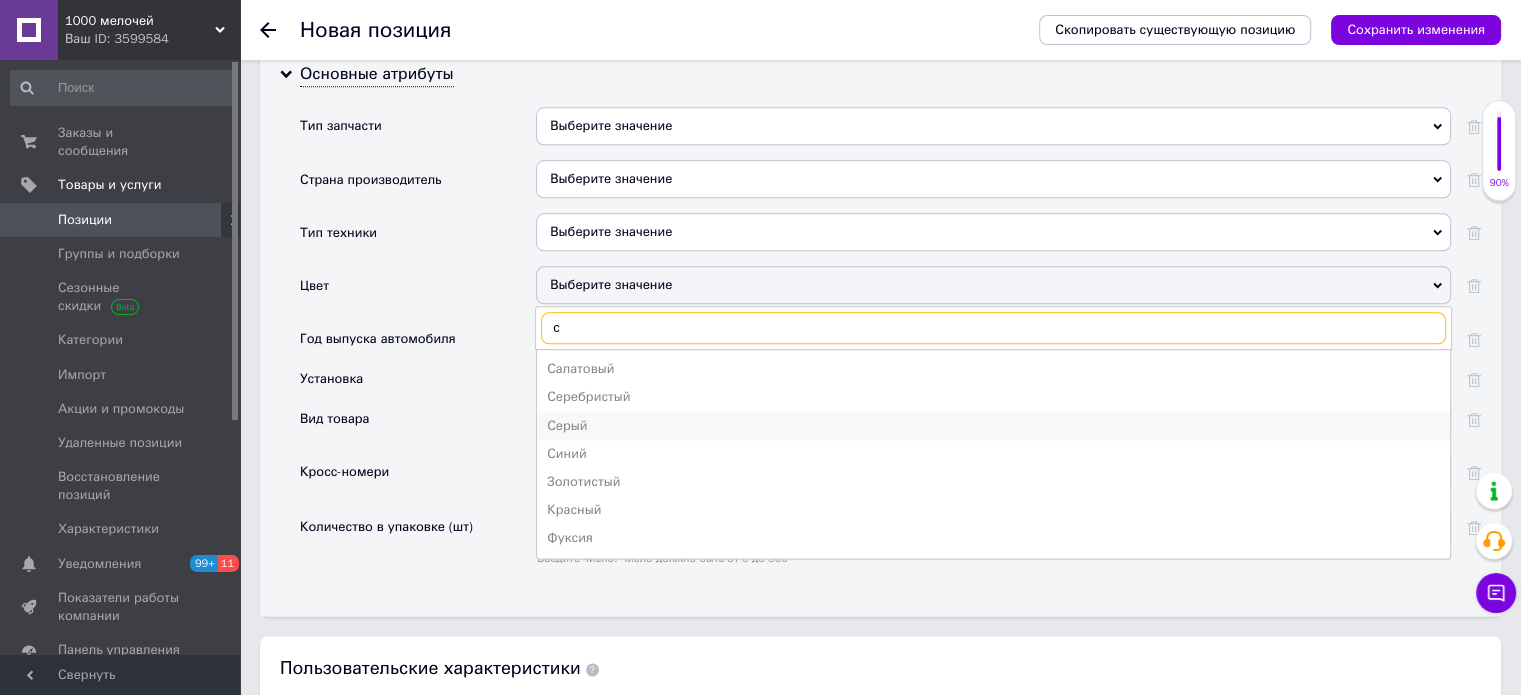 type on "с" 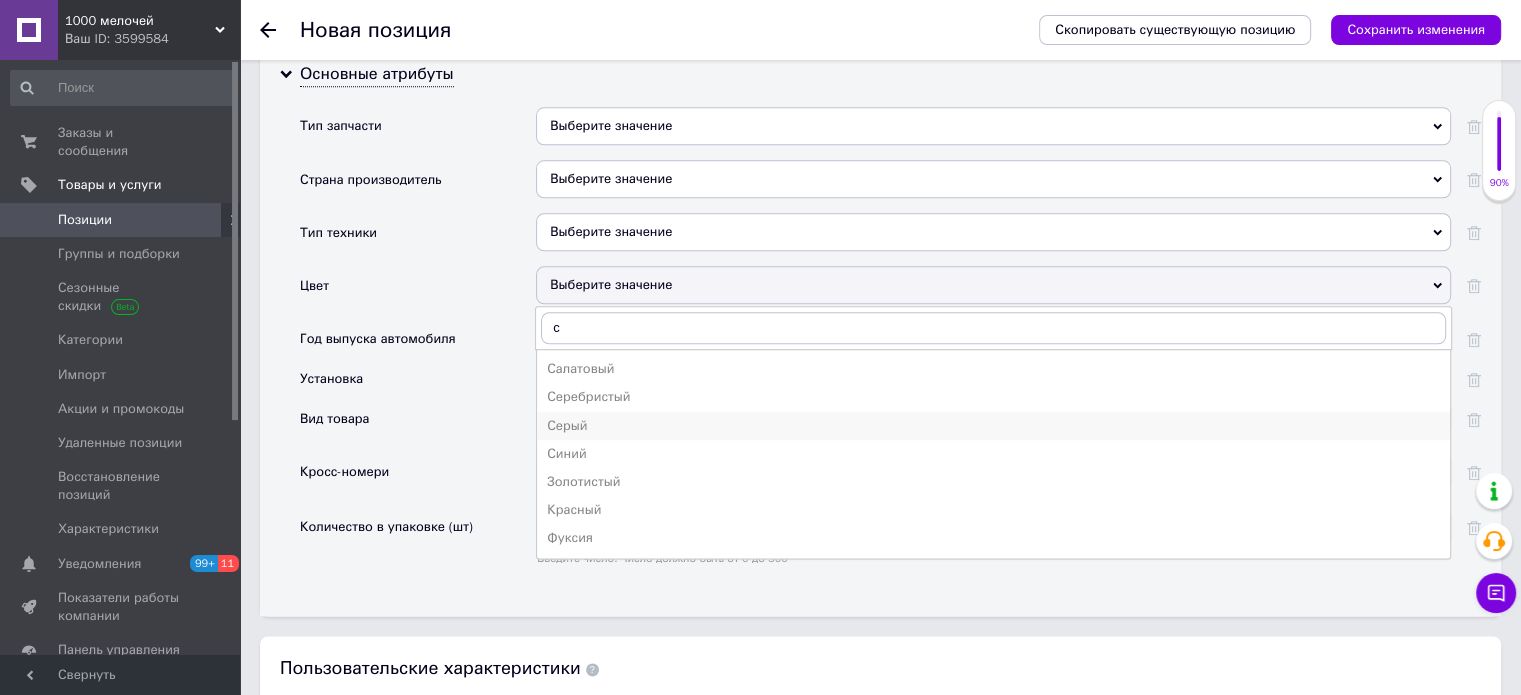 click on "Серый" at bounding box center (993, 426) 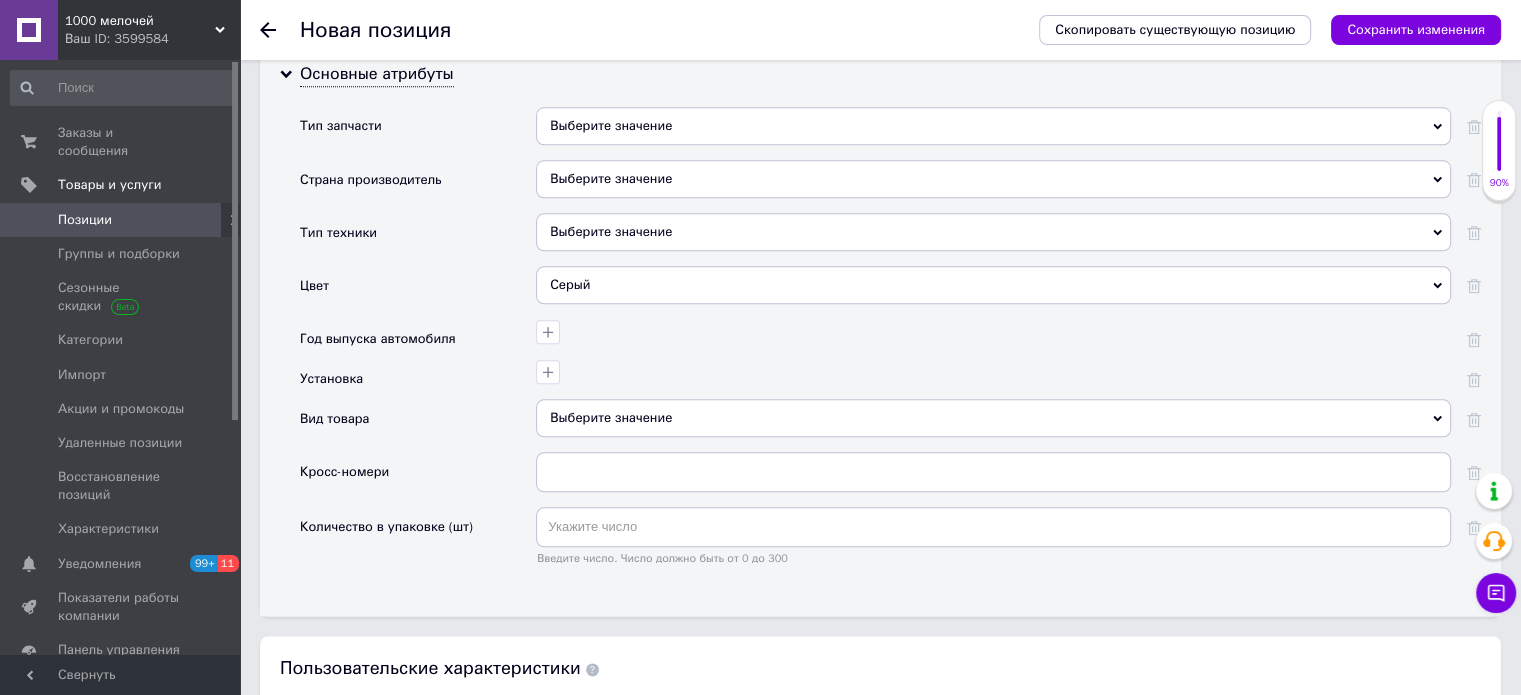 click on "Выберите значение" at bounding box center [993, 418] 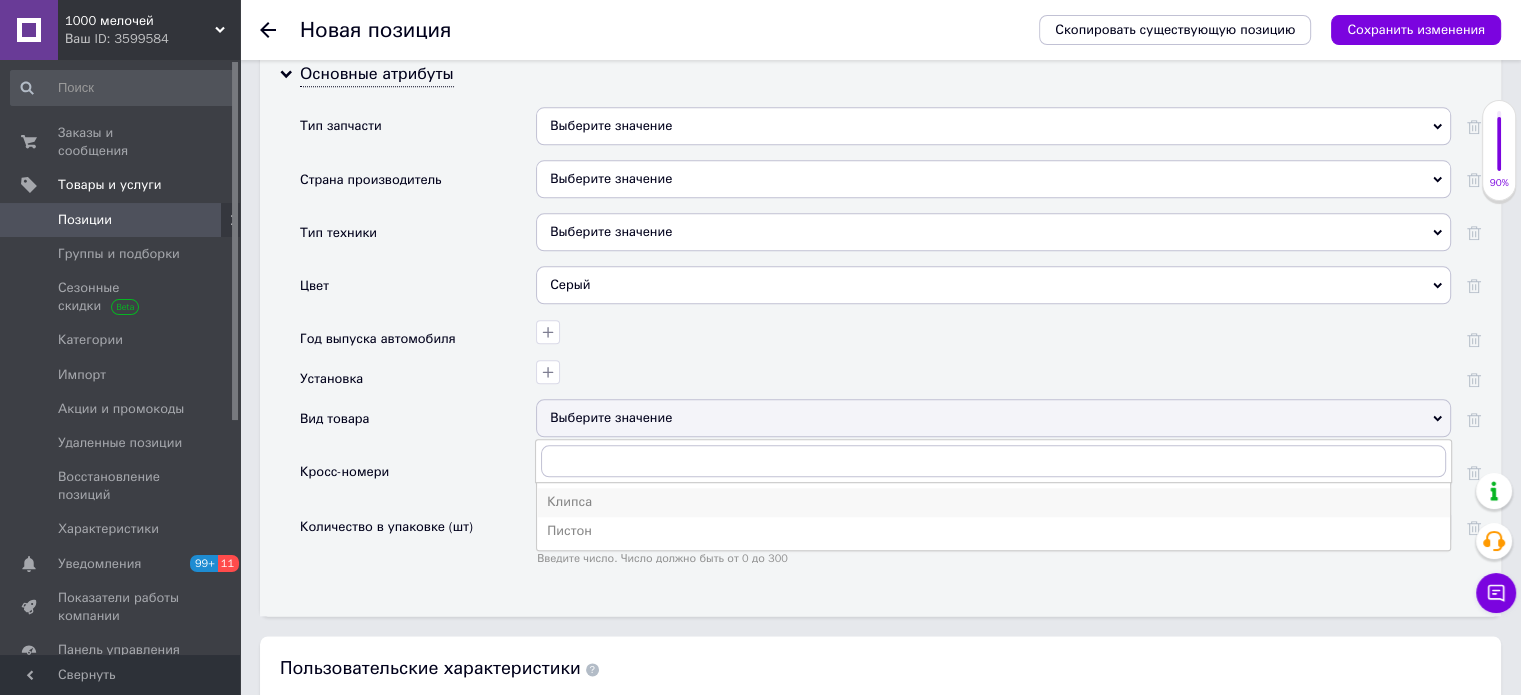 click on "Клипса" at bounding box center (993, 502) 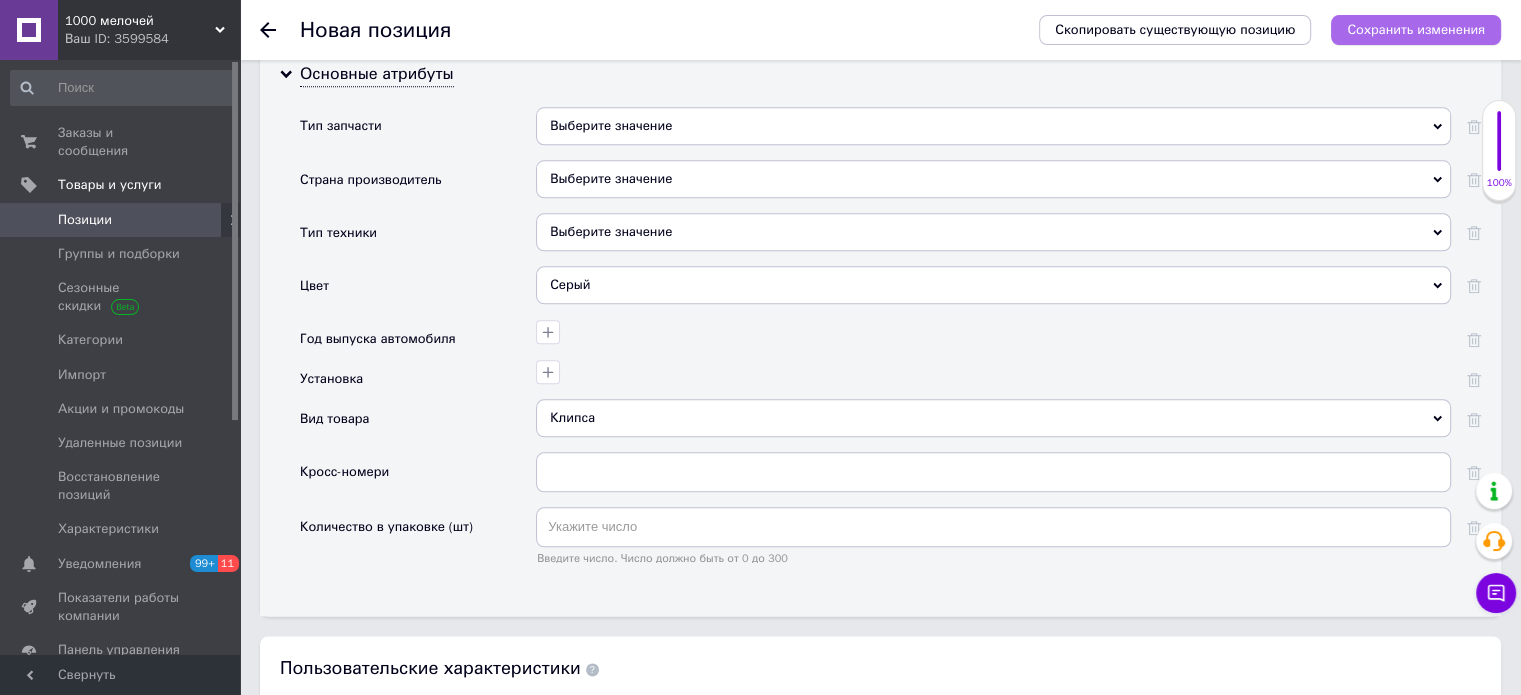 click on "Сохранить изменения" at bounding box center (1416, 29) 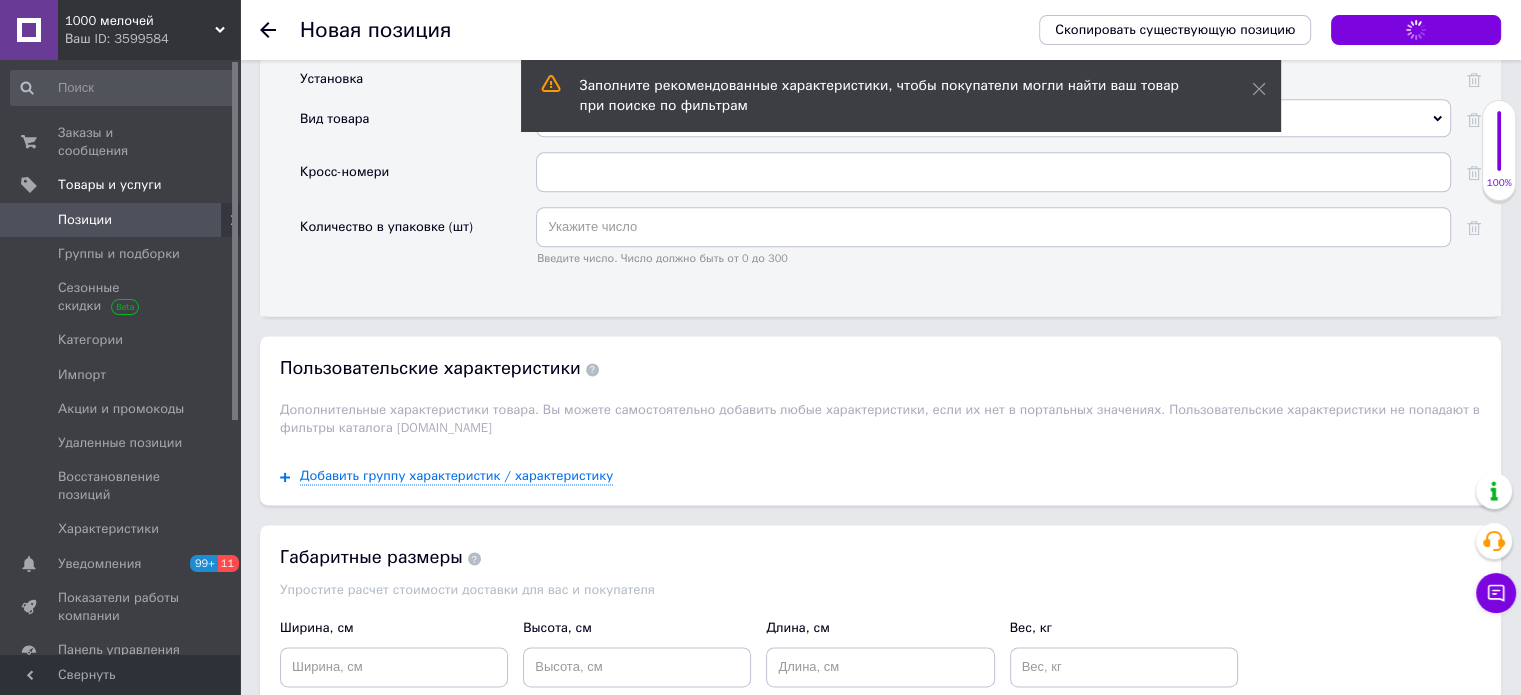 scroll, scrollTop: 2984, scrollLeft: 0, axis: vertical 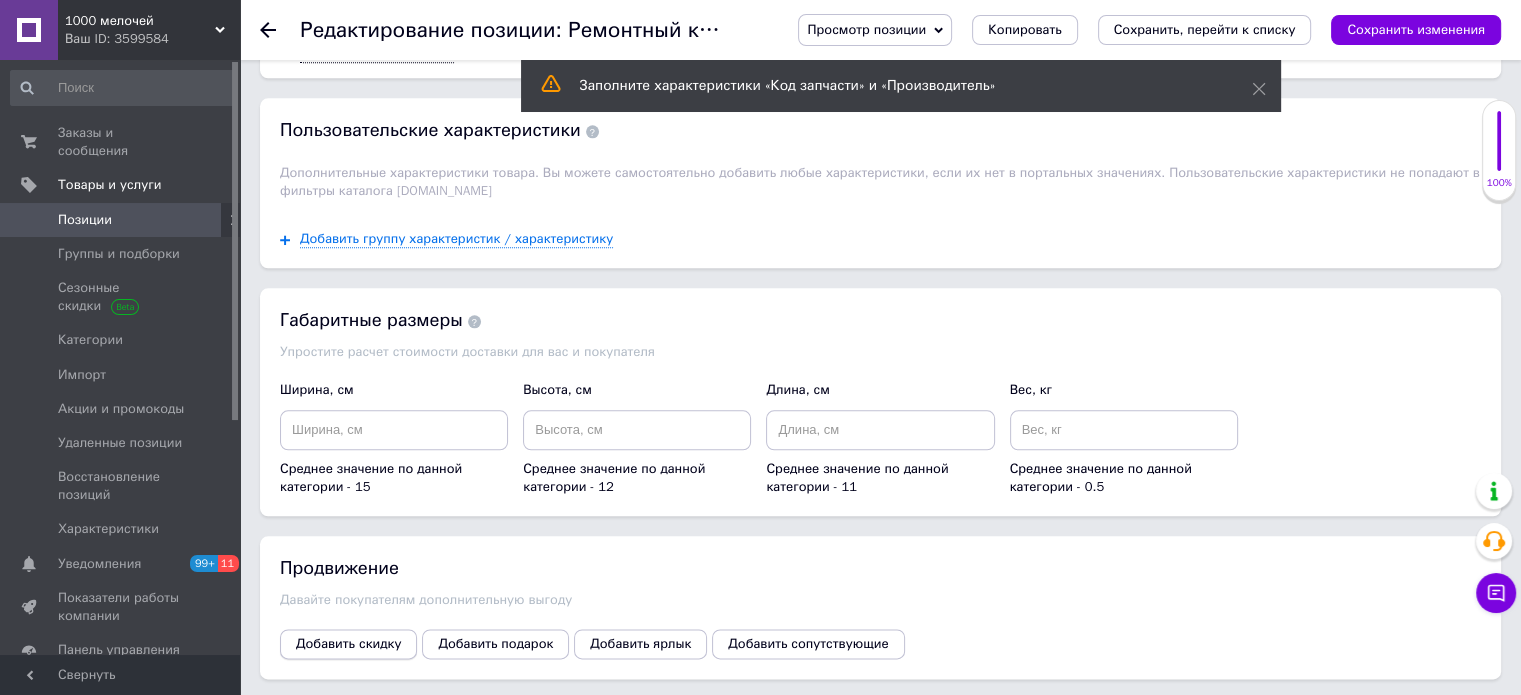 click on "Добавить скидку" at bounding box center [348, 644] 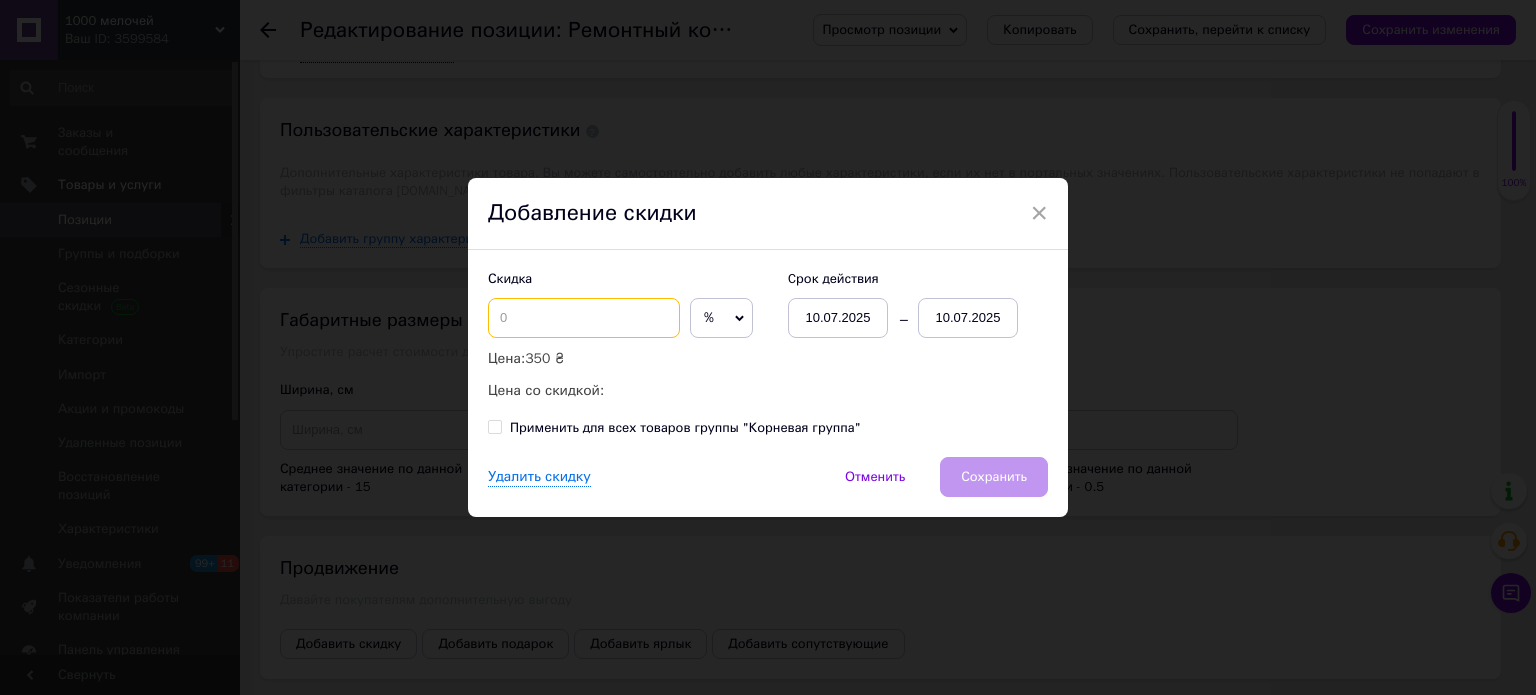 click at bounding box center (584, 318) 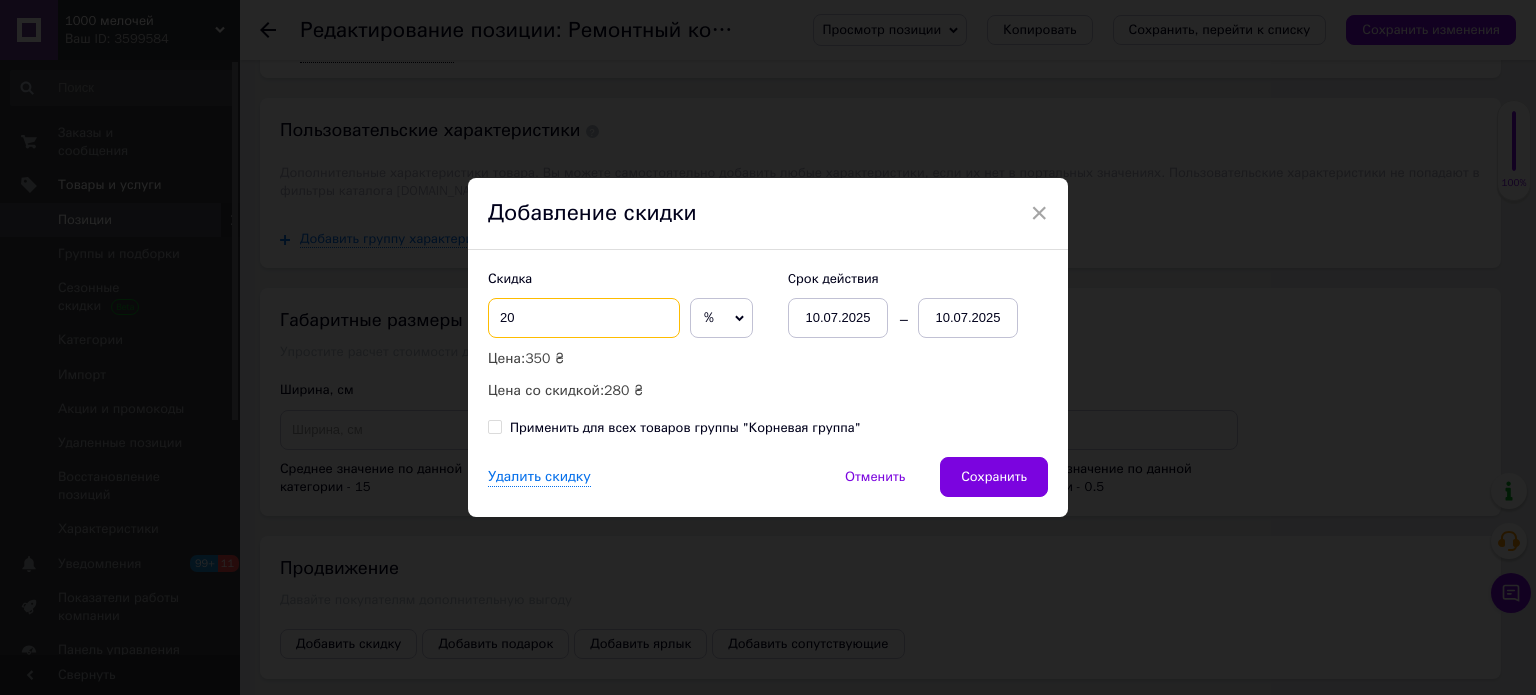 type on "20" 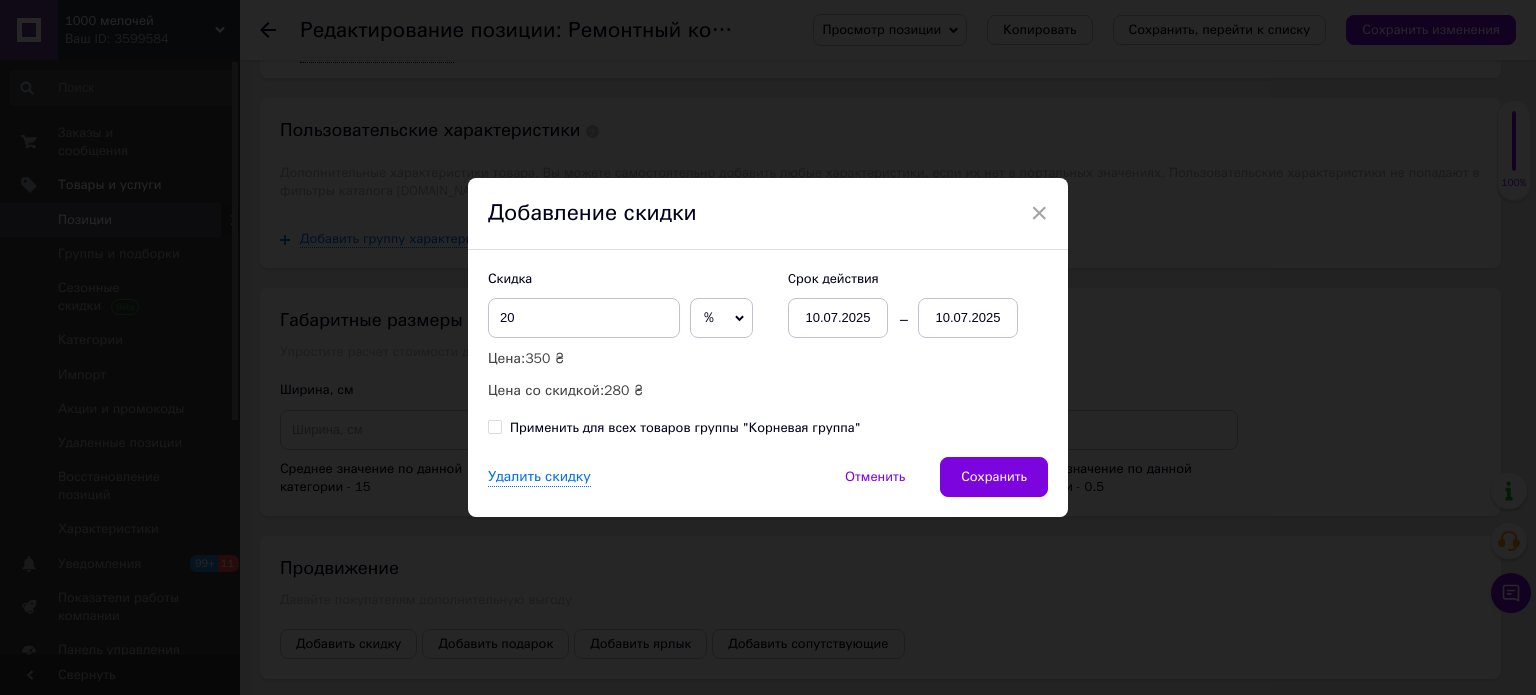 click on "10.07.2025" at bounding box center [968, 318] 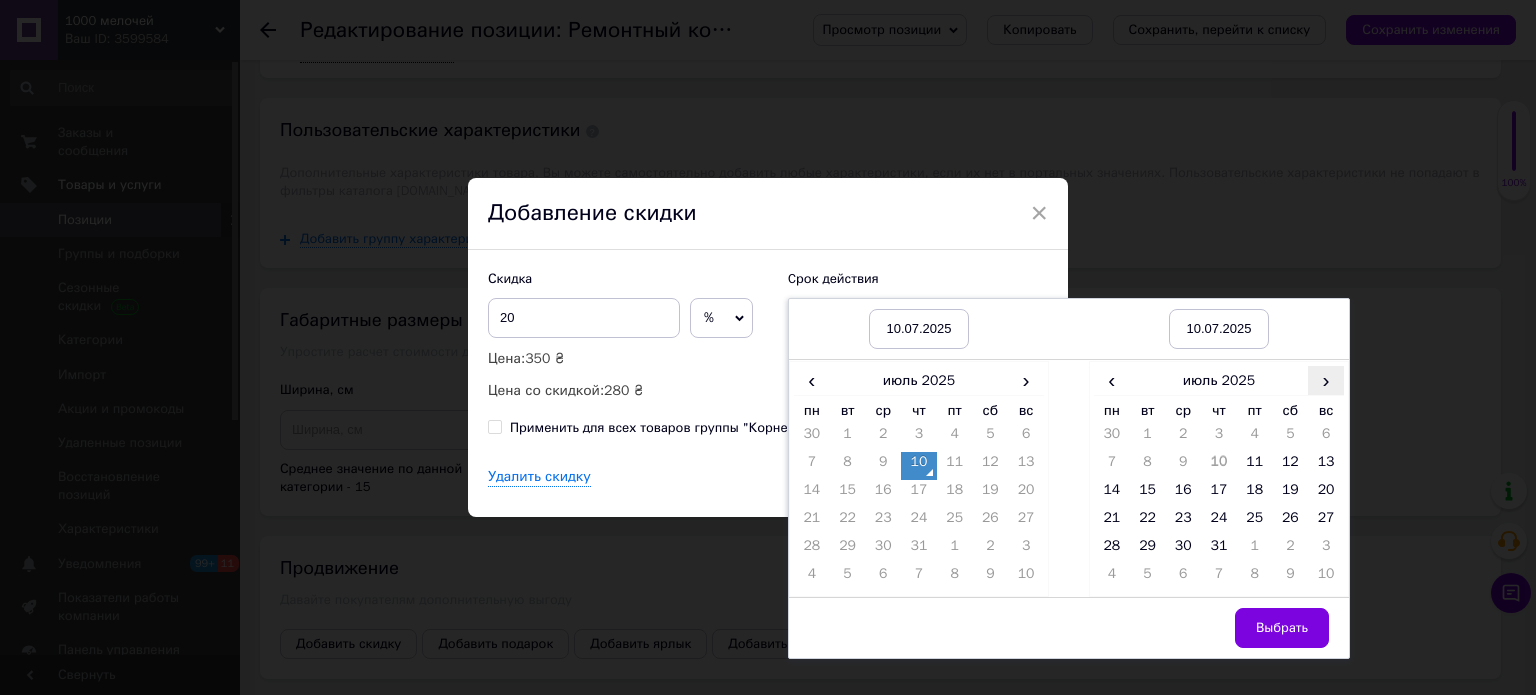 click on "›" at bounding box center [1326, 380] 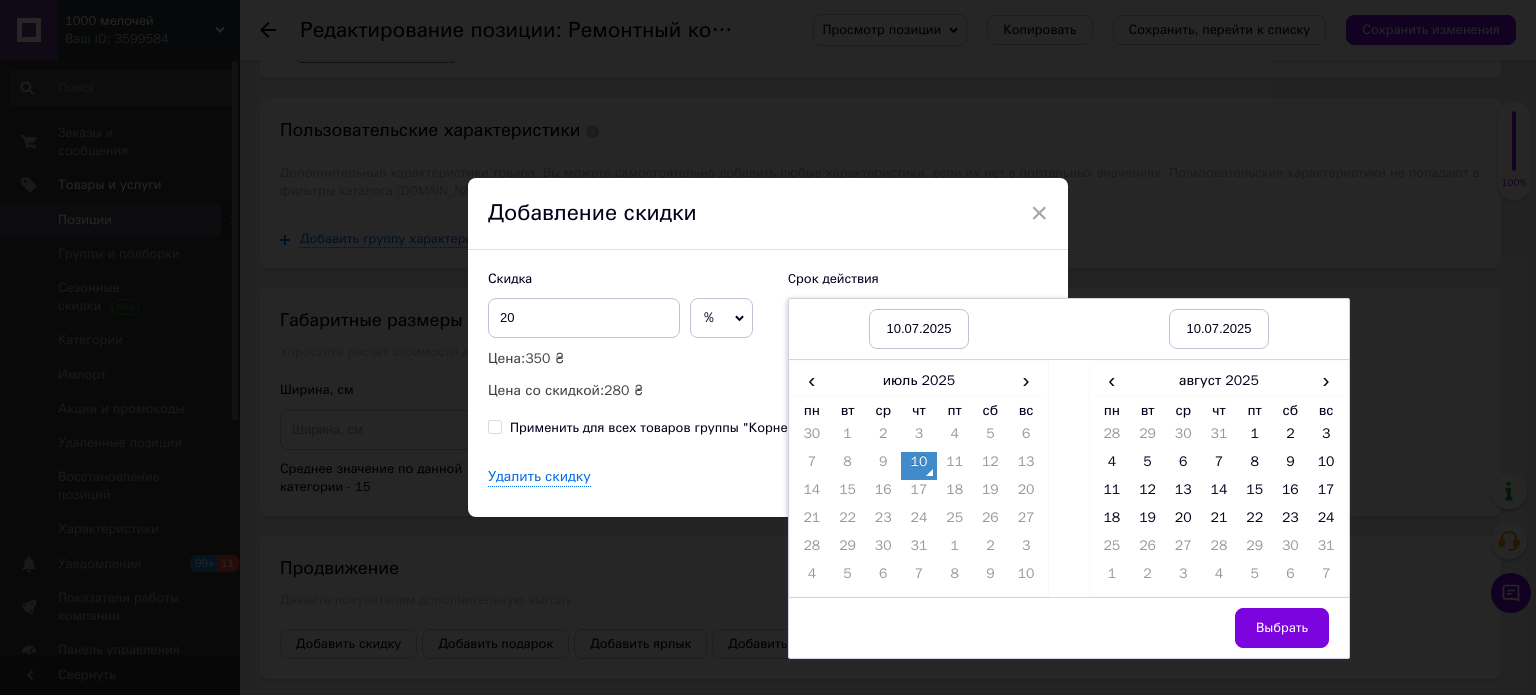 drag, startPoint x: 1222, startPoint y: 518, endPoint x: 1265, endPoint y: 561, distance: 60.811184 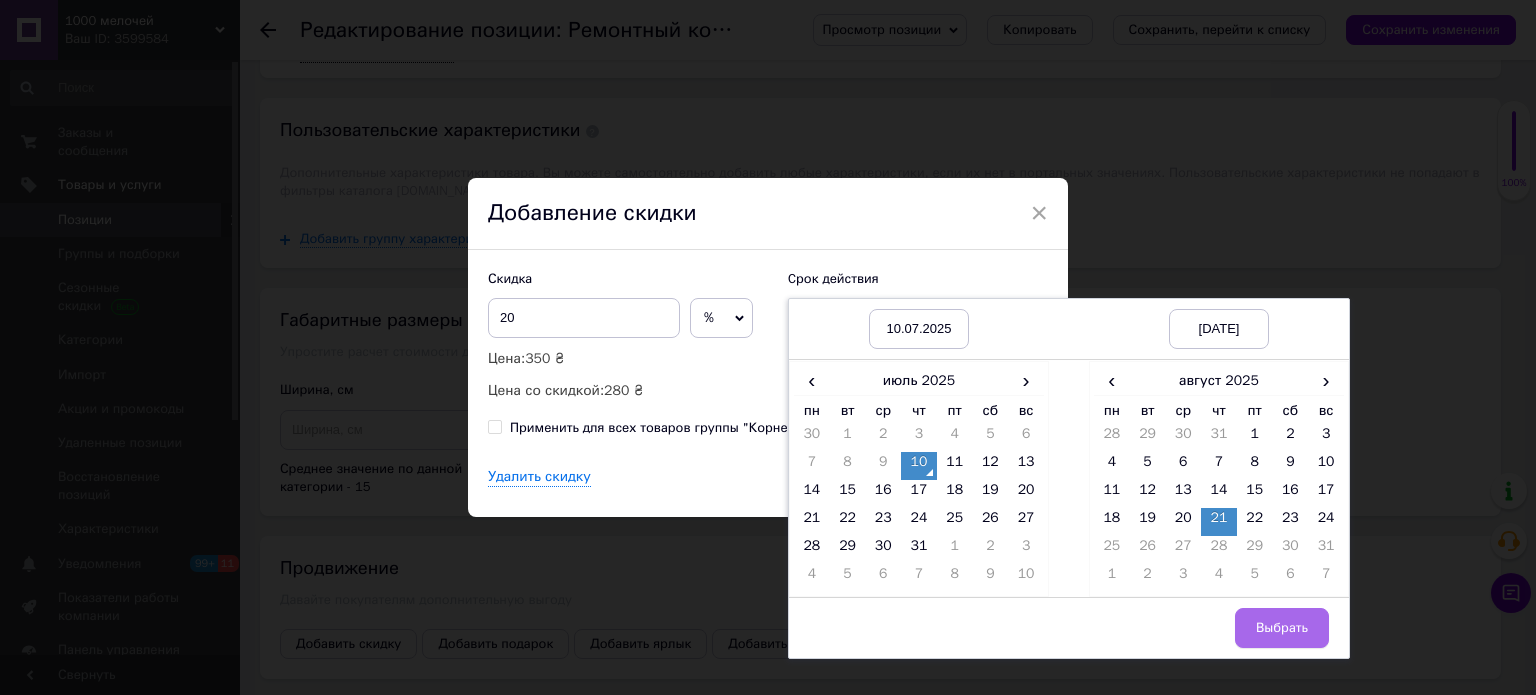click on "Выбрать" at bounding box center [1282, 628] 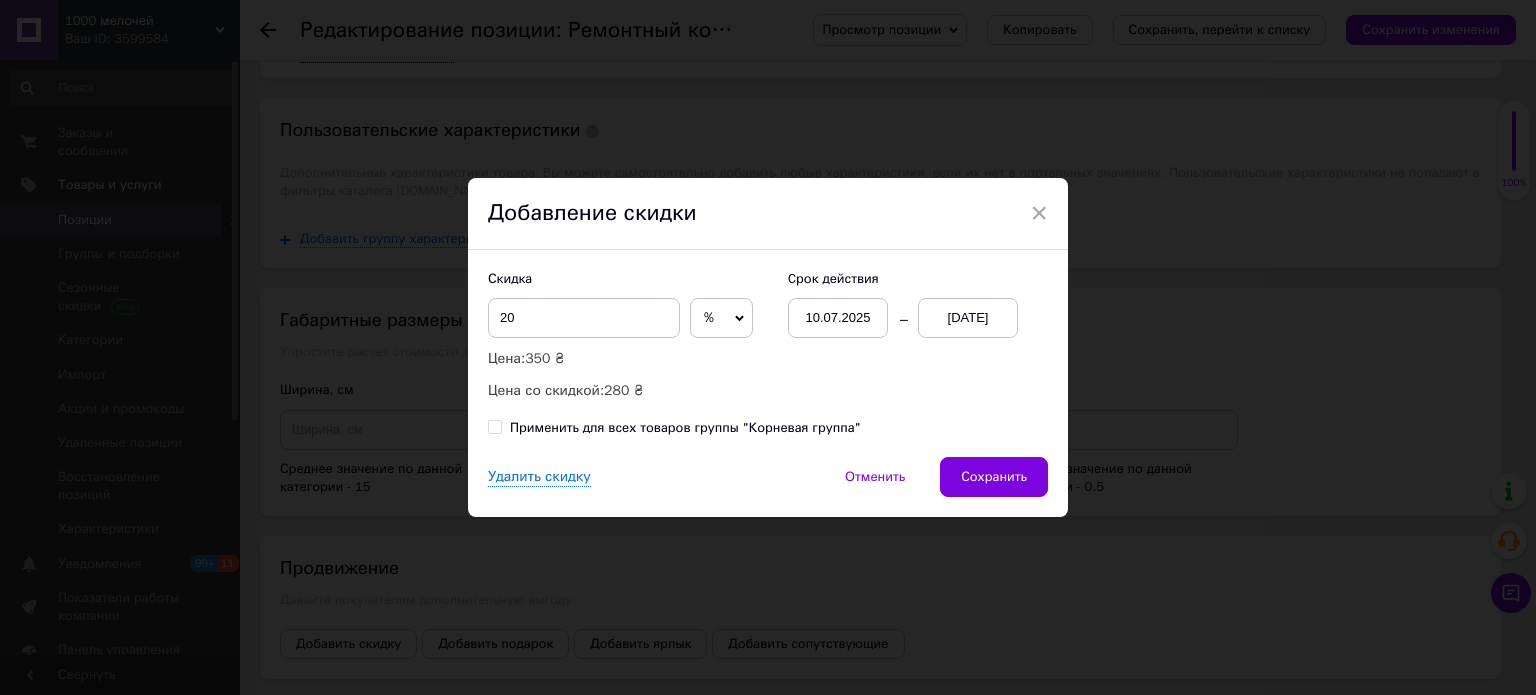 click on "21.08.2025" at bounding box center (968, 318) 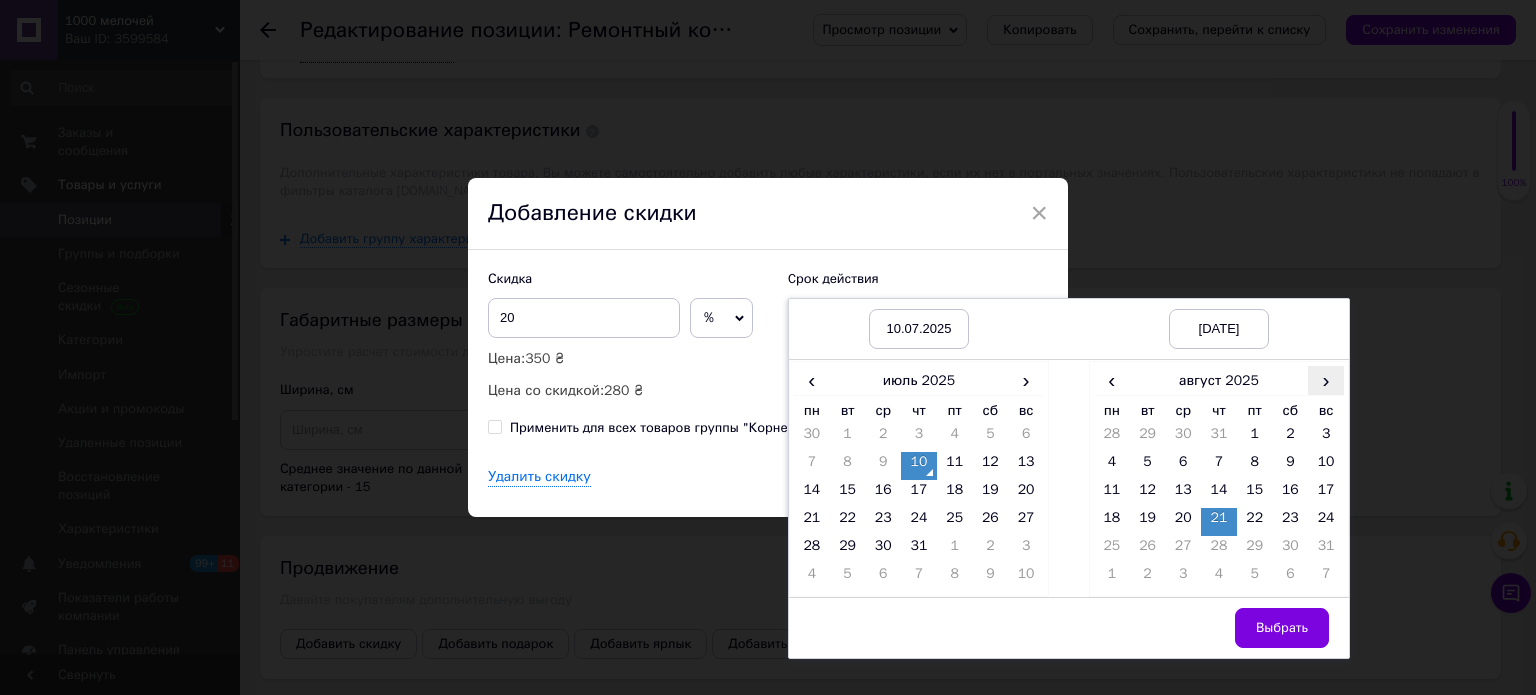 click on "›" at bounding box center [1326, 380] 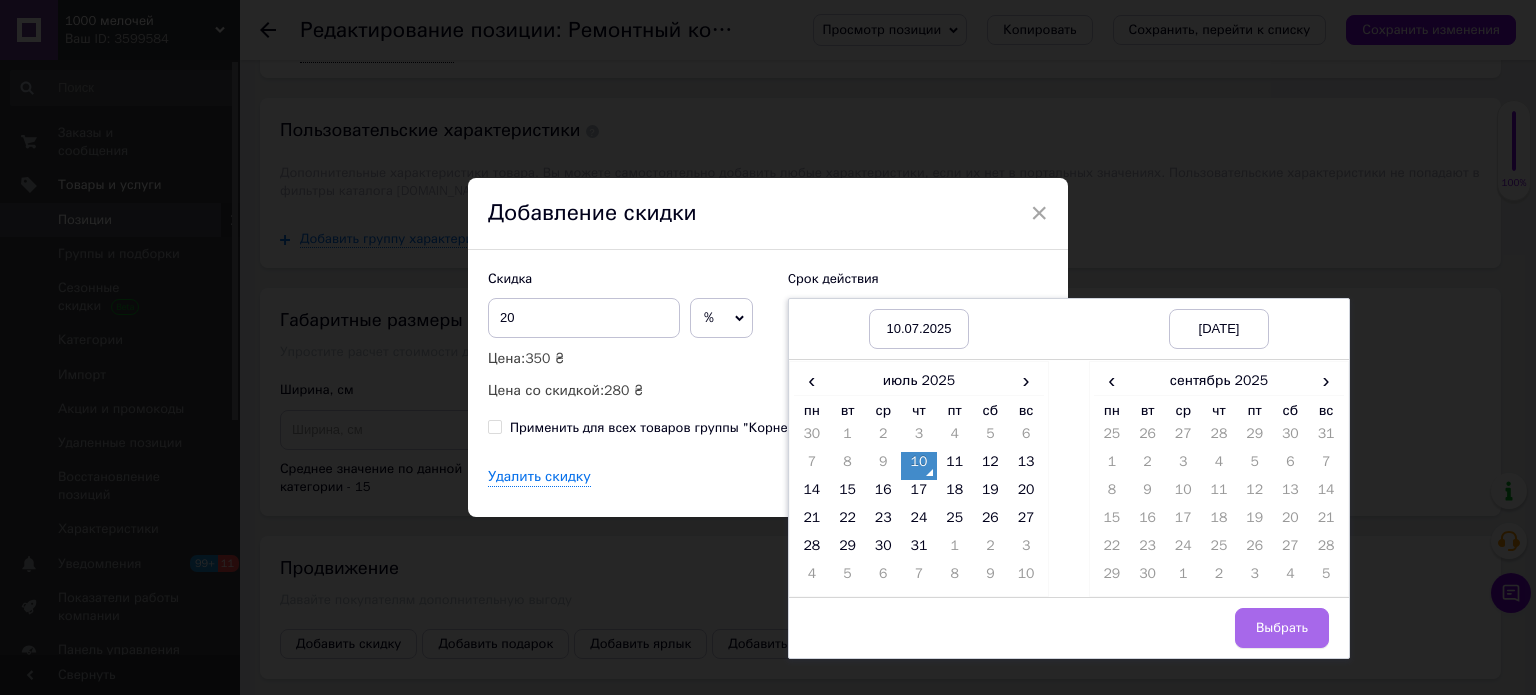 drag, startPoint x: 1291, startPoint y: 630, endPoint x: 1066, endPoint y: 458, distance: 283.21194 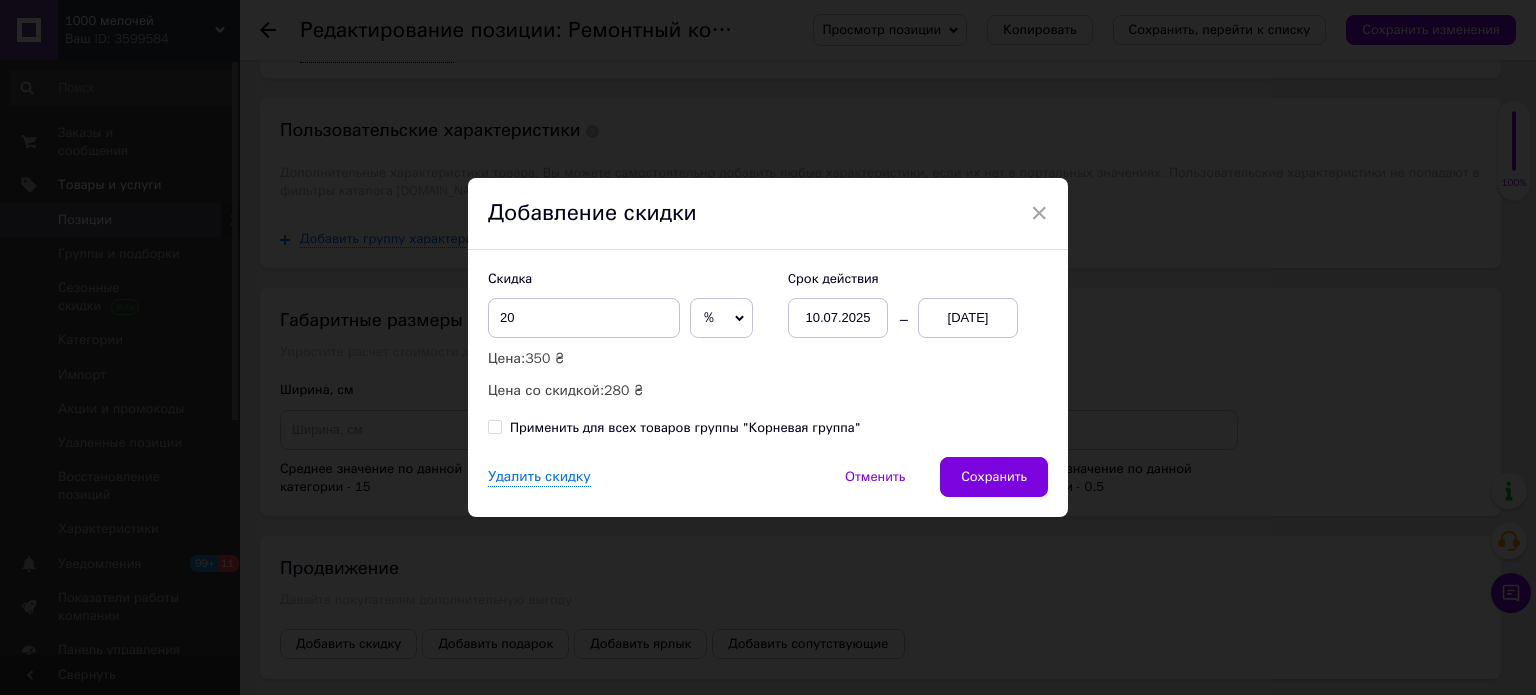 drag, startPoint x: 996, startPoint y: 475, endPoint x: 1413, endPoint y: 111, distance: 553.52057 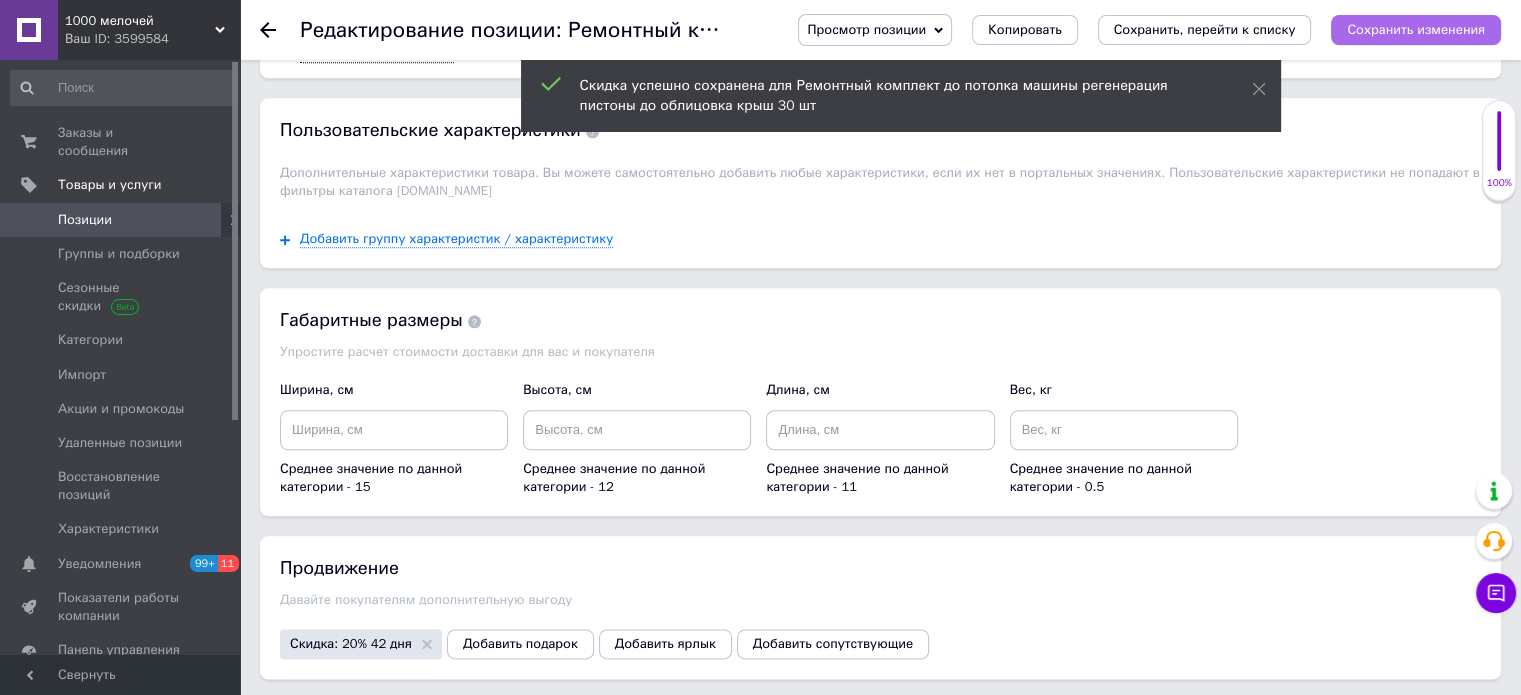 click on "Сохранить изменения" at bounding box center (1416, 29) 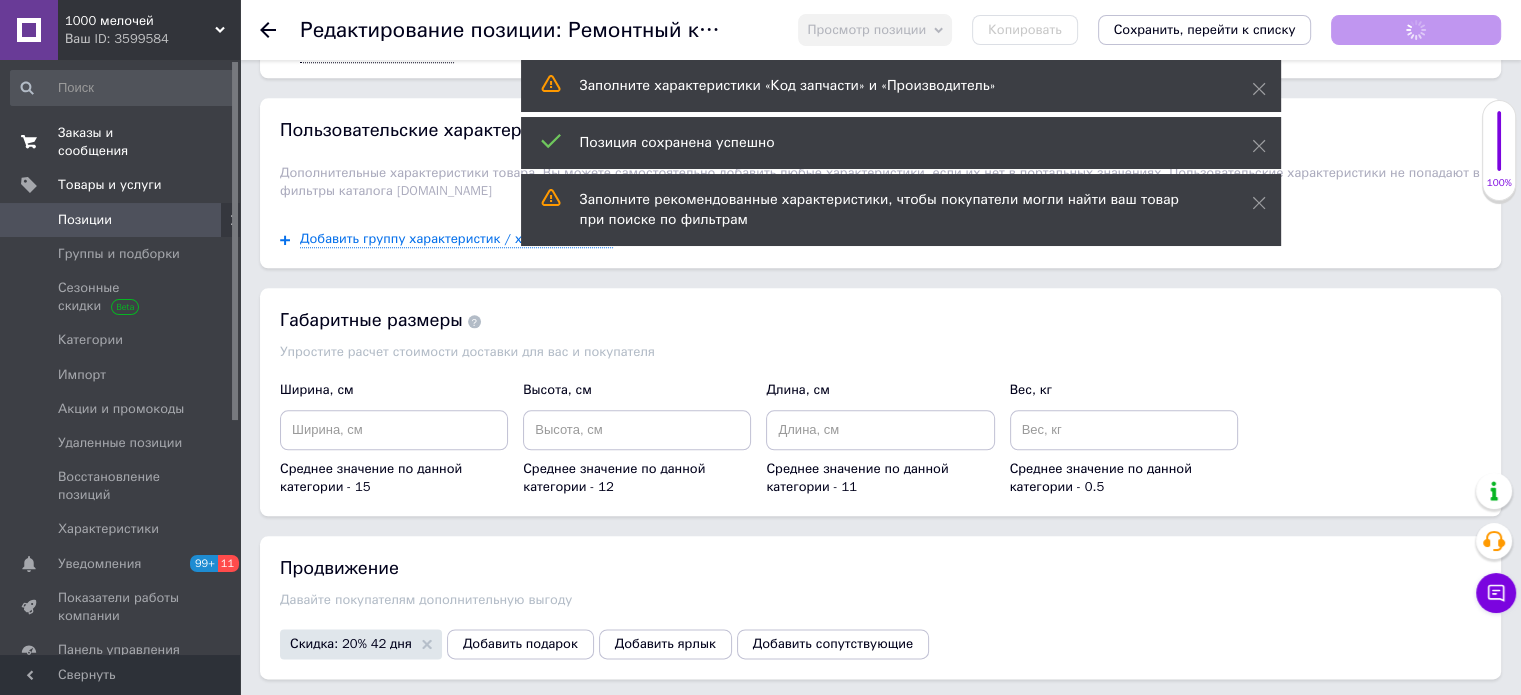 click on "Заказы и сообщения" at bounding box center [121, 142] 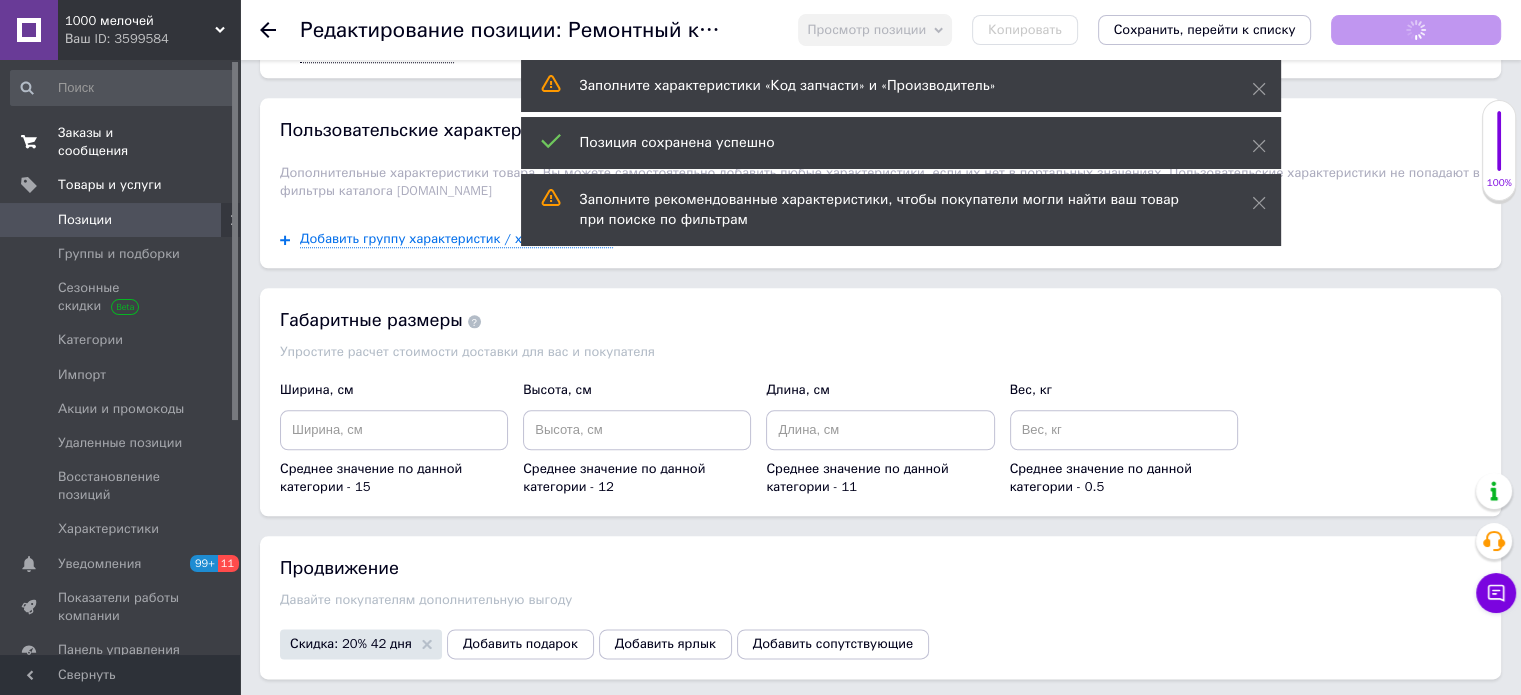 scroll, scrollTop: 0, scrollLeft: 0, axis: both 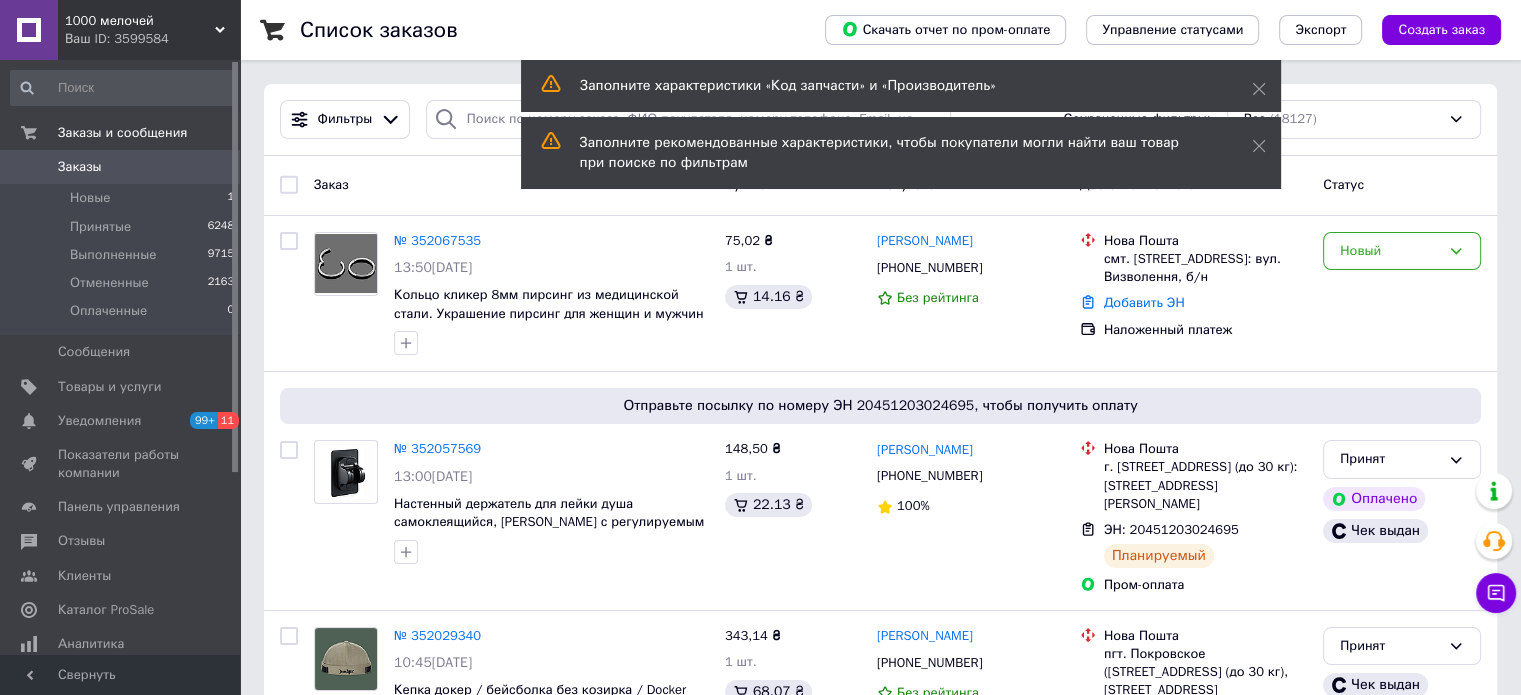 click on "Список заказов   Скачать отчет по пром-оплате Управление статусами Экспорт Создать заказ Фильтры Сохраненные фильтры: Все (18127) Заказ Сумма Покупатель Доставка и оплата Статус № 352067535 13:50, 10.07.2025 Кольцо кликер 8мм пирсинг из медицинской стали. Украшение пирсинг для женщин и мужчин унисекс 75,02 ₴ 1 шт. 14.16 ₴ Євгенія Репарюк +380975304818 Без рейтинга Нова Пошта смт. Ясіня, №1: вул. Визволення, б/н Добавить ЭН Наложенный платеж Новый Отправьте посылку по номеру ЭН 20451203024695, чтобы получить оплату № 352057569 13:00, 10.07.2025 148,50 ₴ 1 шт. 22.13 ₴ Андрей Щелкунов +380968084686 100% Нова Пошта 98 ₴" at bounding box center (880, 9437) 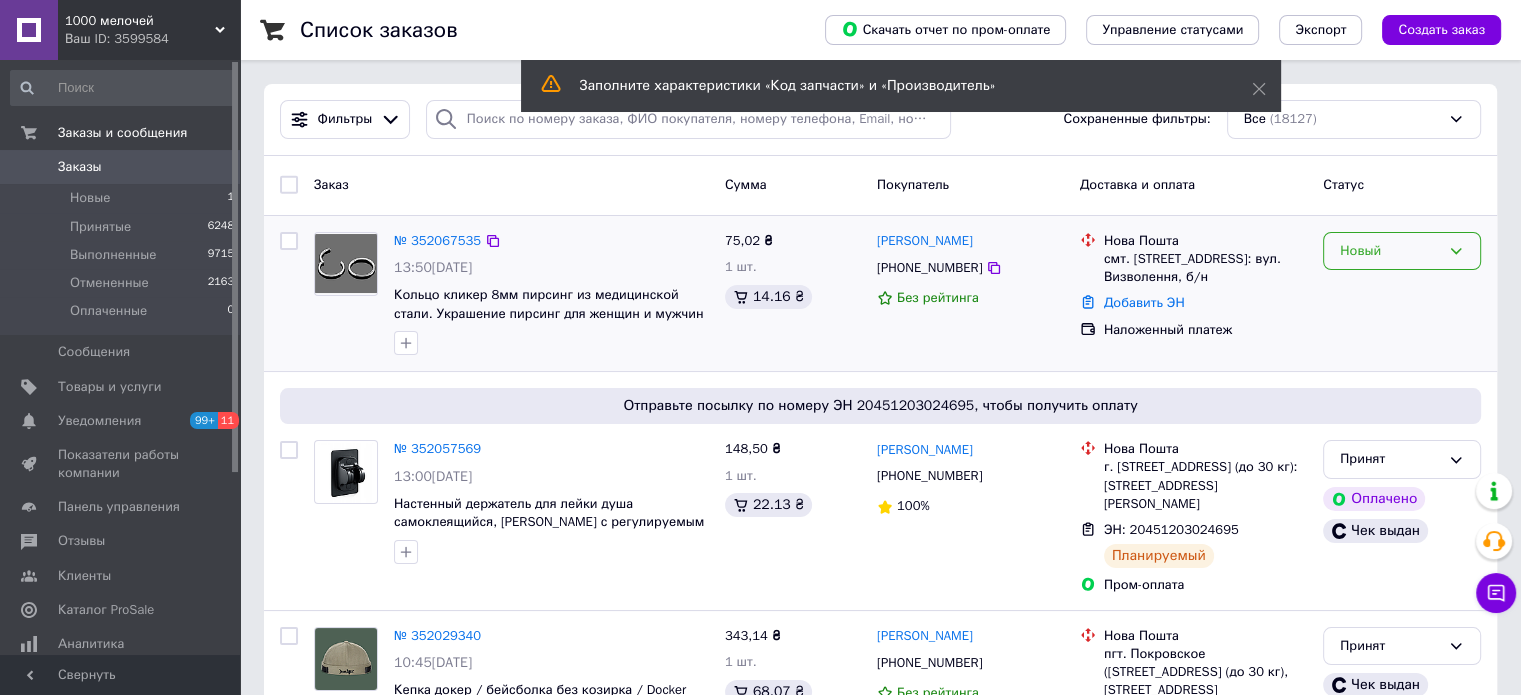 drag, startPoint x: 1407, startPoint y: 252, endPoint x: 1401, endPoint y: 270, distance: 18.973665 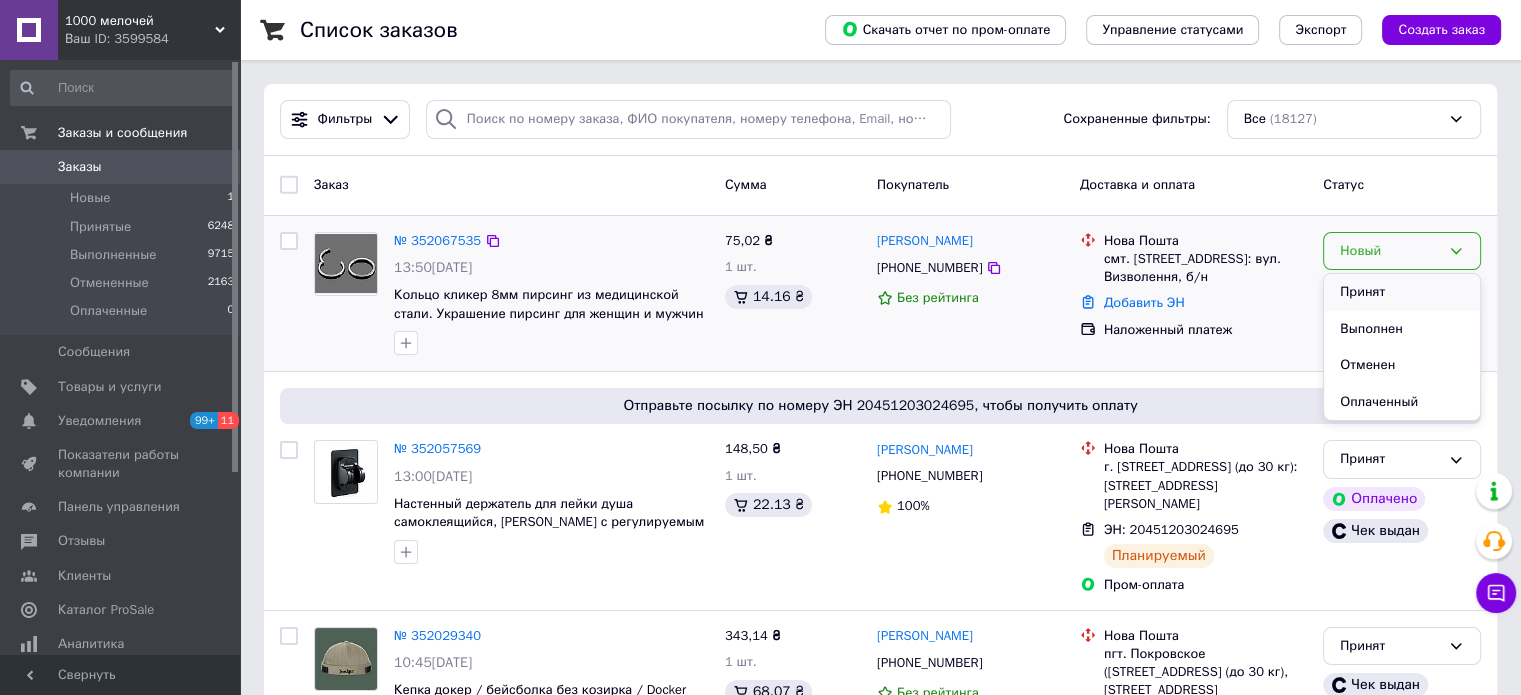 click on "Принят" at bounding box center (1402, 292) 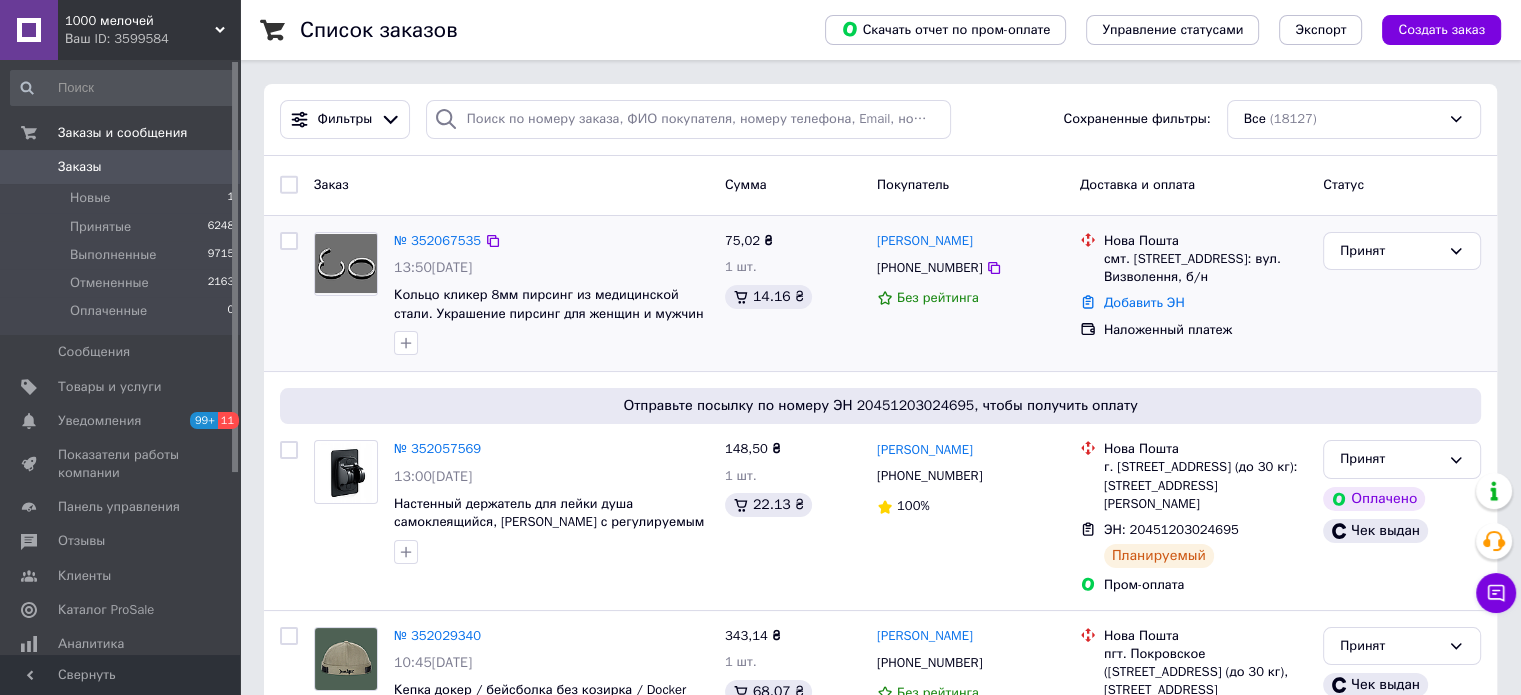 drag, startPoint x: 1429, startPoint y: 315, endPoint x: 1236, endPoint y: 327, distance: 193.3727 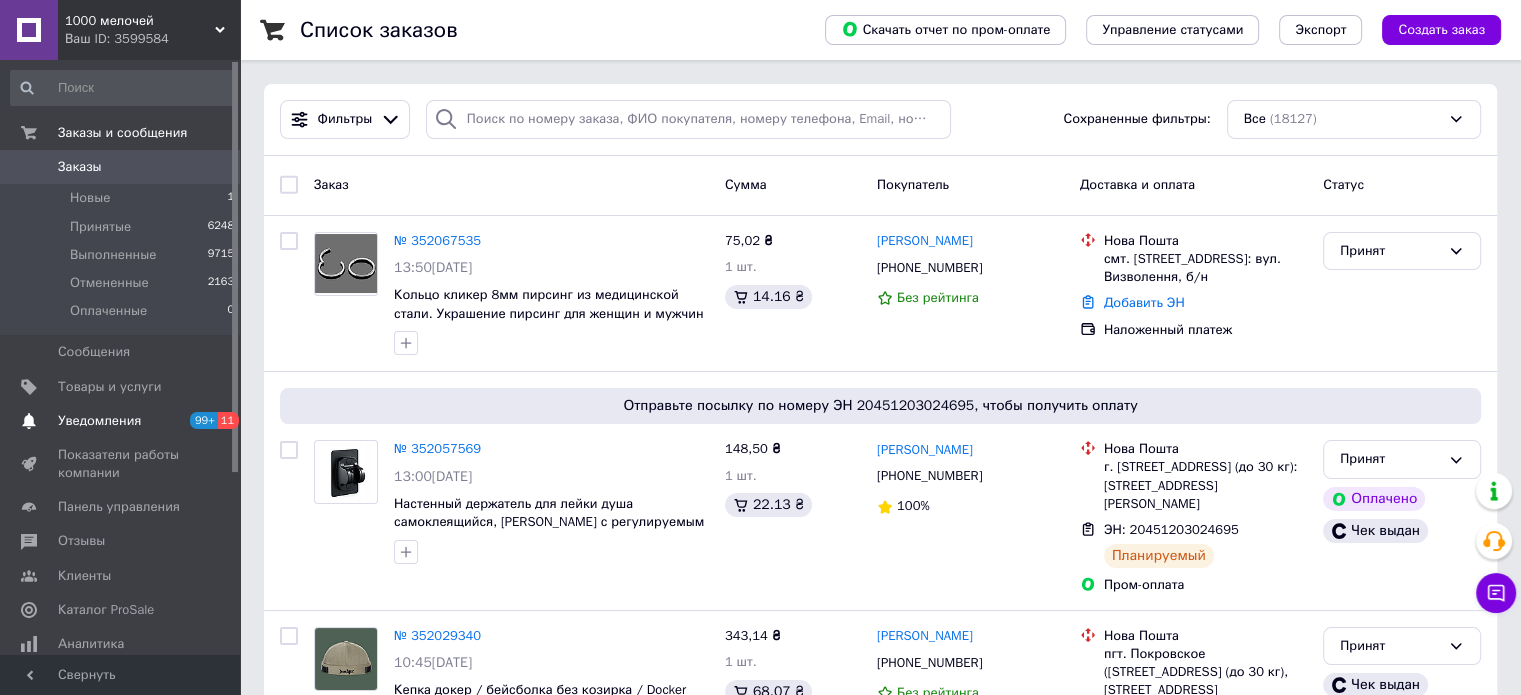 click on "Уведомления 99+ 11" at bounding box center [123, 421] 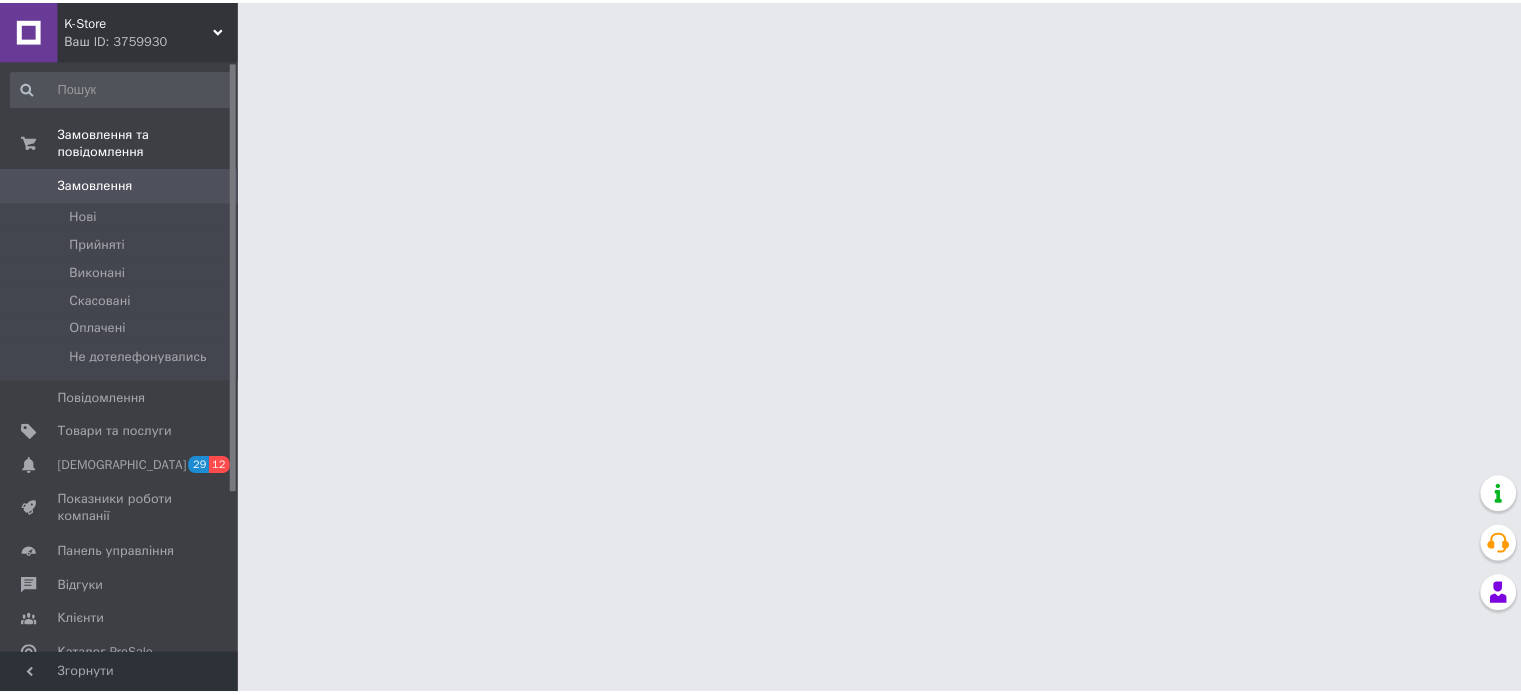 scroll, scrollTop: 0, scrollLeft: 0, axis: both 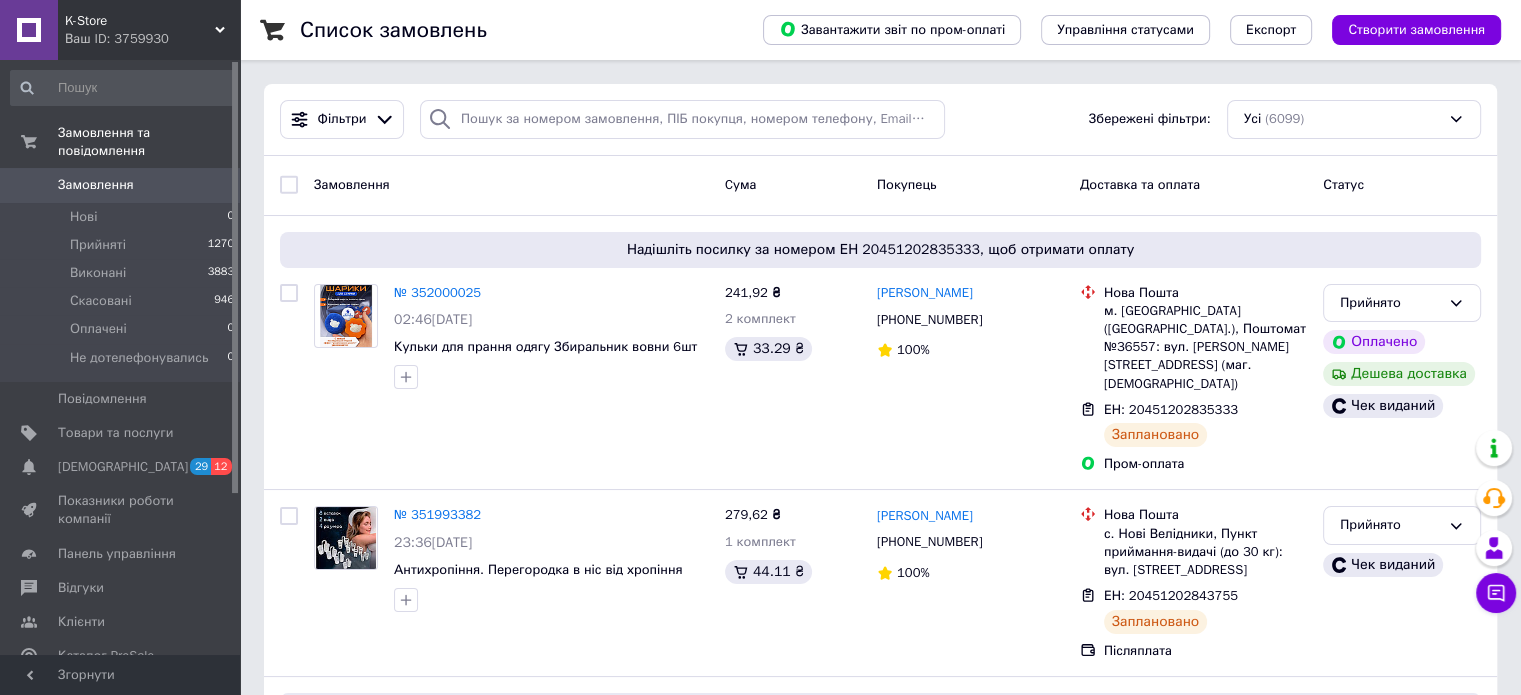 click on "K-Store Ваш ID: 3759930" at bounding box center (149, 30) 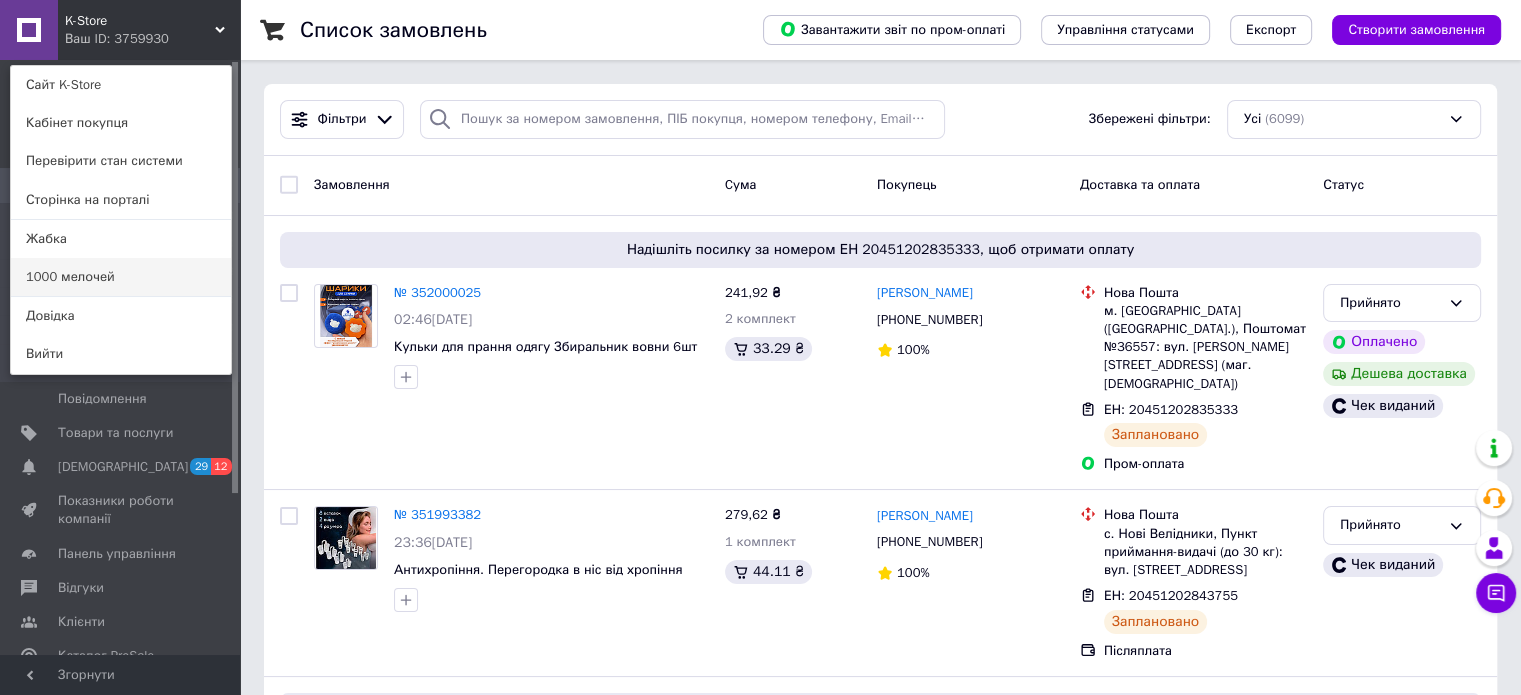click on "1000 мелочей" at bounding box center (121, 277) 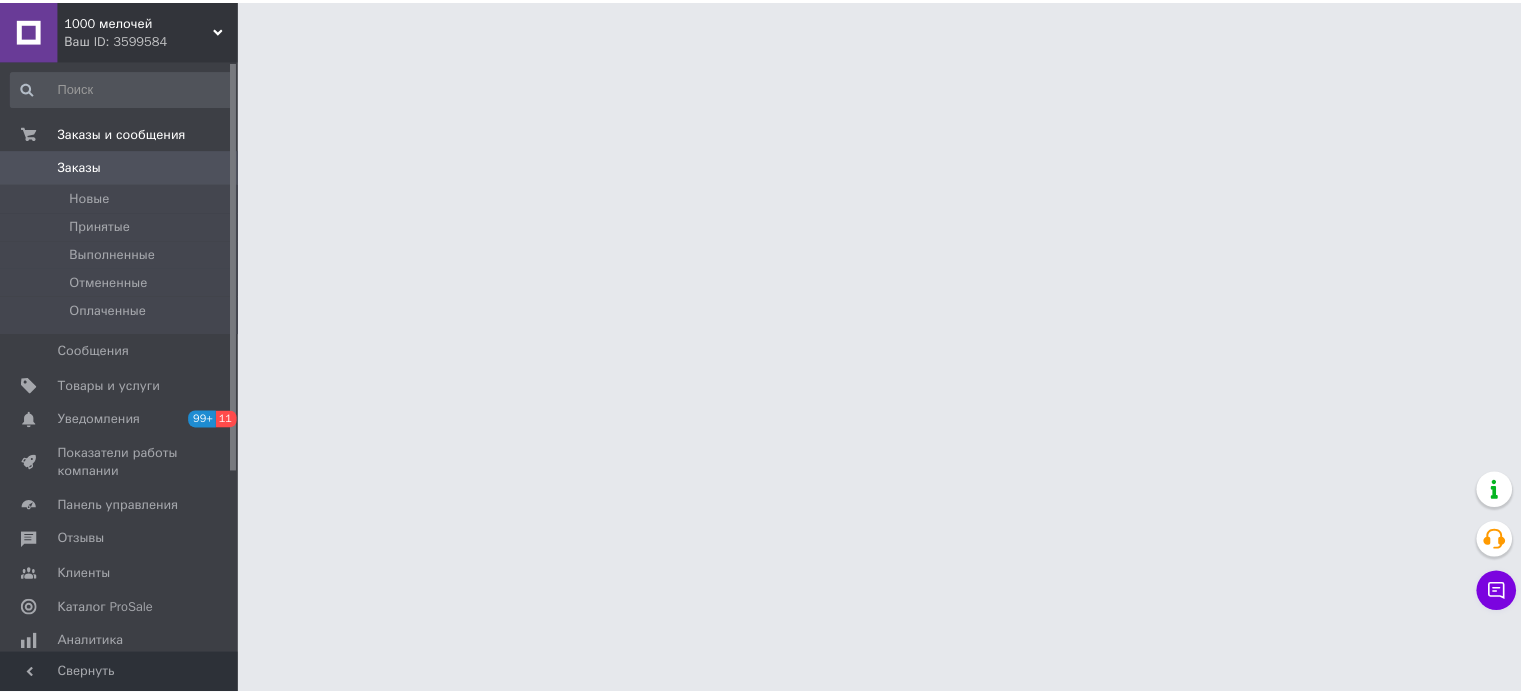 scroll, scrollTop: 0, scrollLeft: 0, axis: both 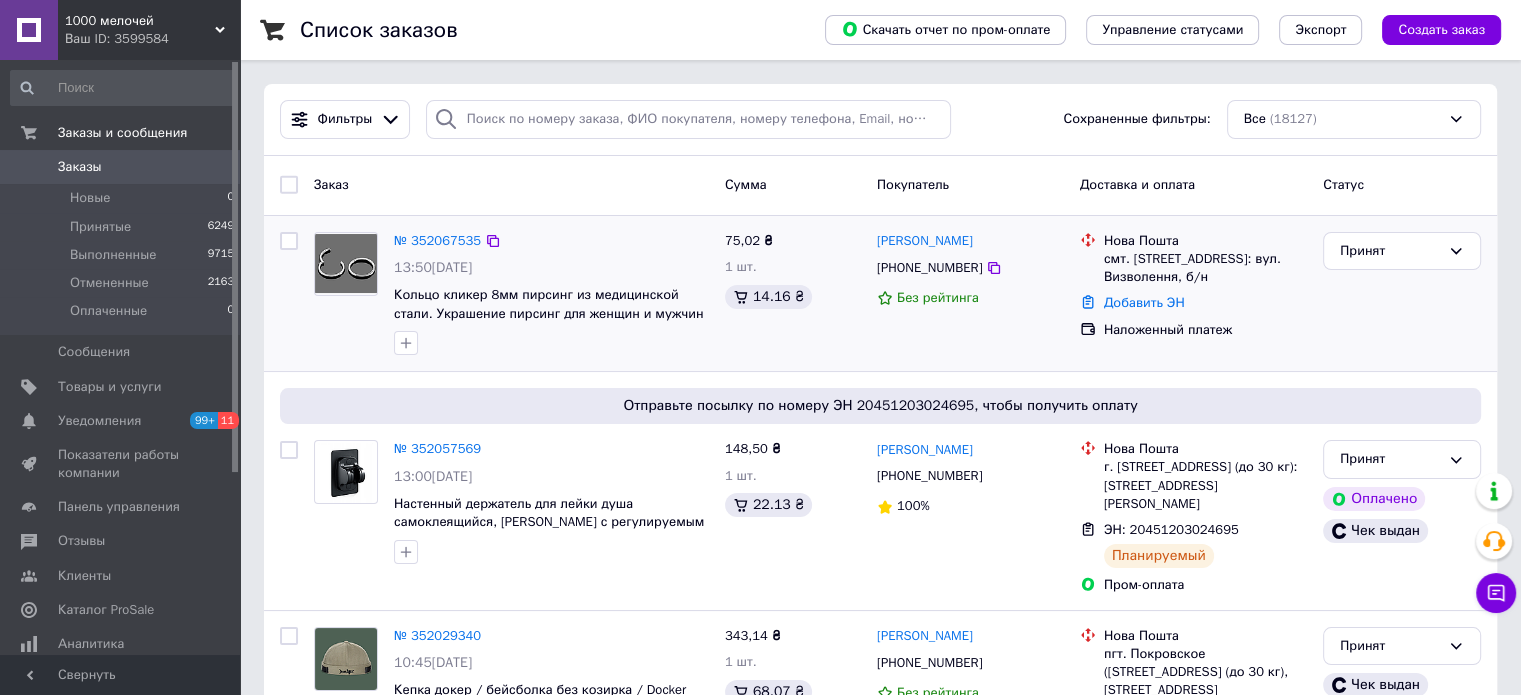 click on "Принят" at bounding box center [1402, 294] 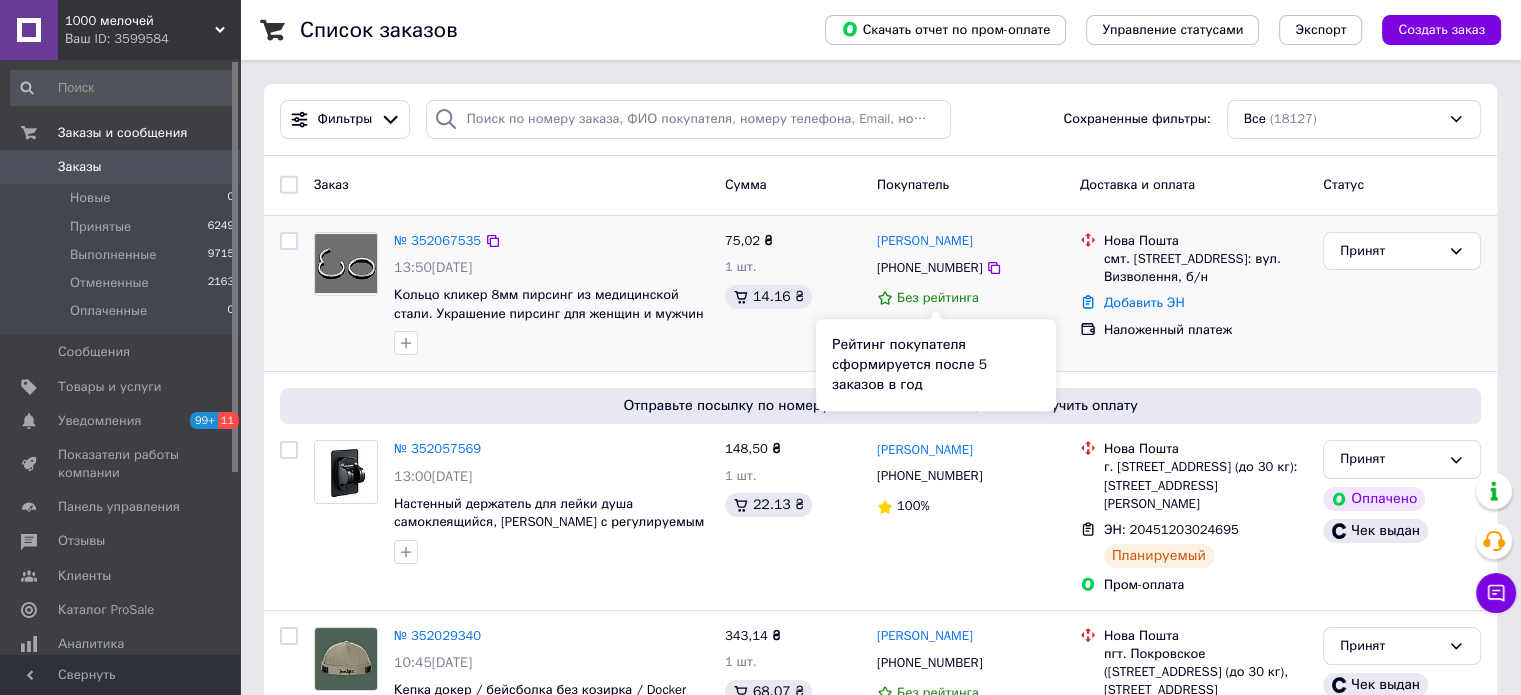 click on "+380975304818" at bounding box center [929, 268] 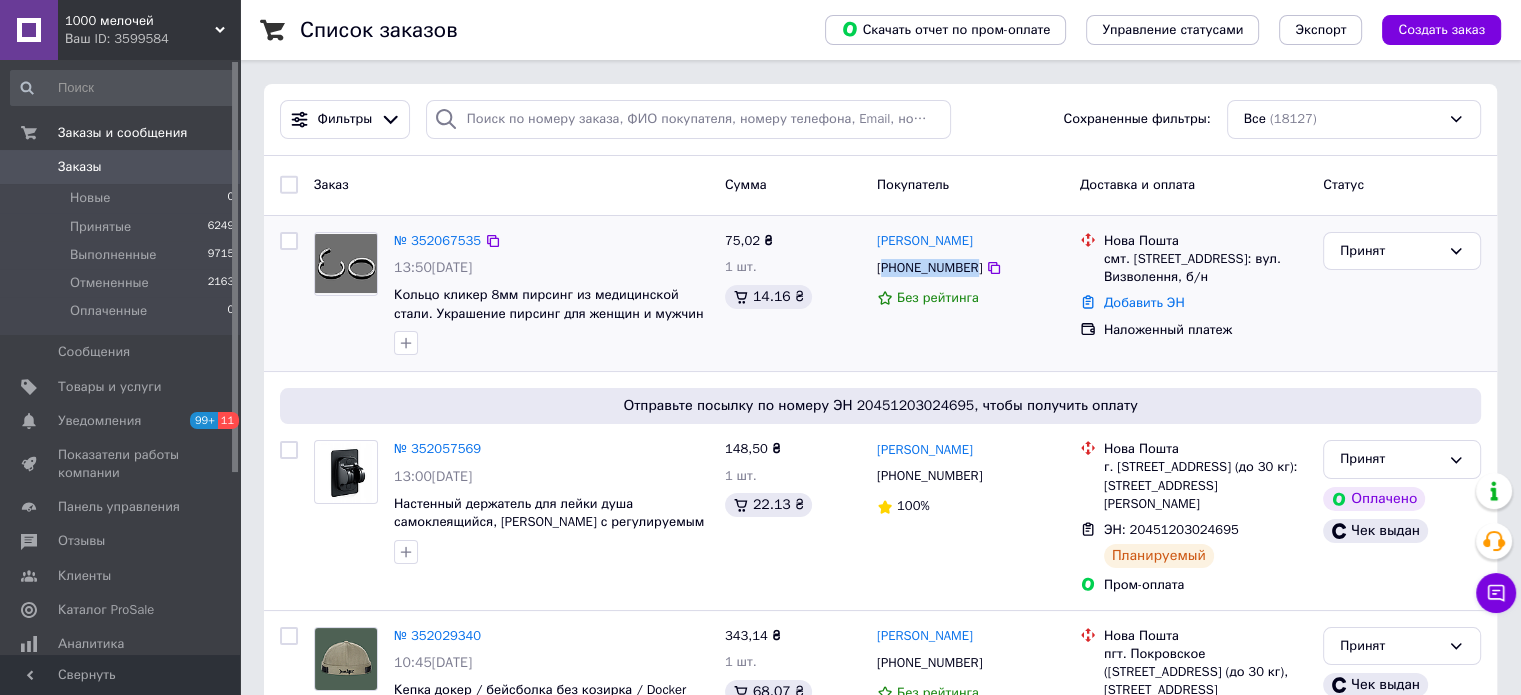 click on "+380975304818" at bounding box center (929, 268) 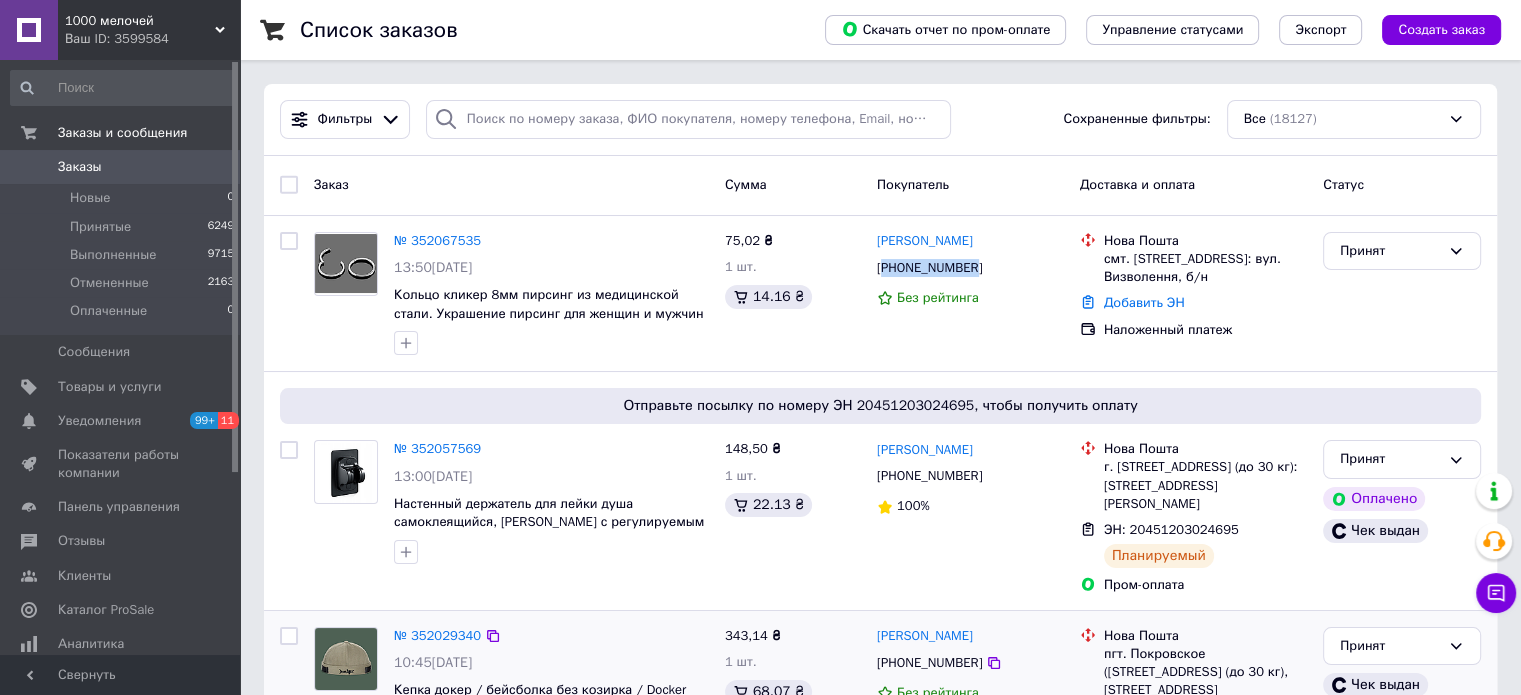 copy on "380975304818" 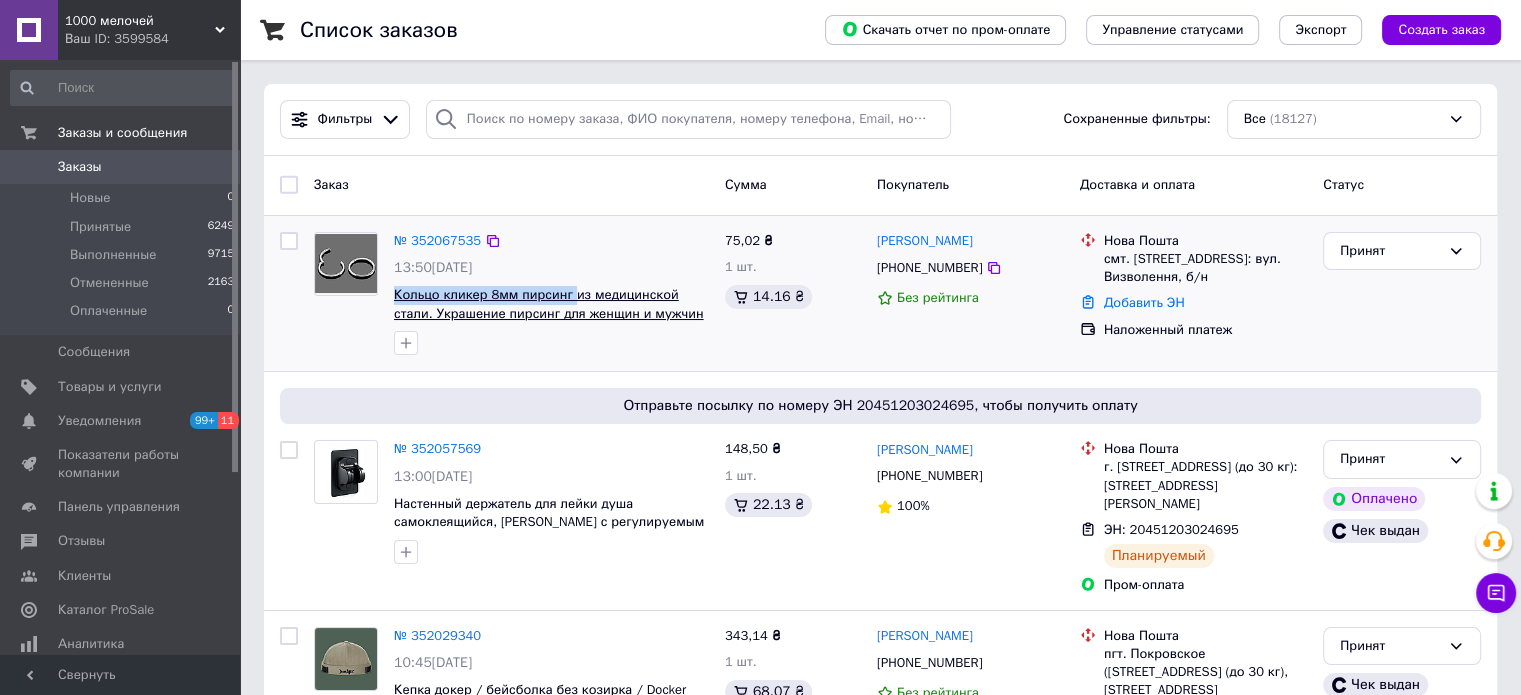 drag, startPoint x: 388, startPoint y: 291, endPoint x: 567, endPoint y: 290, distance: 179.00279 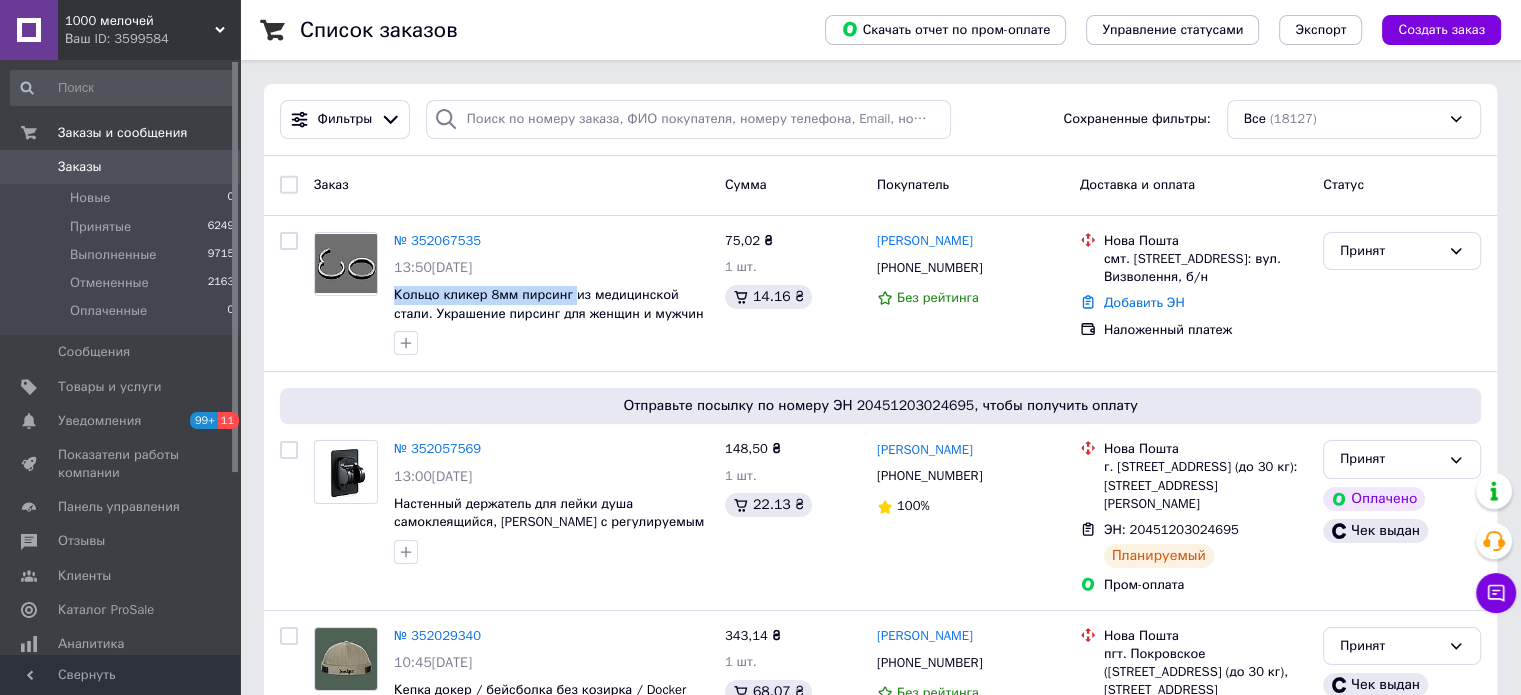 copy on "Кольцо кликер 8мм пирсинг" 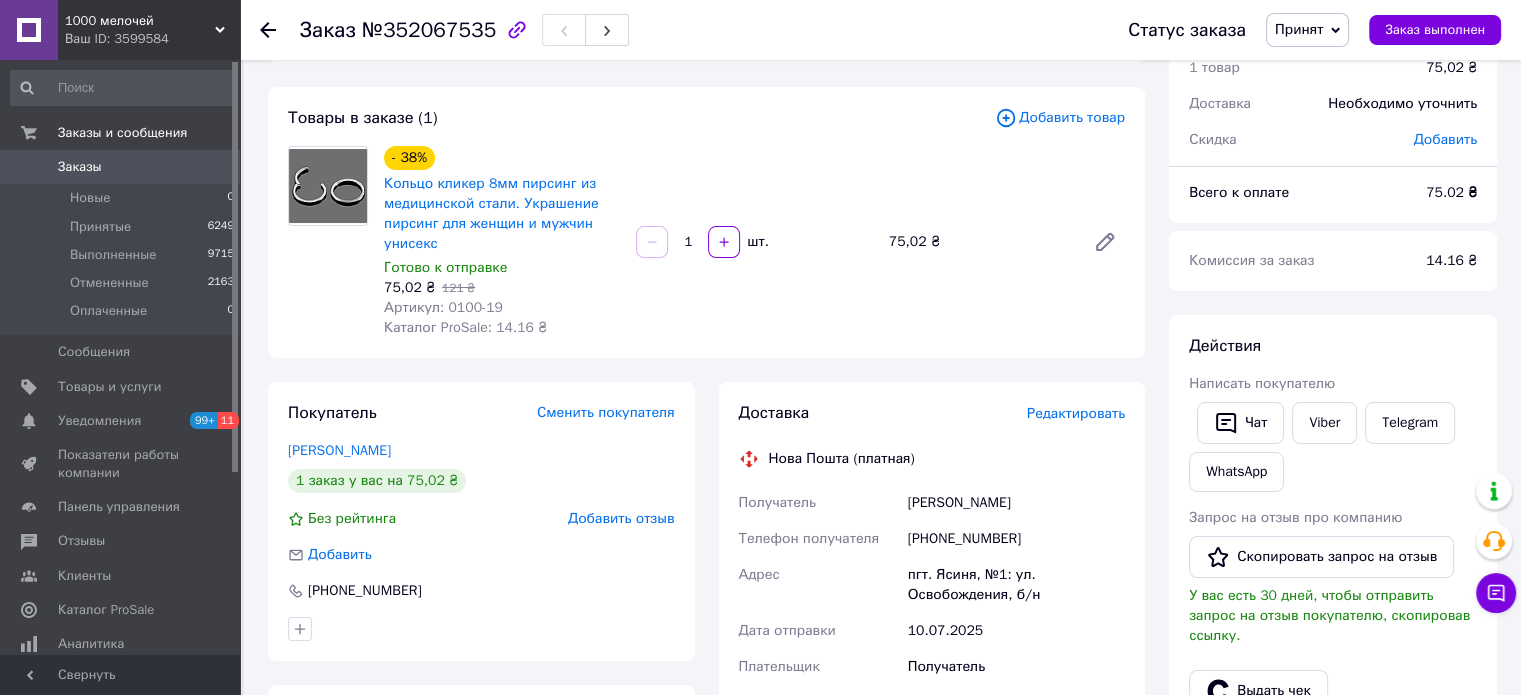 scroll, scrollTop: 300, scrollLeft: 0, axis: vertical 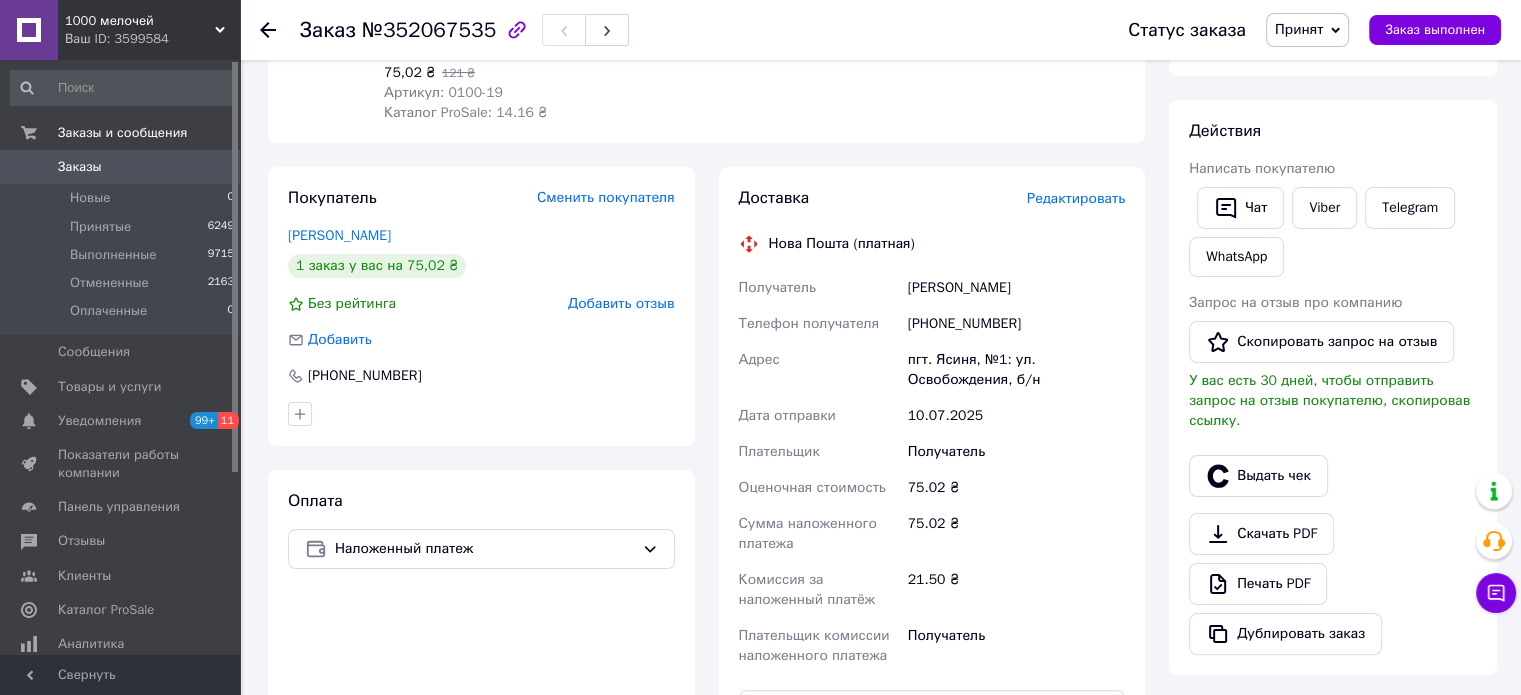 click on "21.50 ₴" at bounding box center [1016, 590] 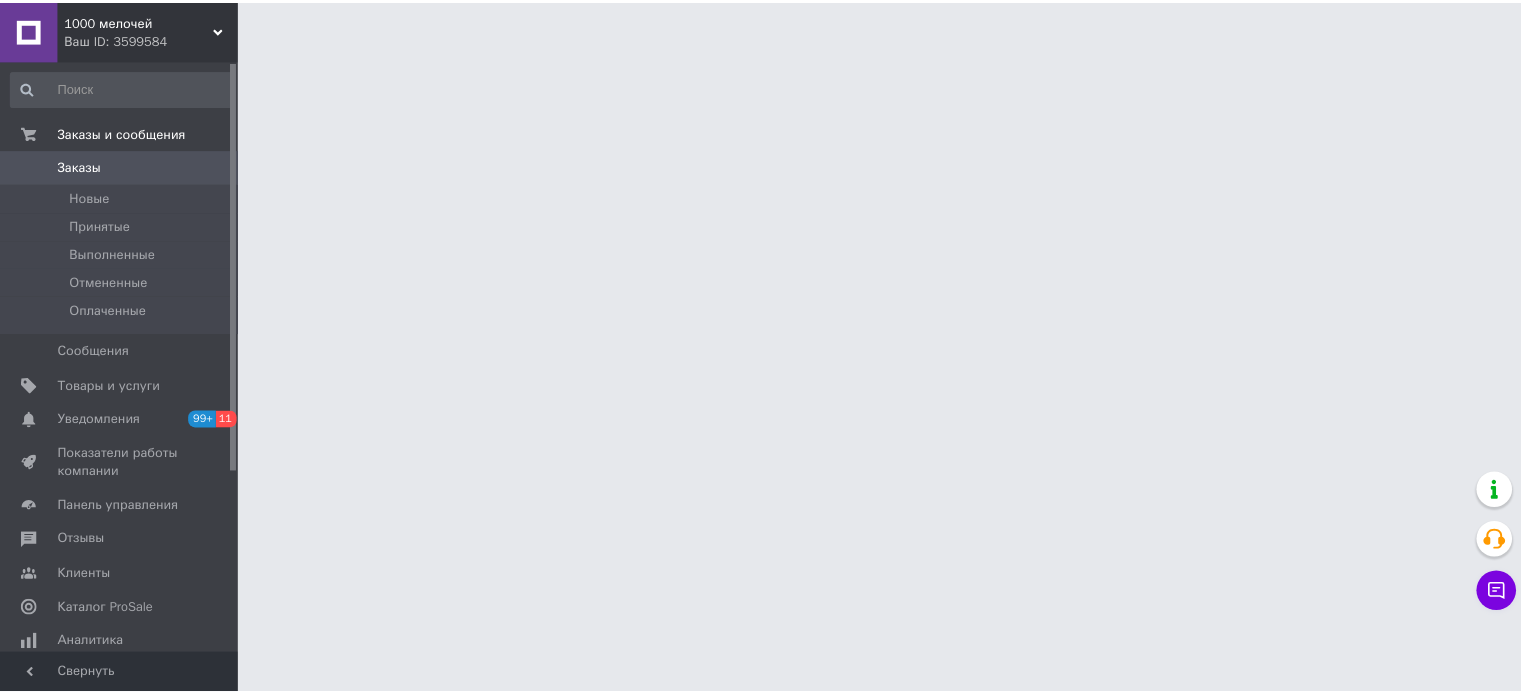 scroll, scrollTop: 0, scrollLeft: 0, axis: both 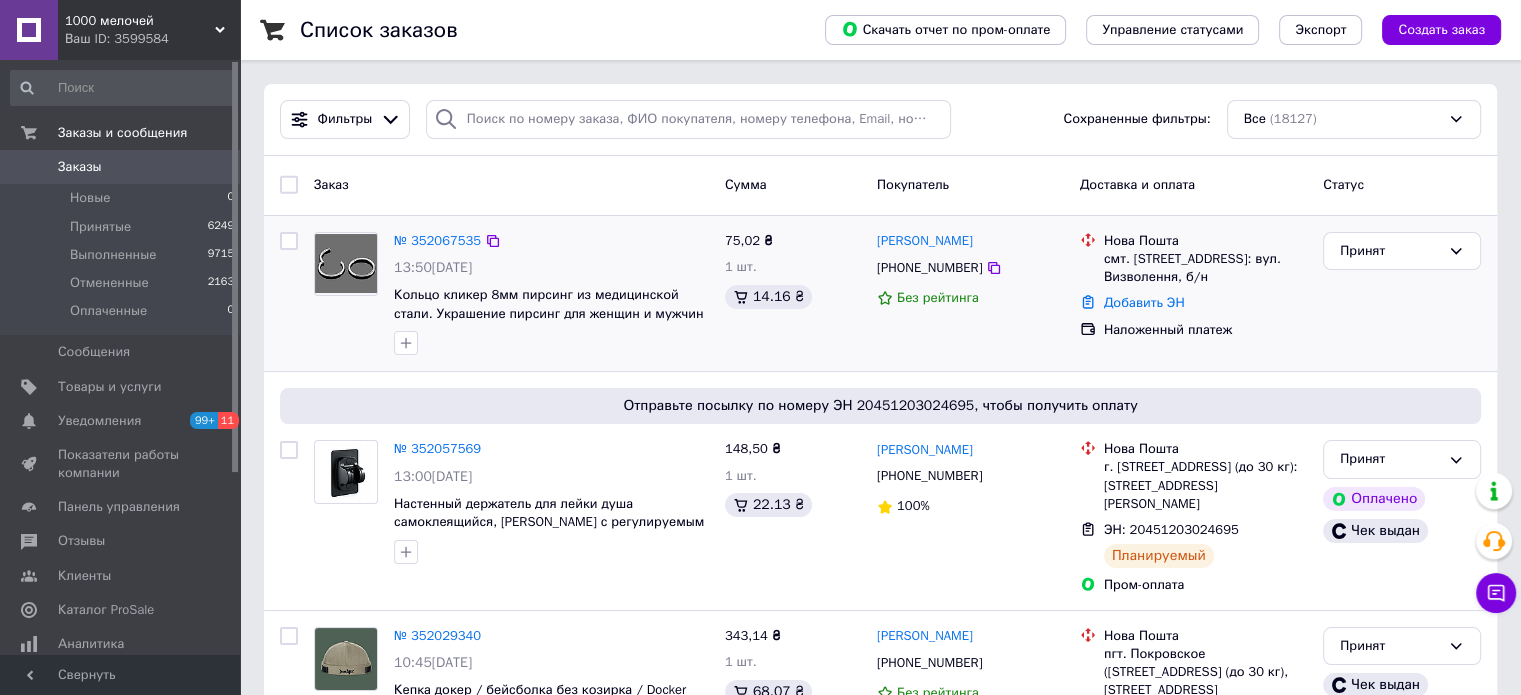 drag, startPoint x: 1436, startPoint y: 321, endPoint x: 681, endPoint y: 283, distance: 755.9557 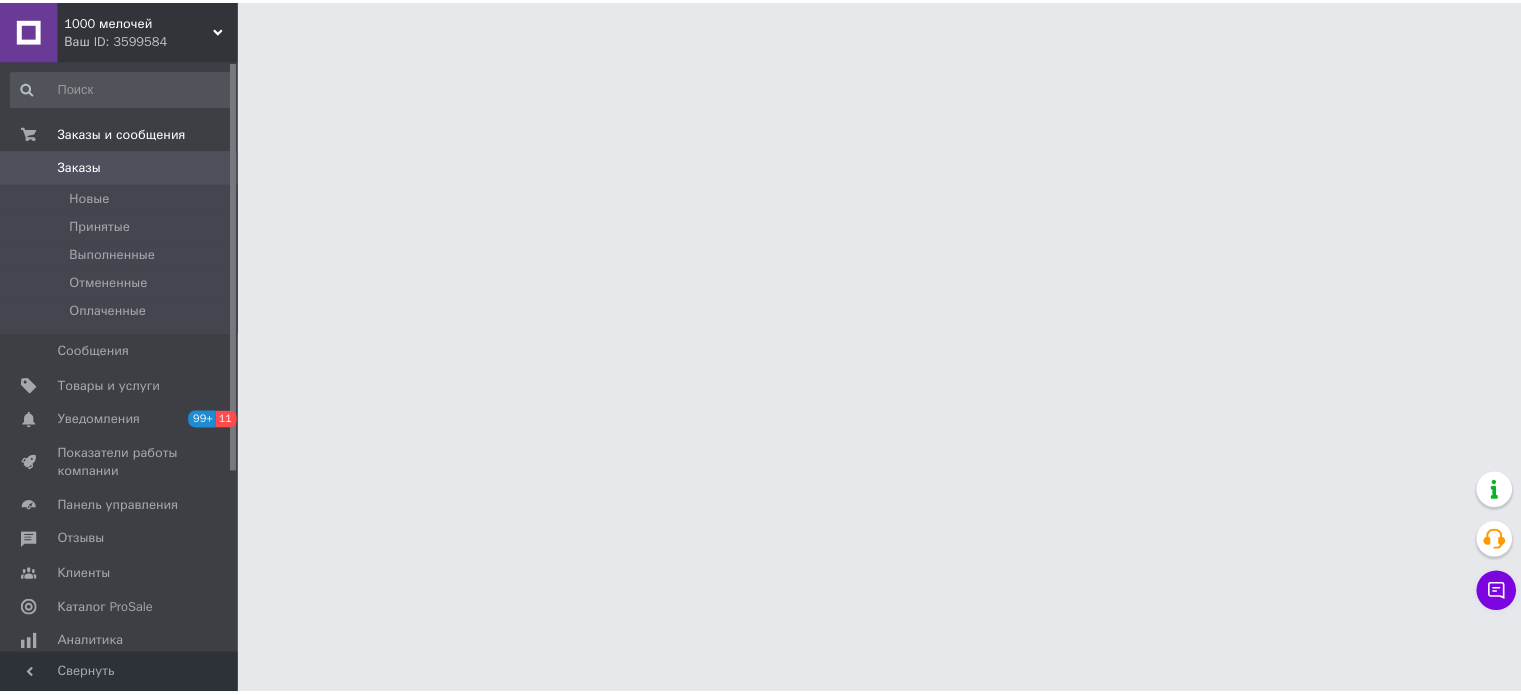 scroll, scrollTop: 0, scrollLeft: 0, axis: both 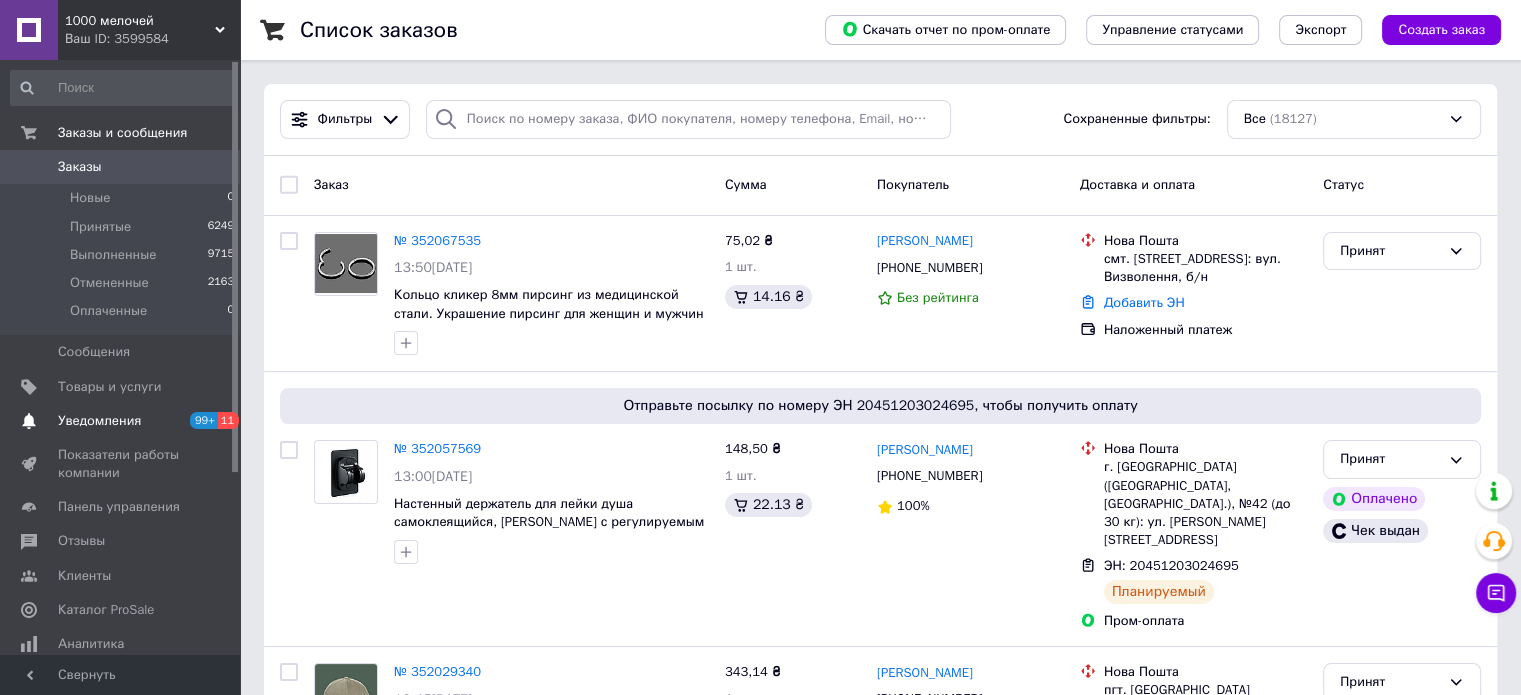 click on "Уведомления" at bounding box center (121, 421) 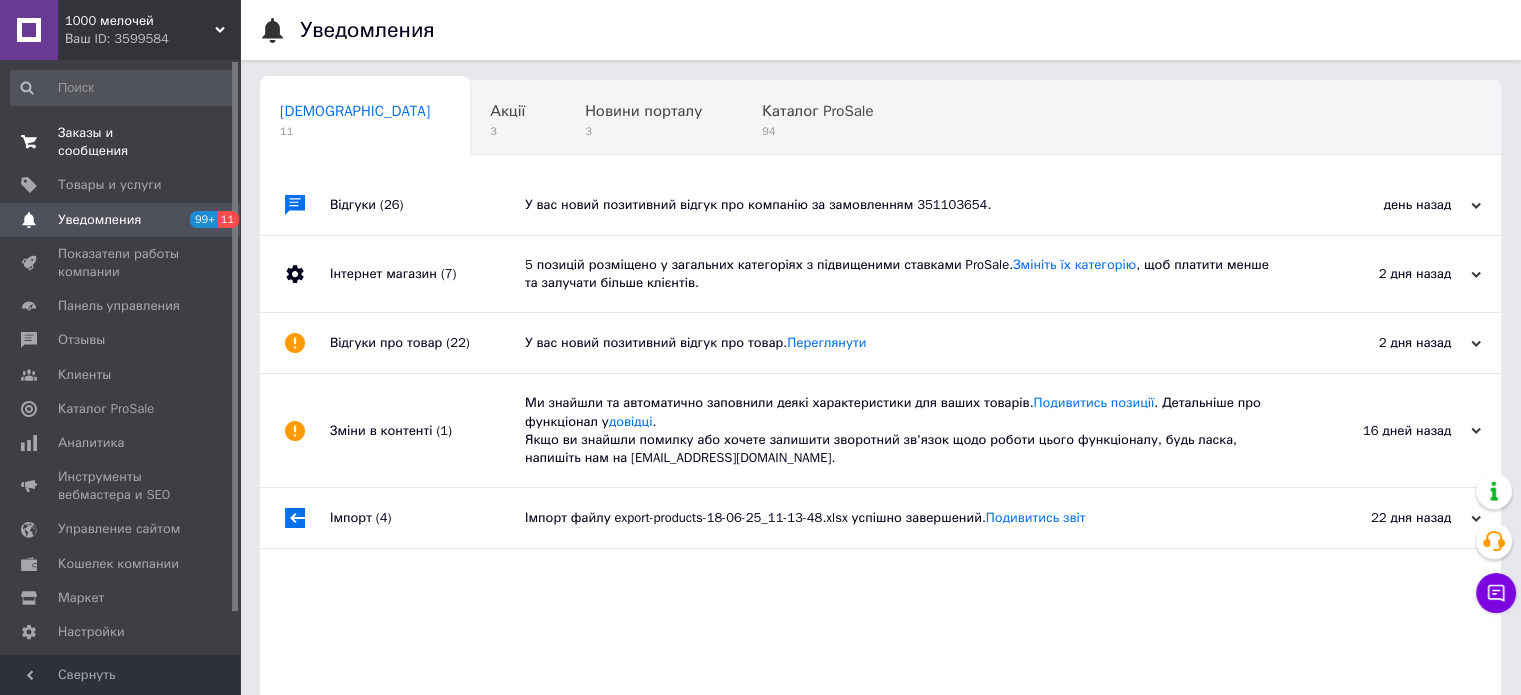click on "Заказы и сообщения 0 0" at bounding box center [123, 142] 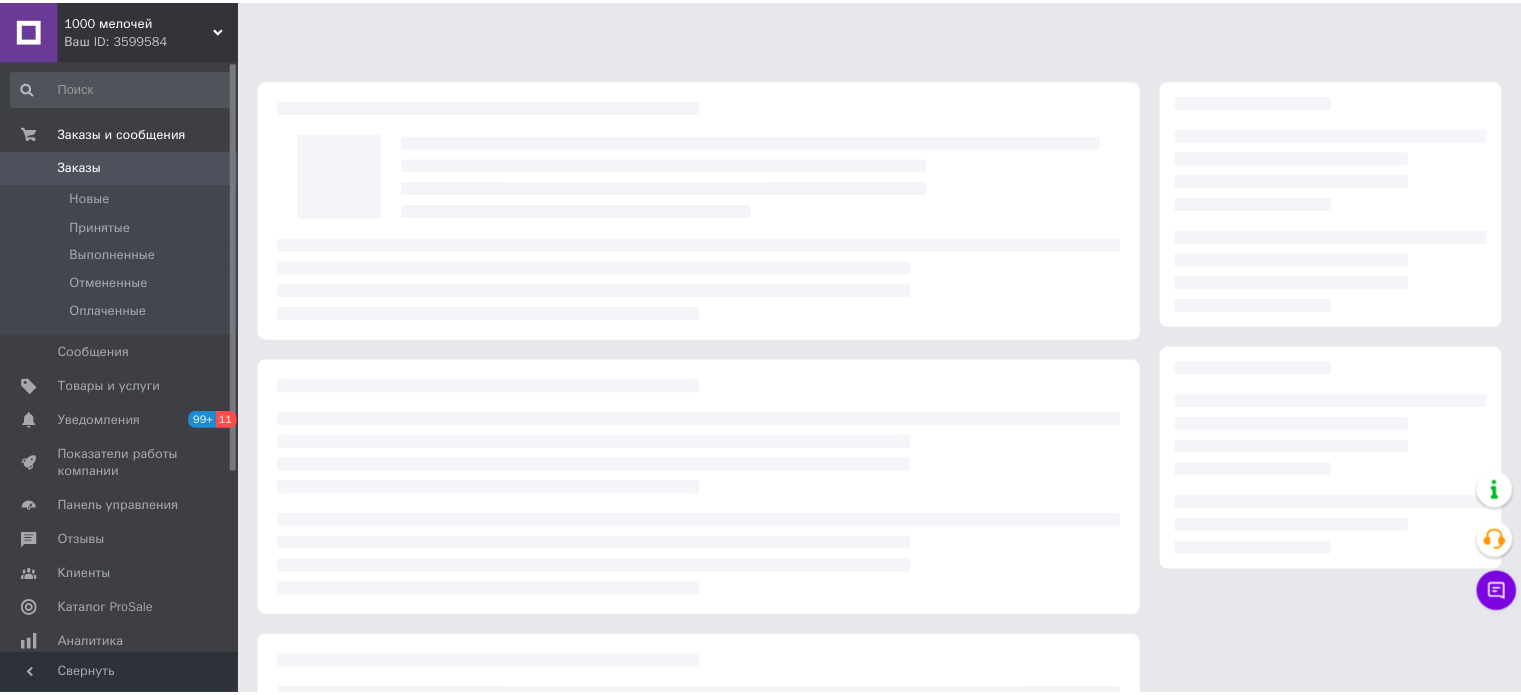 scroll, scrollTop: 0, scrollLeft: 0, axis: both 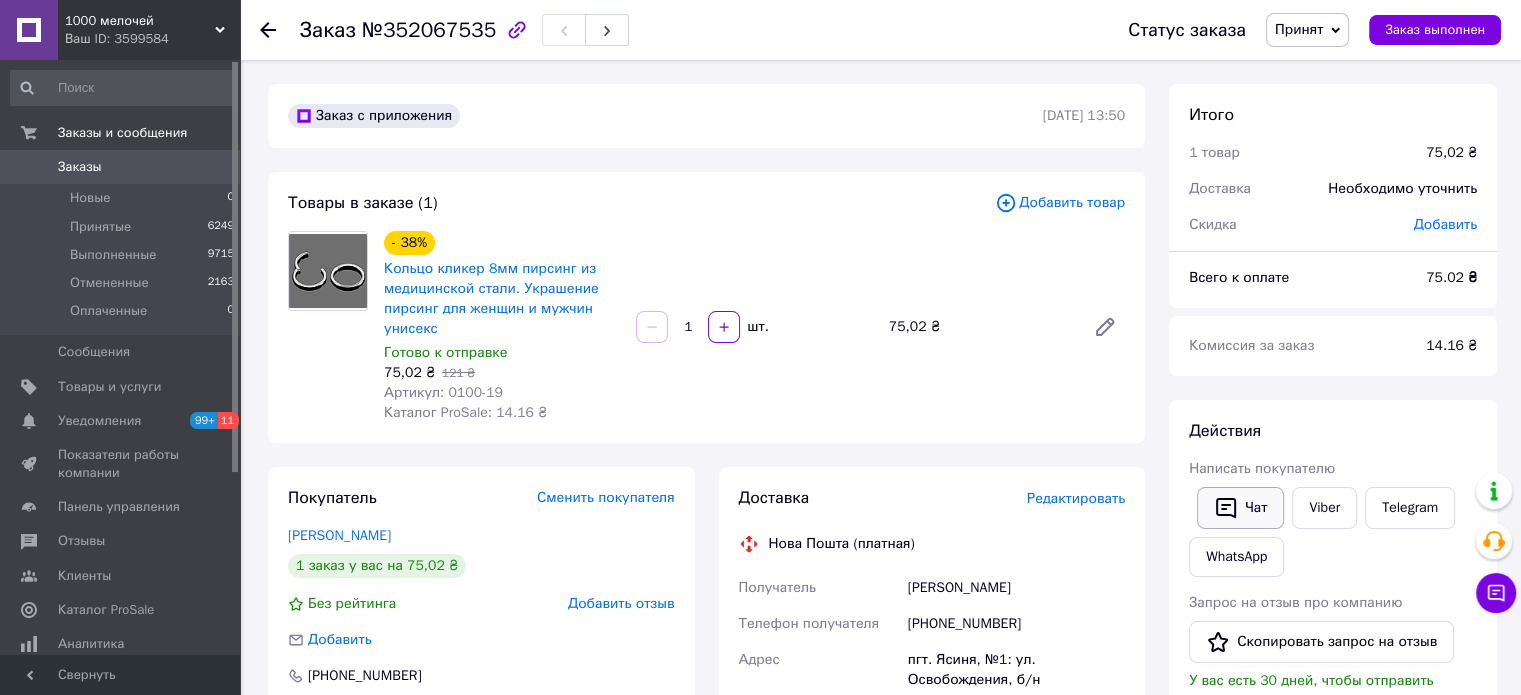 click 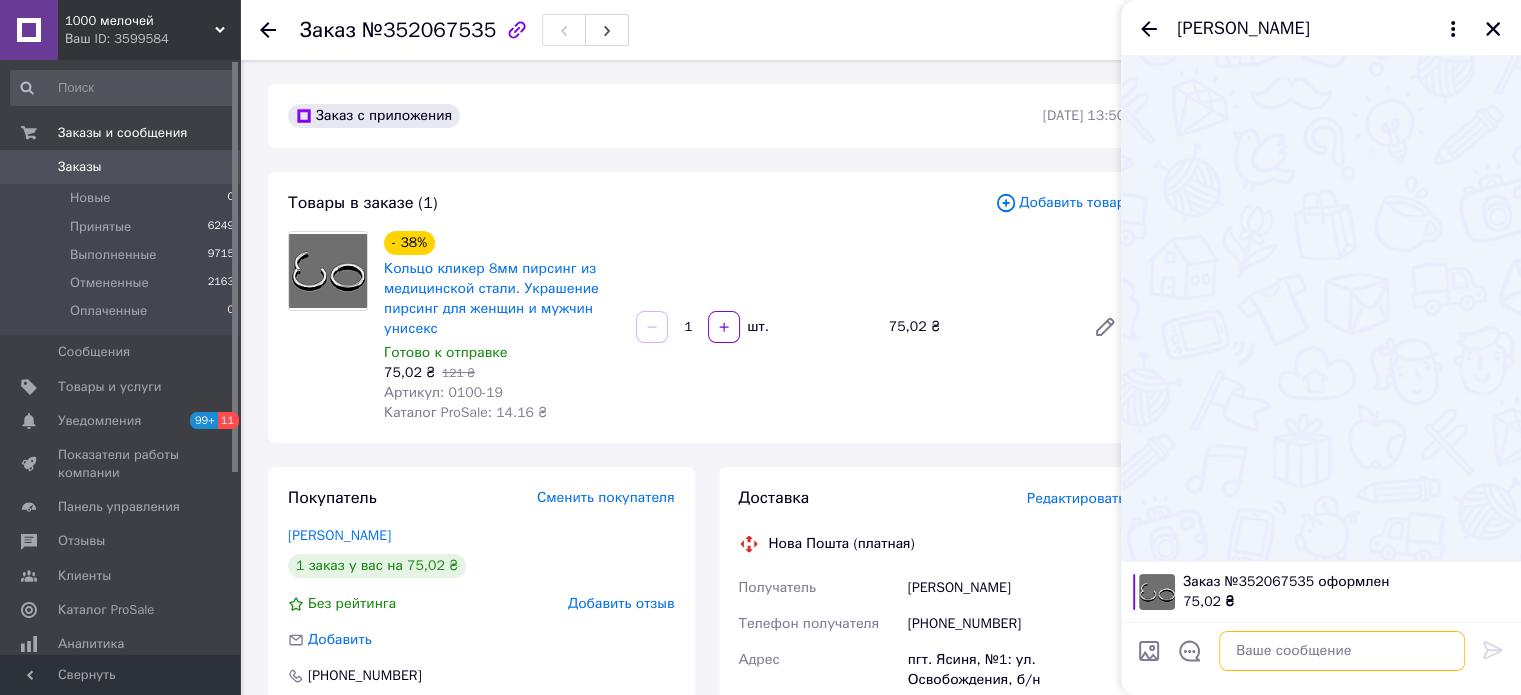 click at bounding box center [1342, 651] 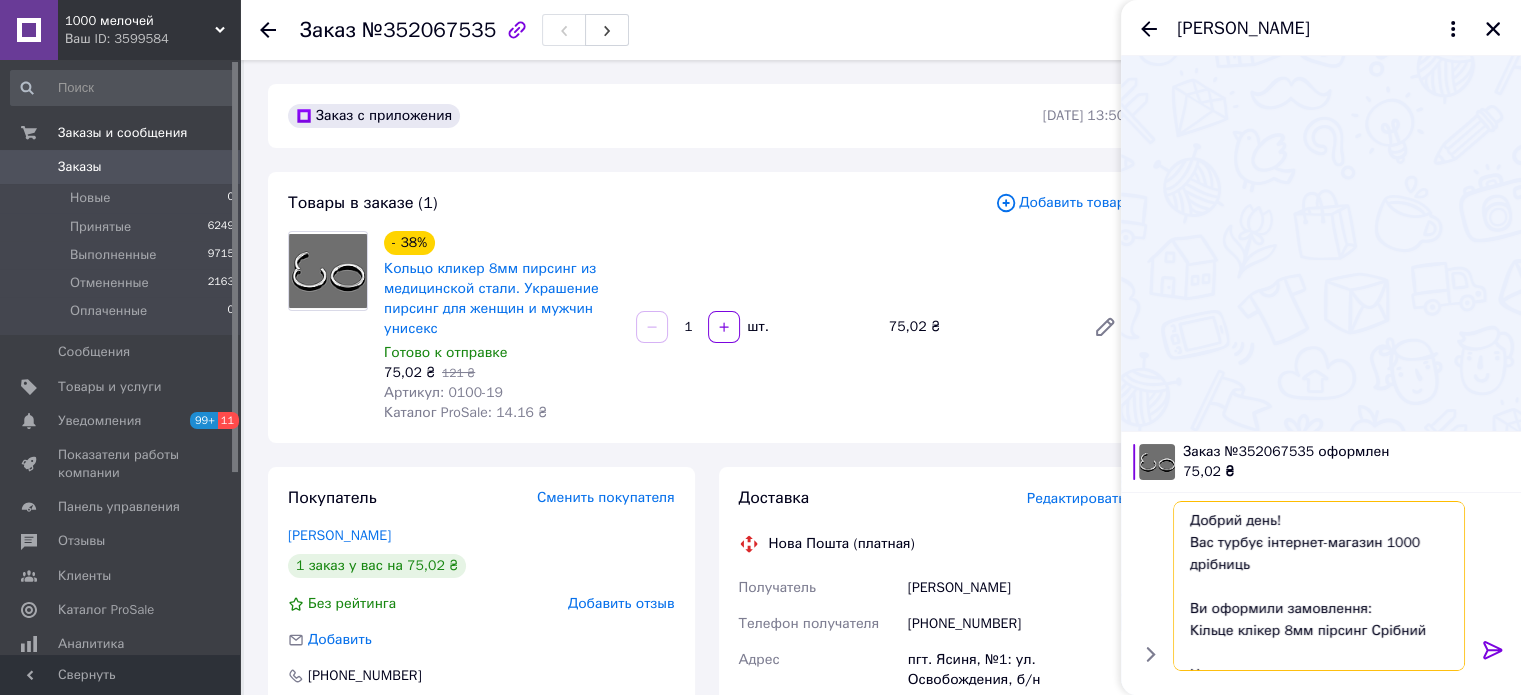 scroll, scrollTop: 67, scrollLeft: 0, axis: vertical 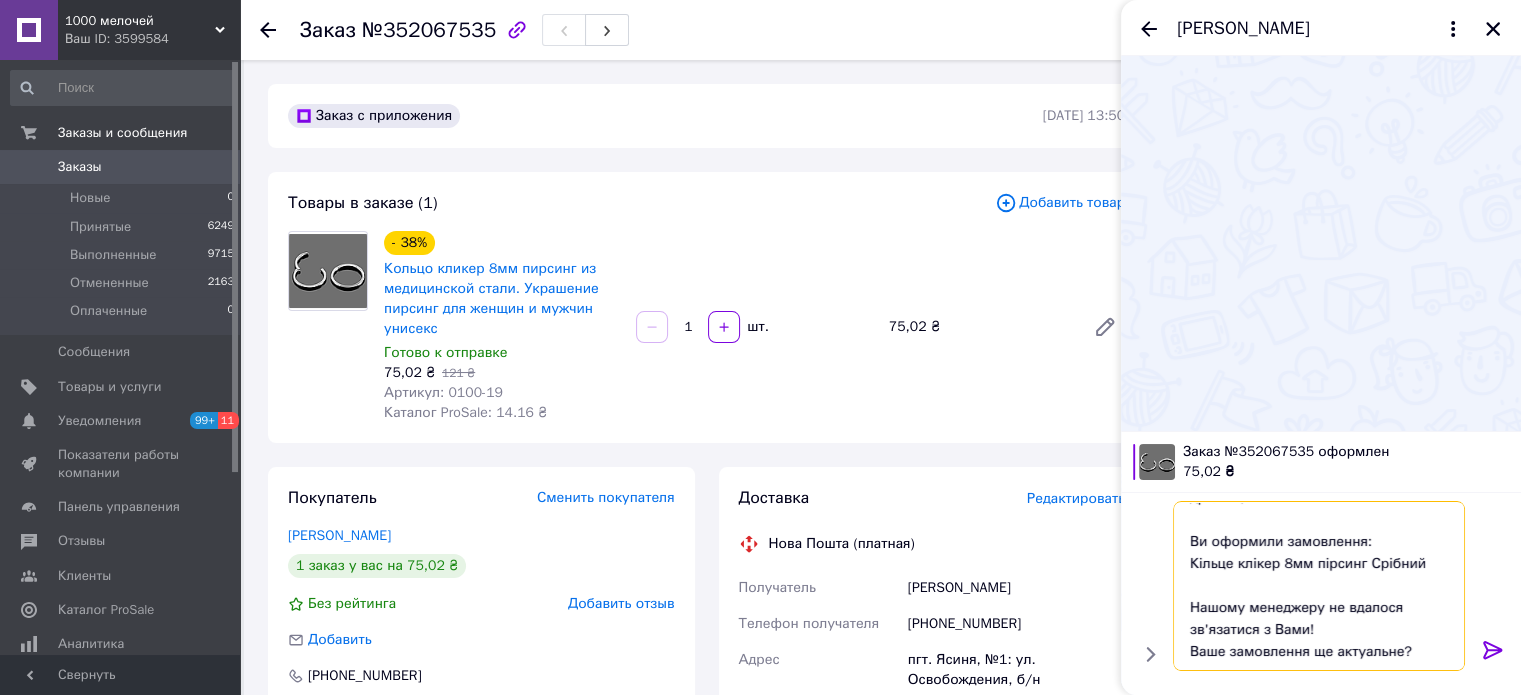 type on "Добрий день!
Вас турбує інтернет-магазин 1000 дрібниць
Ви оформили замовлення:
Кільце клікер 8мм пірсинг Срібний
Нашому менеджеру не вдалося зв'язатися з Вами!
Ваше замовлення ще актуальне?" 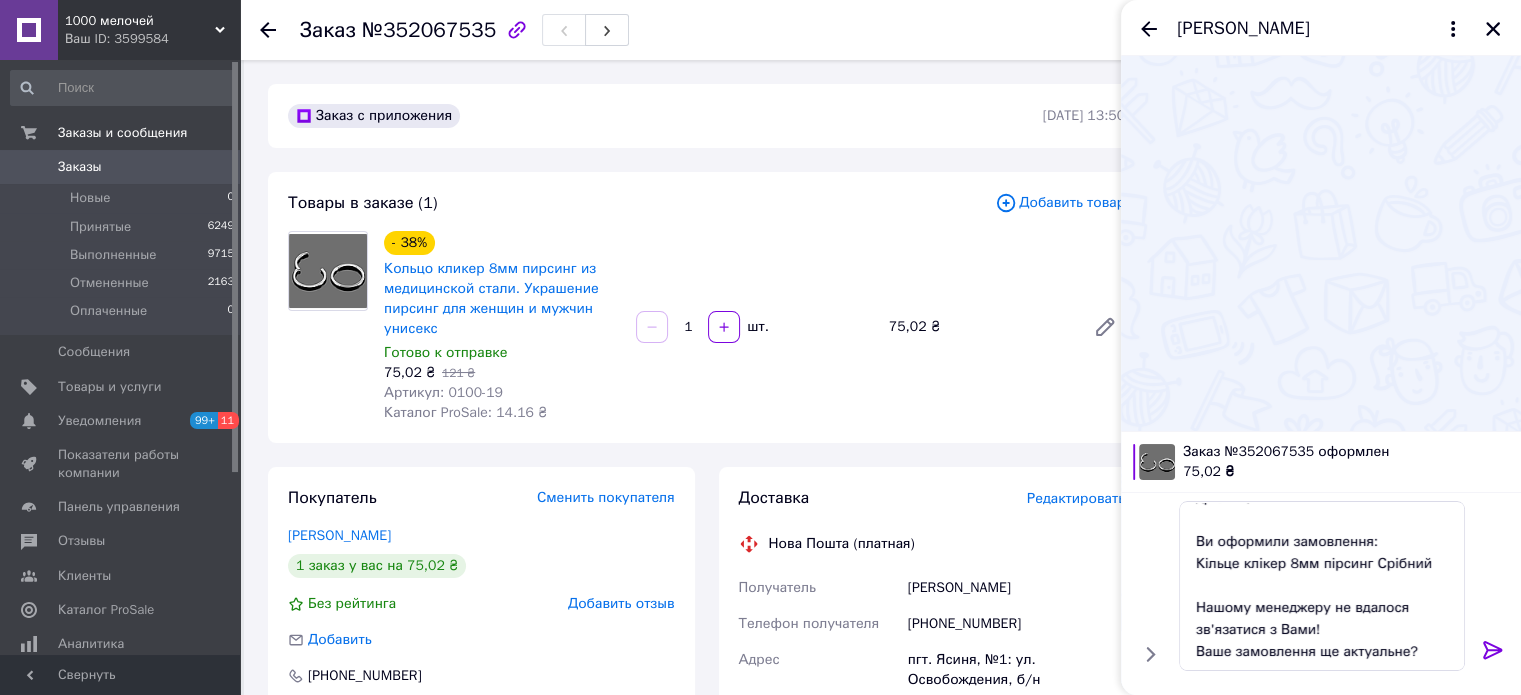 click 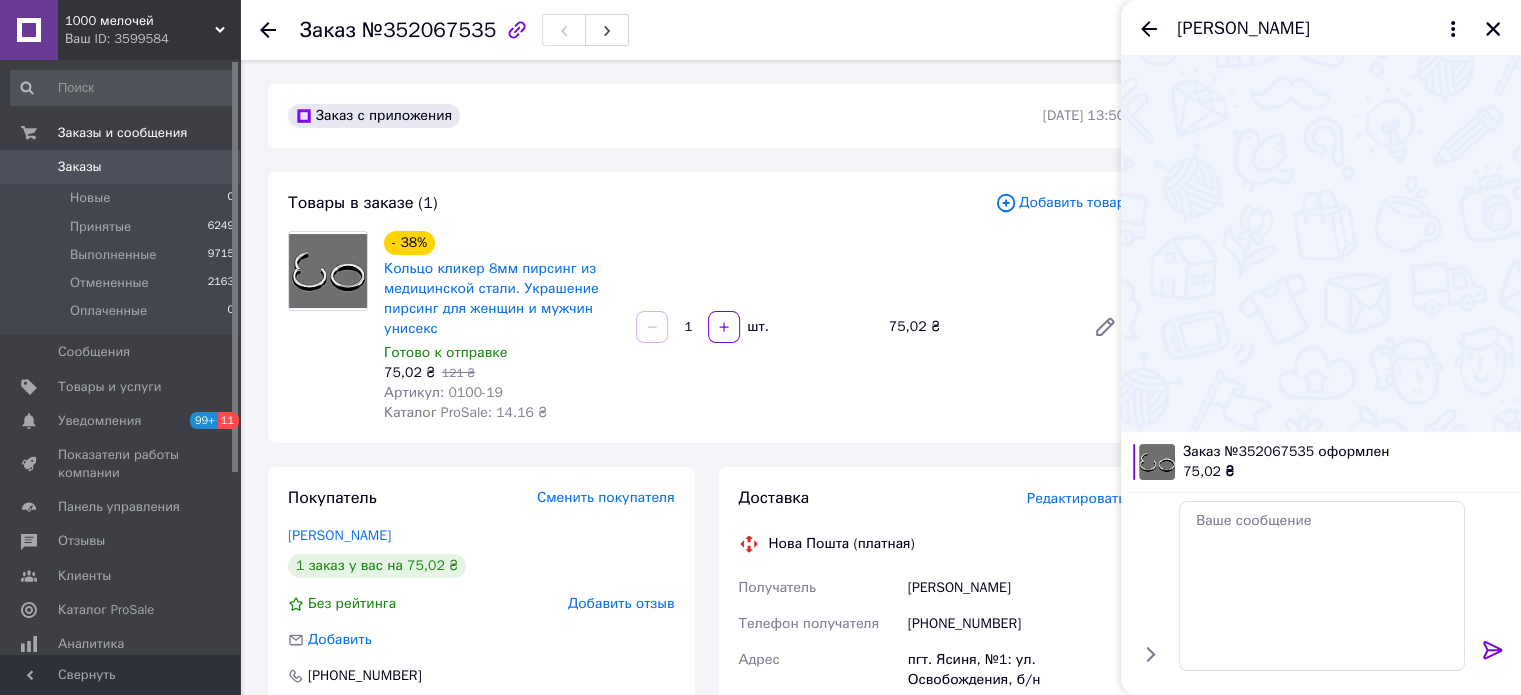 scroll, scrollTop: 0, scrollLeft: 0, axis: both 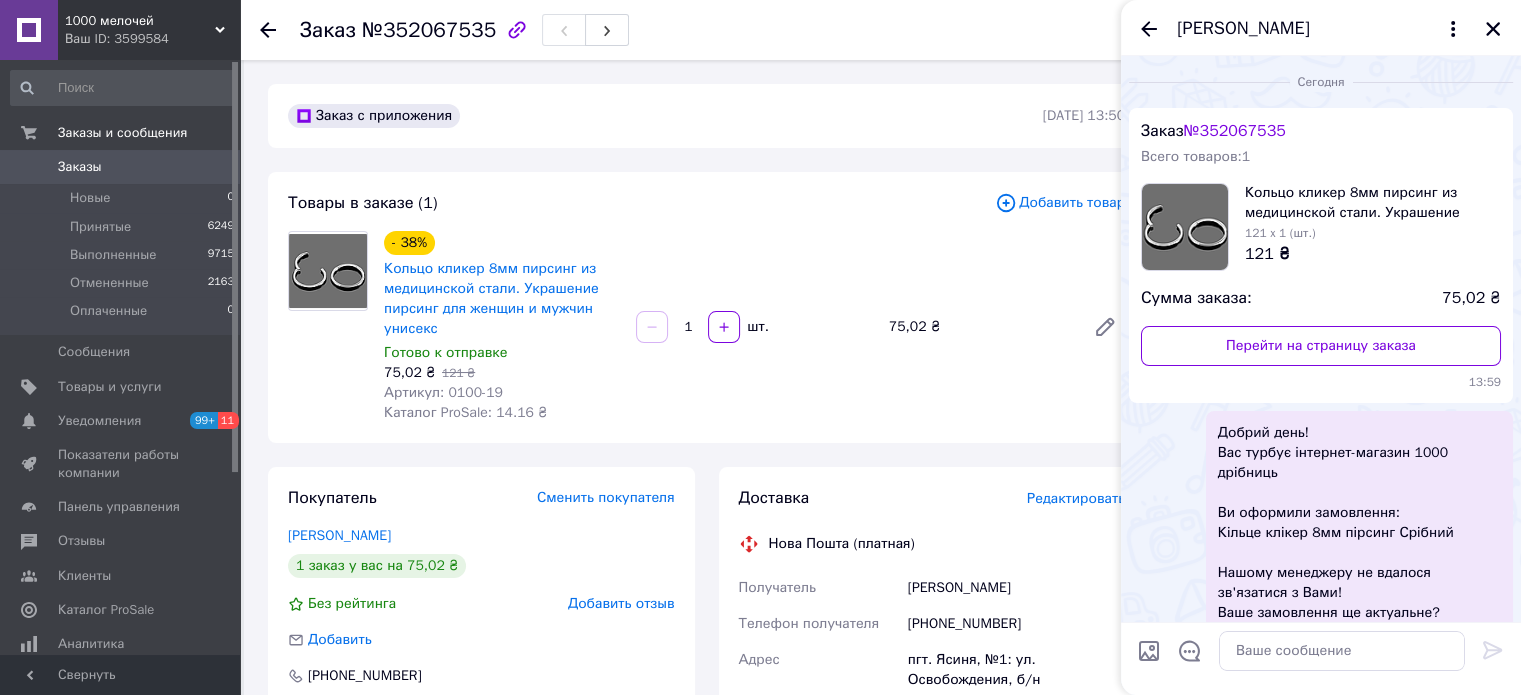 click on "Заказы 0" at bounding box center [123, 167] 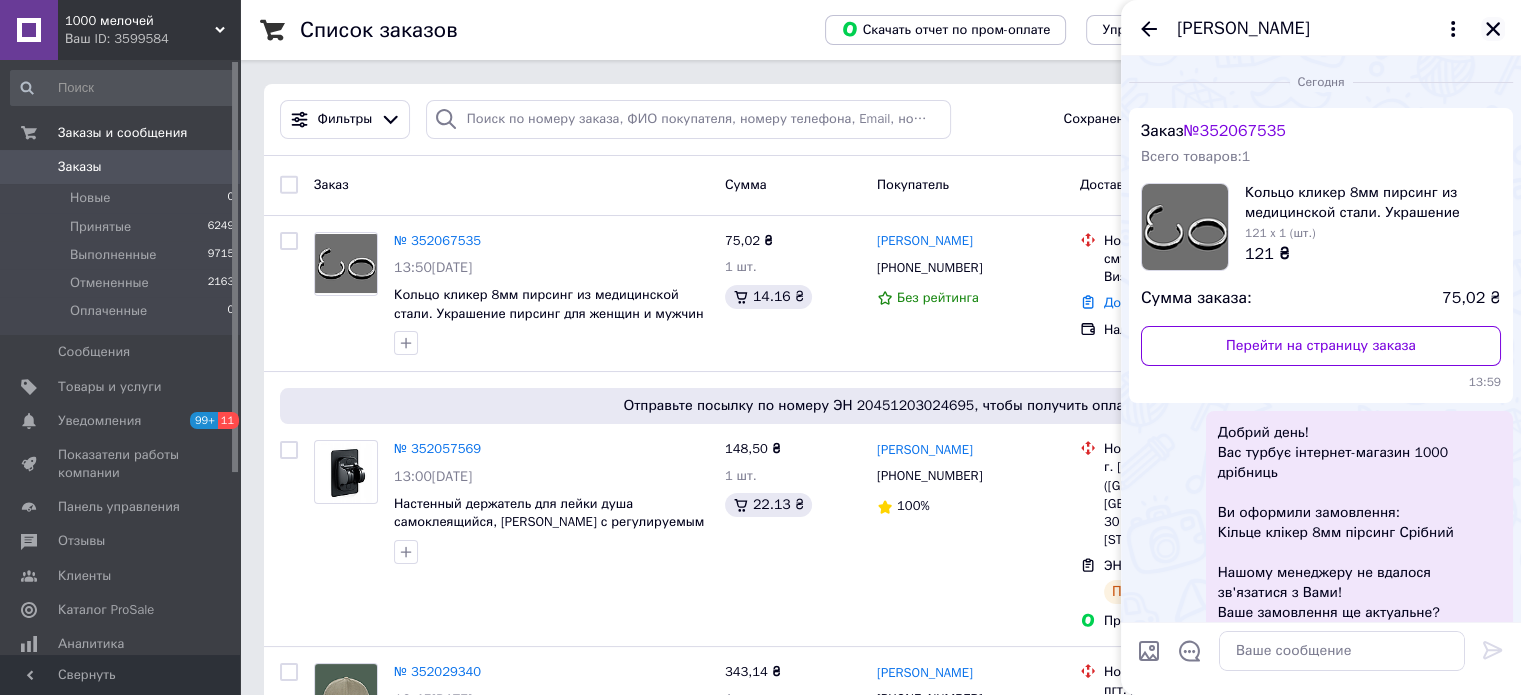 click 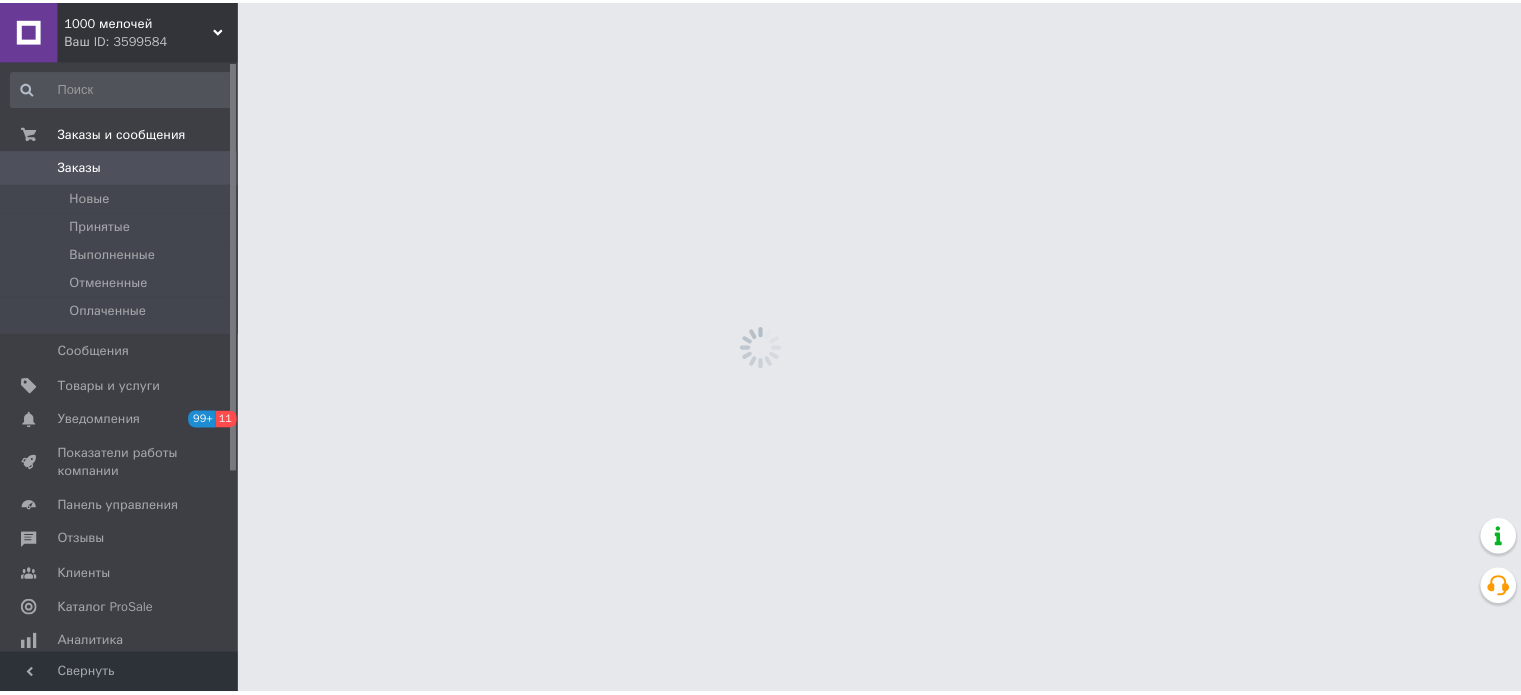 scroll, scrollTop: 0, scrollLeft: 0, axis: both 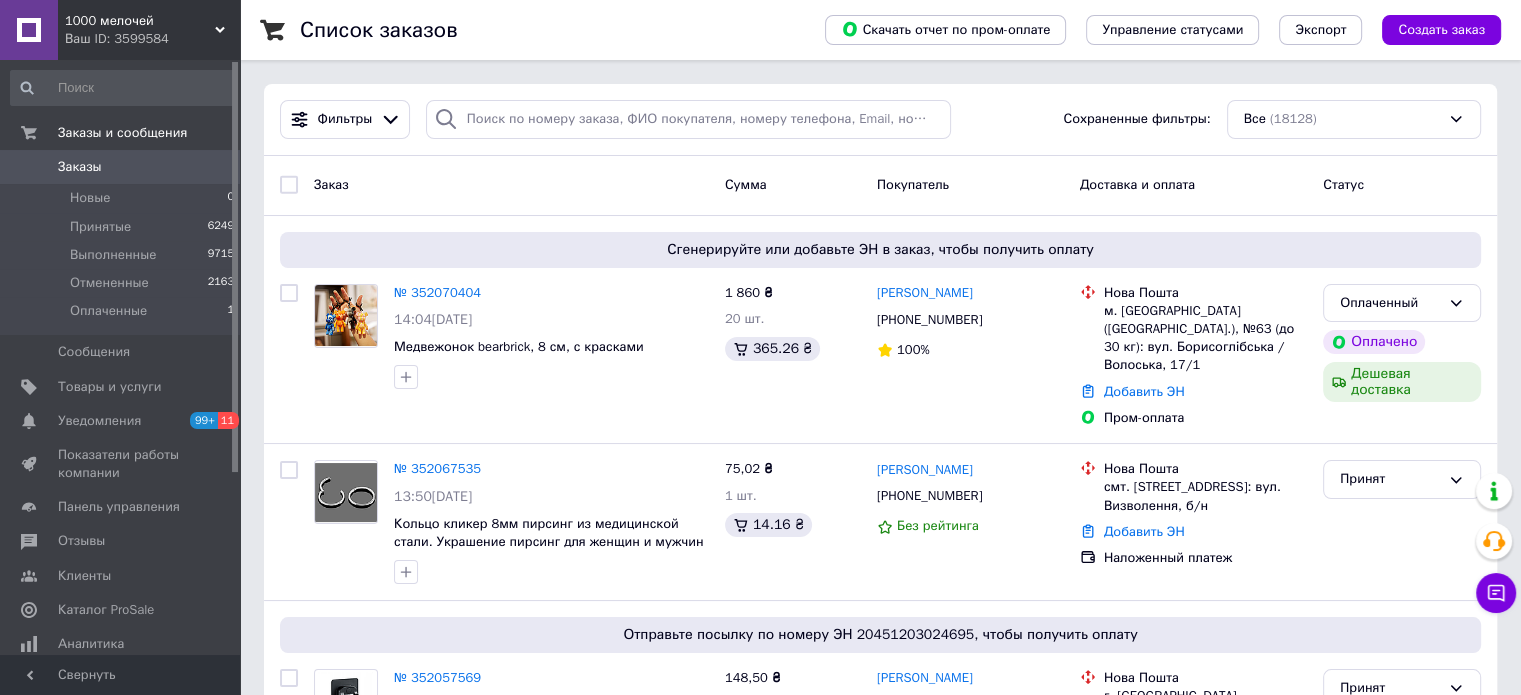 click on "Список заказов   Скачать отчет по пром-оплате Управление статусами Экспорт Создать заказ Фильтры Сохраненные фильтры: Все (18128) Заказ Сумма Покупатель Доставка и оплата Статус Сгенерируйте или добавьте ЭН в заказ, чтобы получить оплату № 352070404 14:04[DATE] Медвежонок bearbrick, 8 см, с красками 1 860 ₴ 20 шт. 365.26 ₴ [PERSON_NAME] [PHONE_NUMBER] 100% Нова Пошта м. [GEOGRAPHIC_DATA] ([GEOGRAPHIC_DATA].), №63 (до 30 кг): вул. Борисоглібська / Волоська, 17/1 Добавить ЭН Пром-оплата Оплаченный Оплачено Дешевая доставка № 352067535 13:50[DATE] 75,02 ₴ 1 шт. 14.16 ₴ [PERSON_NAME] [PHONE_NUMBER] Без рейтинга Нова Пошта 1" at bounding box center [880, 9611] 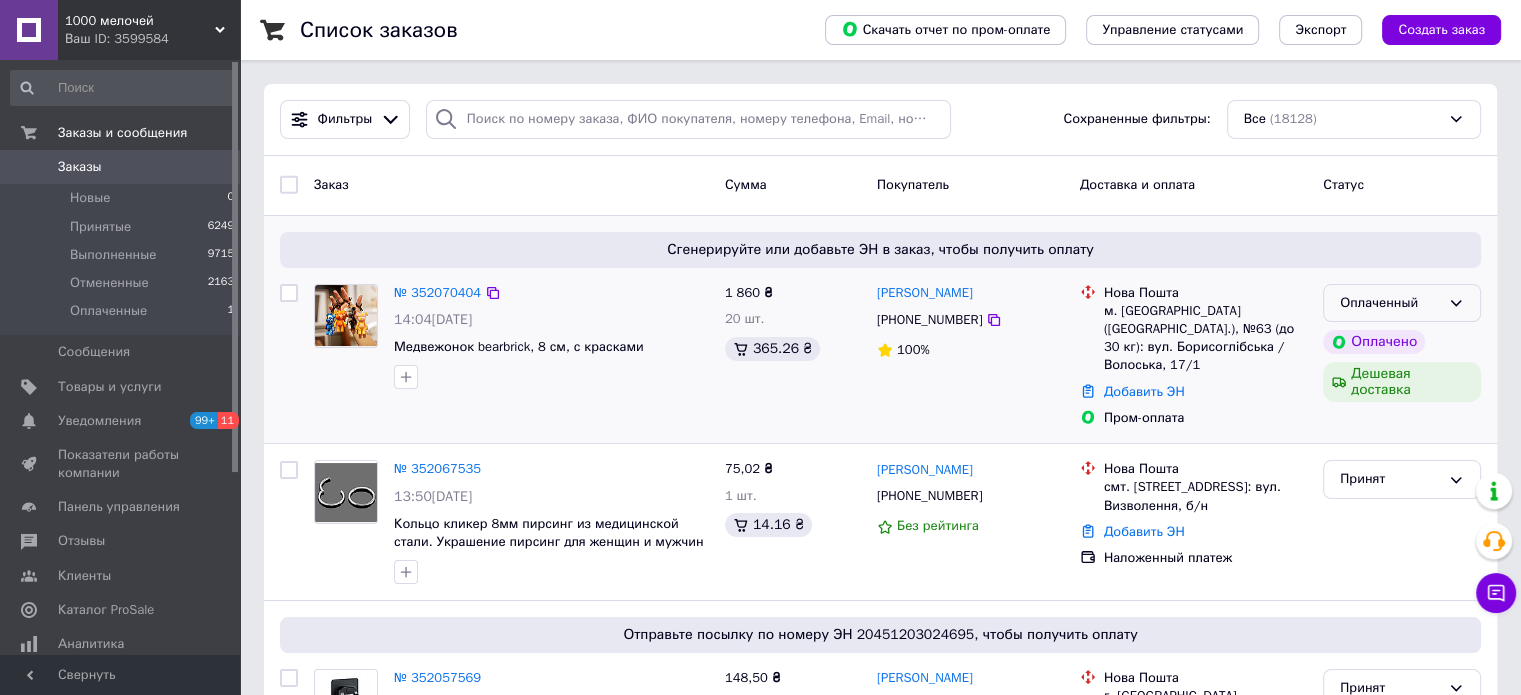click on "Оплаченный" at bounding box center (1390, 303) 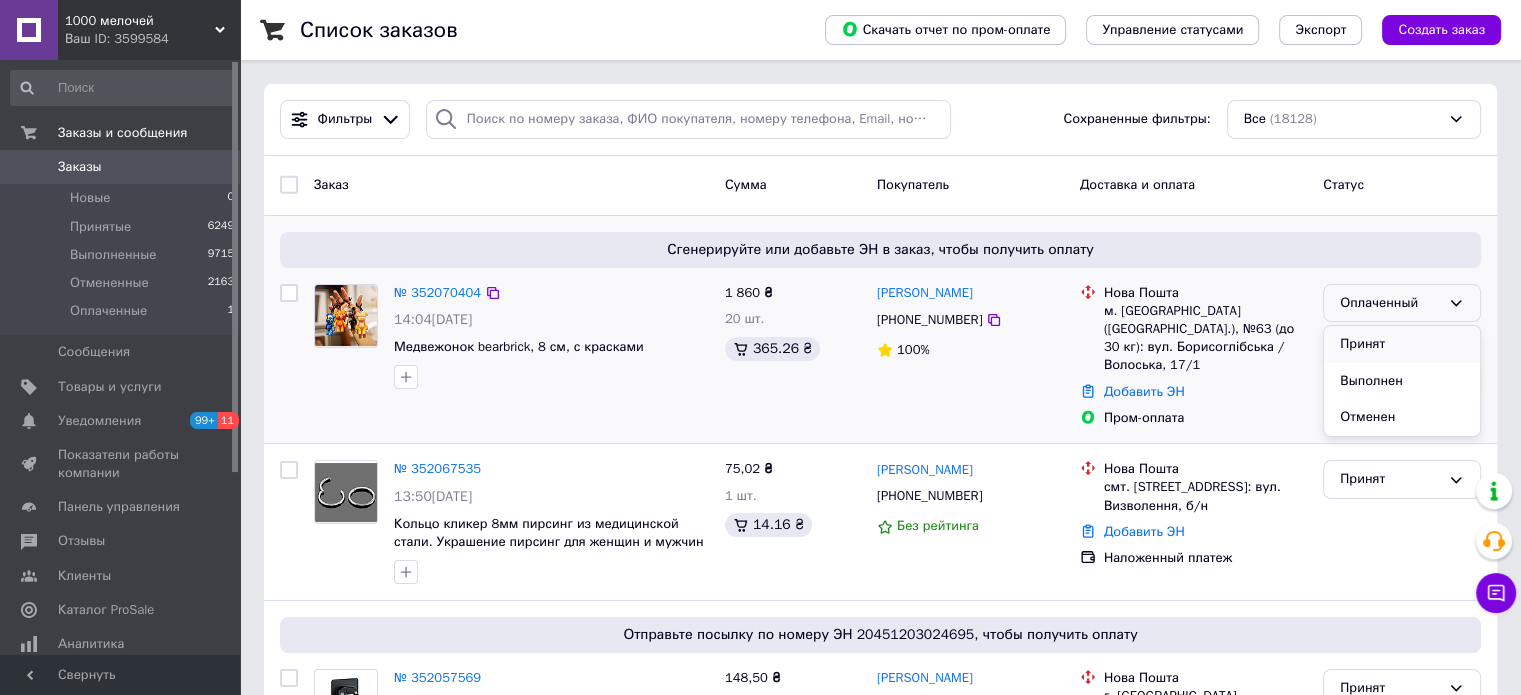 click on "Принят" at bounding box center [1402, 344] 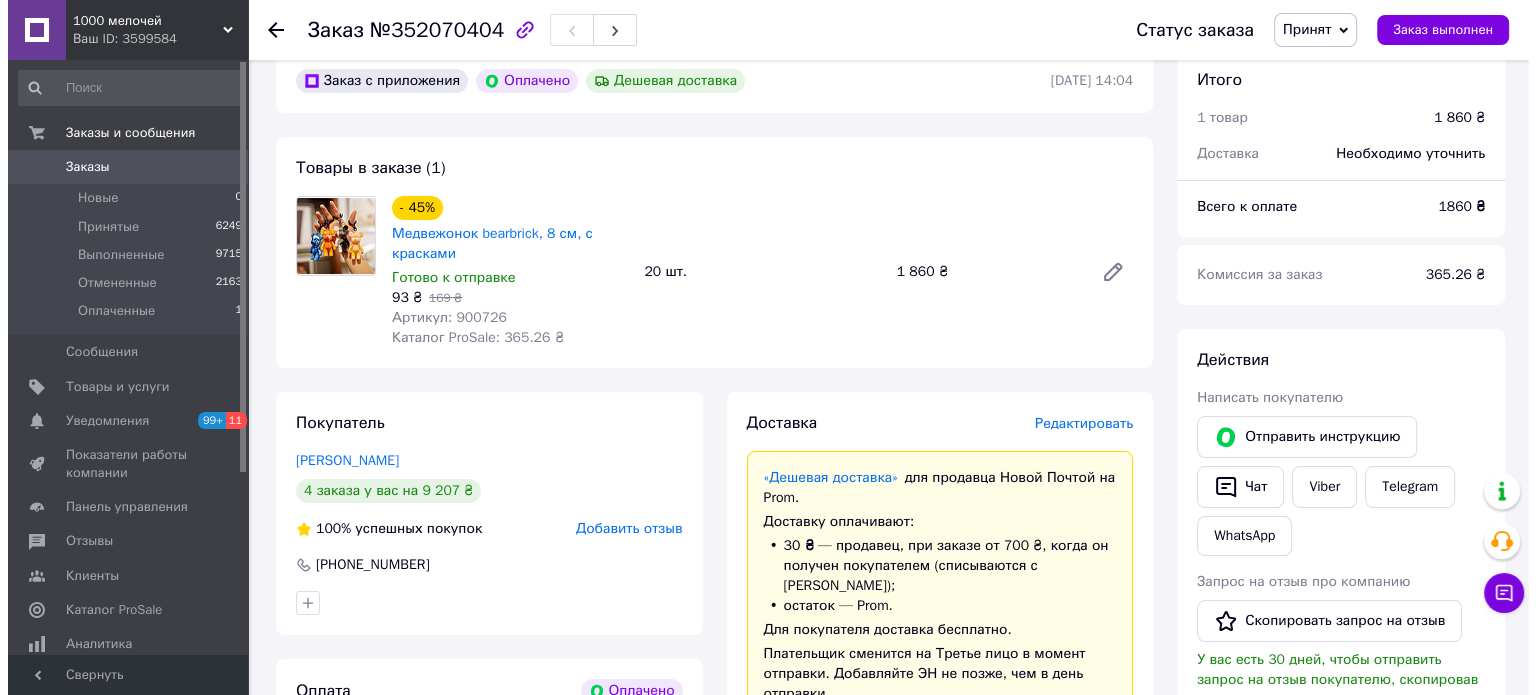 scroll, scrollTop: 100, scrollLeft: 0, axis: vertical 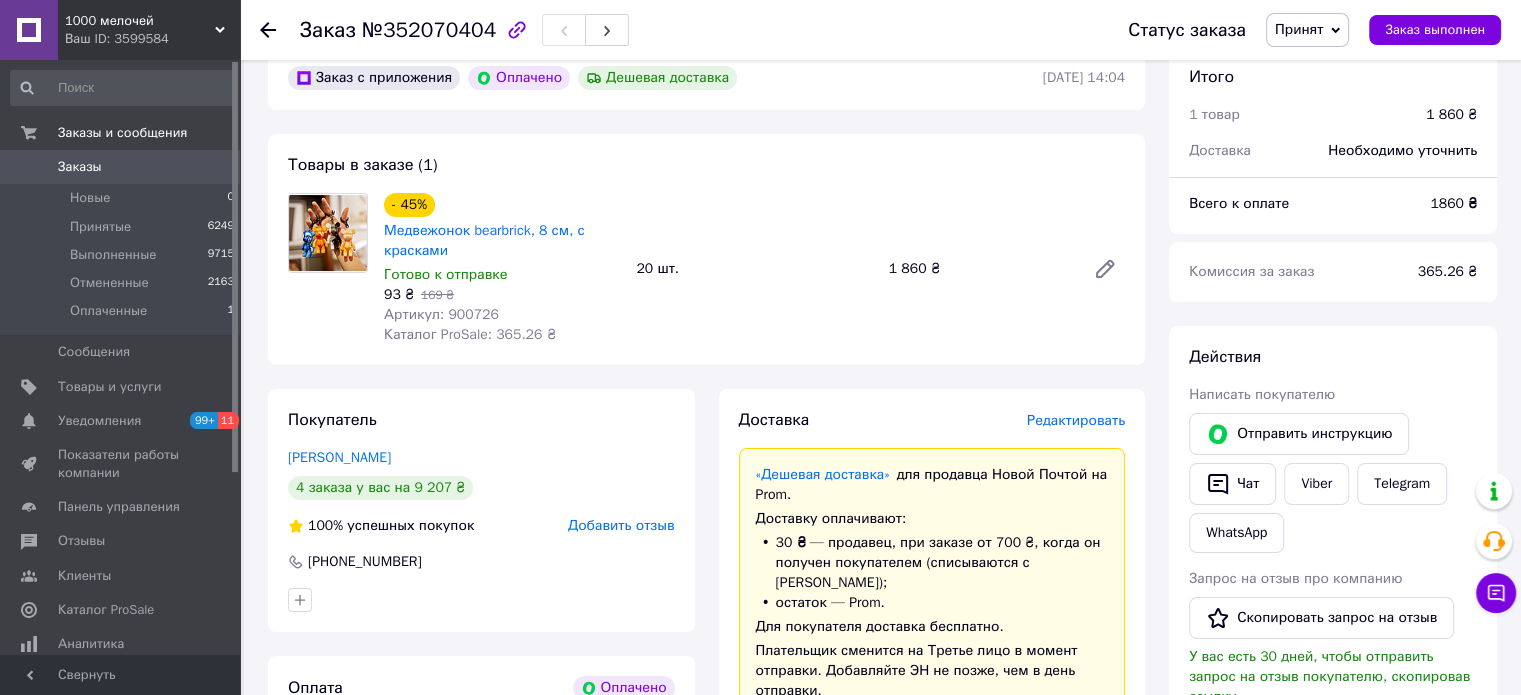 click on "Доставка Редактировать «Дешевая доставка»   для продавца [GEOGRAPHIC_DATA] на Prom. Доставку оплачивают: 30 ₴   — продавец , при заказе от 700 ₴, когда он
получен покупателем (списываются с [PERSON_NAME]); остаток — Prom. Для покупателя доставка бесплатно. Плательщик сменится на Третье лицо в момент отправки.
Добавляйте ЭН не позже, чем в день отправки. Нова Пошта (платная) Получатель [PERSON_NAME] Телефон получателя [PHONE_NUMBER] Адрес [STREET_ADDRESS] (до 30 кг): [STREET_ADDRESS] Дата отправки [DATE] Плательщик   Получатель 1 860 ₴ 1860" at bounding box center (932, 808) 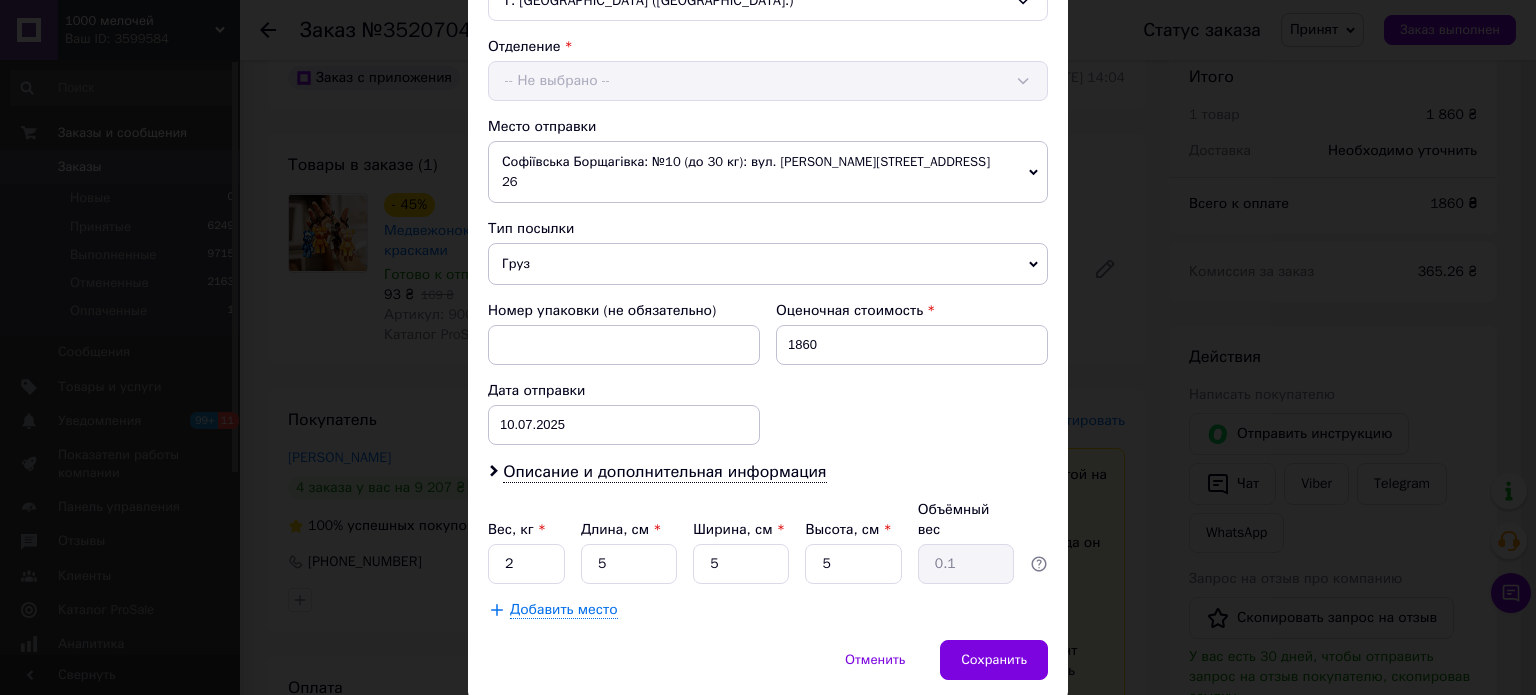 scroll, scrollTop: 600, scrollLeft: 0, axis: vertical 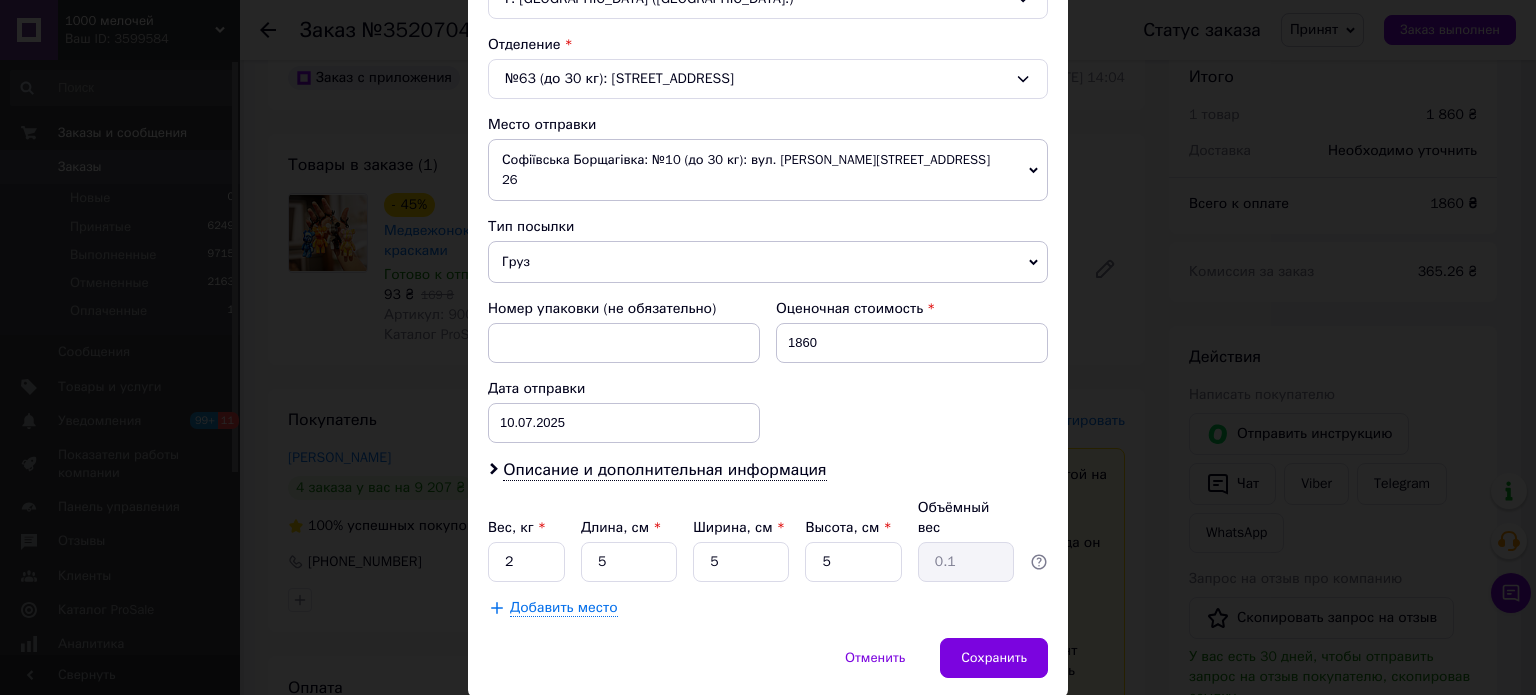 drag, startPoint x: 600, startPoint y: 230, endPoint x: 552, endPoint y: 284, distance: 72.249565 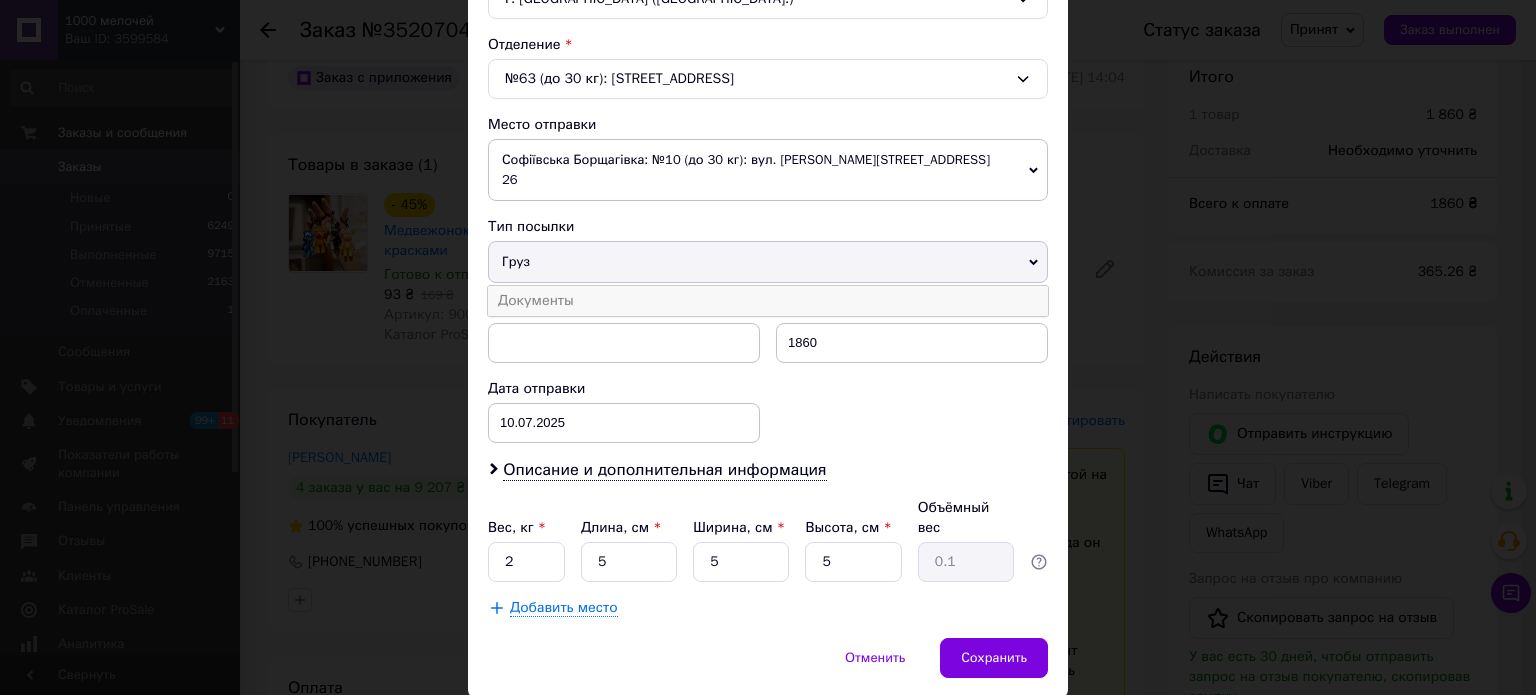 click on "Документы" at bounding box center [768, 301] 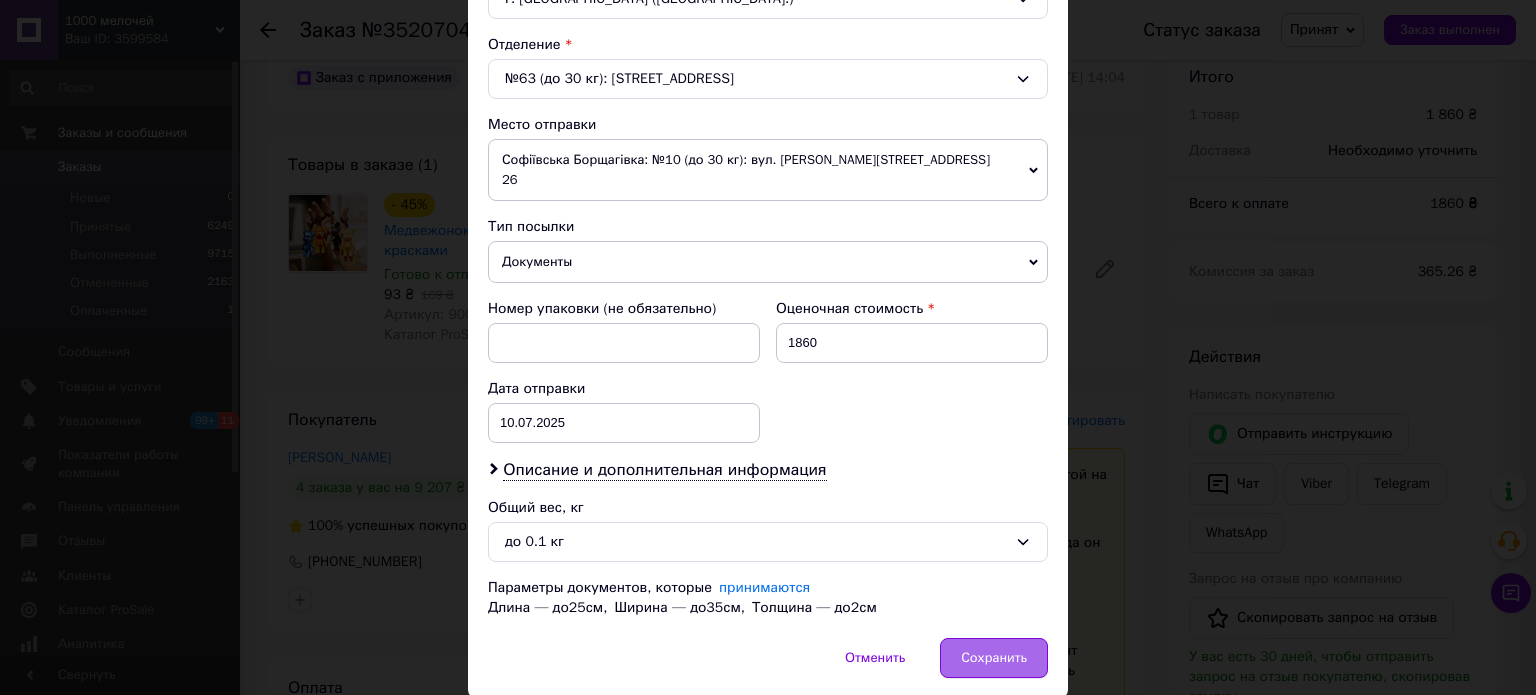 scroll, scrollTop: 647, scrollLeft: 0, axis: vertical 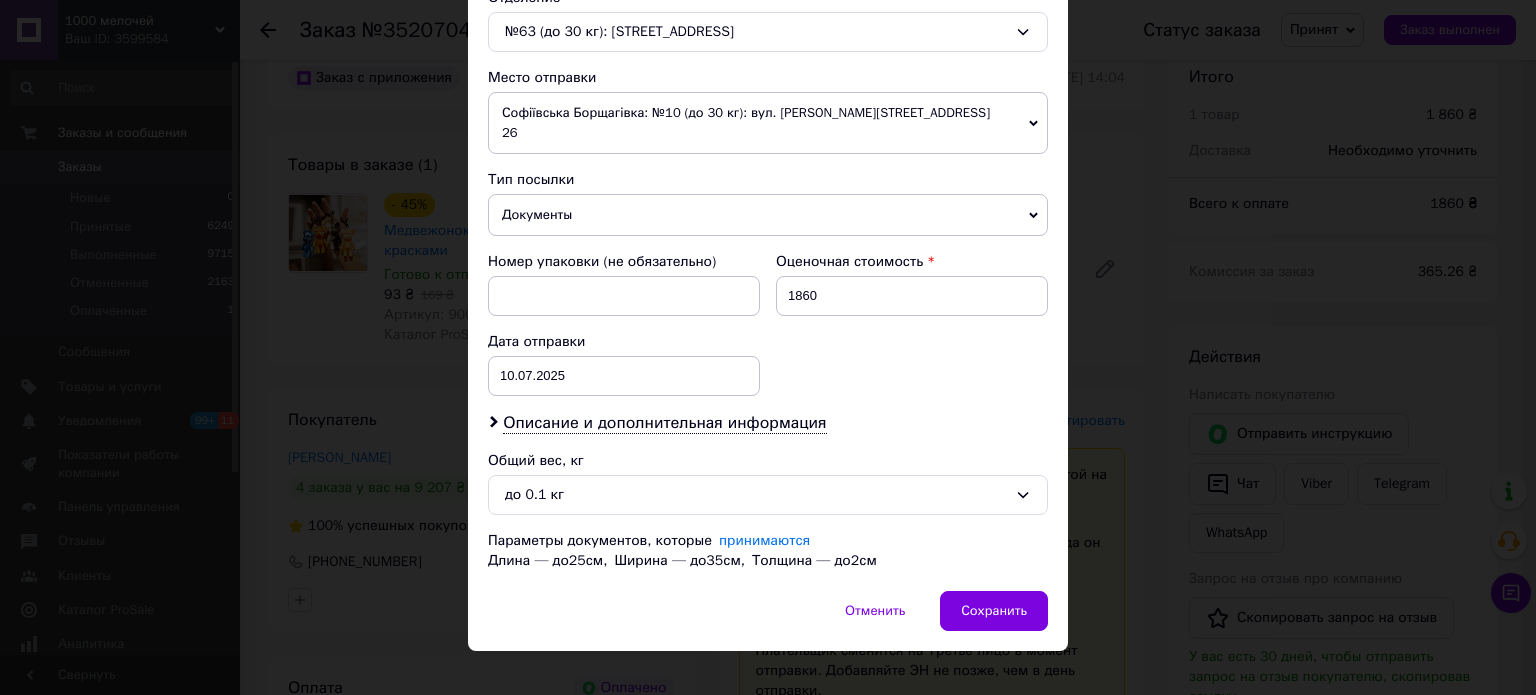 click on "Документы" at bounding box center [768, 215] 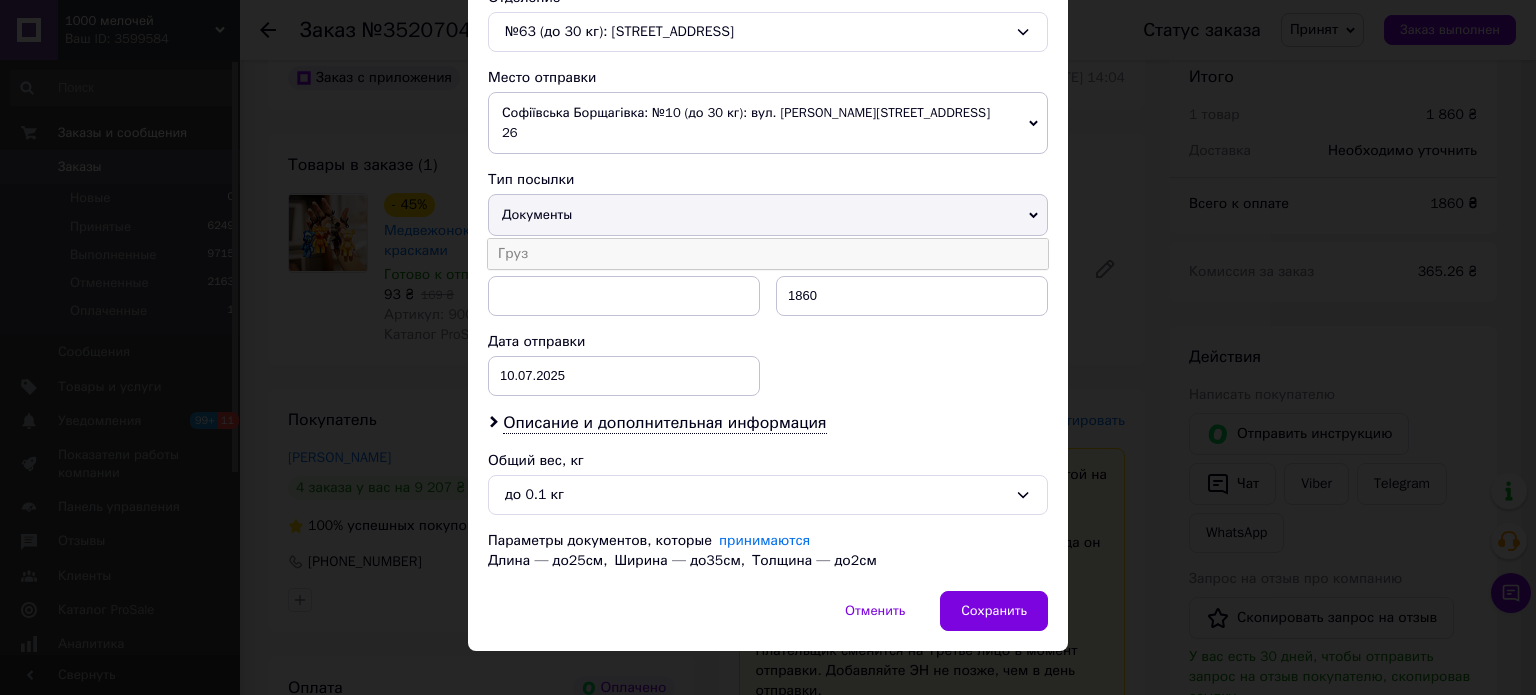 click on "Груз" at bounding box center [768, 254] 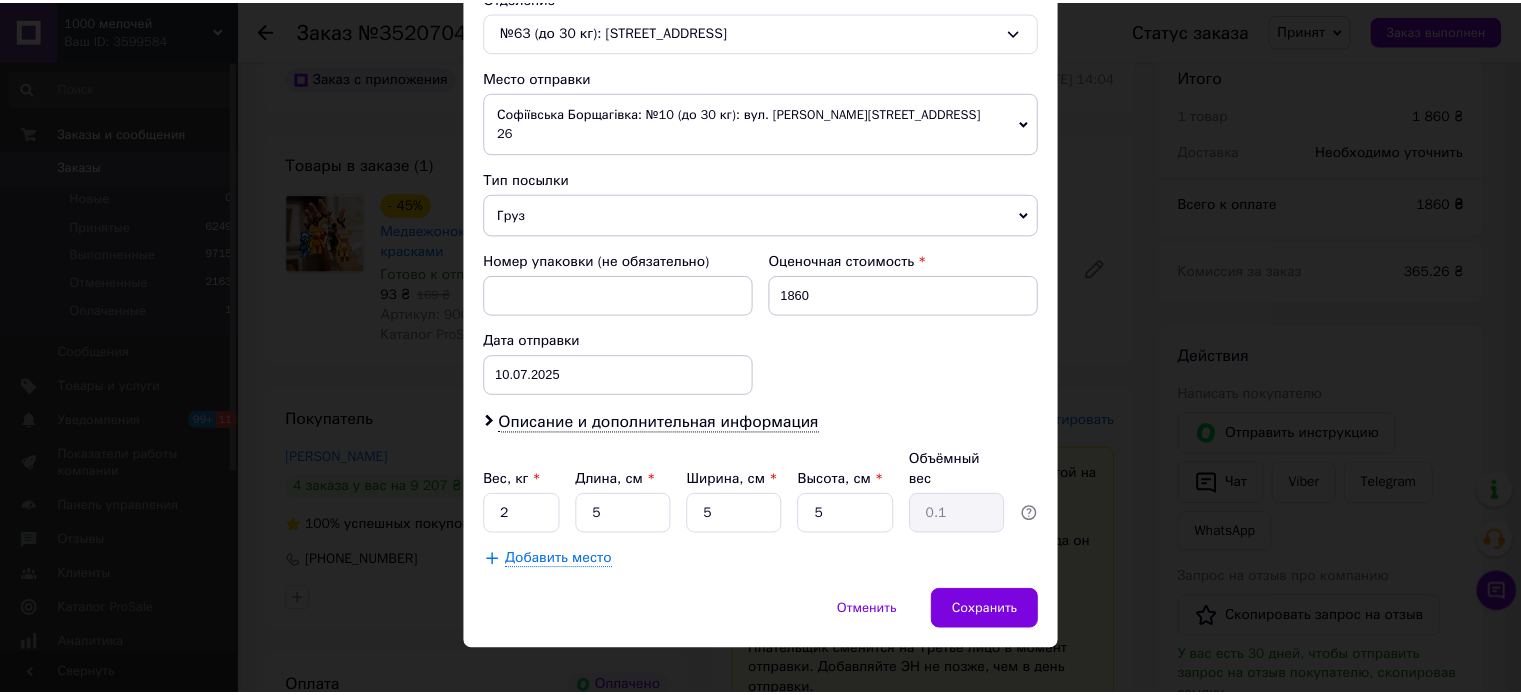 scroll, scrollTop: 627, scrollLeft: 0, axis: vertical 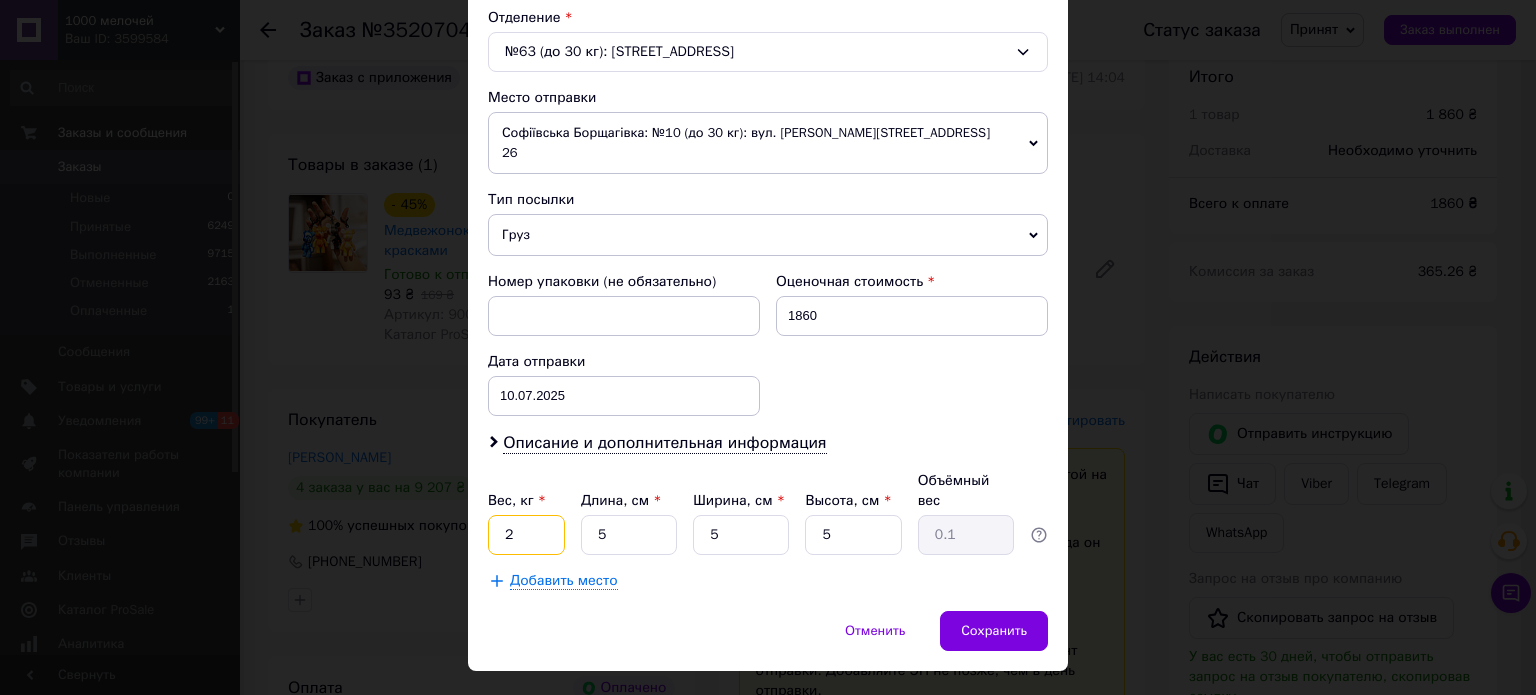 drag, startPoint x: 529, startPoint y: 495, endPoint x: 498, endPoint y: 483, distance: 33.24154 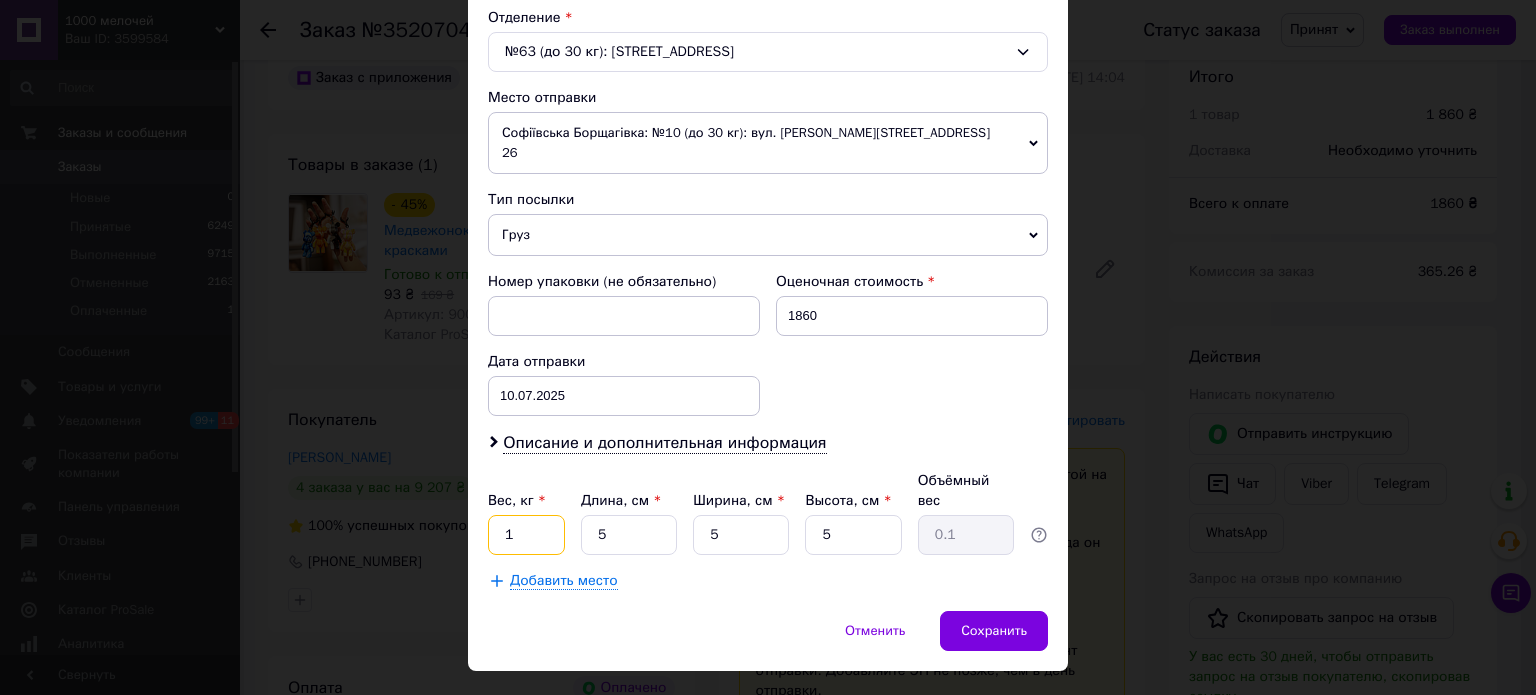 type on "1" 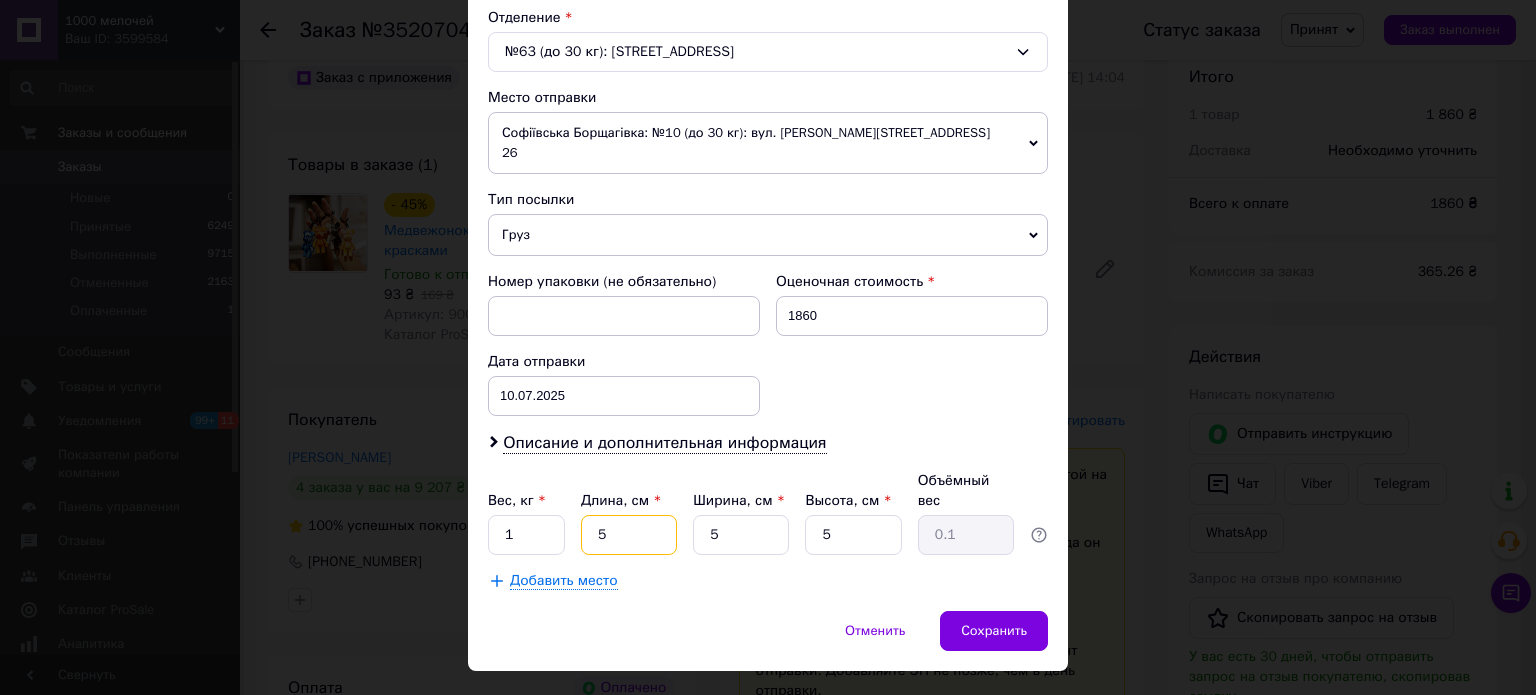 click on "5" at bounding box center (629, 535) 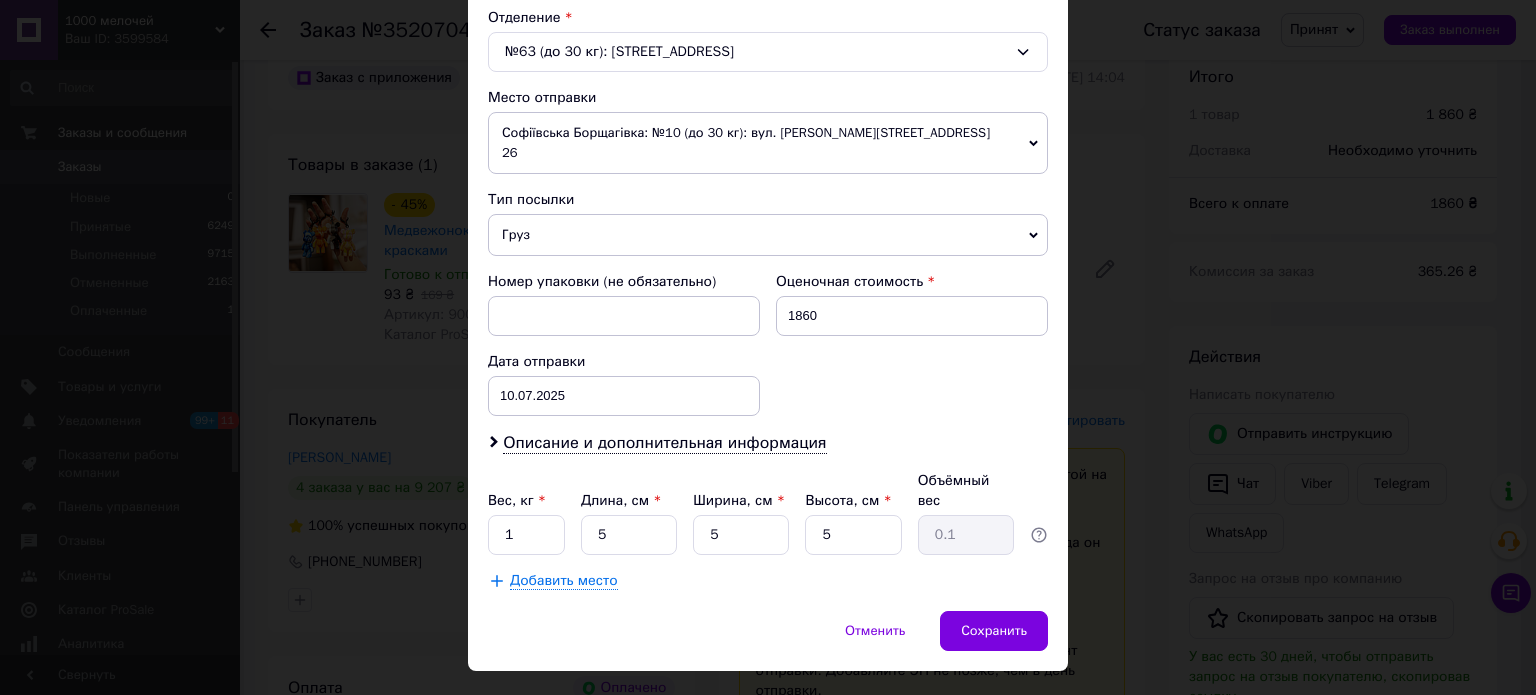 click on "Плательщик Получатель Отправитель Фамилия получателя [PERSON_NAME] Имя получателя [PERSON_NAME] Отчество получателя Телефон получателя [PHONE_NUMBER] Тип доставки В отделении Курьером В почтомате Город г. [GEOGRAPHIC_DATA] ([GEOGRAPHIC_DATA].) Отделение №63 (до 30 кг): [STREET_ADDRESS] Место отправки [GEOGRAPHIC_DATA]: №10 (до 30 кг): вул. [PERSON_NAME][STREET_ADDRESS] 26 Нет совпадений. Попробуйте изменить условия поиска Добавить еще место отправки Тип посылки Груз Документы Номер упаковки (не обязательно) Оценочная стоимость 1860 Дата отправки [DATE] < 2025 > < Июль > Пн Вт Ср Чт Пт Сб Вс 30" at bounding box center (768, 97) 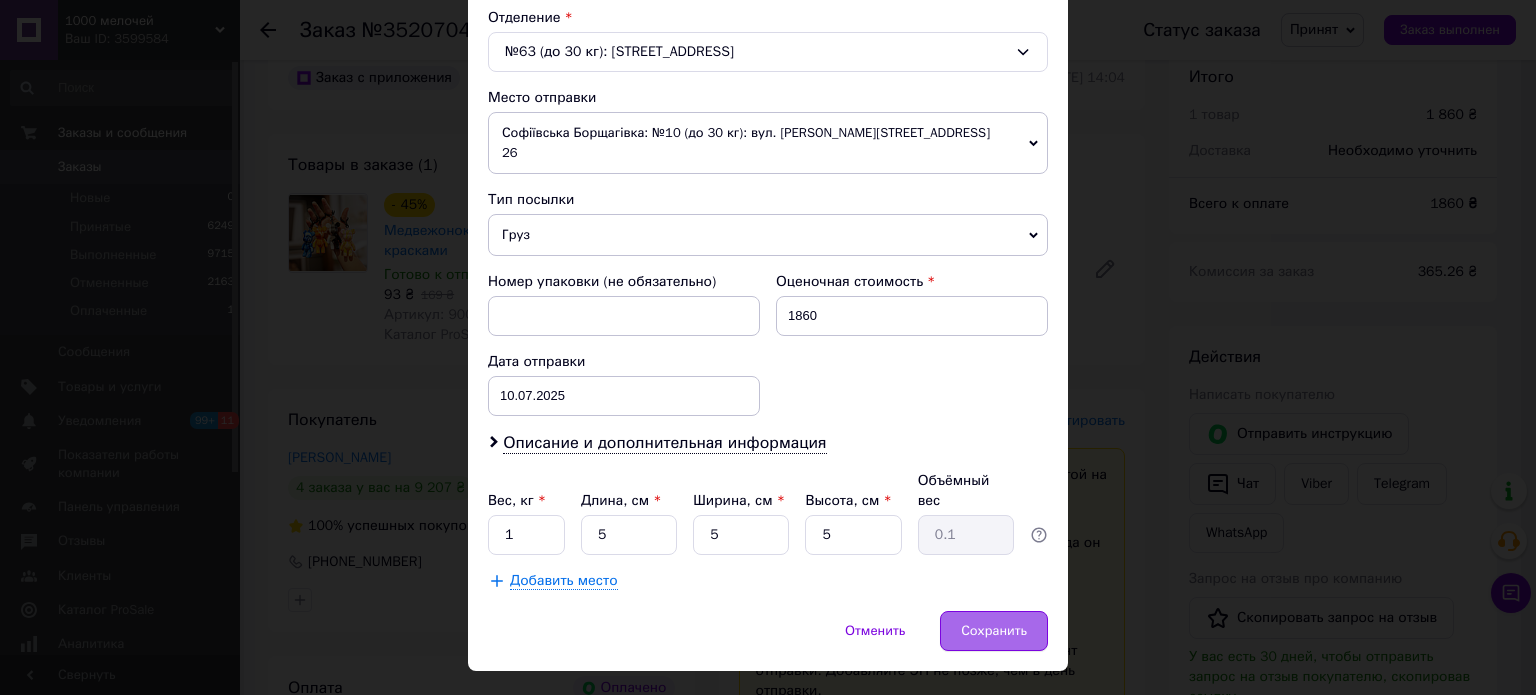 click on "Сохранить" at bounding box center (994, 631) 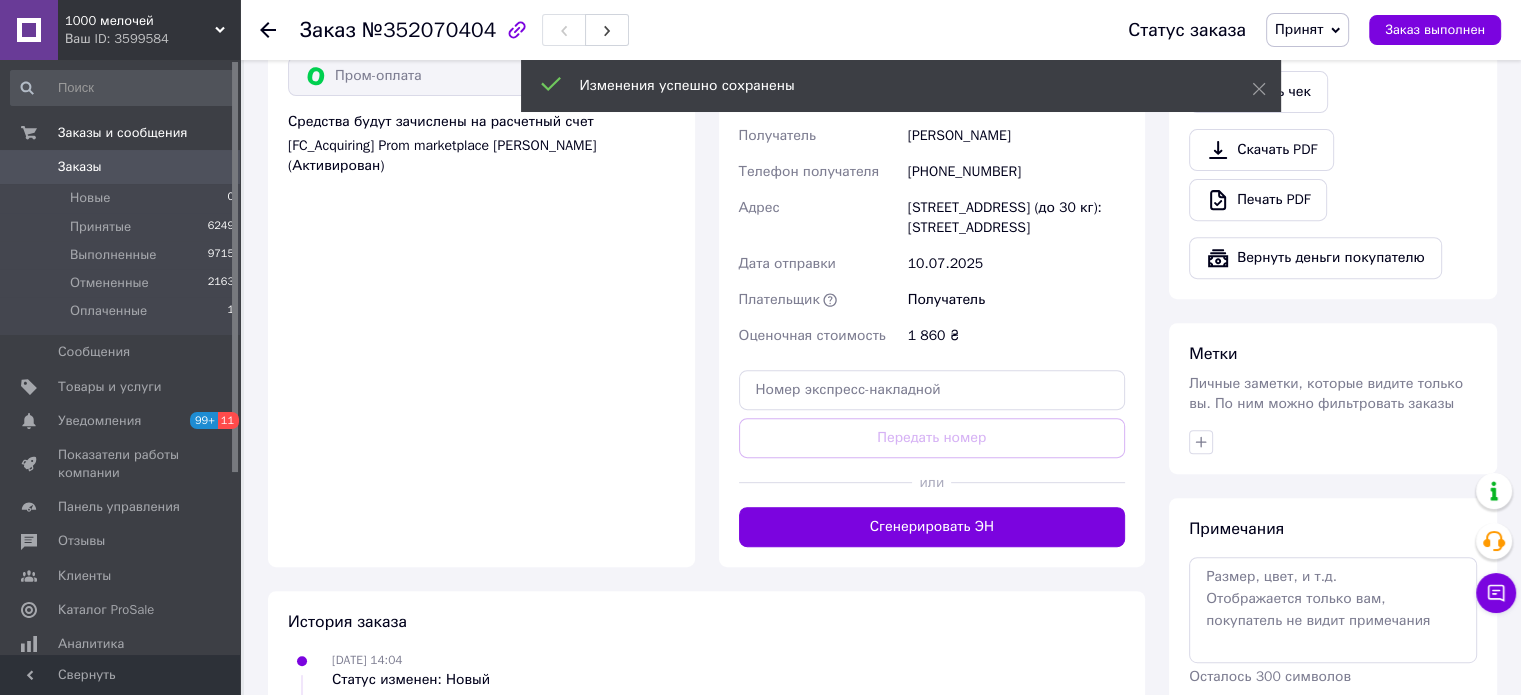 scroll, scrollTop: 800, scrollLeft: 0, axis: vertical 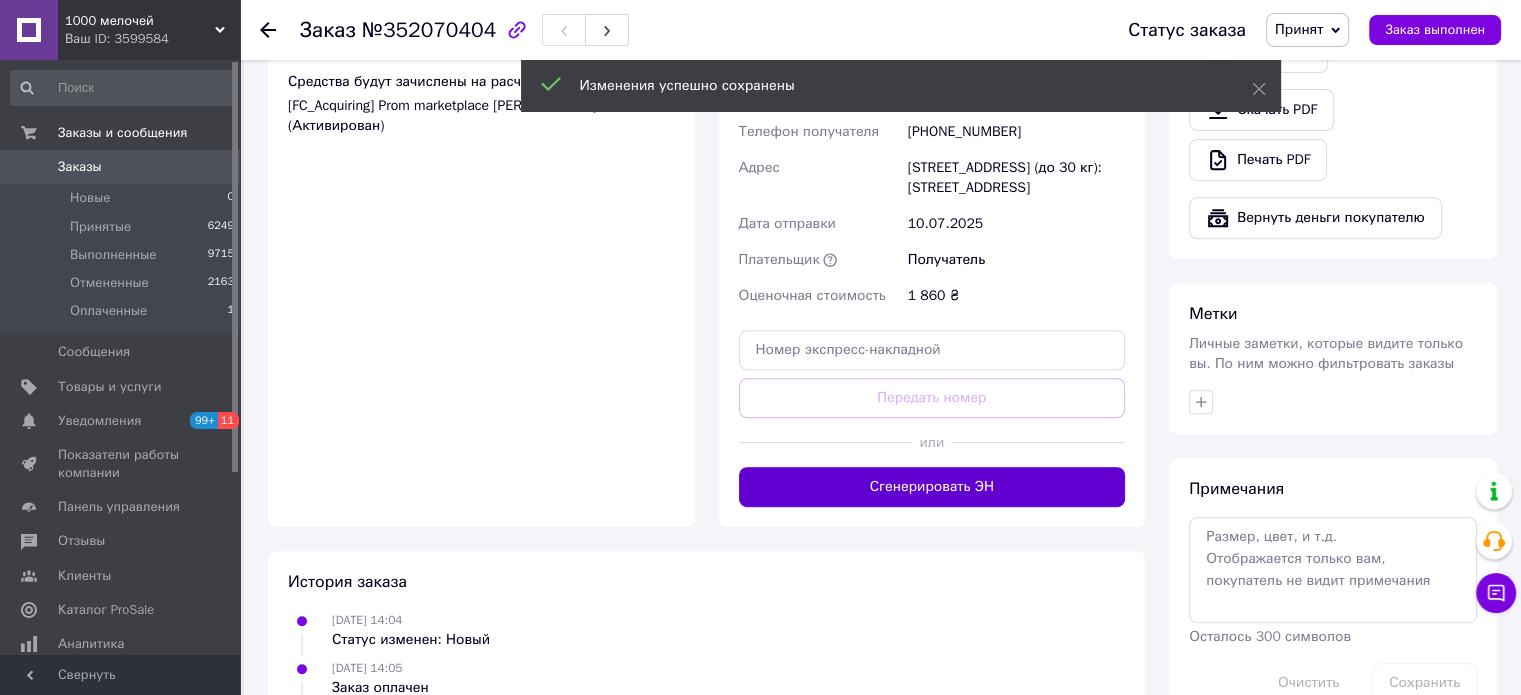 click on "Сгенерировать ЭН" at bounding box center [932, 487] 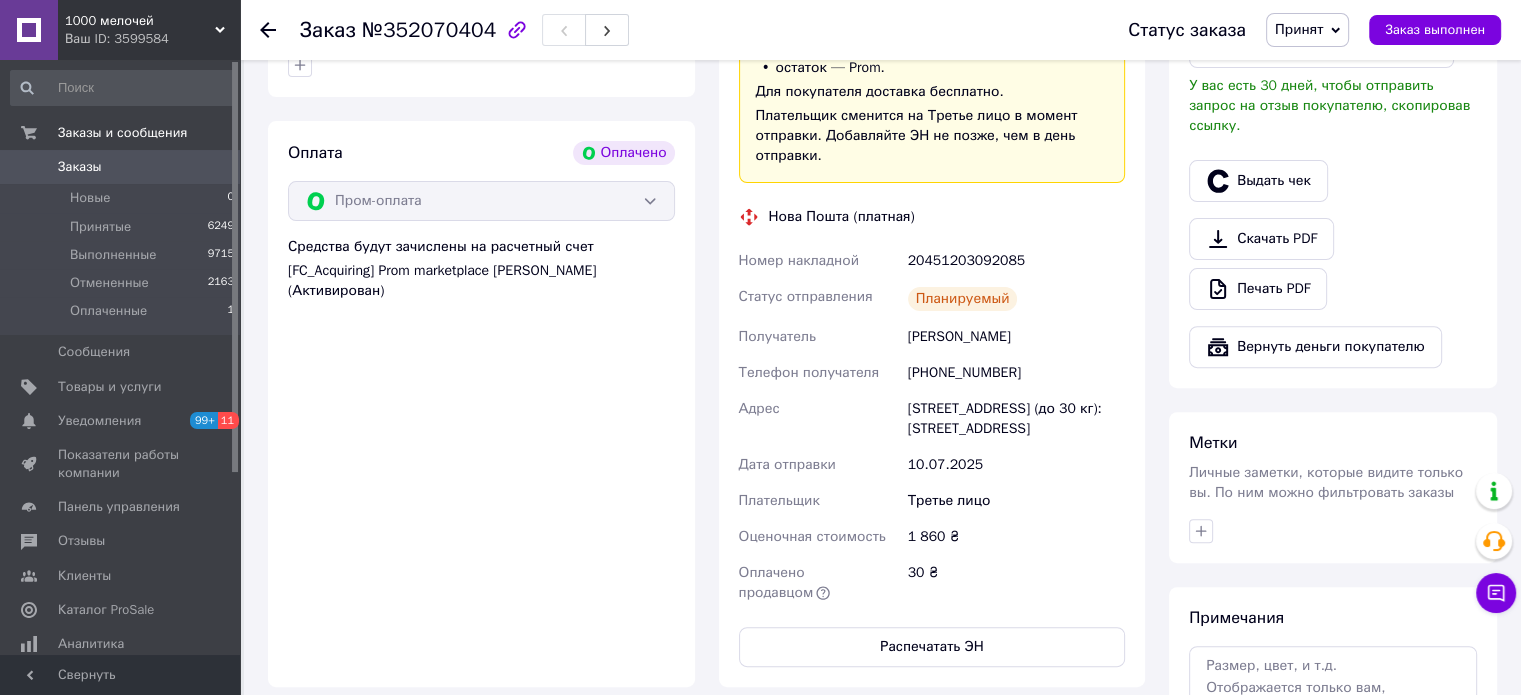 scroll, scrollTop: 600, scrollLeft: 0, axis: vertical 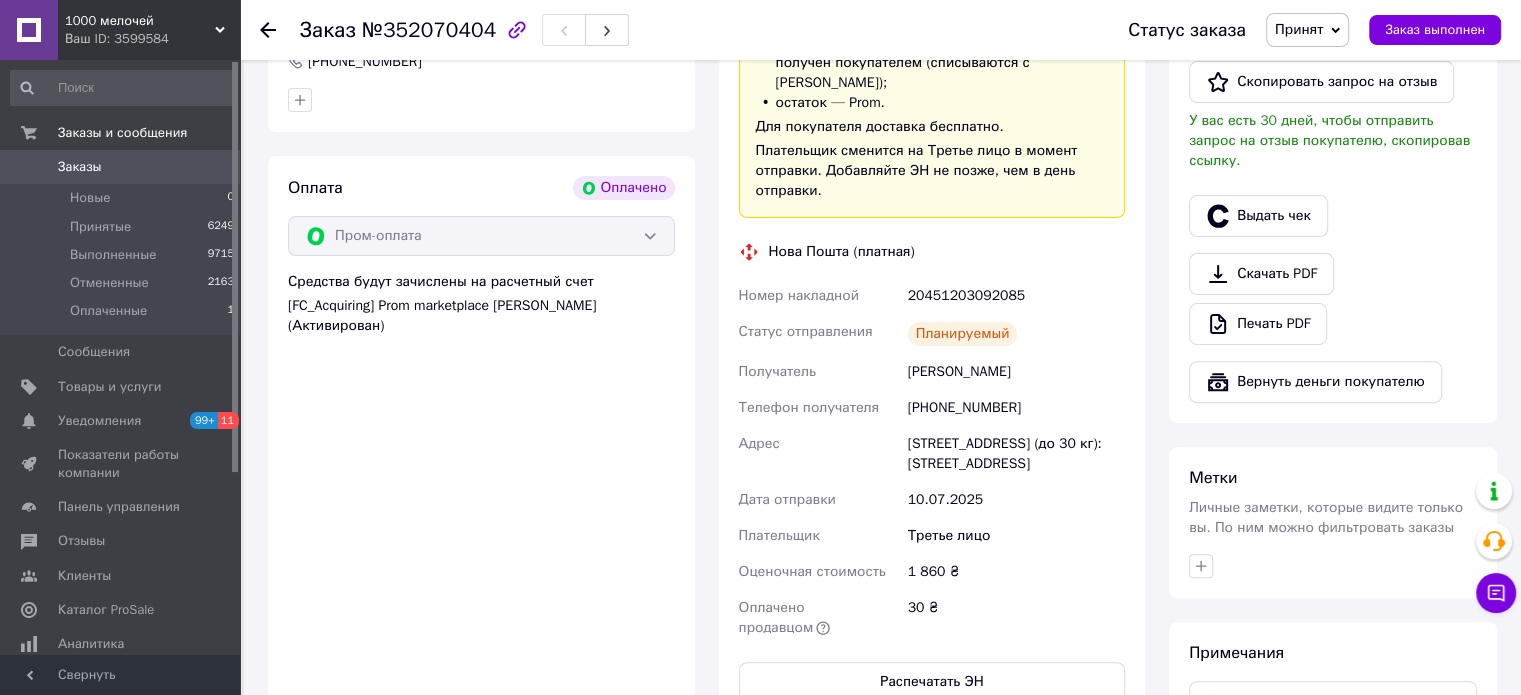 click on "20451203092085" at bounding box center [1016, 296] 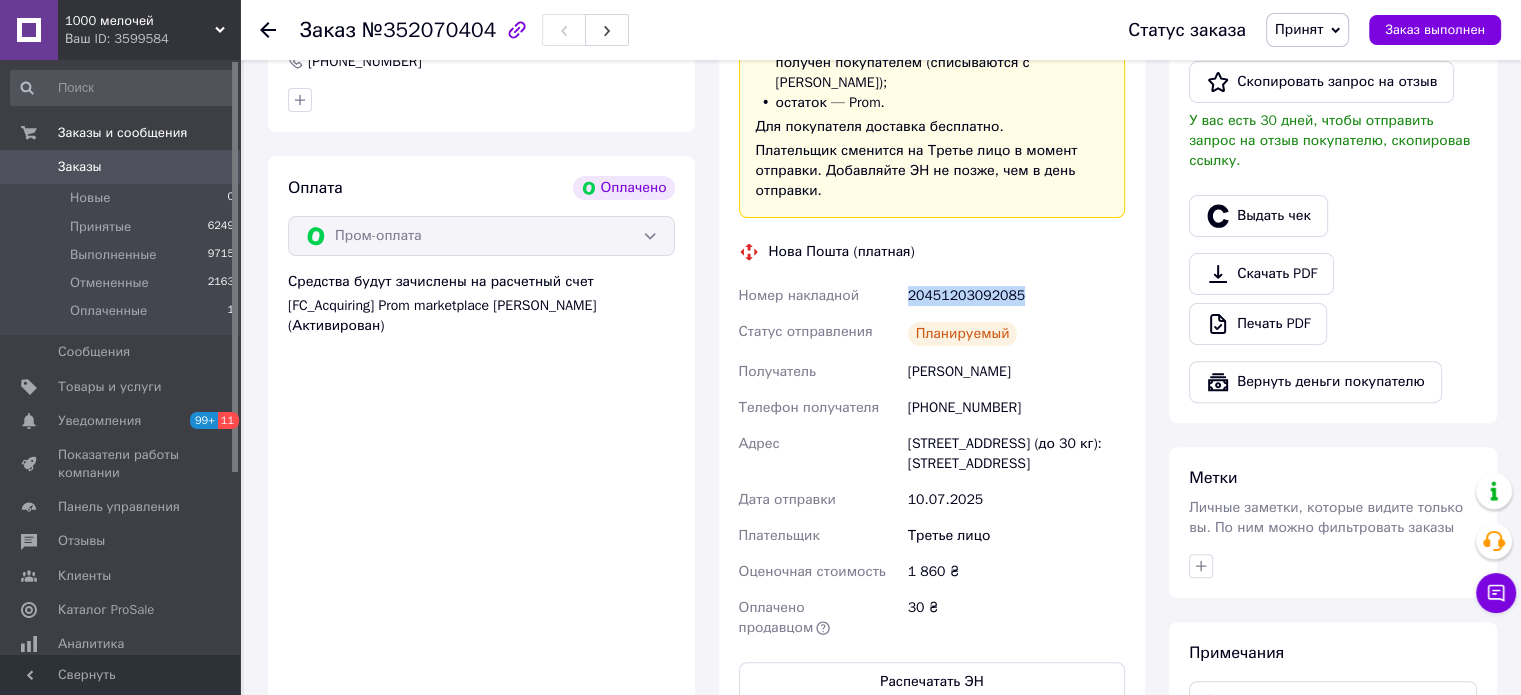 click on "20451203092085" at bounding box center [1016, 296] 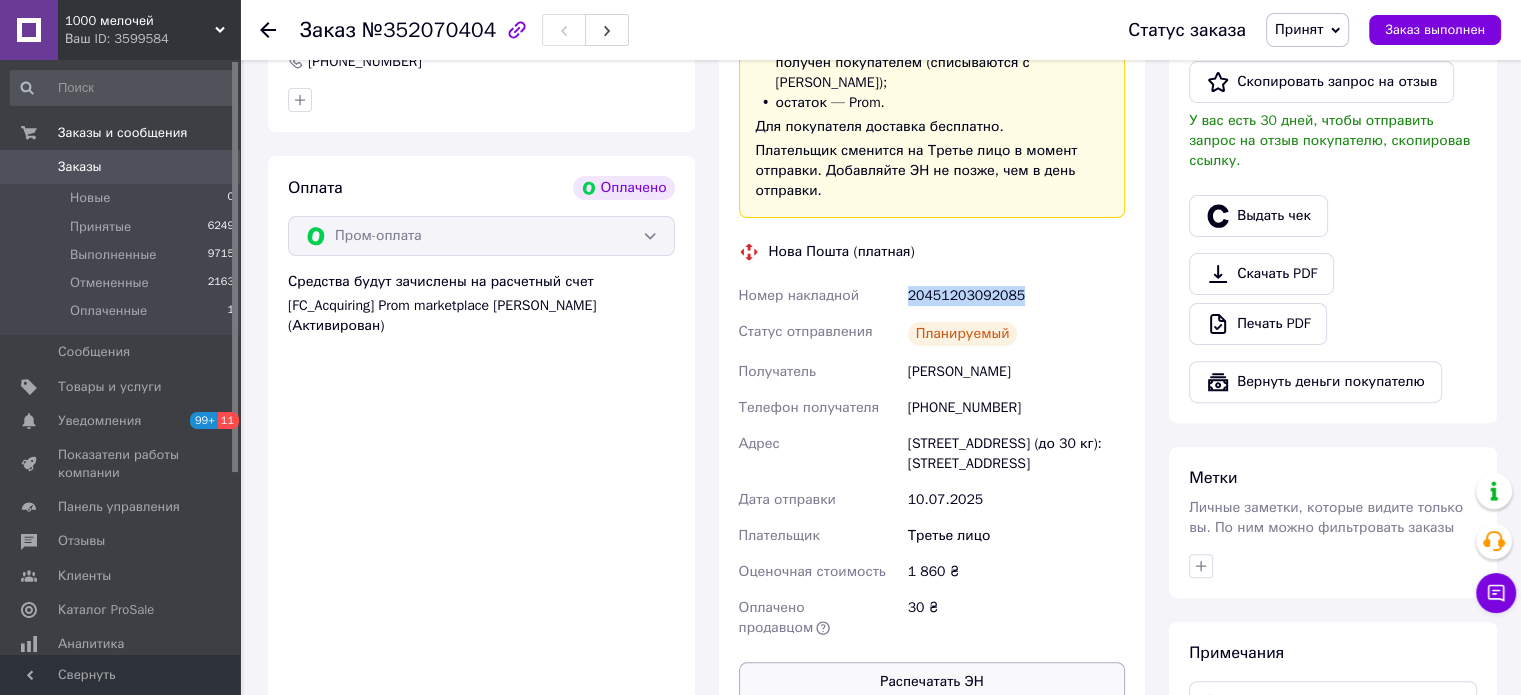 copy on "20451203092085" 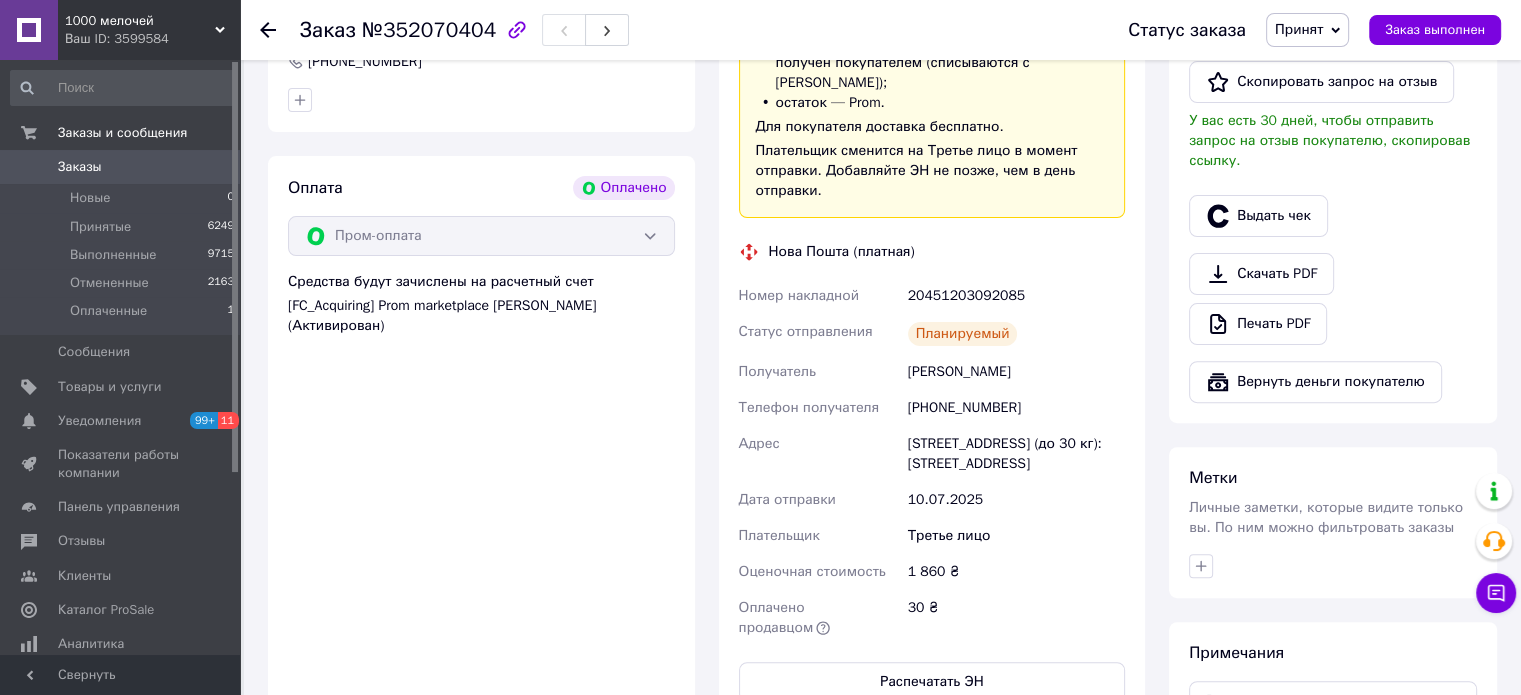 click on "Действия Написать покупателю   Отправить инструкцию   Чат Viber Telegram WhatsApp Запрос на отзыв про компанию   Скопировать запрос на отзыв У вас есть 30 дней, чтобы отправить запрос на отзыв покупателю, скопировав ссылку.   Выдать чек   Скачать PDF   Печать PDF   Вернуть деньги покупателю" at bounding box center (1333, 106) 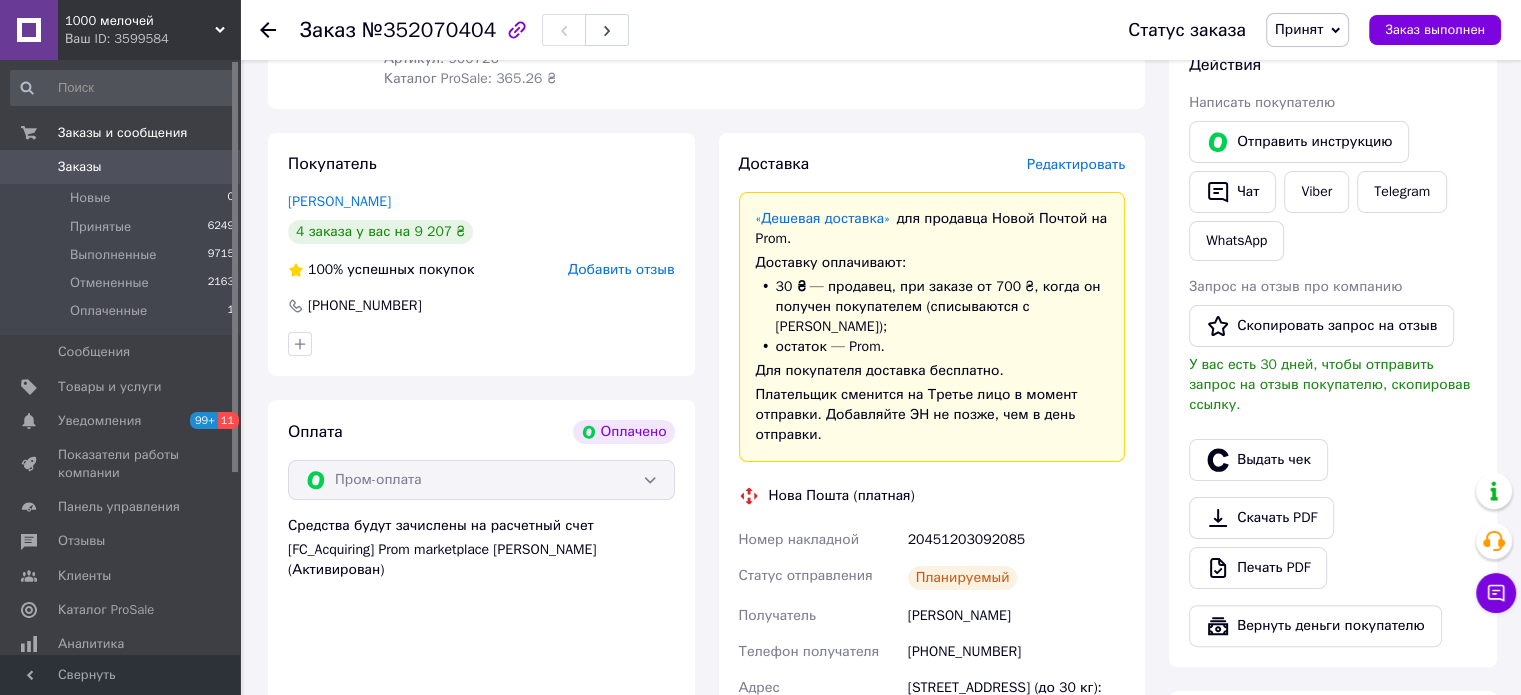 scroll, scrollTop: 100, scrollLeft: 0, axis: vertical 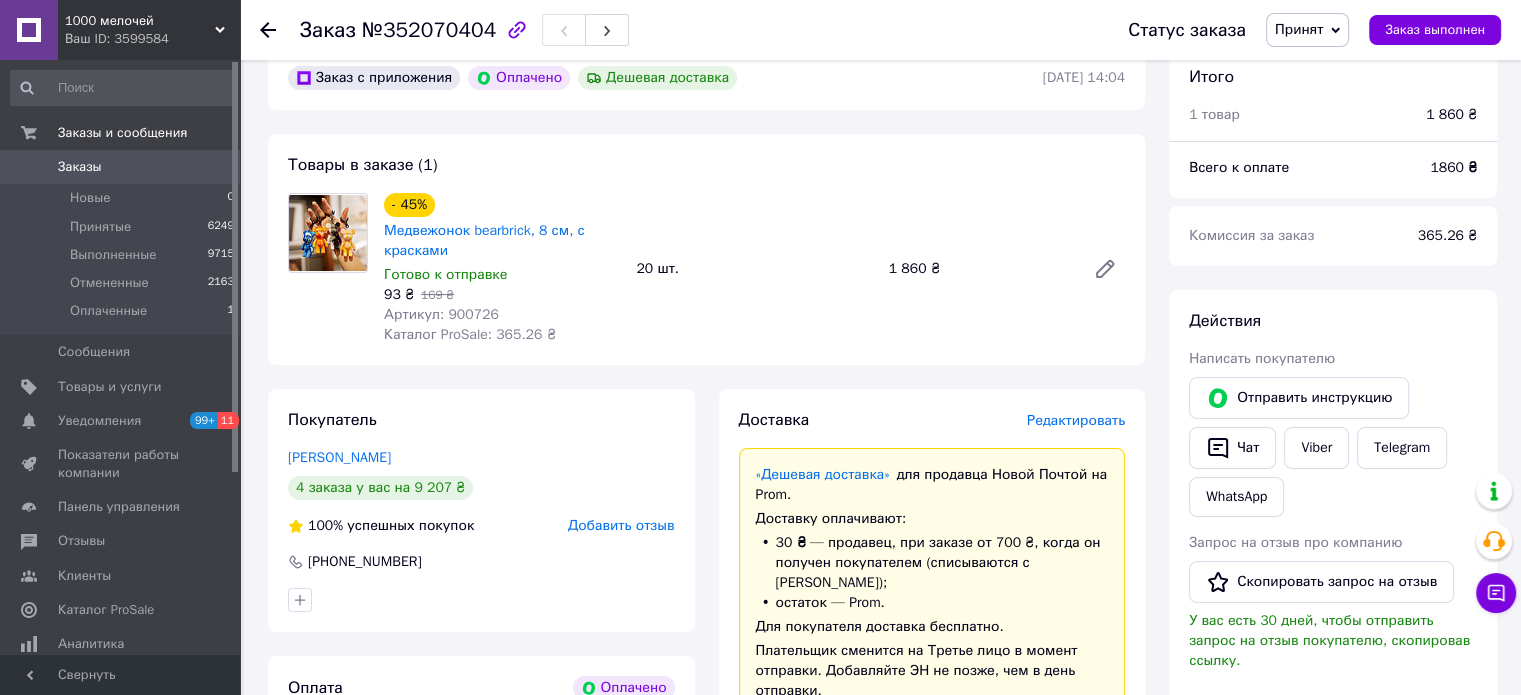 drag, startPoint x: 1421, startPoint y: 279, endPoint x: 1304, endPoint y: 301, distance: 119.05041 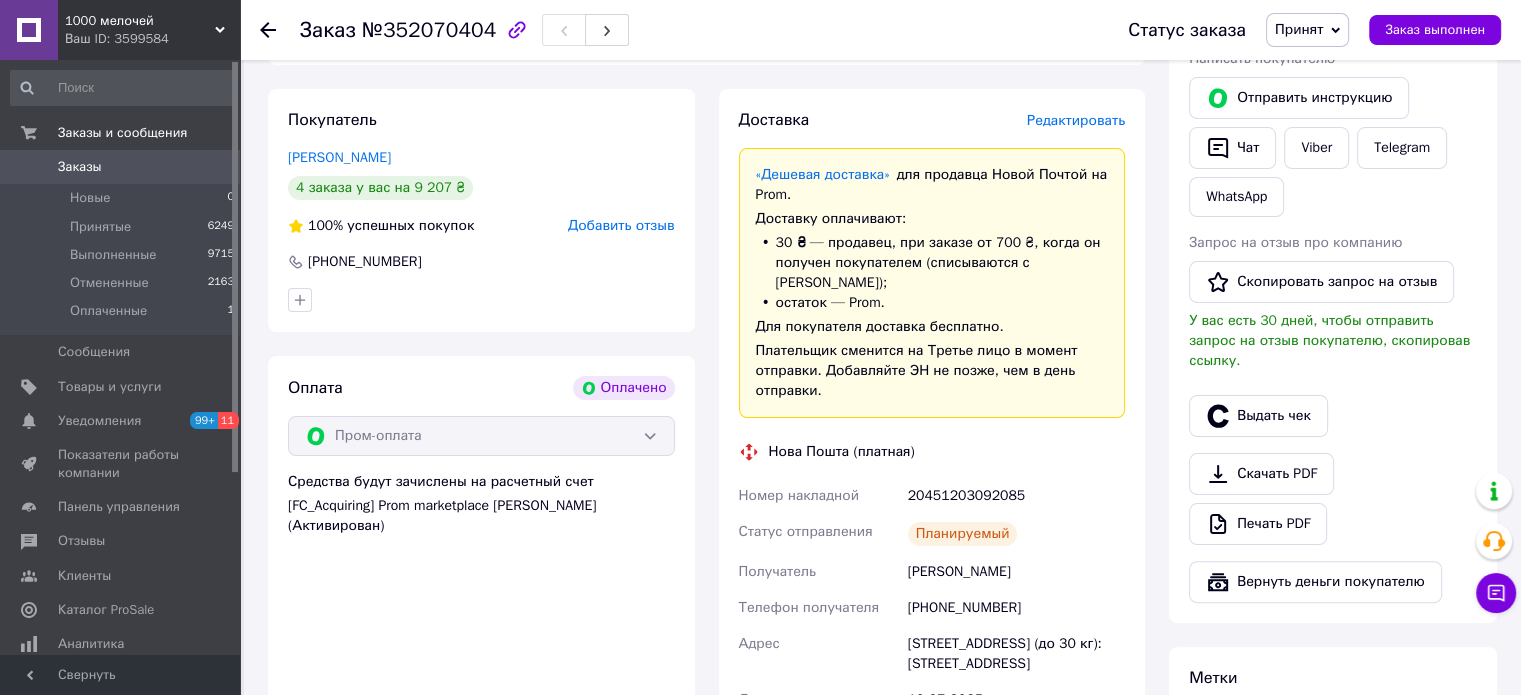 scroll, scrollTop: 600, scrollLeft: 0, axis: vertical 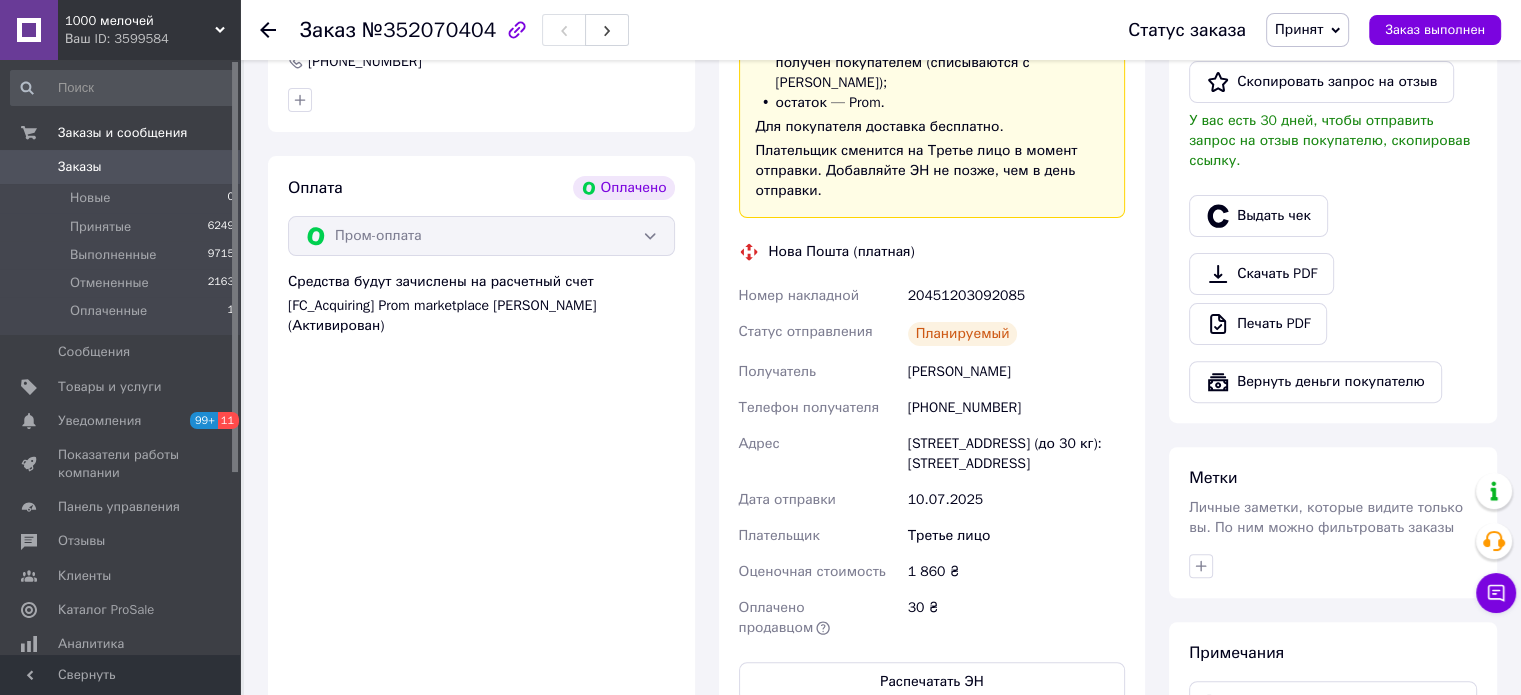 click on "[PHONE_NUMBER]" at bounding box center (1016, 408) 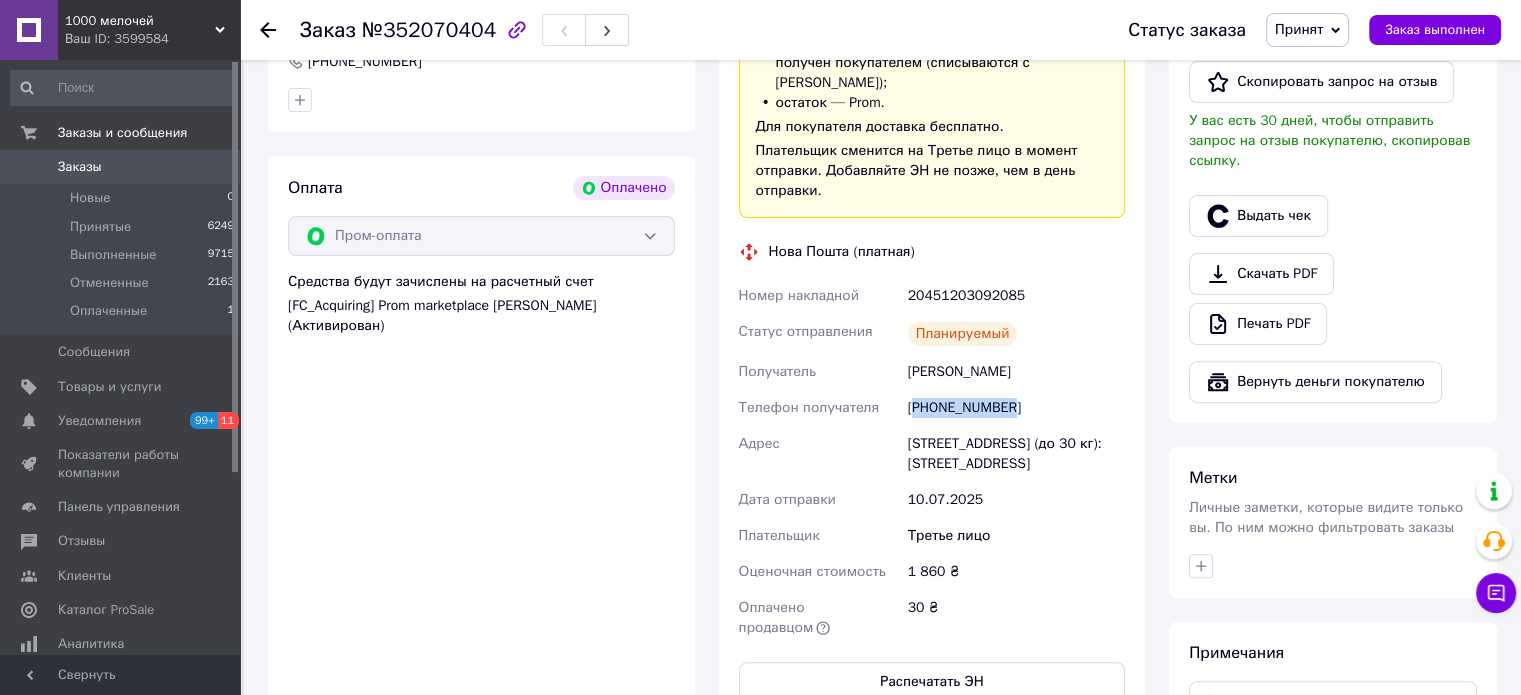 click on "[PHONE_NUMBER]" at bounding box center (1016, 408) 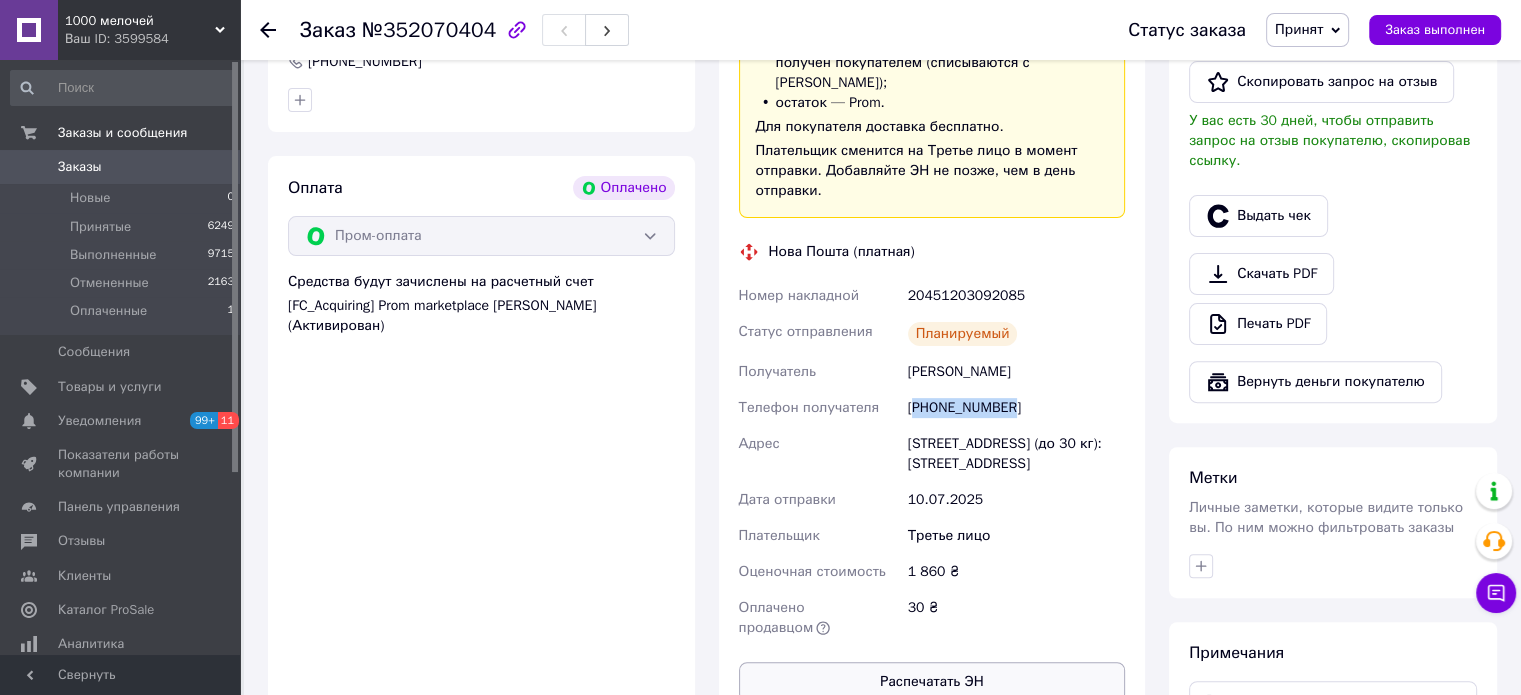 copy on "380952509016" 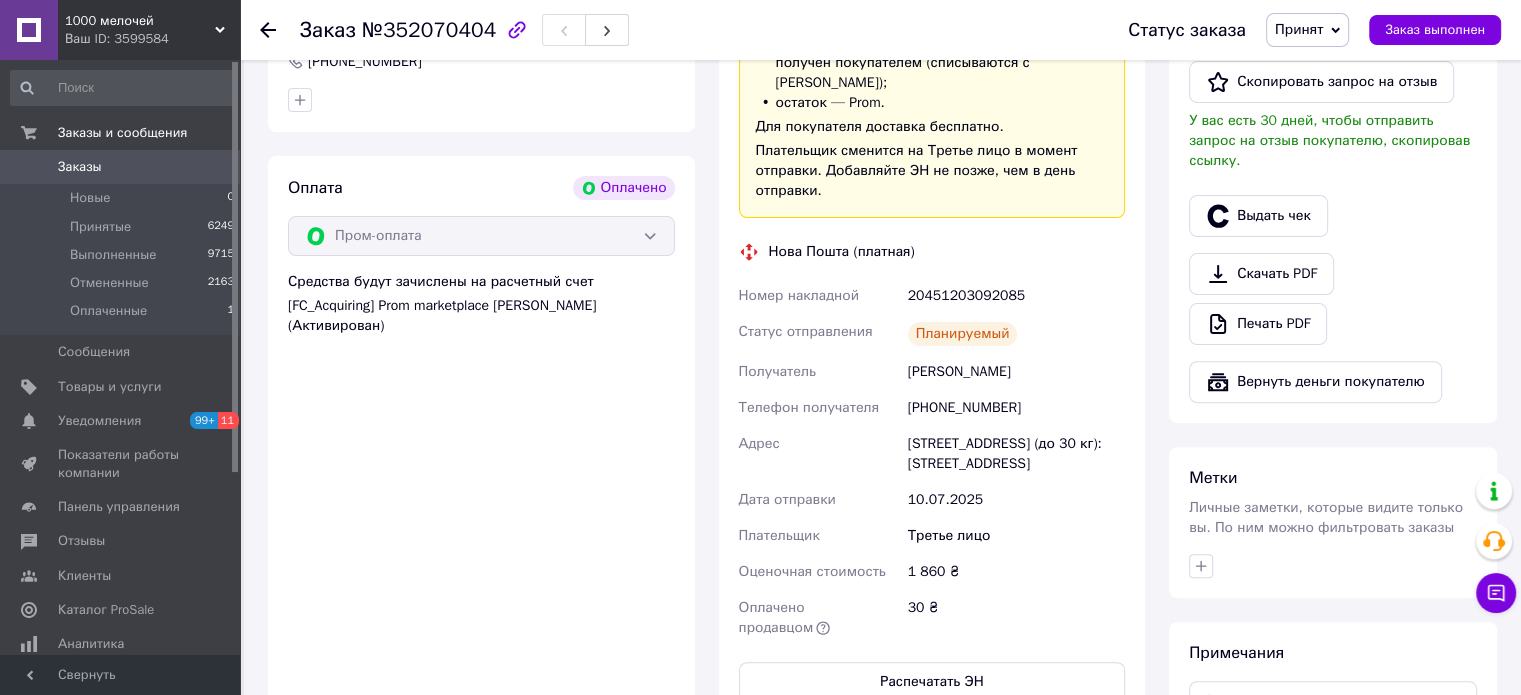 click on "Оплата Оплачено Пром-оплата Средства будут зачислены на расчетный счет [FC_Acquiring] Prom marketplace Жабенко Валентина Сергіївна (Активирован)" at bounding box center (481, 439) 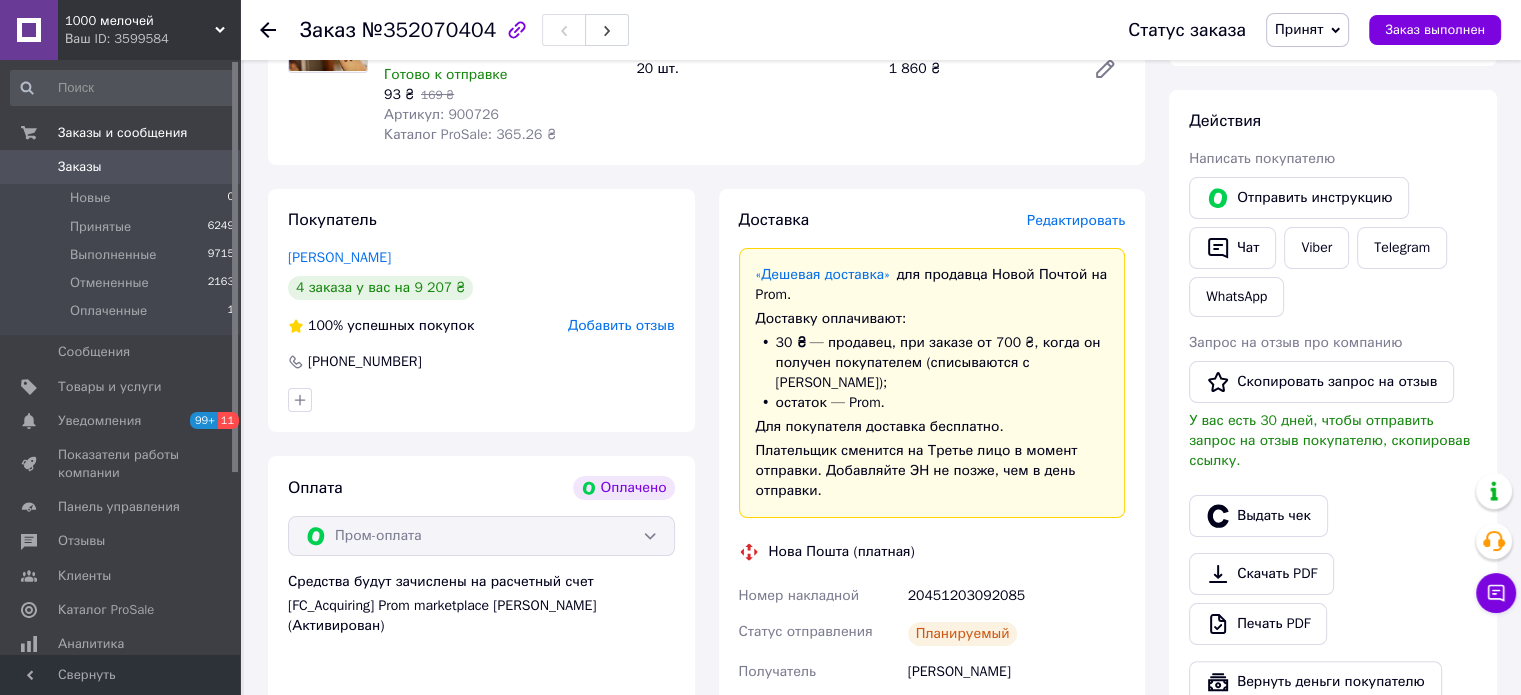 scroll, scrollTop: 0, scrollLeft: 0, axis: both 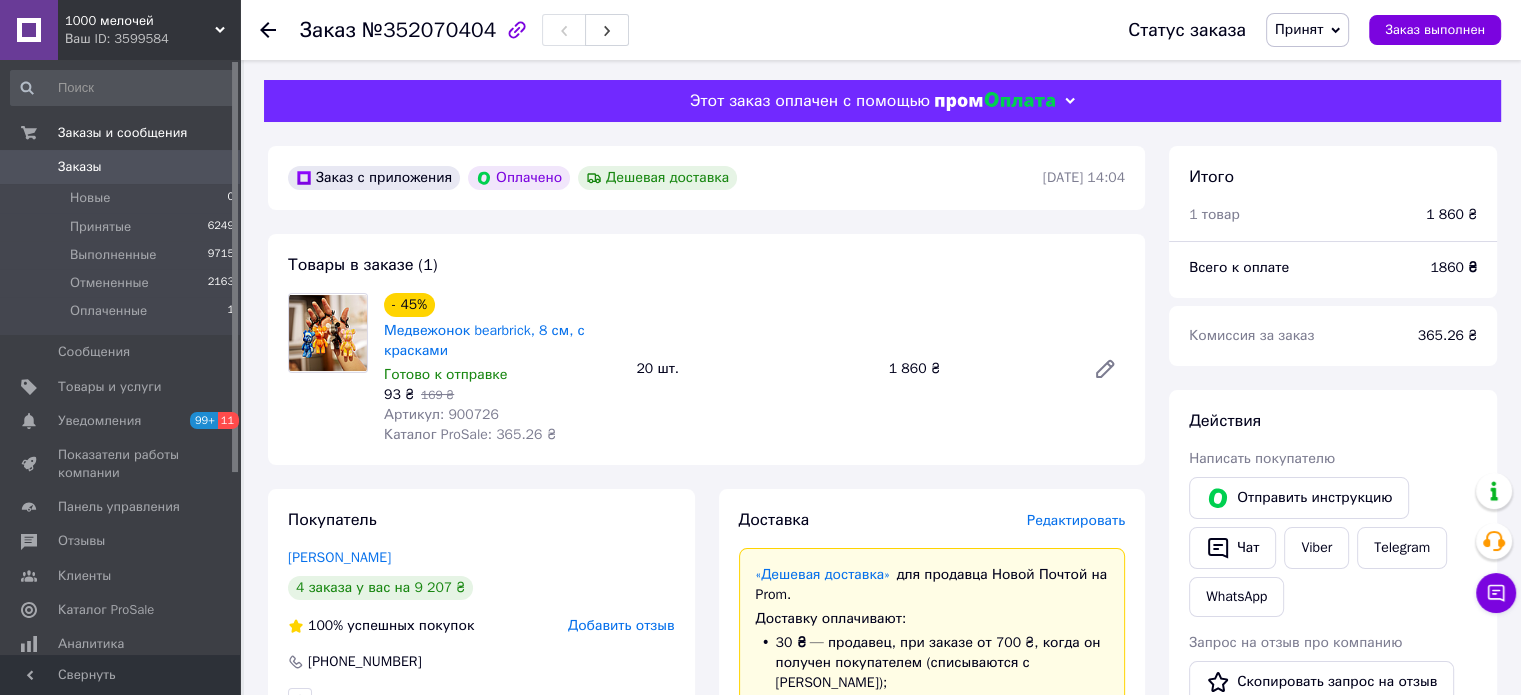 click on "20 шт." at bounding box center (754, 369) 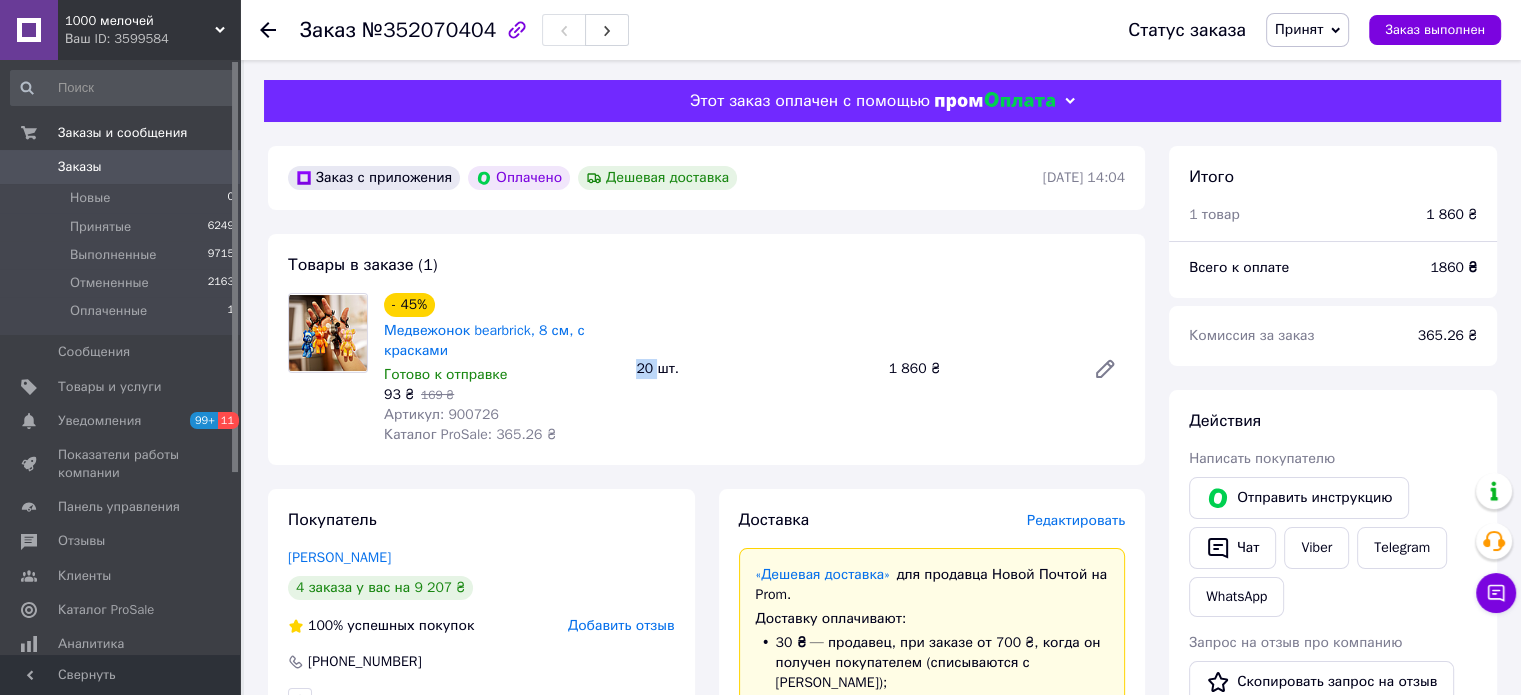 click on "20 шт." at bounding box center [754, 369] 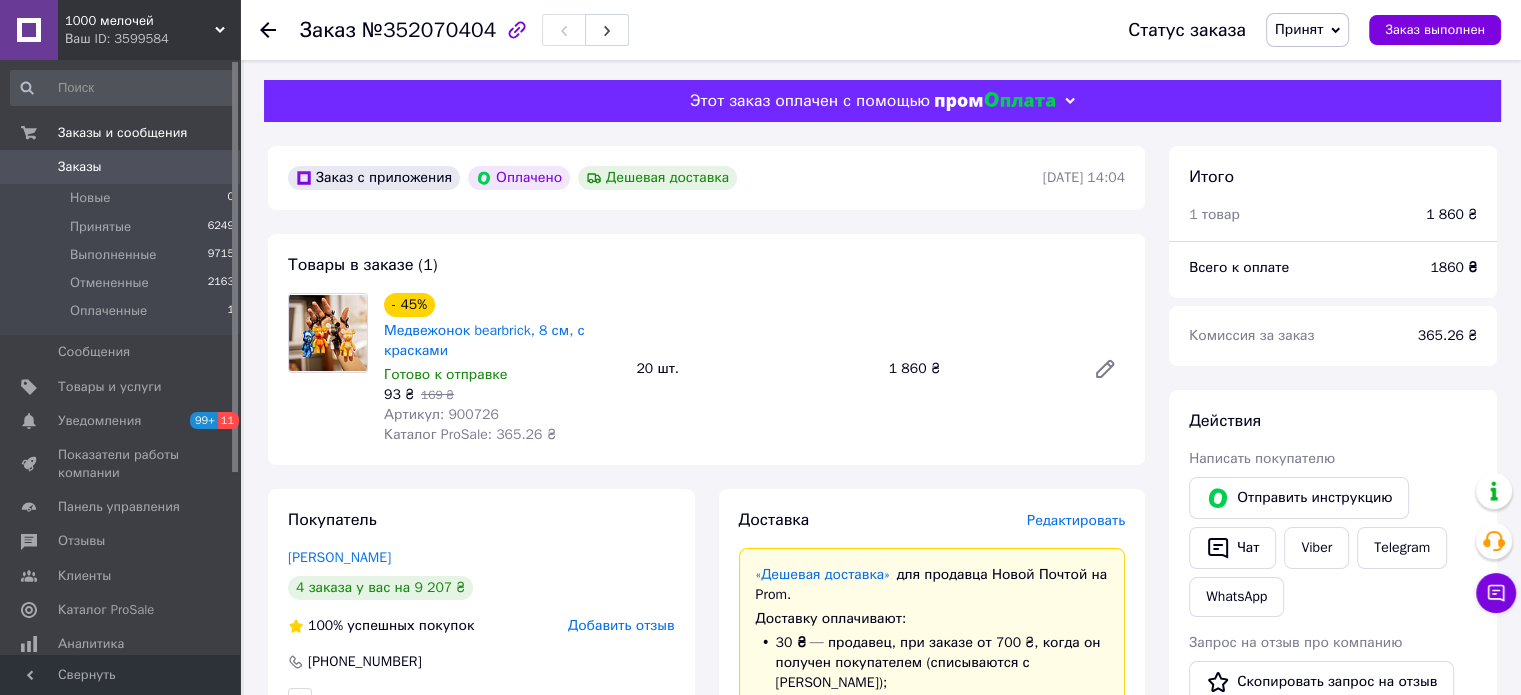 click on "остаток — Prom." at bounding box center [932, 703] 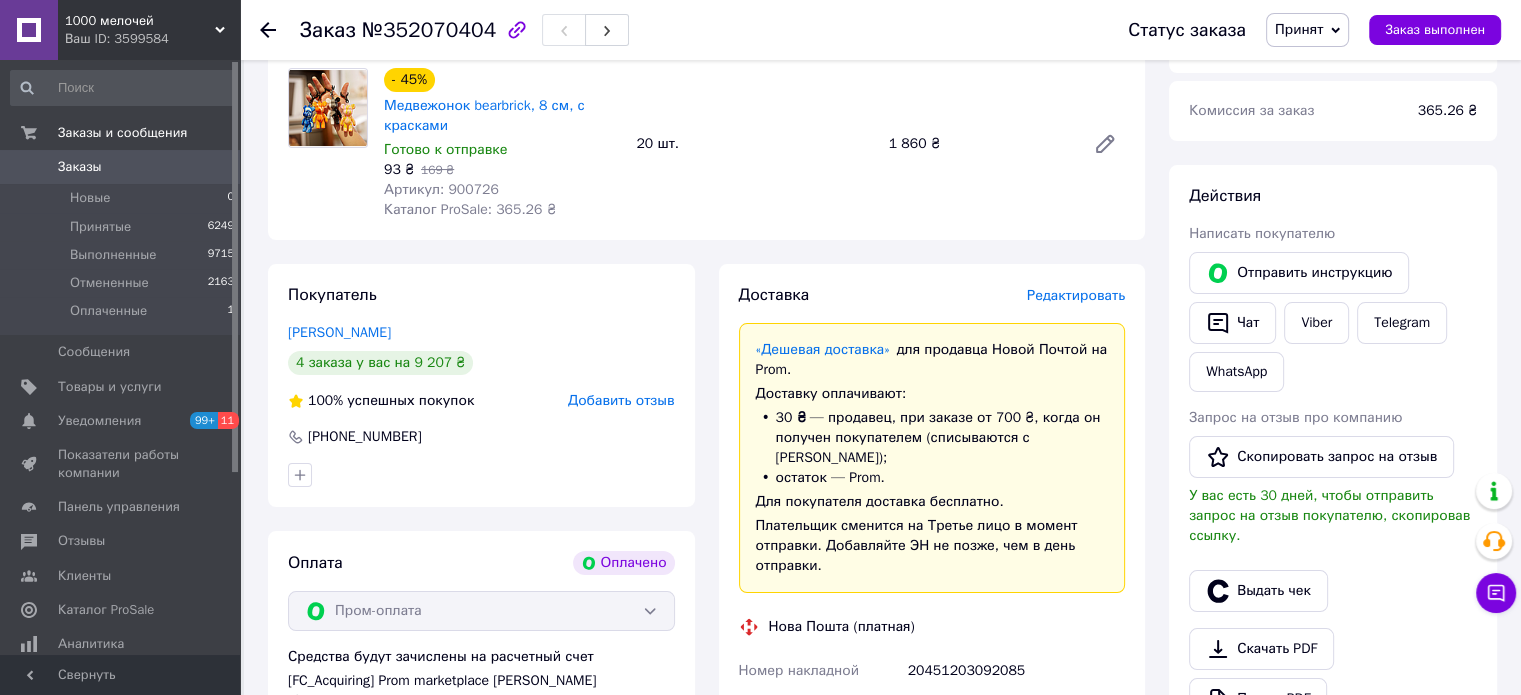 scroll, scrollTop: 500, scrollLeft: 0, axis: vertical 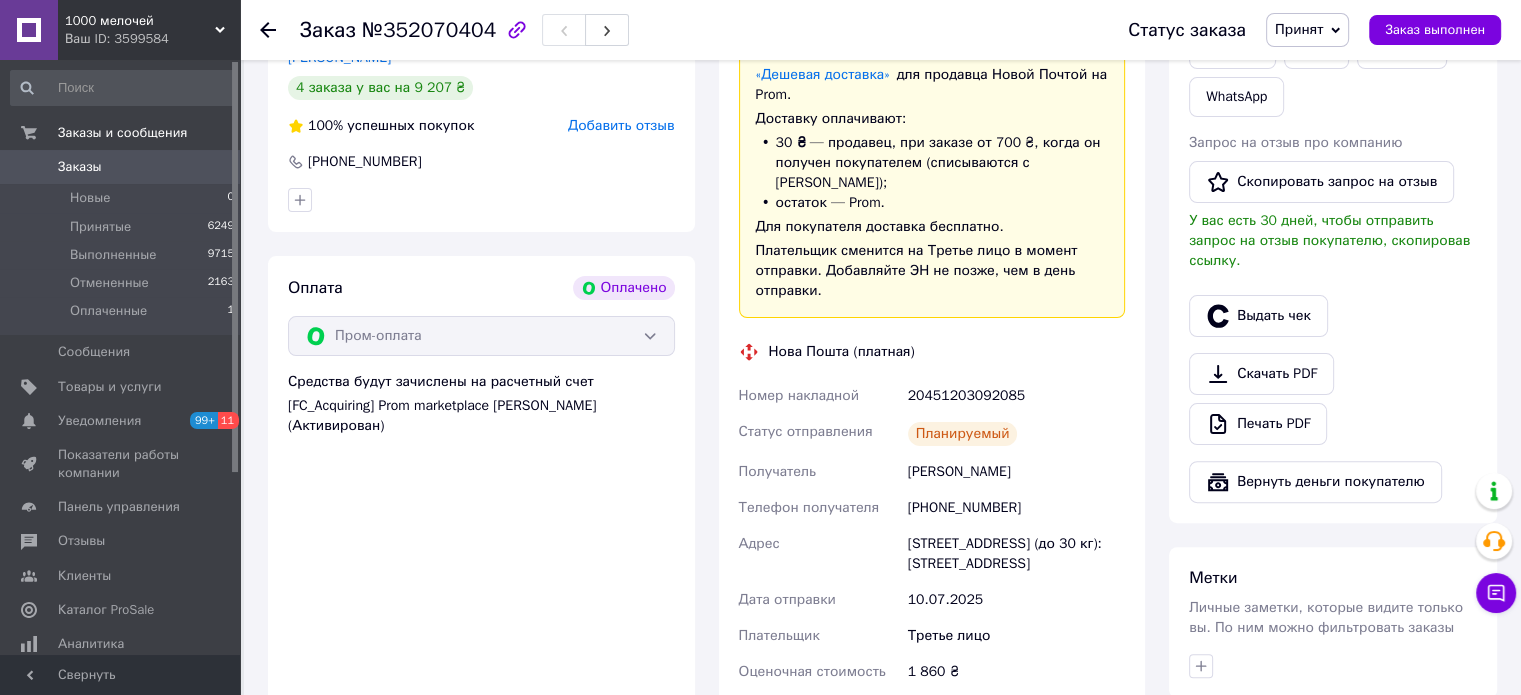 click on "20451203092085" at bounding box center [1016, 396] 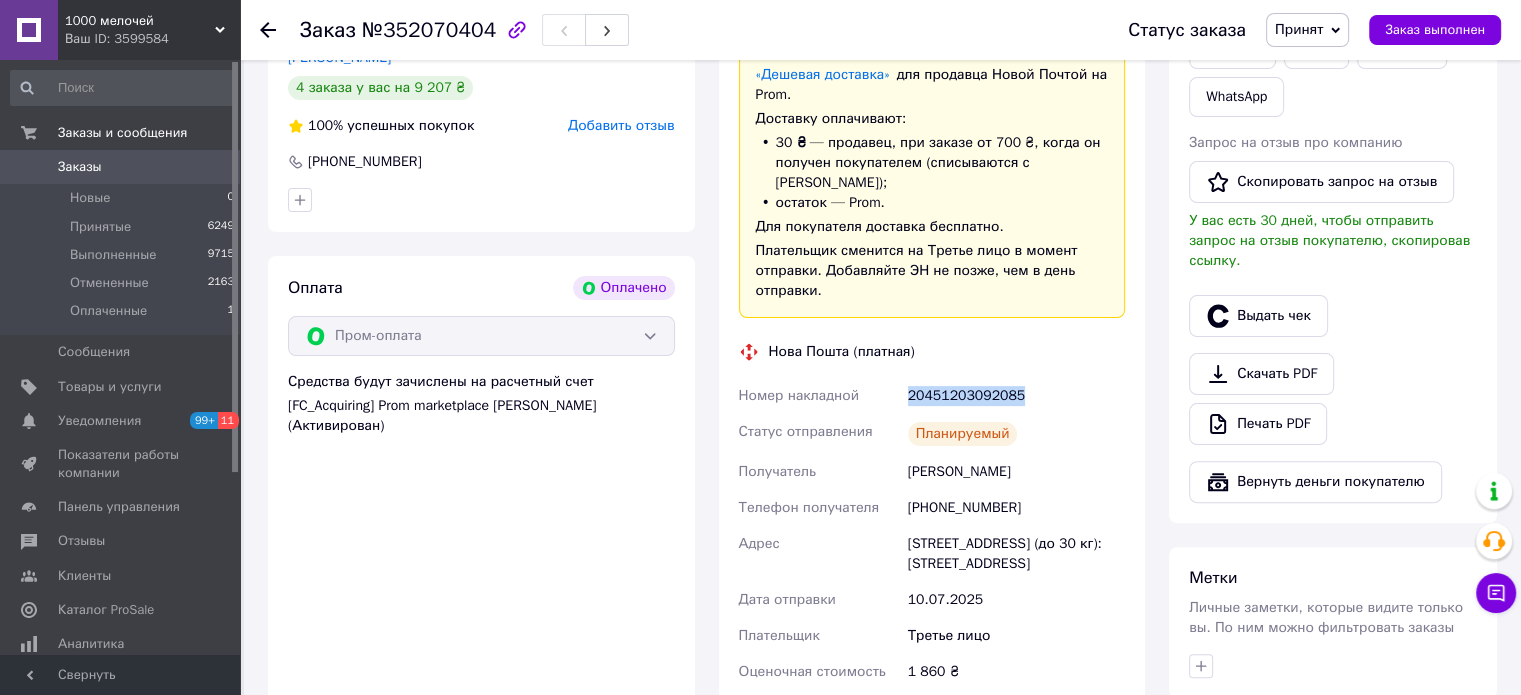 click on "20451203092085" at bounding box center (1016, 396) 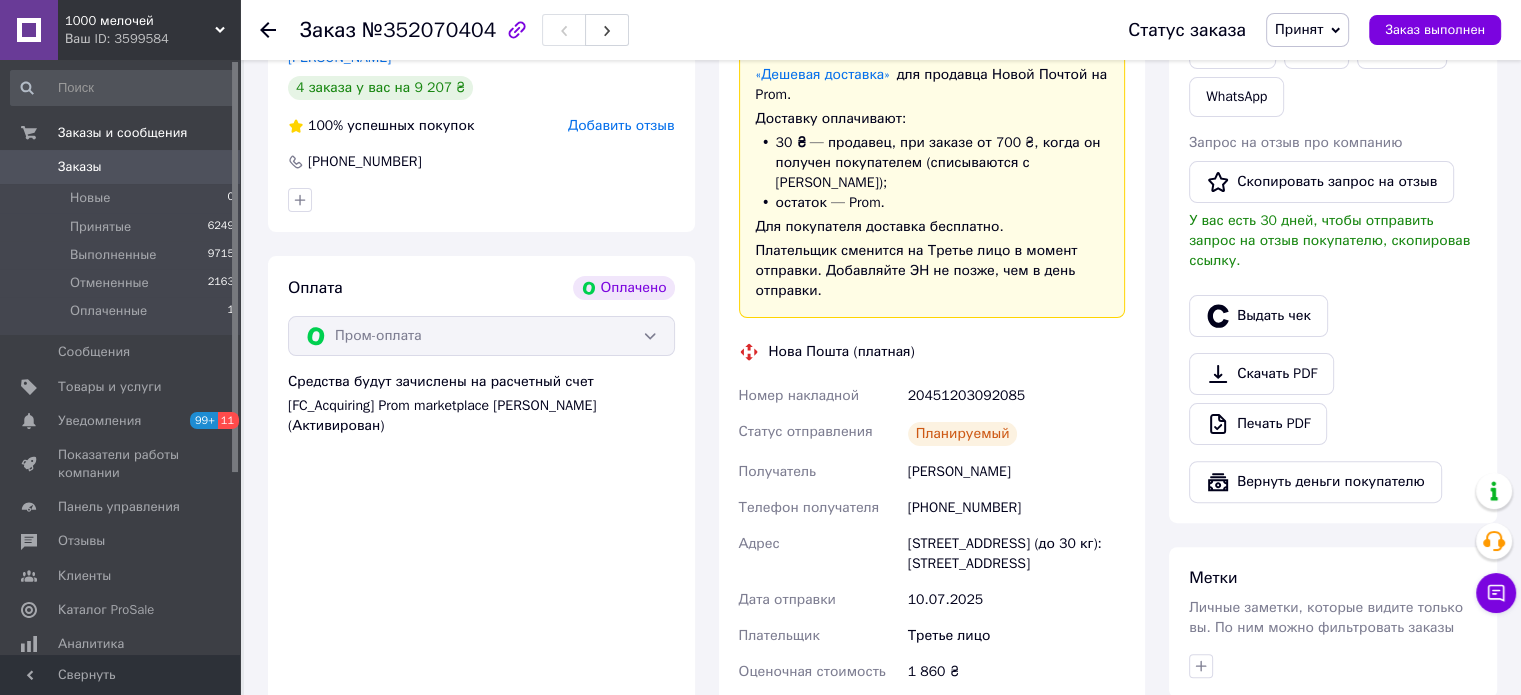 click on "Действия Написать покупателю   Отправить инструкцию   Чат Viber Telegram WhatsApp Запрос на отзыв про компанию   Скопировать запрос на отзыв У вас есть 30 дней, чтобы отправить запрос на отзыв покупателю, скопировав ссылку.   Выдать чек   Скачать PDF   Печать PDF   Вернуть деньги покупателю" at bounding box center (1333, 206) 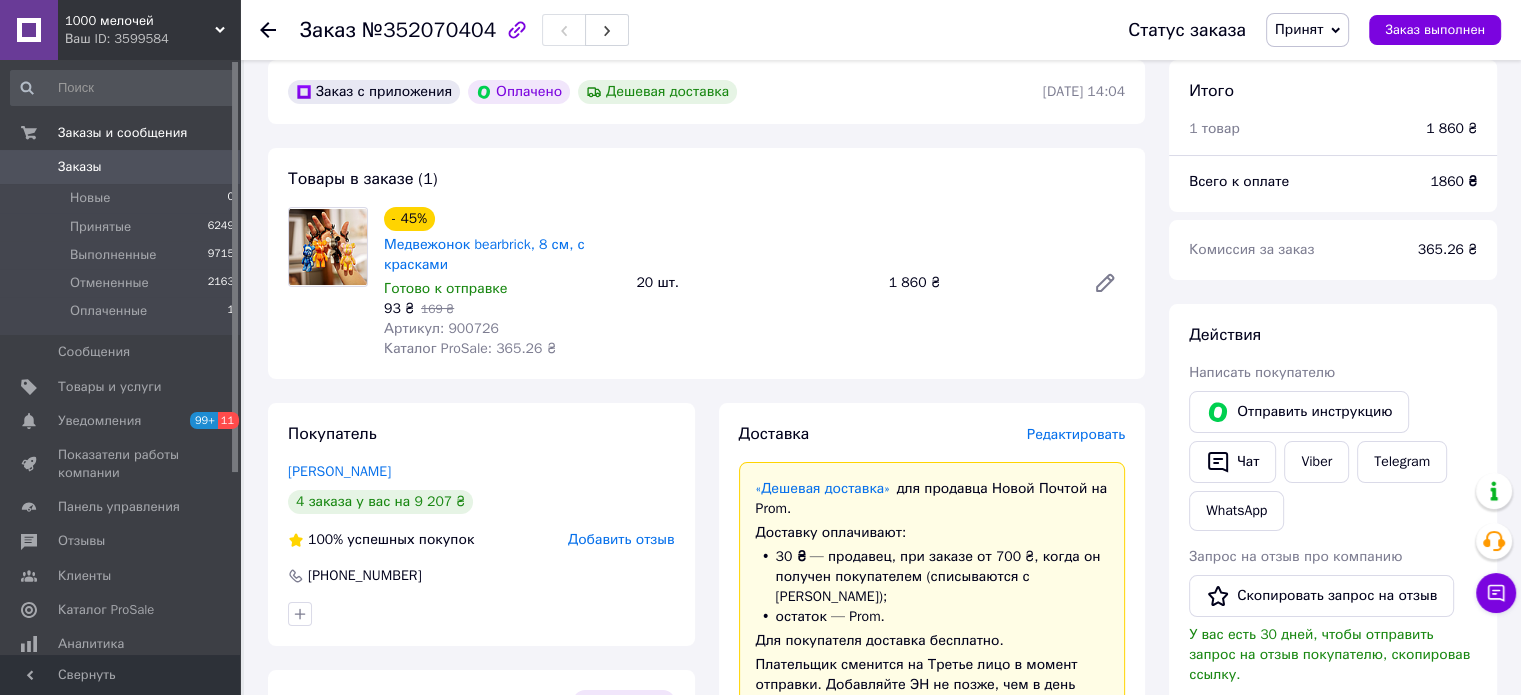 scroll, scrollTop: 0, scrollLeft: 0, axis: both 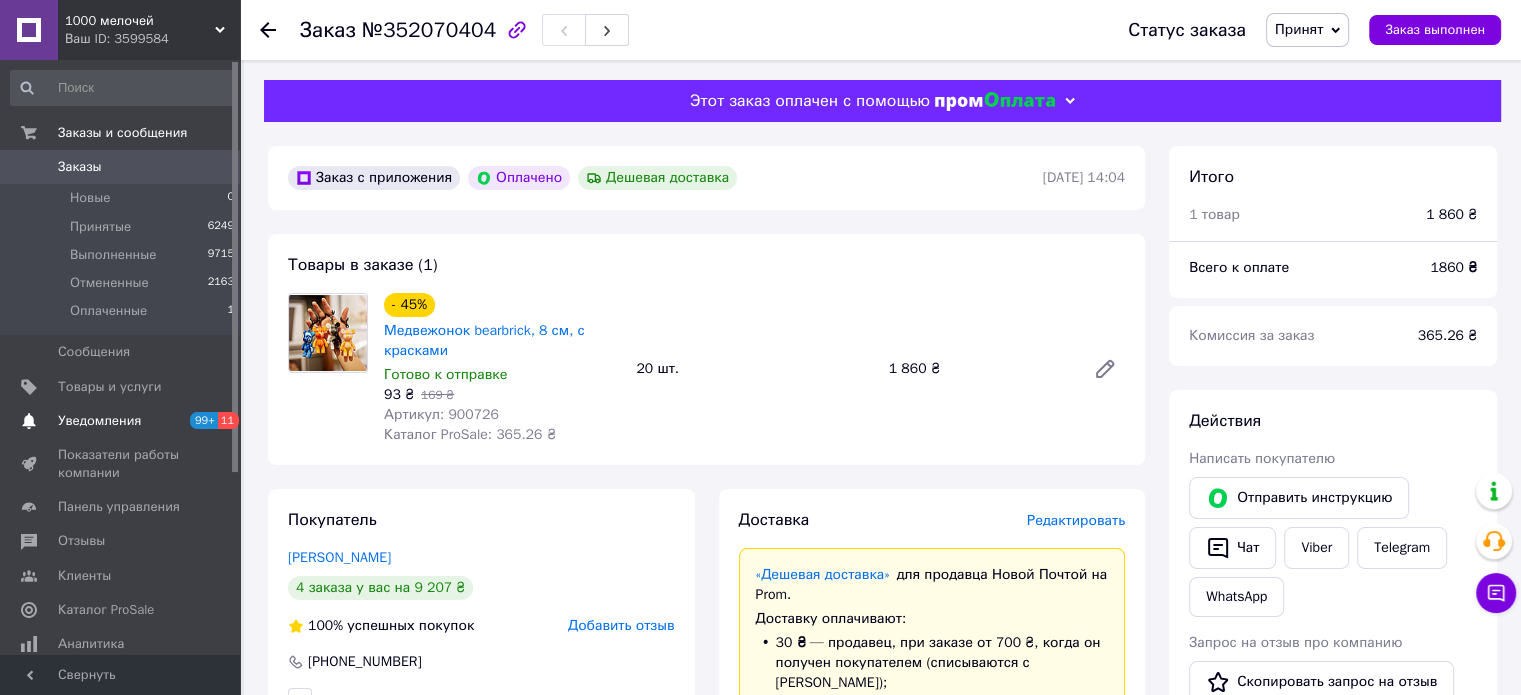 click on "Уведомления" at bounding box center [121, 421] 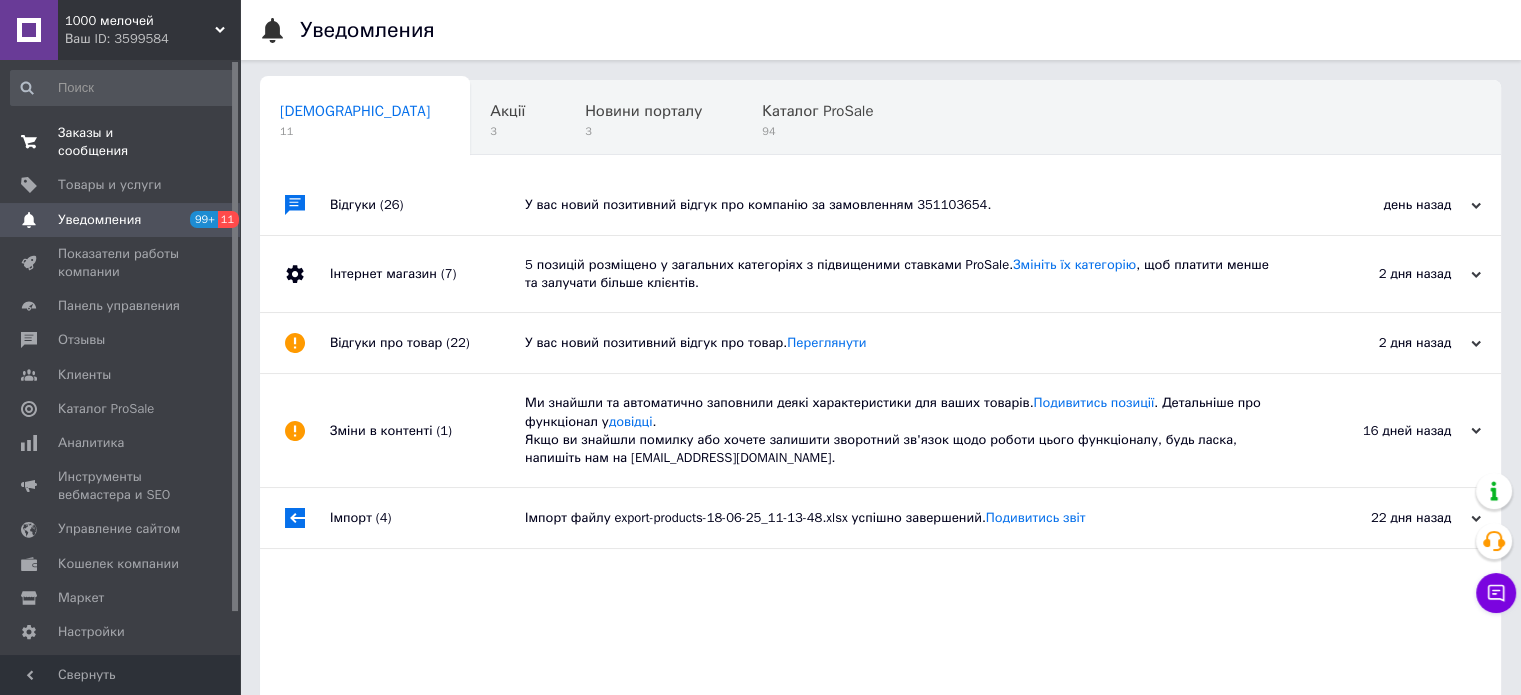 click on "Заказы и сообщения" at bounding box center [121, 142] 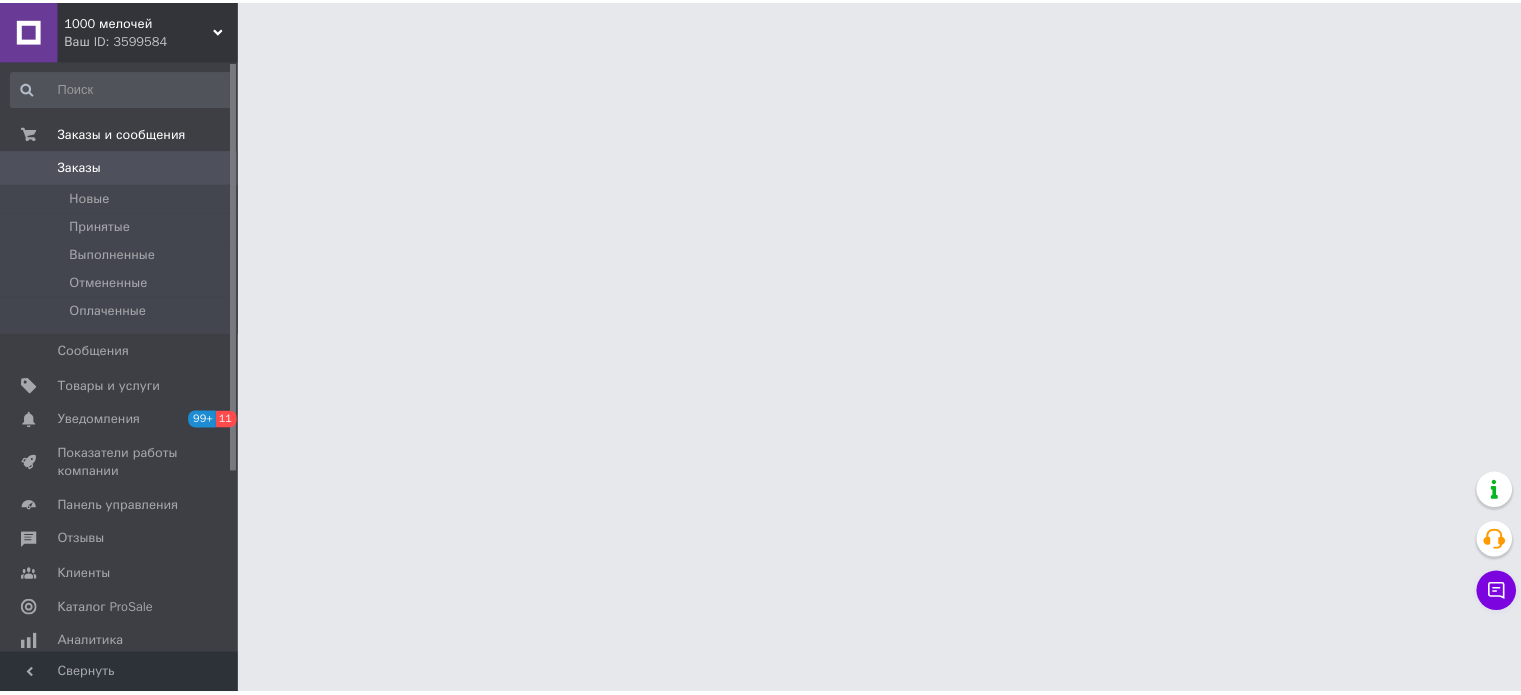 scroll, scrollTop: 0, scrollLeft: 0, axis: both 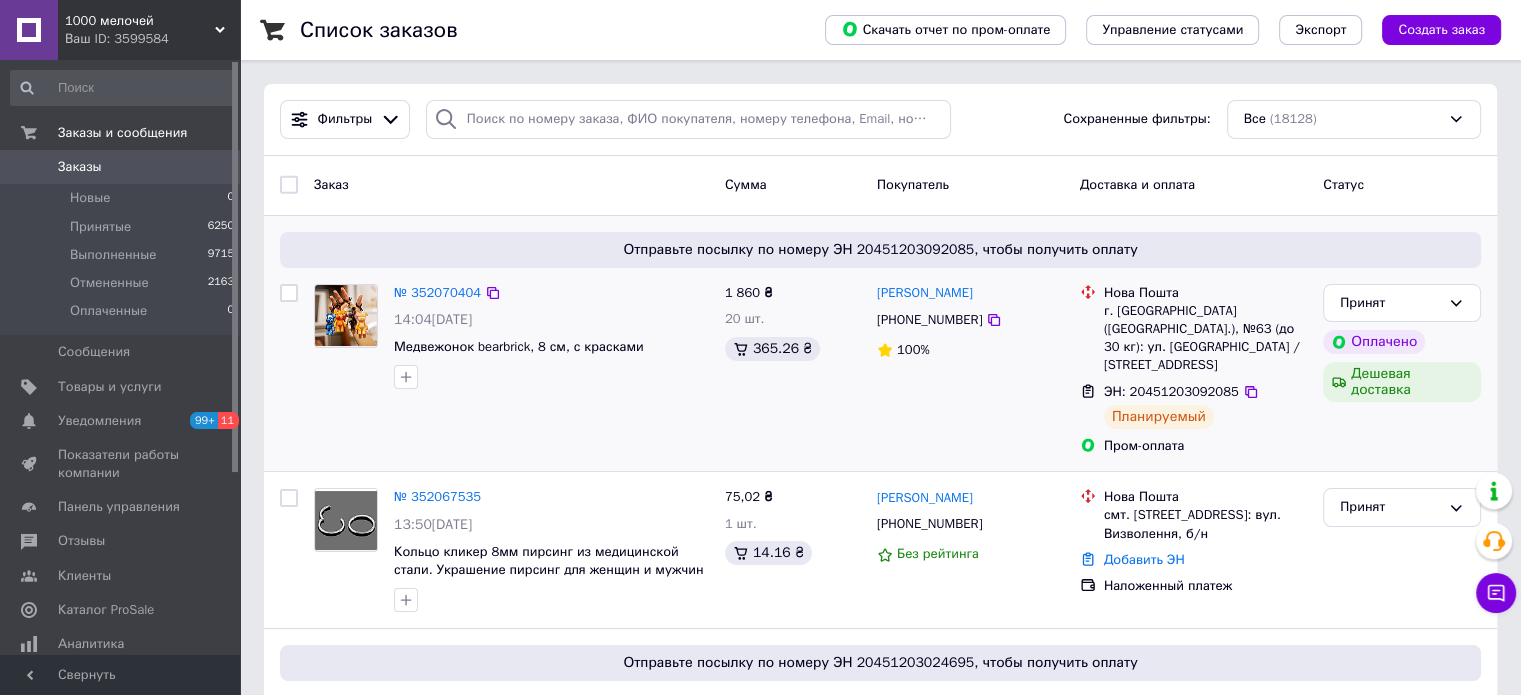 click on "Дешевая доставка" at bounding box center (1402, 382) 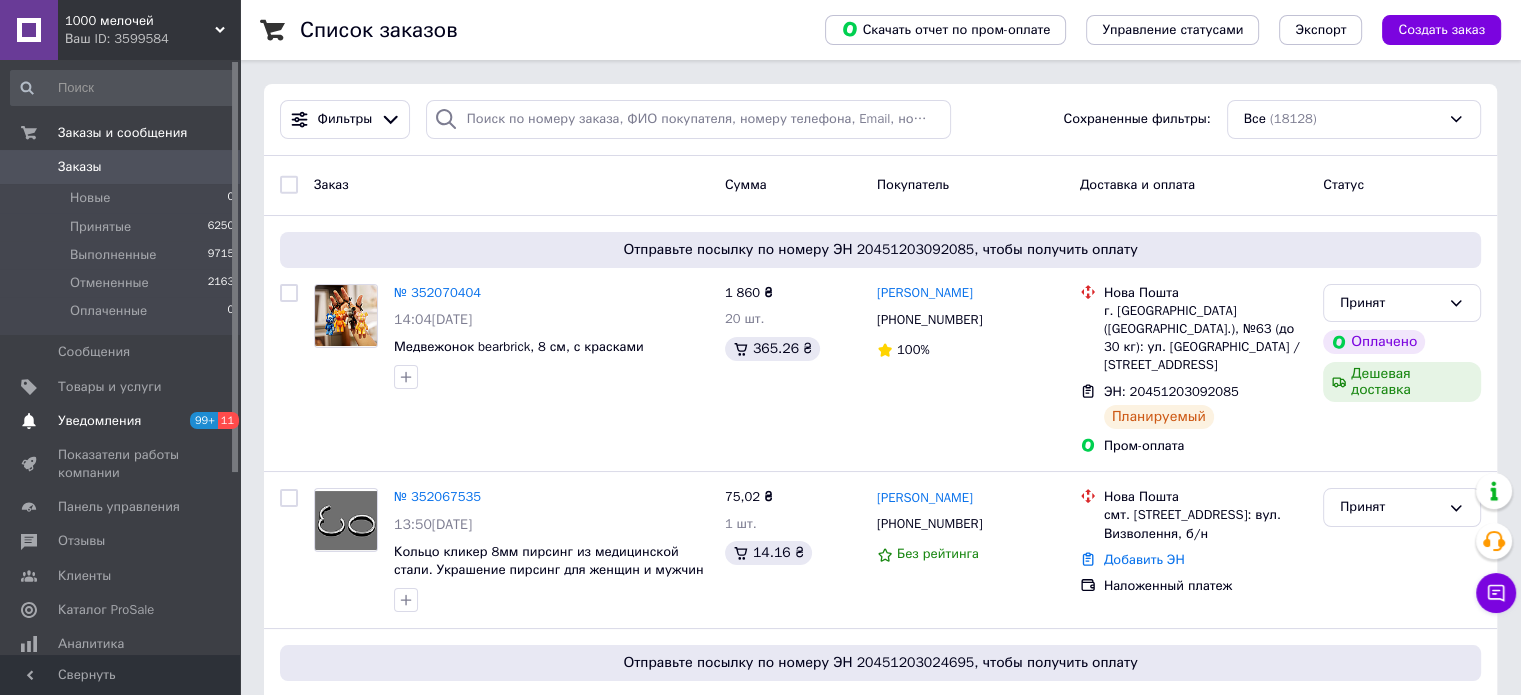 click on "Уведомления" at bounding box center (99, 421) 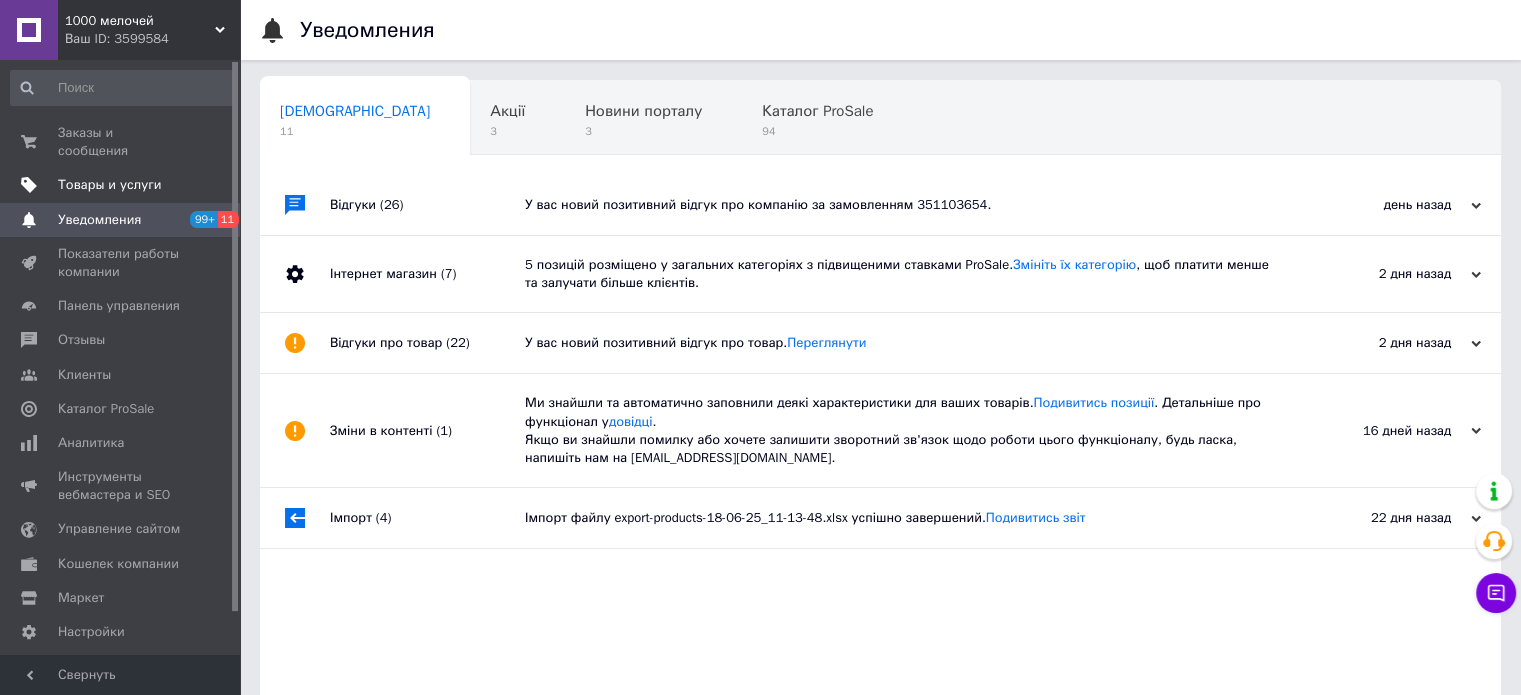 click on "Товары и услуги" at bounding box center (121, 185) 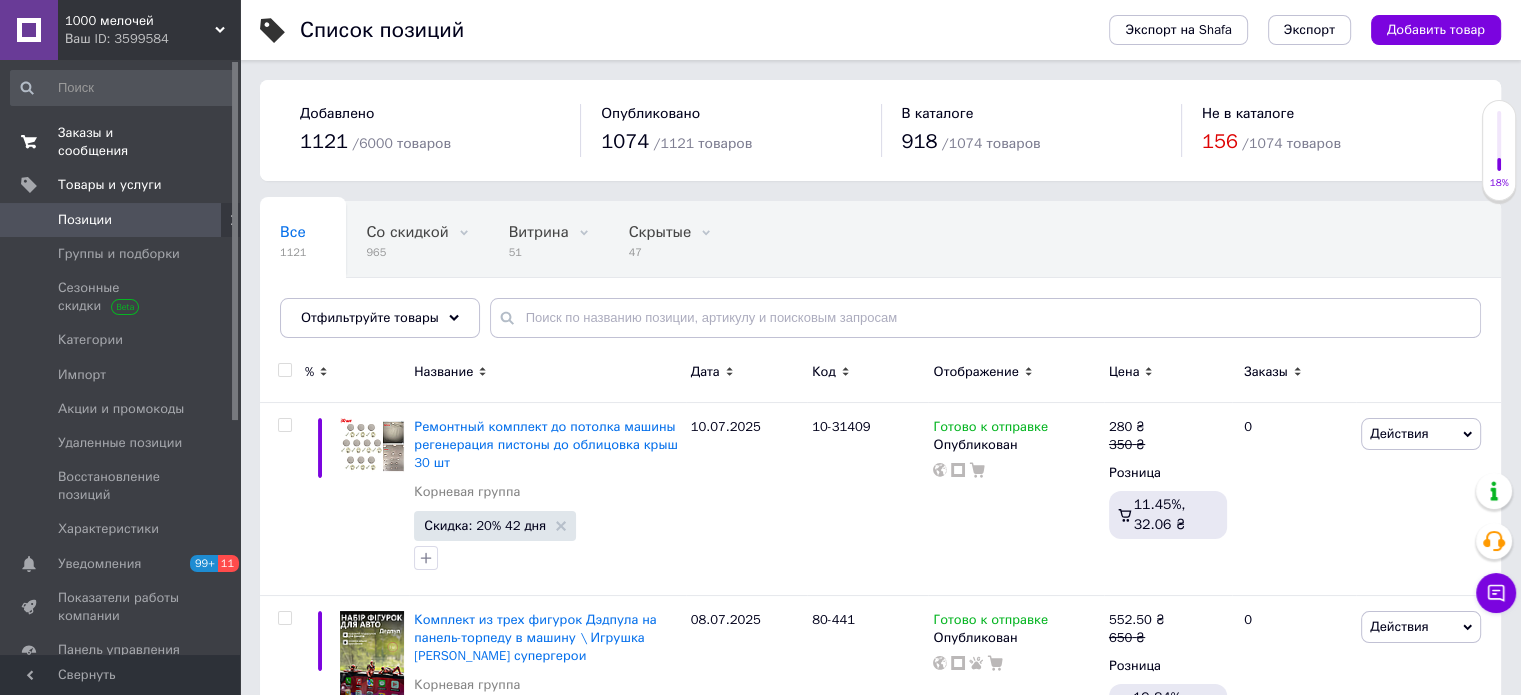 click on "Заказы и сообщения" at bounding box center (121, 142) 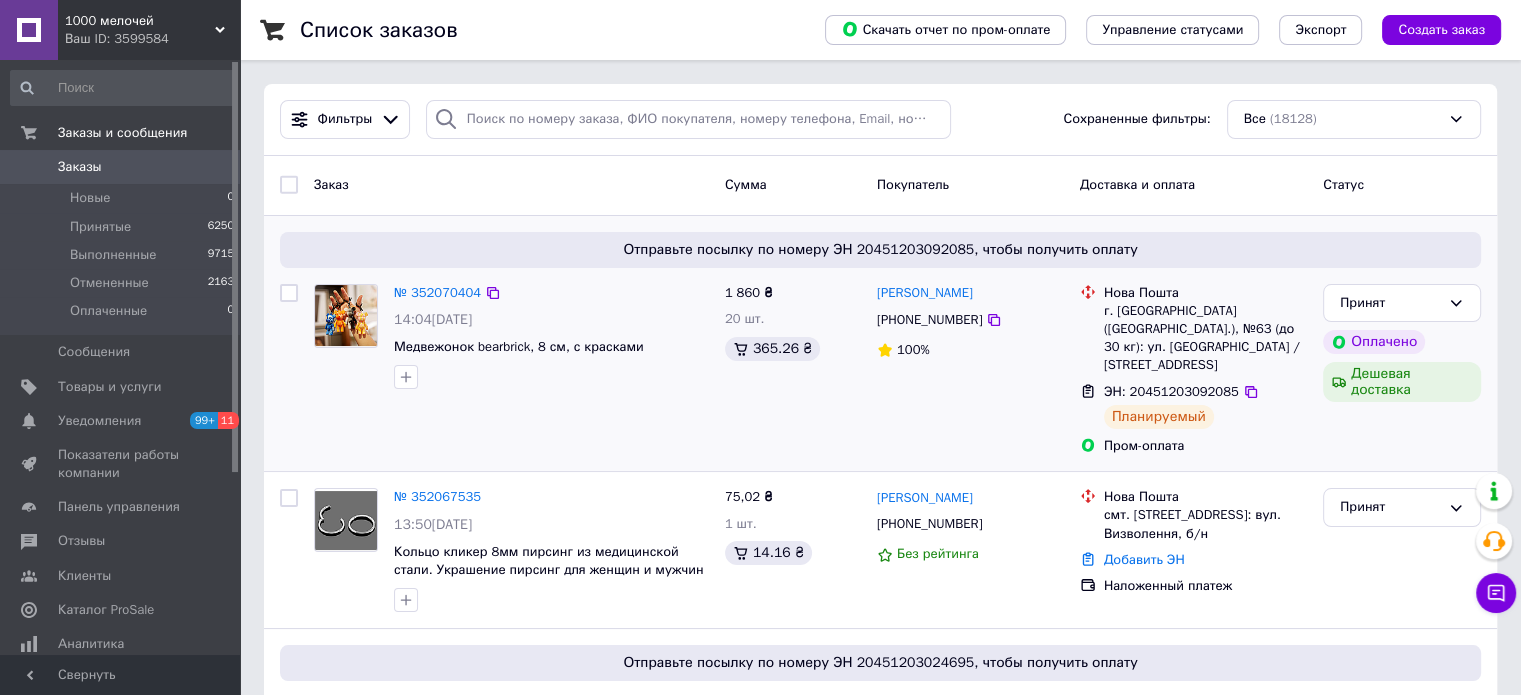 click on "Принят Оплачено Дешевая доставка" at bounding box center [1402, 370] 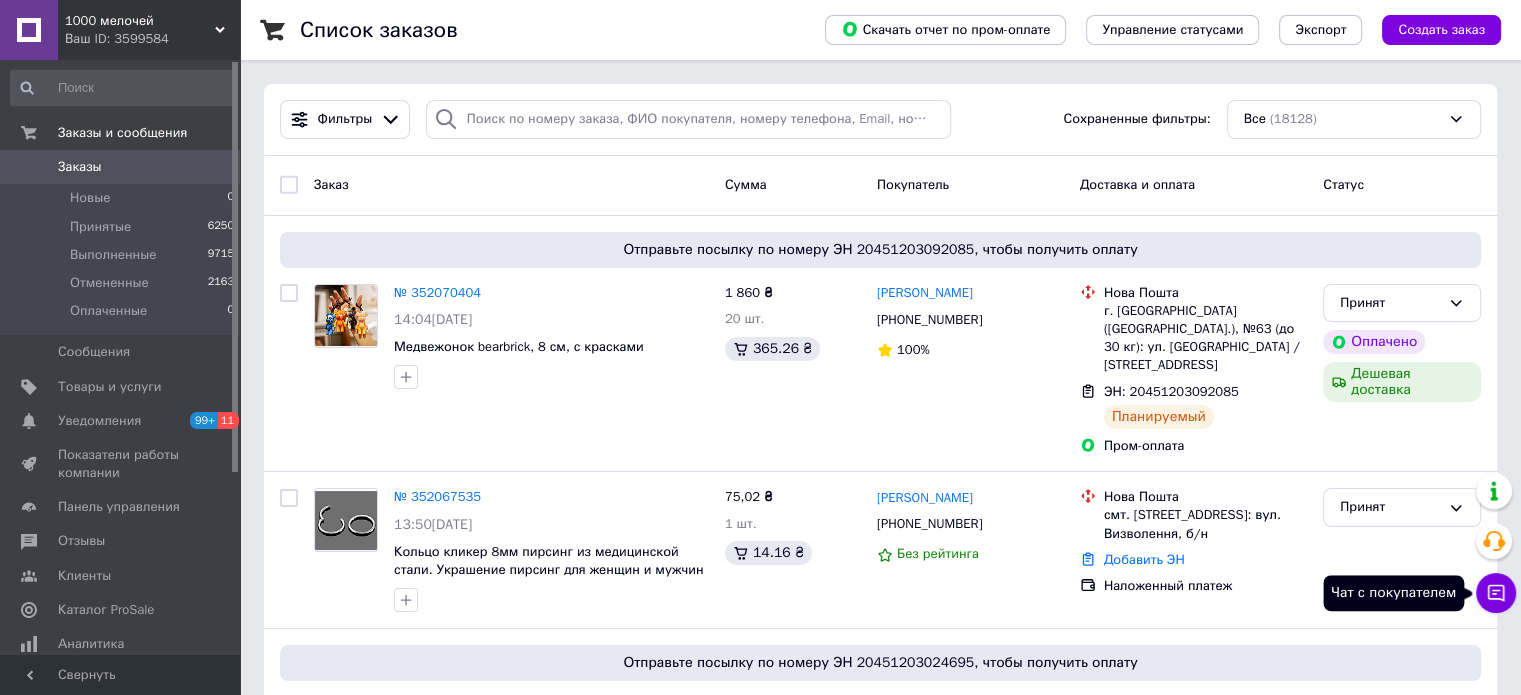 click 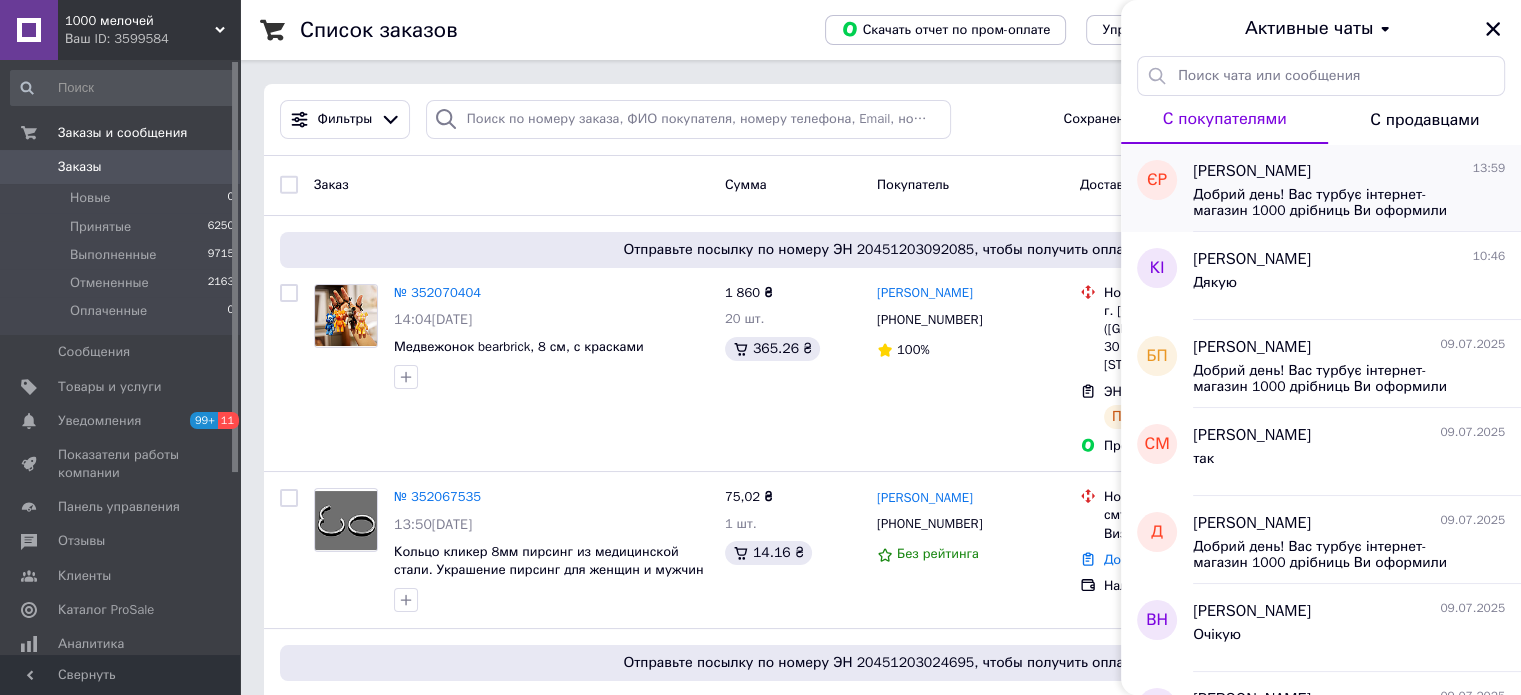 click on "Добрий день!
Вас турбує інтернет-магазин 1000 дрібниць
Ви оформили замовлення:
Кільце клікер 8мм пірсинг Срібний
Нашому менеджеру не вдалося зв'язатися з Вами!
Ваше замовлення ще актуальне?" at bounding box center (1335, 203) 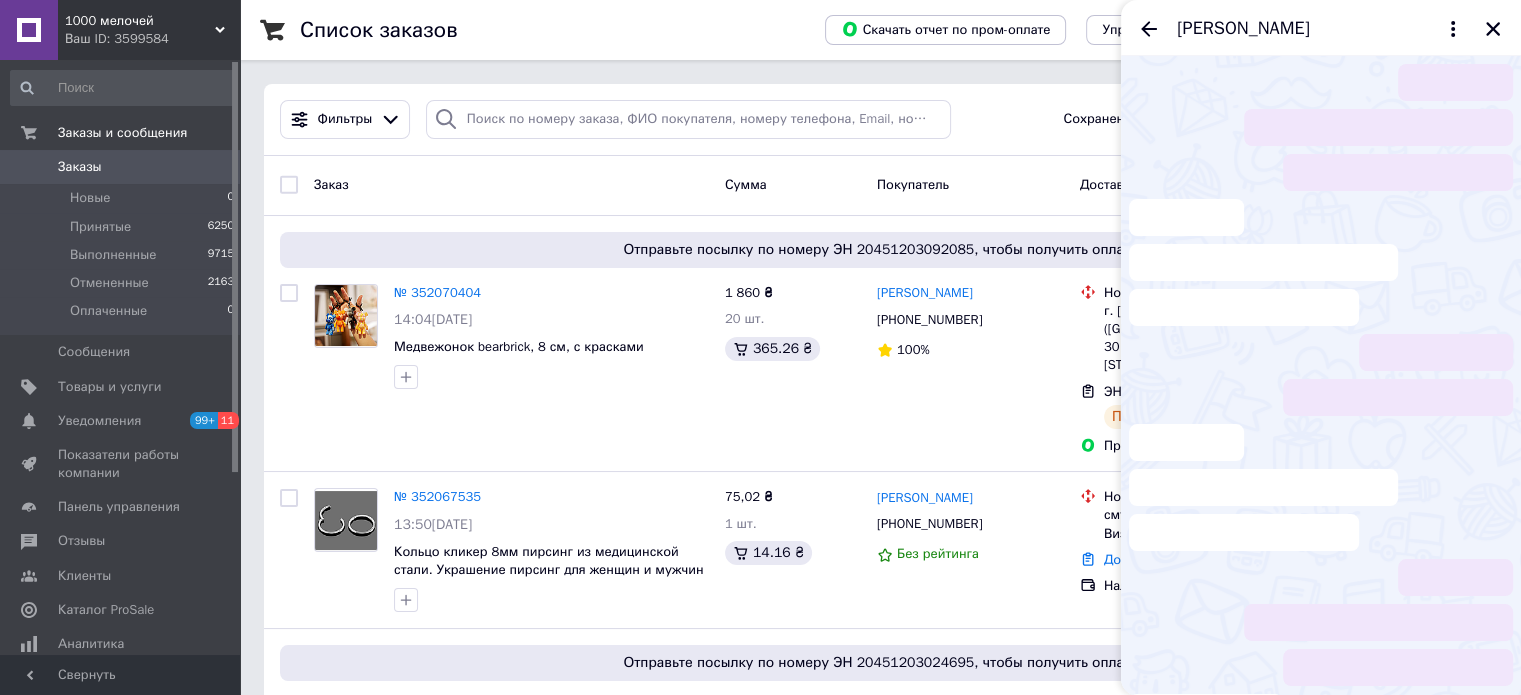 scroll, scrollTop: 21, scrollLeft: 0, axis: vertical 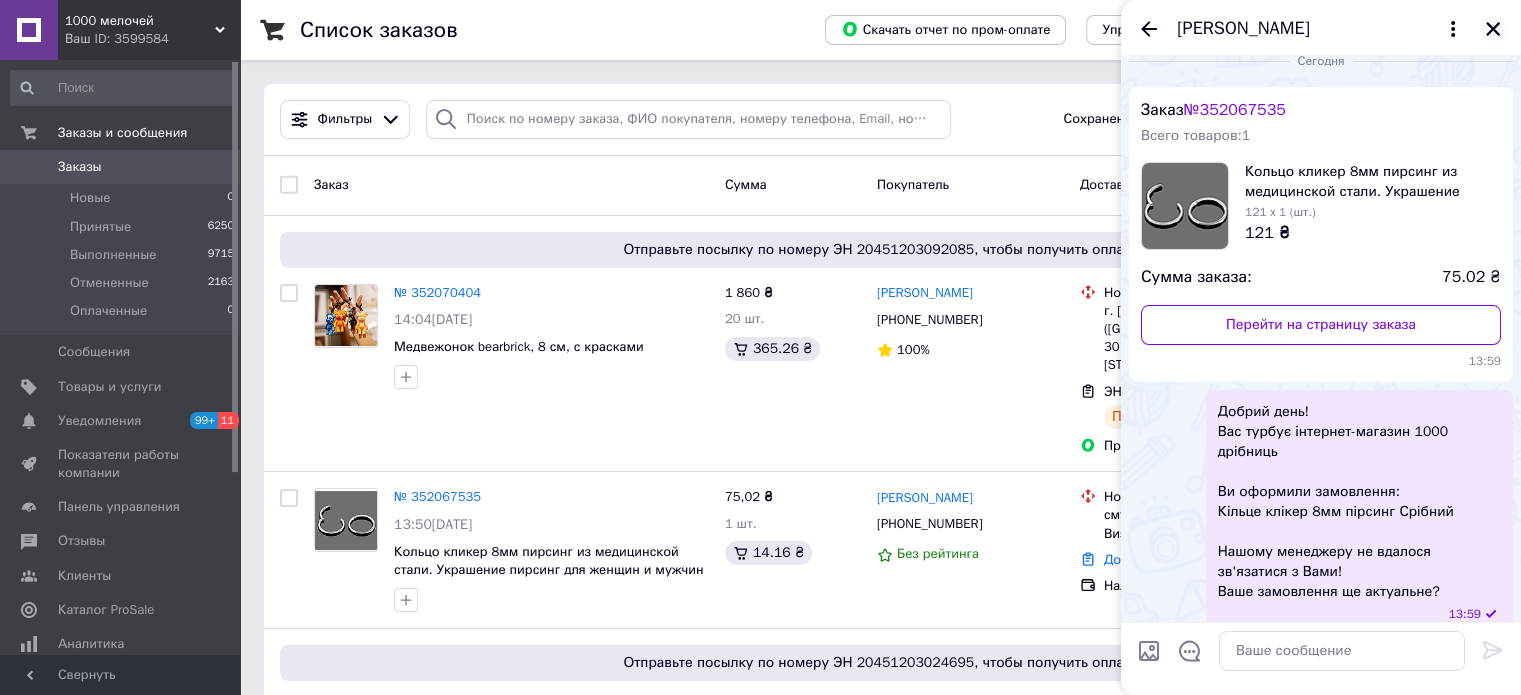 click 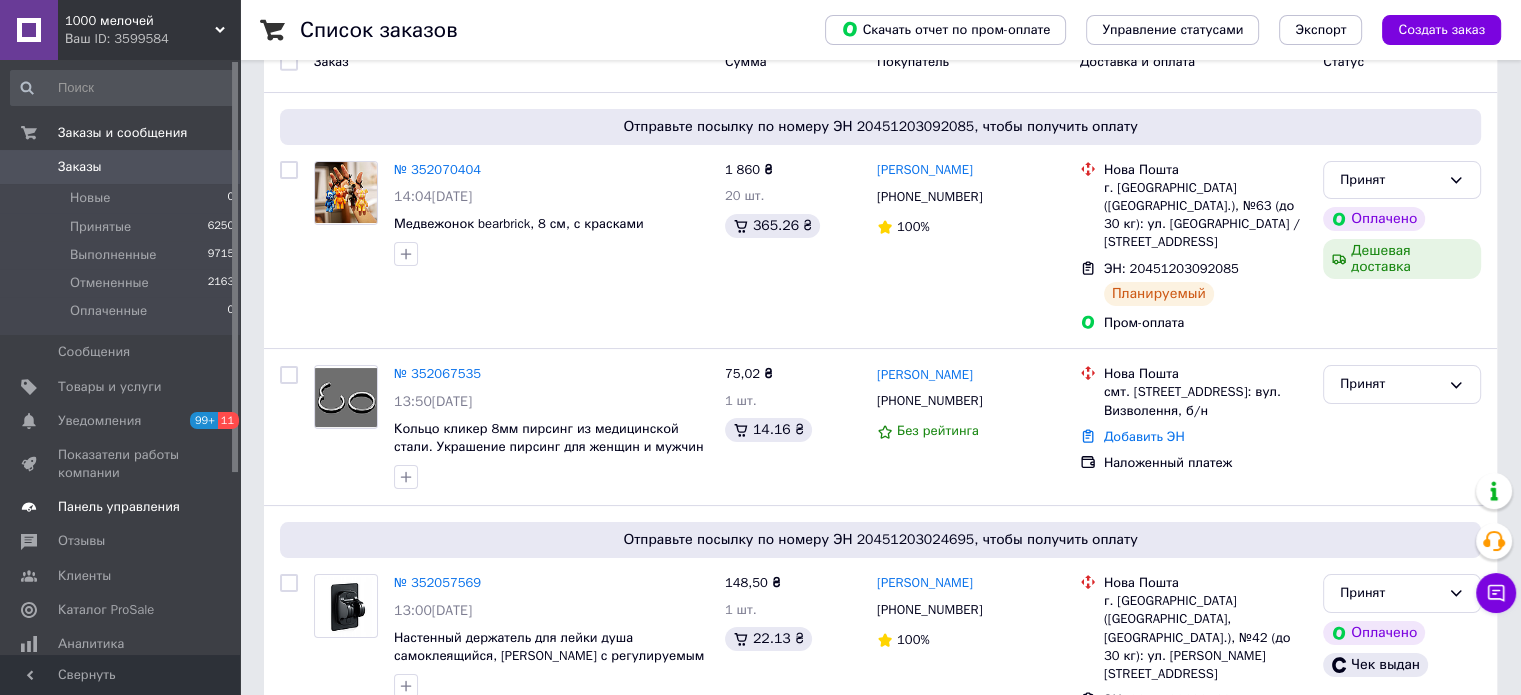 scroll, scrollTop: 0, scrollLeft: 0, axis: both 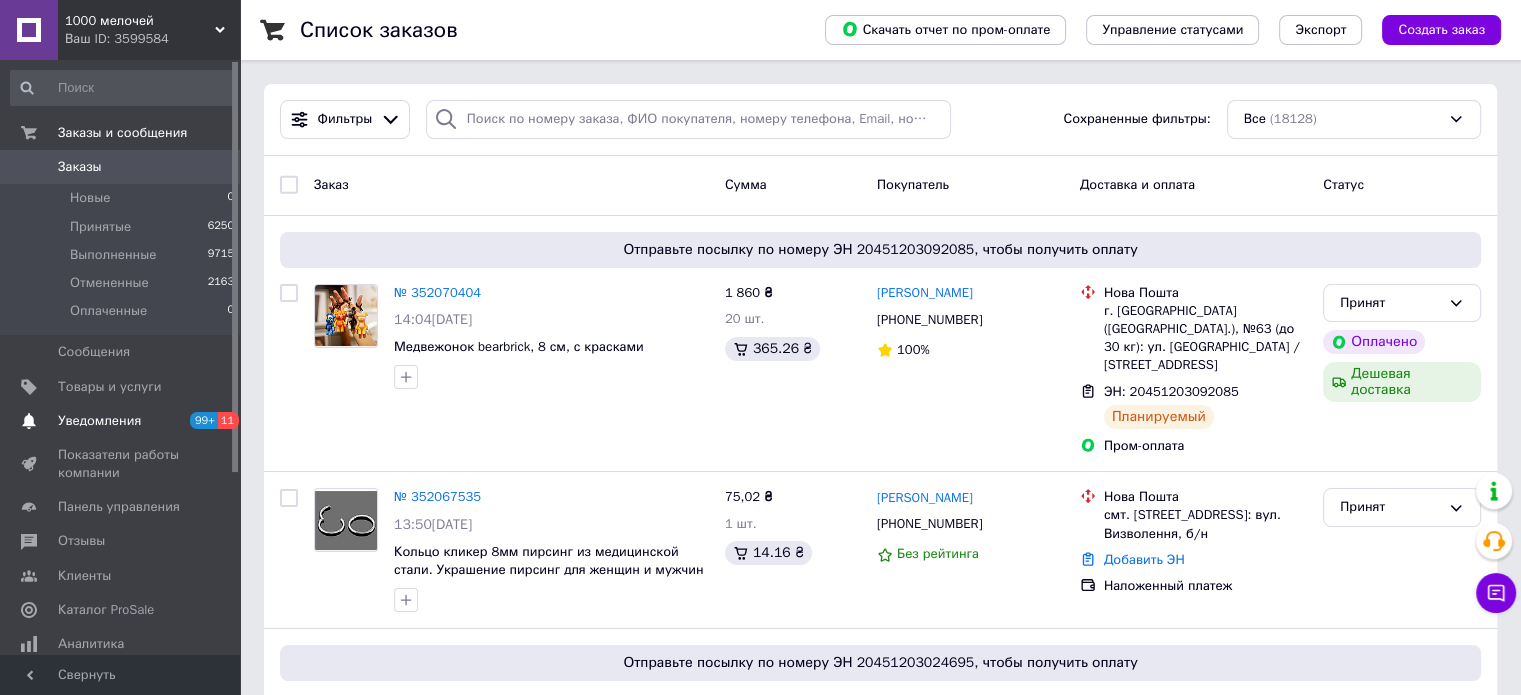 click on "Уведомления" at bounding box center [99, 421] 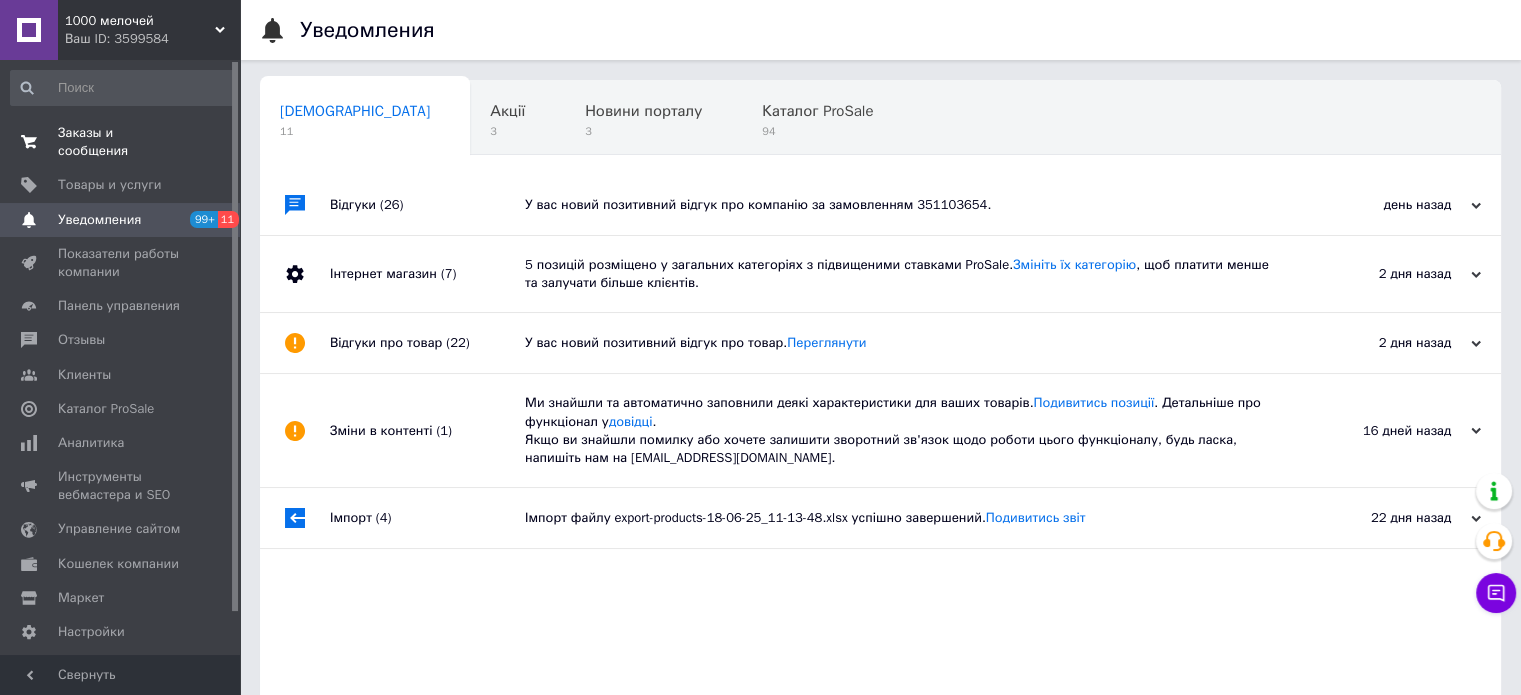 click on "Заказы и сообщения" at bounding box center (121, 142) 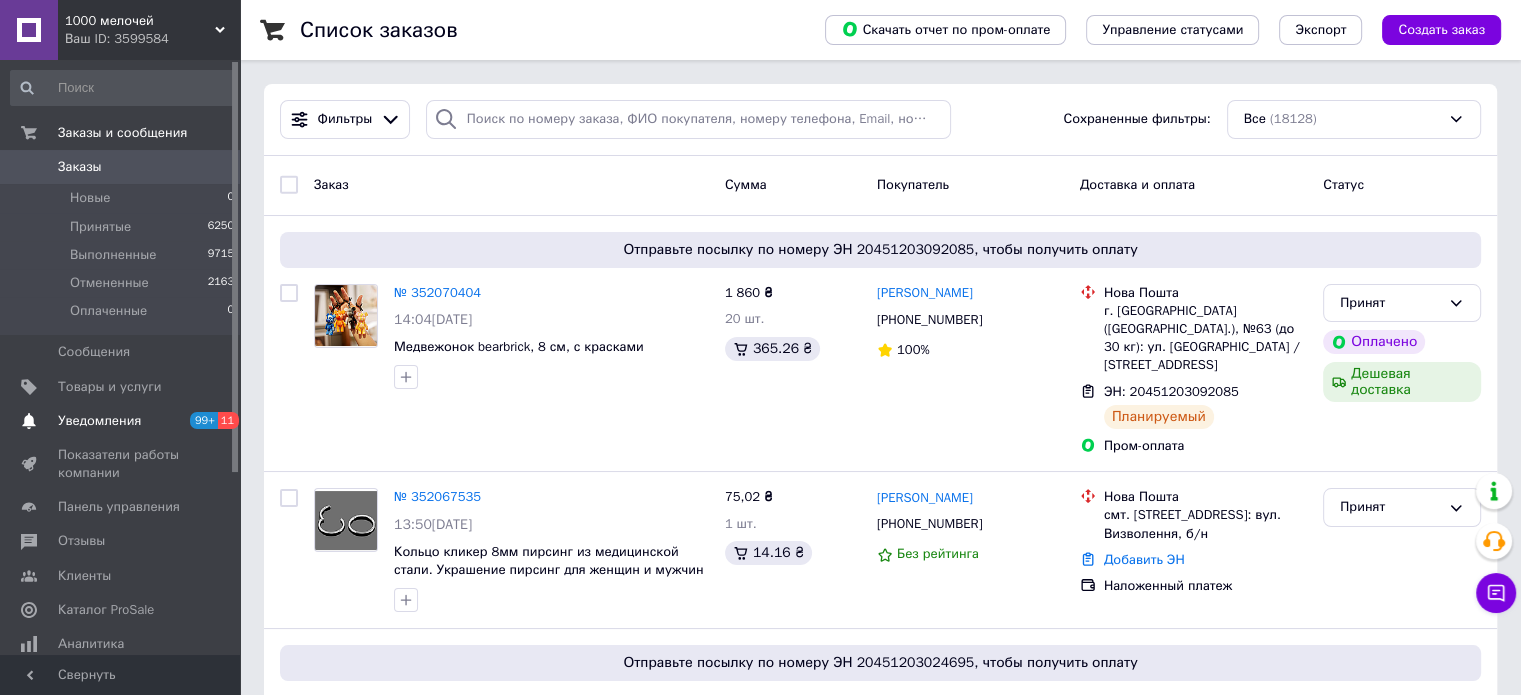 click on "Уведомления" at bounding box center (121, 421) 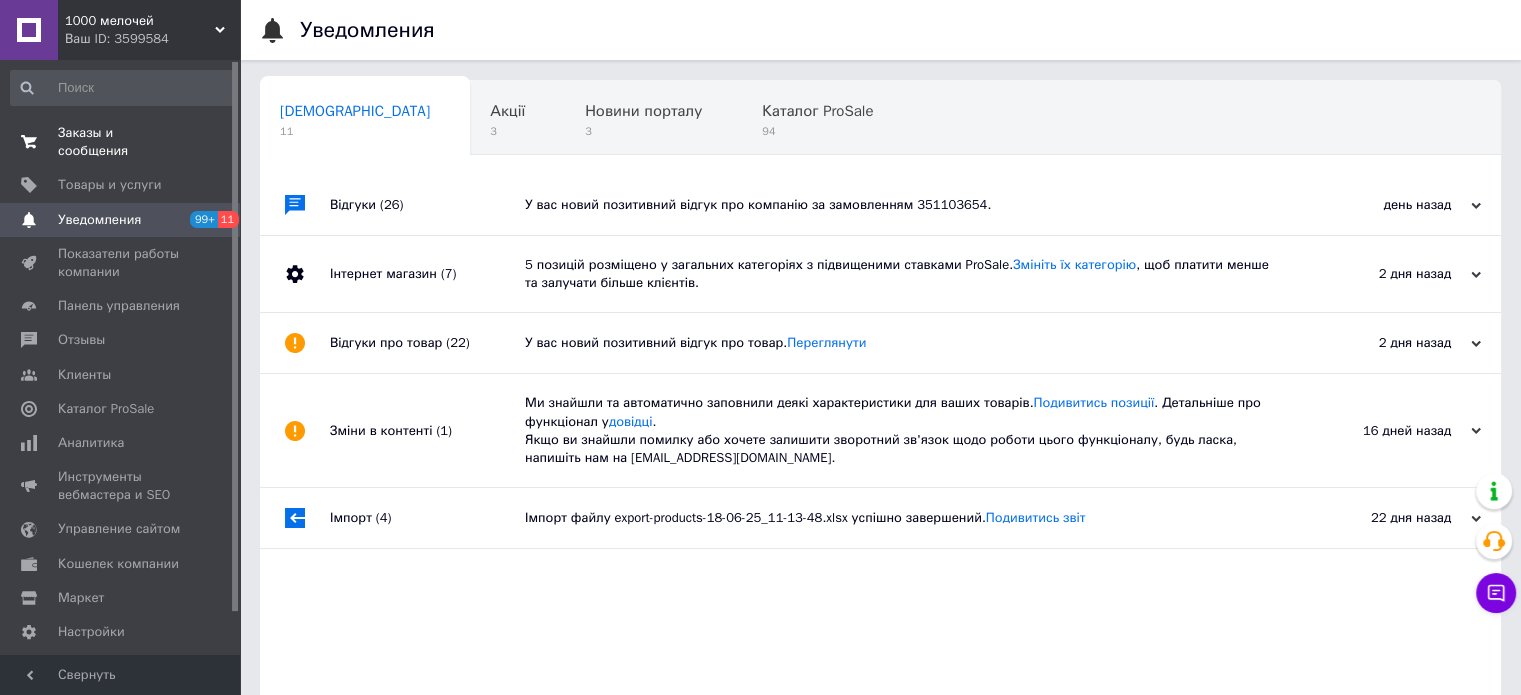 click on "Заказы и сообщения" at bounding box center (121, 142) 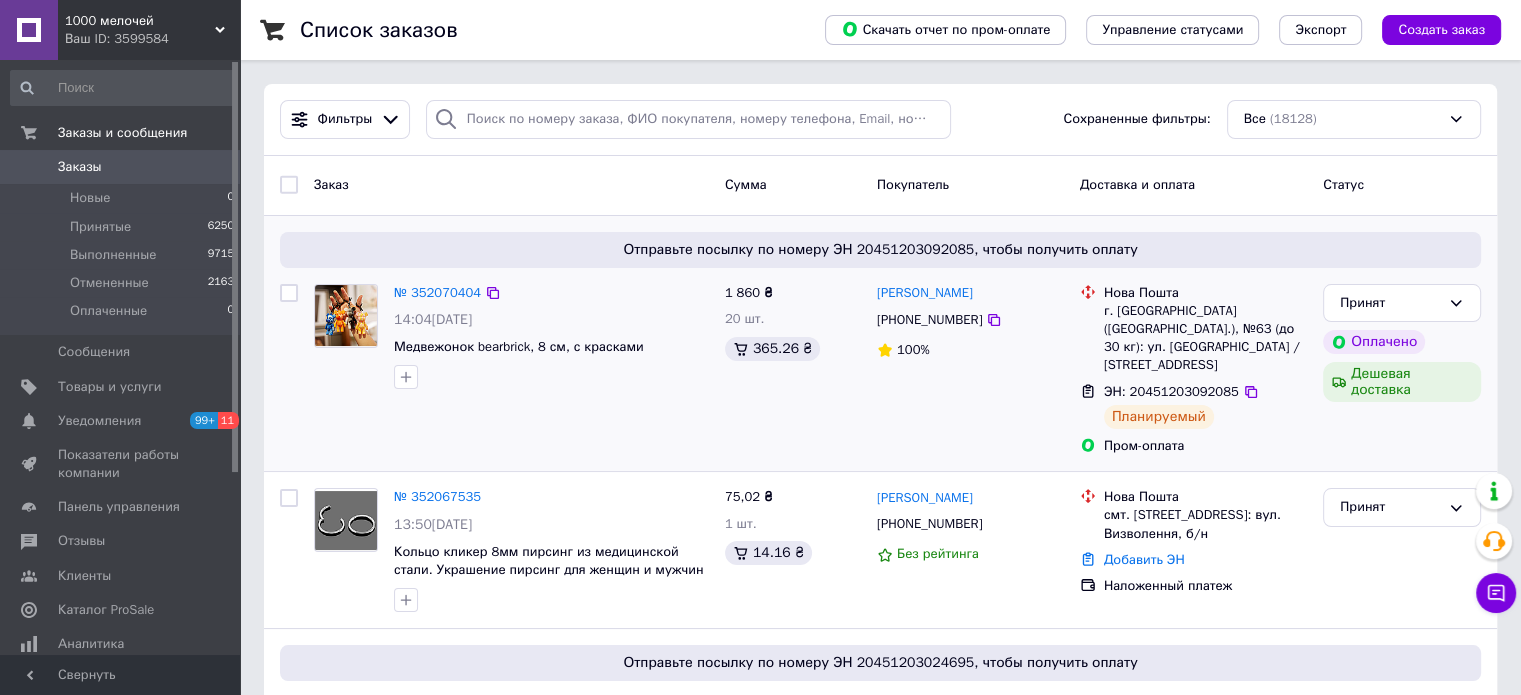 click on "Отправьте посылку по номеру ЭН 20451203092085, чтобы получить оплату № 352070404 14:04, 10.07.2025 Медвежонок bearbrick, 8 см, с красками 1 860 ₴ 20 шт. 365.26 ₴ Анастасия Титаренко +380952509016 100% Нова Пошта г. Киев (Киевская обл.), №63 (до 30 кг): ул. Борисоглебская / Волошская, 17/1 ЭН: 20451203092085 Планируемый Пром-оплата Принят Оплачено Дешевая доставка" at bounding box center (880, 344) 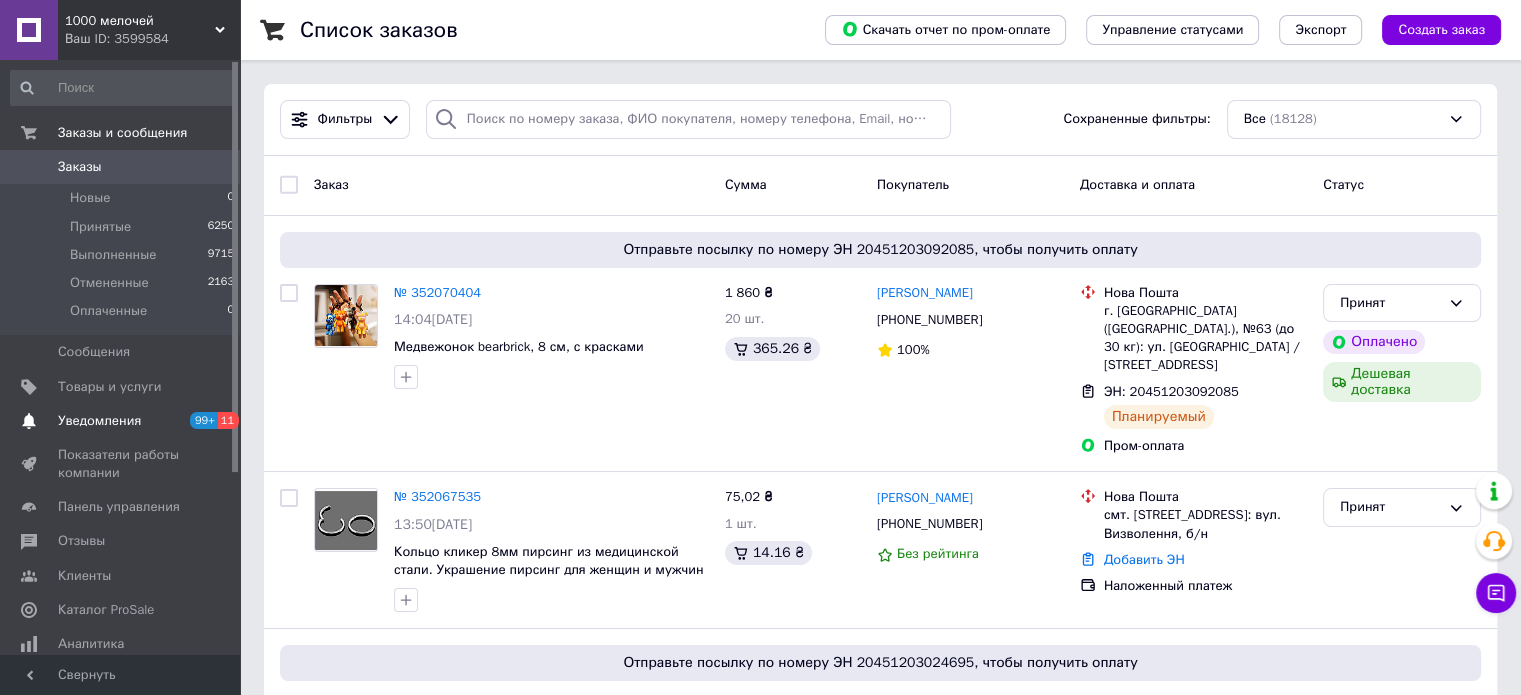 click on "Уведомления 99+ 11" at bounding box center (123, 421) 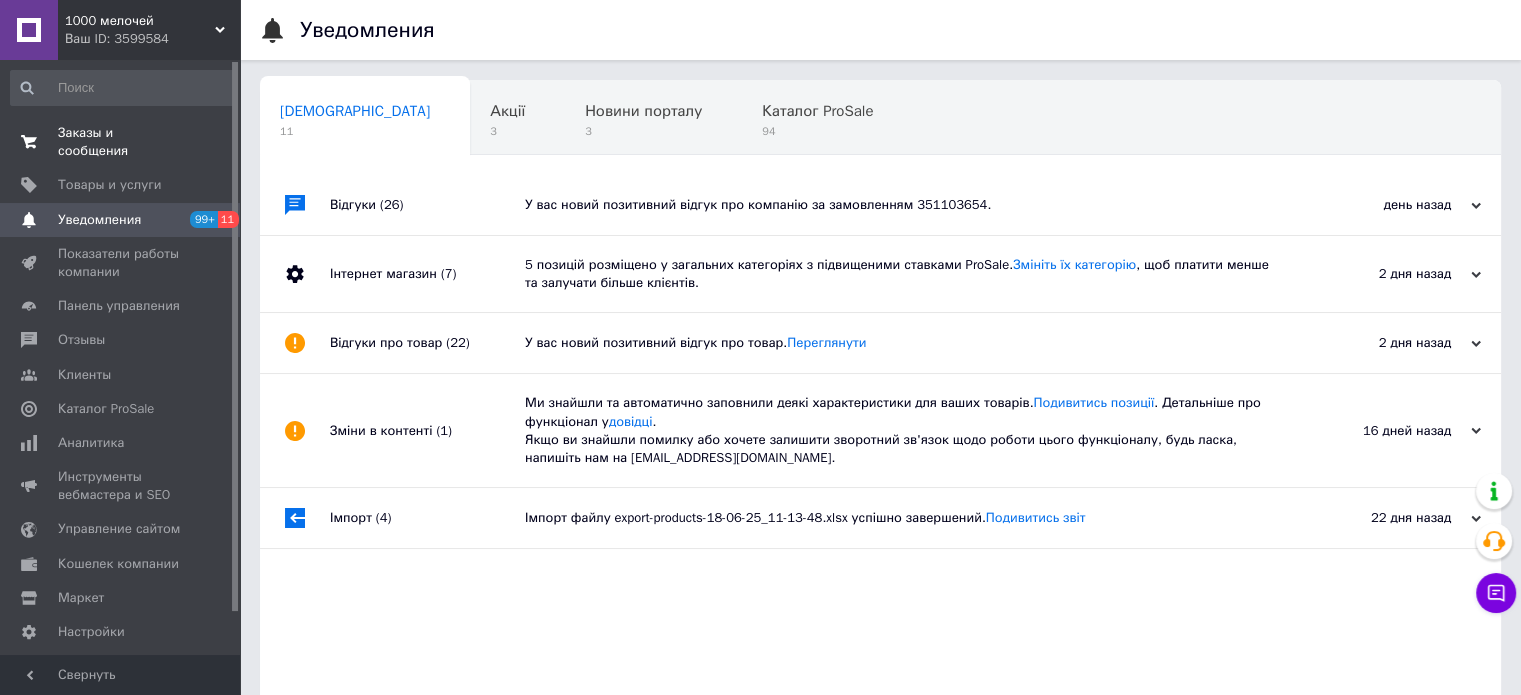 click on "Заказы и сообщения 0 0" at bounding box center (123, 142) 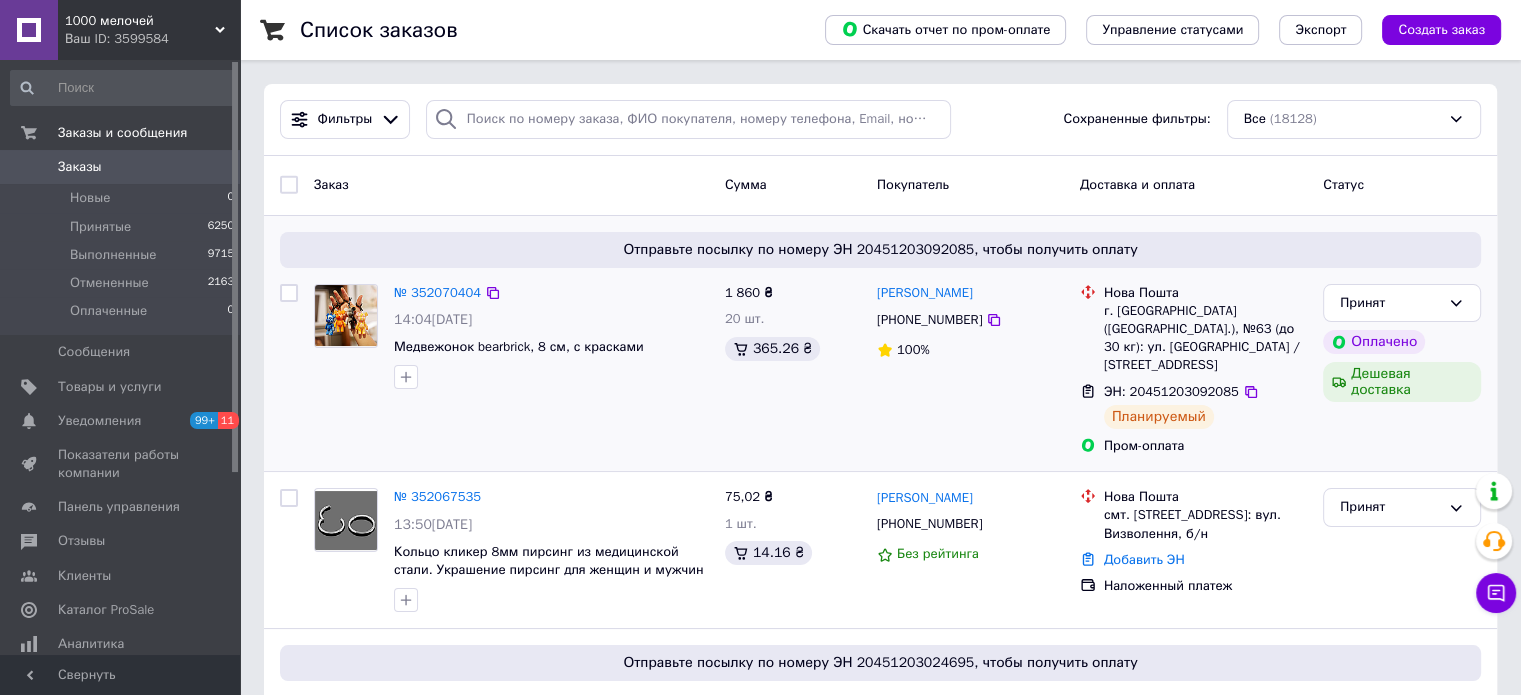 click on "Принят Оплачено Дешевая доставка" at bounding box center [1402, 370] 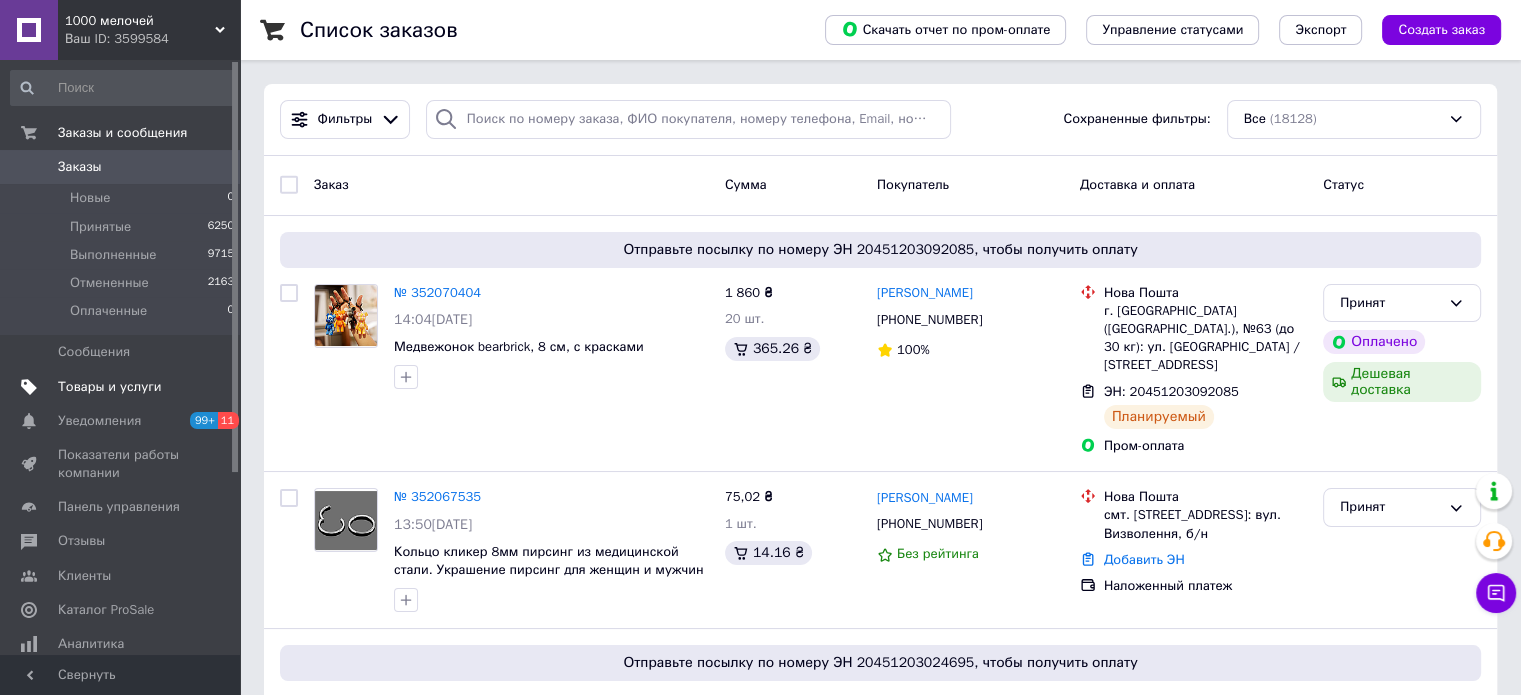 click on "Товары и услуги" at bounding box center [110, 387] 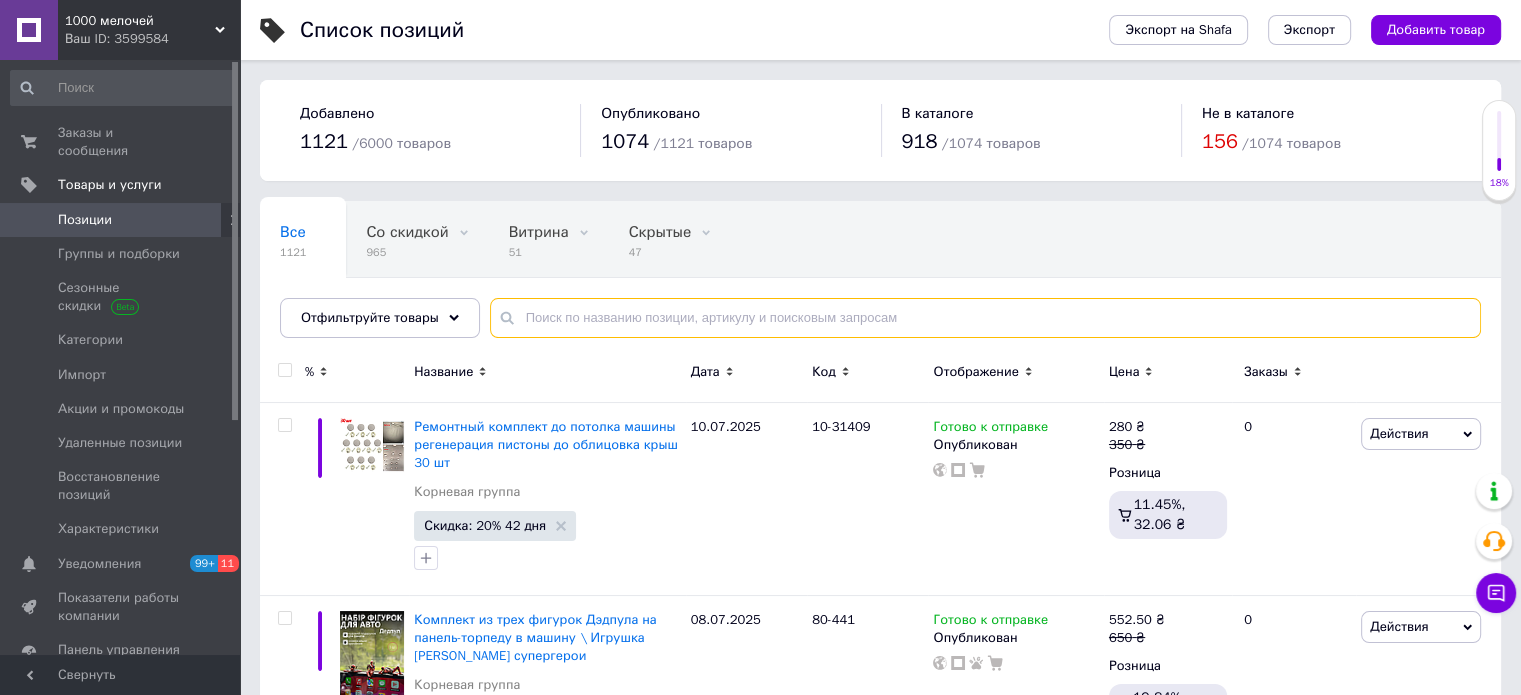 click at bounding box center [985, 318] 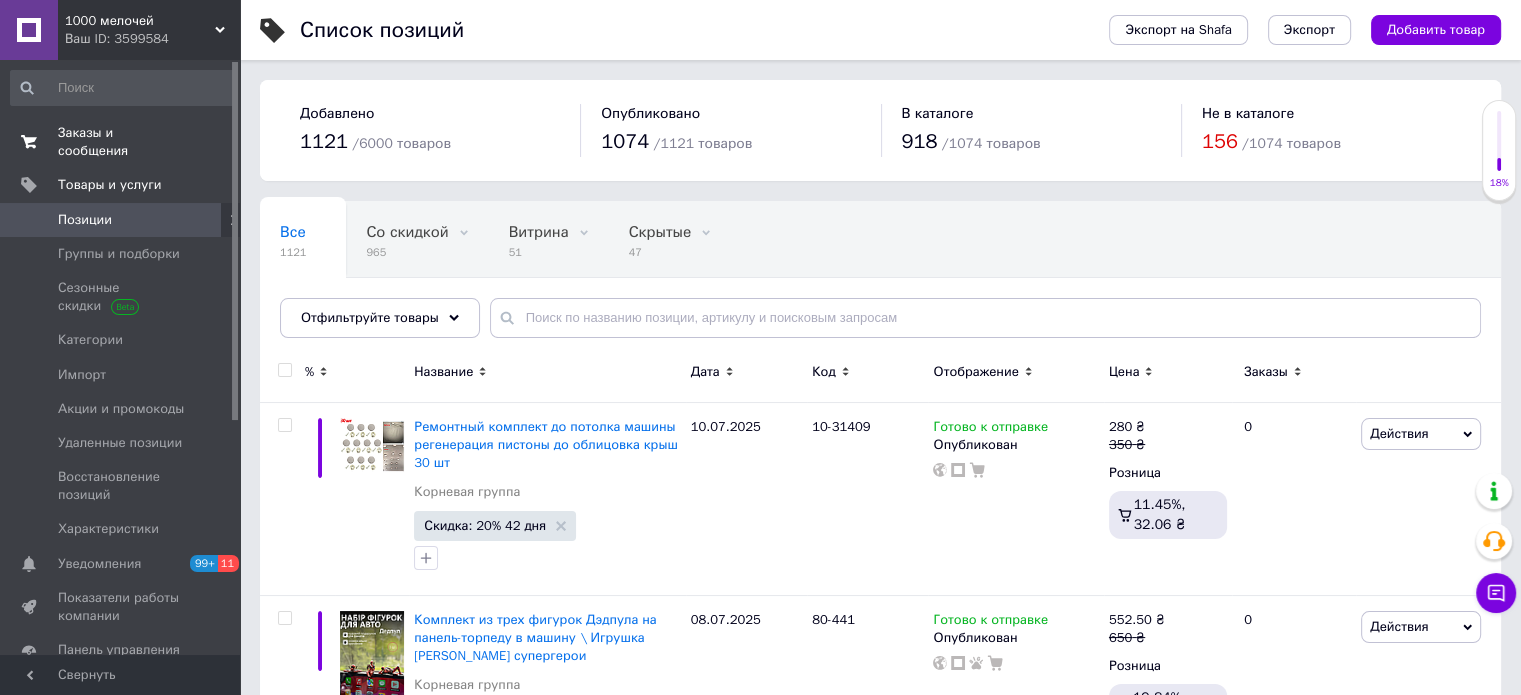 click on "Заказы и сообщения" at bounding box center [121, 142] 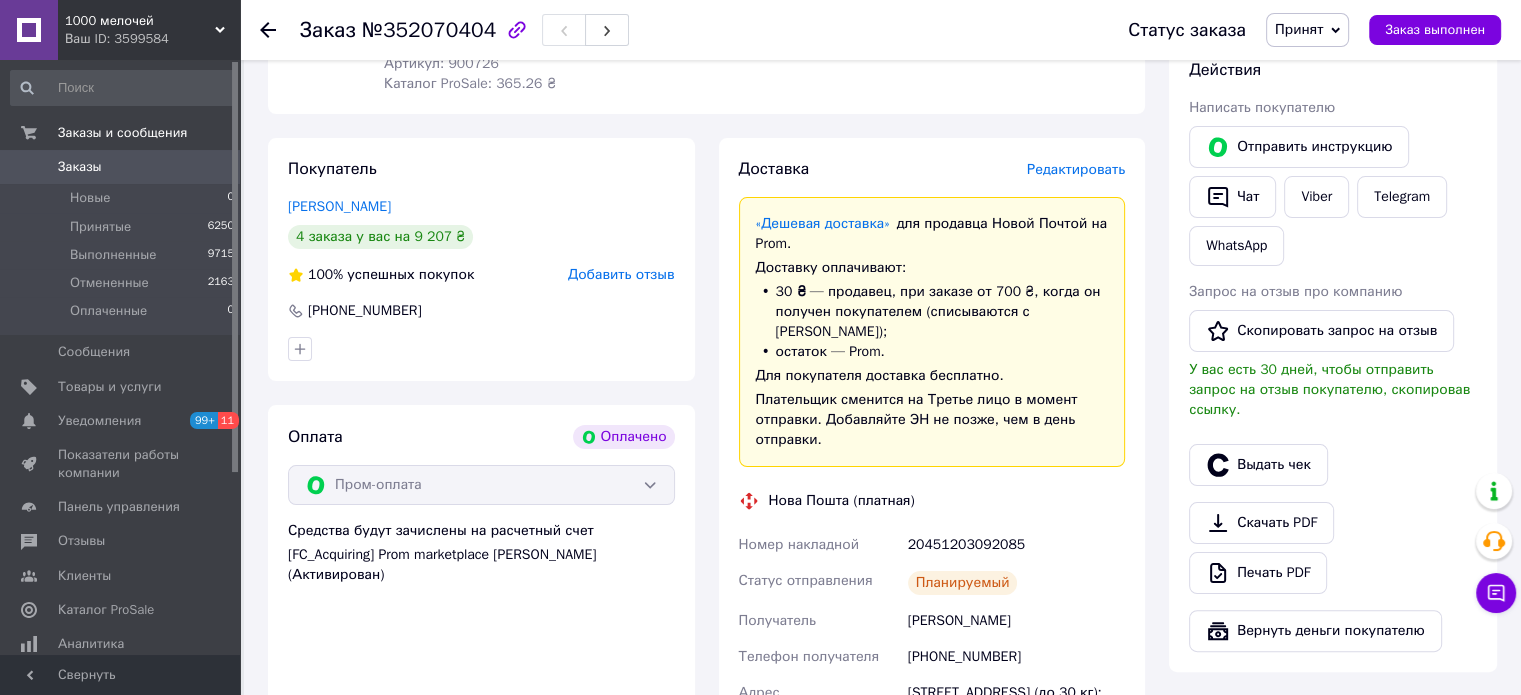 scroll, scrollTop: 400, scrollLeft: 0, axis: vertical 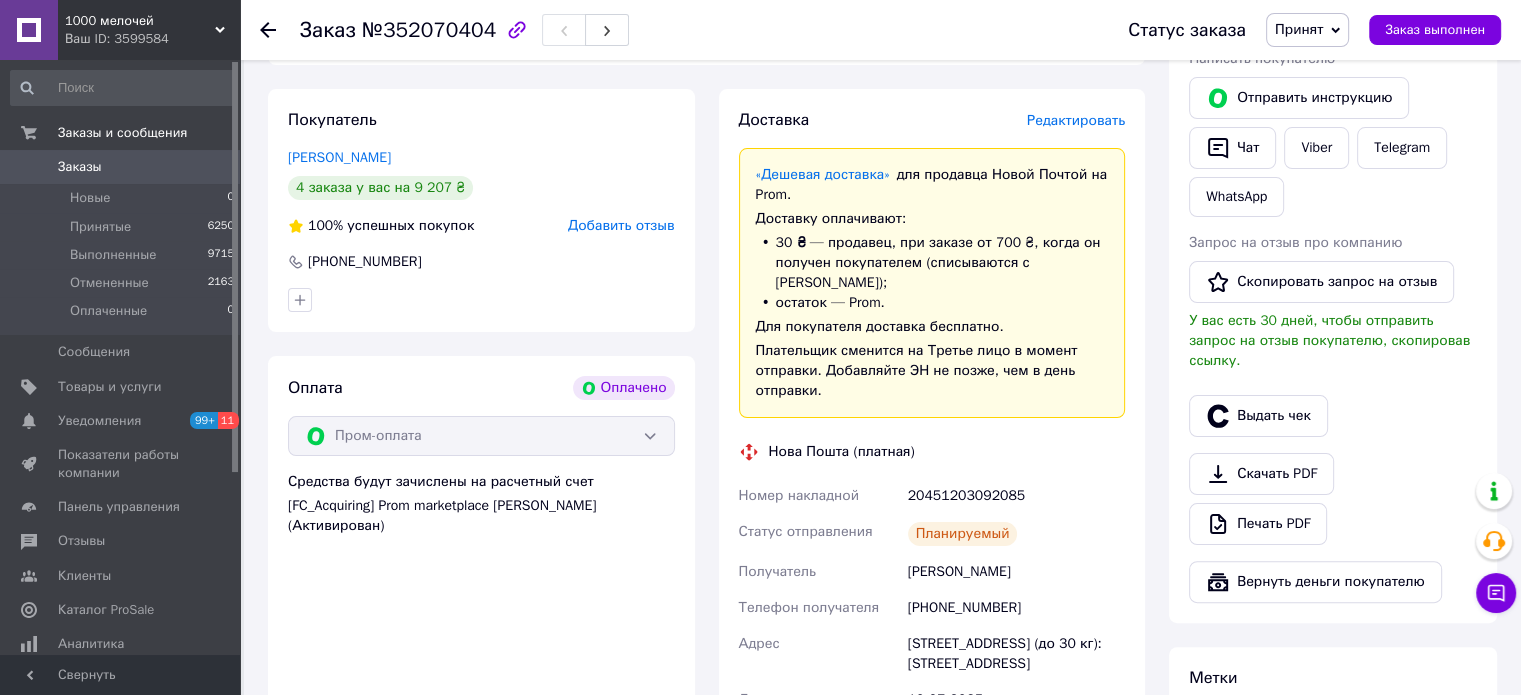 click on "20451203092085" at bounding box center [1016, 496] 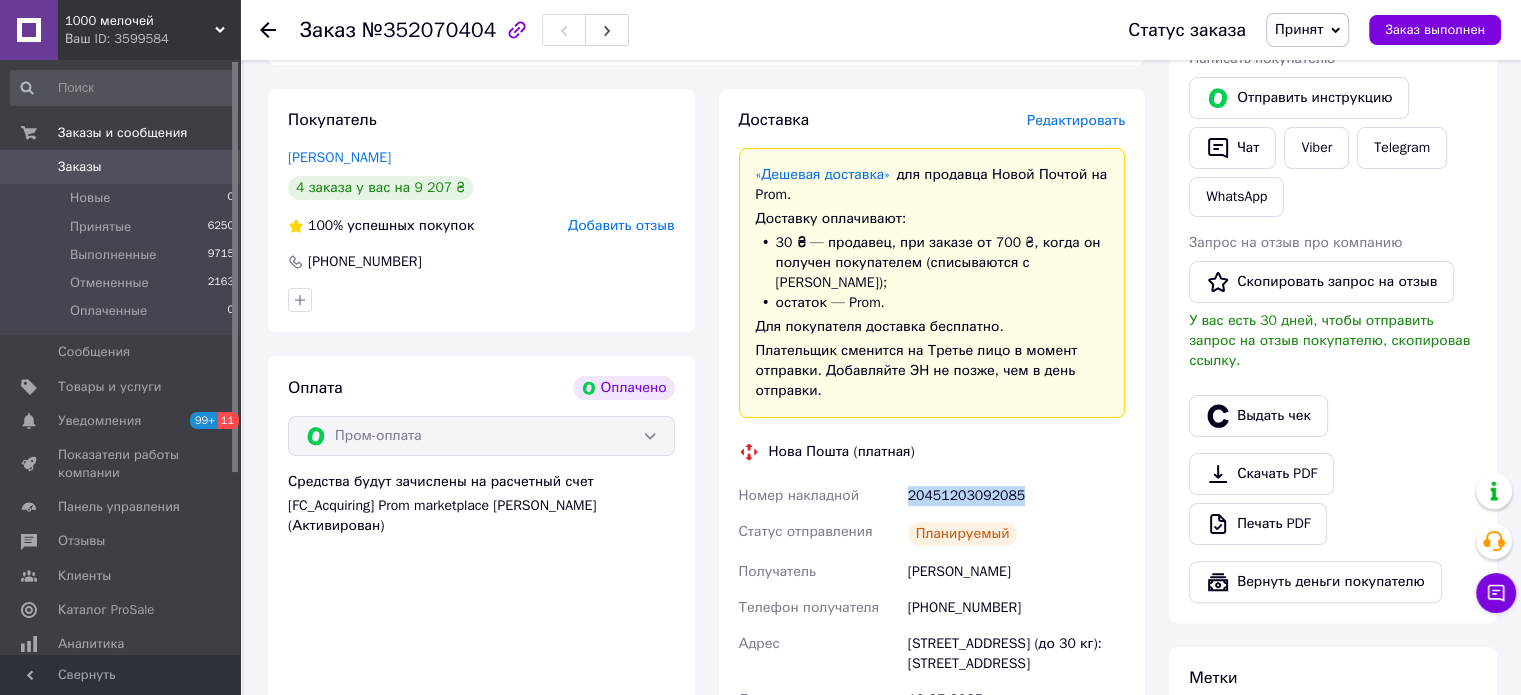 click on "20451203092085" at bounding box center (1016, 496) 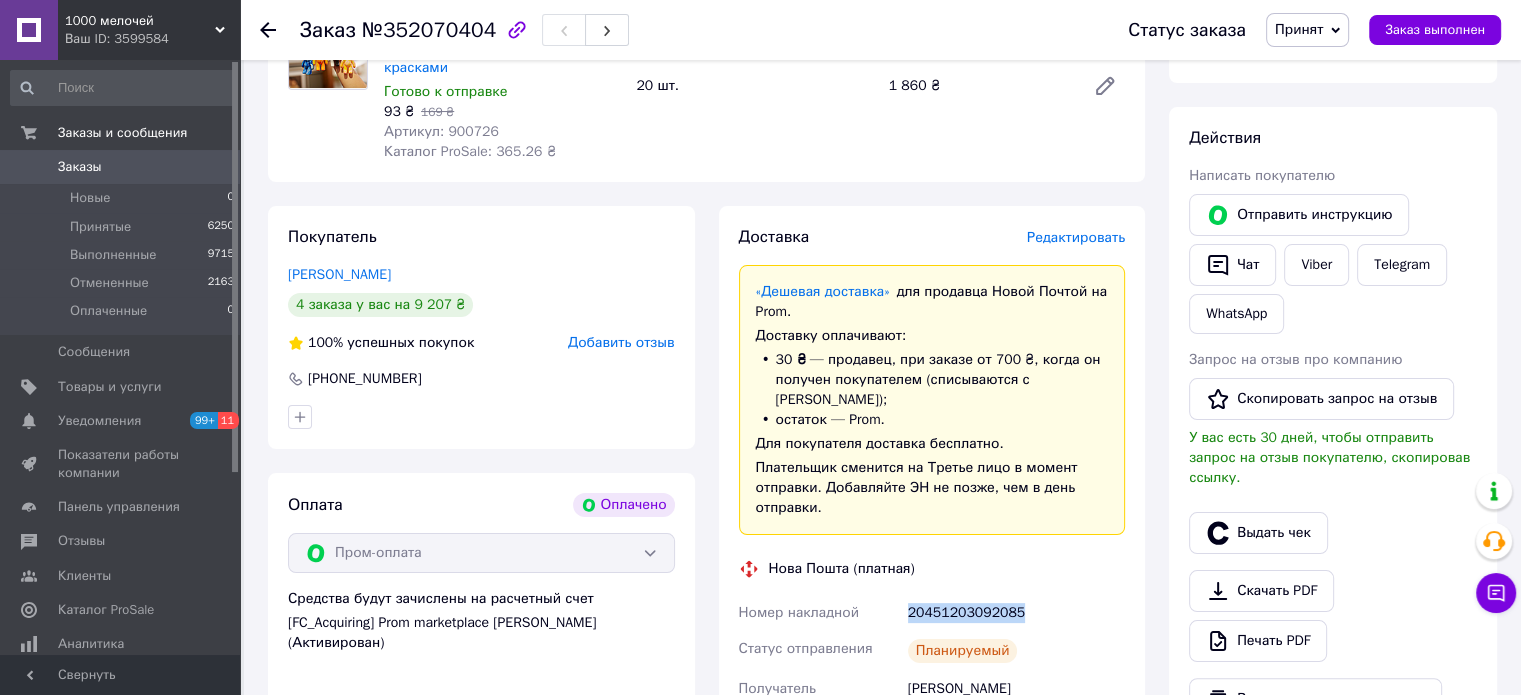 scroll, scrollTop: 0, scrollLeft: 0, axis: both 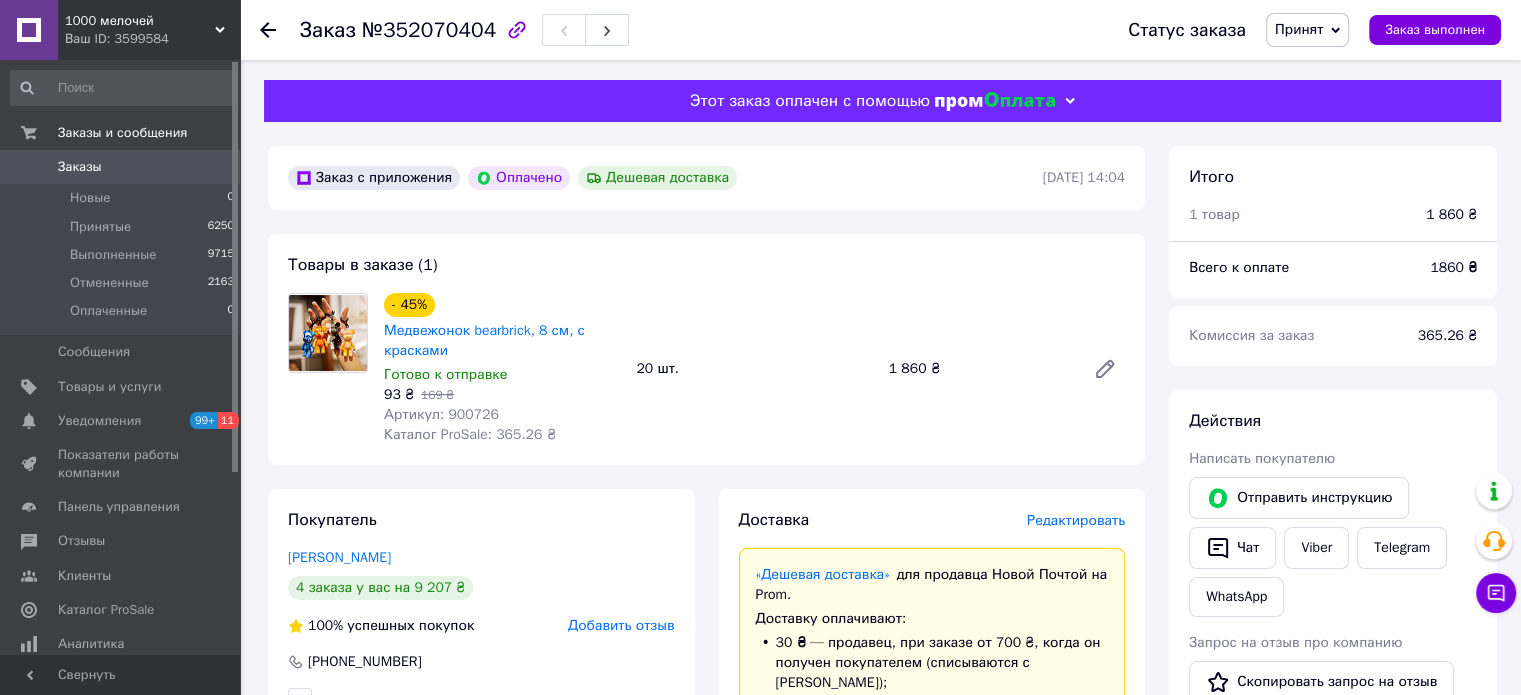 click on "Заказ №352070404" at bounding box center [464, 30] 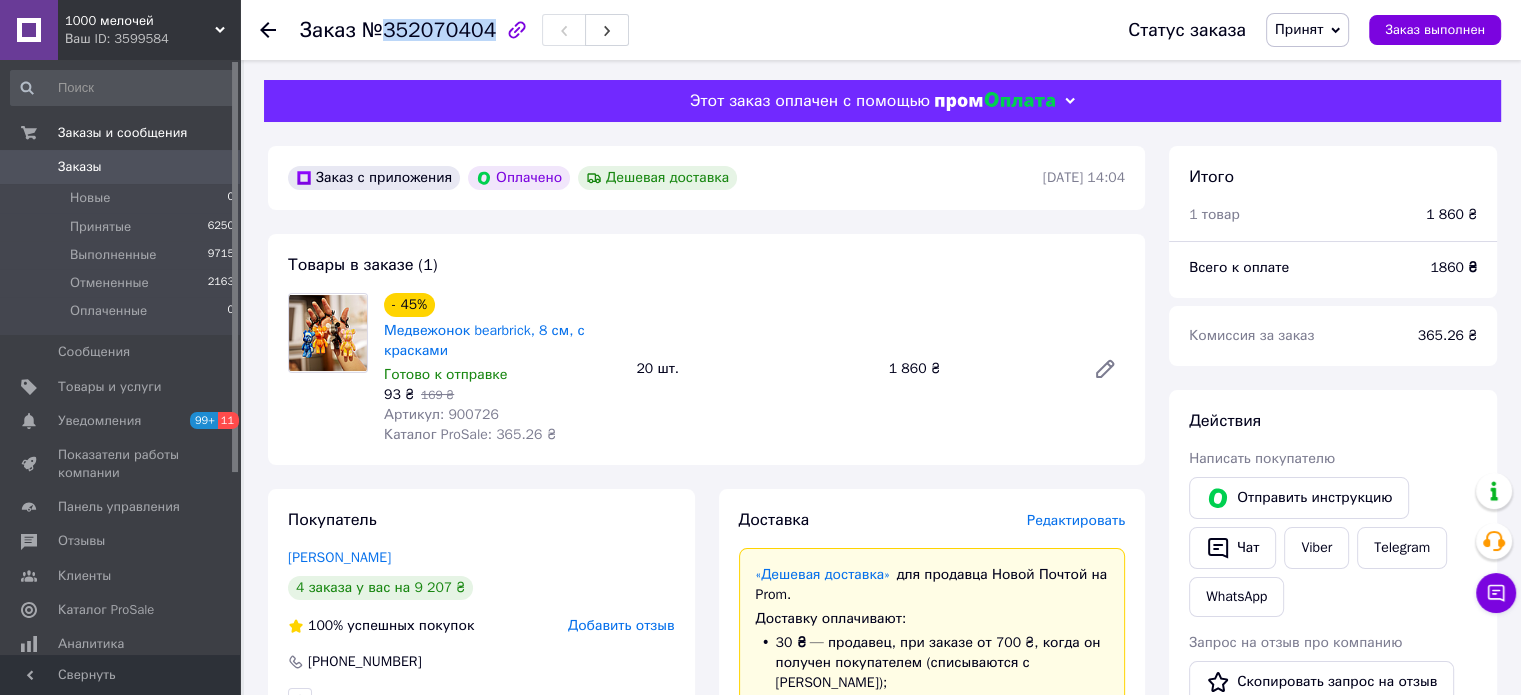 click on "Заказ №352070404" at bounding box center (464, 30) 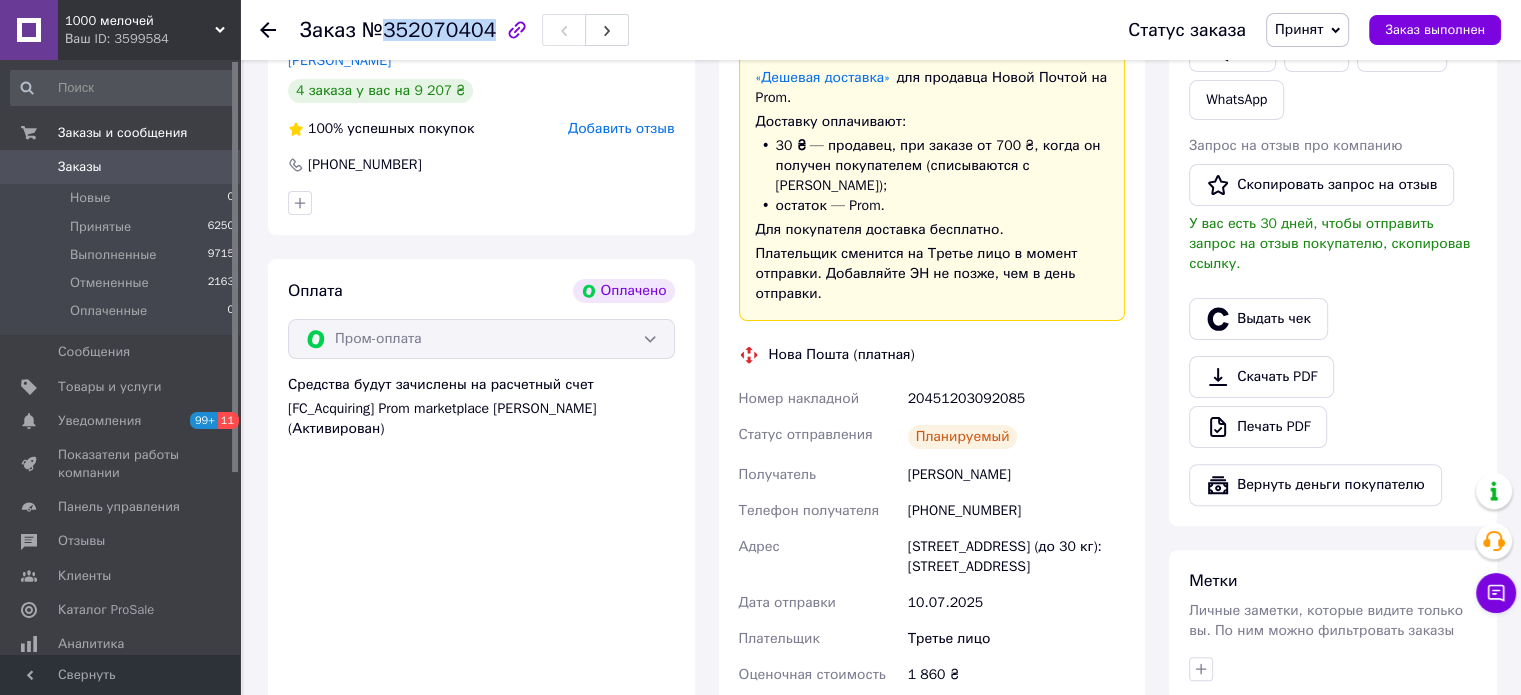scroll, scrollTop: 500, scrollLeft: 0, axis: vertical 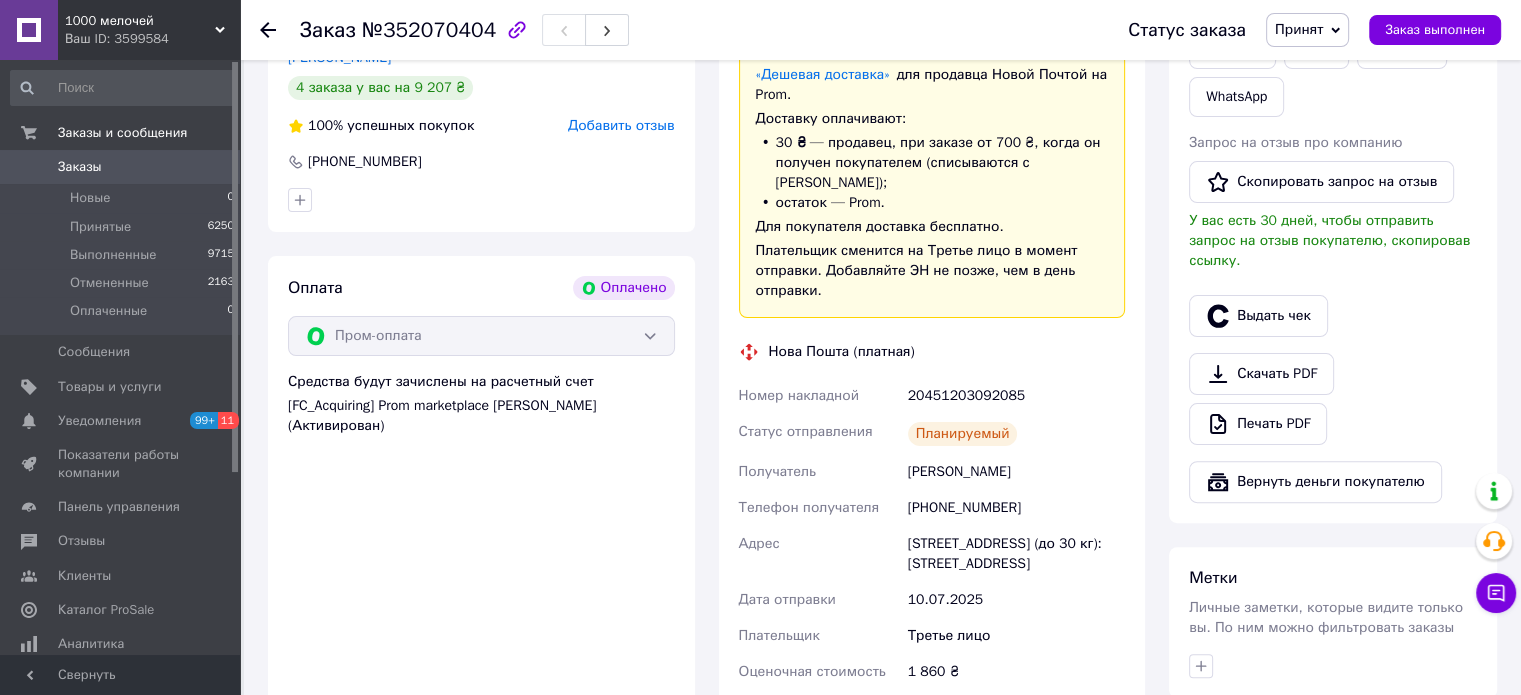 click on "[PERSON_NAME]" at bounding box center (1016, 472) 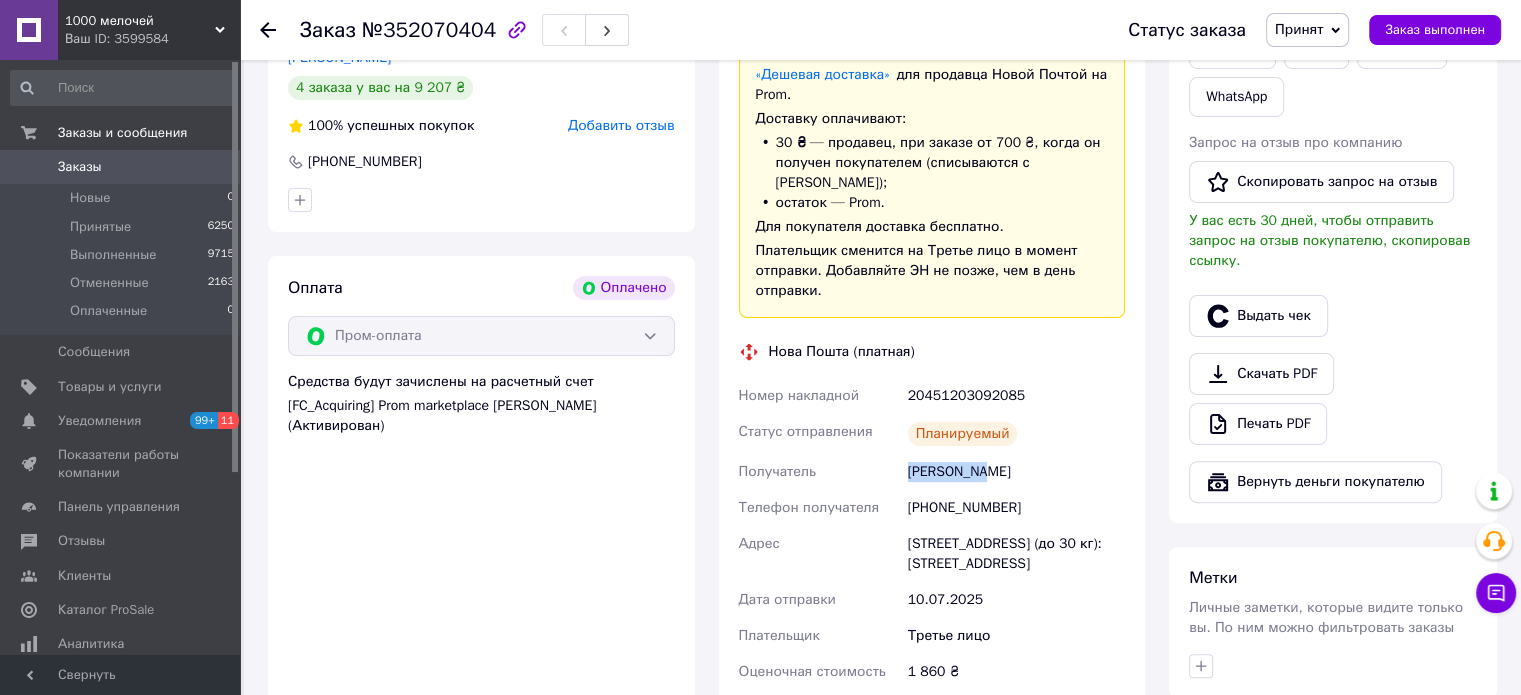 click on "[PERSON_NAME]" at bounding box center [1016, 472] 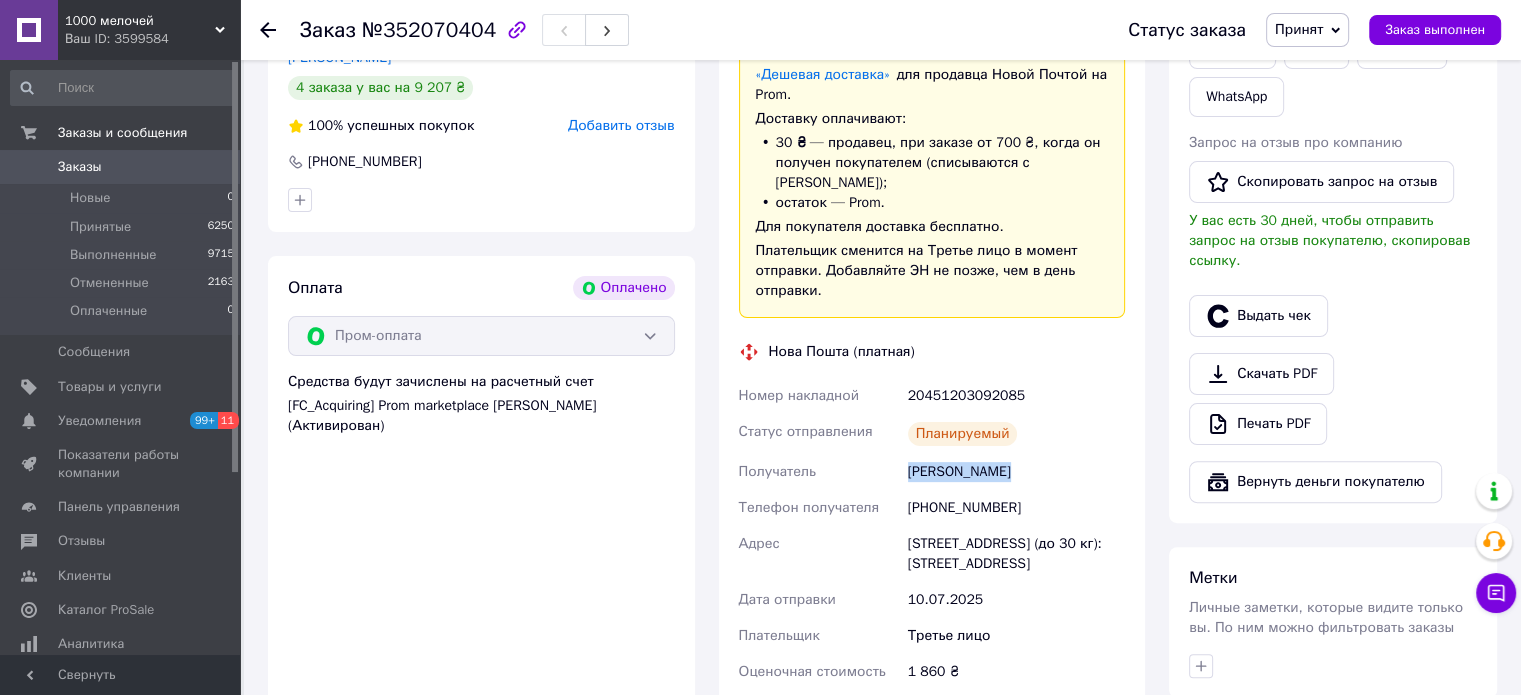 click on "[PERSON_NAME]" at bounding box center [1016, 472] 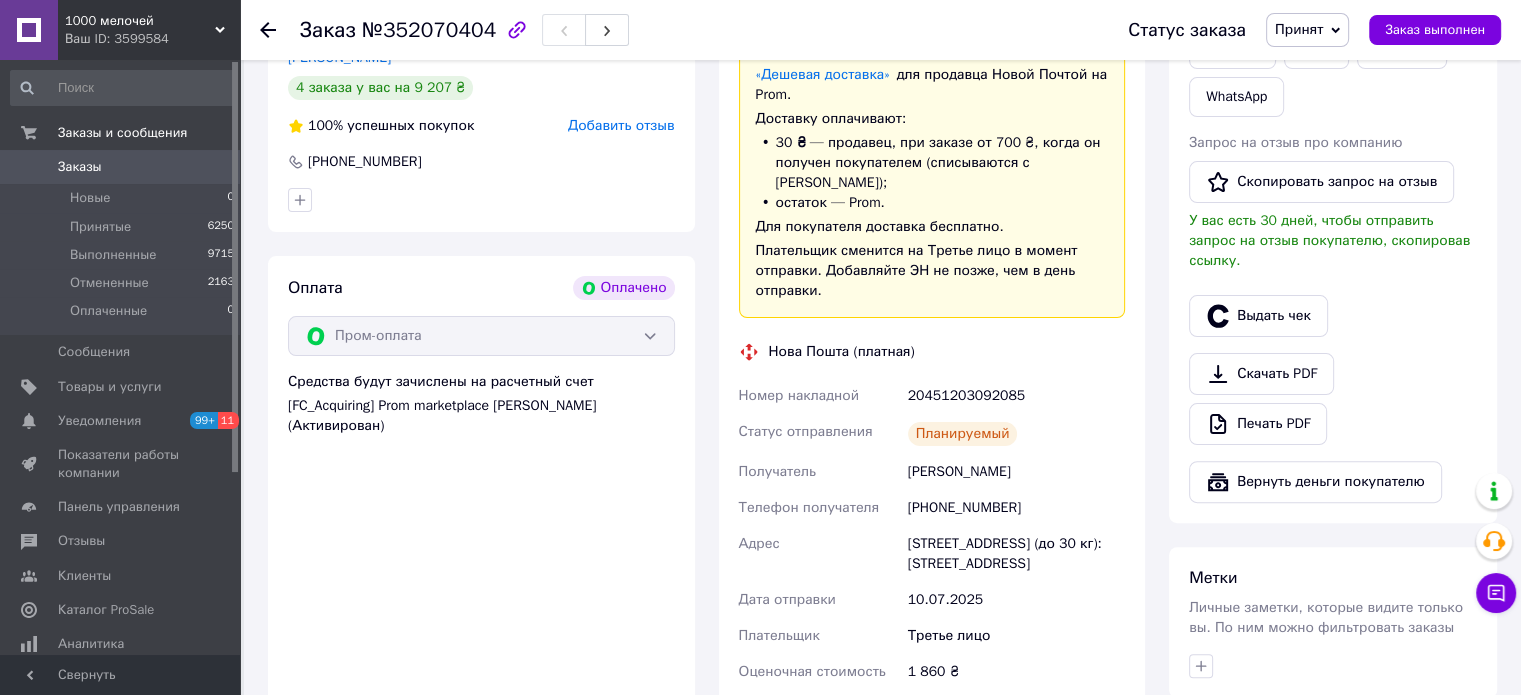 click on "[STREET_ADDRESS] (до 30 кг): [STREET_ADDRESS]" at bounding box center [1016, 554] 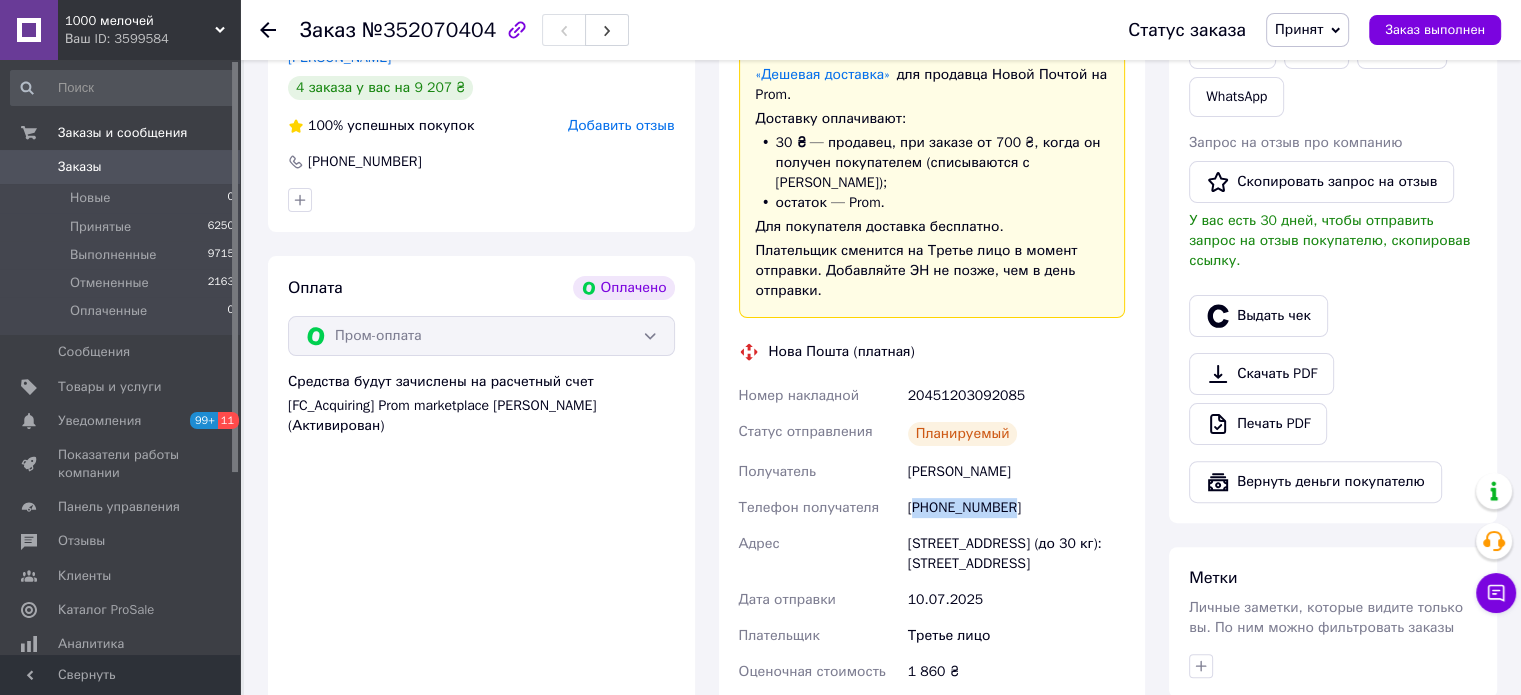 click on "[PHONE_NUMBER]" at bounding box center (1016, 508) 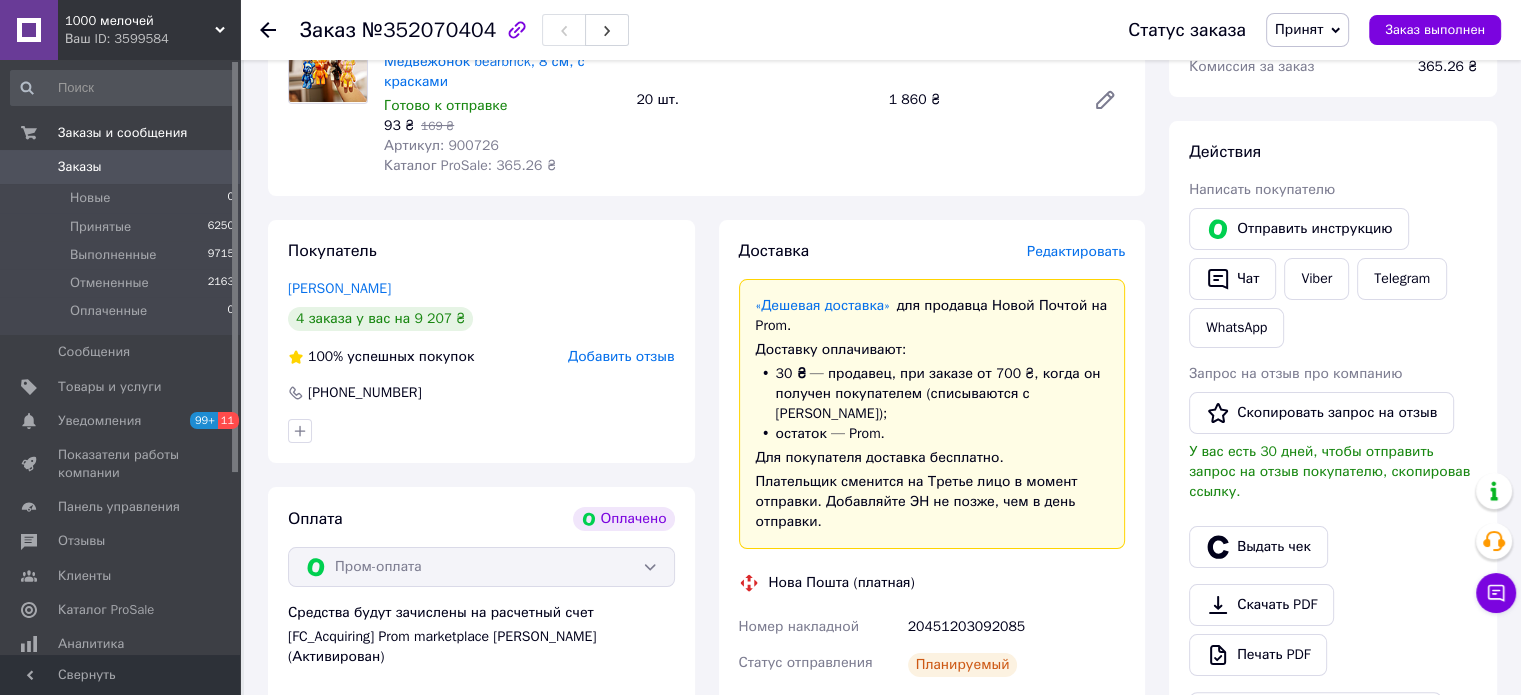 scroll, scrollTop: 0, scrollLeft: 0, axis: both 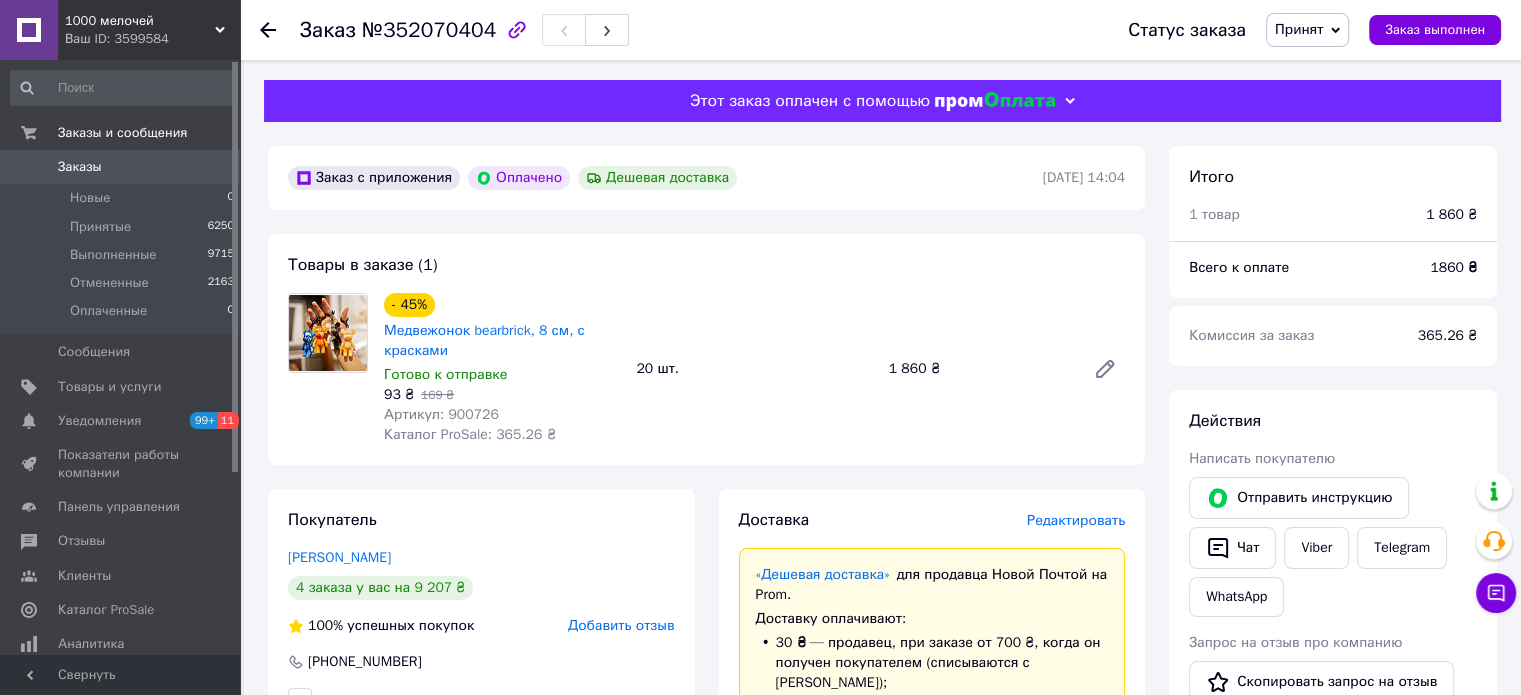 click on "93 ₴" at bounding box center (399, 394) 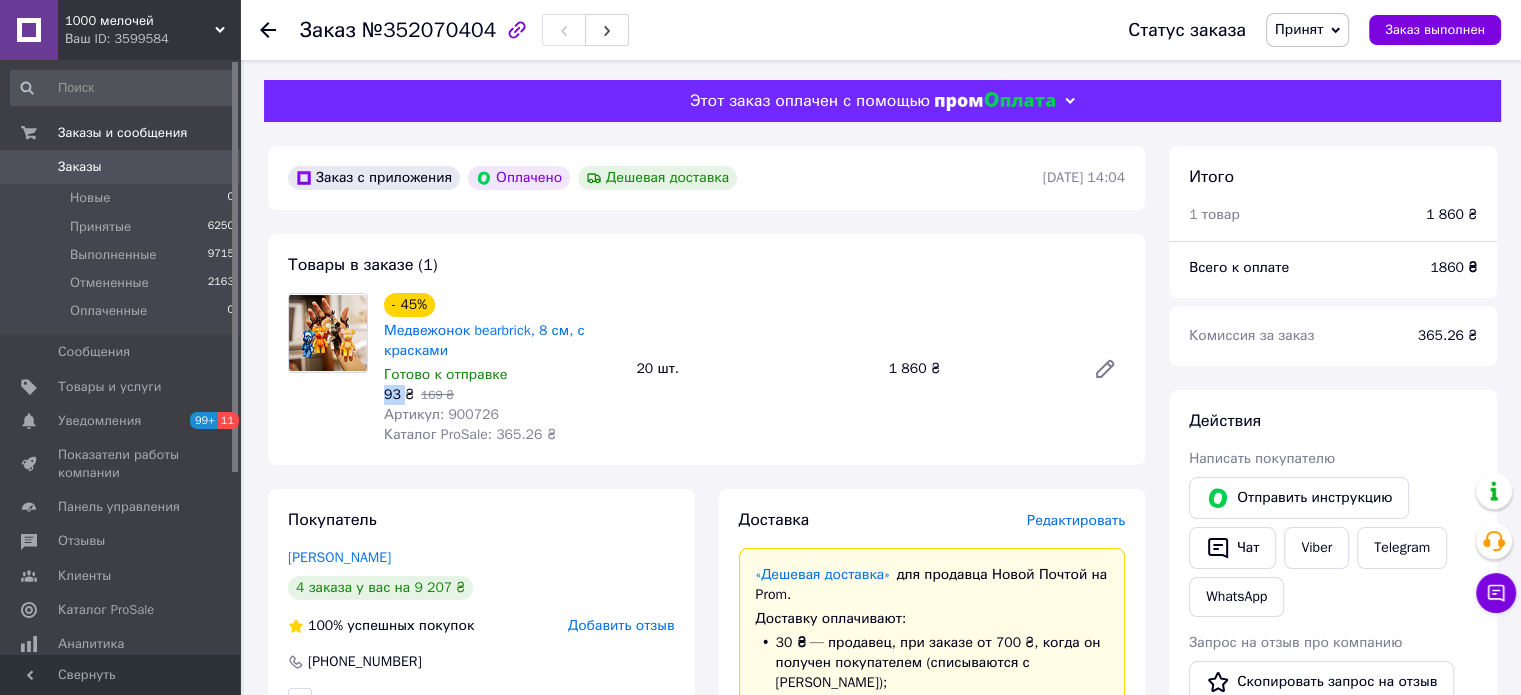 click on "93 ₴" at bounding box center (399, 394) 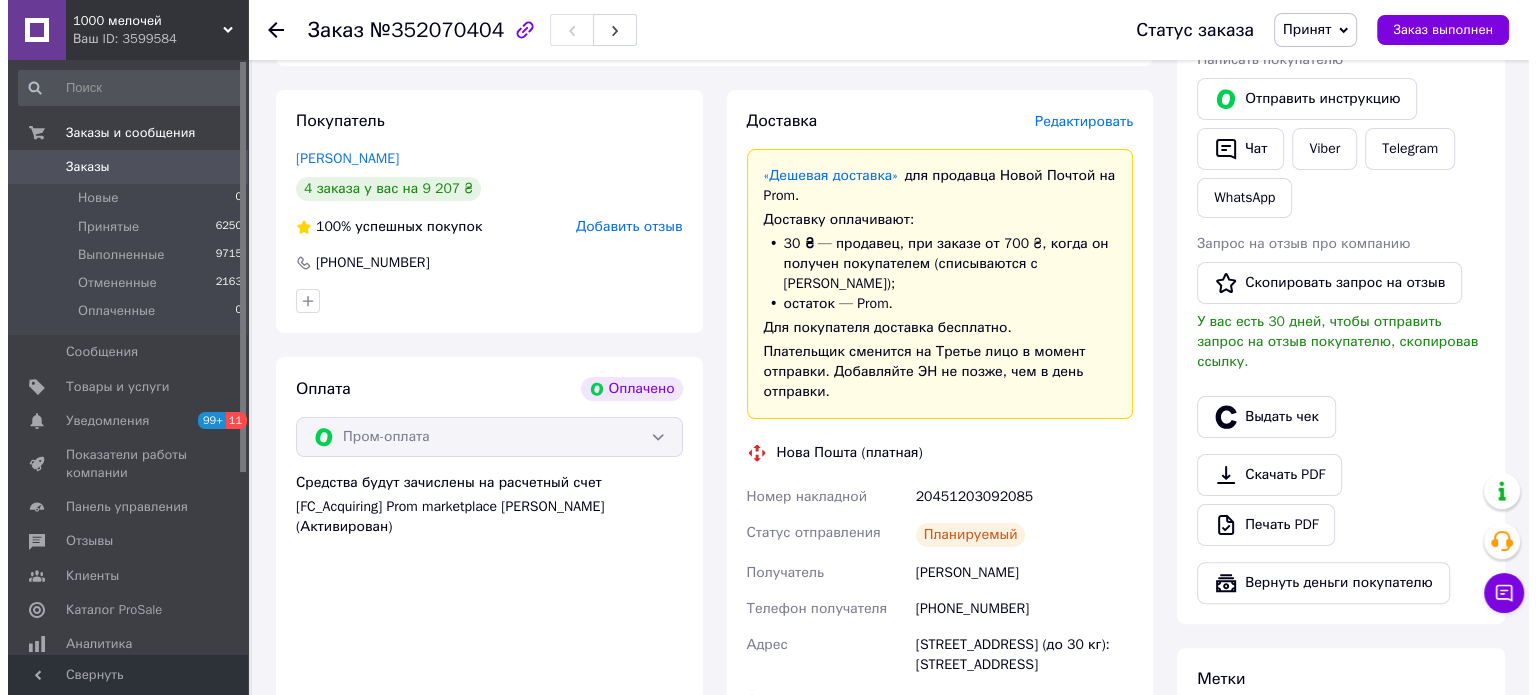 scroll, scrollTop: 400, scrollLeft: 0, axis: vertical 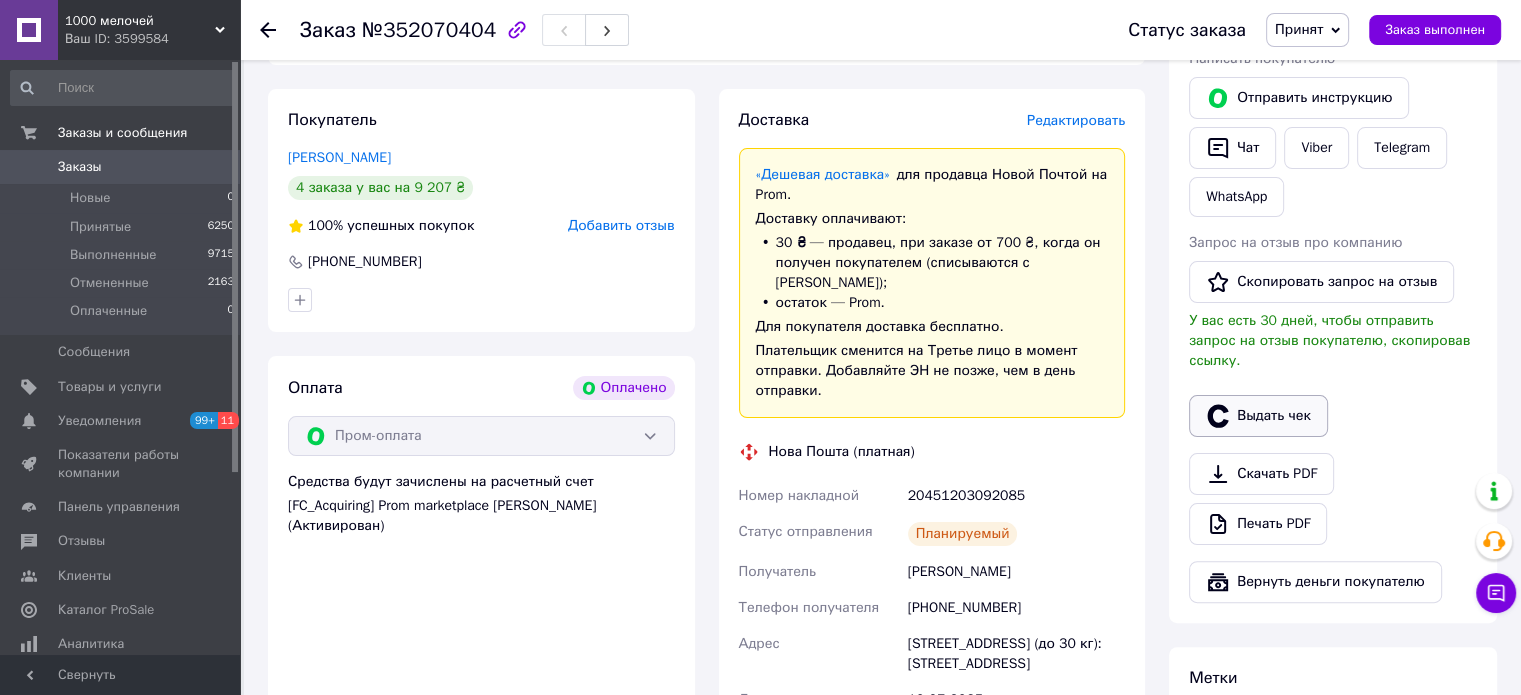 click on "Выдать чек" at bounding box center (1258, 416) 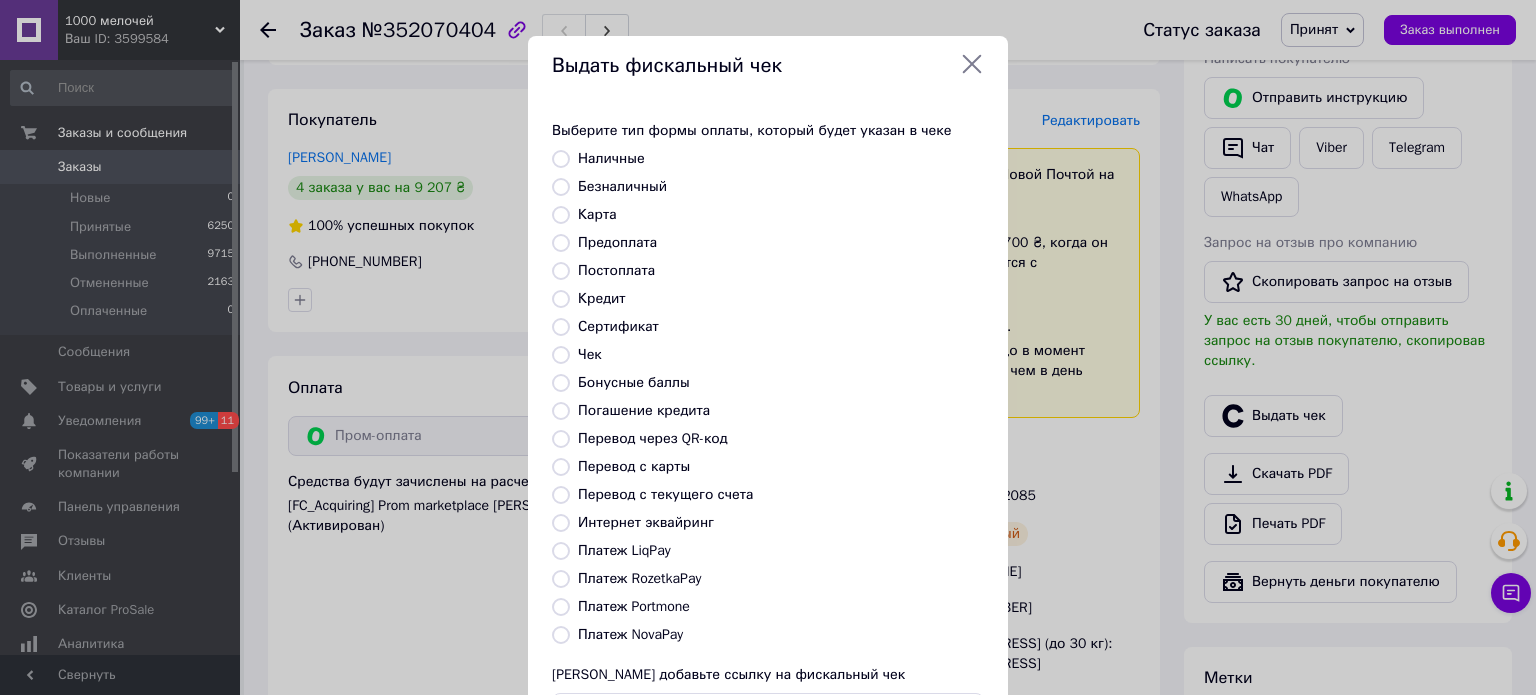 click on "Платеж RozetkaPay" at bounding box center [561, 579] 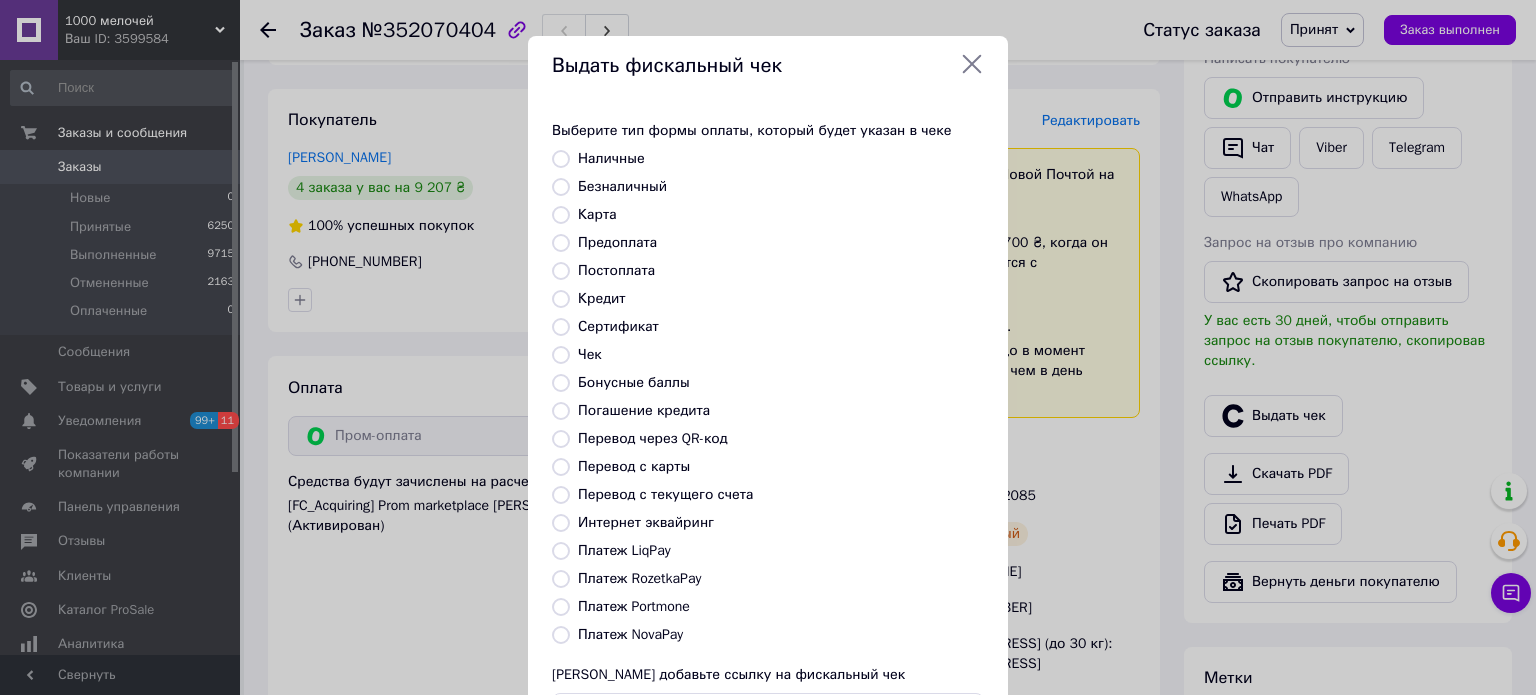 radio on "true" 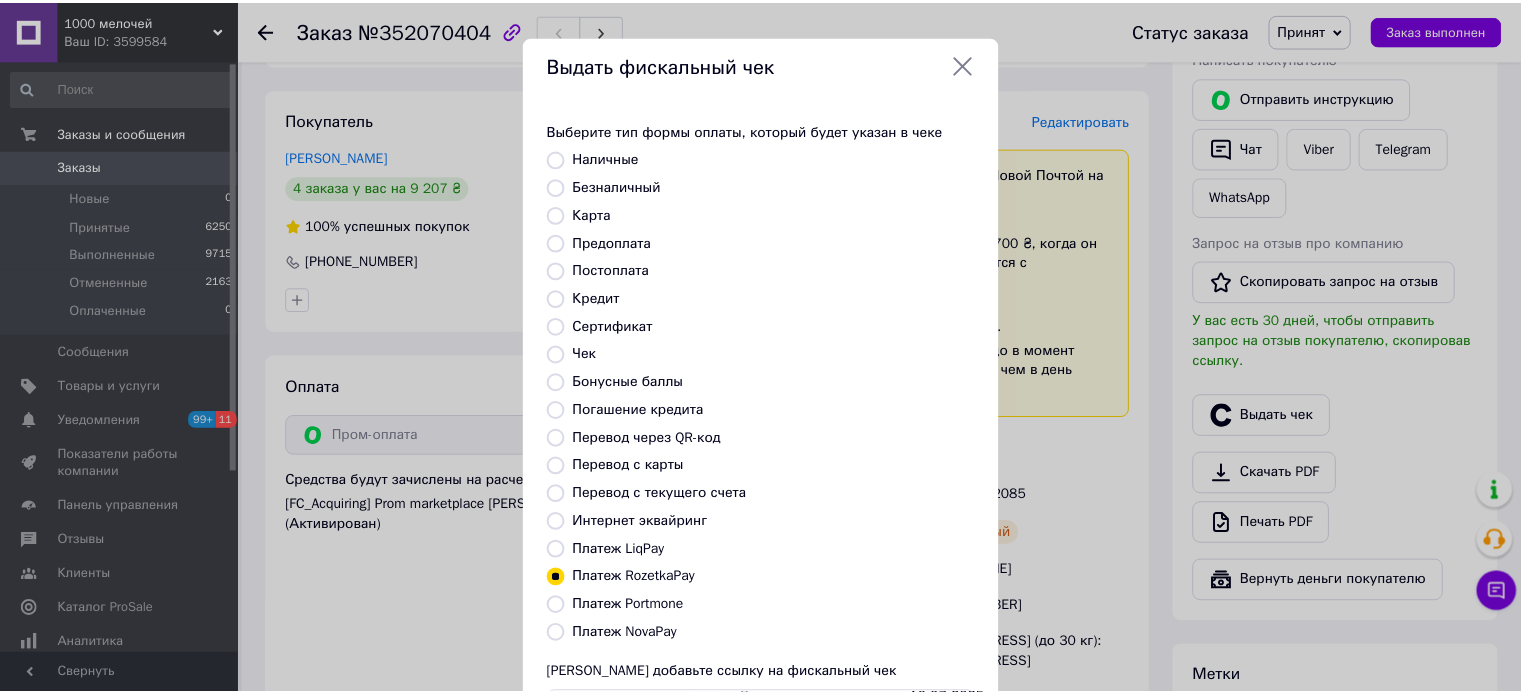 scroll, scrollTop: 163, scrollLeft: 0, axis: vertical 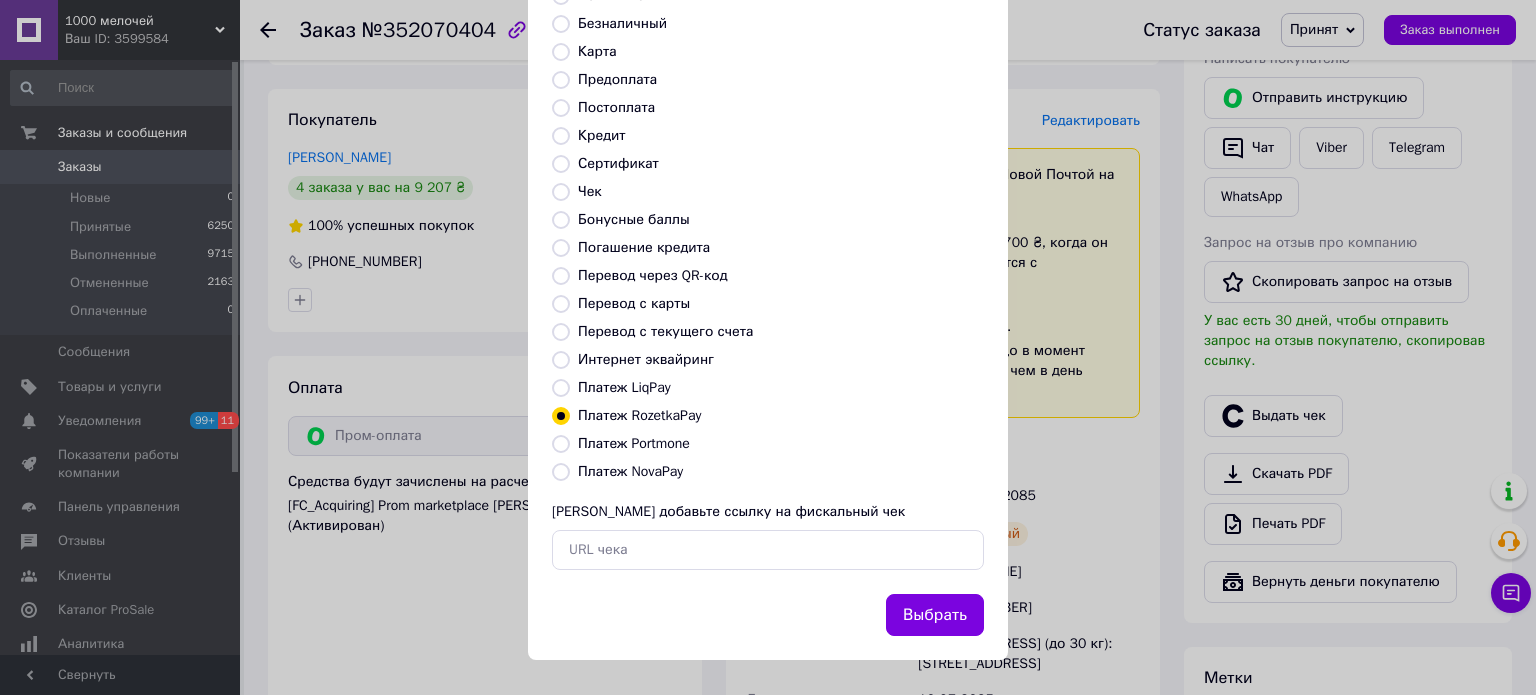 click on "Выбрать" at bounding box center (935, 615) 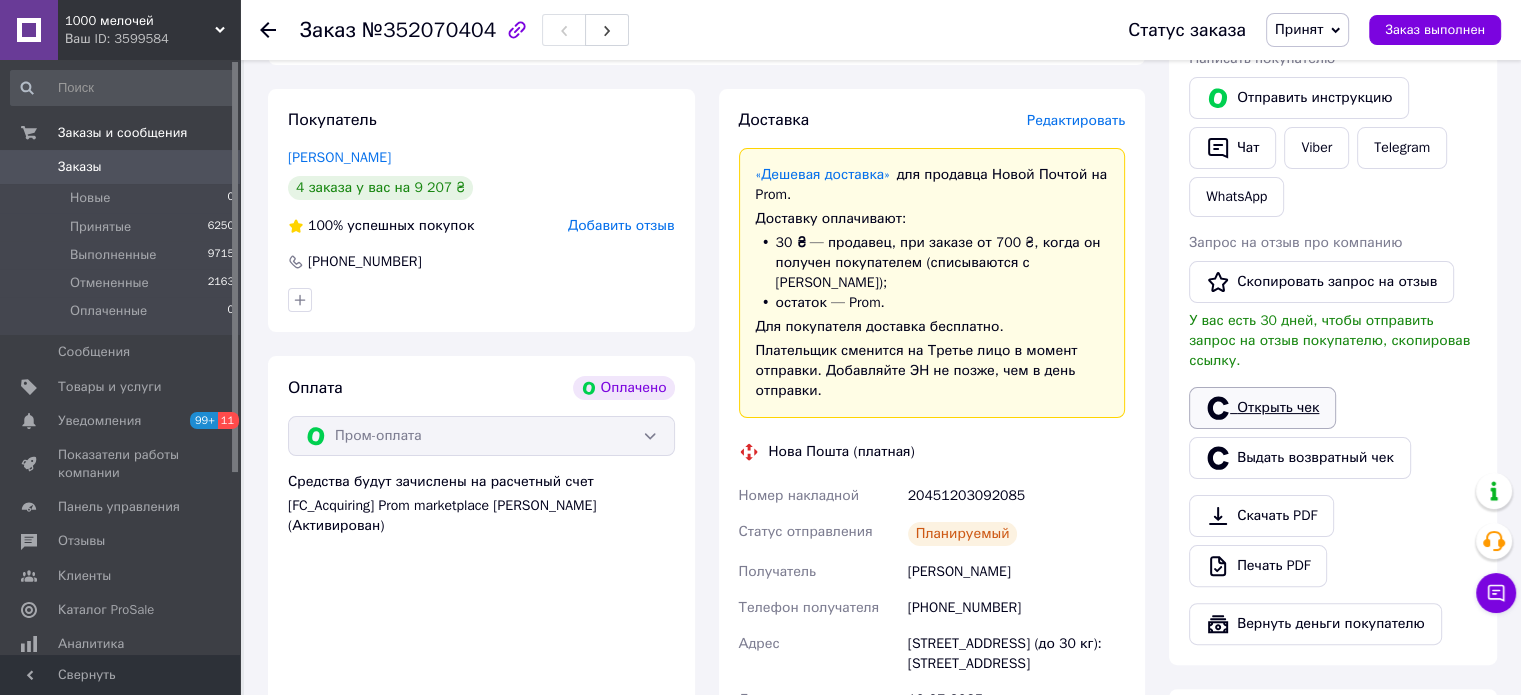 click 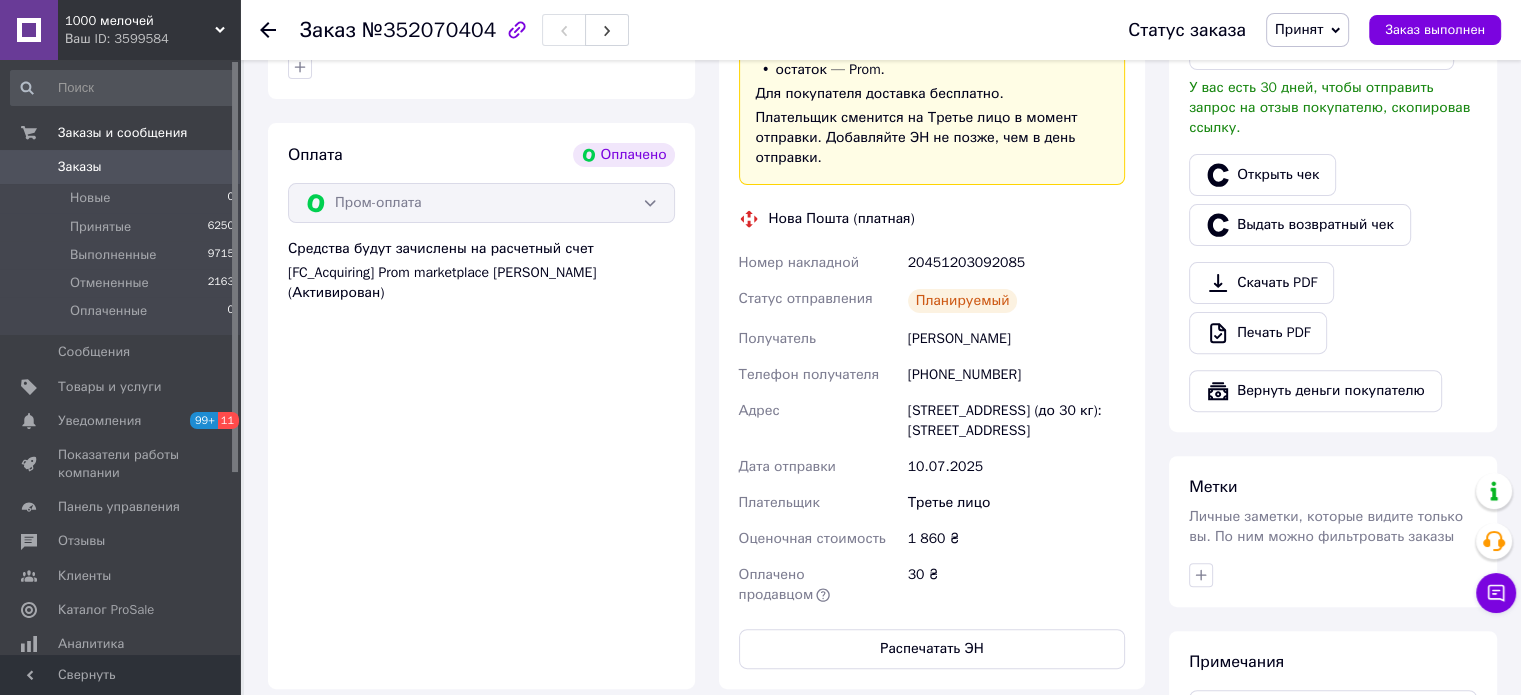 scroll, scrollTop: 600, scrollLeft: 0, axis: vertical 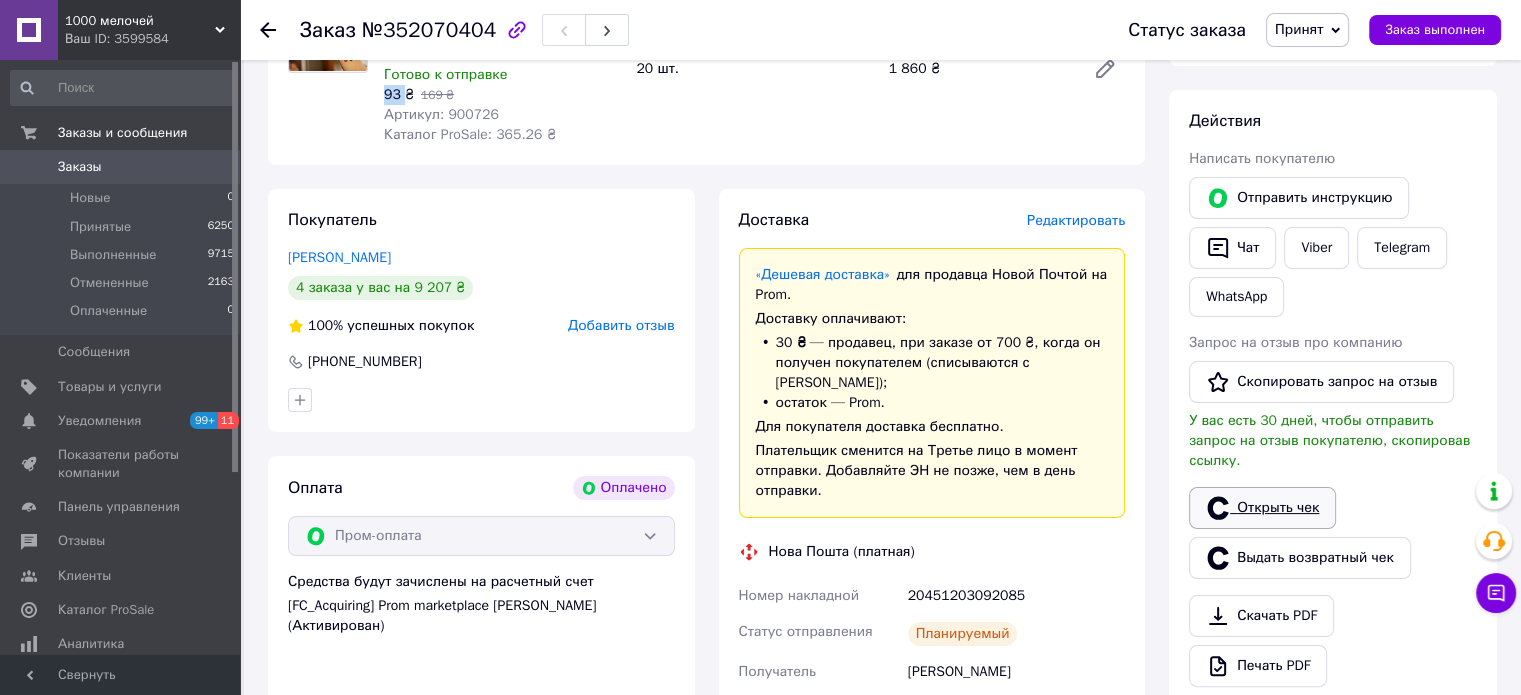 click on "Открыть чек" at bounding box center [1262, 508] 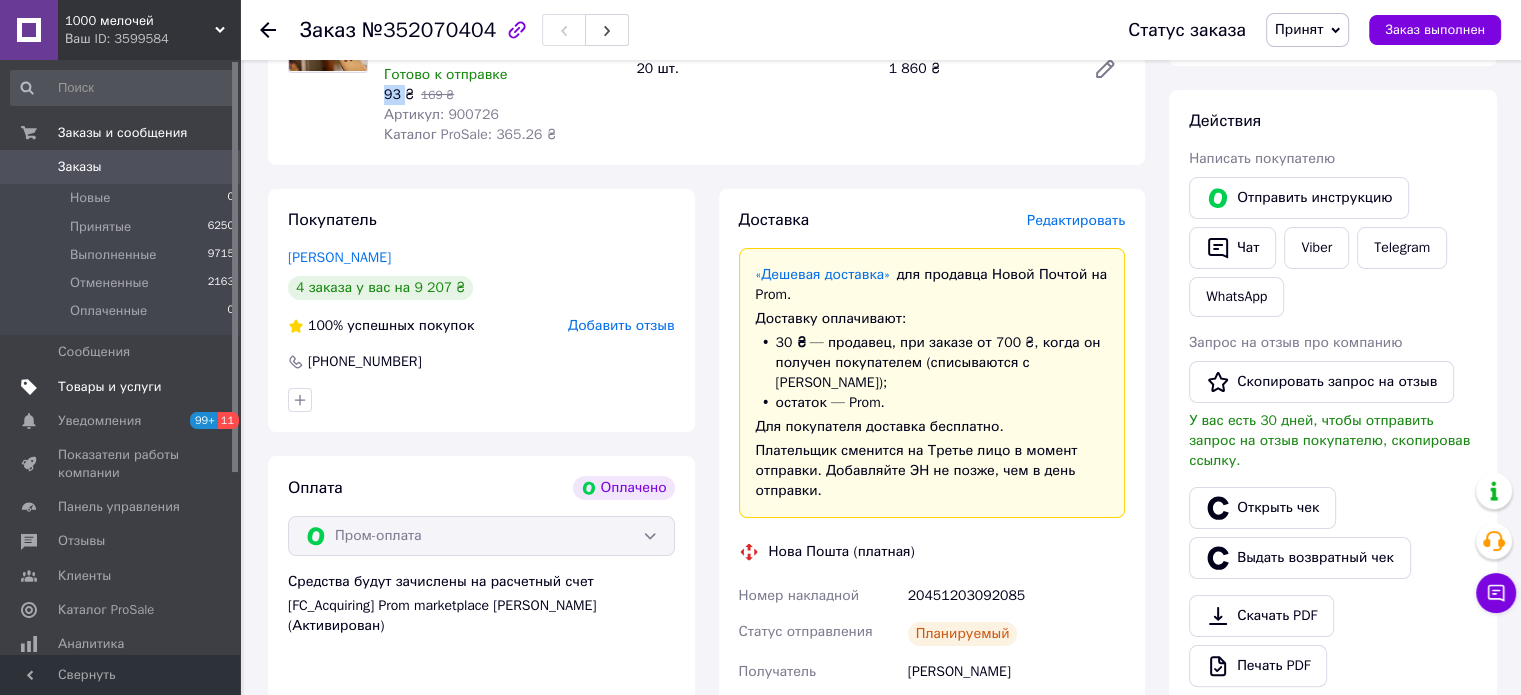 drag, startPoint x: 102, startPoint y: 420, endPoint x: 164, endPoint y: 150, distance: 277.02707 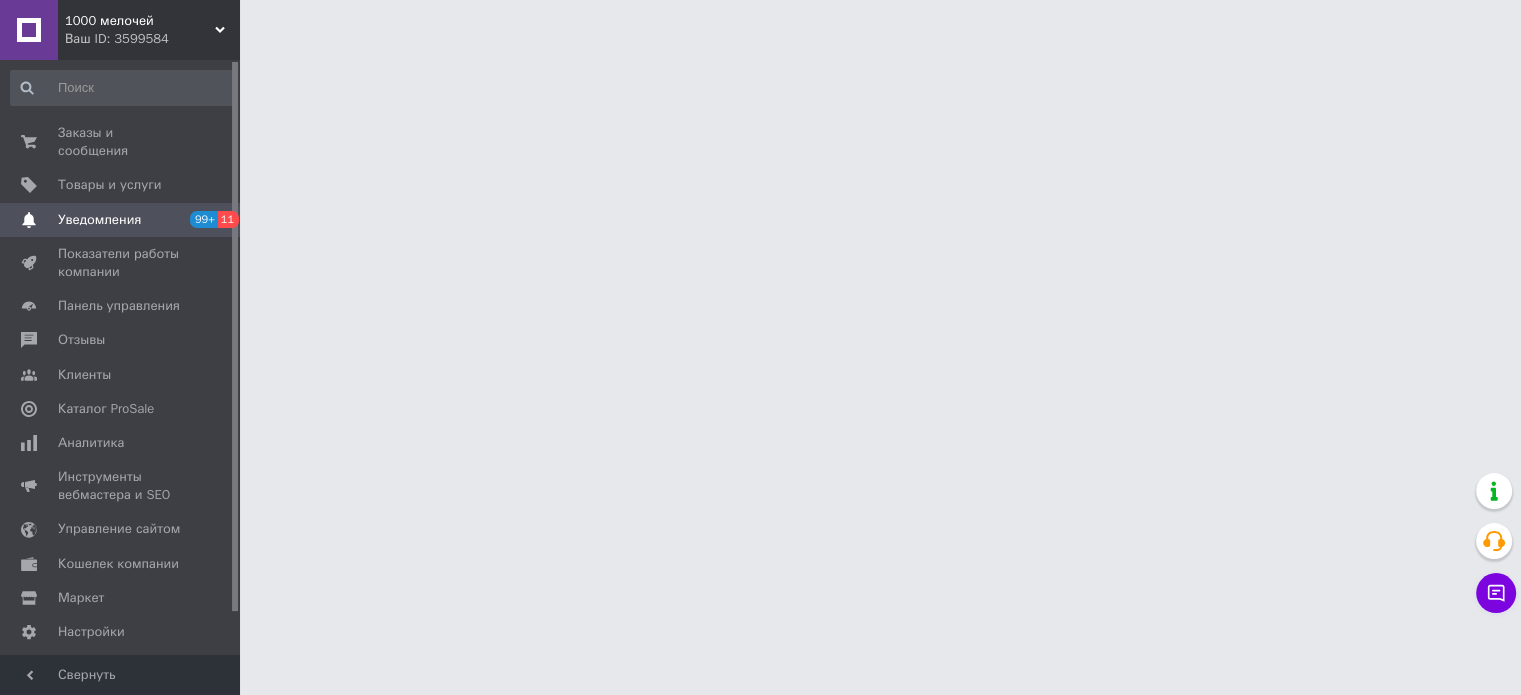 scroll, scrollTop: 0, scrollLeft: 0, axis: both 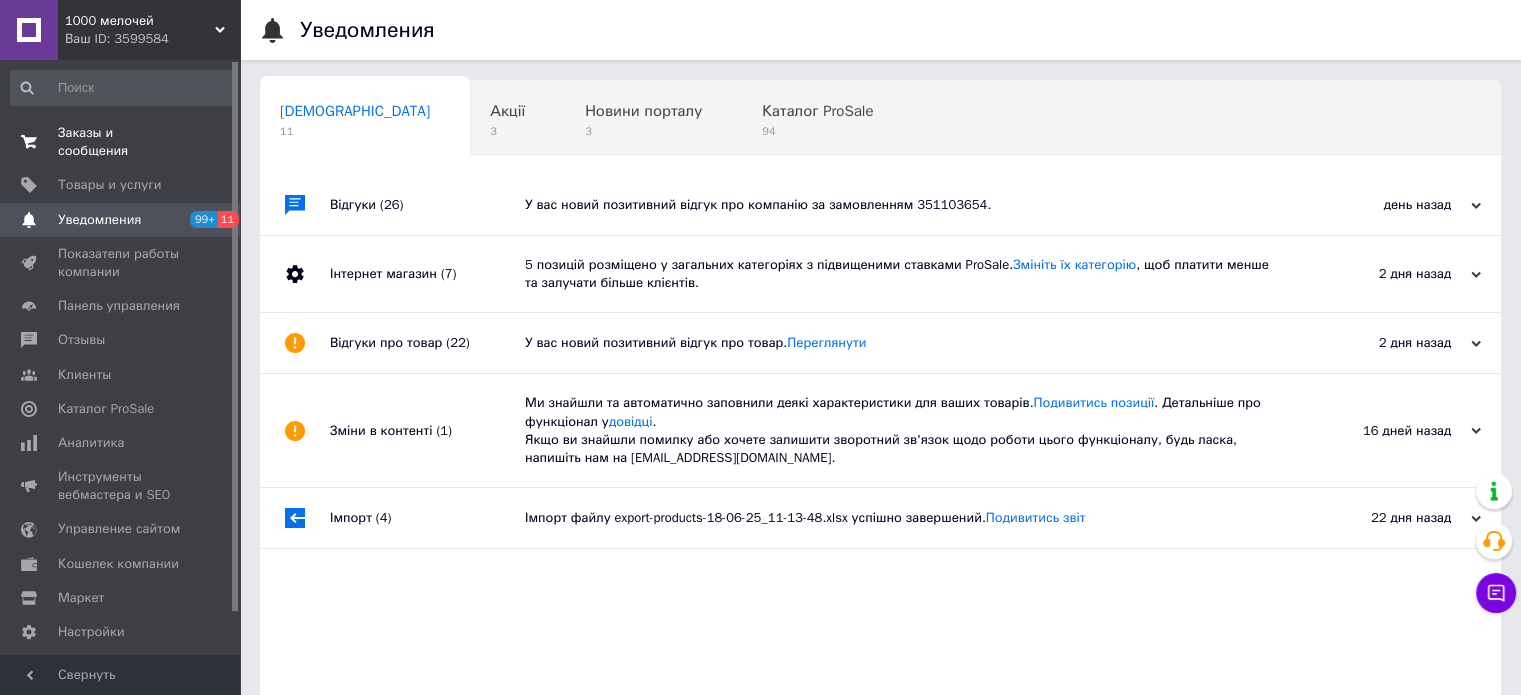 click on "Заказы и сообщения" at bounding box center (121, 142) 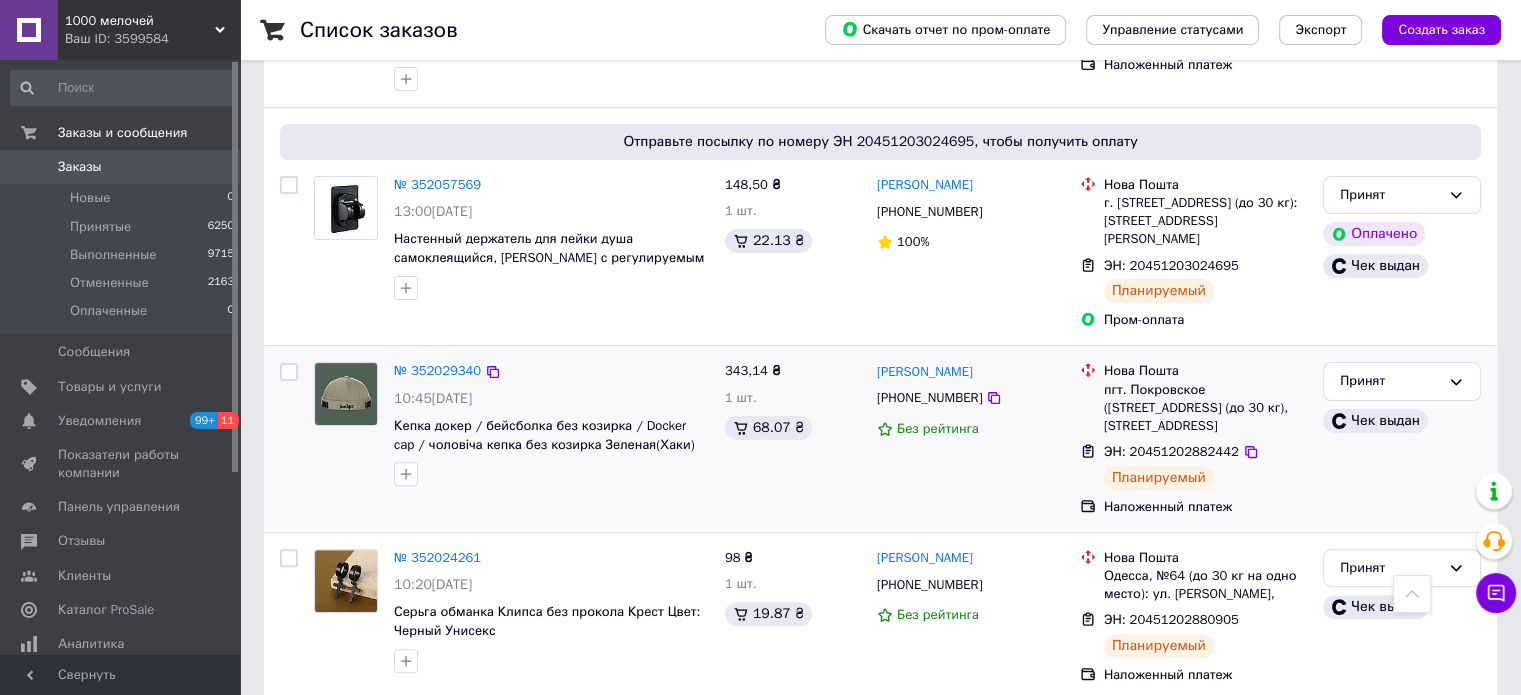 scroll, scrollTop: 400, scrollLeft: 0, axis: vertical 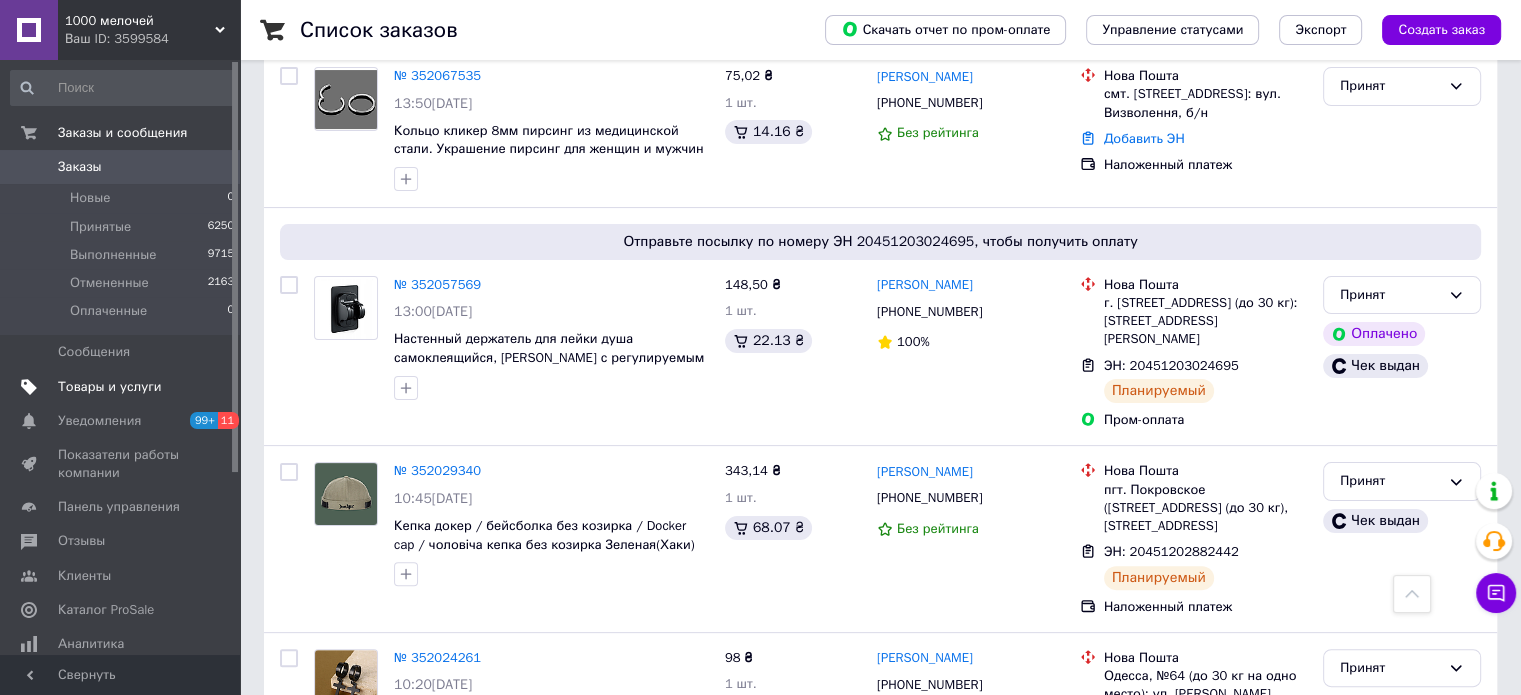 click on "Товары и услуги" at bounding box center (110, 387) 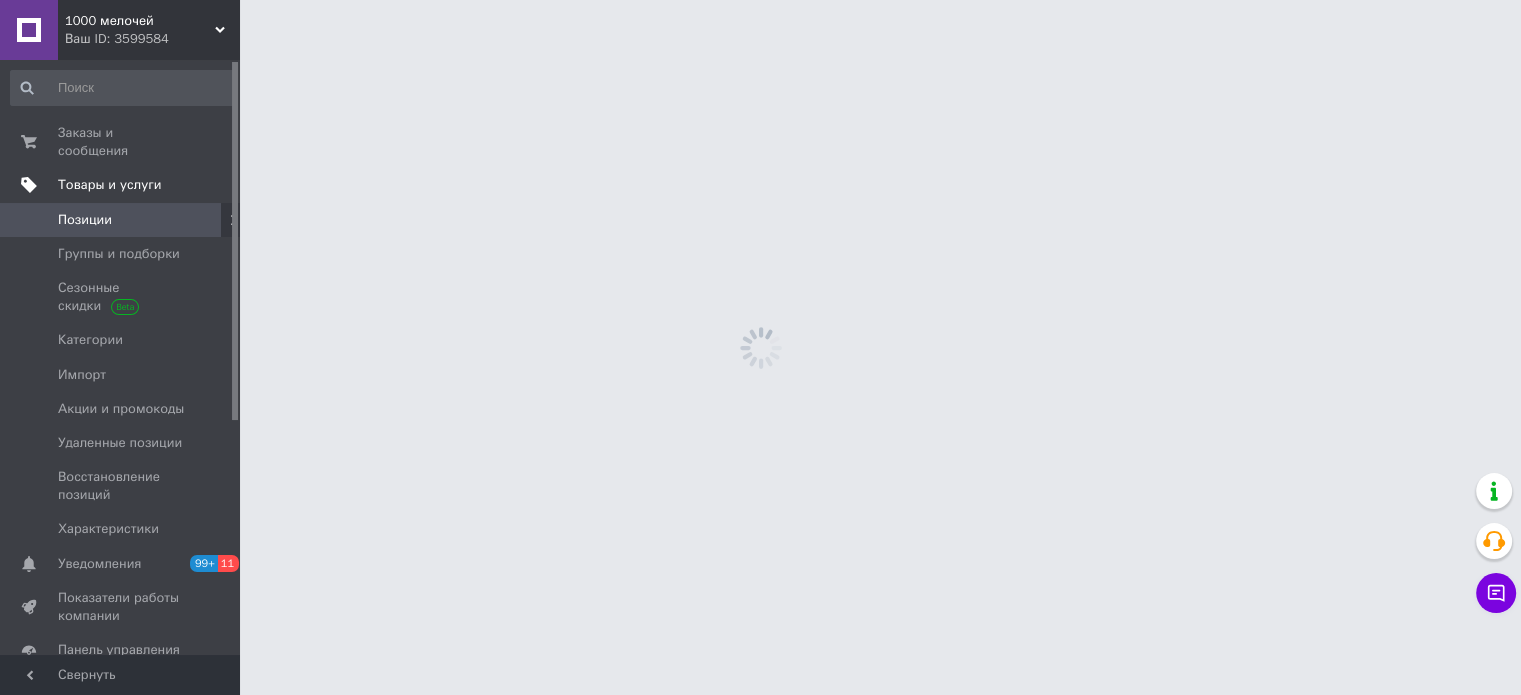 scroll, scrollTop: 0, scrollLeft: 0, axis: both 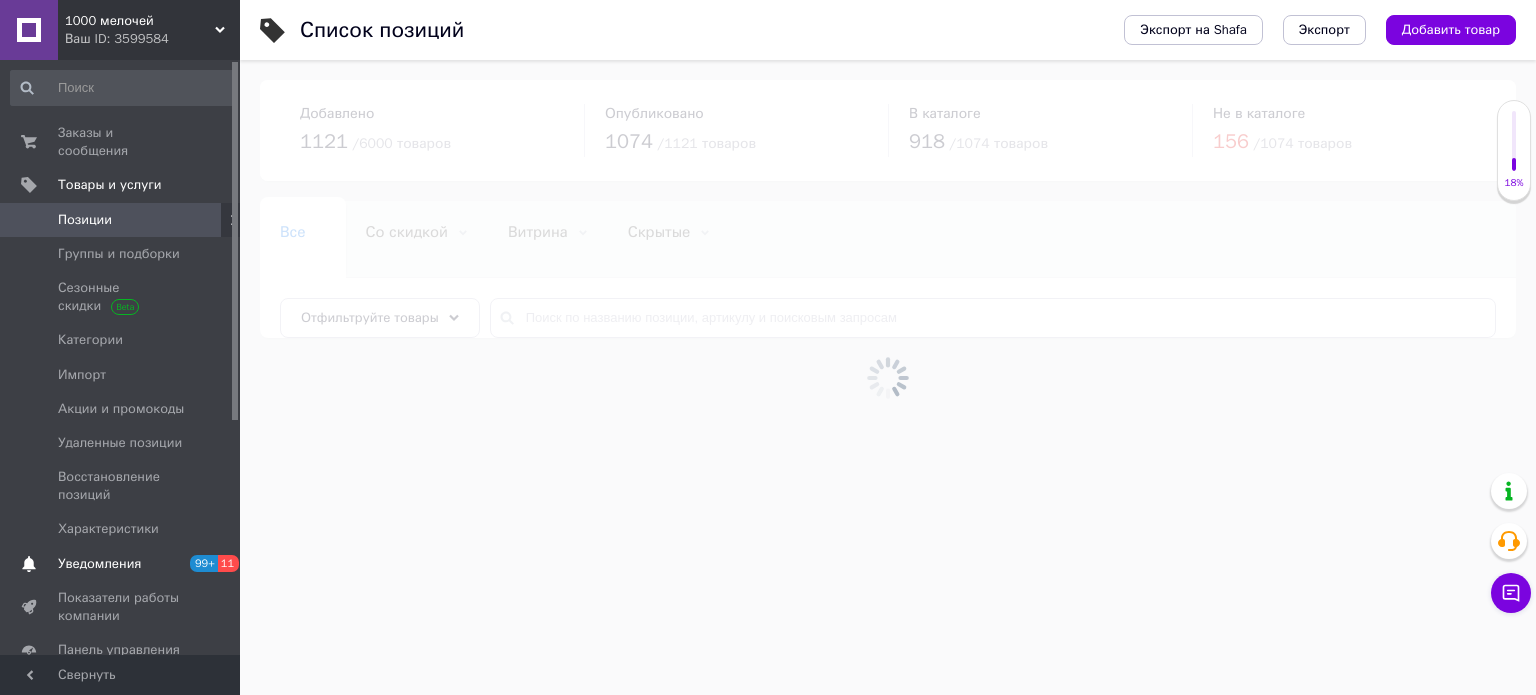 click on "Уведомления" at bounding box center [121, 564] 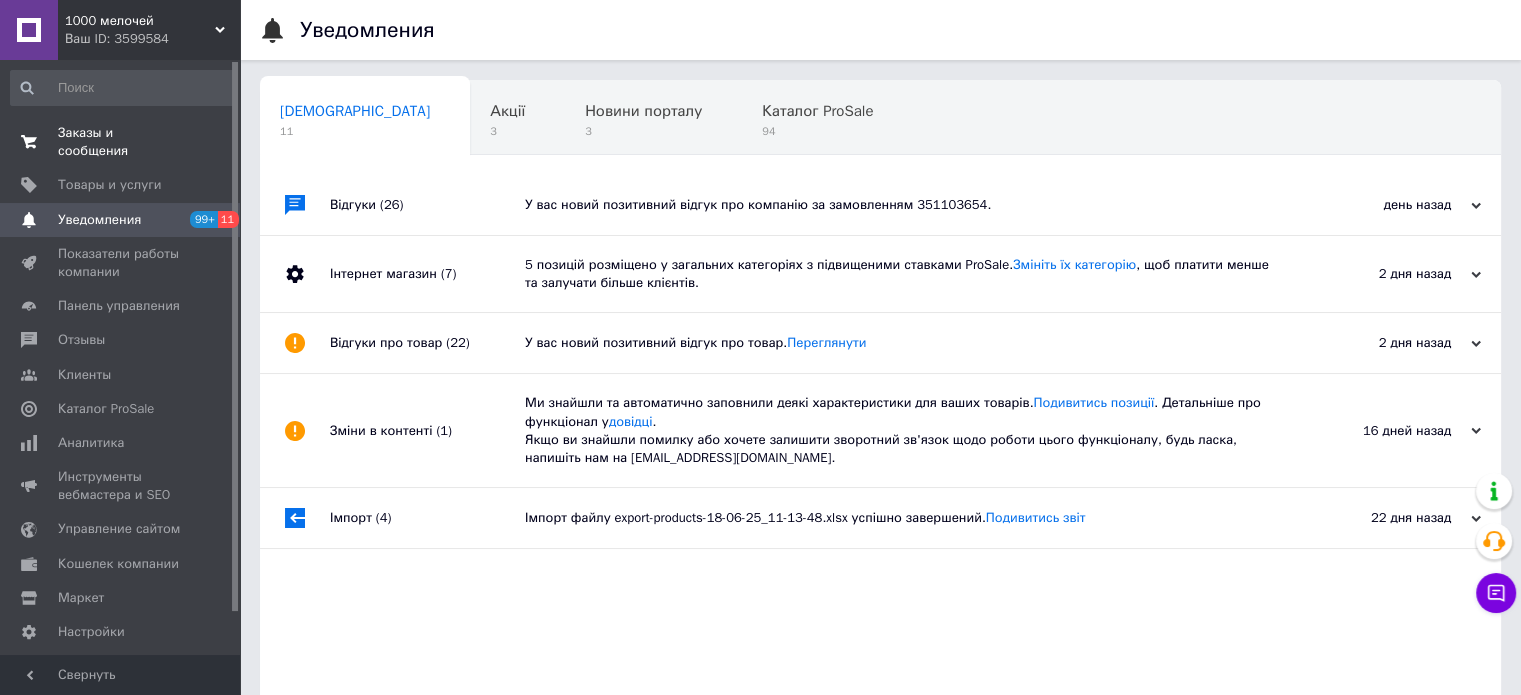 click on "Заказы и сообщения" at bounding box center [121, 142] 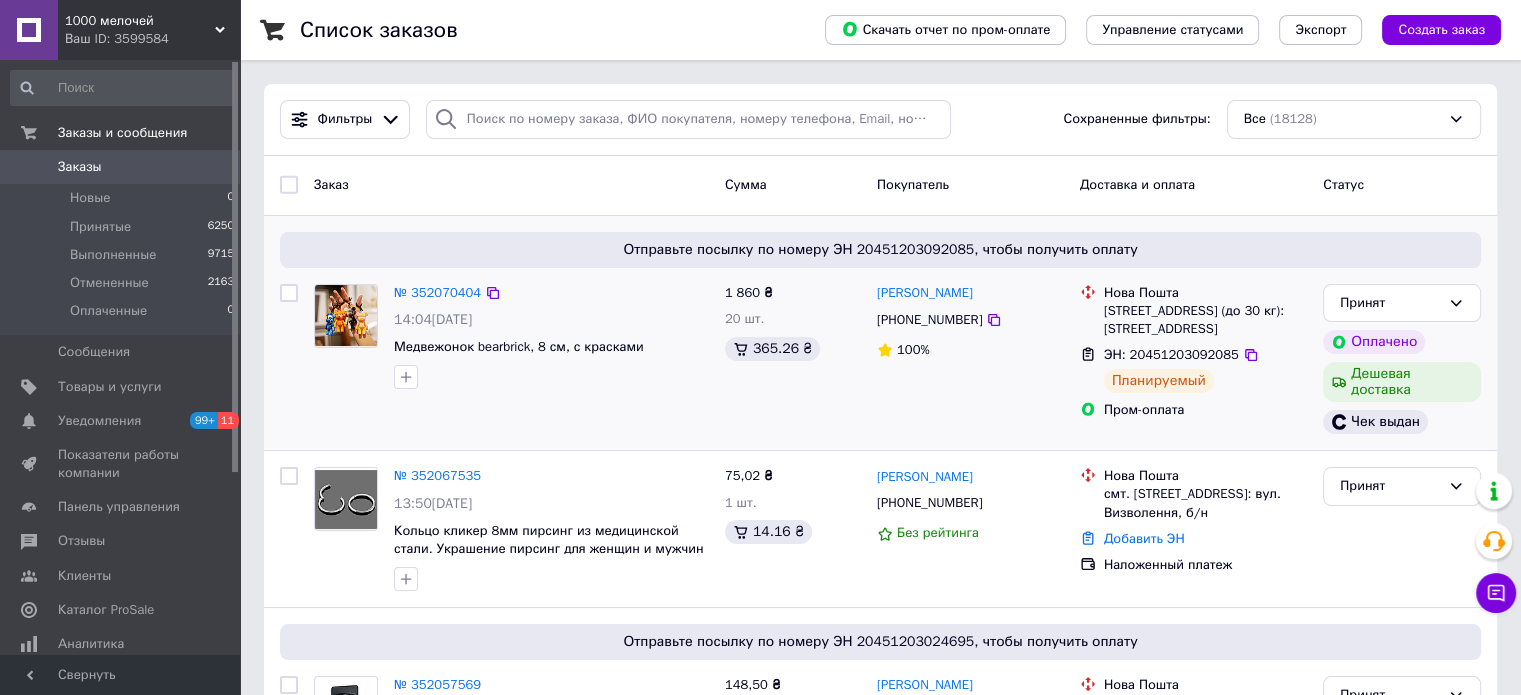drag, startPoint x: 1460, startPoint y: 209, endPoint x: 1280, endPoint y: 222, distance: 180.46883 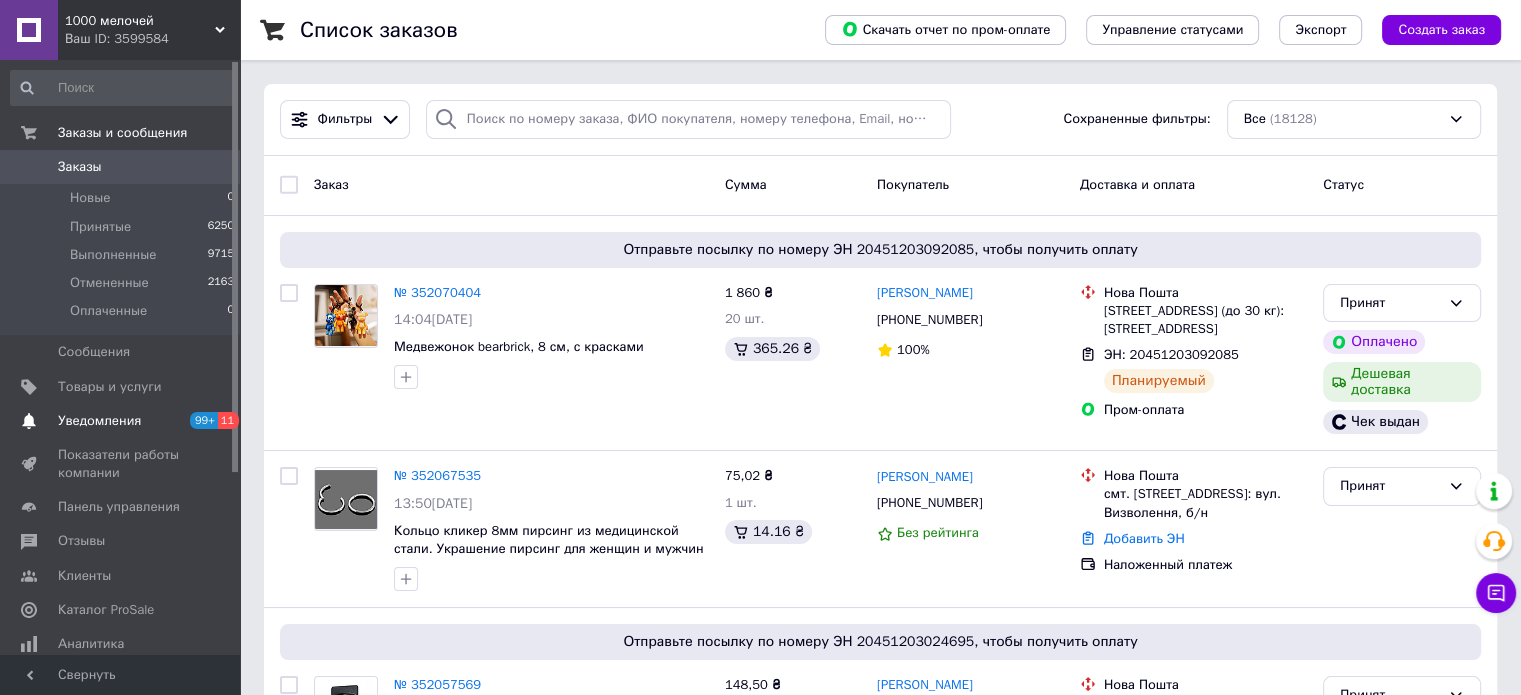 click on "Уведомления" at bounding box center (99, 421) 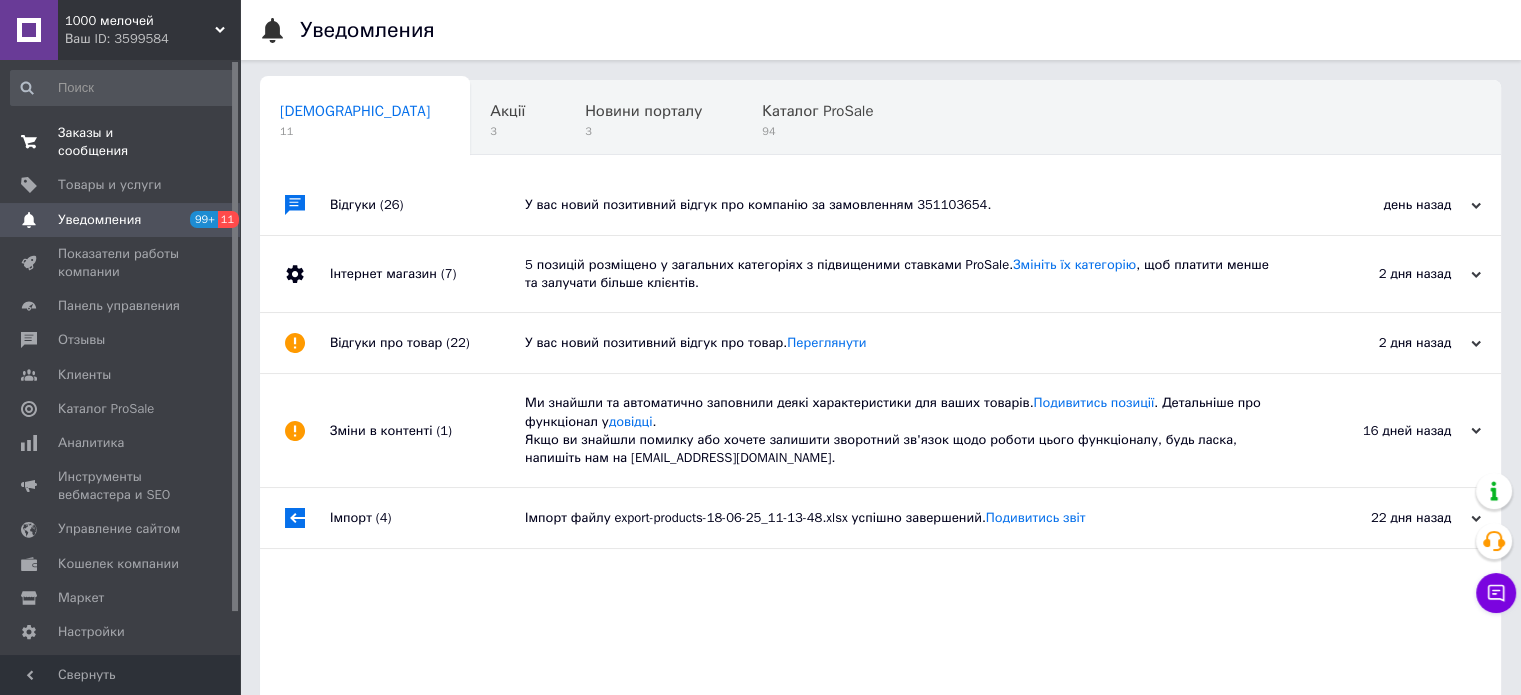 click on "Заказы и сообщения" at bounding box center (121, 142) 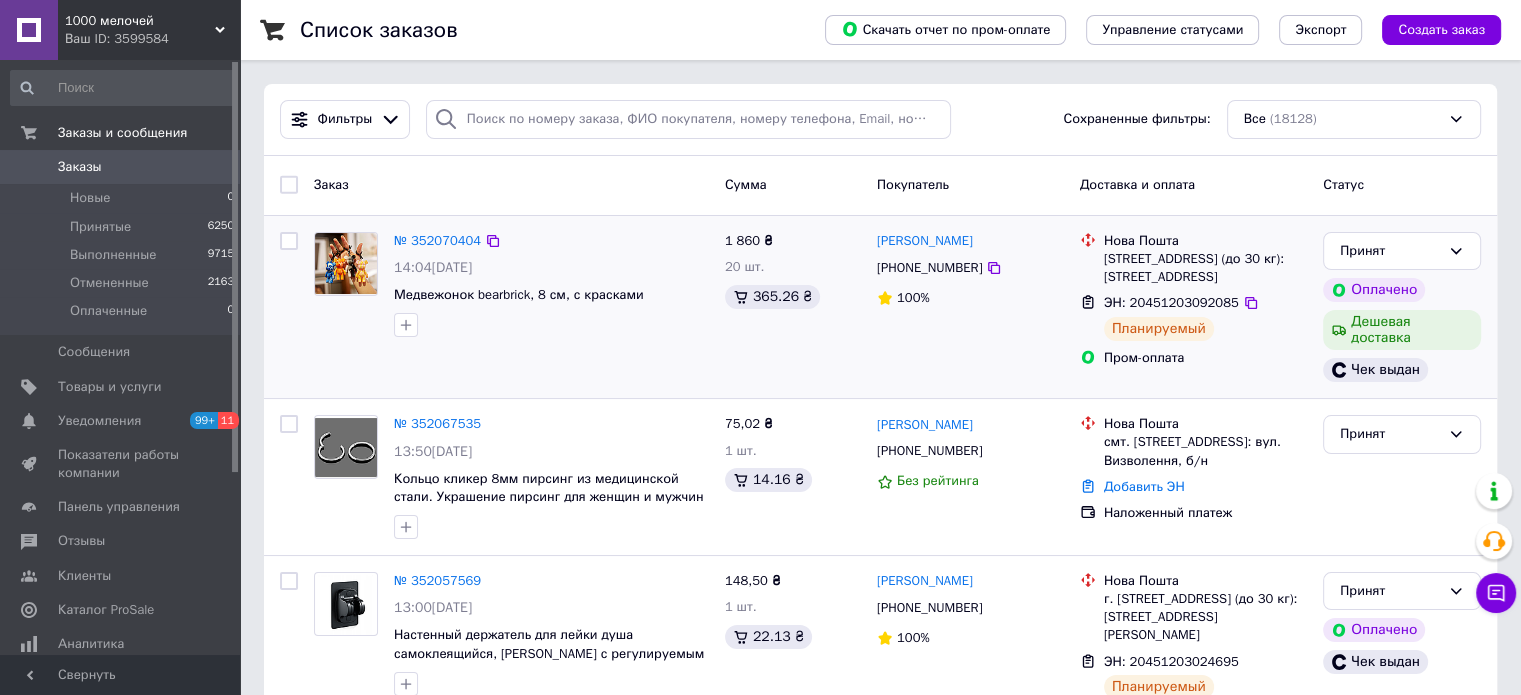 drag, startPoint x: 1480, startPoint y: 382, endPoint x: 1428, endPoint y: 387, distance: 52.23983 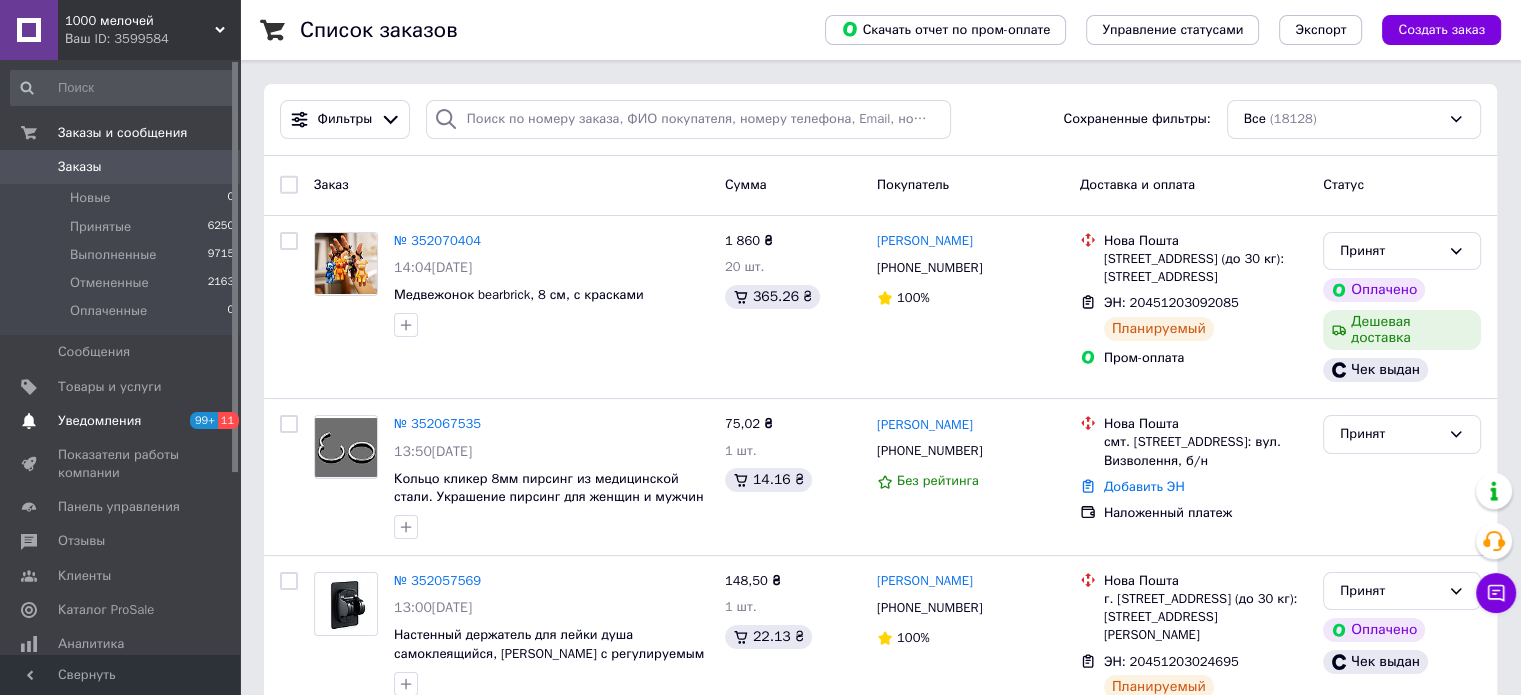 click on "Уведомления 99+ 11" at bounding box center (123, 421) 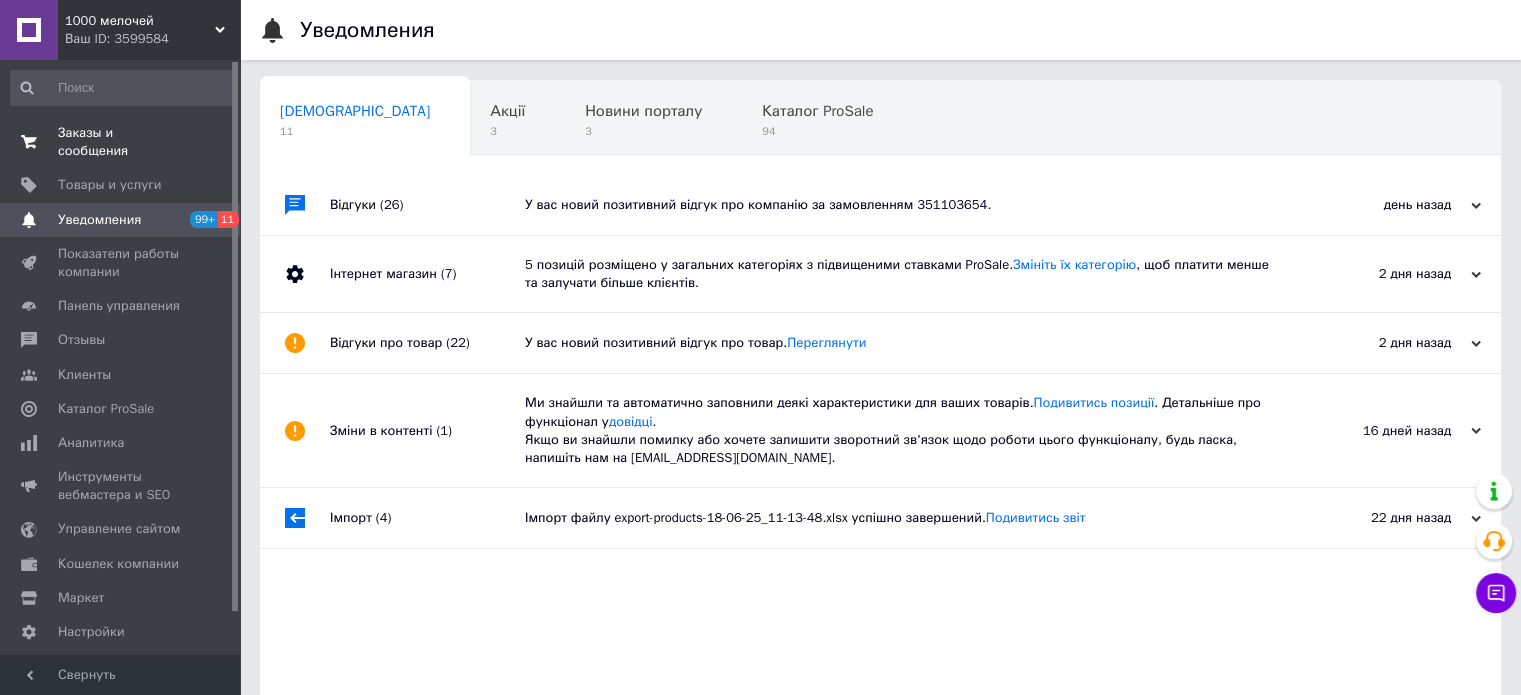 click on "Заказы и сообщения 0 0" at bounding box center (123, 142) 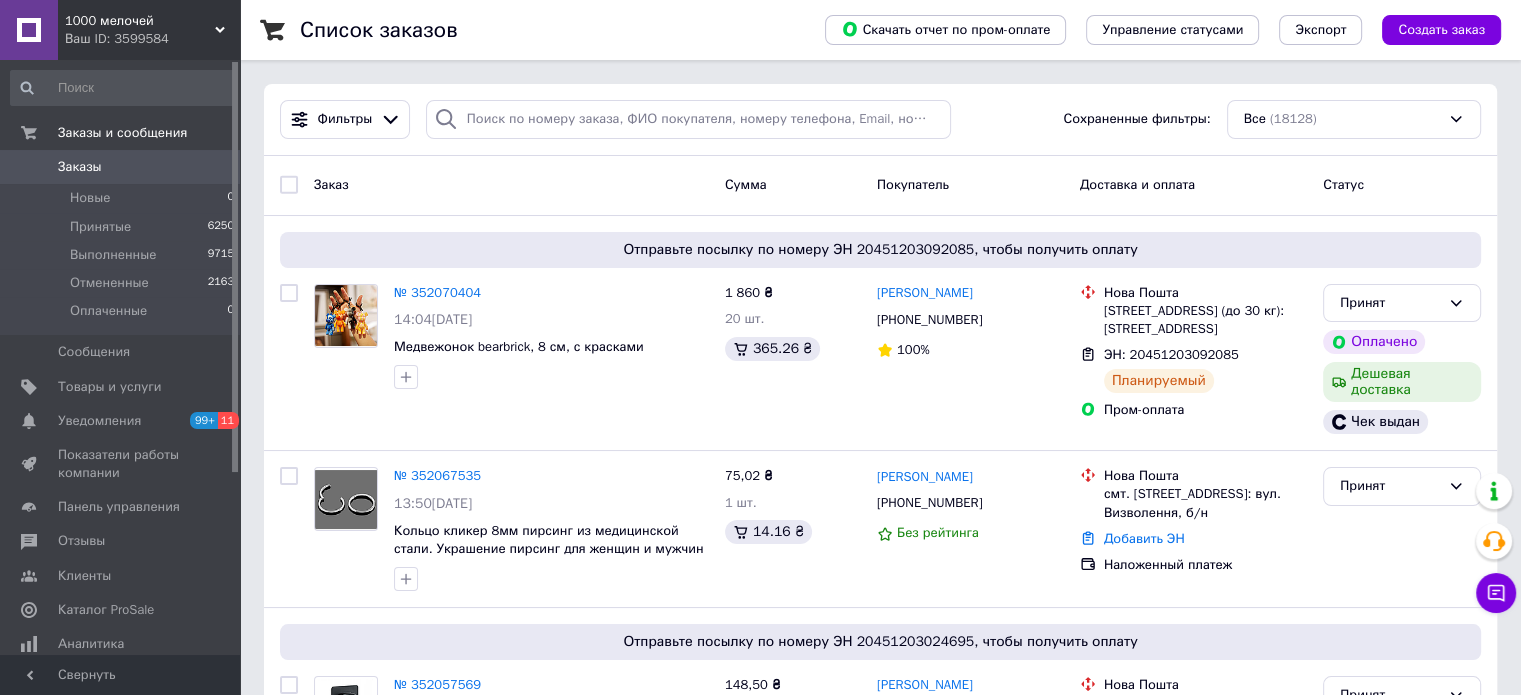 click on "Заказы" at bounding box center (121, 167) 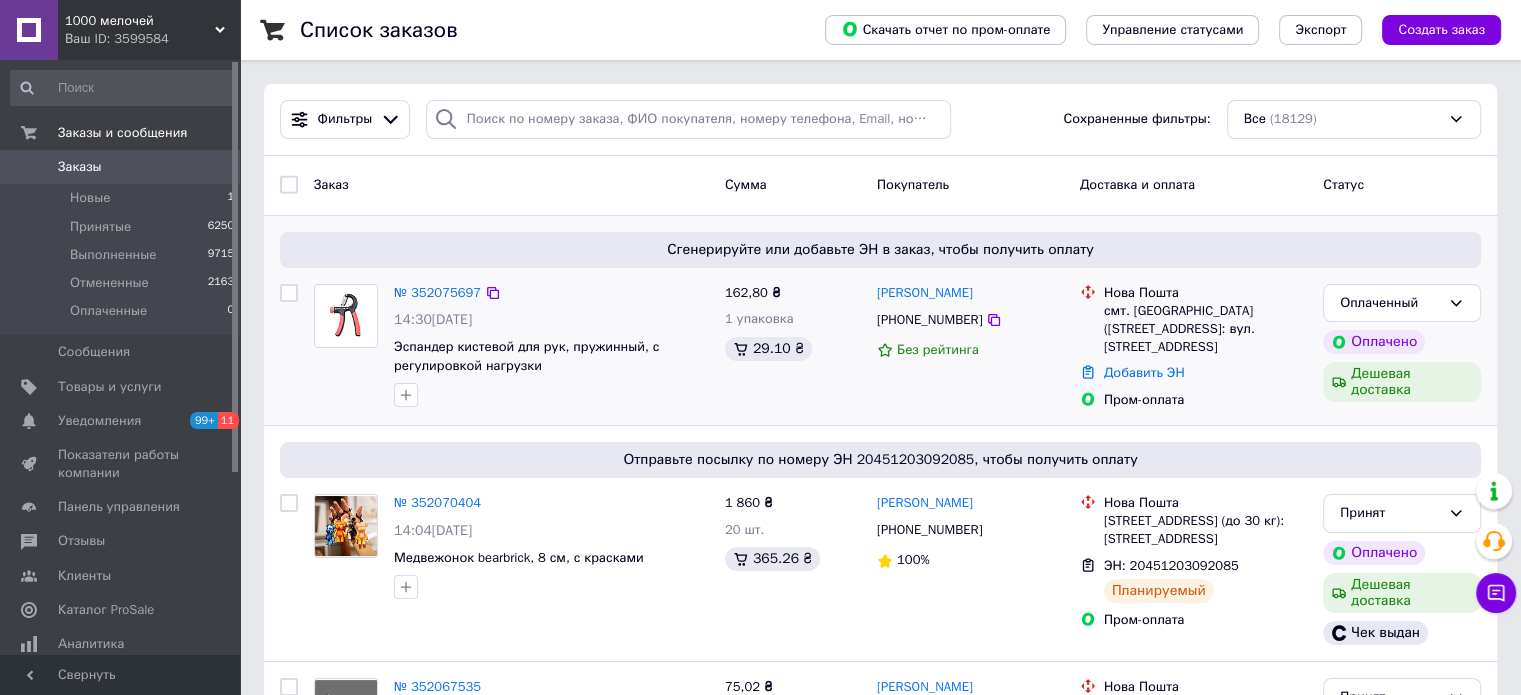 click on "Сгенерируйте или добавьте ЭН в заказ, чтобы получить оплату № 352075697 14:30, 10.07.2025 Эспандер кистевой для рук, пружинный, с регулировкой нагрузки 162,80 ₴ 1 упаковка 29.10 ₴ Аня Кибиш +380960382011 Без рейтинга Нова Пошта смт. Соснове (Рівненська обл.), №1: вул. Шкільна, 28а Добавить ЭН Пром-оплата Оплаченный Оплачено Дешевая доставка" at bounding box center [880, 321] 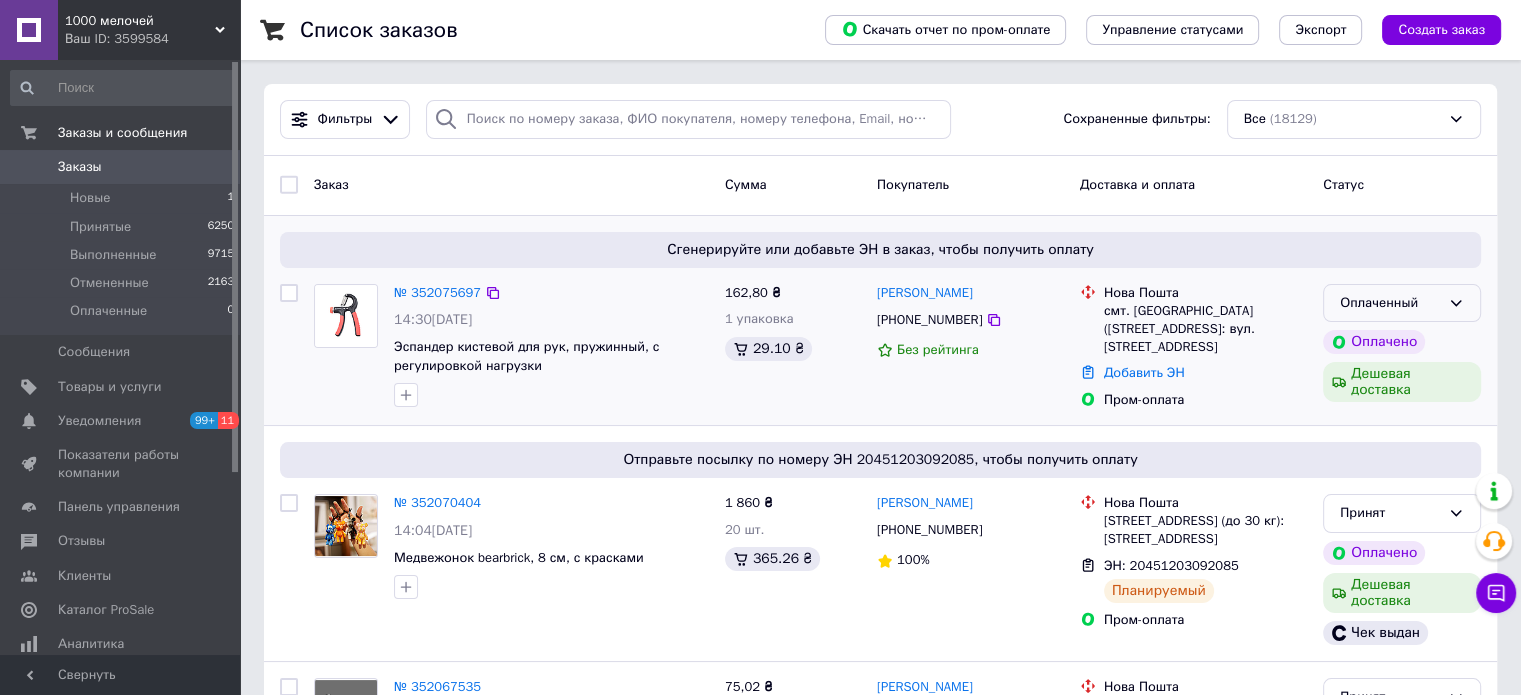 click 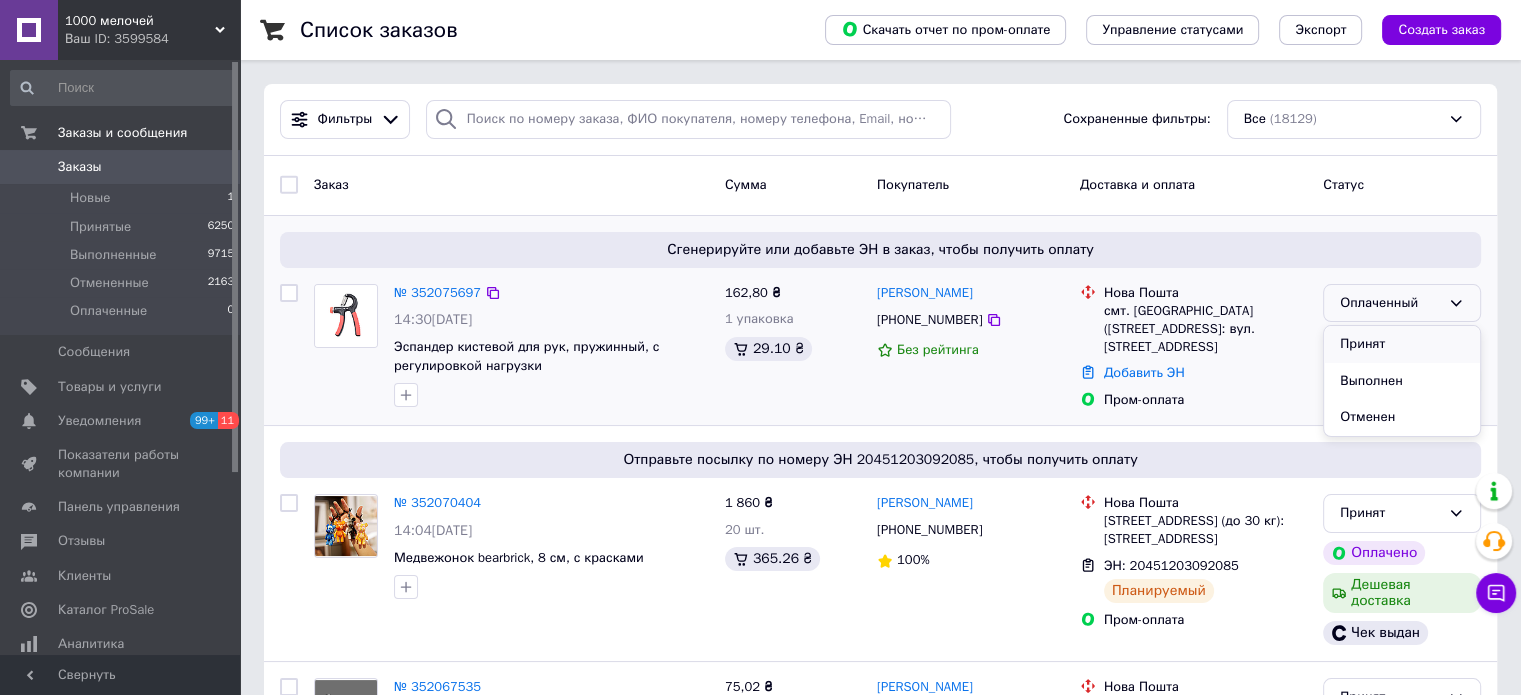 click on "Принят" at bounding box center [1402, 344] 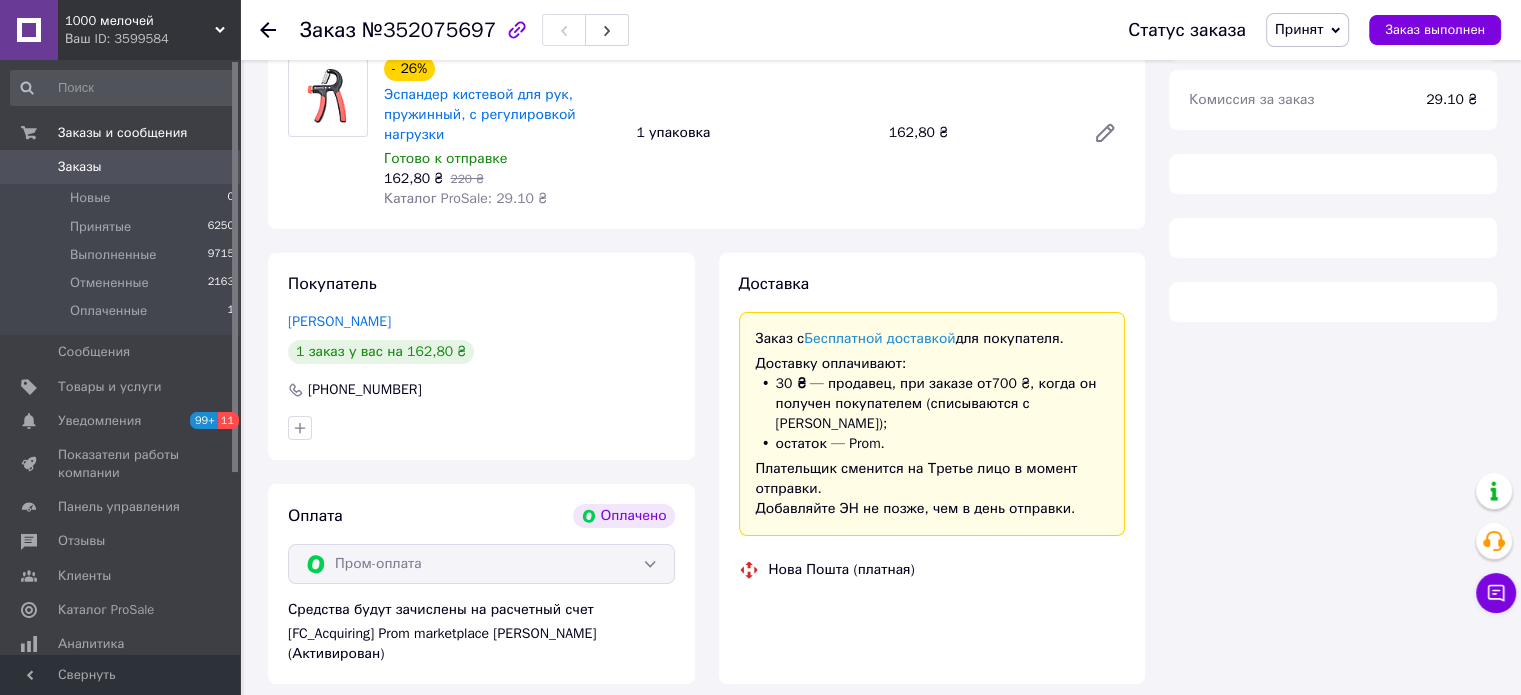 scroll, scrollTop: 236, scrollLeft: 0, axis: vertical 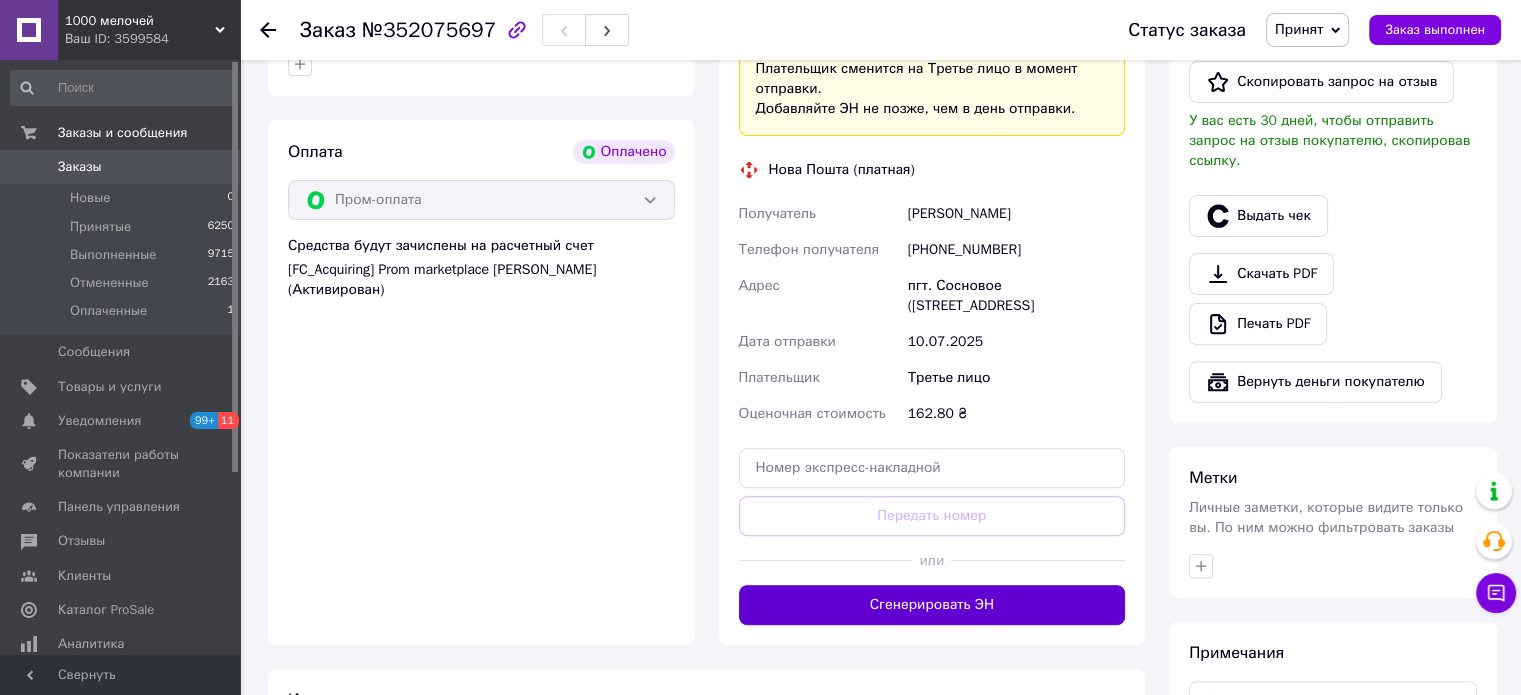 click on "Сгенерировать ЭН" at bounding box center [932, 605] 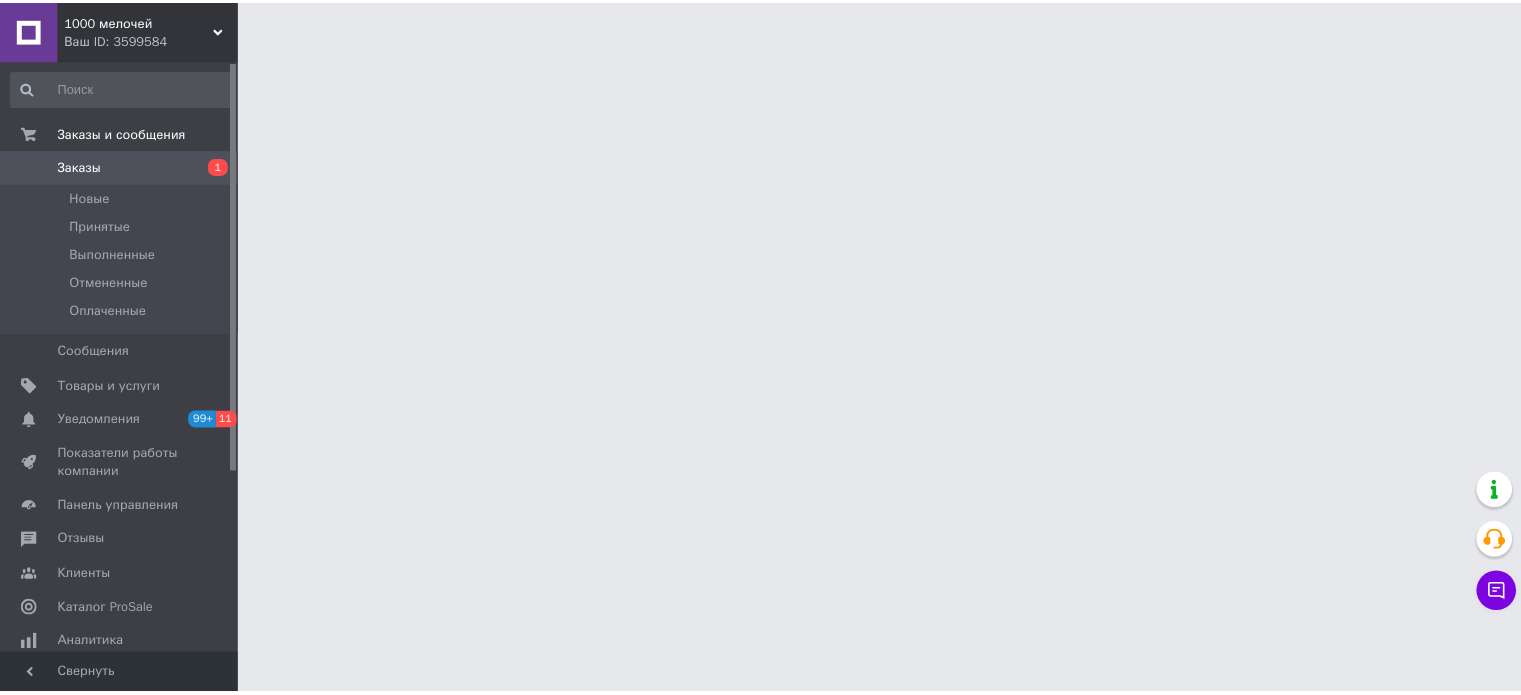 scroll, scrollTop: 0, scrollLeft: 0, axis: both 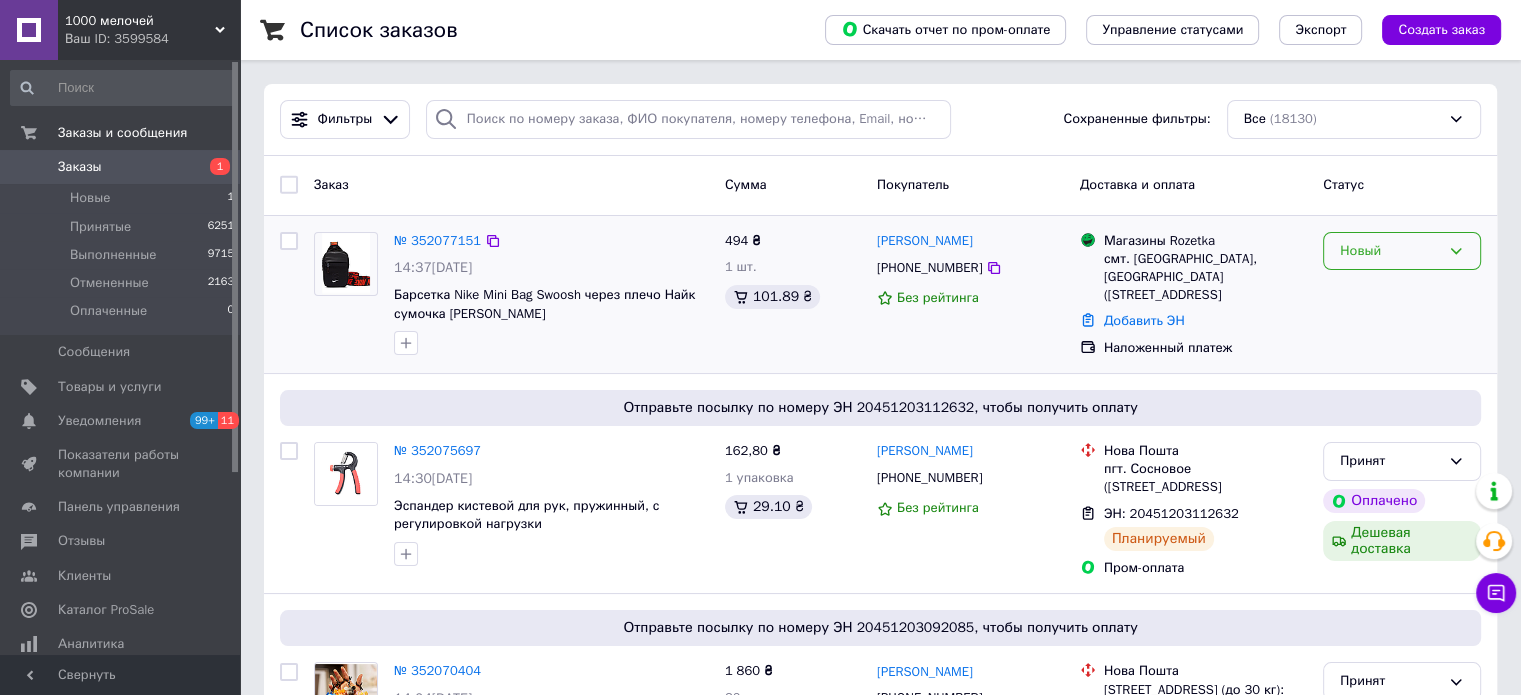 click on "Новый" at bounding box center (1390, 251) 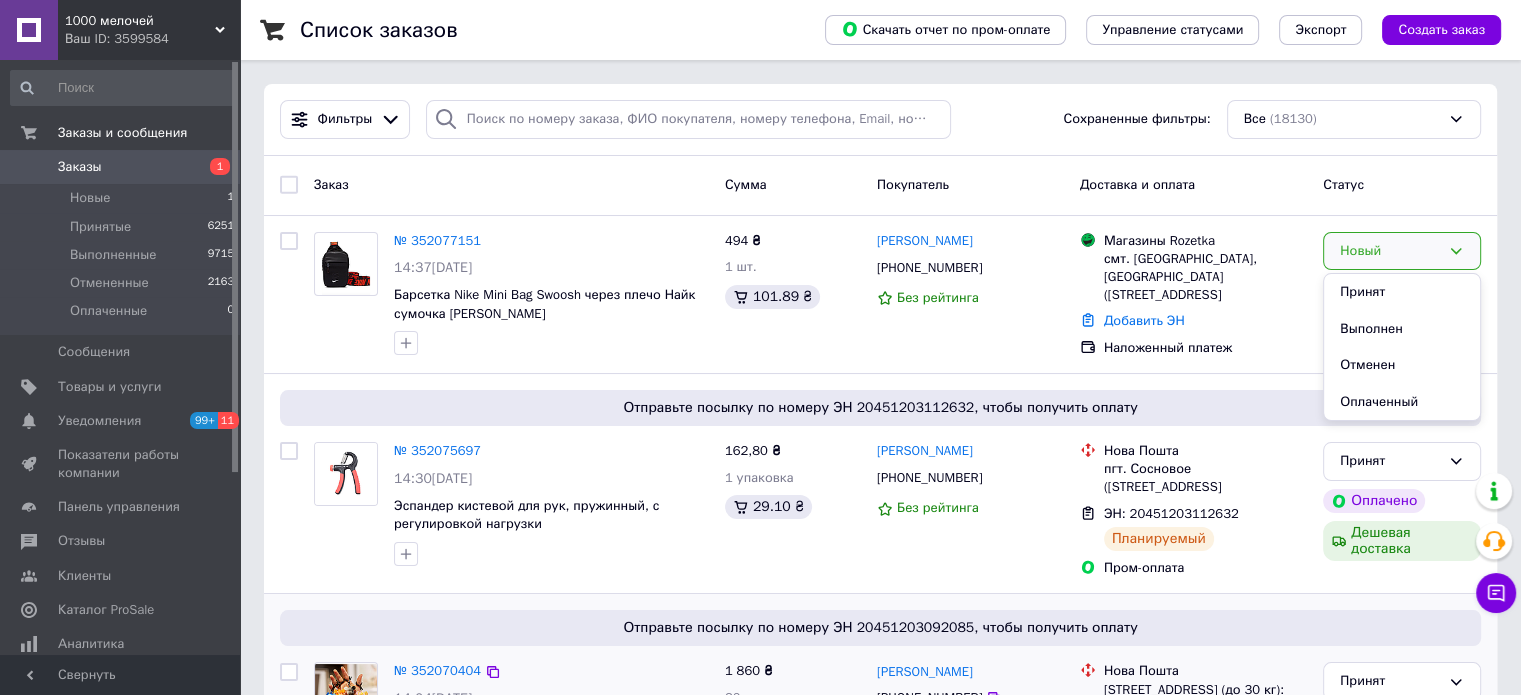 drag, startPoint x: 1397, startPoint y: 287, endPoint x: 904, endPoint y: 601, distance: 584.5041 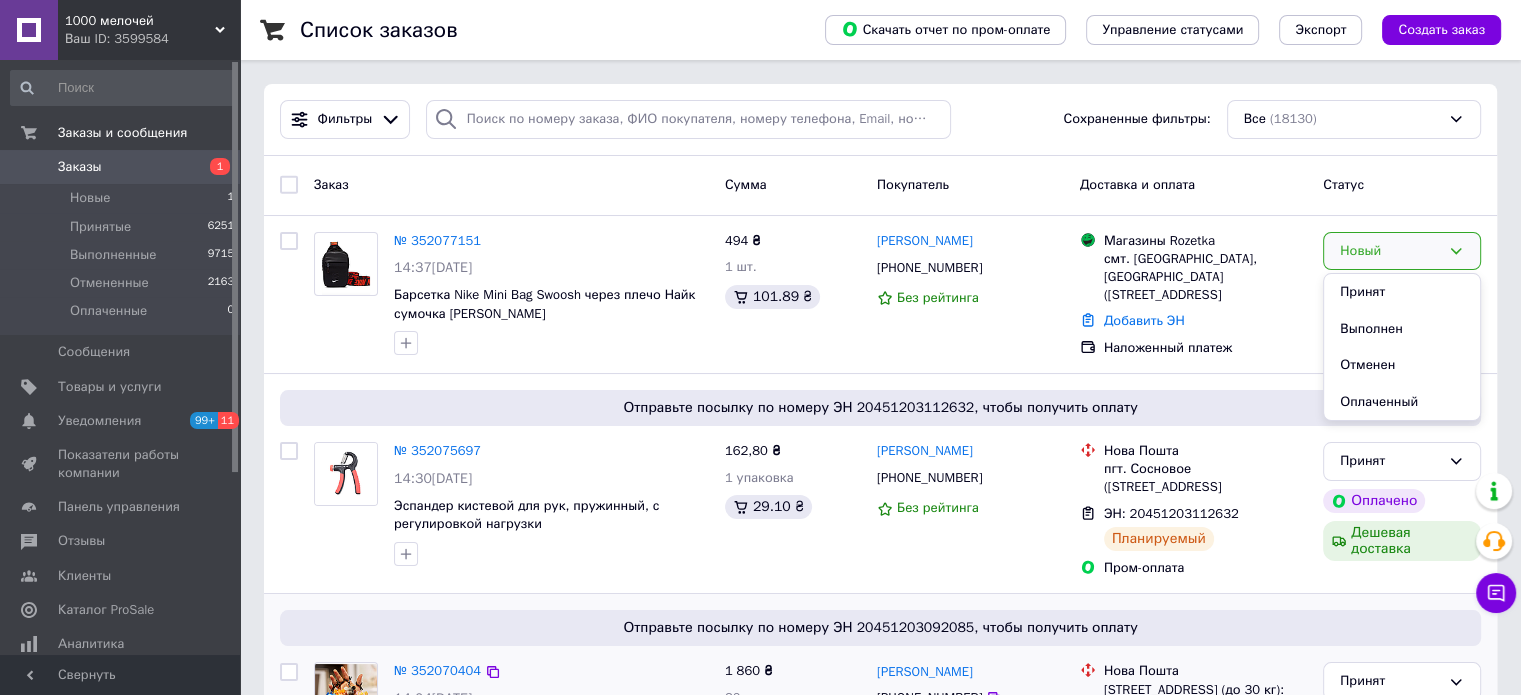 click on "Принят" at bounding box center [1402, 292] 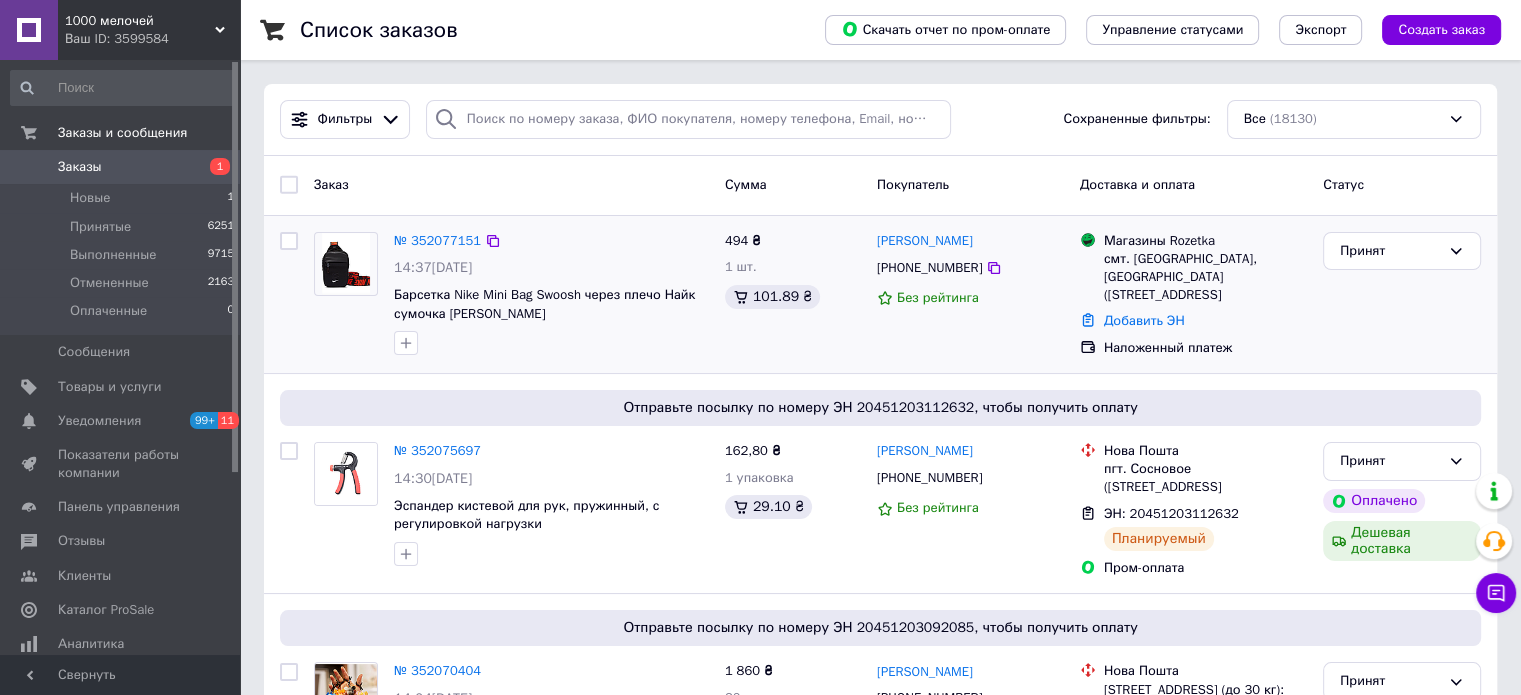 click on "Принят" at bounding box center (1402, 295) 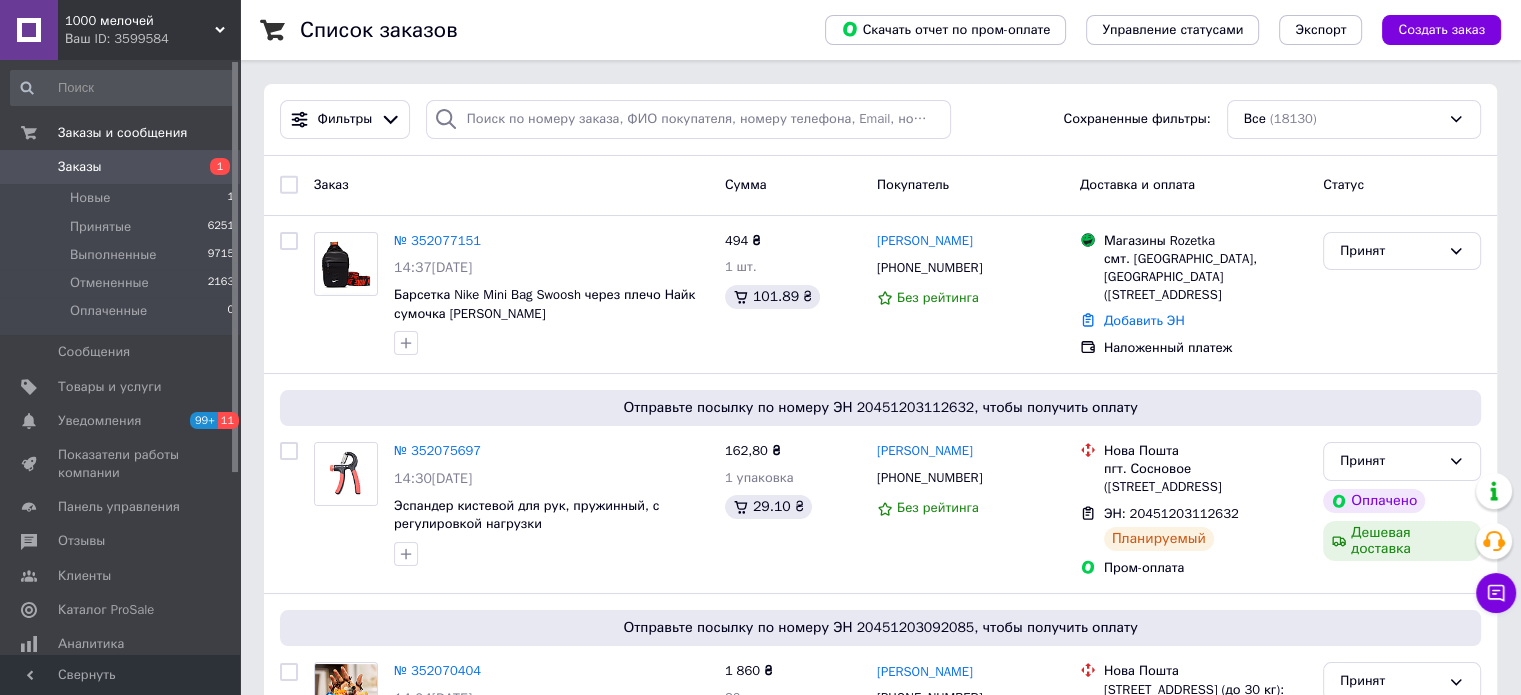 click on "1" at bounding box center (212, 167) 